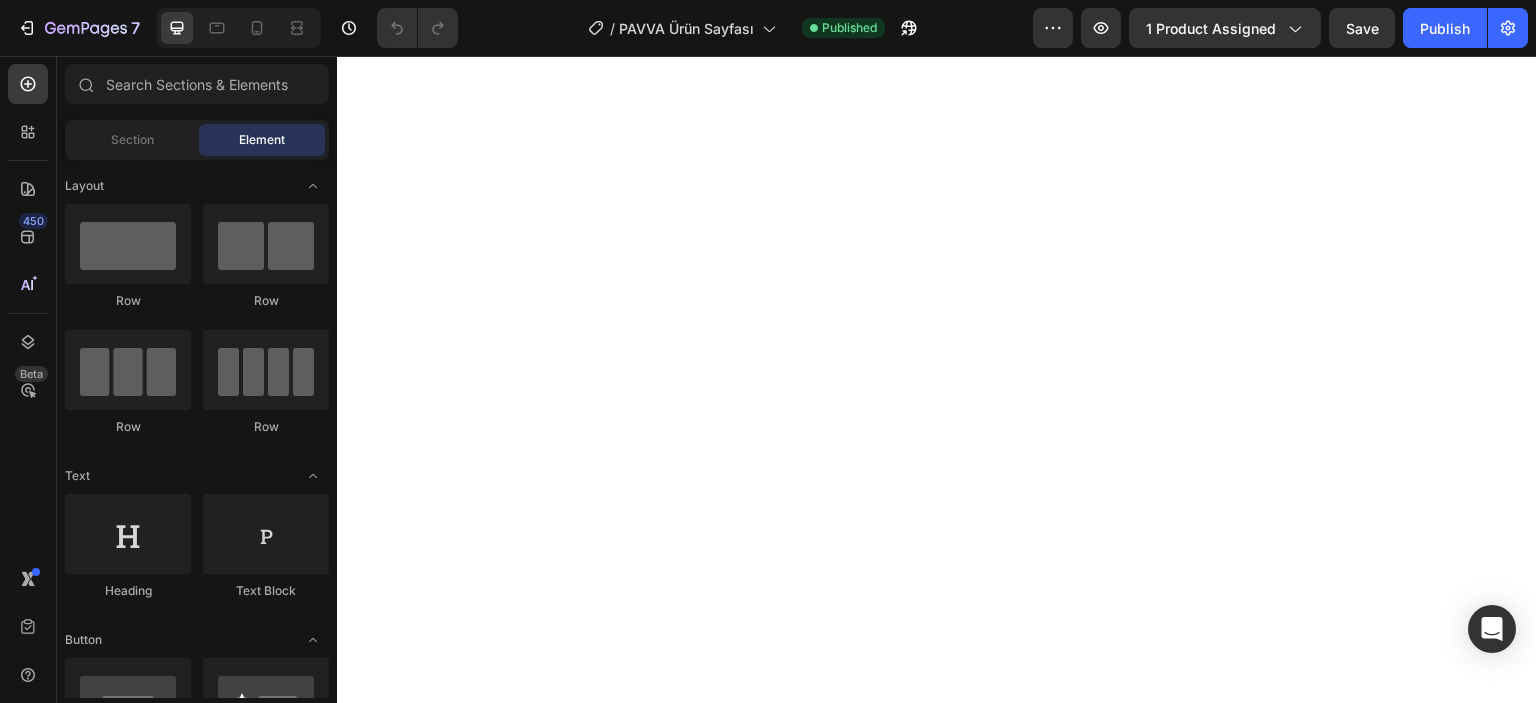 scroll, scrollTop: 0, scrollLeft: 0, axis: both 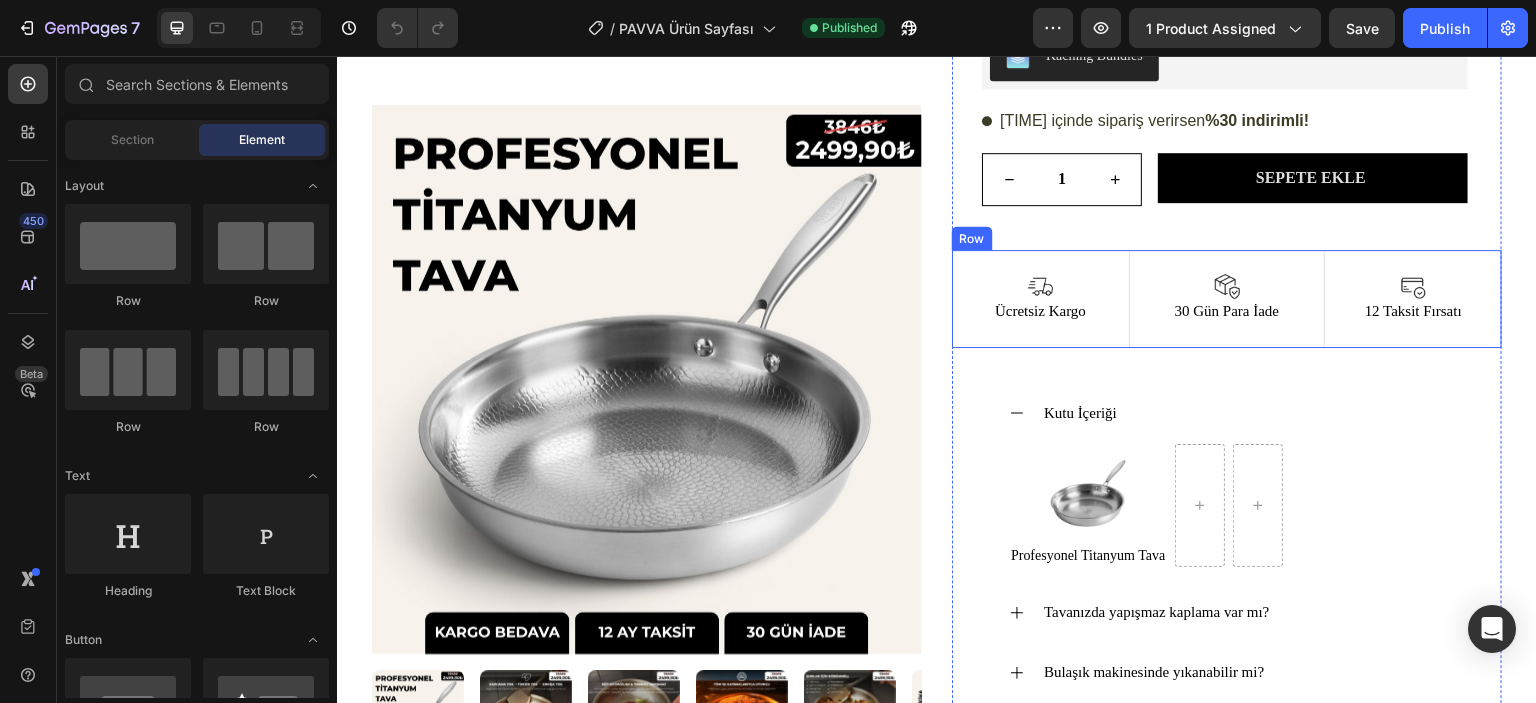 click on "Image Ücretsiz Kargo Text Block Row Image 30 Gün Para İade Text Block Row Image 12 Taksit Fırsatı Text Block Row Row" at bounding box center [1227, 299] 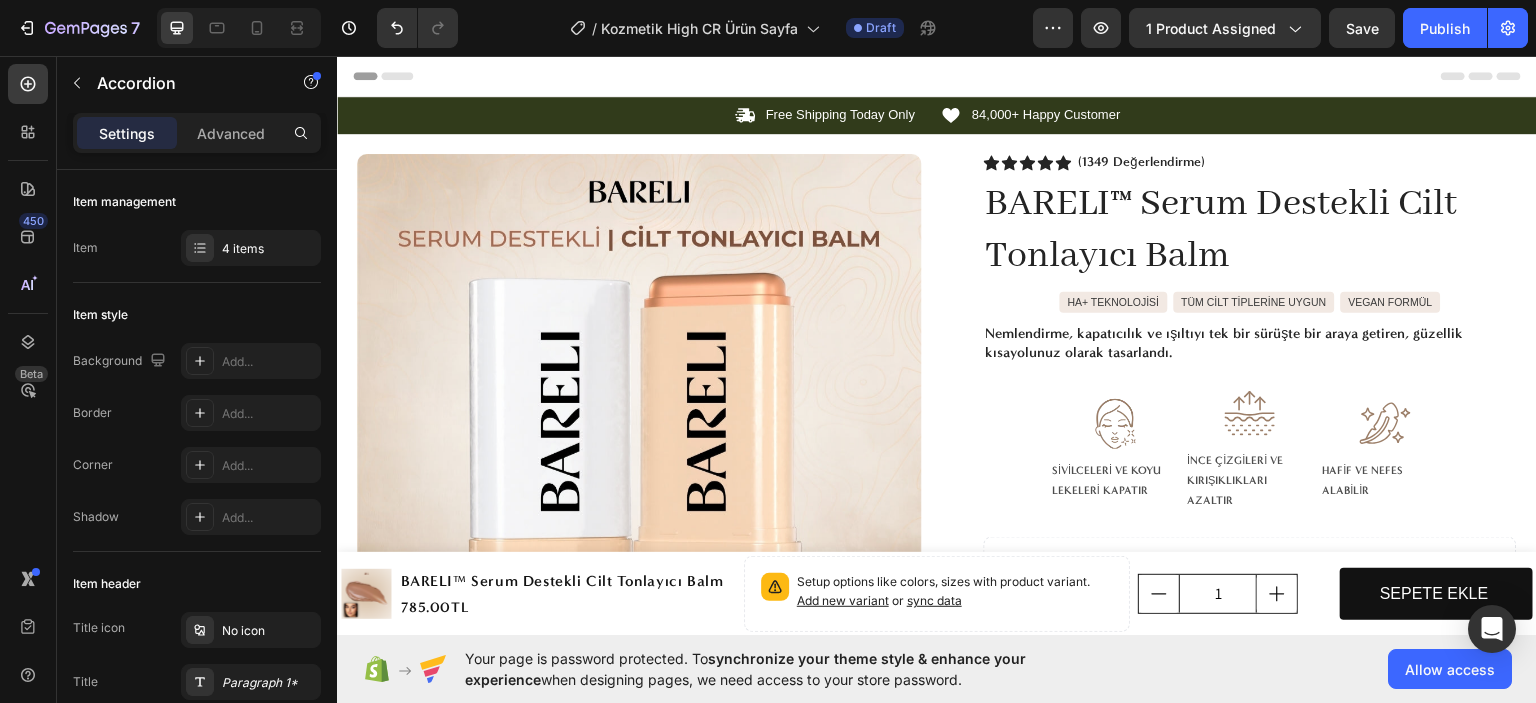 scroll, scrollTop: 0, scrollLeft: 0, axis: both 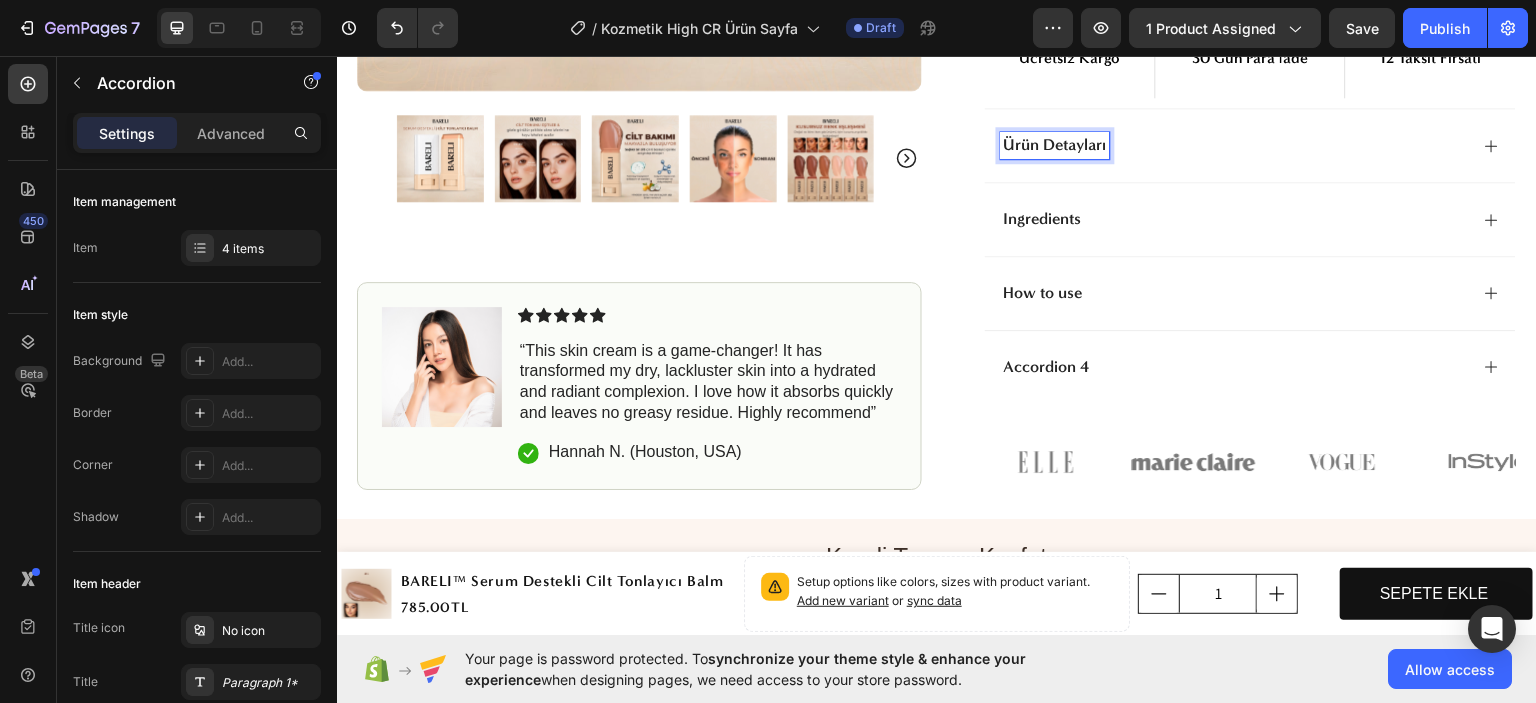 click on "Ingredients" at bounding box center [1043, 218] 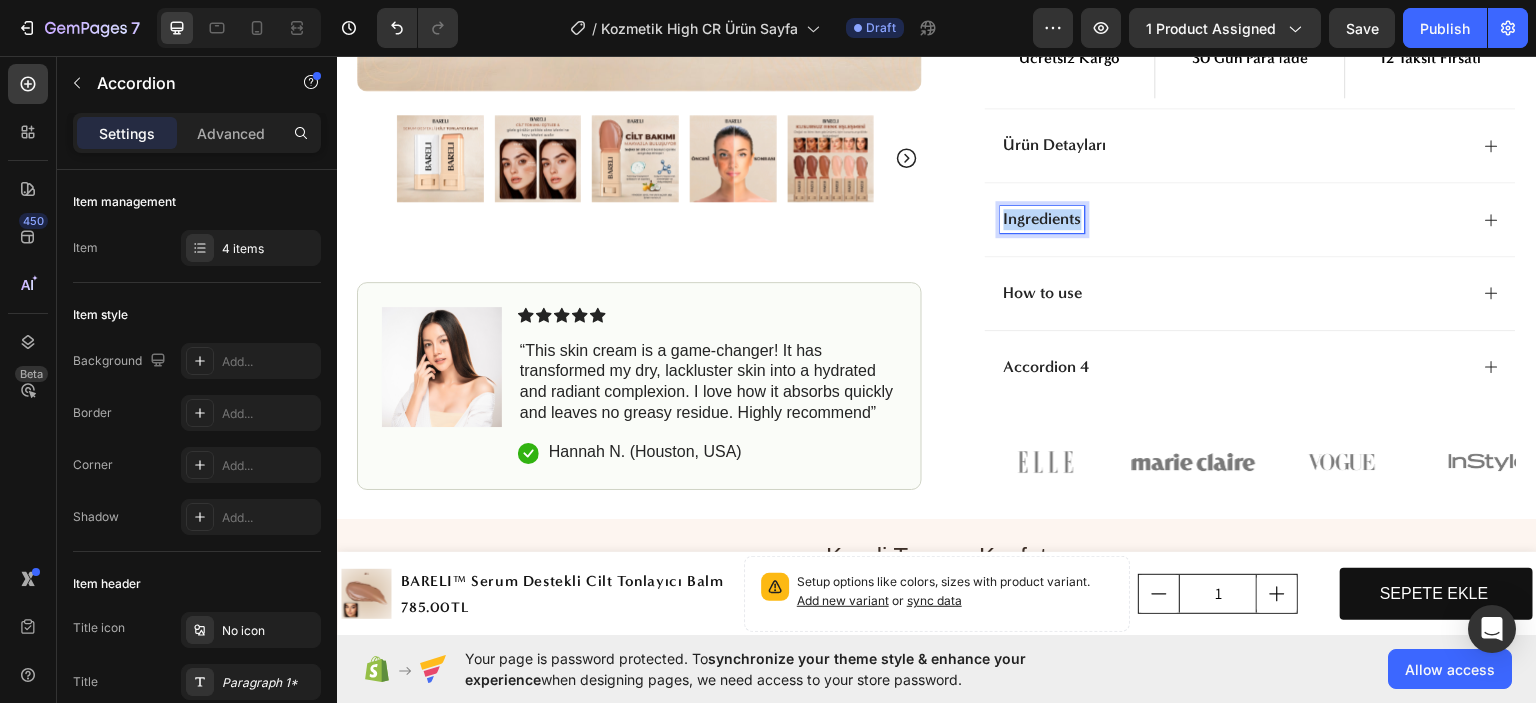 click on "Ingredients" at bounding box center (1043, 218) 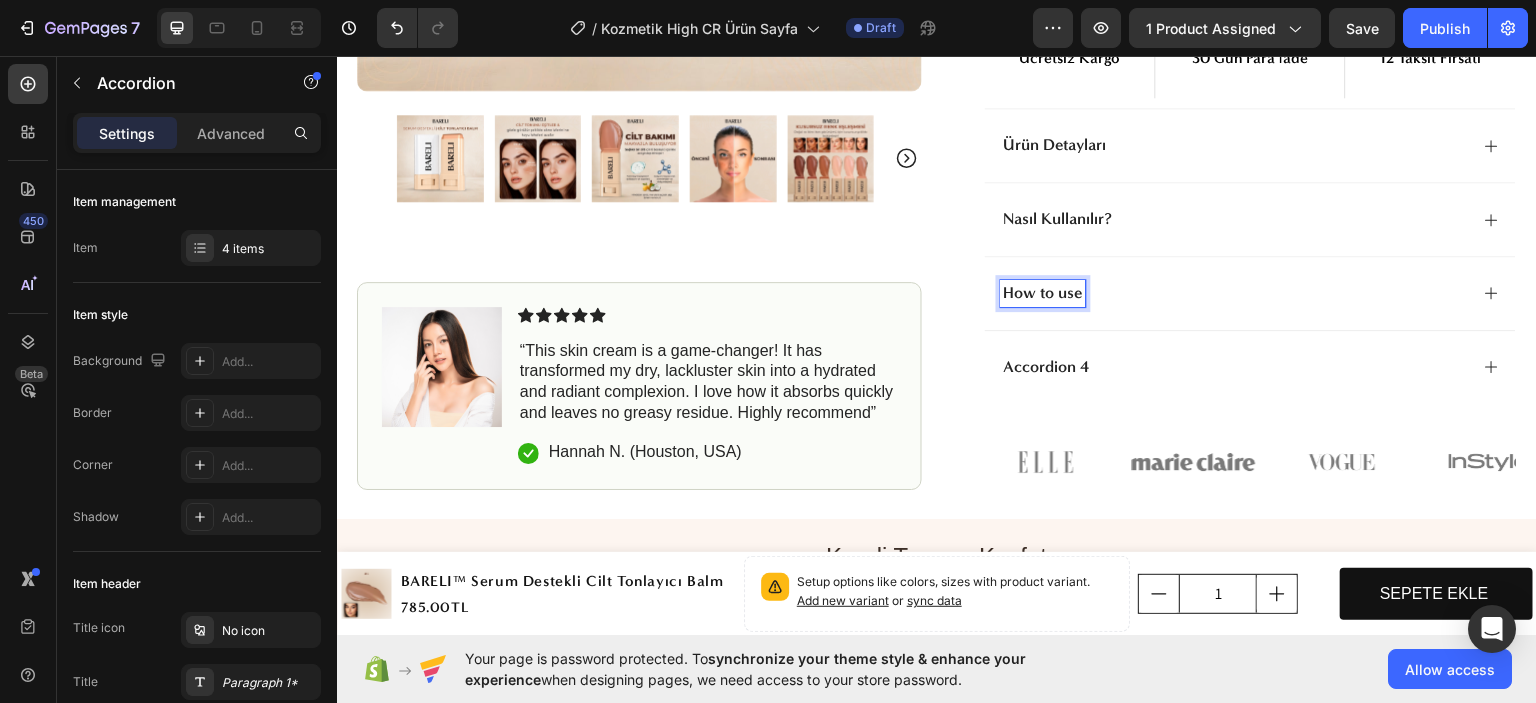 click on "How to use" at bounding box center (1043, 292) 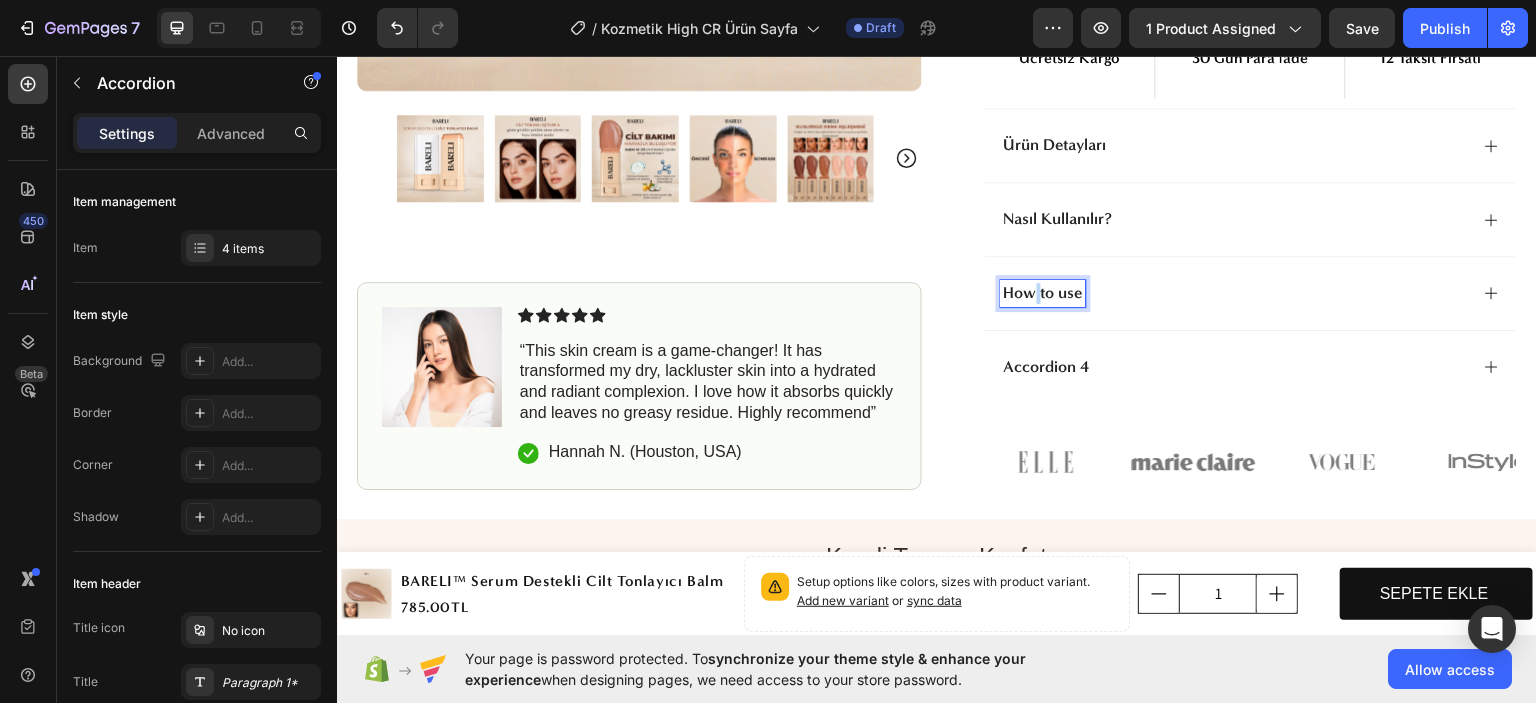 click on "How to use" at bounding box center (1043, 292) 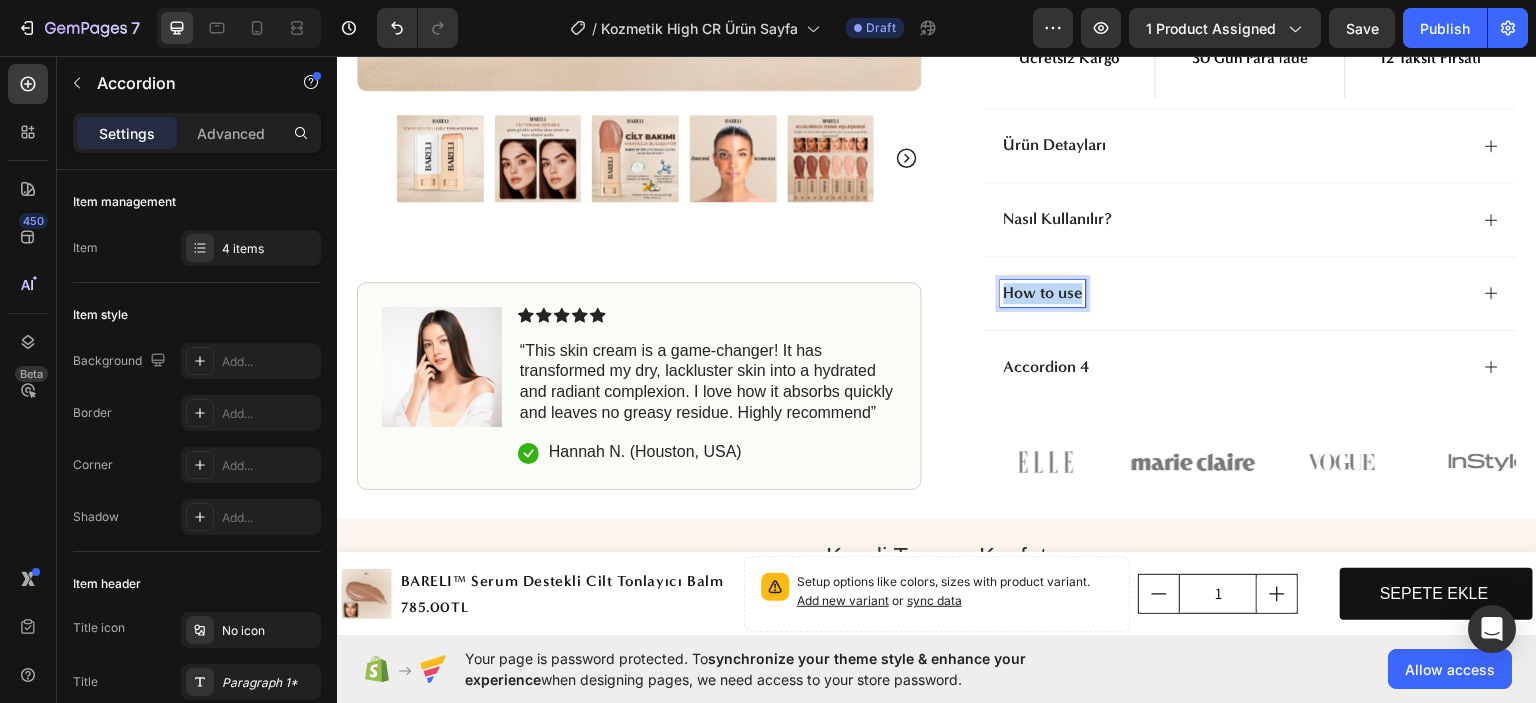 click on "How to use" at bounding box center [1043, 292] 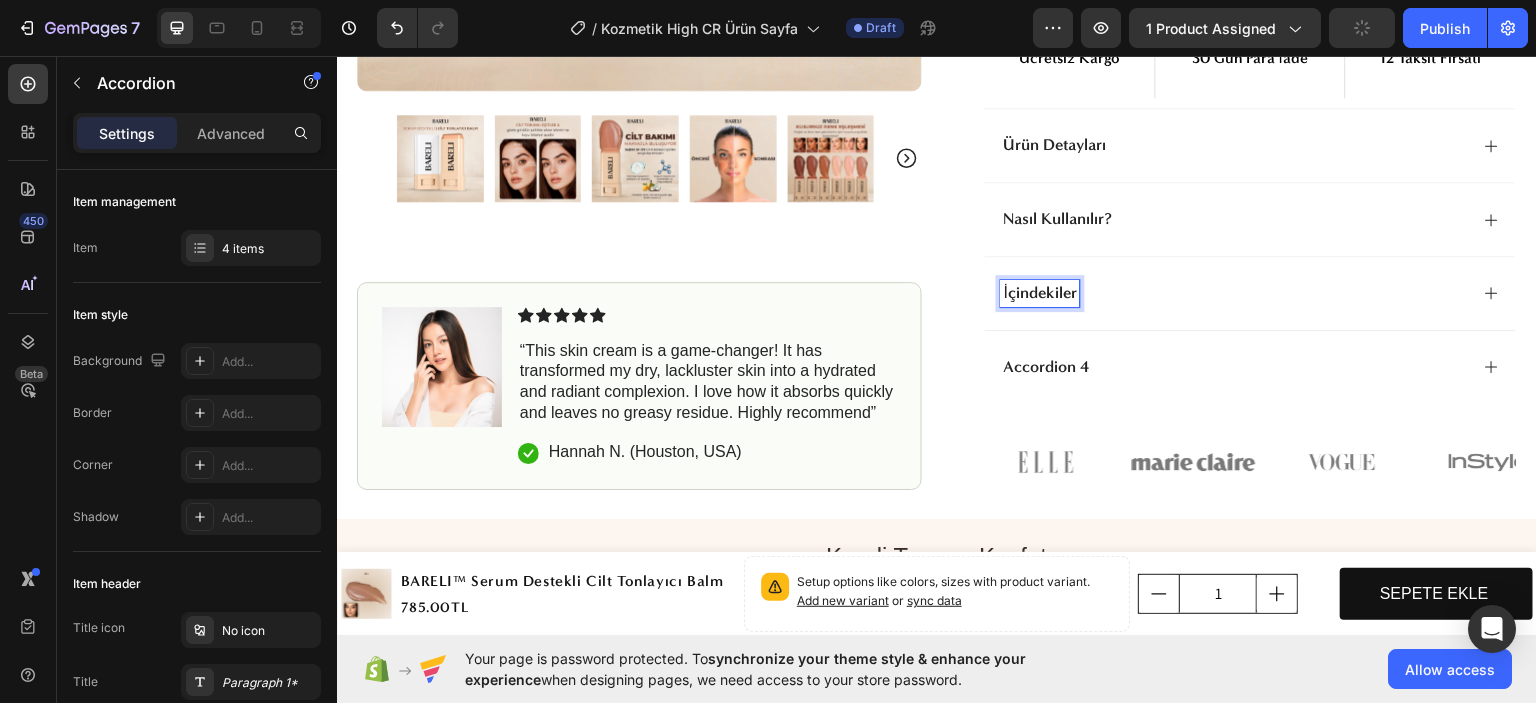click on "Accordion 4" at bounding box center (1047, 366) 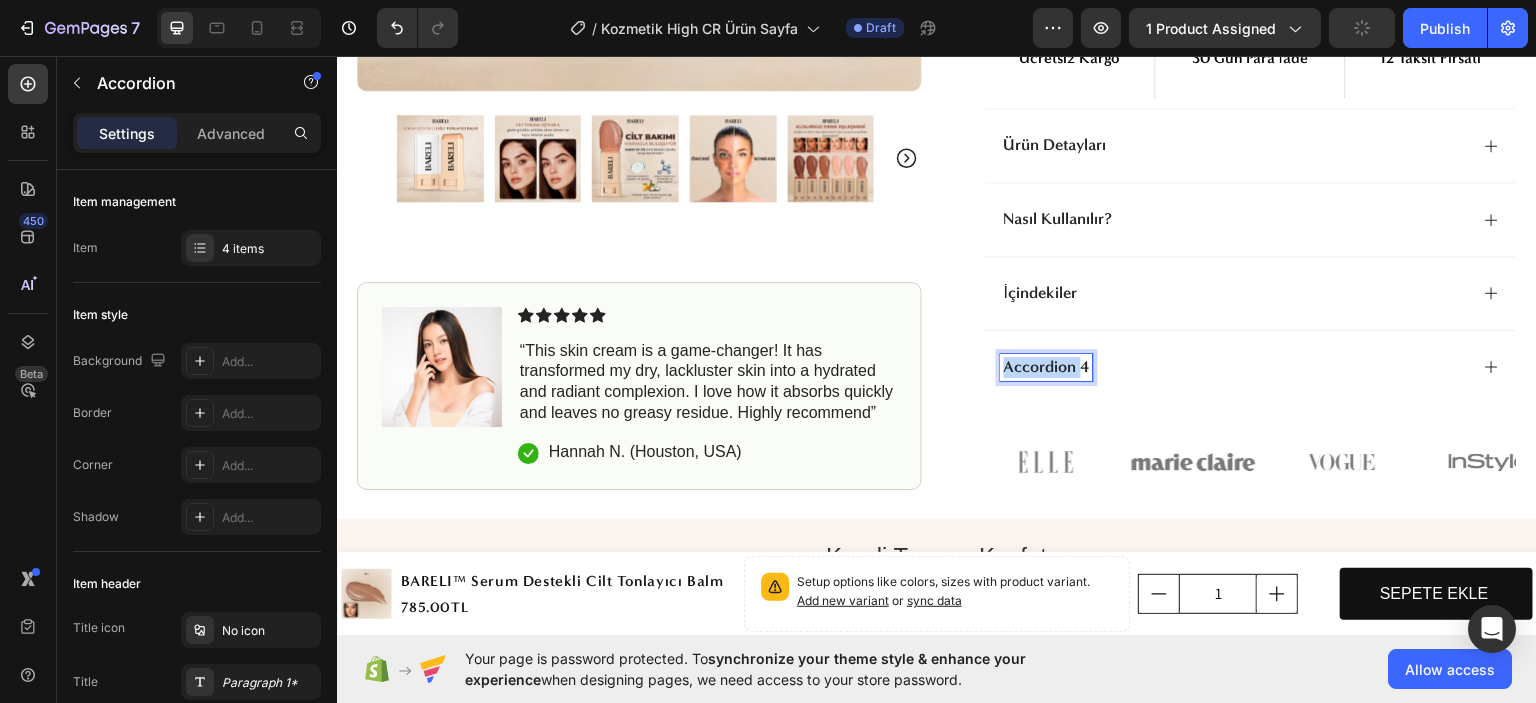 click on "Accordion 4" at bounding box center [1047, 366] 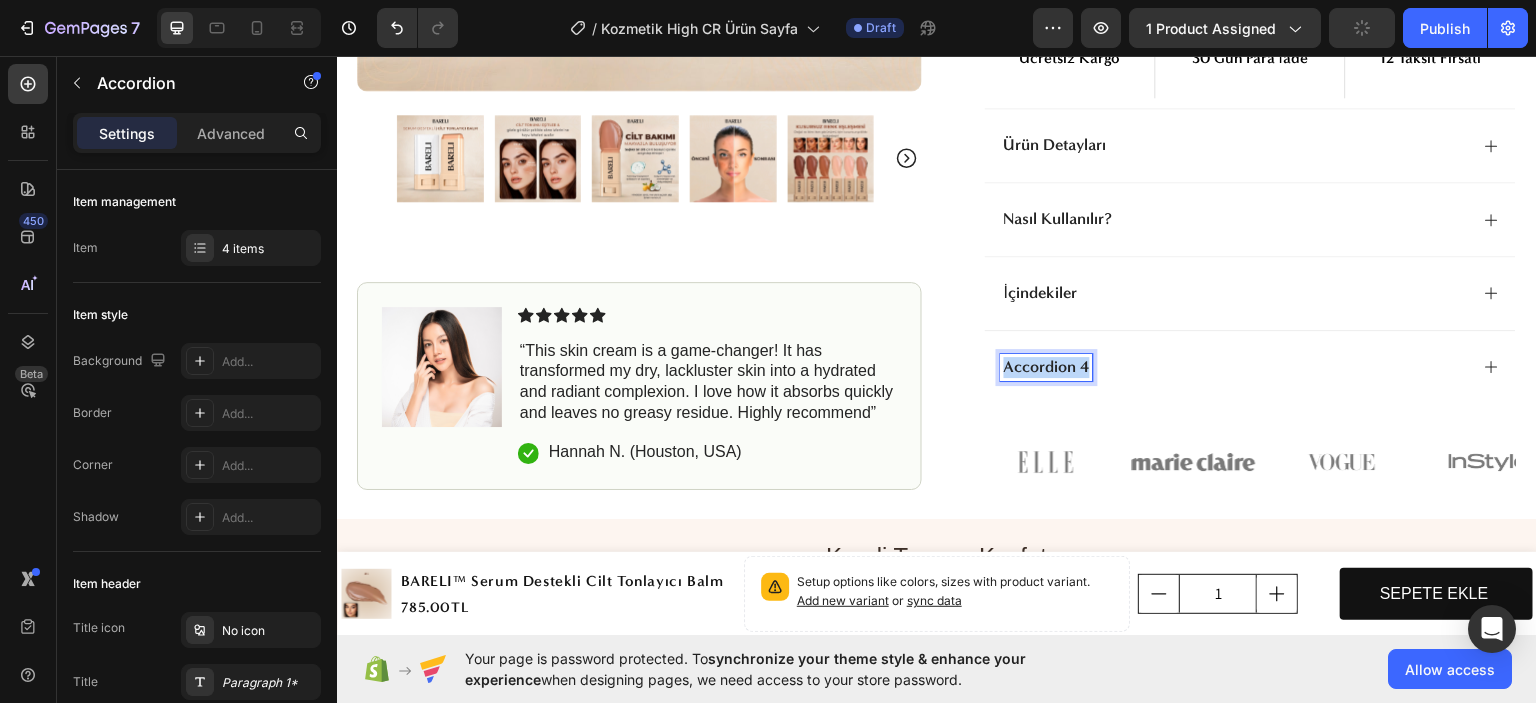 click on "Accordion 4" at bounding box center (1047, 366) 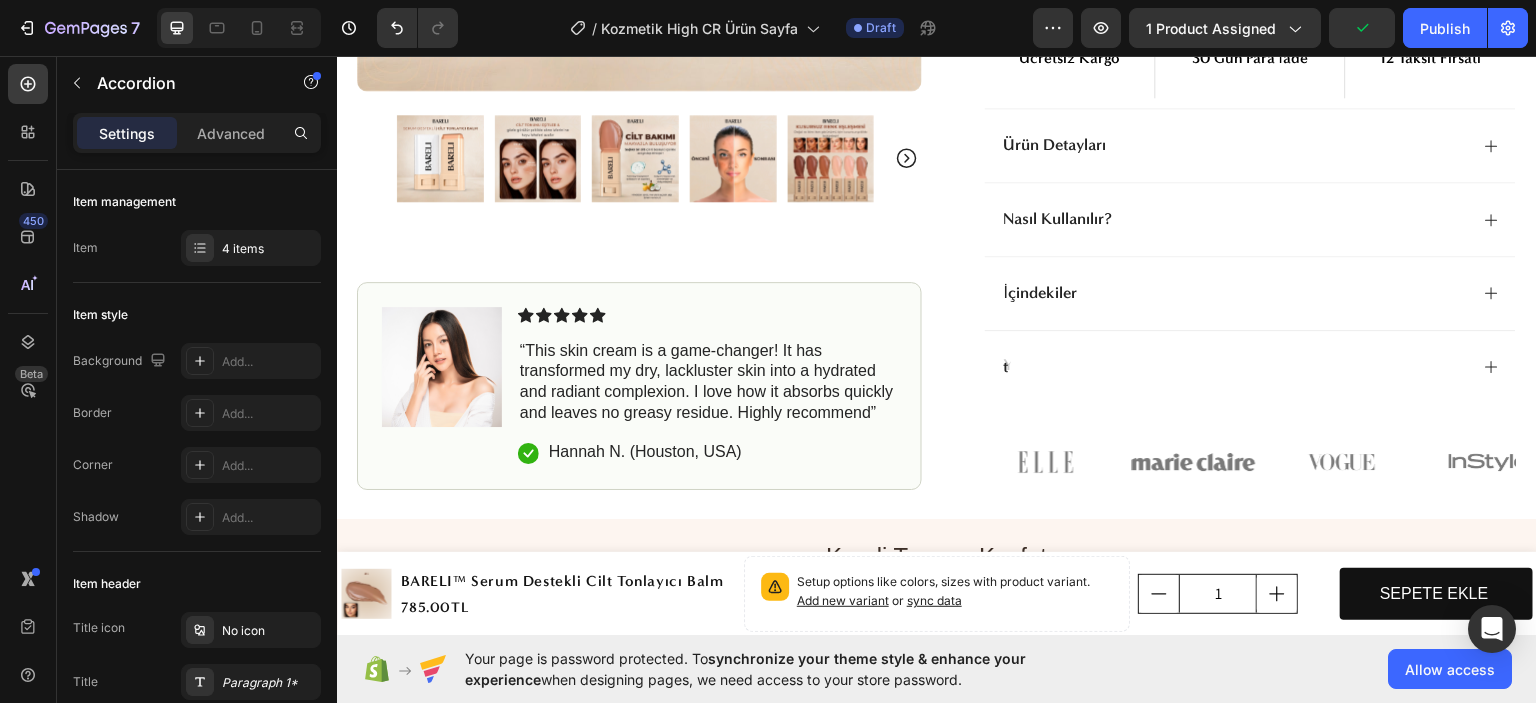 scroll, scrollTop: 789, scrollLeft: 0, axis: vertical 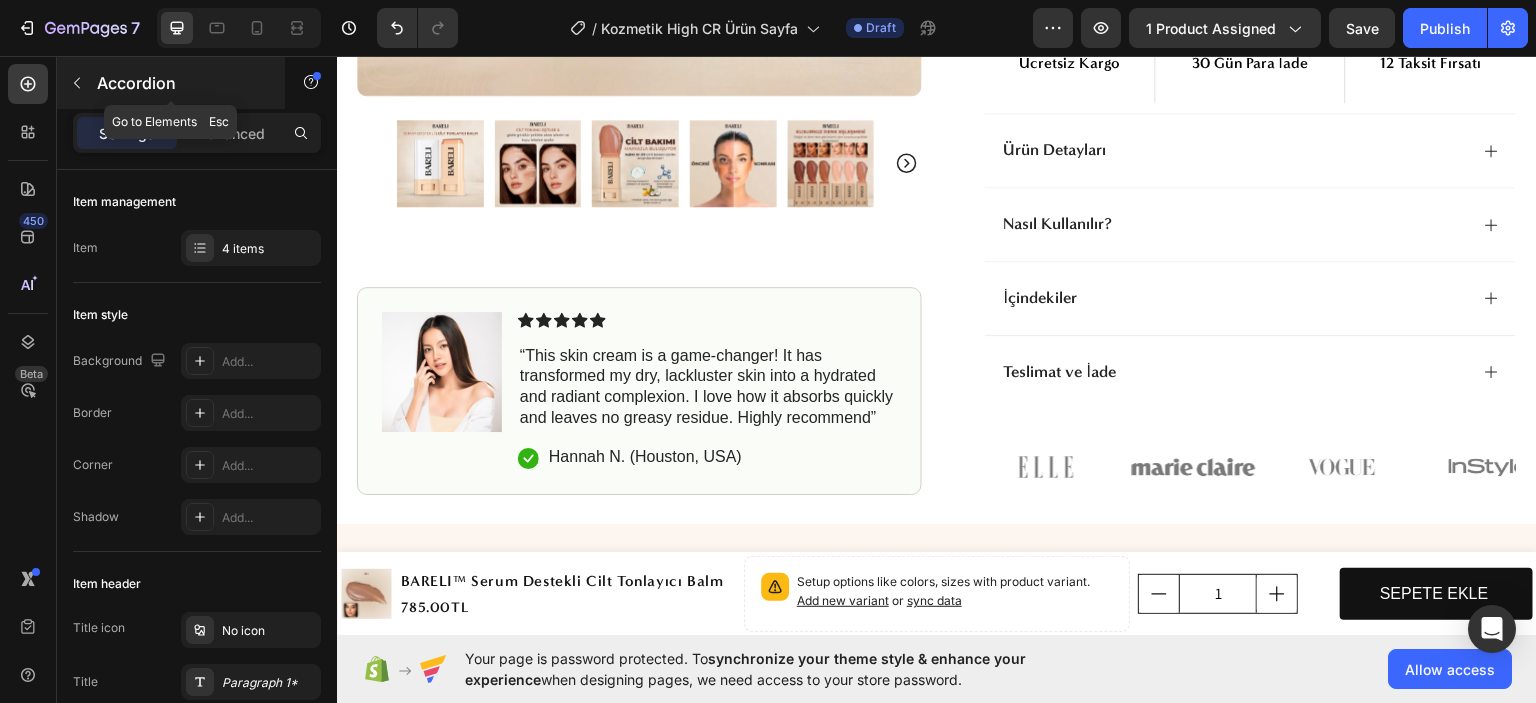 click 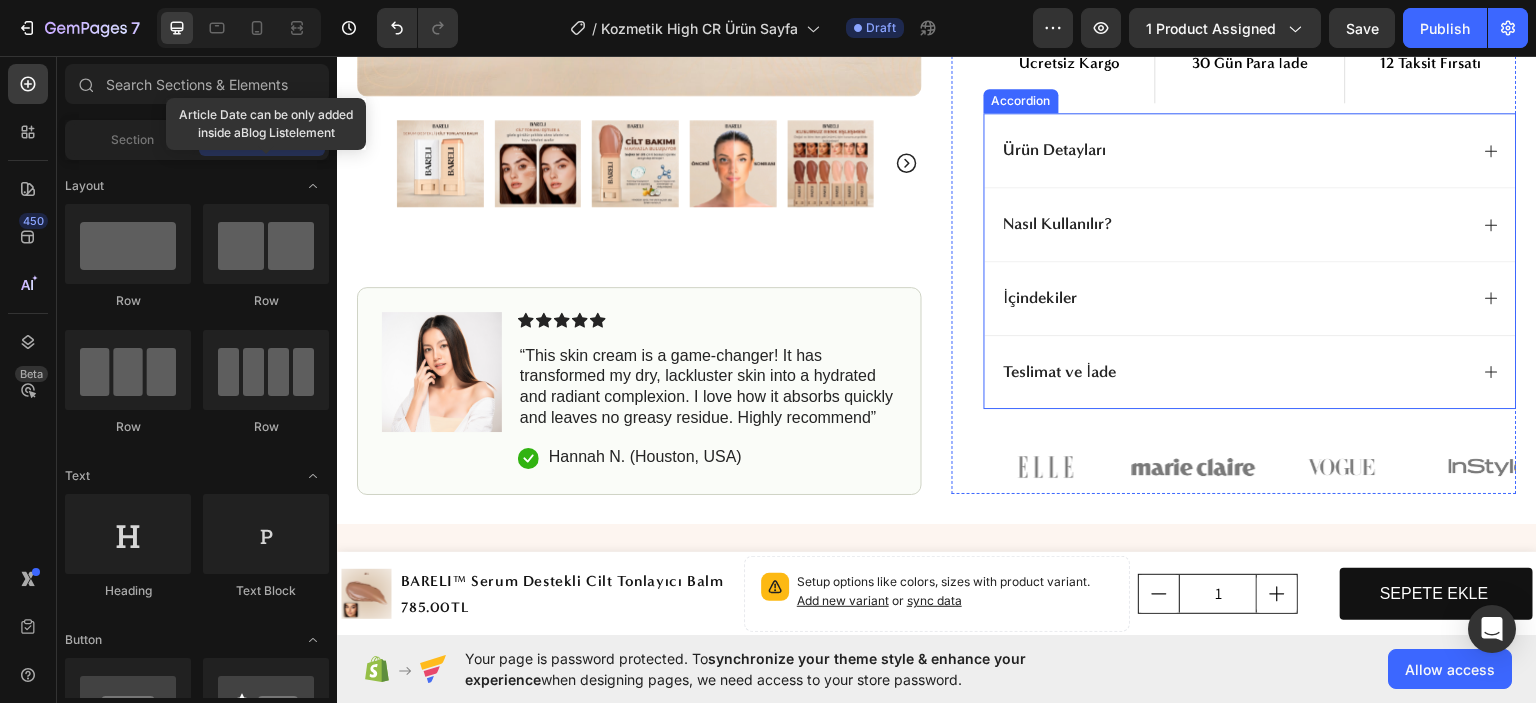 click on "Ürün Detayları" at bounding box center [1234, 149] 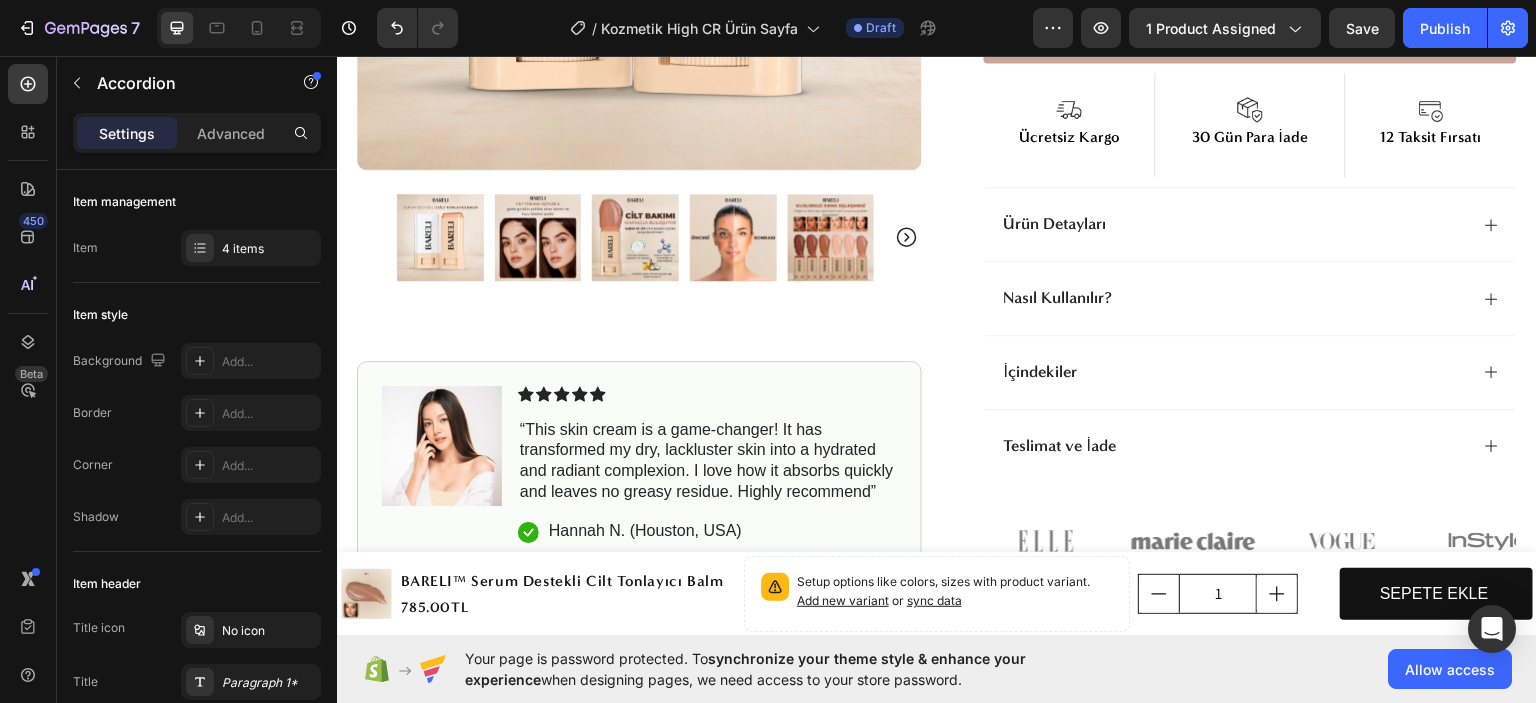 scroll, scrollTop: 700, scrollLeft: 0, axis: vertical 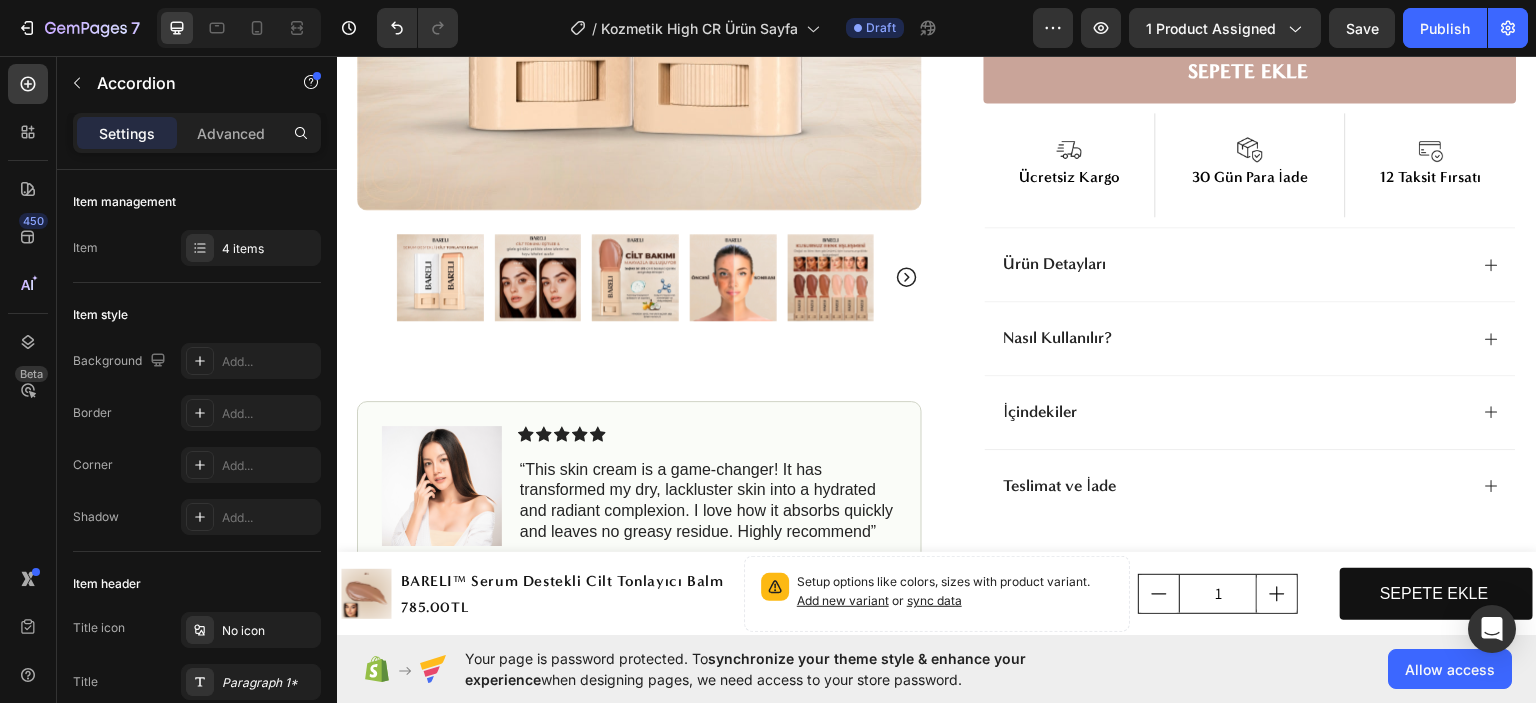 click on "Ürün Detayları" at bounding box center [1234, 263] 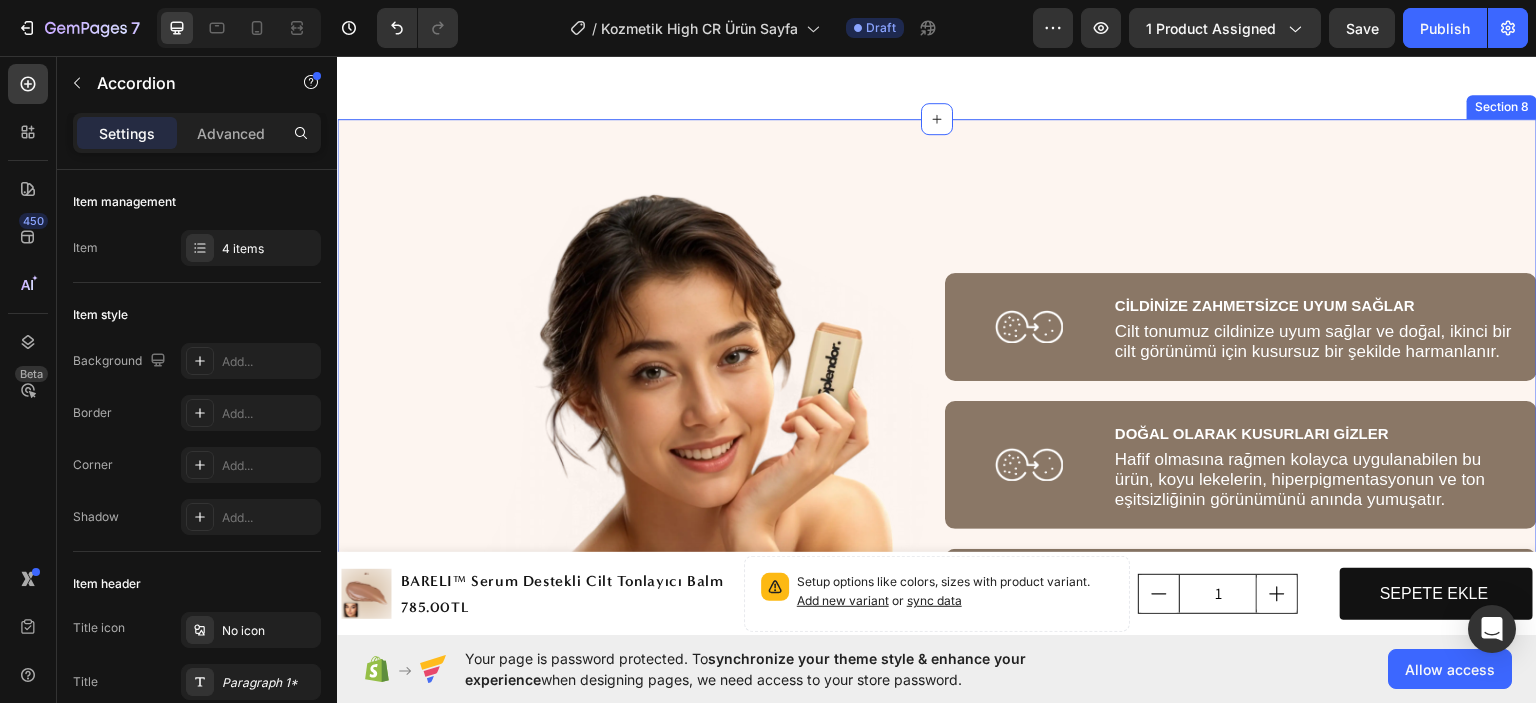 scroll, scrollTop: 3900, scrollLeft: 0, axis: vertical 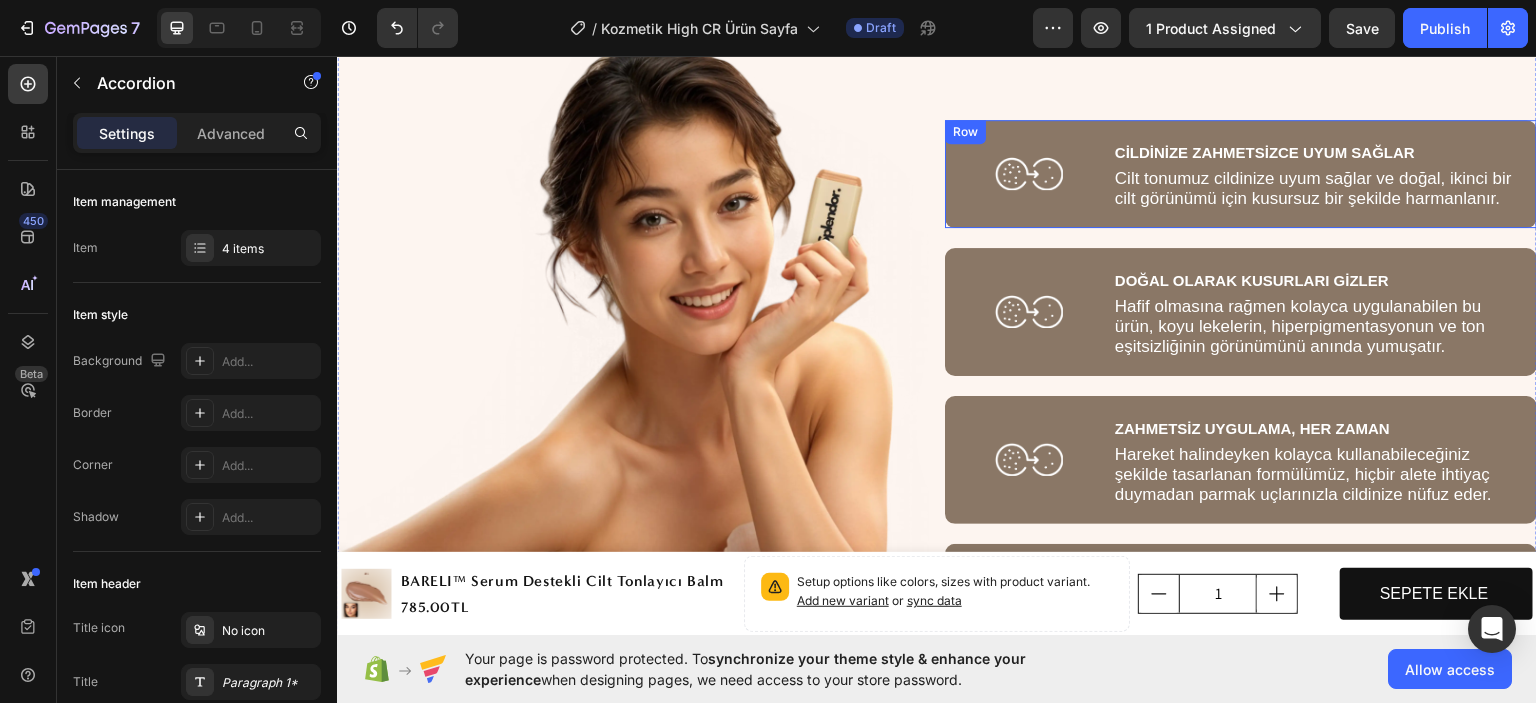 click on "Image CİLDİNİZE ZAHMETSİZCE UYUM SAĞLAR Heading Cilt tonumuz cildinize uyum sağlar ve doğal, ikinci bir cilt görünümü için kusursuz bir şekilde harmanlanır. Text Block Row" at bounding box center (1241, 173) 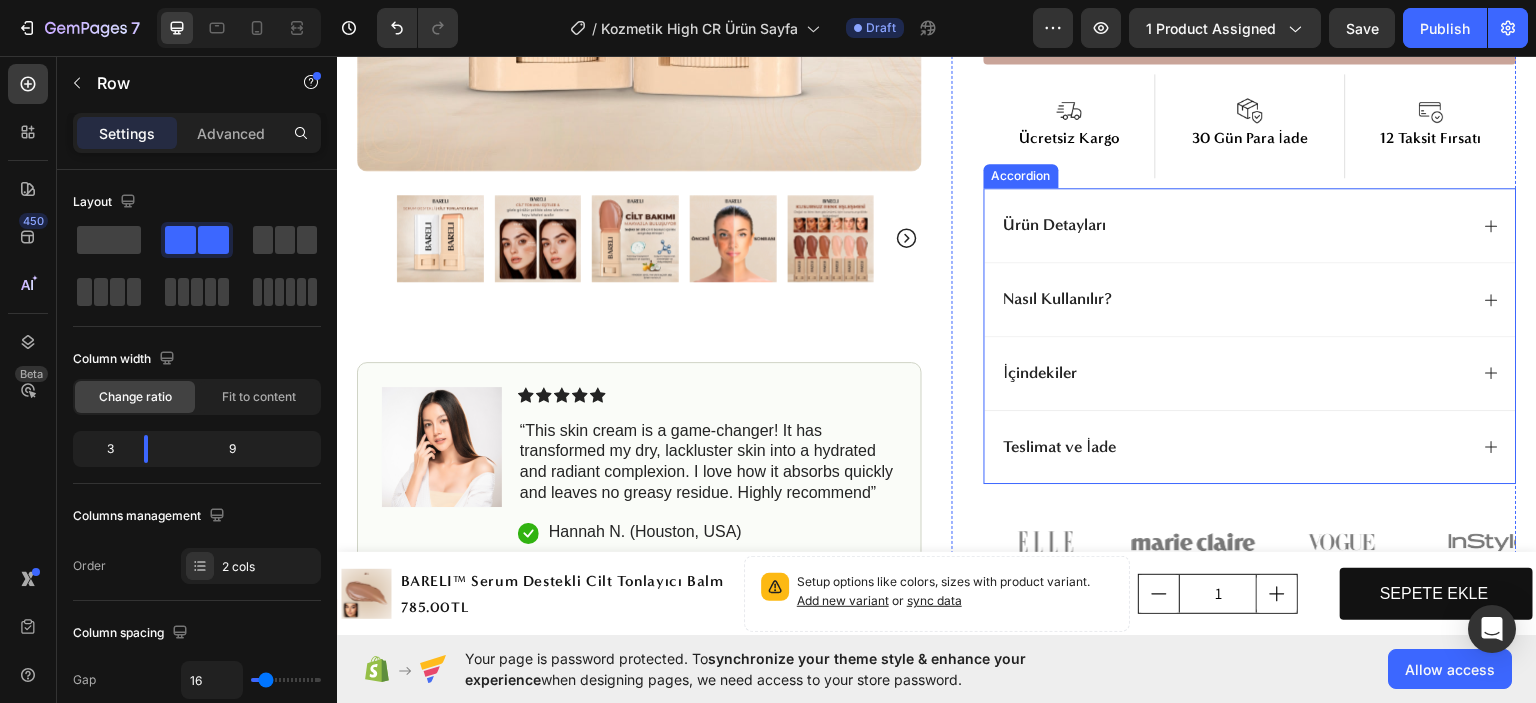 scroll, scrollTop: 800, scrollLeft: 0, axis: vertical 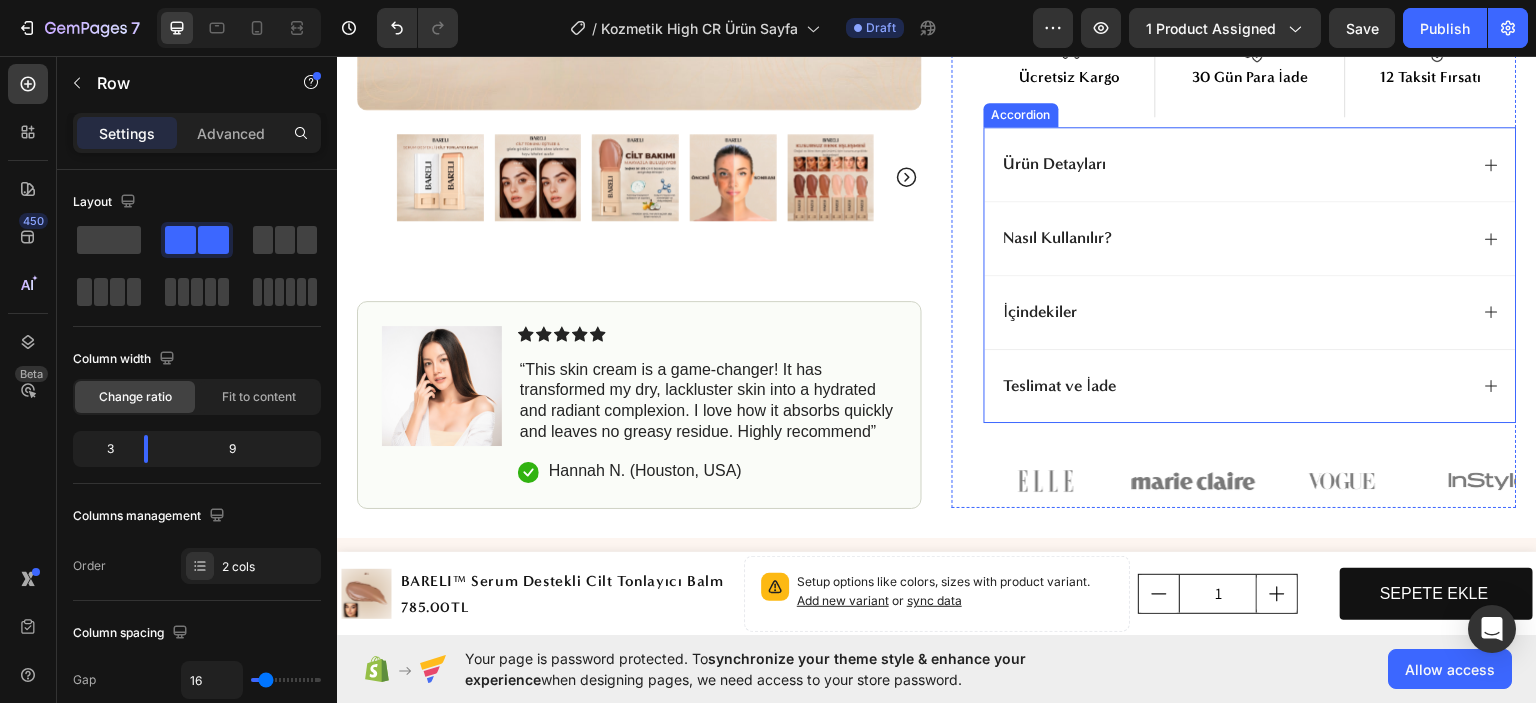 click on "Ürün Detayları" at bounding box center (1234, 163) 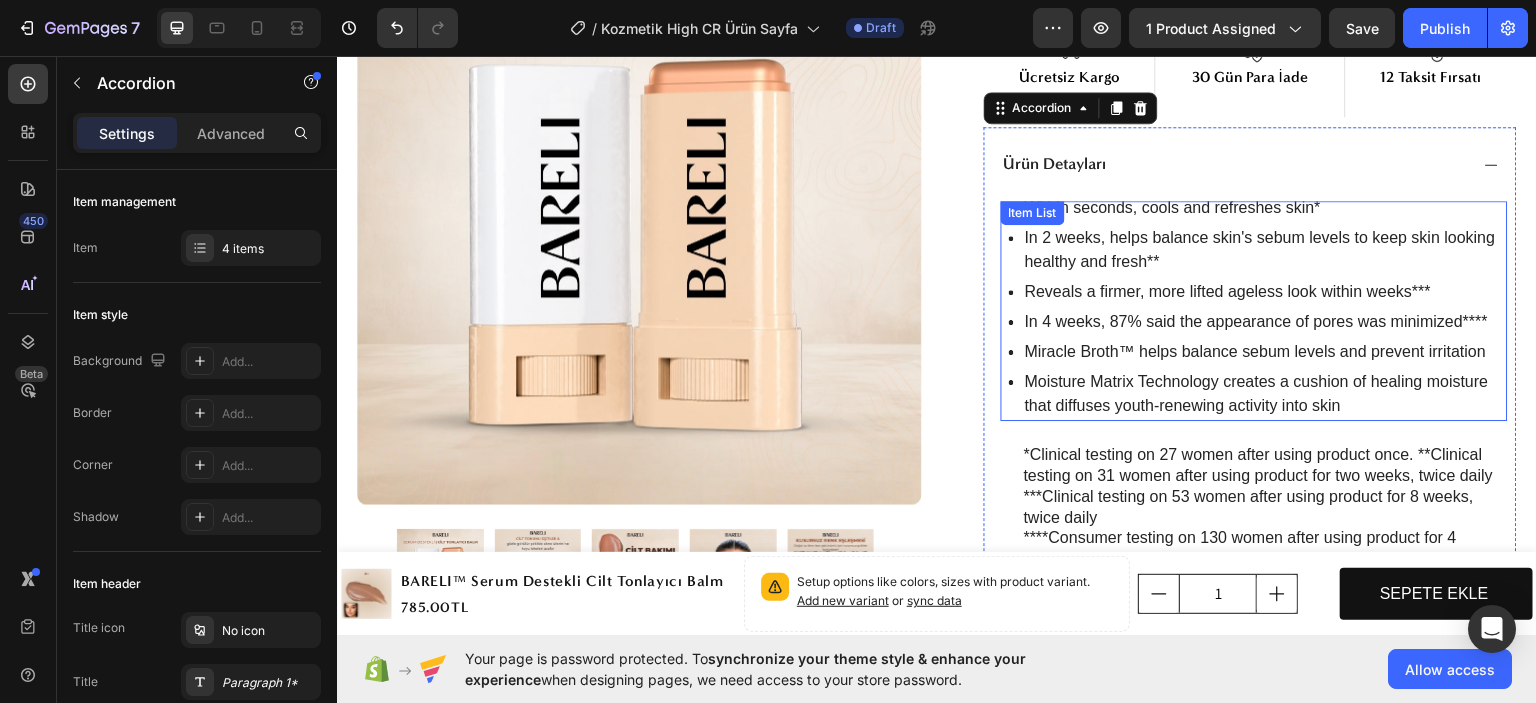 click on "Moisture Matrix Technology creates a cushion of healing moisture that diffuses youth-renewing activity into skin" at bounding box center (1265, 393) 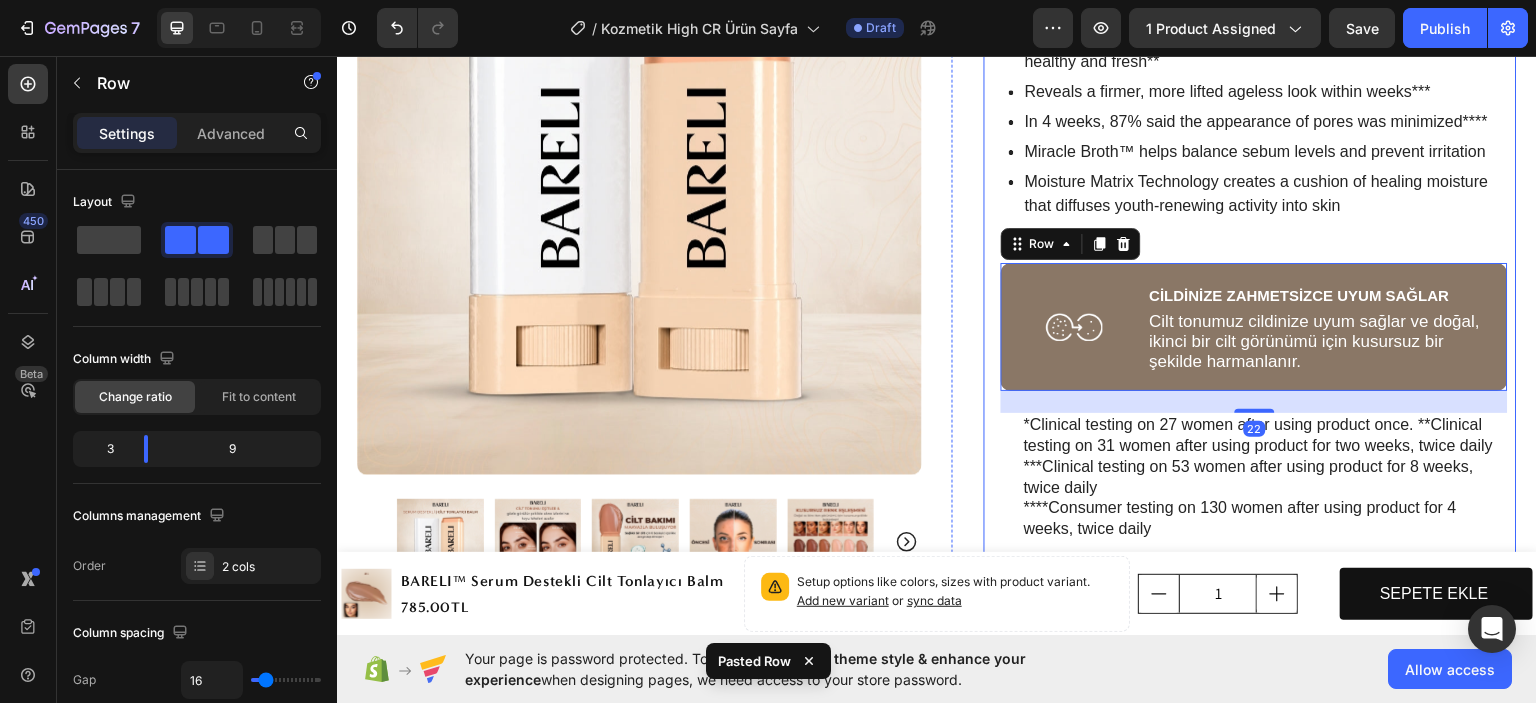 scroll, scrollTop: 1000, scrollLeft: 0, axis: vertical 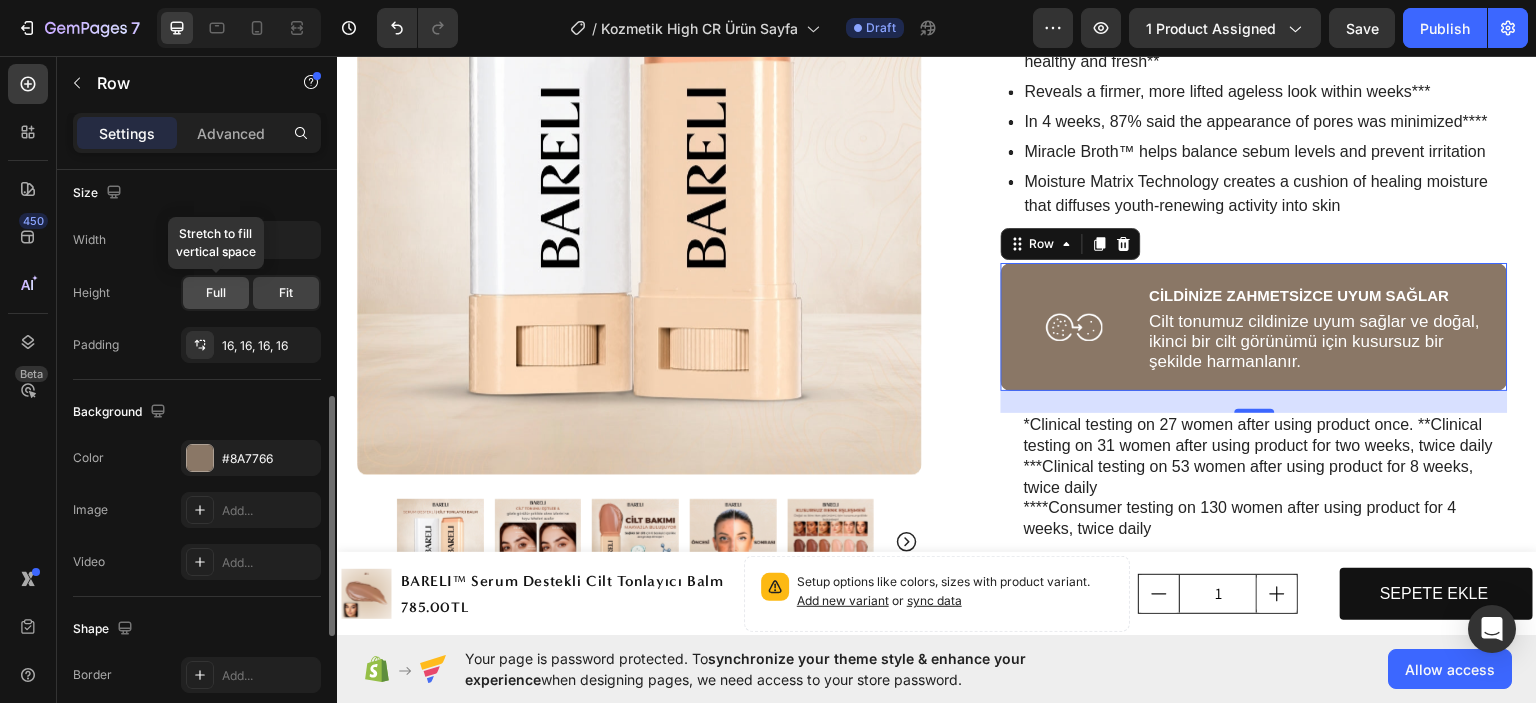 click on "Full" 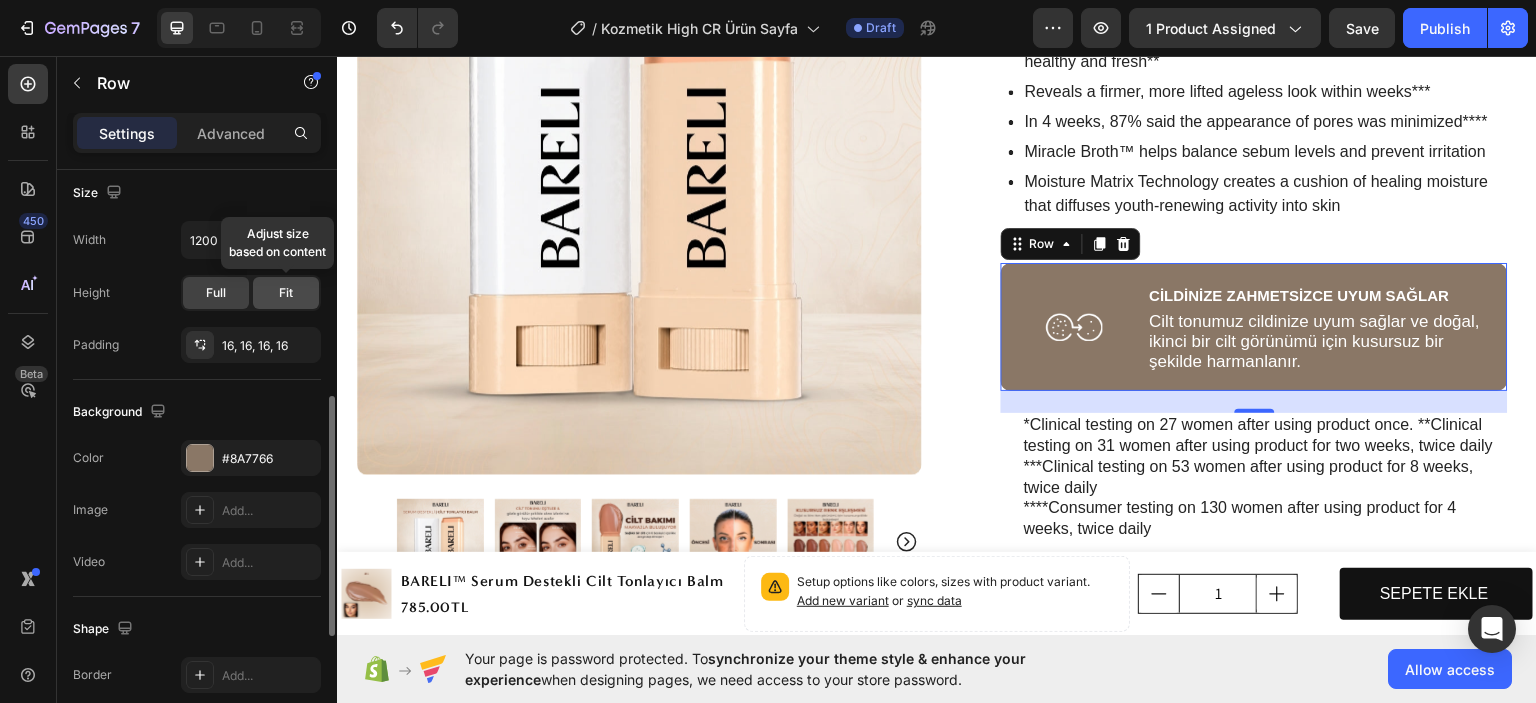 click on "Fit" 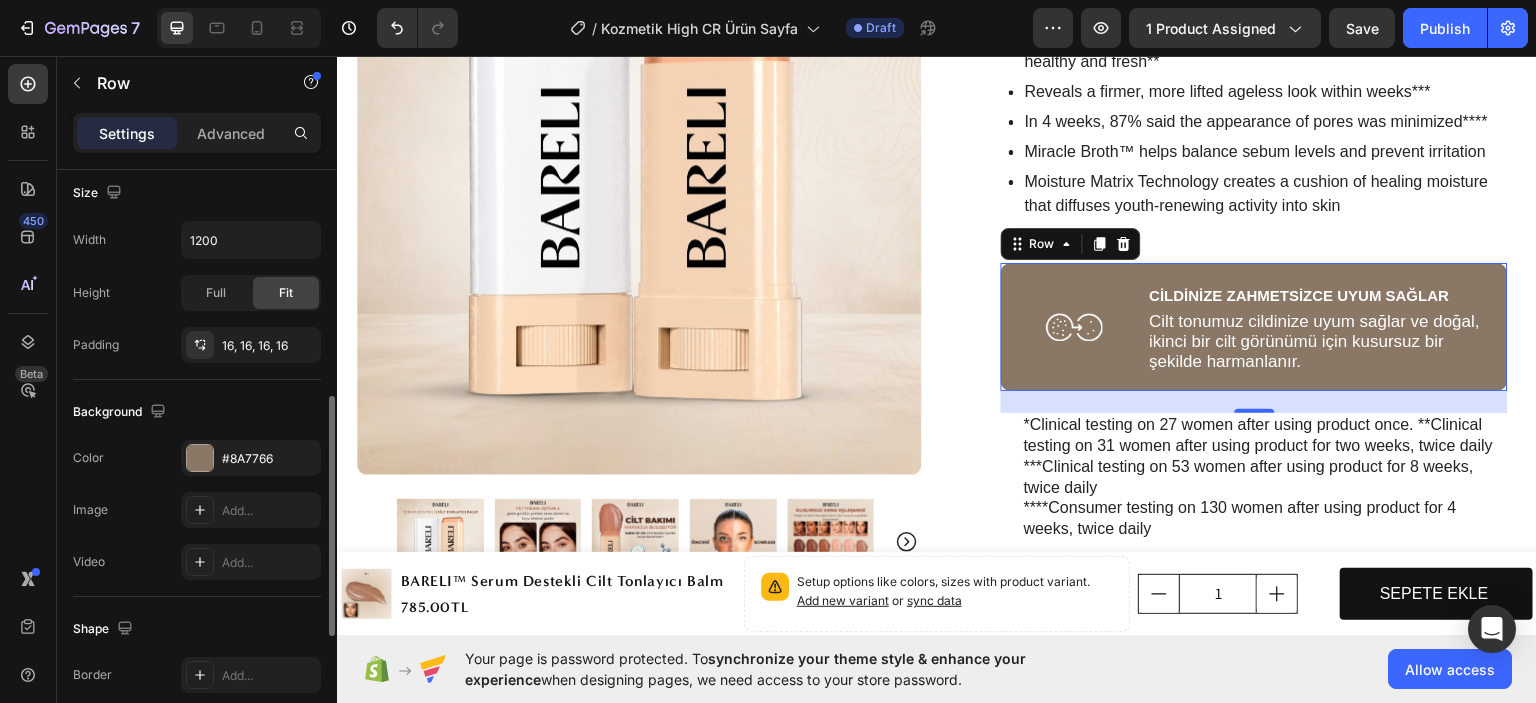 click on "Height Full Fit" at bounding box center [197, 293] 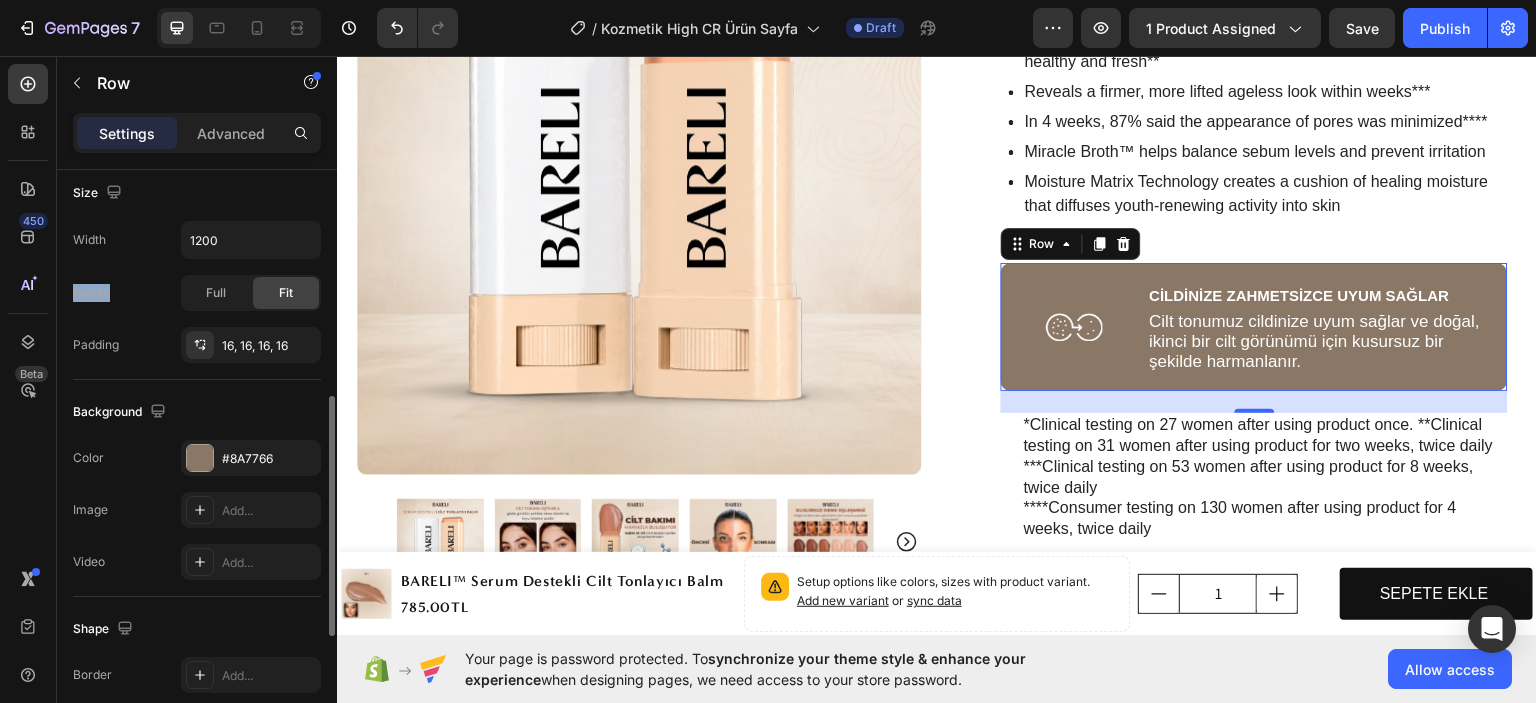 click on "Height" at bounding box center (91, 293) 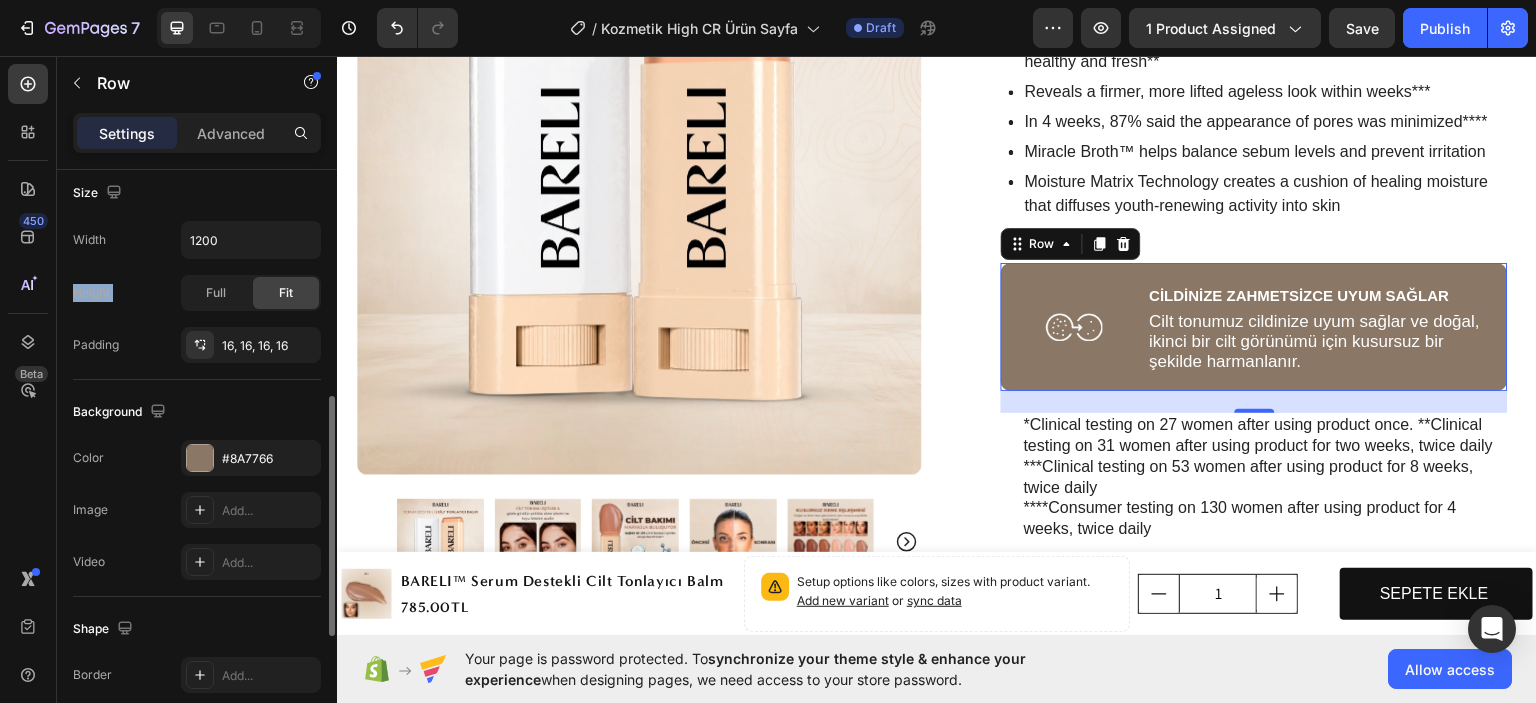 click on "Height" at bounding box center [91, 293] 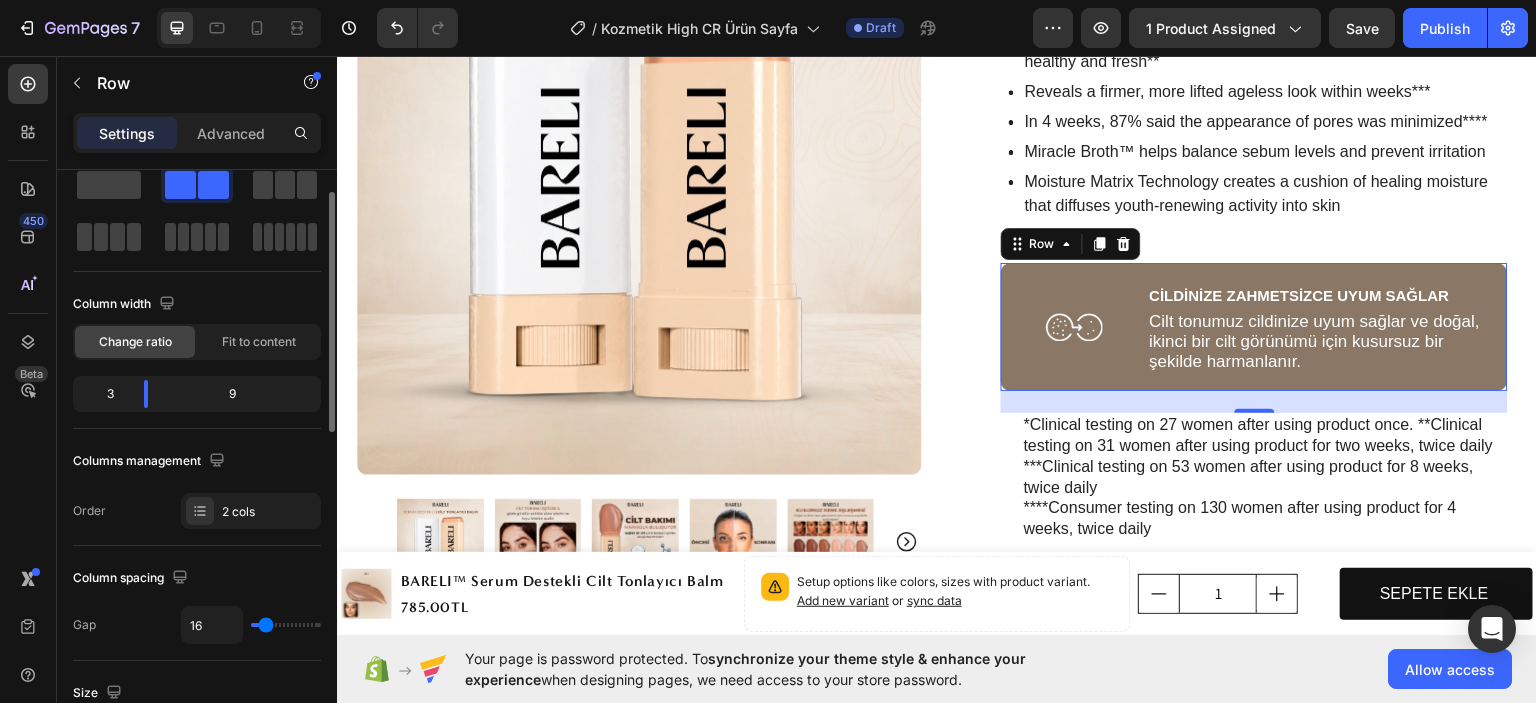 scroll, scrollTop: 0, scrollLeft: 0, axis: both 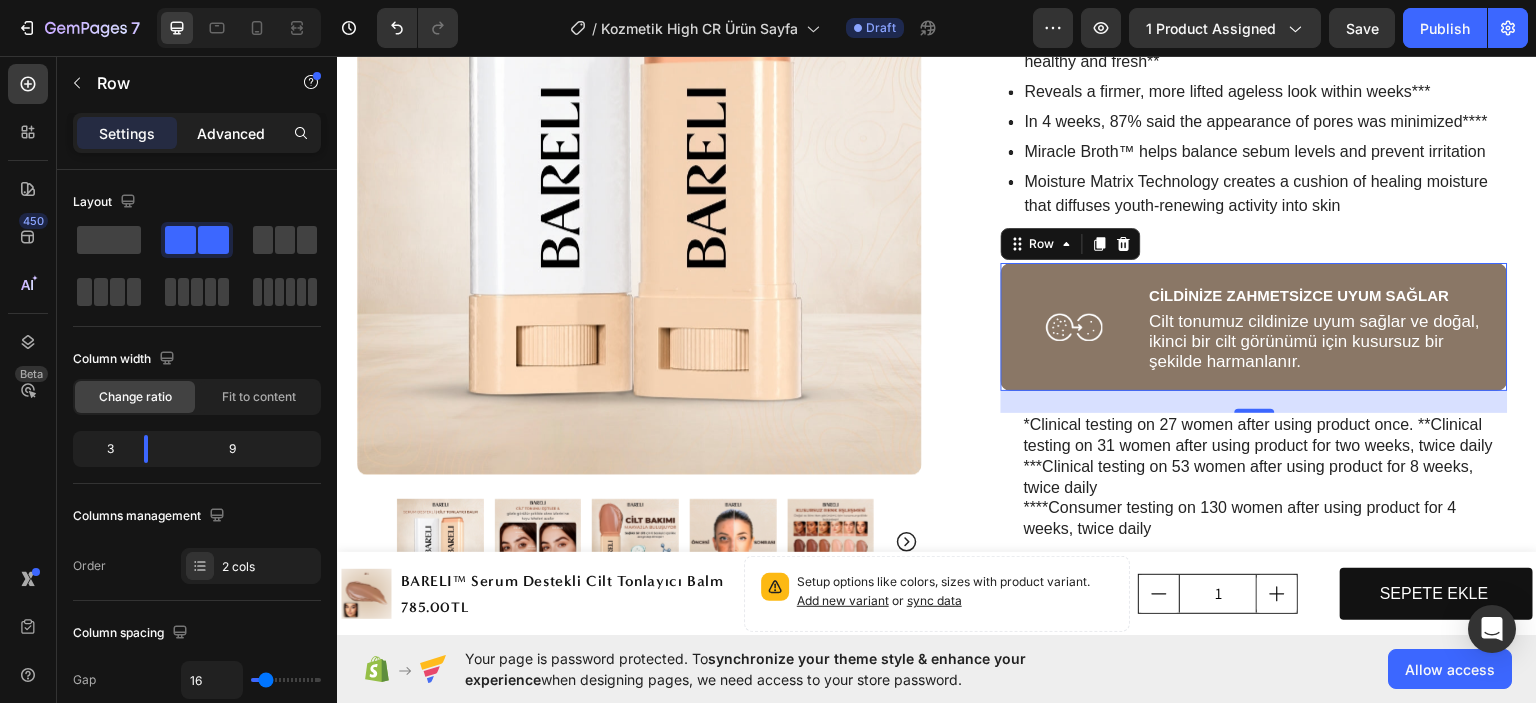 click on "Advanced" at bounding box center [231, 133] 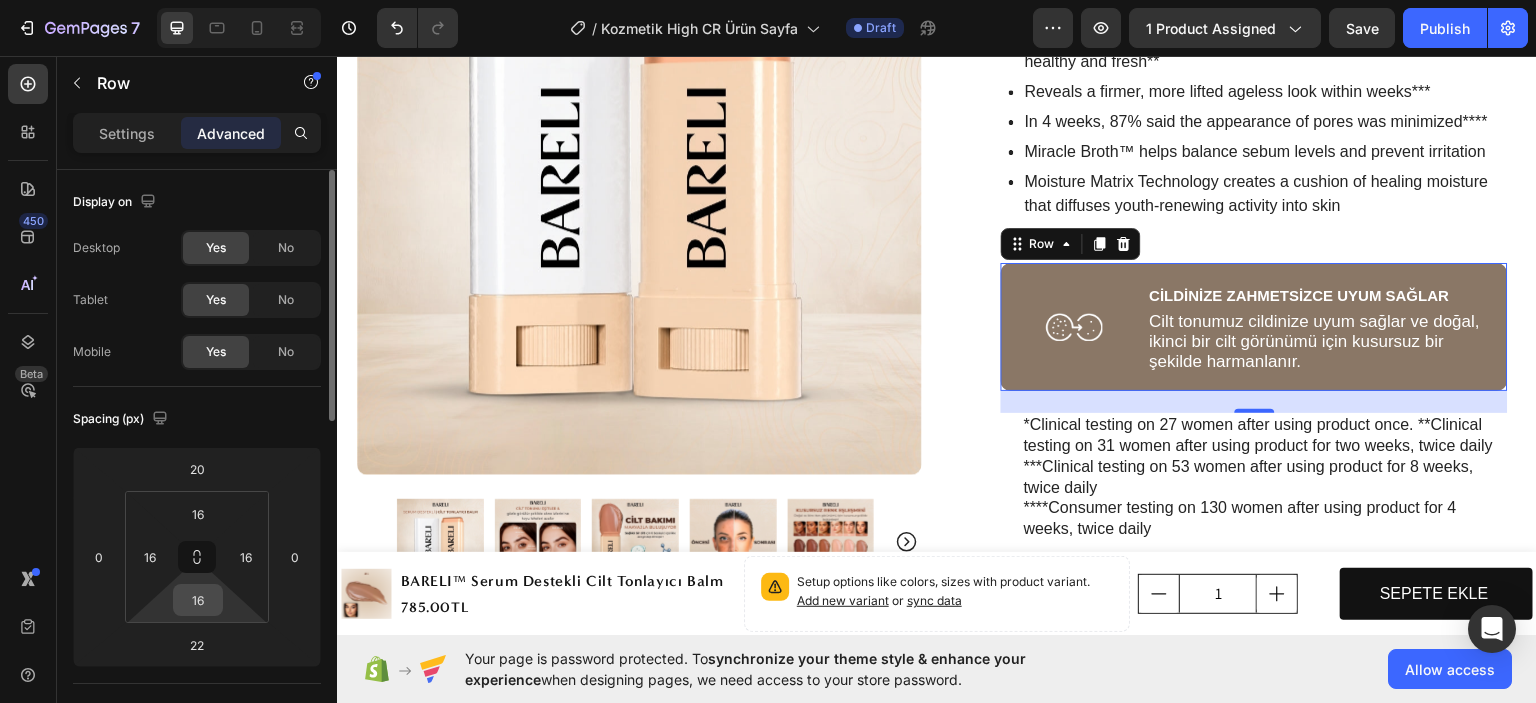 click on "16" at bounding box center [198, 600] 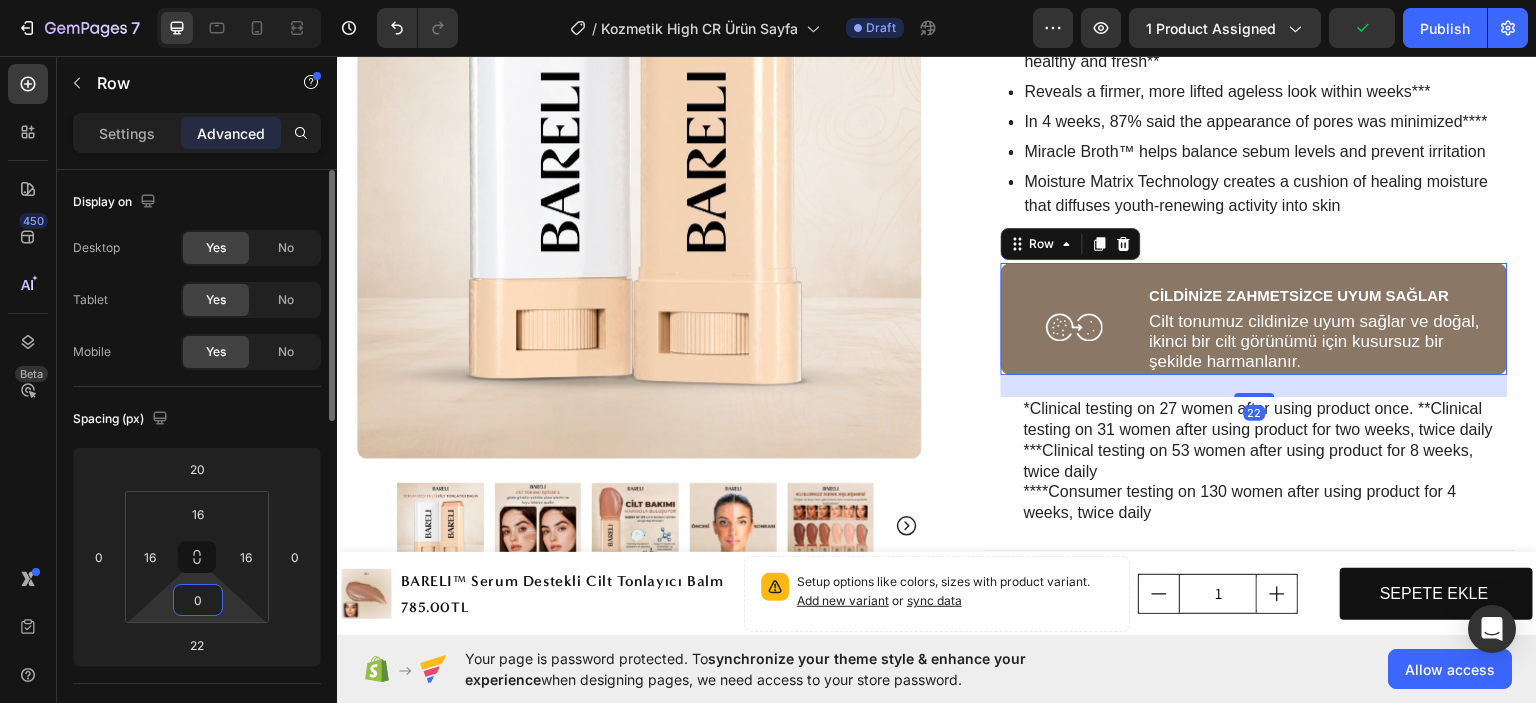 click on "0" at bounding box center [198, 600] 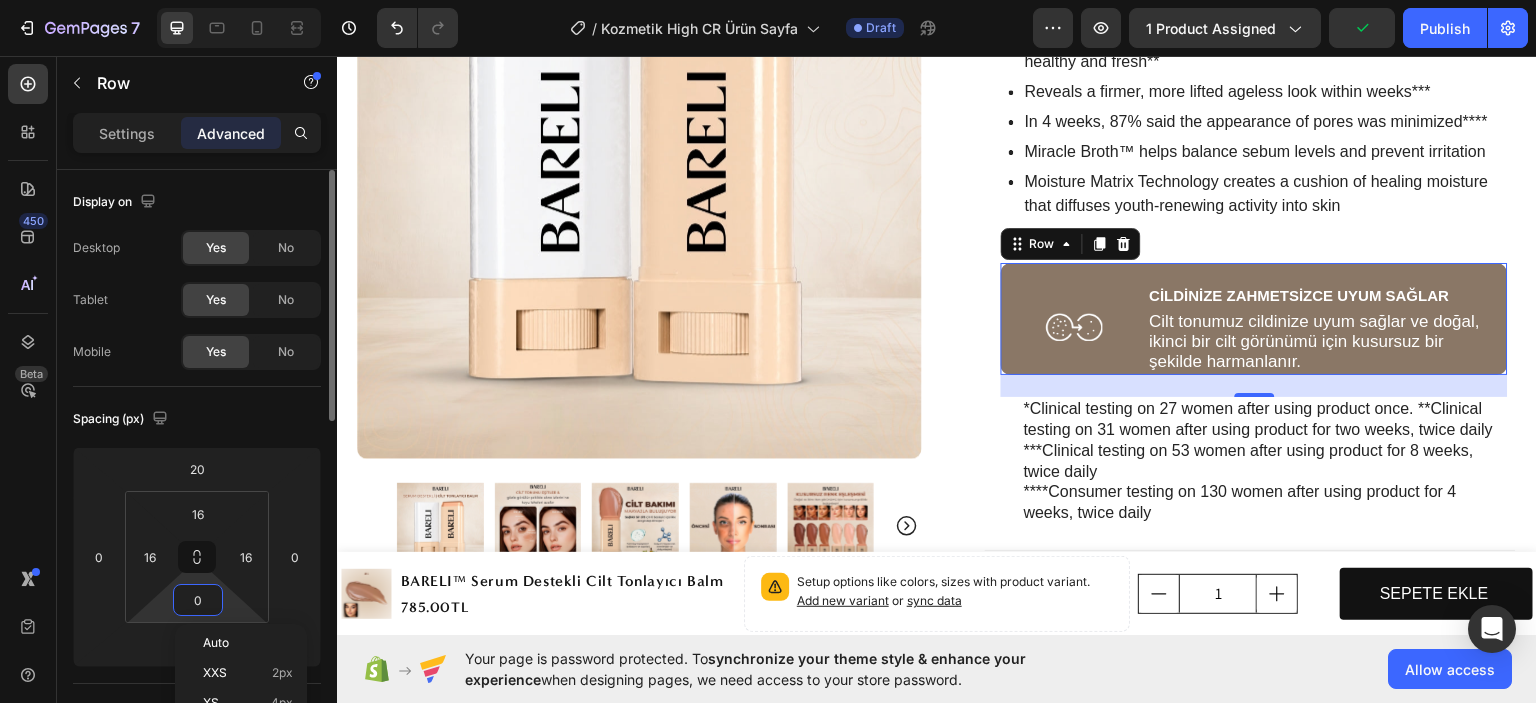click on "0" at bounding box center [198, 600] 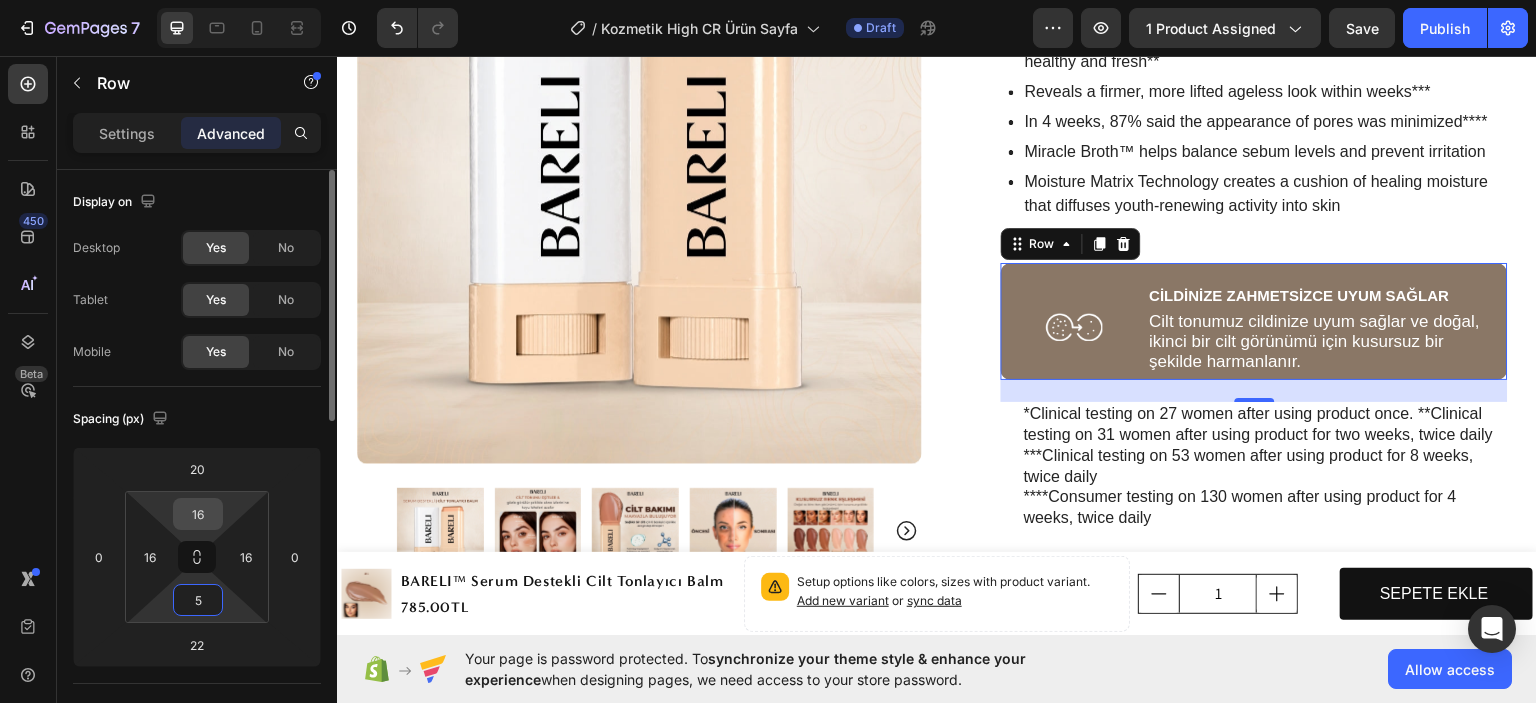 type on "5" 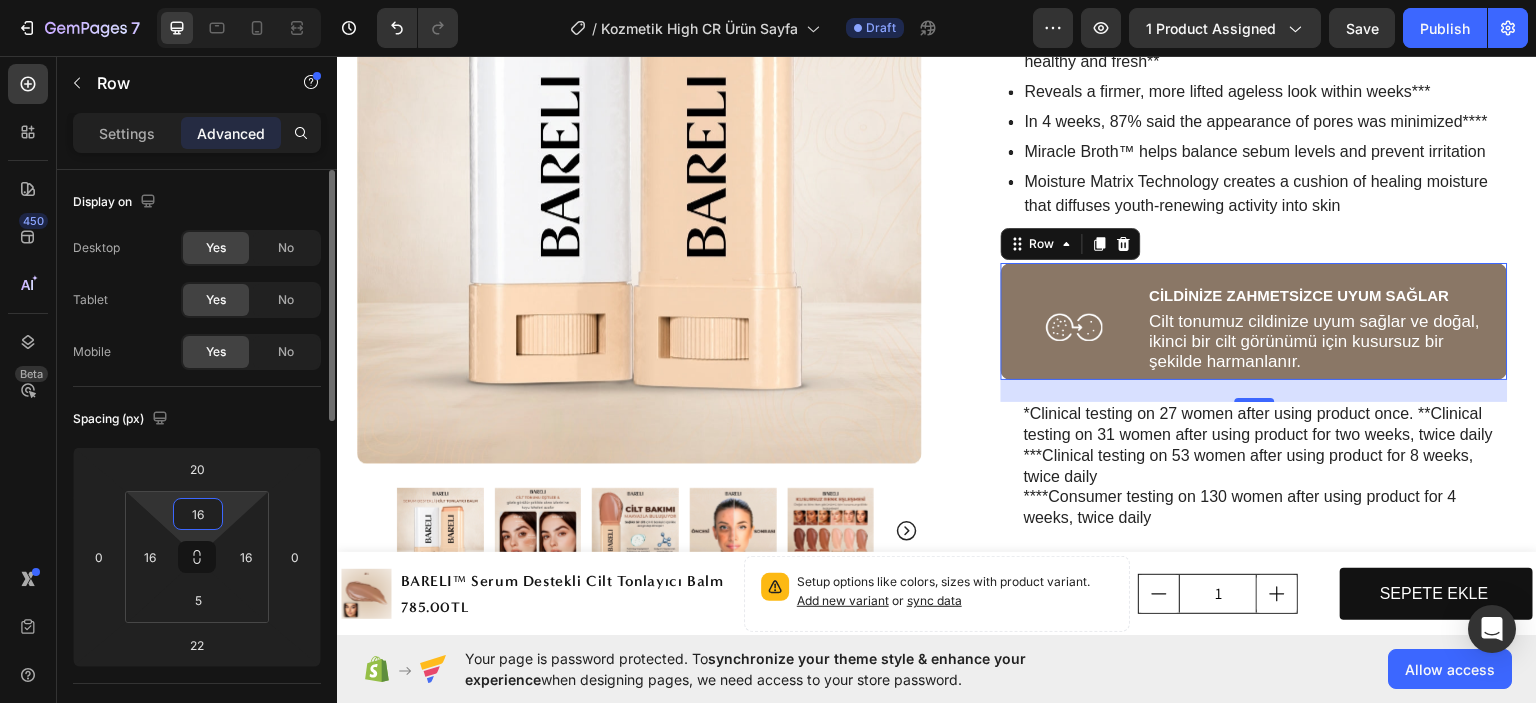 click on "16" at bounding box center [198, 514] 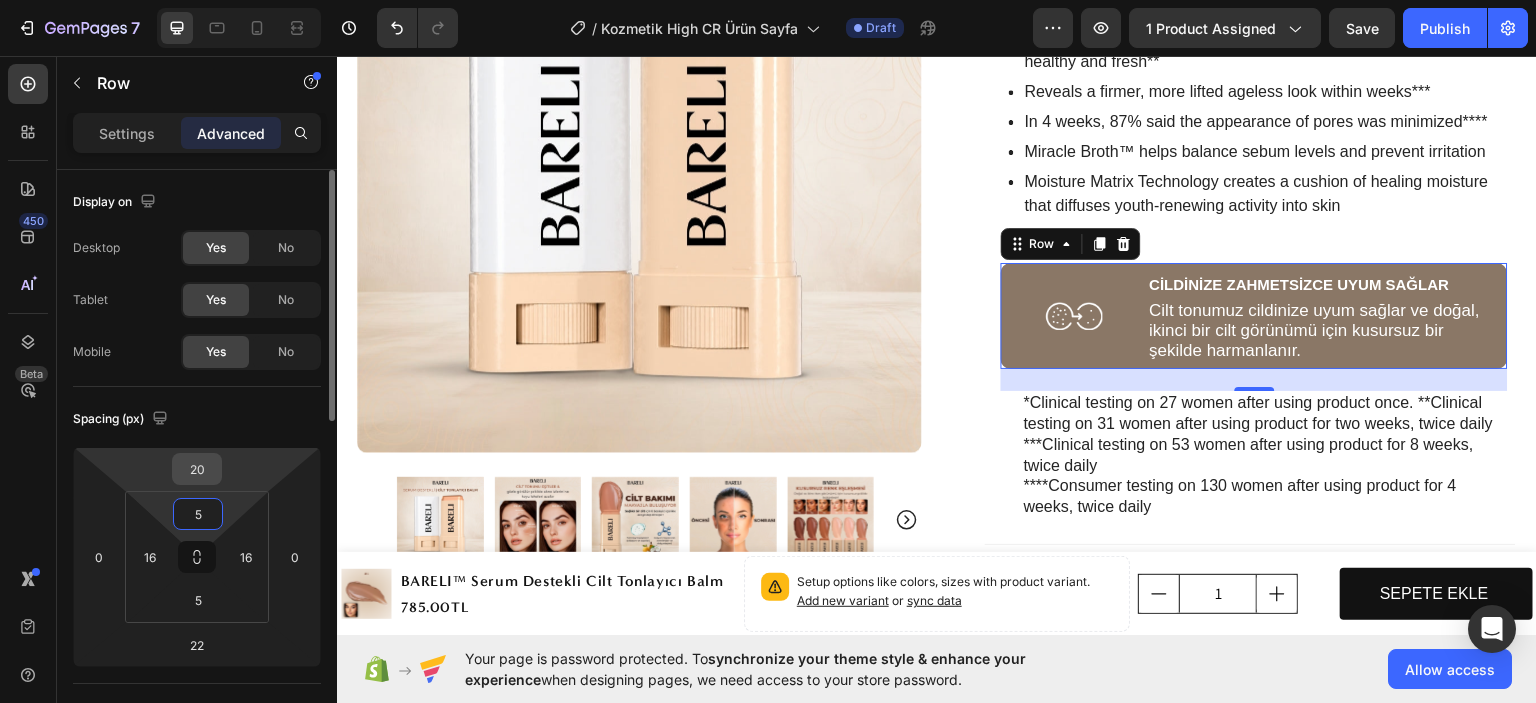 type on "5" 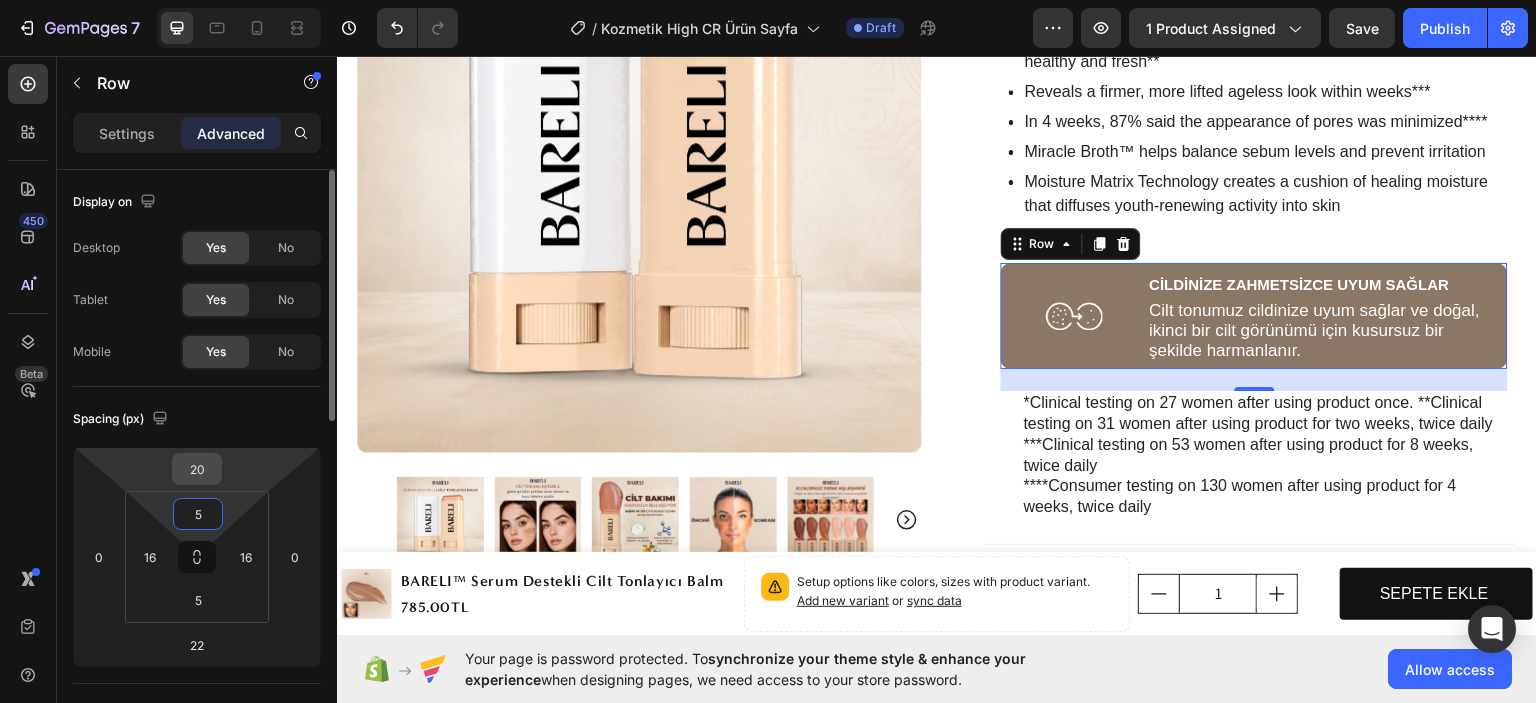 click on "20" at bounding box center [197, 469] 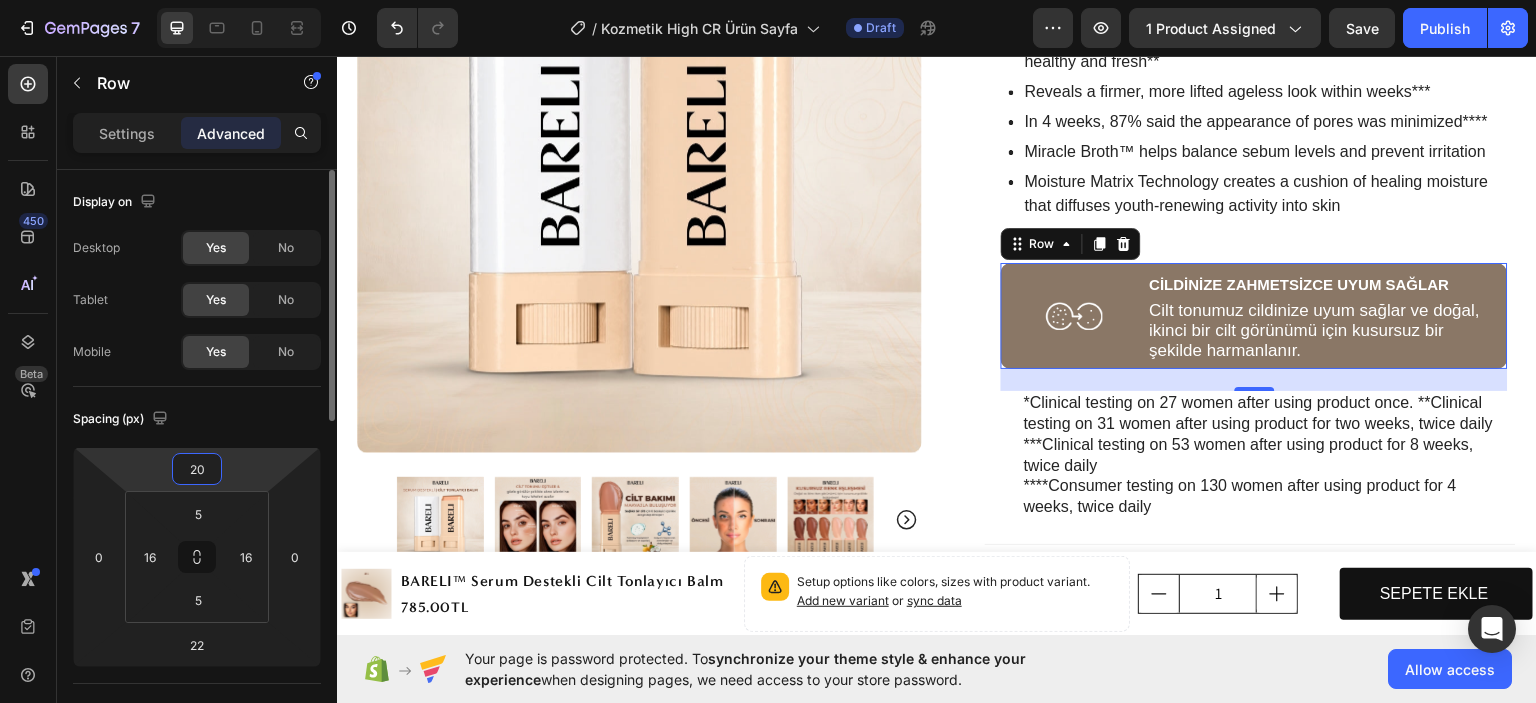 click on "20" at bounding box center [197, 469] 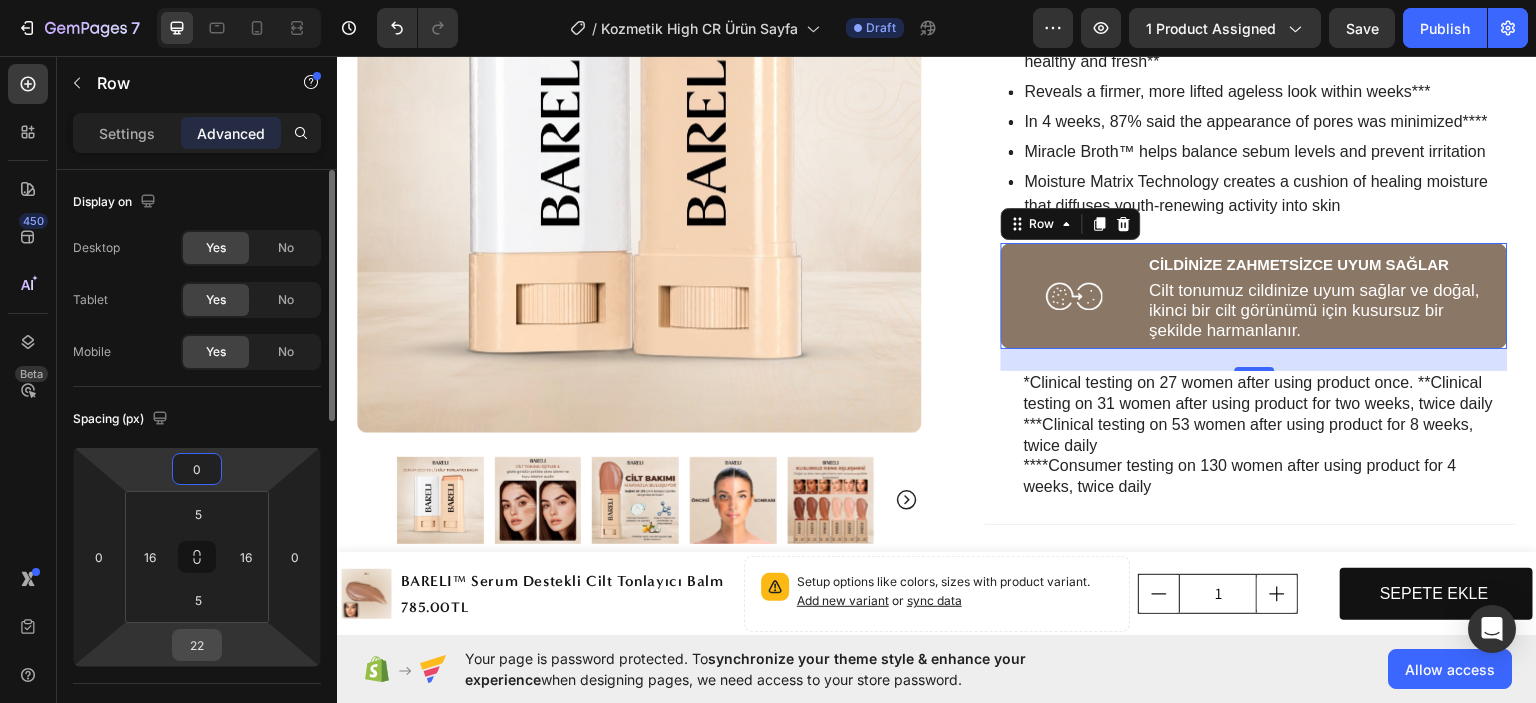 type on "0" 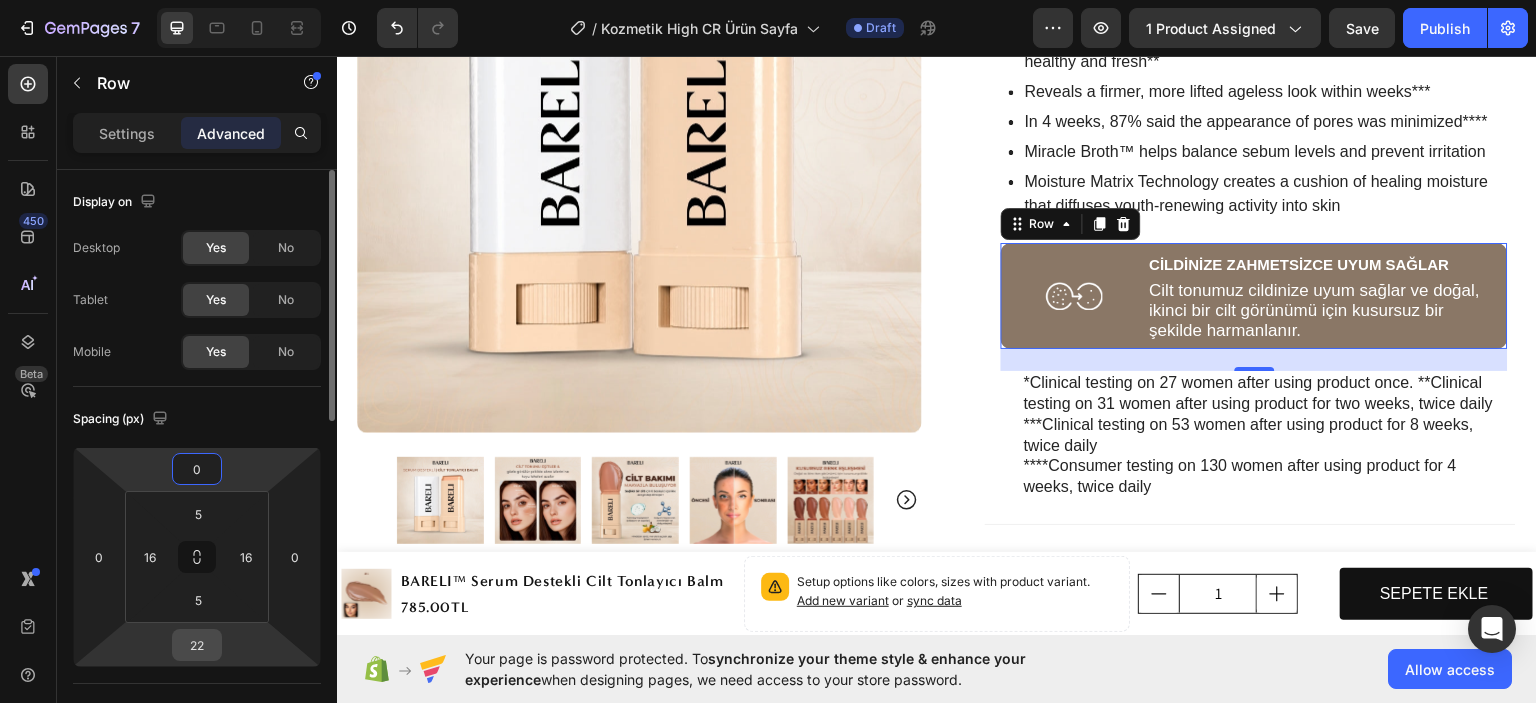 click on "22" at bounding box center (197, 645) 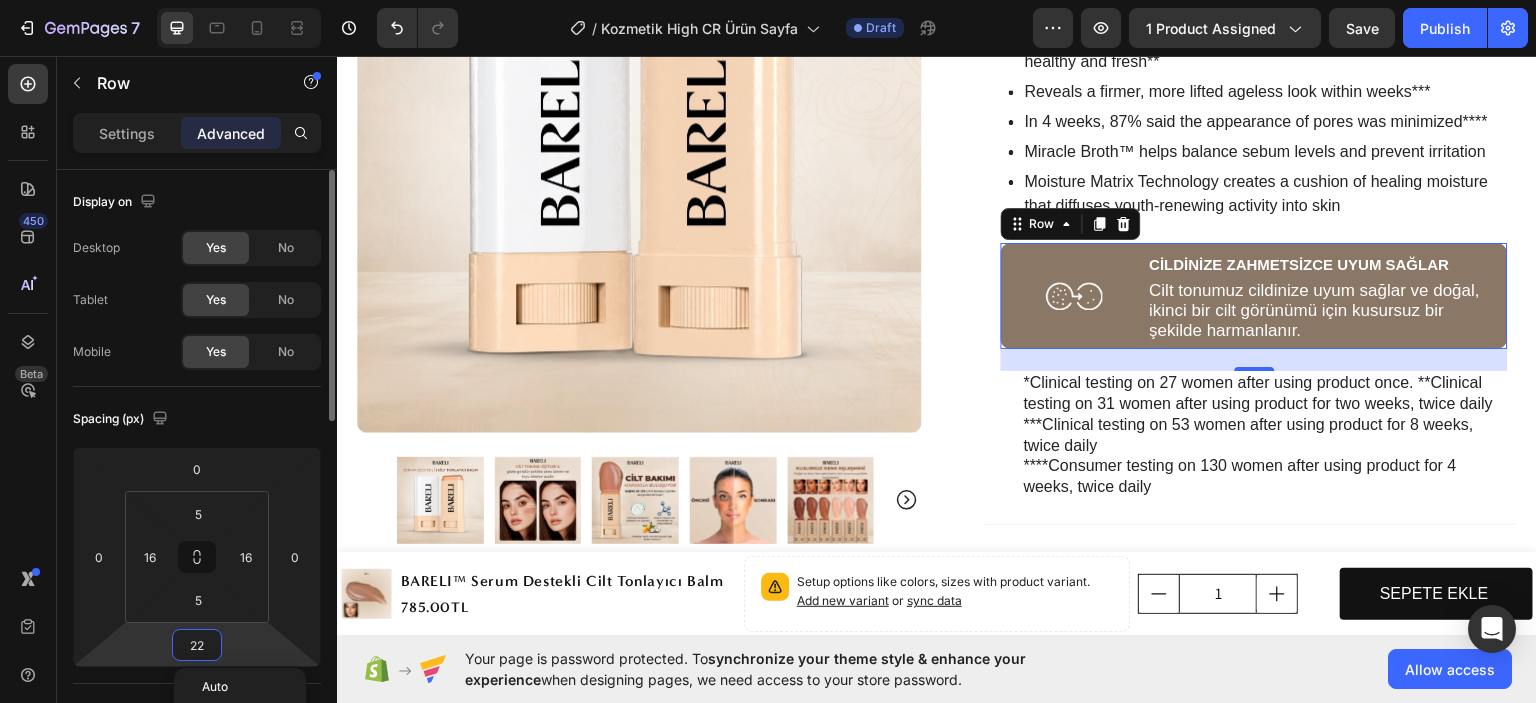type on "0" 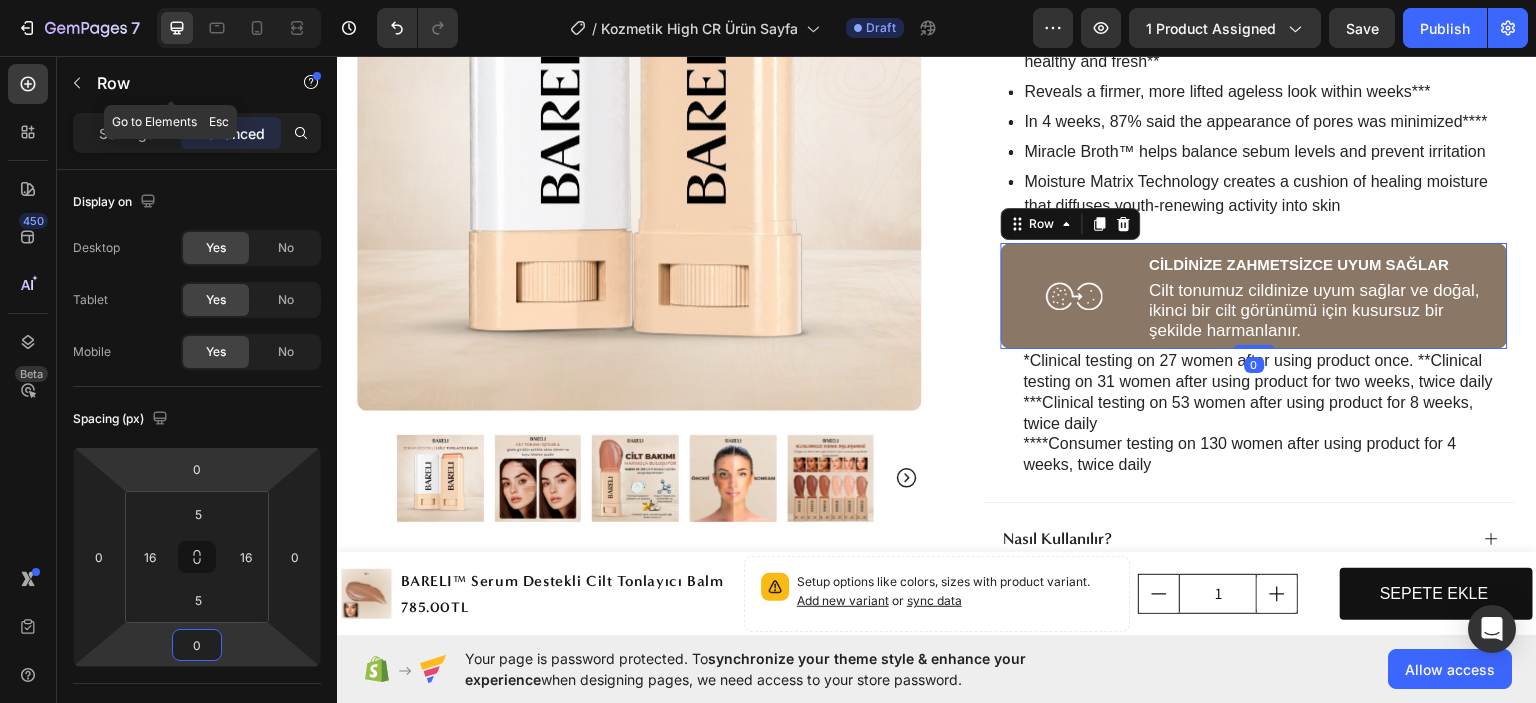 click 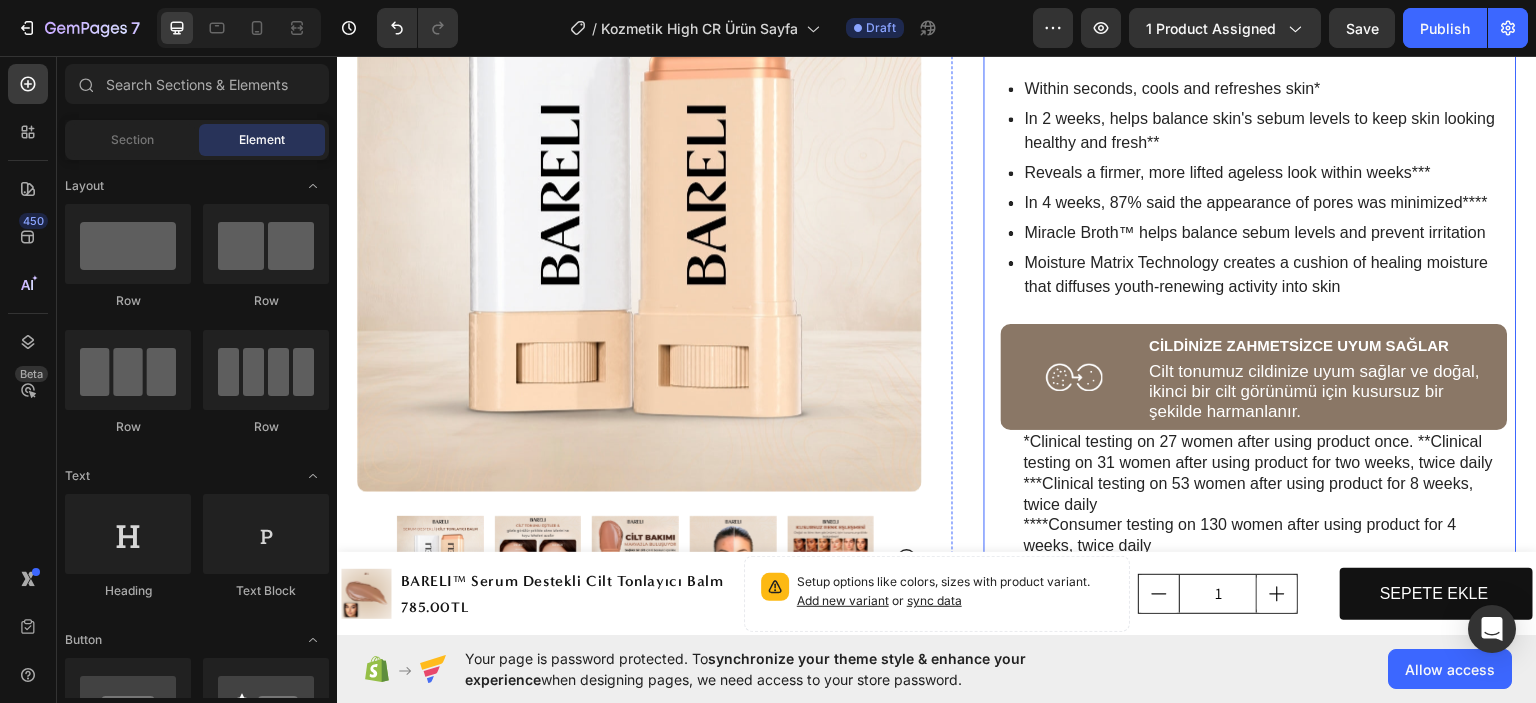 scroll, scrollTop: 1000, scrollLeft: 0, axis: vertical 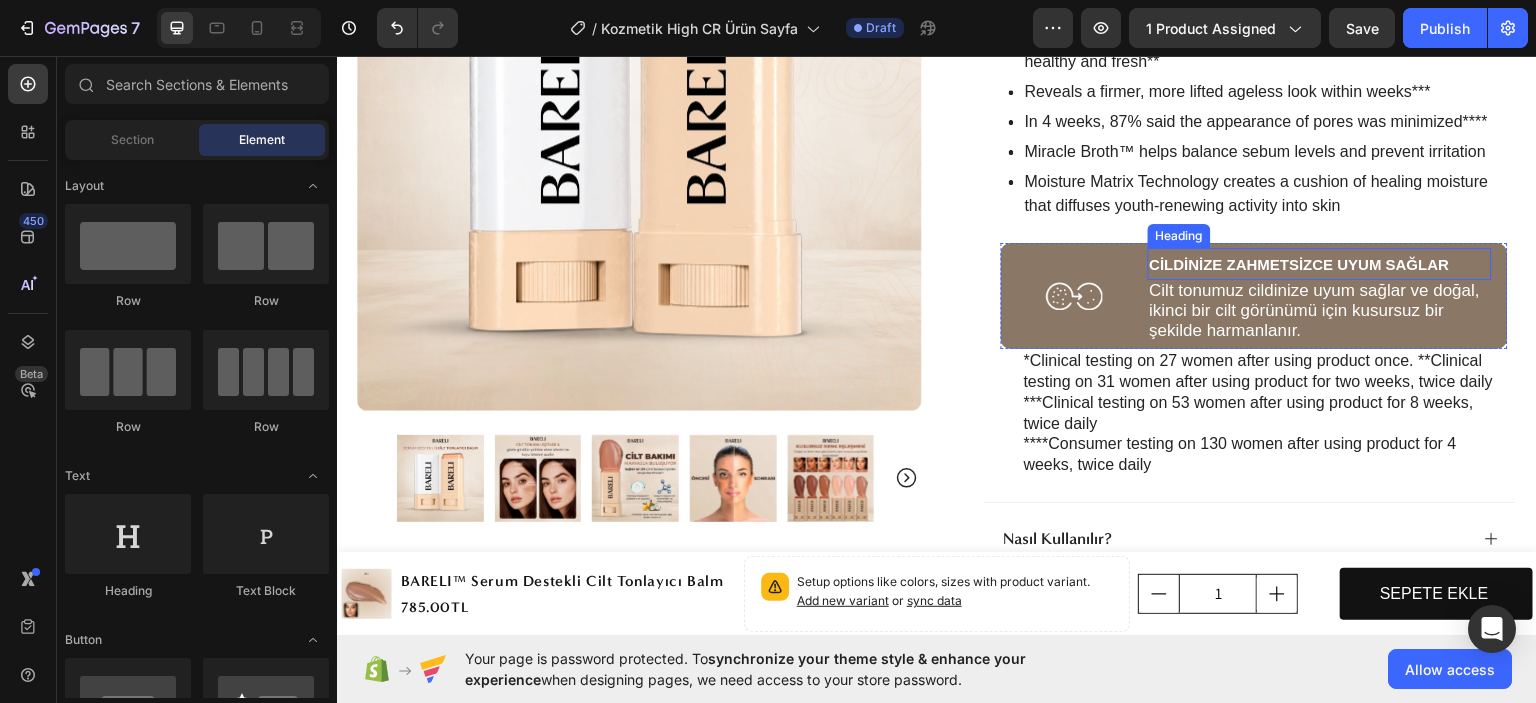 click on "CİLDİNİZE ZAHMETSİZCE UYUM SAĞLAR" at bounding box center [1300, 263] 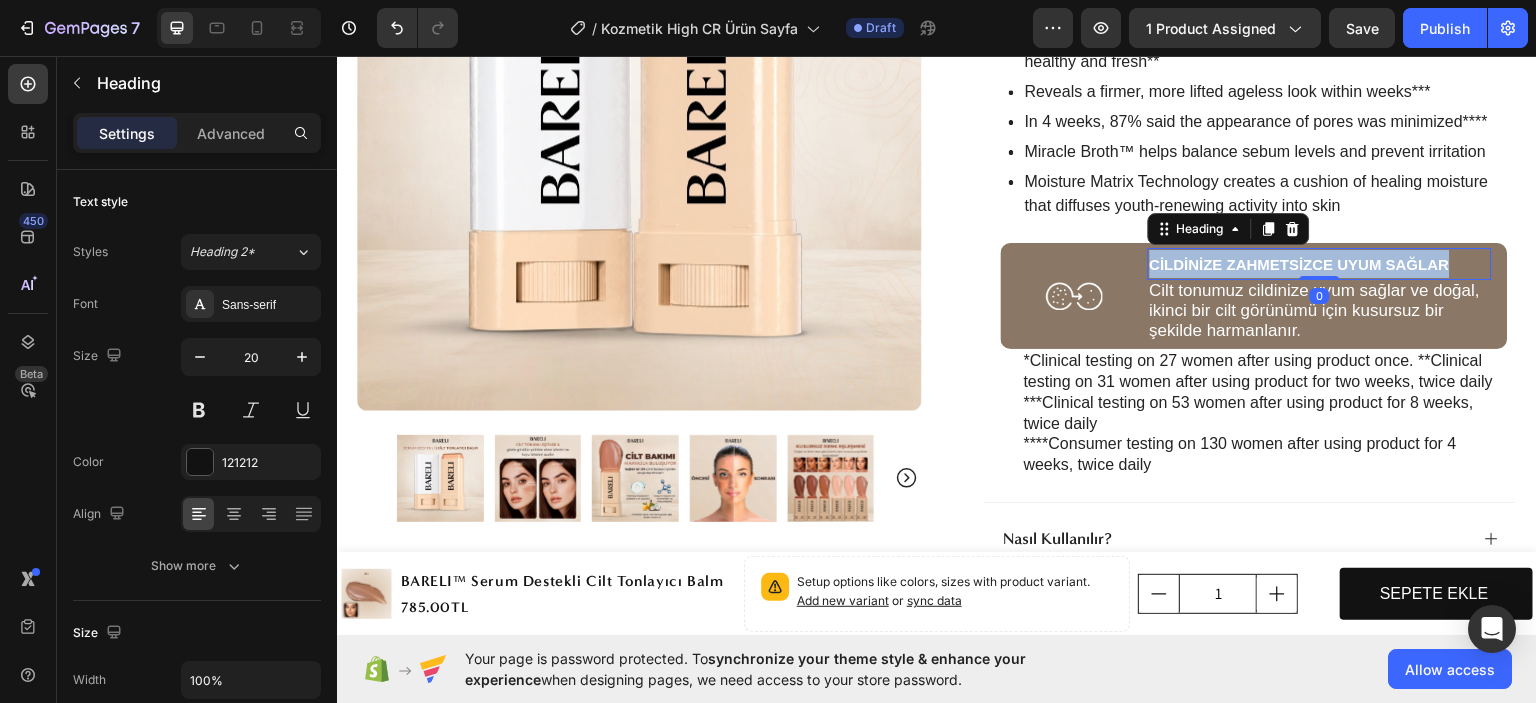 click on "CİLDİNİZE ZAHMETSİZCE UYUM SAĞLAR" at bounding box center (1300, 263) 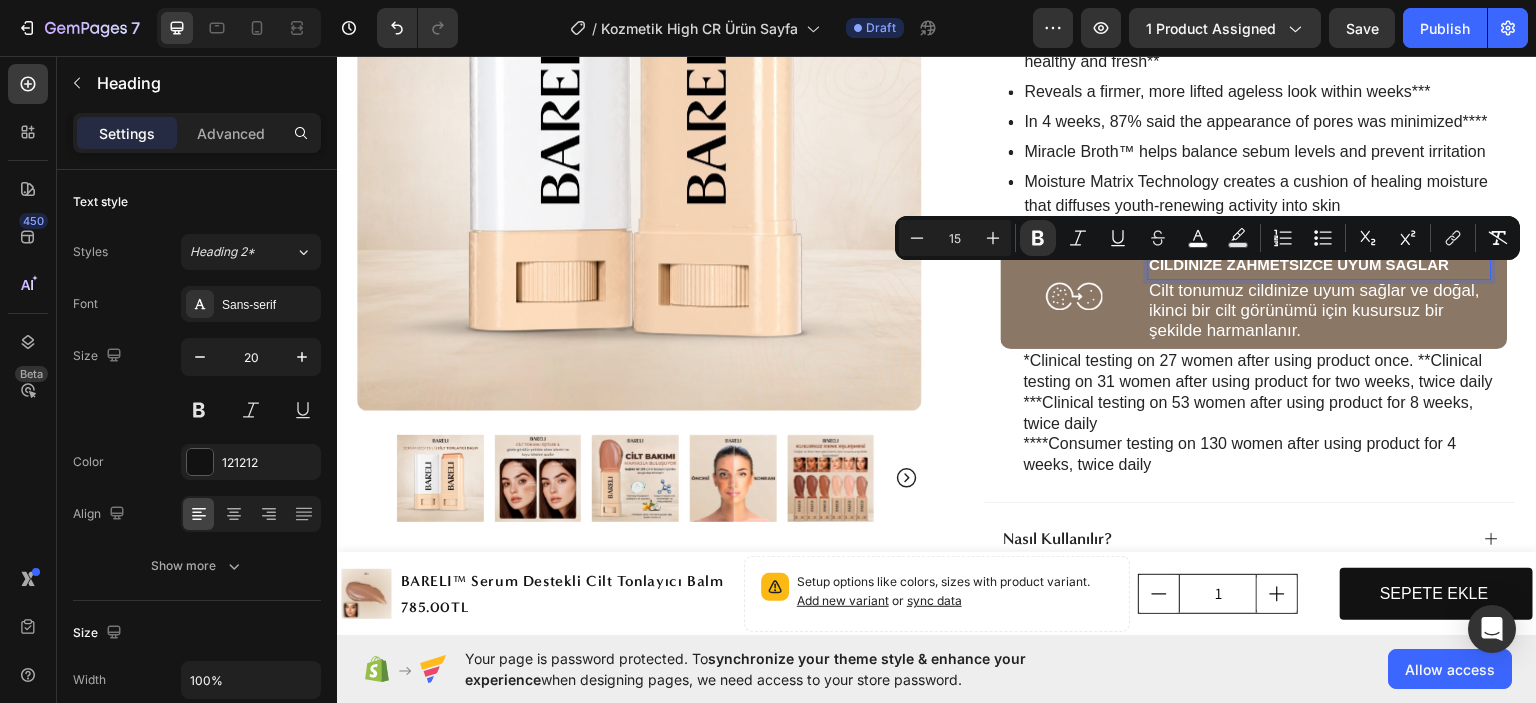 click on "CİLDİNİZE ZAHMETSİZCE UYUM SAĞLAR" at bounding box center (1300, 263) 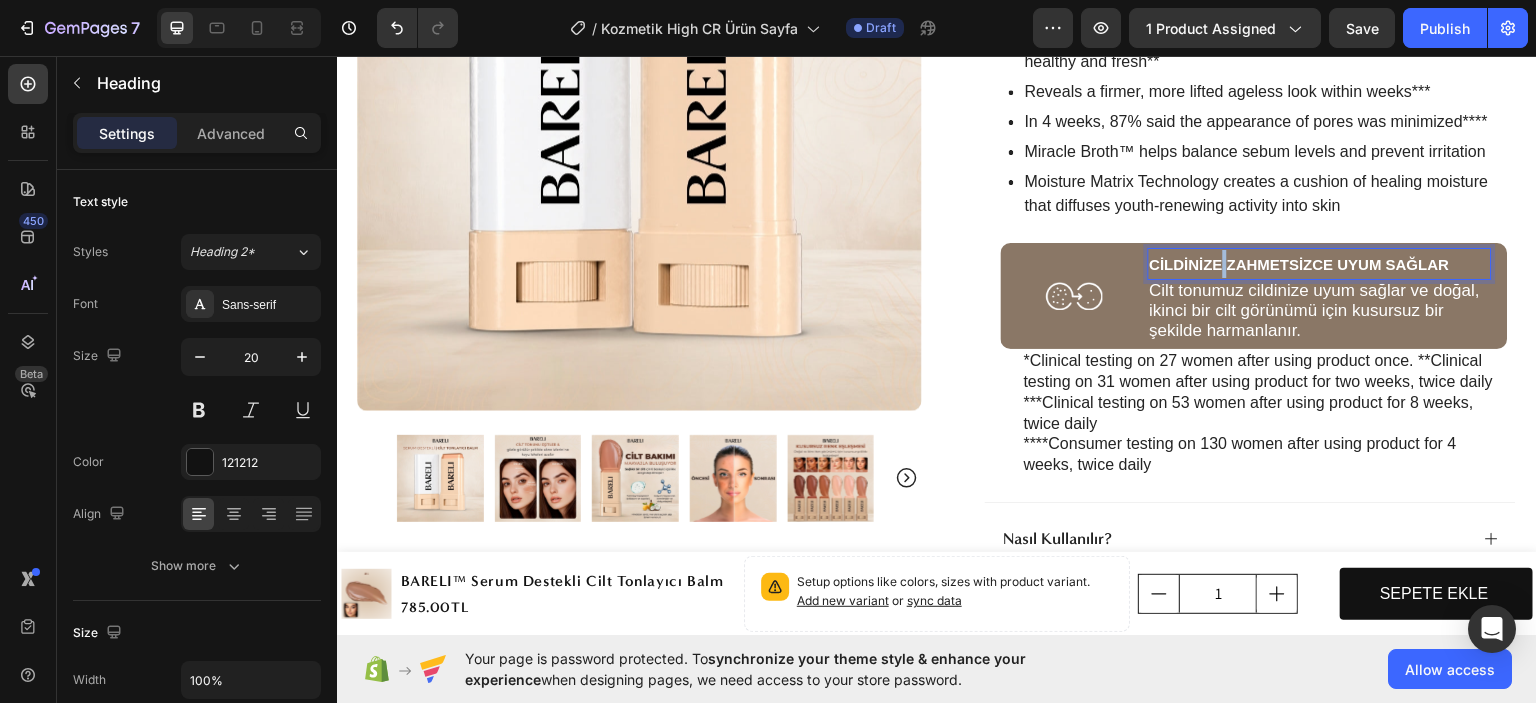 click on "CİLDİNİZE ZAHMETSİZCE UYUM SAĞLAR" at bounding box center [1300, 263] 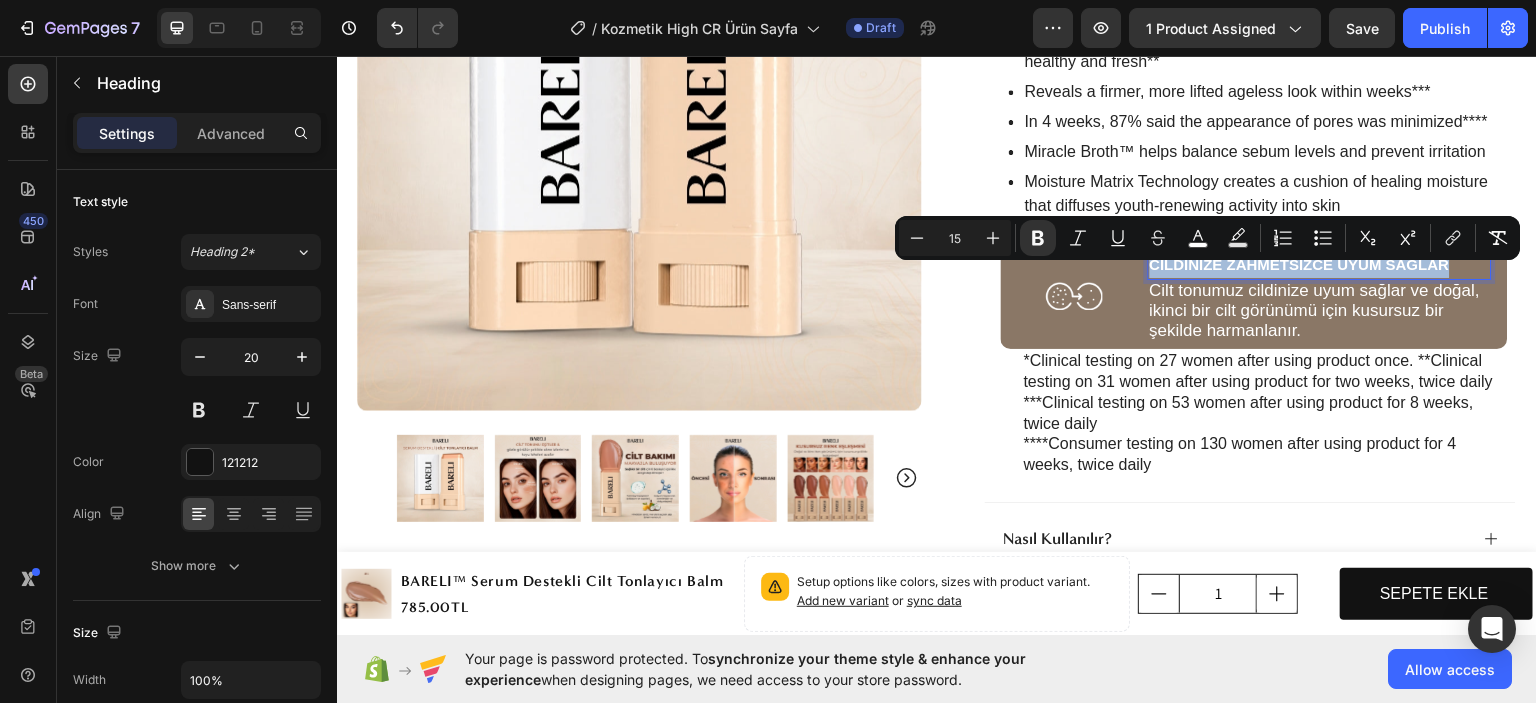 click on "CİLDİNİZE ZAHMETSİZCE UYUM SAĞLAR" at bounding box center (1300, 263) 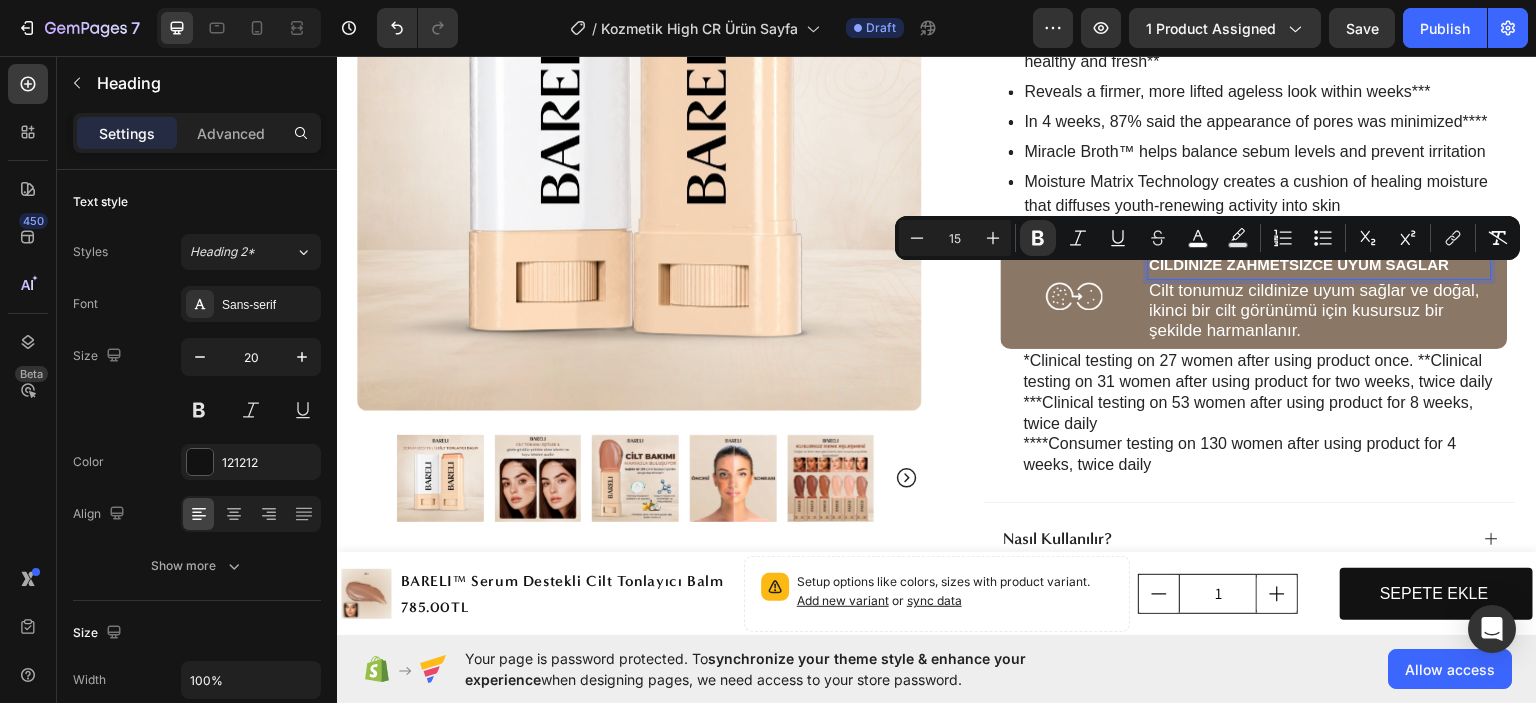 click on "CİLDİNİZE ZAHMETSİZCE UYUM SAĞLAR" at bounding box center (1300, 263) 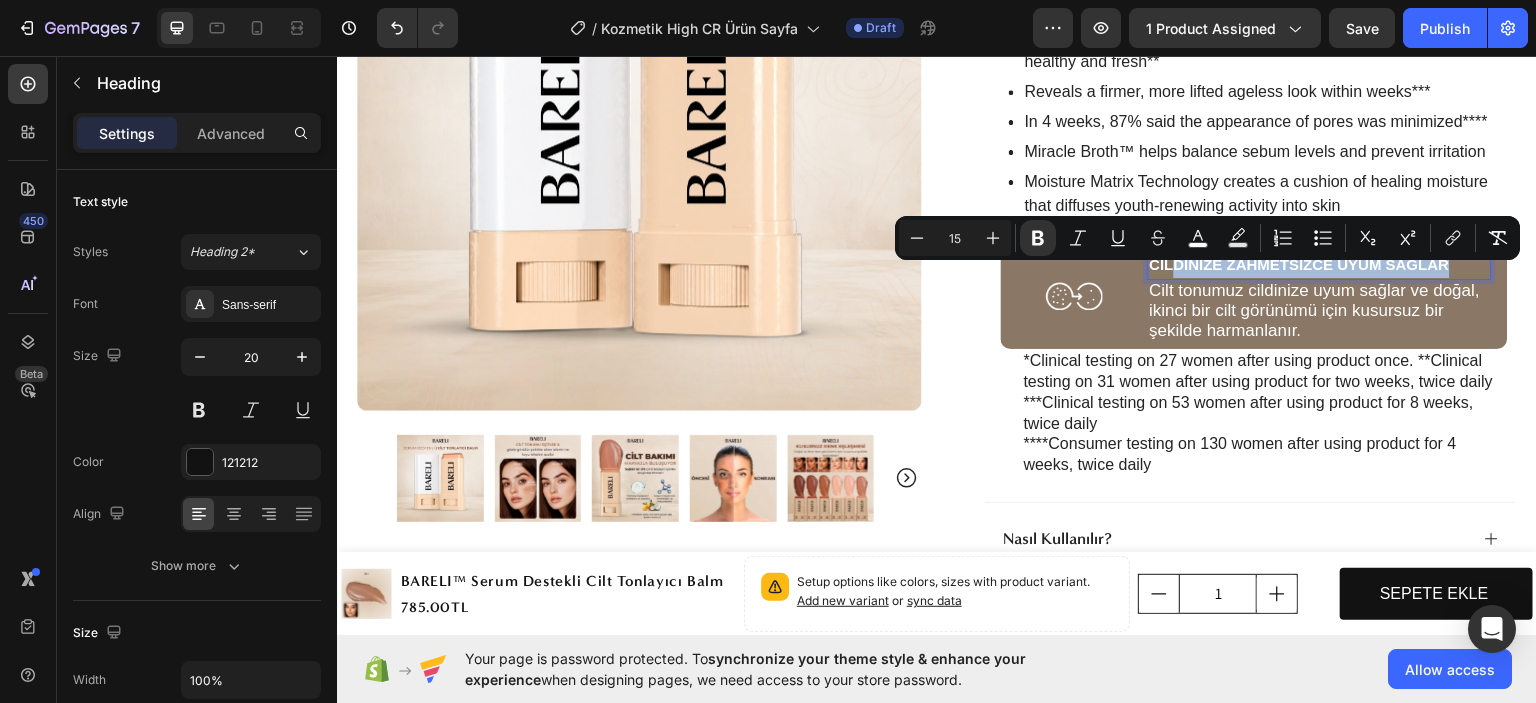 drag, startPoint x: 1454, startPoint y: 275, endPoint x: 1159, endPoint y: 261, distance: 295.33203 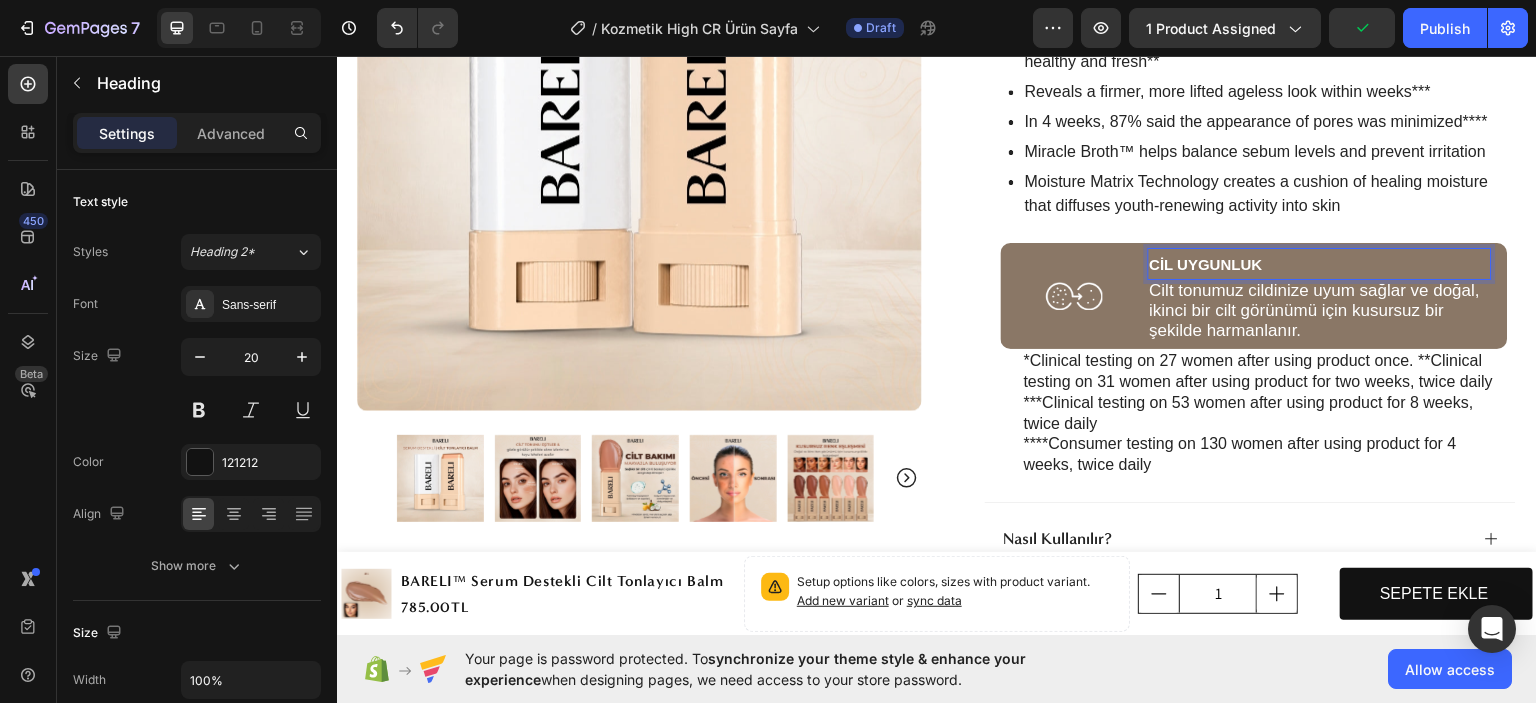 click on "CİL UYGUNLUK" at bounding box center [1206, 263] 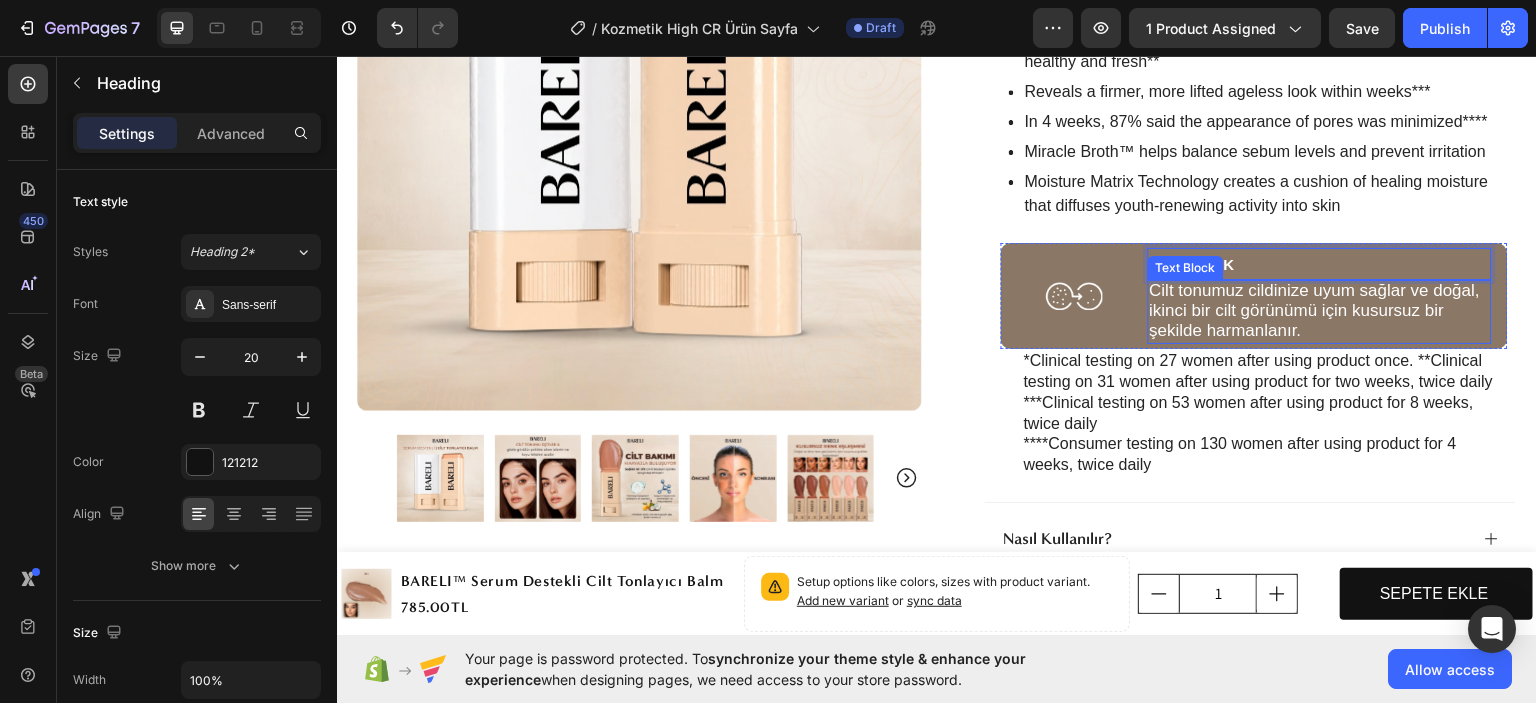click on "Cilt tonumuz cildinize uyum sağlar ve doğal, ikinci bir cilt görünümü için kusursuz bir şekilde harmanlanır." at bounding box center [1315, 309] 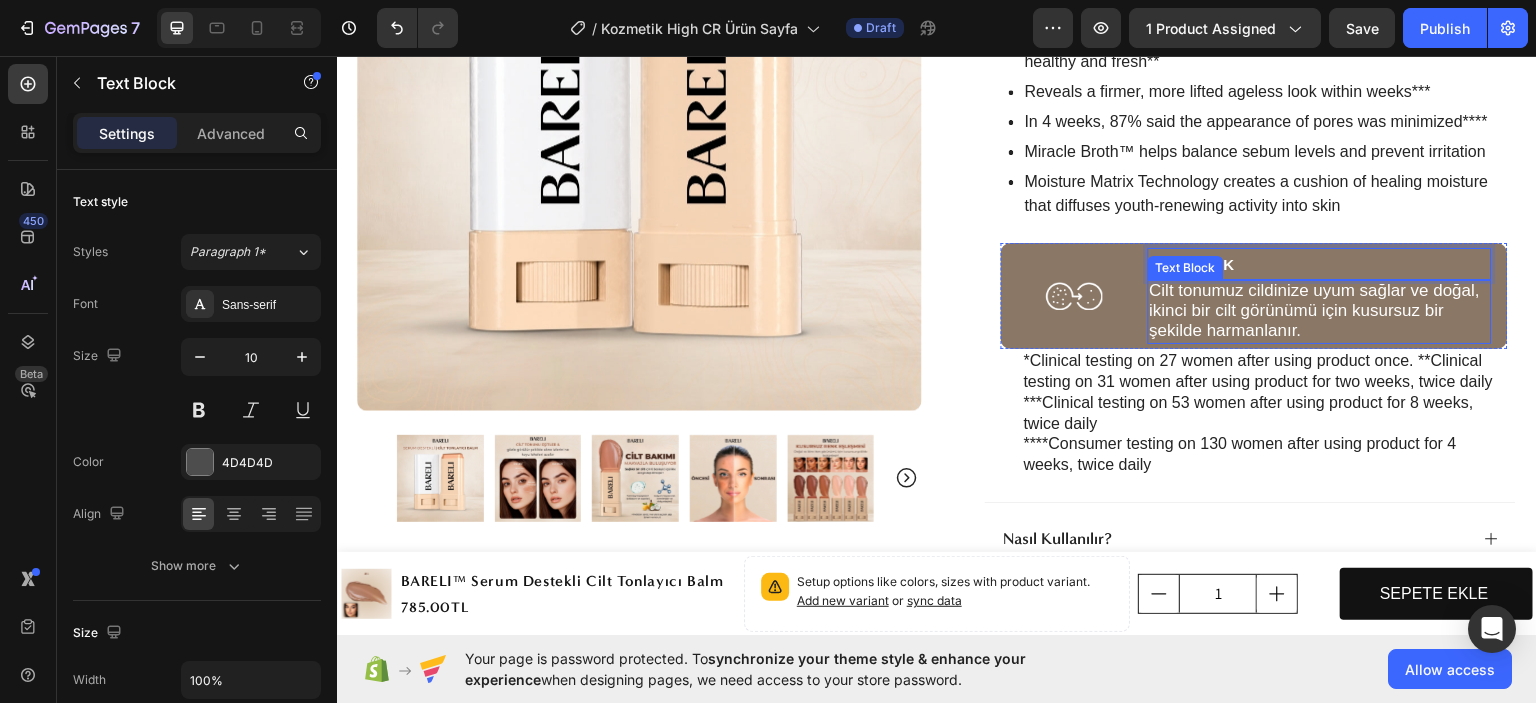 click on "Cilt tonumuz cildinize uyum sağlar ve doğal, ikinci bir cilt görünümü için kusursuz bir şekilde harmanlanır." at bounding box center (1315, 309) 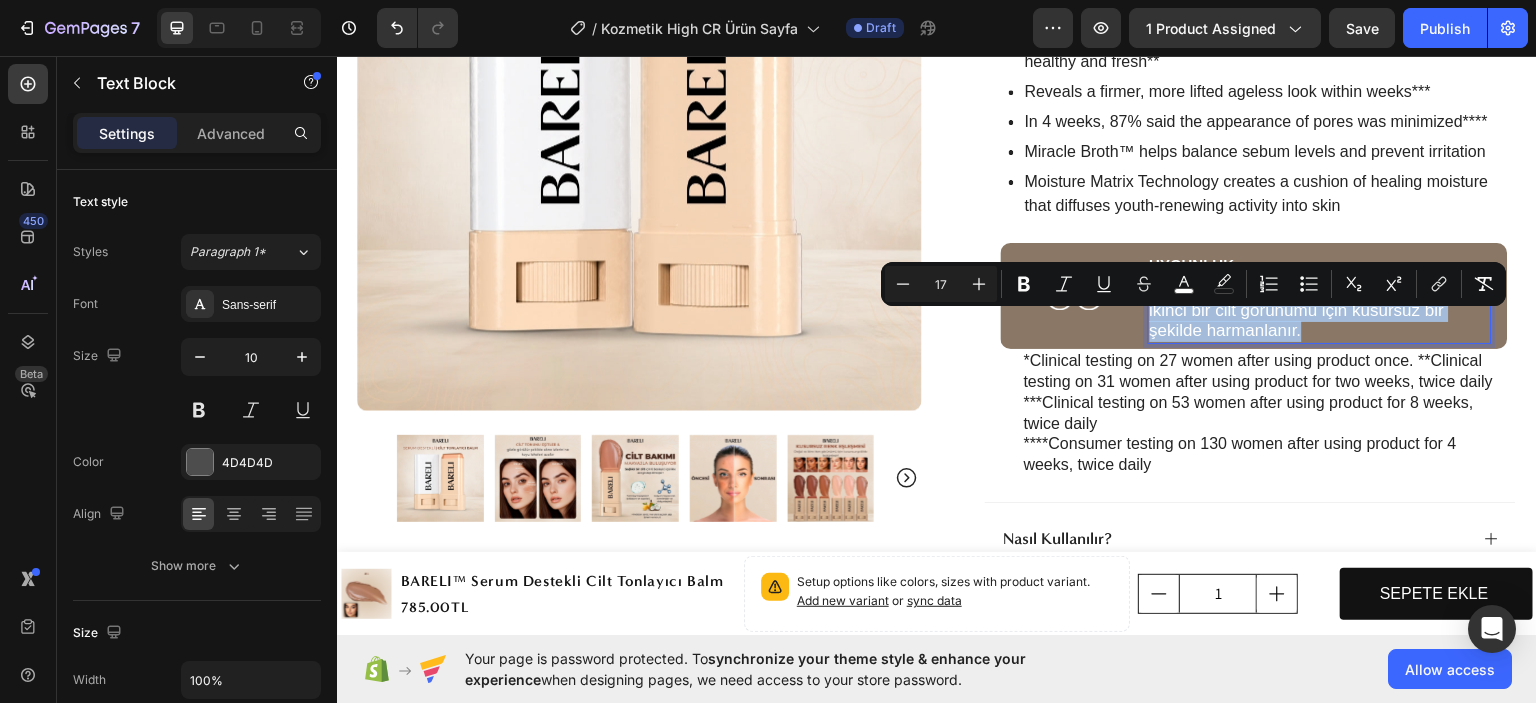 click on "Cilt tonumuz cildinize uyum sağlar ve doğal, ikinci bir cilt görünümü için kusursuz bir şekilde harmanlanır." at bounding box center [1315, 309] 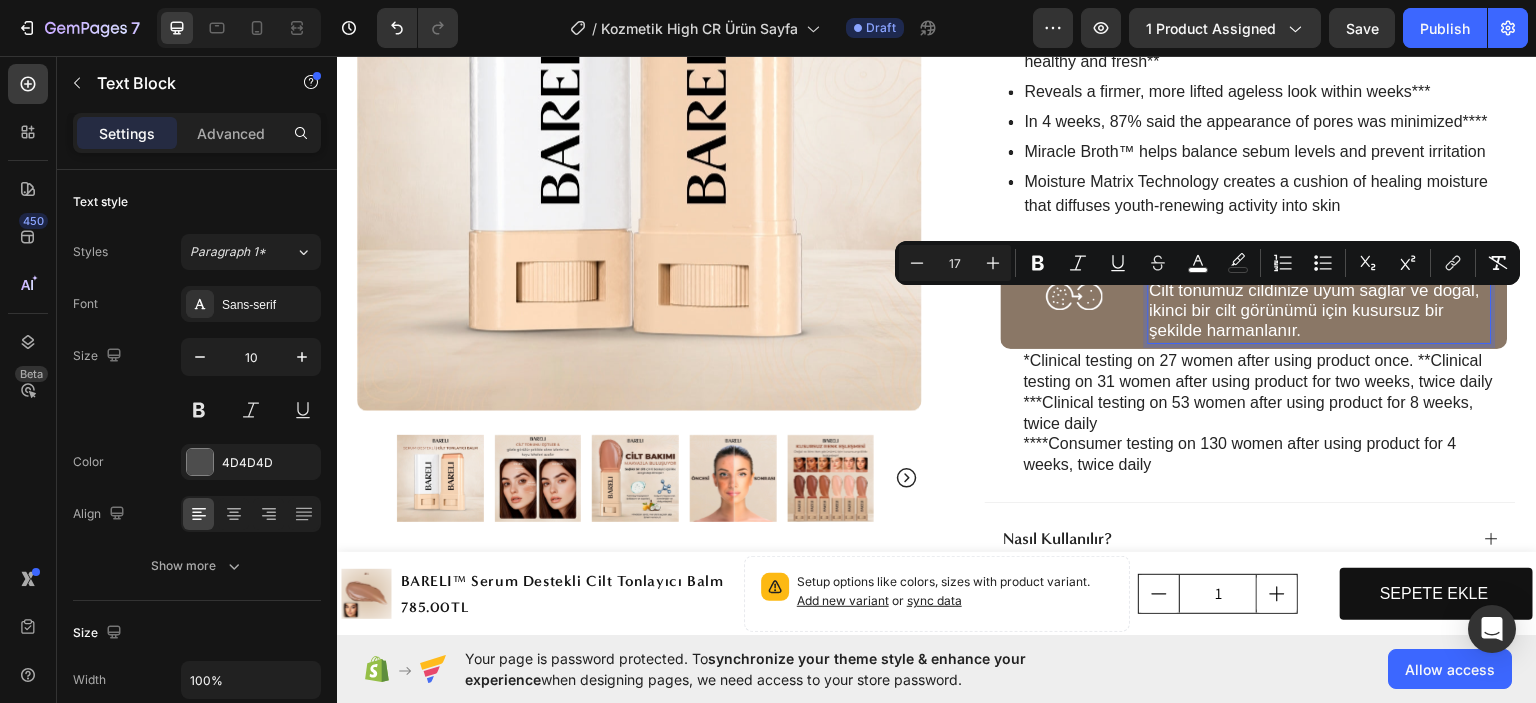 type on "10" 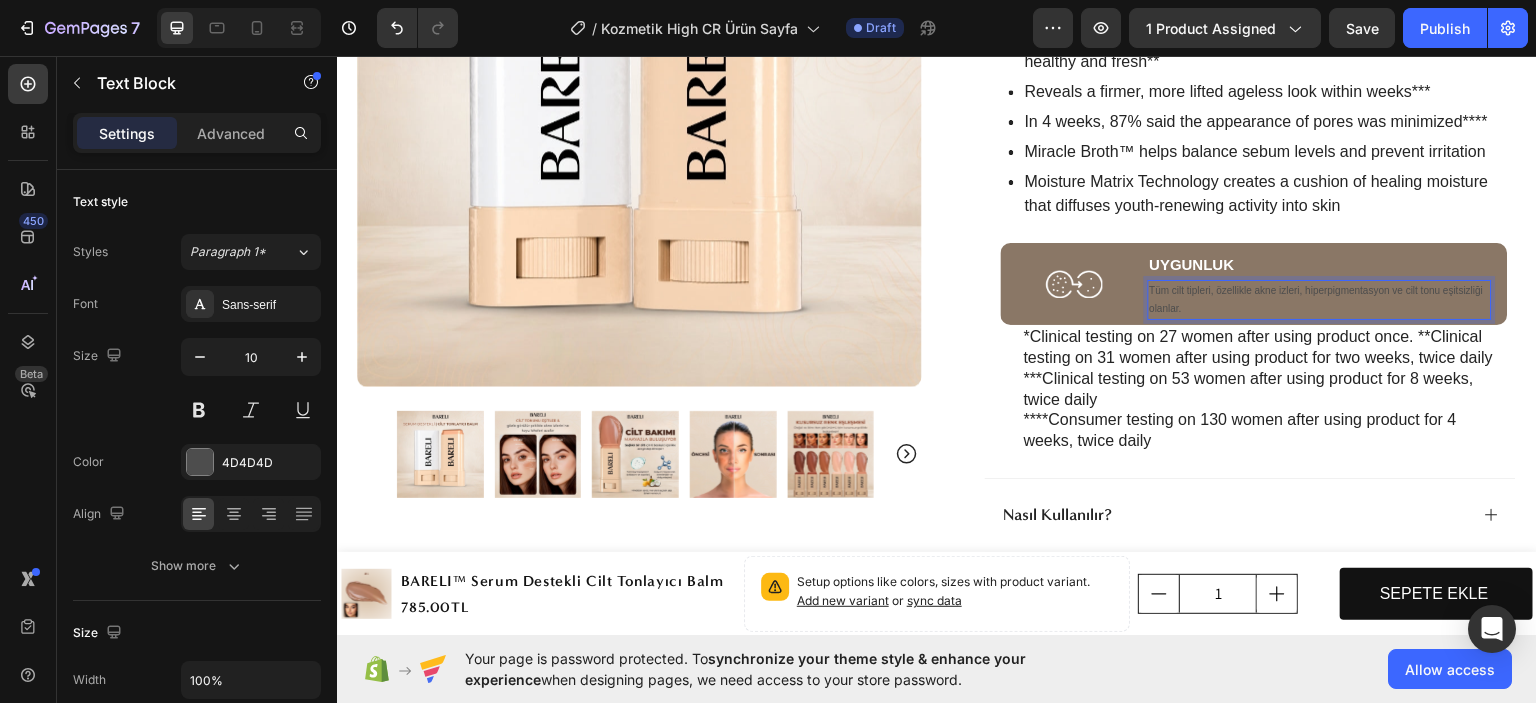 click on "Tüm cilt tipleri, özellikle akne izleri, hiperpigmentasyon ve cilt tonu eşitsizliği olanlar." at bounding box center (1320, 299) 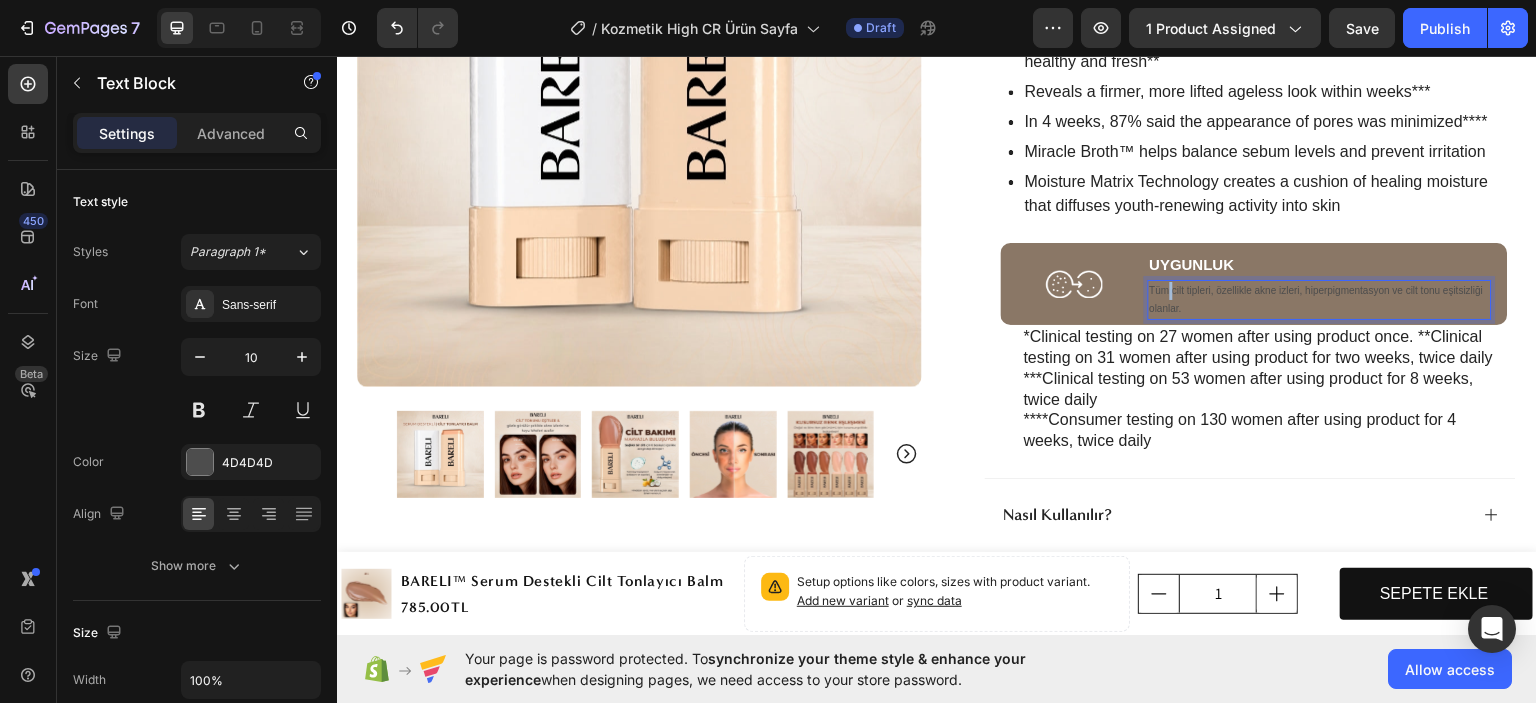 click on "Tüm cilt tipleri, özellikle akne izleri, hiperpigmentasyon ve cilt tonu eşitsizliği olanlar." at bounding box center [1320, 299] 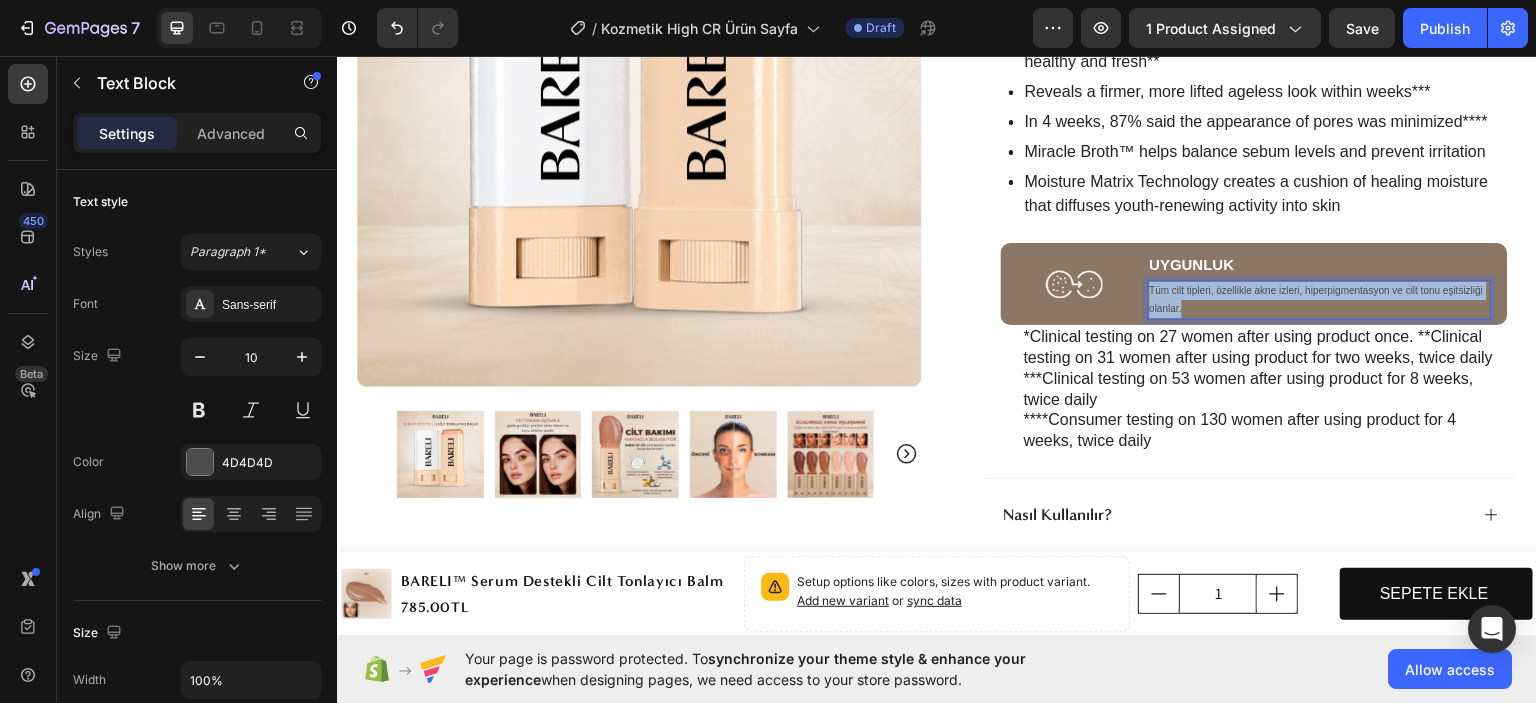 click on "Tüm cilt tipleri, özellikle akne izleri, hiperpigmentasyon ve cilt tonu eşitsizliği olanlar." at bounding box center (1320, 299) 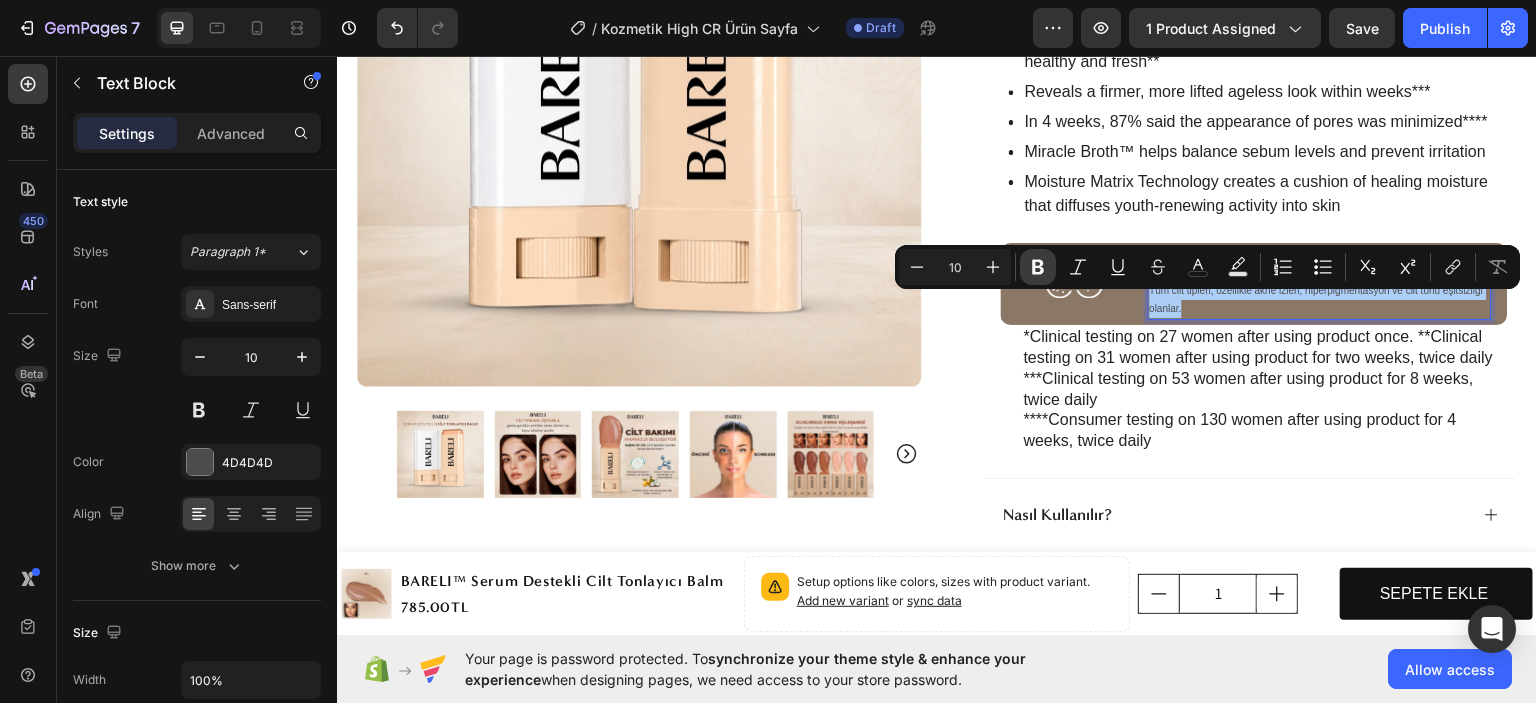 click 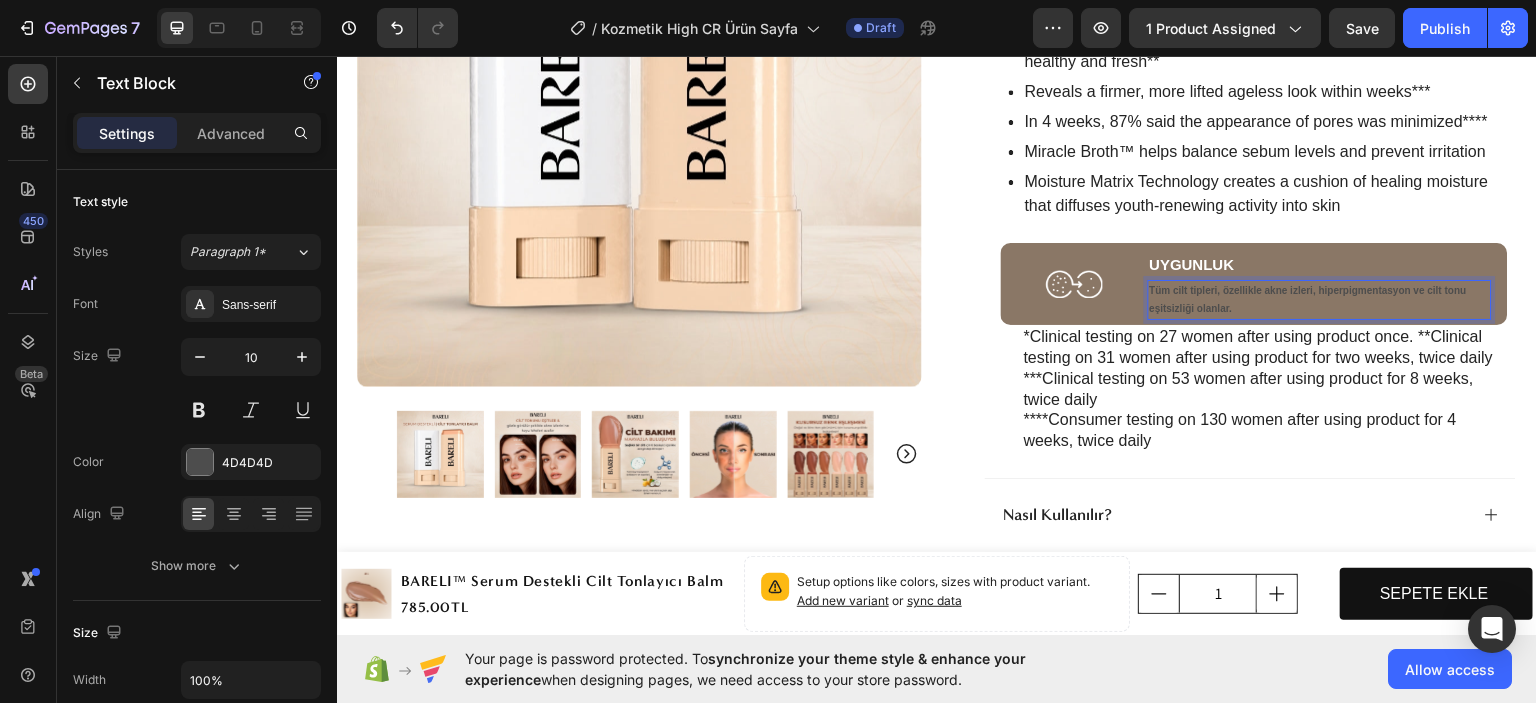 click on "Tüm cilt tipleri, özellikle akne izleri, hiperpigmentasyon ve cilt tonu eşitsizliği olanlar." at bounding box center (1320, 299) 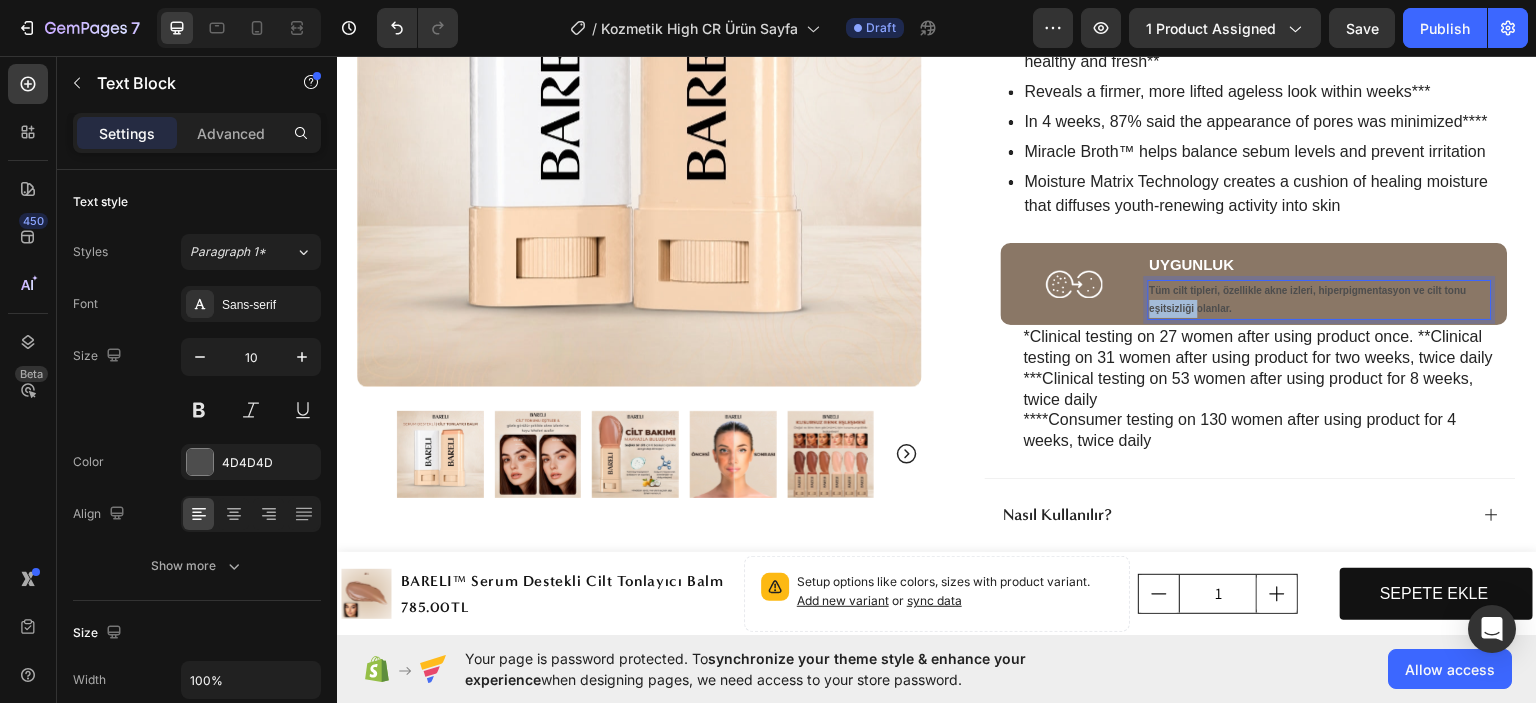 click on "Tüm cilt tipleri, özellikle akne izleri, hiperpigmentasyon ve cilt tonu eşitsizliği olanlar." at bounding box center (1320, 299) 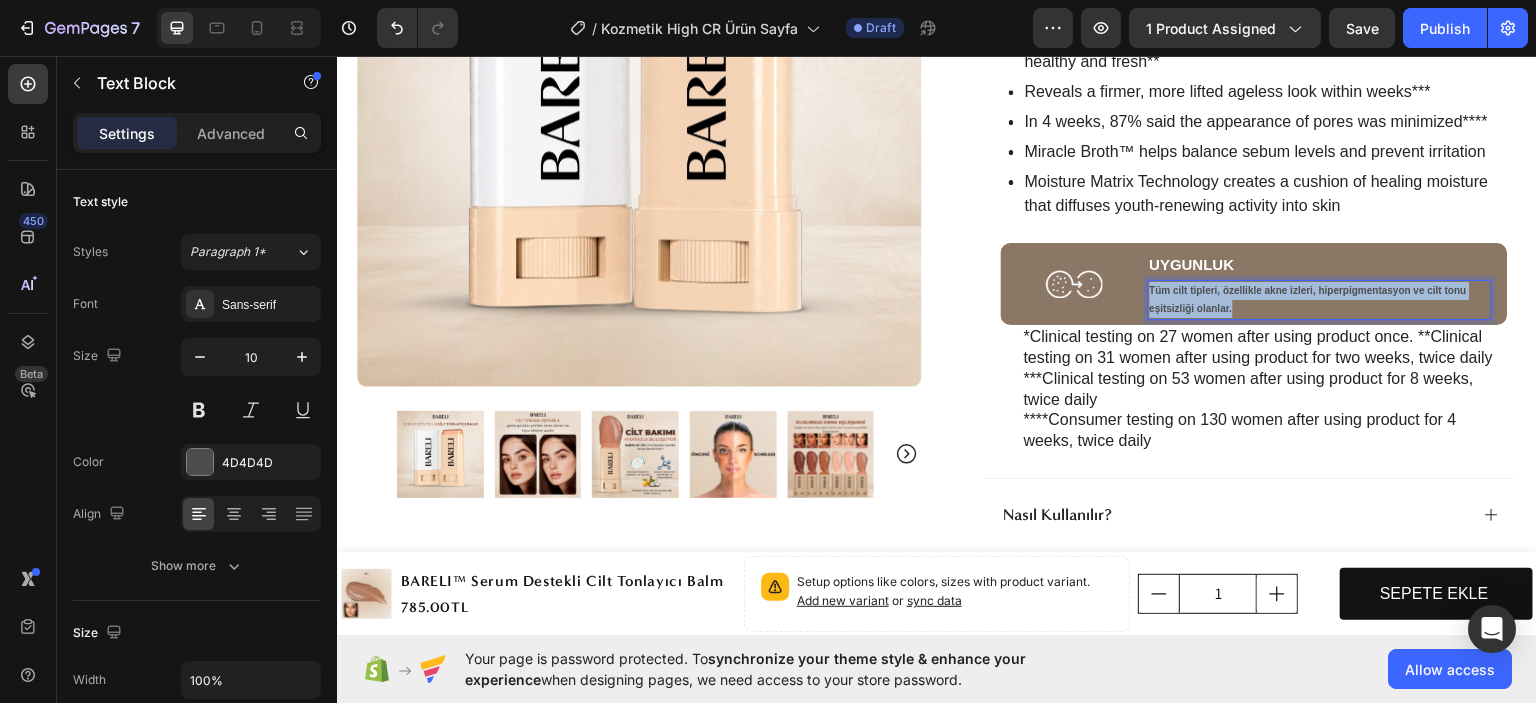 click on "Tüm cilt tipleri, özellikle akne izleri, hiperpigmentasyon ve cilt tonu eşitsizliği olanlar." at bounding box center [1320, 299] 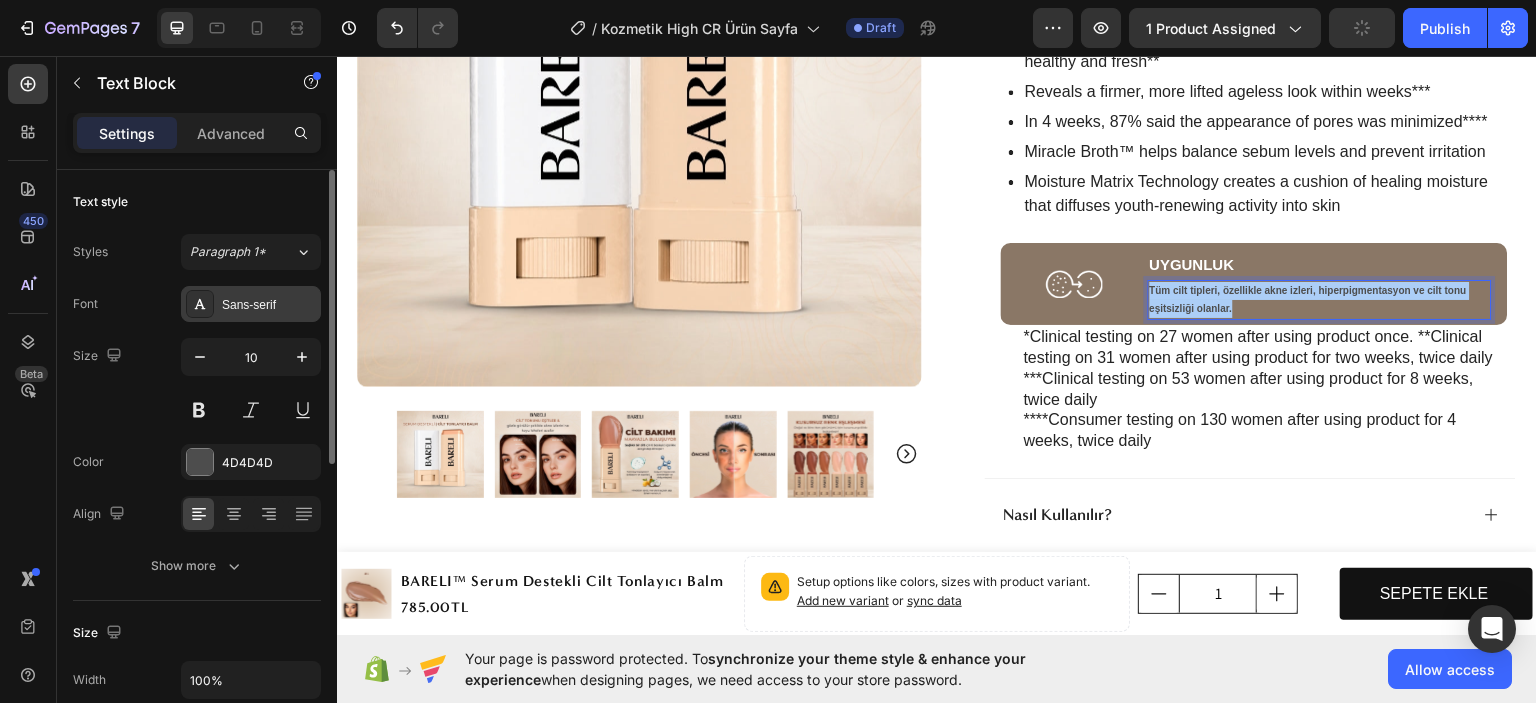 click on "Sans-serif" at bounding box center (269, 305) 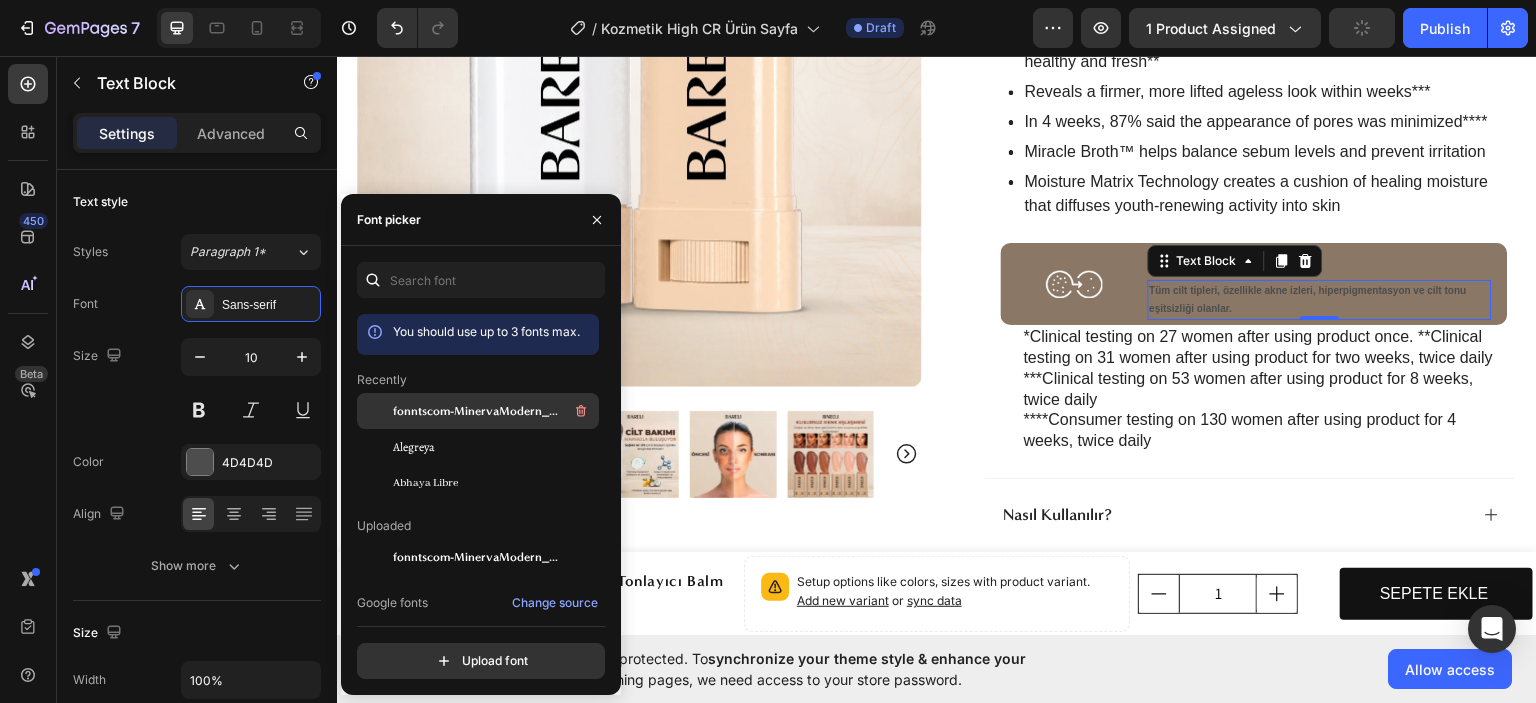 click on "fonntscom-MinervaModern_Bold" at bounding box center (476, 411) 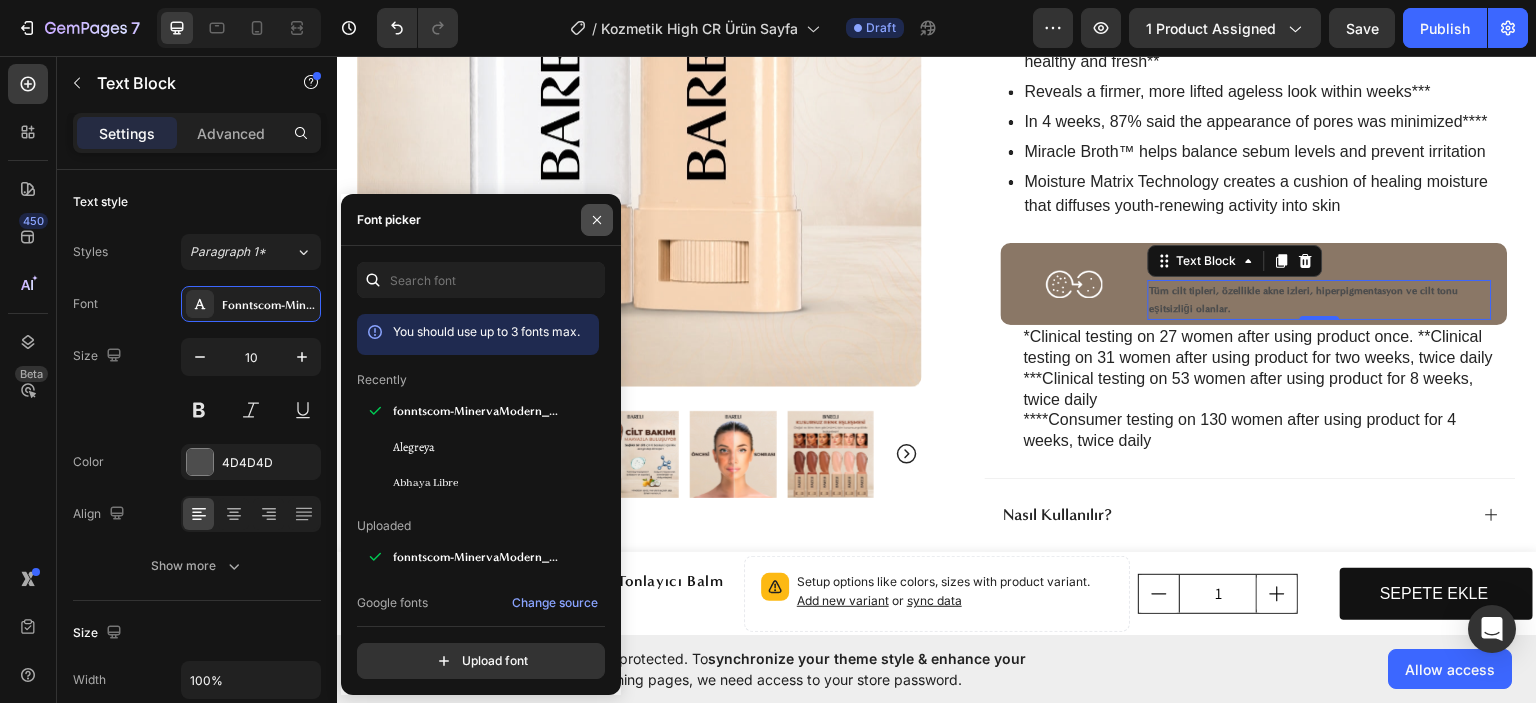 click 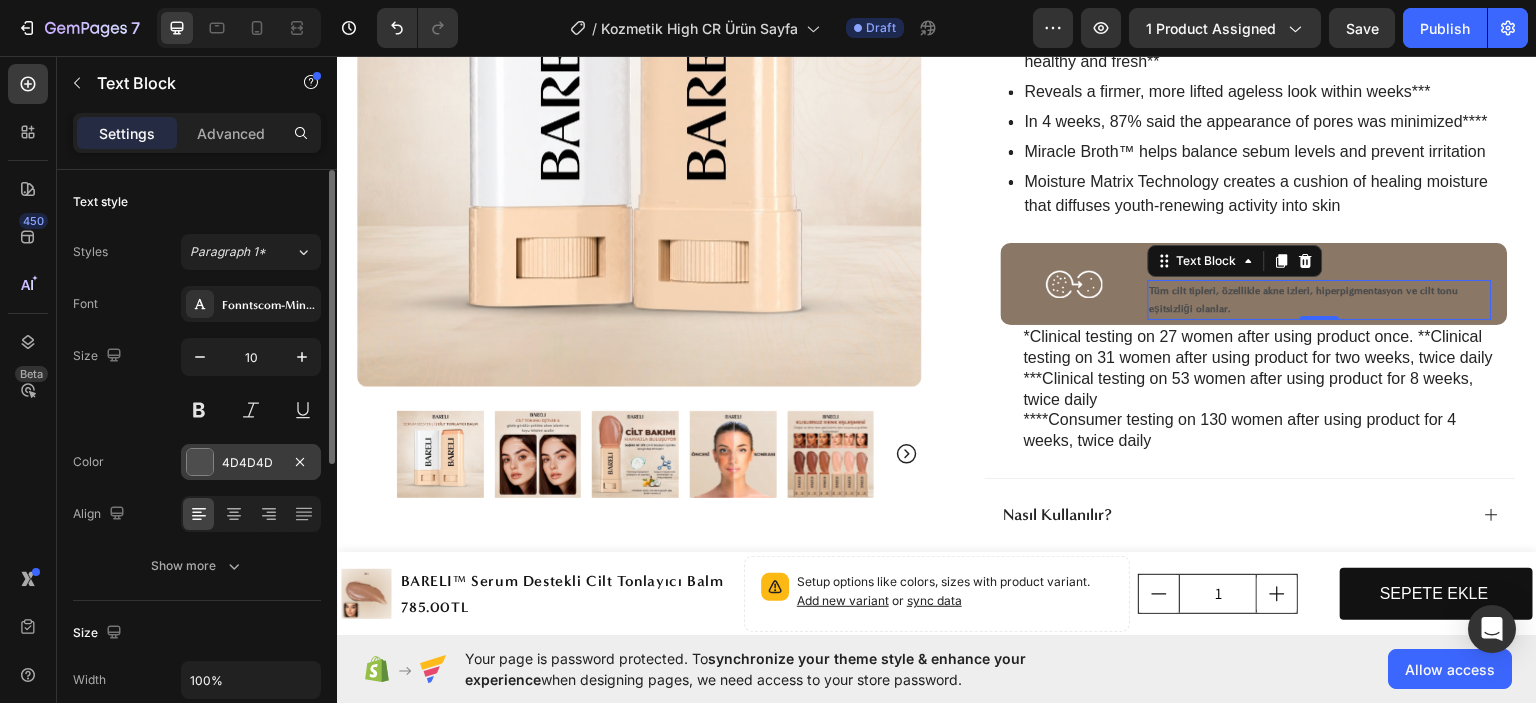 click at bounding box center (200, 462) 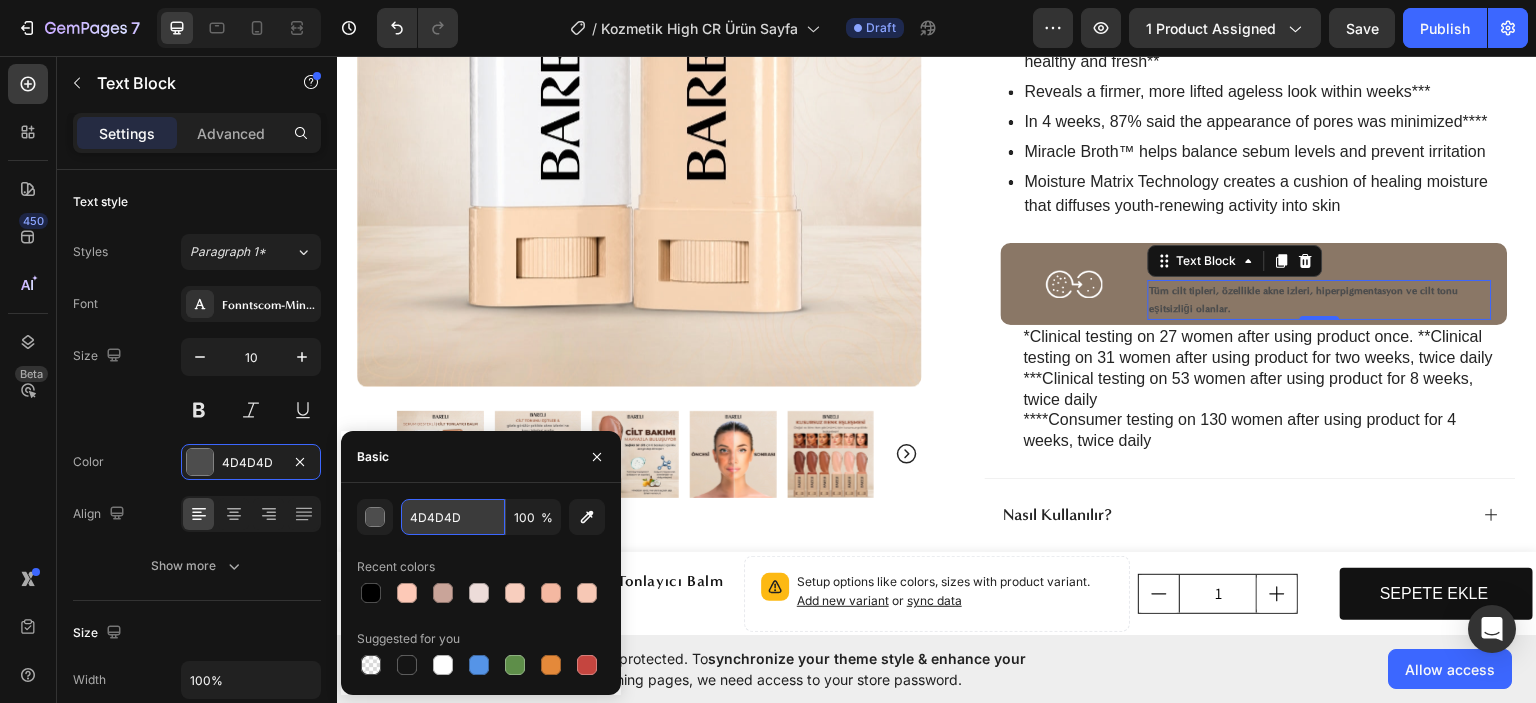 click on "4D4D4D" at bounding box center [453, 517] 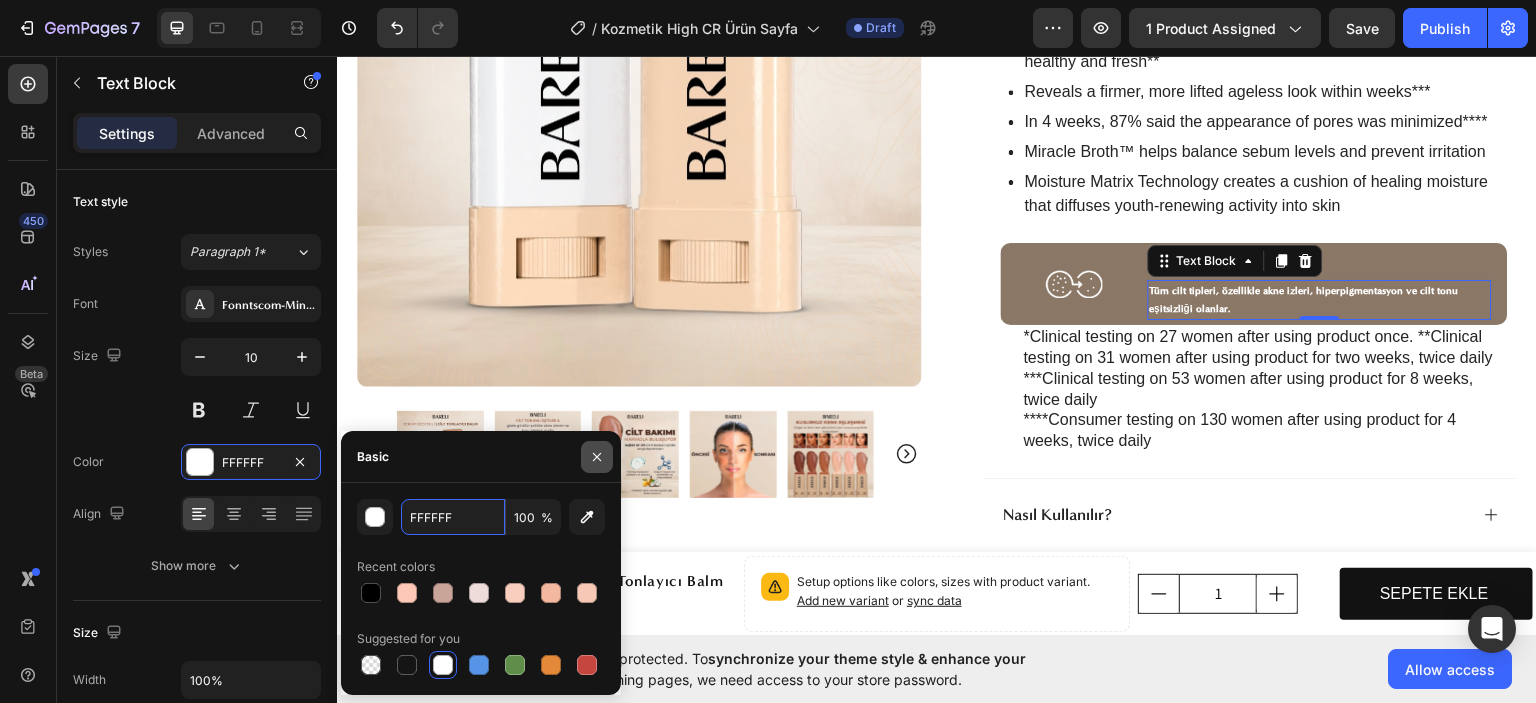 type on "FFFFFF" 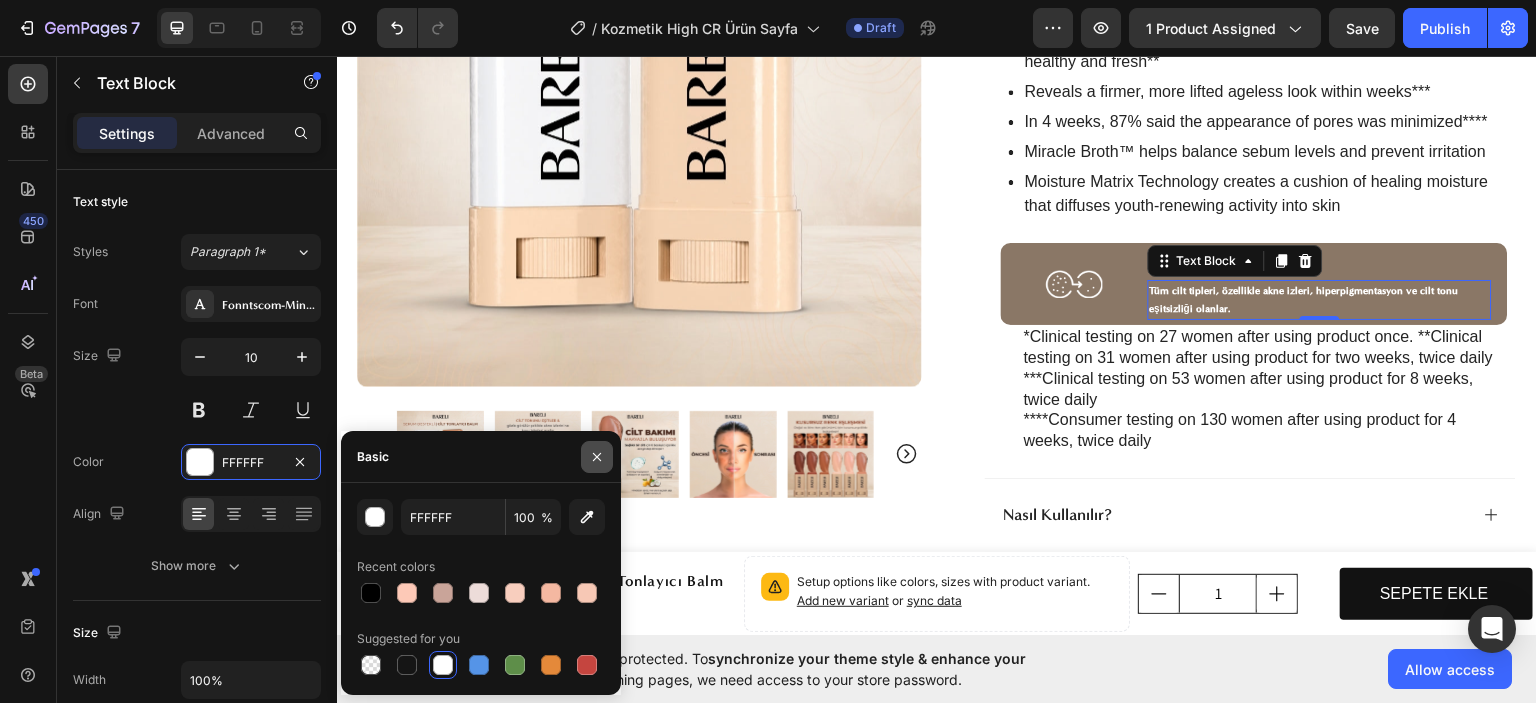 click 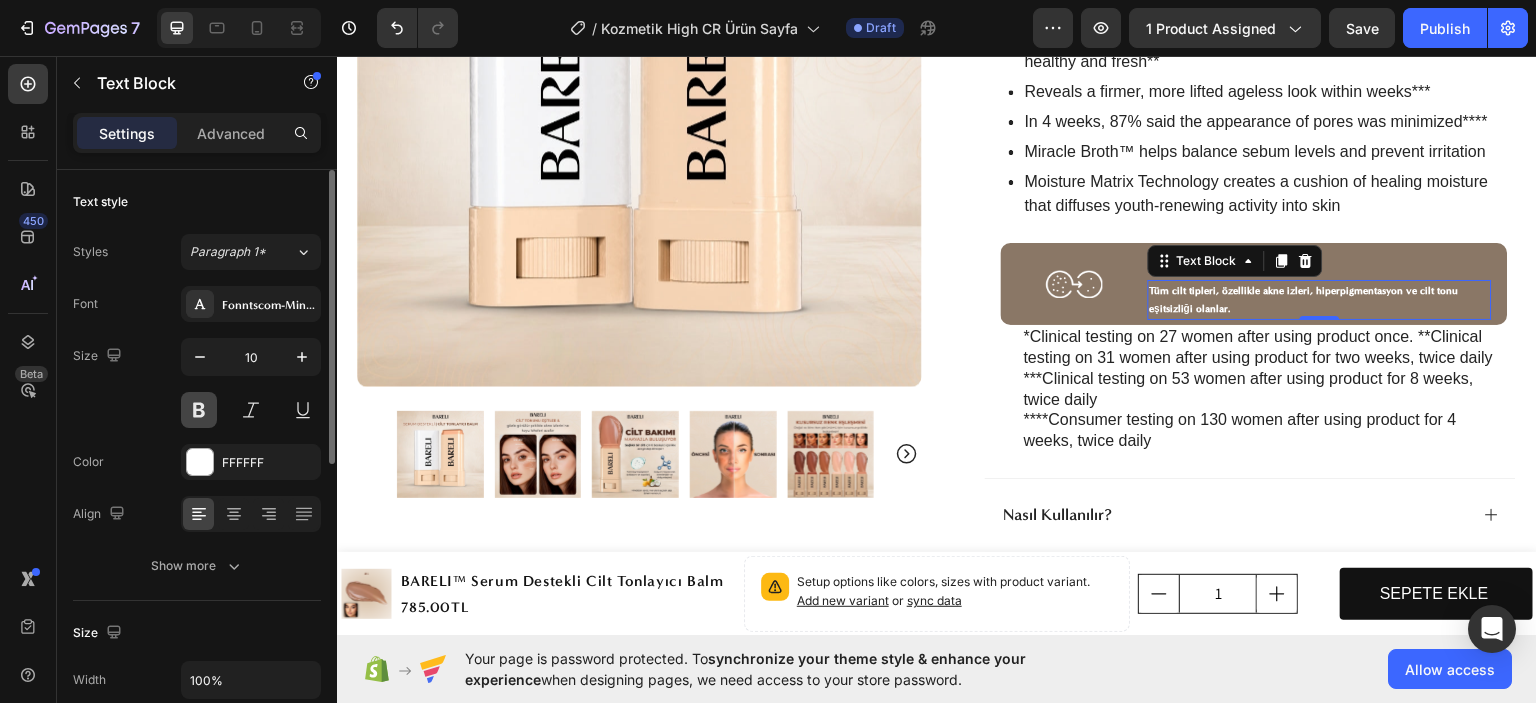 click at bounding box center (199, 410) 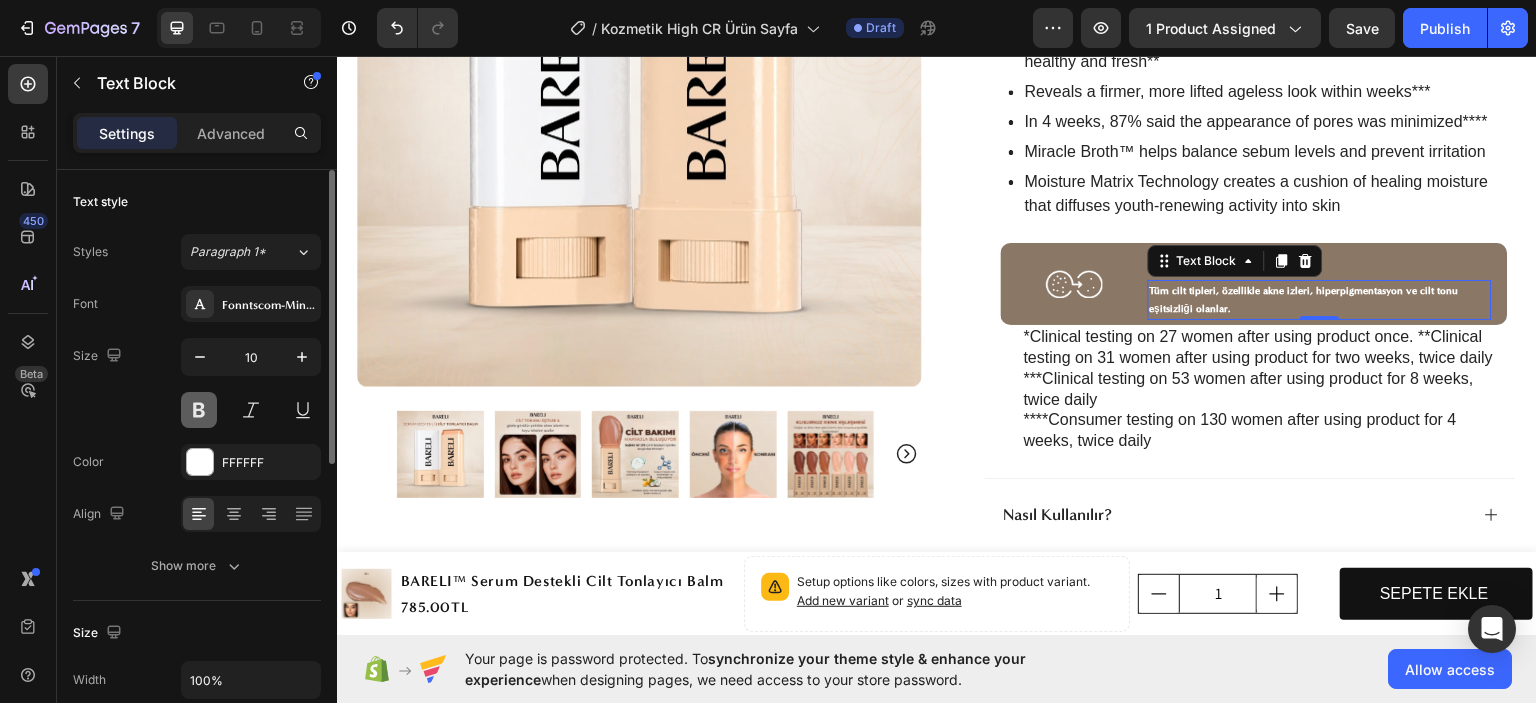 click at bounding box center [199, 410] 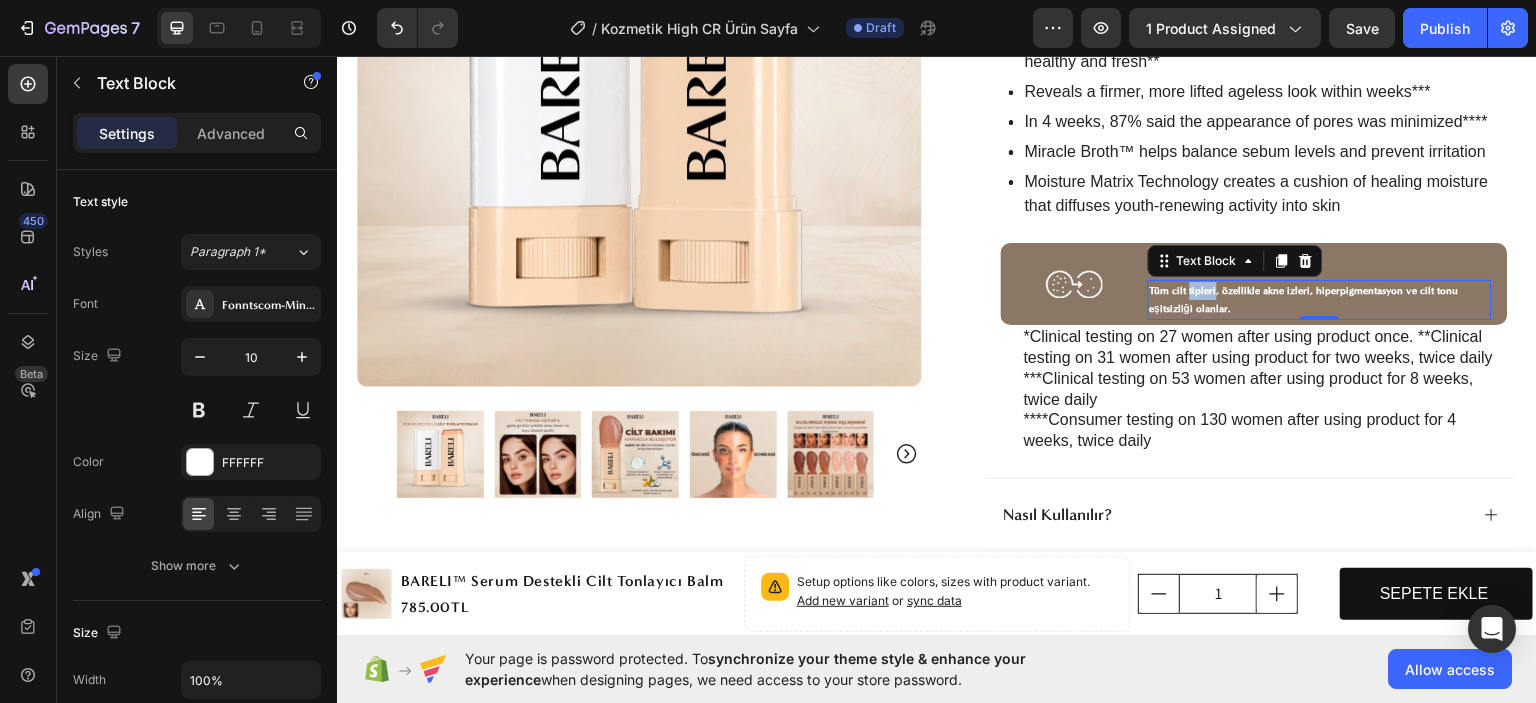 click on "Tüm cilt tipleri, özellikle akne izleri, hiperpigmentasyon ve cilt tonu eşitsizliği olanlar." at bounding box center [1320, 299] 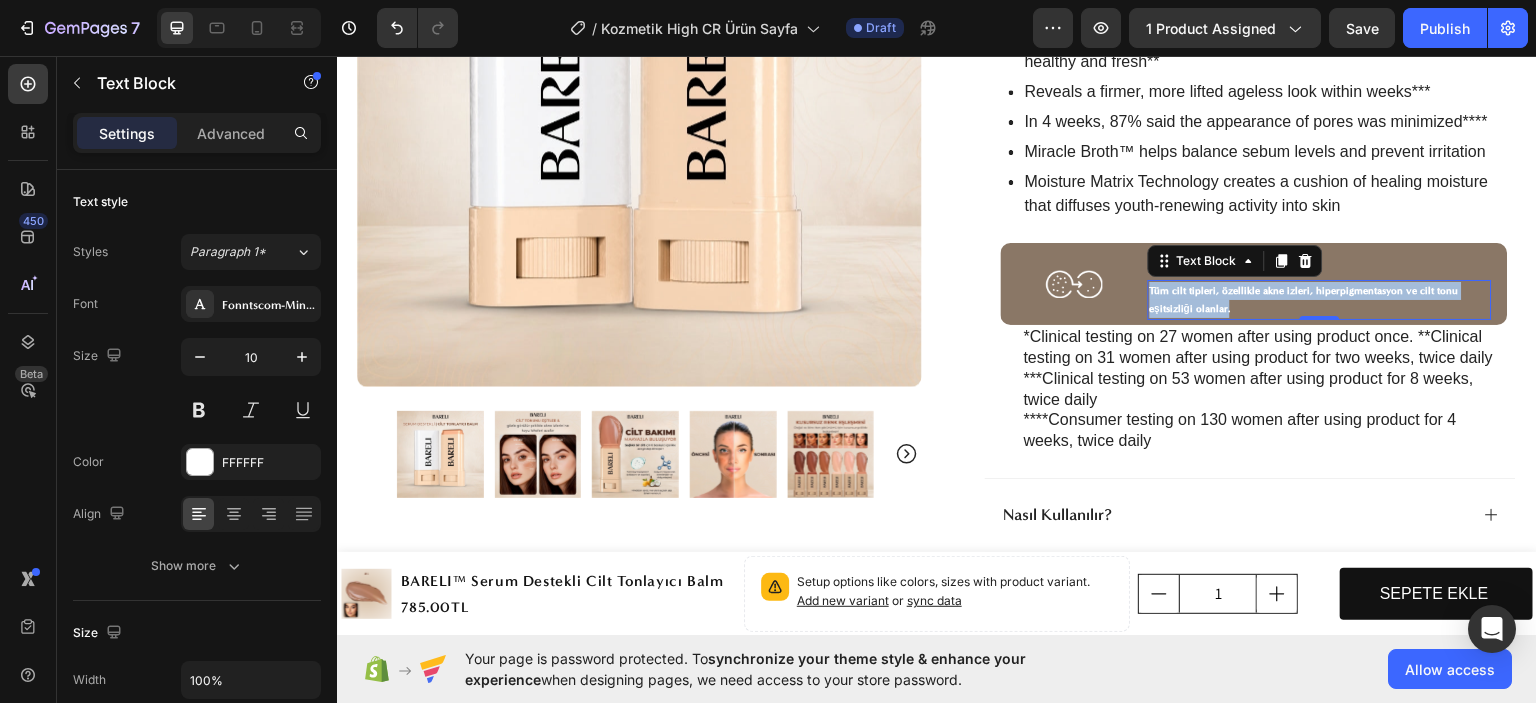 click on "Tüm cilt tipleri, özellikle akne izleri, hiperpigmentasyon ve cilt tonu eşitsizliği olanlar." at bounding box center (1320, 299) 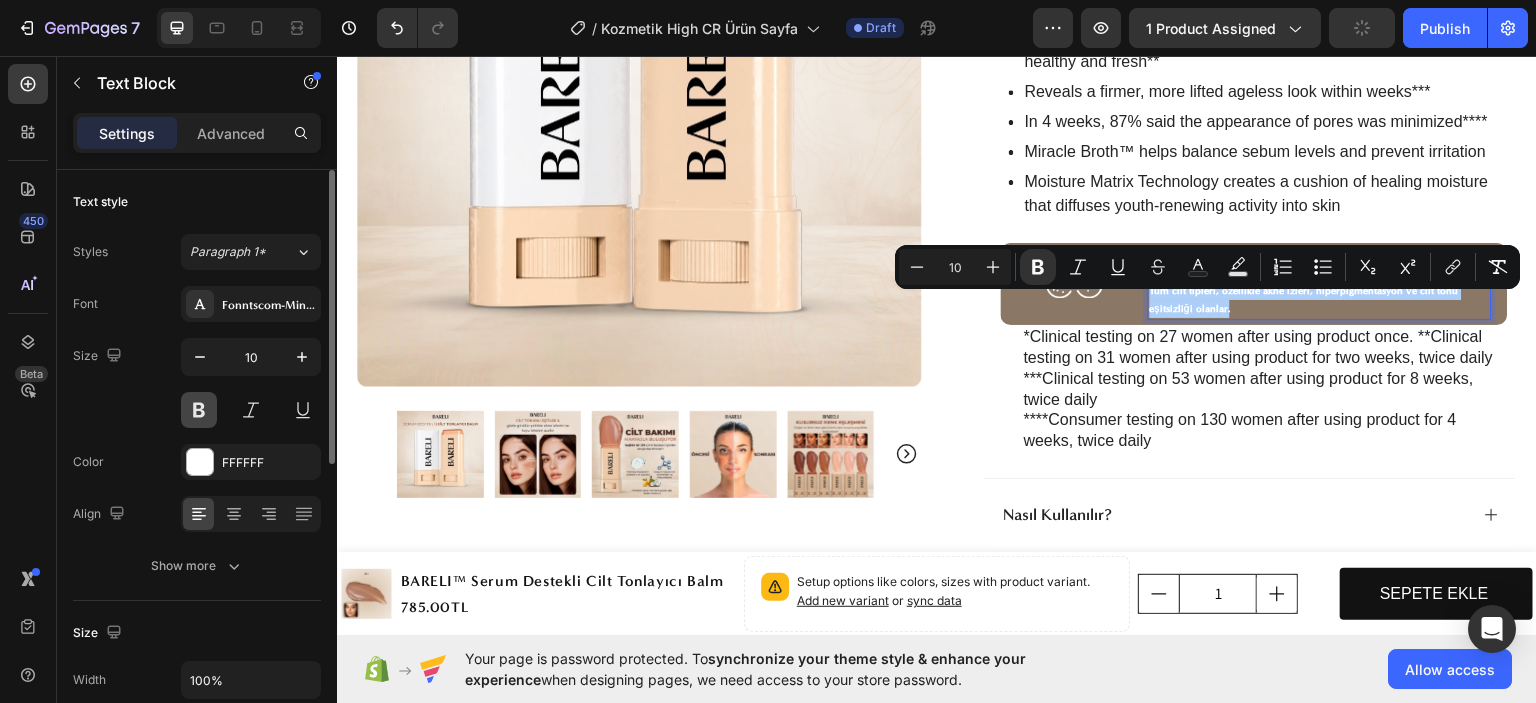 click at bounding box center [199, 410] 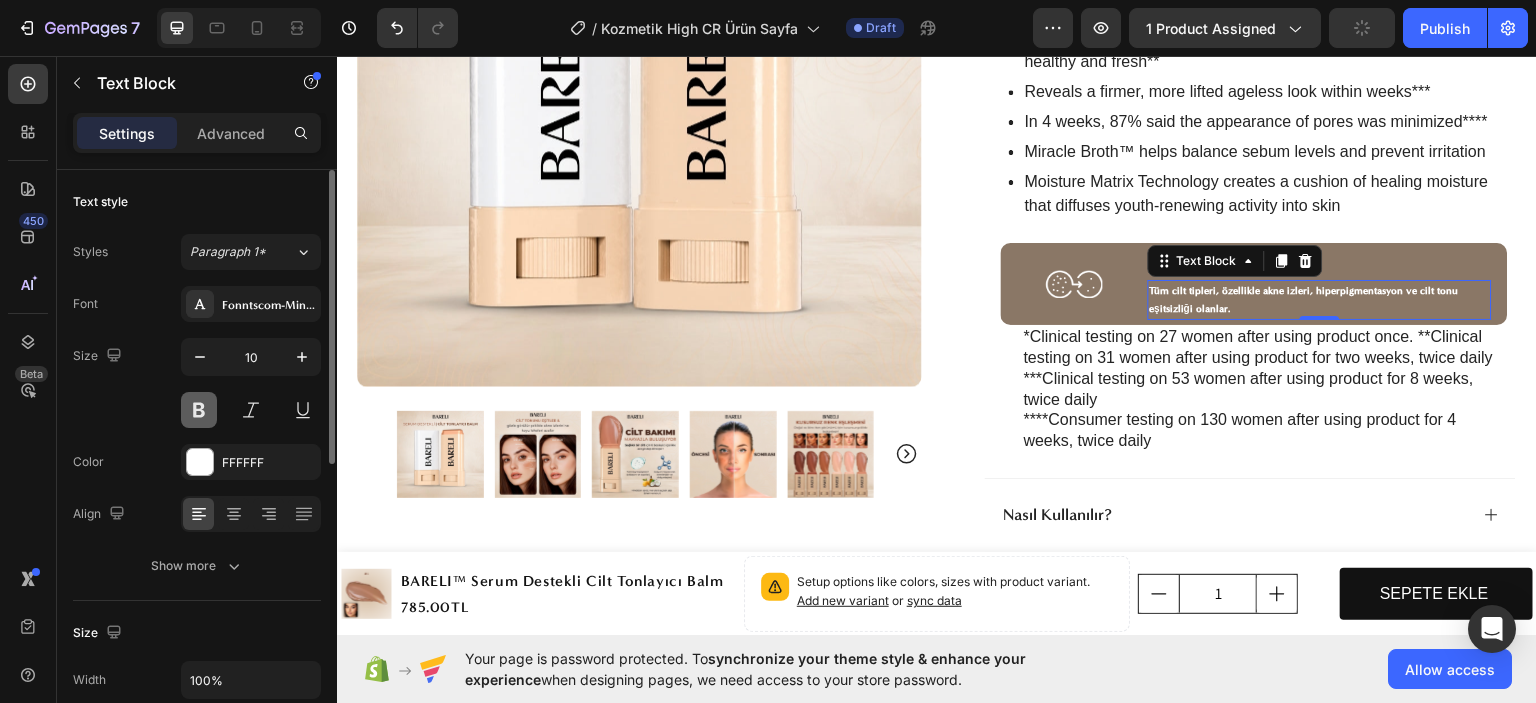 click at bounding box center (199, 410) 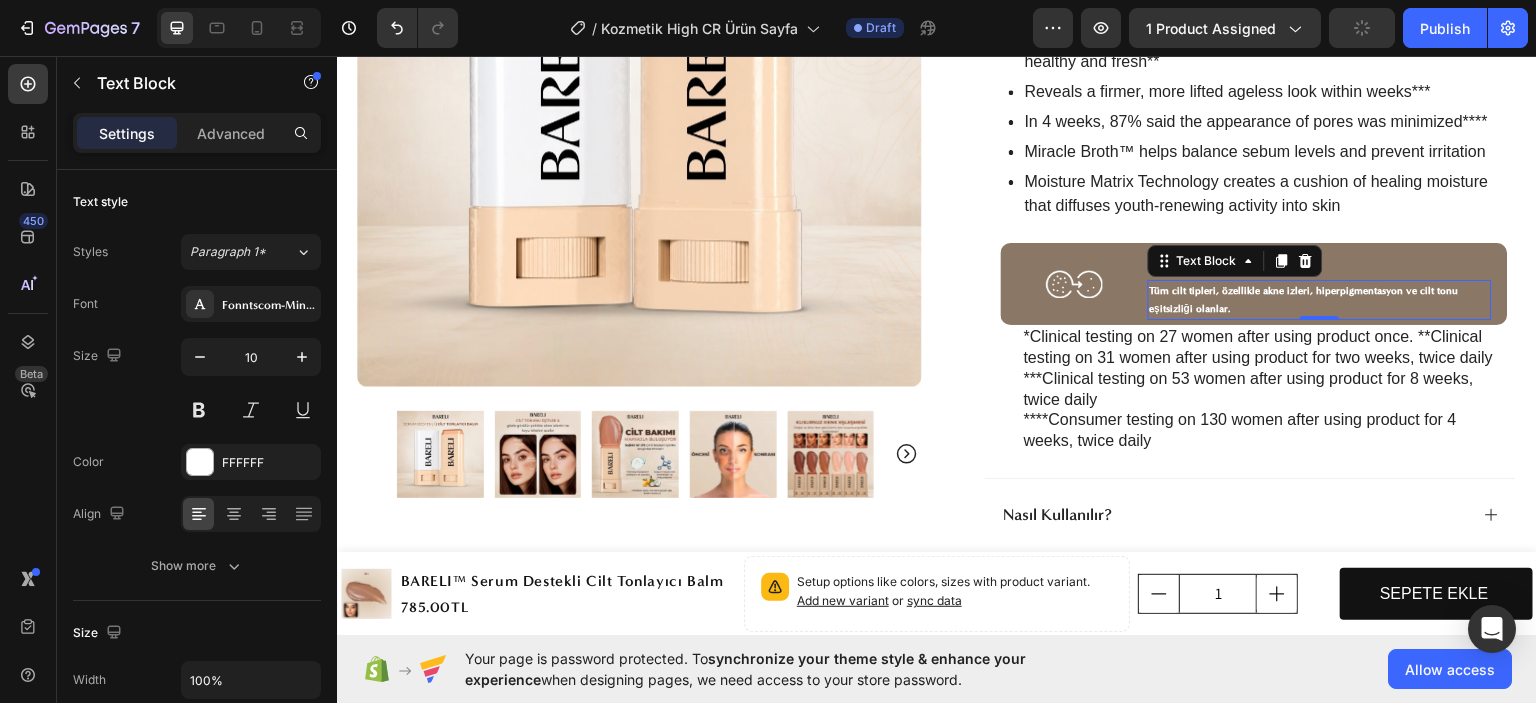 click on "Tüm cilt tipleri, özellikle akne izleri, hiperpigmentasyon ve cilt tonu eşitsizliği olanlar." at bounding box center [1320, 299] 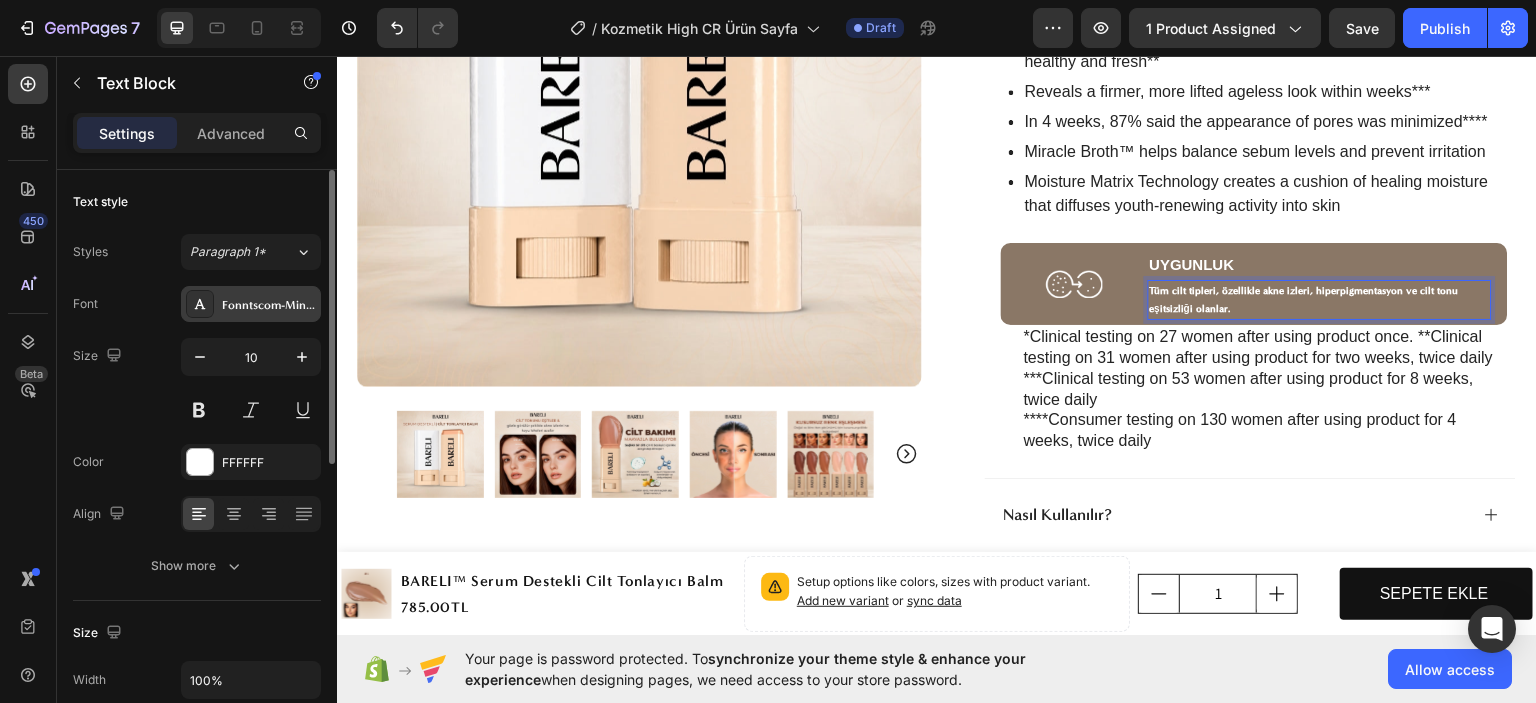 click on "Fonntscom-MinervaModern_Bold" at bounding box center (269, 305) 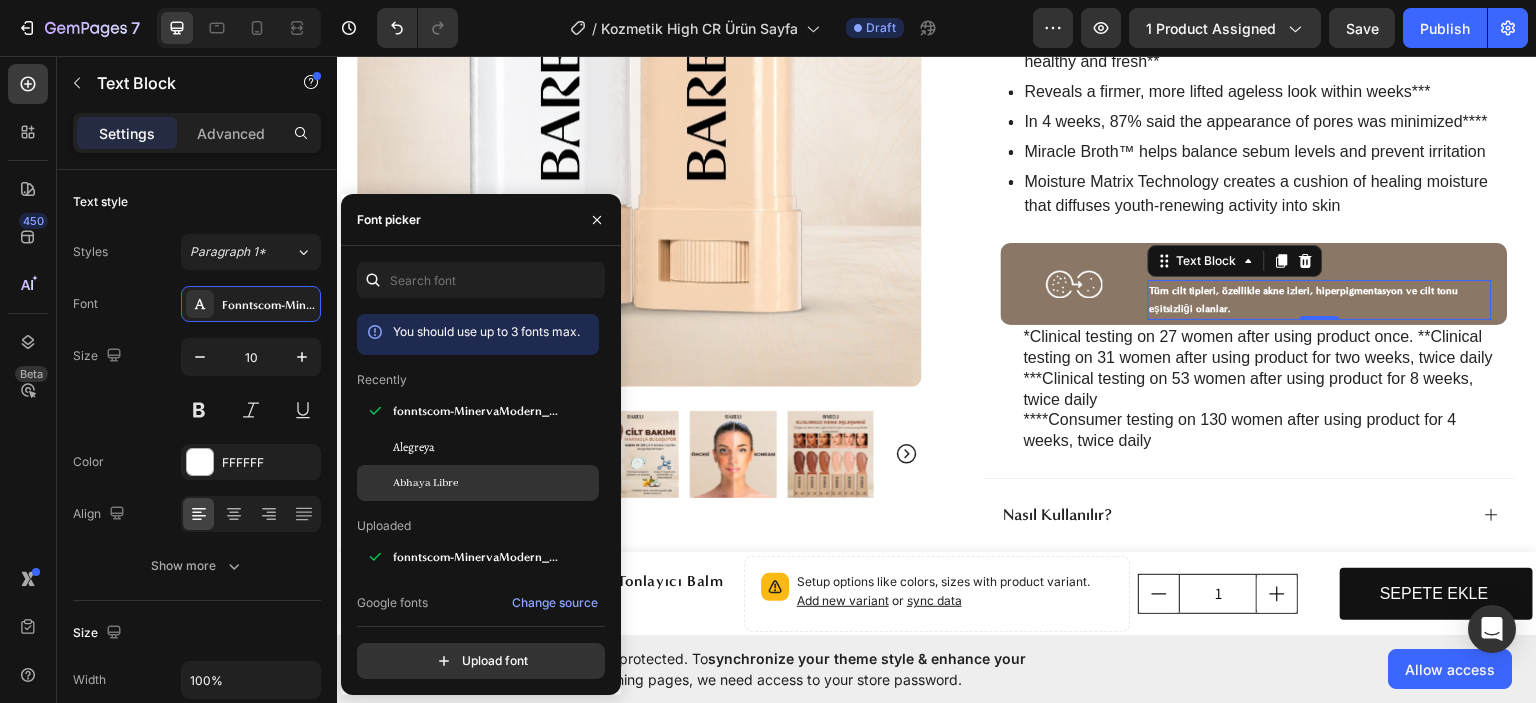 click on "Abhaya Libre" 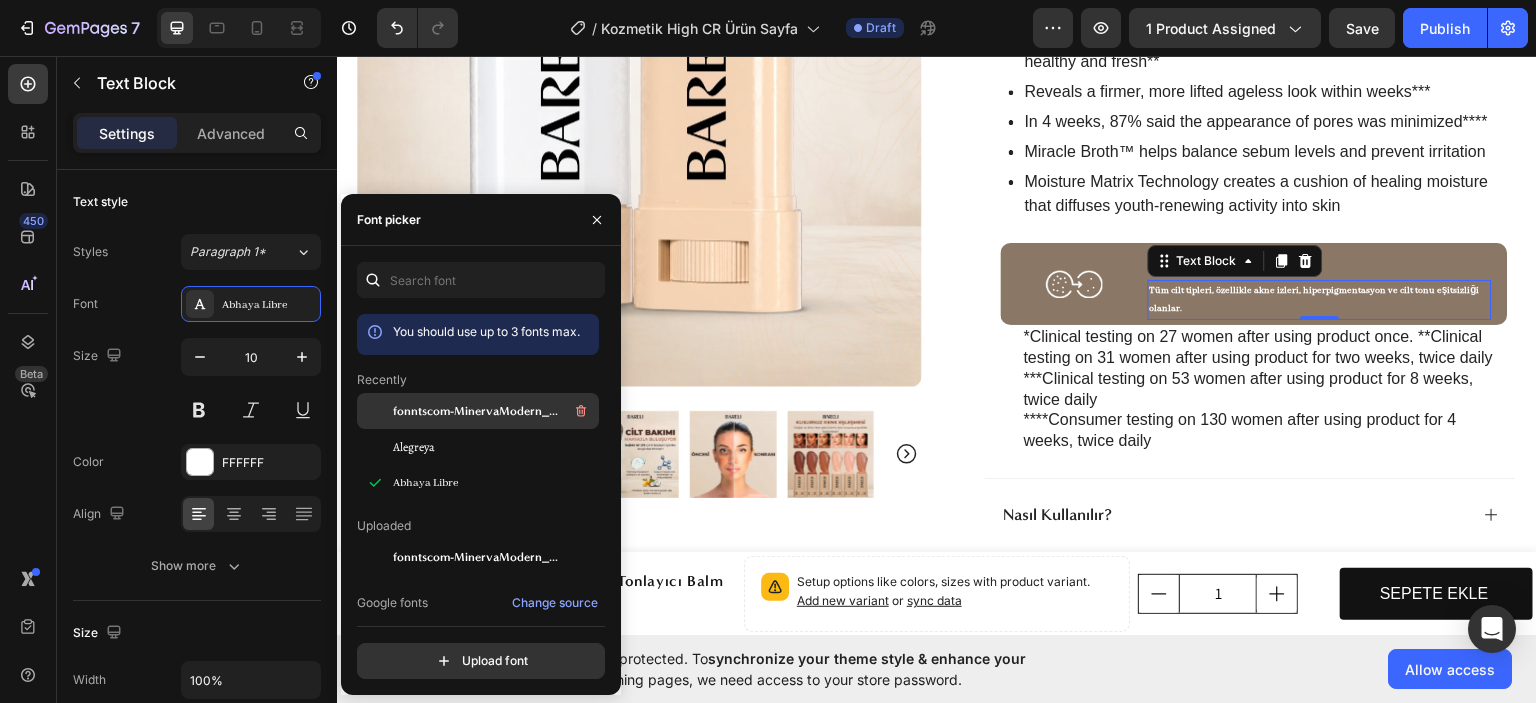 click on "fonntscom-MinervaModern_Bold" at bounding box center (476, 411) 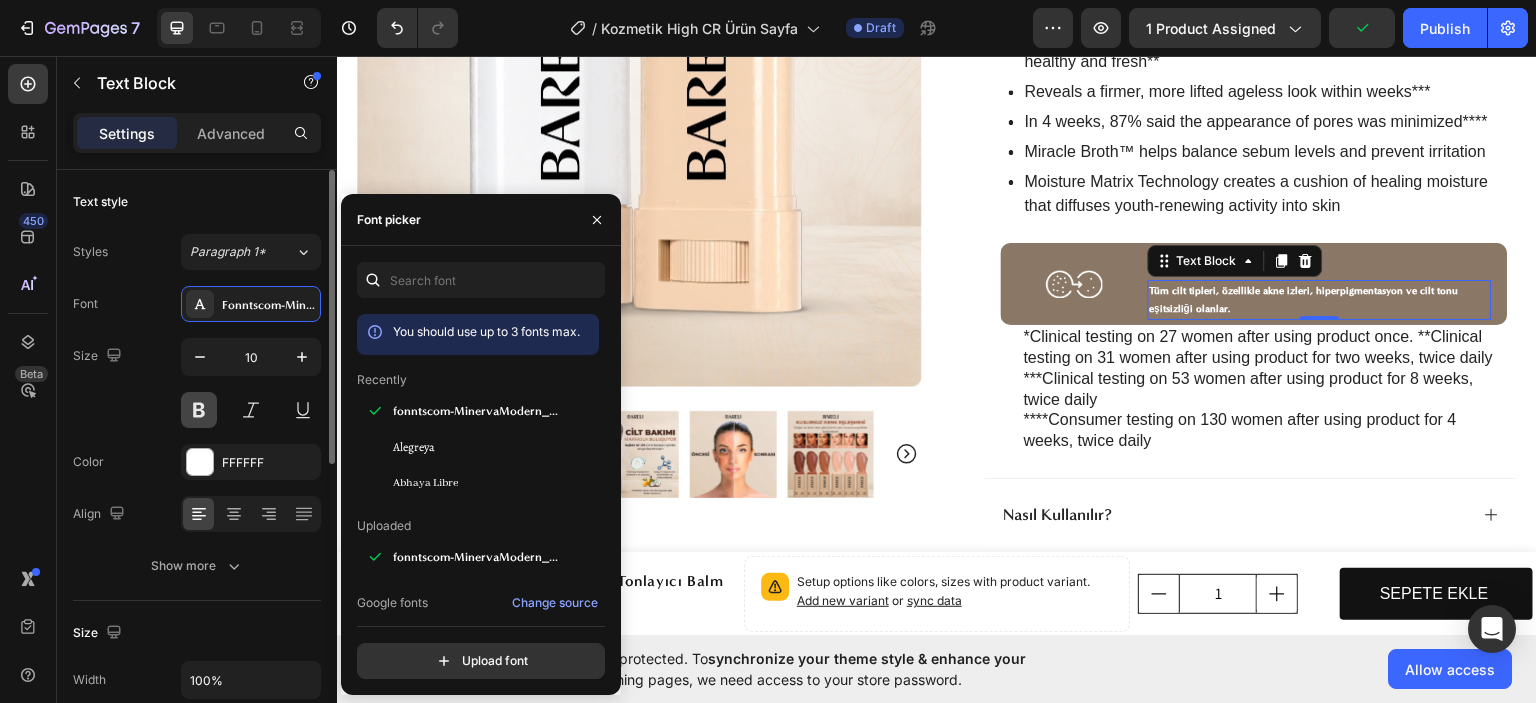 click at bounding box center [199, 410] 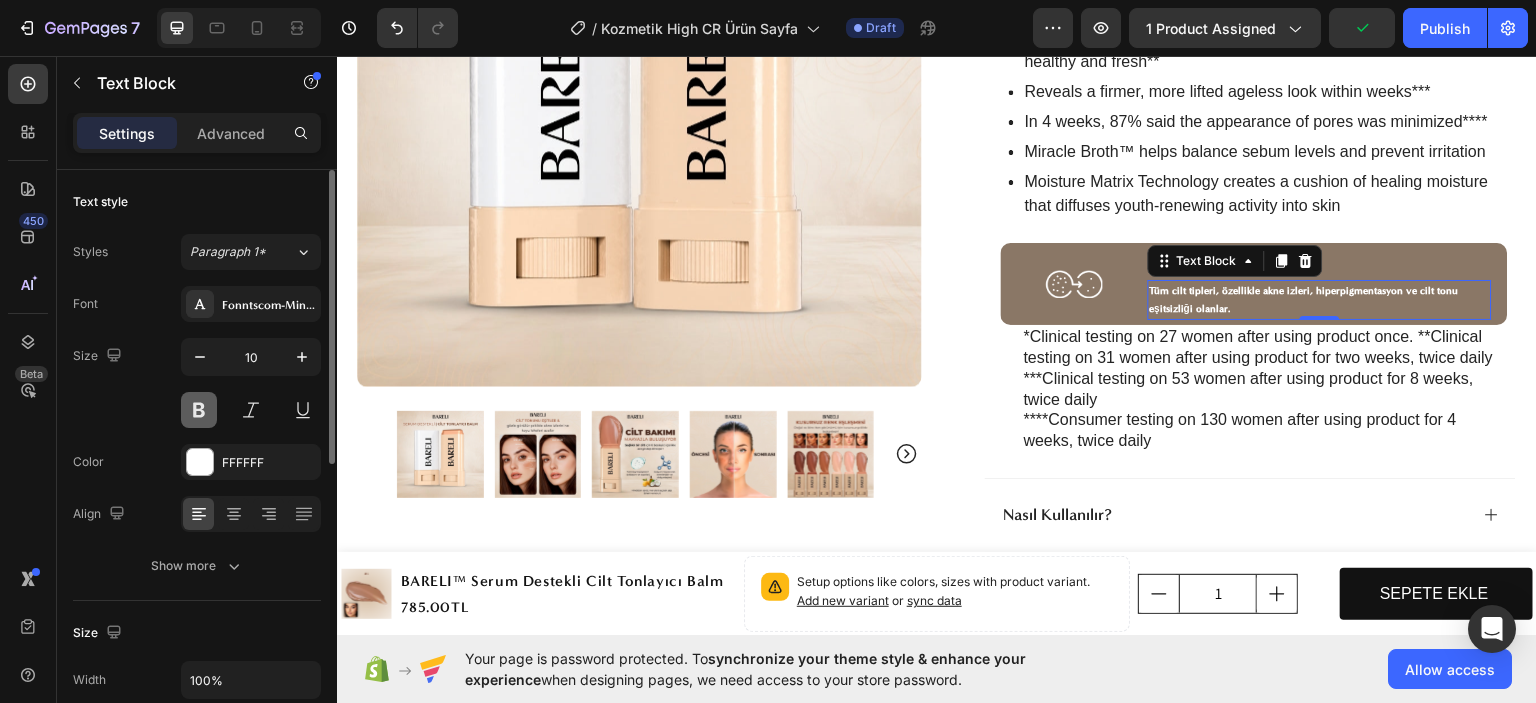 click at bounding box center [199, 410] 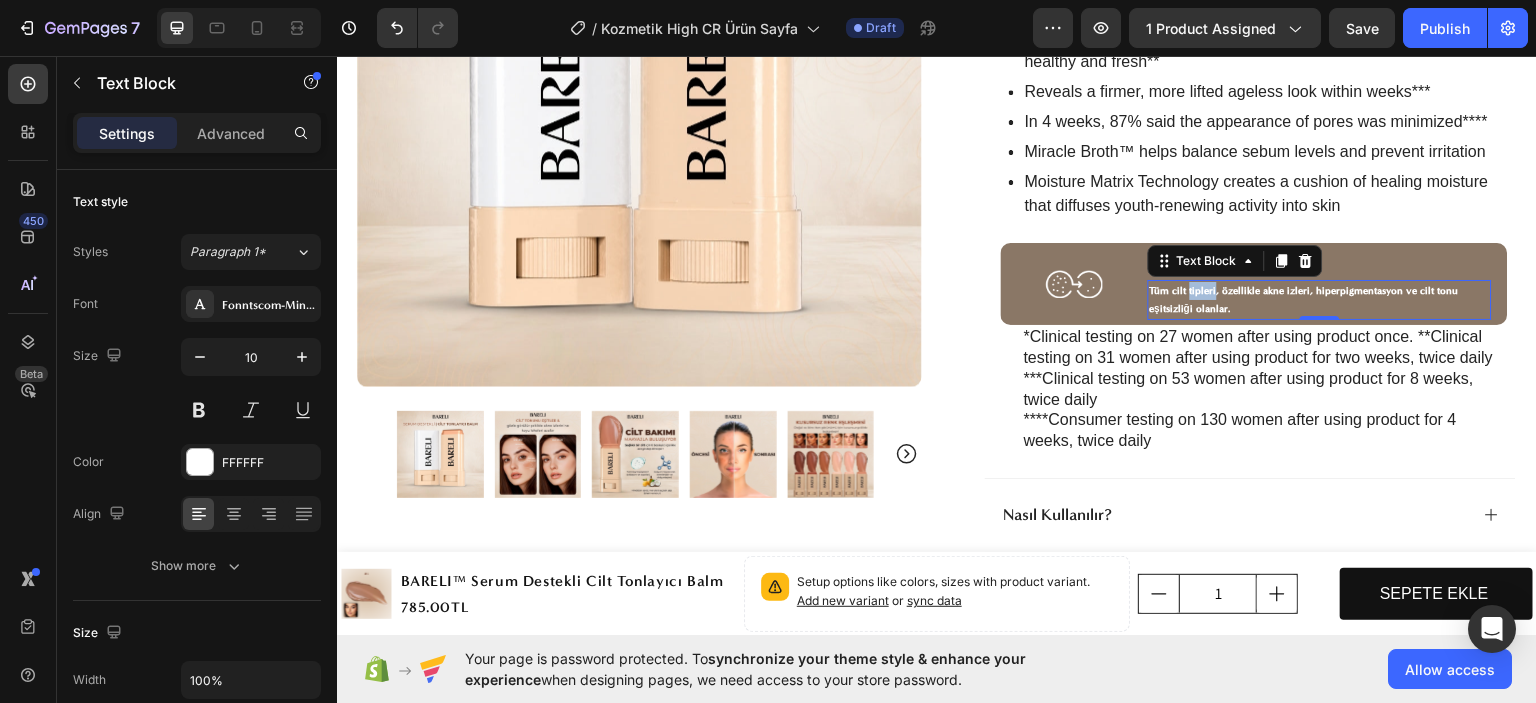 click on "Tüm cilt tipleri, özellikle akne izleri, hiperpigmentasyon ve cilt tonu eşitsizliği olanlar." at bounding box center [1304, 299] 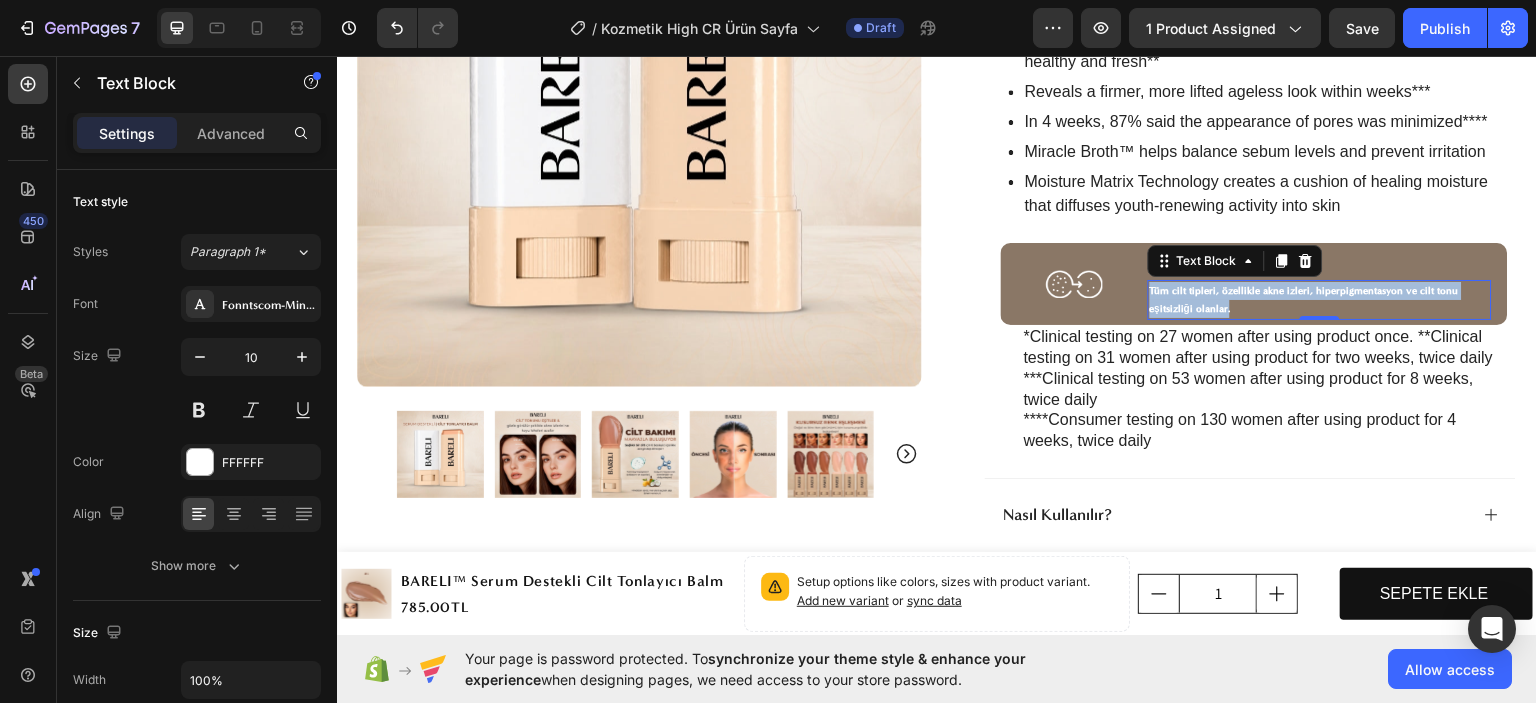 click on "Tüm cilt tipleri, özellikle akne izleri, hiperpigmentasyon ve cilt tonu eşitsizliği olanlar." at bounding box center (1304, 299) 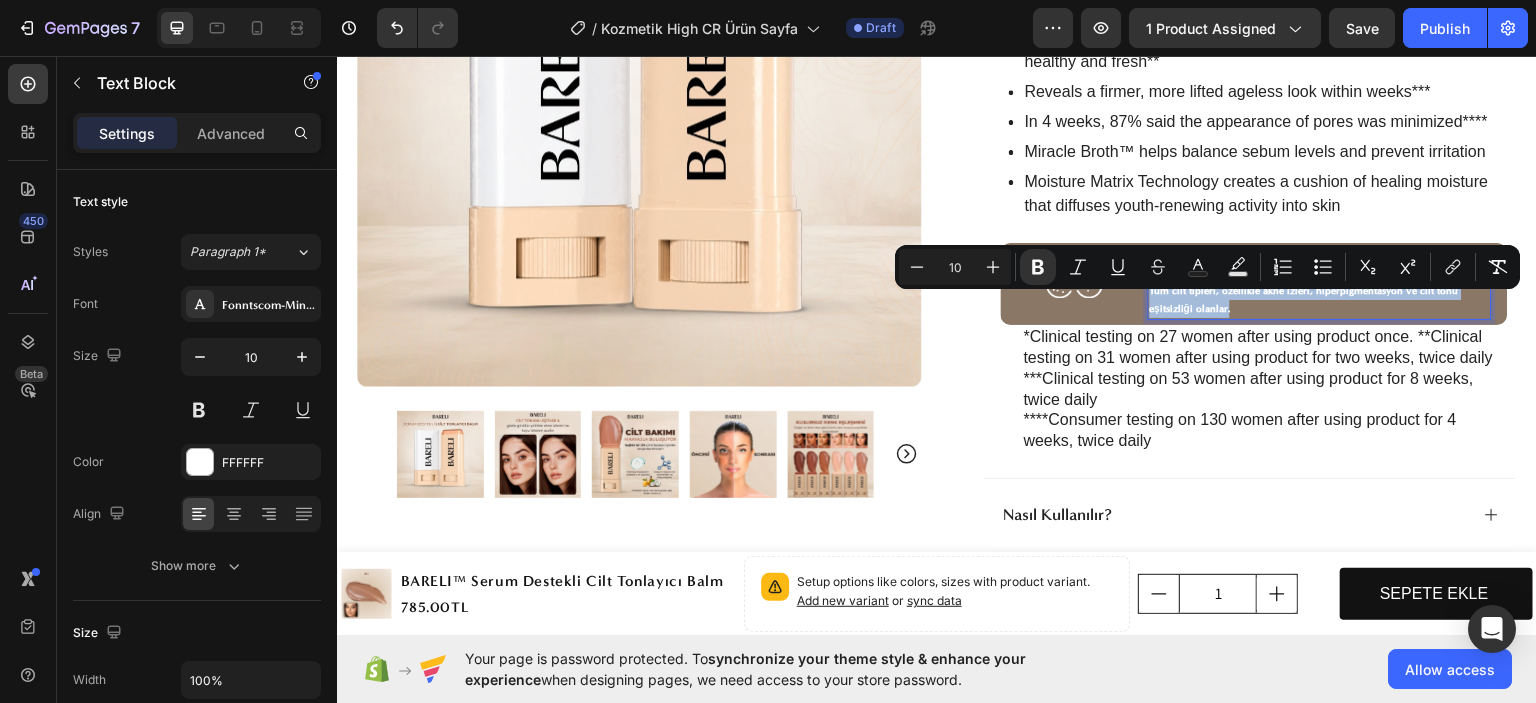 click on "Tüm cilt tipleri, özellikle akne izleri, hiperpigmentasyon ve cilt tonu eşitsizliği olanlar." at bounding box center (1320, 299) 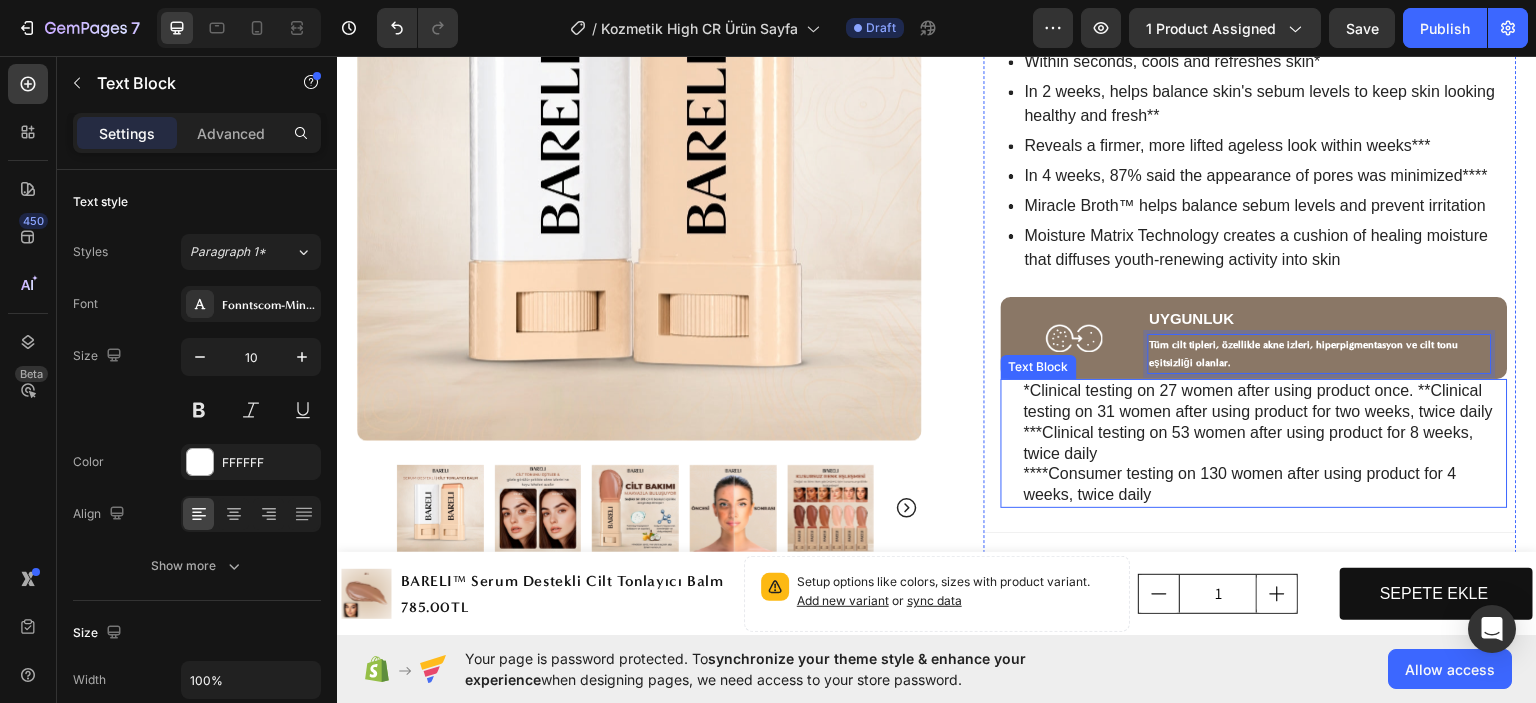 scroll, scrollTop: 900, scrollLeft: 0, axis: vertical 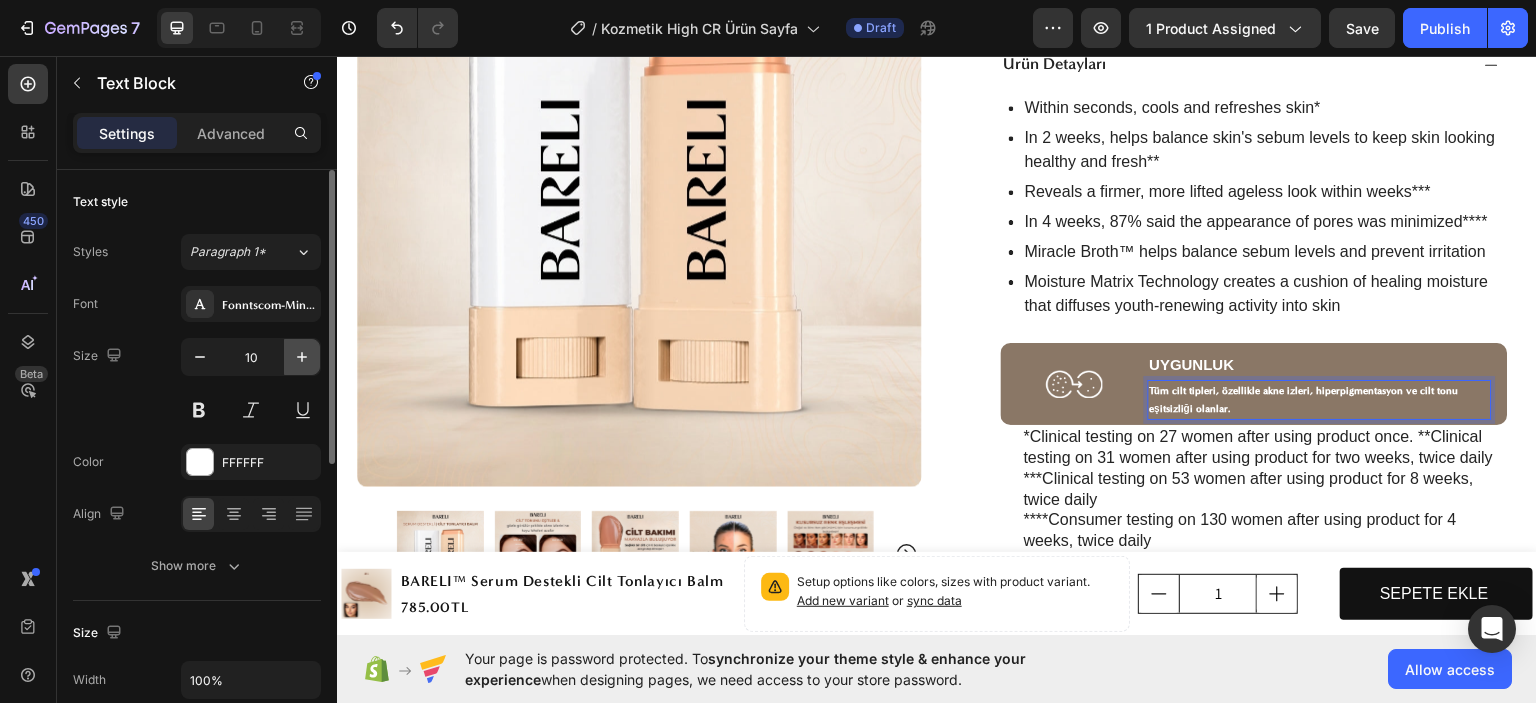 click 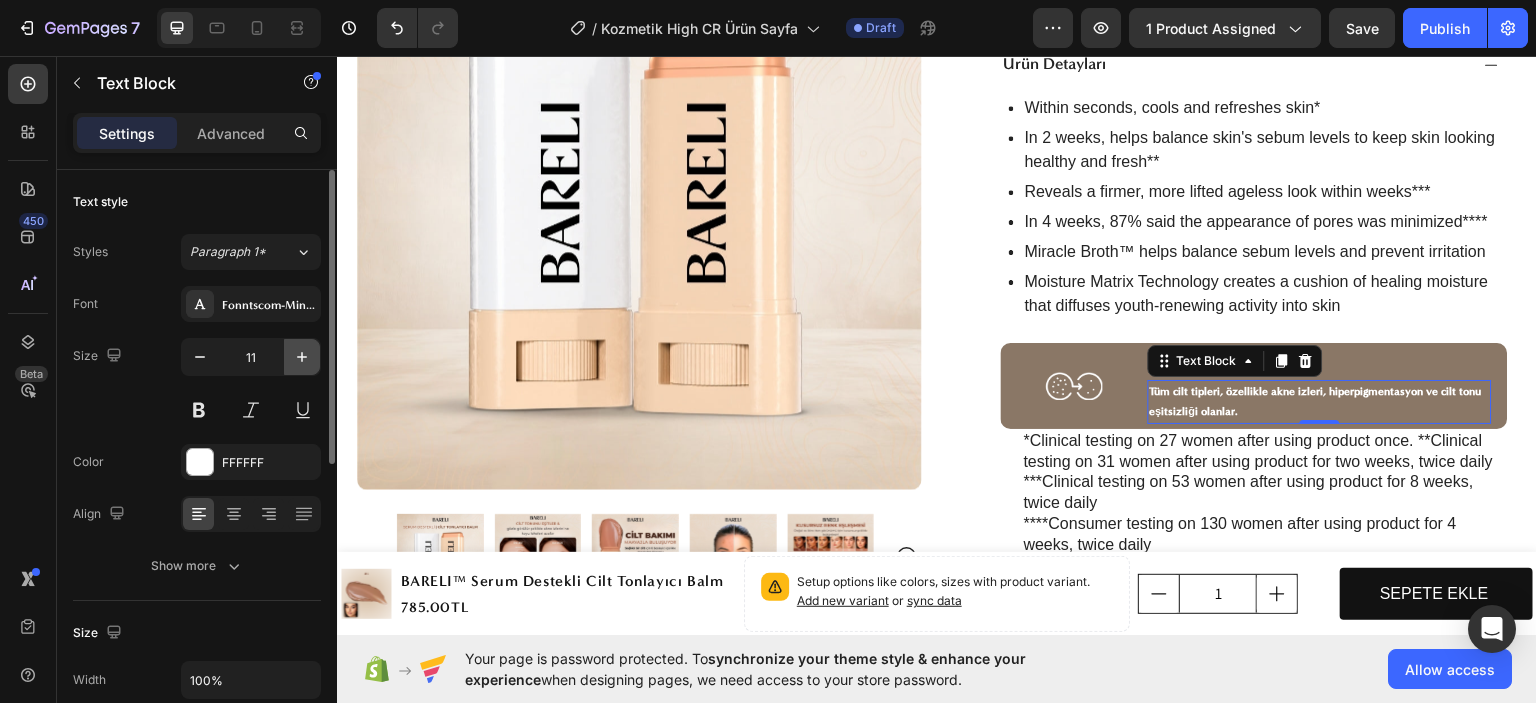 click 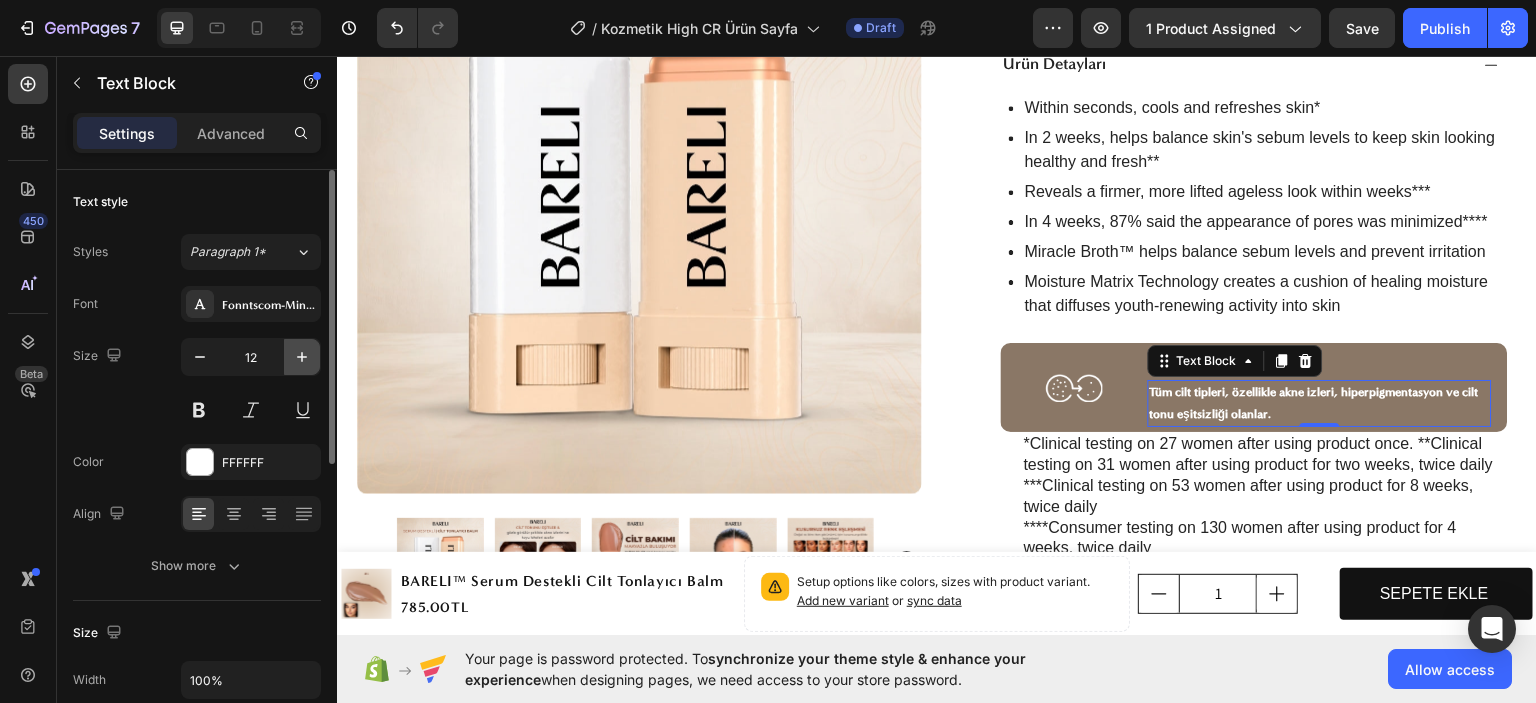 click 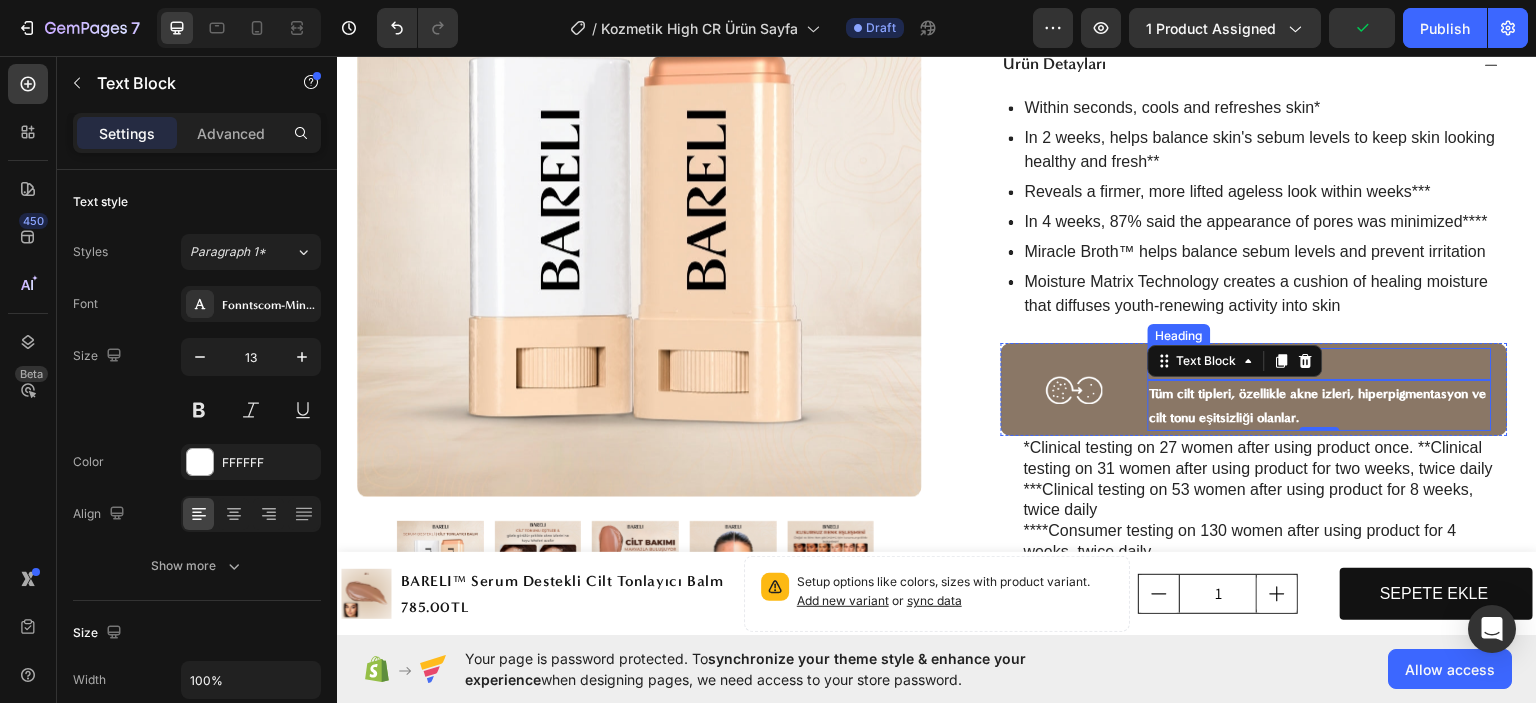 click on "⁠⁠⁠⁠⁠⁠⁠ UYGUNLUK" at bounding box center (1320, 363) 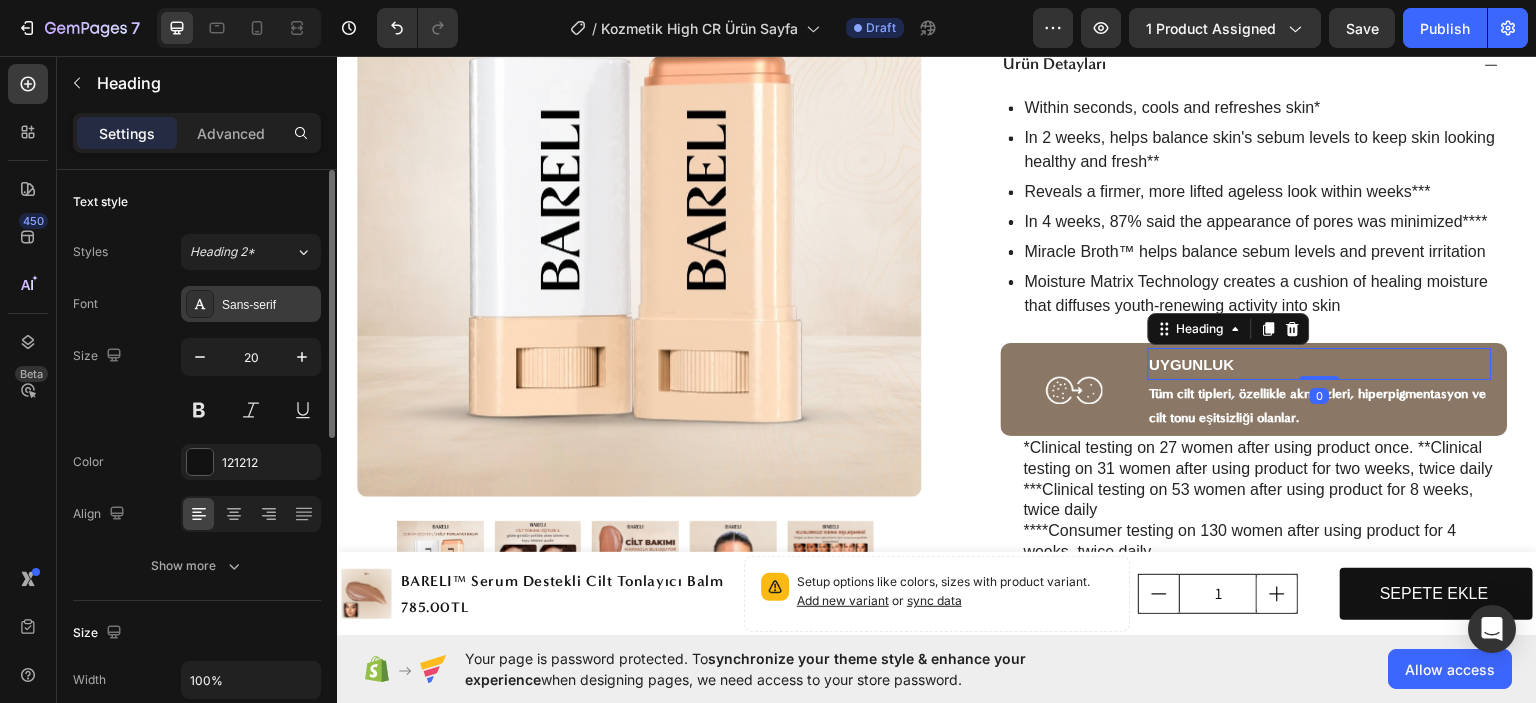 click on "Sans-serif" at bounding box center [269, 305] 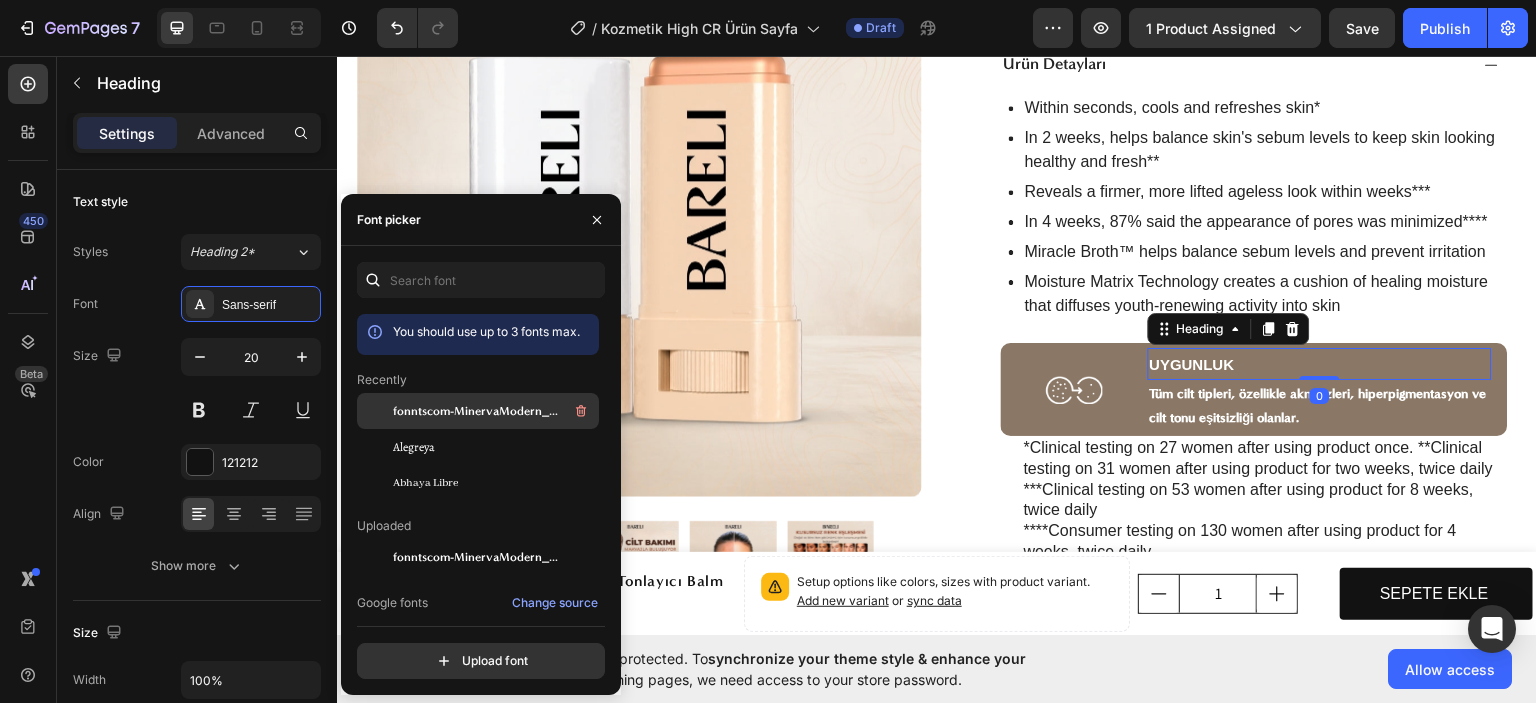 click on "fonntscom-MinervaModern_Bold" at bounding box center (476, 411) 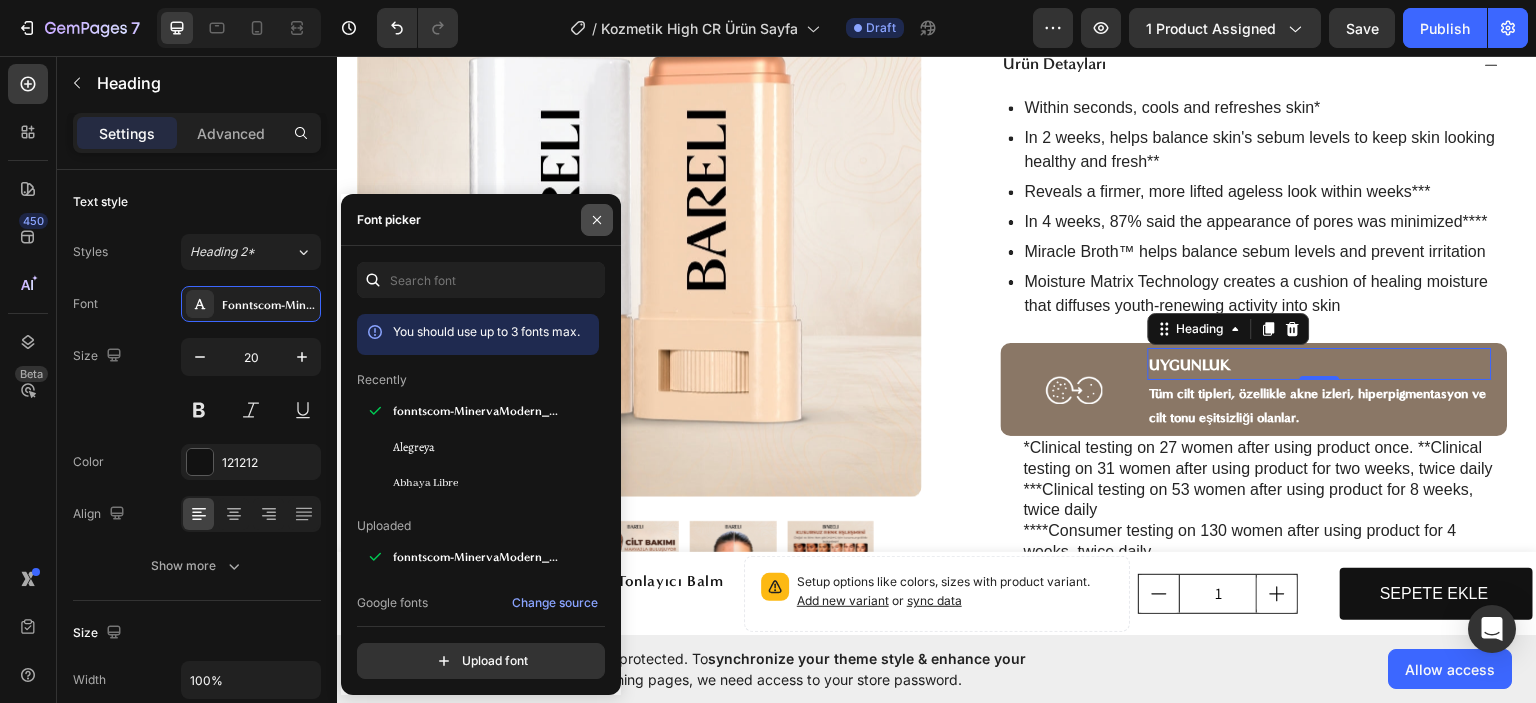 click at bounding box center (597, 220) 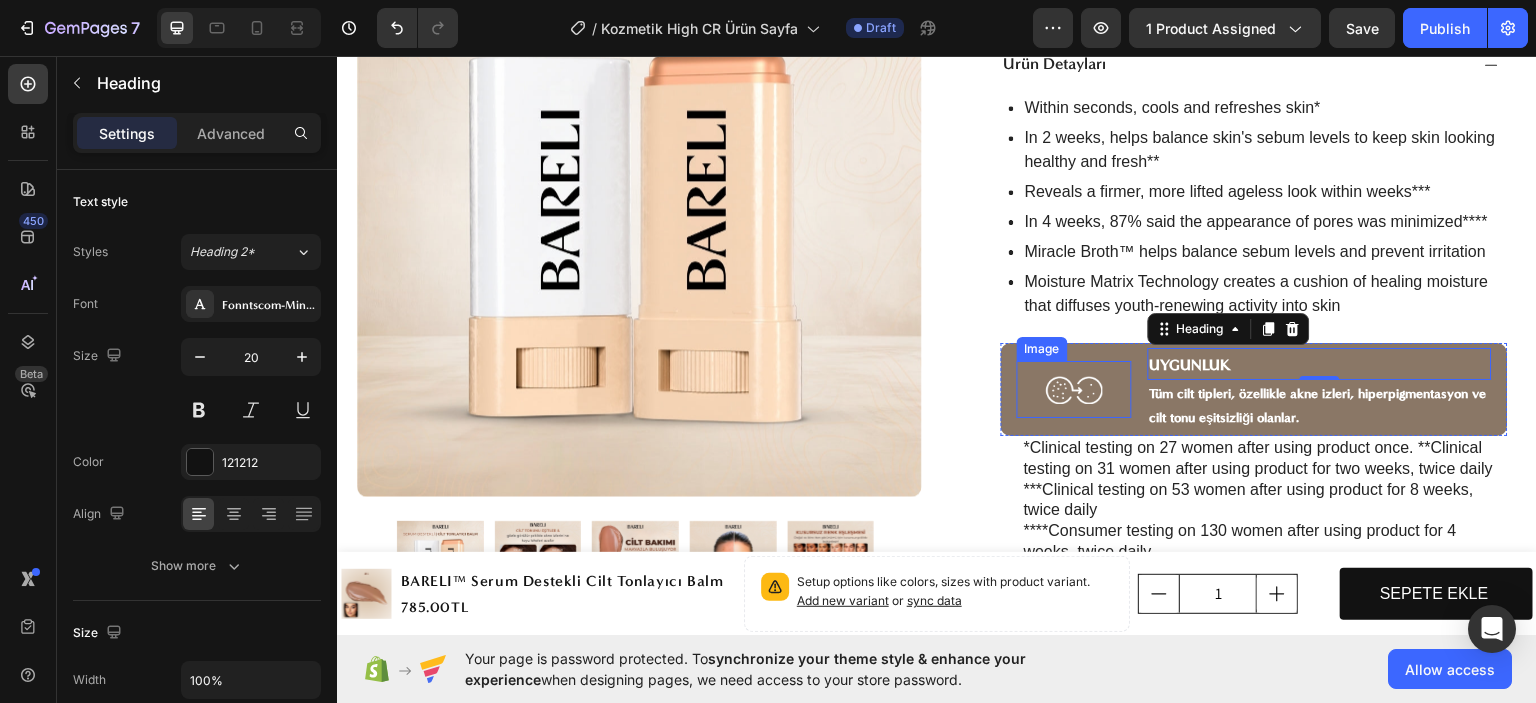 click at bounding box center (1074, 388) 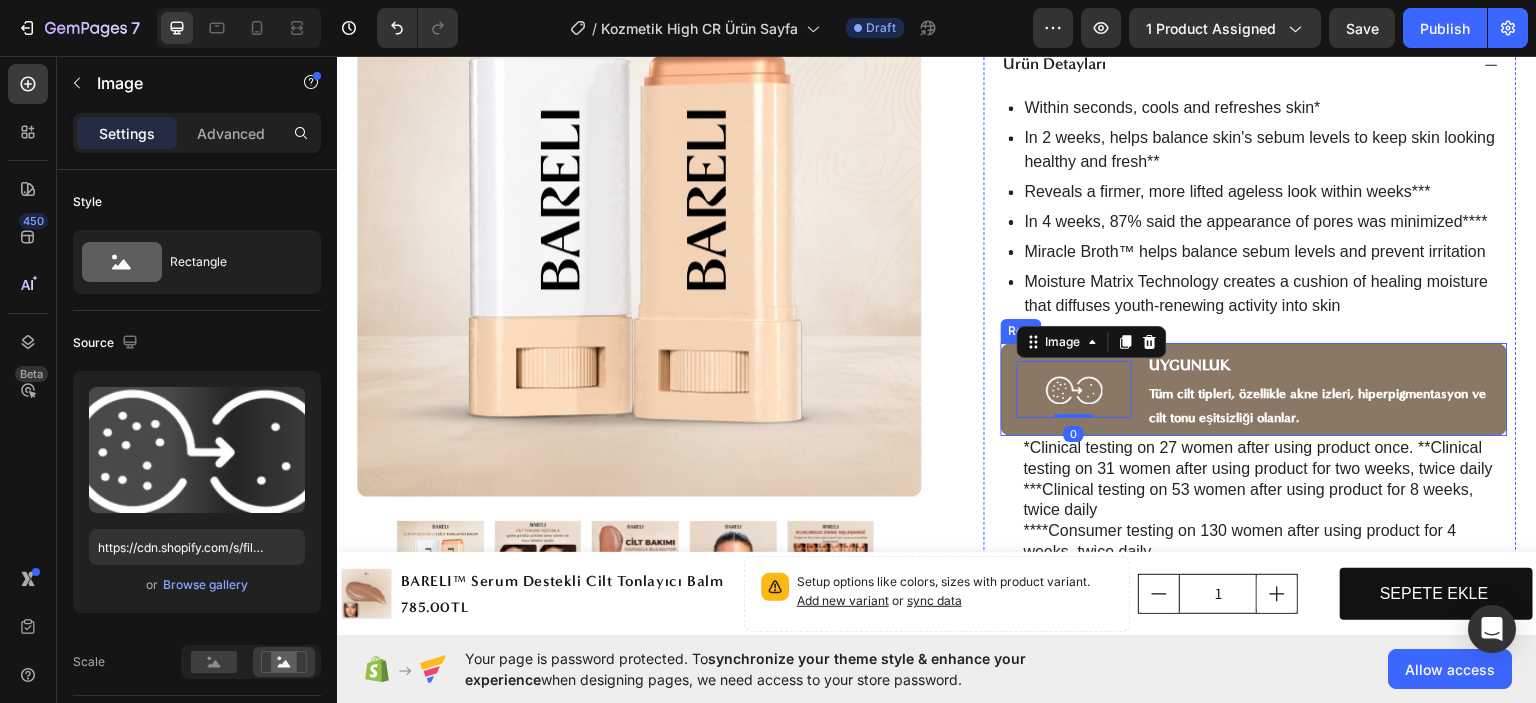 click on "Image   0 ⁠⁠⁠⁠⁠⁠⁠ UYGUNLUK Heading Tüm cilt tipleri, özellikle akne izleri, hiperpigmentasyon ve cilt tonu eşitsizliği olanlar. Text Block Row" at bounding box center [1254, 388] 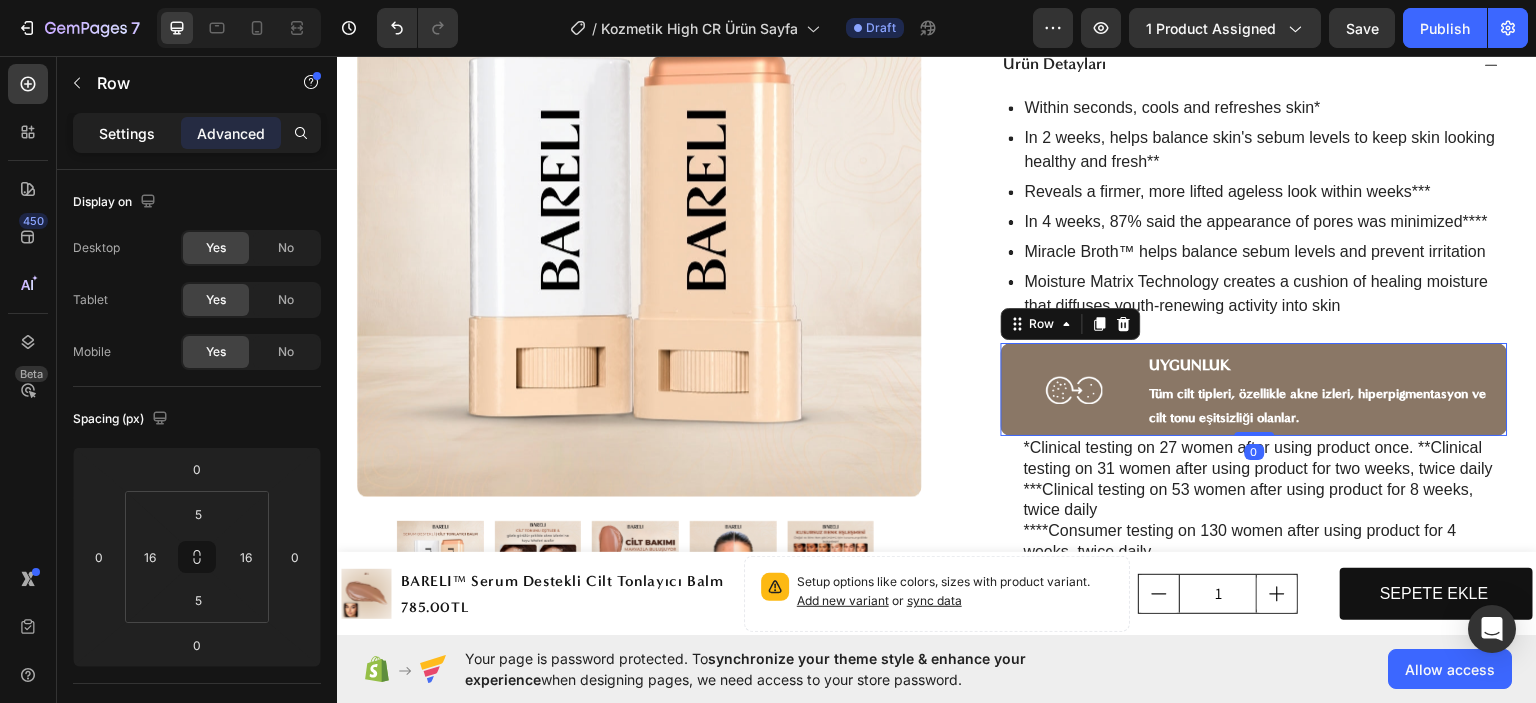 click on "Settings" at bounding box center [127, 133] 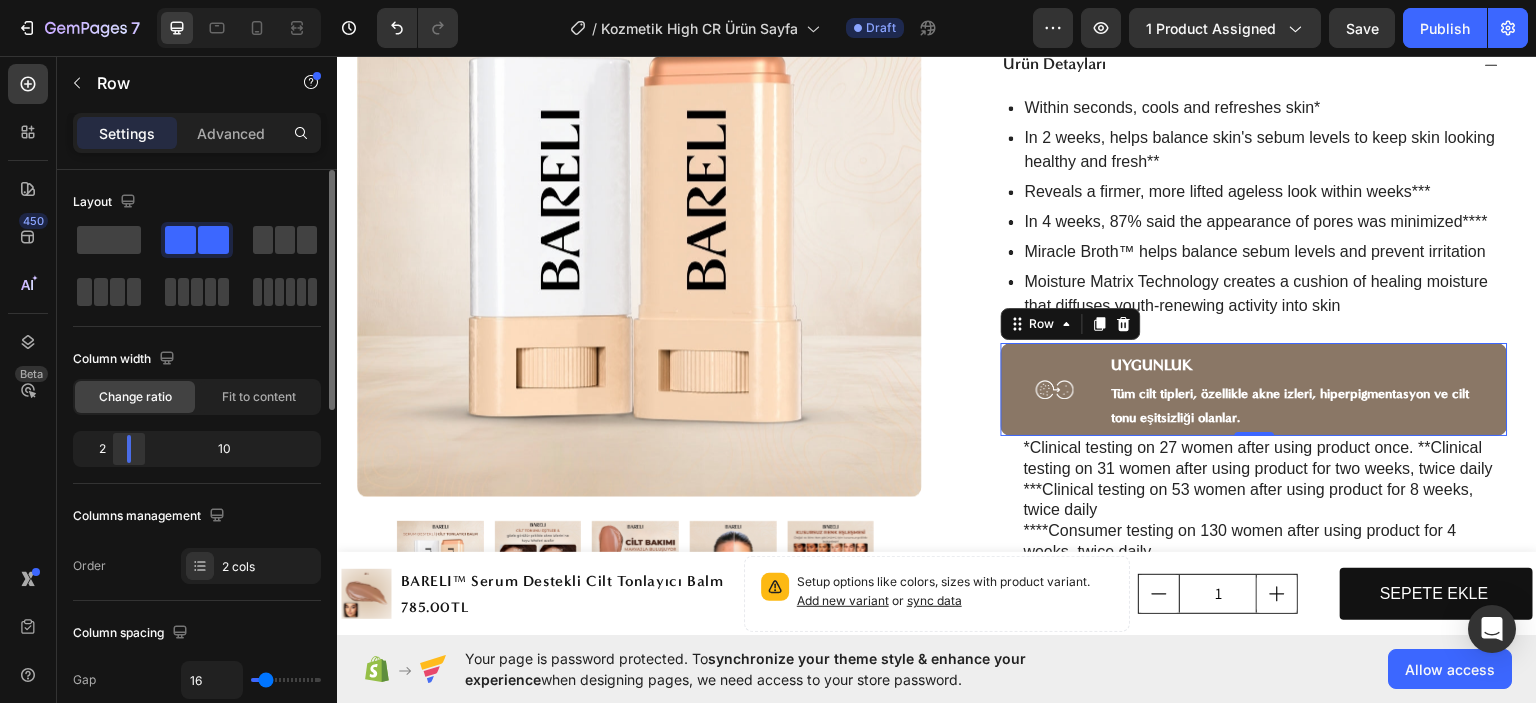 drag, startPoint x: 140, startPoint y: 450, endPoint x: 122, endPoint y: 451, distance: 18.027756 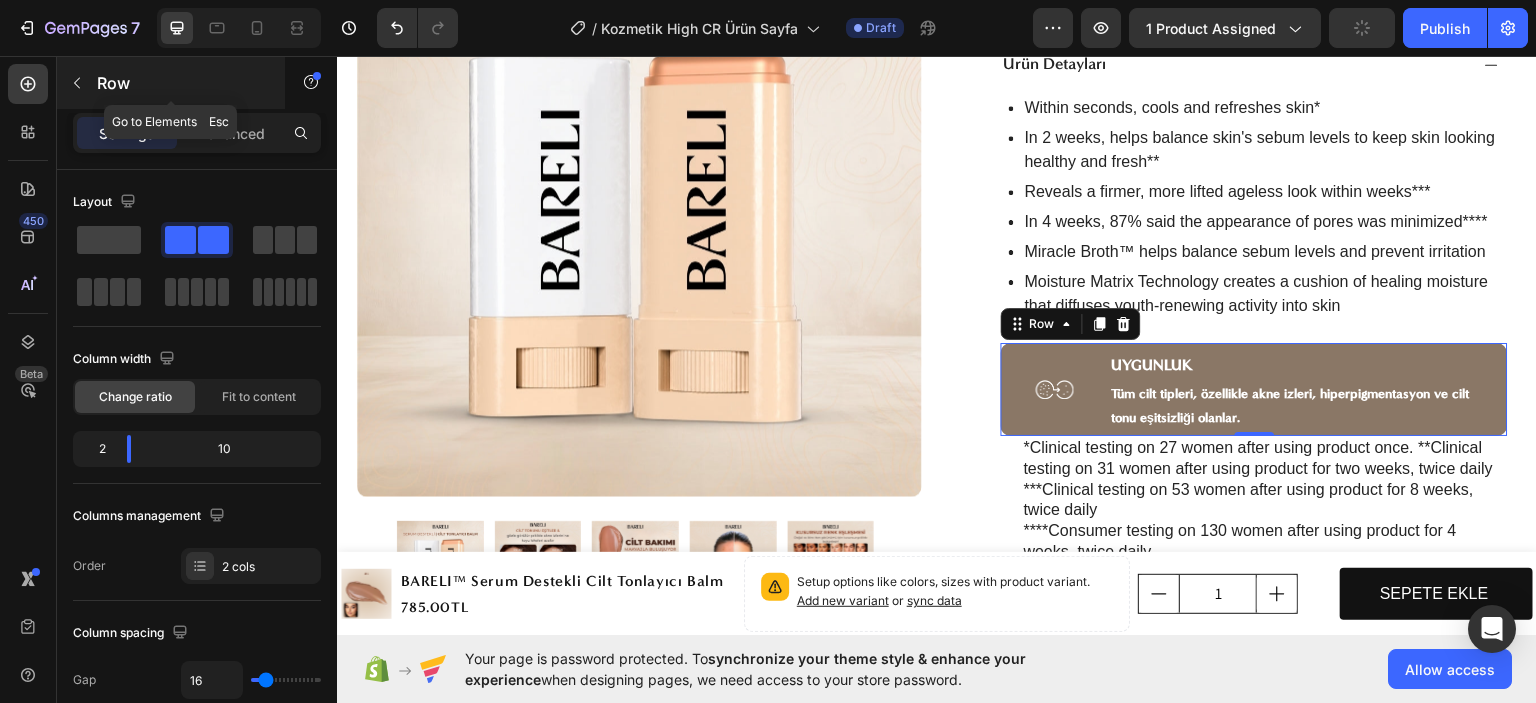 click 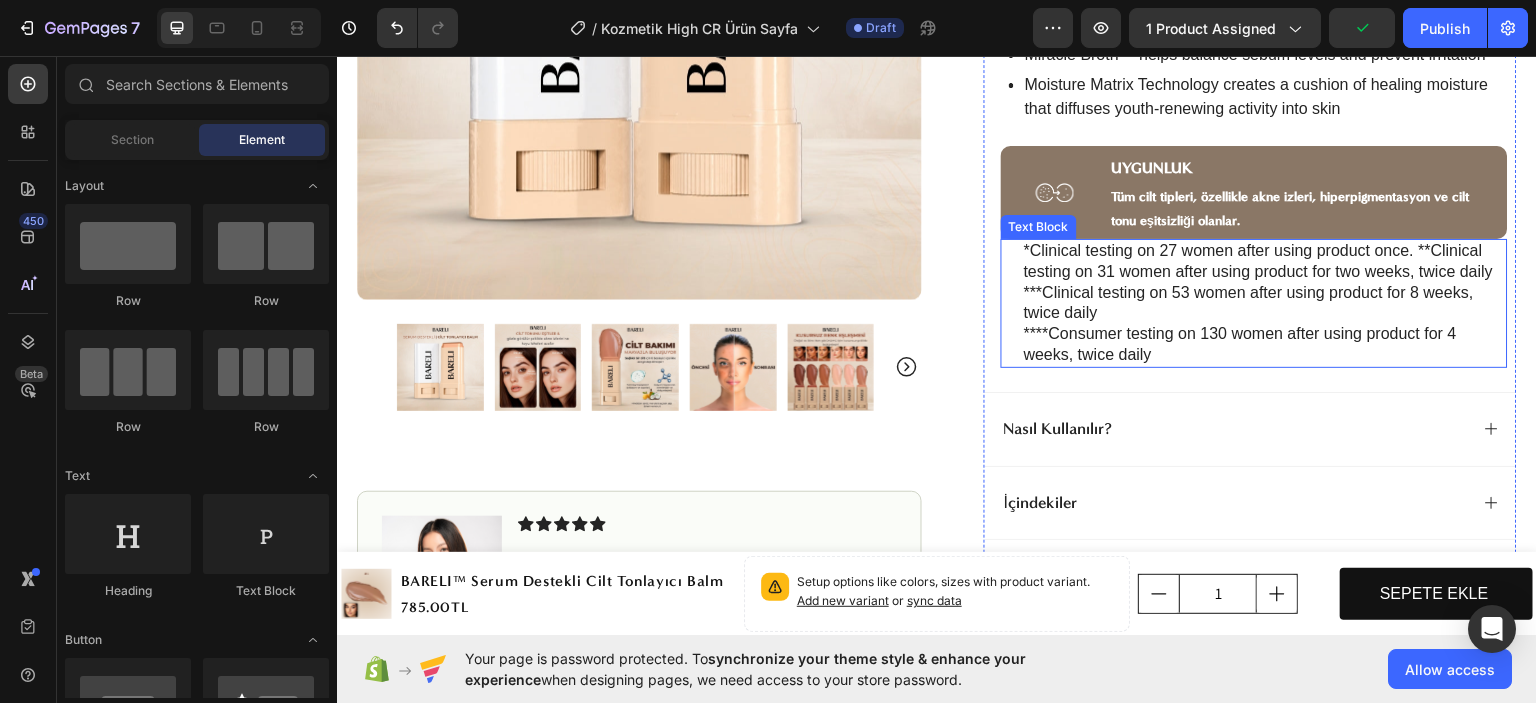 scroll, scrollTop: 1100, scrollLeft: 0, axis: vertical 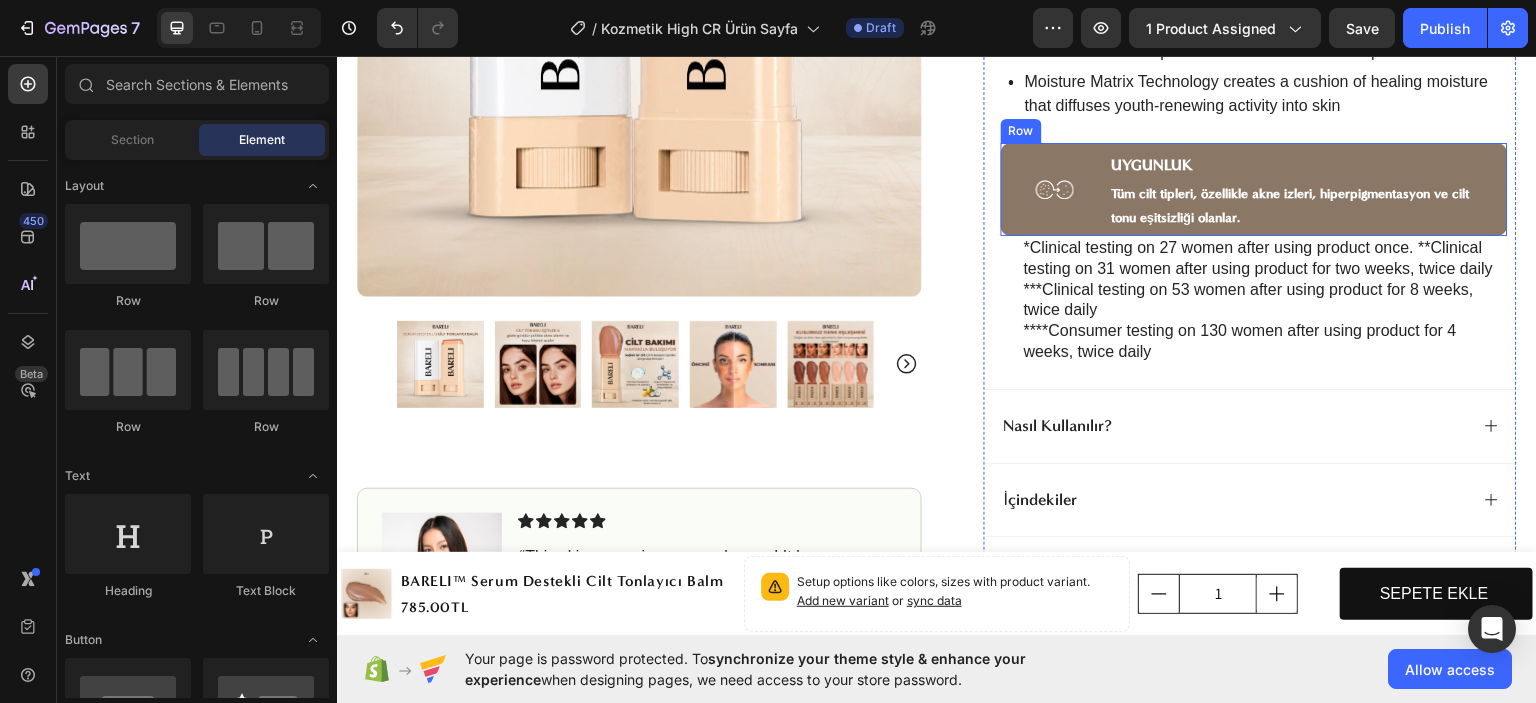 click on "Image ⁠⁠⁠⁠⁠⁠⁠ UYGUNLUK Heading Tüm cilt tipleri, özellikle akne izleri, hiperpigmentasyon ve cilt tonu eşitsizliği olanlar. Text Block Row" at bounding box center (1254, 188) 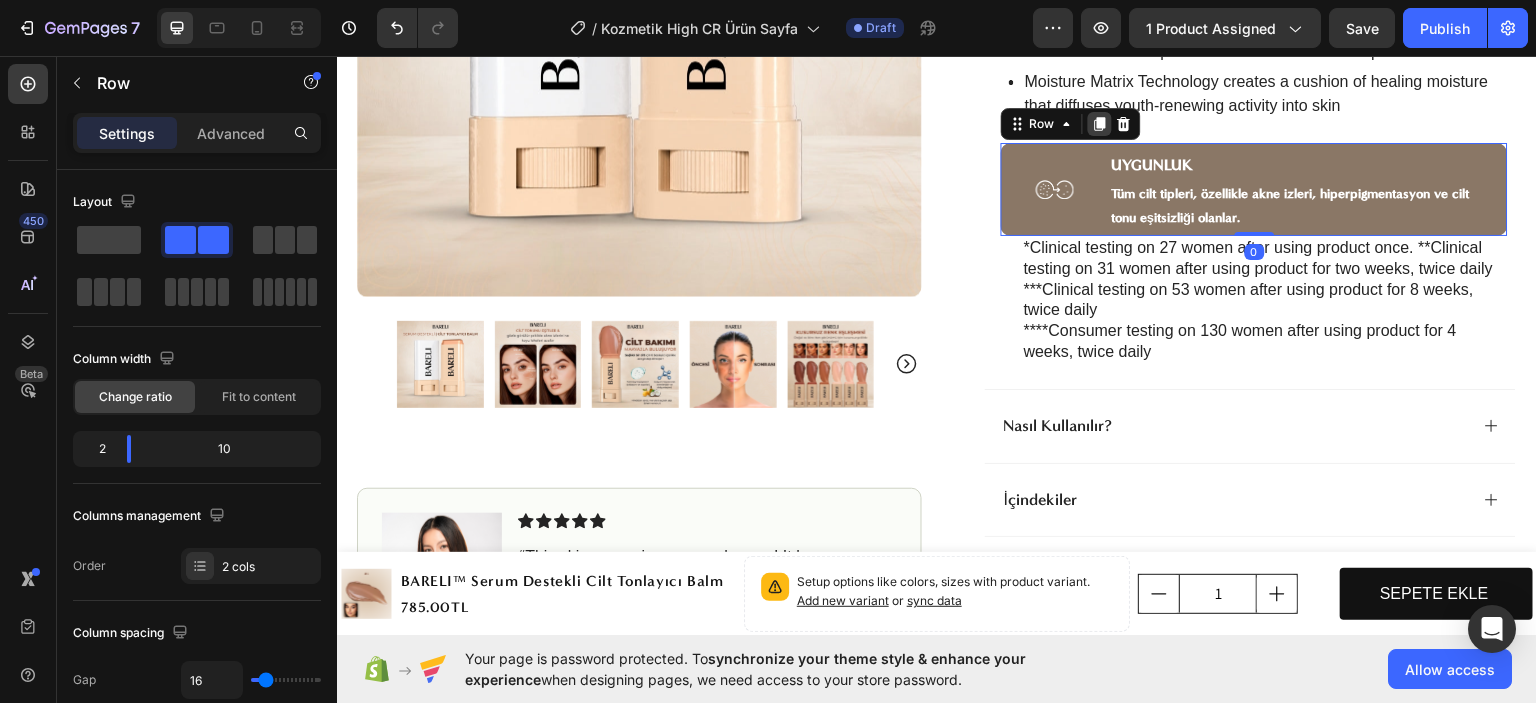click 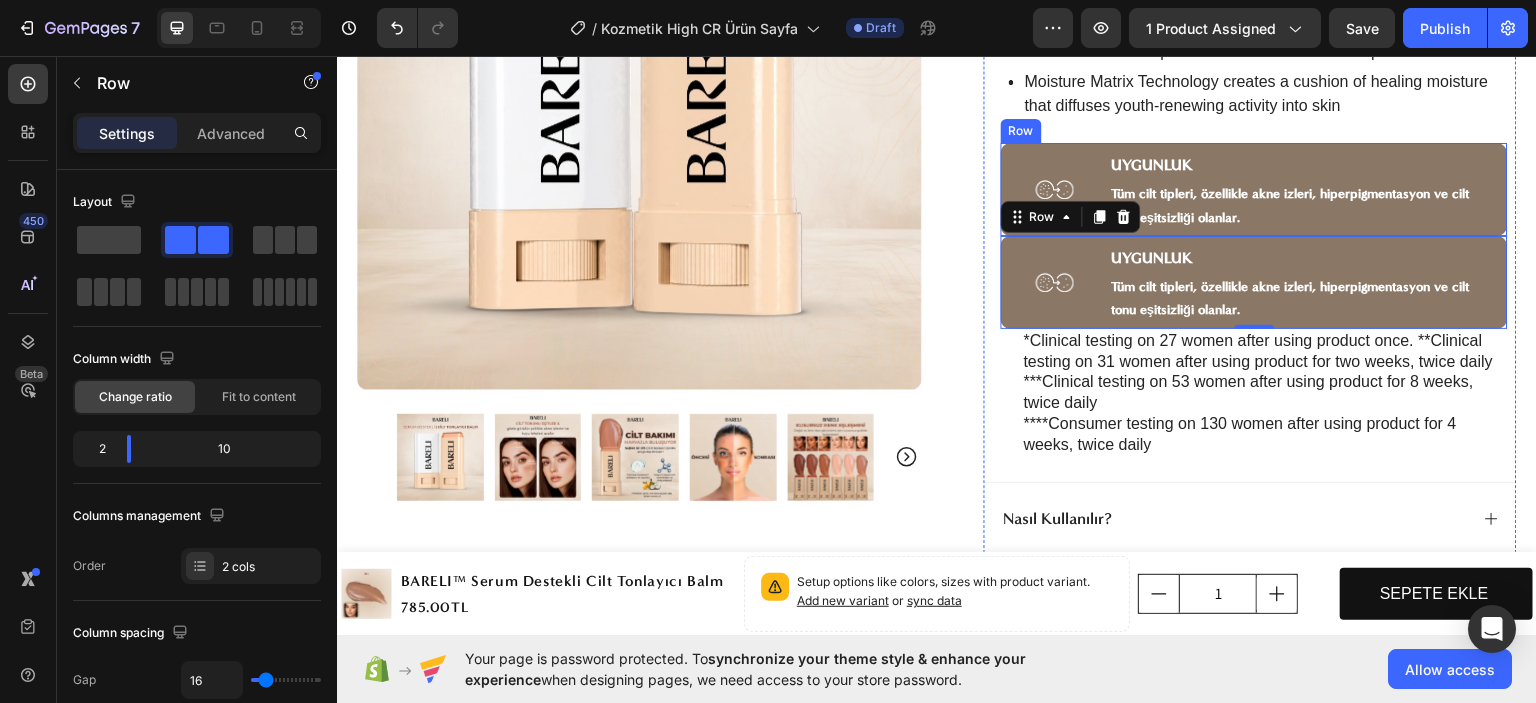 click on "Image" at bounding box center [1055, 188] 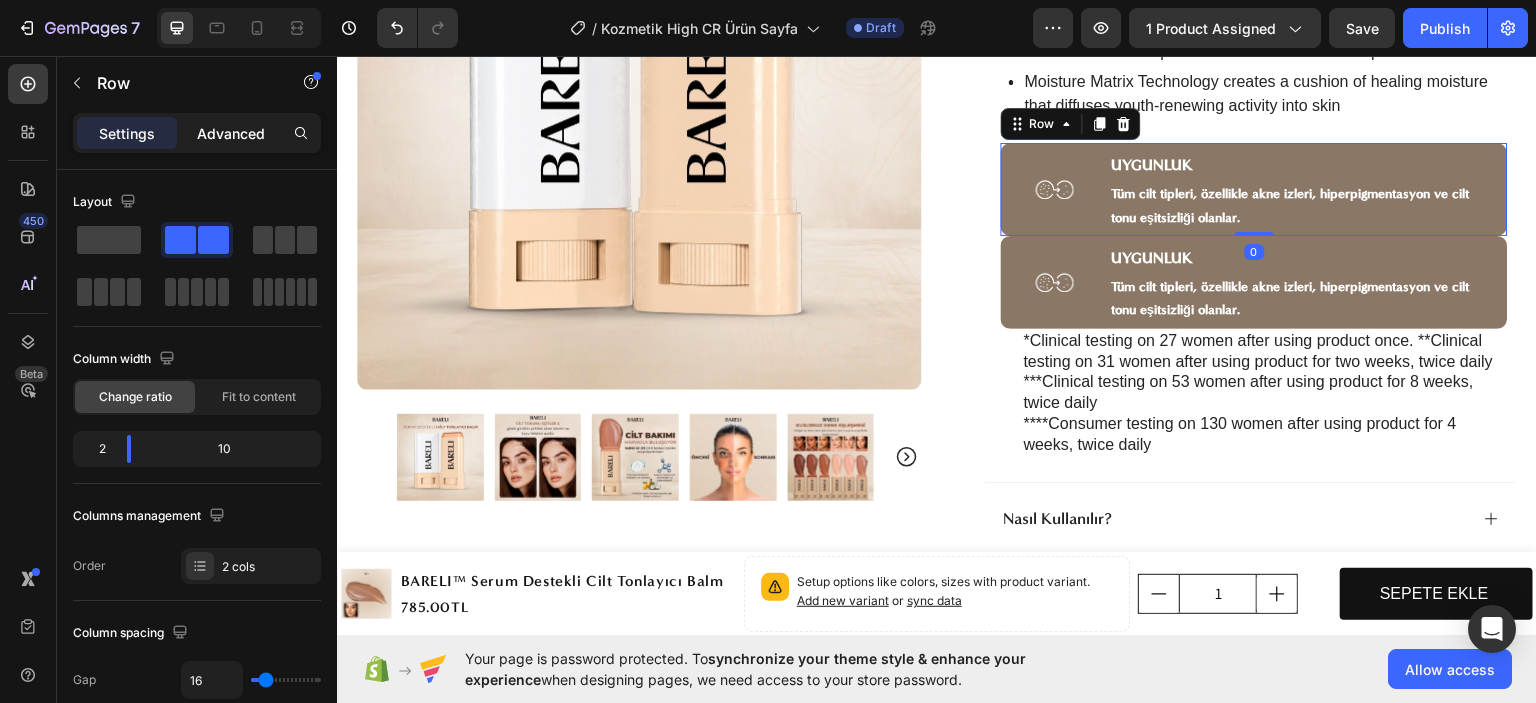 click on "Advanced" at bounding box center [231, 133] 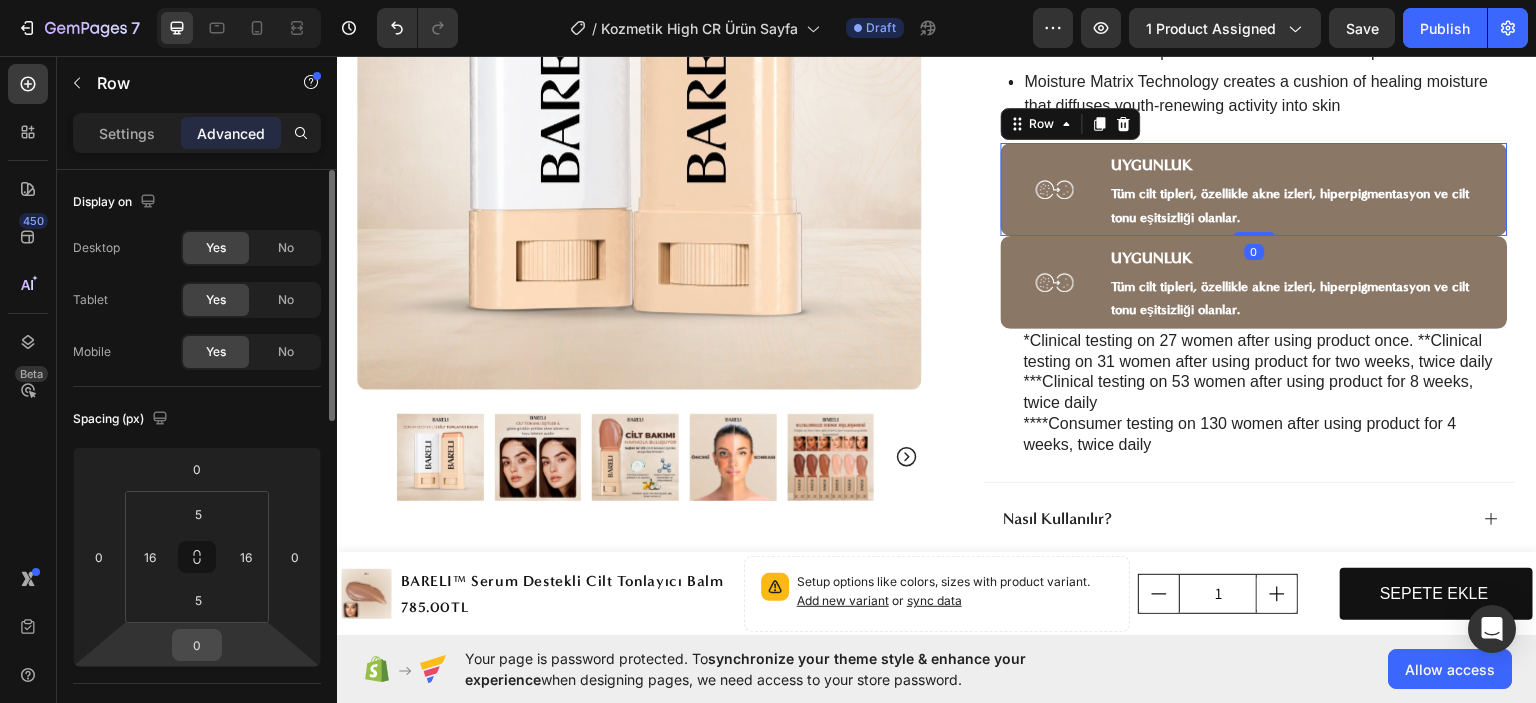 click on "0" at bounding box center (197, 645) 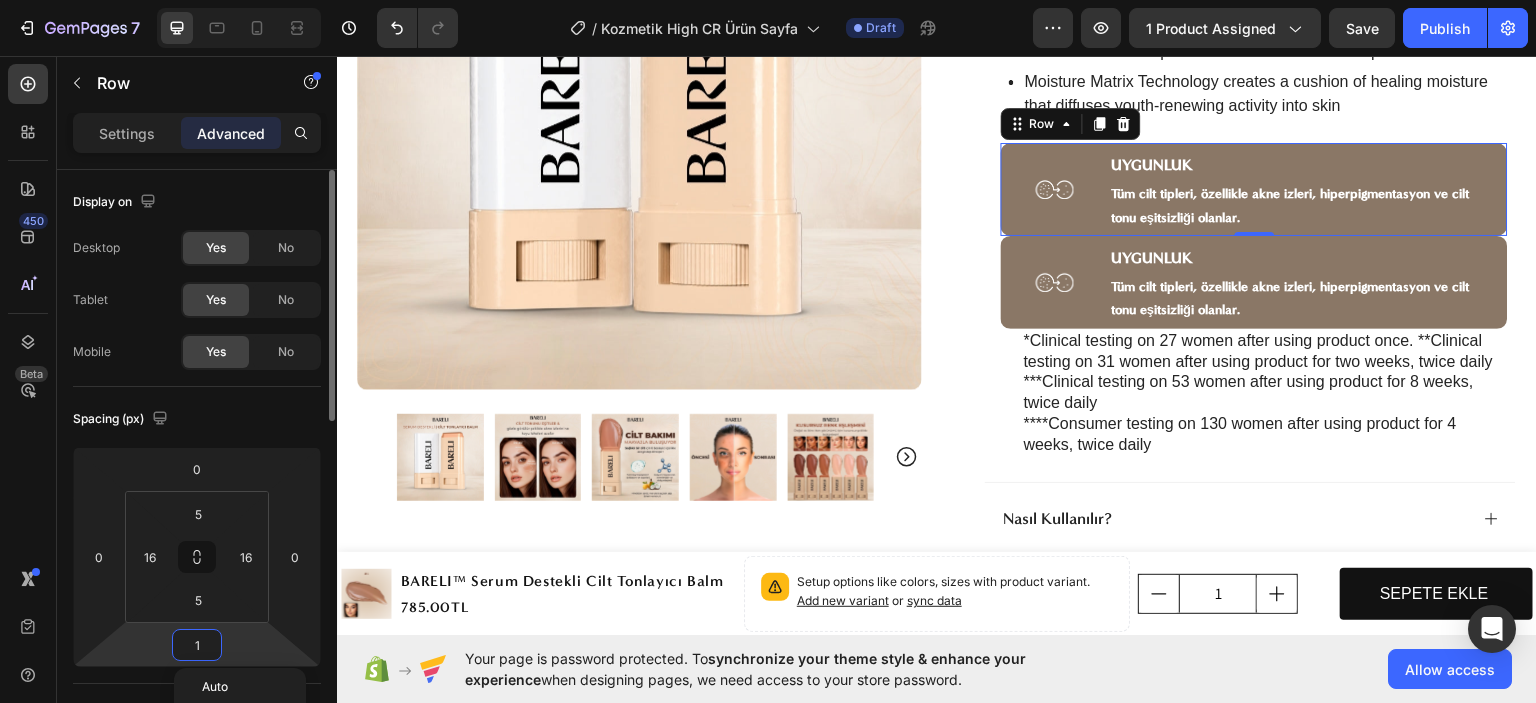 type on "10" 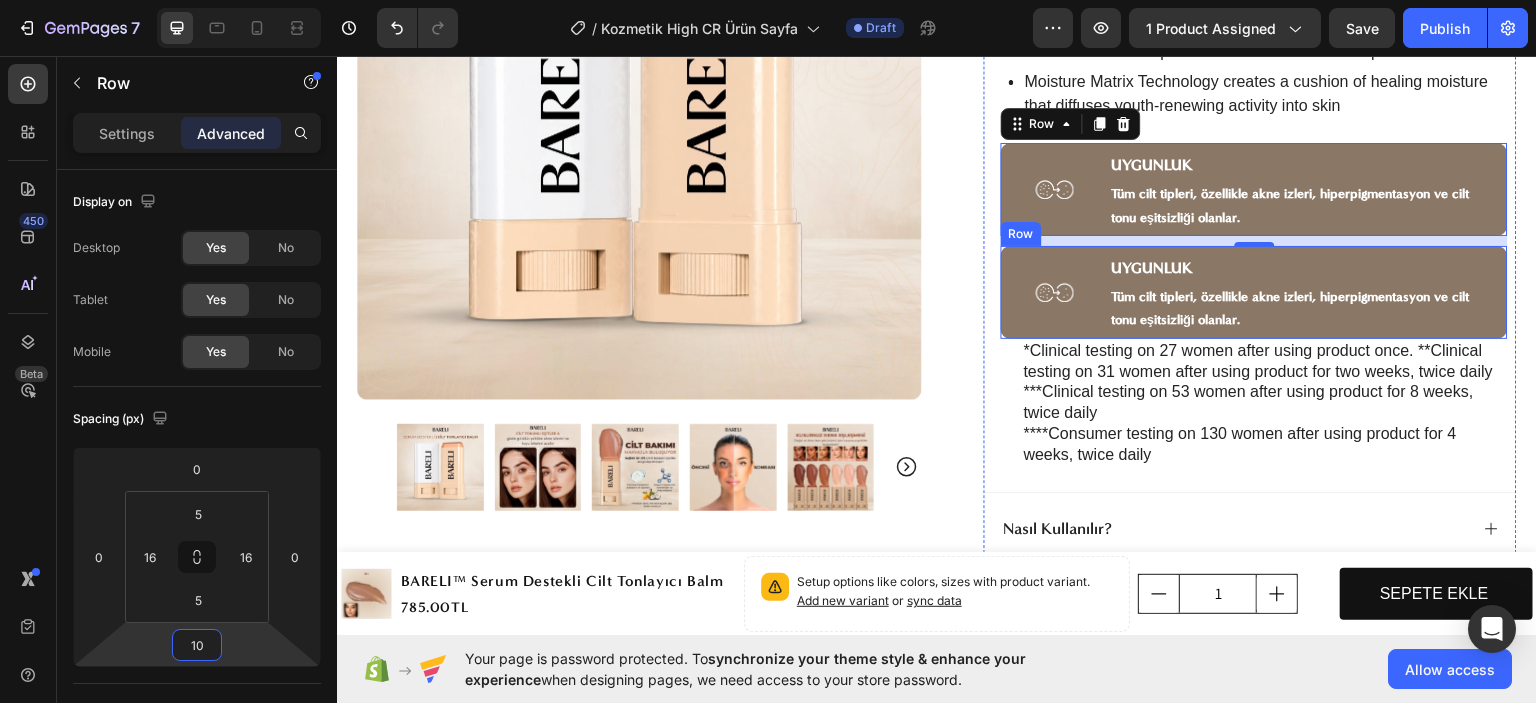 click on "Image UYGUNLUK Heading Tüm cilt tipleri, özellikle akne izleri, hiperpigmentasyon ve cilt tonu eşitsizliği olanlar. Text Block Row" at bounding box center (1254, 291) 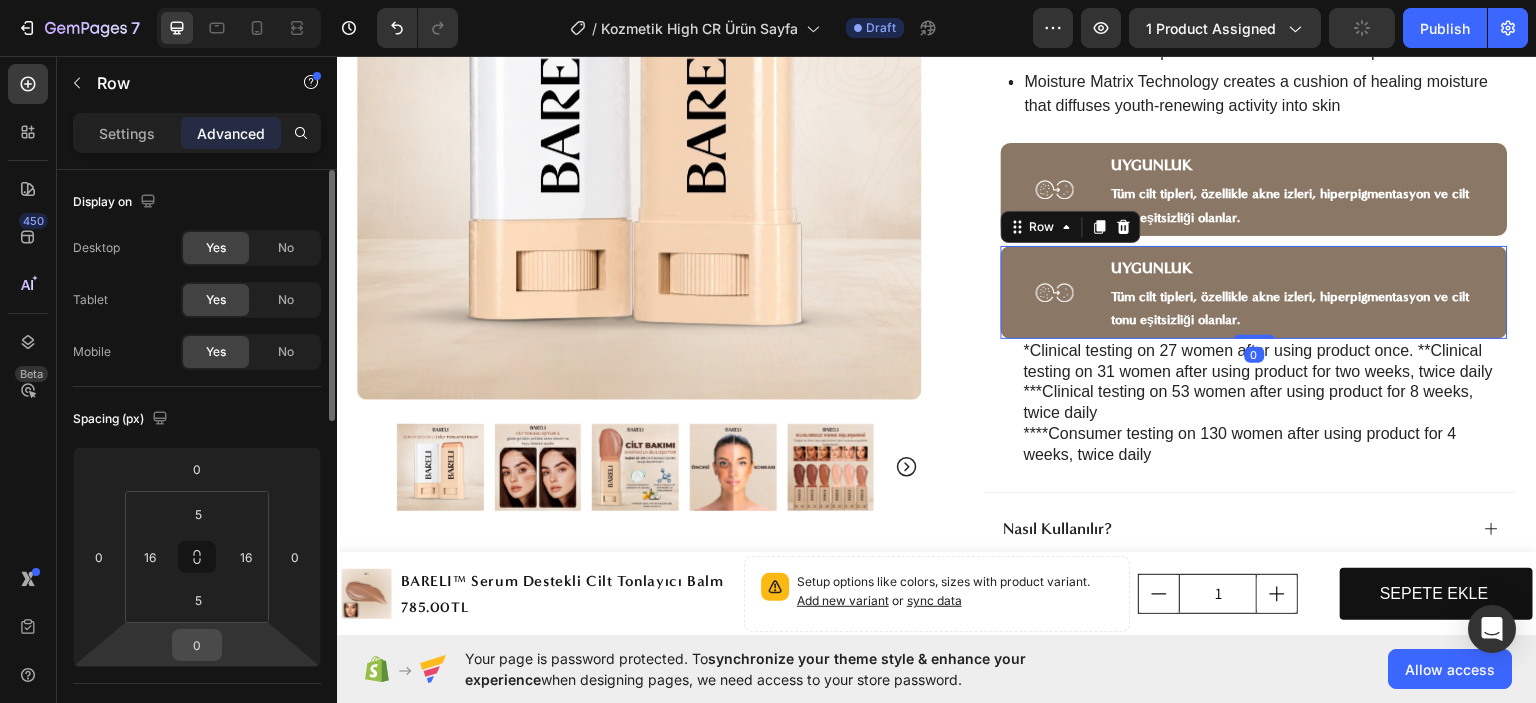 click on "0" at bounding box center [197, 645] 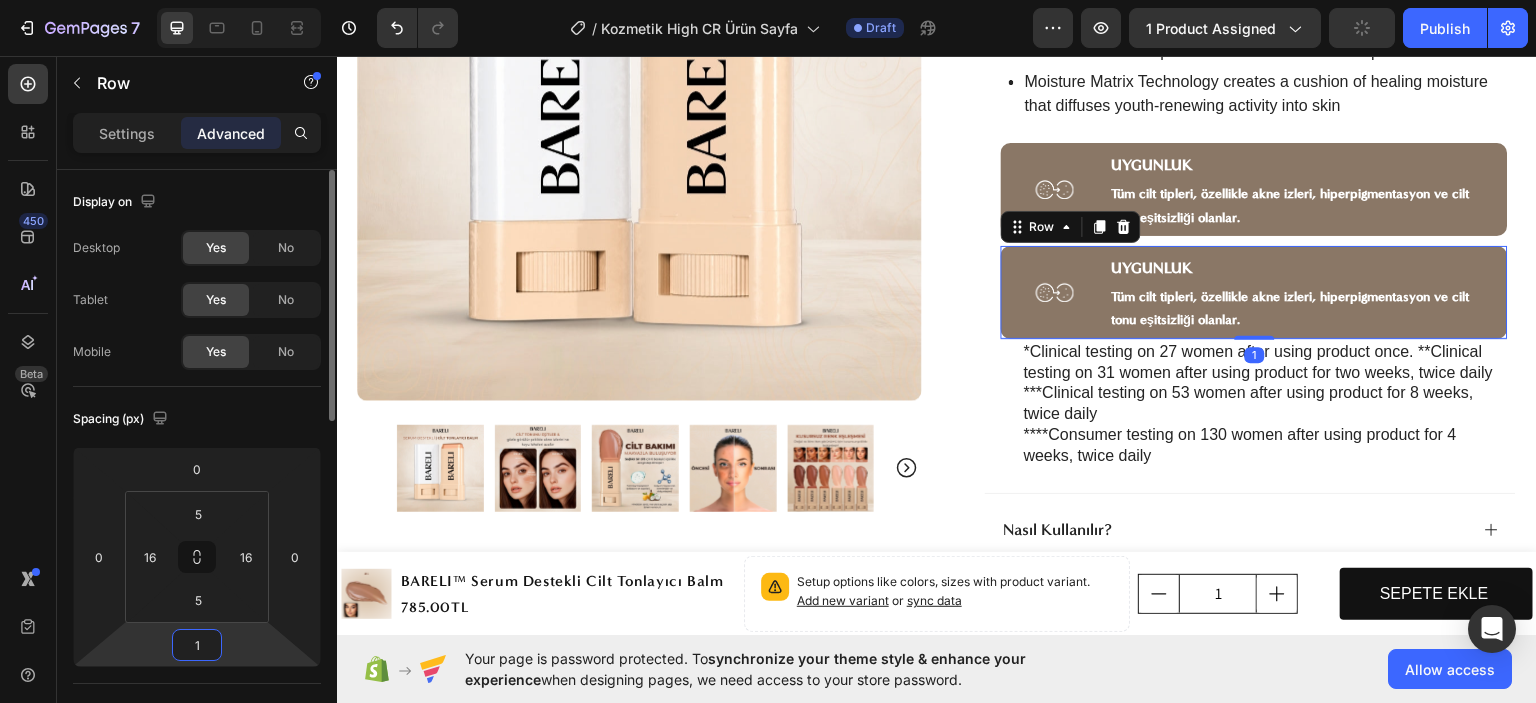 type on "10" 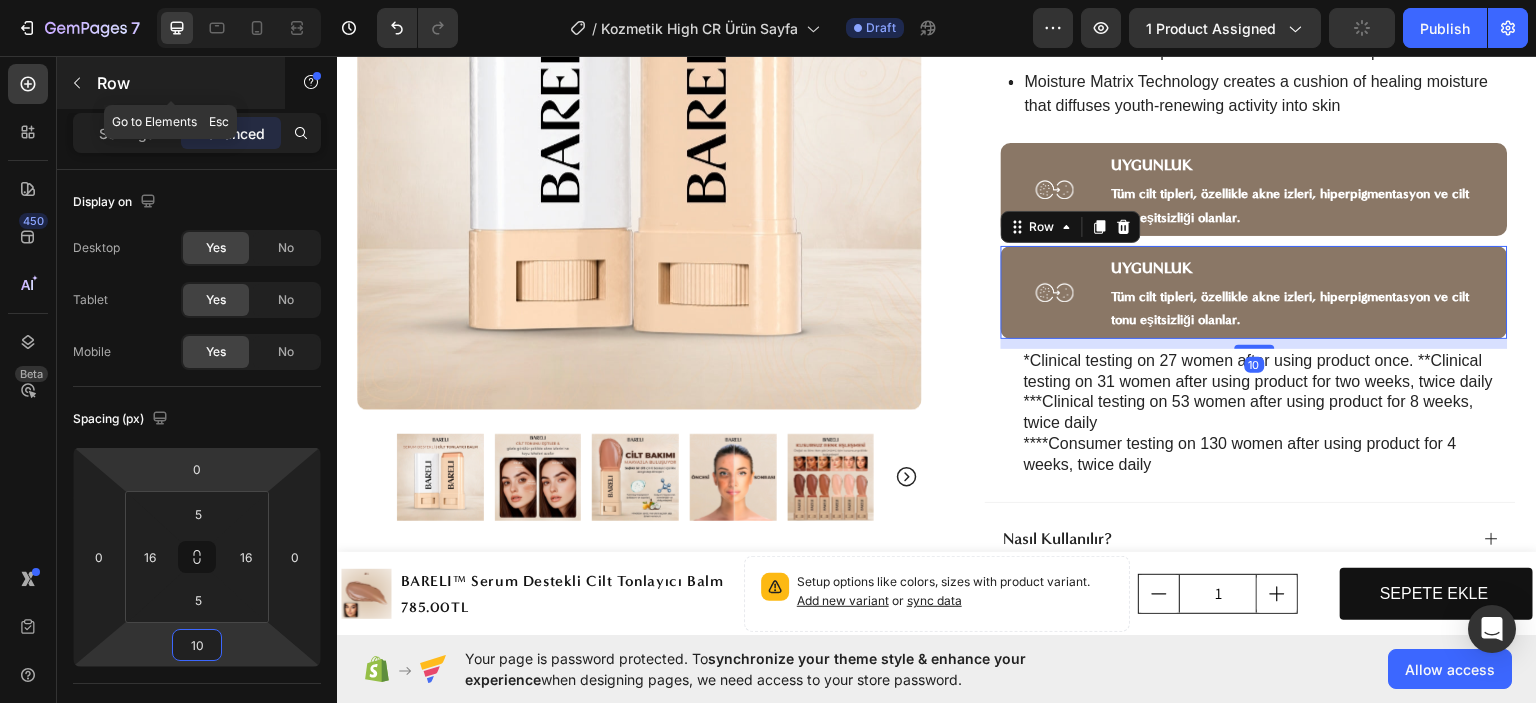 click 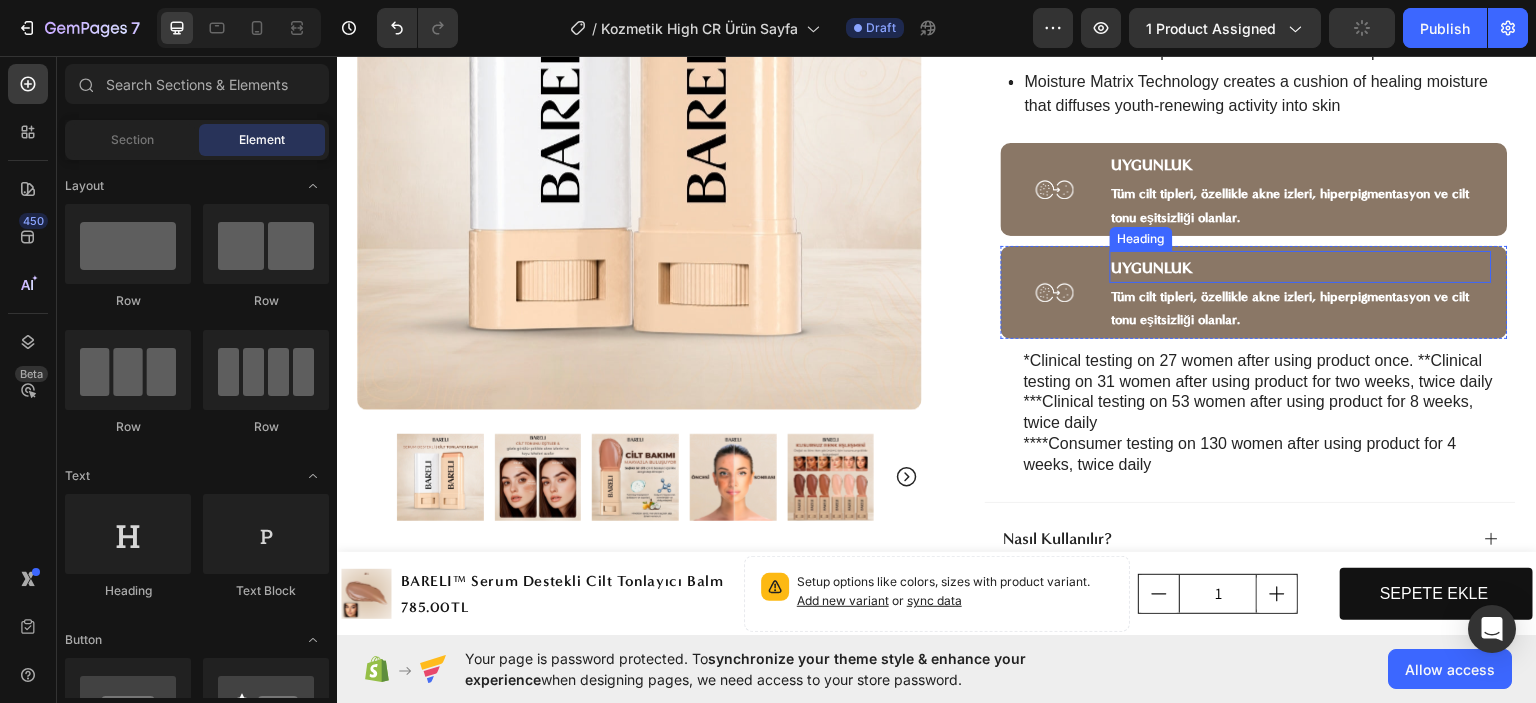 click on "UYGUNLUK" at bounding box center (1153, 267) 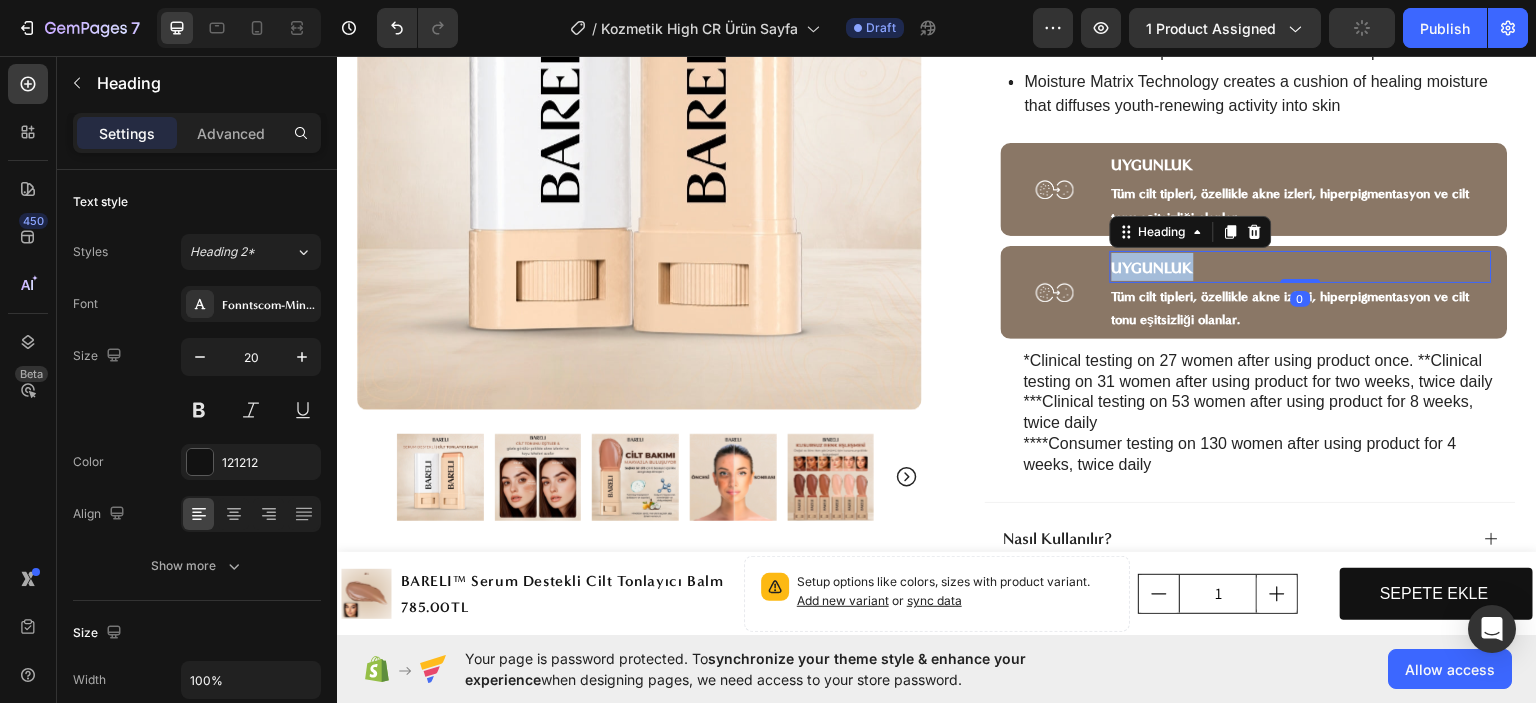 click on "UYGUNLUK" at bounding box center [1153, 267] 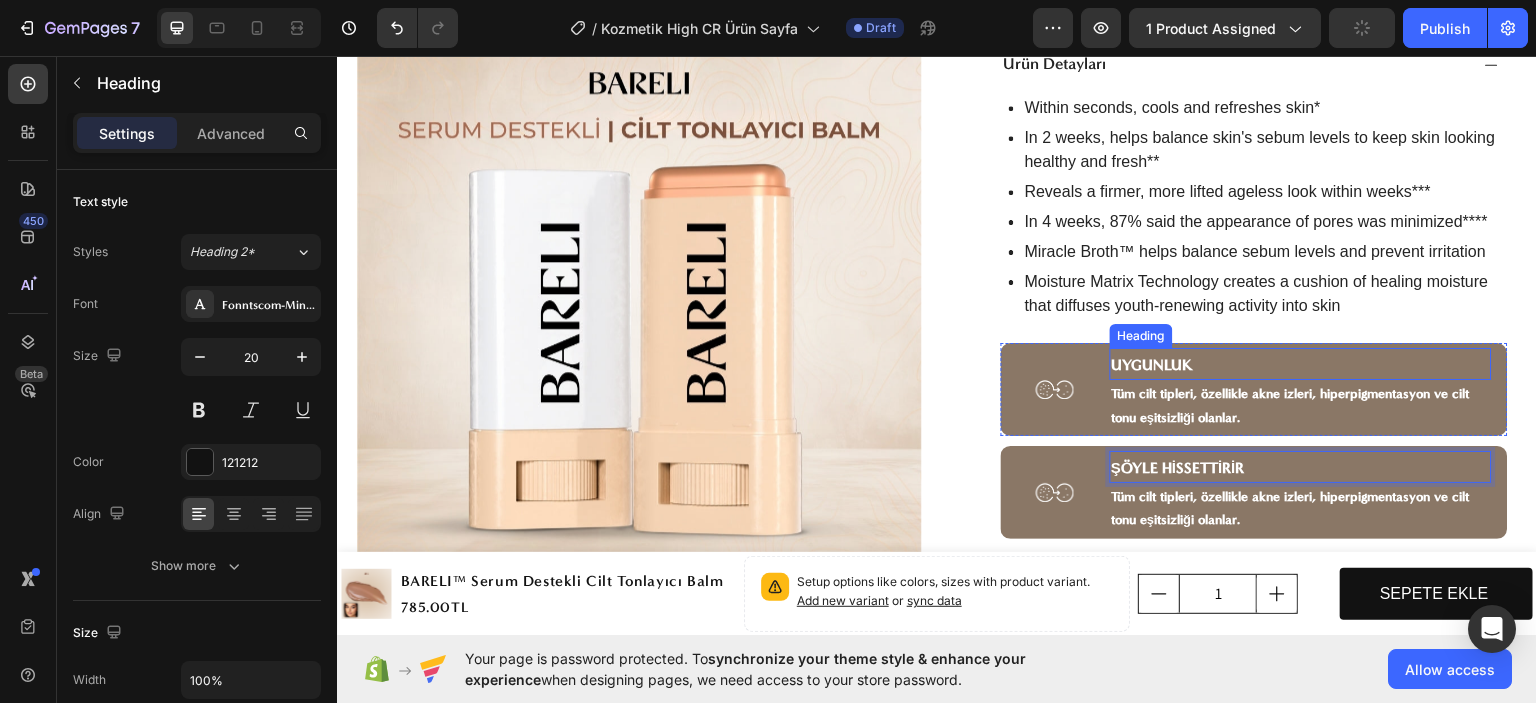 scroll, scrollTop: 1100, scrollLeft: 0, axis: vertical 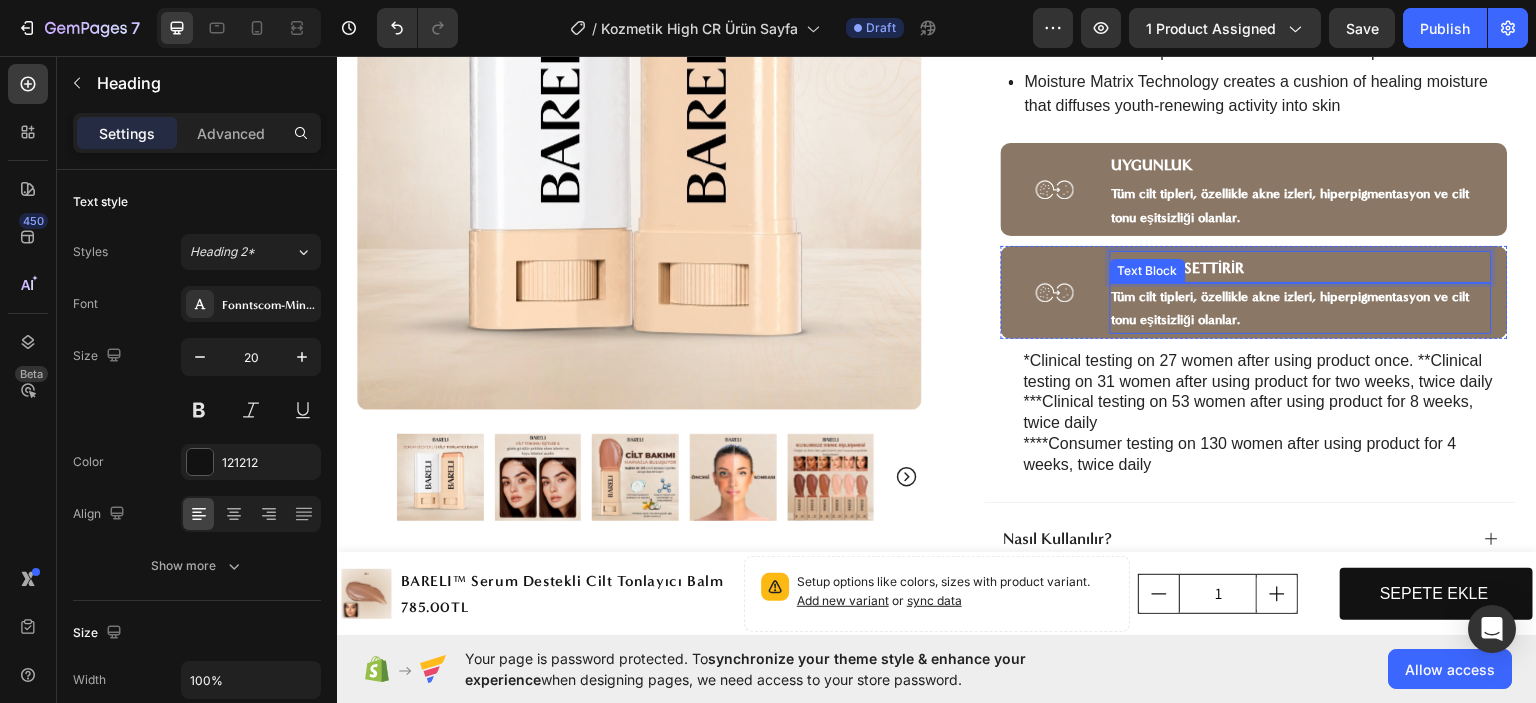 click on "Tüm cilt tipleri, özellikle akne izleri, hiperpigmentasyon ve cilt tonu eşitsizliği olanlar." at bounding box center [1291, 307] 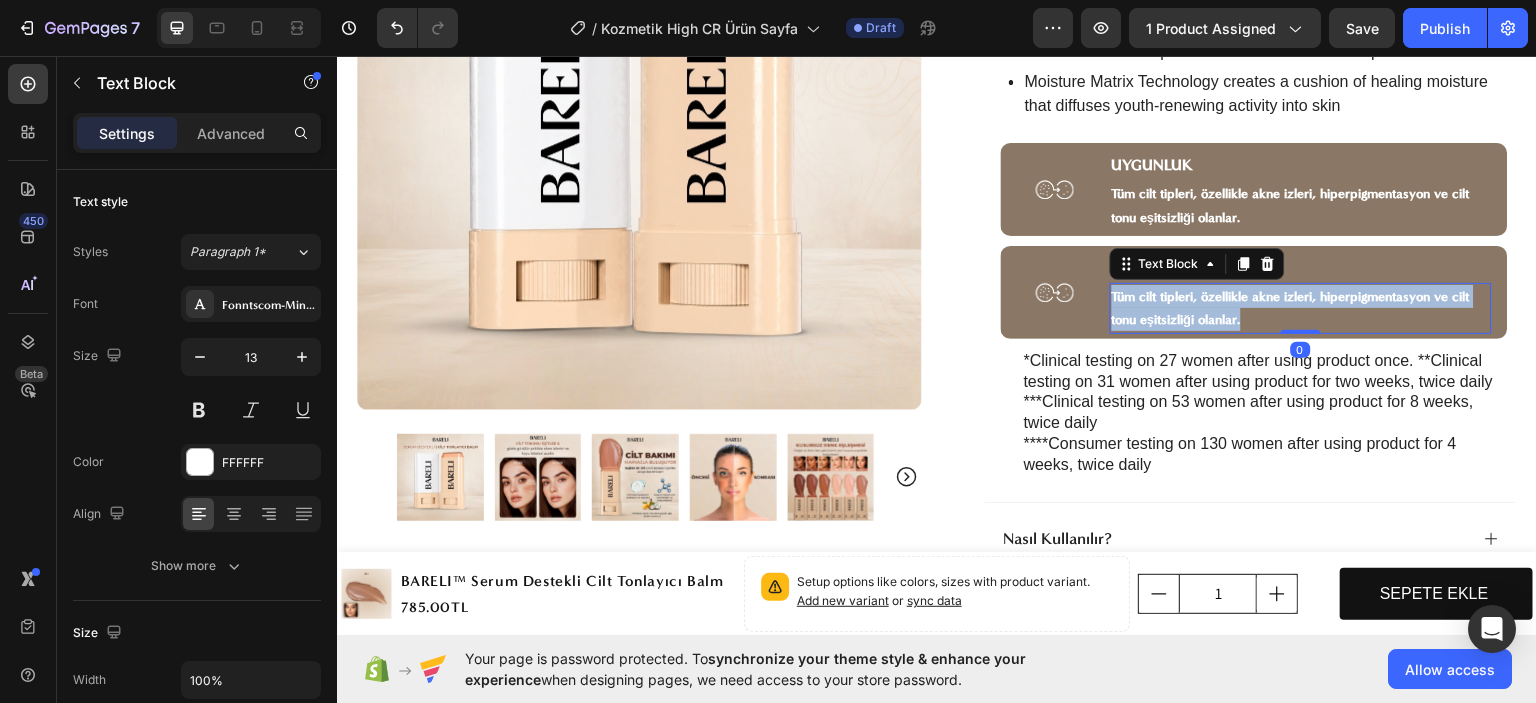 click on "Tüm cilt tipleri, özellikle akne izleri, hiperpigmentasyon ve cilt tonu eşitsizliği olanlar." at bounding box center (1291, 307) 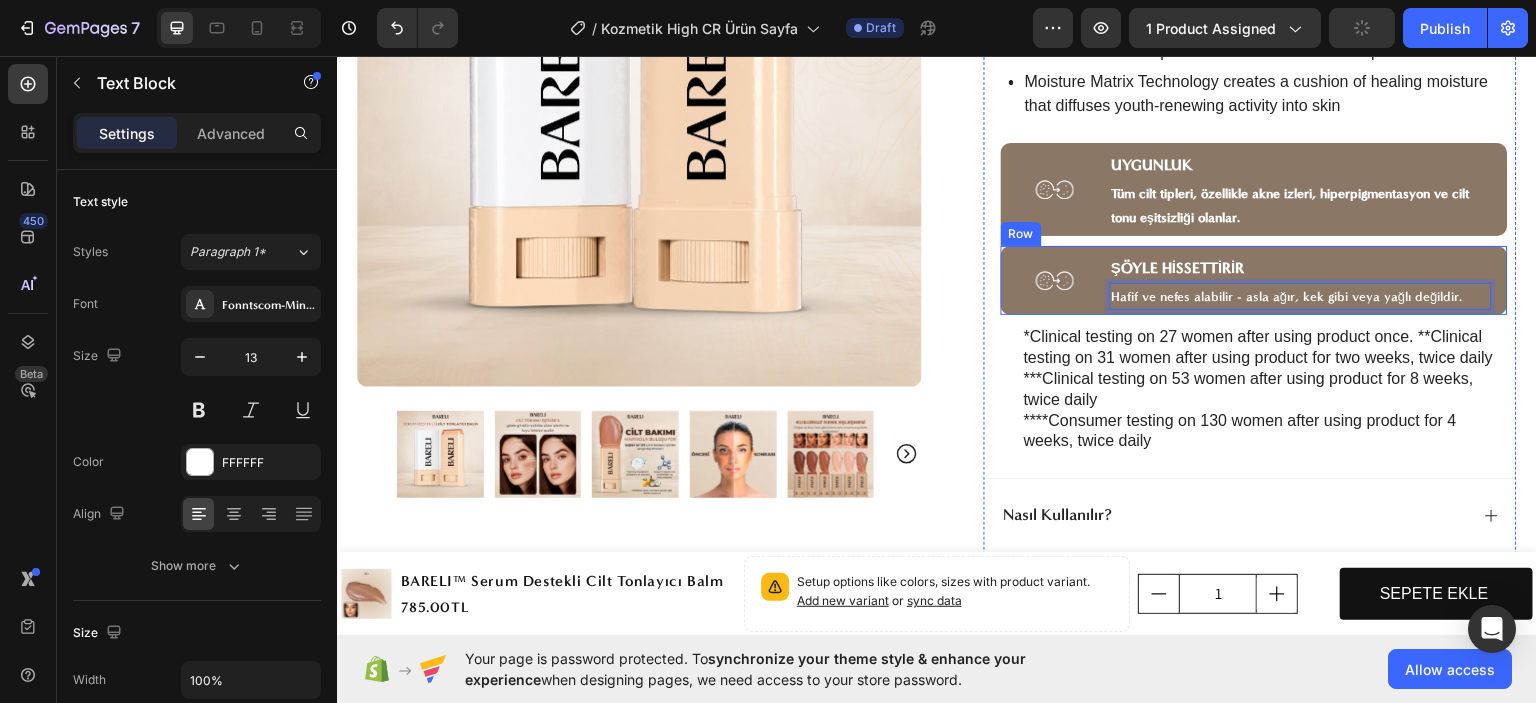click on "Image" at bounding box center [1055, 279] 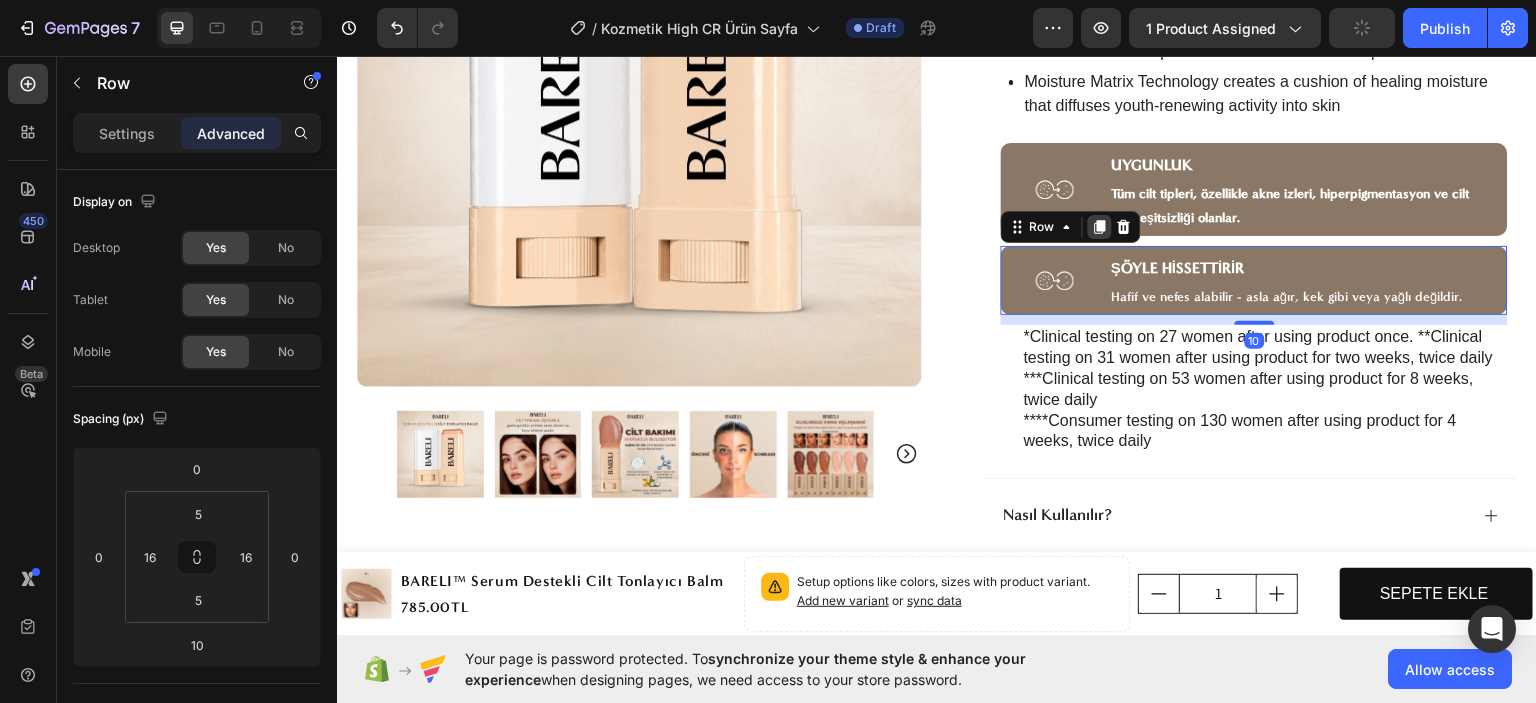 click 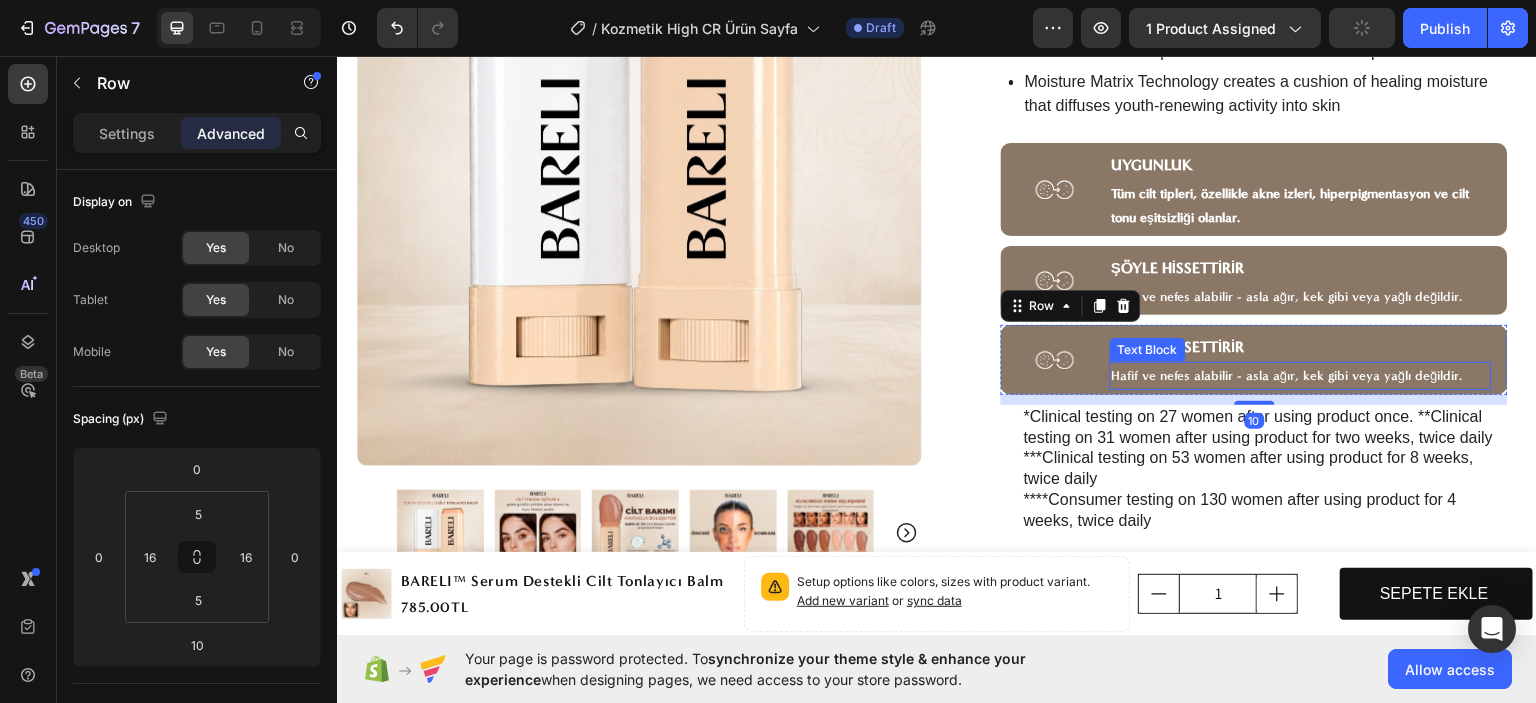 click on "Text Block" at bounding box center [1148, 349] 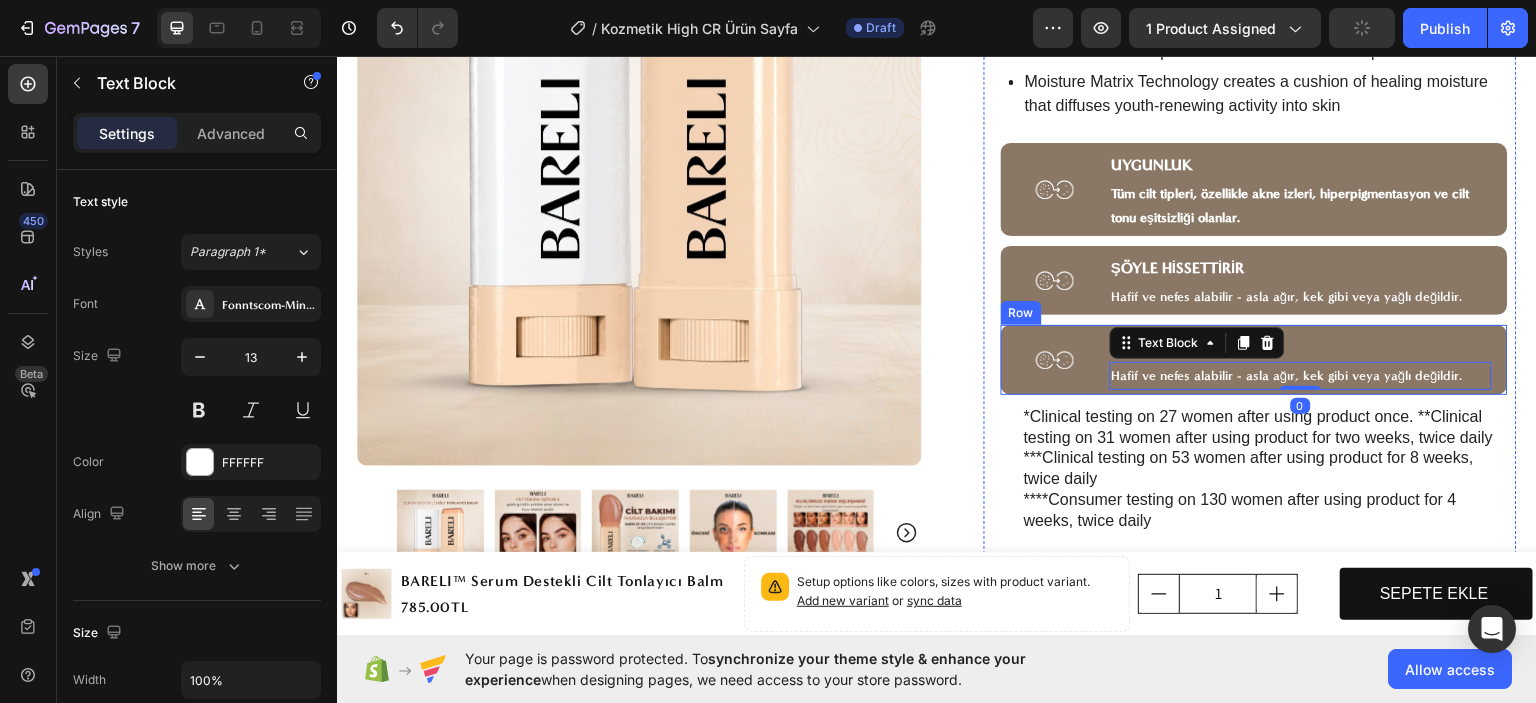 click on "Image" at bounding box center [1055, 358] 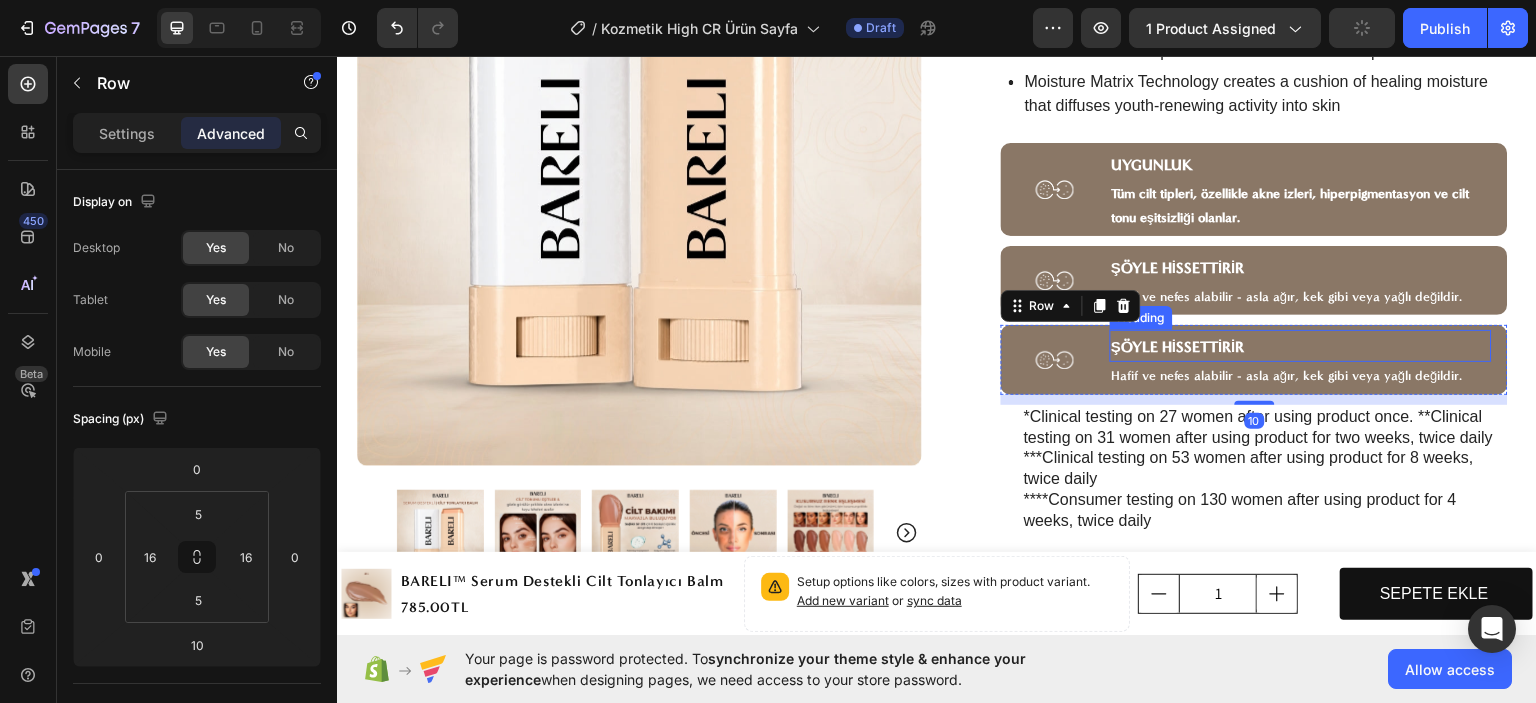 click on "ŞÖYLE HİSSETTİRİR" at bounding box center [1179, 346] 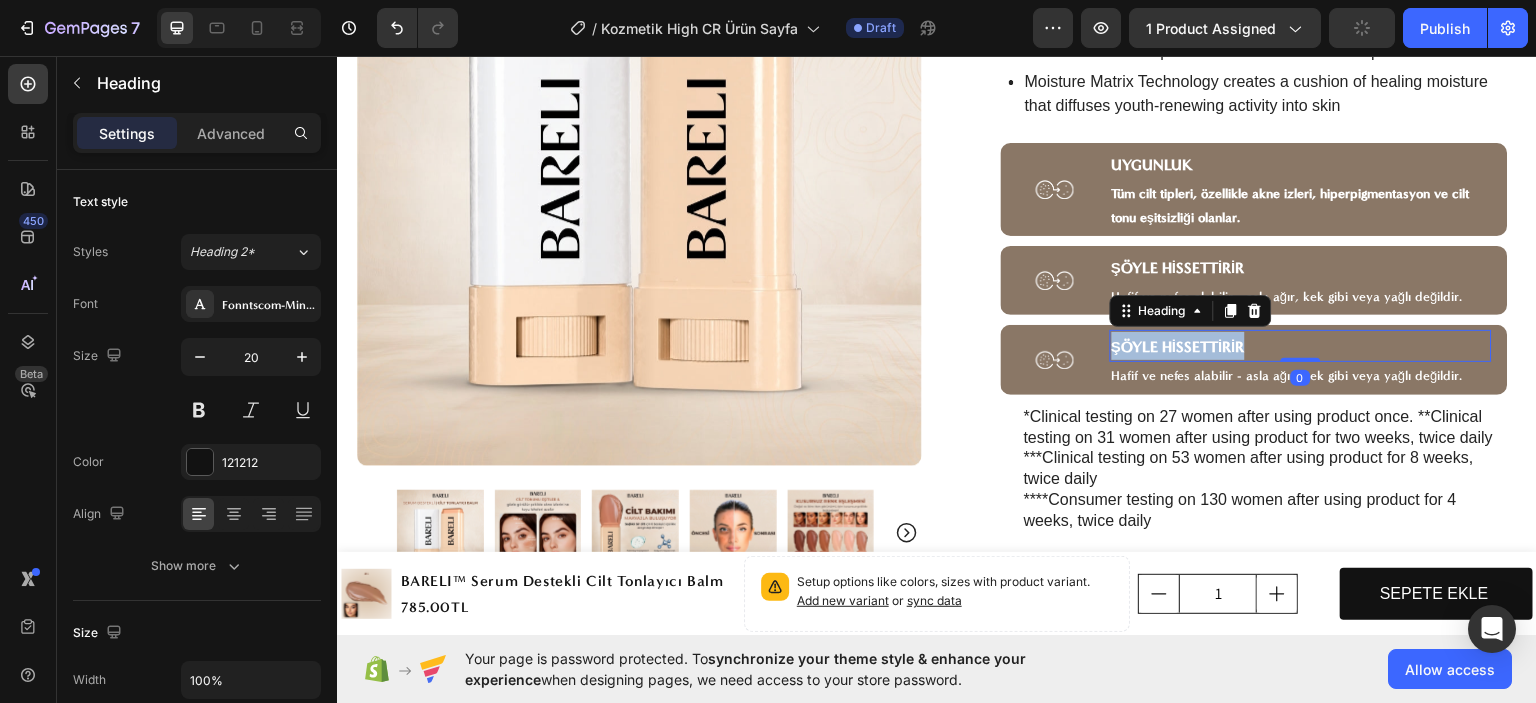 click on "ŞÖYLE HİSSETTİRİR" at bounding box center (1179, 346) 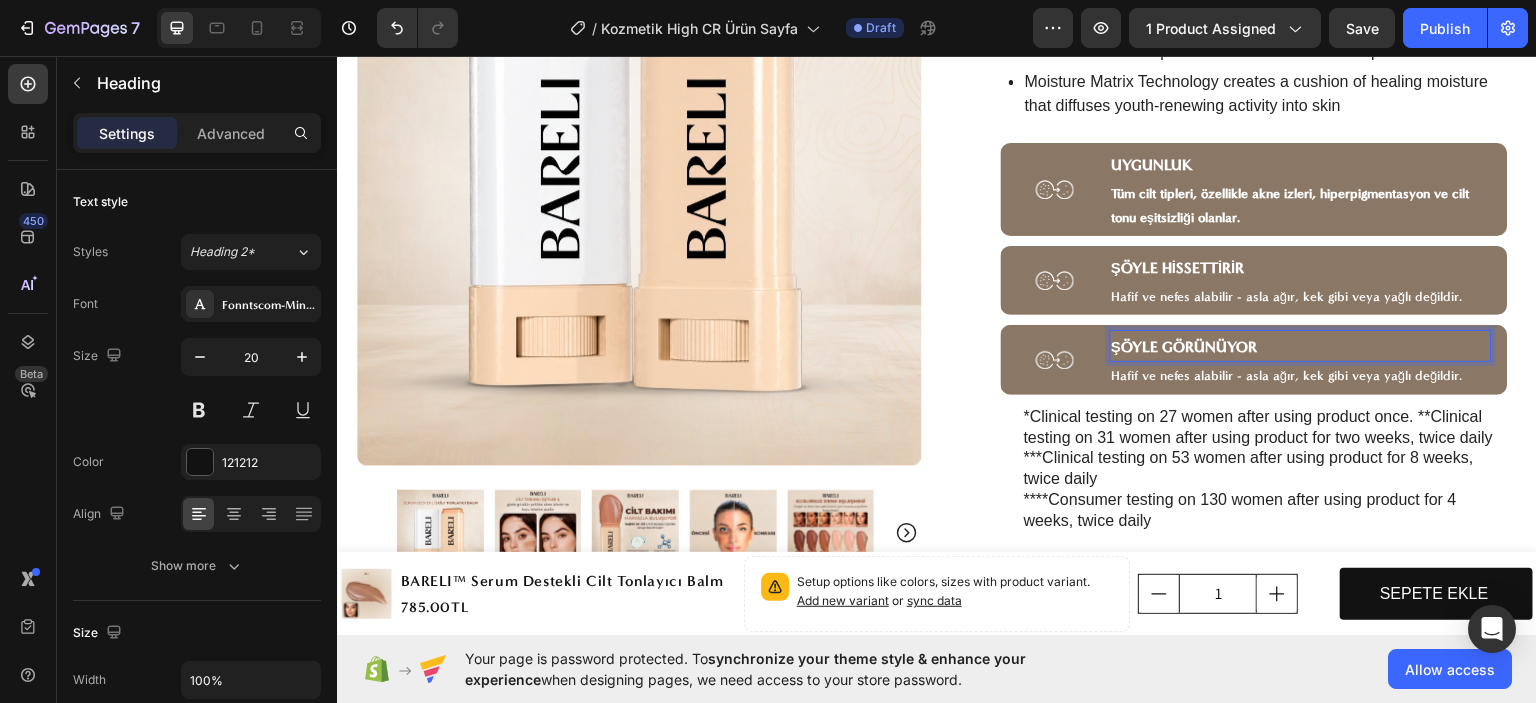 click on "ŞÖYLE GÖRÜNÜYOR" at bounding box center (1185, 346) 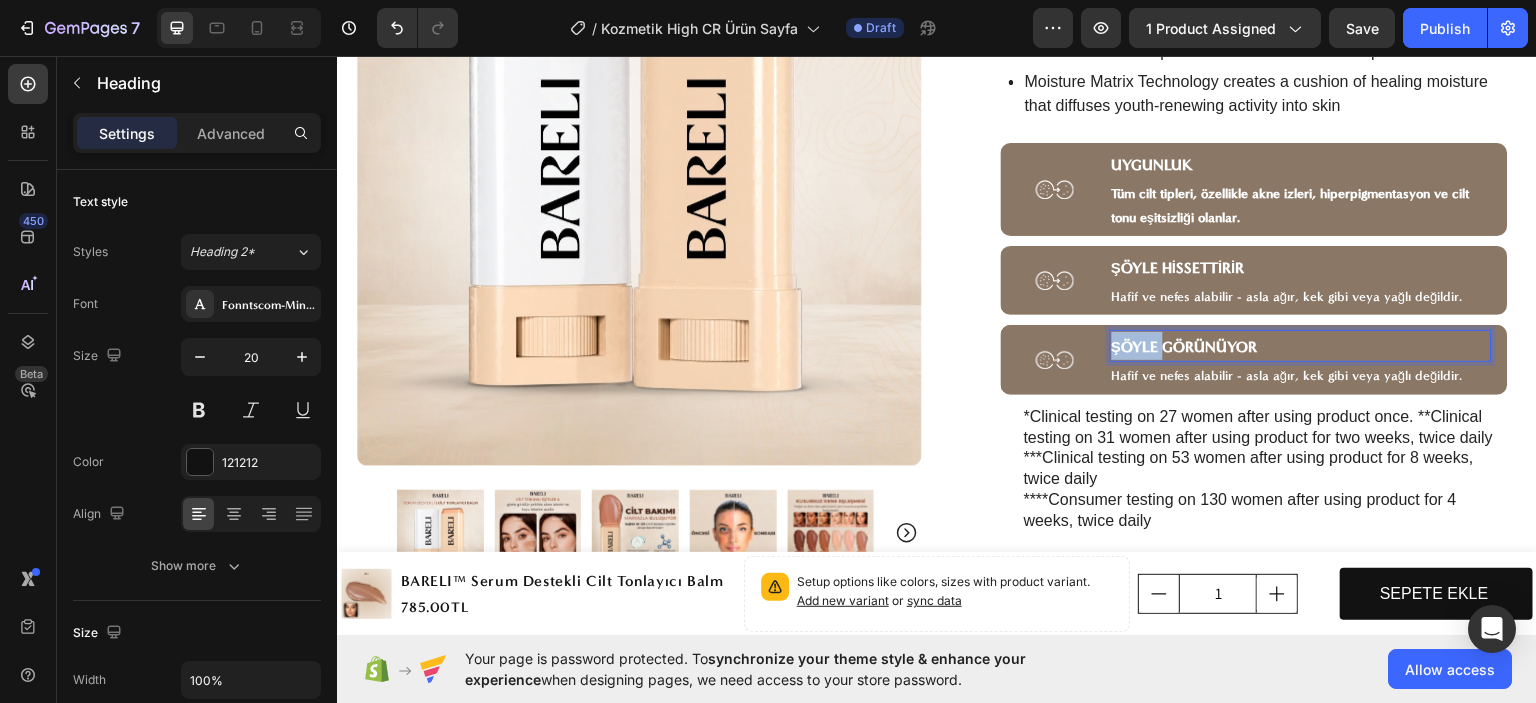 click on "ŞÖYLE GÖRÜNÜYOR" at bounding box center (1185, 346) 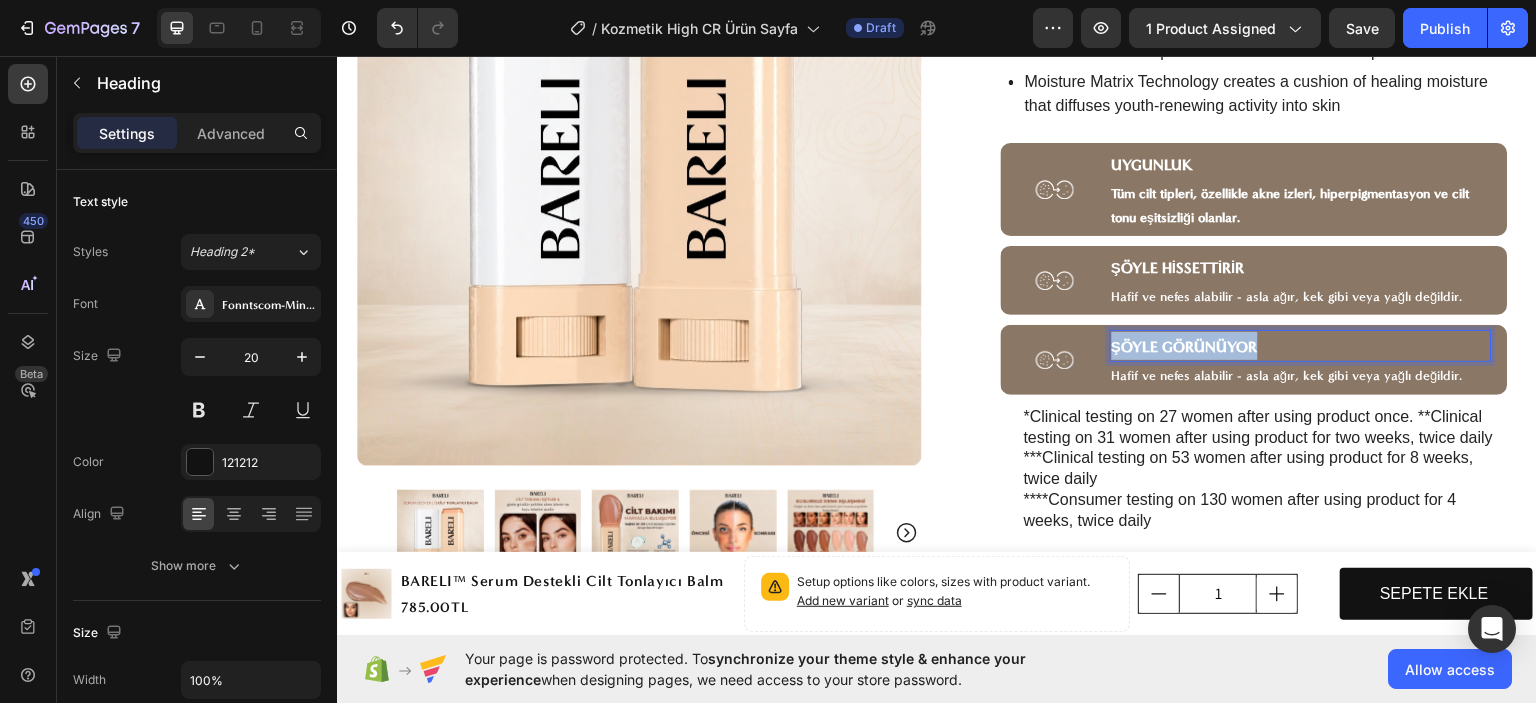 click on "ŞÖYLE GÖRÜNÜYOR" at bounding box center [1185, 346] 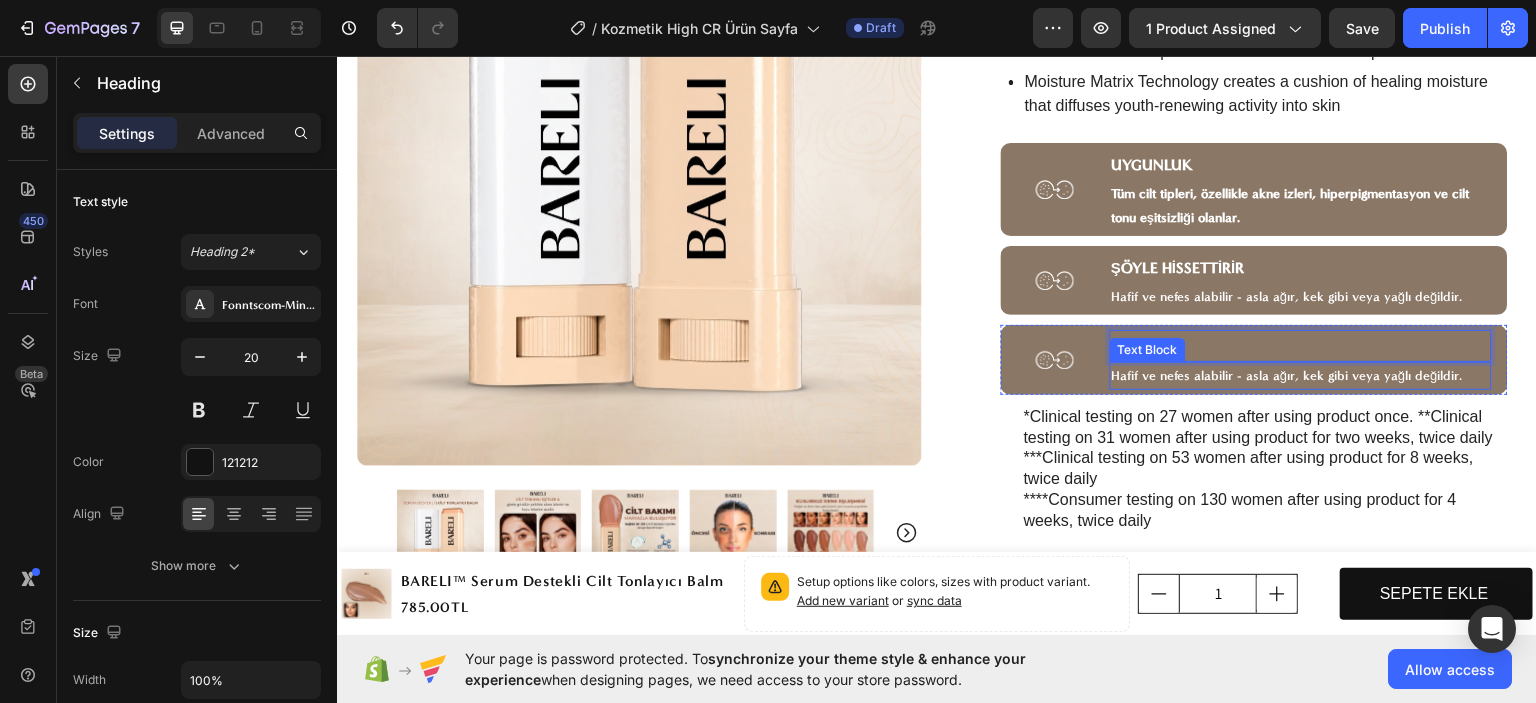 click on "Hafif ve nefes alabilir - asla ağır, kek gibi veya yağlı değildir." at bounding box center [1301, 374] 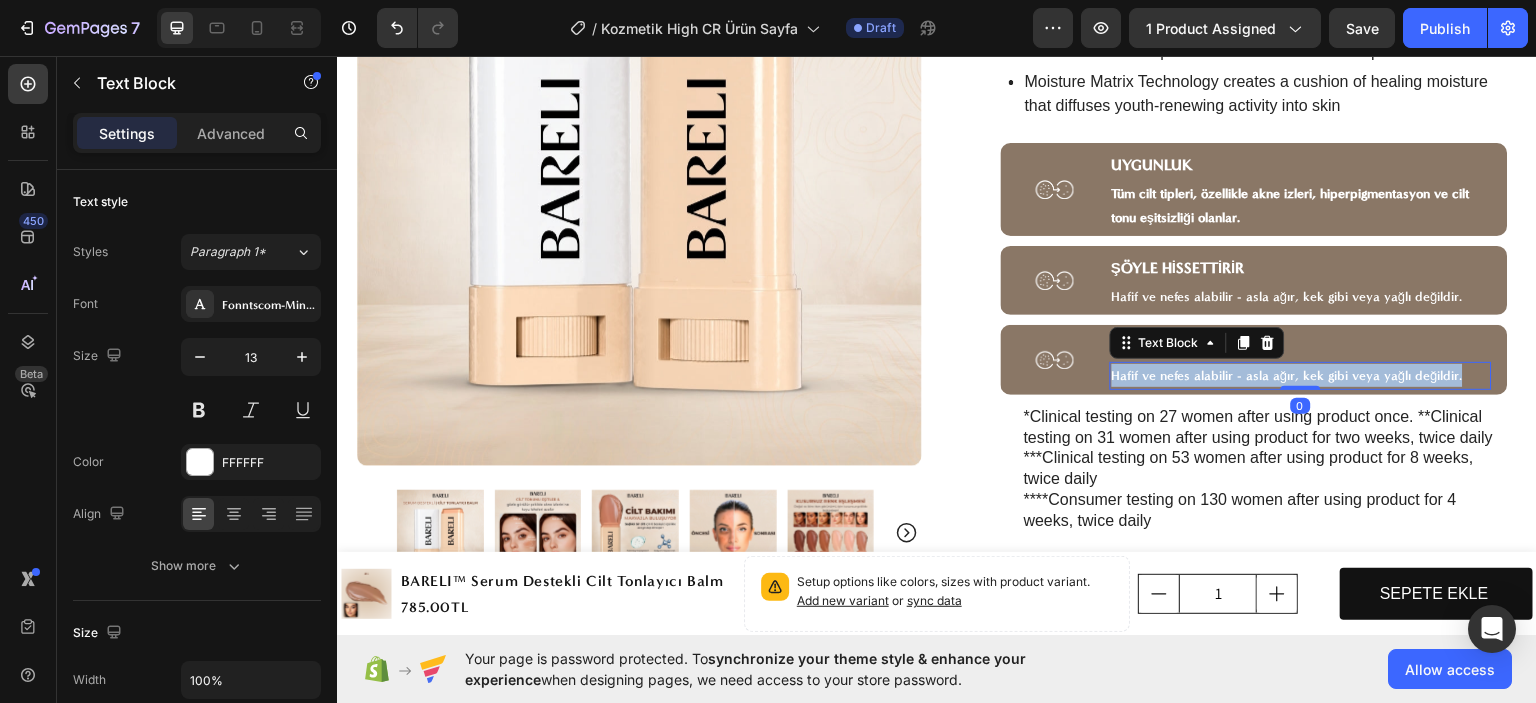 click on "Hafif ve nefes alabilir - asla ağır, kek gibi veya yağlı değildir." at bounding box center (1301, 374) 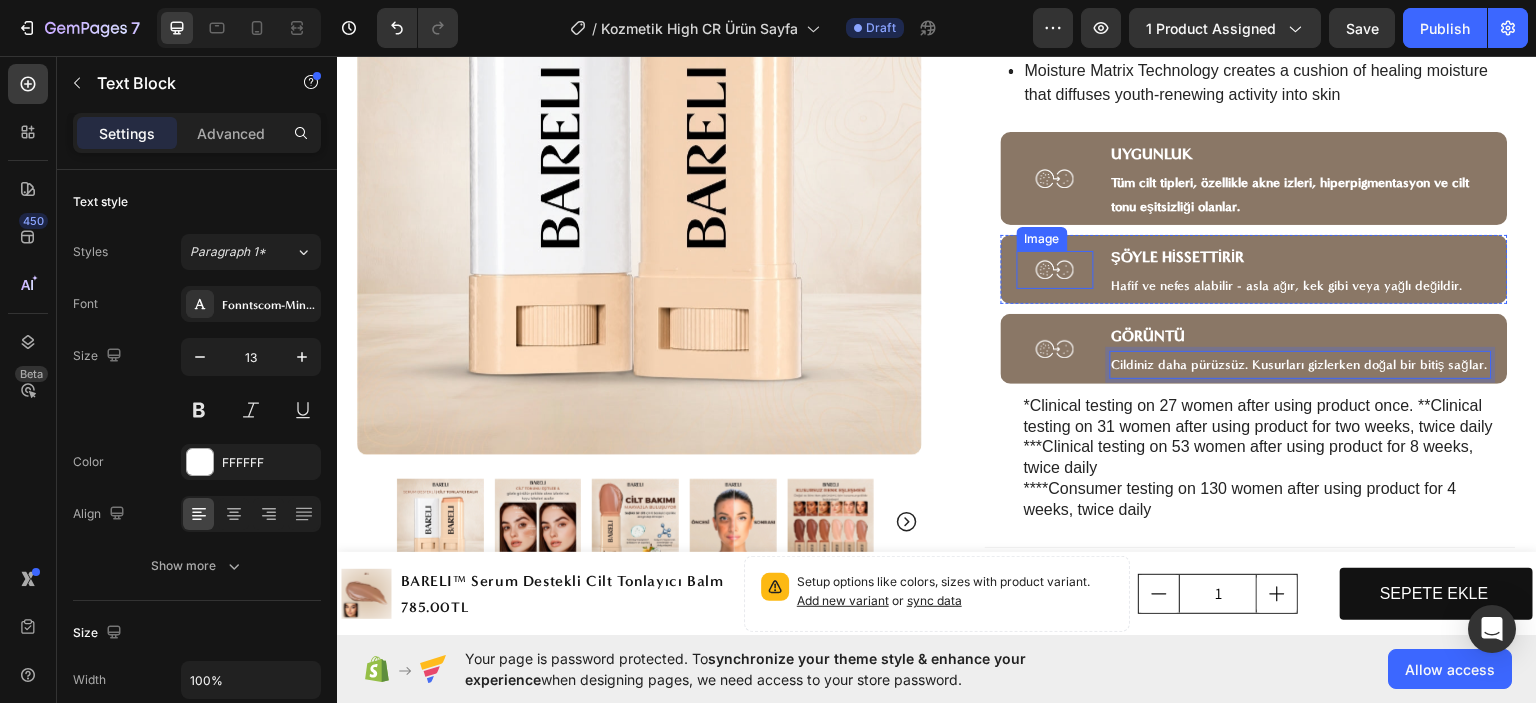 scroll, scrollTop: 1100, scrollLeft: 0, axis: vertical 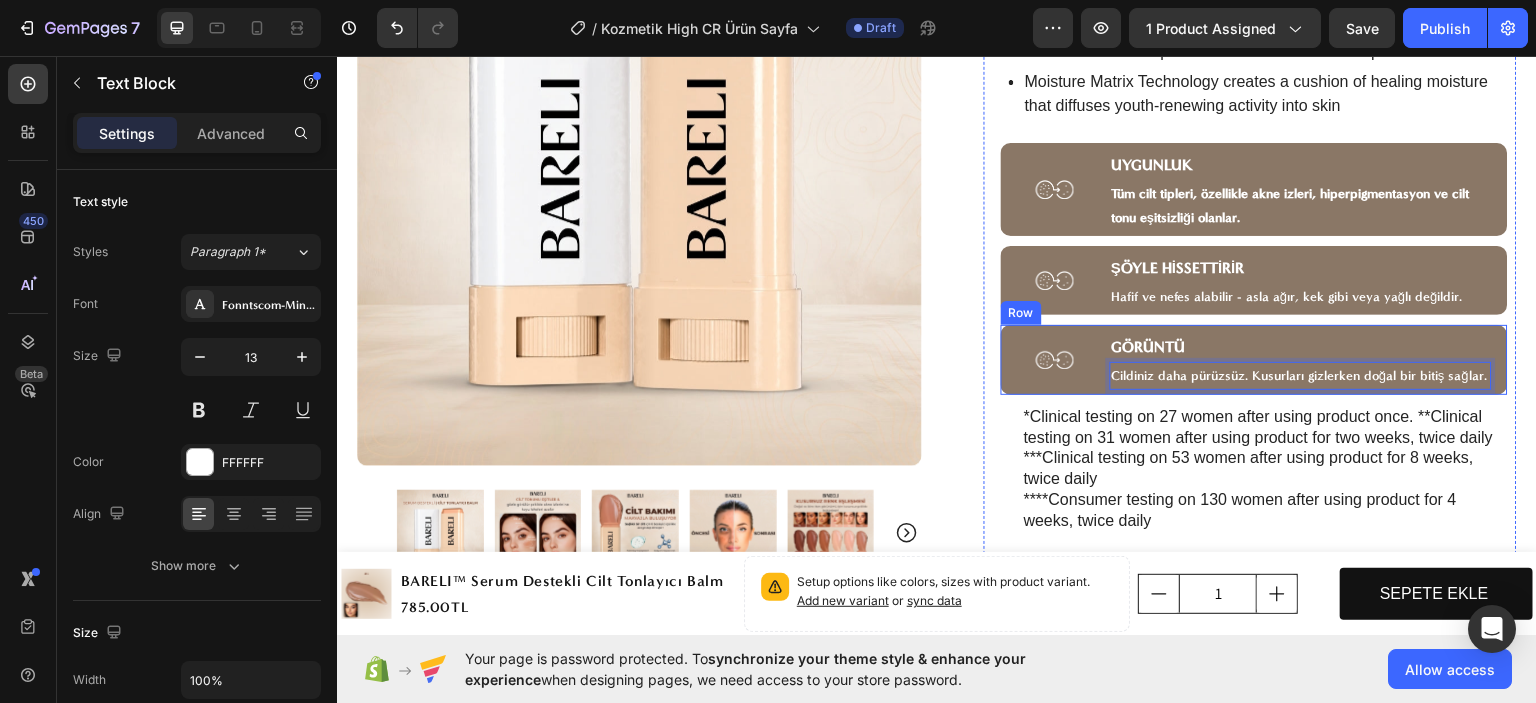 click on "Image ⁠⁠⁠⁠⁠⁠⁠ GÖRÜNTÜ Heading Cildiniz daha pürüzsüz. Kusurları gizlerken doğal bir bitiş sağlar. Text Block   0 Row" at bounding box center (1254, 358) 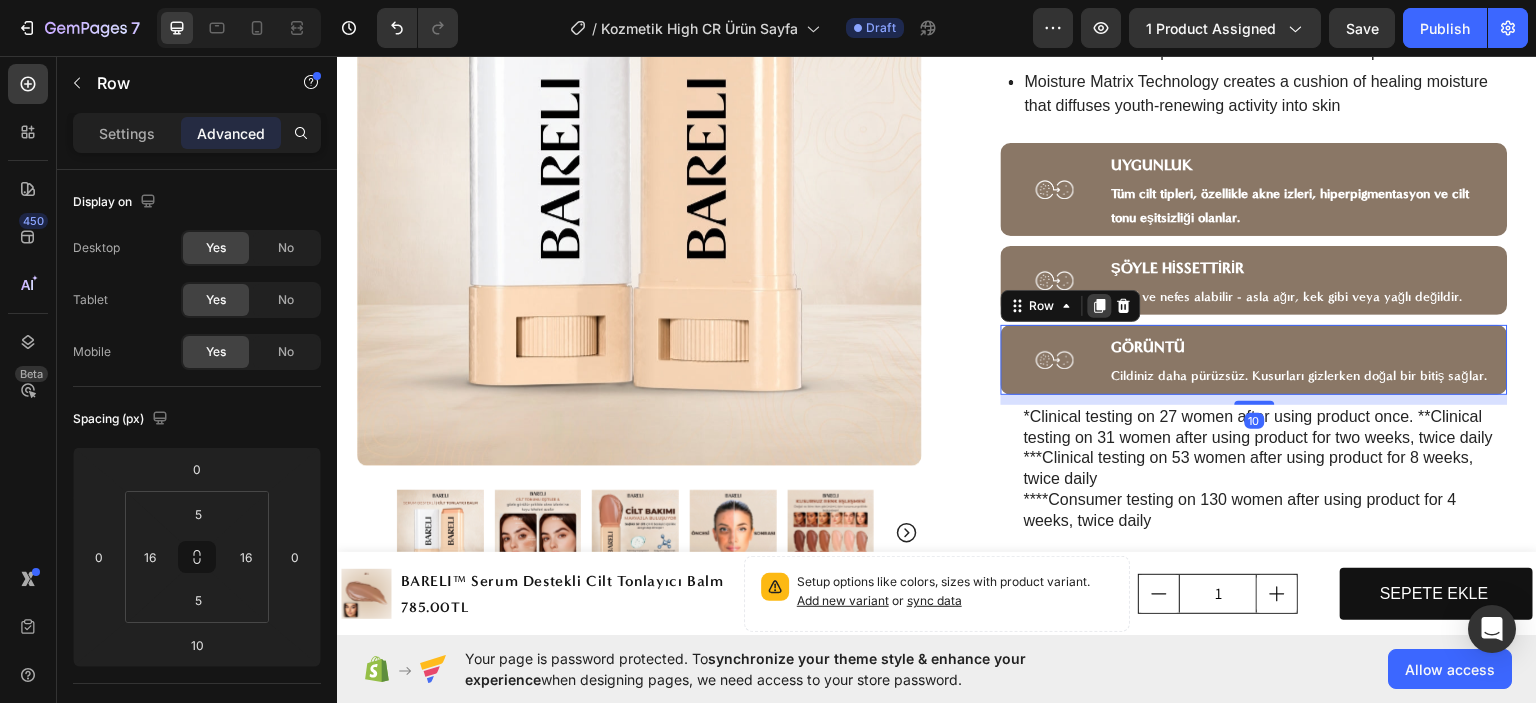 click 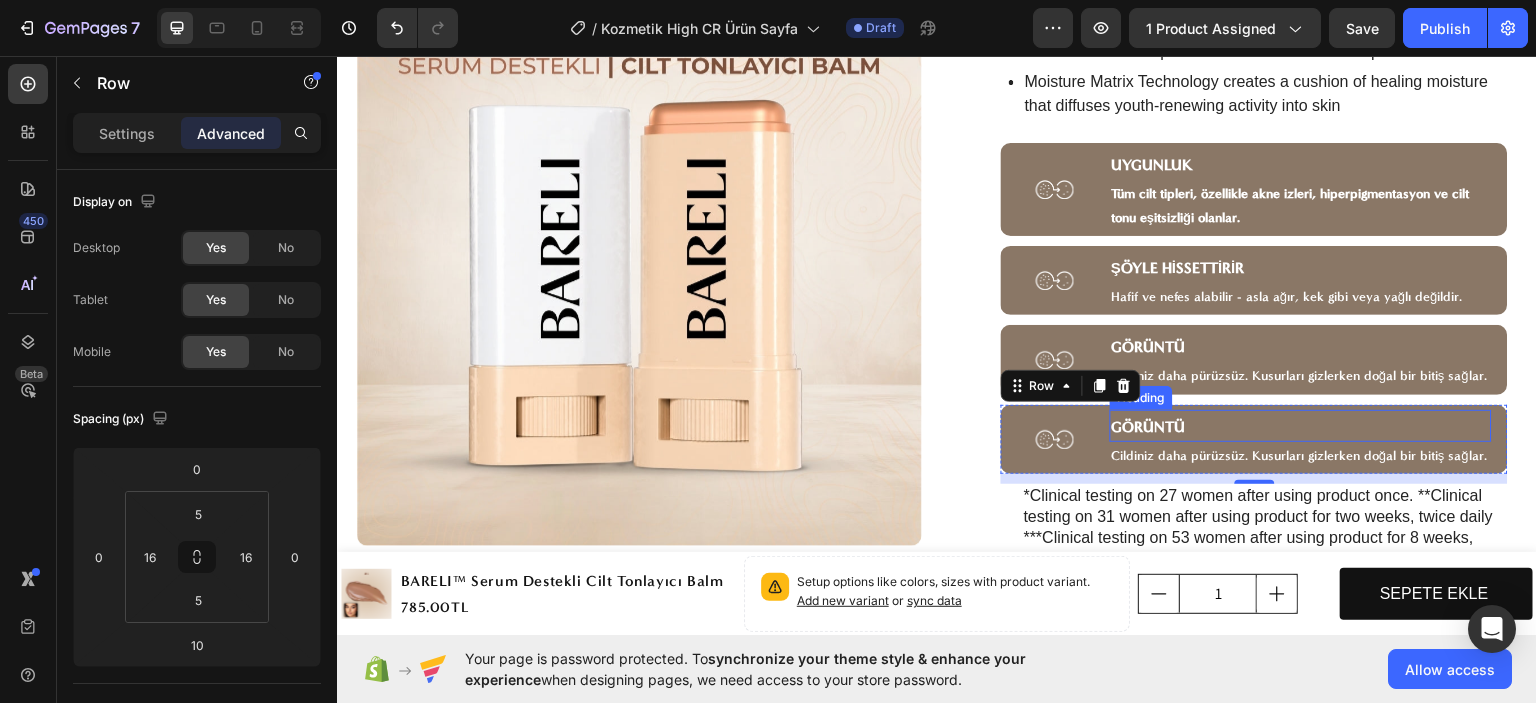 click on "GÖRÜNTÜ" at bounding box center [1301, 425] 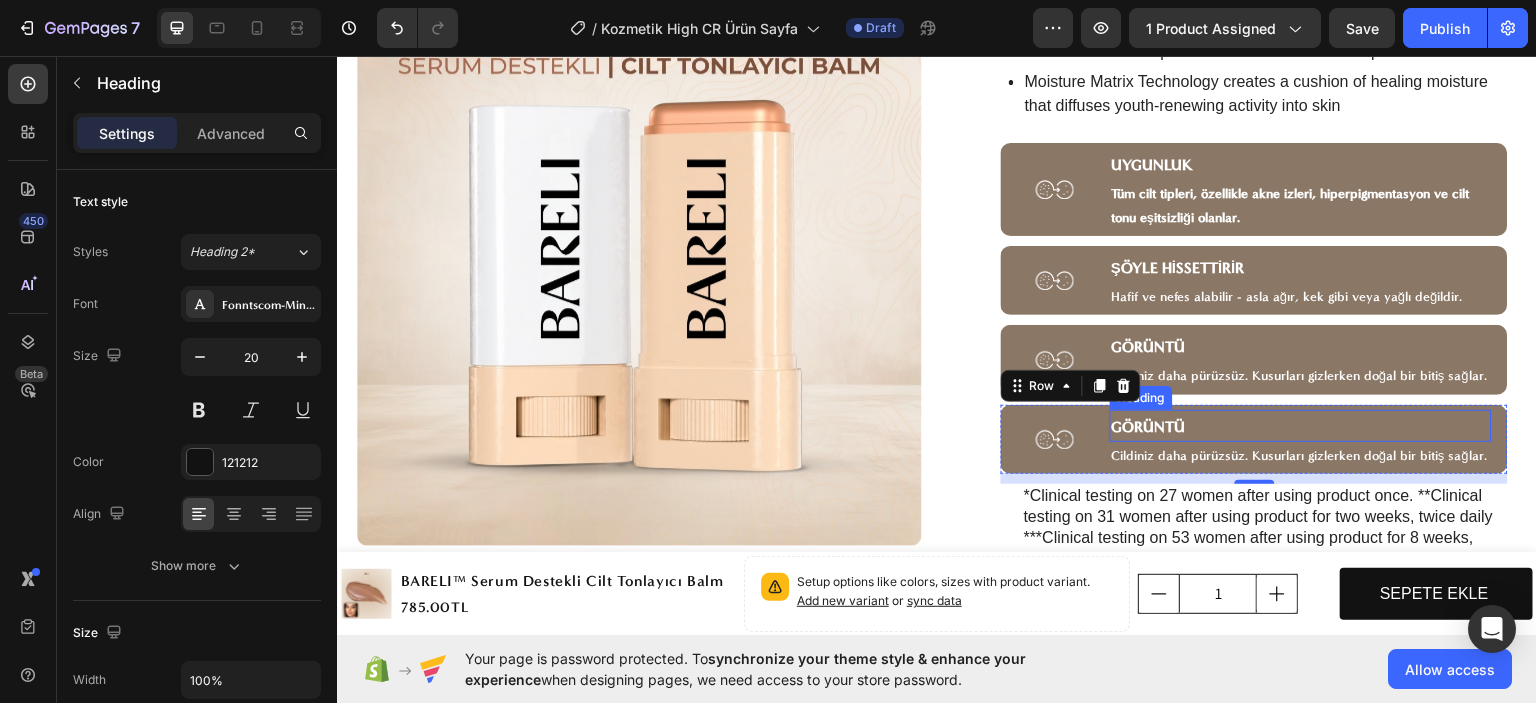 click on "GÖRÜNTÜ" at bounding box center (1301, 425) 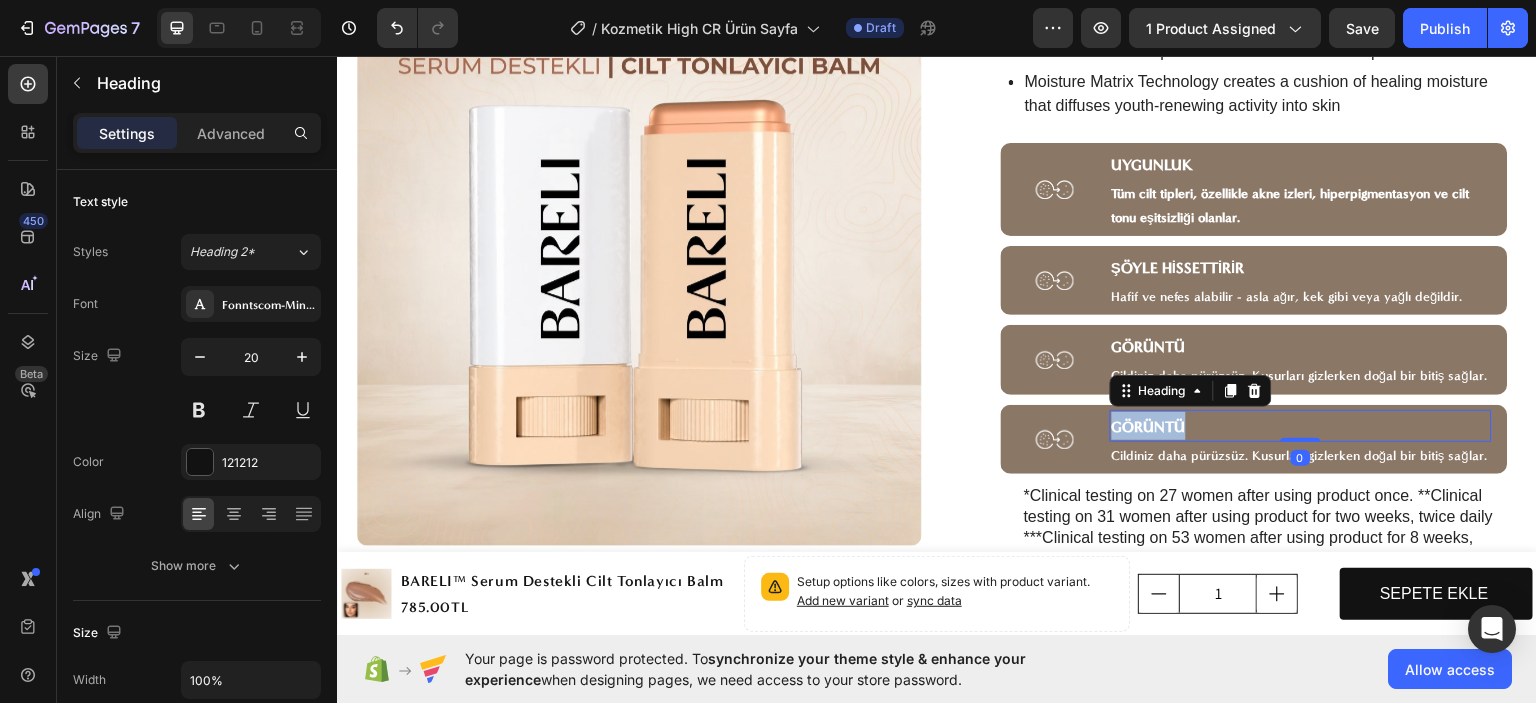click on "GÖRÜNTÜ" at bounding box center [1301, 425] 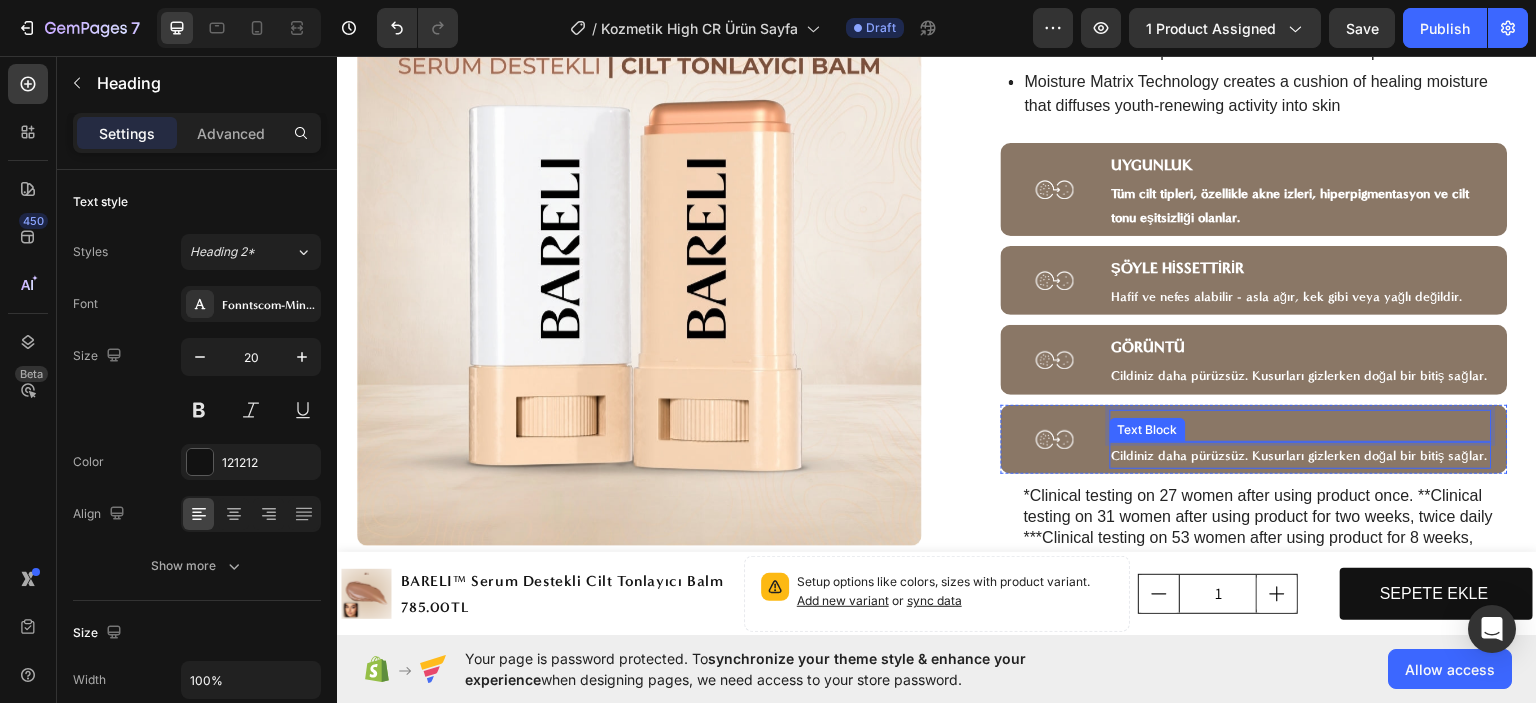 click on "Cildiniz daha pürüzsüz. Kusurları gizlerken doğal bir bitiş sağlar." at bounding box center (1301, 454) 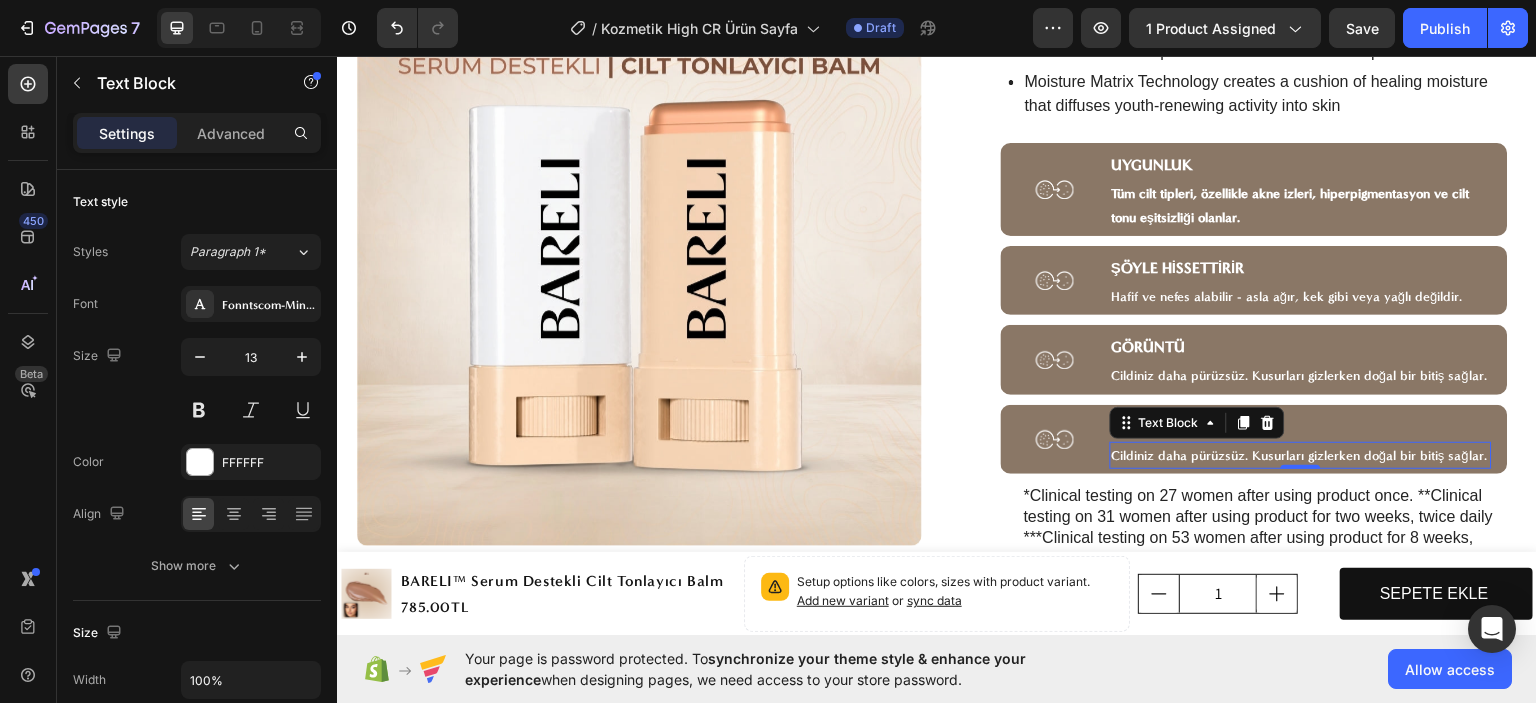 click on "Cildiniz daha pürüzsüz. Kusurları gizlerken doğal bir bitiş sağlar." at bounding box center [1301, 454] 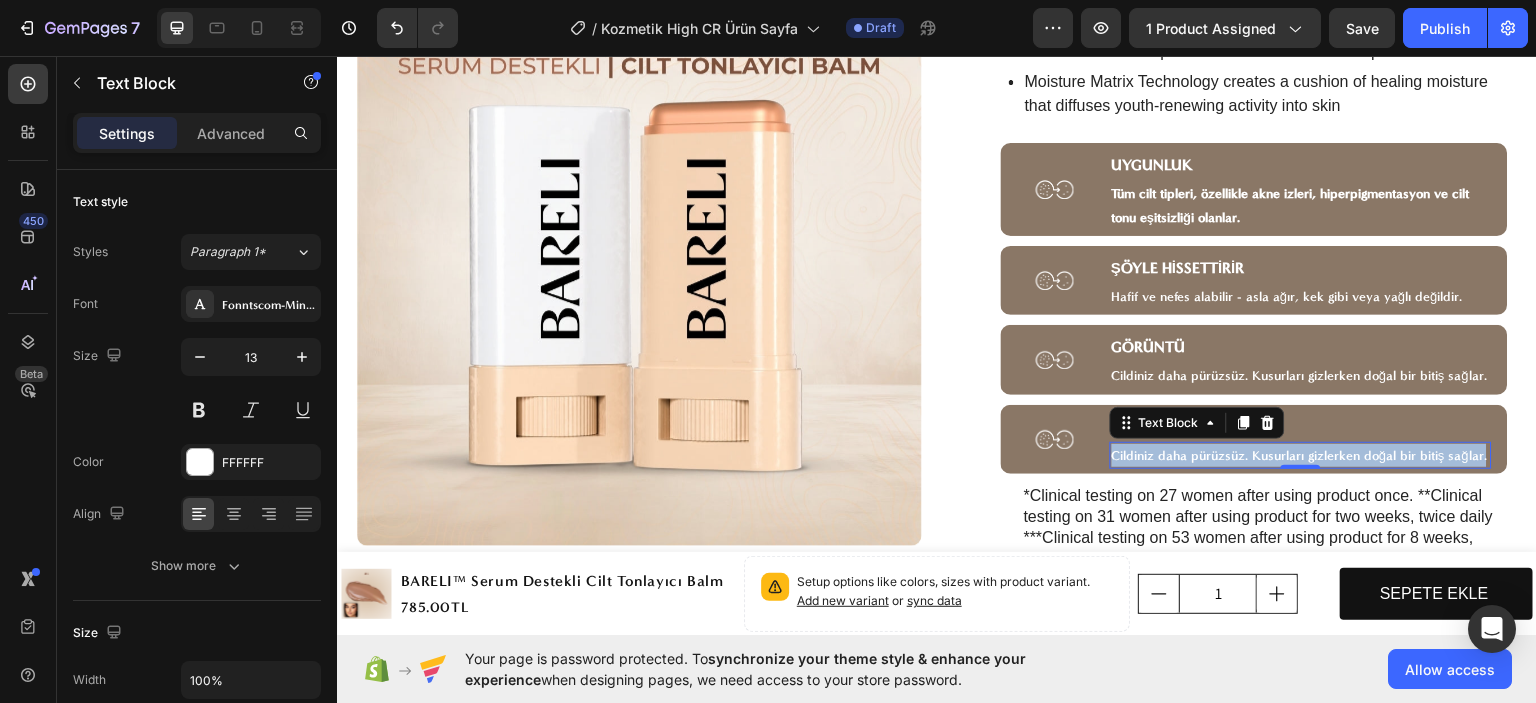 click on "Cildiniz daha pürüzsüz. Kusurları gizlerken doğal bir bitiş sağlar." at bounding box center [1301, 454] 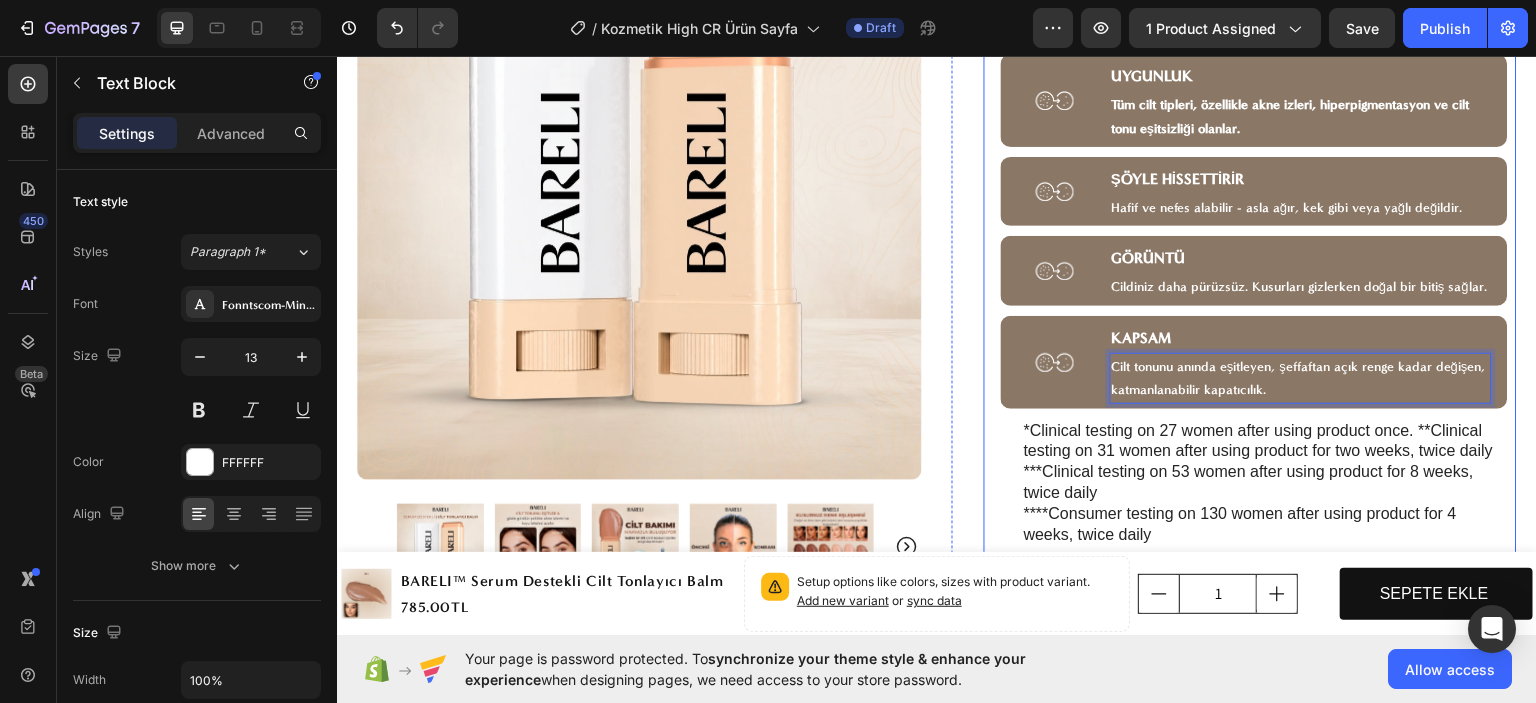 scroll, scrollTop: 1200, scrollLeft: 0, axis: vertical 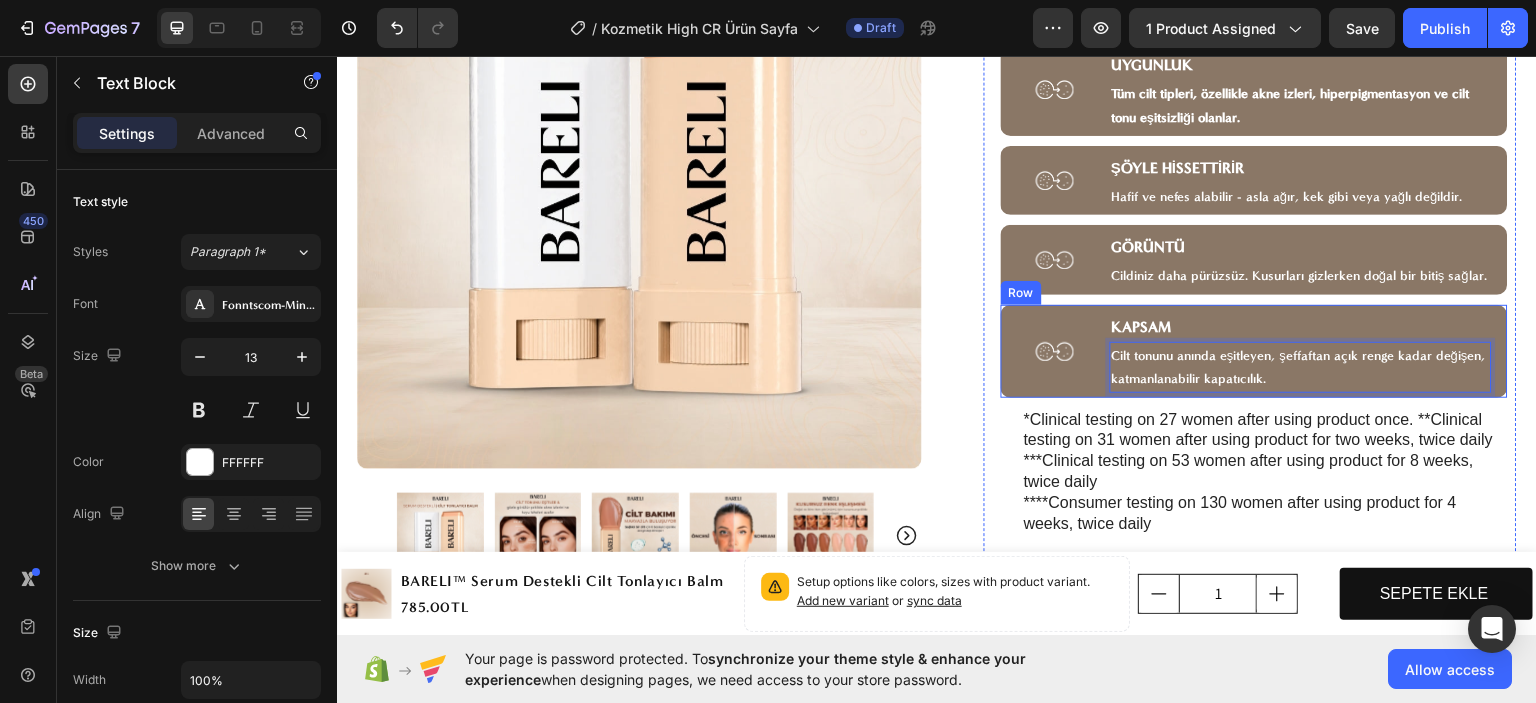 click on "Image" at bounding box center [1055, 350] 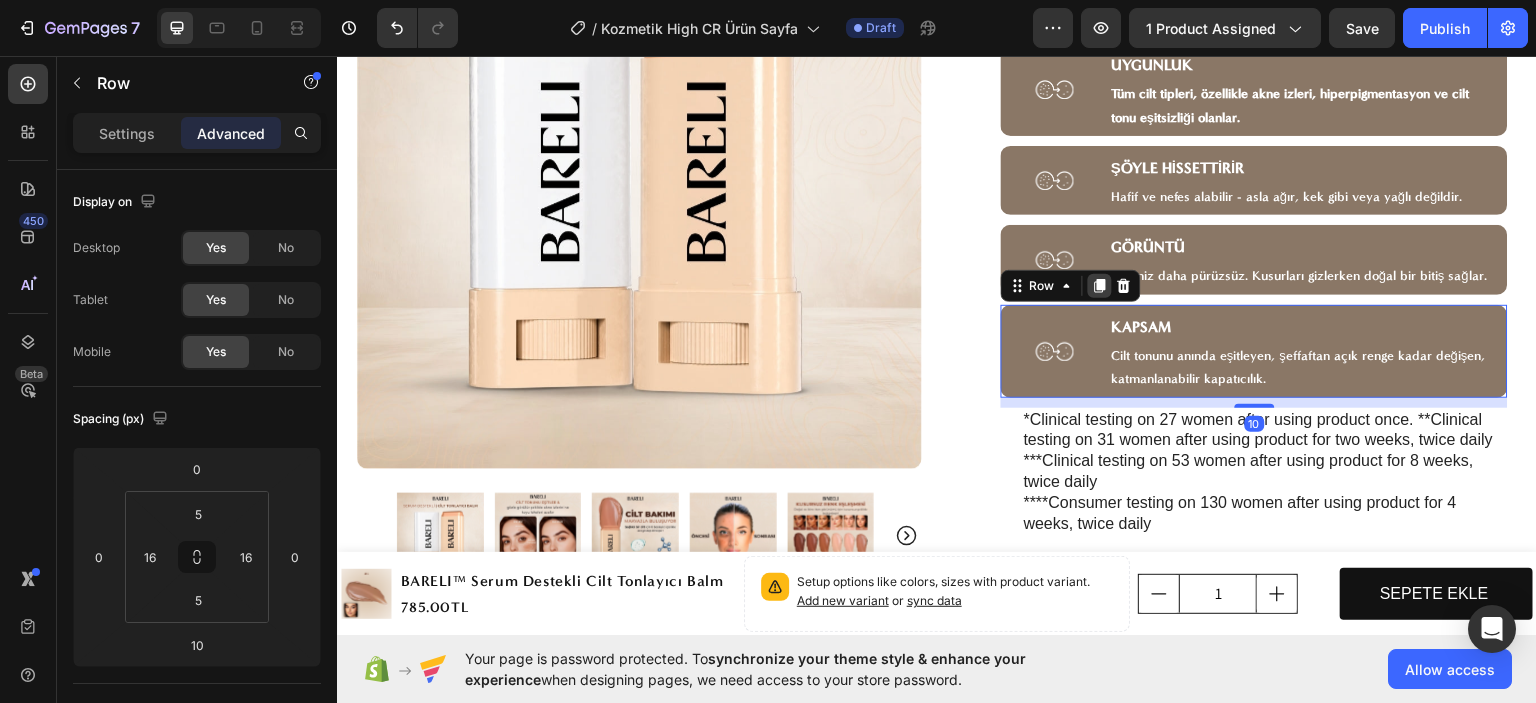 click at bounding box center (1100, 285) 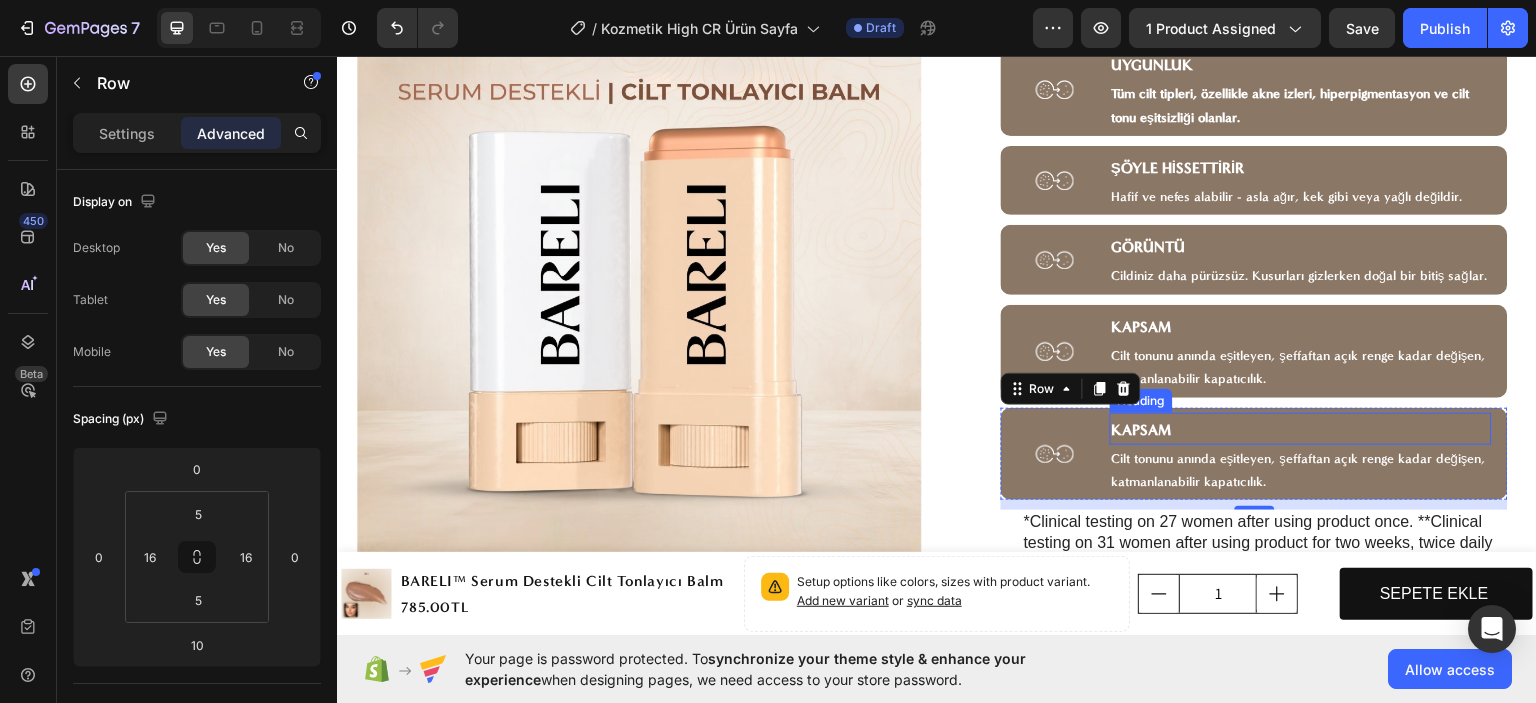 click on "KAPSAM" at bounding box center (1142, 429) 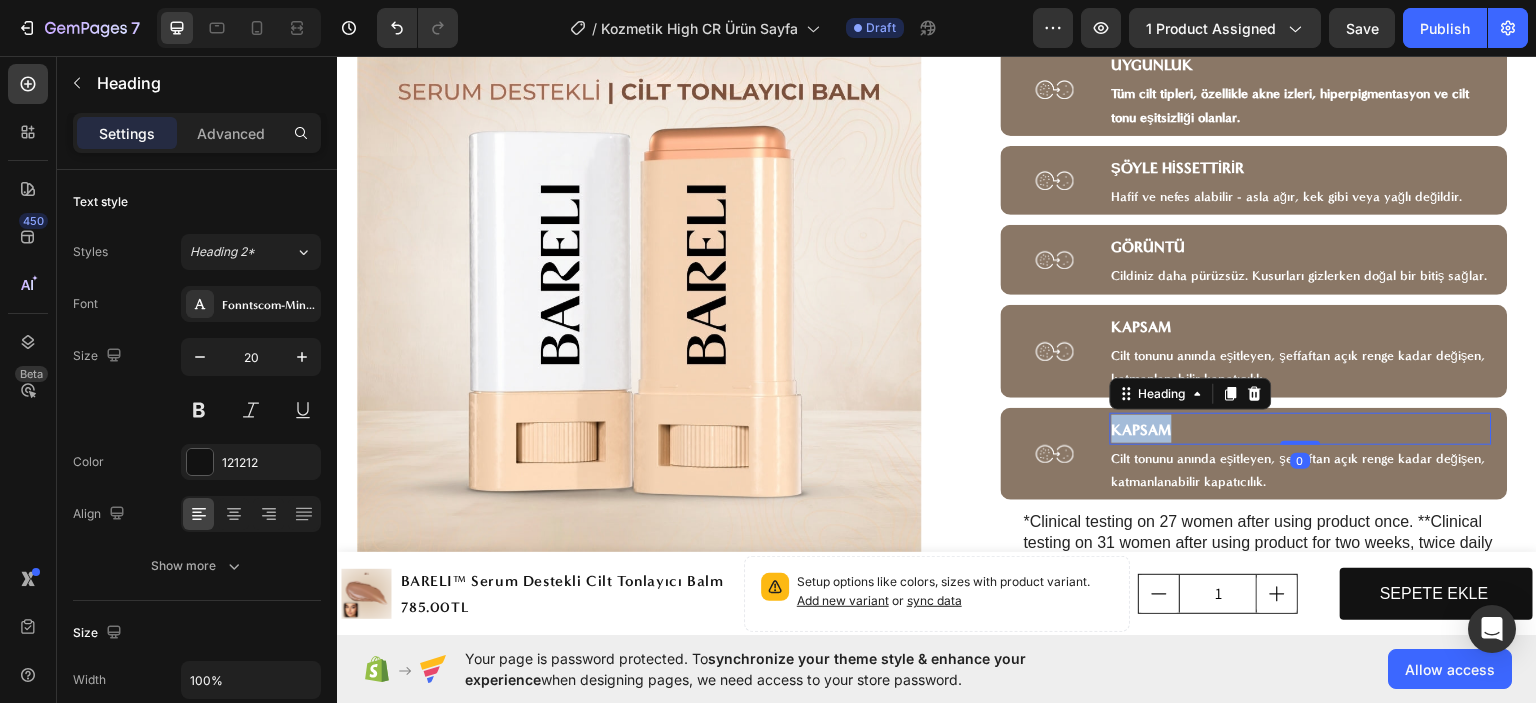 click on "KAPSAM" at bounding box center (1142, 429) 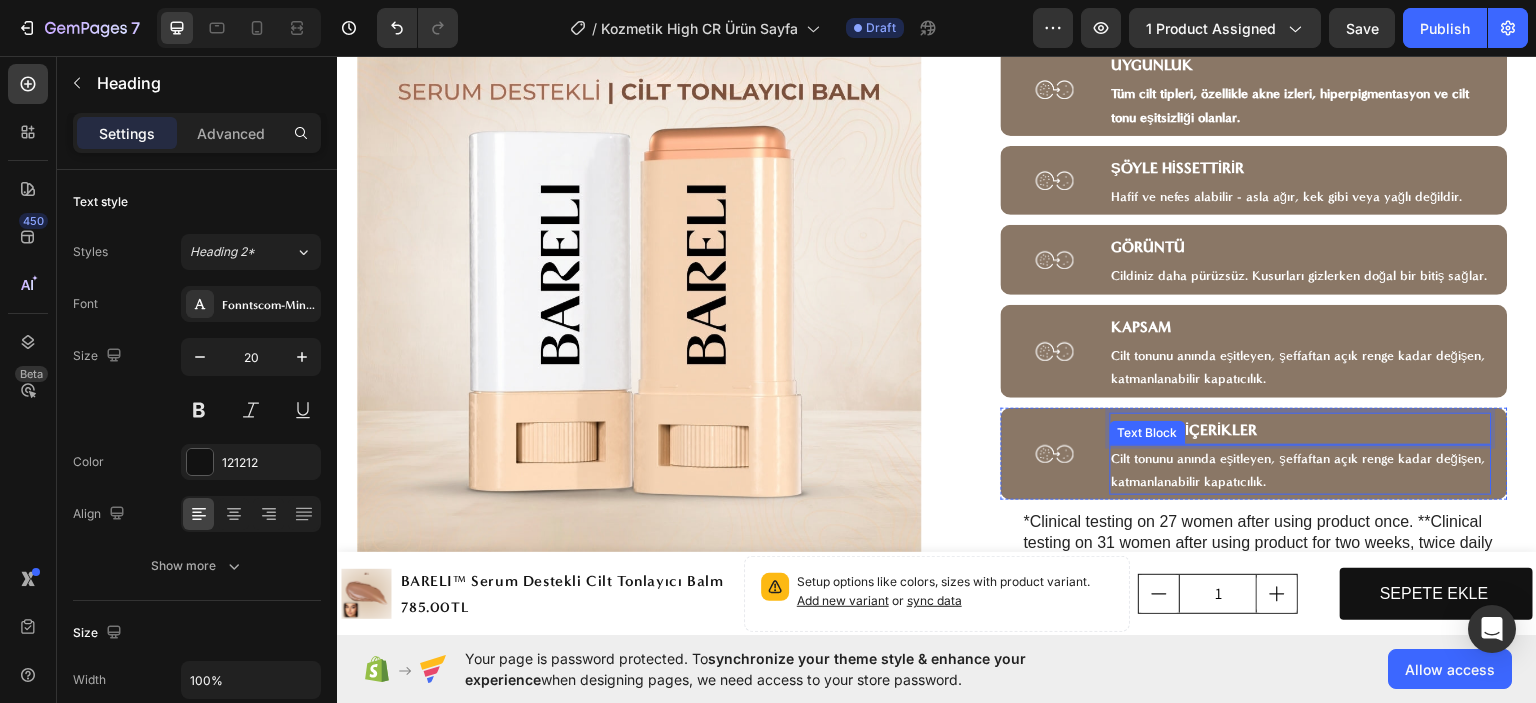 click on "Cilt tonunu anında eşitleyen, şeffaftan açık renge kadar değişen, katmanlanabilir kapatıcılık." at bounding box center [1301, 469] 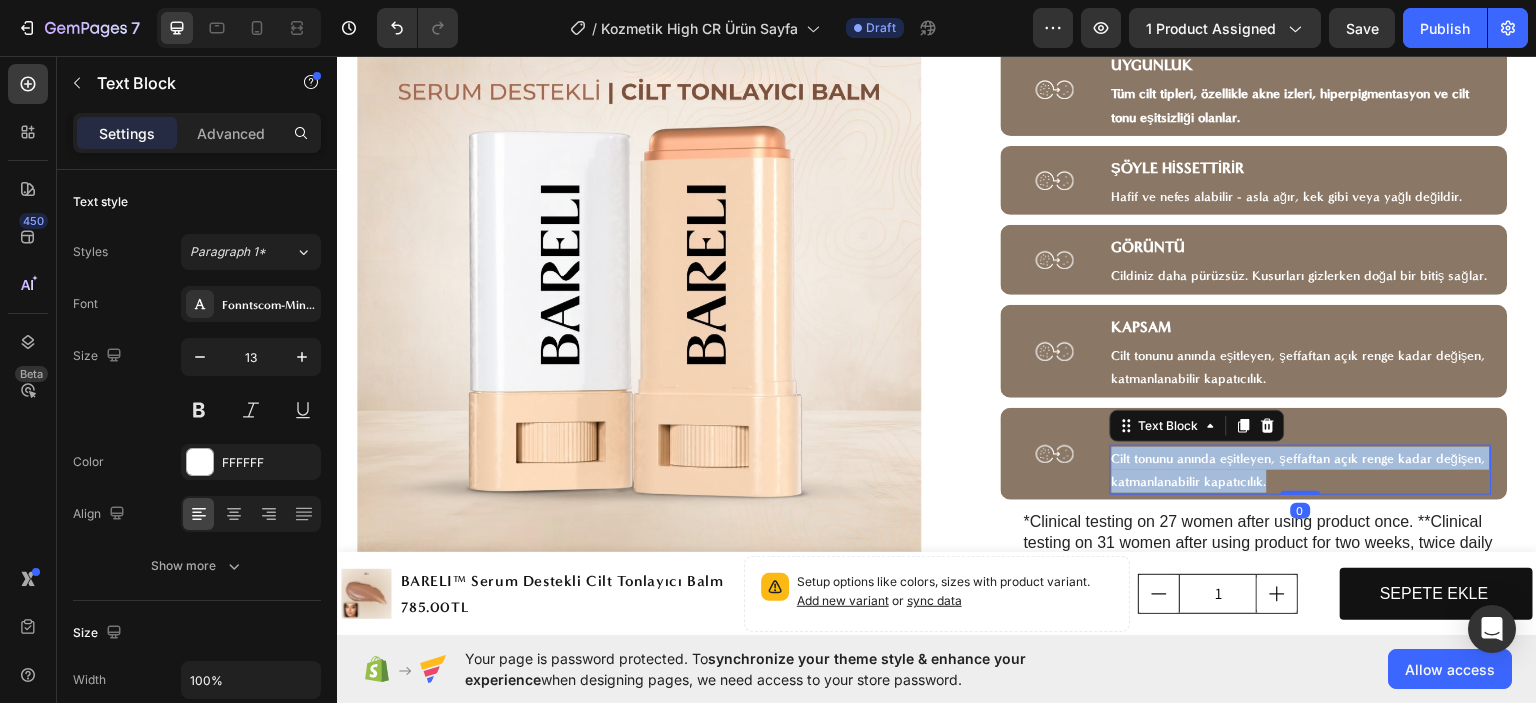 click on "Cilt tonunu anında eşitleyen, şeffaftan açık renge kadar değişen, katmanlanabilir kapatıcılık." at bounding box center [1301, 469] 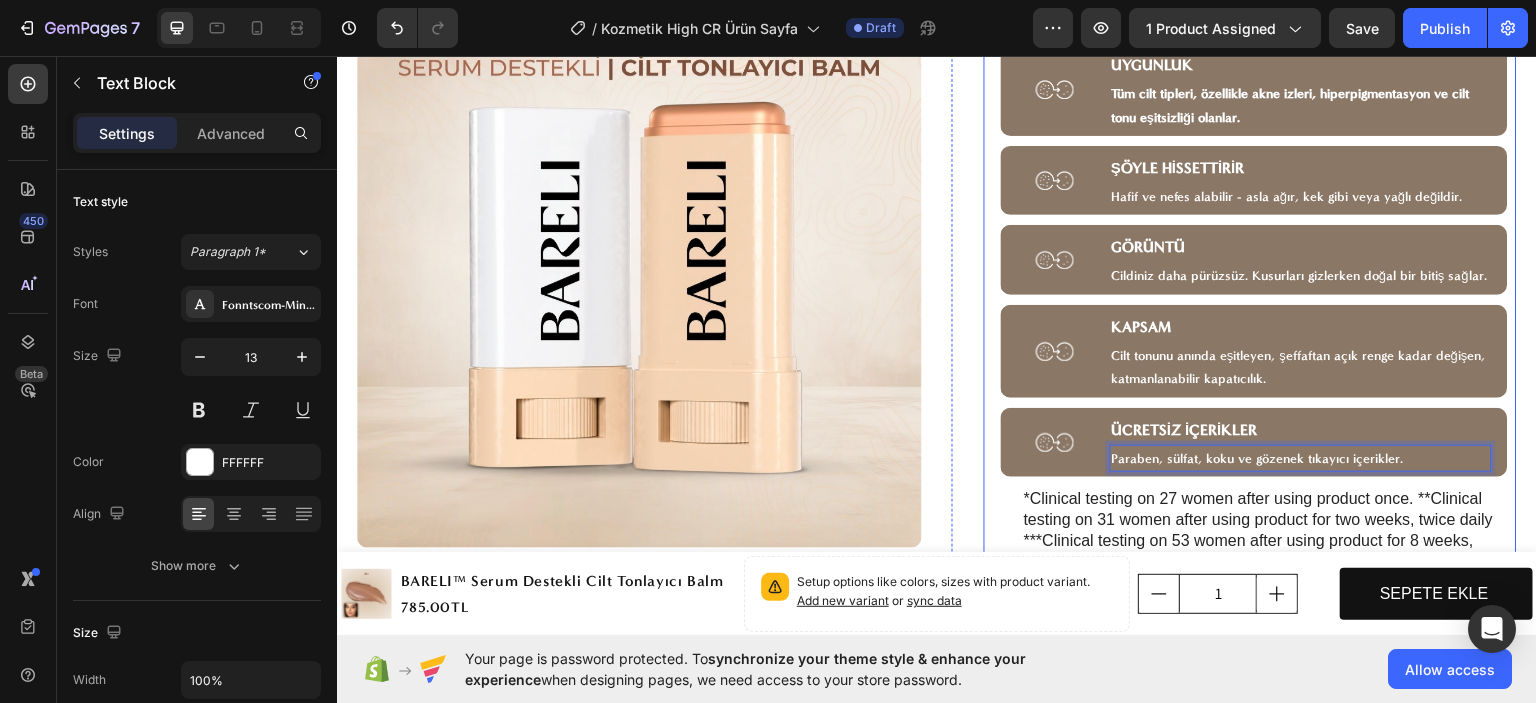 scroll, scrollTop: 1000, scrollLeft: 0, axis: vertical 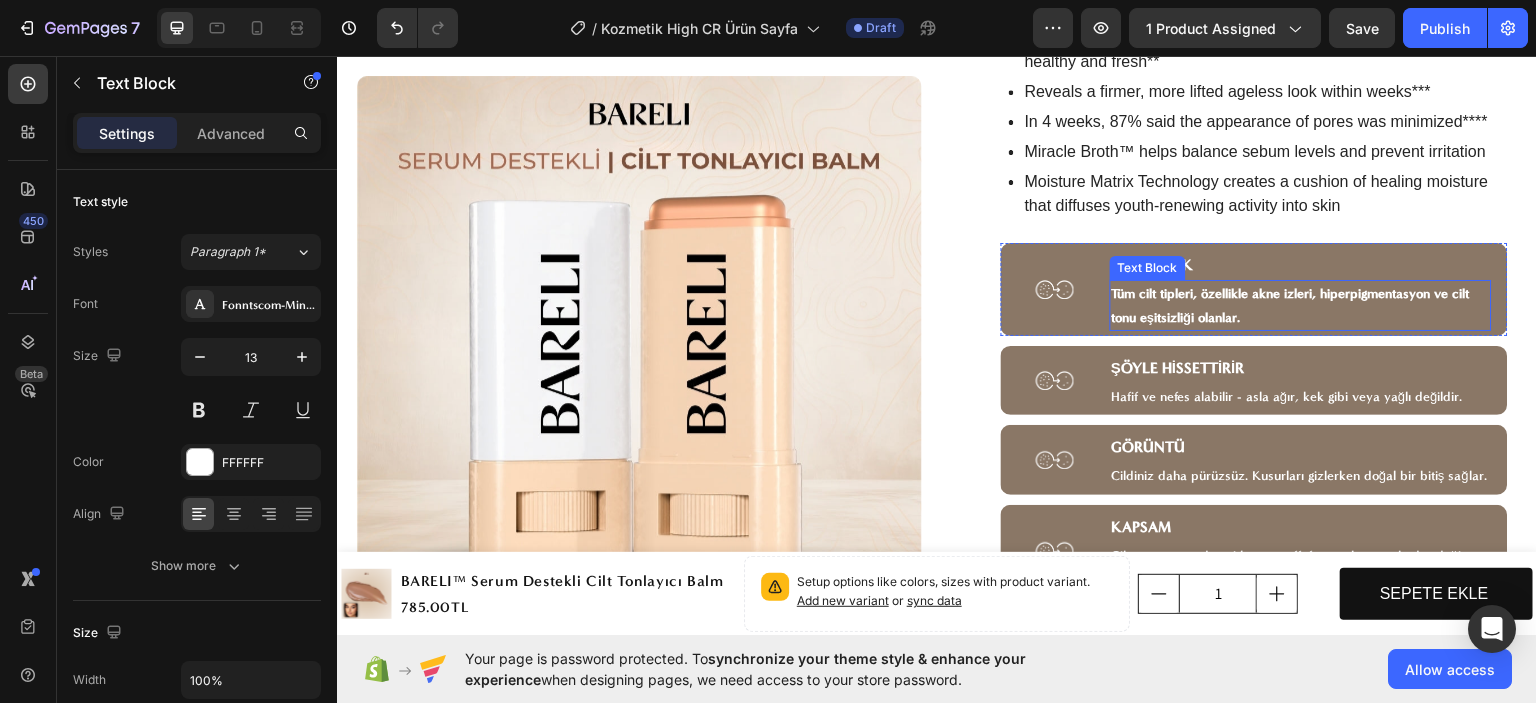 click on "Tüm cilt tipleri, özellikle akne izleri, hiperpigmentasyon ve cilt tonu eşitsizliği olanlar." at bounding box center (1291, 304) 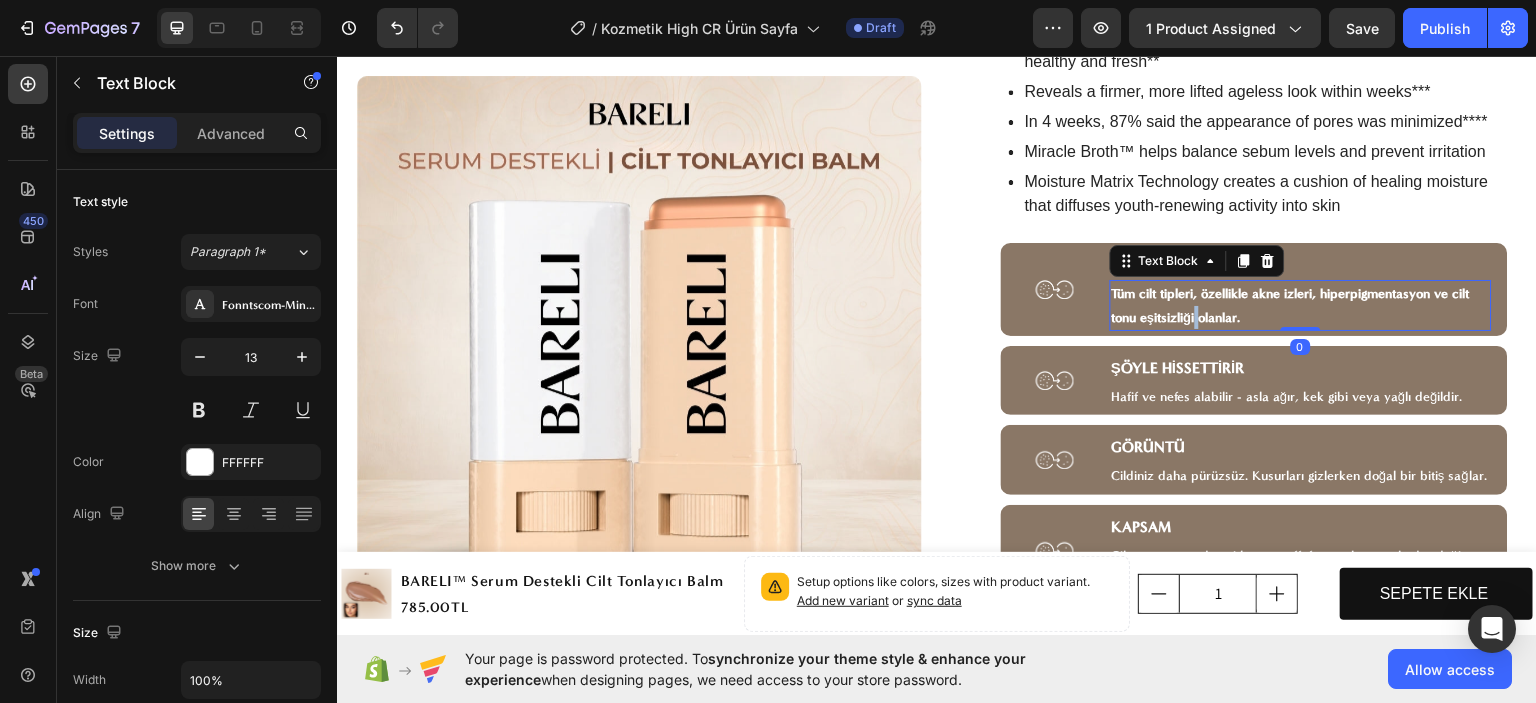 click on "Tüm cilt tipleri, özellikle akne izleri, hiperpigmentasyon ve cilt tonu eşitsizliği olanlar." at bounding box center (1291, 304) 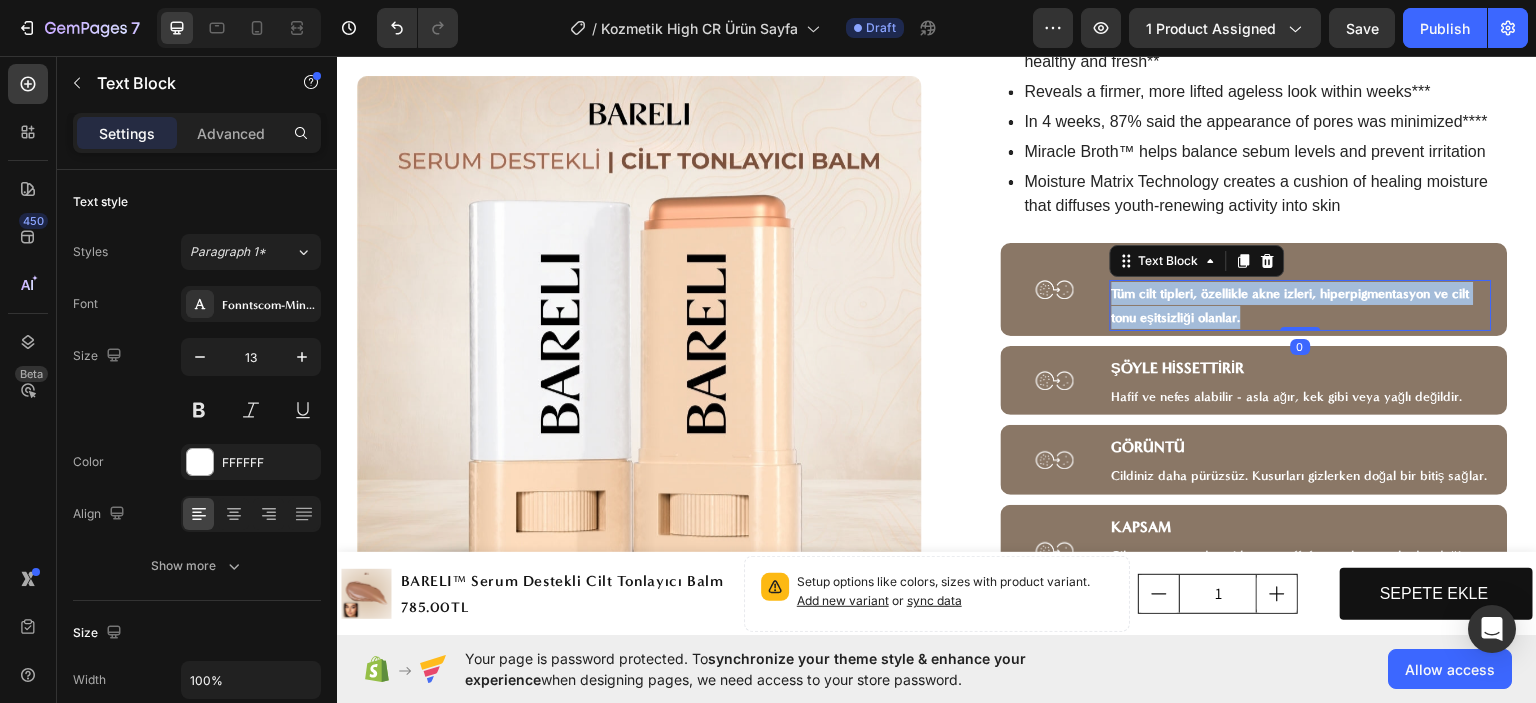 click on "Tüm cilt tipleri, özellikle akne izleri, hiperpigmentasyon ve cilt tonu eşitsizliği olanlar." at bounding box center [1291, 304] 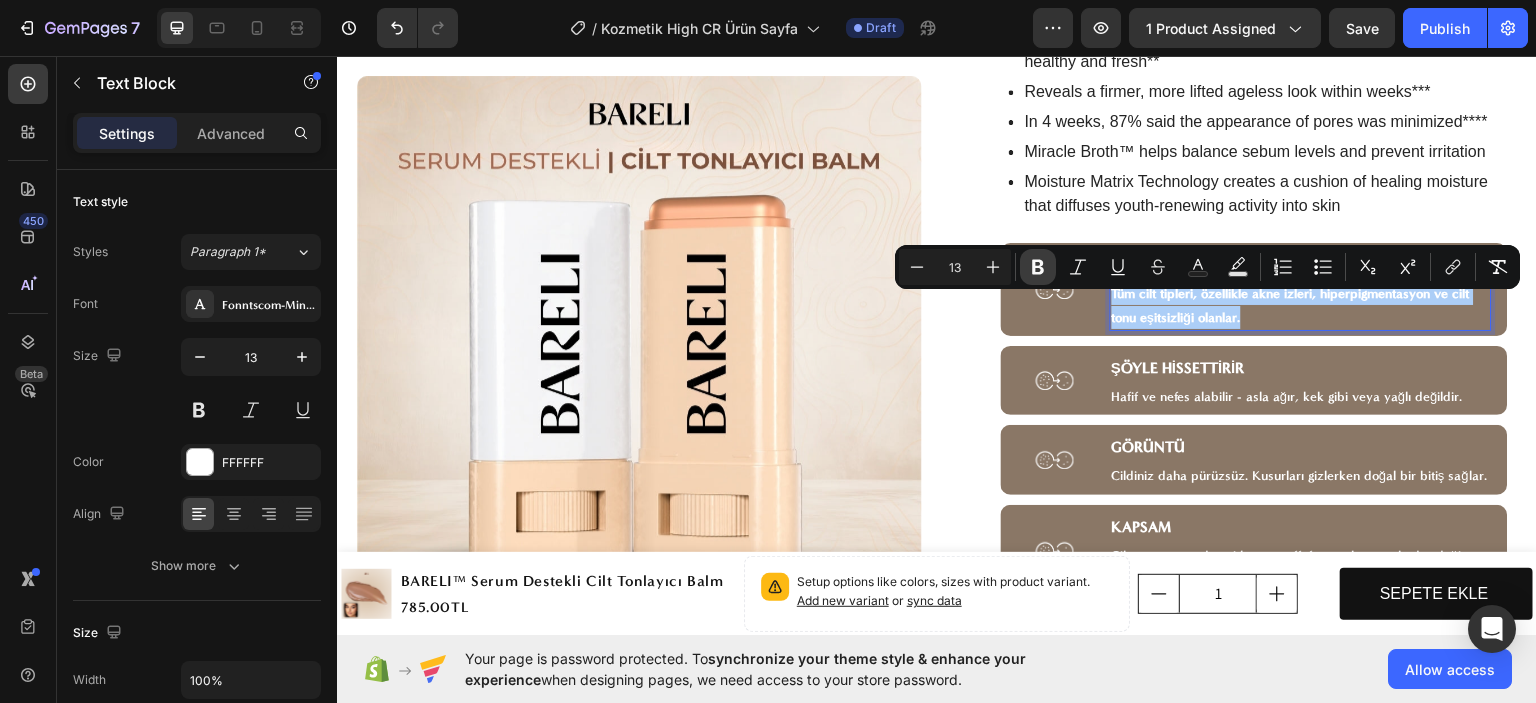click 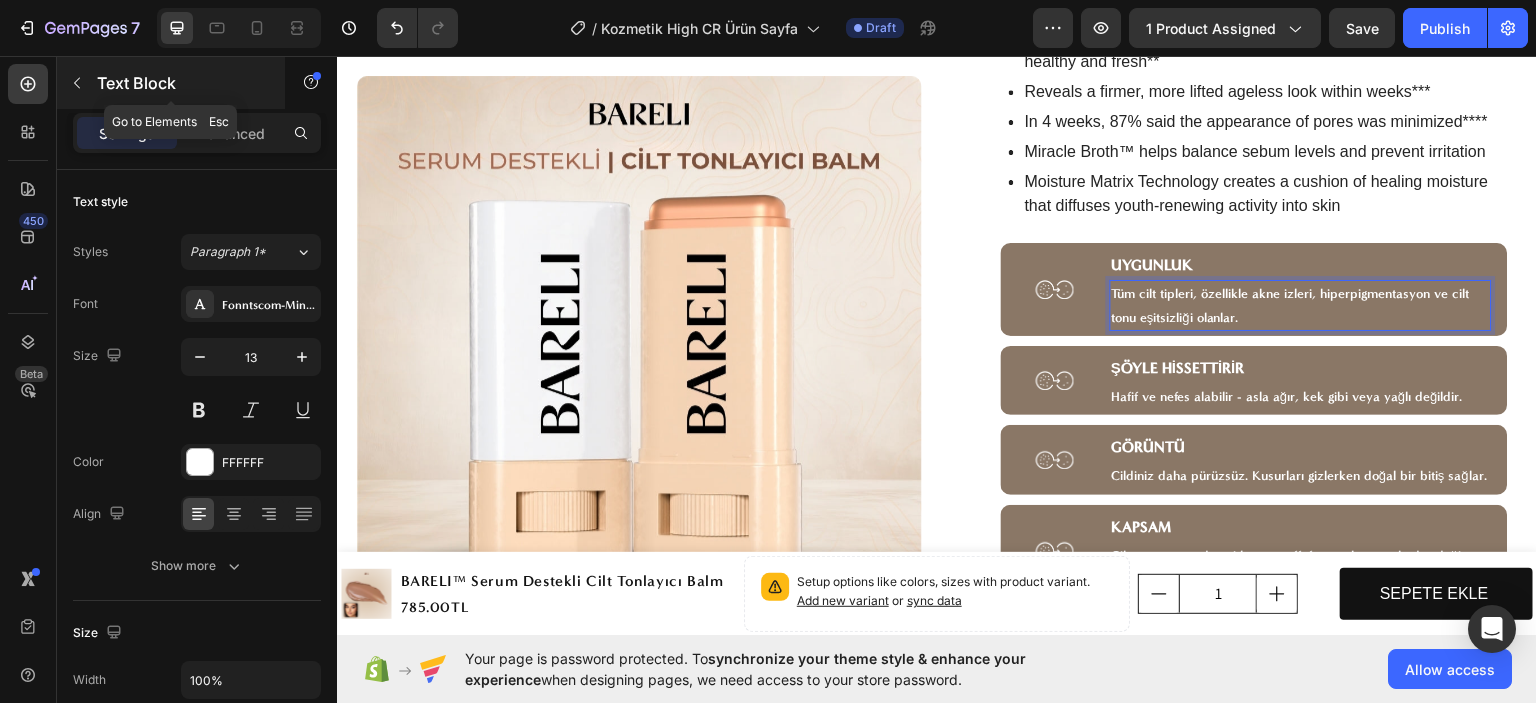 click on "Text Block" at bounding box center (171, 83) 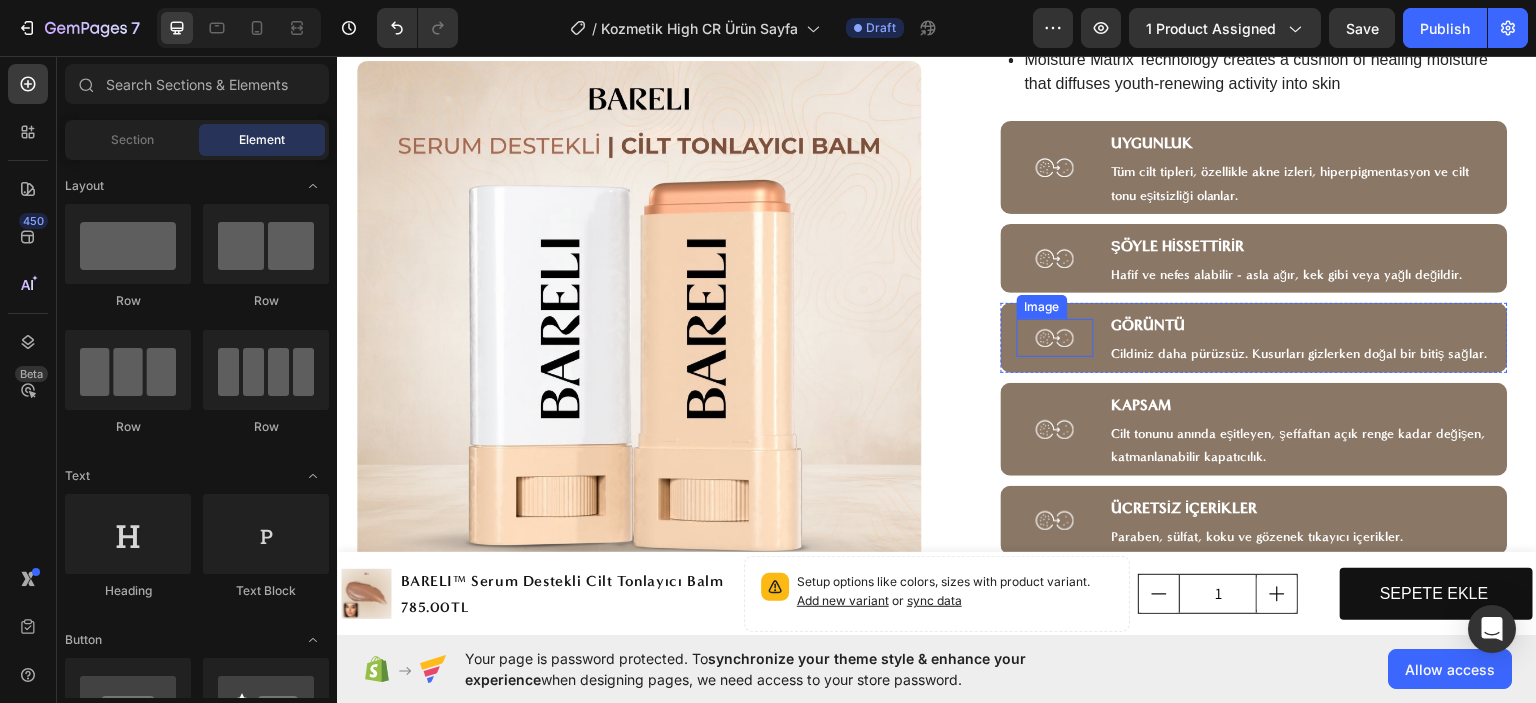 scroll, scrollTop: 1100, scrollLeft: 0, axis: vertical 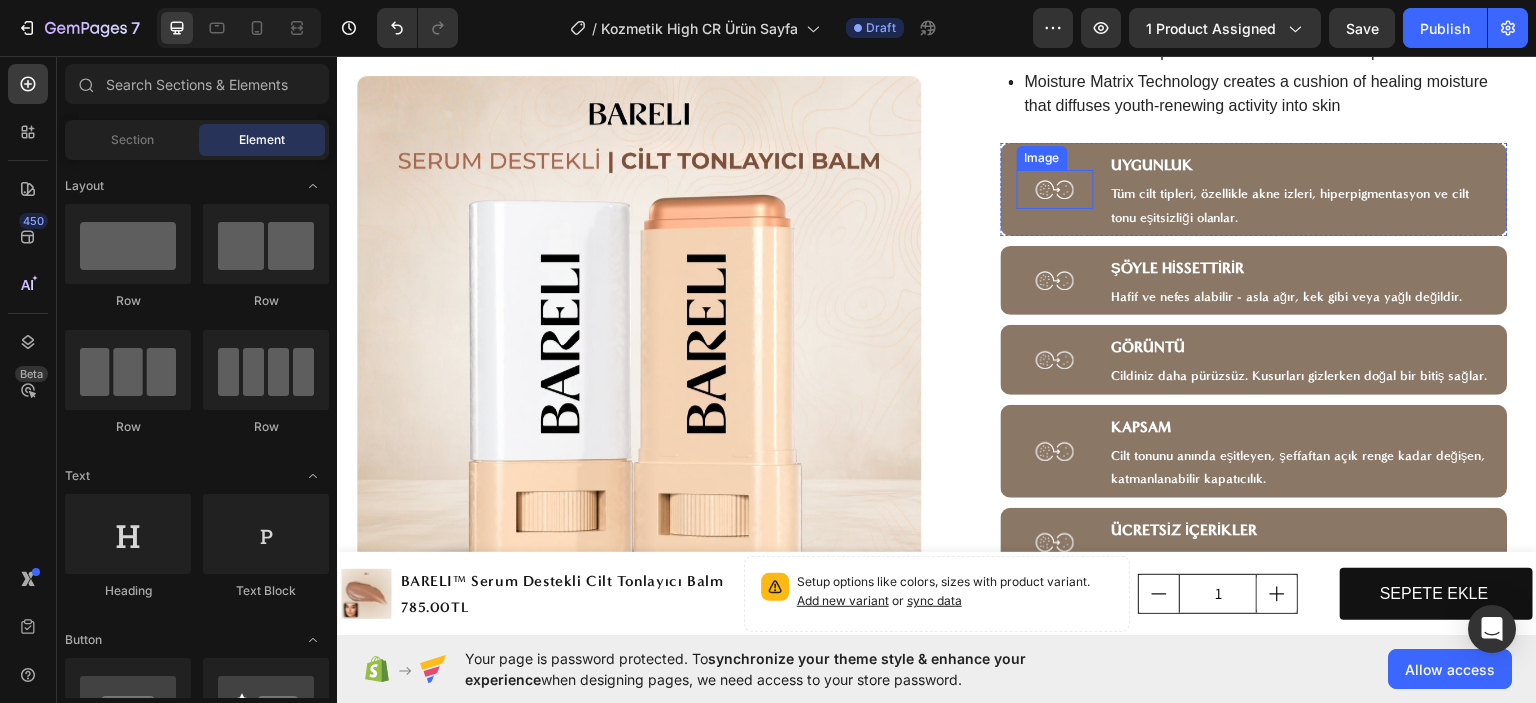 click at bounding box center [1055, 188] 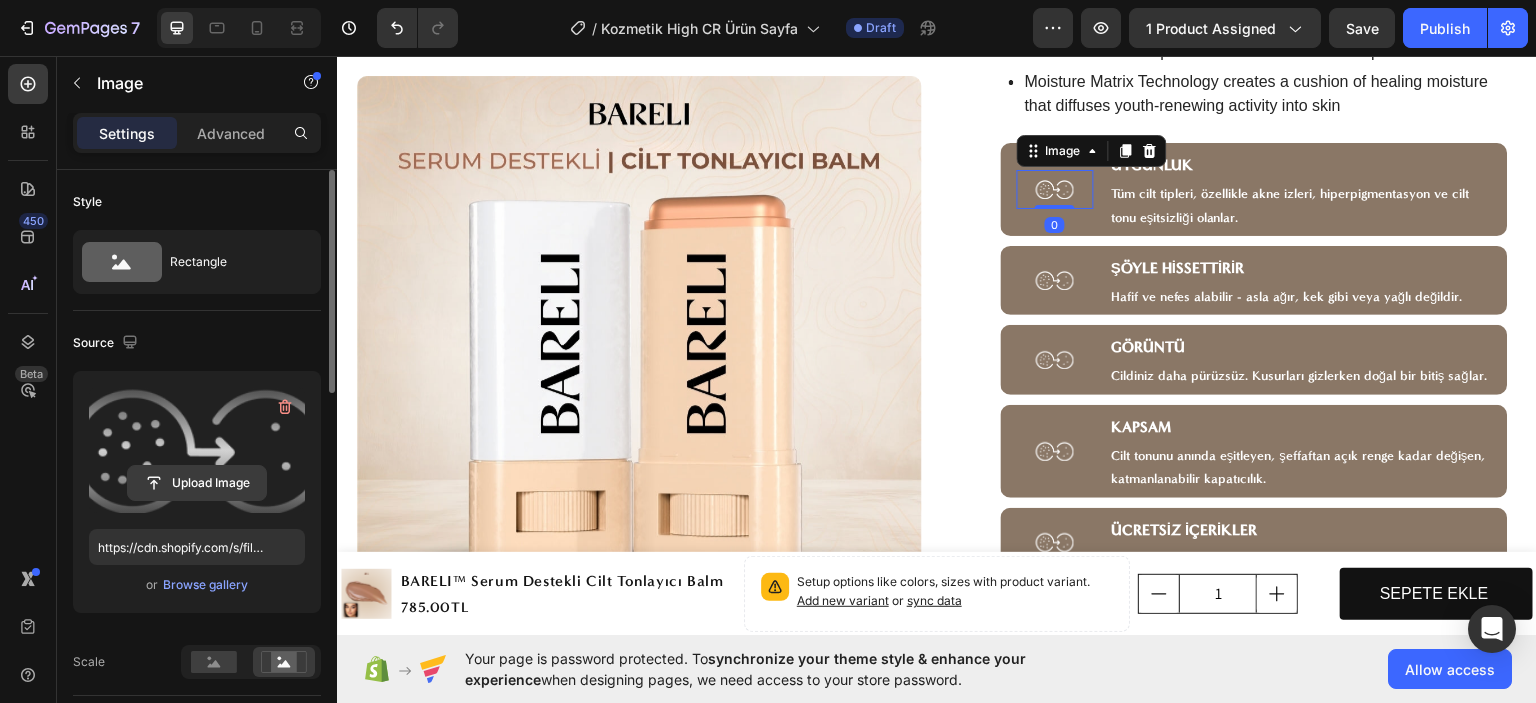 click 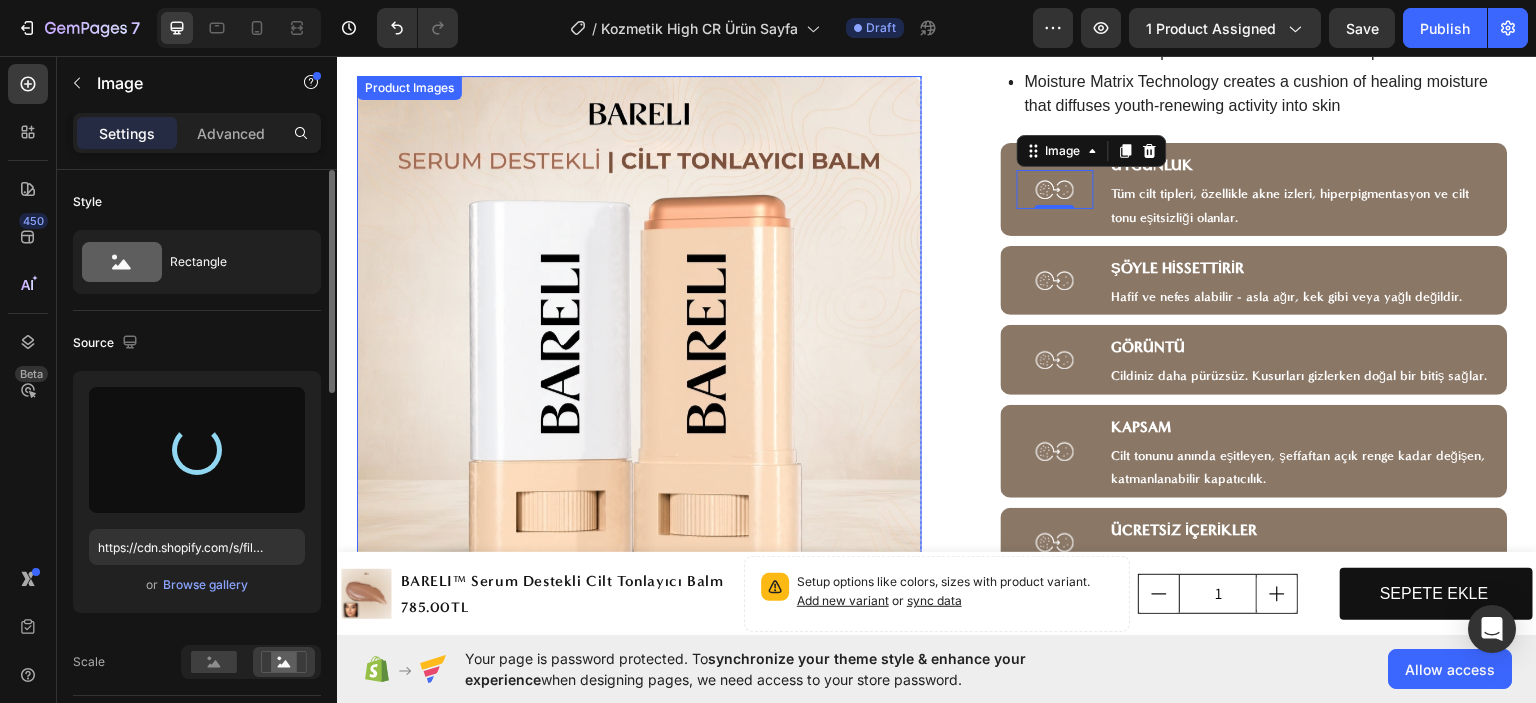 type on "https://files.gempages.net/gempages_578158889476817424-0df74175-231e-49c5-bfa3-bd358c599c19.svg" 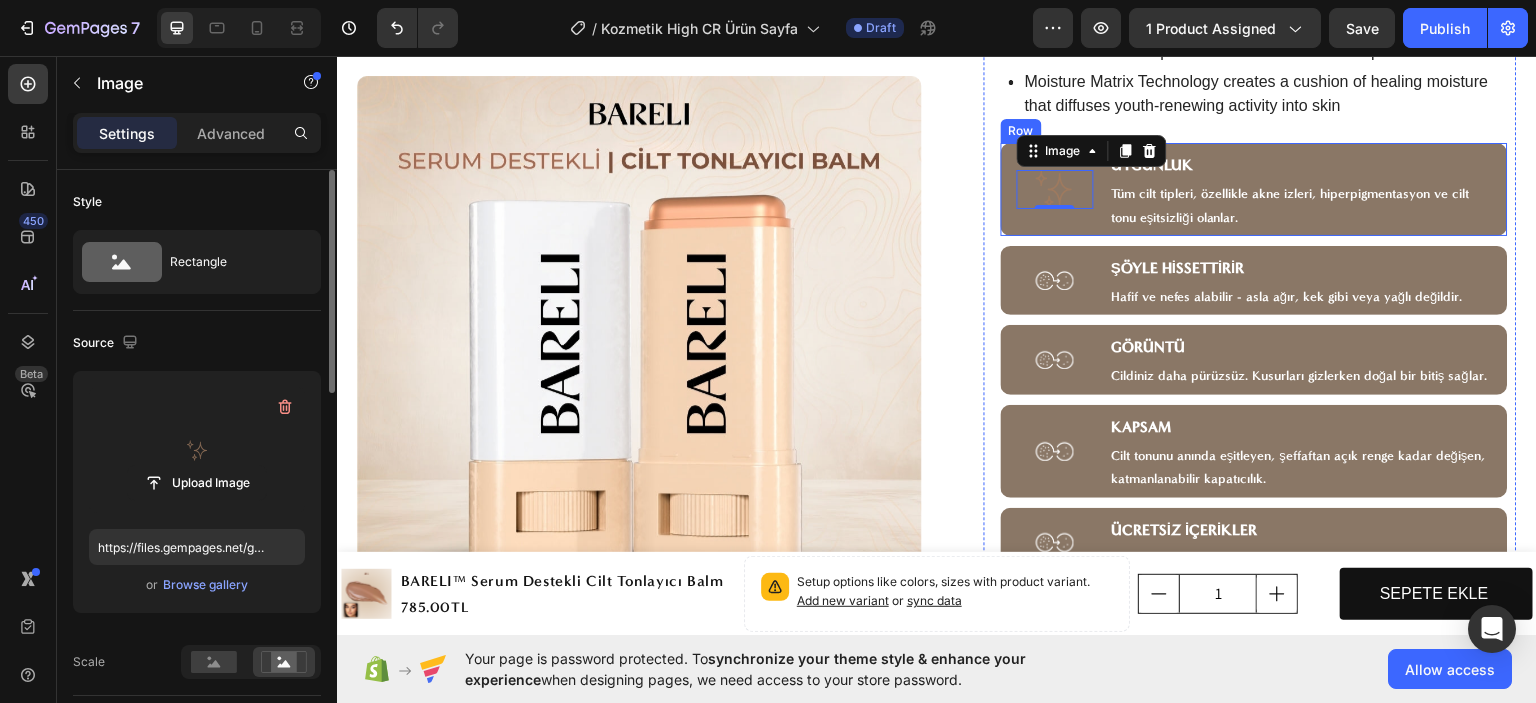 click on "Image   0 ⁠⁠⁠⁠⁠⁠⁠ UYGUNLUK Heading Tüm cilt tipleri, özellikle akne izleri, hiperpigmentasyon ve cilt tonu eşitsizliği olanlar. Text Block Row" at bounding box center (1254, 188) 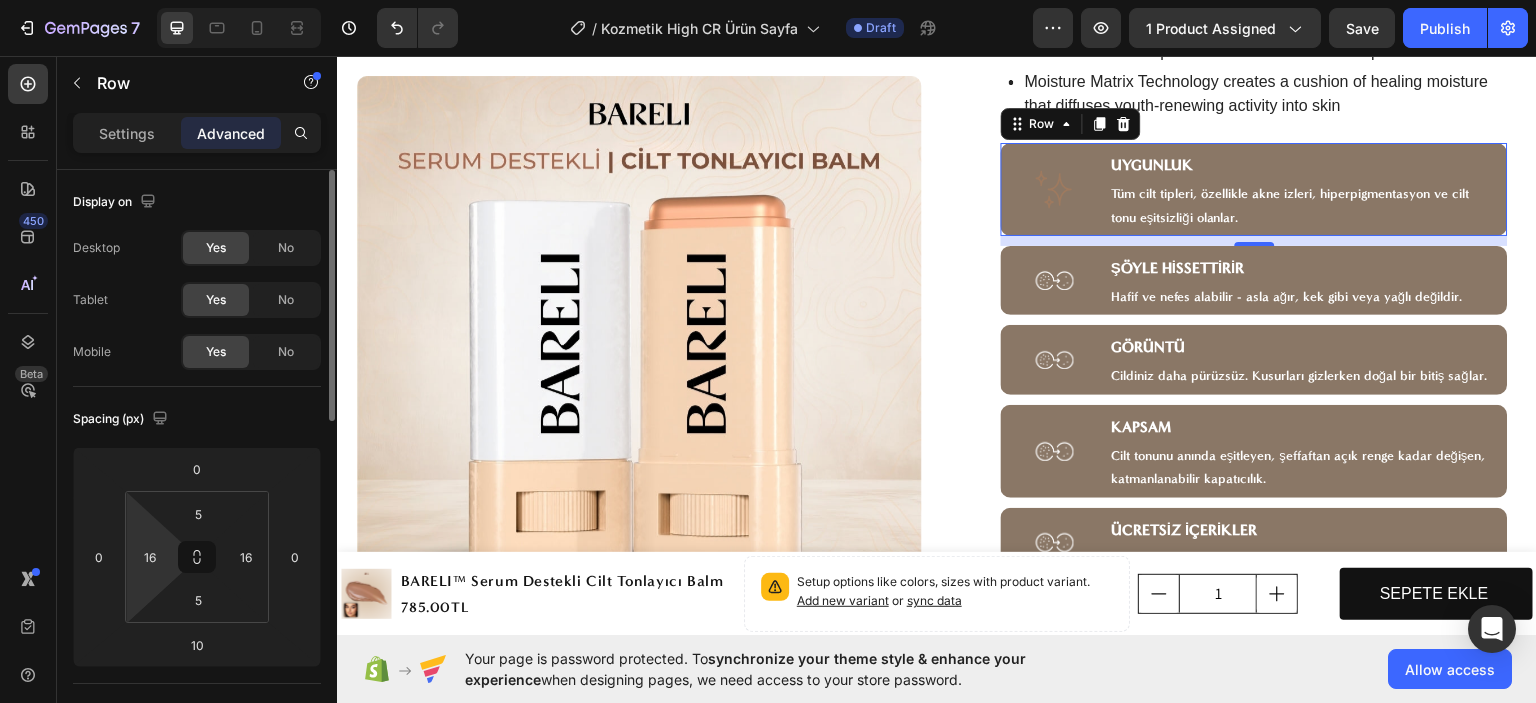 scroll, scrollTop: 100, scrollLeft: 0, axis: vertical 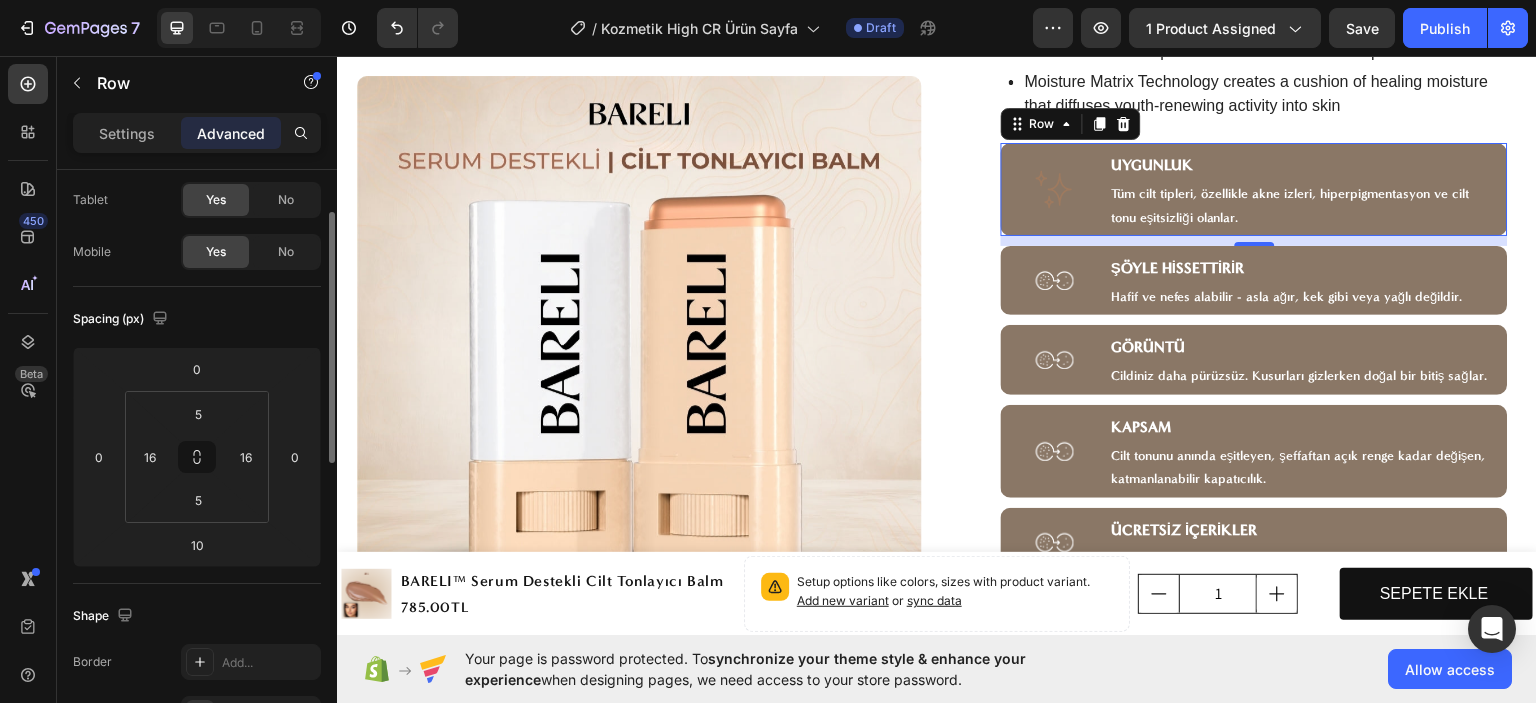 drag, startPoint x: 109, startPoint y: 141, endPoint x: 90, endPoint y: 165, distance: 30.610456 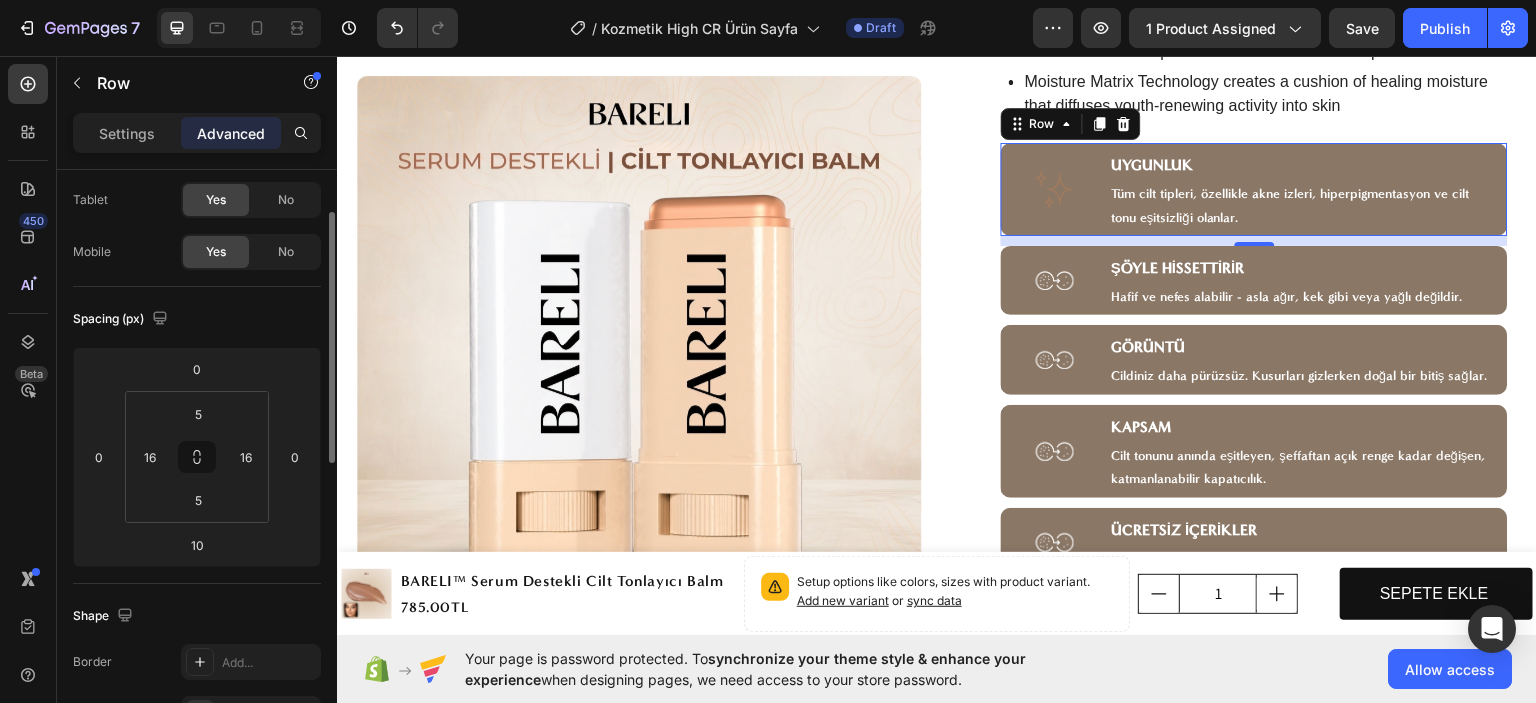click on "Settings" at bounding box center (127, 133) 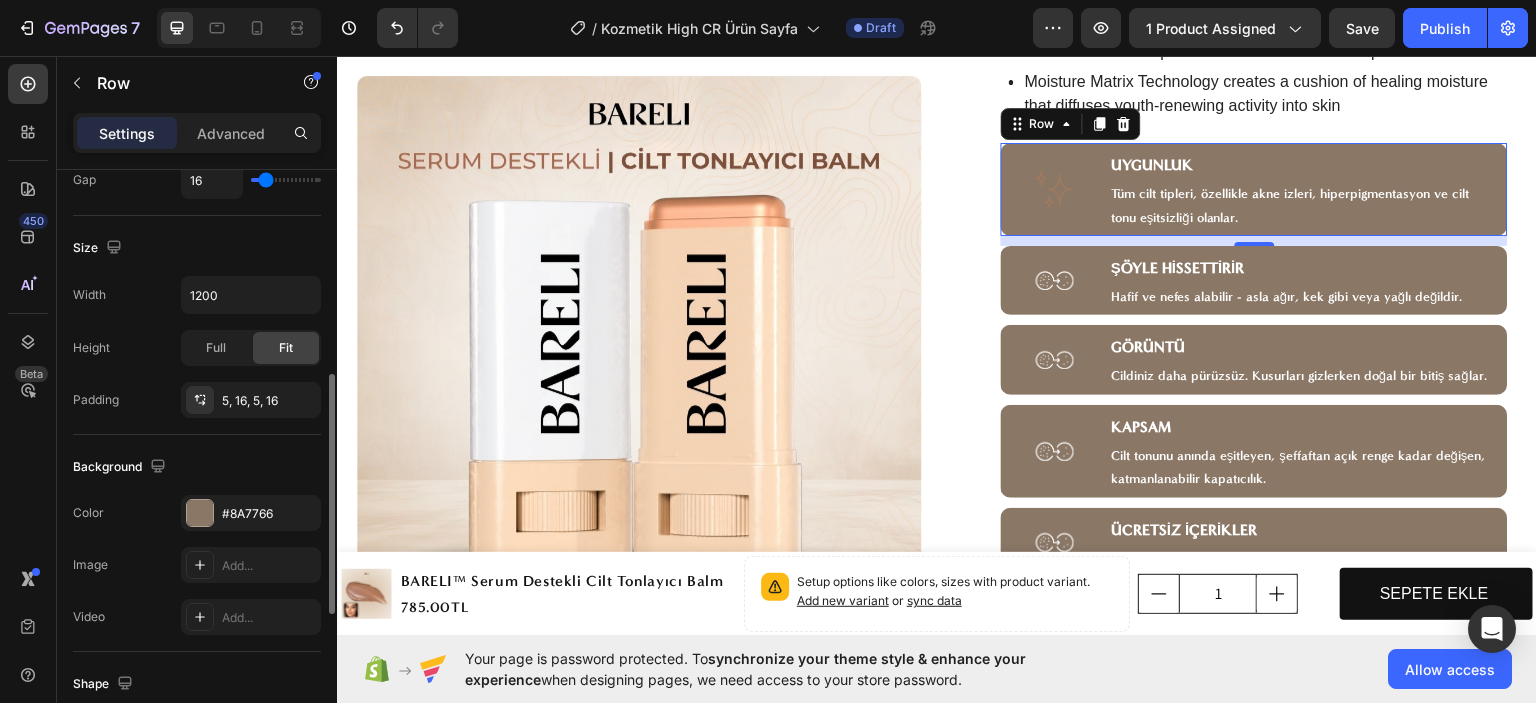 scroll, scrollTop: 600, scrollLeft: 0, axis: vertical 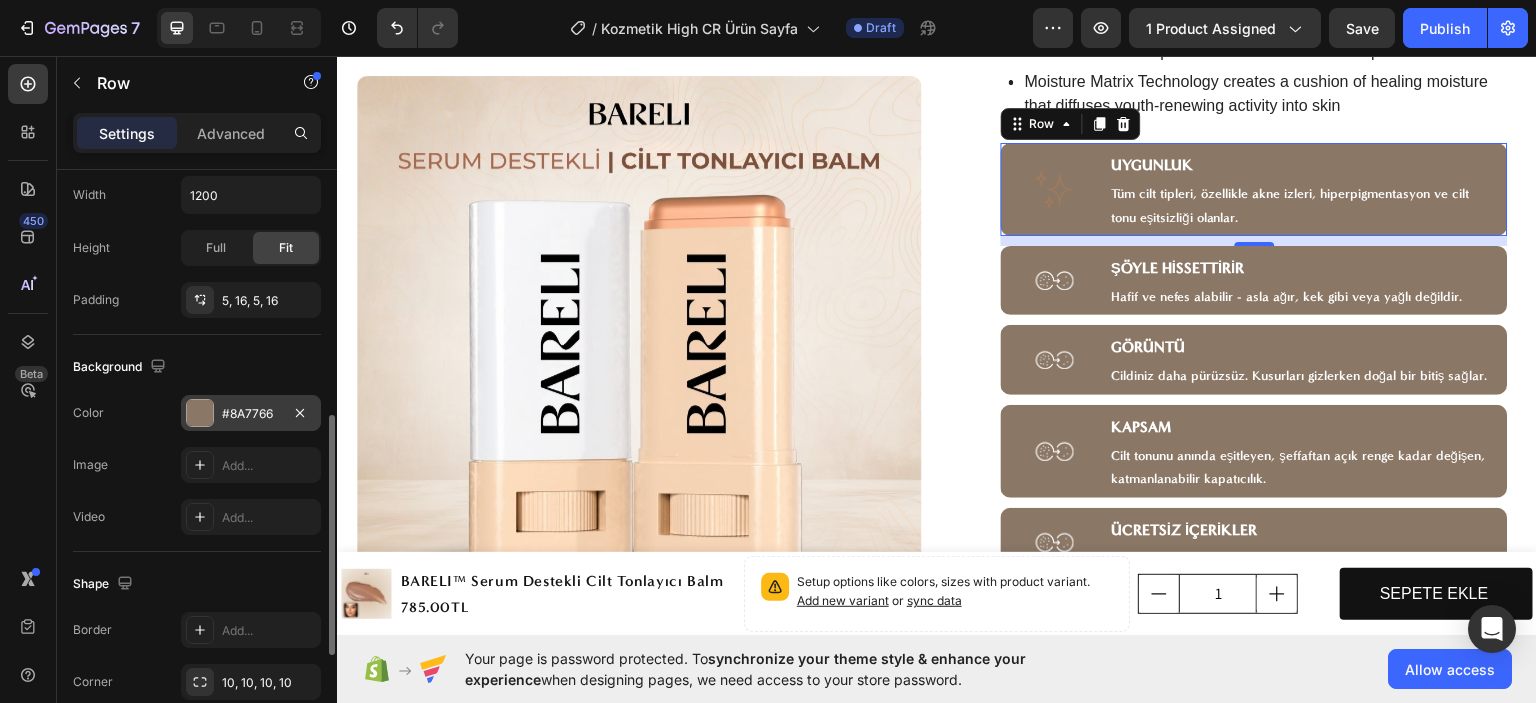 click on "8A7766" at bounding box center [251, 414] 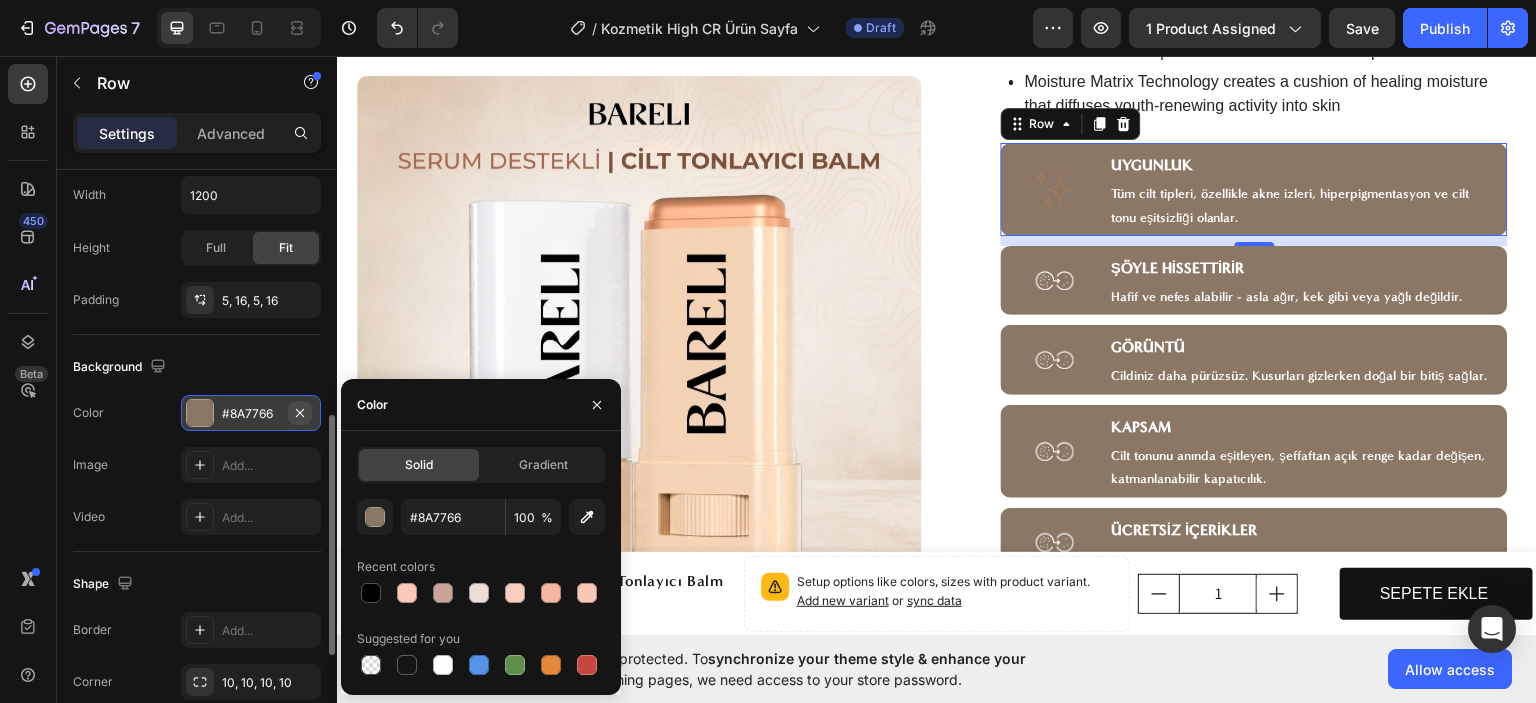 click 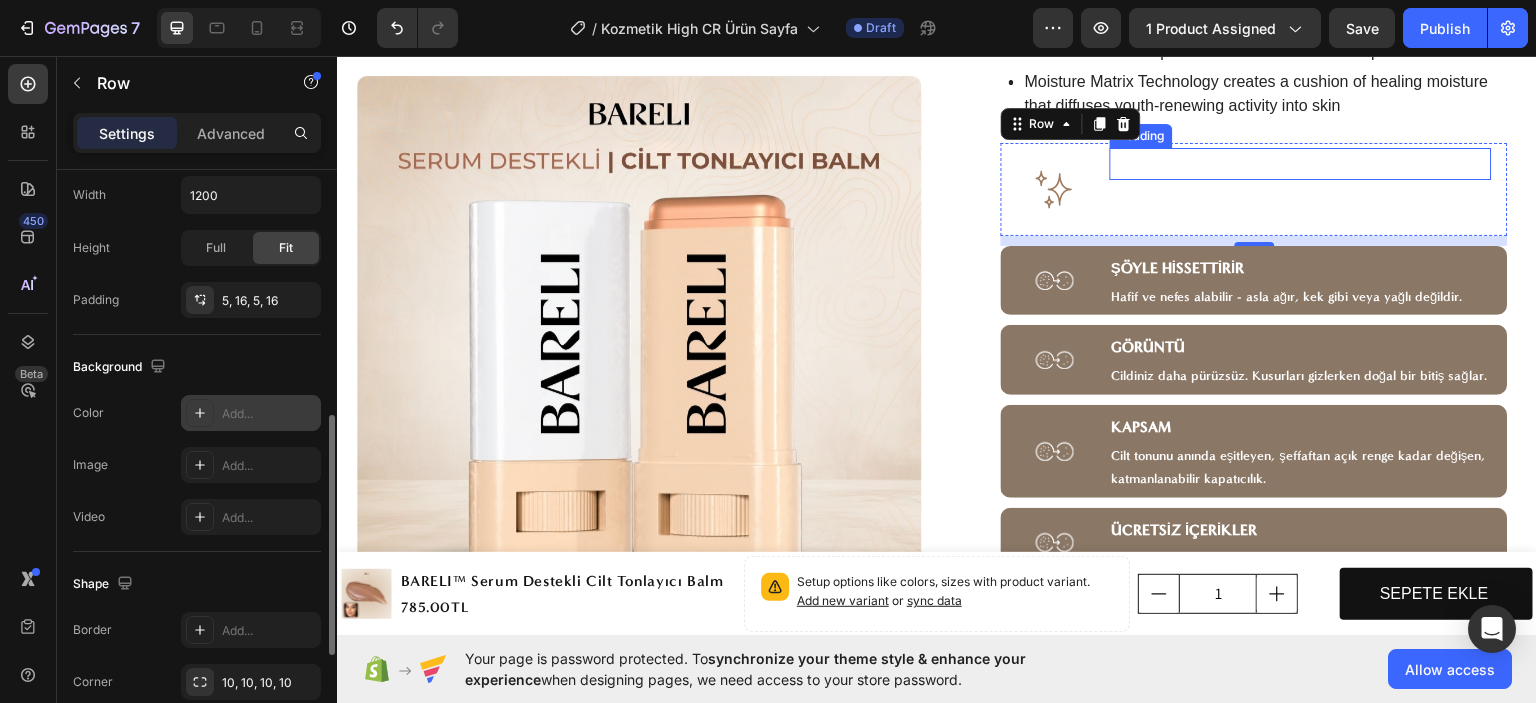 click on "⁠⁠⁠⁠⁠⁠⁠ UYGUNLUK" at bounding box center (1301, 163) 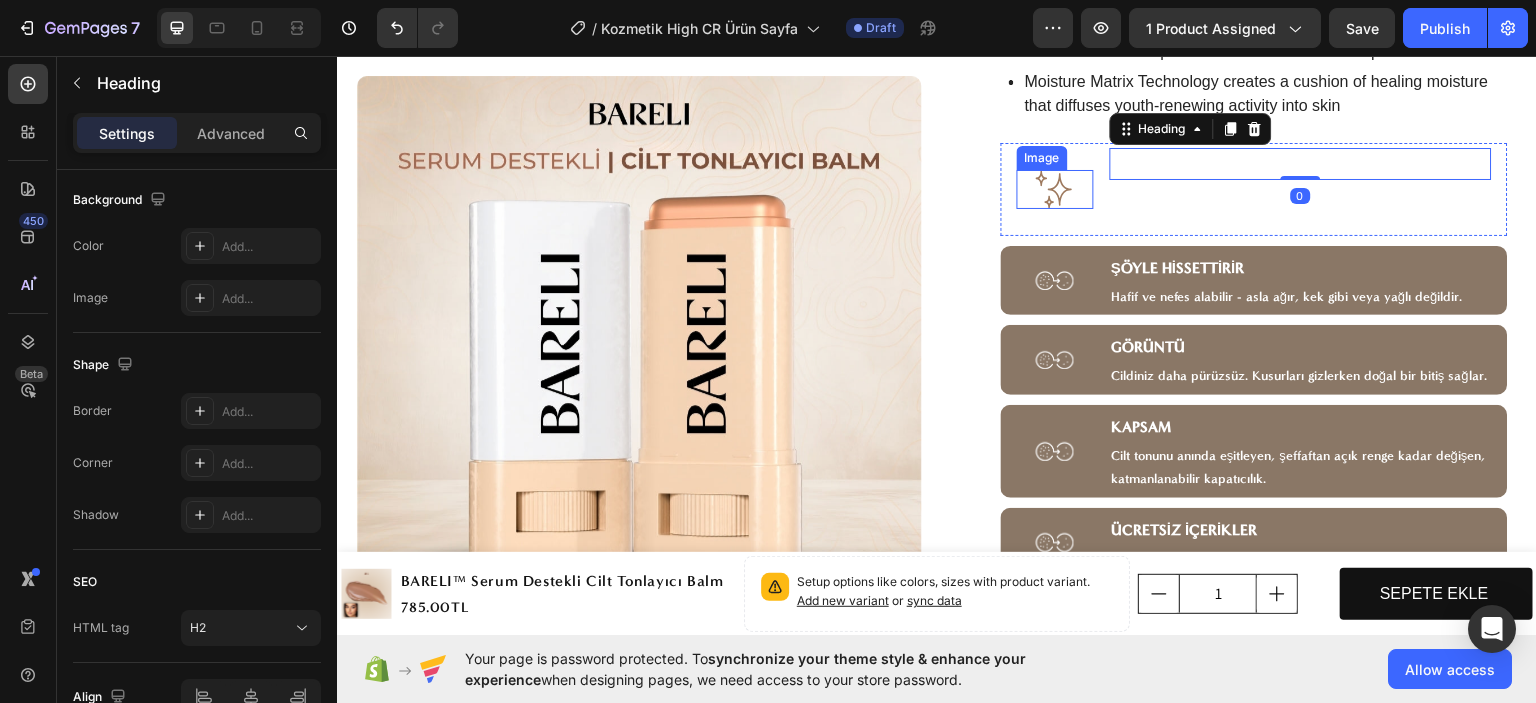 scroll, scrollTop: 0, scrollLeft: 0, axis: both 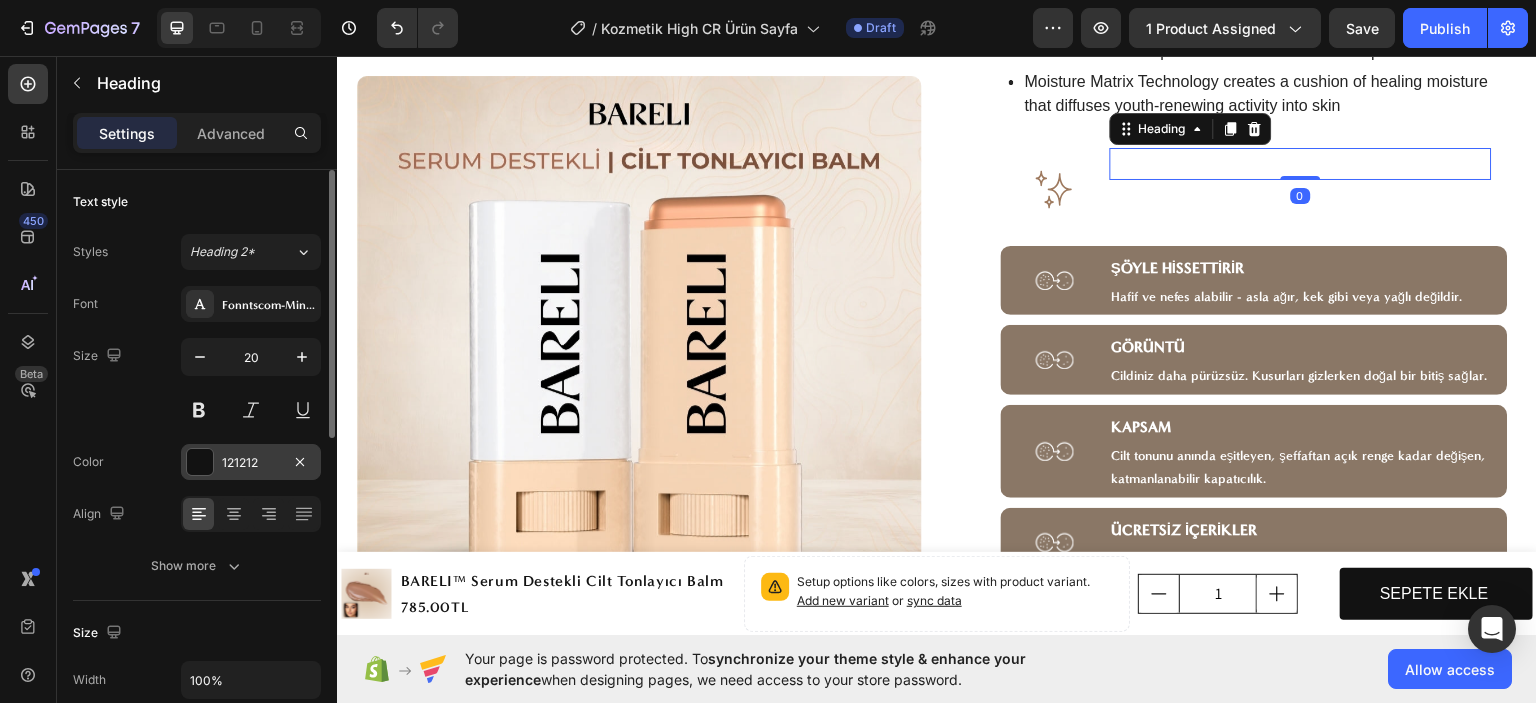click on "121212" at bounding box center (251, 463) 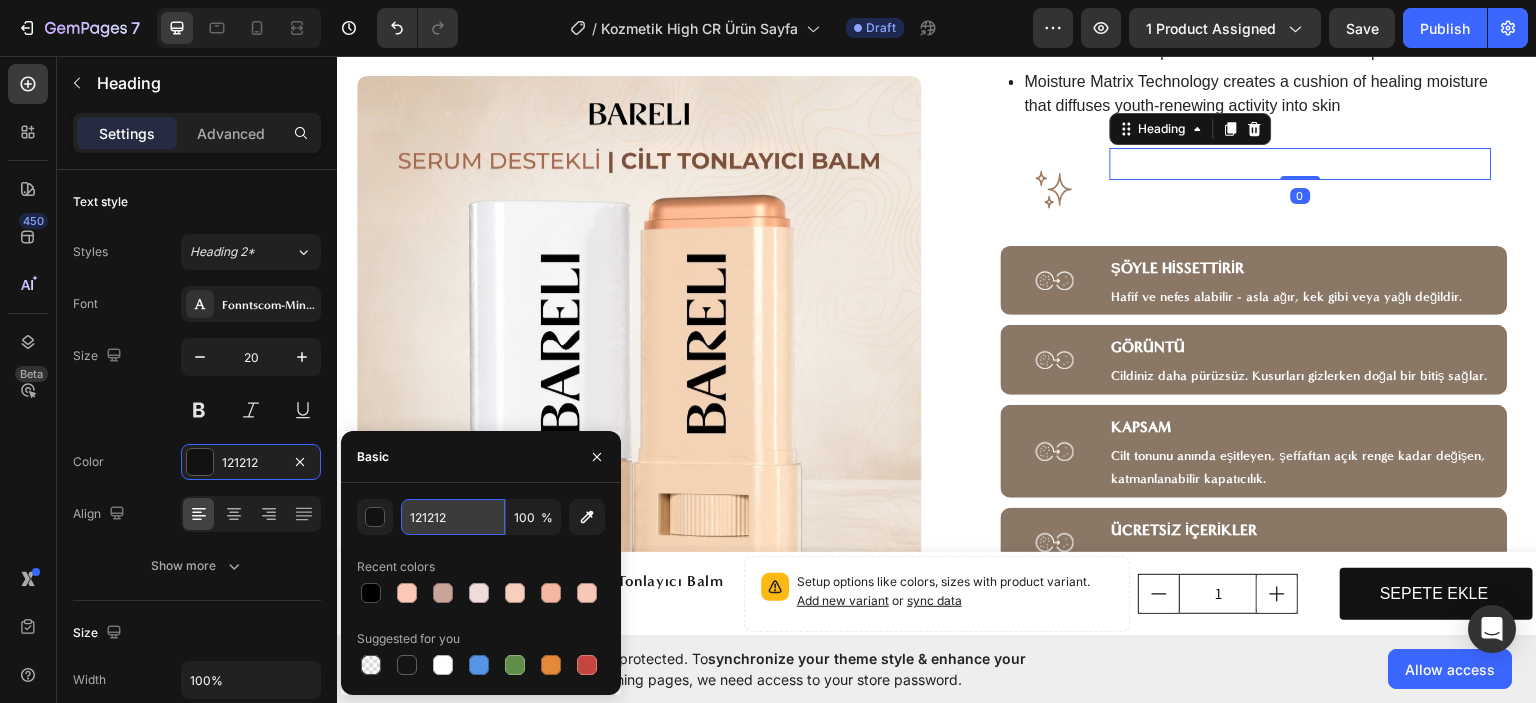 click on "121212" at bounding box center (453, 517) 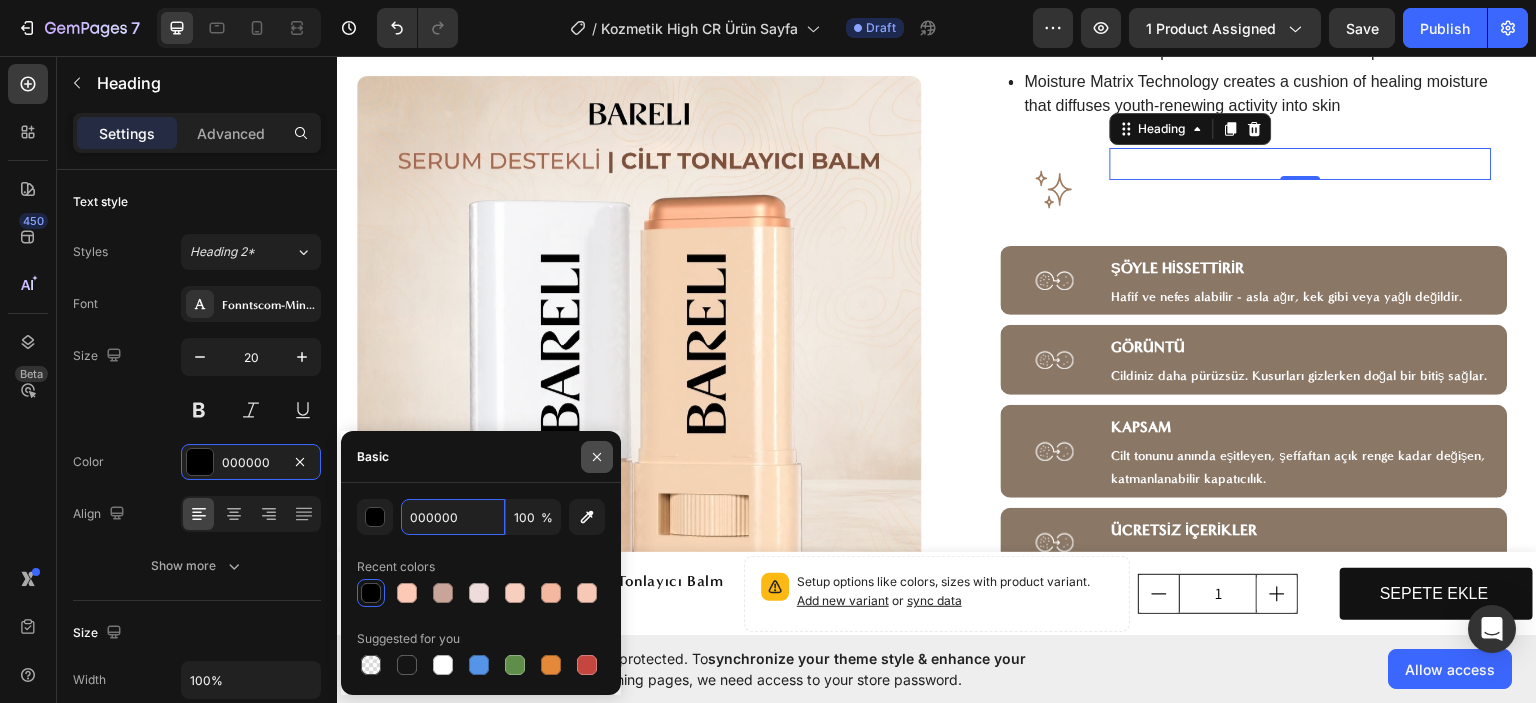 type on "000000" 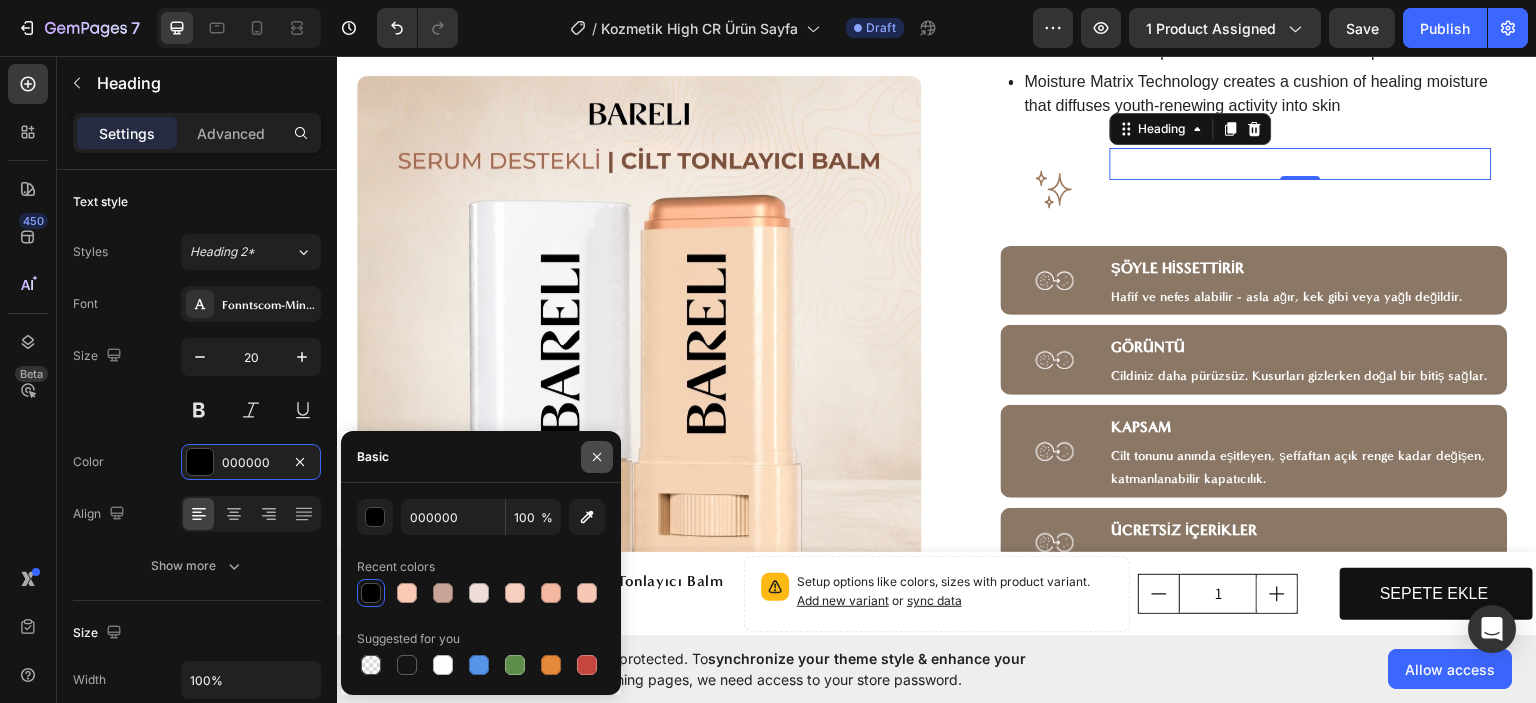 click 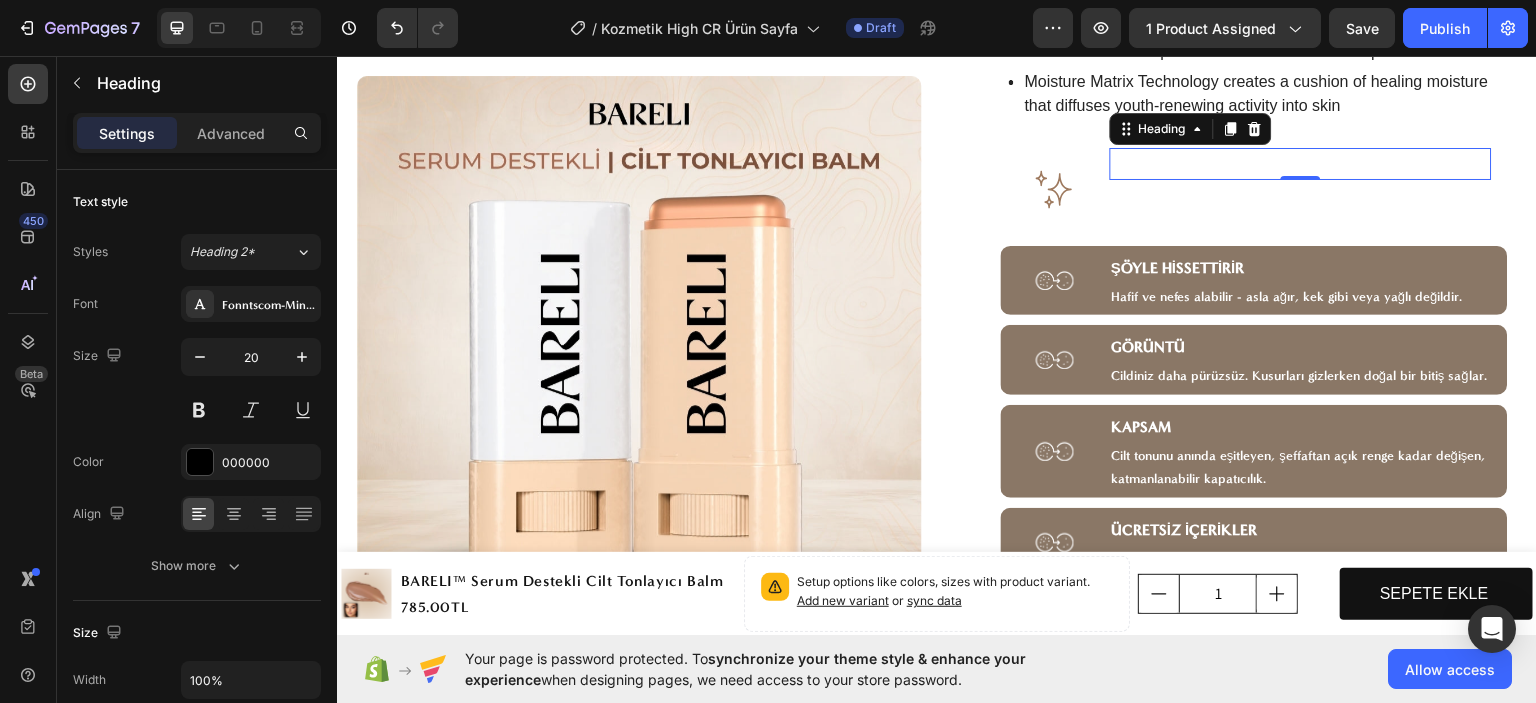 click on "Tüm cilt tipleri, özellikle akne izleri, hiperpigmentasyon ve cilt tonu eşitsizliği olanlar." at bounding box center (1301, 204) 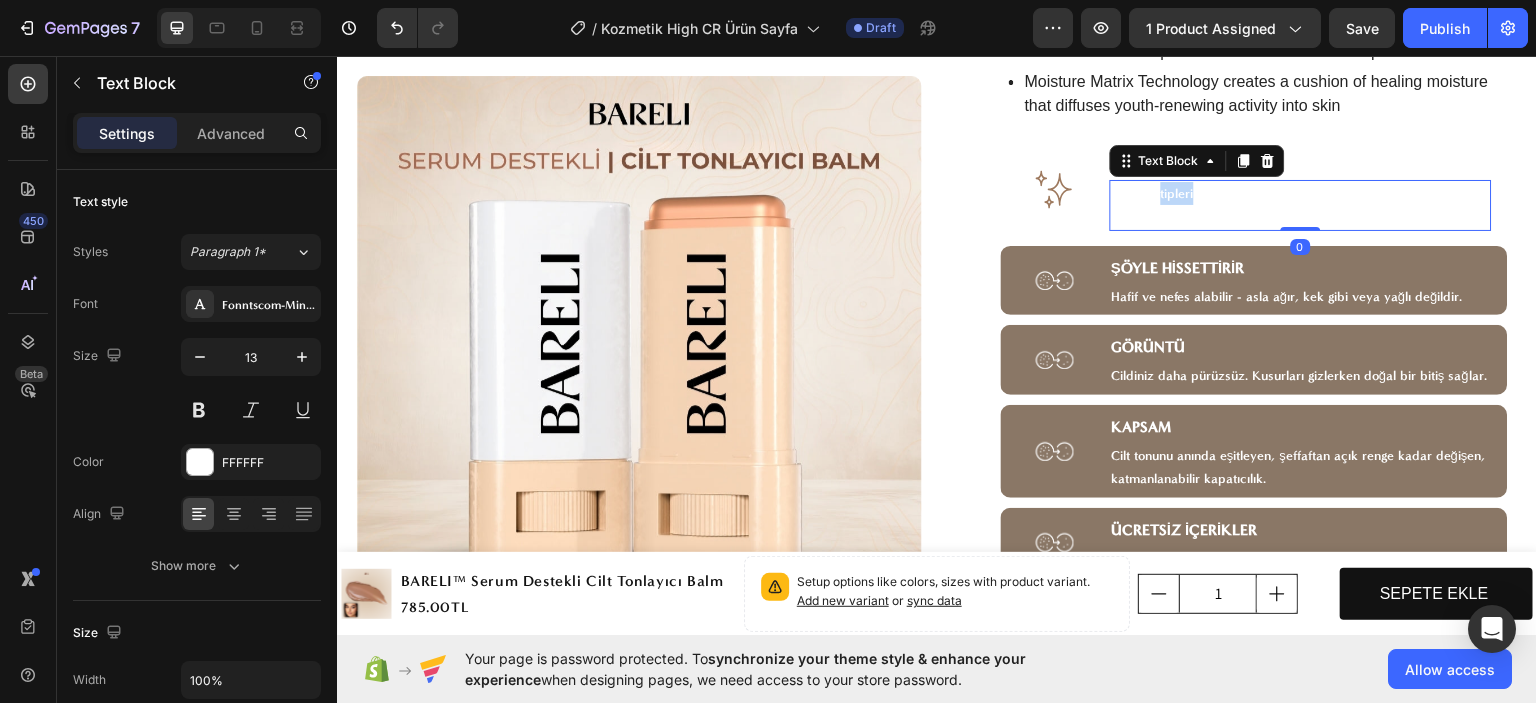 click on "Tüm cilt tipleri, özellikle akne izleri, hiperpigmentasyon ve cilt tonu eşitsizliği olanlar." at bounding box center [1301, 204] 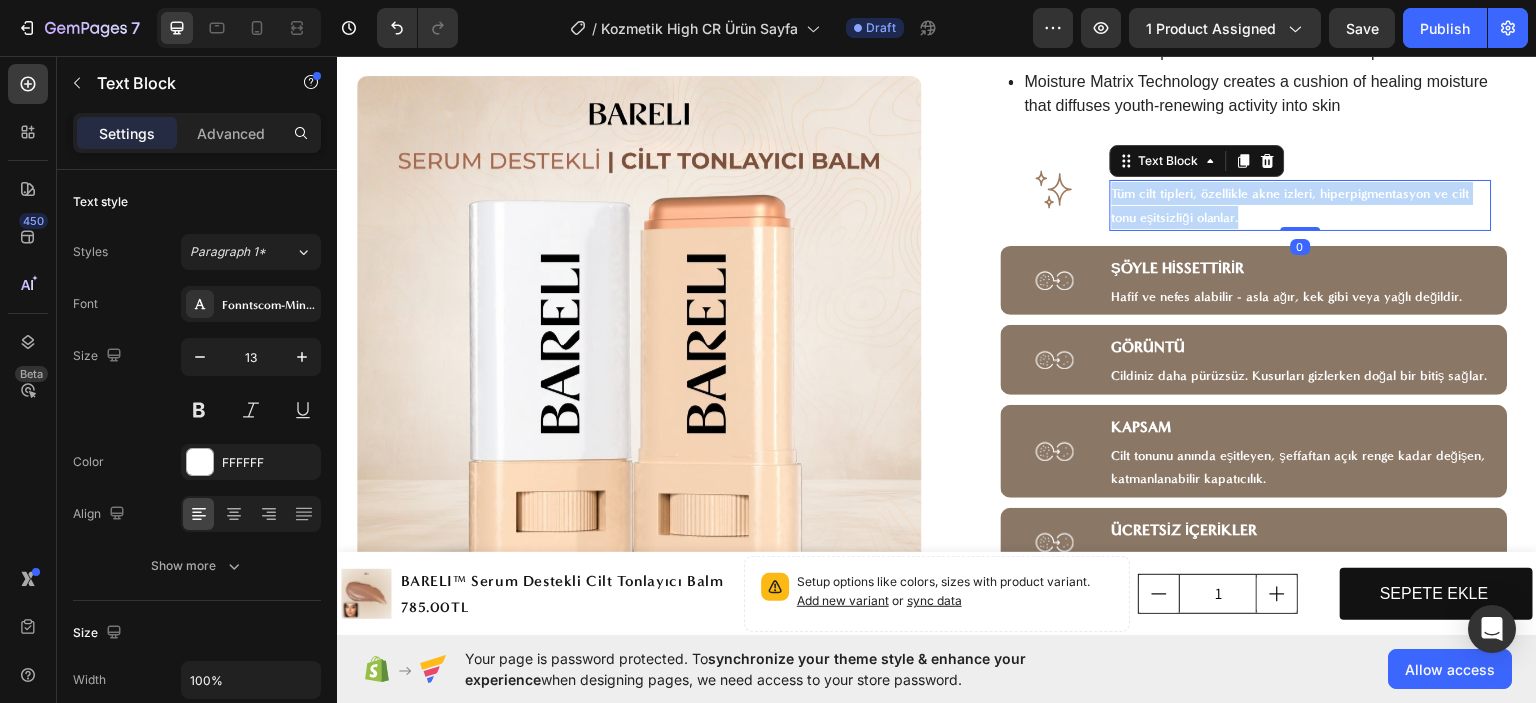 click on "Tüm cilt tipleri, özellikle akne izleri, hiperpigmentasyon ve cilt tonu eşitsizliği olanlar." at bounding box center [1301, 204] 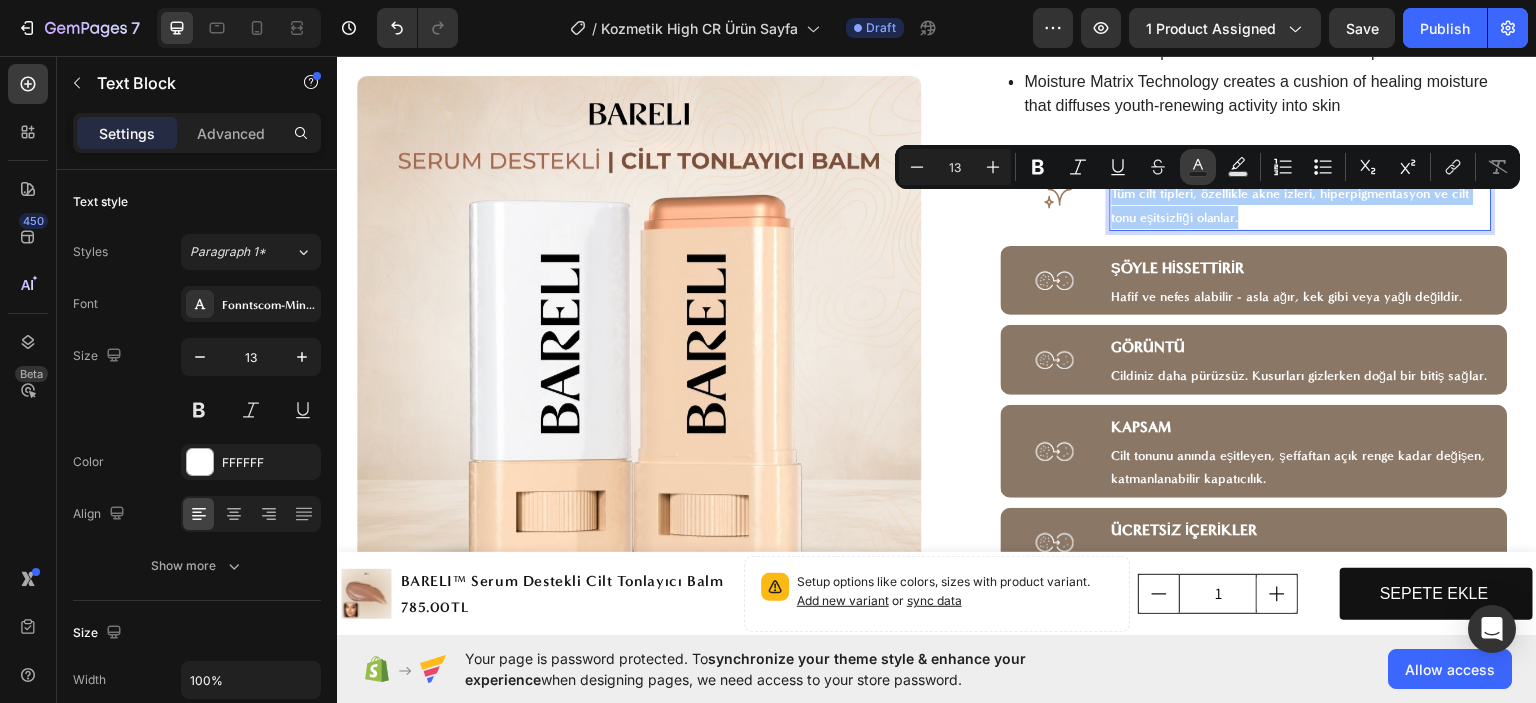 click 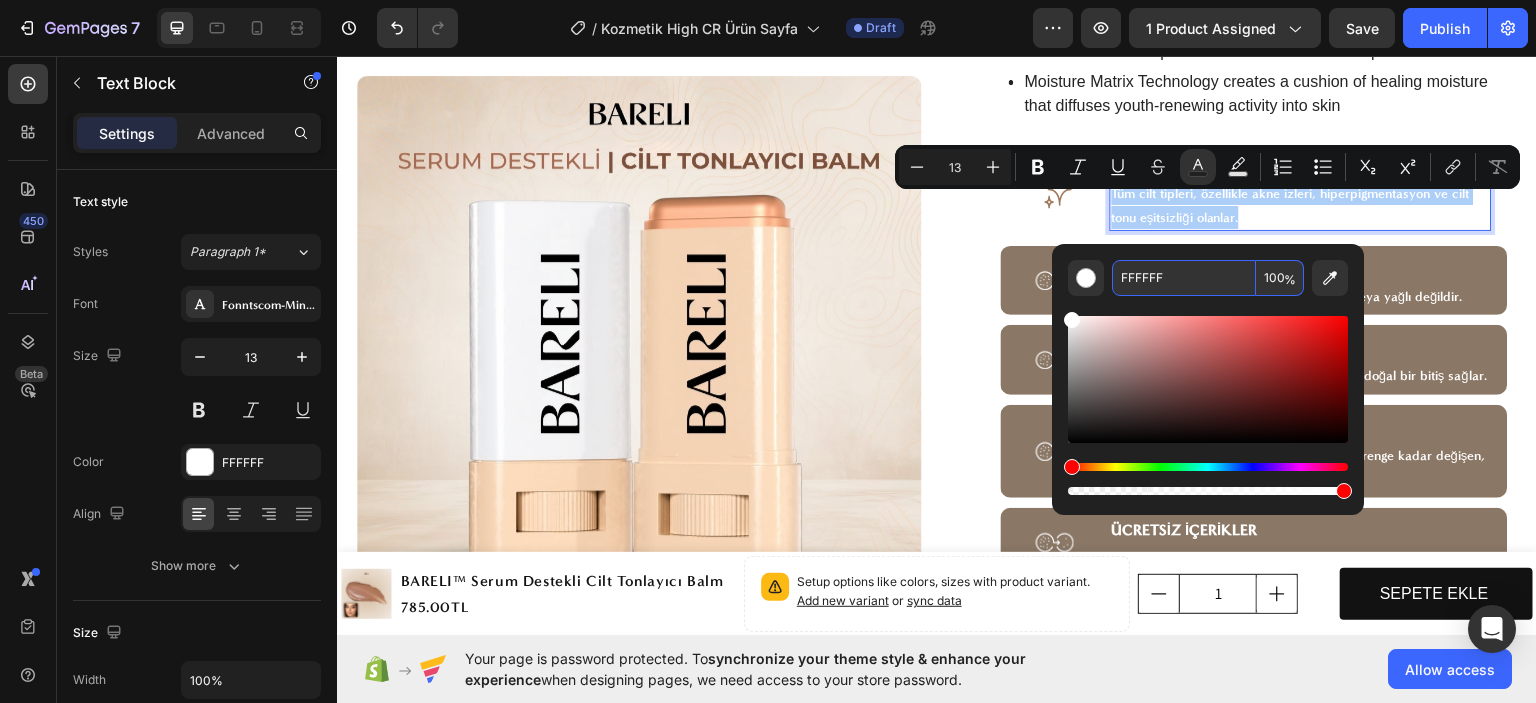 click on "FFFFFF" at bounding box center (1184, 278) 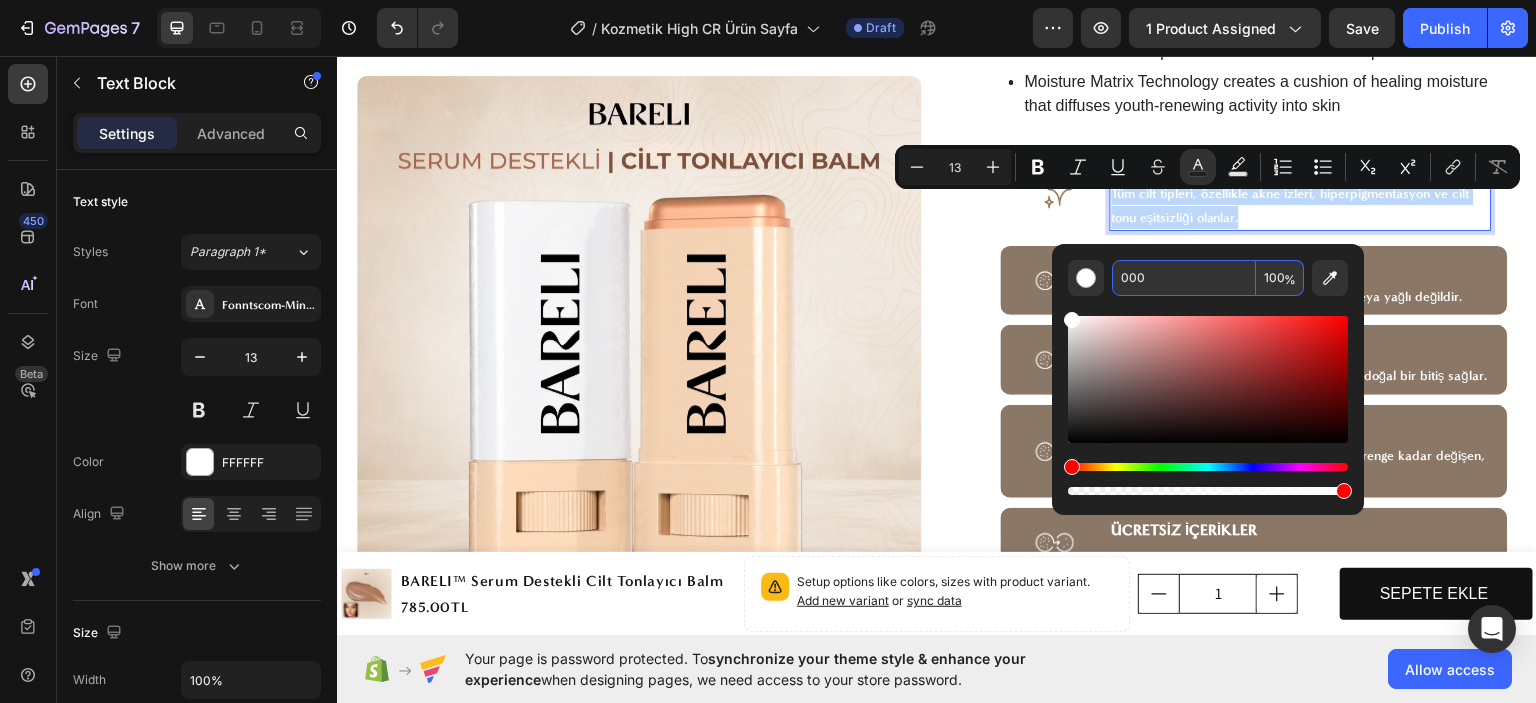 type on "000000" 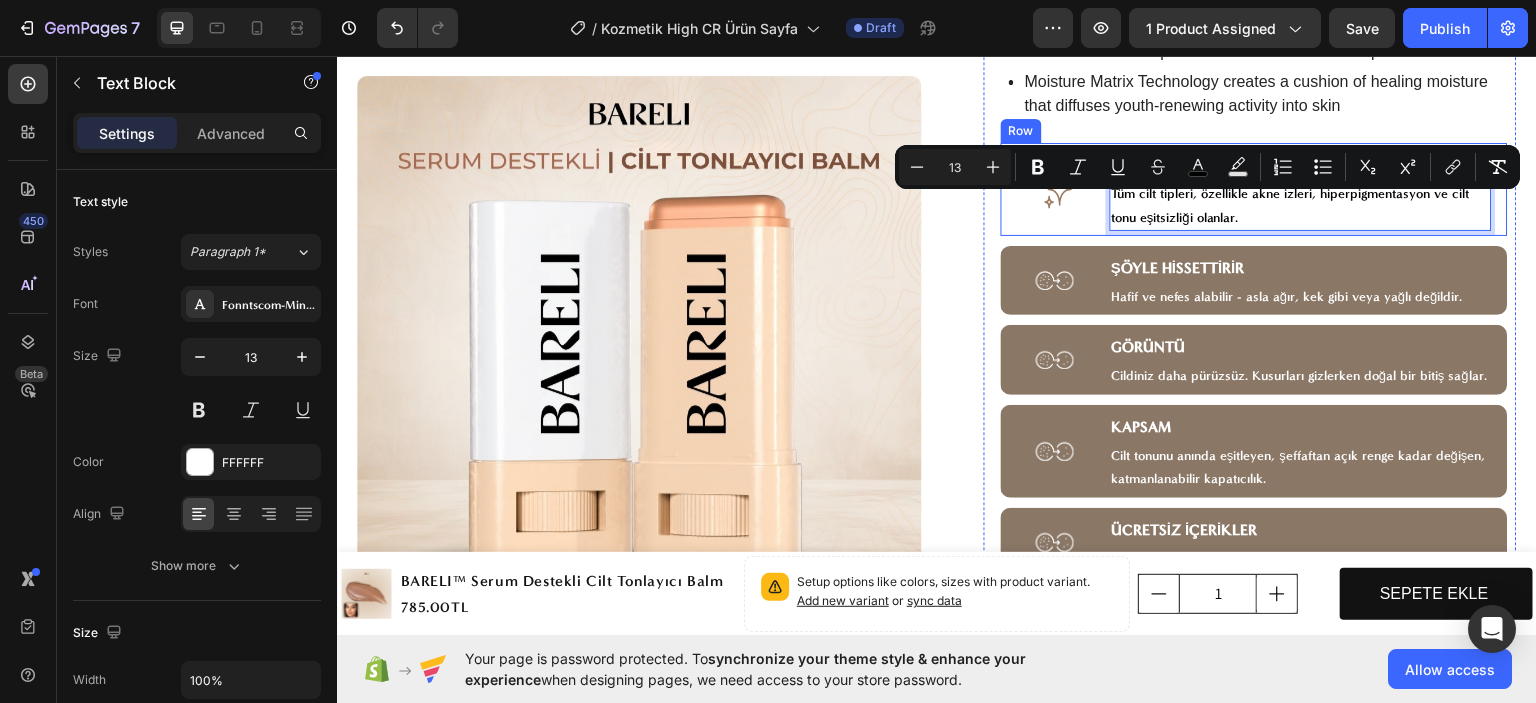 click on "Image" at bounding box center (1055, 188) 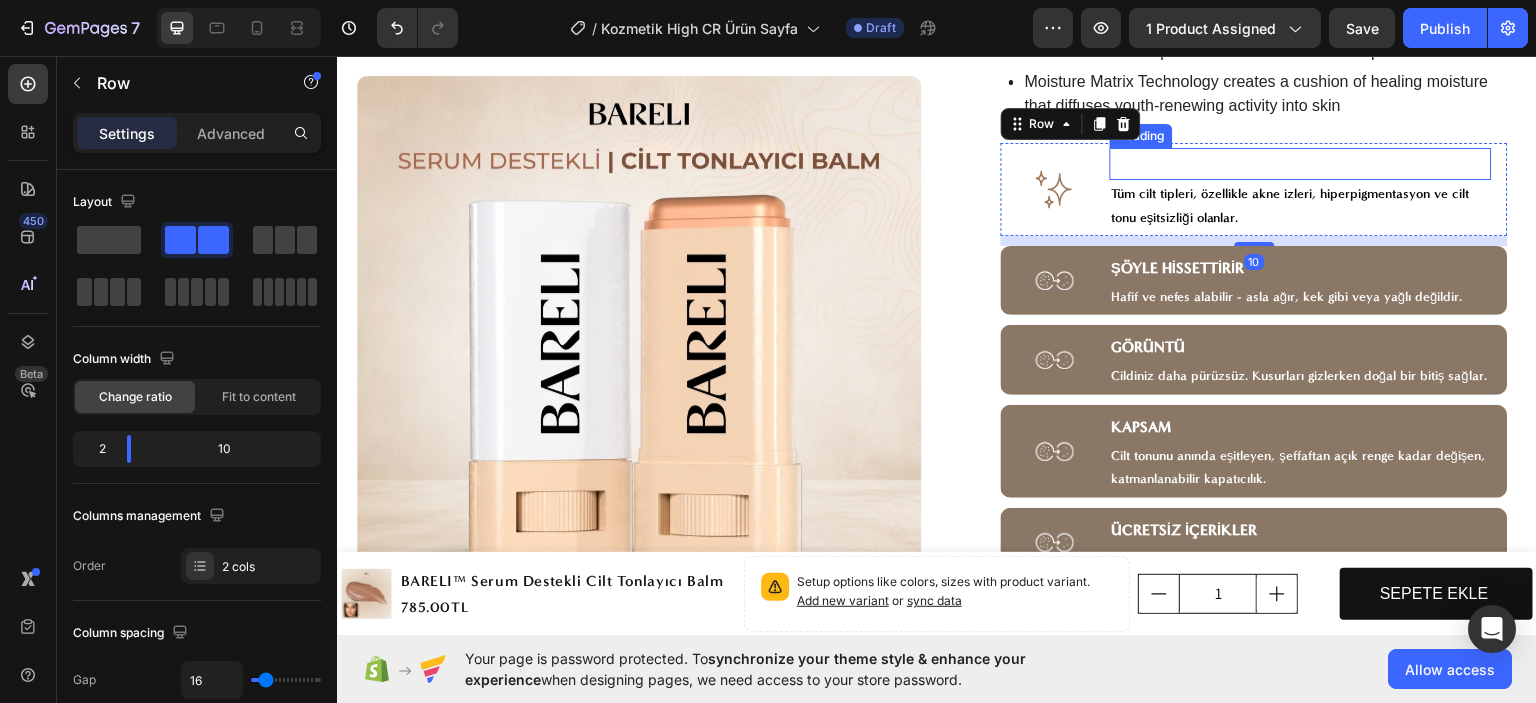 click on "⁠⁠⁠⁠⁠⁠⁠ UYGUNLUK" at bounding box center (1301, 163) 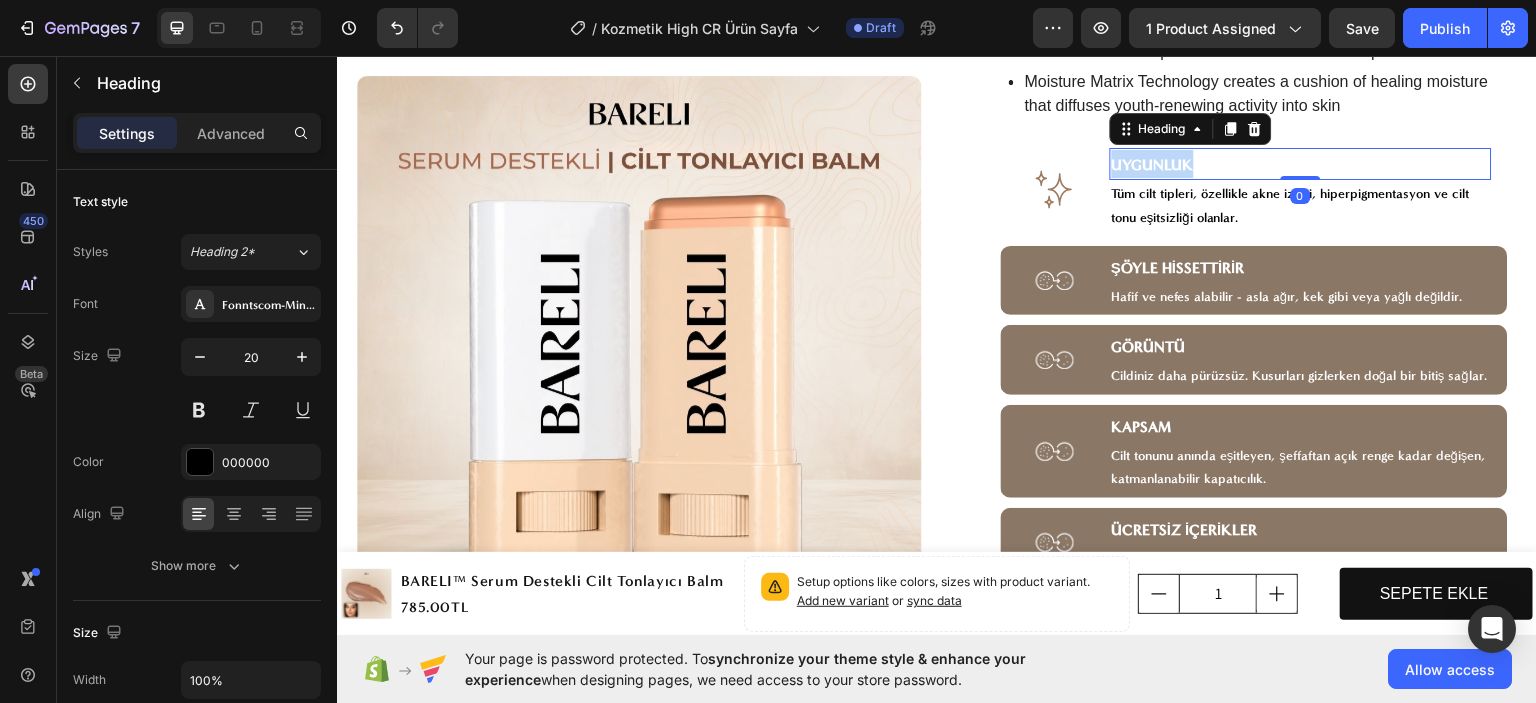 click on "UYGUNLUK" at bounding box center (1301, 163) 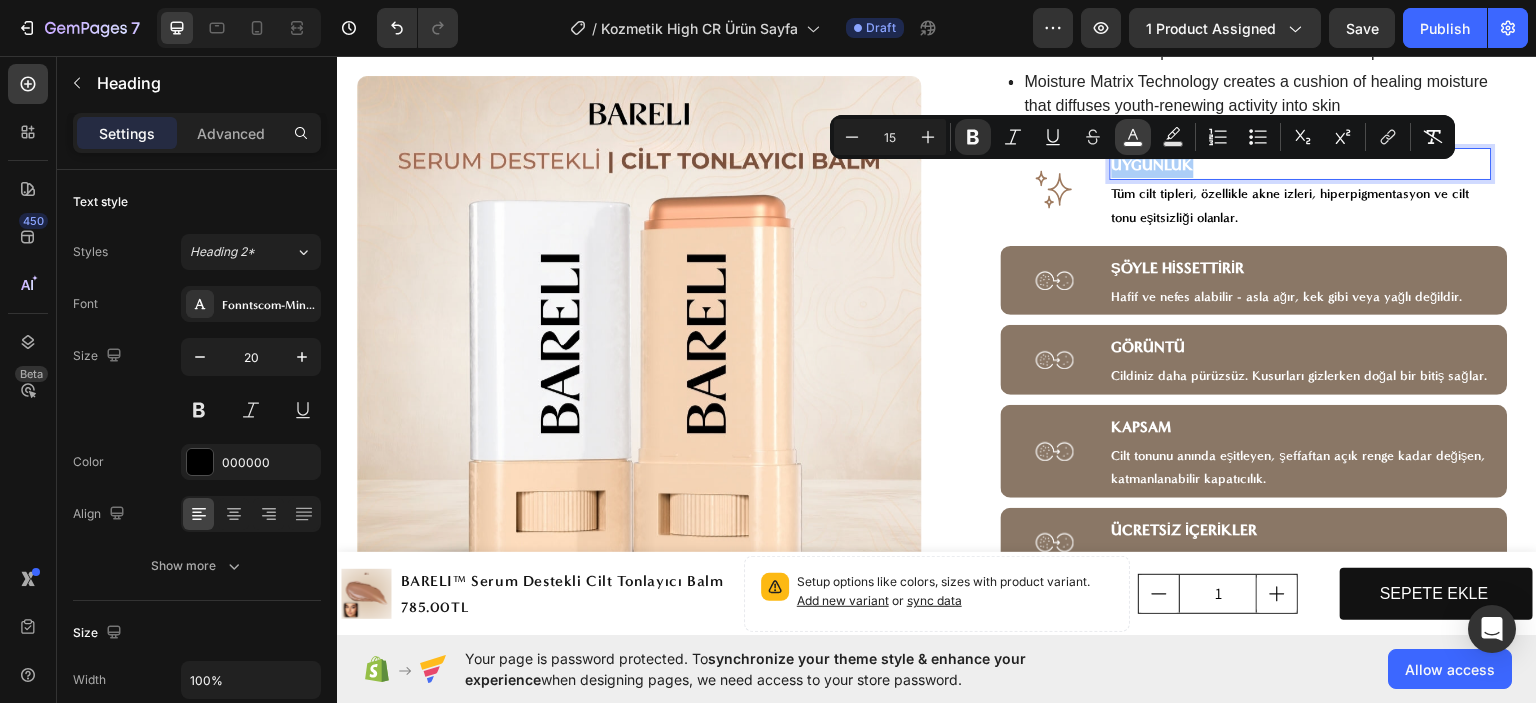 click 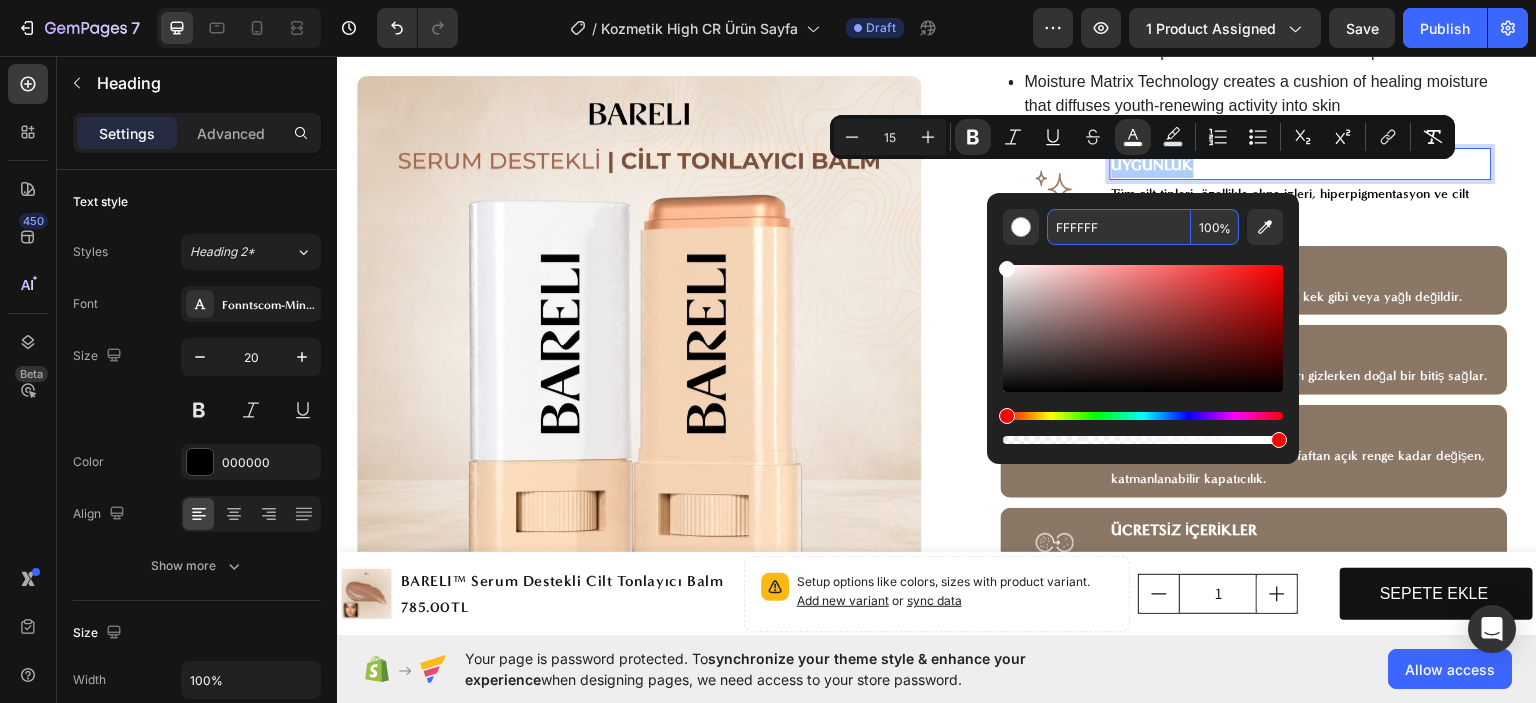 click on "FFFFFF" at bounding box center (1119, 227) 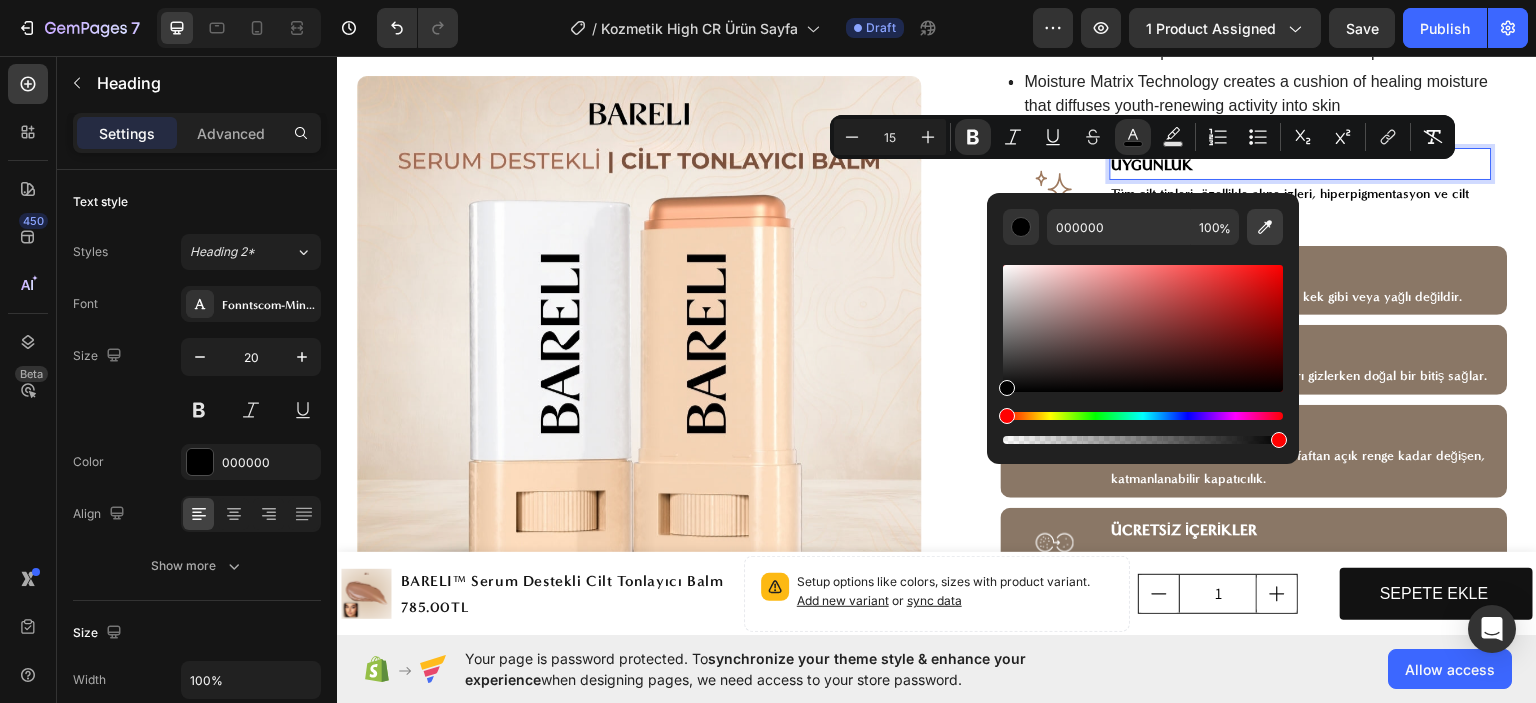click 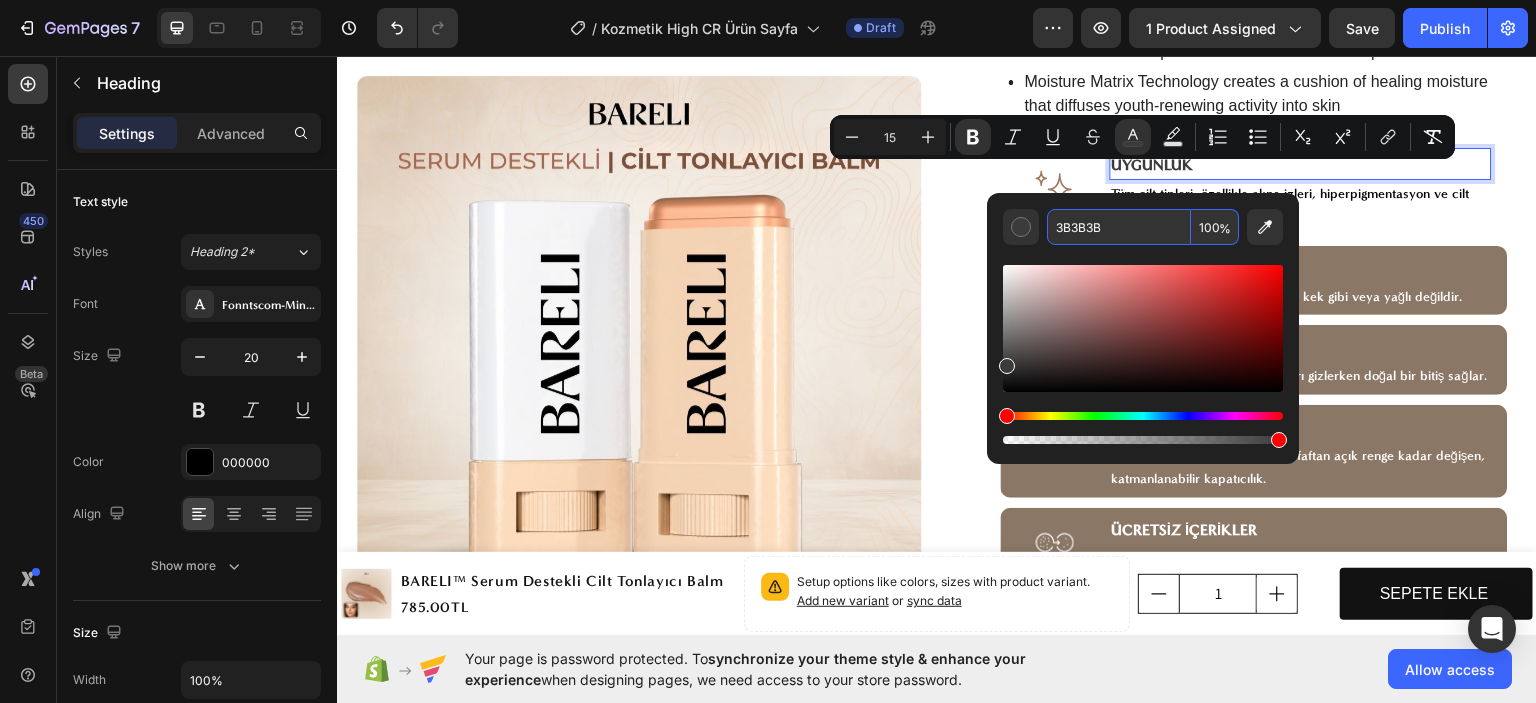 click on "3B3B3B" at bounding box center (1119, 227) 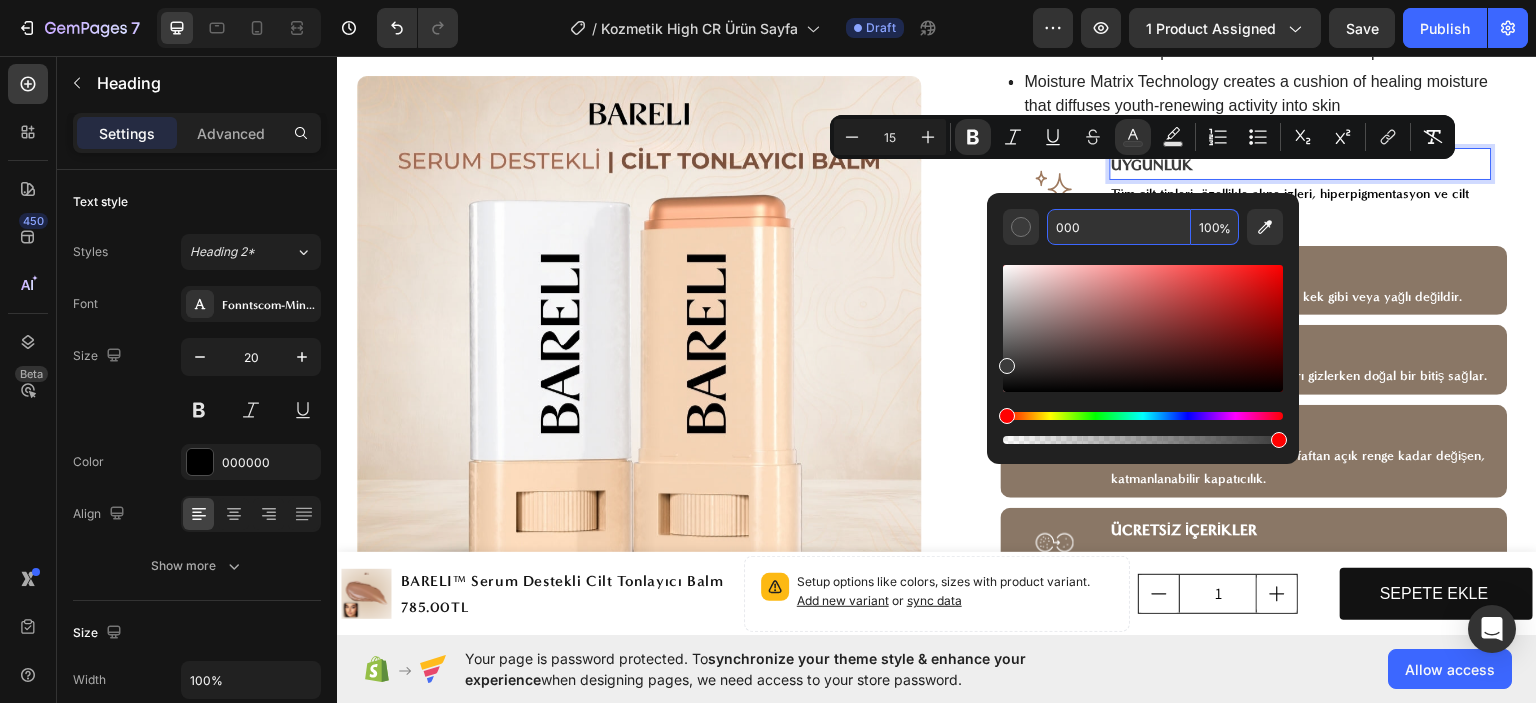 type on "000000" 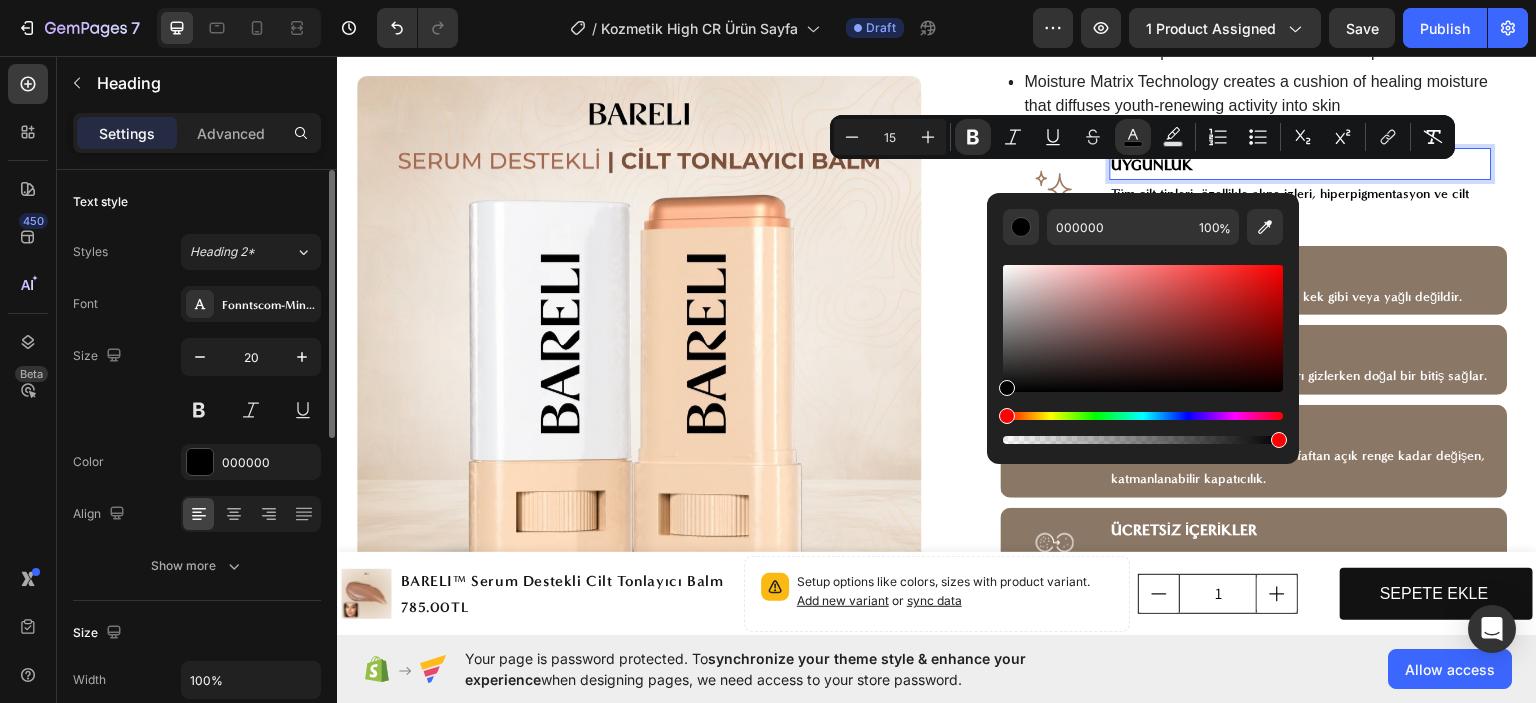 click on "Text style Styles Heading 2* Font Fonntscom-MinervaModern_Bold Size 20 Color 000000 Align Show more" 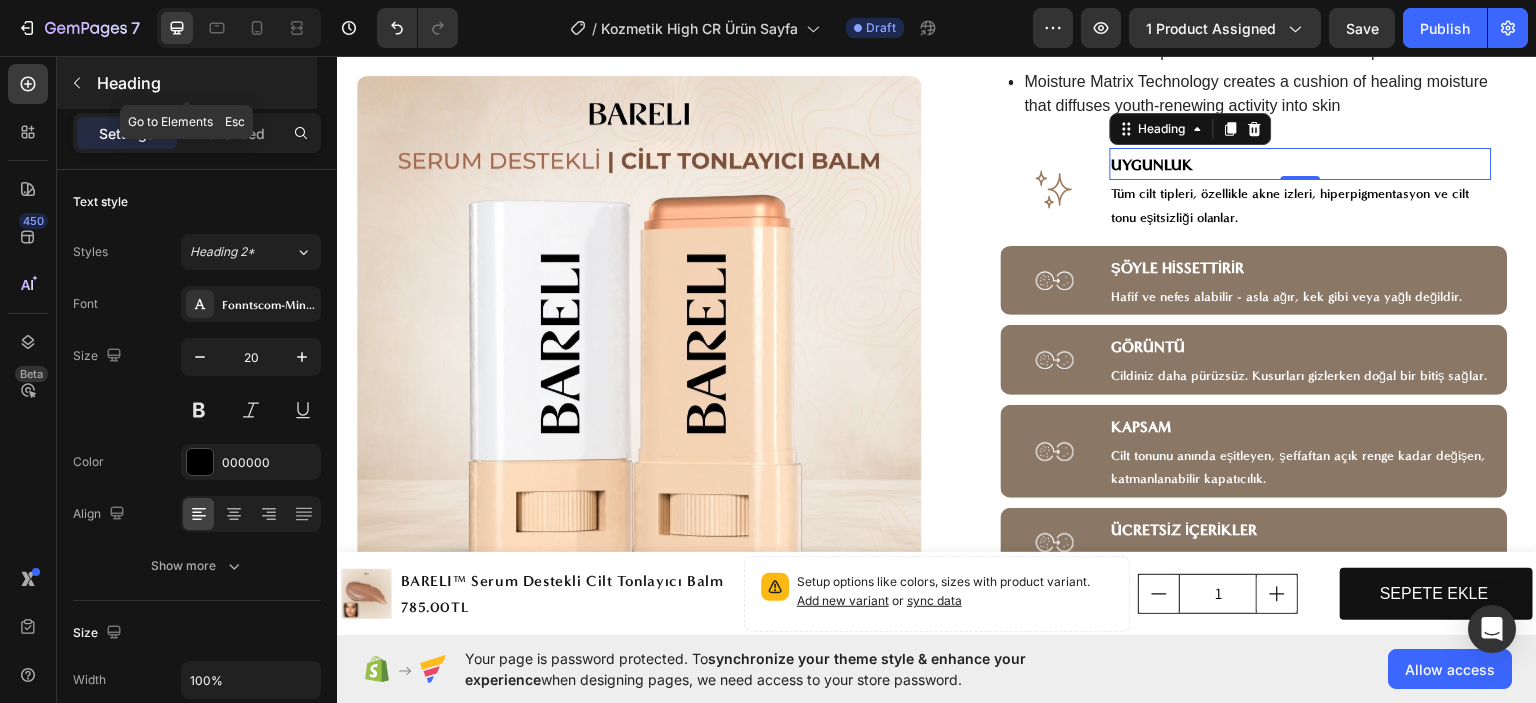 click 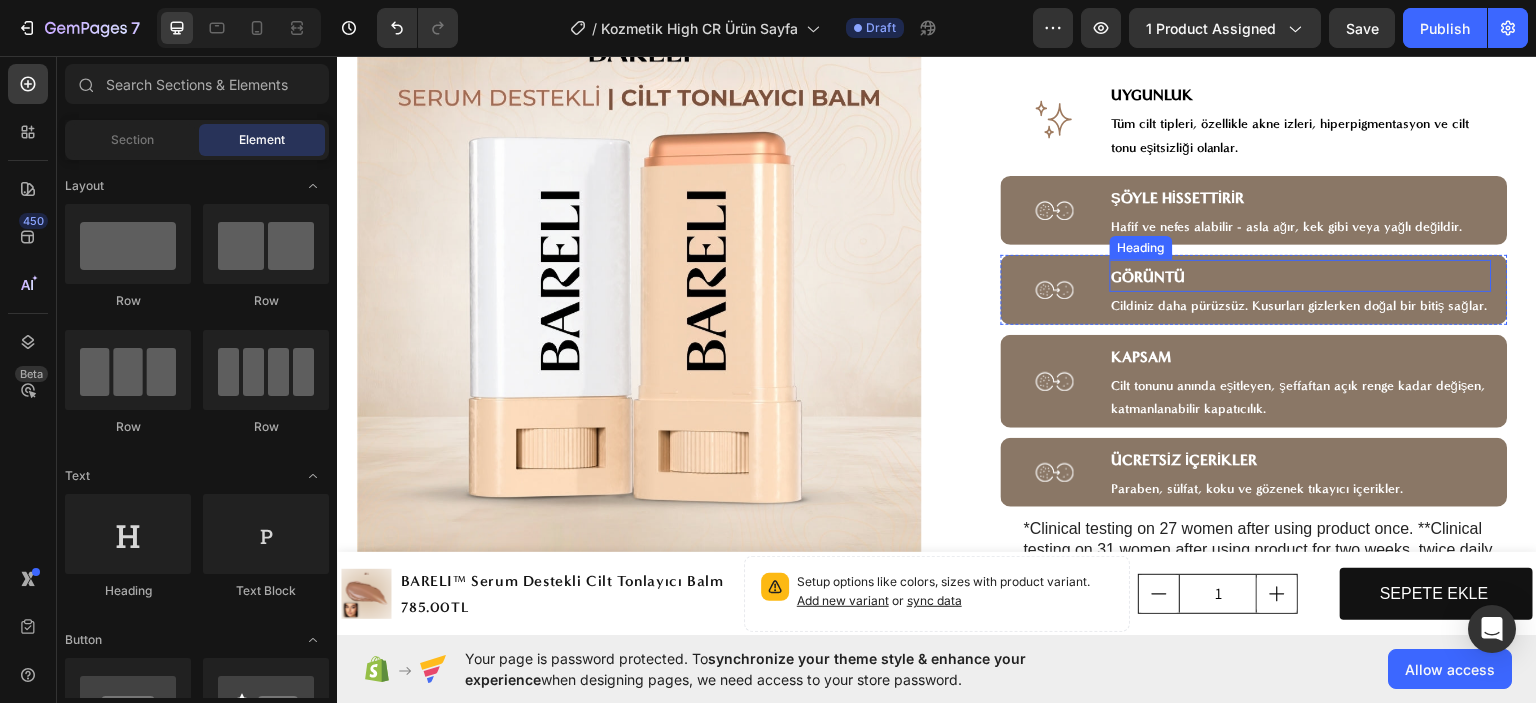 scroll, scrollTop: 1200, scrollLeft: 0, axis: vertical 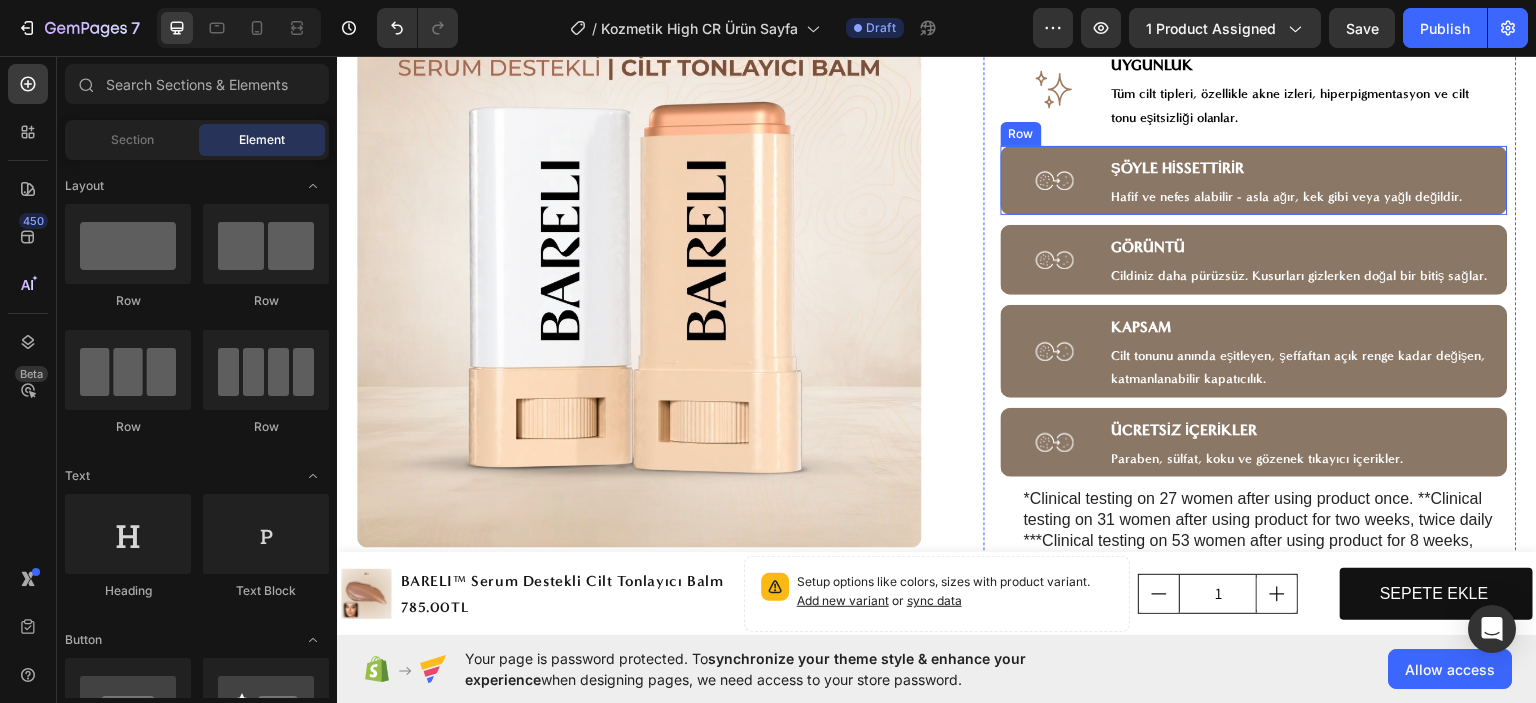 click on "Image" at bounding box center [1055, 179] 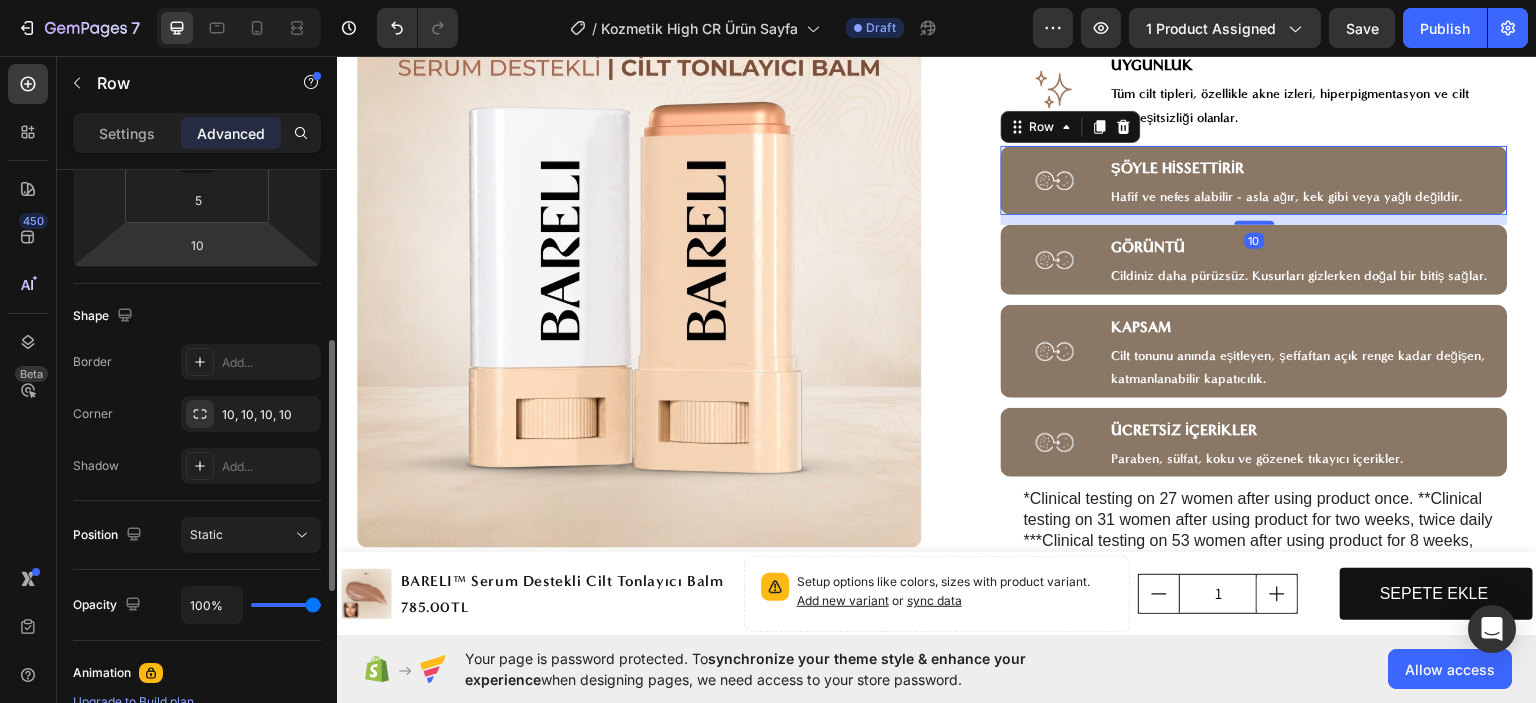 scroll, scrollTop: 796, scrollLeft: 0, axis: vertical 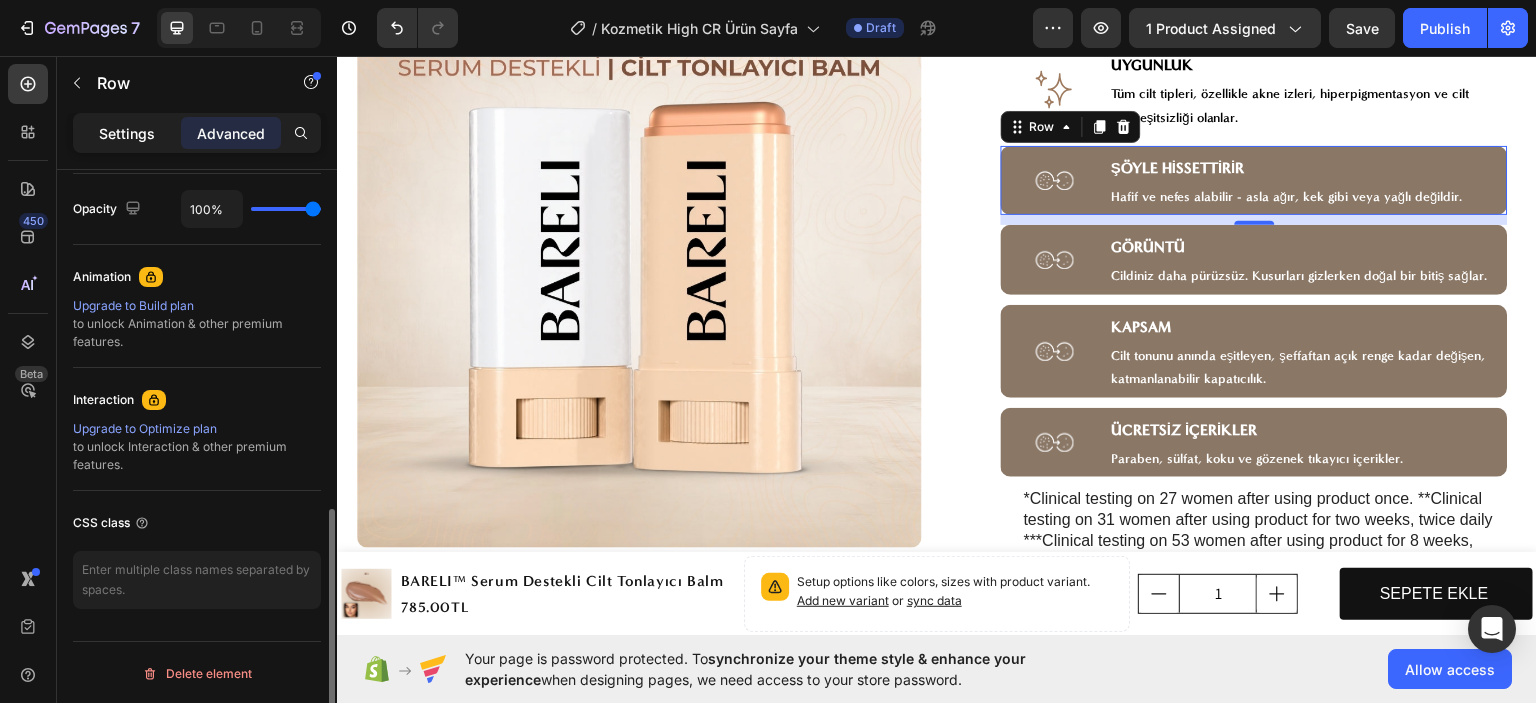 click on "Settings" 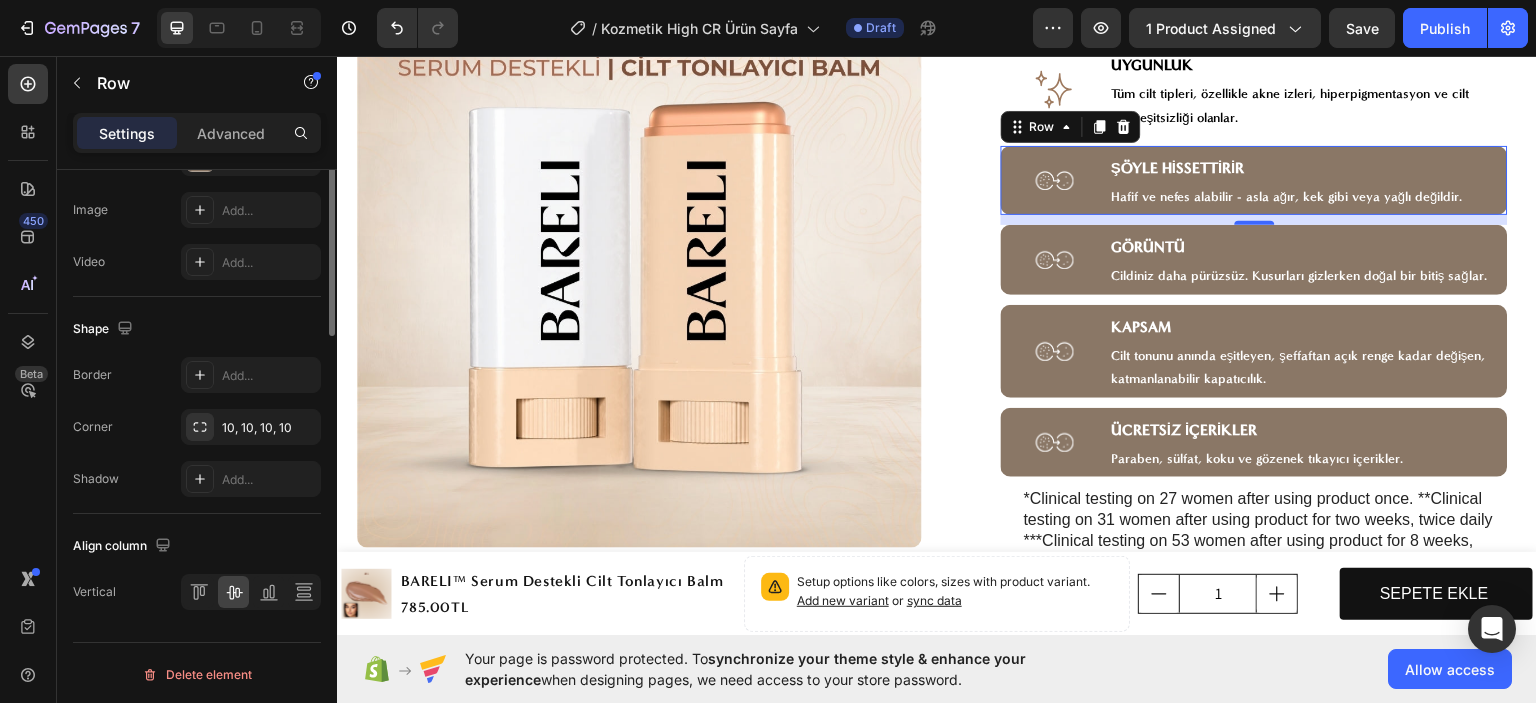 scroll, scrollTop: 555, scrollLeft: 0, axis: vertical 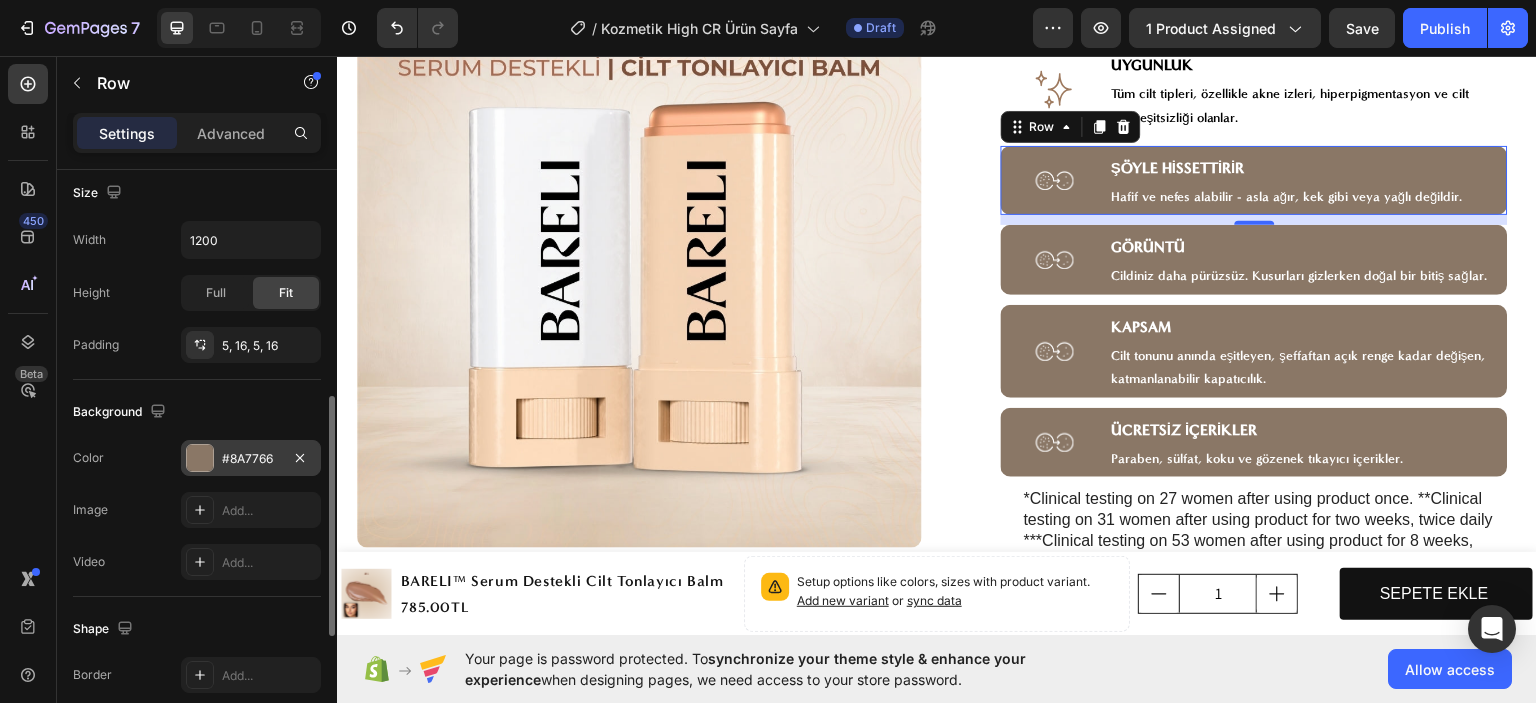 click on "8A7766" at bounding box center (251, 459) 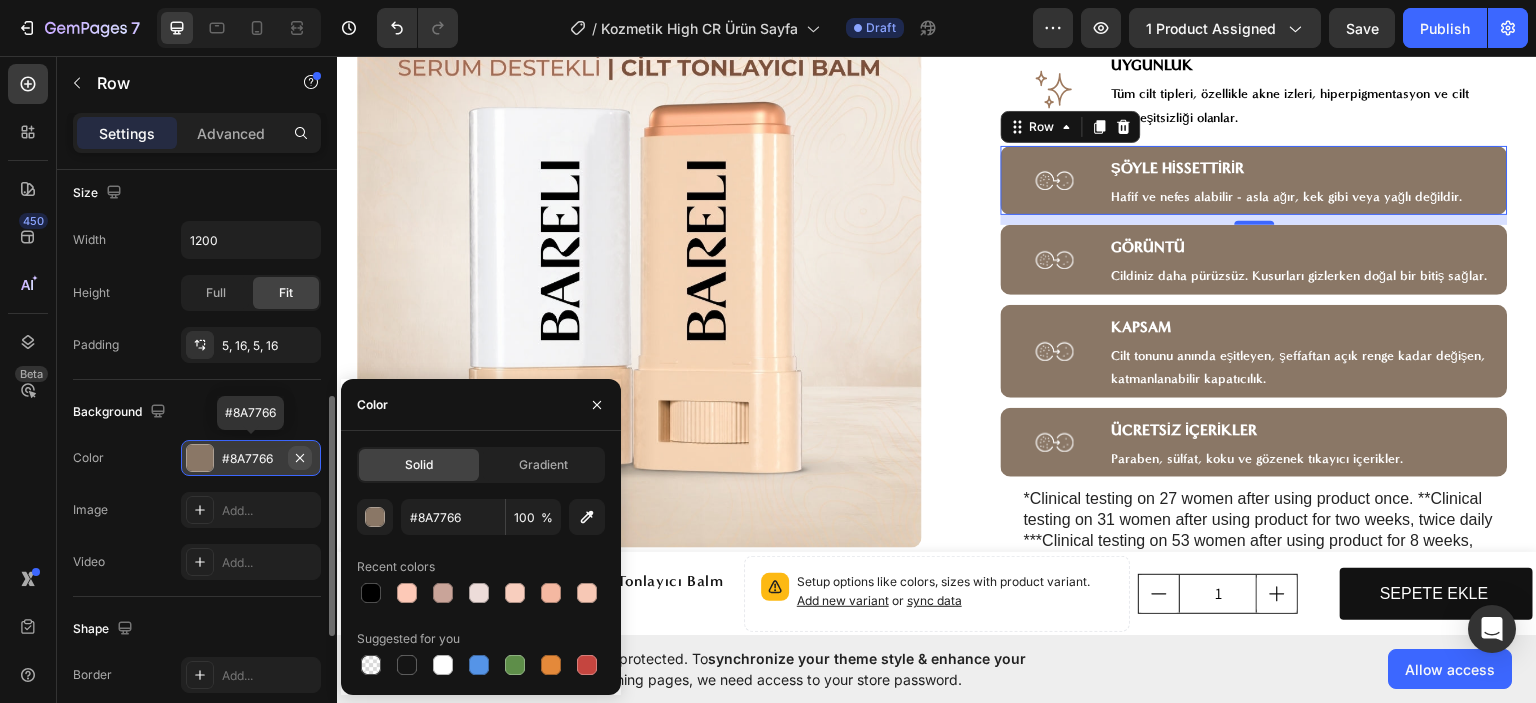 click 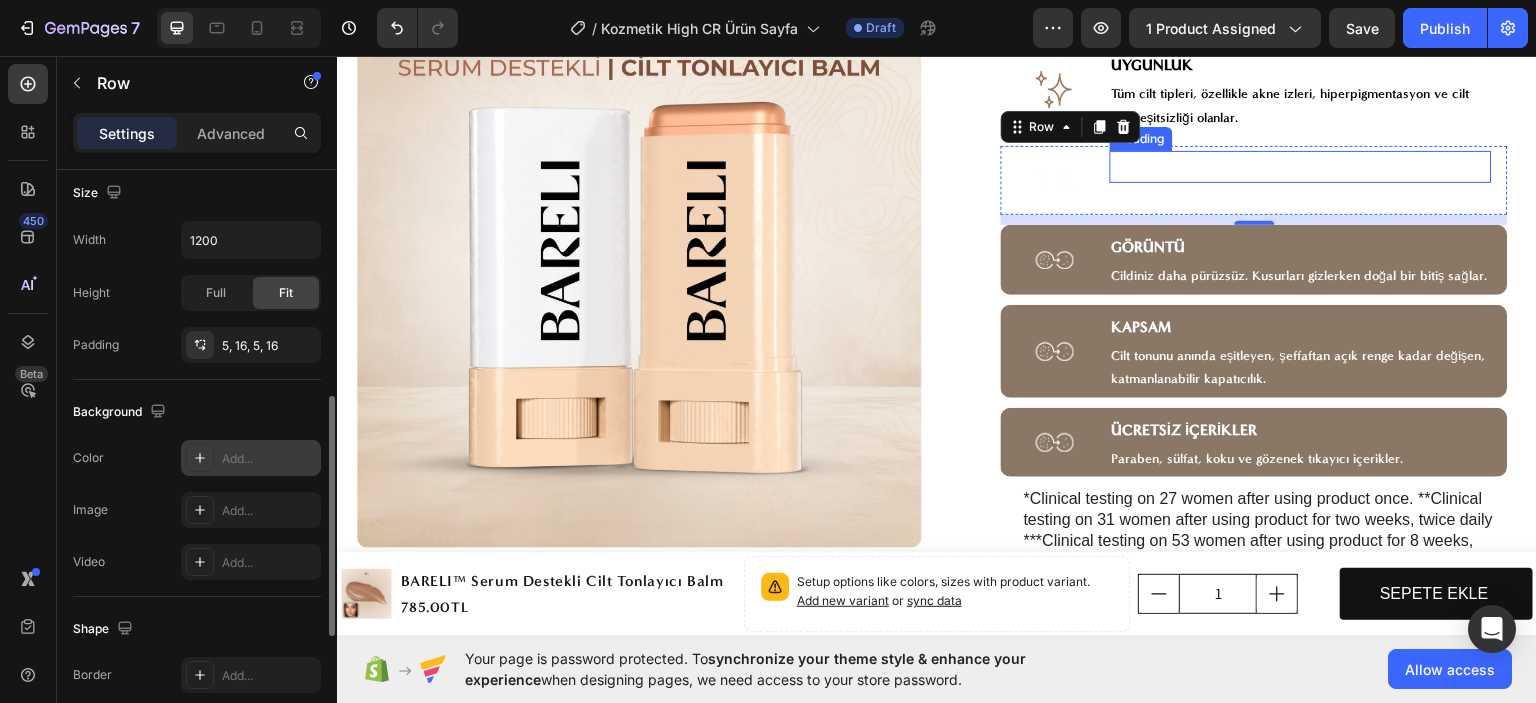 click on "ŞÖYLE HİSSETTİRİR" at bounding box center (1179, 167) 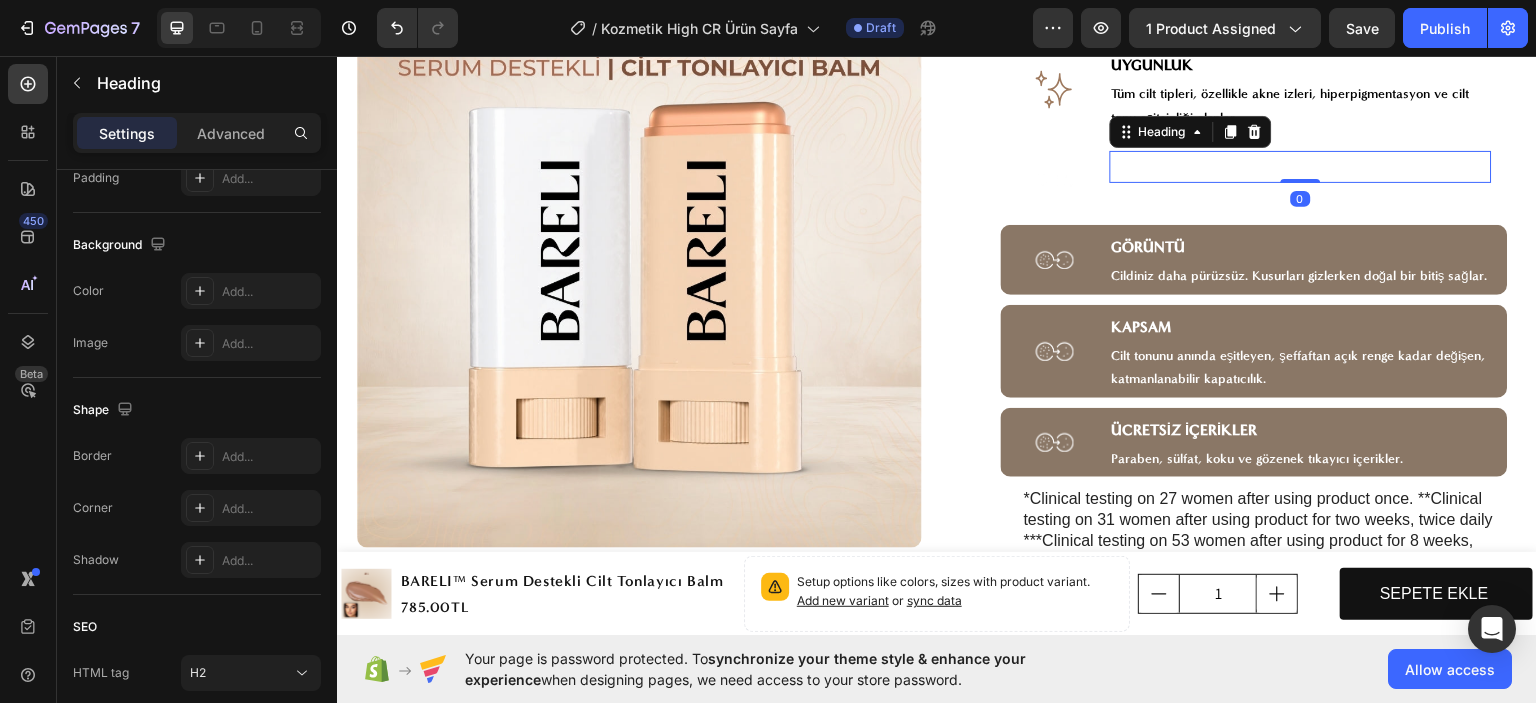 scroll, scrollTop: 0, scrollLeft: 0, axis: both 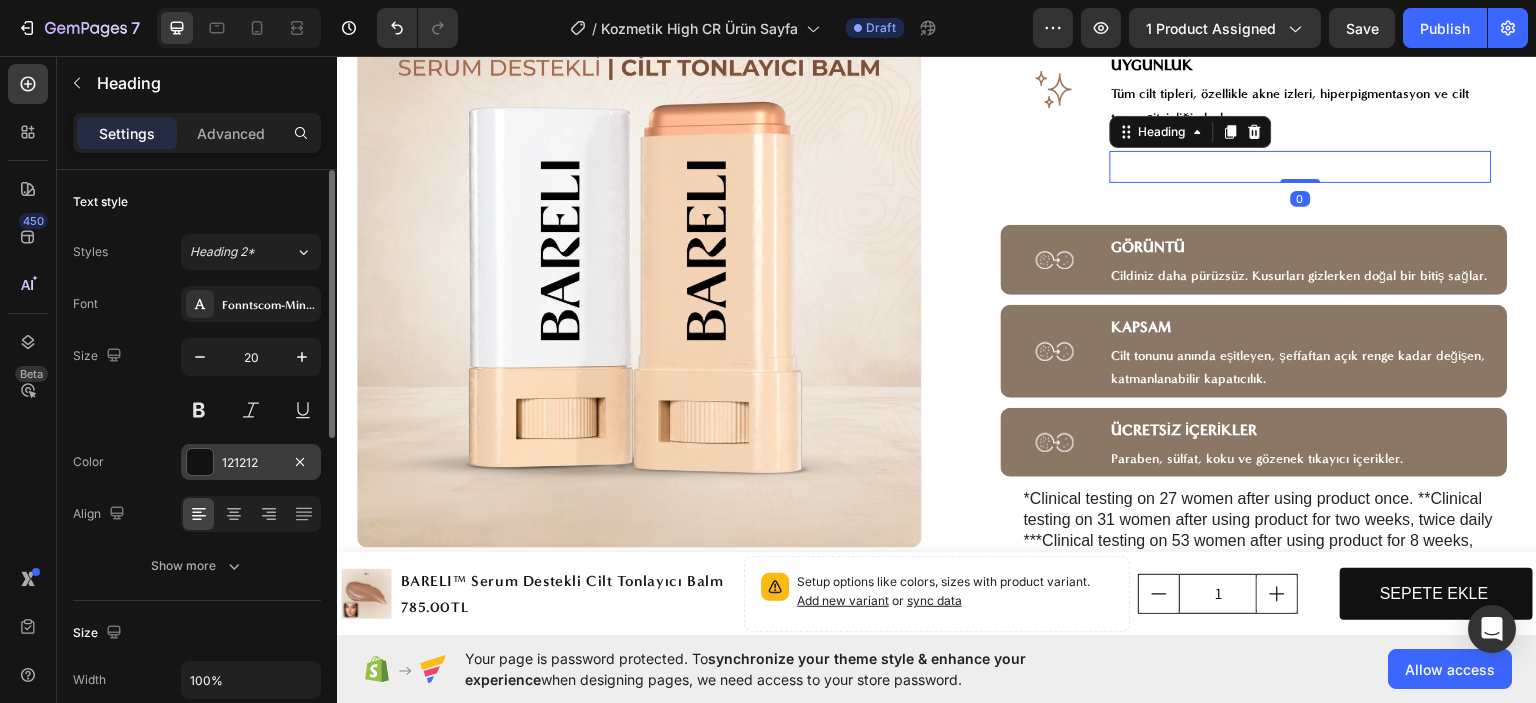 click on "121212" at bounding box center [251, 462] 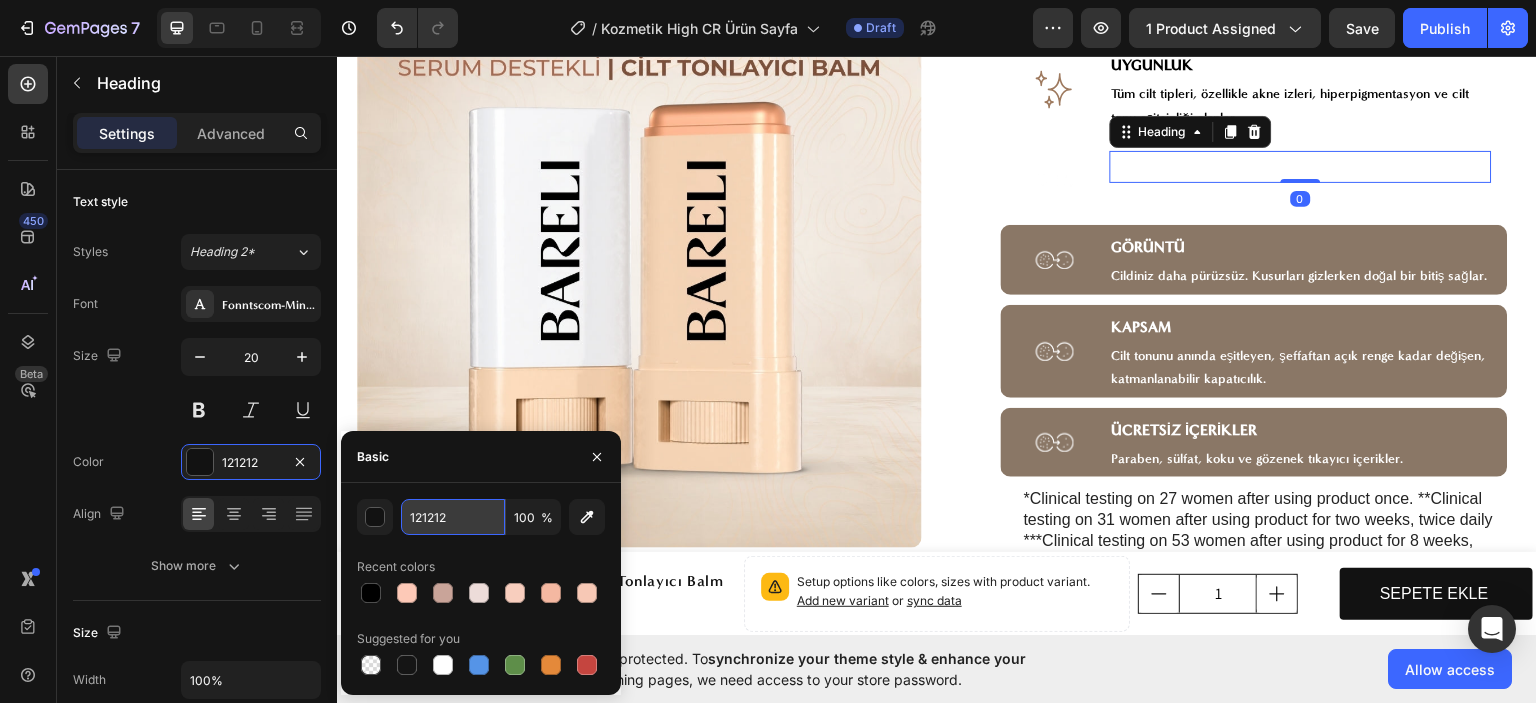 click on "121212" at bounding box center (453, 517) 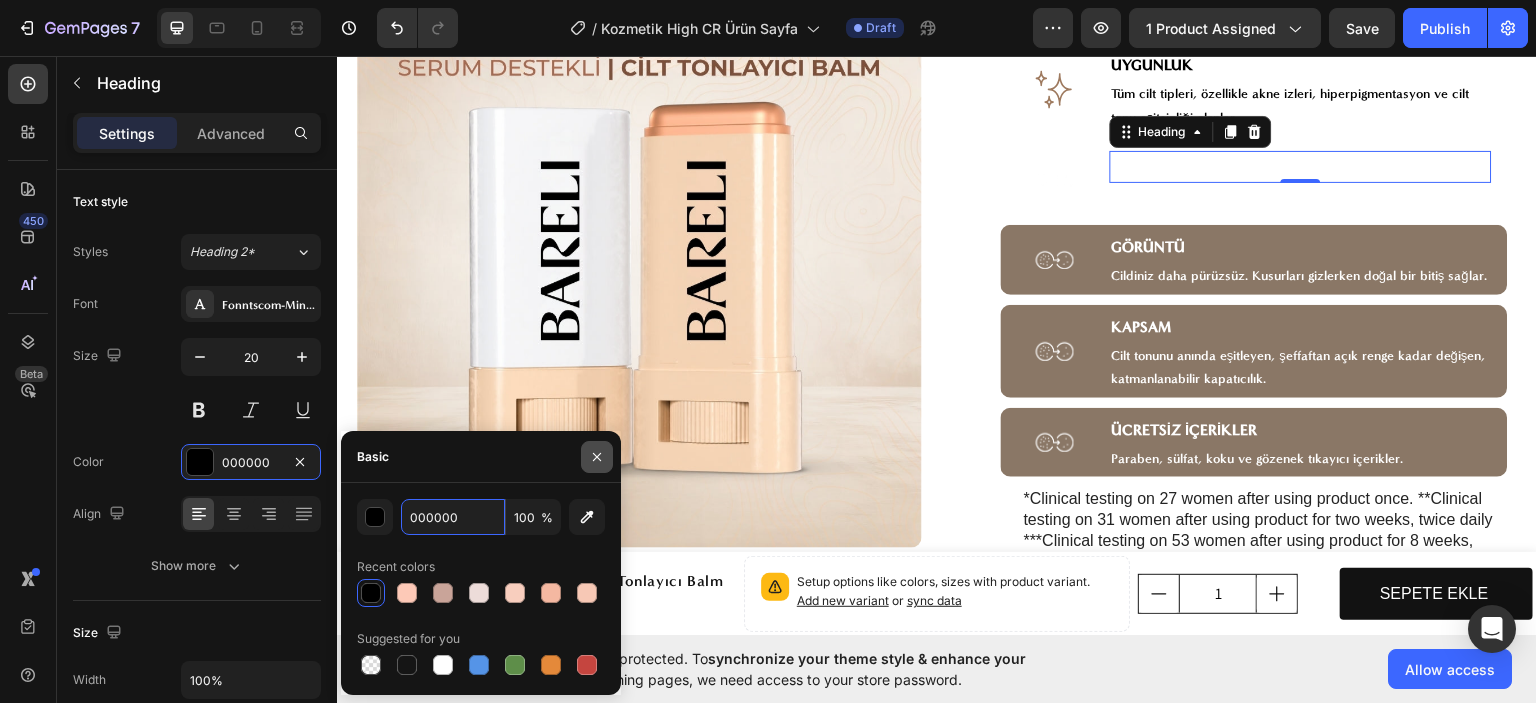 type on "000000" 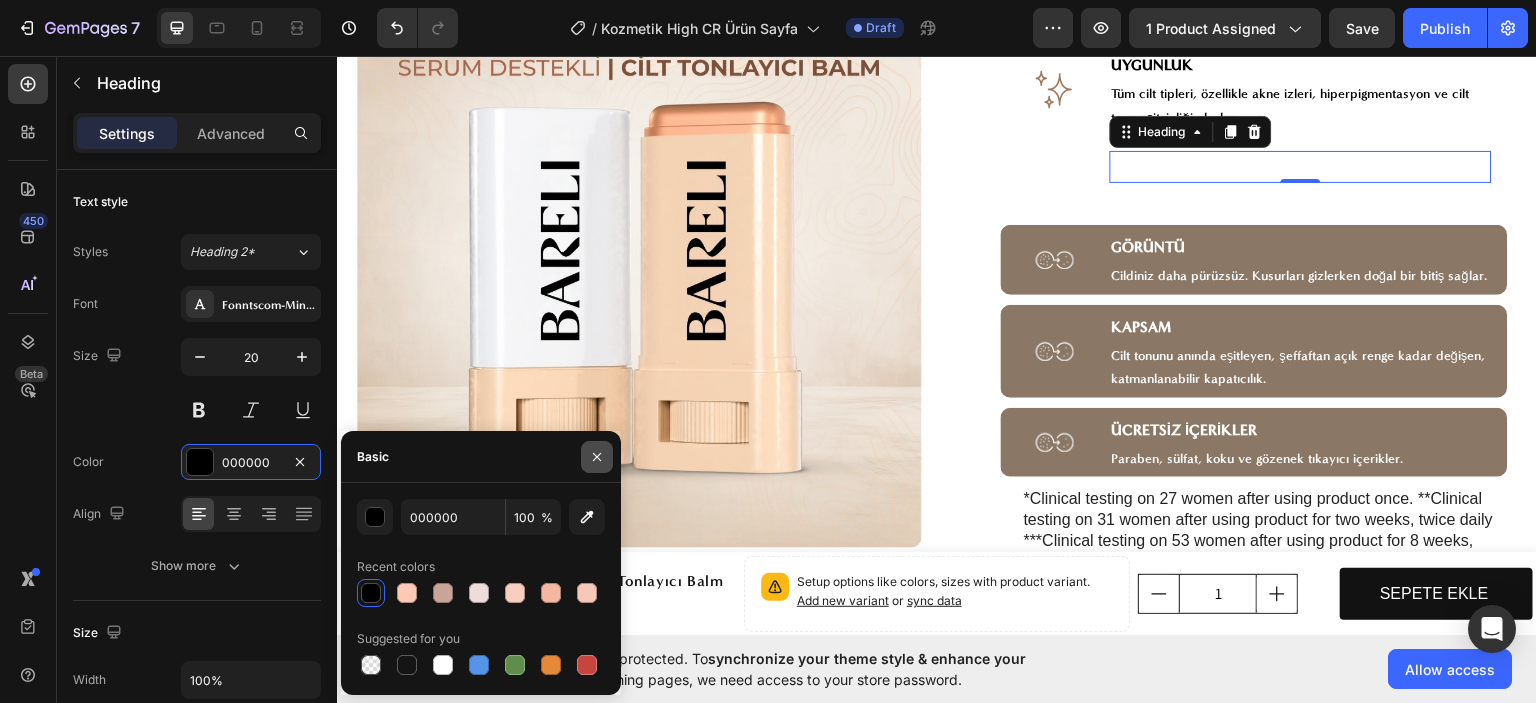 click 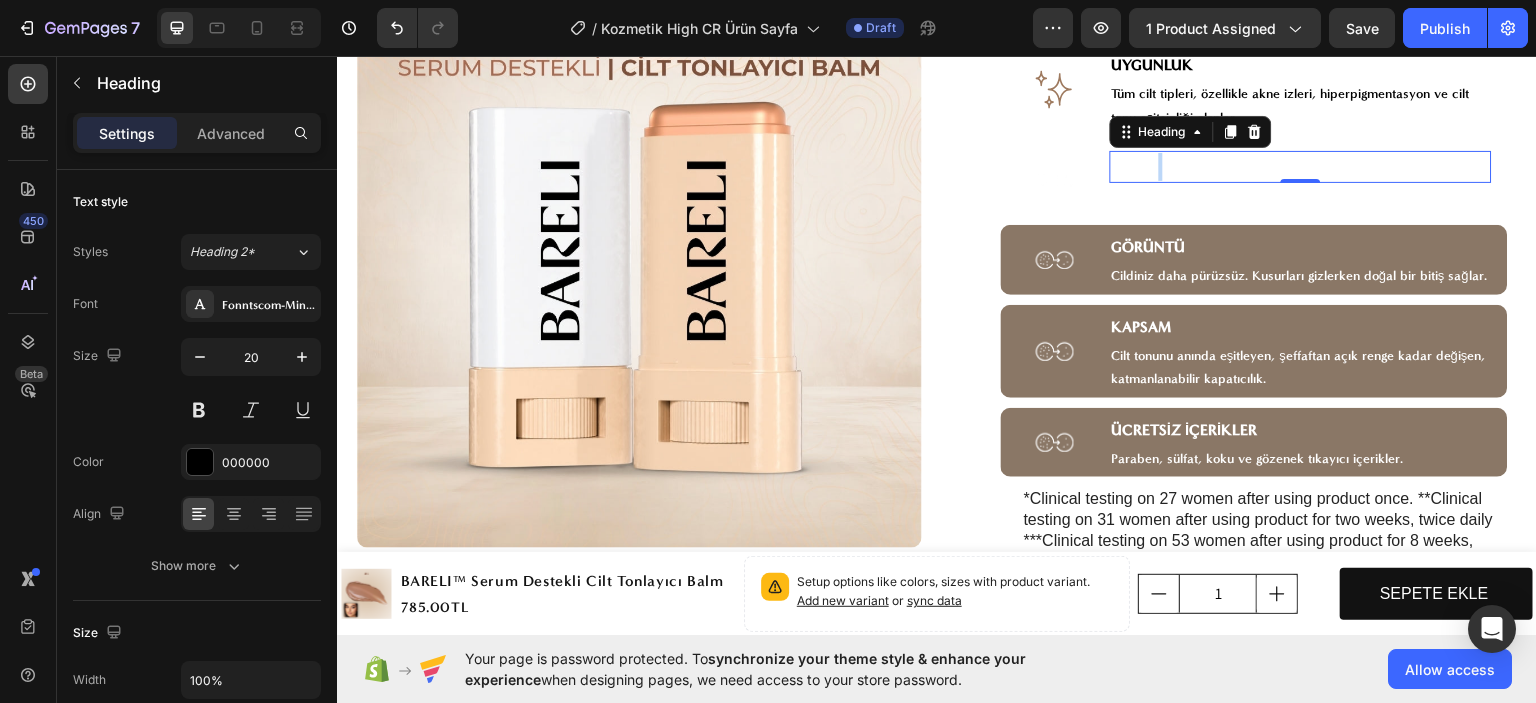 click on "ŞÖYLE HİSSETTİRİR" at bounding box center (1179, 167) 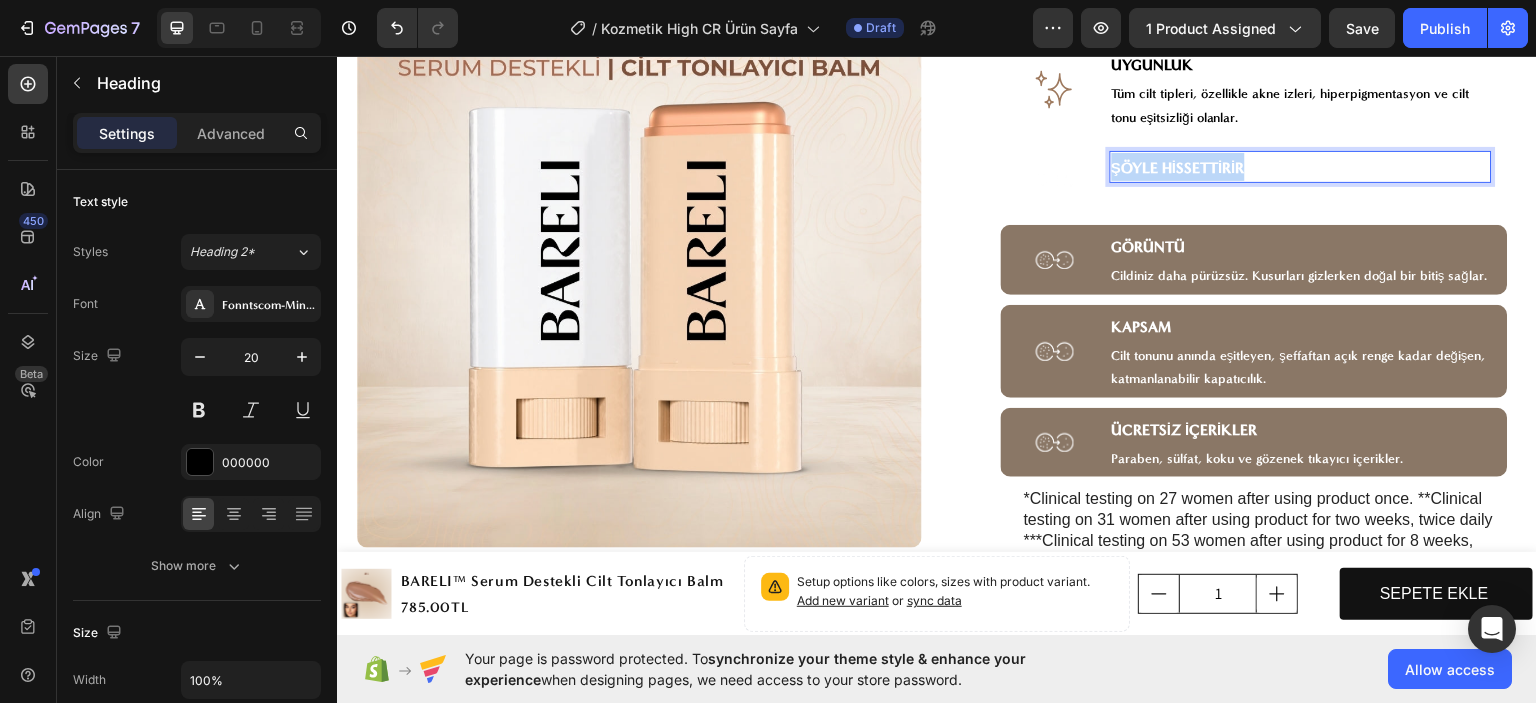click on "ŞÖYLE HİSSETTİRİR" at bounding box center [1179, 167] 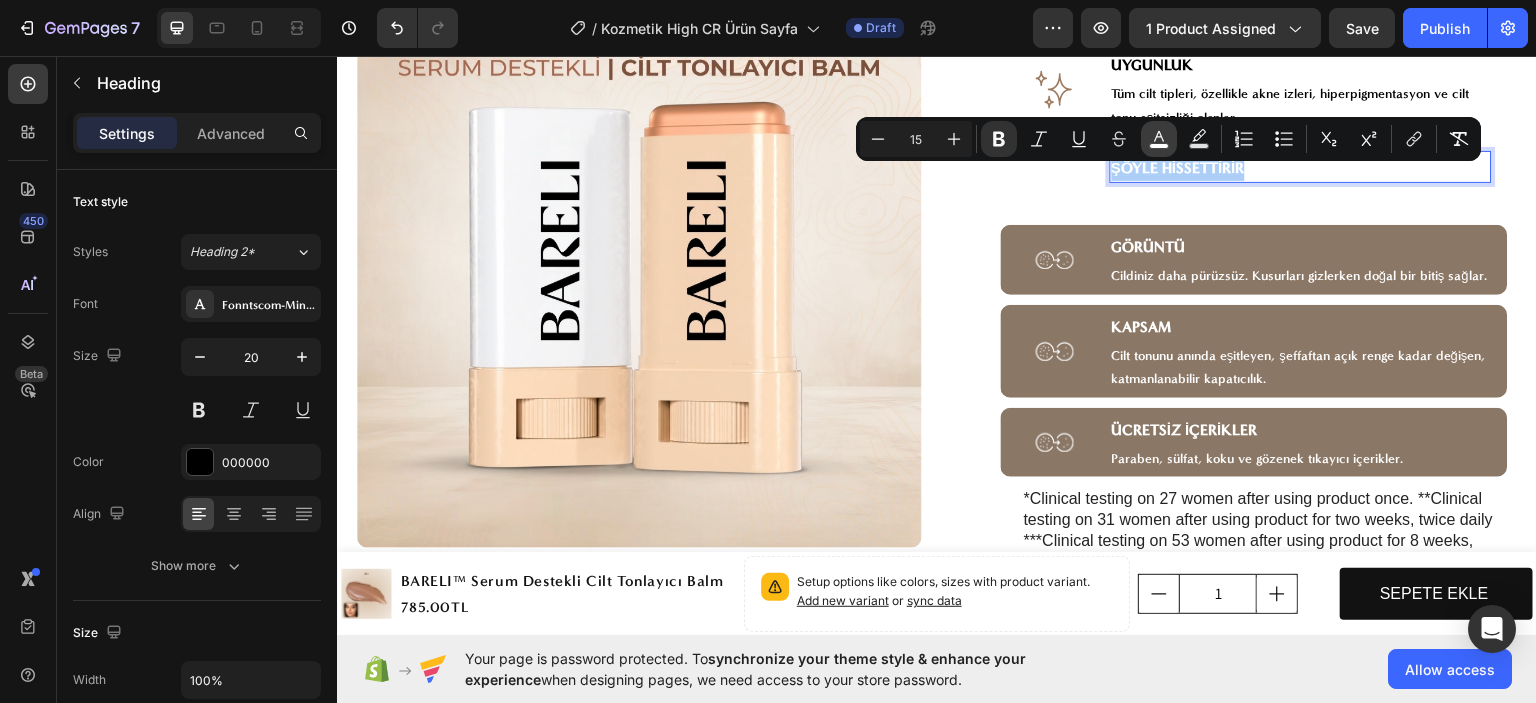 click 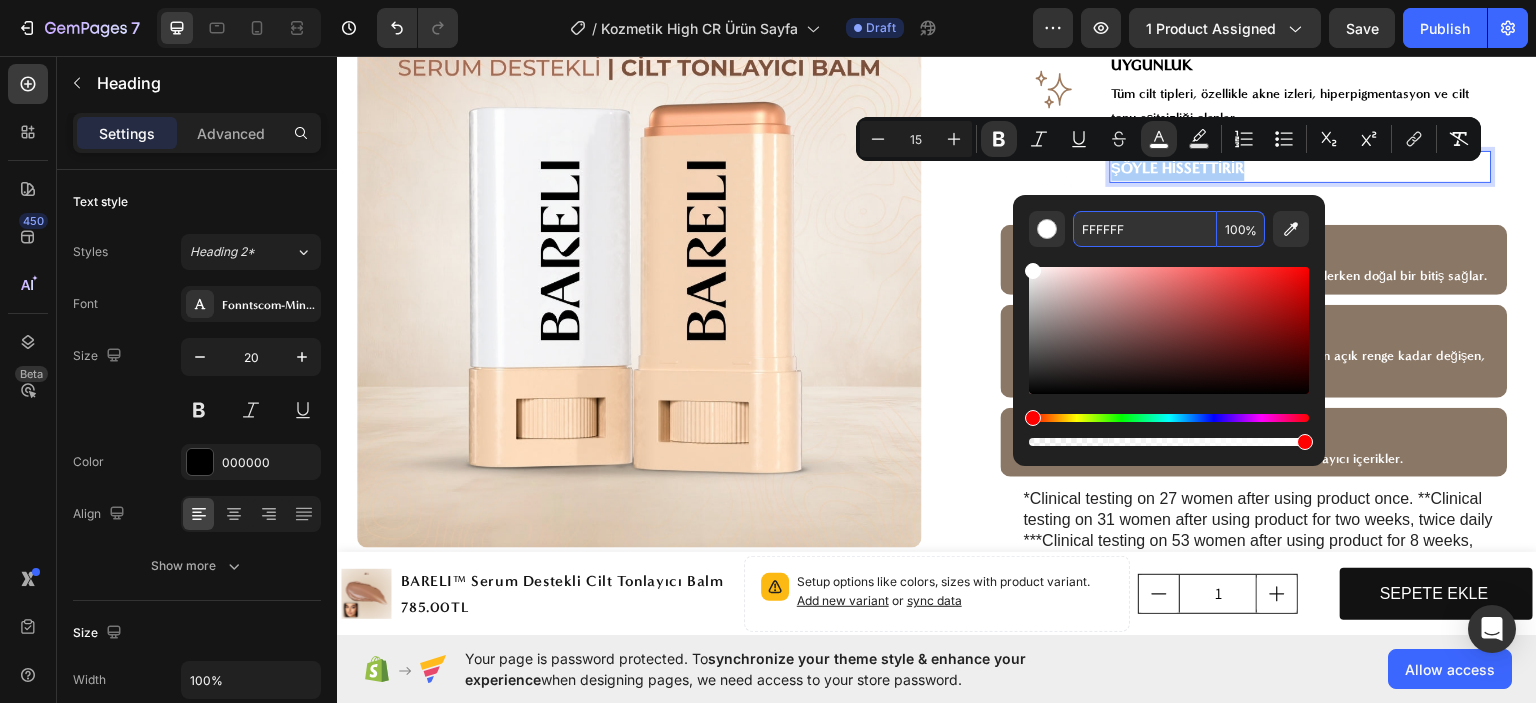 click on "FFFFFF" at bounding box center (1145, 229) 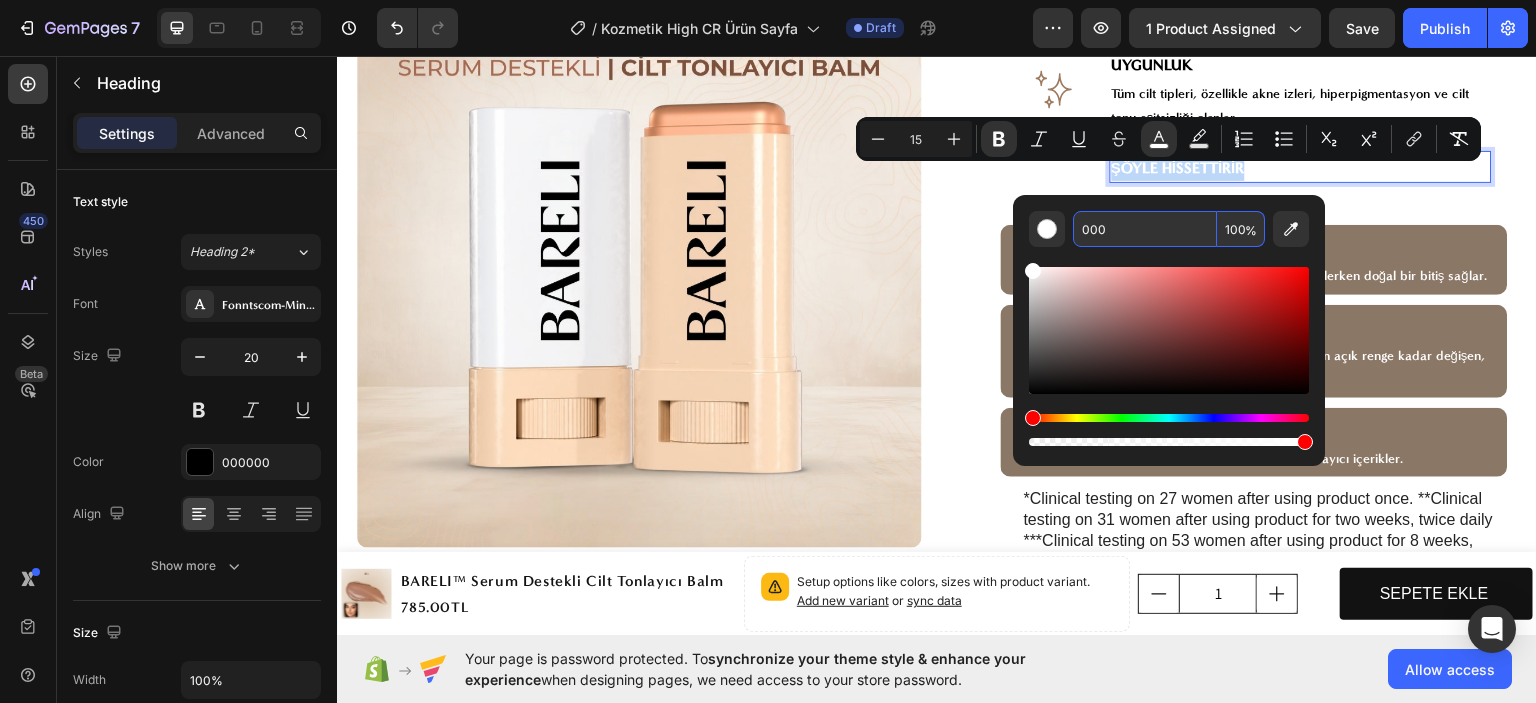 type on "000000" 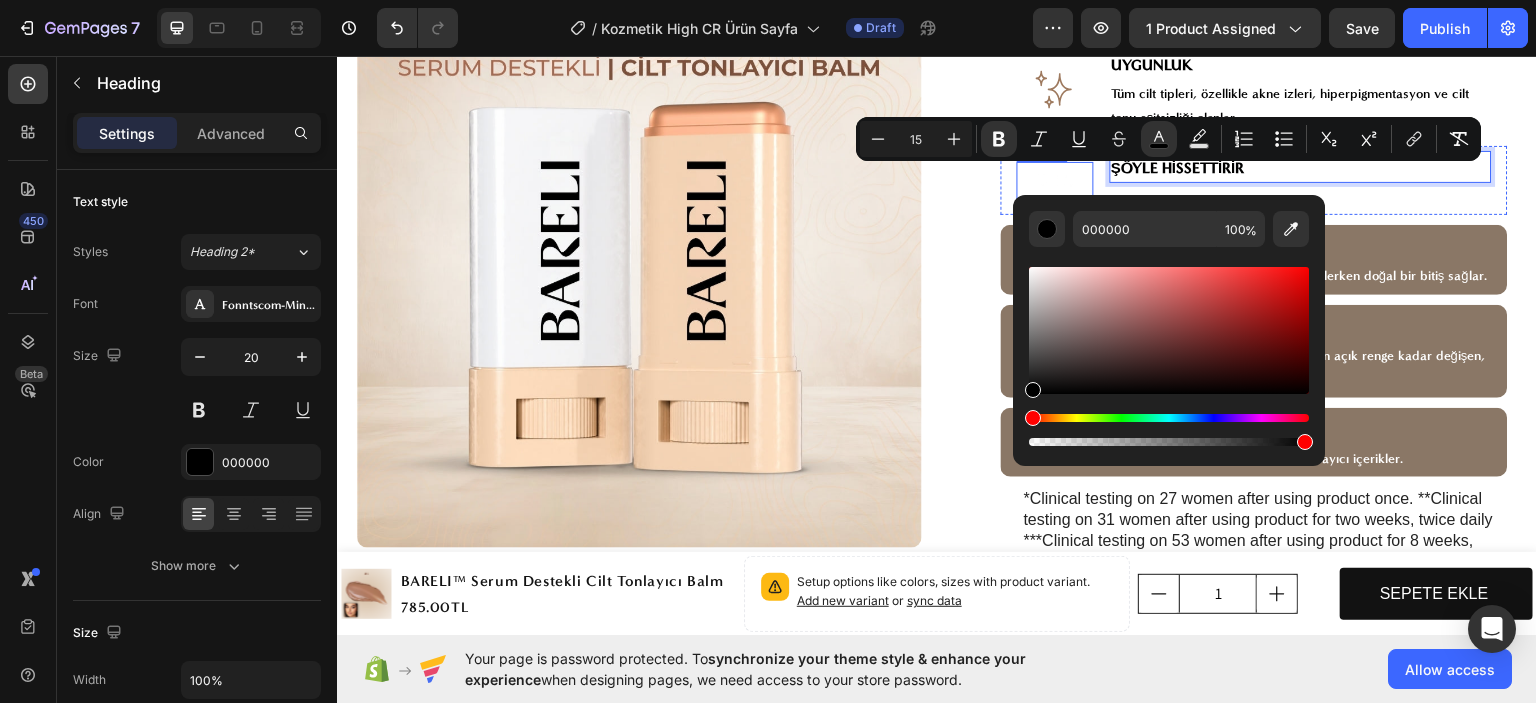 click at bounding box center (1055, 180) 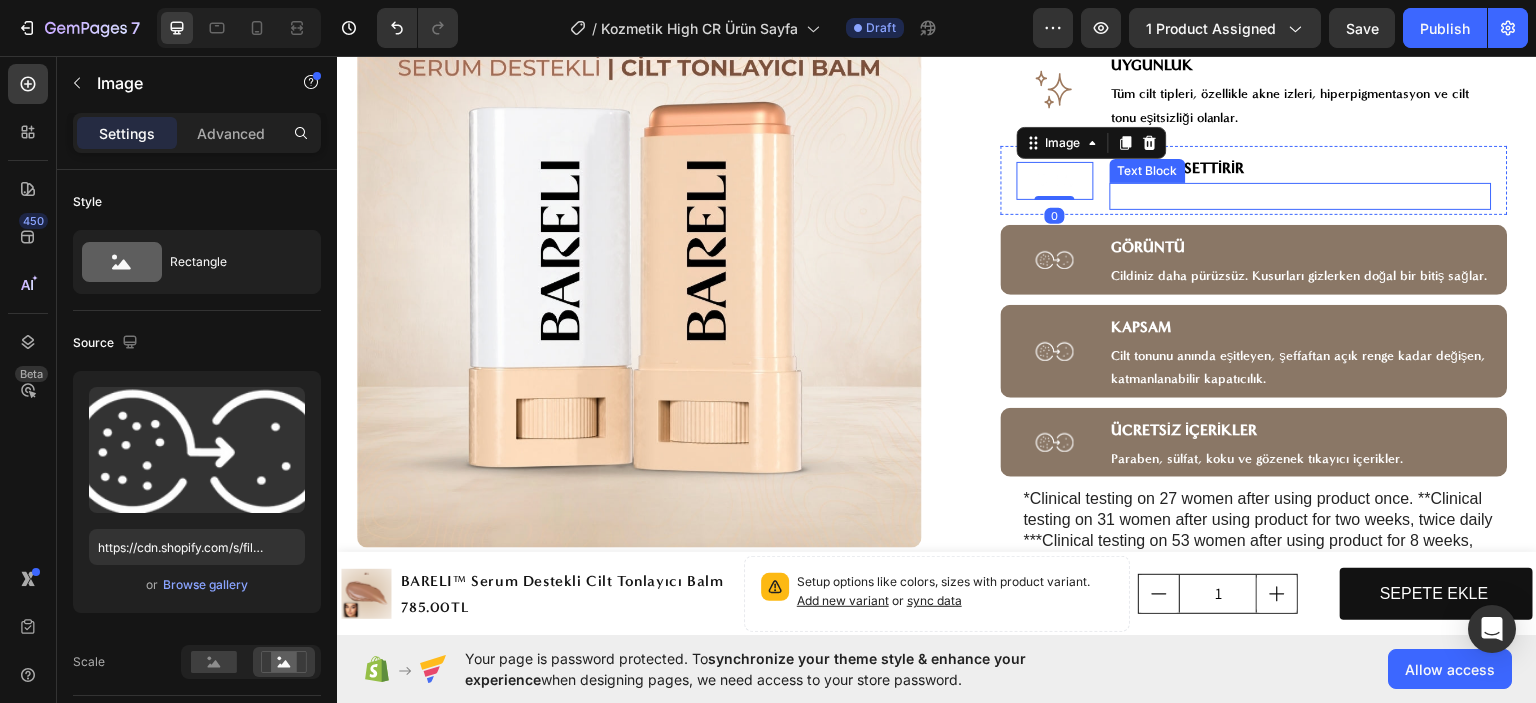 click on "Hafif ve nefes alabilir - asla ağır, kek gibi veya yağlı değildir." at bounding box center [1301, 195] 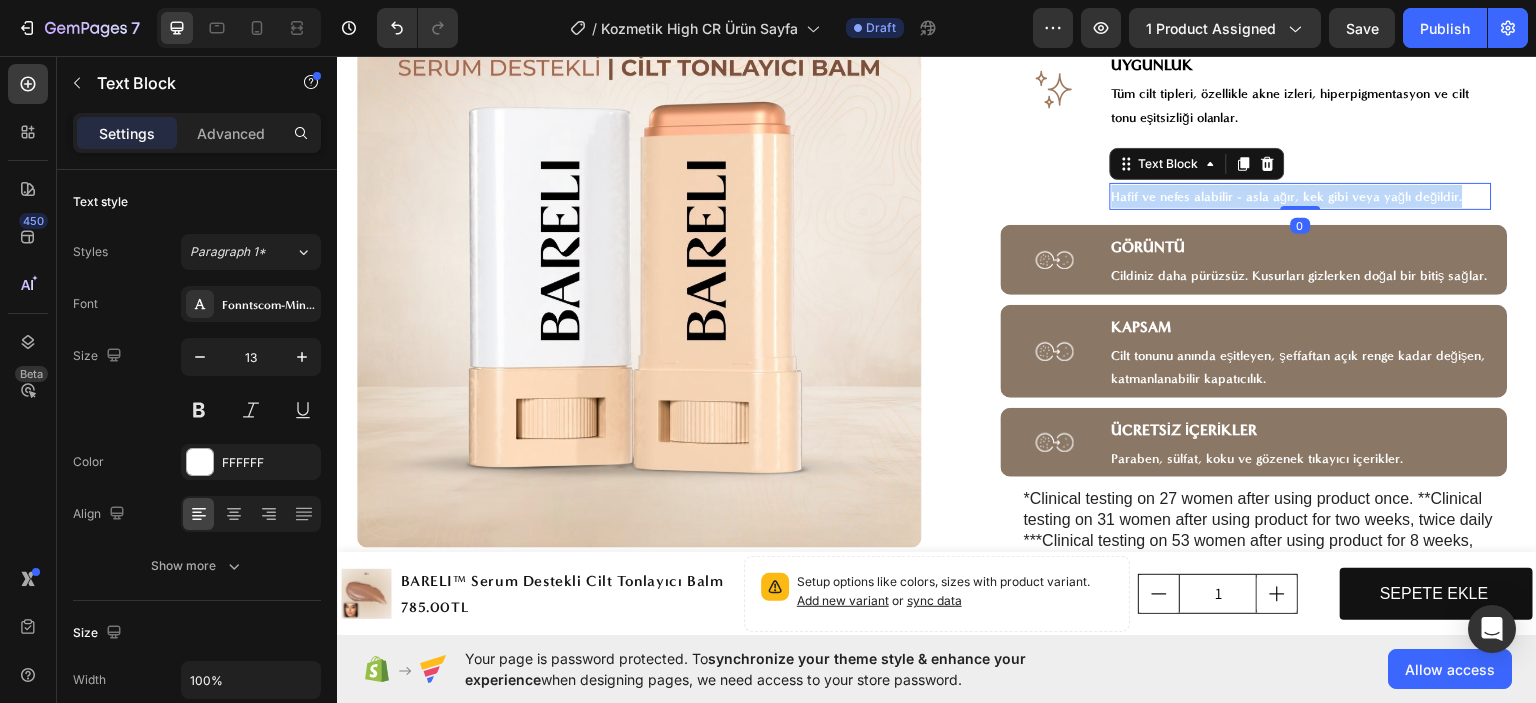 click on "Hafif ve nefes alabilir - asla ağır, kek gibi veya yağlı değildir." at bounding box center (1301, 195) 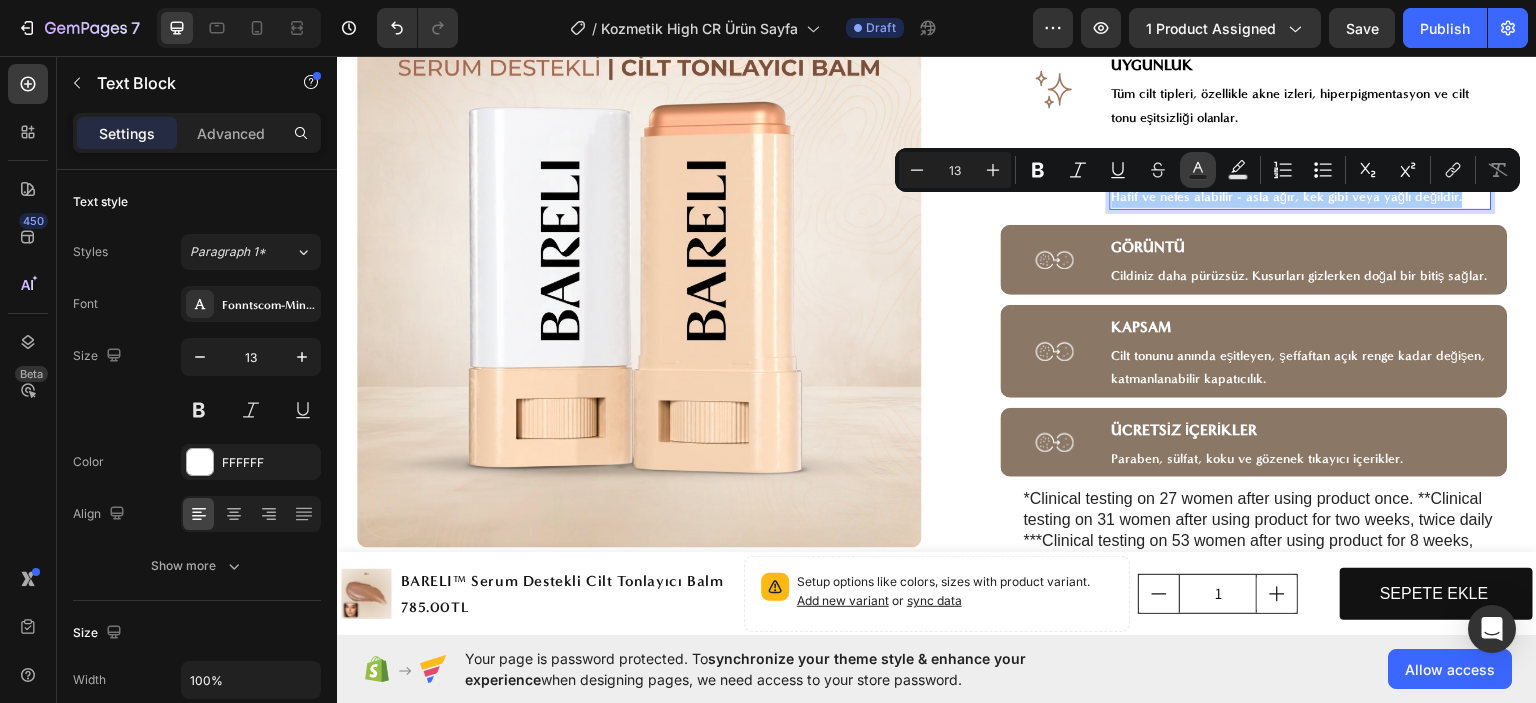 click 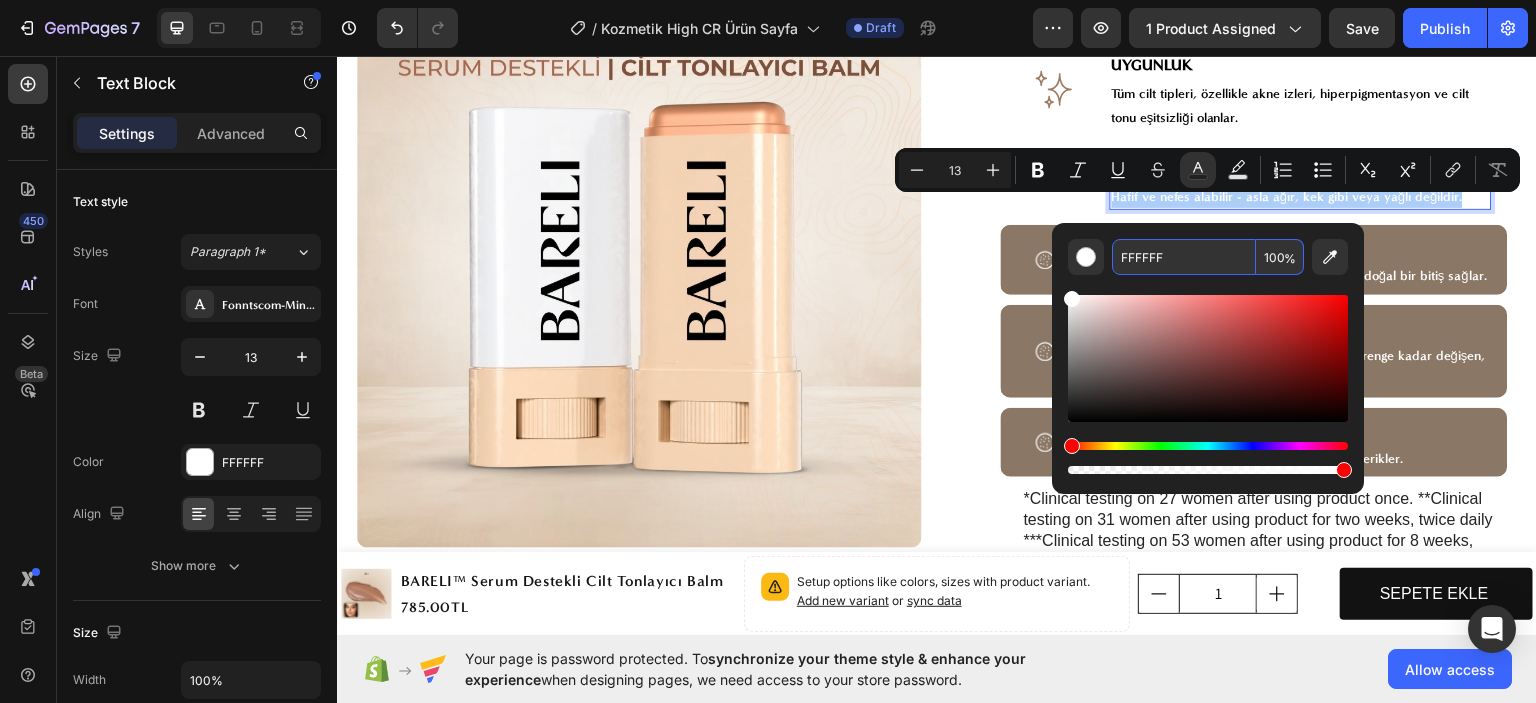 click on "FFFFFF" at bounding box center [1184, 257] 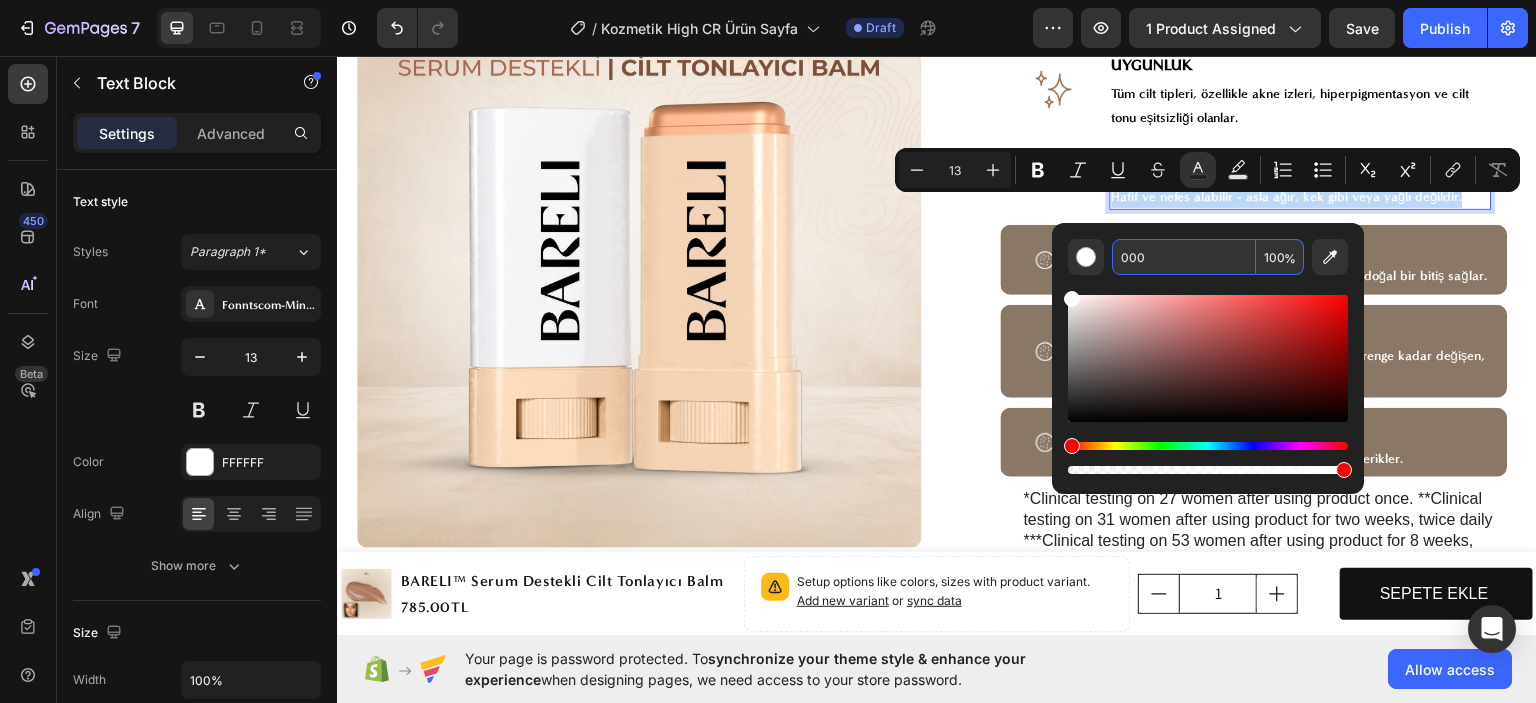 type on "000000" 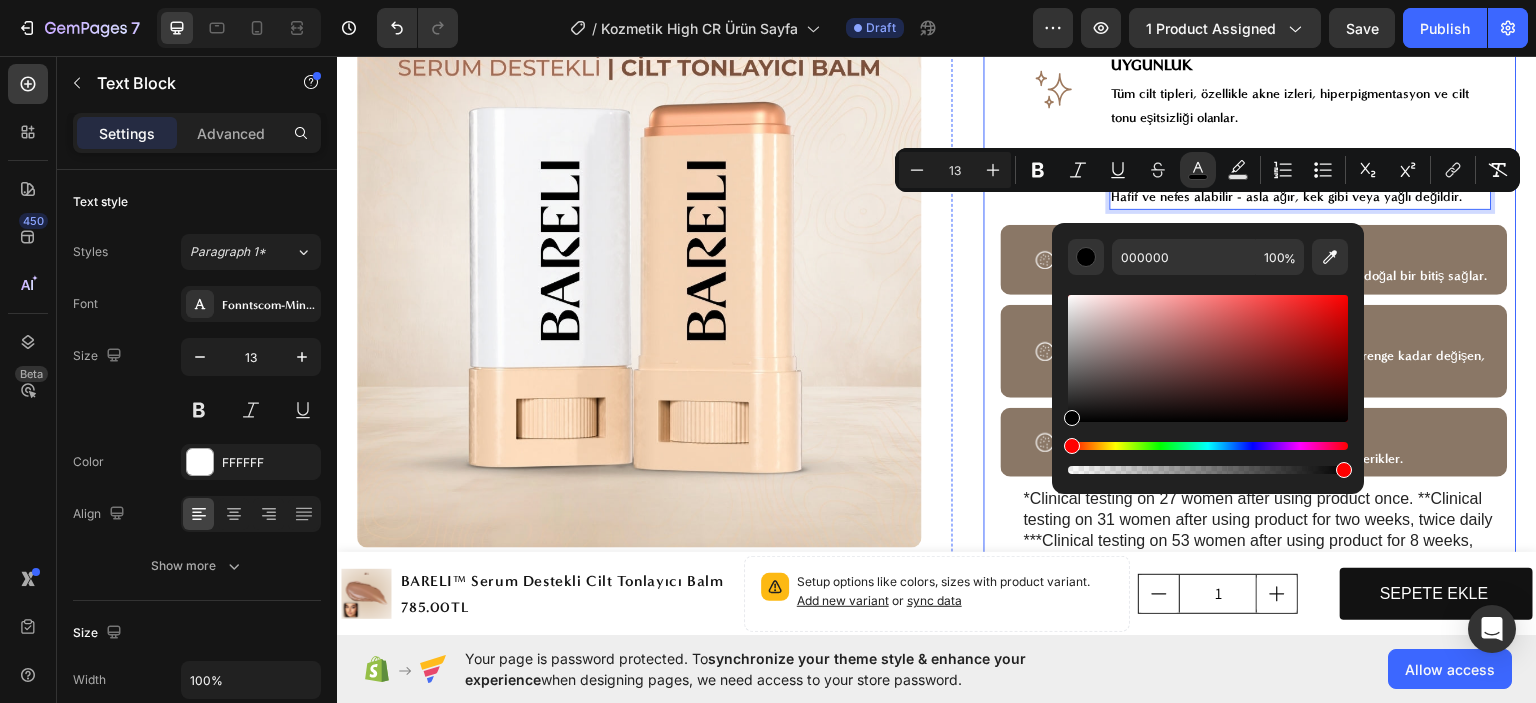 click on "Within seconds, cools and refreshes skin*
In 2 weeks, helps balance skin's sebum levels to keep skin looking healthy and fresh**
Reveals a firmer, more lifted ageless look within weeks***
In 4 weeks, 87% said the appearance of pores was minimized****
Miracle Broth™ helps balance sebum levels and prevent irritation
Moisture Matrix Technology creates a cushion of healing moisture that diffuses youth-renewing activity into skin  Item List Image ⁠⁠⁠⁠⁠⁠⁠ UYGUNLUK Heading Tüm cilt tipleri, özellikle akne izleri, hiperpigmentasyon ve cilt tonu eşitsizliği olanlar. Text Block Row Image ⁠⁠⁠⁠⁠⁠⁠ ŞÖYLE HİSSETTİRİR Heading Hafif ve nefes alabilir - asla ağır, kek gibi veya yağlı değildir. Text Block   0 Row Image ⁠⁠⁠⁠⁠⁠⁠ GÖRÜNTÜ Heading Cildiniz daha pürüzsüz. Kusurları gizlerken doğal bir bitiş sağlar. Text Block Row Image ⁠⁠⁠⁠⁠⁠⁠ KAPSAM Heading Text Block Row Image ⁠⁠⁠⁠⁠⁠⁠ ÜCRETSİZ İÇERİKLER" at bounding box center [1250, 219] 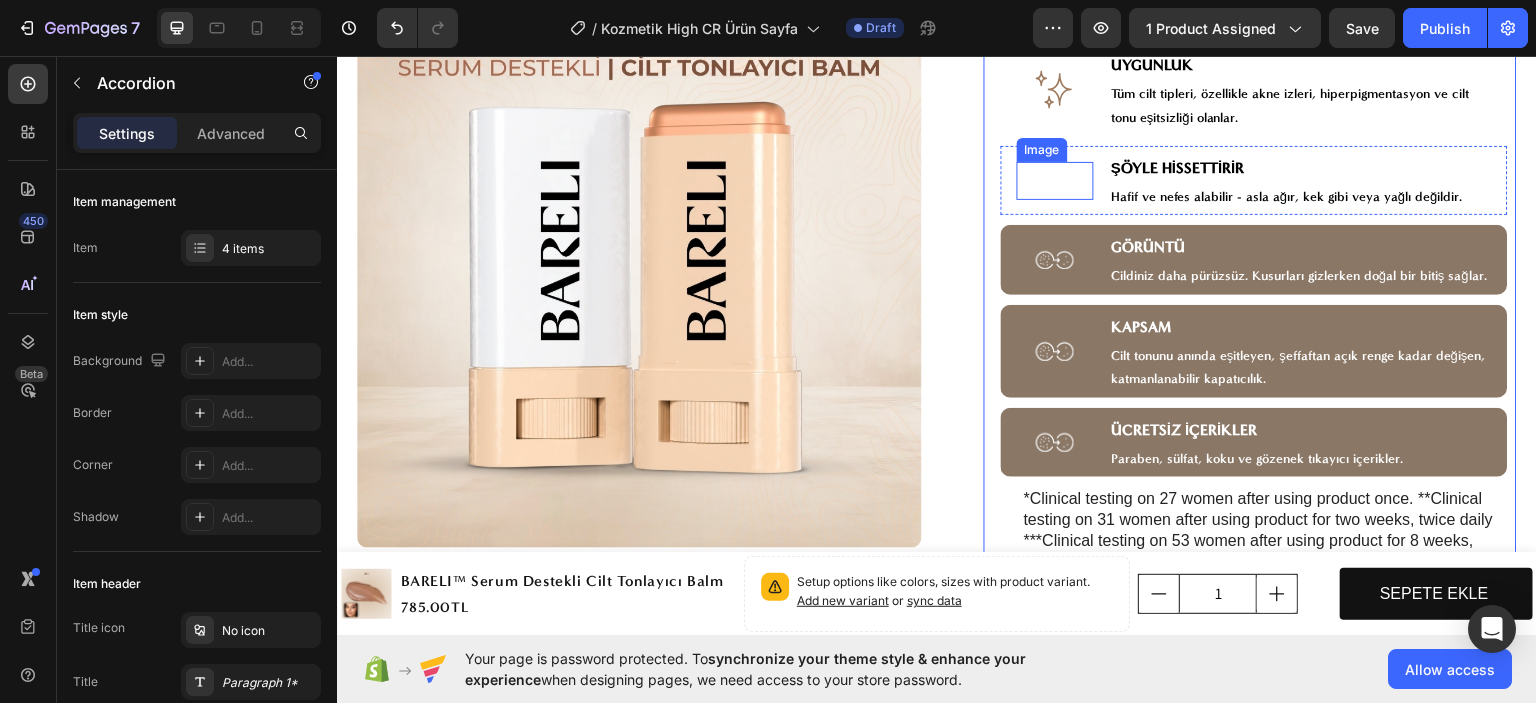 click at bounding box center [1055, 180] 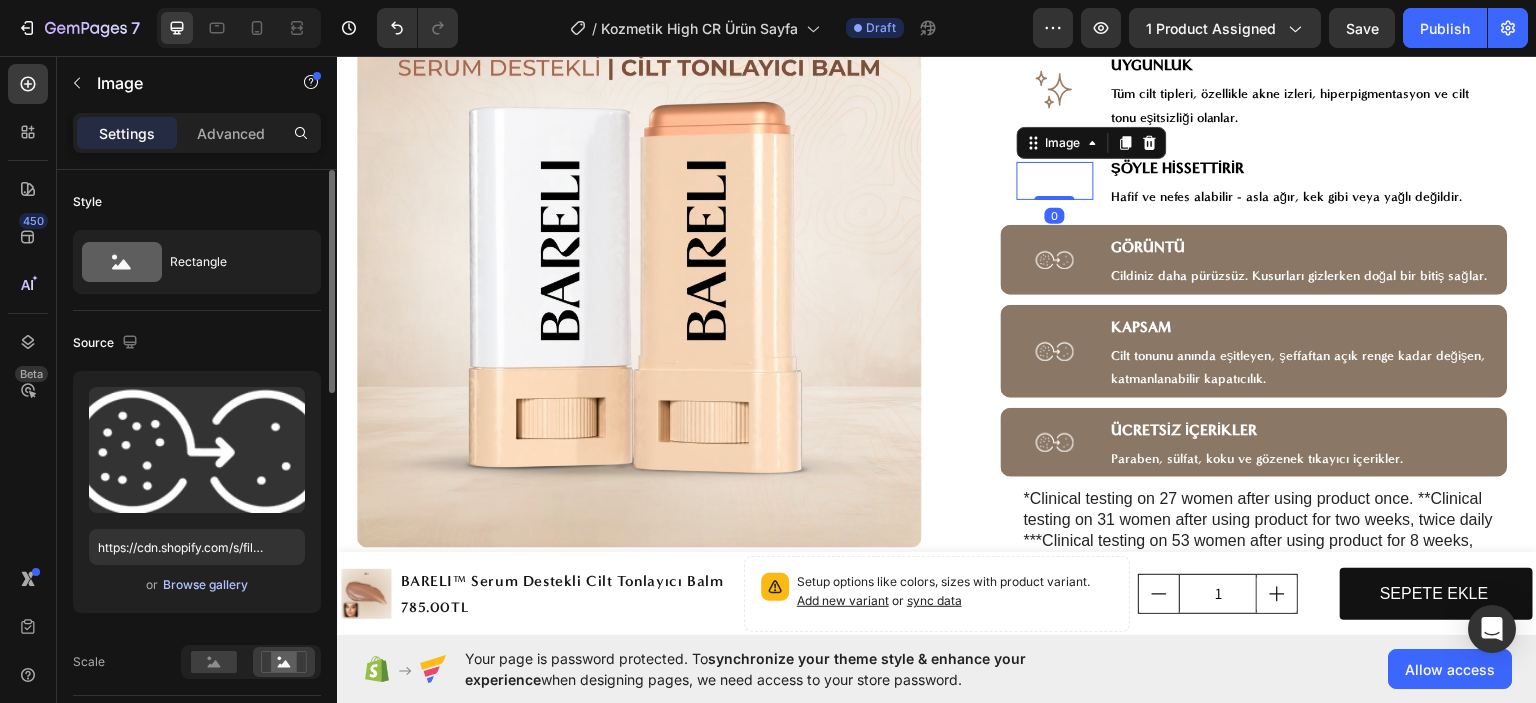 click on "Browse gallery" at bounding box center (205, 585) 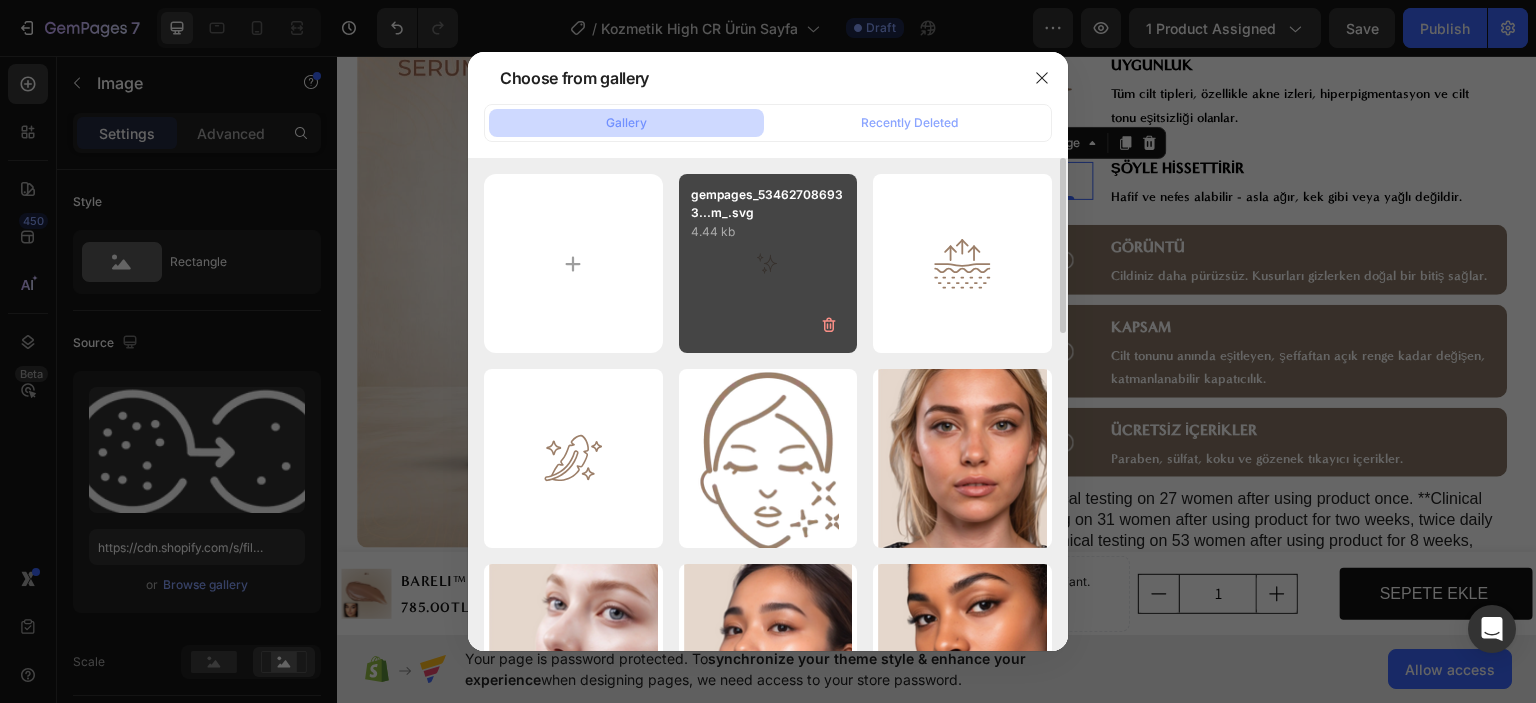 click on "gempages_534627086933...m_.svg 4.44 kb" at bounding box center (768, 263) 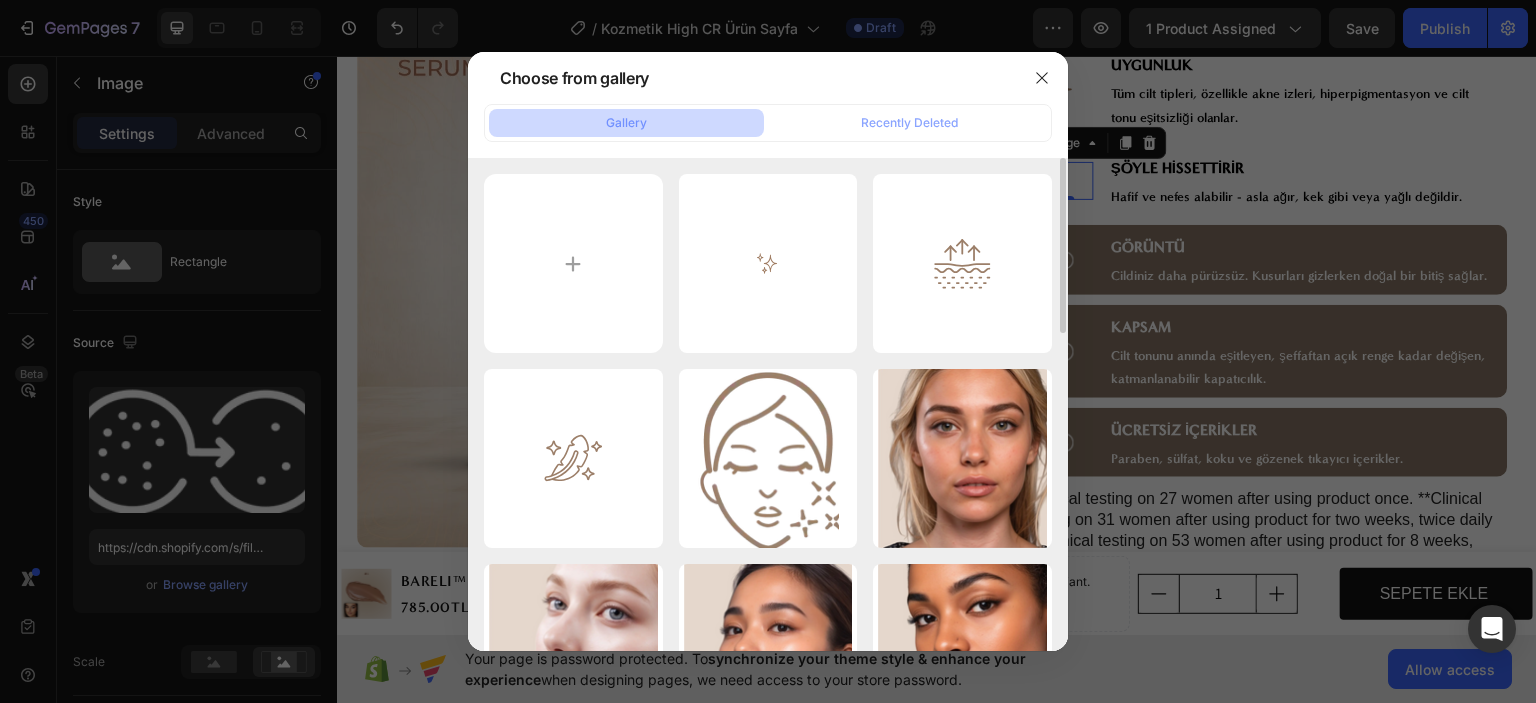 type on "https://files.gempages.net/gempages_578158889476817424-0df74175-231e-49c5-bfa3-bd358c599c19.svg" 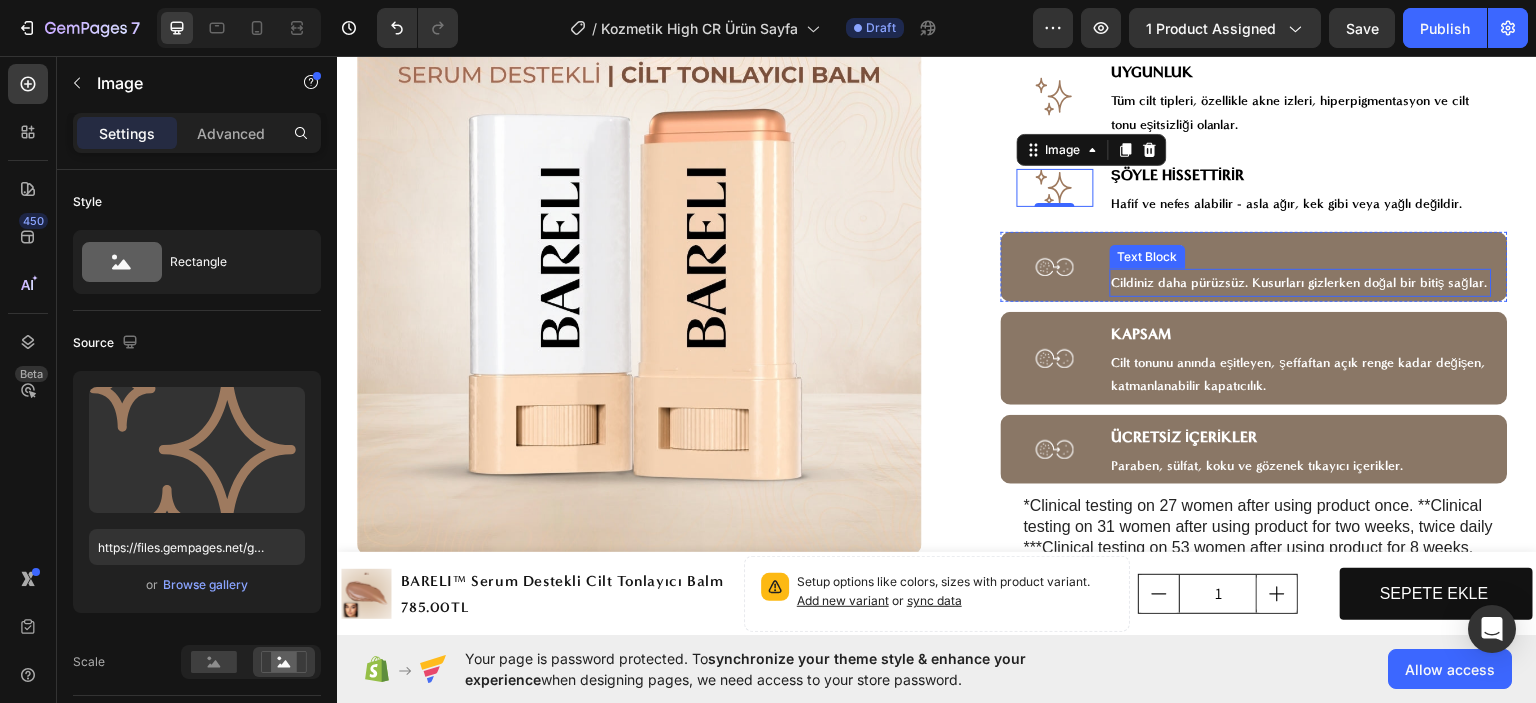 scroll, scrollTop: 1200, scrollLeft: 0, axis: vertical 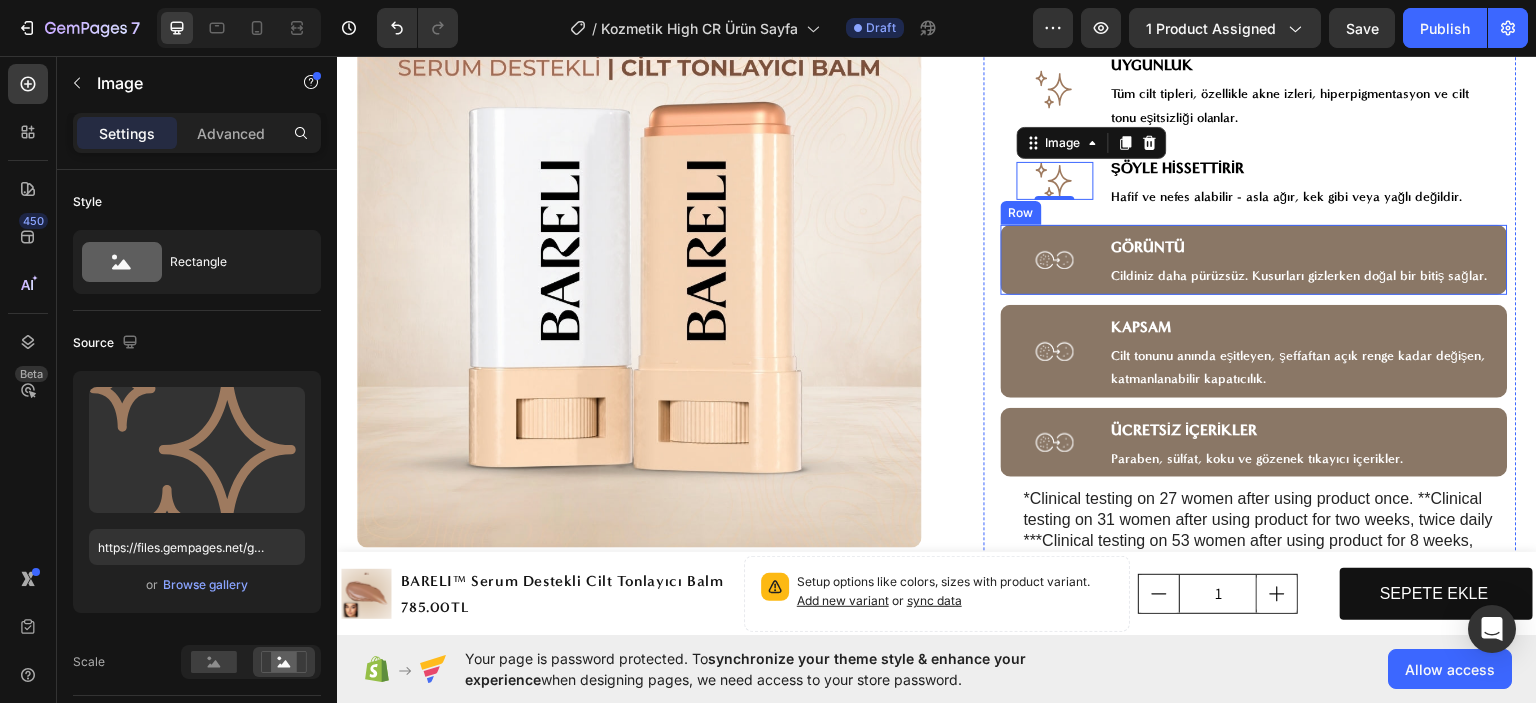 click on "Image" at bounding box center (1055, 258) 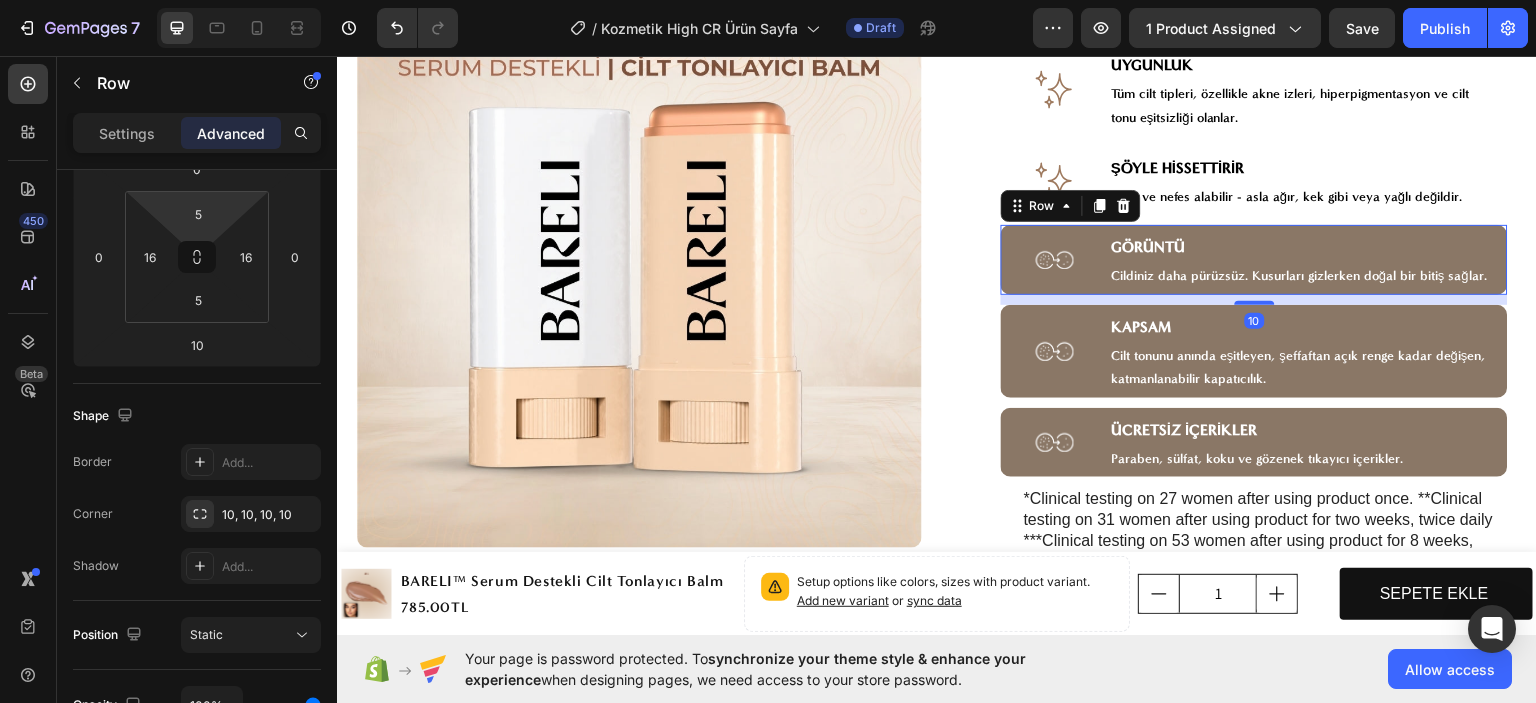 scroll, scrollTop: 400, scrollLeft: 0, axis: vertical 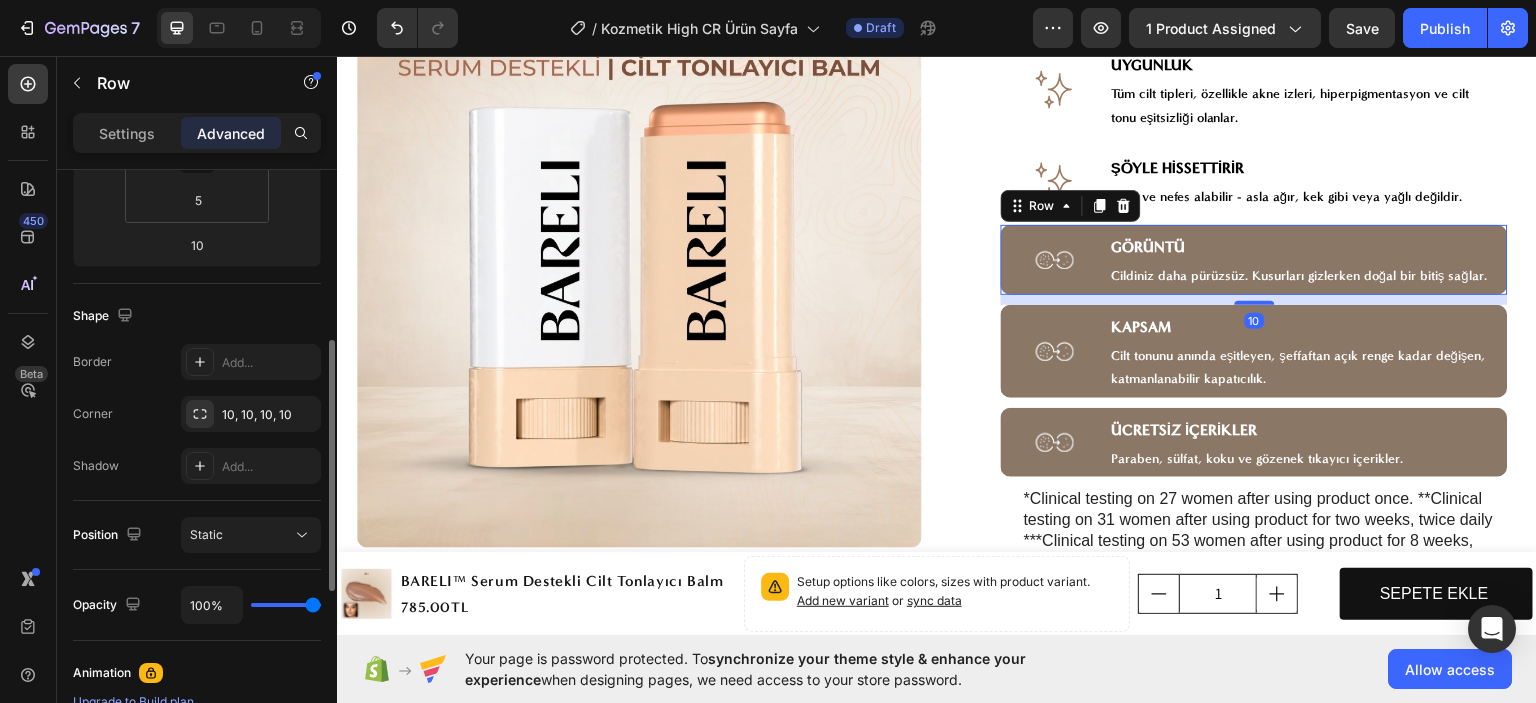 click on "Settings" at bounding box center [127, 133] 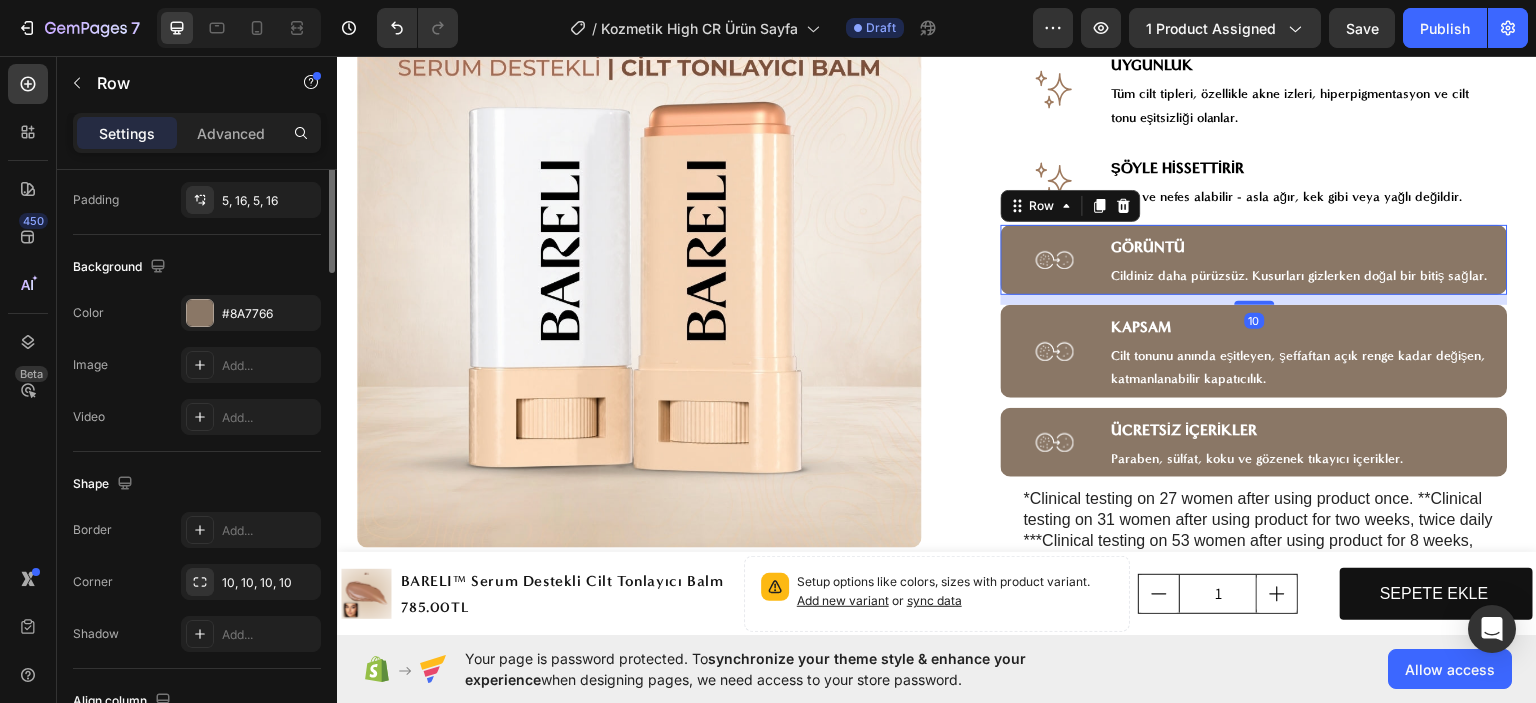 scroll, scrollTop: 800, scrollLeft: 0, axis: vertical 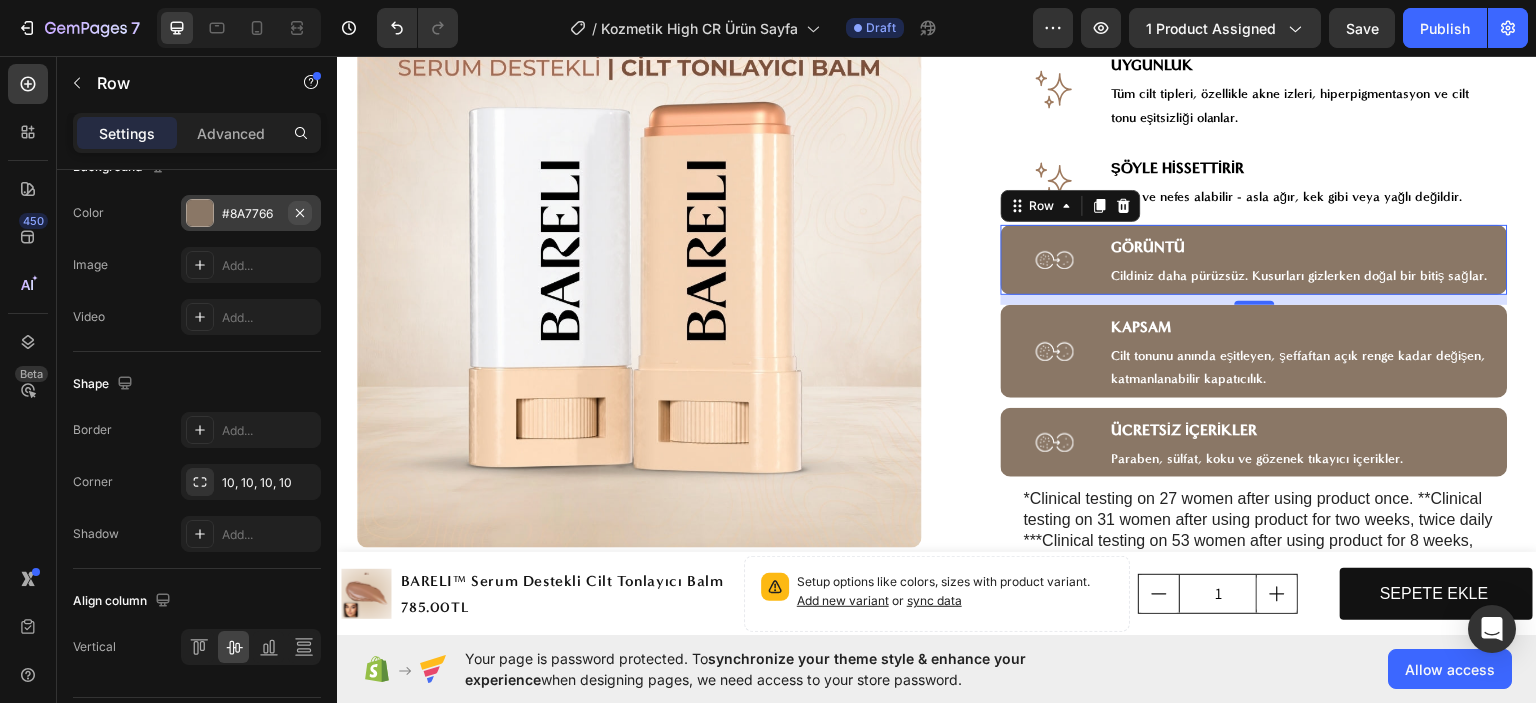 click 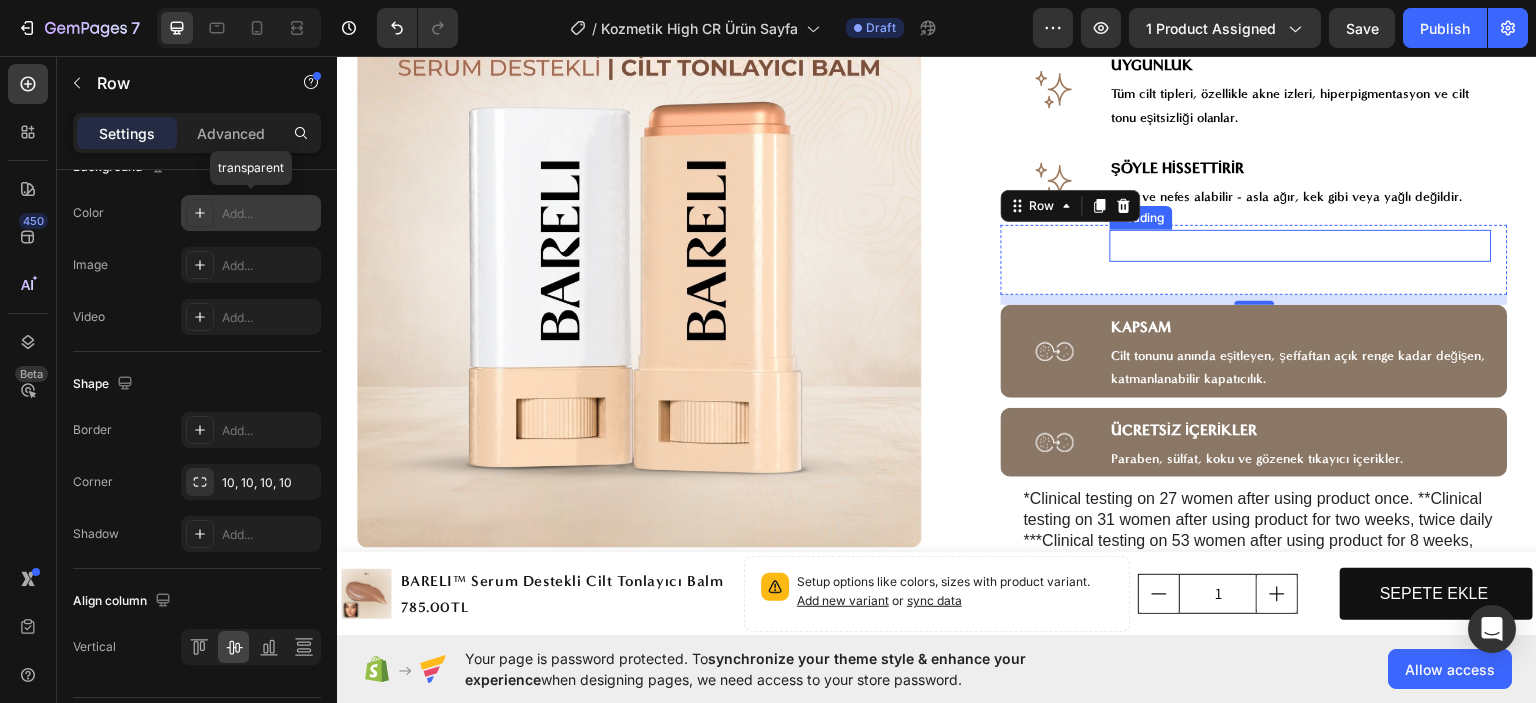 click on "GÖRÜNTÜ" at bounding box center [1149, 246] 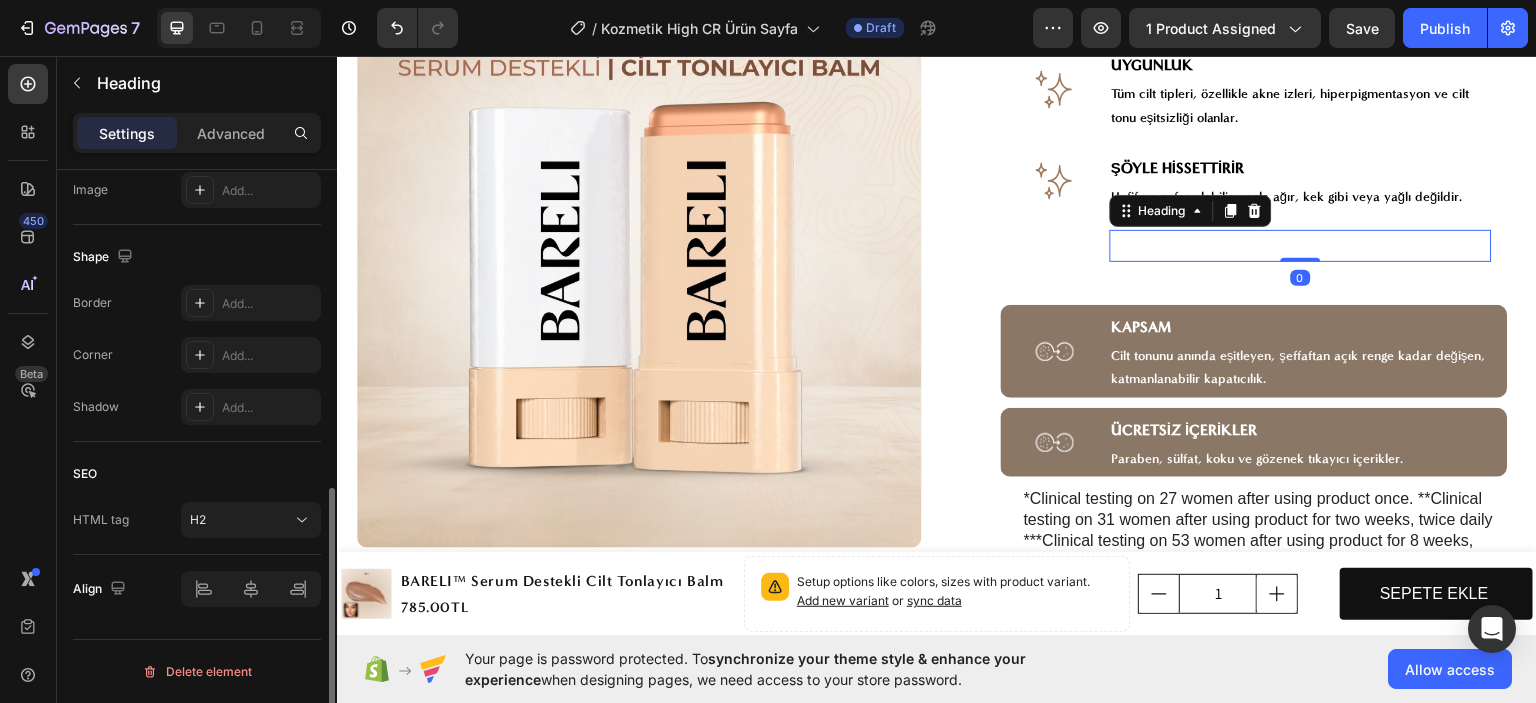 scroll, scrollTop: 0, scrollLeft: 0, axis: both 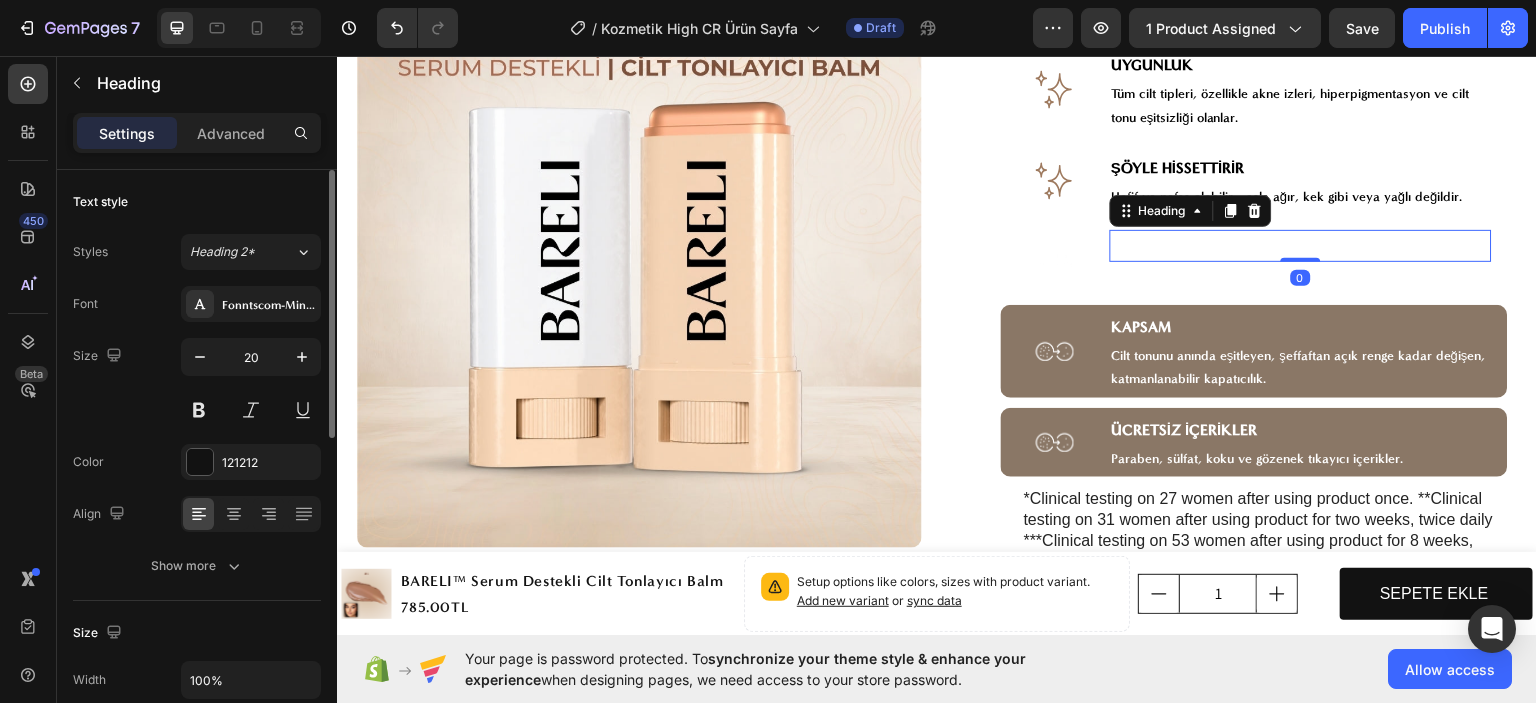 click on "GÖRÜNTÜ" at bounding box center (1149, 246) 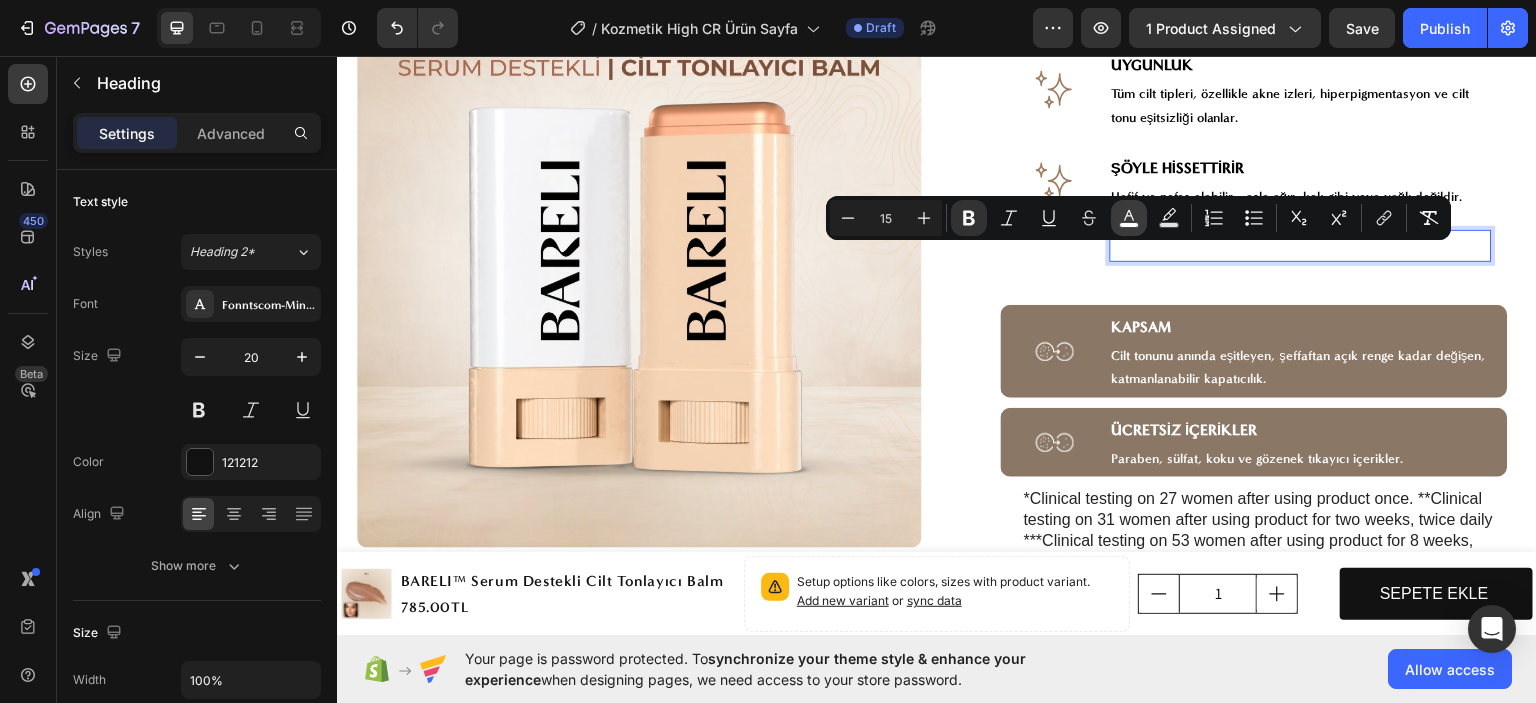 click 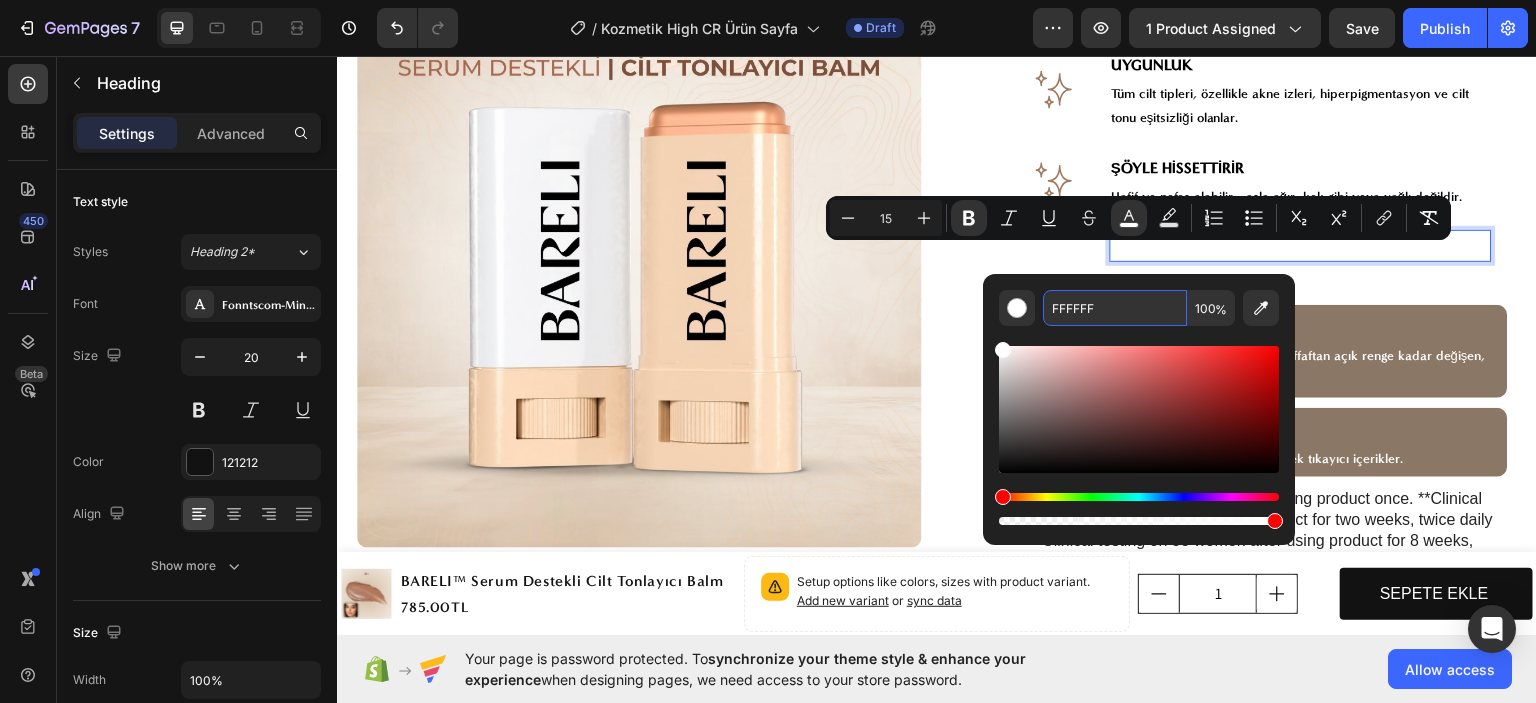 click on "FFFFFF" at bounding box center [1115, 308] 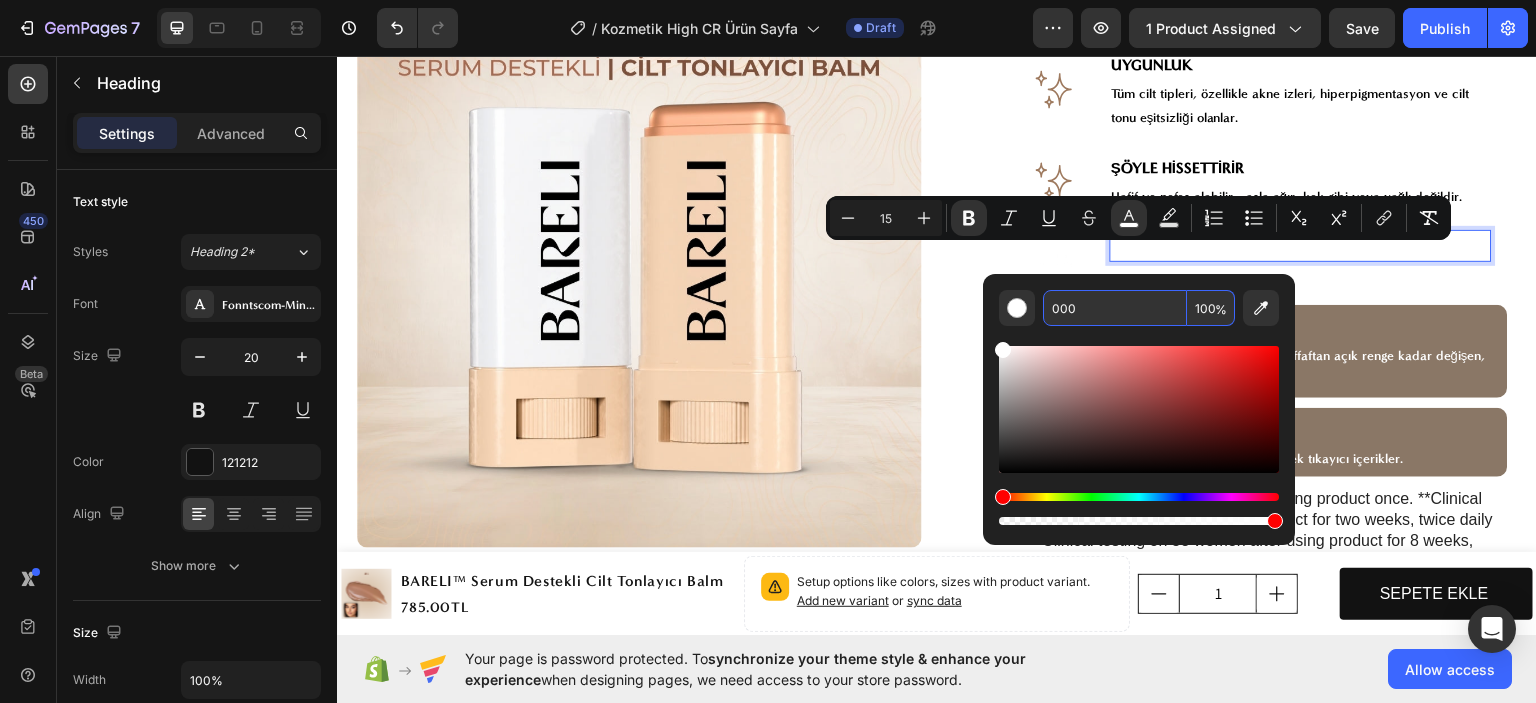 type on "000000" 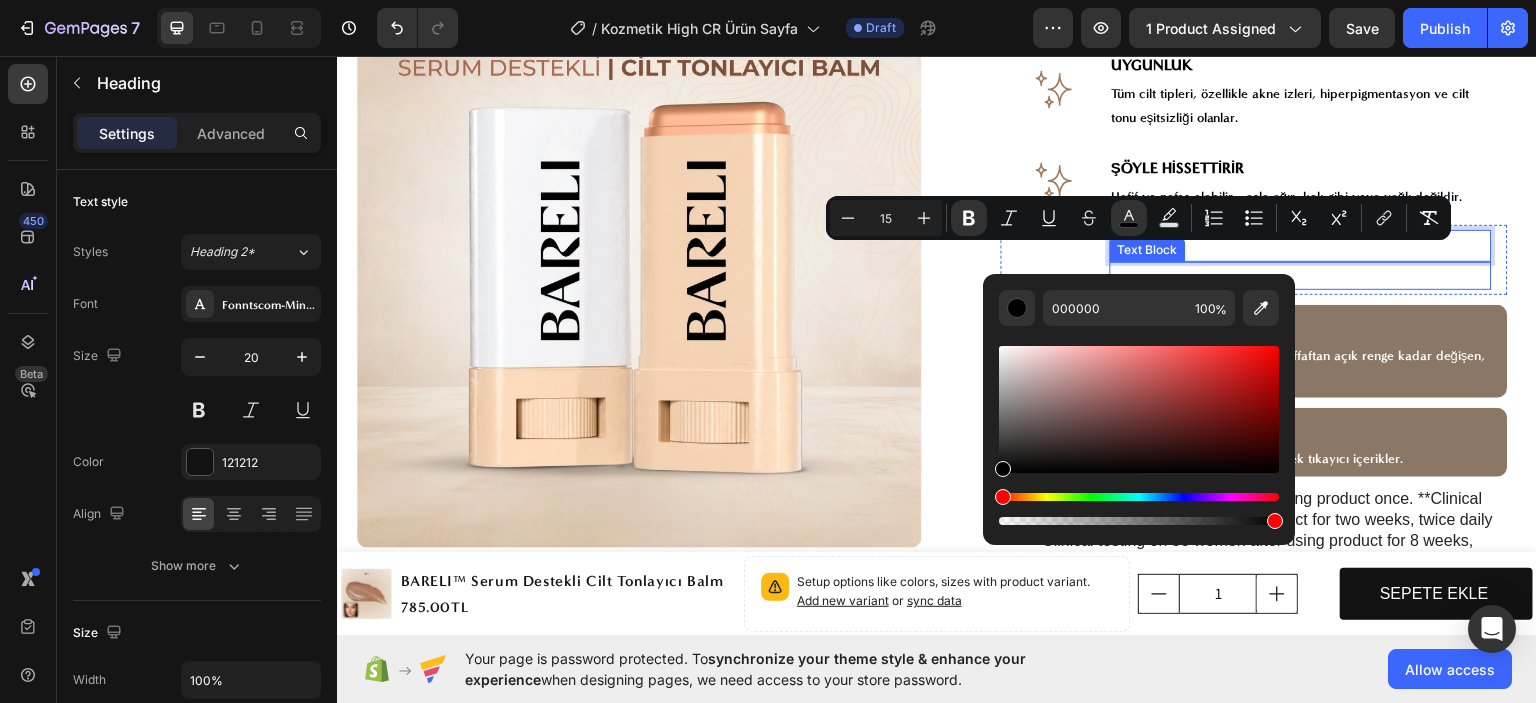 click on "Cildiniz daha pürüzsüz. Kusurları gizlerken doğal bir bitiş sağlar." at bounding box center [1301, 274] 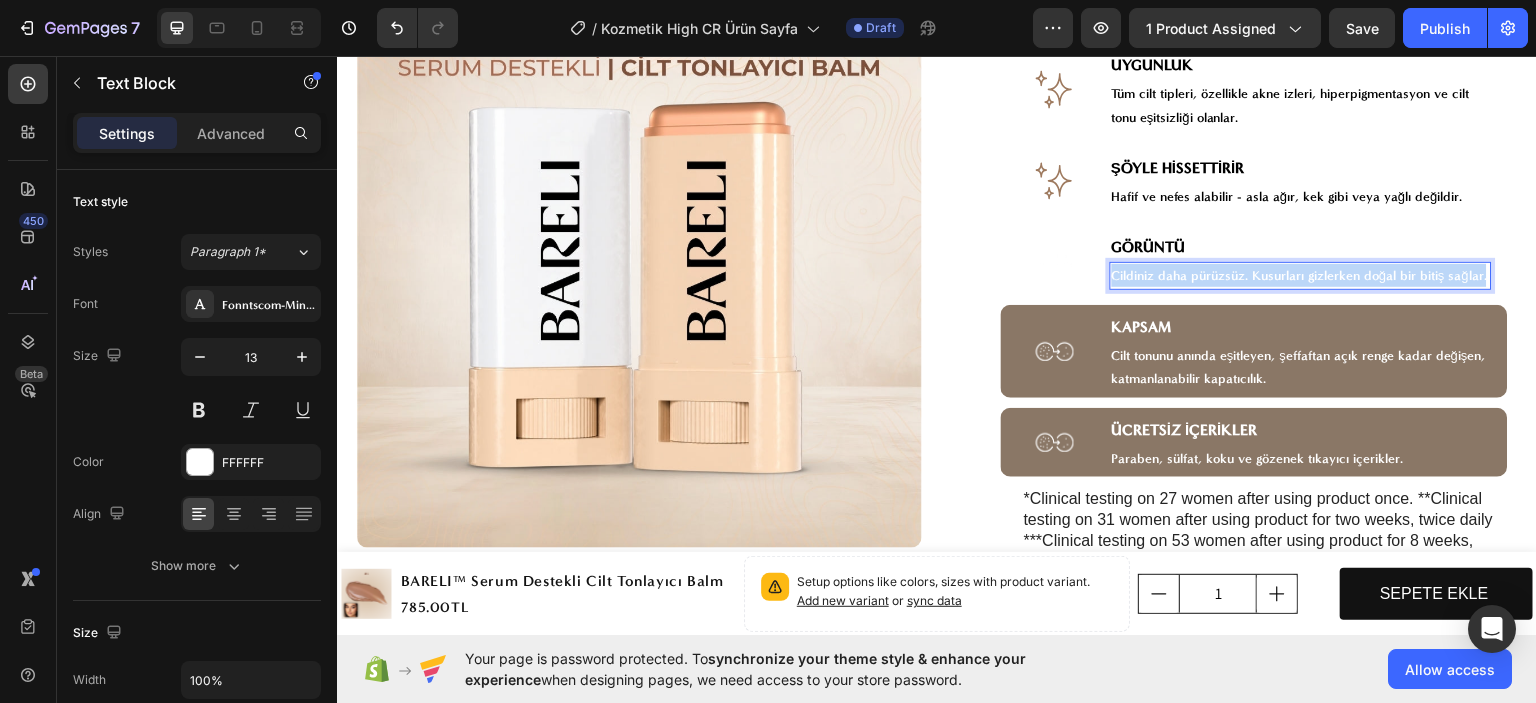 click on "Cildiniz daha pürüzsüz. Kusurları gizlerken doğal bir bitiş sağlar." at bounding box center (1301, 274) 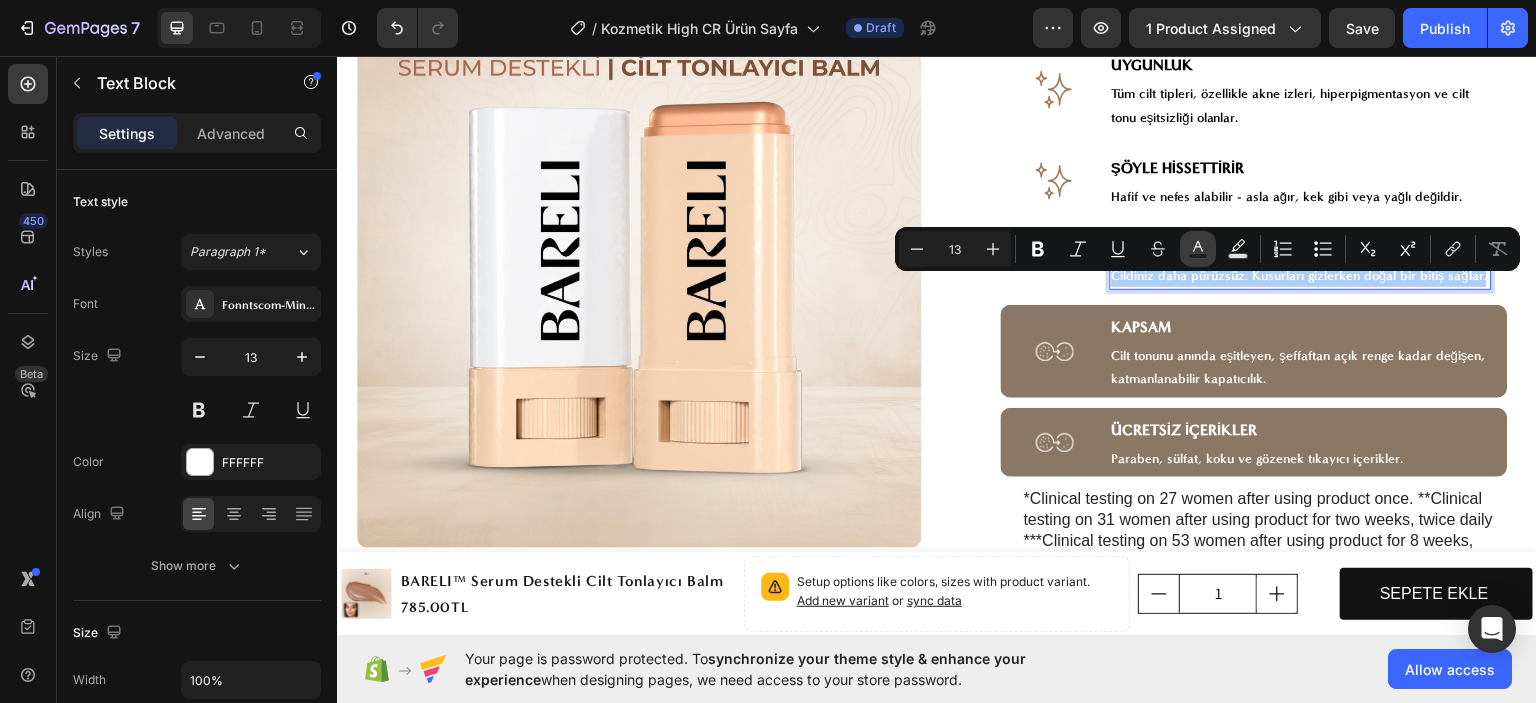 click 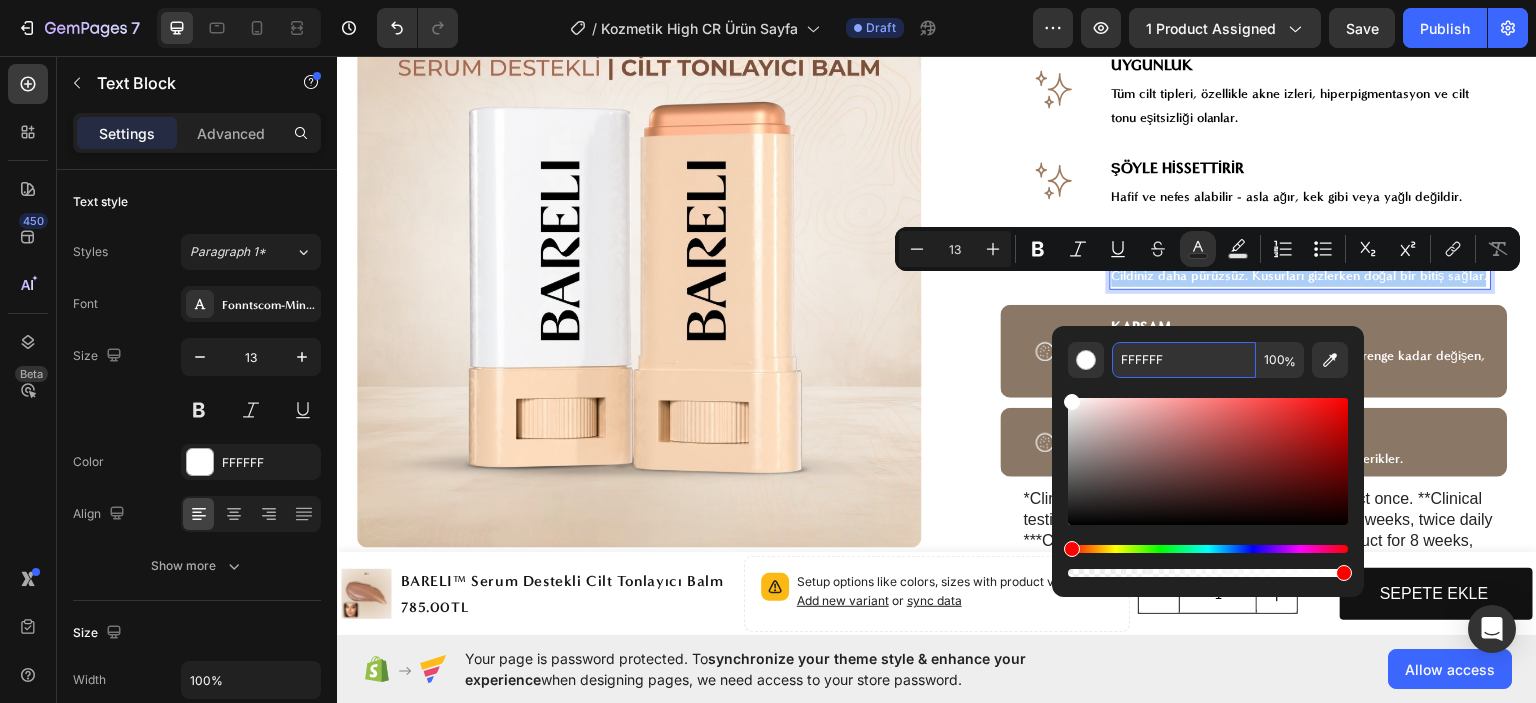 click on "FFFFFF" at bounding box center (1184, 360) 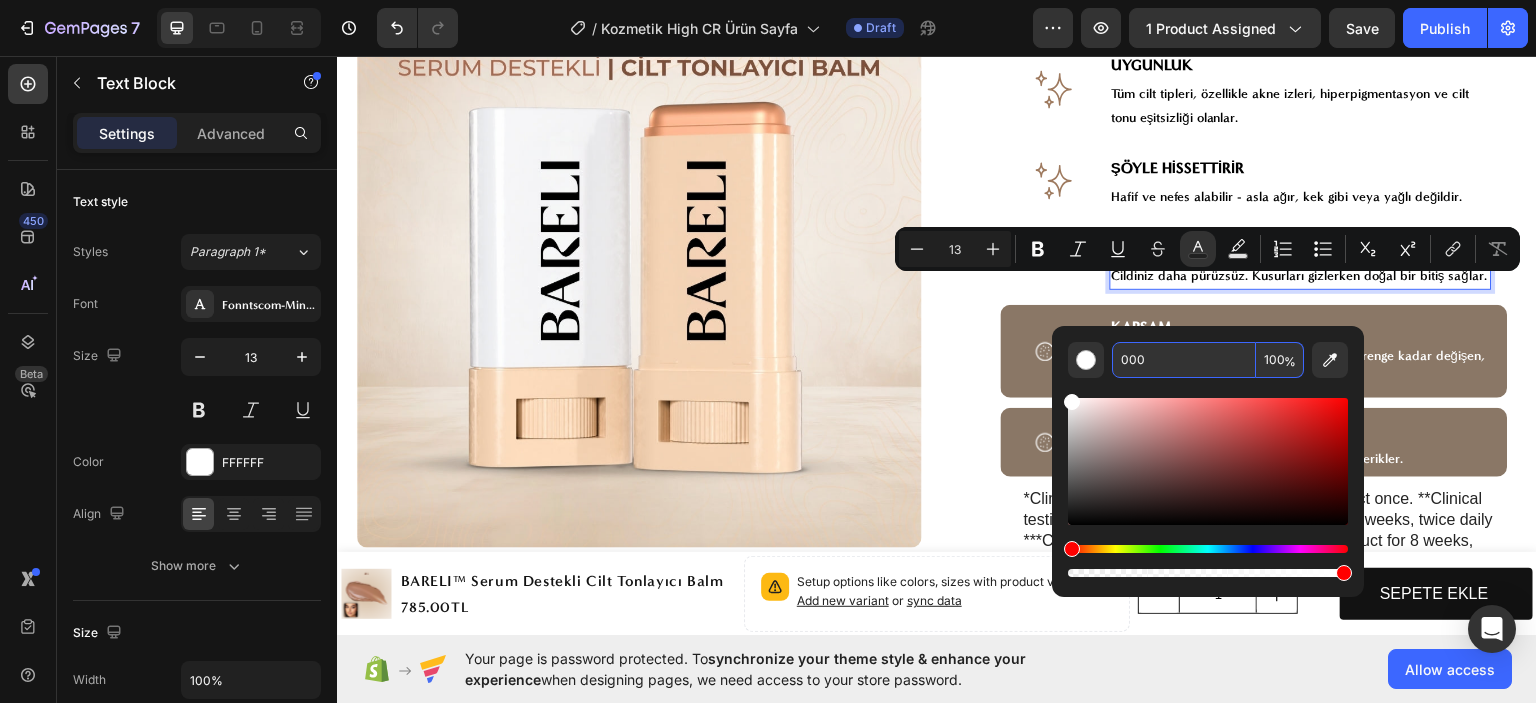type on "000000" 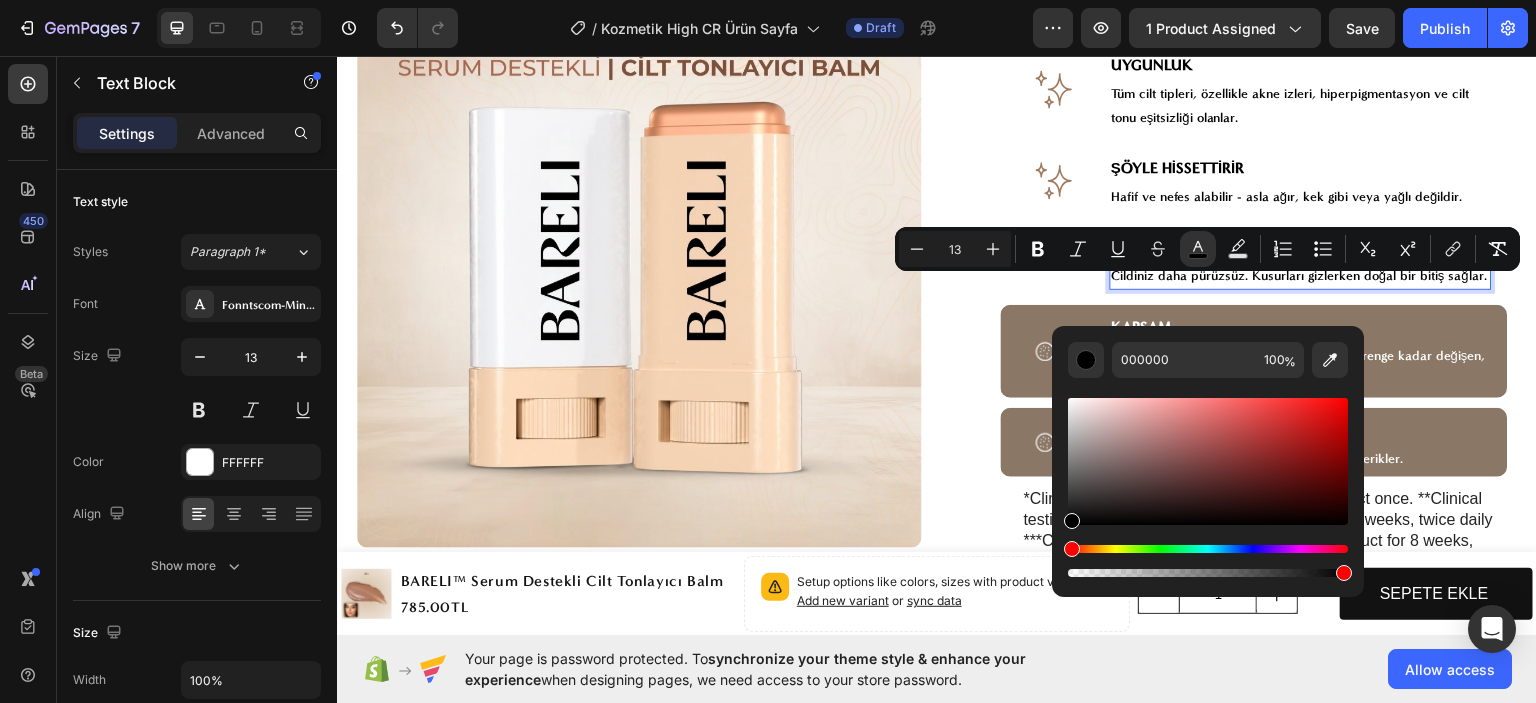 click on "Cildiniz daha pürüzsüz. Kusurları gizlerken doğal bir bitiş sağlar." at bounding box center [1301, 274] 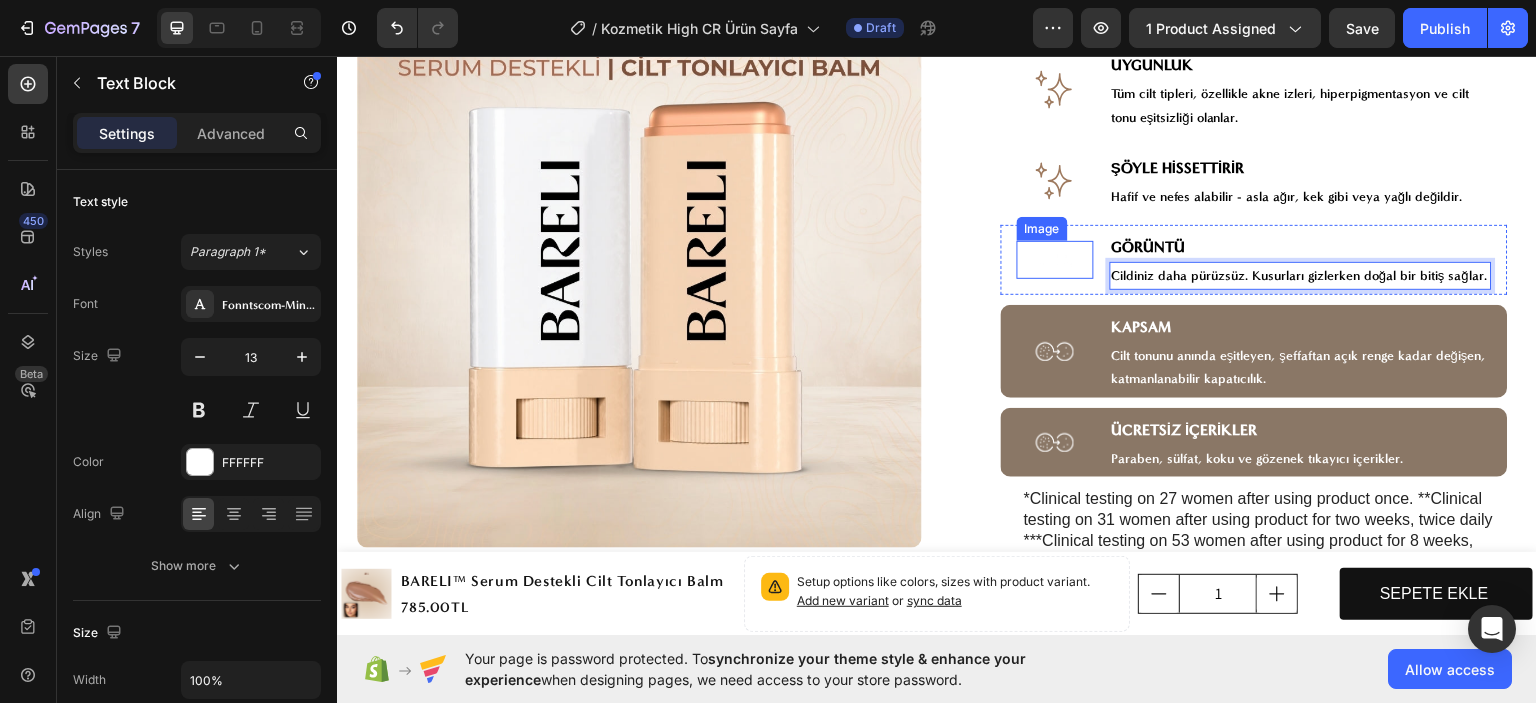 click at bounding box center [1055, 259] 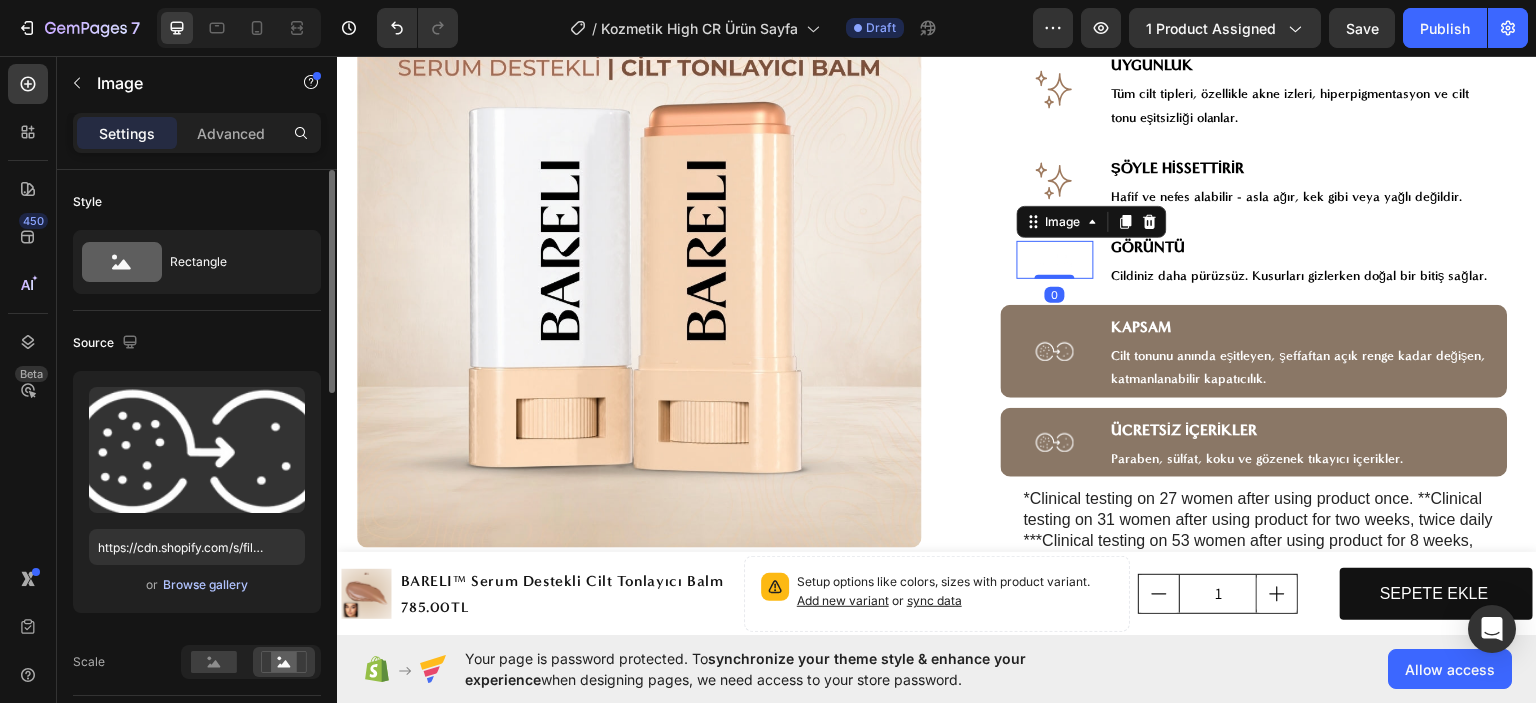 click on "Browse gallery" at bounding box center (205, 585) 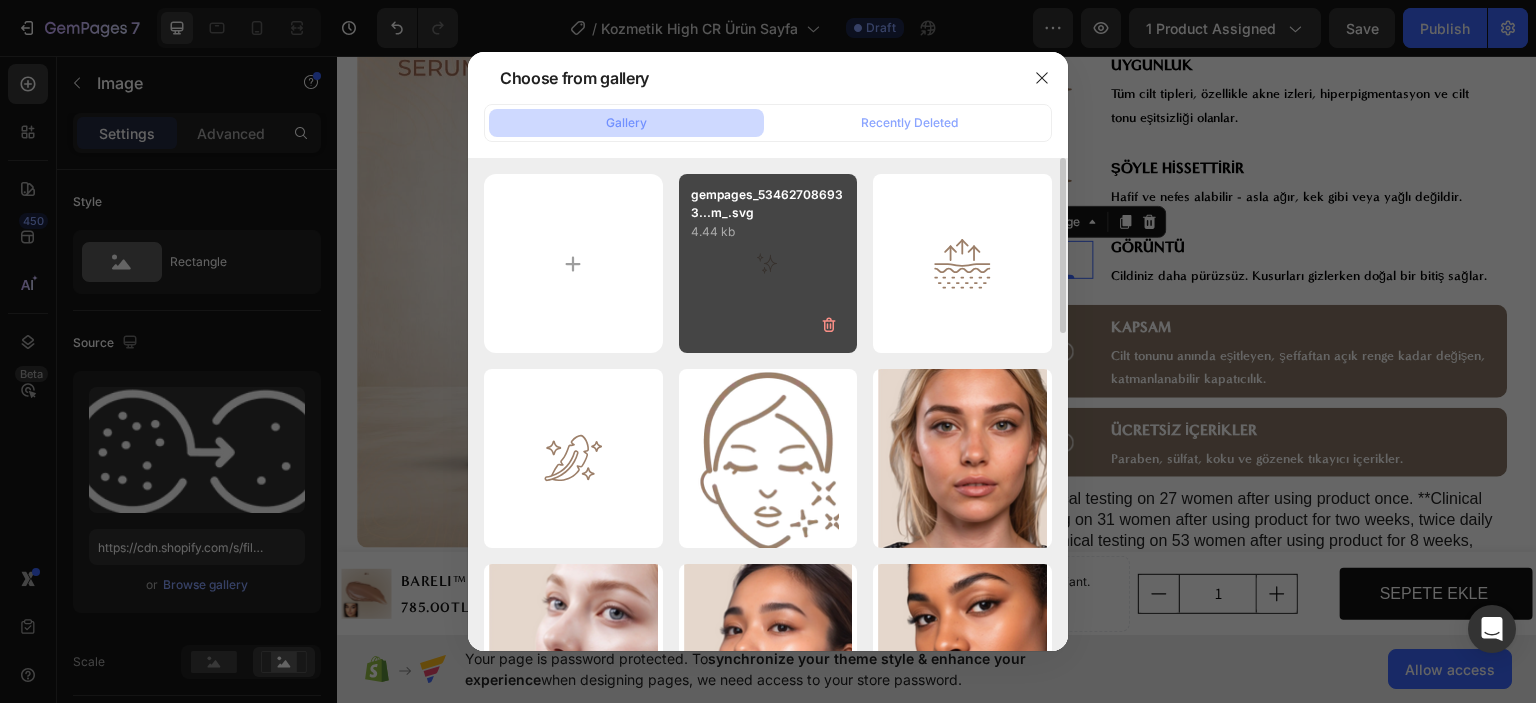 click on "gempages_534627086933...m_.svg 4.44 kb" at bounding box center (768, 263) 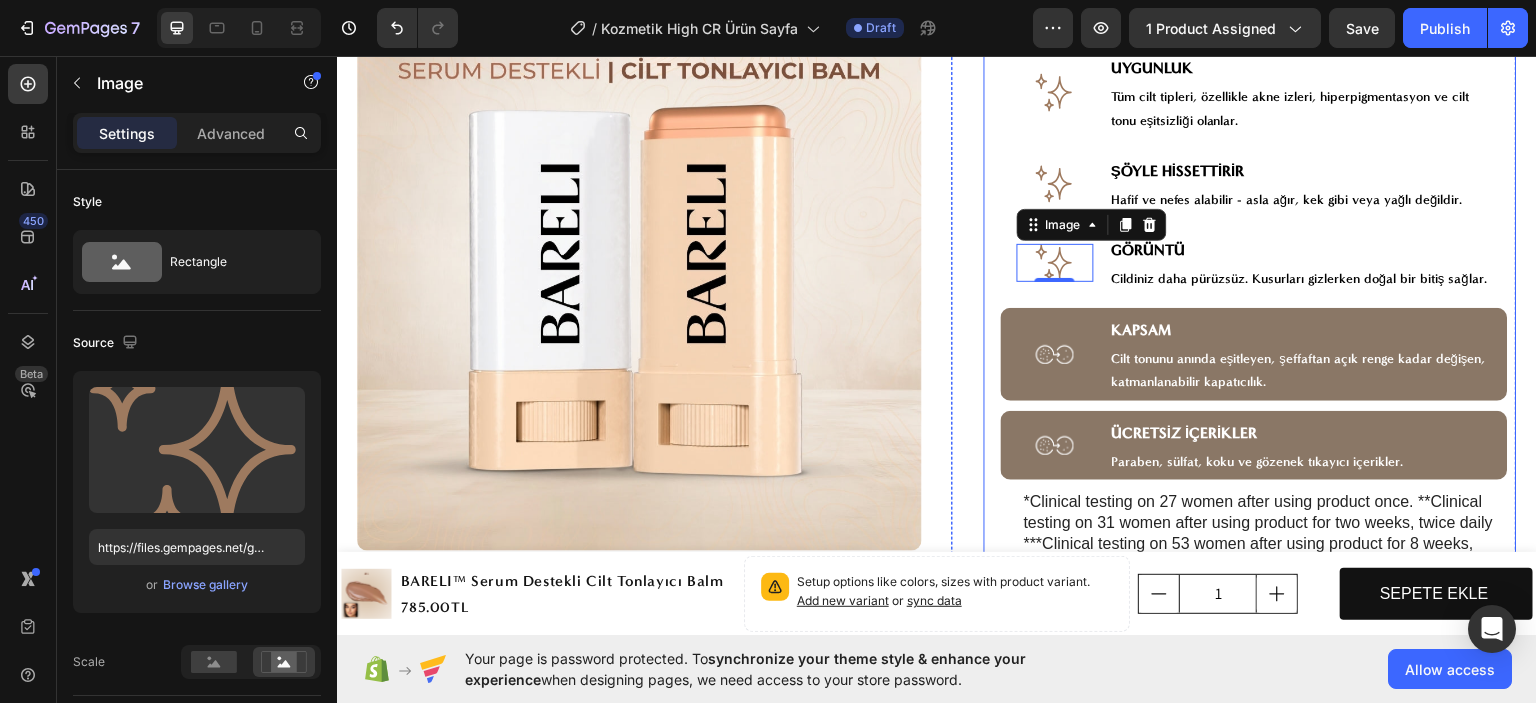 scroll, scrollTop: 1200, scrollLeft: 0, axis: vertical 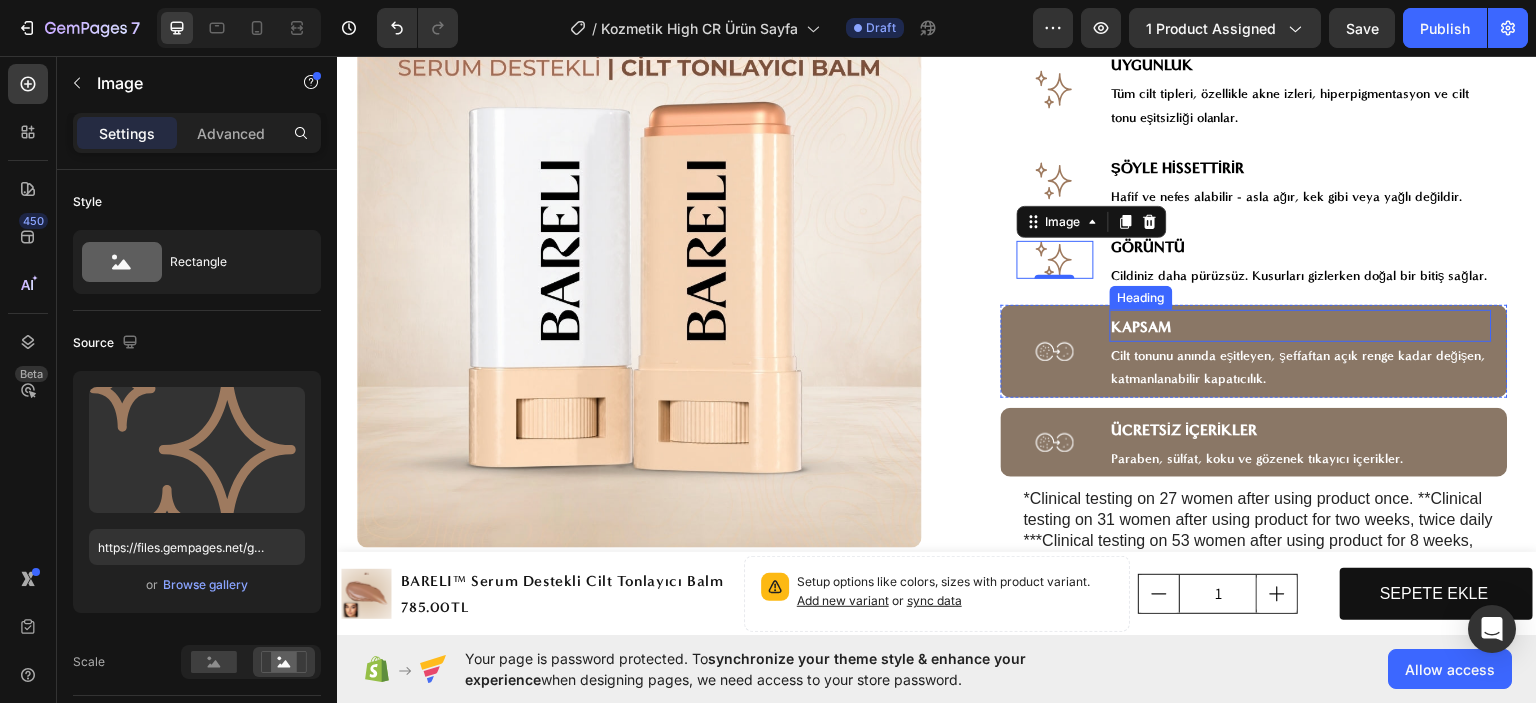 click on "KAPSAM" at bounding box center [1142, 326] 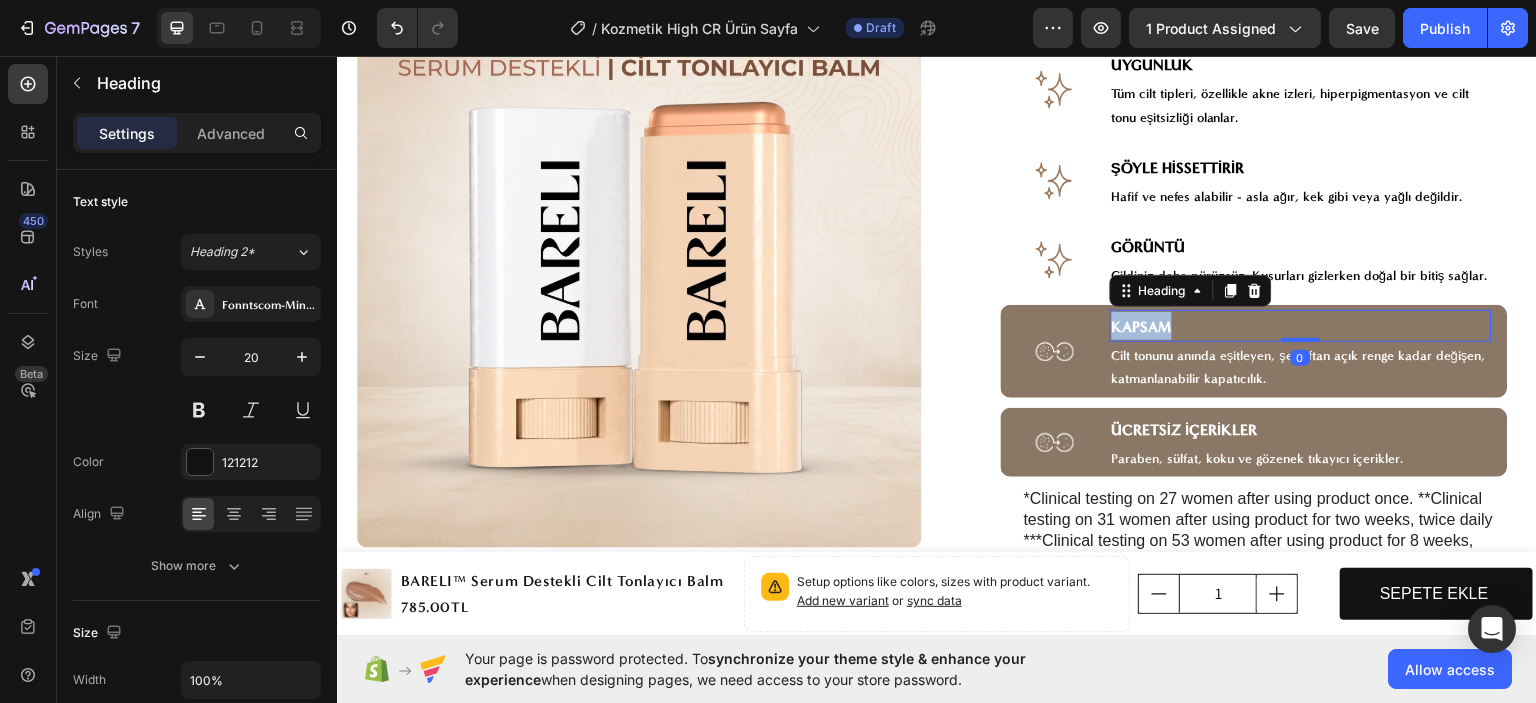 click on "KAPSAM" at bounding box center (1142, 326) 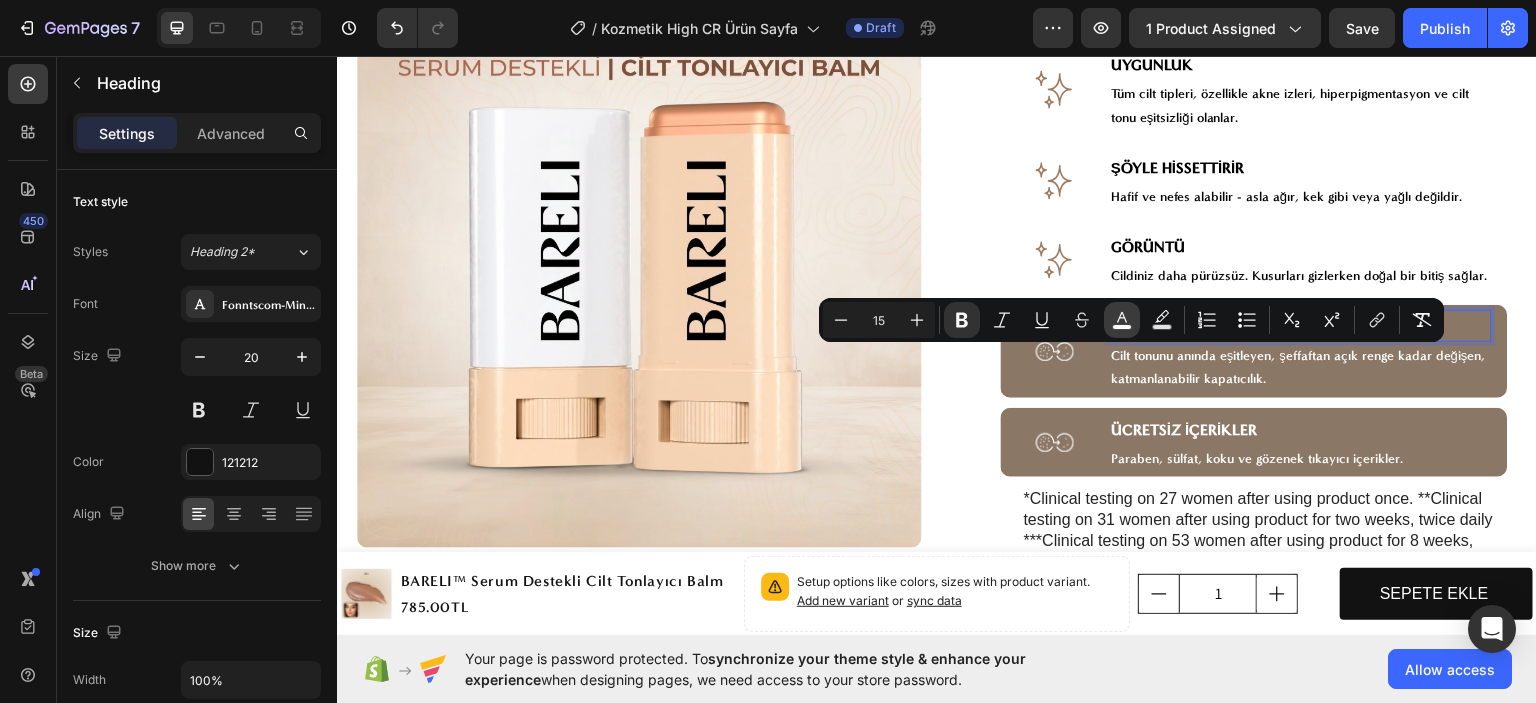 click on "color" at bounding box center [1122, 320] 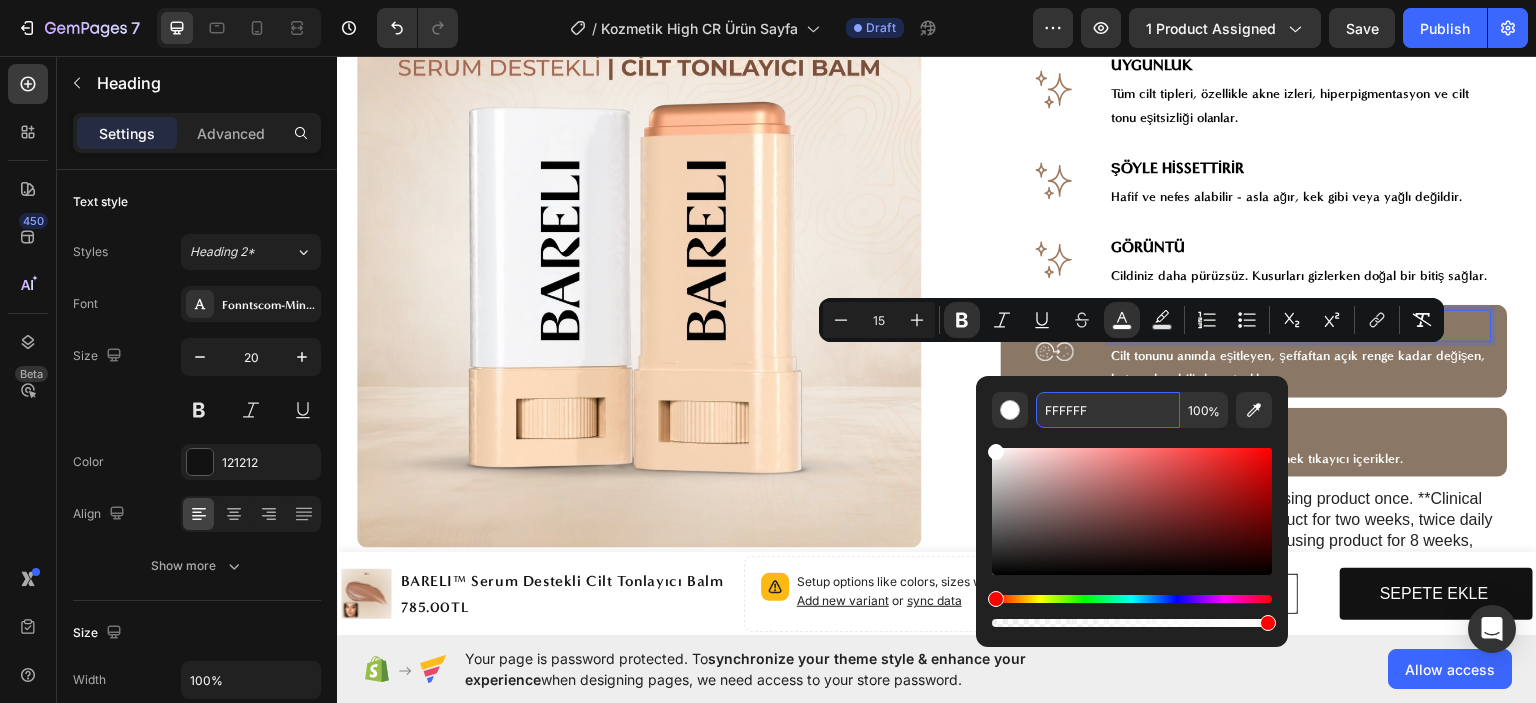 click on "FFFFFF" at bounding box center [1108, 410] 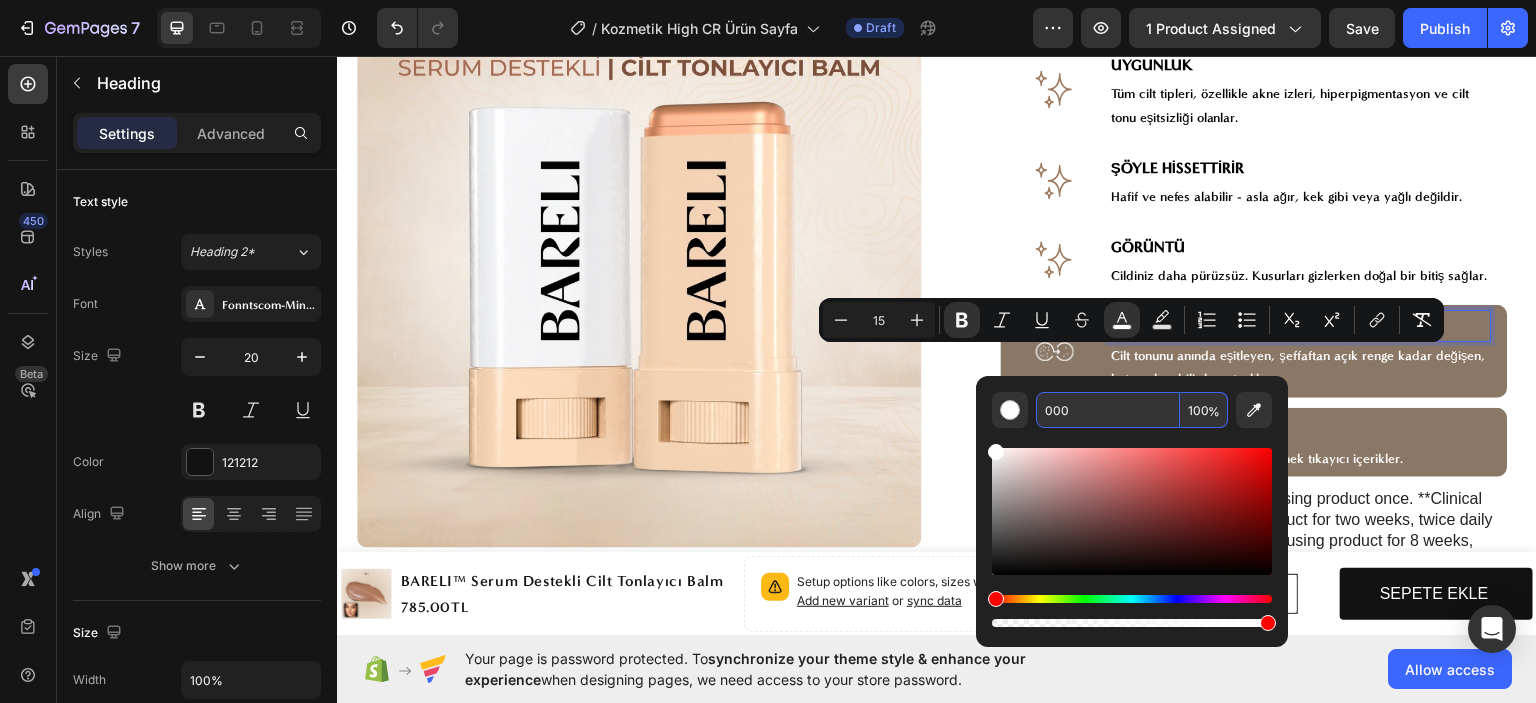 type on "000000" 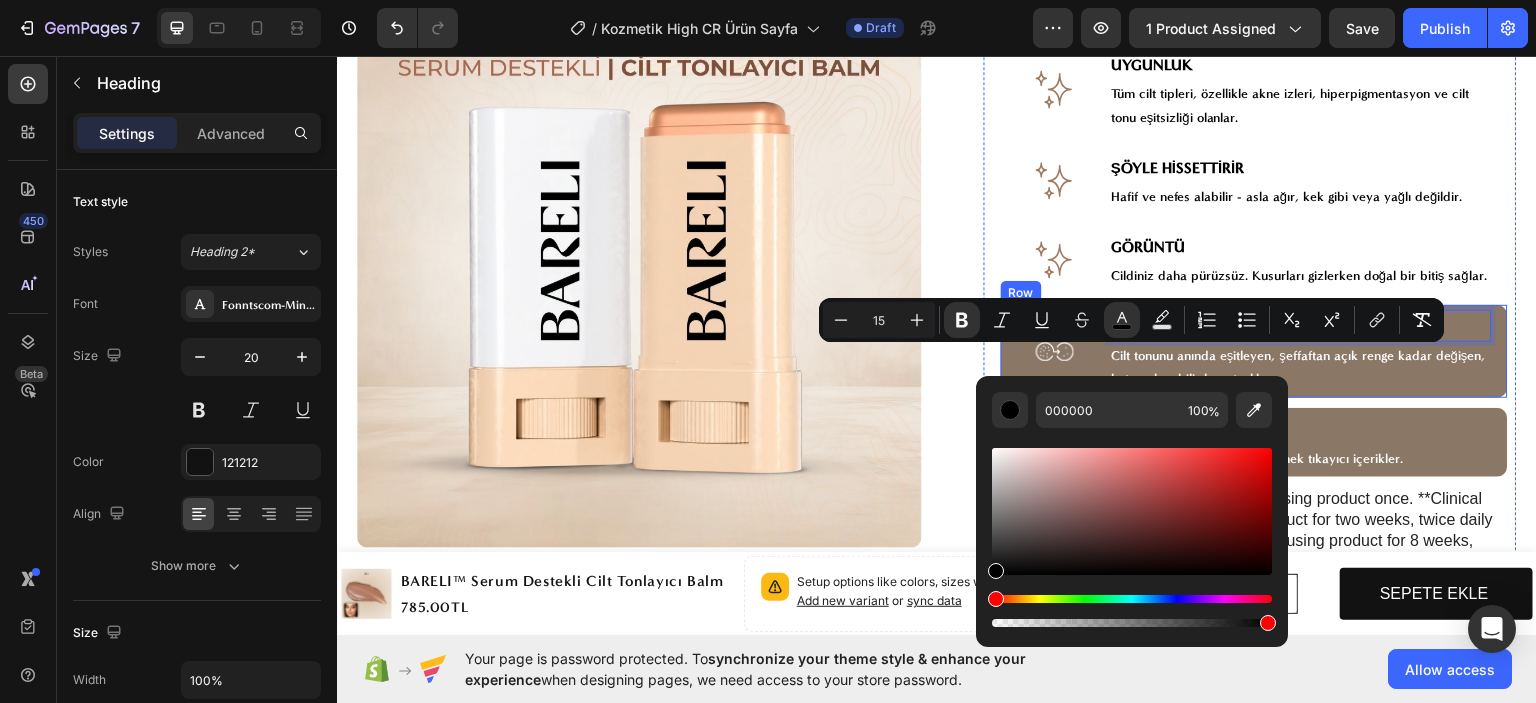 click on "Image" at bounding box center (1055, 350) 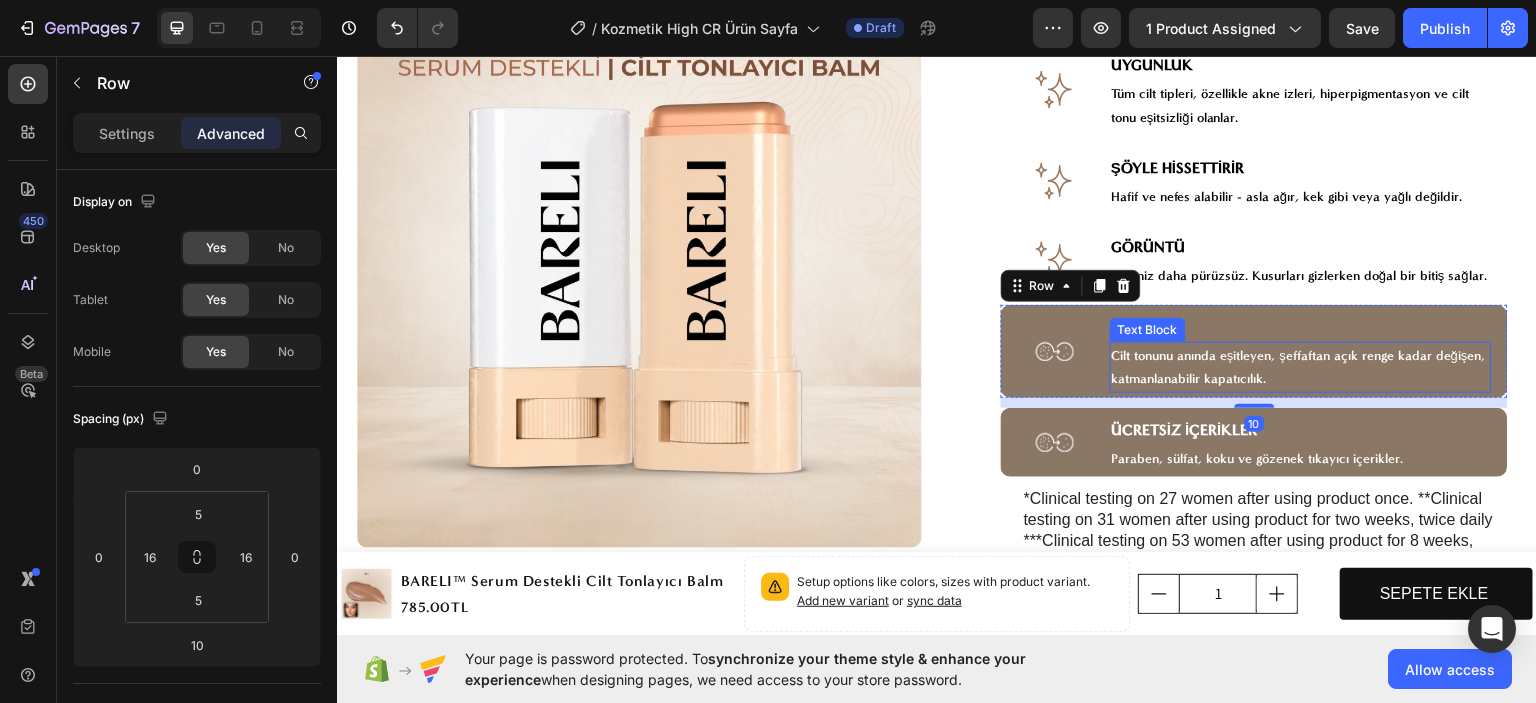 click on "Cilt tonunu anında eşitleyen, şeffaftan açık renge kadar değişen, katmanlanabilir kapatıcılık." at bounding box center (1301, 366) 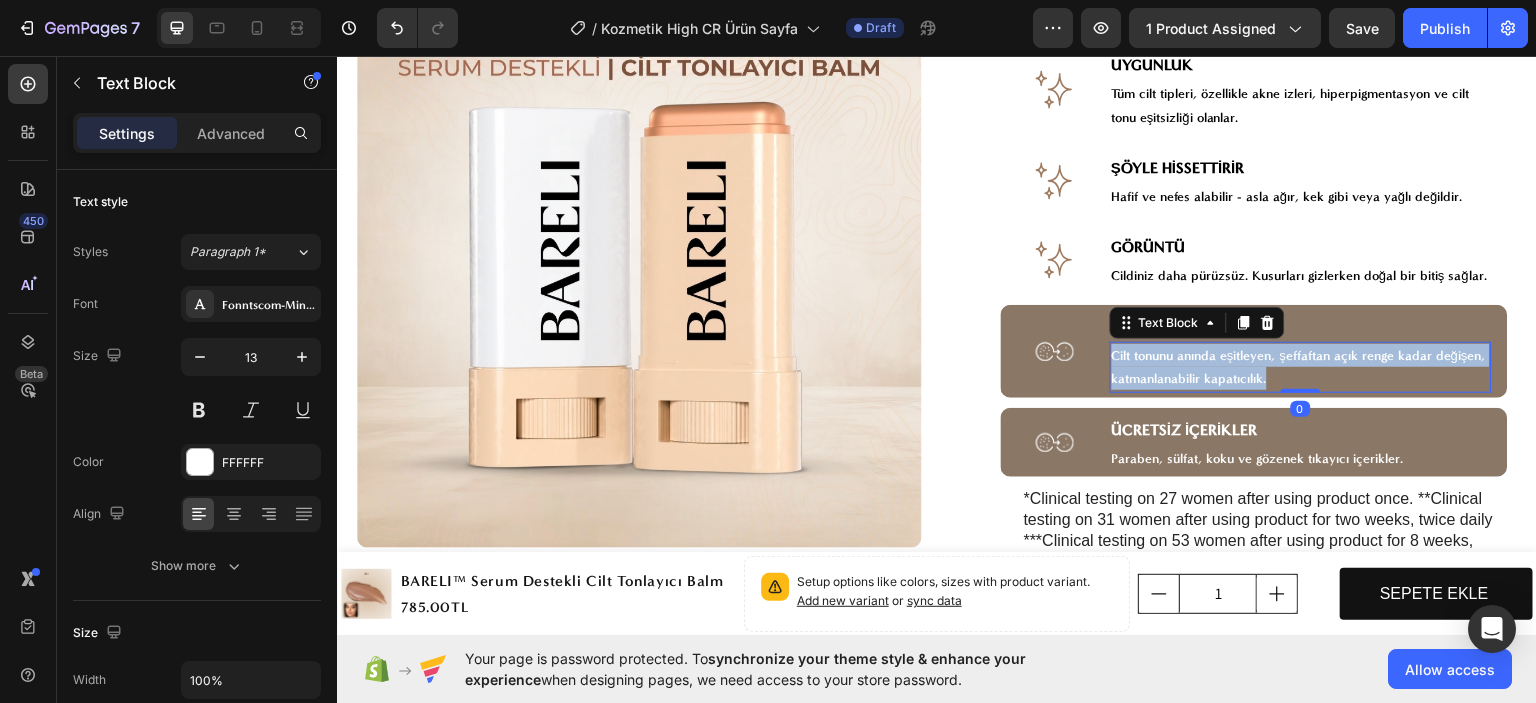click on "Cilt tonunu anında eşitleyen, şeffaftan açık renge kadar değişen, katmanlanabilir kapatıcılık." at bounding box center [1301, 366] 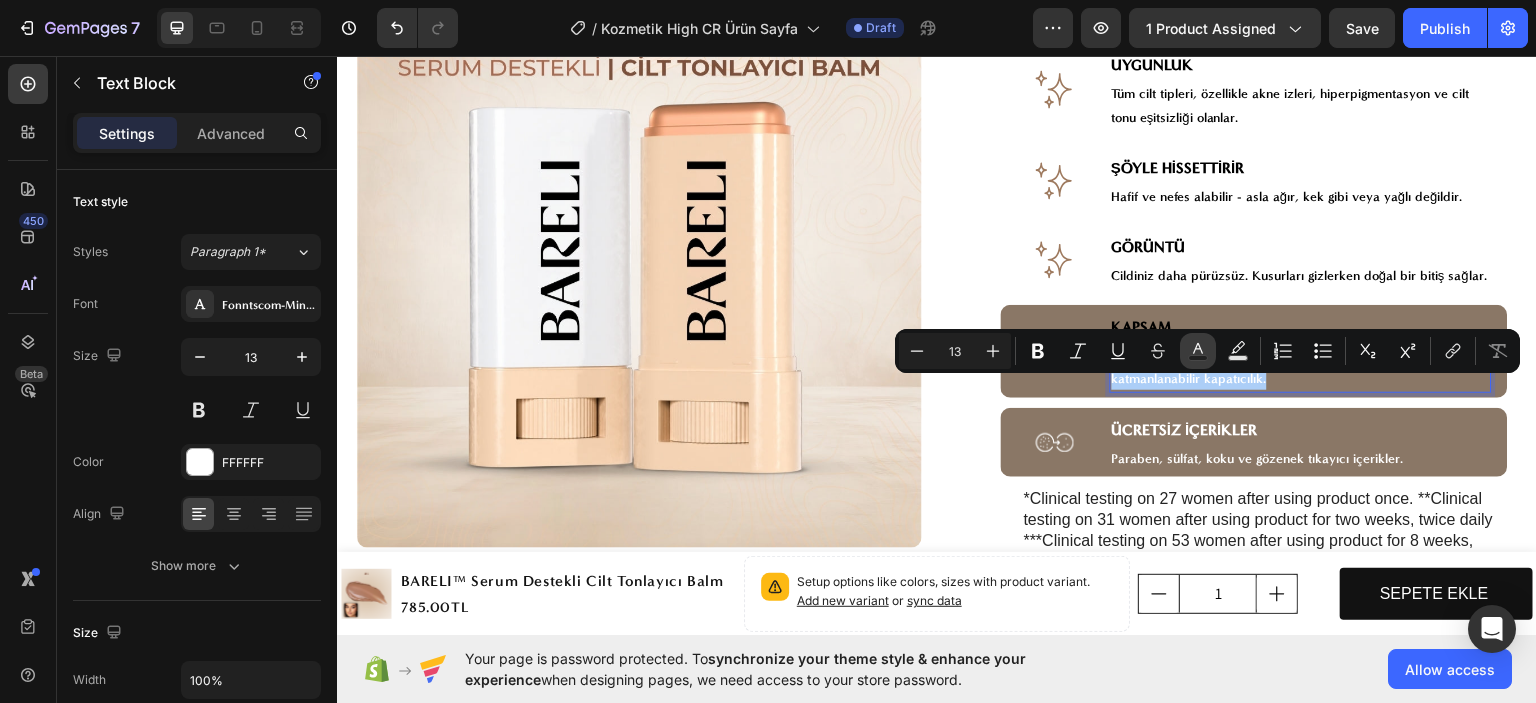 click 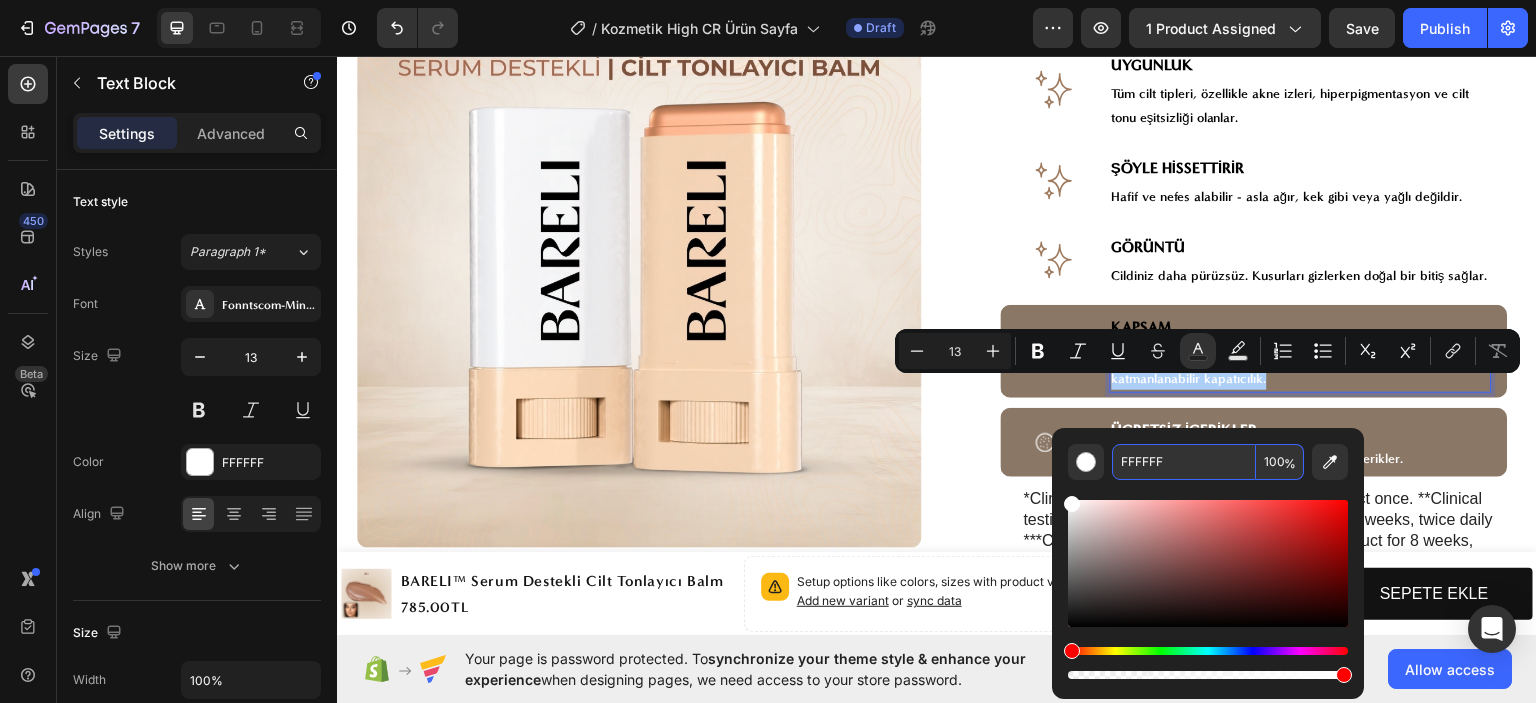 click on "FFFFFF" at bounding box center [1184, 462] 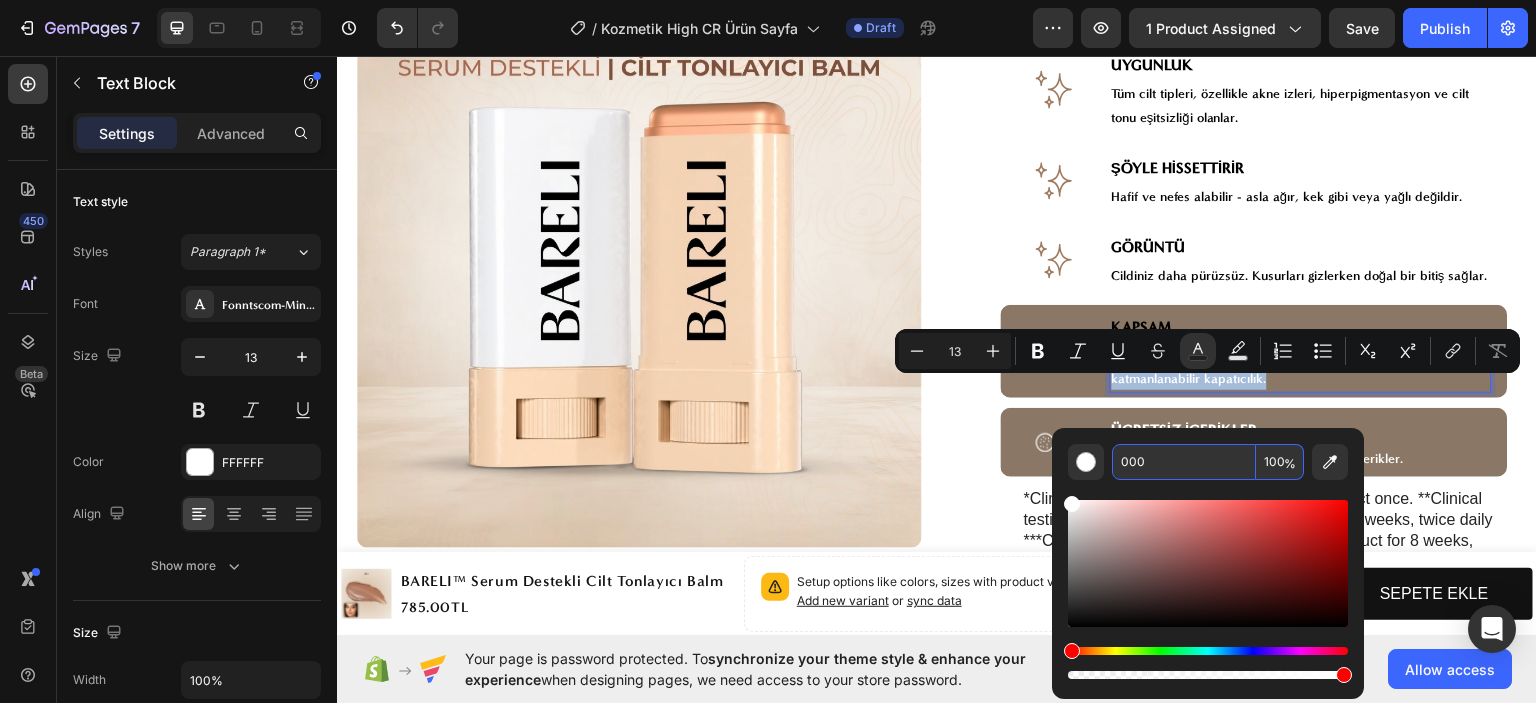type on "000000" 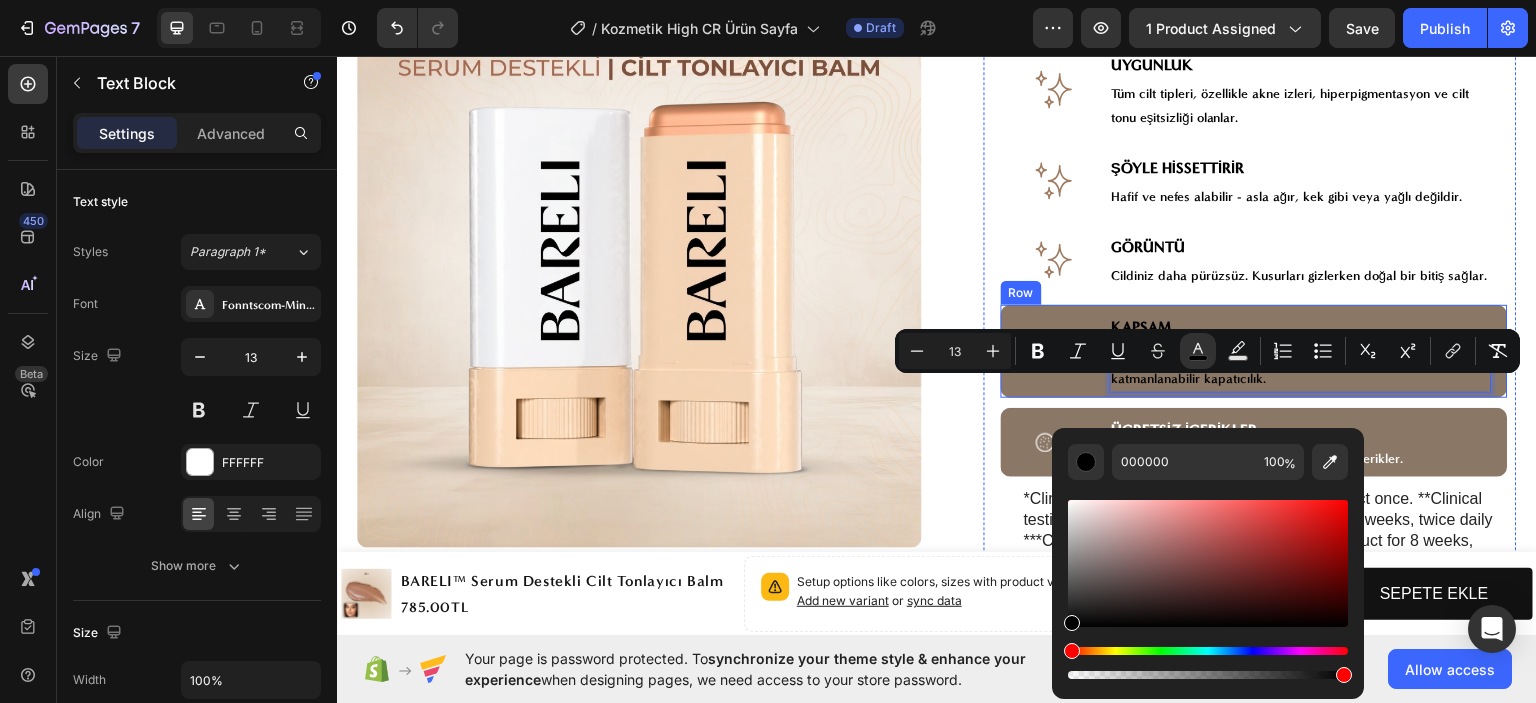 click on "Image ⁠⁠⁠⁠⁠⁠⁠ KAPSAM Heading Cilt tonunu anında eşitleyen, şeffaftan açık renge kadar değişen, katmanlanabilir kapatıcılık. Text Block   0 Row" at bounding box center [1254, 350] 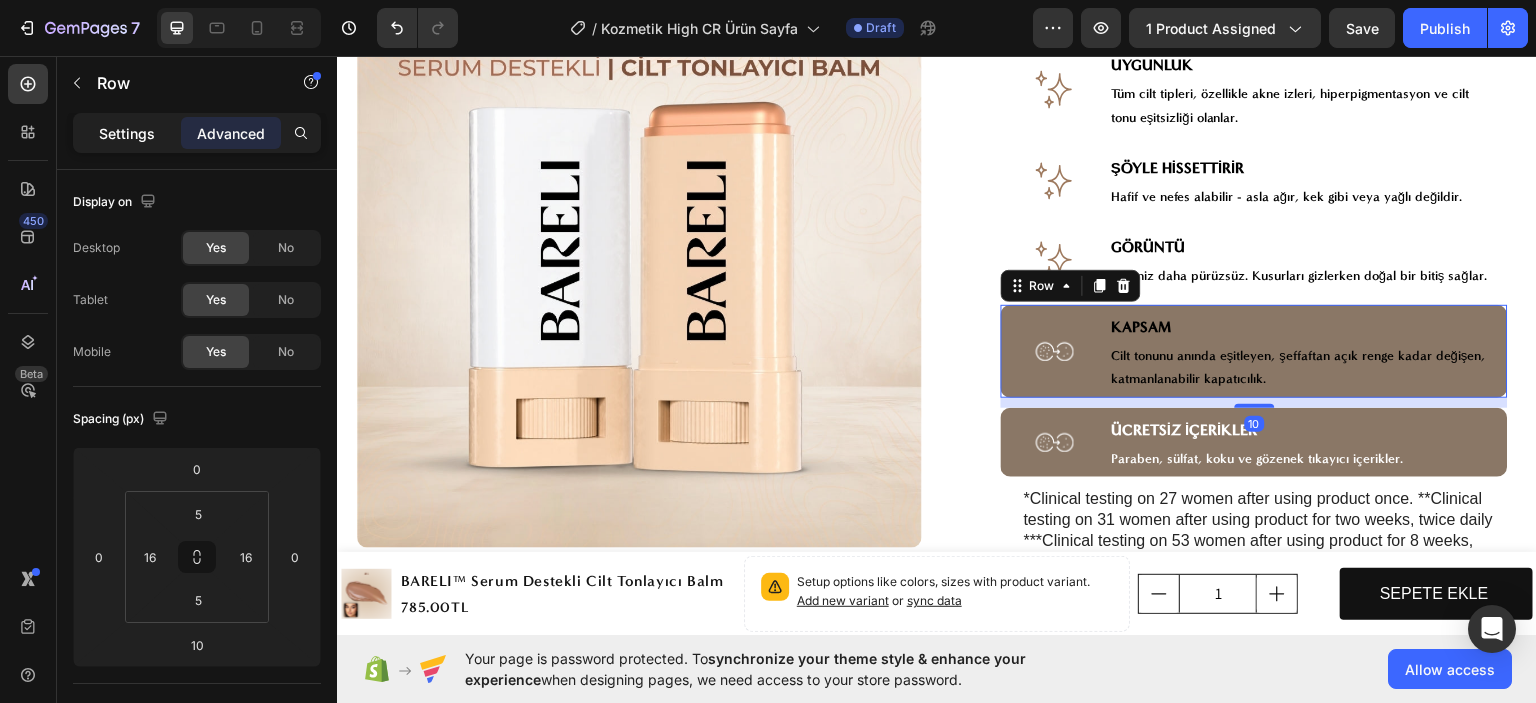 click on "Settings" at bounding box center [127, 133] 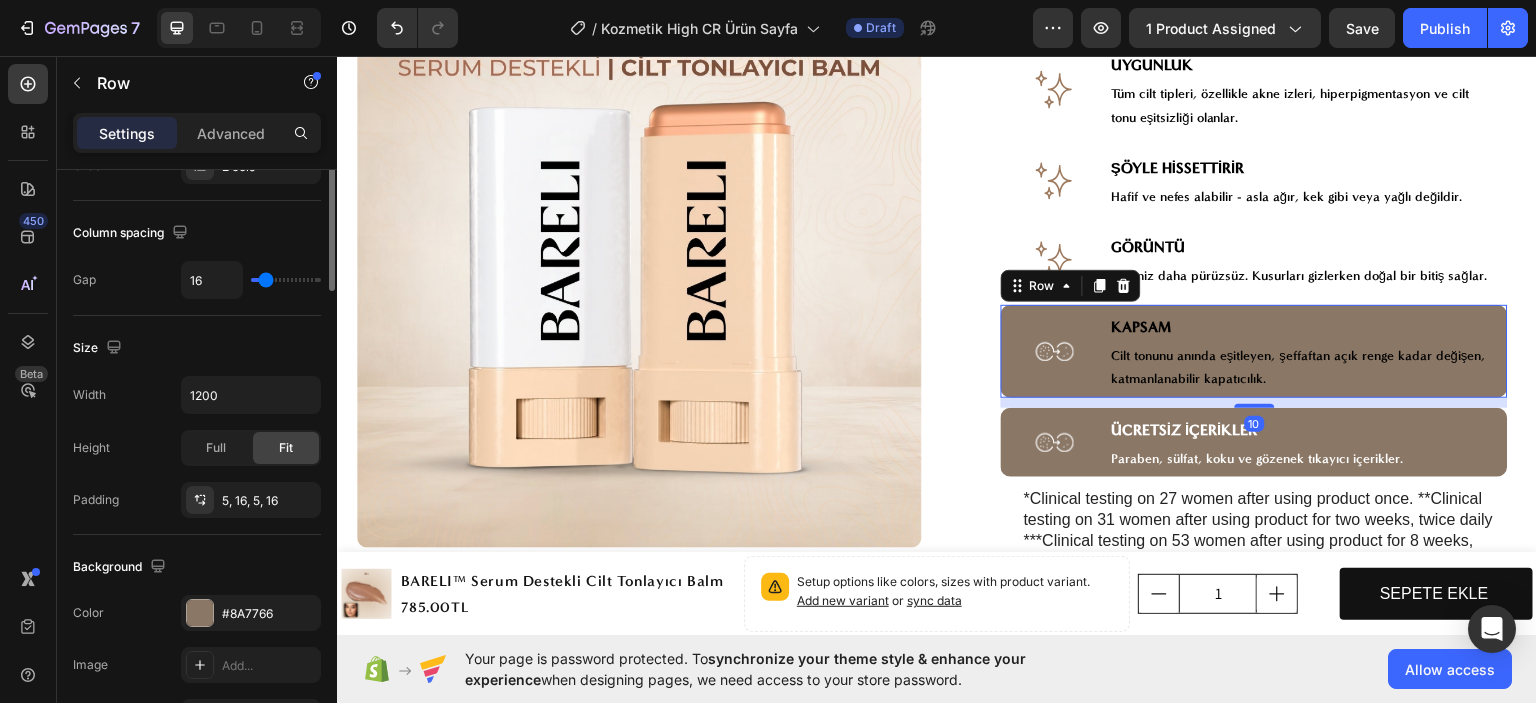 scroll, scrollTop: 500, scrollLeft: 0, axis: vertical 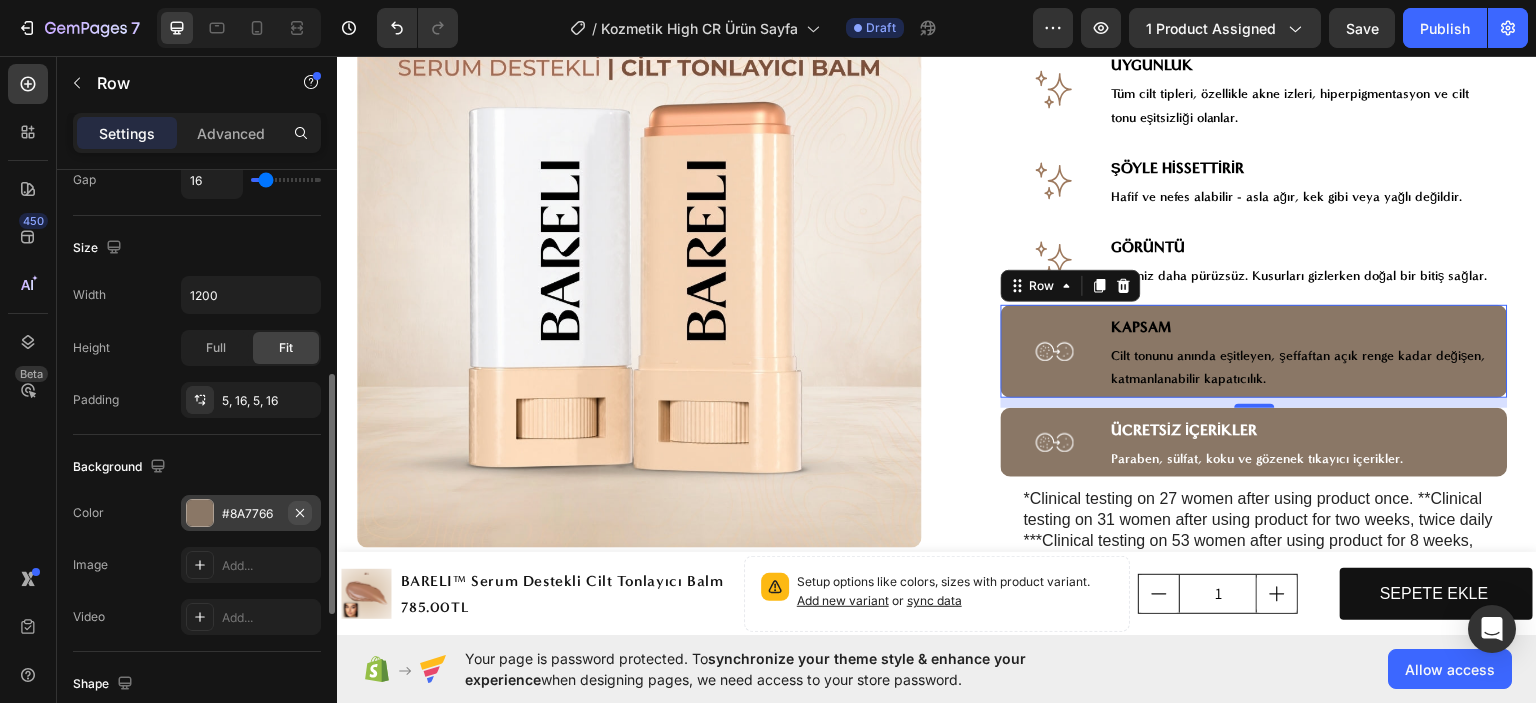 click 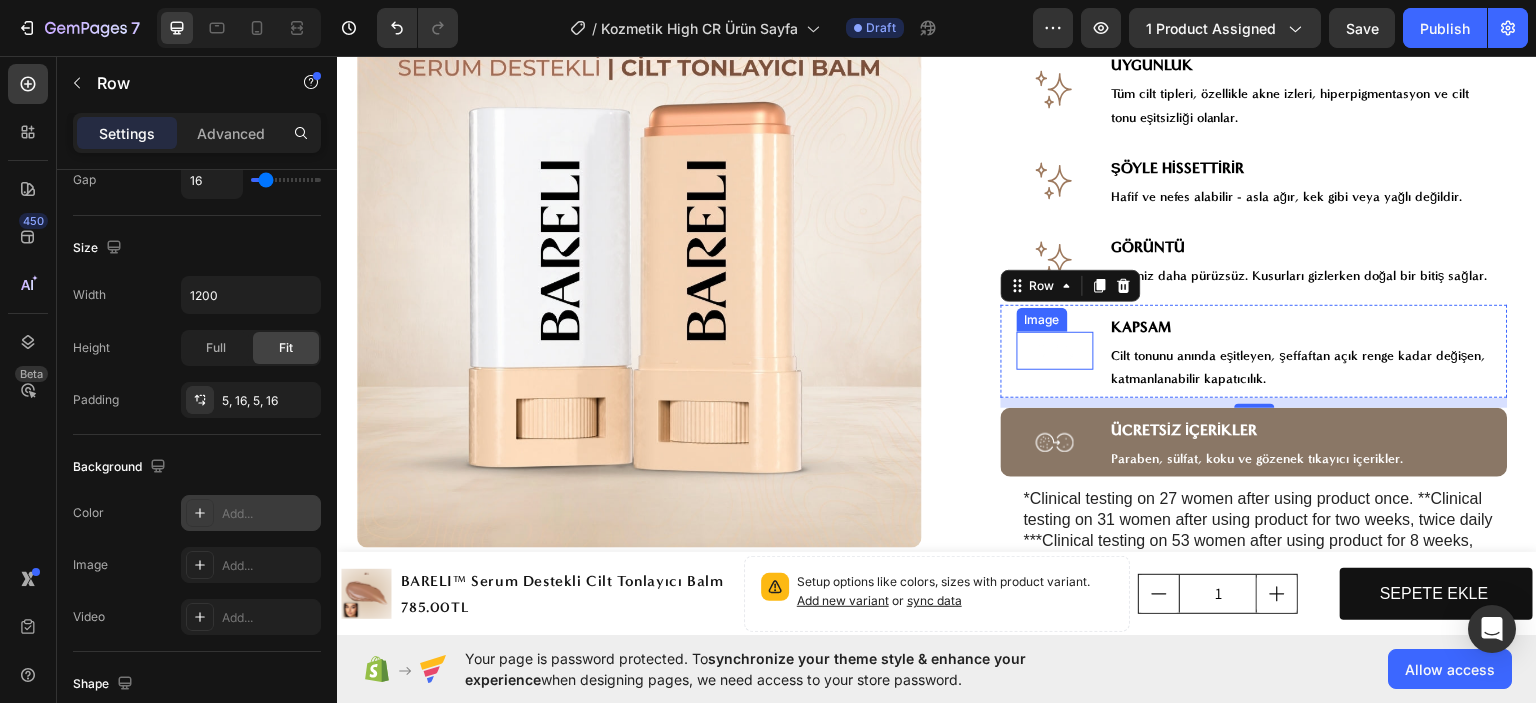 click at bounding box center [1055, 350] 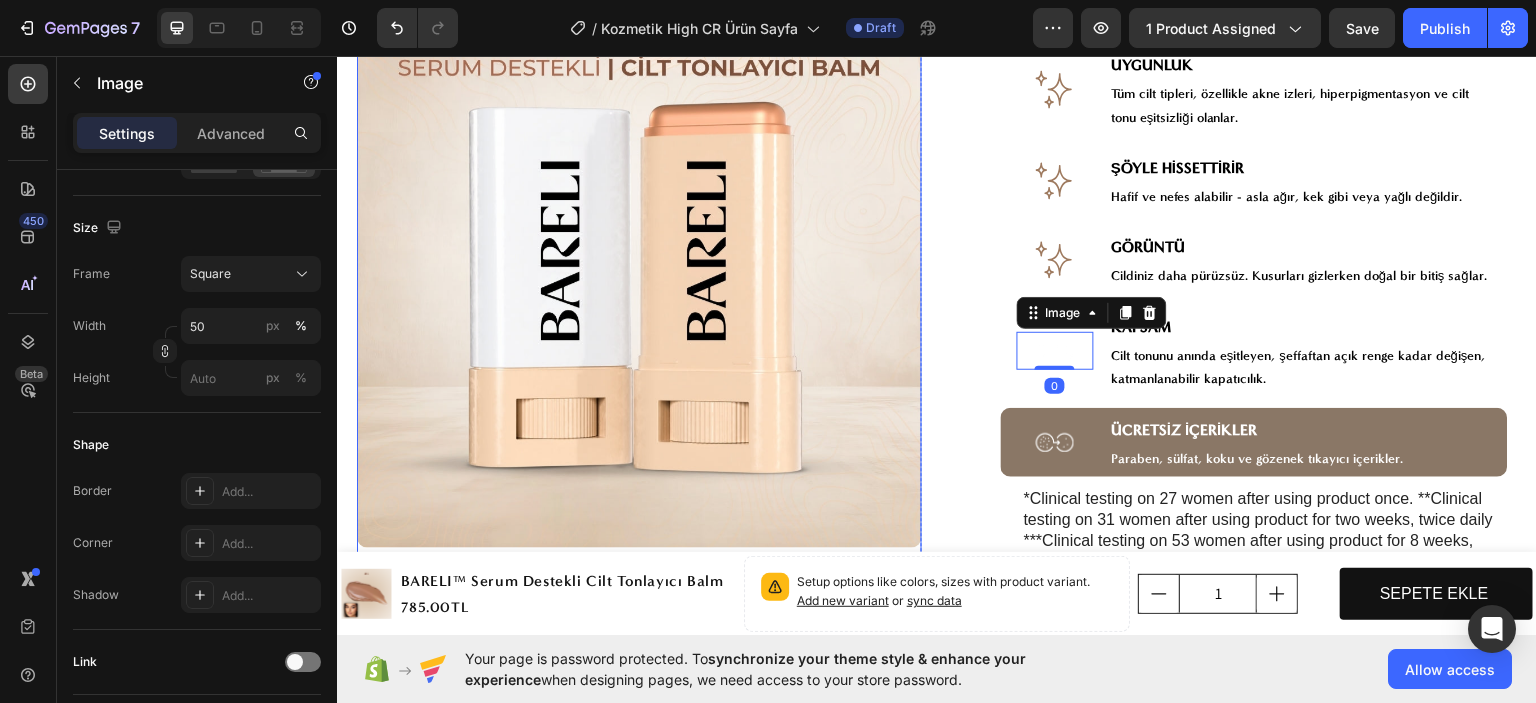 scroll, scrollTop: 0, scrollLeft: 0, axis: both 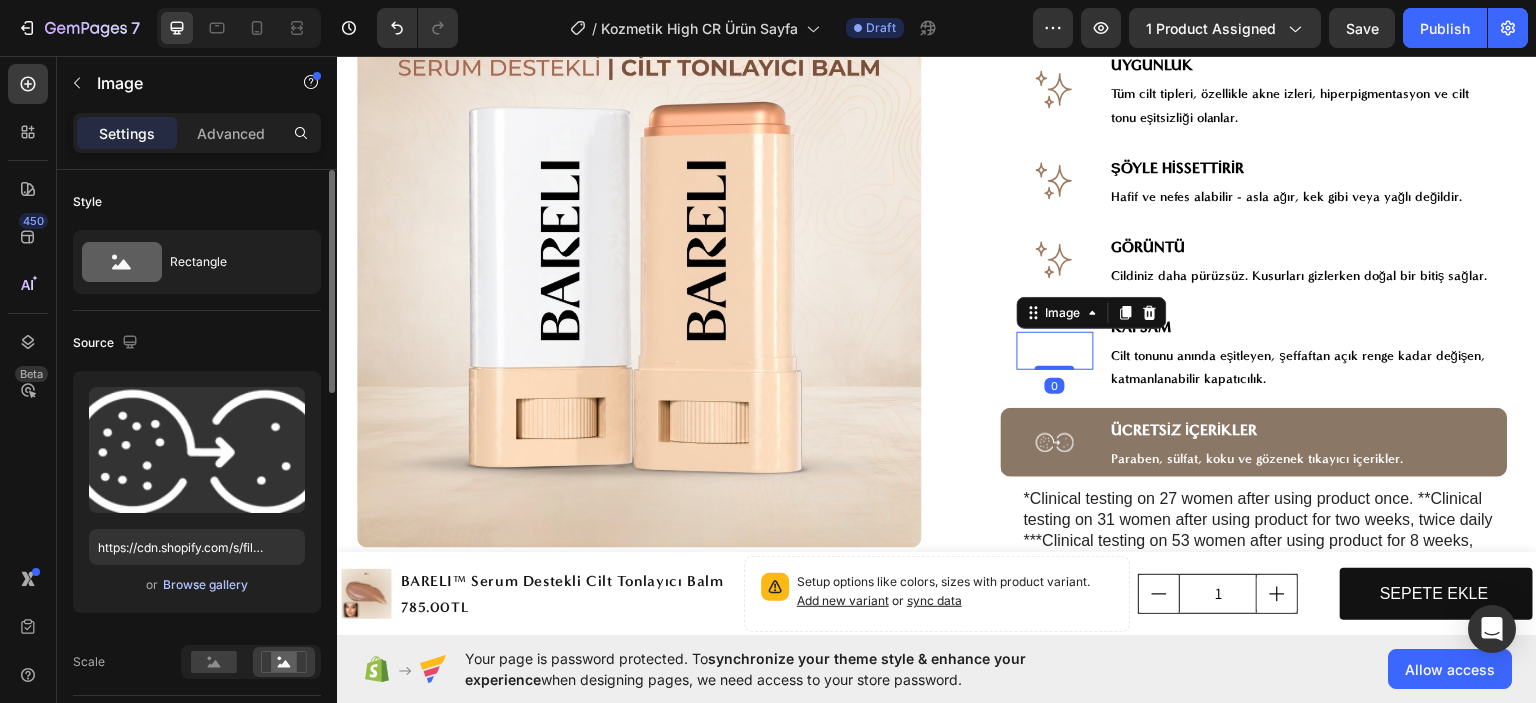 click on "Browse gallery" at bounding box center [205, 585] 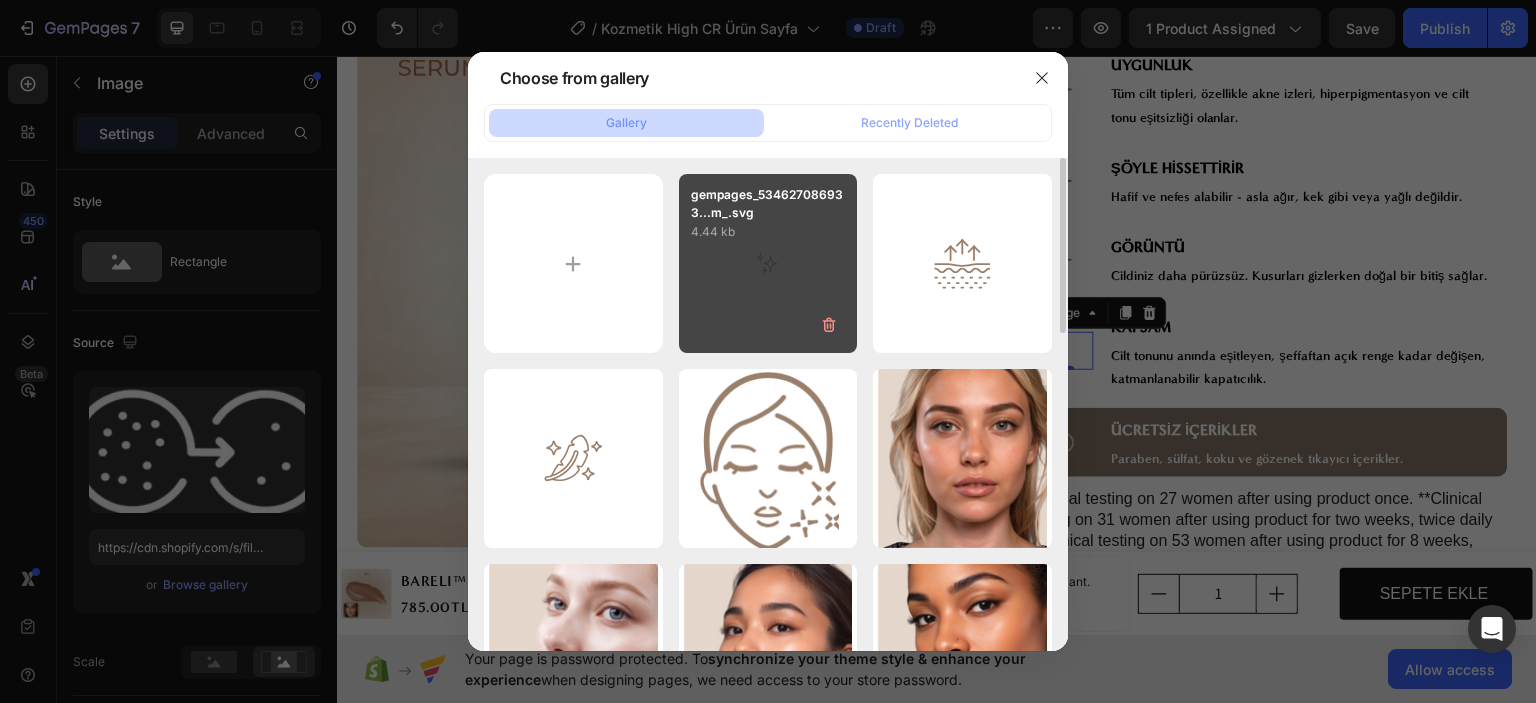 click on "gempages_534627086933...m_.svg 4.44 kb" at bounding box center [768, 263] 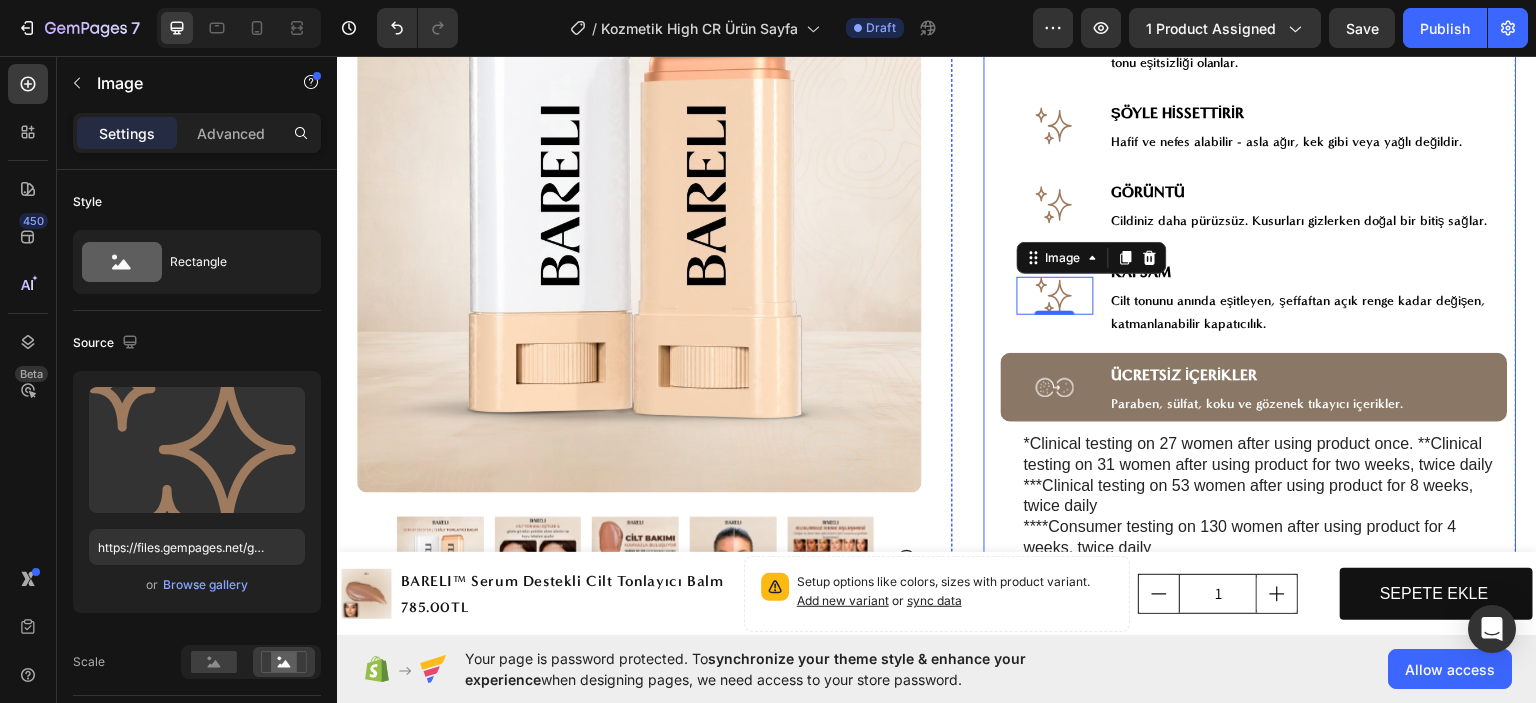 scroll, scrollTop: 1300, scrollLeft: 0, axis: vertical 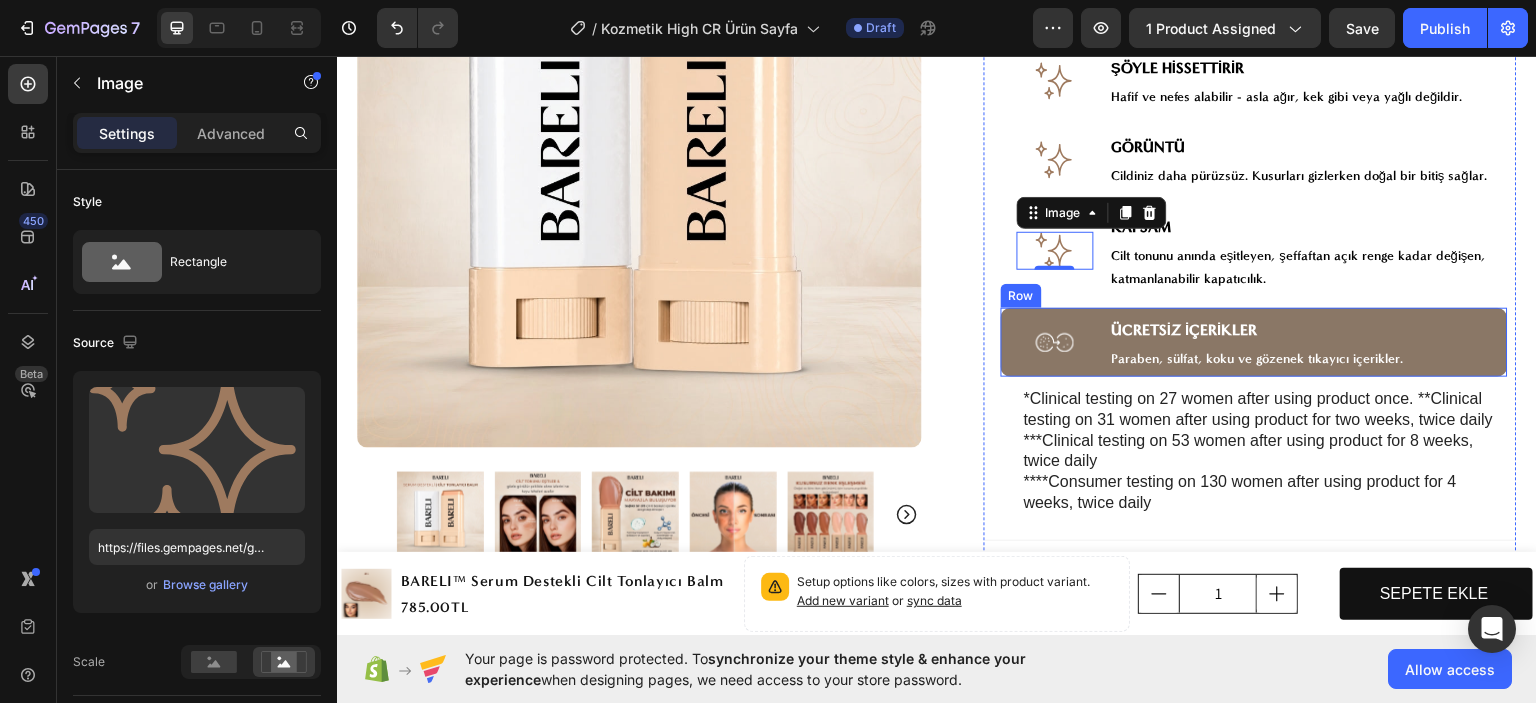 click on "Image ⁠⁠⁠⁠⁠⁠⁠ ÜCRETSİZ İÇERİKLER Heading Paraben, sülfat, koku ve gözenek tıkayıcı içerikler. Text Block Row" at bounding box center [1254, 341] 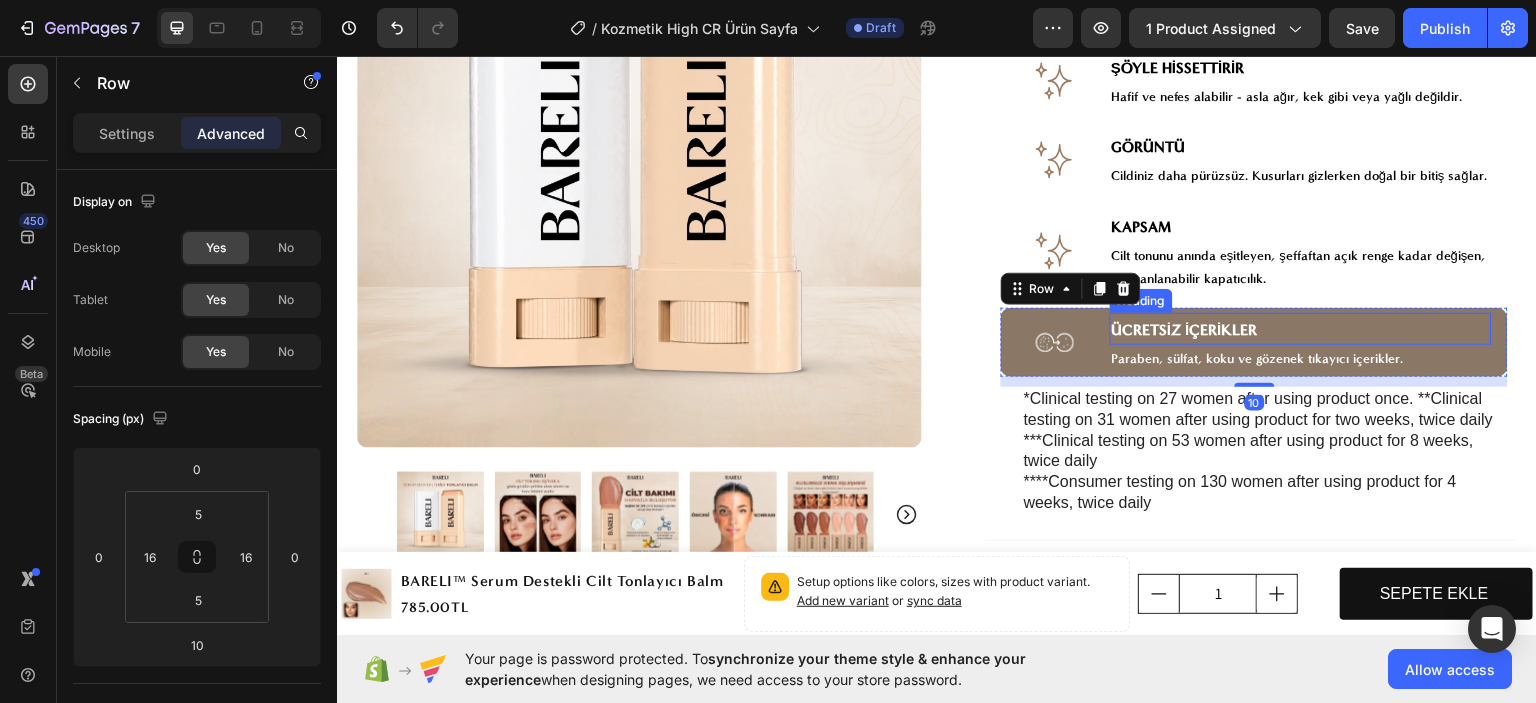 click on "ÜCRETSİZ İÇERİKLER" at bounding box center (1185, 329) 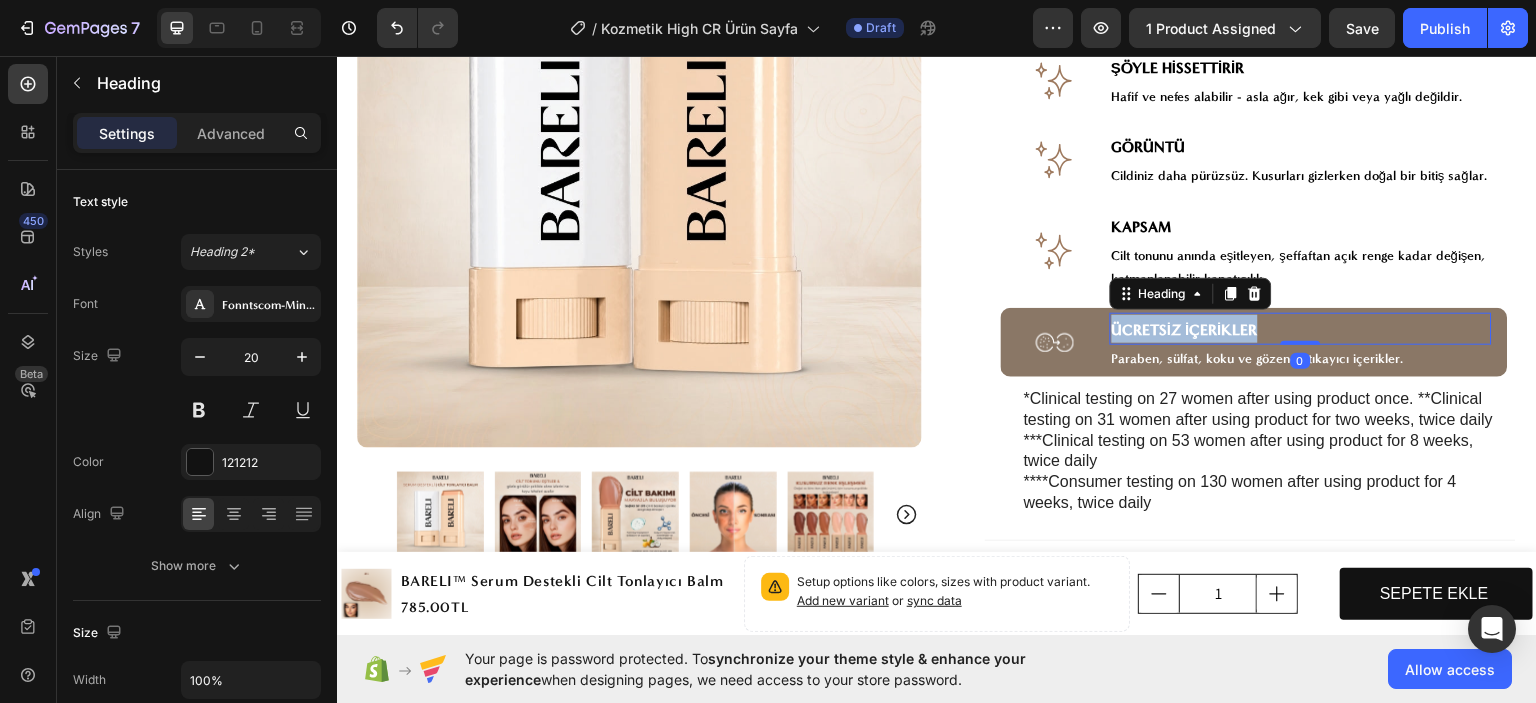 click on "ÜCRETSİZ İÇERİKLER" at bounding box center (1185, 329) 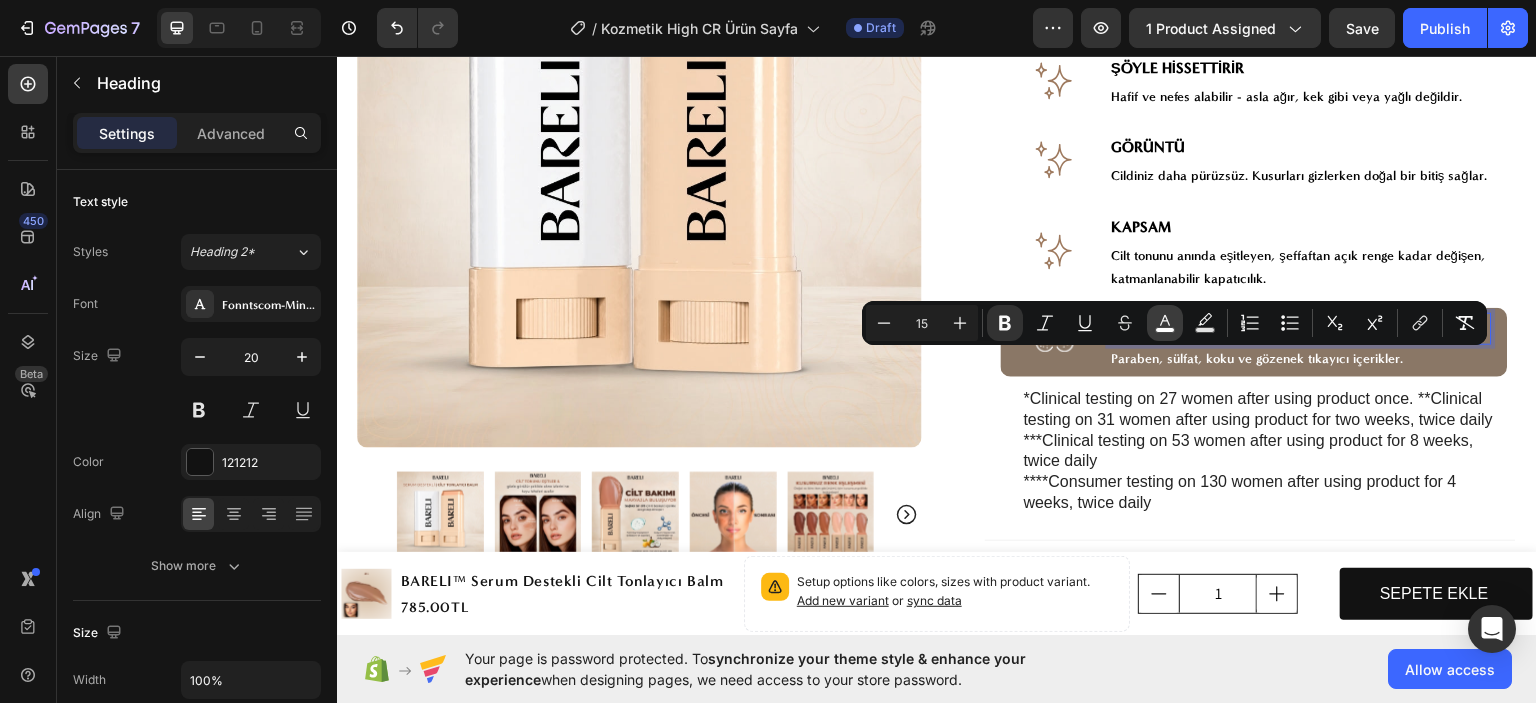 click 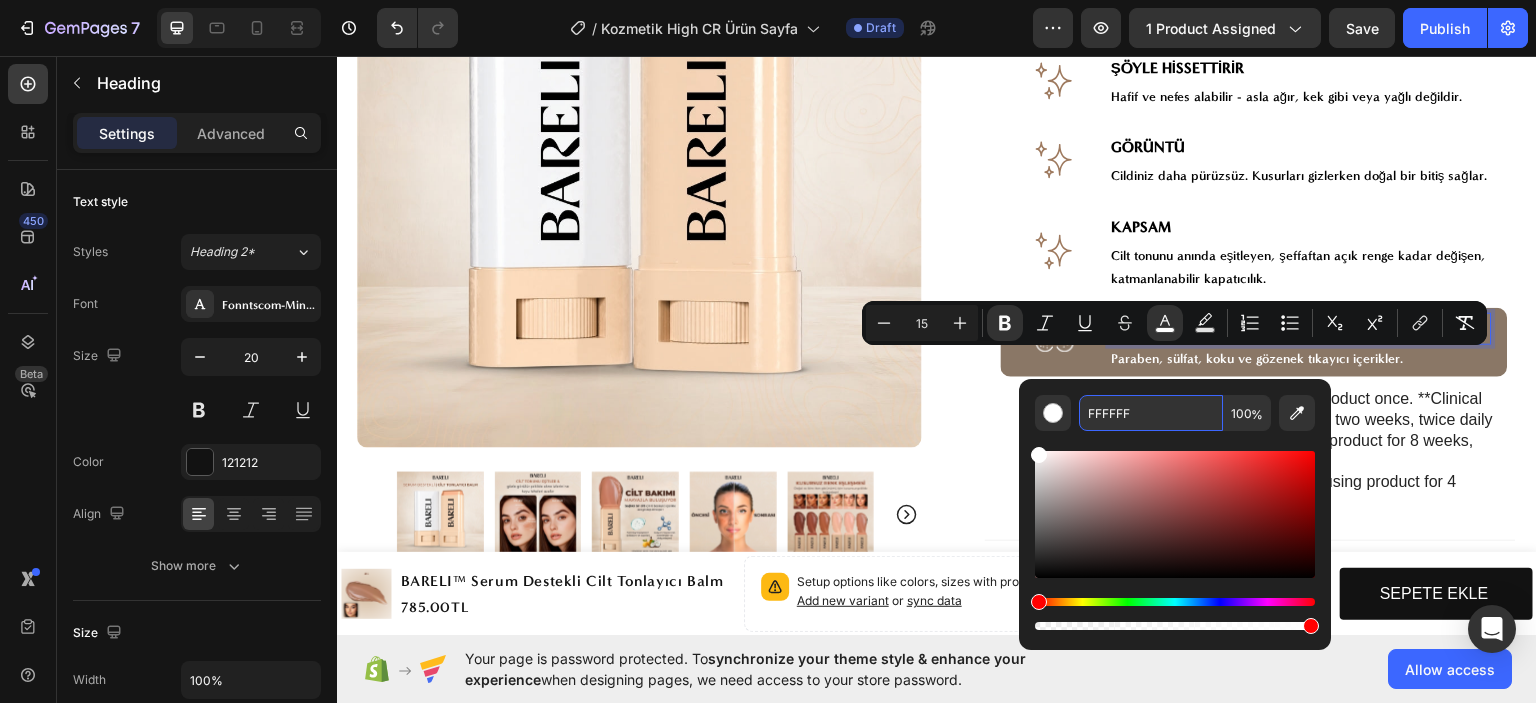 click on "FFFFFF" at bounding box center [1151, 413] 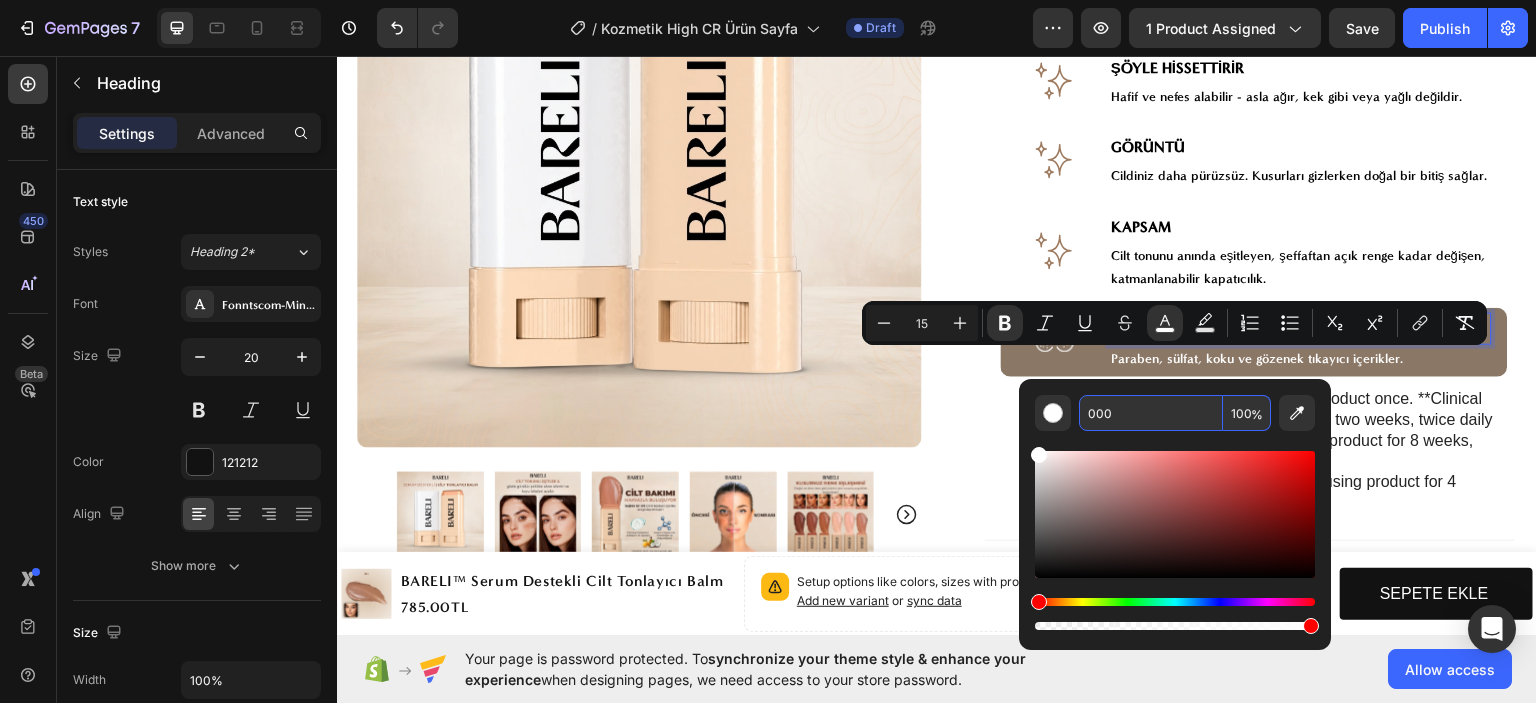type on "000000" 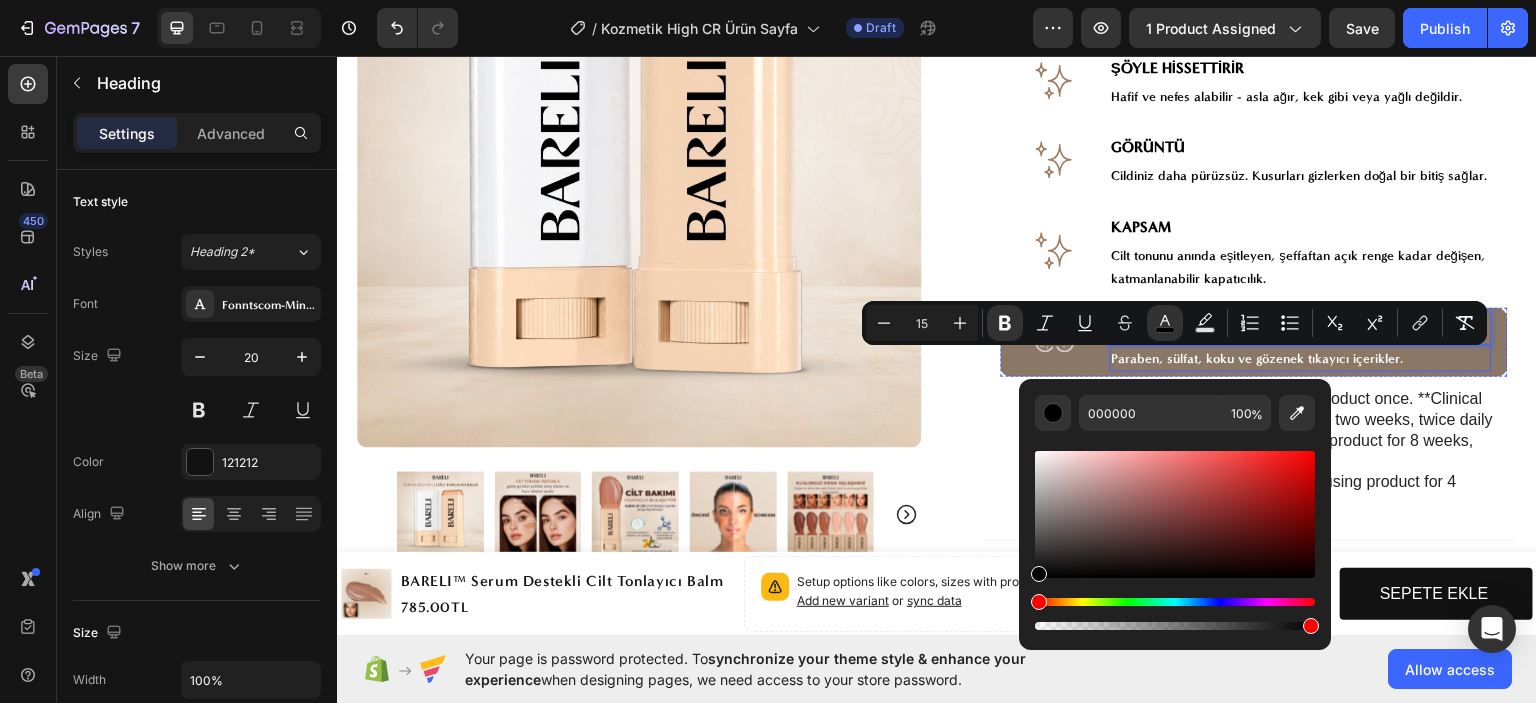 click on "Paraben, sülfat, koku ve gözenek tıkayıcı içerikler." at bounding box center [1301, 357] 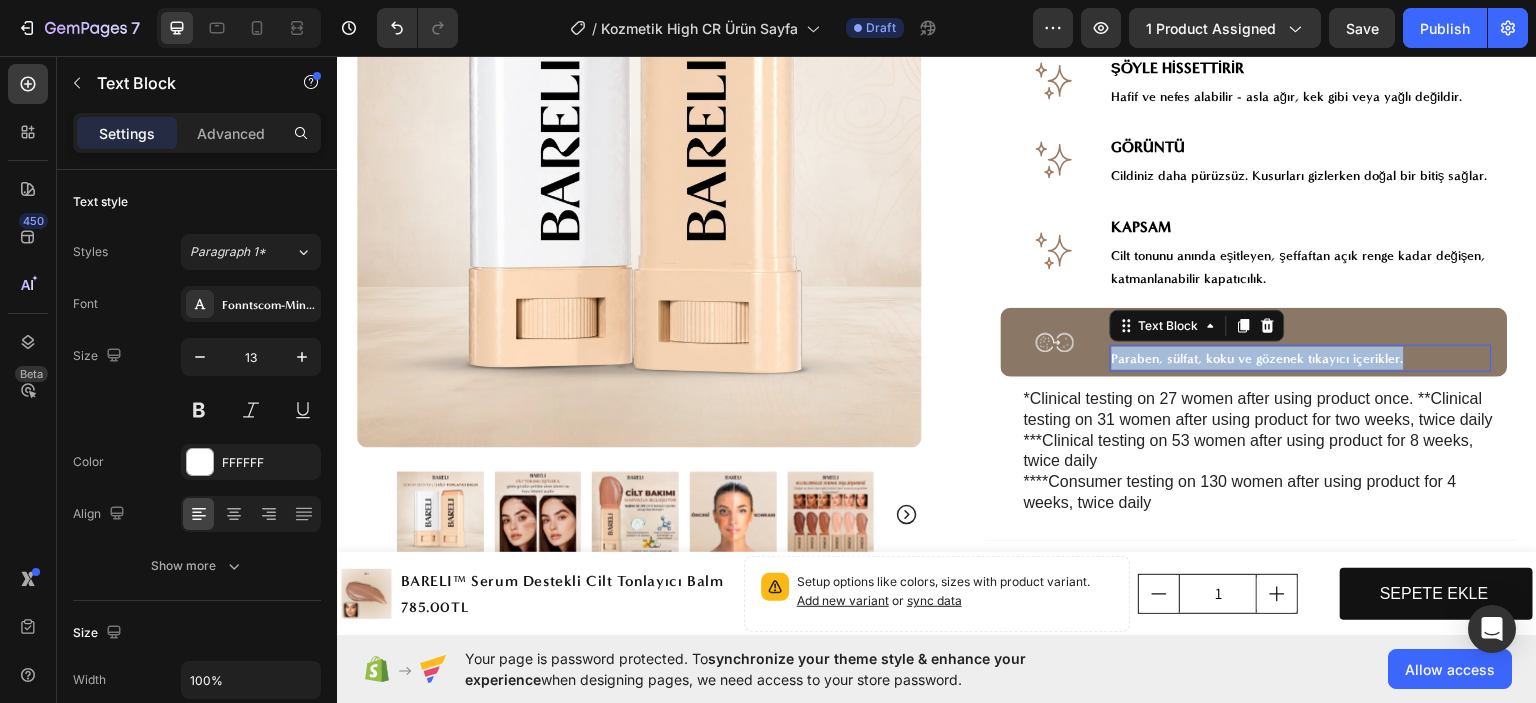 click on "Paraben, sülfat, koku ve gözenek tıkayıcı içerikler." at bounding box center (1301, 357) 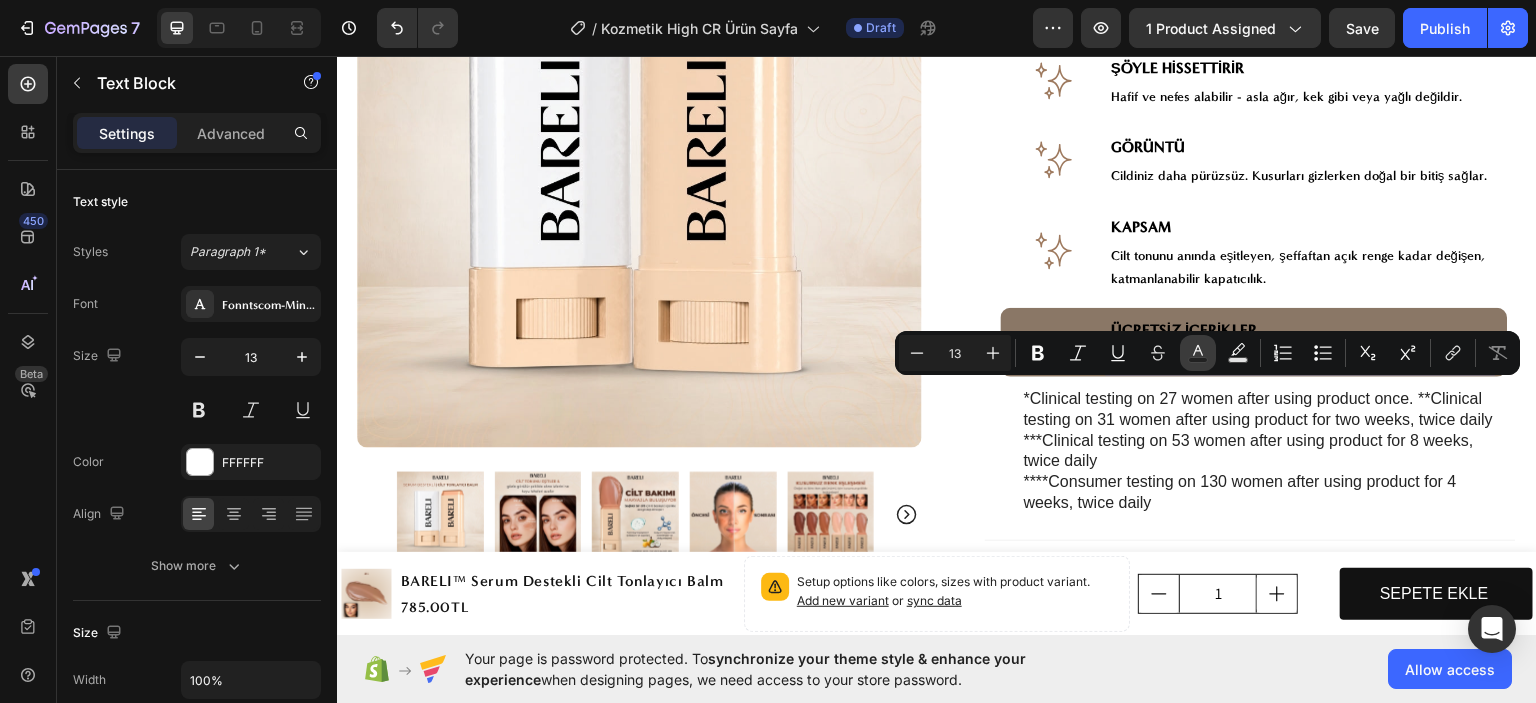 click 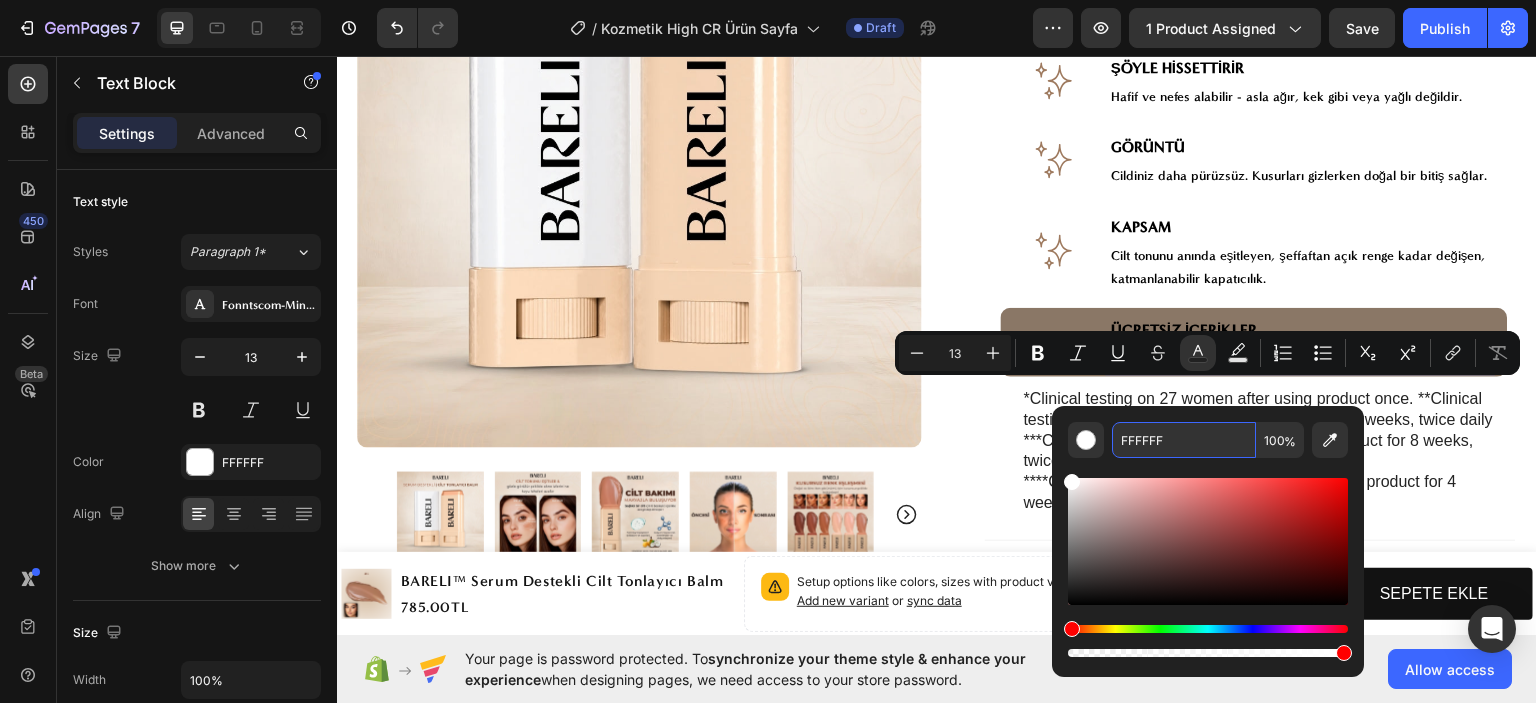 click on "FFFFFF" at bounding box center (1184, 440) 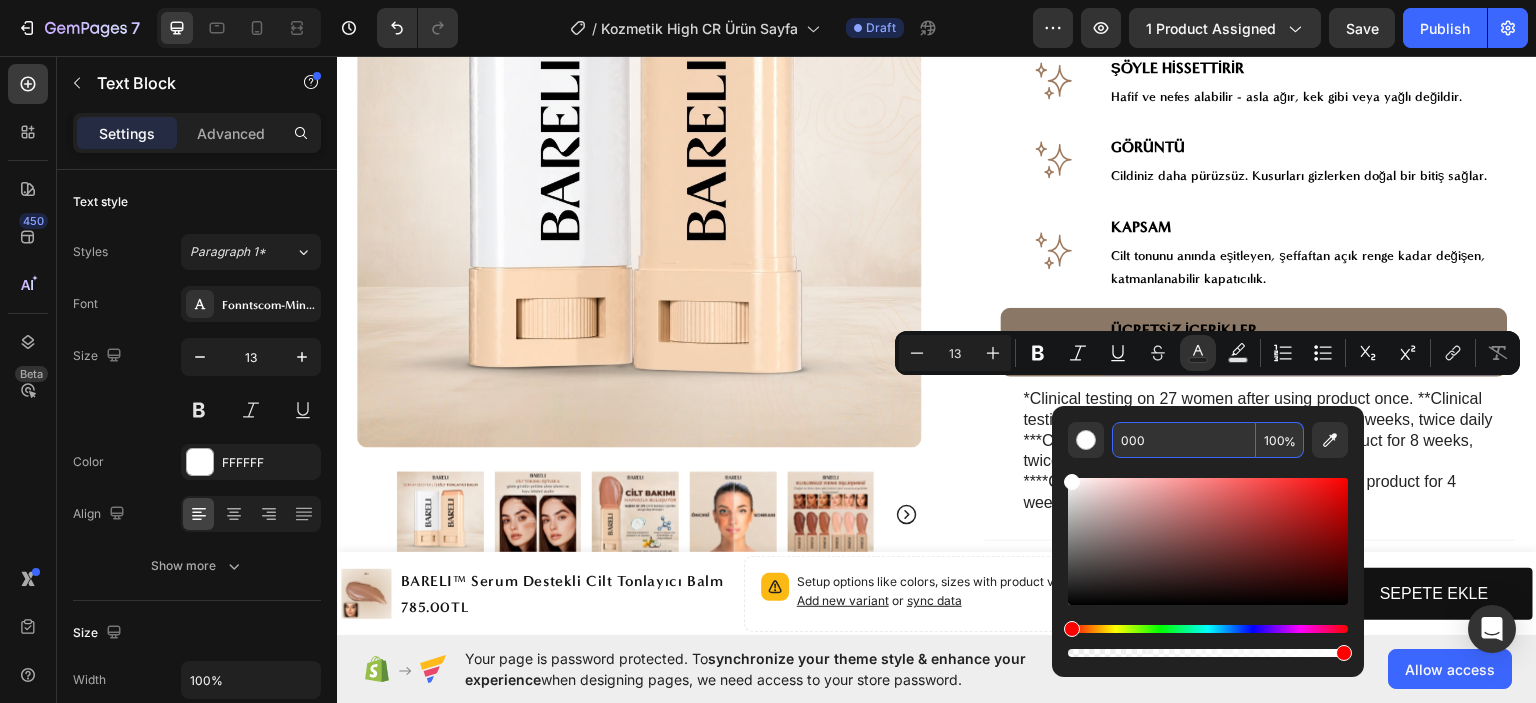 type on "000000" 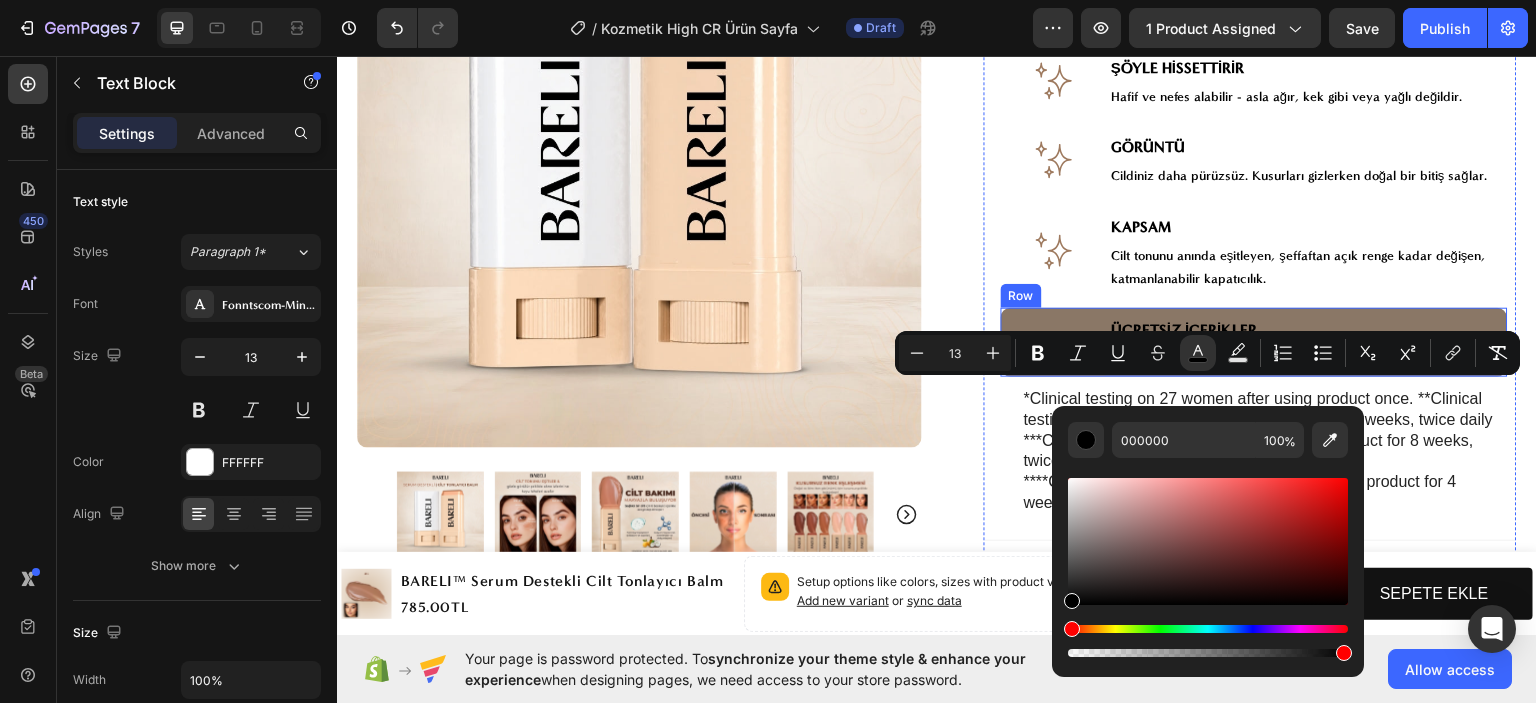 click on "Image" at bounding box center (1055, 341) 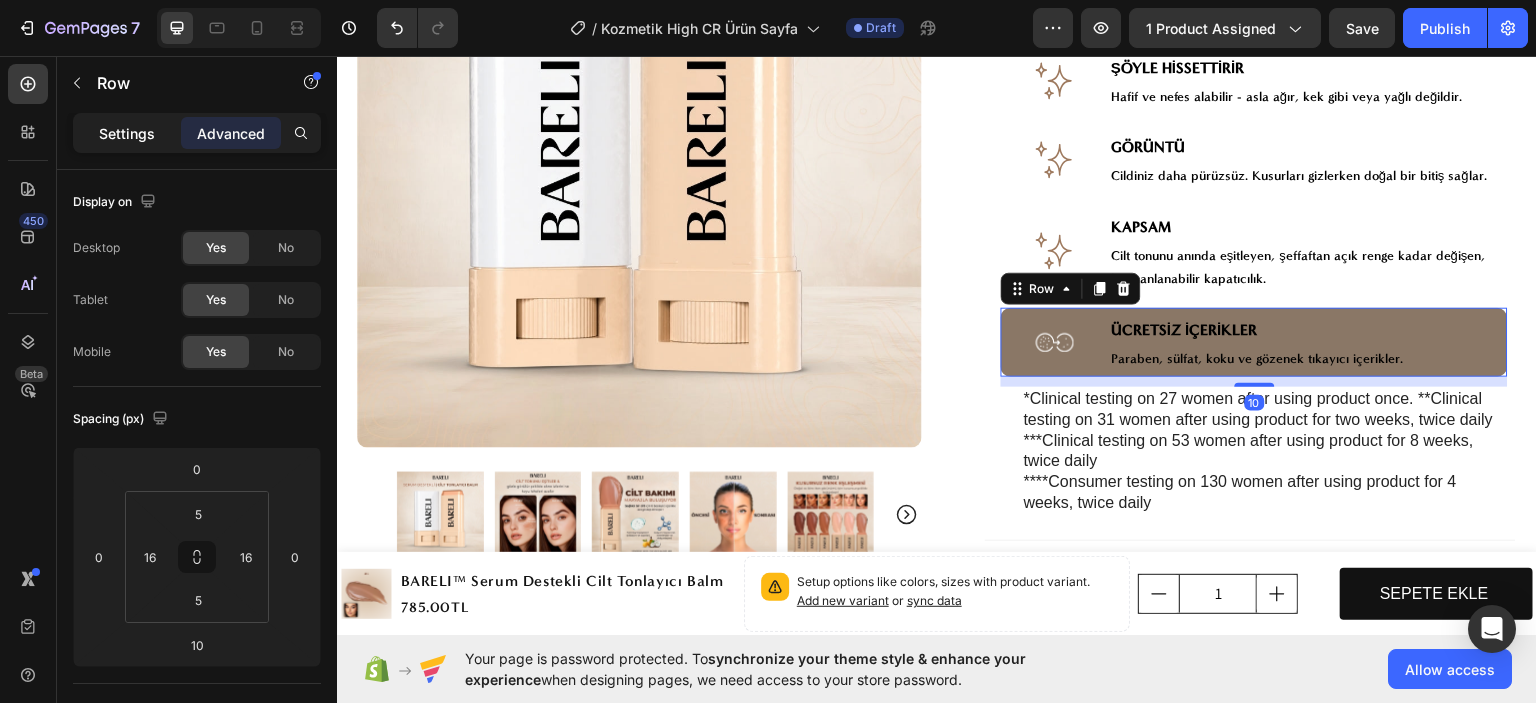 click on "Settings" at bounding box center [127, 133] 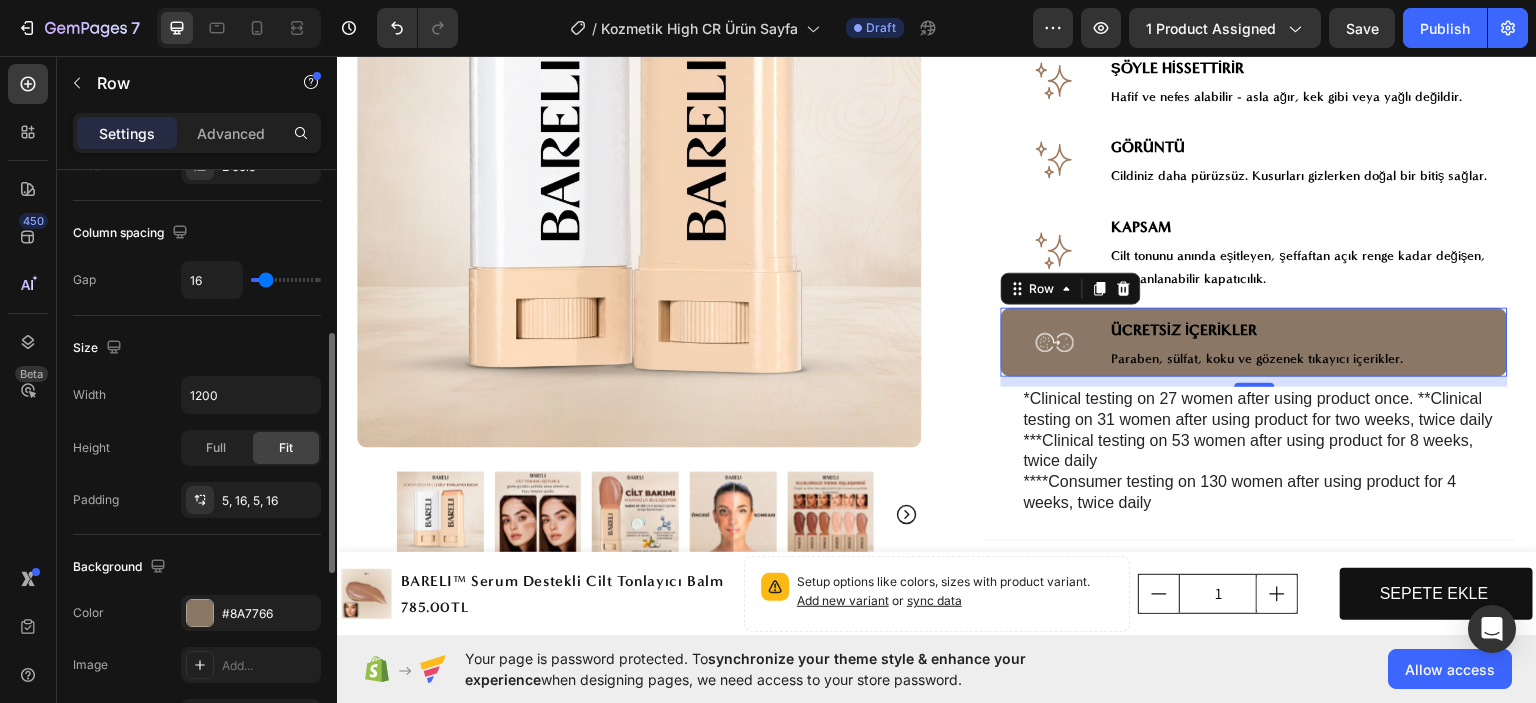 scroll, scrollTop: 800, scrollLeft: 0, axis: vertical 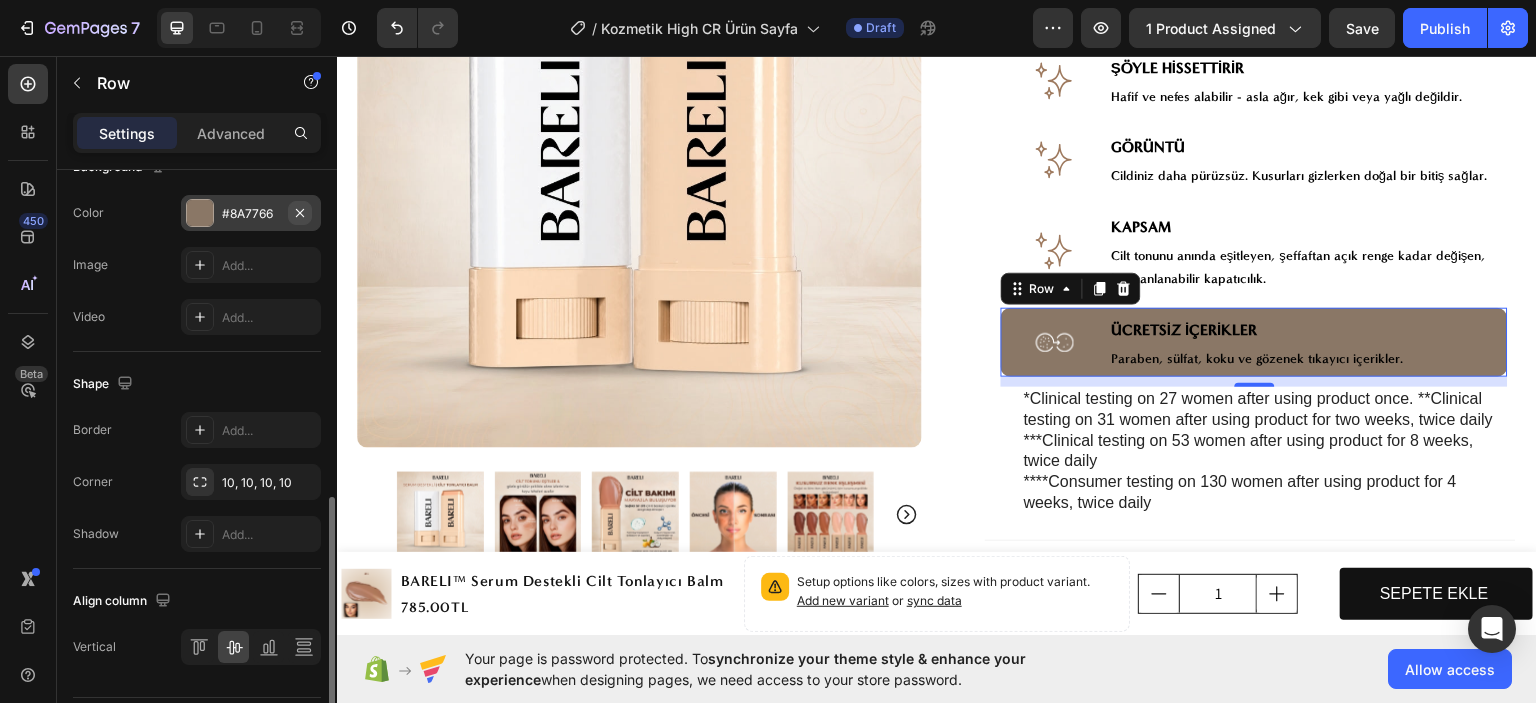 click 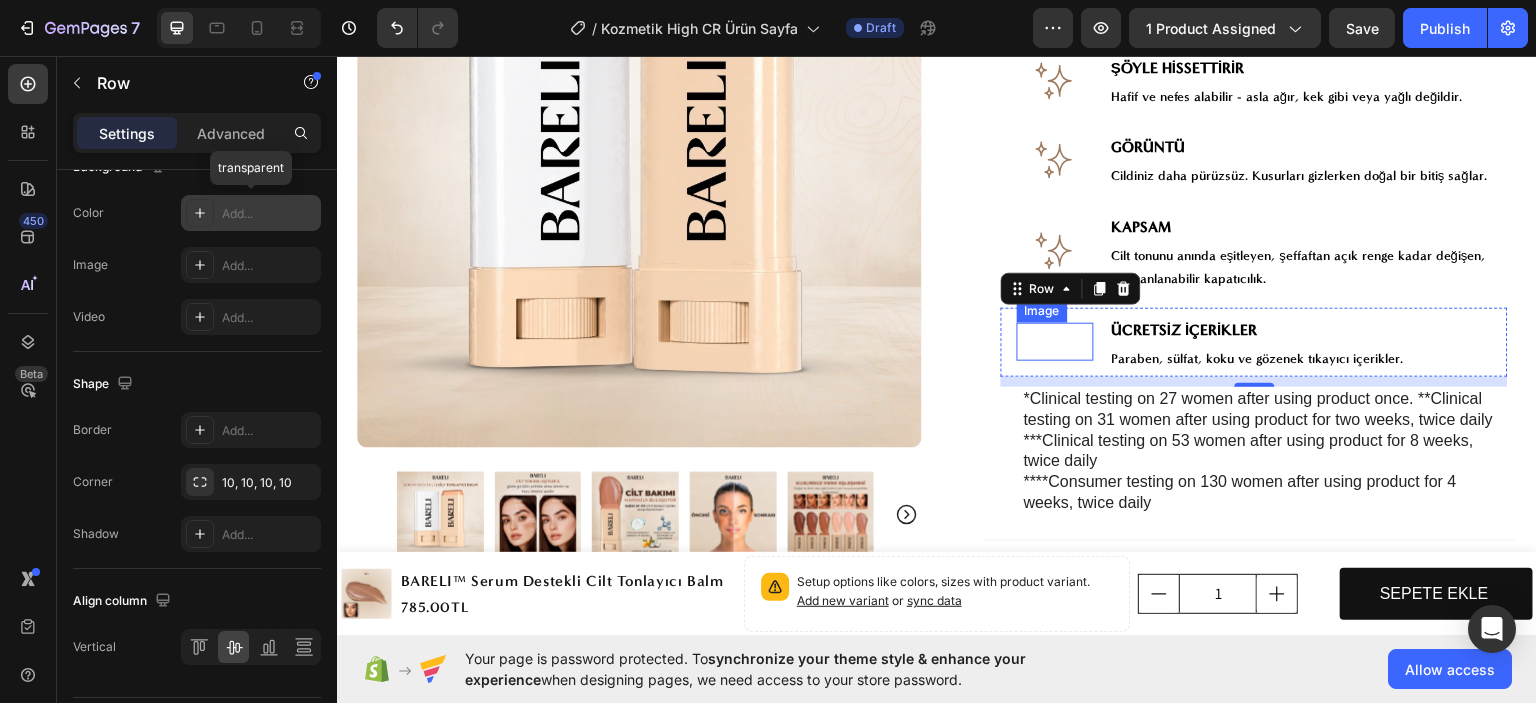 click at bounding box center (1055, 341) 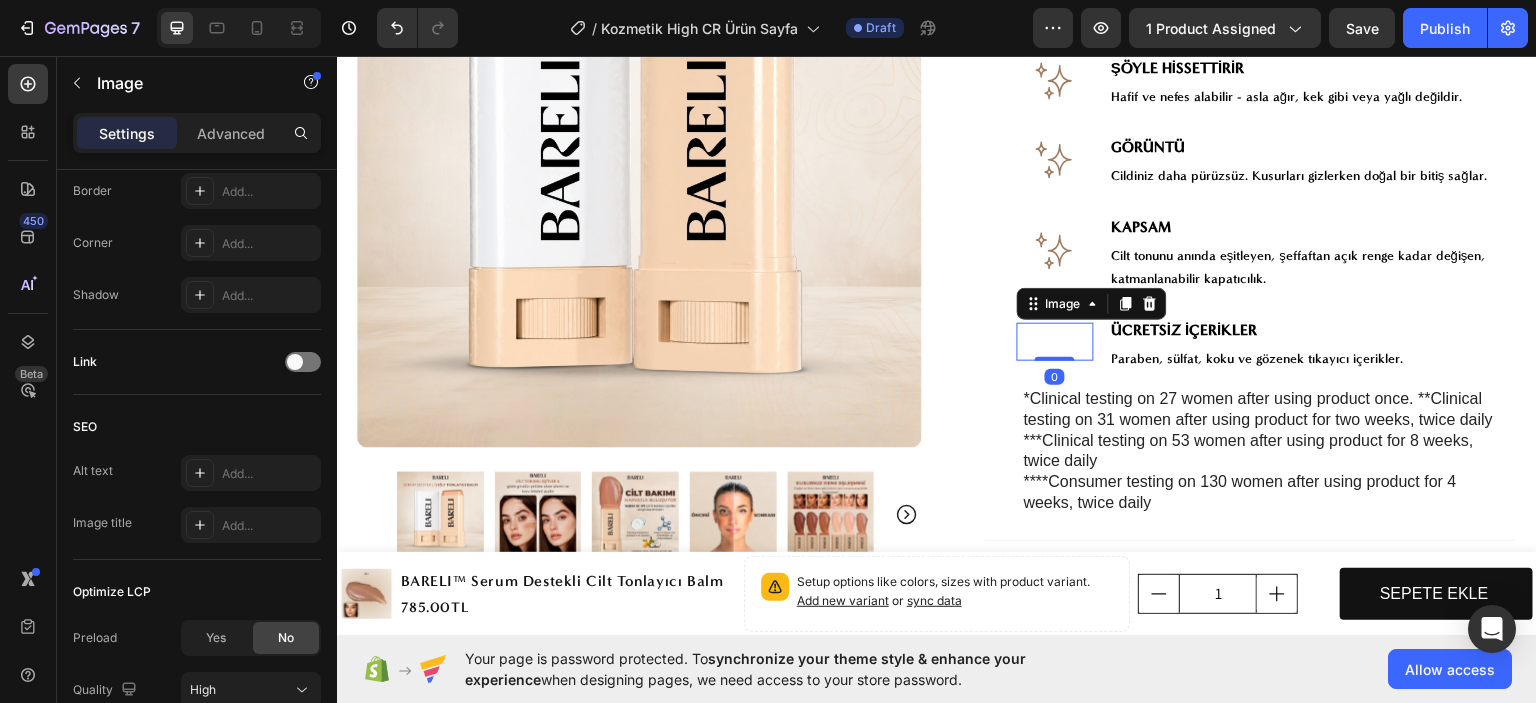 scroll, scrollTop: 0, scrollLeft: 0, axis: both 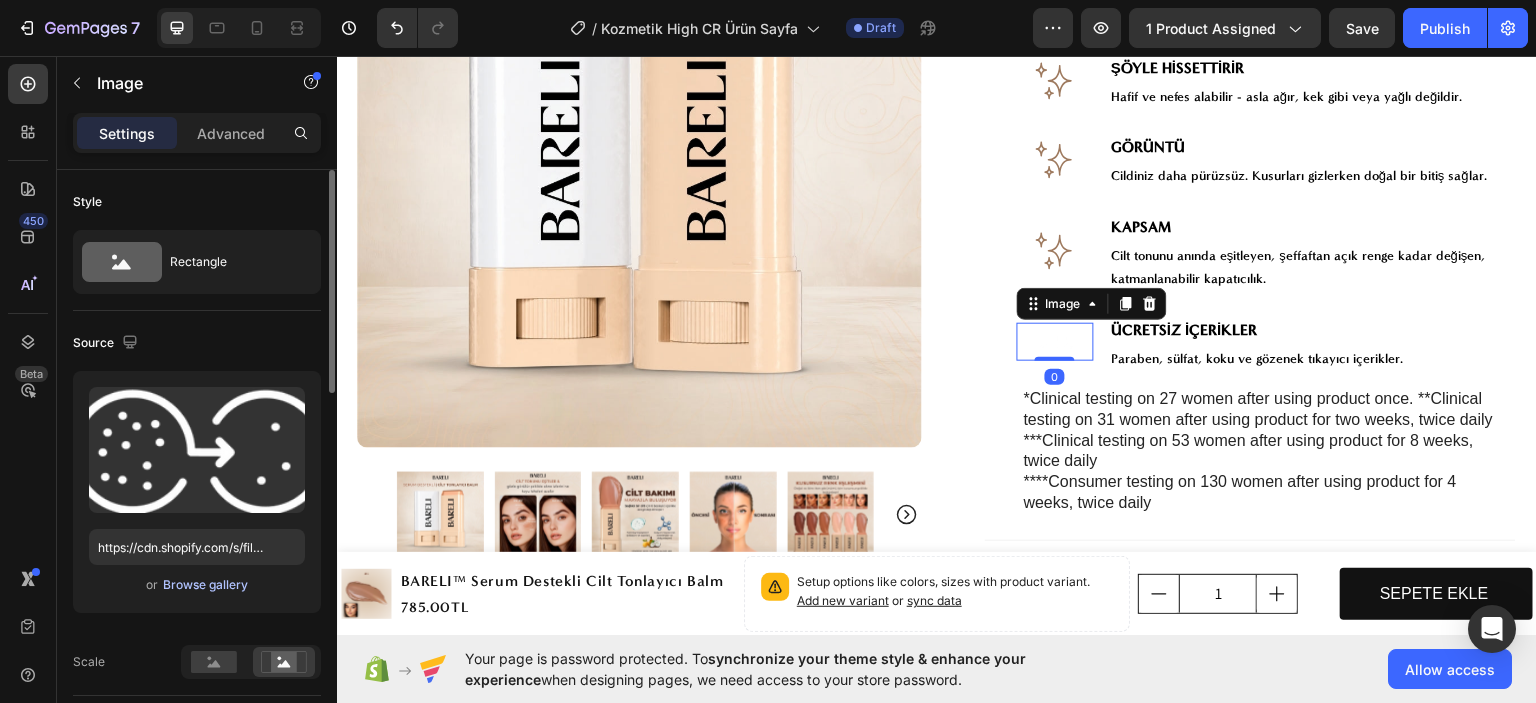 click on "Browse gallery" at bounding box center (205, 585) 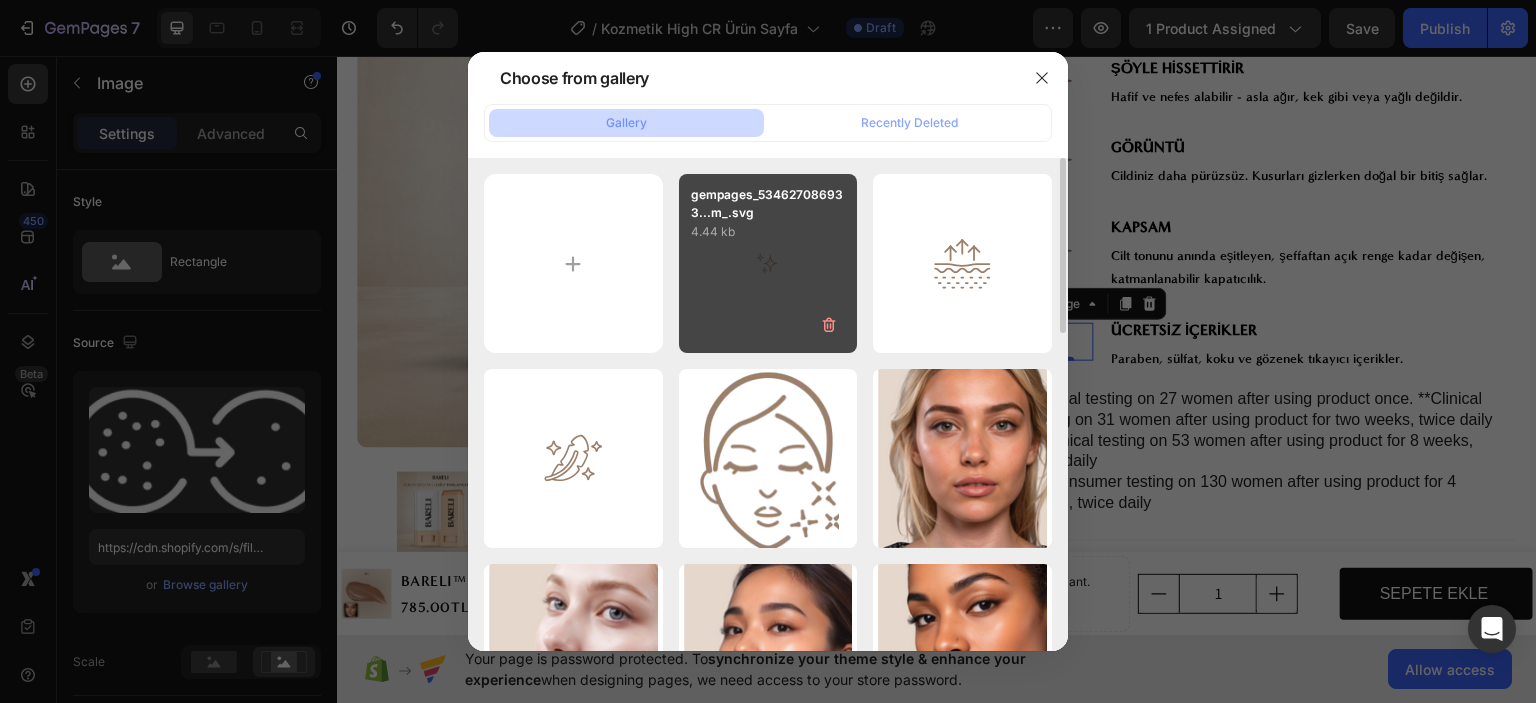 click on "gempages_534627086933...m_.svg 4.44 kb" at bounding box center [768, 263] 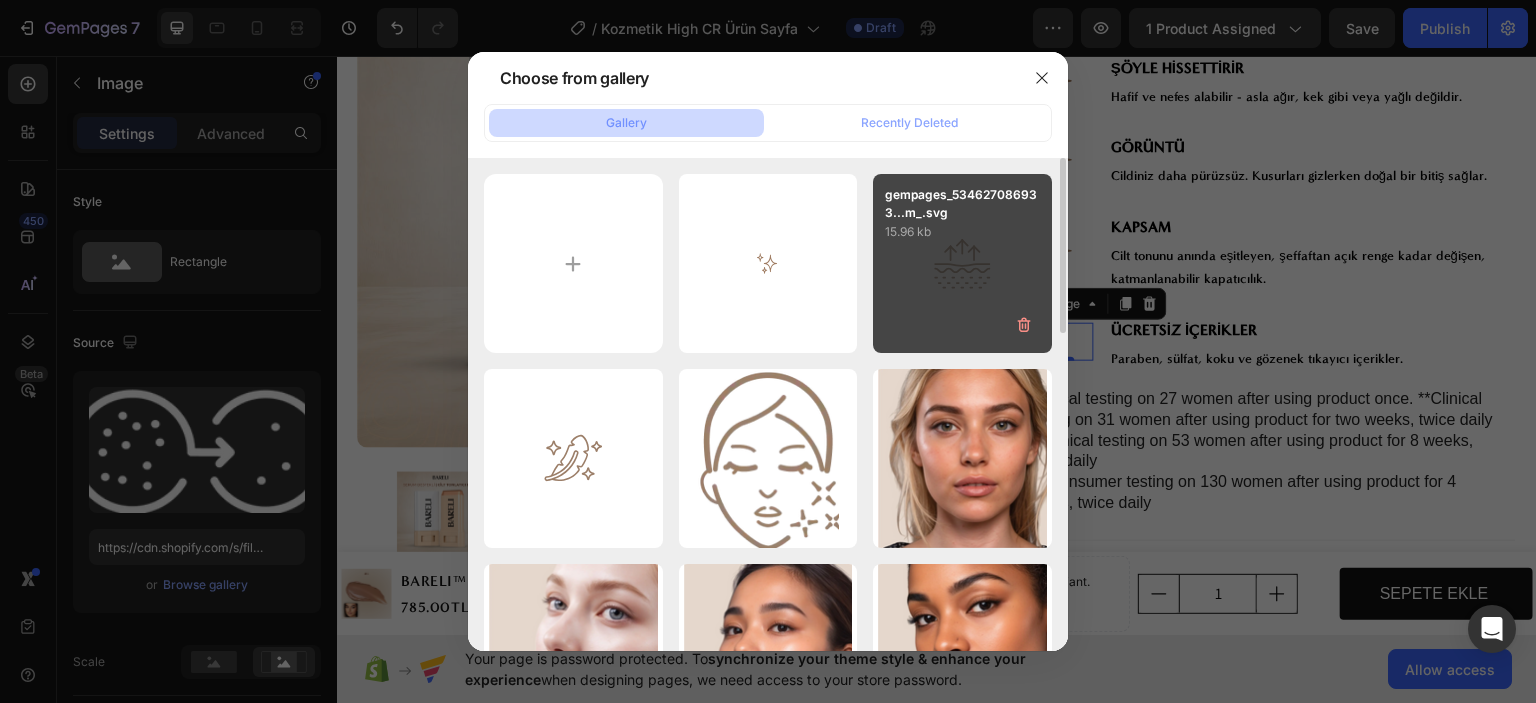 type on "https://files.gempages.net/gempages_578158889476817424-0df74175-231e-49c5-bfa3-bd358c599c19.svg" 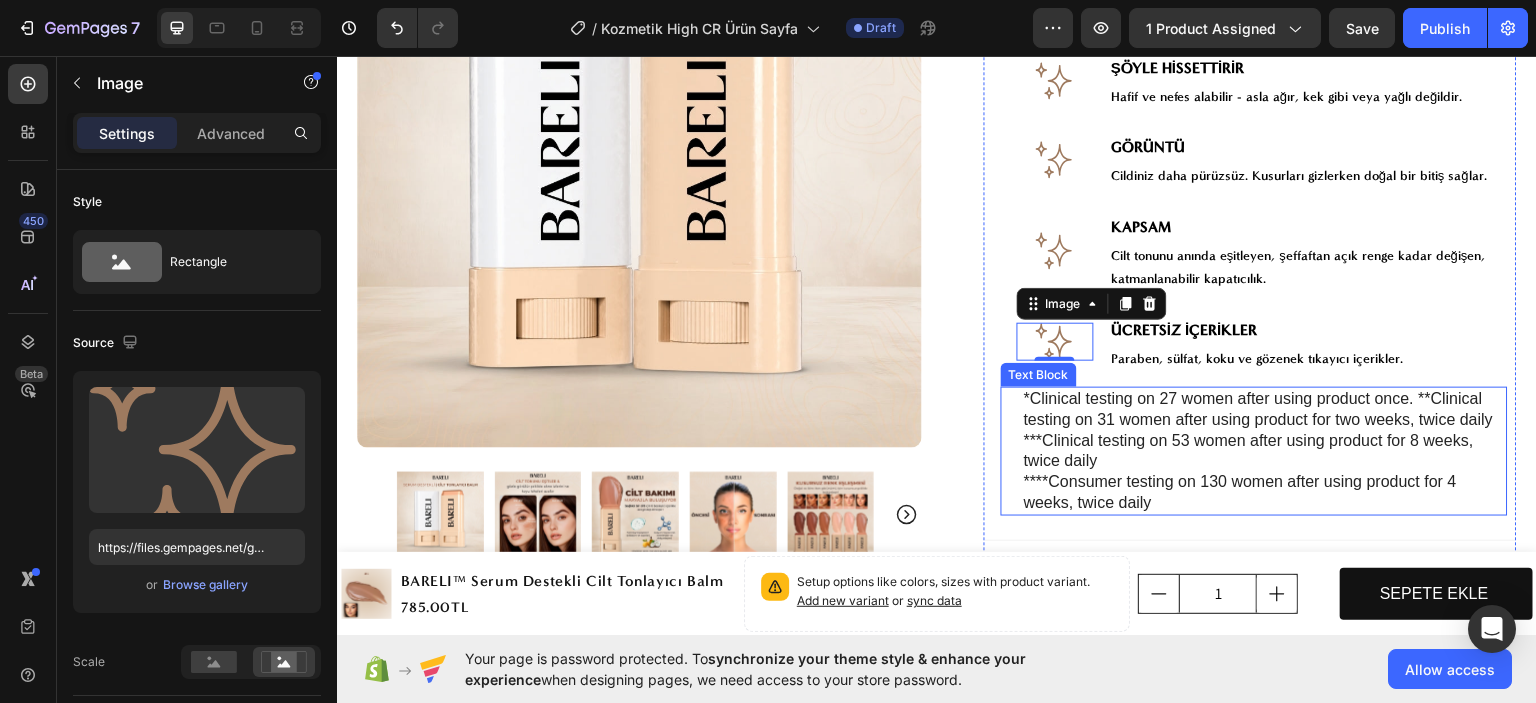 click on "*Clinical testing on 27 women after using product once. **Clinical testing on 31 women after using product for two weeks, twice daily" at bounding box center (1265, 409) 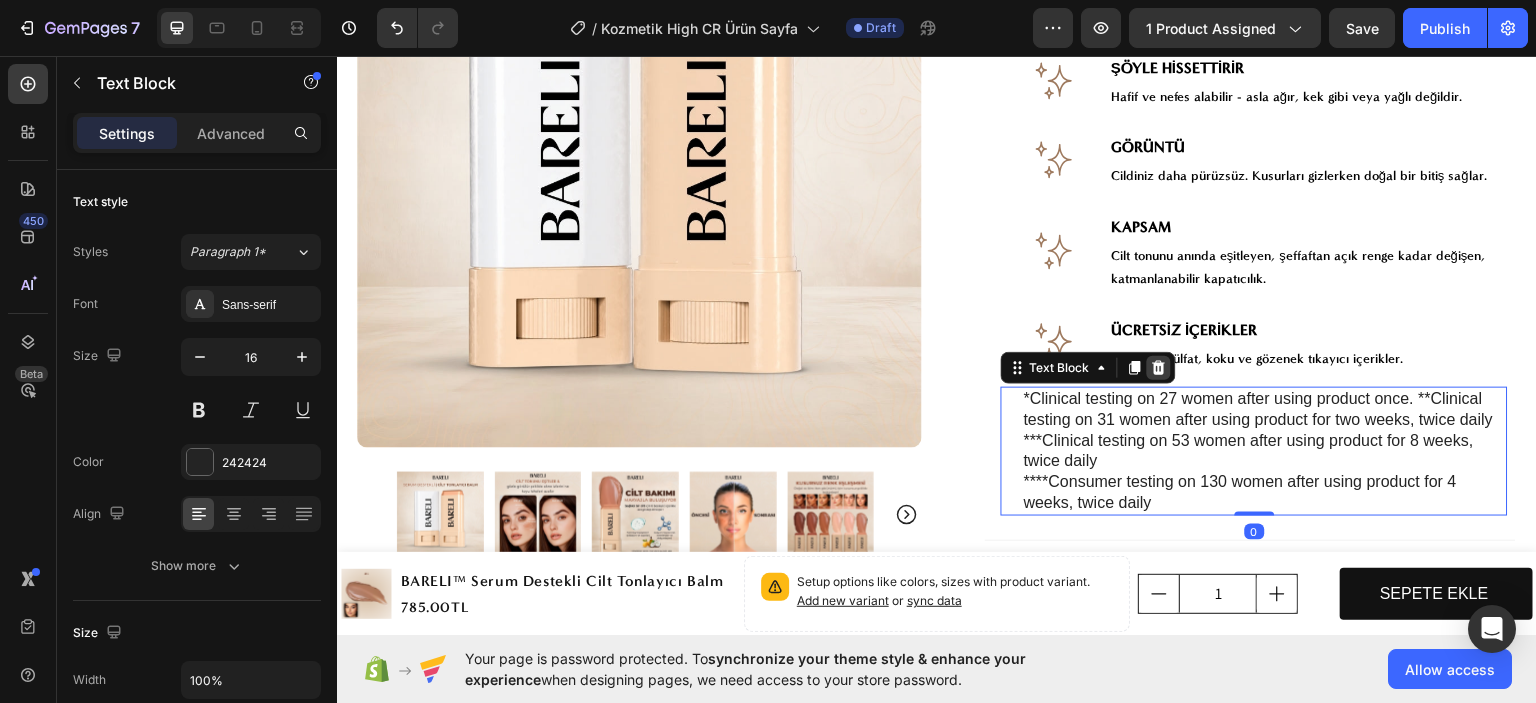 click 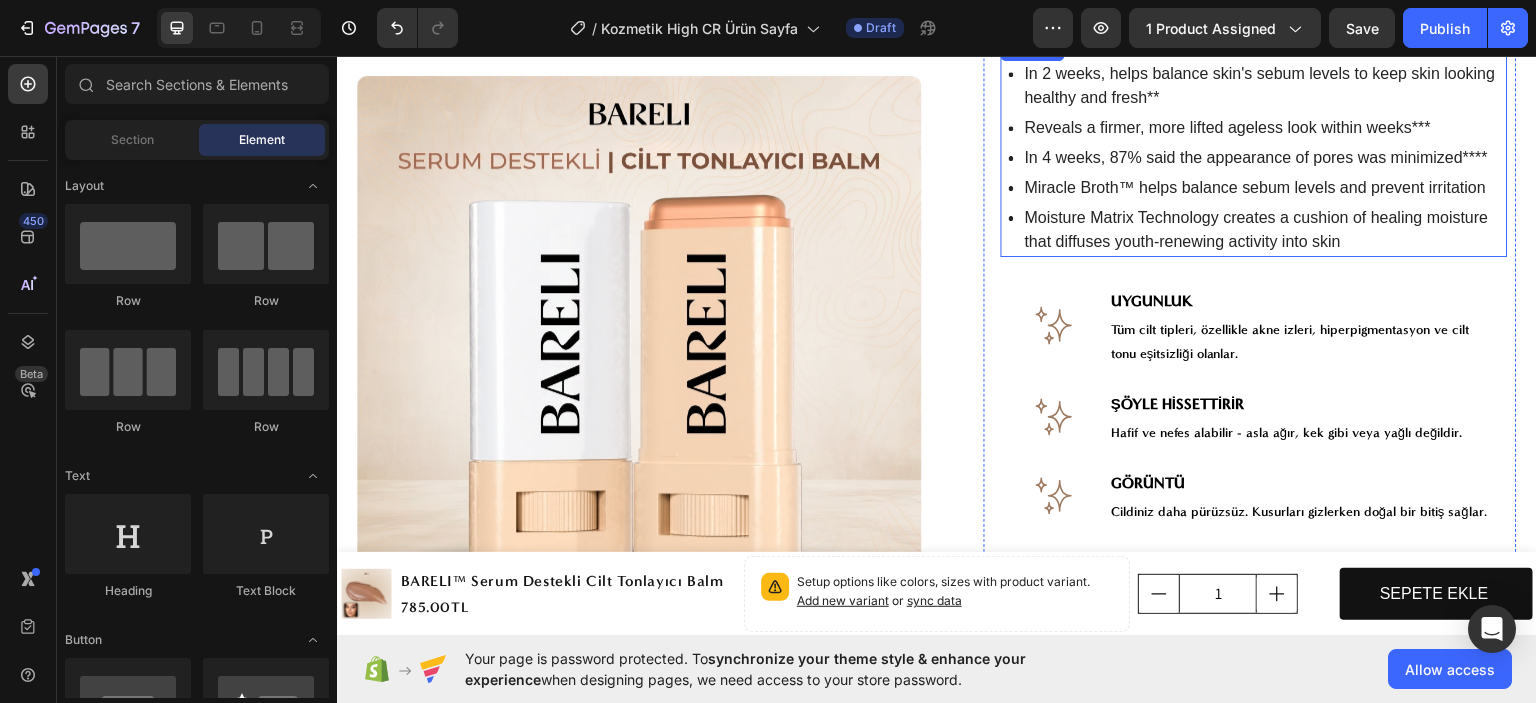 scroll, scrollTop: 900, scrollLeft: 0, axis: vertical 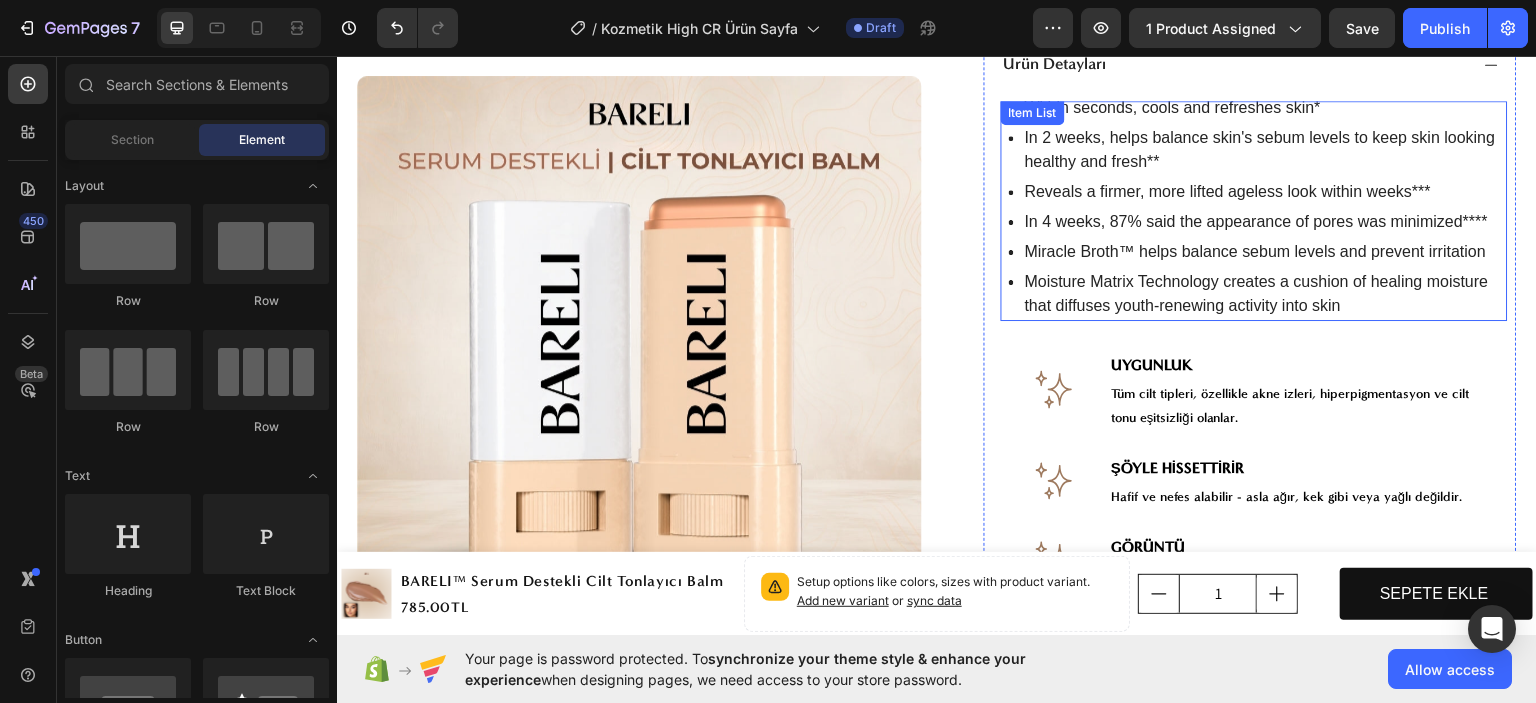 click on "Moisture Matrix Technology creates a cushion of healing moisture that diffuses youth-renewing activity into skin" at bounding box center (1258, 293) 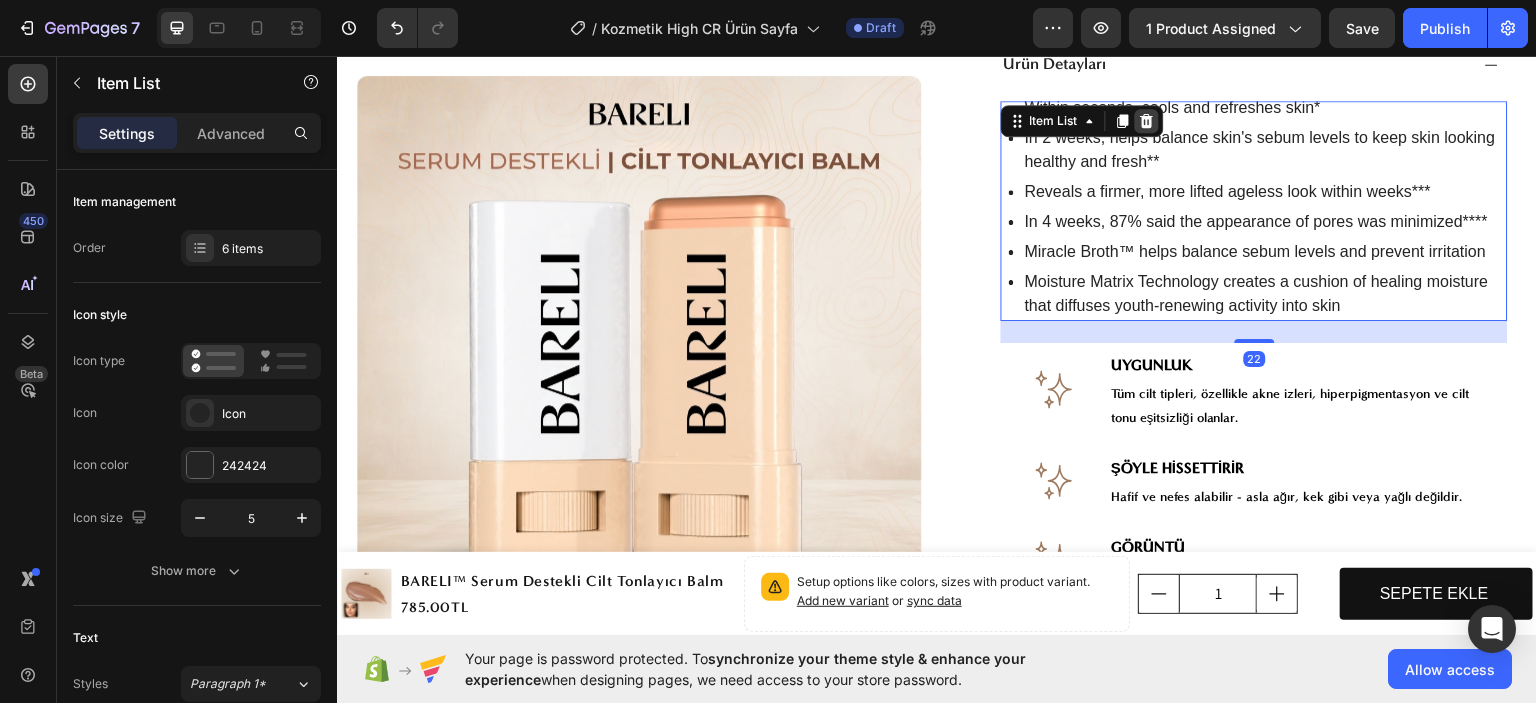 click 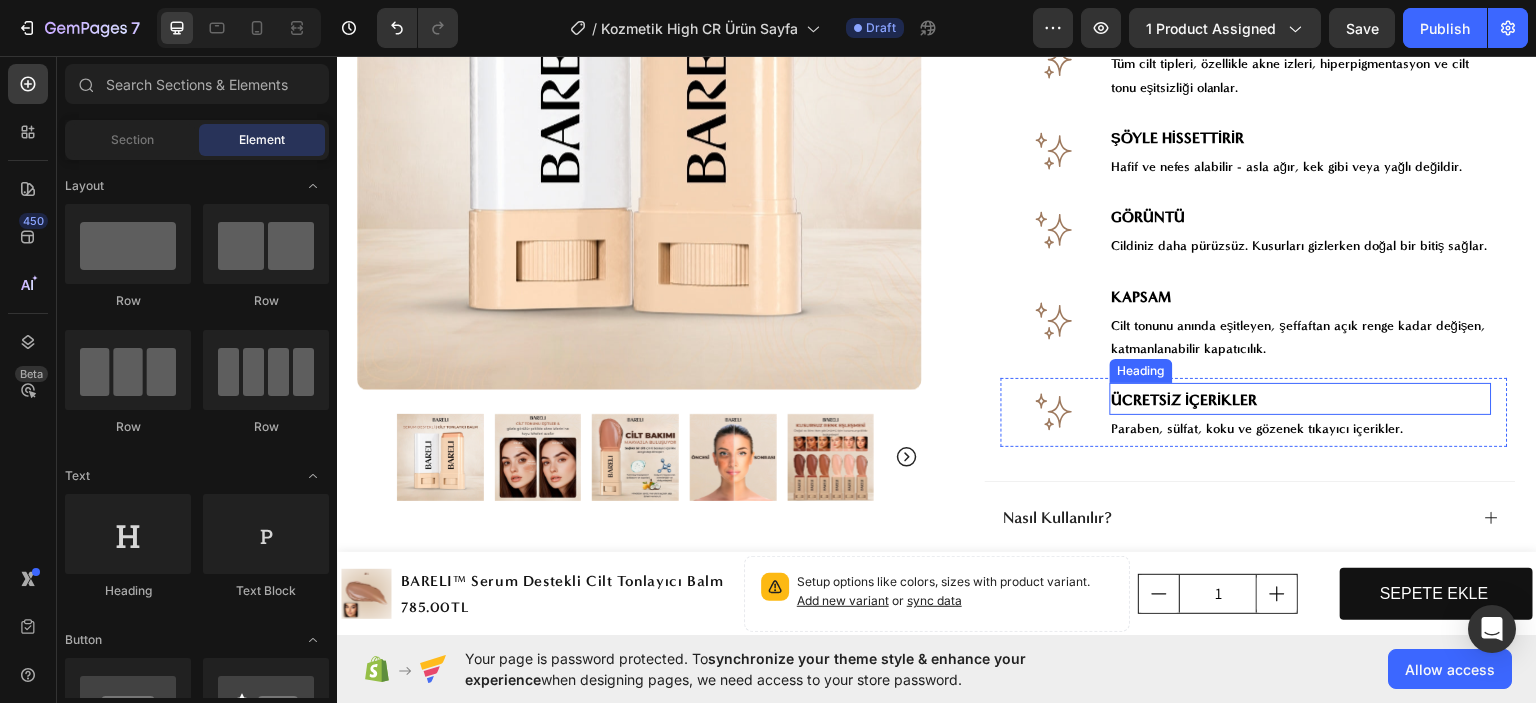 scroll, scrollTop: 800, scrollLeft: 0, axis: vertical 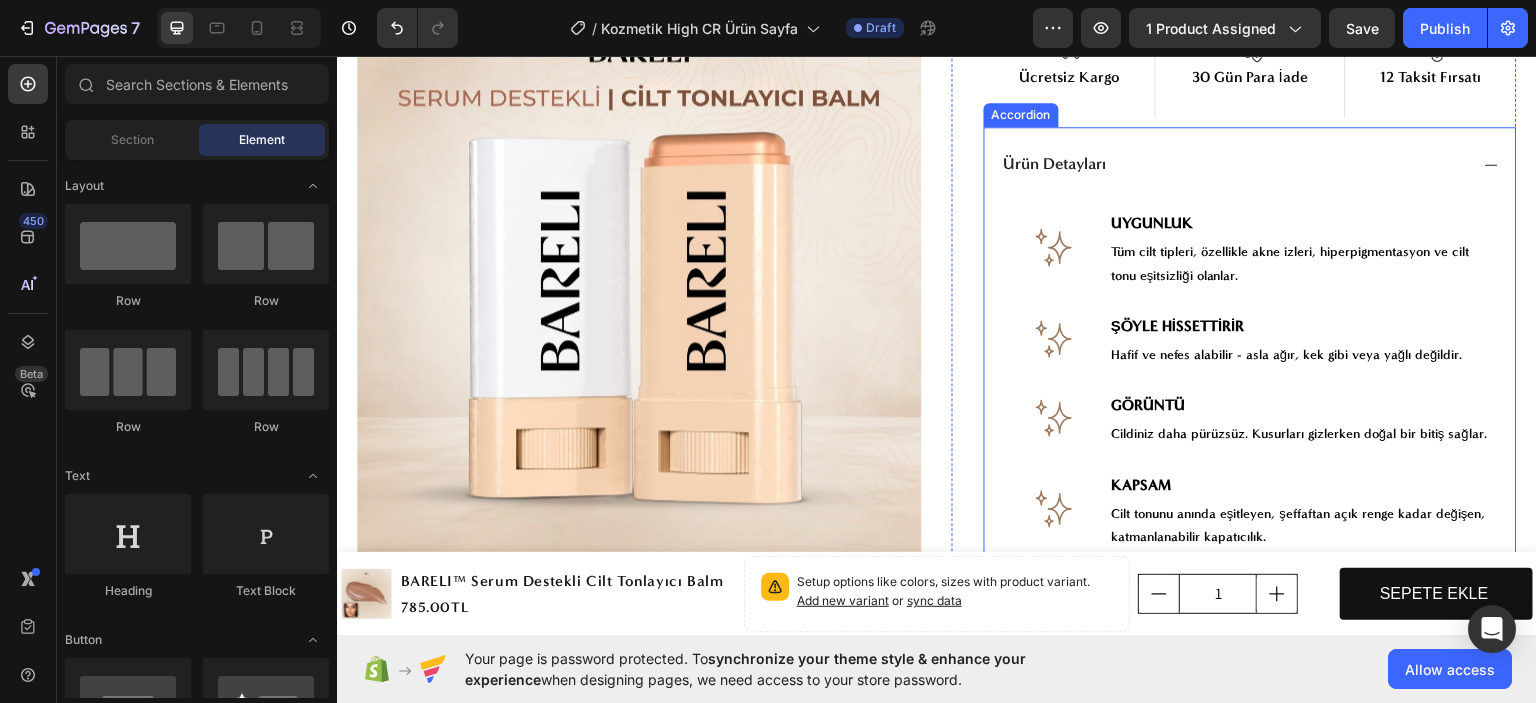 click on "Ürün Detayları" at bounding box center [1234, 163] 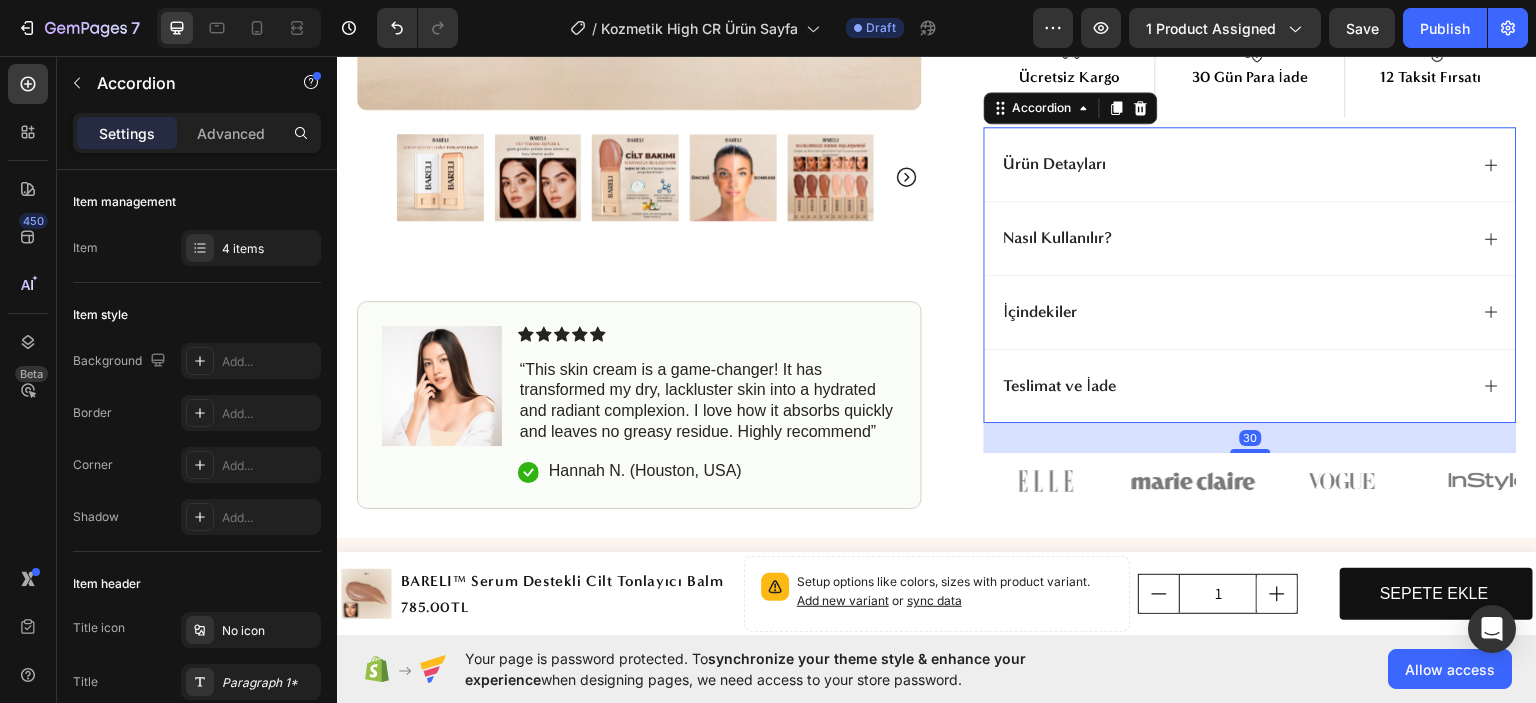 click on "Ürün Detayları" at bounding box center (1234, 163) 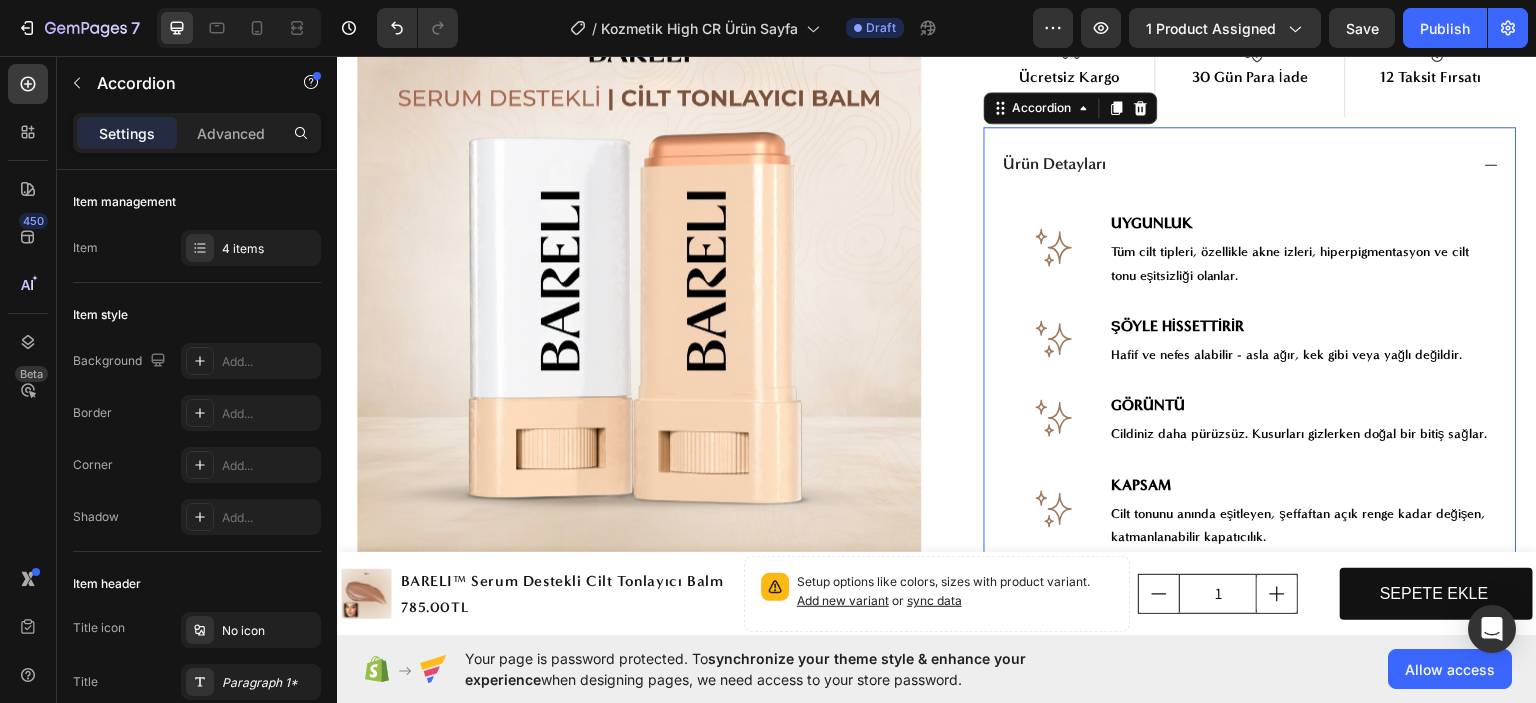 click on "Ürün Detayları" at bounding box center [1234, 163] 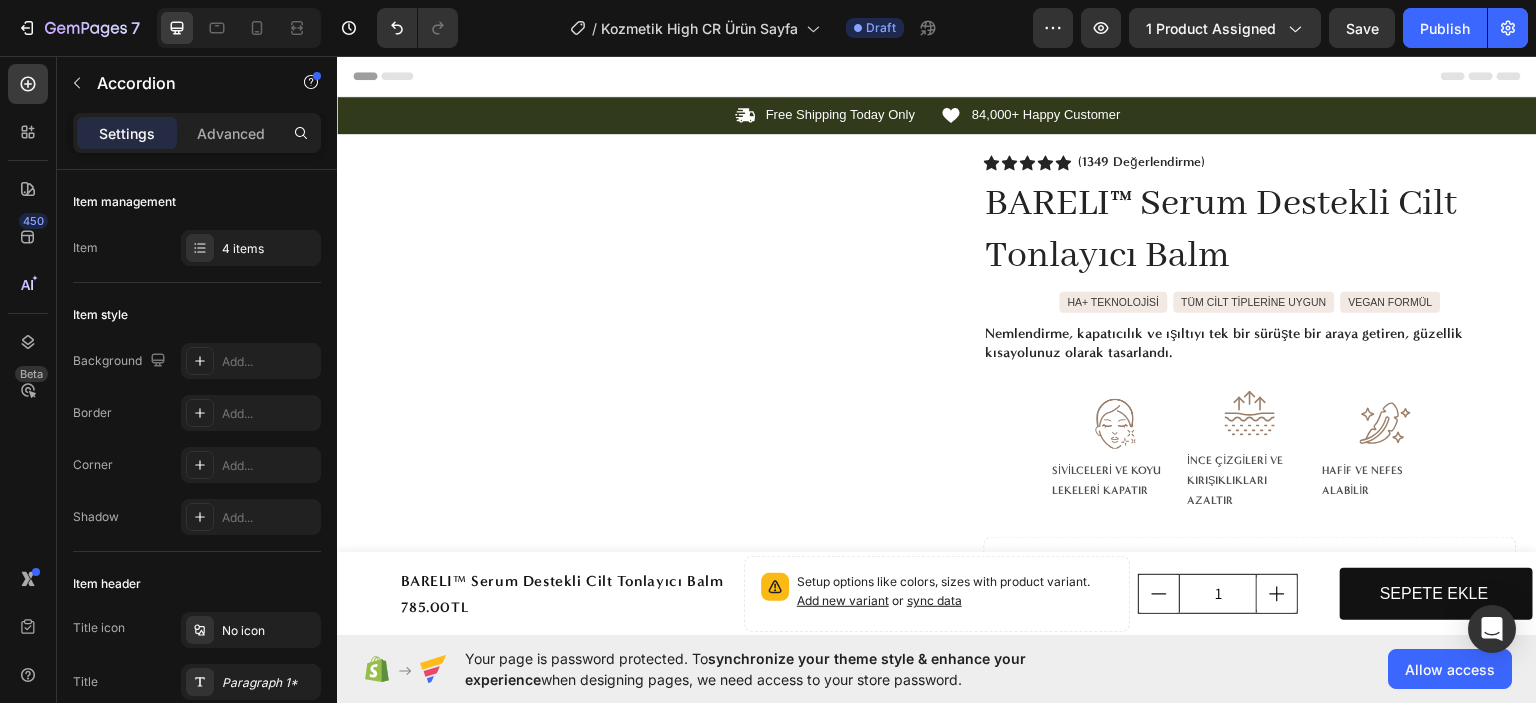 scroll, scrollTop: 0, scrollLeft: 0, axis: both 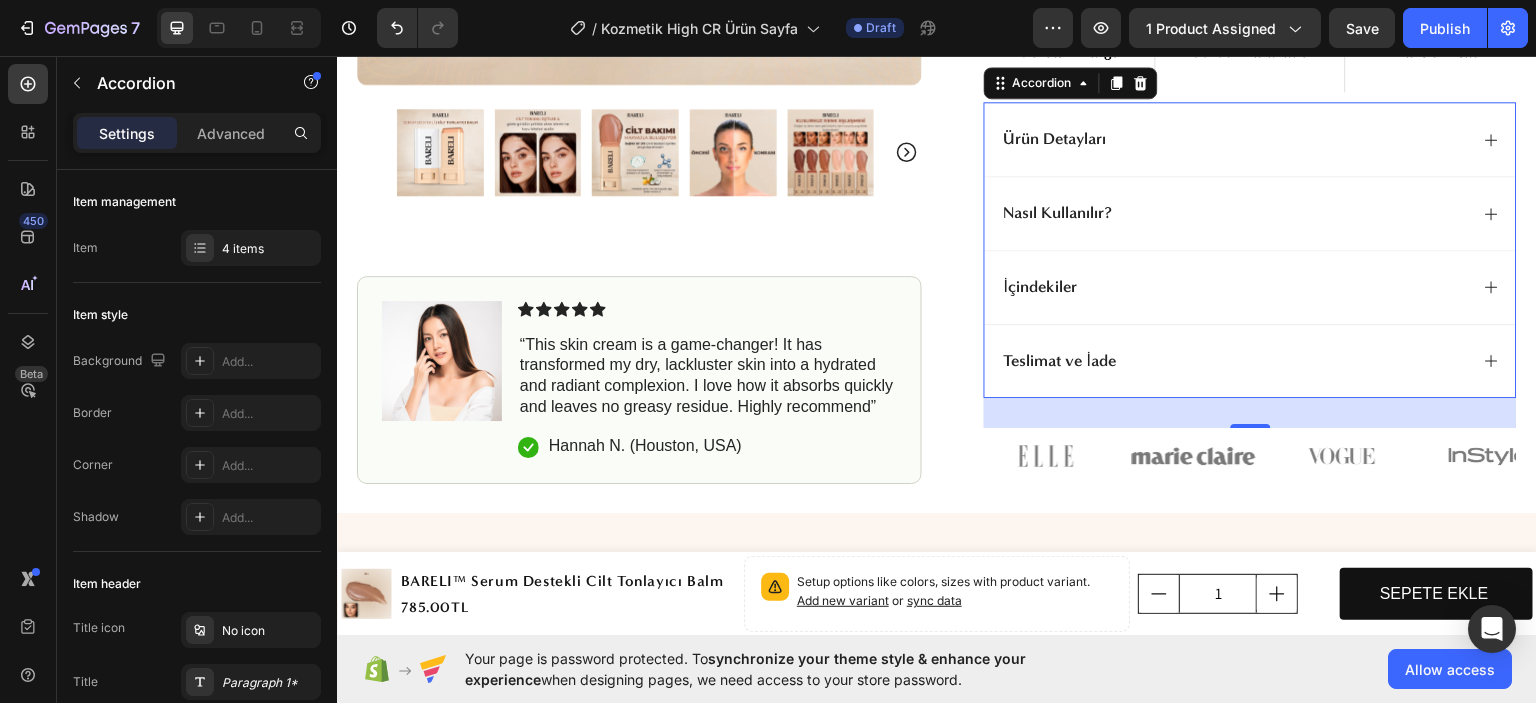 click on "Nasıl Kullanılır?" at bounding box center (1234, 212) 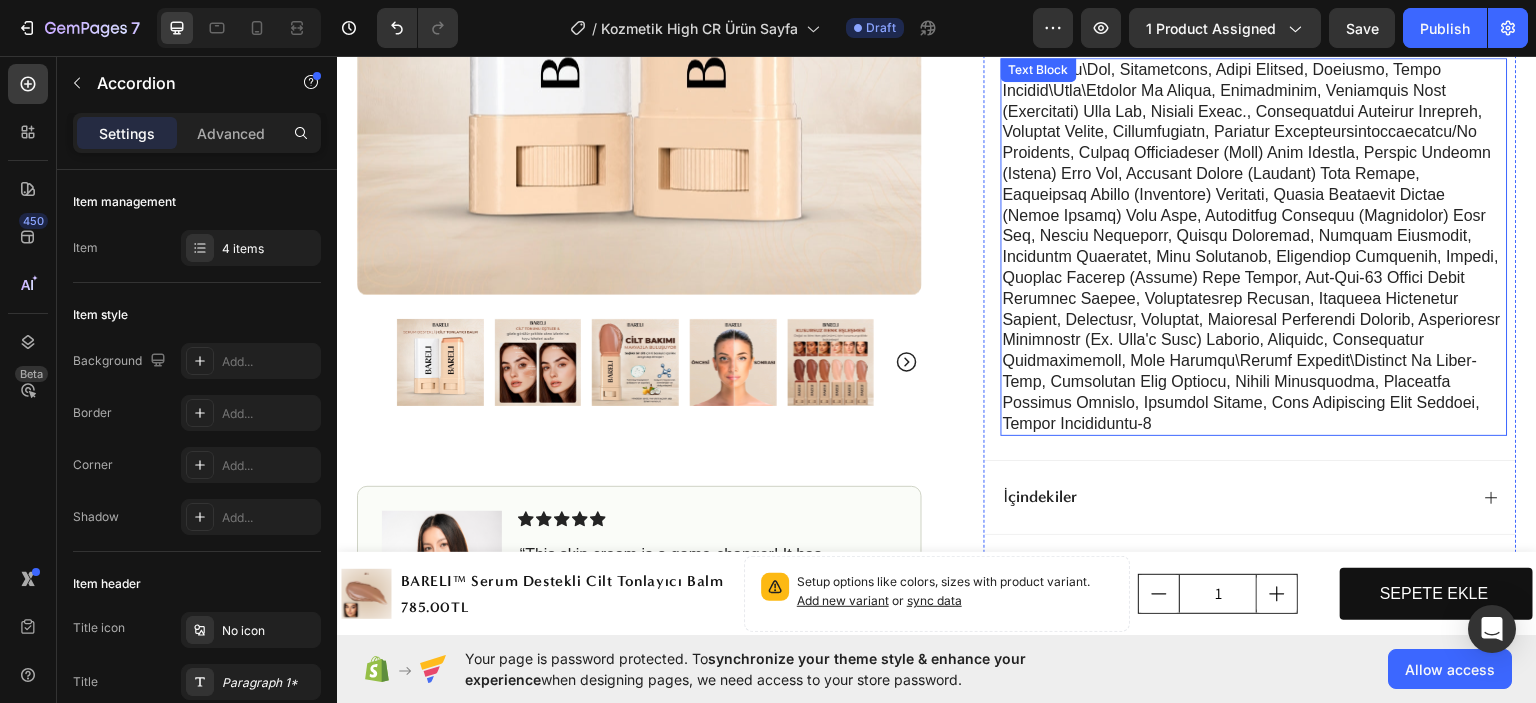 scroll, scrollTop: 1000, scrollLeft: 0, axis: vertical 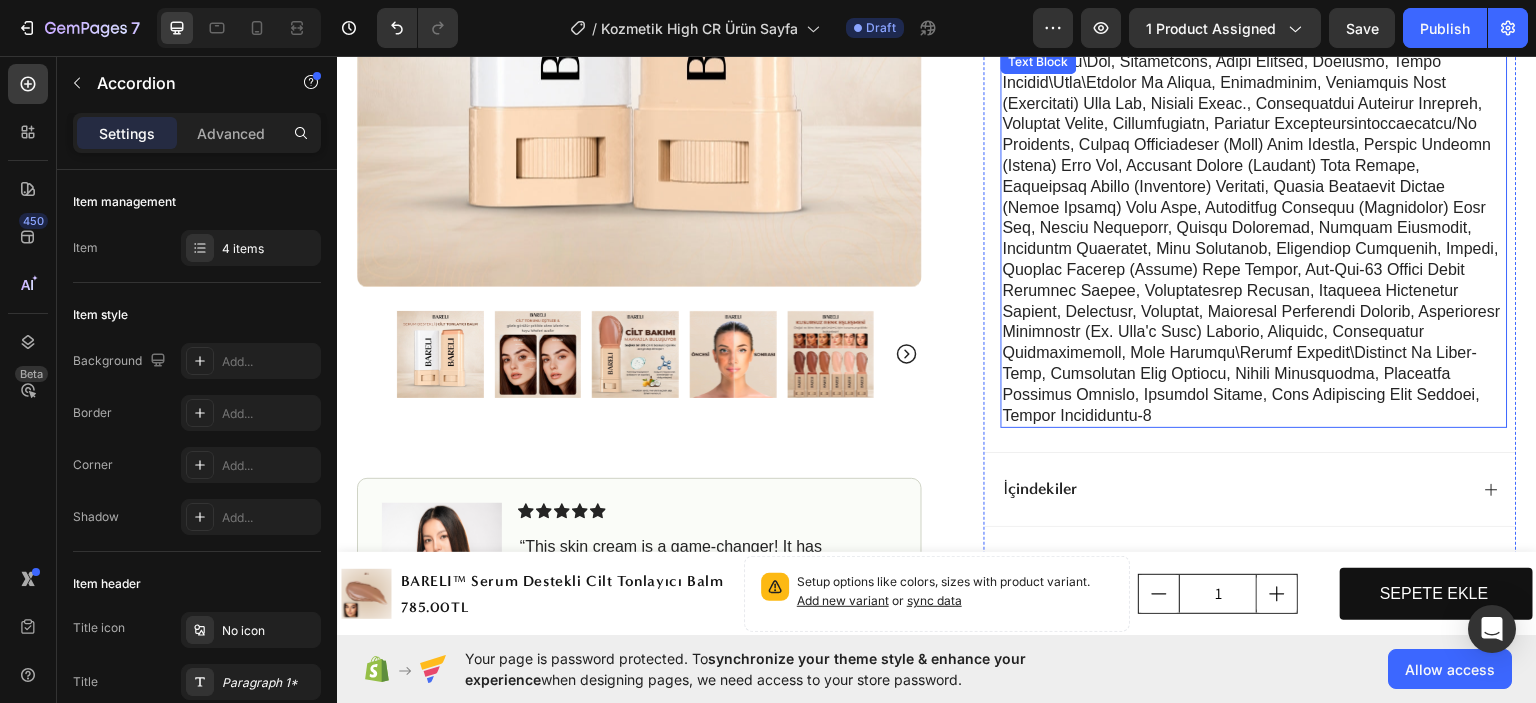 click at bounding box center (1254, 238) 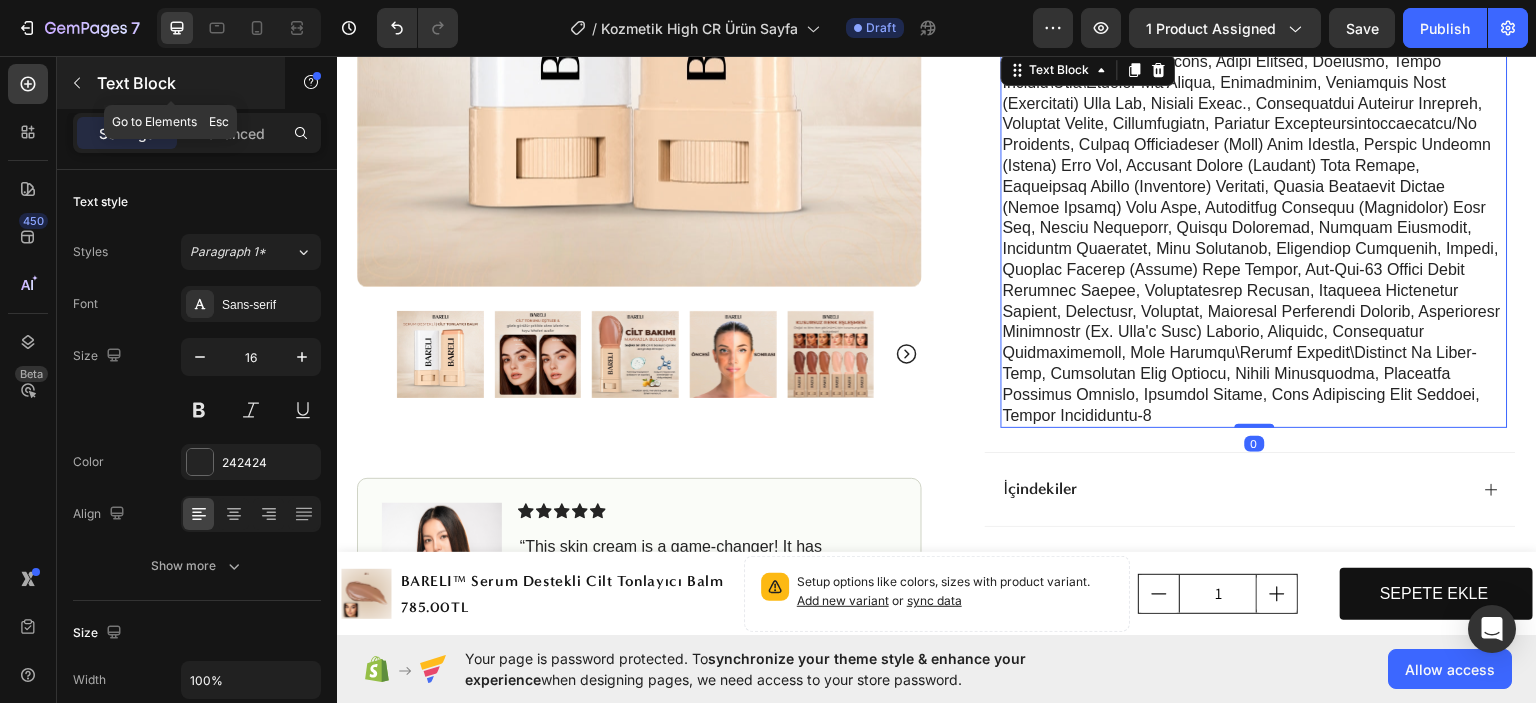 click at bounding box center [77, 83] 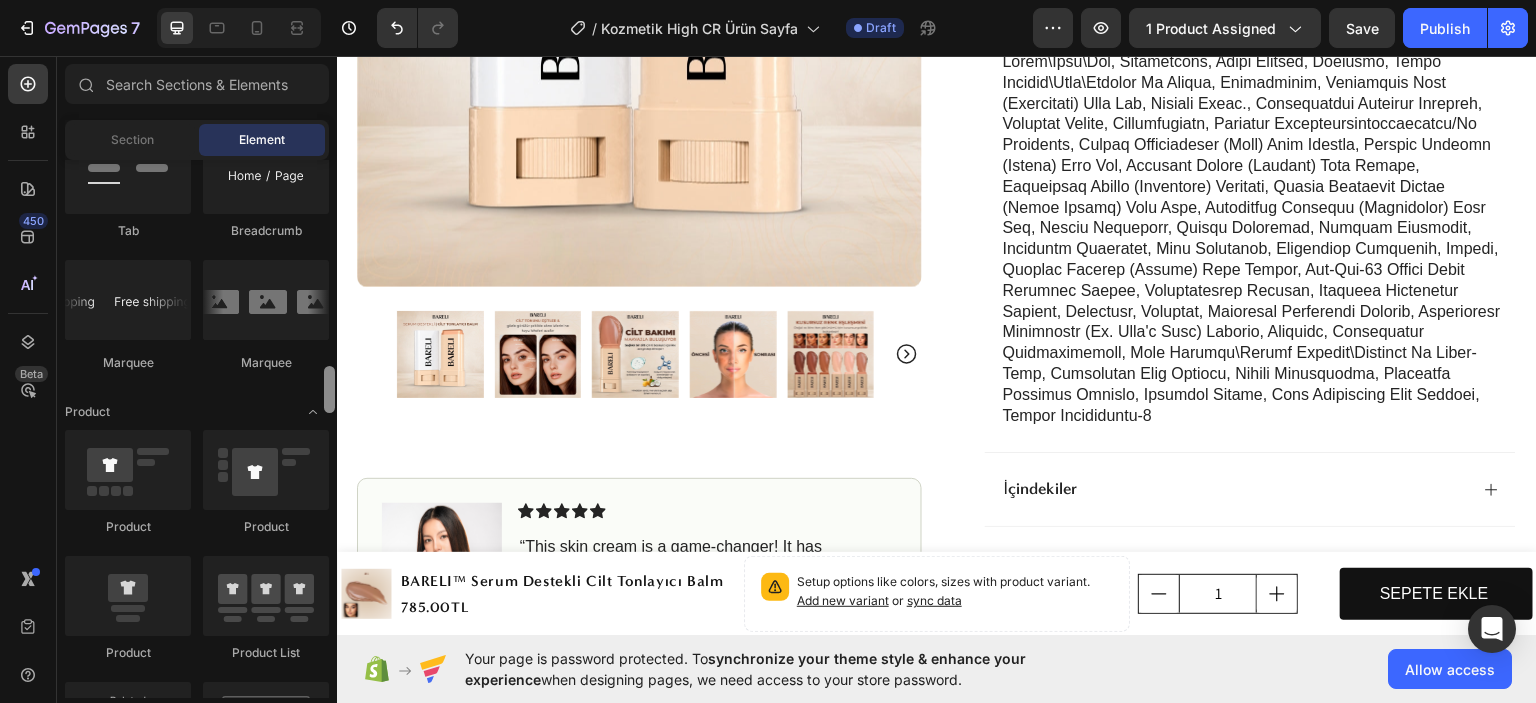 scroll, scrollTop: 2720, scrollLeft: 0, axis: vertical 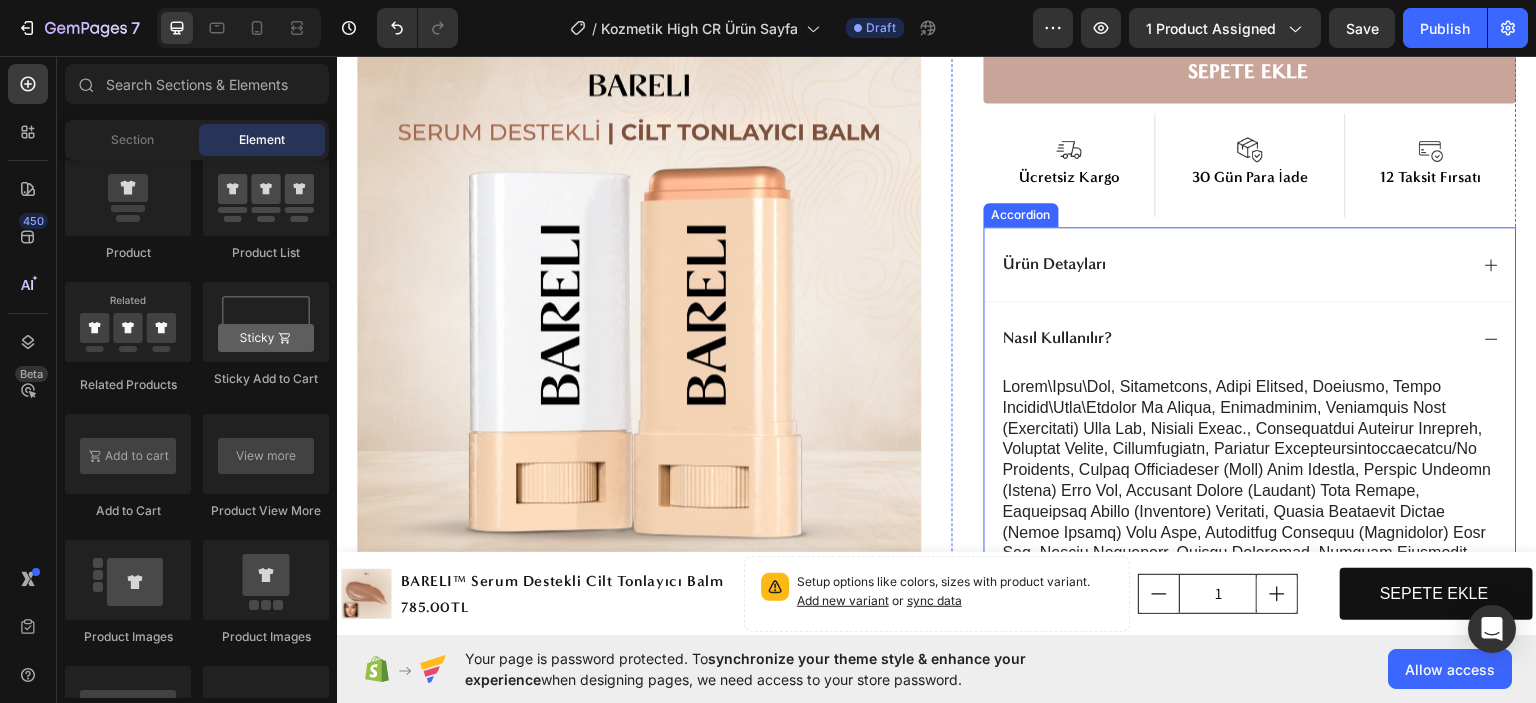 click on "Nasıl Kullanılır?" at bounding box center [1234, 337] 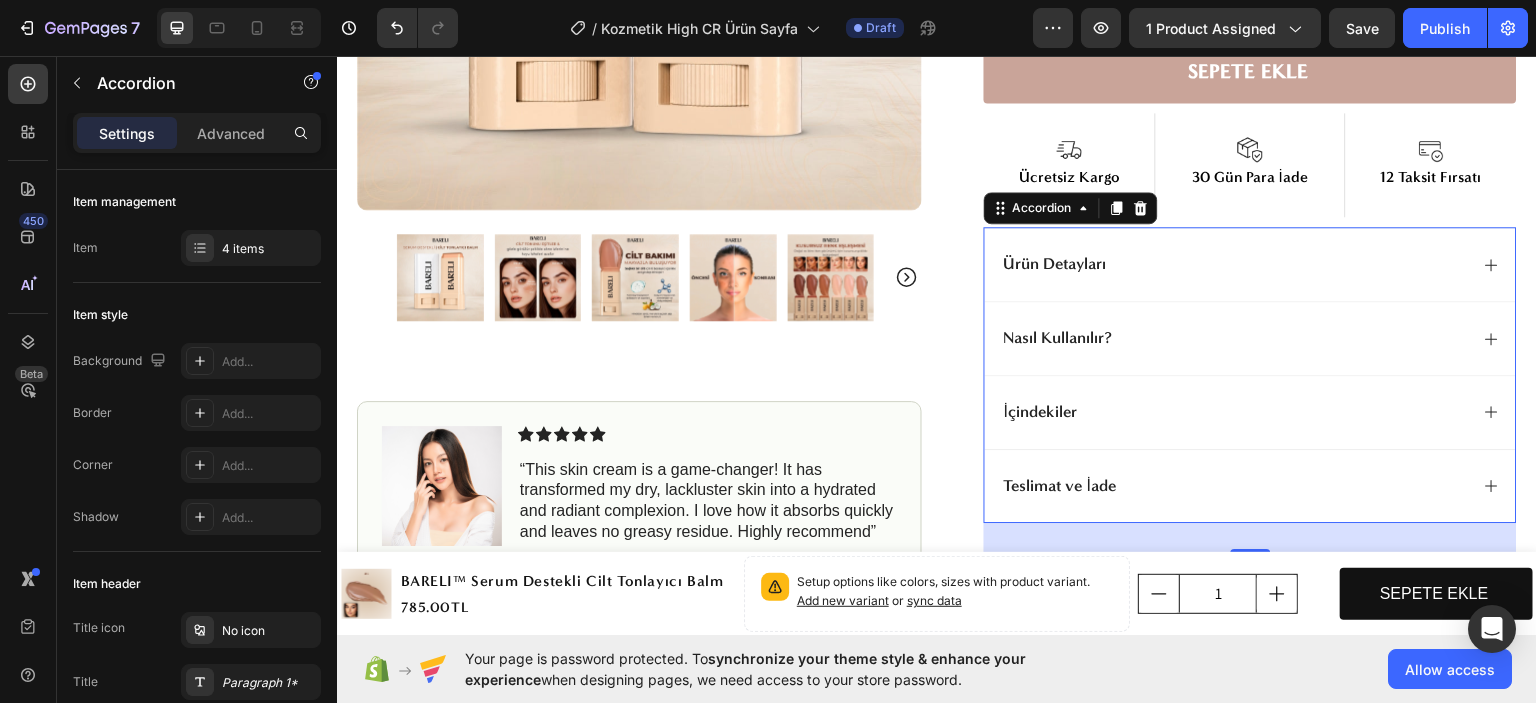 click on "İçindekiler" at bounding box center [1234, 411] 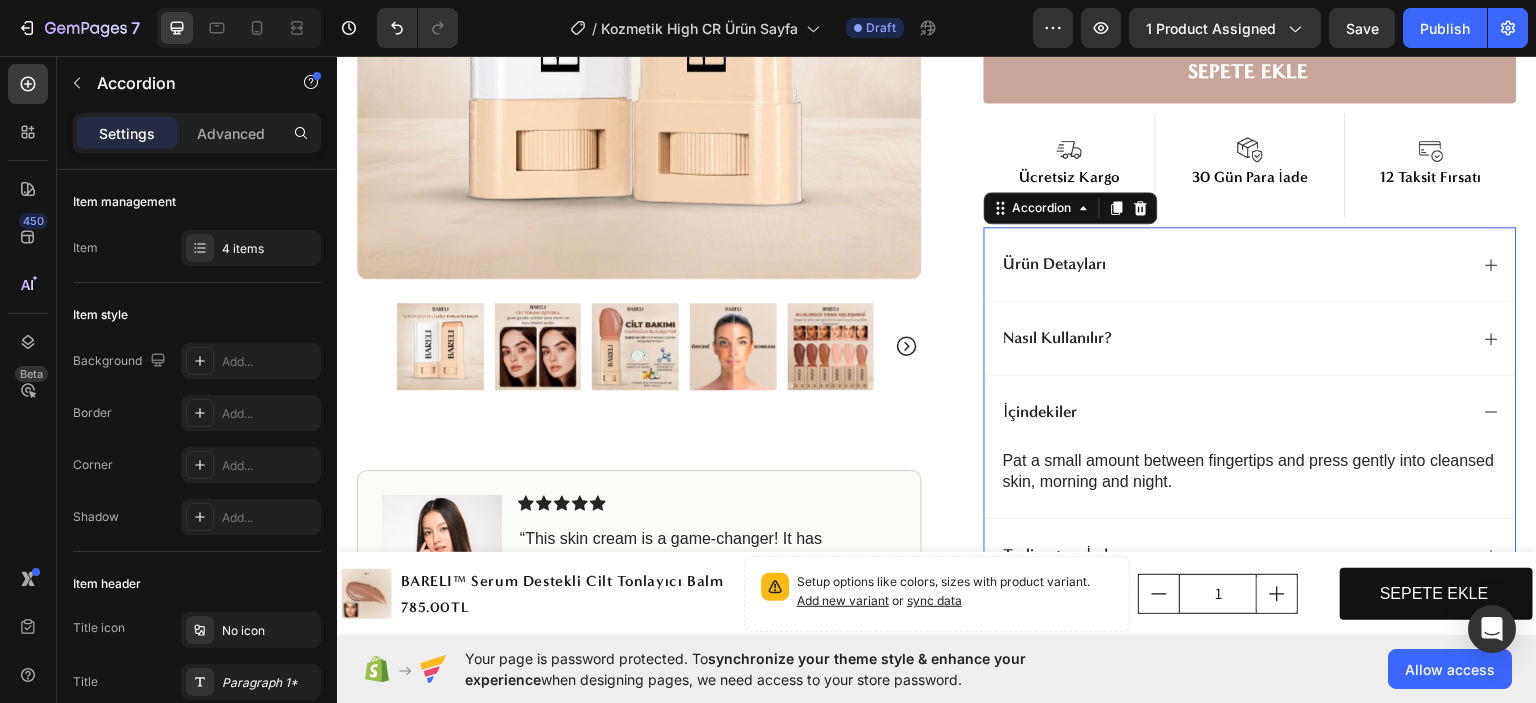 click on "İçindekiler" at bounding box center [1234, 411] 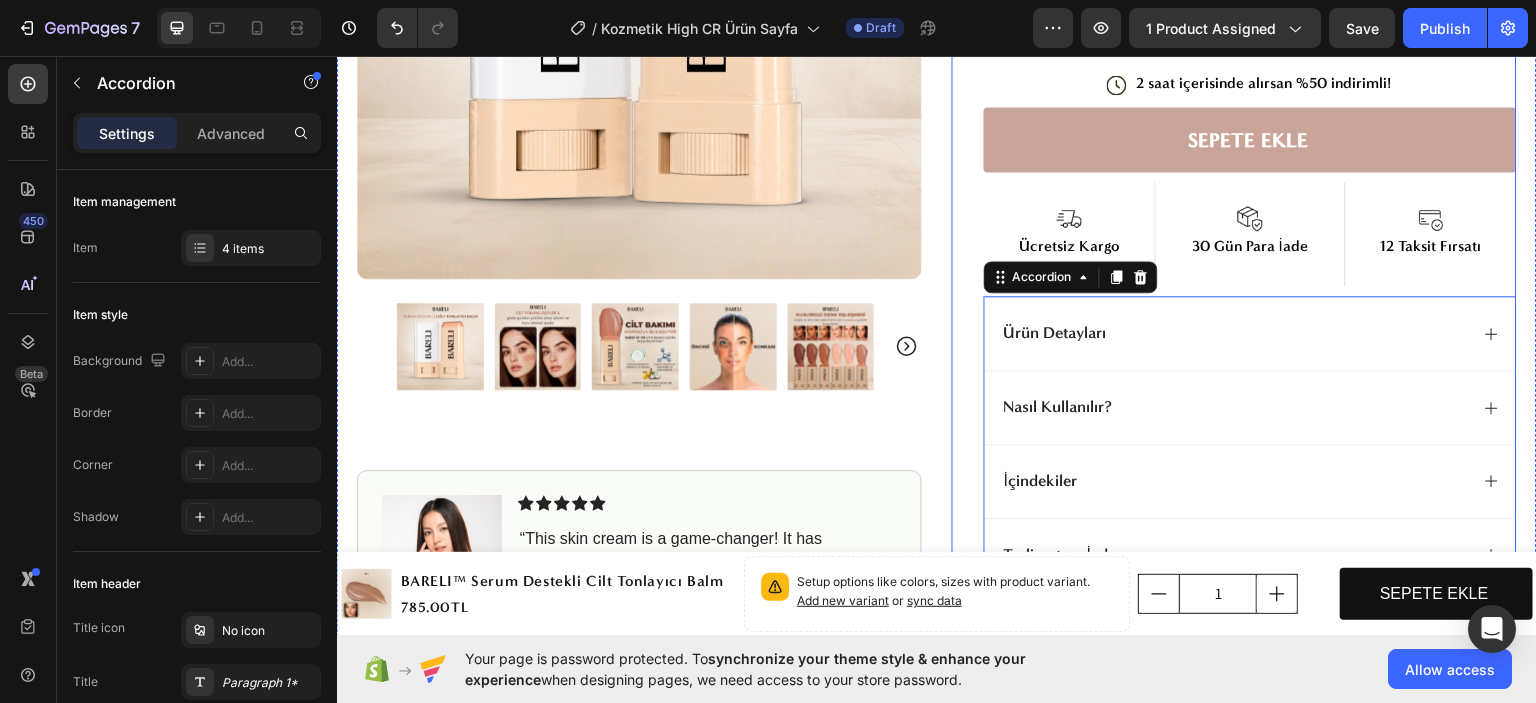 scroll, scrollTop: 700, scrollLeft: 0, axis: vertical 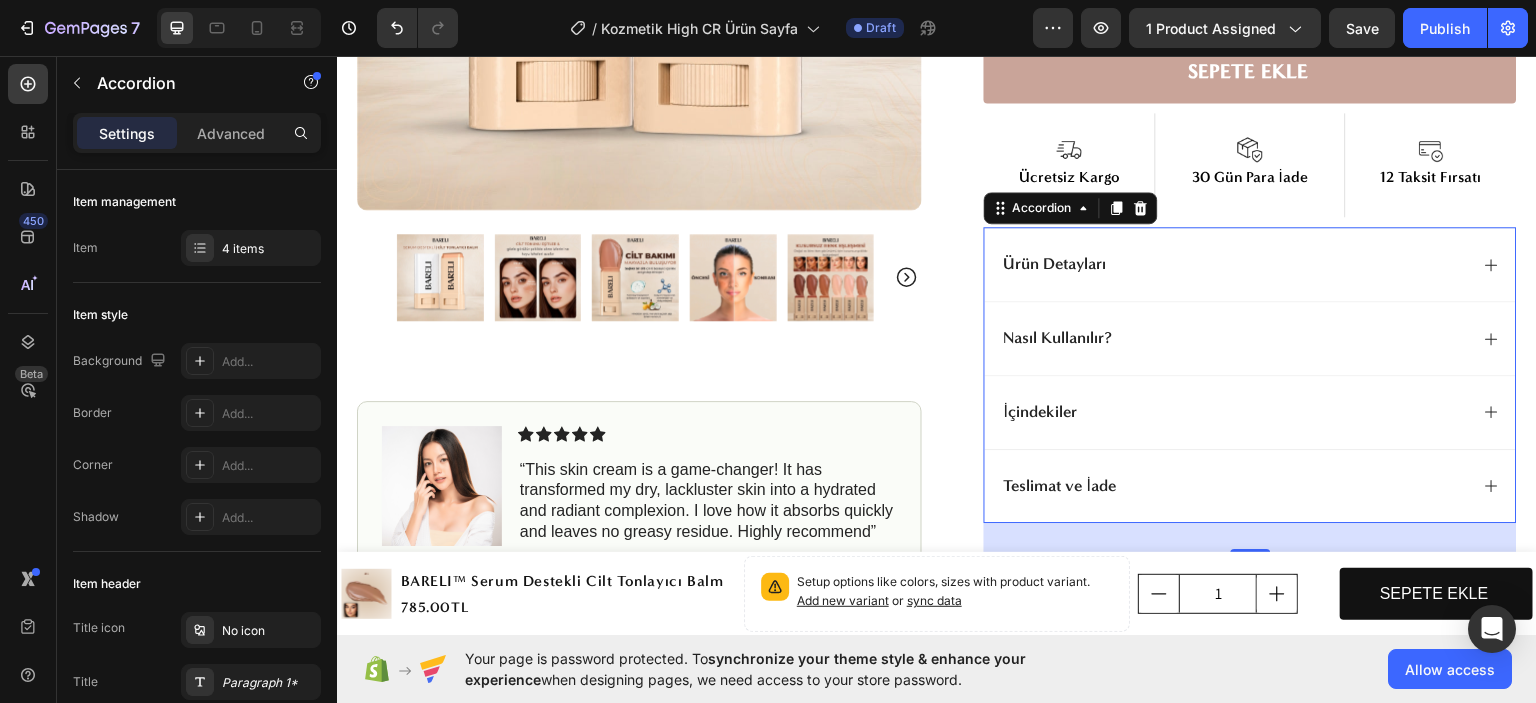 click on "Ürün Detayları" at bounding box center [1234, 263] 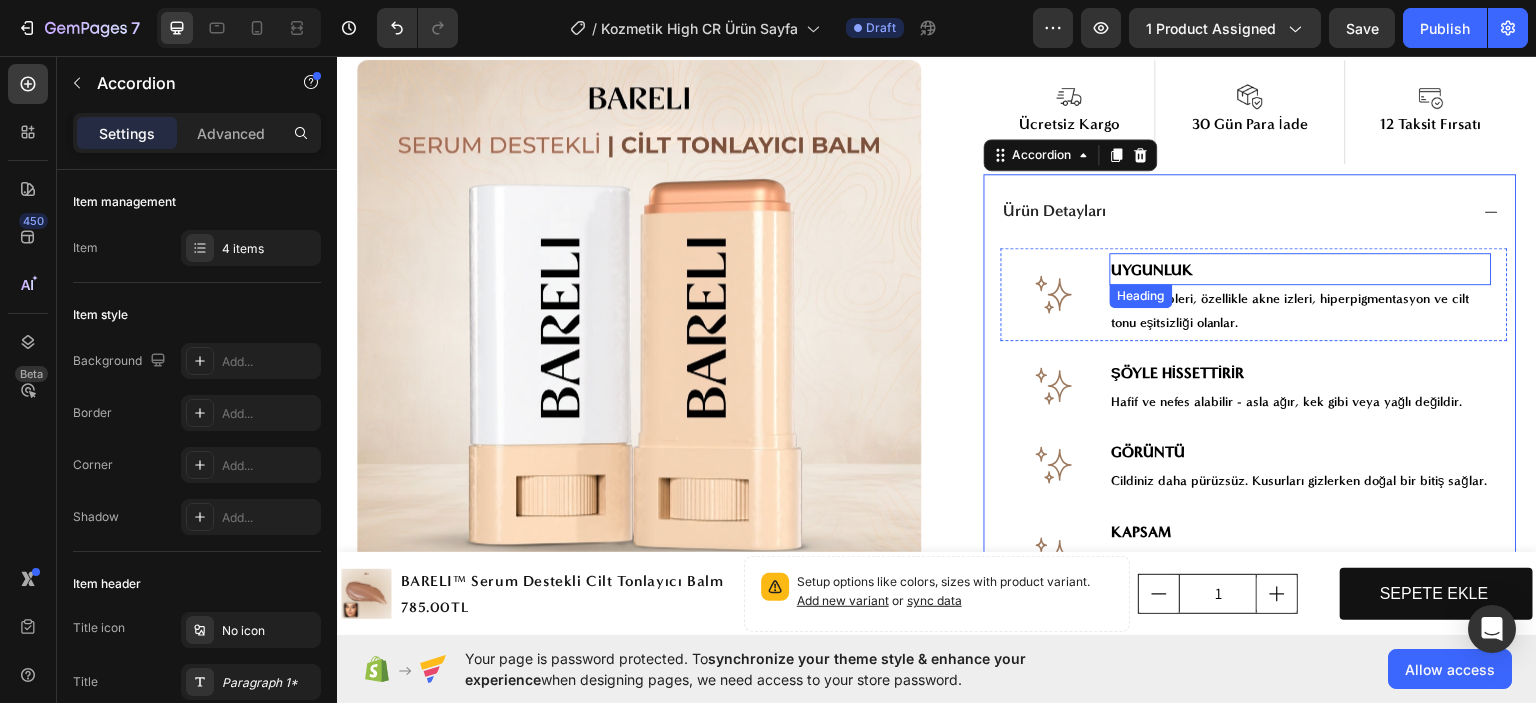 scroll, scrollTop: 800, scrollLeft: 0, axis: vertical 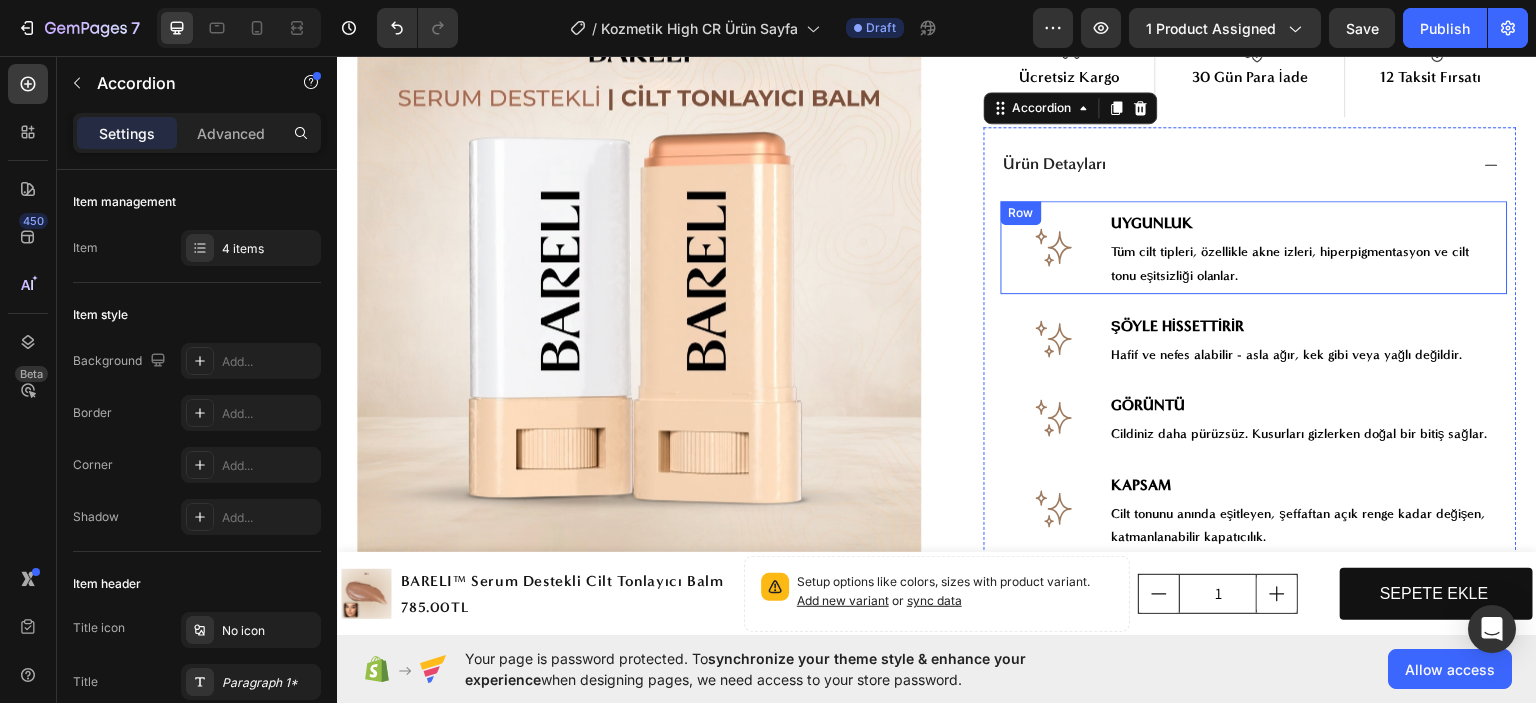 click on "Image UYGUNLUK Heading Tüm cilt tipleri, özellikle akne izleri, hiperpigmentasyon ve cilt tonu eşitsizliği olanlar. Text Block Row" at bounding box center [1254, 246] 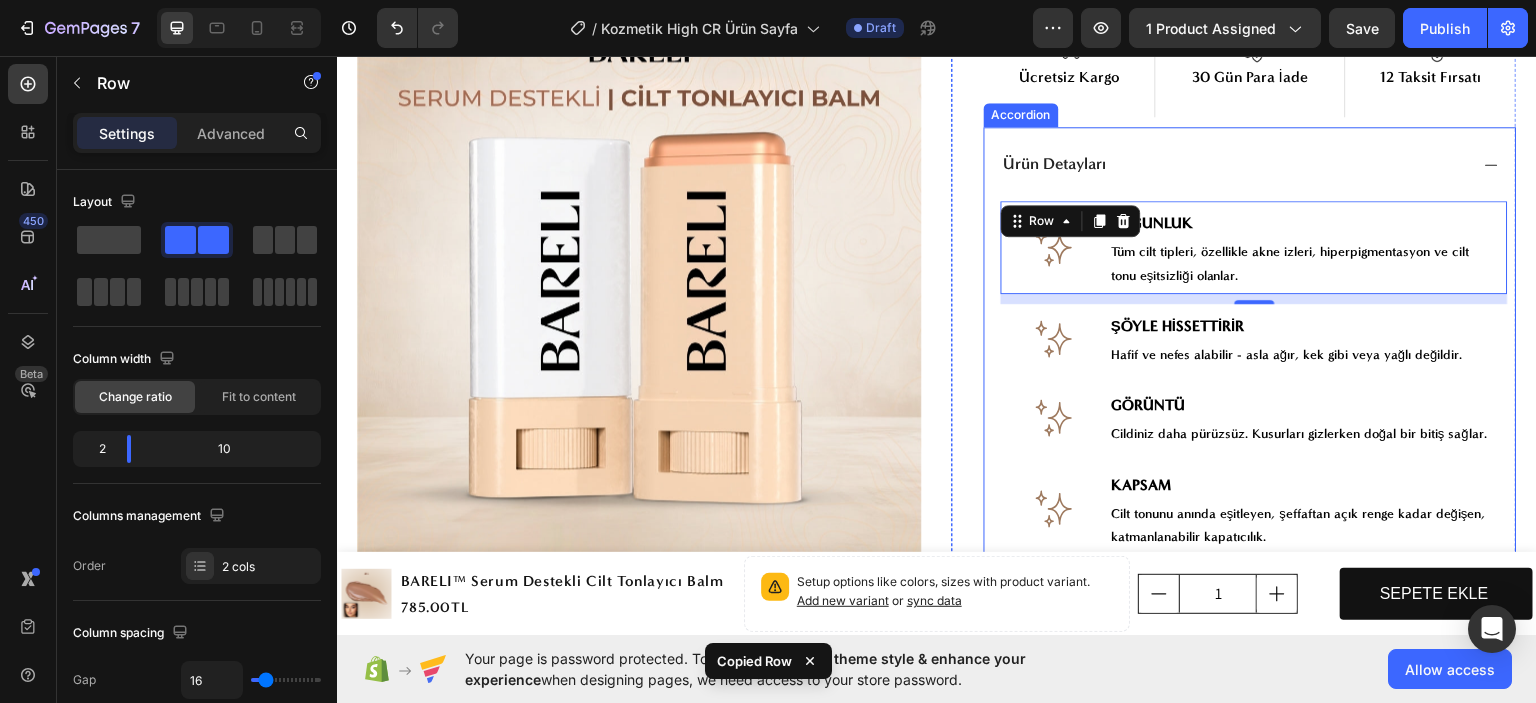 click on "Ürün Detayları" at bounding box center [1234, 163] 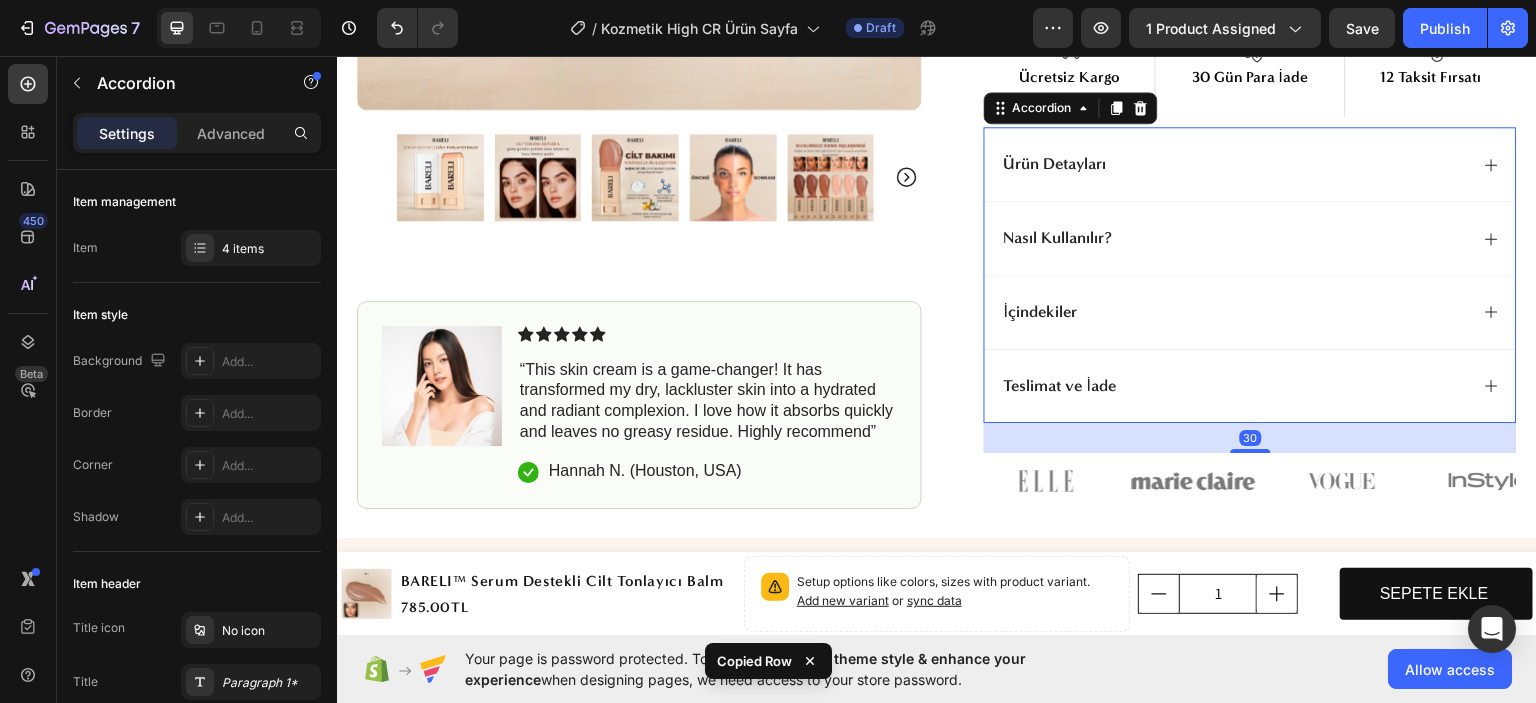 click on "İçindekiler" at bounding box center (1234, 311) 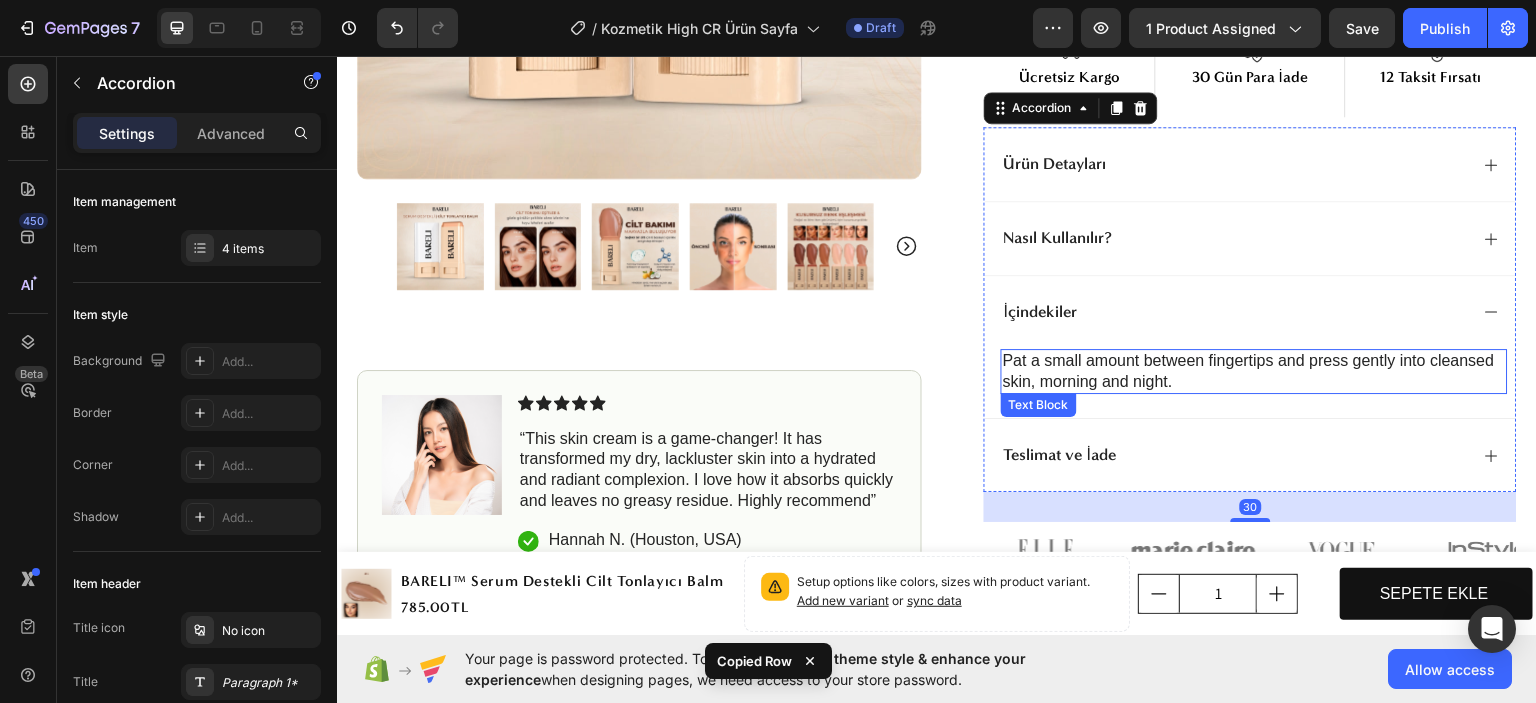 click on "Pat a small amount between fingertips and press gently into cleansed skin, morning and night." at bounding box center [1254, 371] 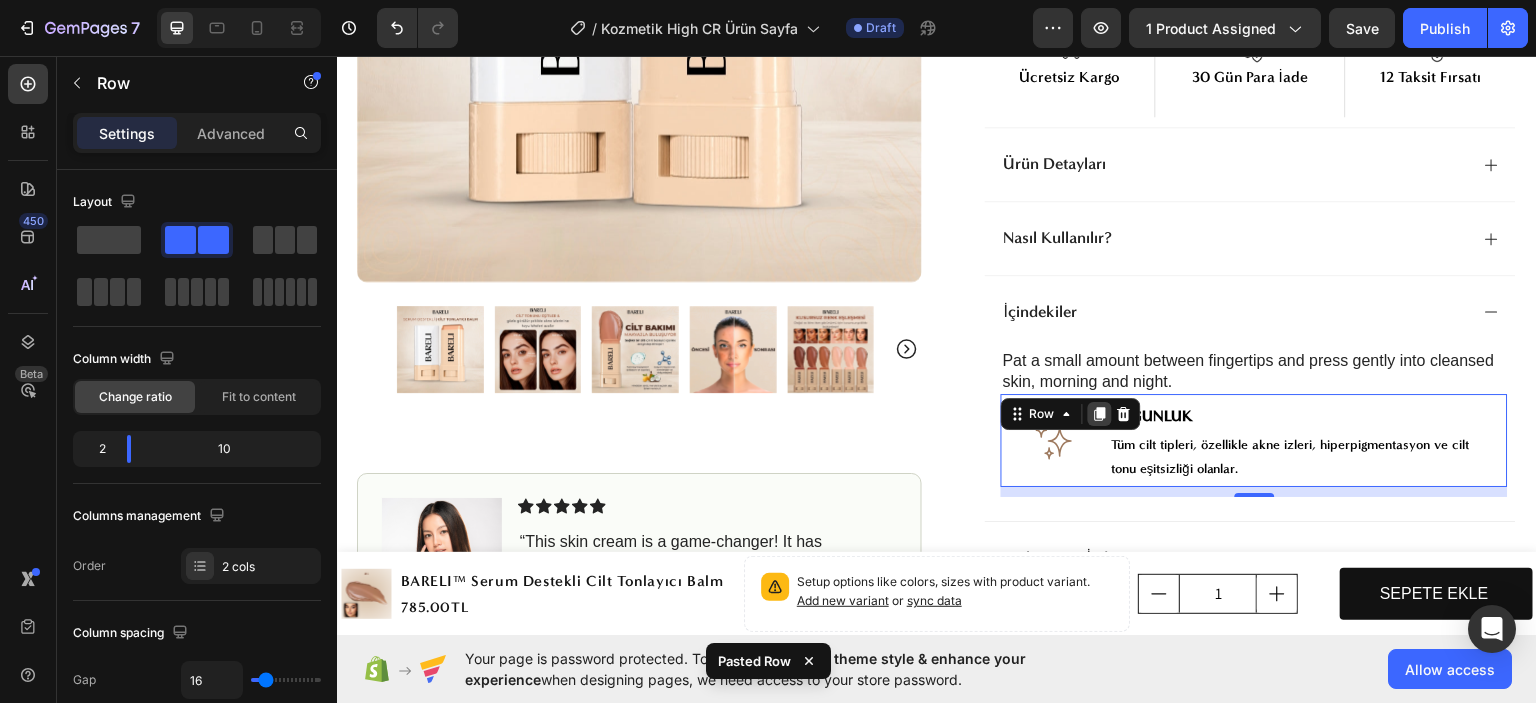 click 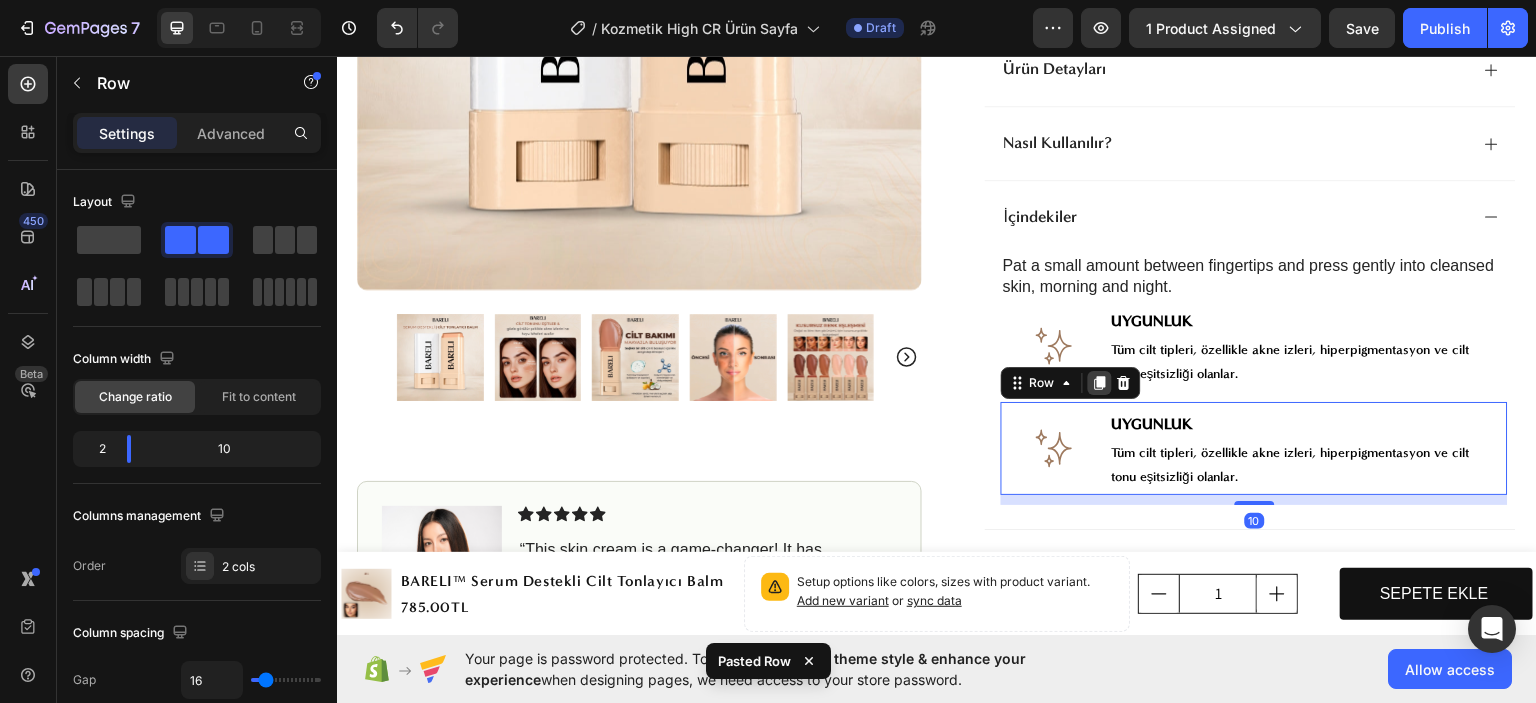 scroll, scrollTop: 998, scrollLeft: 0, axis: vertical 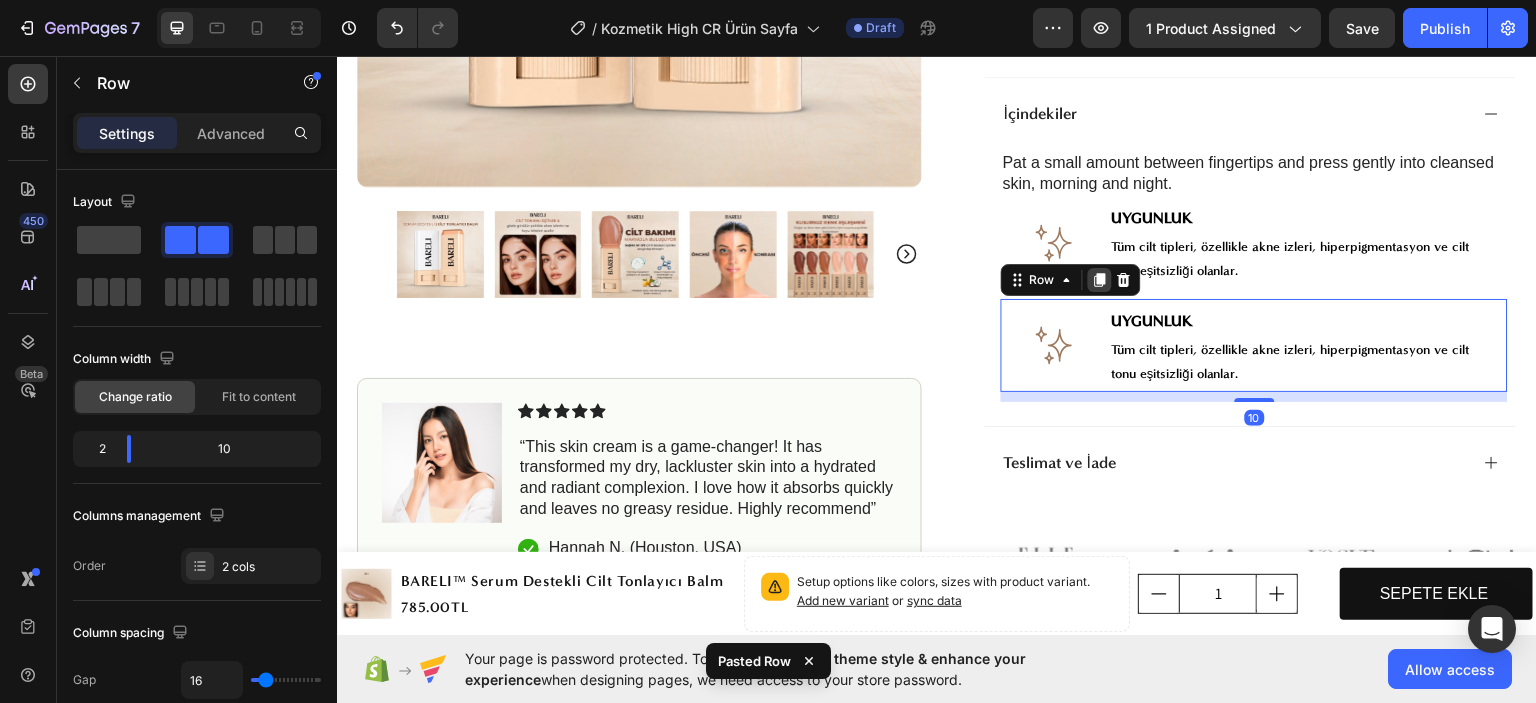 click 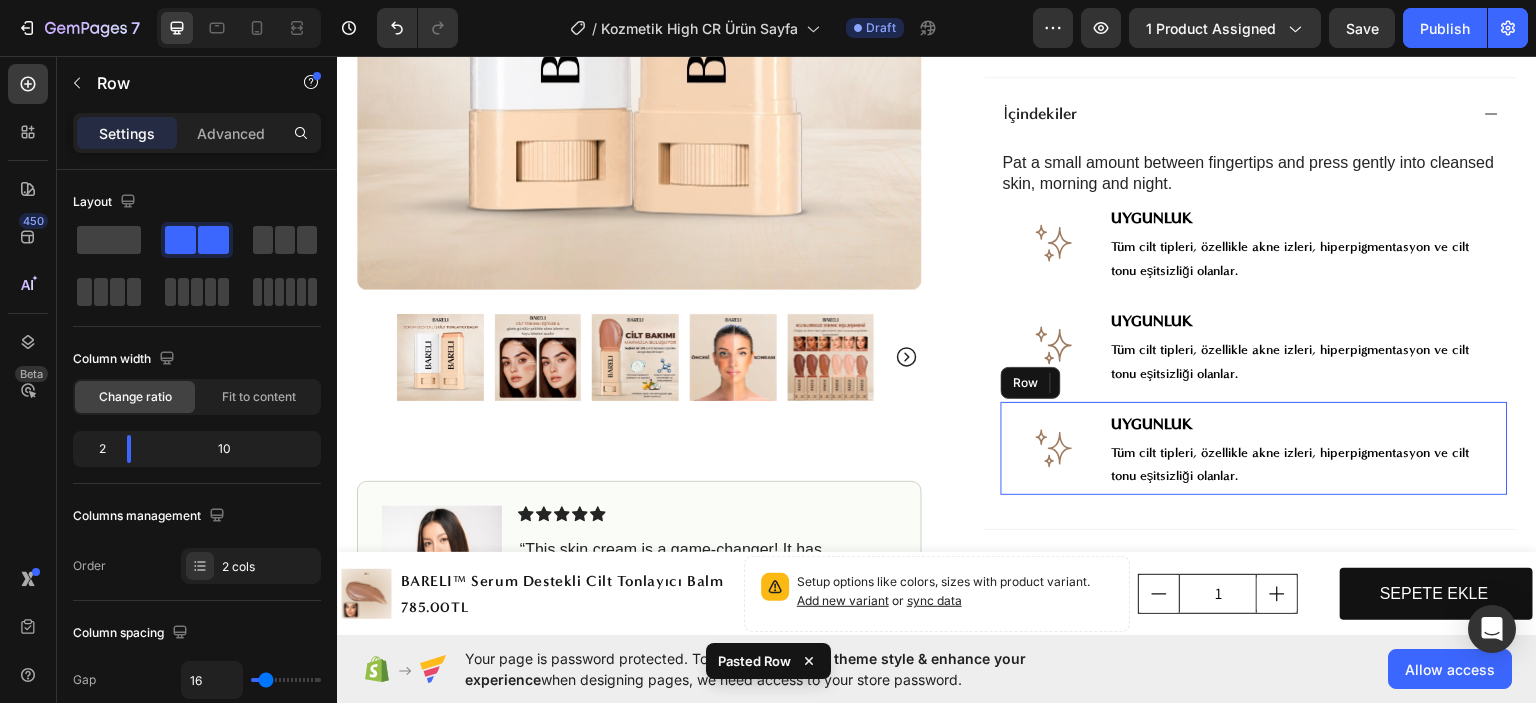 scroll, scrollTop: 1000, scrollLeft: 0, axis: vertical 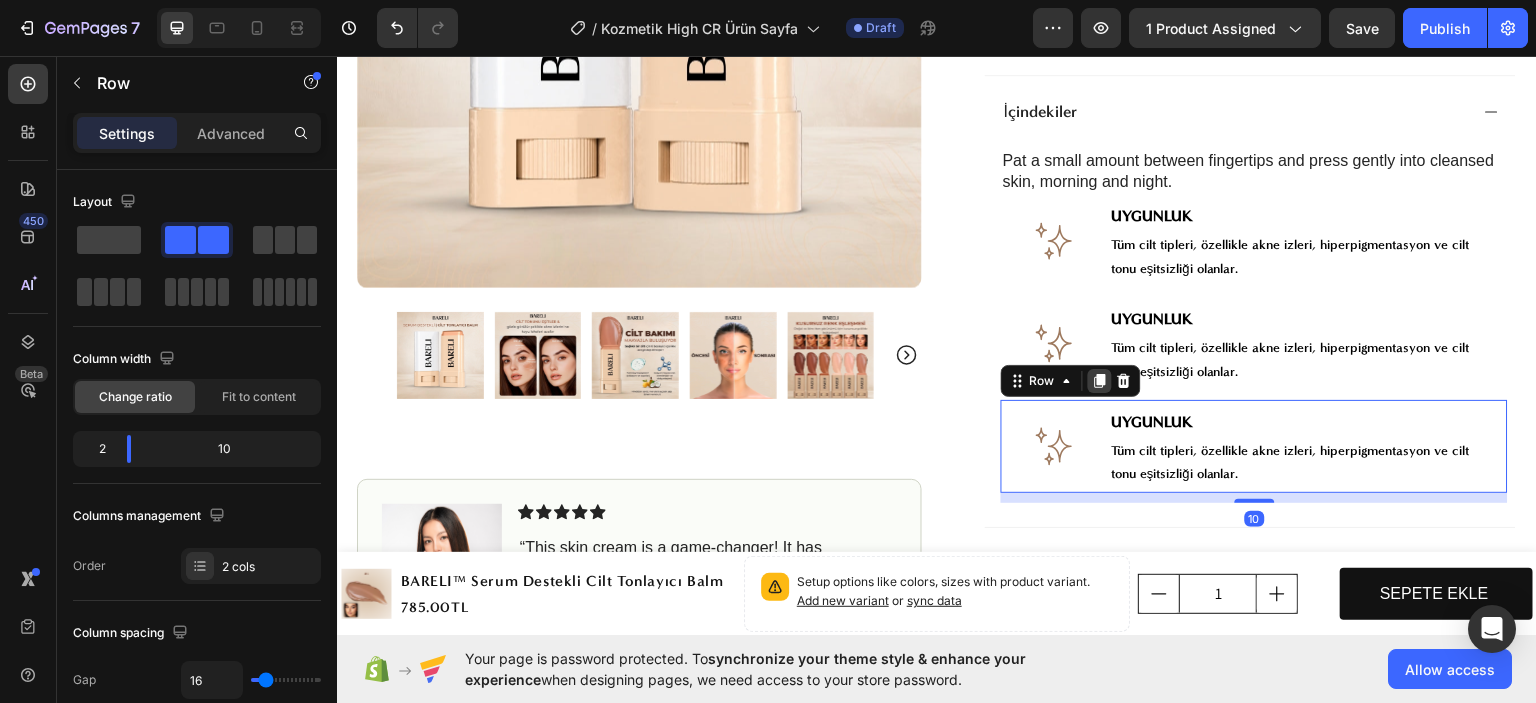 click 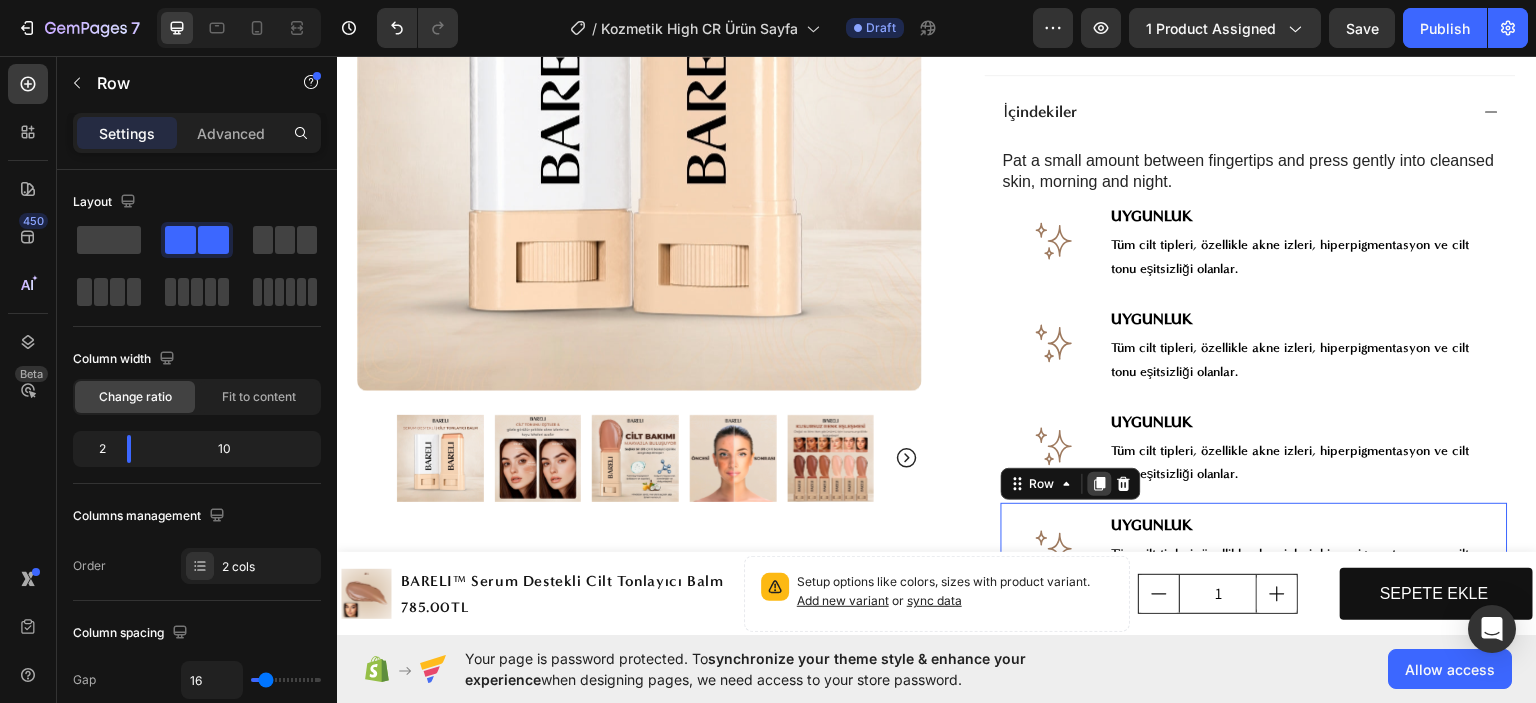 click 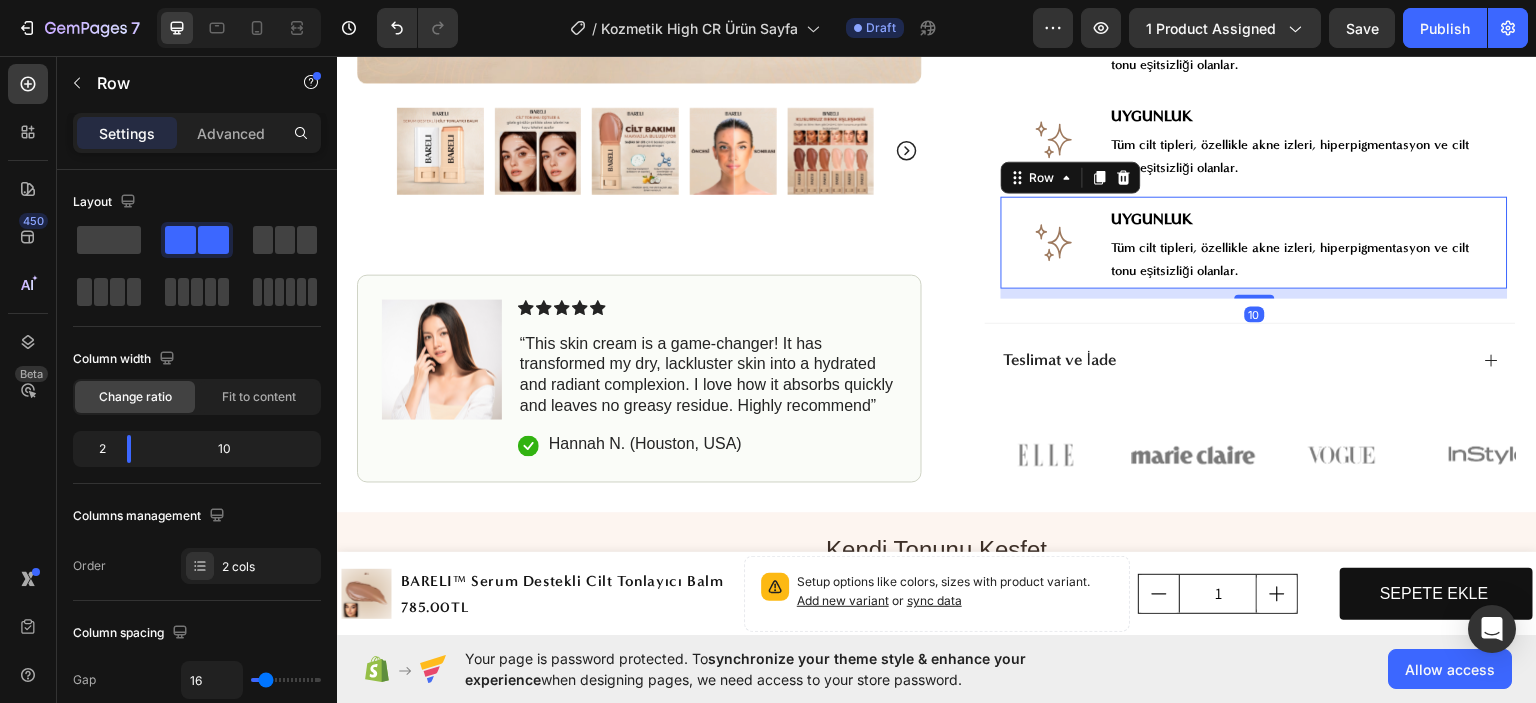 scroll, scrollTop: 1391, scrollLeft: 0, axis: vertical 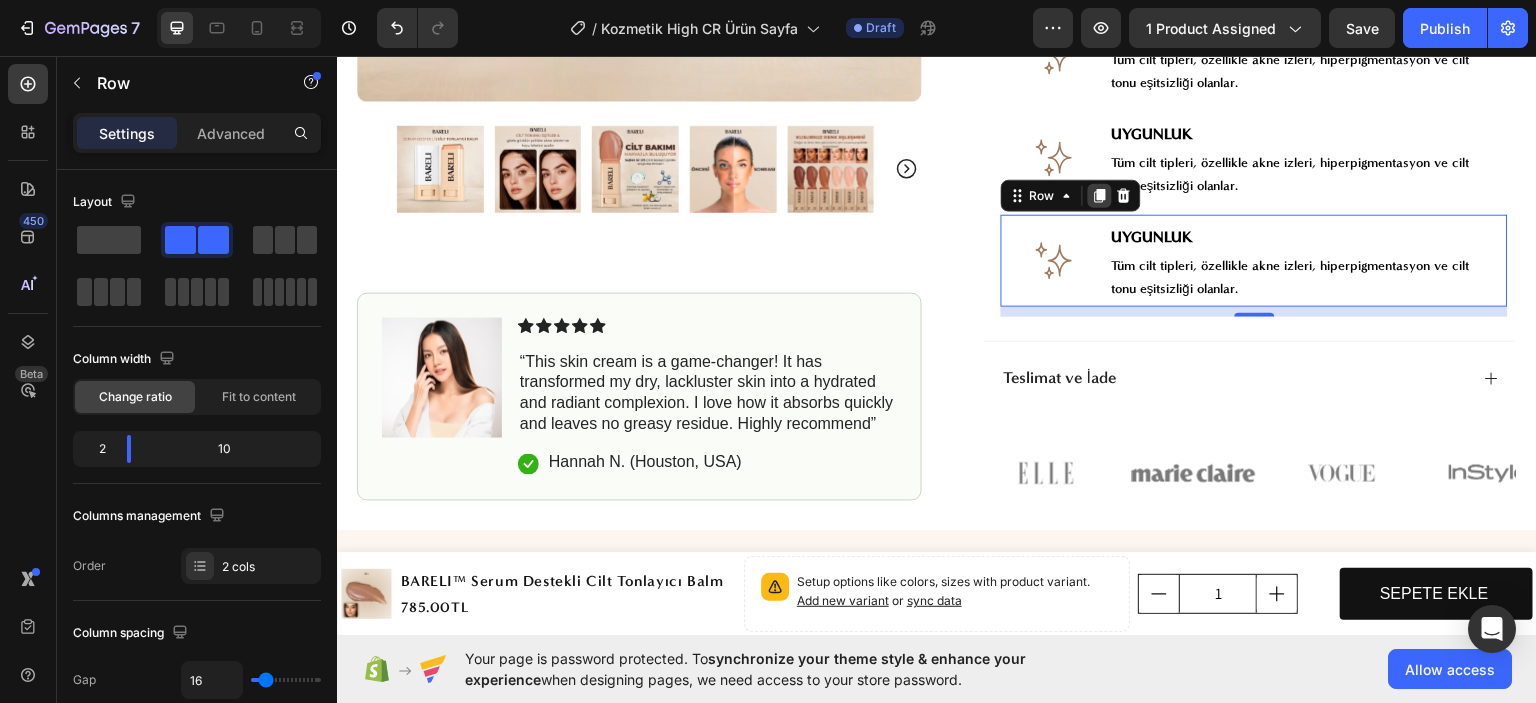 click 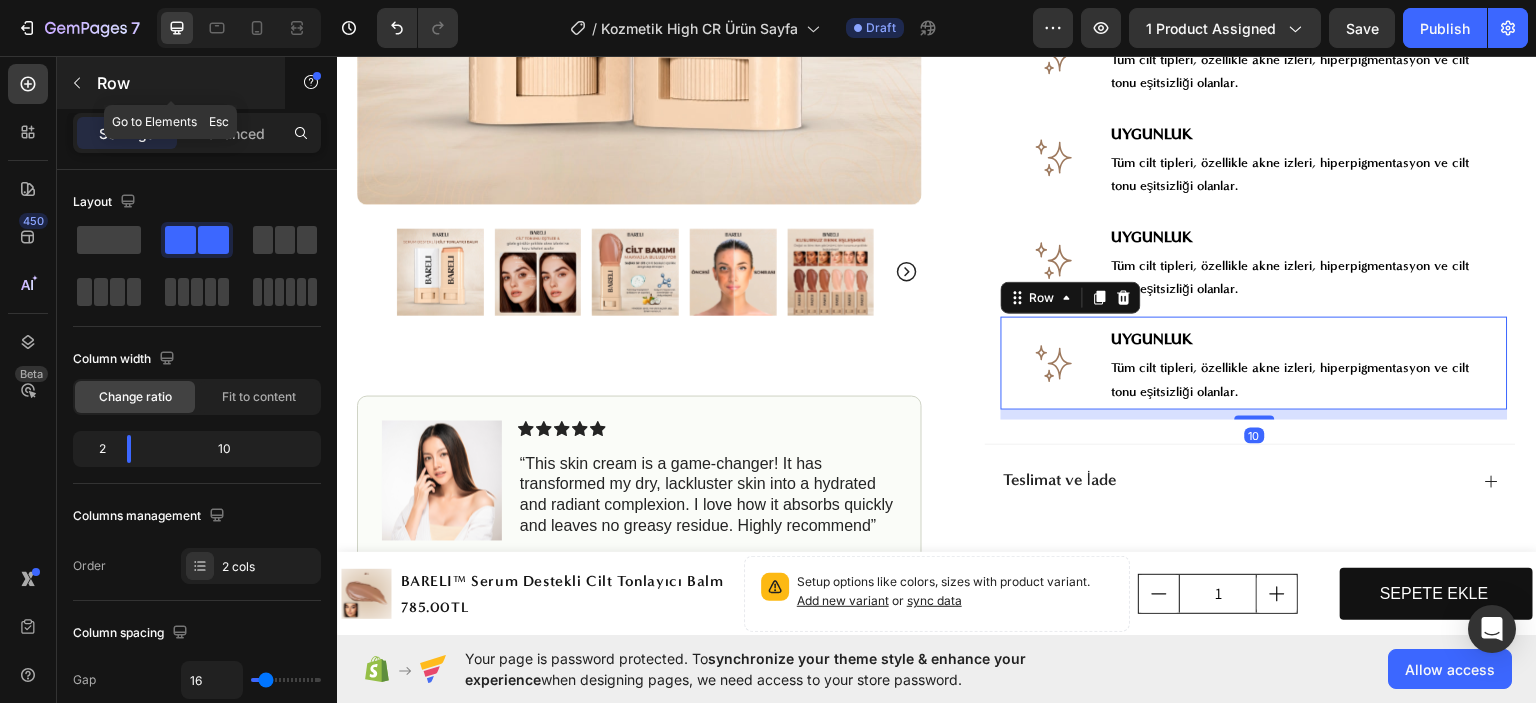 click at bounding box center (77, 83) 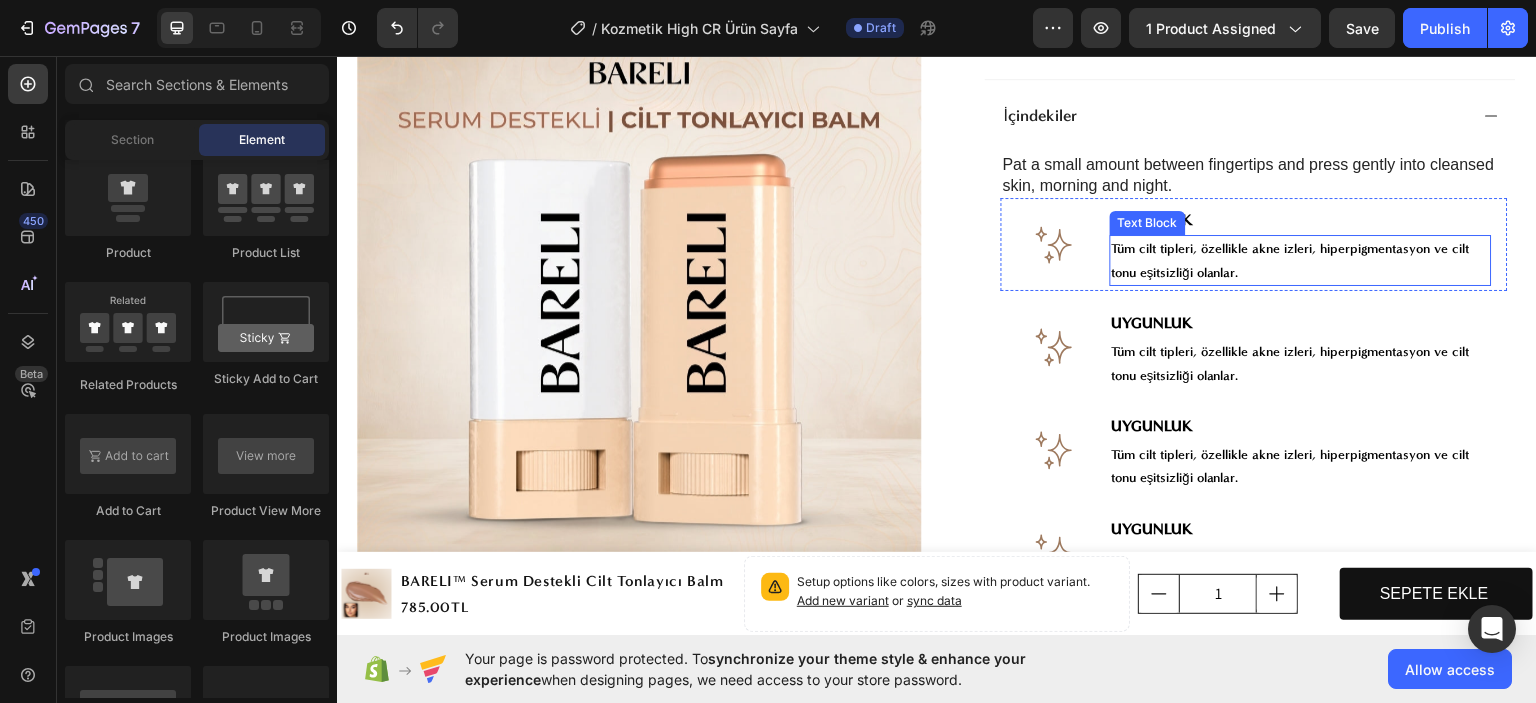 scroll, scrollTop: 991, scrollLeft: 0, axis: vertical 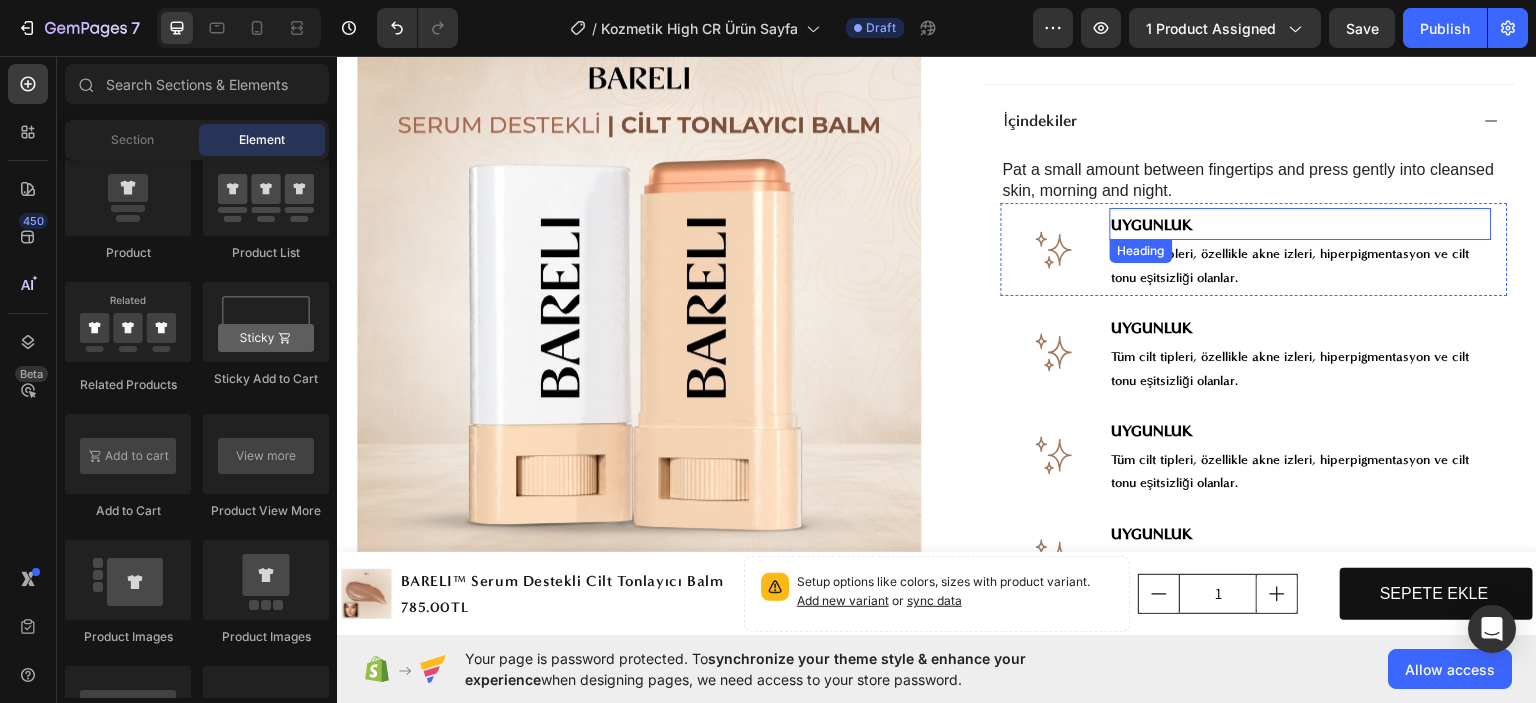 click on "UYGUNLUK" at bounding box center (1301, 223) 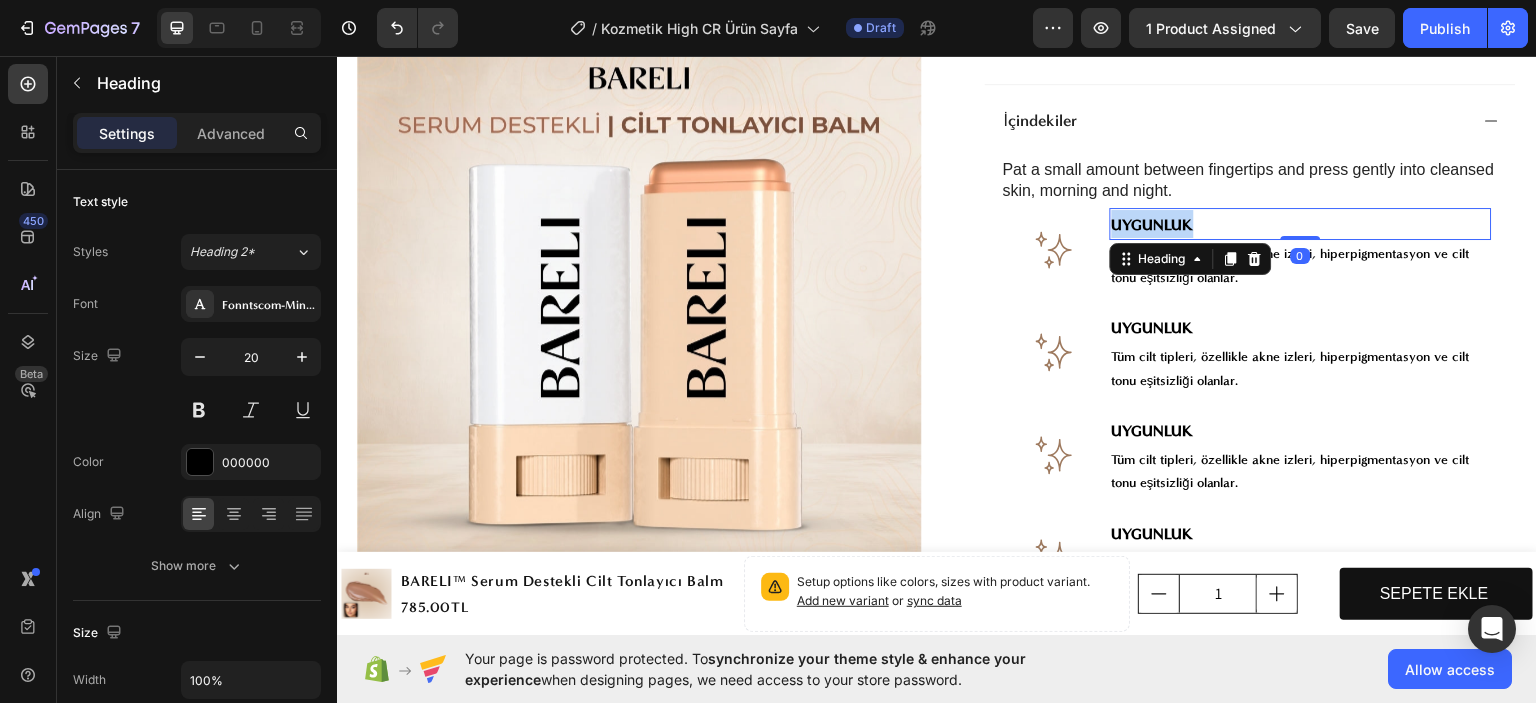 click on "UYGUNLUK" at bounding box center (1301, 223) 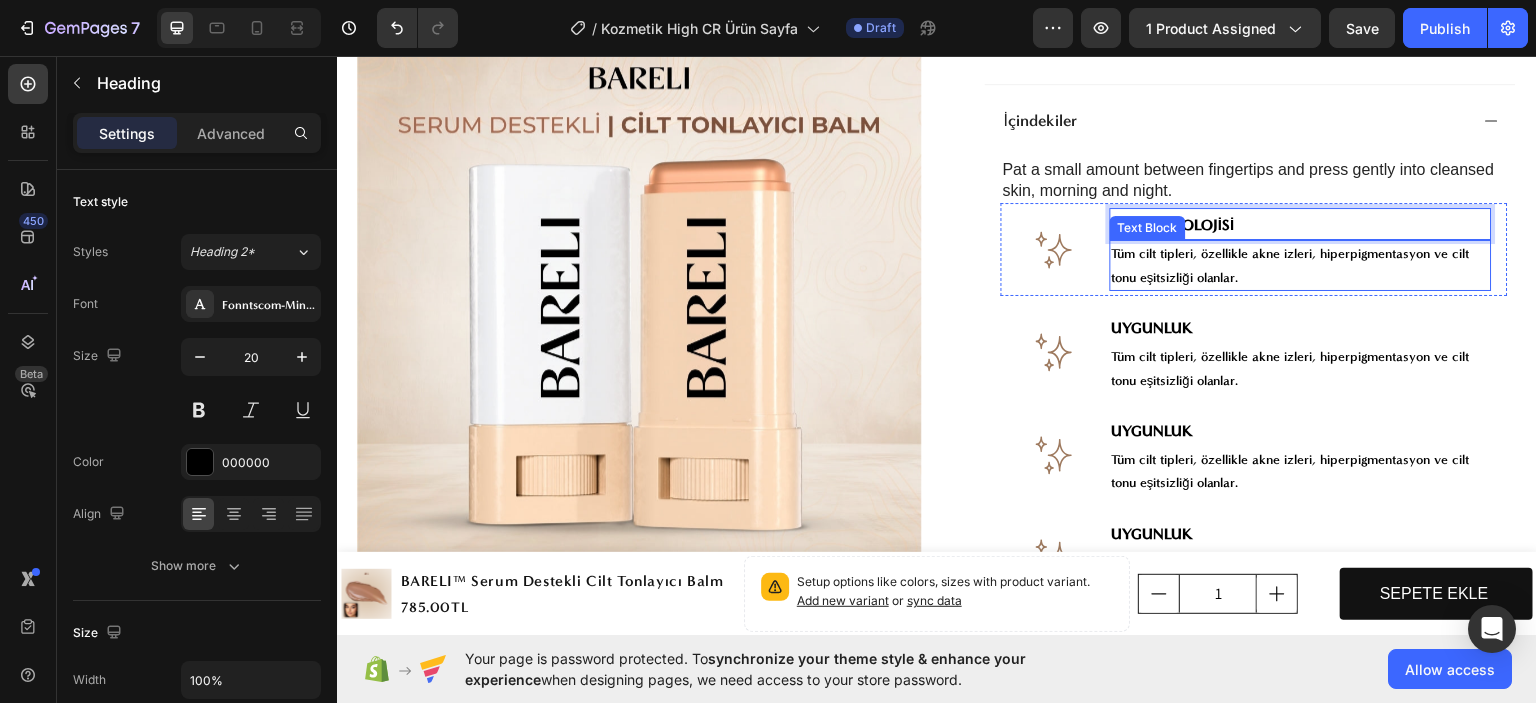 click on "Tüm cilt tipleri, özellikle akne izleri, hiperpigmentasyon ve cilt tonu eşitsizliği olanlar." at bounding box center [1301, 264] 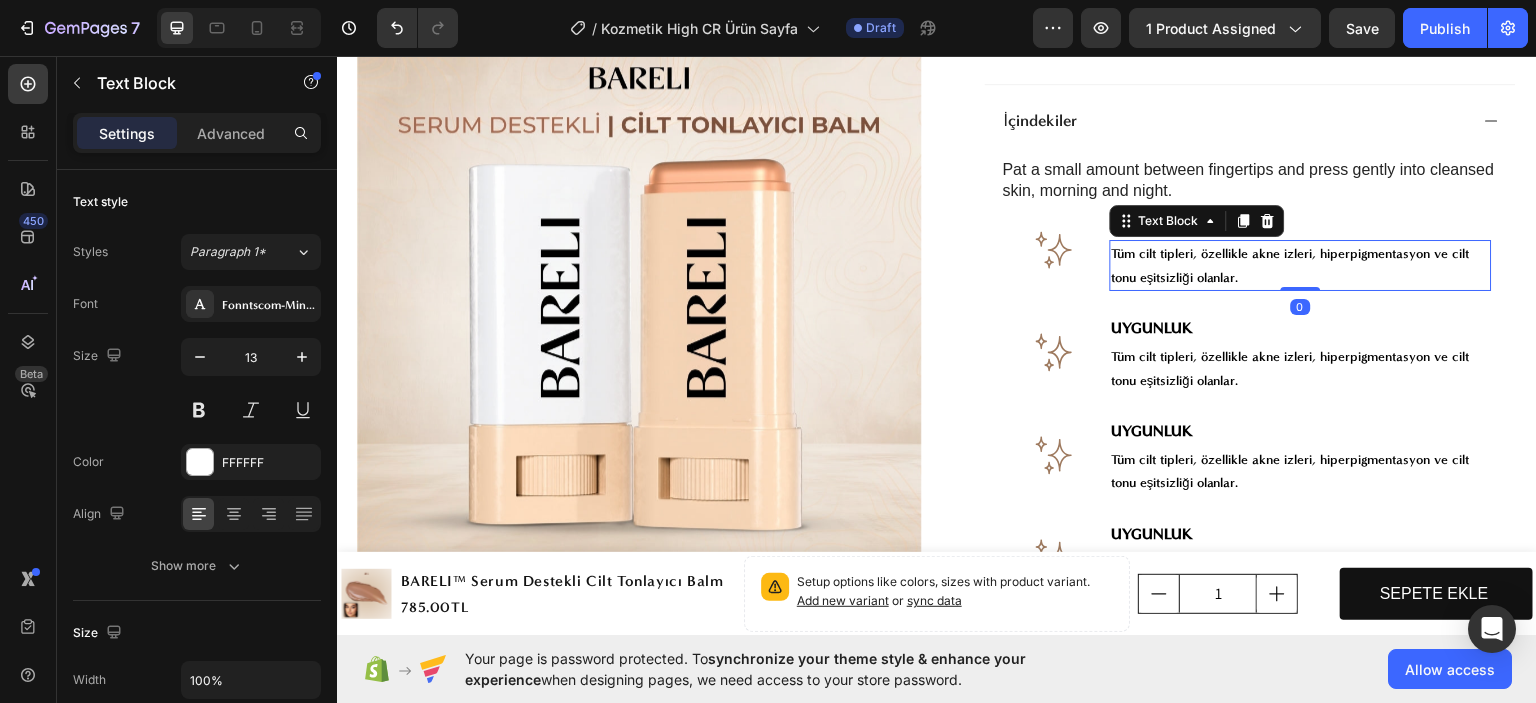 click on "Tüm cilt tipleri, özellikle akne izleri, hiperpigmentasyon ve cilt tonu eşitsizliği olanlar." at bounding box center [1301, 264] 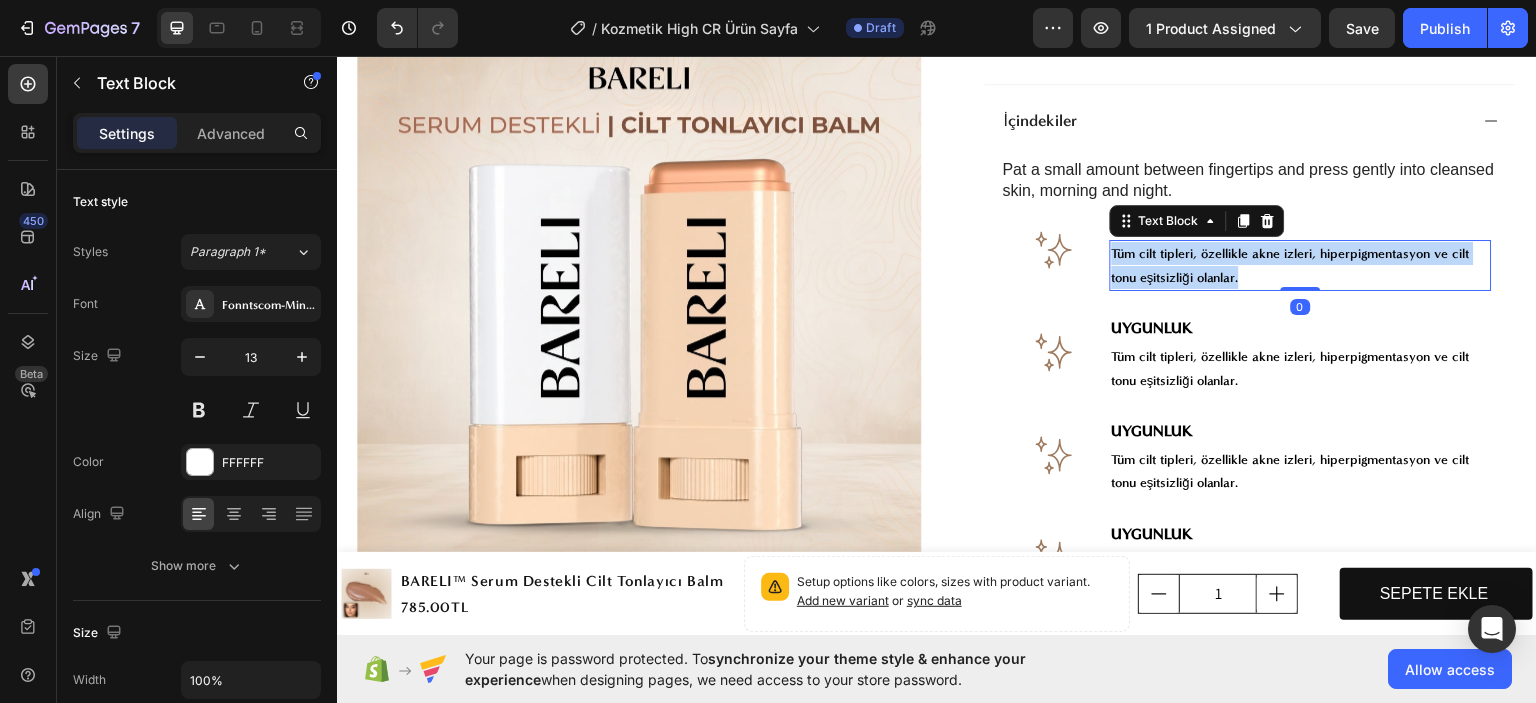 click on "Tüm cilt tipleri, özellikle akne izleri, hiperpigmentasyon ve cilt tonu eşitsizliği olanlar." at bounding box center (1301, 264) 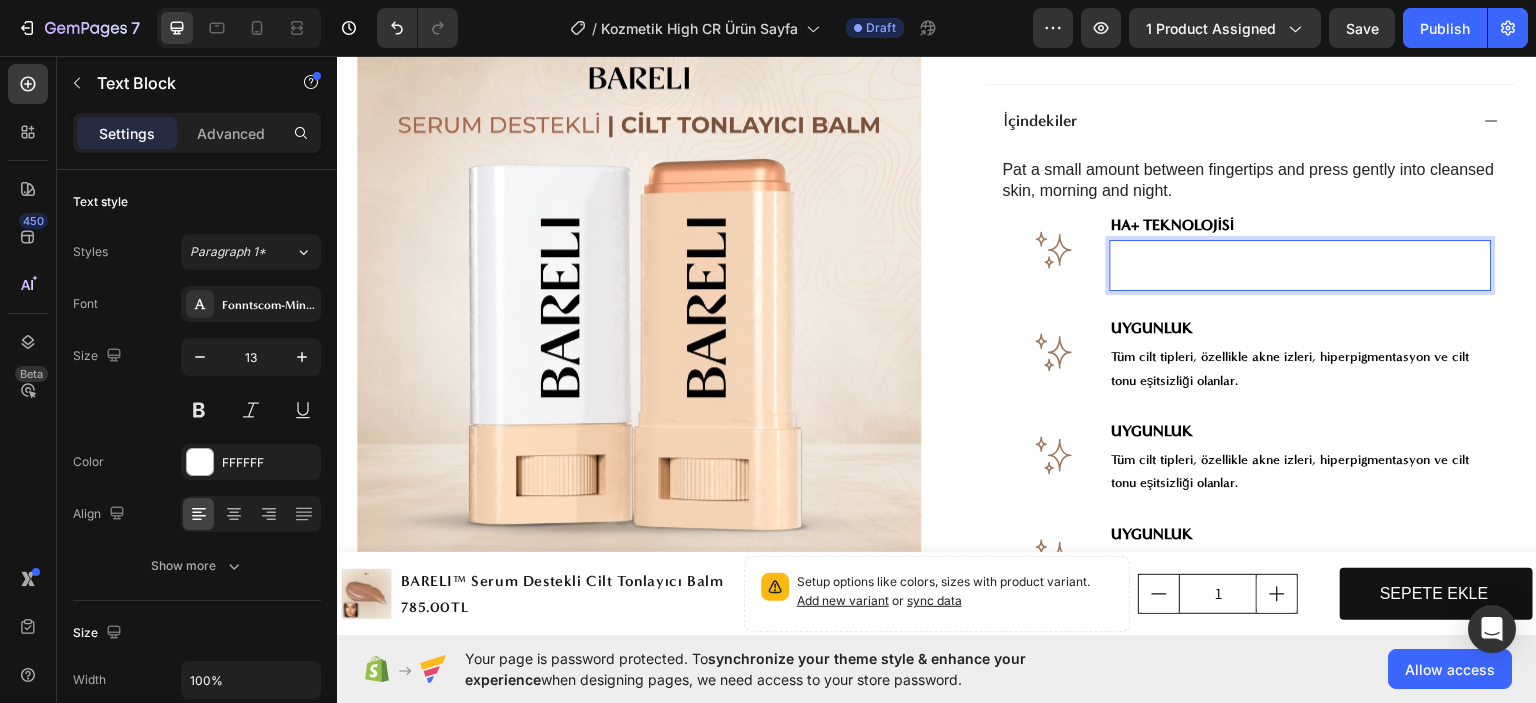click on "Dolgunlaştırır, pürüzsüzleştirir ve nemi hapsederek ışıltılı bir görünüm kazandırır." at bounding box center (1301, 264) 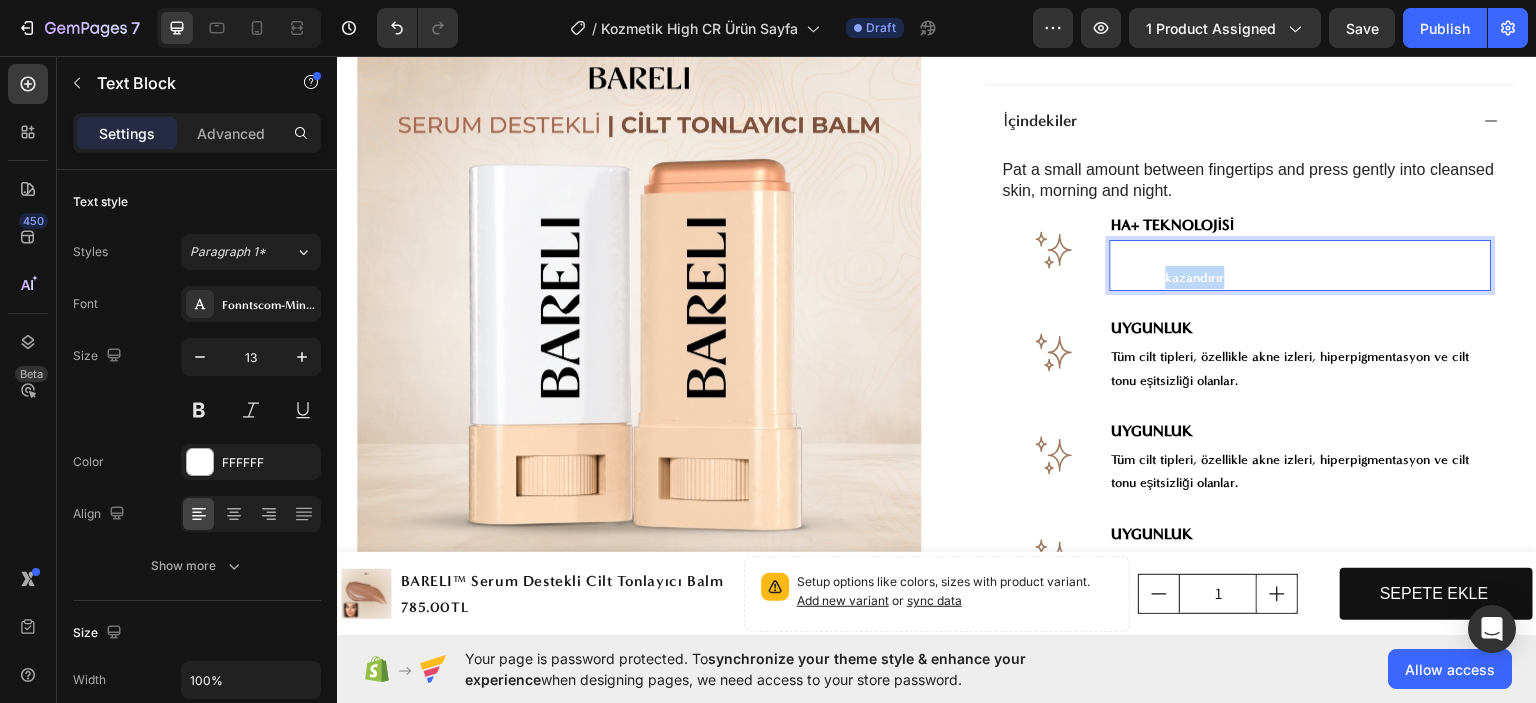 click on "Dolgunlaştırır, pürüzsüzleştirir ve nemi hapsederek ışıltılı bir görünüm kazandırır." at bounding box center (1301, 264) 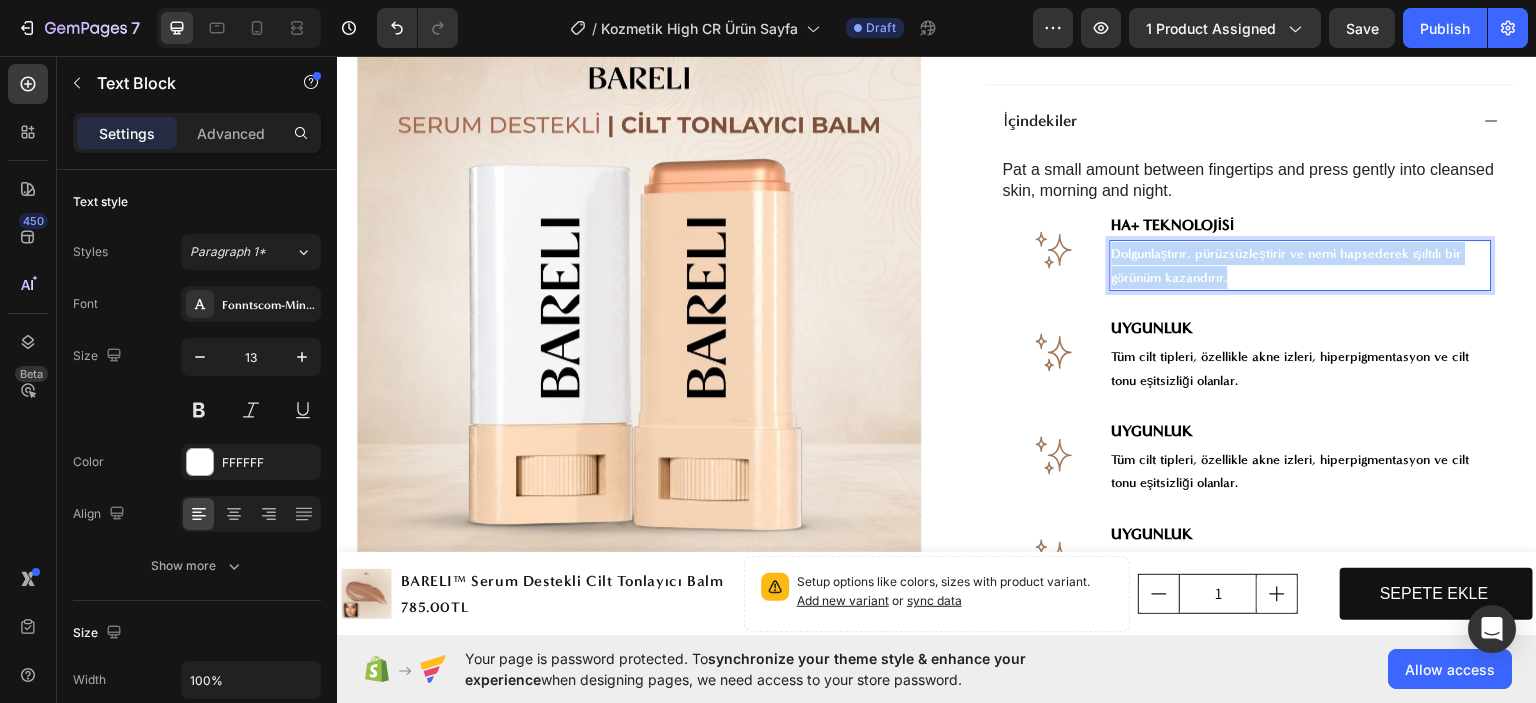 click on "Dolgunlaştırır, pürüzsüzleştirir ve nemi hapsederek ışıltılı bir görünüm kazandırır." at bounding box center (1301, 264) 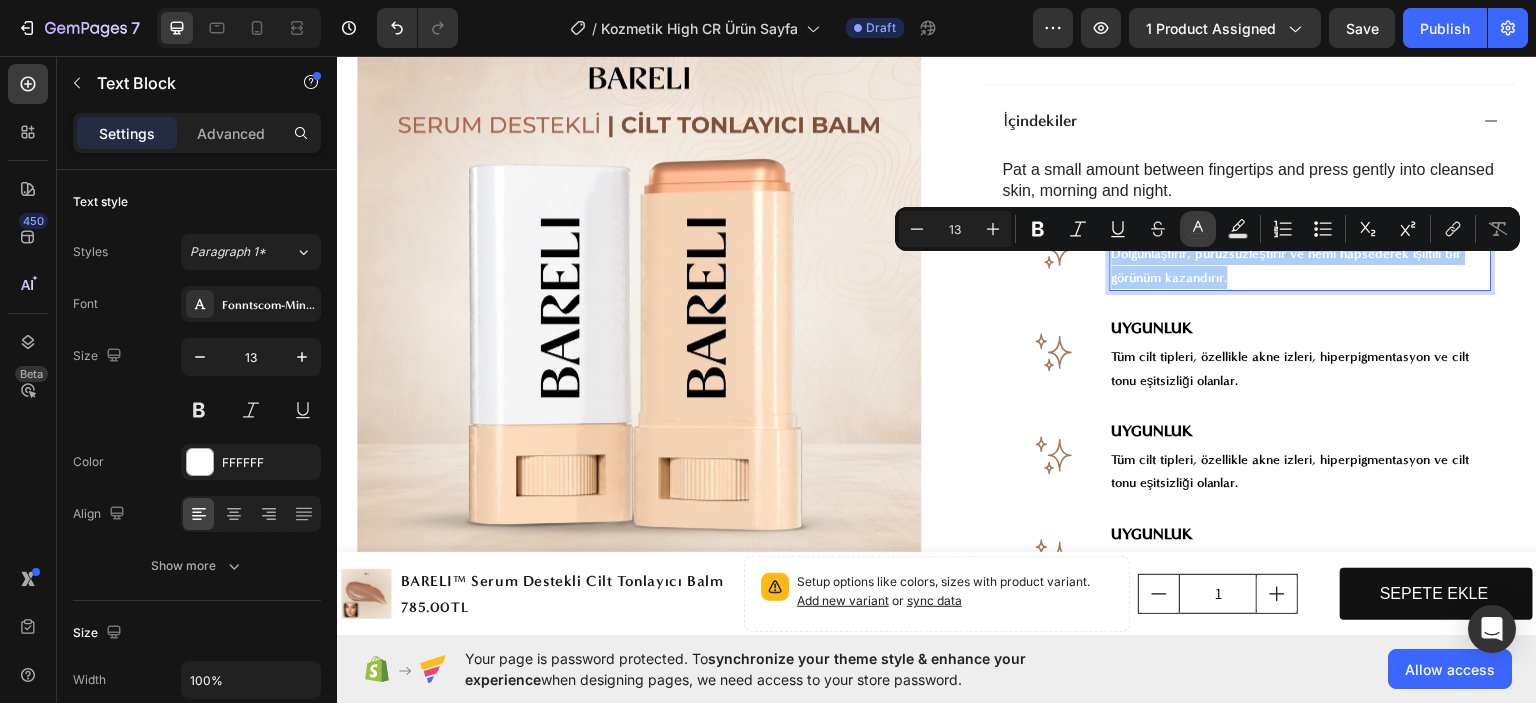 click 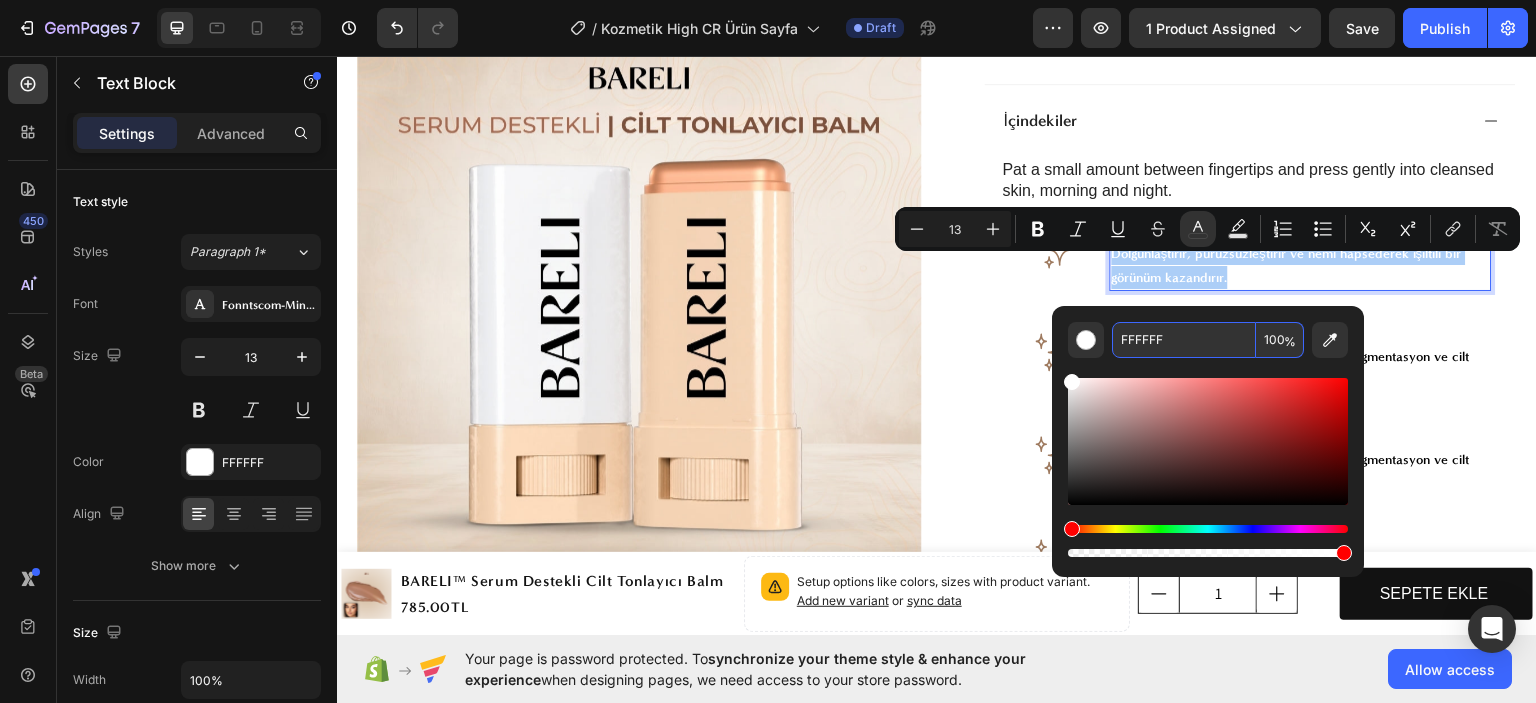 click on "FFFFFF" at bounding box center [1184, 340] 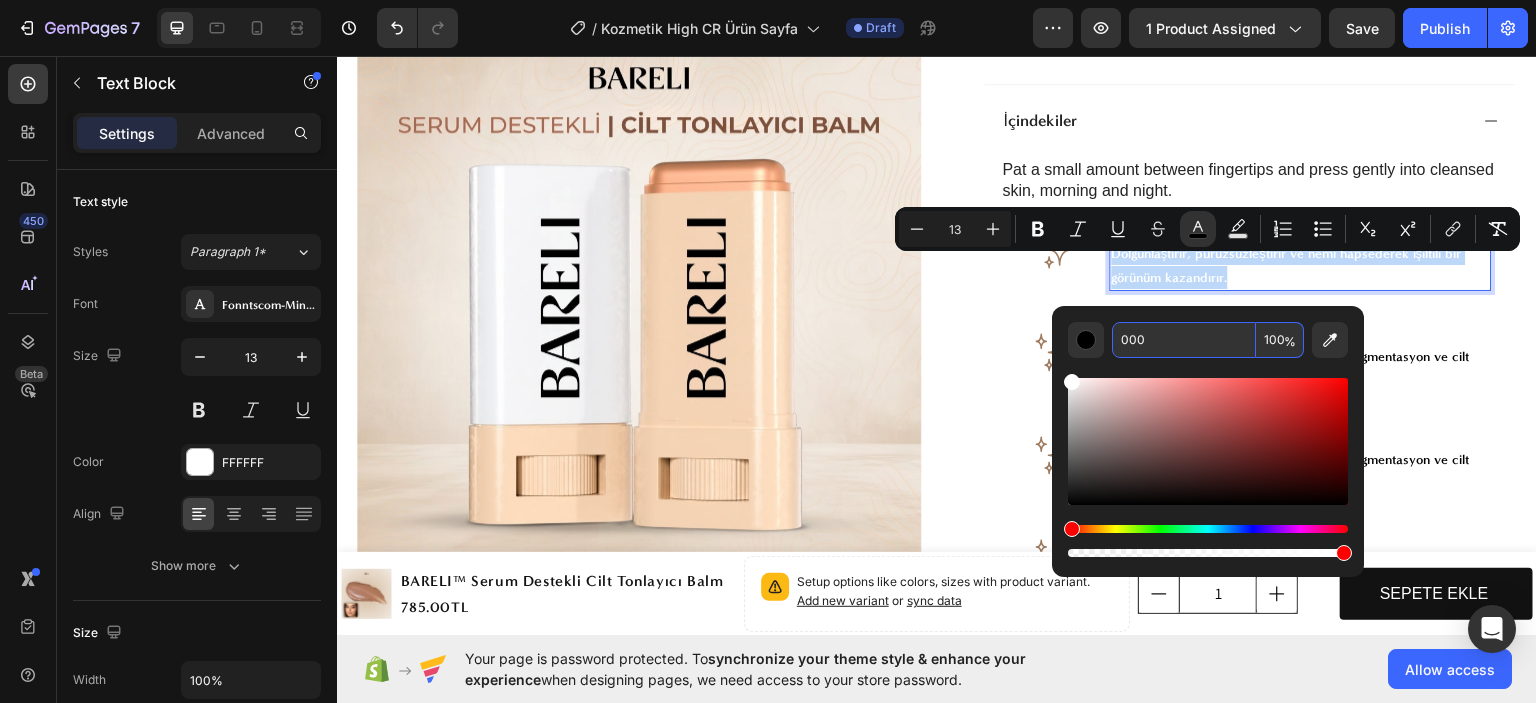 type on "000000" 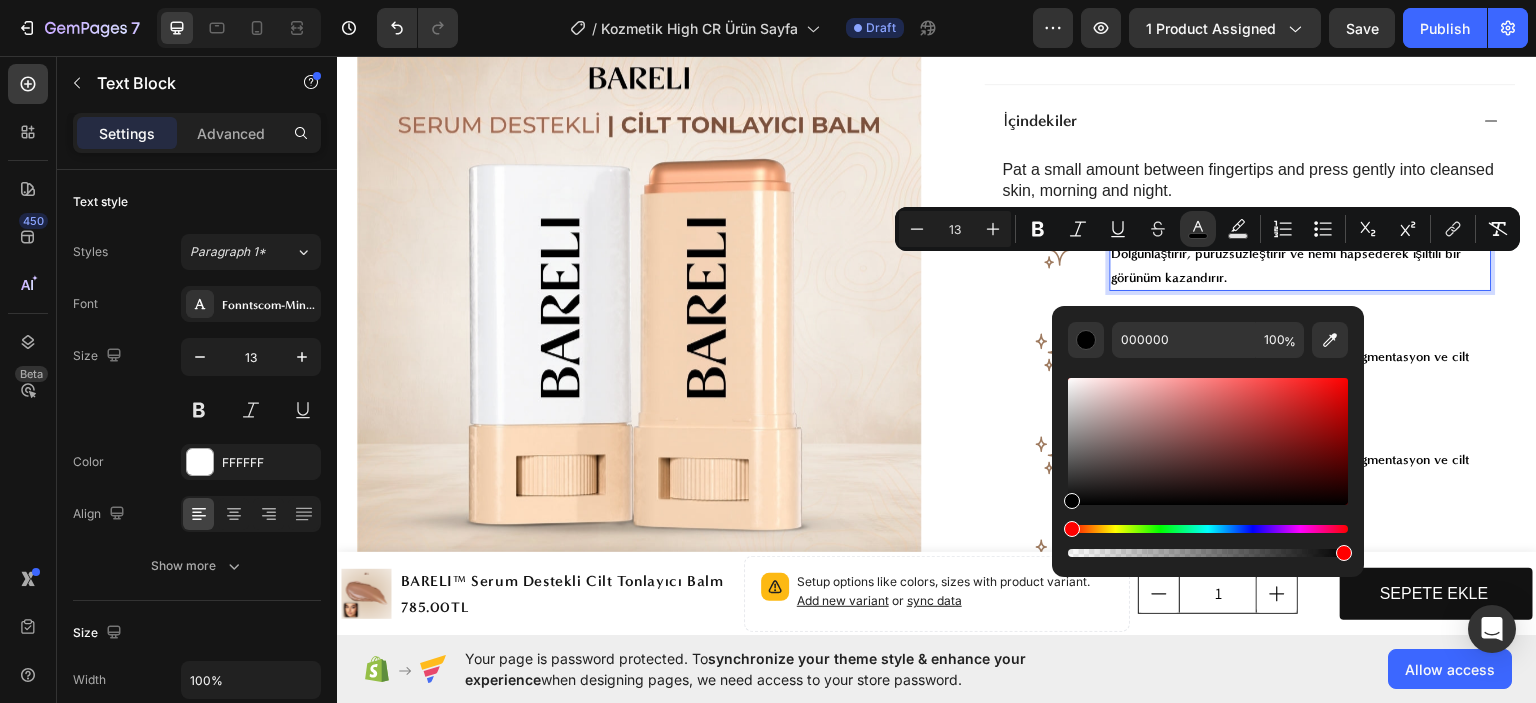 click on "Dolgunlaştırır, pürüzsüzleştirir ve nemi hapsederek ışıltılı bir görünüm kazandırır." at bounding box center [1301, 264] 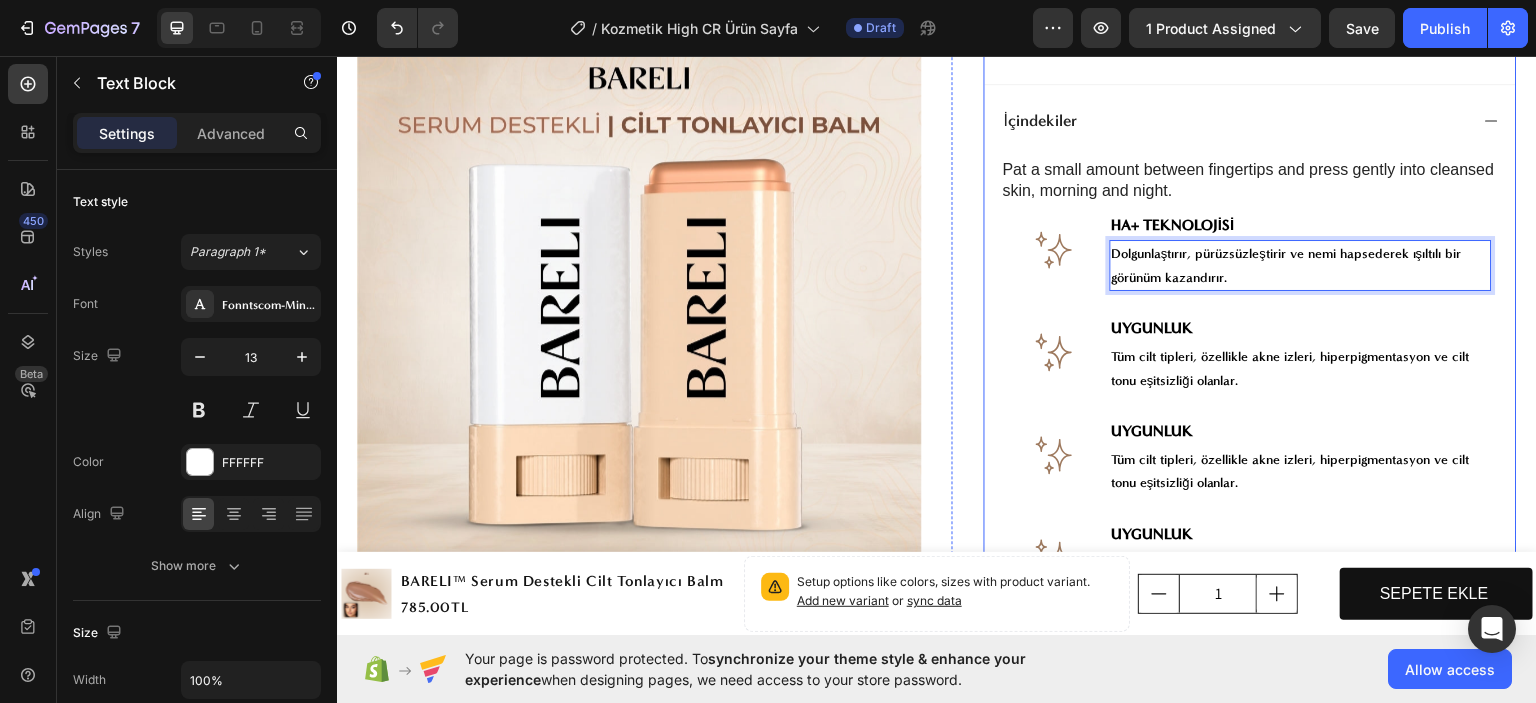 click on "Pat a small amount between fingertips and press gently into cleansed skin, morning and night. Text Block Image ⁠⁠⁠⁠⁠⁠⁠ HA+ TEKNOLOJİSİ Heading Dolgunlaştırır, pürüzsüzleştirir ve nemi hapsederek ışıltılı bir görünüm kazandırır. Text Block   0 Row Image UYGUNLUK Heading Tüm cilt tipleri, özellikle akne izleri, hiperpigmentasyon ve cilt tonu eşitsizliği olanlar. Text Block Row Image UYGUNLUK Heading Tüm cilt tipleri, özellikle akne izleri, hiperpigmentasyon ve cilt tonu eşitsizliği olanlar. Text Block Row Image UYGUNLUK Heading Tüm cilt tipleri, özellikle akne izleri, hiperpigmentasyon ve cilt tonu eşitsizliği olanlar. Text Block Row Image UYGUNLUK Heading Tüm cilt tipleri, özellikle akne izleri, hiperpigmentasyon ve cilt tonu eşitsizliği olanlar. Text Block Row Image UYGUNLUK Heading Tüm cilt tipleri, özellikle akne izleri, hiperpigmentasyon ve cilt tonu eşitsizliği olanlar. Text Block Row" at bounding box center (1254, 488) 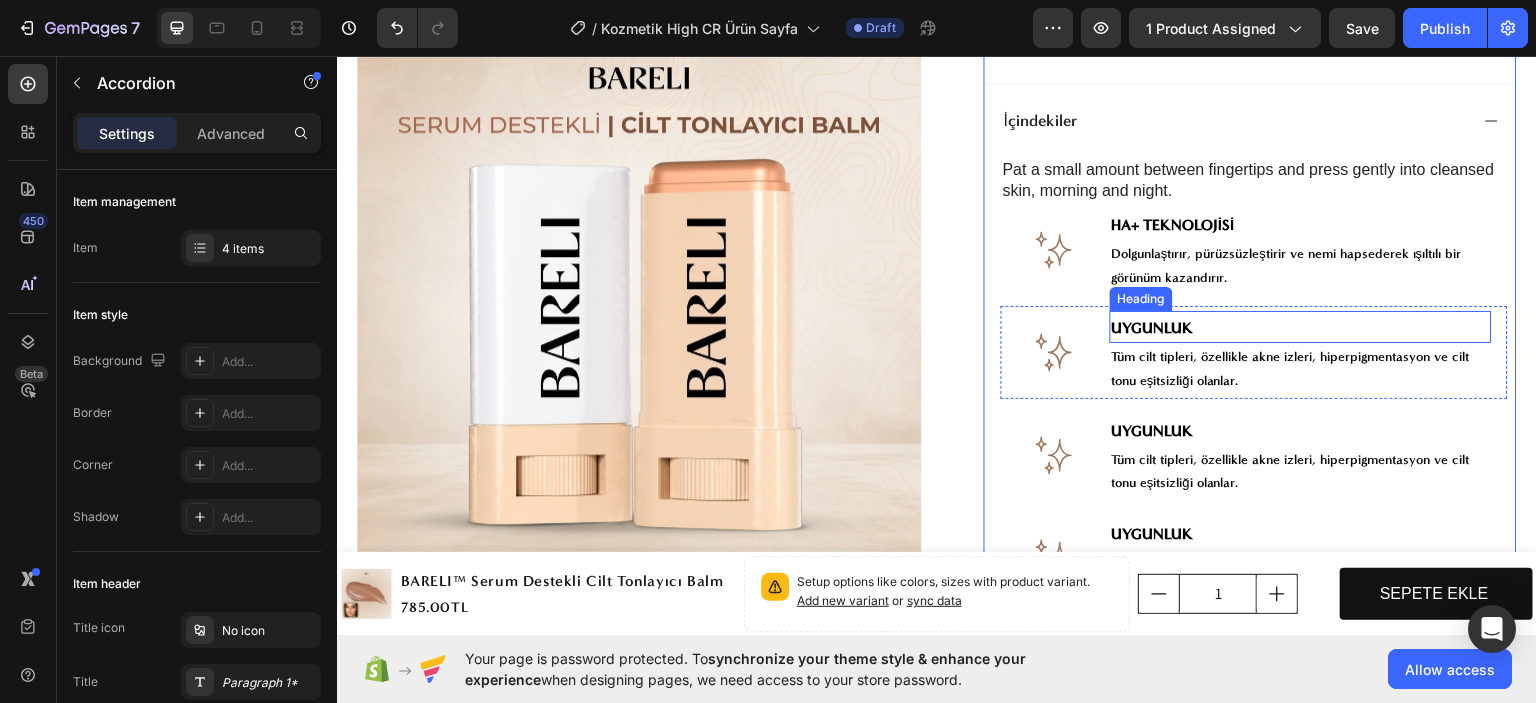 click on "UYGUNLUK" at bounding box center (1153, 327) 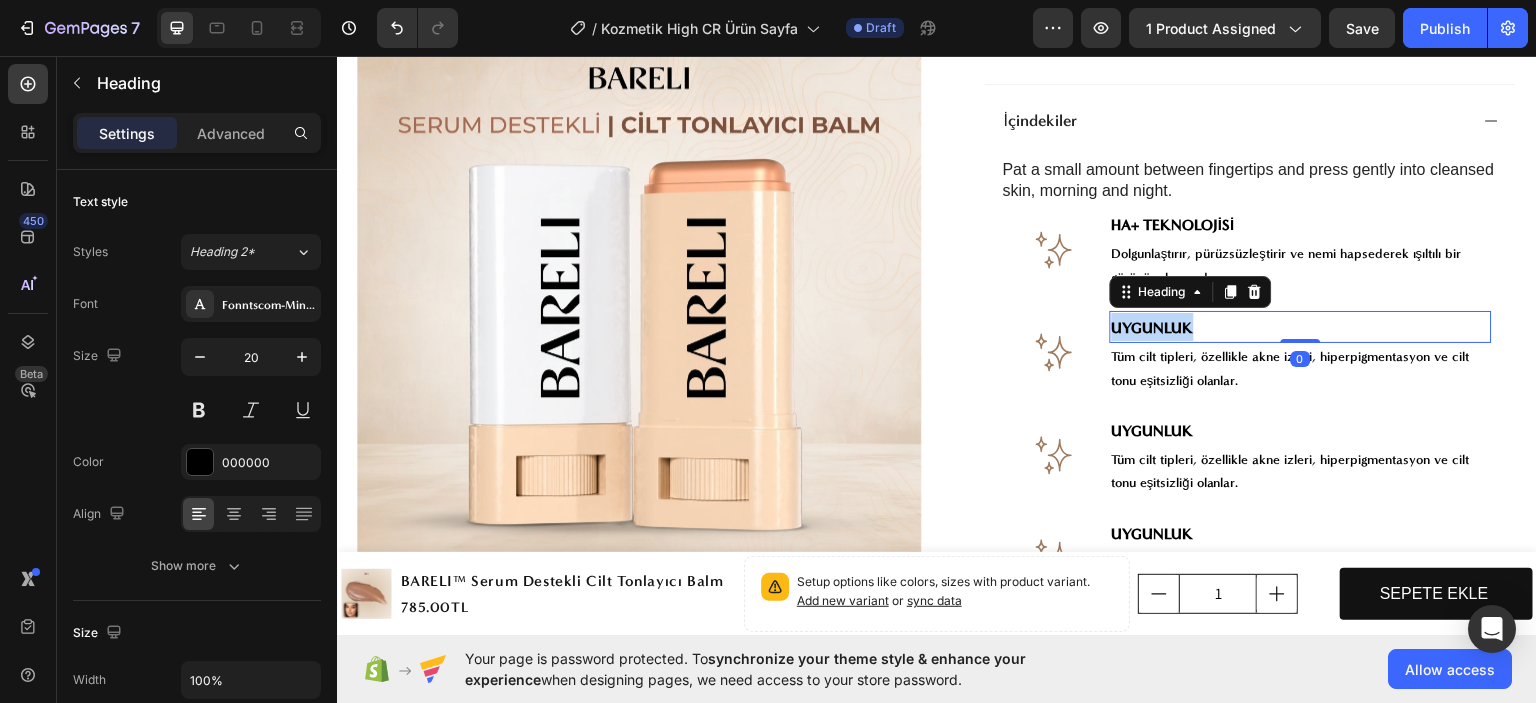 click on "UYGUNLUK" at bounding box center (1153, 327) 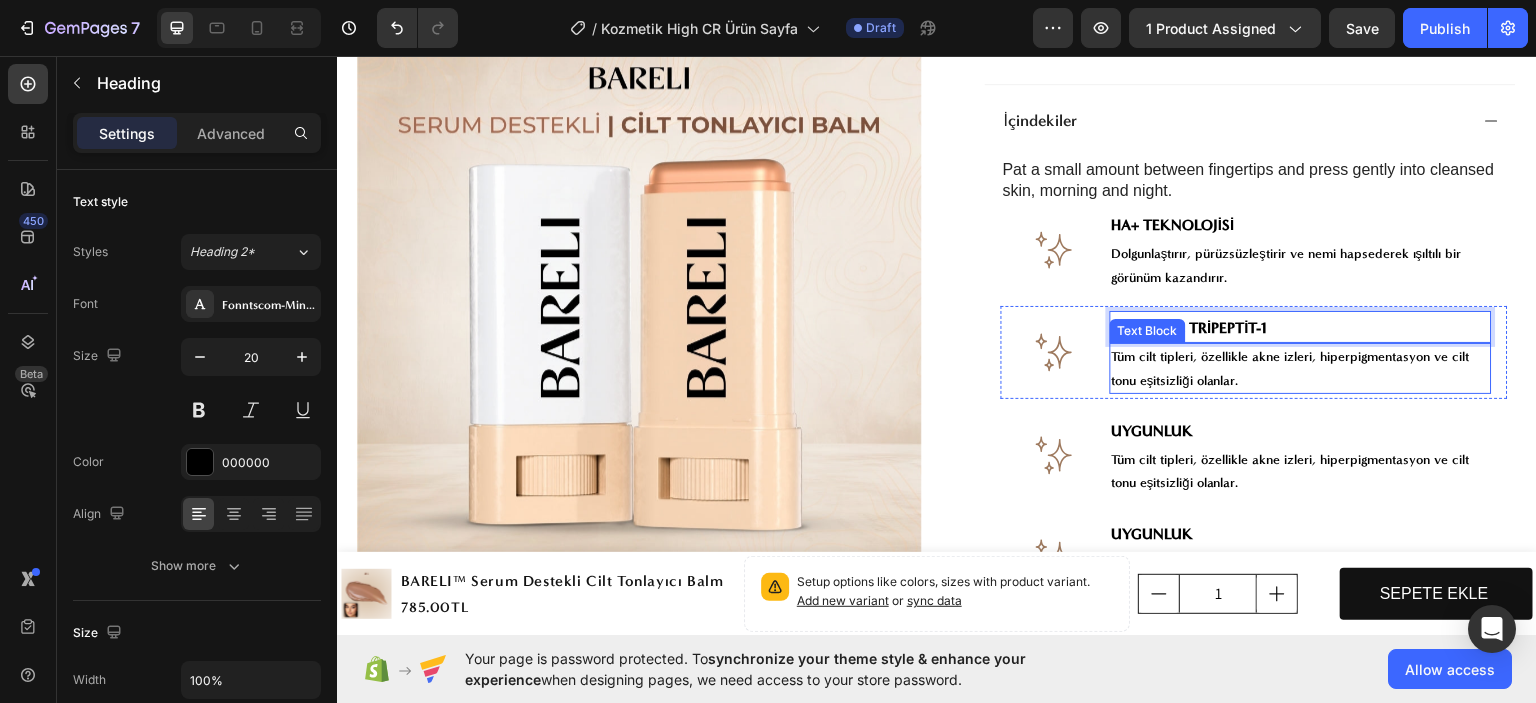 click on "Tüm cilt tipleri, özellikle akne izleri, hiperpigmentasyon ve cilt tonu eşitsizliği olanlar." at bounding box center (1301, 367) 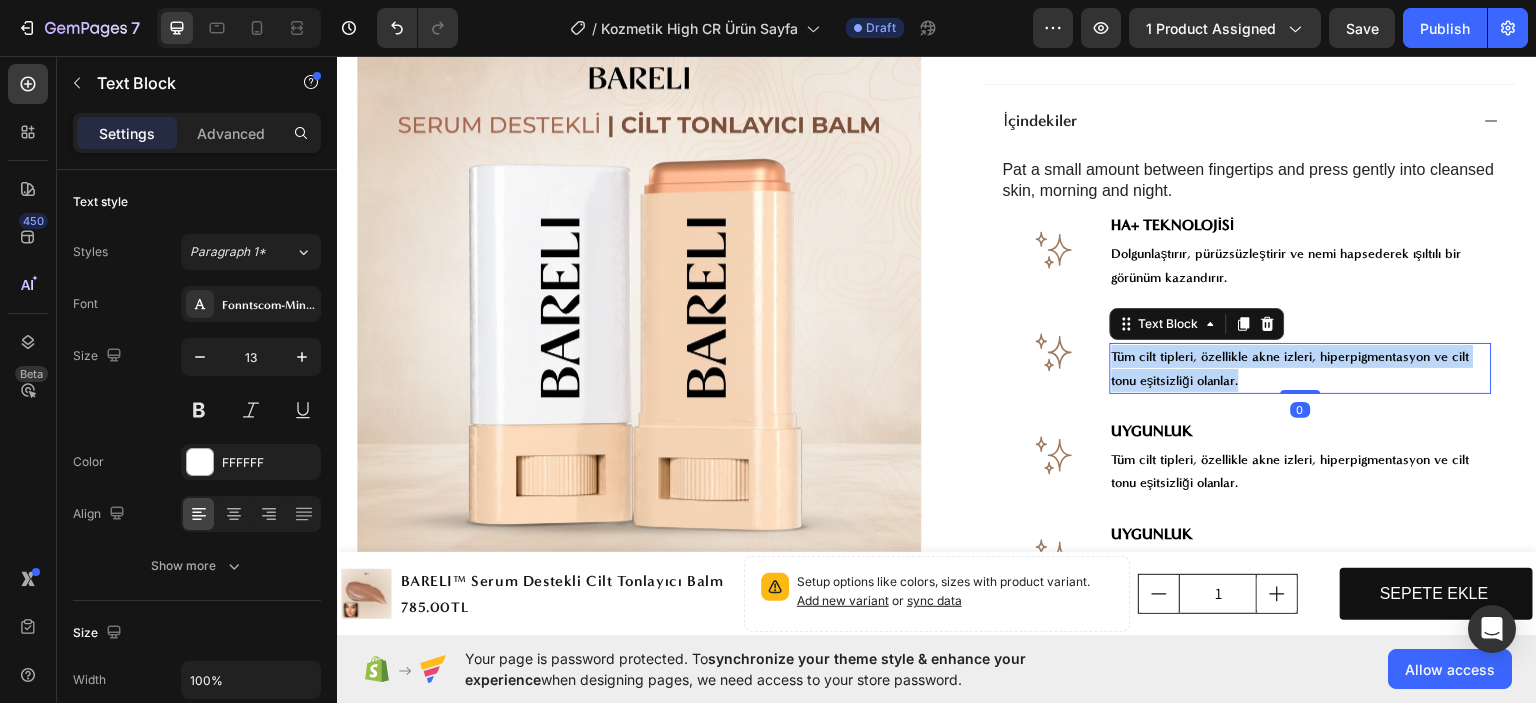 click on "Tüm cilt tipleri, özellikle akne izleri, hiperpigmentasyon ve cilt tonu eşitsizliği olanlar." at bounding box center (1301, 367) 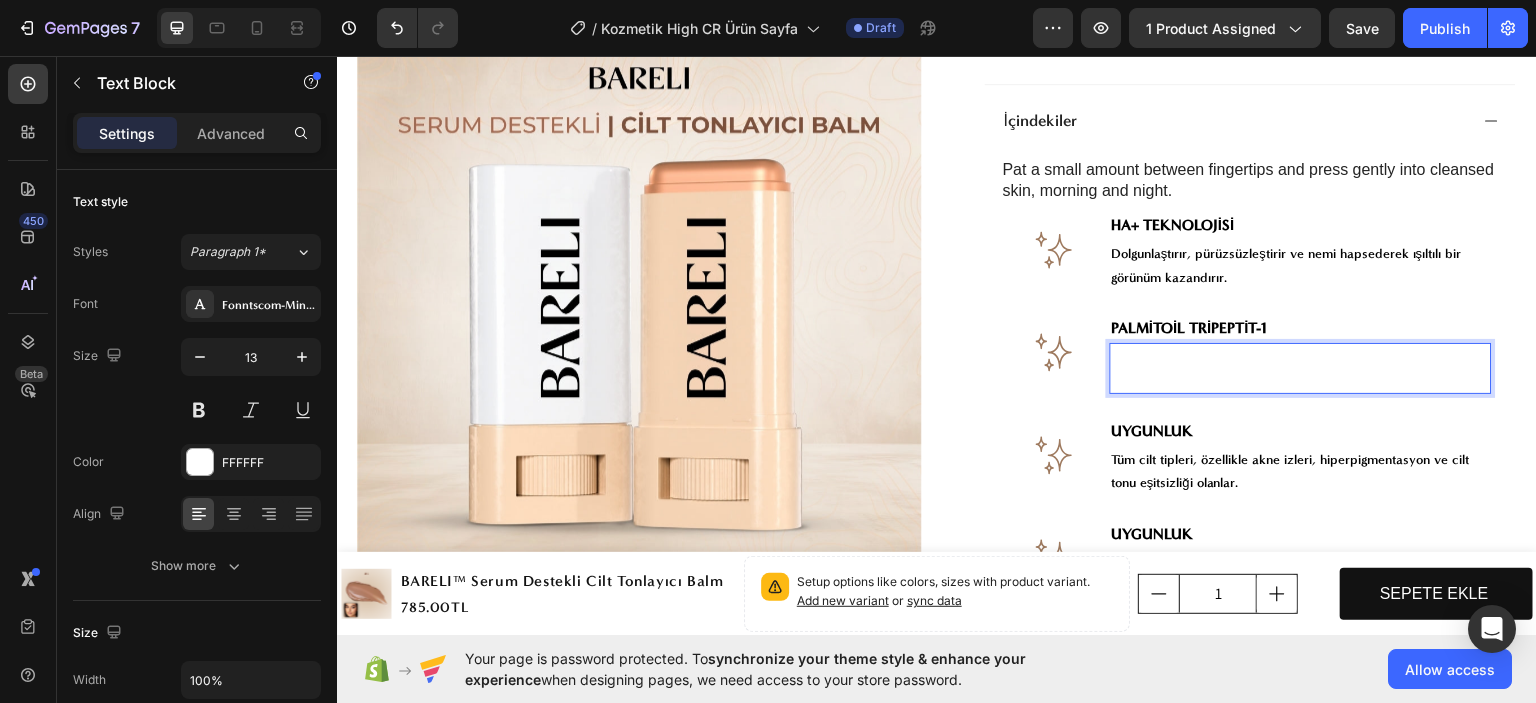 click at bounding box center (1301, 379) 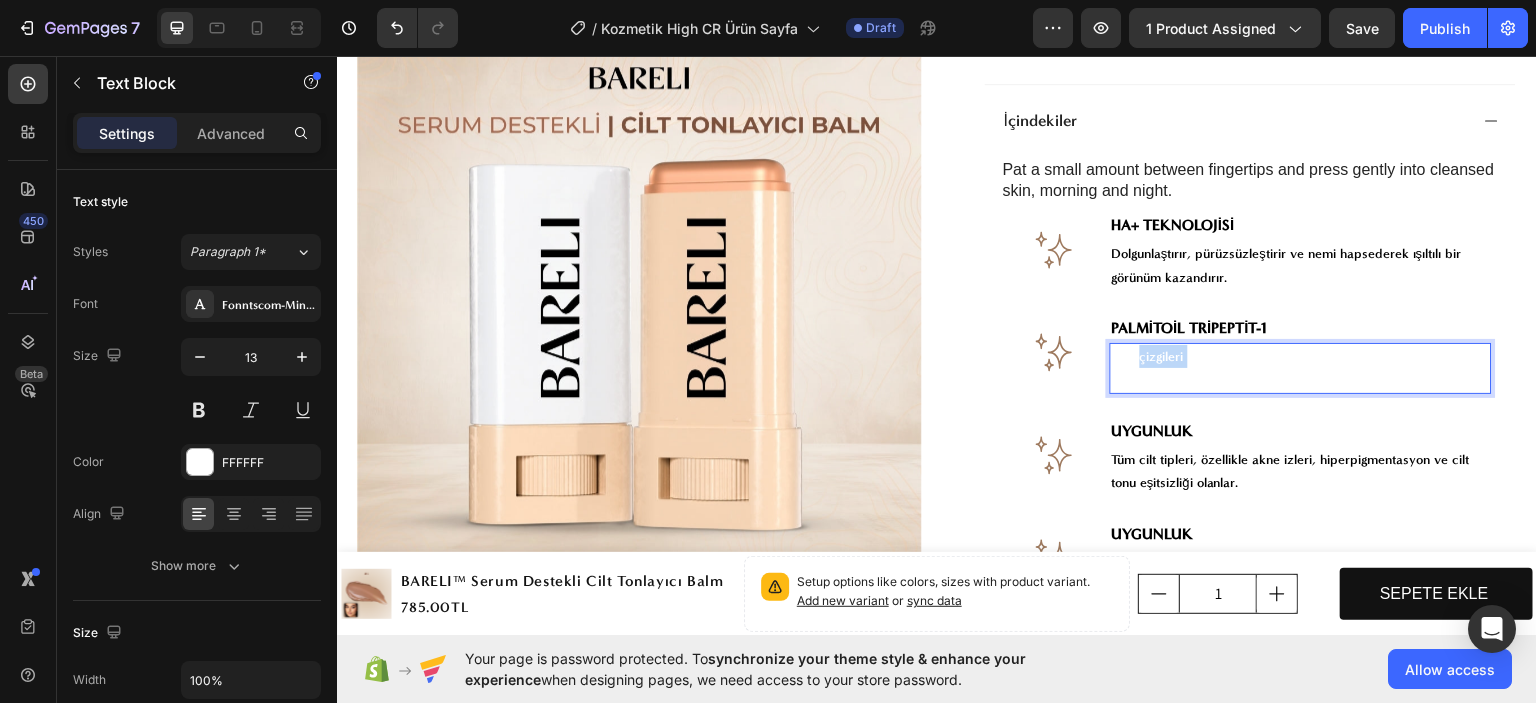 click on "İnce çizgileri sıkılaştırır, kaldırır ve yumuşatır." at bounding box center [1301, 355] 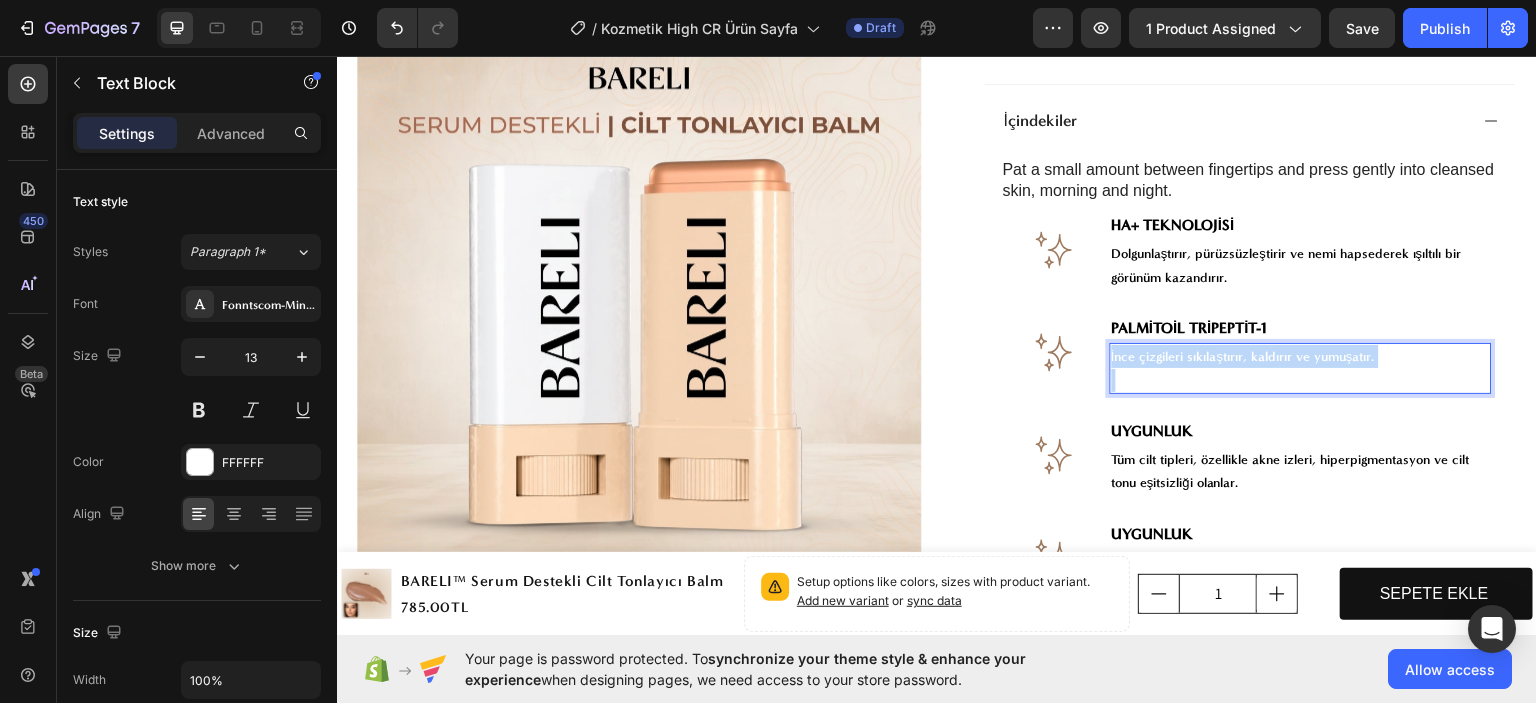 click on "İnce çizgileri sıkılaştırır, kaldırır ve yumuşatır." at bounding box center (1301, 355) 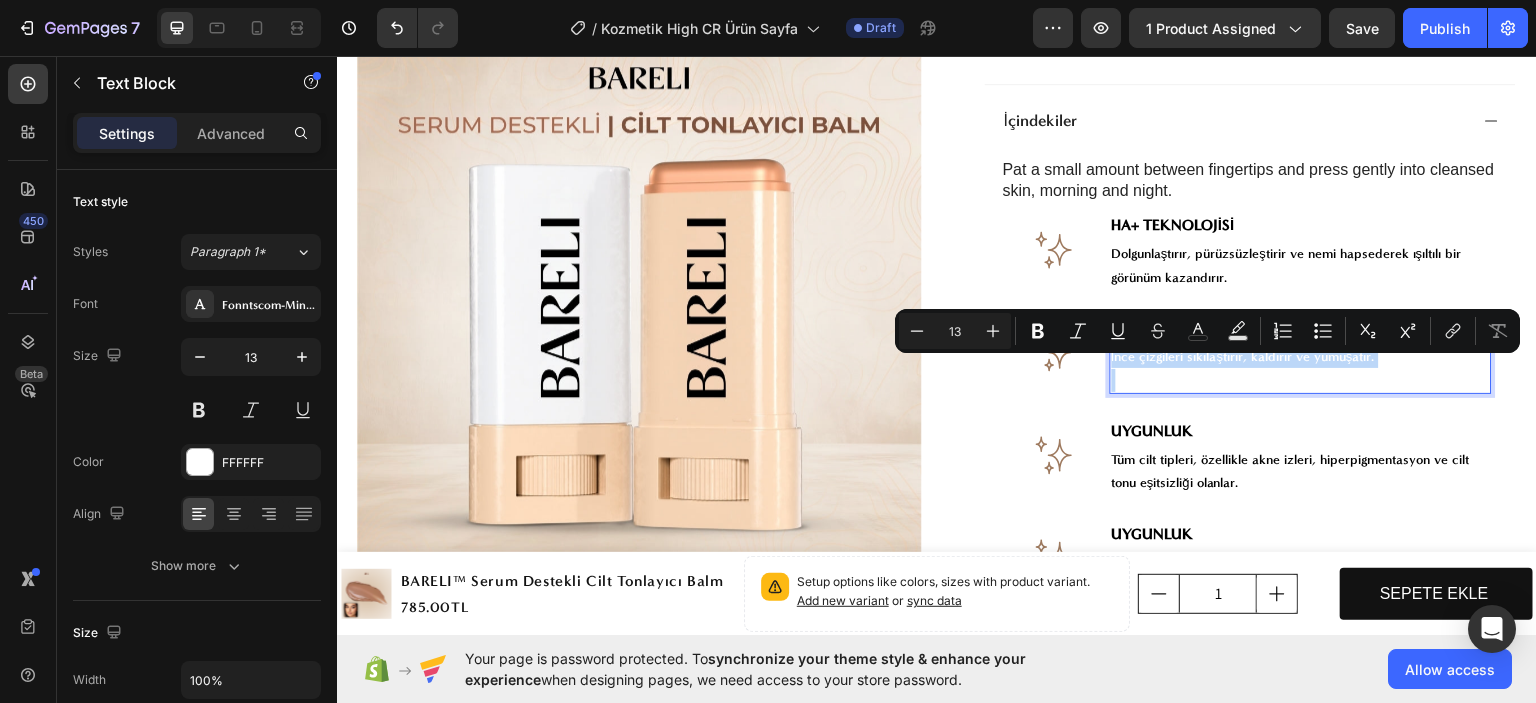 click on "İnce çizgileri sıkılaştırır, kaldırır ve yumuşatır." at bounding box center [1301, 355] 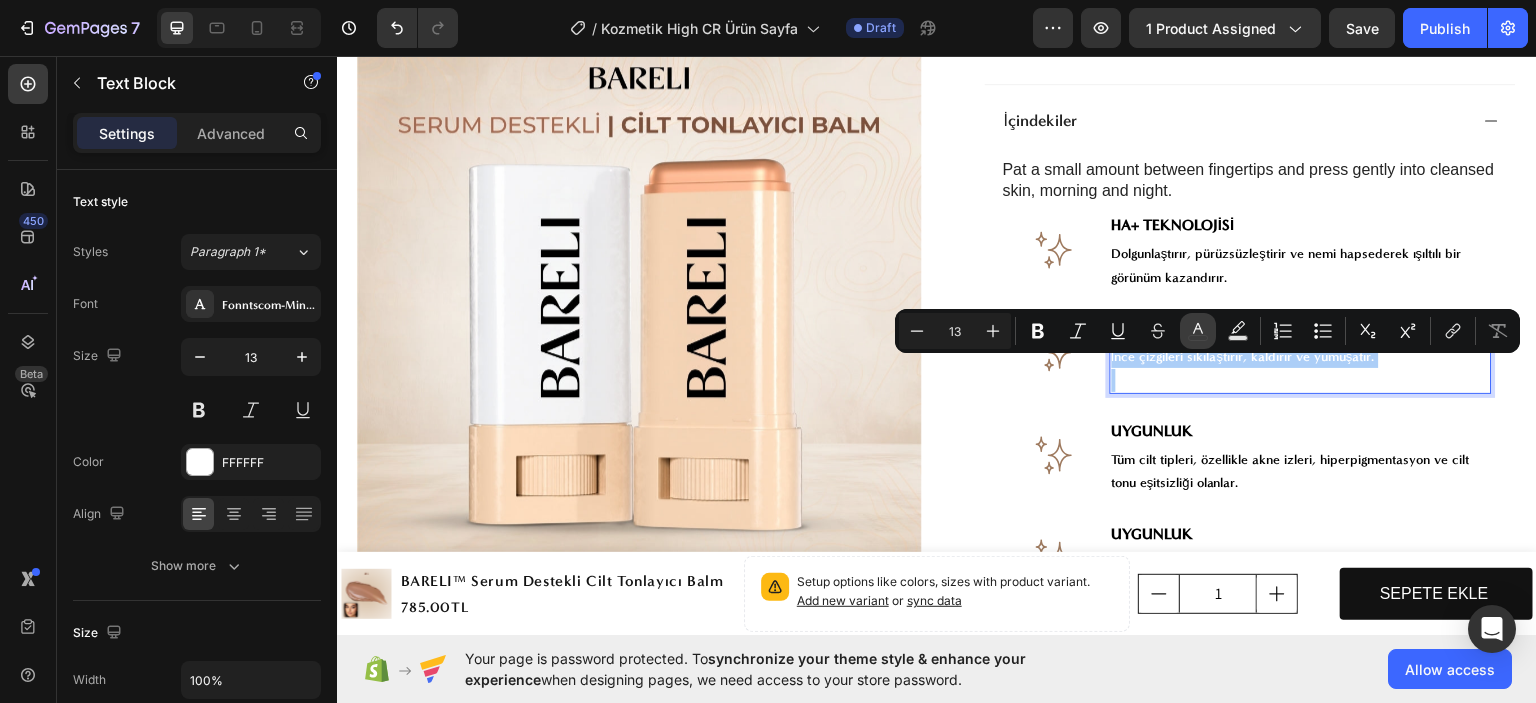click 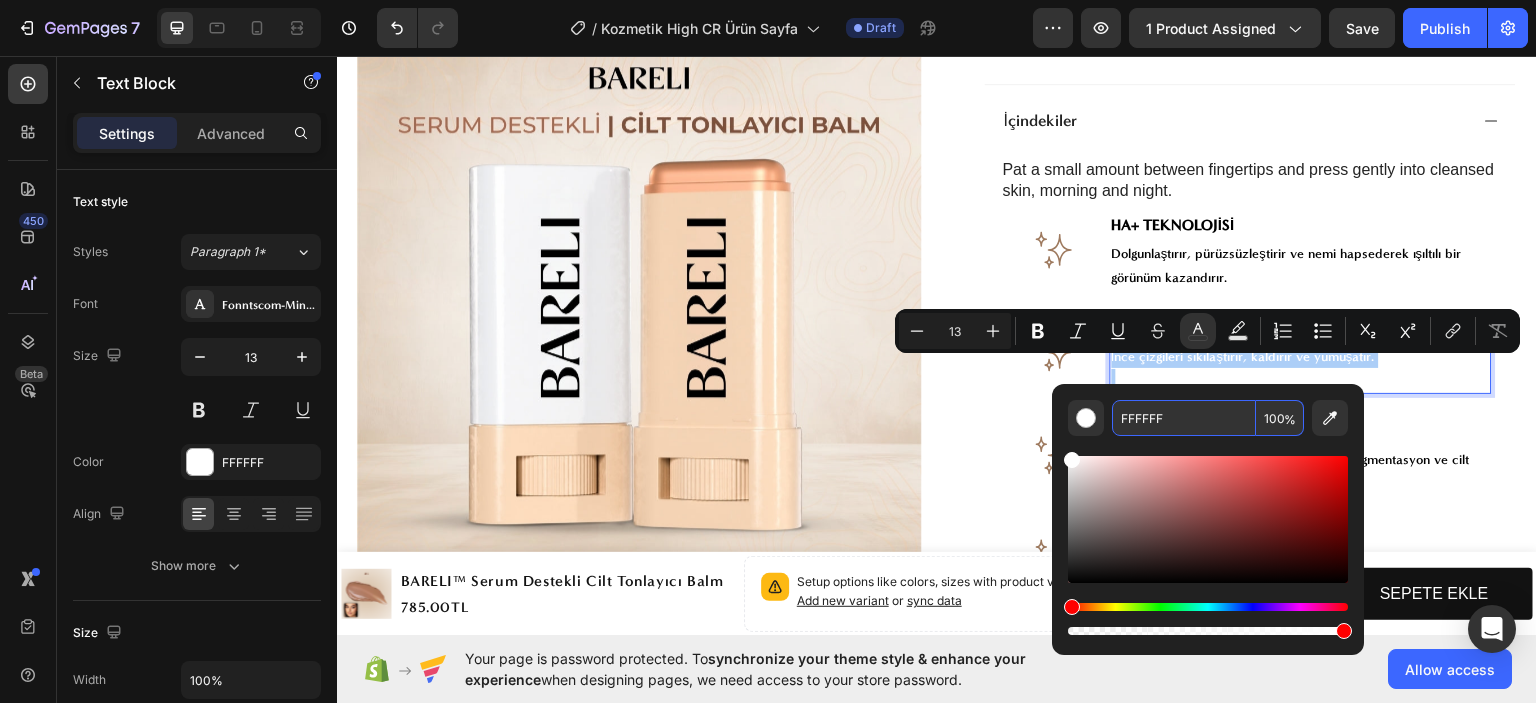 click on "FFFFFF" at bounding box center [1184, 418] 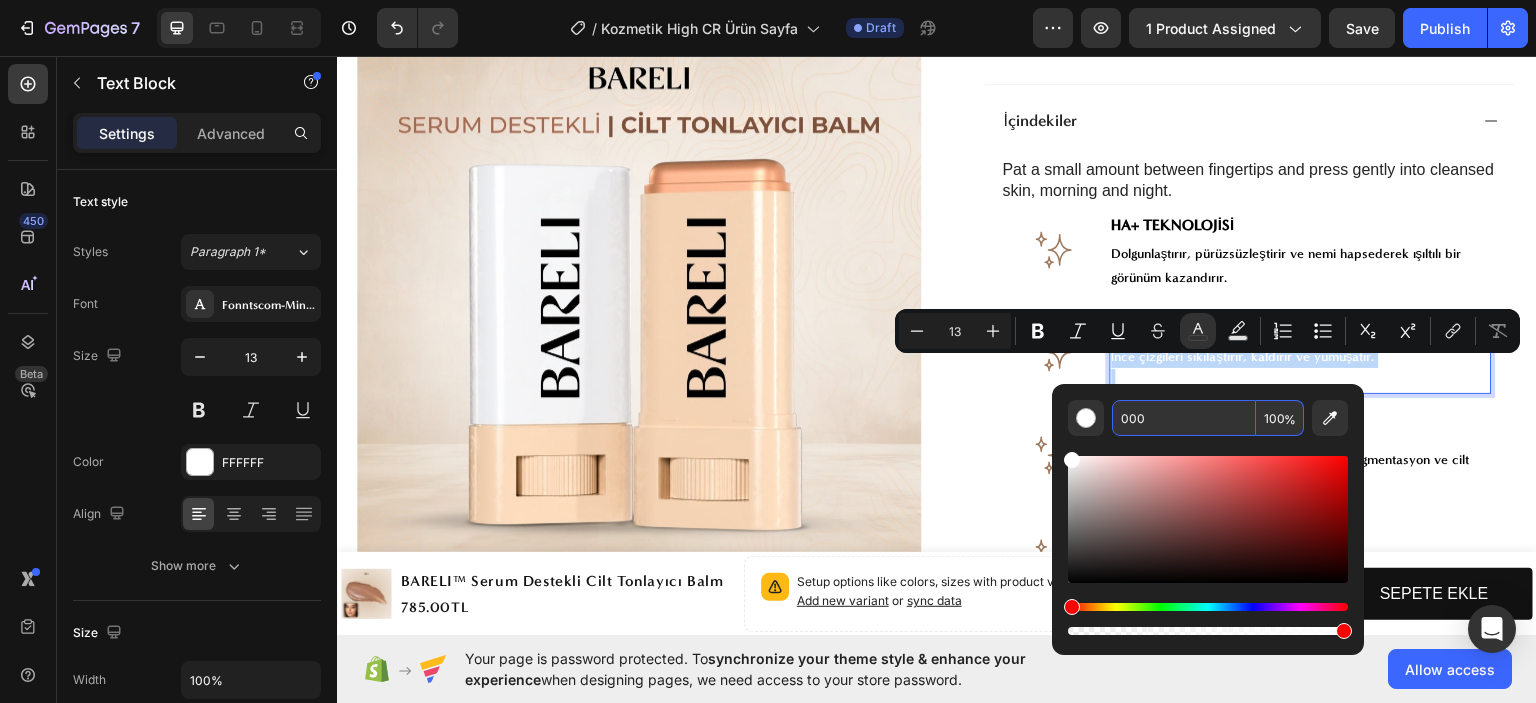 type on "000000" 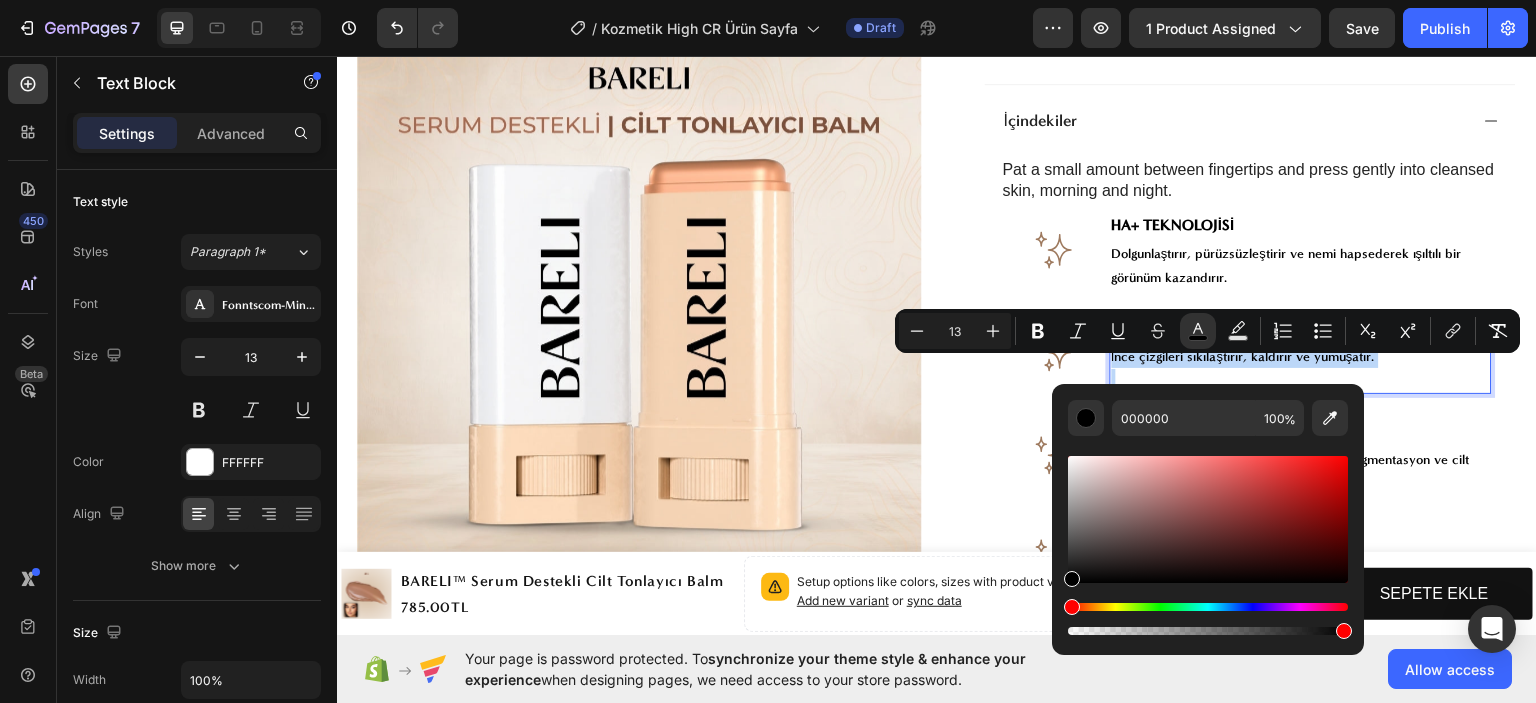 click at bounding box center (1301, 379) 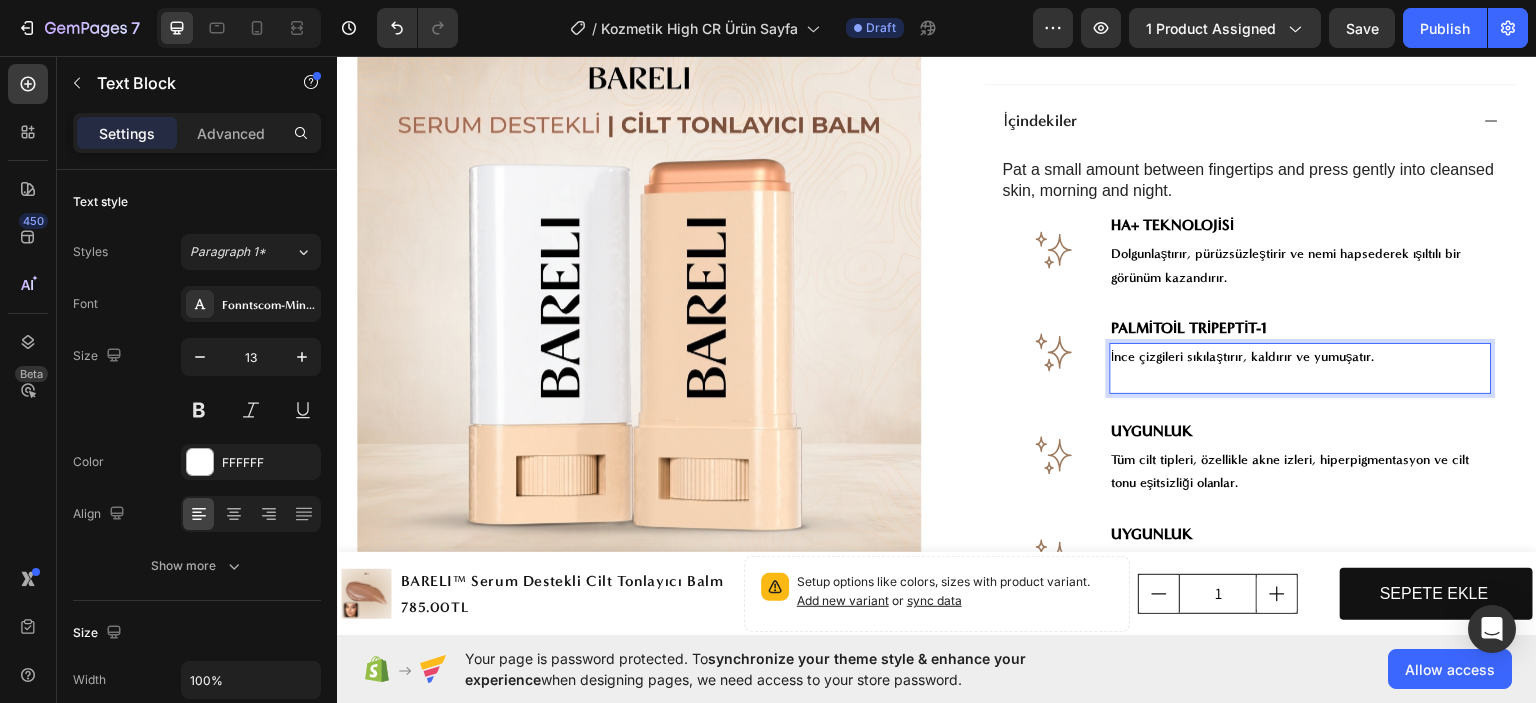 click at bounding box center [1301, 379] 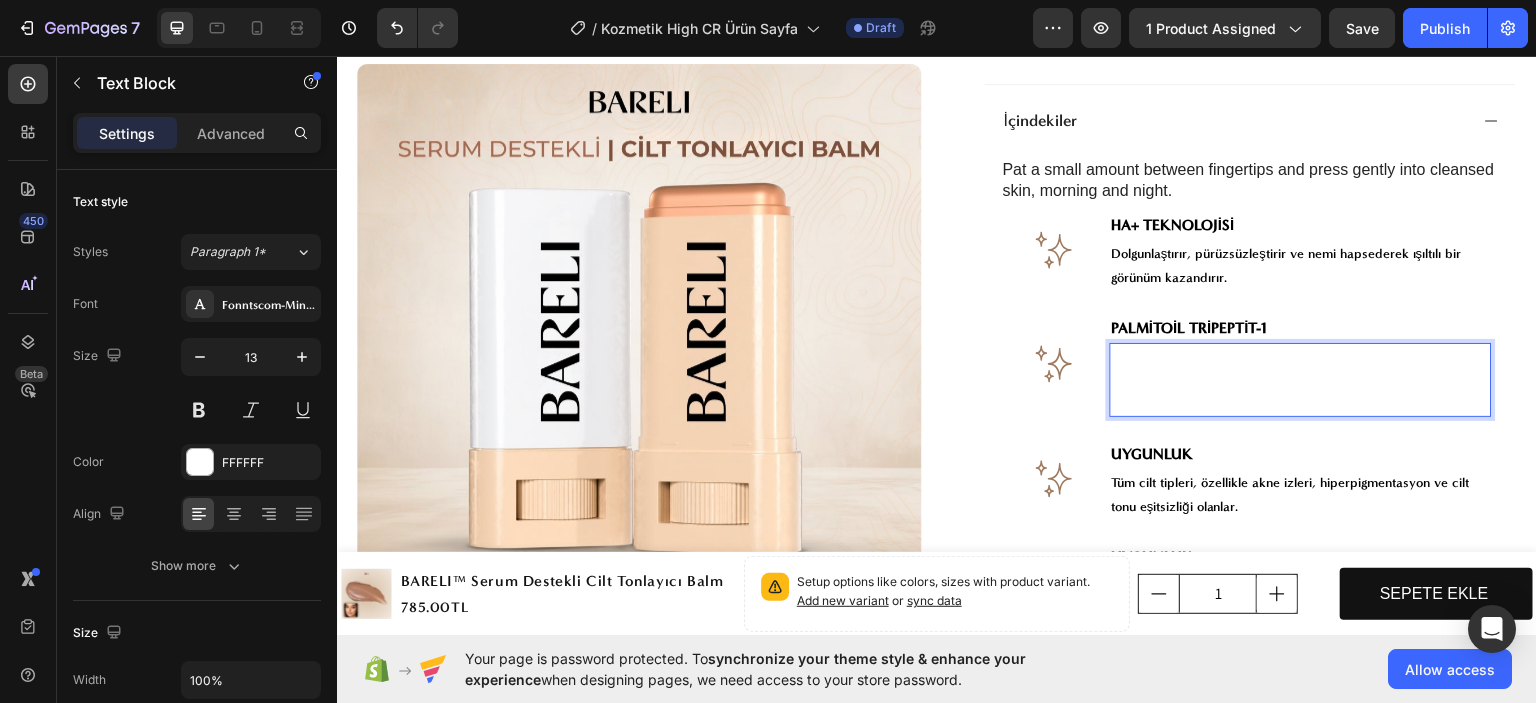 click at bounding box center (1301, 391) 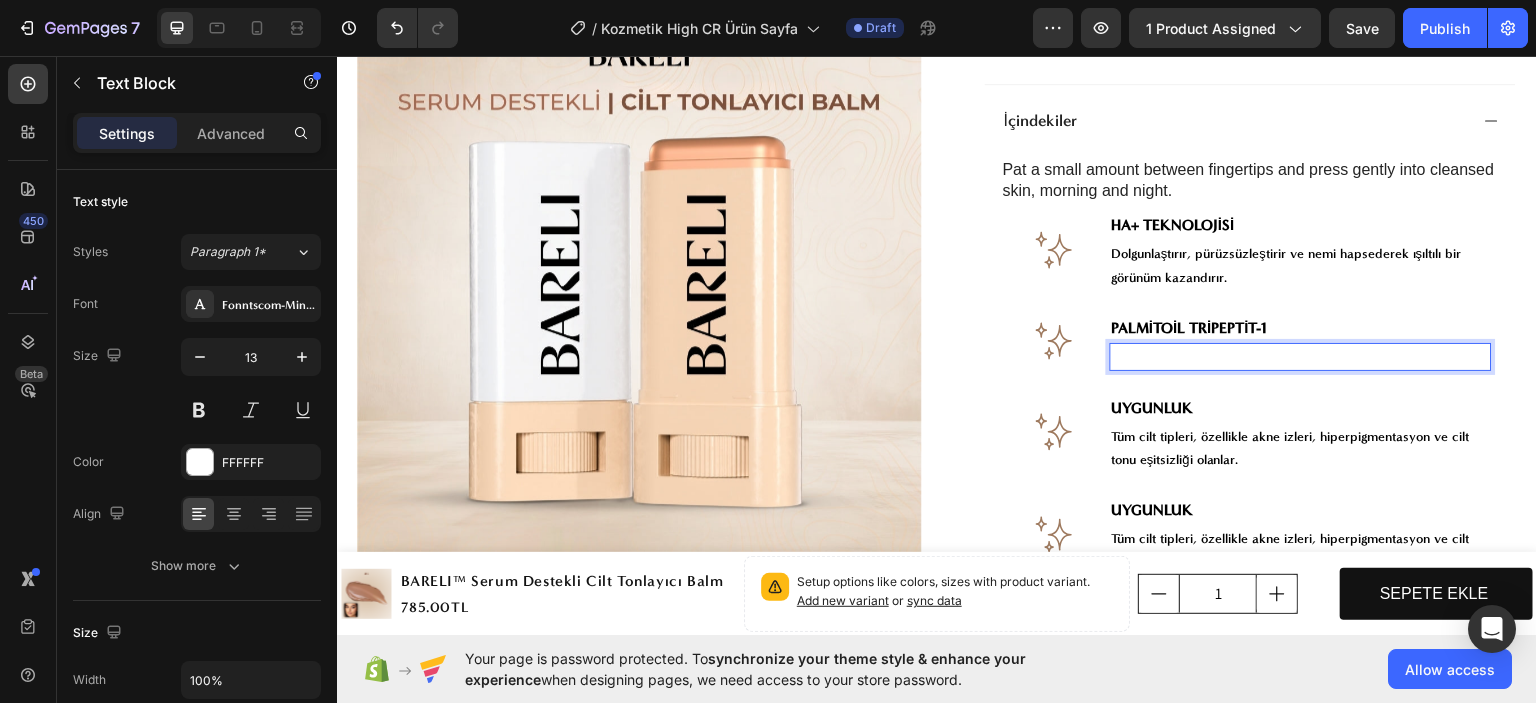 click on "İnce çizgileri sıkılaştırır, kaldırır ve yumuşatır." at bounding box center [1301, 355] 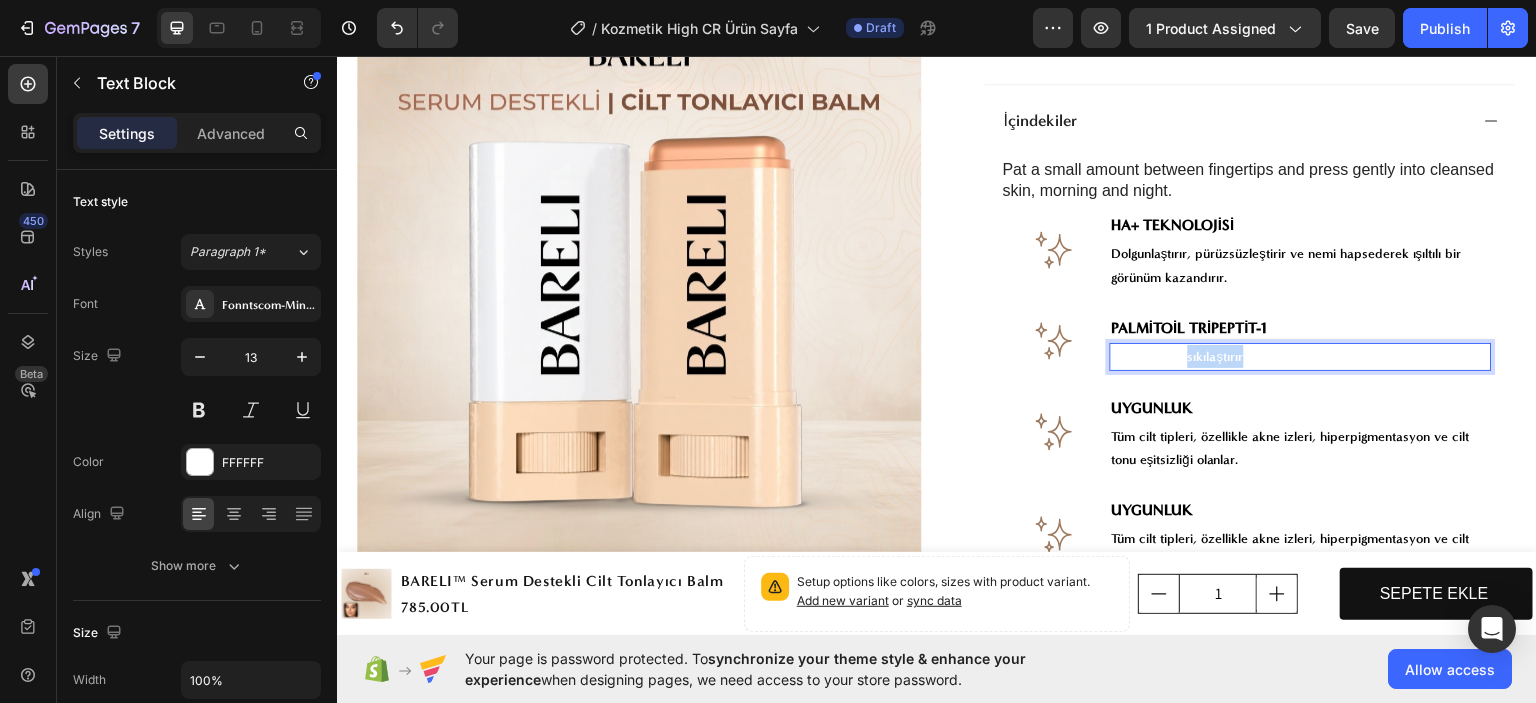 click on "İnce çizgileri sıkılaştırır, kaldırır ve yumuşatır." at bounding box center (1301, 355) 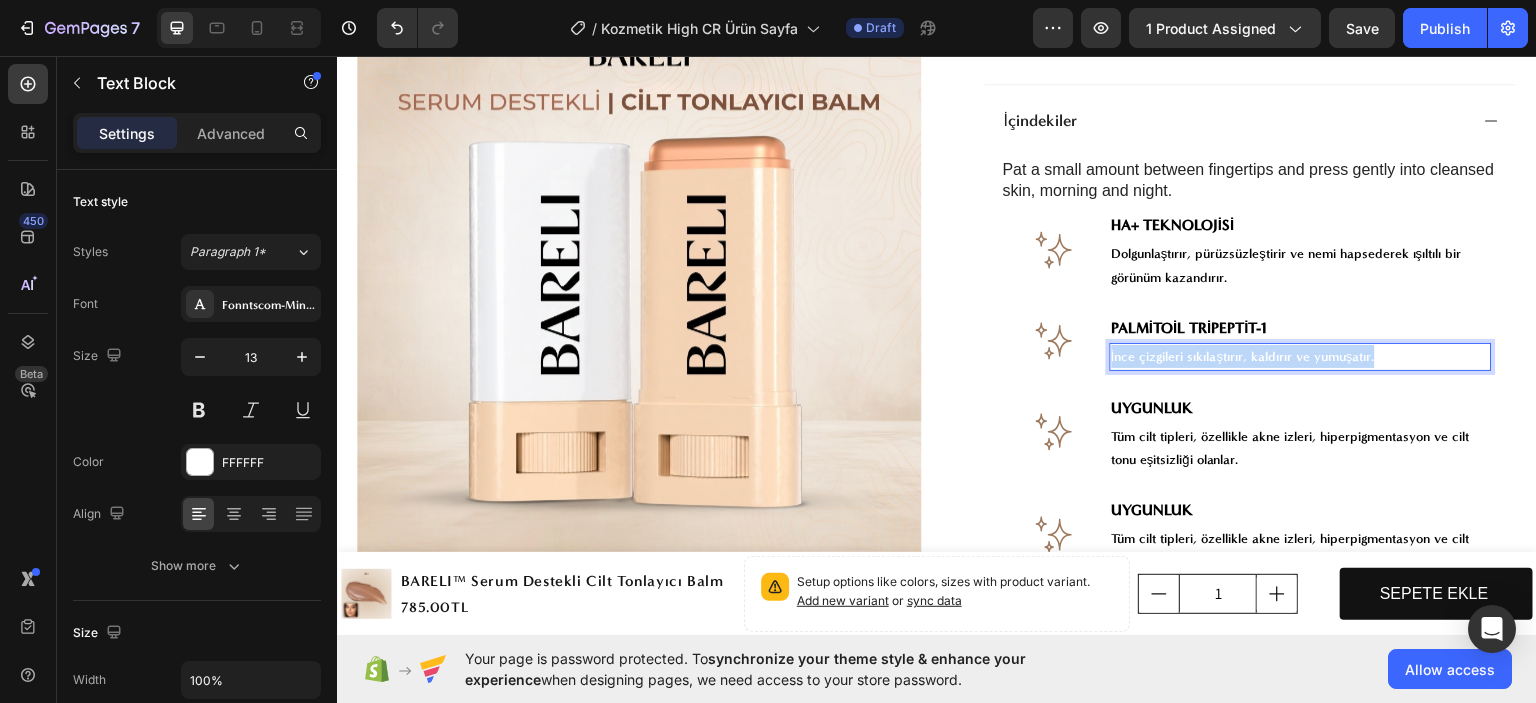 click on "İnce çizgileri sıkılaştırır, kaldırır ve yumuşatır." at bounding box center [1301, 355] 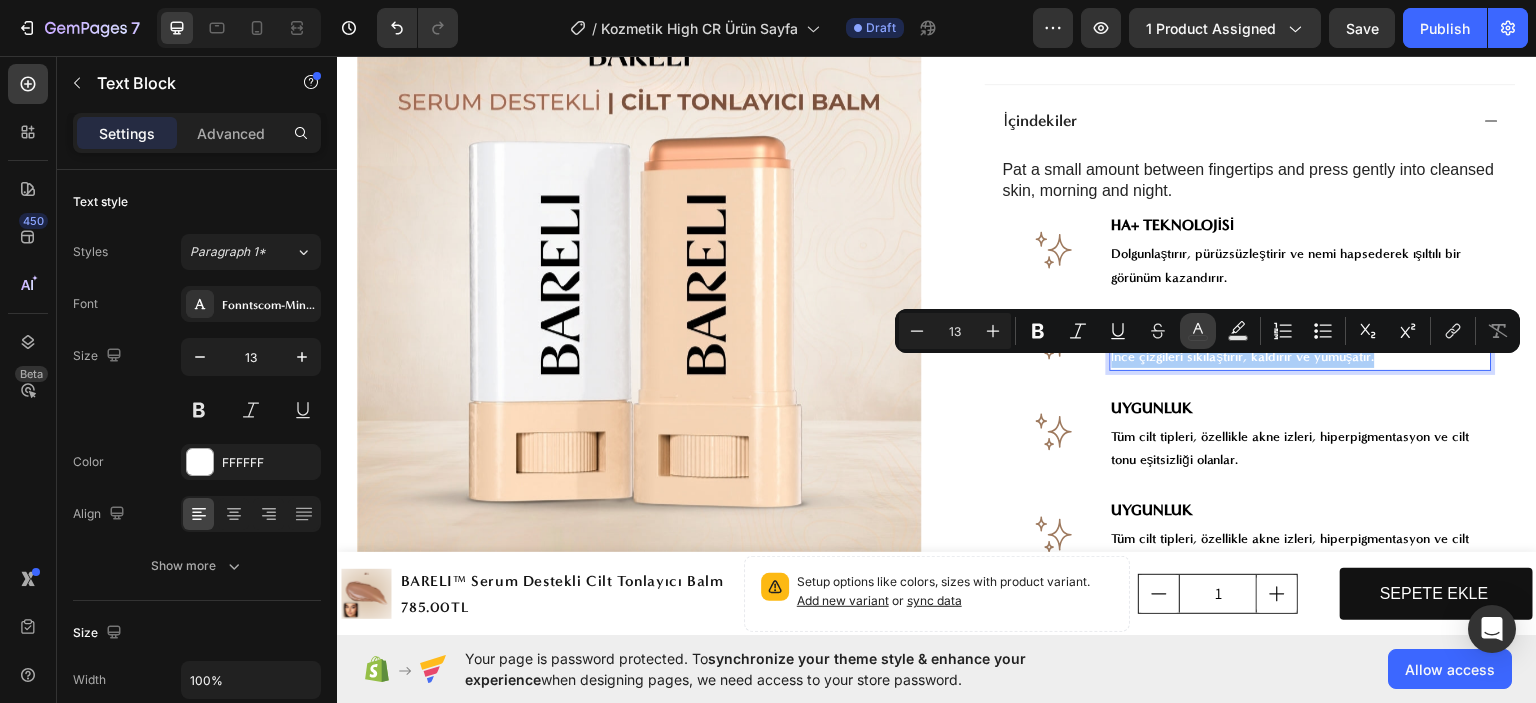 click on "color" at bounding box center [1198, 331] 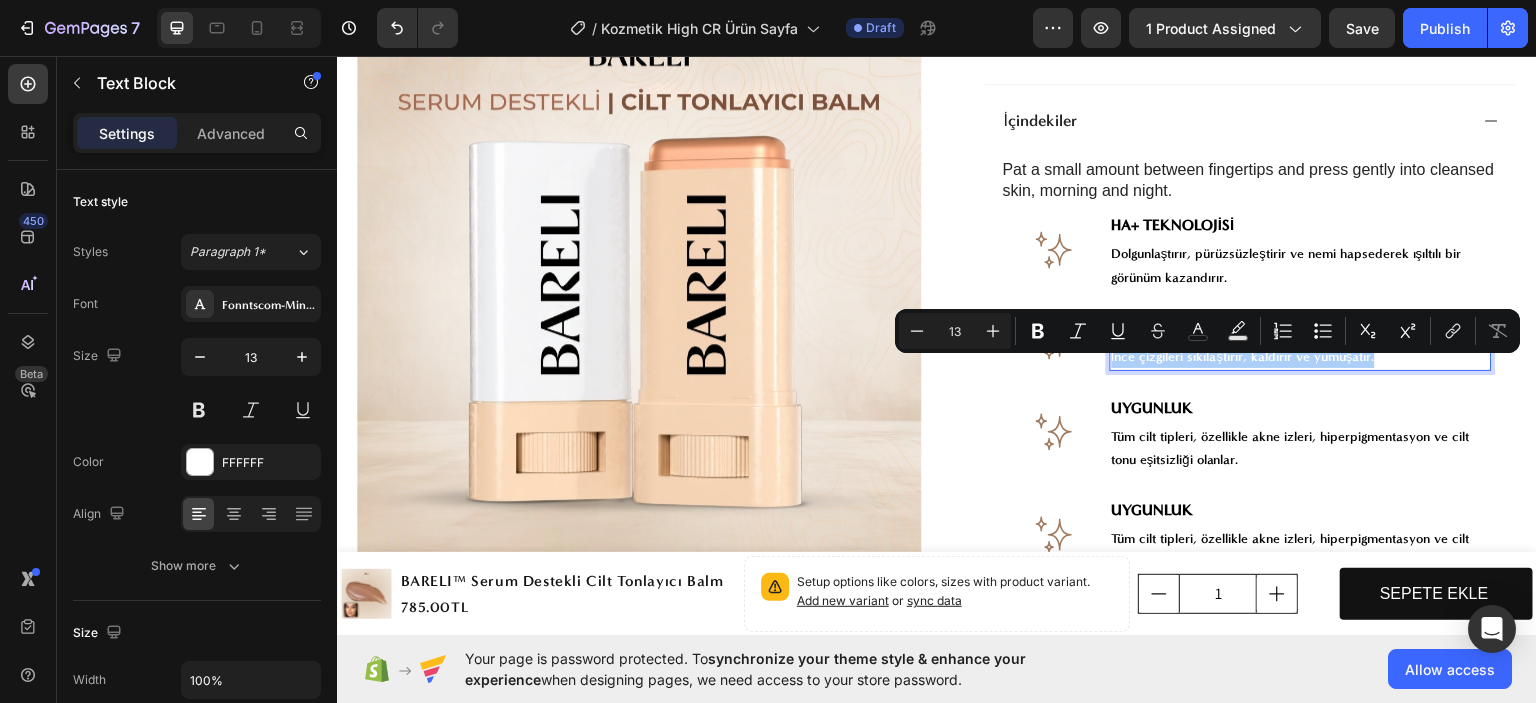 type on "FFFFFF" 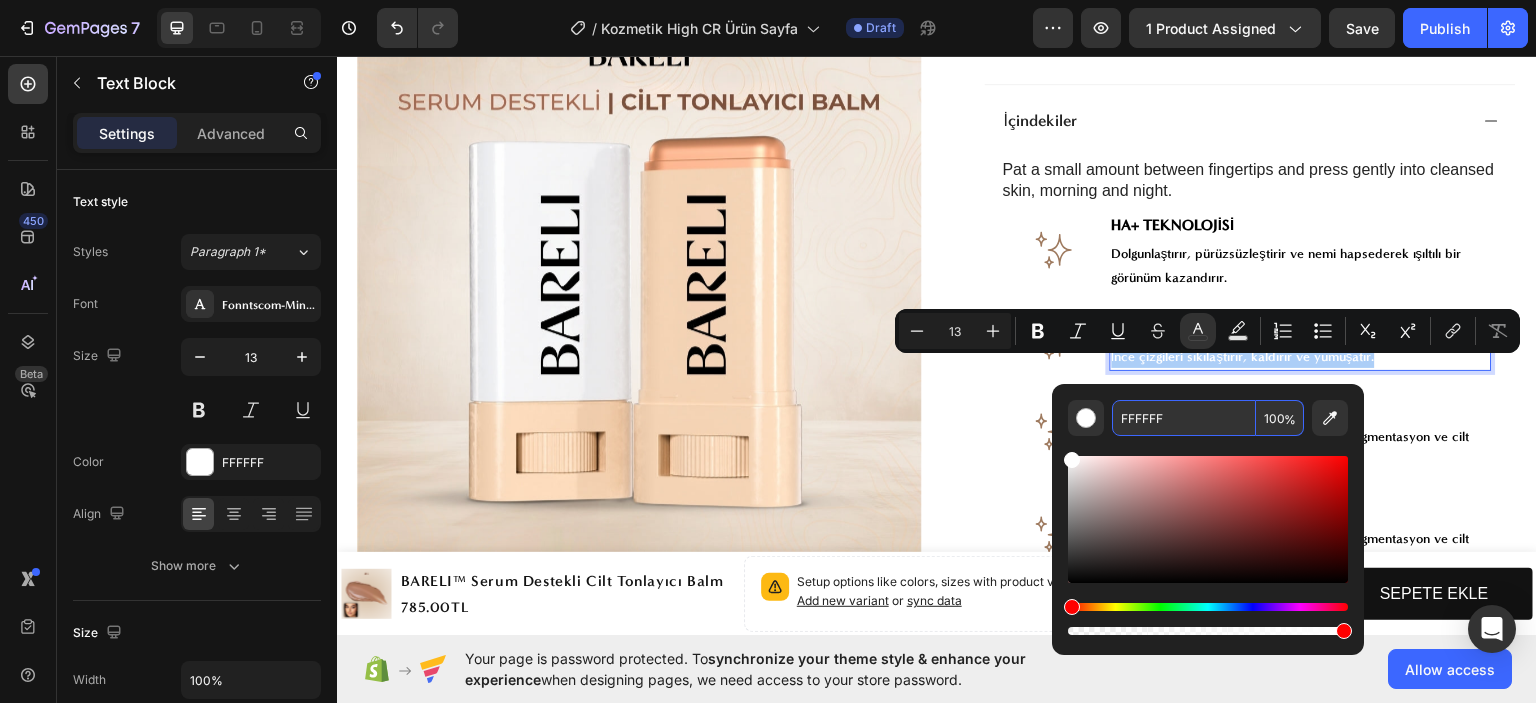 click on "FFFFFF" at bounding box center [1184, 418] 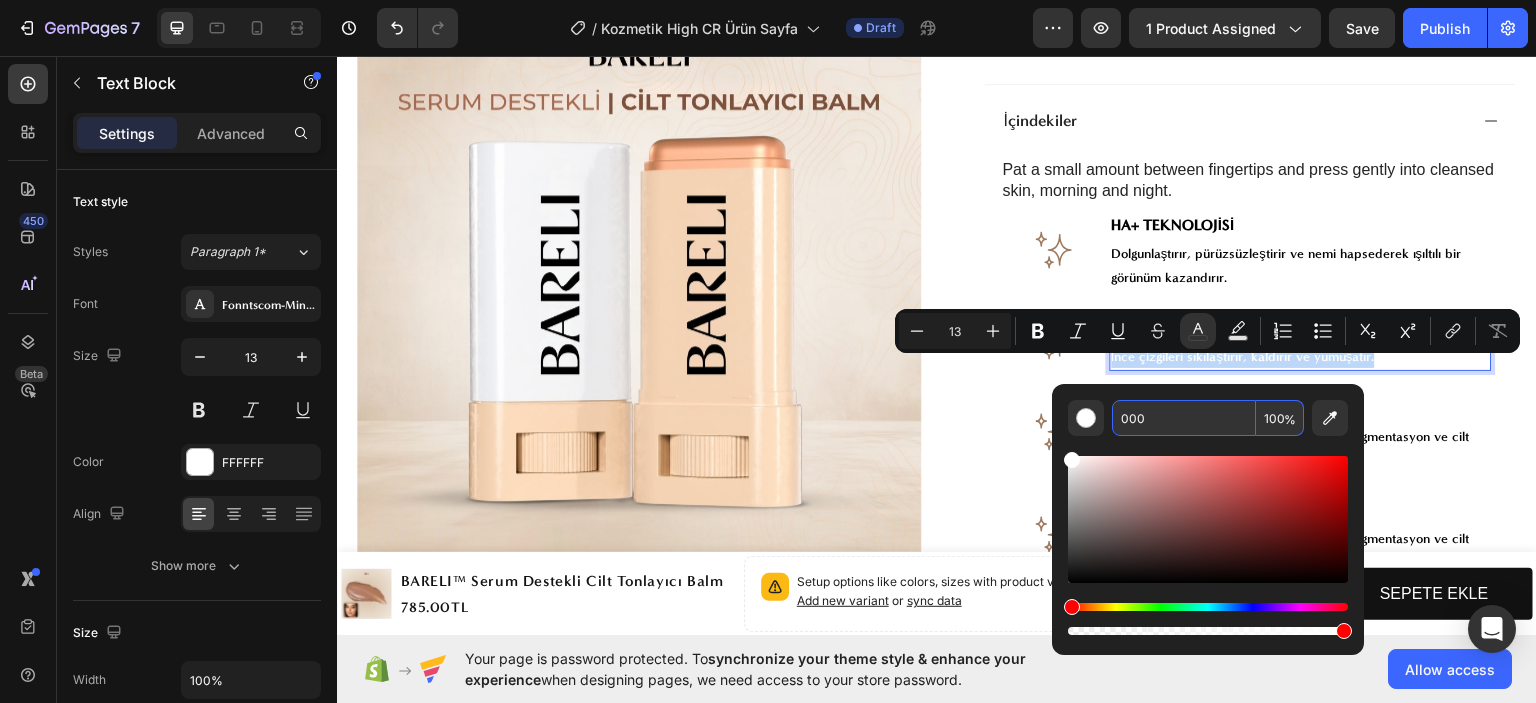 type on "000000" 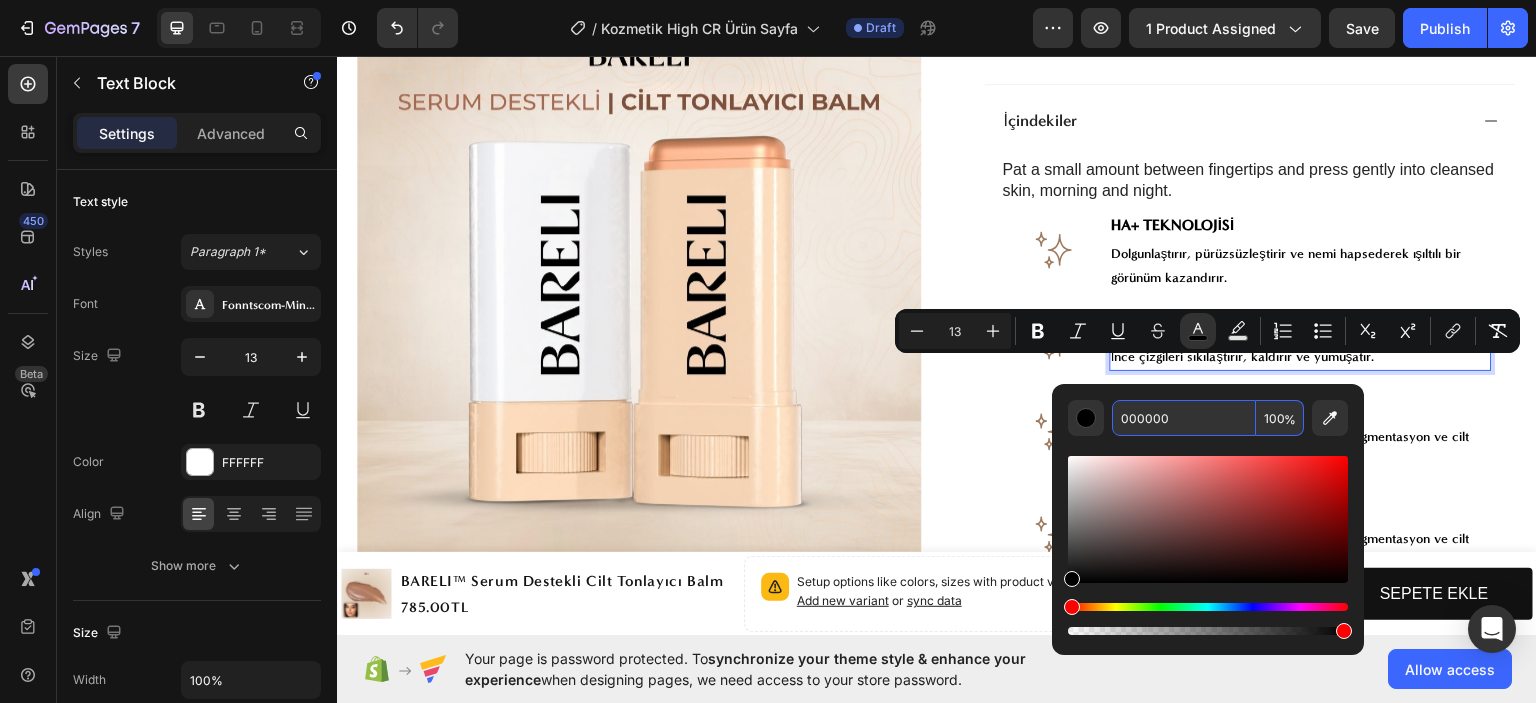 click on "Pat a small amount between fingertips and press gently into cleansed skin, morning and night. Text Block Image ⁠⁠⁠⁠⁠⁠⁠ HA+ TEKNOLOJİSİ Heading Dolgunlaştırır, pürüzsüzleştirir ve nemi hapsederek ışıltılı bir görünüm kazandırır. Text Block Row Image ⁠⁠⁠⁠⁠⁠⁠ PALMİTOİL TRİPEPTİT-1 Heading İnce çizgileri sıkılaştırır, kaldırır ve yumuşatır. Text Block   0 Row Image UYGUNLUK Heading Tüm cilt tipleri, özellikle akne izleri, hiperpigmentasyon ve cilt tonu eşitsizliği olanlar. Text Block Row Image UYGUNLUK Heading Tüm cilt tipleri, özellikle akne izleri, hiperpigmentasyon ve cilt tonu eşitsizliği olanlar. Text Block Row Image UYGUNLUK Heading Tüm cilt tipleri, özellikle akne izleri, hiperpigmentasyon ve cilt tonu eşitsizliği olanlar. Text Block Row Image UYGUNLUK Heading Tüm cilt tipleri, özellikle akne izleri, hiperpigmentasyon ve cilt tonu eşitsizliği olanlar. Text Block Row" at bounding box center (1254, 476) 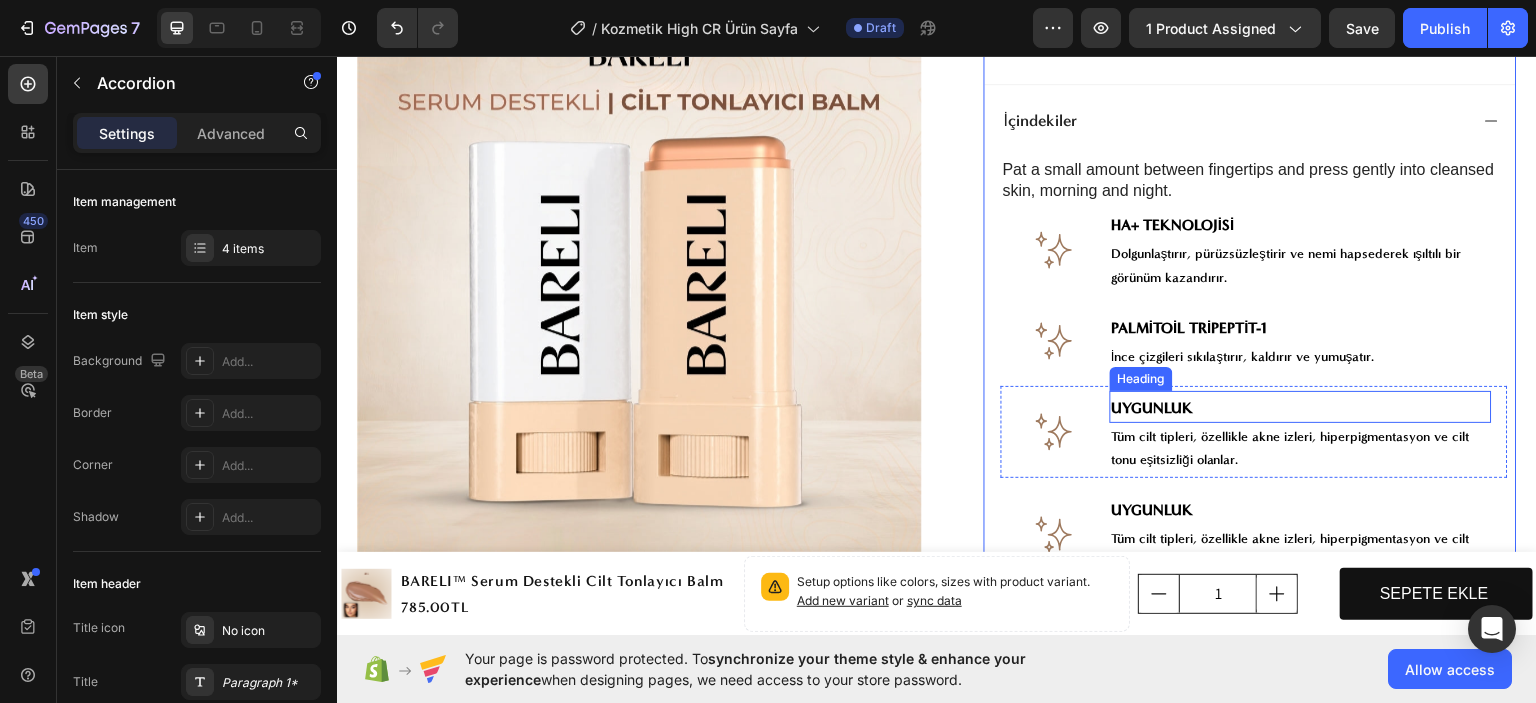 click on "UYGUNLUK" at bounding box center (1153, 407) 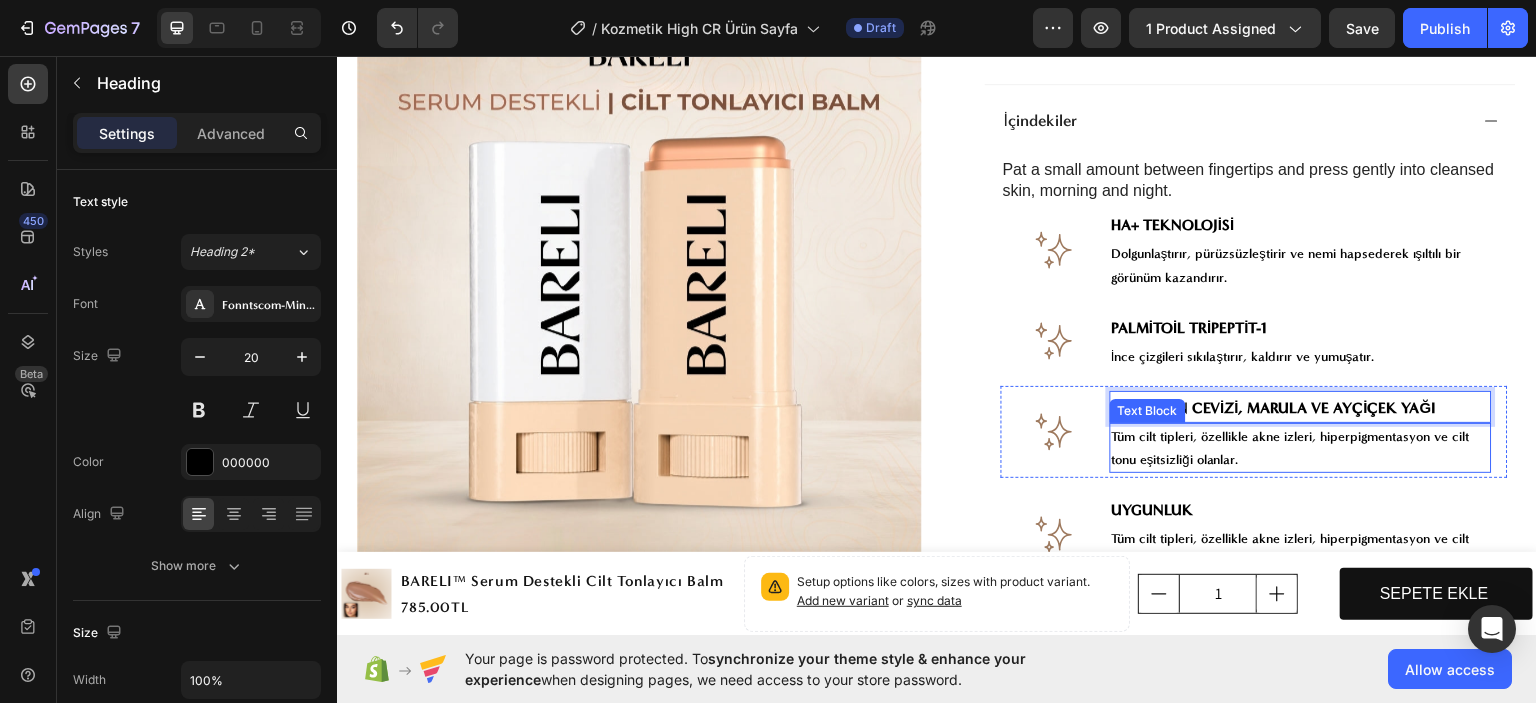 click on "Tüm cilt tipleri, özellikle akne izleri, hiperpigmentasyon ve cilt tonu eşitsizliği olanlar." at bounding box center [1291, 447] 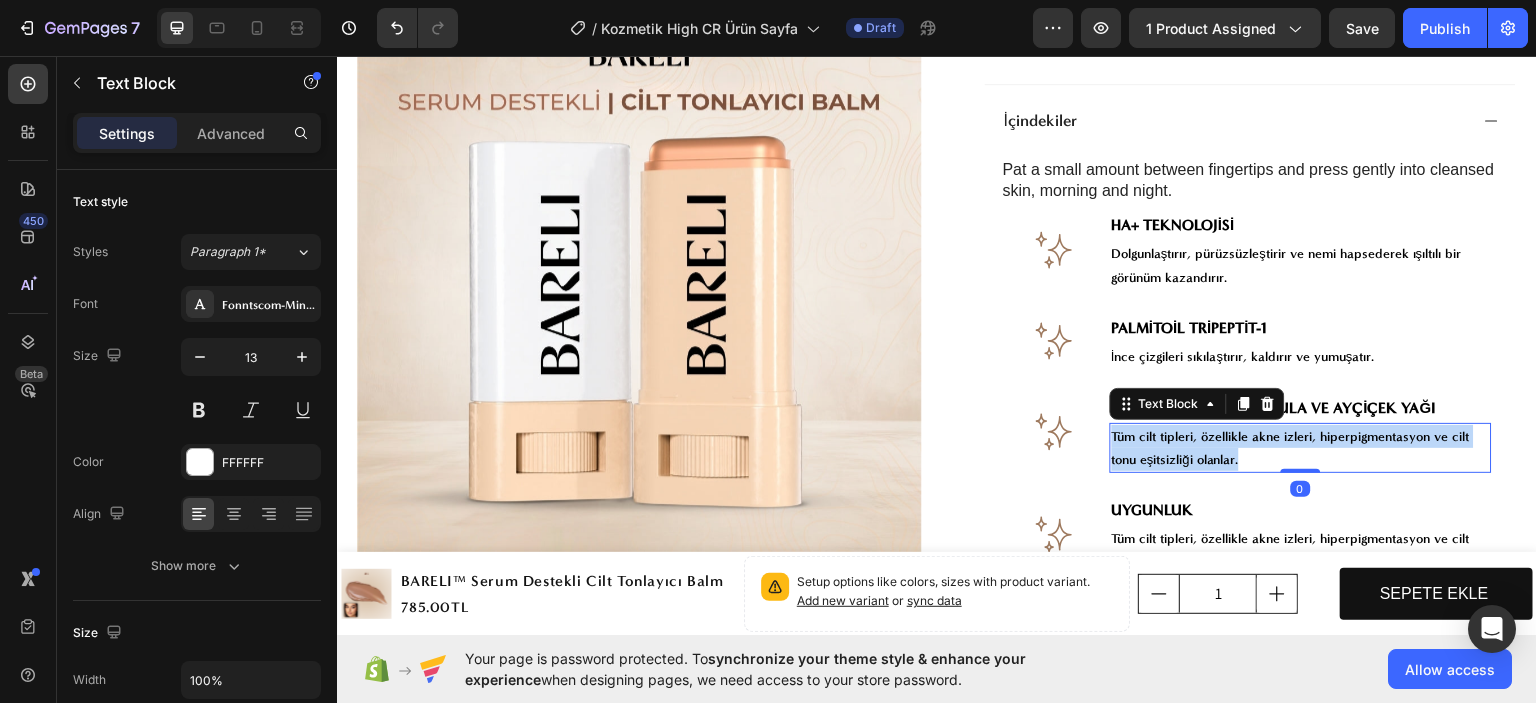 click on "Tüm cilt tipleri, özellikle akne izleri, hiperpigmentasyon ve cilt tonu eşitsizliği olanlar." at bounding box center (1291, 447) 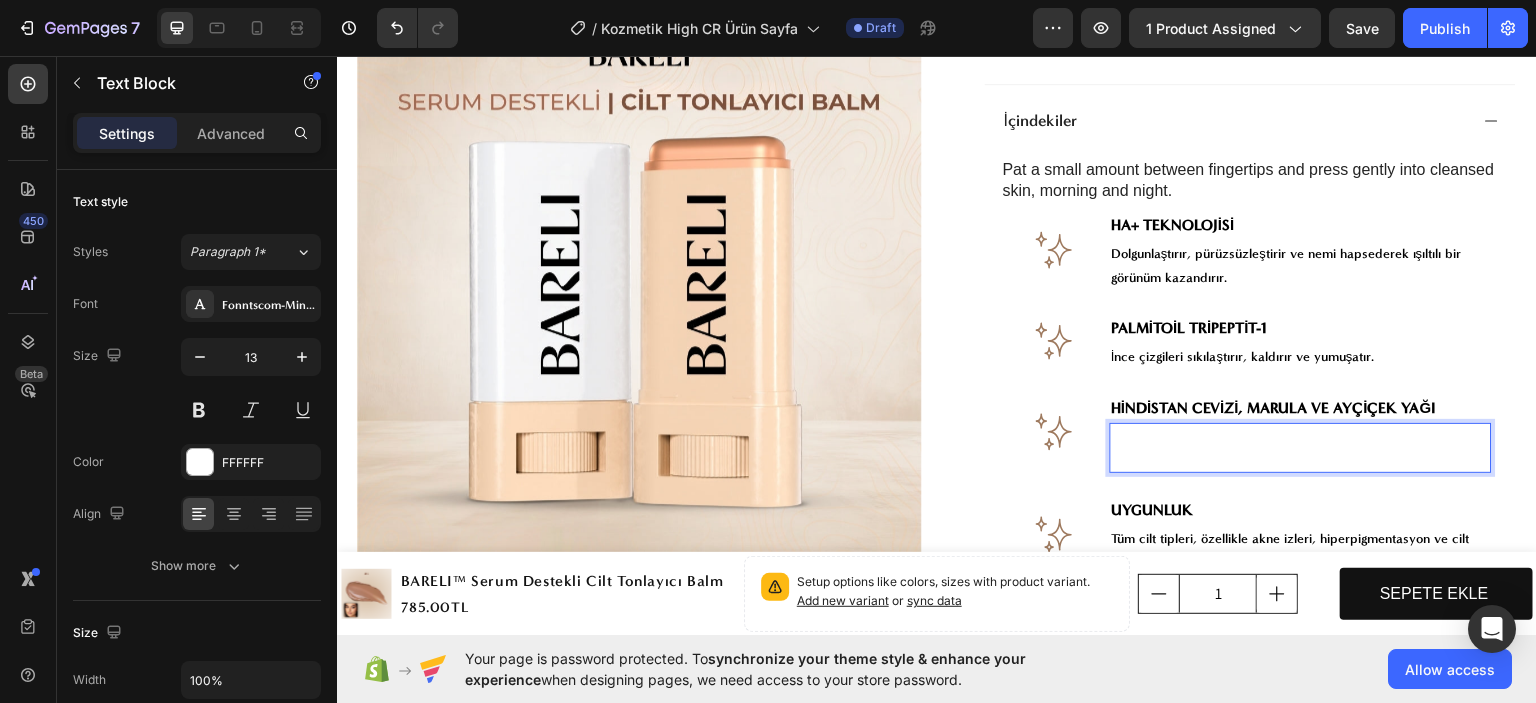 click at bounding box center [1301, 458] 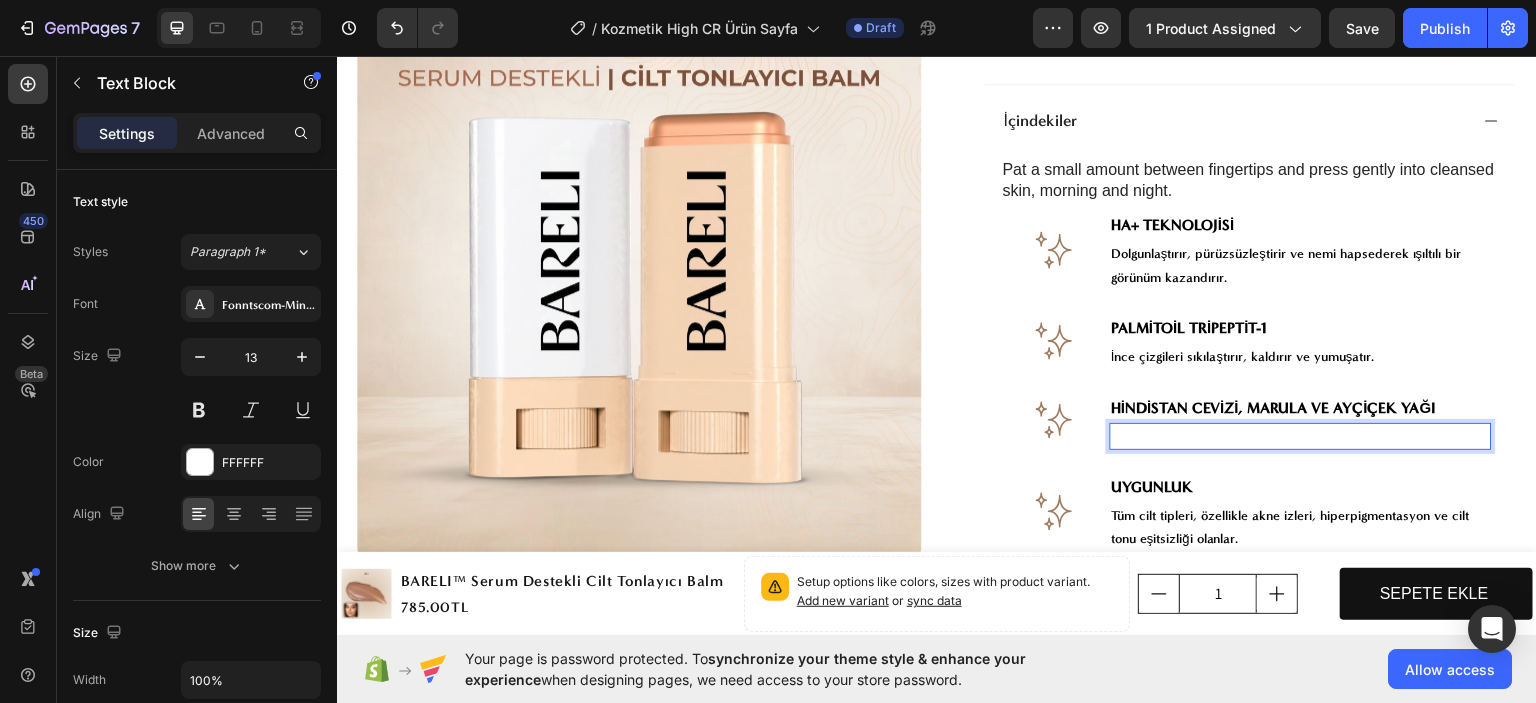 click on "Cilt bariyerini besler ve korur." at bounding box center [1301, 435] 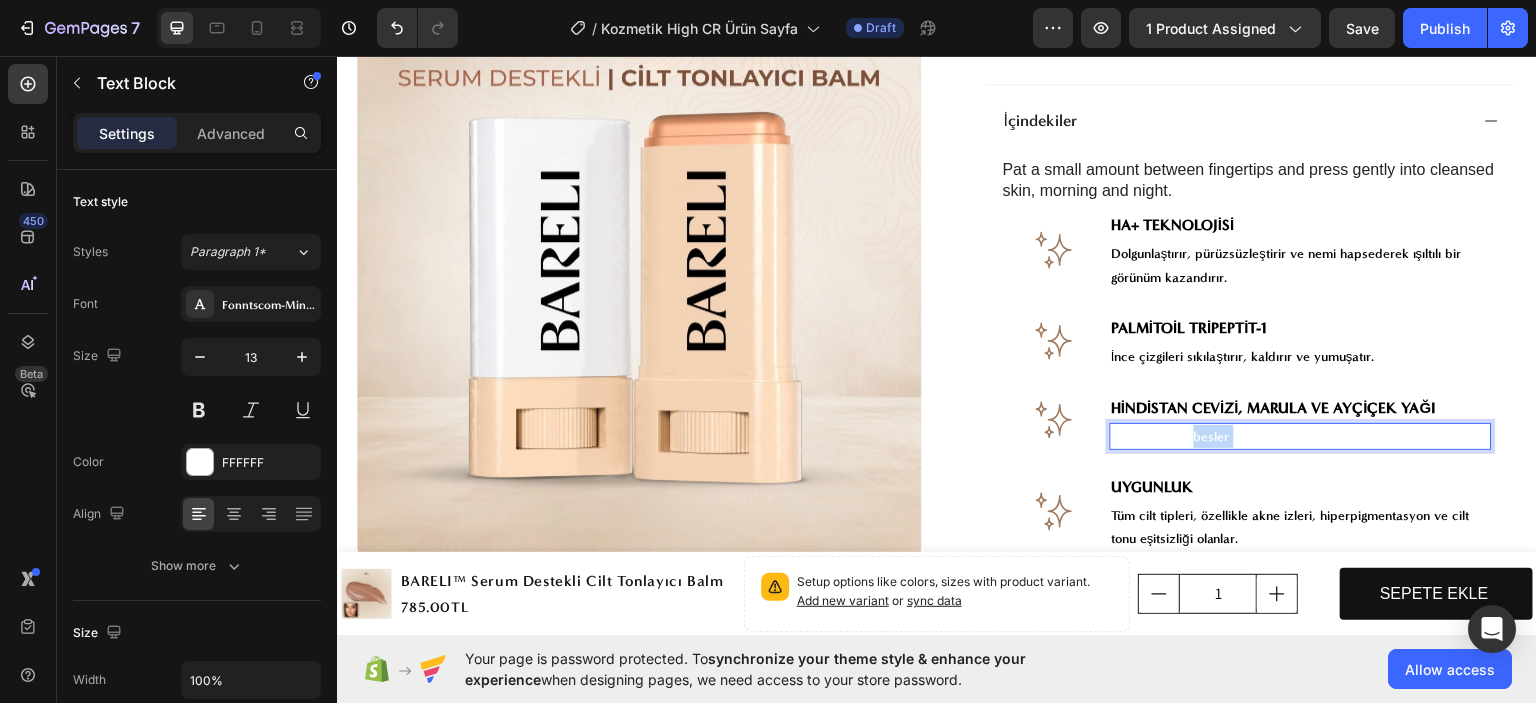 click on "Cilt bariyerini besler ve korur." at bounding box center [1301, 435] 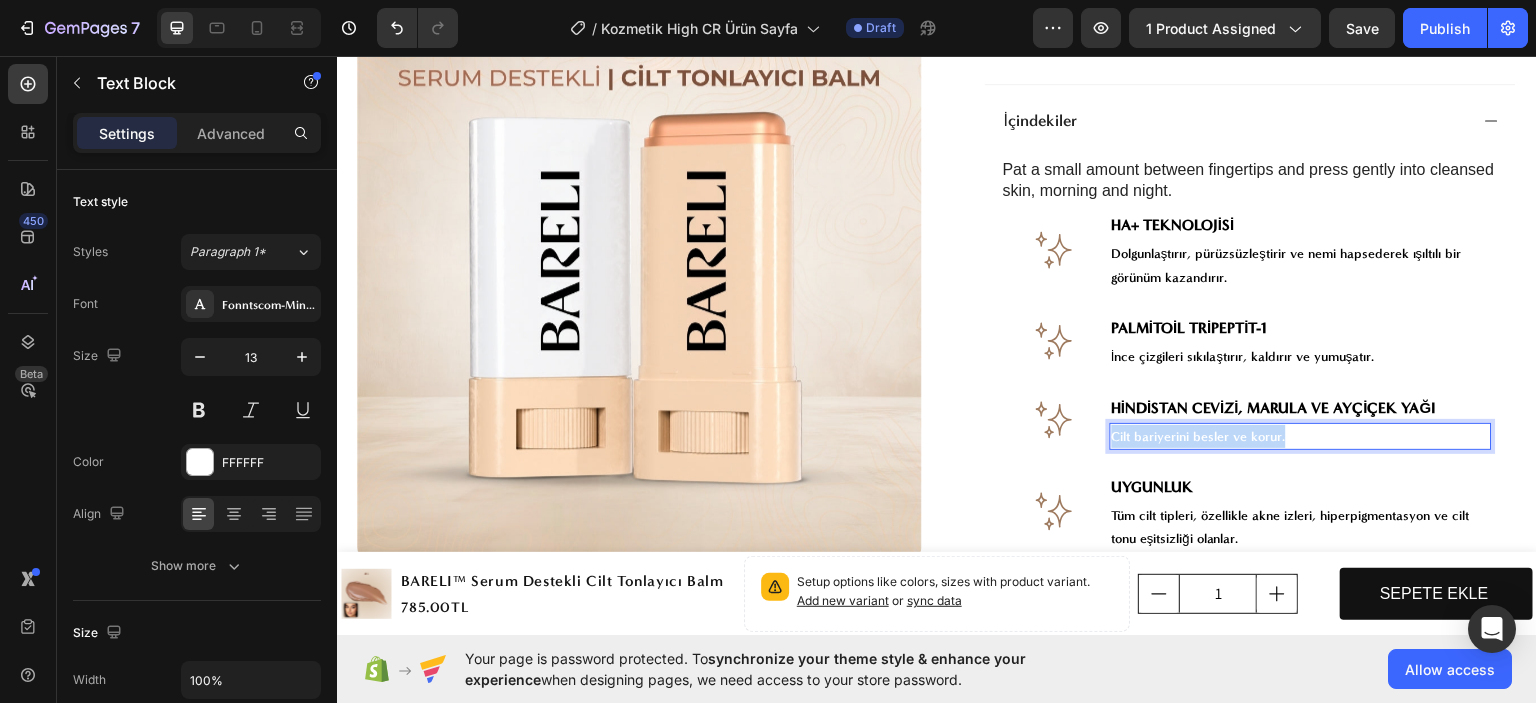 click on "Cilt bariyerini besler ve korur." at bounding box center (1301, 435) 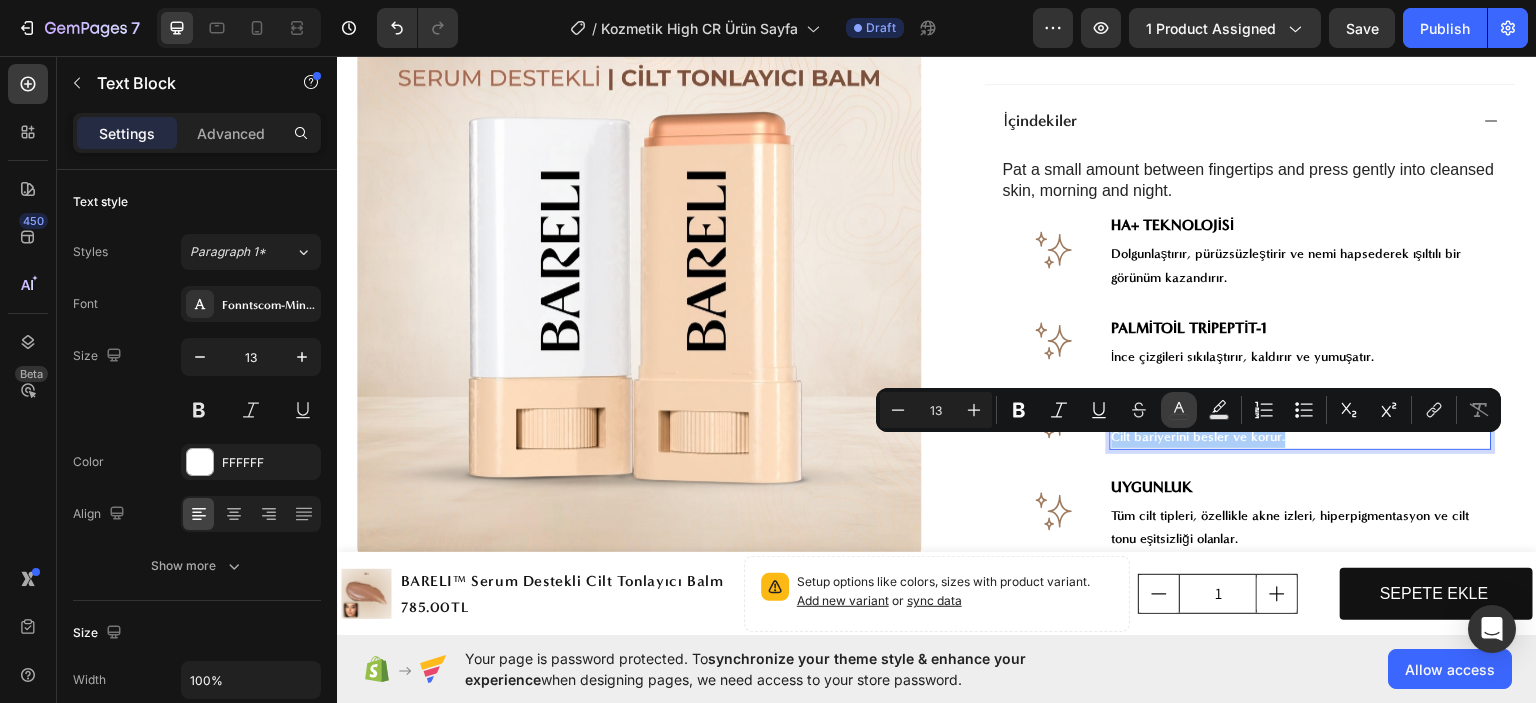 click 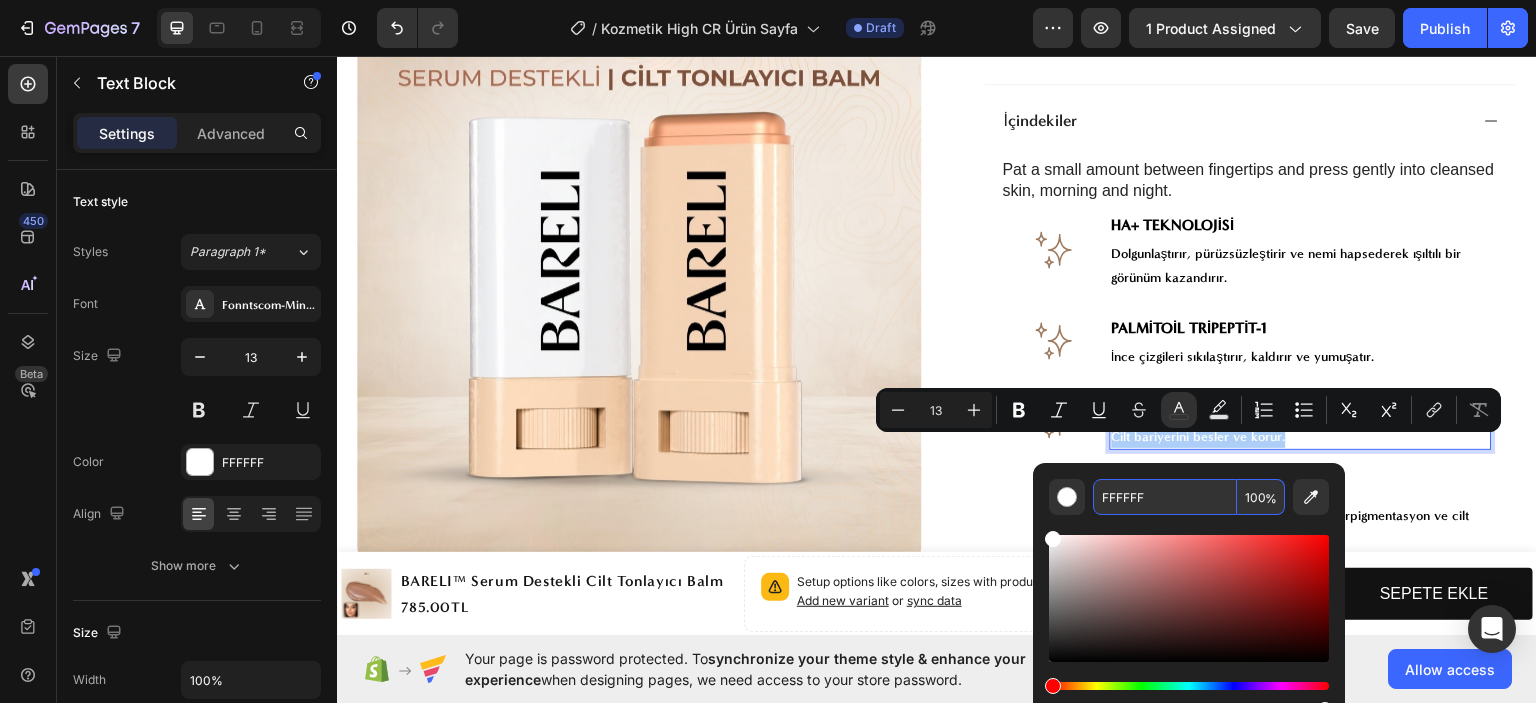 click on "FFFFFF" at bounding box center [1165, 497] 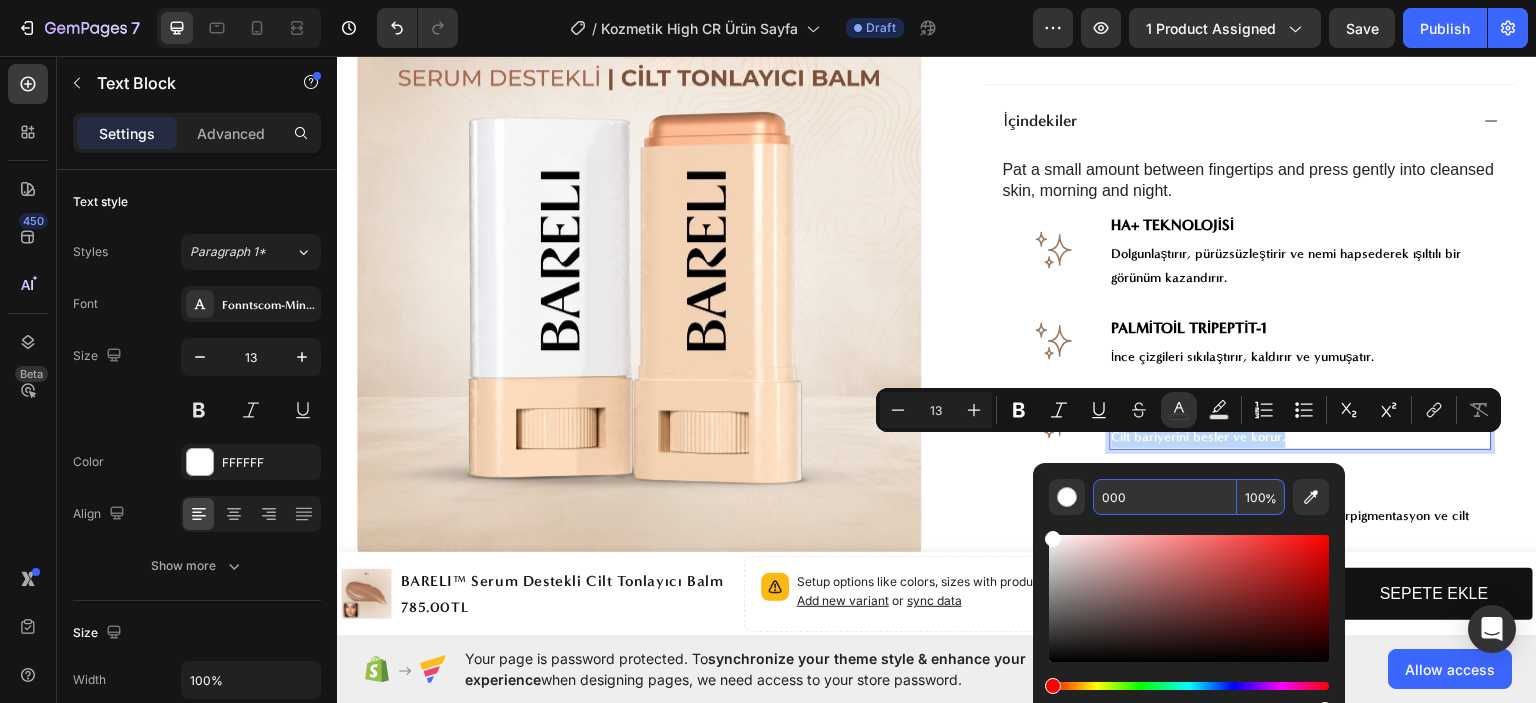 type on "000000" 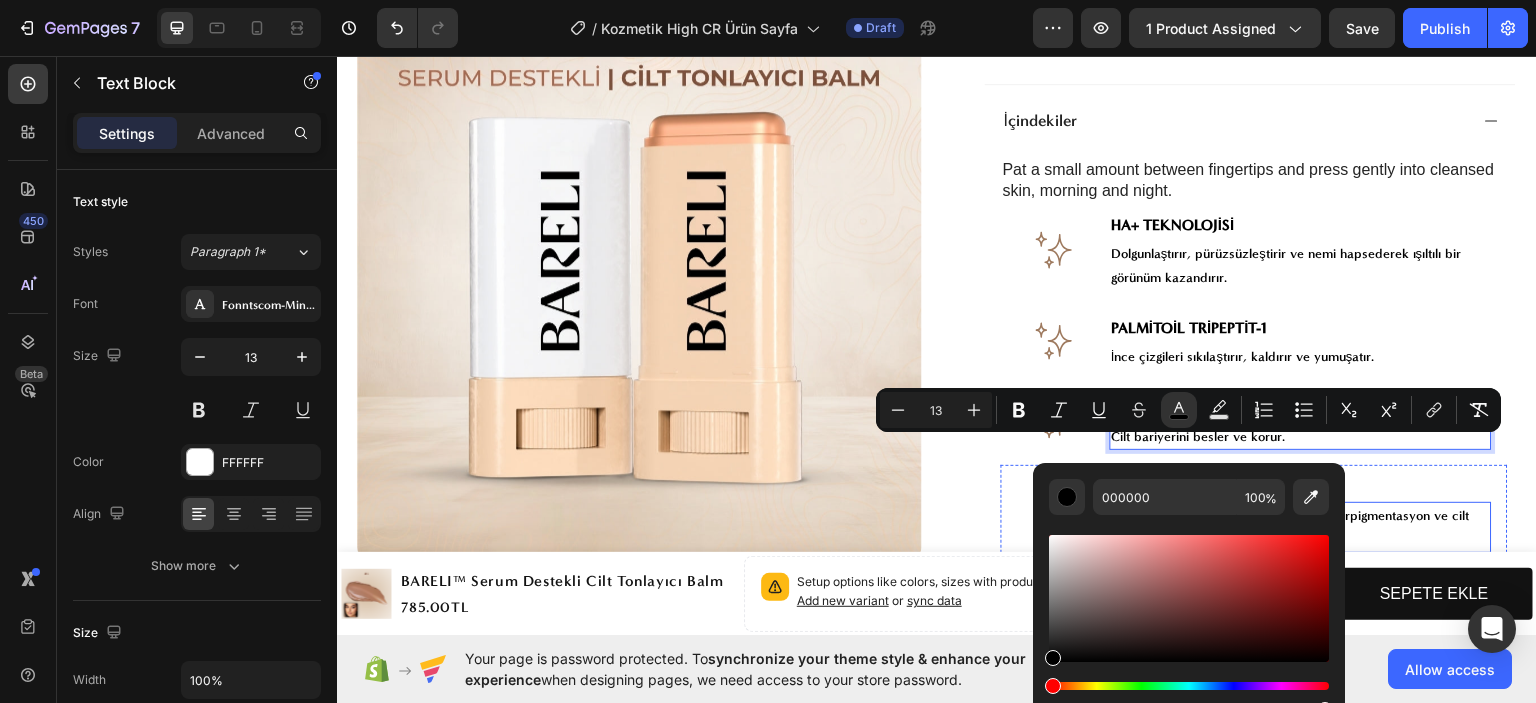click on "UYGUNLUK" at bounding box center [1301, 485] 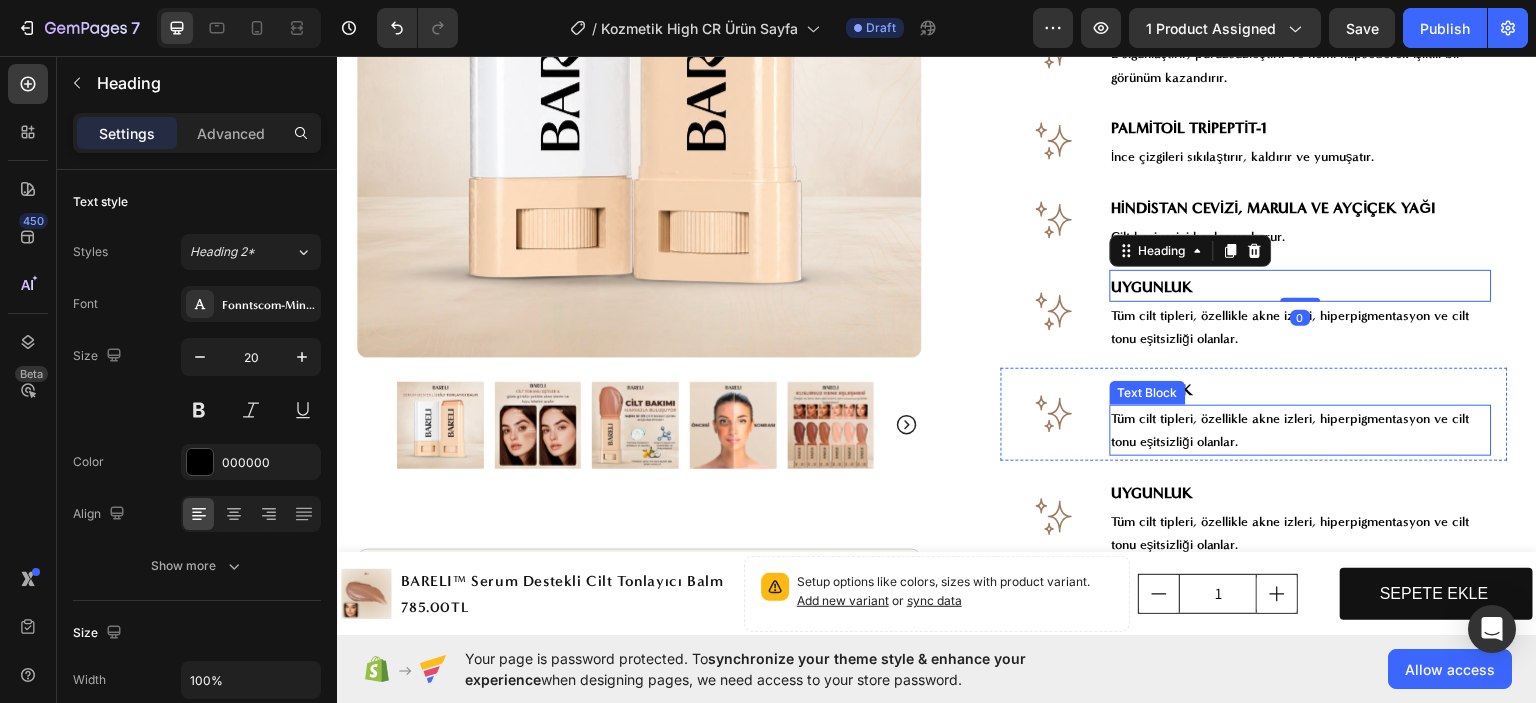 scroll, scrollTop: 1091, scrollLeft: 0, axis: vertical 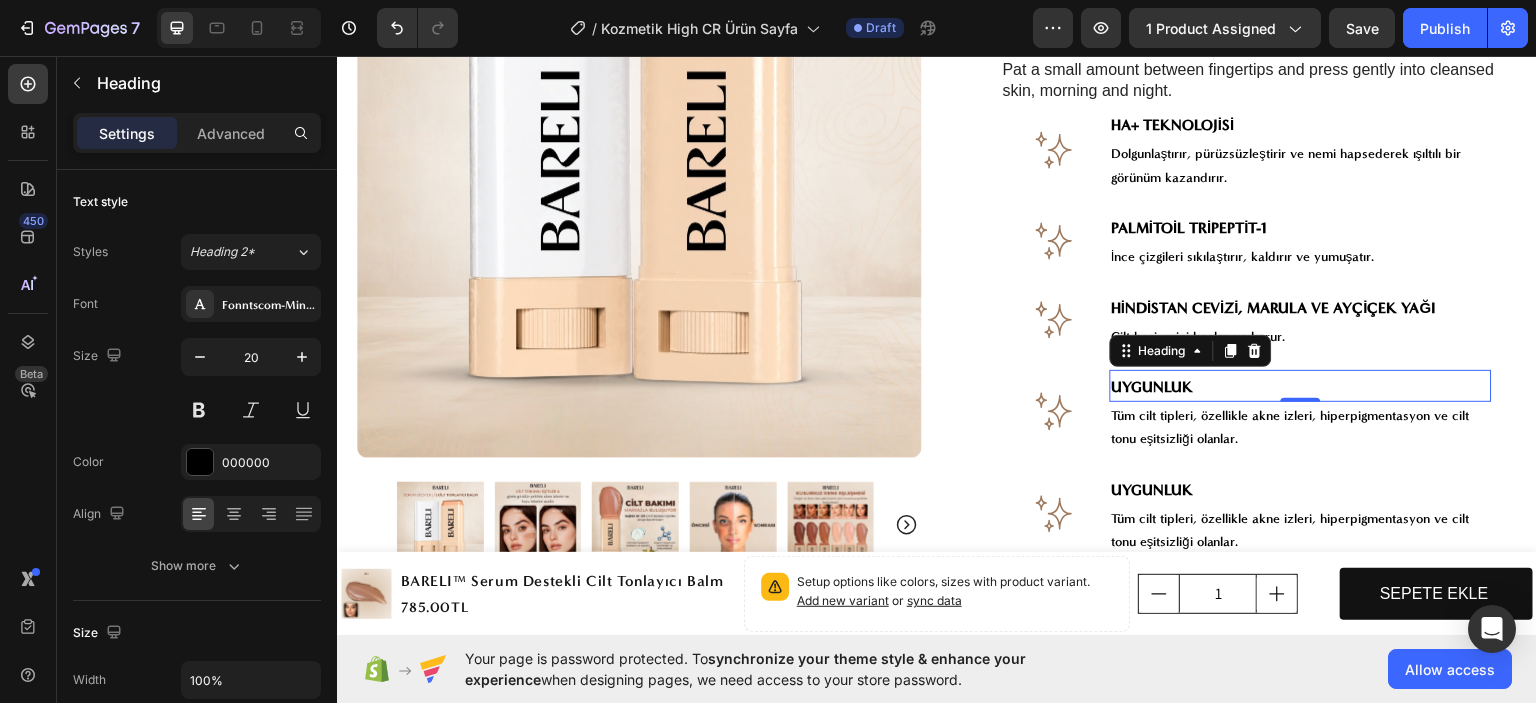 click on "UYGUNLUK" at bounding box center (1301, 385) 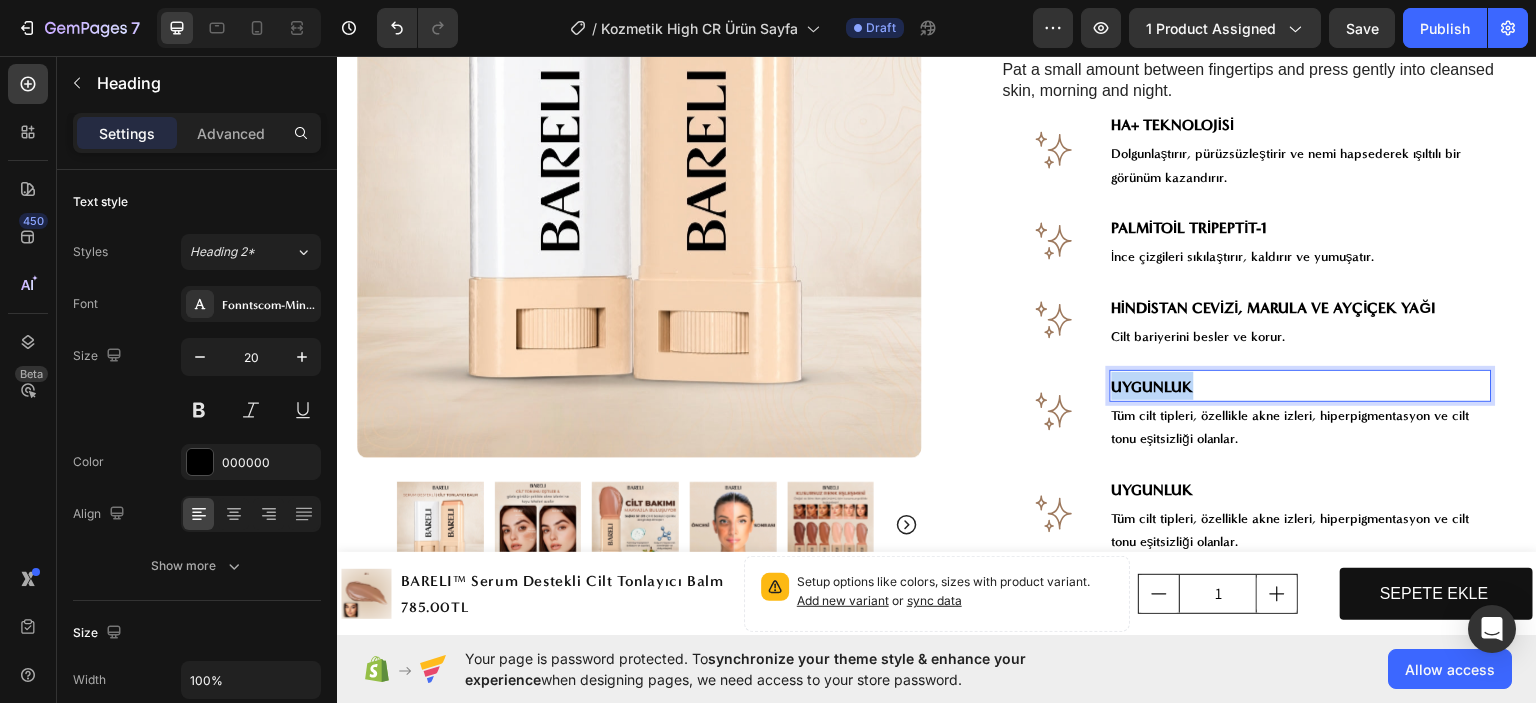 click on "UYGUNLUK" at bounding box center (1301, 385) 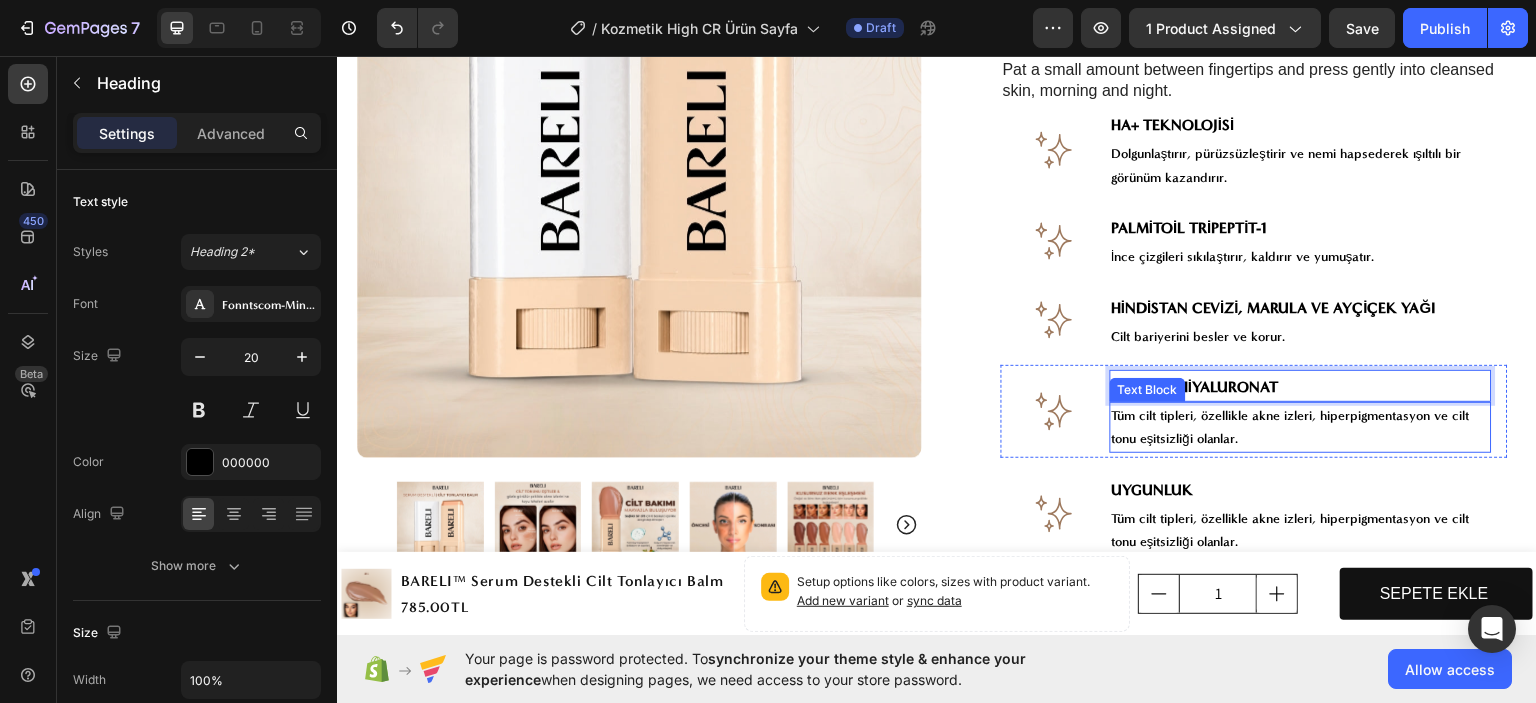 click on "Tüm cilt tipleri, özellikle akne izleri, hiperpigmentasyon ve cilt tonu eşitsizliği olanlar." at bounding box center [1301, 426] 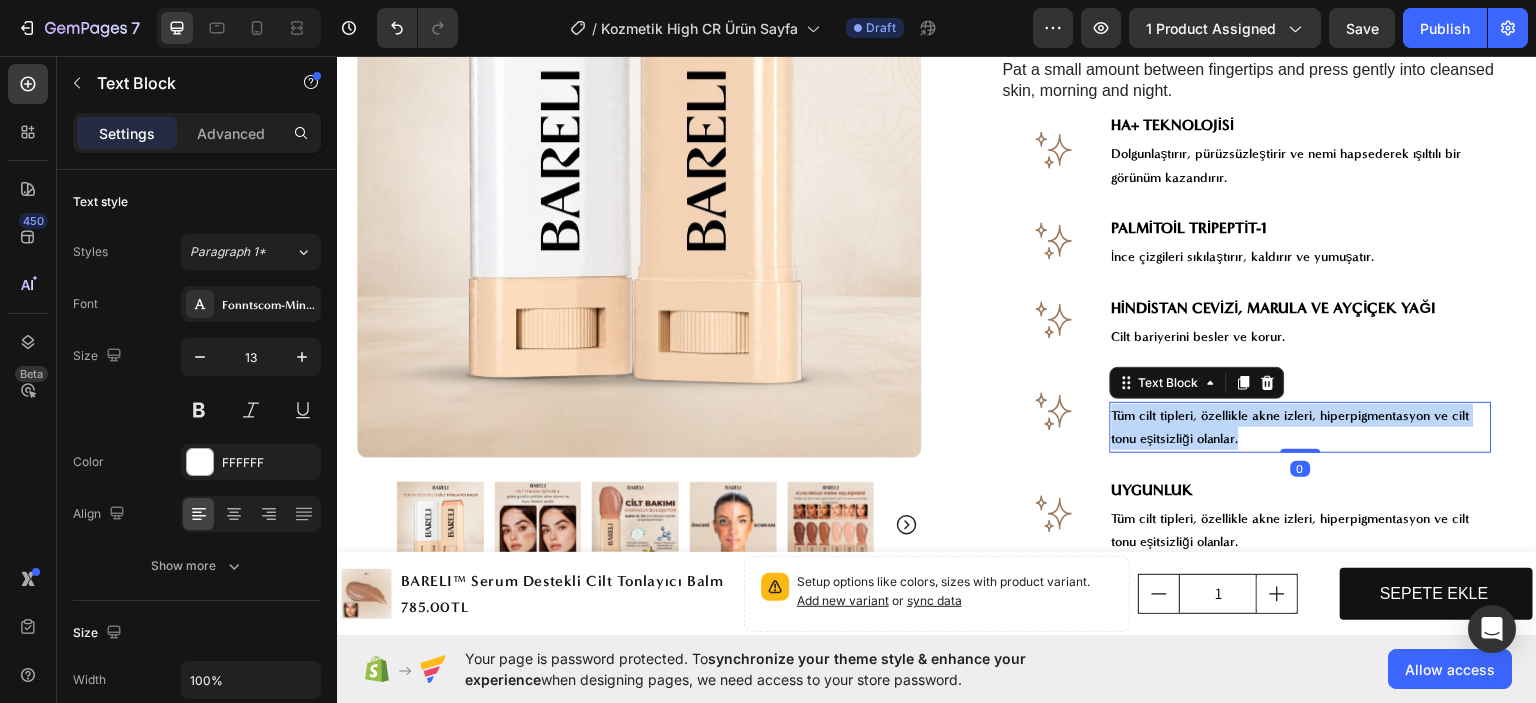 click on "Tüm cilt tipleri, özellikle akne izleri, hiperpigmentasyon ve cilt tonu eşitsizliği olanlar." at bounding box center [1301, 426] 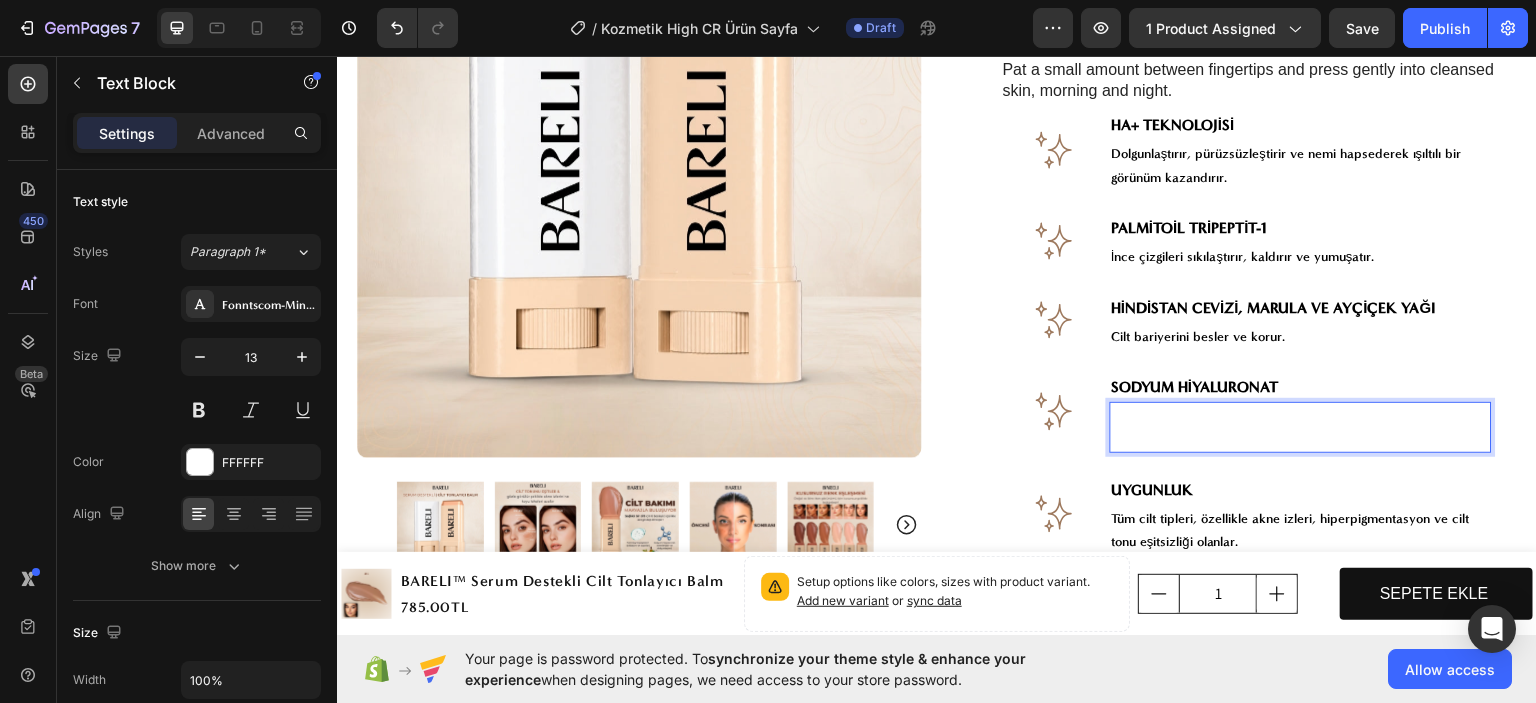 click at bounding box center [1301, 437] 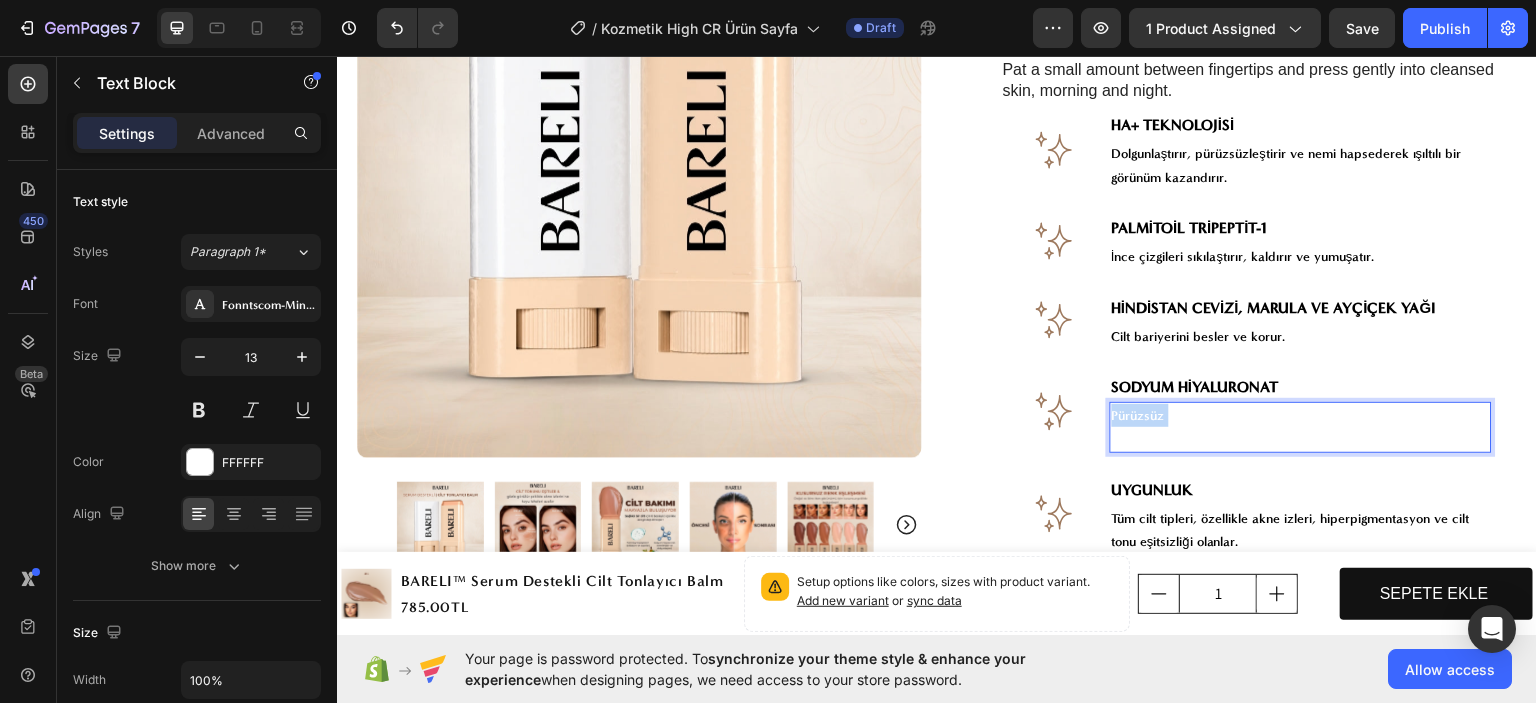 click on "Pürüzsüz ve dolgun bir bitiş için derinlemesine nemlendirme." at bounding box center [1301, 414] 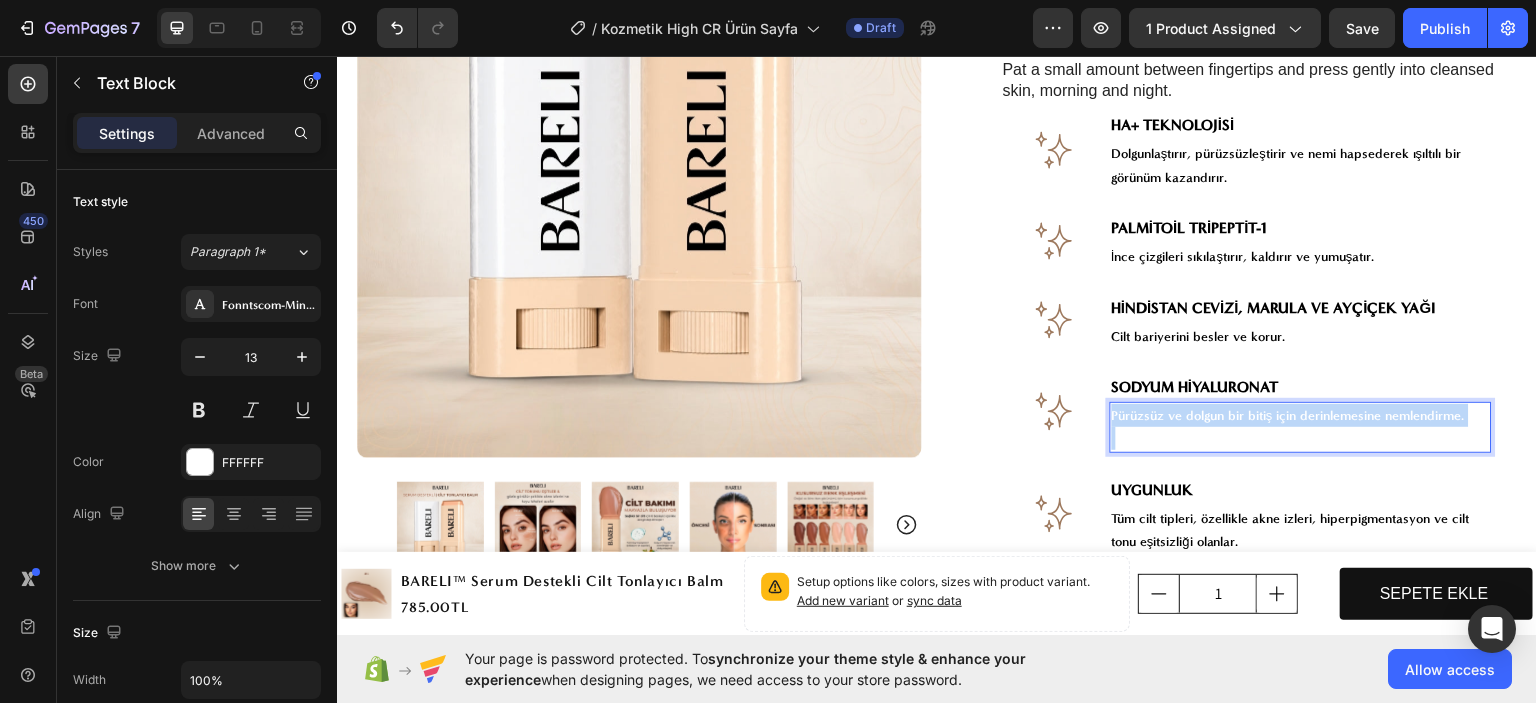 click on "Pürüzsüz ve dolgun bir bitiş için derinlemesine nemlendirme." at bounding box center (1301, 414) 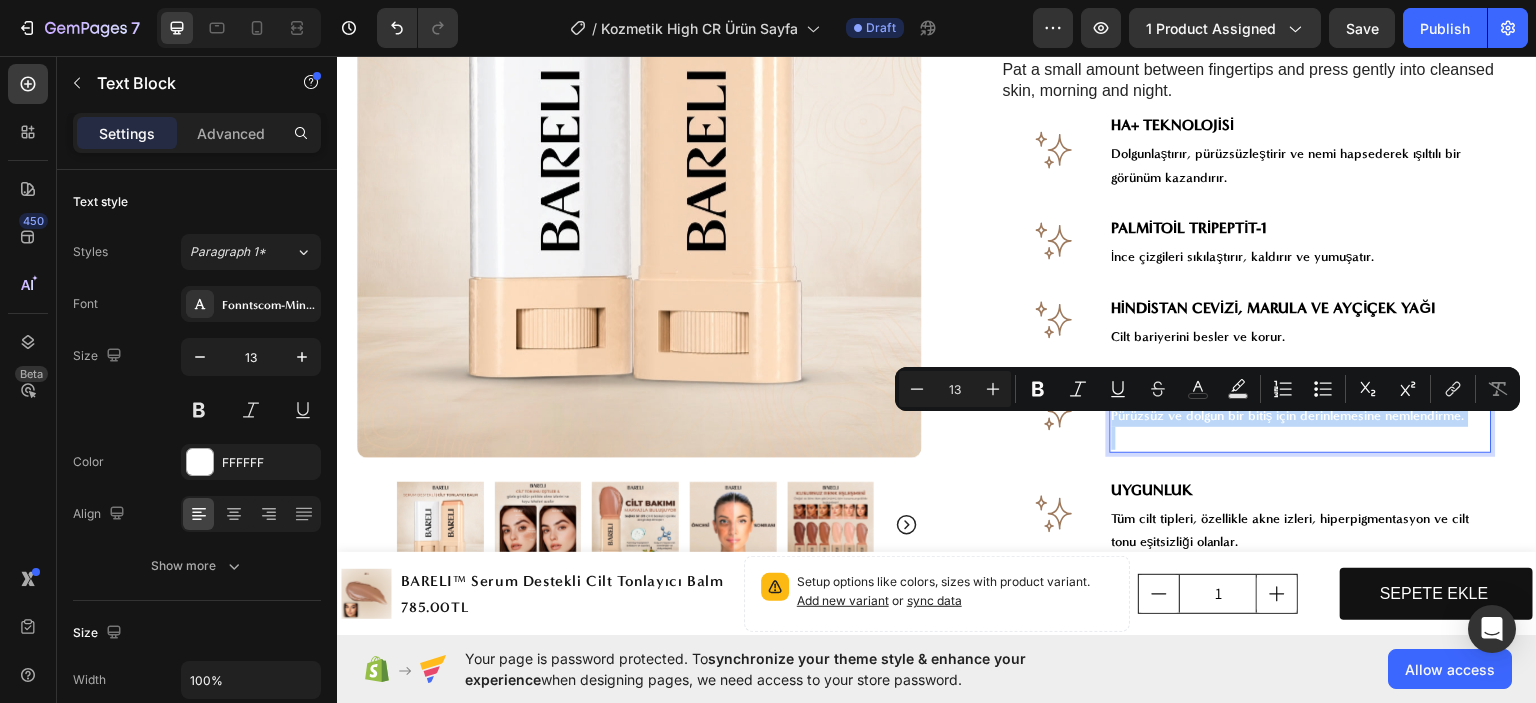 click at bounding box center [1301, 437] 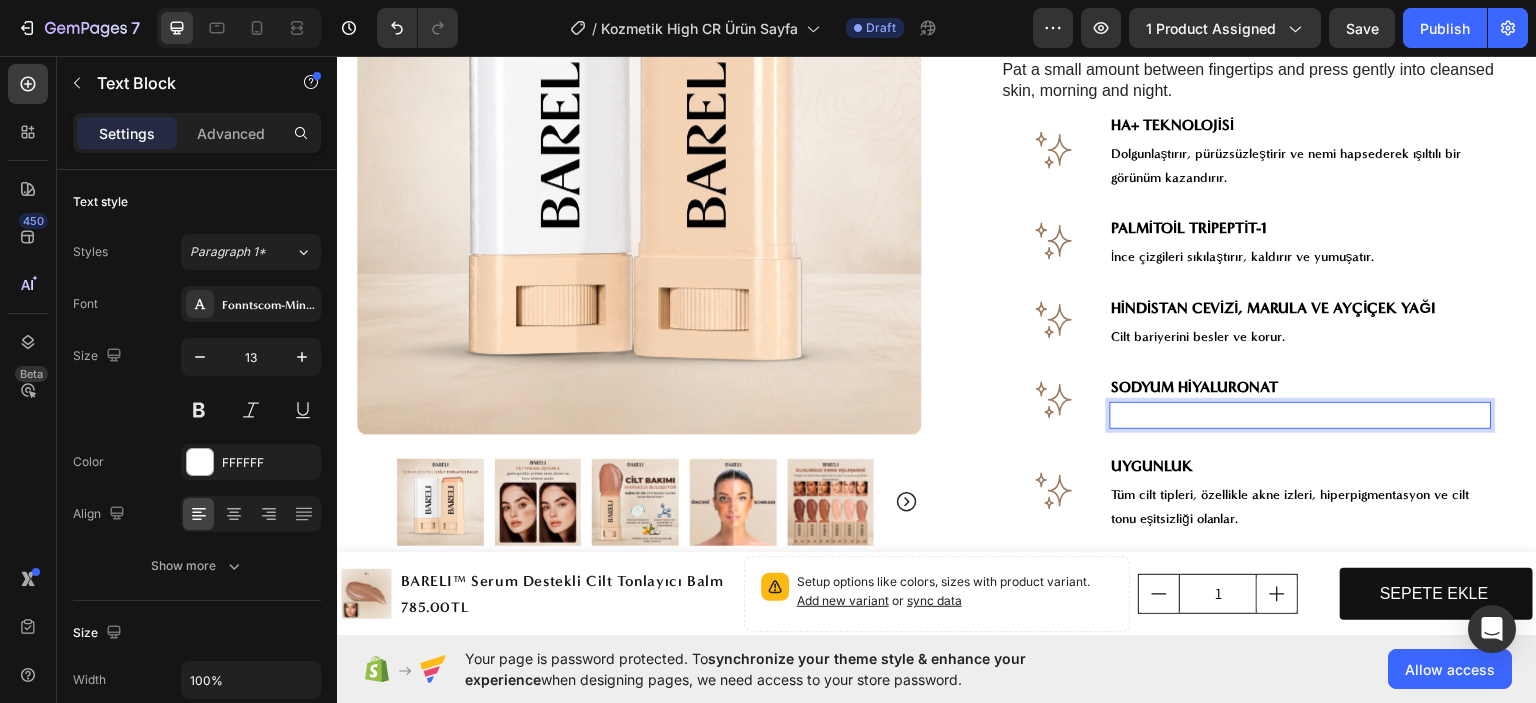 click on "Pürüzsüz ve dolgun bir bitiş için derinlemesine nemlendirme." at bounding box center (1301, 414) 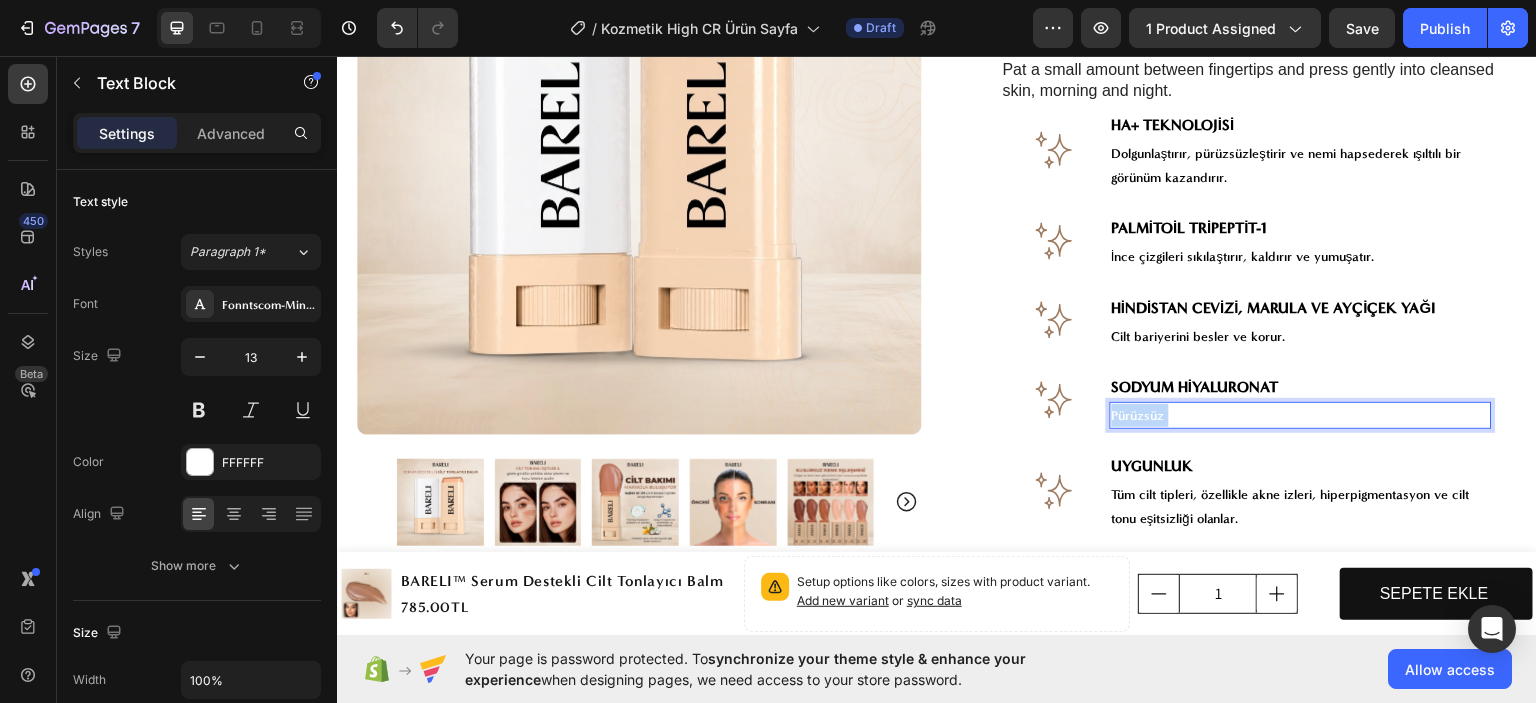 click on "Pürüzsüz ve dolgun bir bitiş için derinlemesine nemlendirme." at bounding box center [1301, 414] 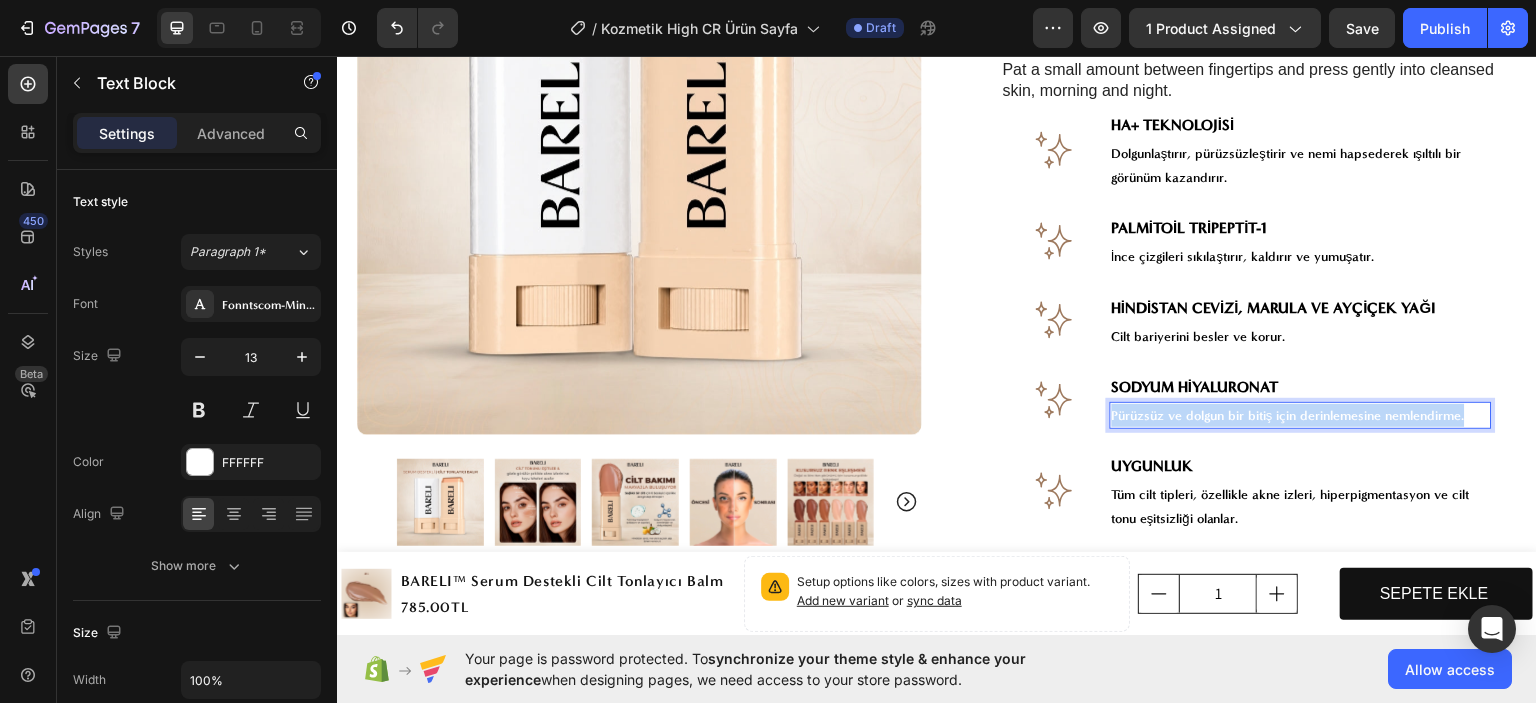click on "Pürüzsüz ve dolgun bir bitiş için derinlemesine nemlendirme." at bounding box center [1301, 414] 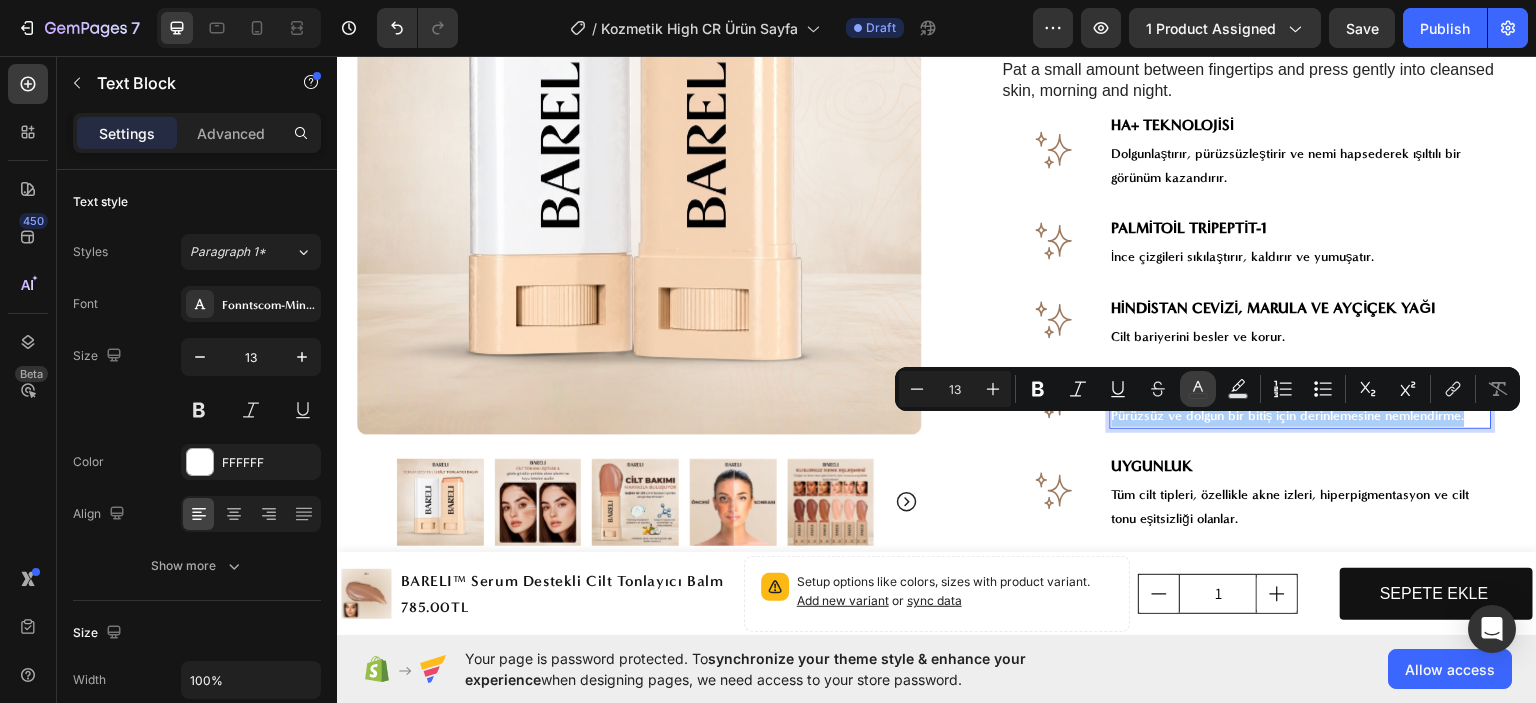 click 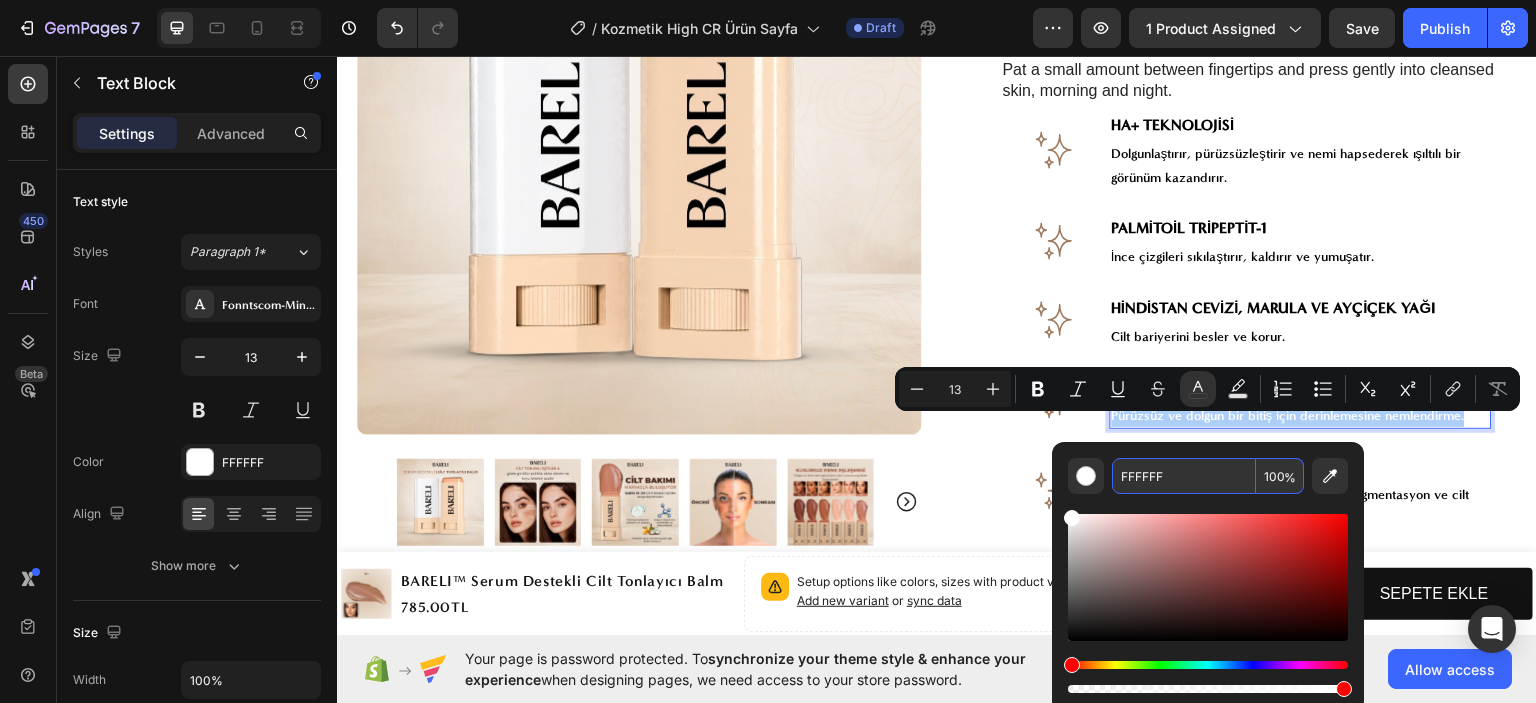 click on "FFFFFF" at bounding box center [1184, 476] 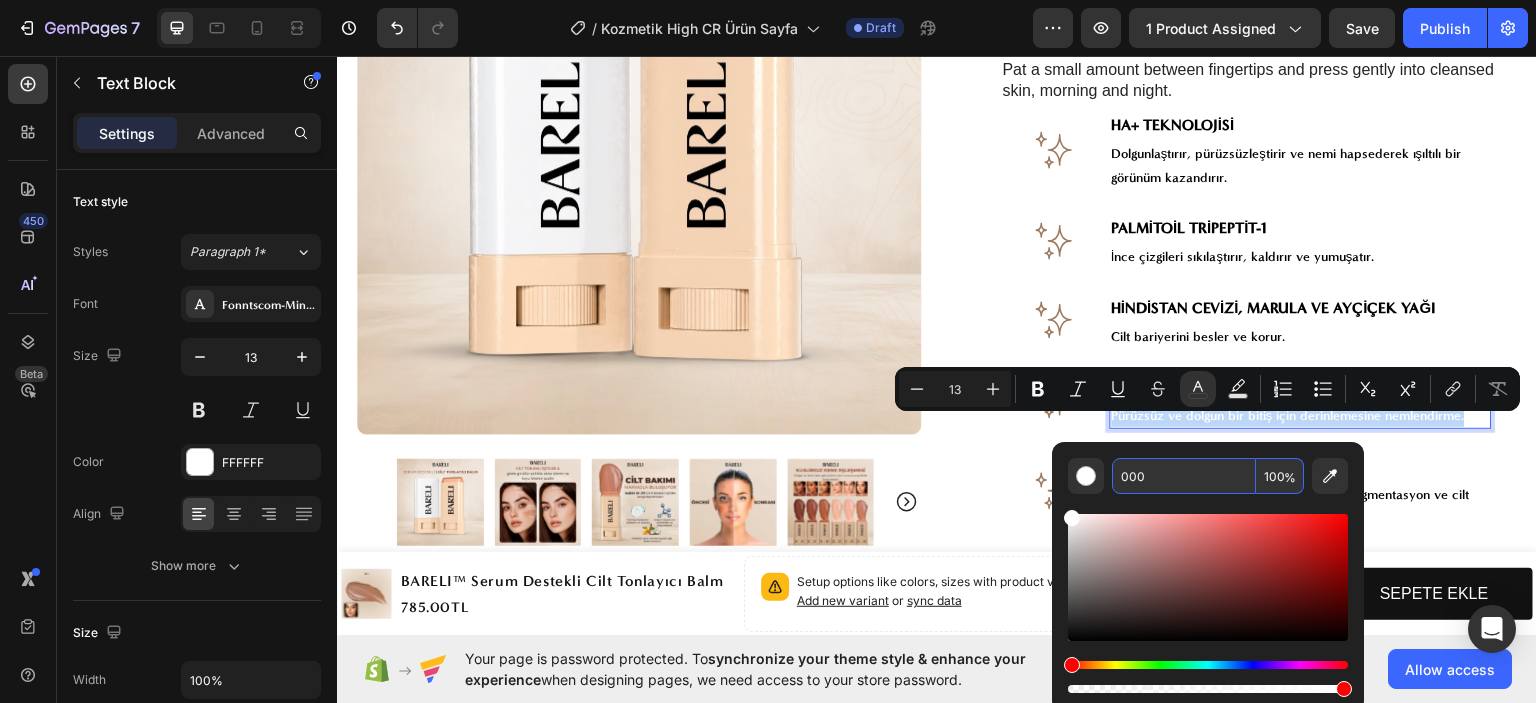 type on "000000" 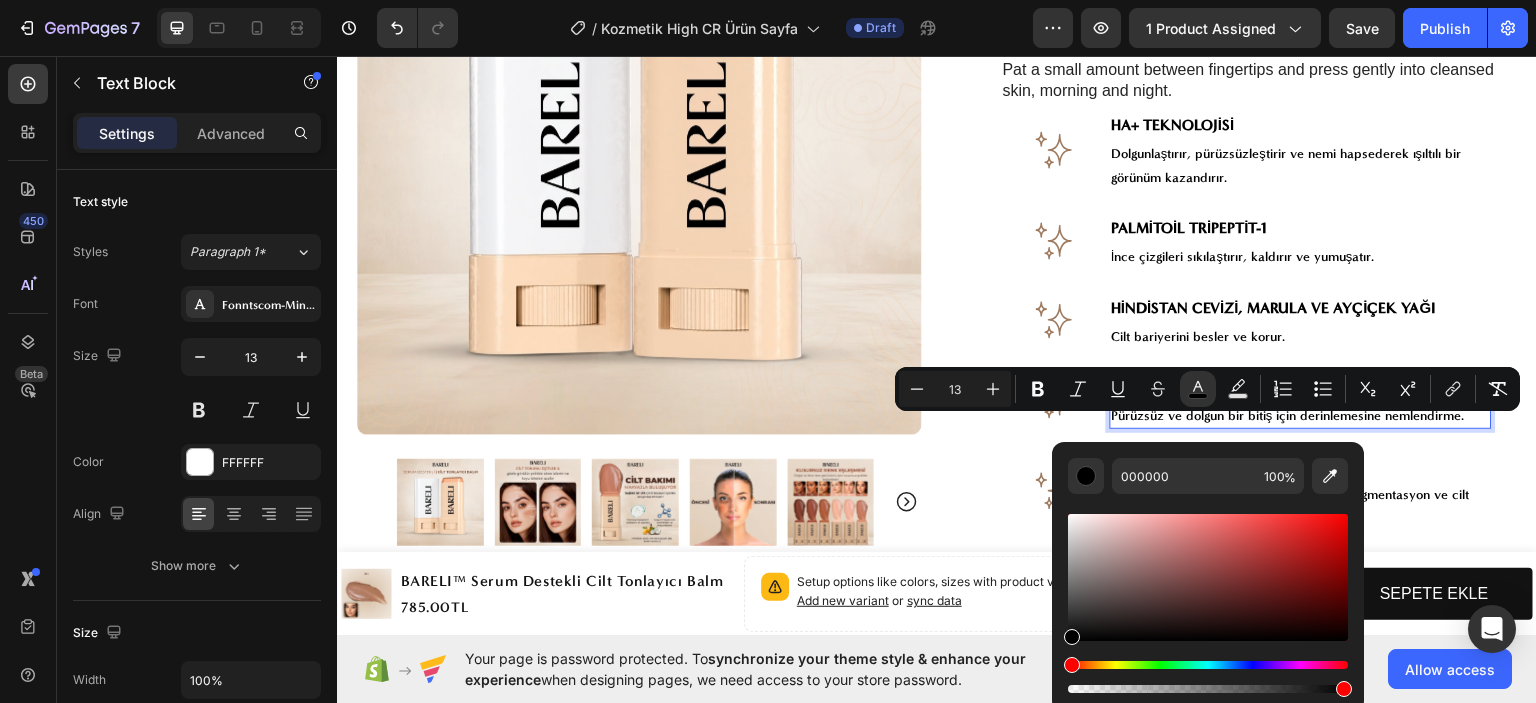 click on "Pat a small amount between fingertips and press gently into cleansed skin, morning and night. Text Block Image ⁠⁠⁠⁠⁠⁠⁠ HA+ TEKNOLOJİSİ Heading Dolgunlaştırır, pürüzsüzleştirir ve nemi hapsederek ışıltılı bir görünüm kazandırır. Text Block Row Image ⁠⁠⁠⁠⁠⁠⁠ PALMİTOİL TRİPEPTİT-1 Heading İnce çizgileri sıkılaştırır, kaldırır ve yumuşatır. Text Block Row Image ⁠⁠⁠⁠⁠⁠⁠ HİNDİSTAN CEVİZİ, MARULA VE AYÇİÇEK YAĞI Heading Cilt bariyerini besler ve korur. Text Block Row Image ⁠⁠⁠⁠⁠⁠⁠ SODYUM HİYALURONAT Heading Pürüzsüz ve dolgun bir bitiş için derinlemesine nemlendirme. Text Block   0 Row Image UYGUNLUK Heading Tüm cilt tipleri, özellikle akne izleri, hiperpigmentasyon ve cilt tonu eşitsizliği olanlar. Text Block Row Image UYGUNLUK Heading Tüm cilt tipleri, özellikle akne izleri, hiperpigmentasyon ve cilt tonu eşitsizliği olanlar. Text Block Row" at bounding box center (1254, 353) 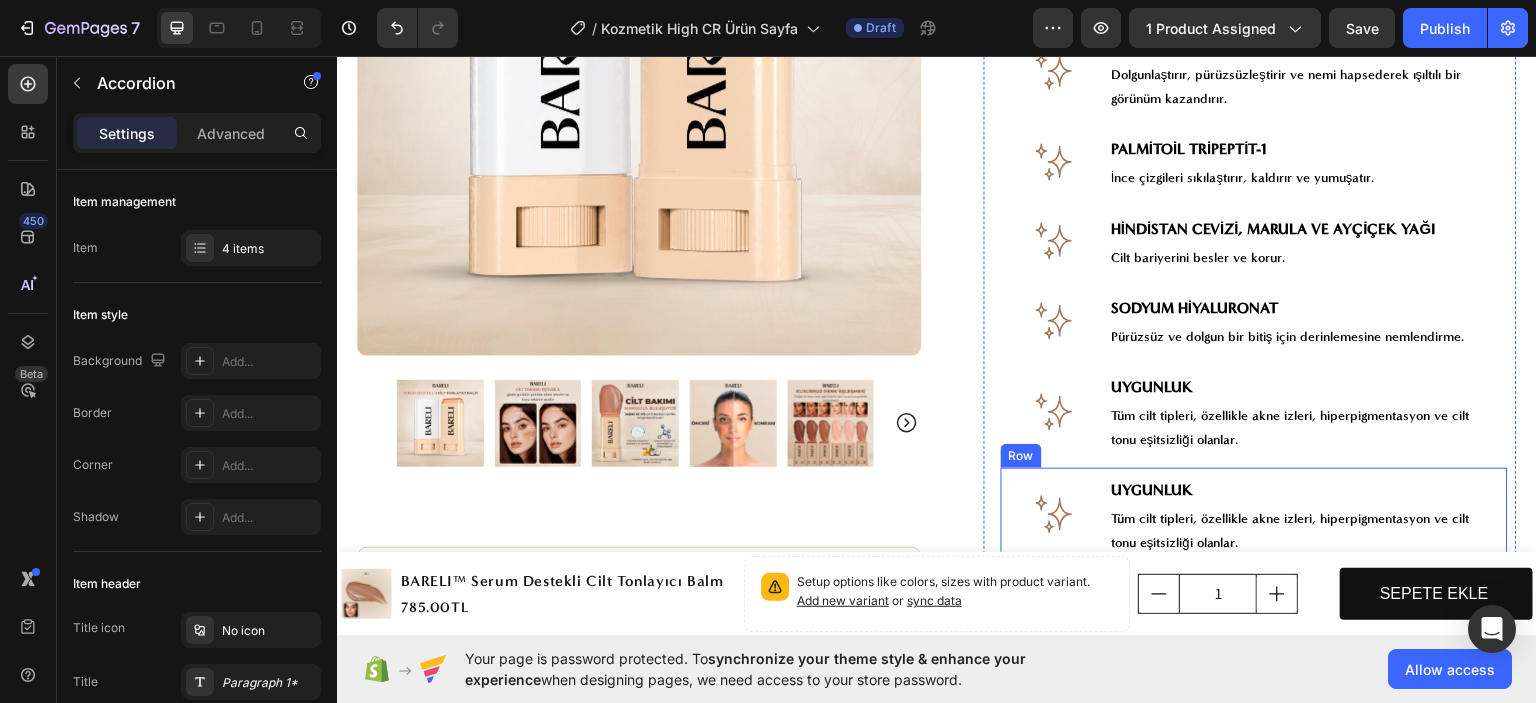 scroll, scrollTop: 1191, scrollLeft: 0, axis: vertical 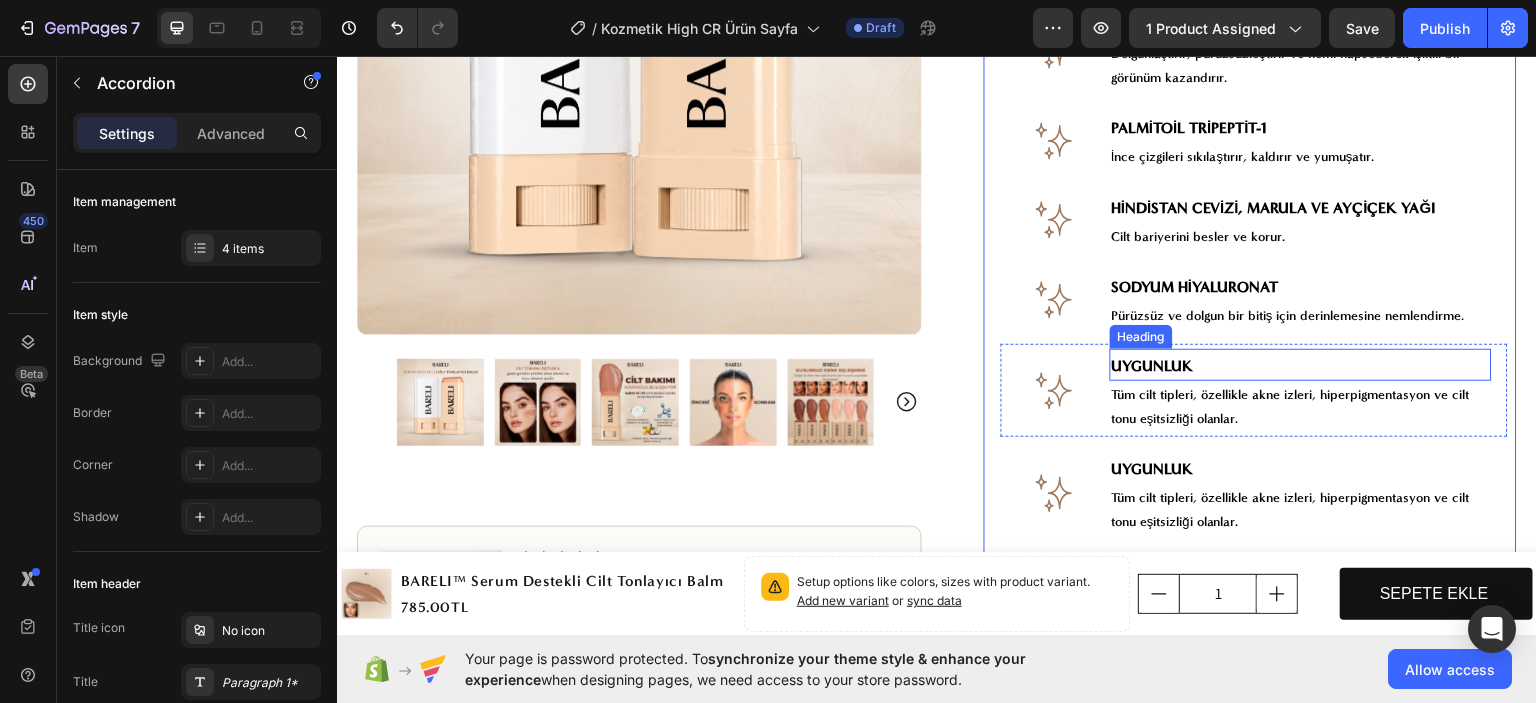 click on "UYGUNLUK" at bounding box center (1301, 364) 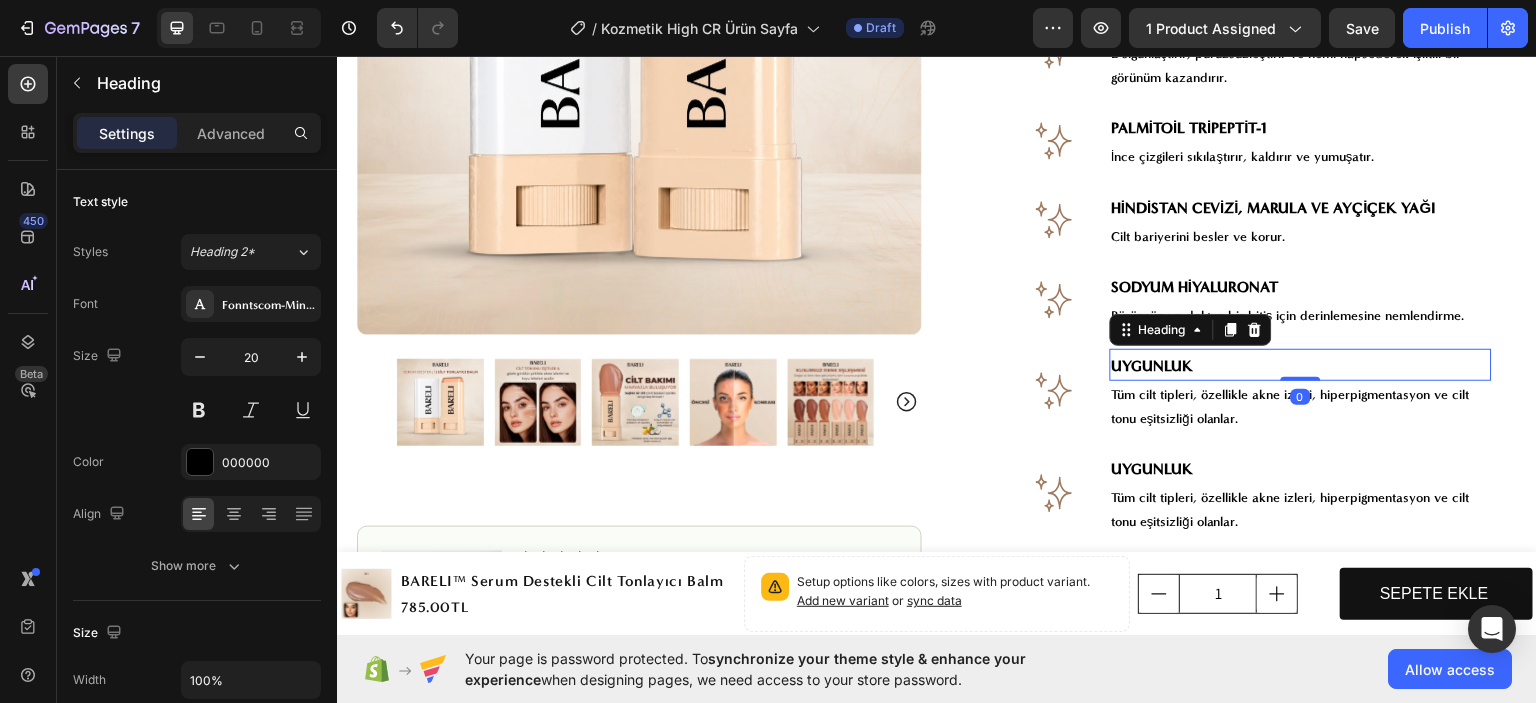 click on "UYGUNLUK" at bounding box center (1301, 364) 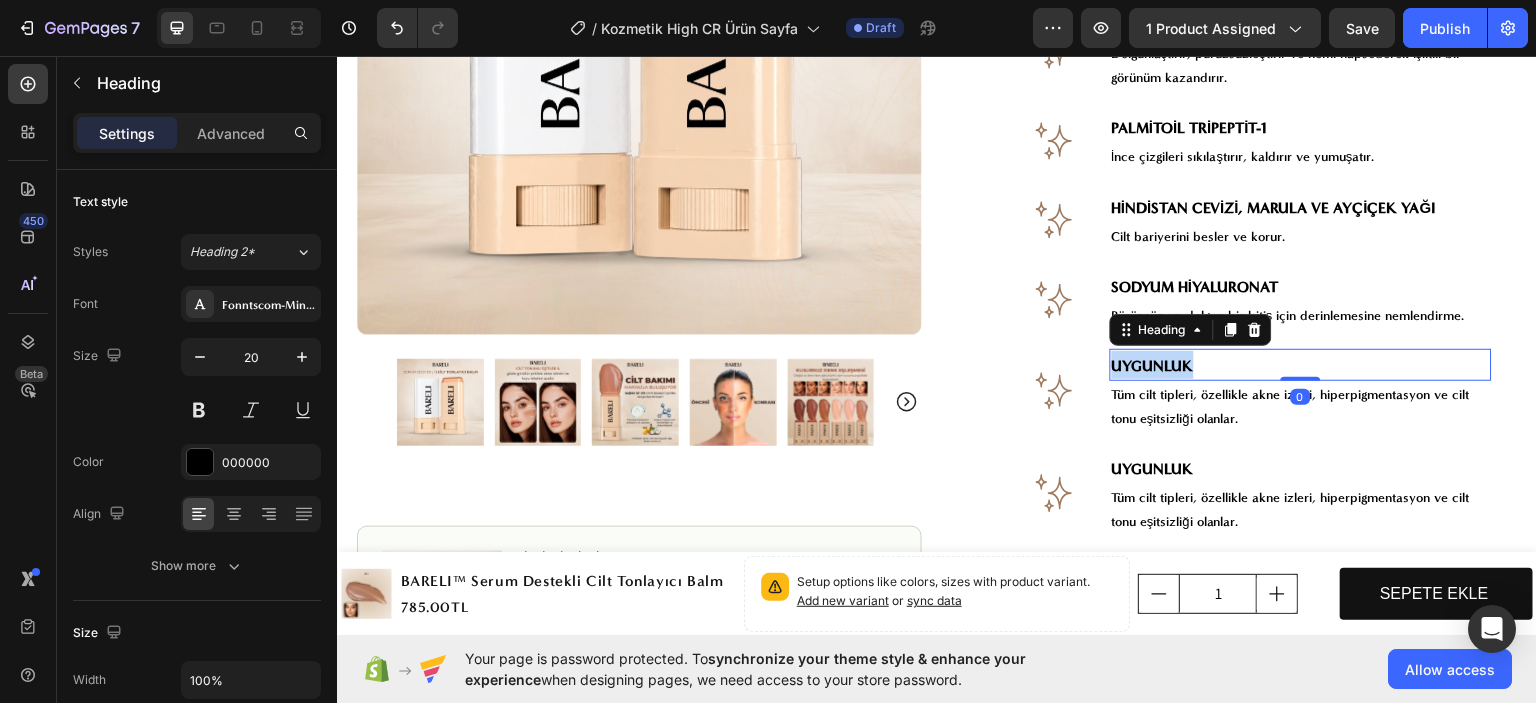 click on "UYGUNLUK" at bounding box center (1301, 364) 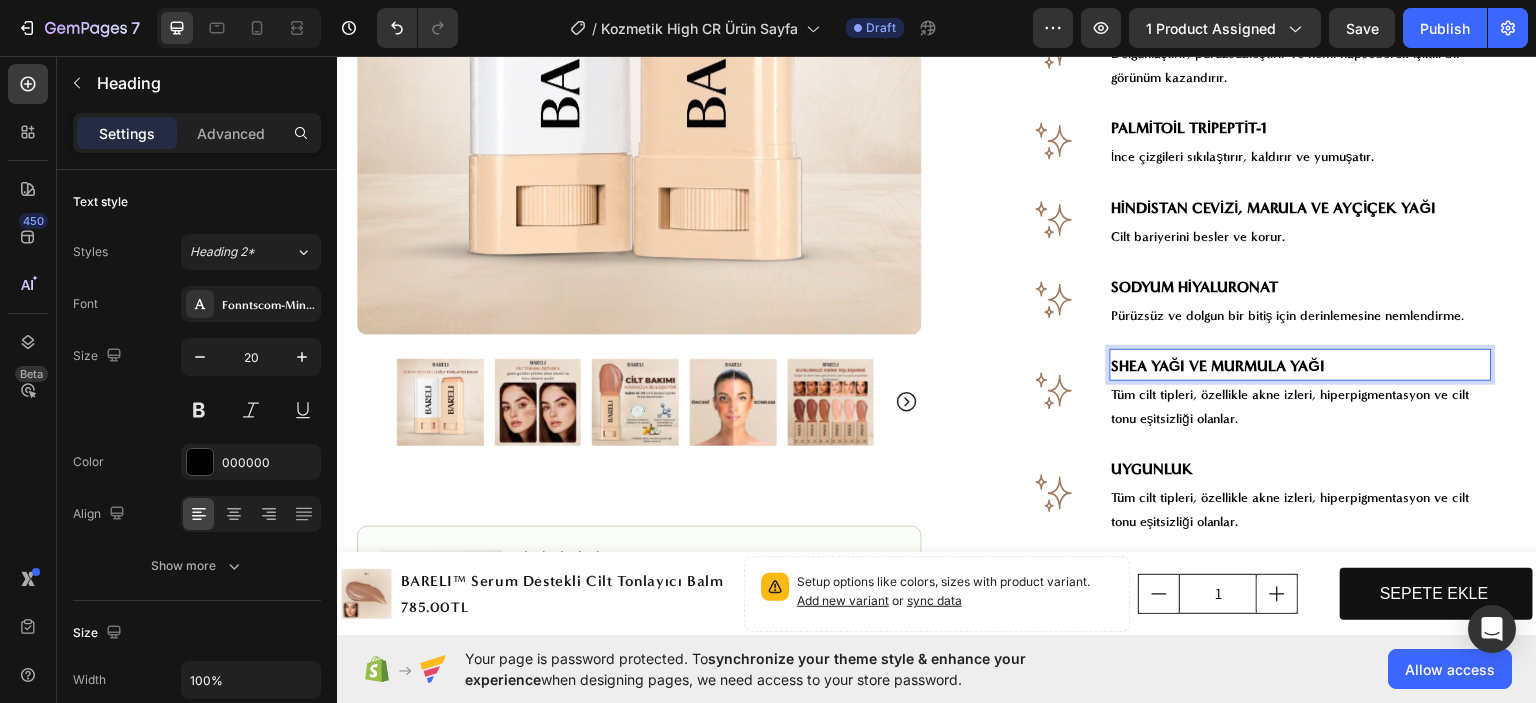 click on "SHEA YAĞI VE MURMULA YAĞI" at bounding box center (1219, 365) 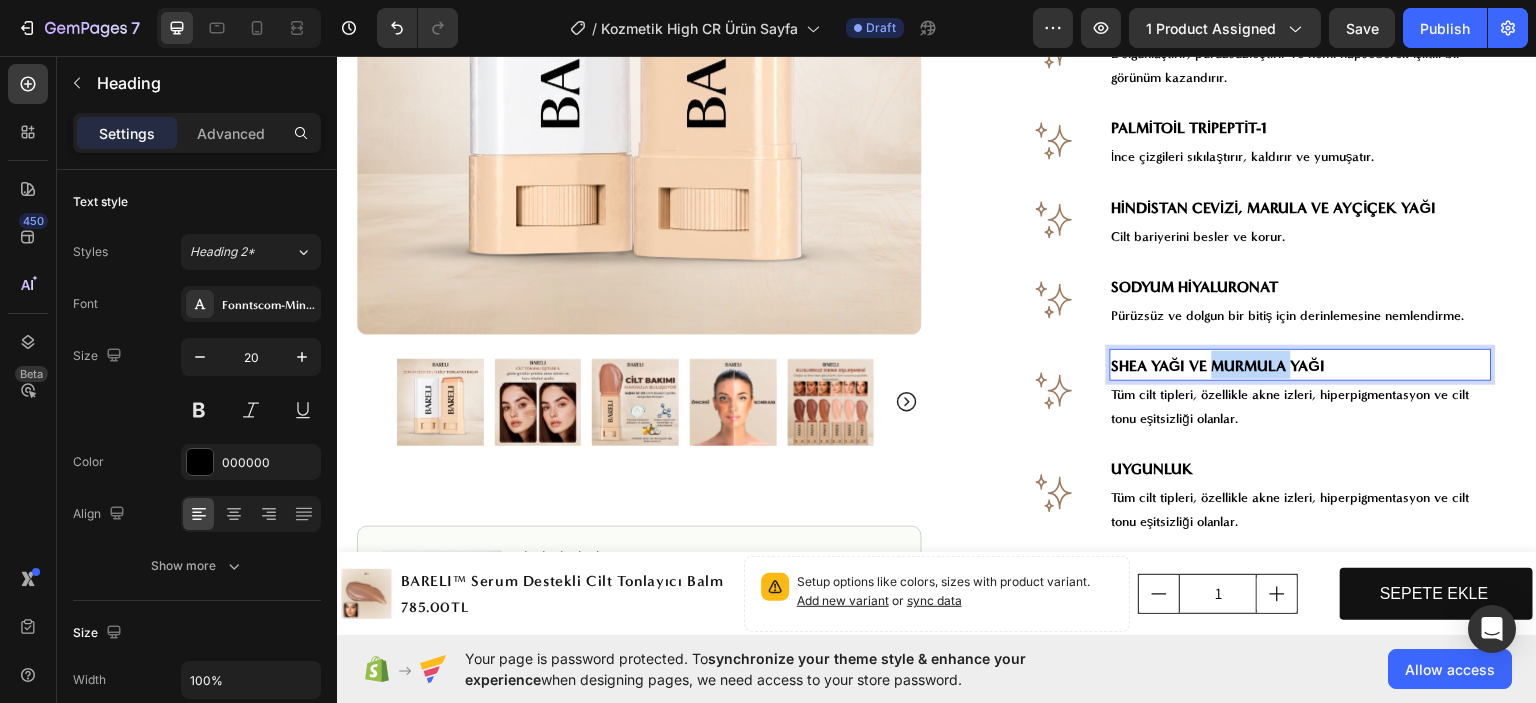 click on "SHEA YAĞI VE MURMULA YAĞI" at bounding box center [1219, 365] 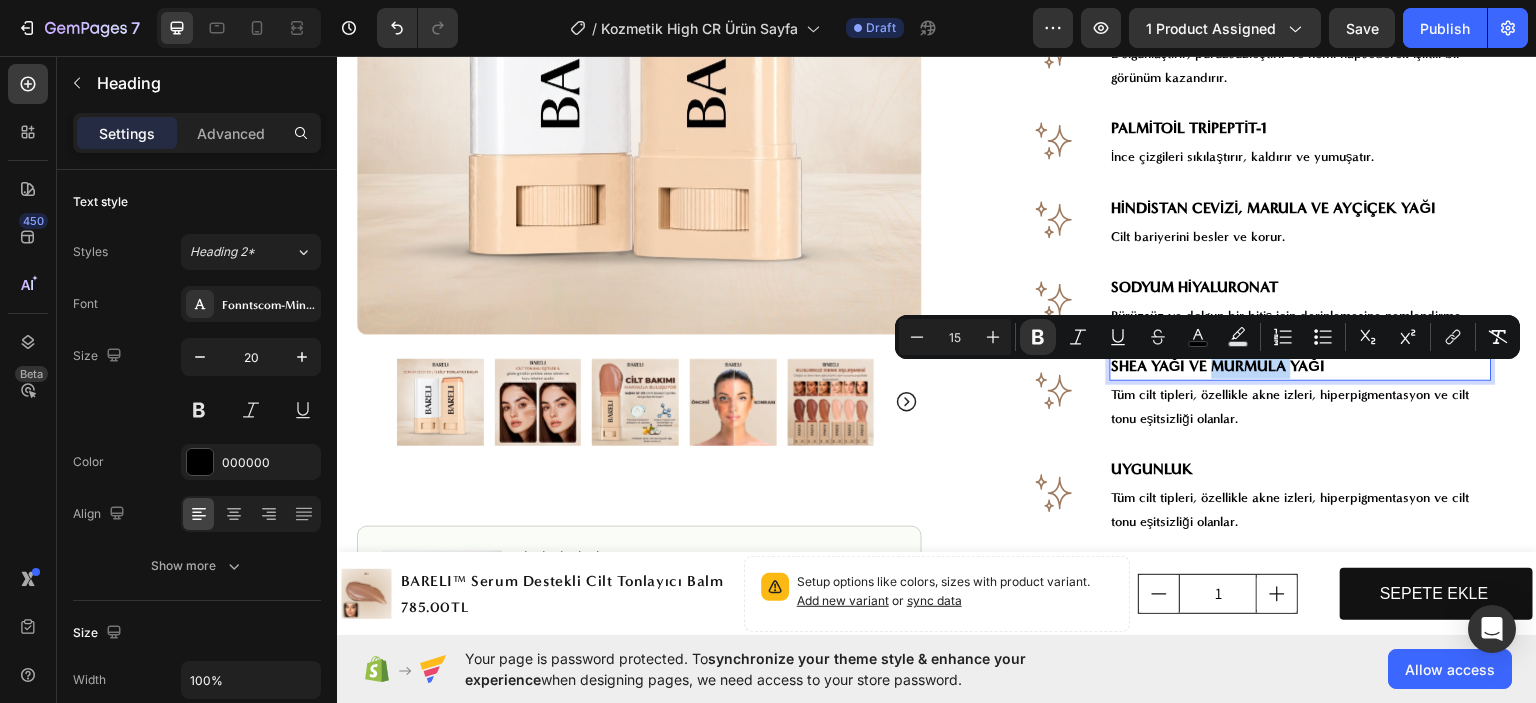 click on "SHEA YAĞI VE MURMULA YAĞI" at bounding box center [1219, 365] 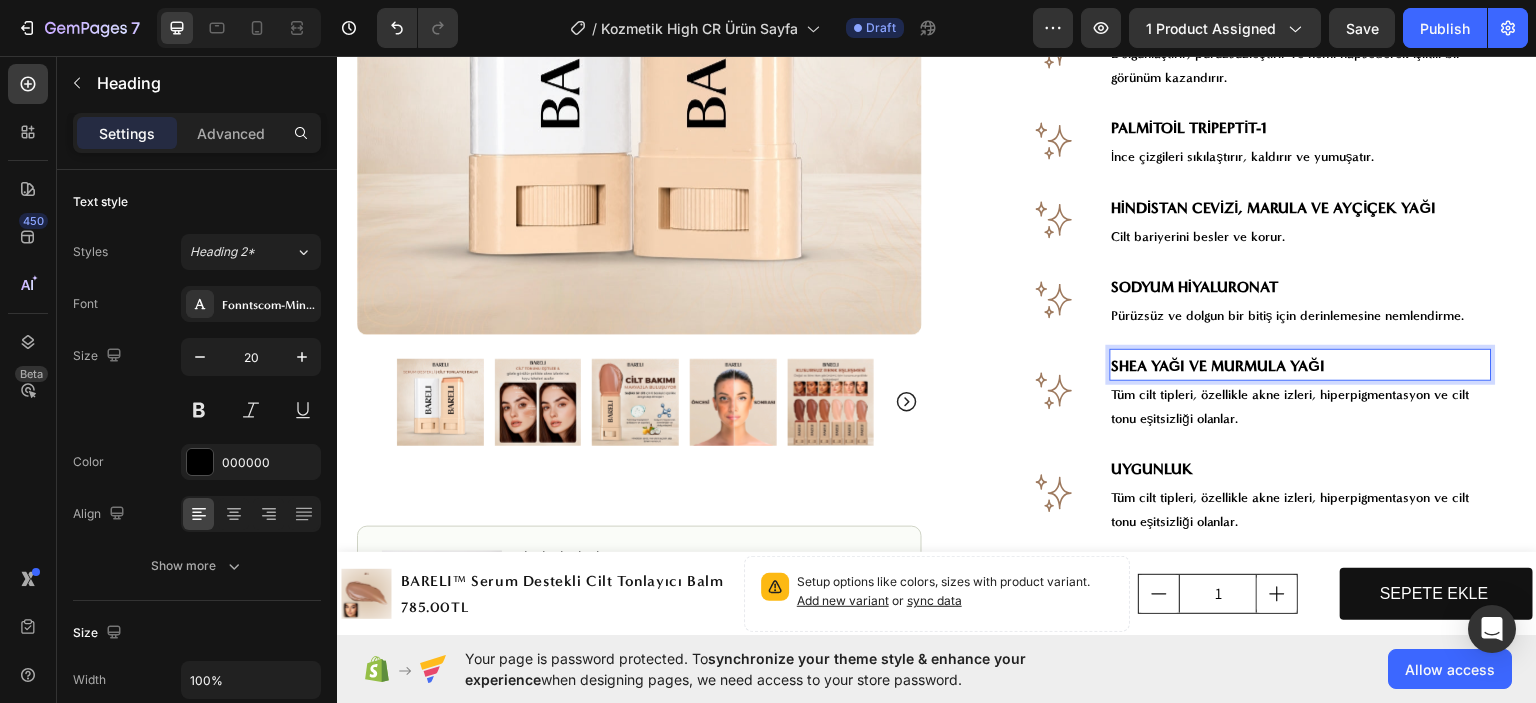 click on "SHEA YAĞI VE MURMULA YAĞI" at bounding box center [1219, 365] 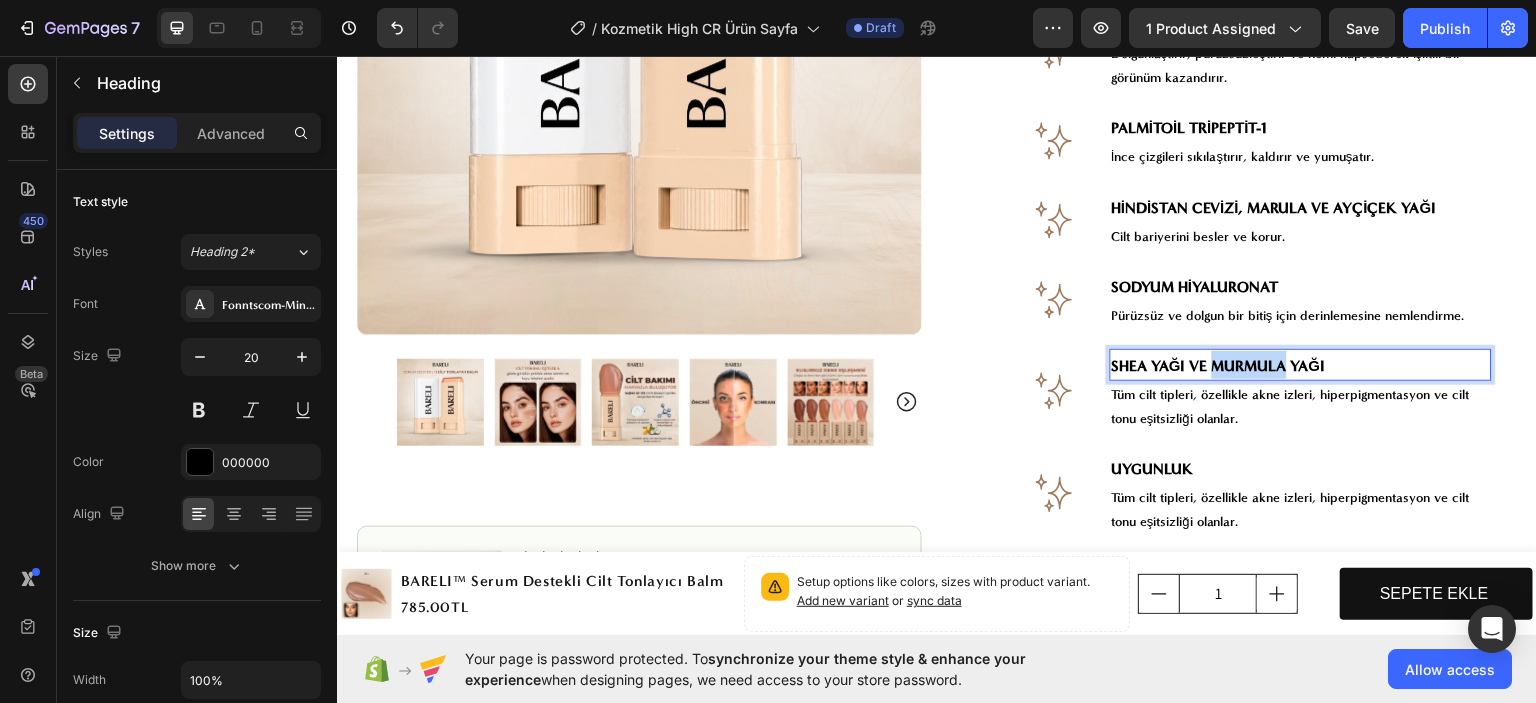 click on "SHEA YAĞI VE MURMULA YAĞI" at bounding box center [1219, 365] 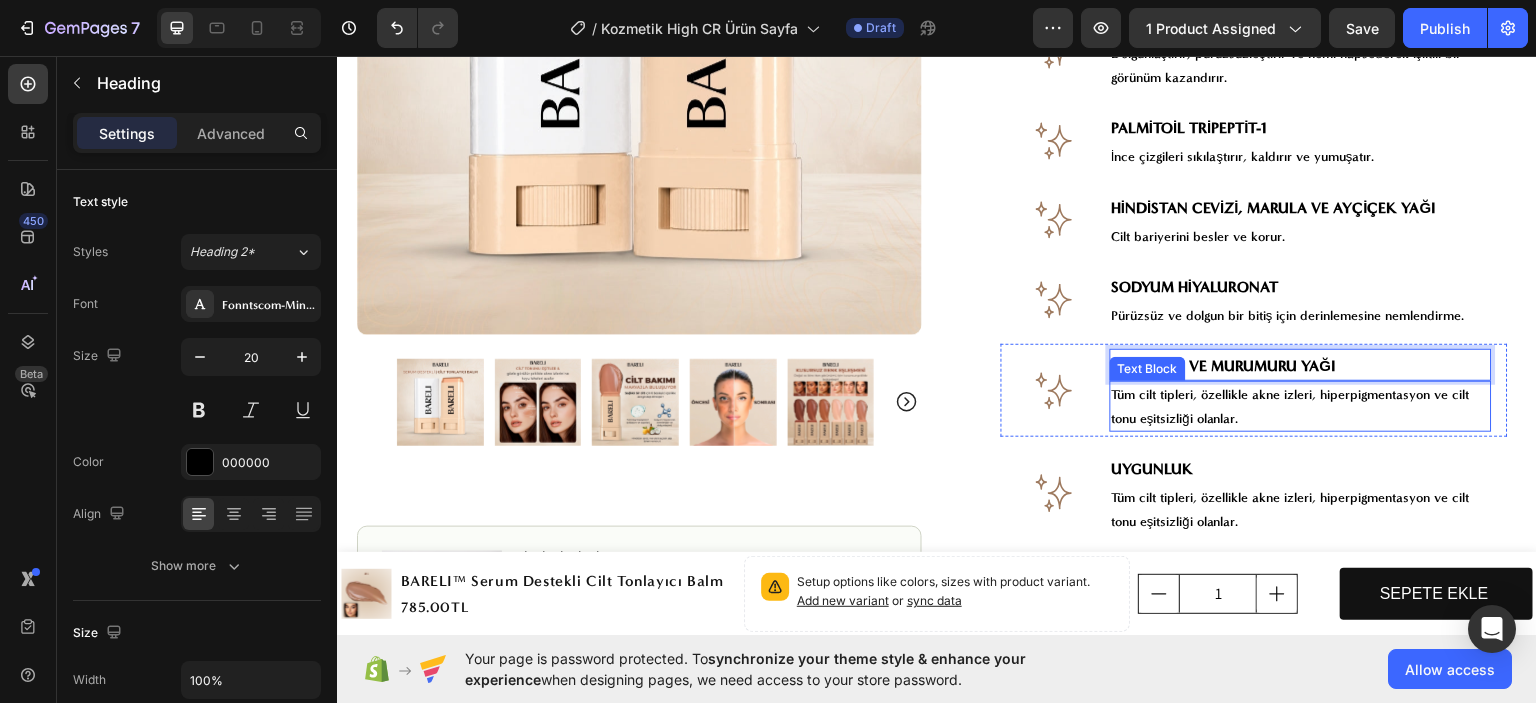 click on "Tüm cilt tipleri, özellikle akne izleri, hiperpigmentasyon ve cilt tonu eşitsizliği olanlar." at bounding box center (1291, 405) 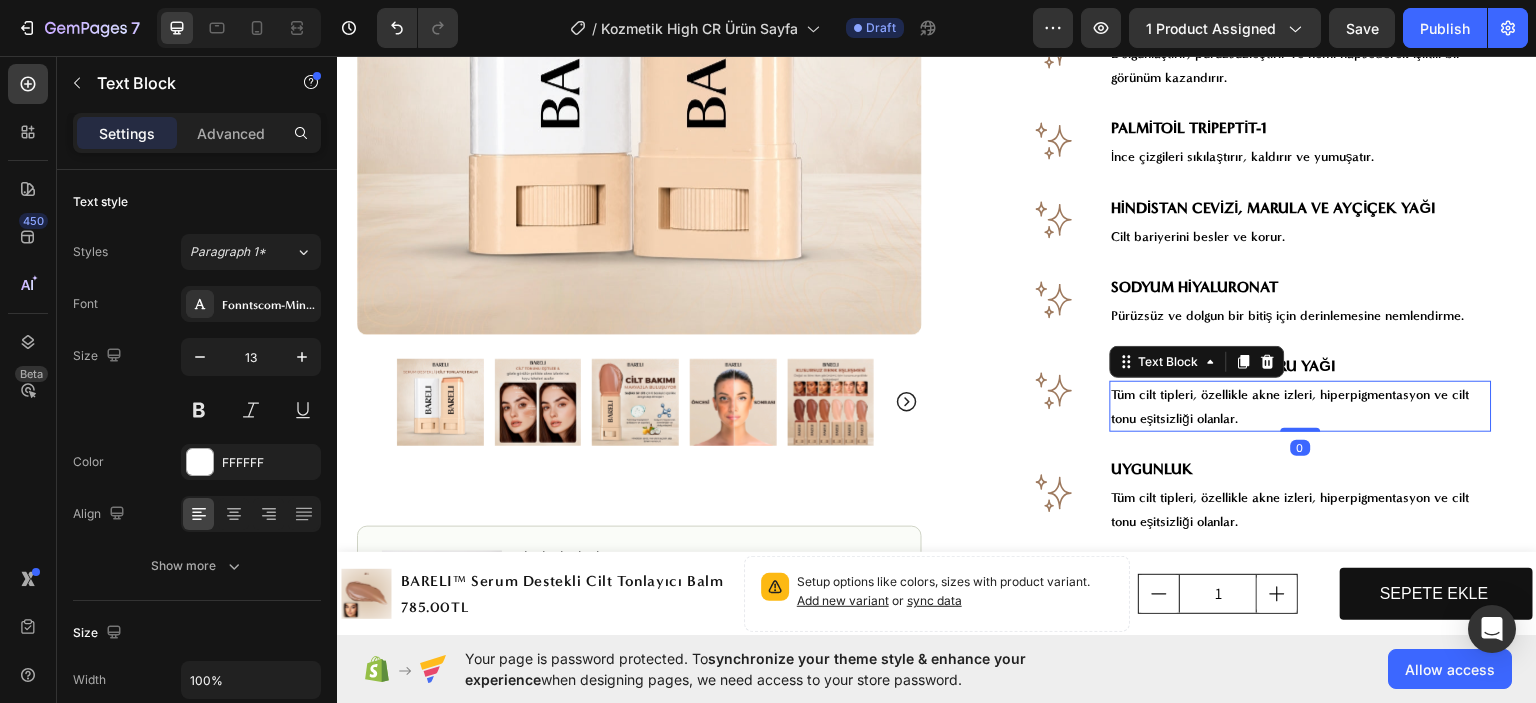 click on "Tüm cilt tipleri, özellikle akne izleri, hiperpigmentasyon ve cilt tonu eşitsizliği olanlar." at bounding box center (1291, 405) 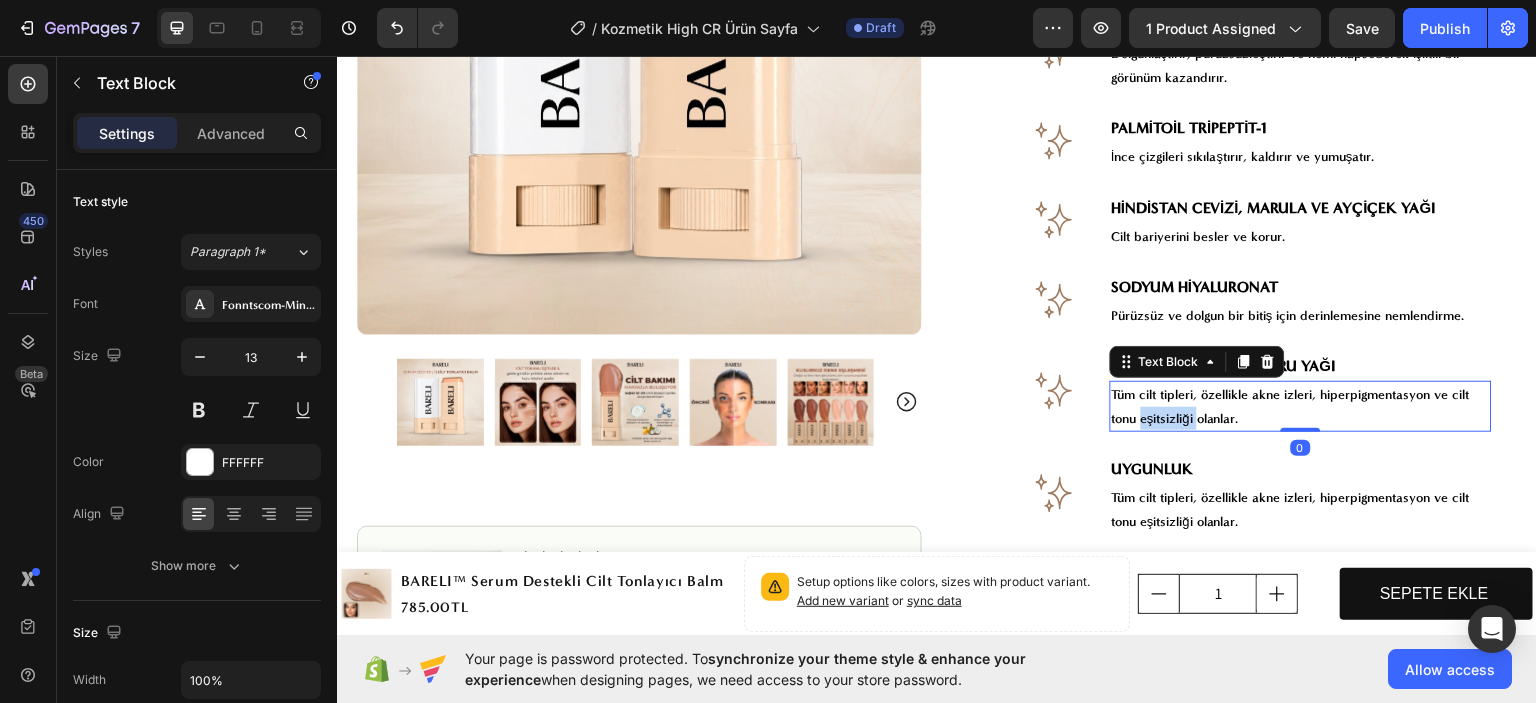 click on "Tüm cilt tipleri, özellikle akne izleri, hiperpigmentasyon ve cilt tonu eşitsizliği olanlar." at bounding box center (1291, 405) 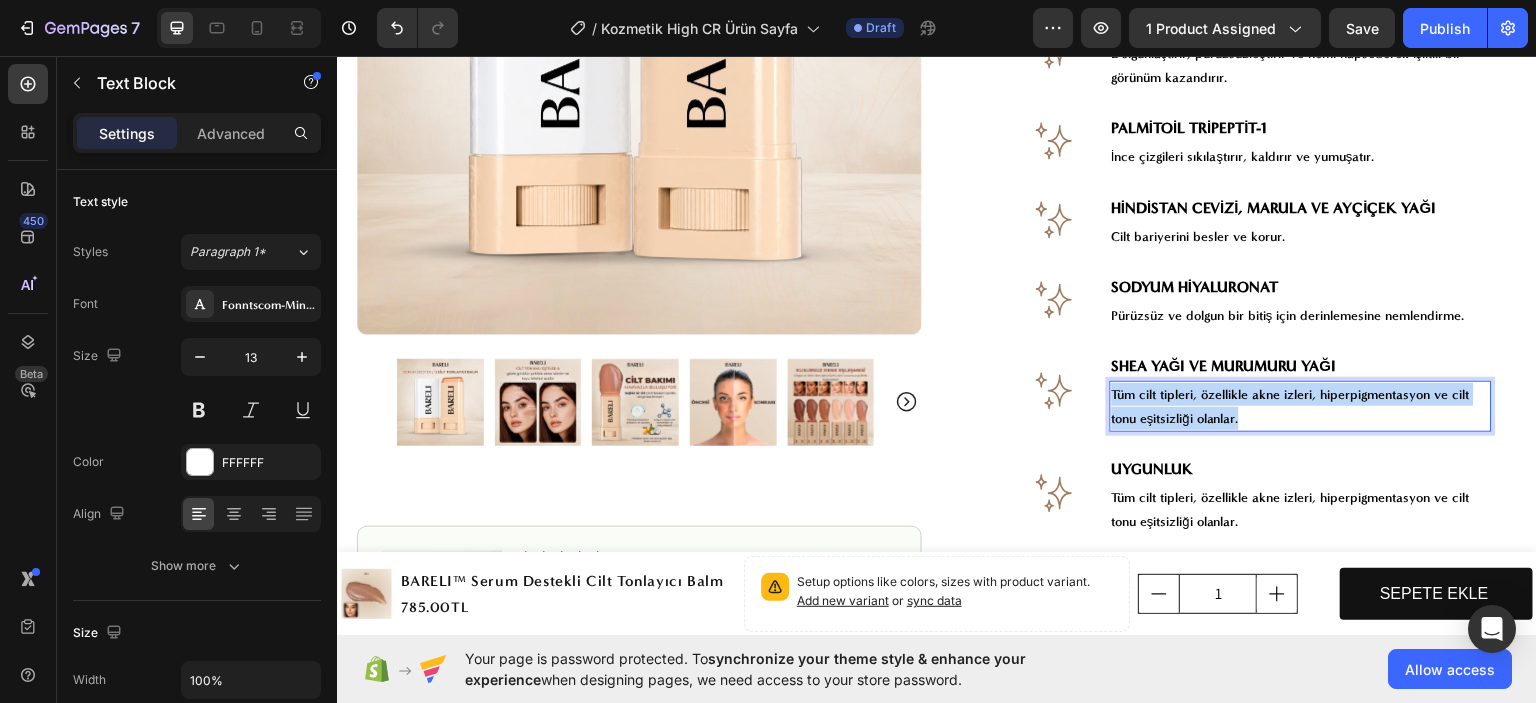 click on "Tüm cilt tipleri, özellikle akne izleri, hiperpigmentasyon ve cilt tonu eşitsizliği olanlar." at bounding box center (1291, 405) 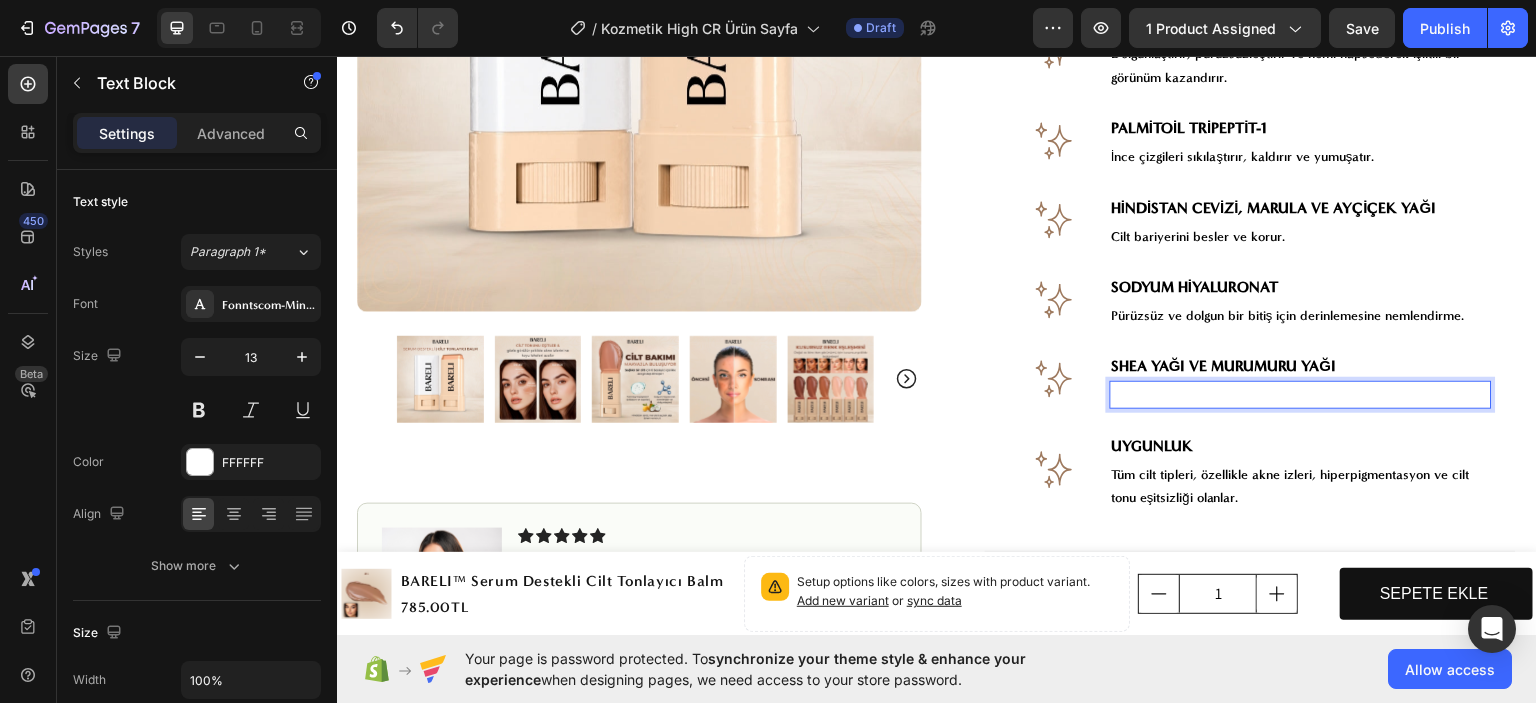 click on "Yumuşak ve nemli bir ışıltı için nemi hapseder." at bounding box center (1301, 393) 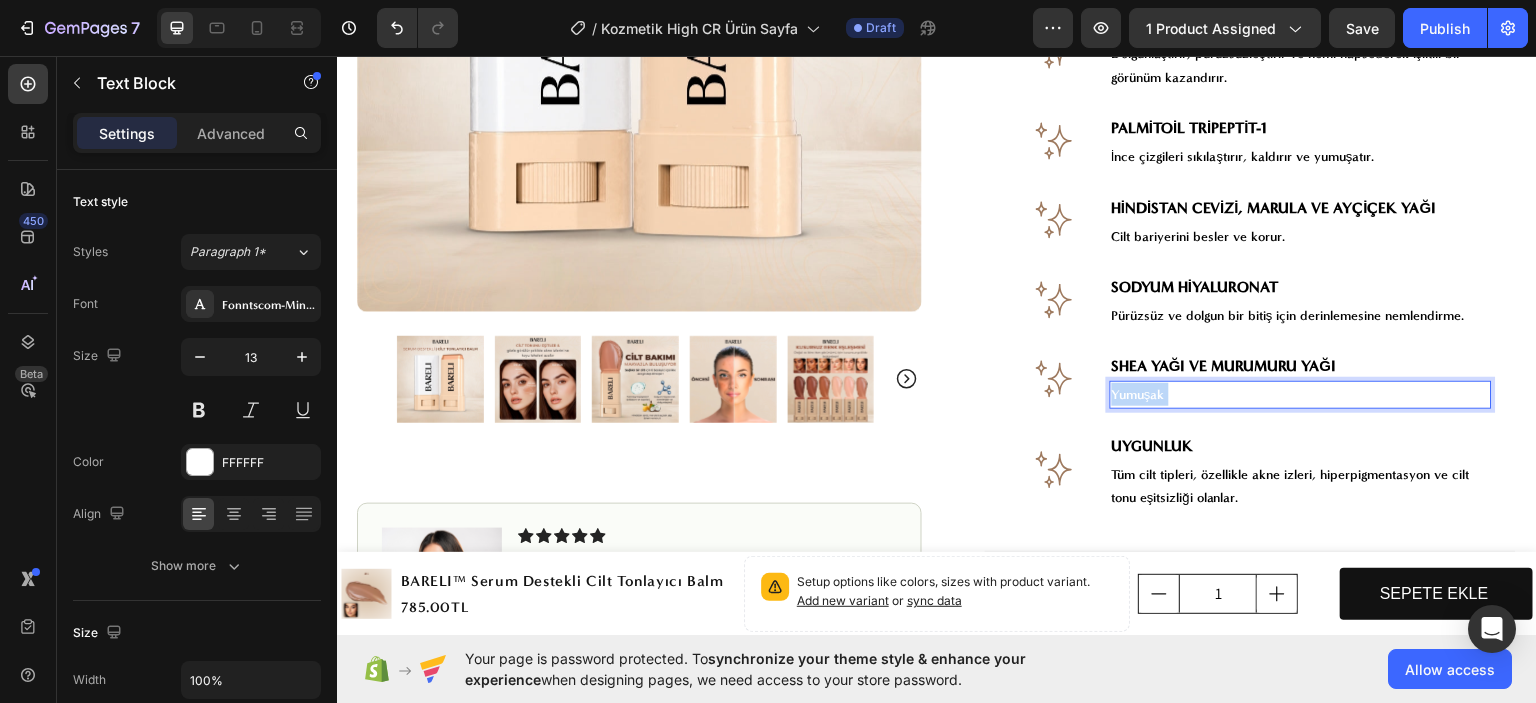 click on "Yumuşak ve nemli bir ışıltı için nemi hapseder." at bounding box center (1301, 393) 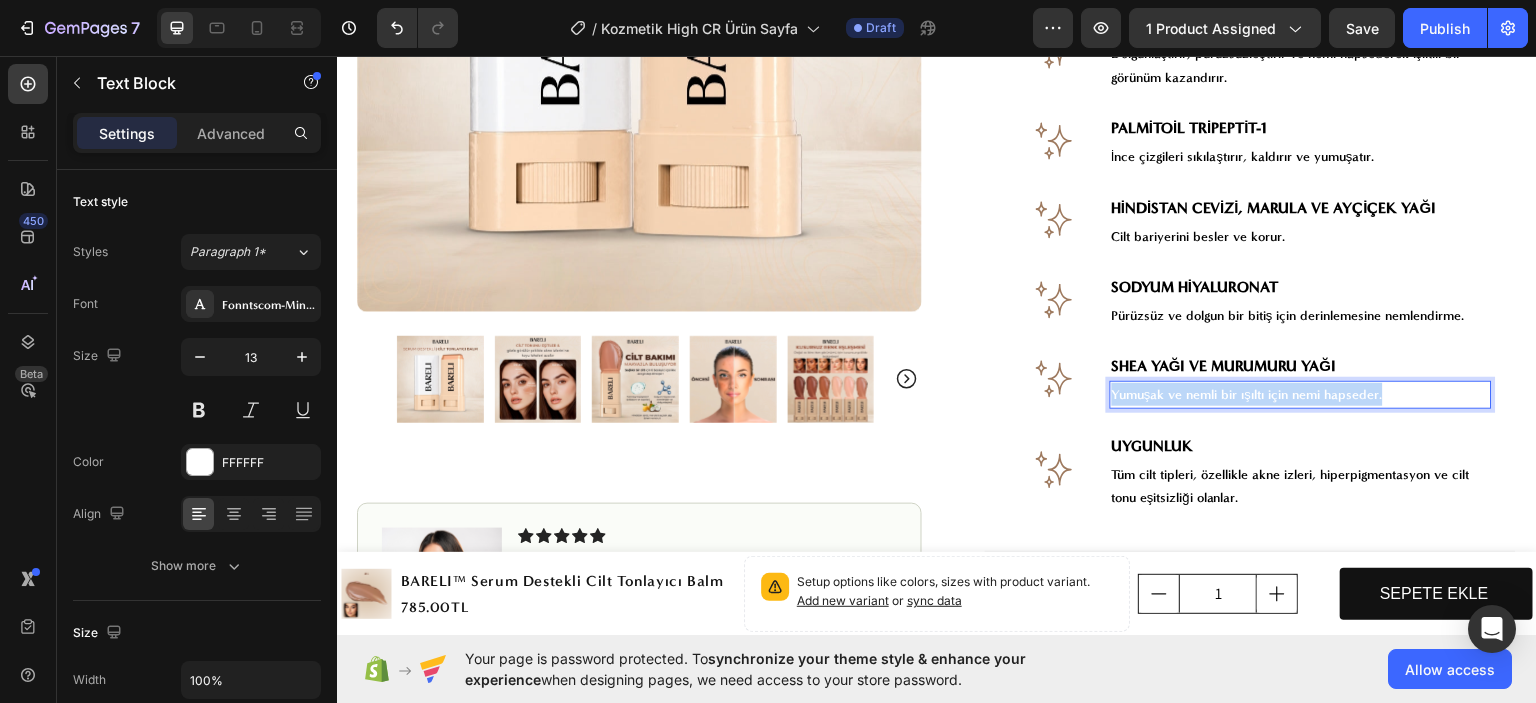 click on "Yumuşak ve nemli bir ışıltı için nemi hapseder." at bounding box center (1301, 393) 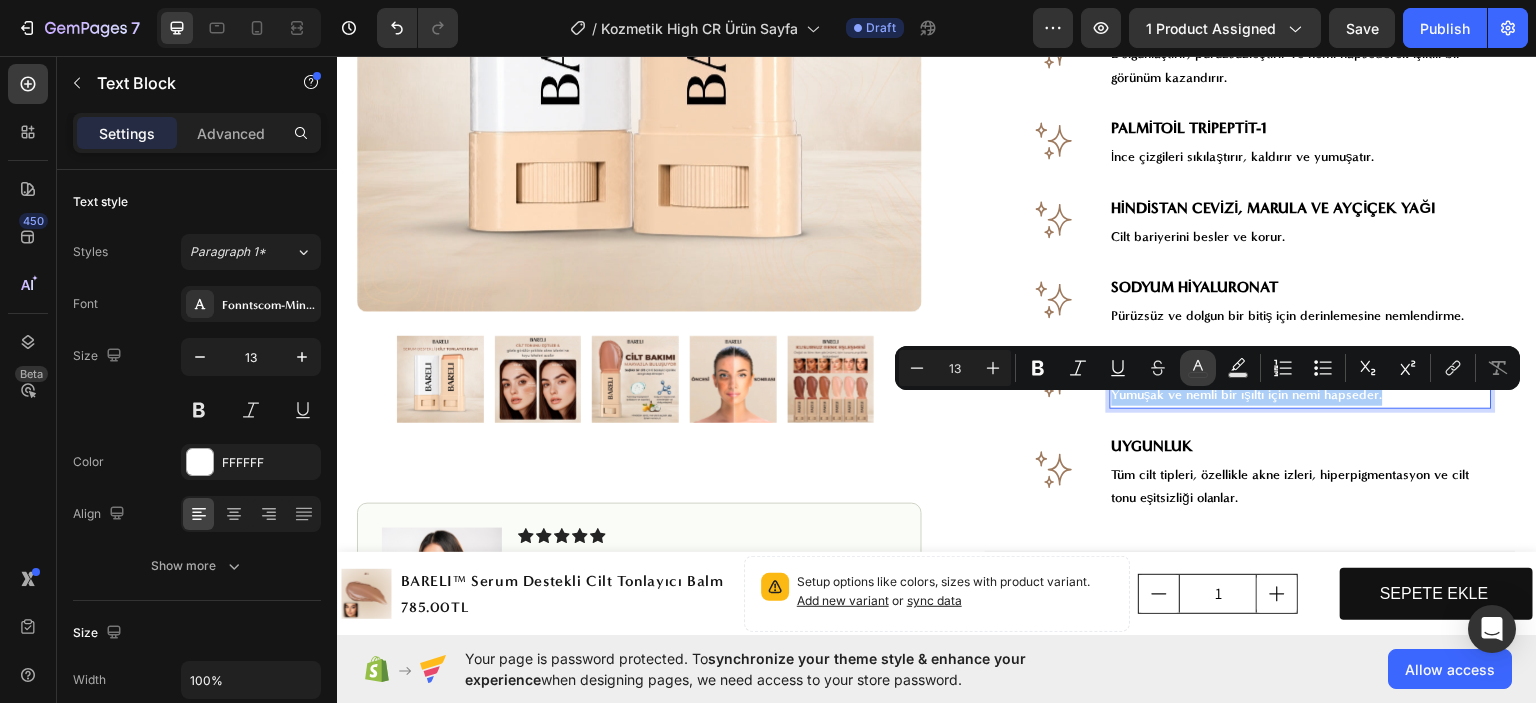 drag, startPoint x: 1208, startPoint y: 368, endPoint x: 1202, endPoint y: 380, distance: 13.416408 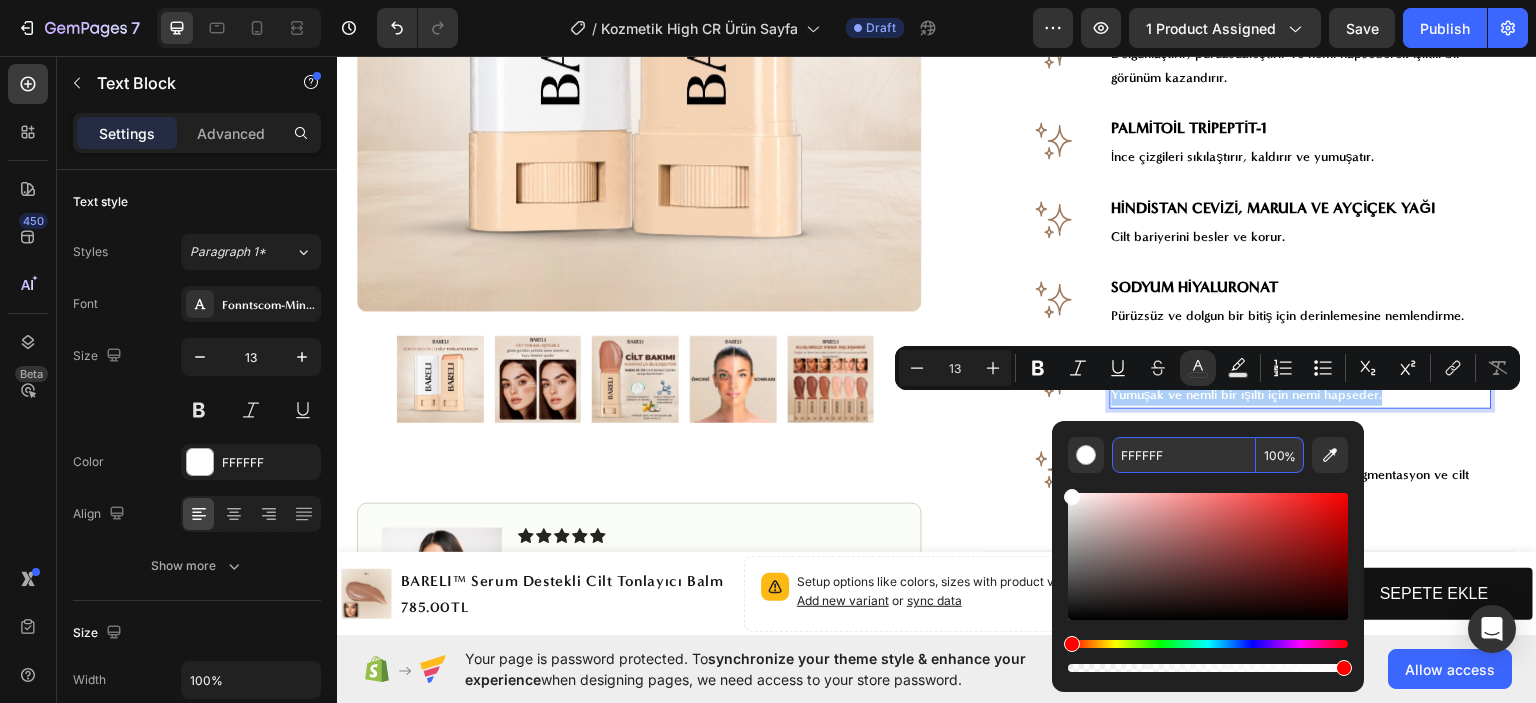 click on "FFFFFF" at bounding box center (1184, 455) 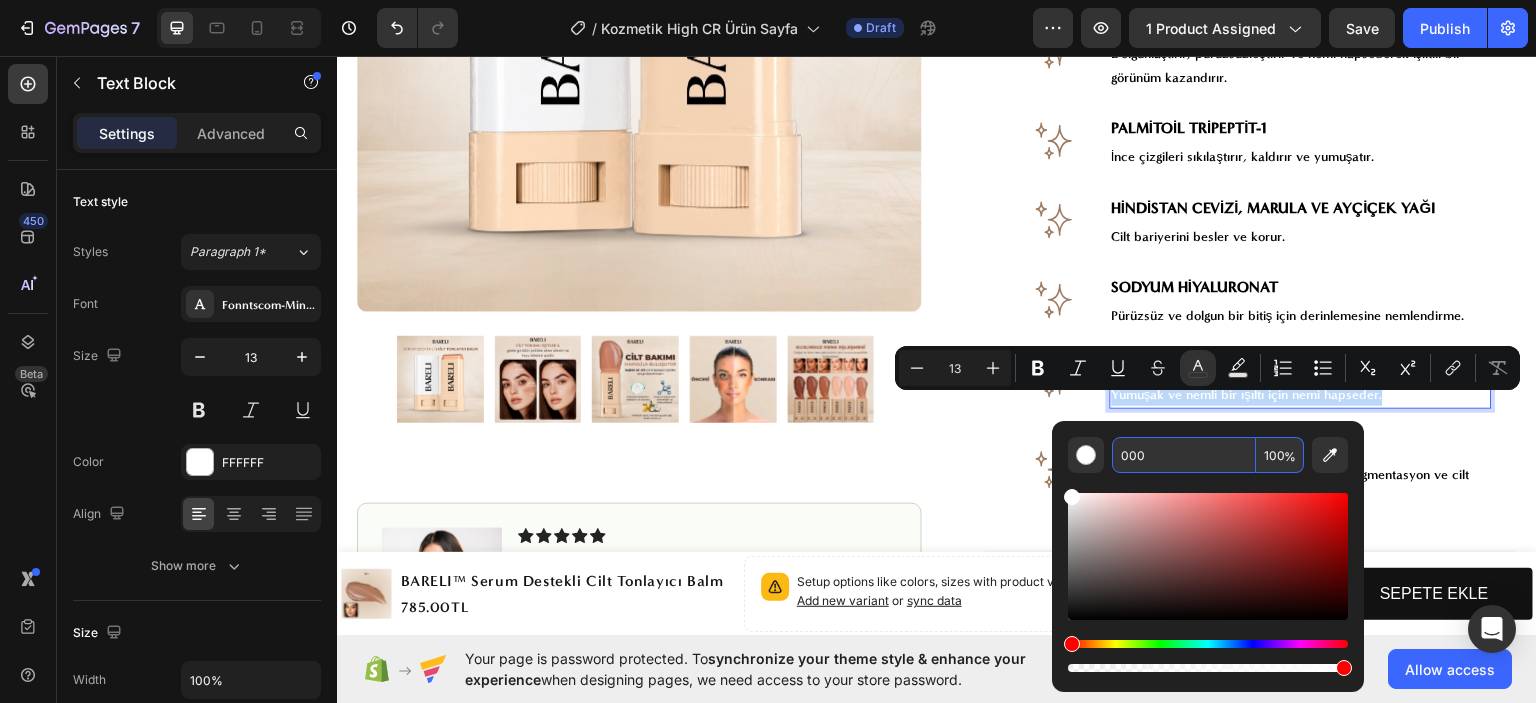 type on "000000" 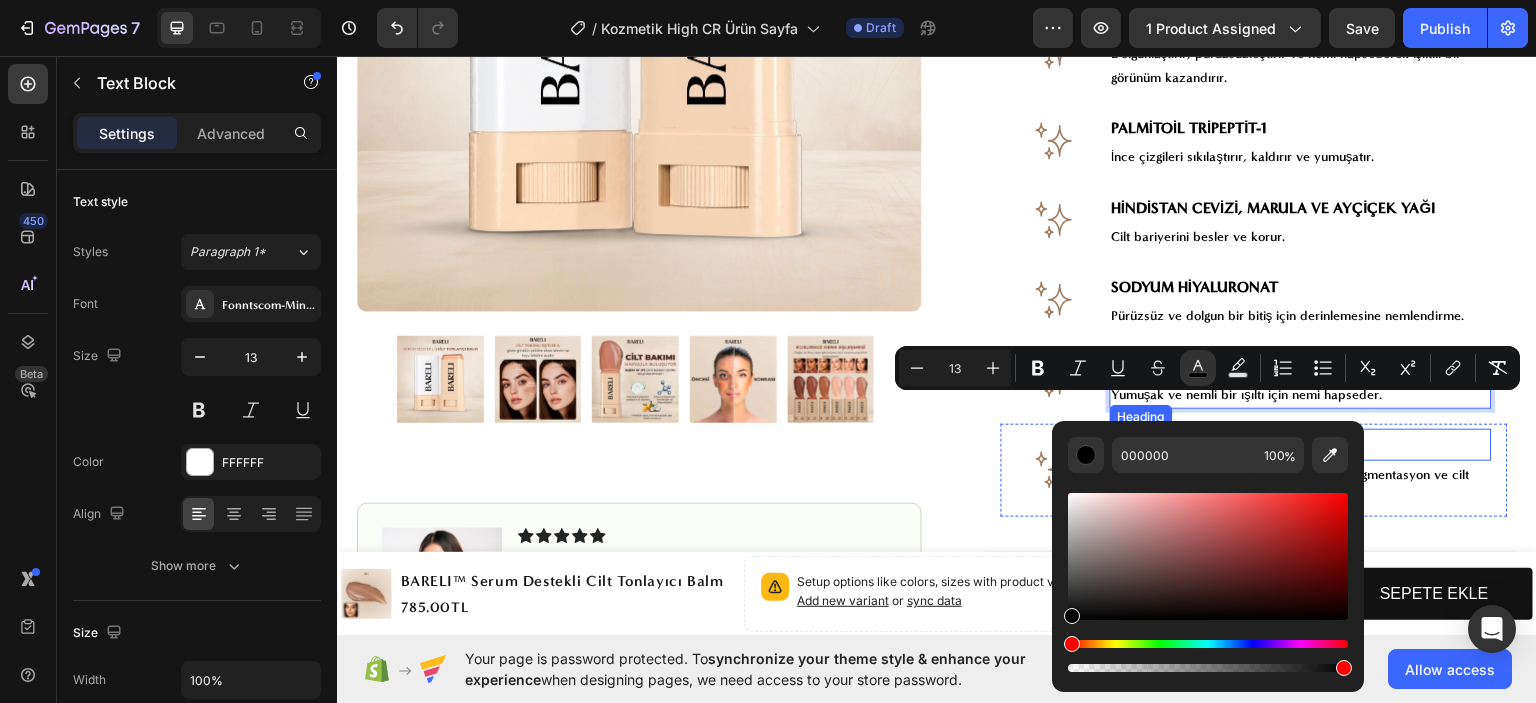 click on "UYGUNLUK" at bounding box center [1301, 444] 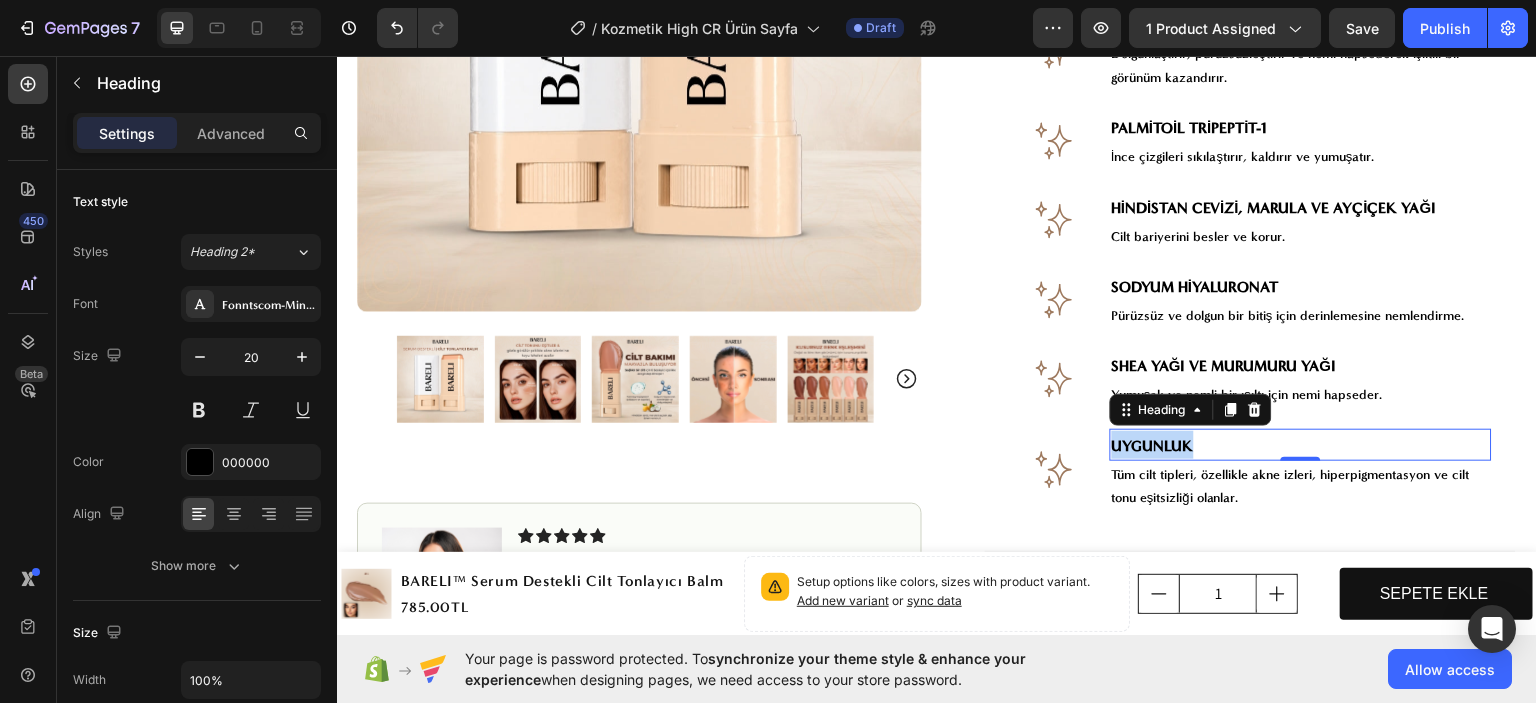 click on "UYGUNLUK" at bounding box center [1153, 445] 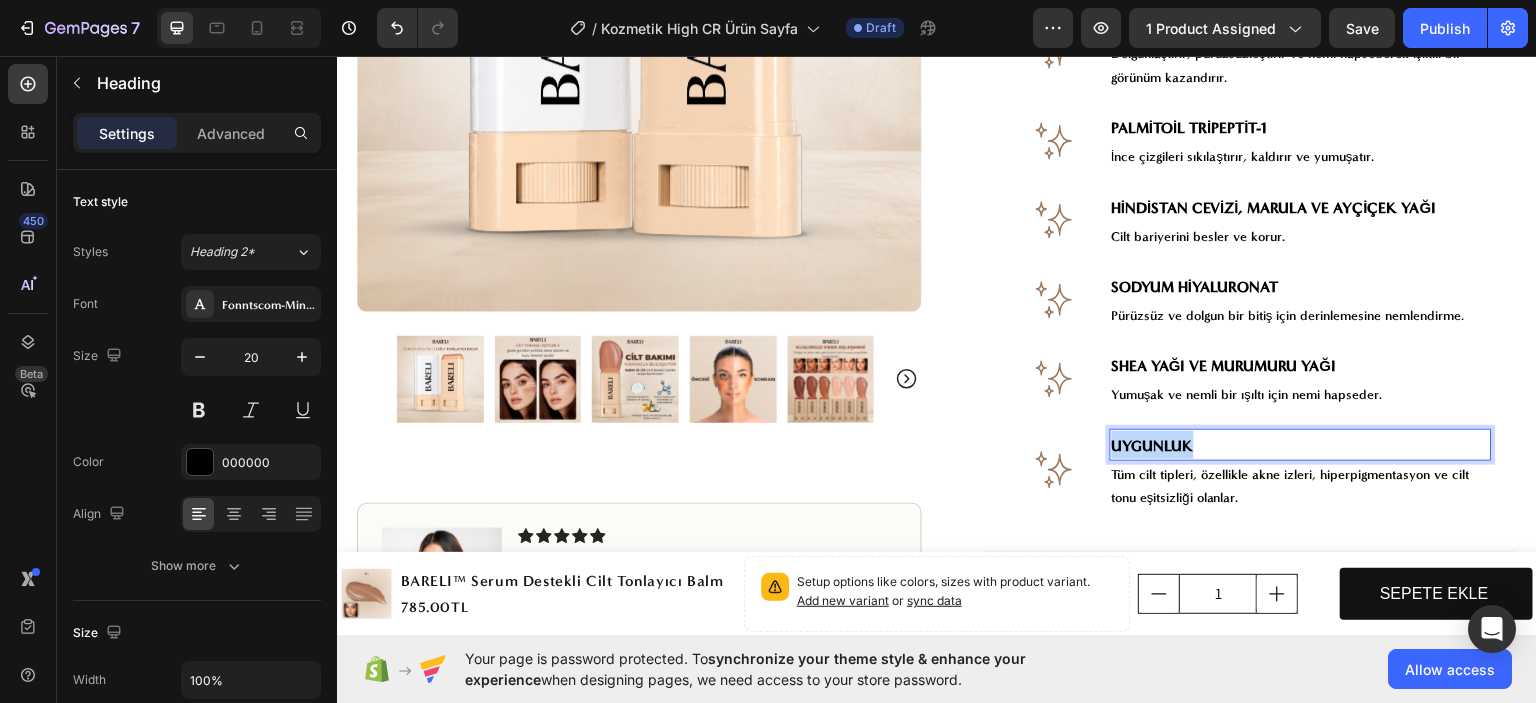click on "UYGUNLUK" at bounding box center (1153, 445) 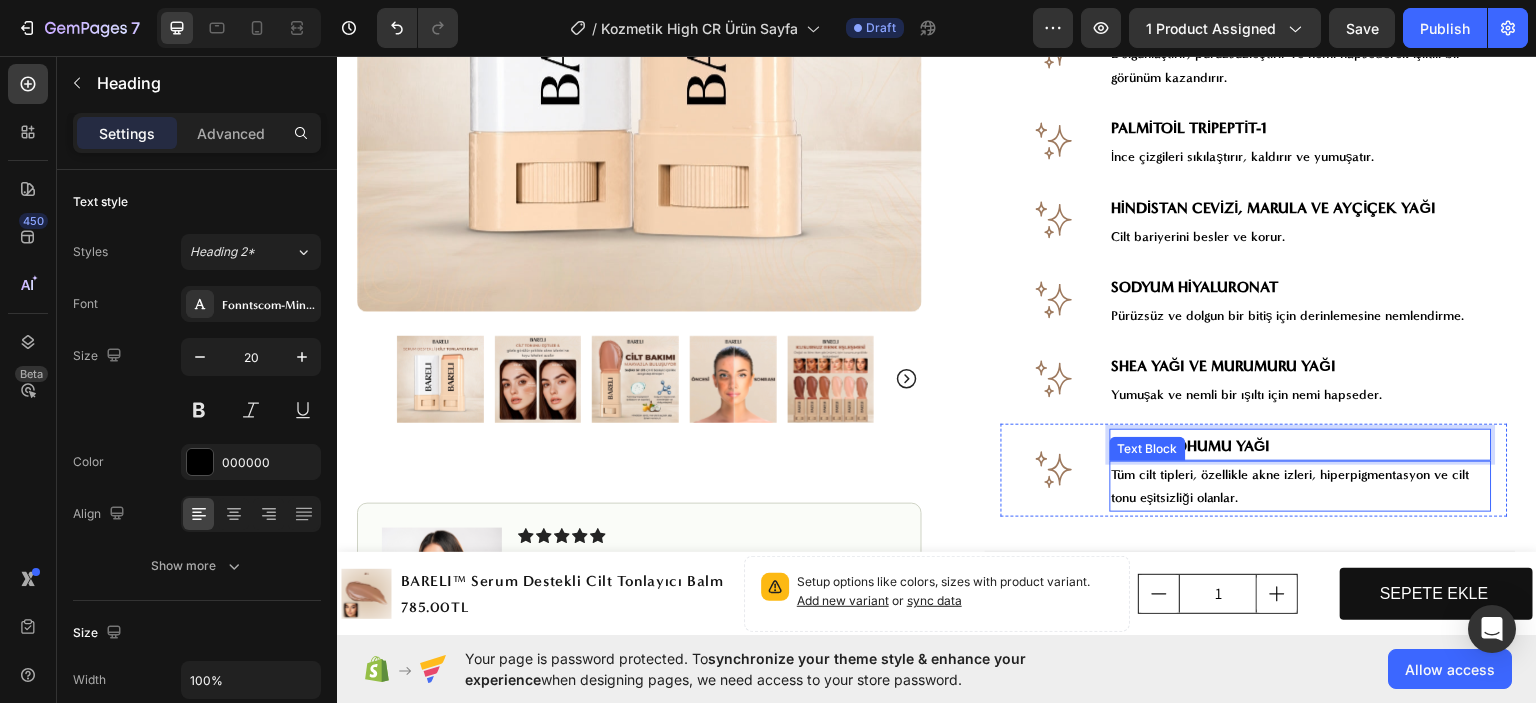 click on "Tüm cilt tipleri, özellikle akne izleri, hiperpigmentasyon ve cilt tonu eşitsizliği olanlar." at bounding box center (1301, 485) 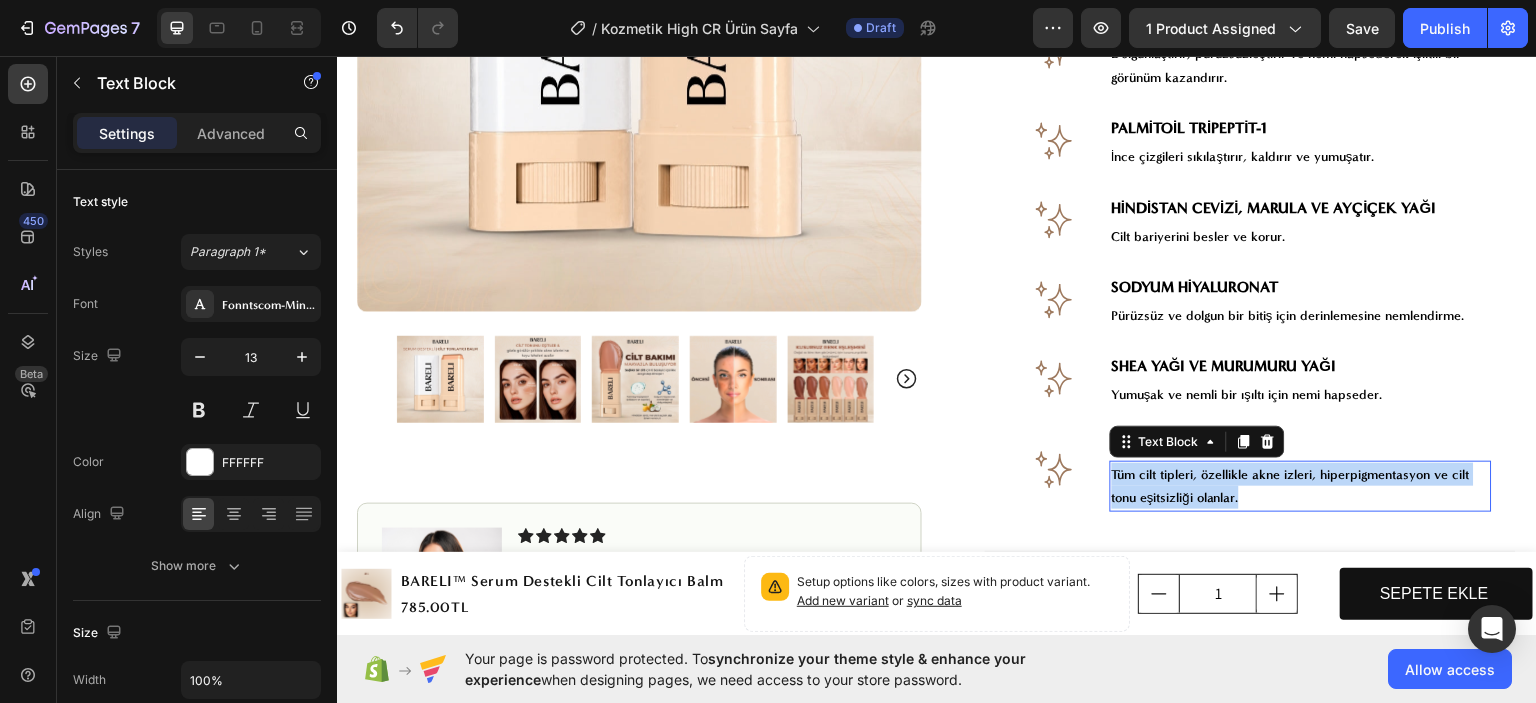 click on "Tüm cilt tipleri, özellikle akne izleri, hiperpigmentasyon ve cilt tonu eşitsizliği olanlar." at bounding box center [1301, 485] 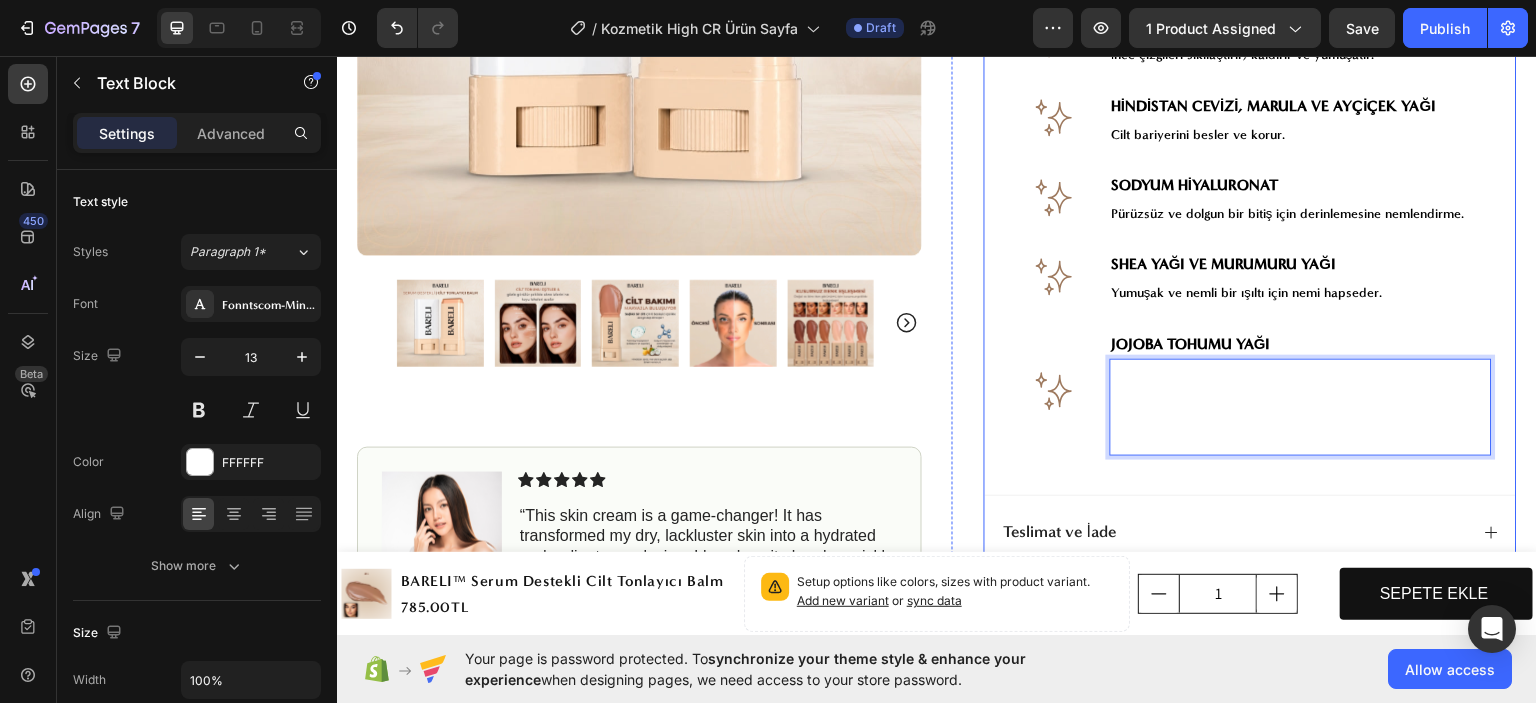 scroll, scrollTop: 1391, scrollLeft: 0, axis: vertical 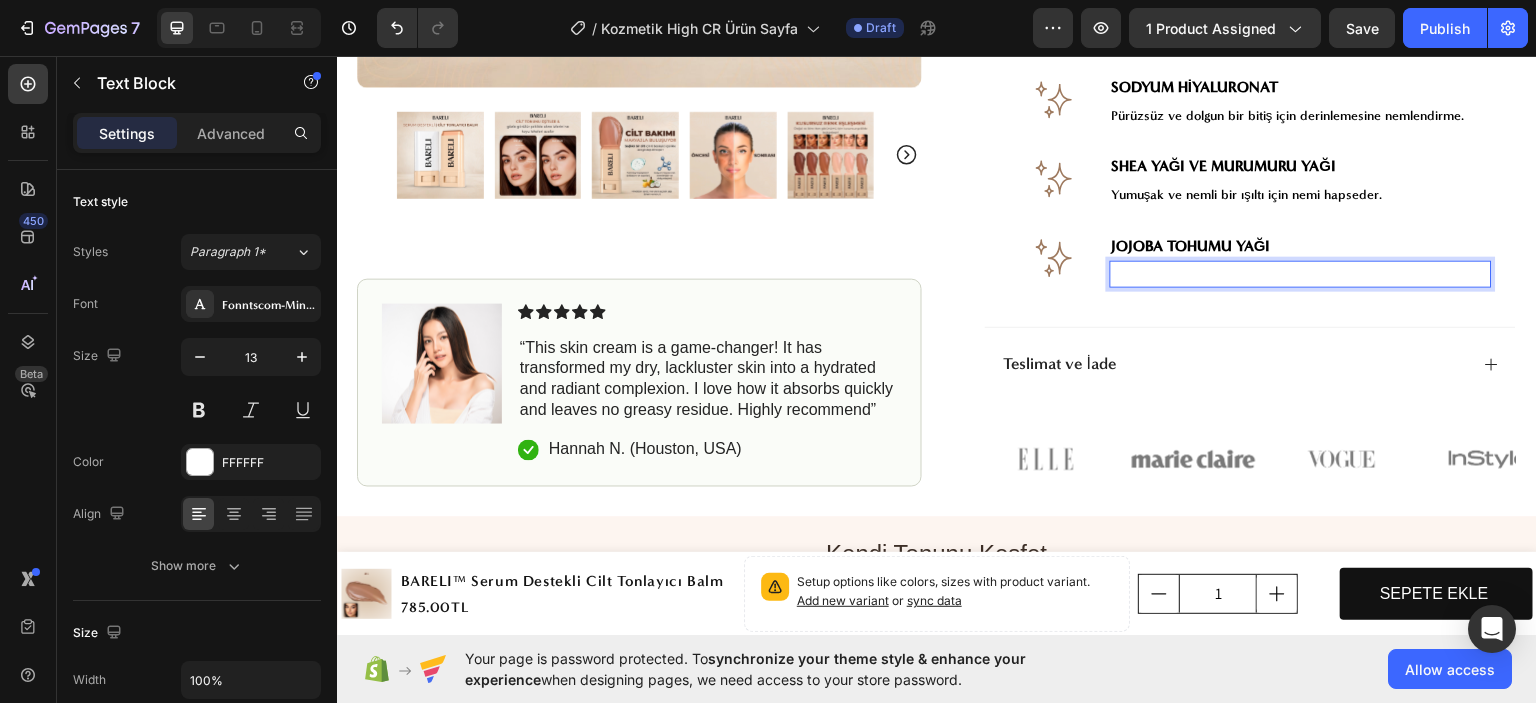 click on "Doğal cilt nemini dengeler ve taklit eder." at bounding box center (1301, 273) 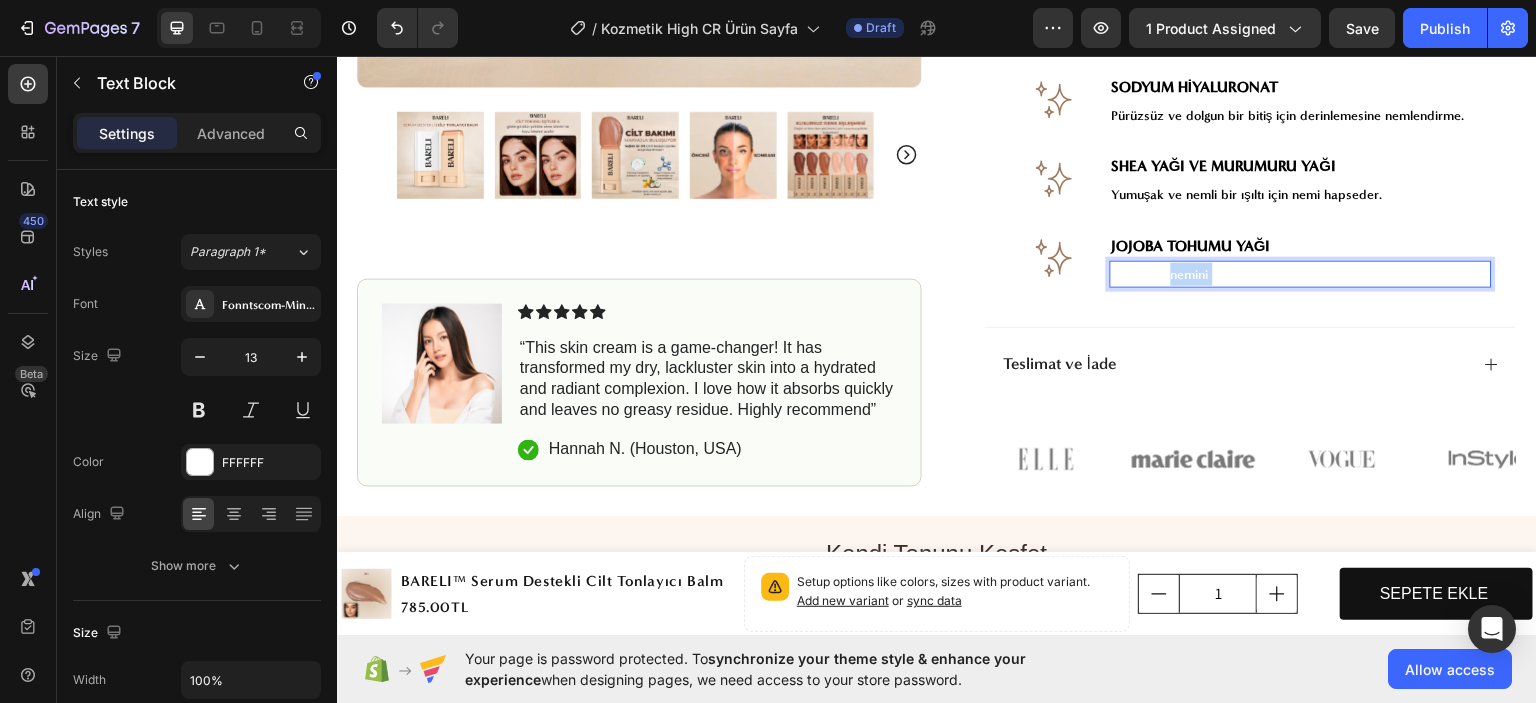 click on "Doğal cilt nemini dengeler ve taklit eder." at bounding box center (1301, 273) 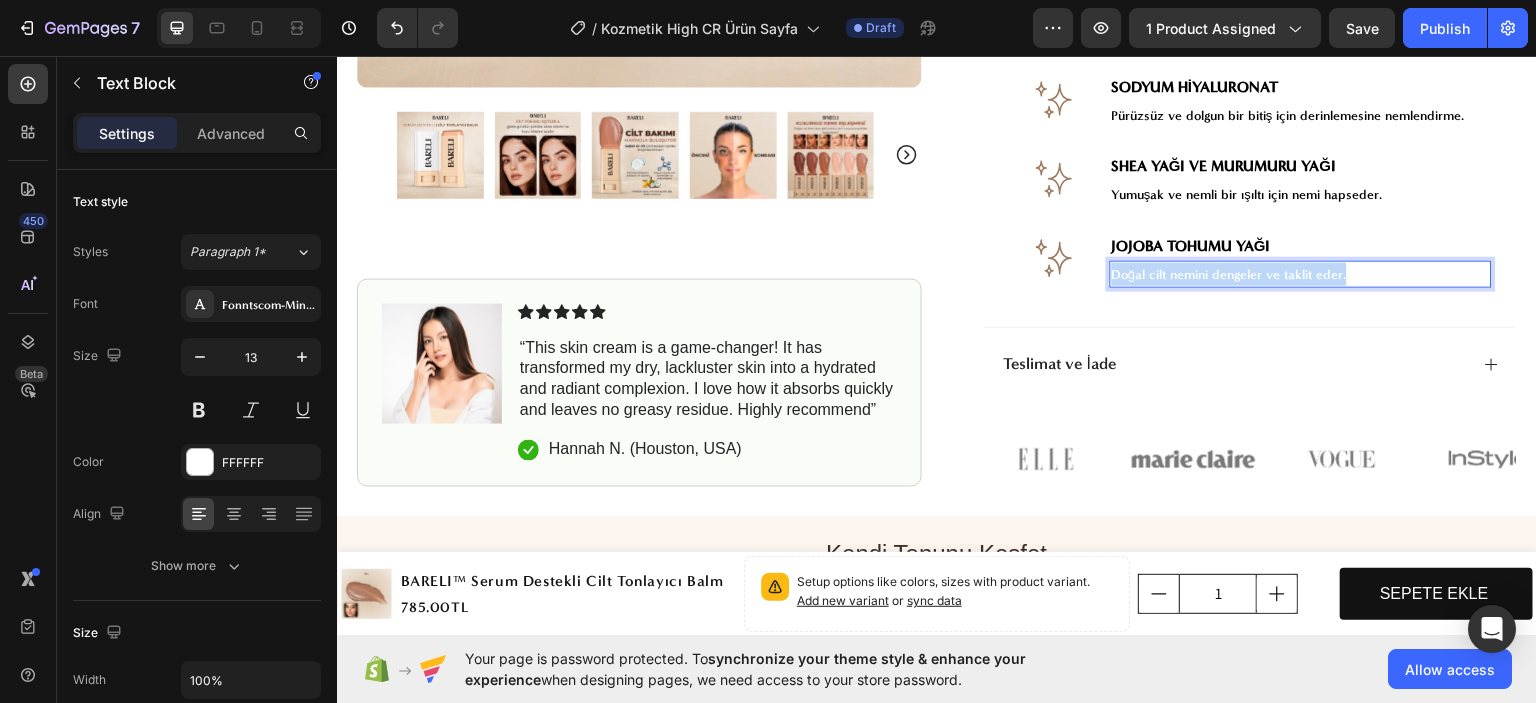 click on "Doğal cilt nemini dengeler ve taklit eder." at bounding box center (1301, 273) 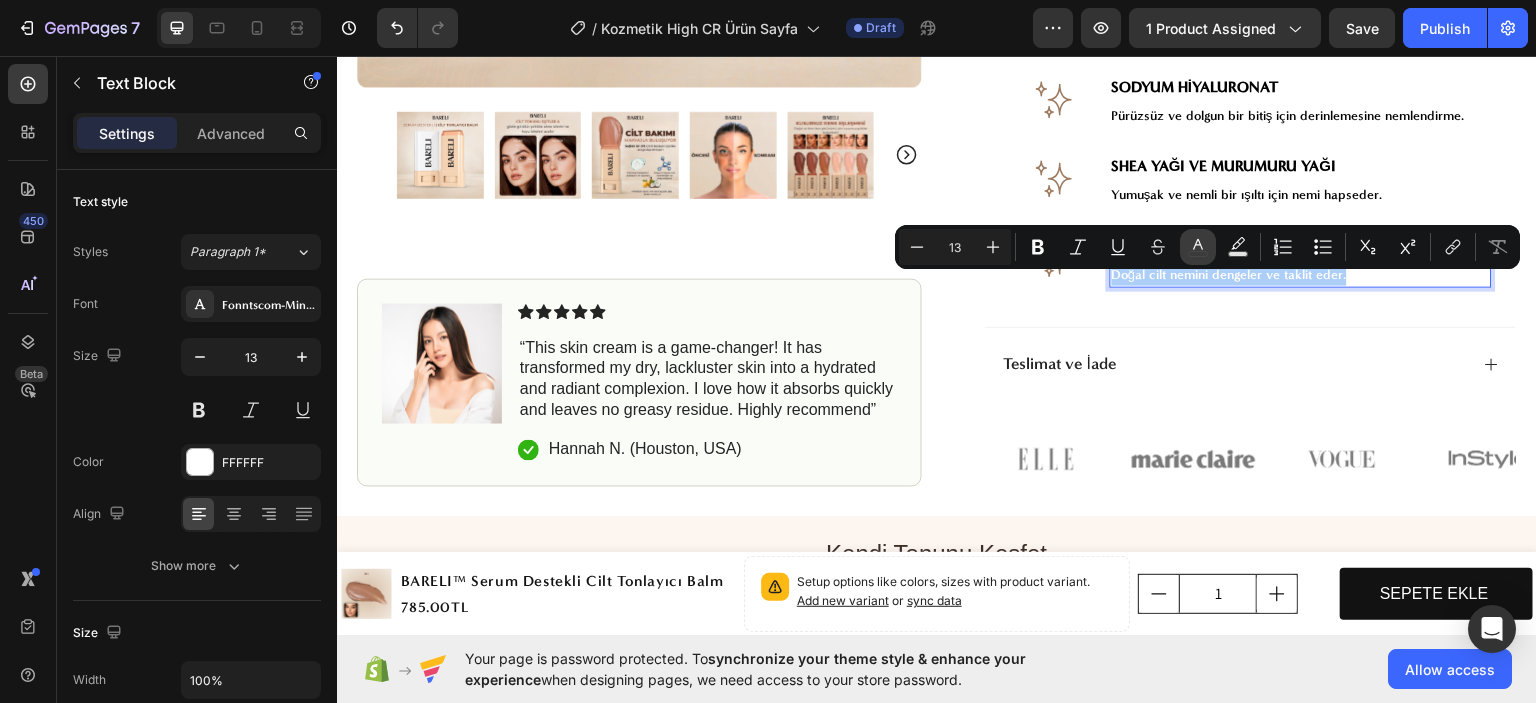 click on "color" at bounding box center [1198, 247] 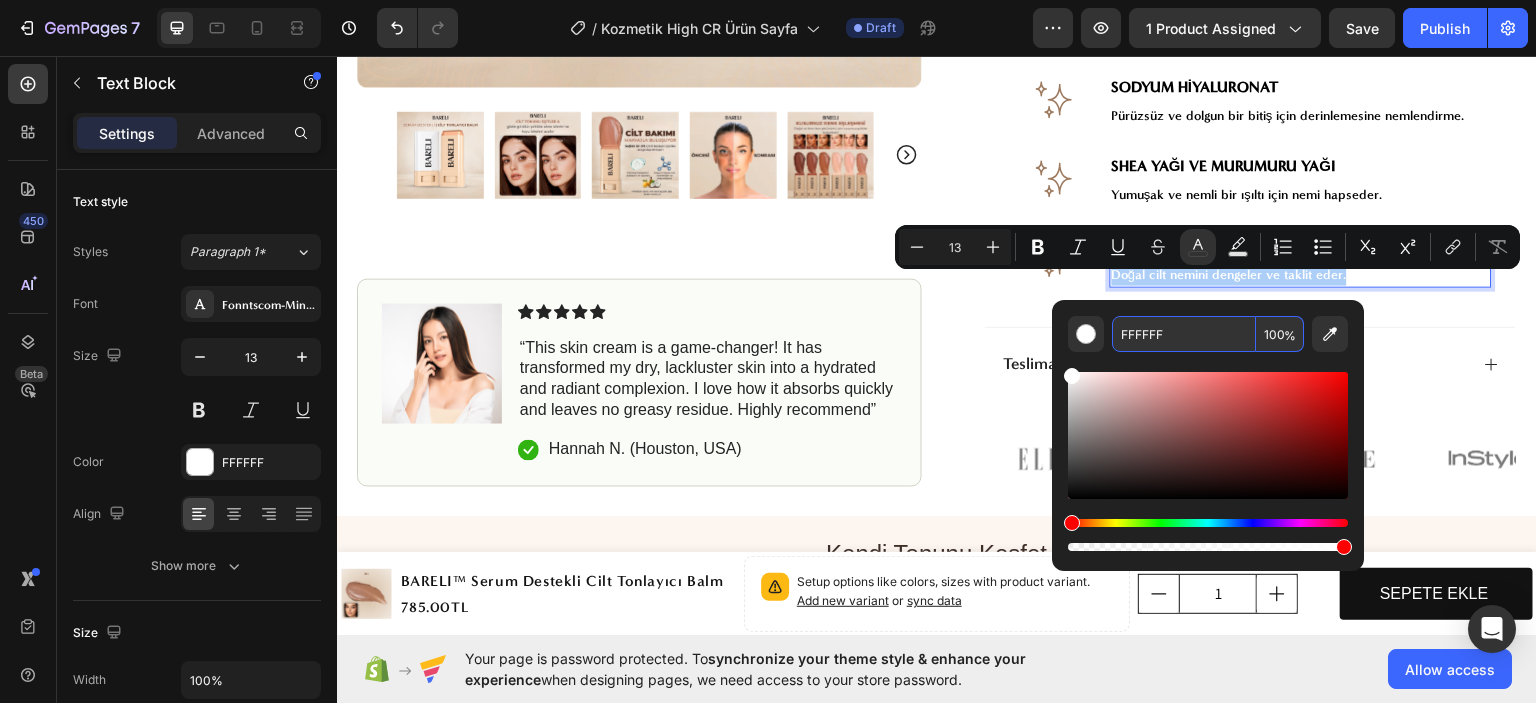 click on "FFFFFF" at bounding box center [1184, 334] 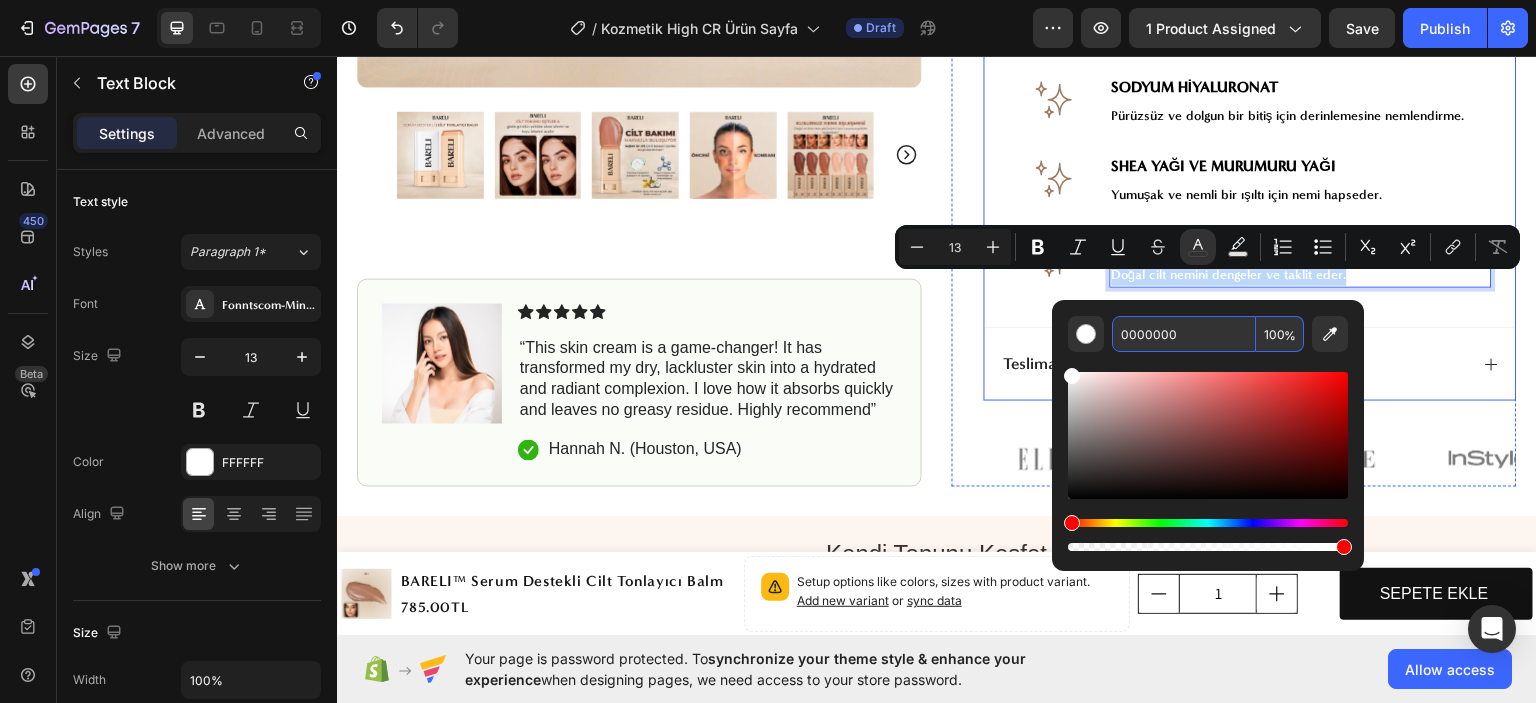 click on "Pat a small amount between fingertips and press gently into cleansed skin, morning and night. Text Block Image ⁠⁠⁠⁠⁠⁠⁠ HA+ TEKNOLOJİSİ Heading Dolgunlaştırır, pürüzsüzleştirir ve nemi hapsederek ışıltılı bir görünüm kazandırır. Text Block Row Image ⁠⁠⁠⁠⁠⁠⁠ PALMİTOİL TRİPEPTİT-1 Heading İnce çizgileri sıkılaştırır, kaldırır ve yumuşatır. Text Block Row Image ⁠⁠⁠⁠⁠⁠⁠ HİNDİSTAN CEVİZİ, MARULA VE AYÇİÇEK YAĞI Heading Cilt bariyerini besler ve korur. Text Block Row Image ⁠⁠⁠⁠⁠⁠⁠ SODYUM HİYALURONAT Heading Pürüzsüz ve dolgun bir bitiş için derinlemesine nemlendirme. Text Block Row Image ⁠⁠⁠⁠⁠⁠⁠ SHEA YAĞI VE MURUMURU YAĞI Heading Yumuşak ve nemli bir ışıltı için nemi hapseder. Text Block Row Image ⁠⁠⁠⁠⁠⁠⁠ JOJOBA TOHUMU YAĞI Heading Doğal cilt nemini dengeler ve taklit eder. Text Block   0 Row" at bounding box center (1250, 41) 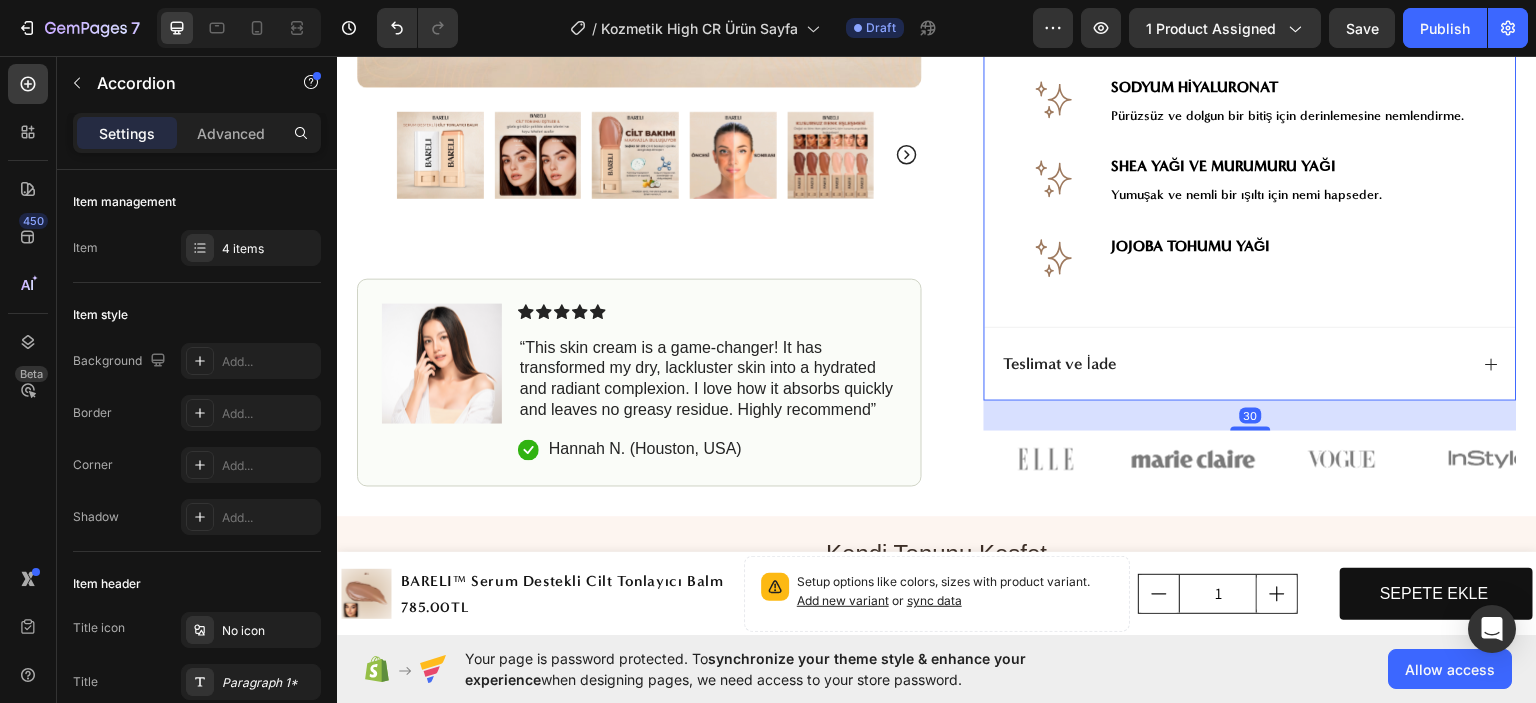 click on "Doğal cilt nemini dengeler ve taklit eder." at bounding box center (1301, 273) 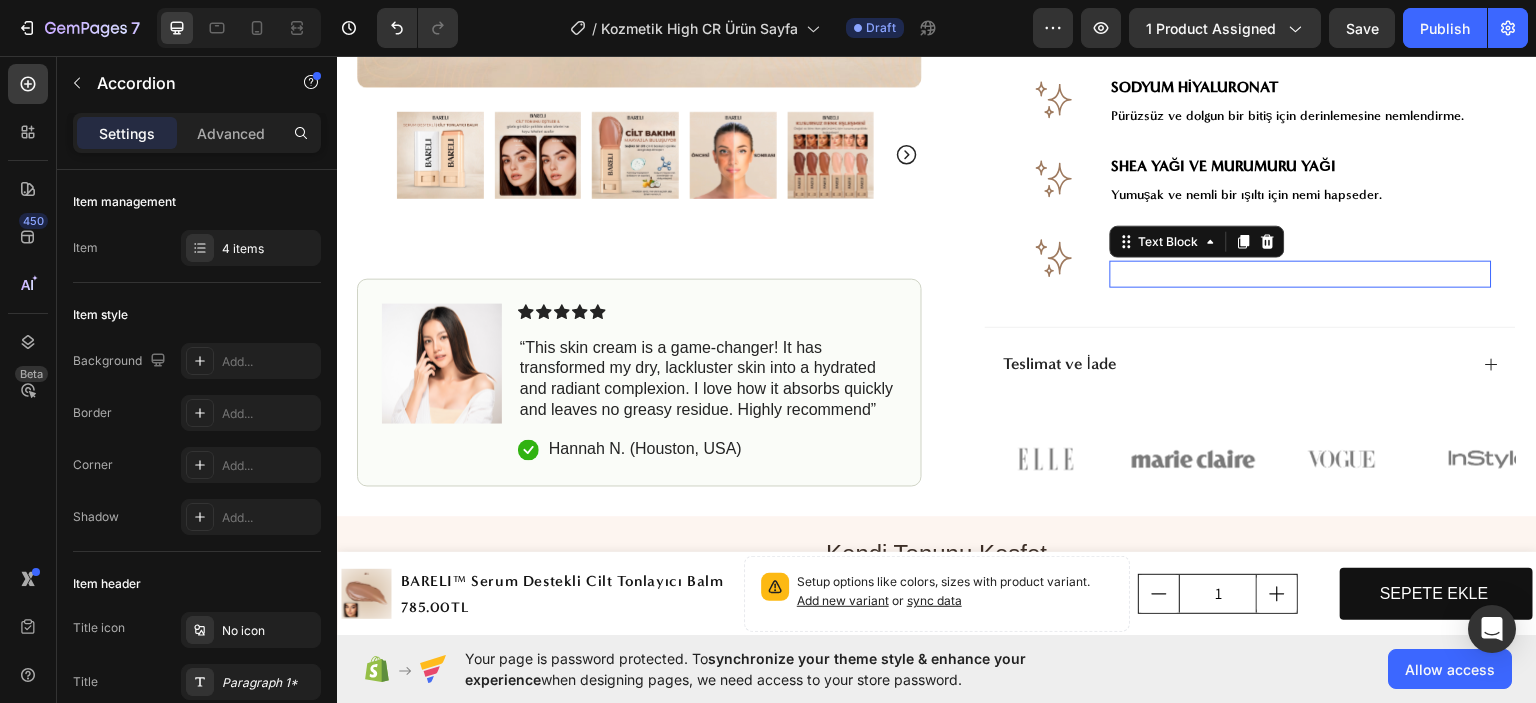 click on "Doğal cilt nemini dengeler ve taklit eder." at bounding box center [1301, 273] 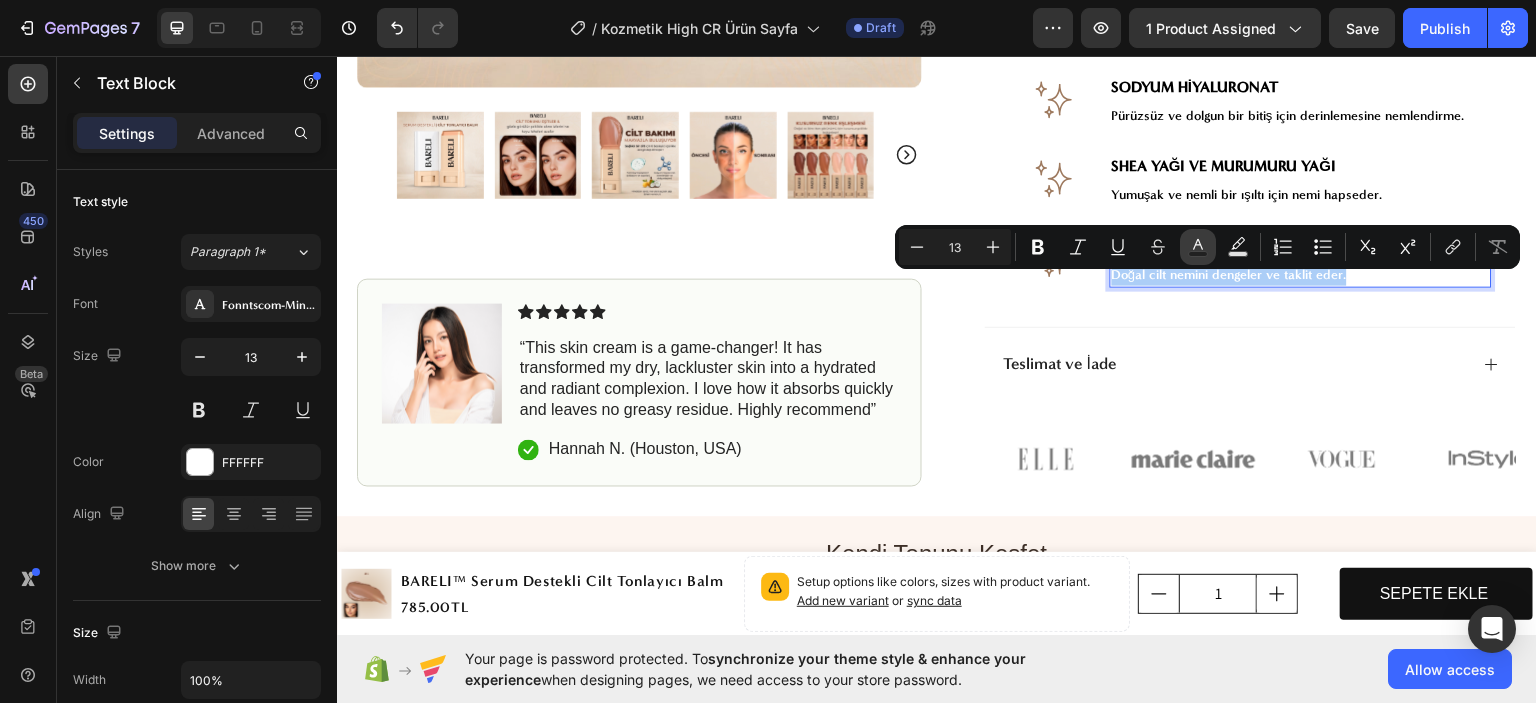 click 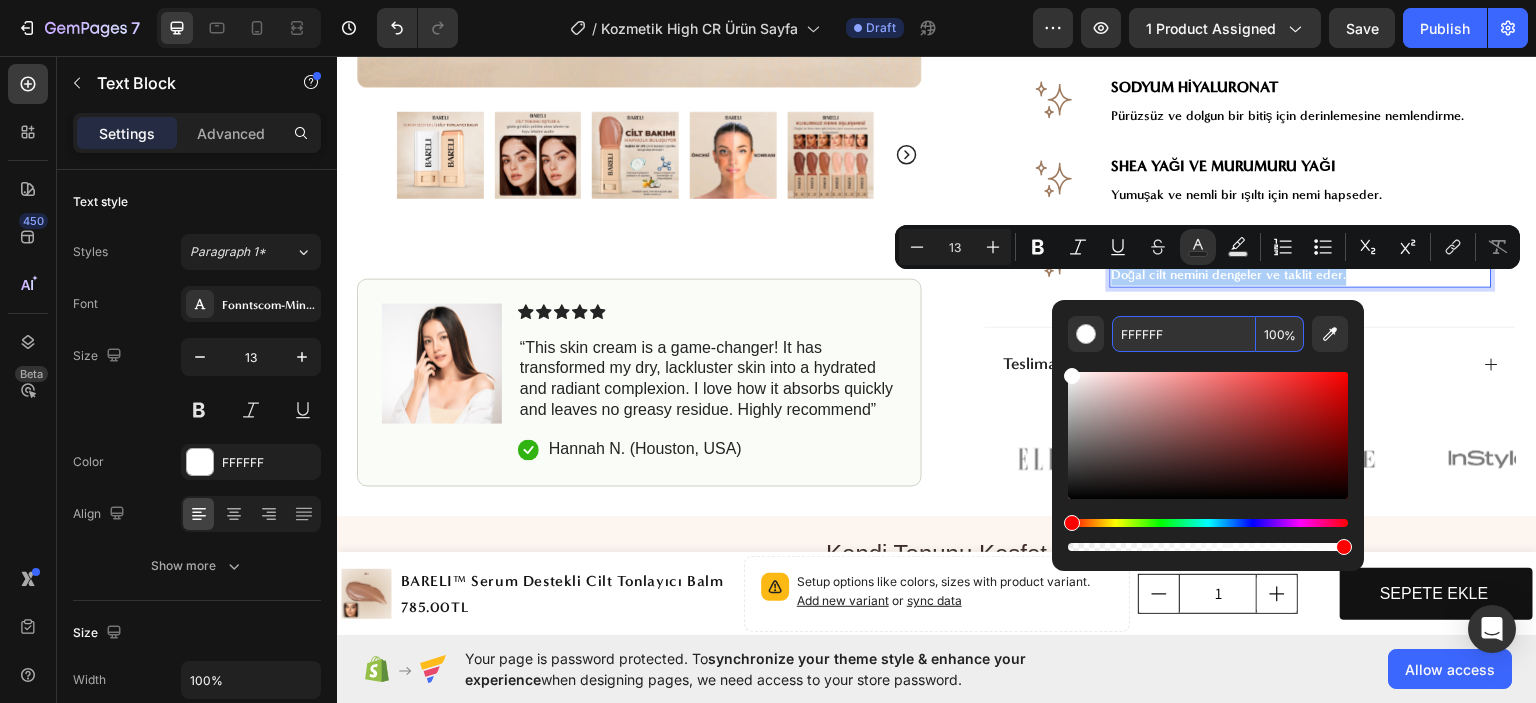 click on "FFFFFF" at bounding box center (1184, 334) 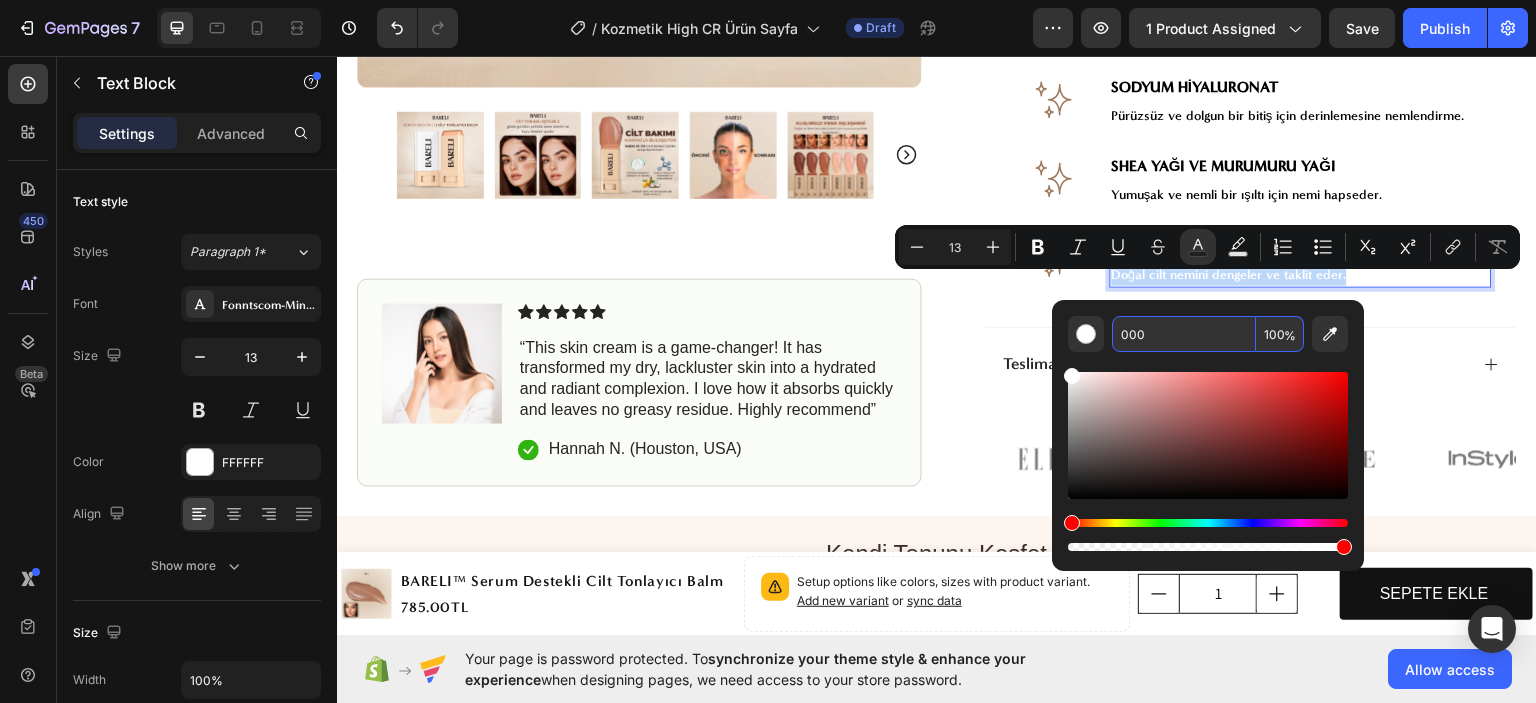 type on "000000" 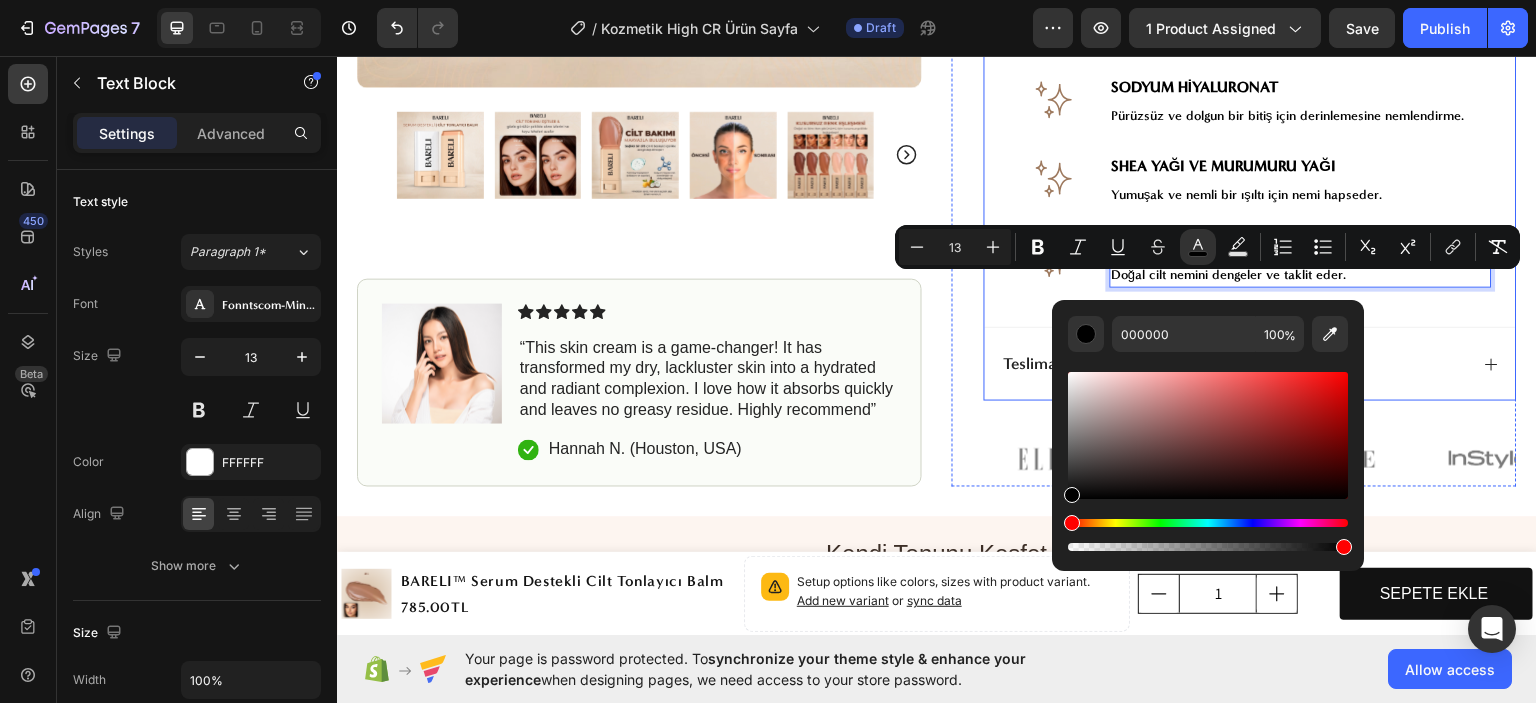 click on "Pat a small amount between fingertips and press gently into cleansed skin, morning and night. Text Block Image ⁠⁠⁠⁠⁠⁠⁠ HA+ TEKNOLOJİSİ Heading Dolgunlaştırır, pürüzsüzleştirir ve nemi hapsederek ışıltılı bir görünüm kazandırır. Text Block Row Image ⁠⁠⁠⁠⁠⁠⁠ PALMİTOİL TRİPEPTİT-1 Heading İnce çizgileri sıkılaştırır, kaldırır ve yumuşatır. Text Block Row Image ⁠⁠⁠⁠⁠⁠⁠ HİNDİSTAN CEVİZİ, MARULA VE AYÇİÇEK YAĞI Heading Cilt bariyerini besler ve korur. Text Block Row Image ⁠⁠⁠⁠⁠⁠⁠ SODYUM HİYALURONAT Heading Pürüzsüz ve dolgun bir bitiş için derinlemesine nemlendirme. Text Block Row Image ⁠⁠⁠⁠⁠⁠⁠ SHEA YAĞI VE MURUMURU YAĞI Heading Yumuşak ve nemli bir ışıltı için nemi hapseder. Text Block Row Image ⁠⁠⁠⁠⁠⁠⁠ JOJOBA TOHUMU YAĞI Heading Doğal cilt nemini dengeler ve taklit eder. Text Block   0 Row" at bounding box center [1250, 41] 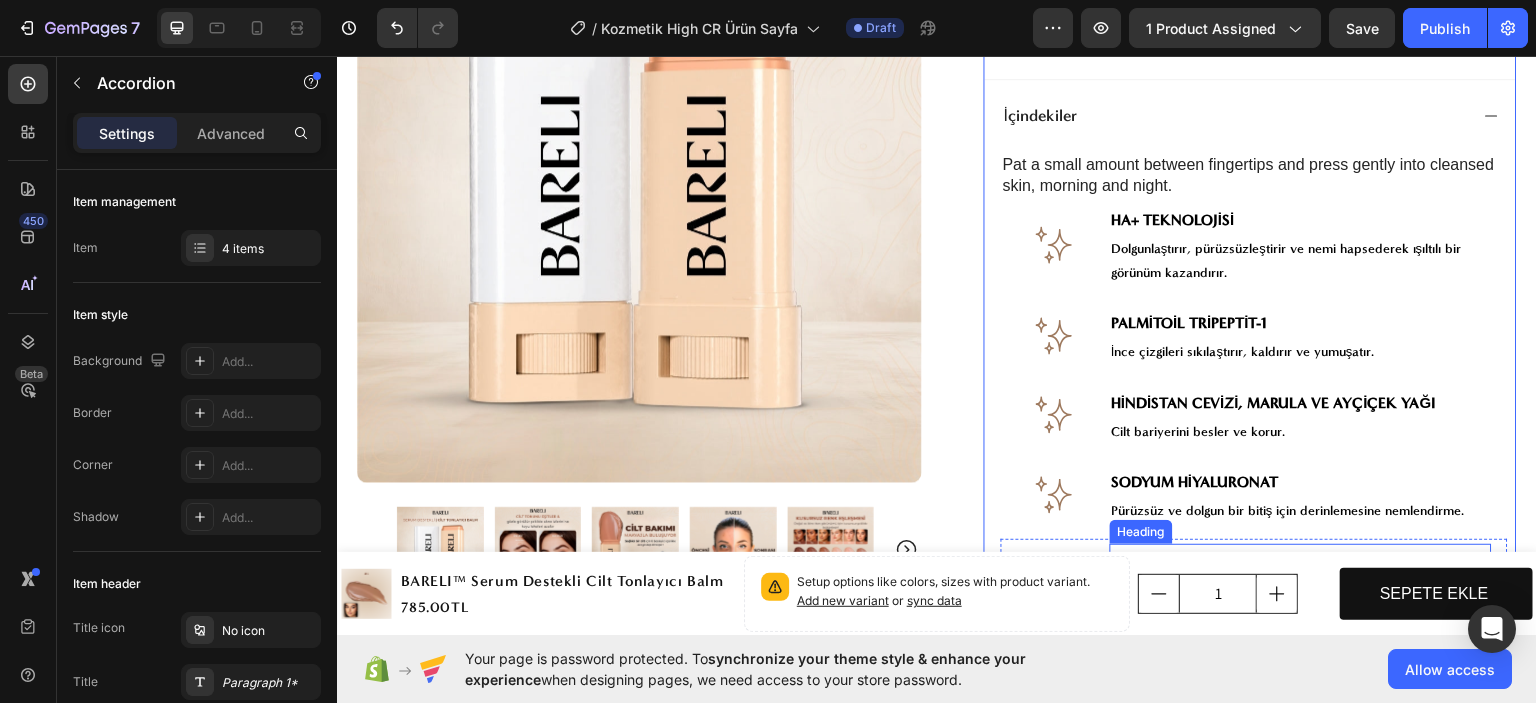 scroll, scrollTop: 991, scrollLeft: 0, axis: vertical 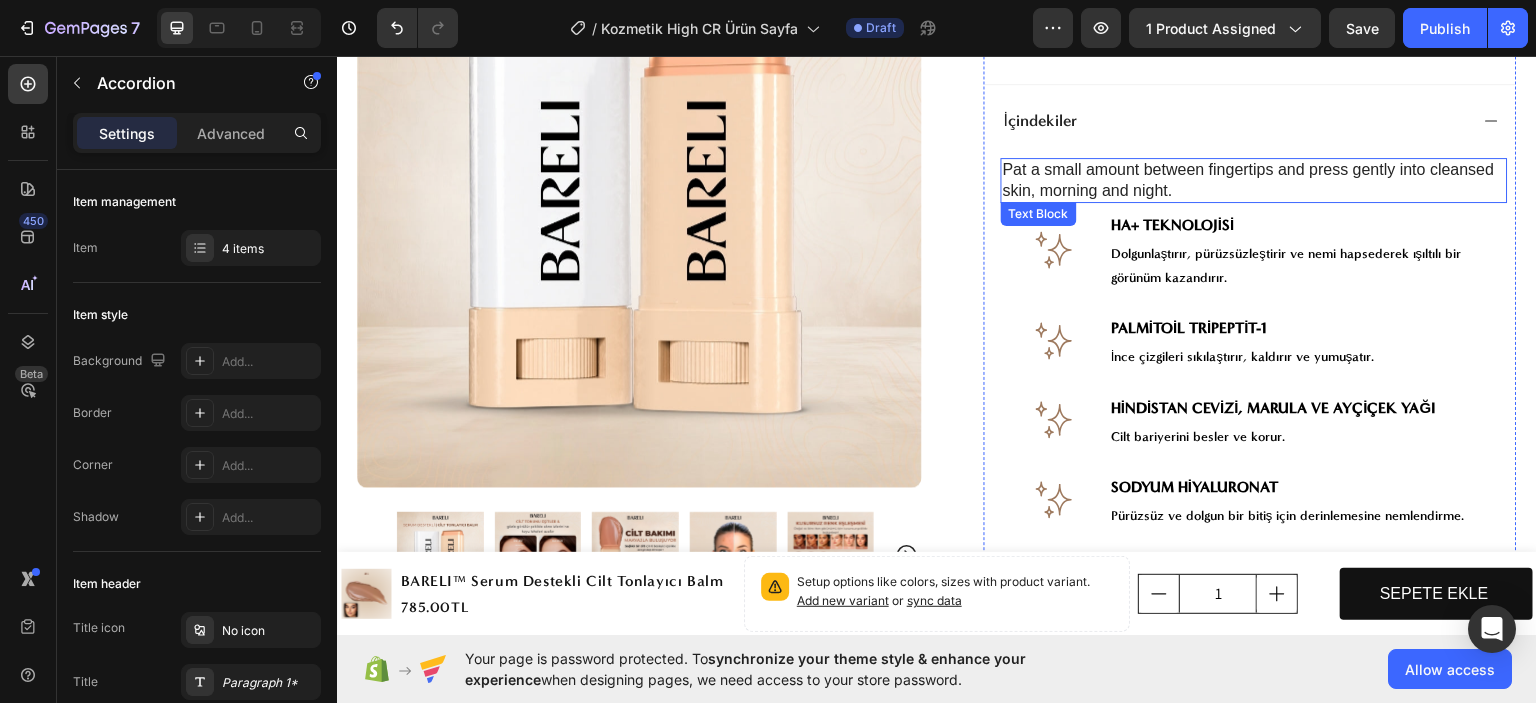 click on "Pat a small amount between fingertips and press gently into cleansed skin, morning and night." at bounding box center (1254, 180) 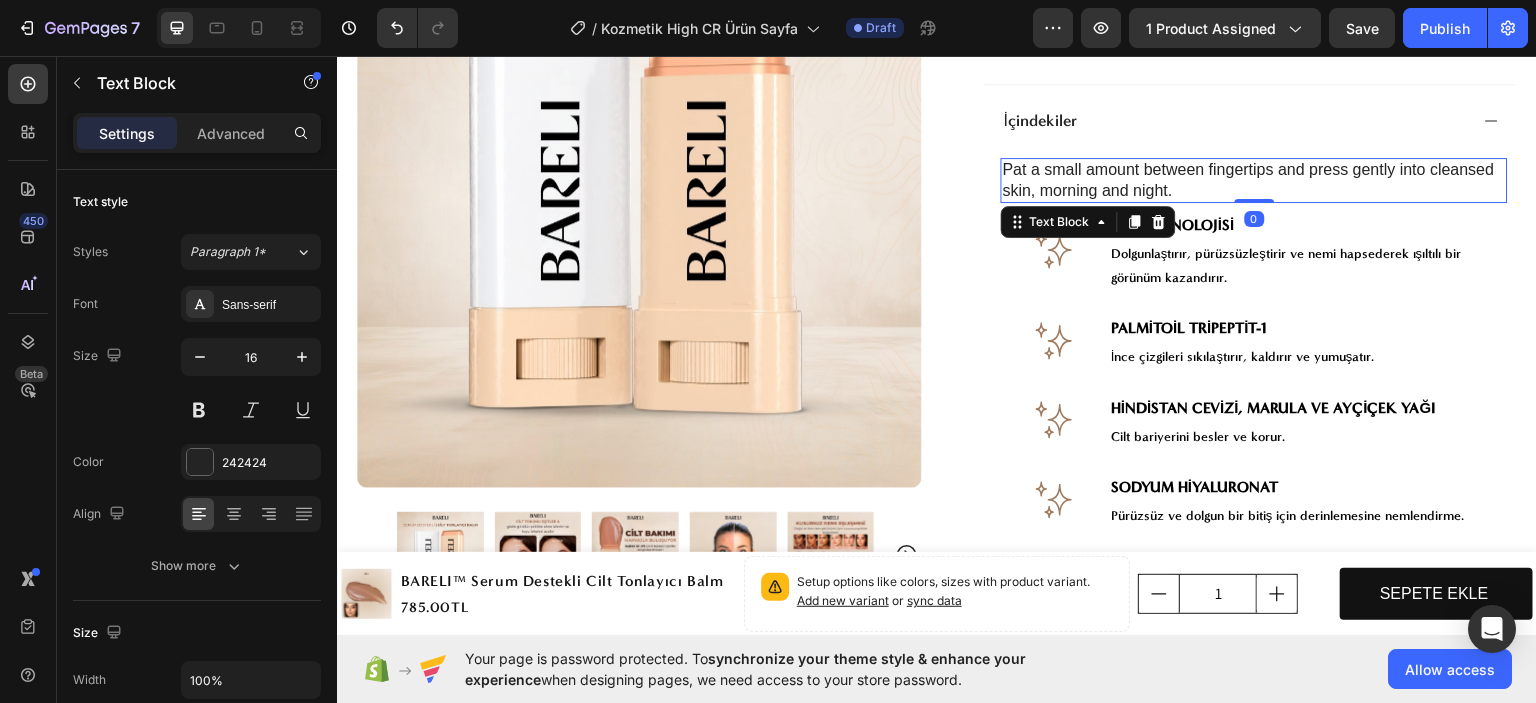 click 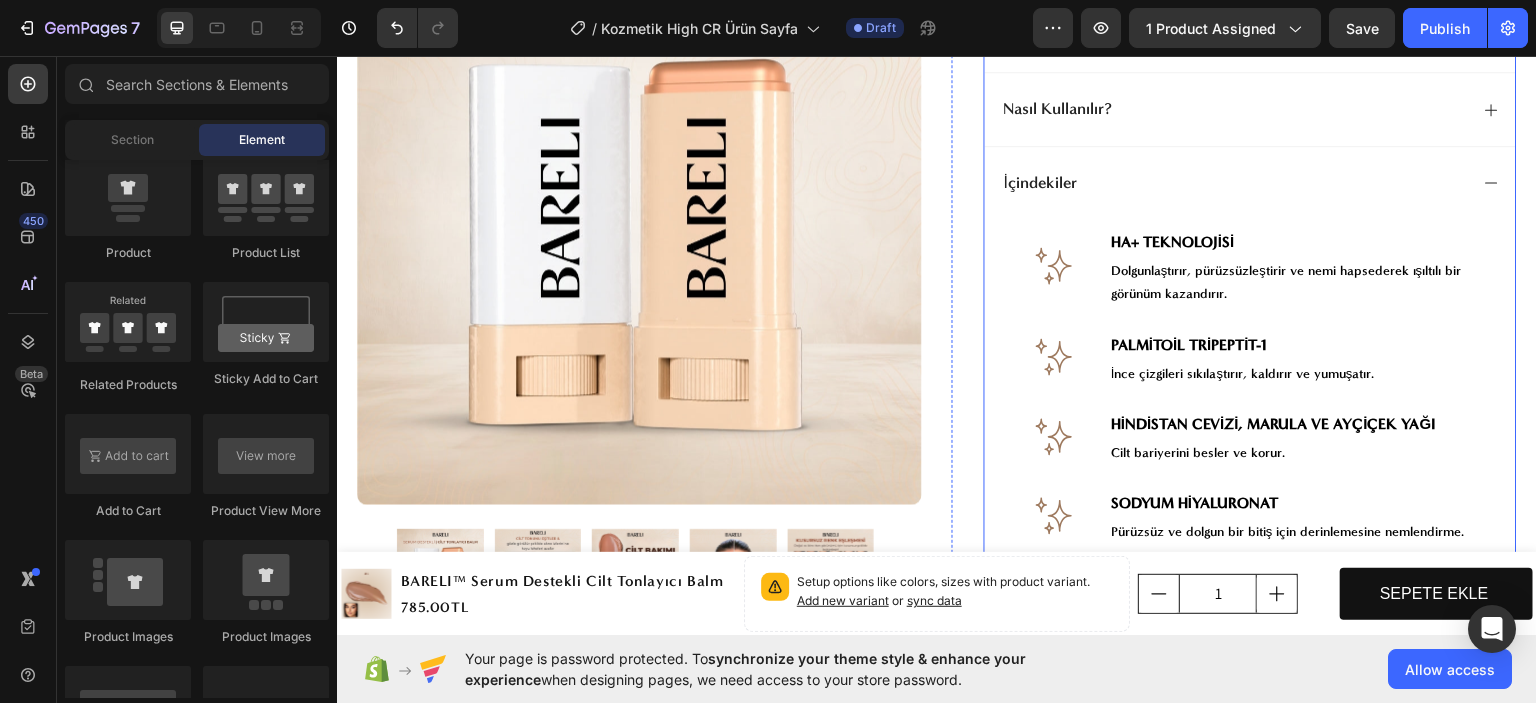 scroll, scrollTop: 991, scrollLeft: 0, axis: vertical 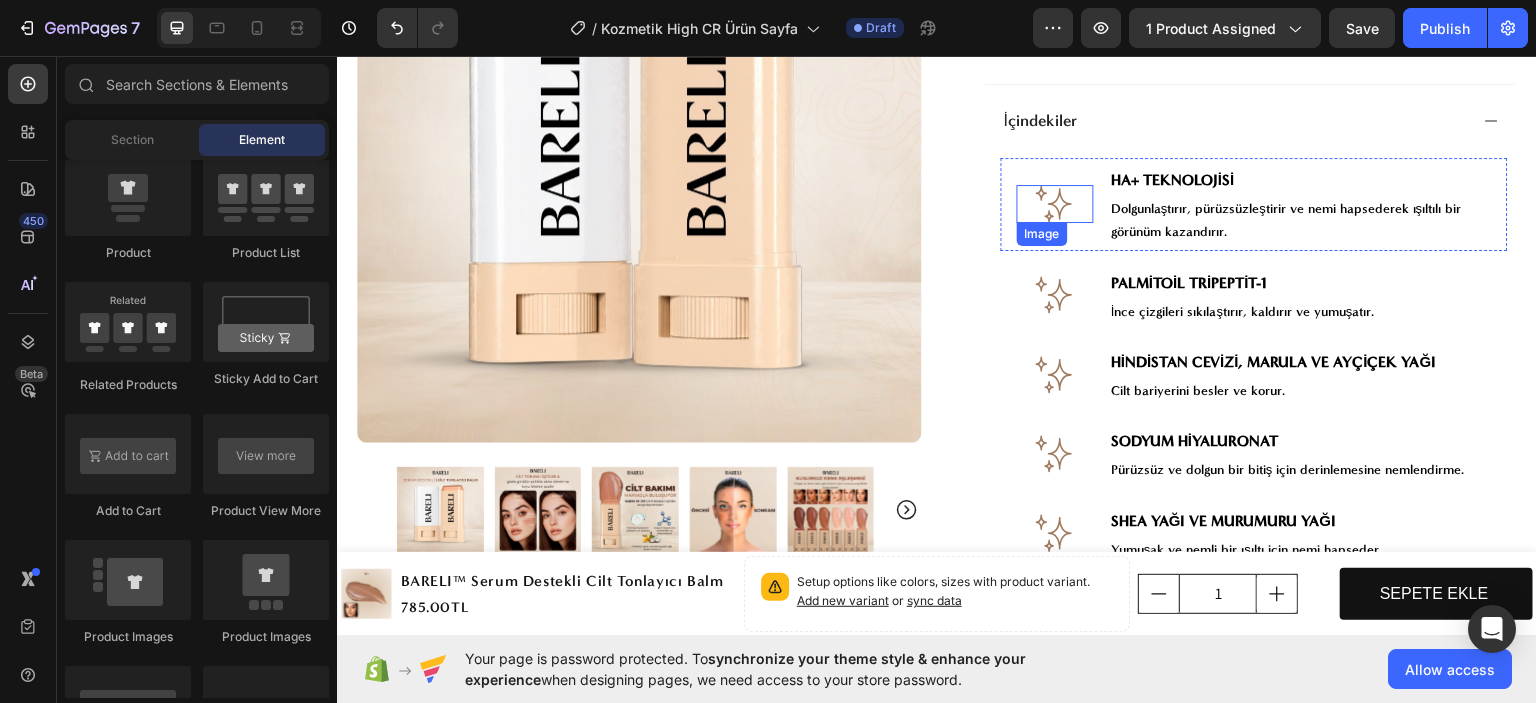 click at bounding box center [1055, 203] 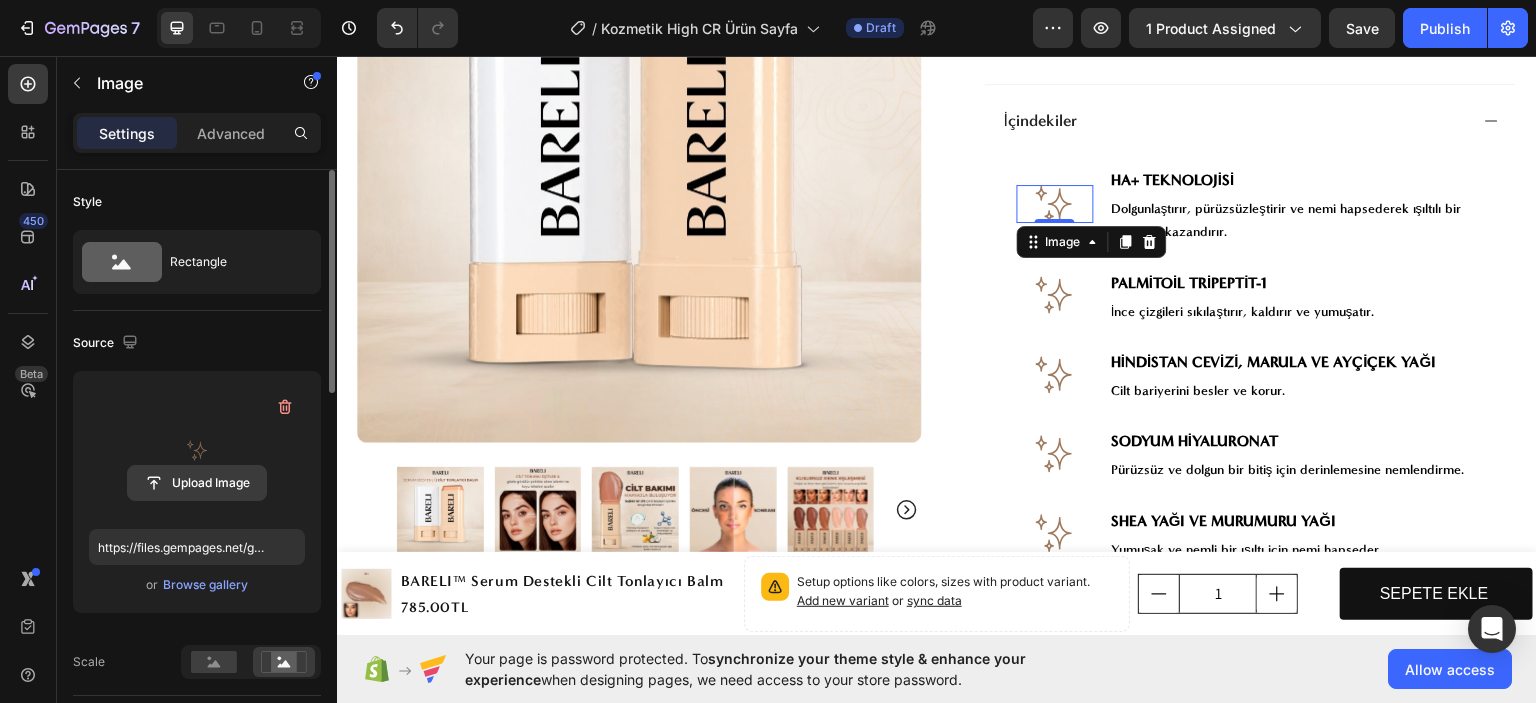 click 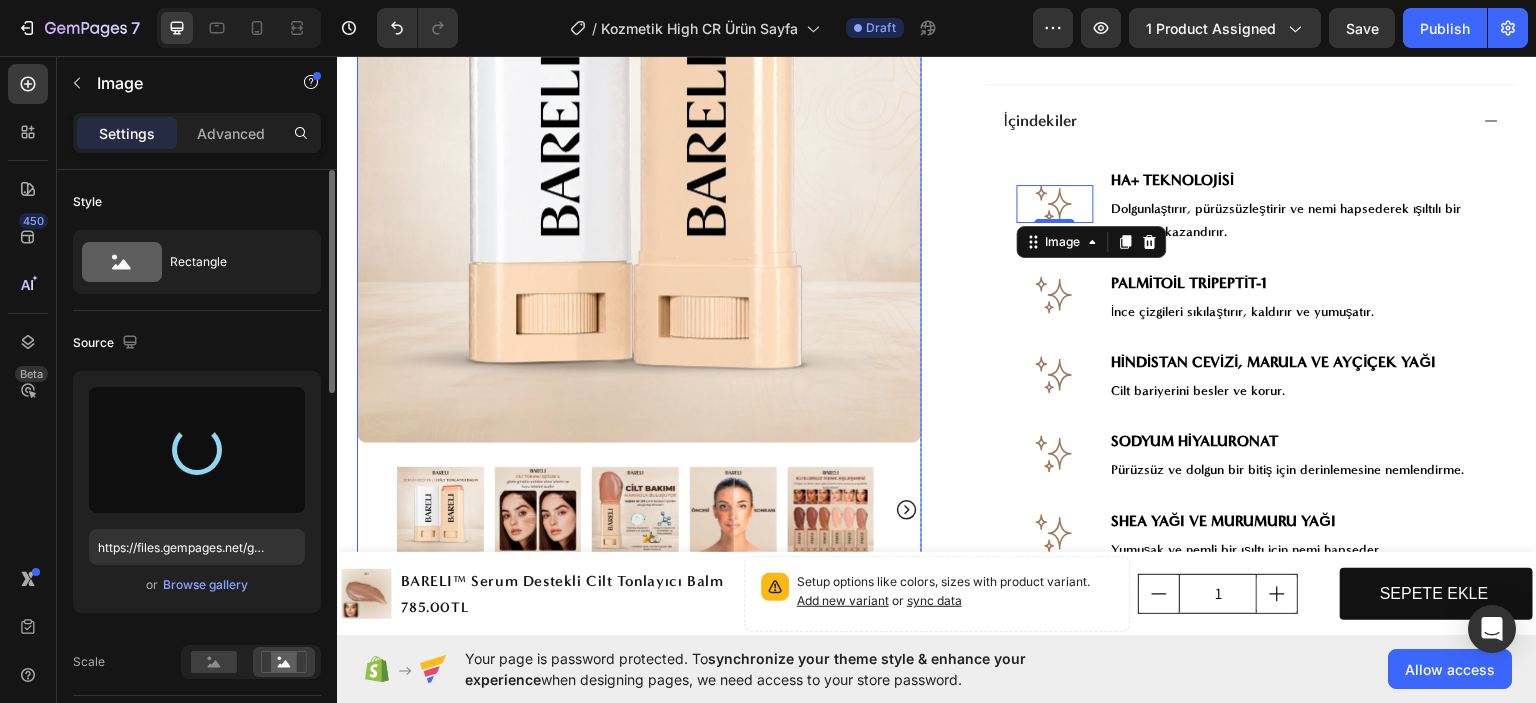 type on "https://files.gempages.net/gempages_578158889476817424-07ae7a0b-3937-4d44-95e7-fe4f38c11b73.svg" 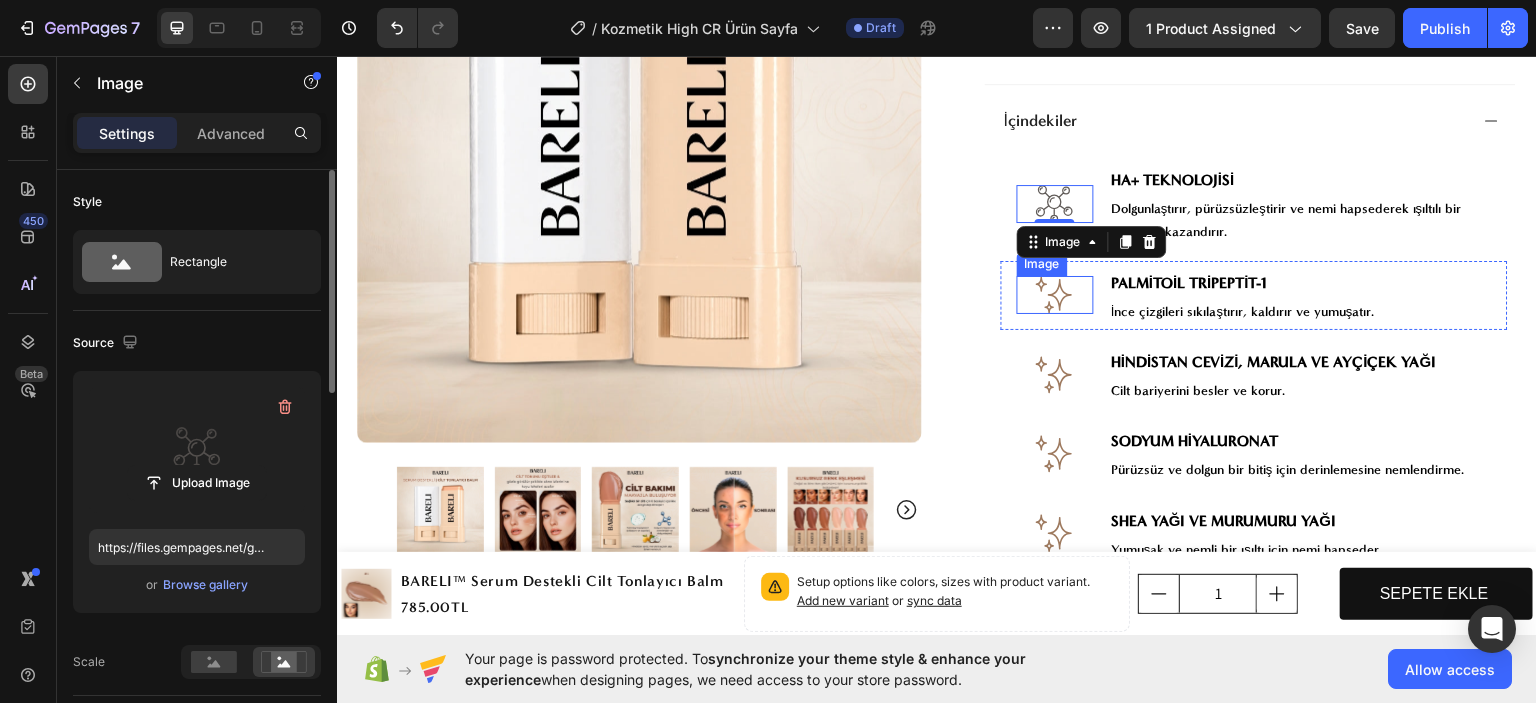 click at bounding box center [1055, 294] 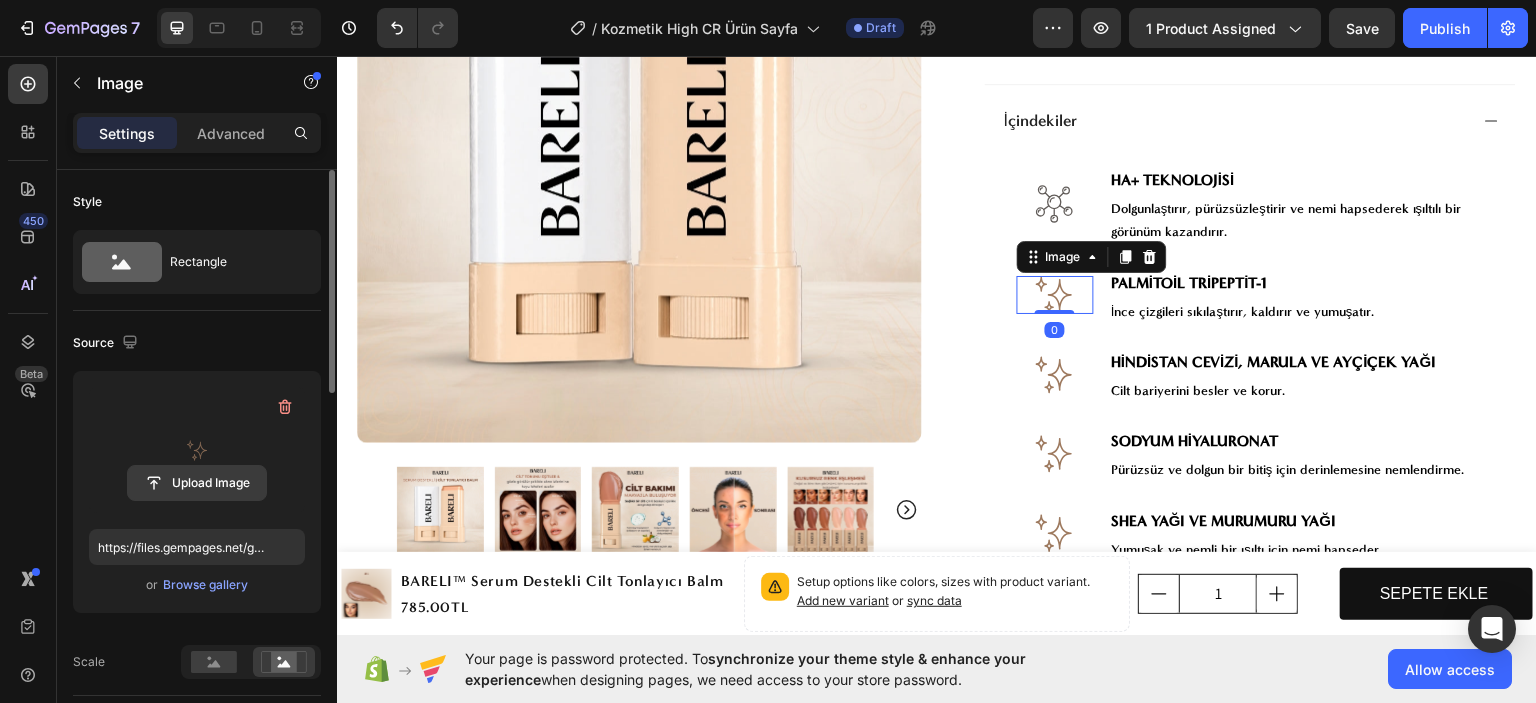 click 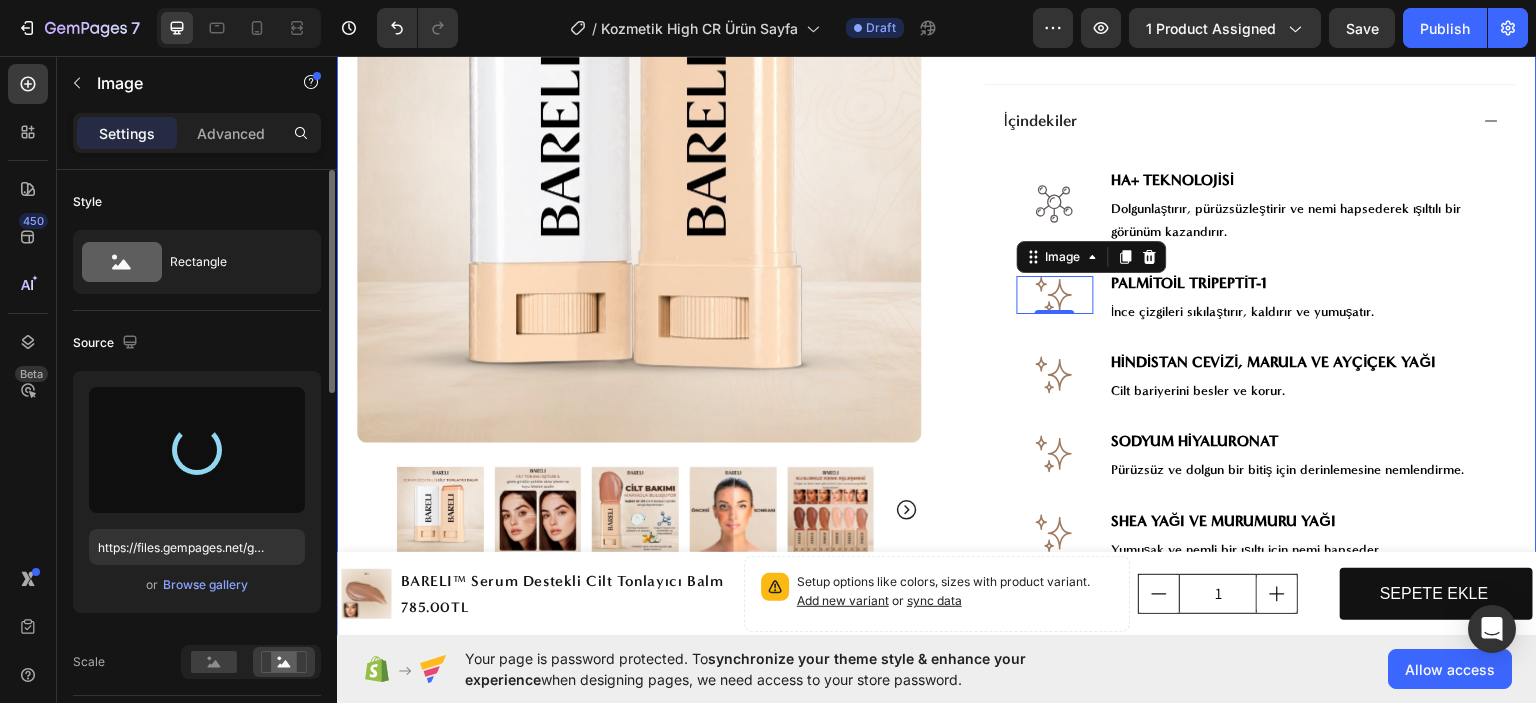 type on "https://files.gempages.net/gempages_578158889476817424-ea3d13c8-4bb4-468d-b9f0-5e0a2b9e3a8e.svg" 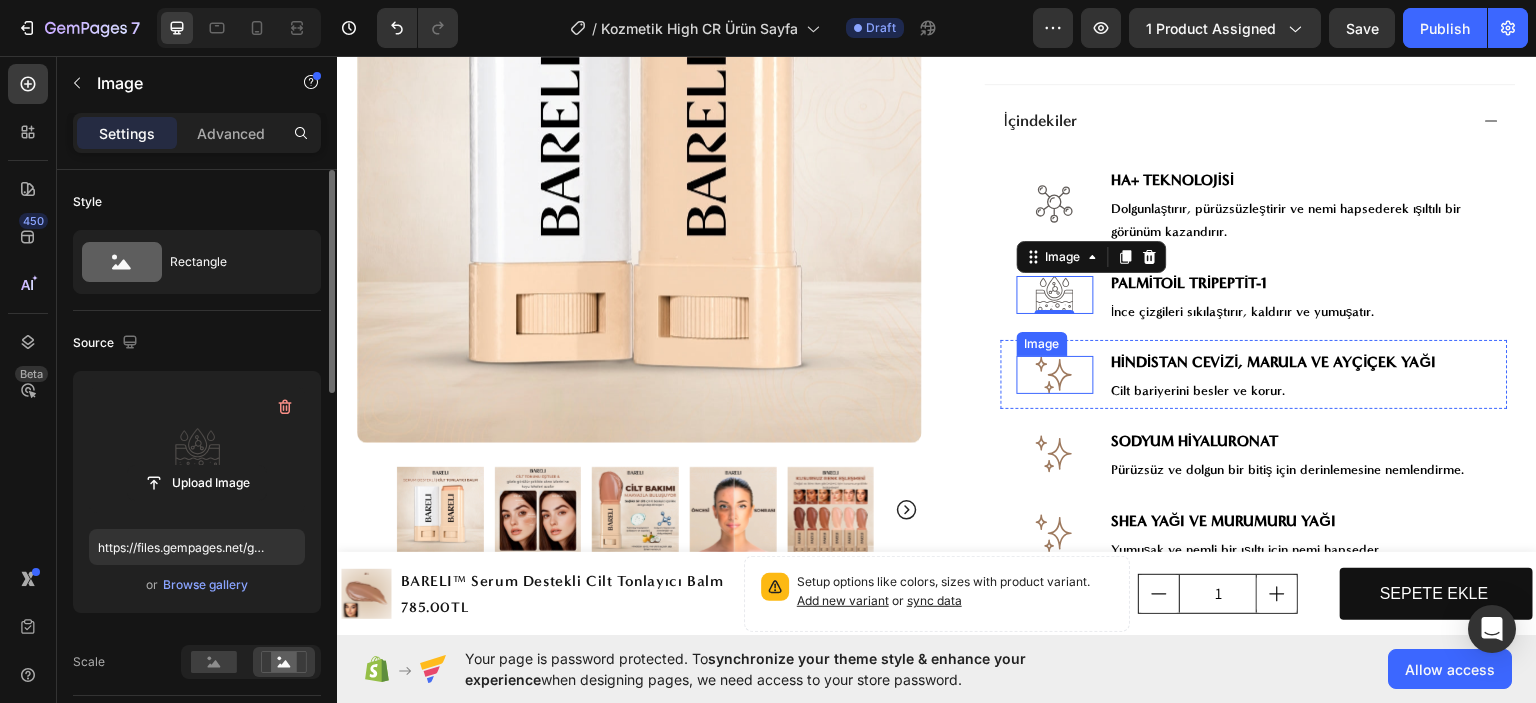 click at bounding box center (1055, 374) 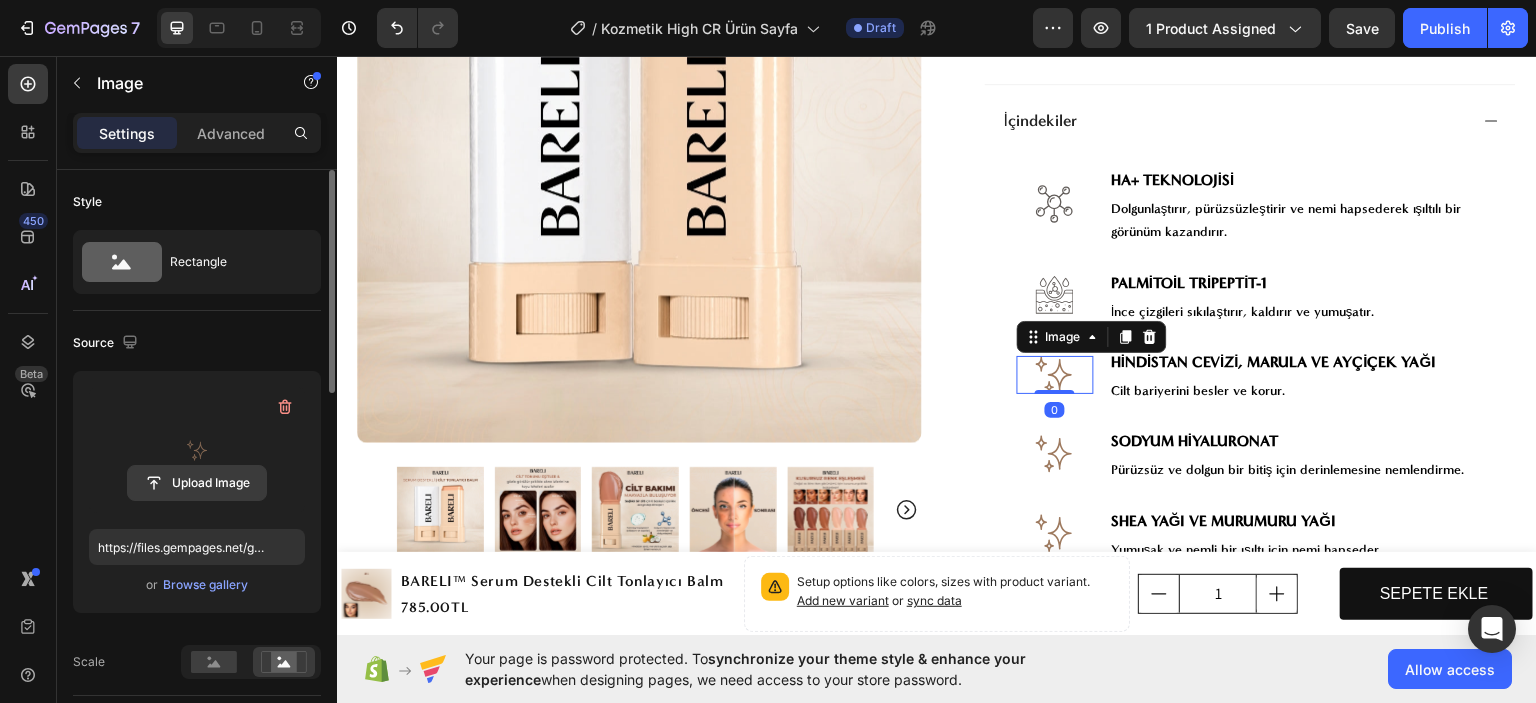 click 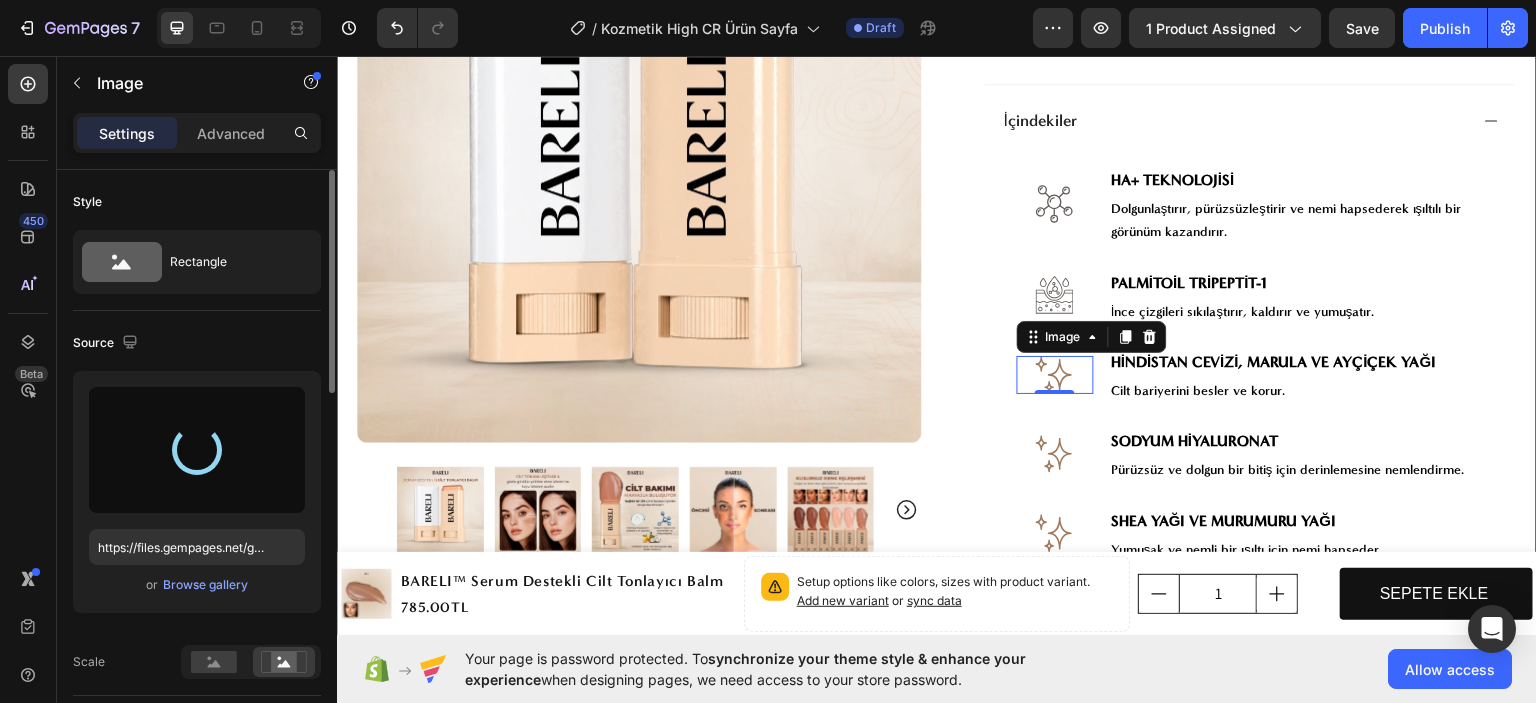 type on "https://files.gempages.net/gempages_578158889476817424-eb7f4bf6-d555-42ac-8d01-ee01ff2d4fd9.svg" 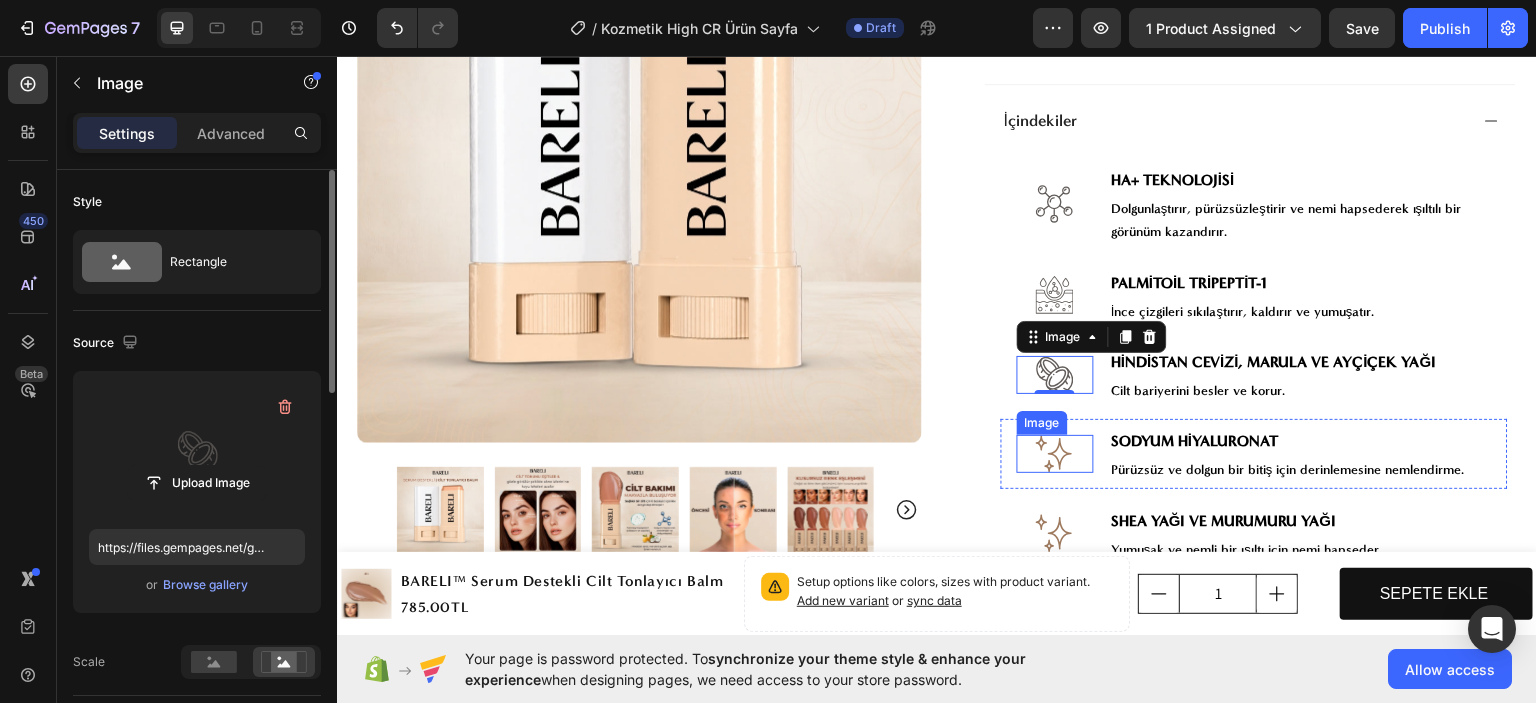click at bounding box center (1055, 453) 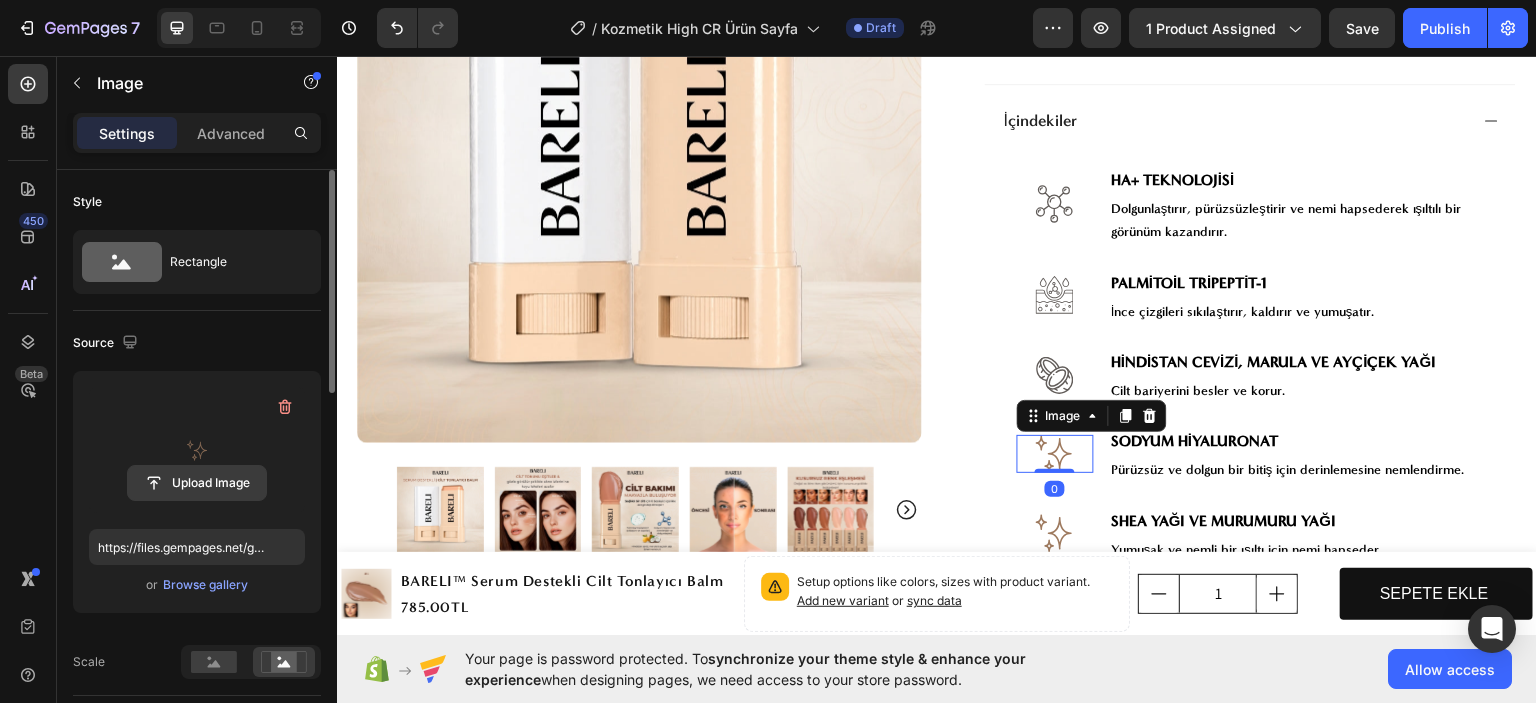 click 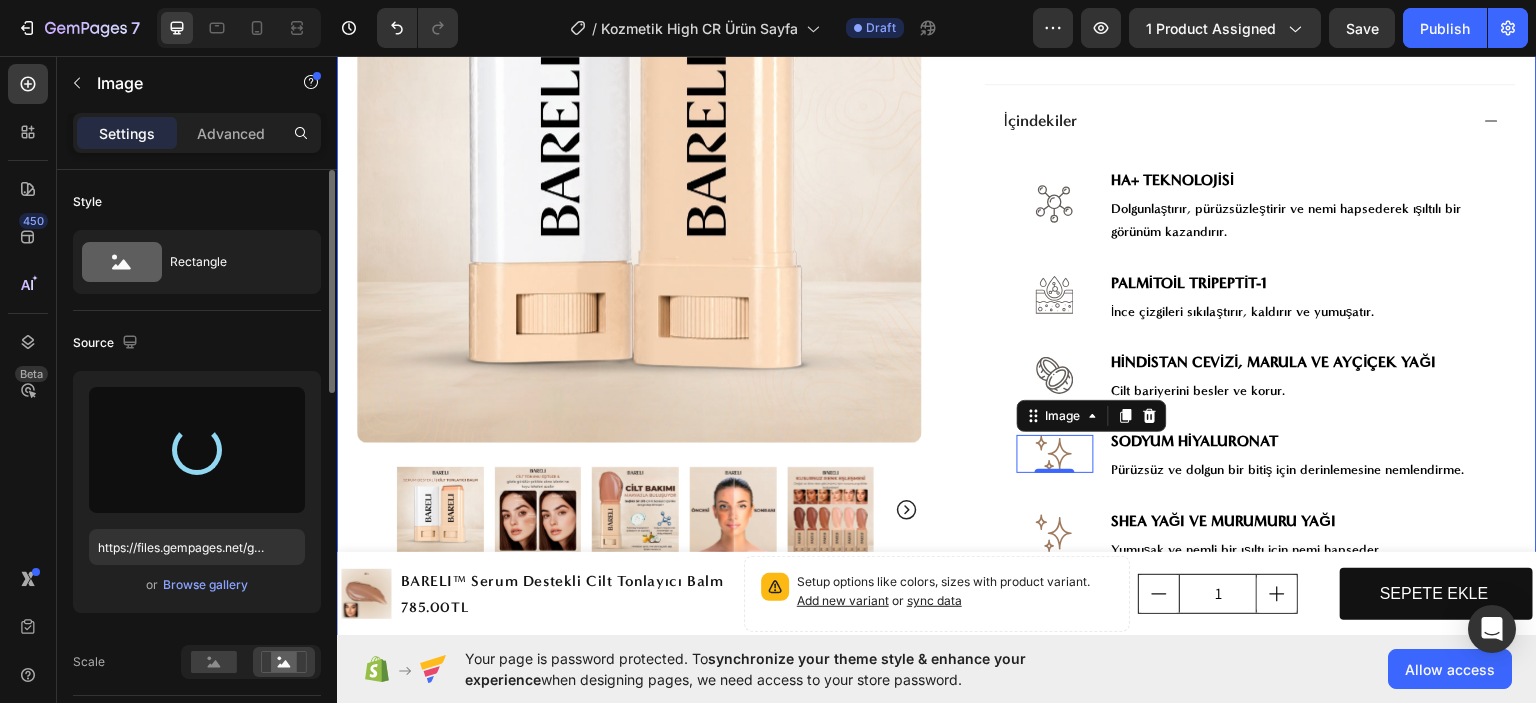 type on "https://files.gempages.net/gempages_578158889476817424-d9a7b599-6439-4f68-ba75-72aed0ac3916.svg" 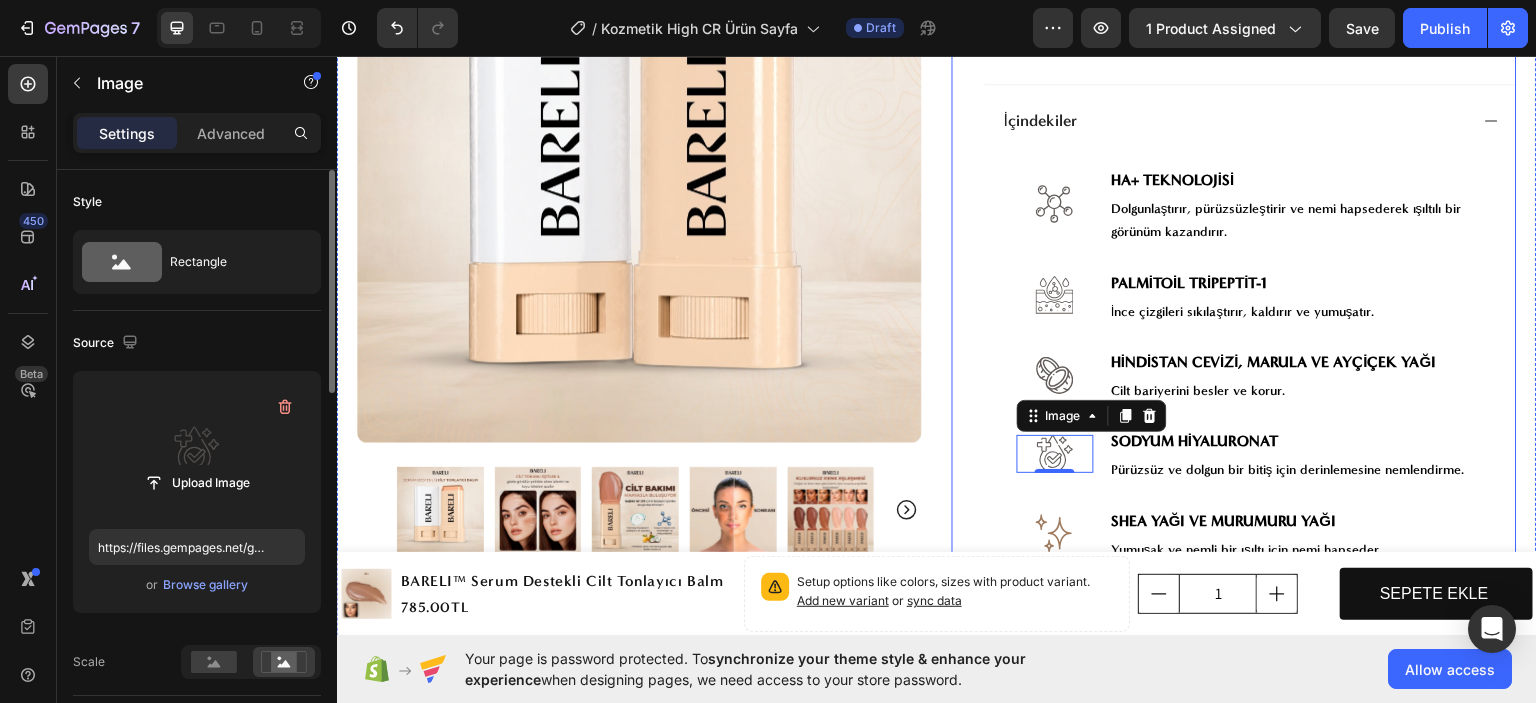 scroll, scrollTop: 1091, scrollLeft: 0, axis: vertical 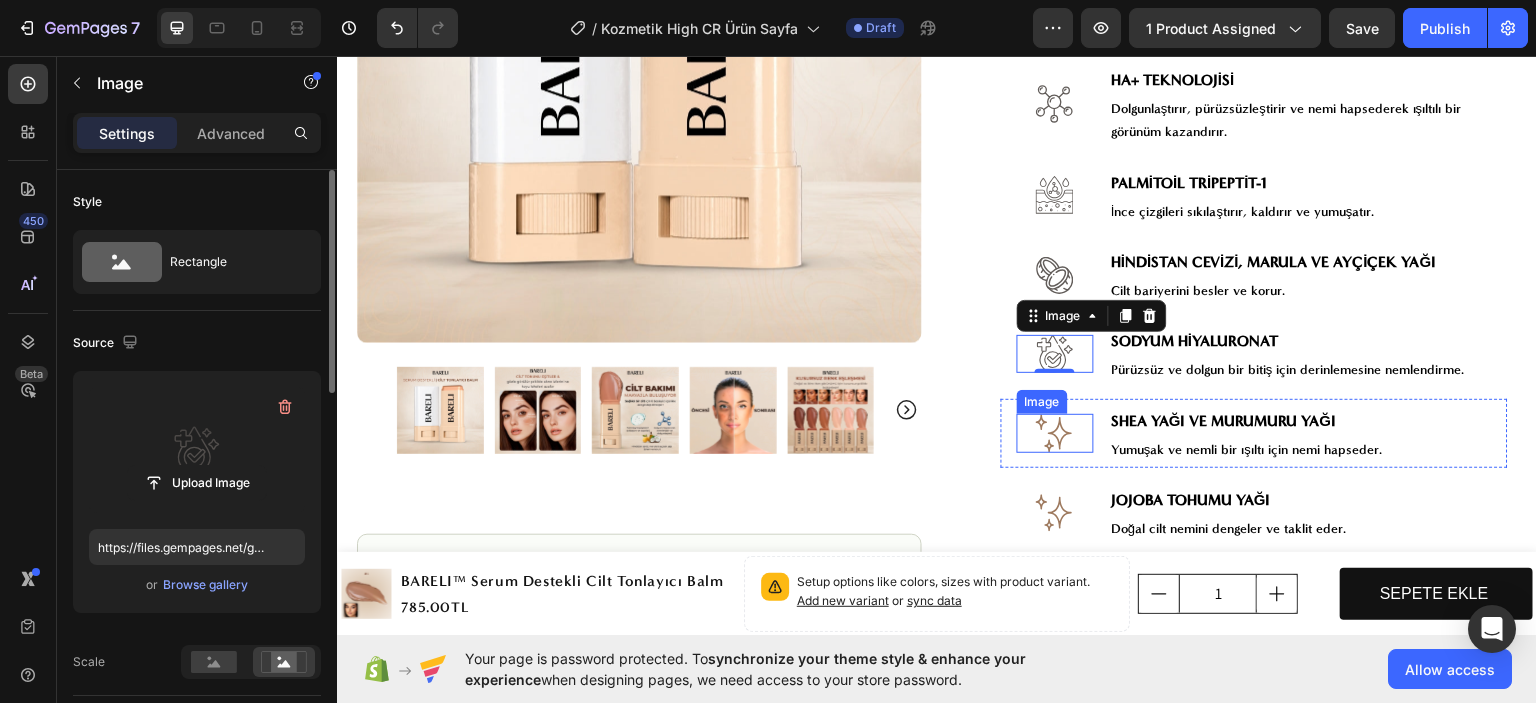 click at bounding box center (1055, 432) 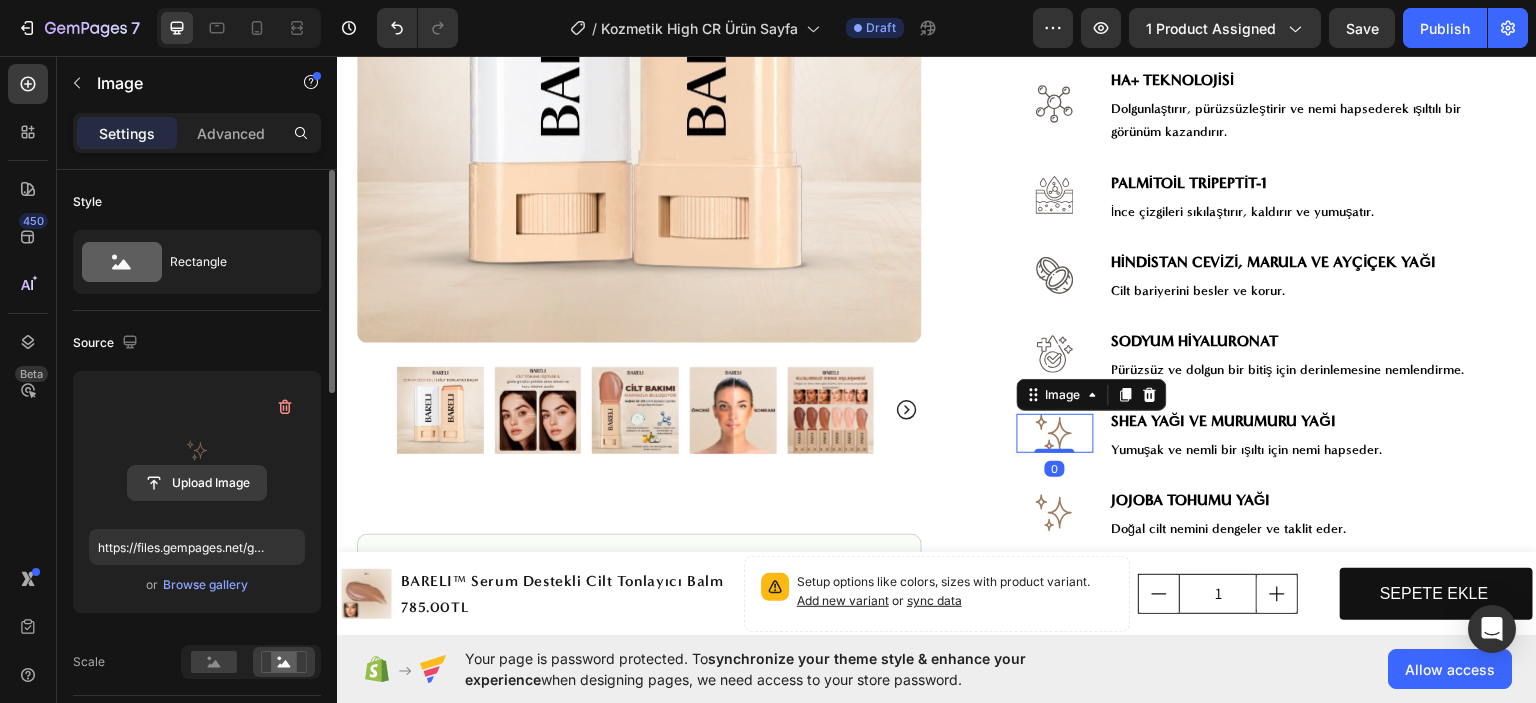 click 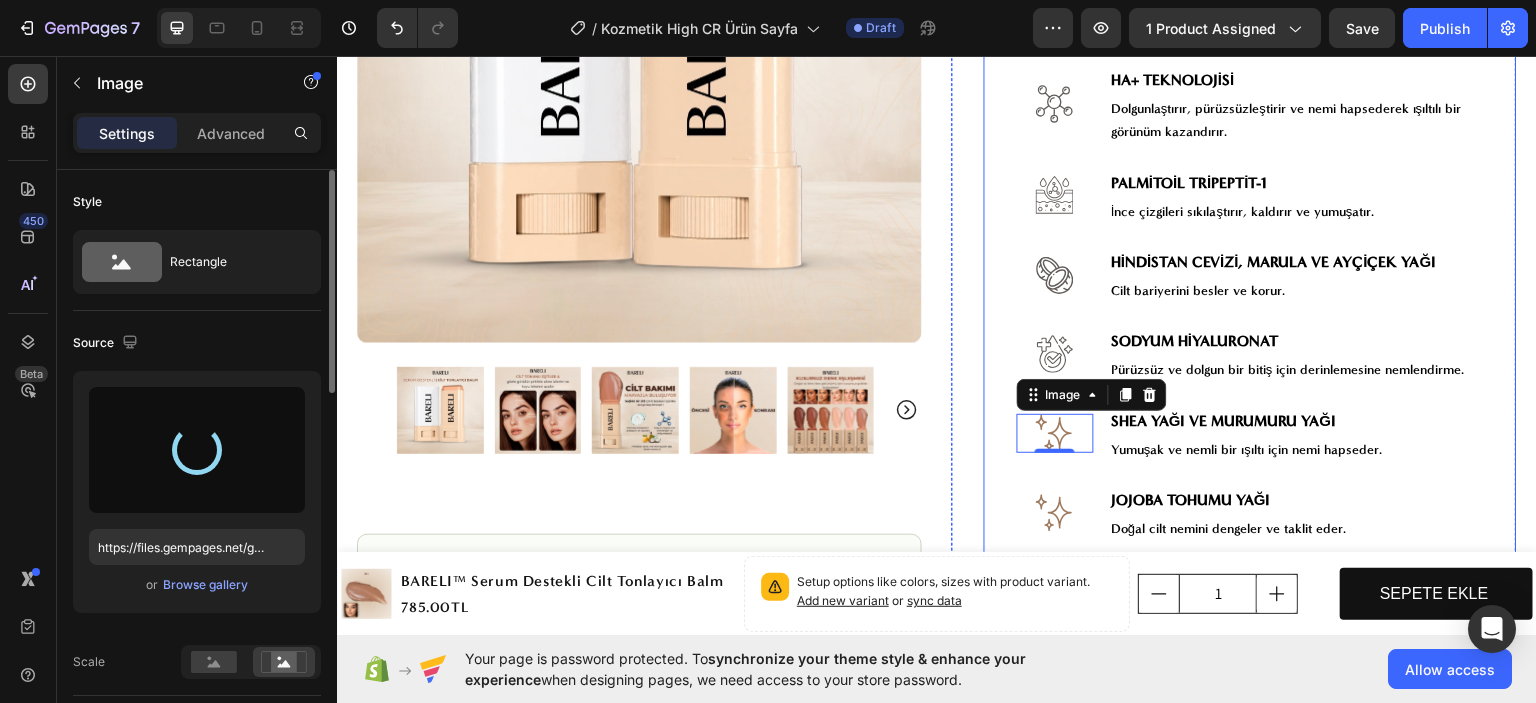 type on "https://files.gempages.net/gempages_578158889476817424-3a4a8857-b8c7-4027-92d1-6bef60f88a56.svg" 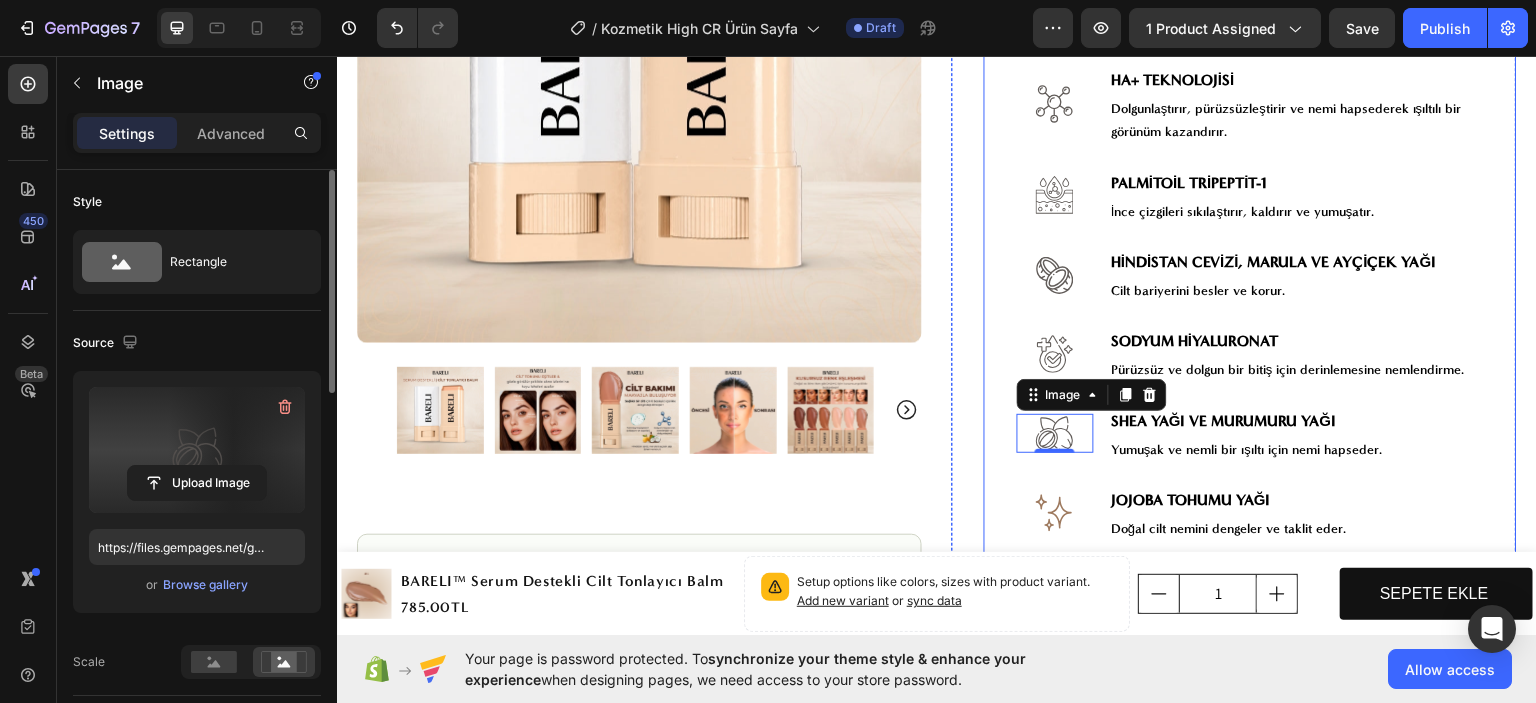 scroll, scrollTop: 1191, scrollLeft: 0, axis: vertical 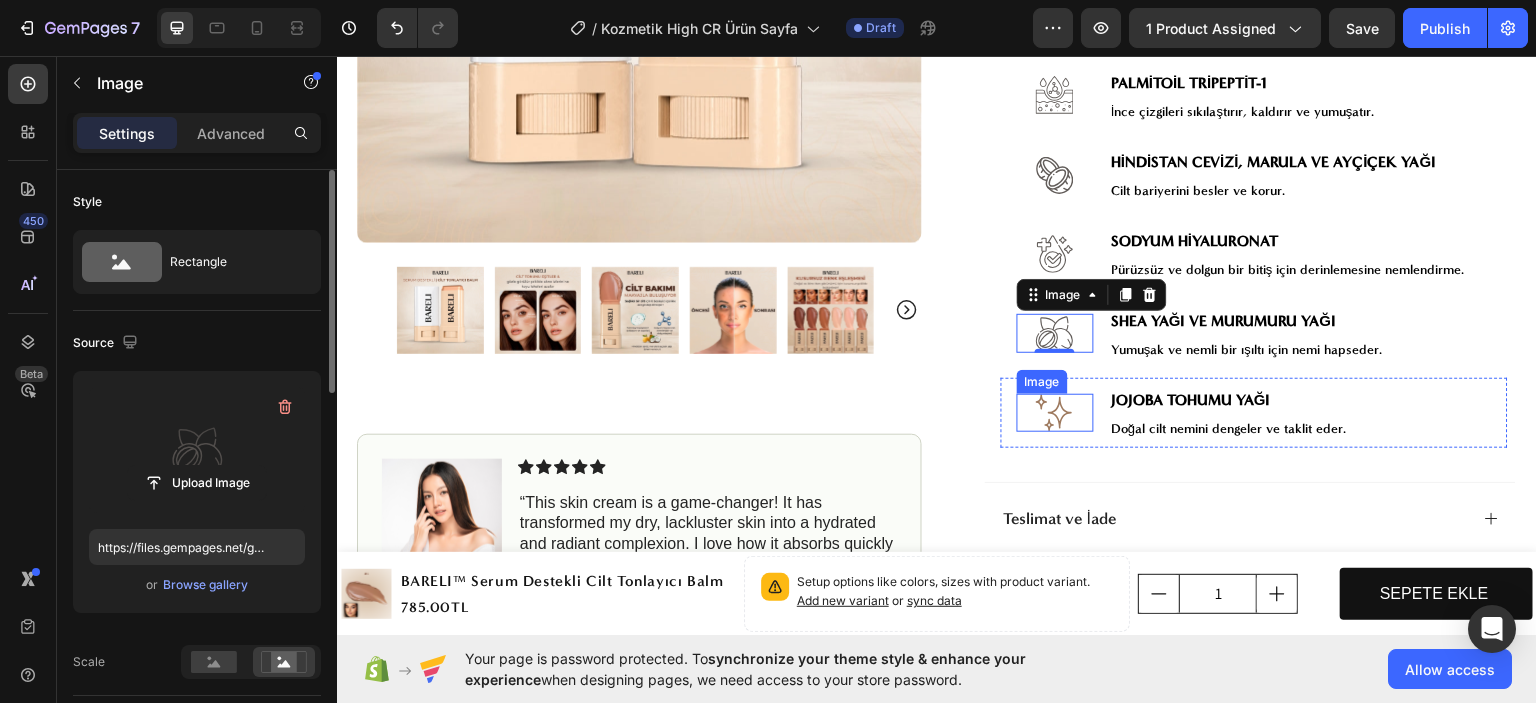click at bounding box center (1055, 412) 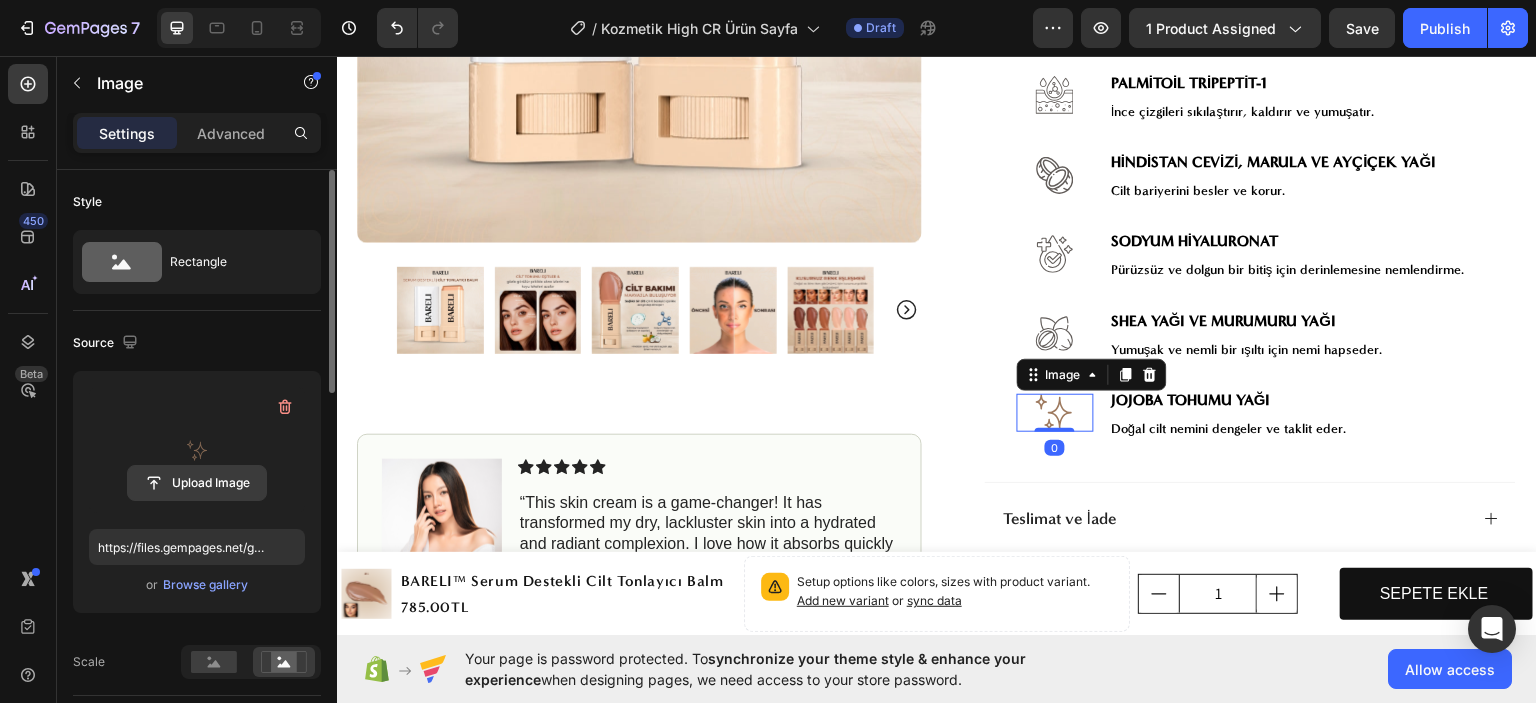 click 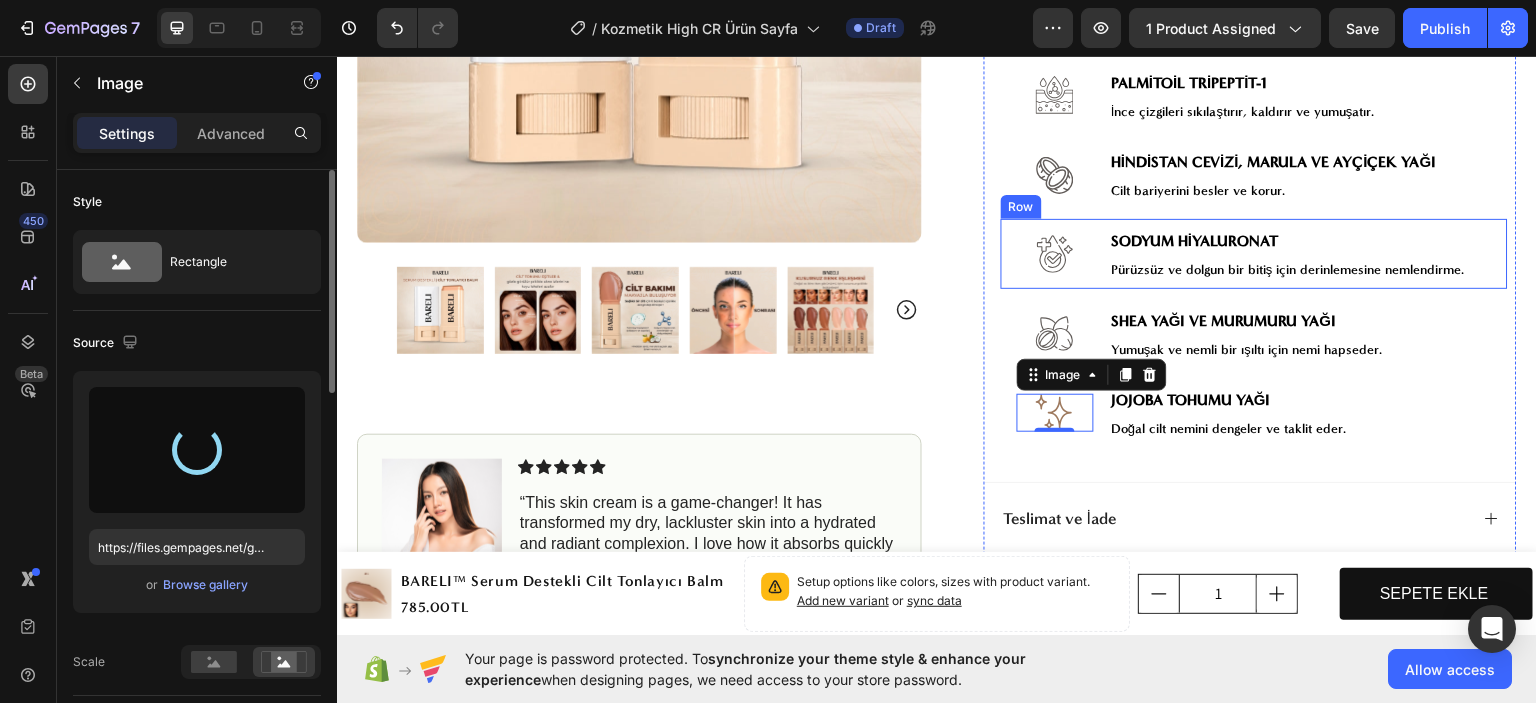 type on "https://files.gempages.net/gempages_578158889476817424-a61aa056-2a7b-4650-b53a-a5cabd1b7ebd.svg" 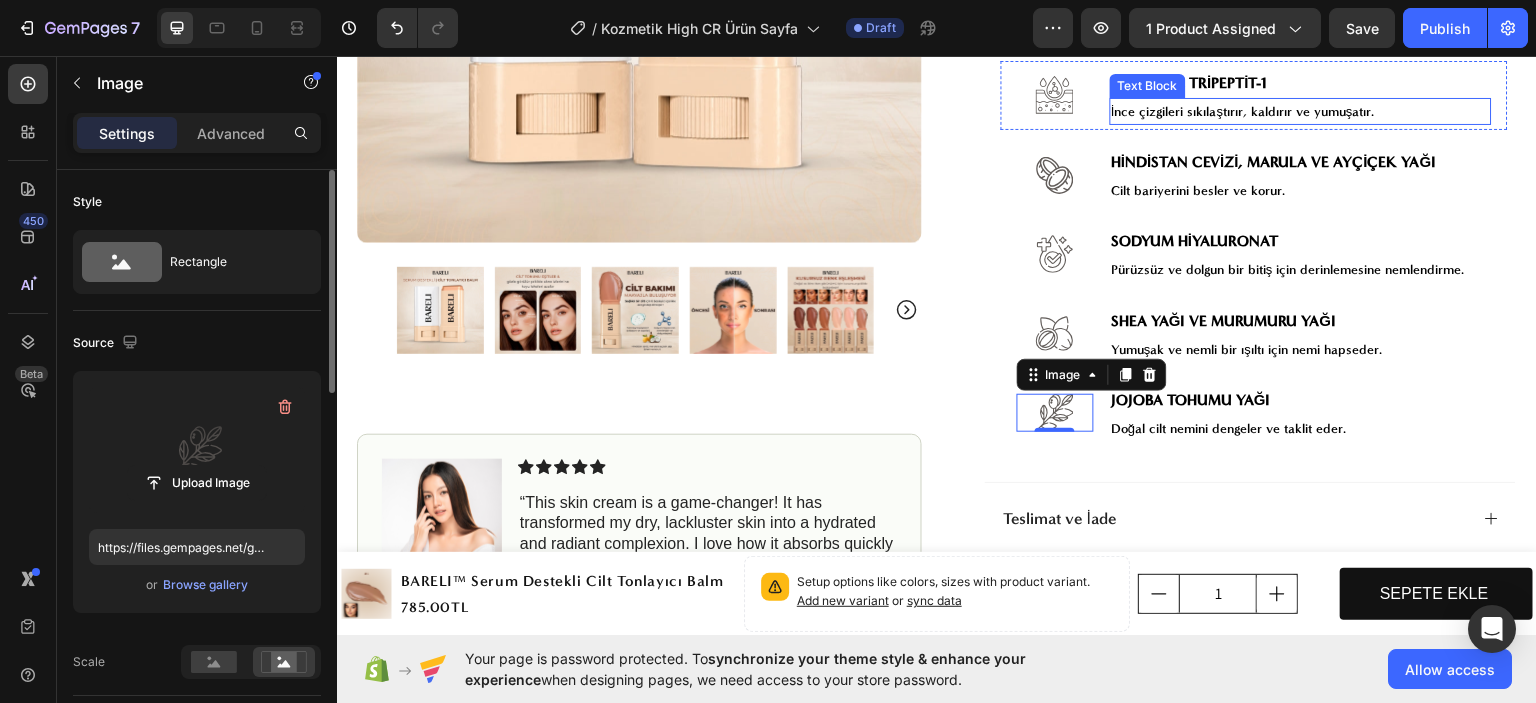 scroll, scrollTop: 991, scrollLeft: 0, axis: vertical 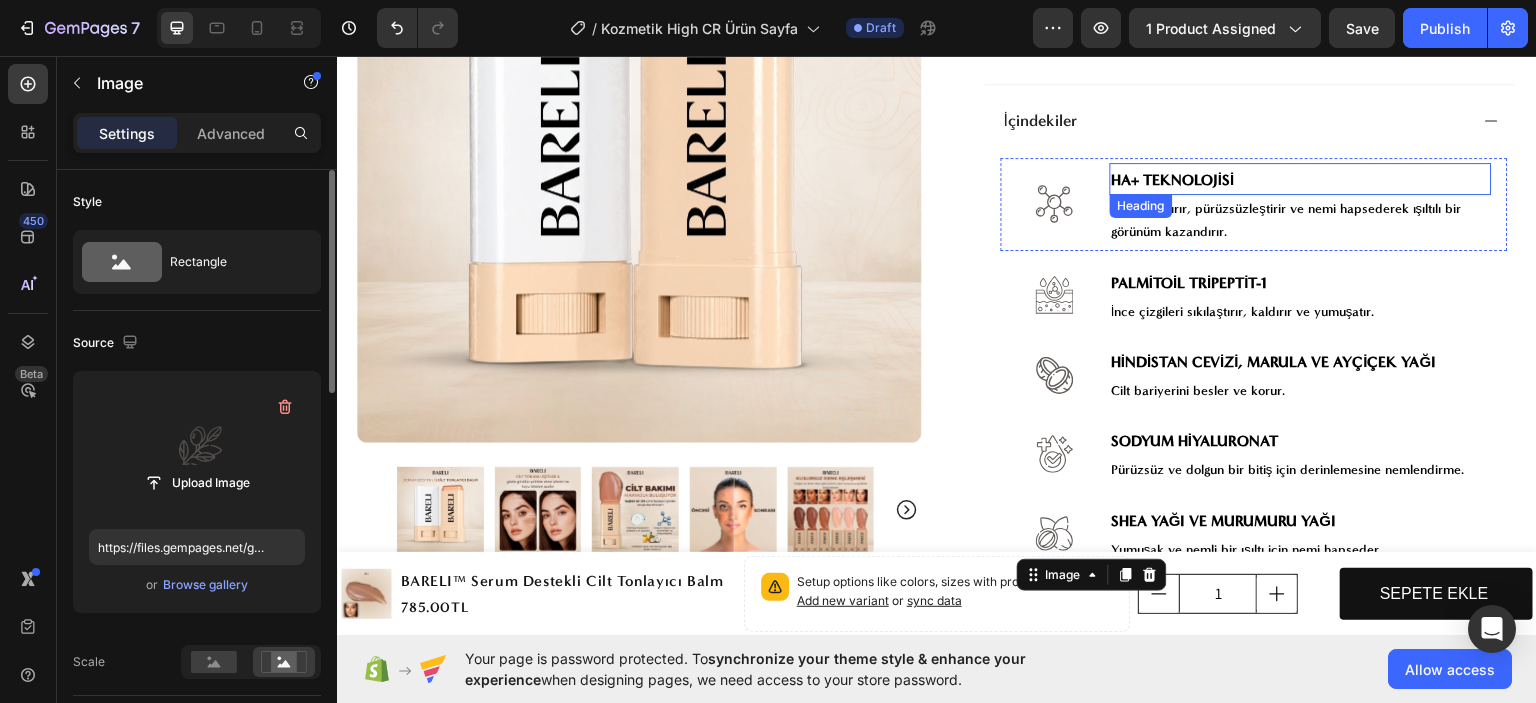 click on "HA+ TEKNOLOJİSİ" at bounding box center (1173, 179) 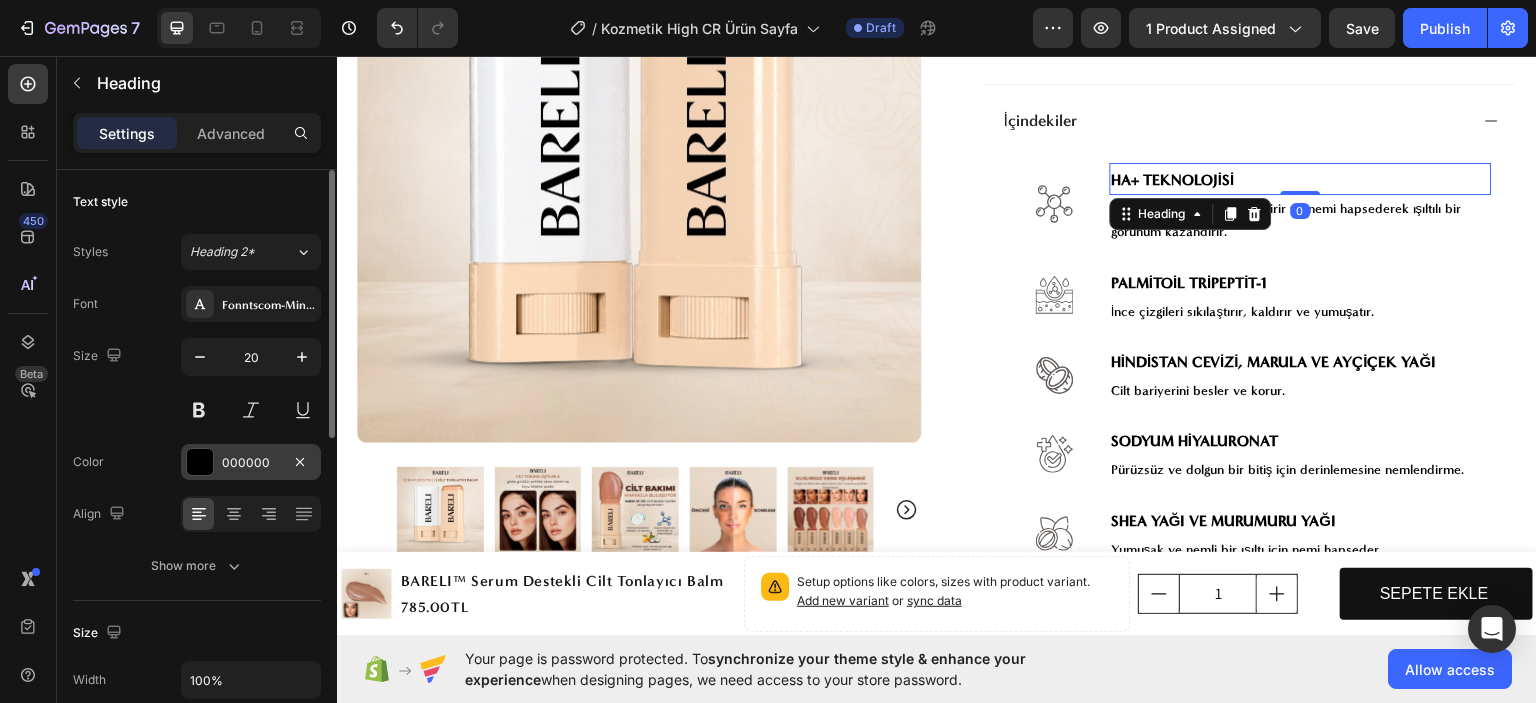 click on "000000" at bounding box center (251, 463) 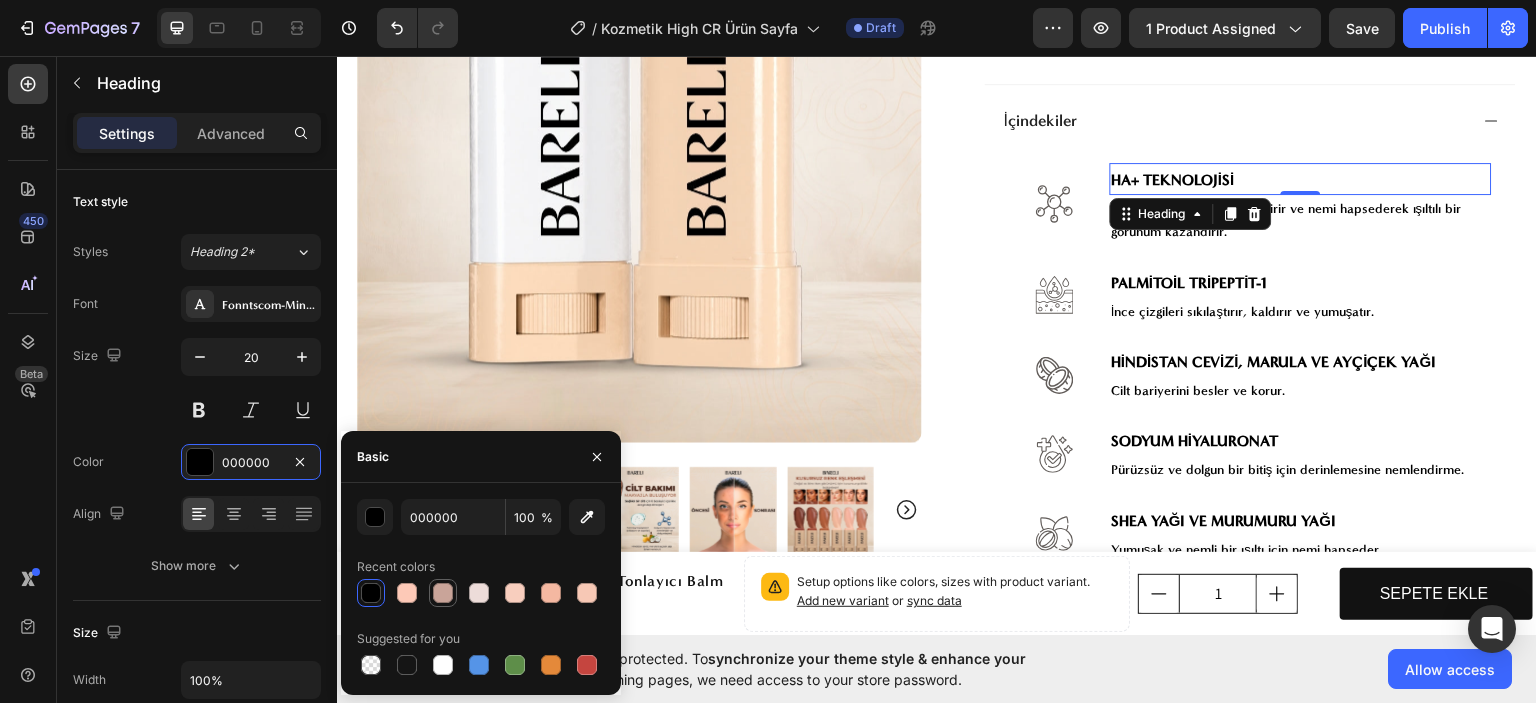 click at bounding box center [443, 593] 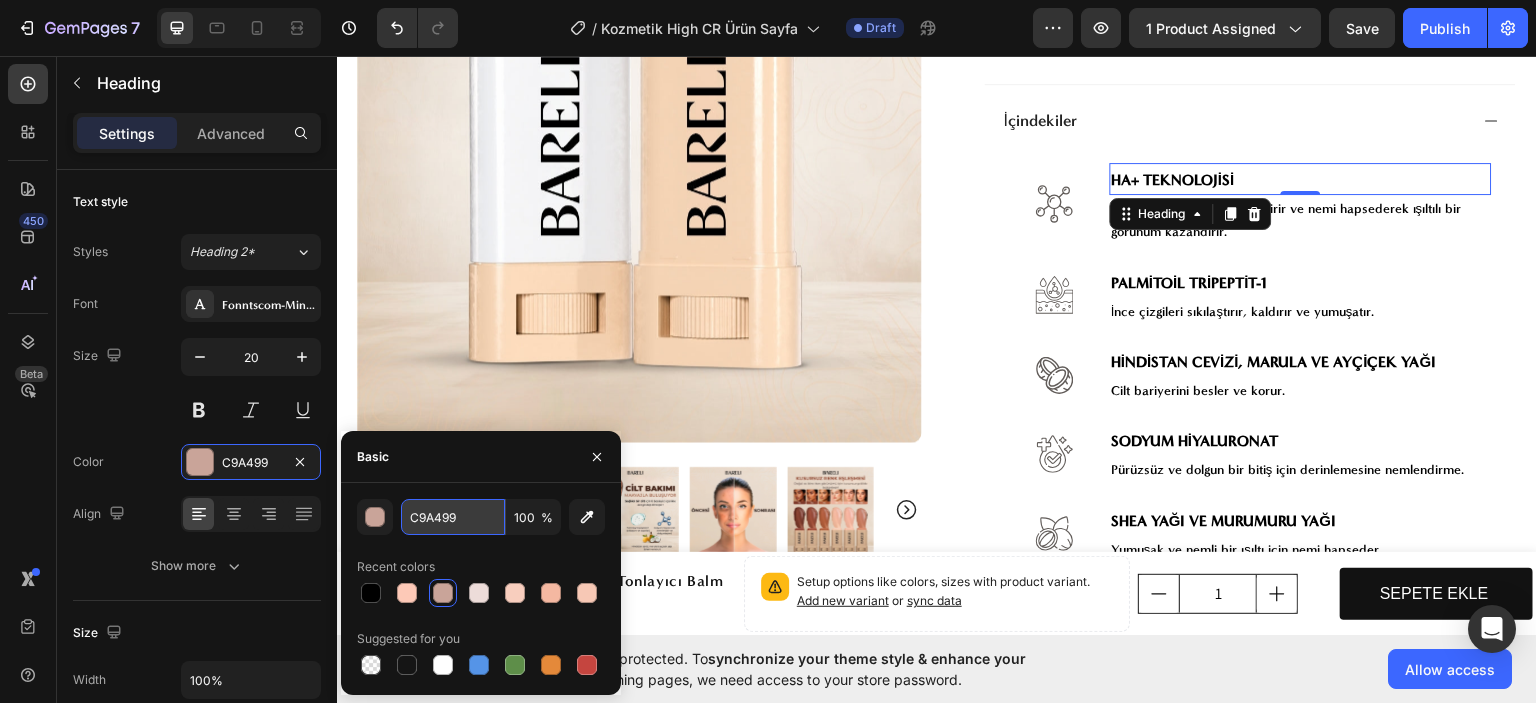 click on "C9A499" at bounding box center [453, 517] 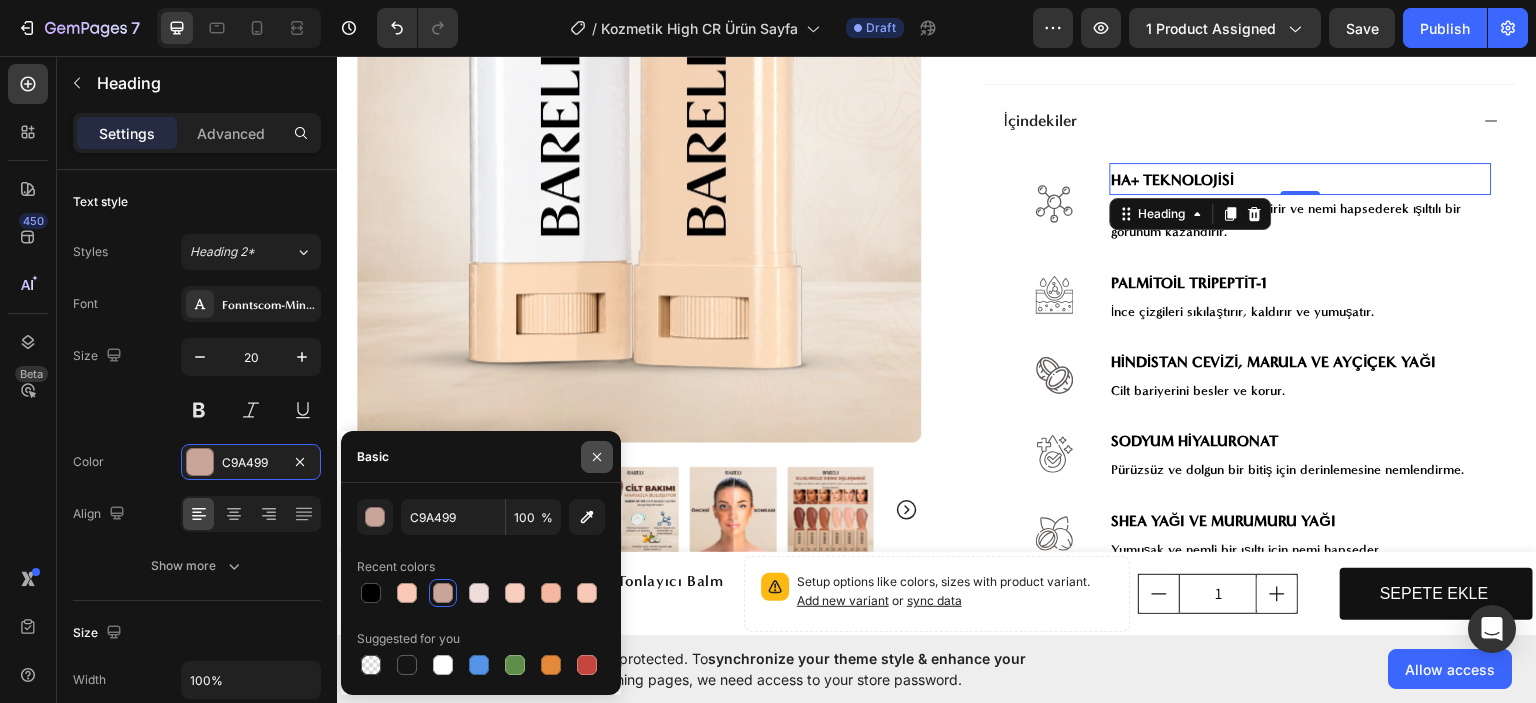 click 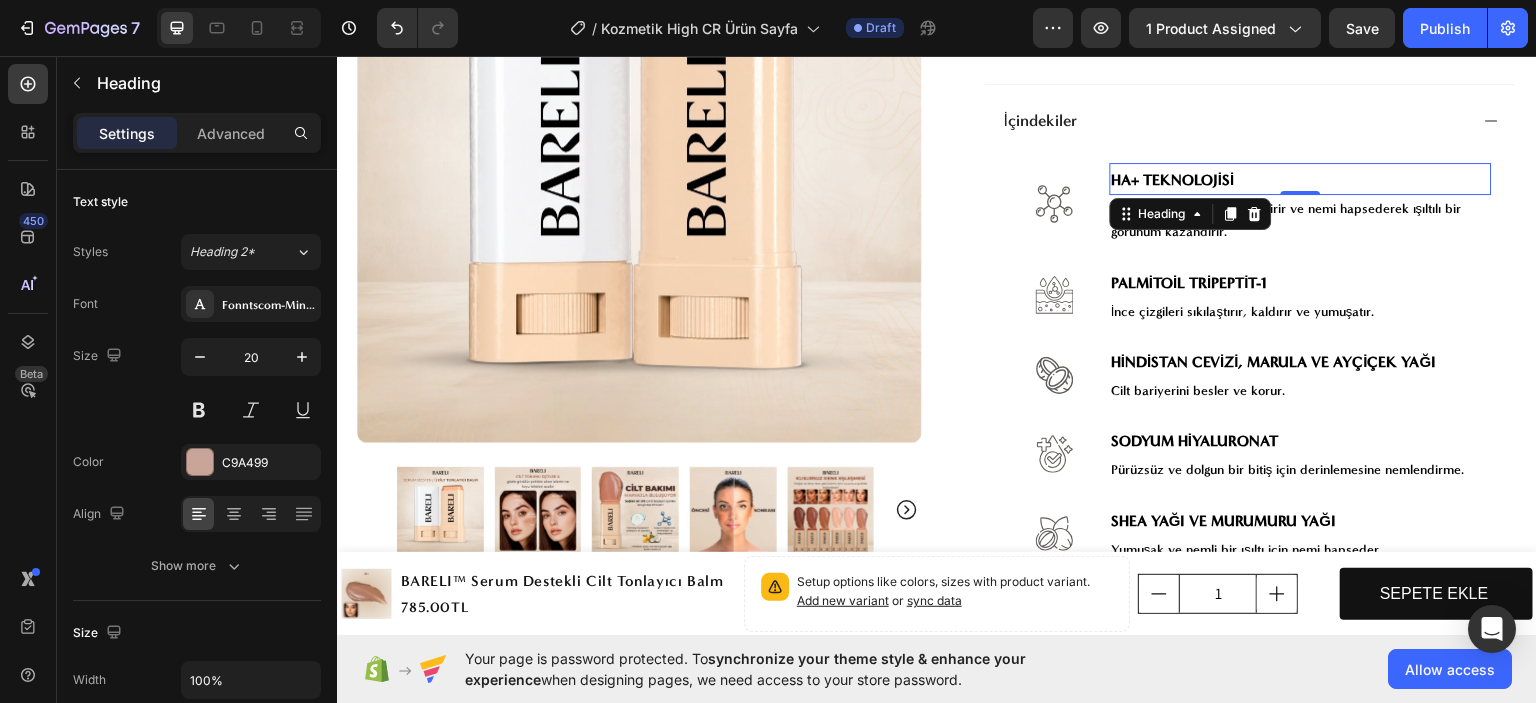 click on "HA+ TEKNOLOJİSİ" at bounding box center (1173, 179) 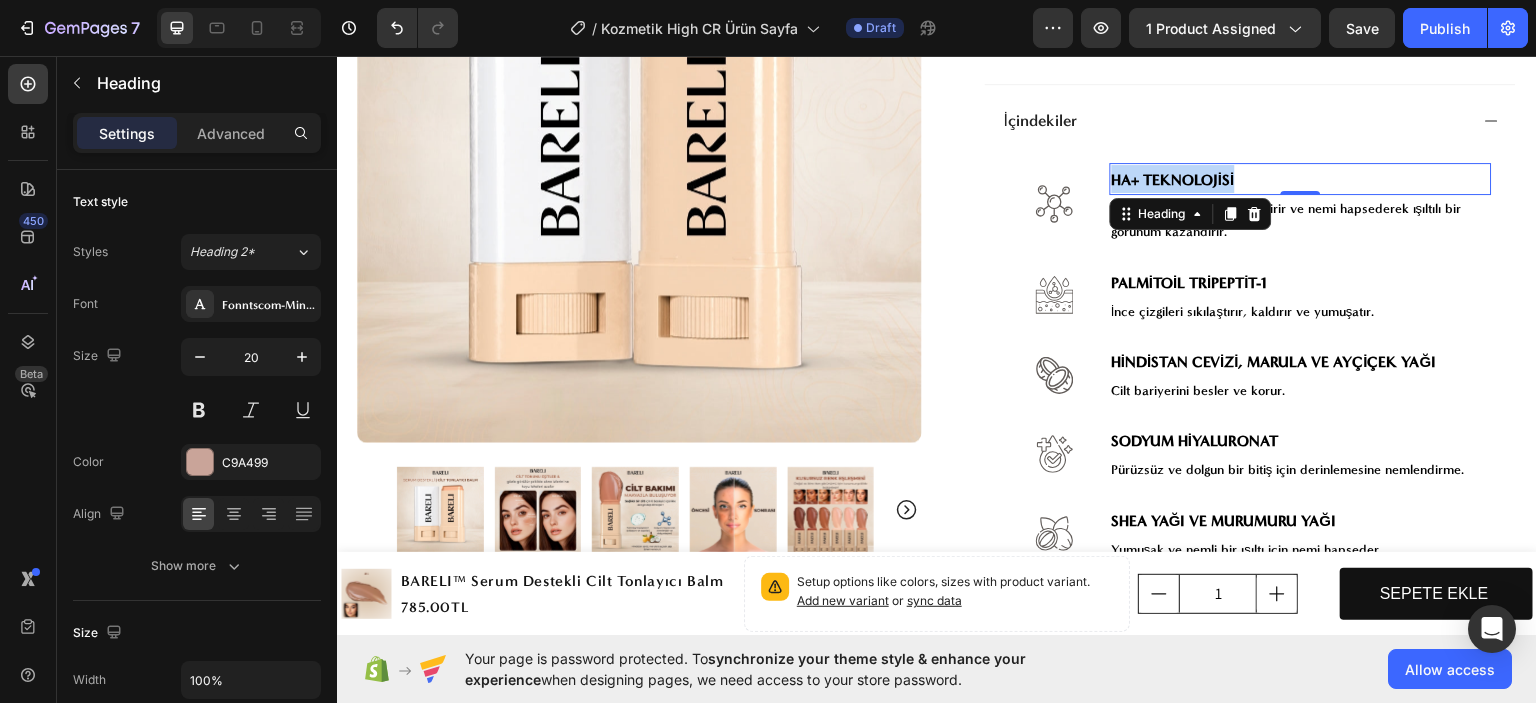 click on "HA+ TEKNOLOJİSİ" at bounding box center (1173, 179) 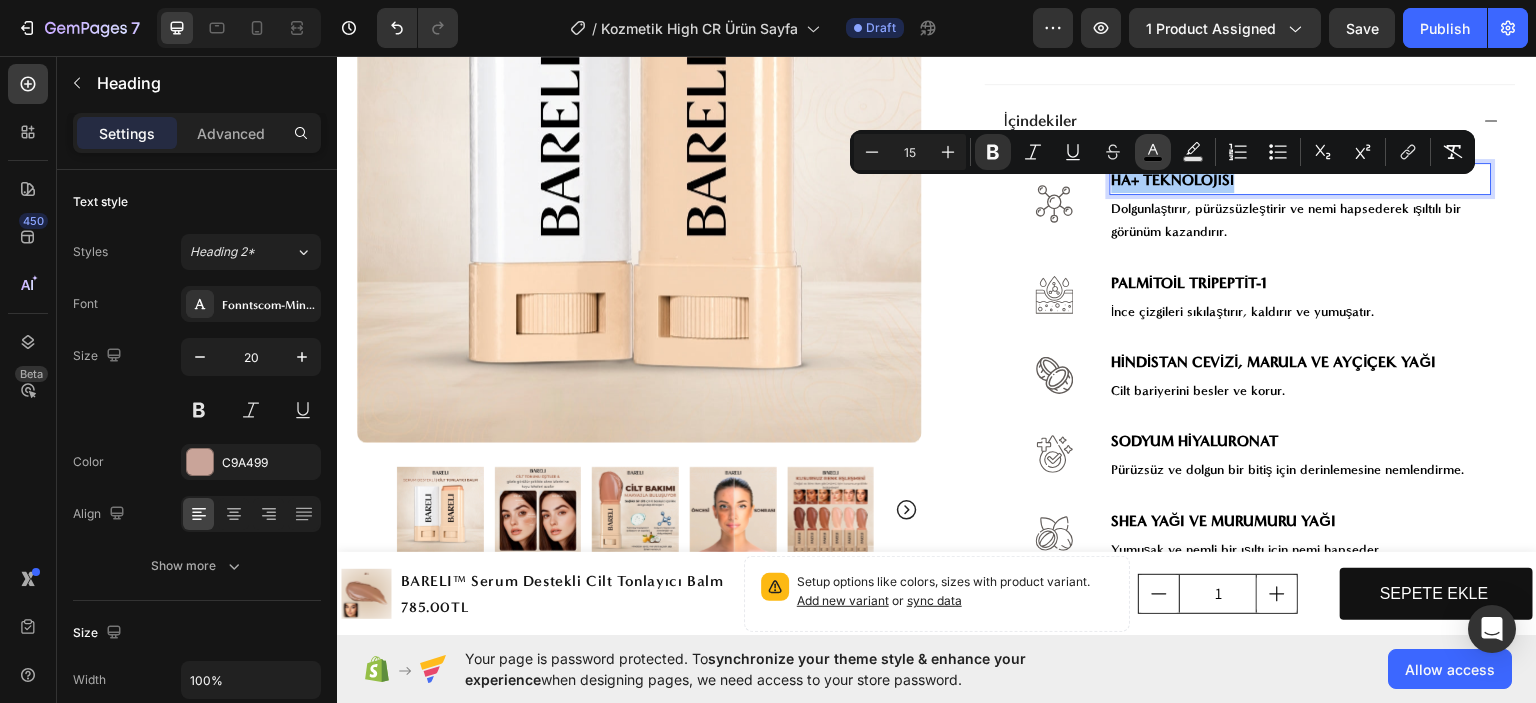click 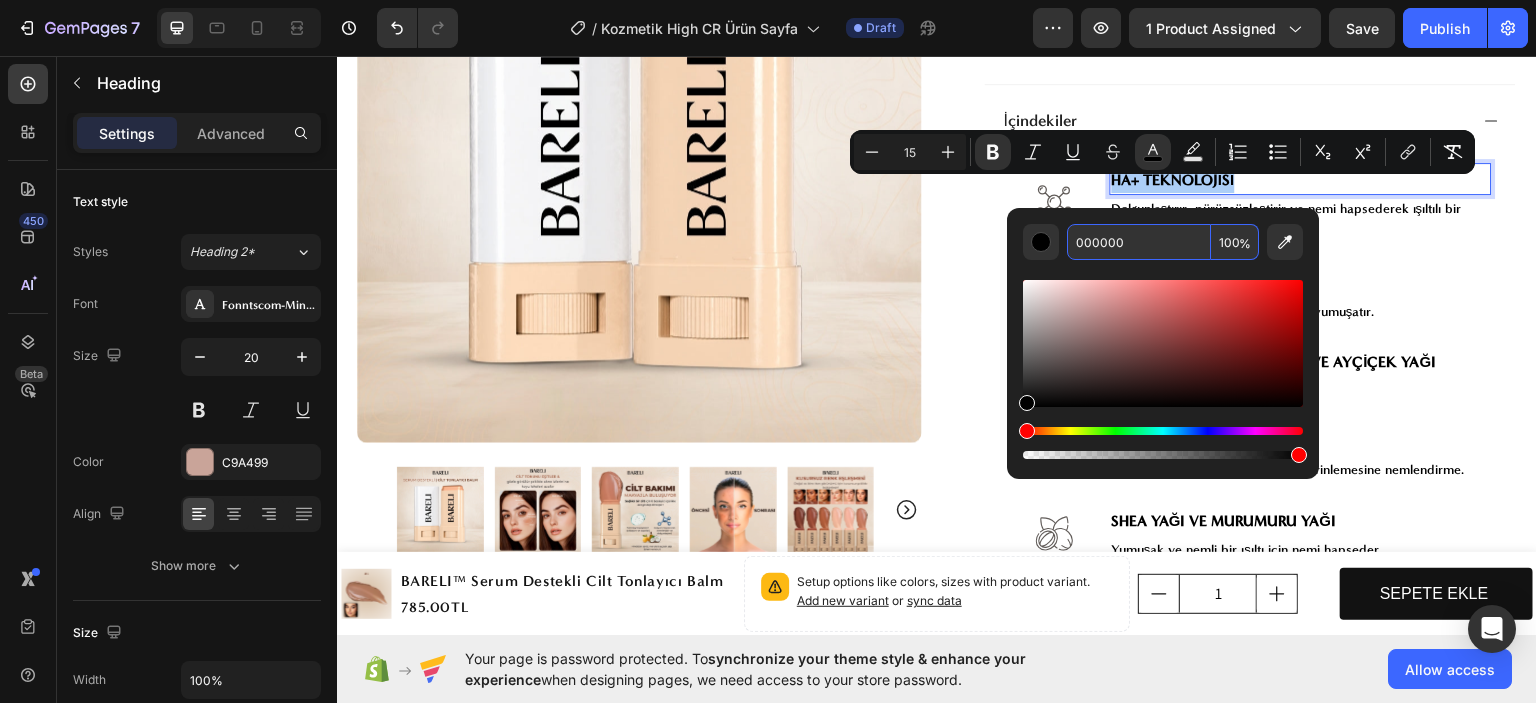 click on "000000" at bounding box center [1139, 242] 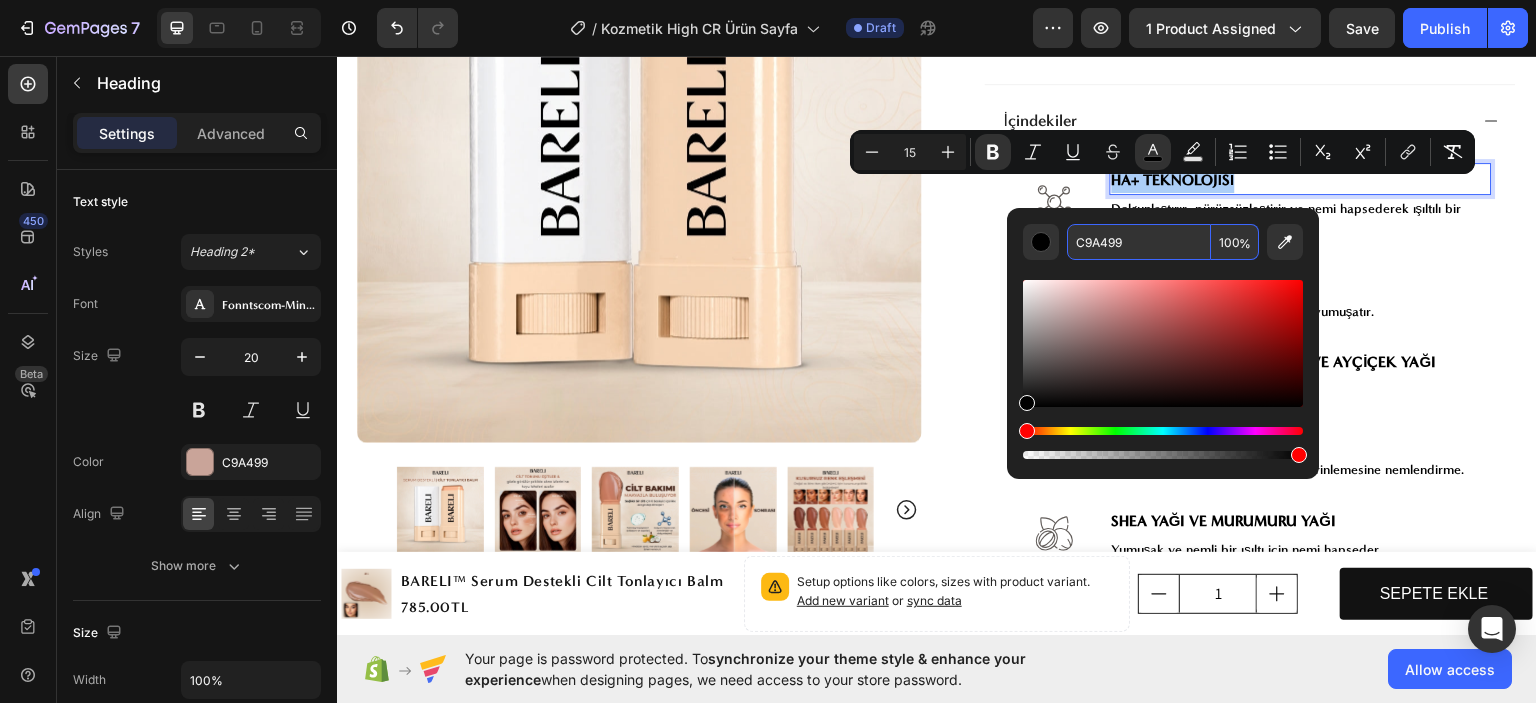 type on "C9A499" 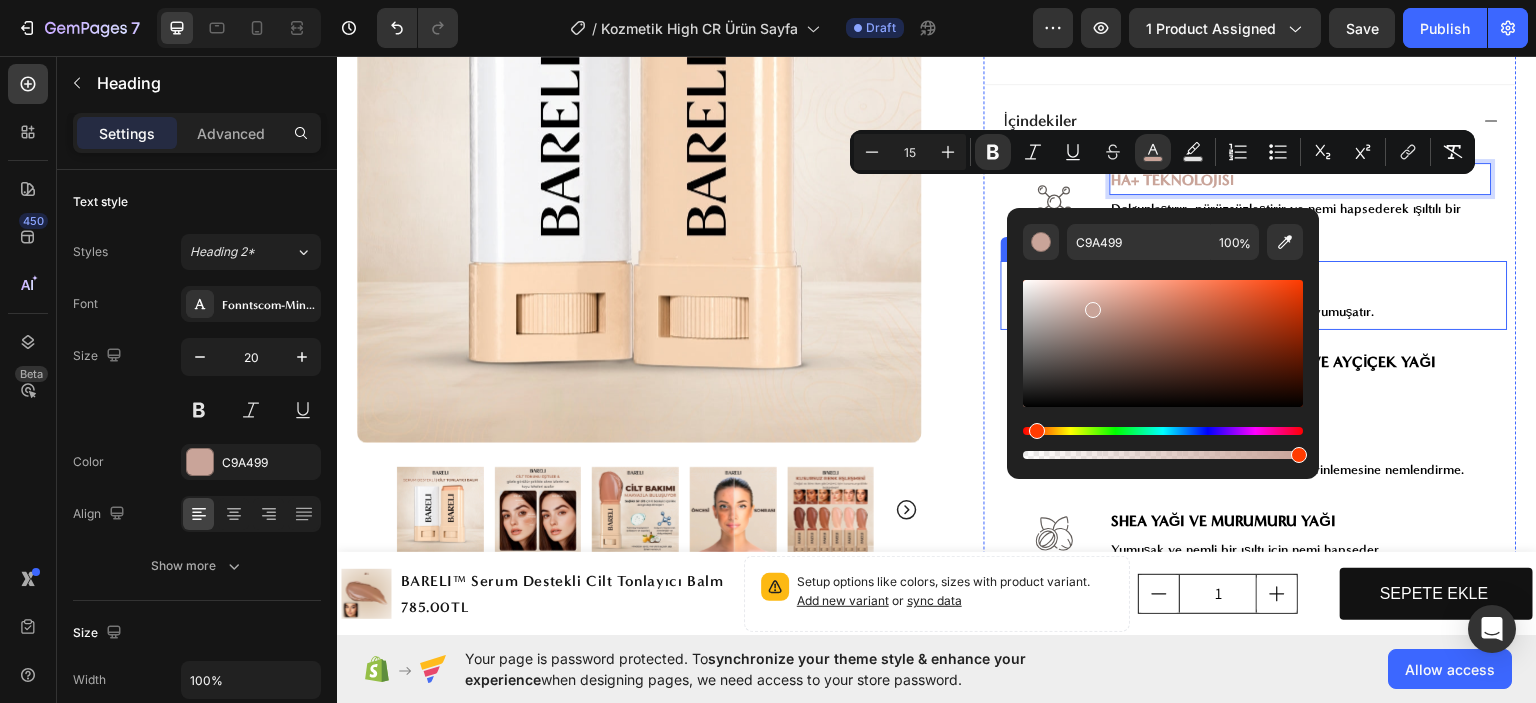 click on "Image ⁠⁠⁠⁠⁠⁠⁠ PALMİTOİL TRİPEPTİT-1 Heading İnce çizgileri sıkılaştırır, kaldırır ve yumuşatır. Text Block Row" at bounding box center (1254, 294) 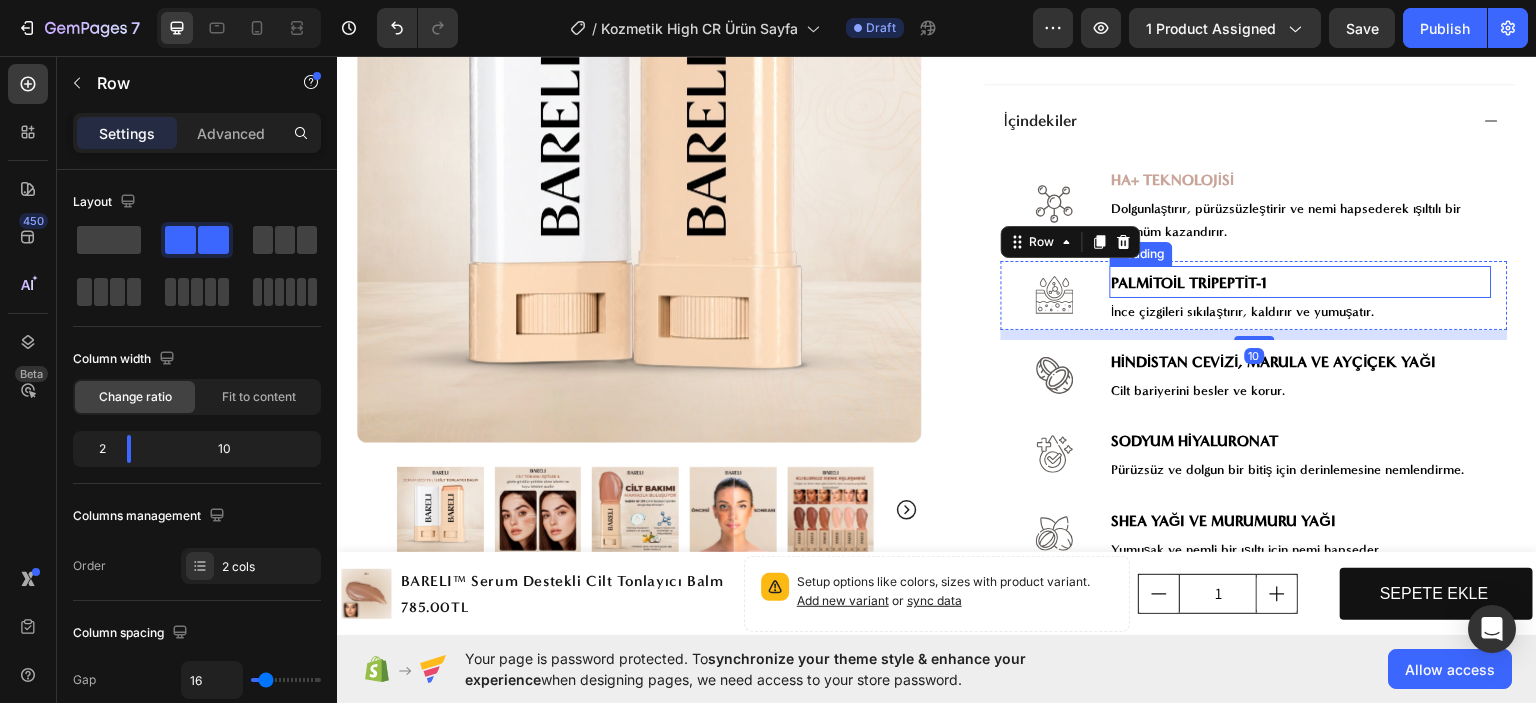 click on "PALMİTOİL TRİPEPTİT-1" at bounding box center (1190, 282) 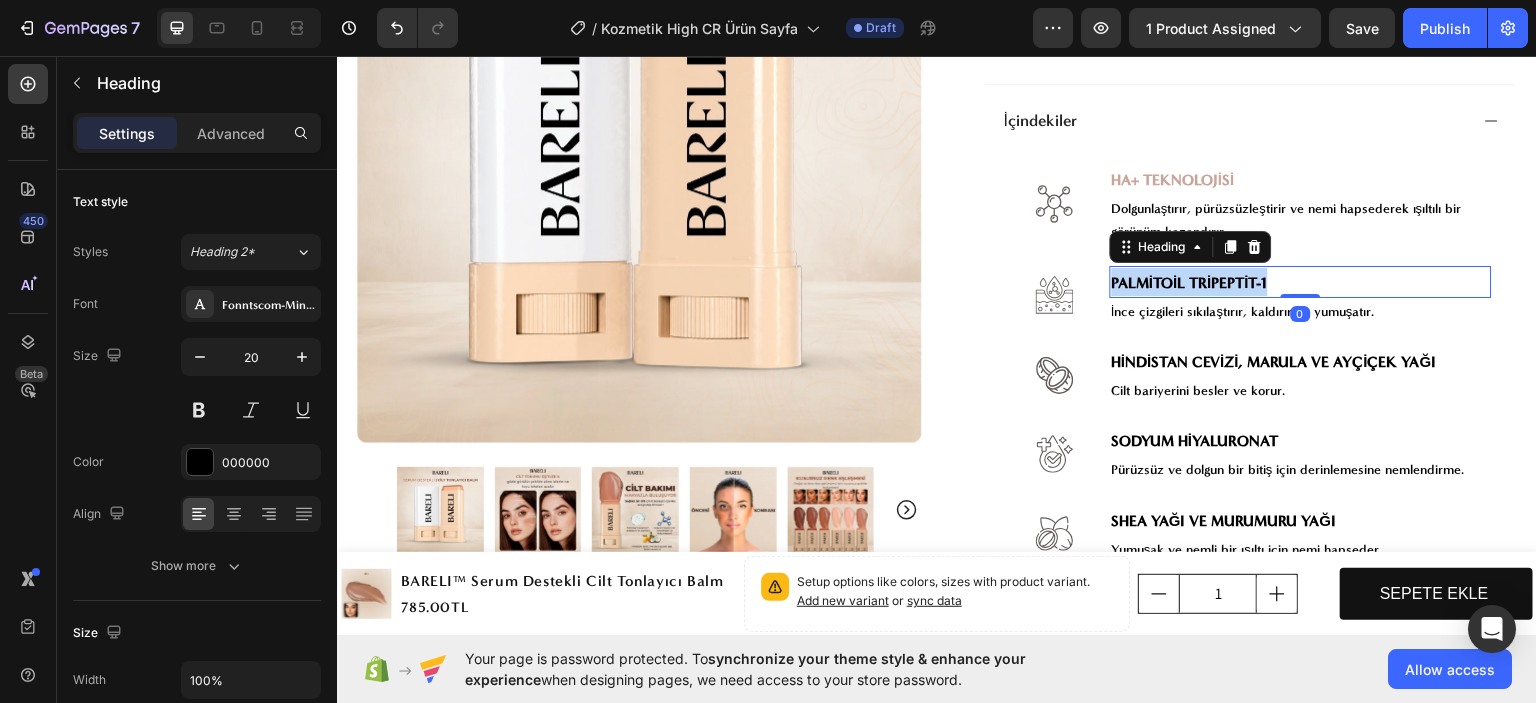 click on "PALMİTOİL TRİPEPTİT-1" at bounding box center (1190, 282) 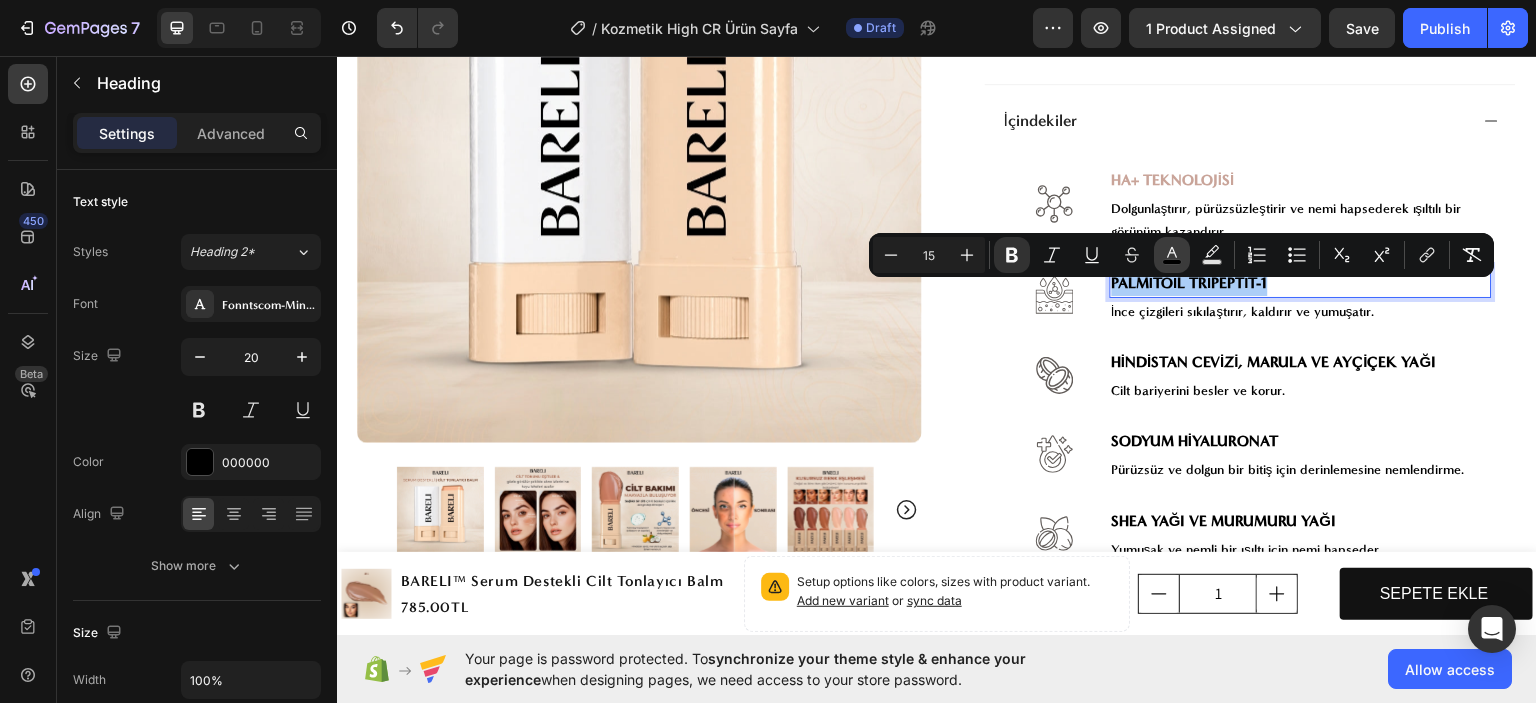 click 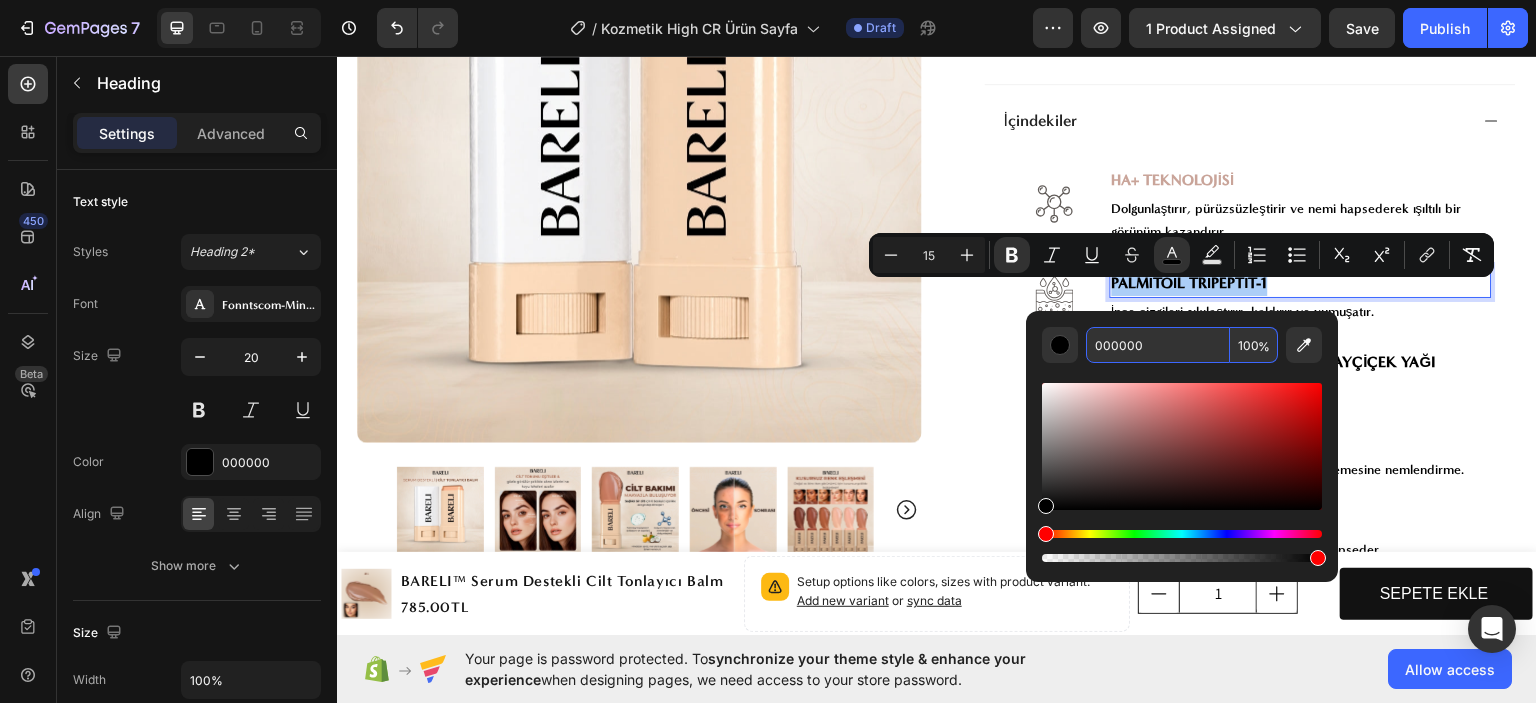 click on "000000" at bounding box center (1158, 345) 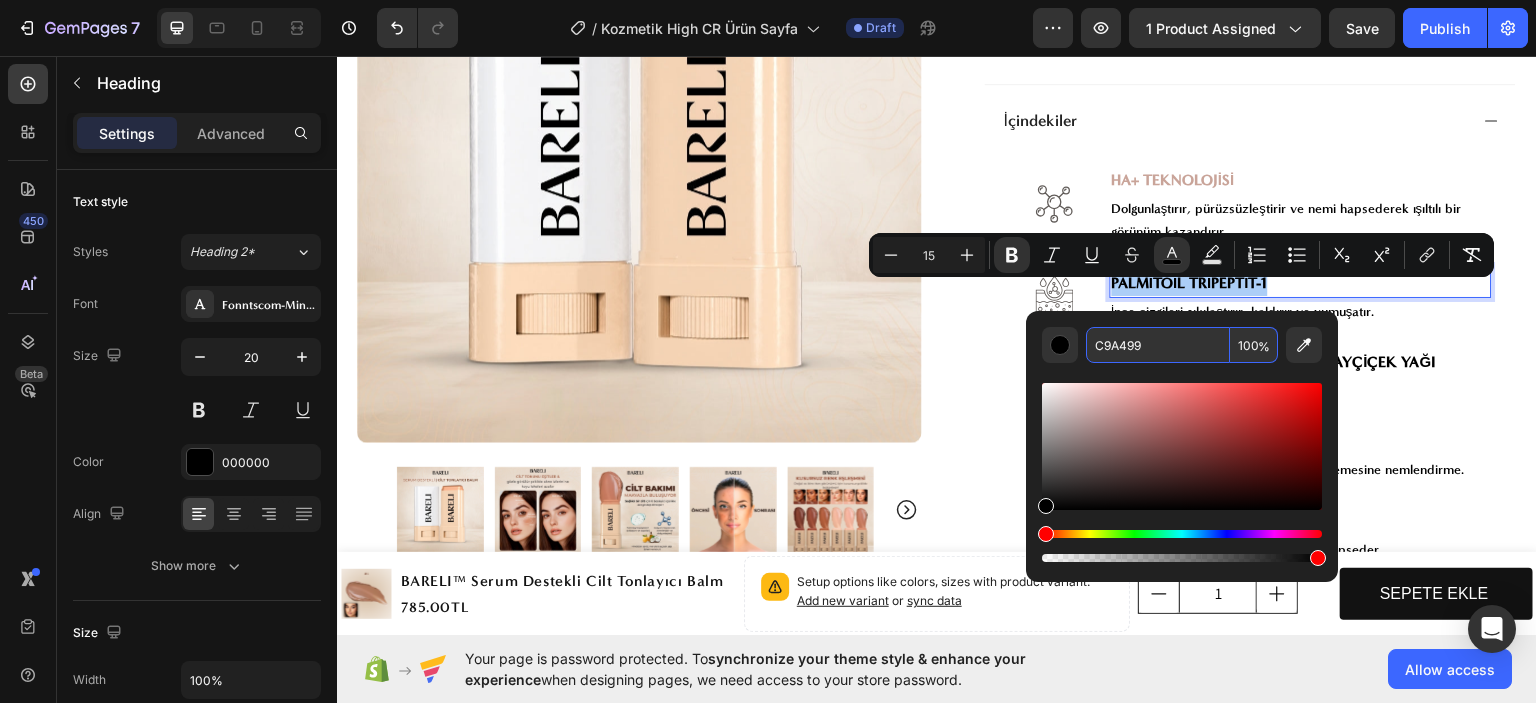 type on "C9A499" 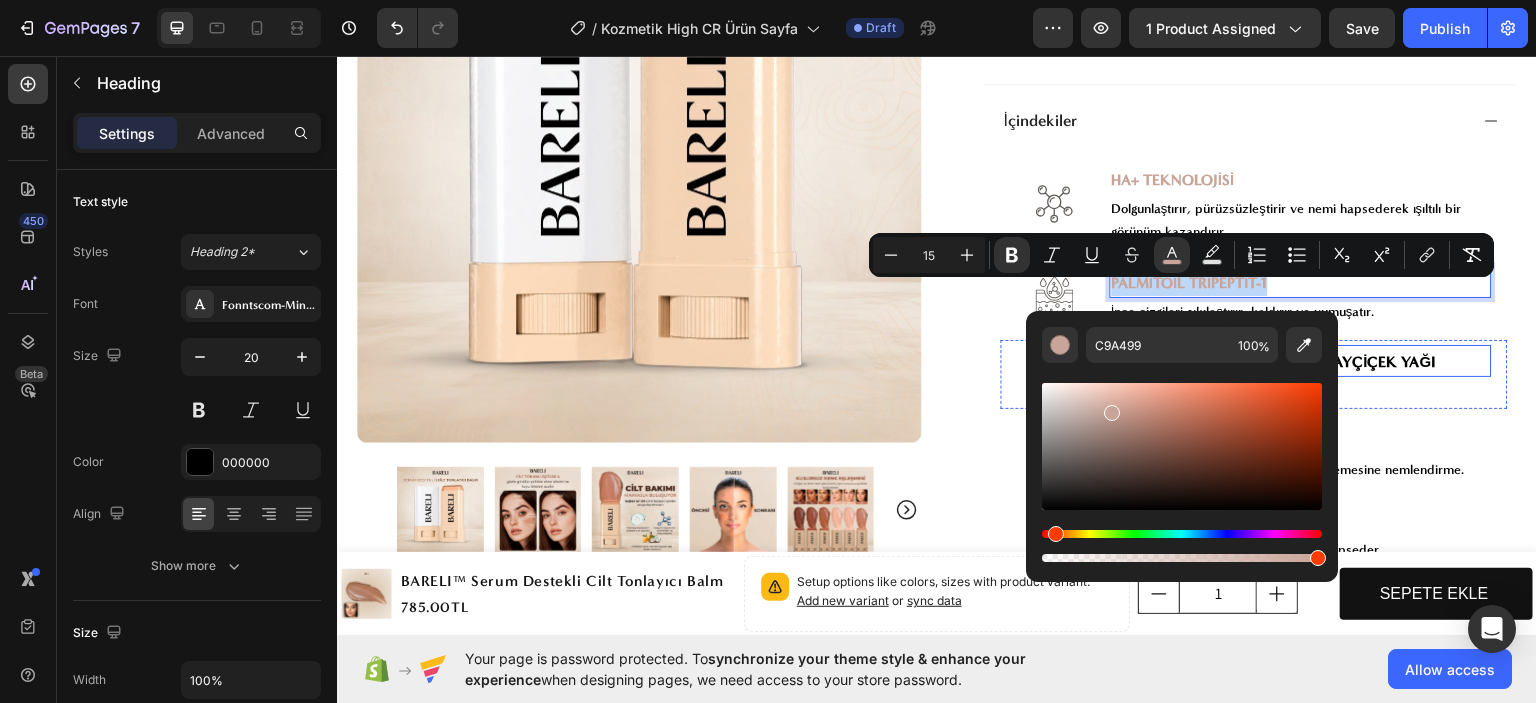 click on "Image ⁠⁠⁠⁠⁠⁠⁠ HA+ TEKNOLOJİSİ Heading Dolgunlaştırır, pürüzsüzleştirir ve nemi hapsederek ışıltılı bir görünüm kazandırır. Text Block Row Image PALMİTOİL TRİPEPTİT-1 Heading   0 İnce çizgileri sıkılaştırır, kaldırır ve yumuşatır. Text Block Row Image ⁠⁠⁠⁠⁠⁠⁠ HİNDİSTAN CEVİZİ, MARULA VE AYÇİÇEK YAĞI Heading Cilt bariyerini besler ve korur. Text Block Row Image ⁠⁠⁠⁠⁠⁠⁠ SODYUM HİYALURONAT Heading Pürüzsüz ve dolgun bir bitiş için derinlemesine nemlendirme. Text Block Row Image ⁠⁠⁠⁠⁠⁠⁠ SHEA YAĞI VE MURUMURU YAĞI Heading Yumuşak ve nemli bir ışıltı için nemi hapseder. Text Block Row Image ⁠⁠⁠⁠⁠⁠⁠ JOJOBA TOHUMU YAĞI Heading Doğal cilt nemini dengeler ve taklit eder. Text Block Row" at bounding box center [1254, 407] 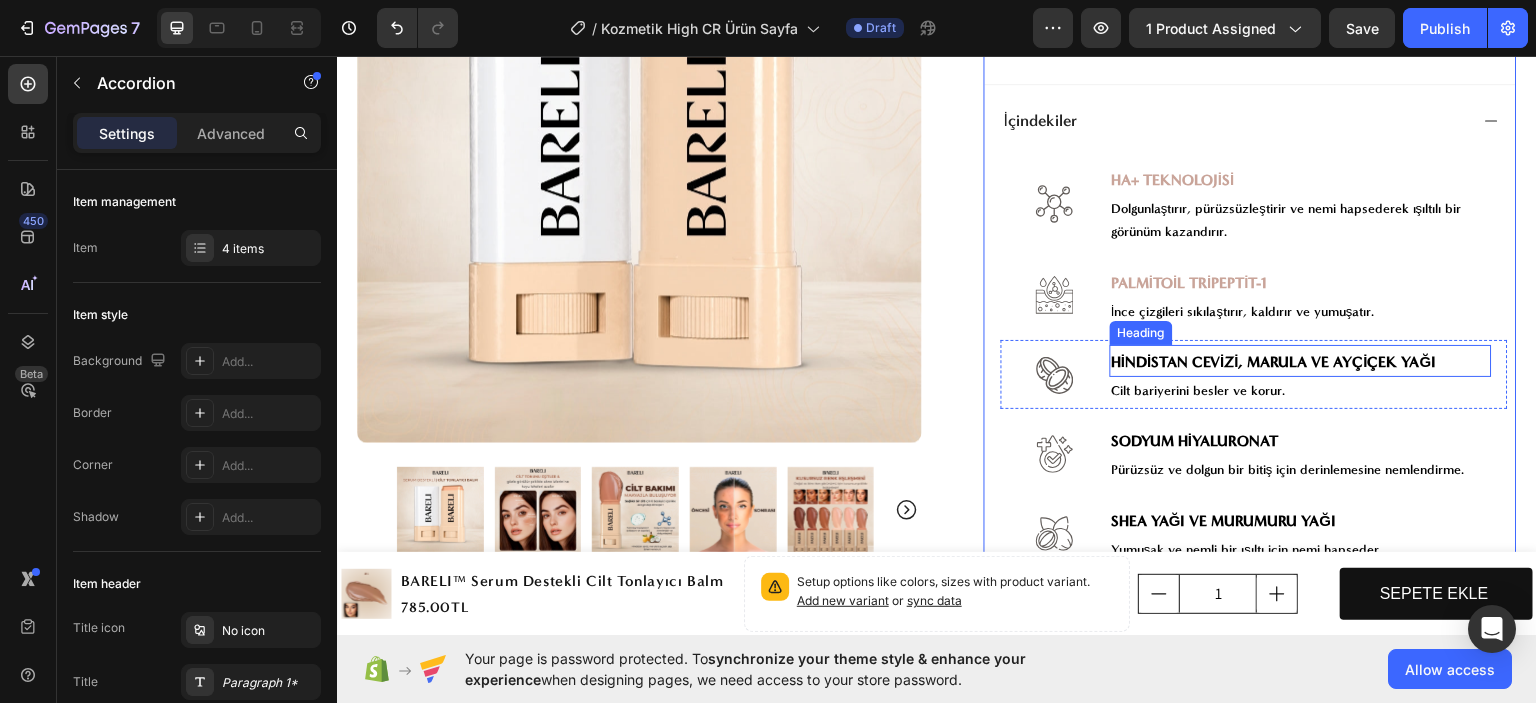 click on "HİNDİSTAN CEVİZİ, MARULA VE AYÇİÇEK YAĞI" at bounding box center (1275, 361) 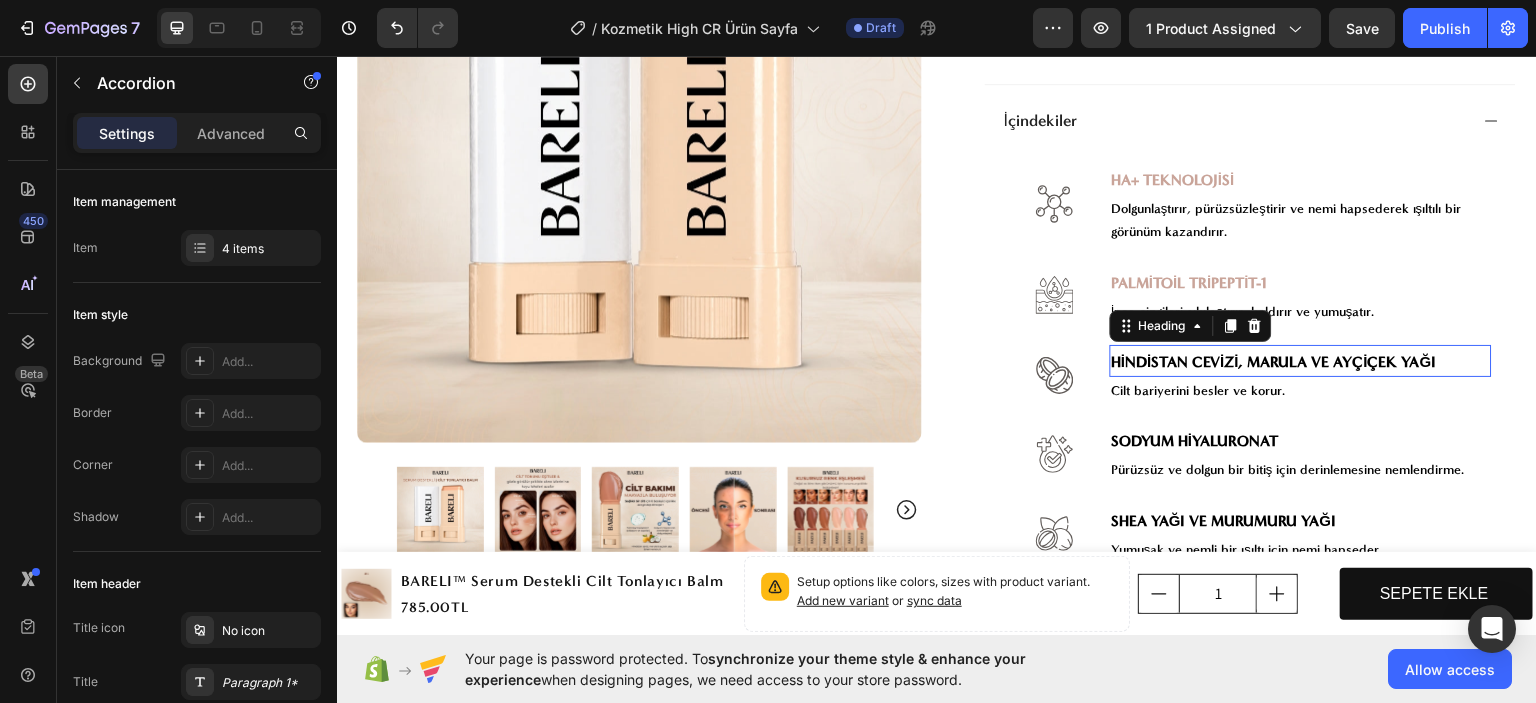 click on "HİNDİSTAN CEVİZİ, MARULA VE AYÇİÇEK YAĞI" at bounding box center (1275, 361) 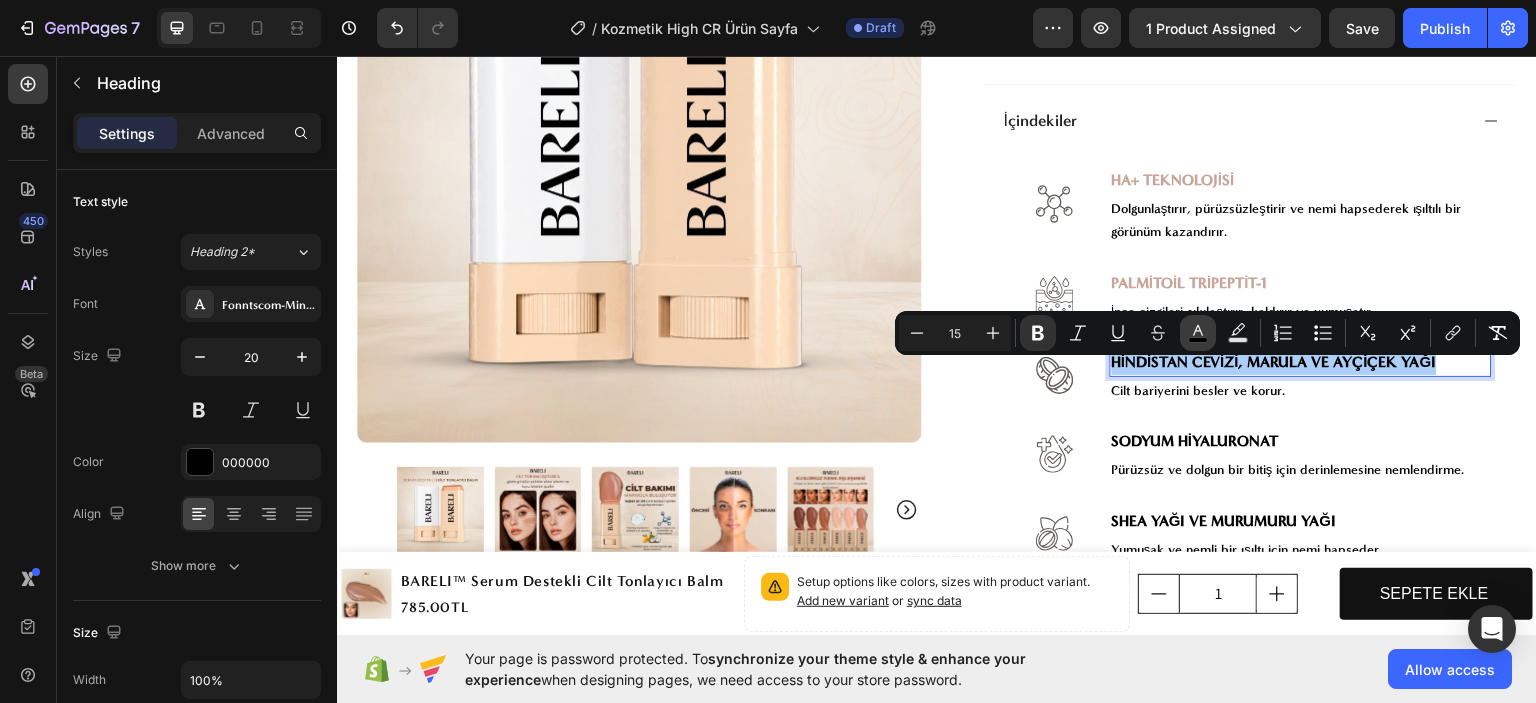 click 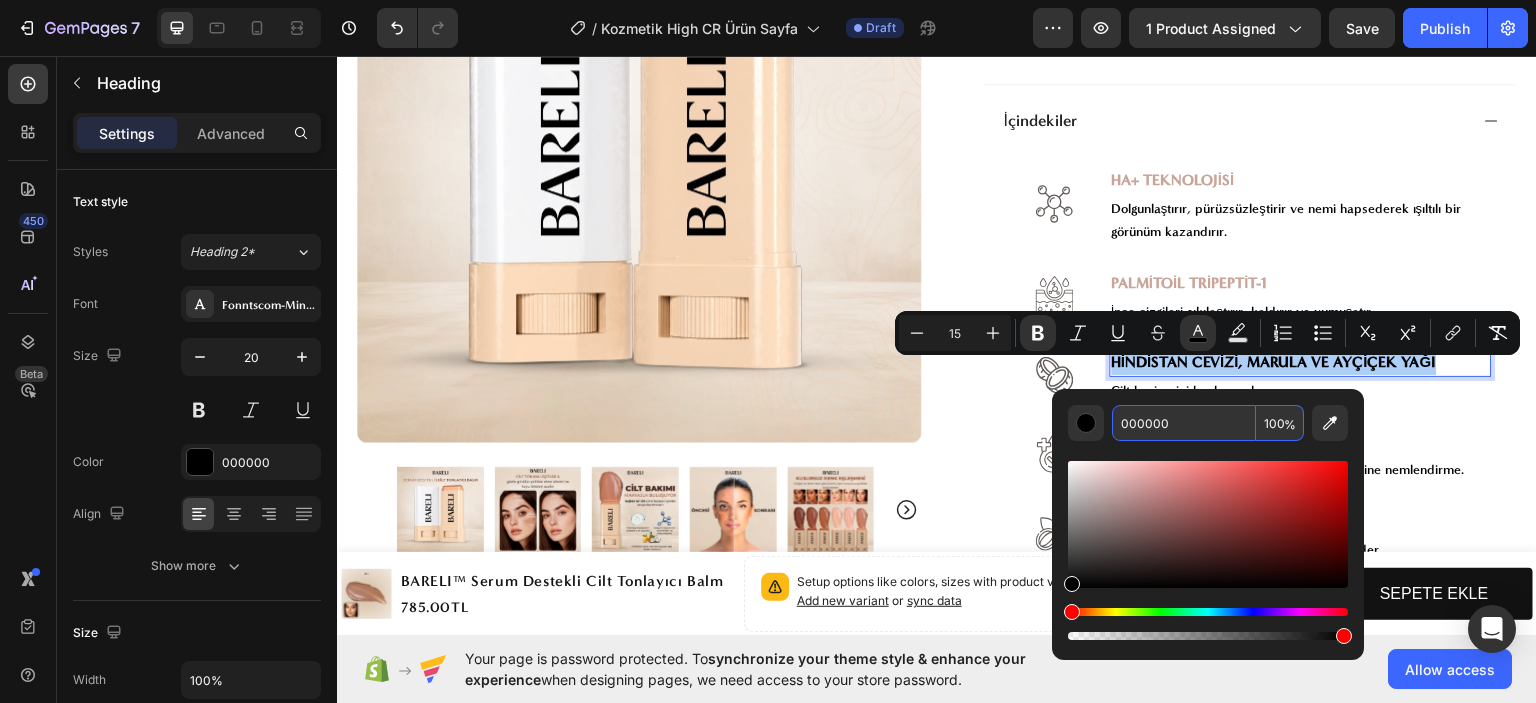 click on "000000" at bounding box center [1184, 423] 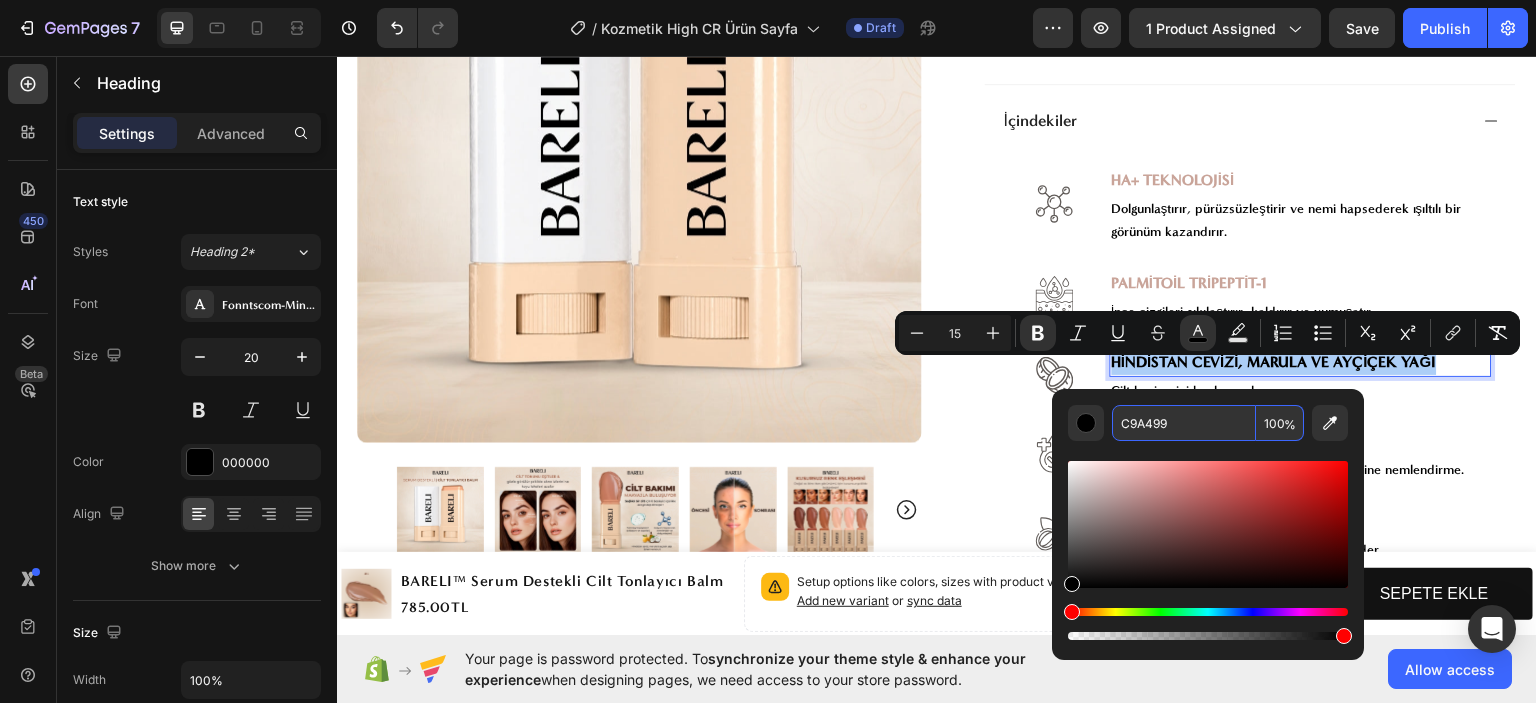 type on "C9A499" 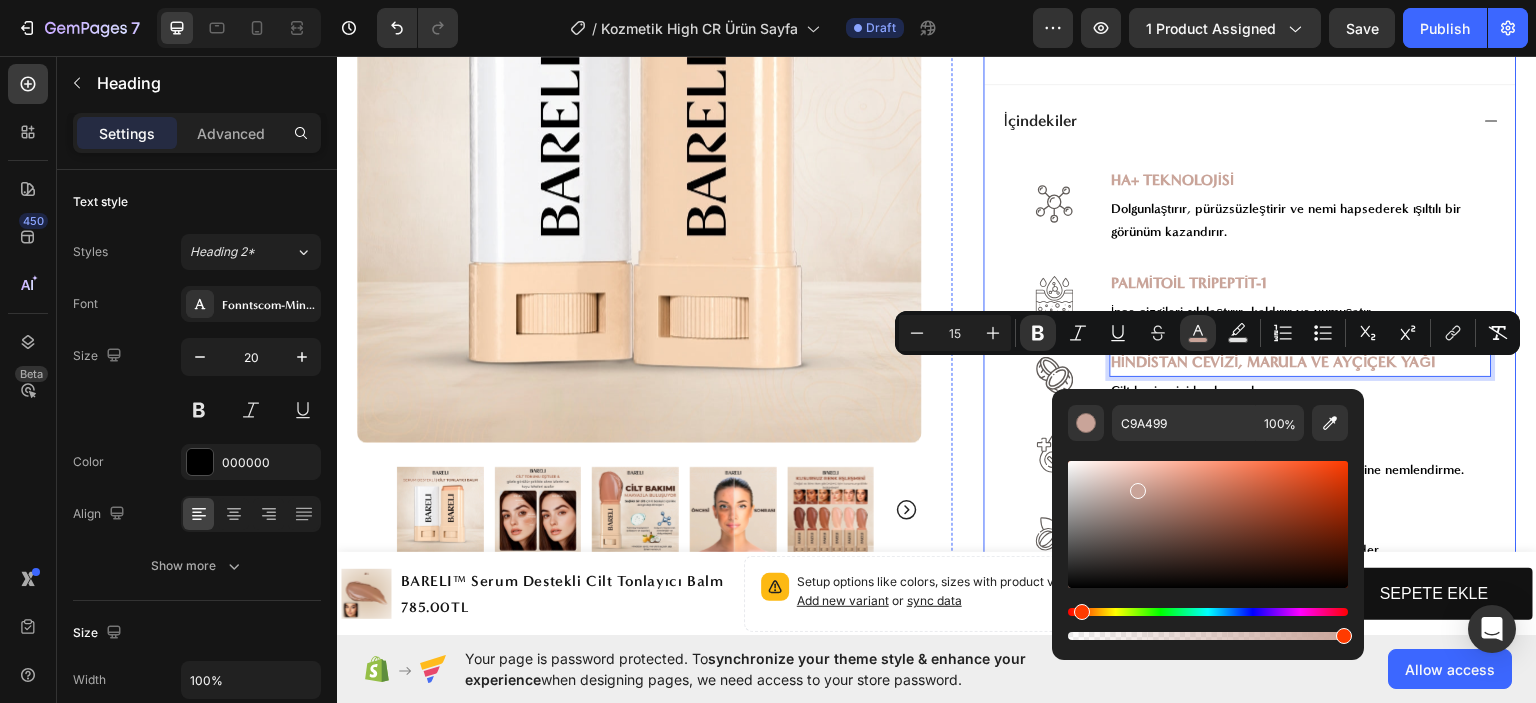 click on "Image ⁠⁠⁠⁠⁠⁠⁠ HA+ TEKNOLOJİSİ Heading Dolgunlaştırır, pürüzsüzleştirir ve nemi hapsederek ışıltılı bir görünüm kazandırır. Text Block Row Image ⁠⁠⁠⁠⁠⁠⁠ PALMİTOİL TRİPEPTİT-1 Heading İnce çizgileri sıkılaştırır, kaldırır ve yumuşatır. Text Block Row Image HİNDİSTAN CEVİZİ, MARULA VE AYÇİÇEK YAĞI Heading   0 Cilt bariyerini besler ve korur. Text Block Row Image ⁠⁠⁠⁠⁠⁠⁠ SODYUM HİYALURONAT Heading Pürüzsüz ve dolgun bir bitiş için derinlemesine nemlendirme. Text Block Row Image ⁠⁠⁠⁠⁠⁠⁠ SHEA YAĞI VE MURUMURU YAĞI Heading Yumuşak ve nemli bir ışıltı için nemi hapseder. Text Block Row Image ⁠⁠⁠⁠⁠⁠⁠ JOJOBA TOHUMU YAĞI Heading Doğal cilt nemini dengeler ve taklit eder. Text Block Row" at bounding box center [1250, 419] 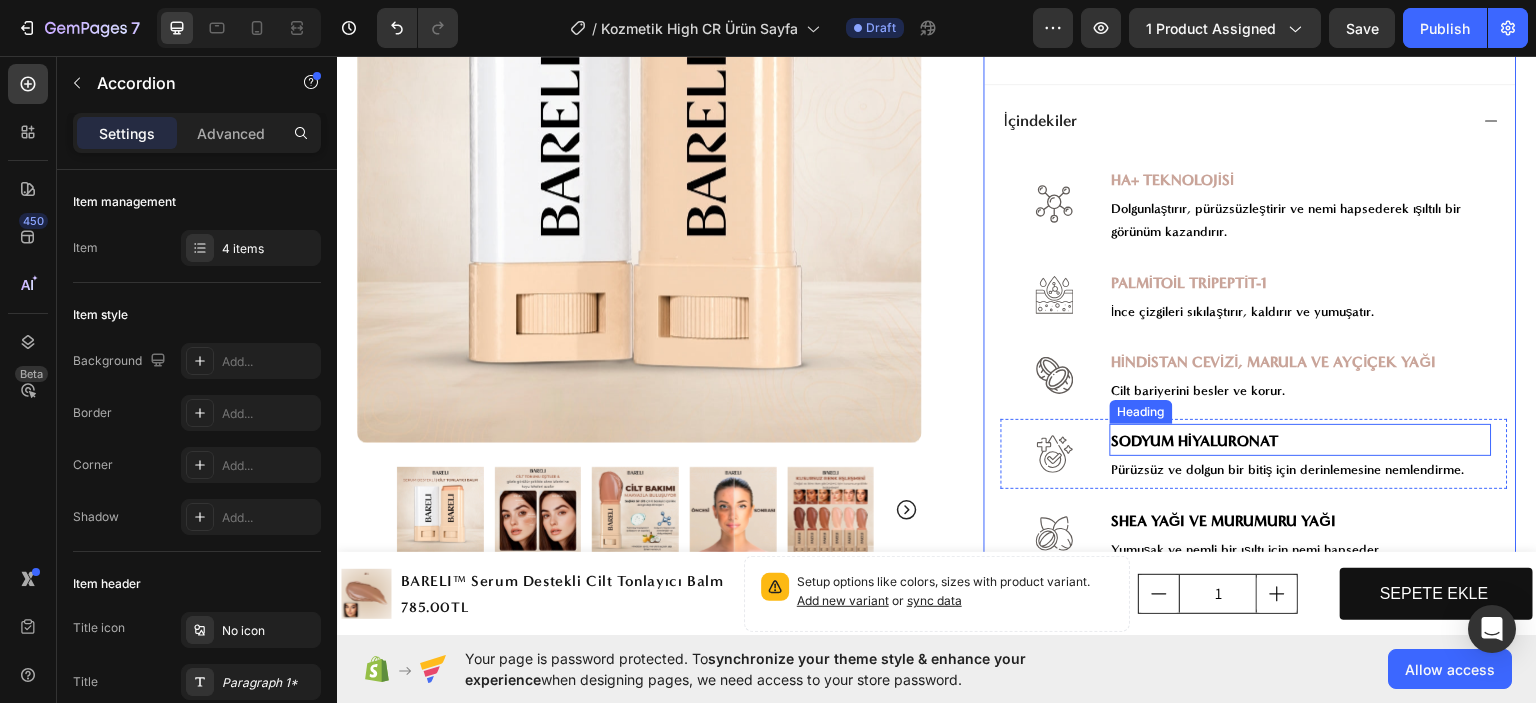 click on "SODYUM HİYALURONAT" at bounding box center (1195, 440) 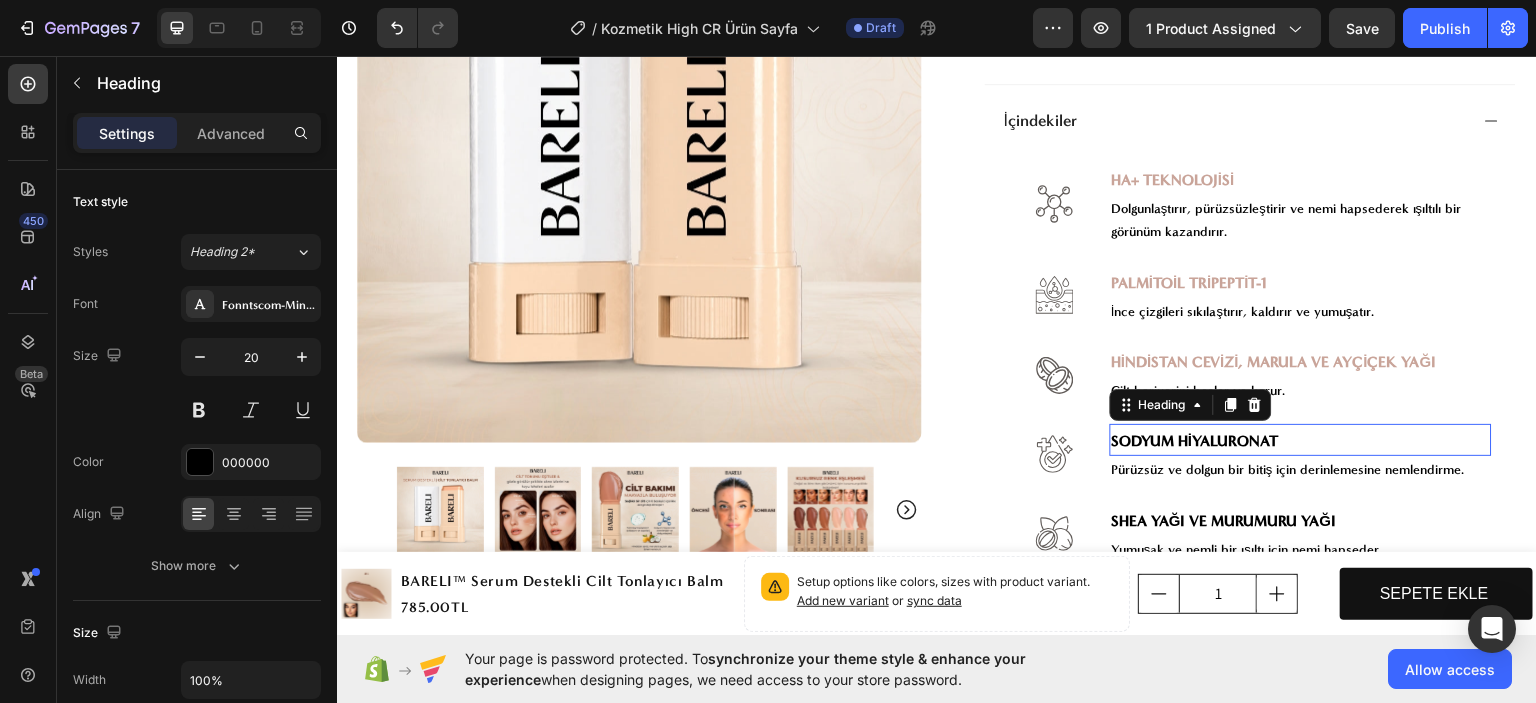 click on "SODYUM HİYALURONAT" at bounding box center [1195, 440] 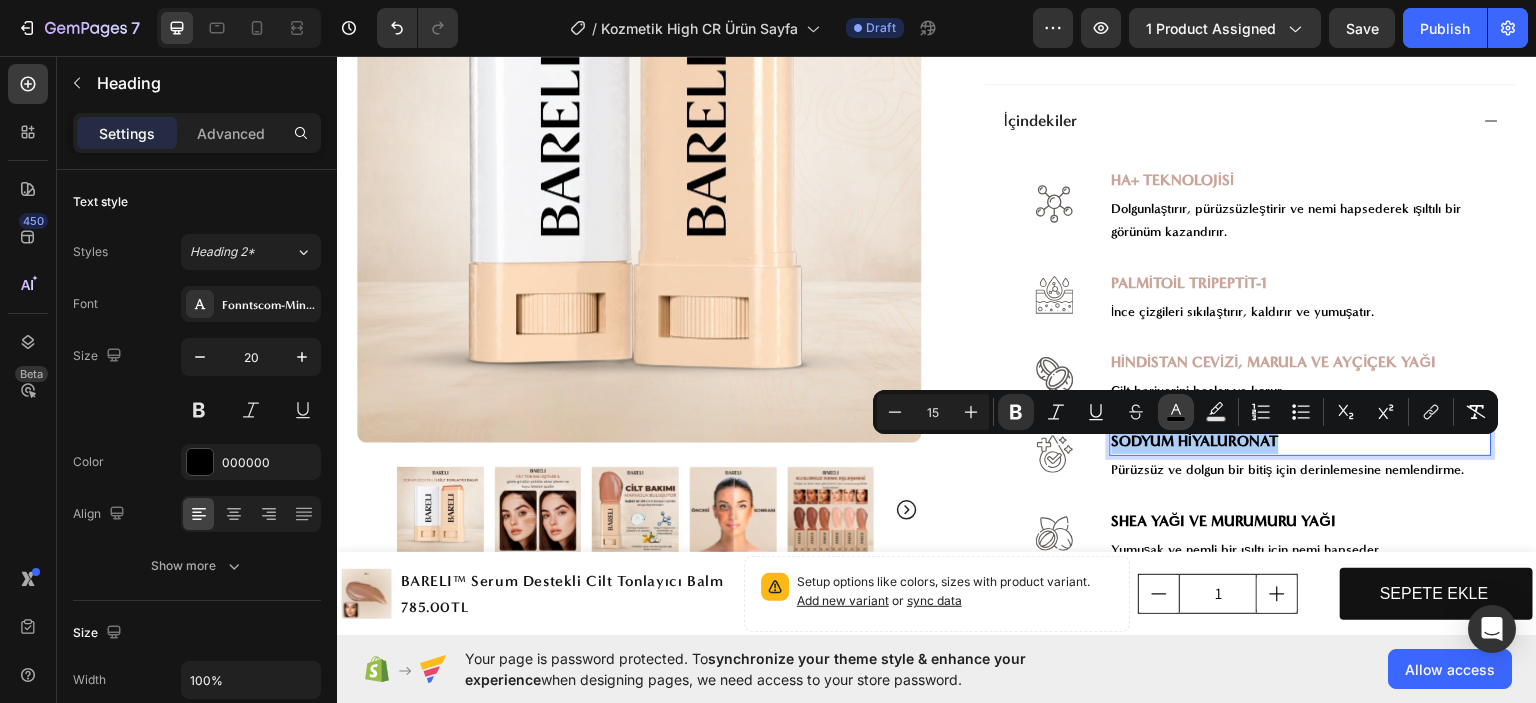click 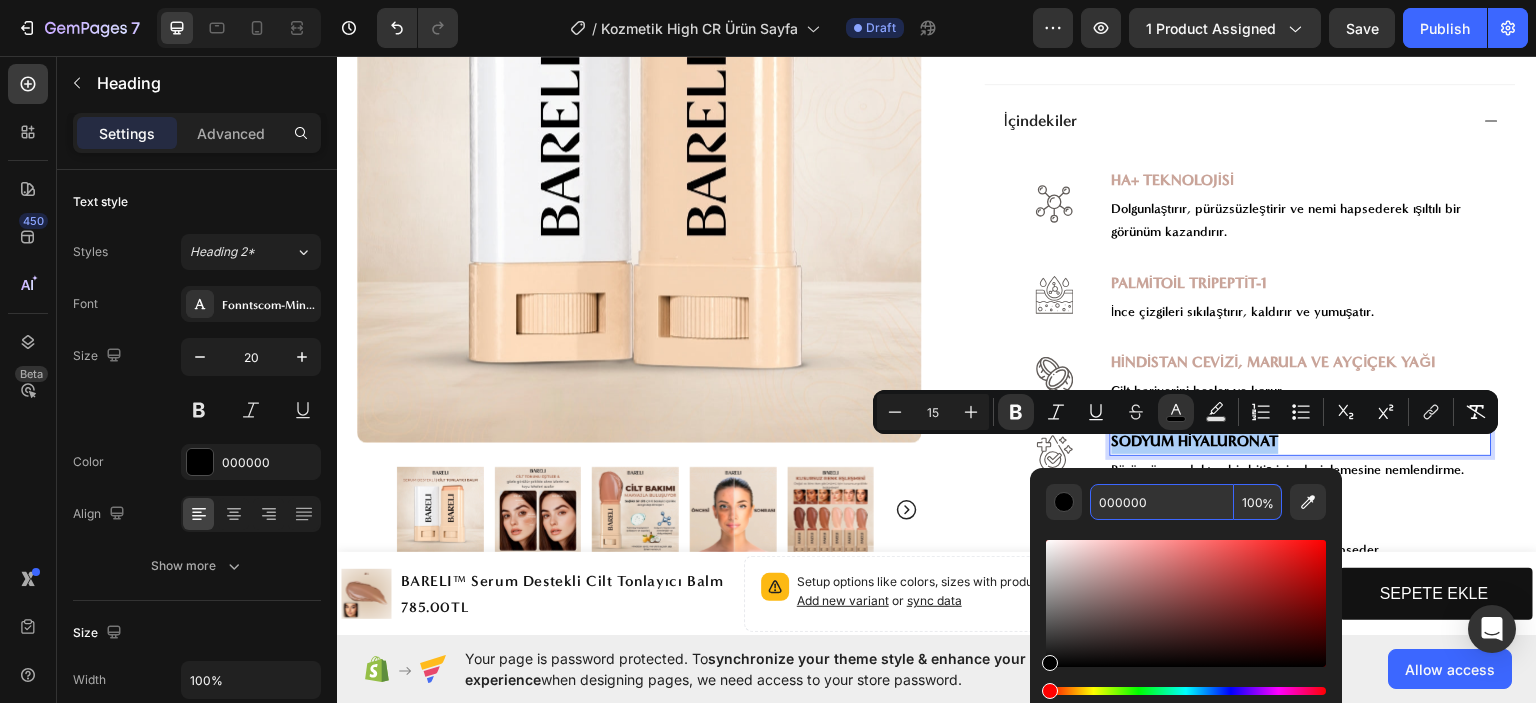 click on "000000" at bounding box center [1162, 502] 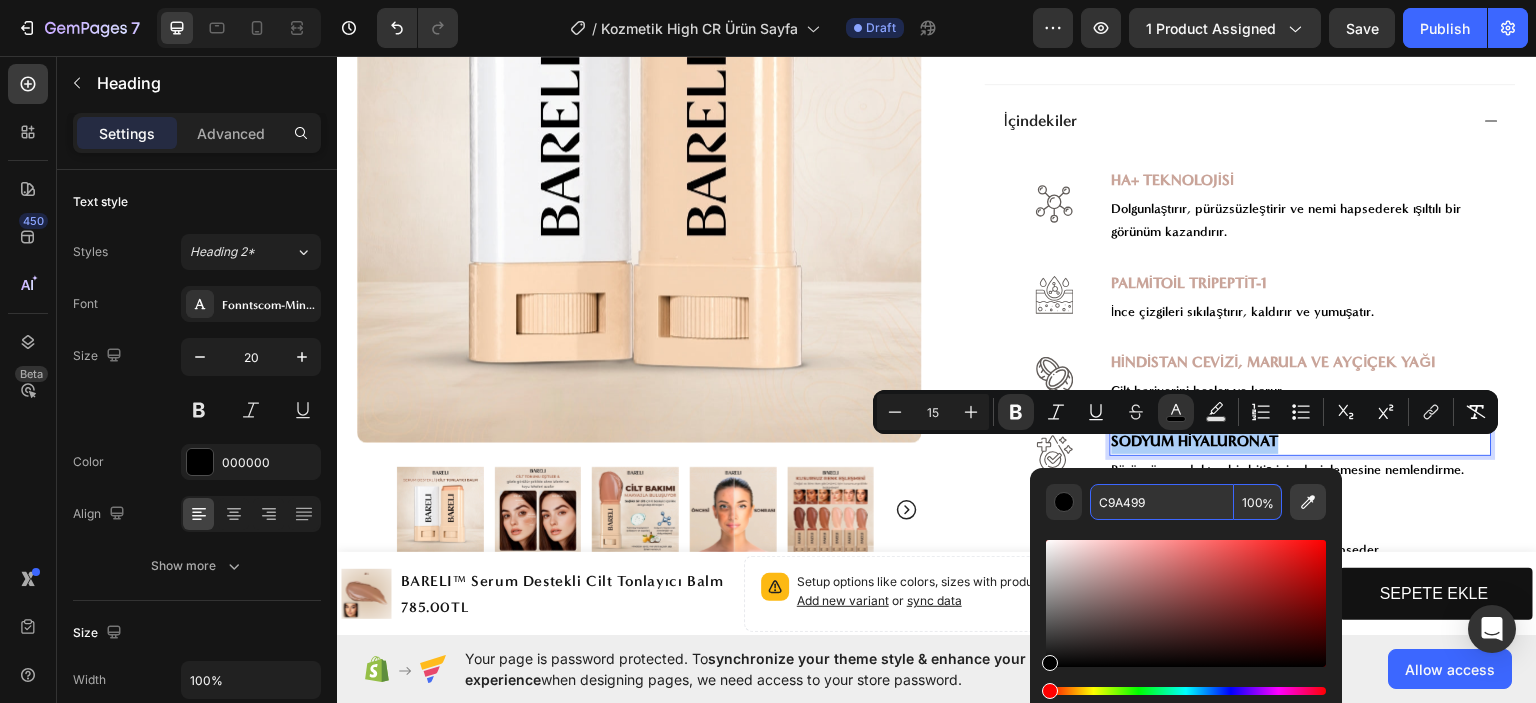 type on "C9A499" 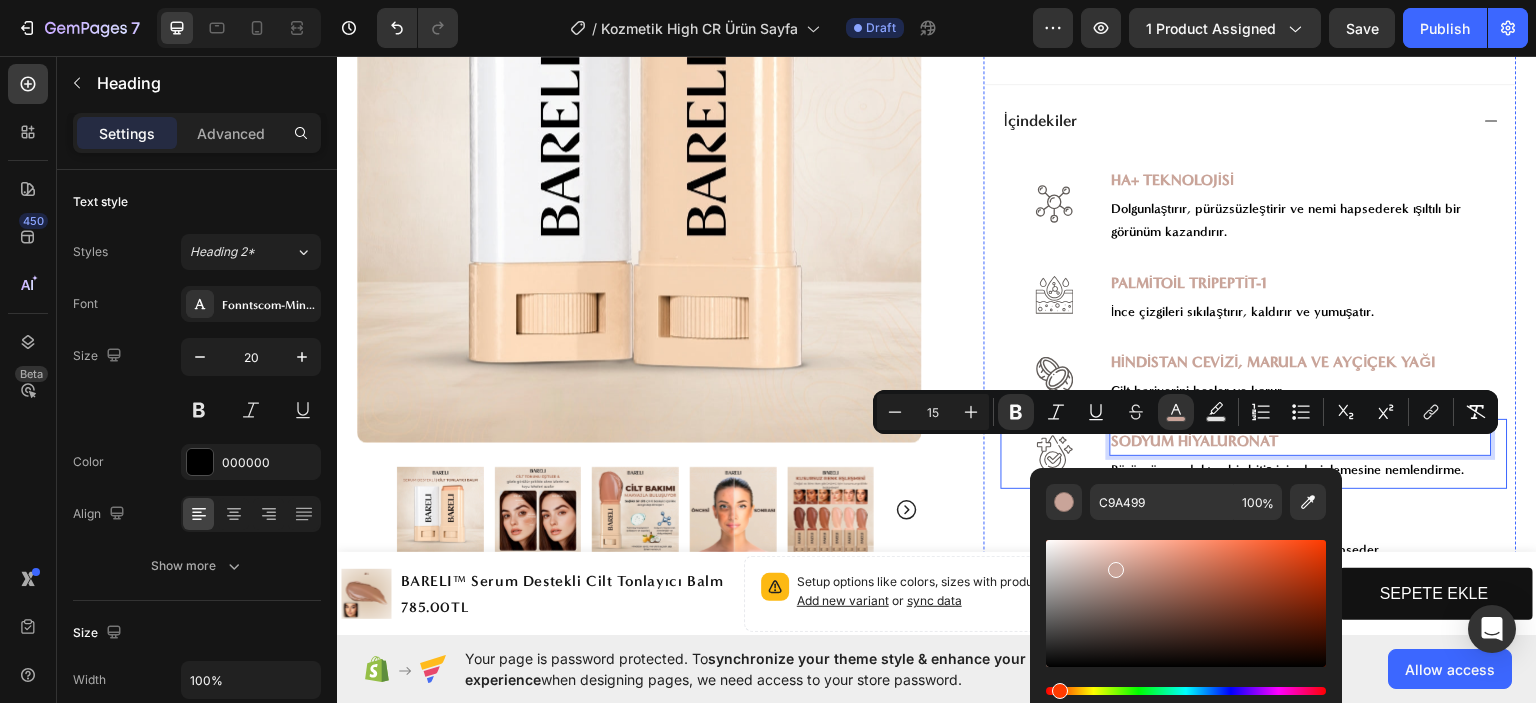 click on "Image SODYUM HİYALURONAT Heading   0 Pürüzsüz ve dolgun bir bitiş için derinlemesine nemlendirme. Text Block Row" at bounding box center (1254, 452) 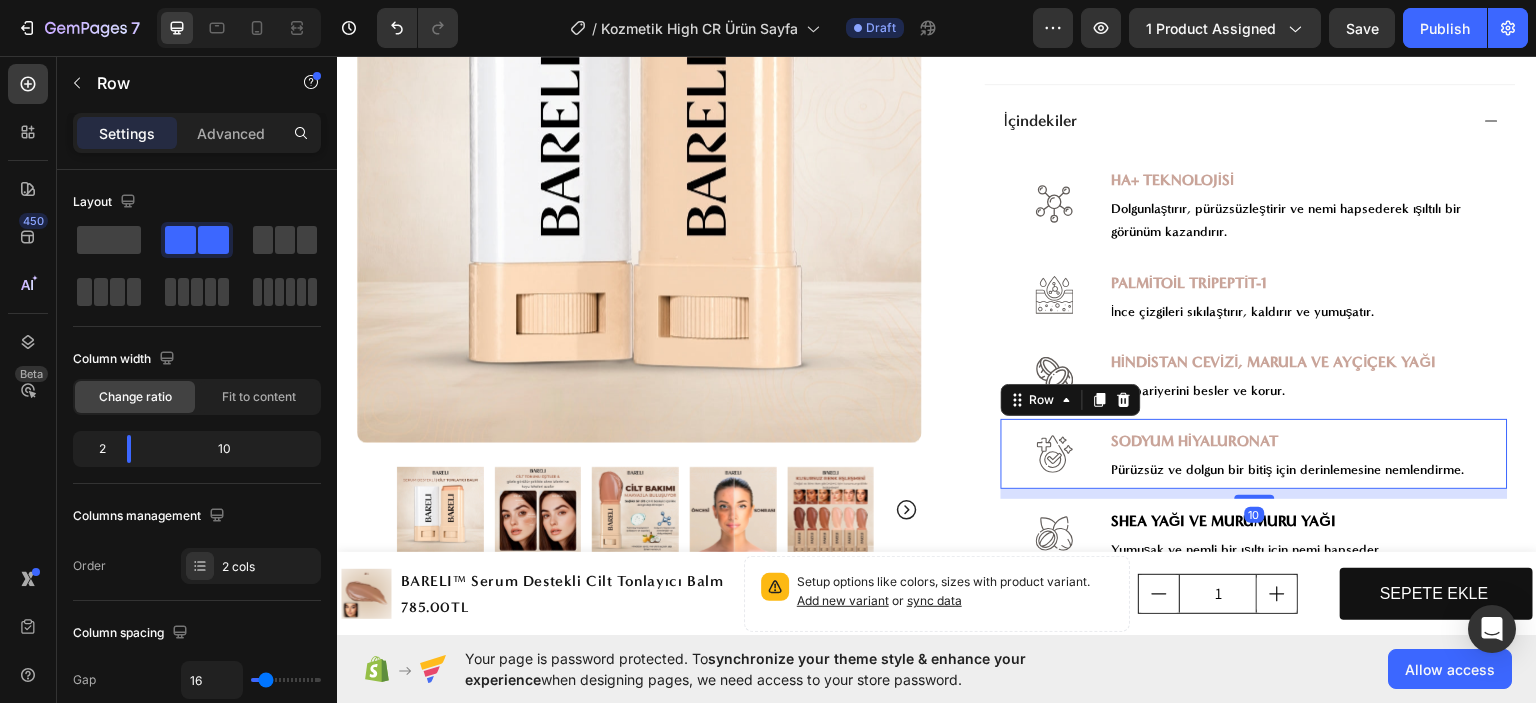 scroll, scrollTop: 1191, scrollLeft: 0, axis: vertical 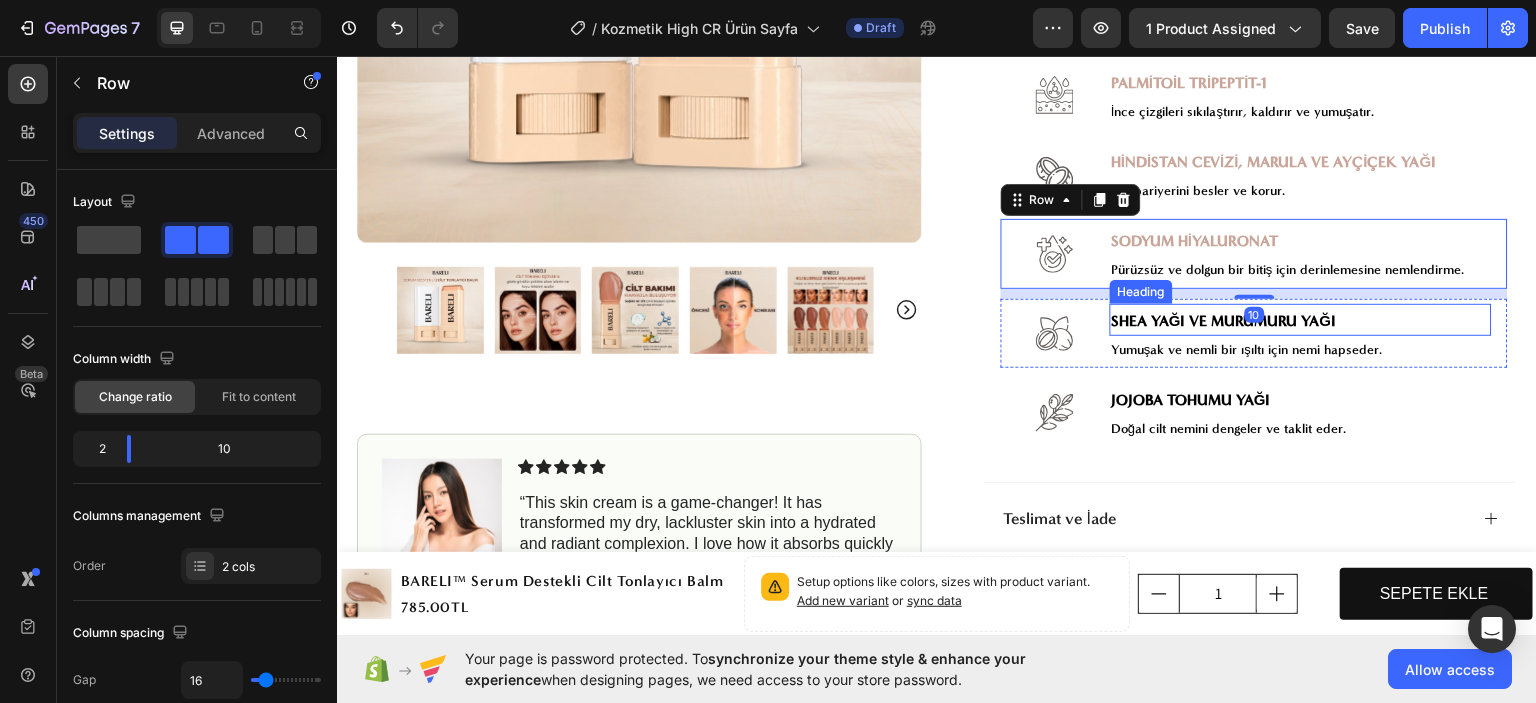 click on "SHEA YAĞI VE MURUMURU YAĞI" at bounding box center (1224, 320) 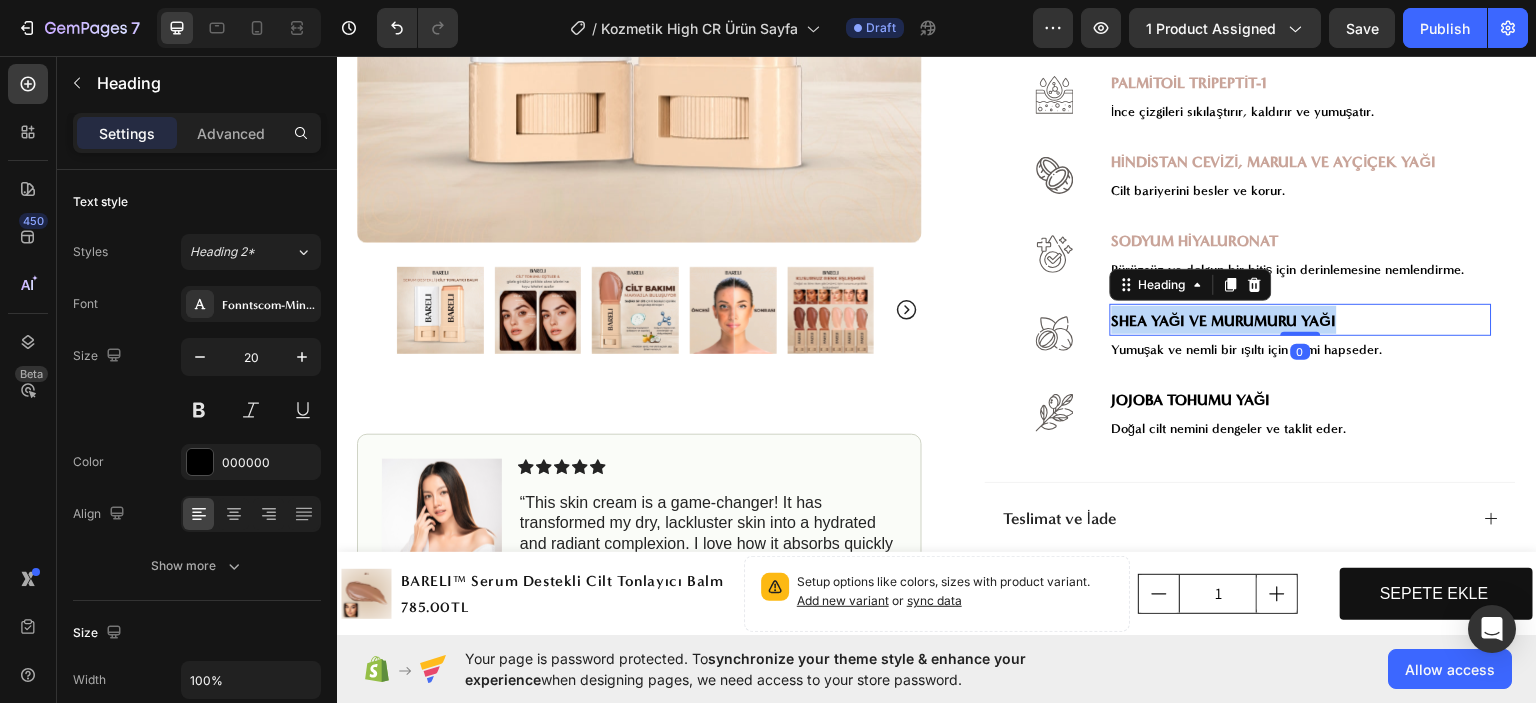 click on "SHEA YAĞI VE MURUMURU YAĞI" at bounding box center (1224, 320) 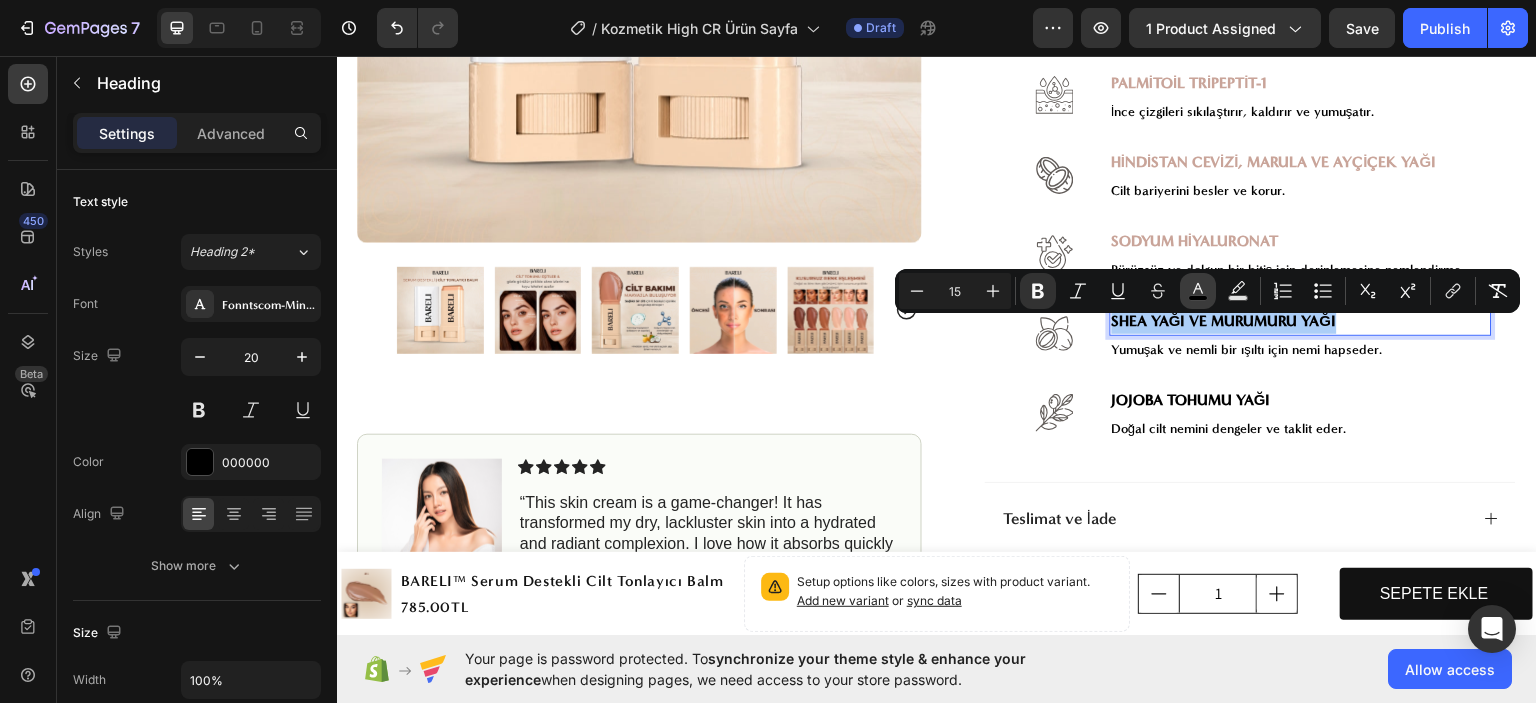 click 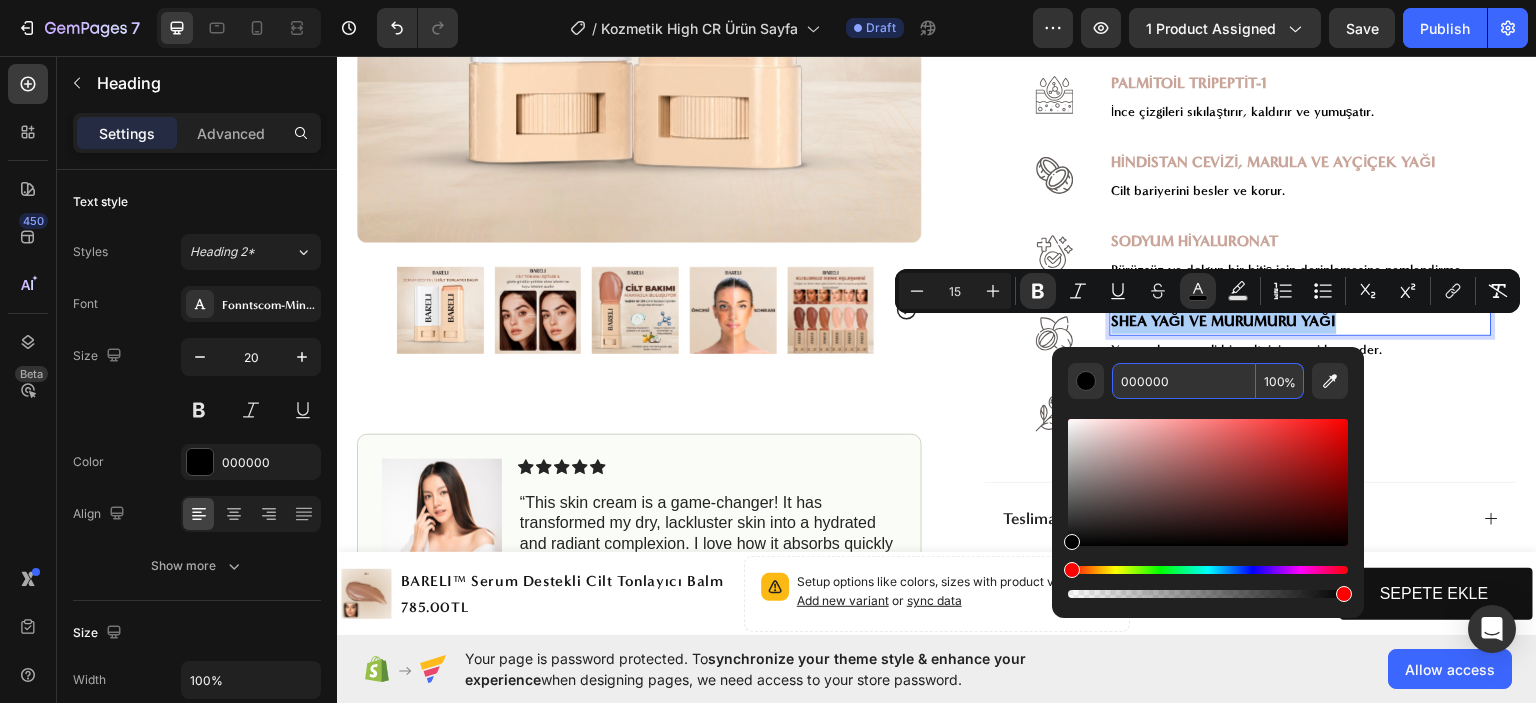 click on "000000" at bounding box center [1184, 381] 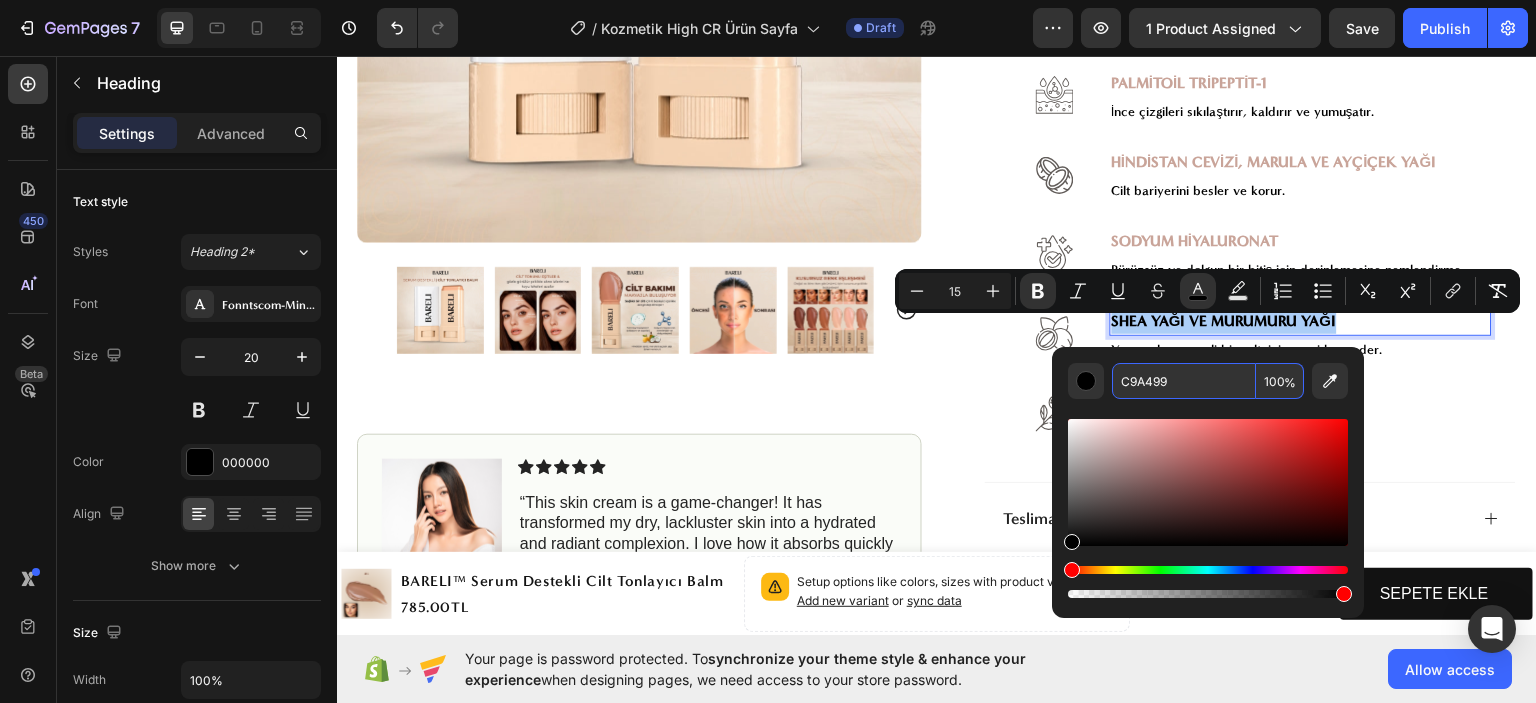 type on "C9A499" 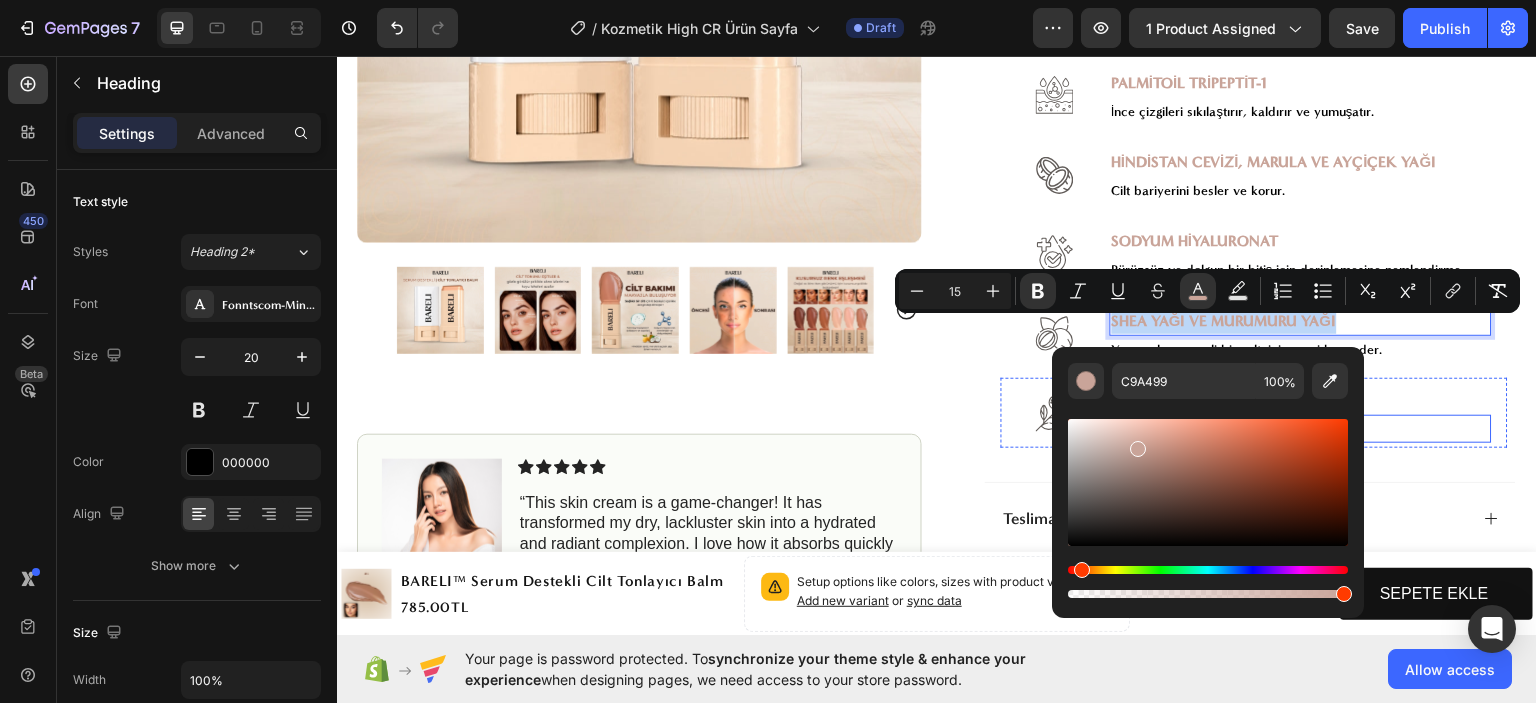 click on "Doğal cilt nemini dengeler ve taklit eder." at bounding box center [1301, 427] 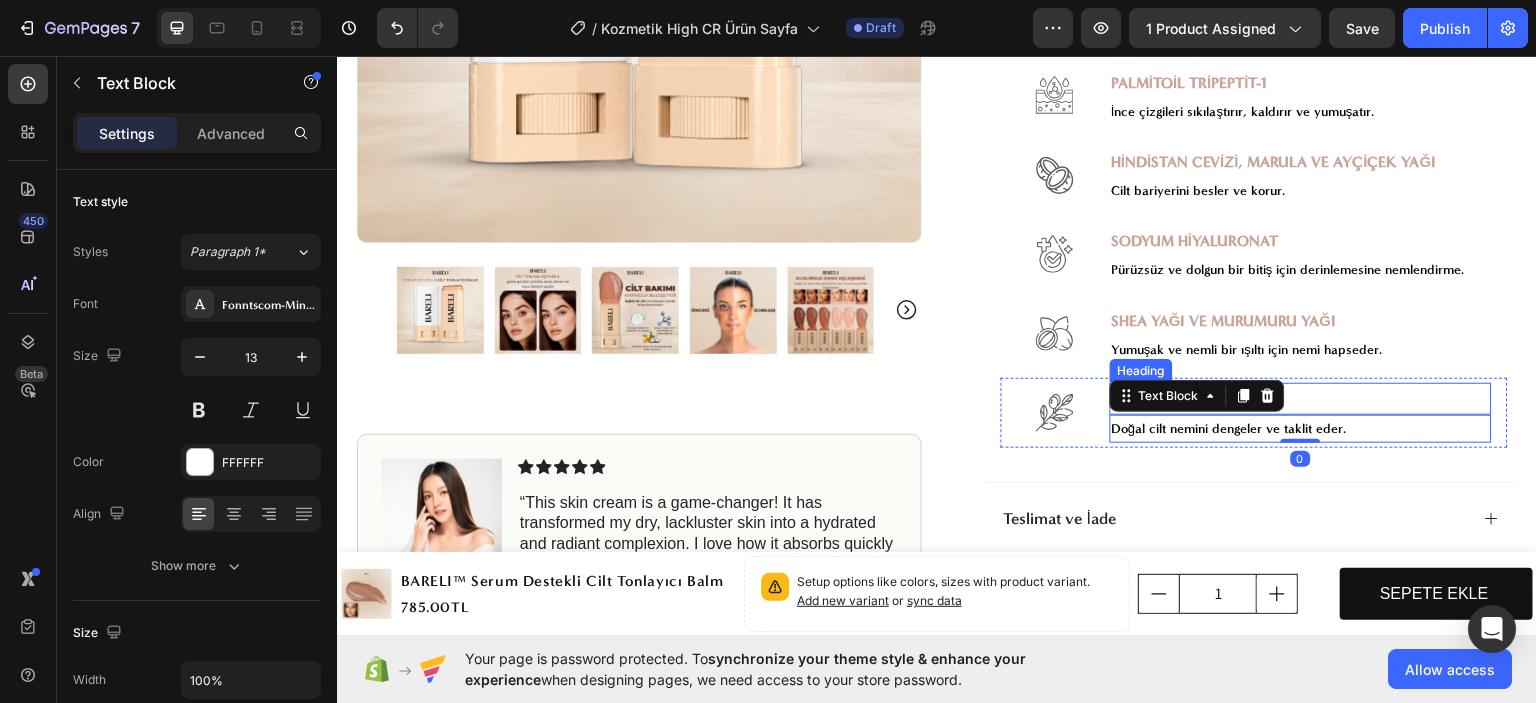 click on "⁠⁠⁠⁠⁠⁠⁠ JOJOBA TOHUMU YAĞI" at bounding box center [1301, 398] 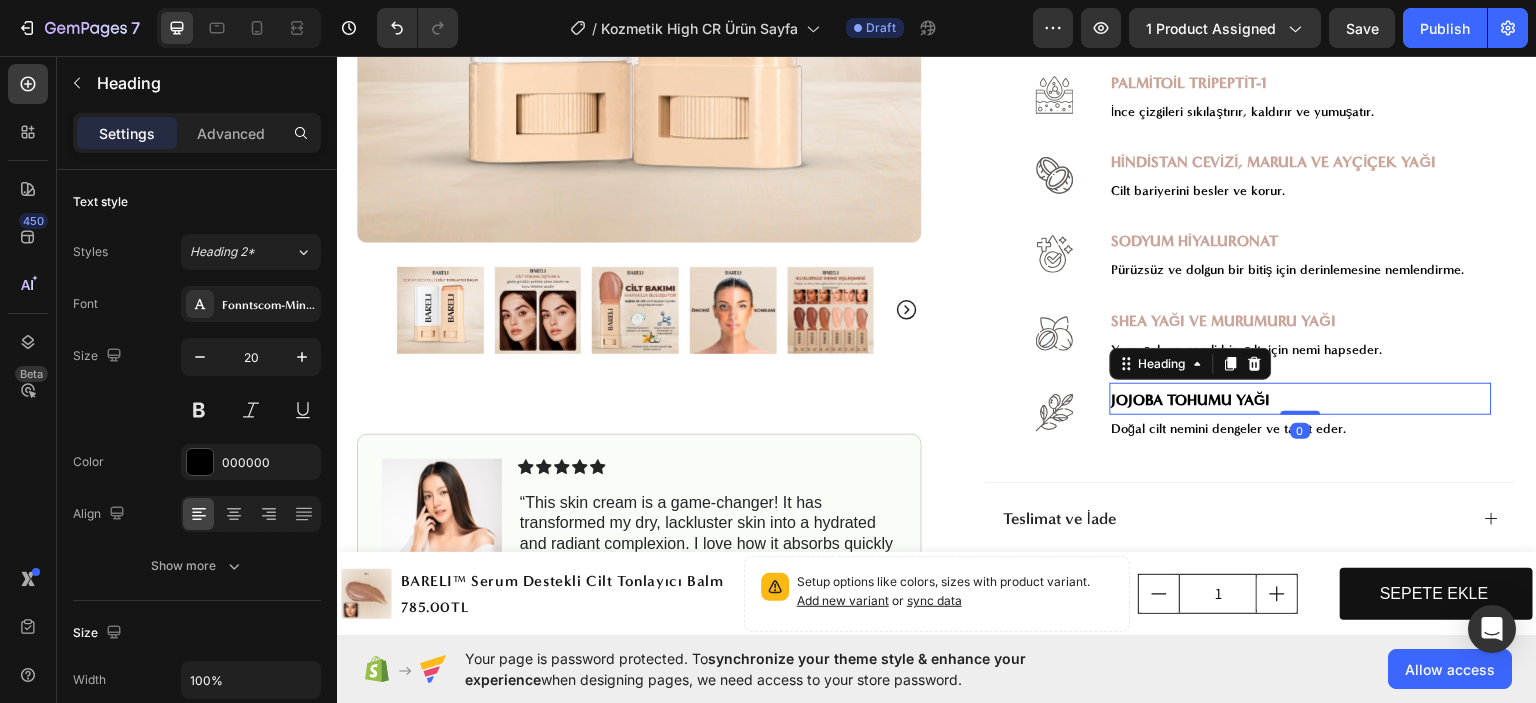 click on "JOJOBA TOHUMU YAĞI" at bounding box center (1192, 399) 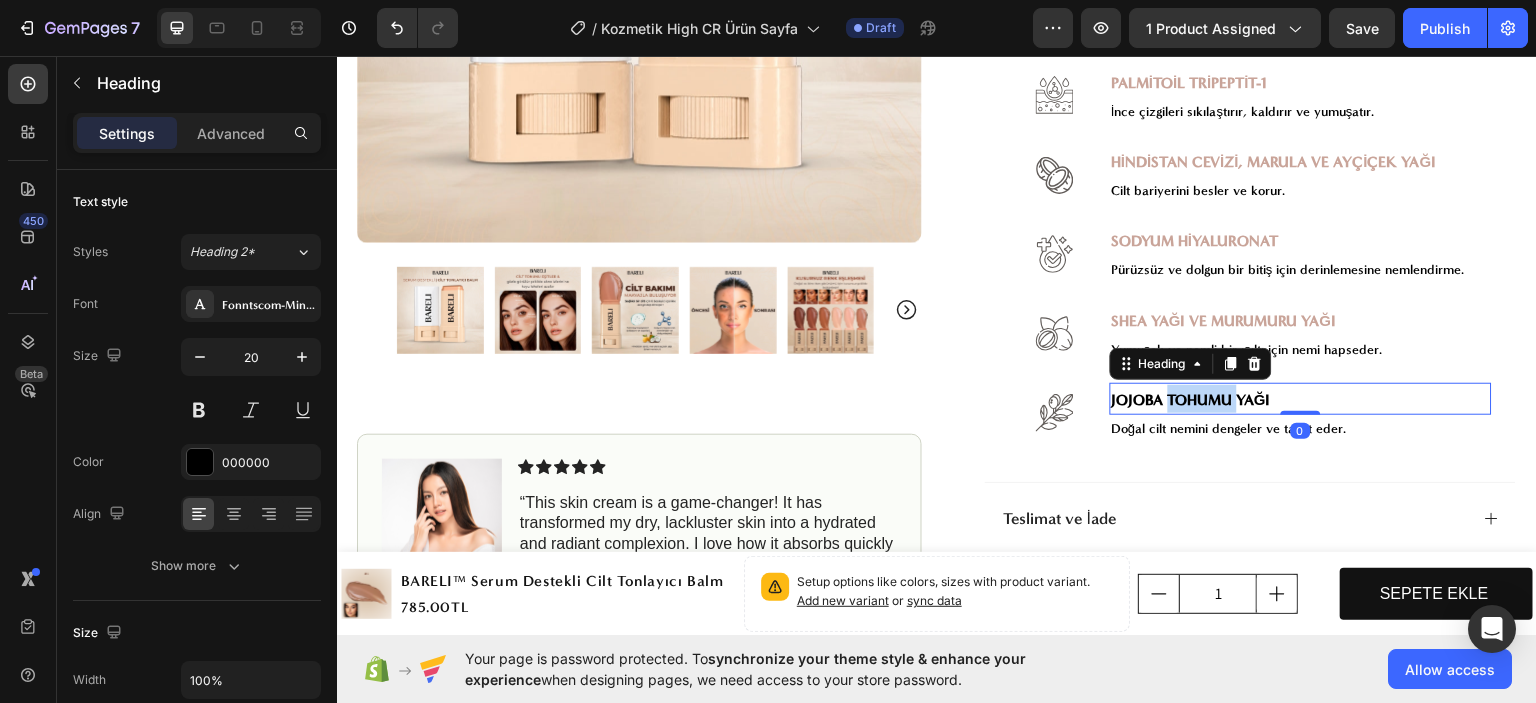click on "JOJOBA TOHUMU YAĞI" at bounding box center [1192, 399] 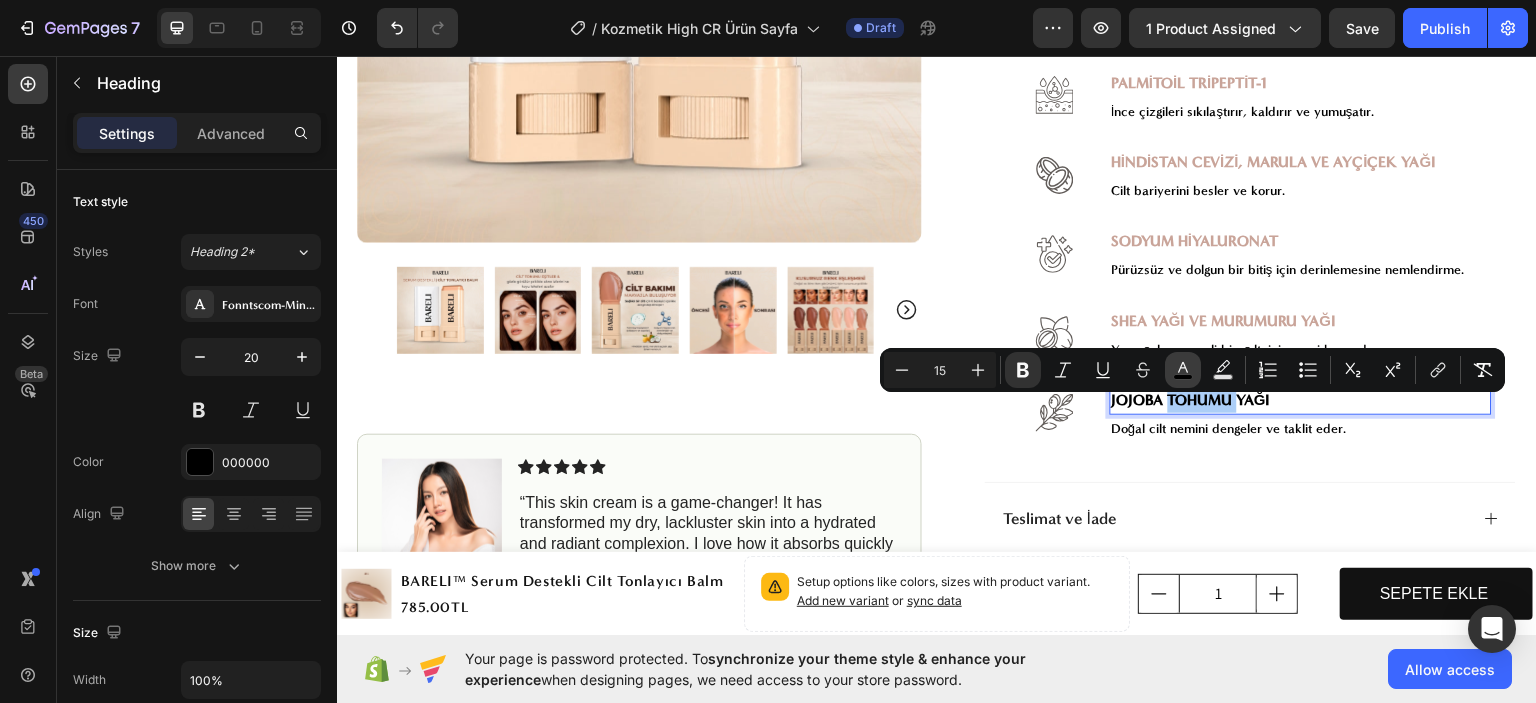 click on "color" at bounding box center [1183, 370] 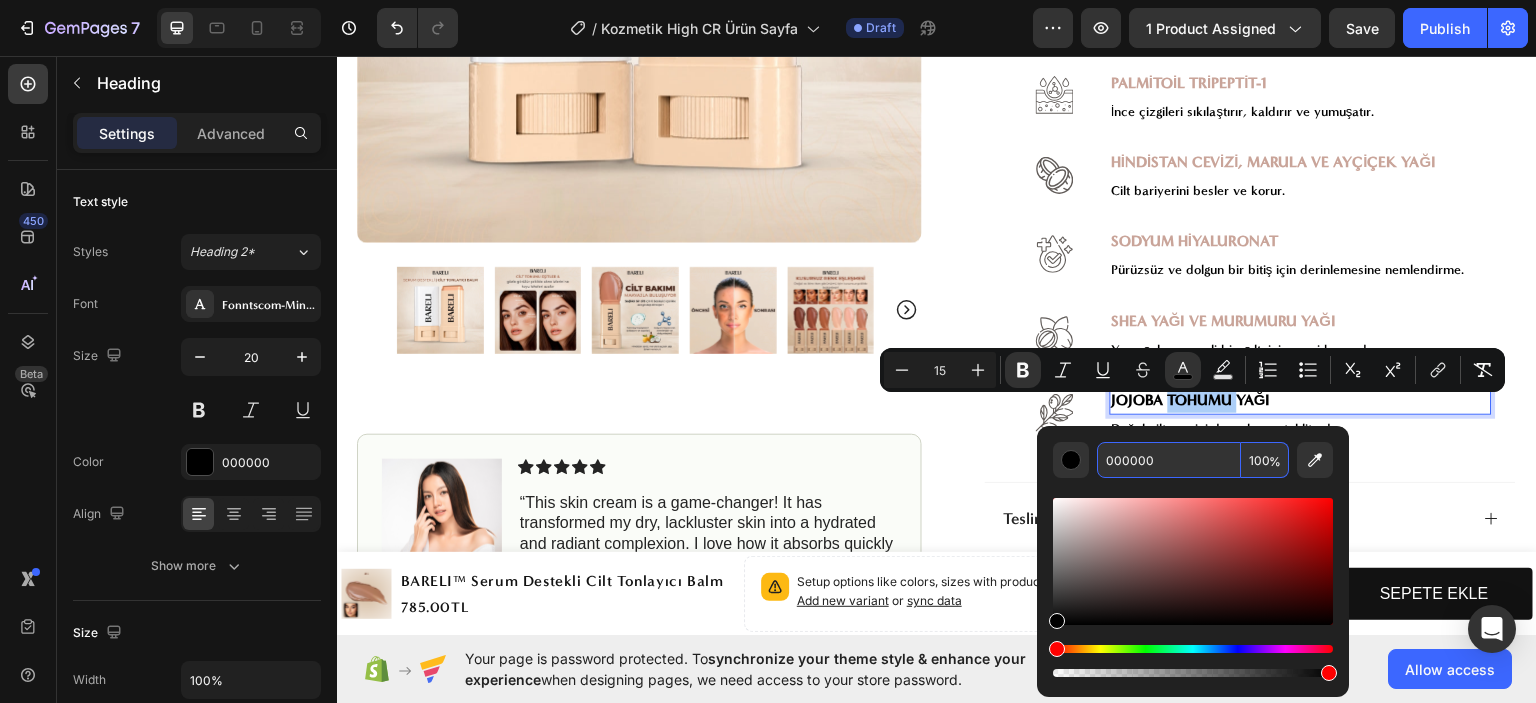 click on "000000" at bounding box center (1169, 460) 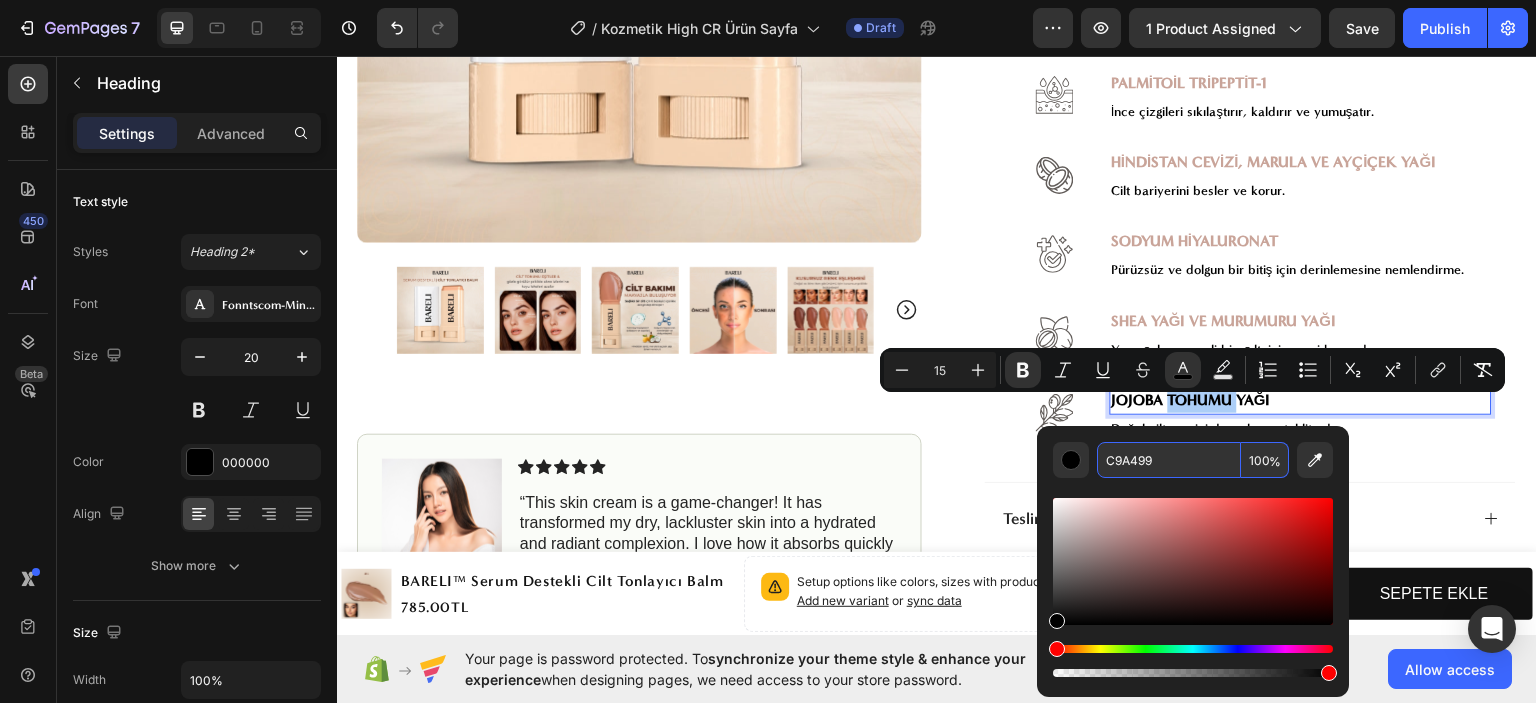 type on "C9A499" 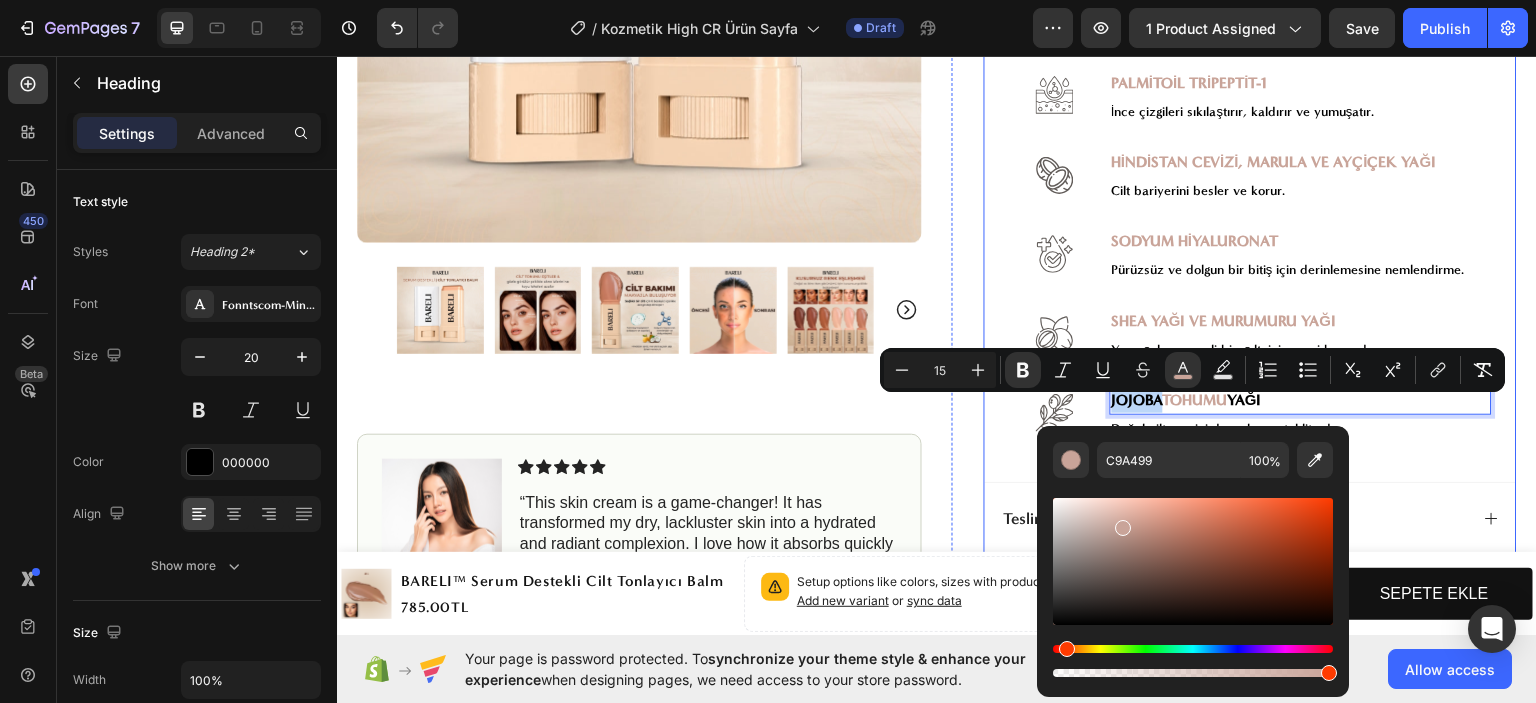 click on "Image ⁠⁠⁠⁠⁠⁠⁠ HA+ TEKNOLOJİSİ Heading Dolgunlaştırır, pürüzsüzleştirir ve nemi hapsederek ışıltılı bir görünüm kazandırır. Text Block Row Image ⁠⁠⁠⁠⁠⁠⁠ PALMİTOİL TRİPEPTİT-1 Heading İnce çizgileri sıkılaştırır, kaldırır ve yumuşatır. Text Block Row Image ⁠⁠⁠⁠⁠⁠⁠ HİNDİSTAN CEVİZİ, MARULA VE AYÇİÇEK YAĞI Heading Cilt bariyerini besler ve korur. Text Block Row Image ⁠⁠⁠⁠⁠⁠⁠ SODYUM HİYALURONAT Heading Pürüzsüz ve dolgun bir bitiş için derinlemesine nemlendirme. Text Block Row Image ⁠⁠⁠⁠⁠⁠⁠ SHEA YAĞI VE MURUMURU YAĞI Heading Yumuşak ve nemli bir ışıltı için nemi hapseder. Text Block Row Image JOJOBA  TOHUMU  YAĞI Heading   0 Doğal cilt nemini dengeler ve taklit eder. Text Block Row" at bounding box center (1250, 219) 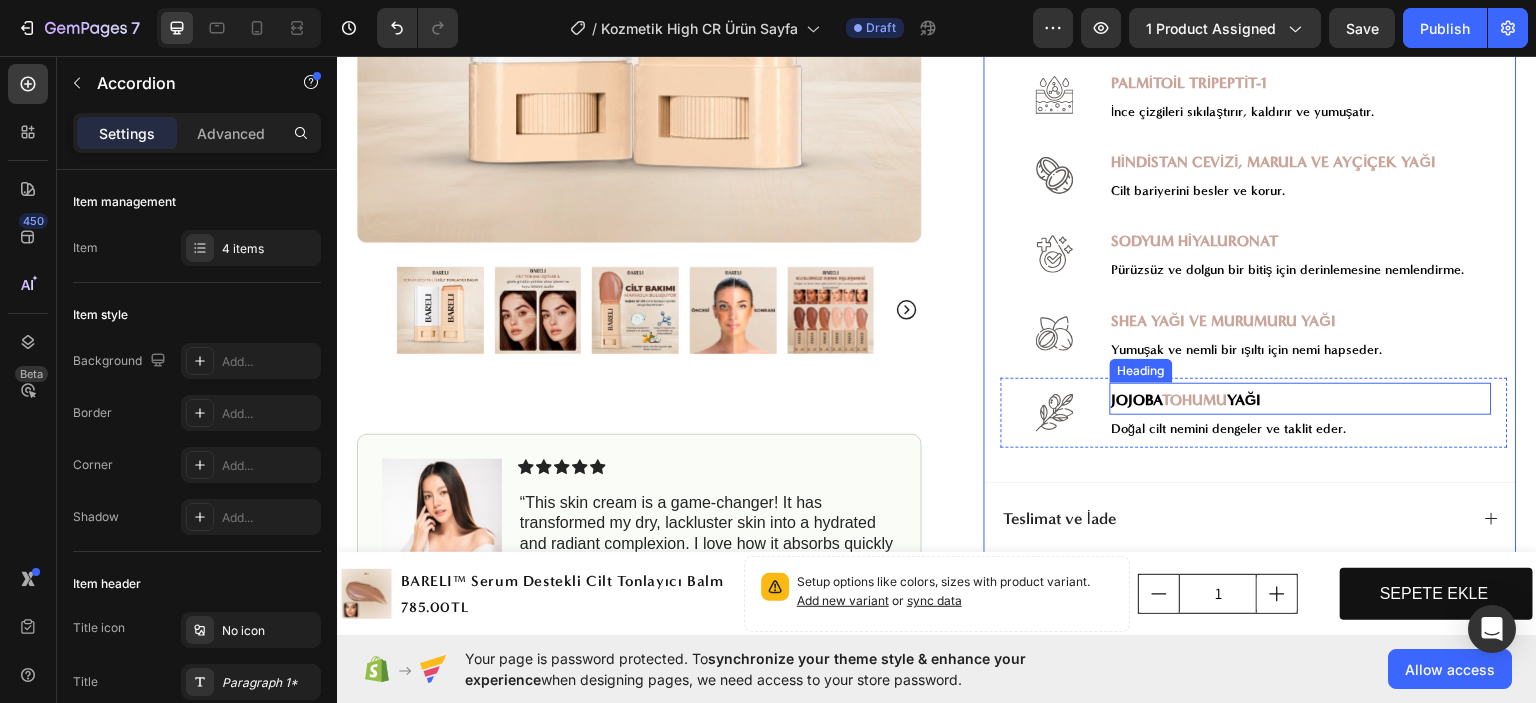 click on "TOHUMU" at bounding box center [1195, 399] 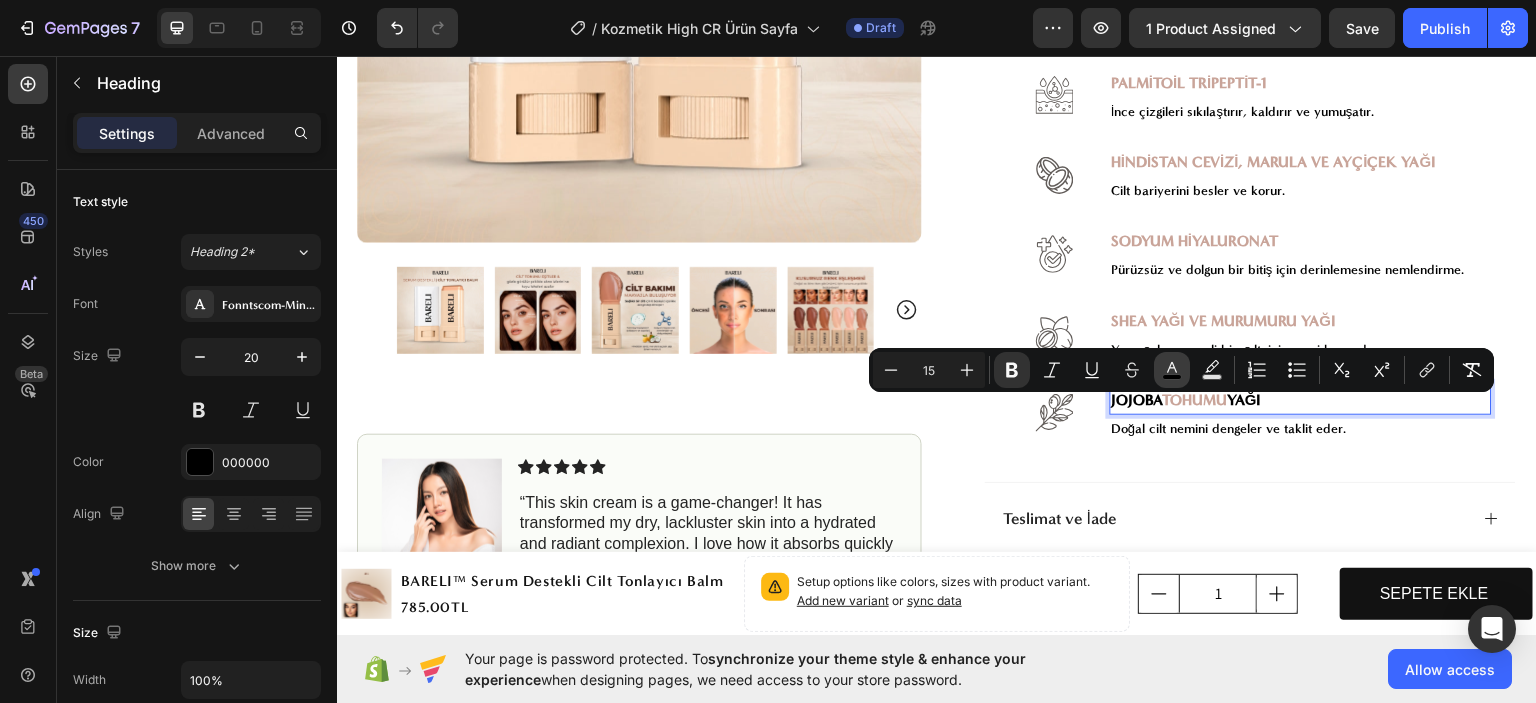 click 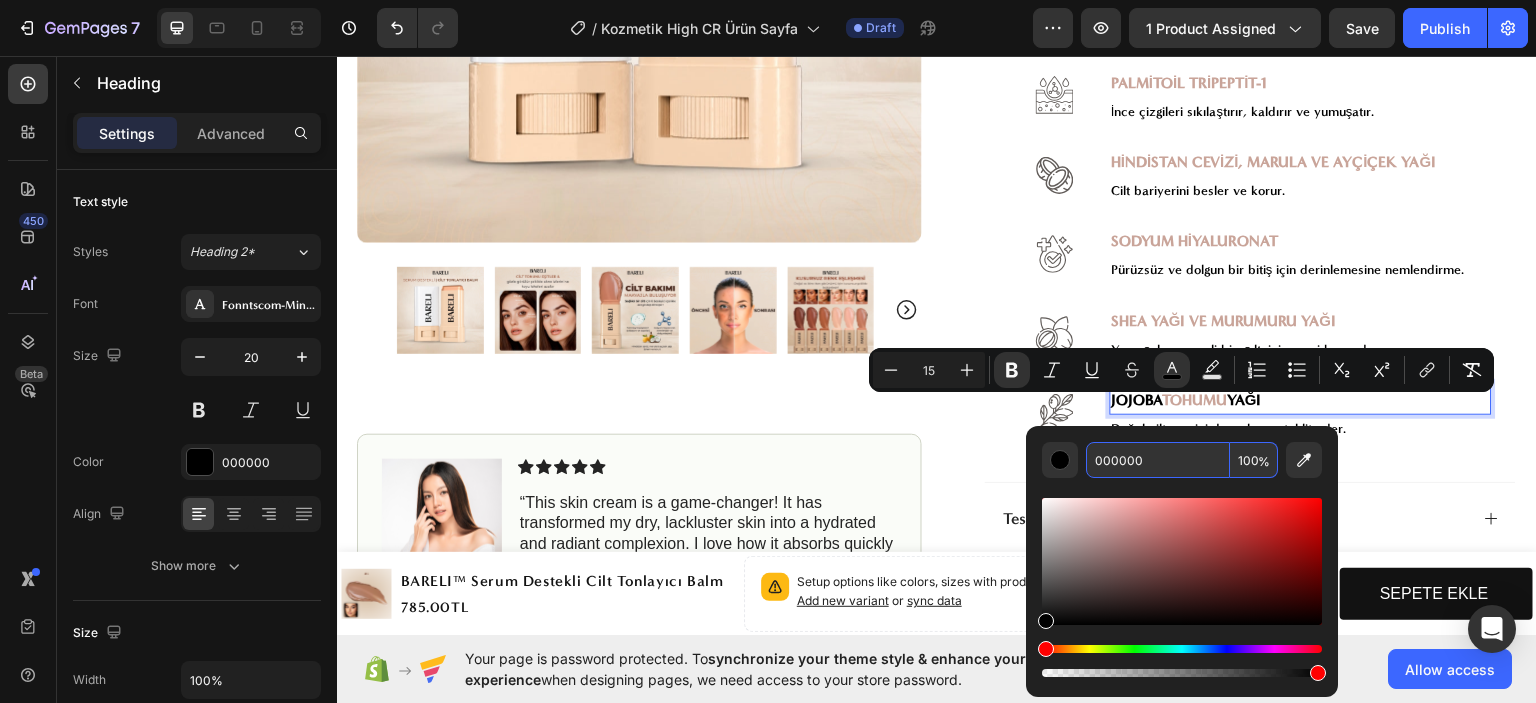 click on "000000" at bounding box center [1158, 460] 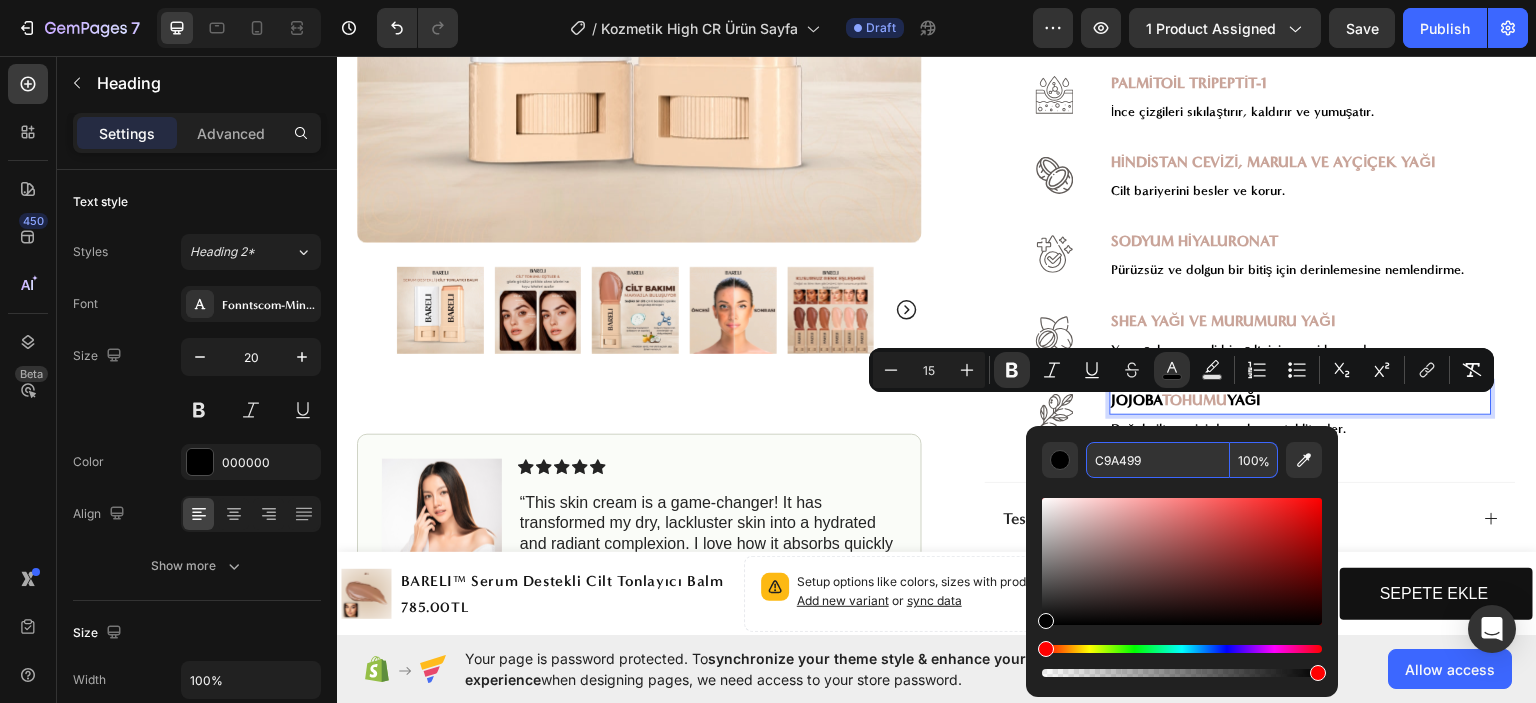 type on "C9A499" 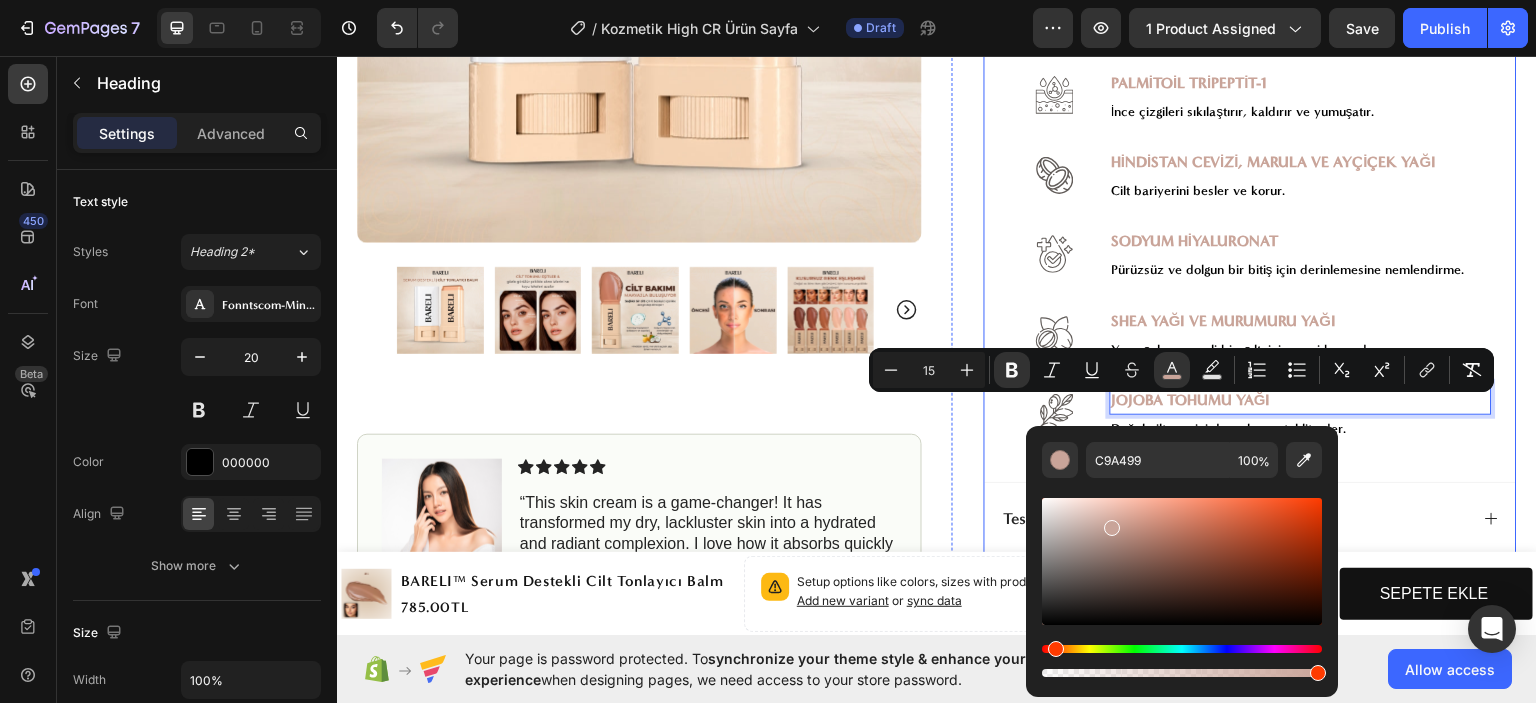 click on "Image ⁠⁠⁠⁠⁠⁠⁠ HA+ TEKNOLOJİSİ Heading Dolgunlaştırır, pürüzsüzleştirir ve nemi hapsederek ışıltılı bir görünüm kazandırır. Text Block Row Image ⁠⁠⁠⁠⁠⁠⁠ PALMİTOİL TRİPEPTİT-1 Heading İnce çizgileri sıkılaştırır, kaldırır ve yumuşatır. Text Block Row Image ⁠⁠⁠⁠⁠⁠⁠ HİNDİSTAN CEVİZİ, MARULA VE AYÇİÇEK YAĞI Heading Cilt bariyerini besler ve korur. Text Block Row Image ⁠⁠⁠⁠⁠⁠⁠ SODYUM HİYALURONAT Heading Pürüzsüz ve dolgun bir bitiş için derinlemesine nemlendirme. Text Block Row Image ⁠⁠⁠⁠⁠⁠⁠ SHEA YAĞI VE MURUMURU YAĞI Heading Yumuşak ve nemli bir ışıltı için nemi hapseder. Text Block Row Image JOJOBA TOHUMU YAĞI Heading   0 Doğal cilt nemini dengeler ve taklit eder. Text Block Row" at bounding box center [1250, 219] 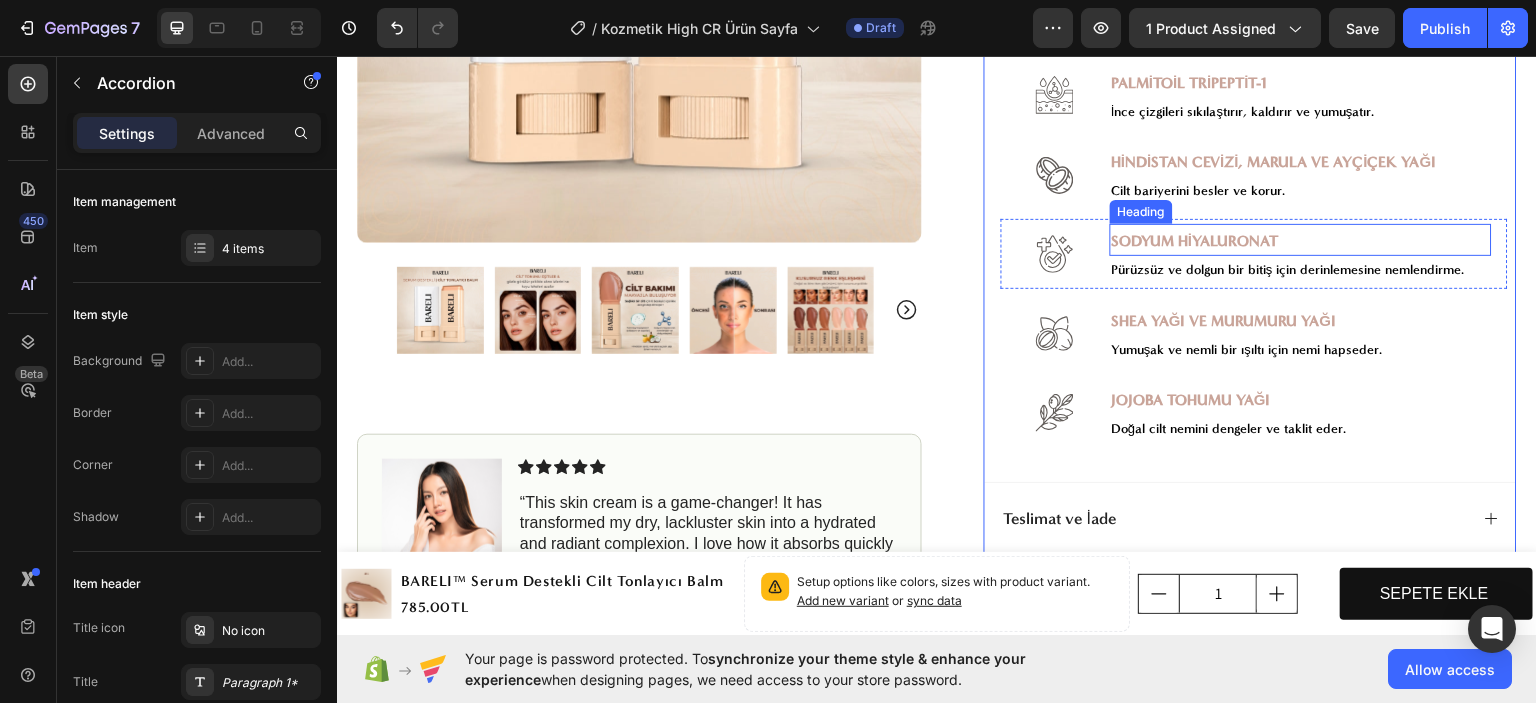 scroll, scrollTop: 1091, scrollLeft: 0, axis: vertical 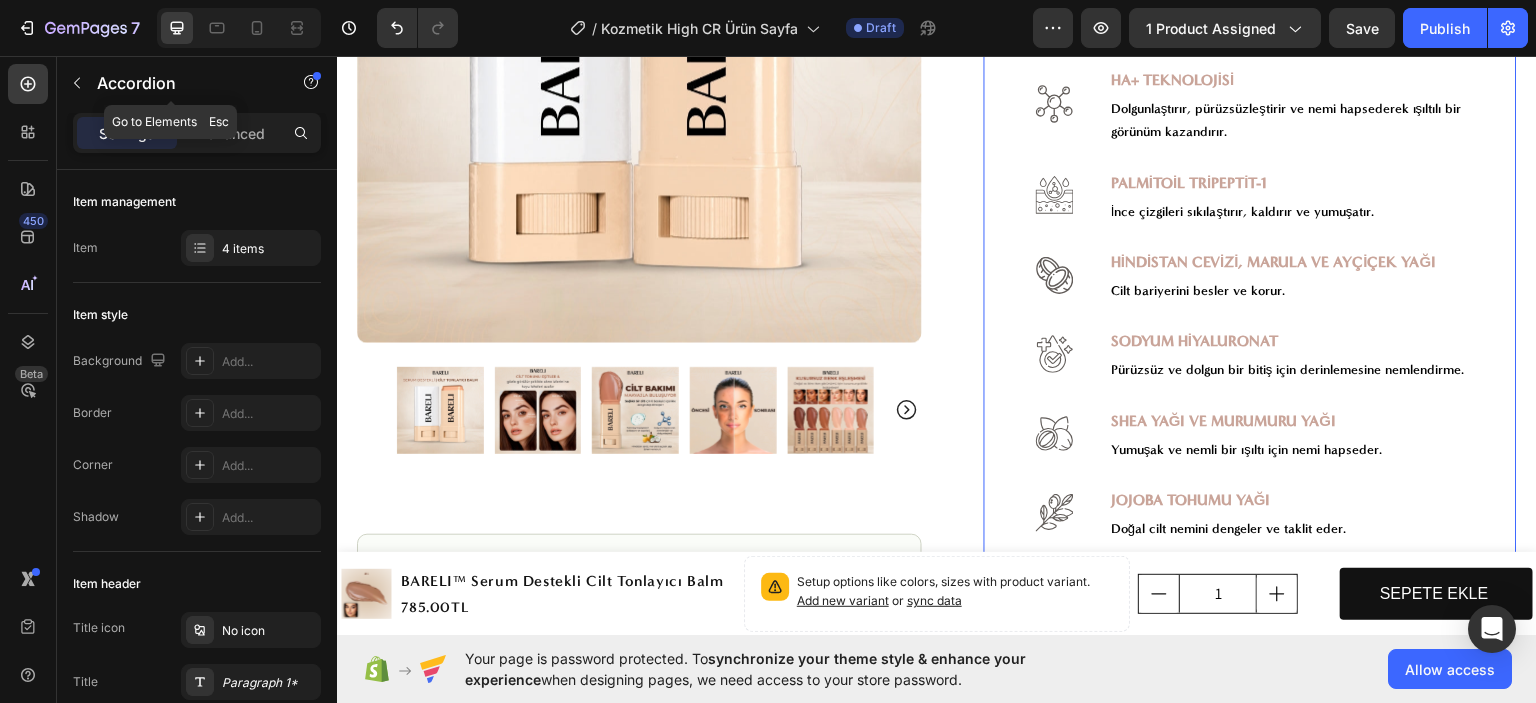 drag, startPoint x: 70, startPoint y: 83, endPoint x: 184, endPoint y: 0, distance: 141.01419 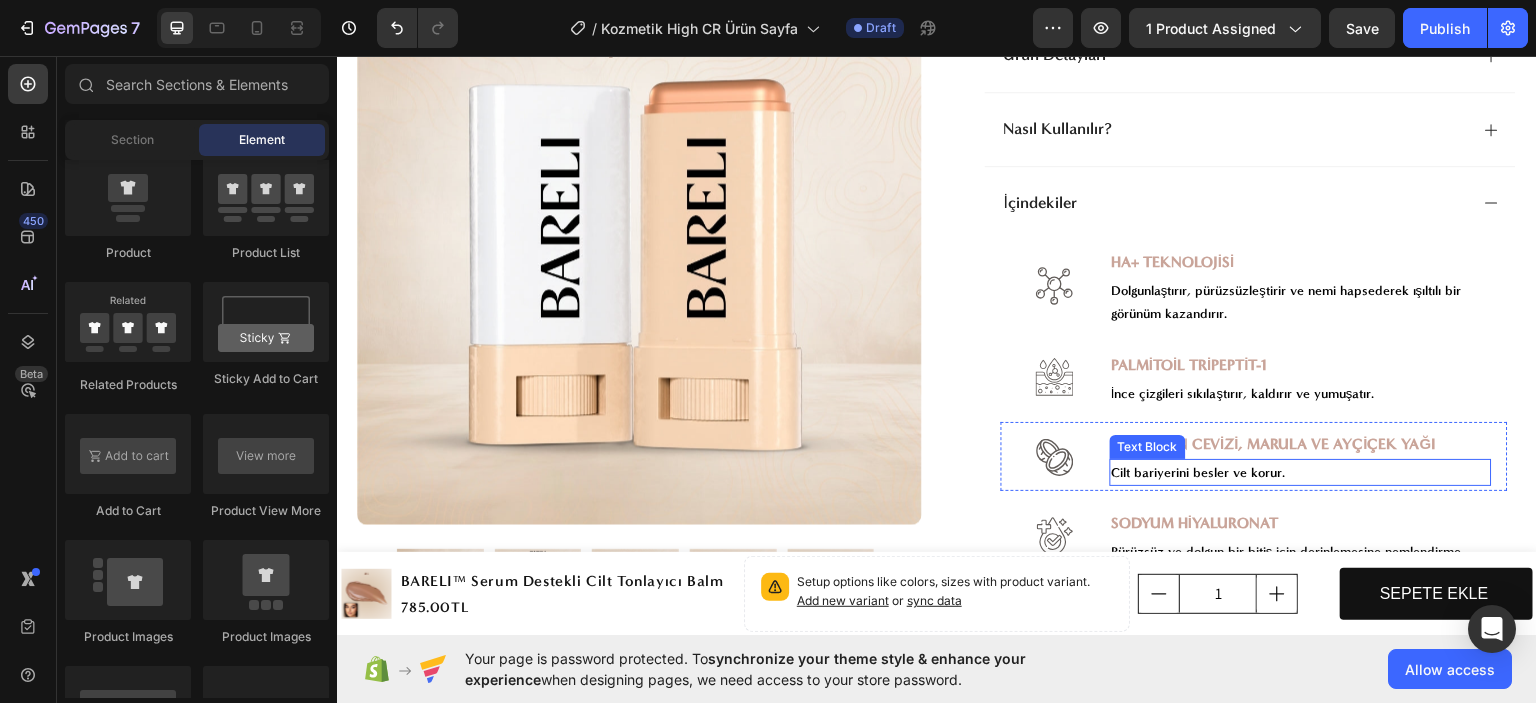 scroll, scrollTop: 891, scrollLeft: 0, axis: vertical 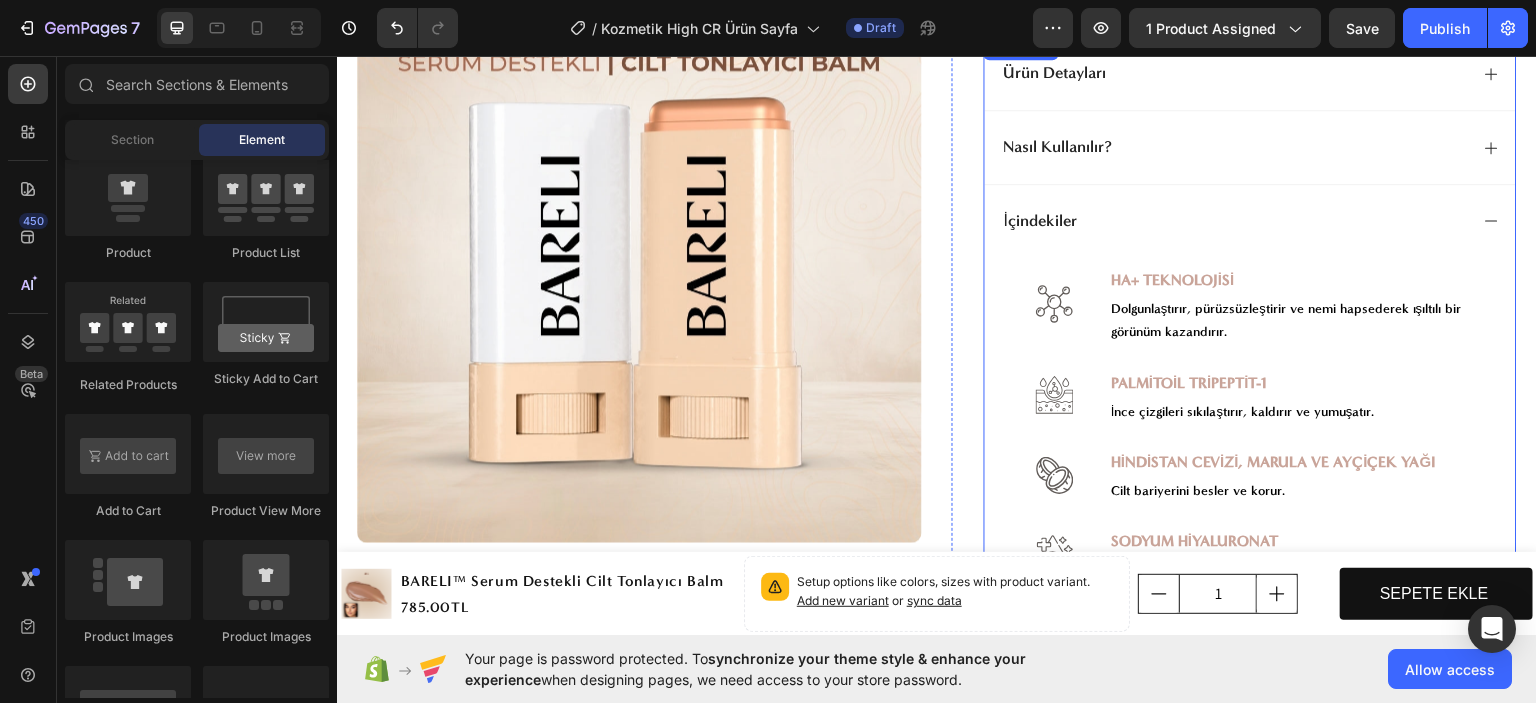 click on "İçindekiler" at bounding box center (1234, 220) 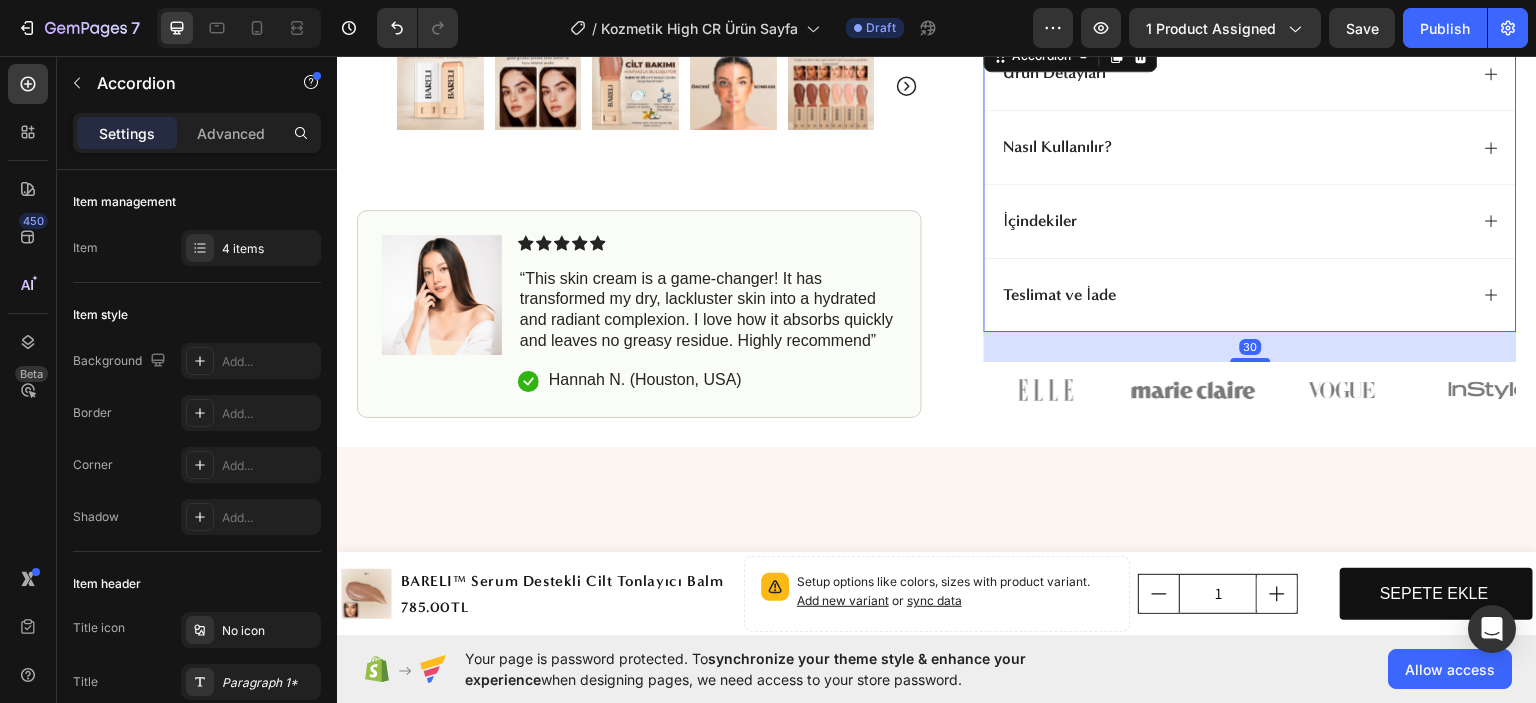 click on "Teslimat ve İade" at bounding box center (1234, 294) 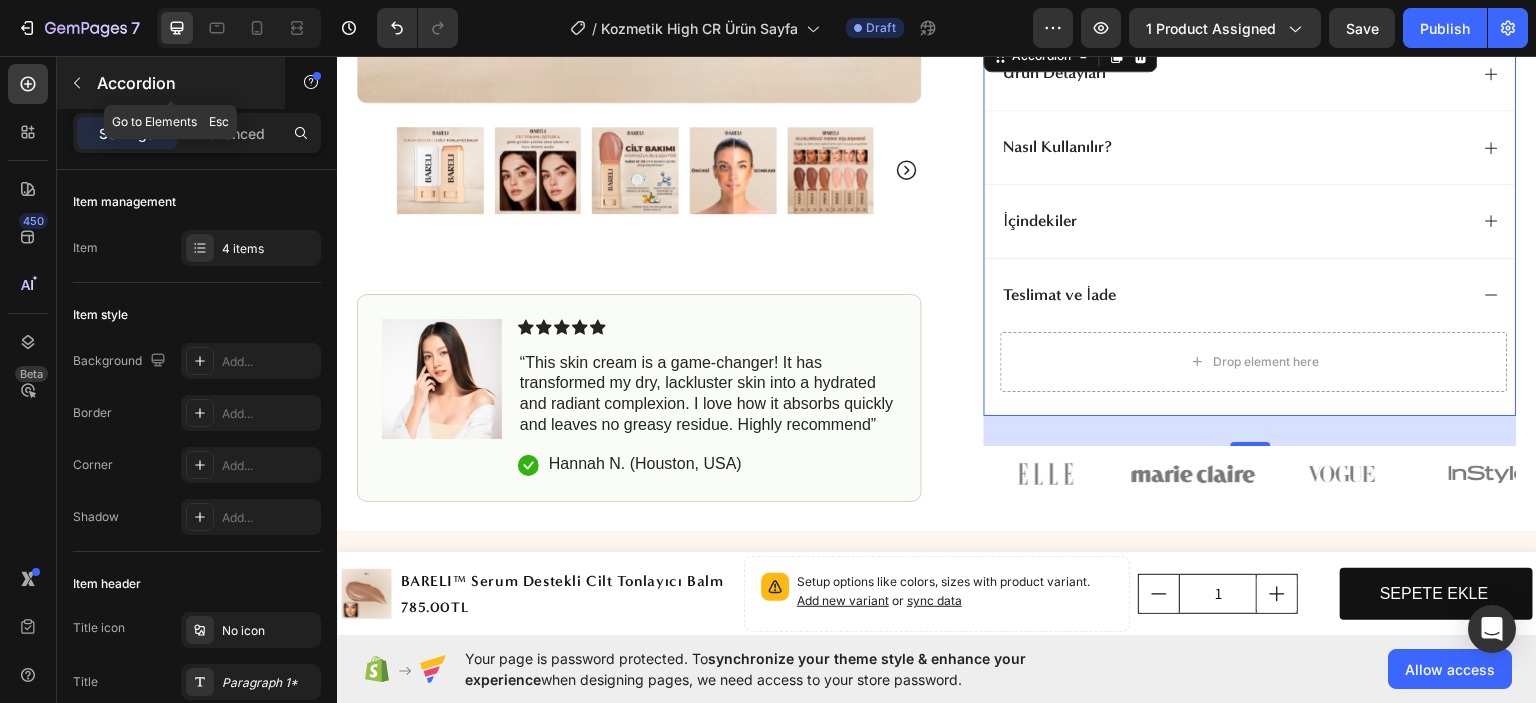 click 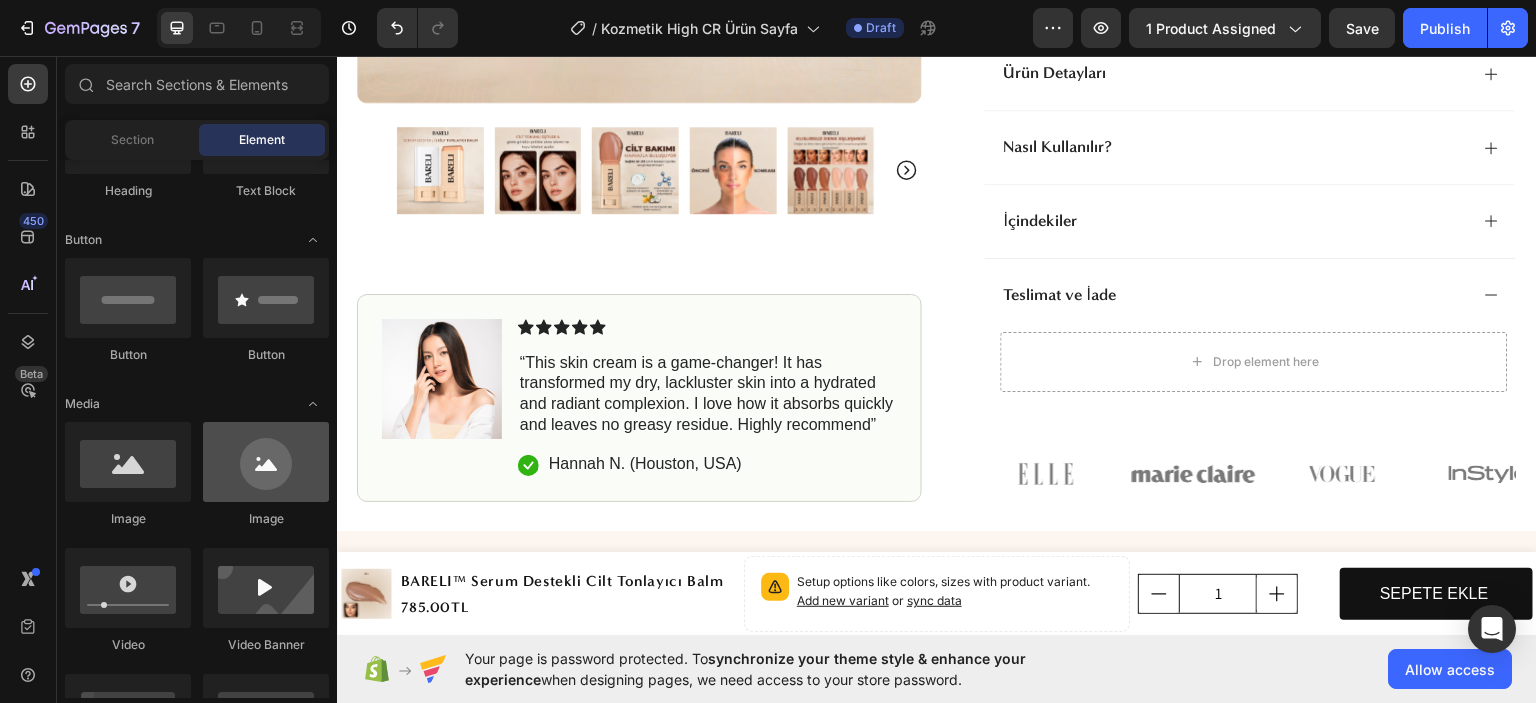 scroll, scrollTop: 100, scrollLeft: 0, axis: vertical 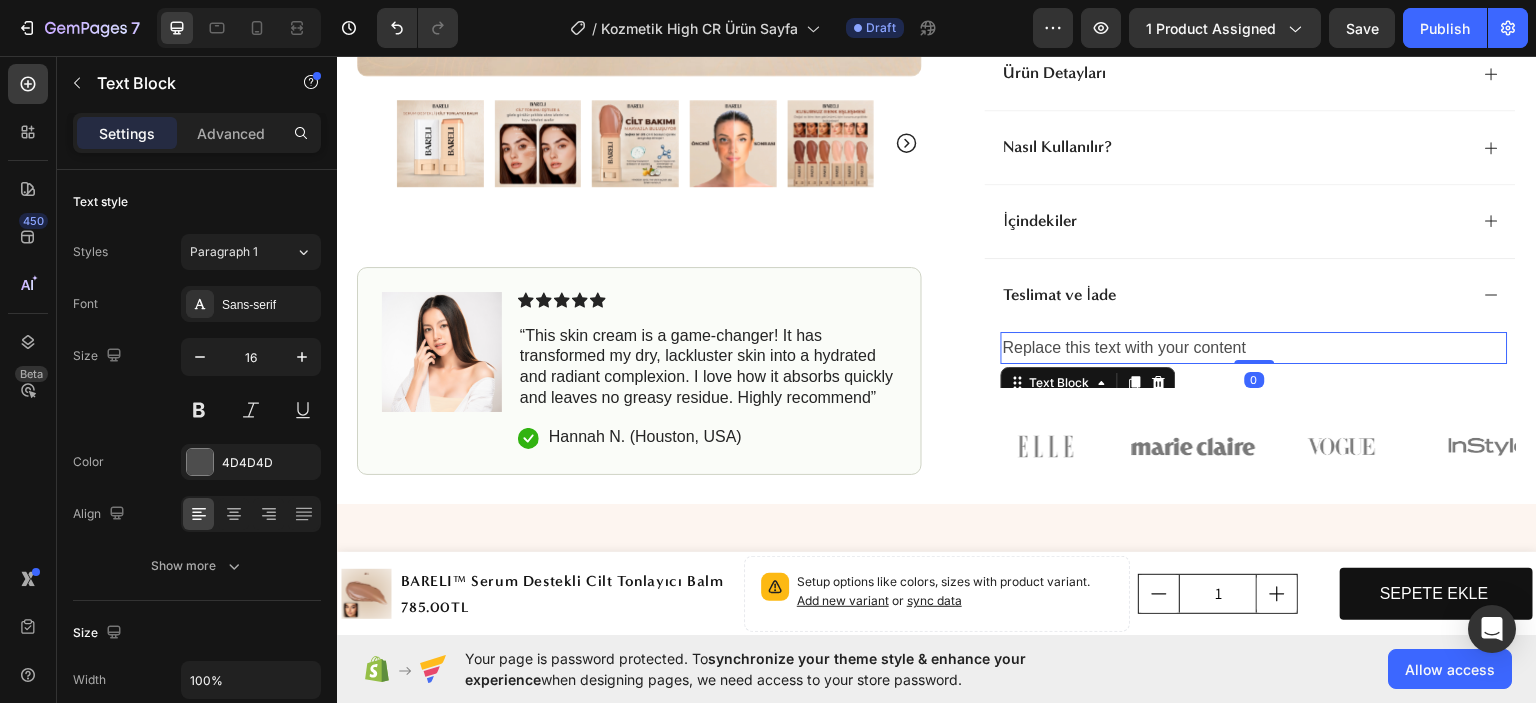 click on "Replace this text with your content" at bounding box center [1254, 347] 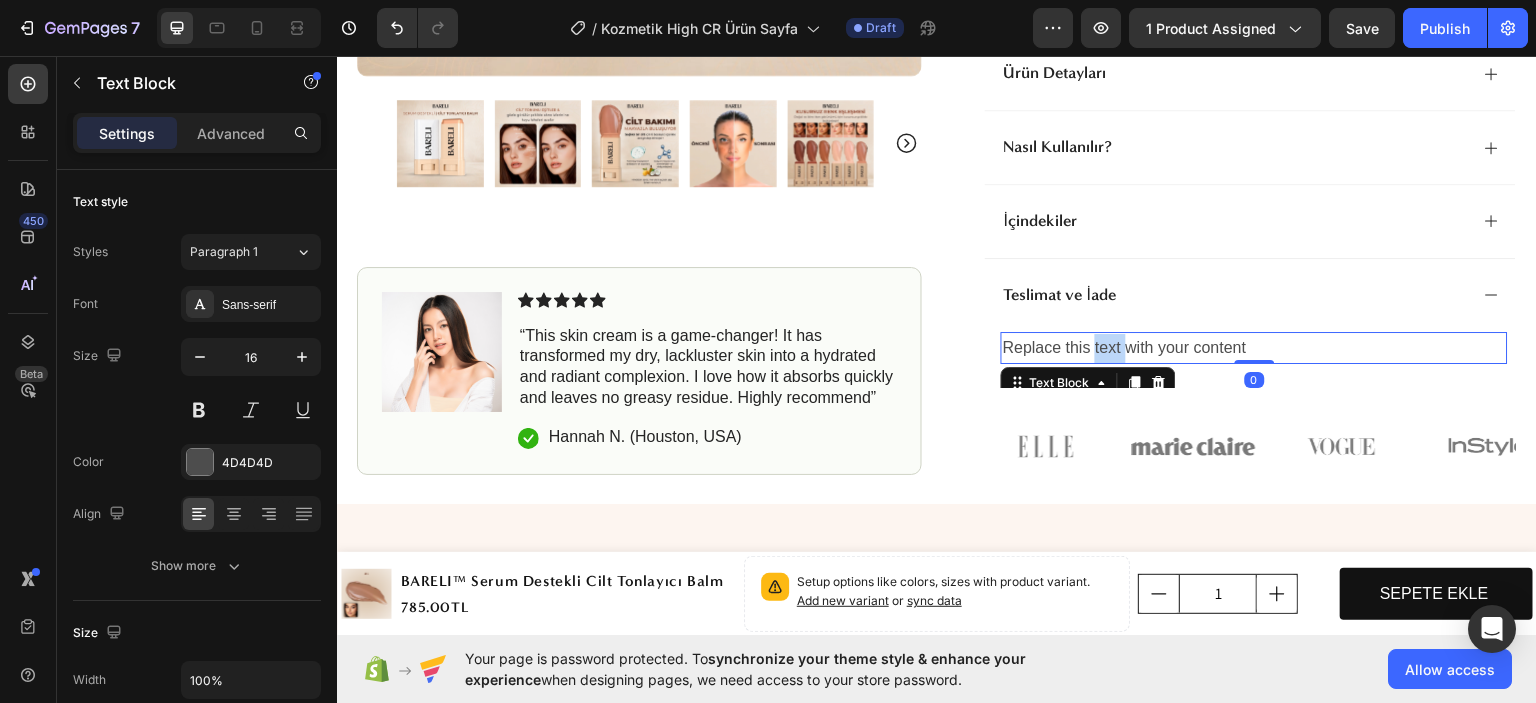 click on "Replace this text with your content" at bounding box center [1254, 347] 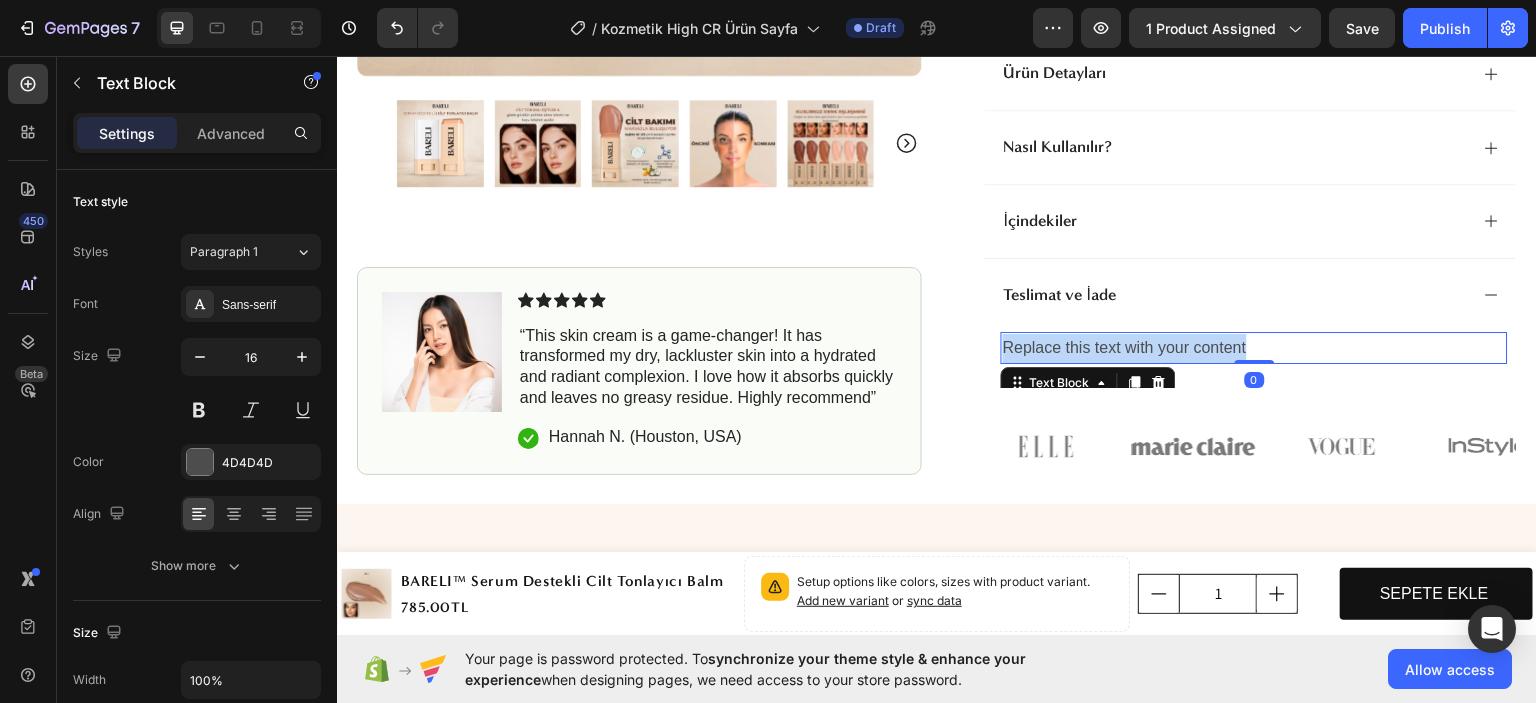 click on "Replace this text with your content" at bounding box center [1254, 347] 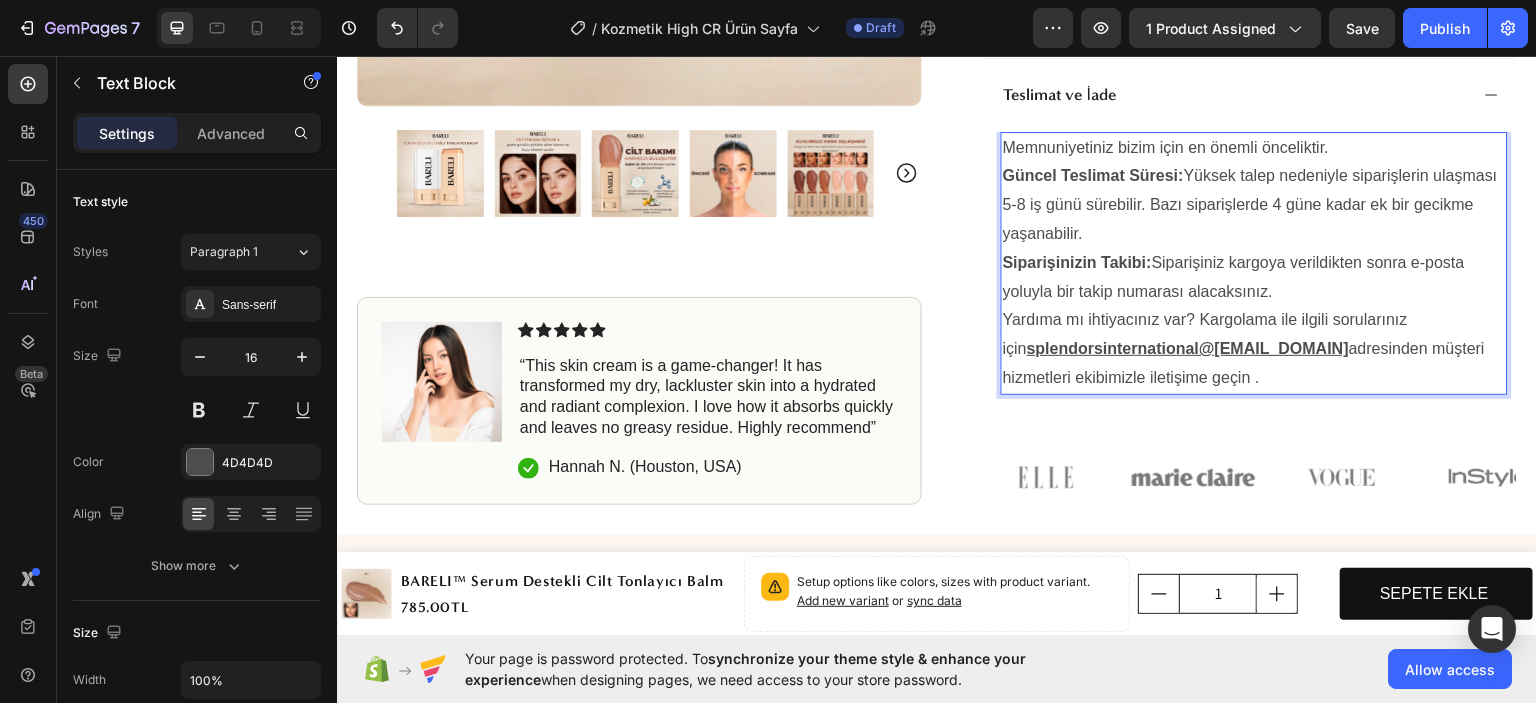 scroll, scrollTop: 991, scrollLeft: 0, axis: vertical 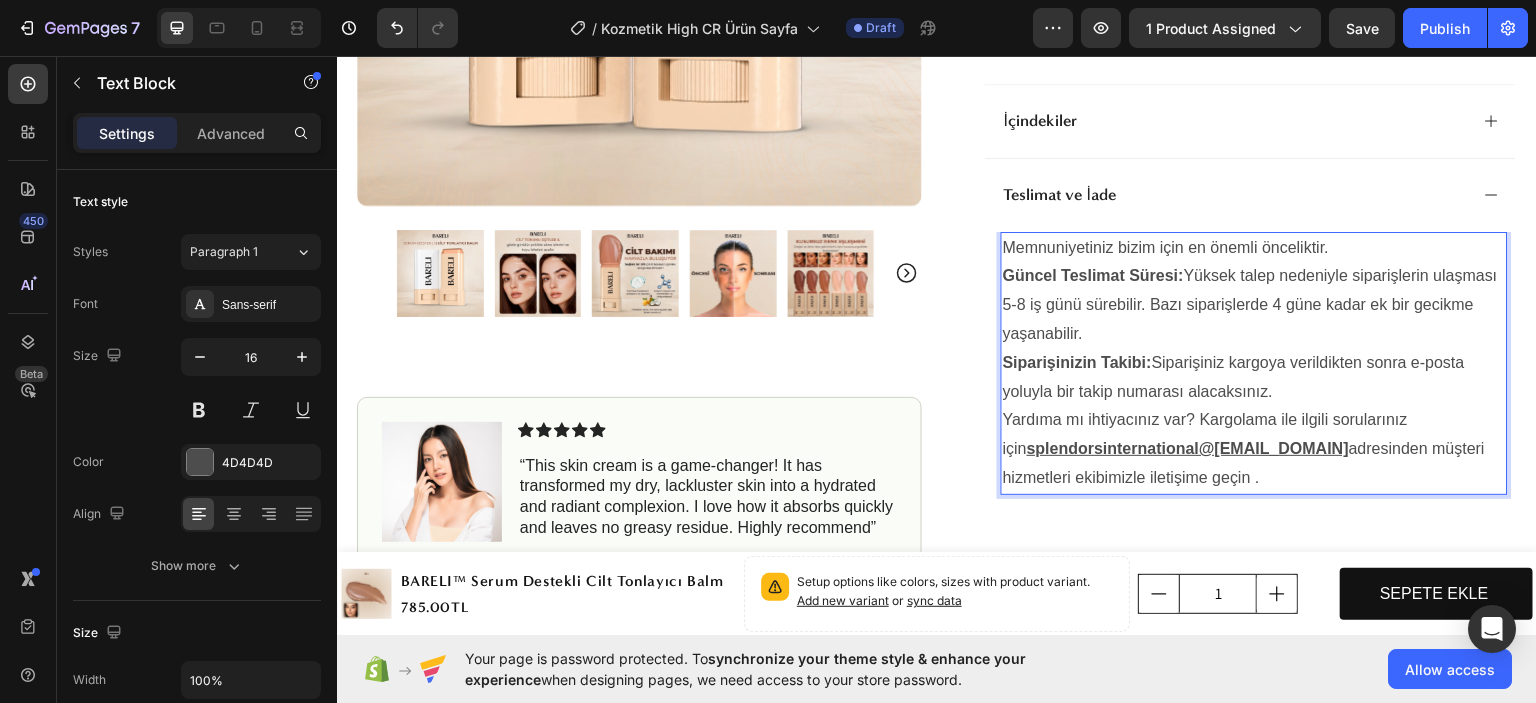 click on "Memnuniyetiniz bizim için en önemli önceliktir." at bounding box center (1254, 247) 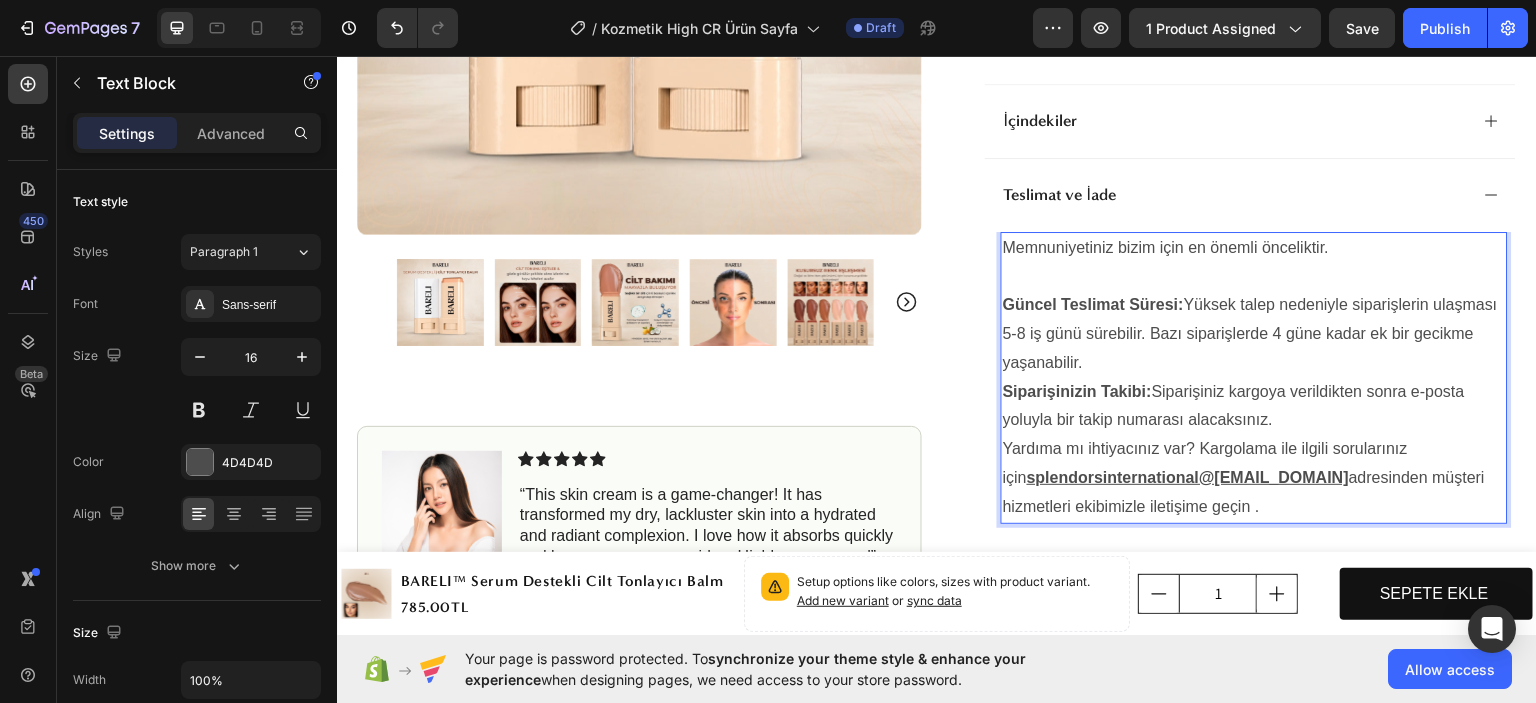 click on "Güncel Teslimat Süresi:  Yüksek talep nedeniyle siparişlerin ulaşması 5-8 iş günü sürebilir. Bazı siparişlerde 4 güne kadar ek bir gecikme yaşanabilir." at bounding box center (1254, 333) 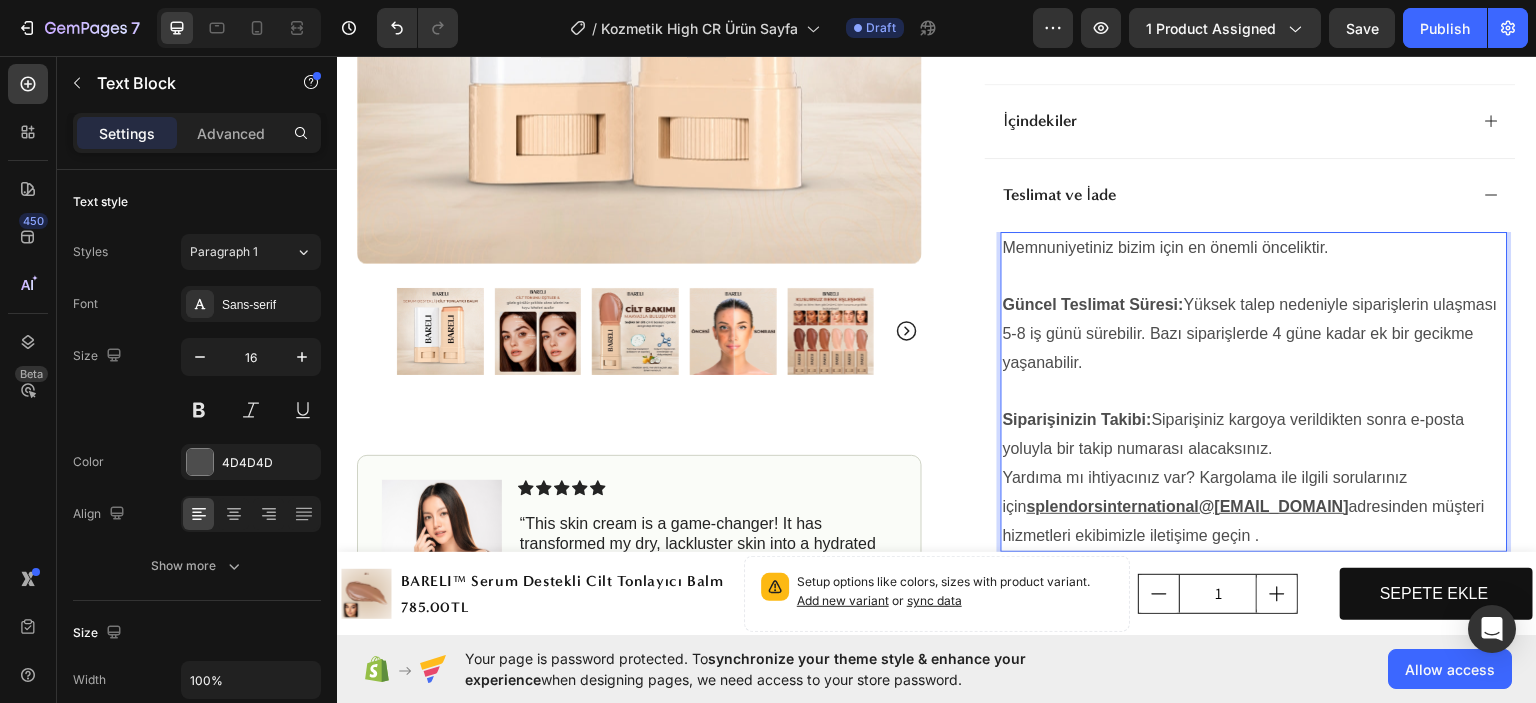 click on "Siparişinizin Takibi:  Siparişiniz kargoya verildikten sonra e-posta yoluyla bir takip numarası alacaksınız." at bounding box center (1254, 434) 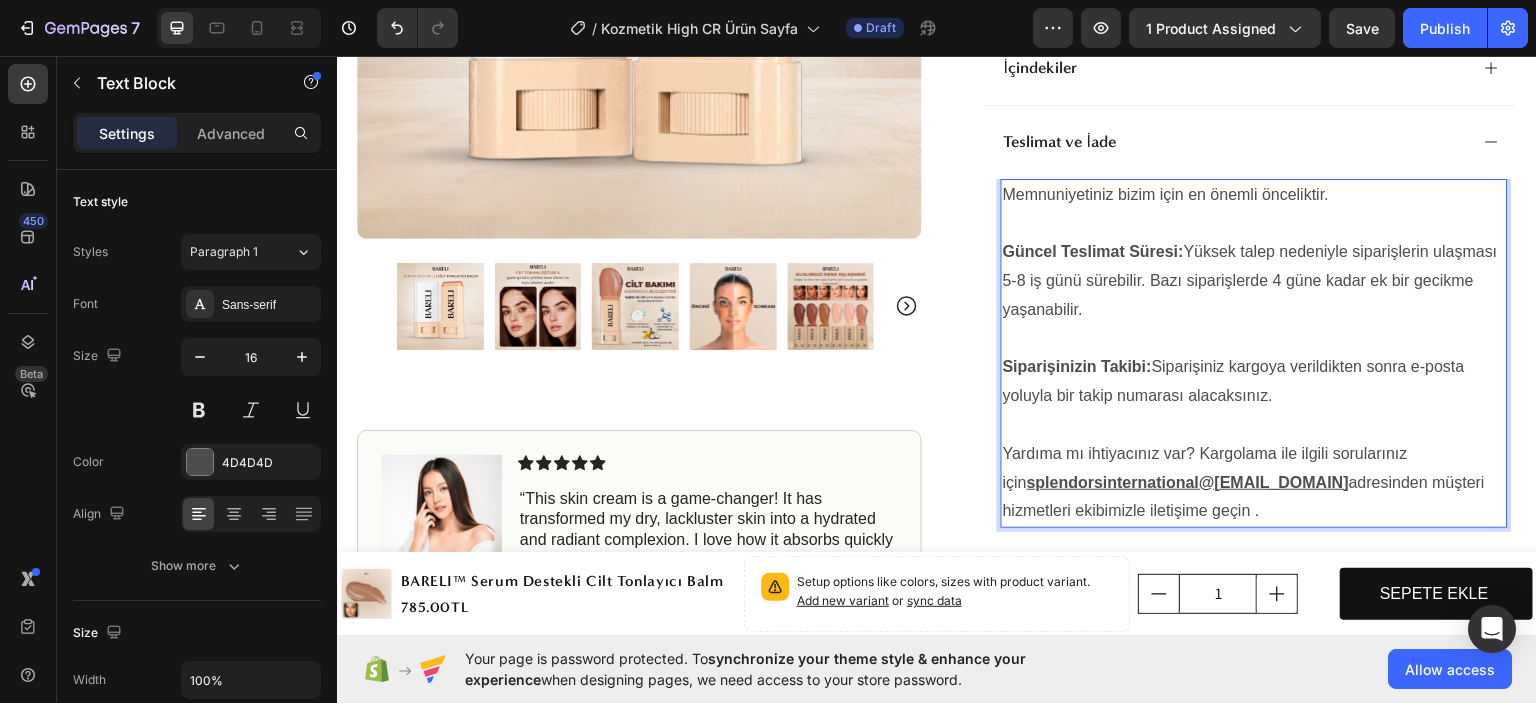 scroll, scrollTop: 1191, scrollLeft: 0, axis: vertical 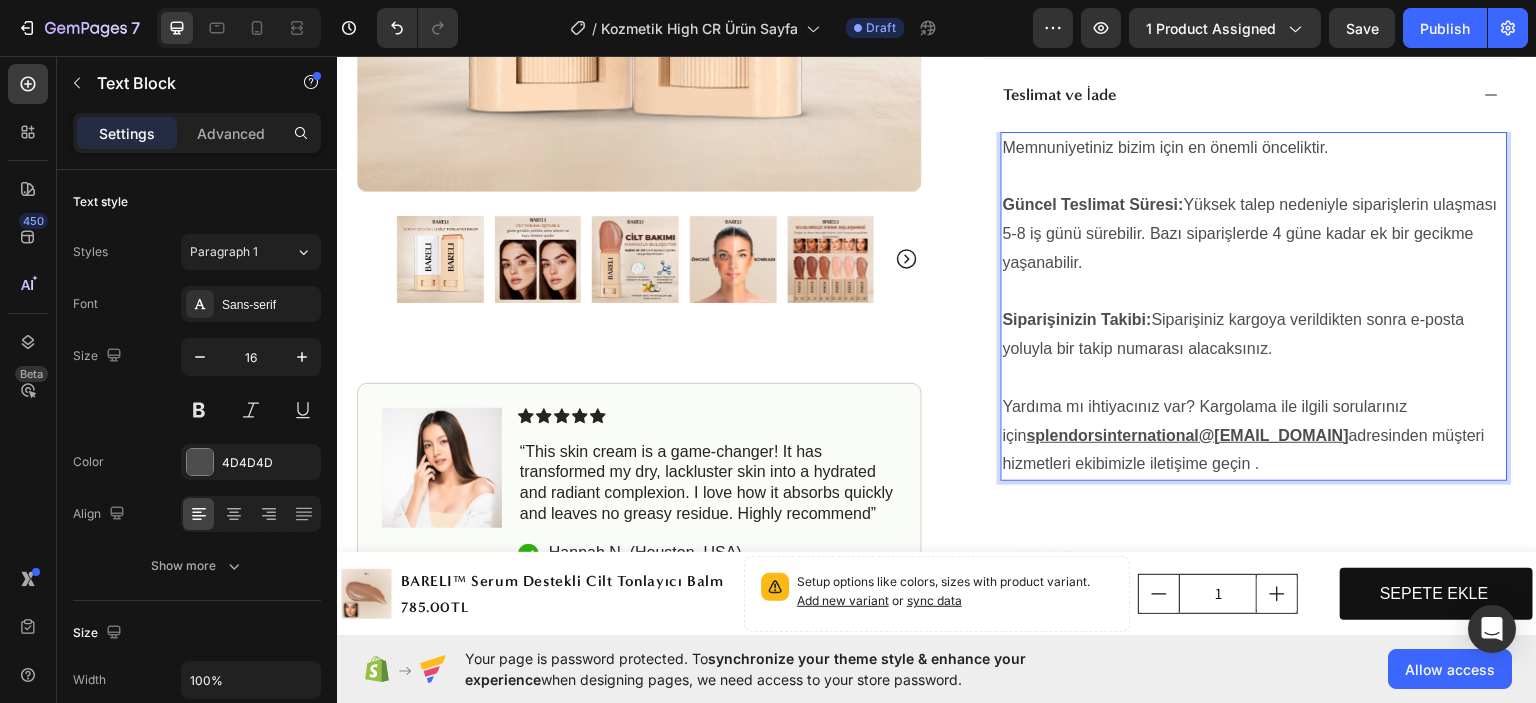 click on "Memnuniyetiniz bizim için en önemli önceliktir." at bounding box center (1254, 147) 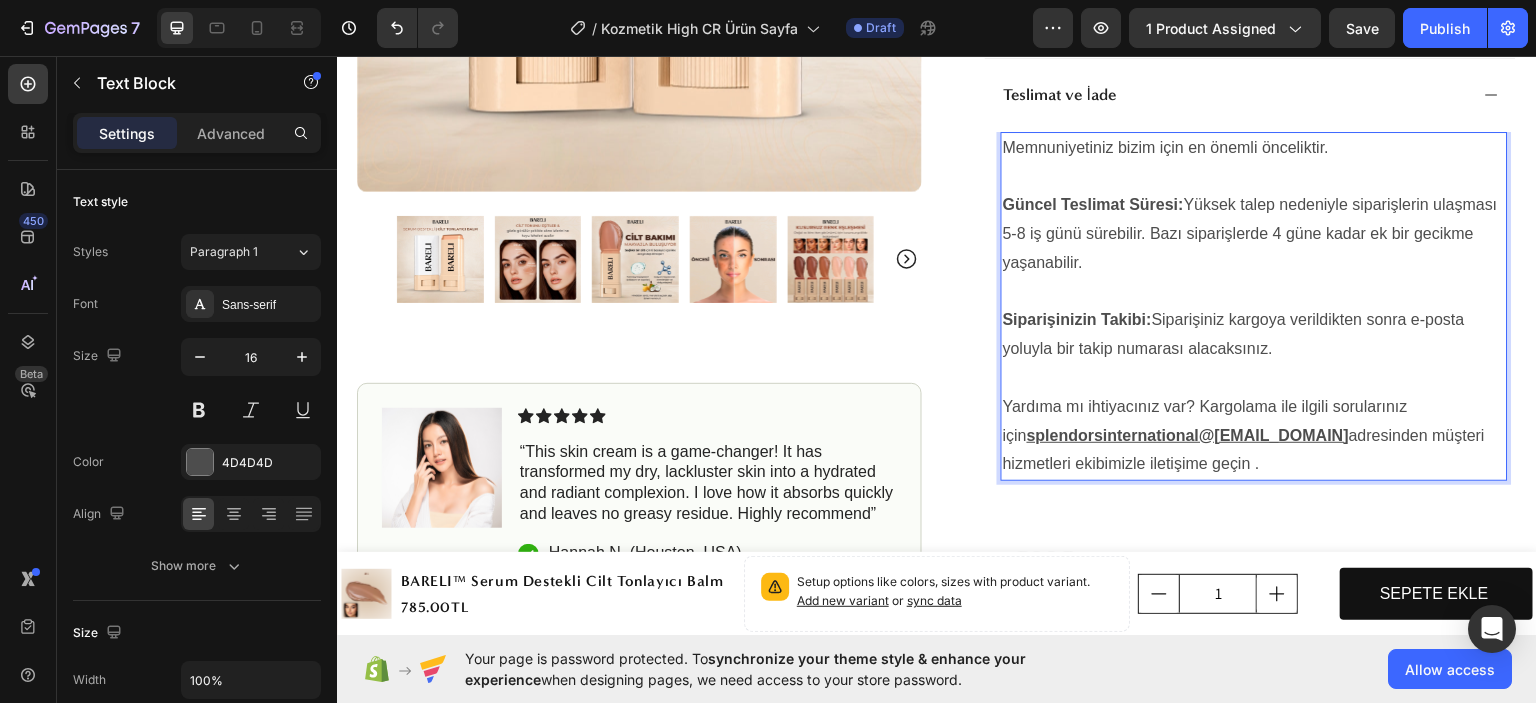 drag, startPoint x: 1019, startPoint y: 161, endPoint x: 1269, endPoint y: 468, distance: 395.9154 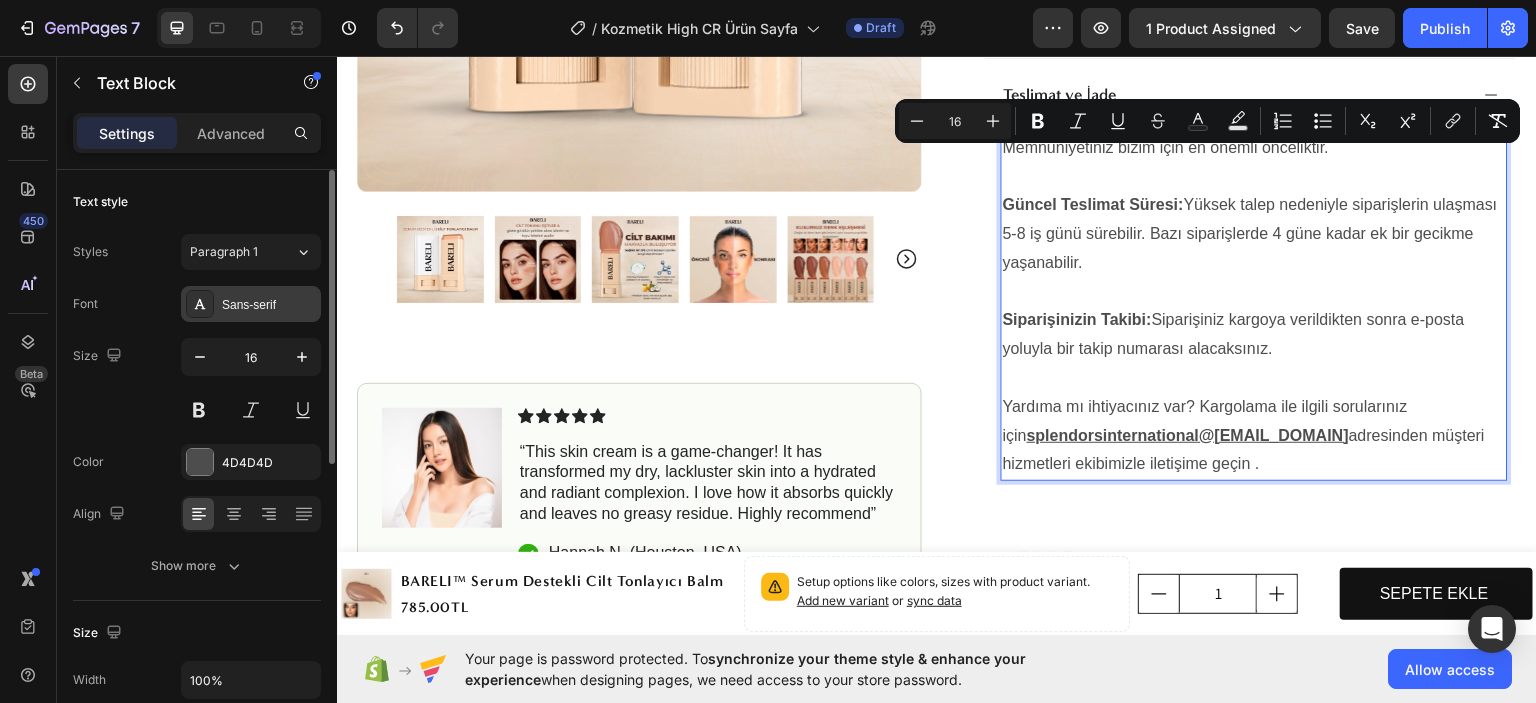 click on "Sans-serif" at bounding box center (269, 305) 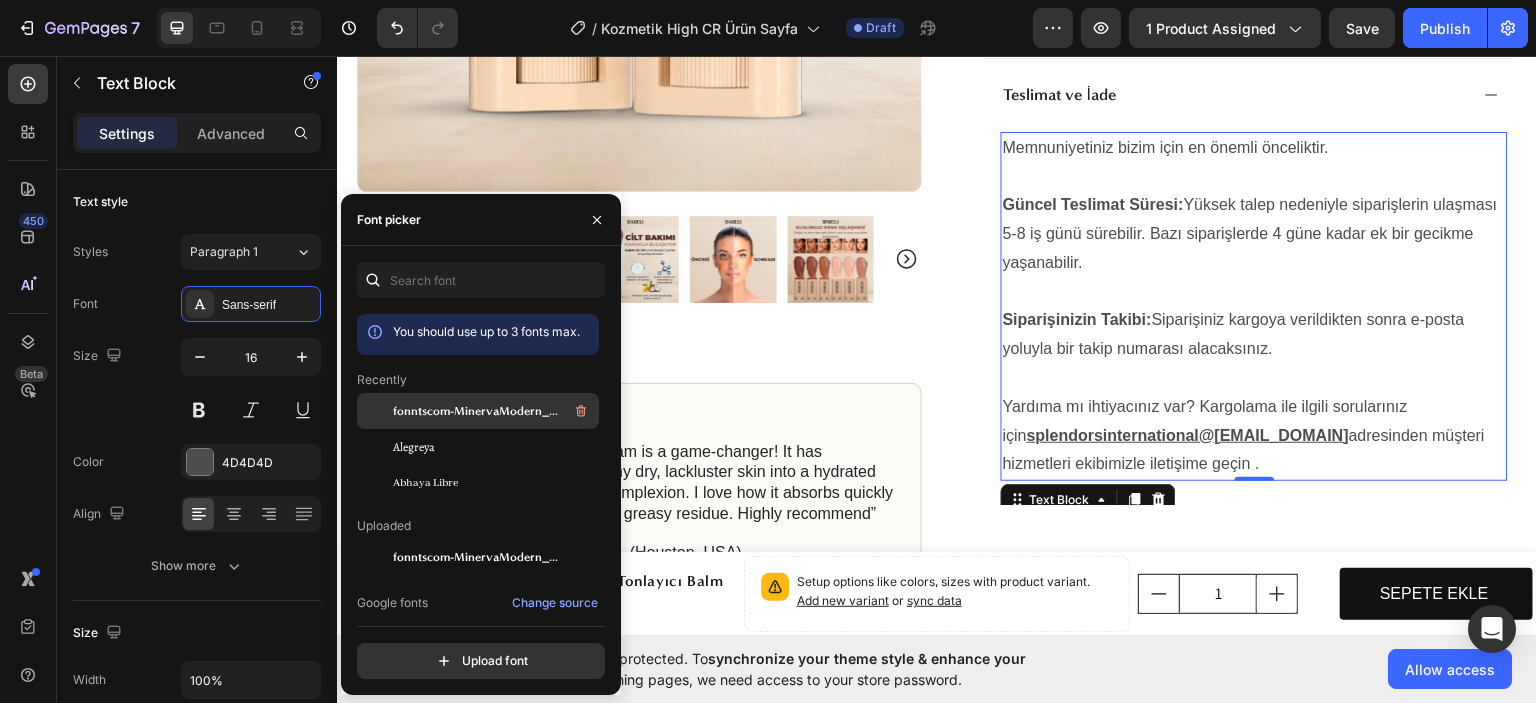 click on "fonntscom-MinervaModern_Bold" at bounding box center [476, 411] 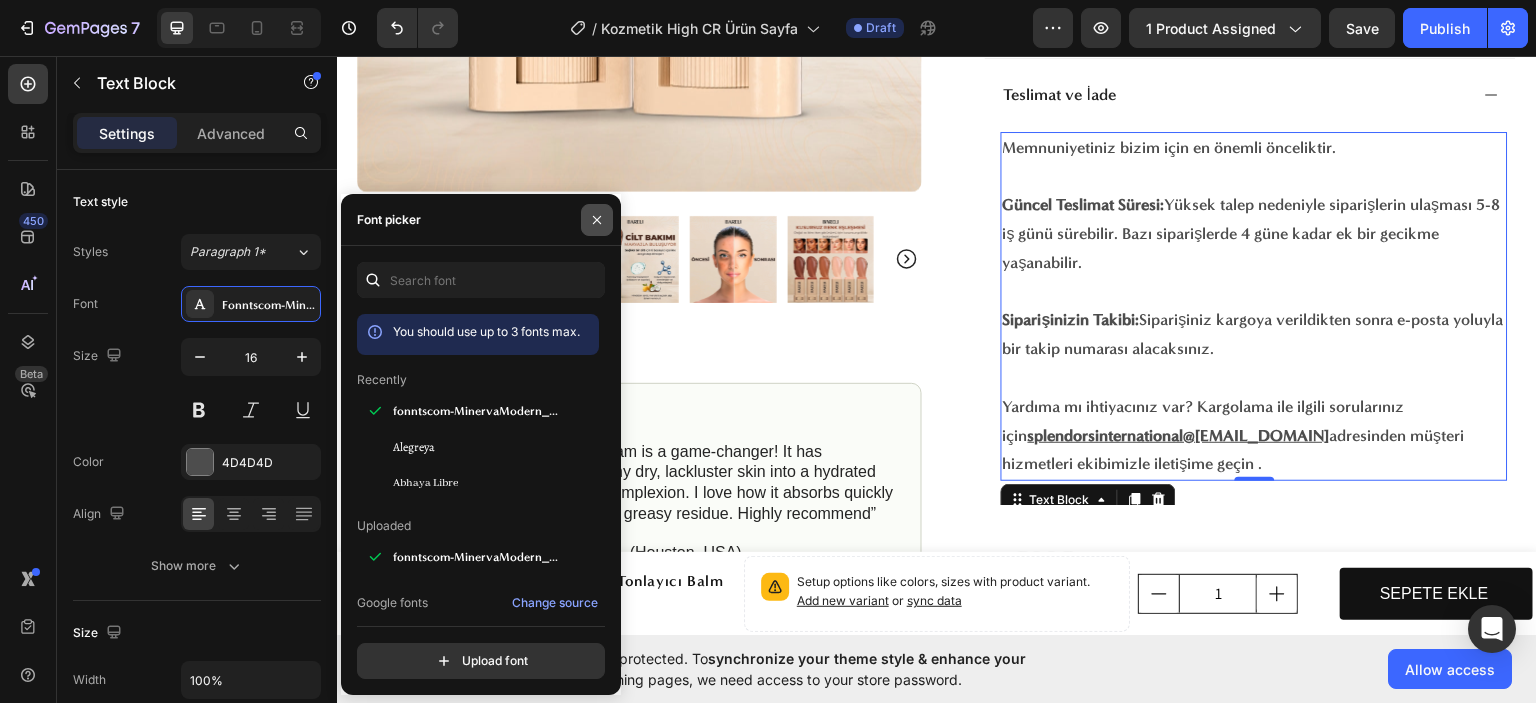 click 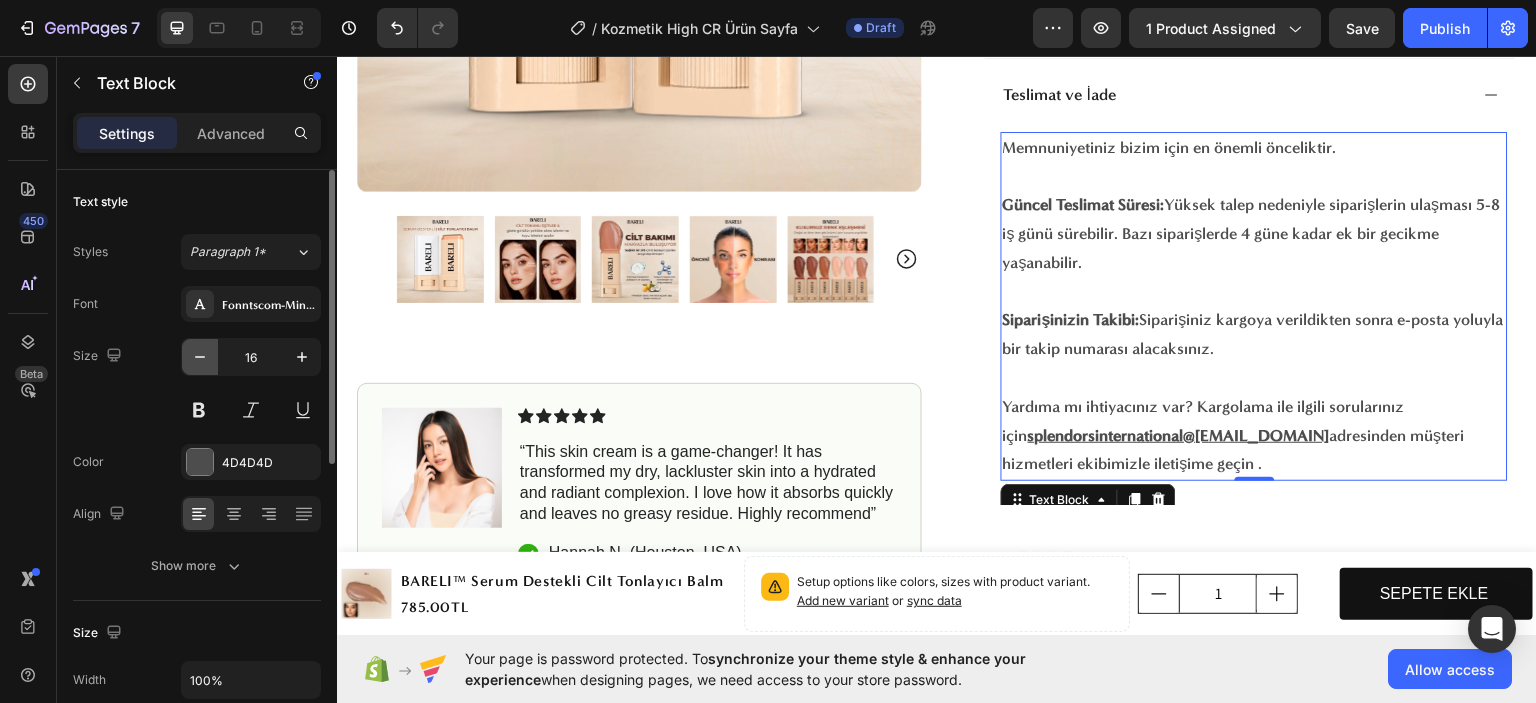 click 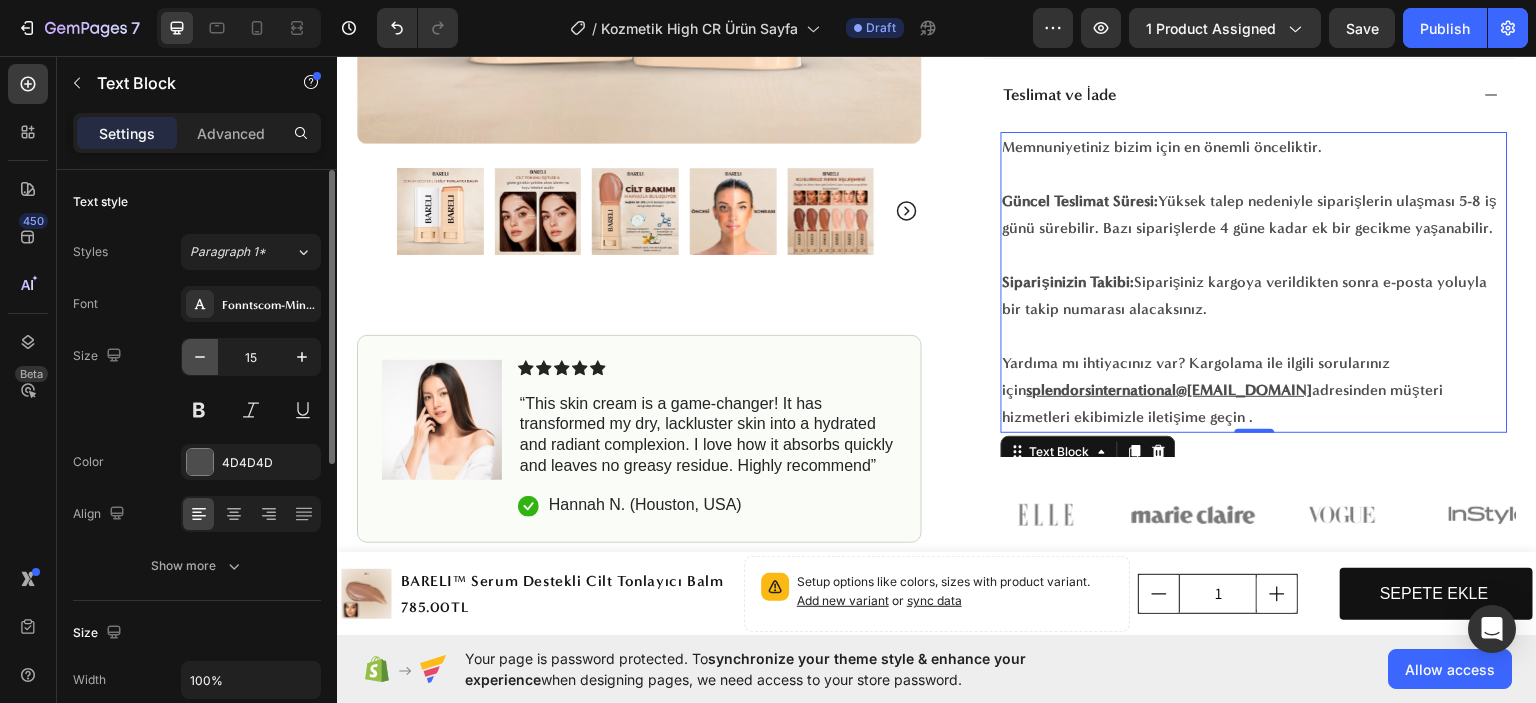click 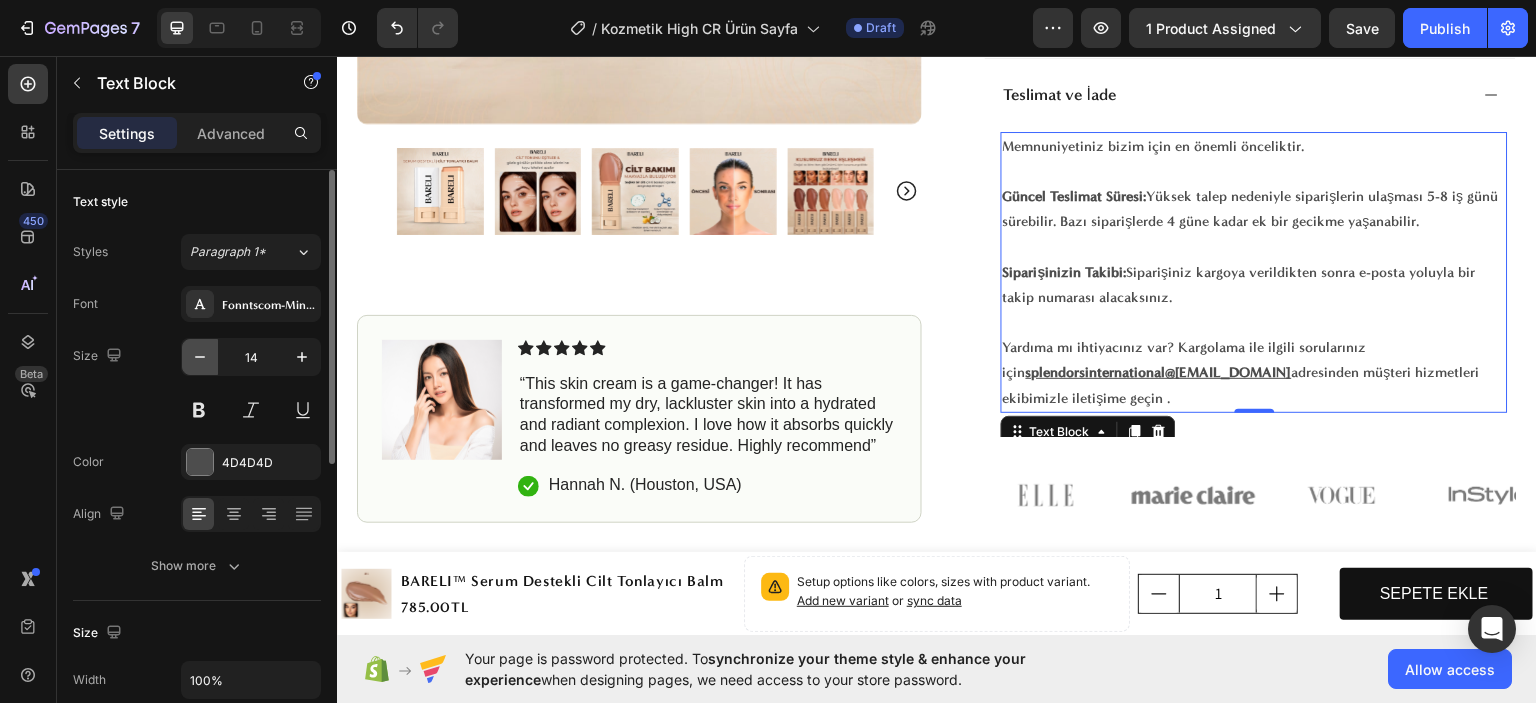 click 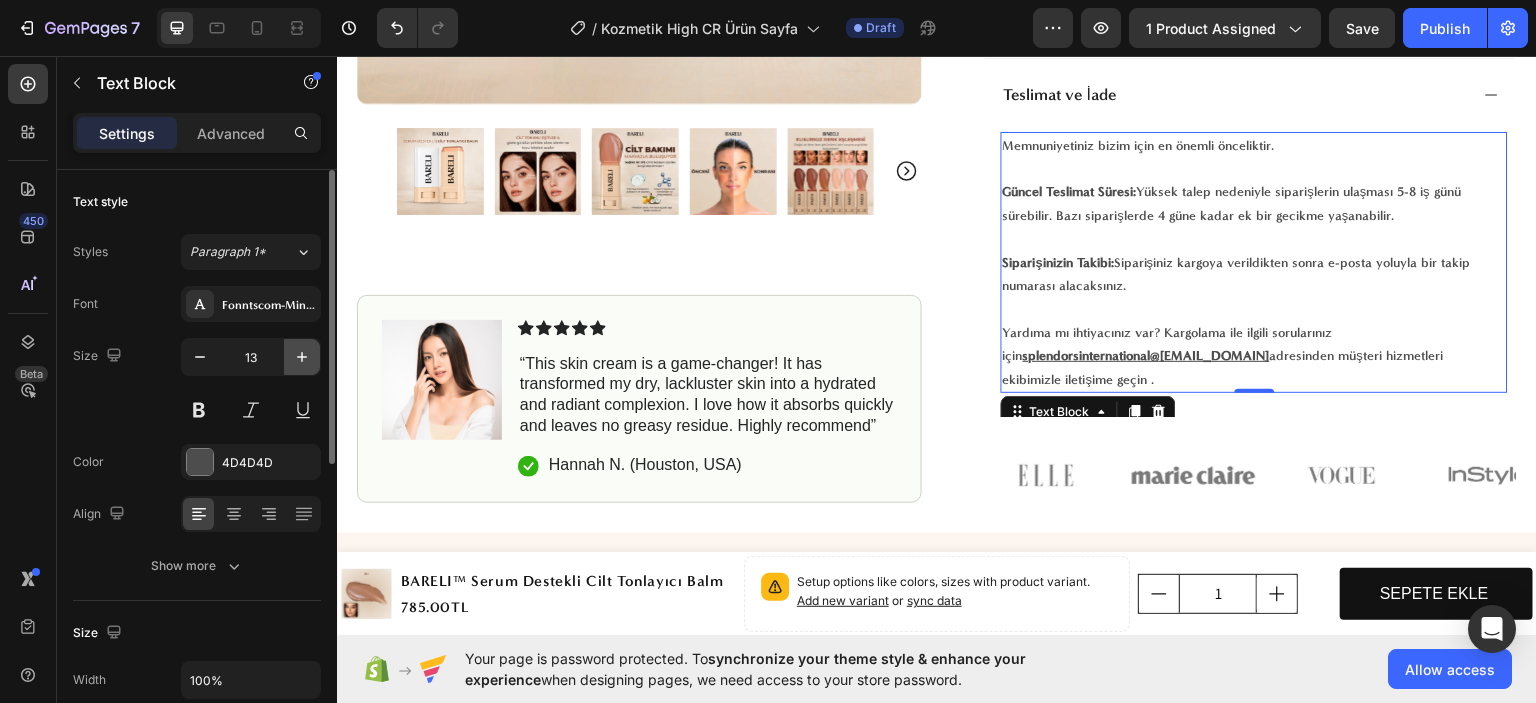 click at bounding box center [302, 357] 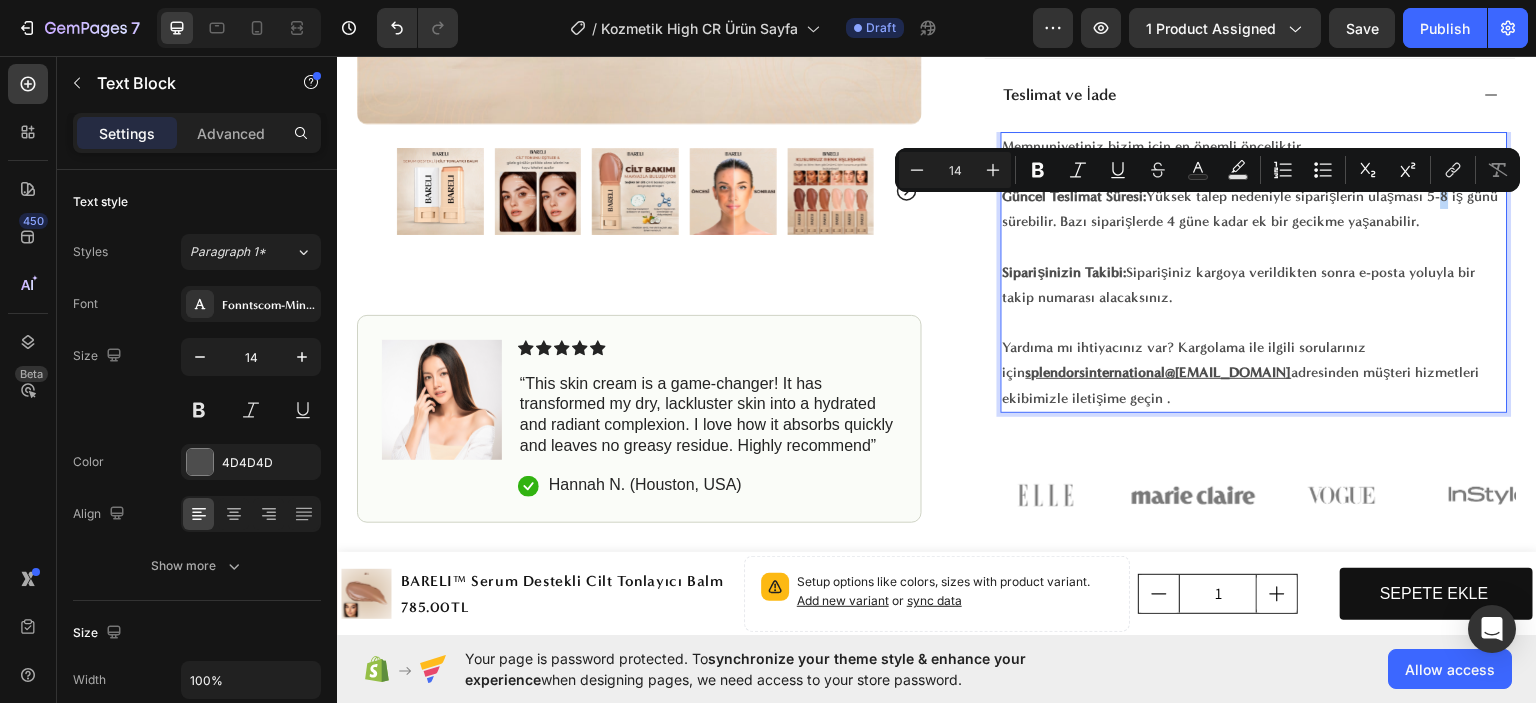 click on "Güncel Teslimat Süresi:  Yüksek talep nedeniyle siparişlerin ulaşması 5-8 iş günü sürebilir. Bazı siparişlerde 4 güne kadar ek bir gecikme yaşanabilir." at bounding box center (1254, 208) 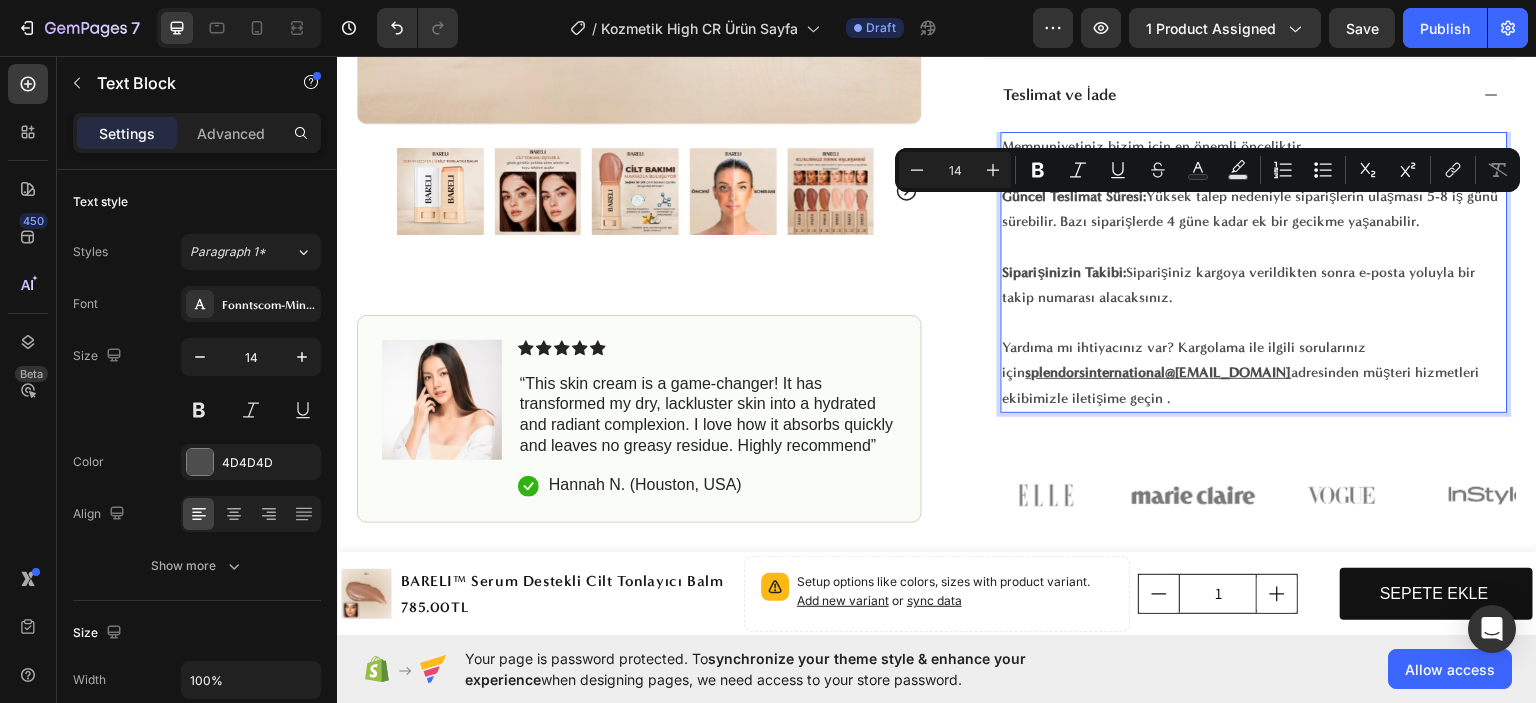 click on "Güncel Teslimat Süresi:  Yüksek talep nedeniyle siparişlerin ulaşması 5-8 iş günü sürebilir. Bazı siparişlerde 4 güne kadar ek bir gecikme yaşanabilir." at bounding box center [1254, 208] 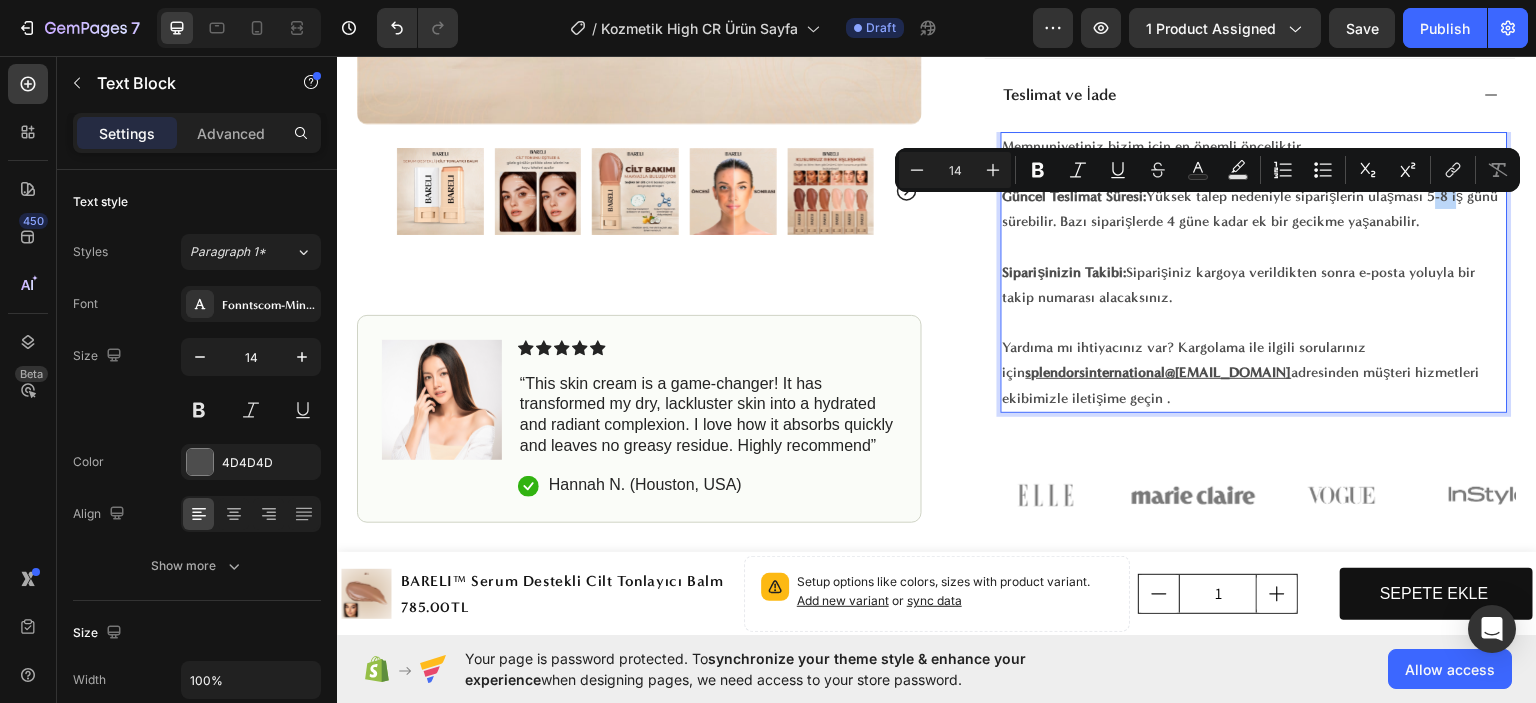 drag, startPoint x: 1444, startPoint y: 206, endPoint x: 1440, endPoint y: 217, distance: 11.7046995 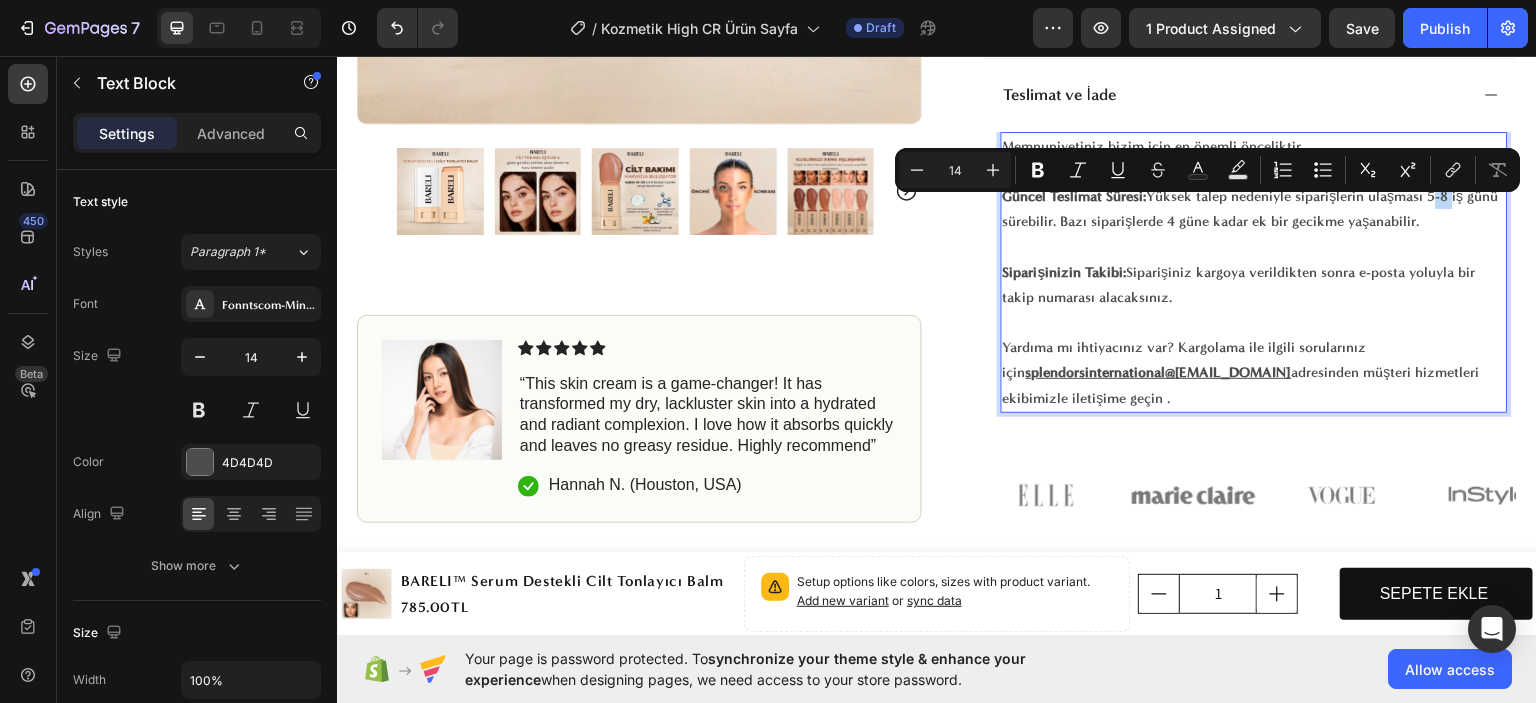 drag, startPoint x: 1443, startPoint y: 206, endPoint x: 1426, endPoint y: 205, distance: 17.029387 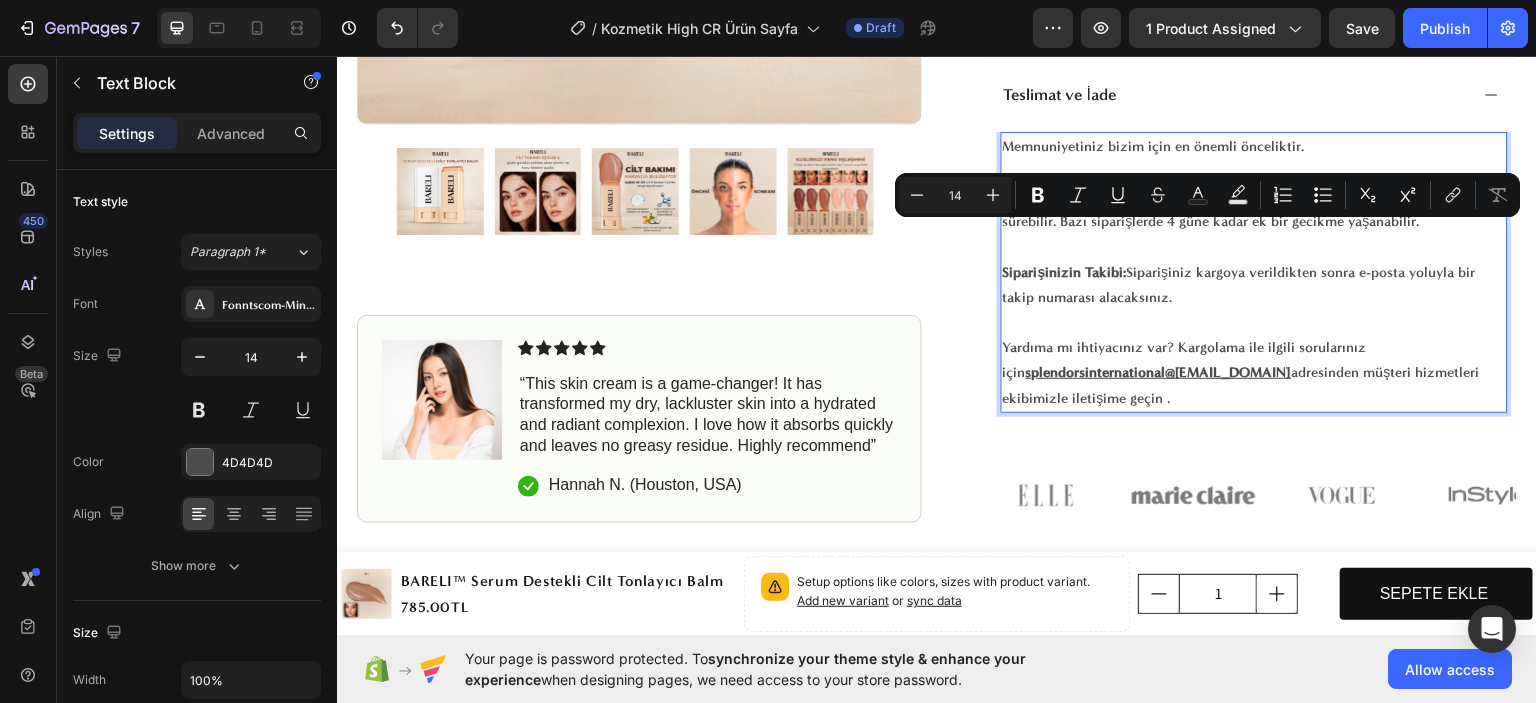 drag, startPoint x: 1089, startPoint y: 230, endPoint x: 1450, endPoint y: 237, distance: 361.06787 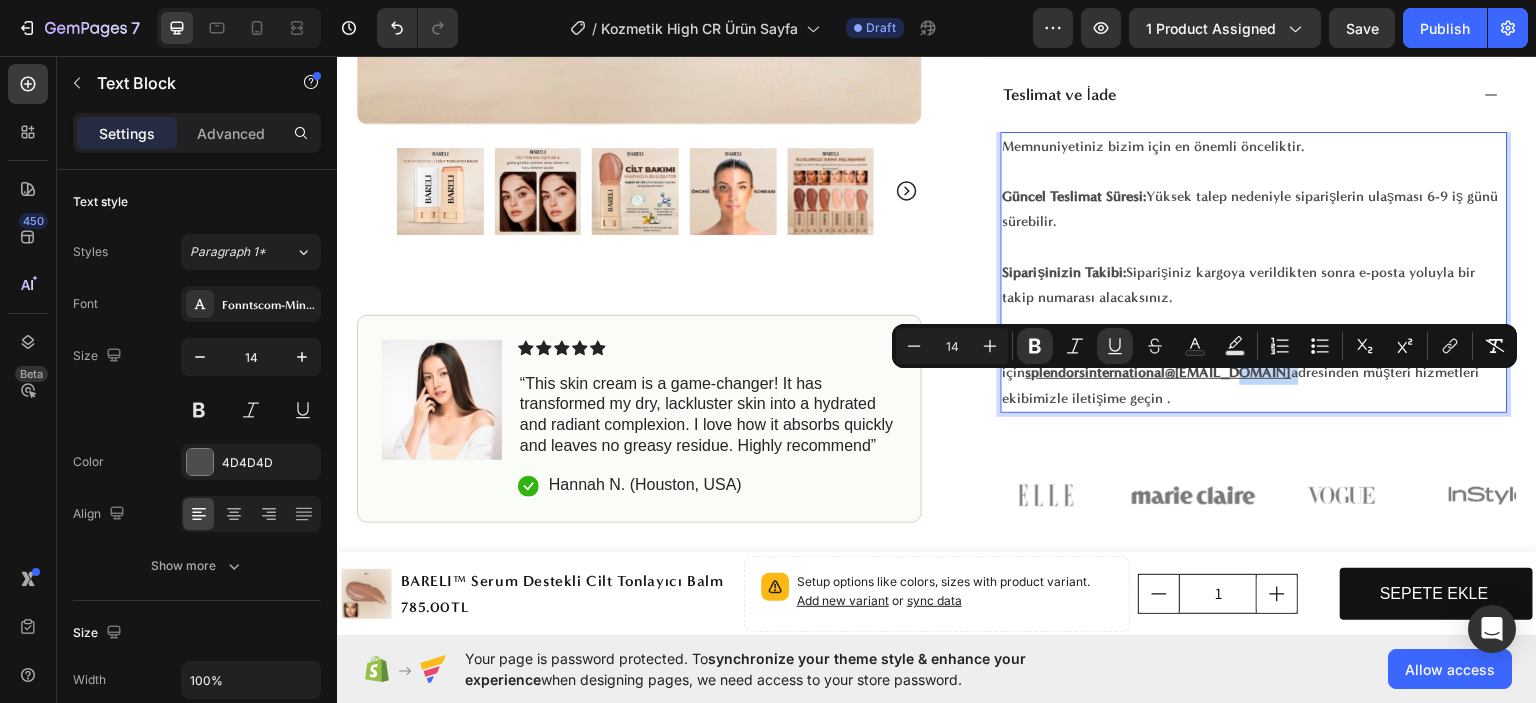 drag, startPoint x: 1212, startPoint y: 385, endPoint x: 1199, endPoint y: 381, distance: 13.601471 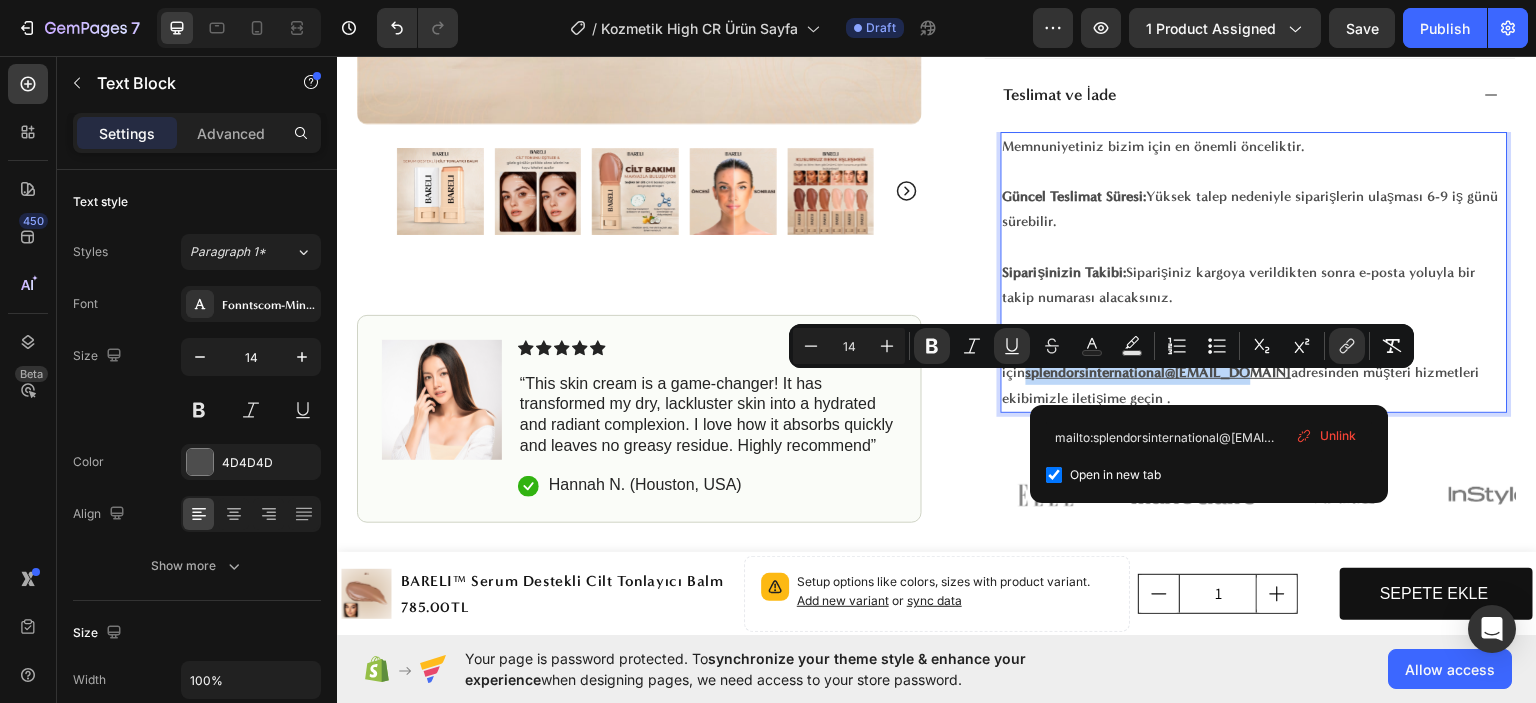 drag, startPoint x: 1209, startPoint y: 383, endPoint x: 998, endPoint y: 384, distance: 211.00237 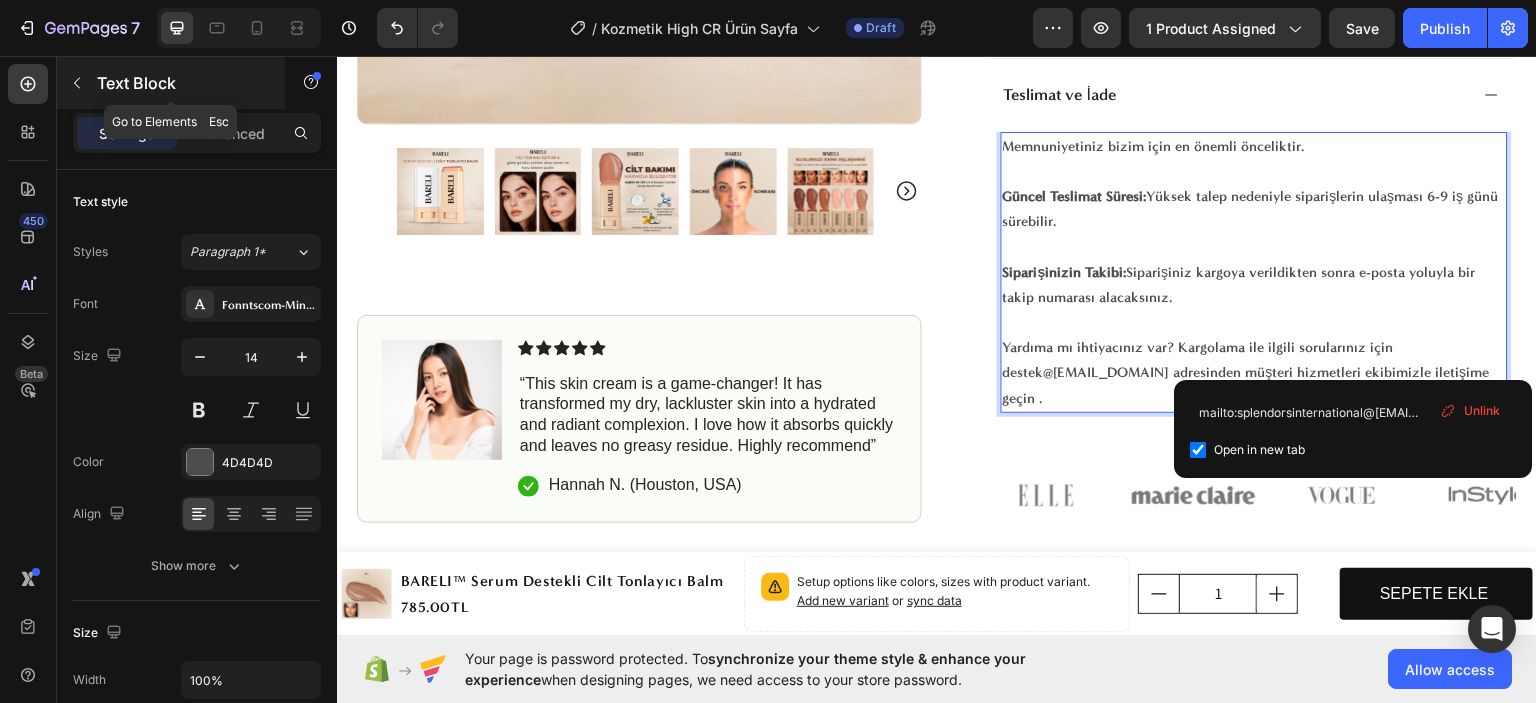 click at bounding box center [77, 83] 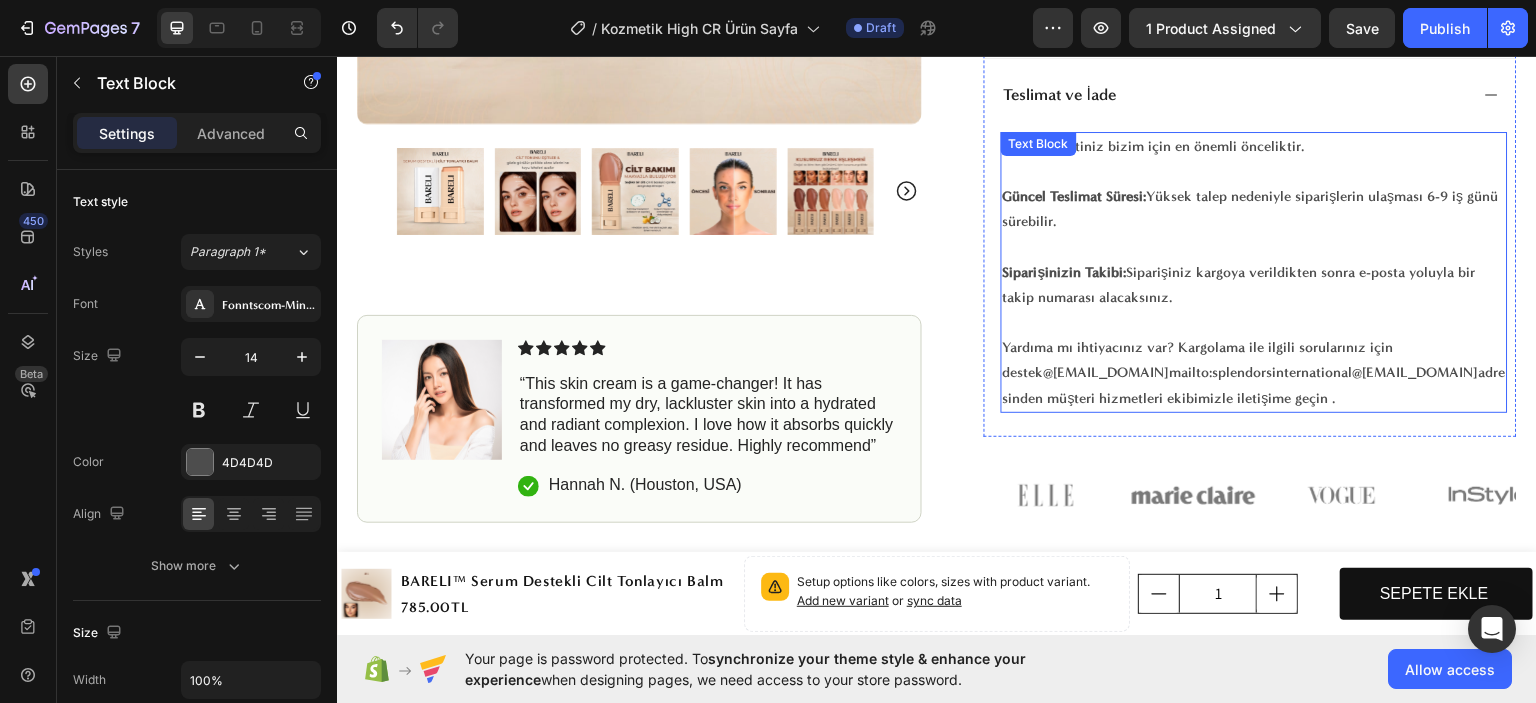 click on "mailto:splendorsinternational@gmail.com" at bounding box center [1324, 371] 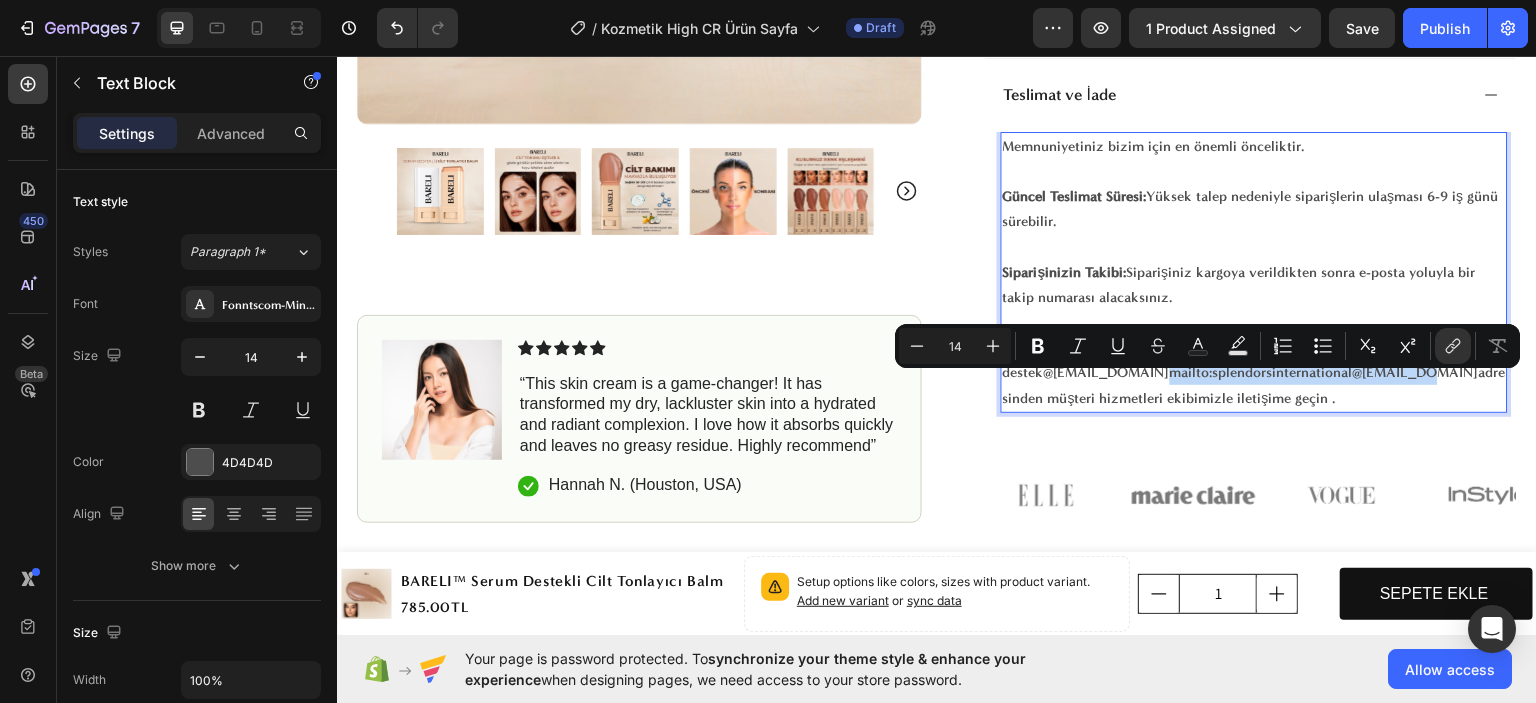 drag, startPoint x: 1130, startPoint y: 383, endPoint x: 1384, endPoint y: 394, distance: 254.23808 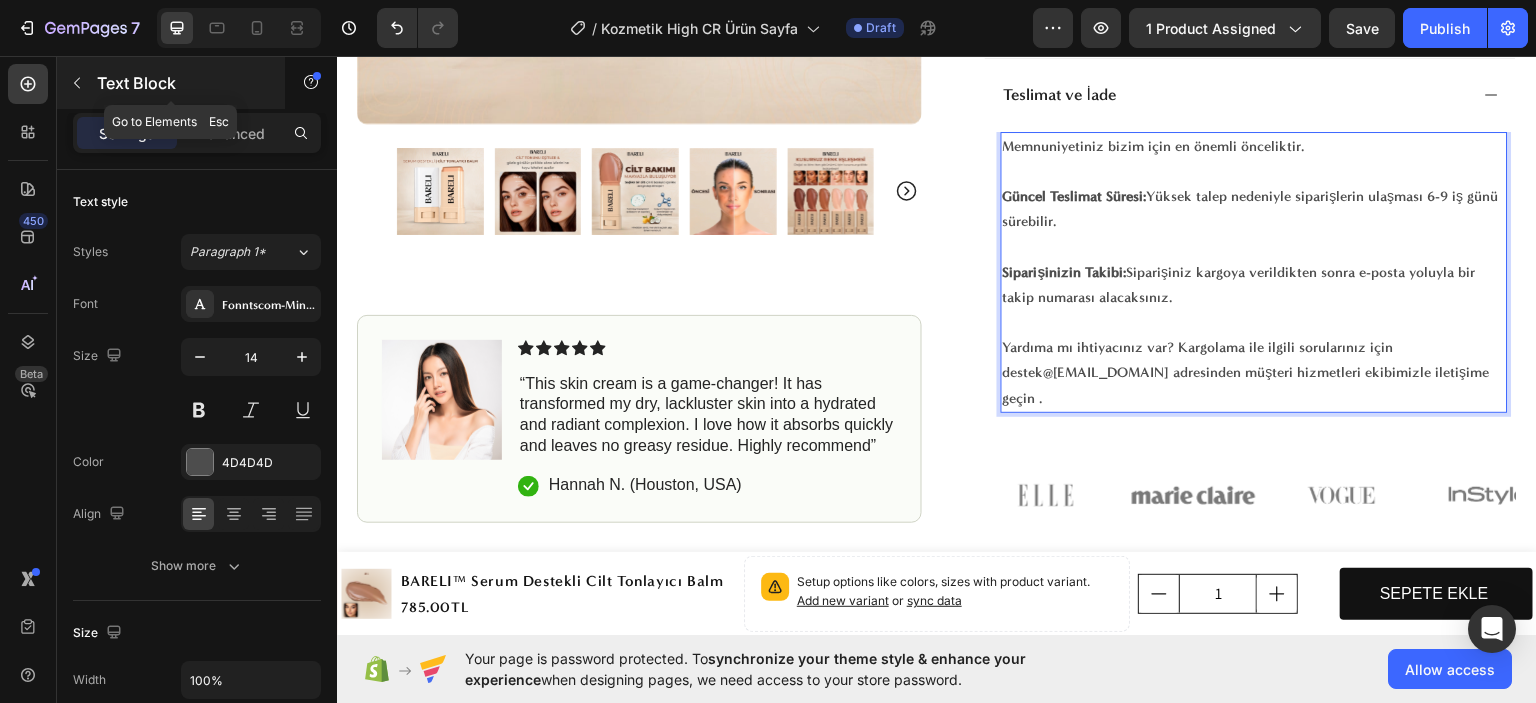 click at bounding box center (77, 83) 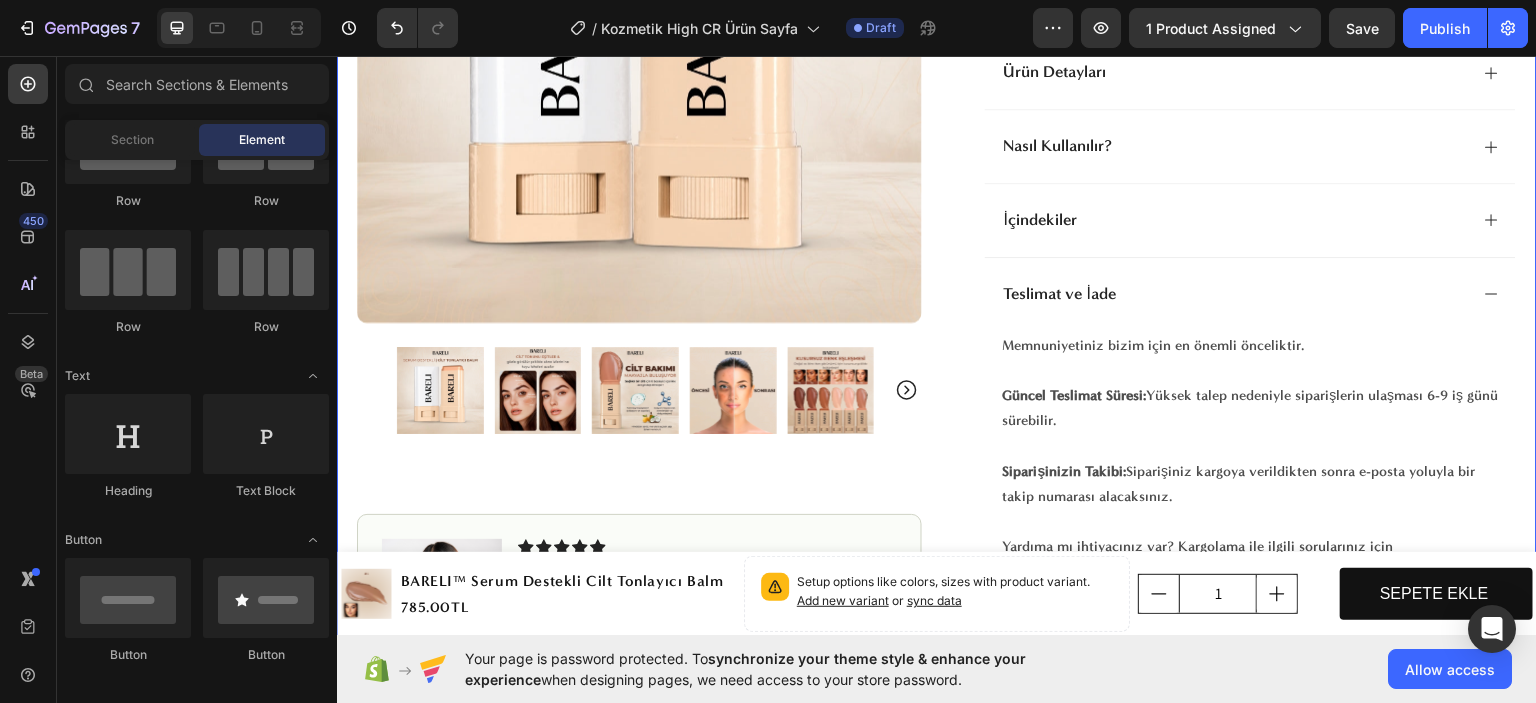 scroll, scrollTop: 891, scrollLeft: 0, axis: vertical 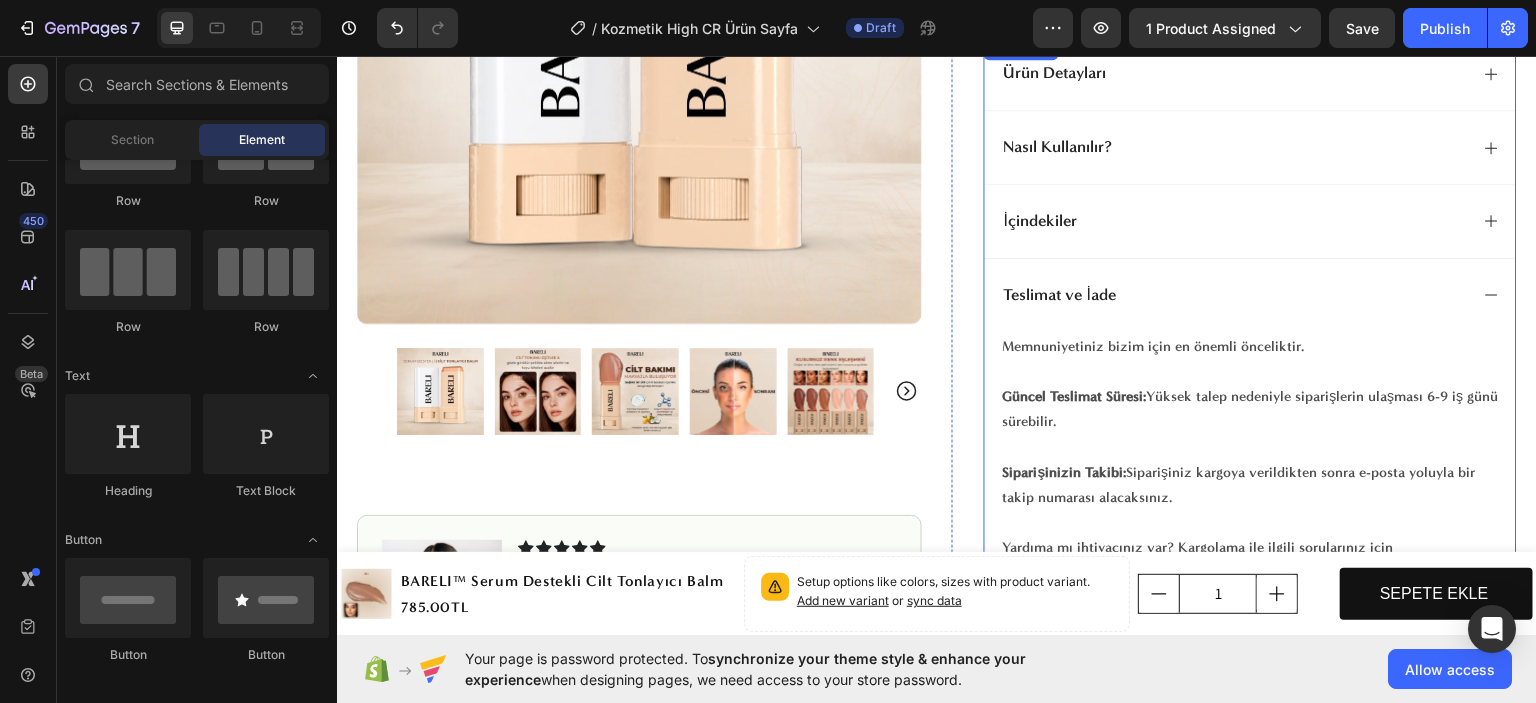 click on "Teslimat ve İade" at bounding box center [1234, 294] 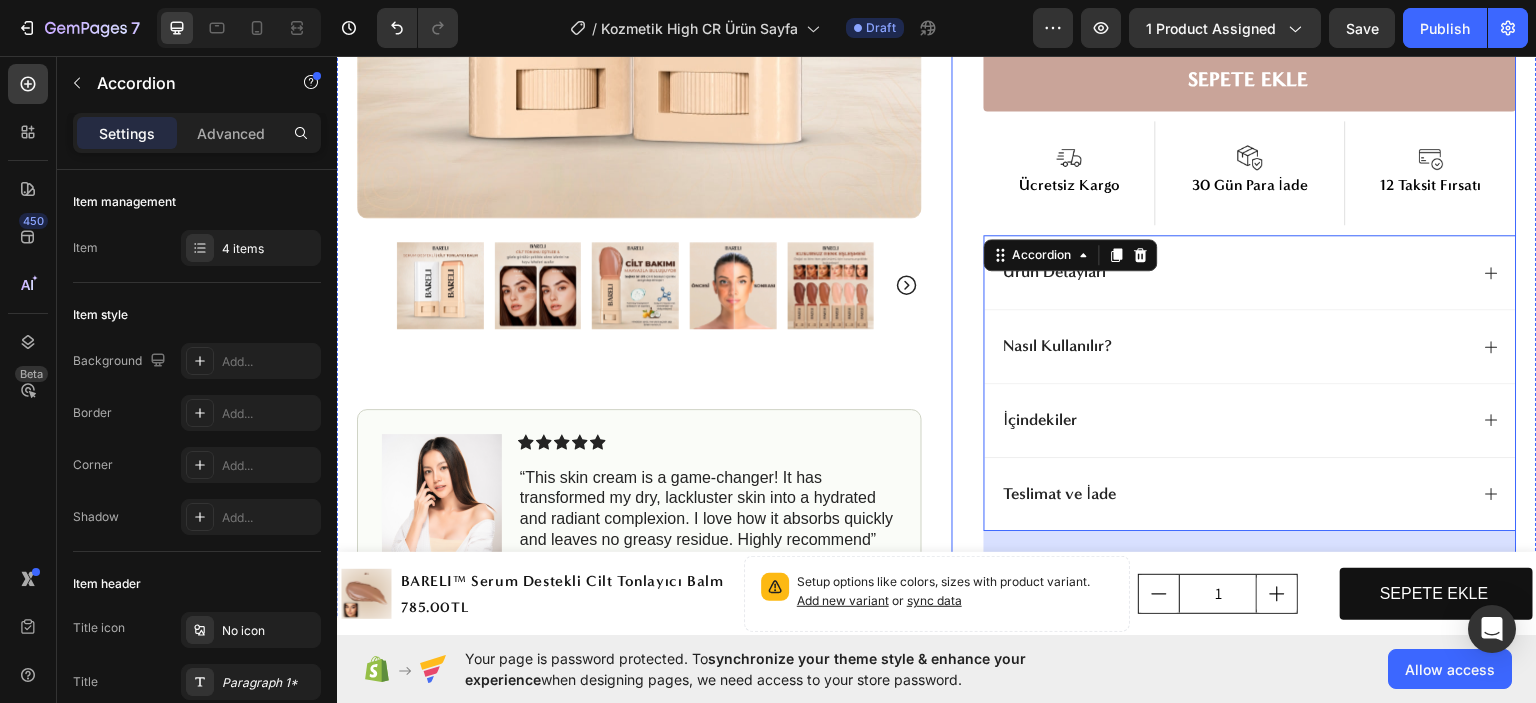 scroll, scrollTop: 791, scrollLeft: 0, axis: vertical 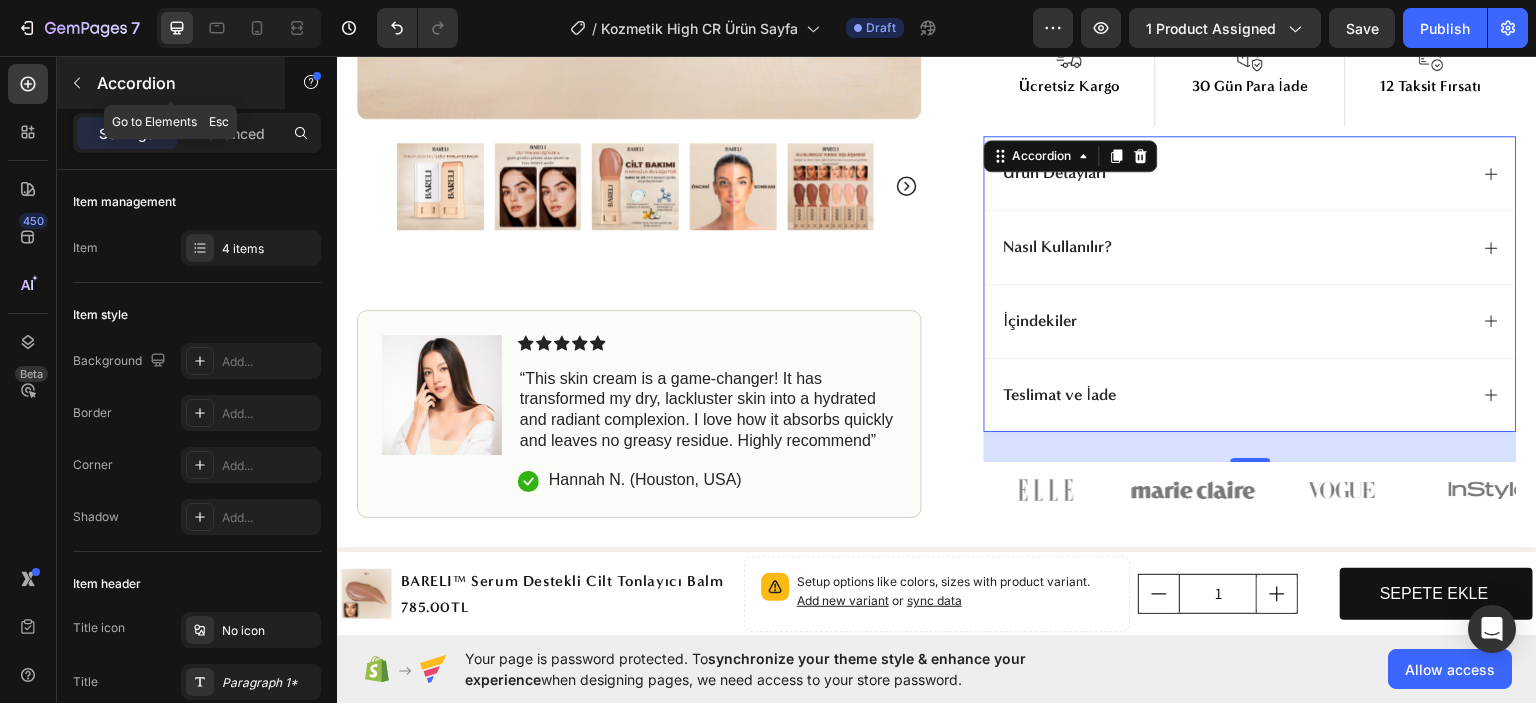 click at bounding box center (77, 83) 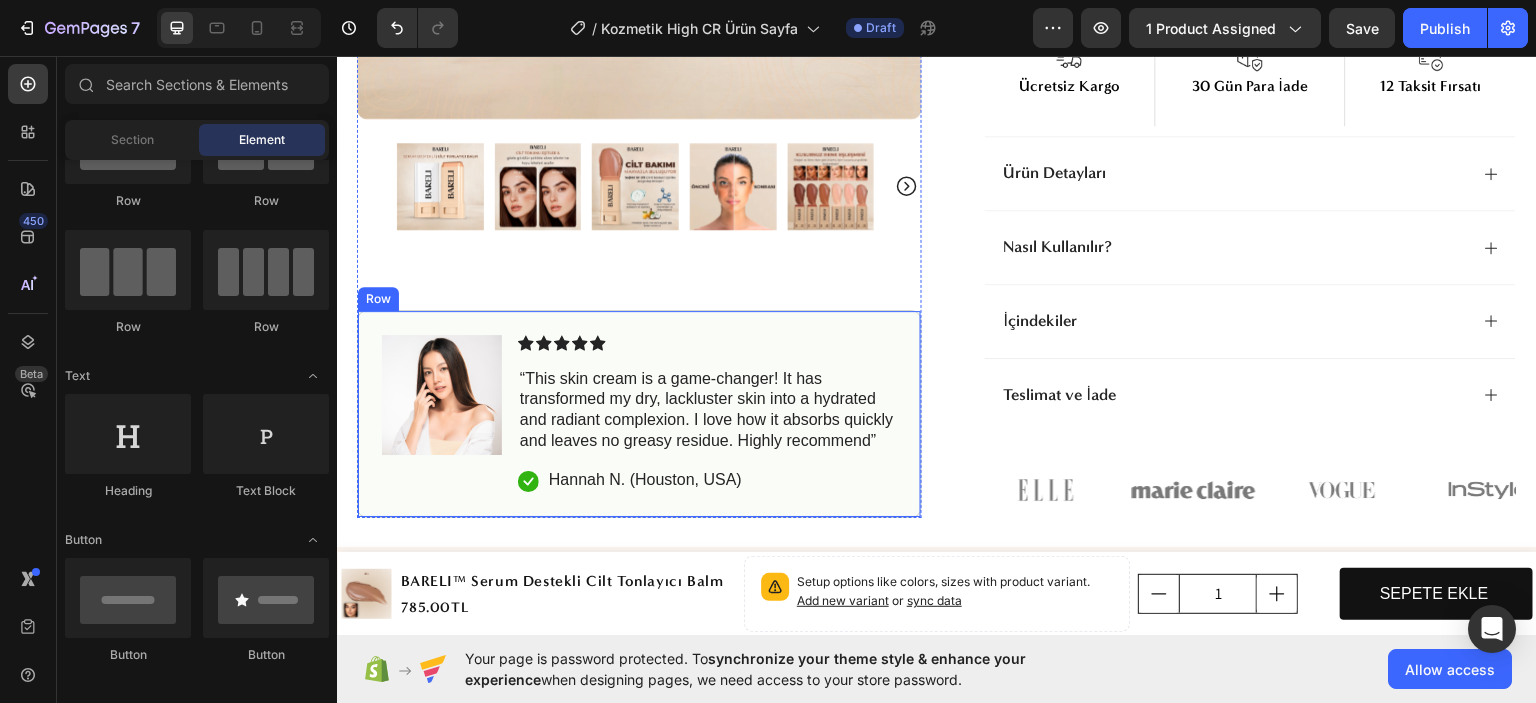 click on "Image Icon Icon Icon Icon Icon Icon List “This skin cream is a game-changer! It has transformed my dry, lackluster skin into a hydrated and radiant complexion. I love how it absorbs quickly and leaves no greasy residue. Highly recommend” Text Block
Icon Hannah N. (Houston, USA) Text Block Row Row" at bounding box center [639, 412] 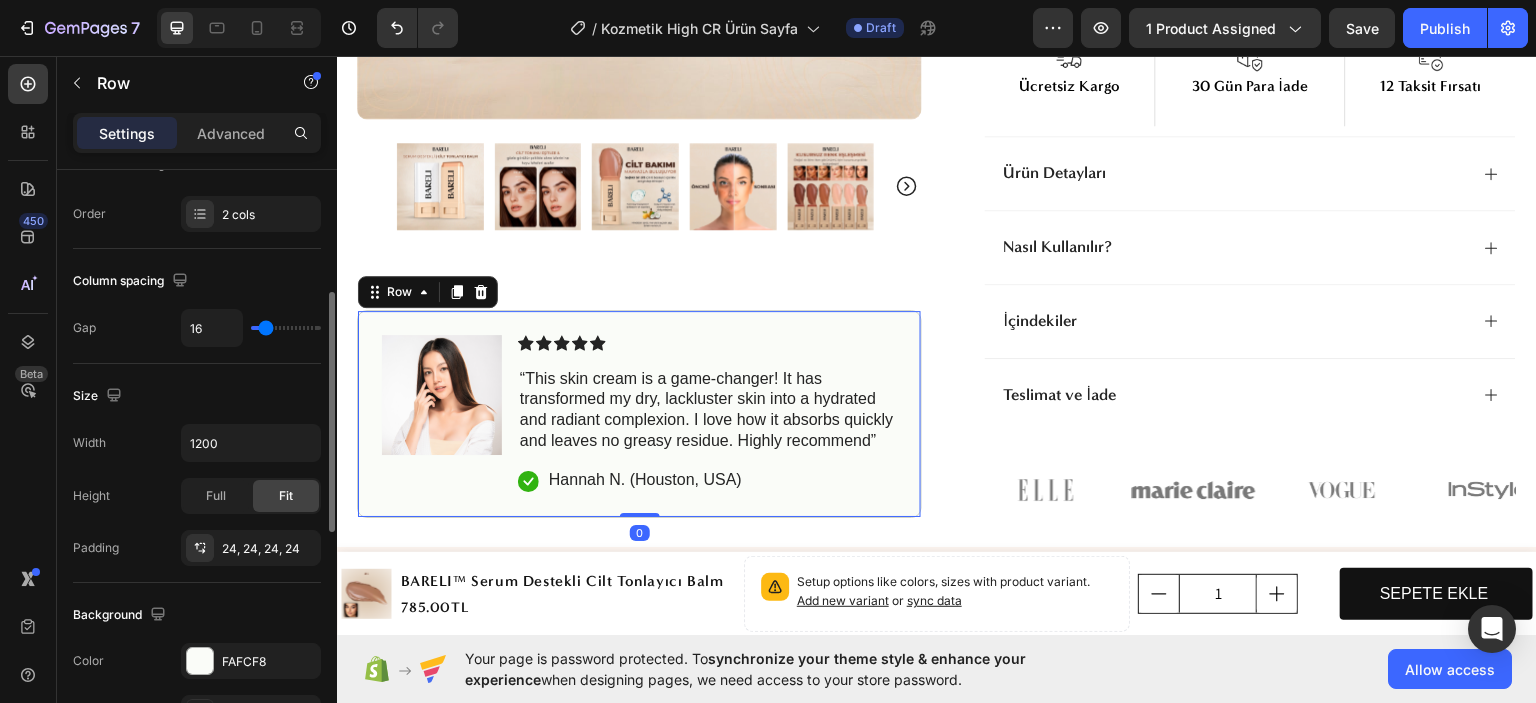 scroll, scrollTop: 500, scrollLeft: 0, axis: vertical 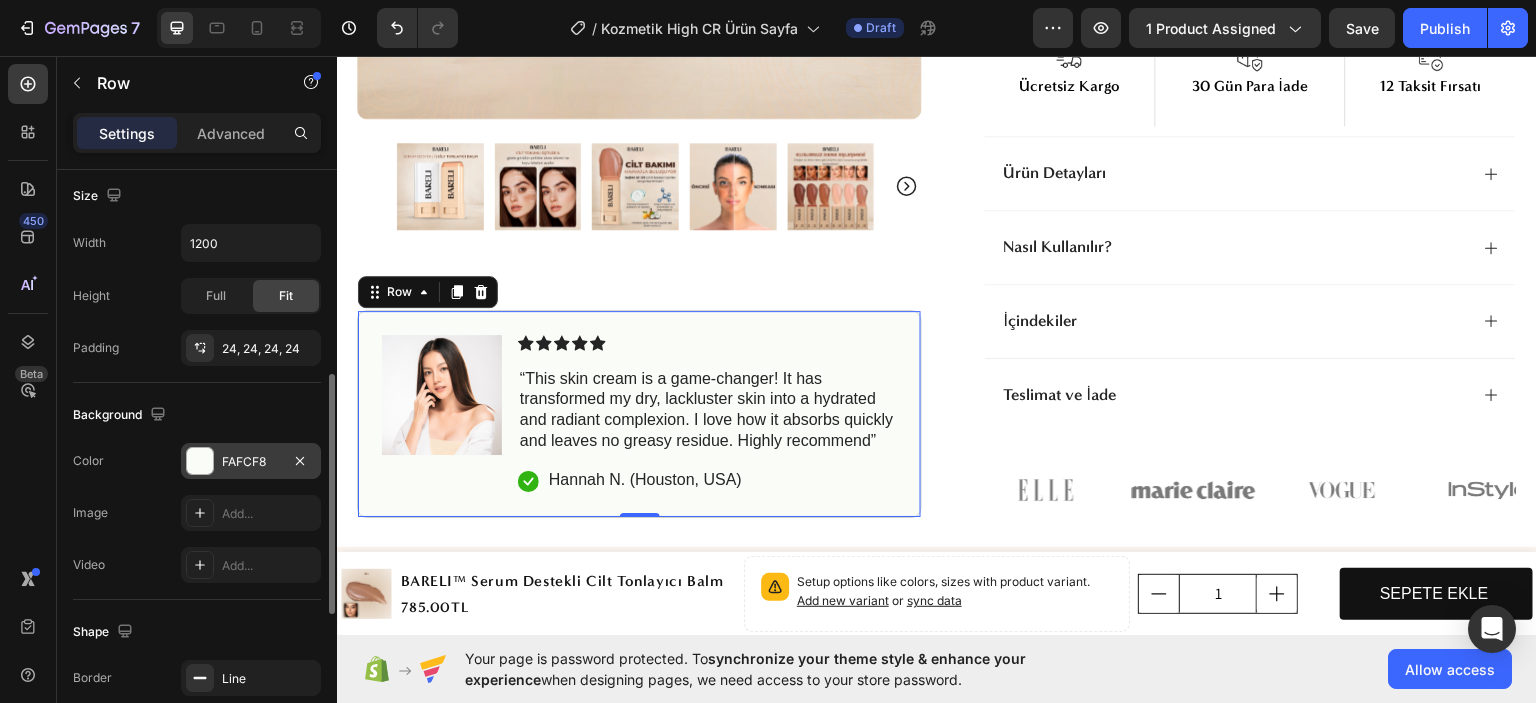 click on "FAFCF8" at bounding box center [251, 461] 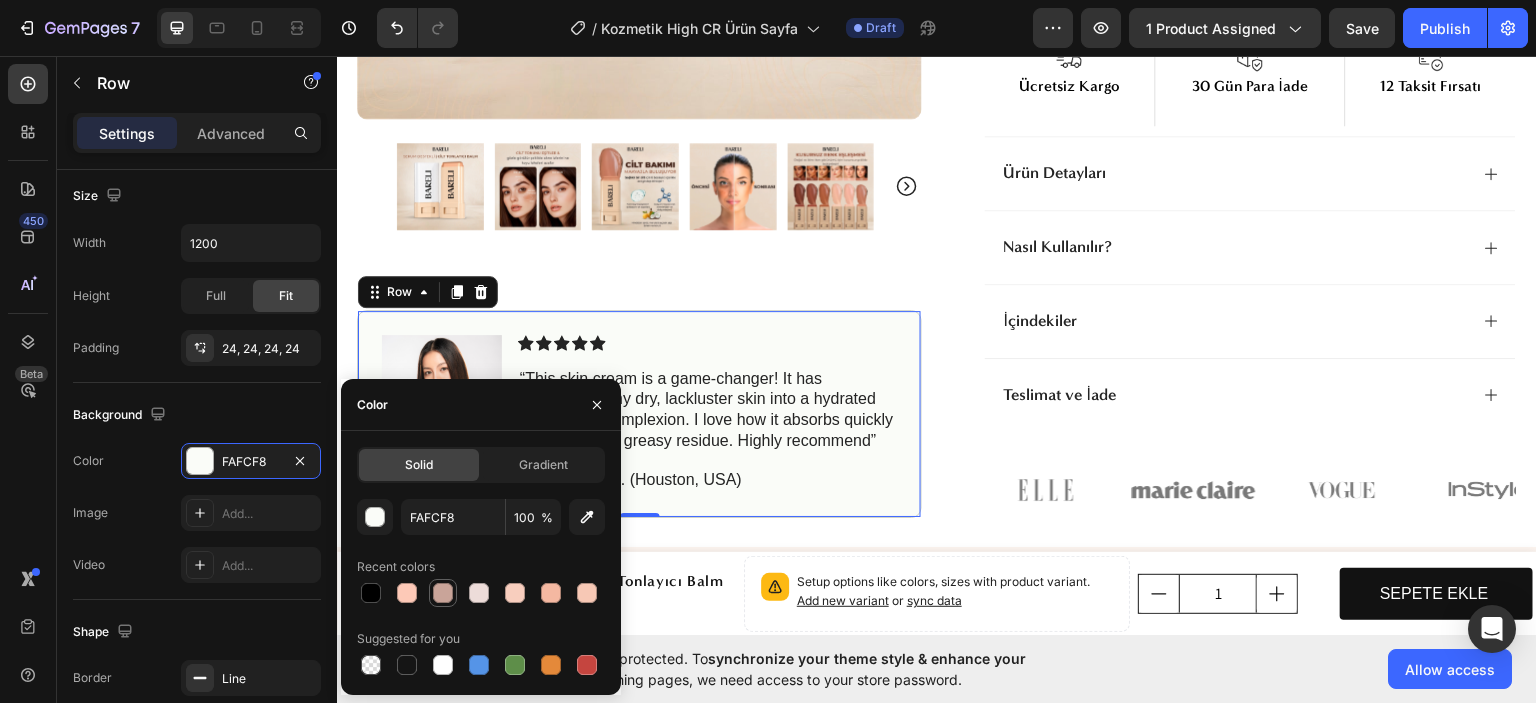 click at bounding box center (443, 593) 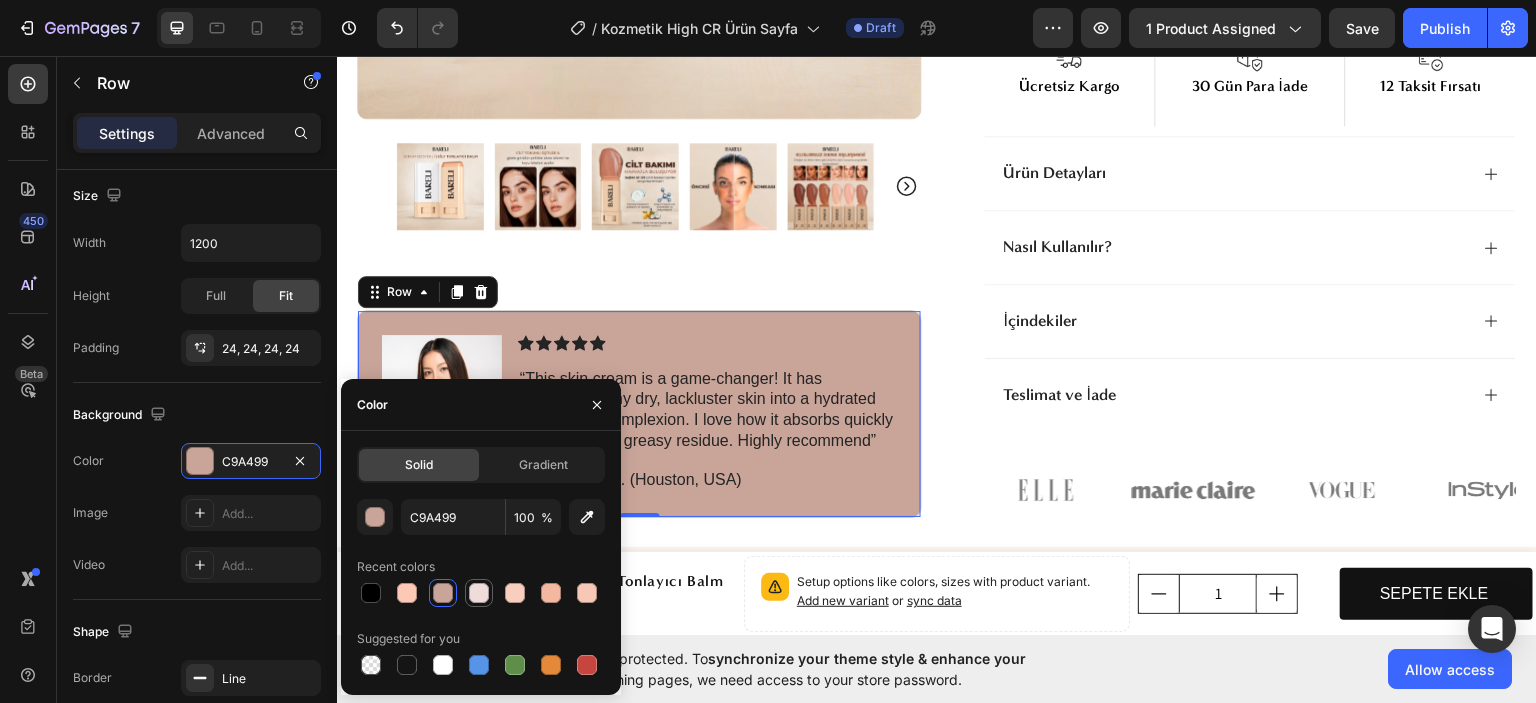 click at bounding box center (479, 593) 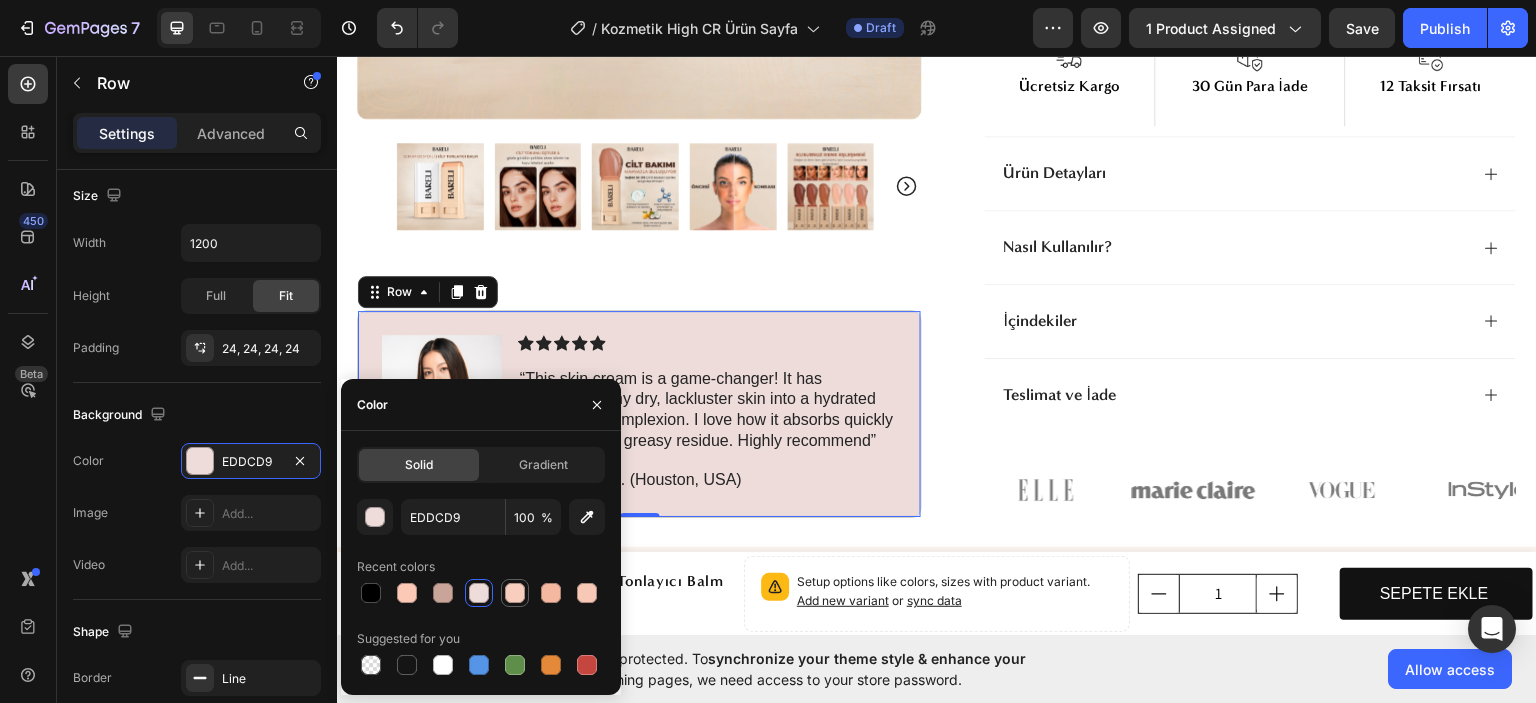 click at bounding box center [515, 593] 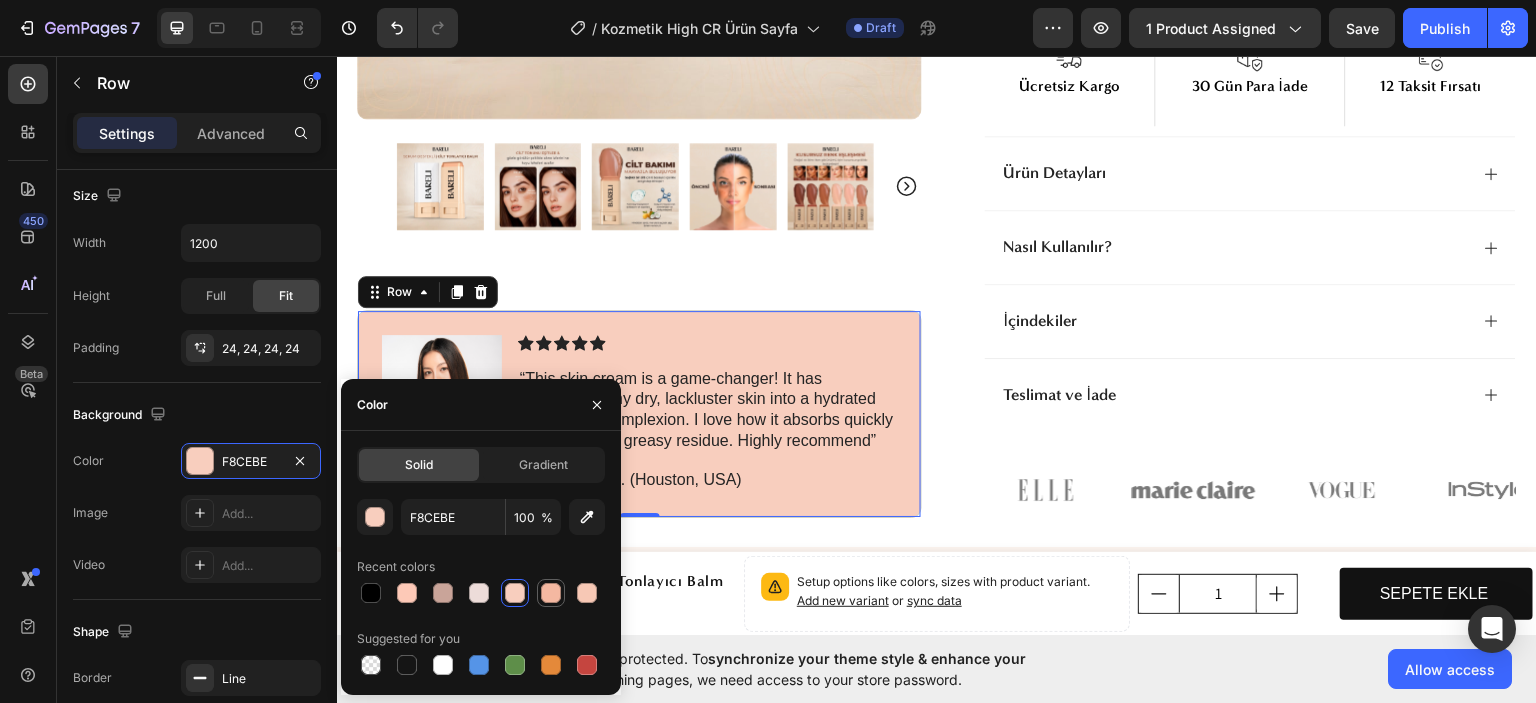click at bounding box center [551, 593] 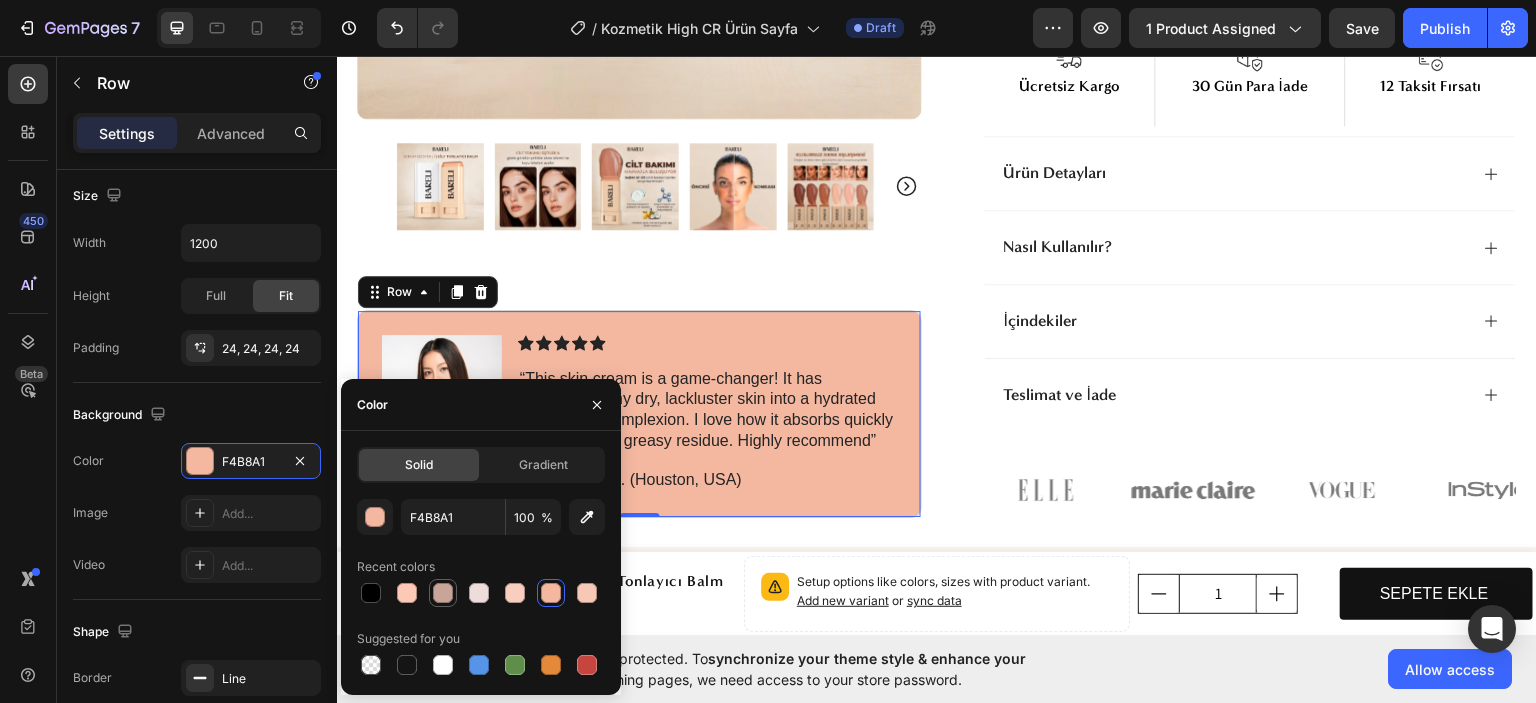 drag, startPoint x: 588, startPoint y: 595, endPoint x: 440, endPoint y: 603, distance: 148.21606 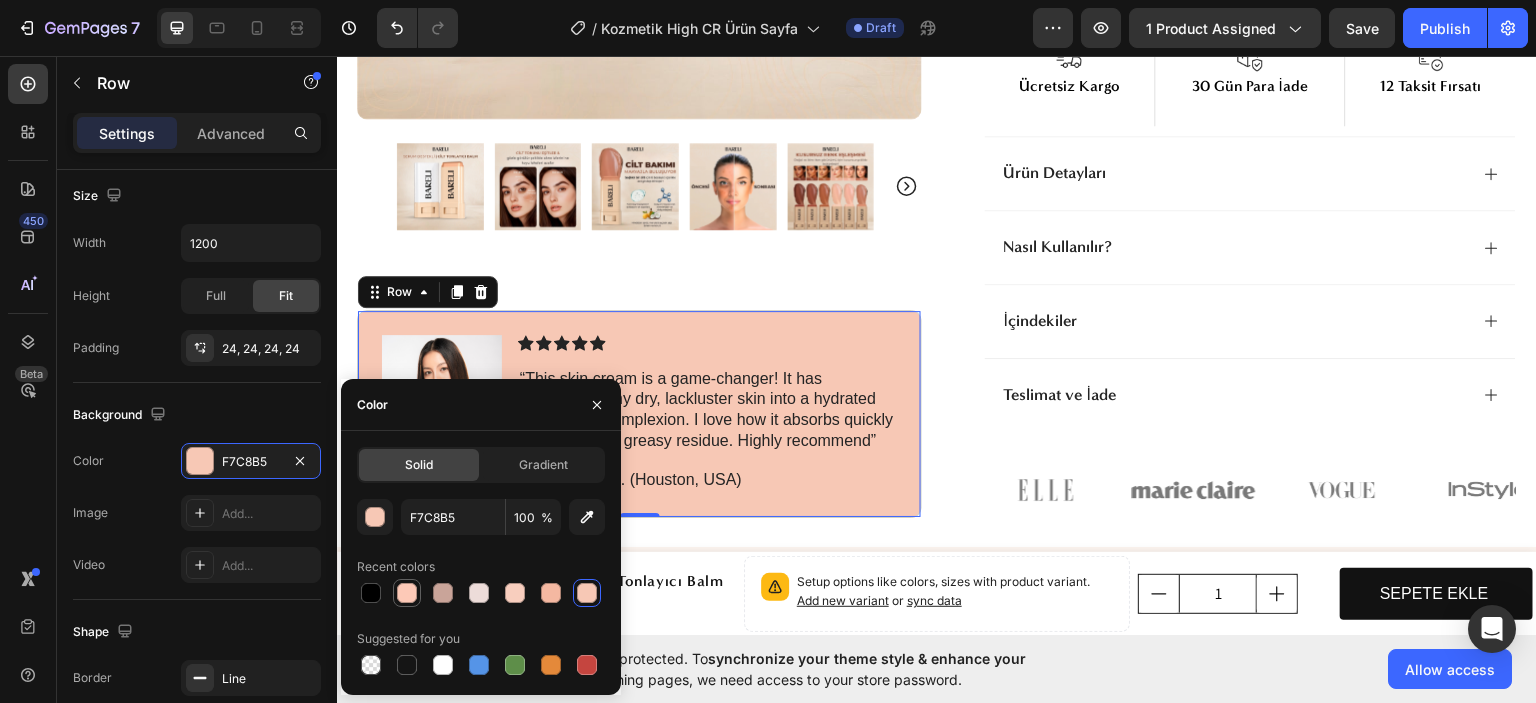 click at bounding box center [407, 593] 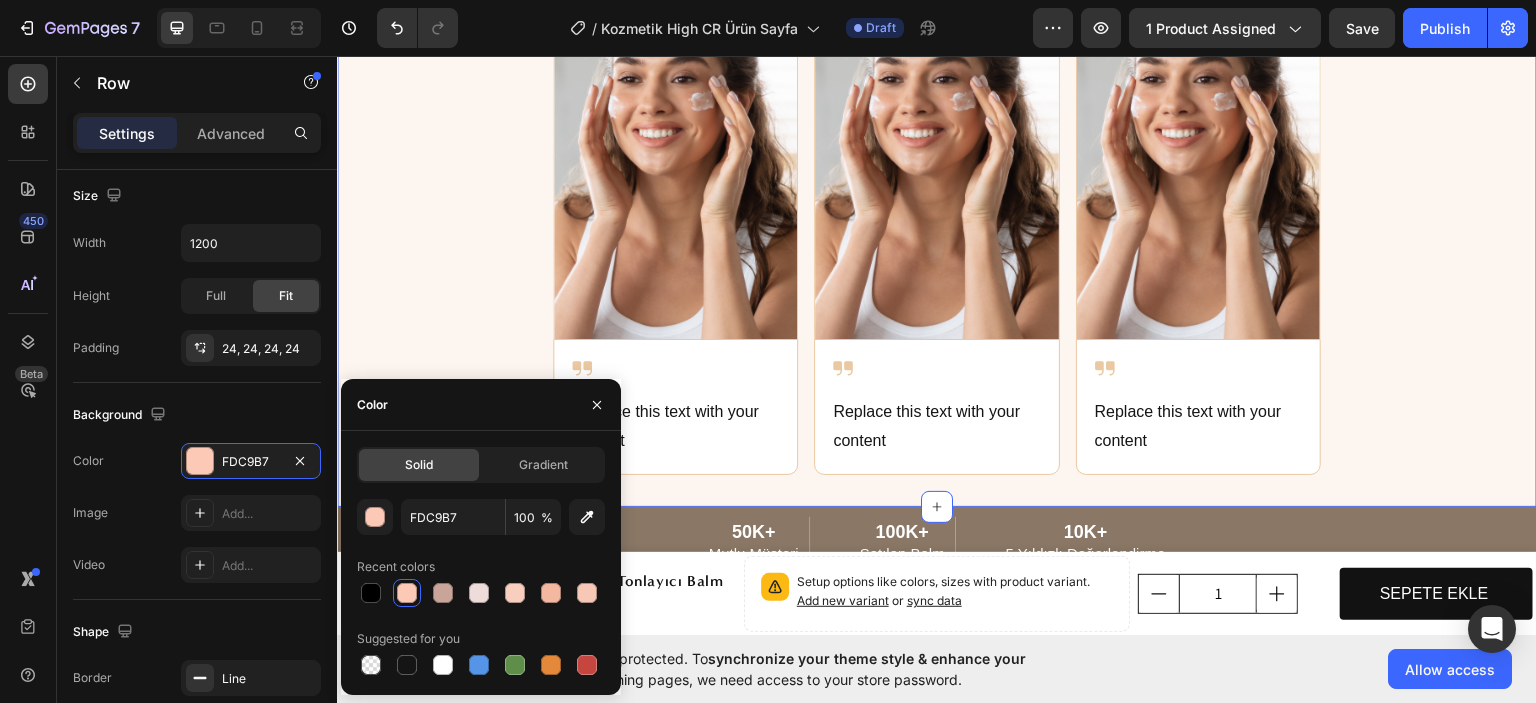 scroll, scrollTop: 2891, scrollLeft: 0, axis: vertical 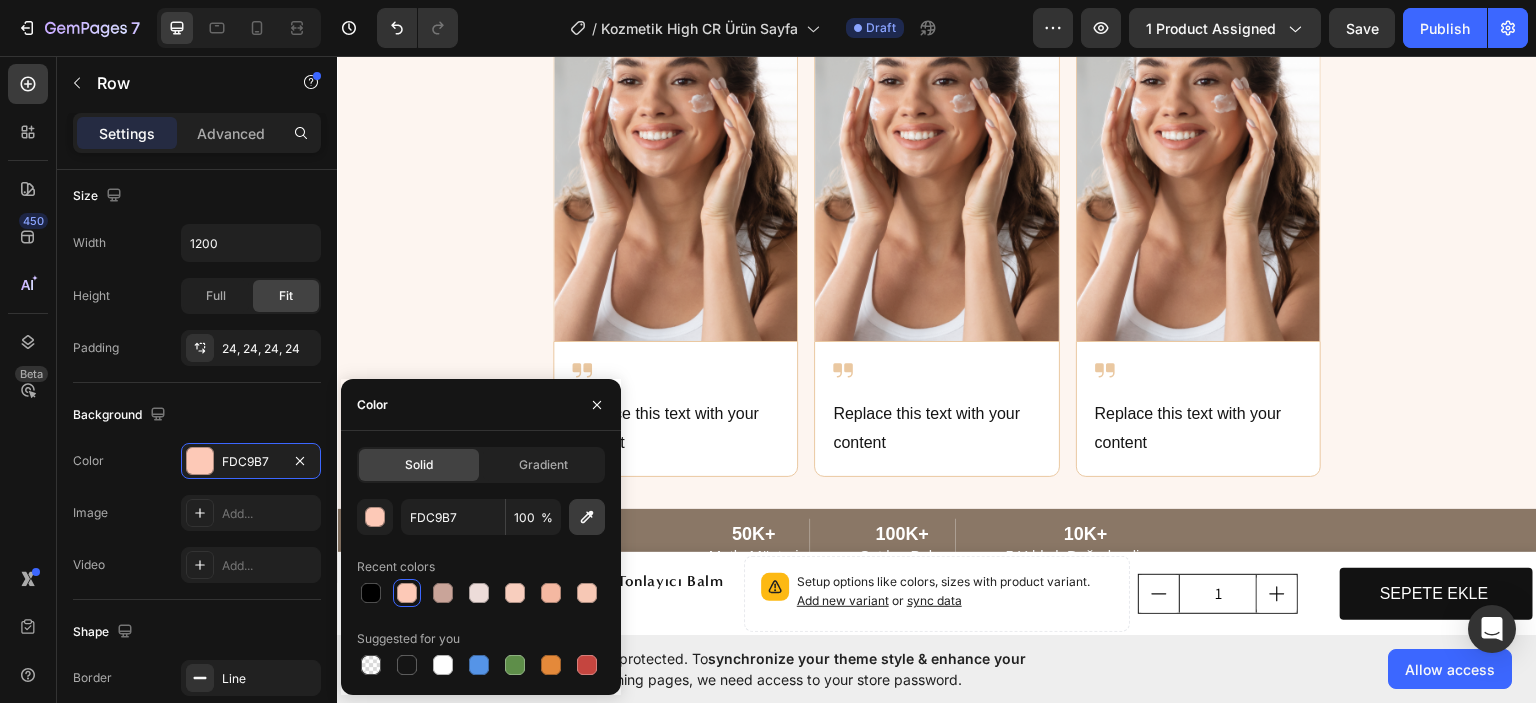 click 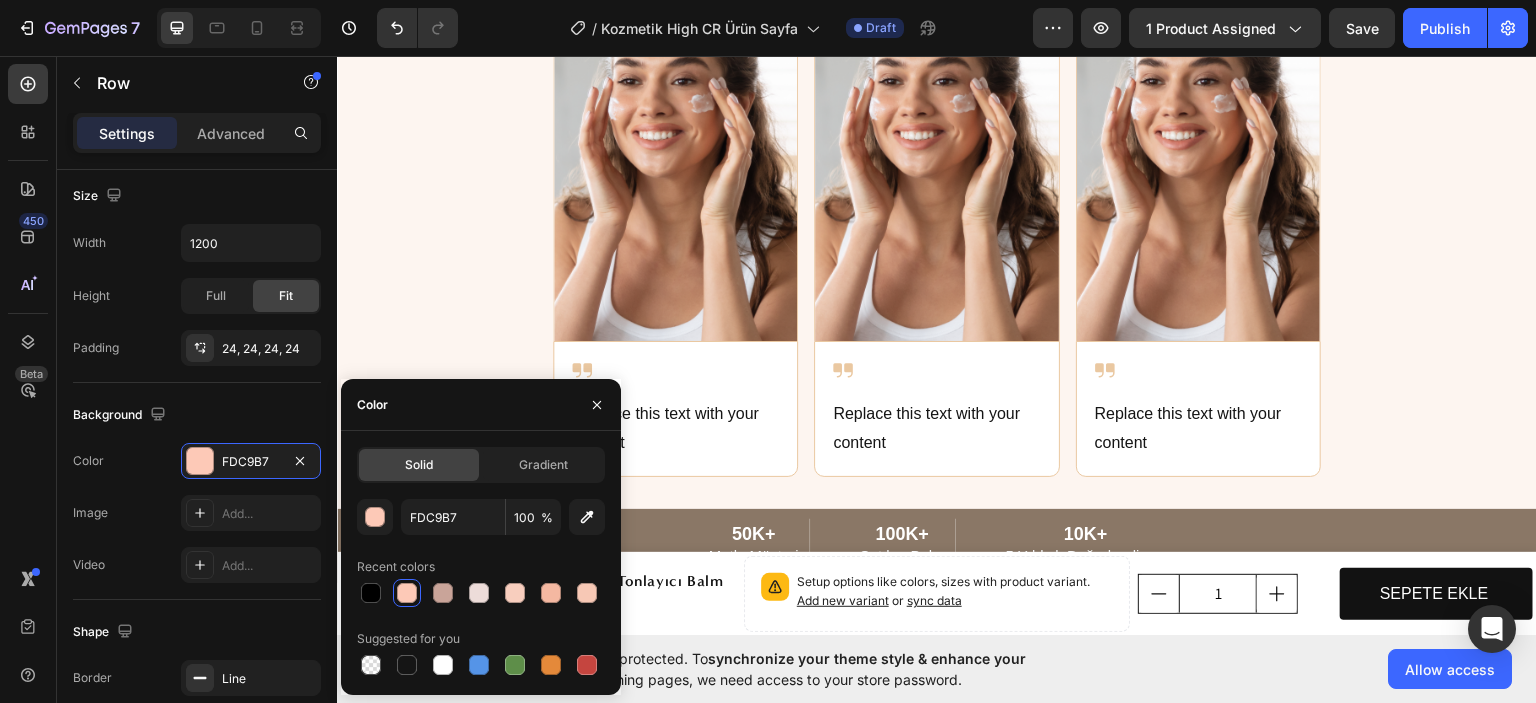 type on "FDF5F0" 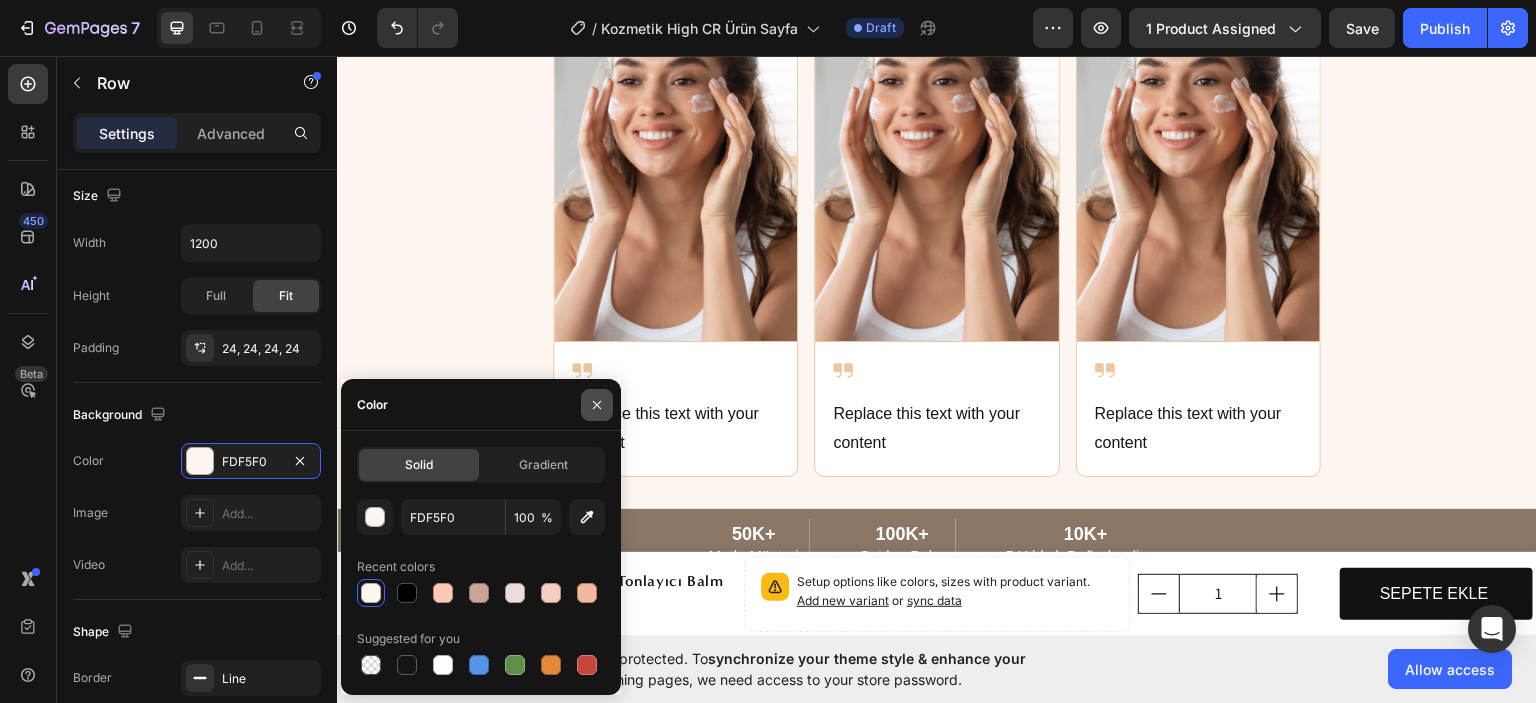 click 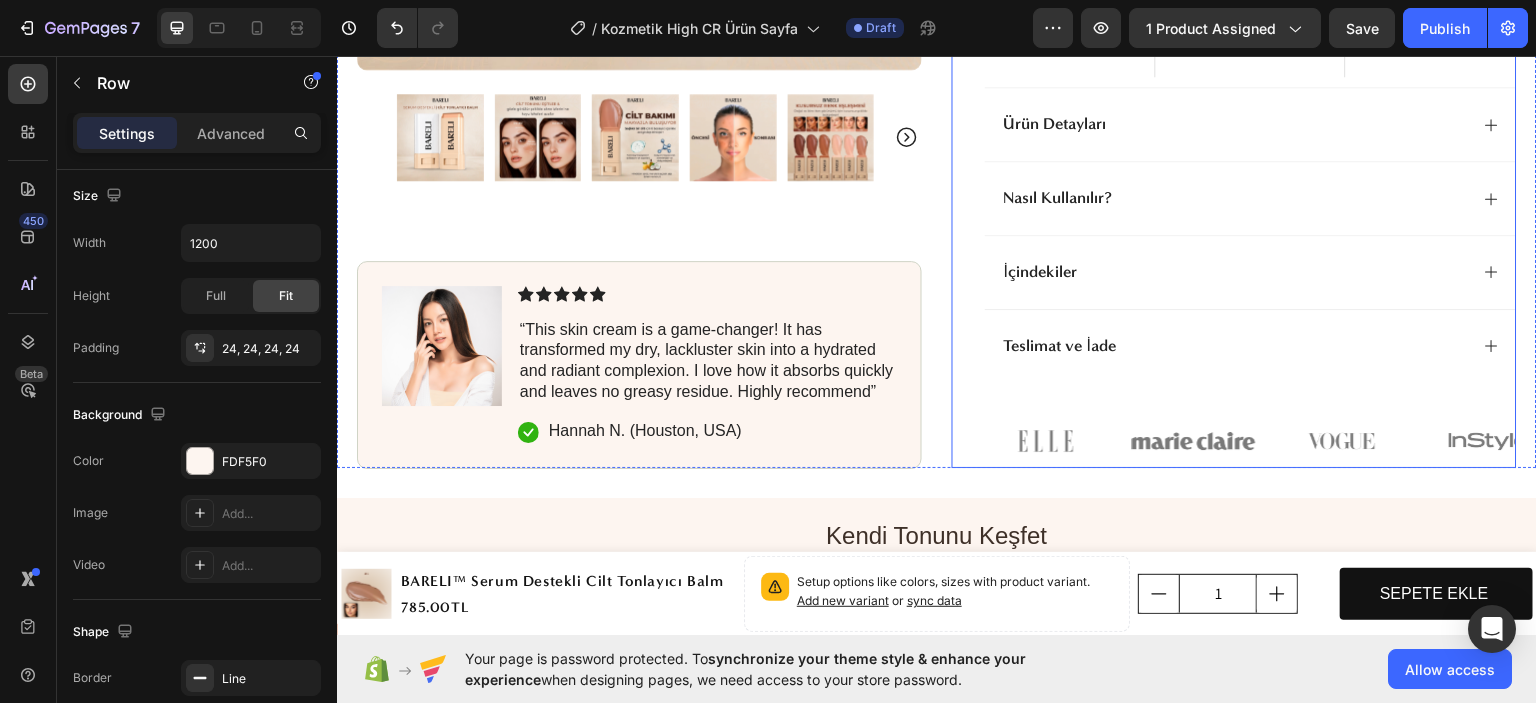 scroll, scrollTop: 800, scrollLeft: 0, axis: vertical 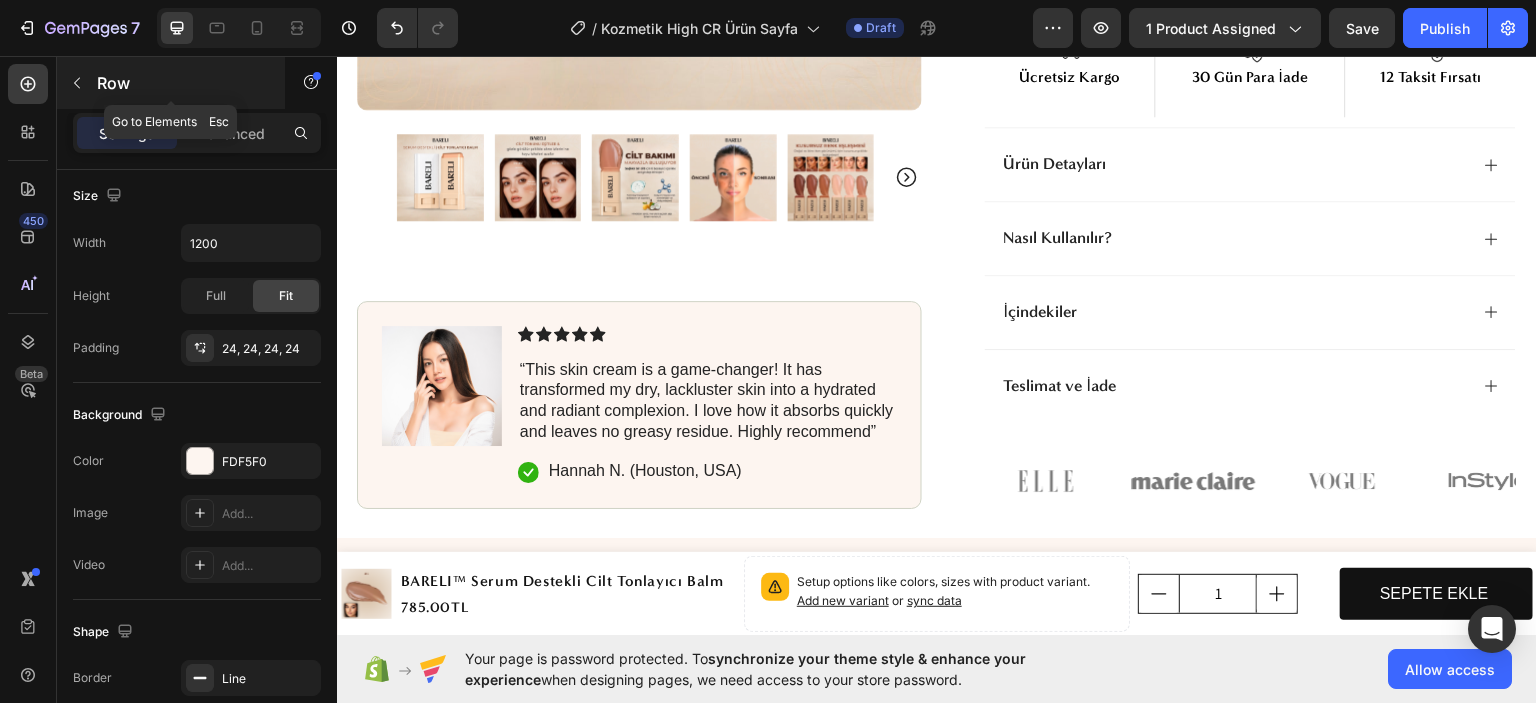 click 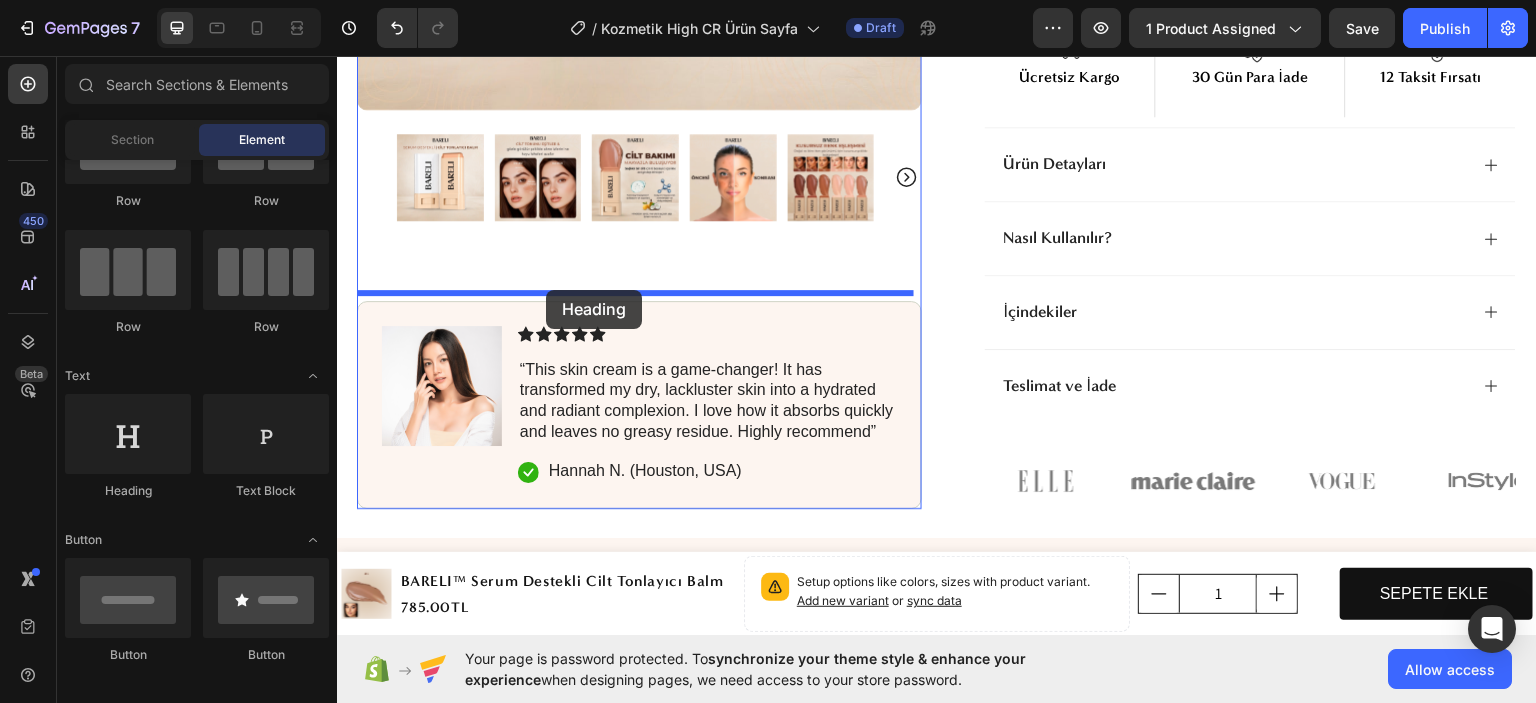 drag, startPoint x: 473, startPoint y: 486, endPoint x: 546, endPoint y: 289, distance: 210.09045 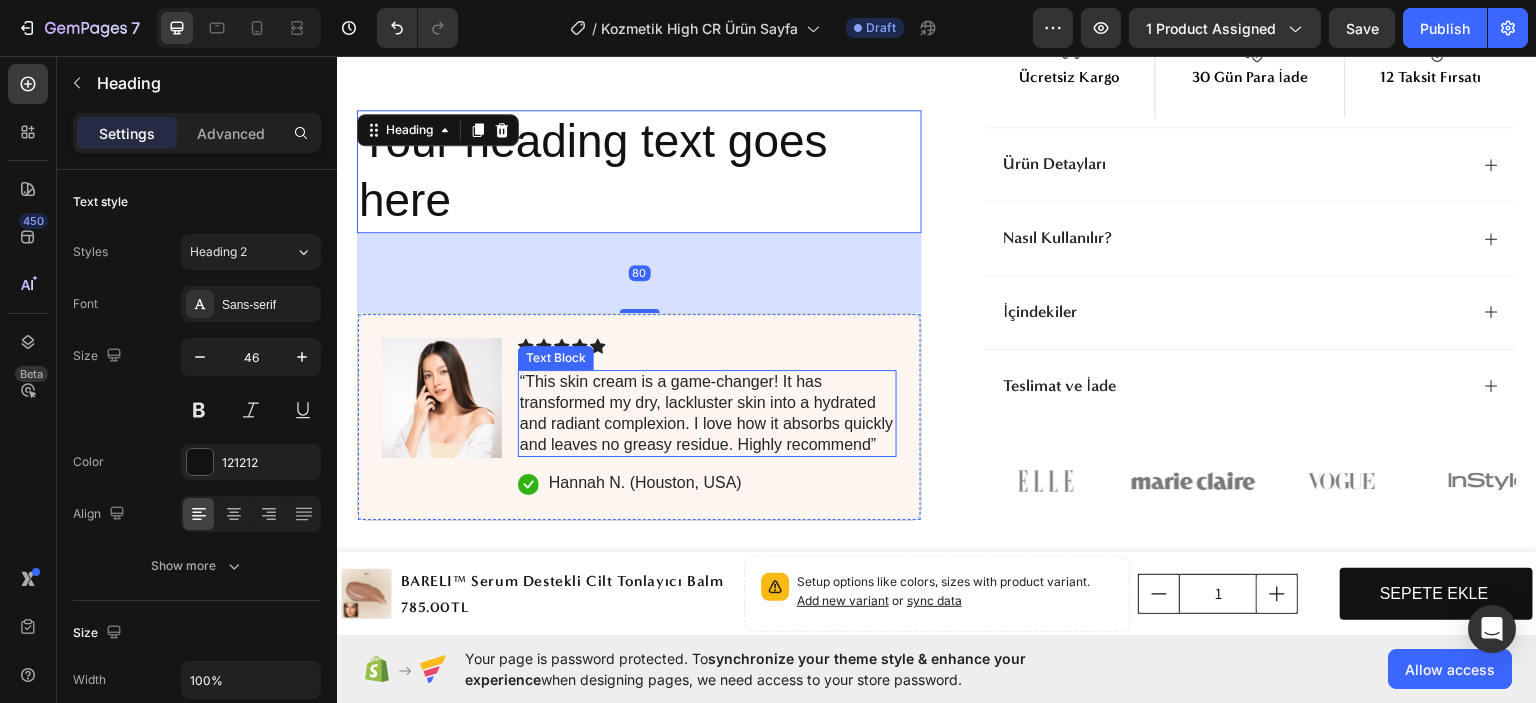 scroll, scrollTop: 500, scrollLeft: 0, axis: vertical 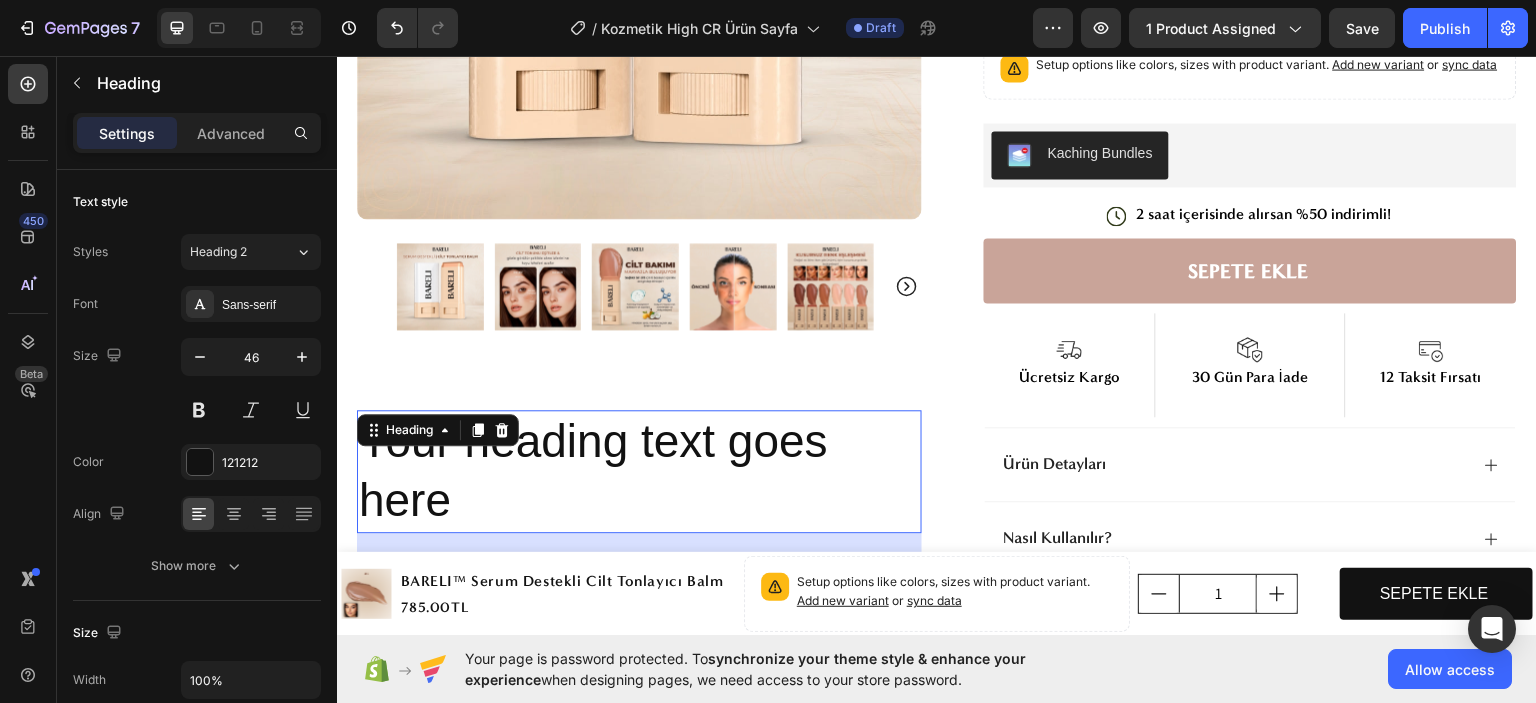 click 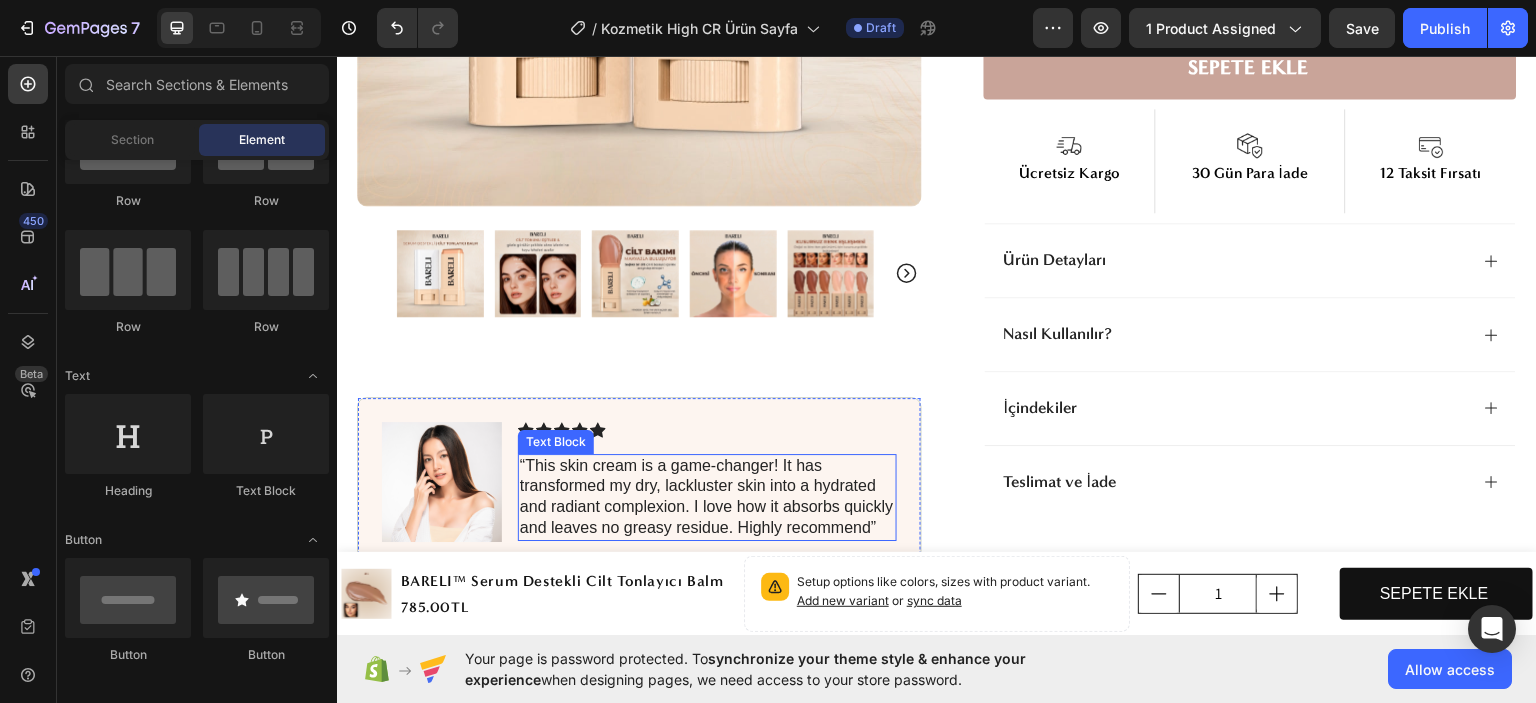 scroll, scrollTop: 1000, scrollLeft: 0, axis: vertical 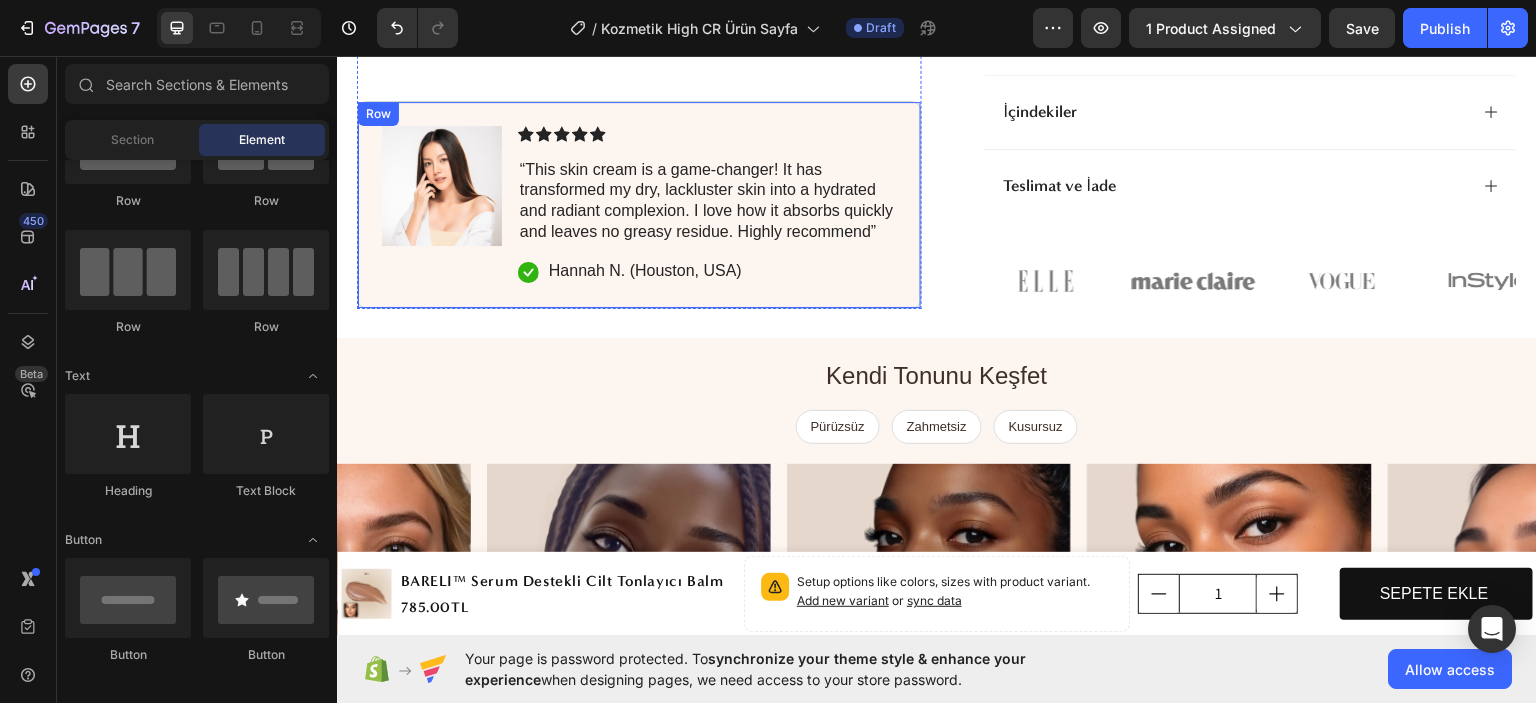 click on "Image Icon Icon Icon Icon Icon Icon List “This skin cream is a game-changer! It has transformed my dry, lackluster skin into a hydrated and radiant complexion. I love how it absorbs quickly and leaves no greasy residue. Highly recommend” Text Block
Icon Hannah N. (Houston, USA) Text Block Row Row" at bounding box center [639, 203] 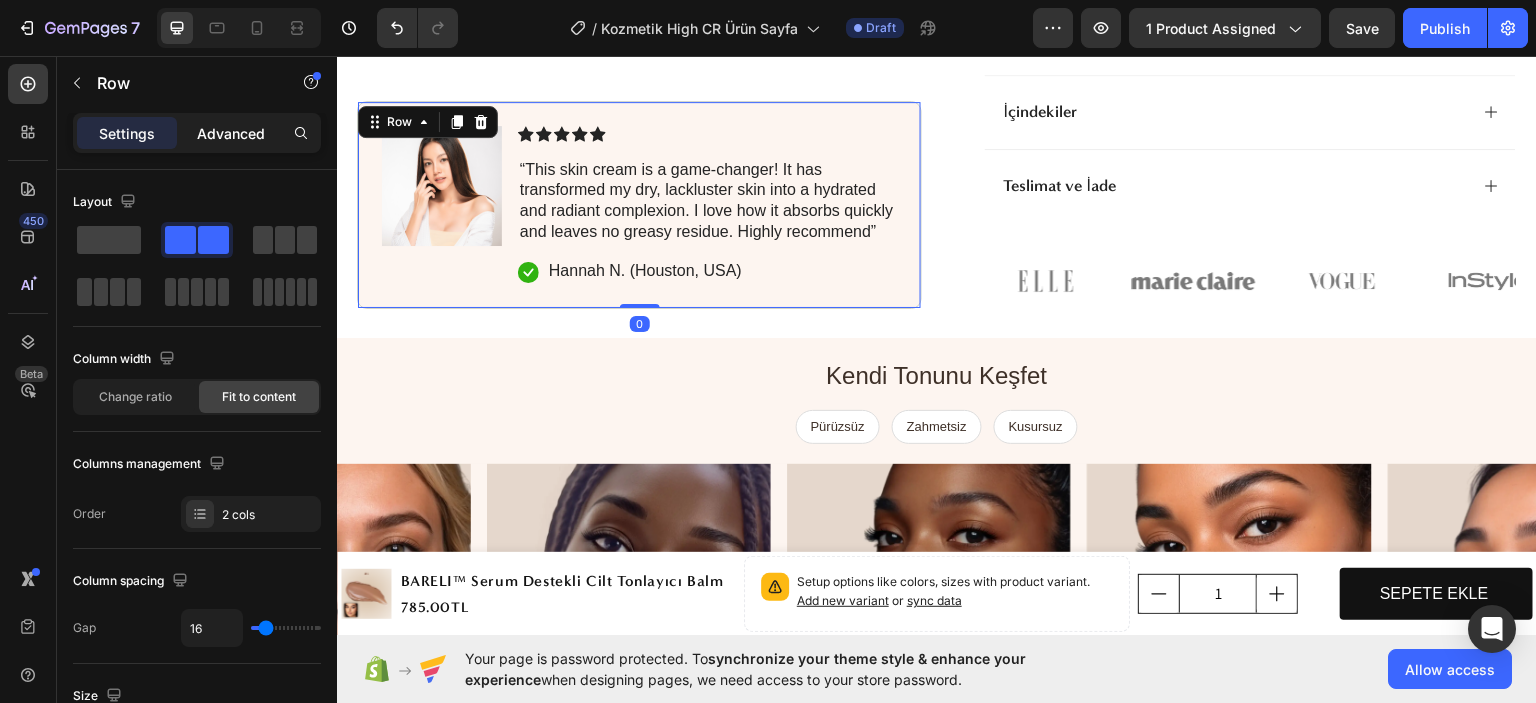 click on "Advanced" at bounding box center [231, 133] 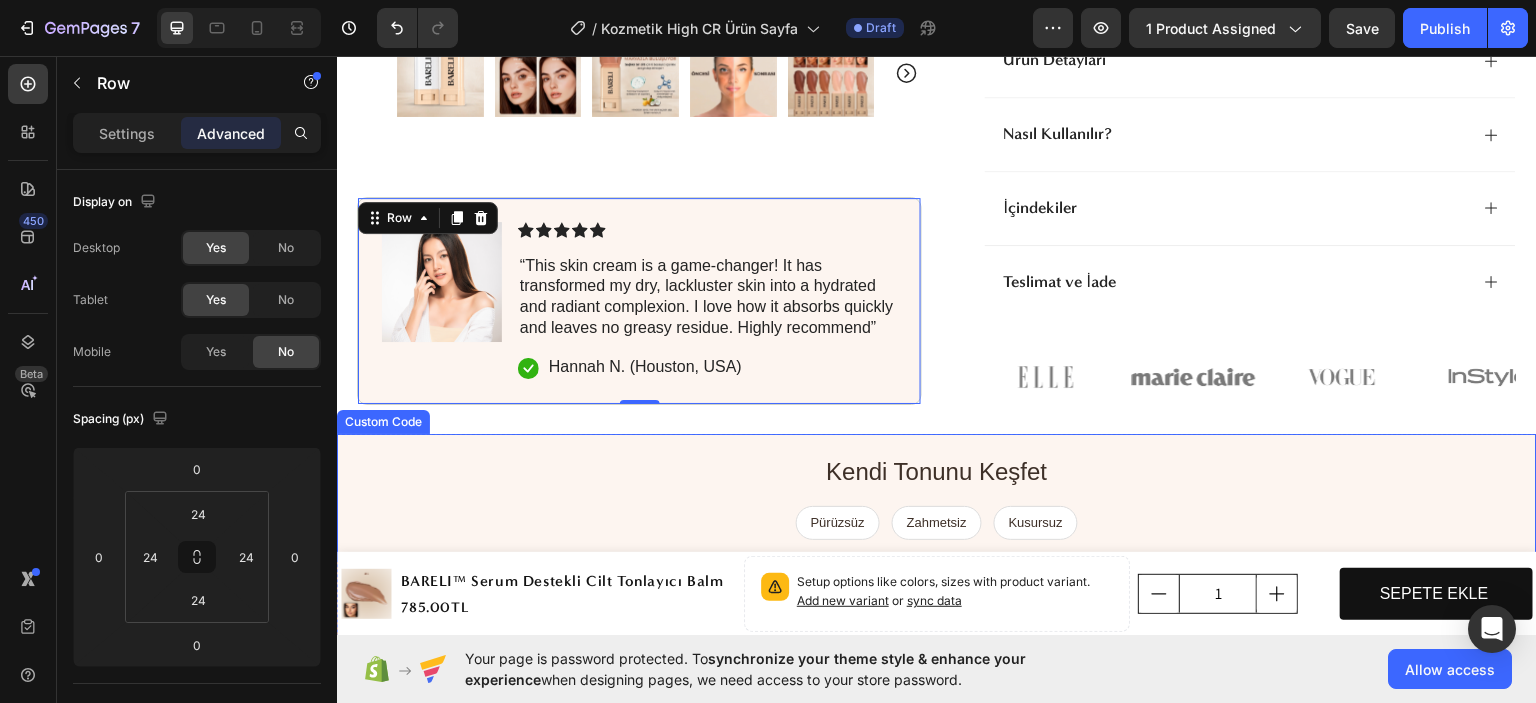 scroll, scrollTop: 900, scrollLeft: 0, axis: vertical 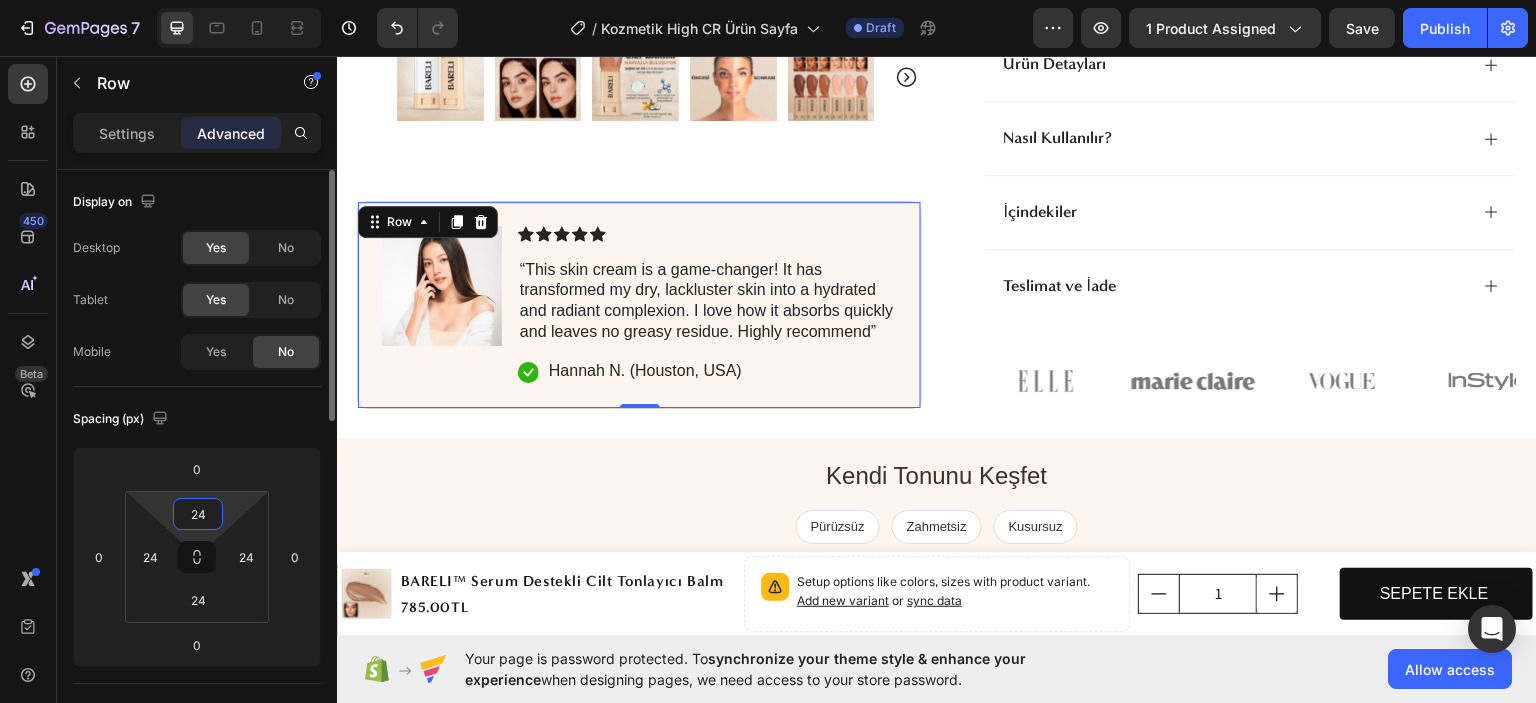 click on "24" at bounding box center (198, 514) 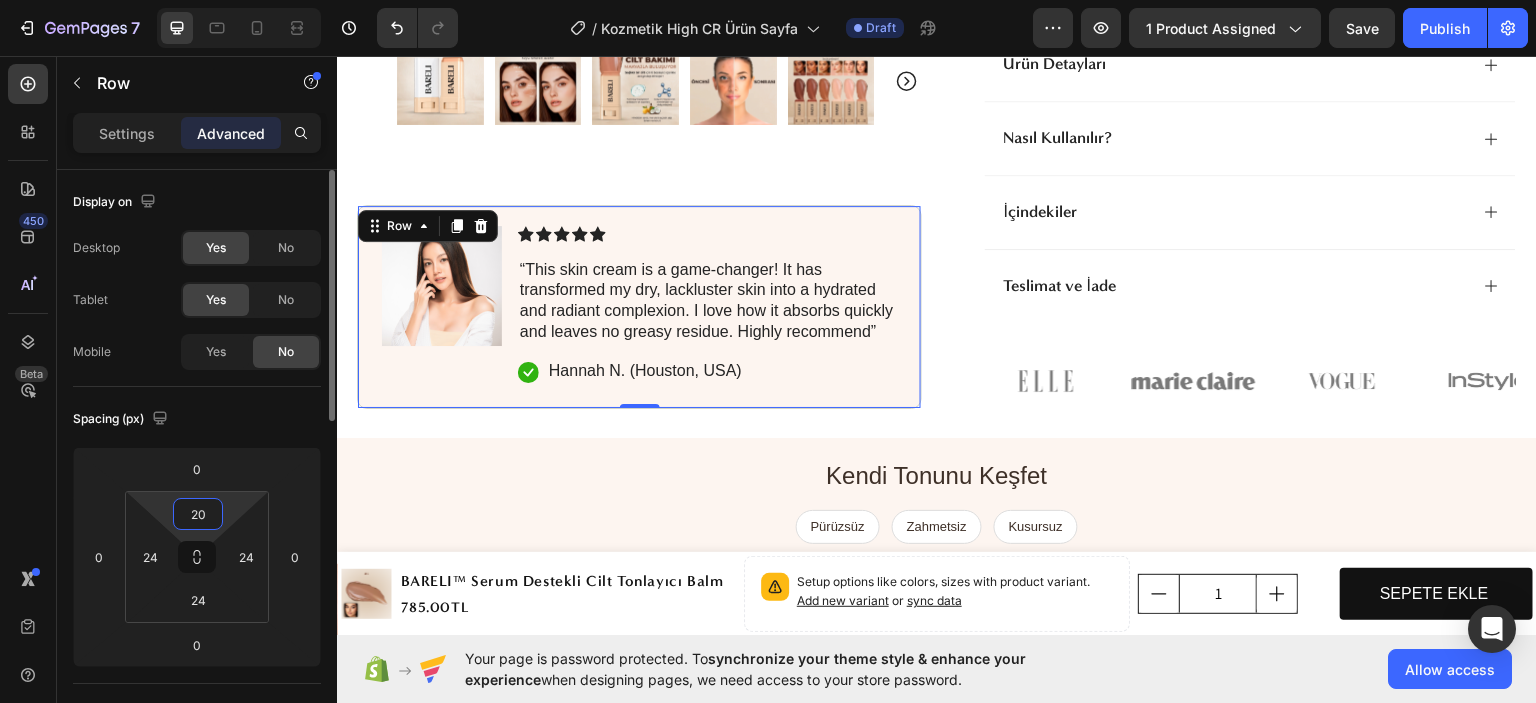 click on "20" at bounding box center [198, 514] 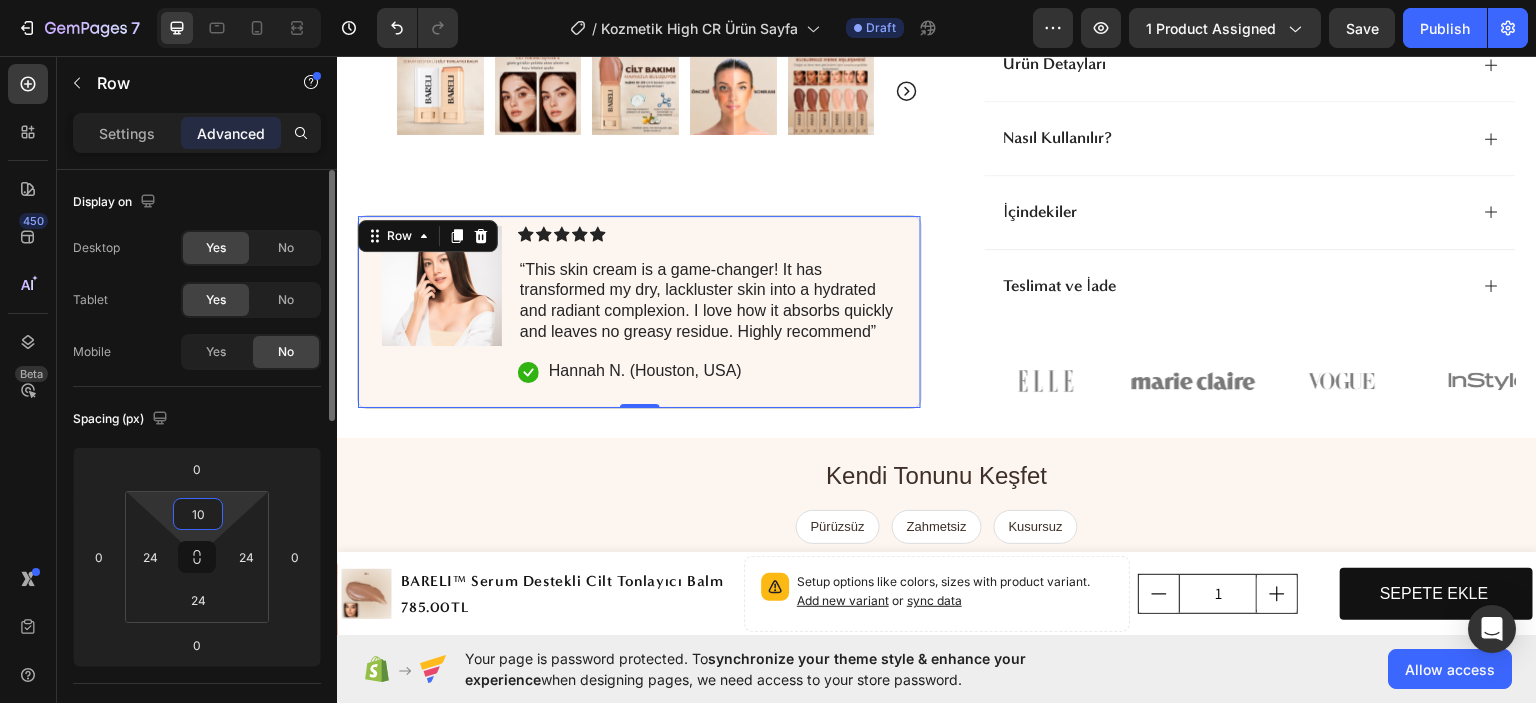 click on "10" at bounding box center (198, 514) 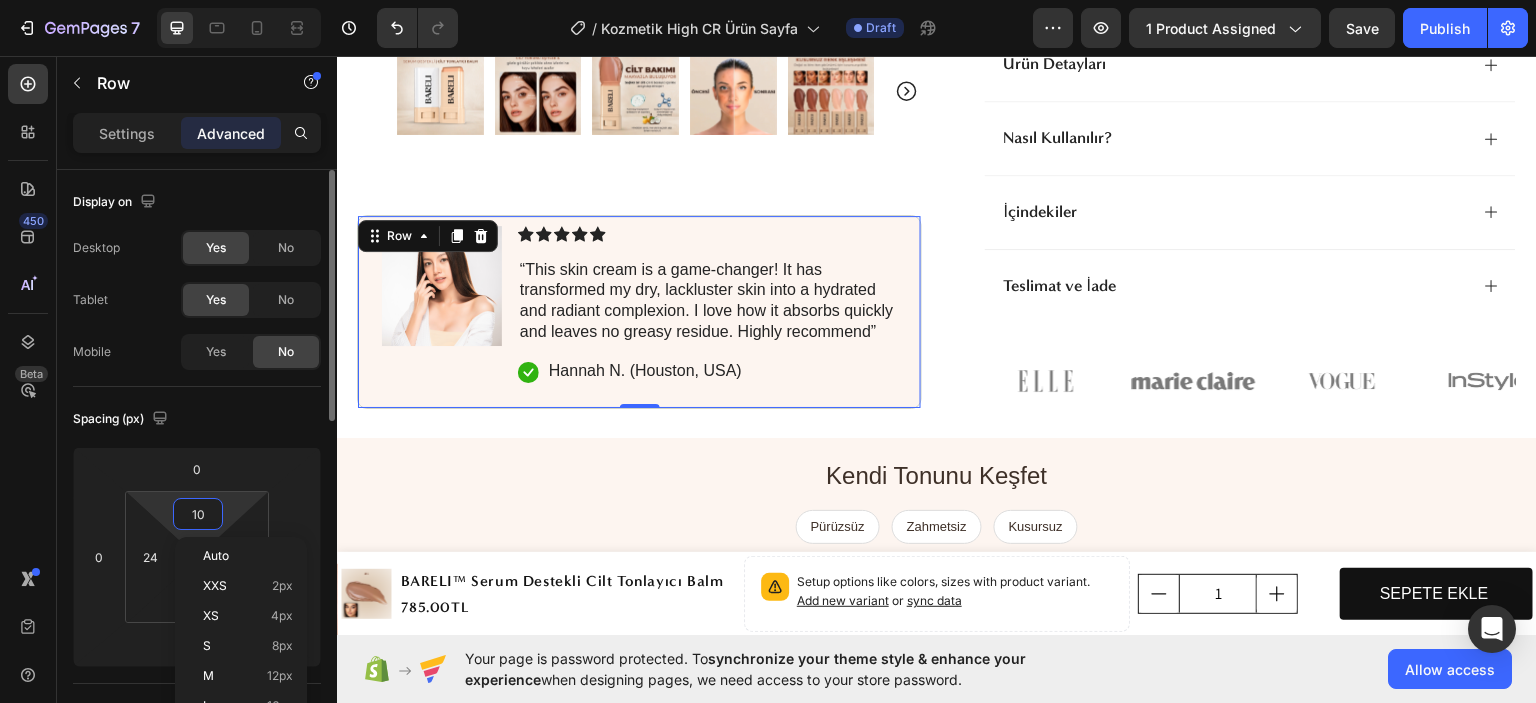 click on "10" at bounding box center [198, 514] 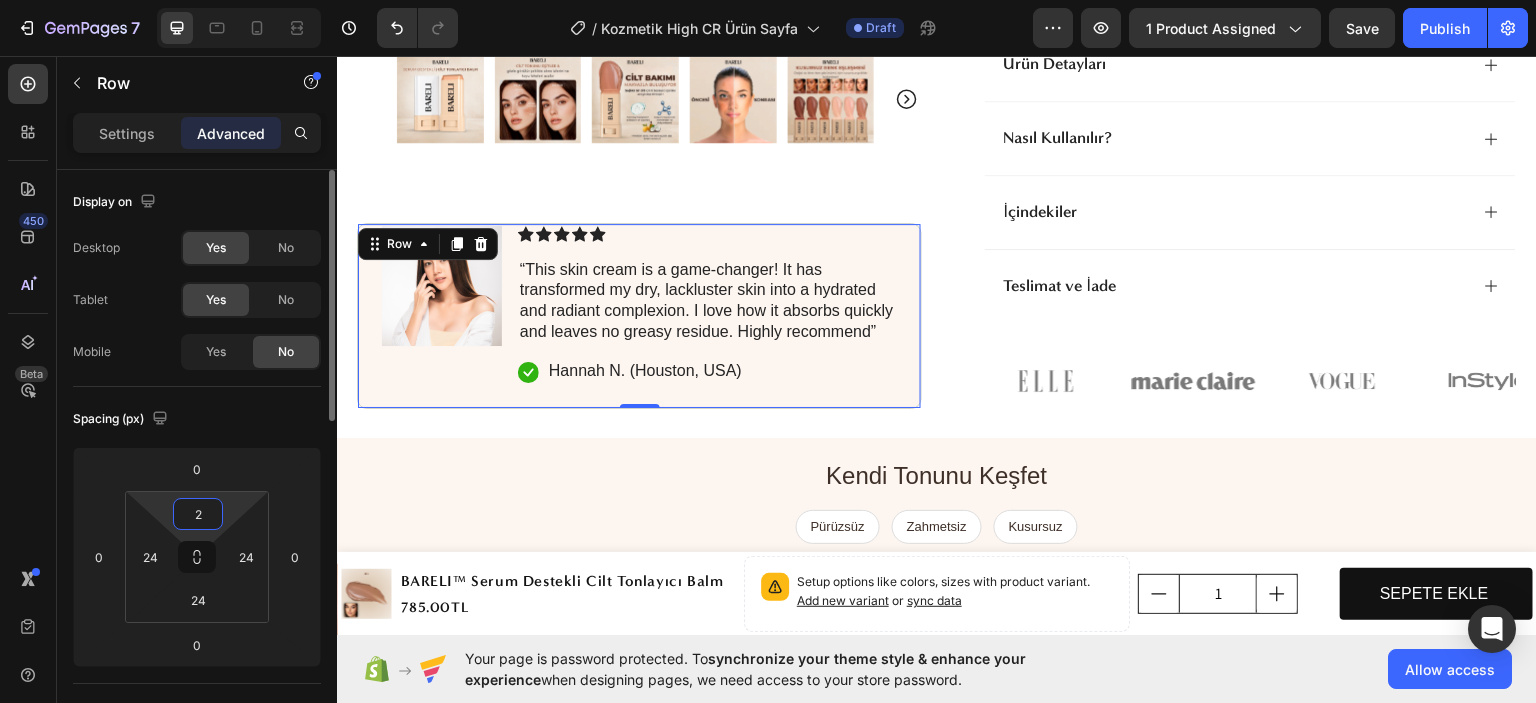 type on "24" 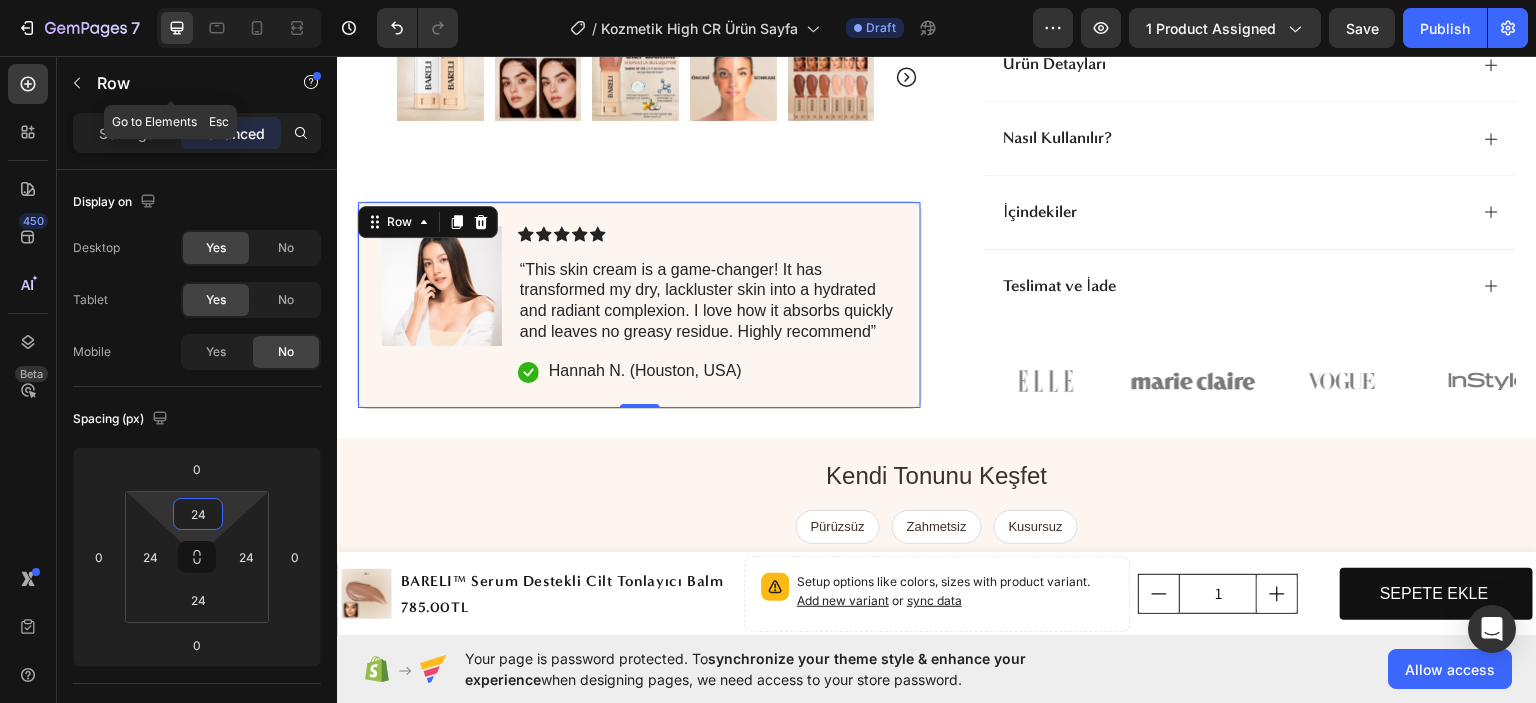 click 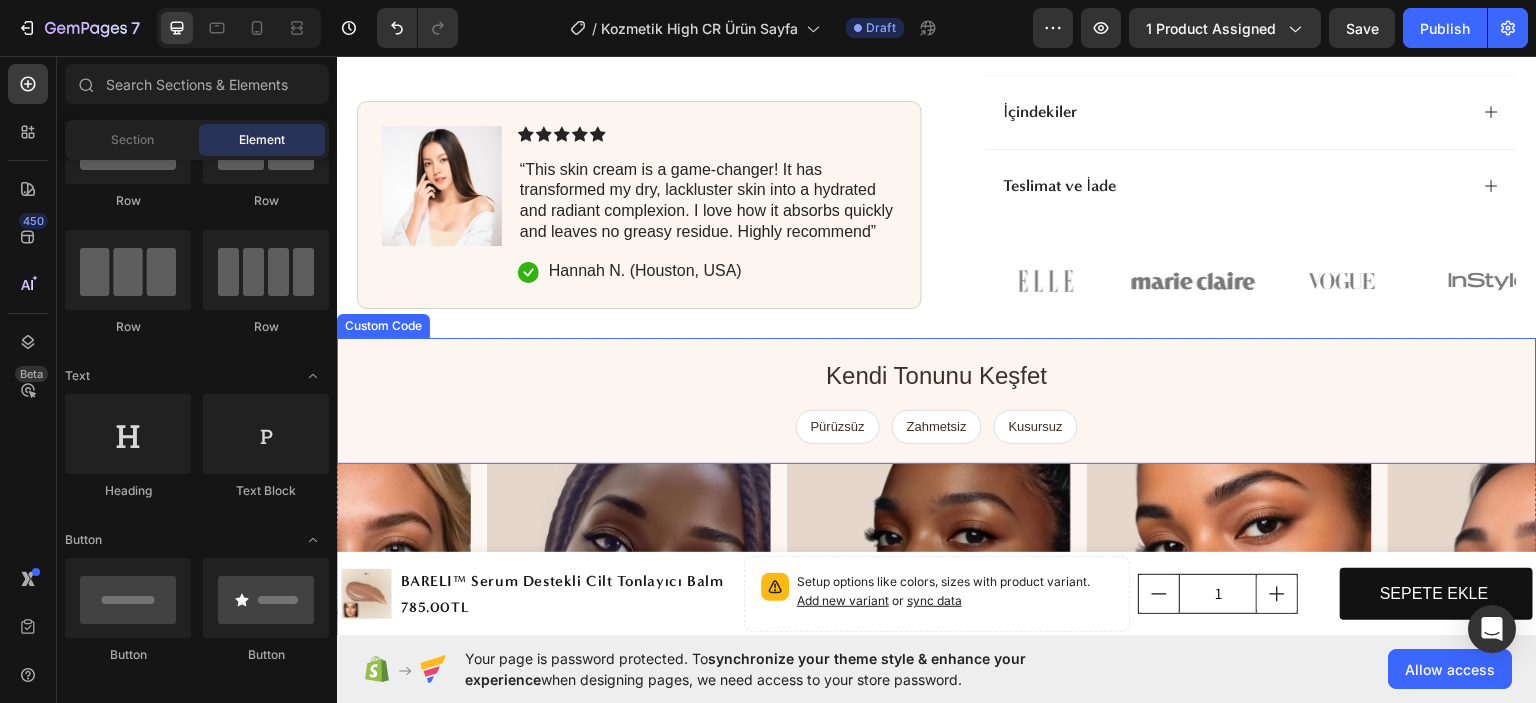 scroll, scrollTop: 900, scrollLeft: 0, axis: vertical 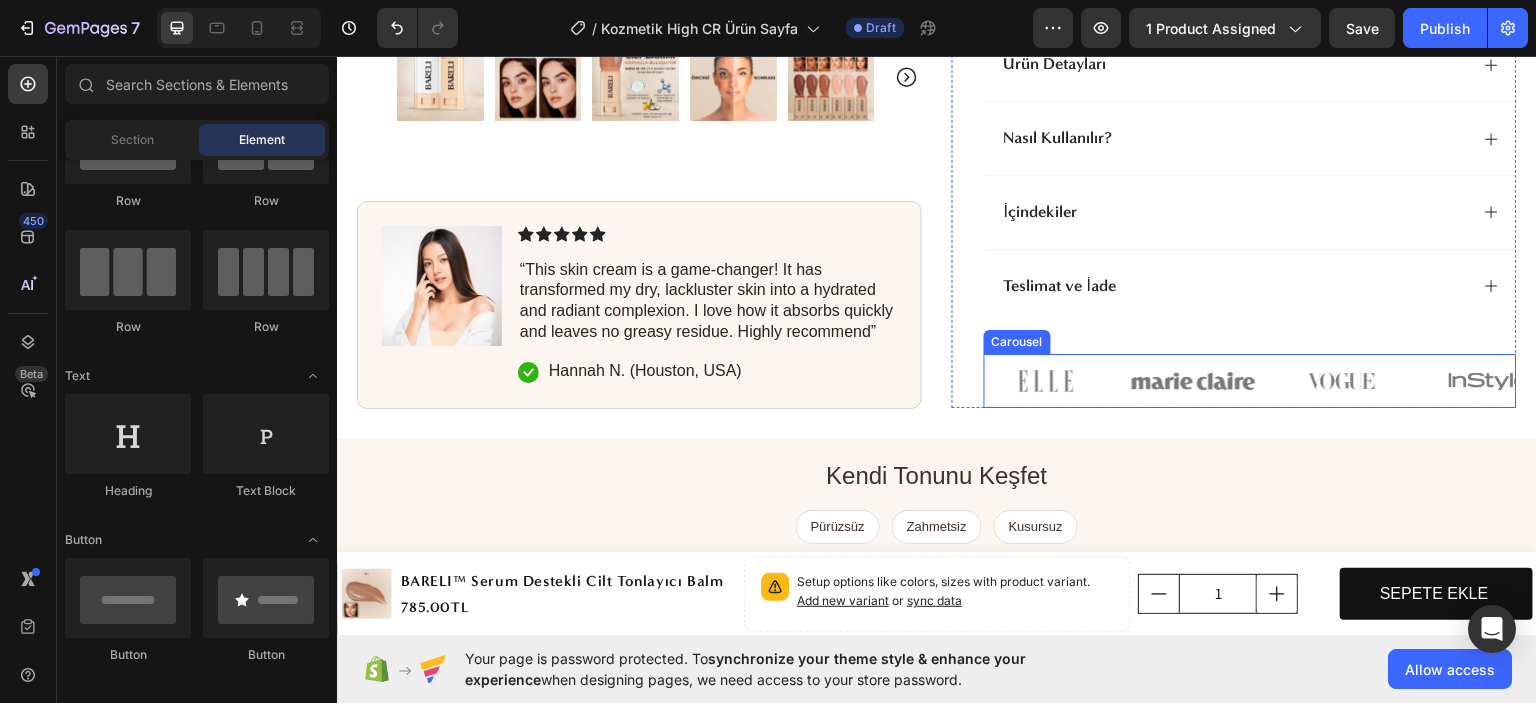 click on "Image Image Image Image Image" at bounding box center (1250, 380) 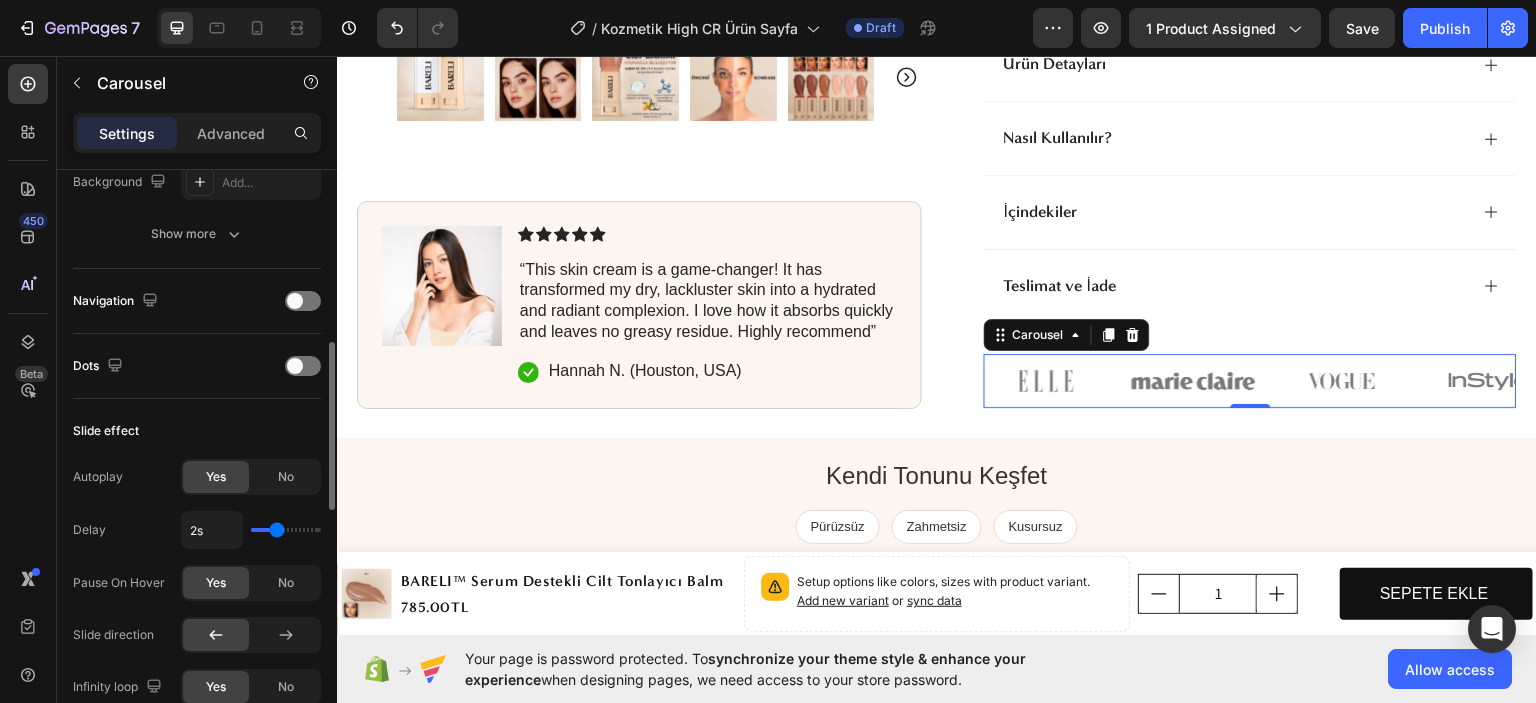 scroll, scrollTop: 700, scrollLeft: 0, axis: vertical 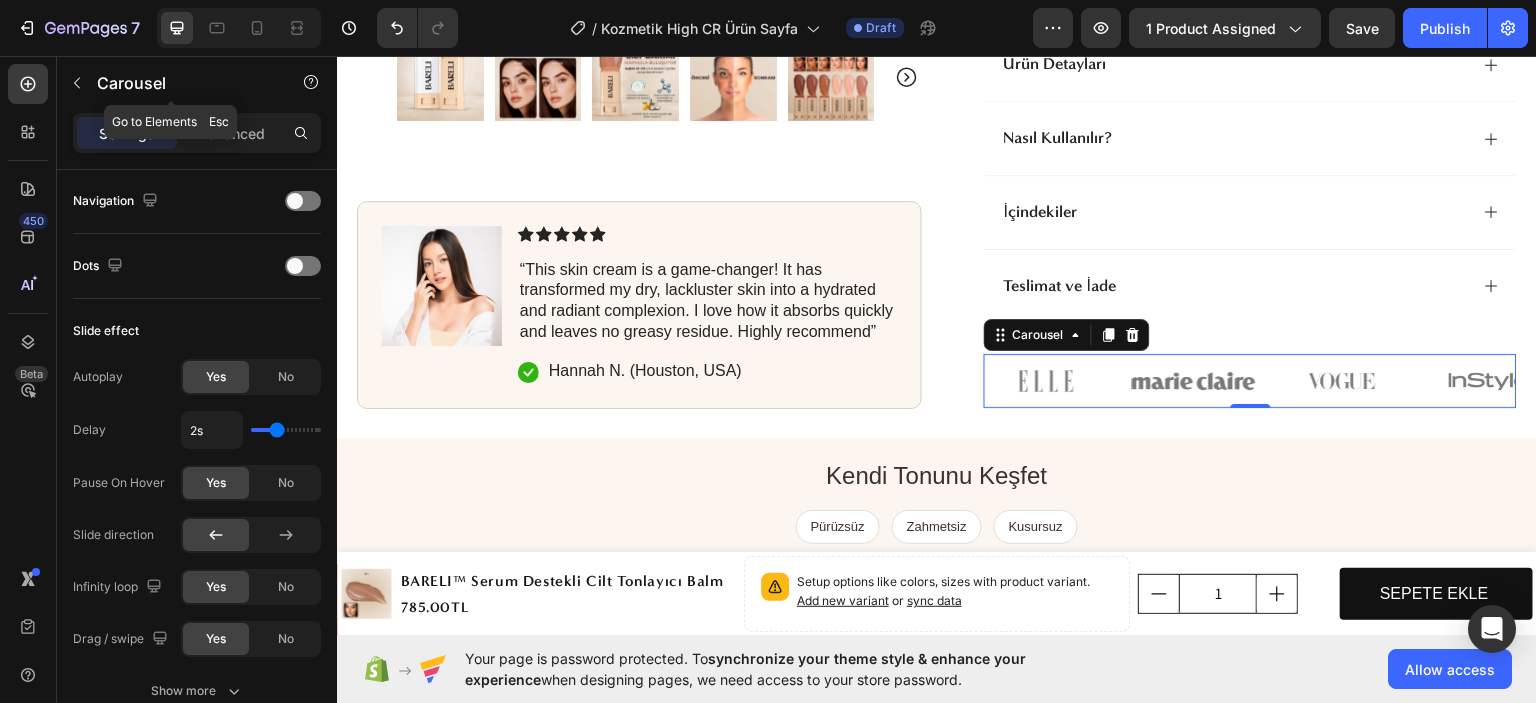 click 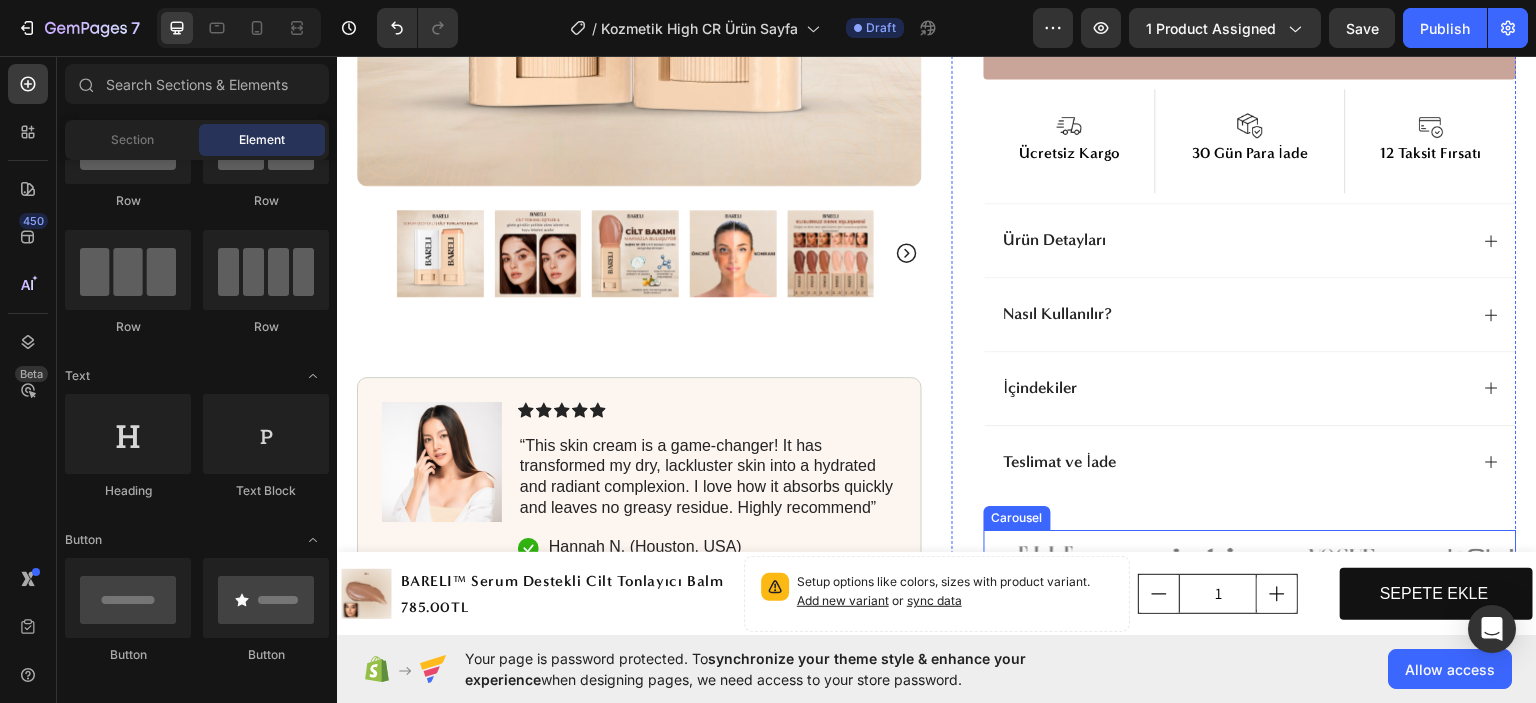 scroll, scrollTop: 900, scrollLeft: 0, axis: vertical 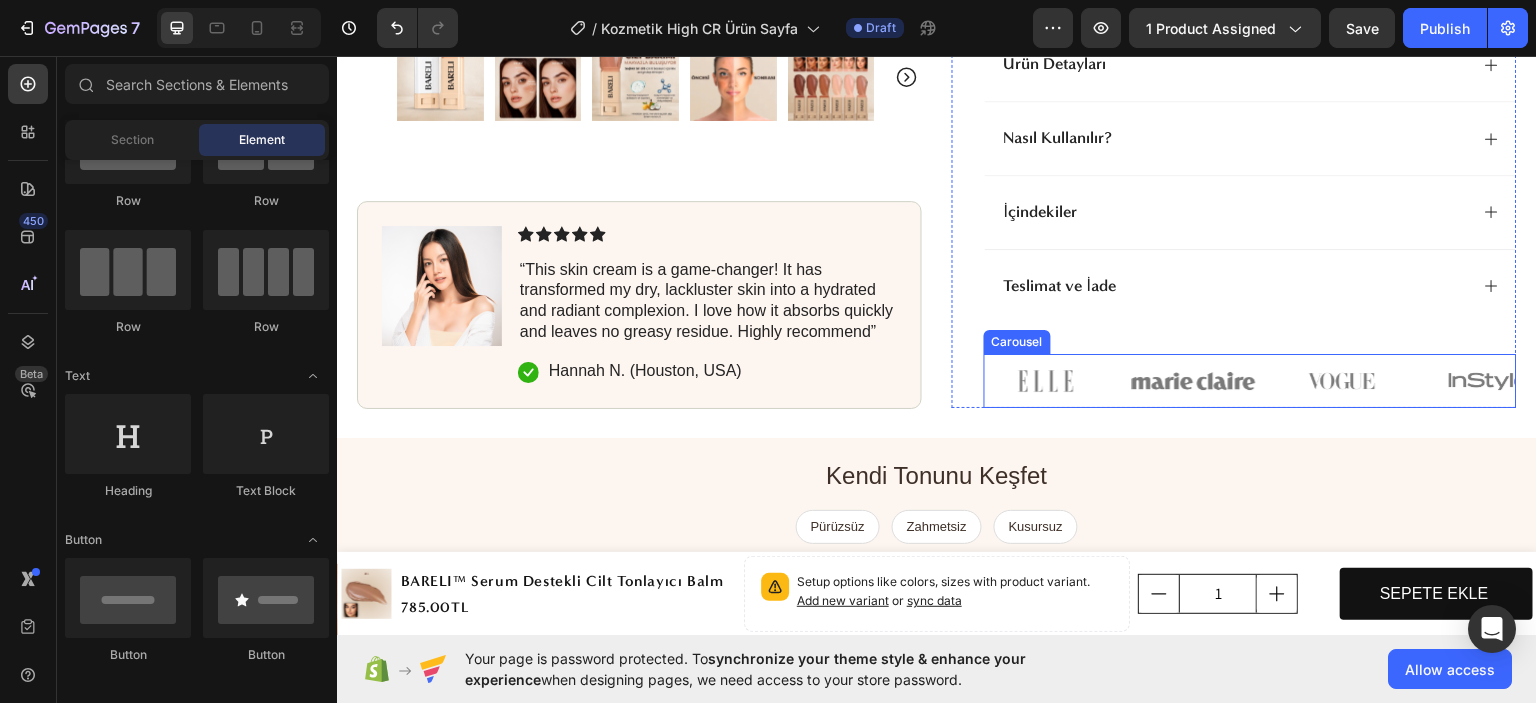 click on "Image Image Image Image Image" at bounding box center (1250, 380) 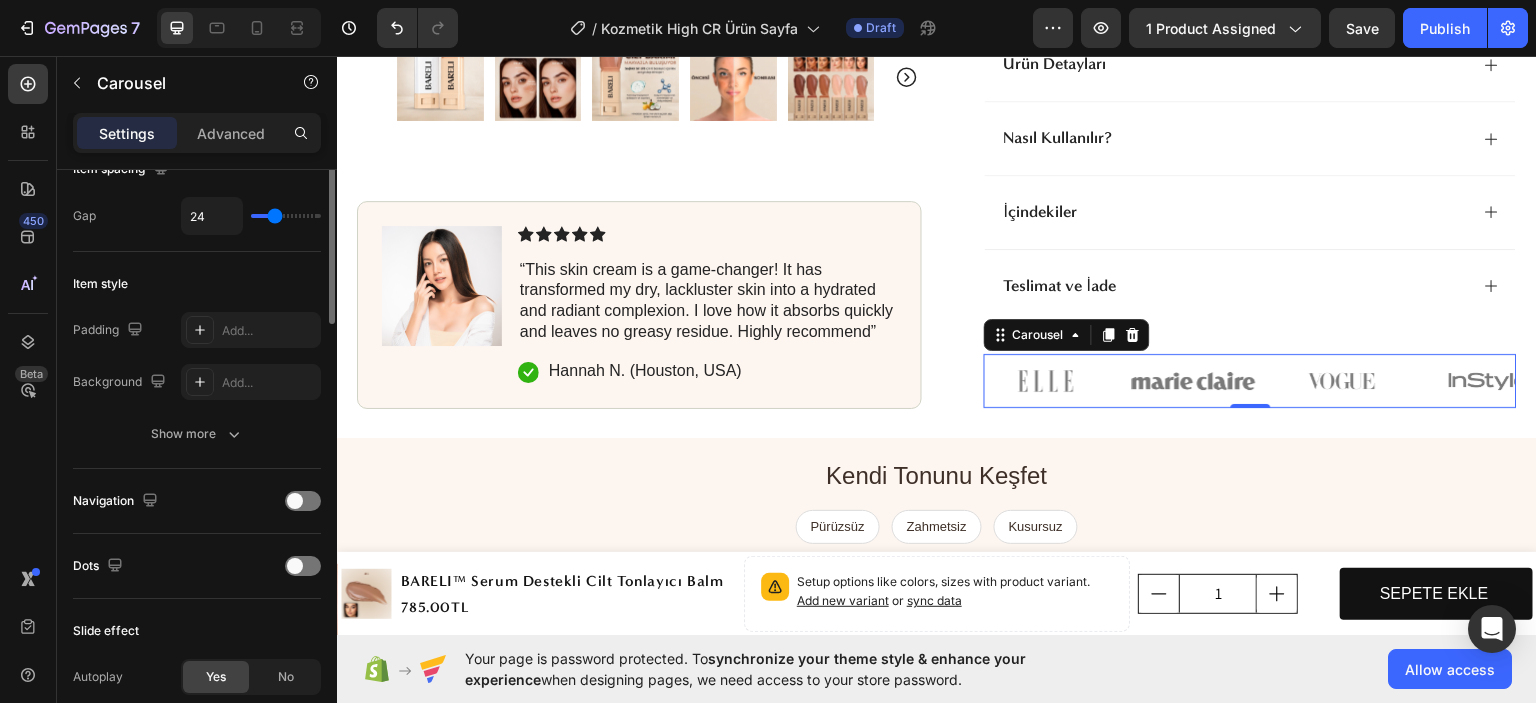scroll, scrollTop: 300, scrollLeft: 0, axis: vertical 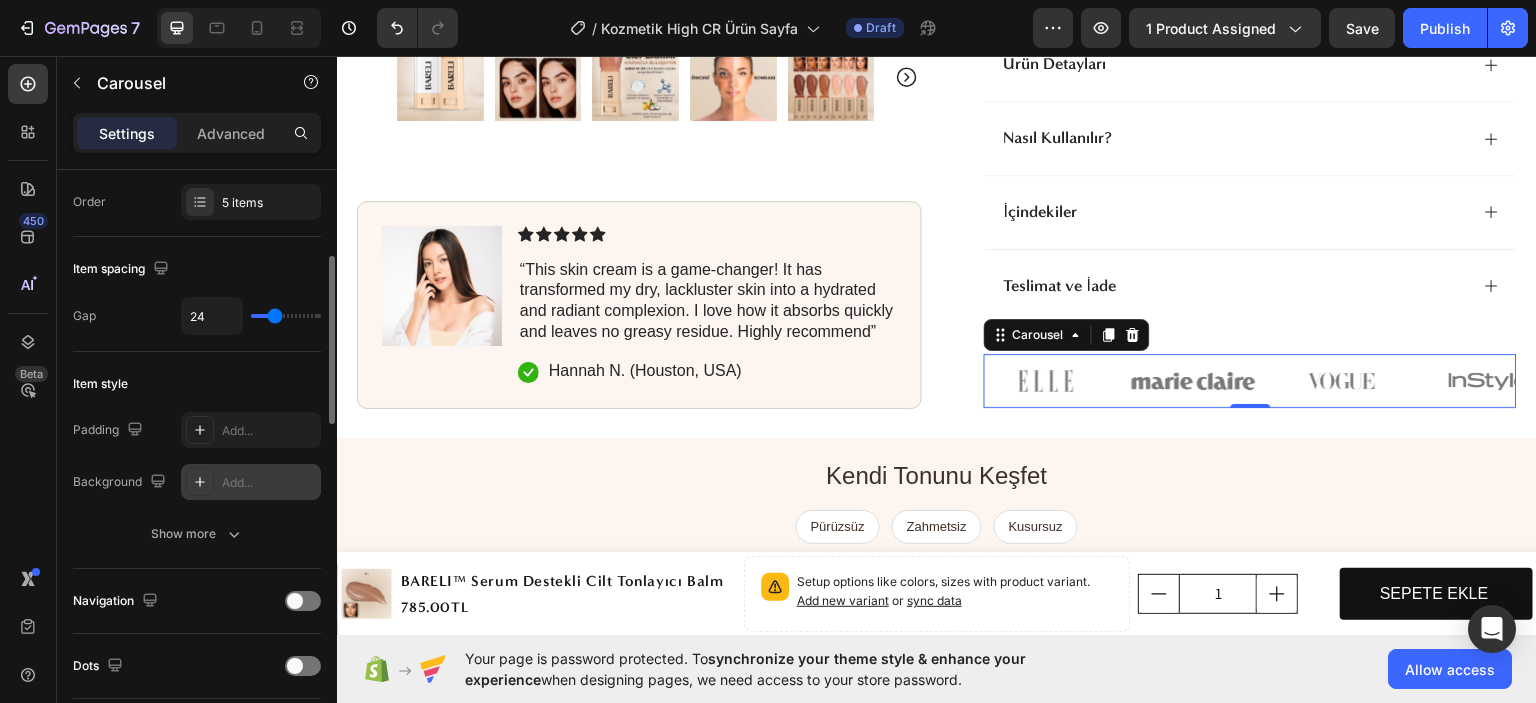 click on "Add..." at bounding box center [269, 483] 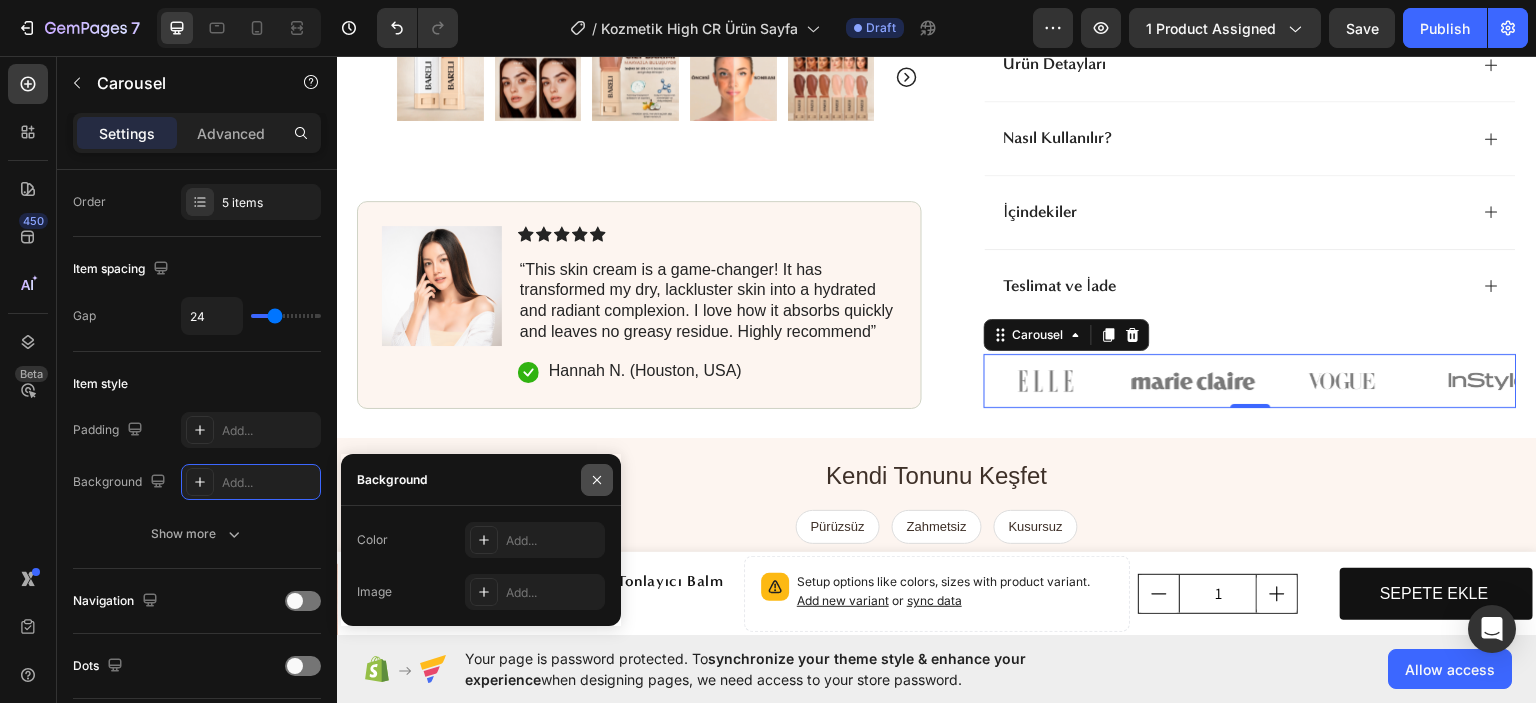 drag, startPoint x: 596, startPoint y: 479, endPoint x: 31, endPoint y: 432, distance: 566.9515 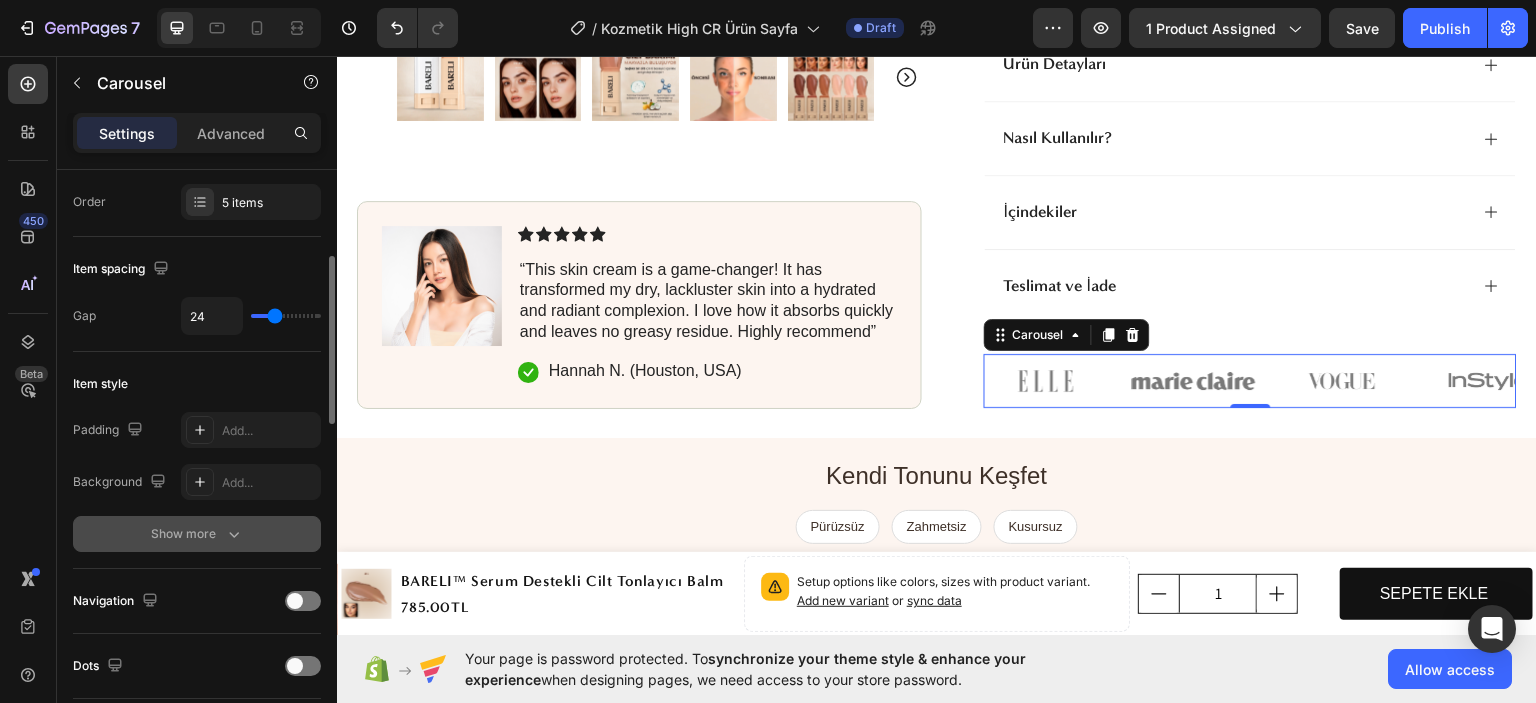 click on "Show more" at bounding box center (197, 534) 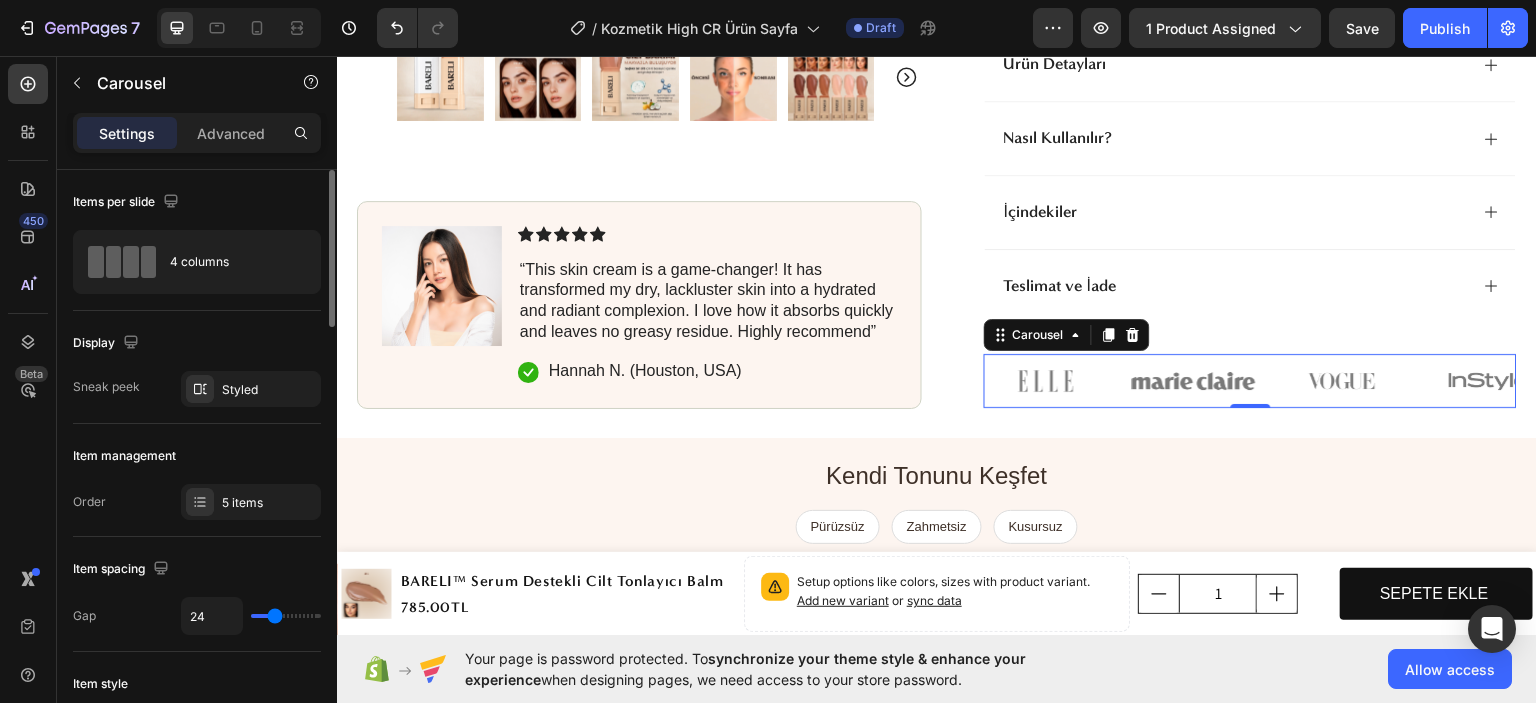 scroll, scrollTop: 300, scrollLeft: 0, axis: vertical 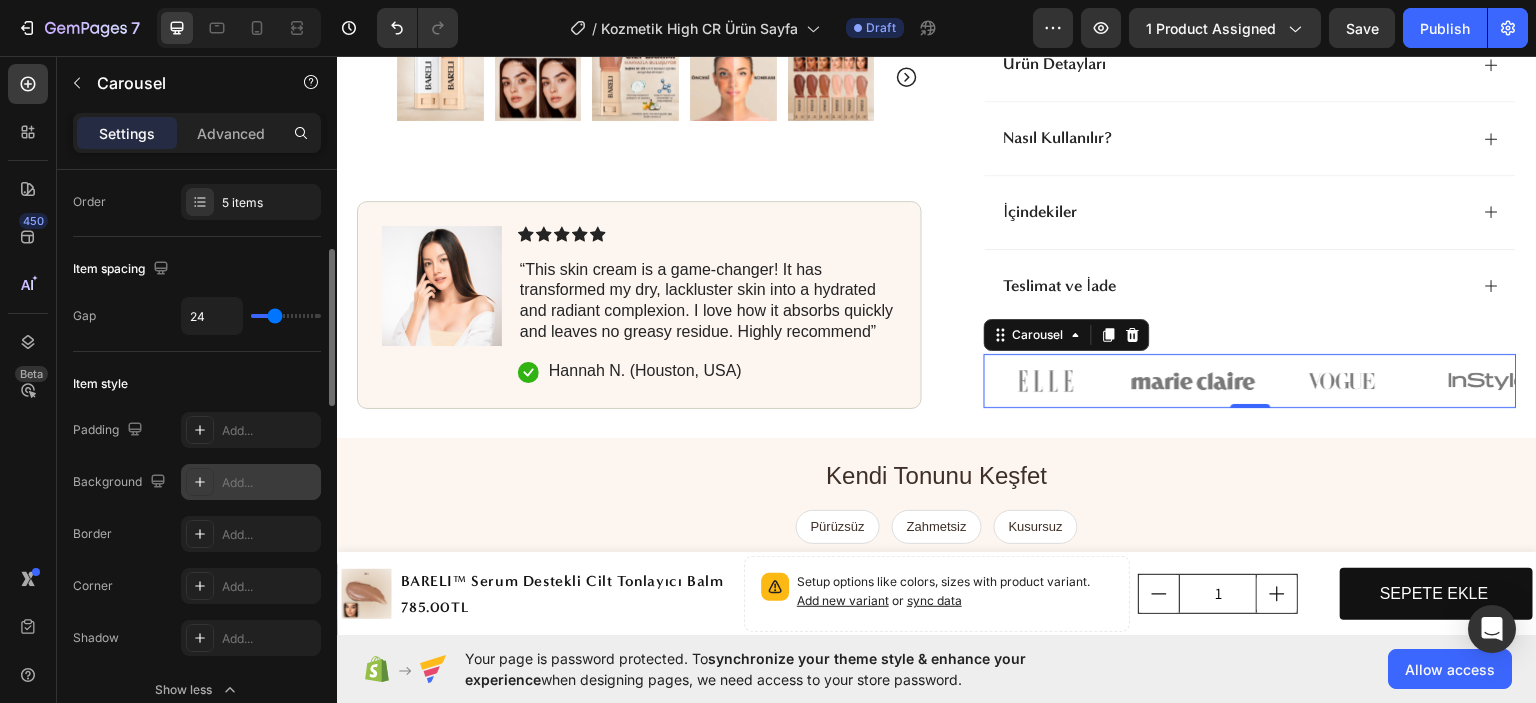 click on "Add..." at bounding box center (269, 483) 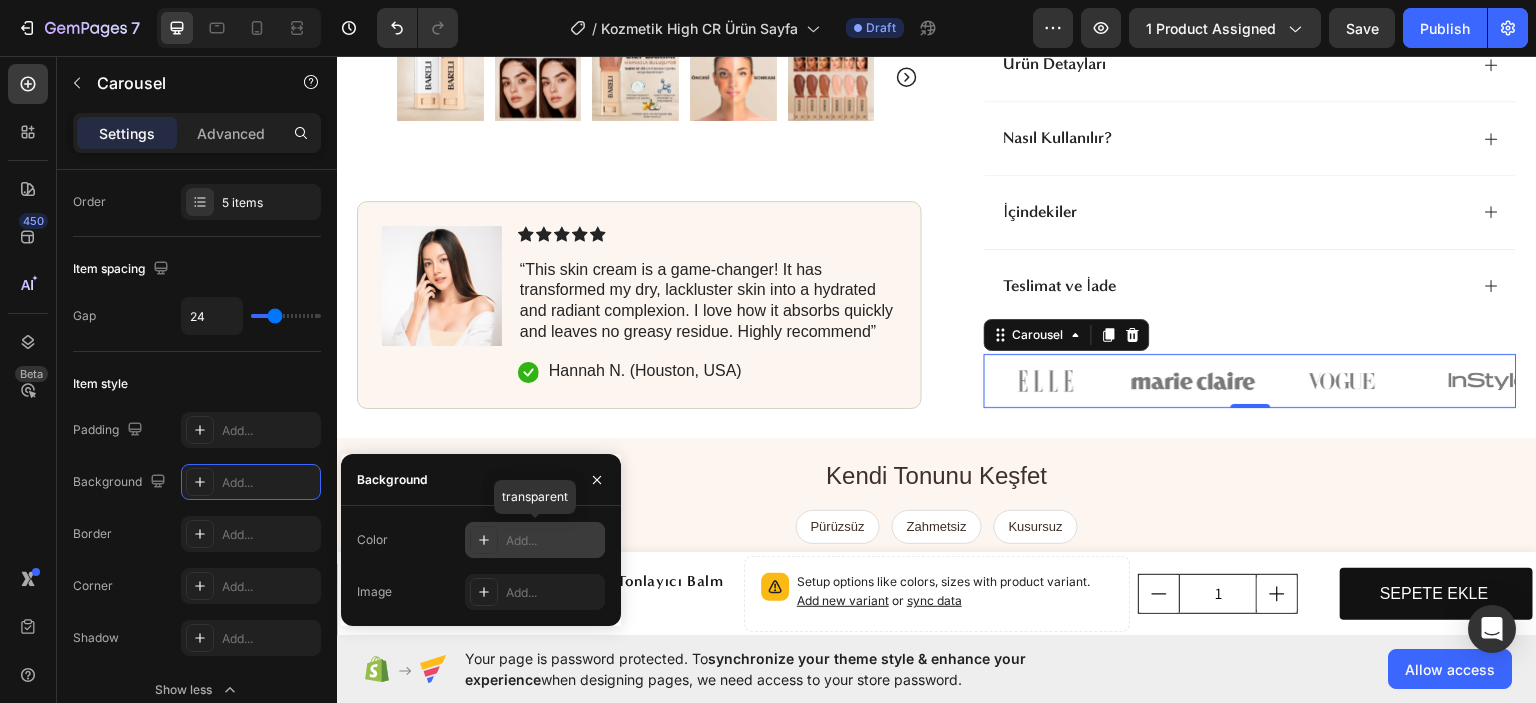 click on "Add..." at bounding box center (553, 541) 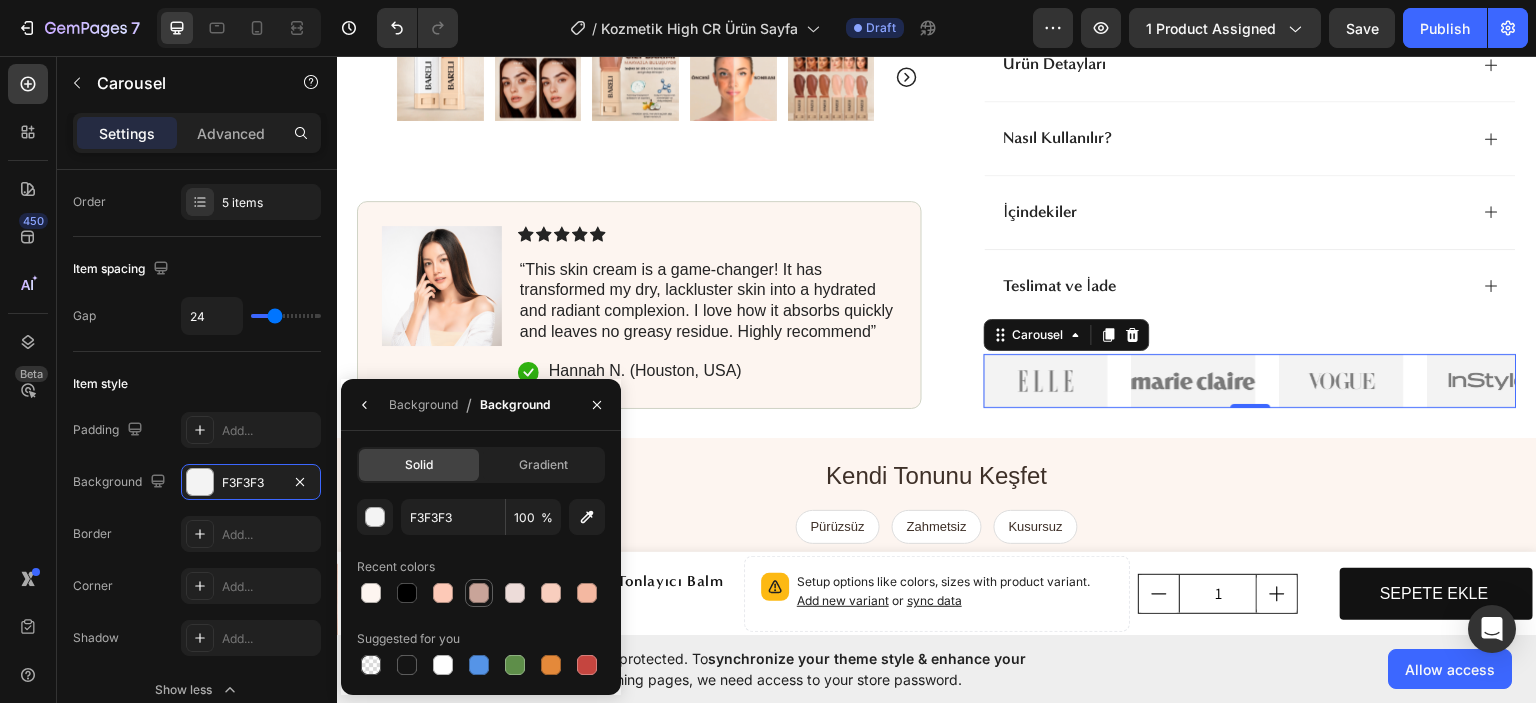 click at bounding box center [479, 593] 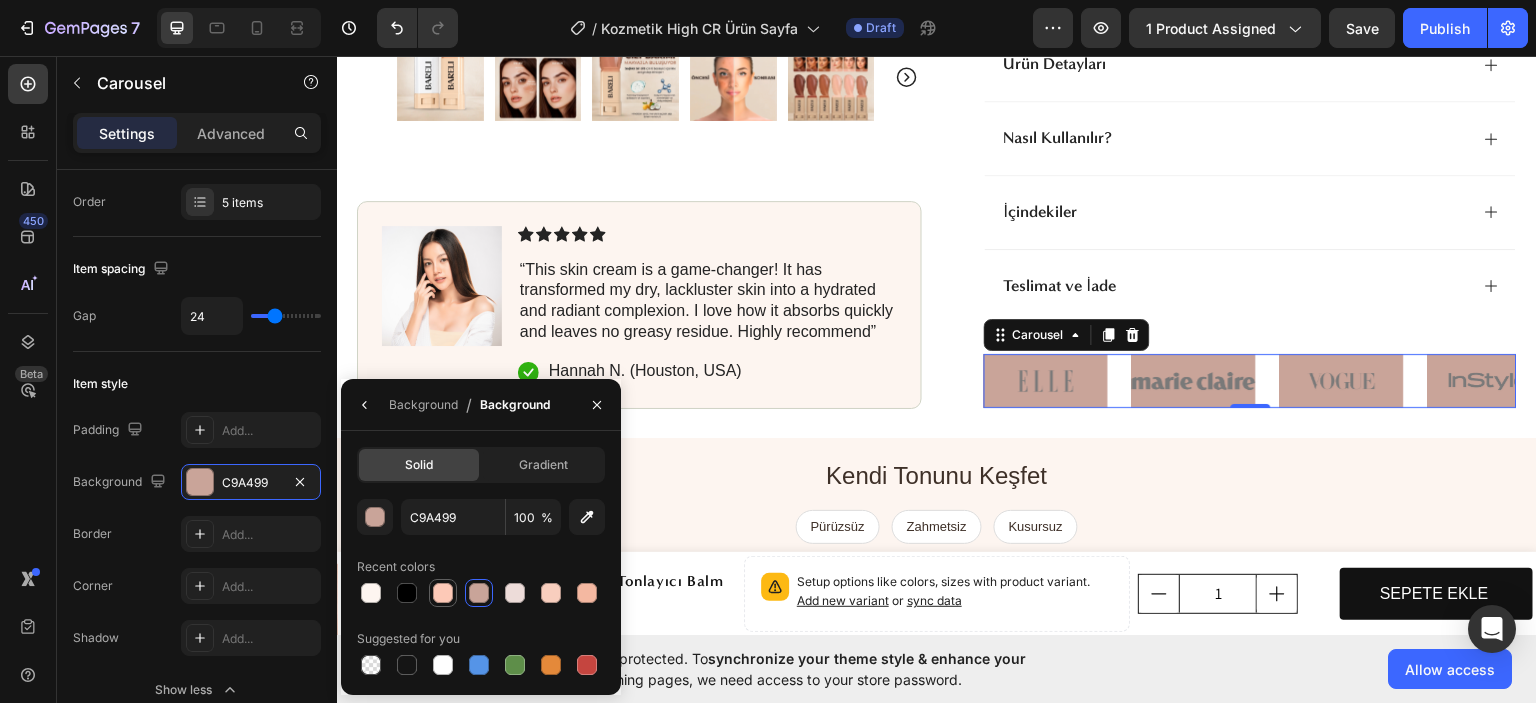 click at bounding box center [443, 593] 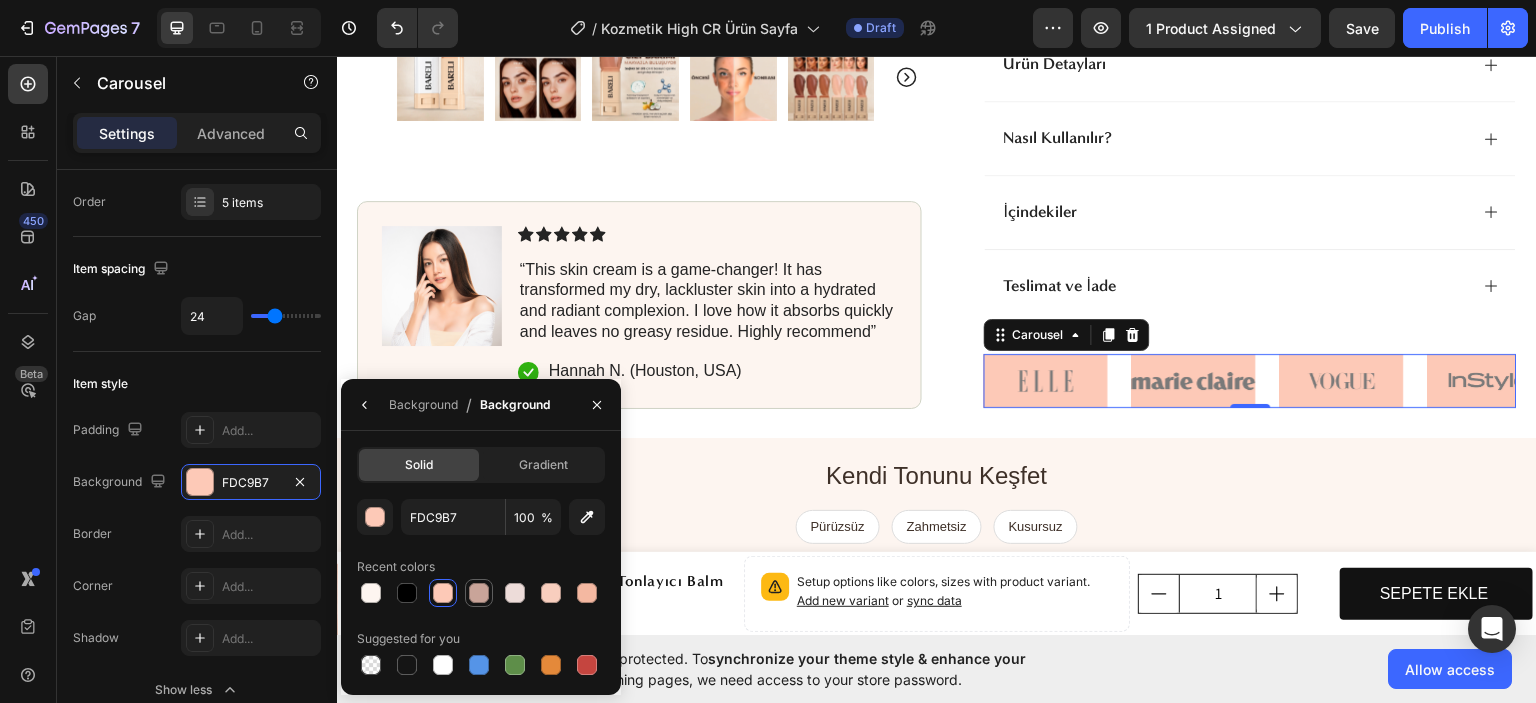 click at bounding box center [479, 593] 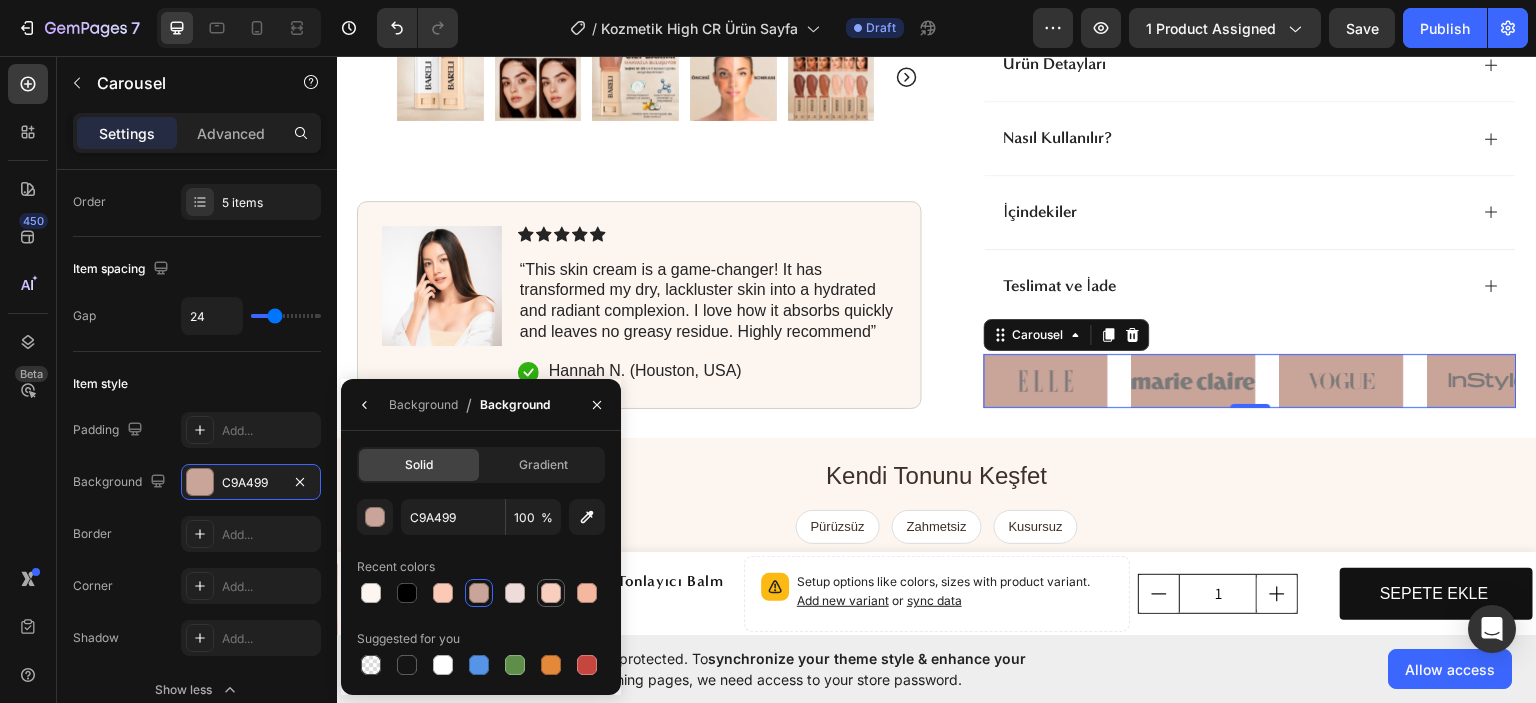 click at bounding box center [551, 593] 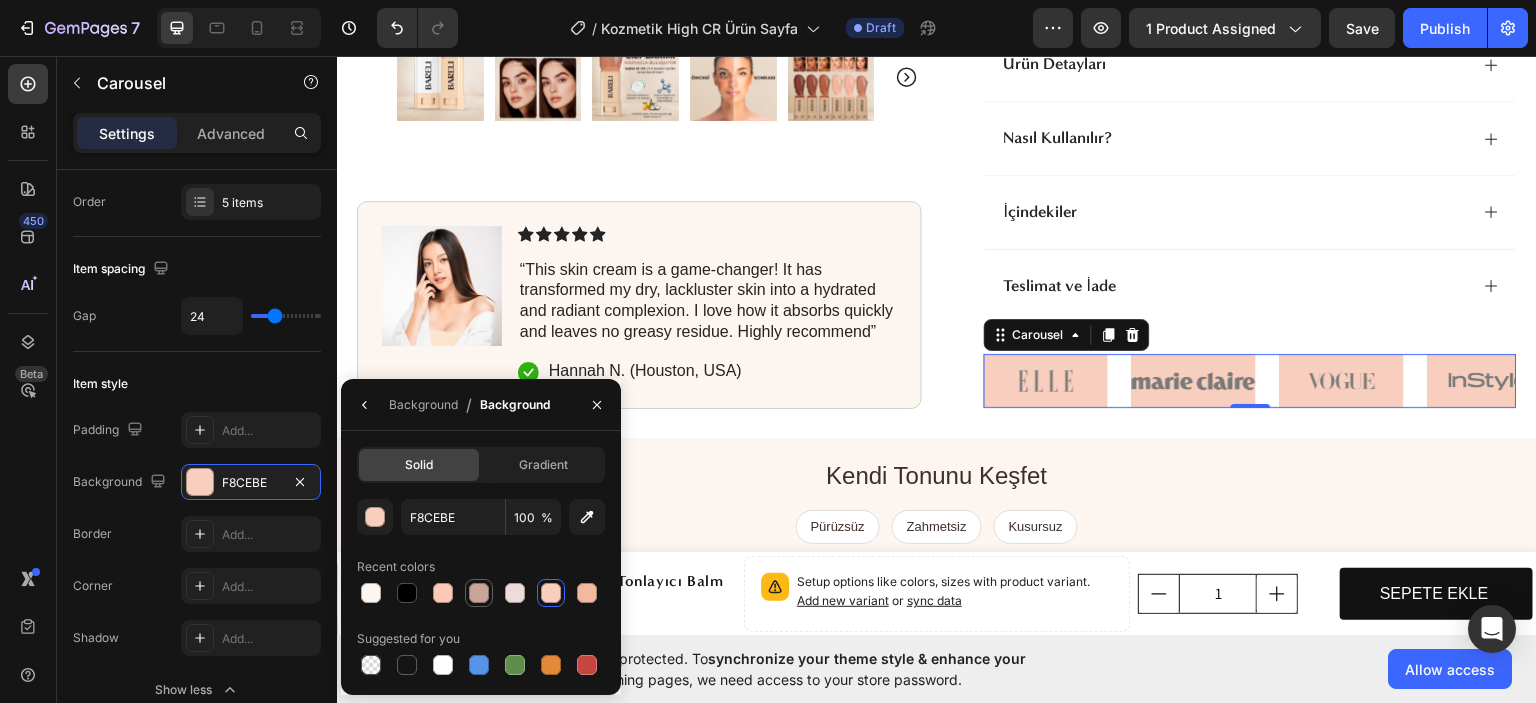 click at bounding box center (479, 593) 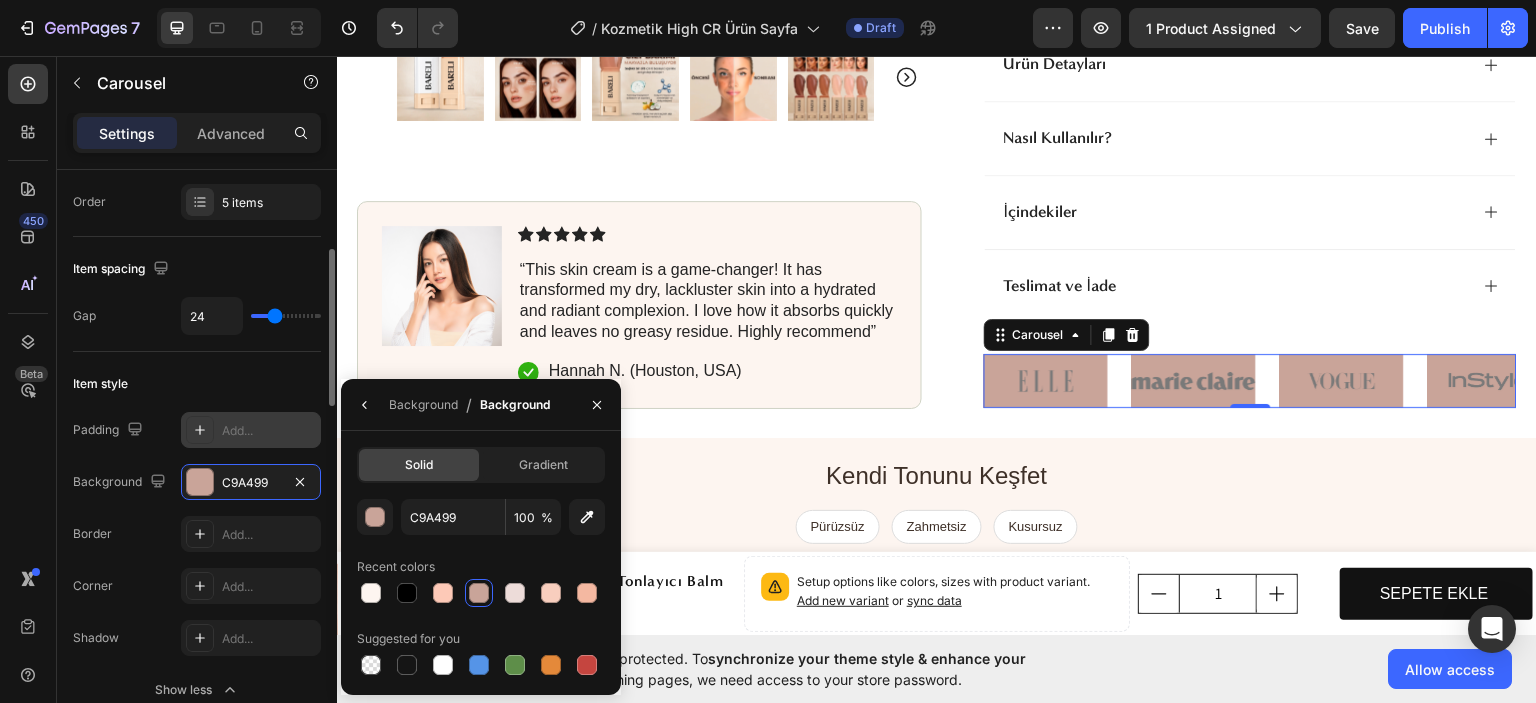 click on "Add..." at bounding box center (269, 431) 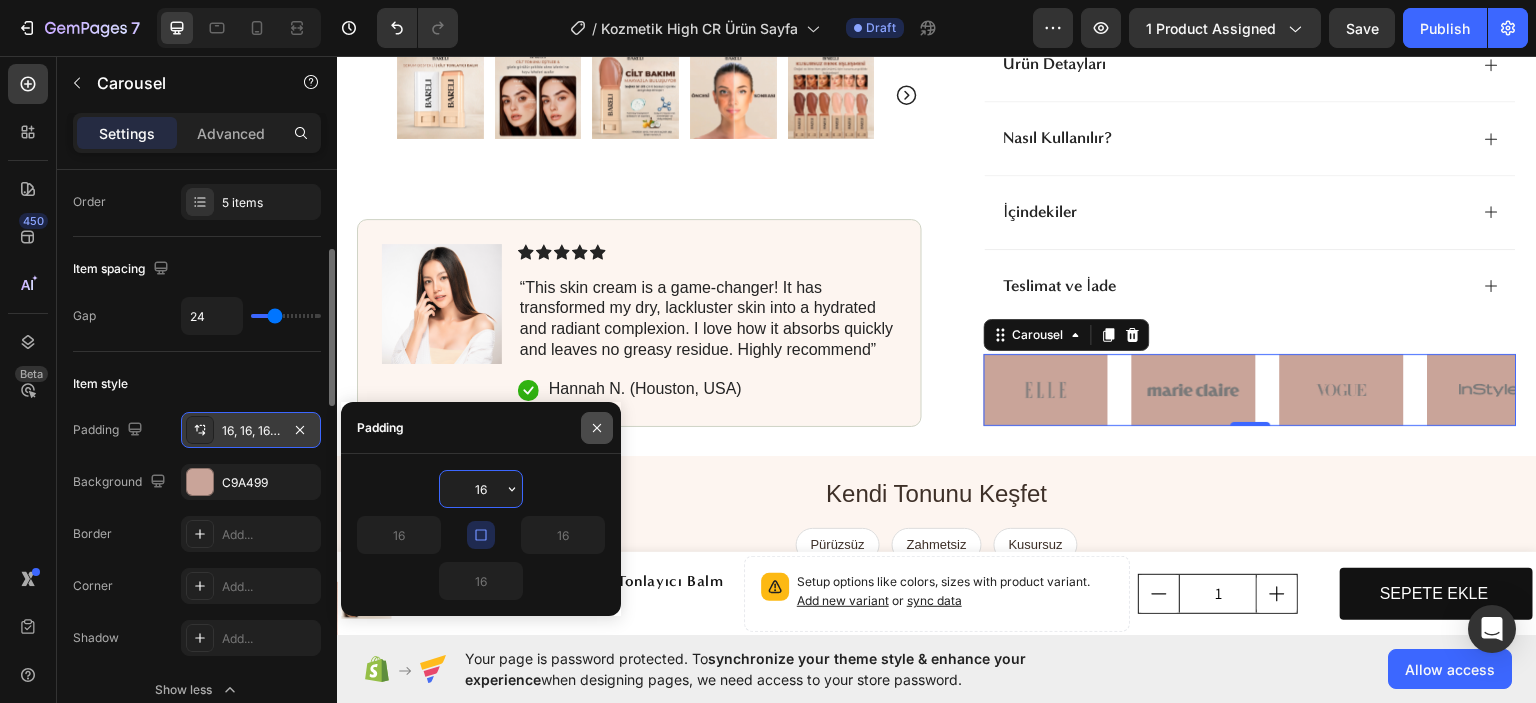 click 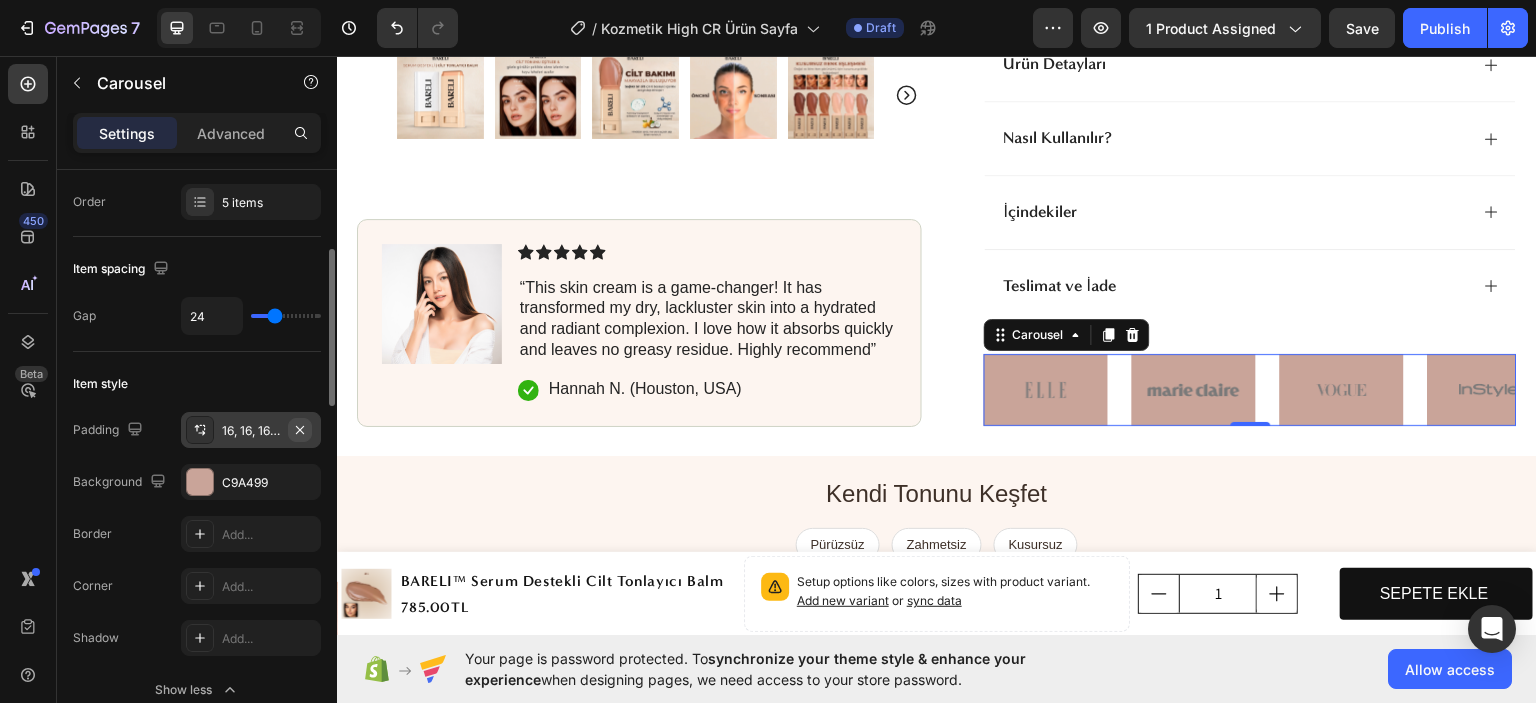 click 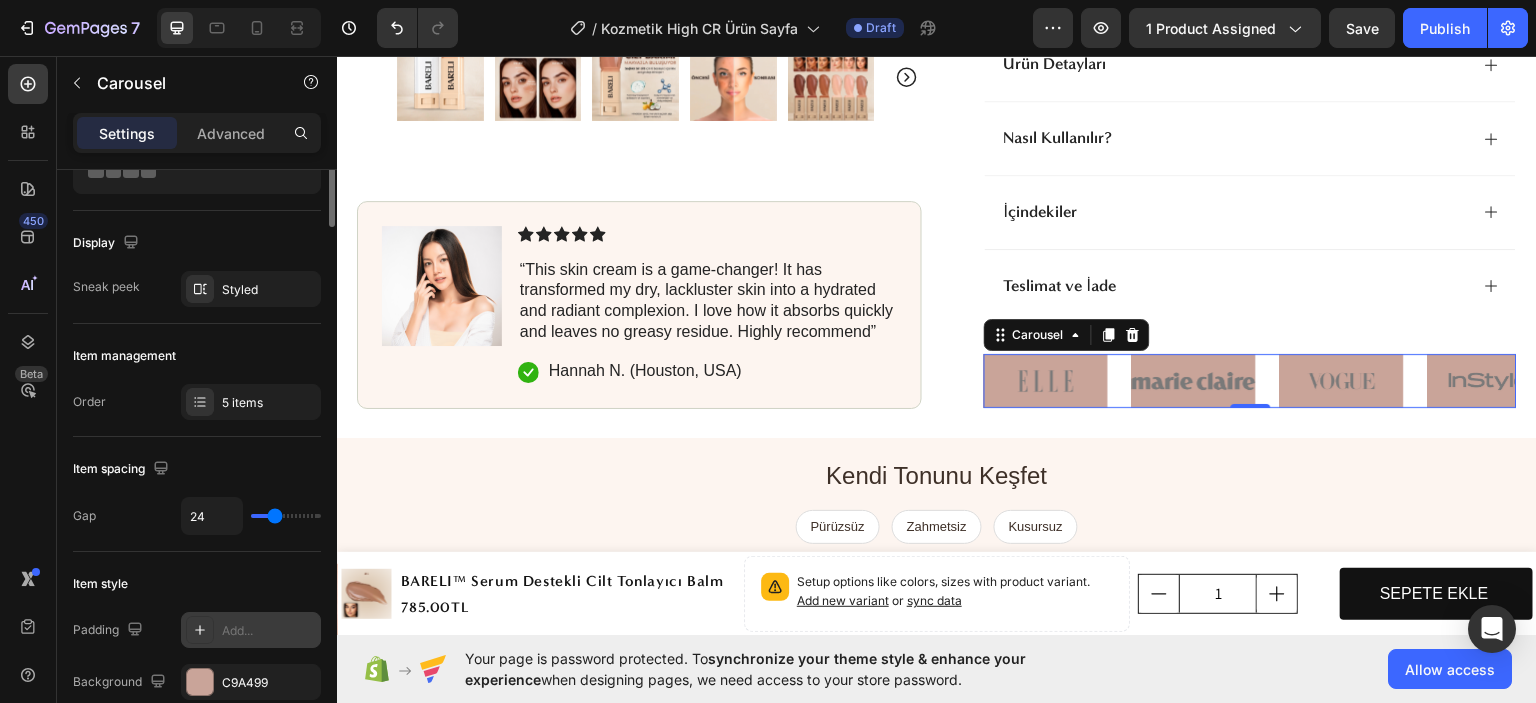 scroll, scrollTop: 0, scrollLeft: 0, axis: both 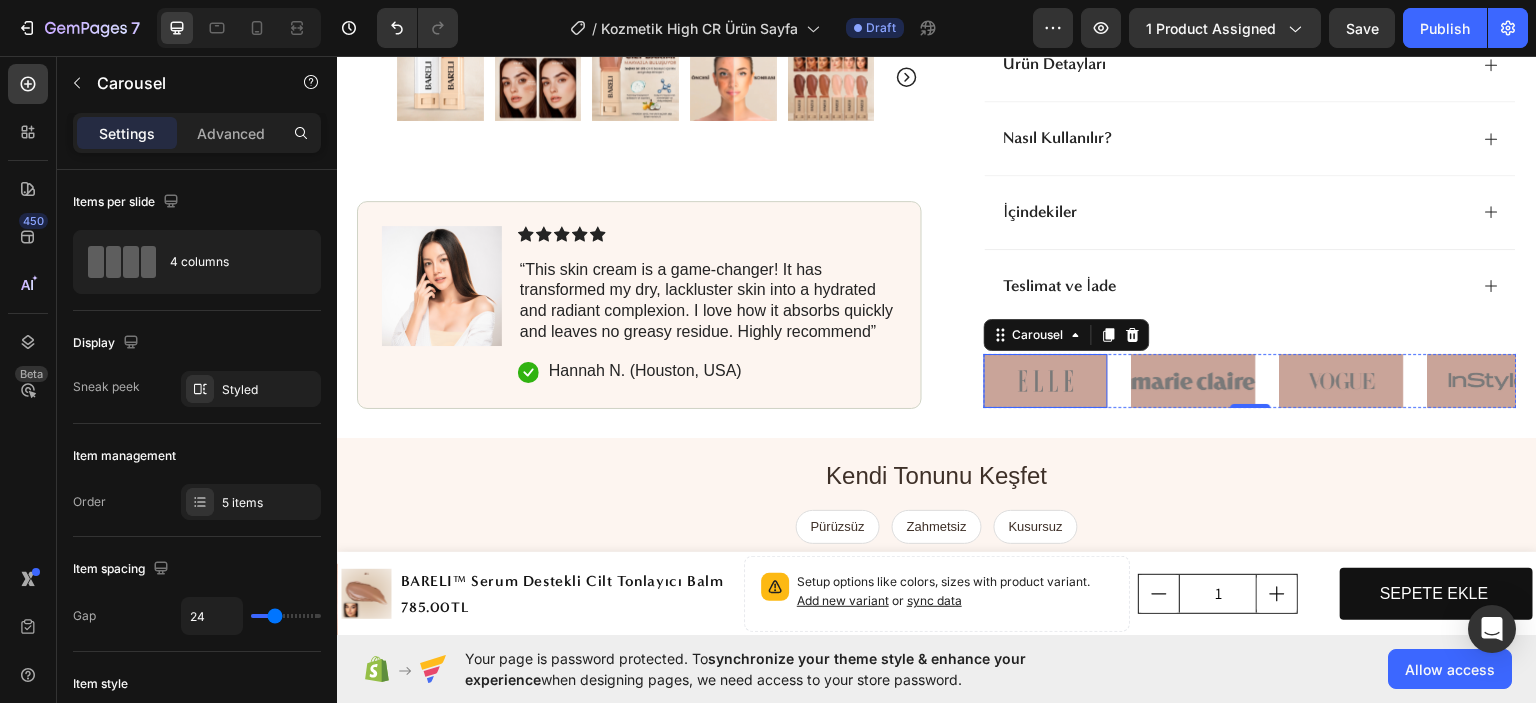 click at bounding box center [1046, 380] 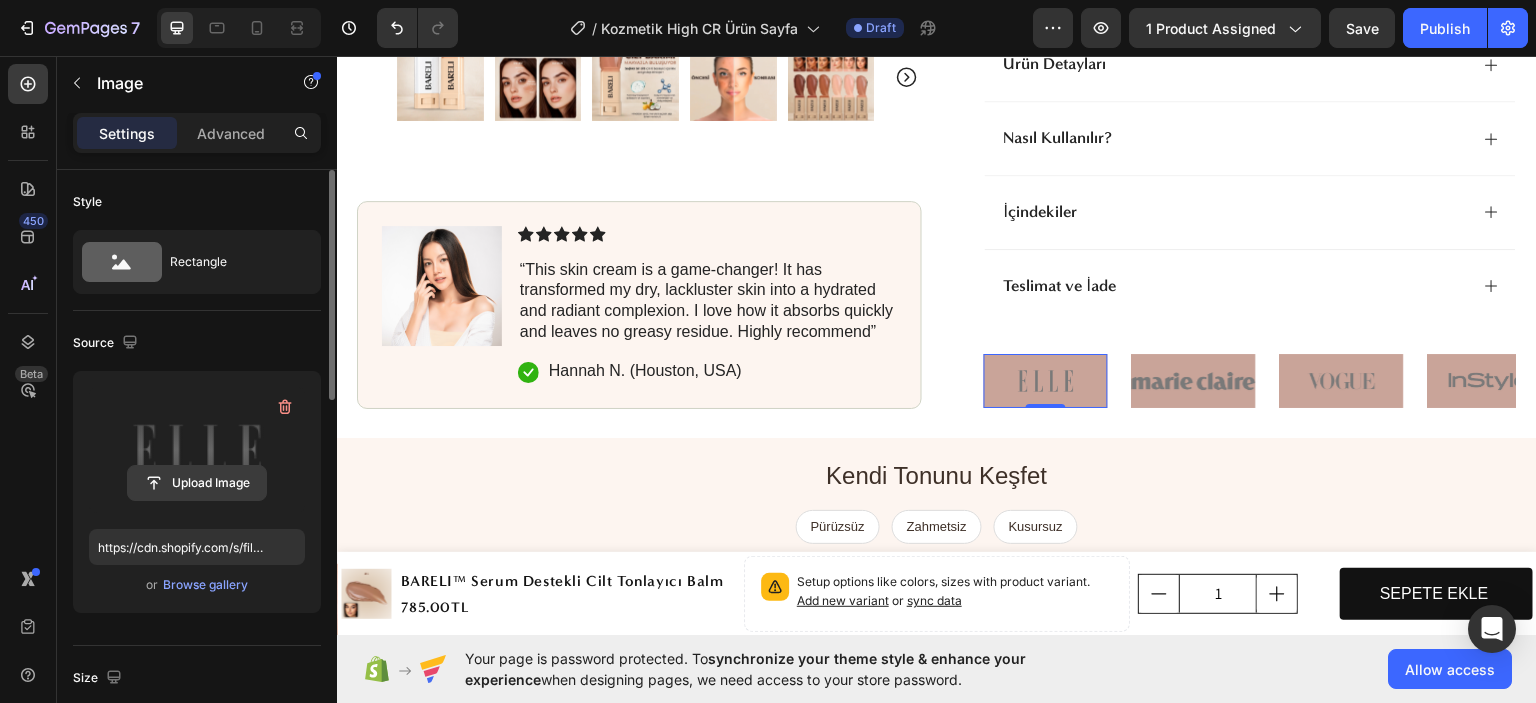 click 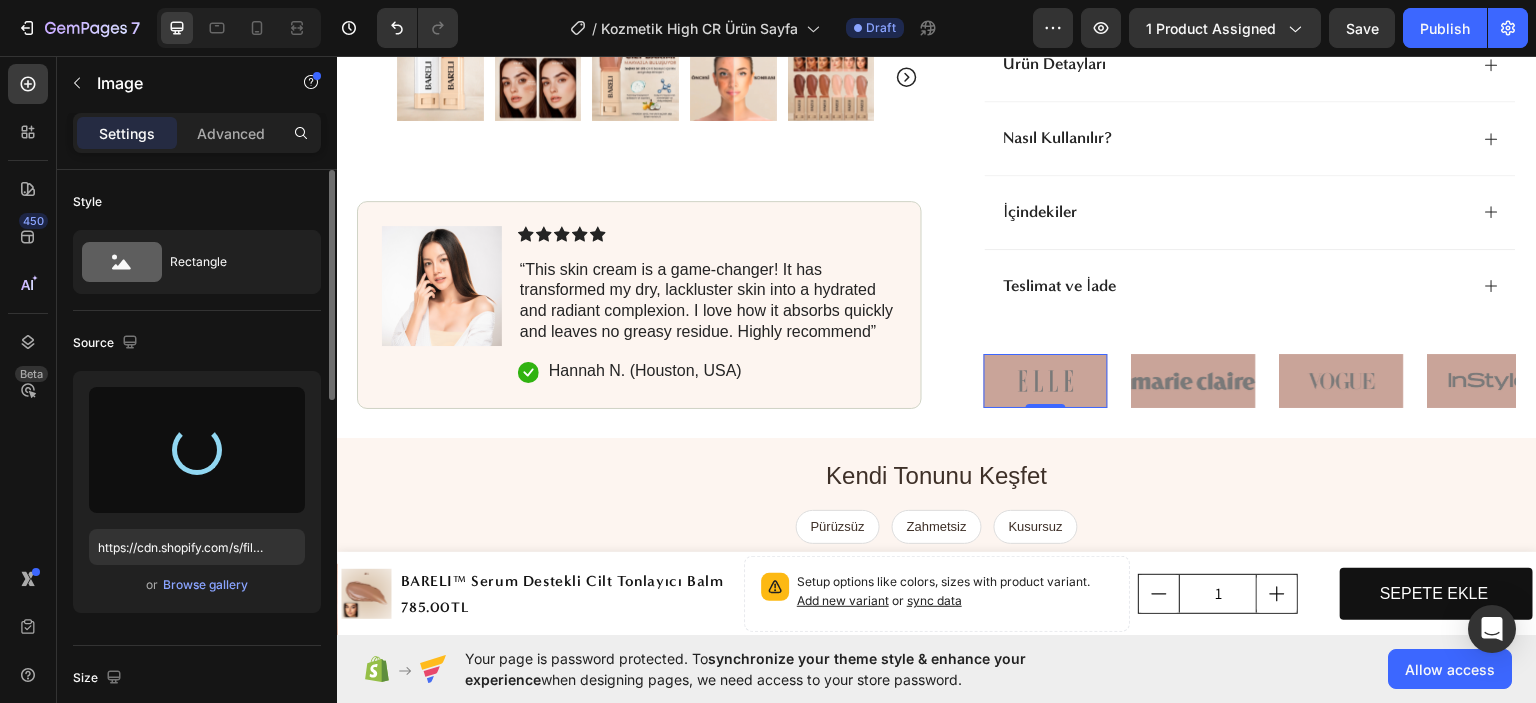 type on "https://cdn.shopify.com/s/files/1/0656/3374/7150/files/gempages_578158889476817424-55bf3f63-966c-4590-8c4d-6e2bf12bed45.png" 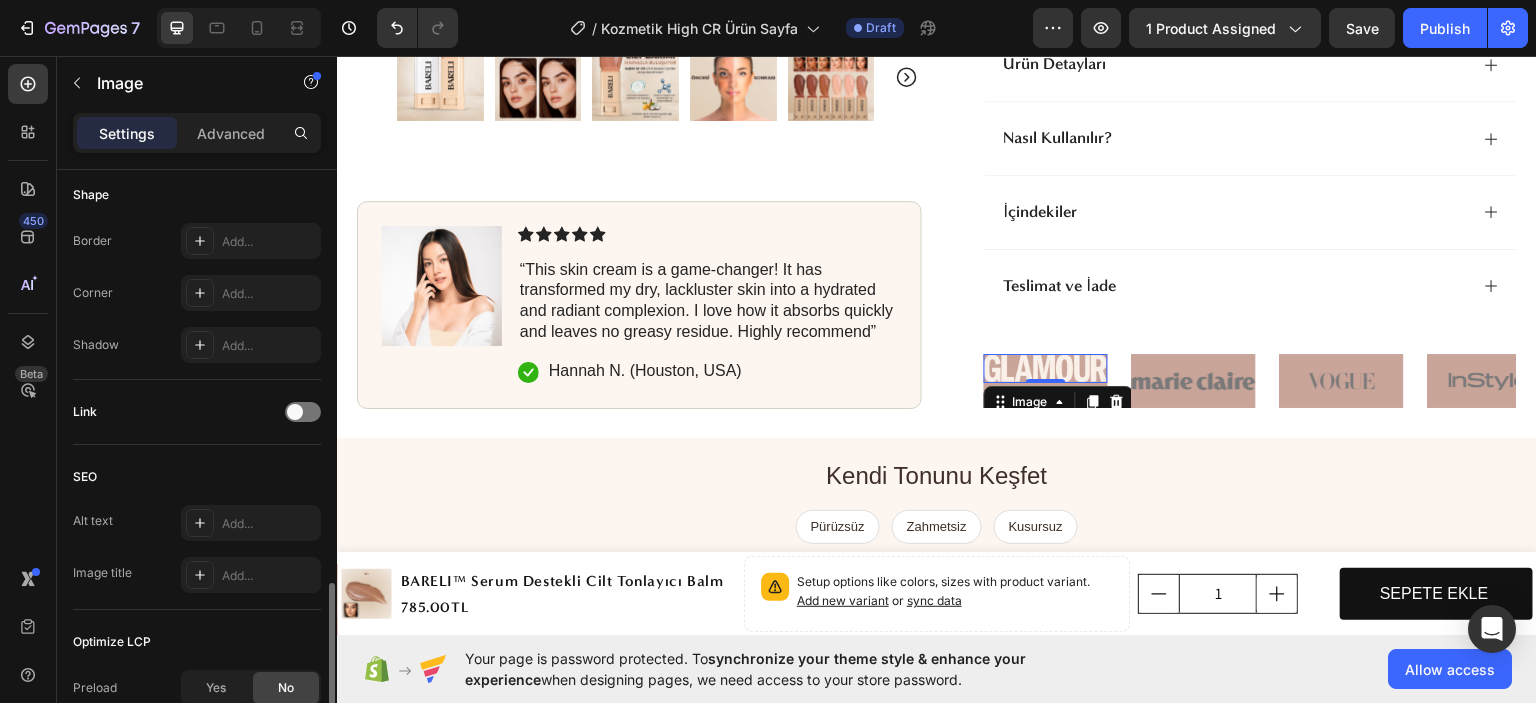scroll, scrollTop: 918, scrollLeft: 0, axis: vertical 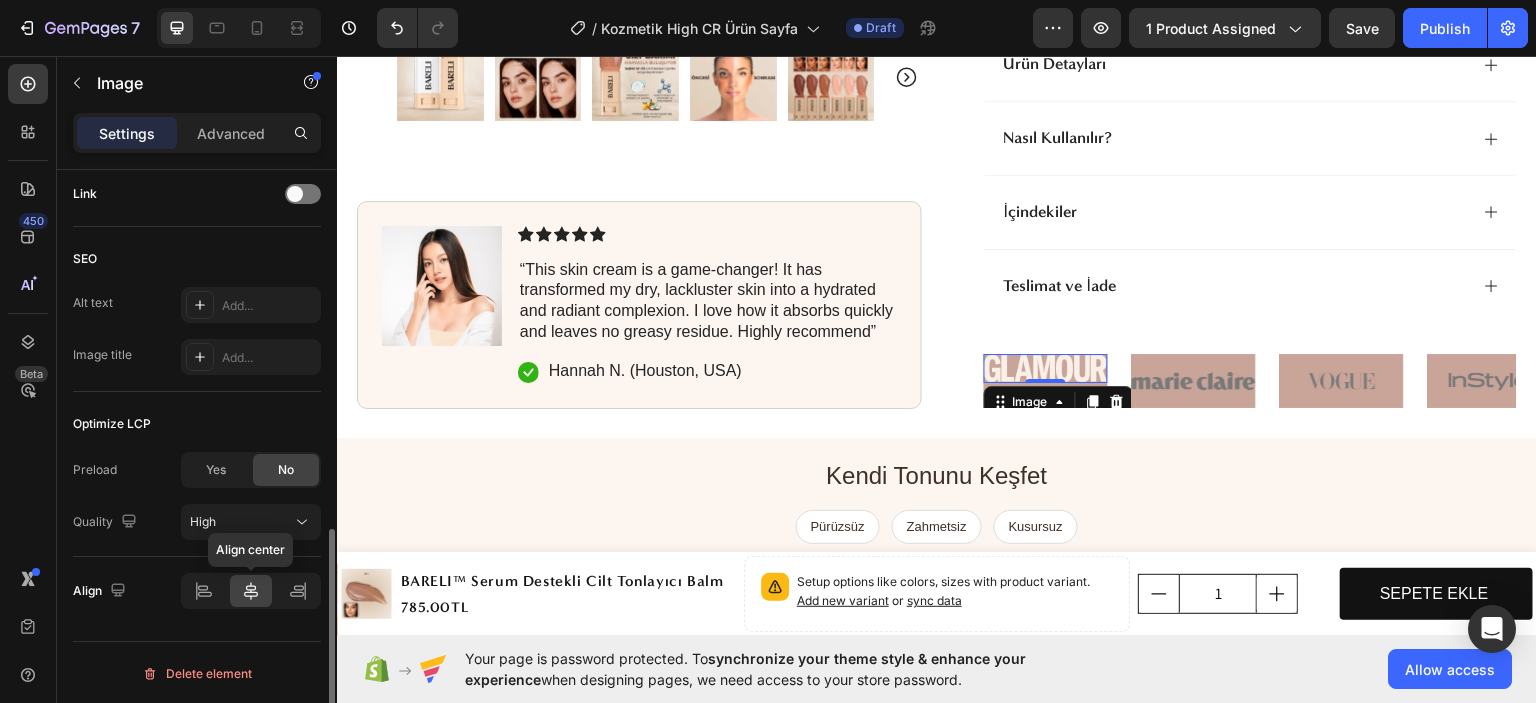 click 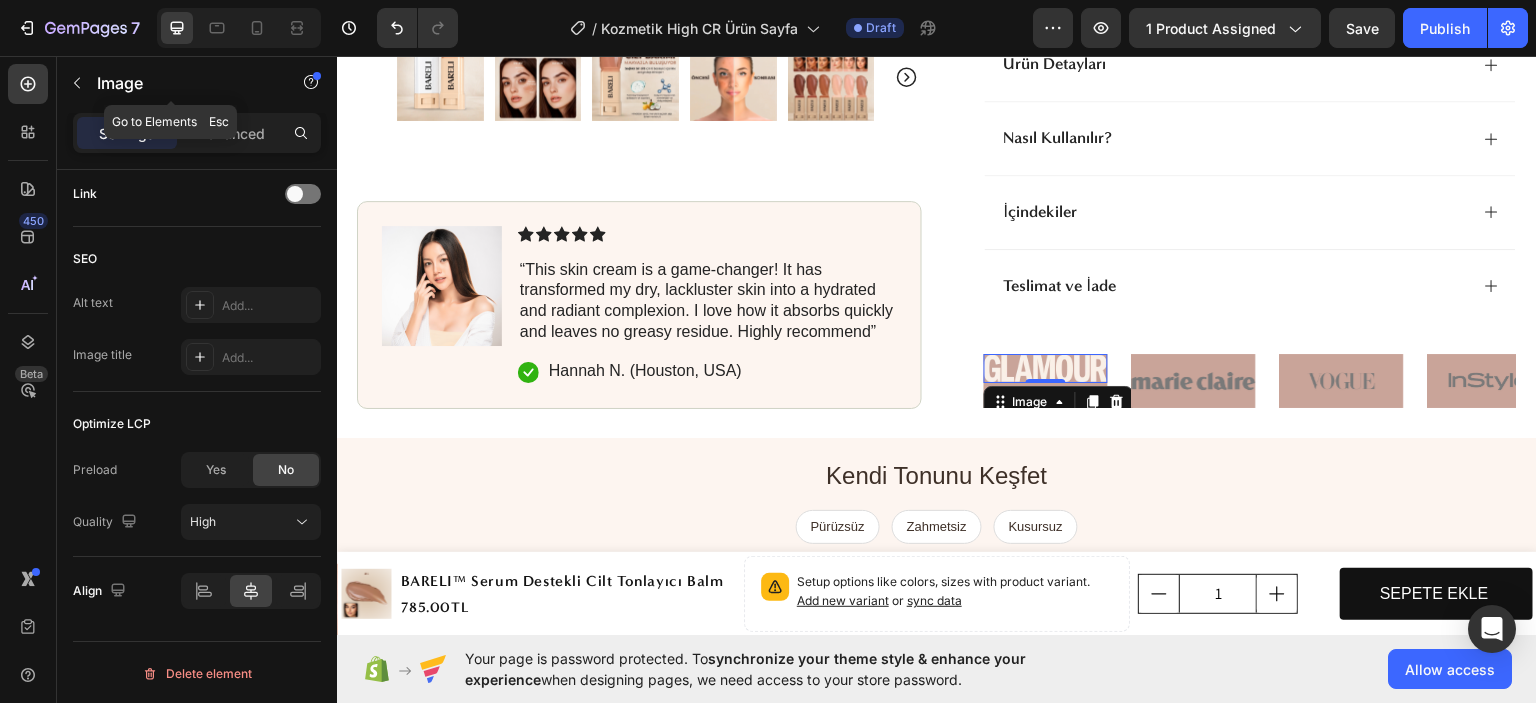 drag, startPoint x: 86, startPoint y: 69, endPoint x: 125, endPoint y: 127, distance: 69.89278 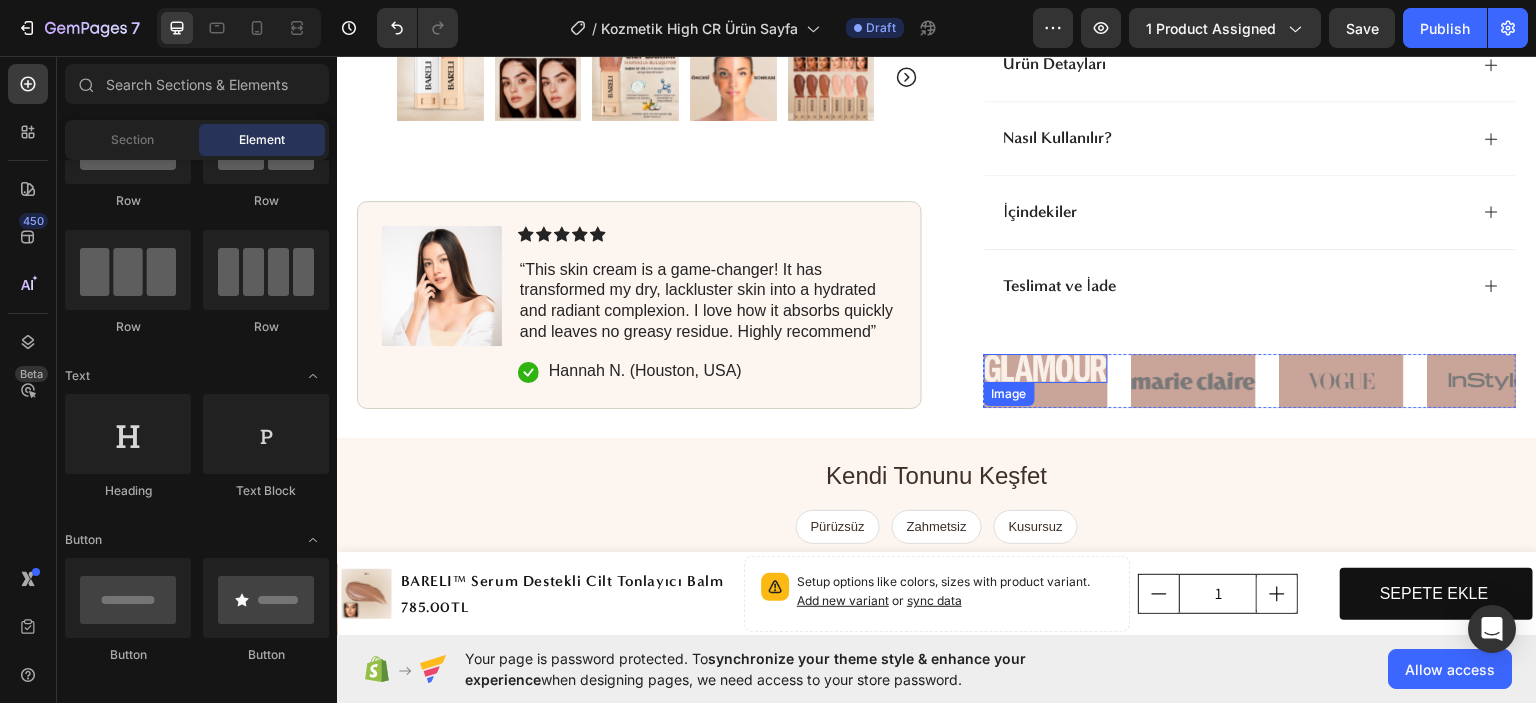 click at bounding box center (1046, 368) 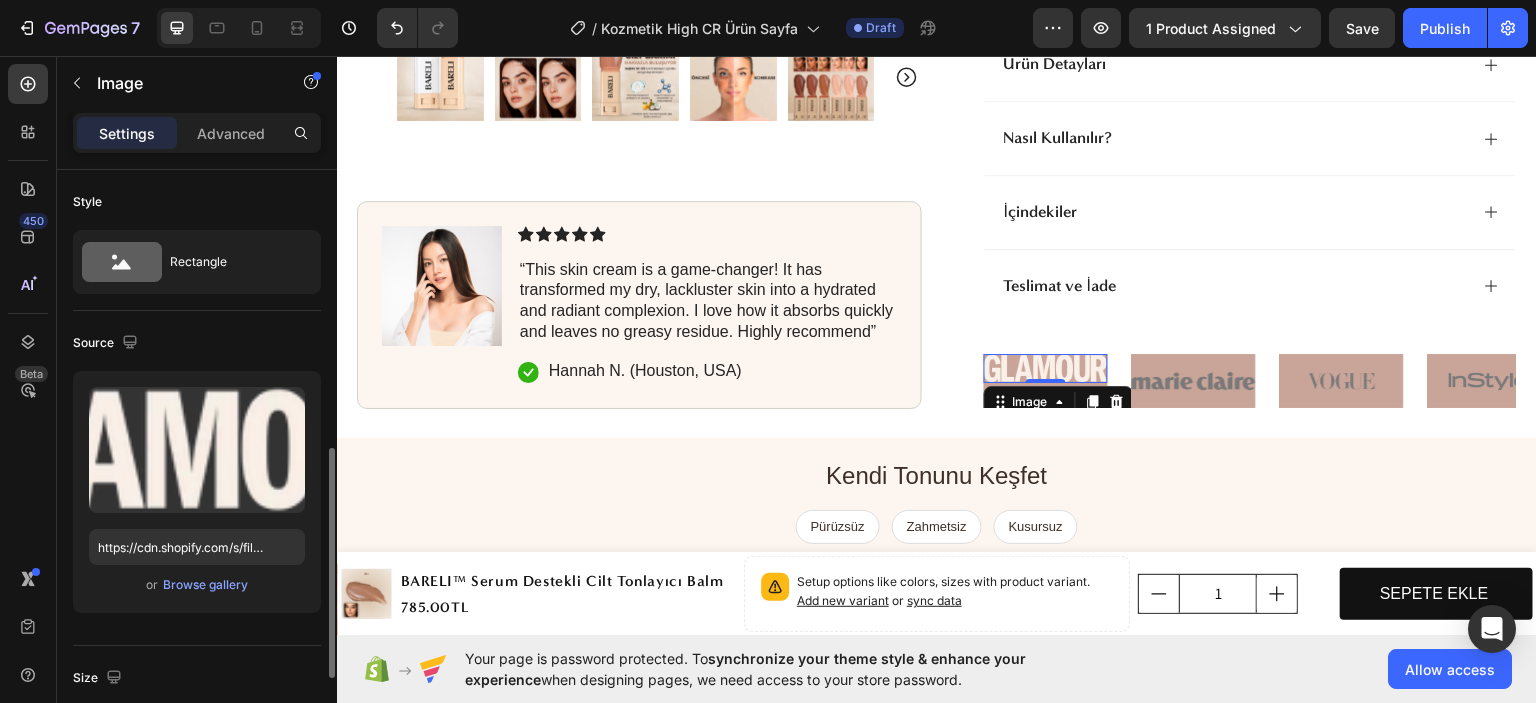 scroll, scrollTop: 400, scrollLeft: 0, axis: vertical 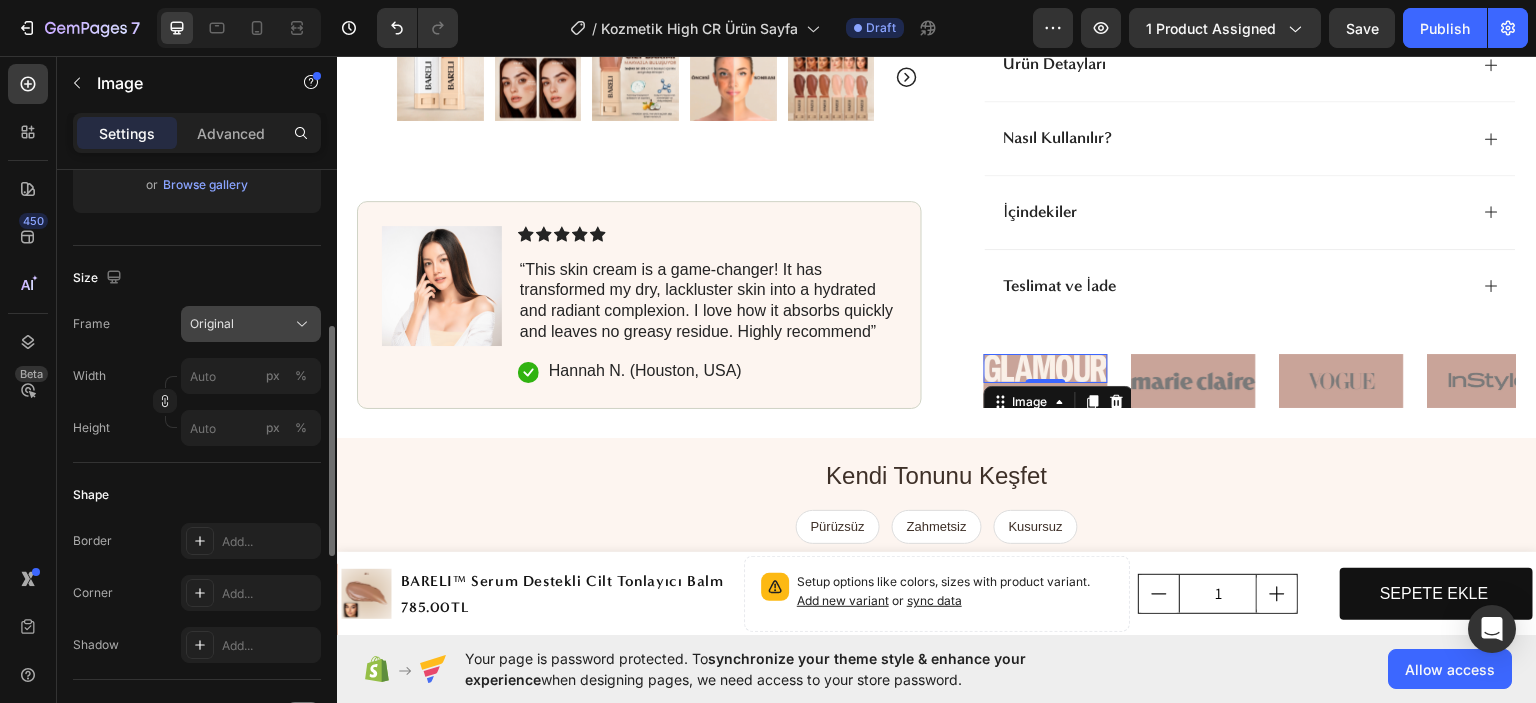 click on "Original" at bounding box center [251, 324] 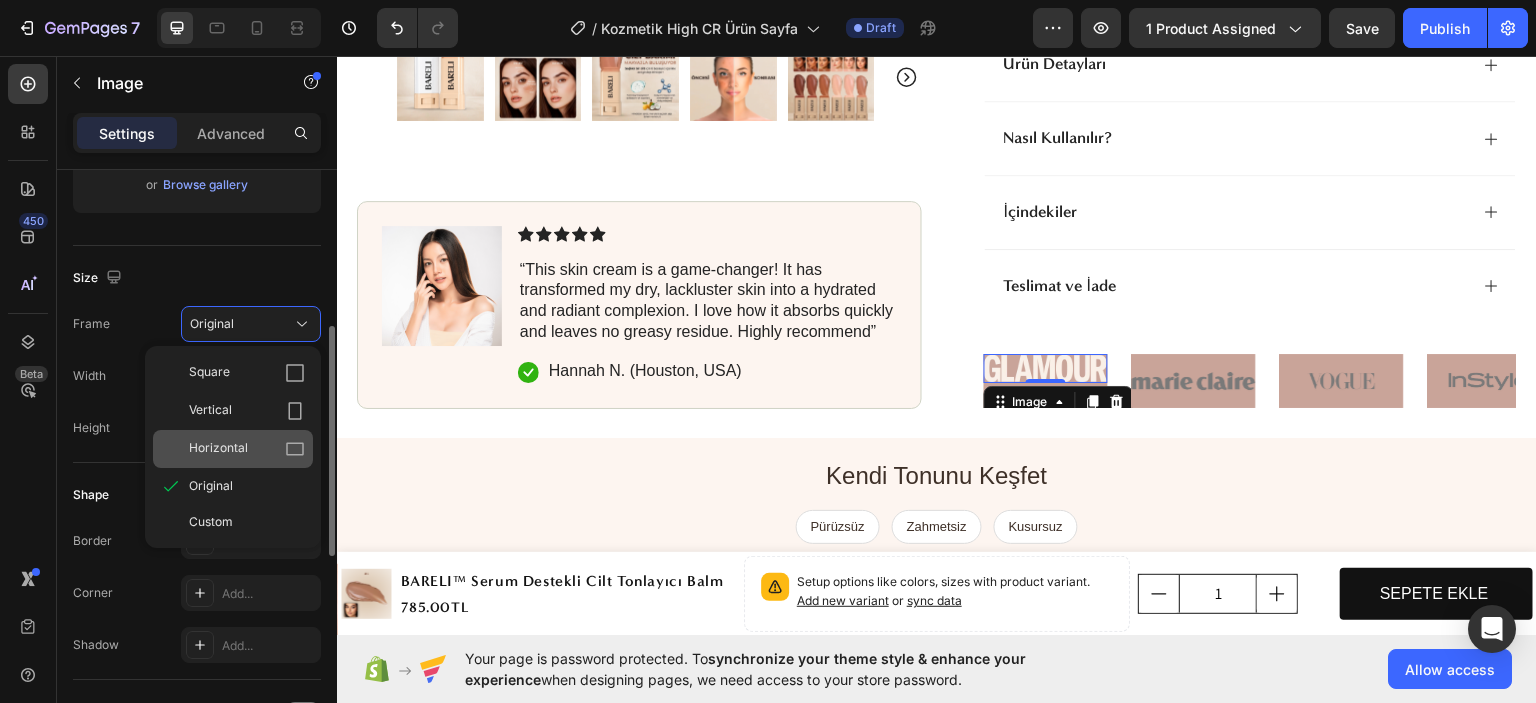 click on "Horizontal" at bounding box center (218, 449) 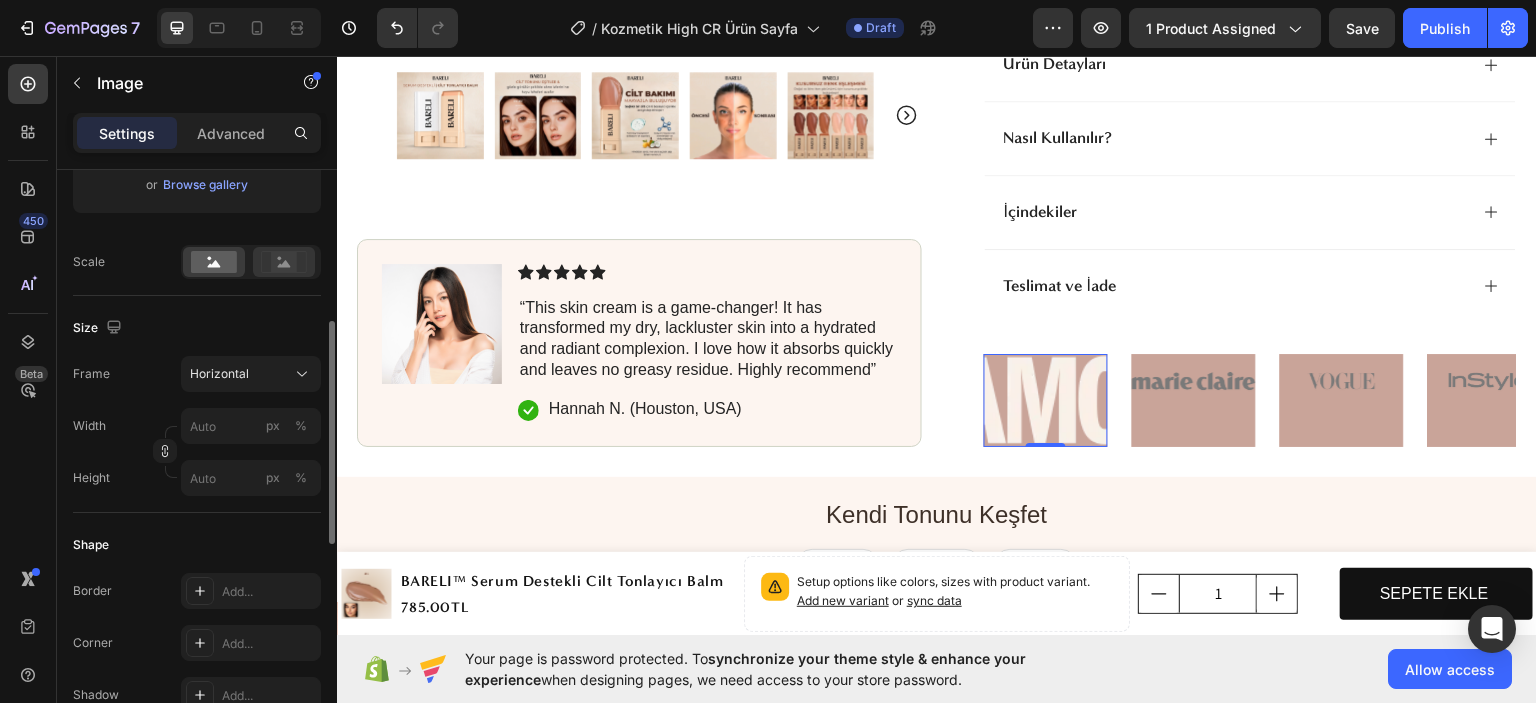 click 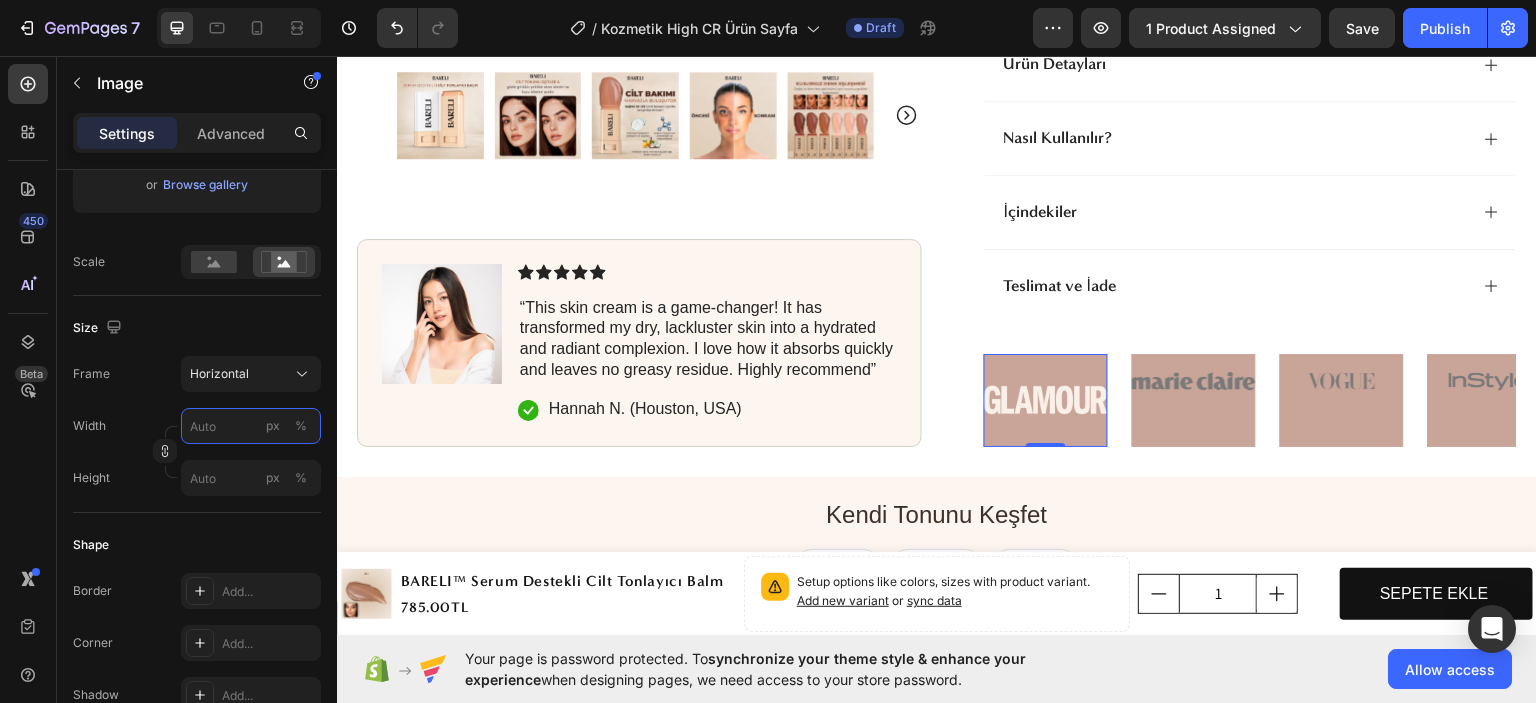 click on "px %" at bounding box center [251, 426] 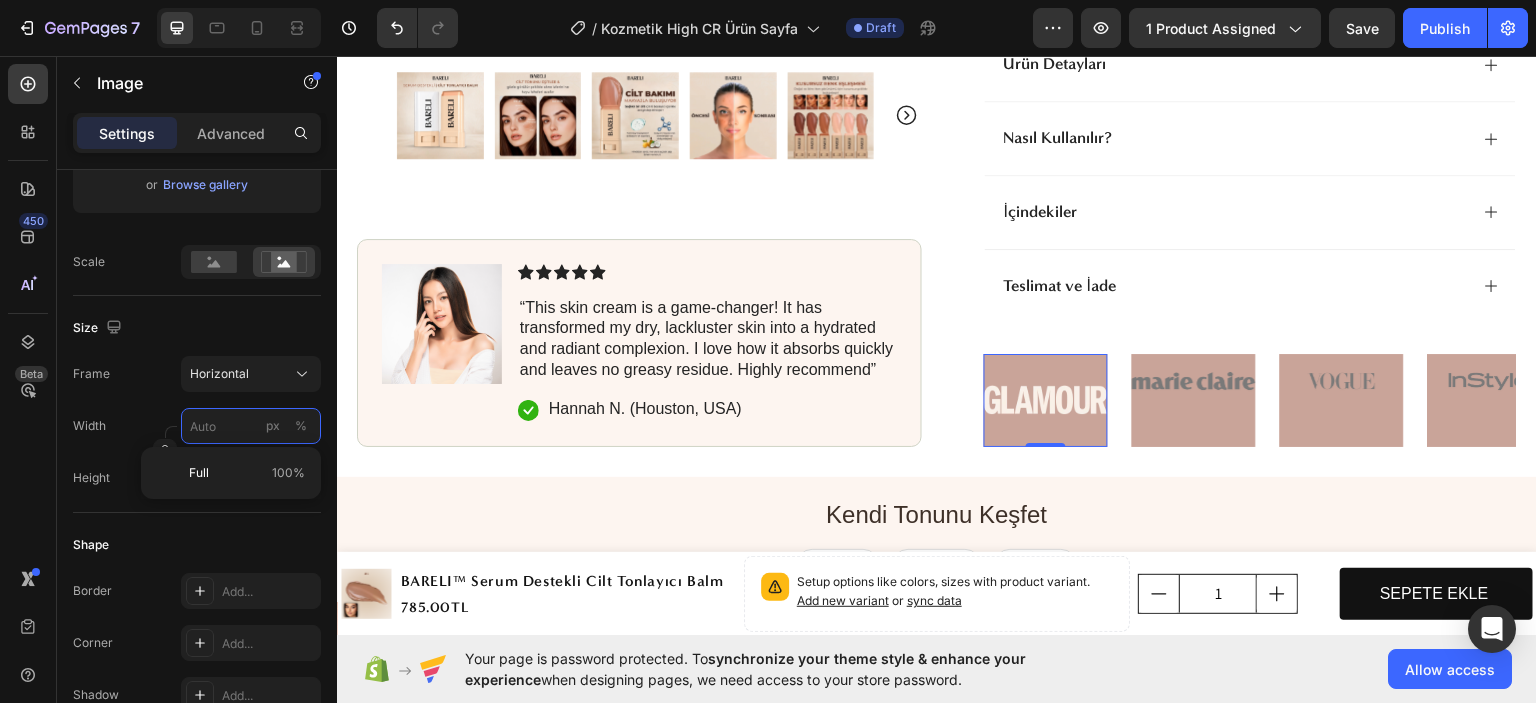 type on "5" 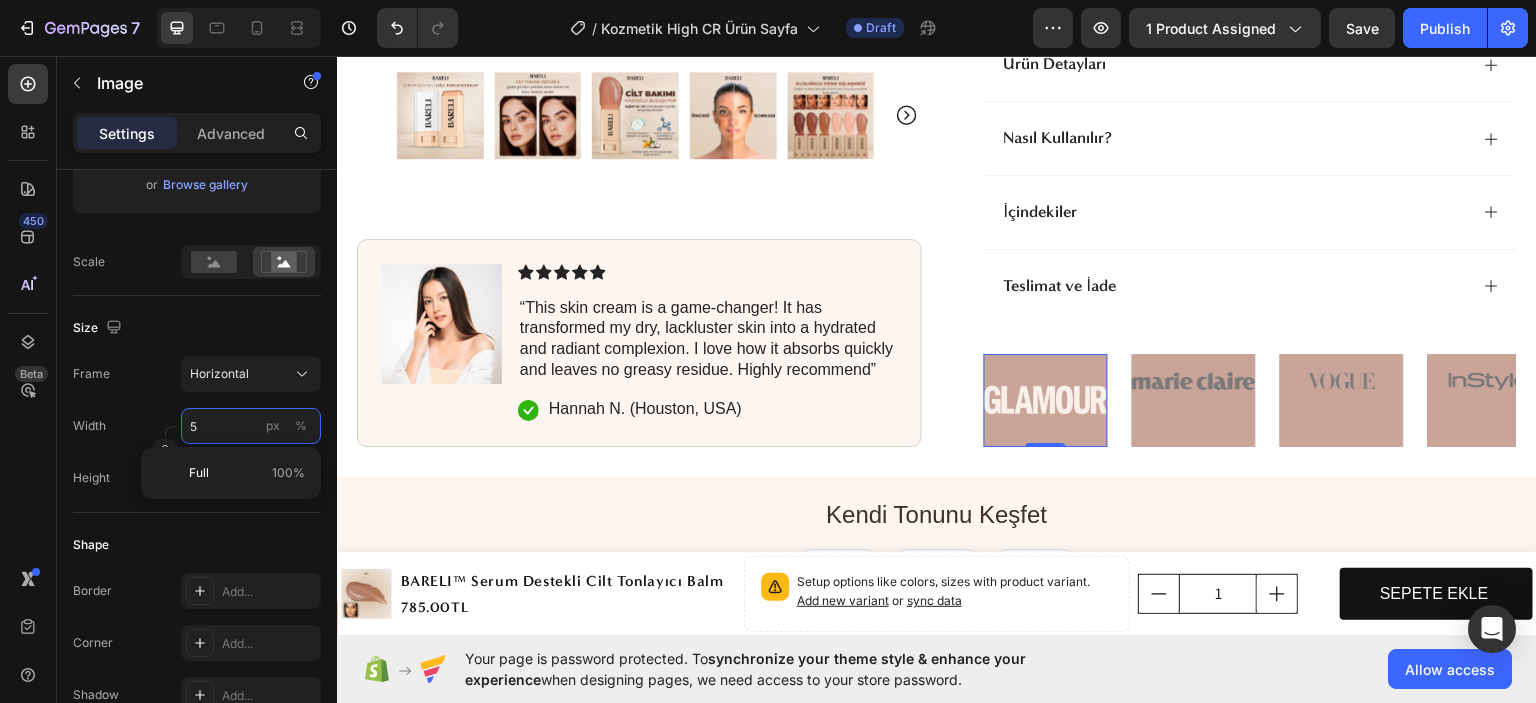type on "50" 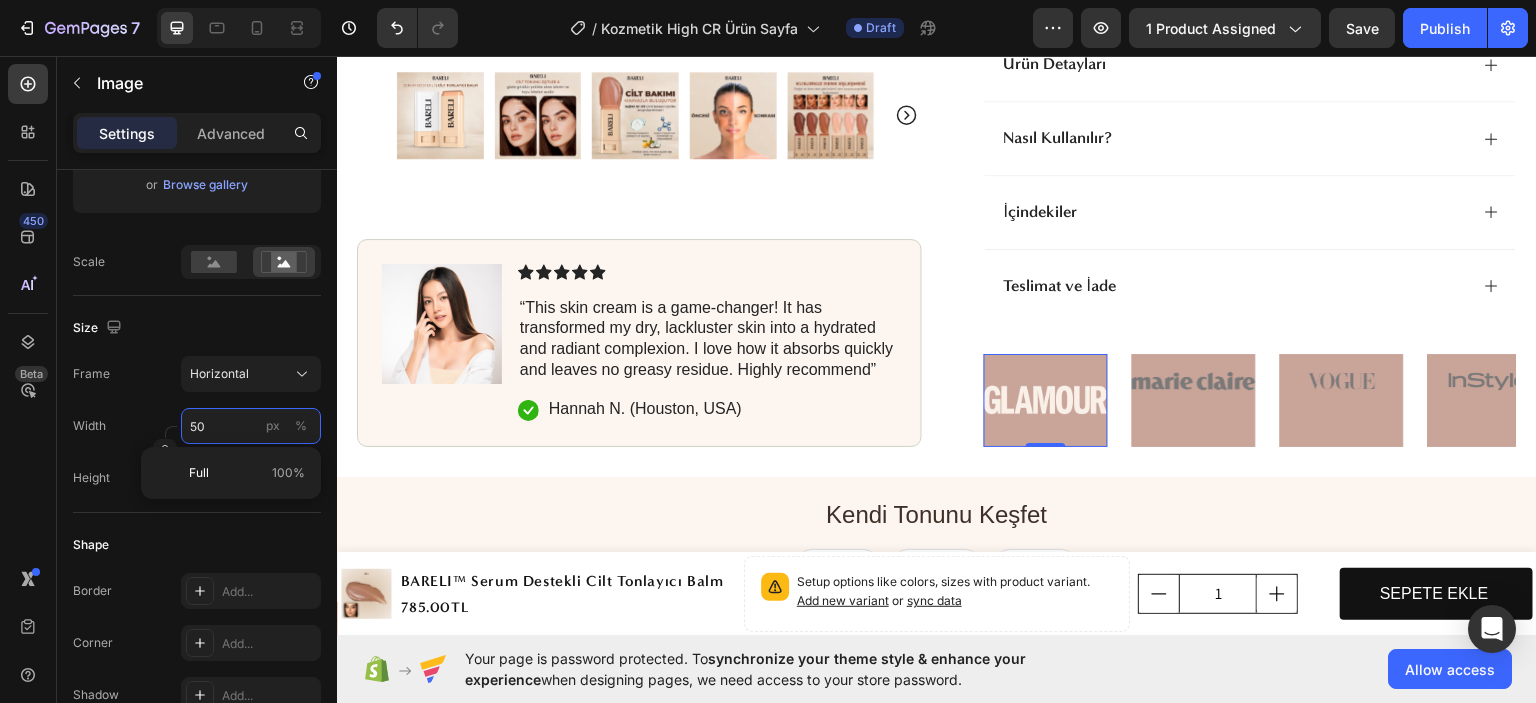 type on "38" 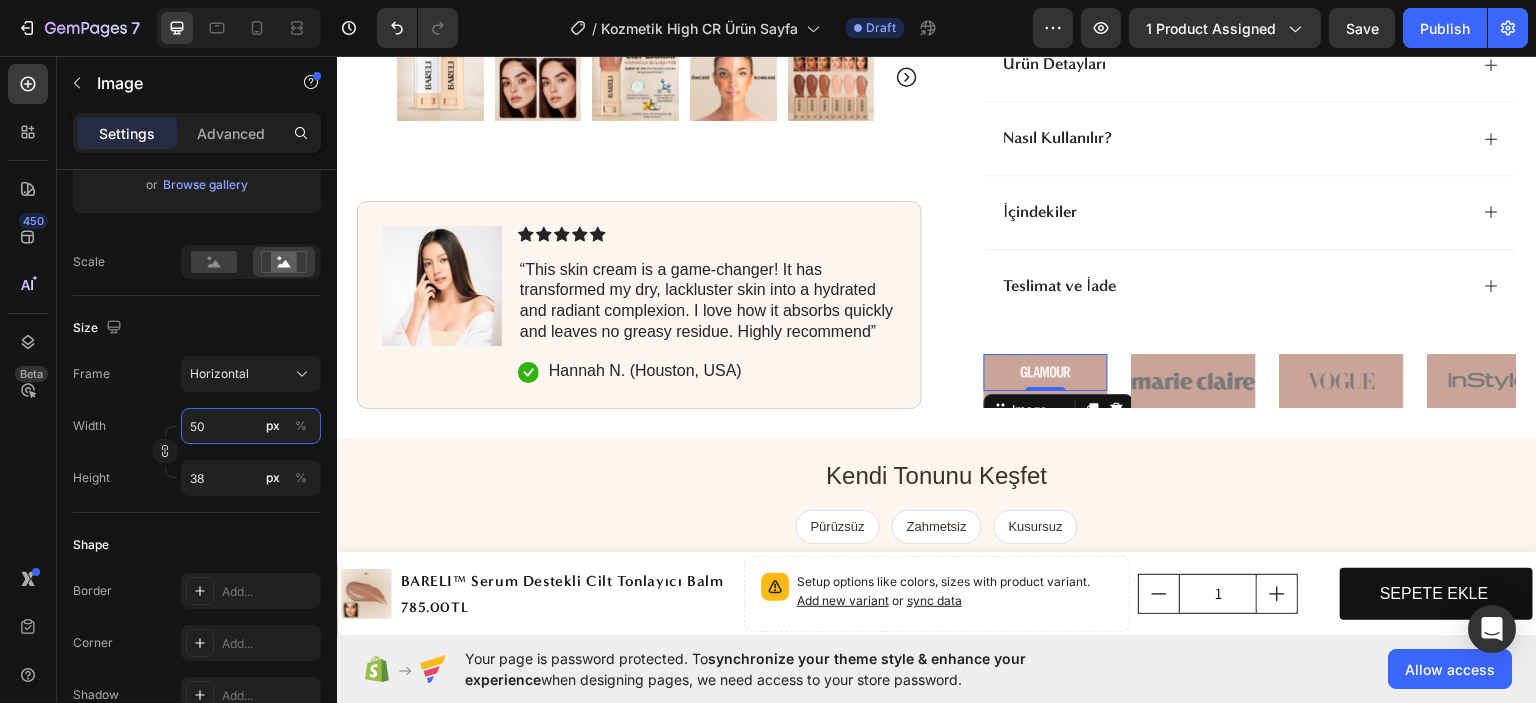click on "50" at bounding box center (251, 426) 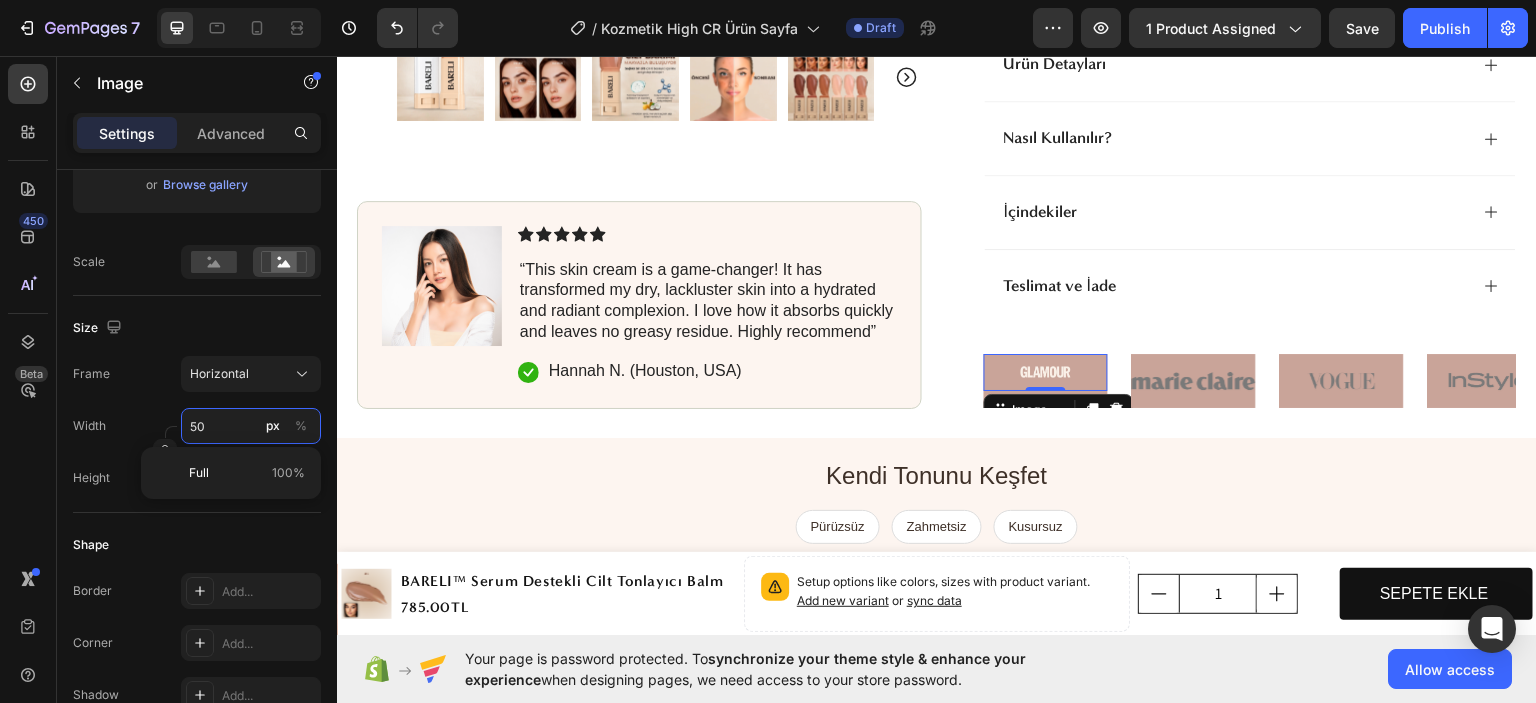type on "6" 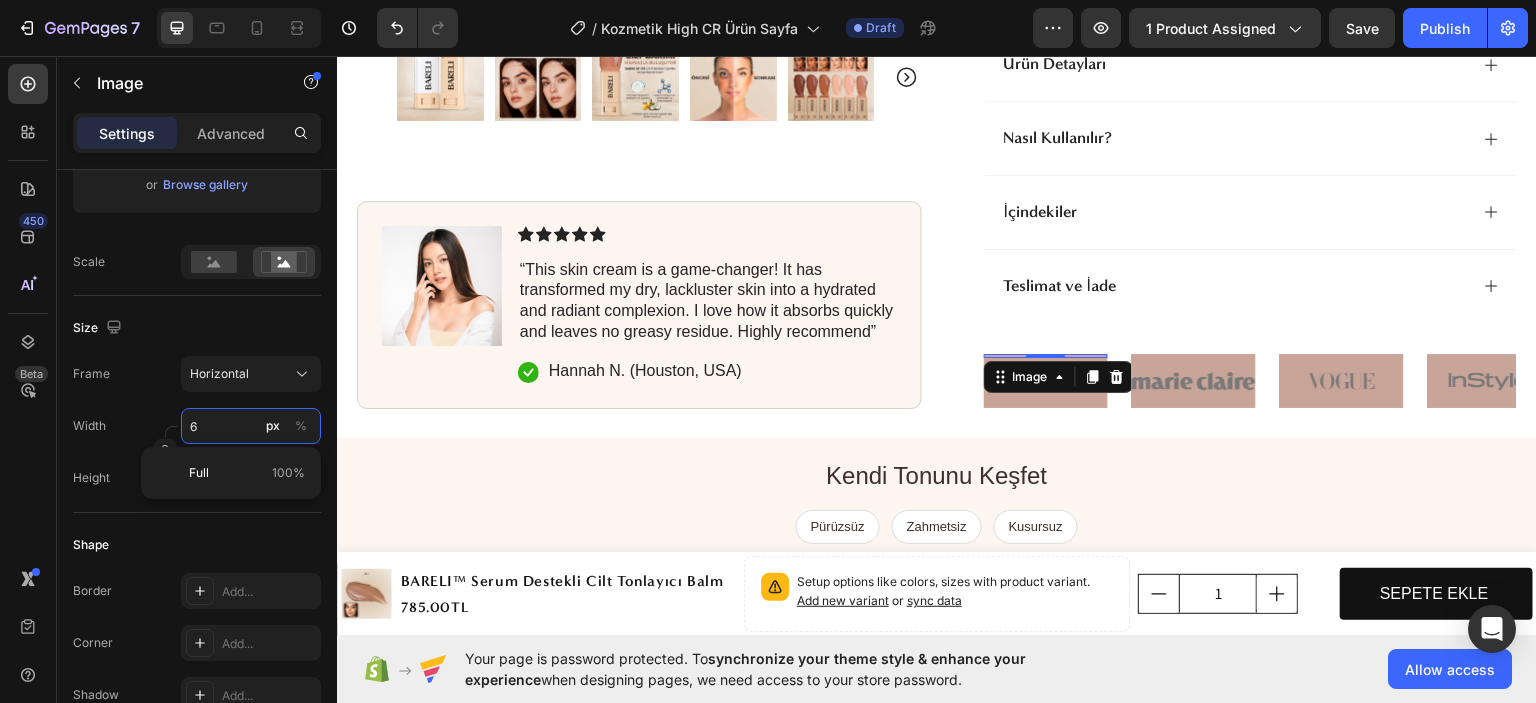 type on "60" 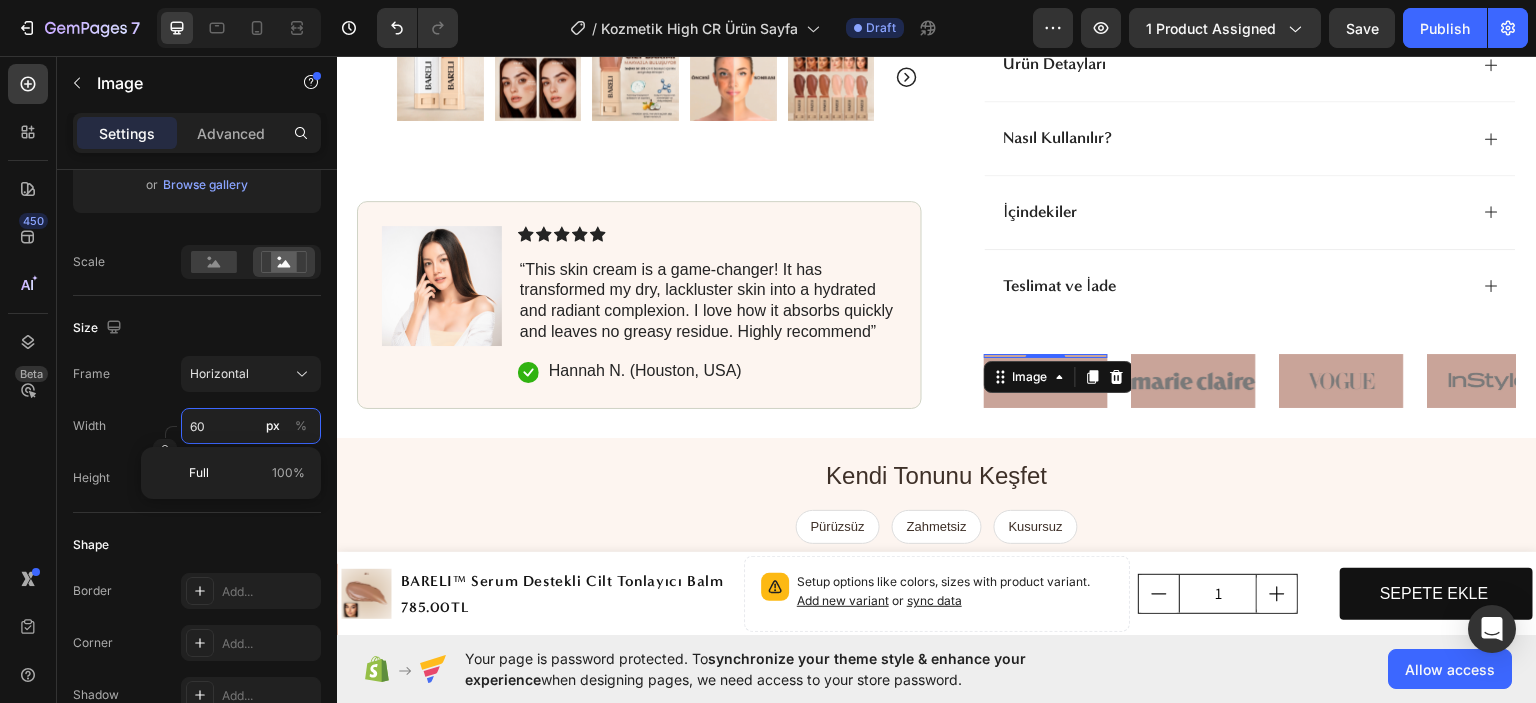 type on "45" 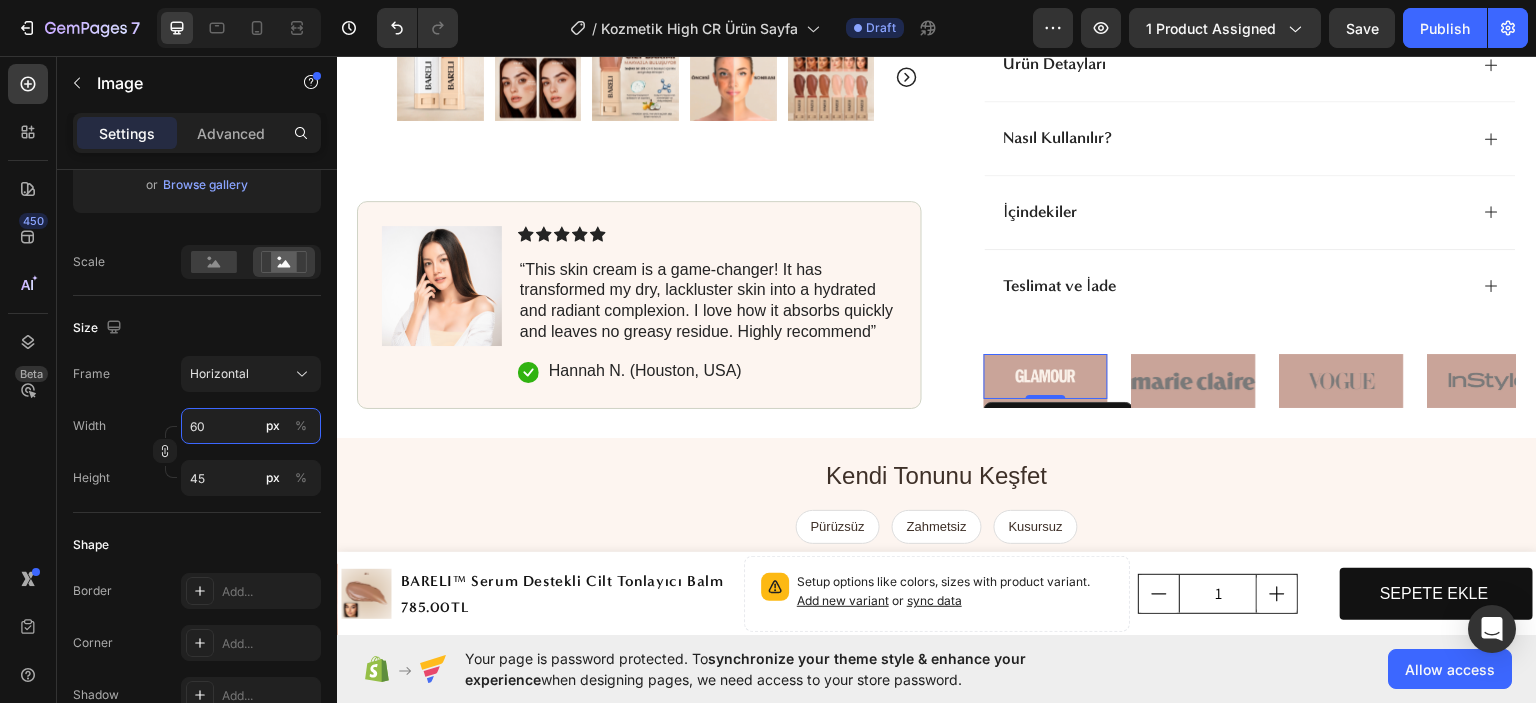 click on "60" at bounding box center [251, 426] 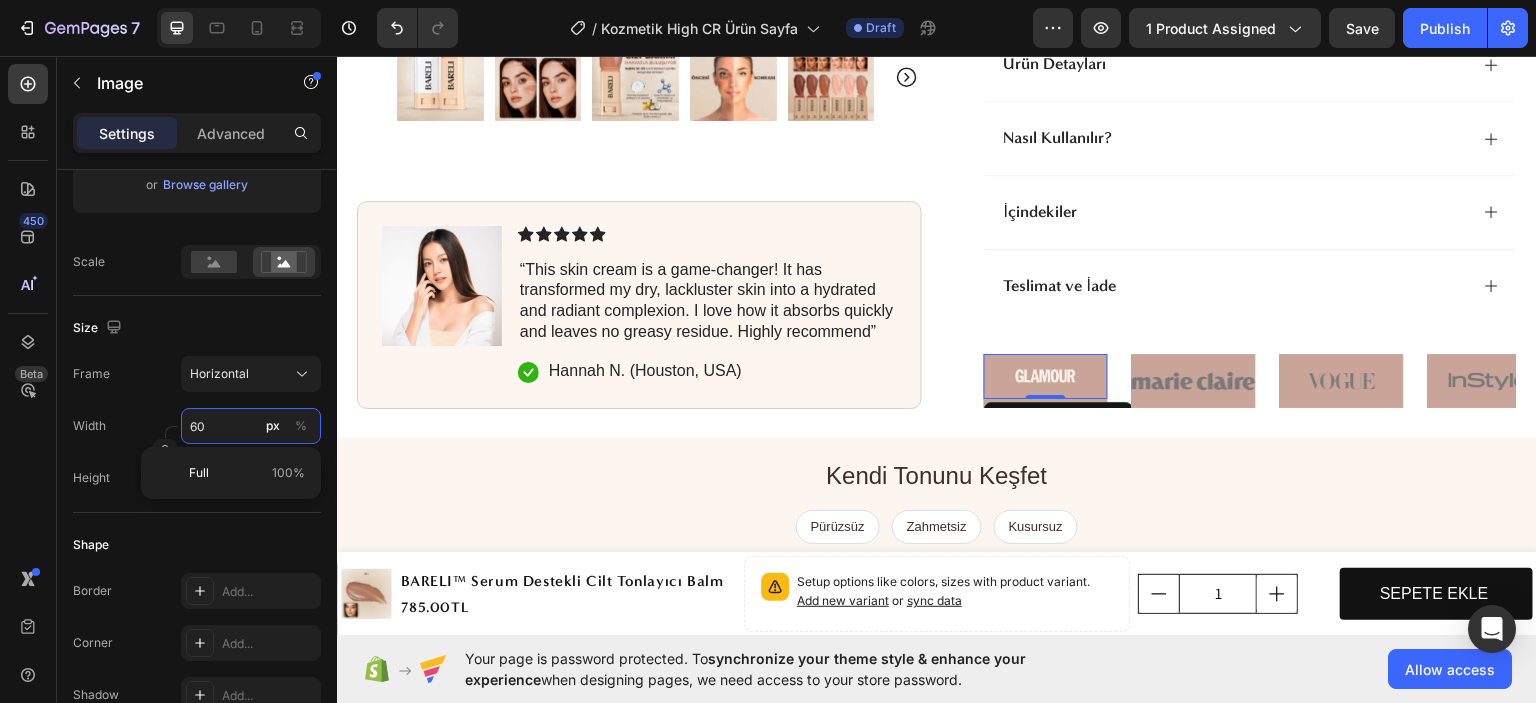 type on "7" 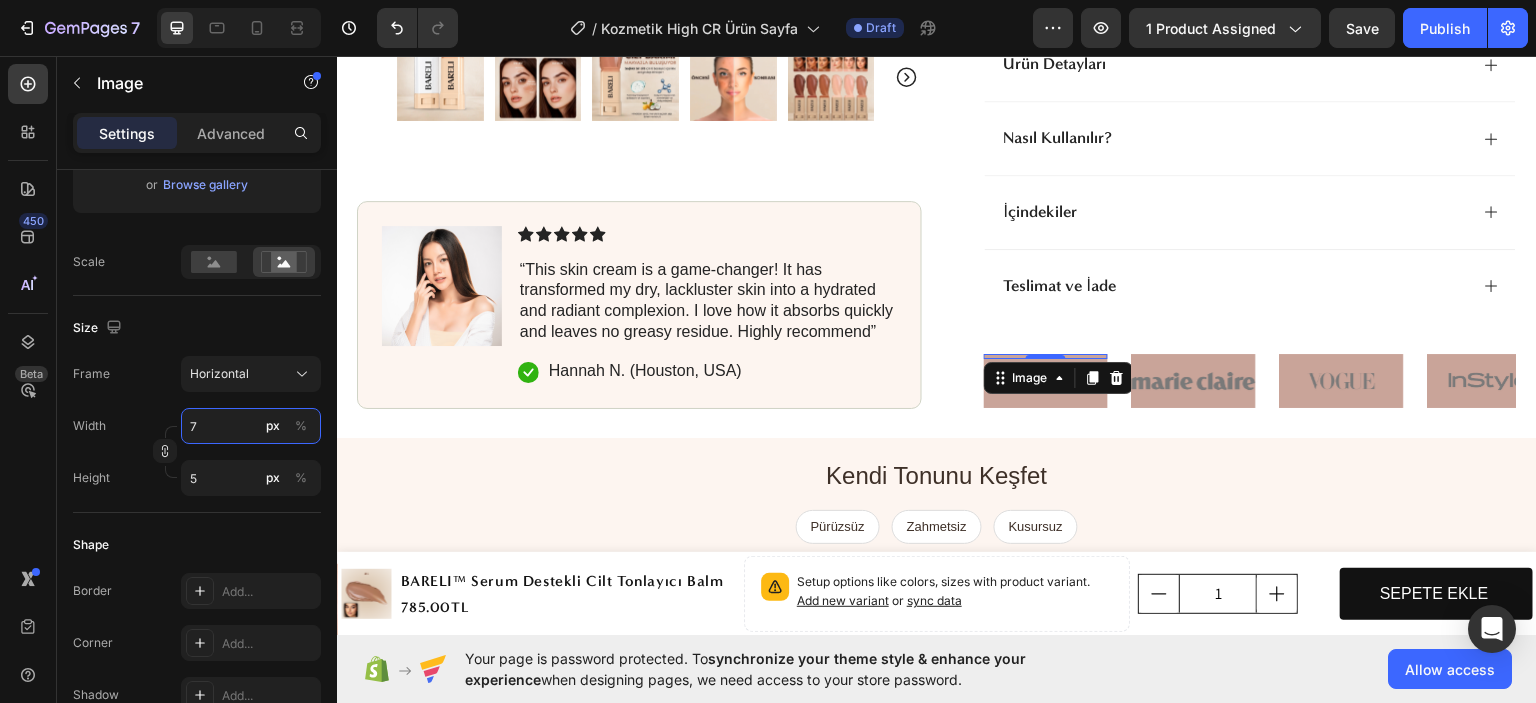 type on "70" 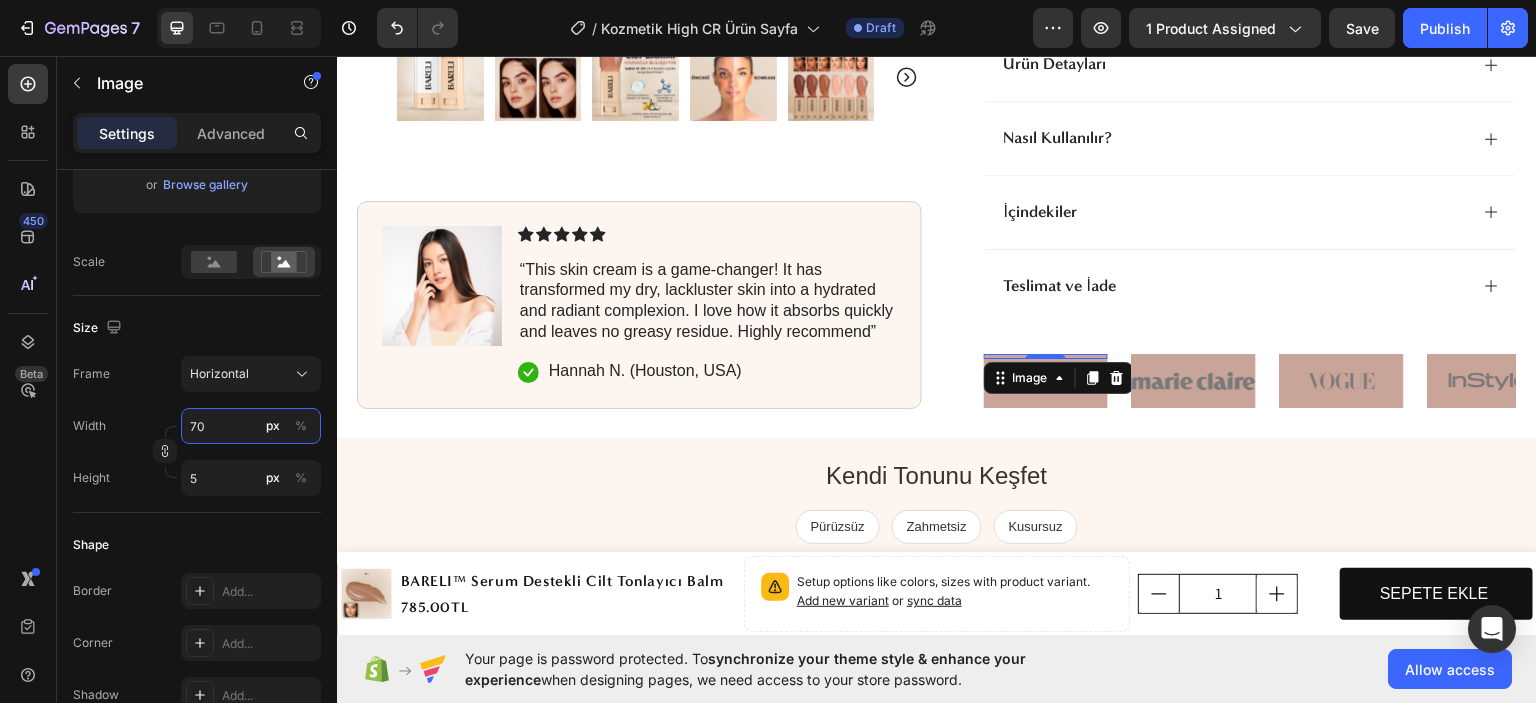 type on "53" 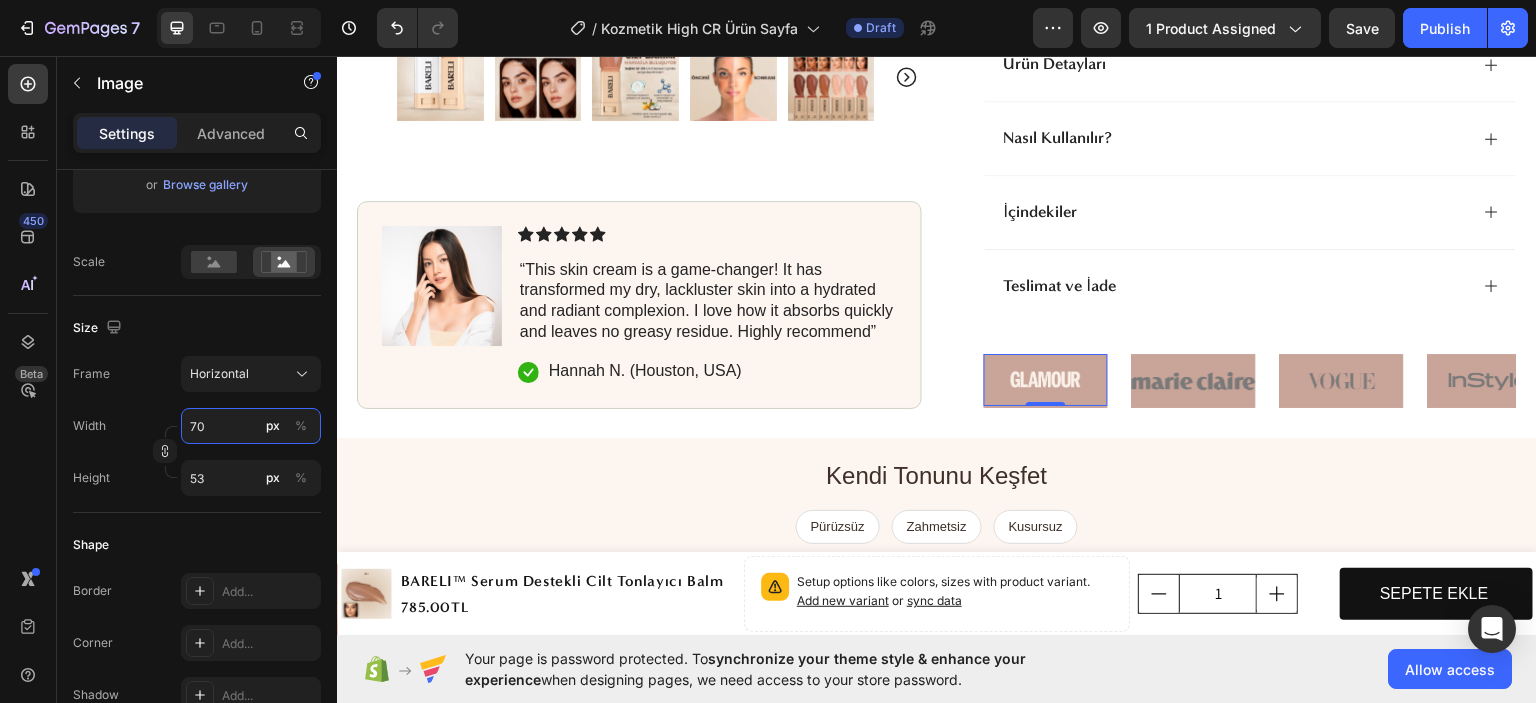 click on "70" at bounding box center [251, 426] 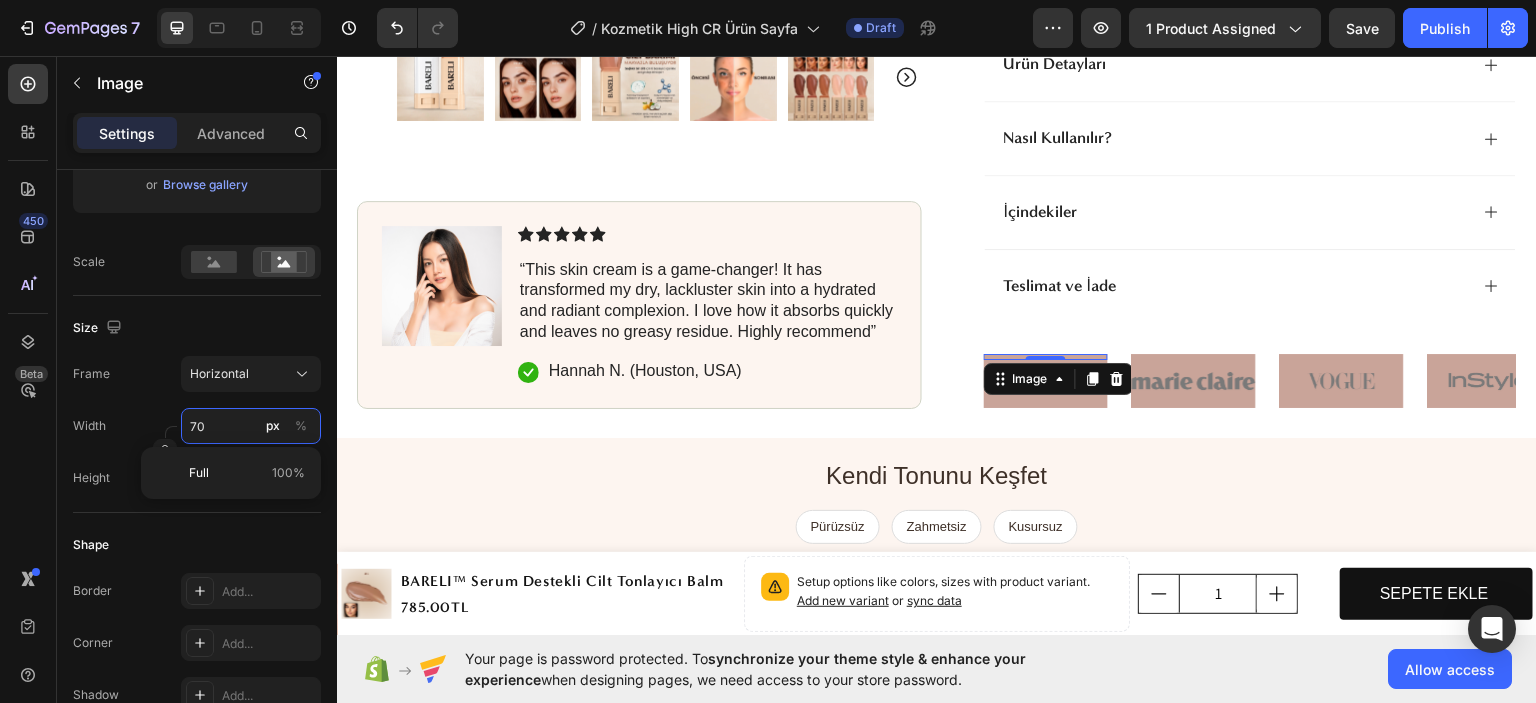 type on "8" 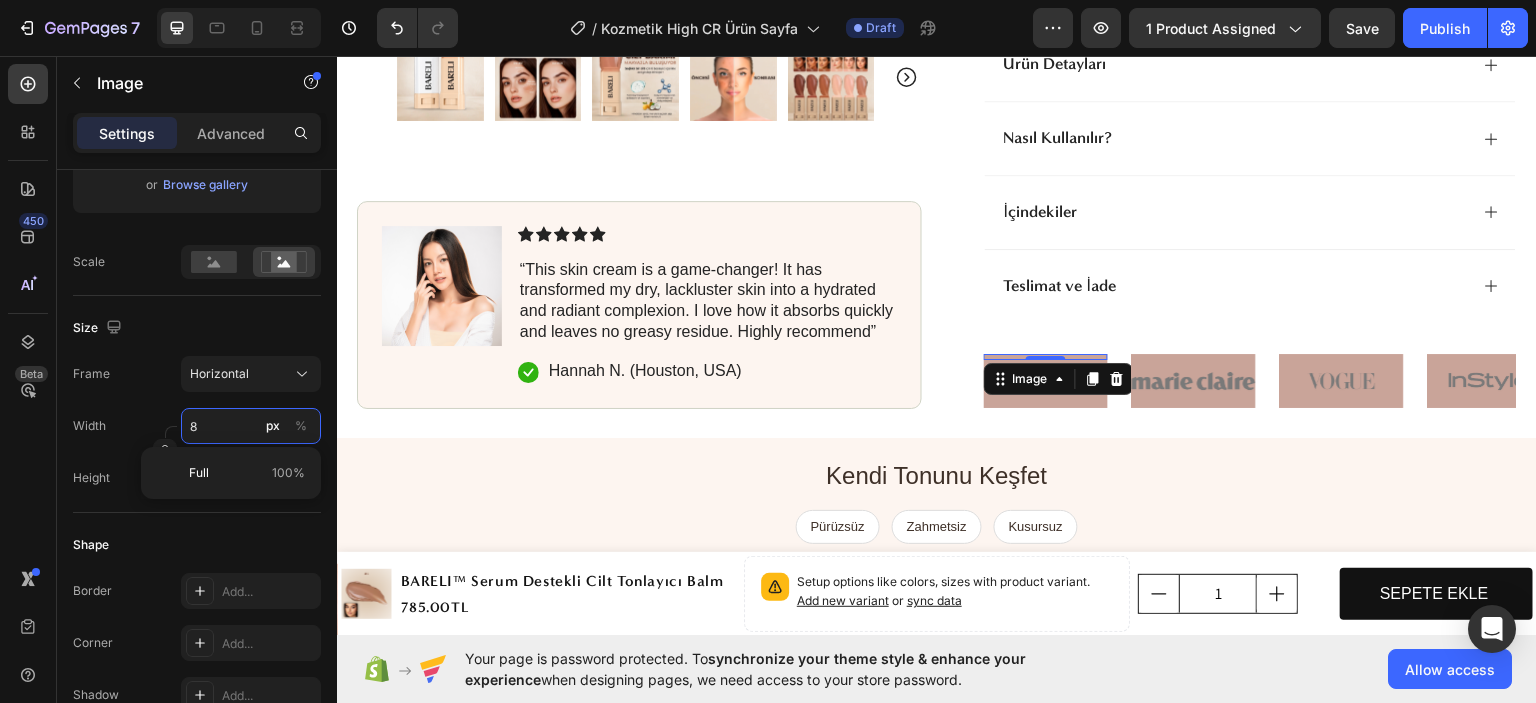 type on "80" 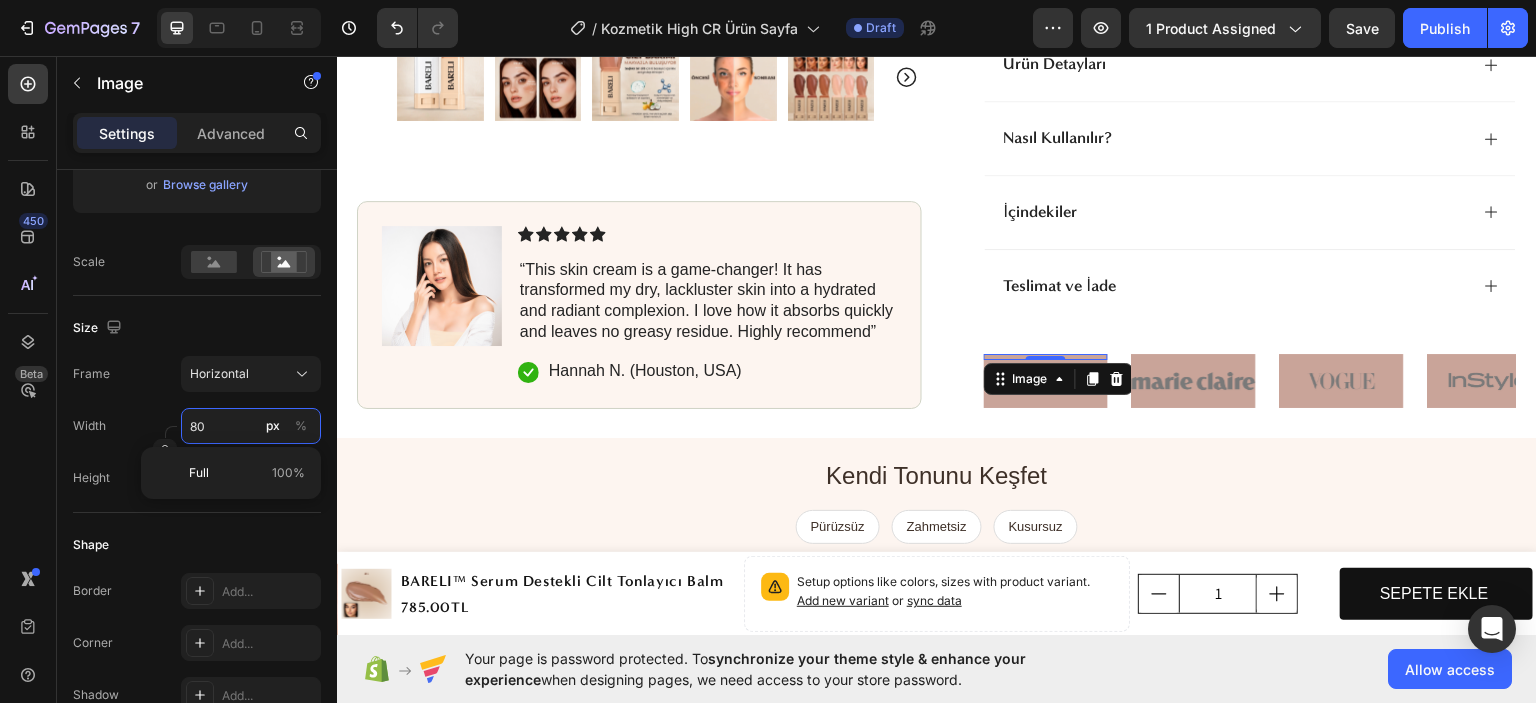 type on "60" 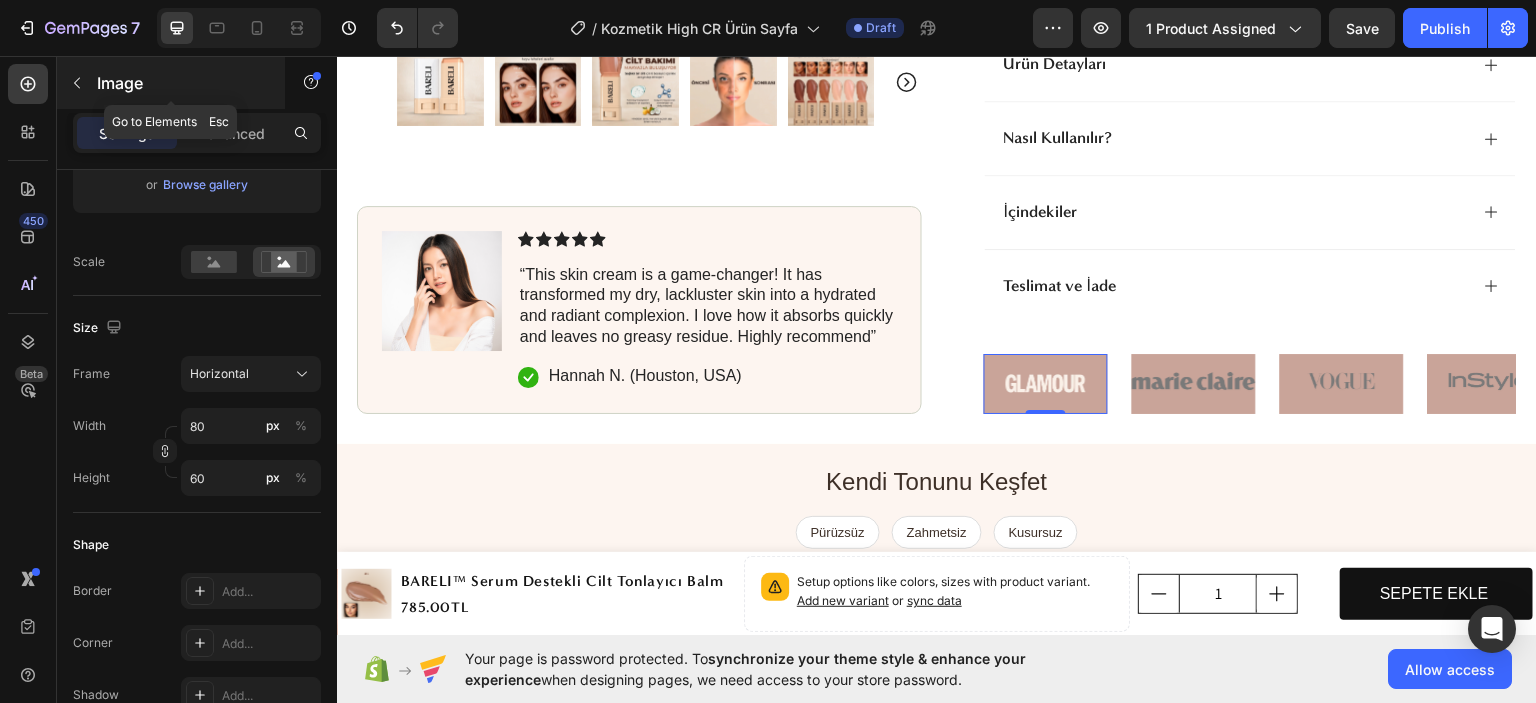 click 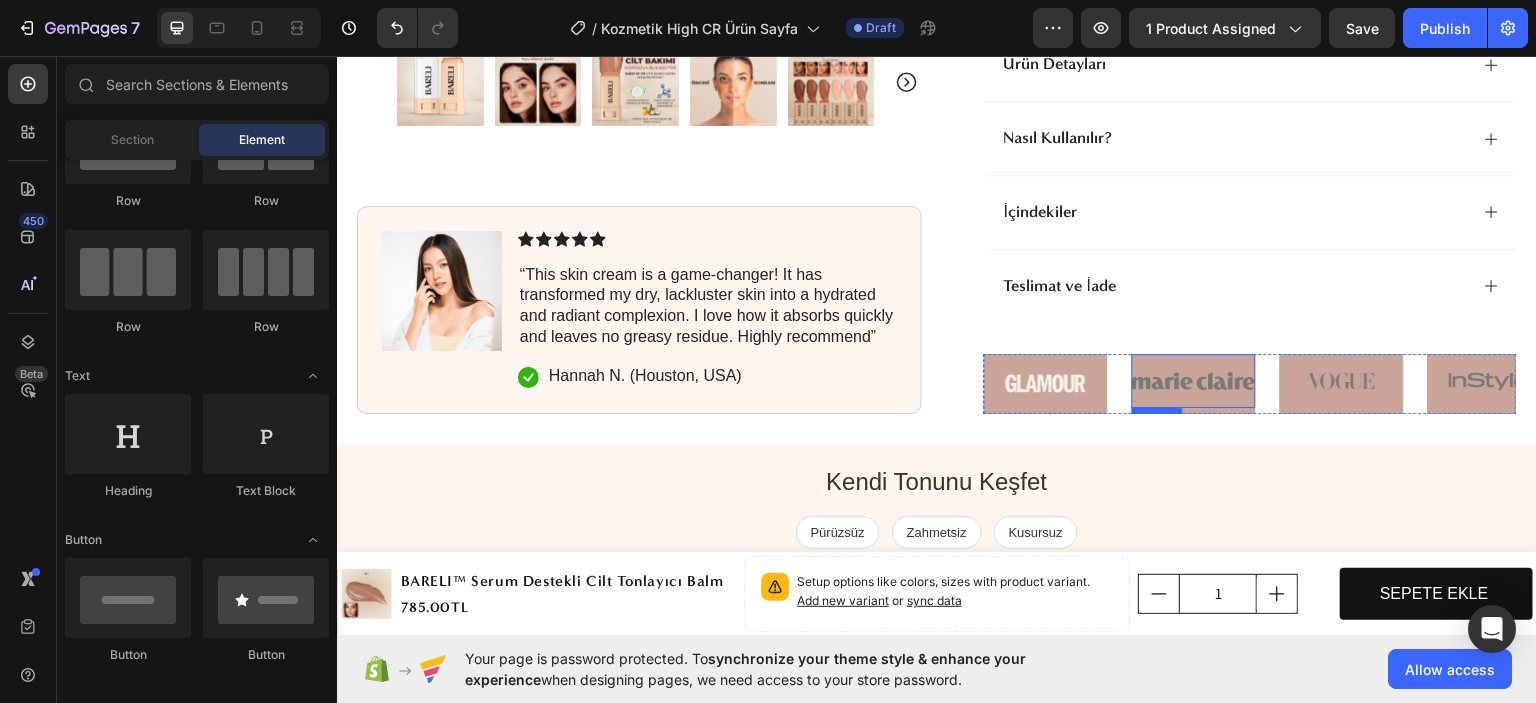 click at bounding box center (1194, 380) 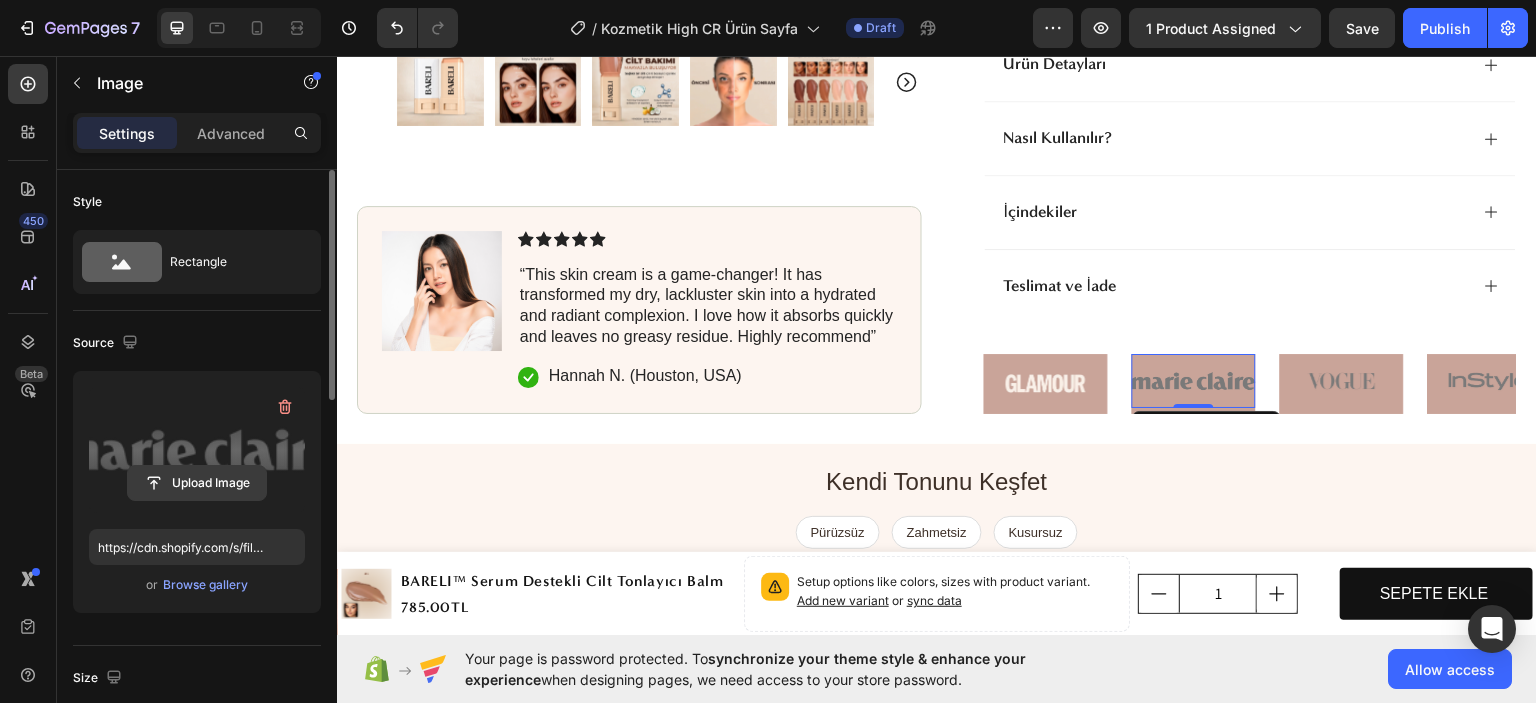 click 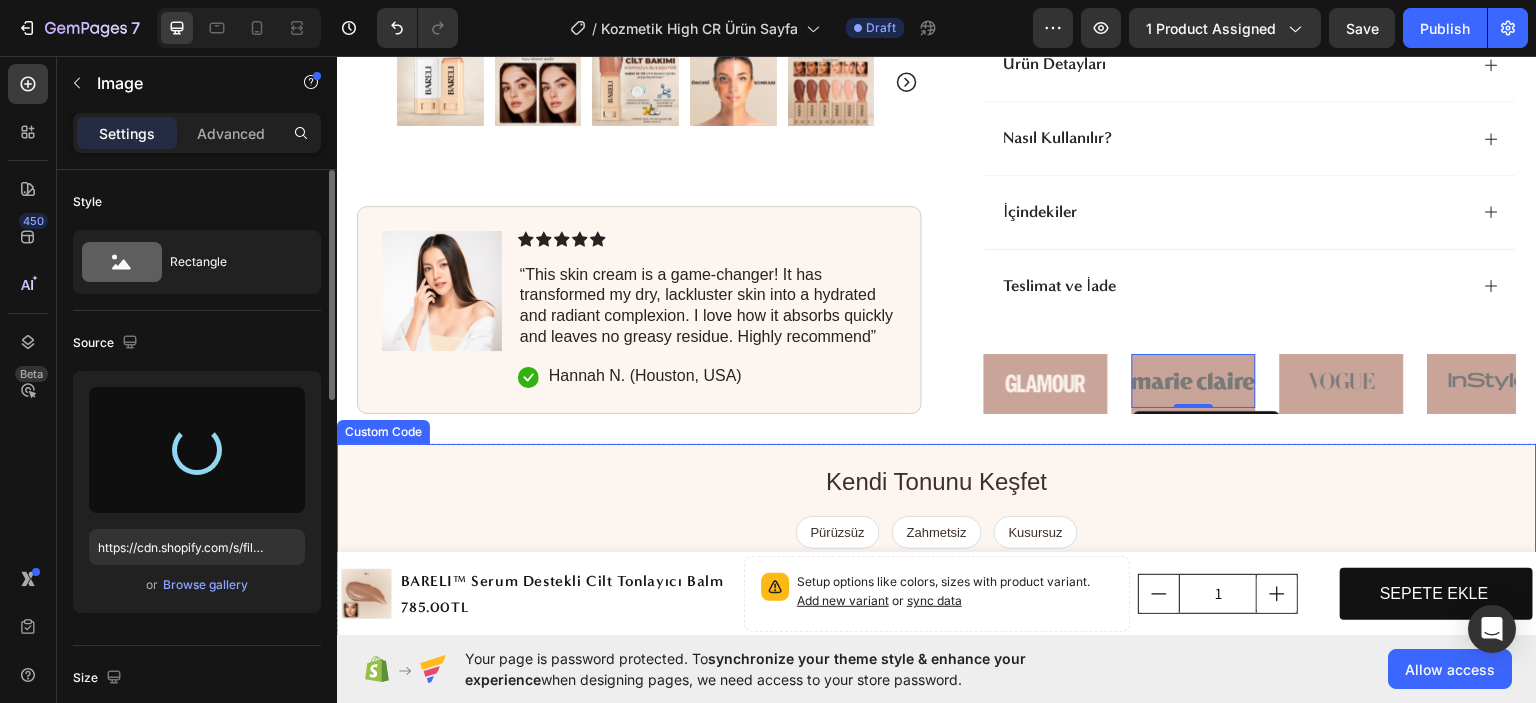 type on "https://cdn.shopify.com/s/files/1/0656/3374/7150/files/gempages_578158889476817424-0e1bf76c-17e1-4ca7-9c88-55b7b81b44fc.png" 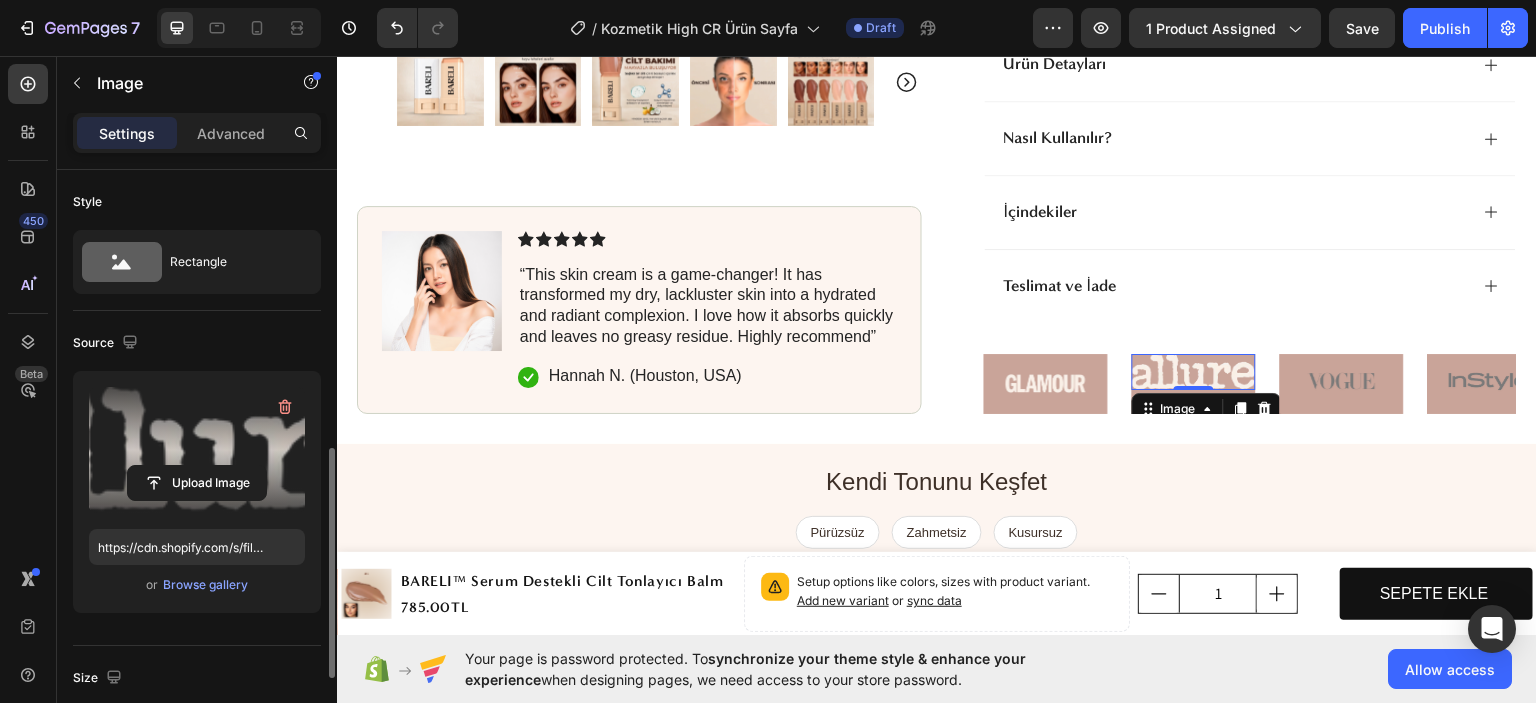 scroll, scrollTop: 300, scrollLeft: 0, axis: vertical 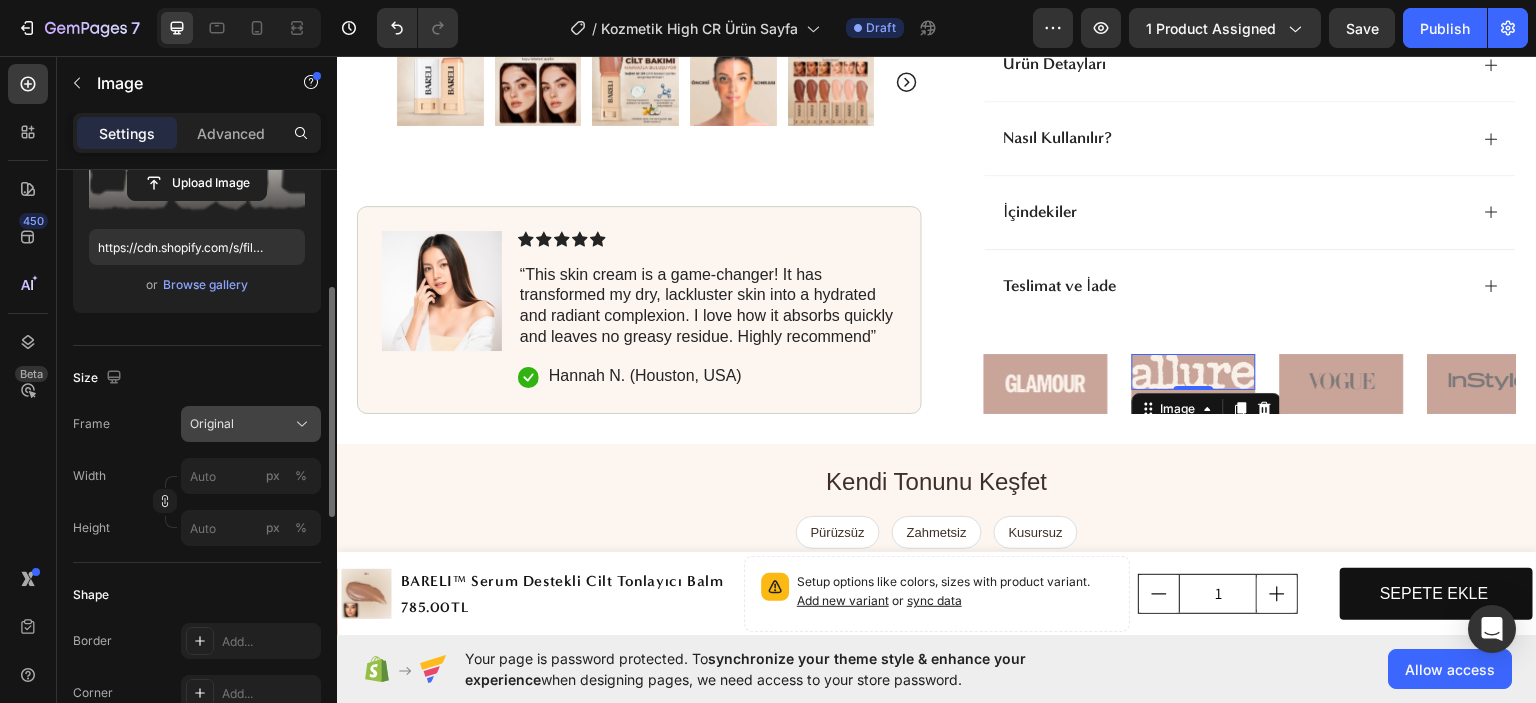 click on "Original" at bounding box center (212, 424) 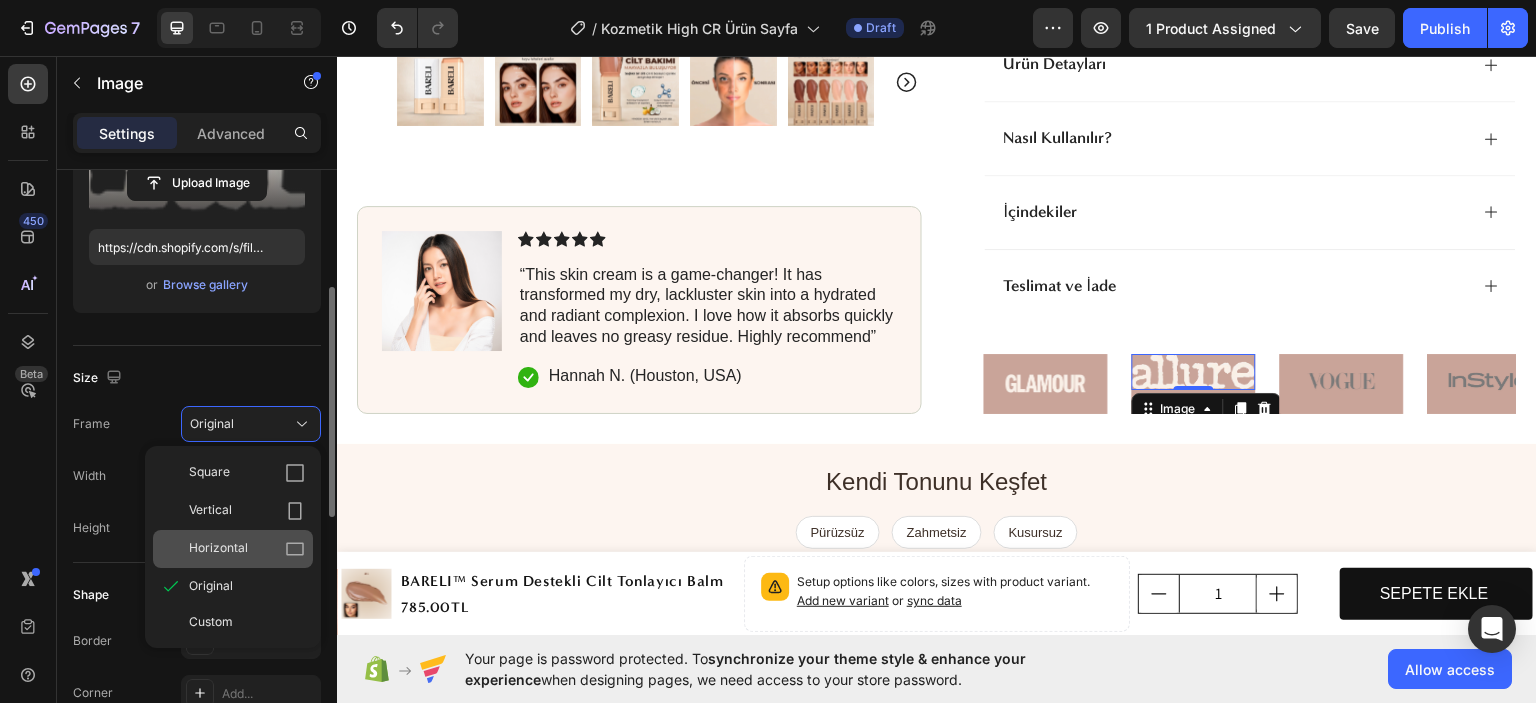 click on "Horizontal" at bounding box center [218, 549] 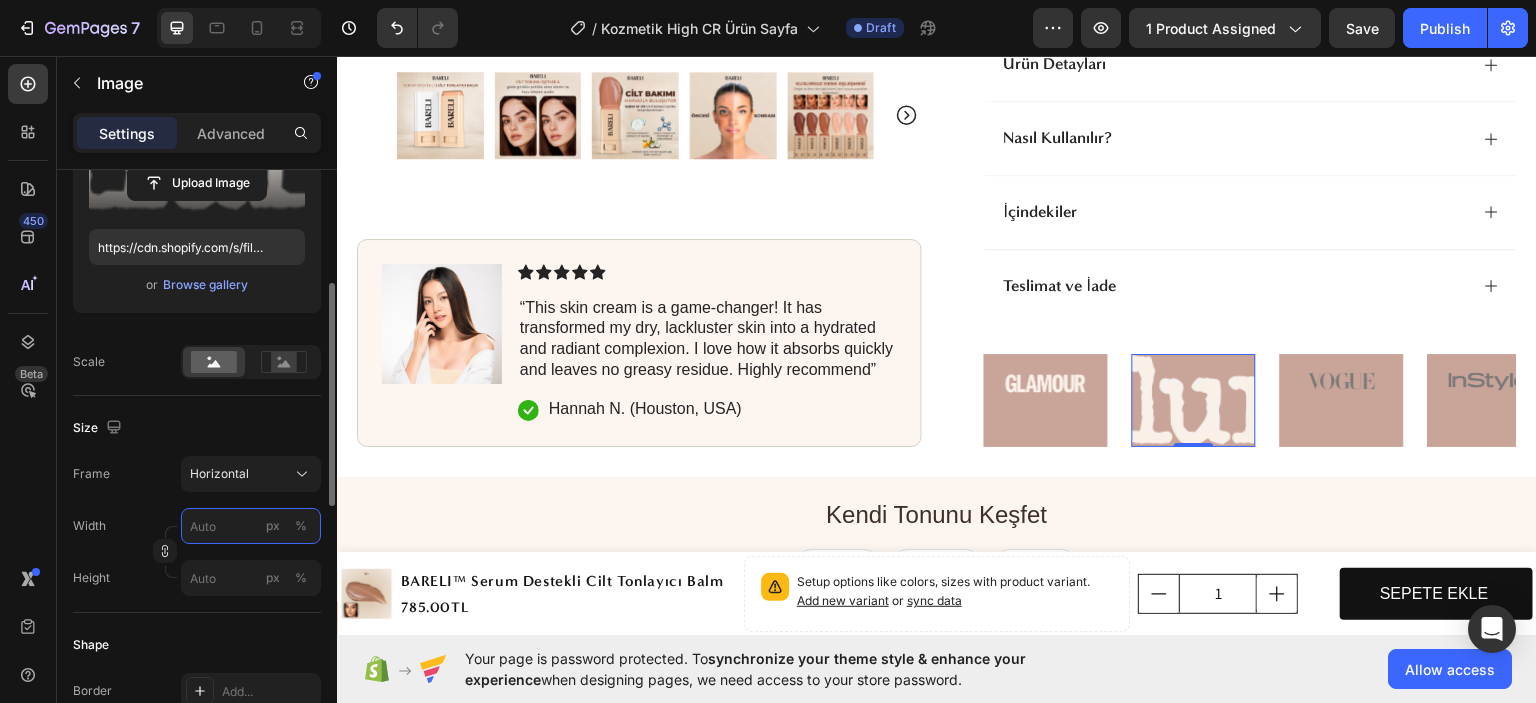 click on "px %" at bounding box center (251, 526) 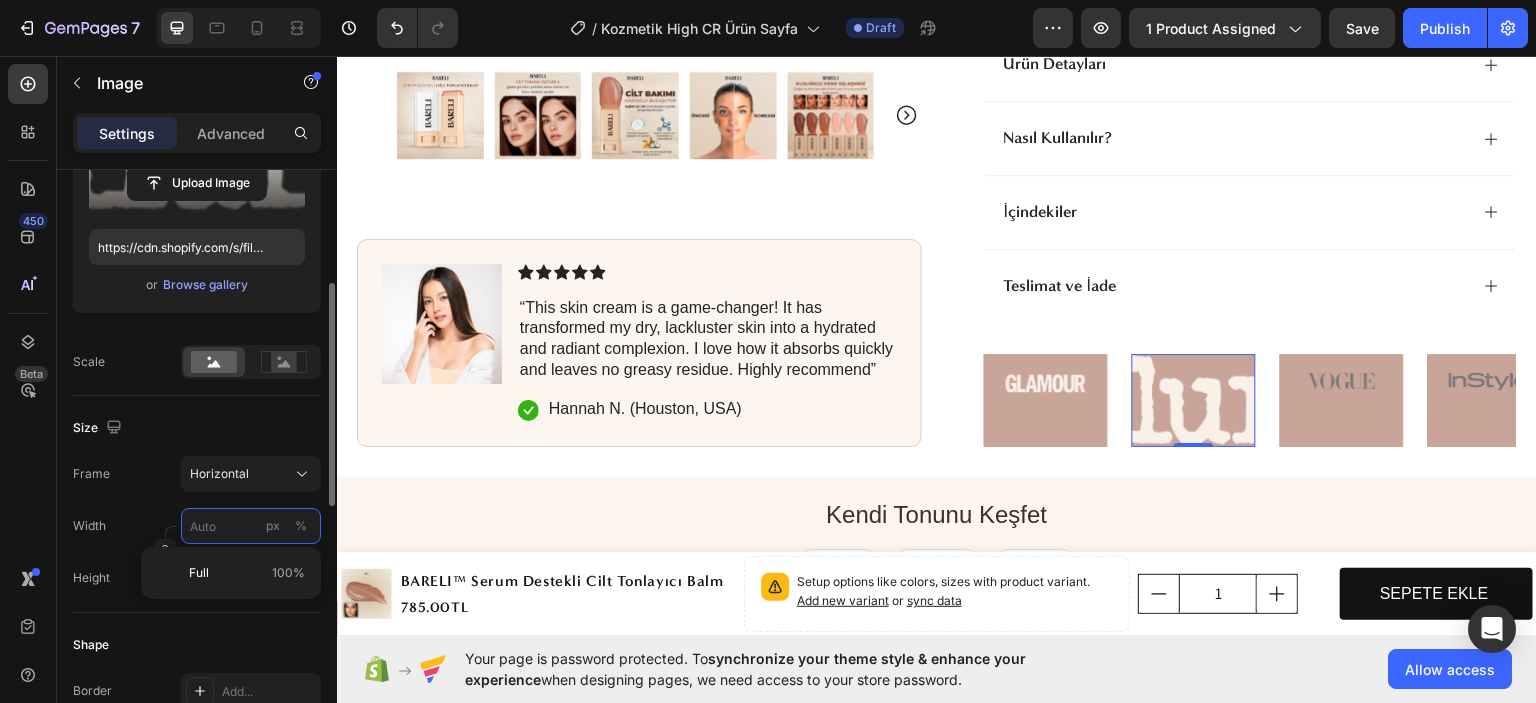 type on "8" 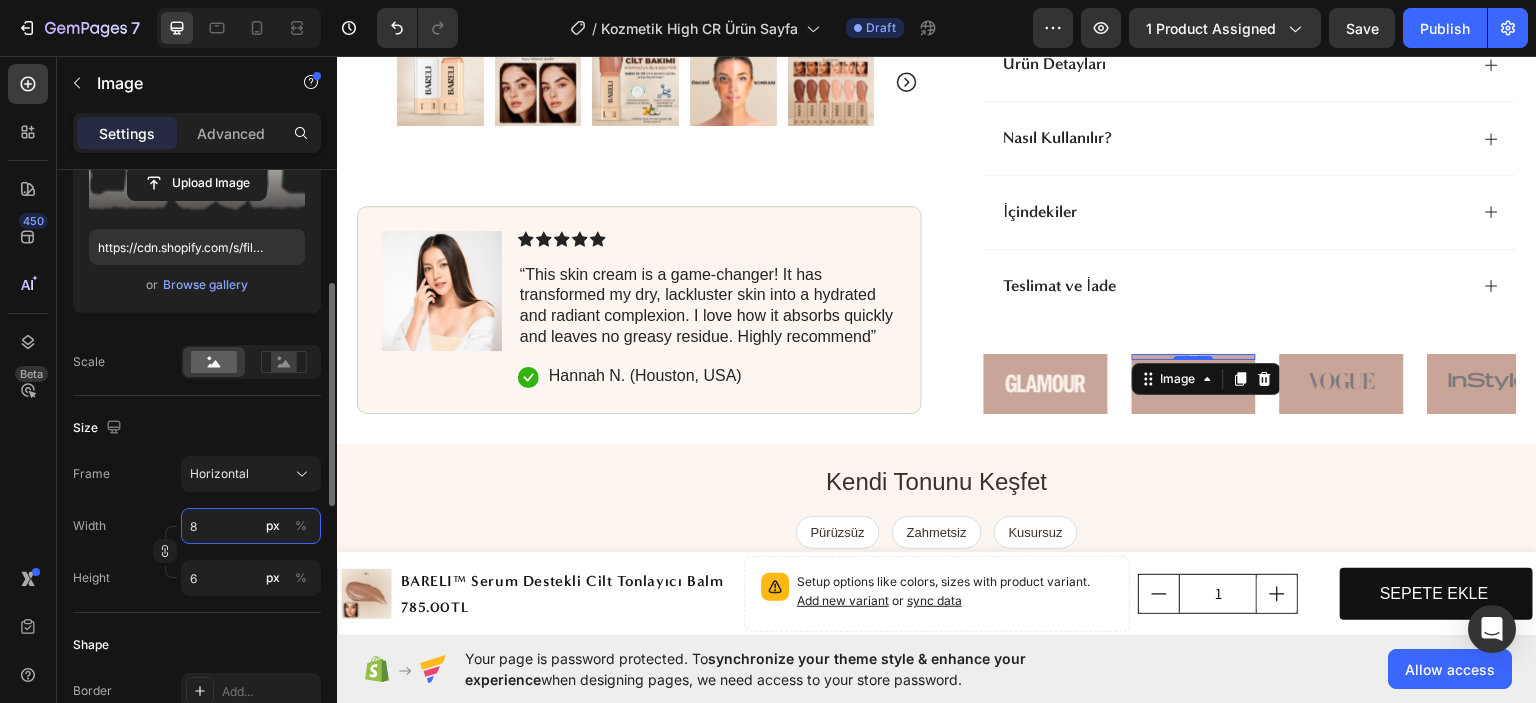 type on "80" 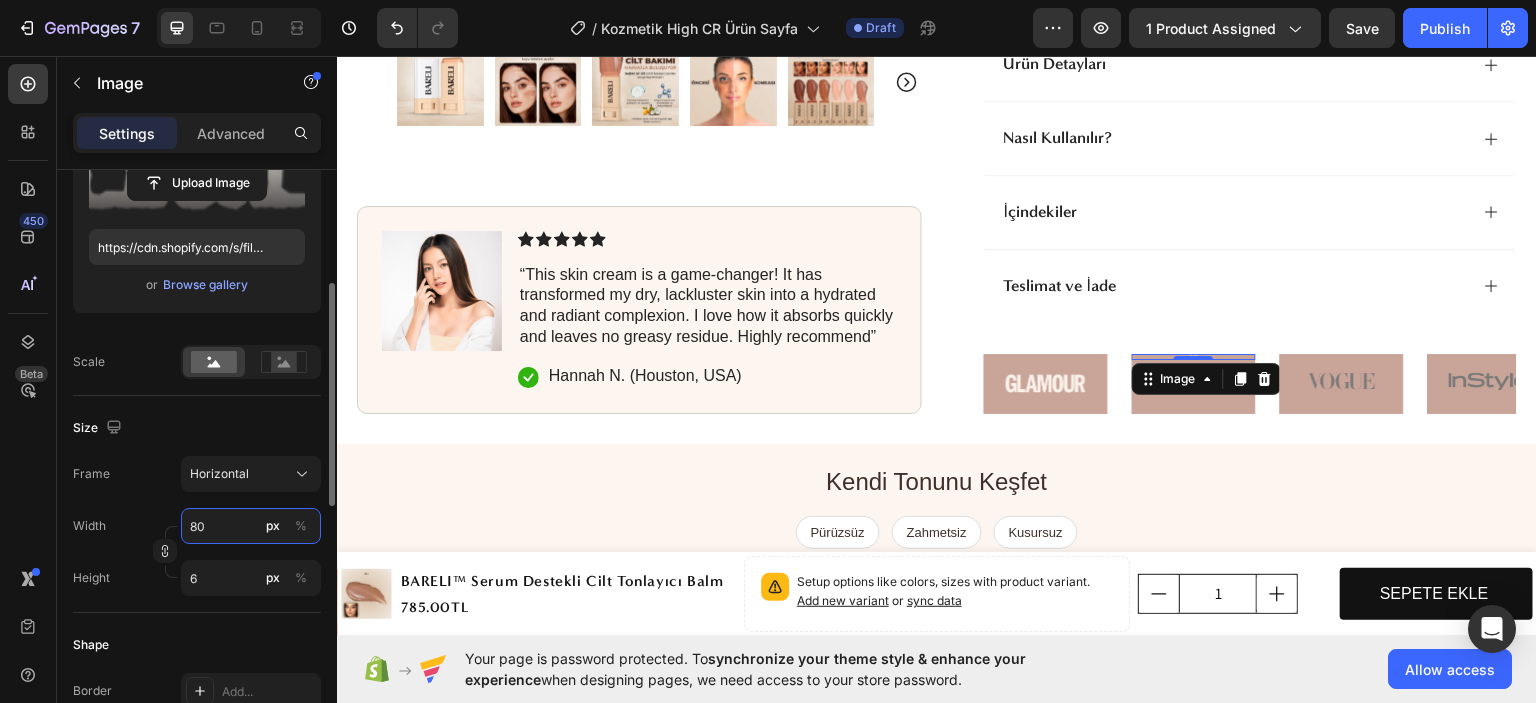 type on "60" 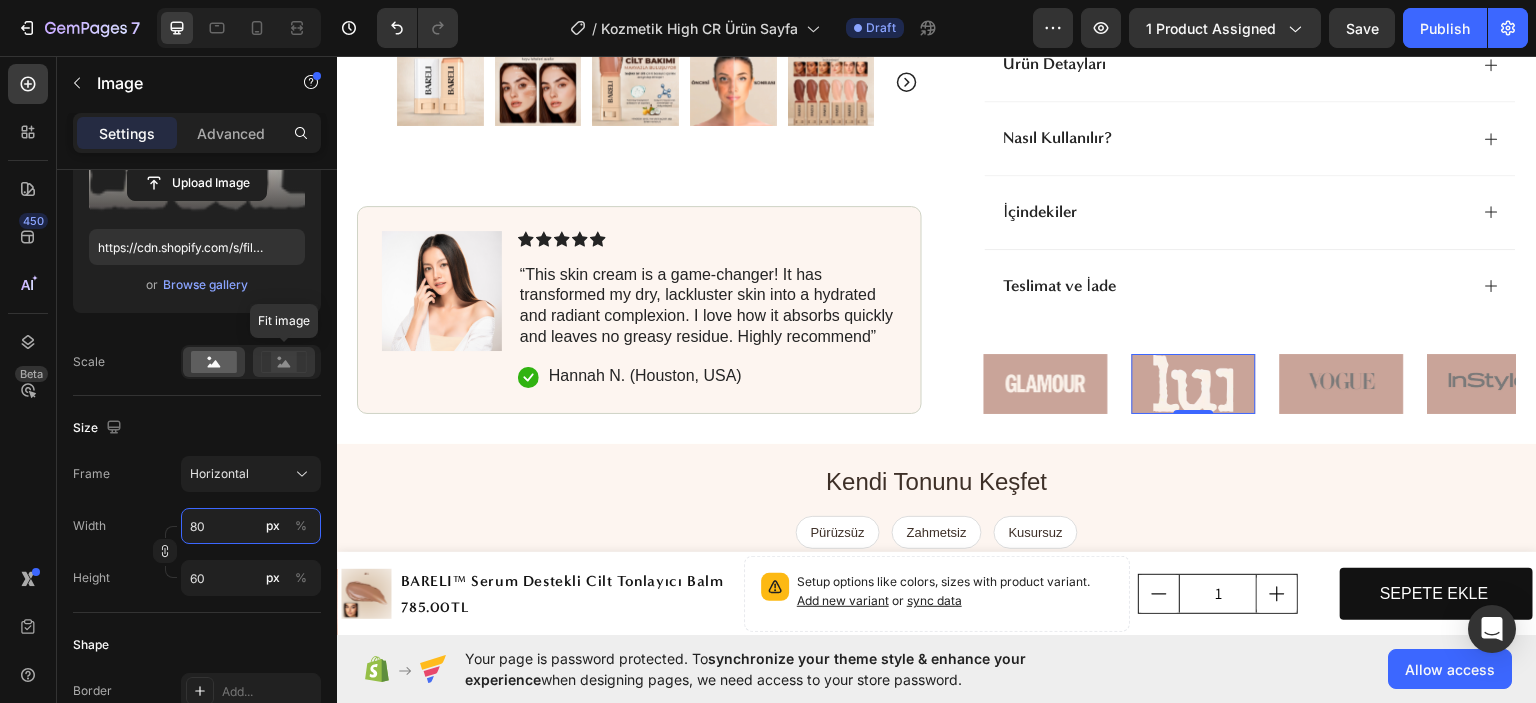 type on "80" 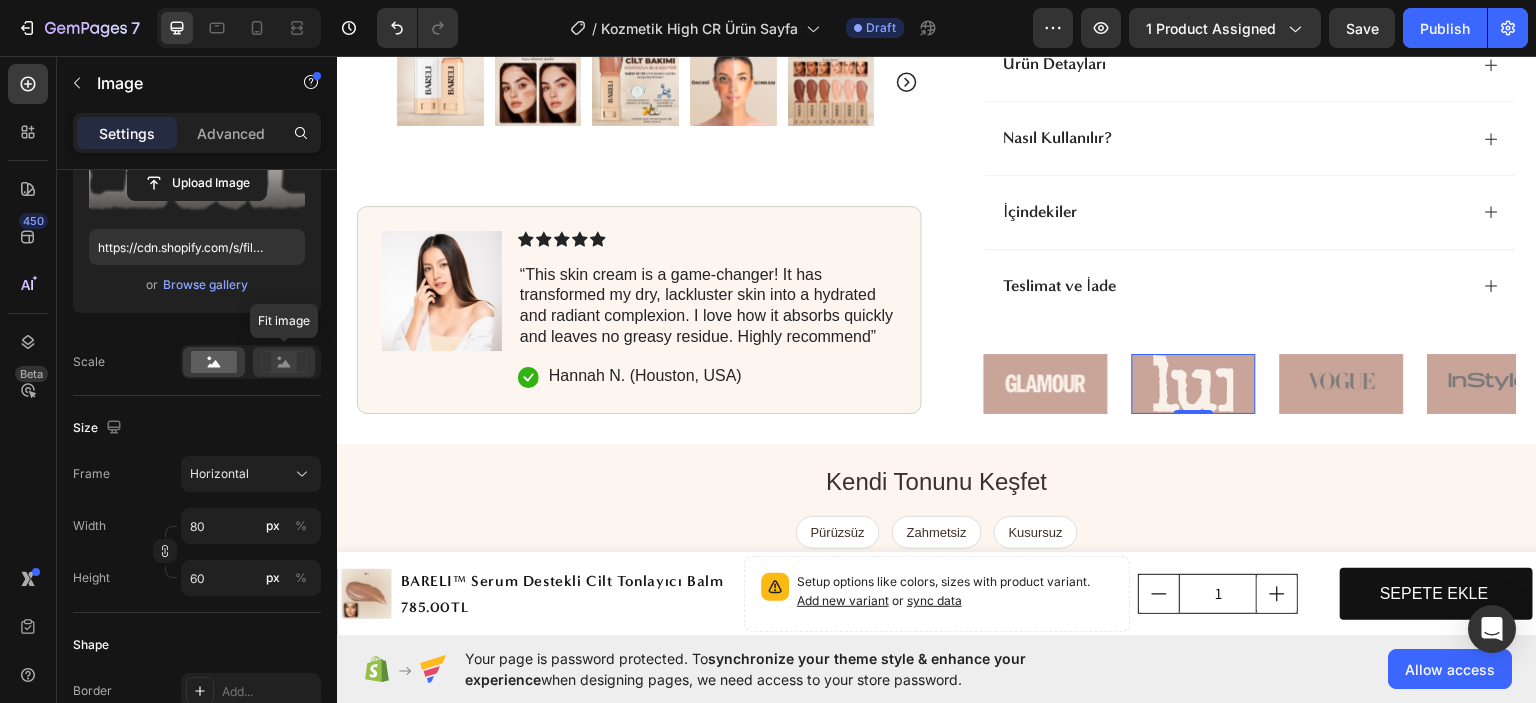 click 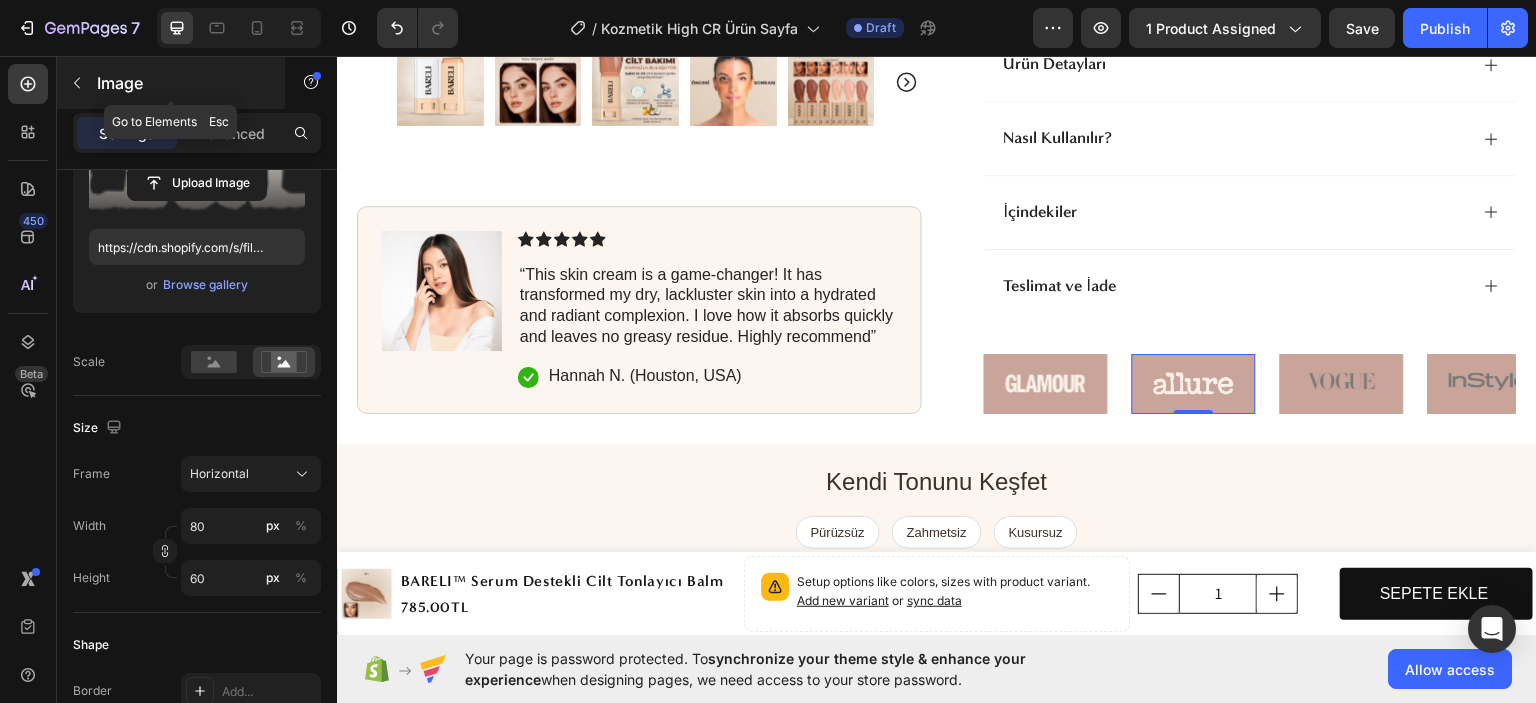 click at bounding box center [77, 83] 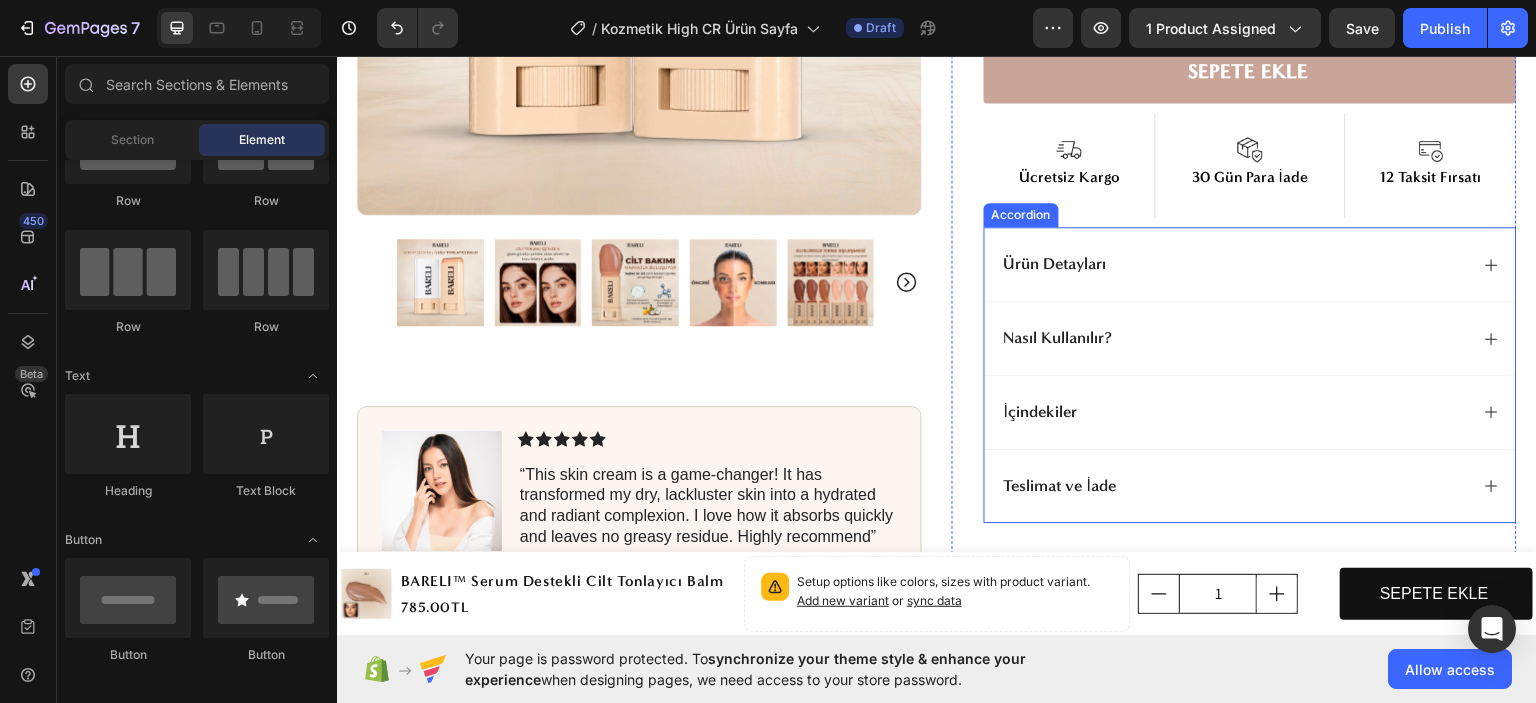scroll, scrollTop: 1000, scrollLeft: 0, axis: vertical 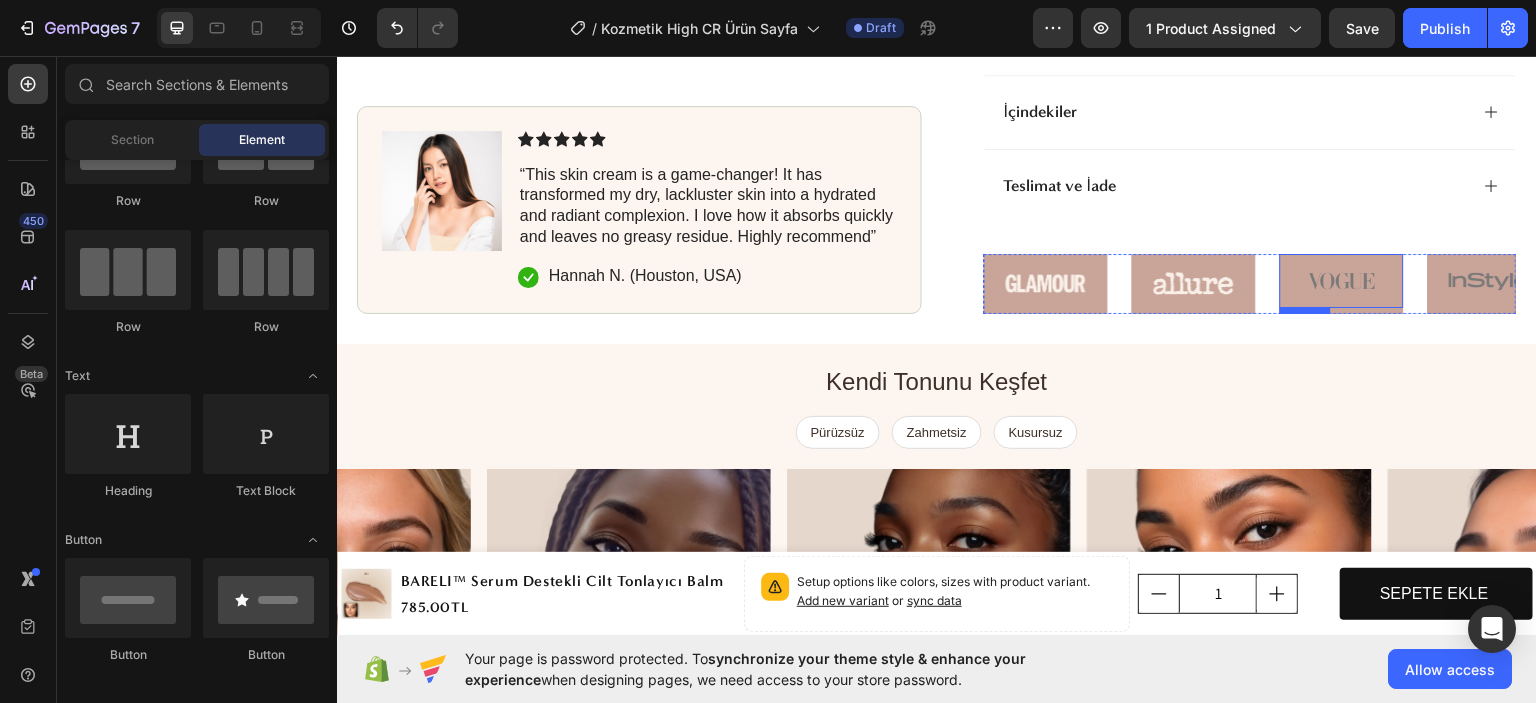 click at bounding box center [1342, 280] 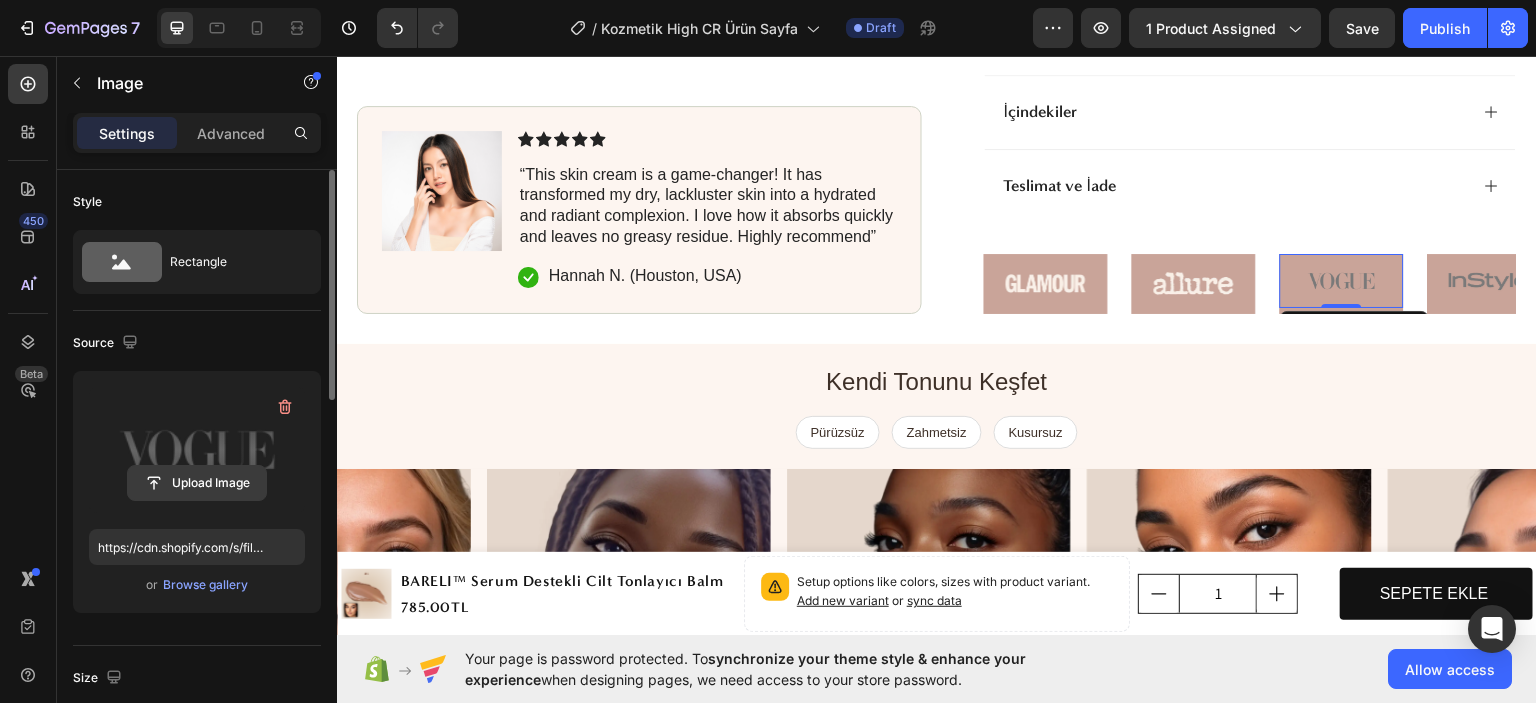click 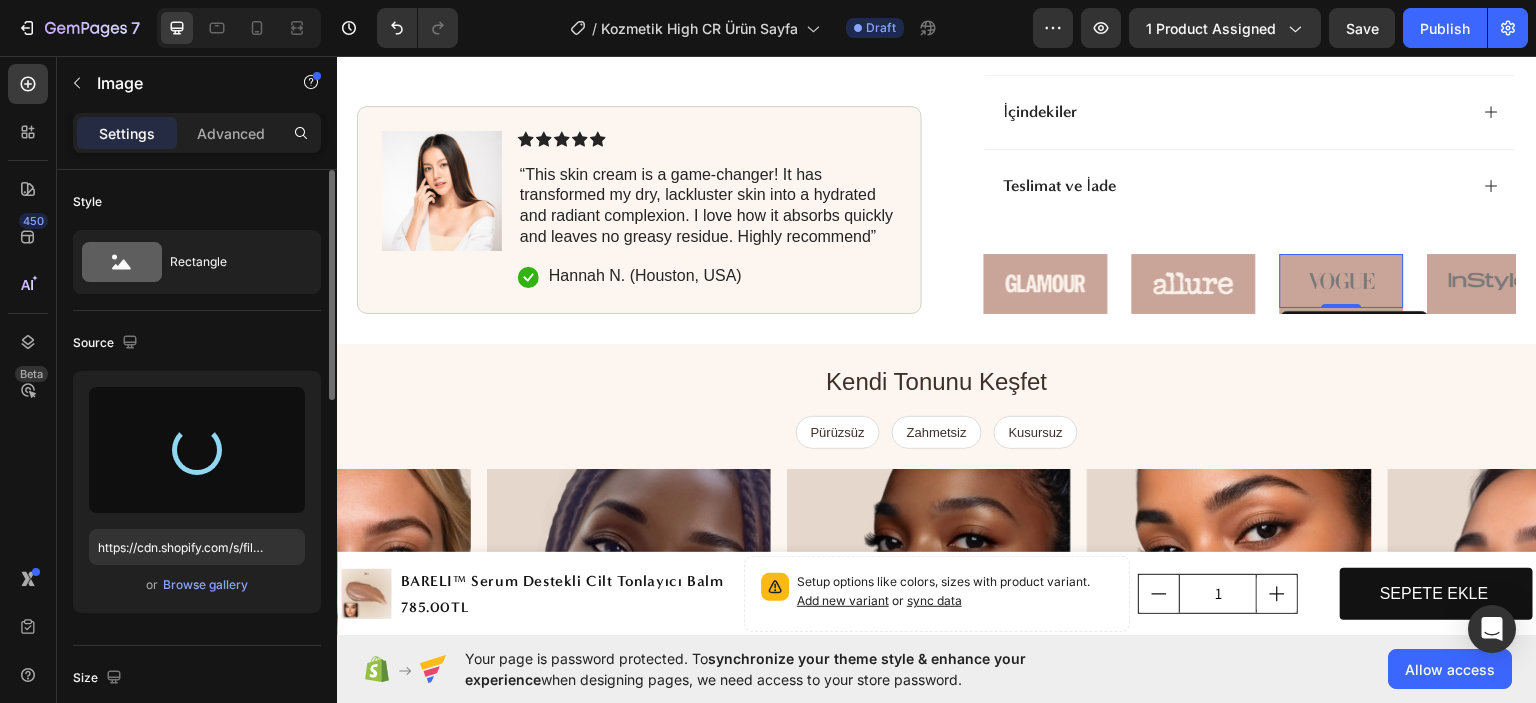 type on "https://cdn.shopify.com/s/files/1/0656/3374/7150/files/gempages_578158889476817424-0dd448d3-63d3-4ab5-b563-c13c37388b40.png" 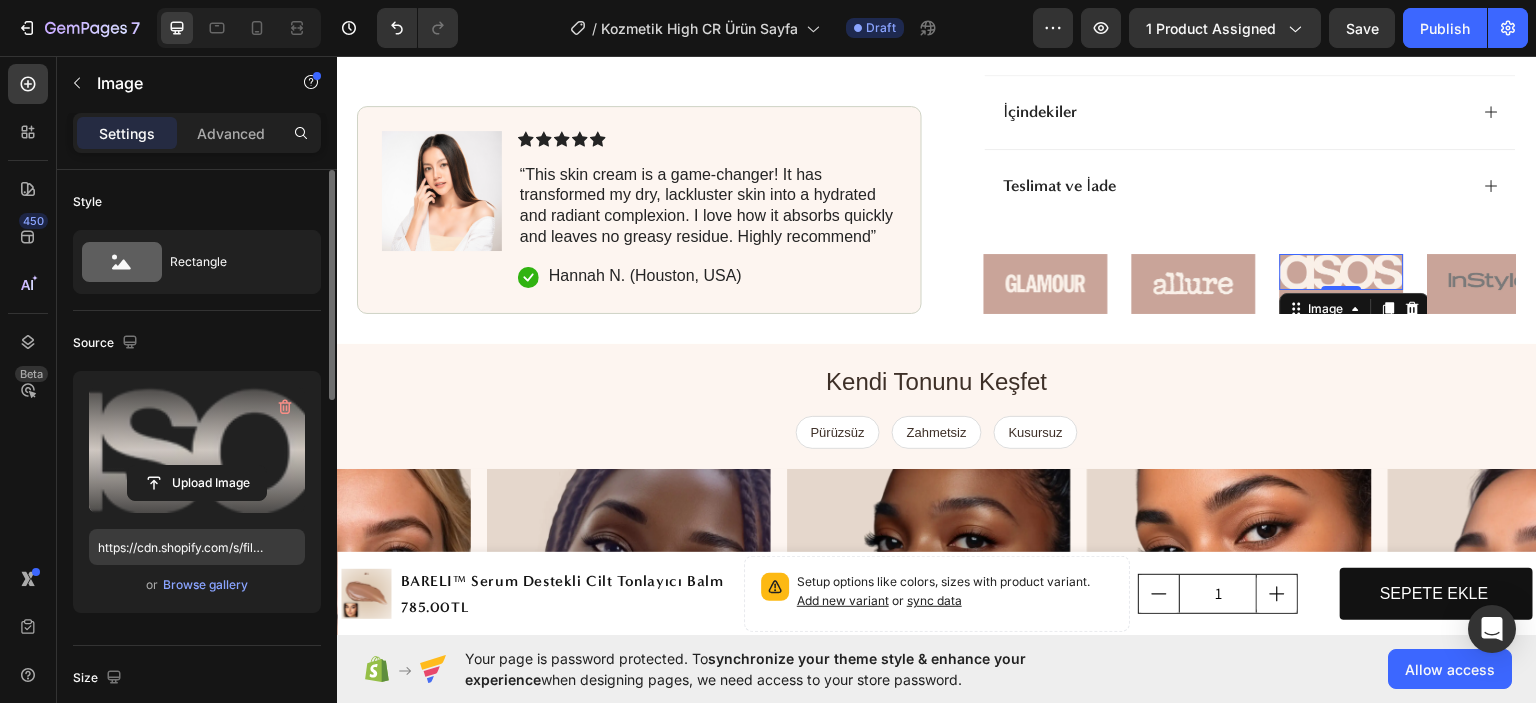 scroll, scrollTop: 300, scrollLeft: 0, axis: vertical 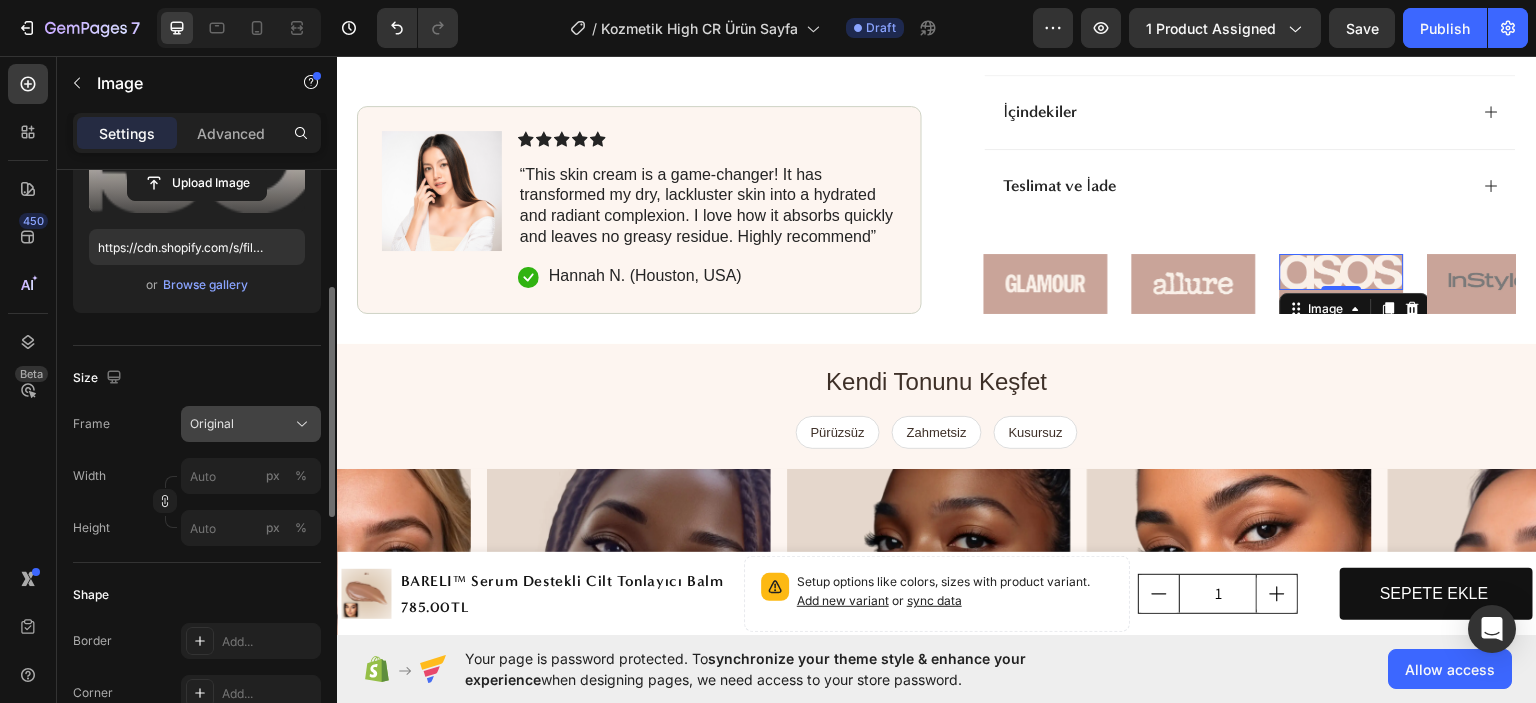 click on "Original" at bounding box center (212, 424) 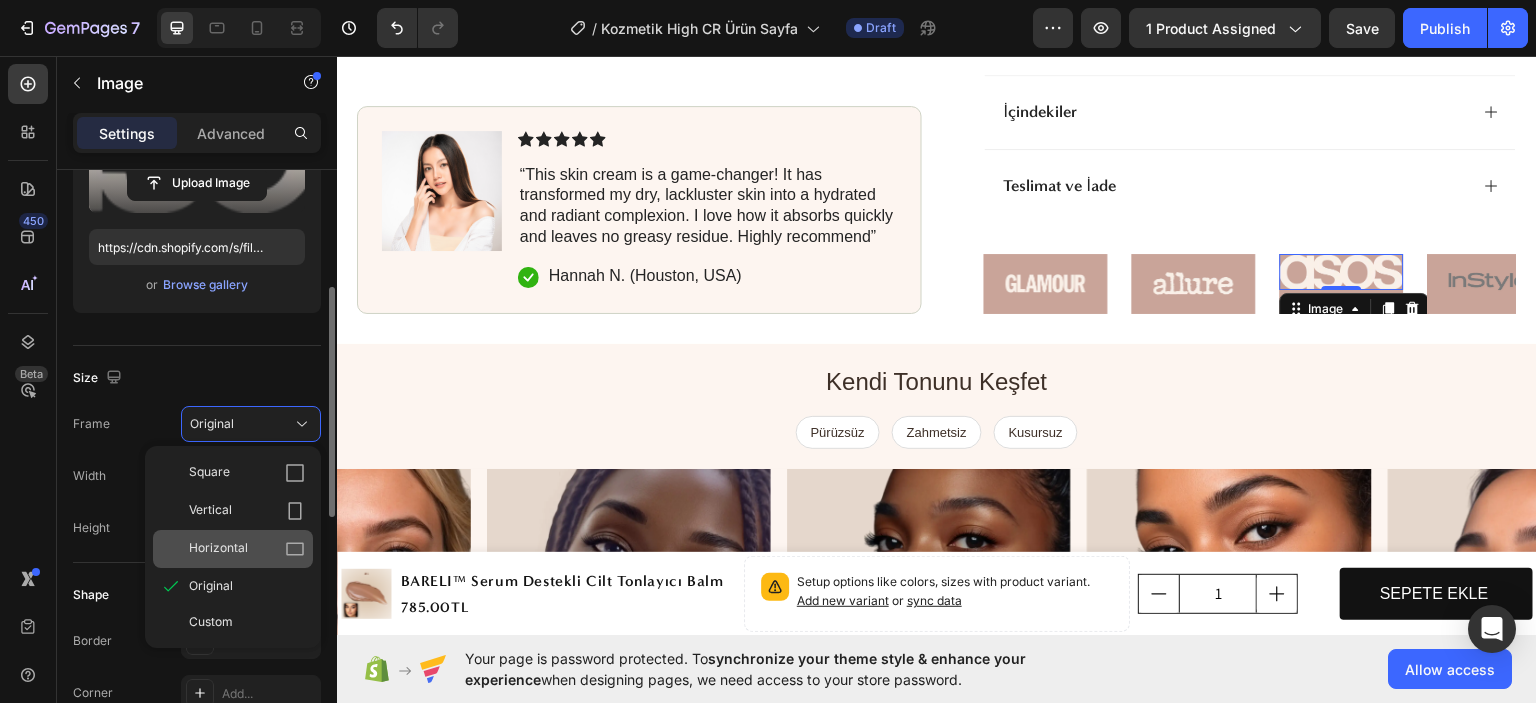 click on "Horizontal" at bounding box center [218, 549] 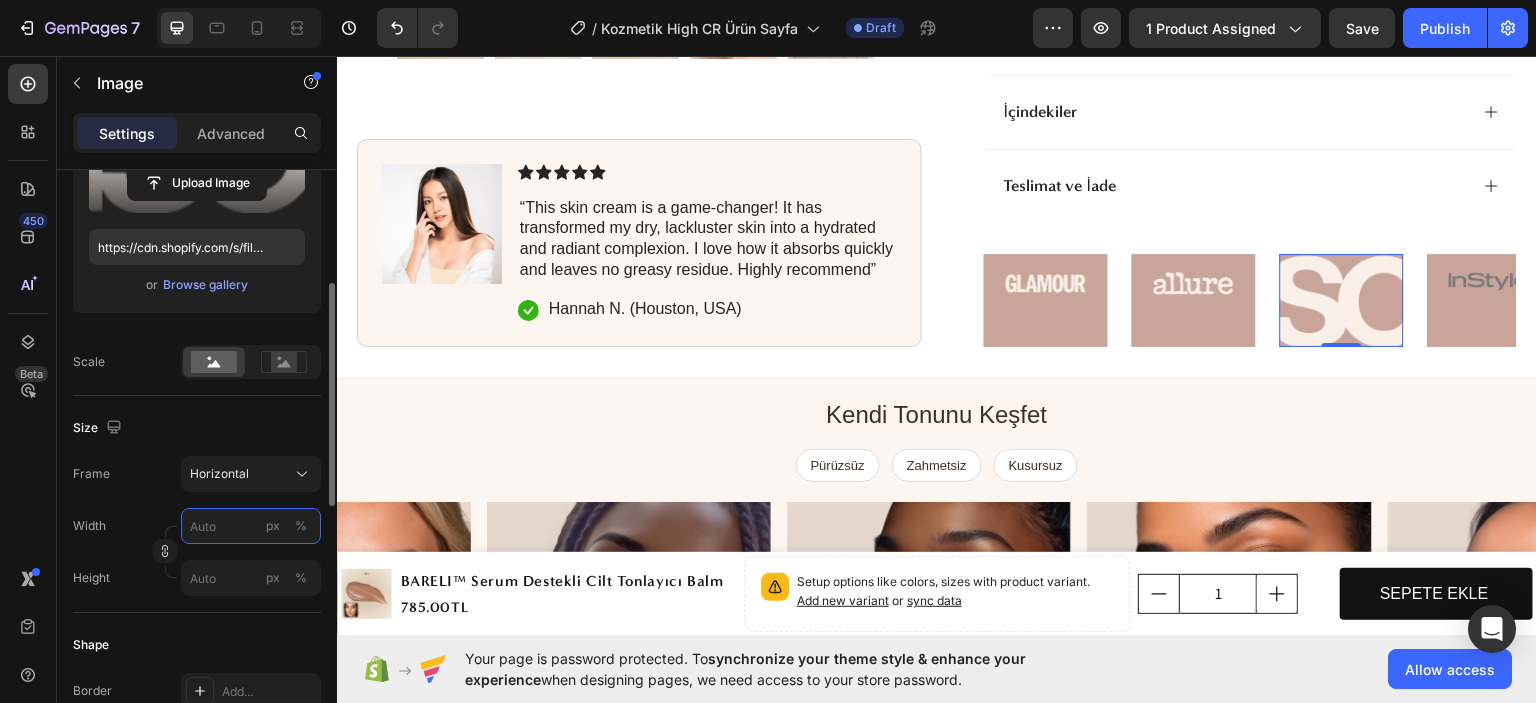 click on "px %" at bounding box center (251, 526) 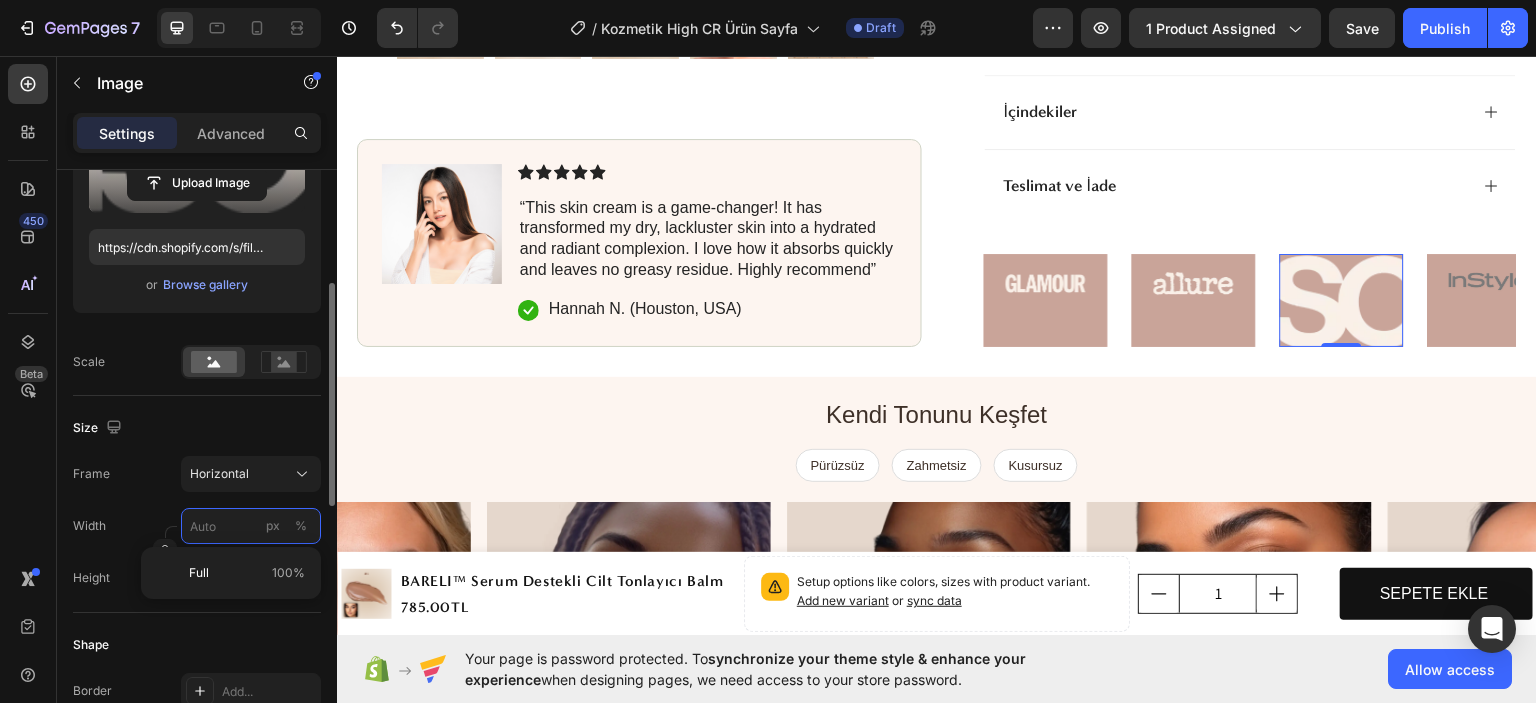 type on "8" 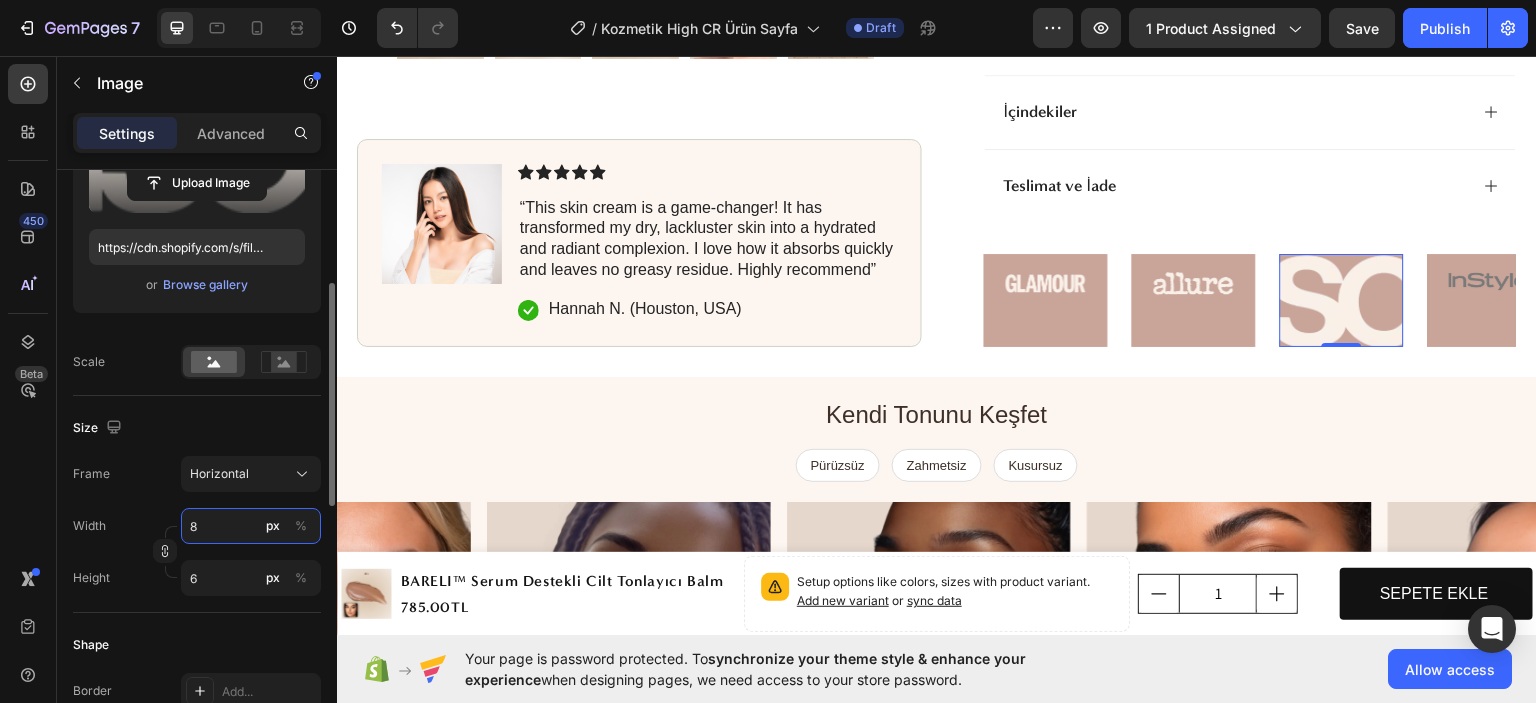 type on "80" 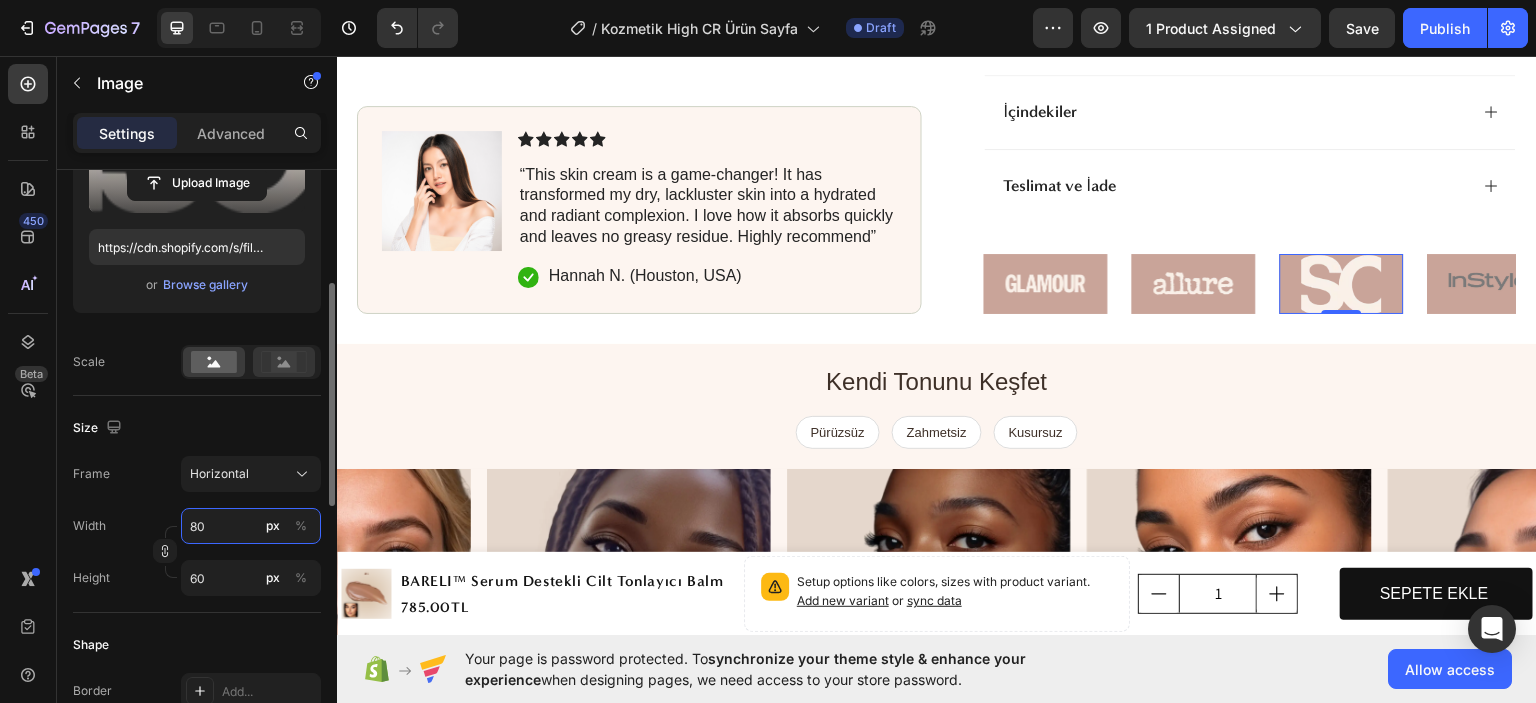 type on "80" 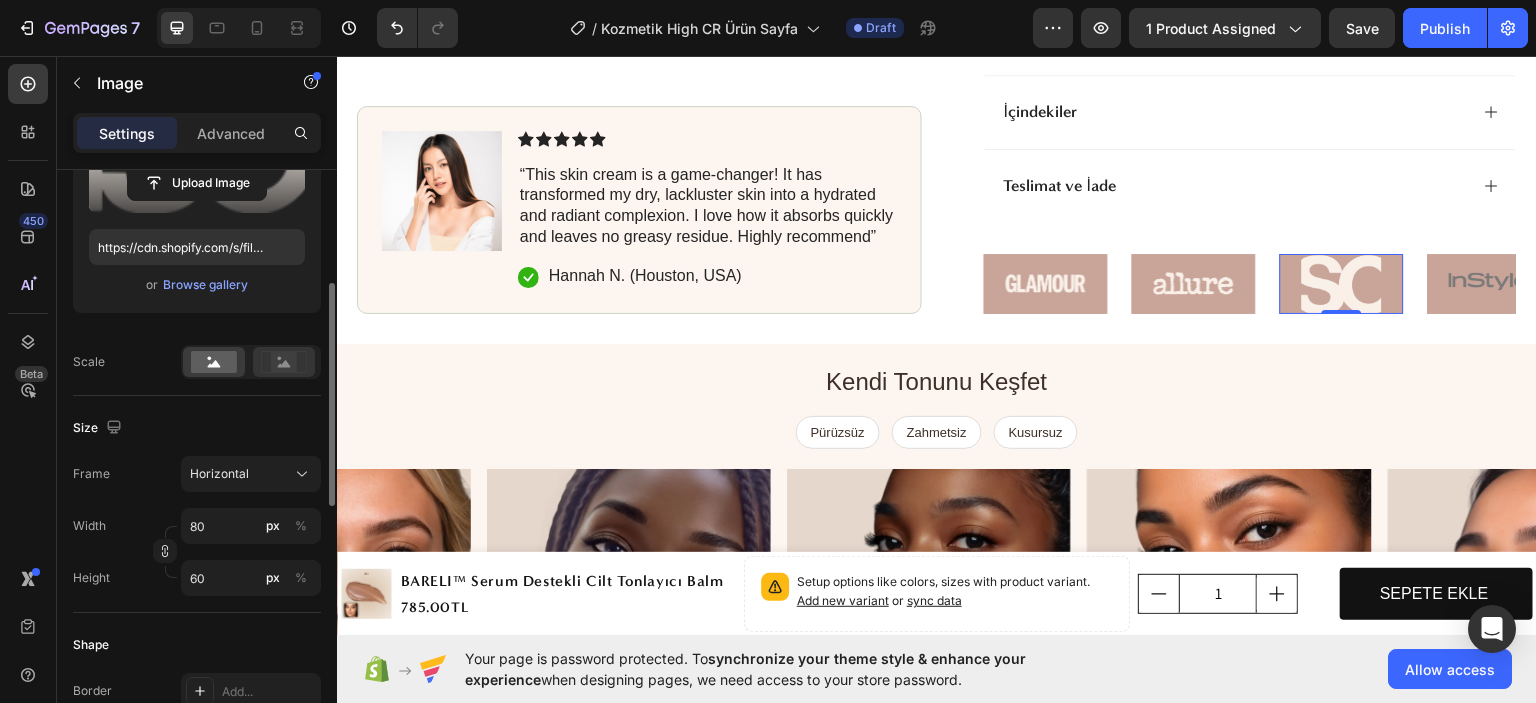 click 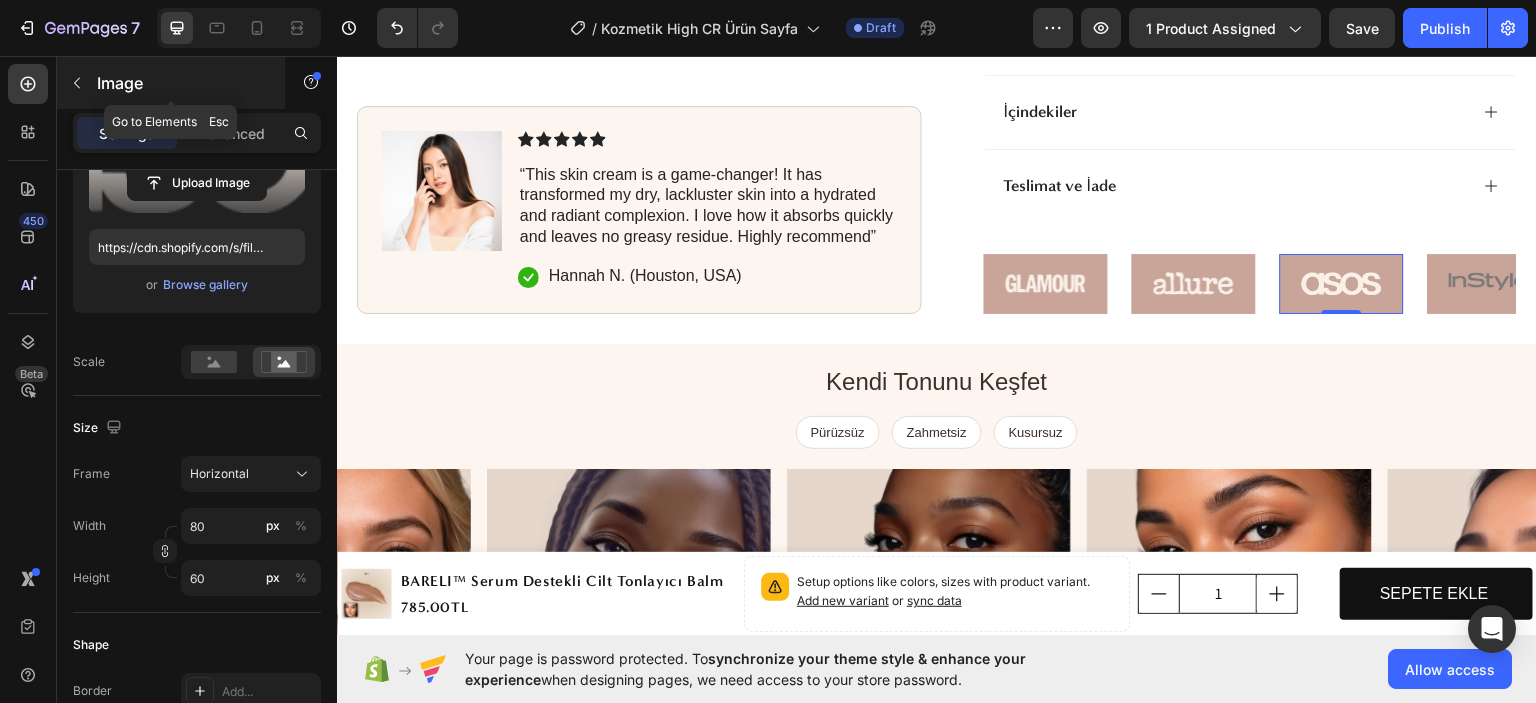 click at bounding box center (77, 83) 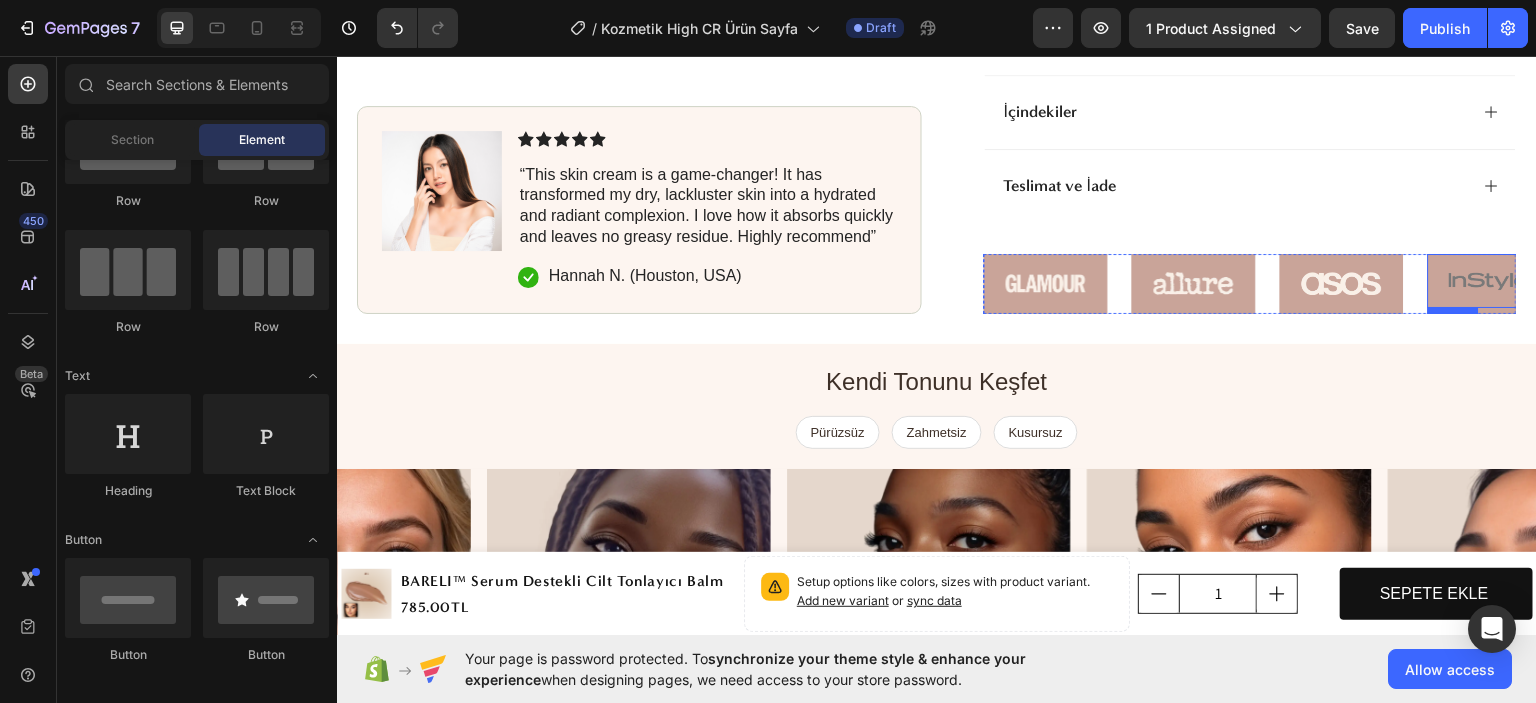 click at bounding box center [1490, 280] 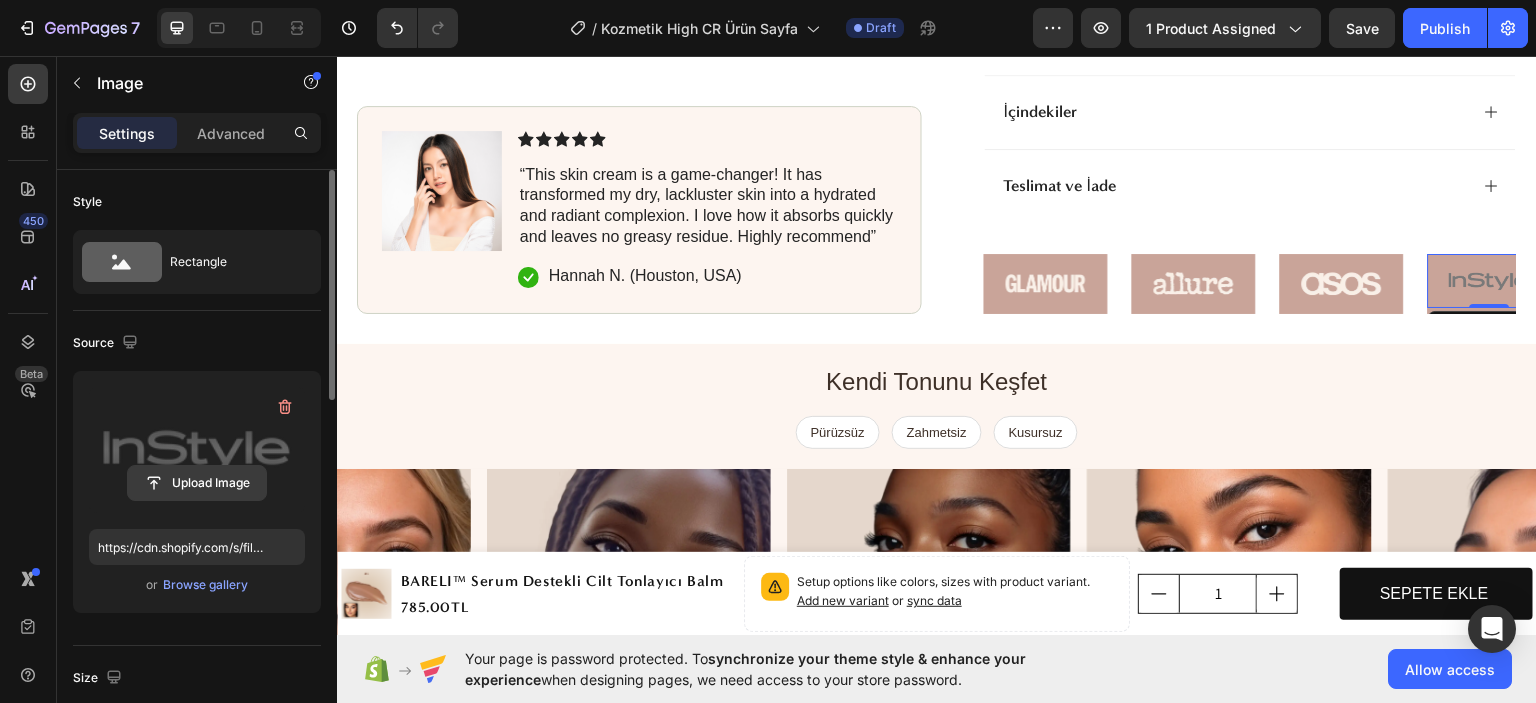 click 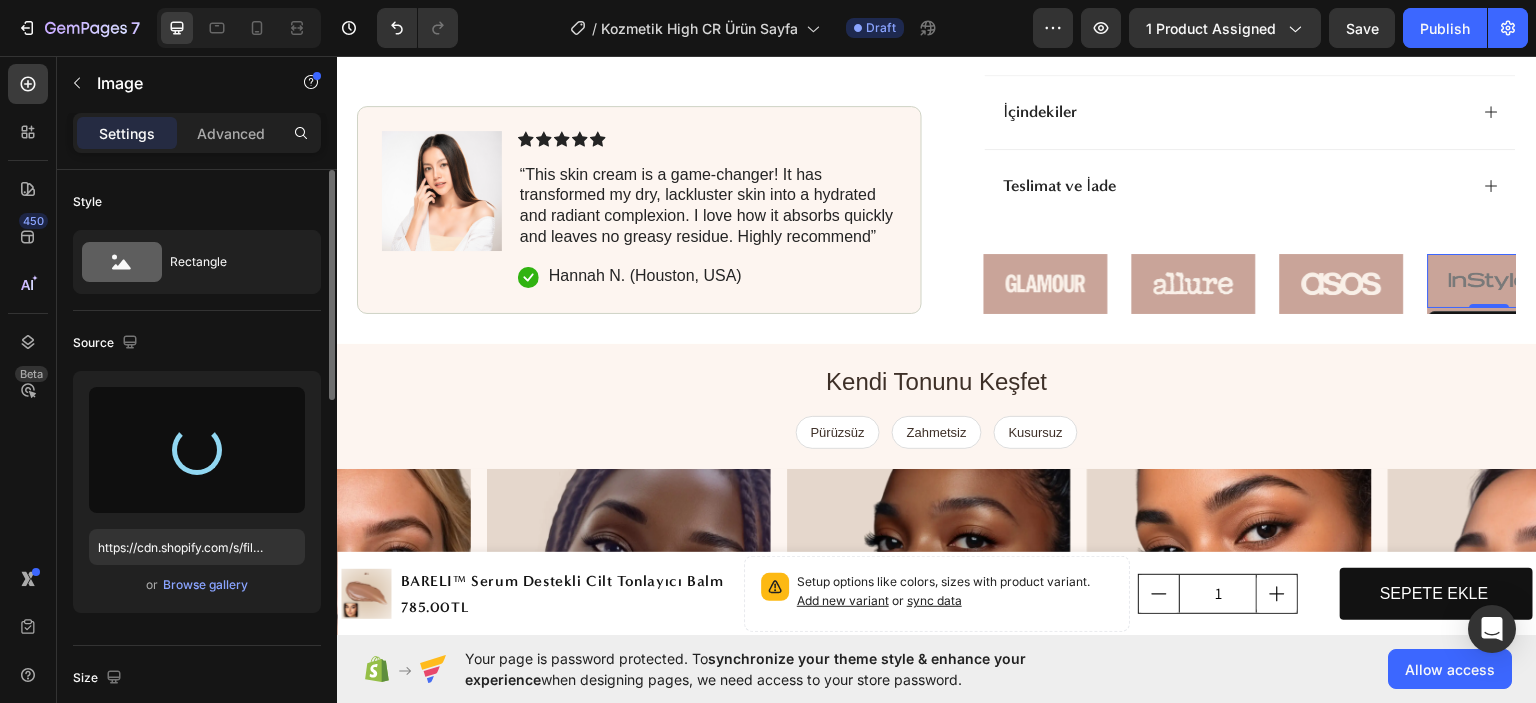 type on "https://cdn.shopify.com/s/files/1/0656/3374/7150/files/gempages_578158889476817424-4dd8fc55-c196-4ce7-8385-ecc998b8f6ba.png" 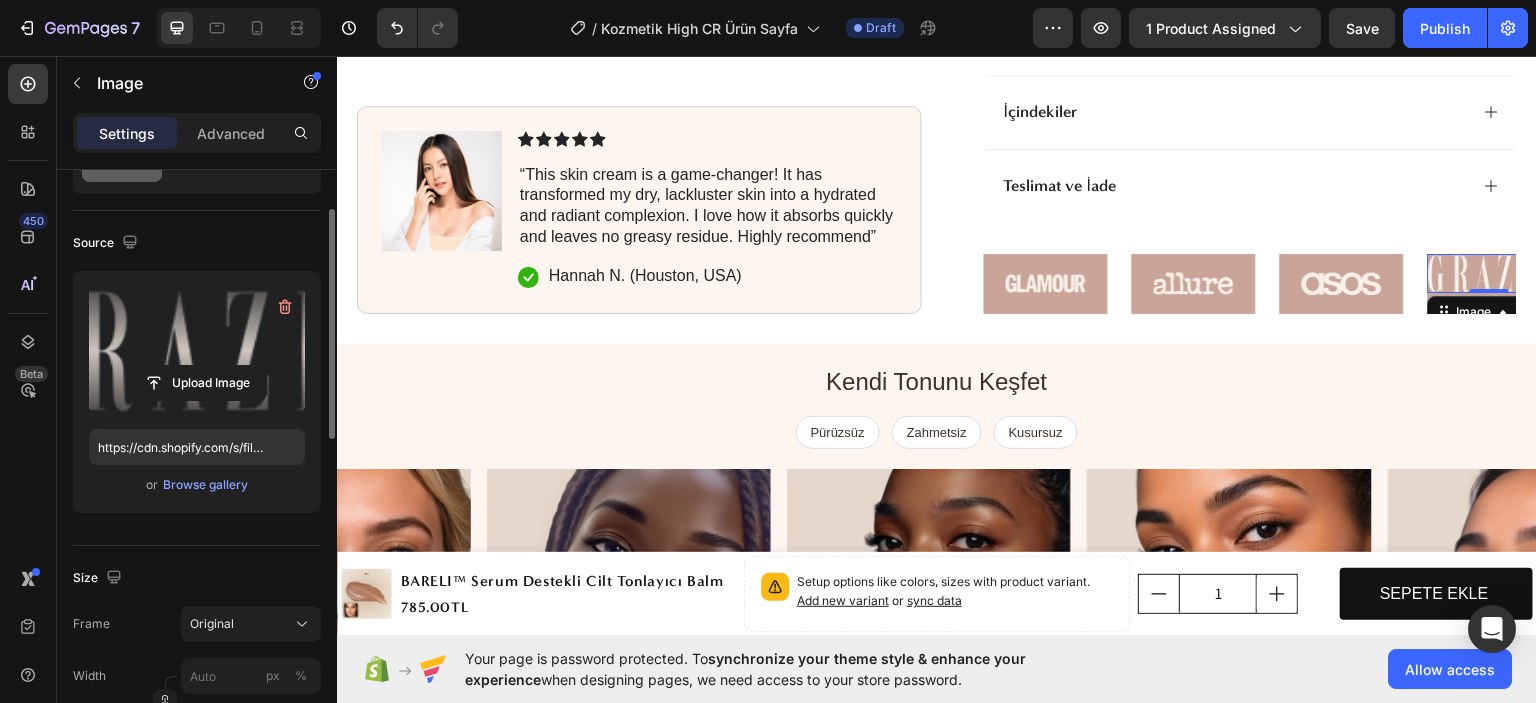 scroll, scrollTop: 300, scrollLeft: 0, axis: vertical 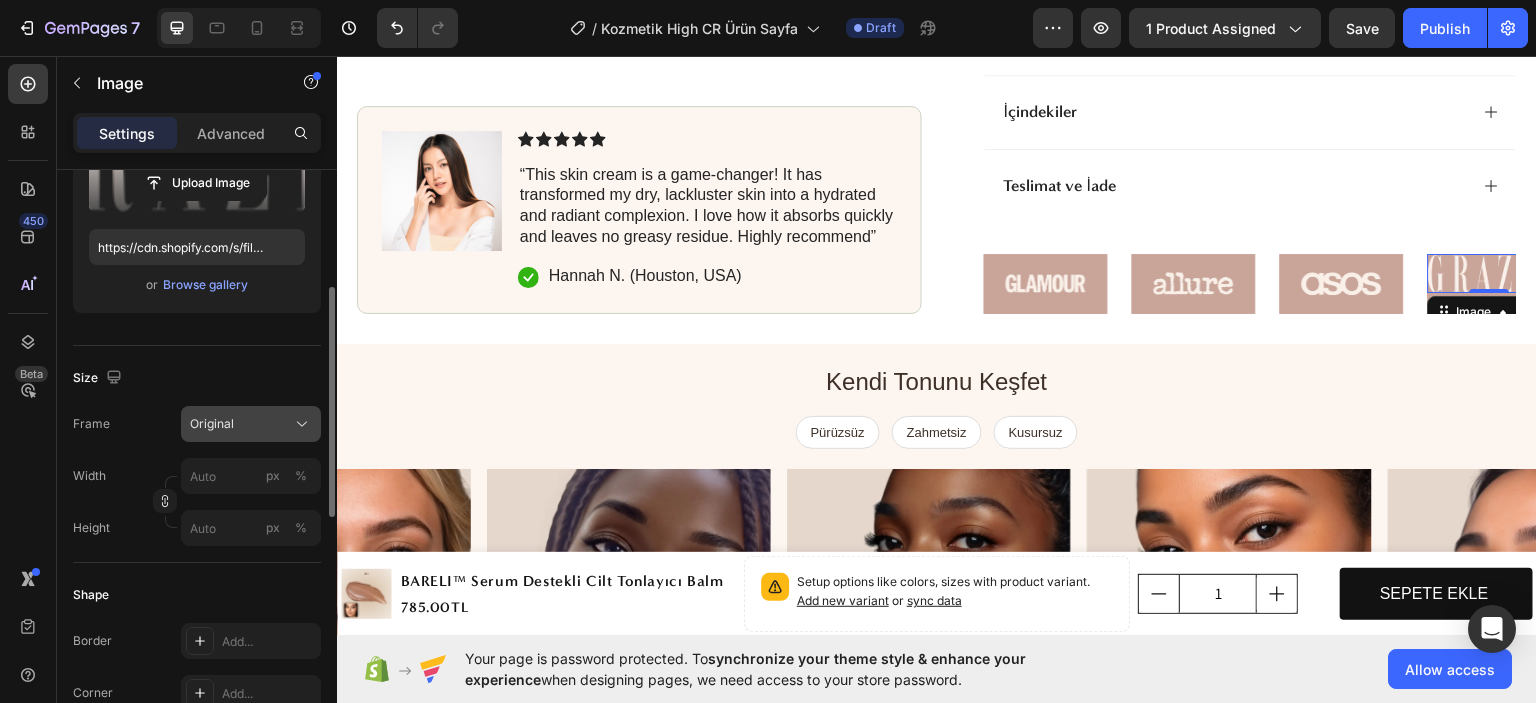 click on "Original" at bounding box center [212, 424] 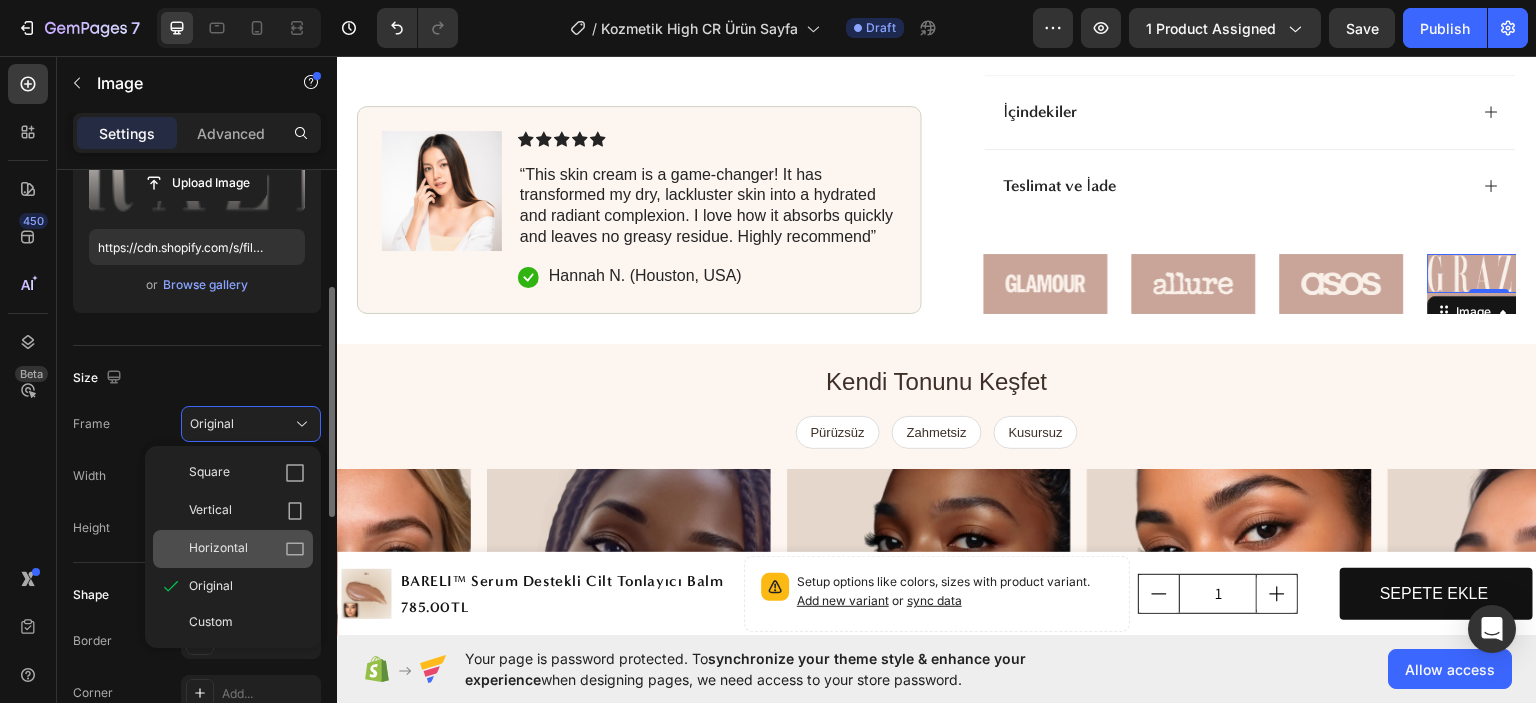 click on "Horizontal" 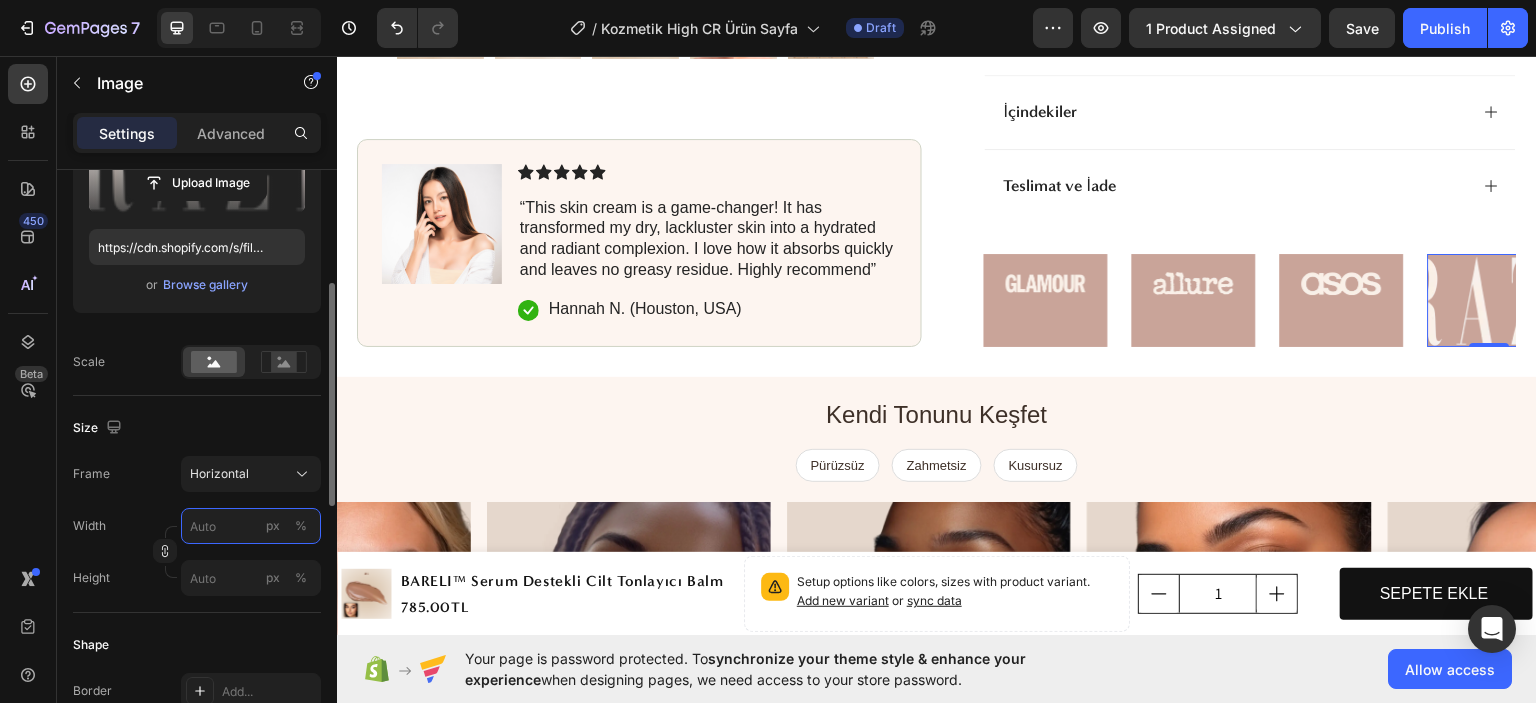 click on "px %" at bounding box center [251, 526] 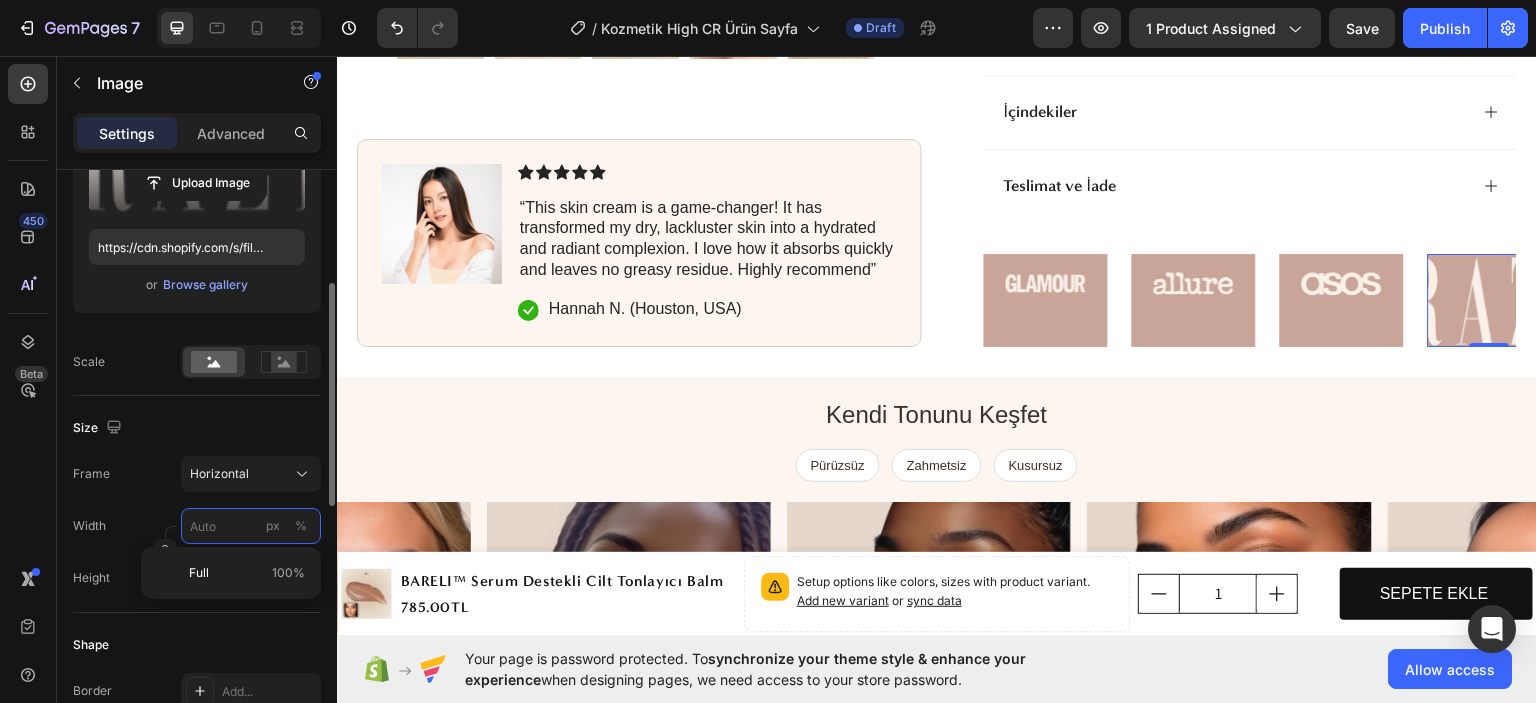 type on "8" 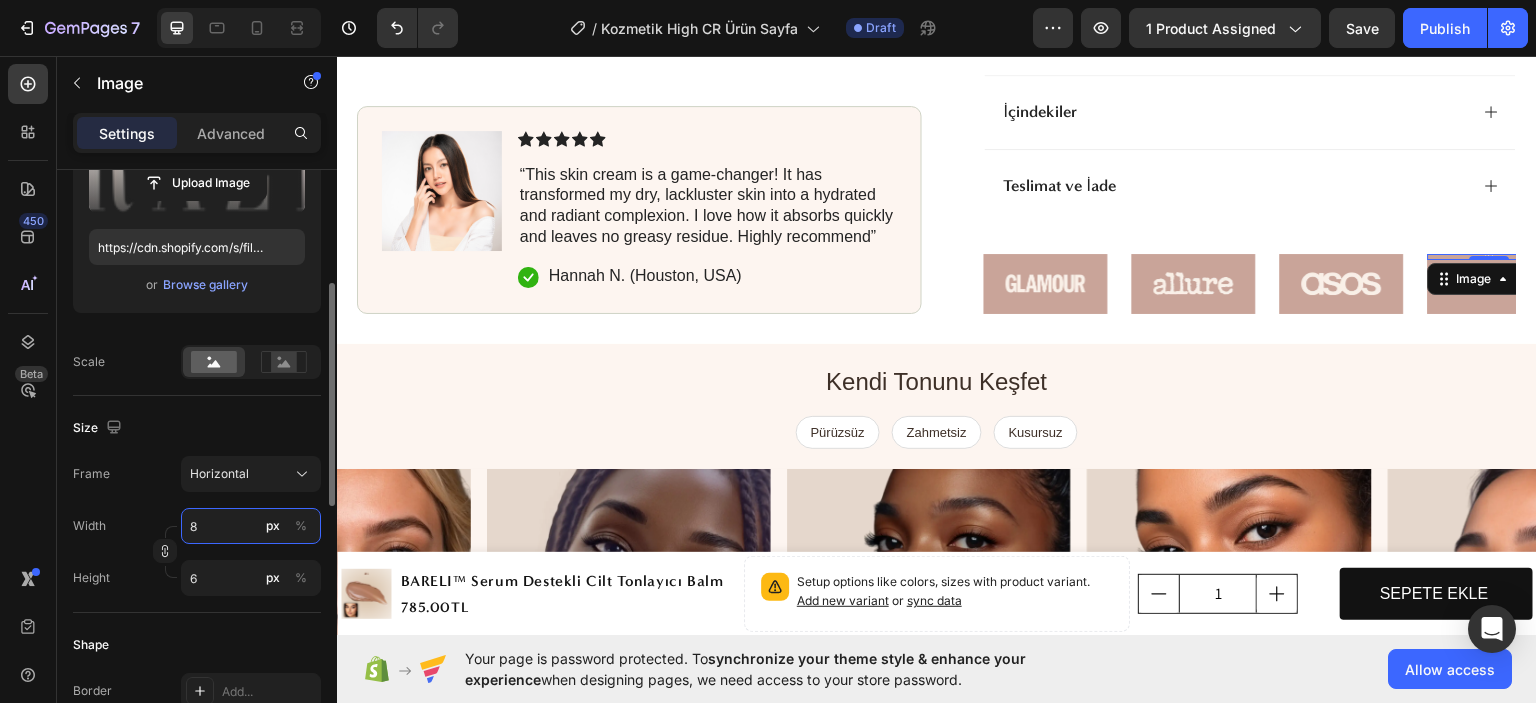 type on "80" 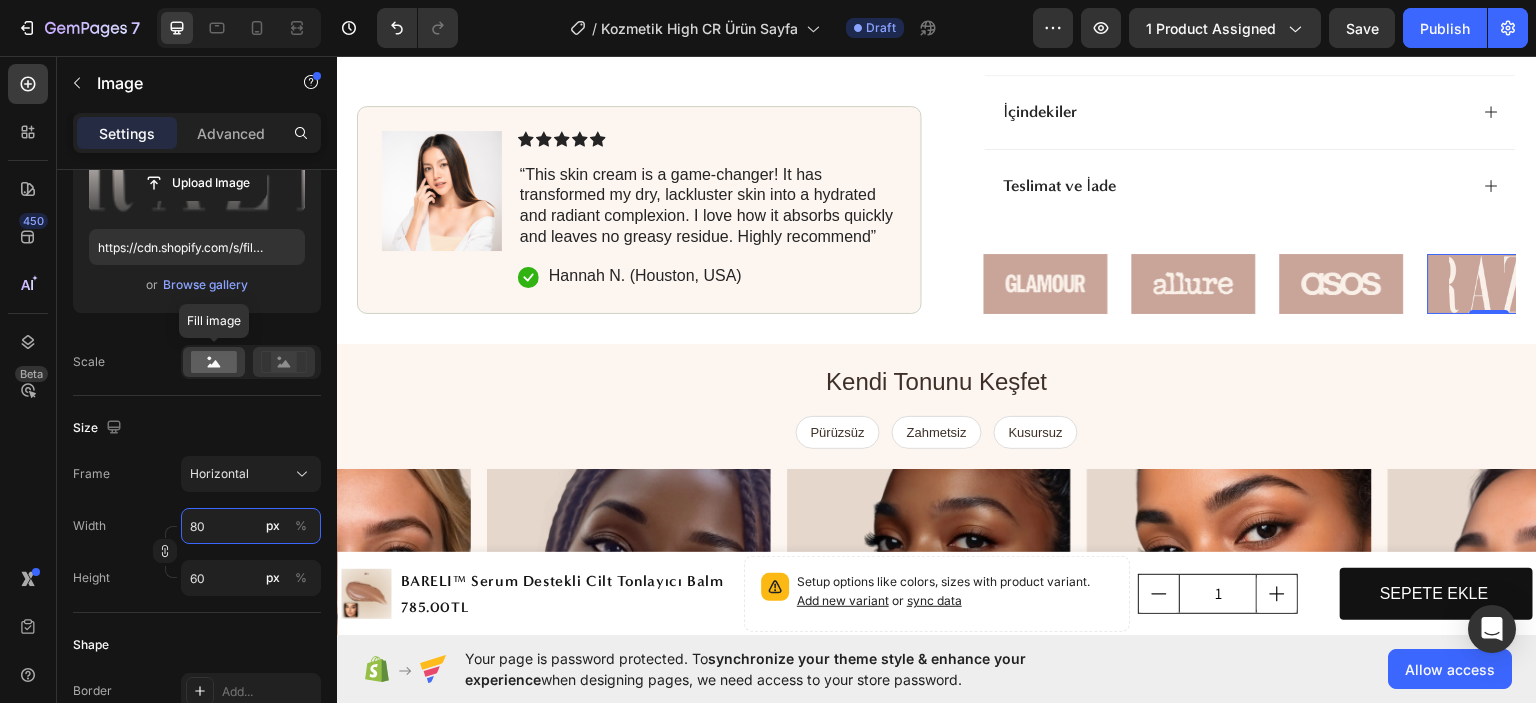 type on "80" 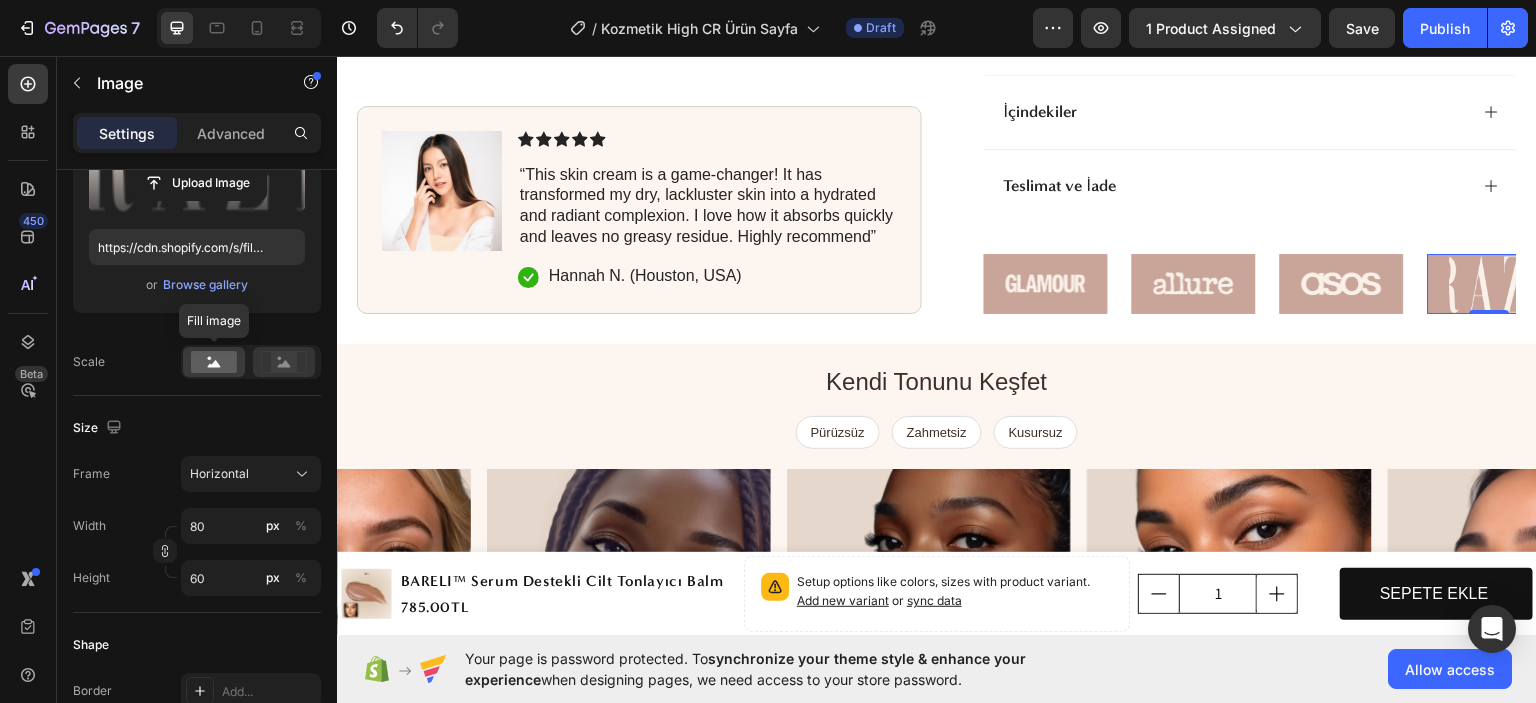 click 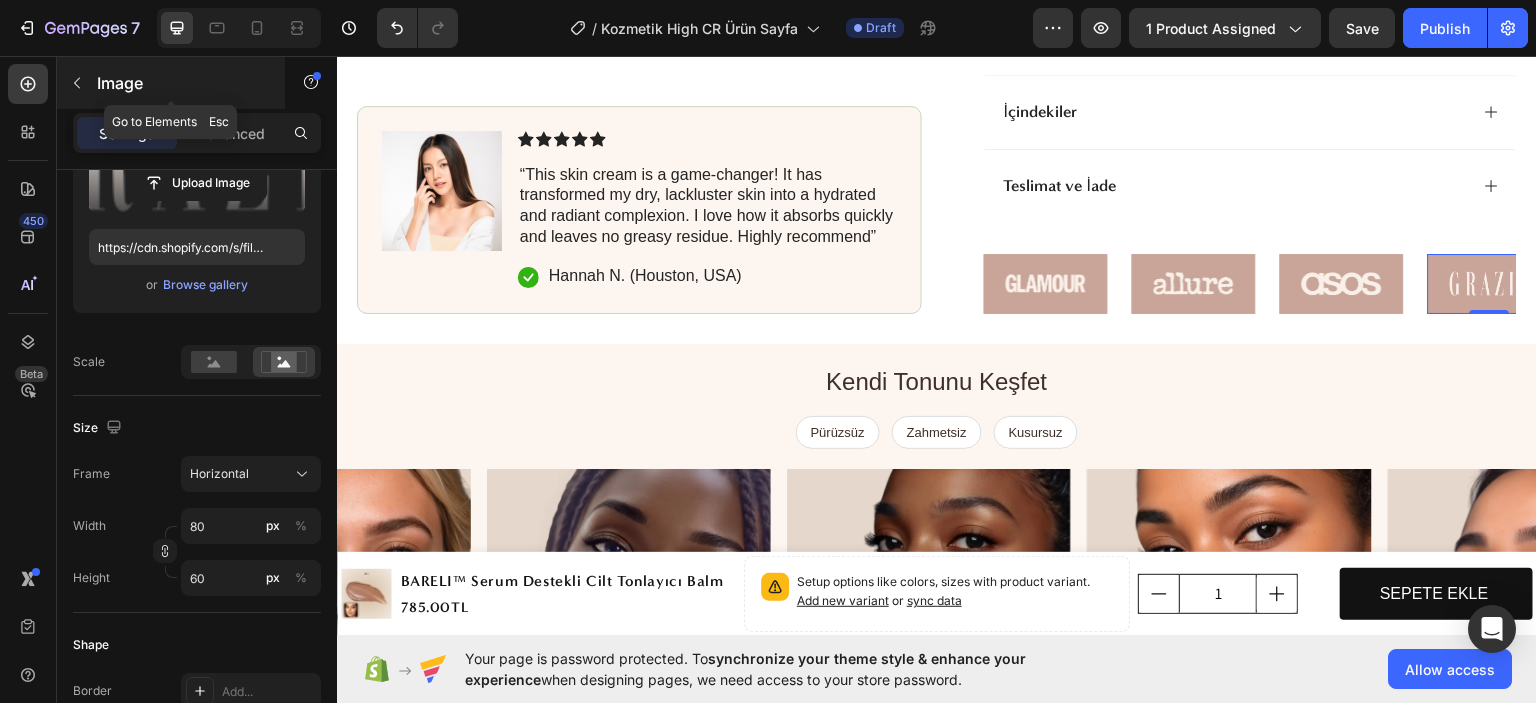 click 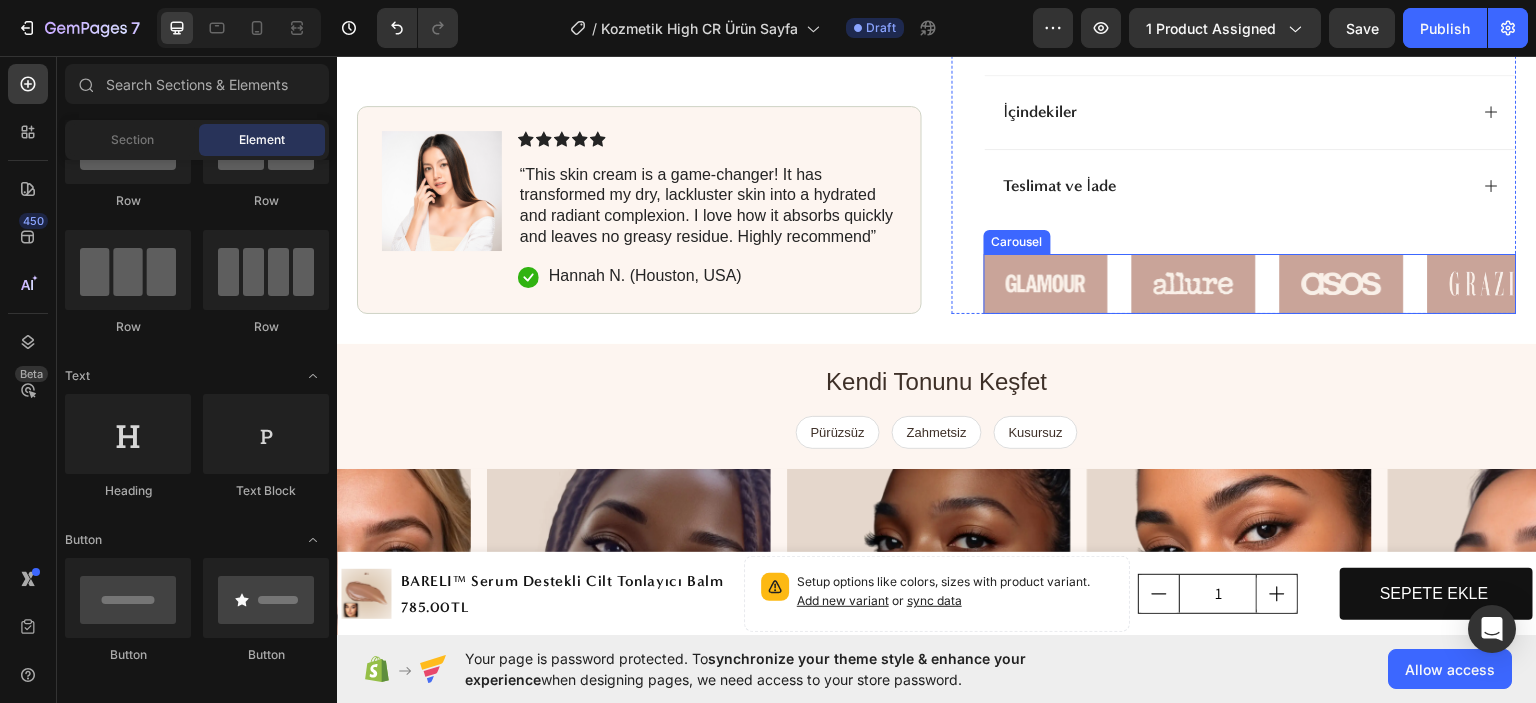 click on "Image Image Image Image Image" at bounding box center [1250, 283] 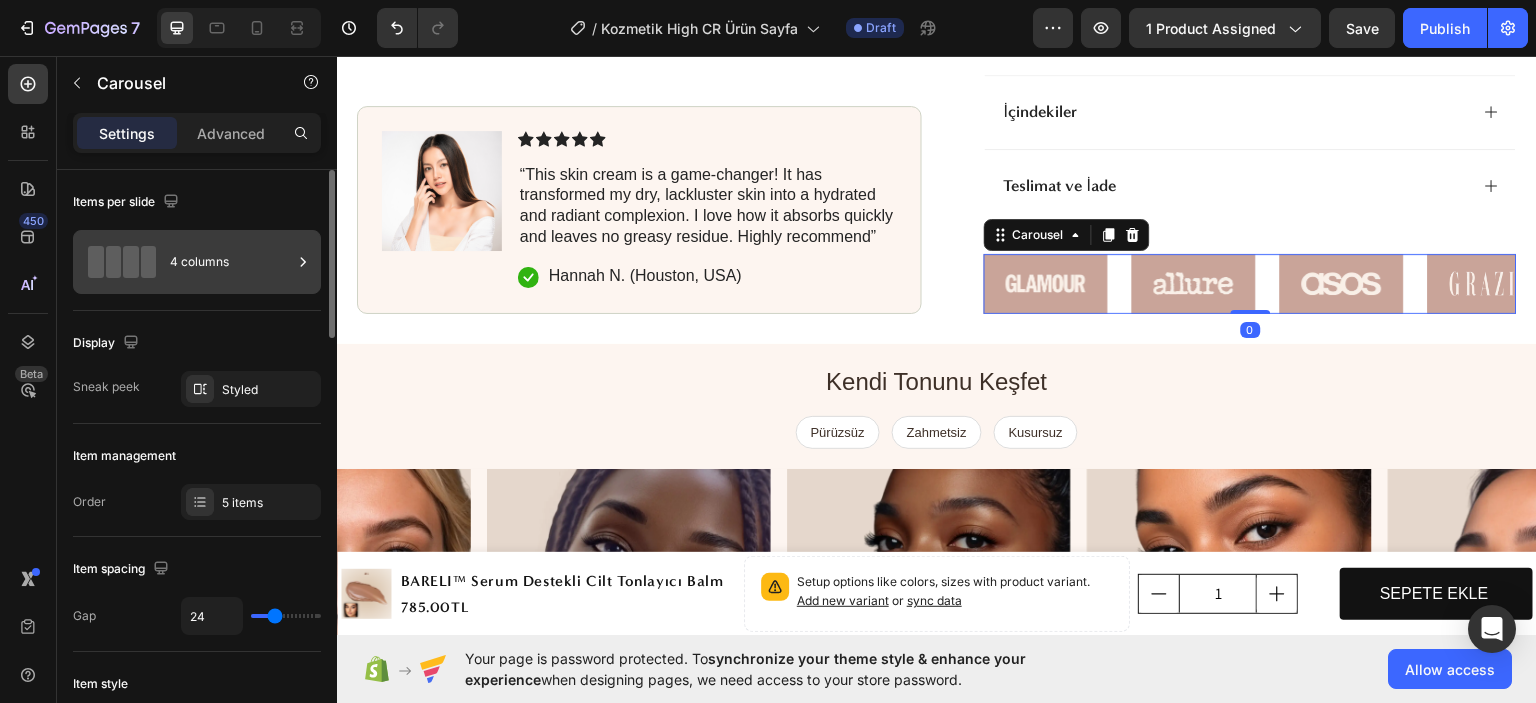 click on "4 columns" at bounding box center (231, 262) 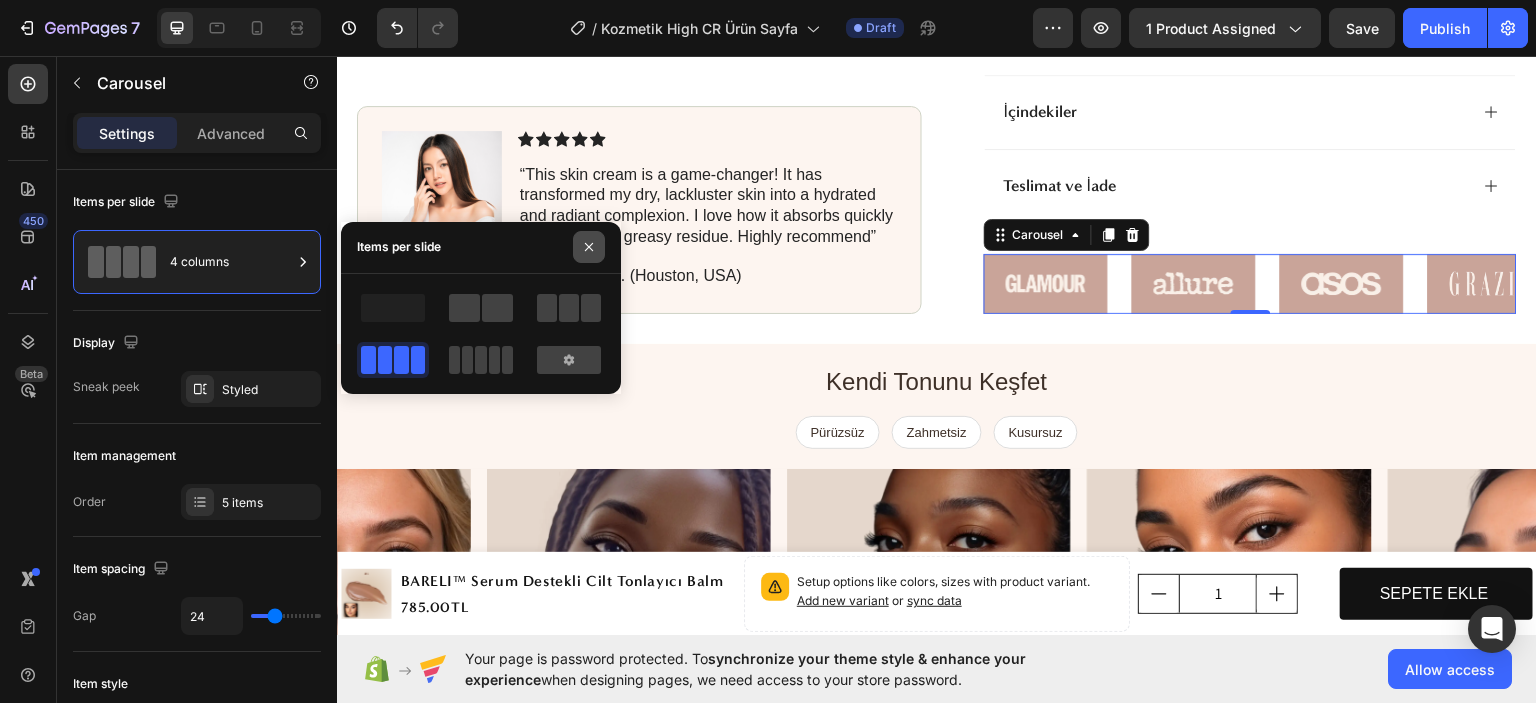 click 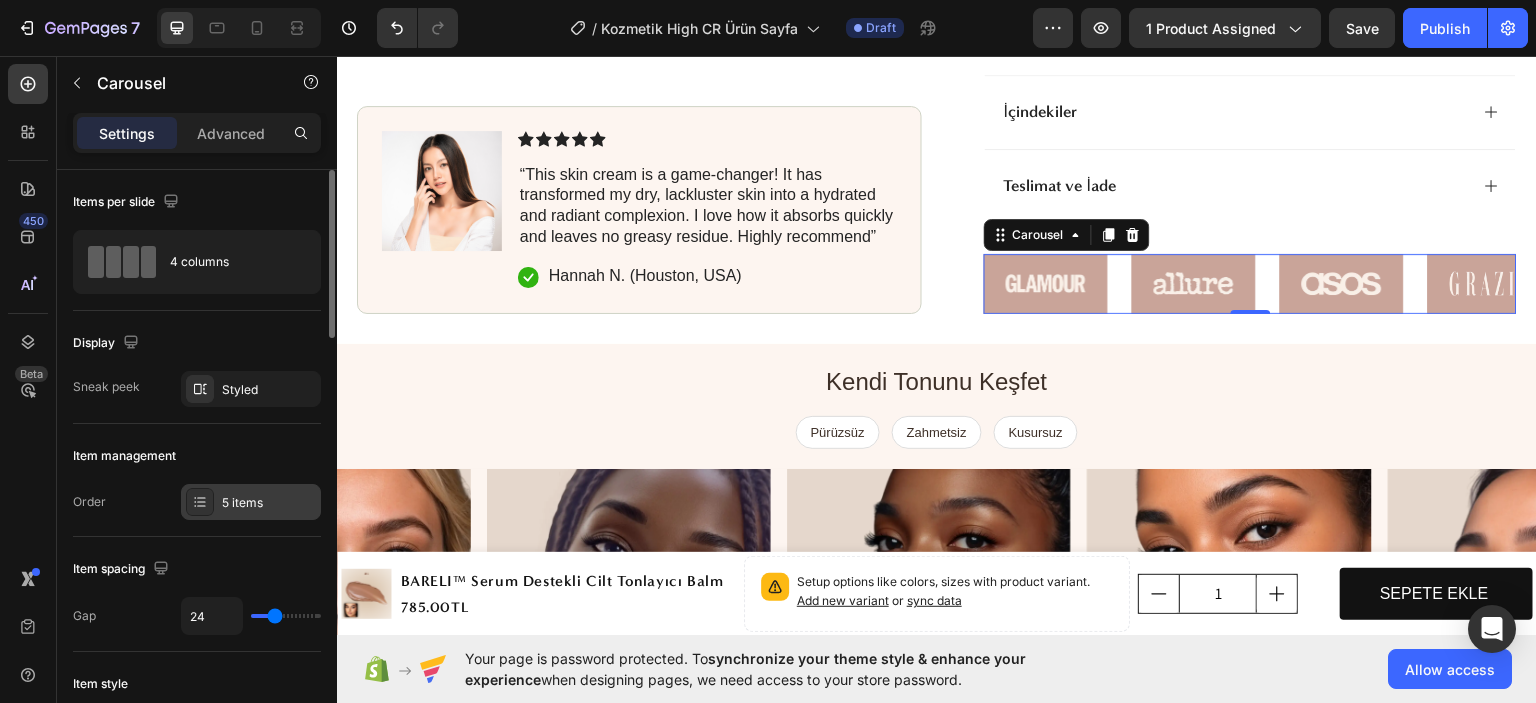 click on "5 items" at bounding box center (251, 502) 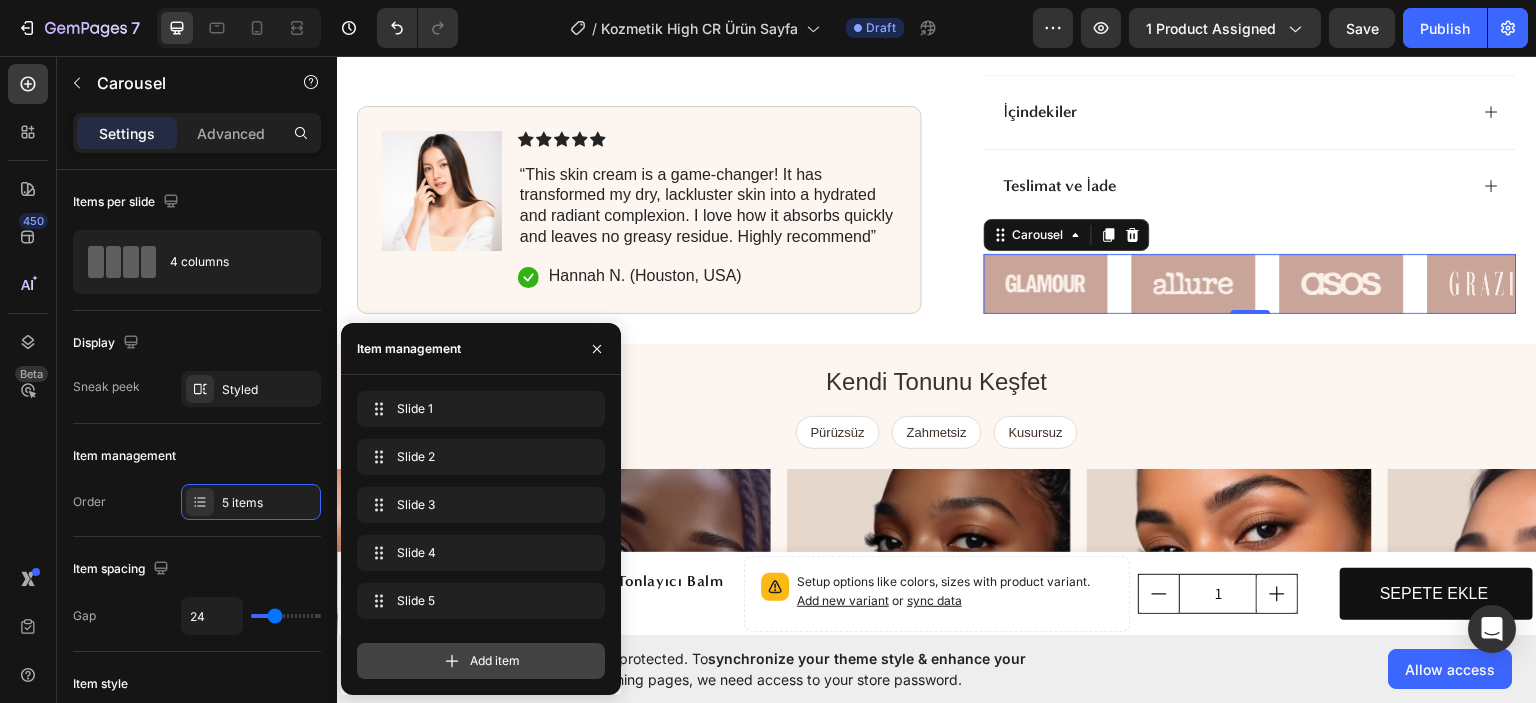 click on "Add item" at bounding box center [481, 661] 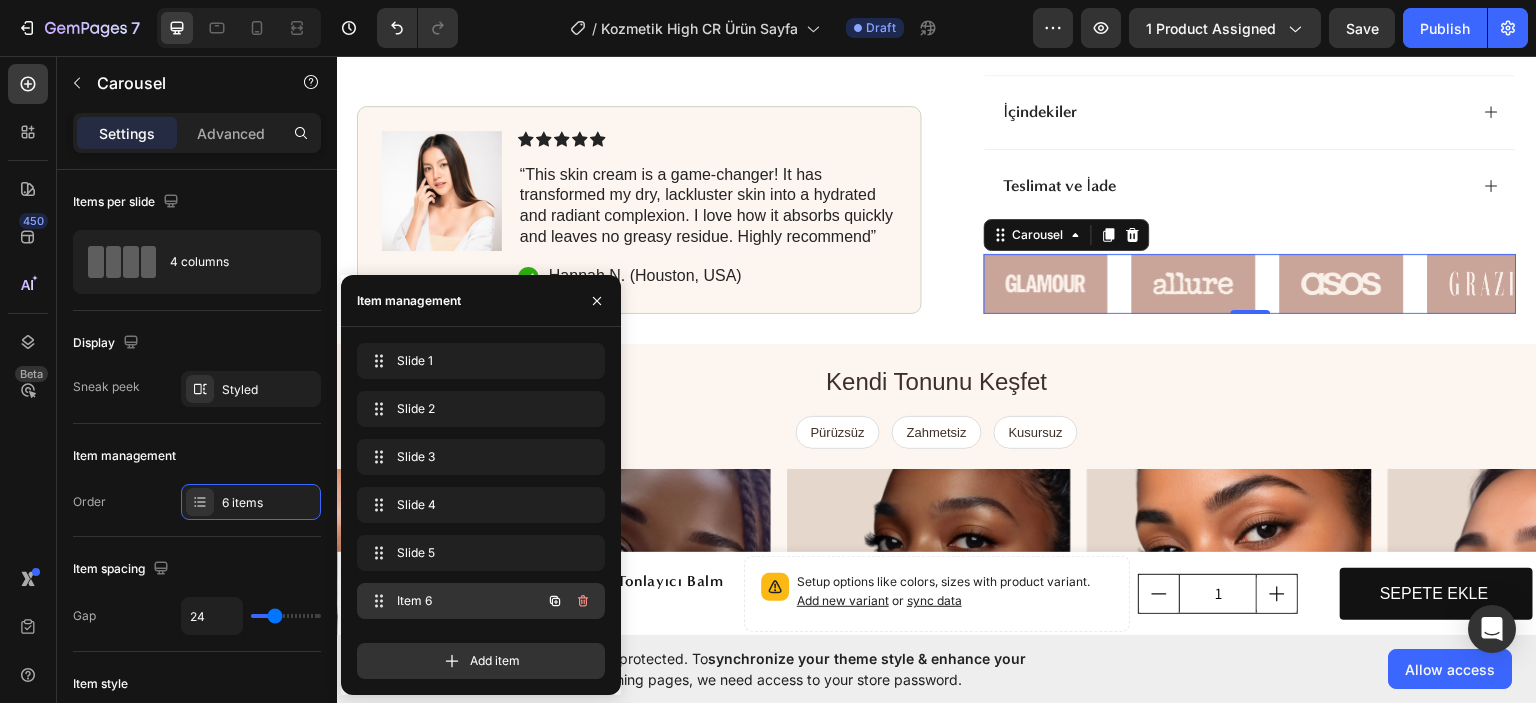 click on "Item 6 Item 6" at bounding box center (453, 601) 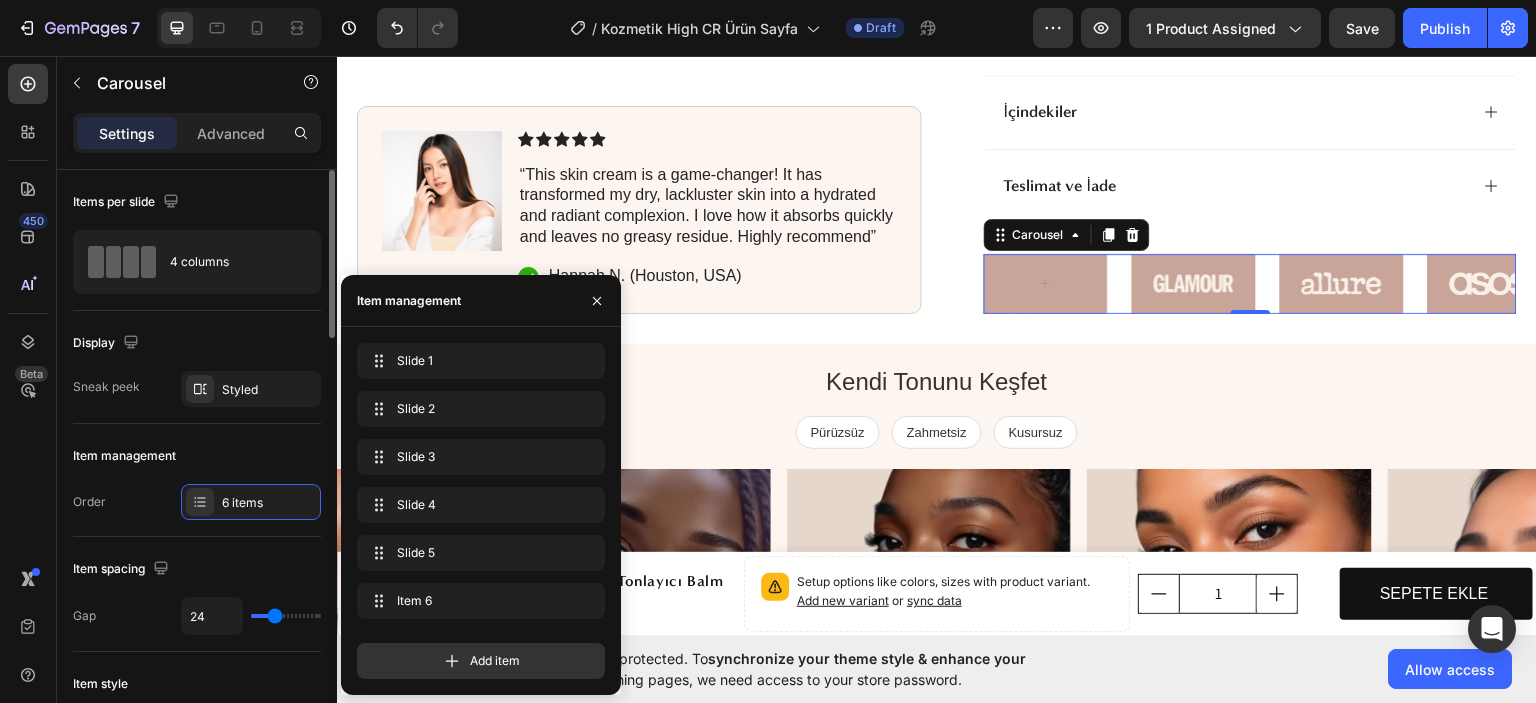 click on "Item management" at bounding box center [124, 456] 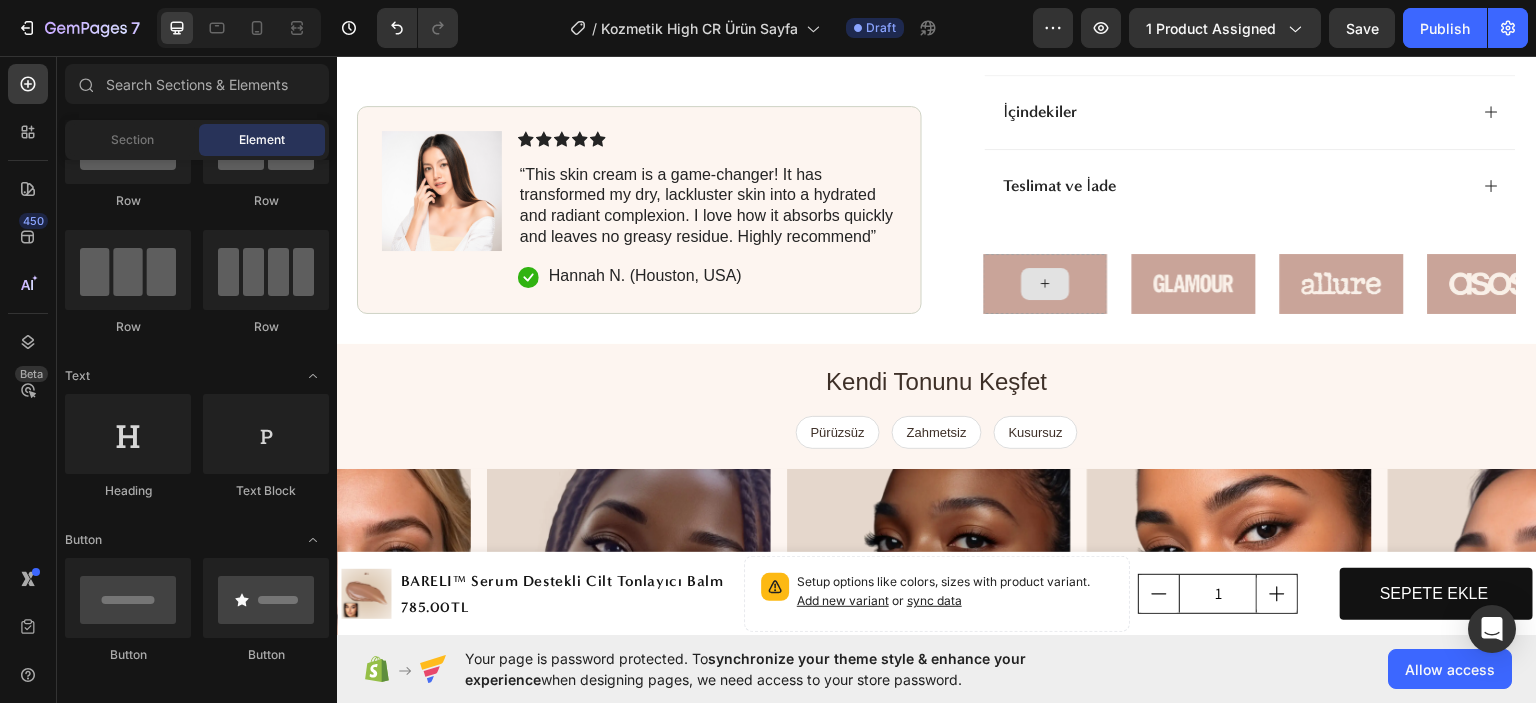 click 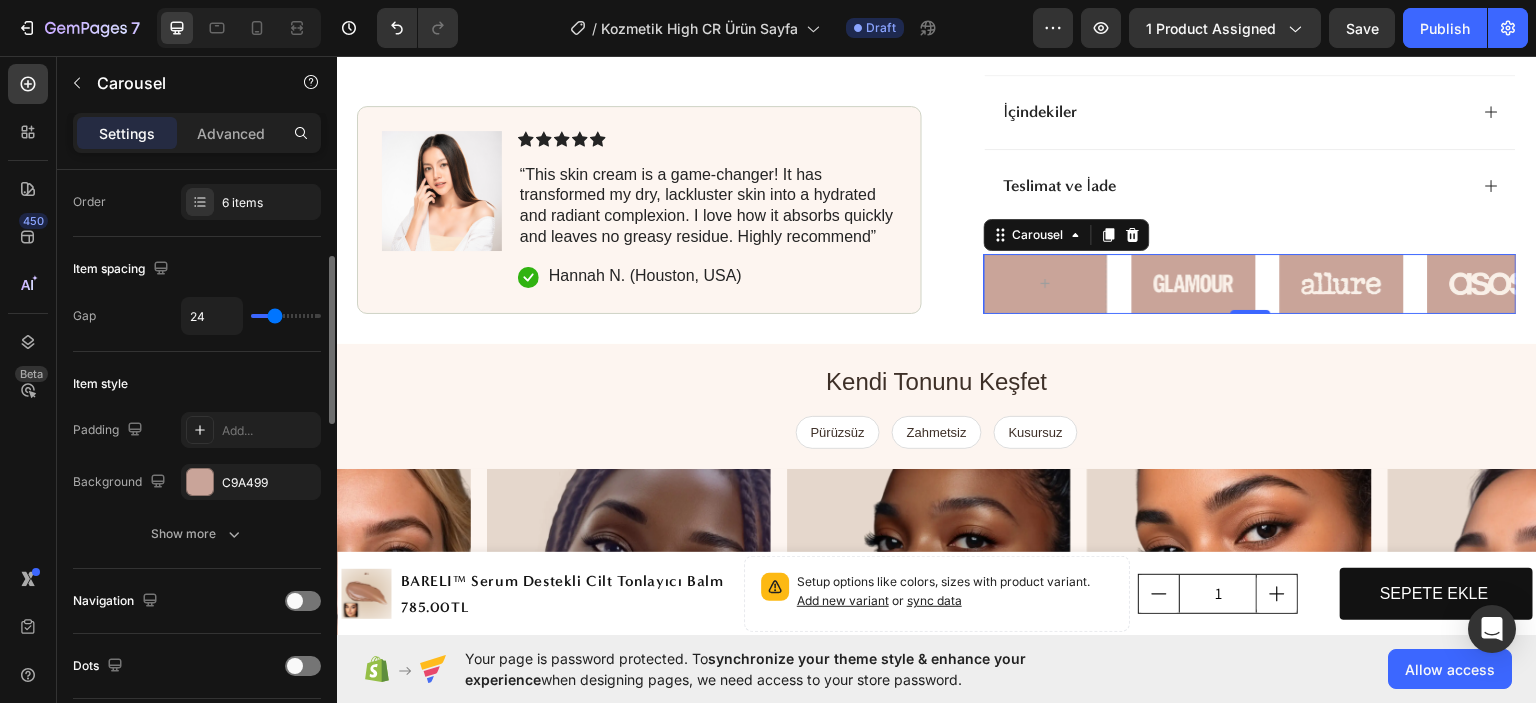 scroll, scrollTop: 0, scrollLeft: 0, axis: both 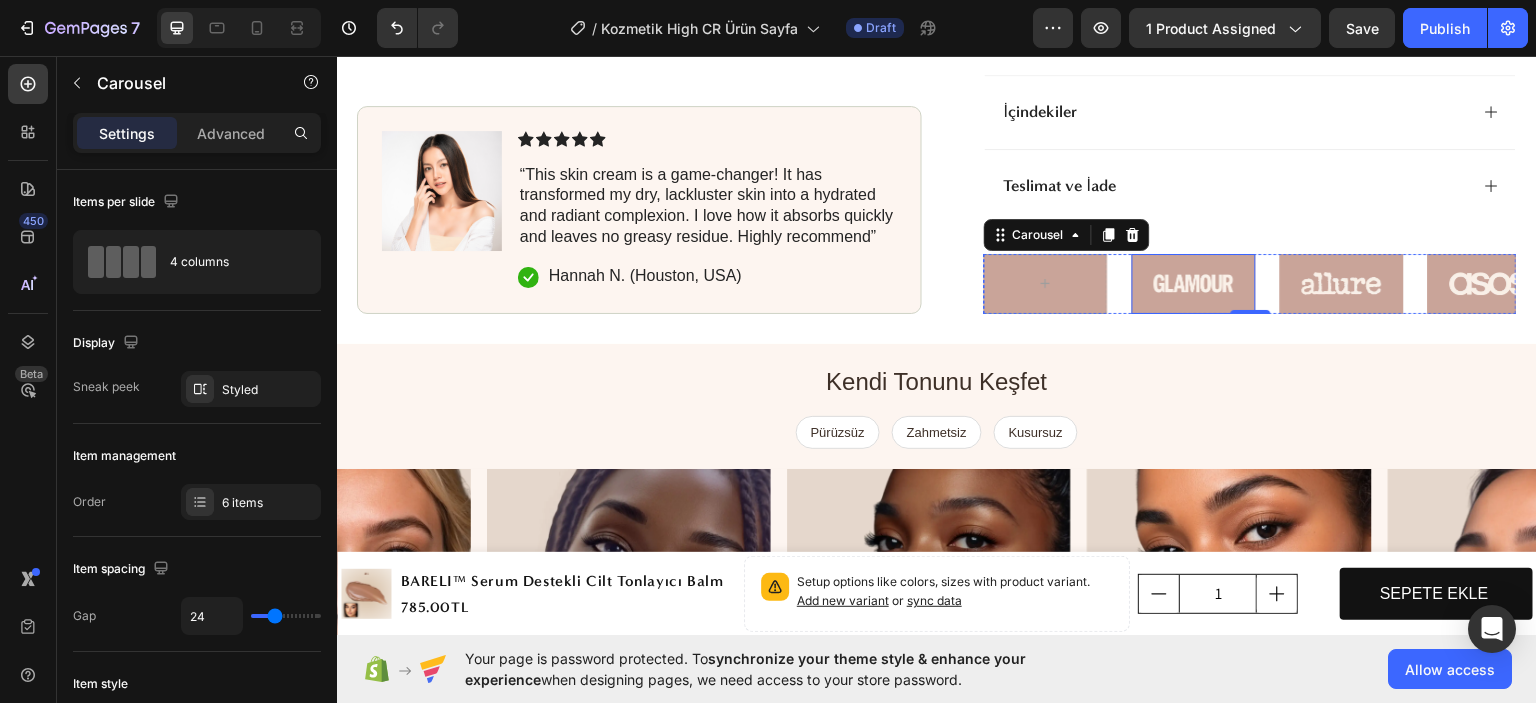 click at bounding box center (1194, 283) 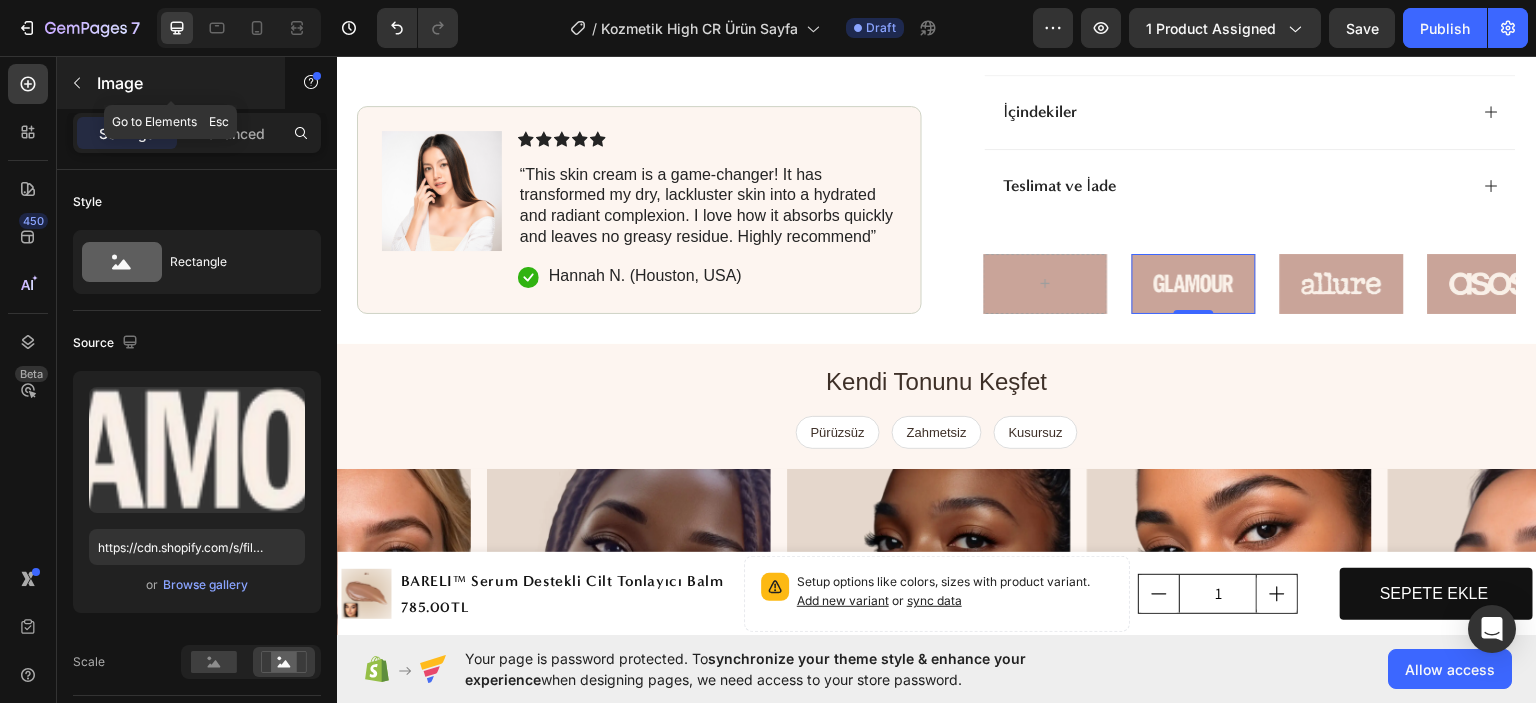 click 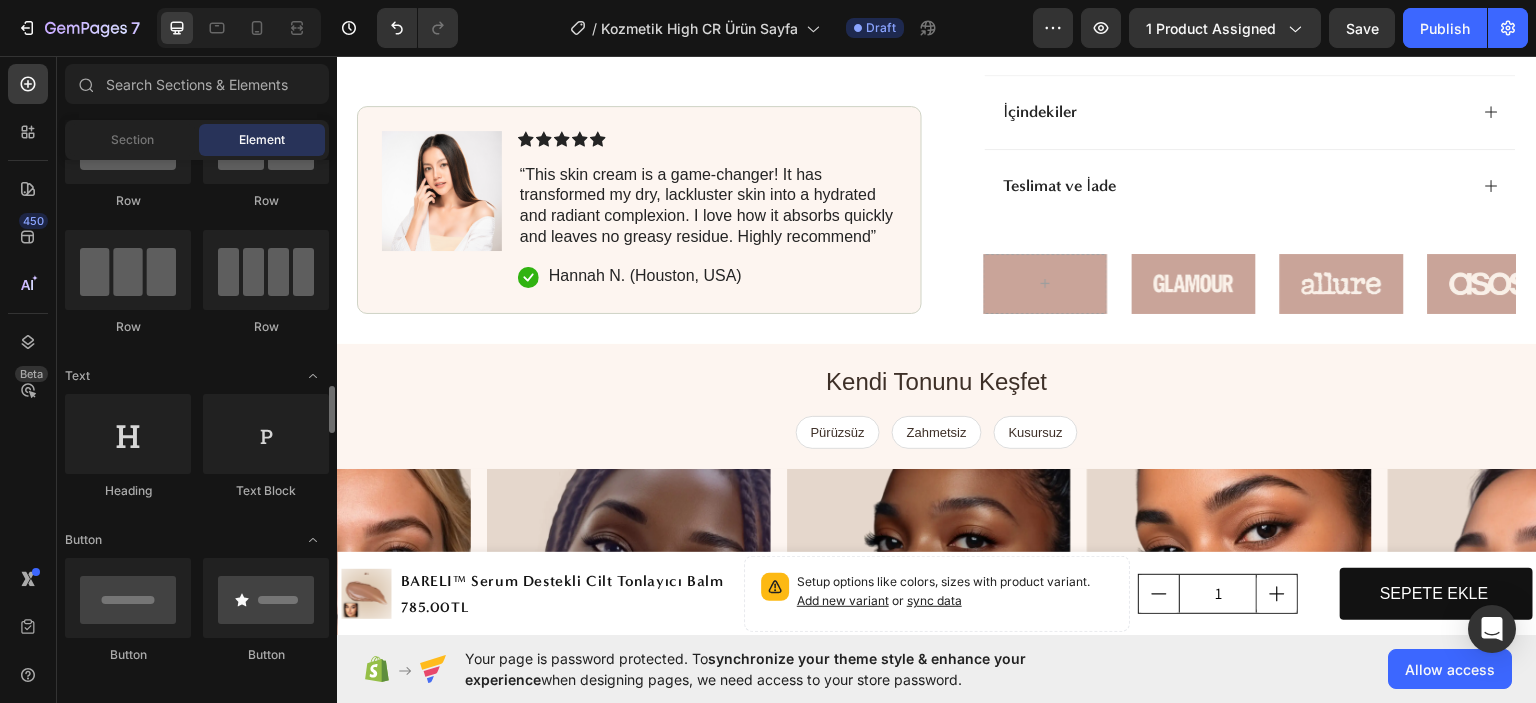 scroll, scrollTop: 400, scrollLeft: 0, axis: vertical 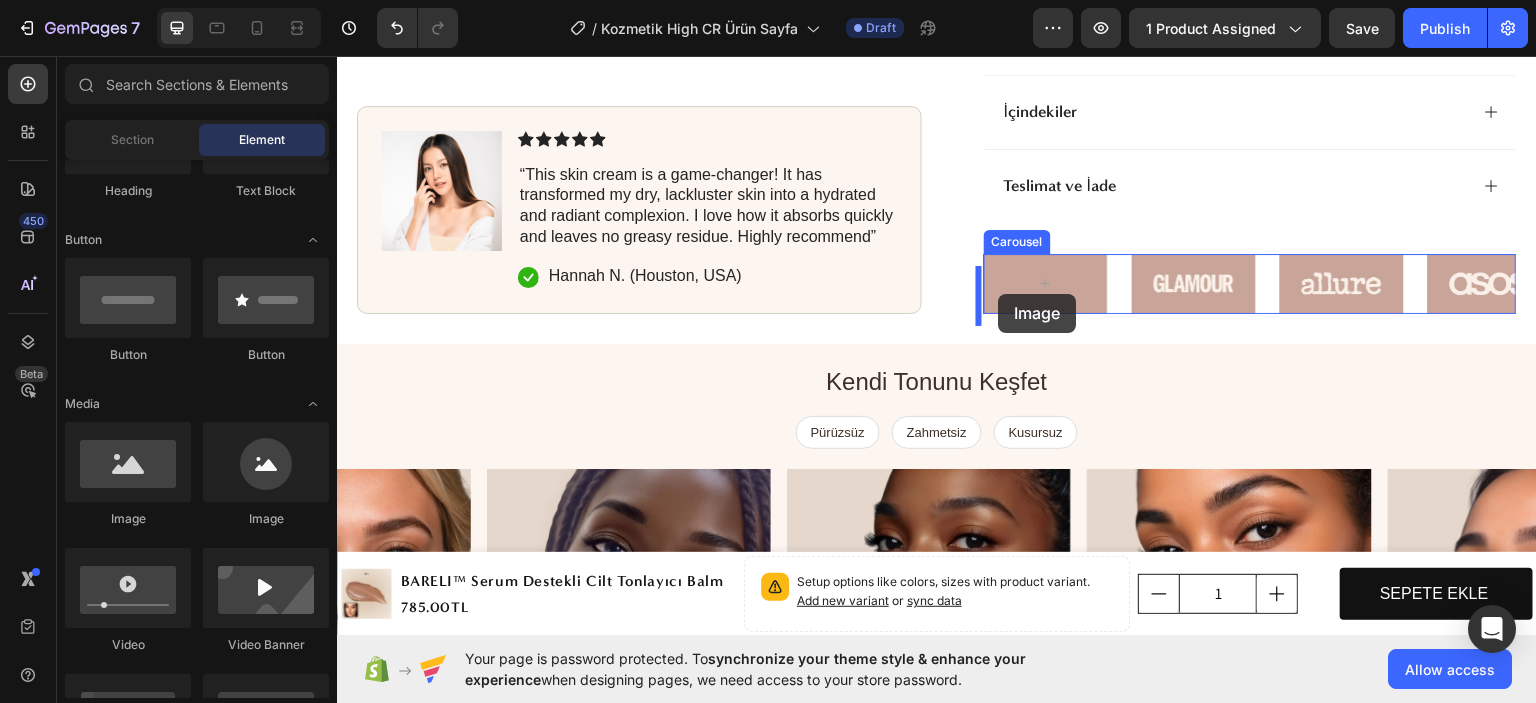 drag, startPoint x: 465, startPoint y: 527, endPoint x: 999, endPoint y: 293, distance: 583.0197 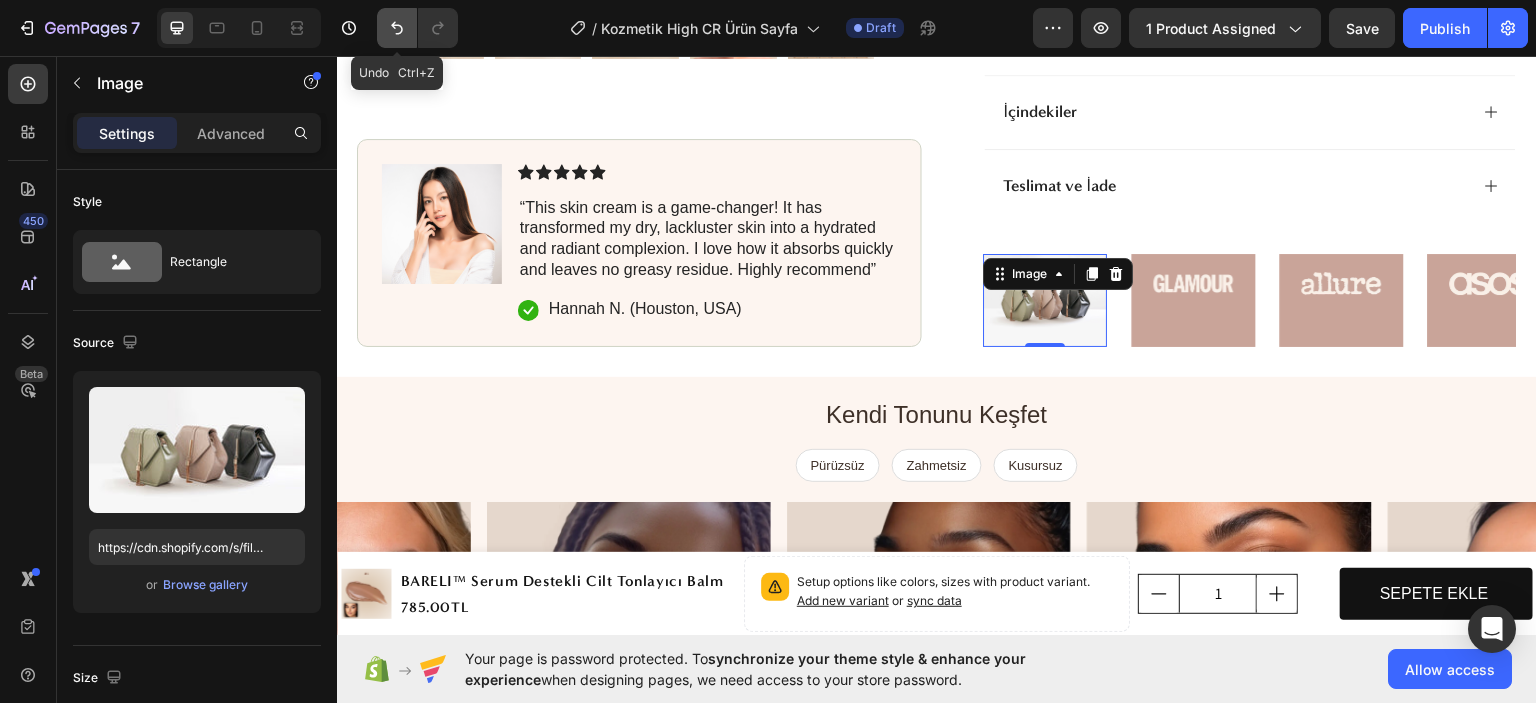 click 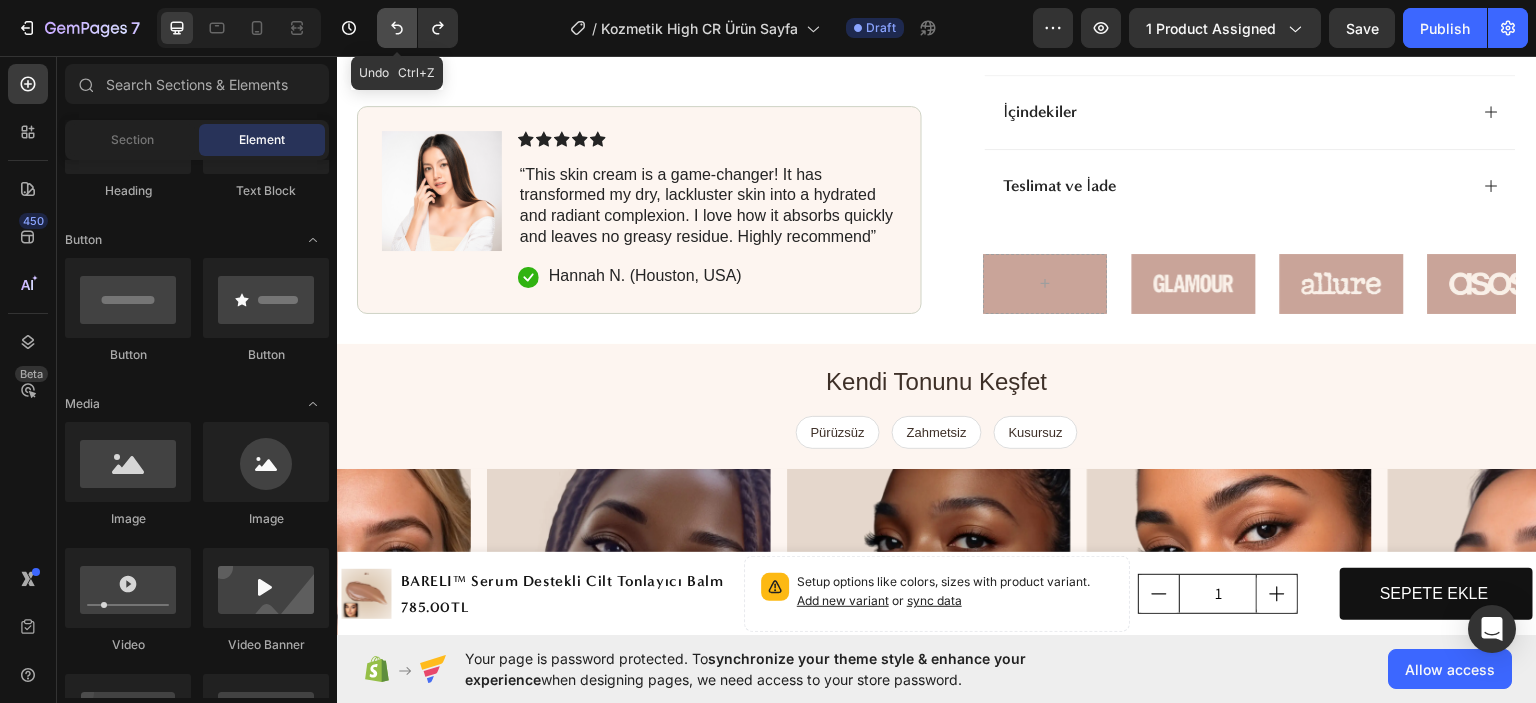 click 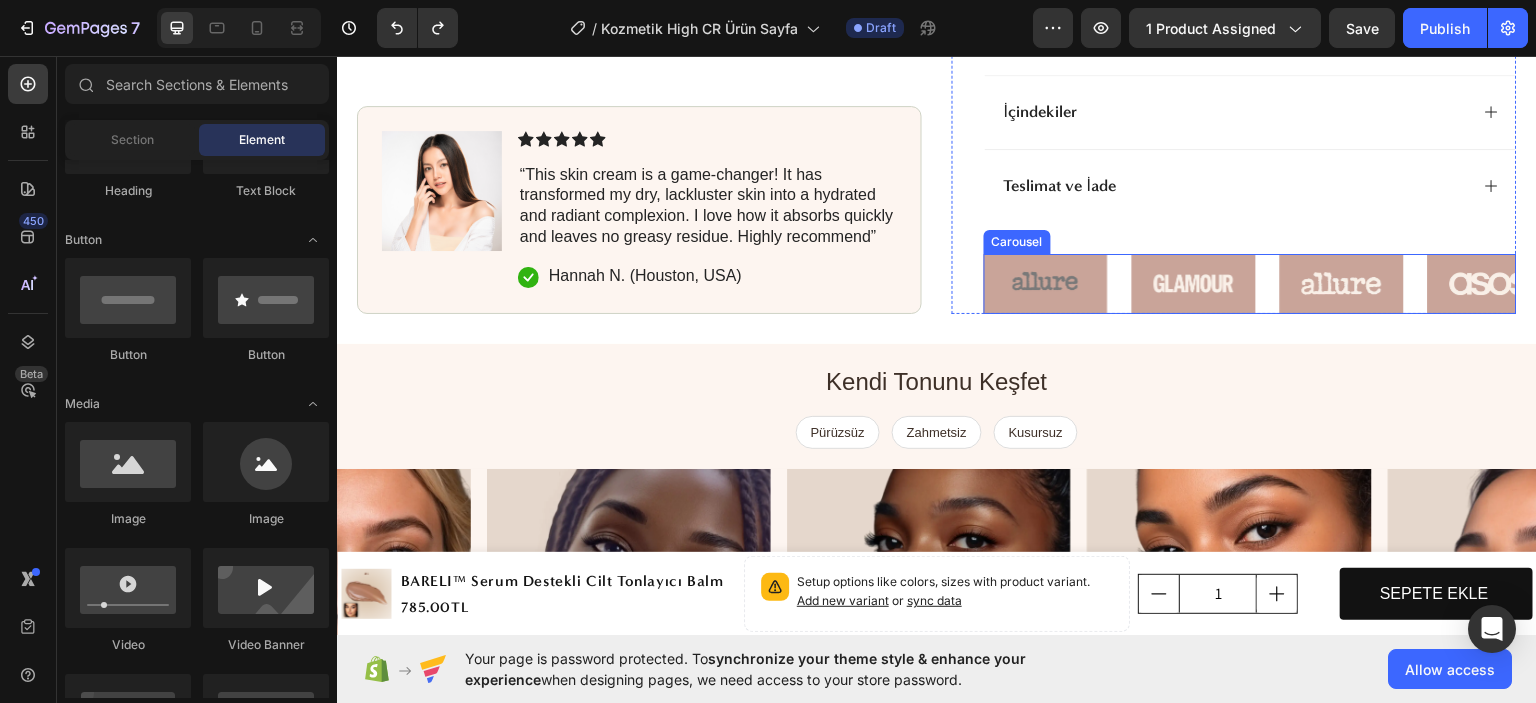 click on "Image Image Image Image Image" at bounding box center (1250, 283) 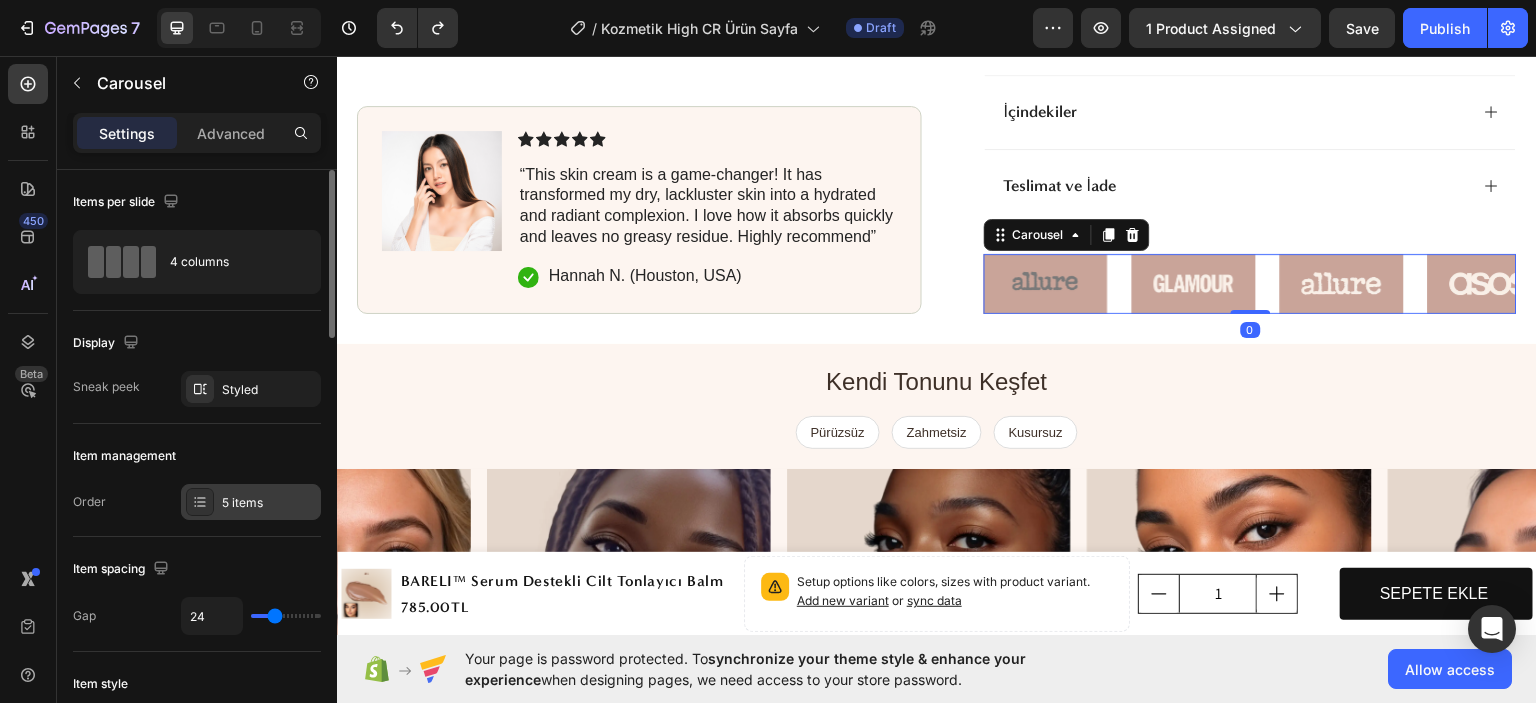 click on "5 items" at bounding box center [269, 503] 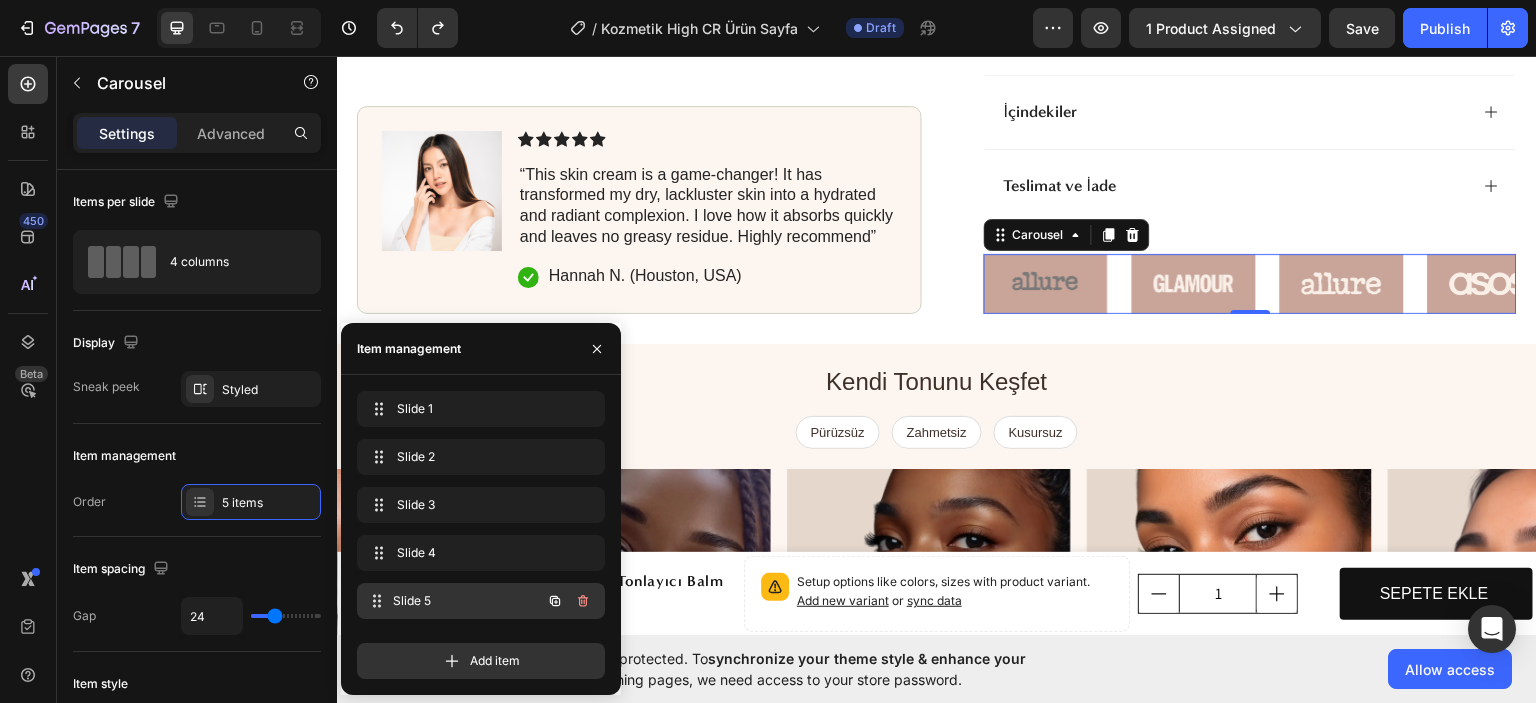 click on "Slide 5" at bounding box center [467, 601] 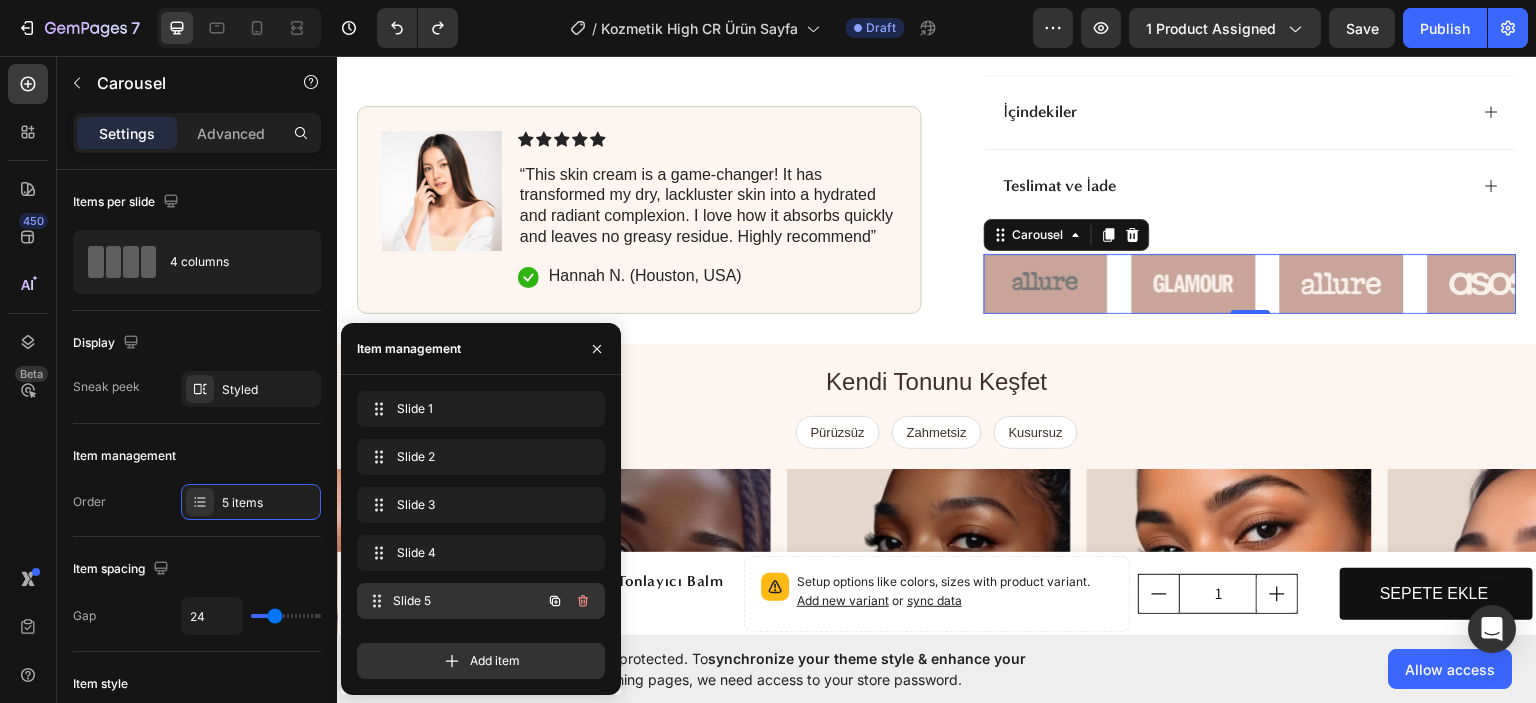 click on "Slide 5" at bounding box center (467, 601) 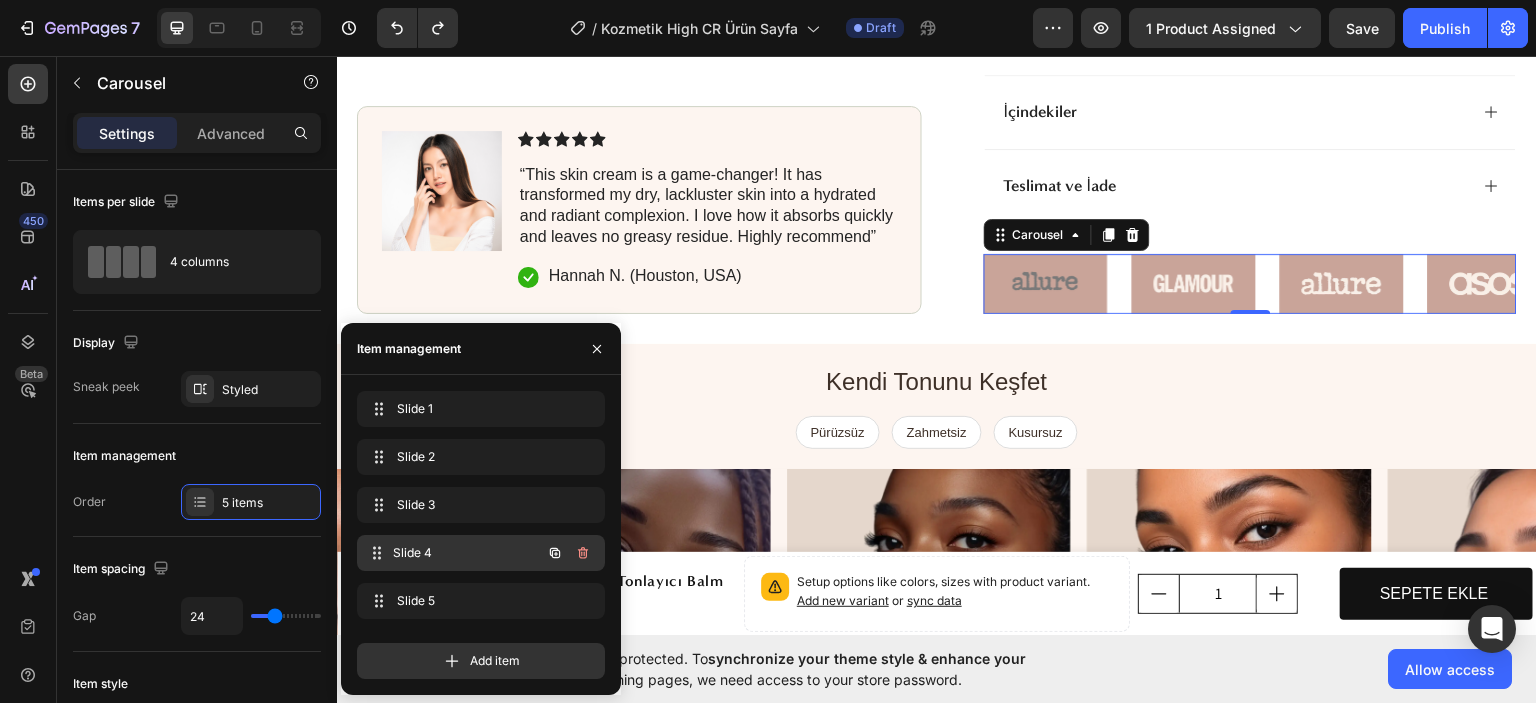 click on "Slide 4 Slide 4" at bounding box center [481, 553] 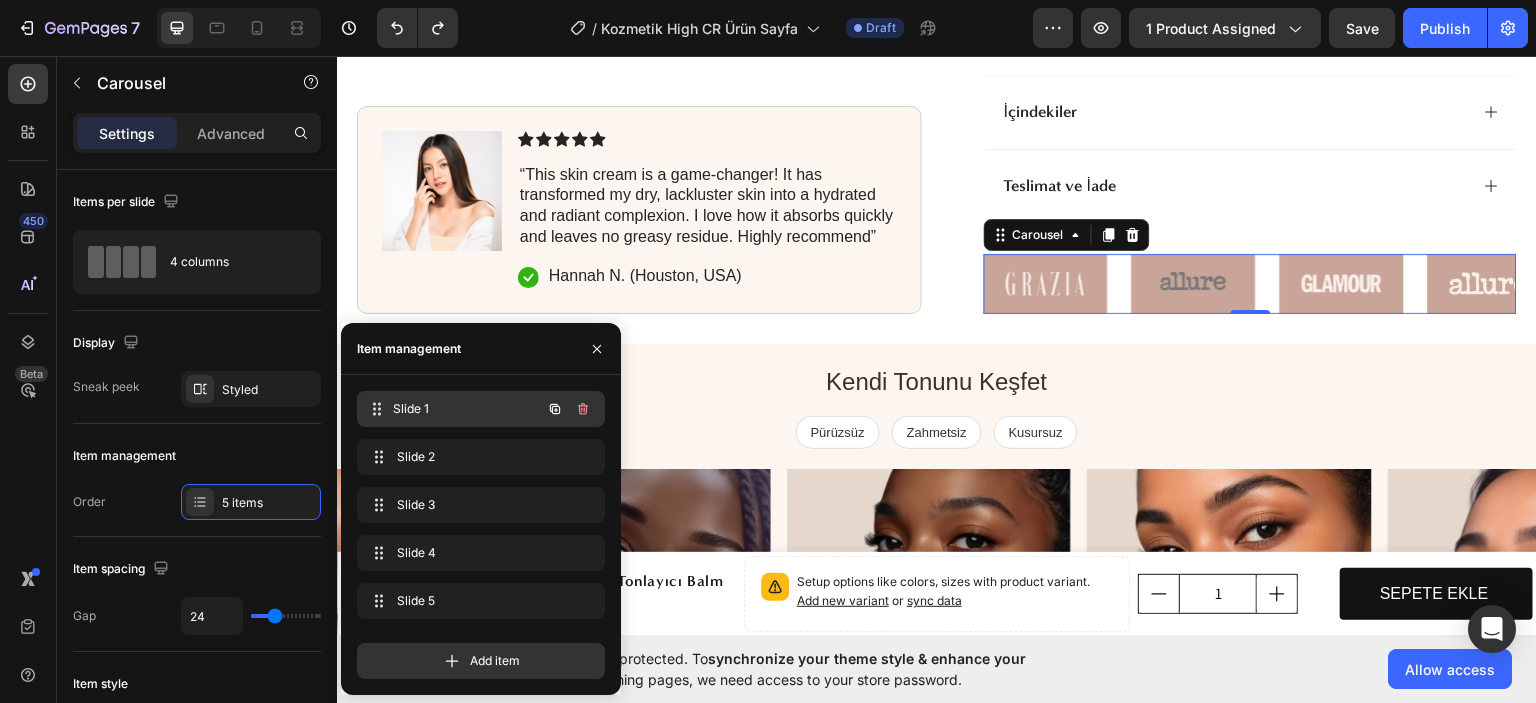 click on "Slide 1" at bounding box center [467, 409] 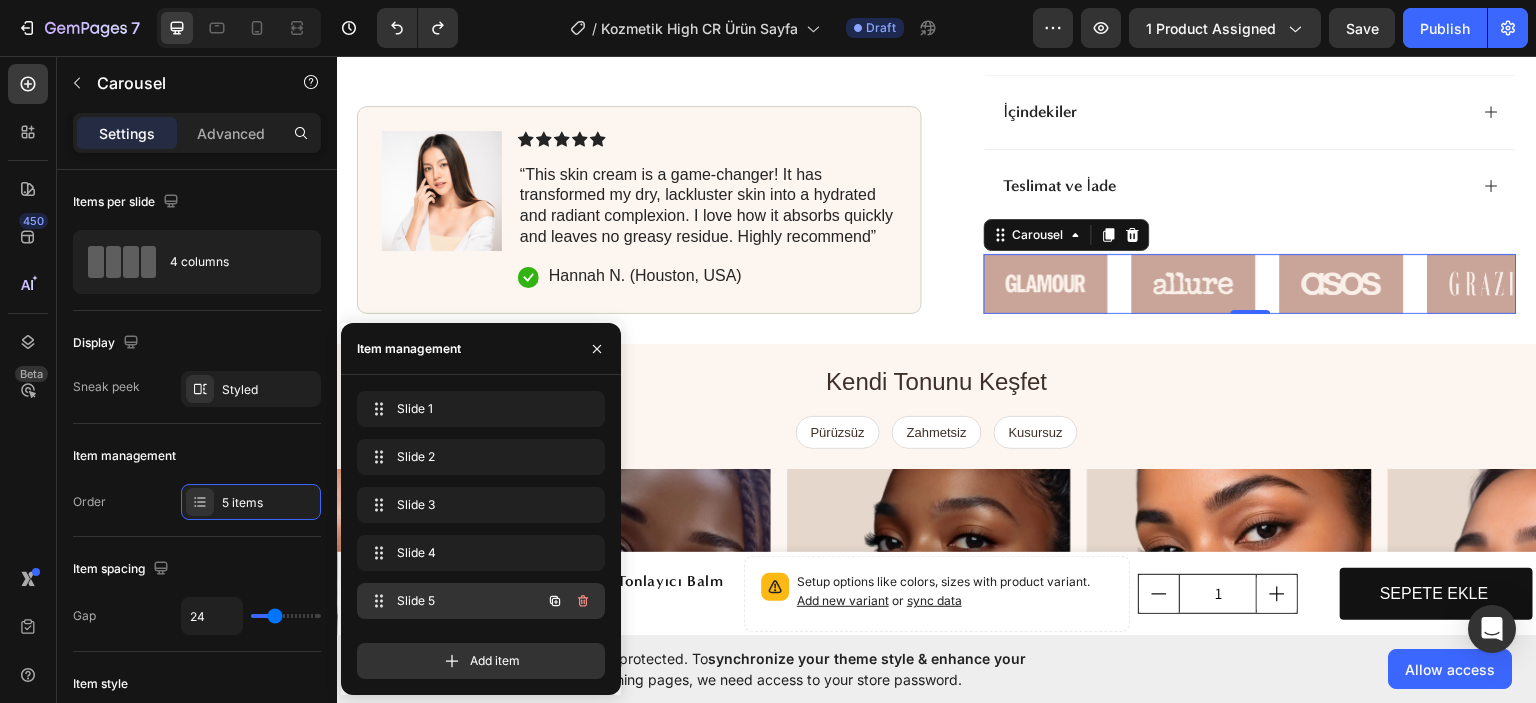 click on "Slide 5" at bounding box center [453, 601] 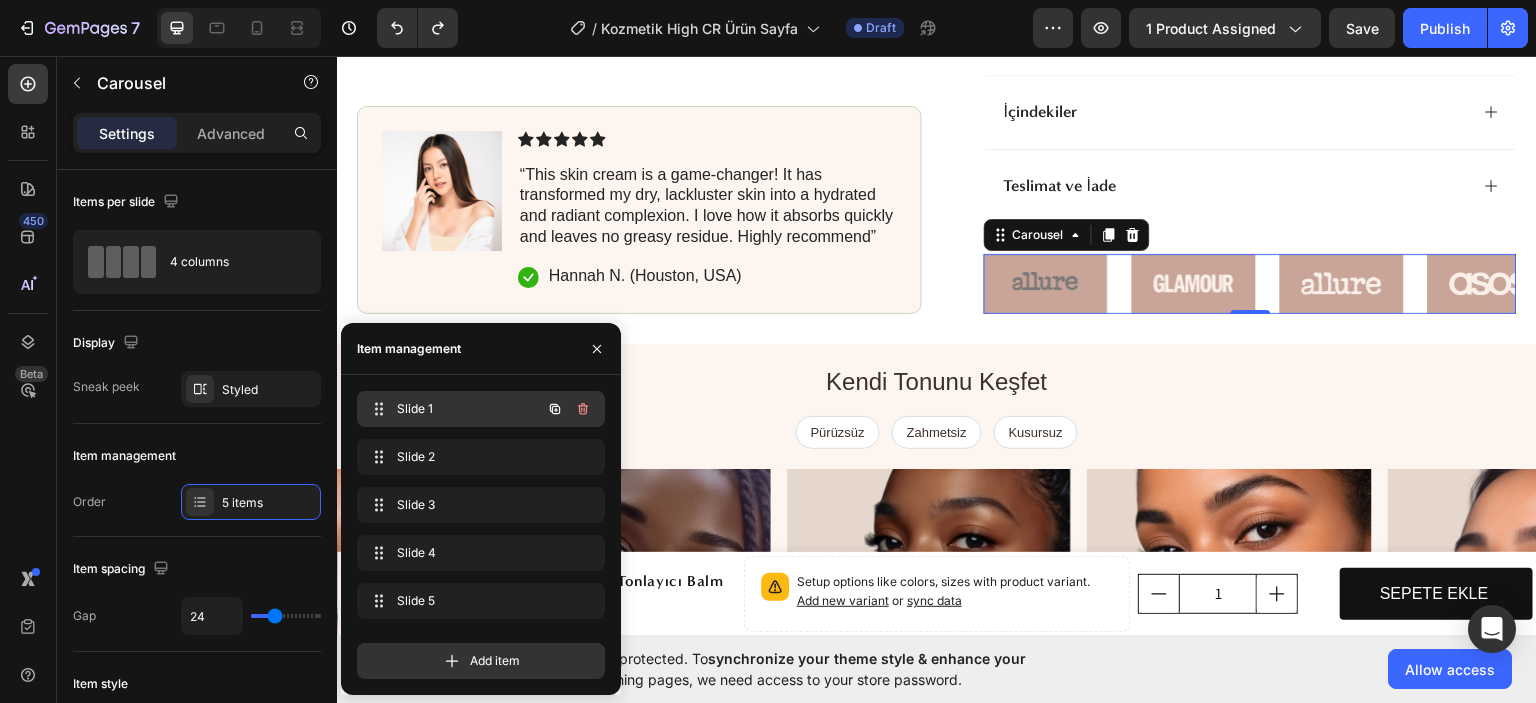 click on "Slide 1" at bounding box center (453, 409) 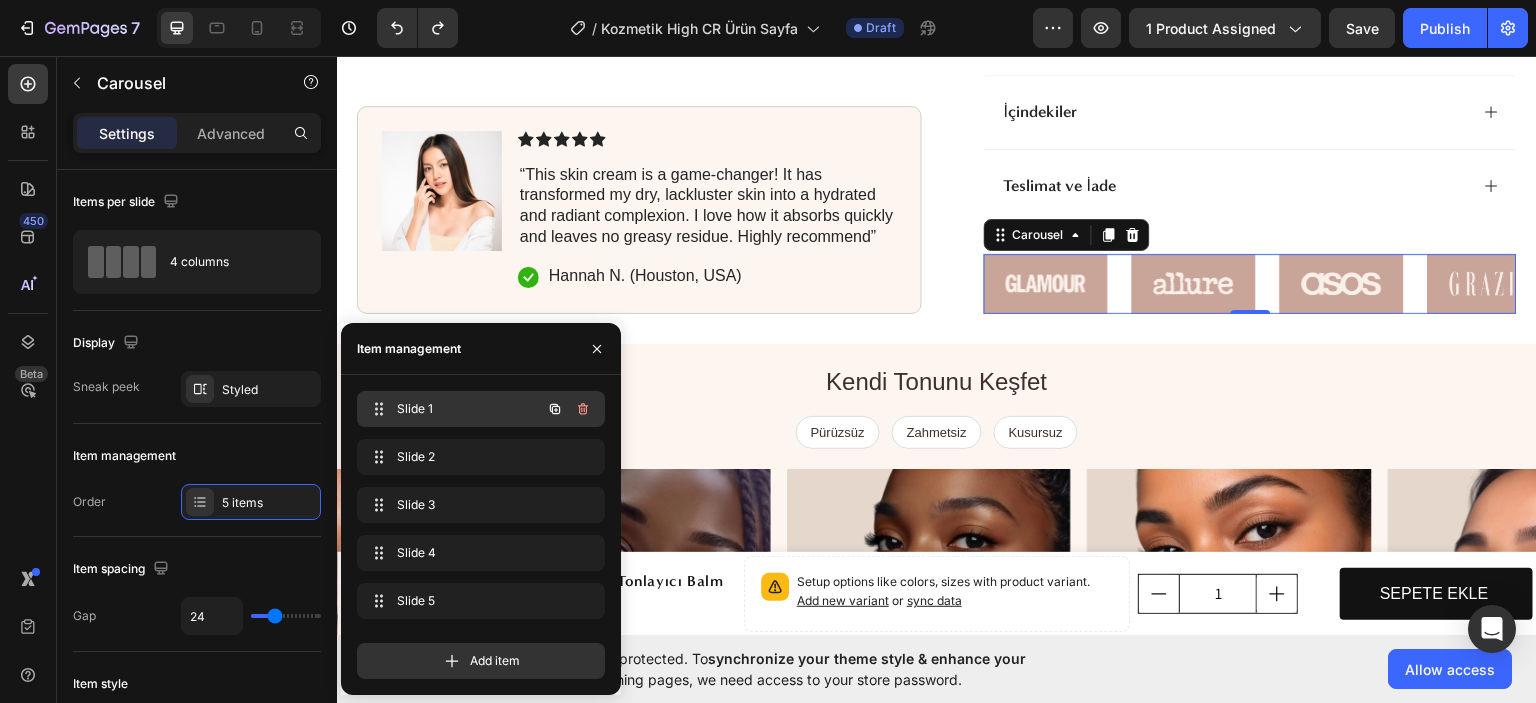 click on "Slide 1" at bounding box center [453, 409] 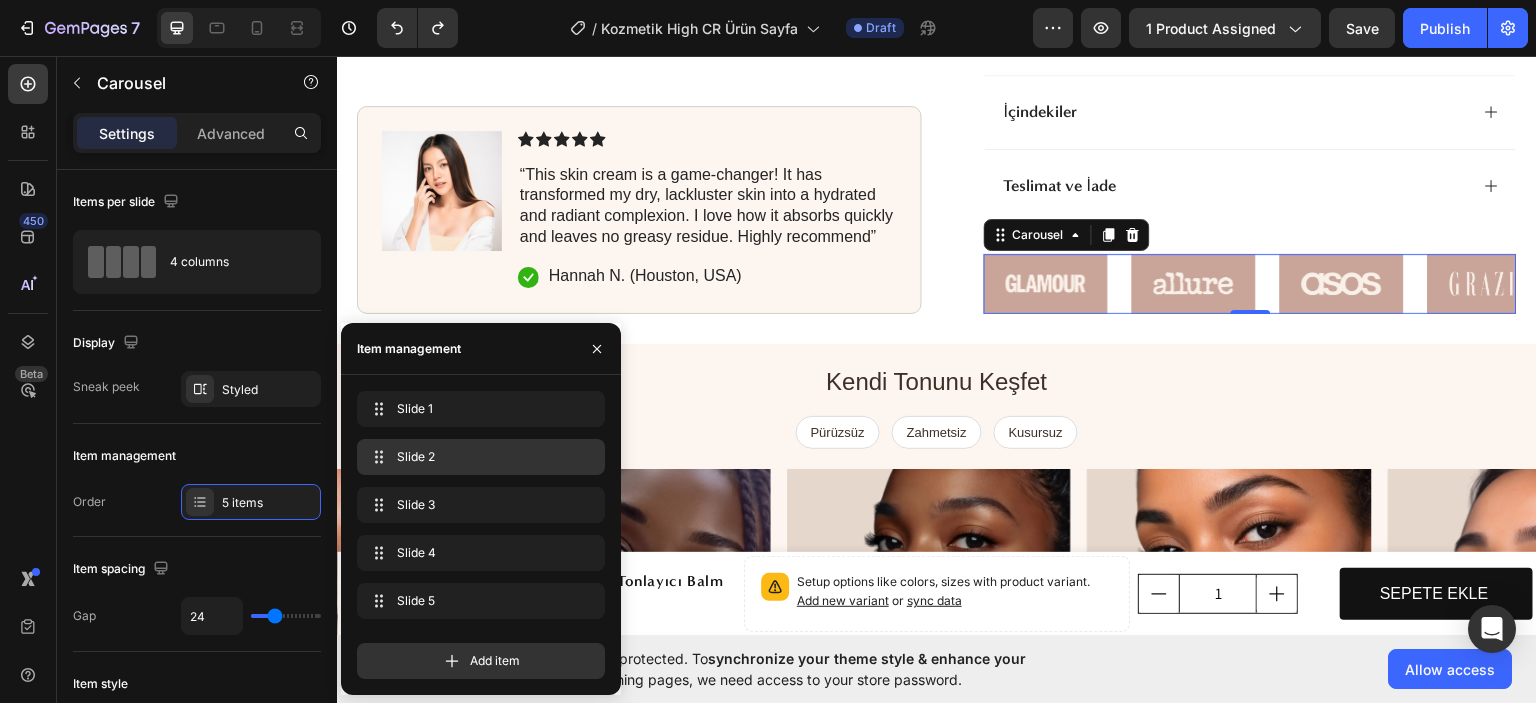 click on "Slide 2 Slide 2" at bounding box center (481, 457) 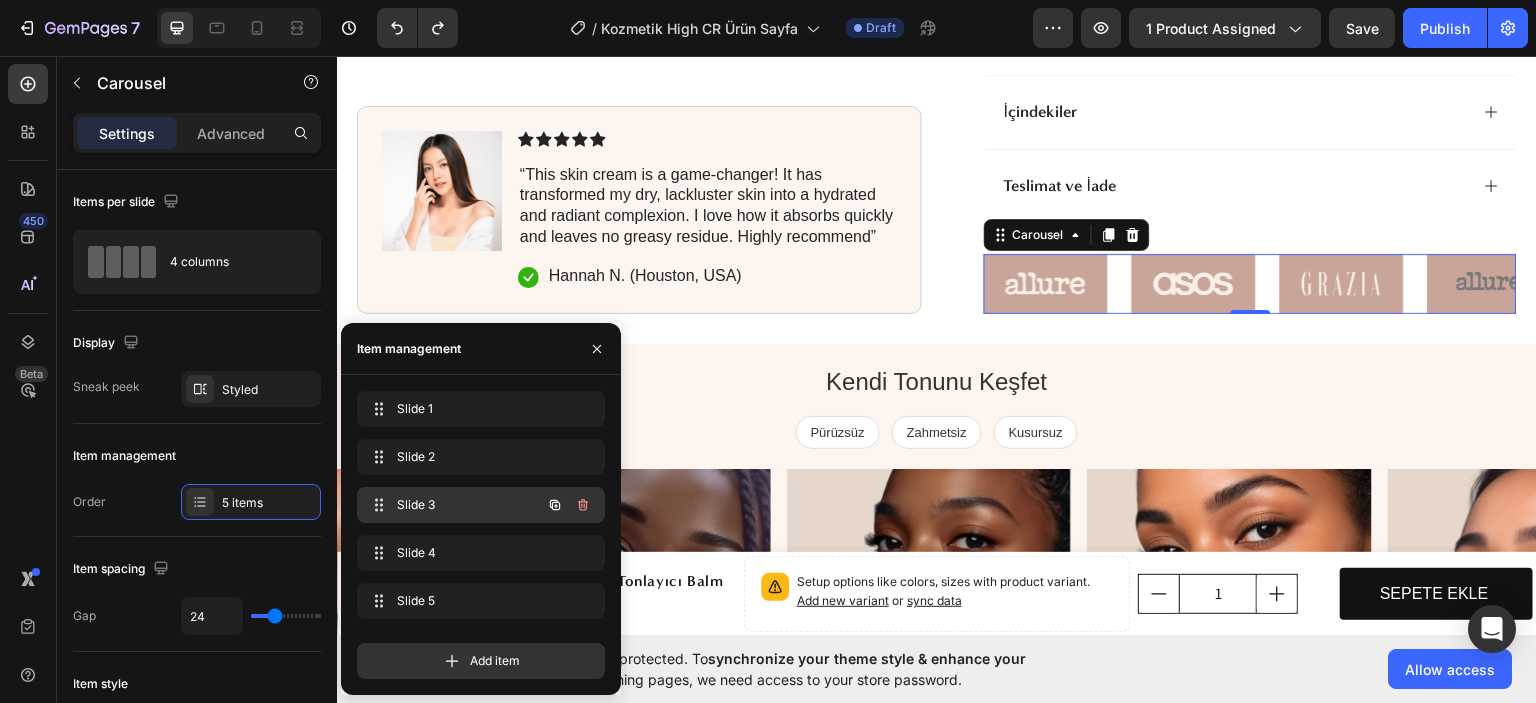click on "Slide 3 Slide 3" at bounding box center [481, 505] 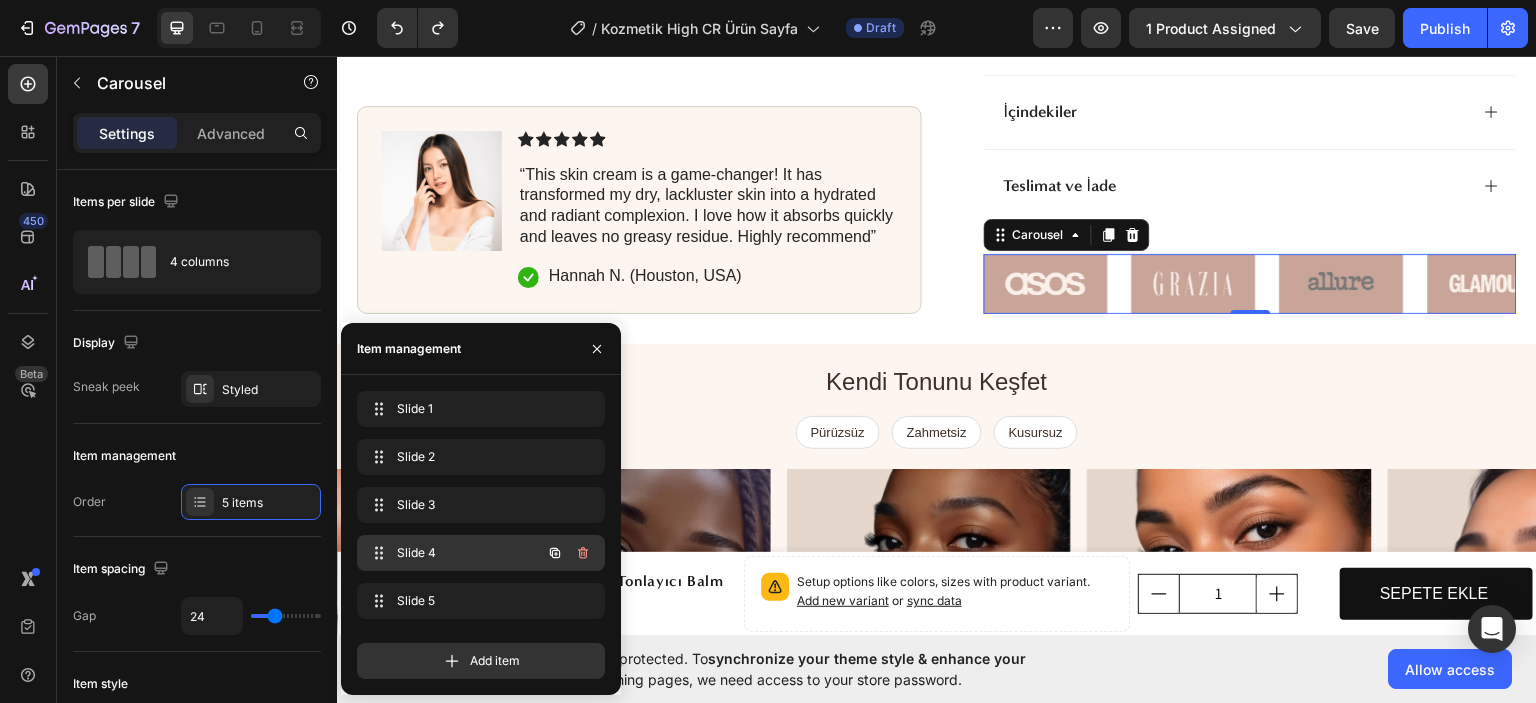 click on "Slide 4 Slide 4" at bounding box center [453, 553] 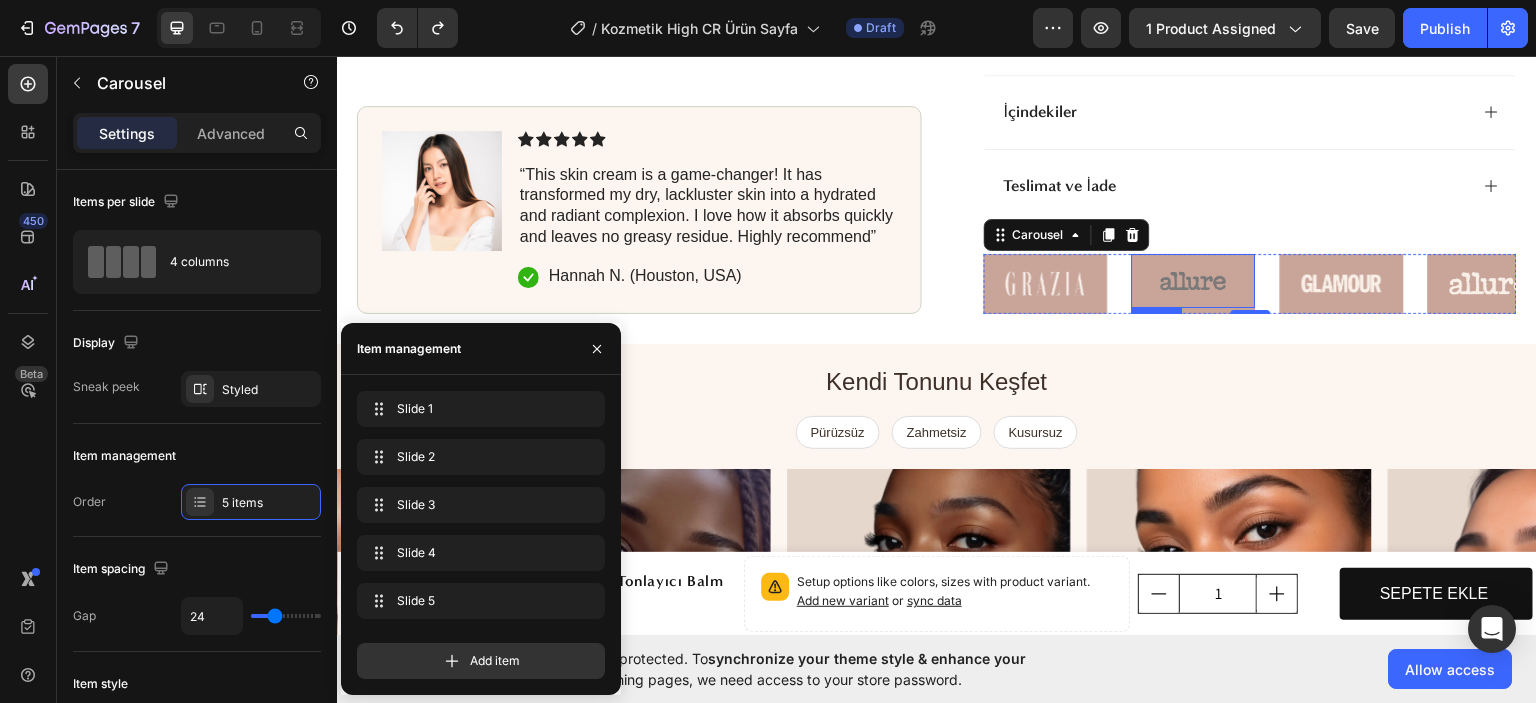 click at bounding box center (1194, 280) 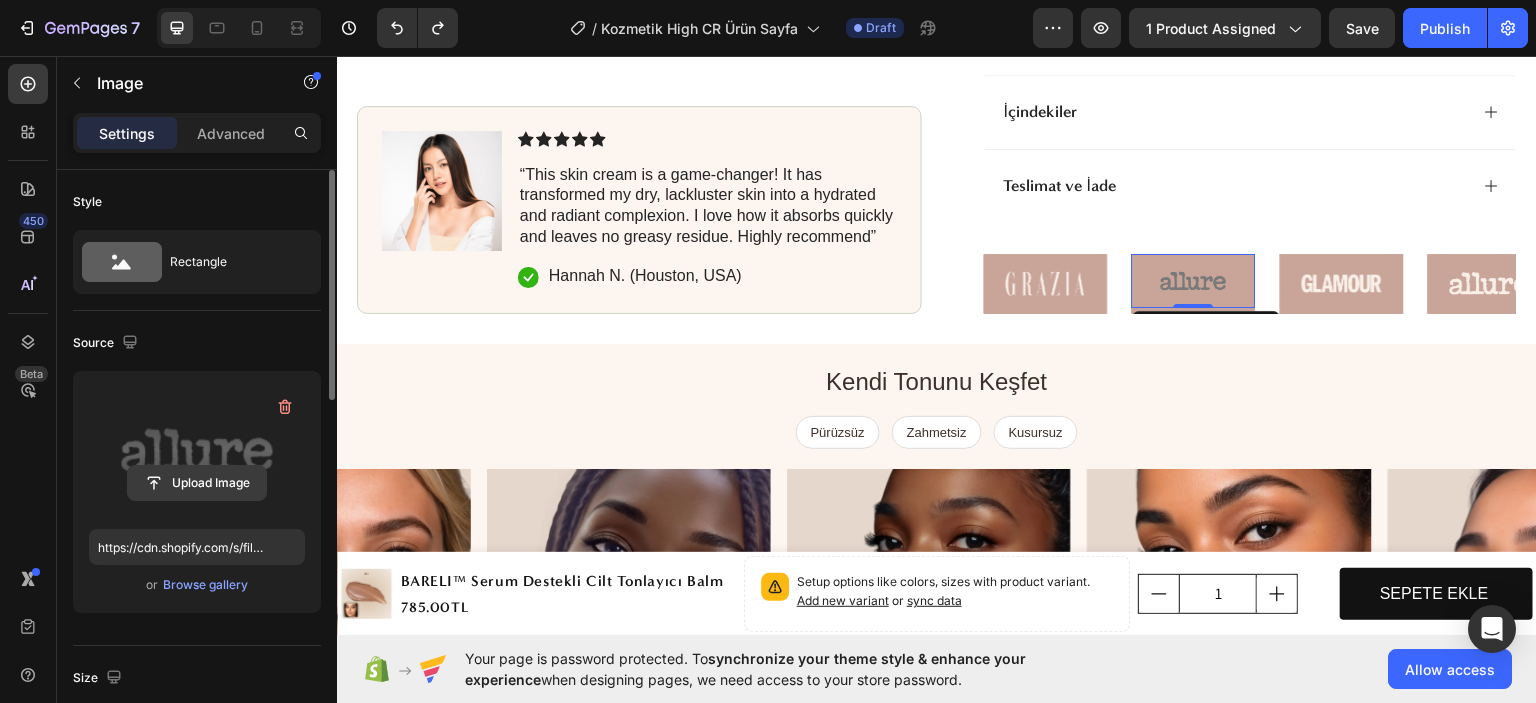 click 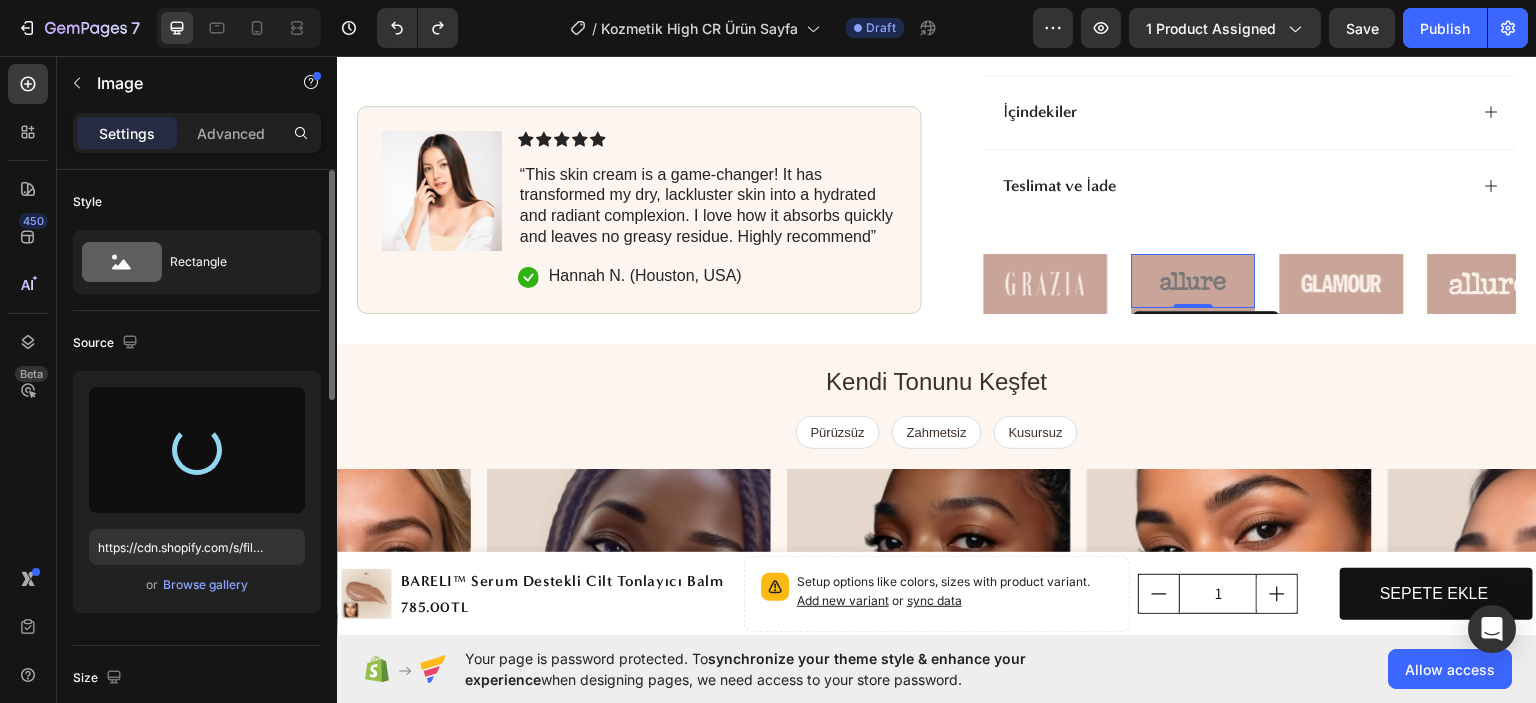 type on "https://cdn.shopify.com/s/files/1/0656/3374/7150/files/gempages_578158889476817424-25bcf688-bf5e-4c91-b319-7217a7e4782e.png" 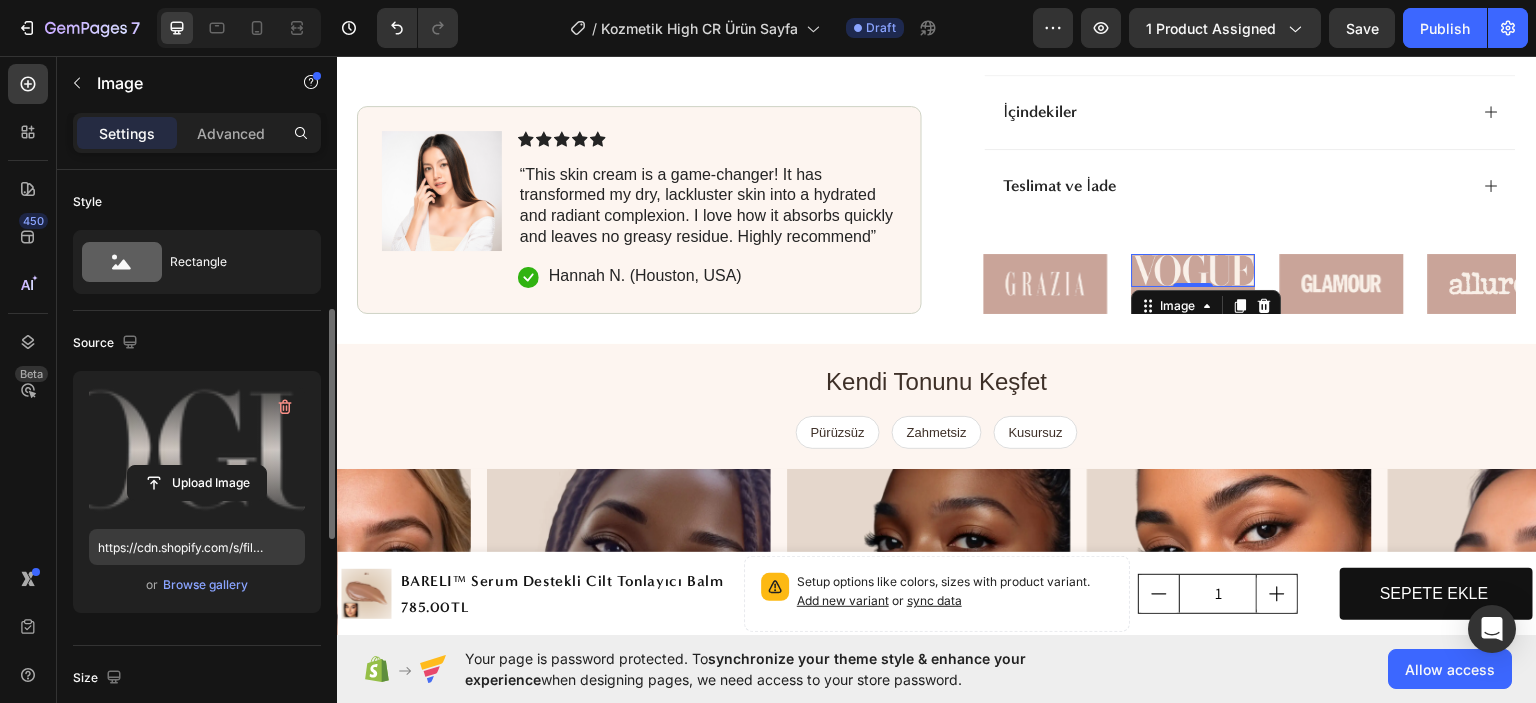 scroll, scrollTop: 200, scrollLeft: 0, axis: vertical 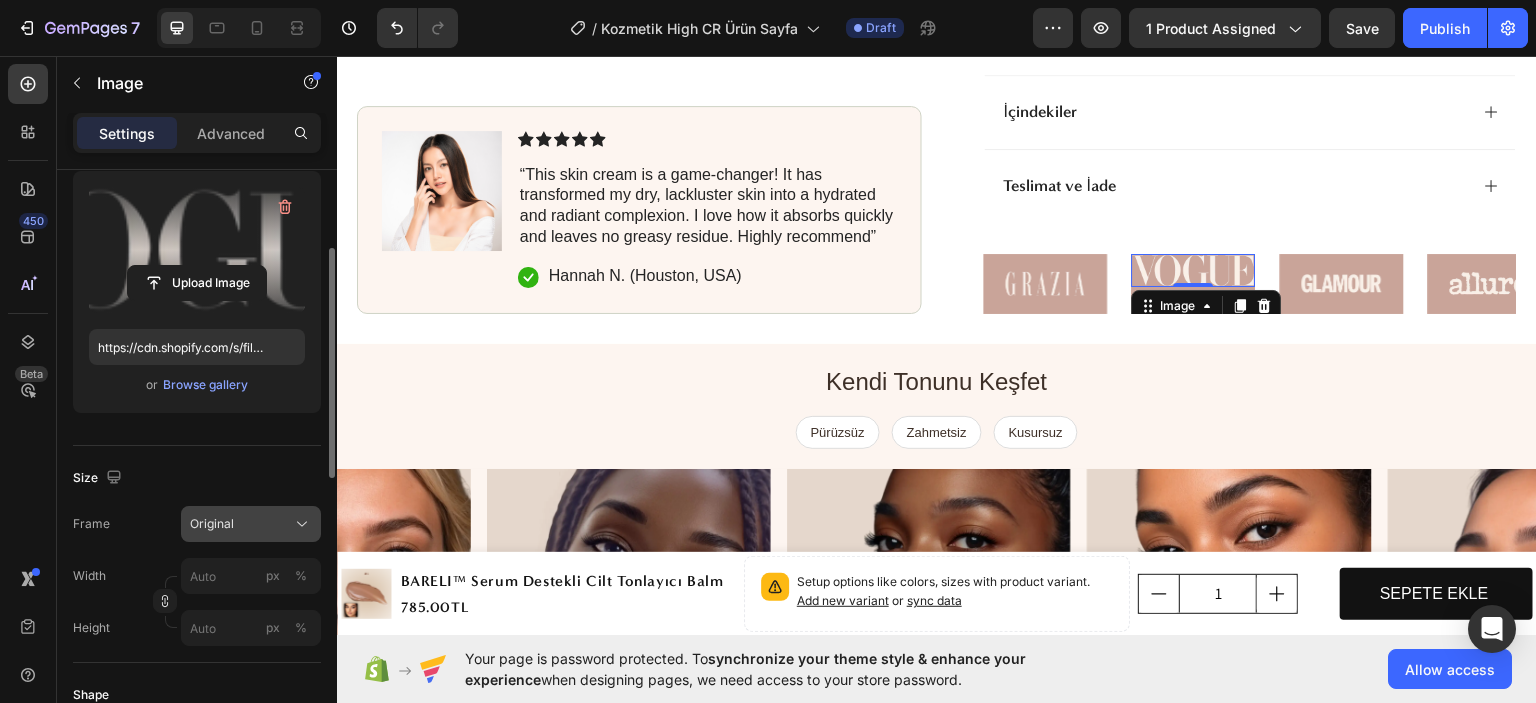 click on "Original" at bounding box center [251, 524] 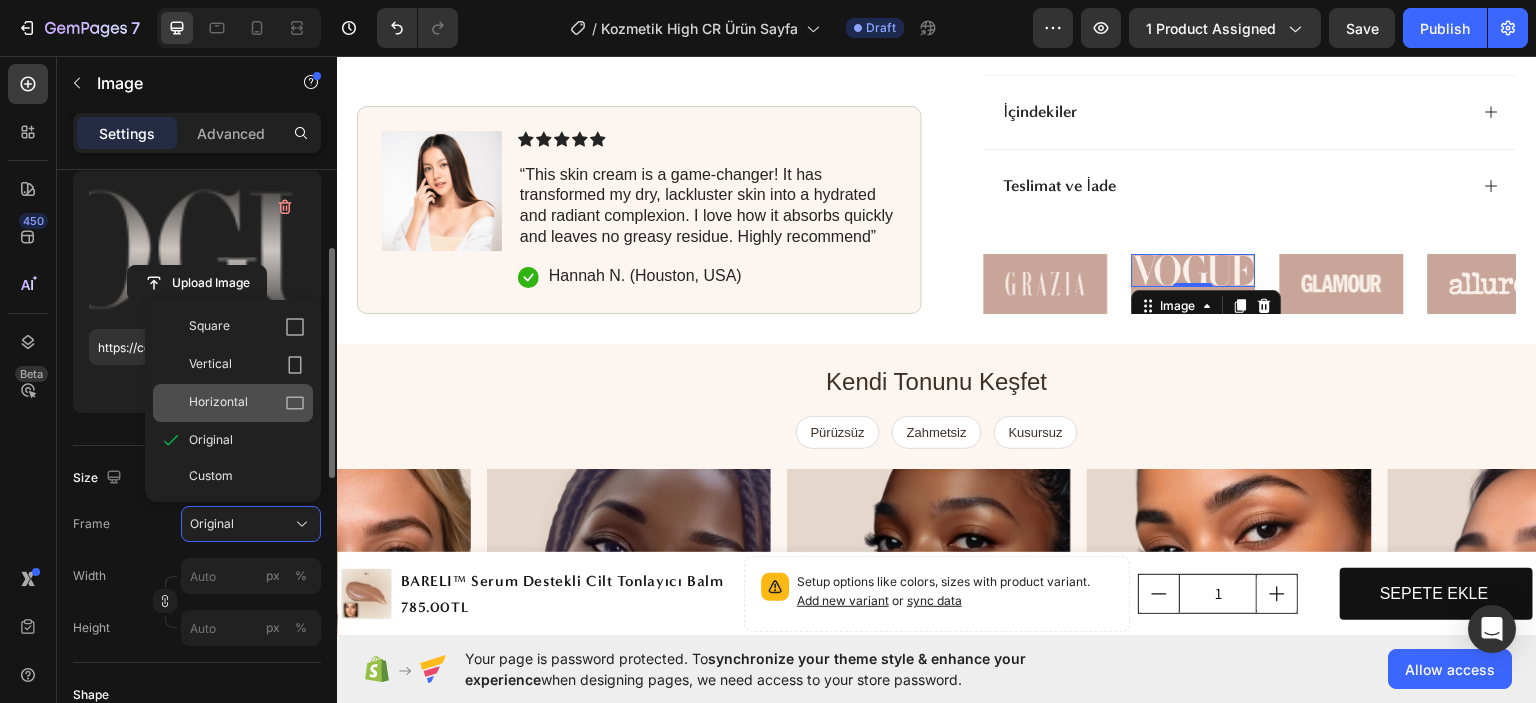 click on "Horizontal" at bounding box center (218, 403) 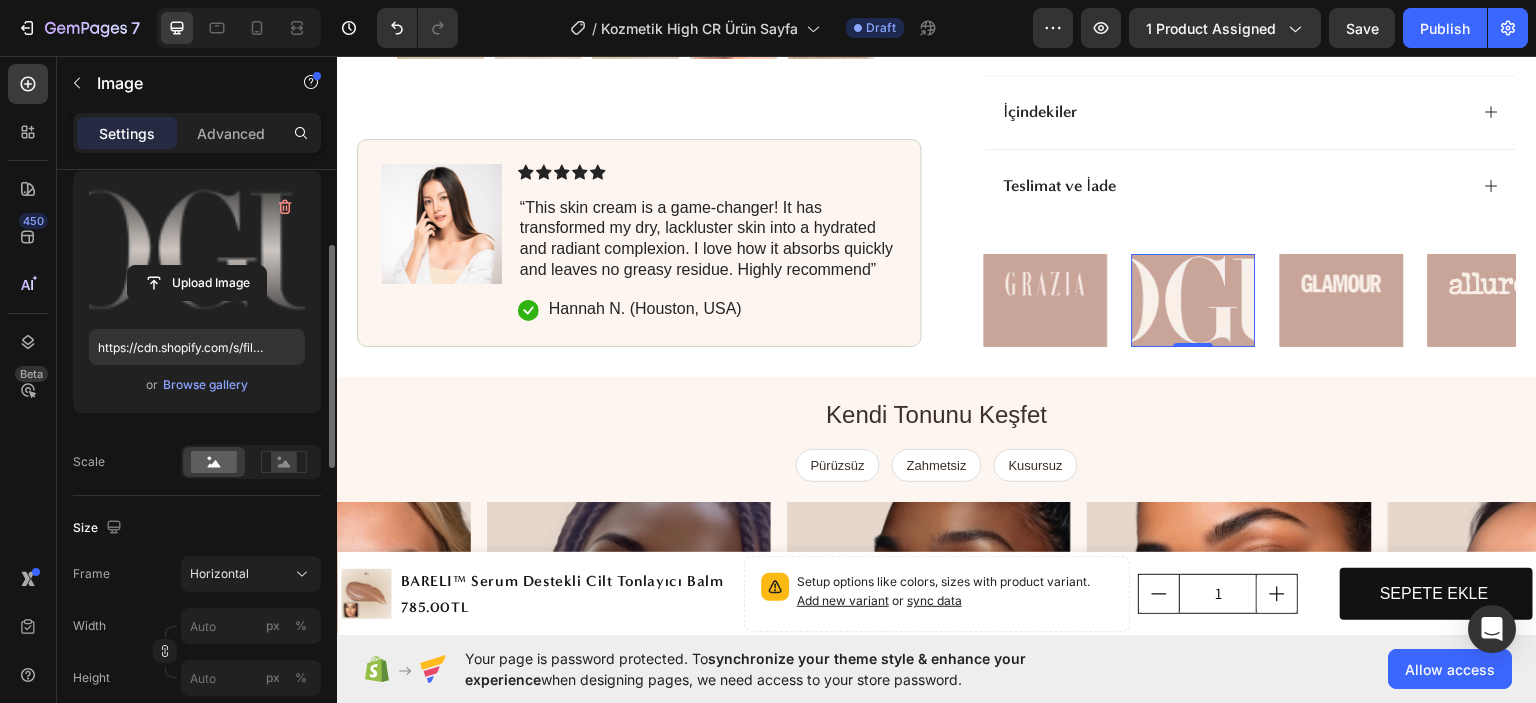scroll, scrollTop: 400, scrollLeft: 0, axis: vertical 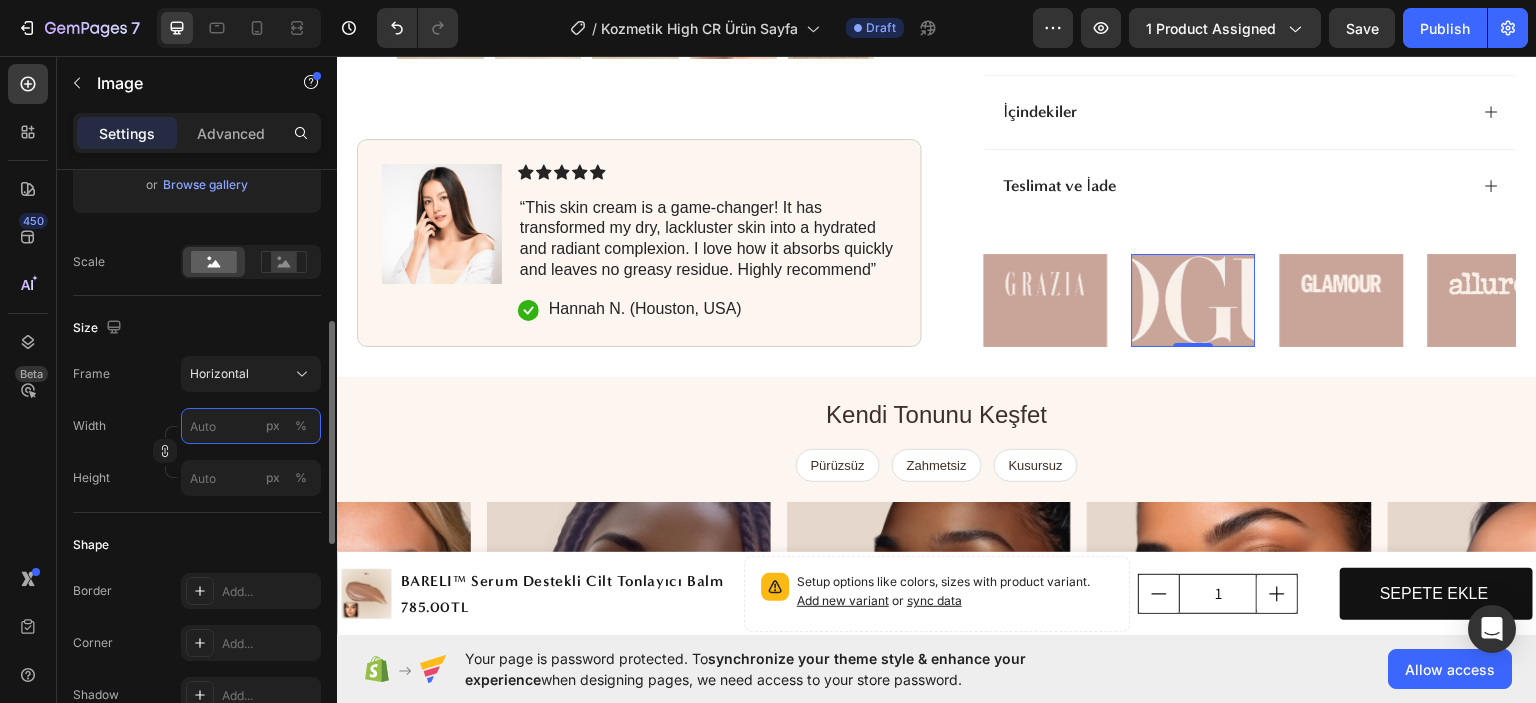 click on "px %" at bounding box center (251, 426) 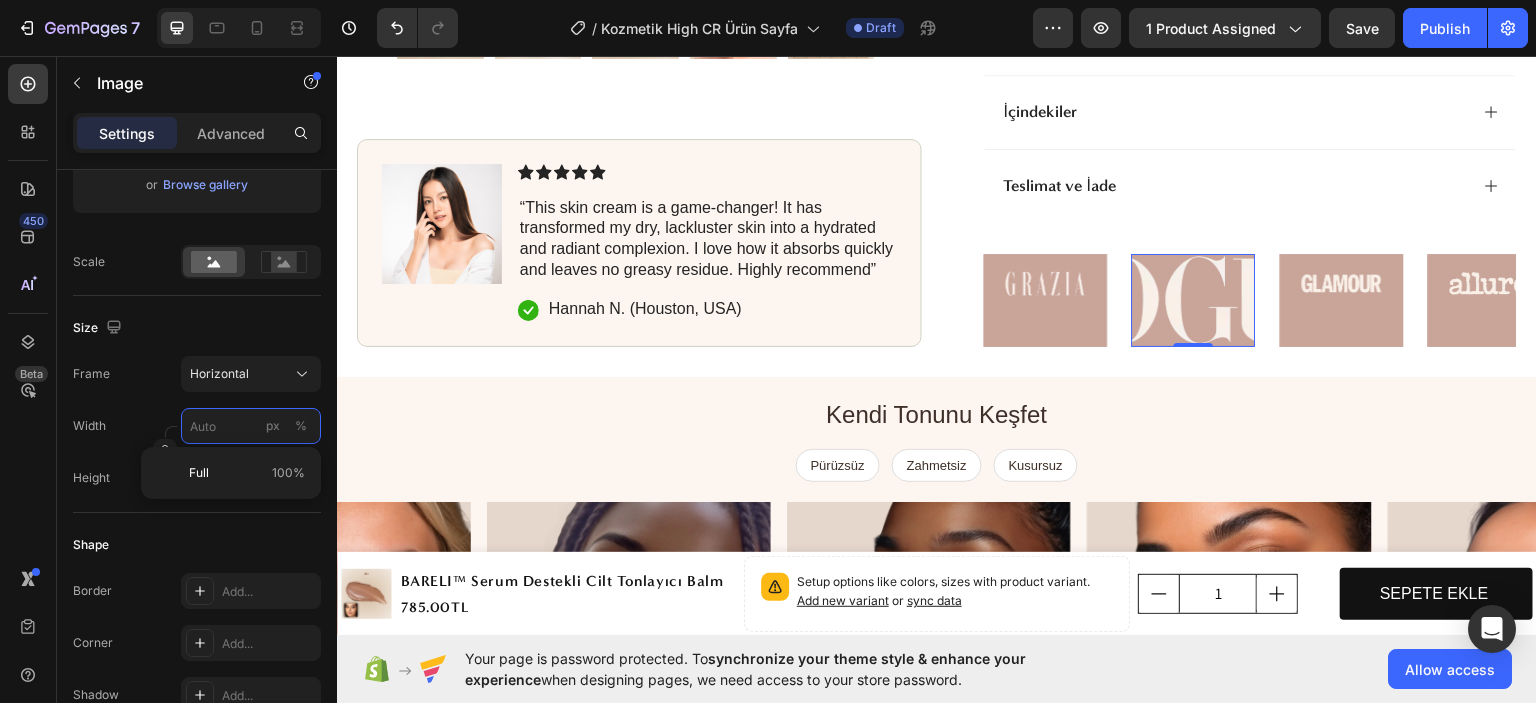 type on "8" 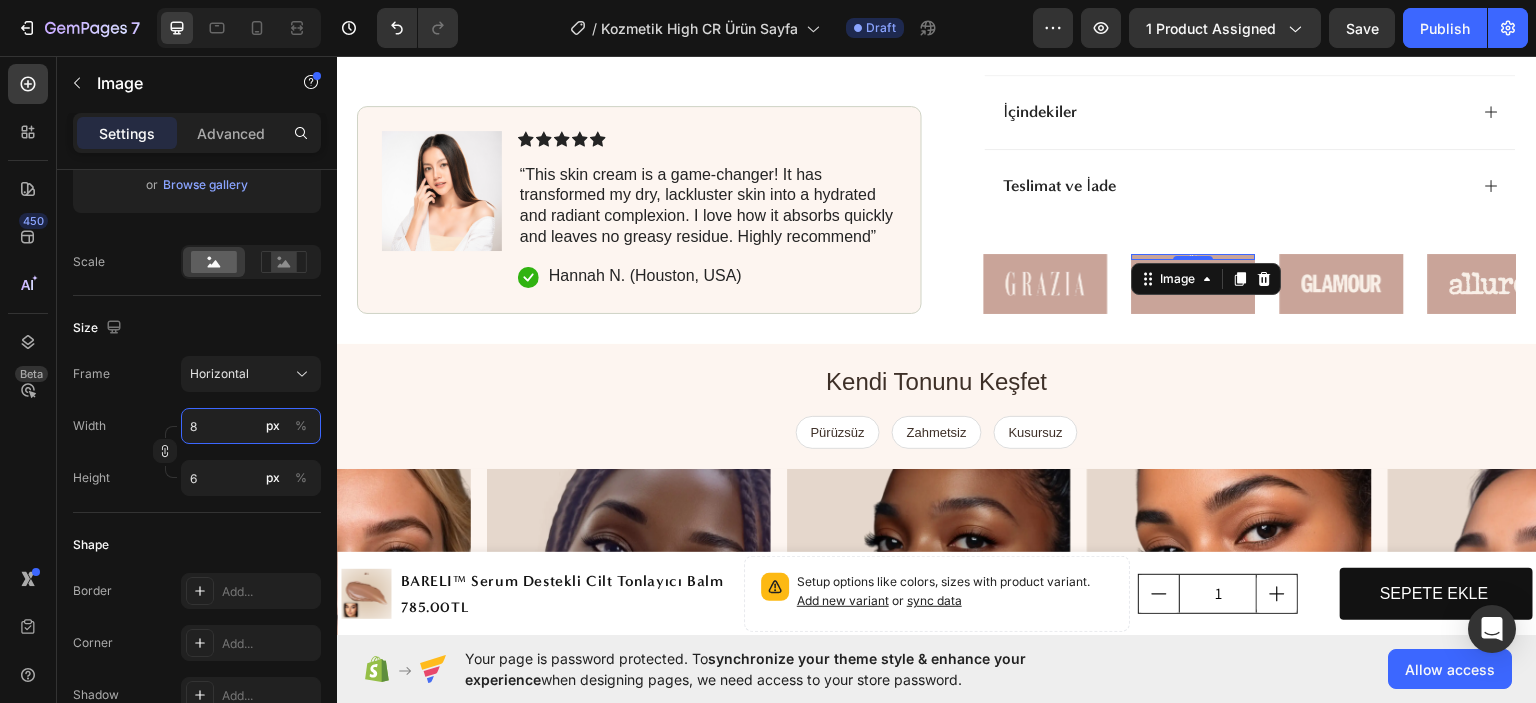 type on "80" 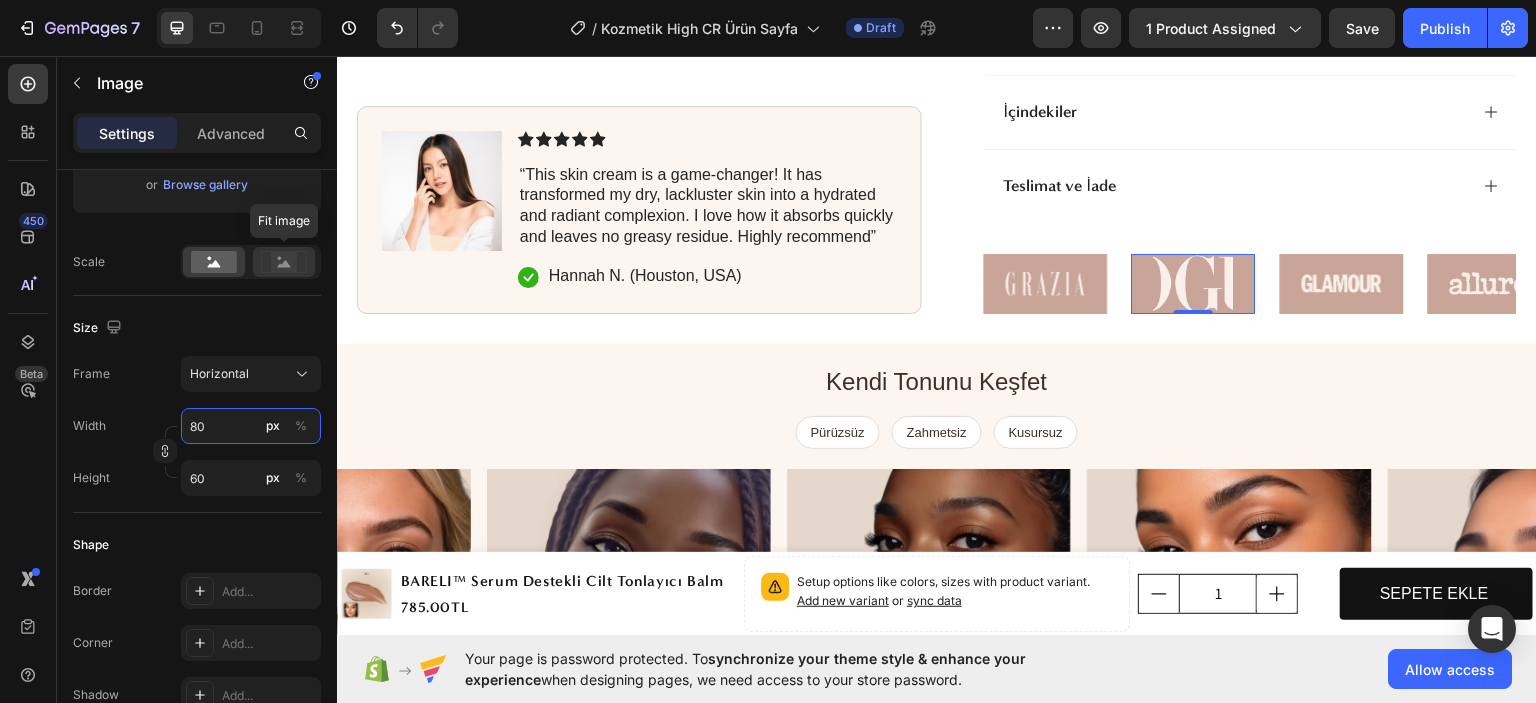 type on "80" 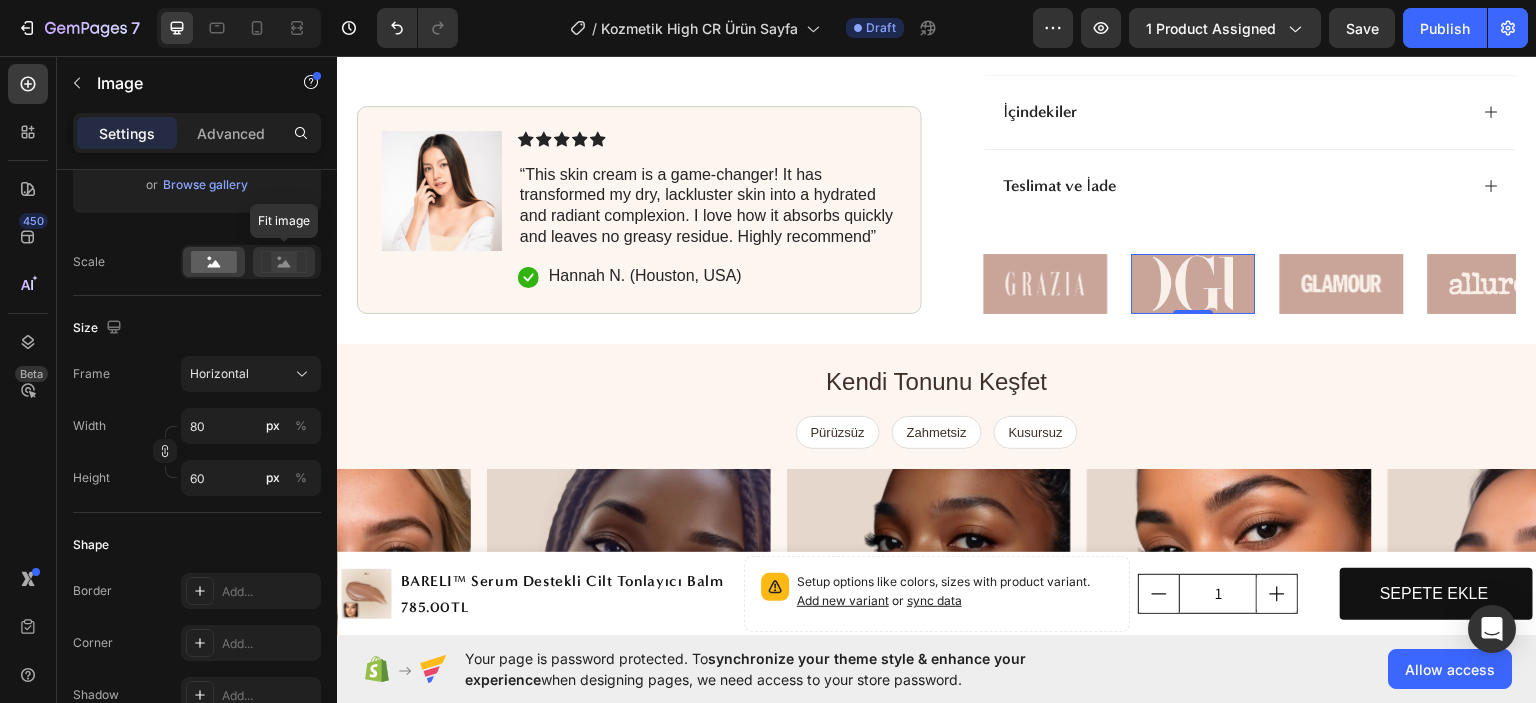 click 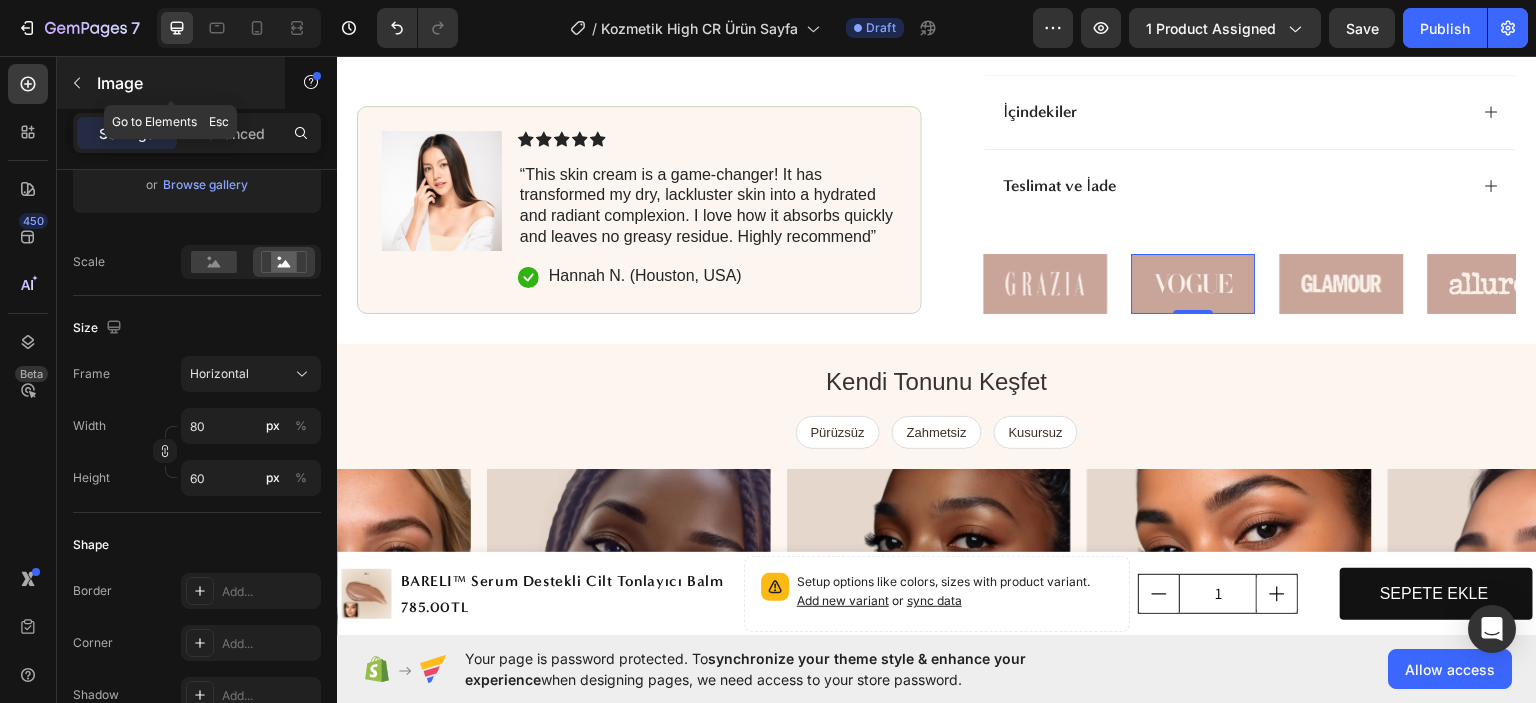 click at bounding box center (77, 83) 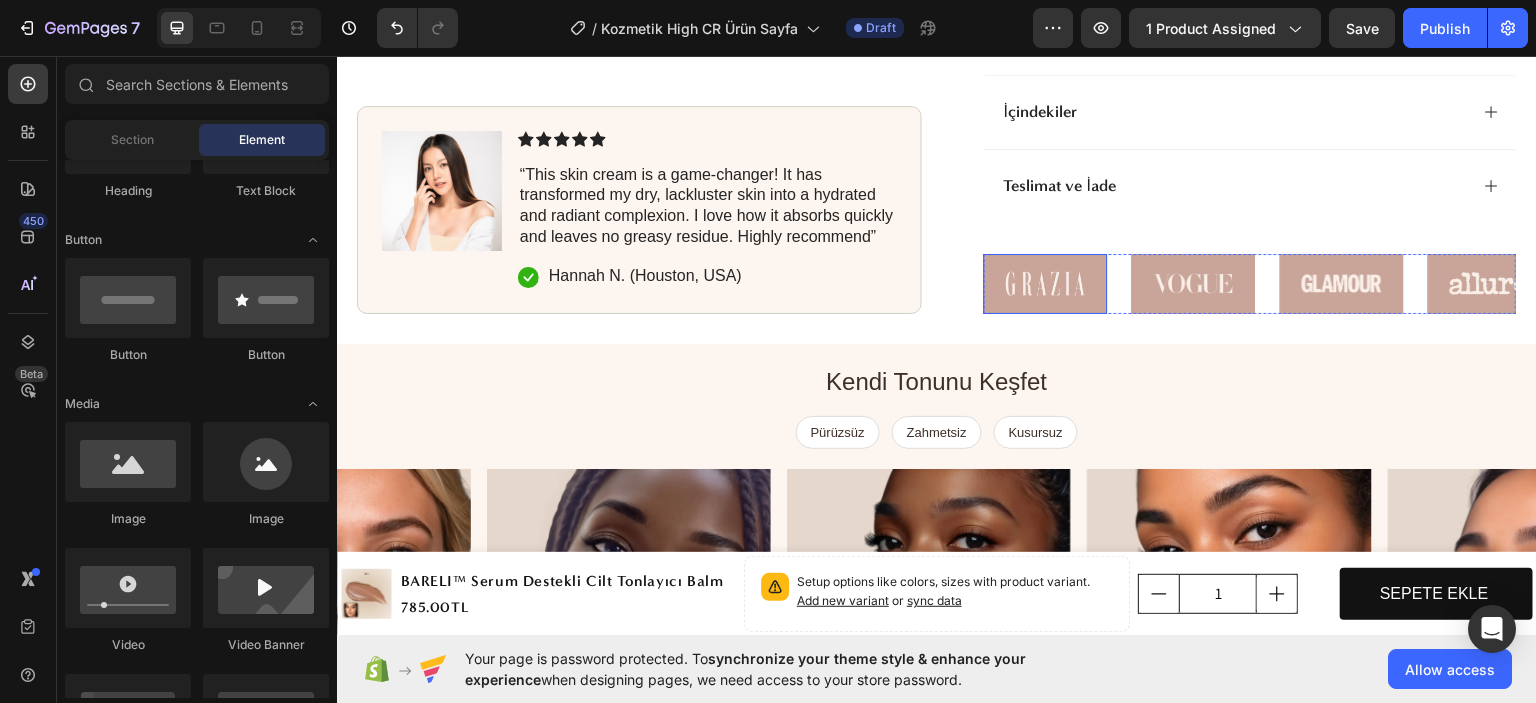 click at bounding box center [1046, 283] 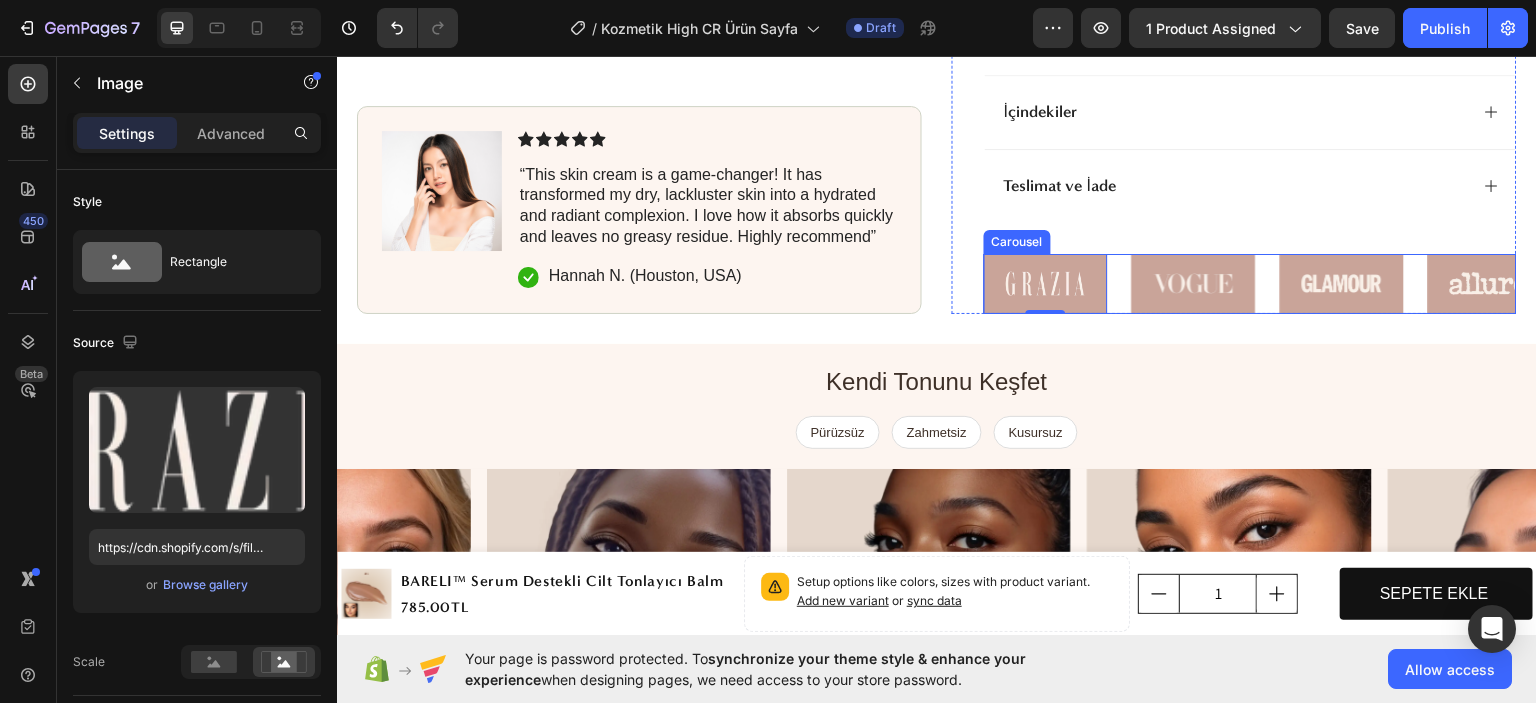 click on "Image Image Image Image   0 Image" at bounding box center (1250, 283) 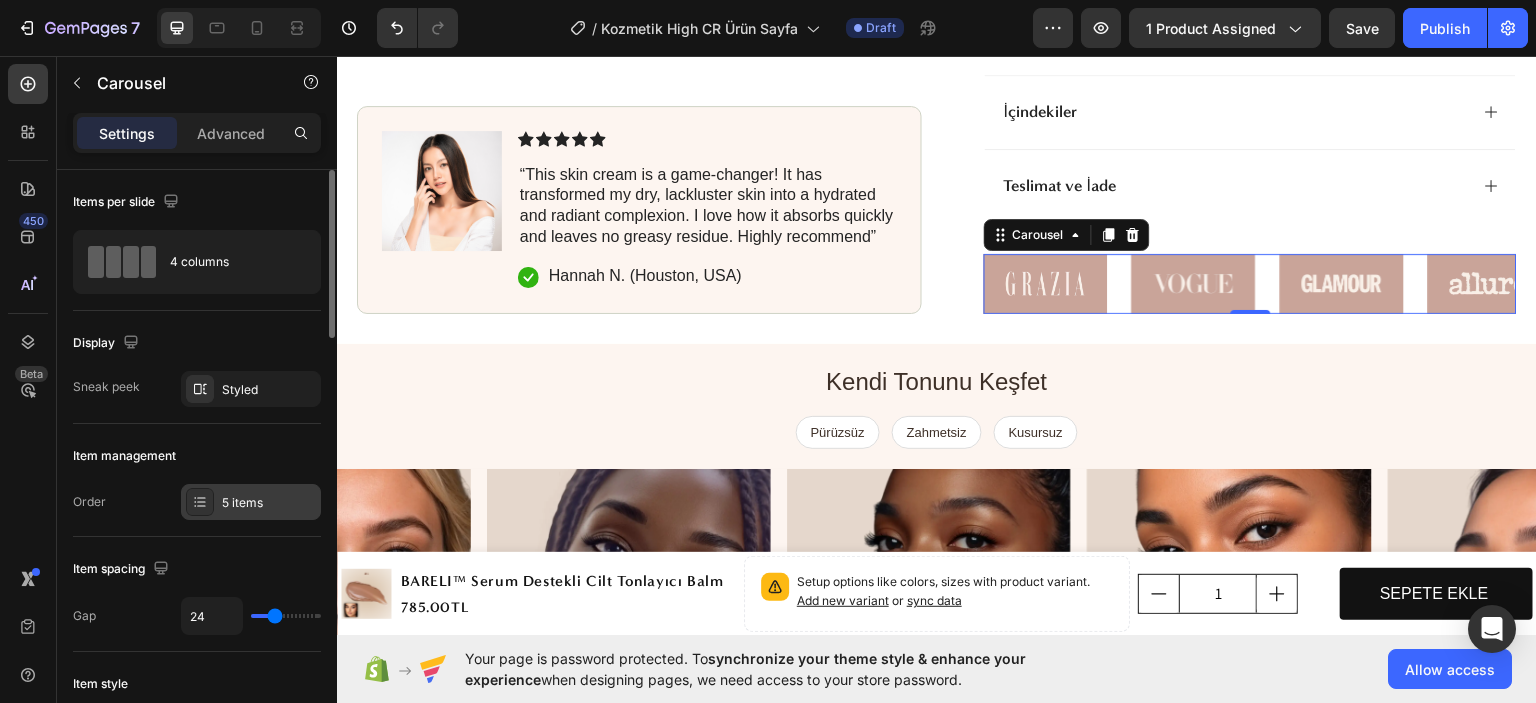 click on "5 items" at bounding box center [269, 503] 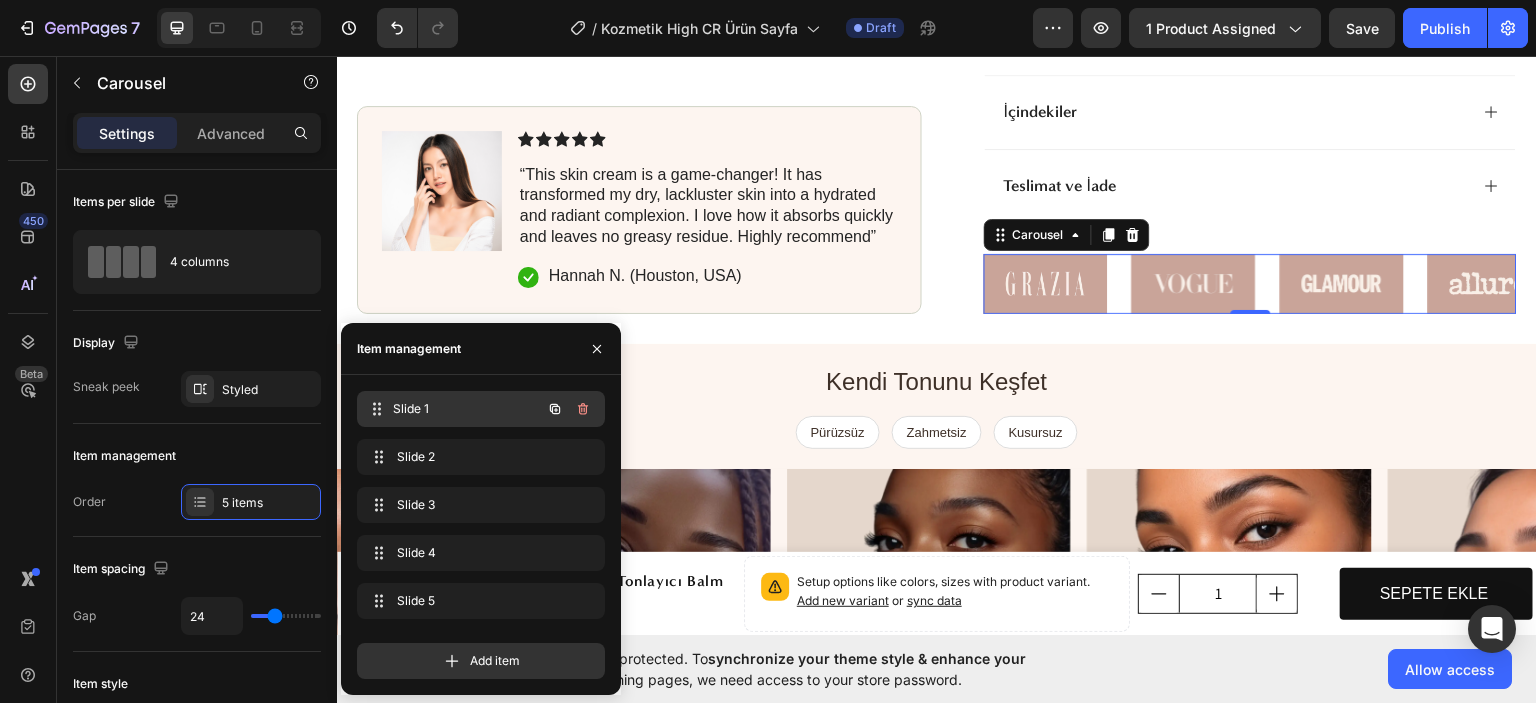 click on "Slide 1" at bounding box center [467, 409] 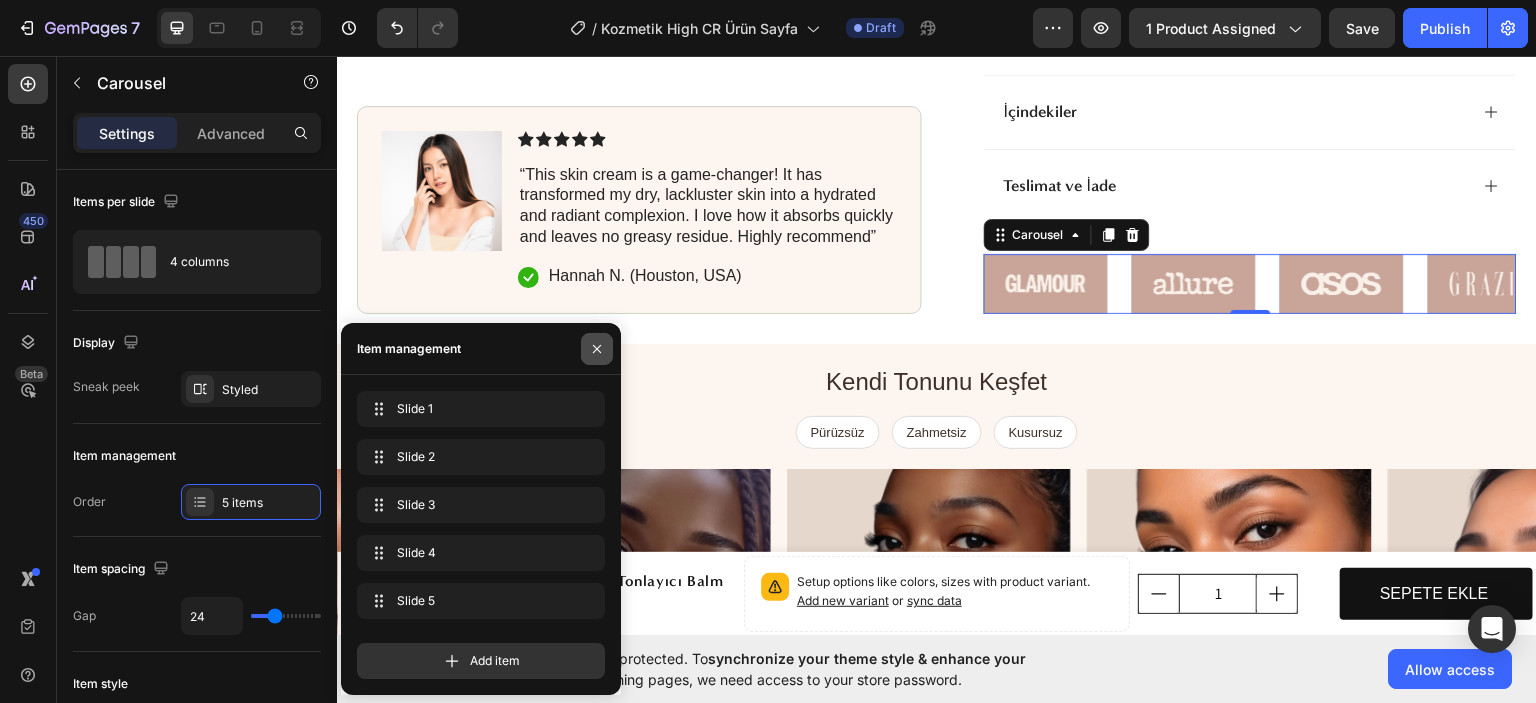 click 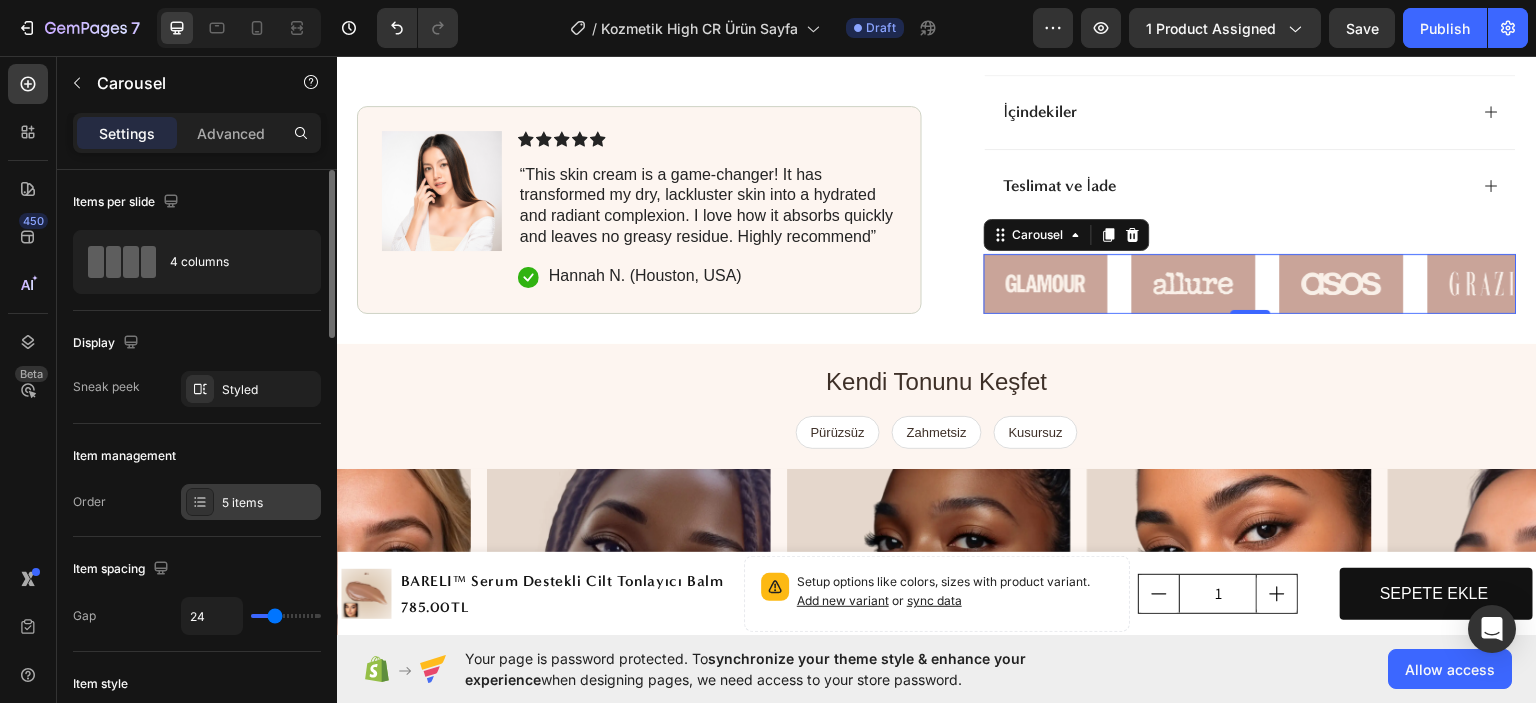 click on "5 items" at bounding box center (269, 503) 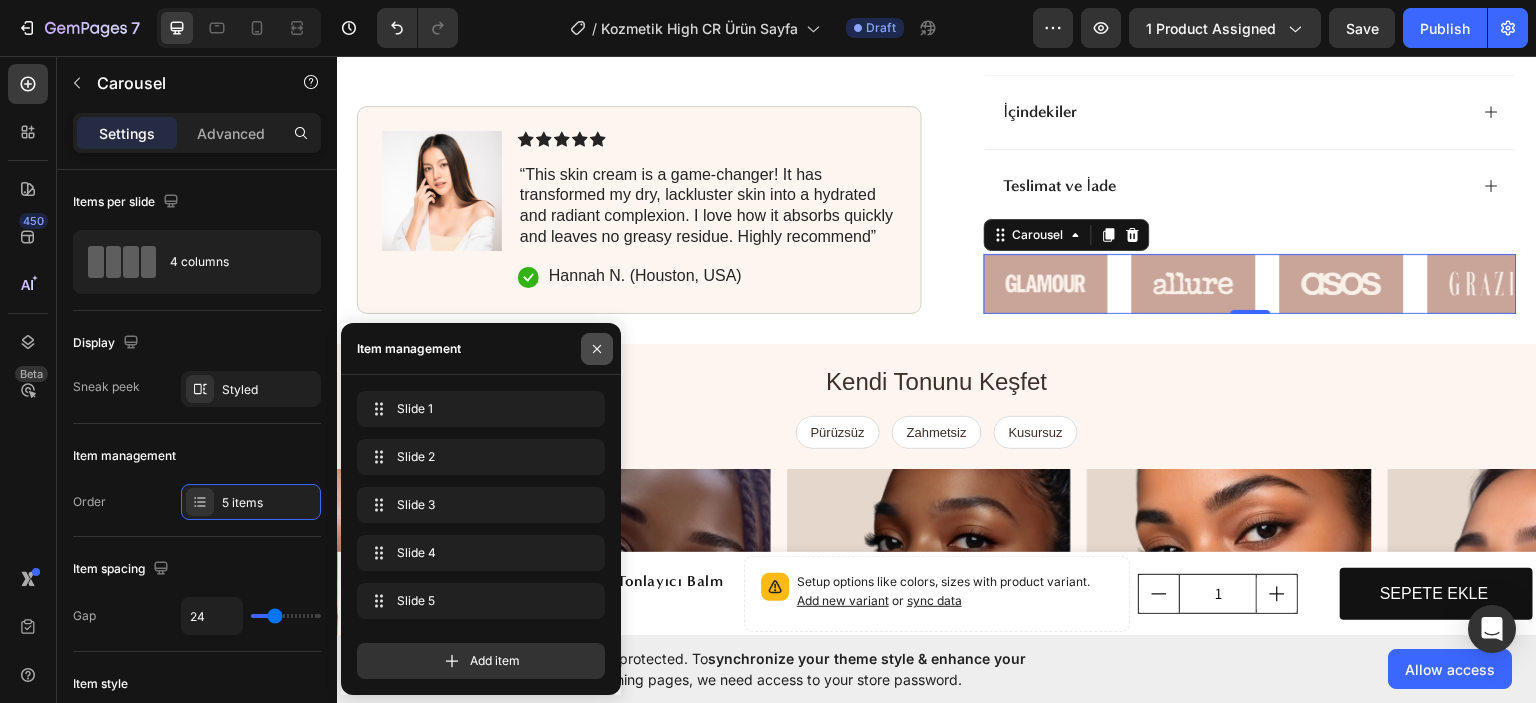 click 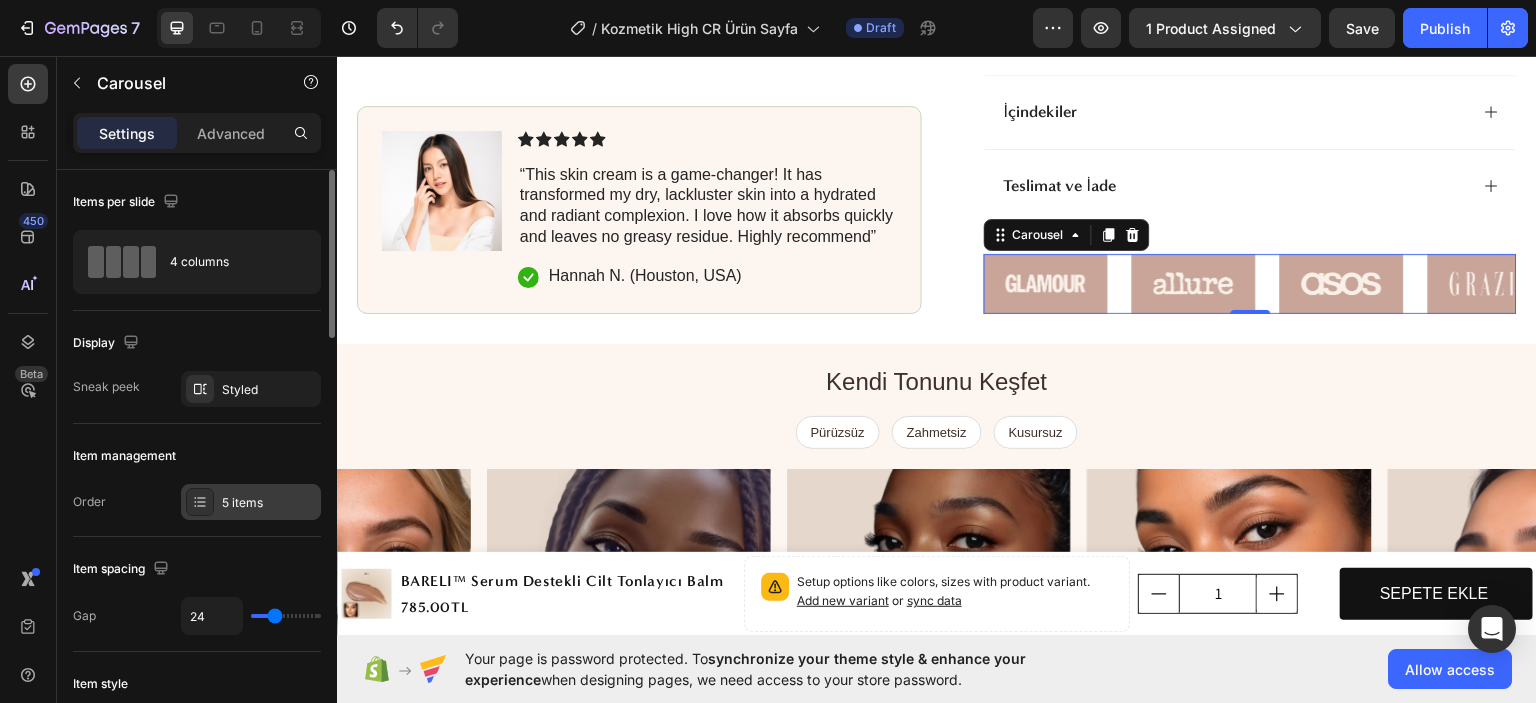click on "5 items" at bounding box center (269, 503) 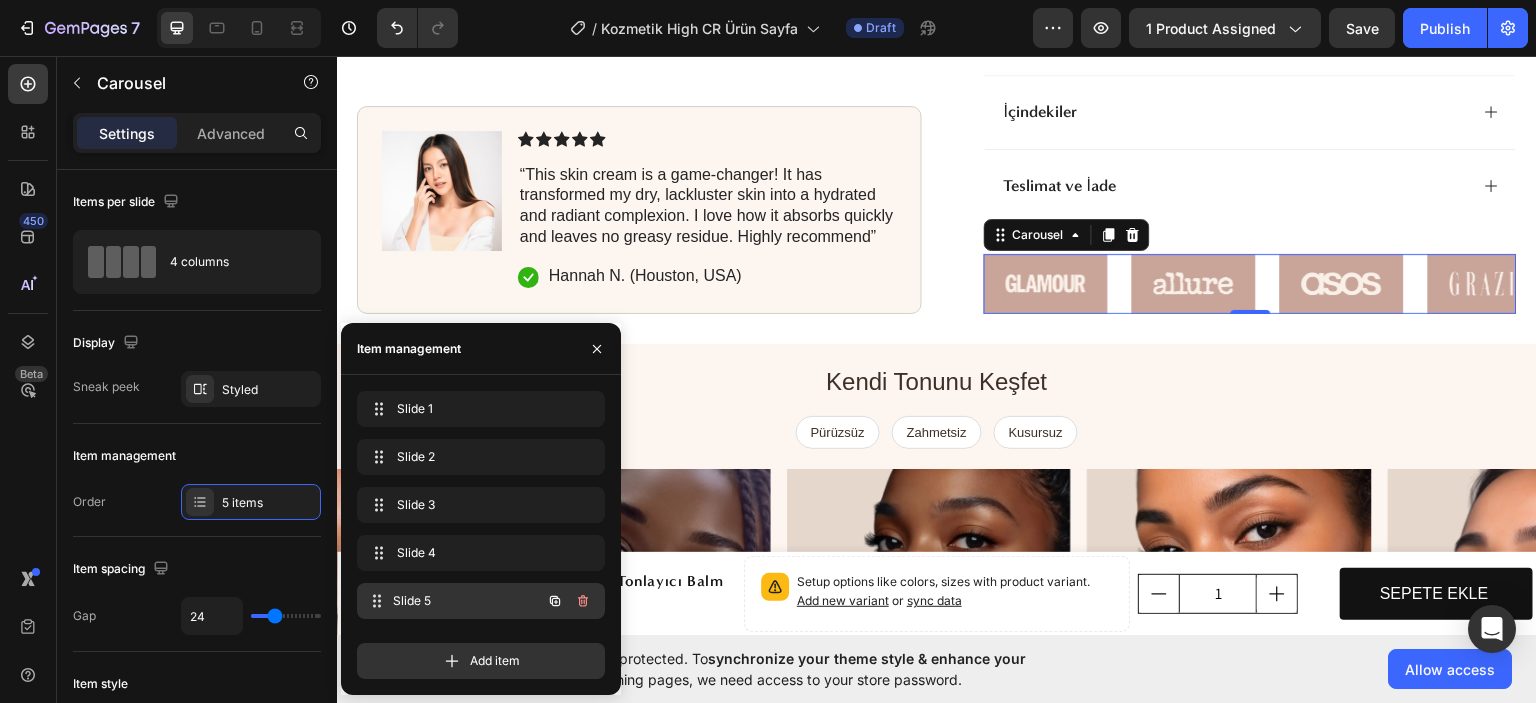 click on "Slide 5" at bounding box center [467, 601] 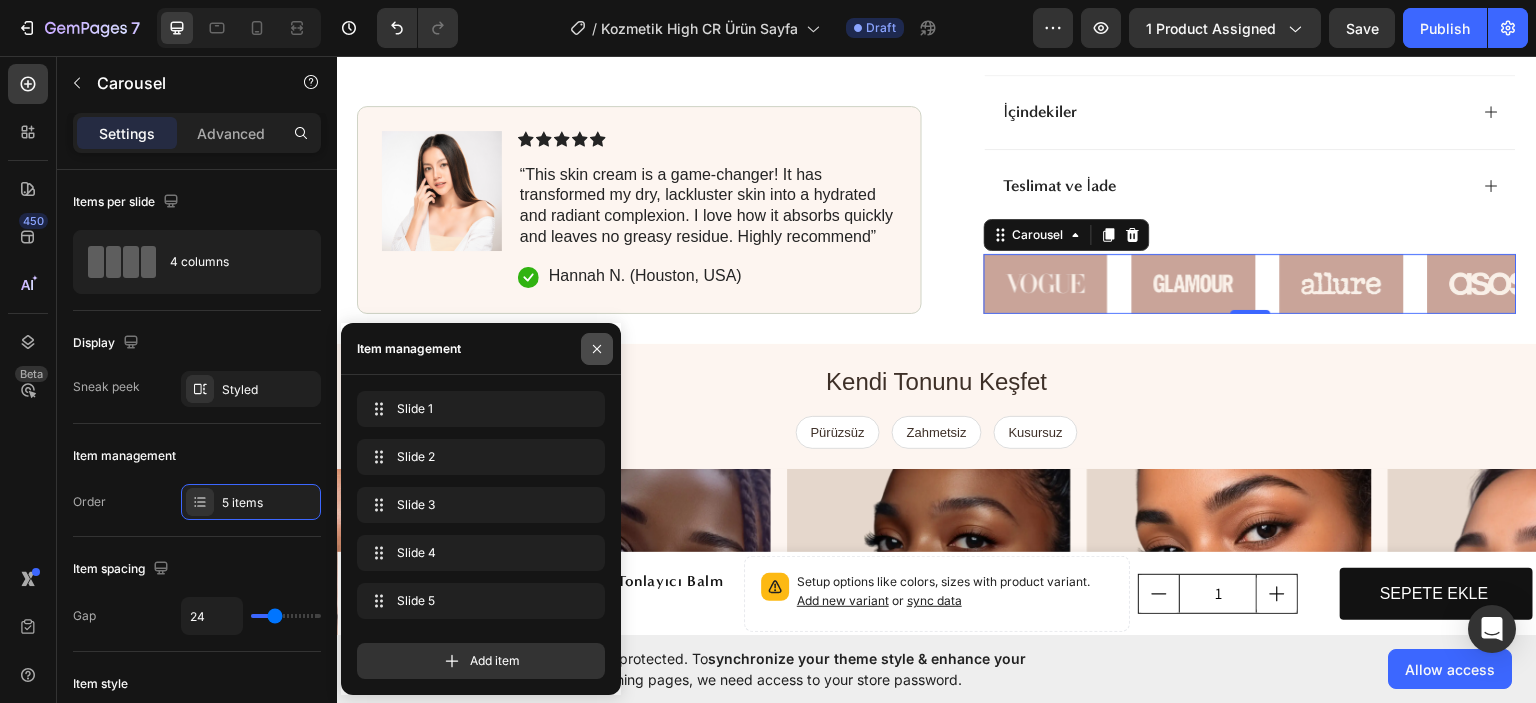 click at bounding box center [597, 349] 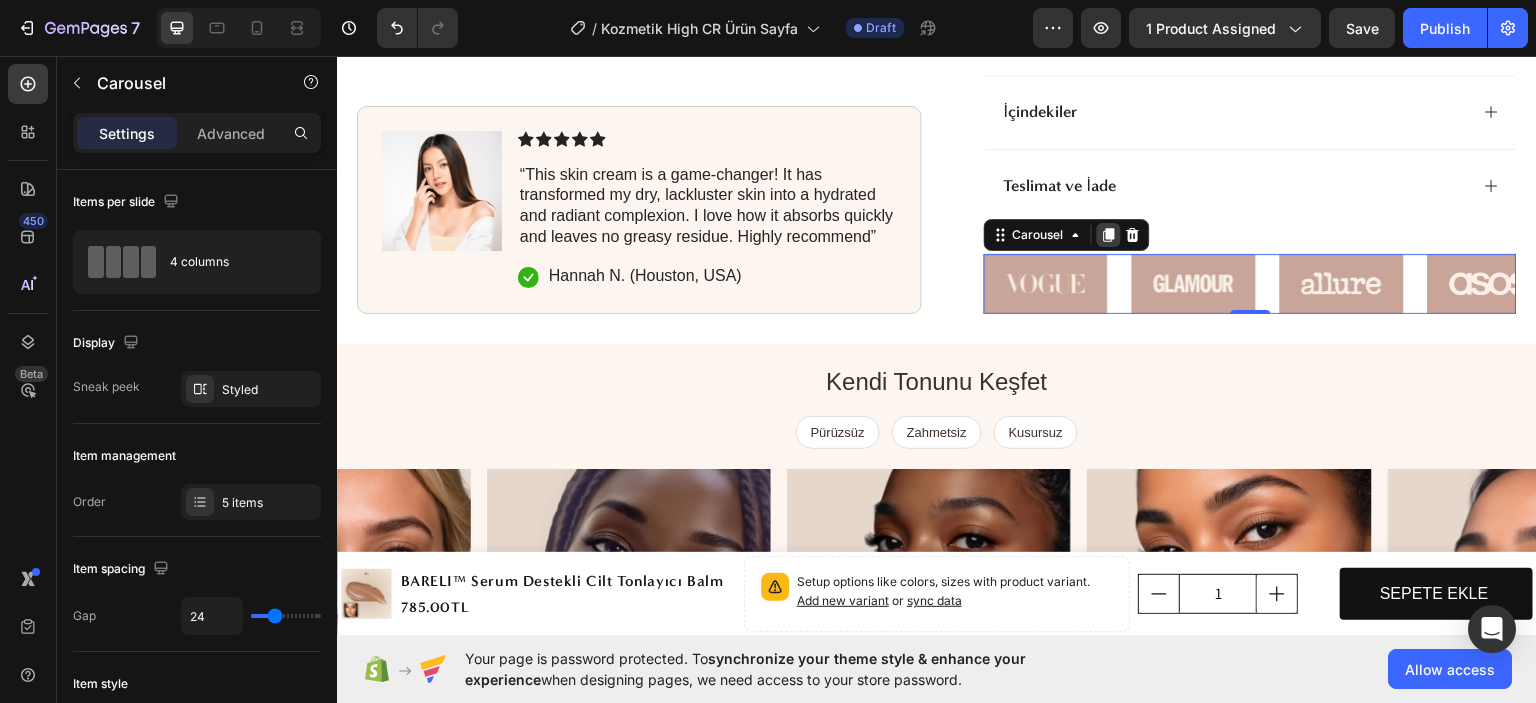 click 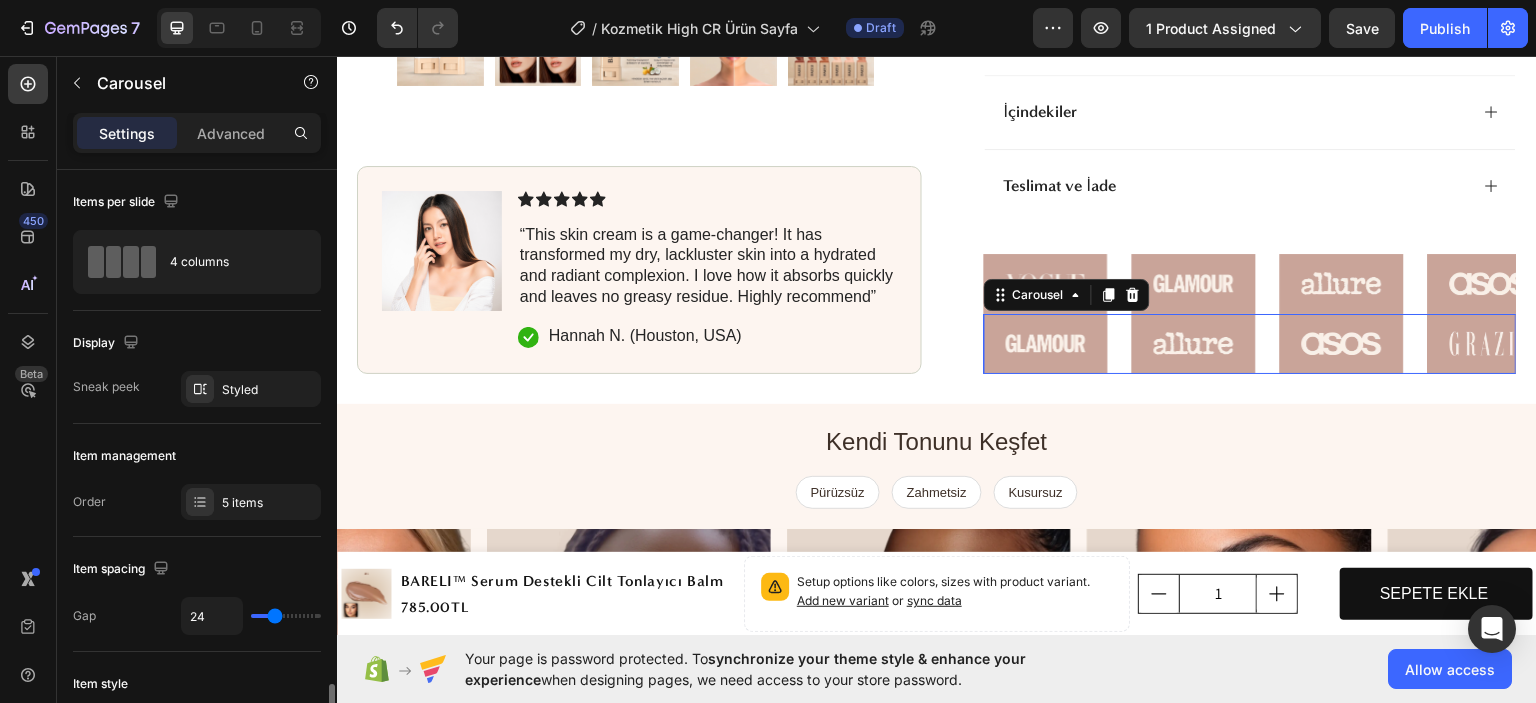 scroll, scrollTop: 400, scrollLeft: 0, axis: vertical 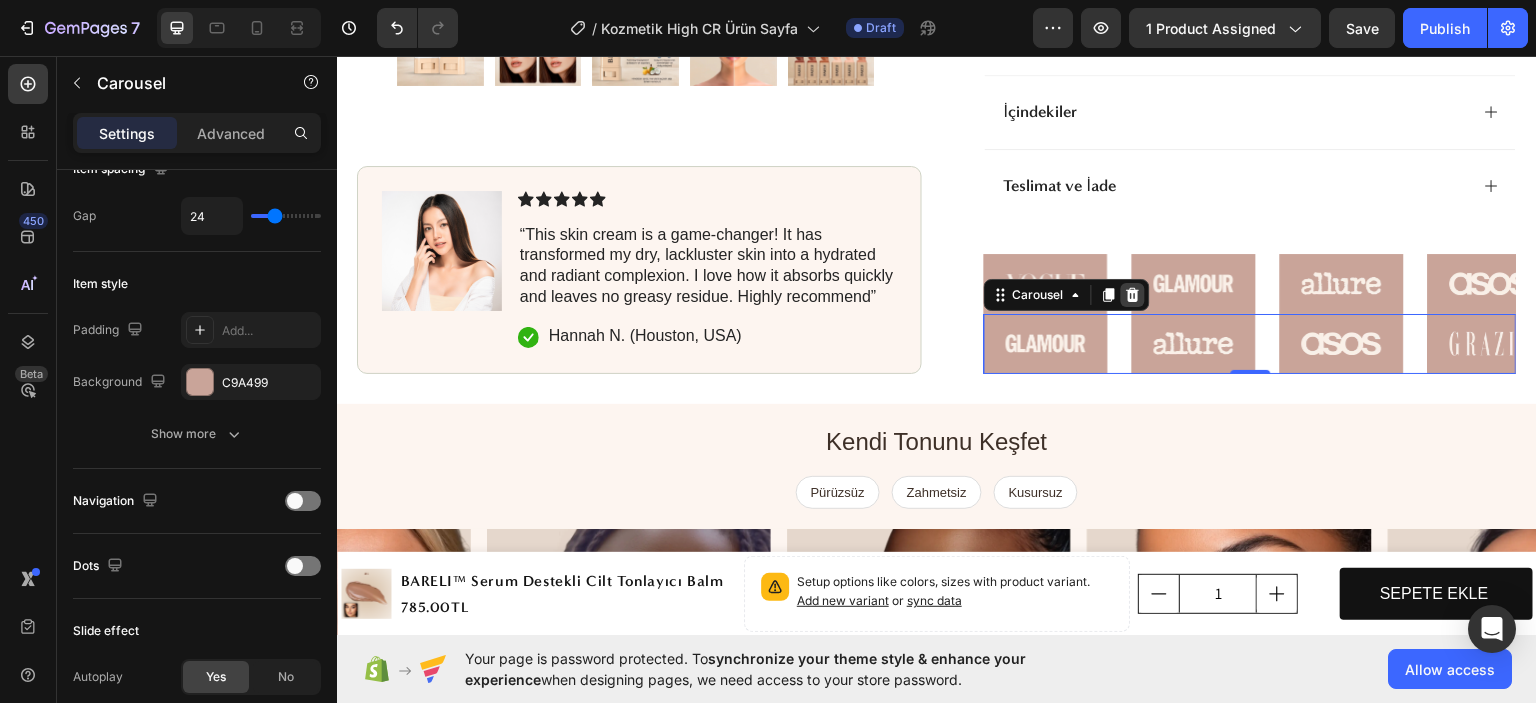 click 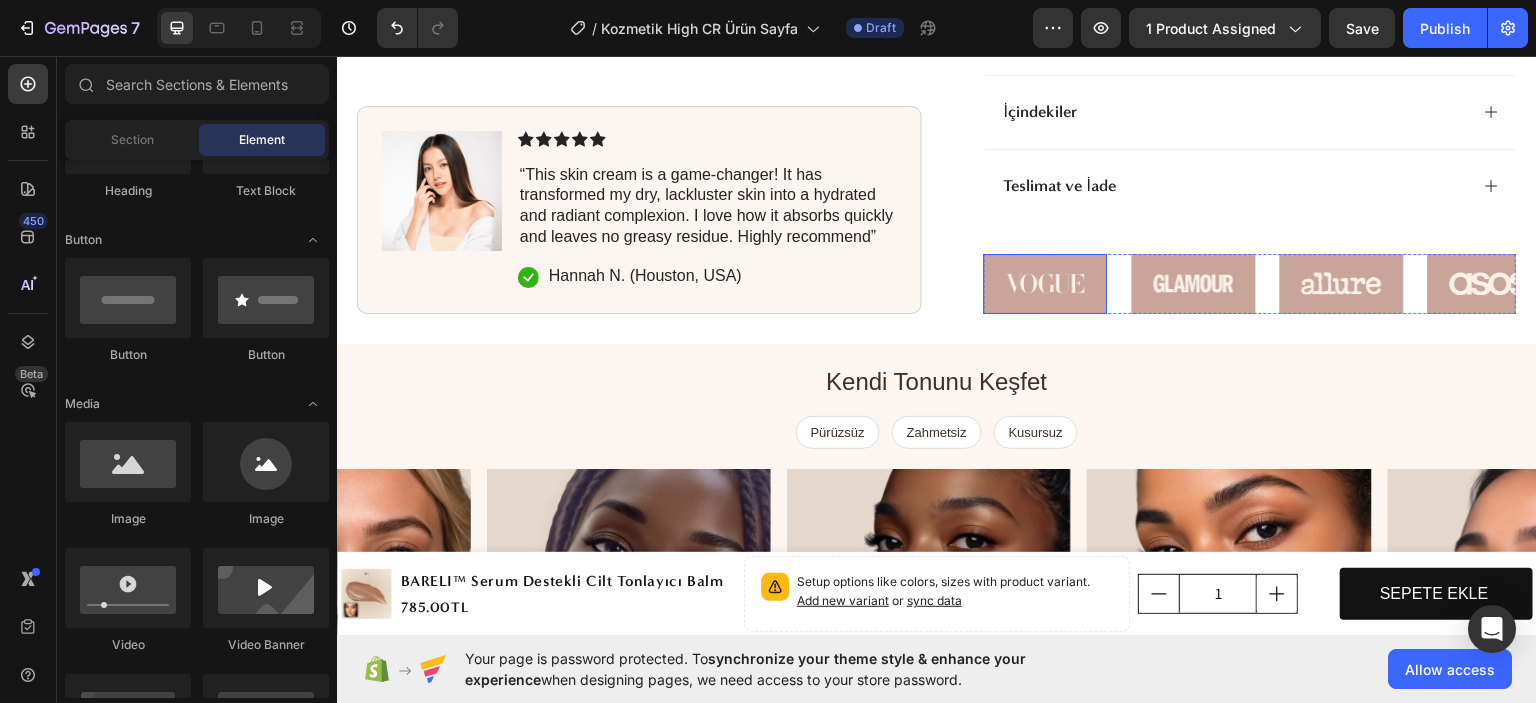 click at bounding box center (1046, 283) 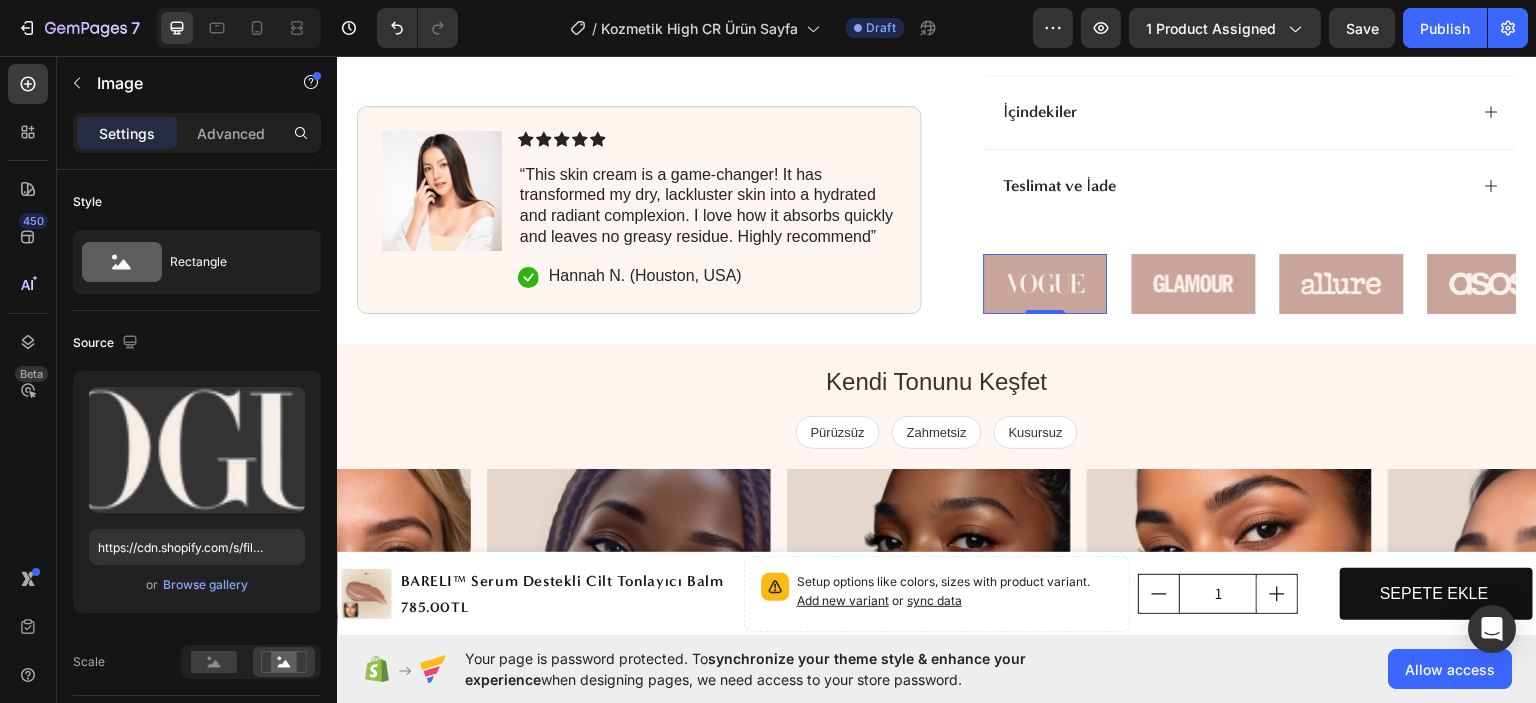 click at bounding box center [1046, 283] 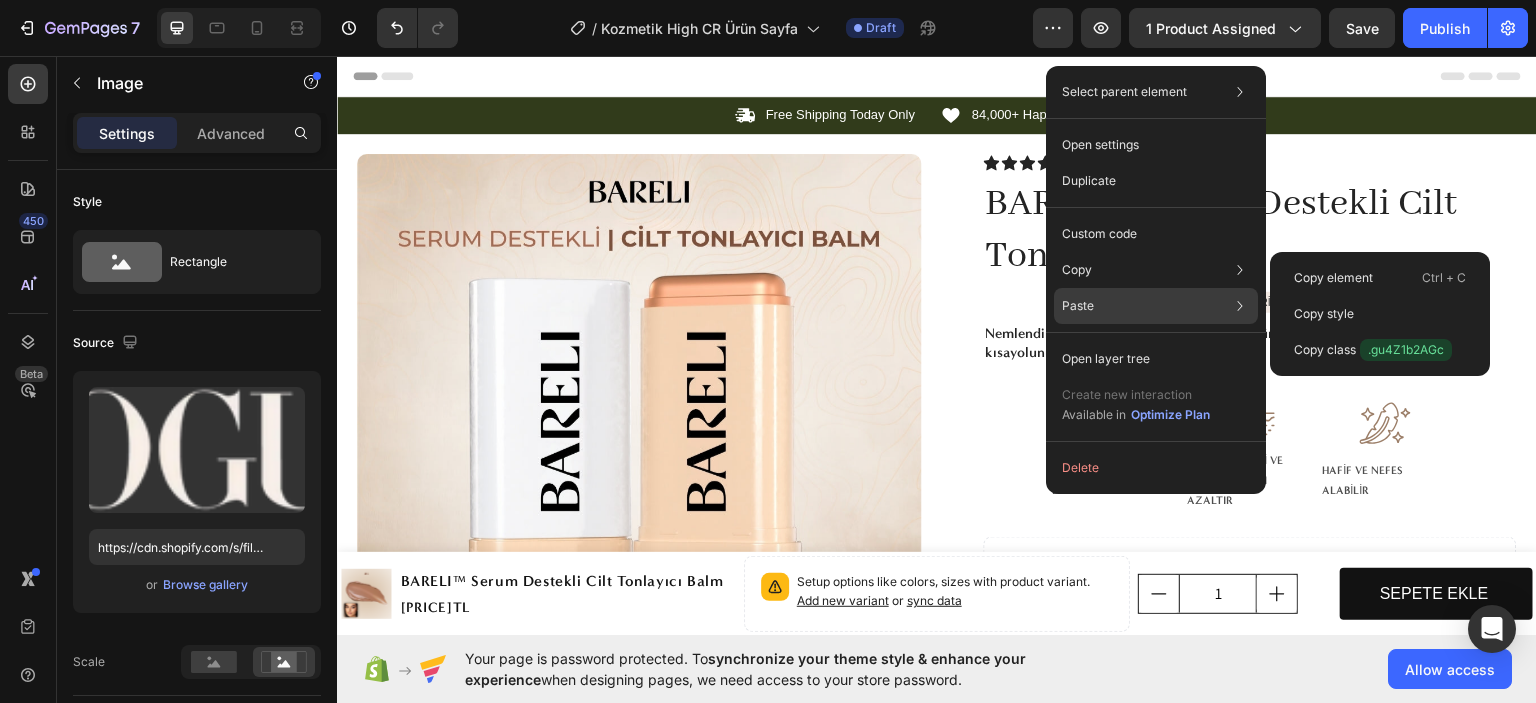 scroll, scrollTop: 1000, scrollLeft: 0, axis: vertical 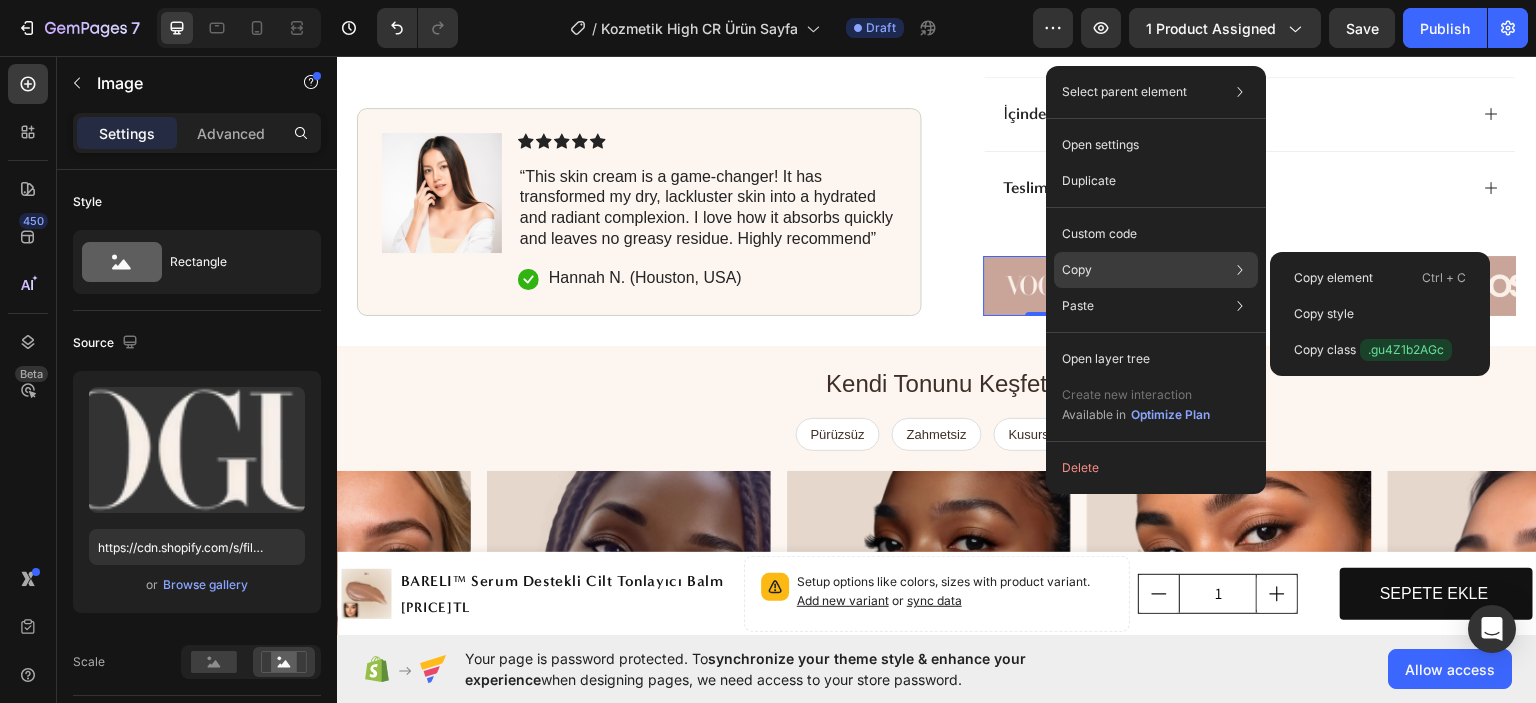 click on "Copy Copy element  Ctrl + C Copy style  Copy class  .gu4Z1b2AGc" 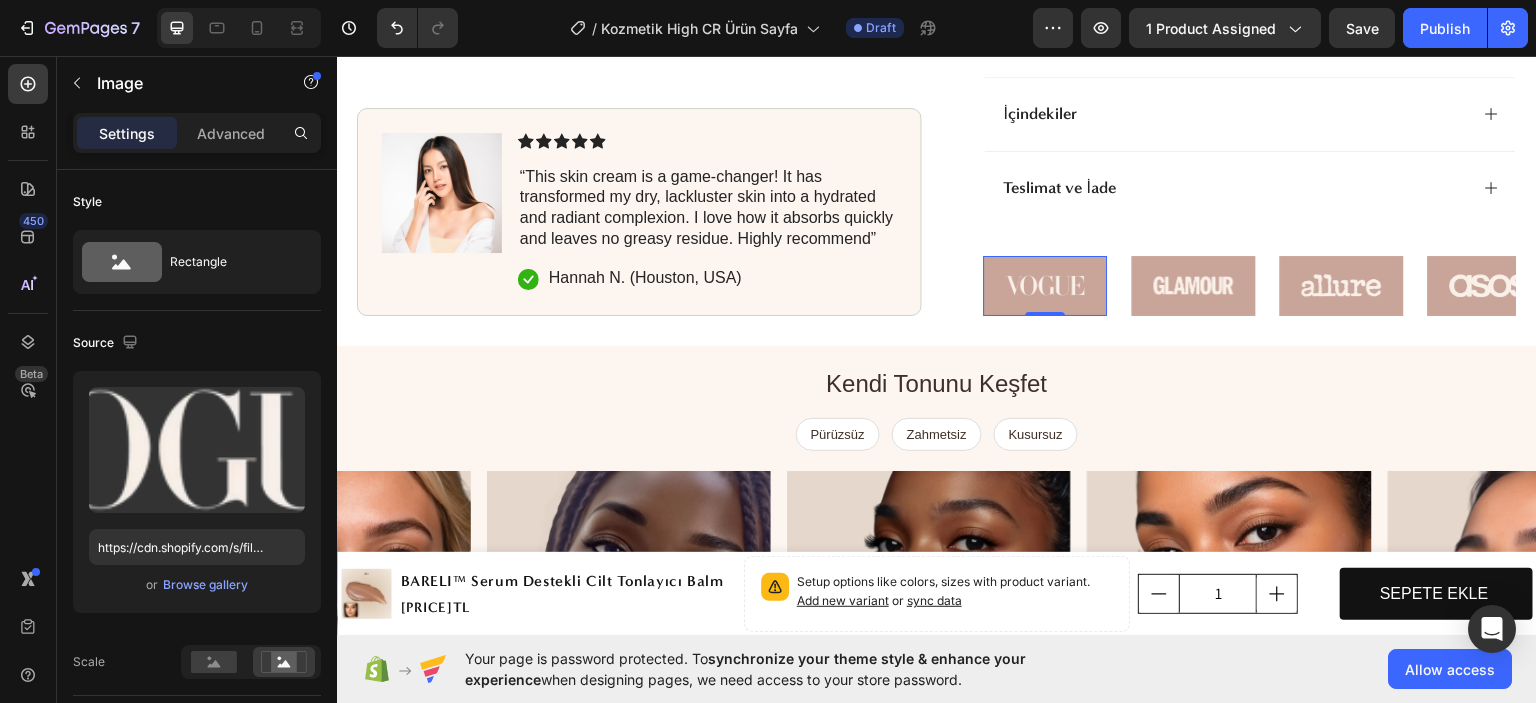 click at bounding box center (1046, 285) 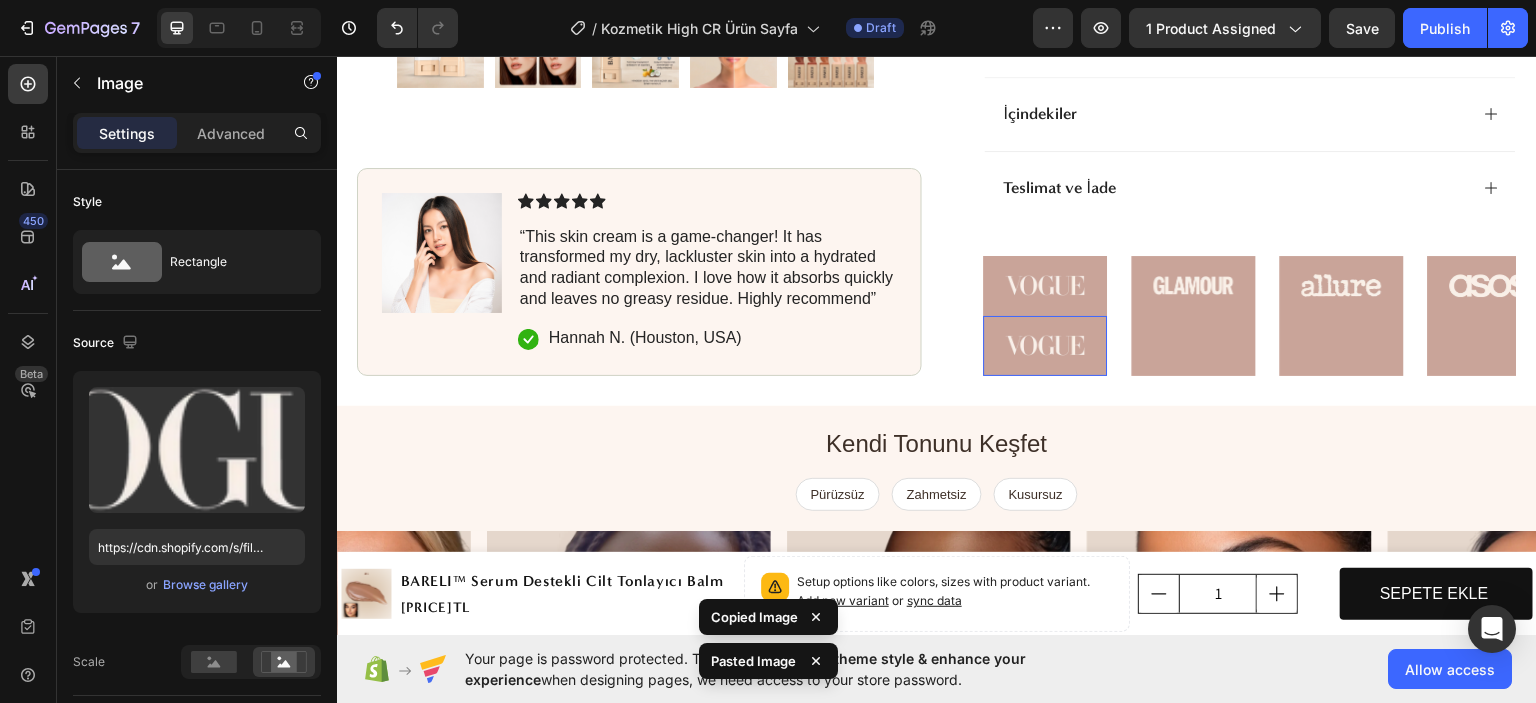 scroll, scrollTop: 400, scrollLeft: 0, axis: vertical 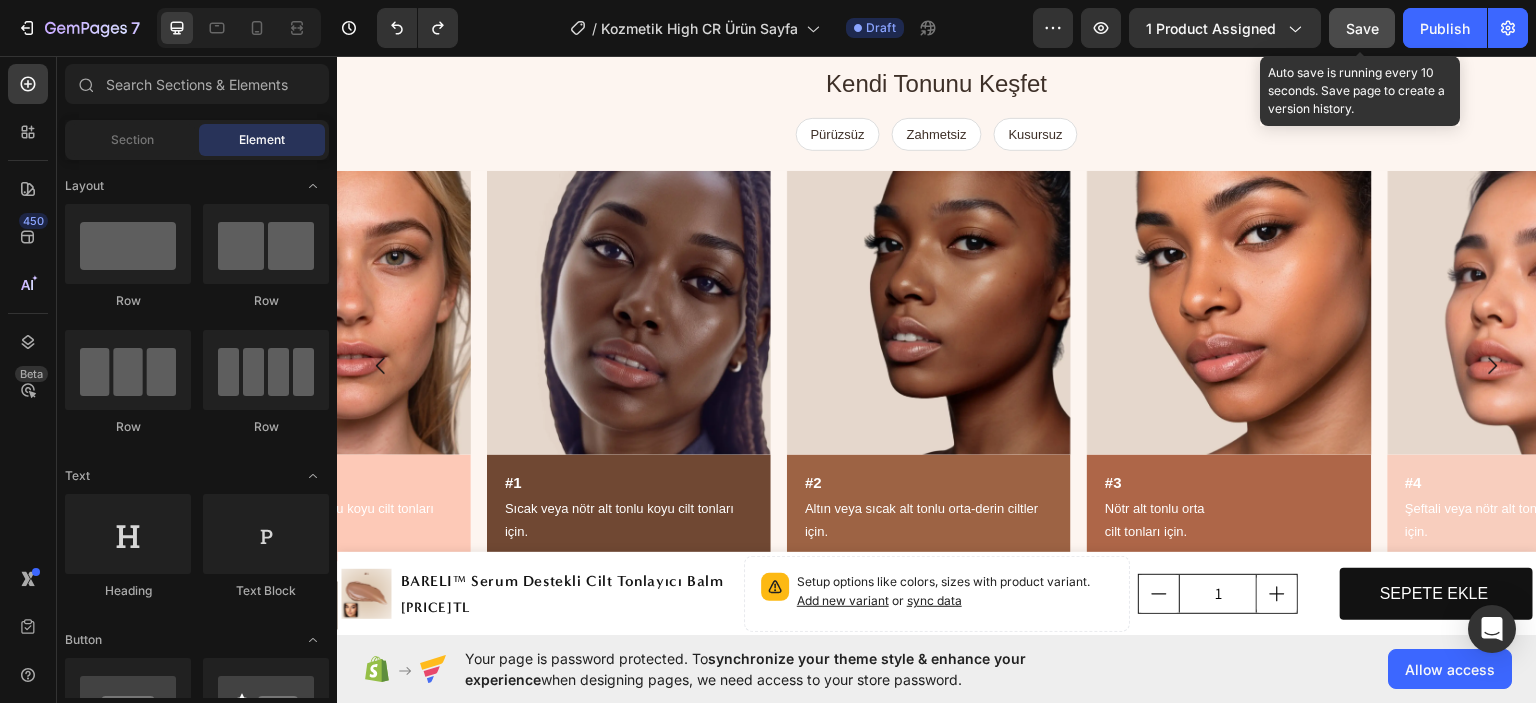 click on "Save" at bounding box center [1362, 28] 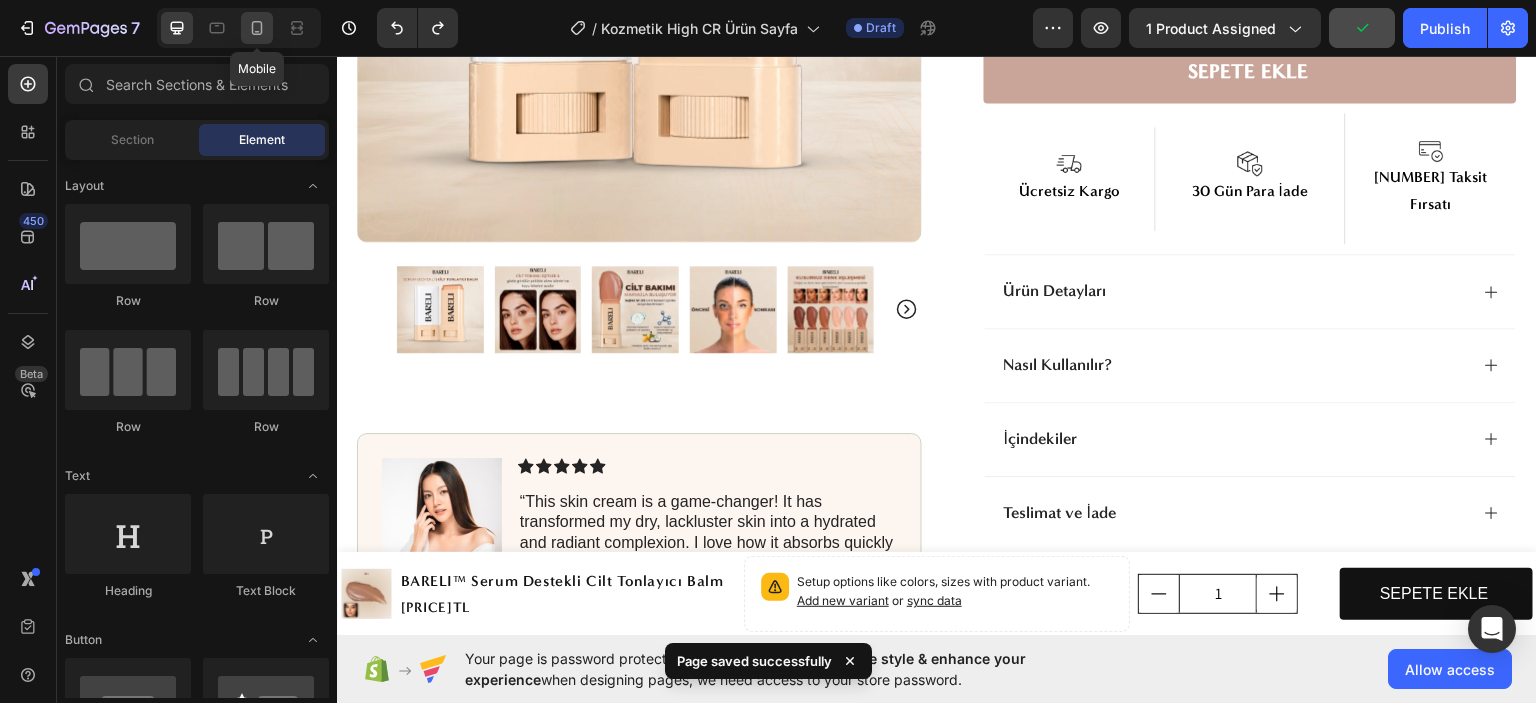 click 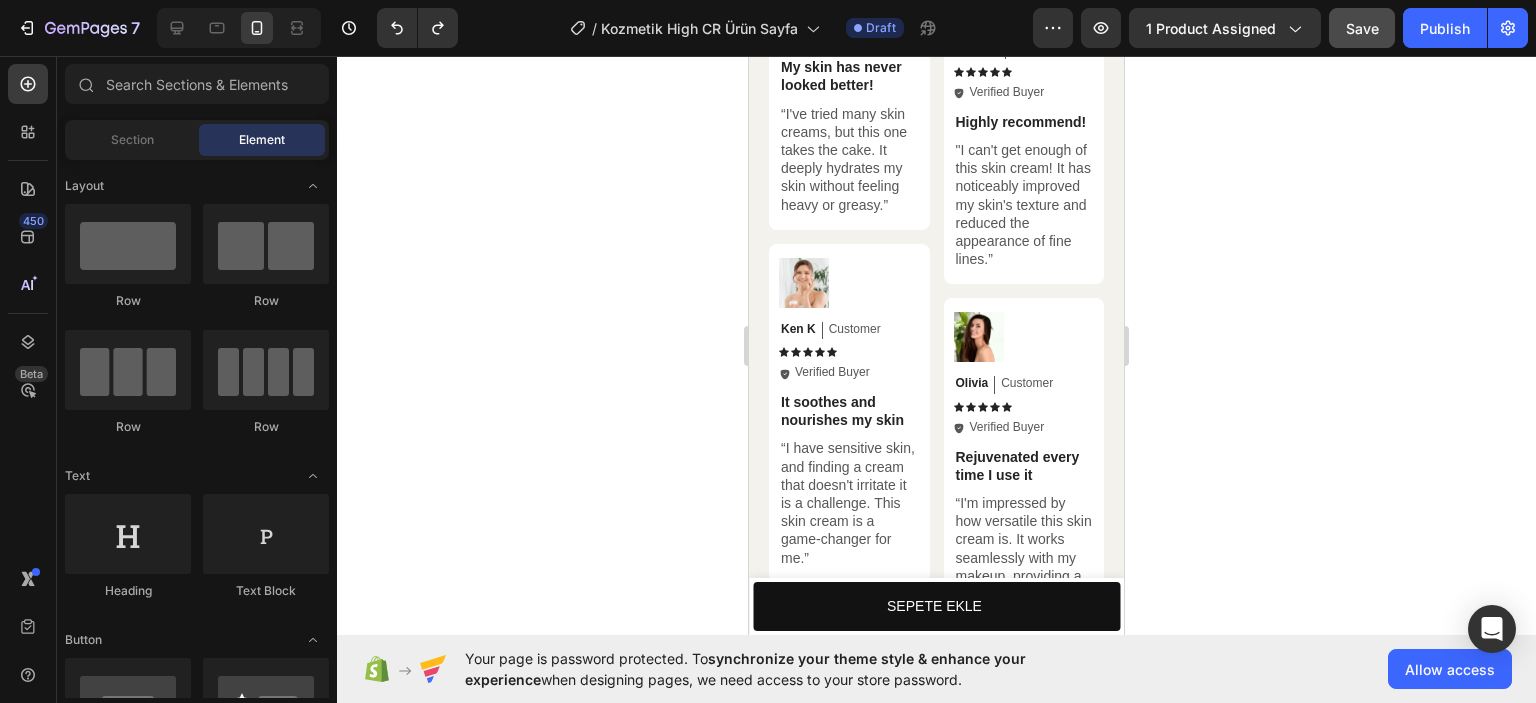 scroll, scrollTop: 3400, scrollLeft: 0, axis: vertical 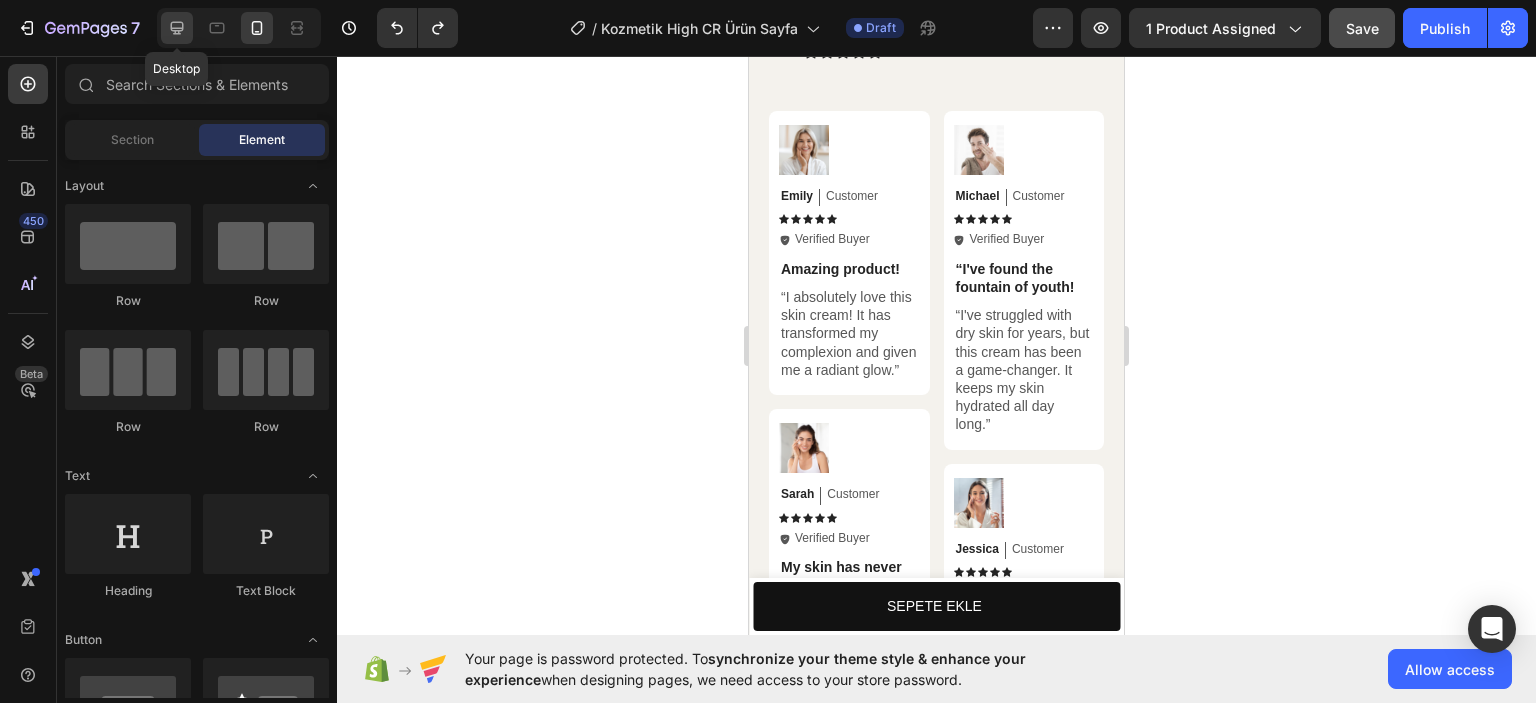 click 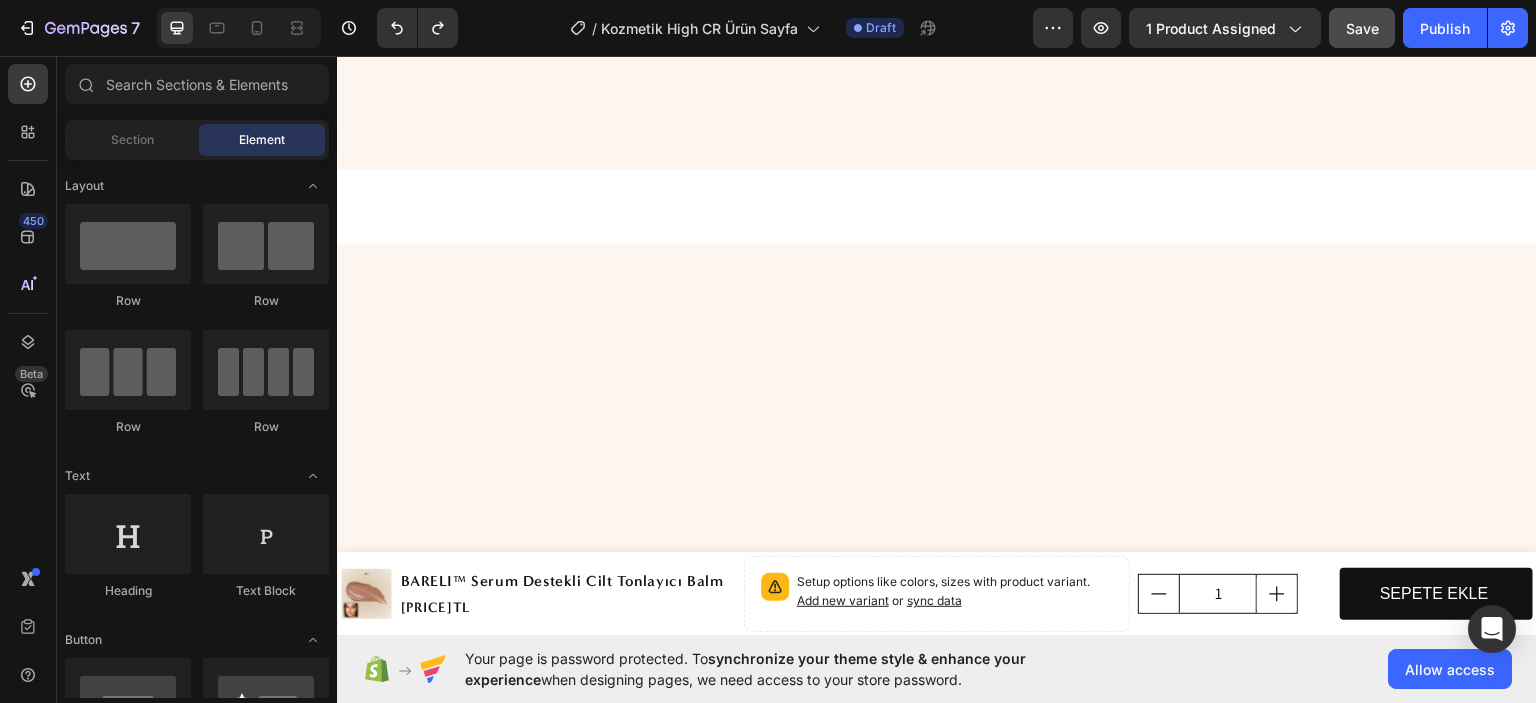 scroll, scrollTop: 0, scrollLeft: 0, axis: both 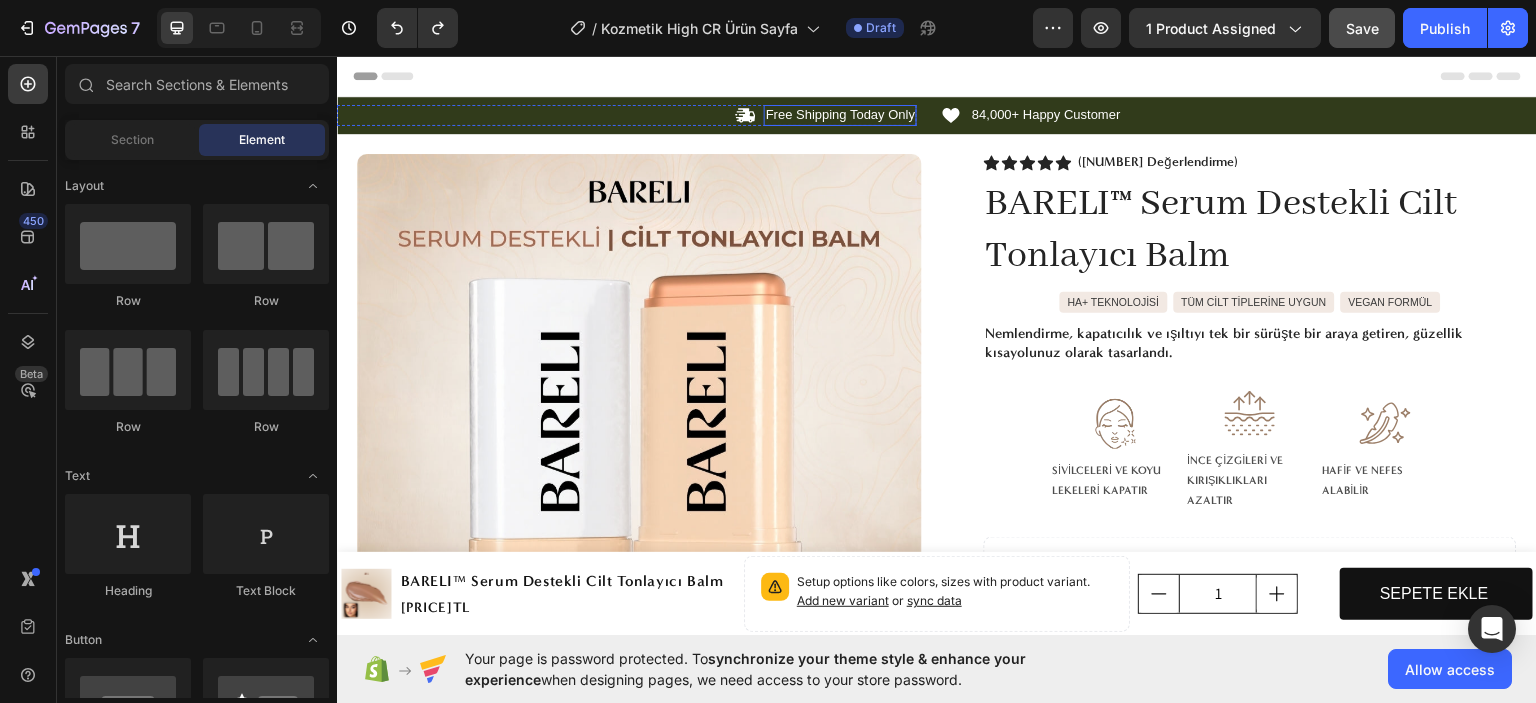 click on "Free Shipping Today Only" at bounding box center (840, 114) 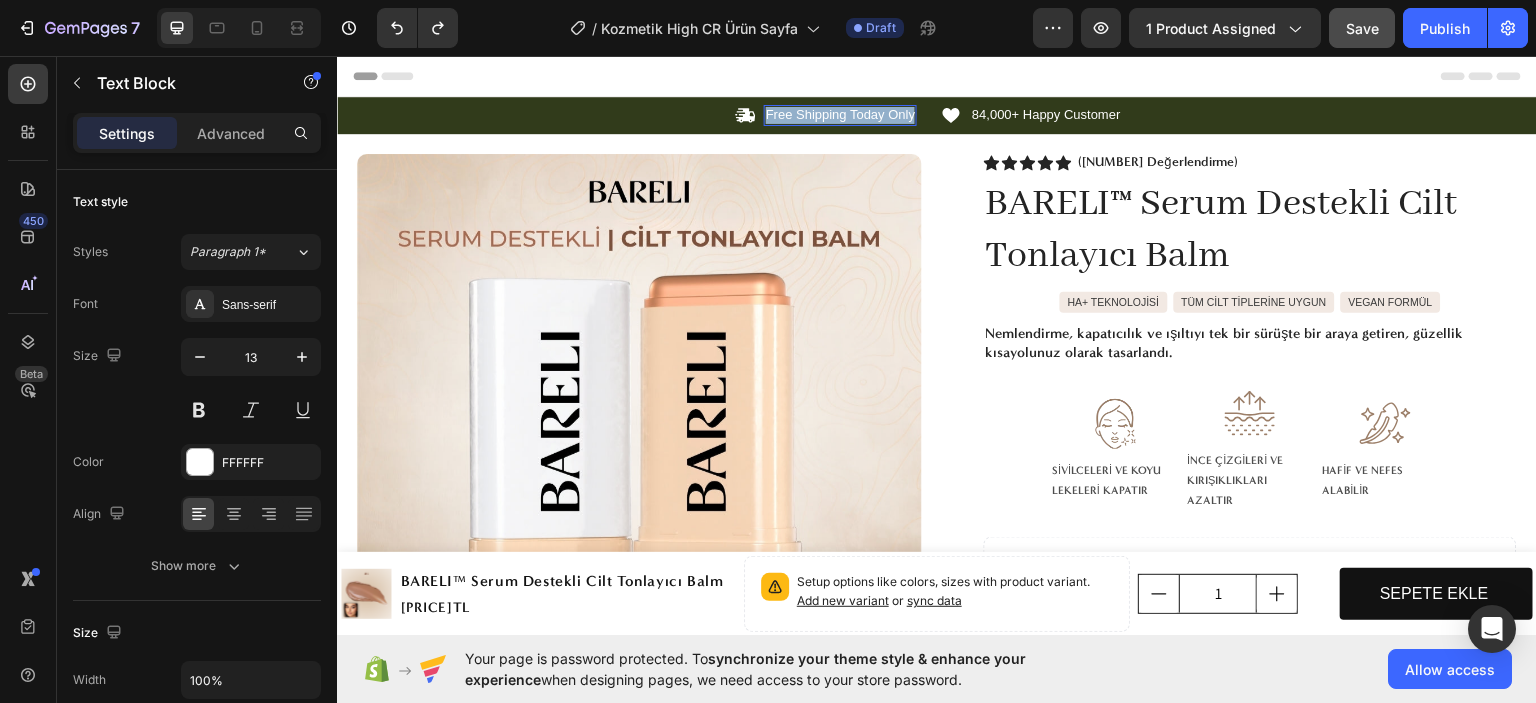 click on "Free Shipping Today Only" at bounding box center [840, 114] 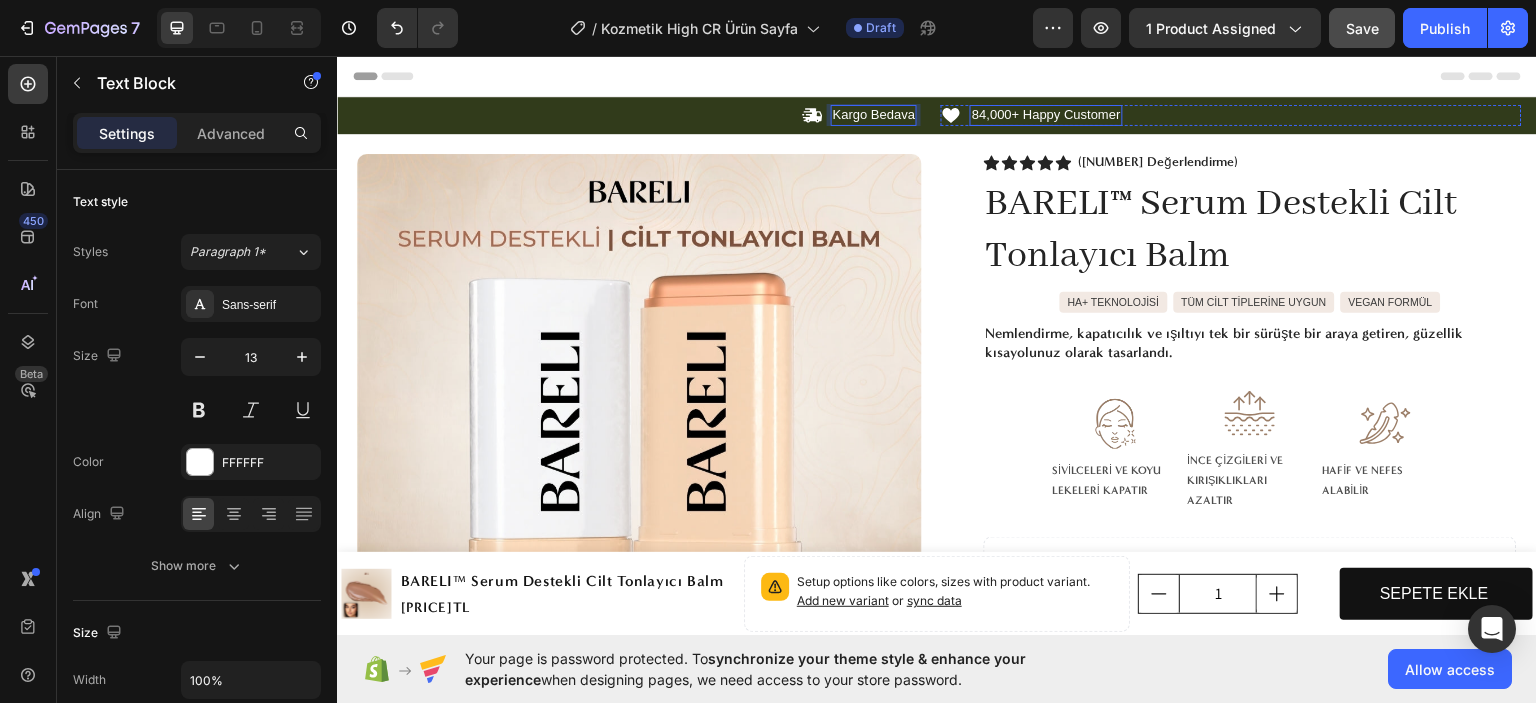 click on "84,000+ Happy Customer" at bounding box center [1046, 114] 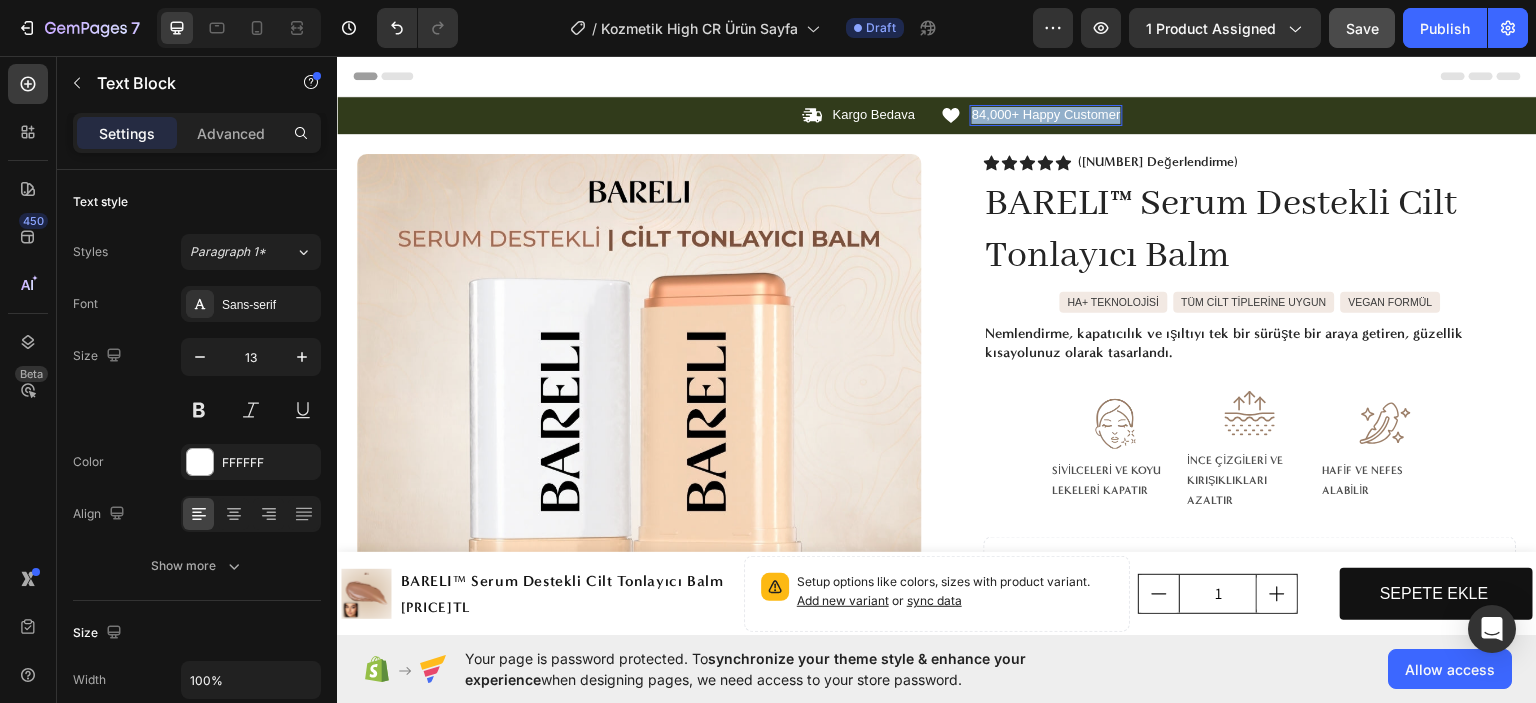 click on "84,000+ Happy Customer" at bounding box center (1046, 114) 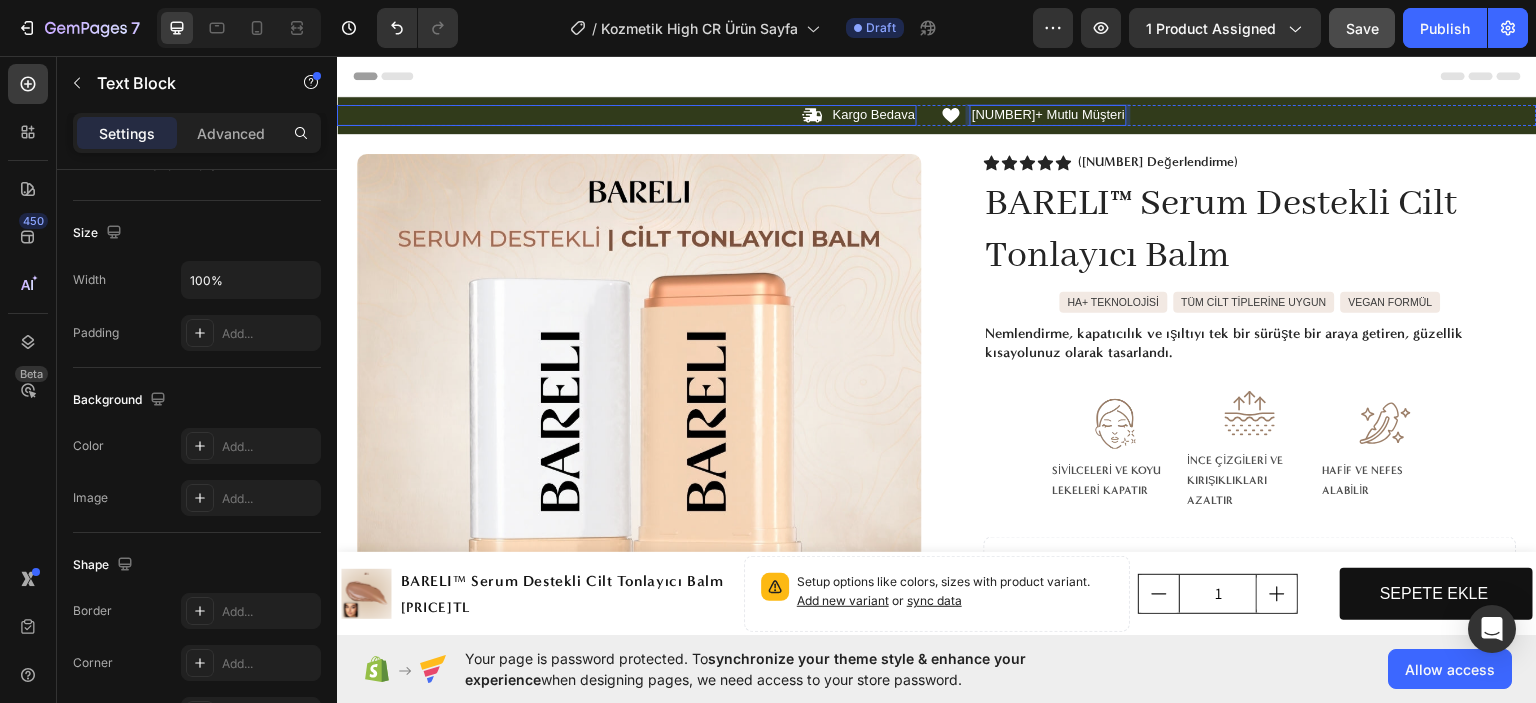 click on "Icon Kargo Bedava Text Block Row" at bounding box center (627, 114) 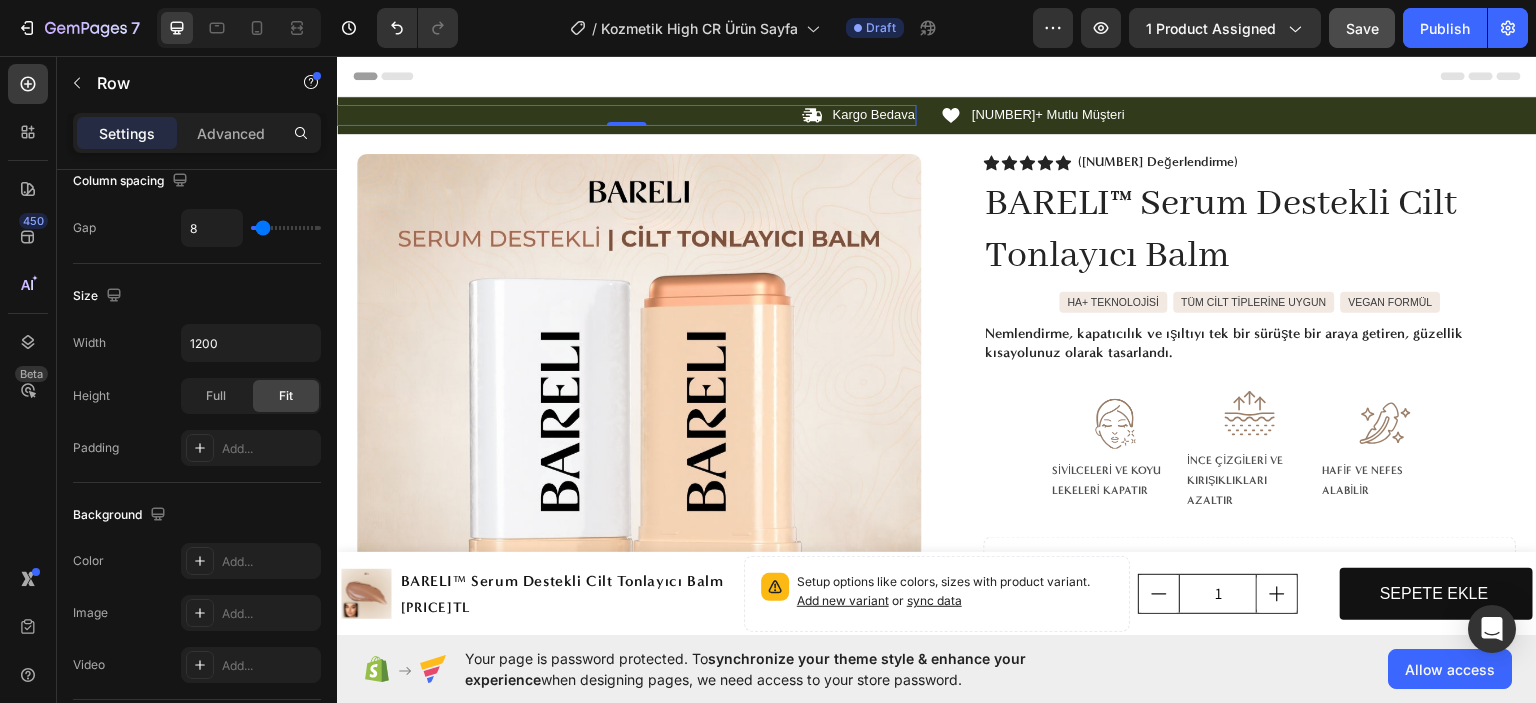 scroll, scrollTop: 0, scrollLeft: 0, axis: both 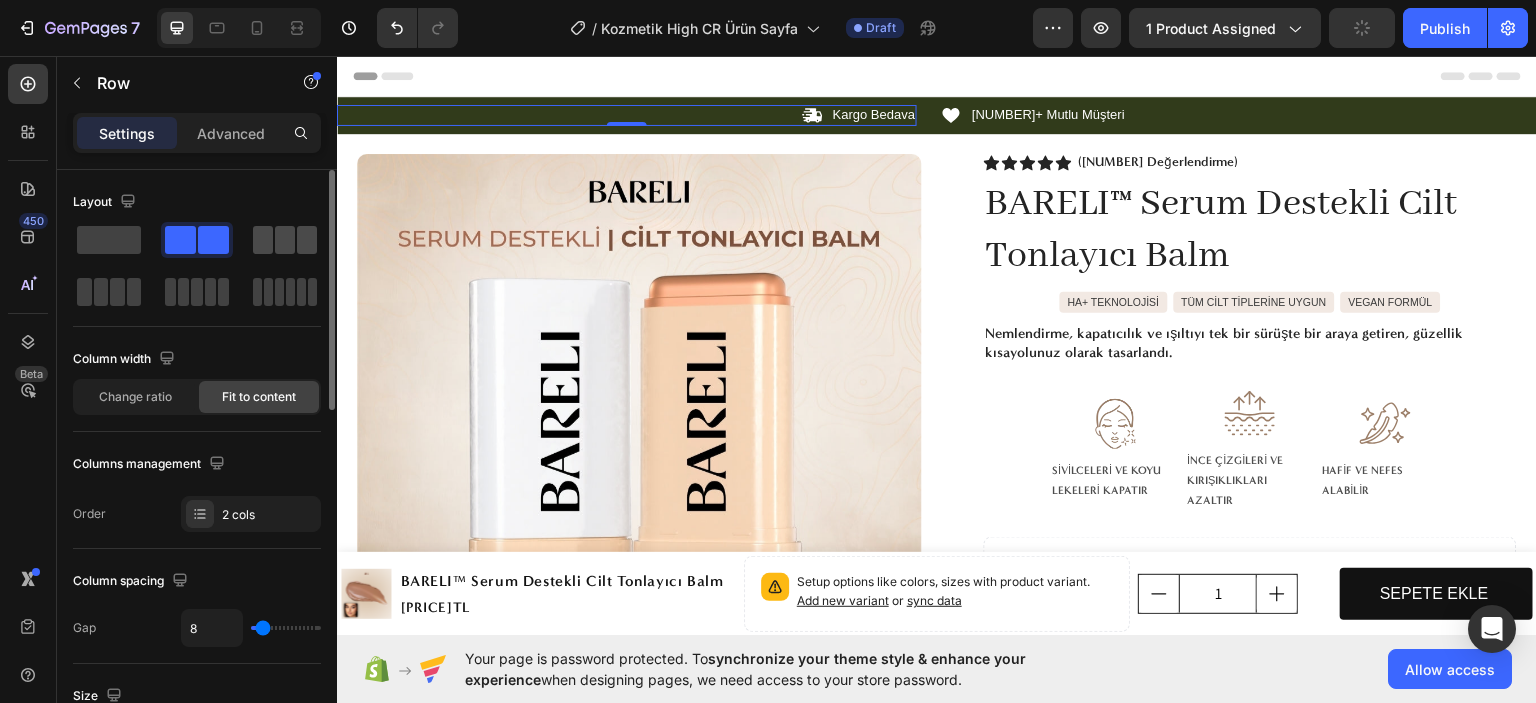 click 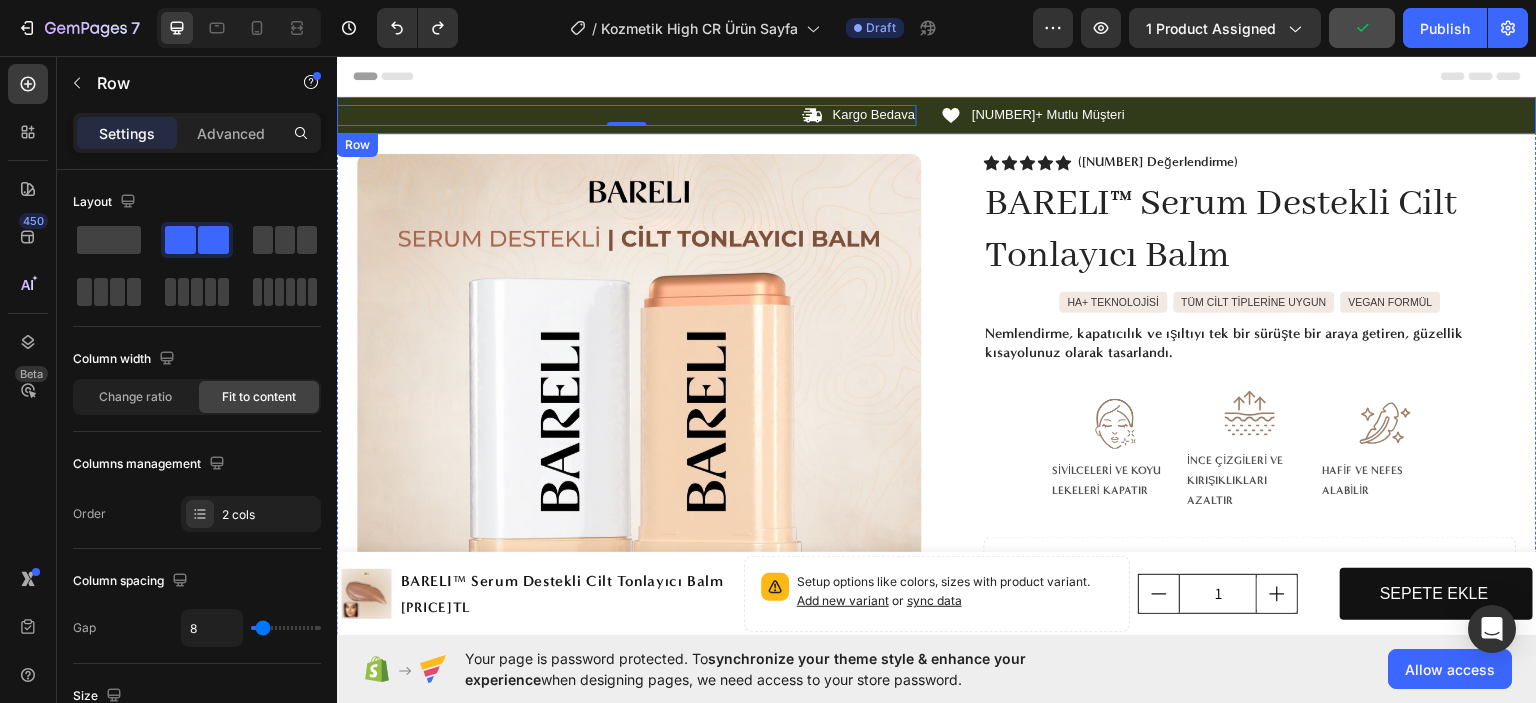 click on "Icon Kargo Bedava Text Block Row   0
Icon 50.000+ Mutlu Müşteri Text Block Row Carousel Row" at bounding box center [937, 114] 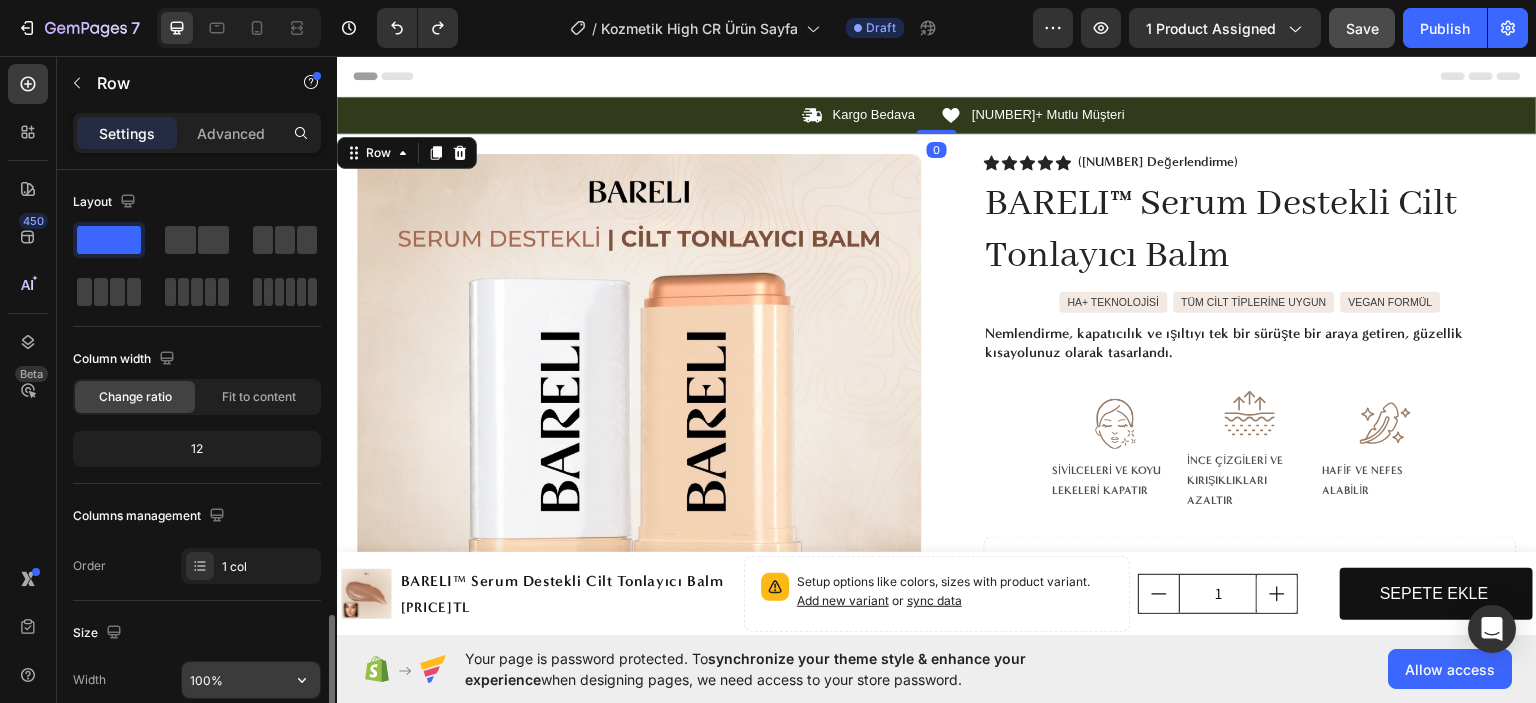 scroll, scrollTop: 300, scrollLeft: 0, axis: vertical 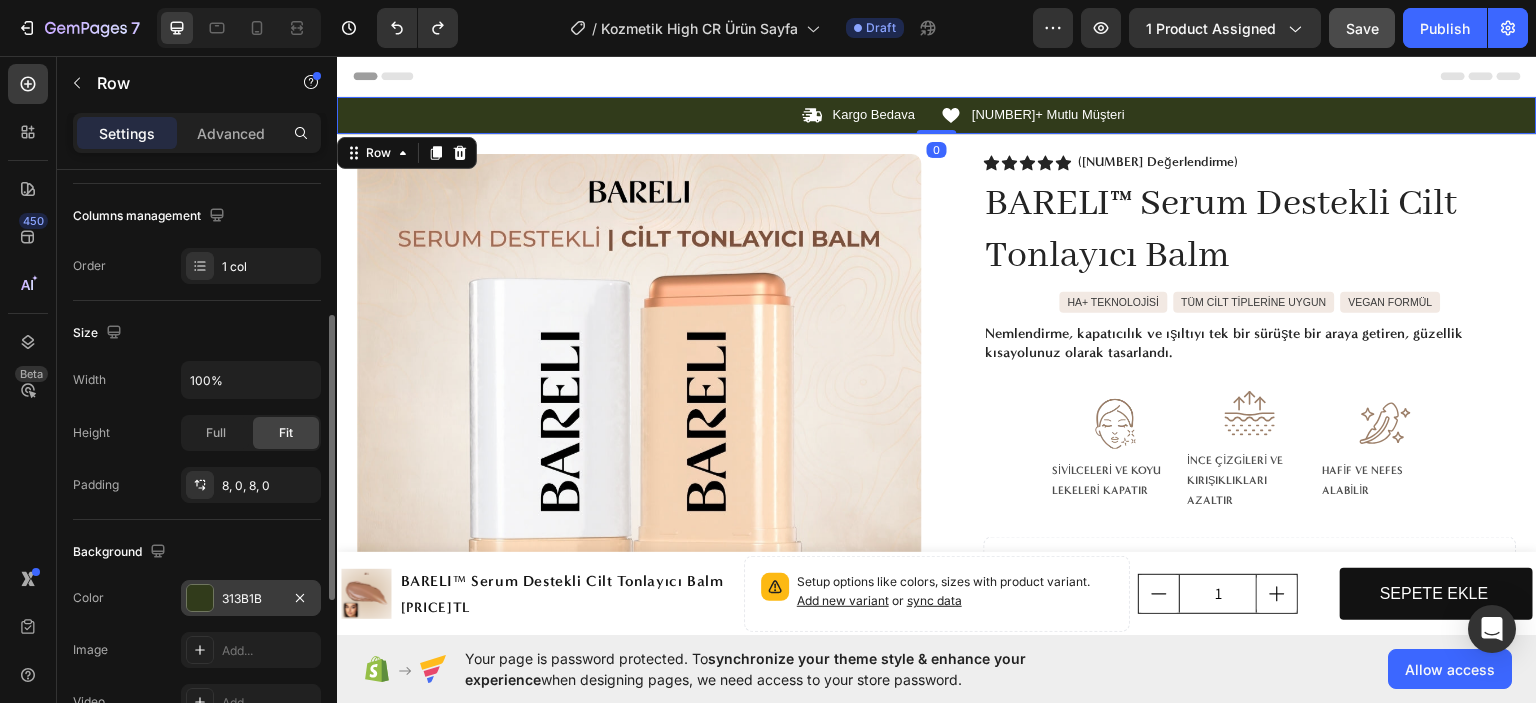 click on "313B1B" at bounding box center [251, 598] 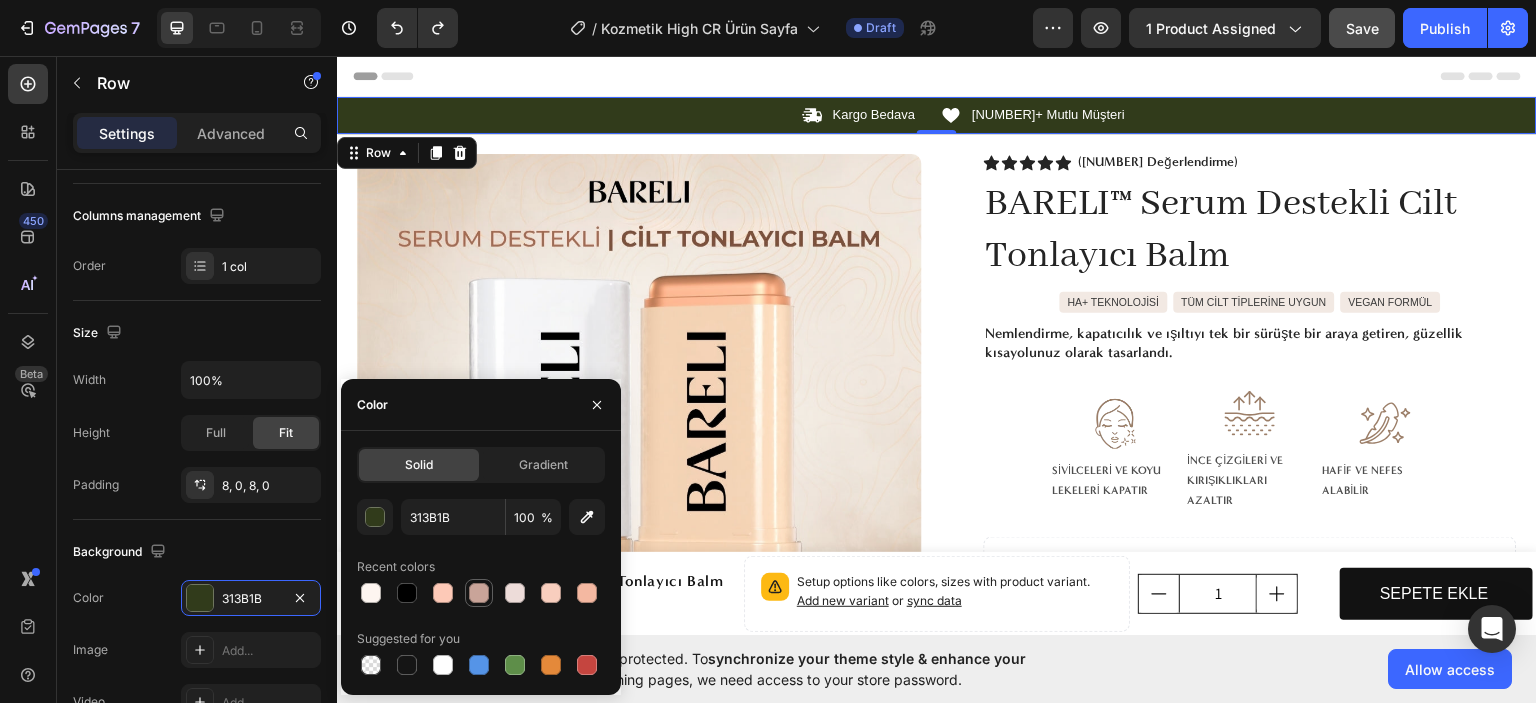 click at bounding box center (479, 593) 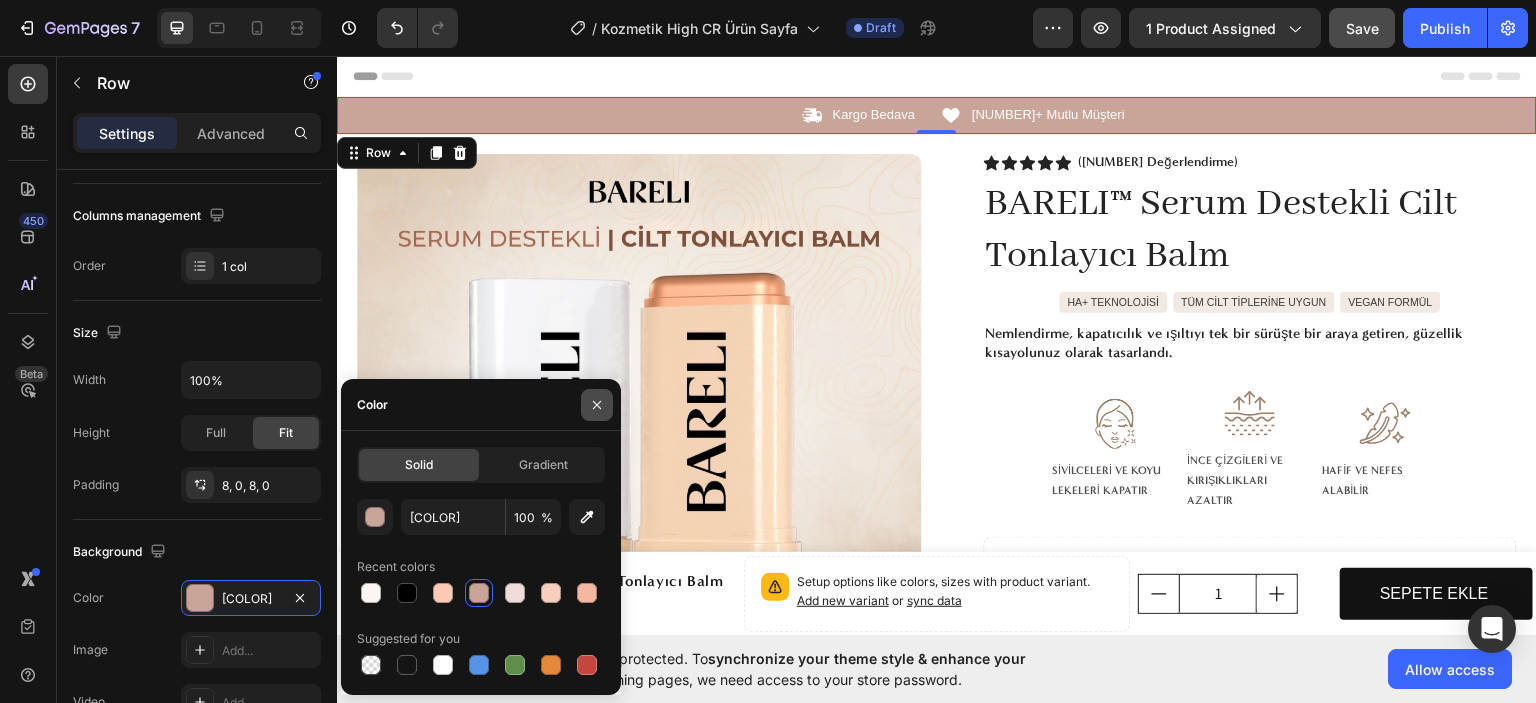 click 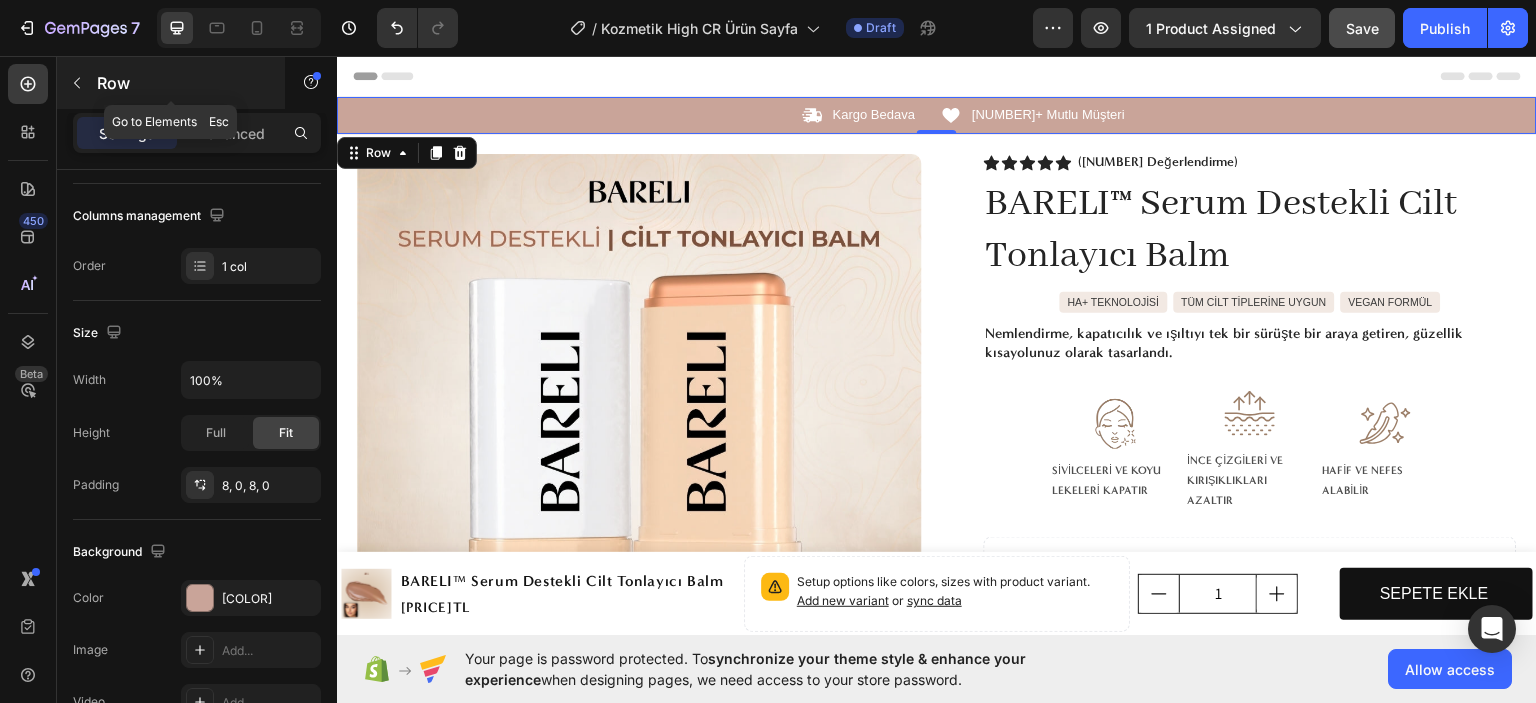 click at bounding box center (77, 83) 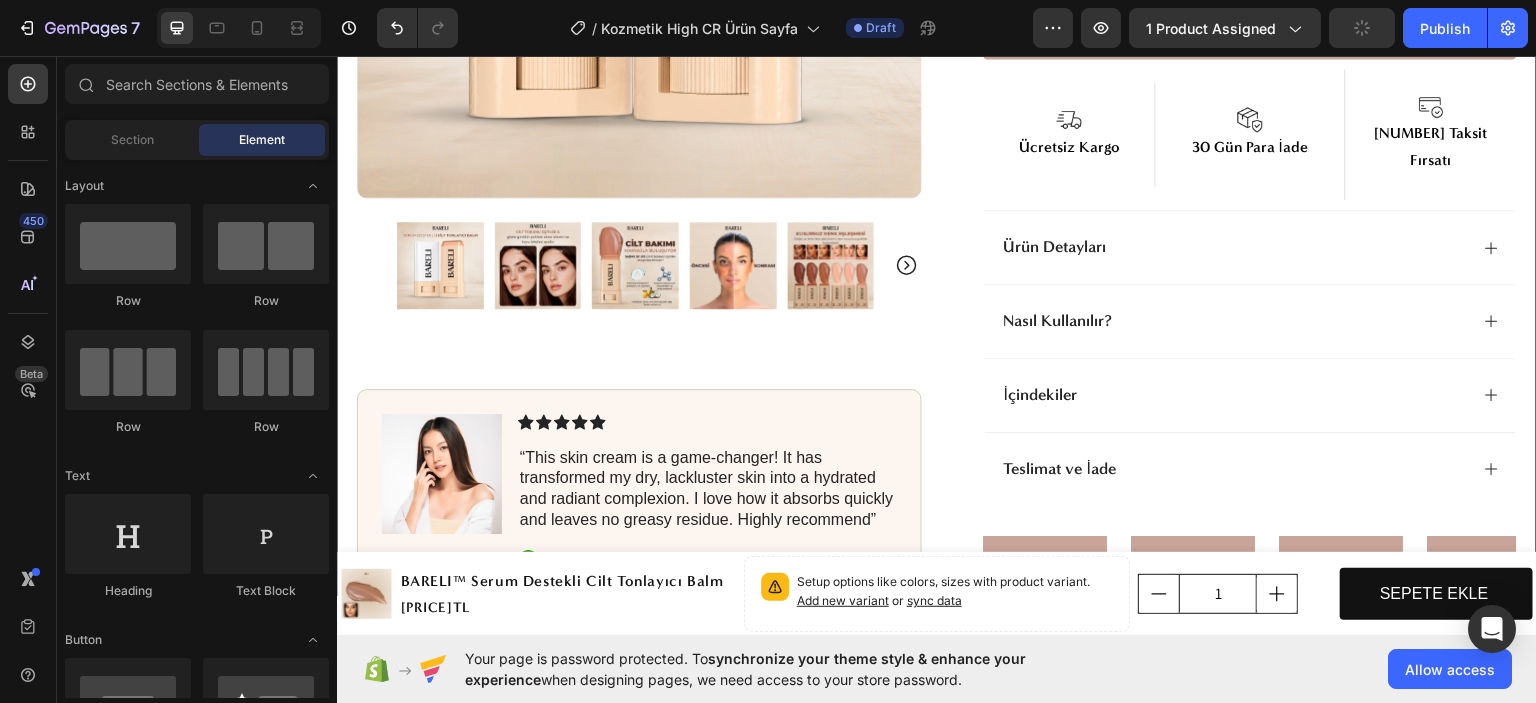 scroll, scrollTop: 300, scrollLeft: 0, axis: vertical 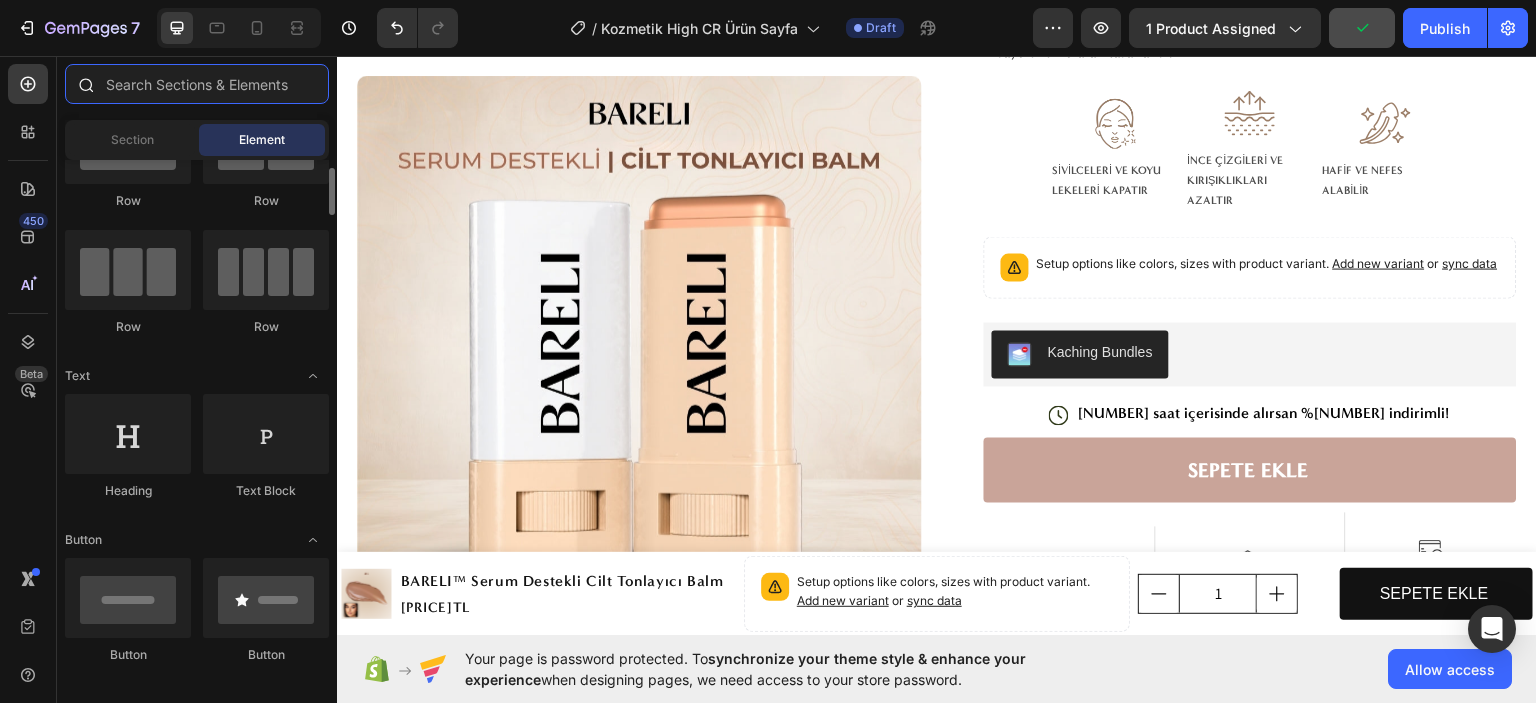 click at bounding box center (197, 84) 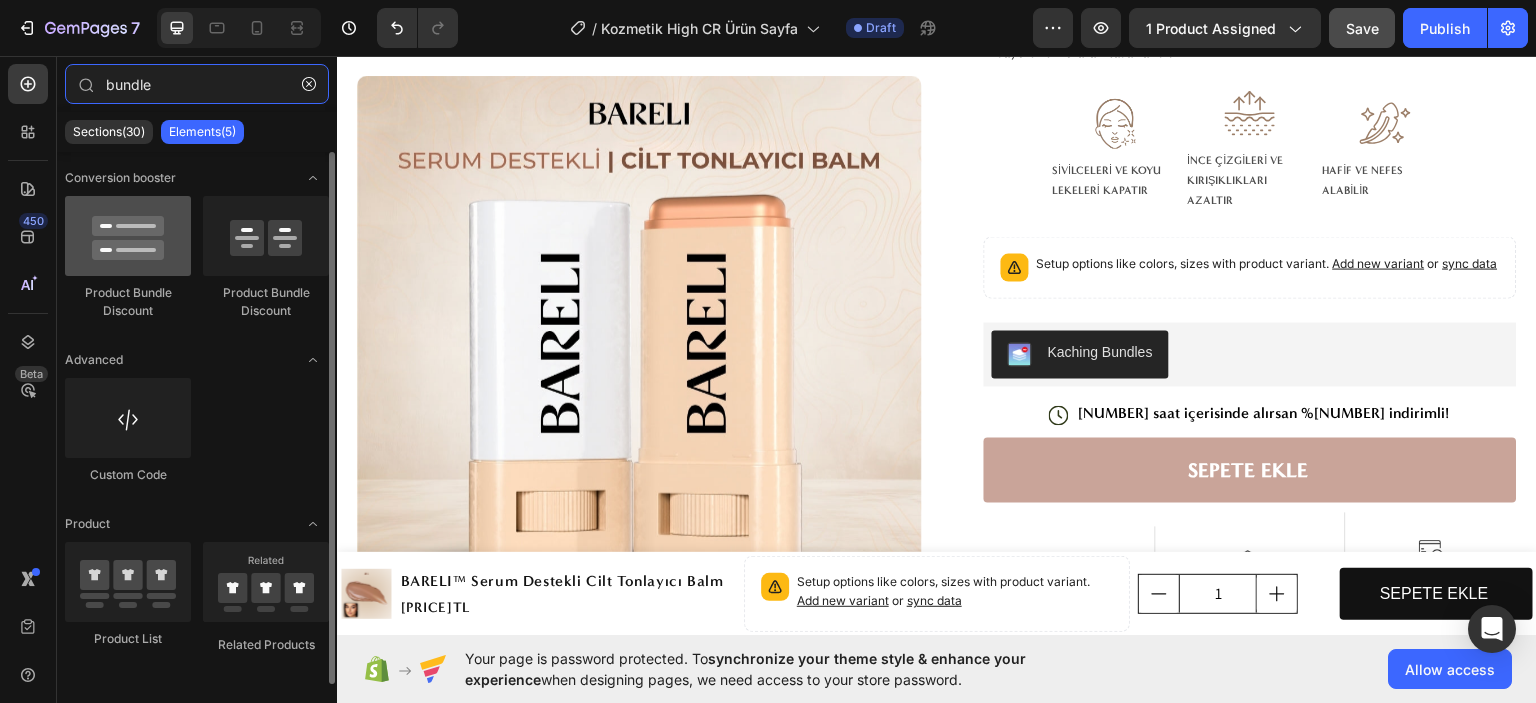 type on "bundle" 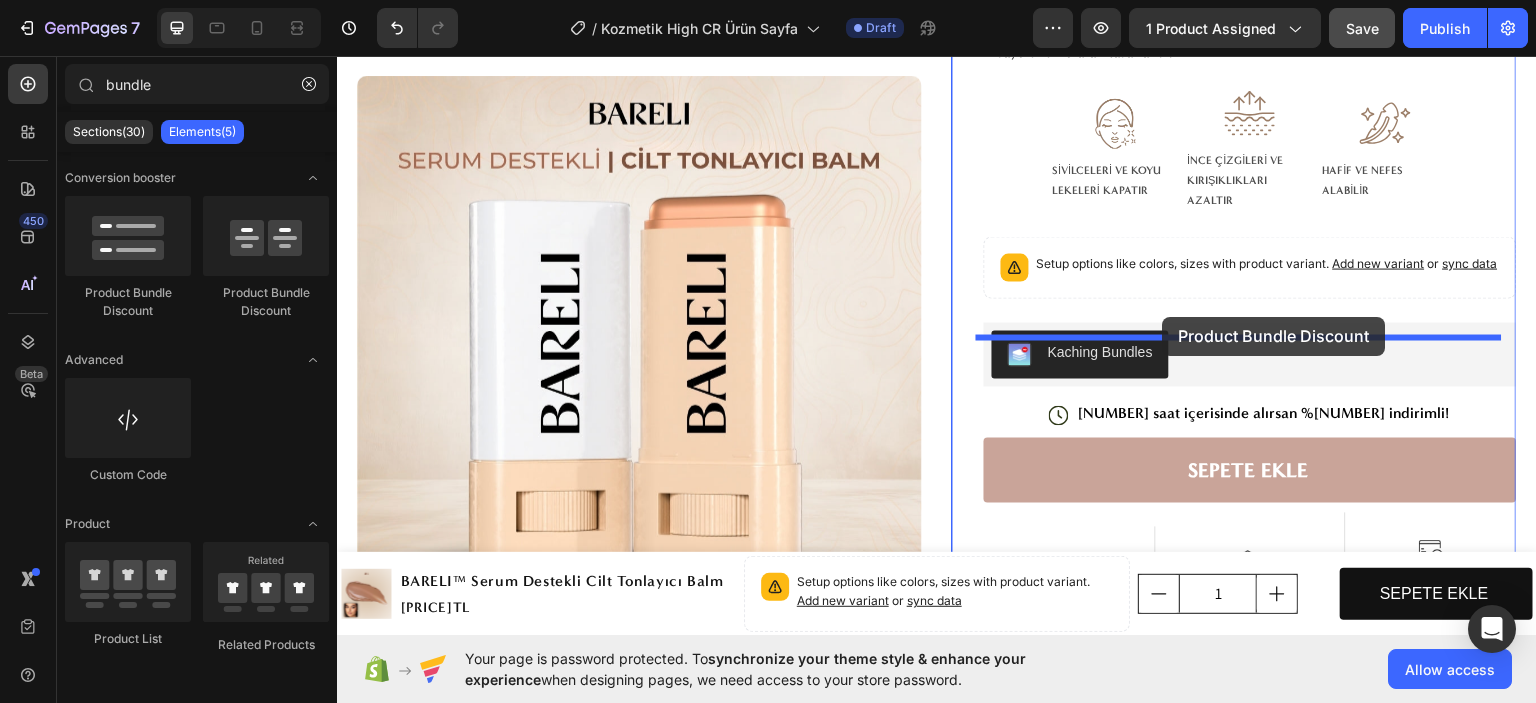 drag, startPoint x: 465, startPoint y: 311, endPoint x: 1163, endPoint y: 316, distance: 698.0179 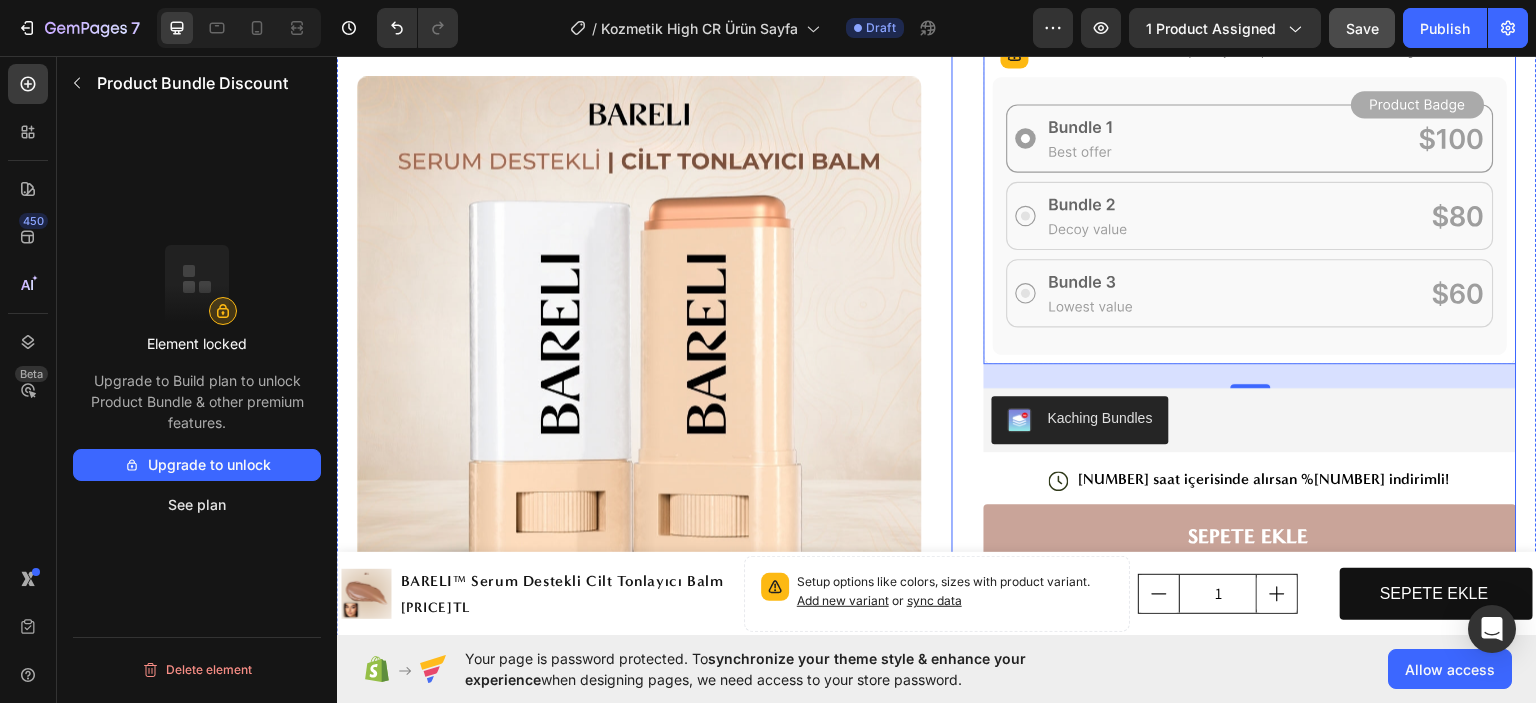 scroll, scrollTop: 700, scrollLeft: 0, axis: vertical 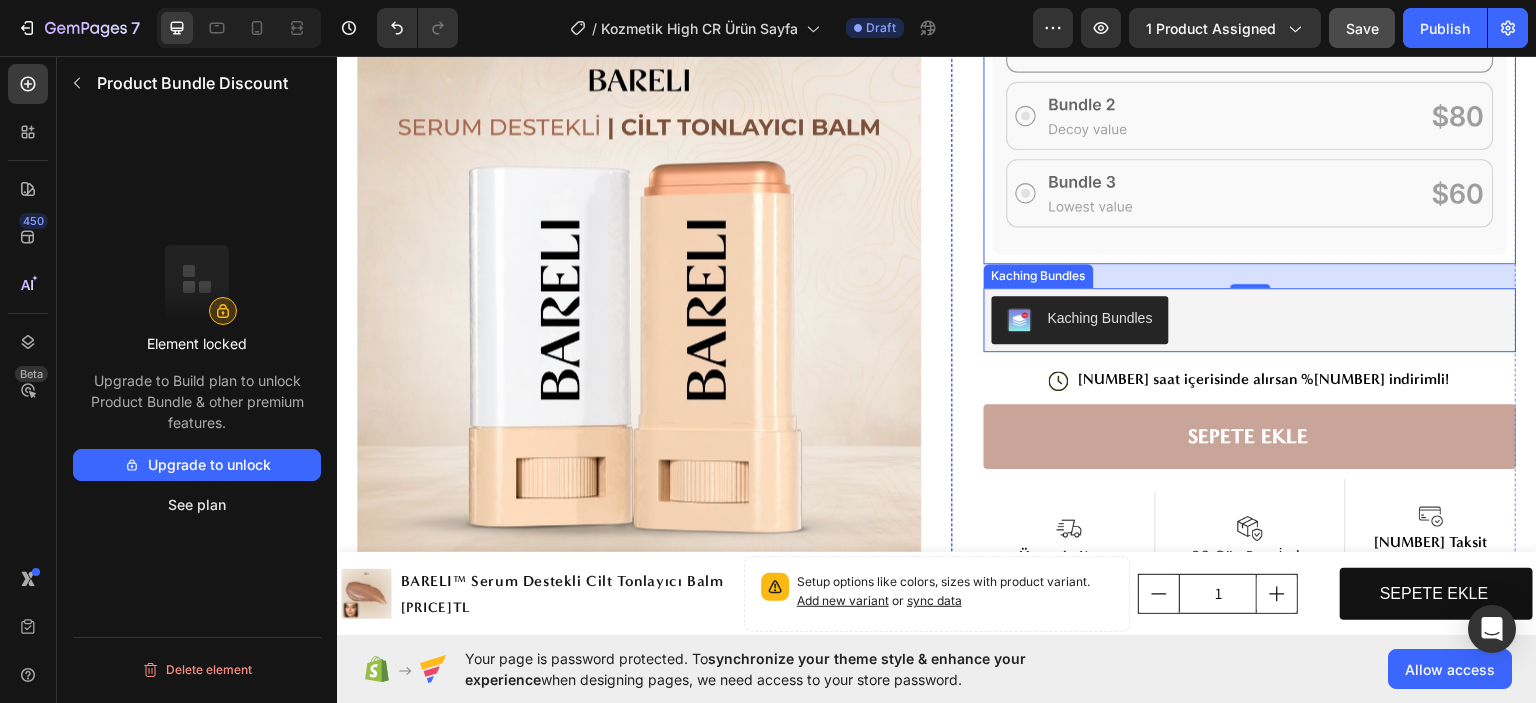 click on "Kaching Bundles" at bounding box center (1250, 319) 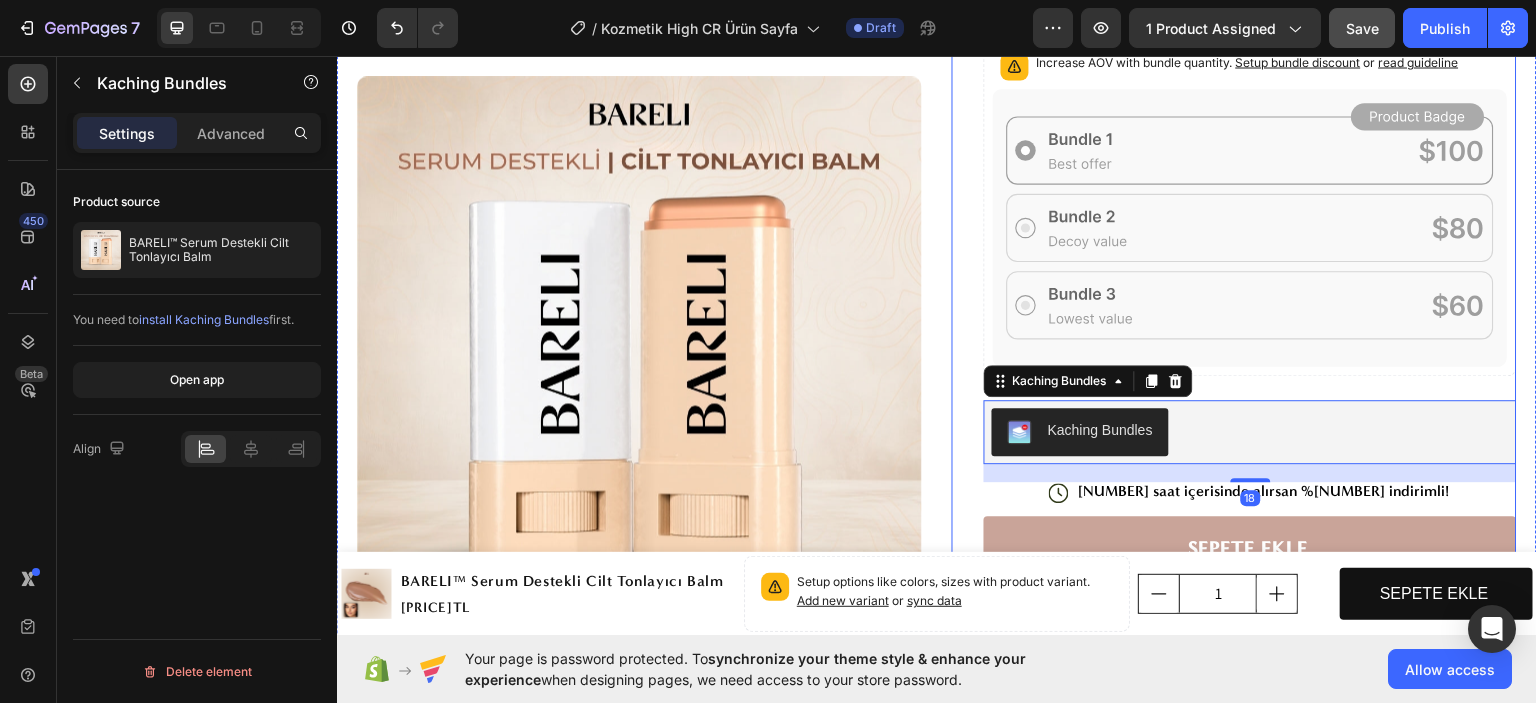 scroll, scrollTop: 500, scrollLeft: 0, axis: vertical 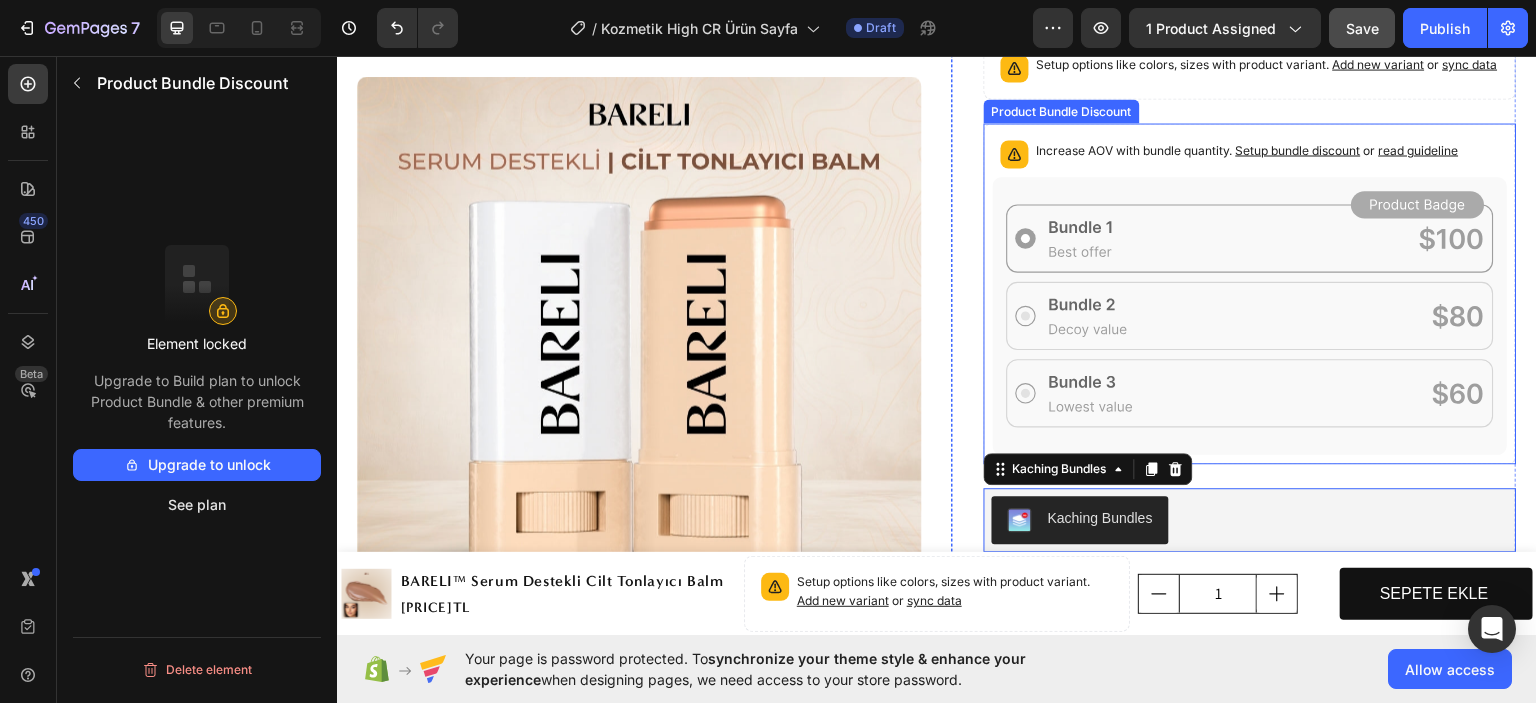 click 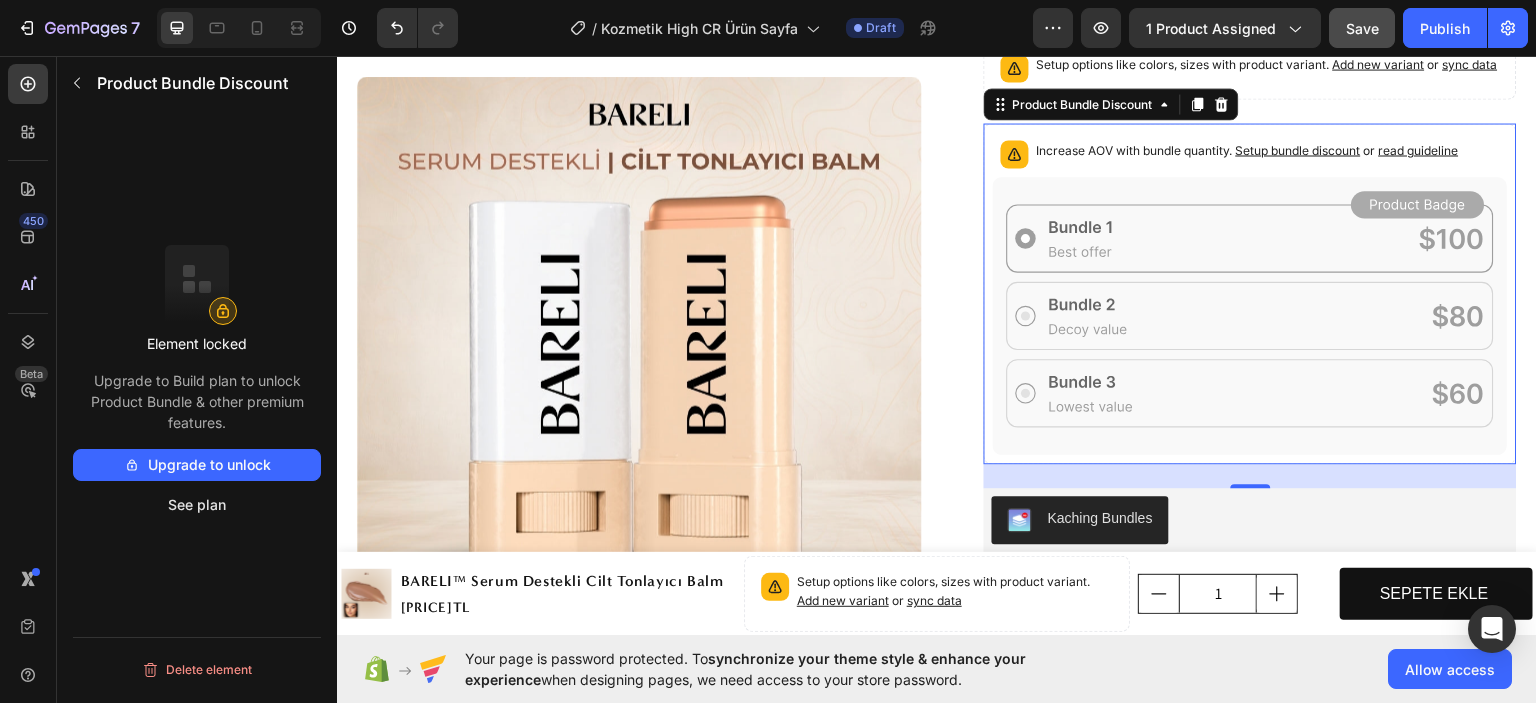 scroll, scrollTop: 700, scrollLeft: 0, axis: vertical 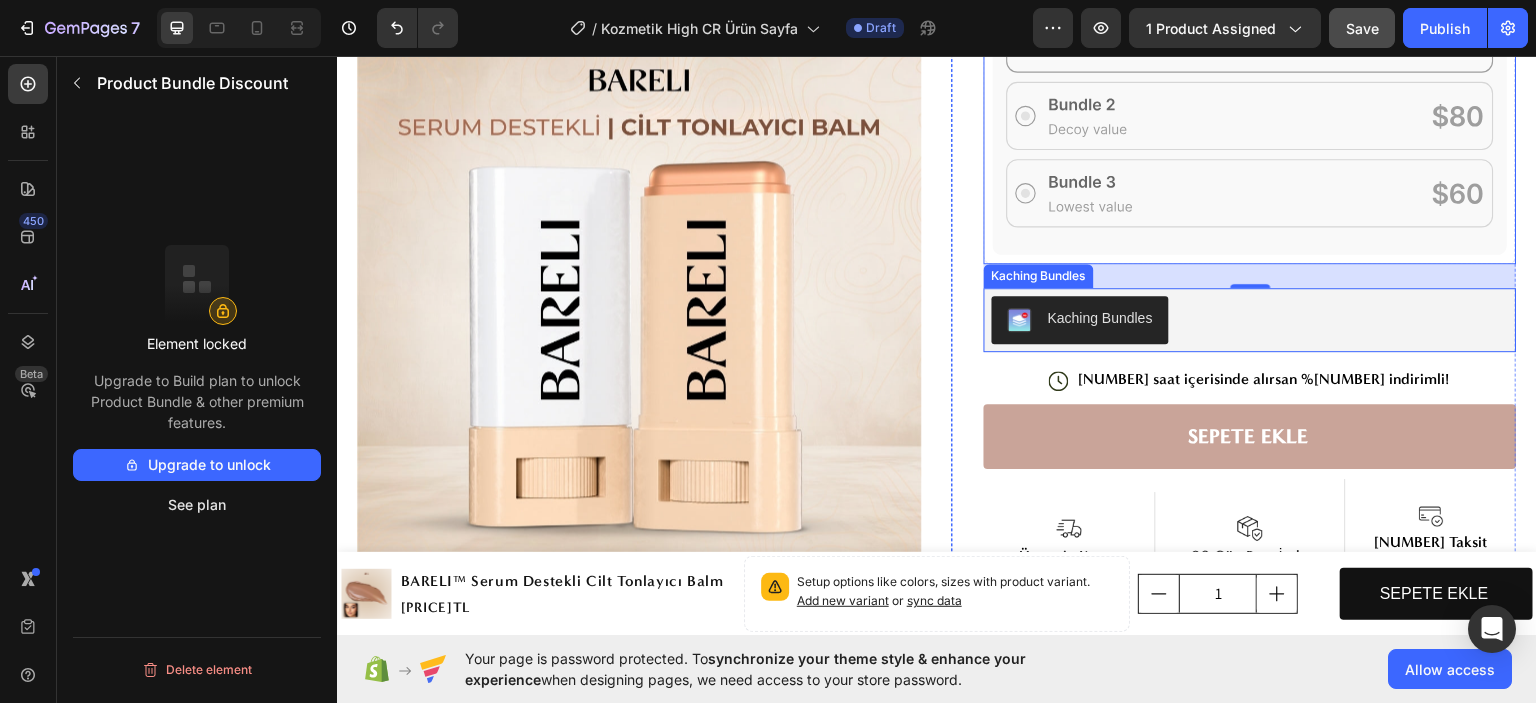 click on "Kaching Bundles" at bounding box center [1250, 319] 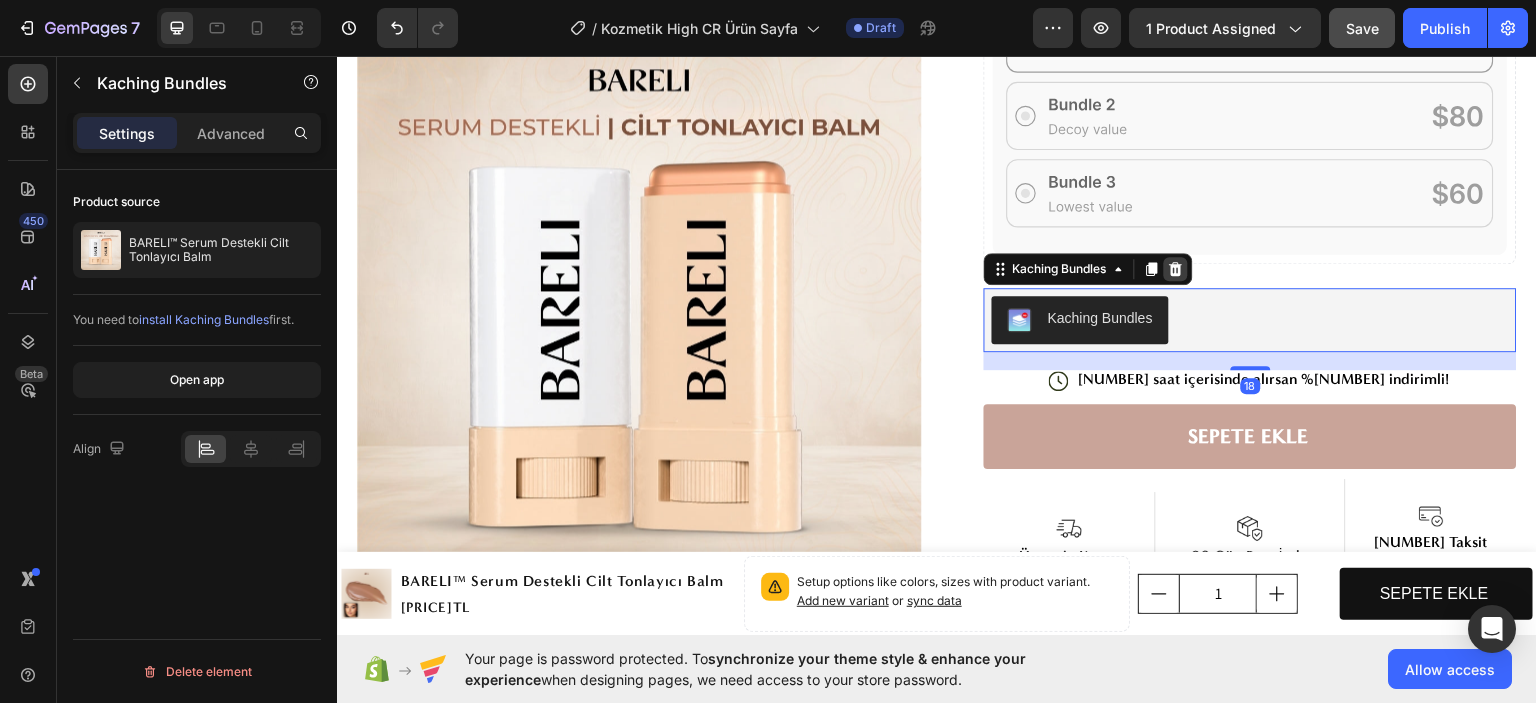click 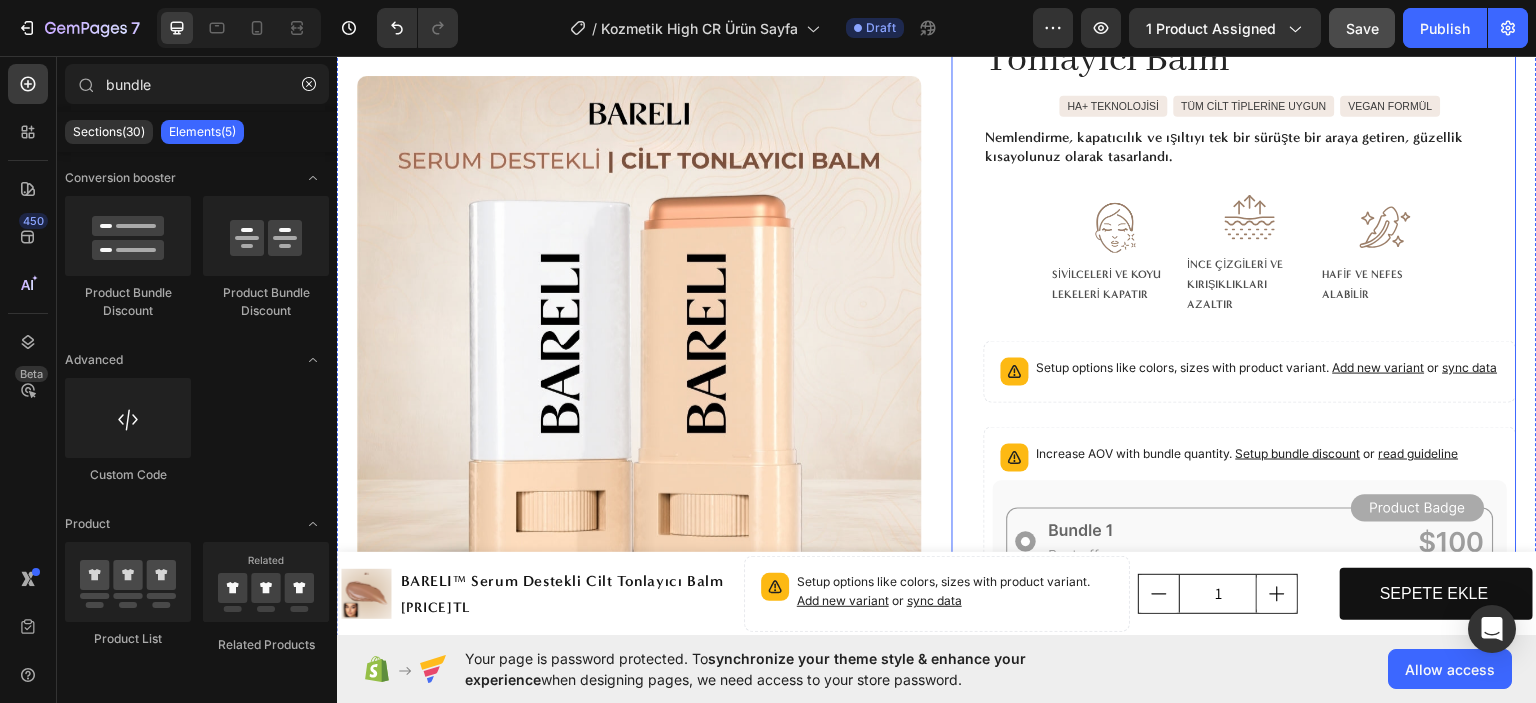 scroll, scrollTop: 0, scrollLeft: 0, axis: both 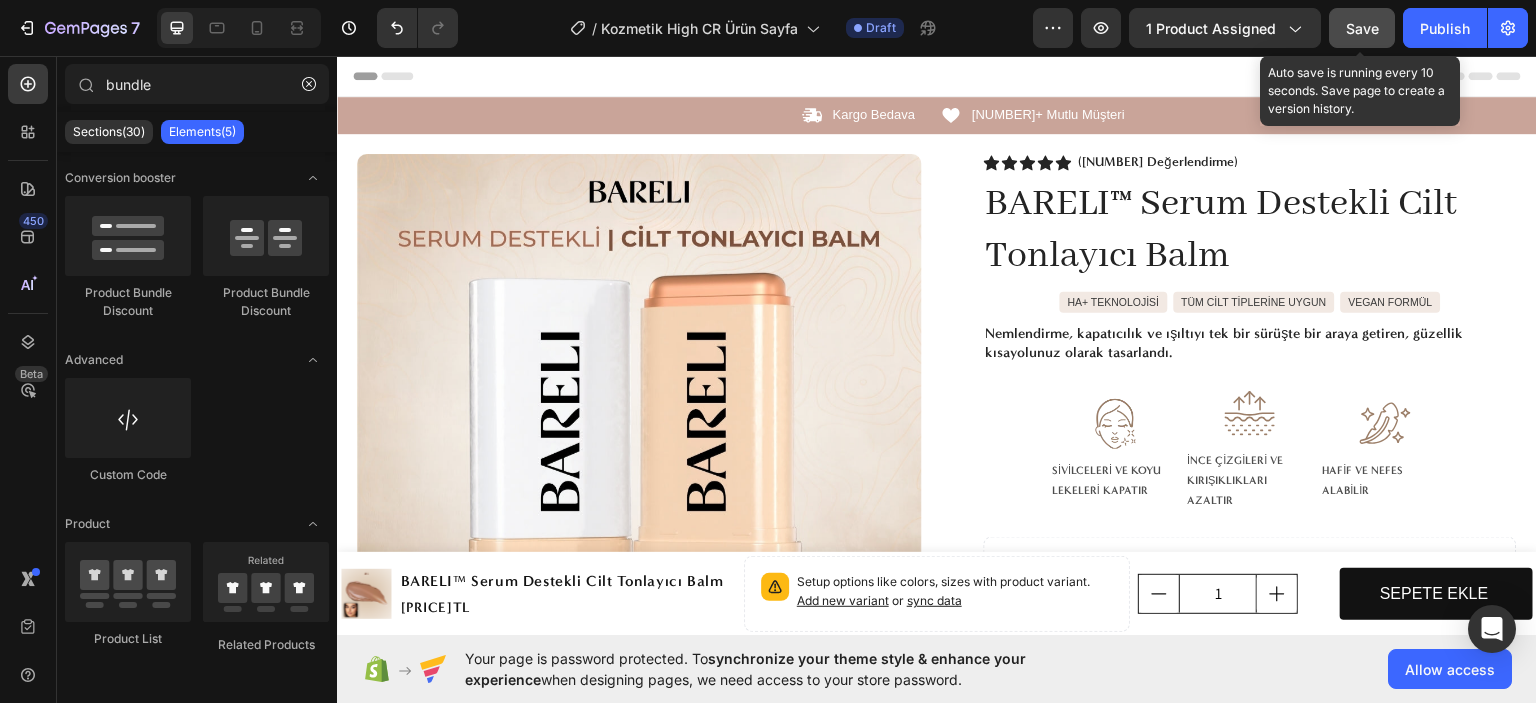 drag, startPoint x: 1358, startPoint y: 36, endPoint x: 845, endPoint y: 190, distance: 535.61646 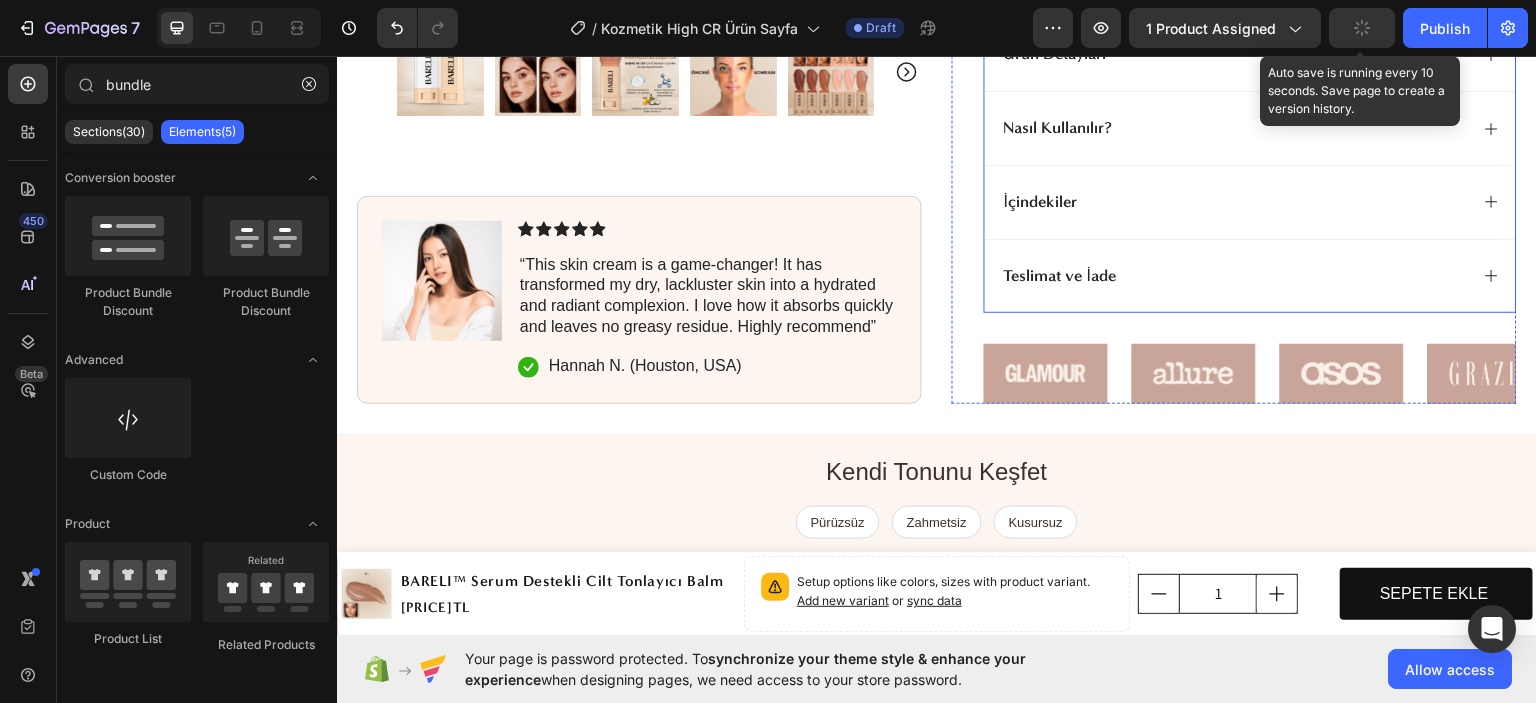 scroll, scrollTop: 1300, scrollLeft: 0, axis: vertical 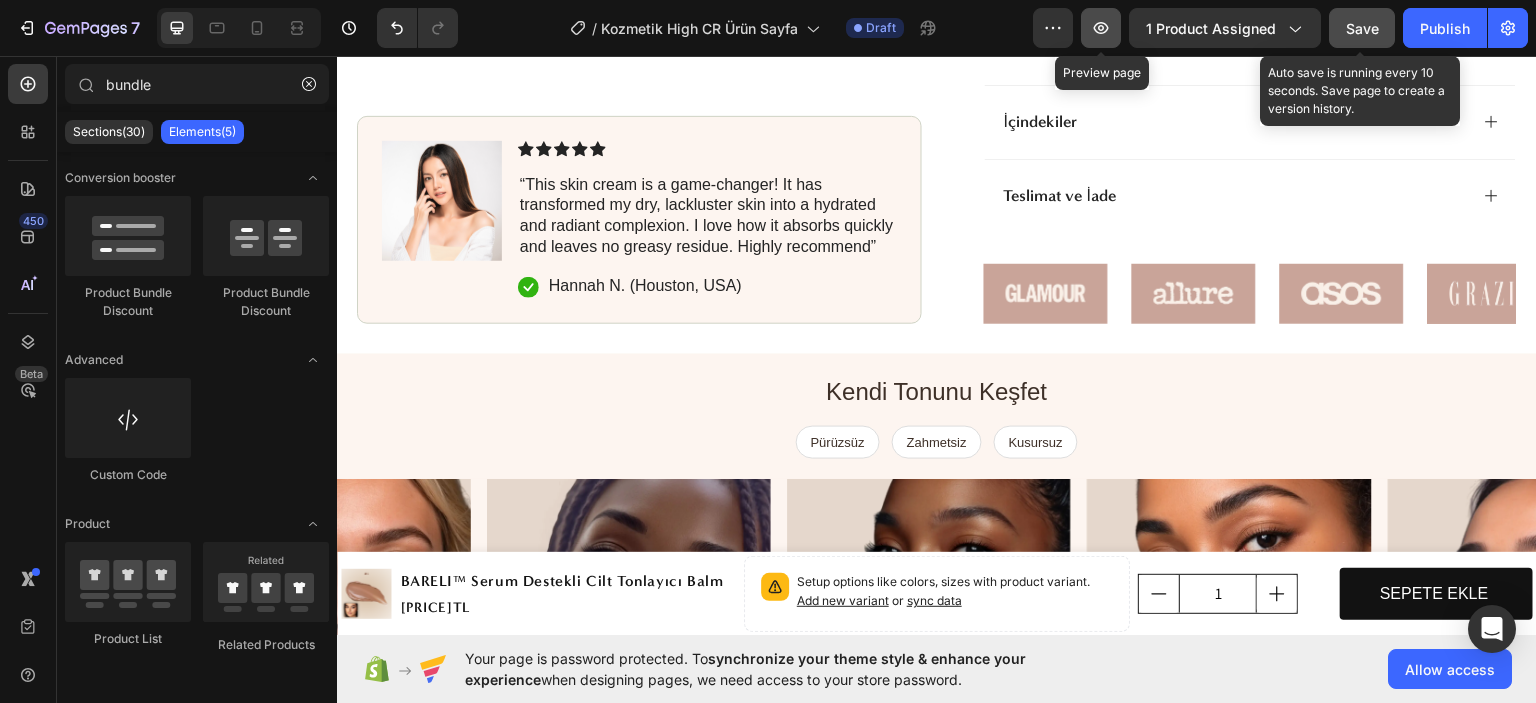 click 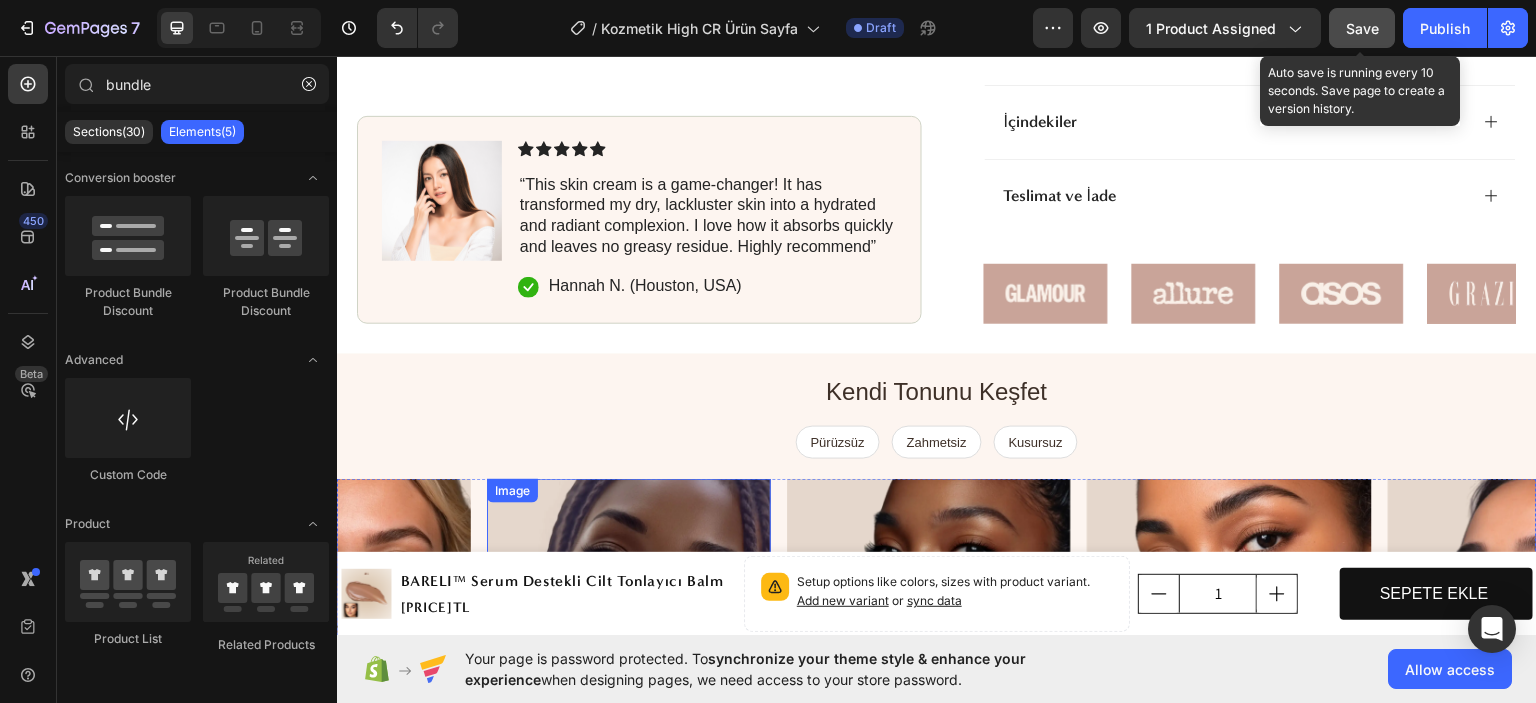 scroll, scrollTop: 1500, scrollLeft: 0, axis: vertical 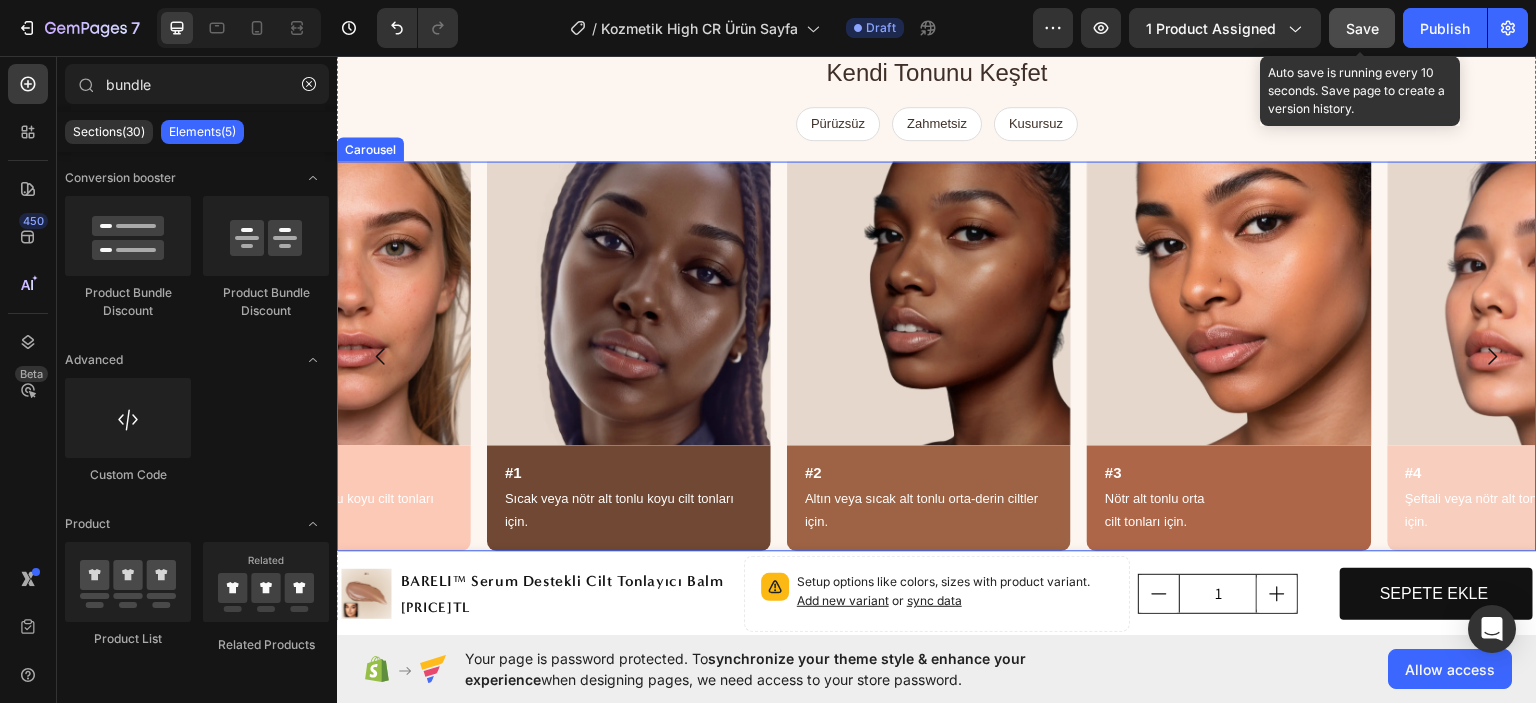click on "Image #1 Heading Sıcak veya nötr alt tonlu koyu cilt tonları için. Text Block Row Image #2 Heading Altın veya sıcak alt tonlu orta-derin ciltler için. Text Block Row Image #3 Heading Nötr alt tonlu orta  cilt tonları için. Text Block Row Image #4 Heading Şeftali veya nötr alt tonlu açık ten tonları için. Text Block Row Image #5 Heading Soğuk veya pembe alt tonlu açık ten tonları için. Text Block Row Image #6 Heading Sıcak veya nötr alt tonlu koyu cilt tonları için. Text Block Row" at bounding box center [937, 355] 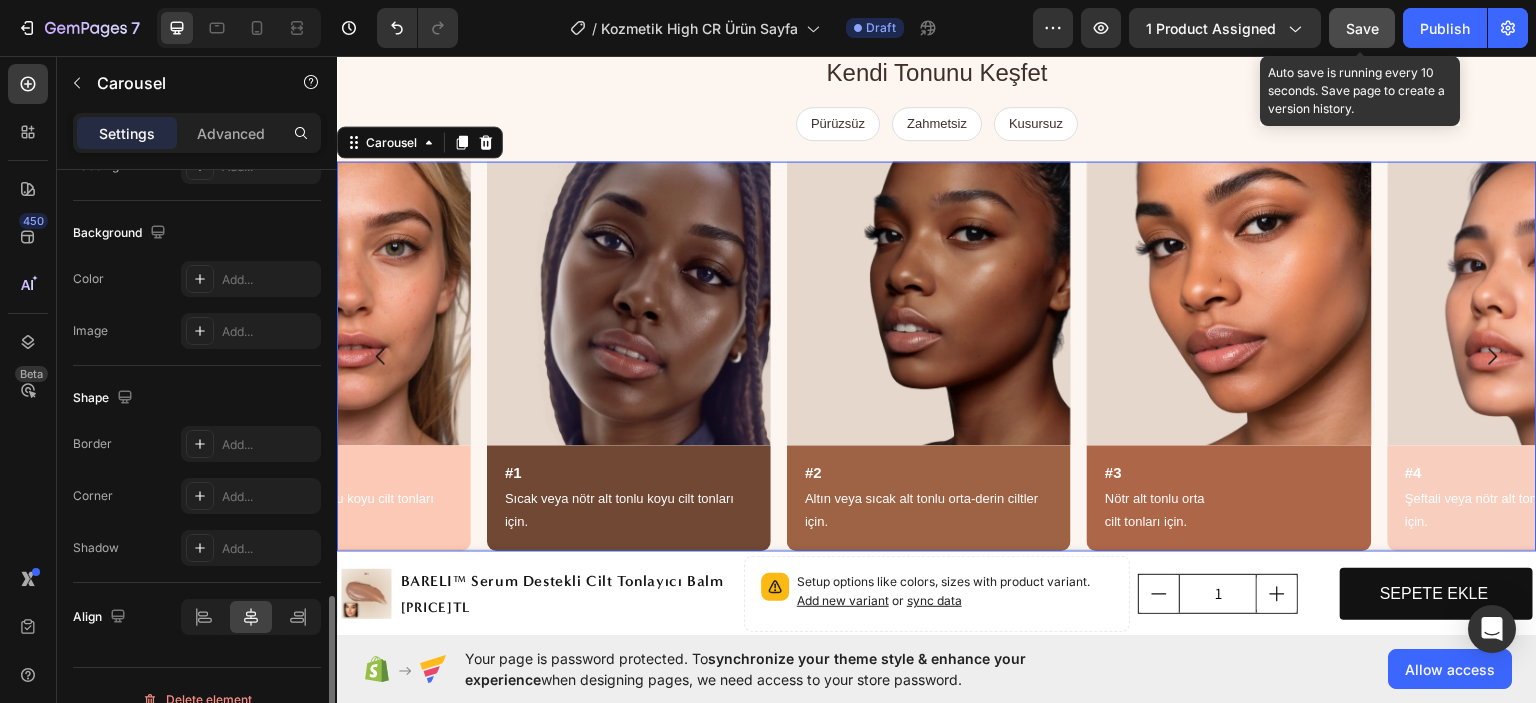 scroll, scrollTop: 1400, scrollLeft: 0, axis: vertical 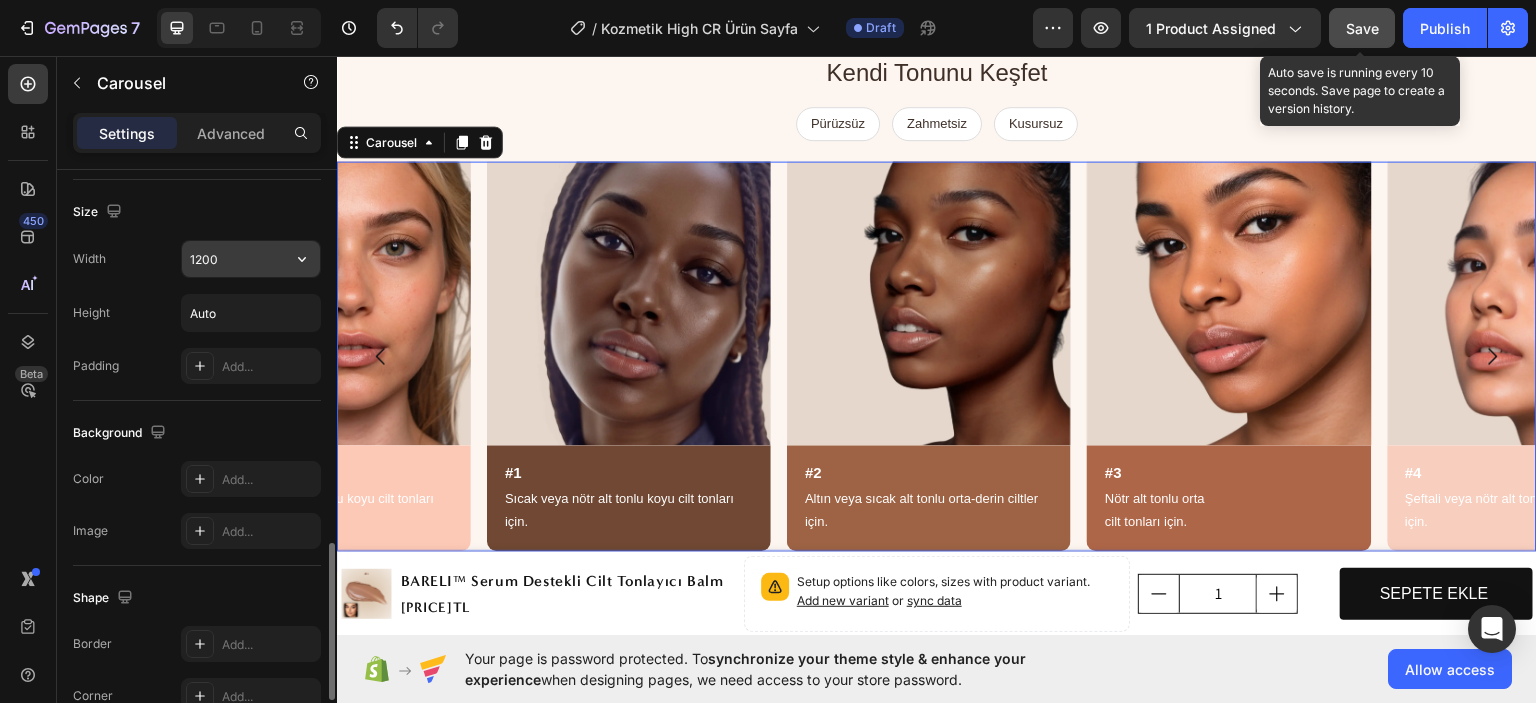 click on "1200" at bounding box center [251, 259] 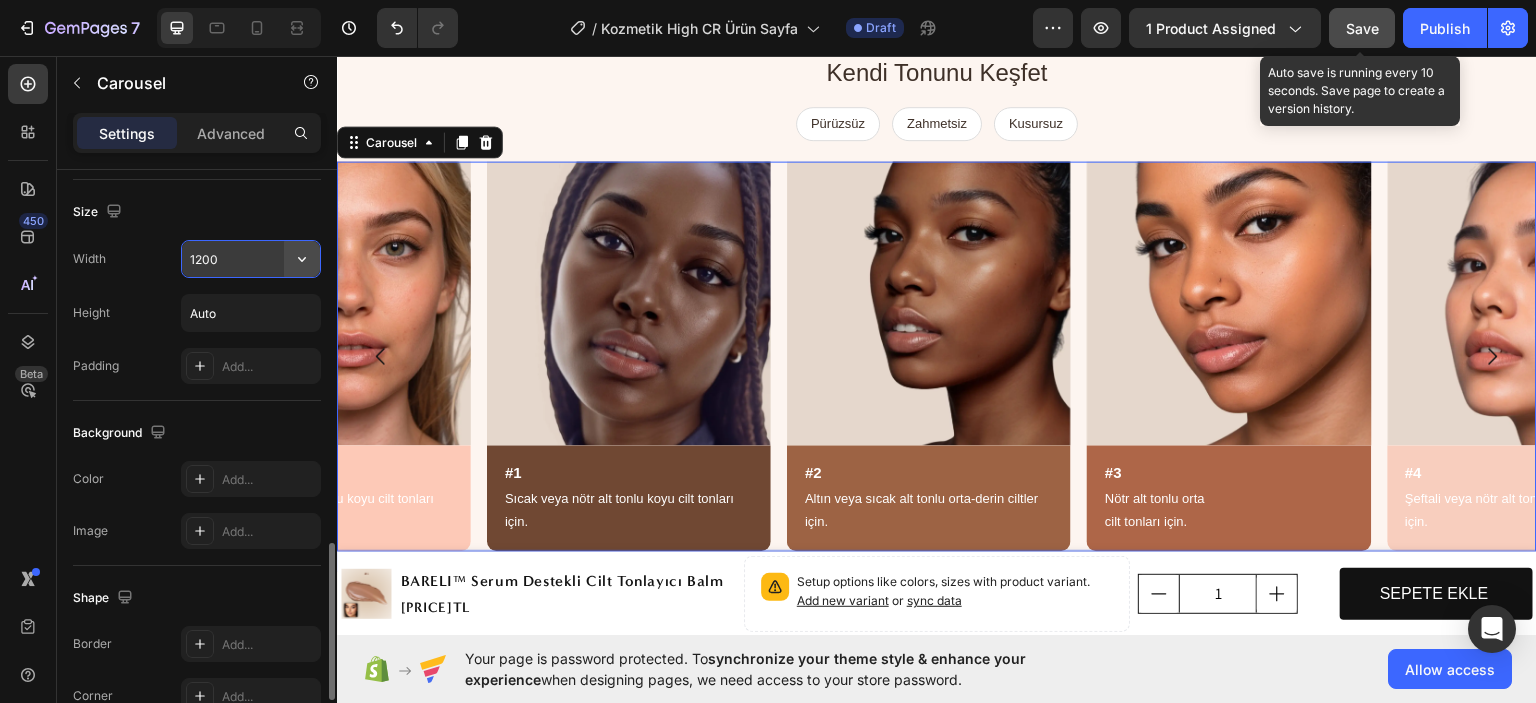 click 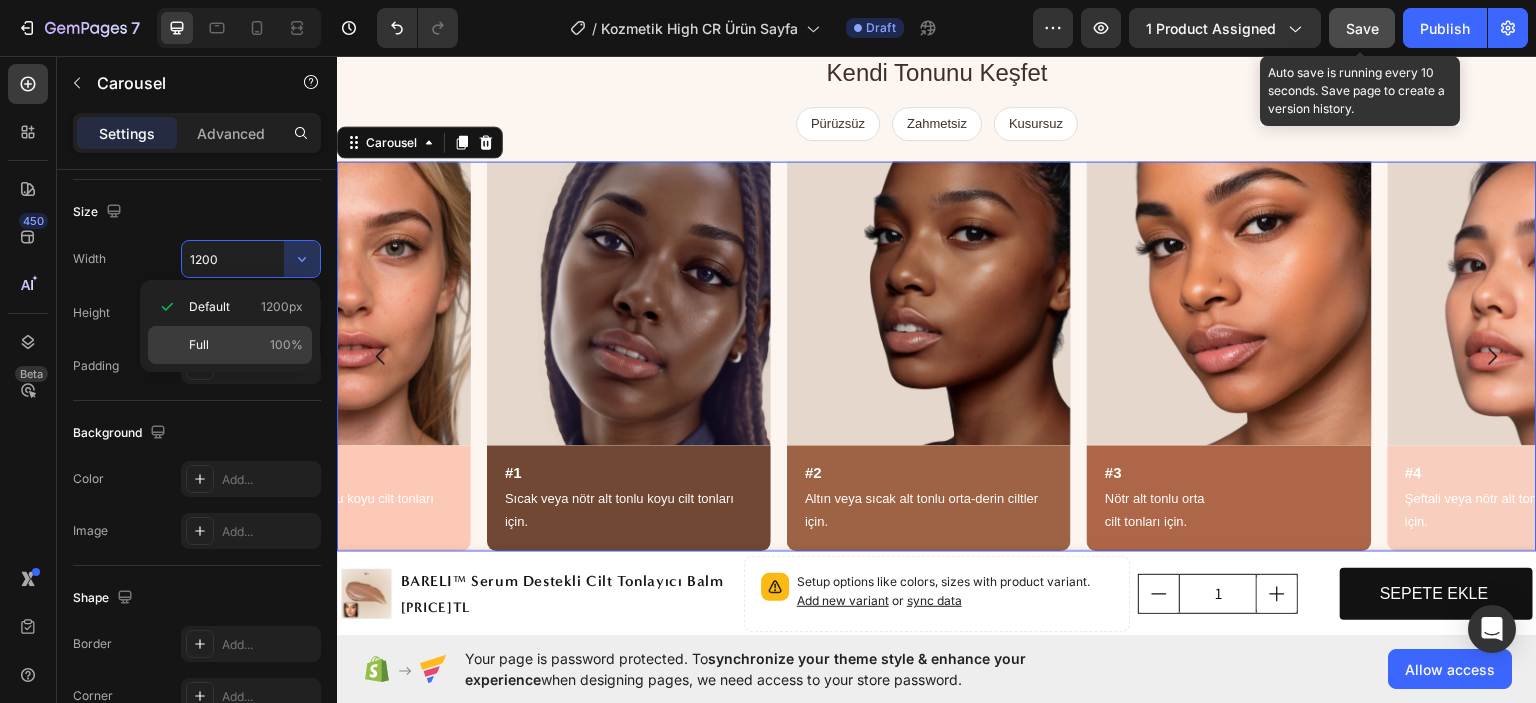click on "Full 100%" at bounding box center [246, 345] 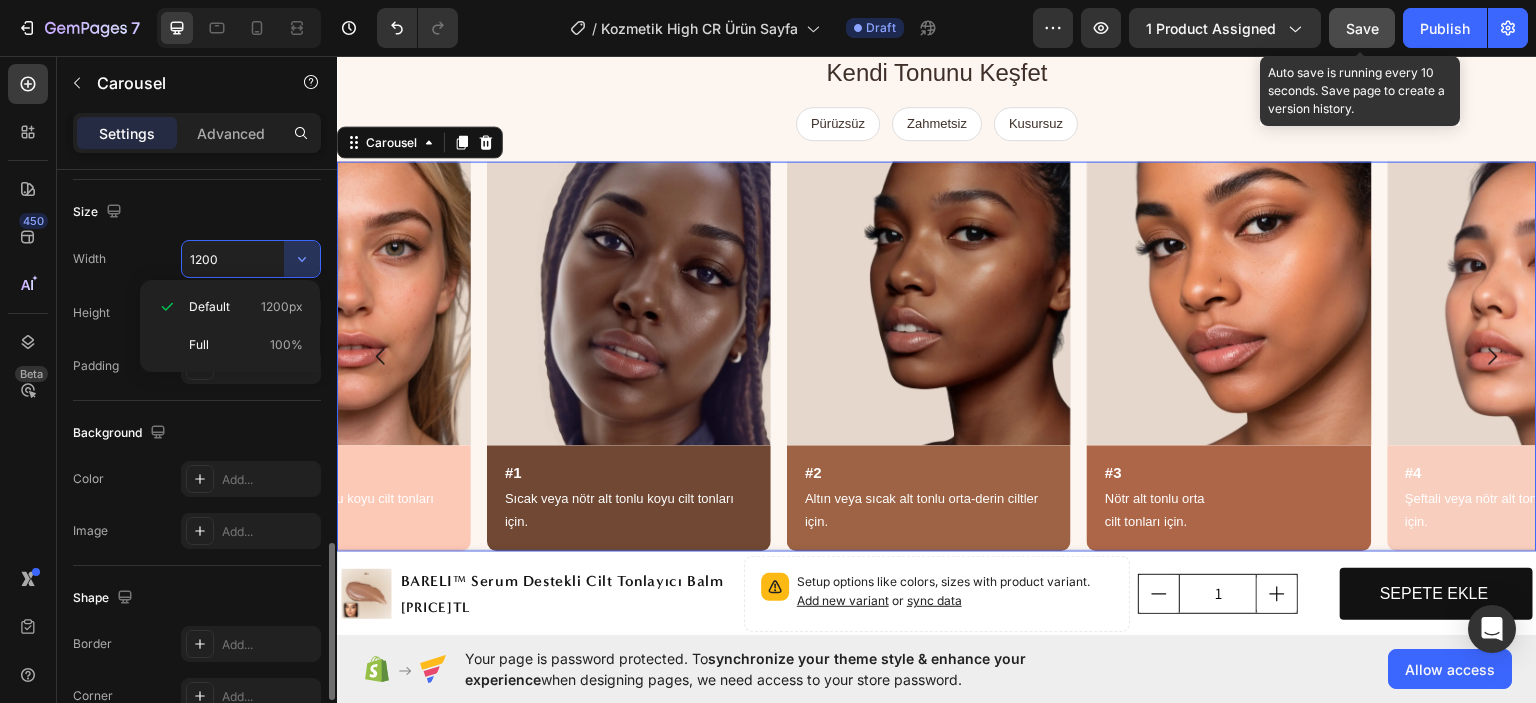 type on "100%" 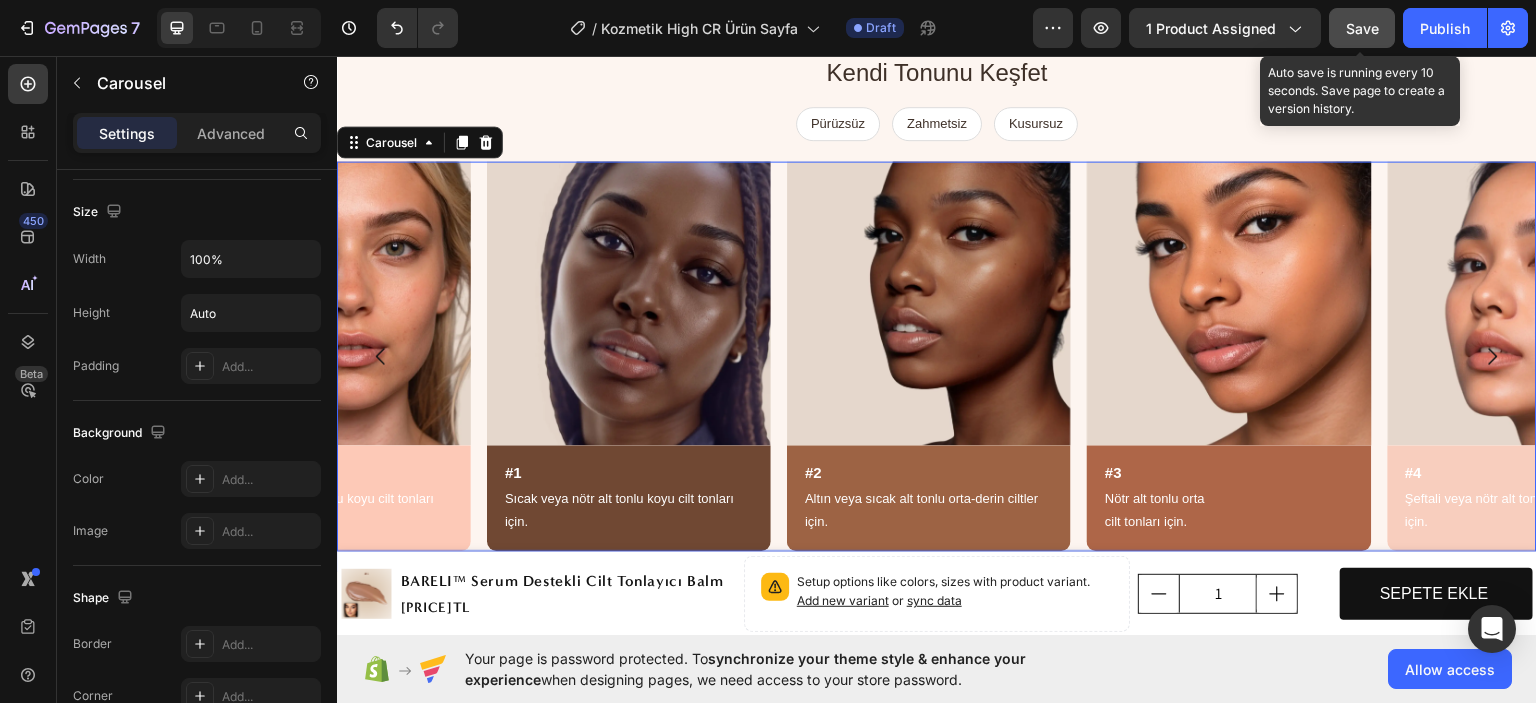 click on "Save" at bounding box center [1362, 28] 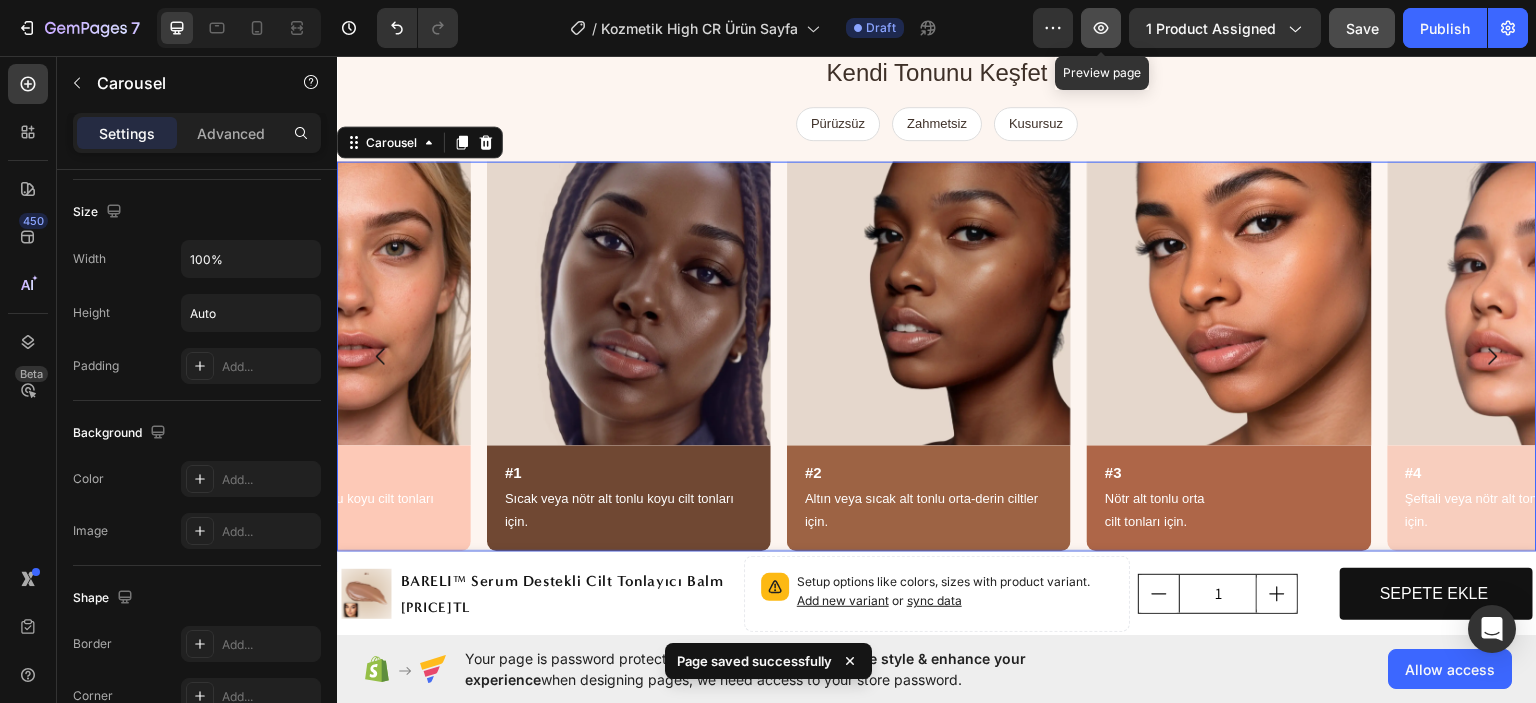 click 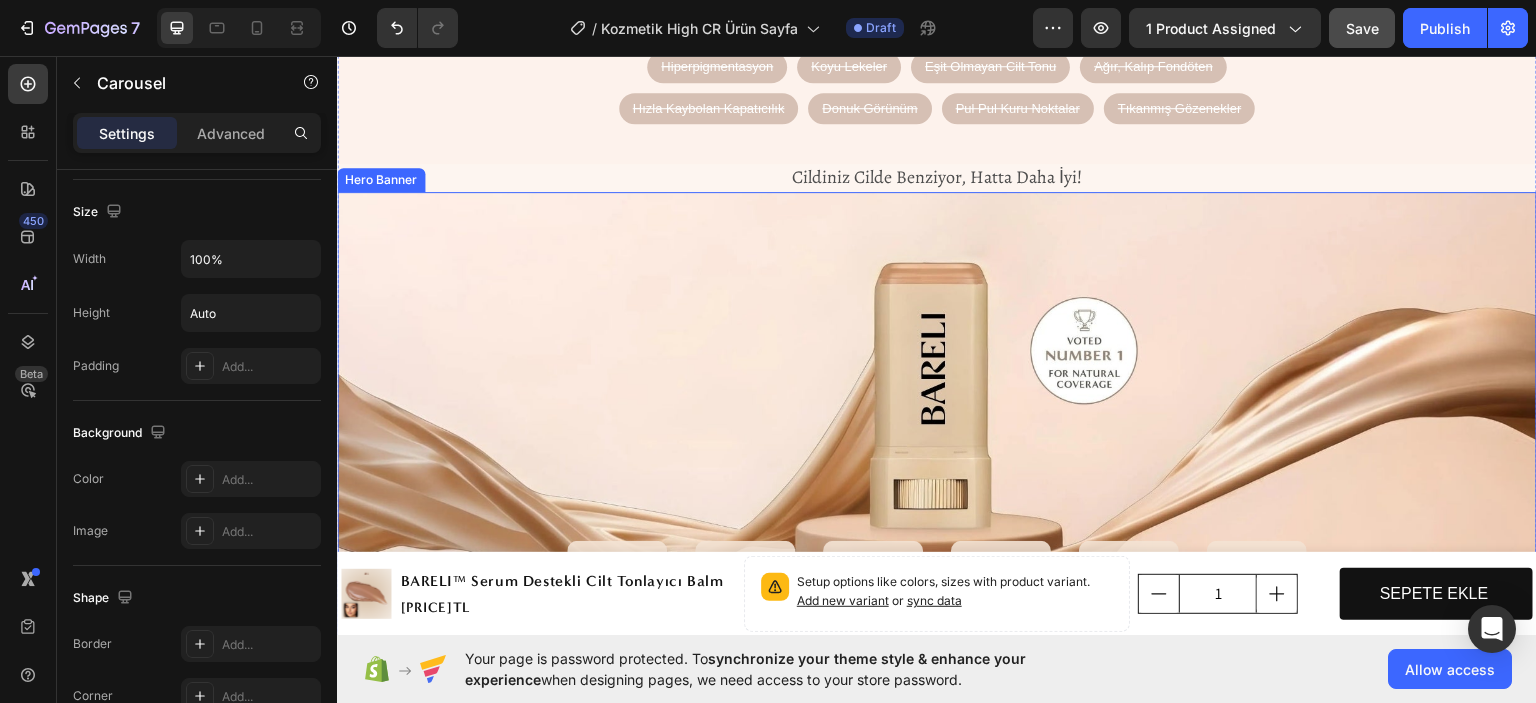 scroll, scrollTop: 2300, scrollLeft: 0, axis: vertical 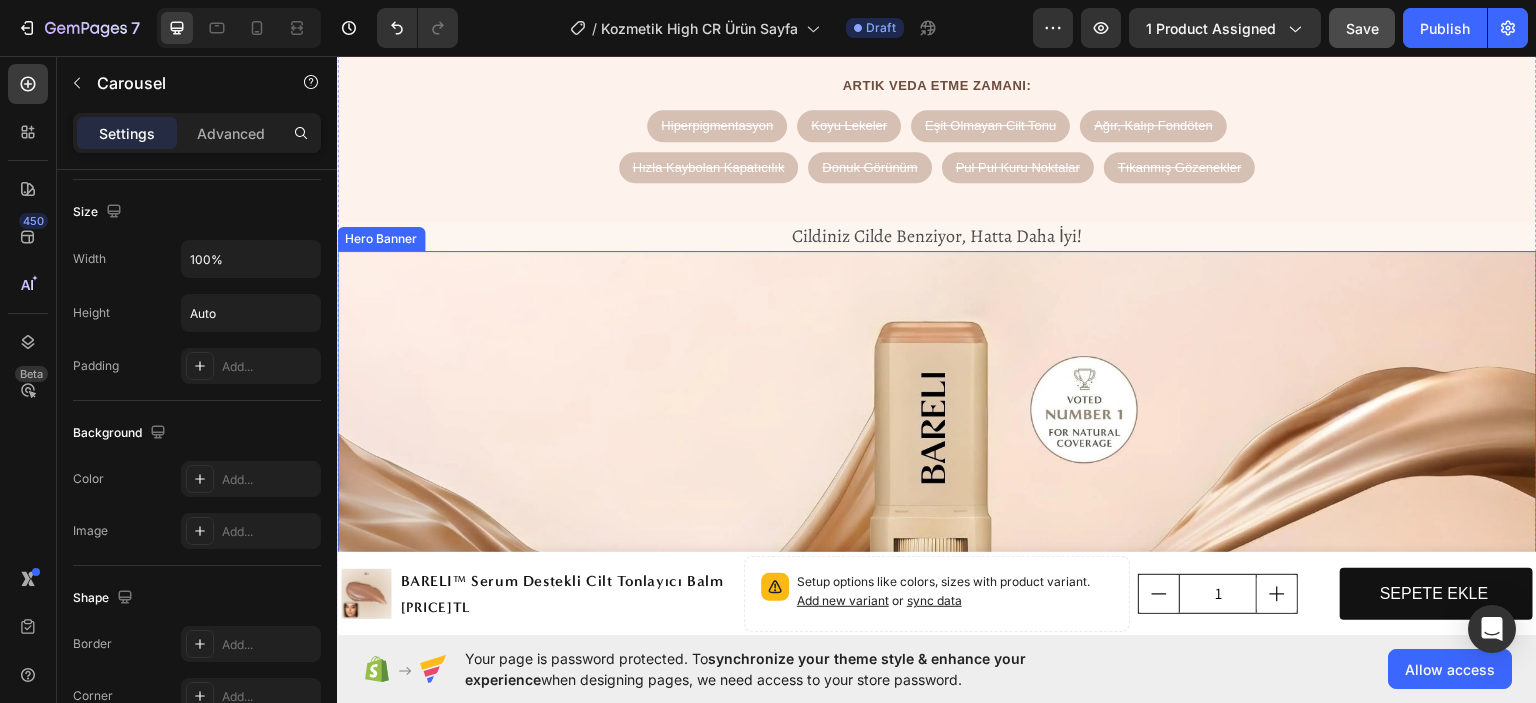 click at bounding box center (937, 500) 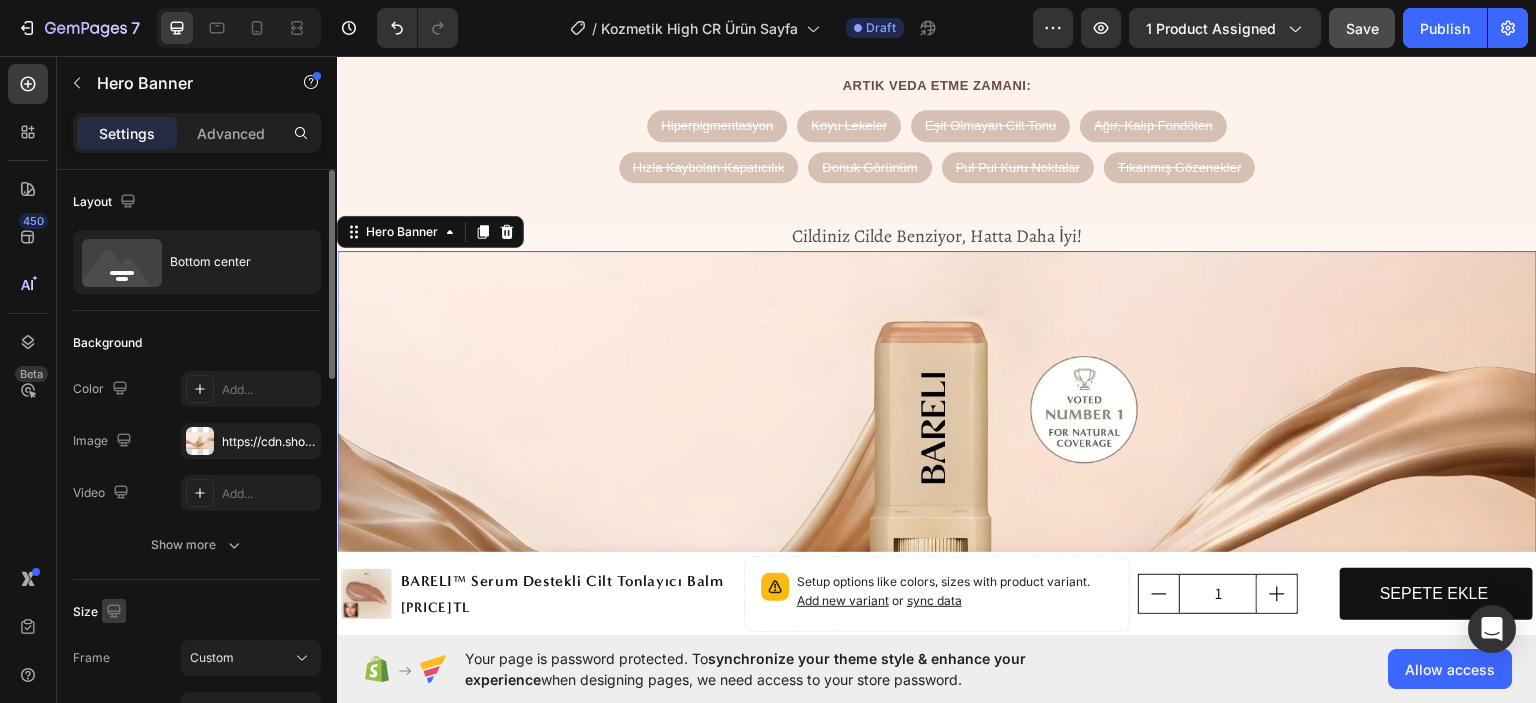 scroll, scrollTop: 300, scrollLeft: 0, axis: vertical 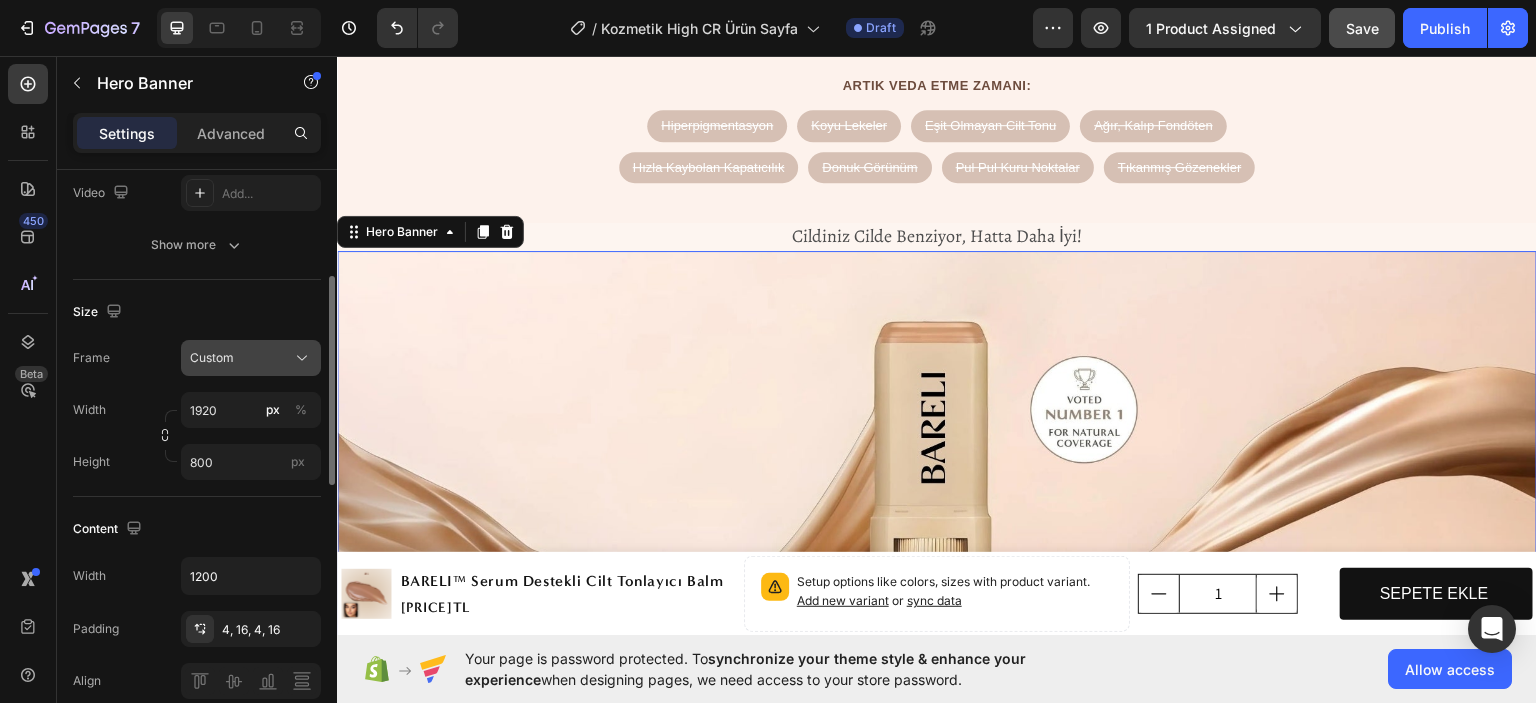 click on "Custom" at bounding box center [212, 358] 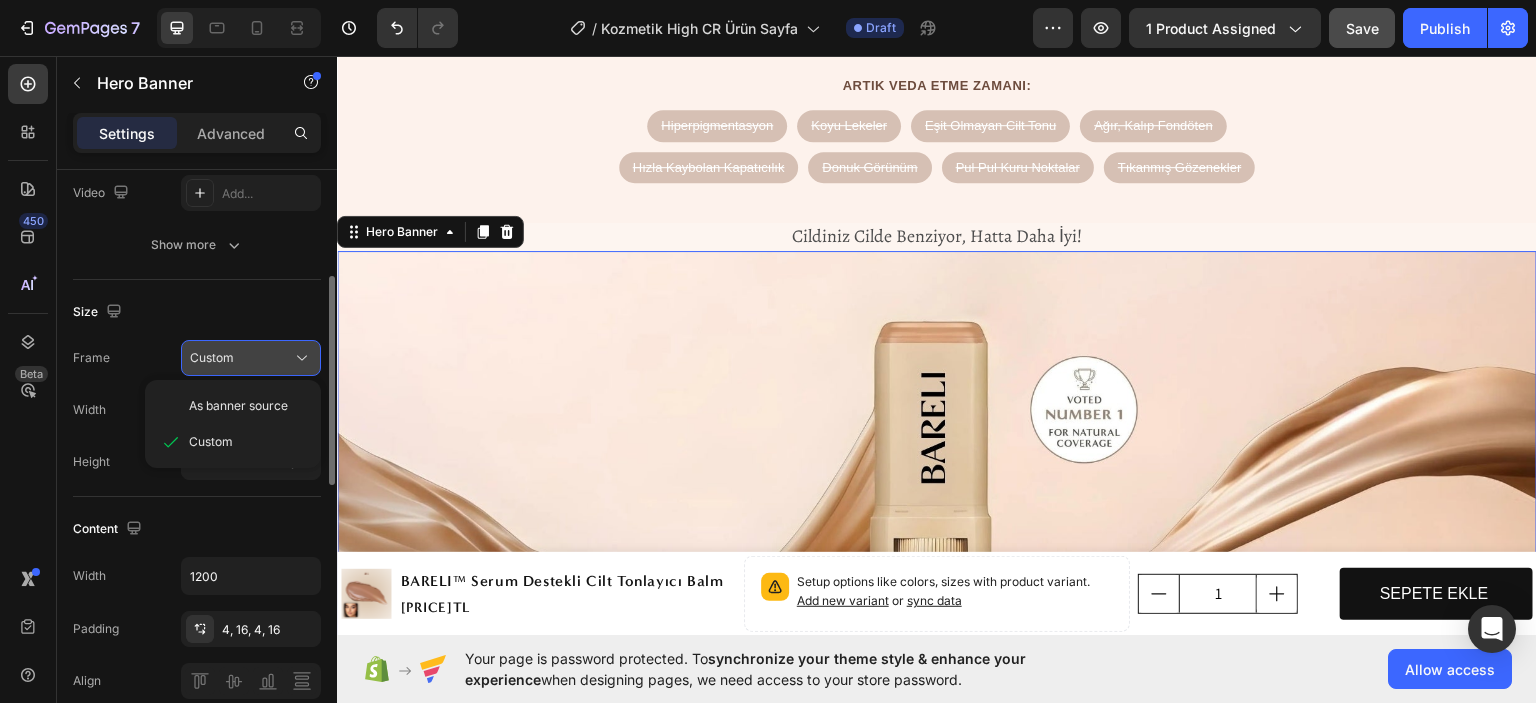 click on "Custom" at bounding box center [212, 358] 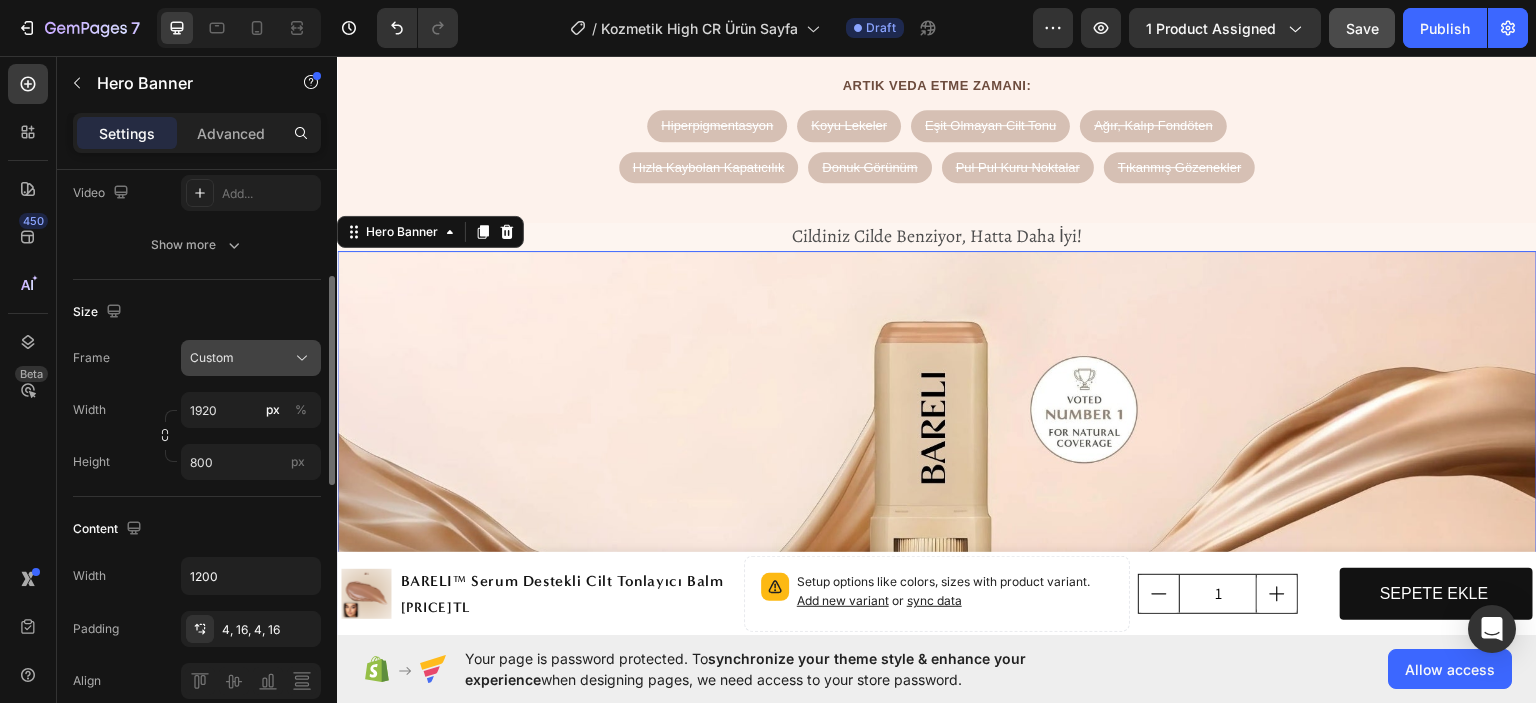 click on "Custom" at bounding box center [212, 358] 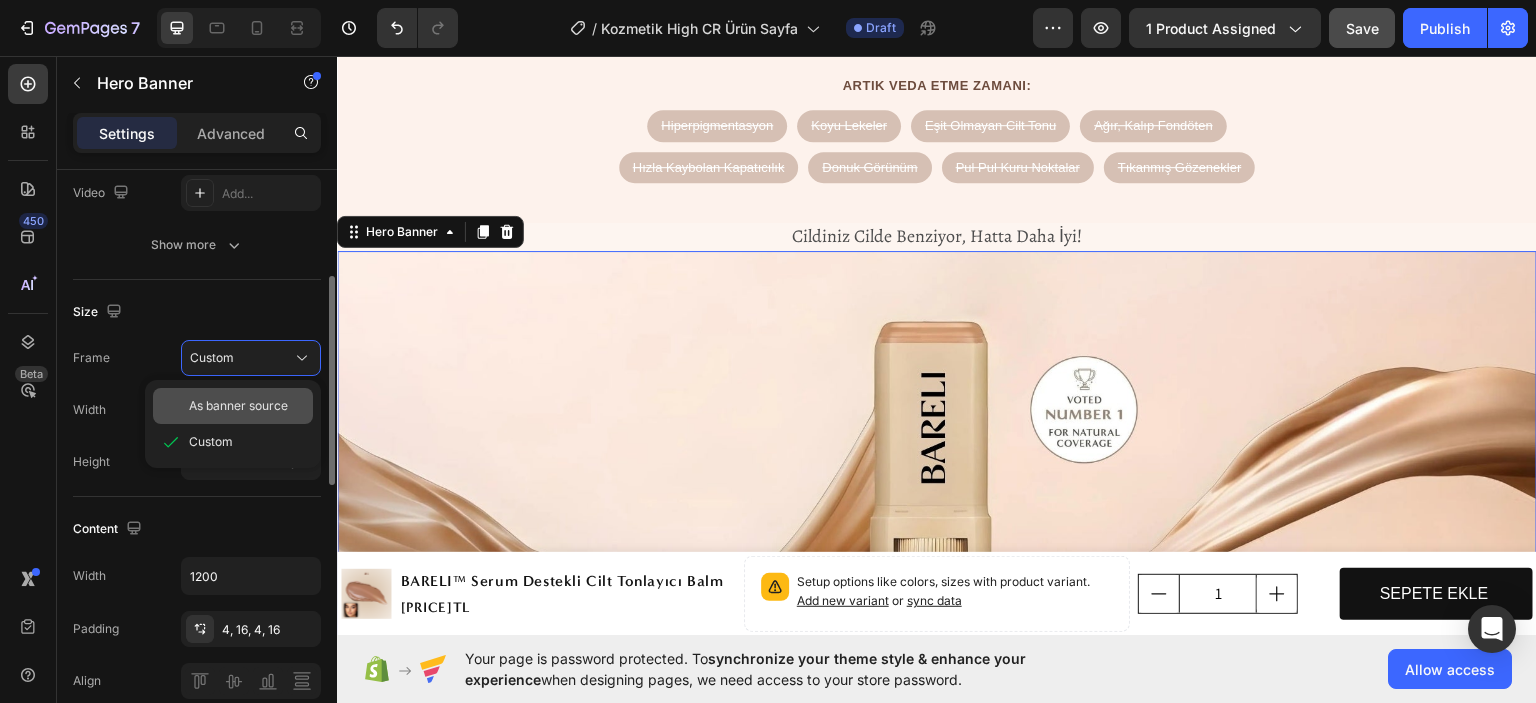 click on "As banner source" 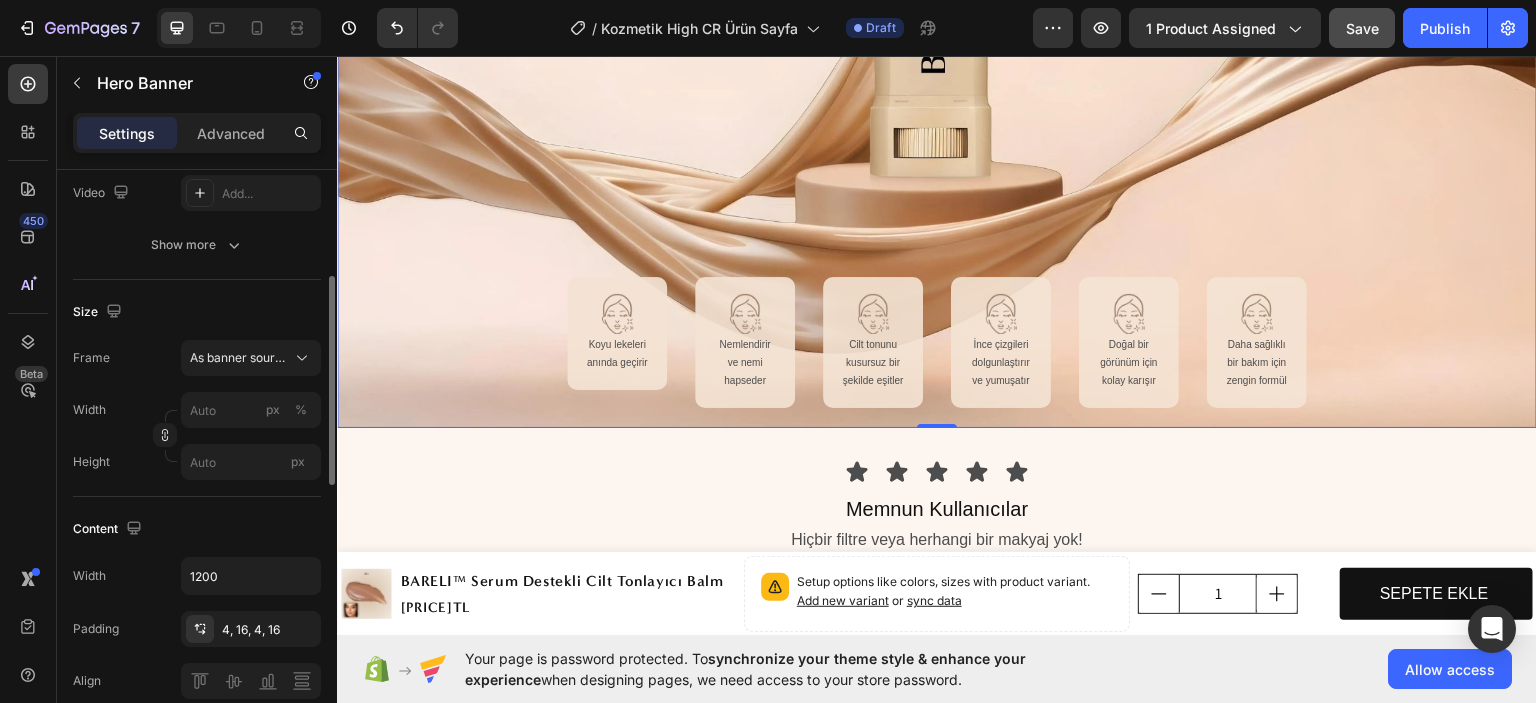 scroll, scrollTop: 2800, scrollLeft: 0, axis: vertical 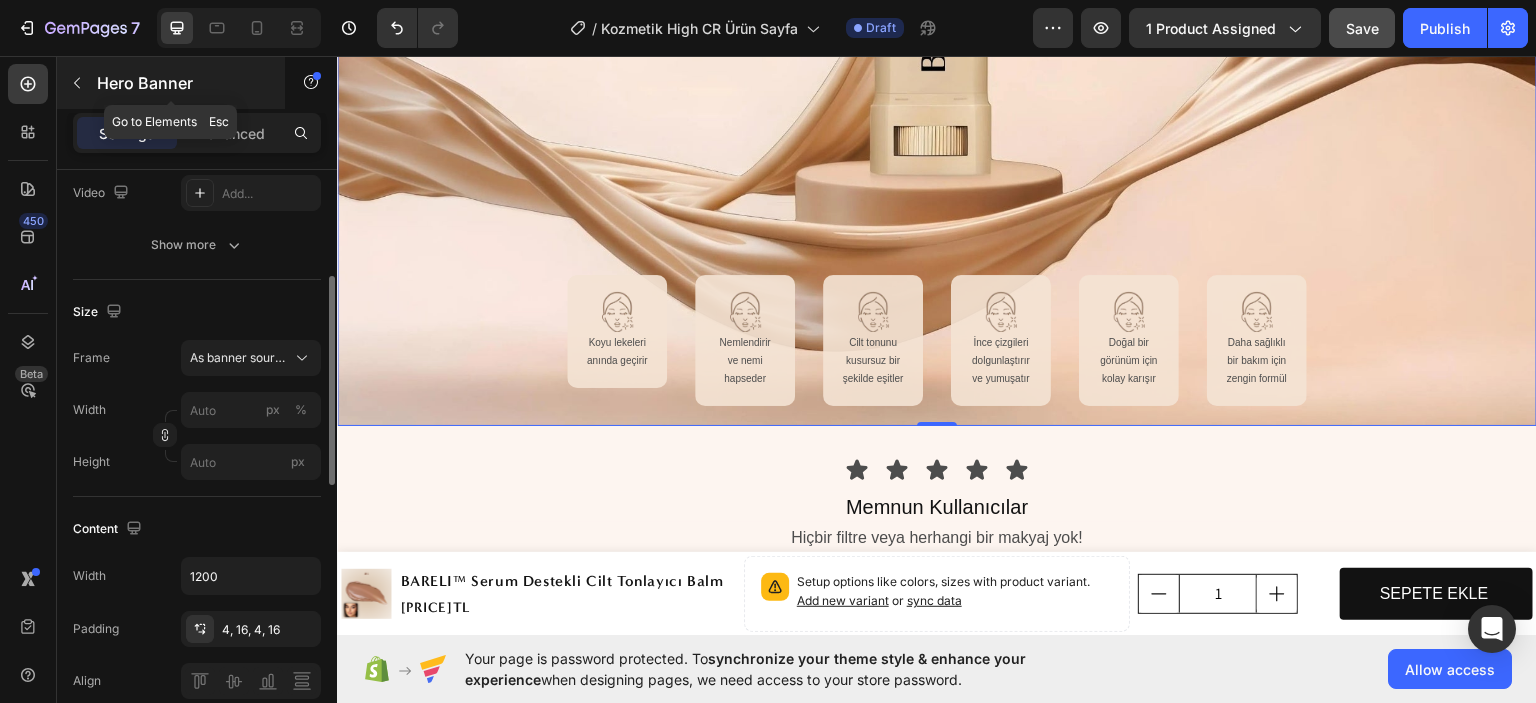 click 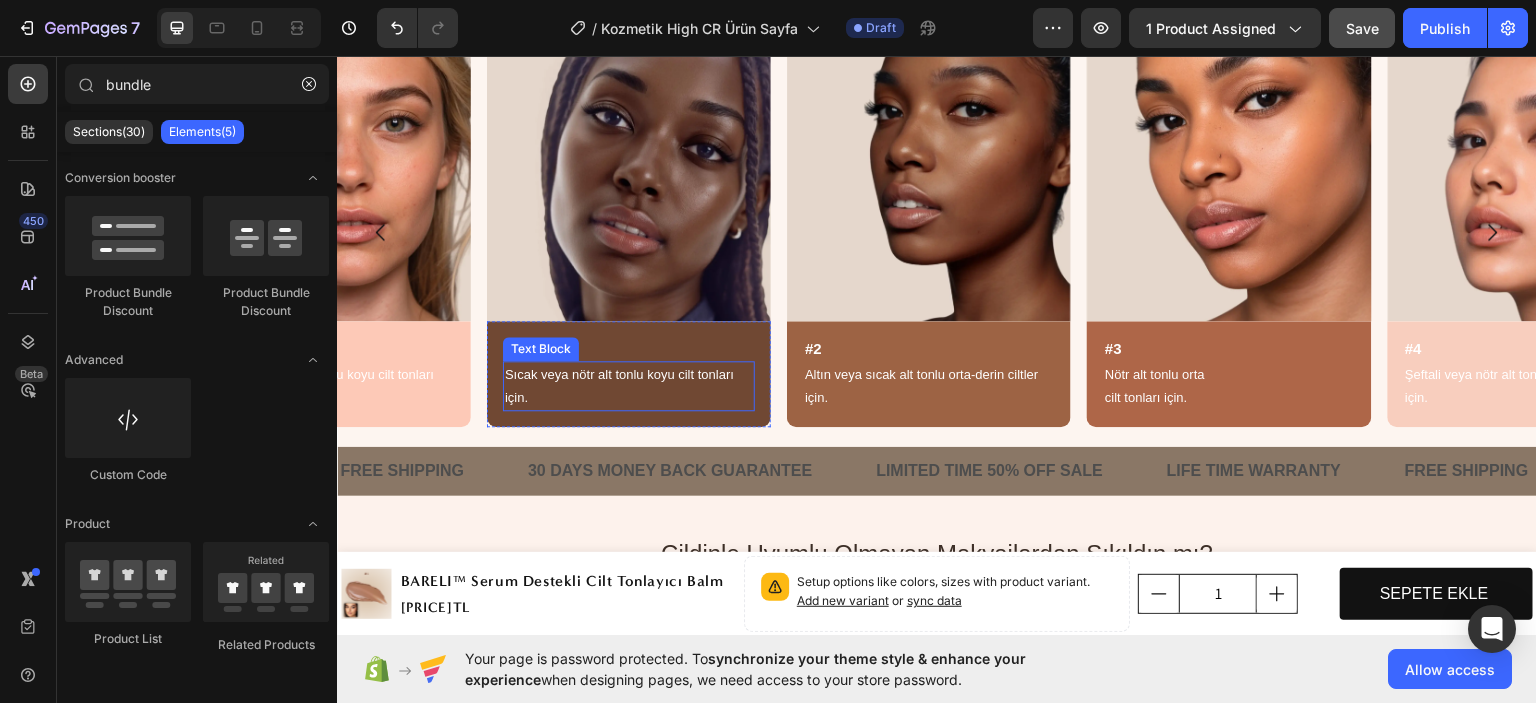scroll, scrollTop: 1600, scrollLeft: 0, axis: vertical 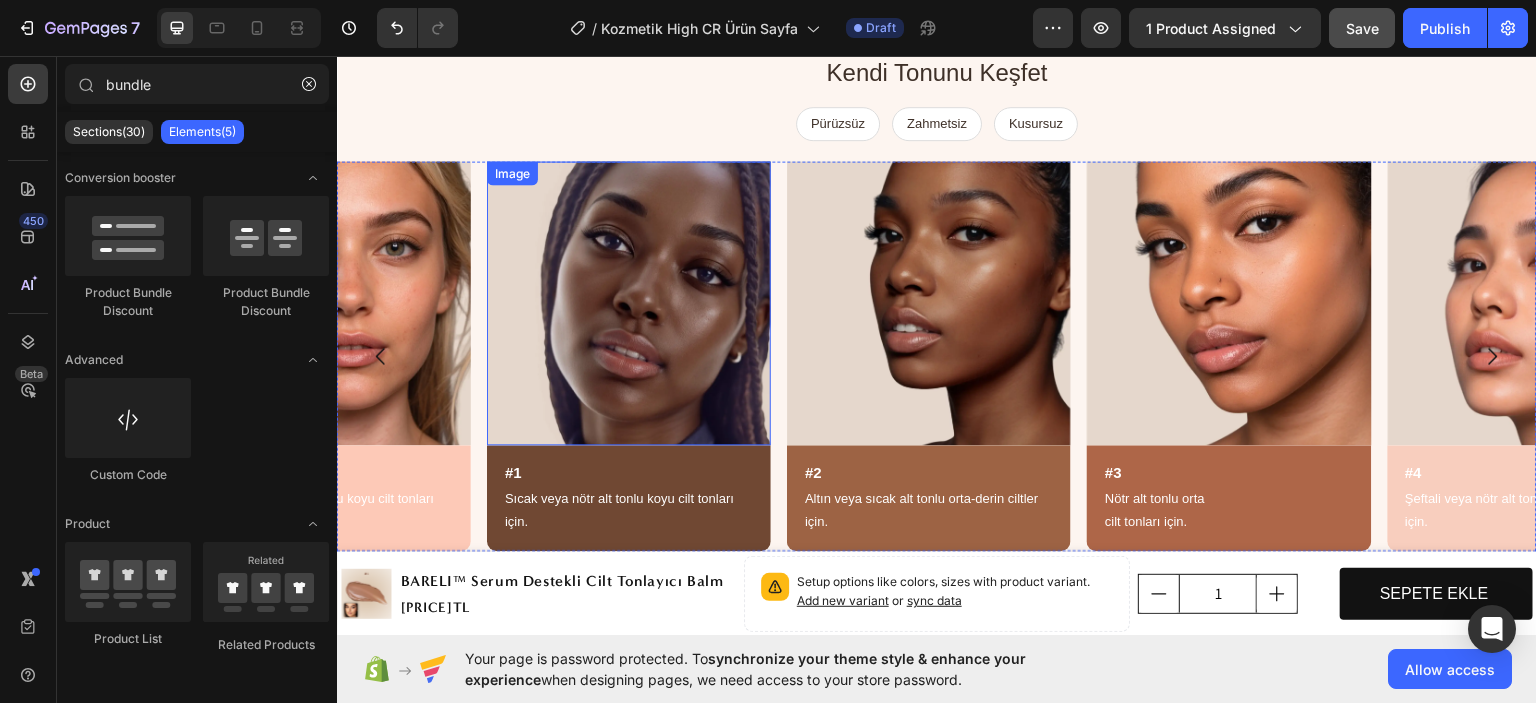 click at bounding box center (629, 302) 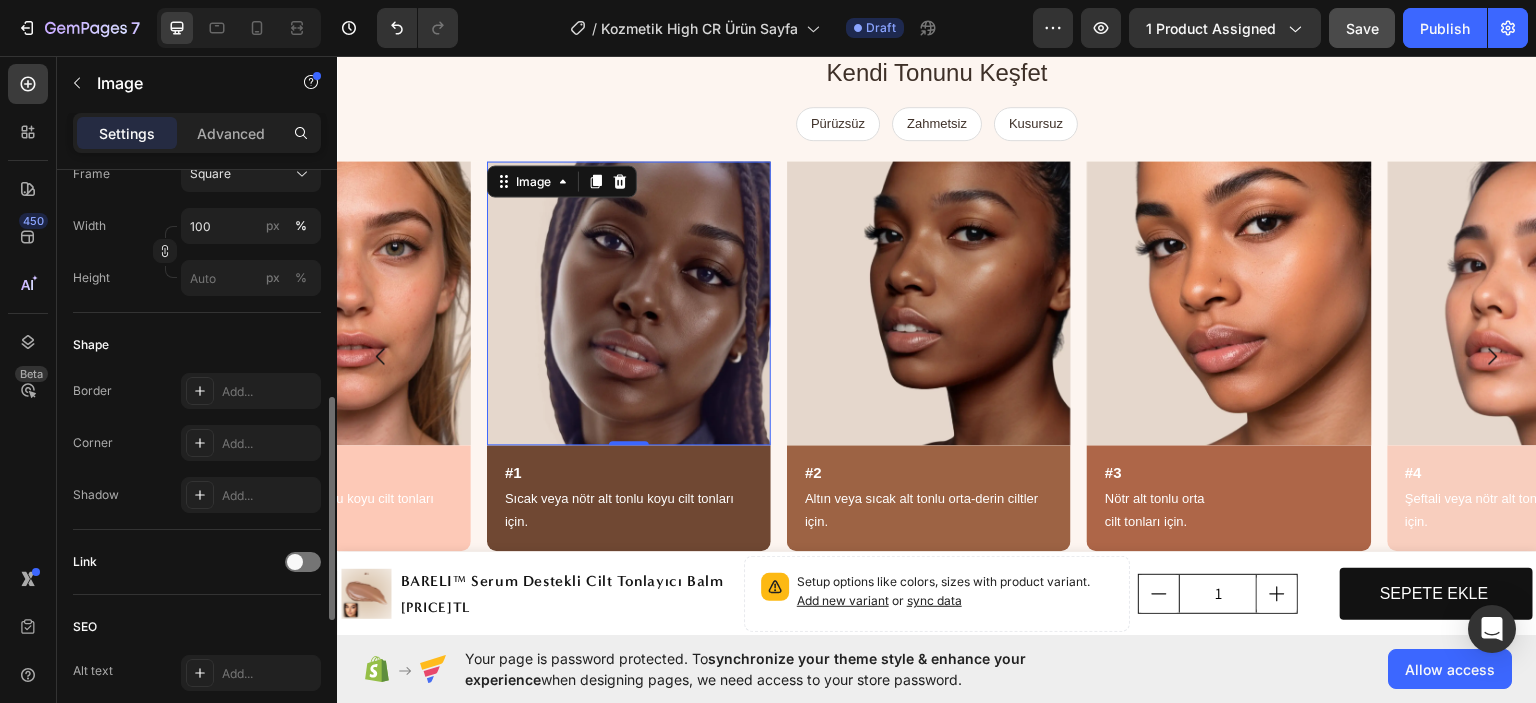 scroll, scrollTop: 800, scrollLeft: 0, axis: vertical 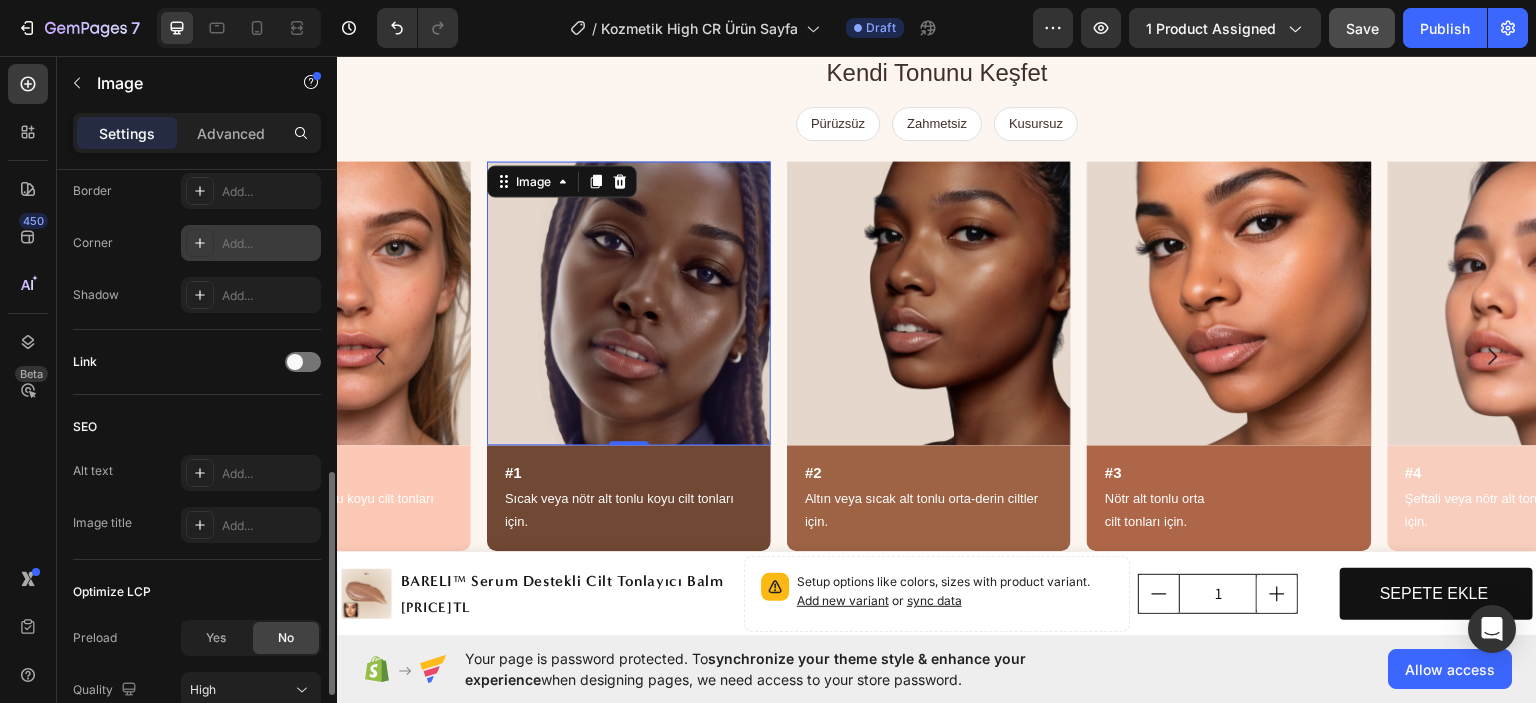 click on "Add..." at bounding box center [251, 243] 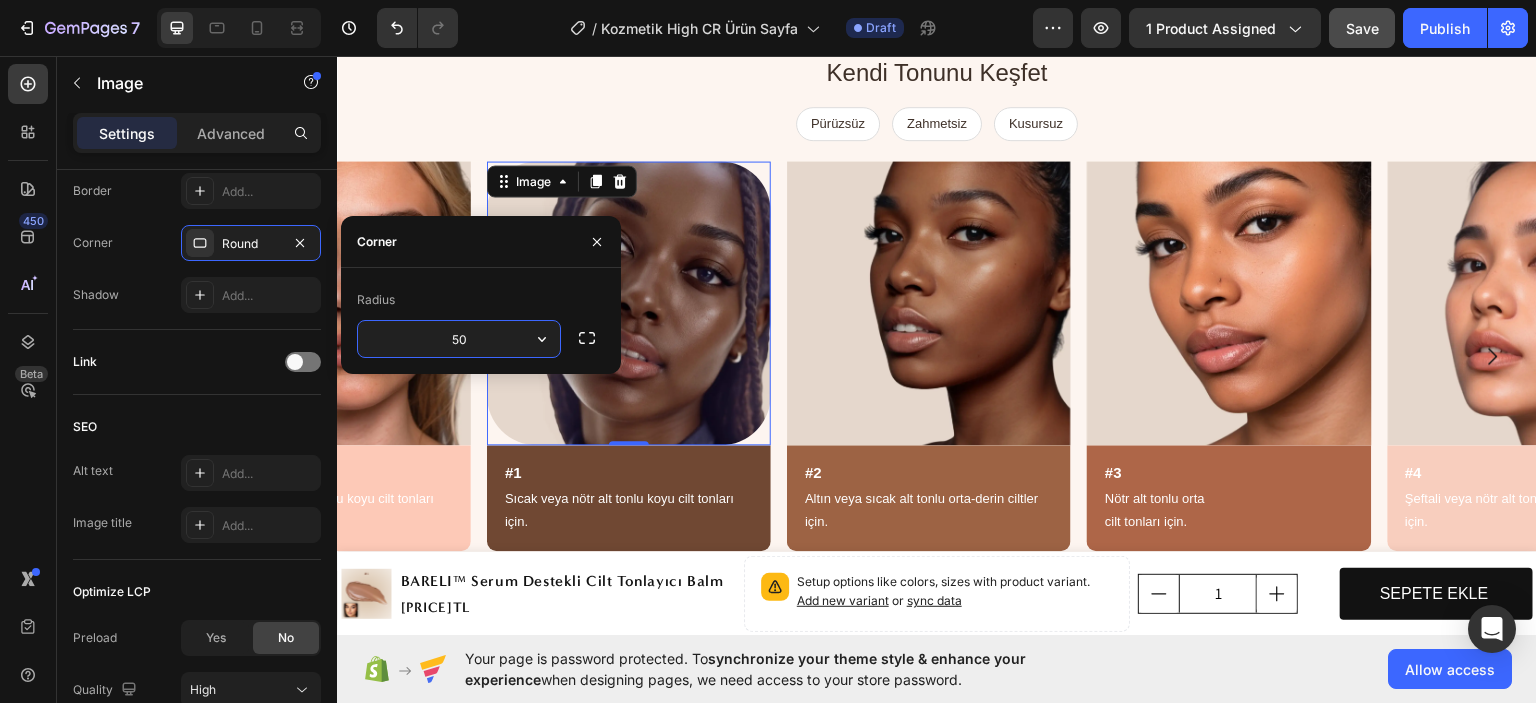 click on "50" at bounding box center (459, 339) 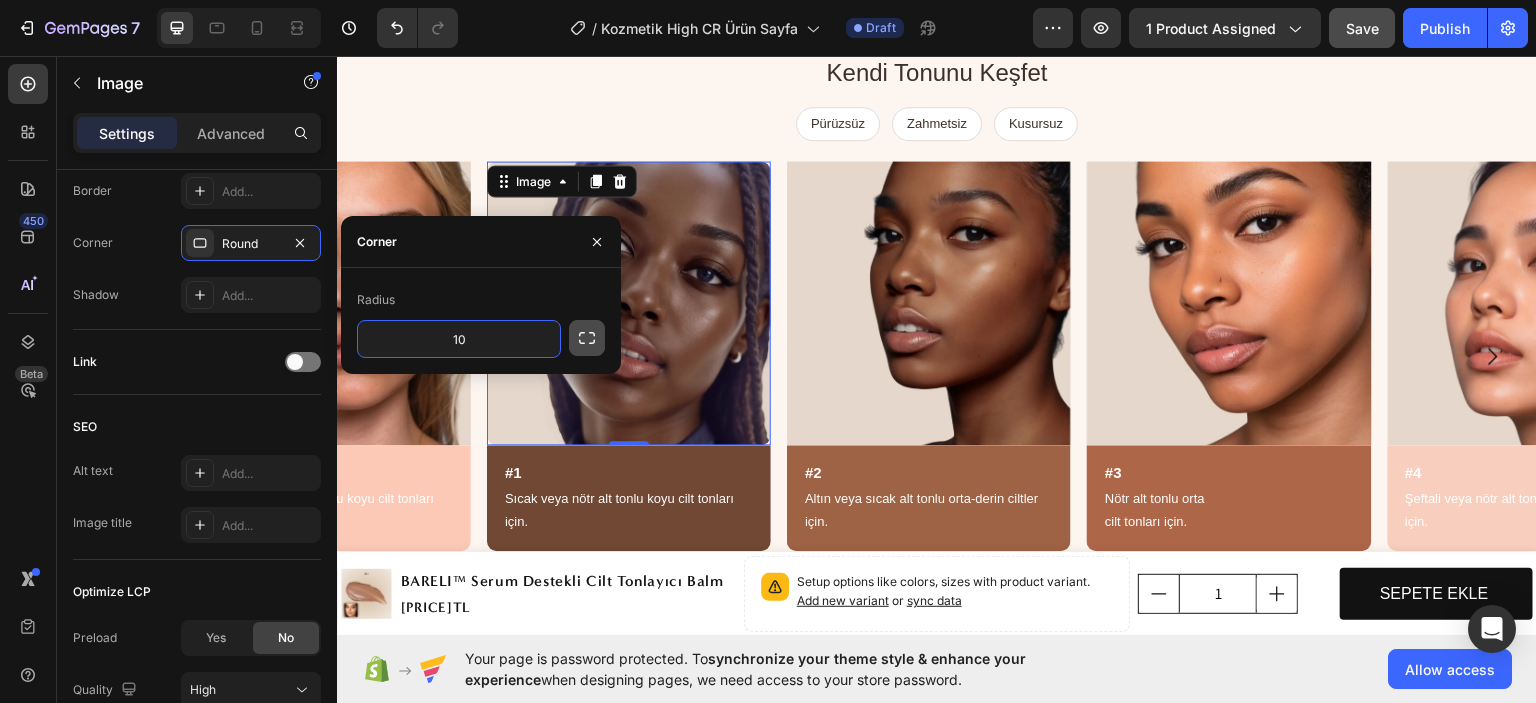 type on "10" 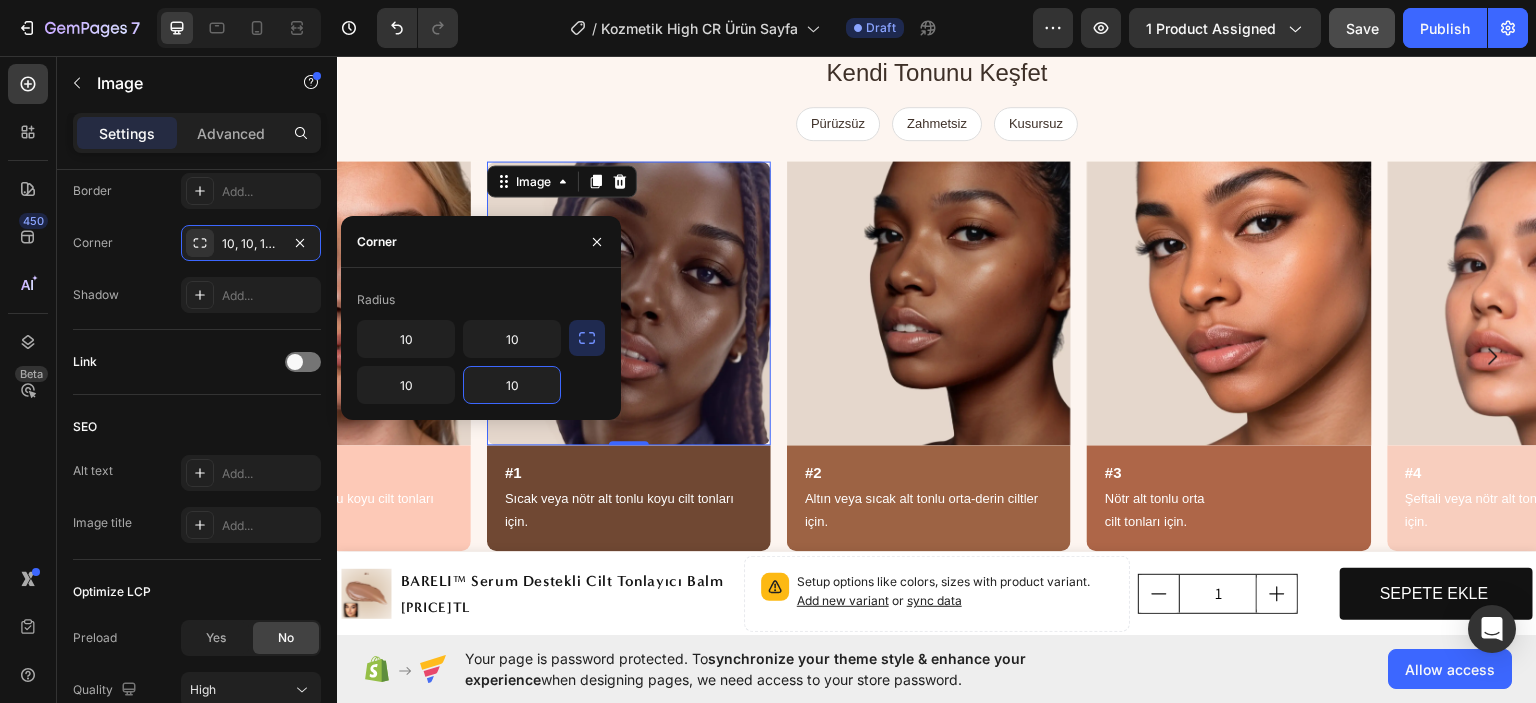 click on "10" at bounding box center (512, 385) 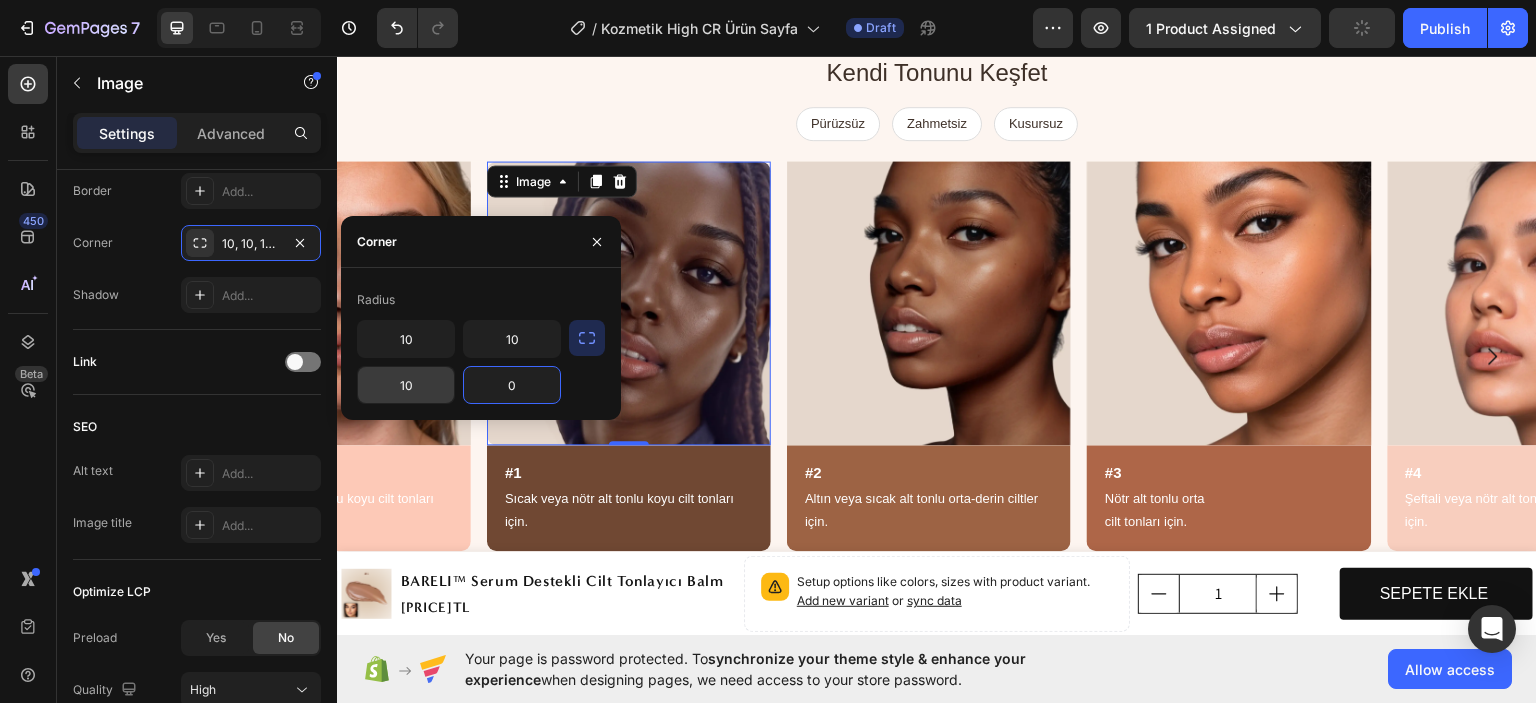 type on "0" 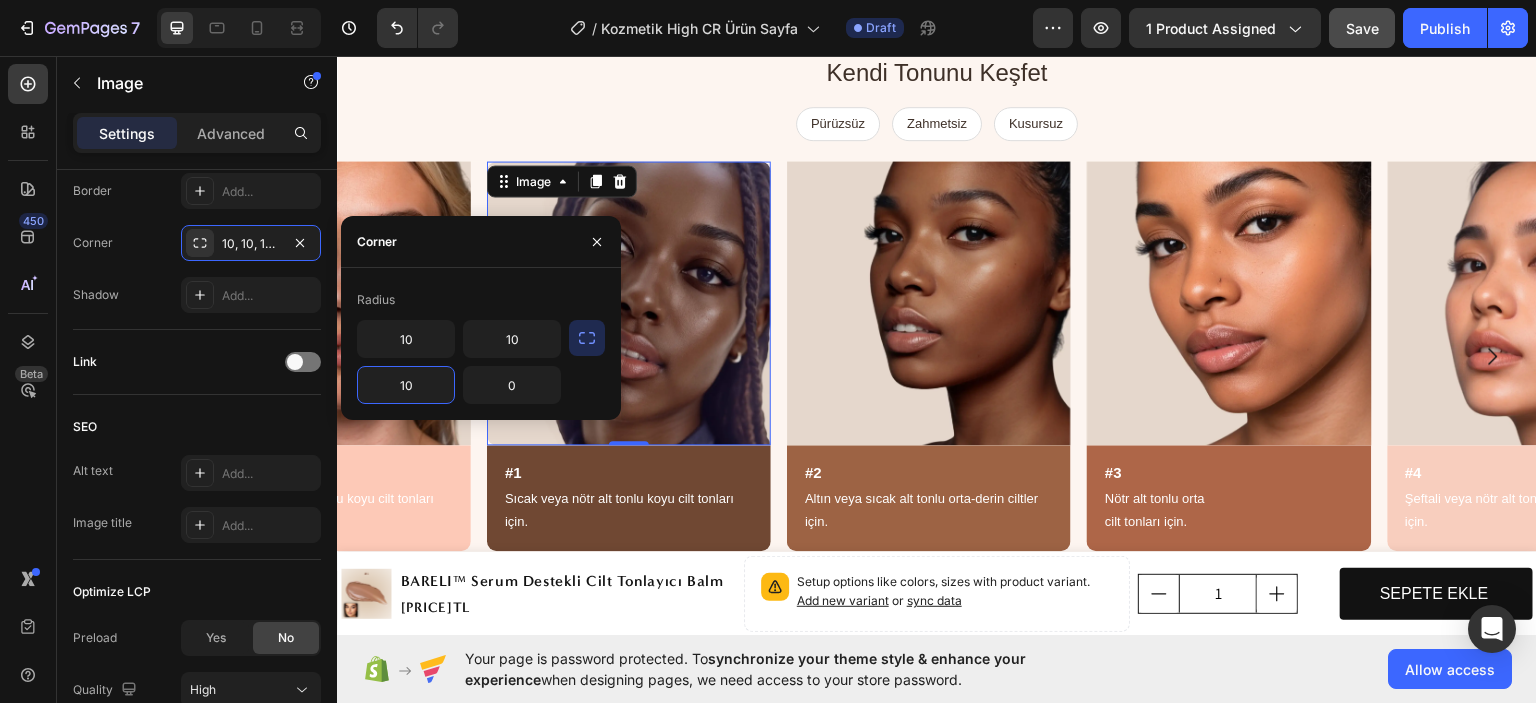 type on "0" 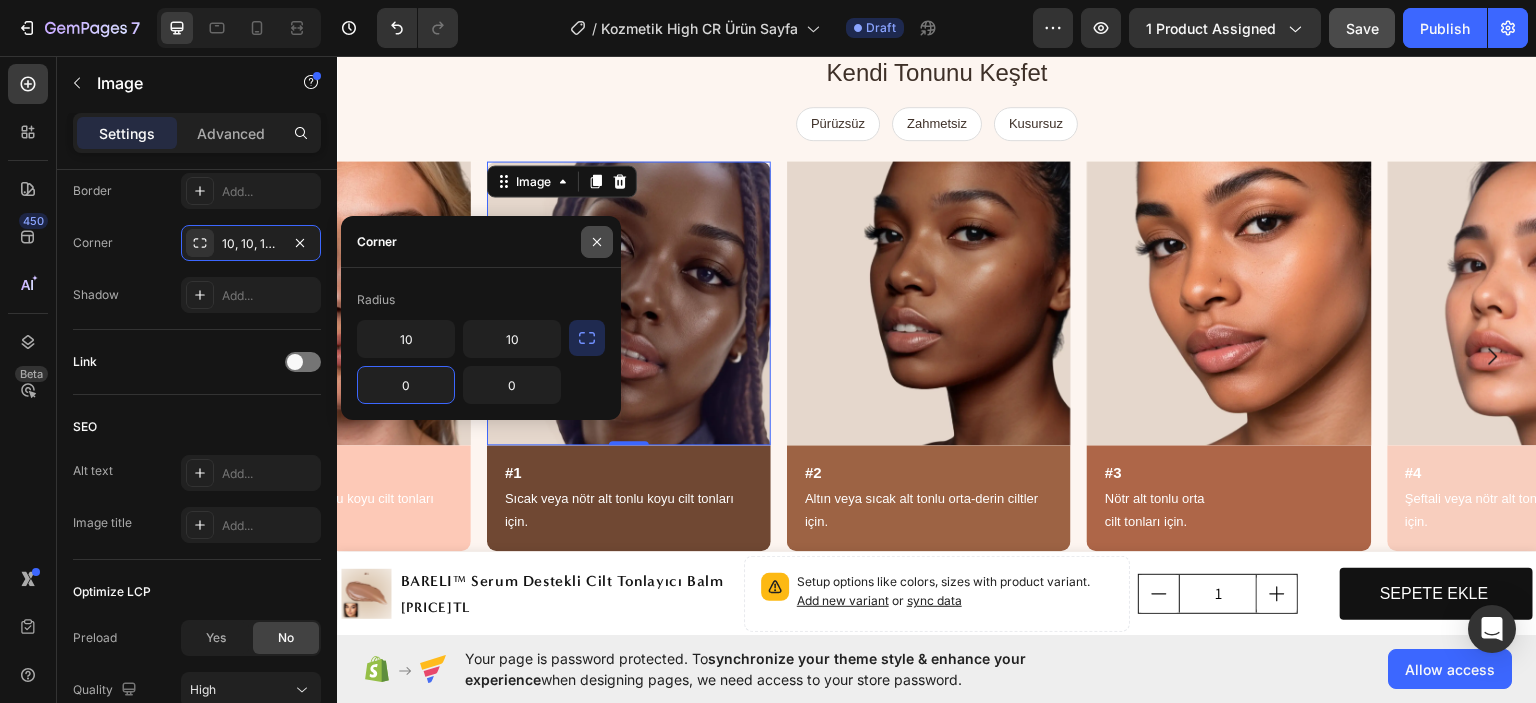 click 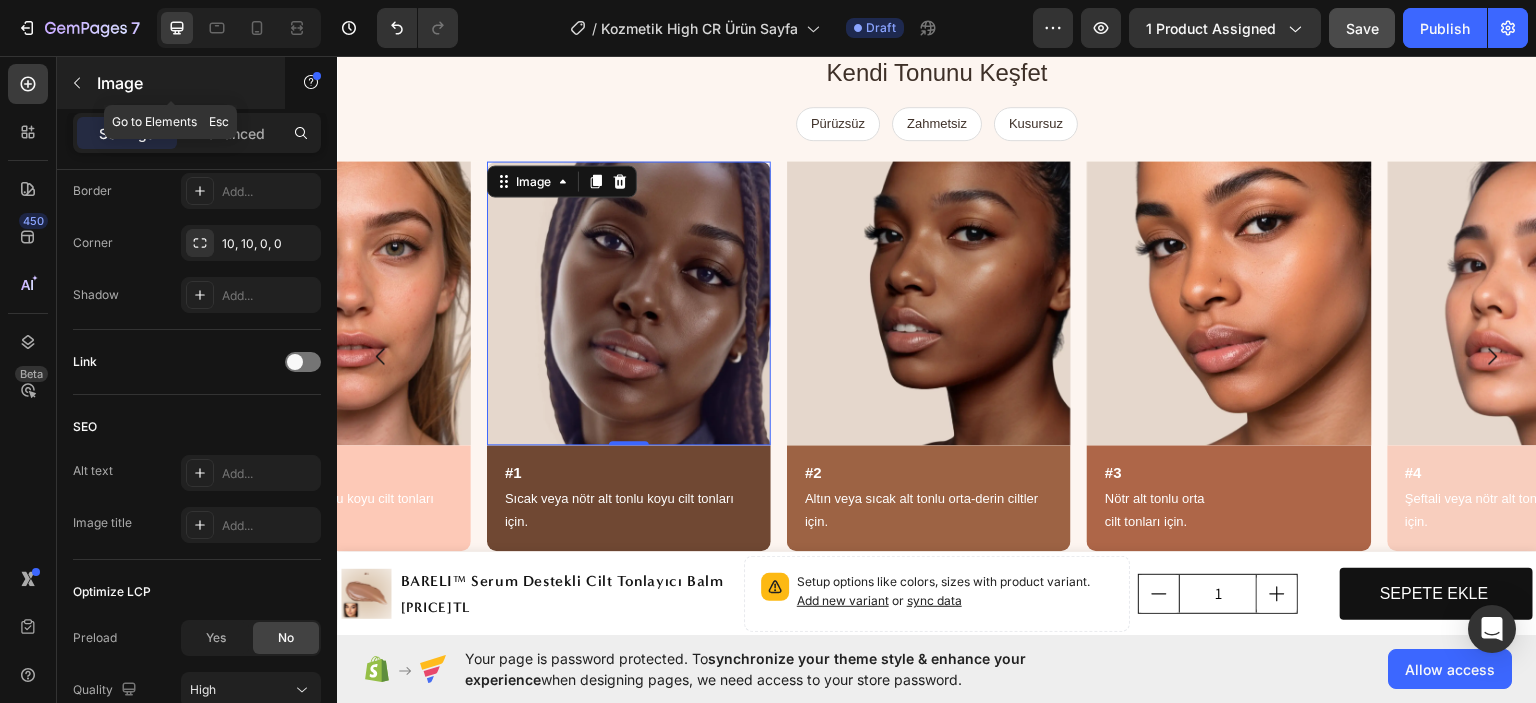 click 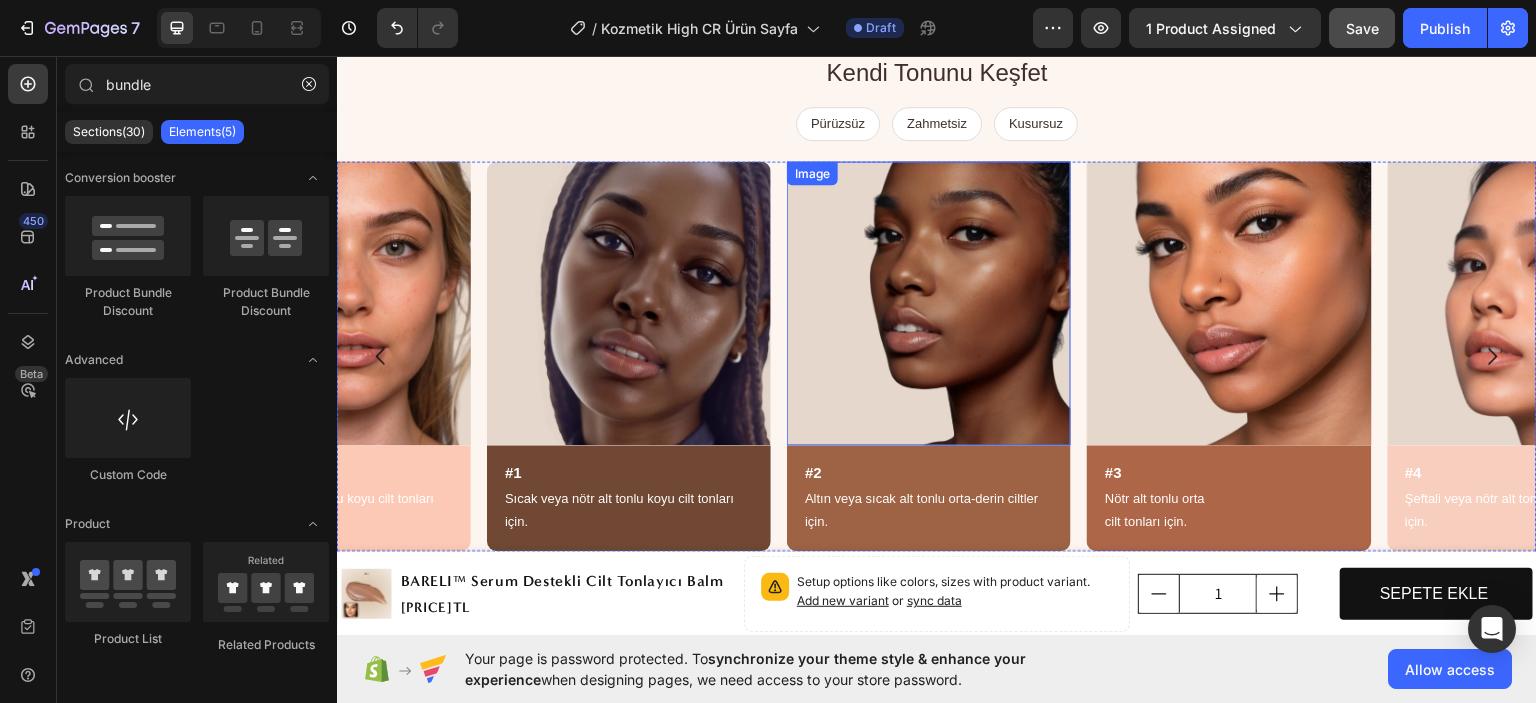 click at bounding box center (929, 302) 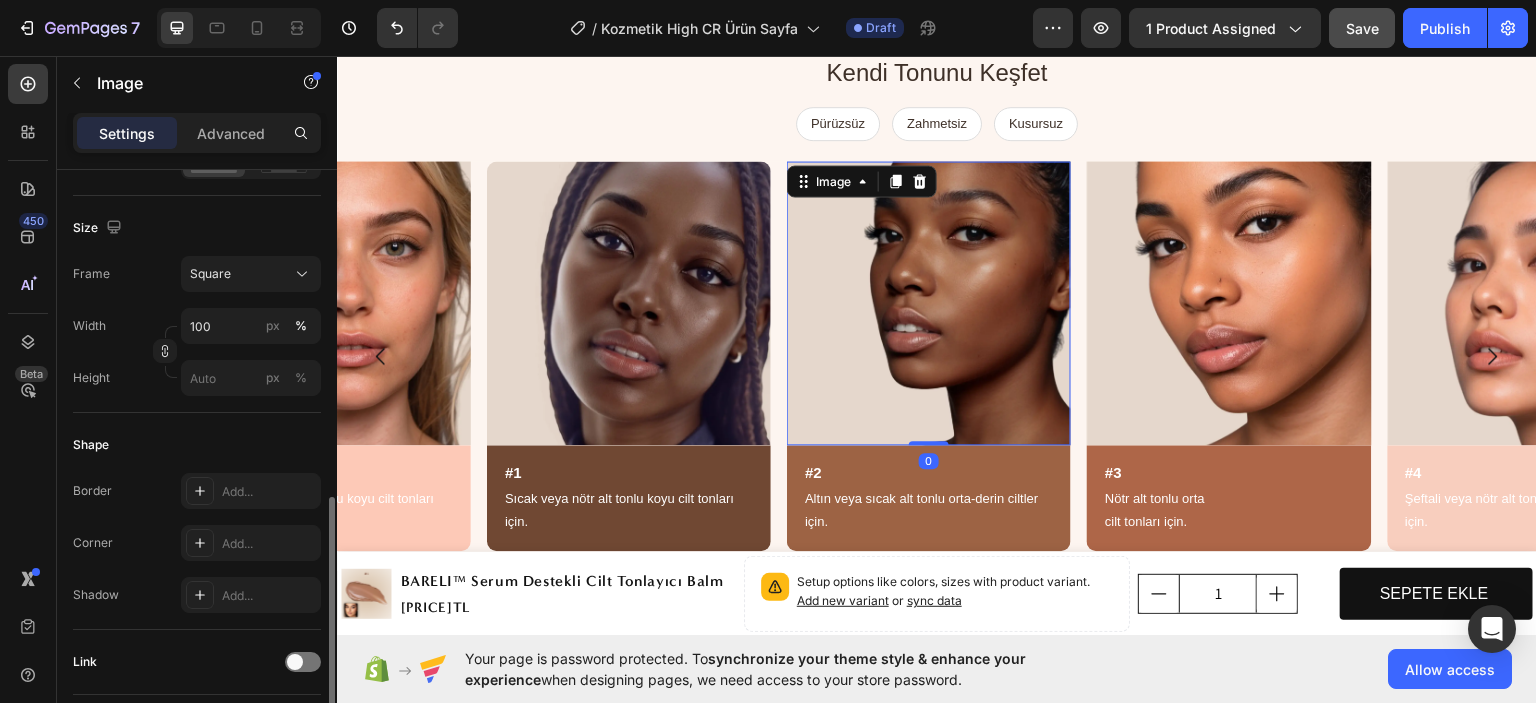 scroll, scrollTop: 600, scrollLeft: 0, axis: vertical 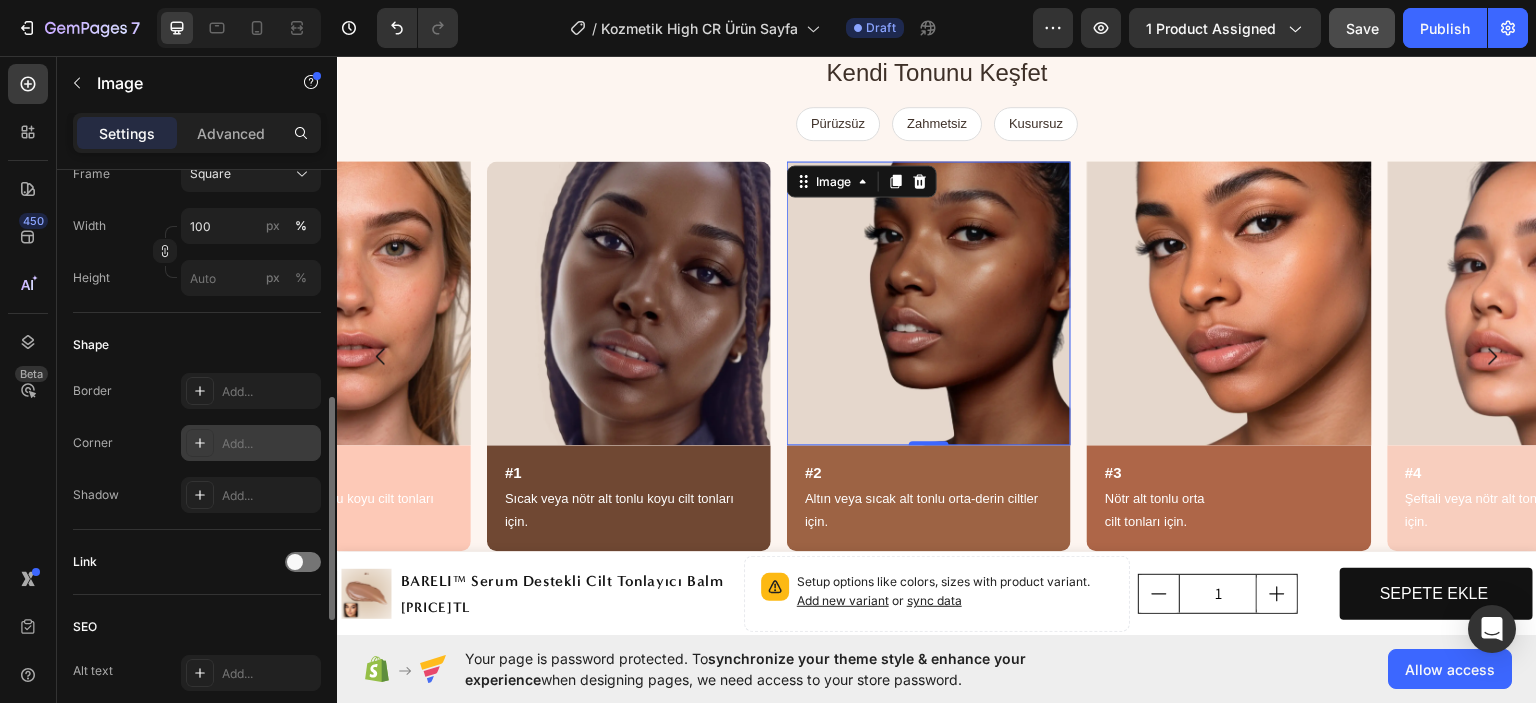 click on "Add..." at bounding box center (269, 444) 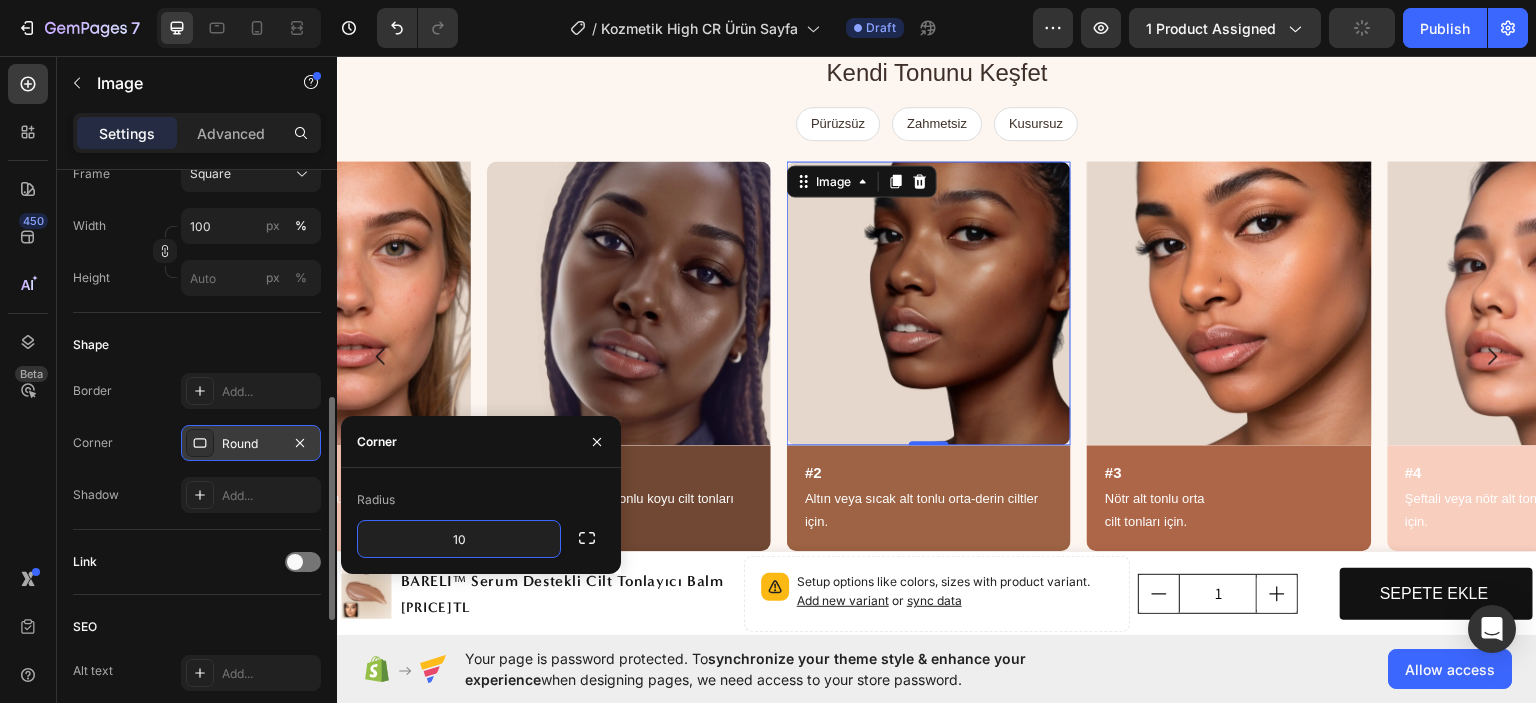 type on "10" 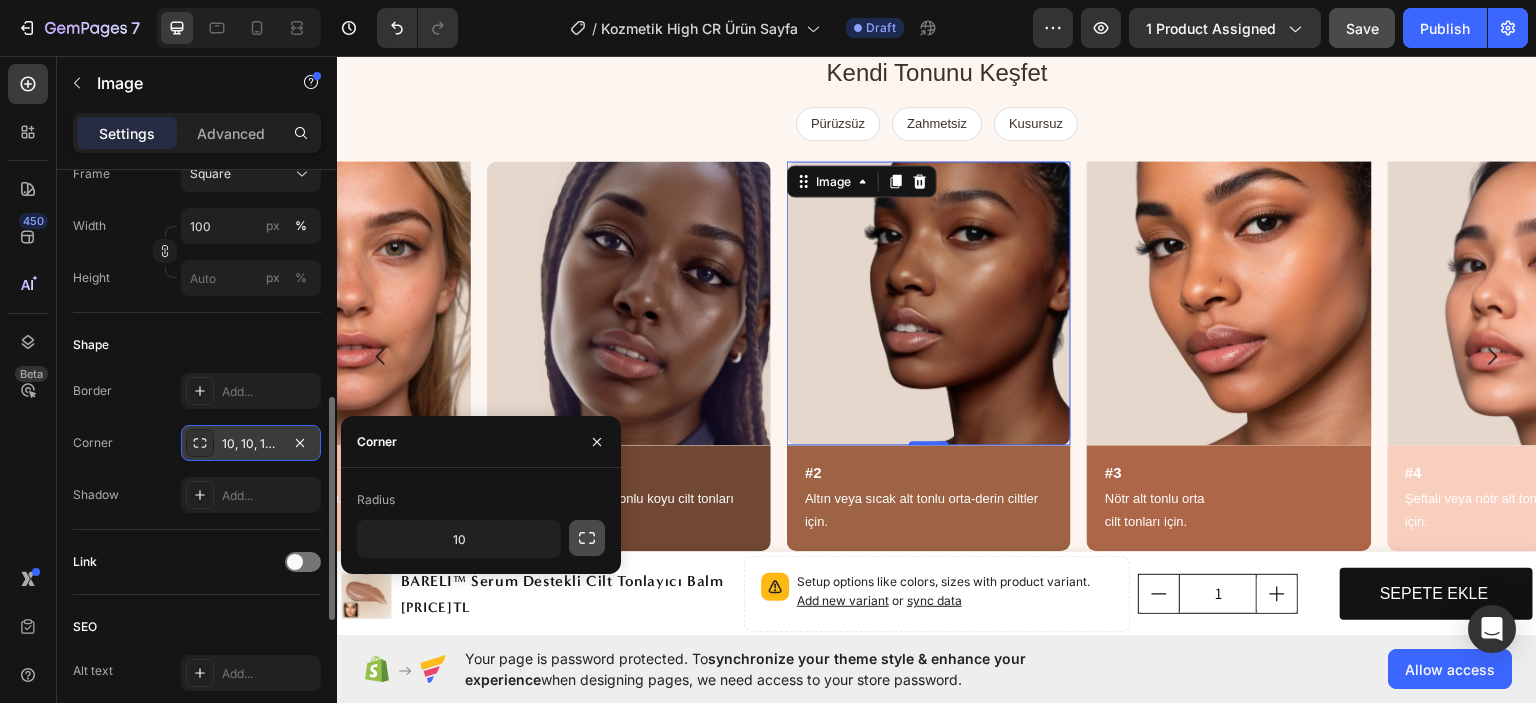 click 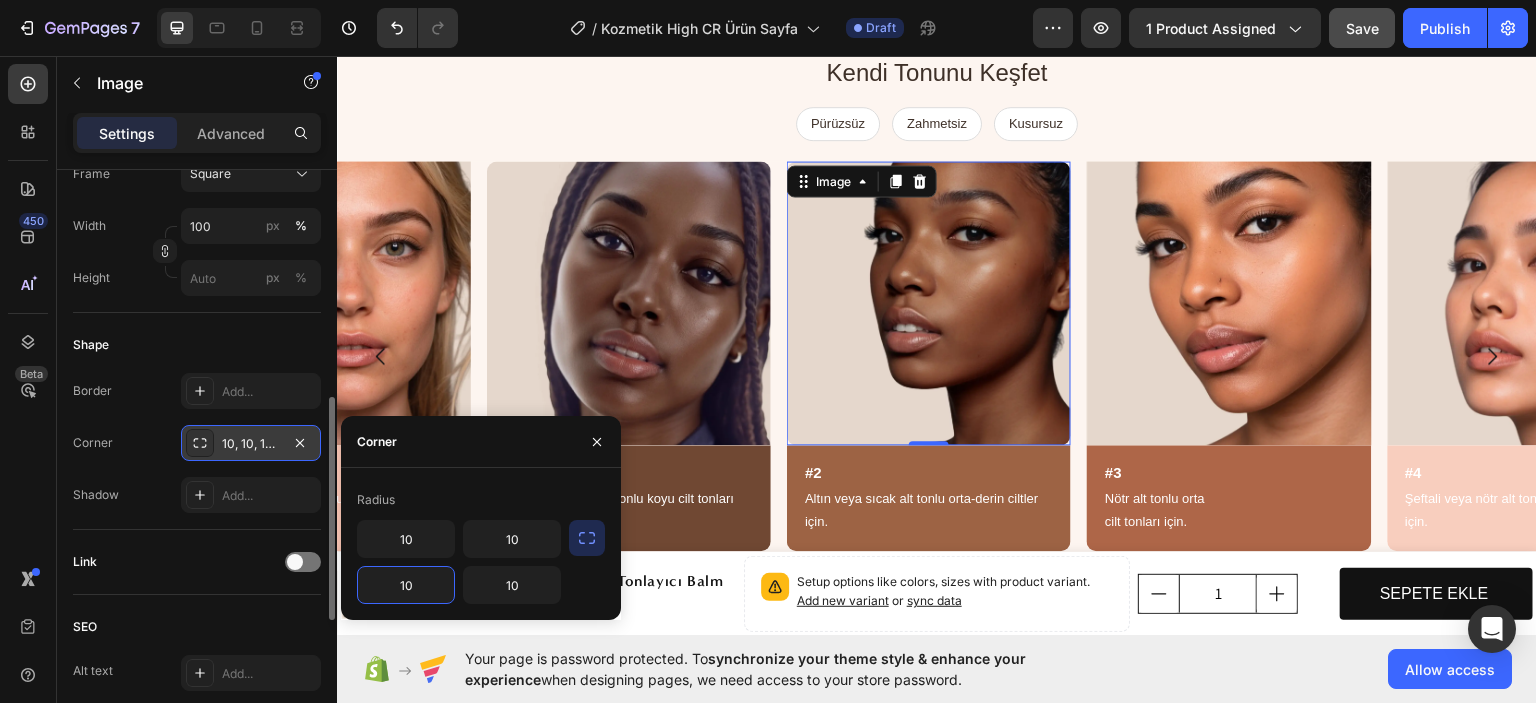 click on "10" at bounding box center (406, 585) 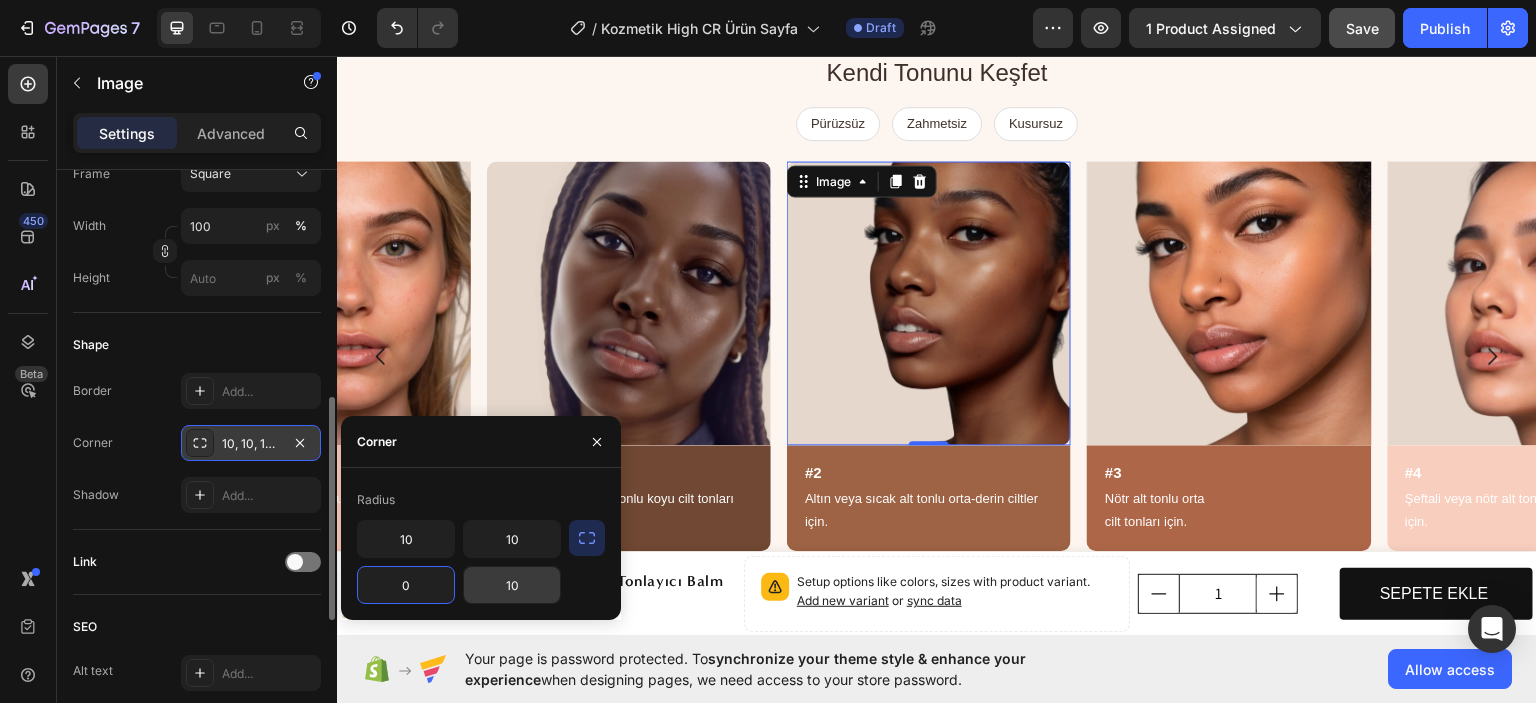 type on "0" 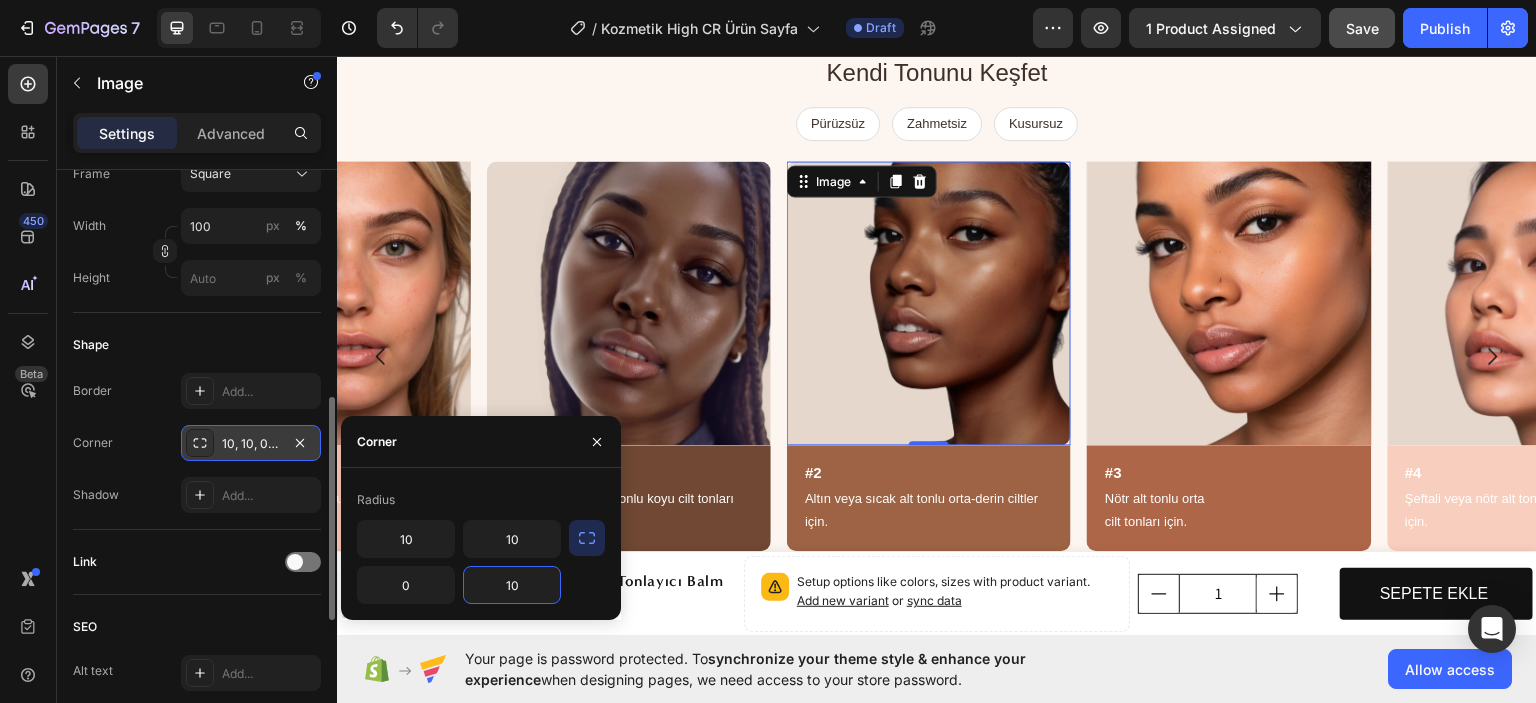 type on "0" 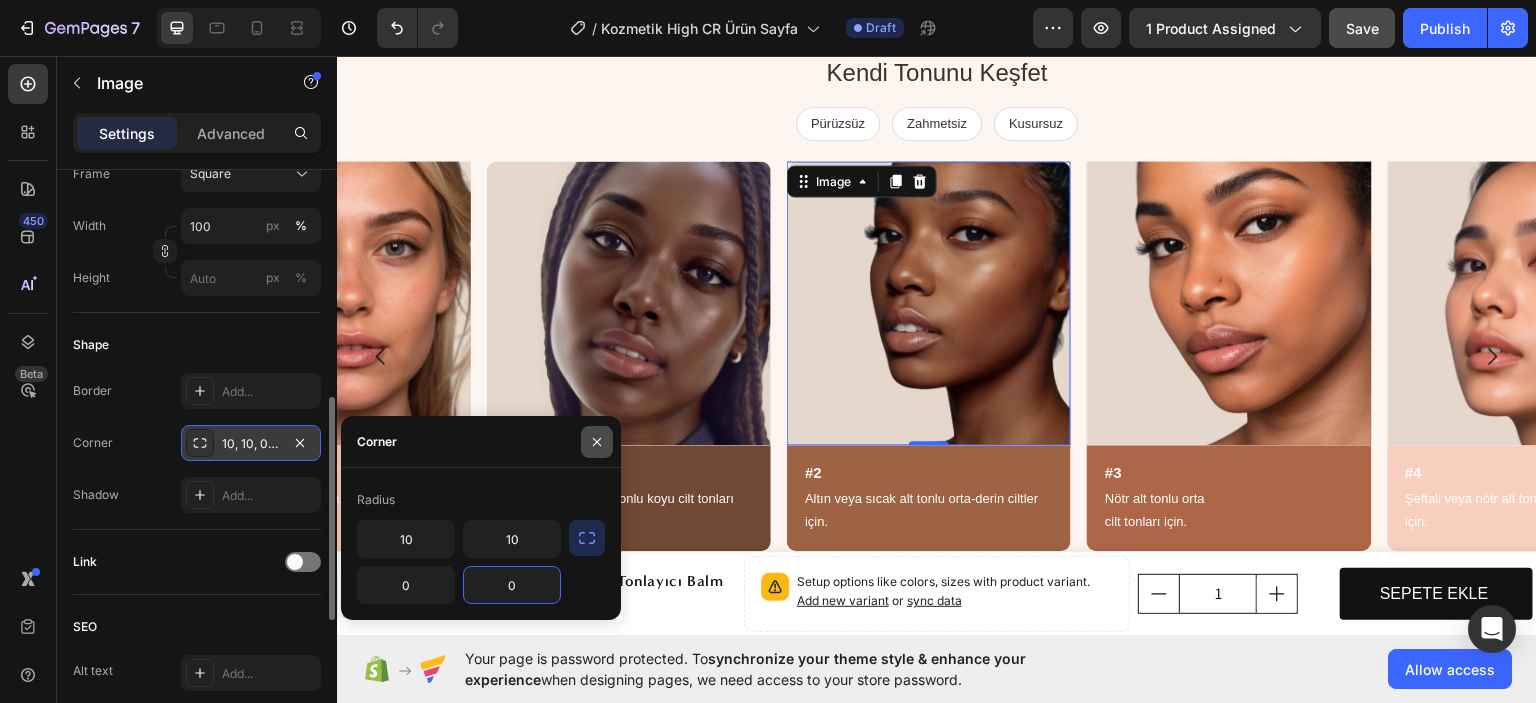 click 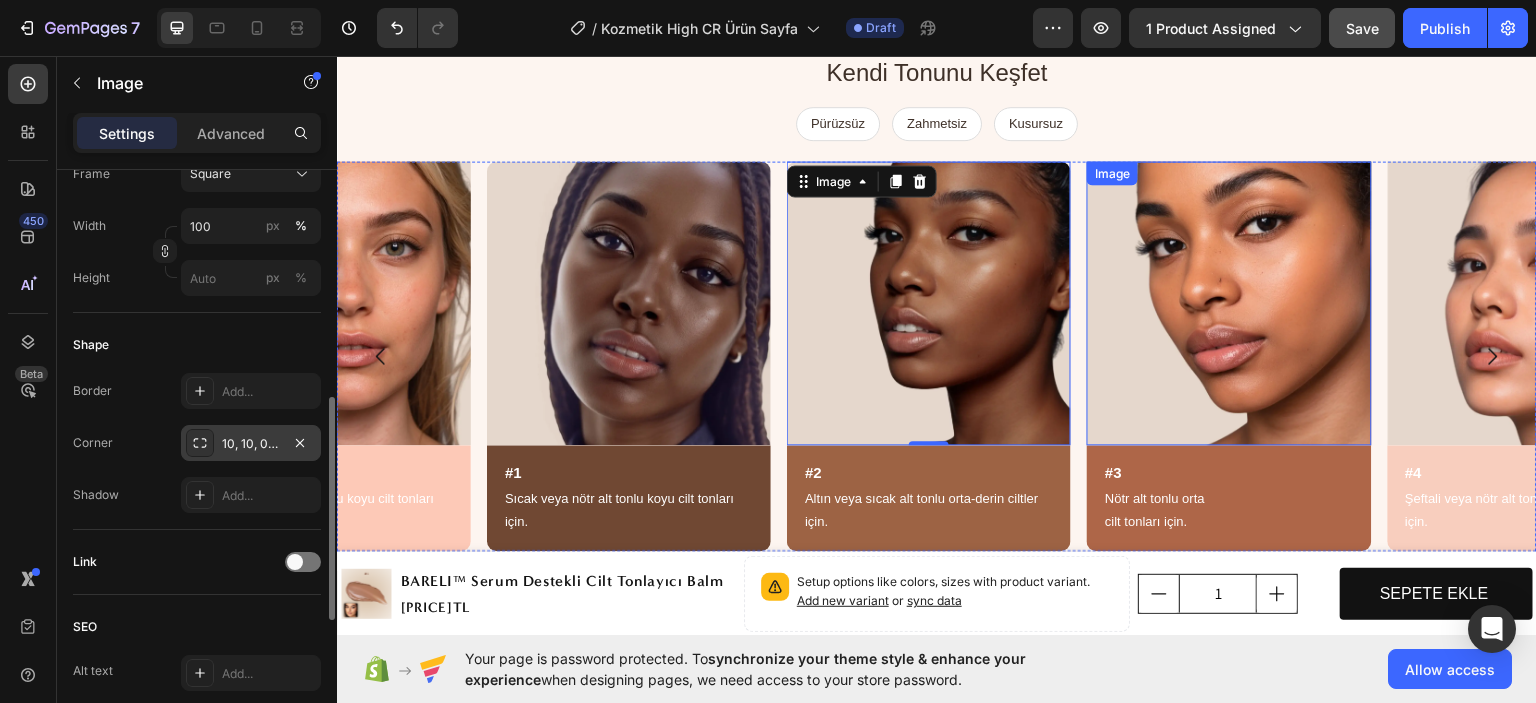click at bounding box center [1229, 302] 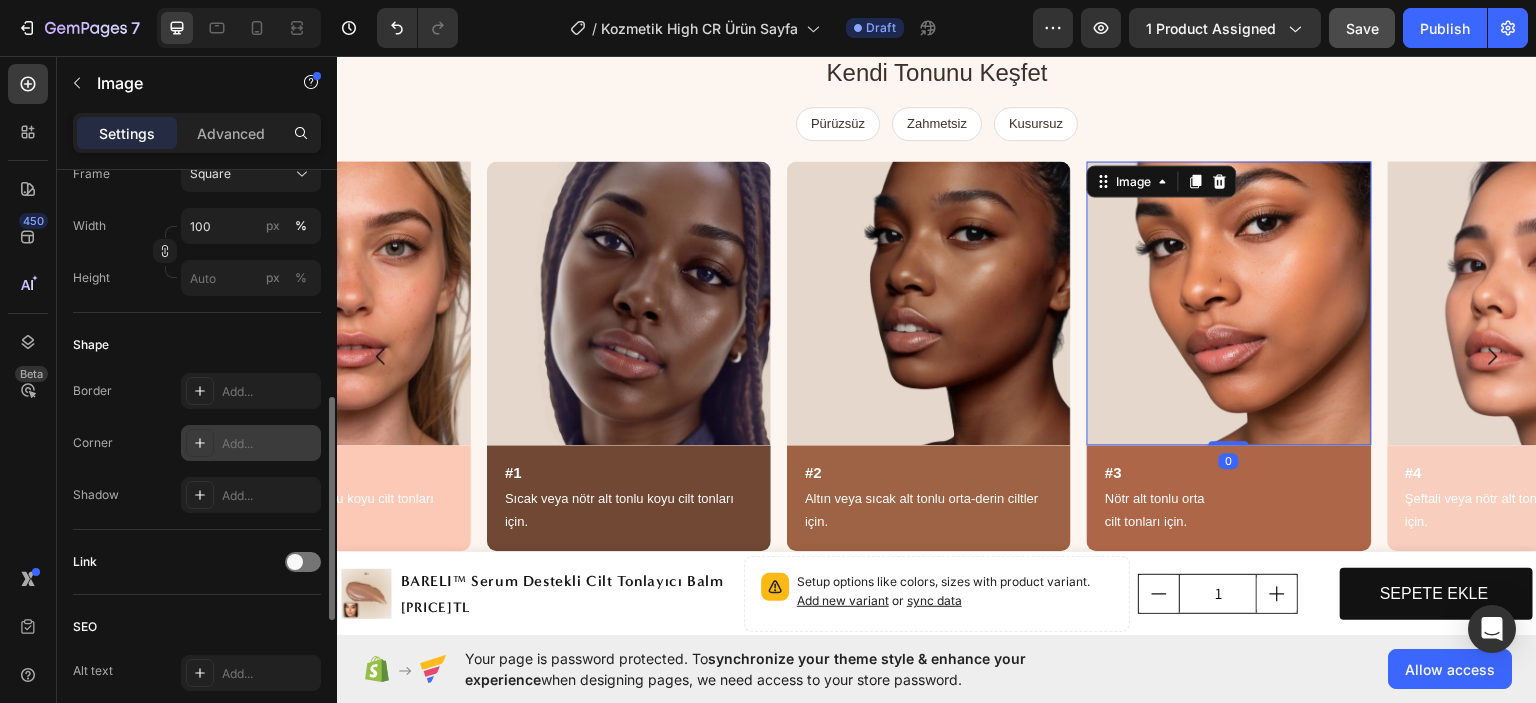 click on "Add..." at bounding box center (251, 443) 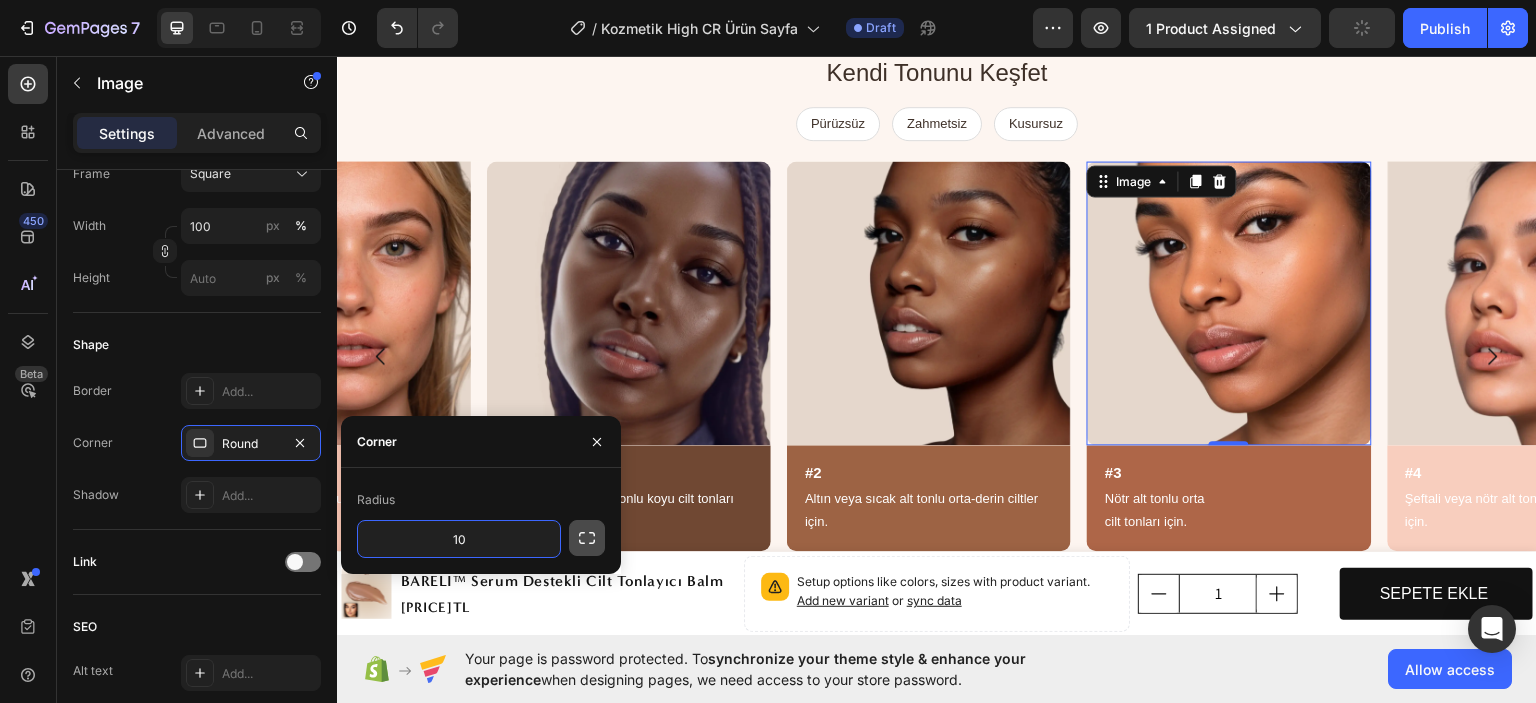 type on "10" 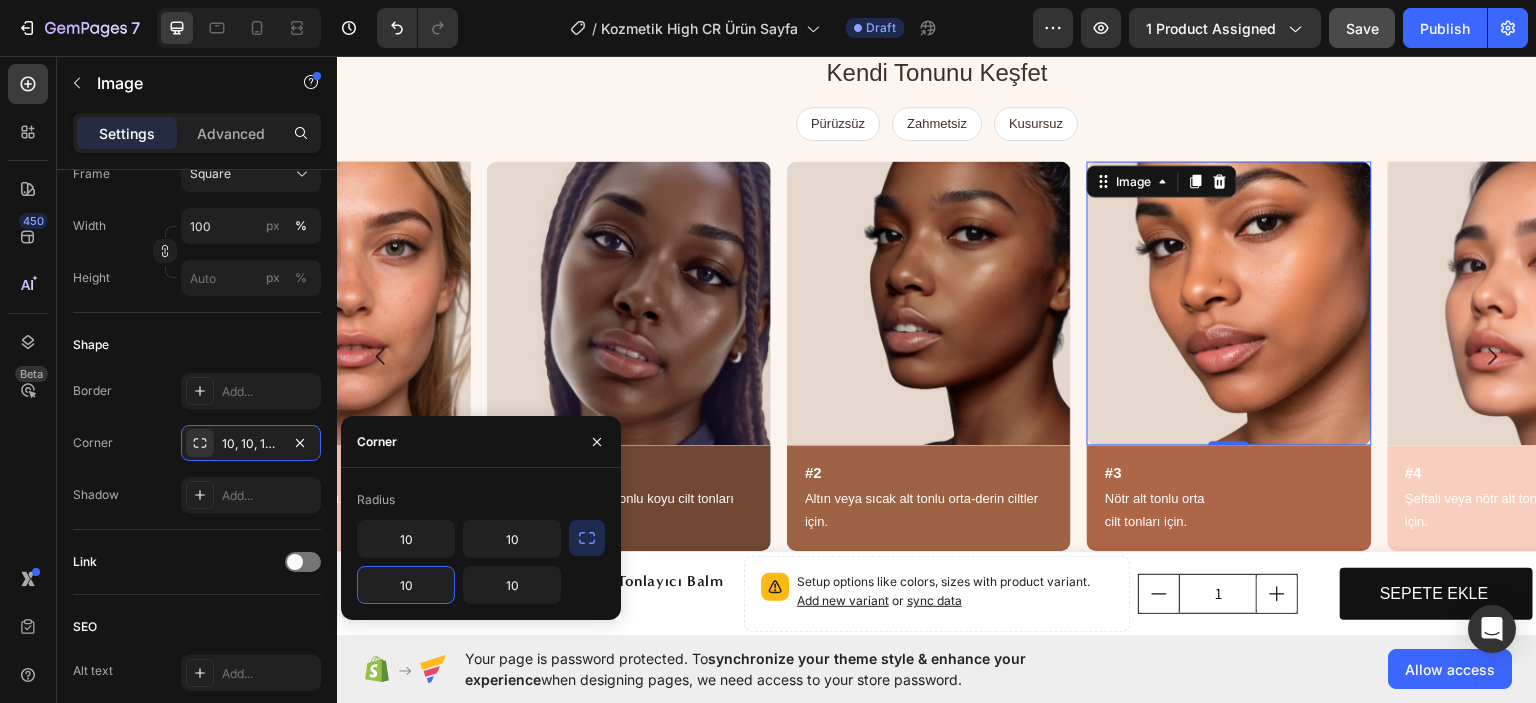 click on "10" at bounding box center (406, 585) 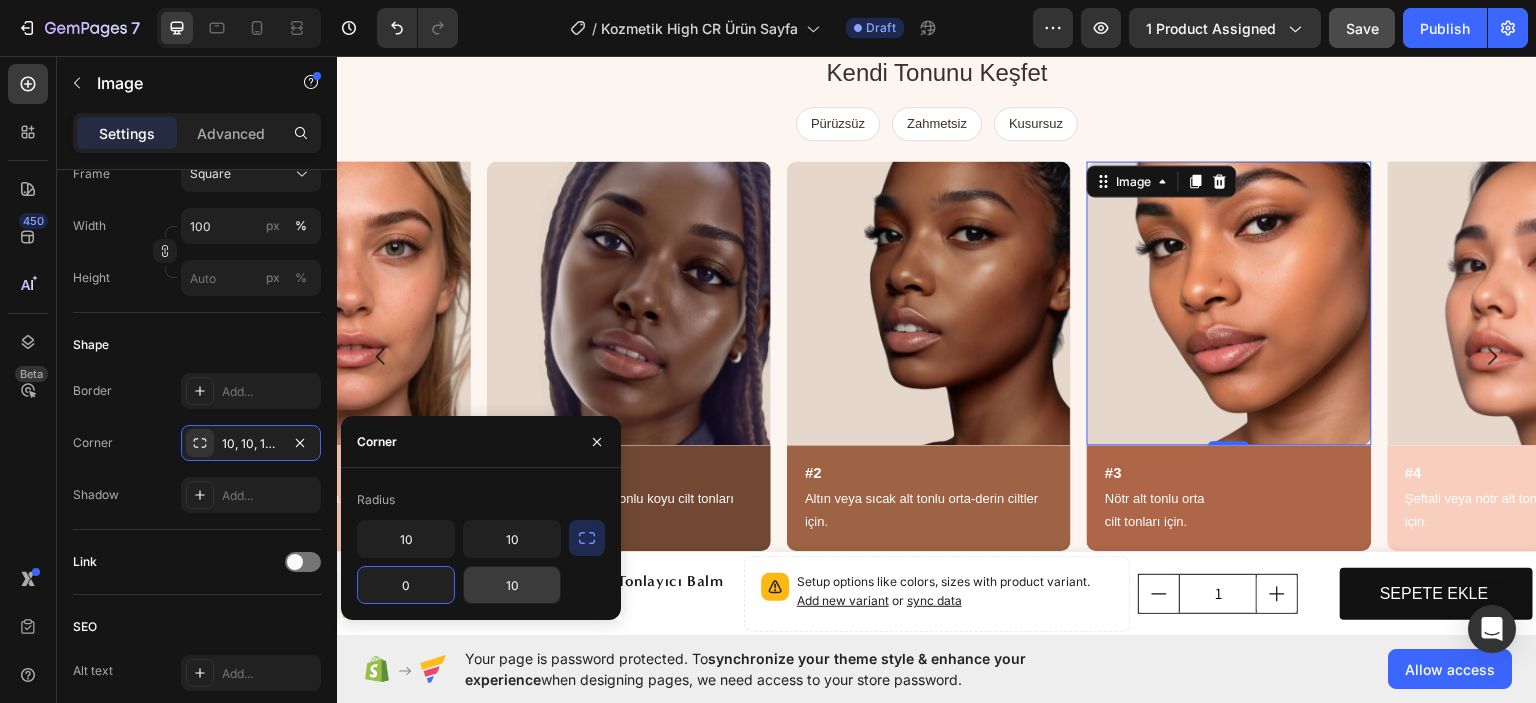 type on "0" 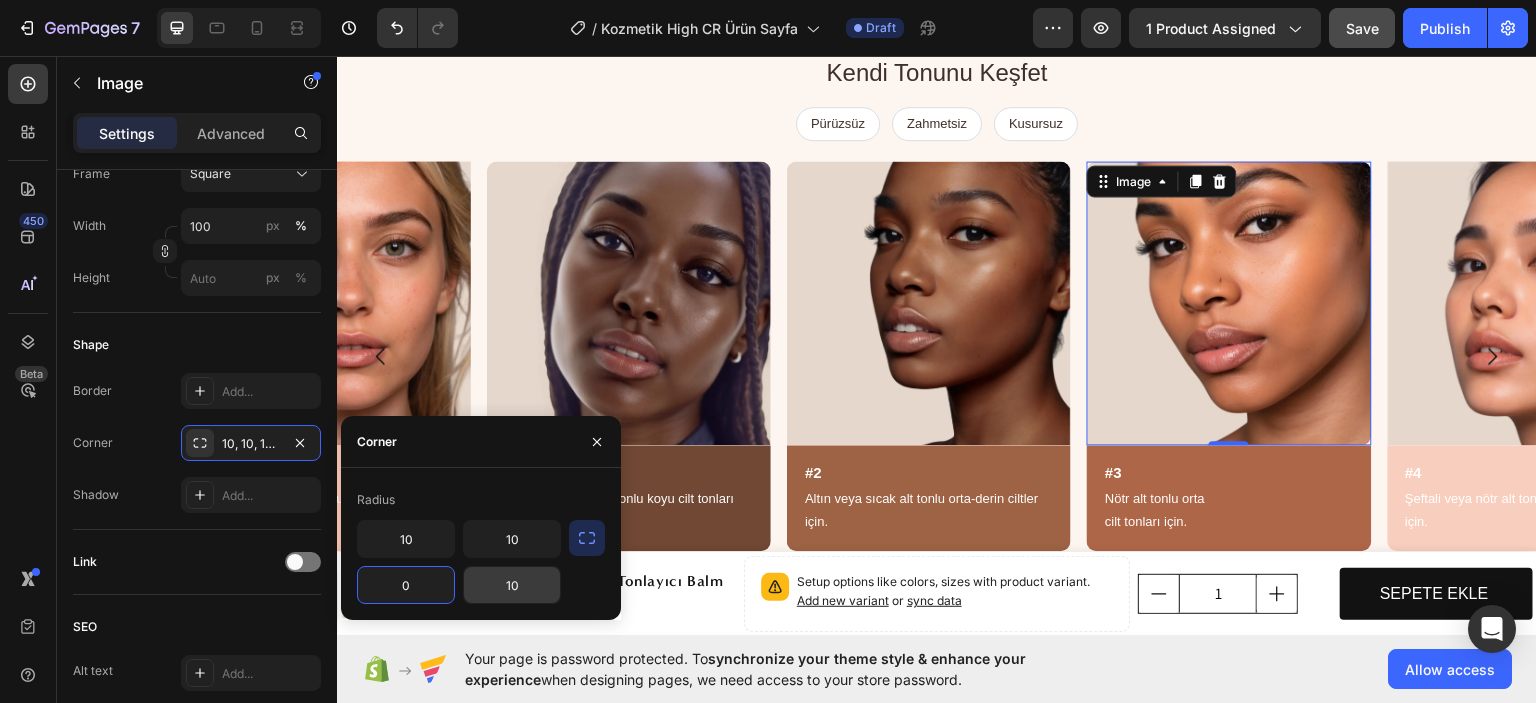 click on "10" at bounding box center [512, 585] 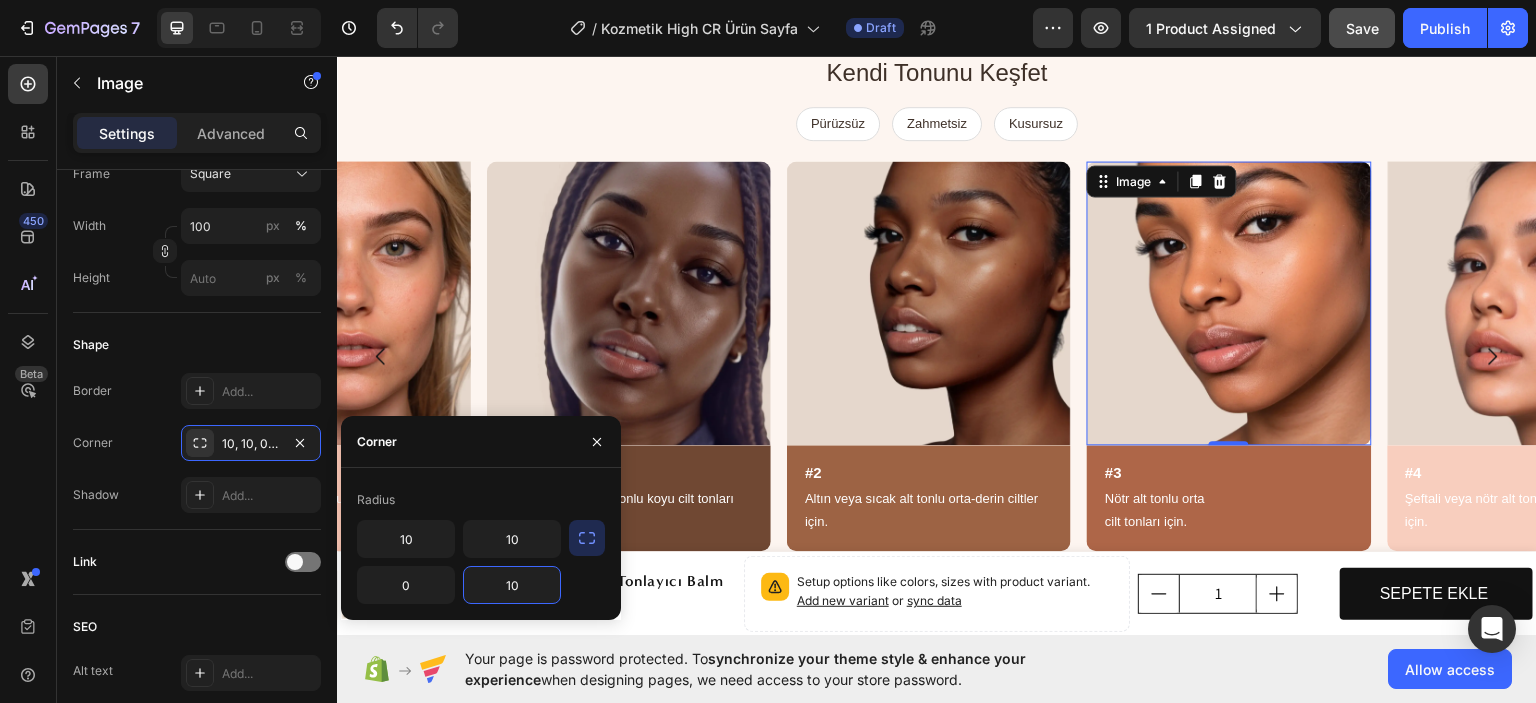 type on "0" 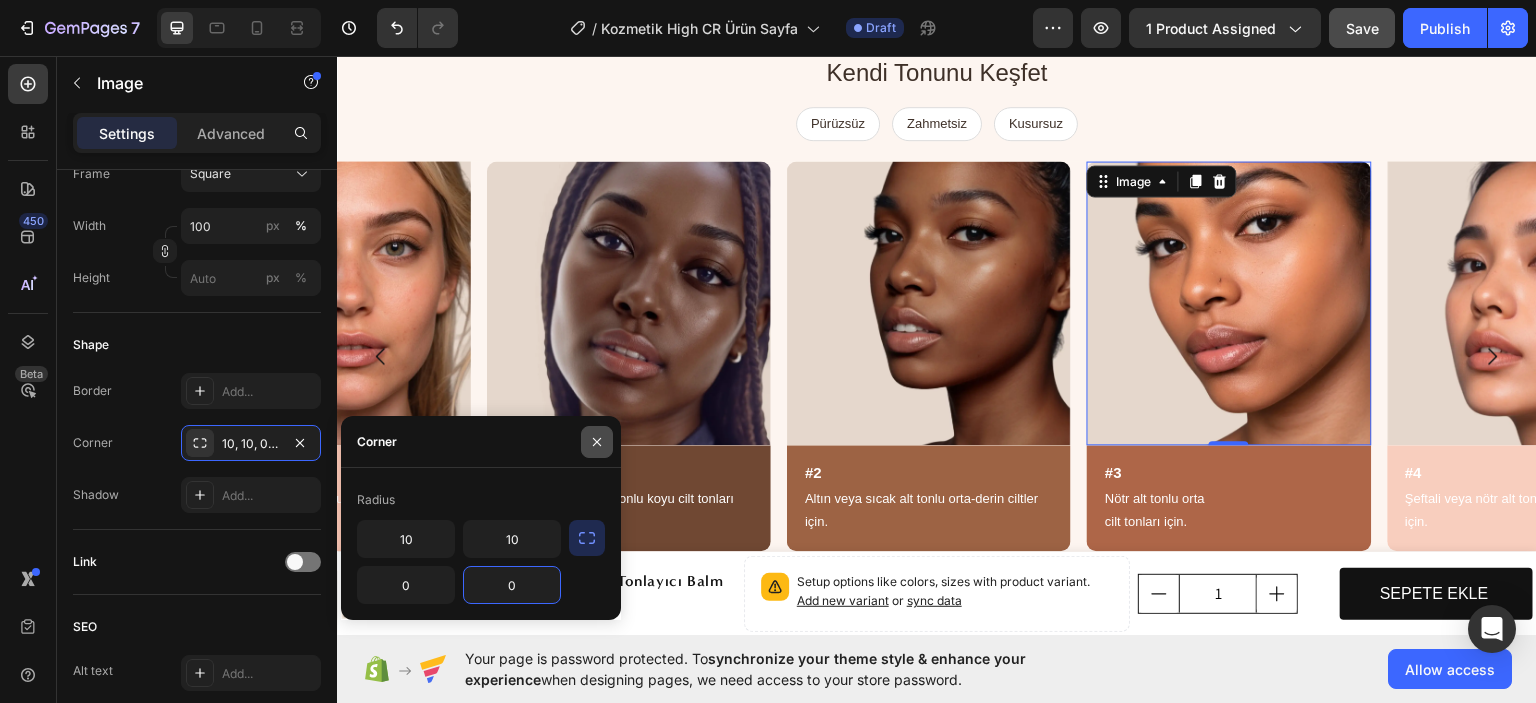 click 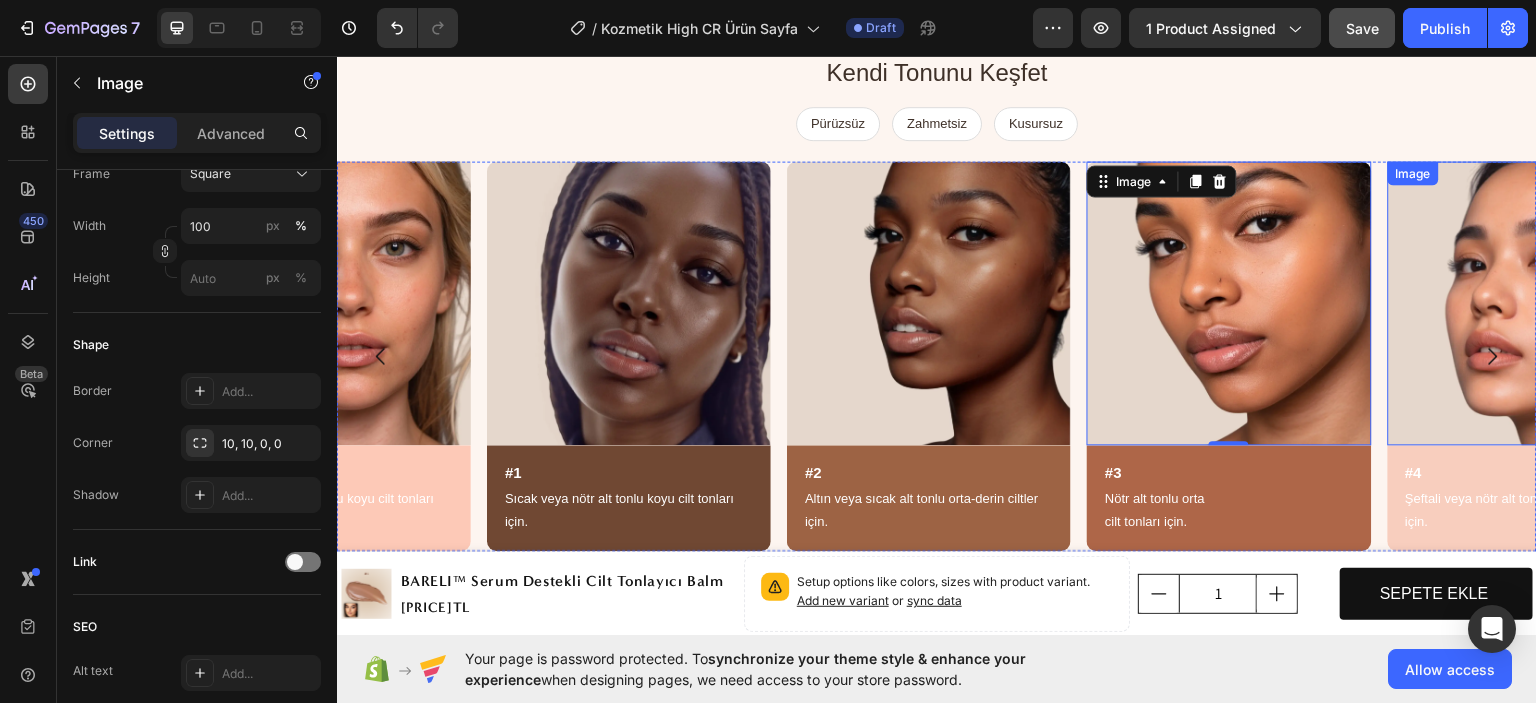 click at bounding box center [1530, 302] 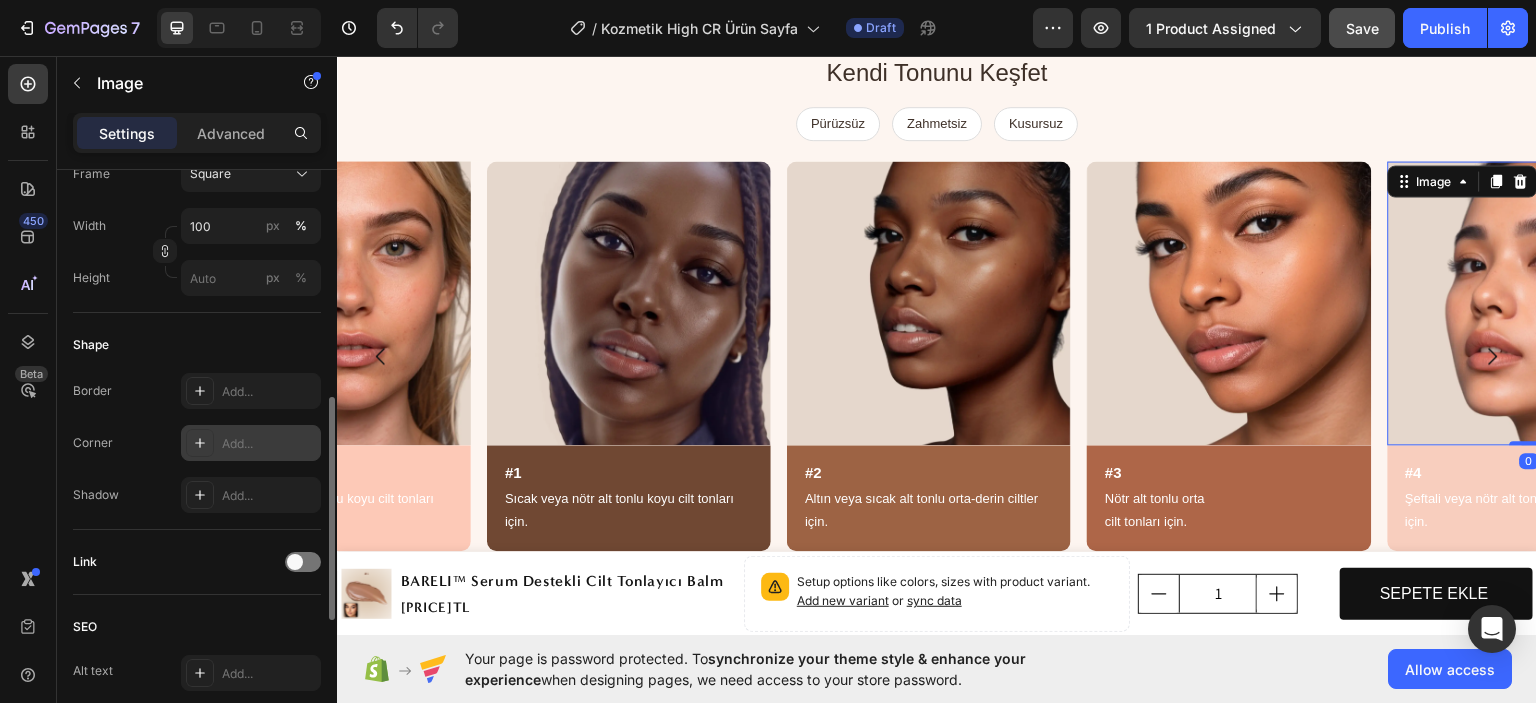 click on "Add..." at bounding box center (251, 443) 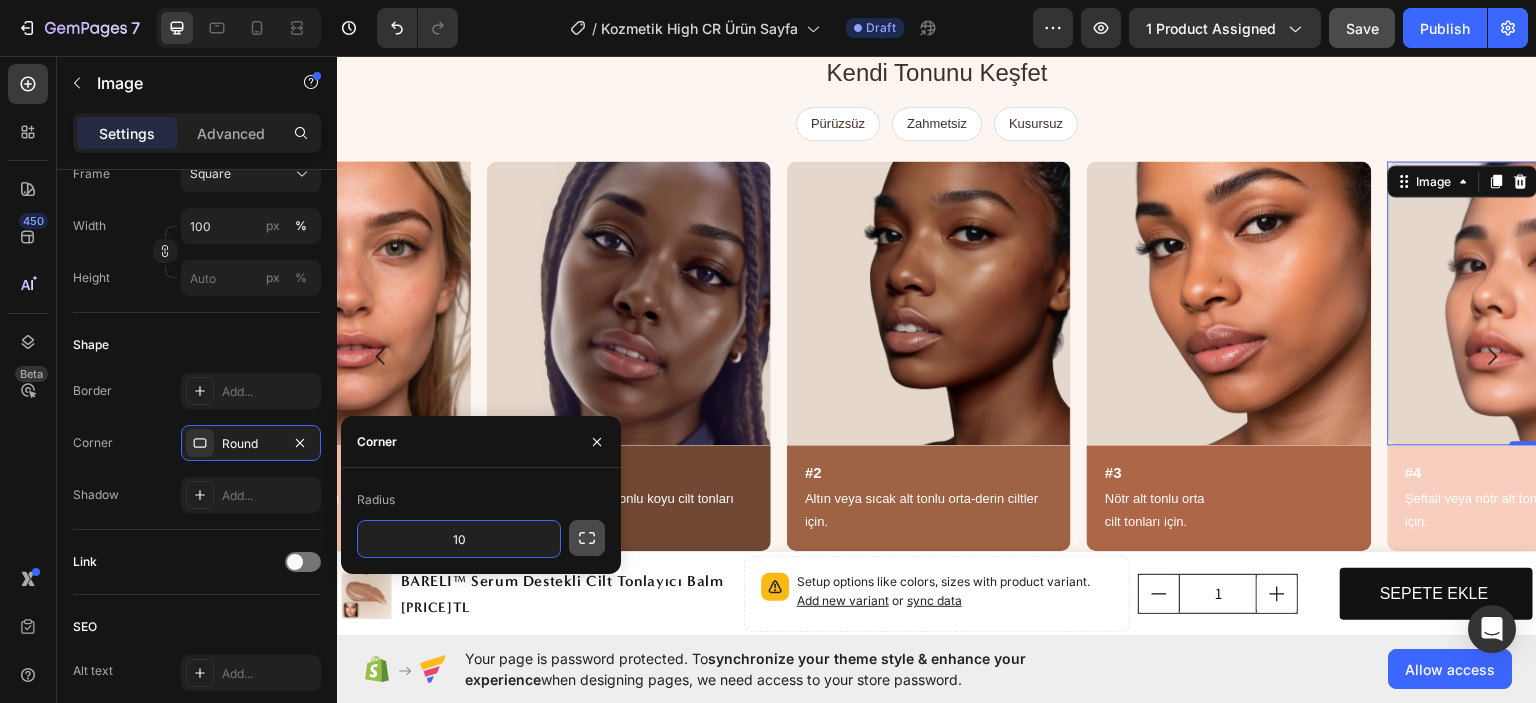 type on "10" 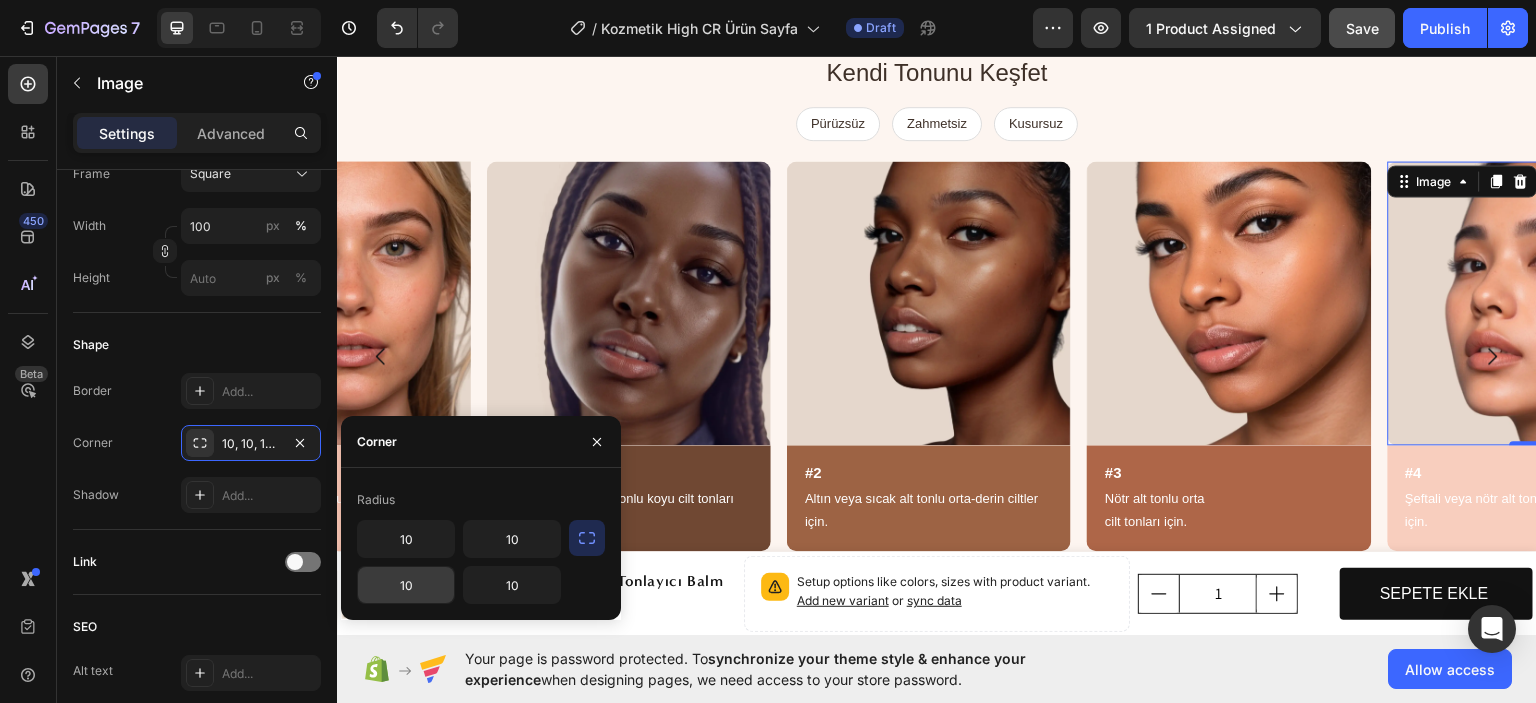 click on "10" at bounding box center (406, 585) 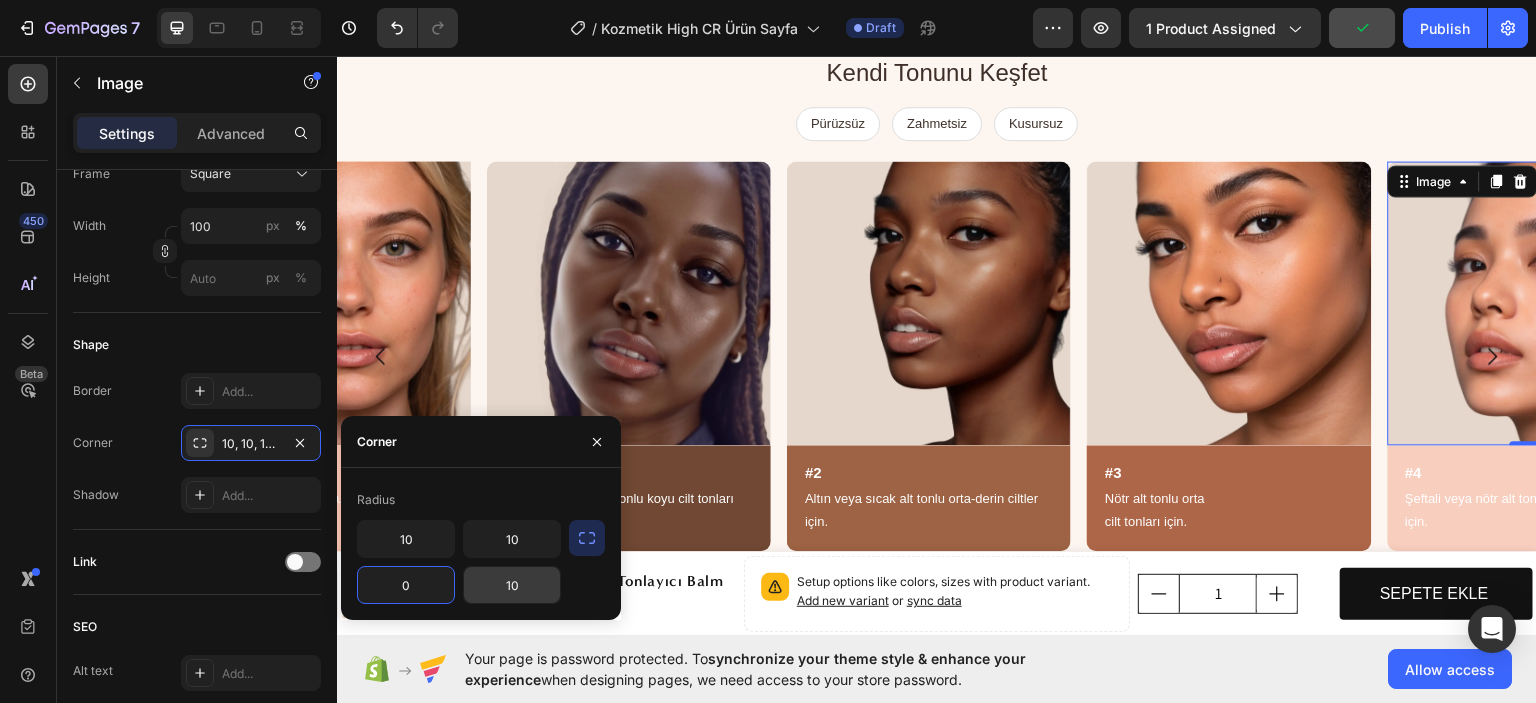 type on "0" 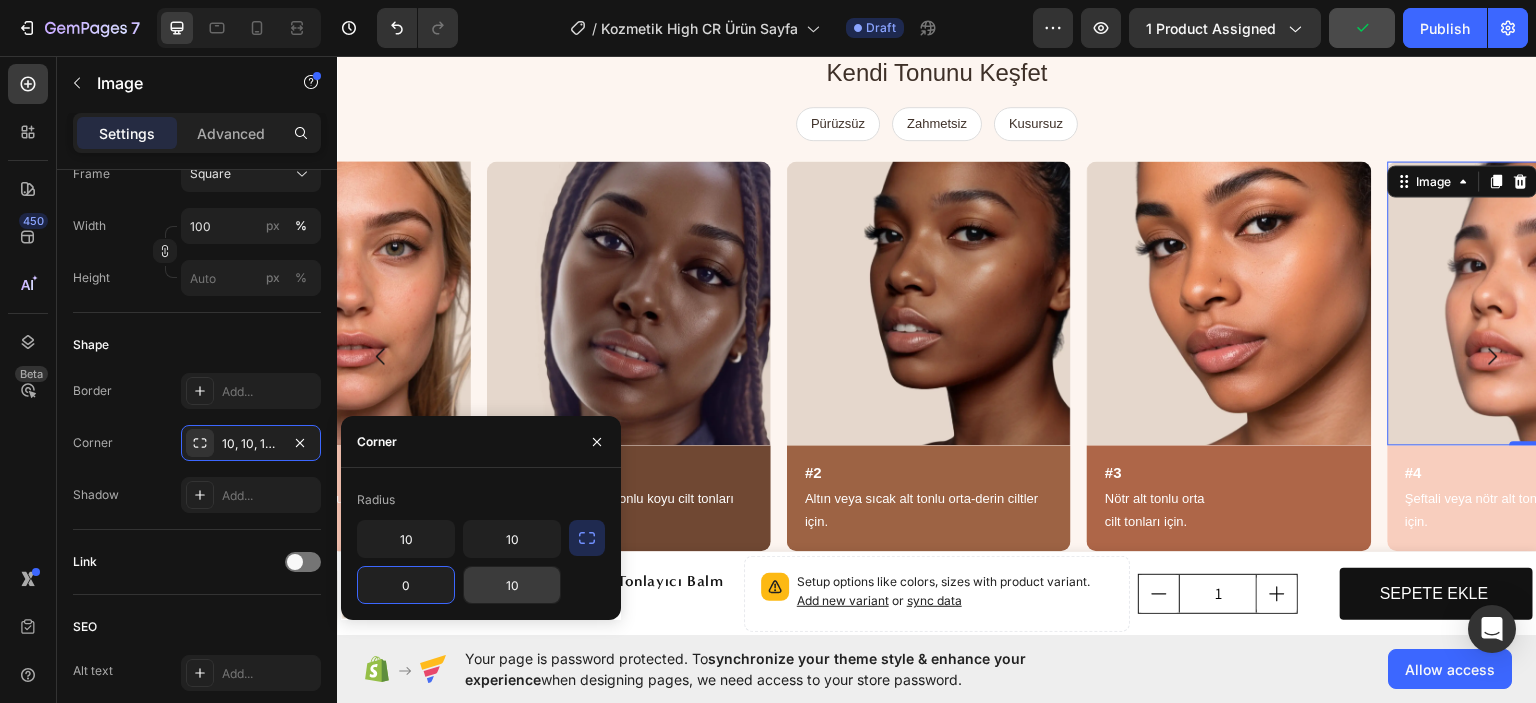 click on "10" at bounding box center [512, 585] 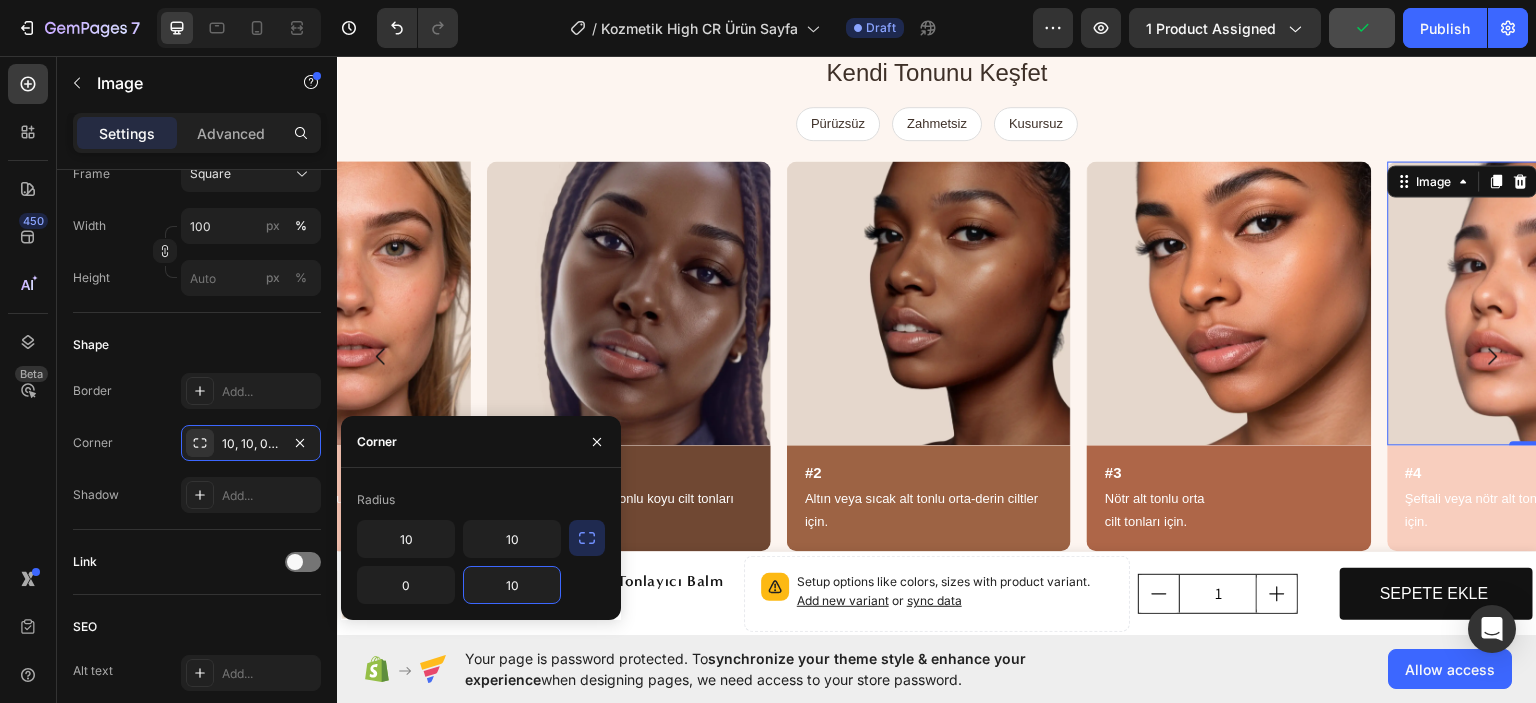 type on "0" 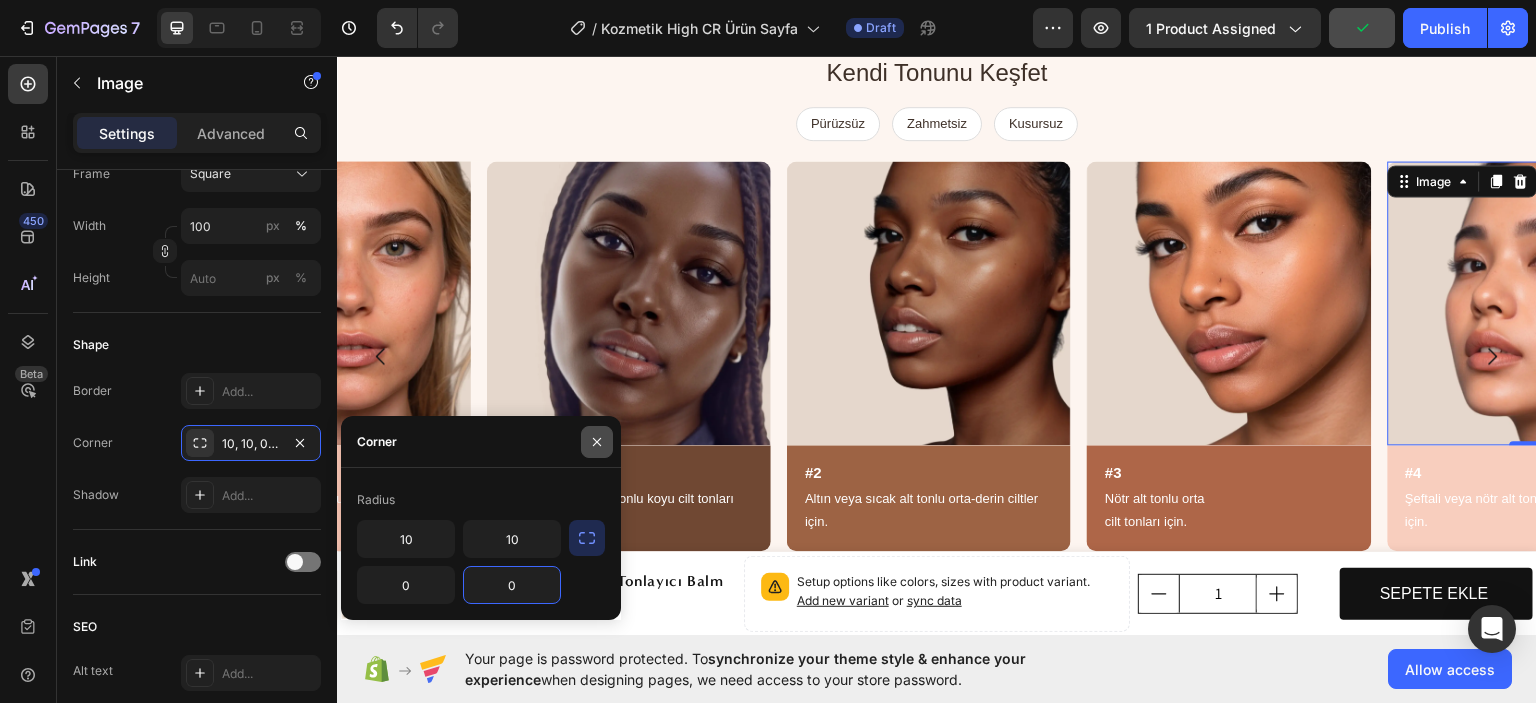 click 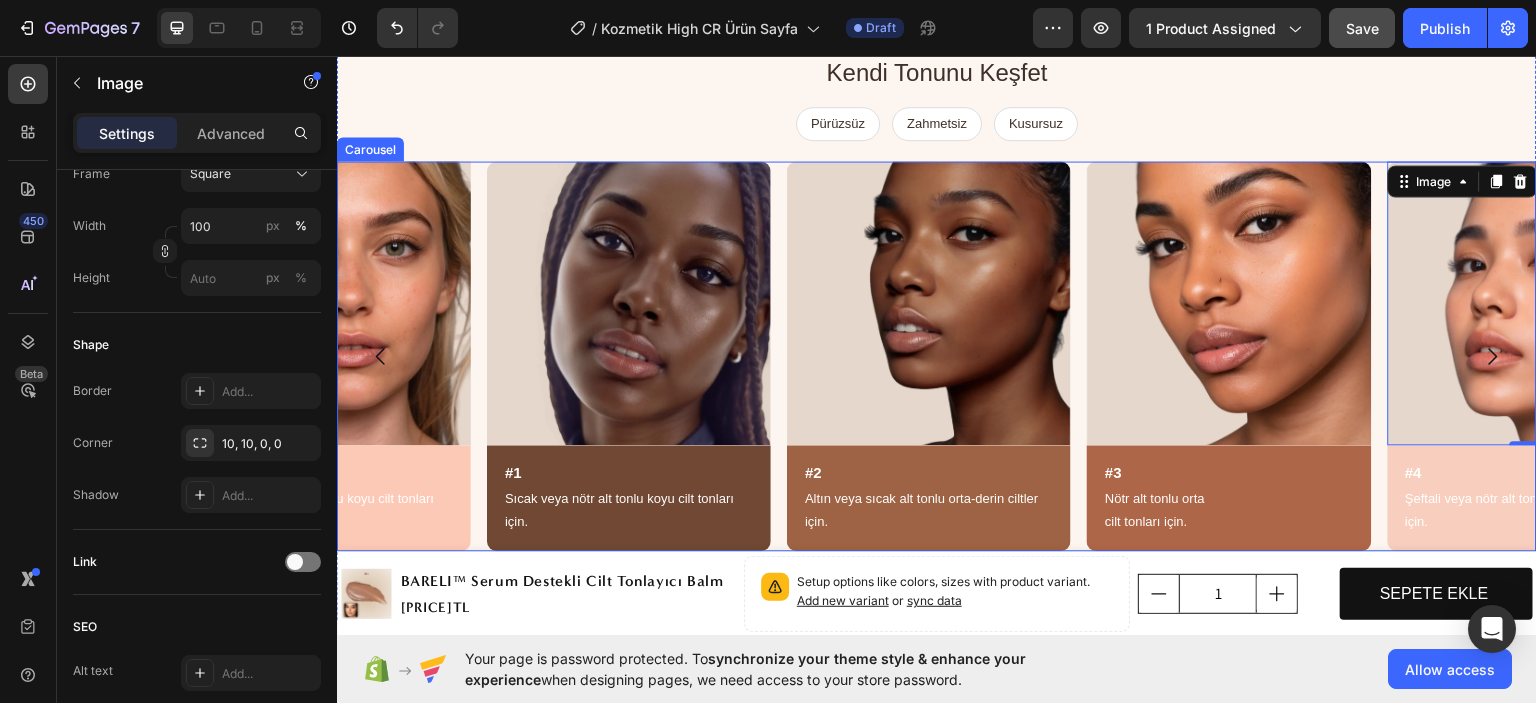 click 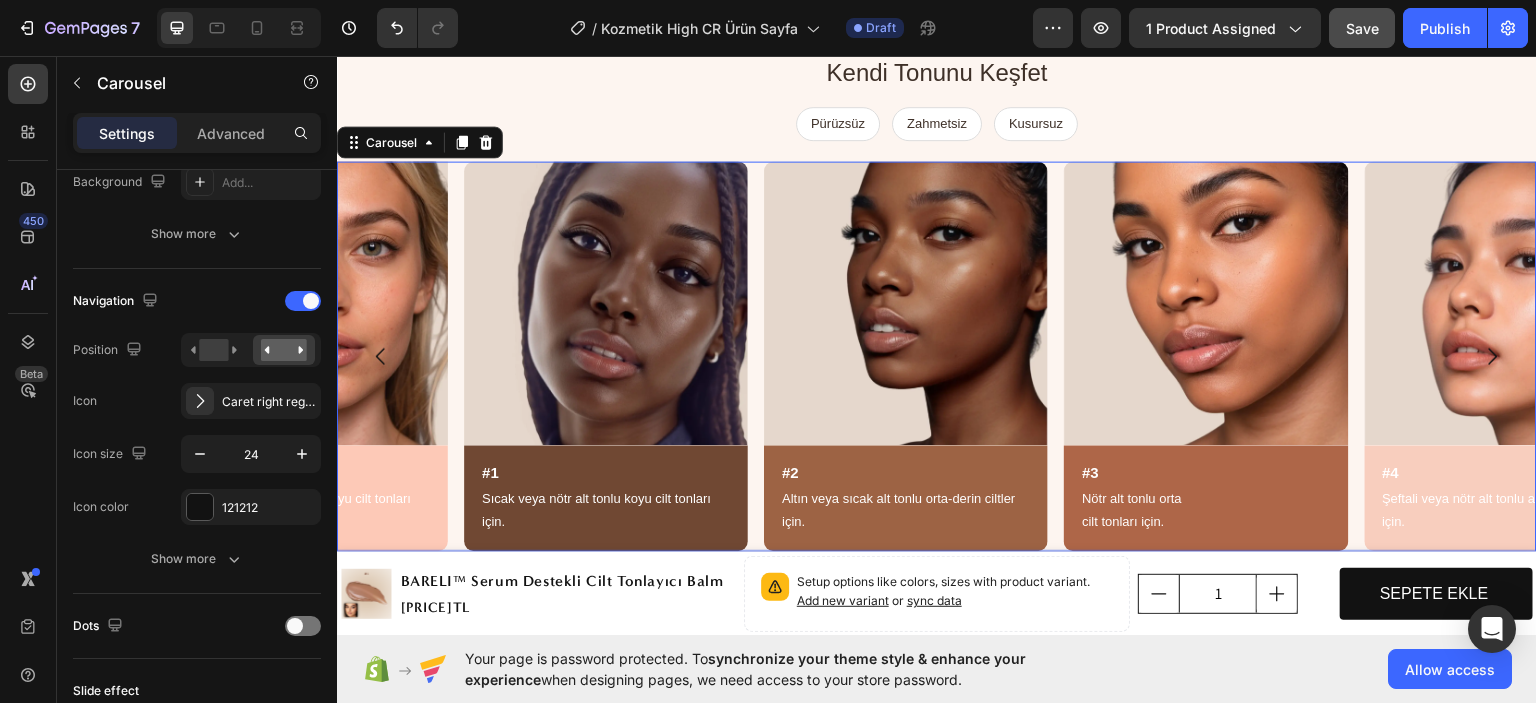 scroll, scrollTop: 0, scrollLeft: 0, axis: both 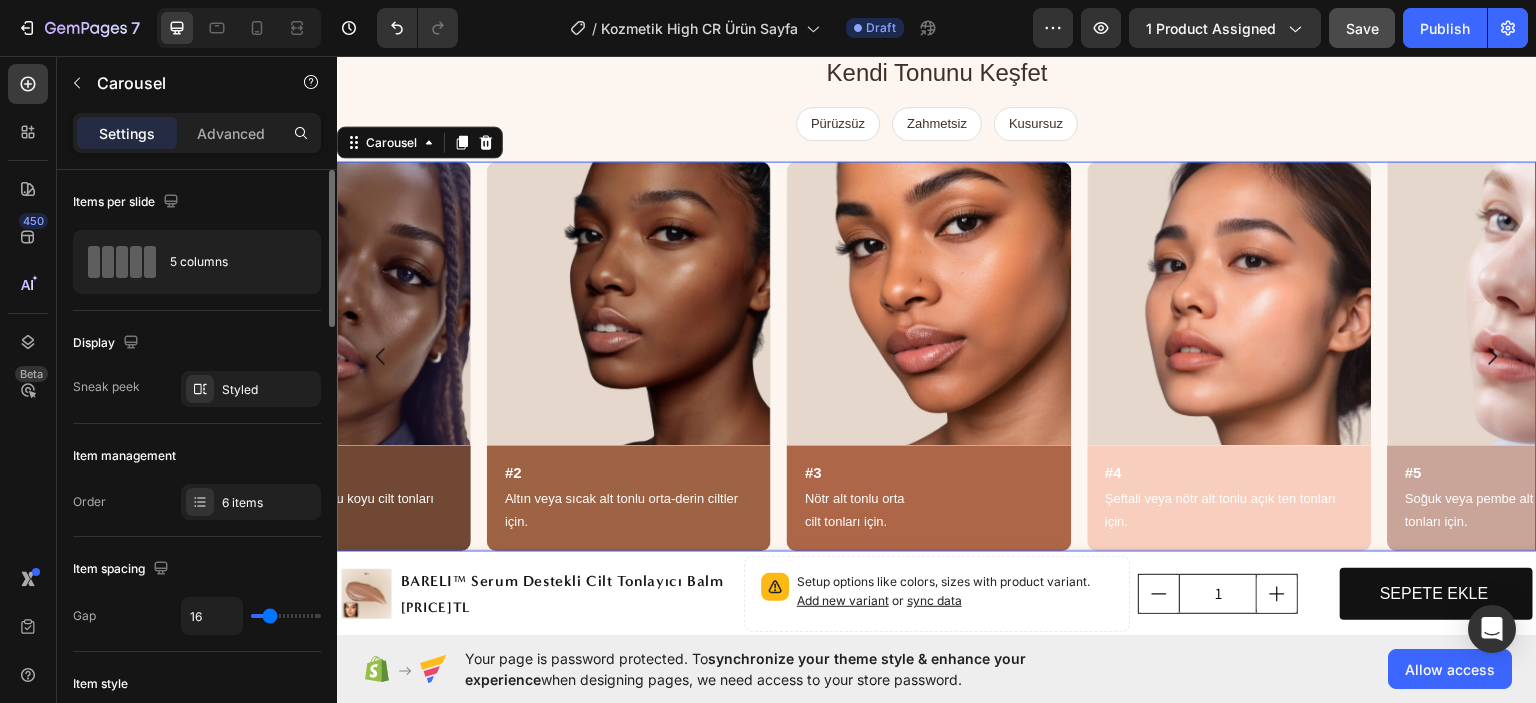click 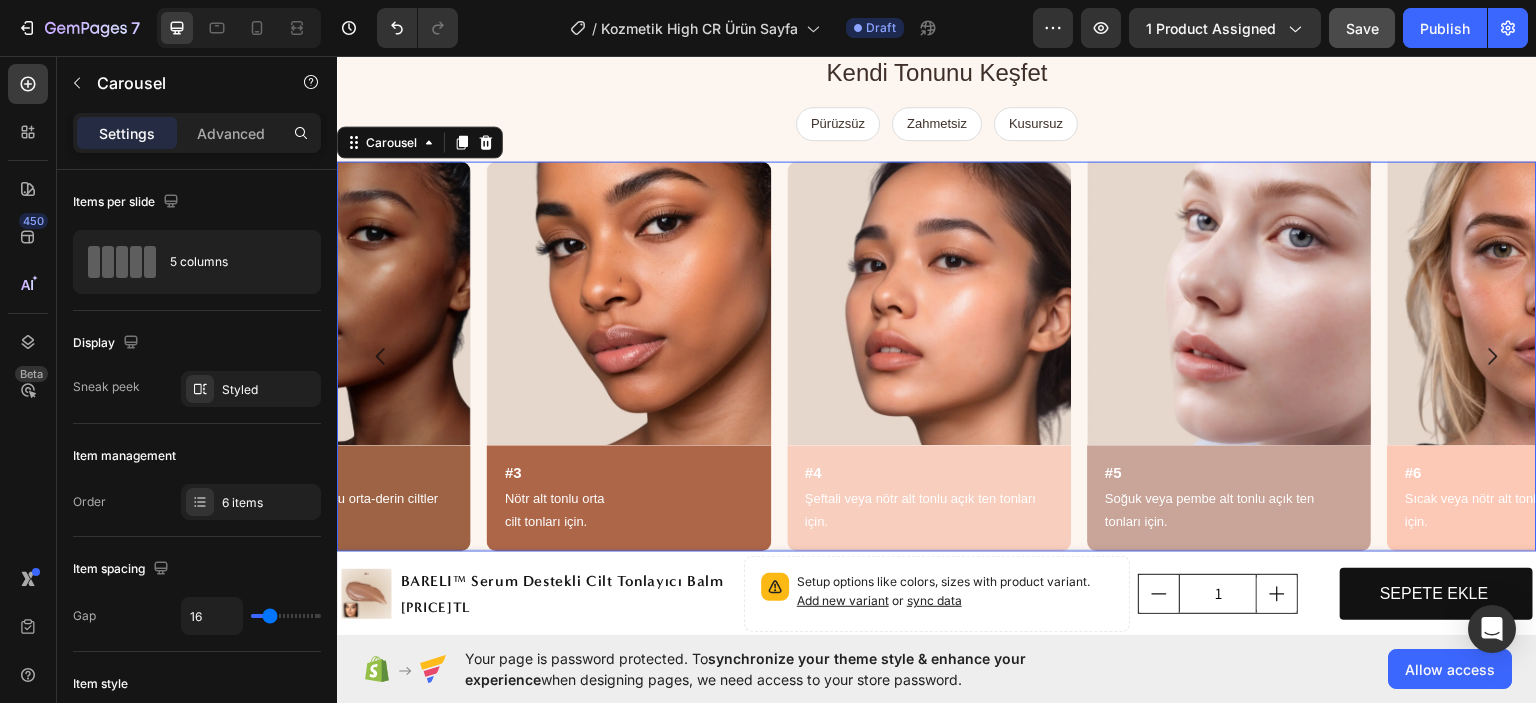 click 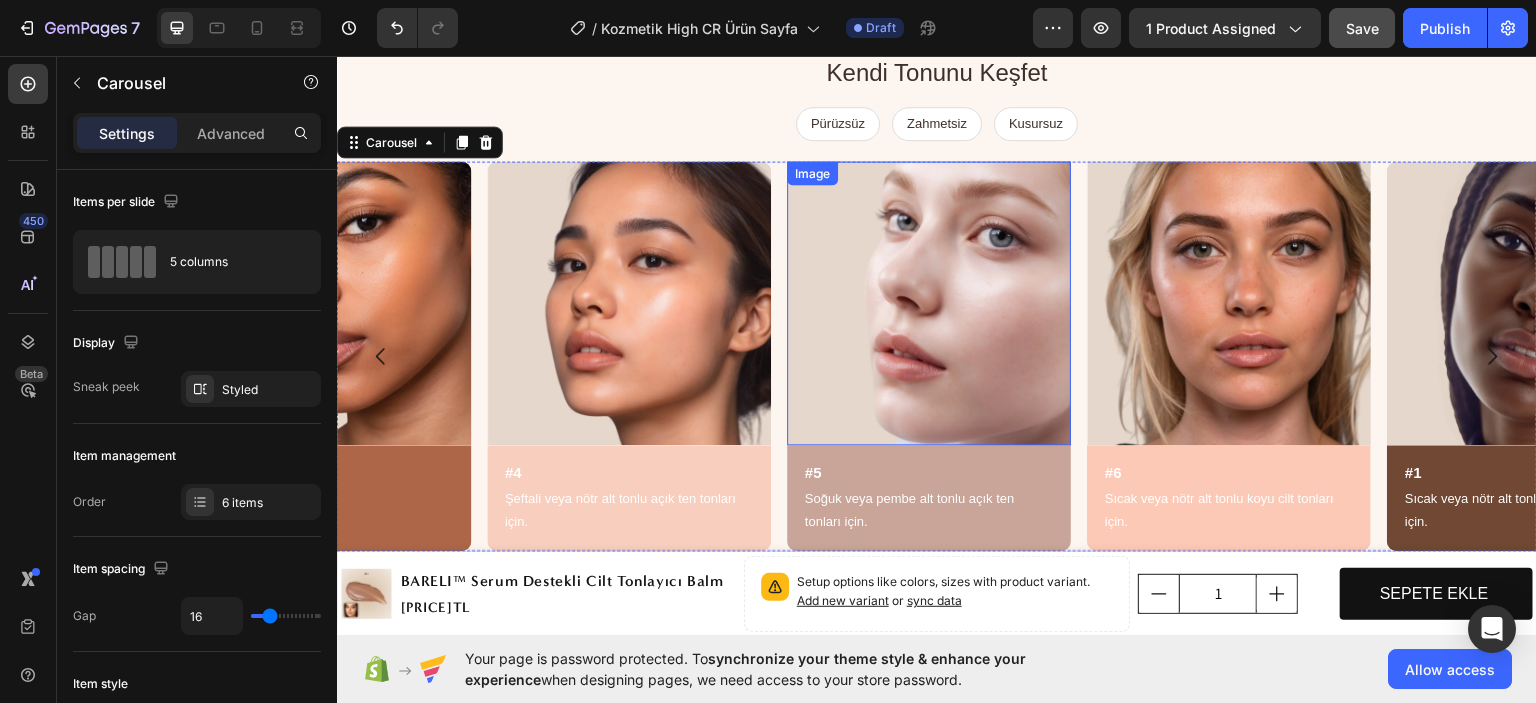 click at bounding box center [929, 302] 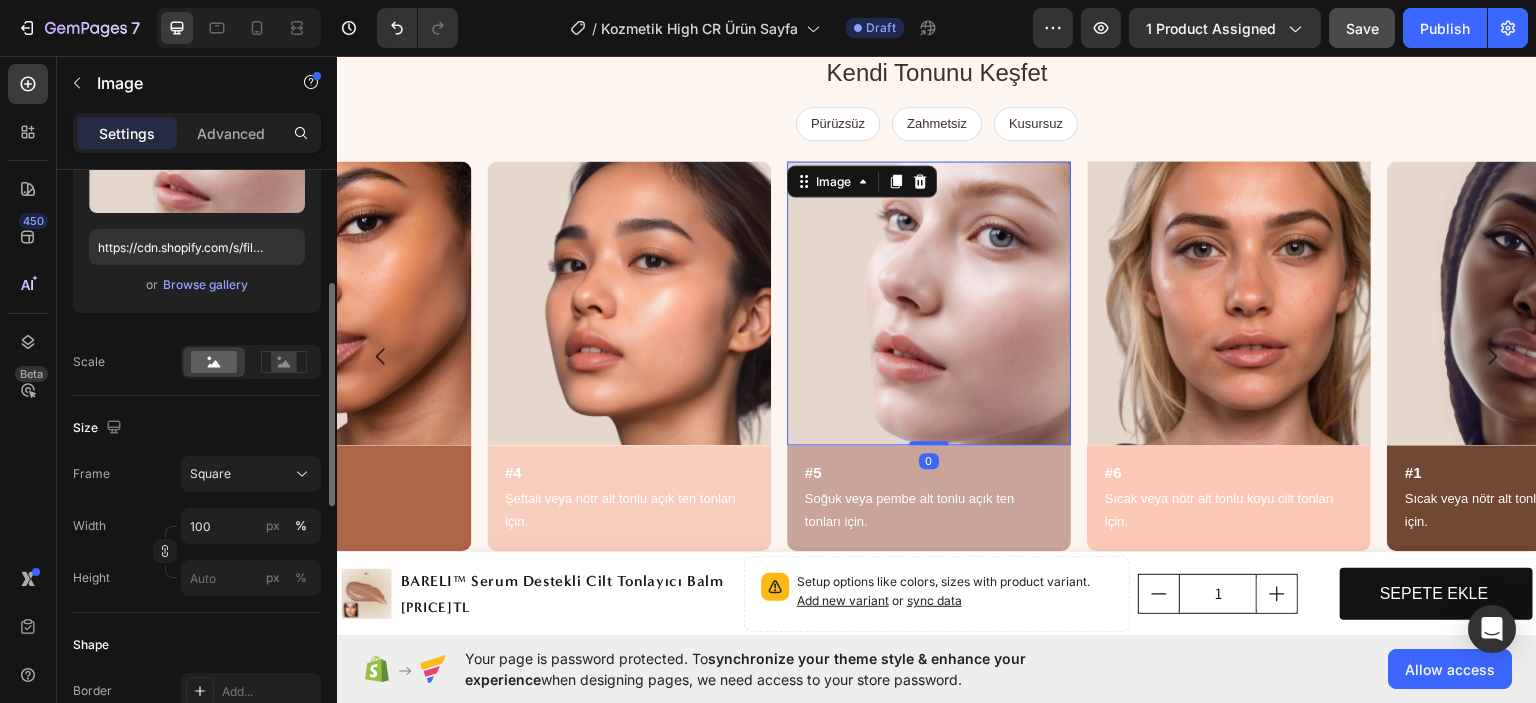 scroll, scrollTop: 500, scrollLeft: 0, axis: vertical 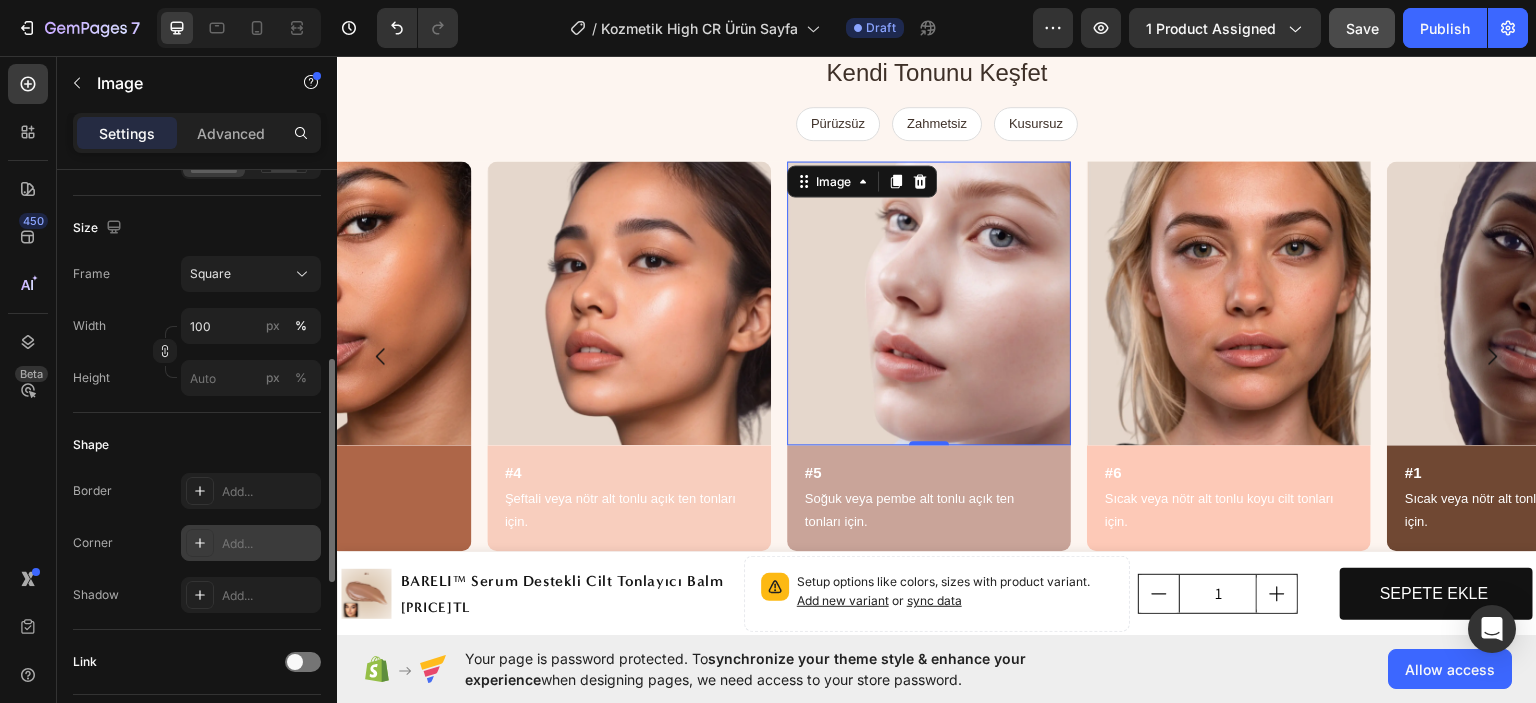 click on "Add..." at bounding box center [251, 543] 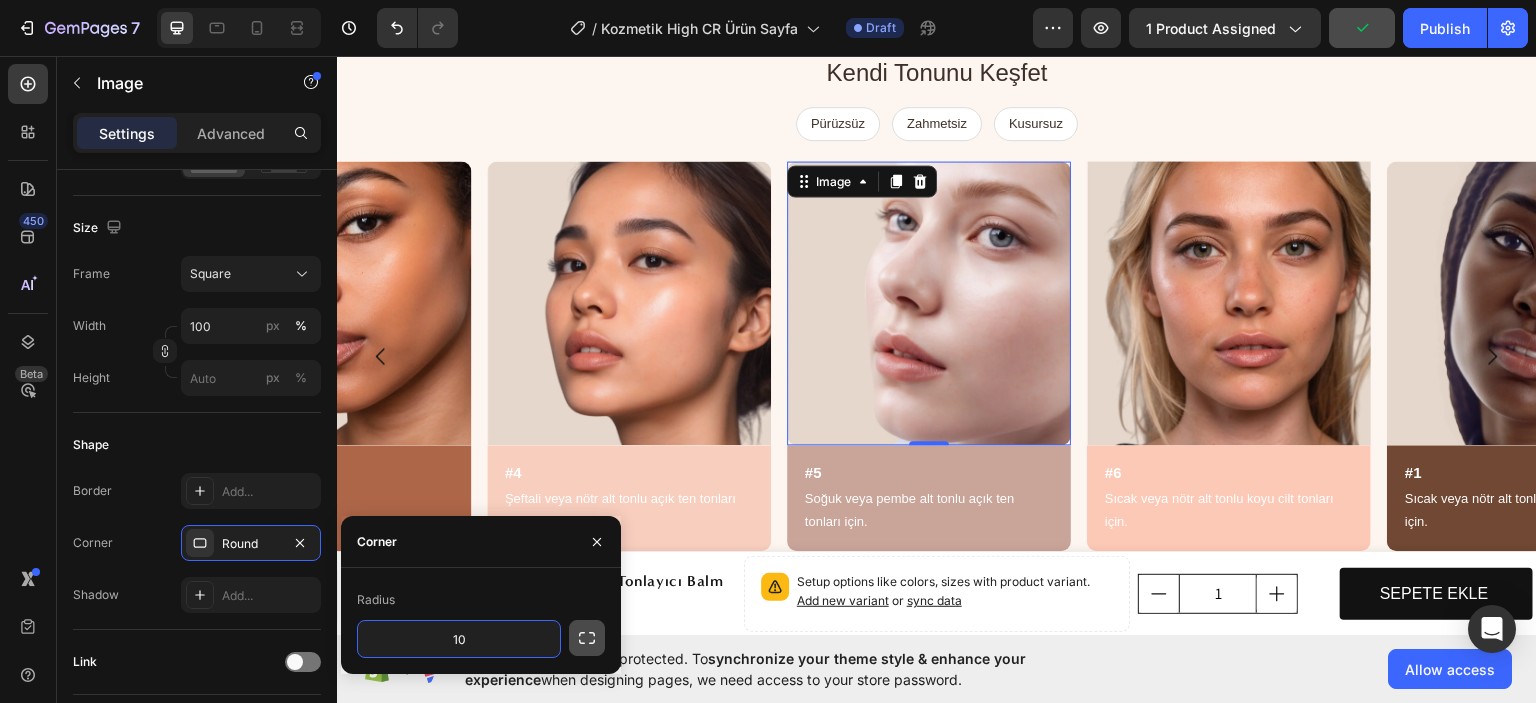 type on "10" 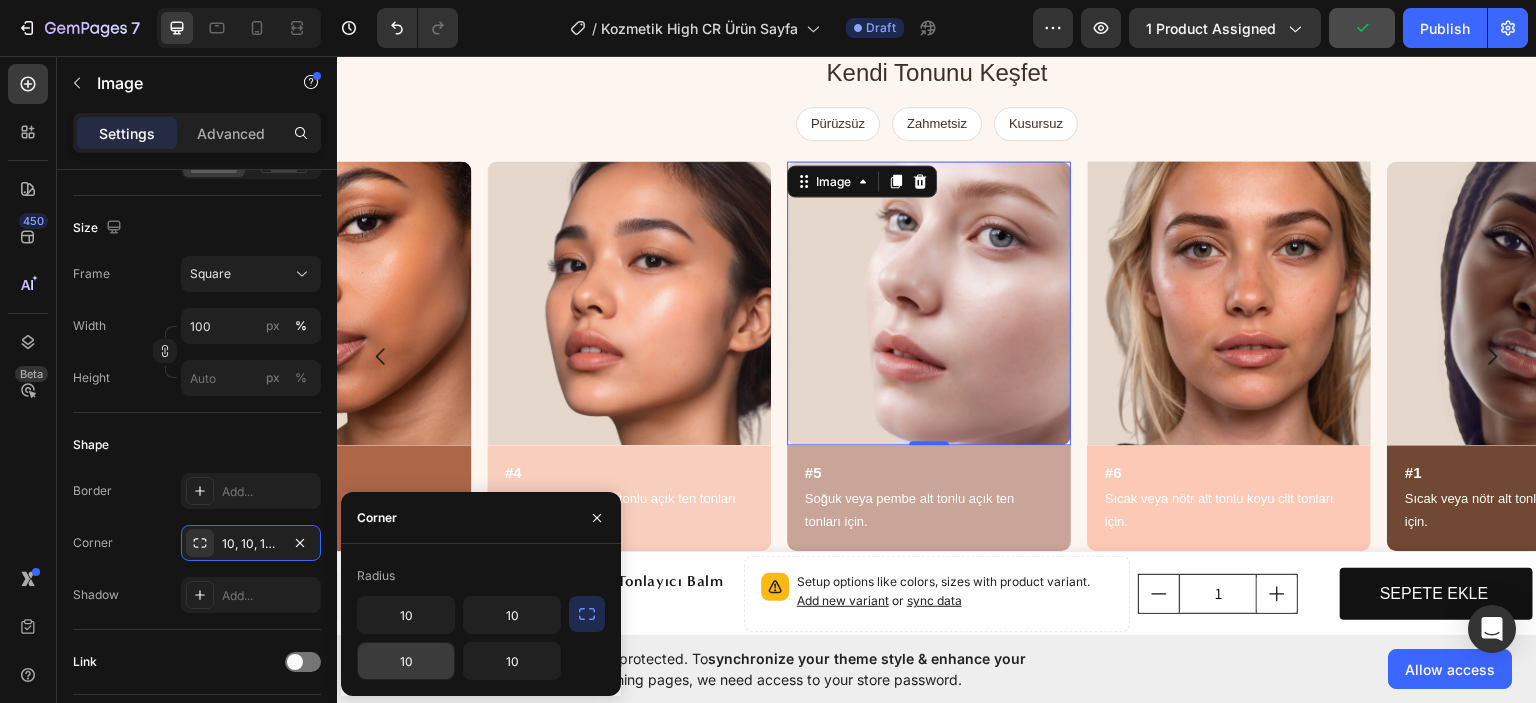 click on "10" at bounding box center [406, 661] 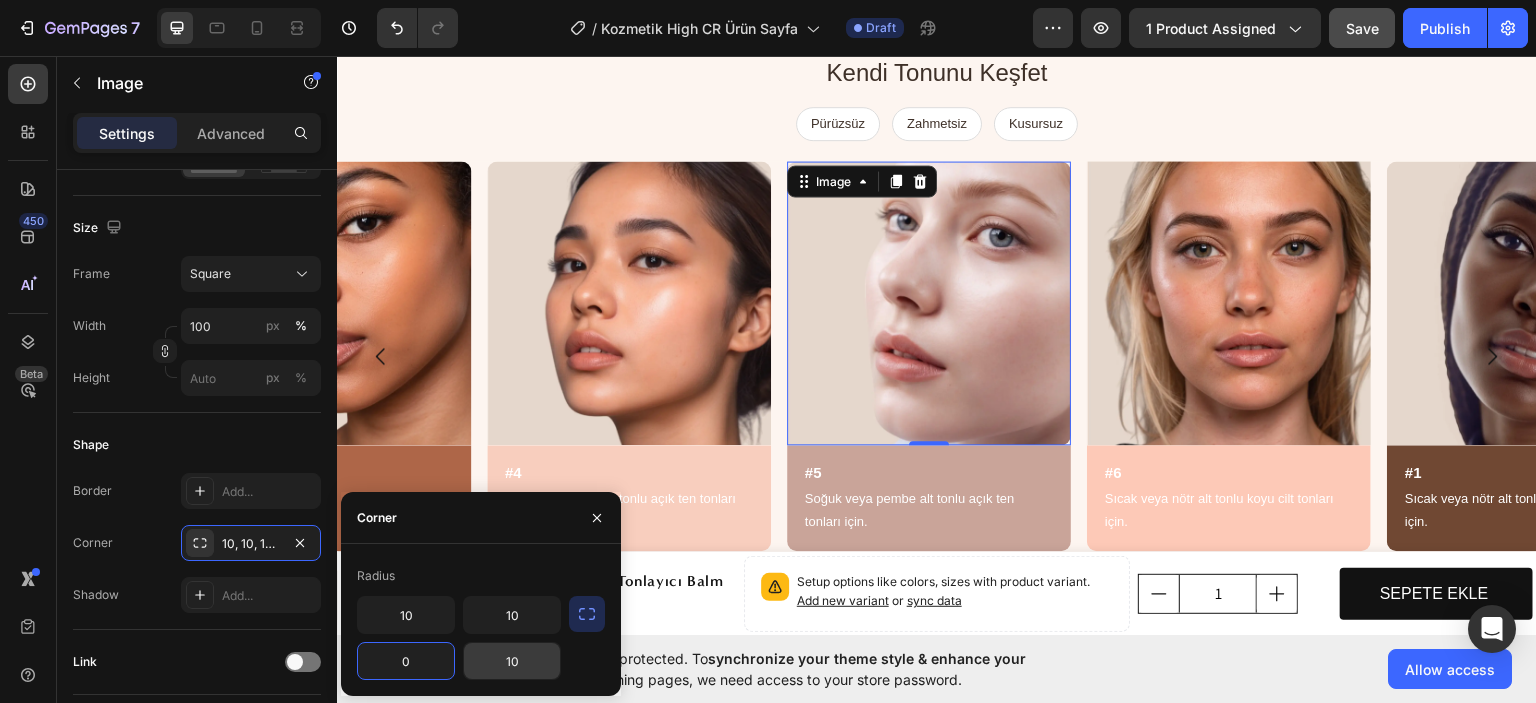 type on "0" 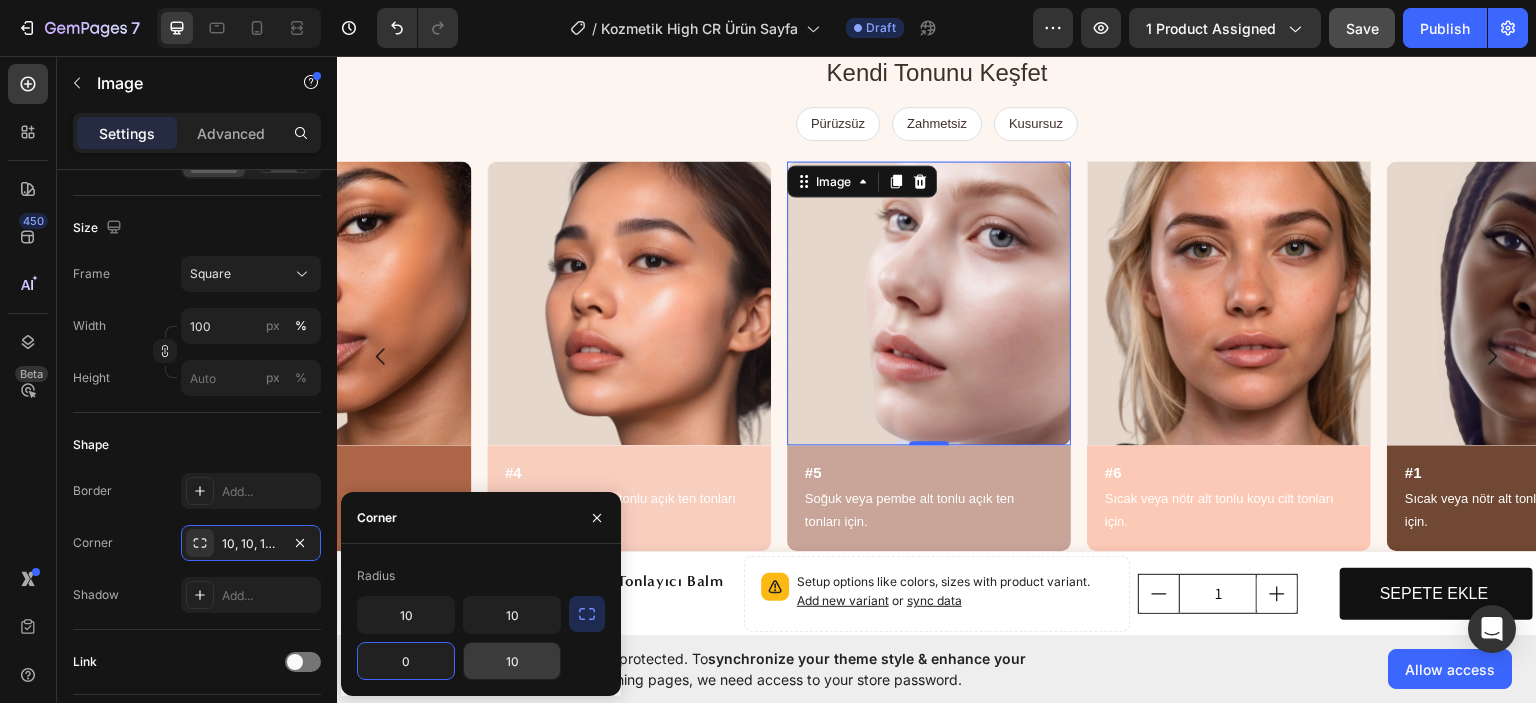 click on "10" at bounding box center [512, 661] 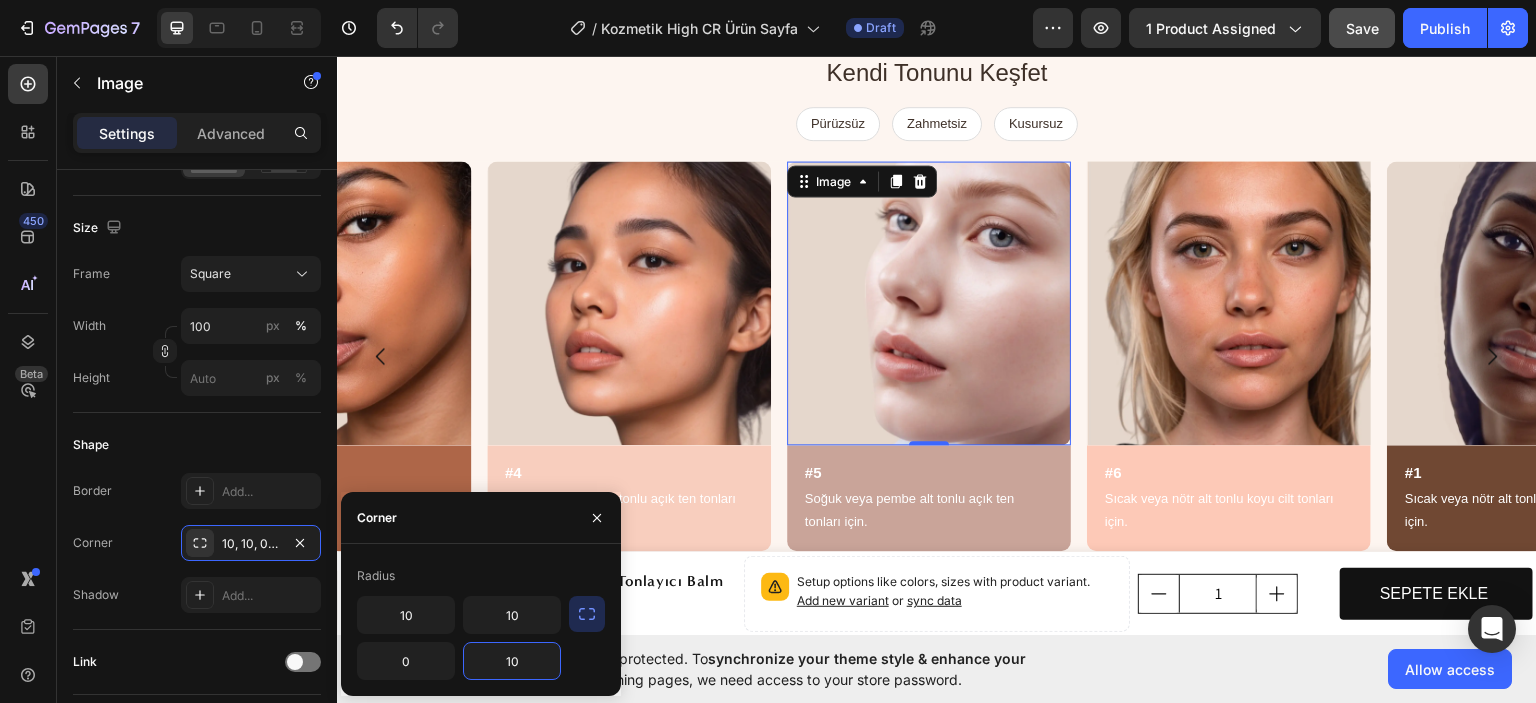 type on "0" 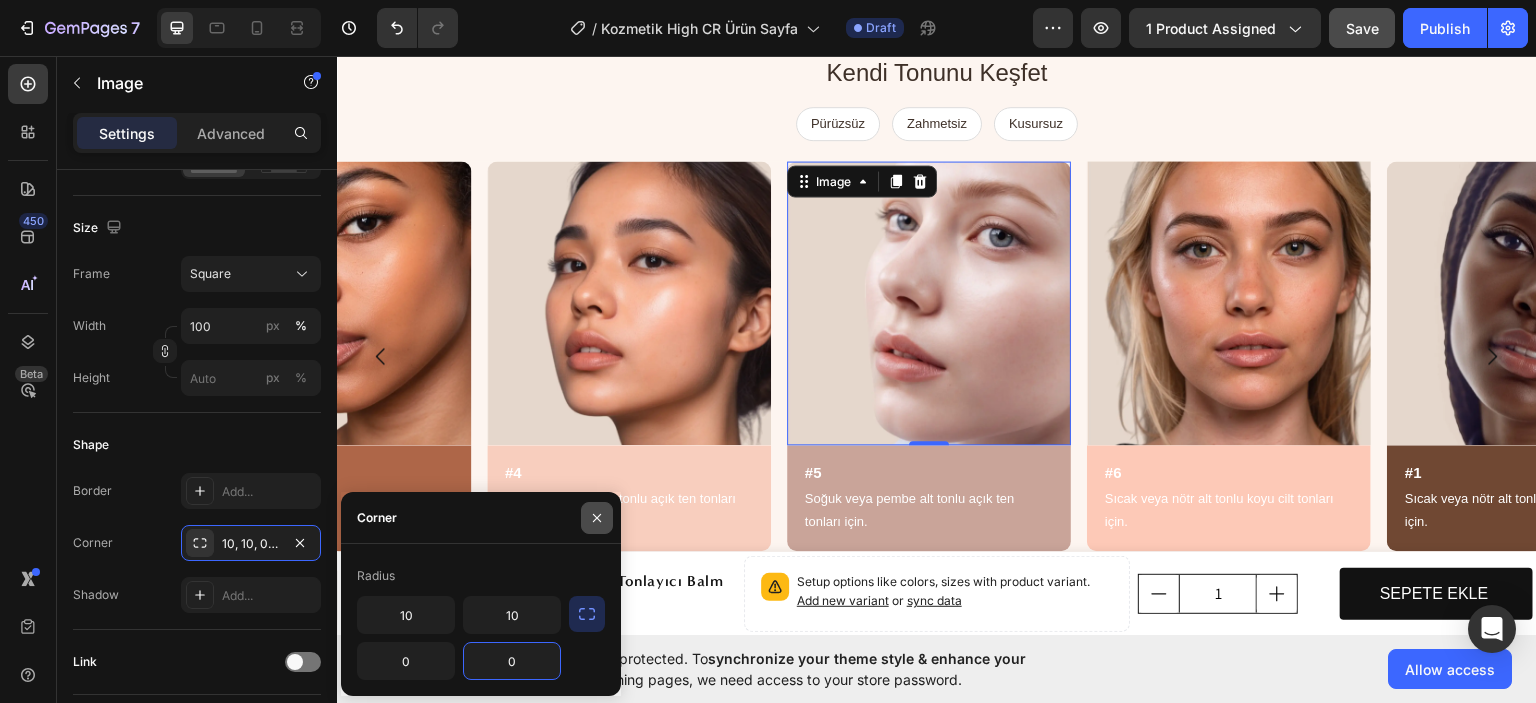 click 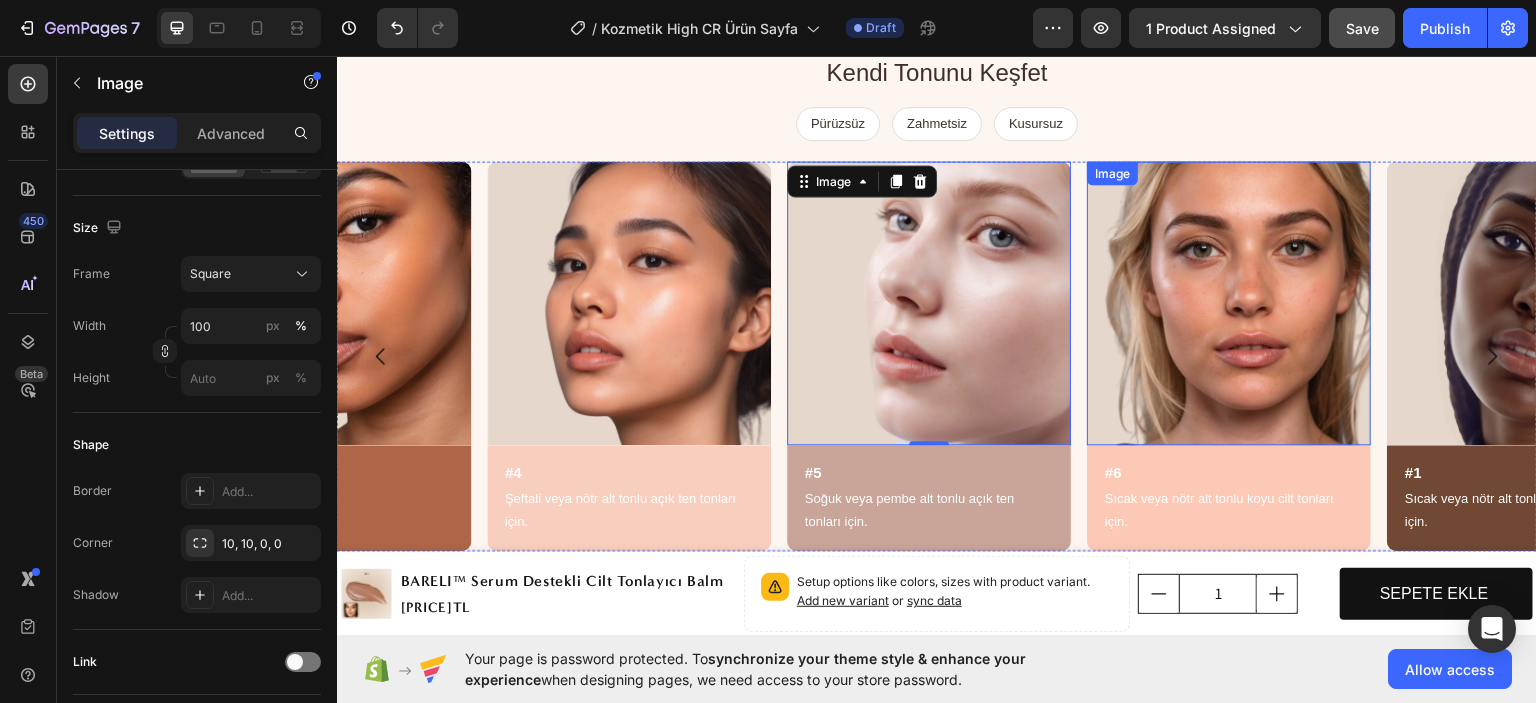 click at bounding box center (1229, 302) 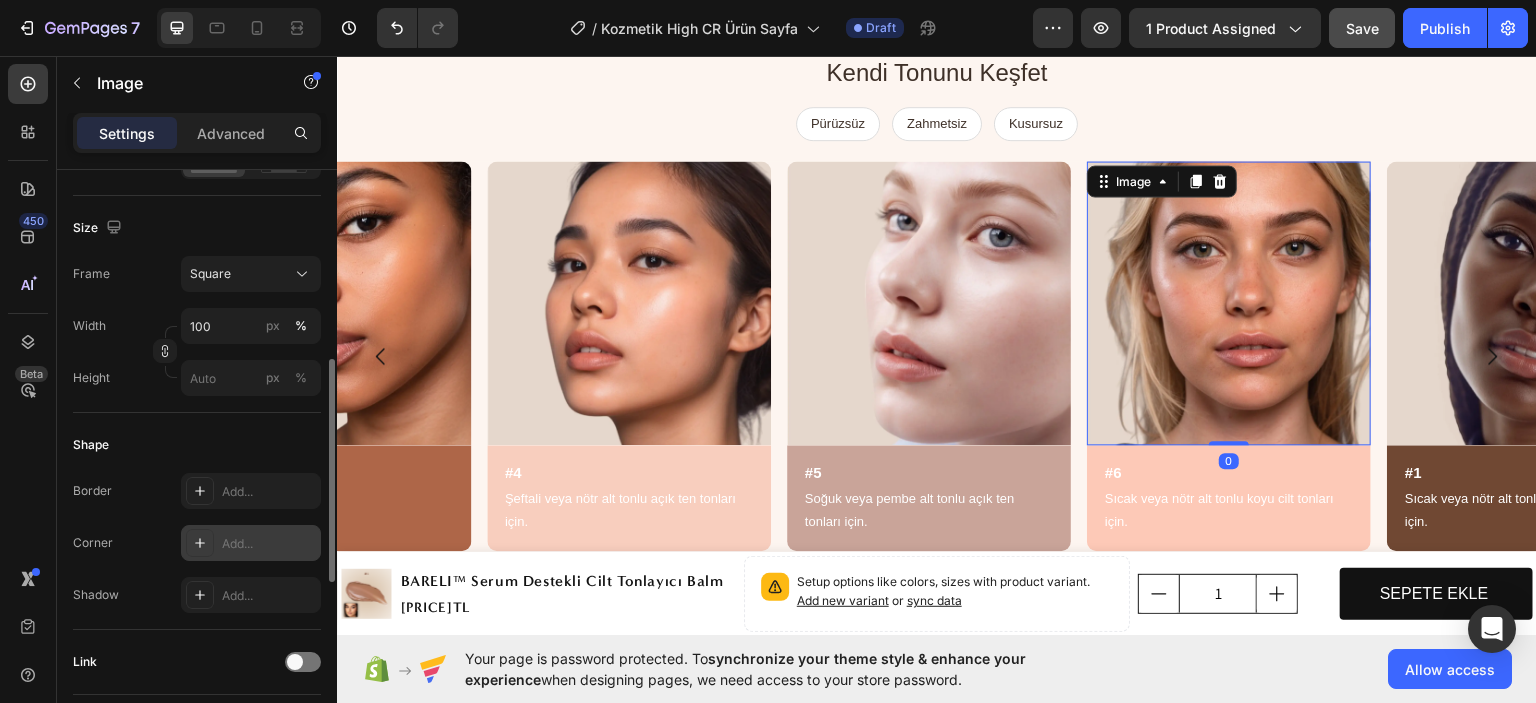 click on "Add..." at bounding box center [251, 543] 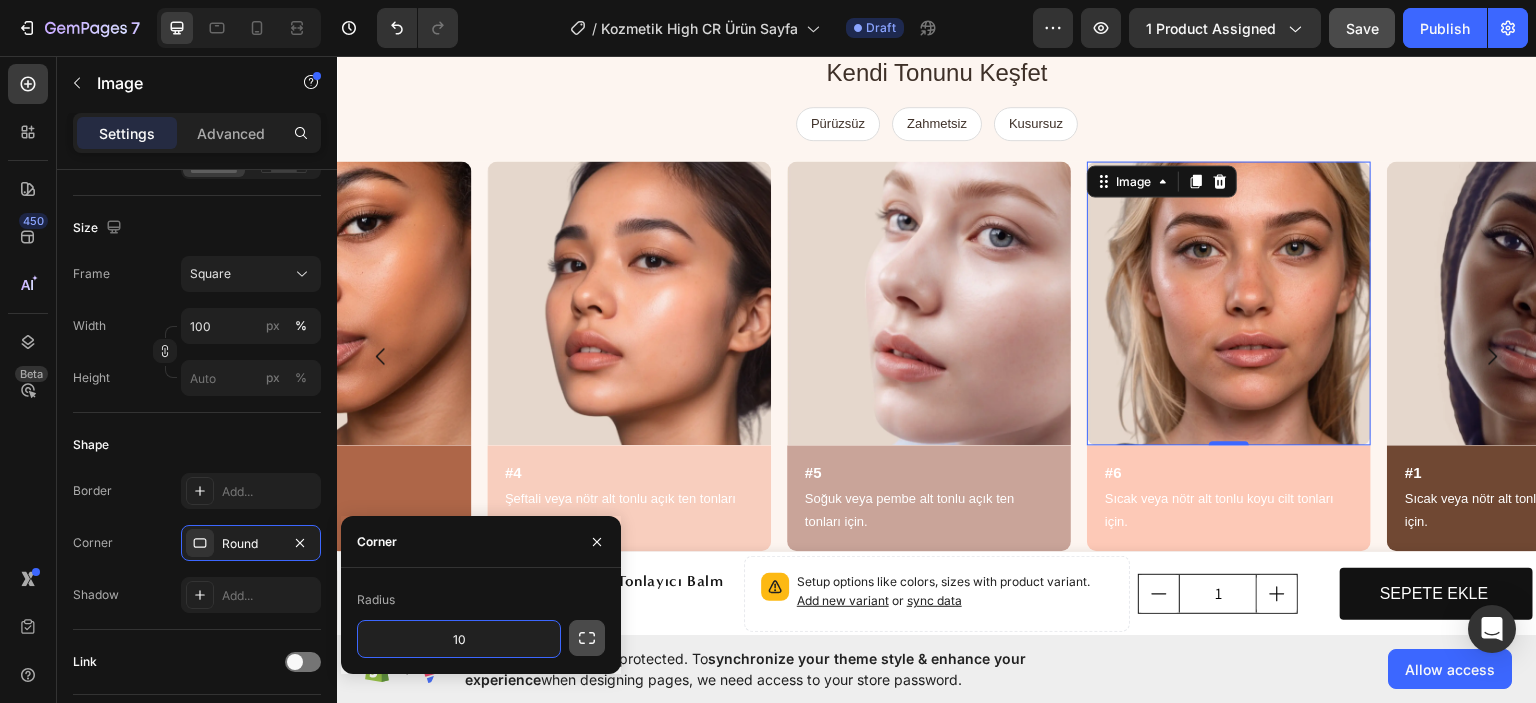 type on "10" 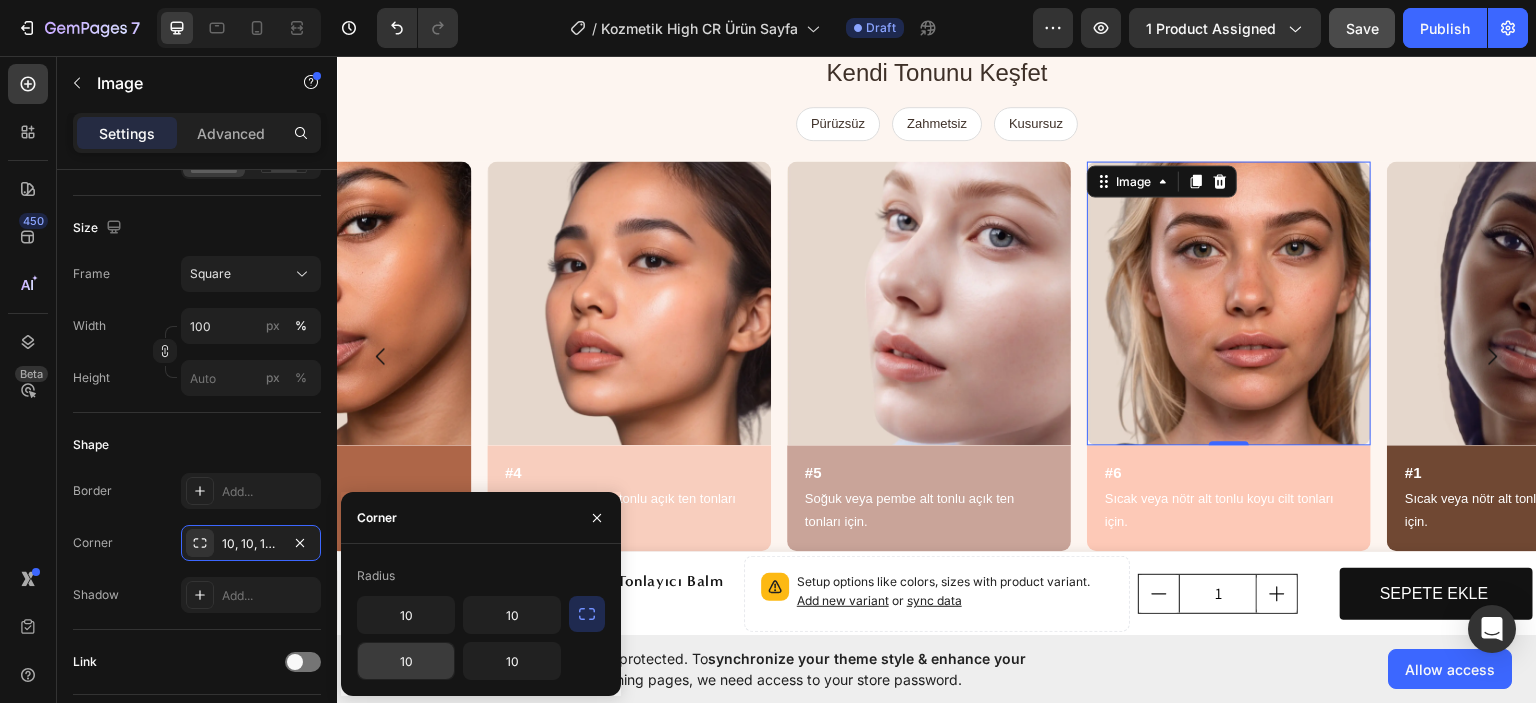 click on "10" at bounding box center (406, 661) 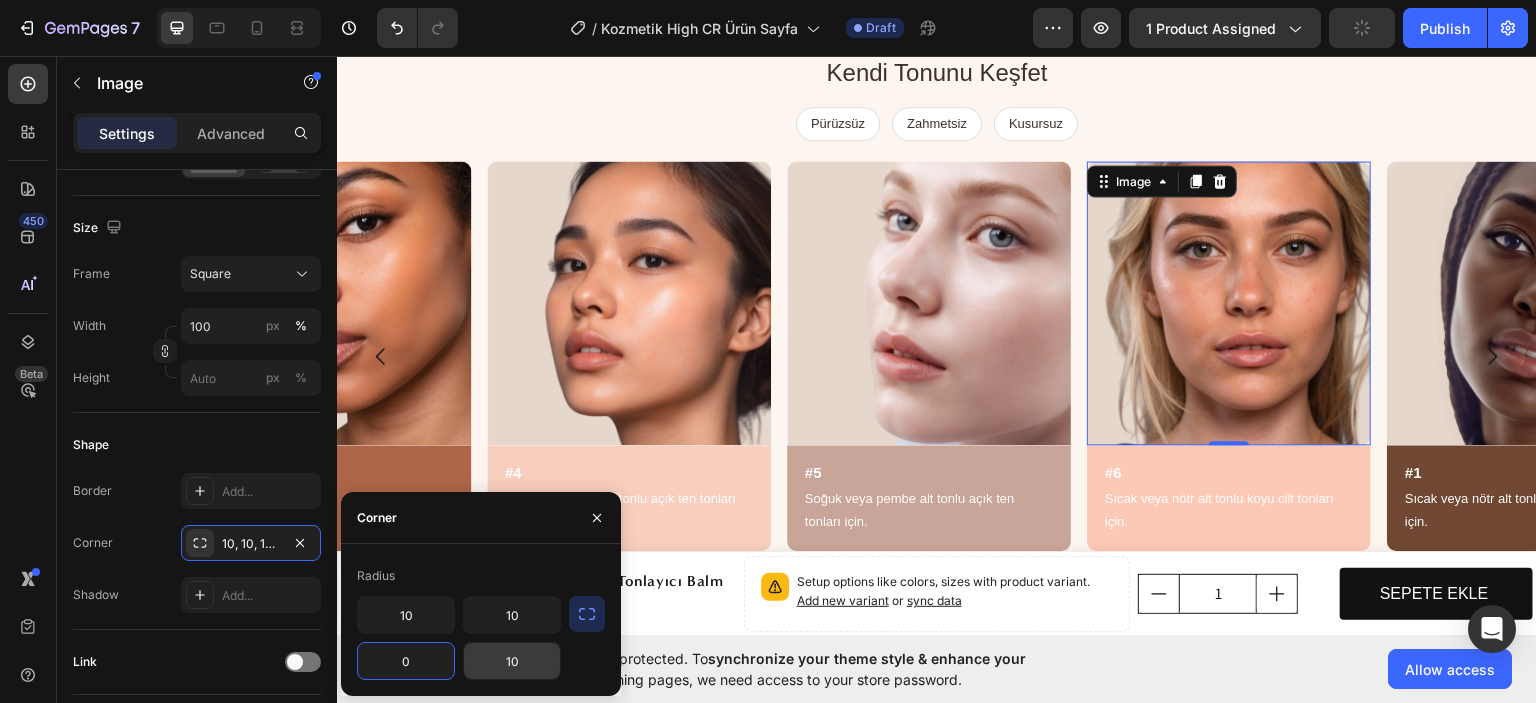 type on "0" 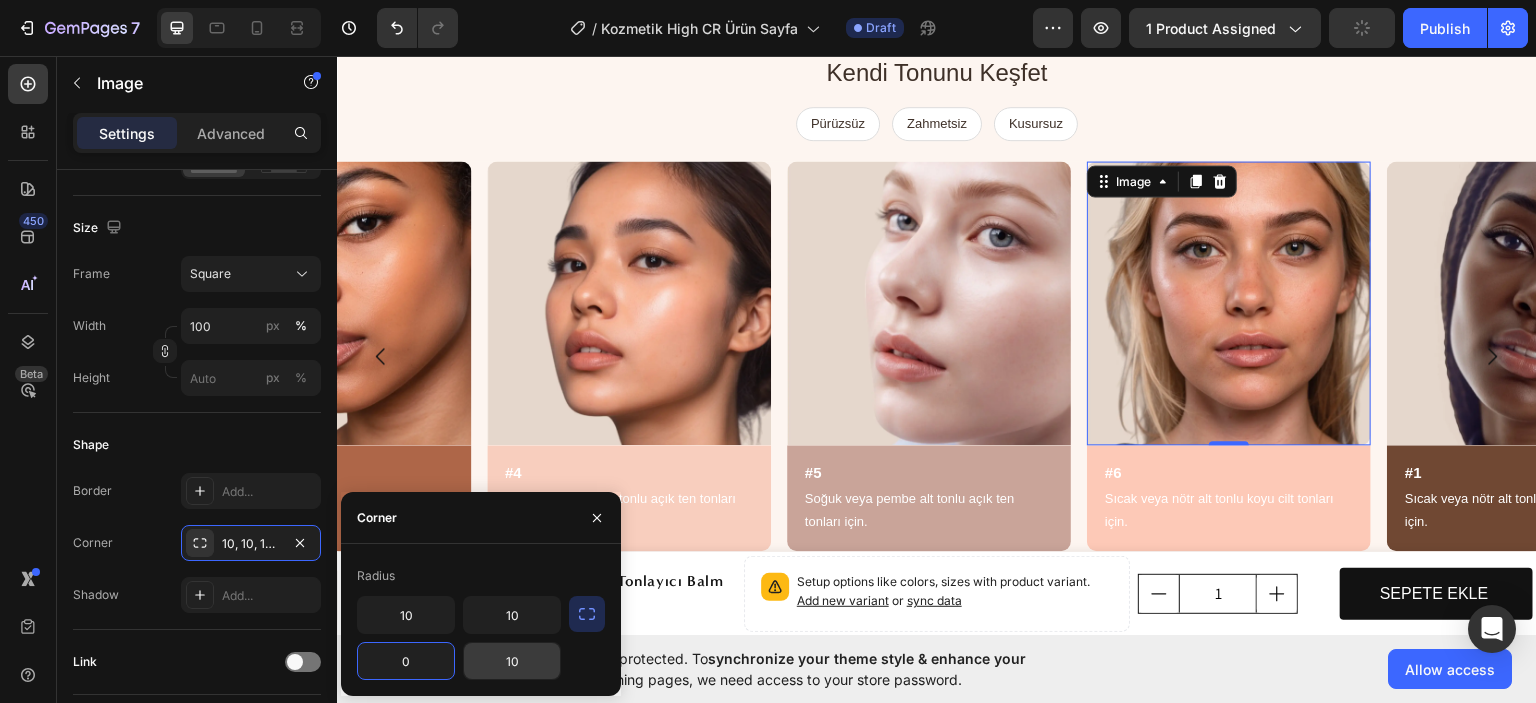 drag, startPoint x: 497, startPoint y: 657, endPoint x: 508, endPoint y: 658, distance: 11.045361 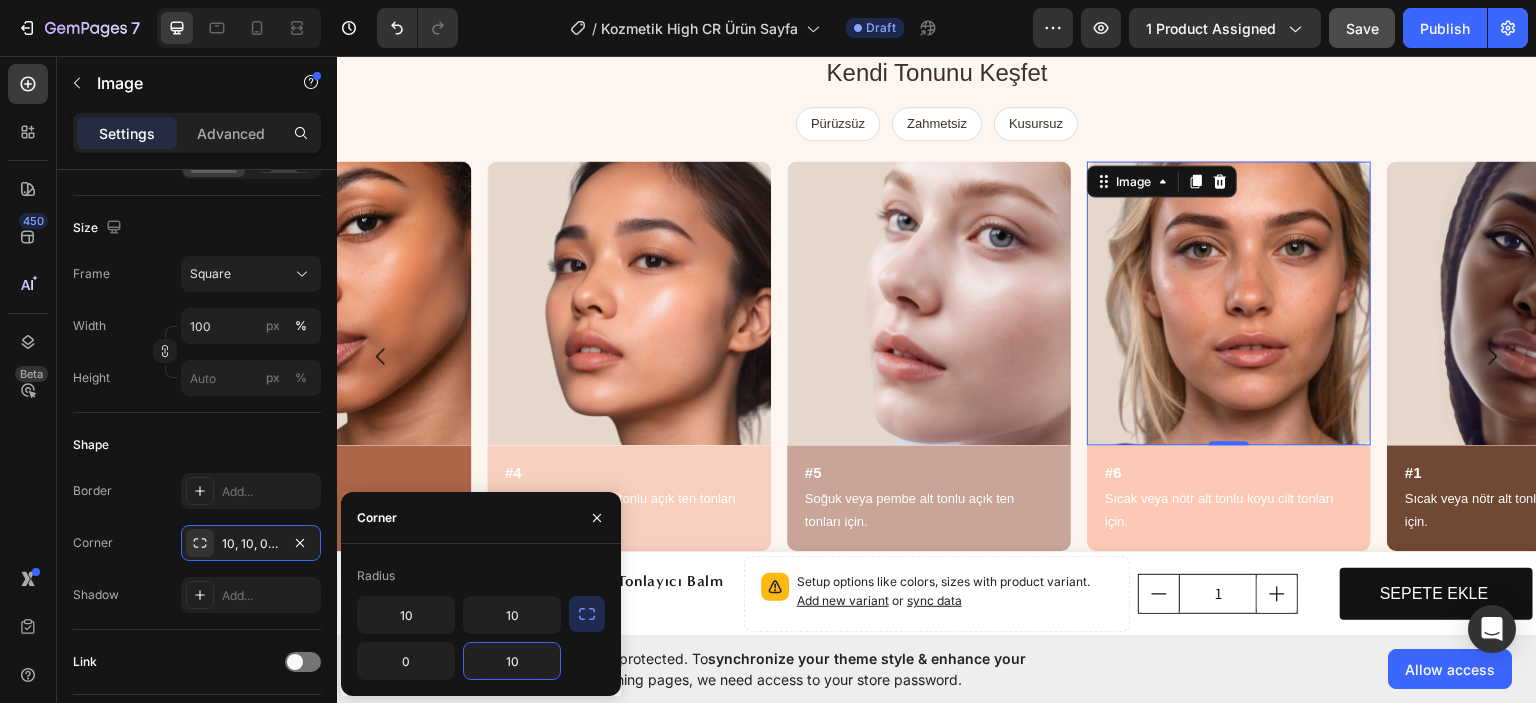type on "0" 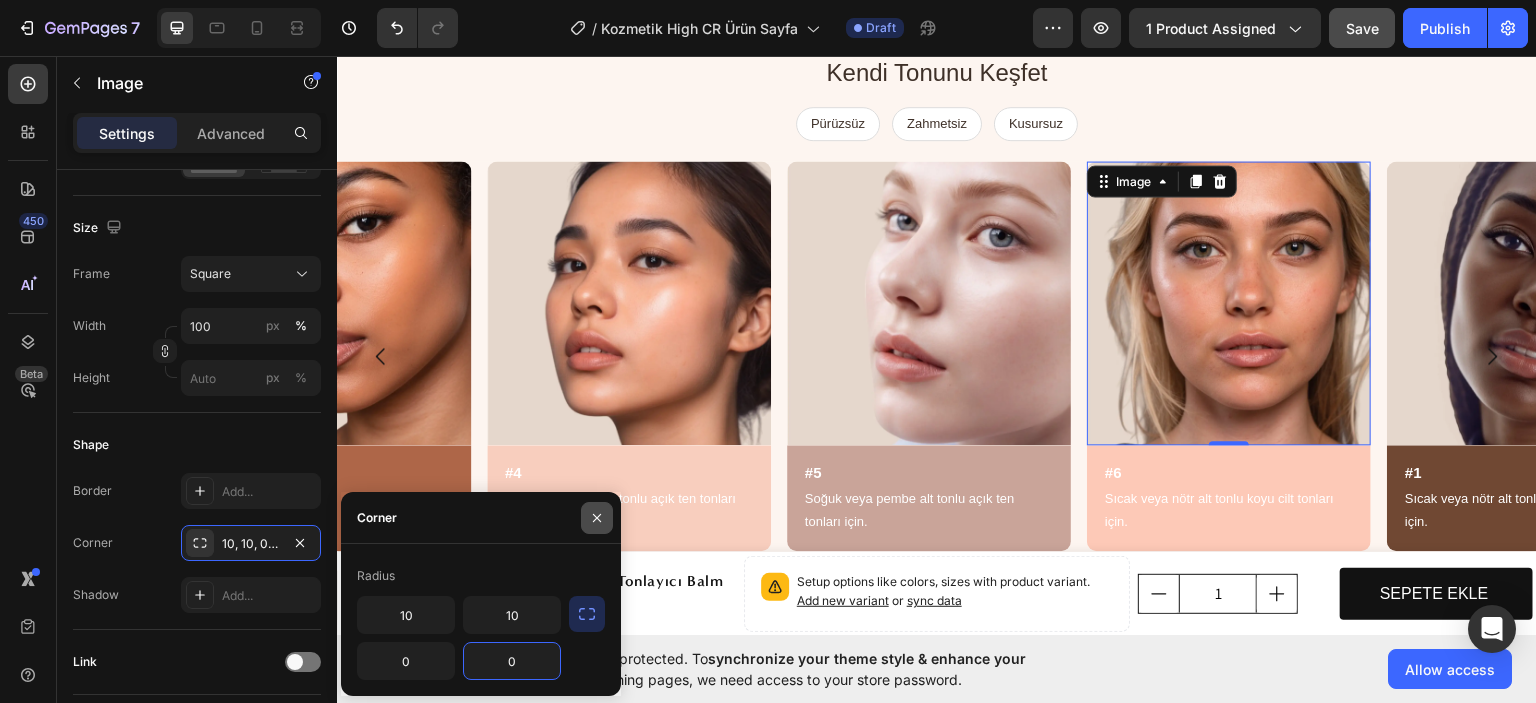 click 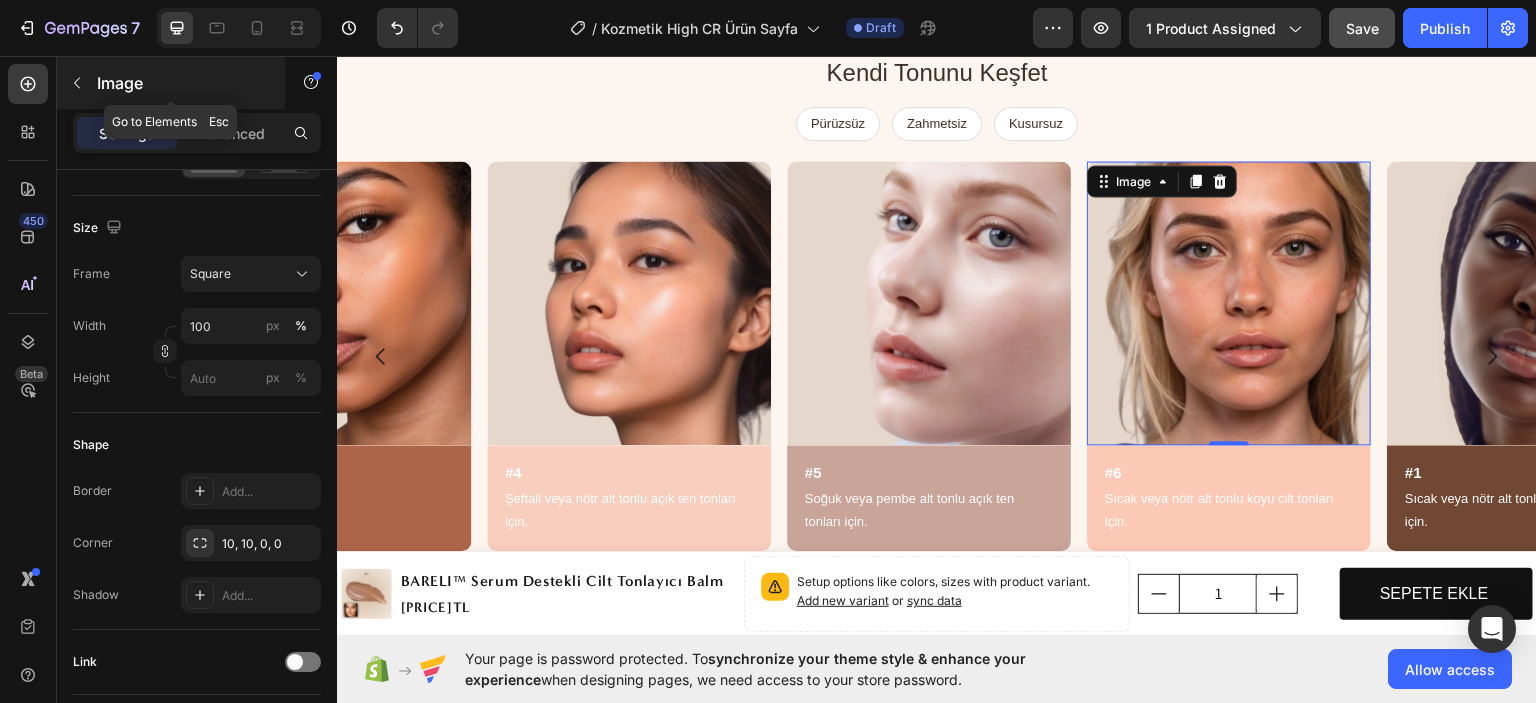 click 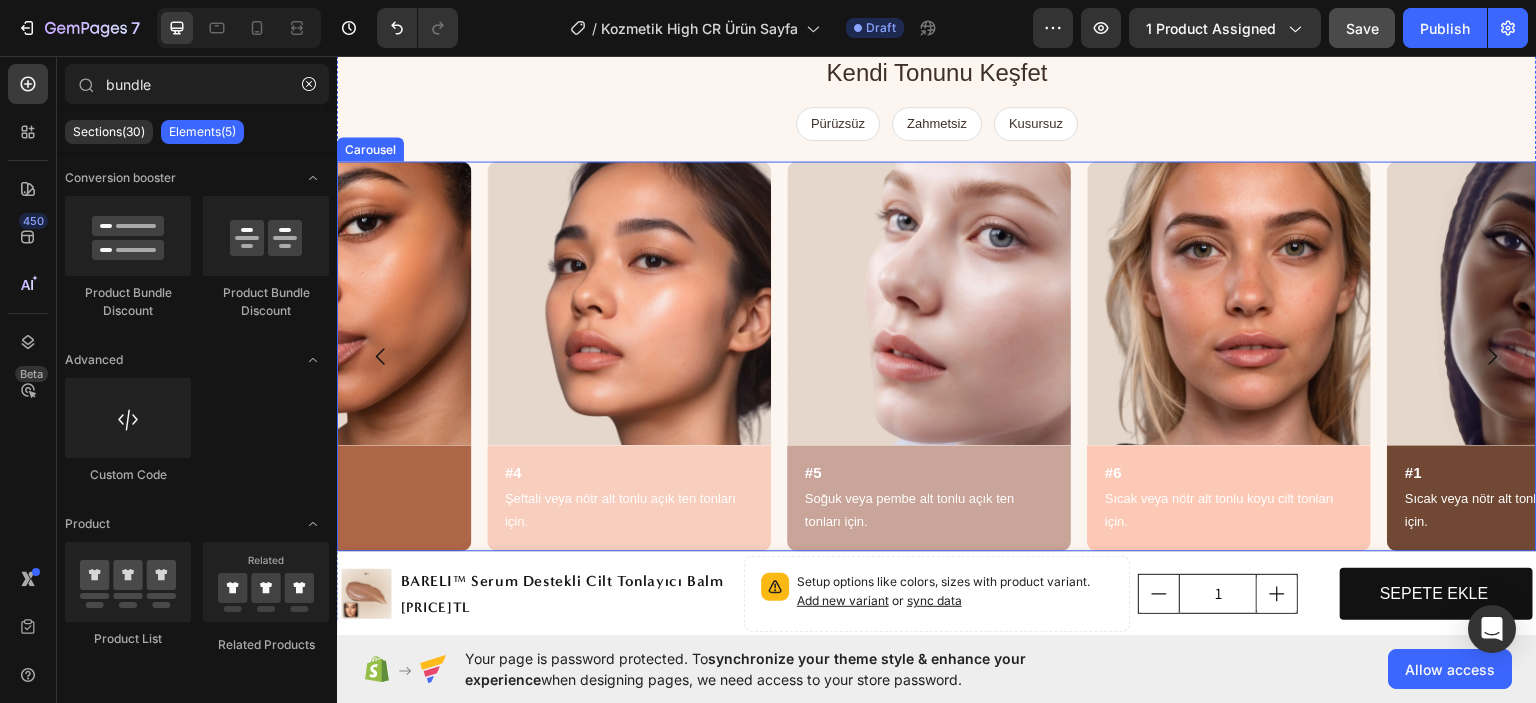 click 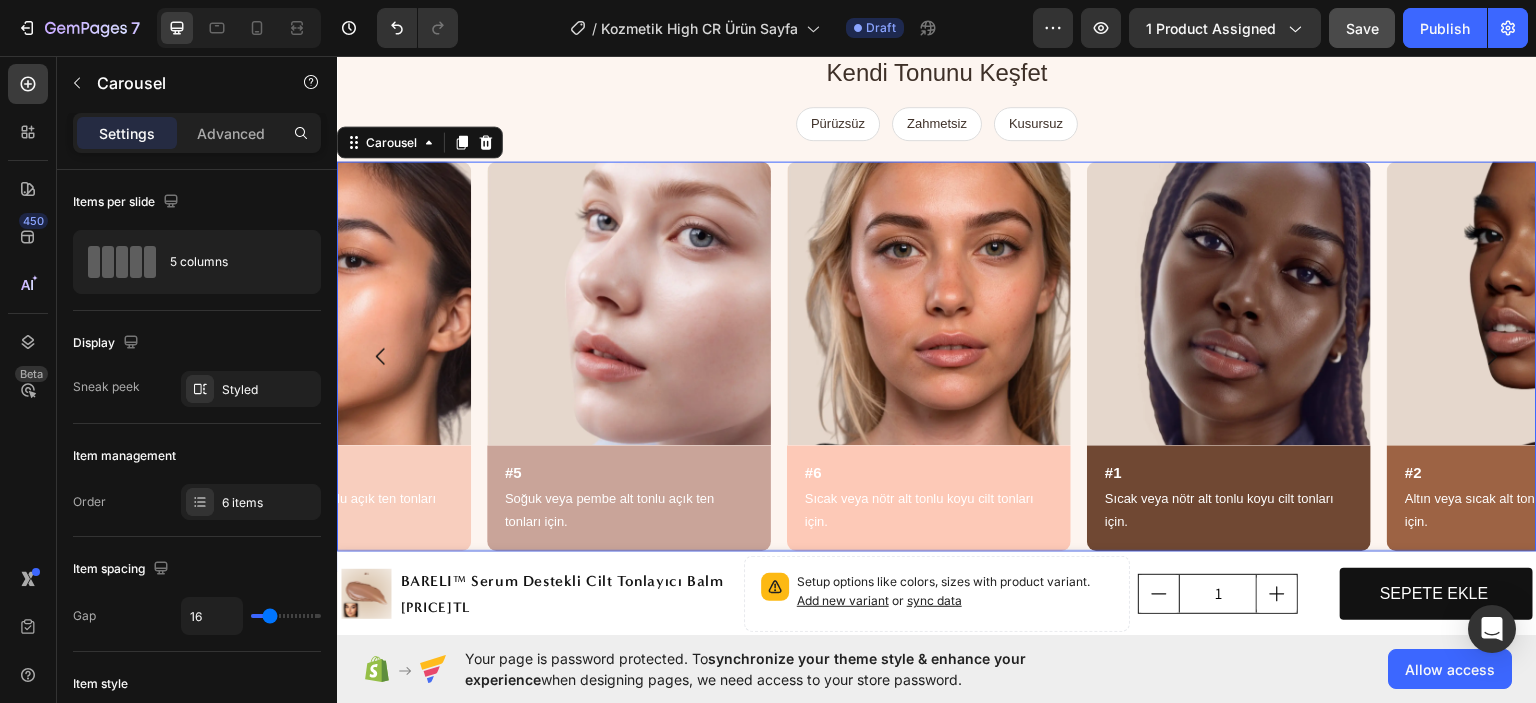 click 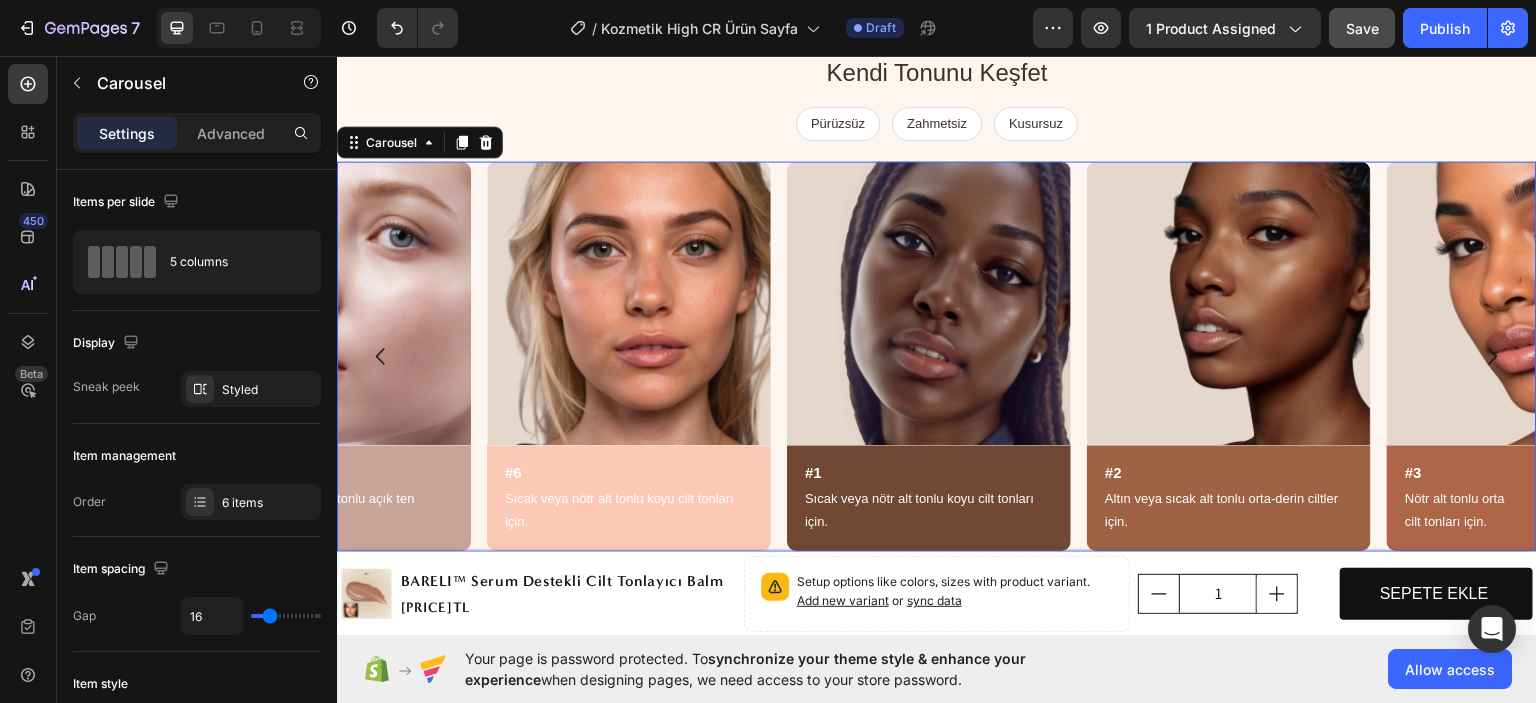 click 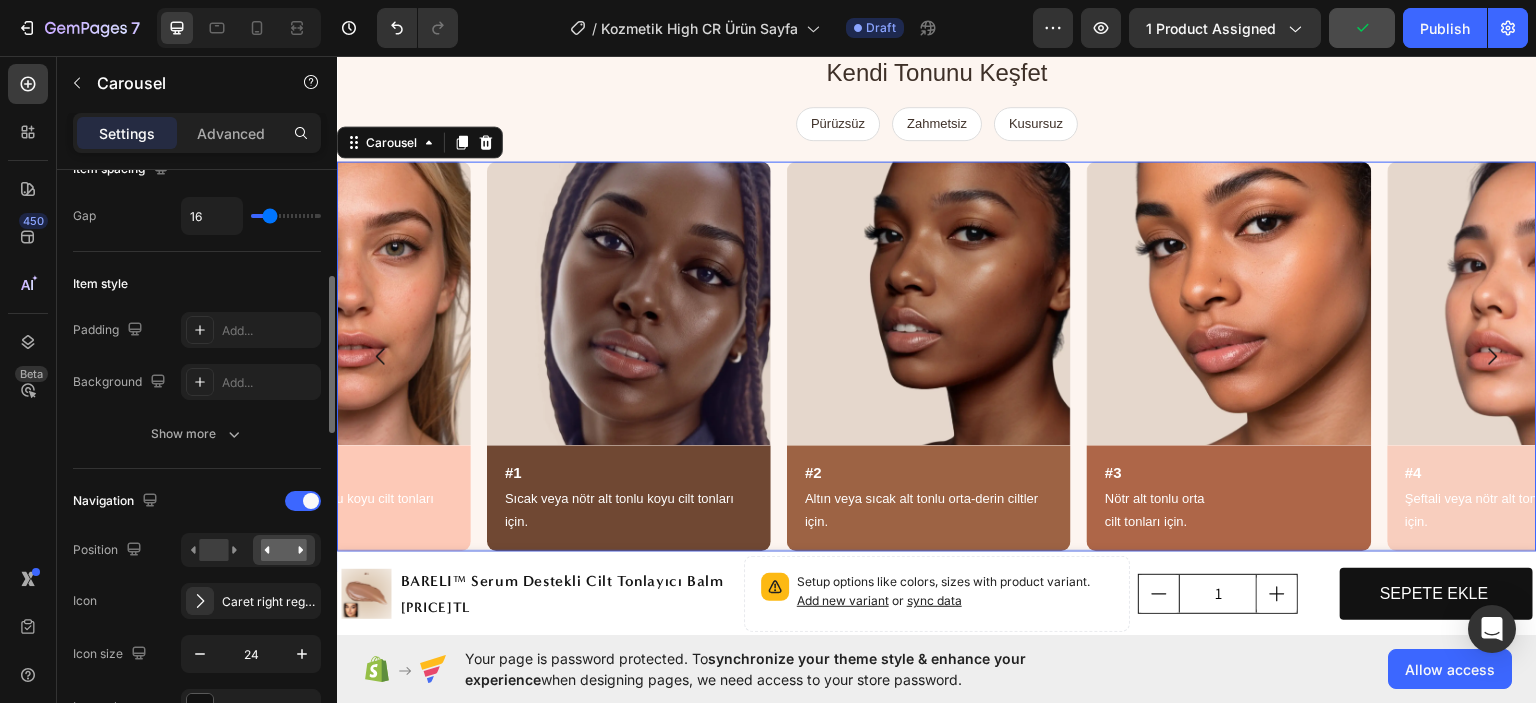 scroll, scrollTop: 500, scrollLeft: 0, axis: vertical 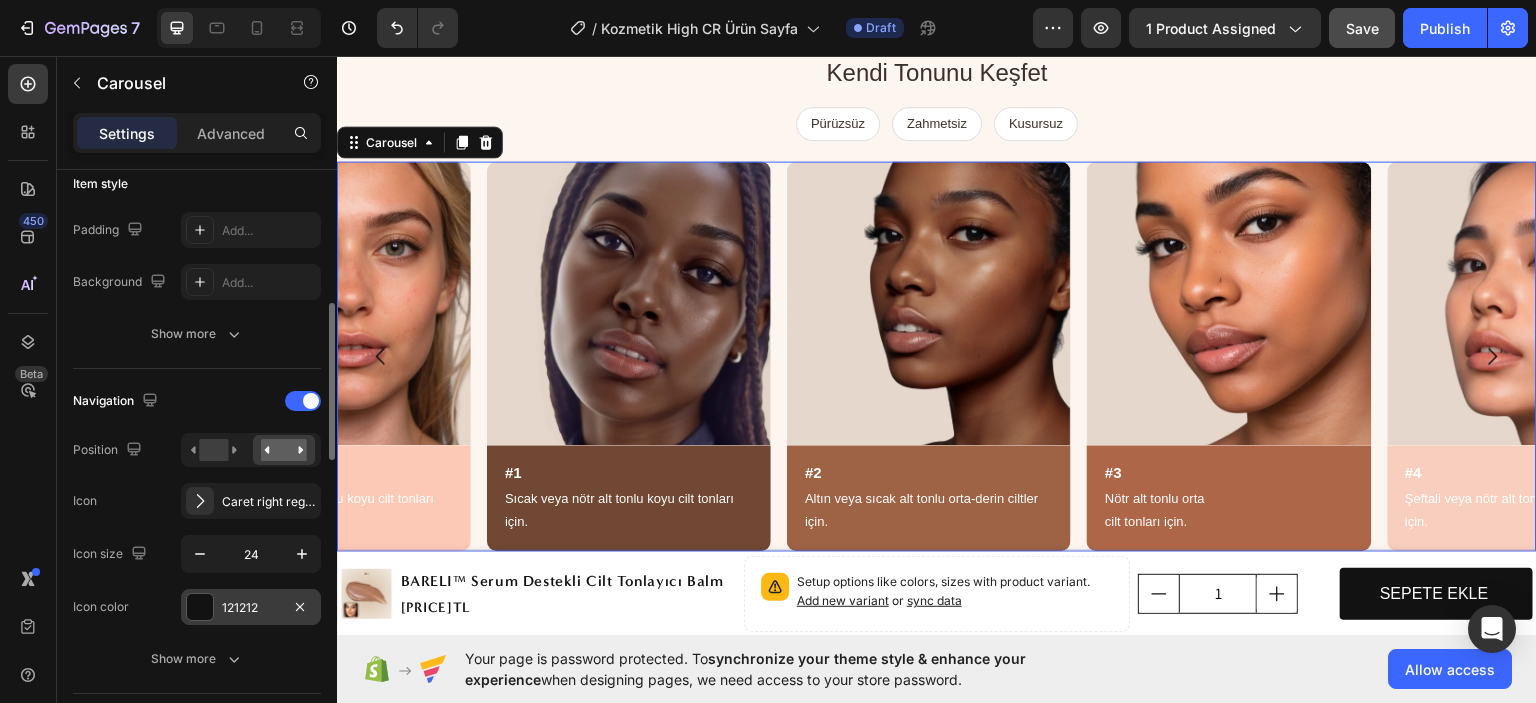 click on "121212" at bounding box center (251, 607) 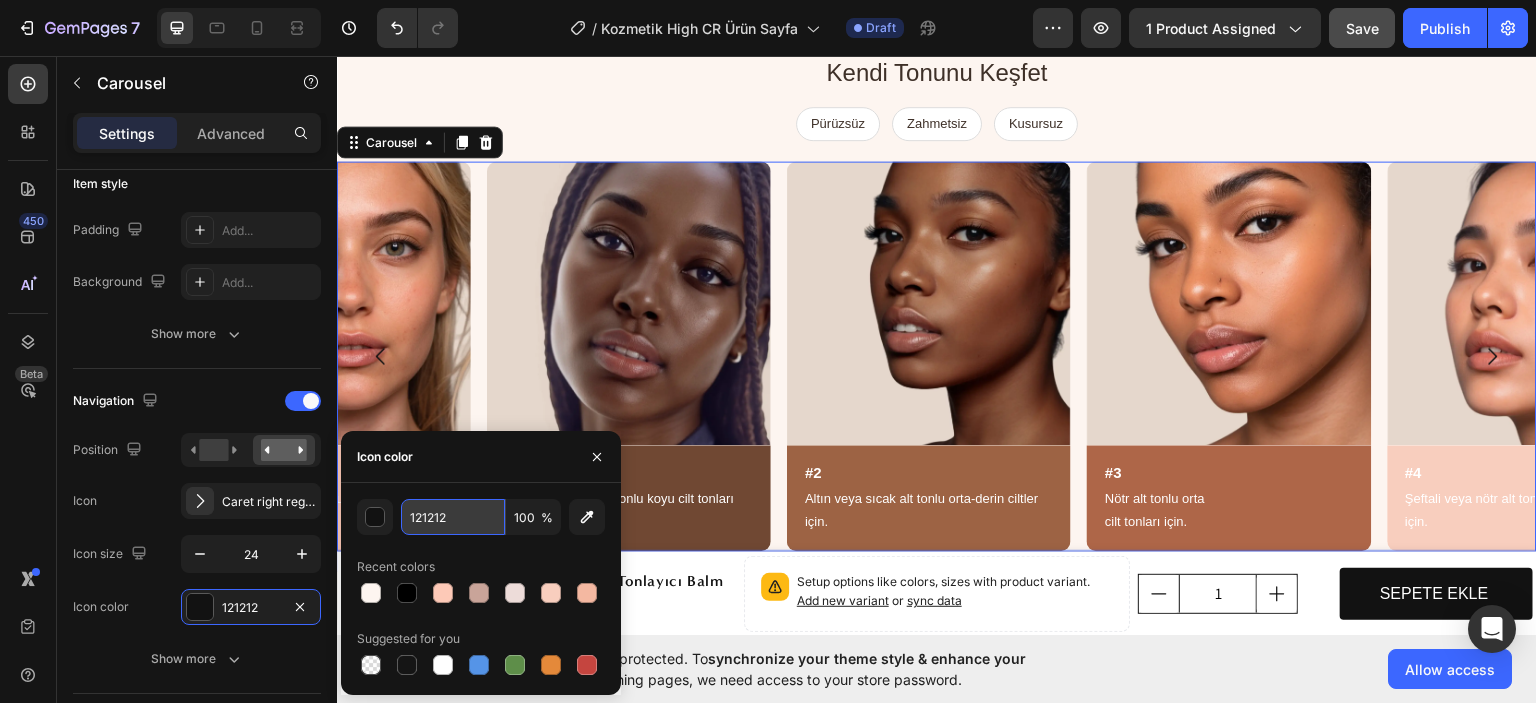 click on "121212" at bounding box center [453, 517] 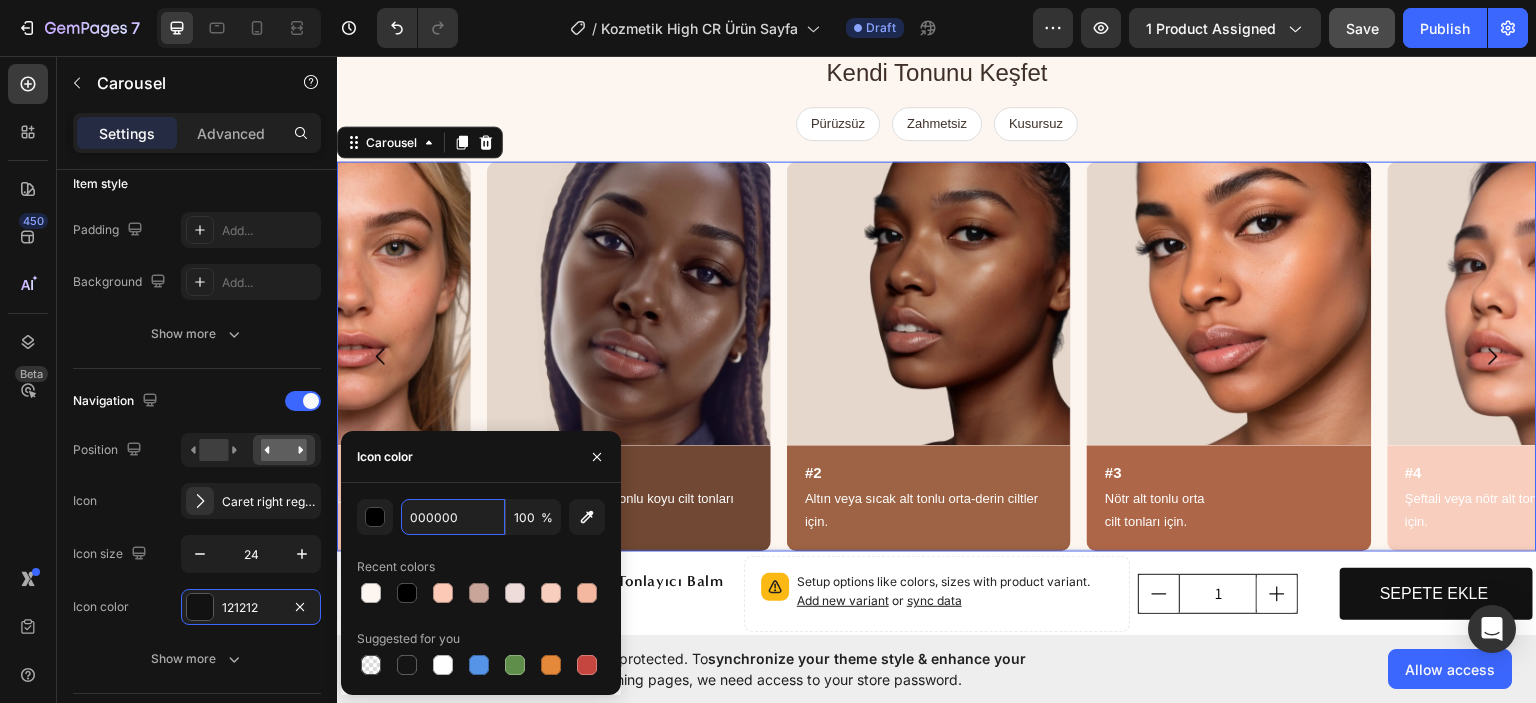 type on "000000" 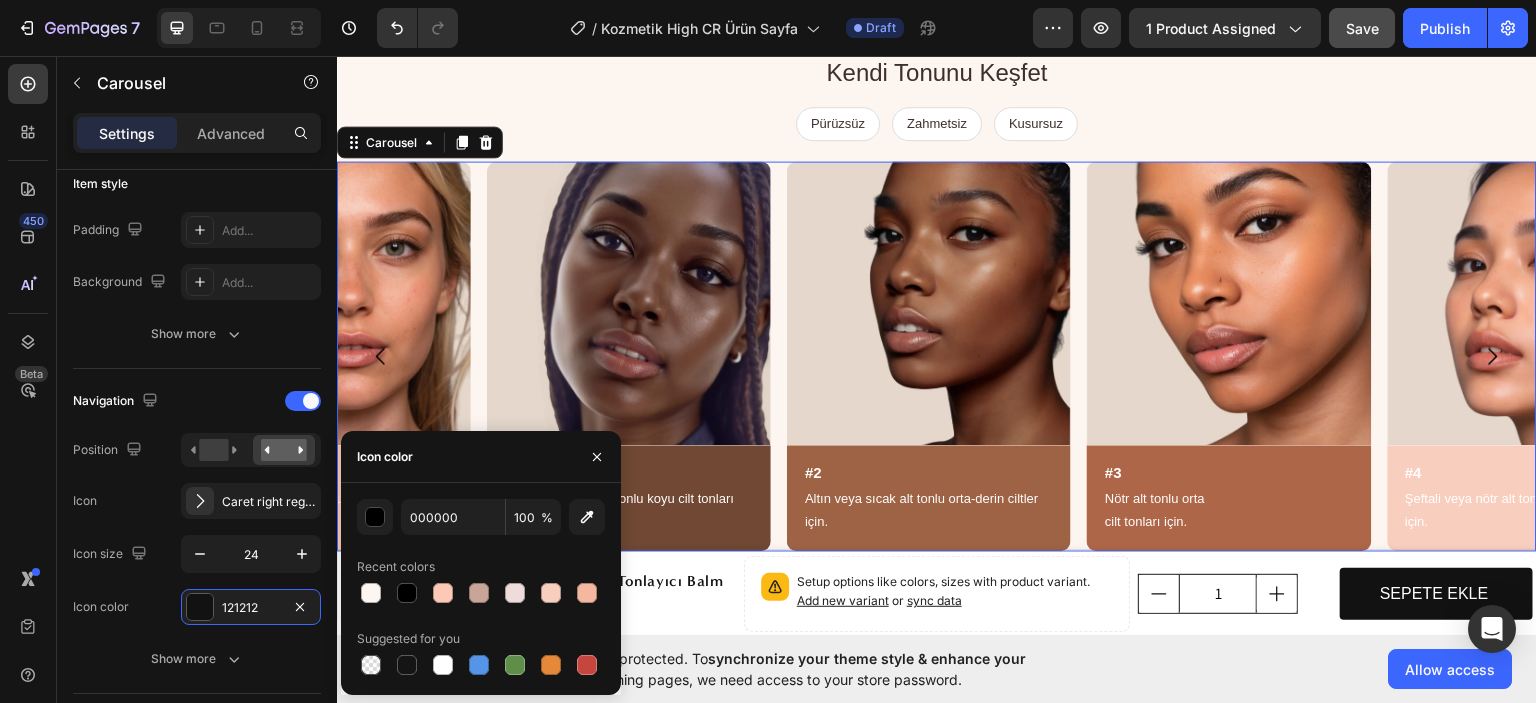 click on "Icon color" at bounding box center [481, 457] 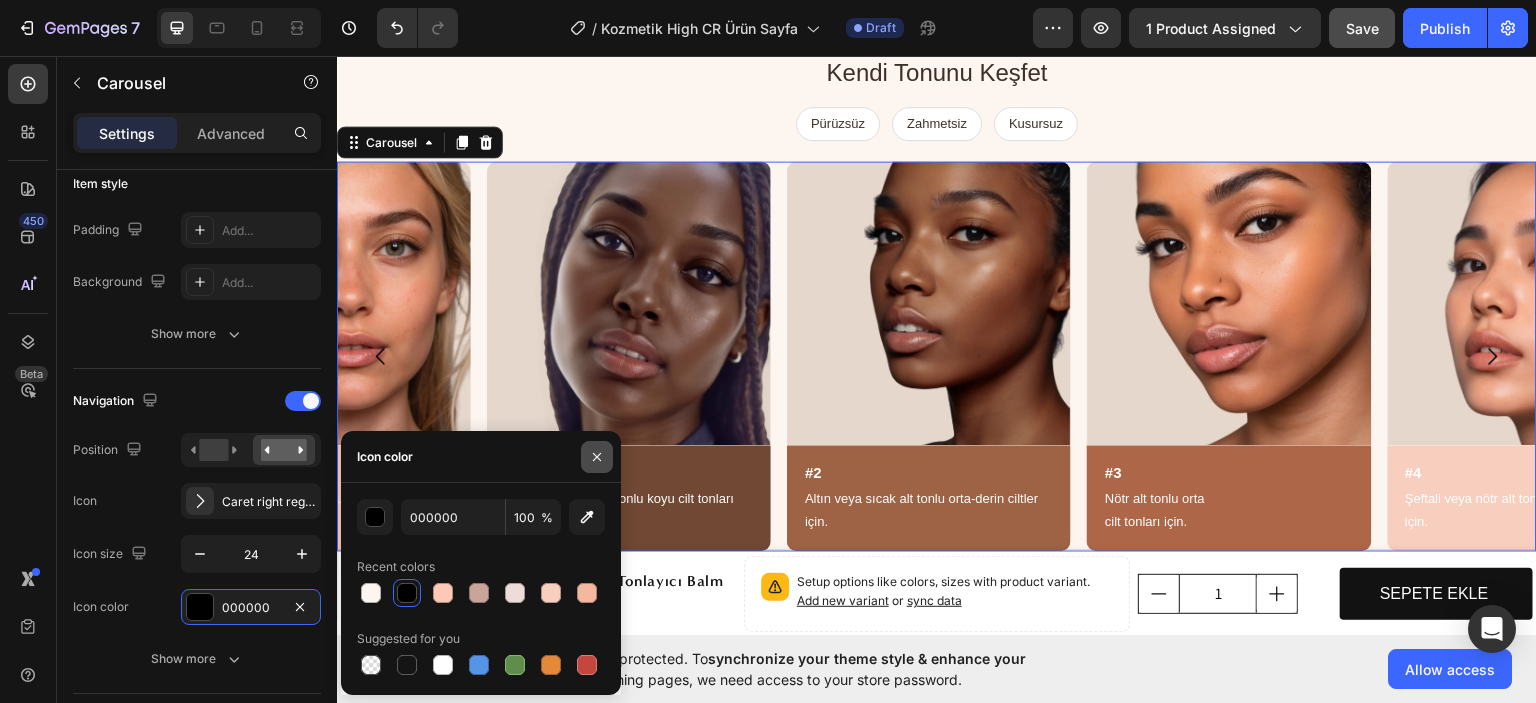 click 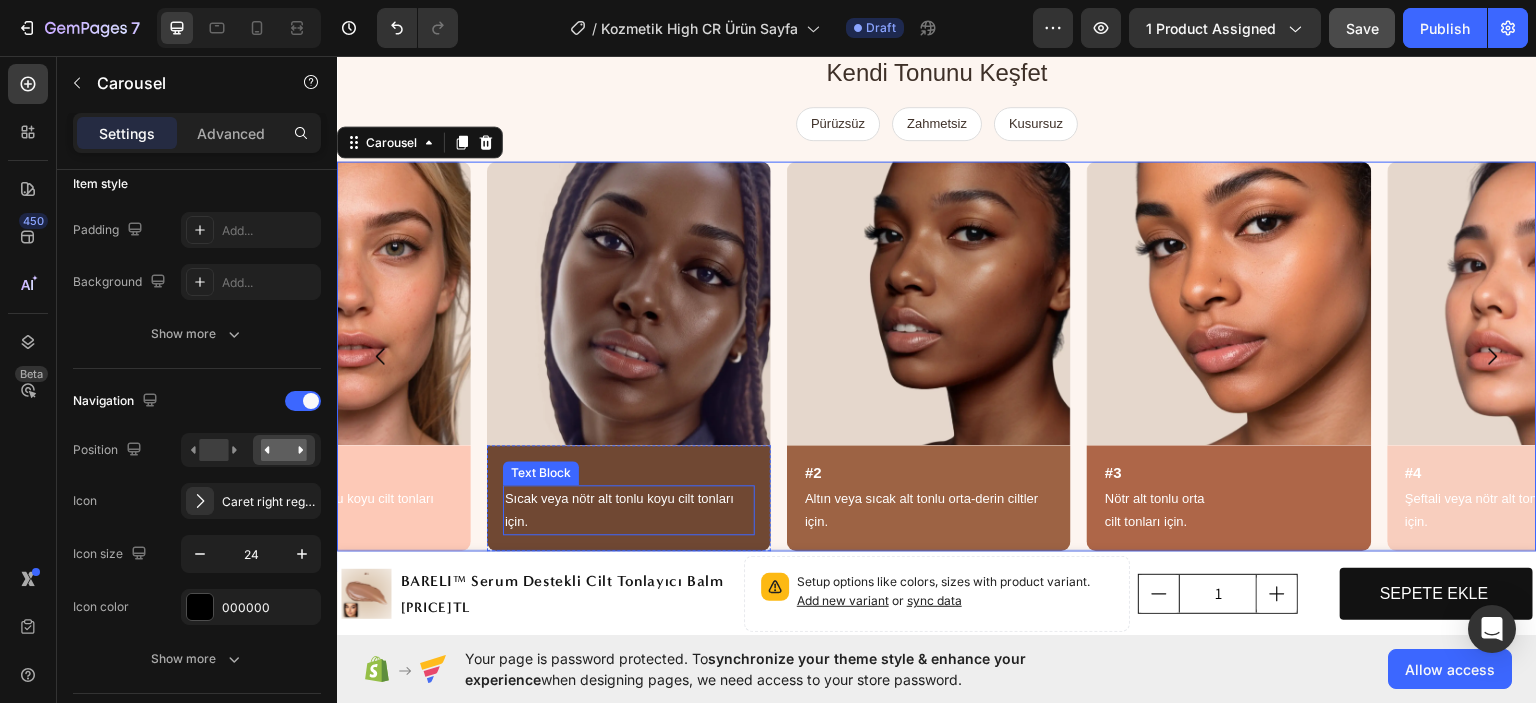 scroll, scrollTop: 1800, scrollLeft: 0, axis: vertical 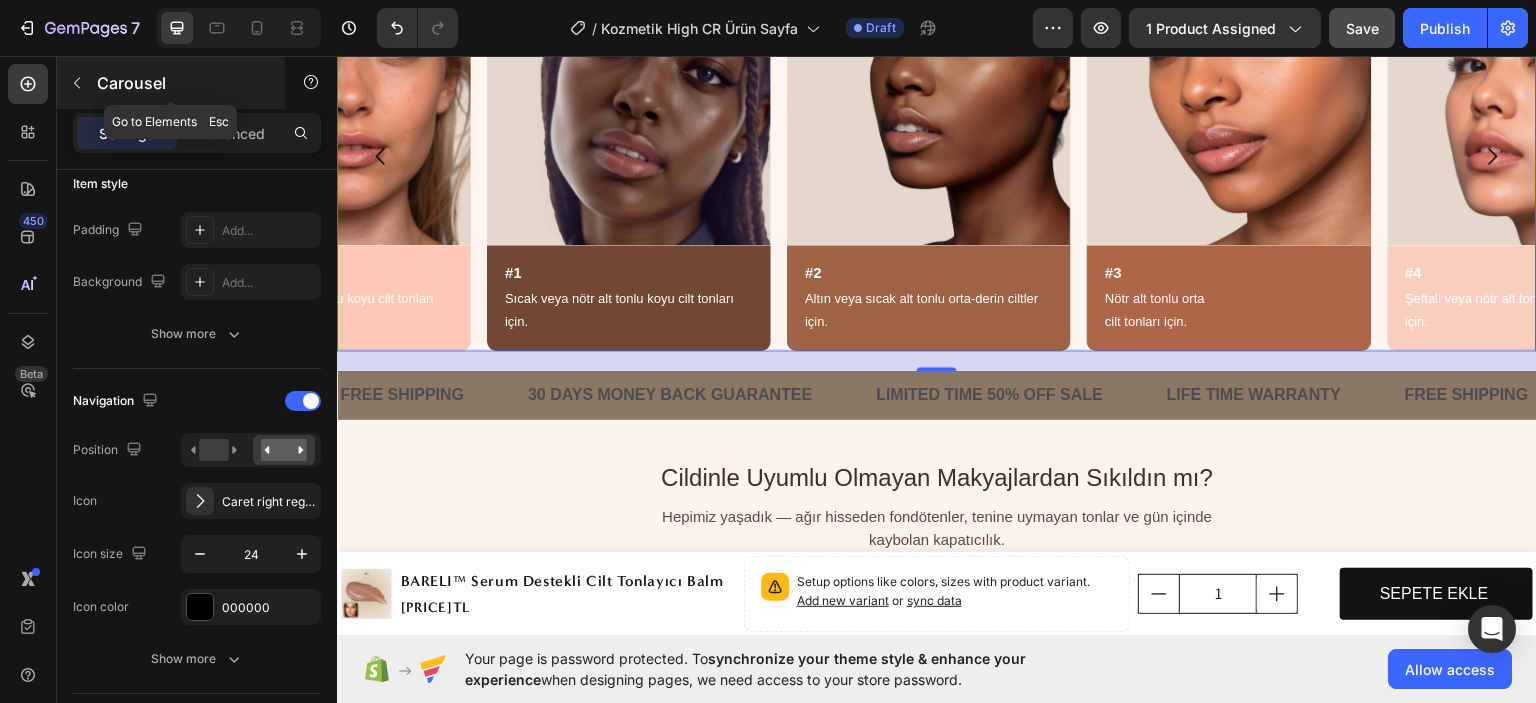 click 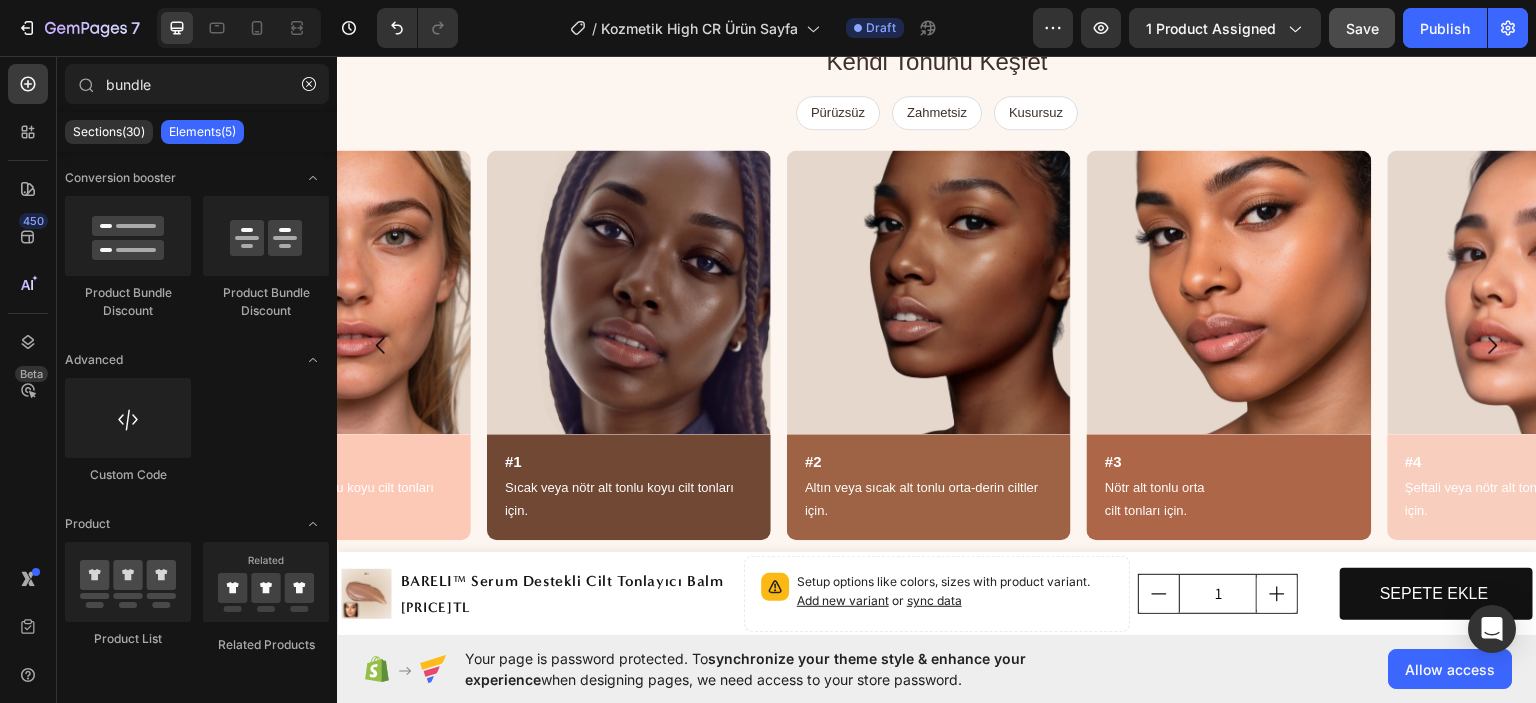 scroll, scrollTop: 1600, scrollLeft: 0, axis: vertical 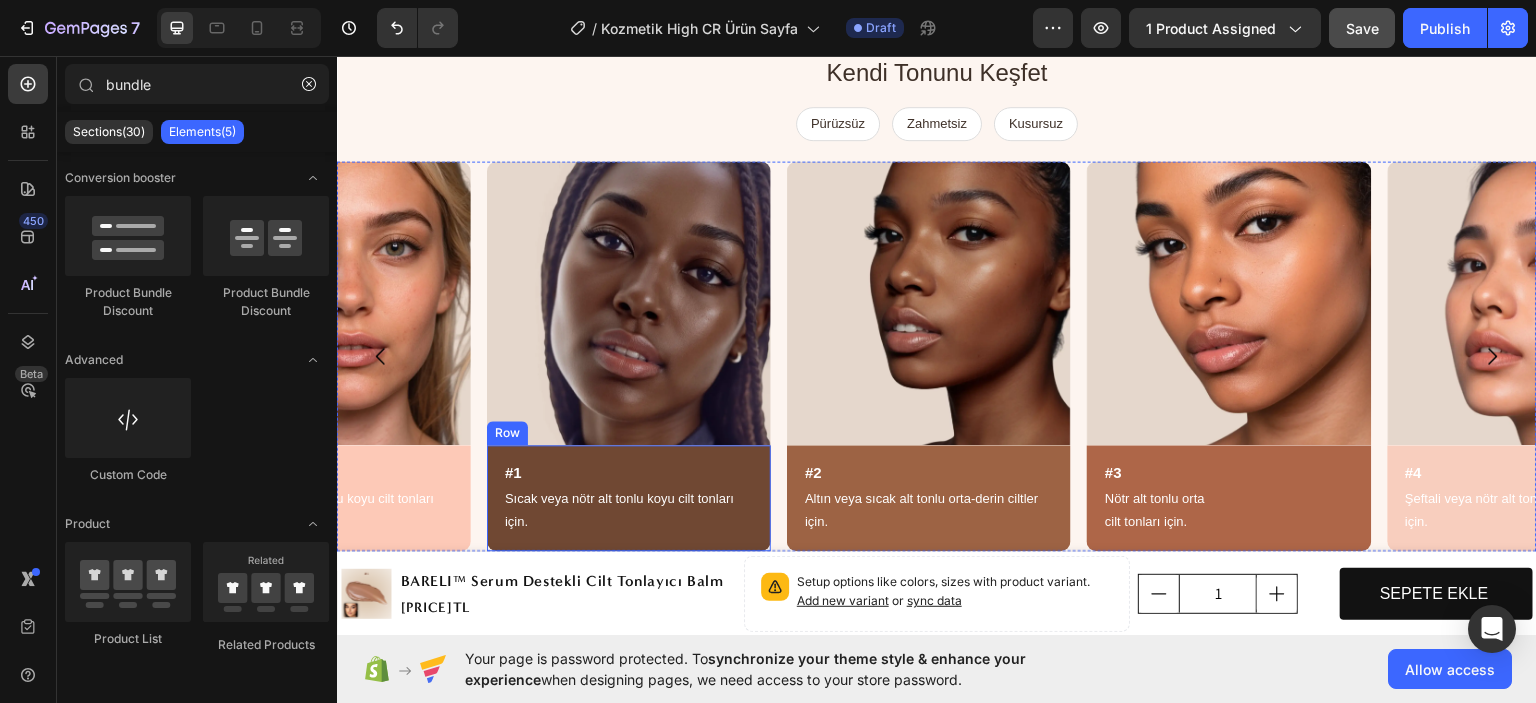 click on "#1 Heading Sıcak veya nötr alt tonlu koyu cilt tonları için. Text Block Row" at bounding box center (629, 497) 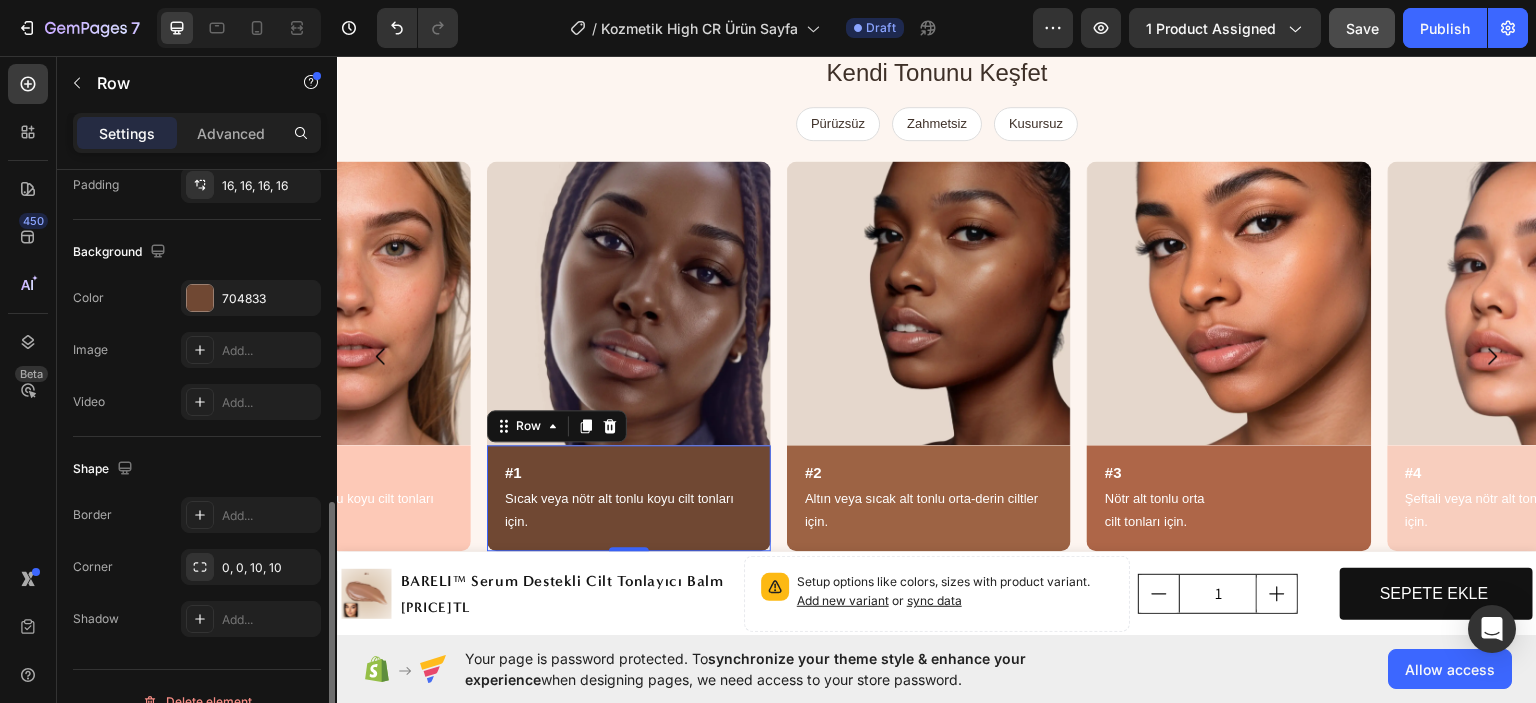scroll, scrollTop: 628, scrollLeft: 0, axis: vertical 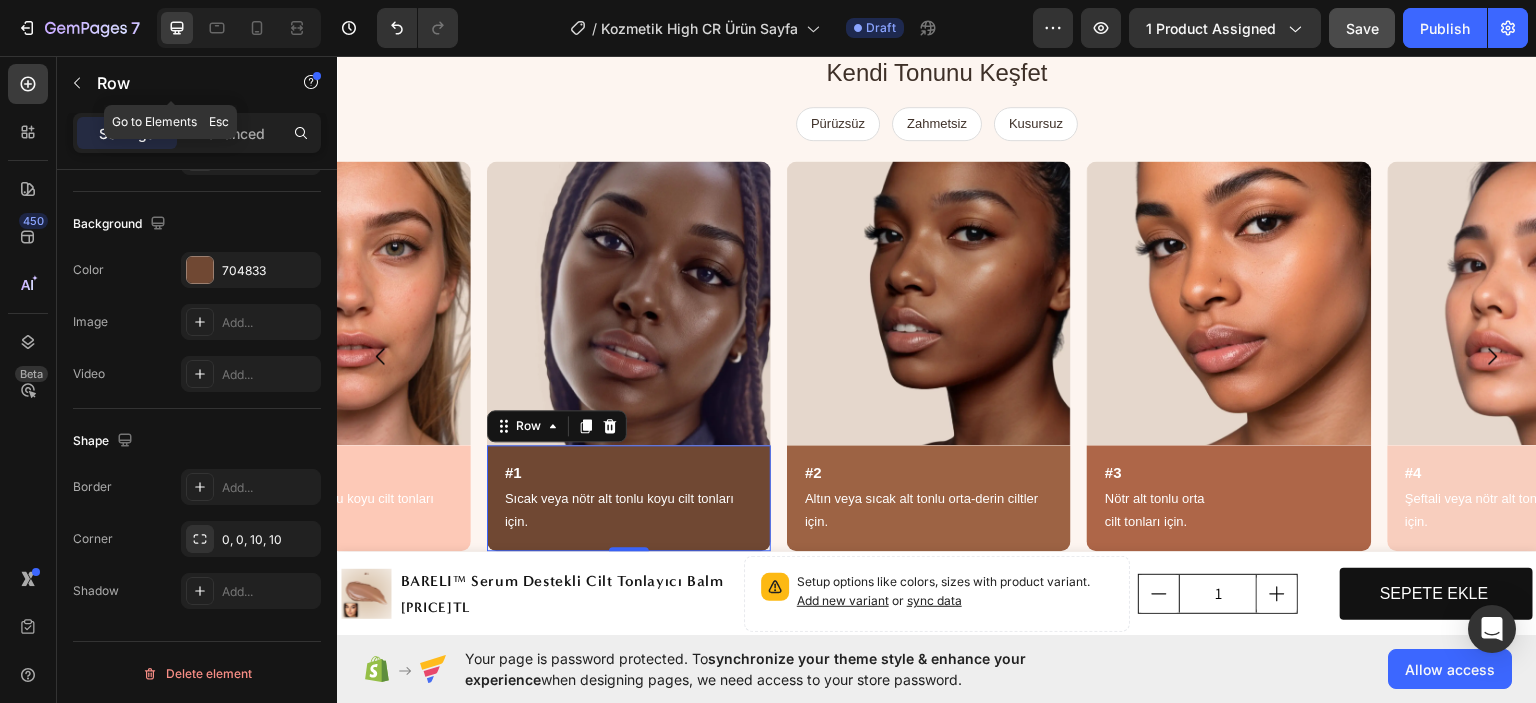 click on "Settings Advanced" at bounding box center (197, 133) 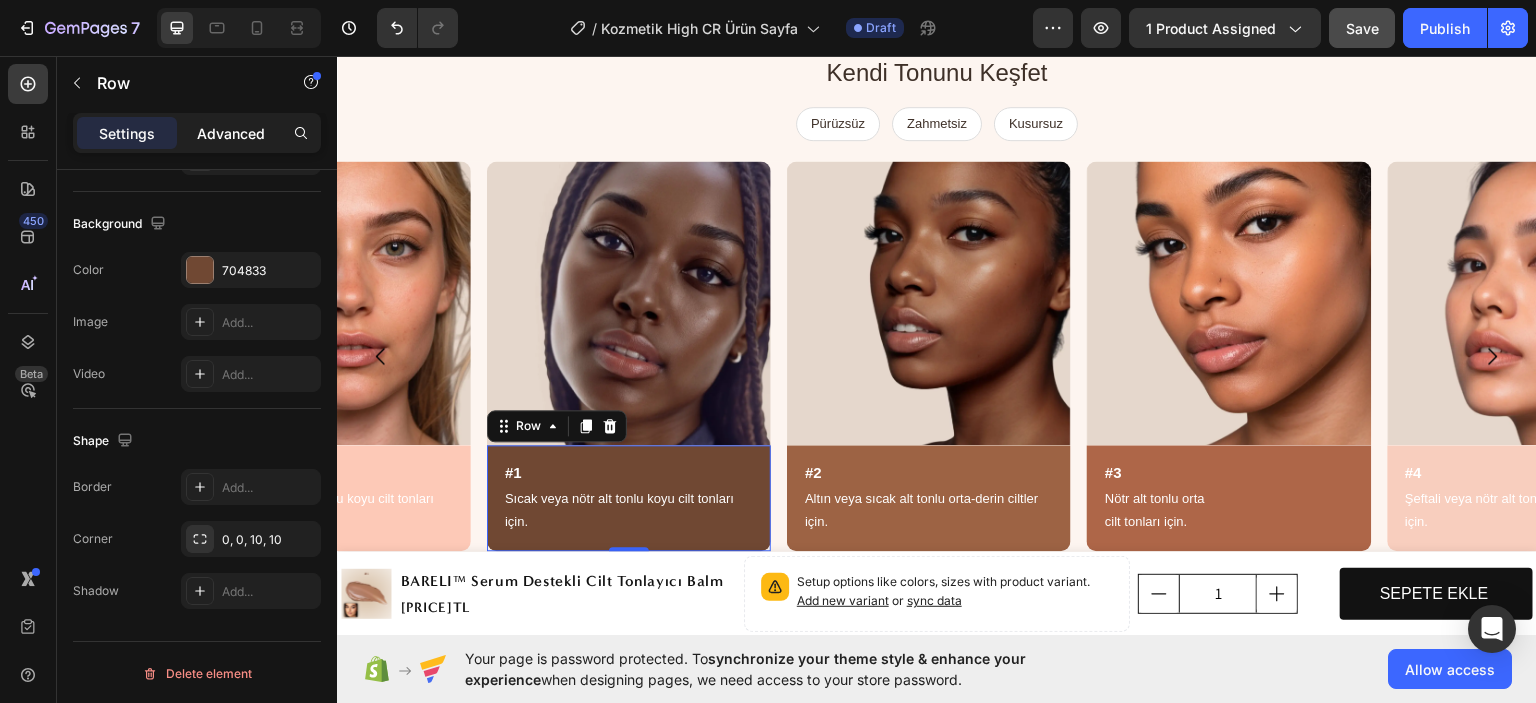 click on "Advanced" 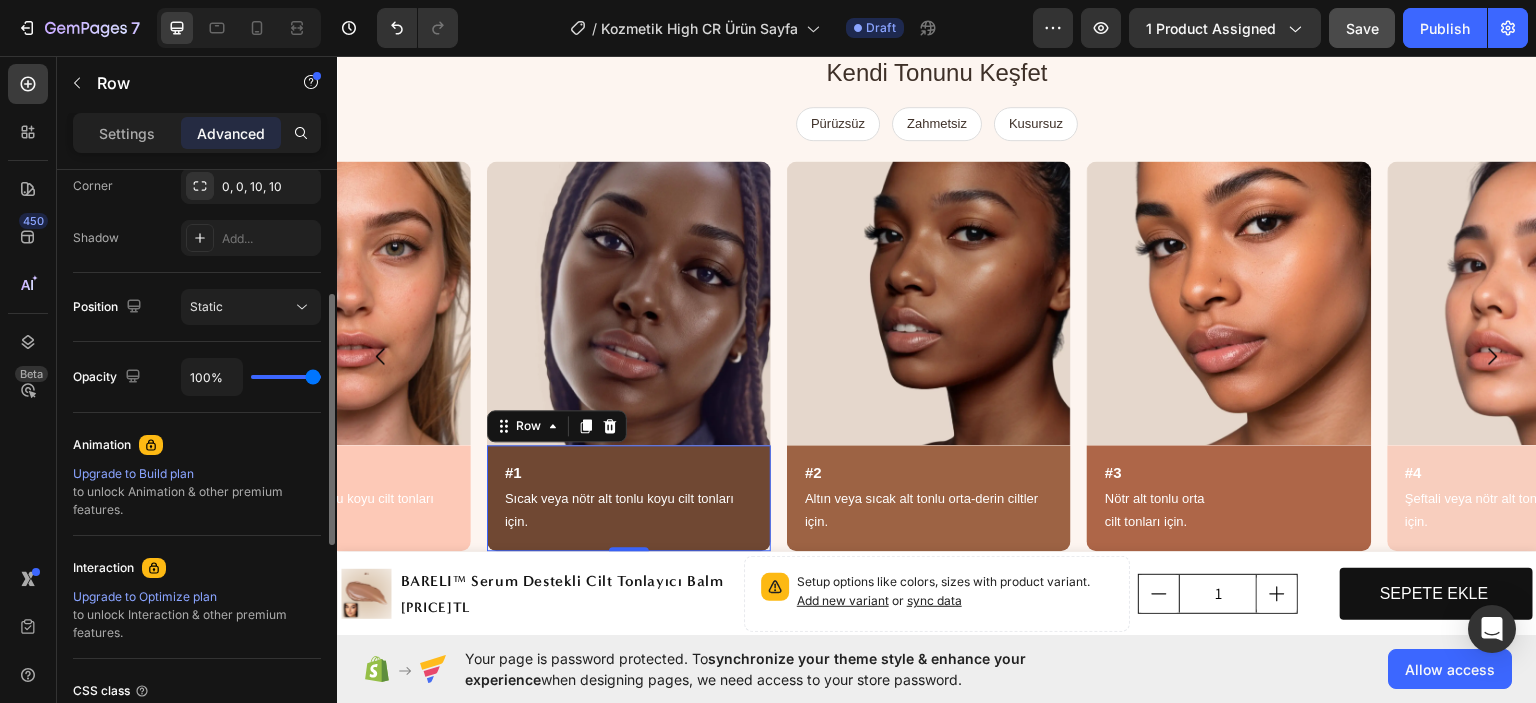scroll, scrollTop: 428, scrollLeft: 0, axis: vertical 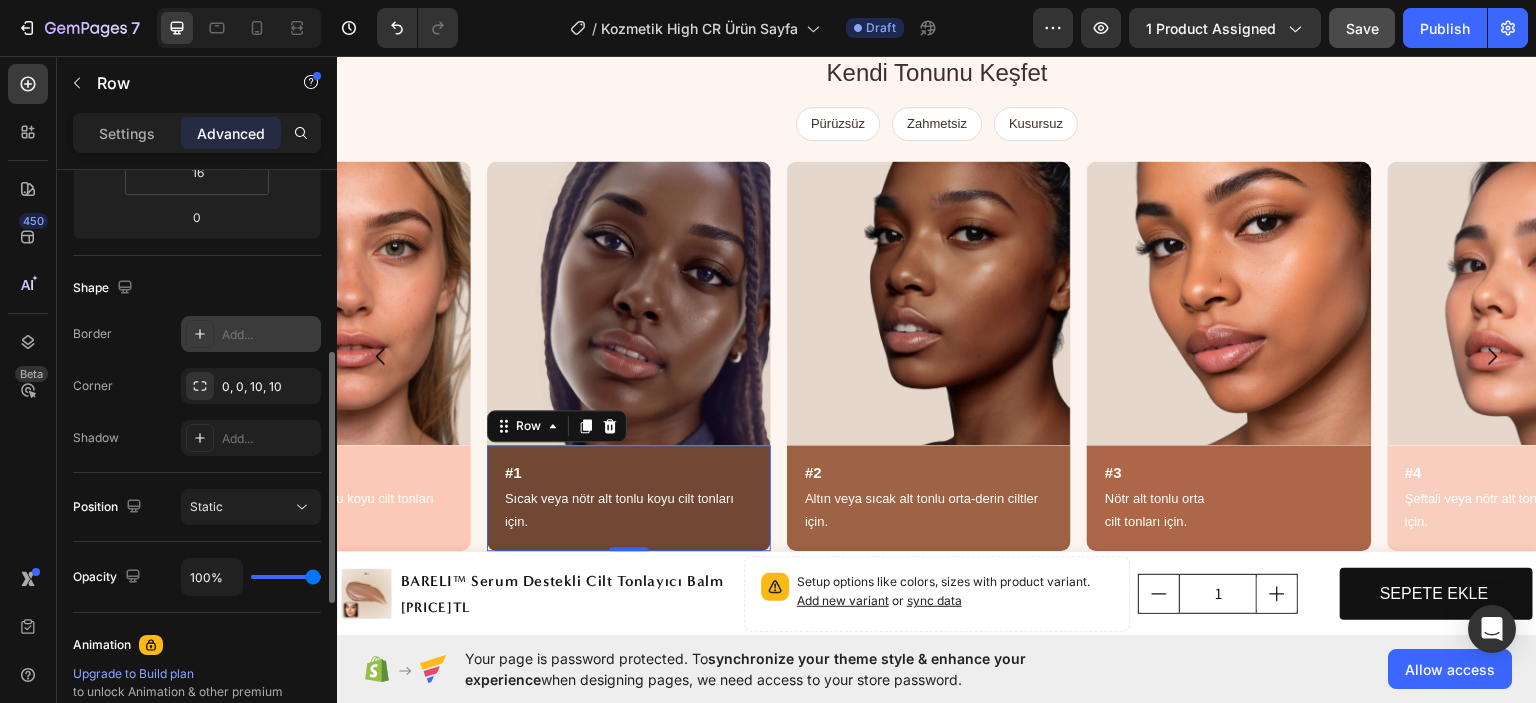 click on "Add..." at bounding box center (269, 335) 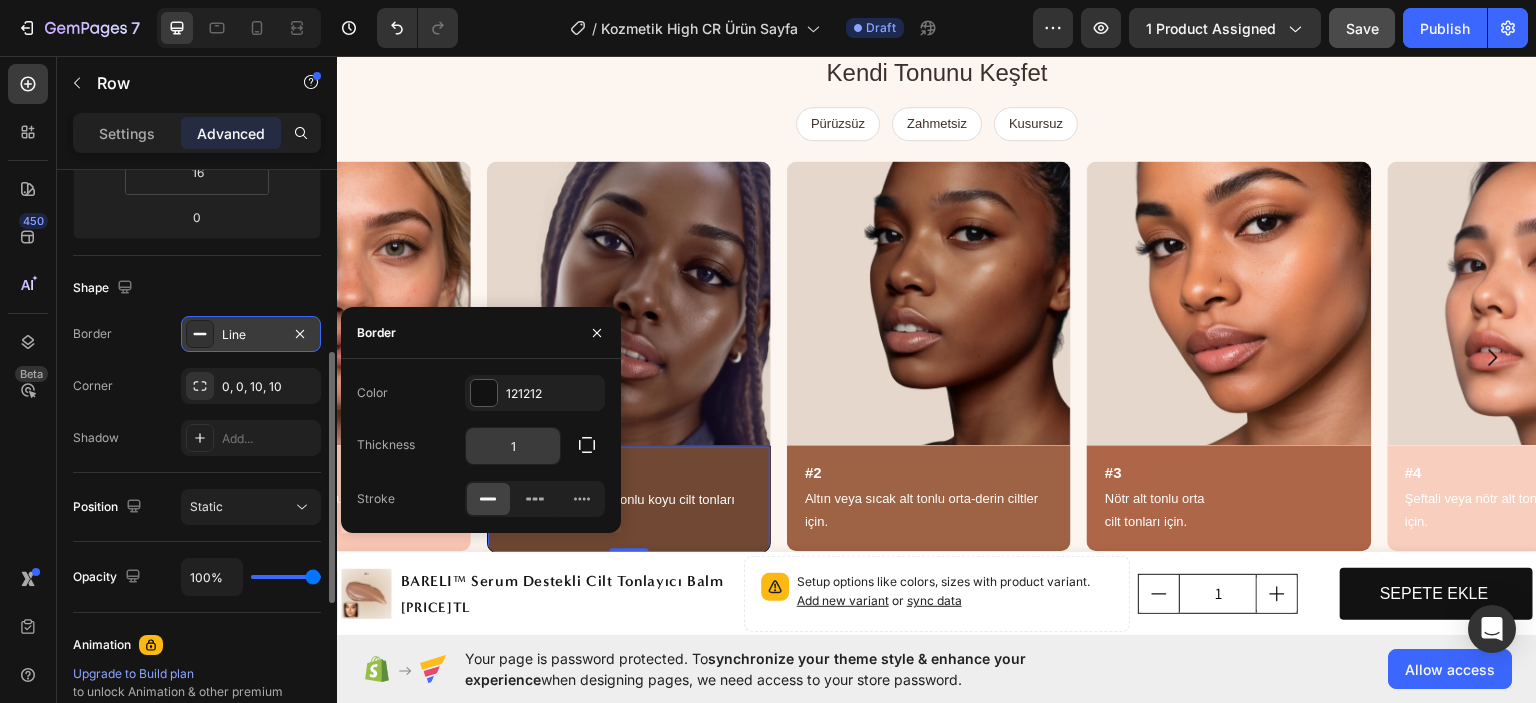 click on "1" at bounding box center [513, 446] 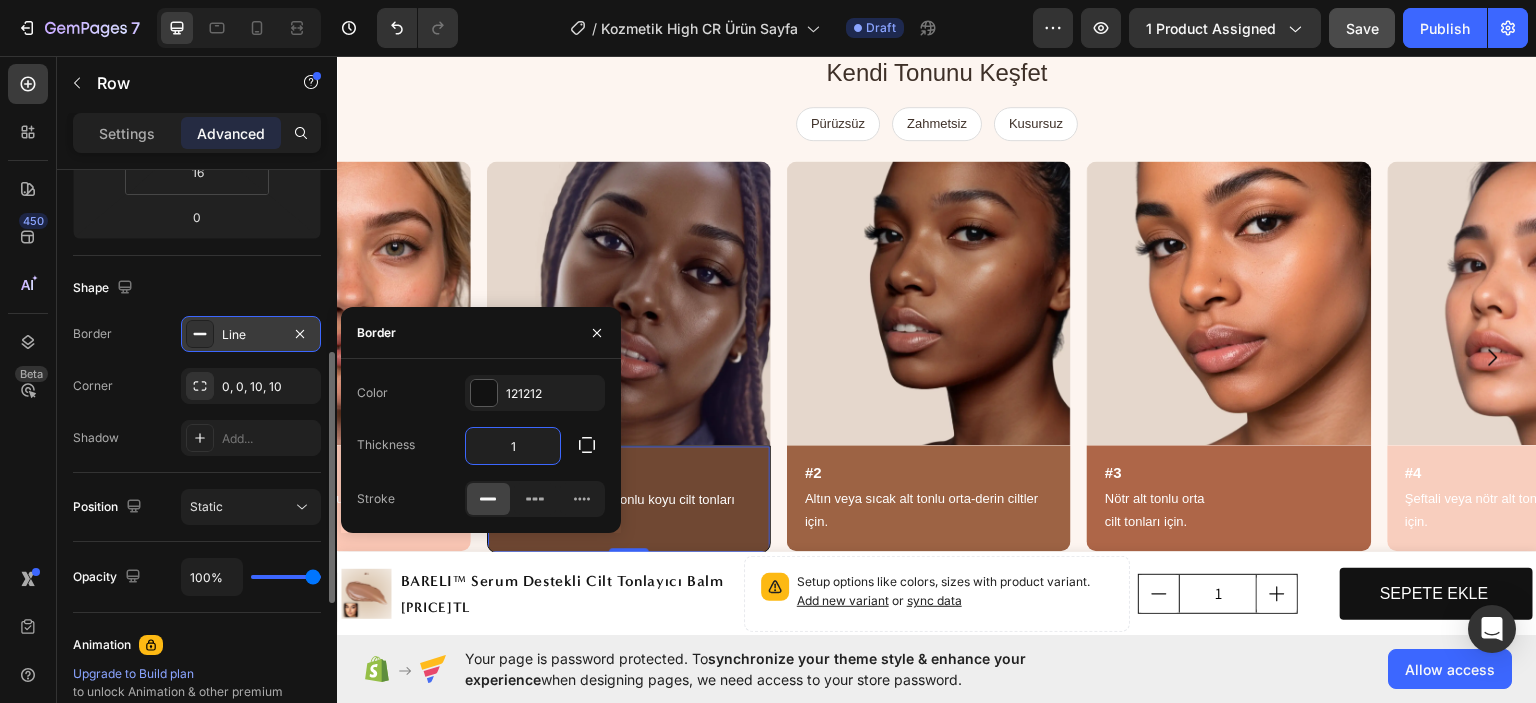 type on "2" 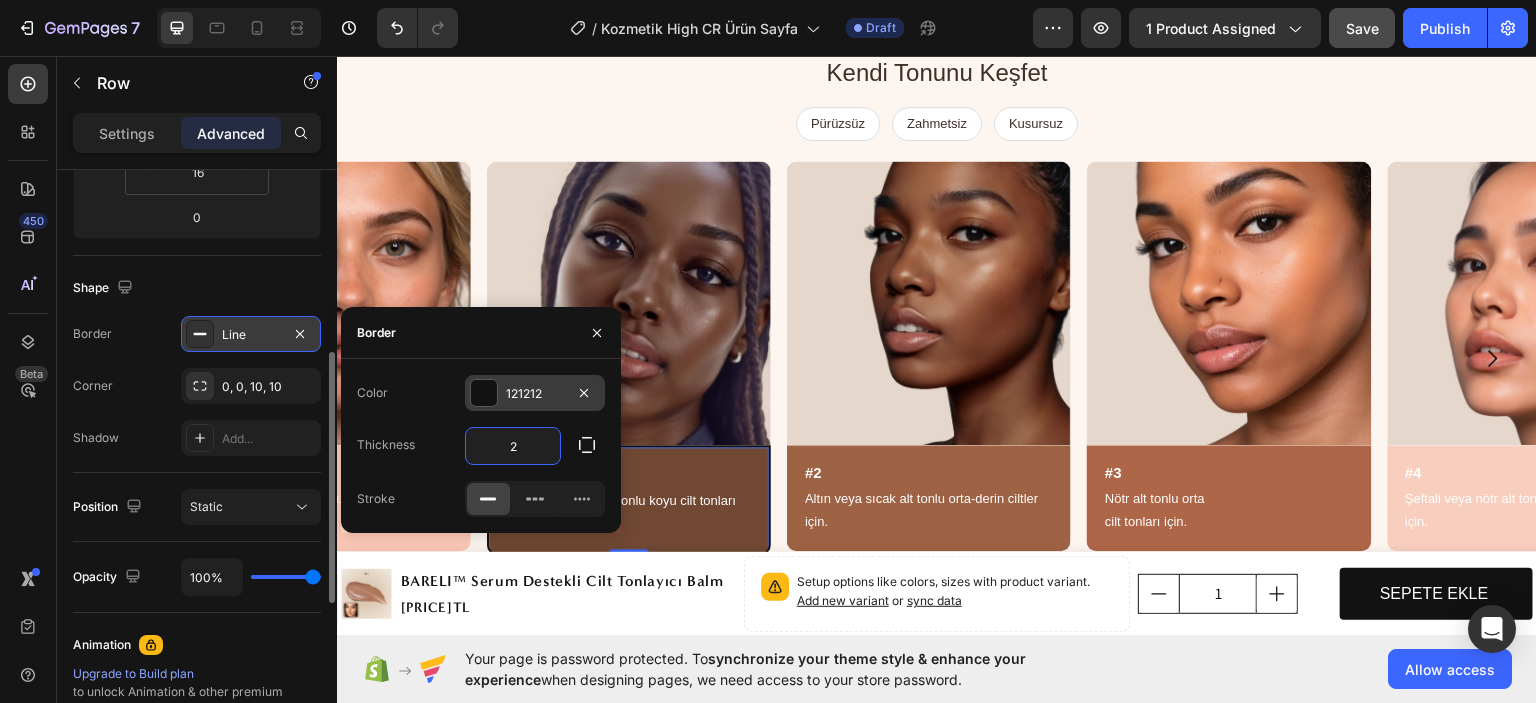 click on "121212" at bounding box center [535, 394] 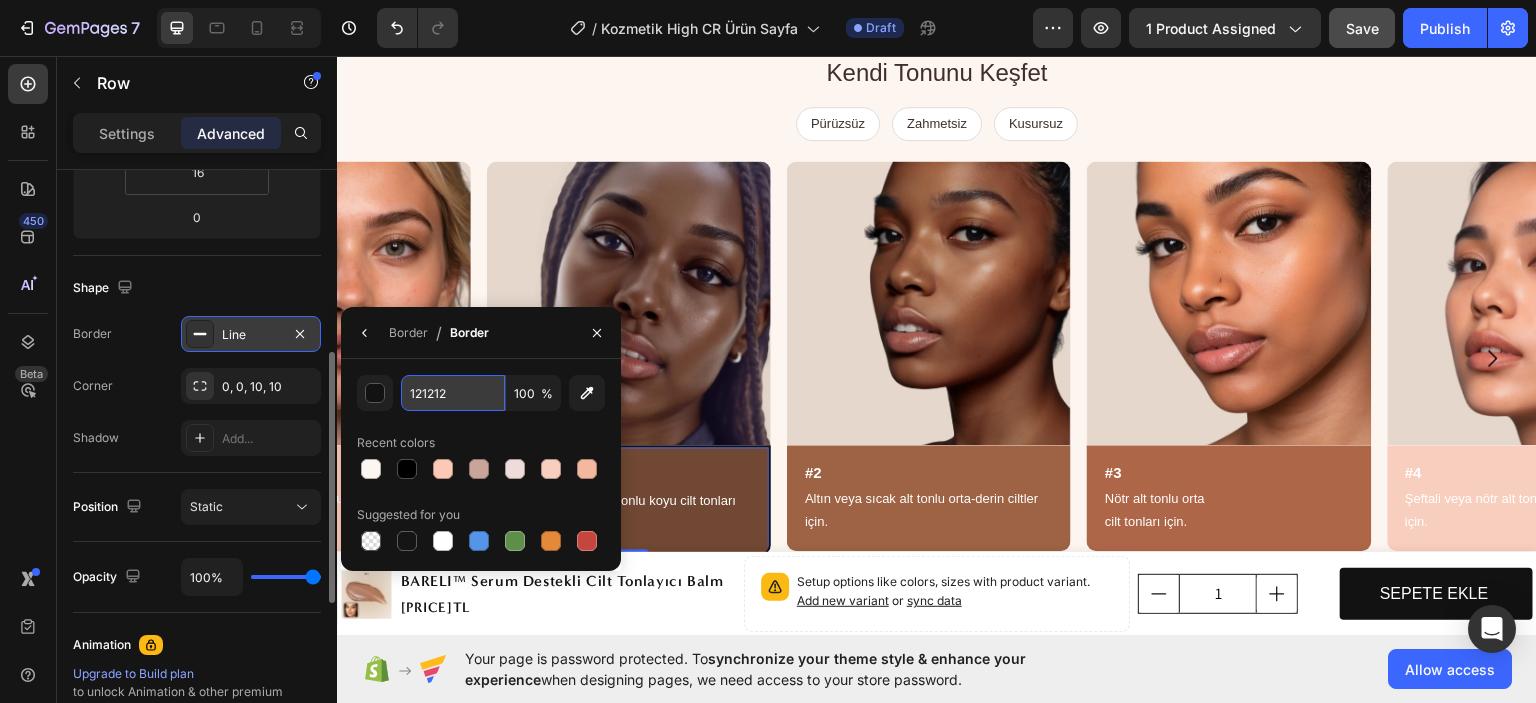 click on "121212" at bounding box center [453, 393] 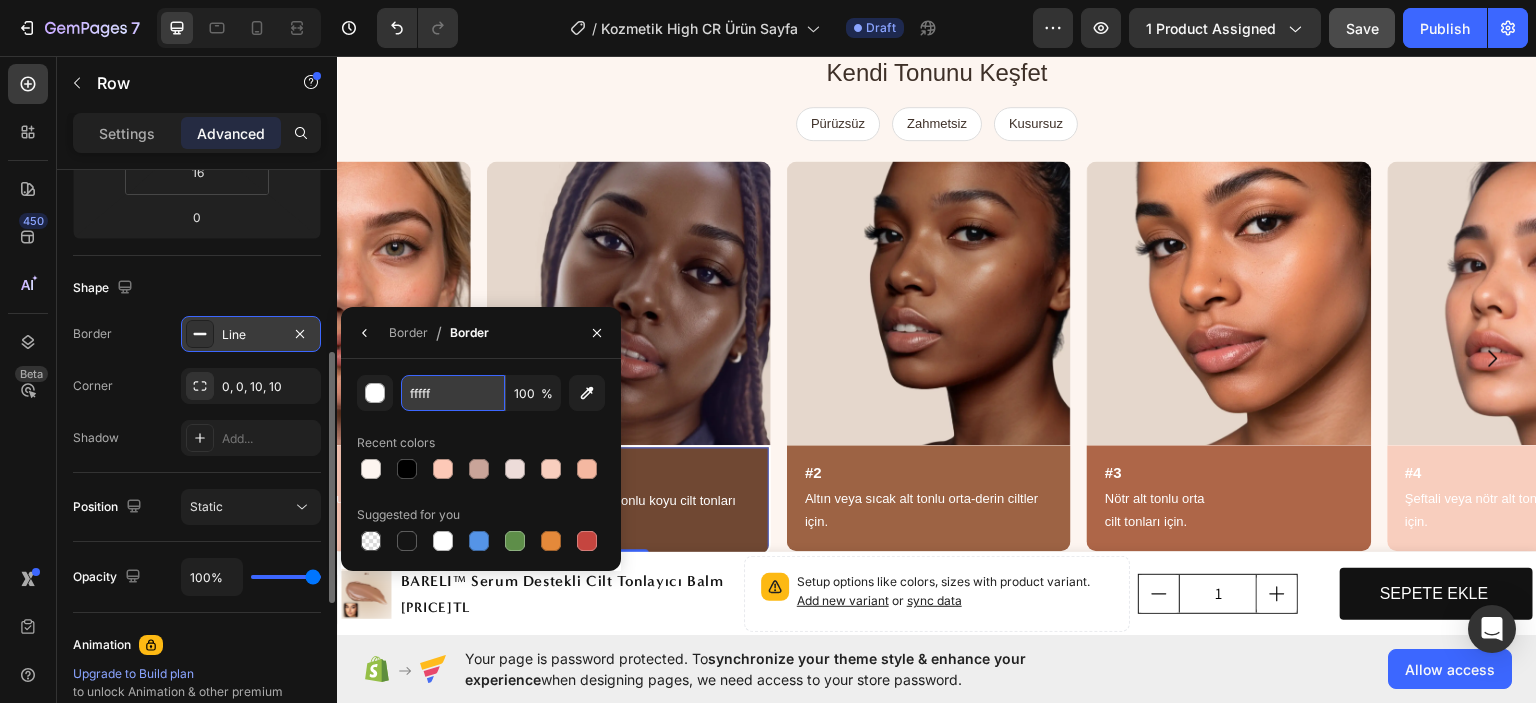 type on "ffffff" 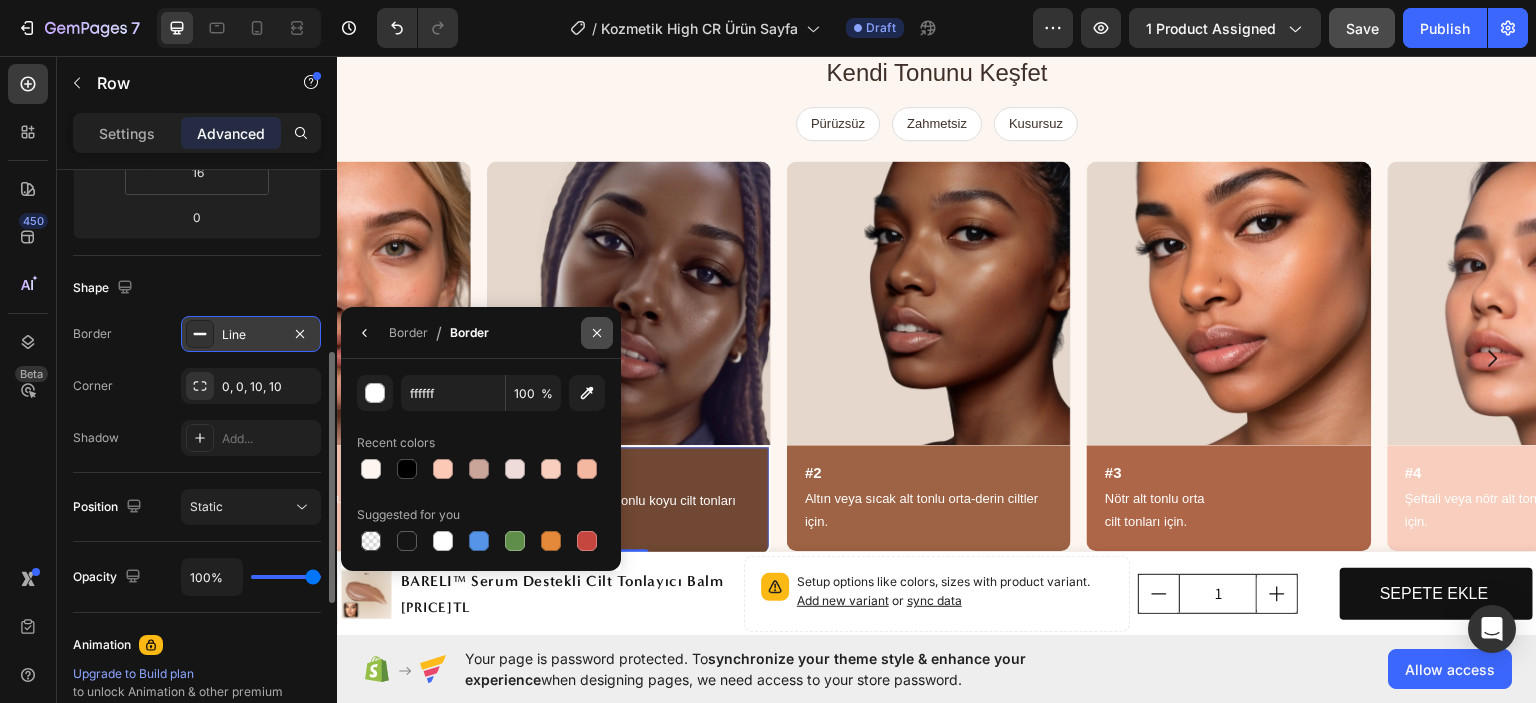 click 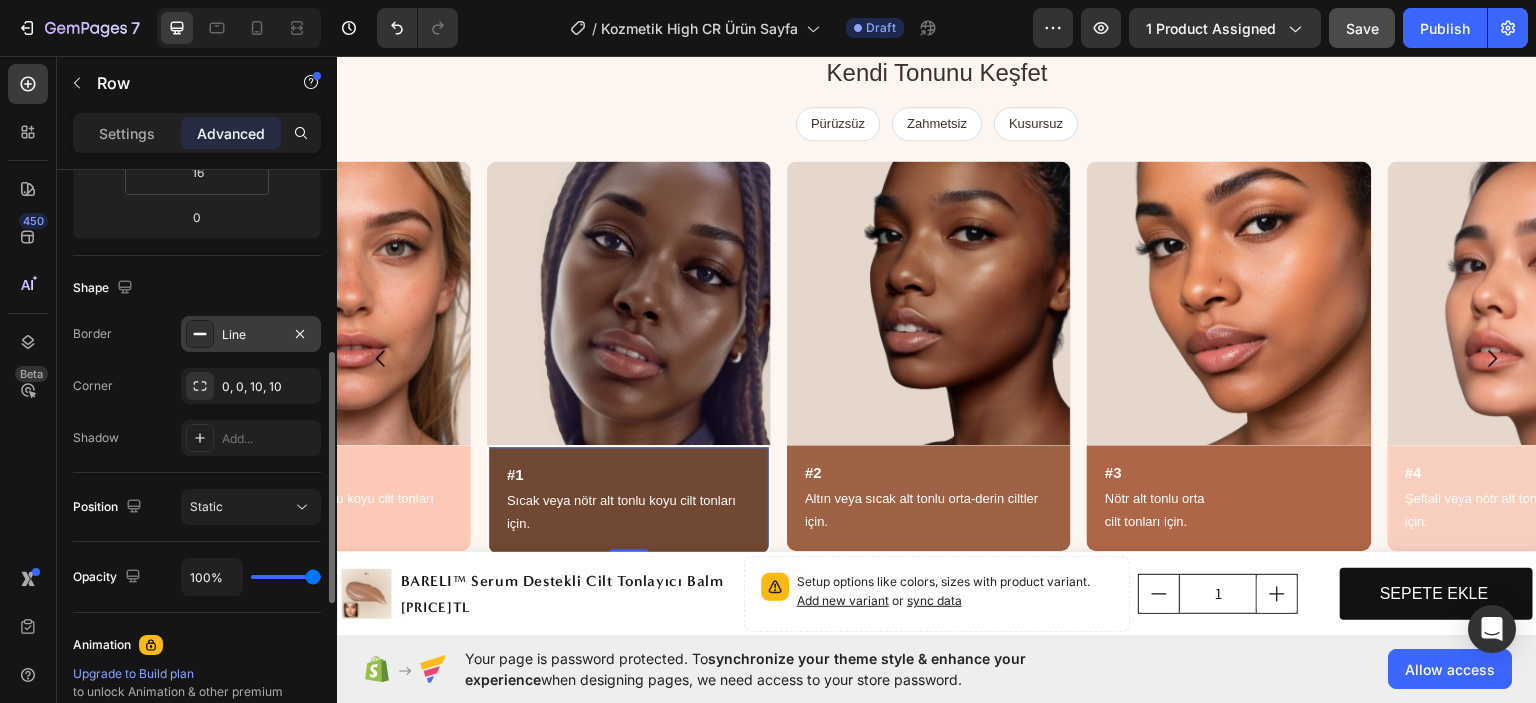 click on "Line" at bounding box center (251, 335) 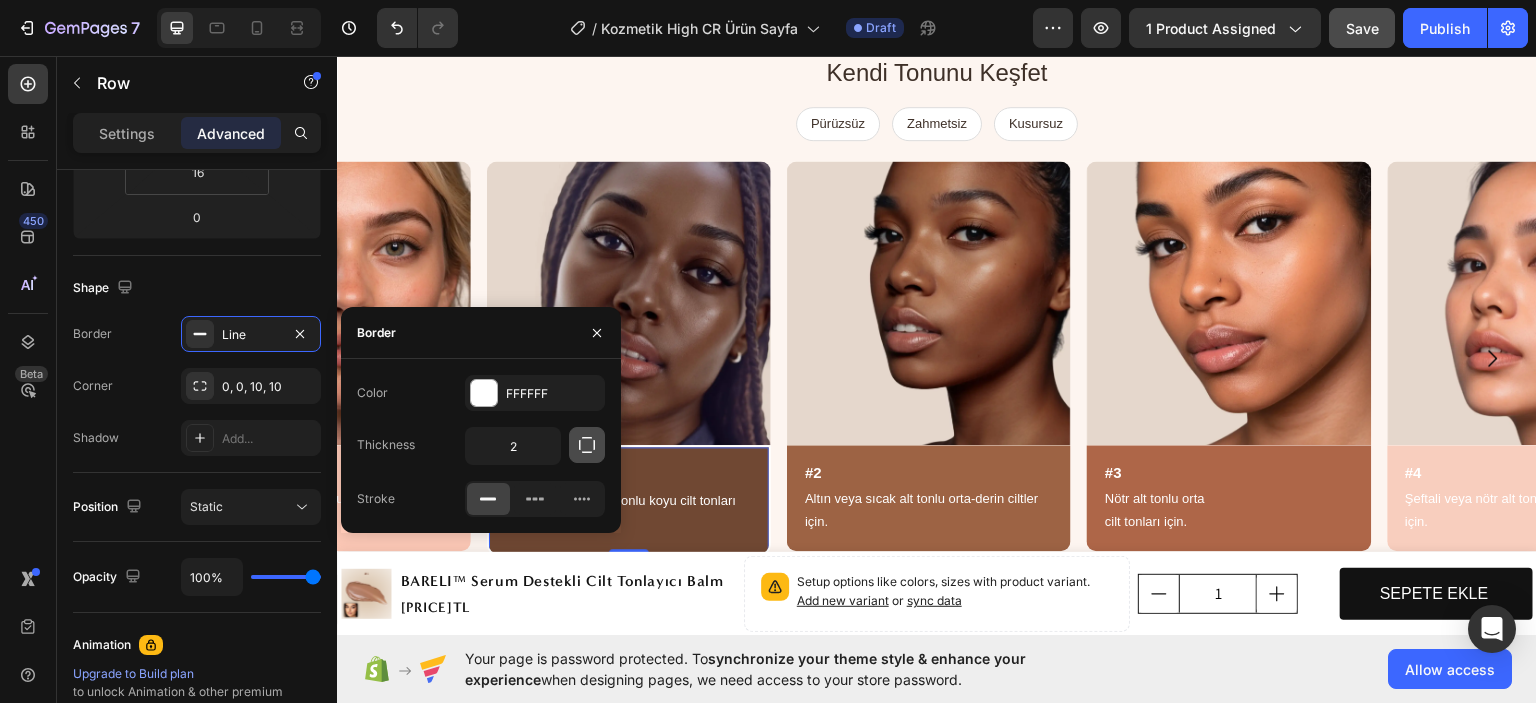 click 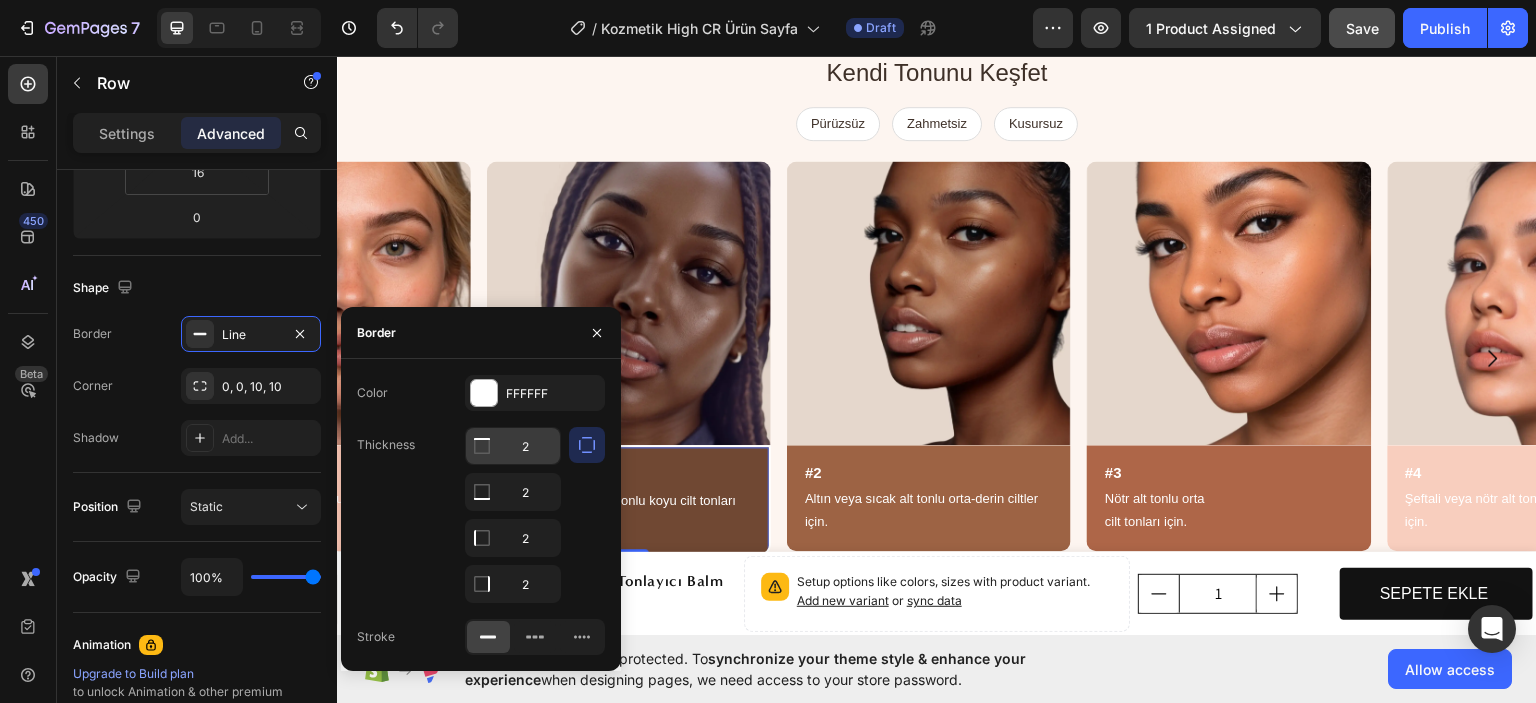click on "2" at bounding box center [513, 446] 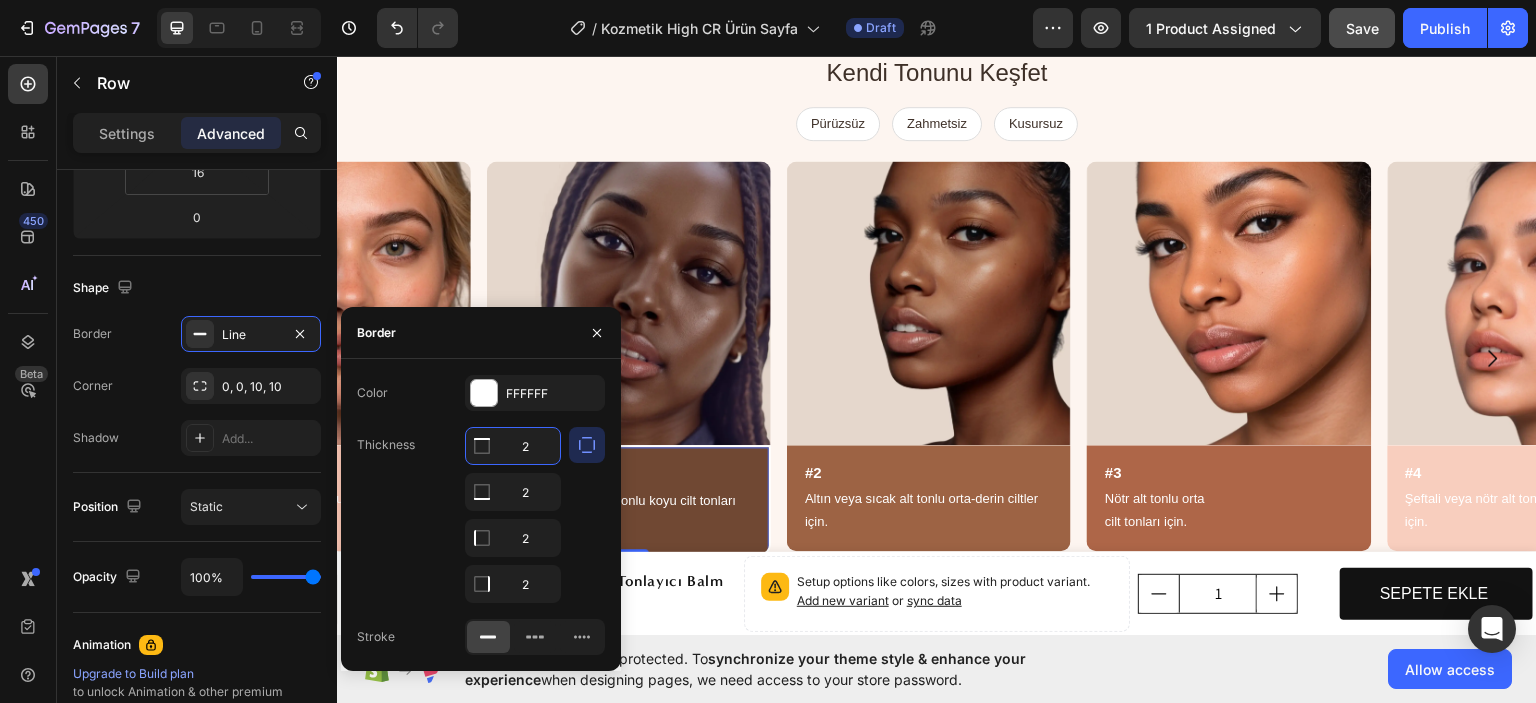 type on "0" 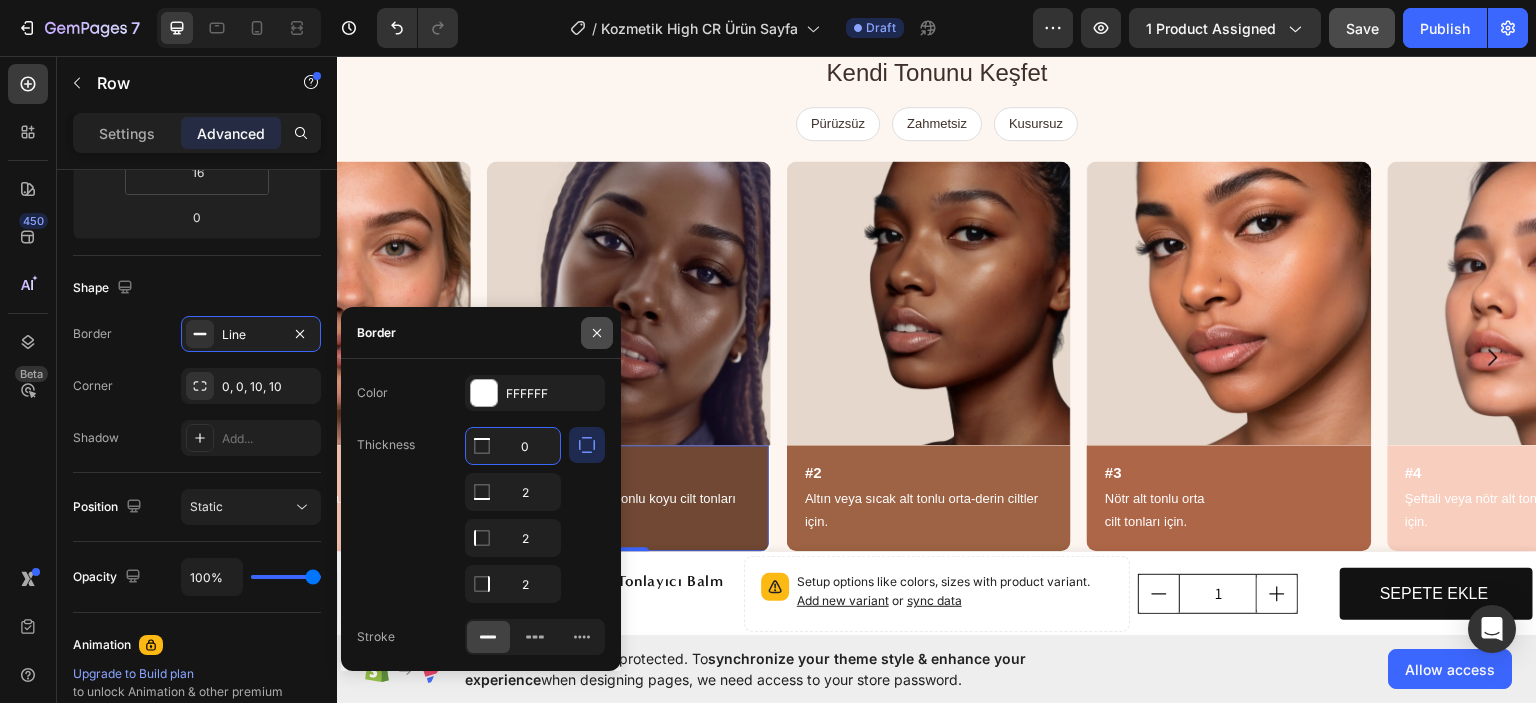 click 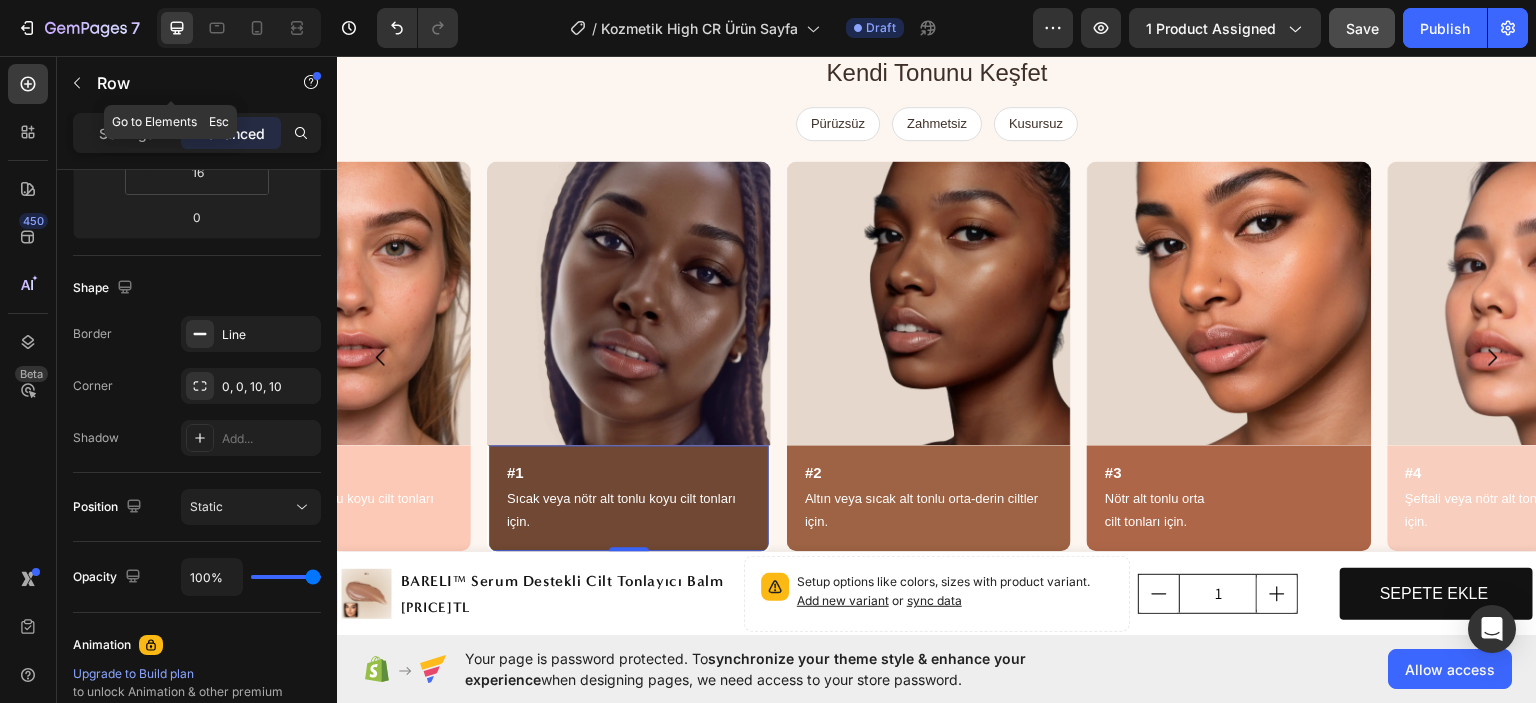 drag, startPoint x: 80, startPoint y: 84, endPoint x: 132, endPoint y: 128, distance: 68.117546 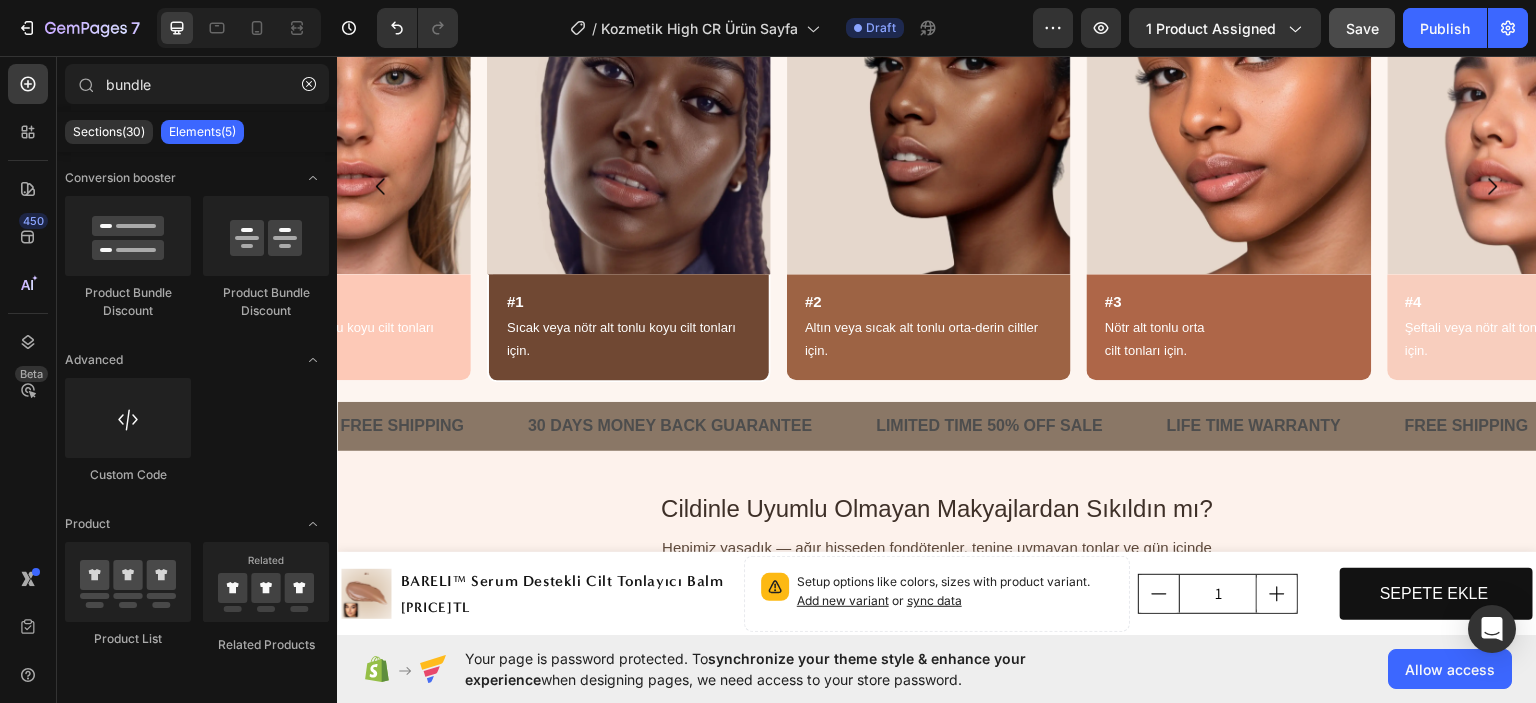 scroll, scrollTop: 1724, scrollLeft: 0, axis: vertical 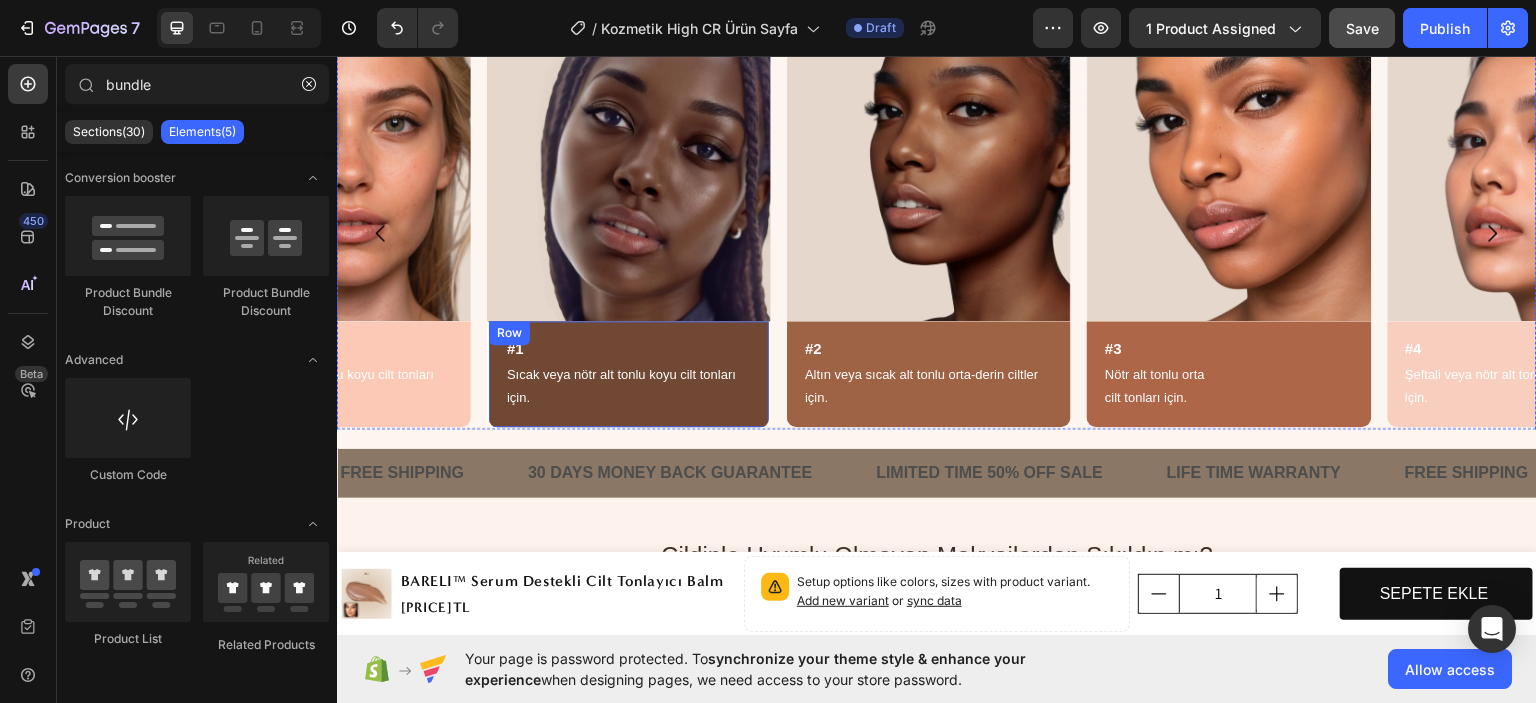 click on "#1 Heading Sıcak veya nötr alt tonlu koyu cilt tonları için. Text Block Row" at bounding box center (629, 374) 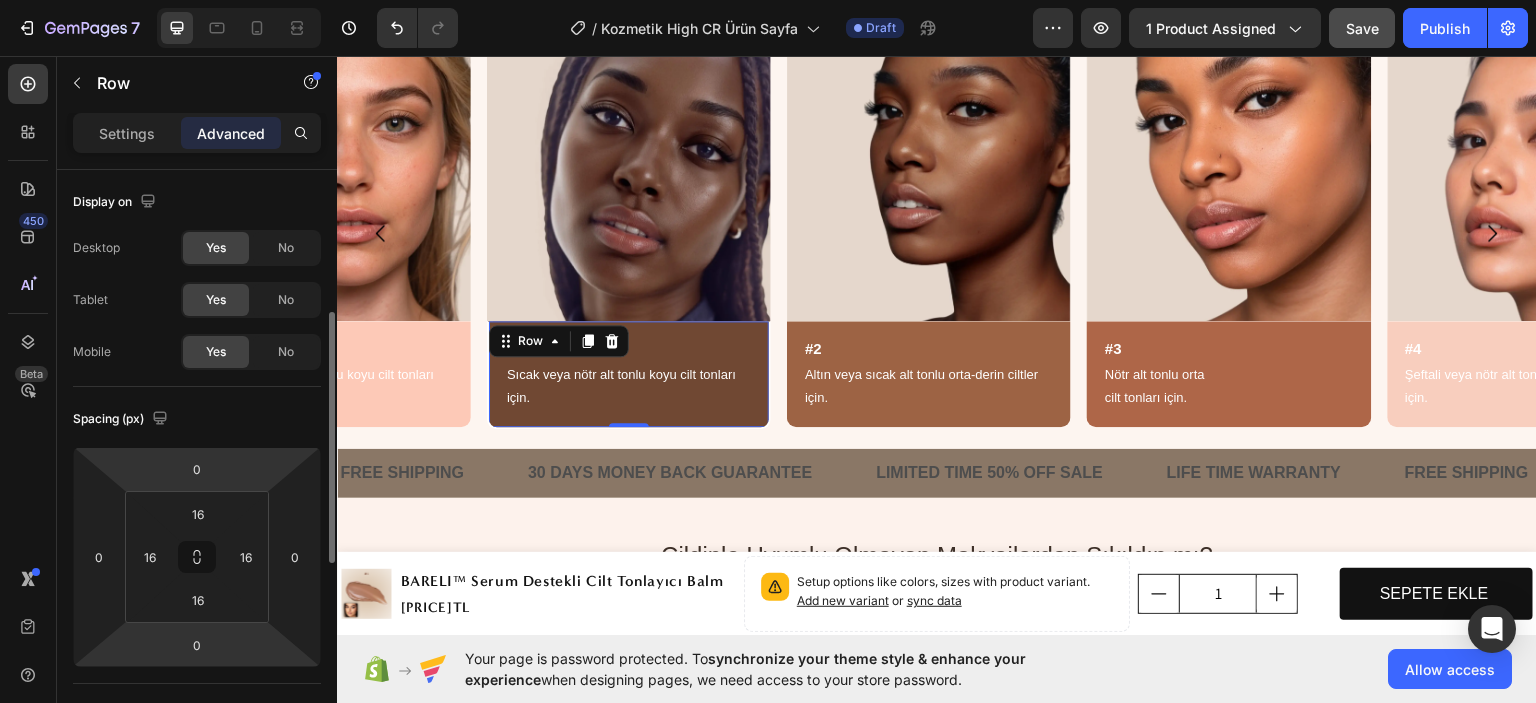 scroll, scrollTop: 300, scrollLeft: 0, axis: vertical 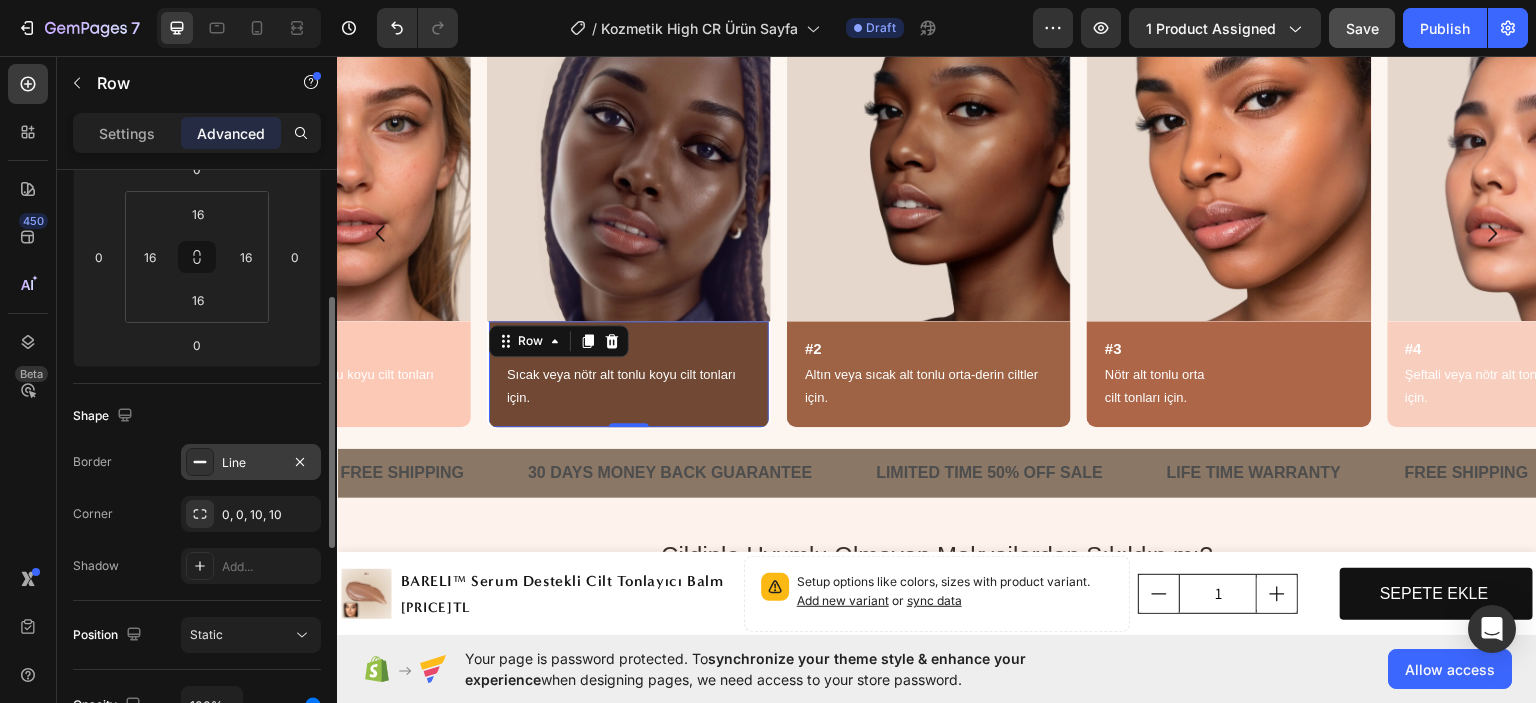 click on "Line" at bounding box center [251, 463] 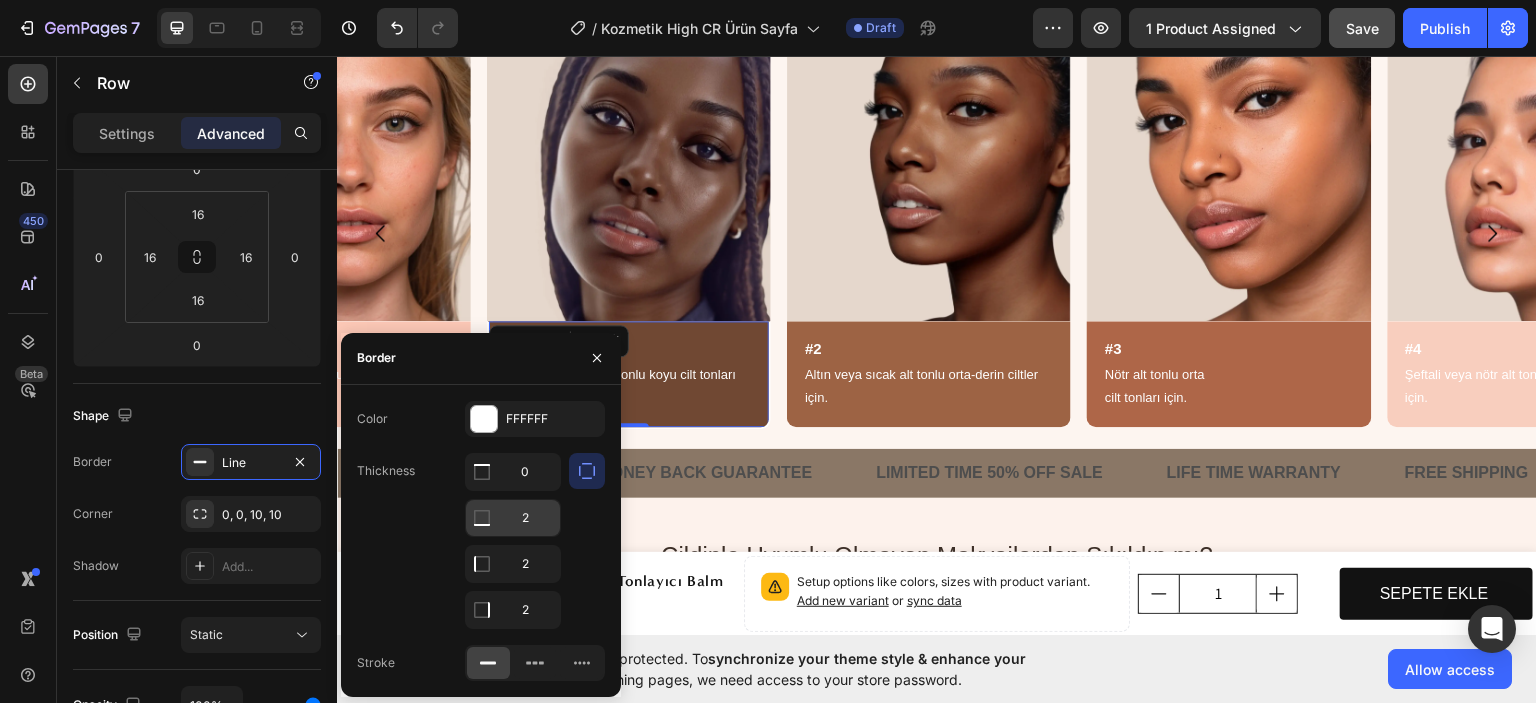 click on "2" at bounding box center (513, 472) 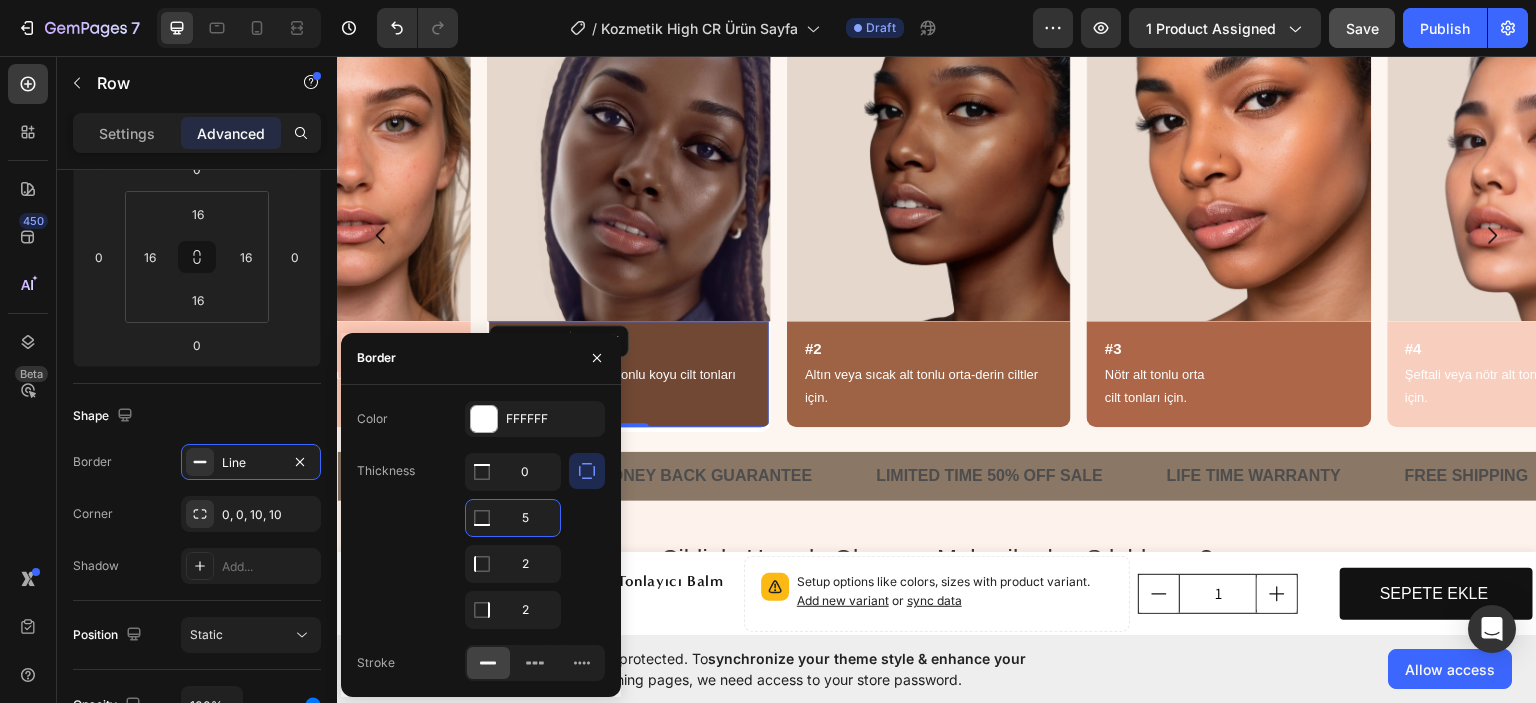 scroll, scrollTop: 1726, scrollLeft: 0, axis: vertical 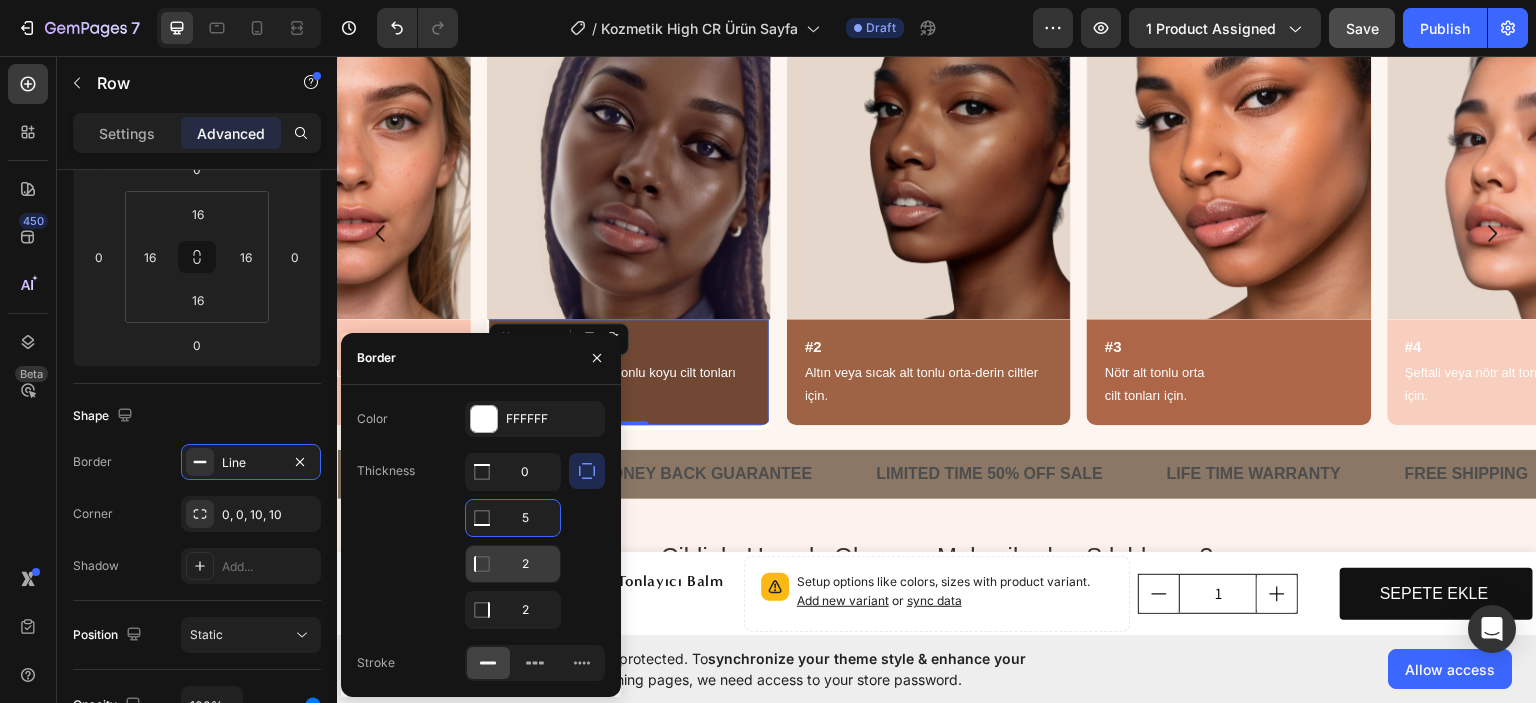type on "5" 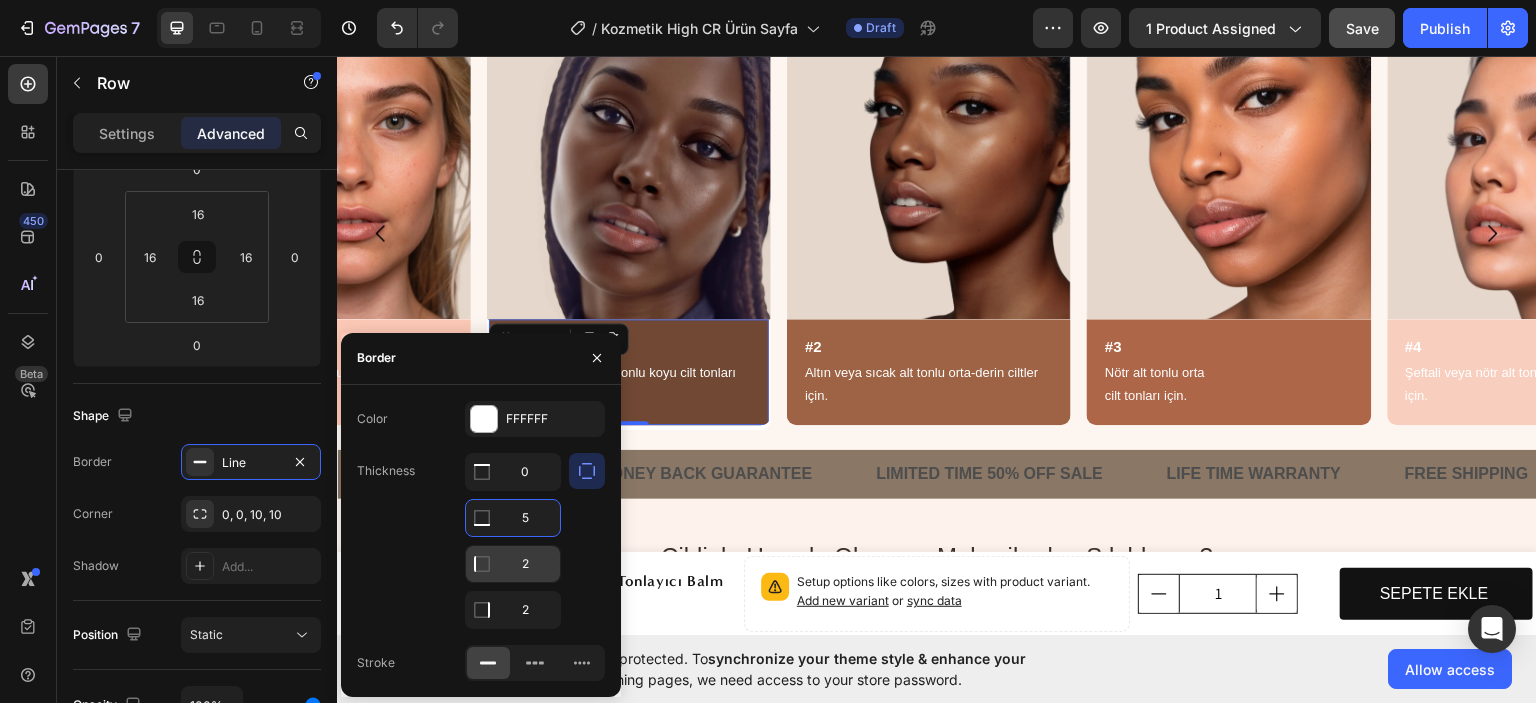 click on "2" at bounding box center [513, 472] 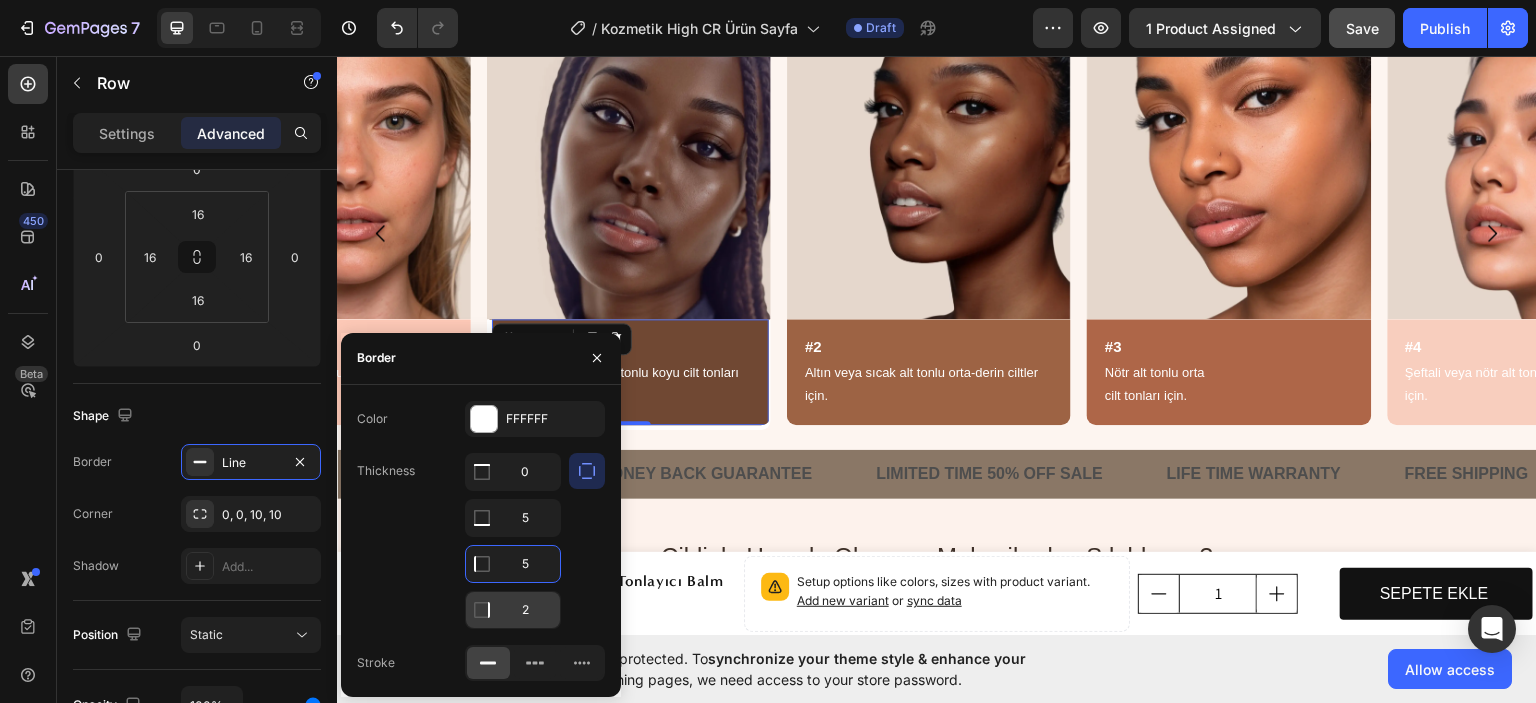 type on "5" 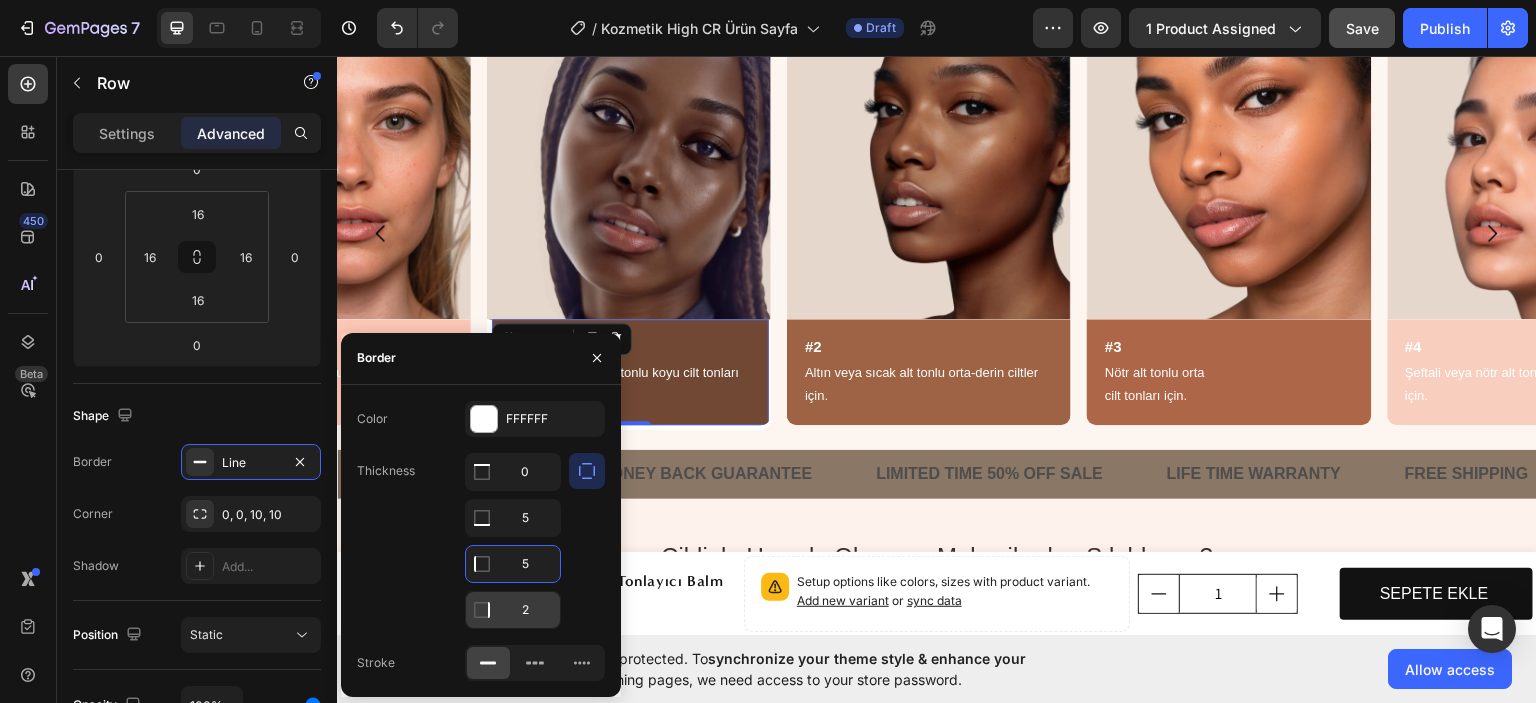 click on "2" at bounding box center [513, 472] 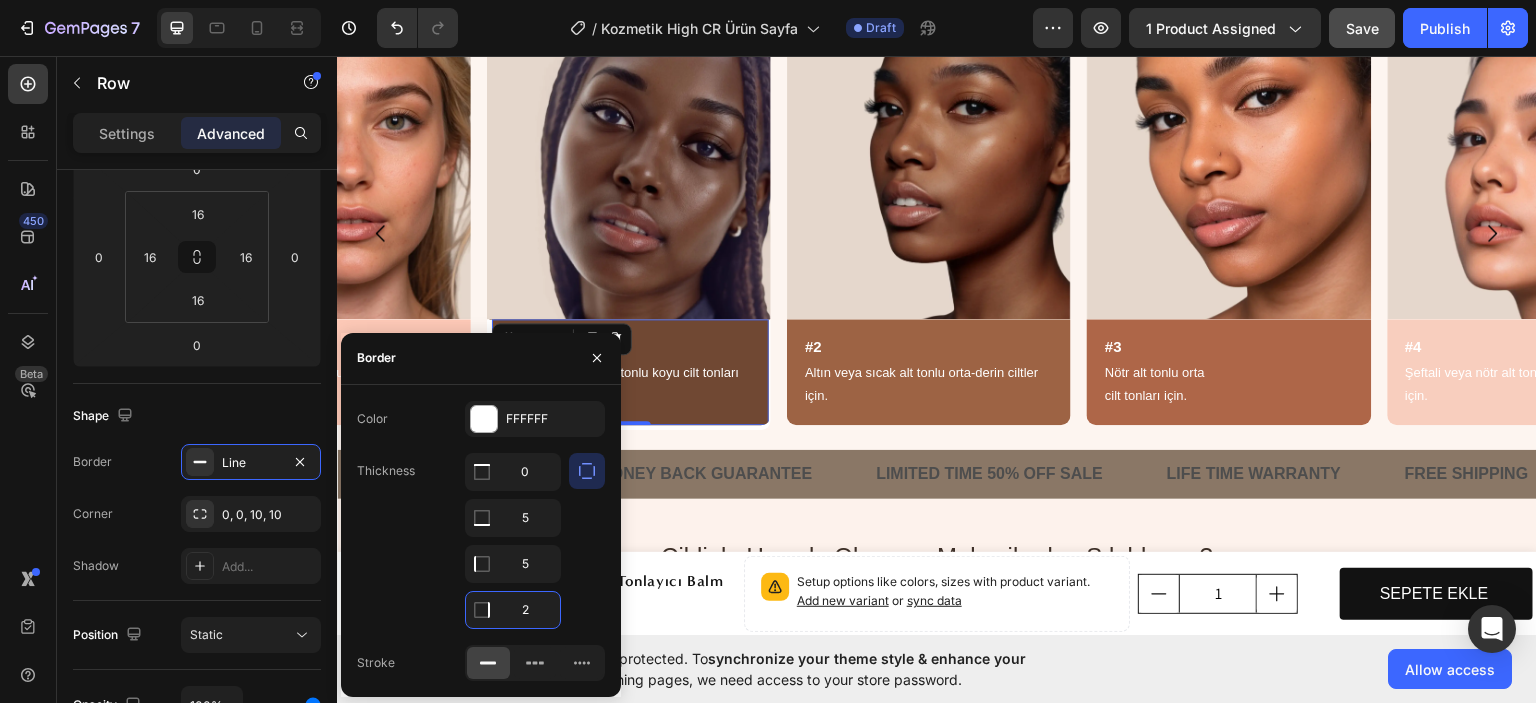 type on "5" 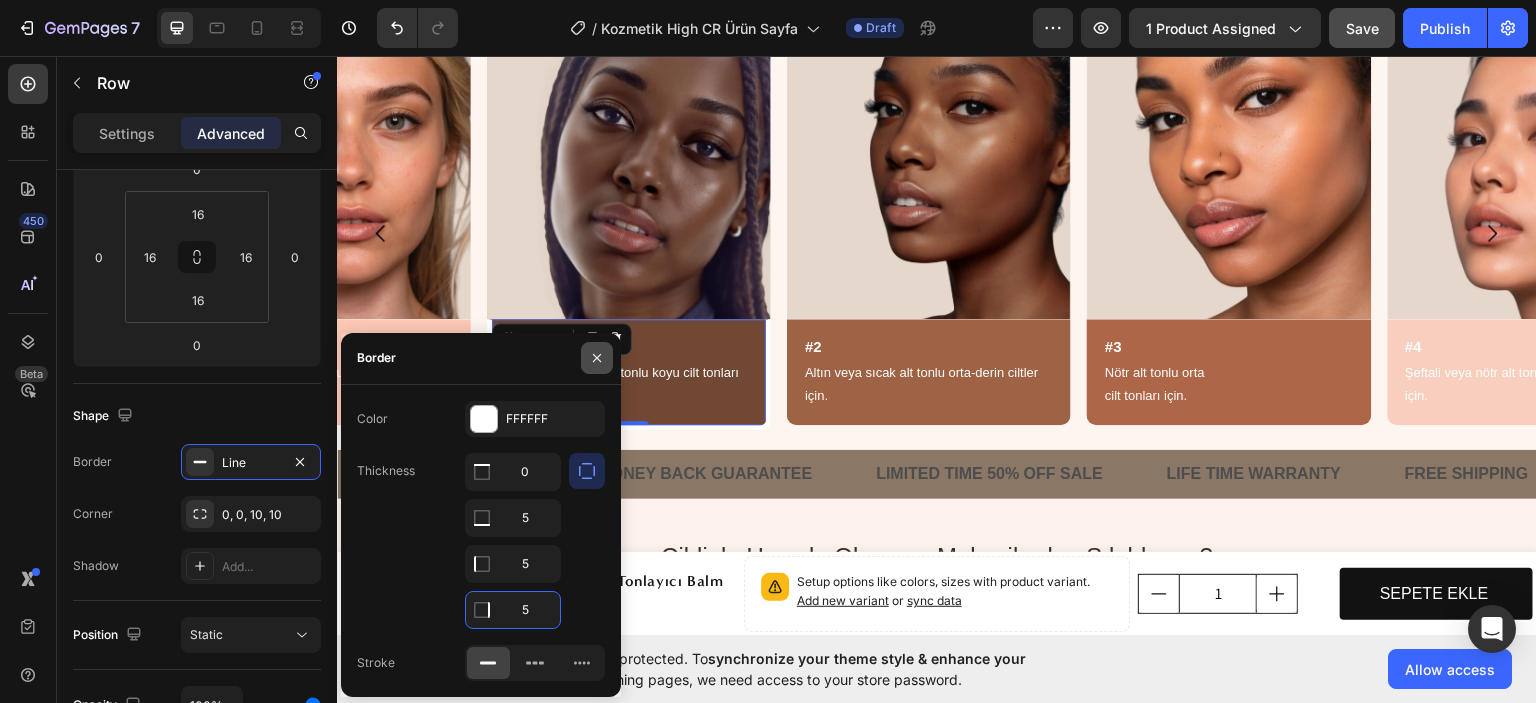 click 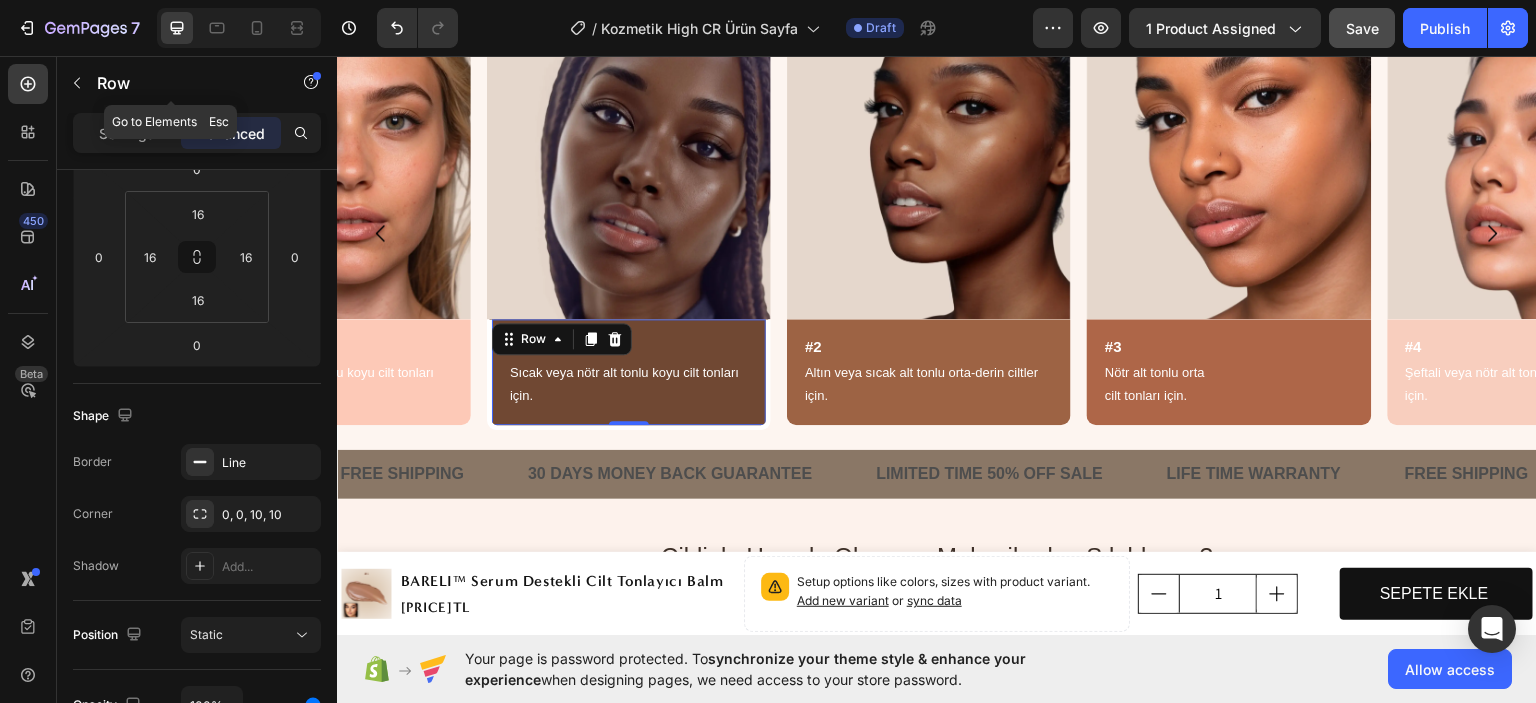 click 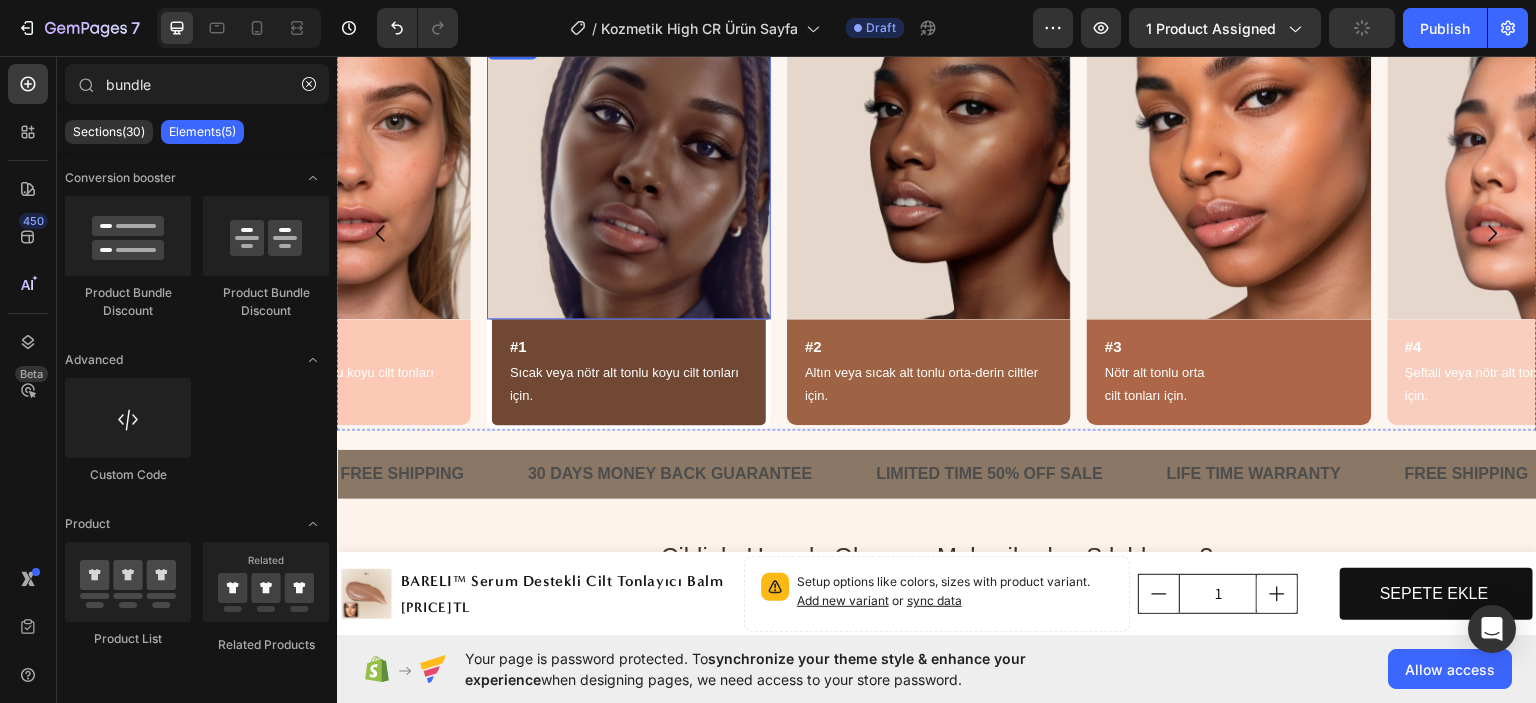 click at bounding box center (629, 176) 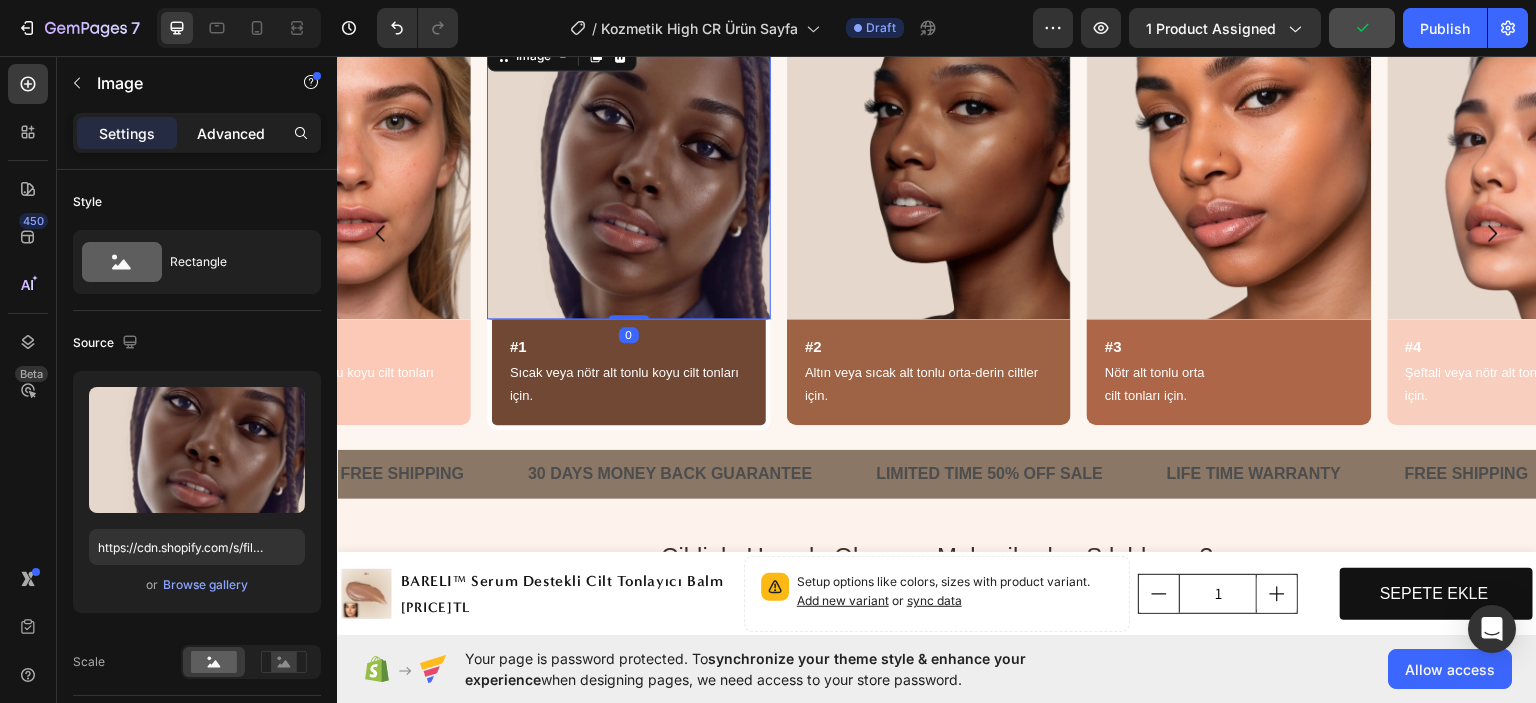 click on "Advanced" at bounding box center (231, 133) 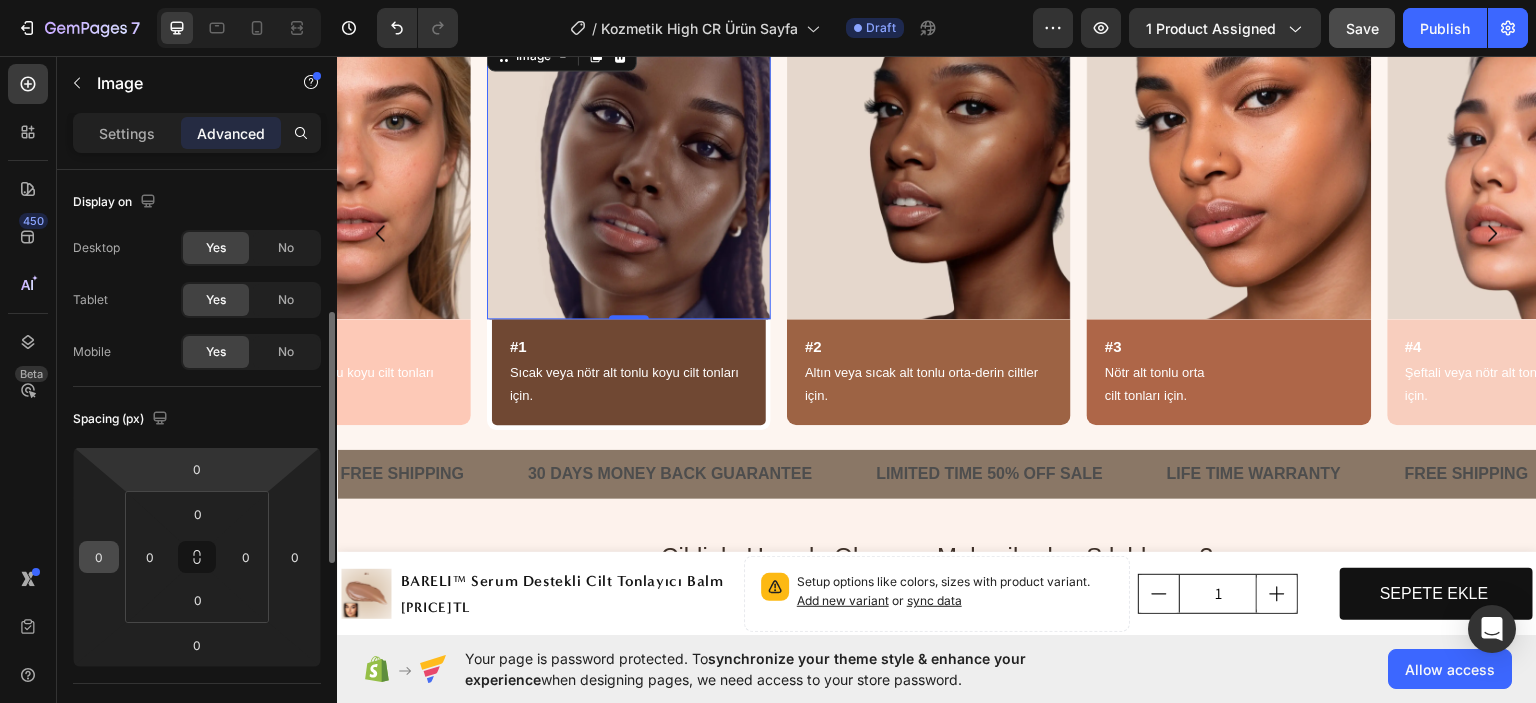 scroll, scrollTop: 300, scrollLeft: 0, axis: vertical 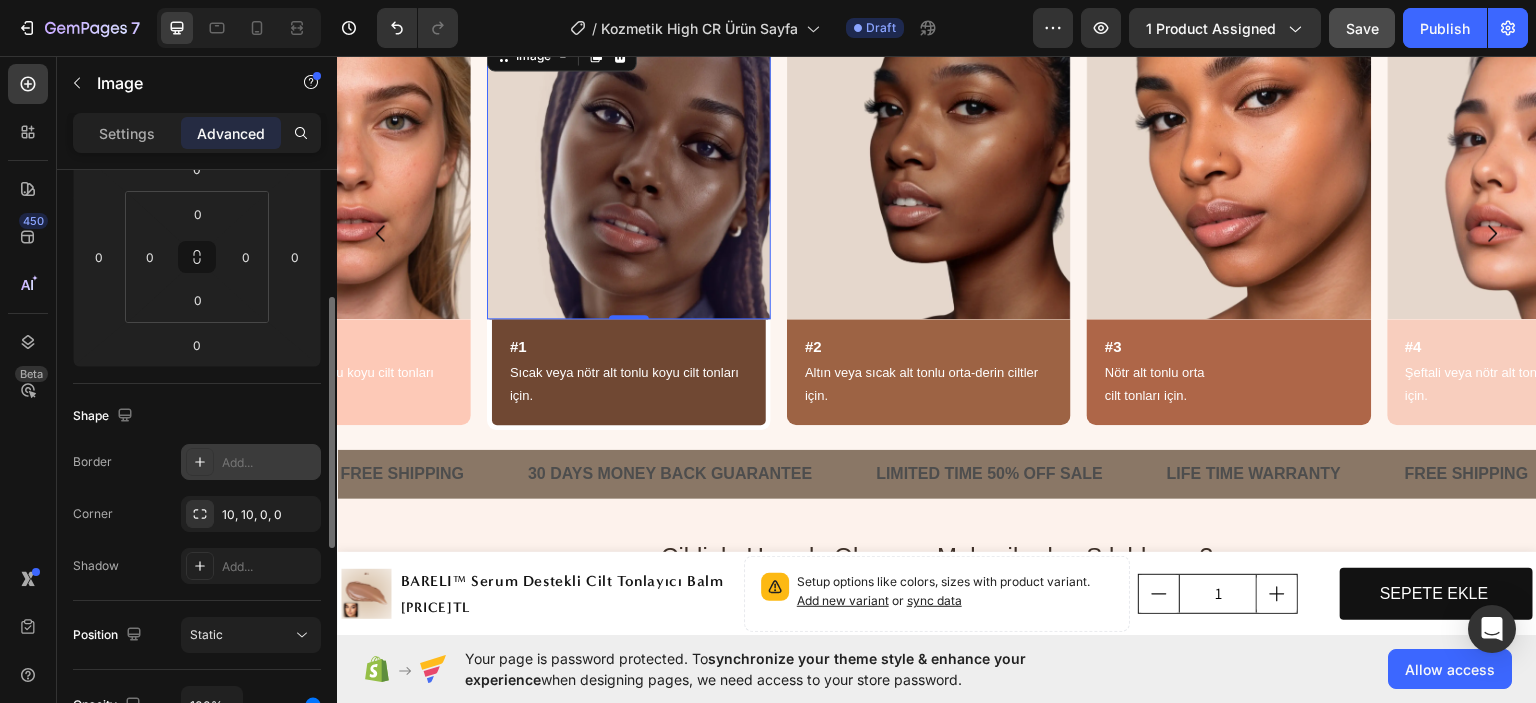 click on "Add..." at bounding box center (269, 463) 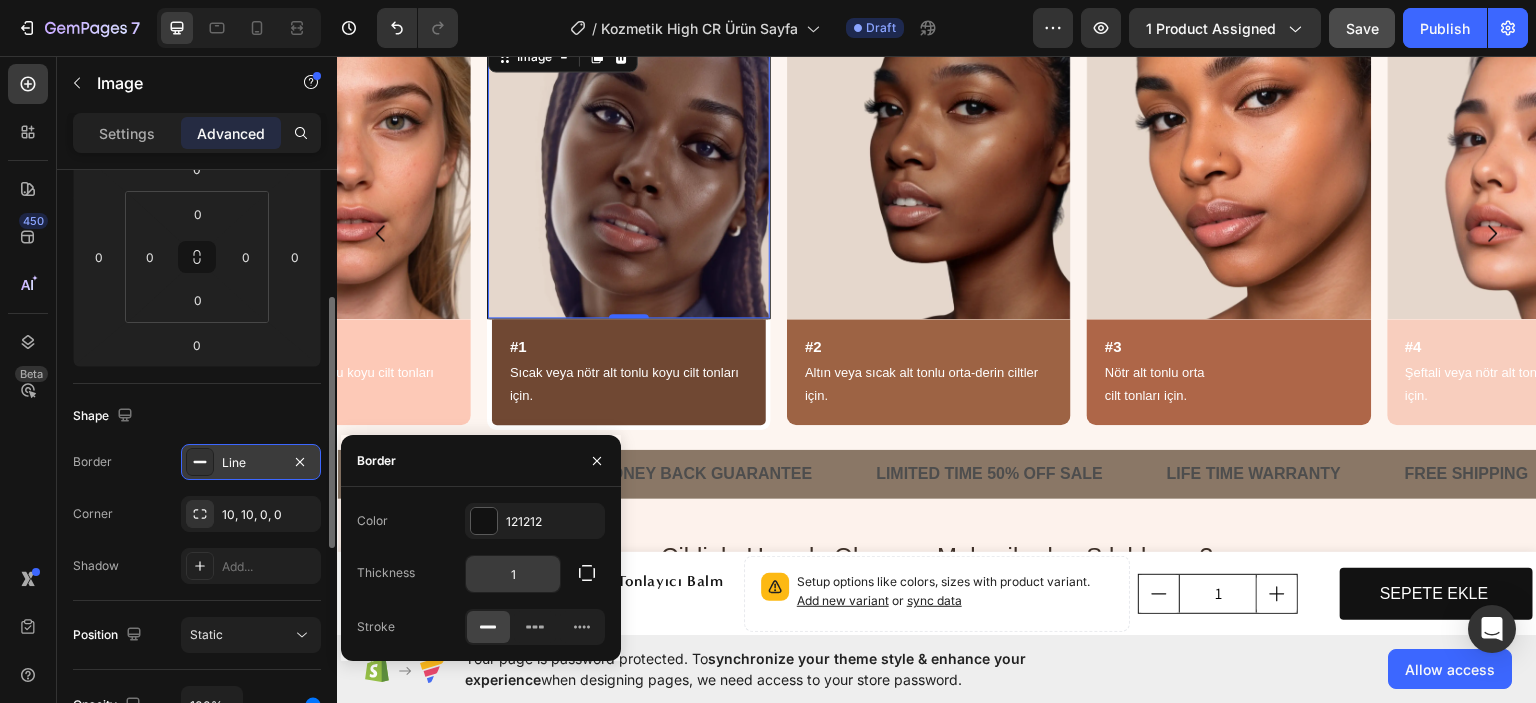 click on "1" at bounding box center [513, 574] 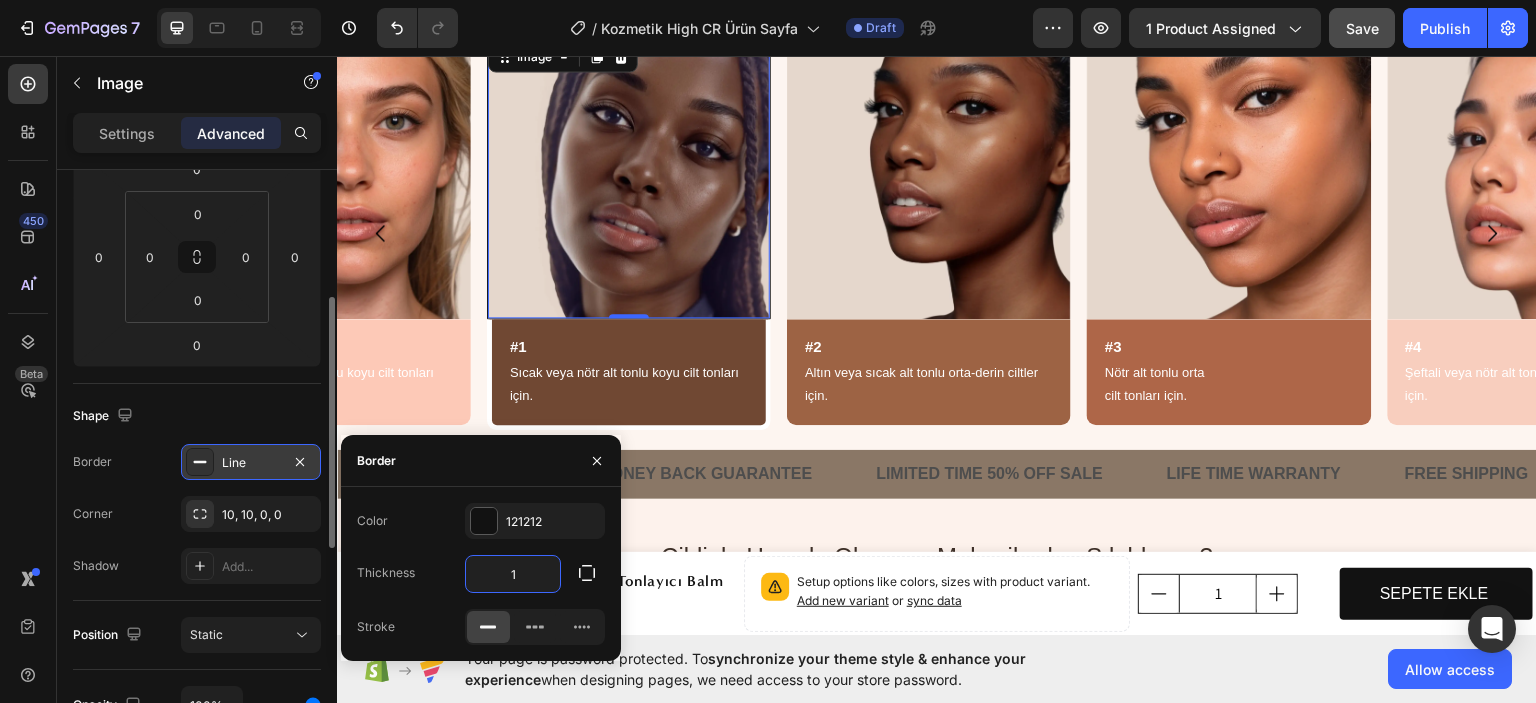 type on "5" 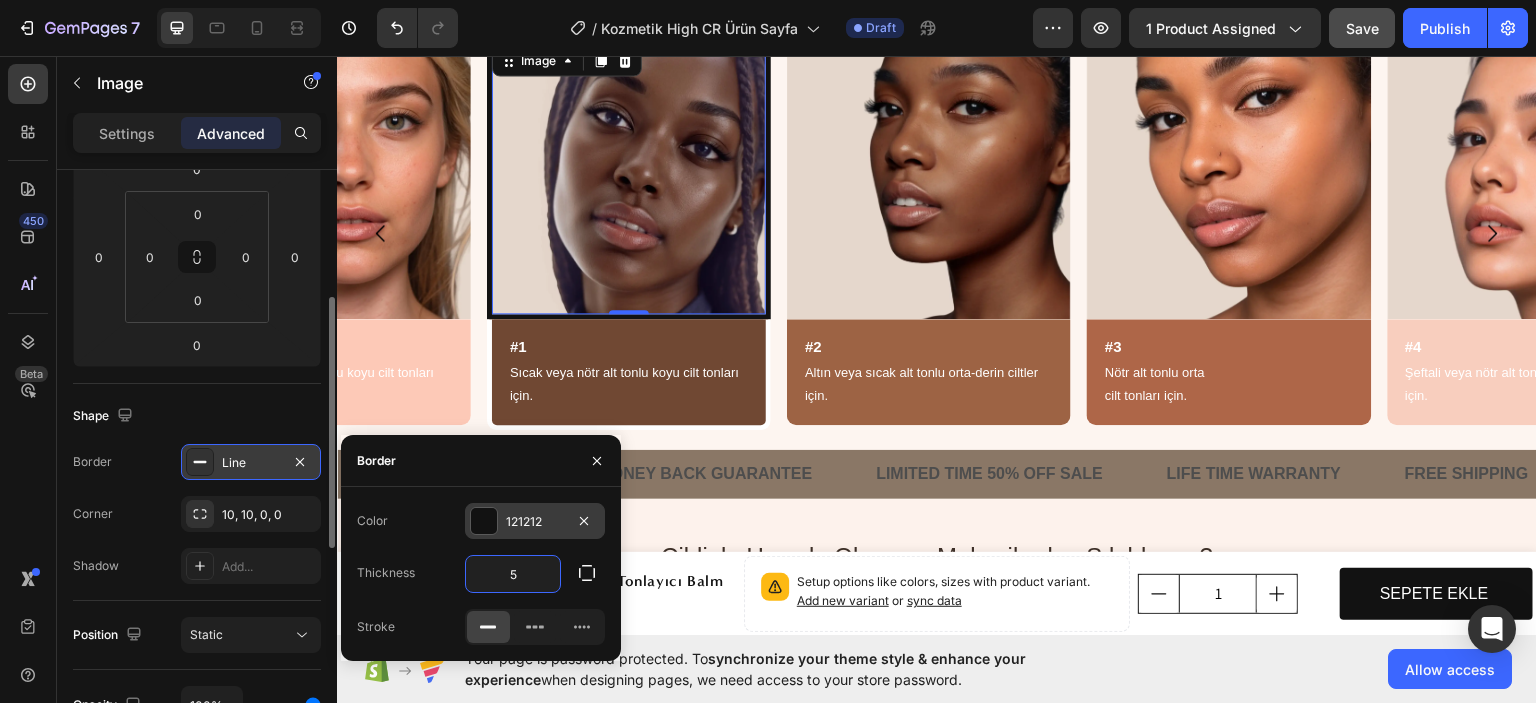 click on "121212" at bounding box center [535, 522] 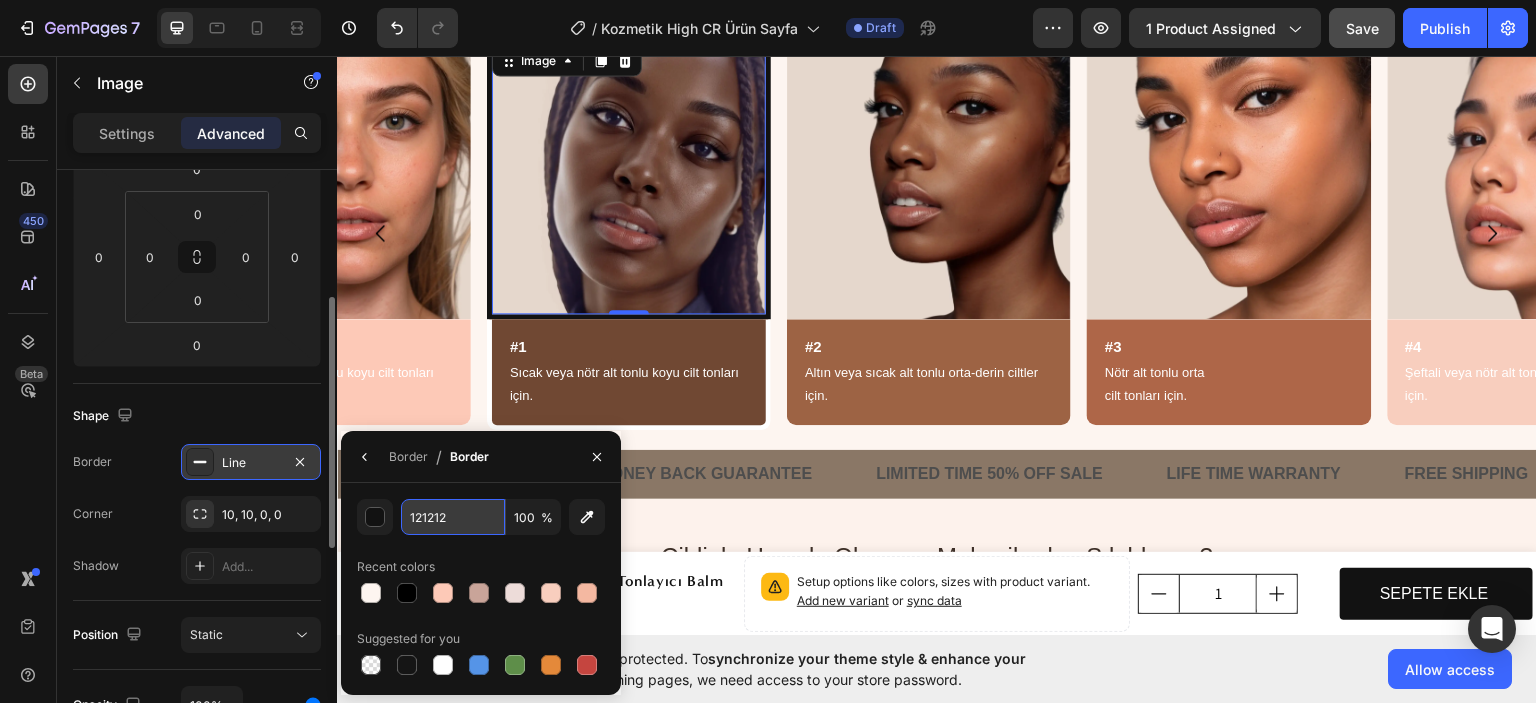 click on "121212" at bounding box center (453, 517) 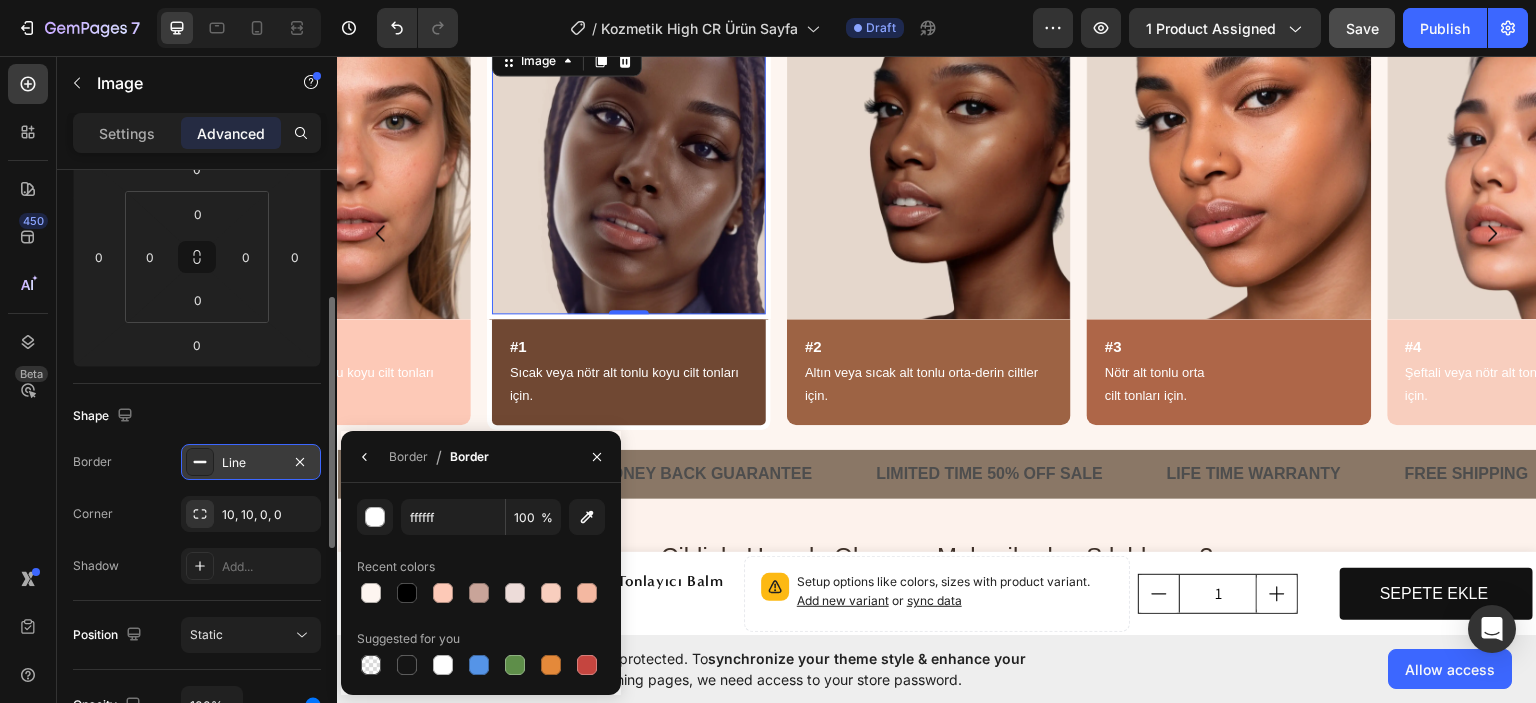 click on "Border / Border" at bounding box center (481, 457) 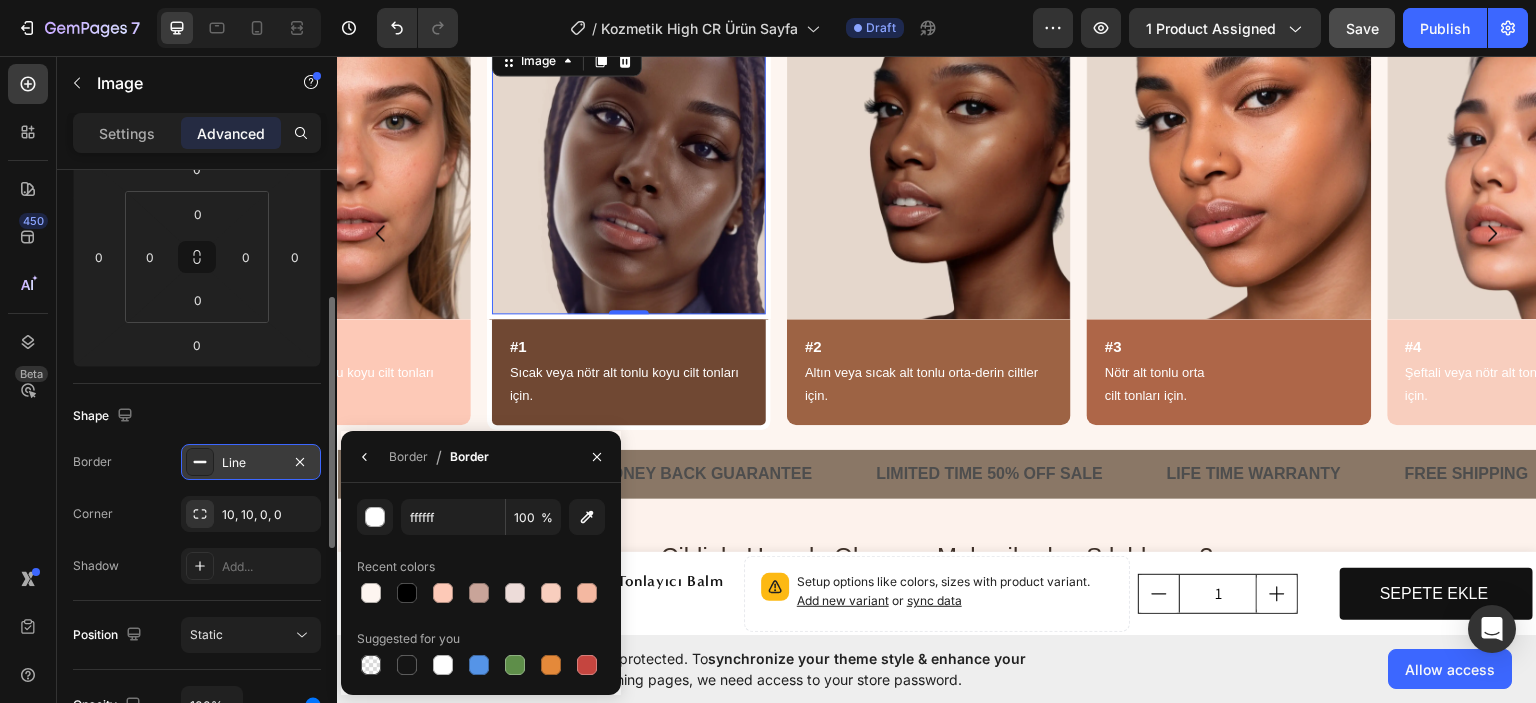 type on "FFFFFF" 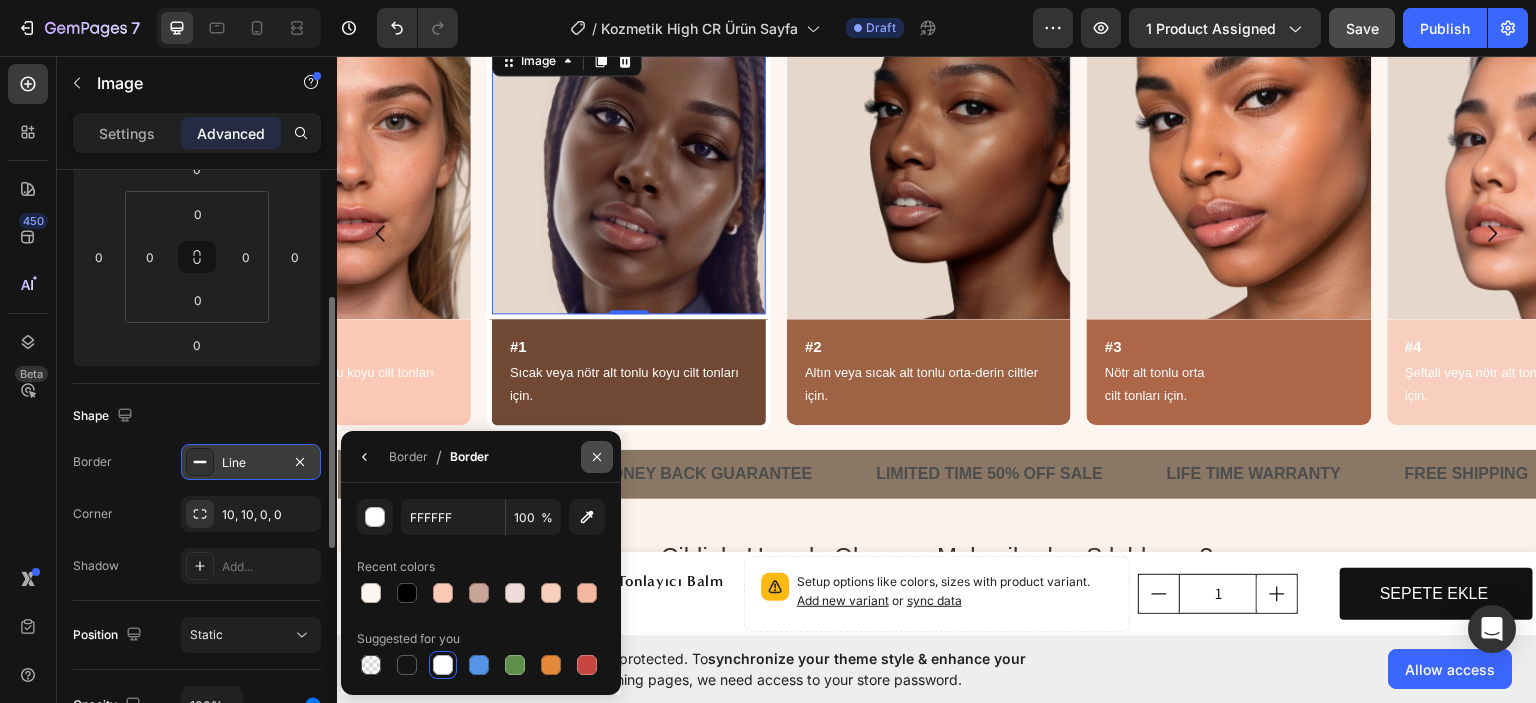 click 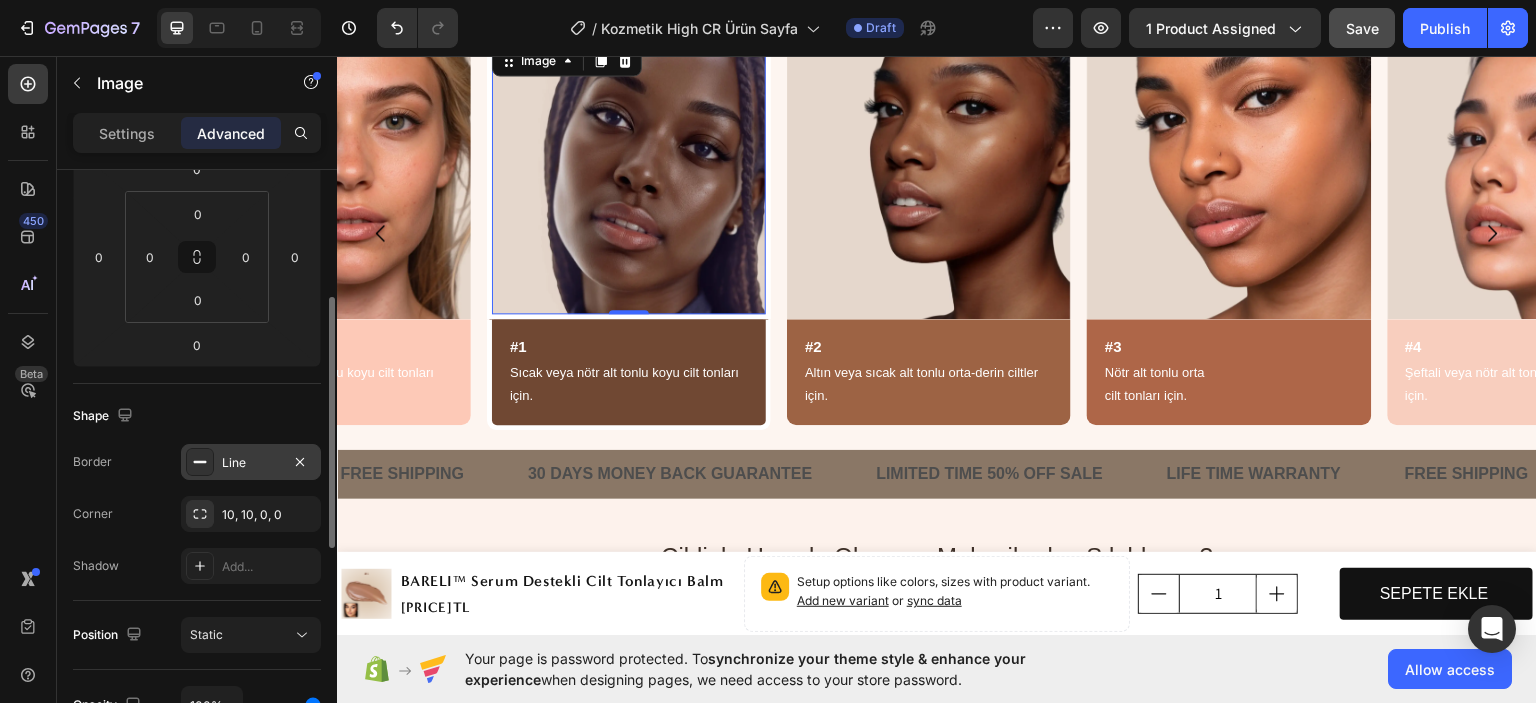 click on "Line" at bounding box center (251, 462) 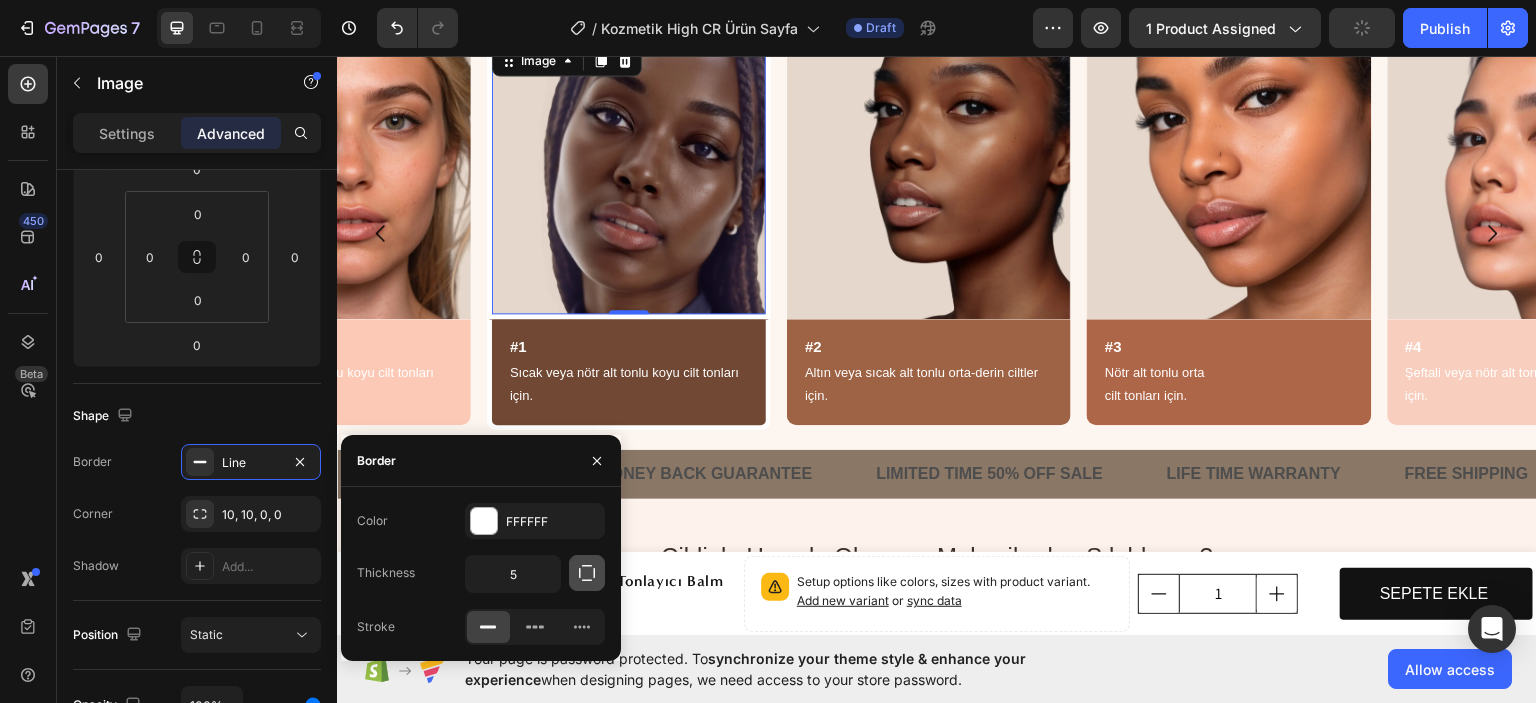 click 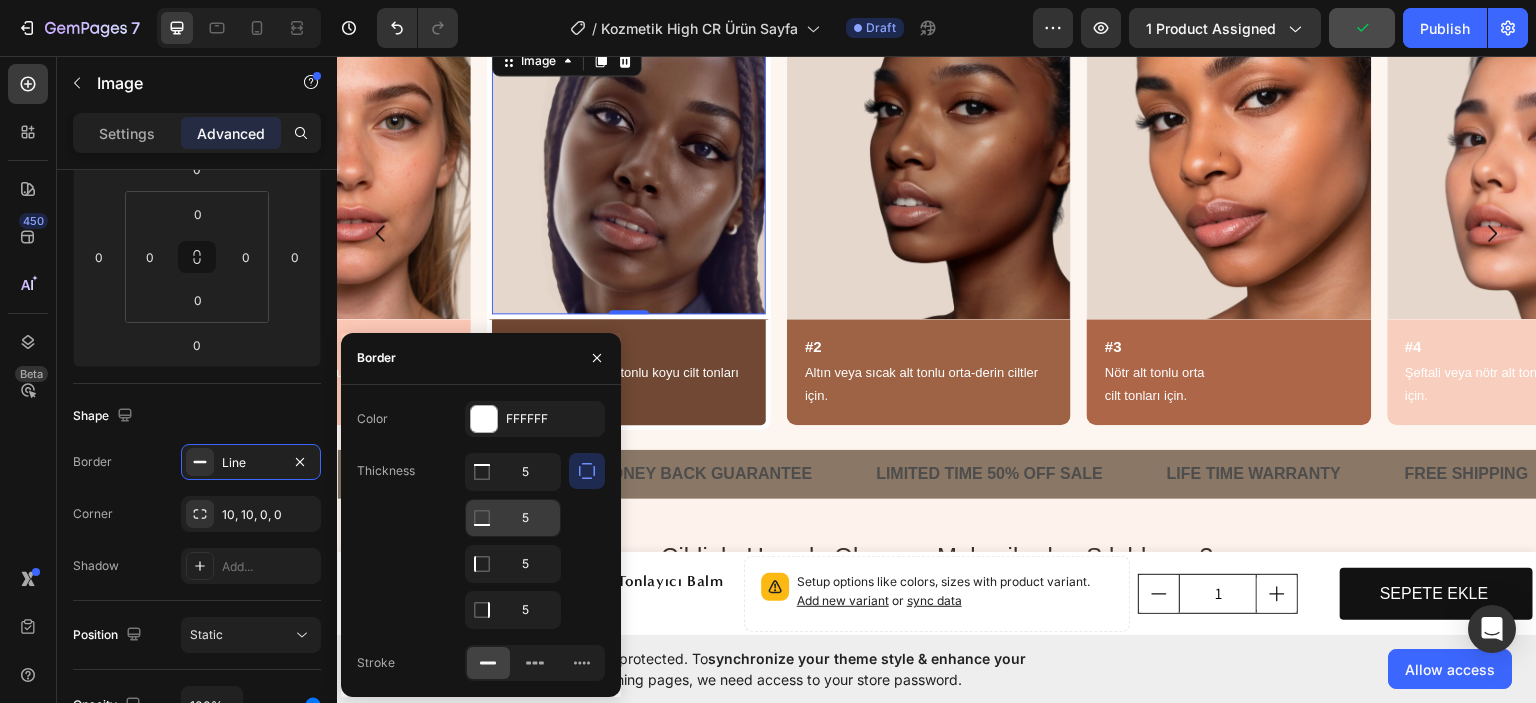click on "5" at bounding box center (513, 472) 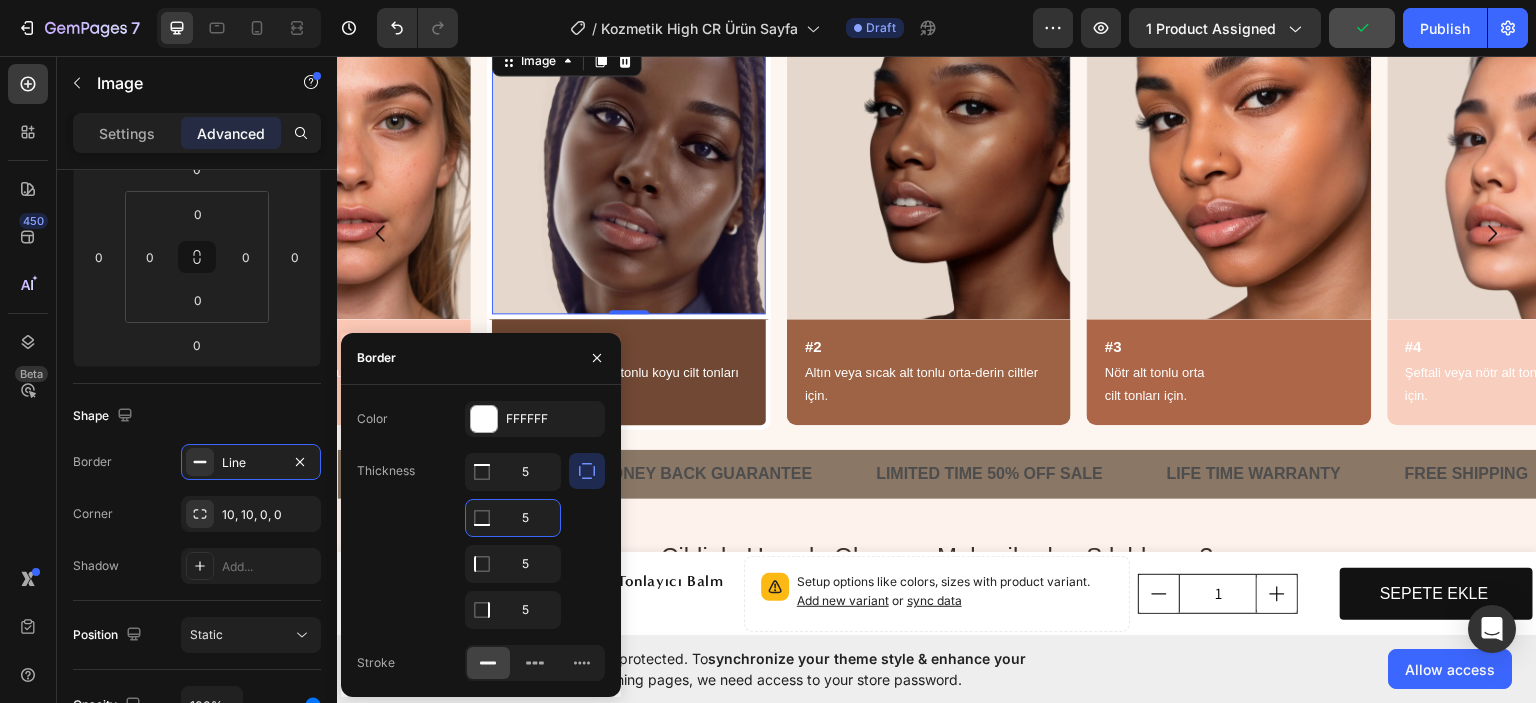 type on "0" 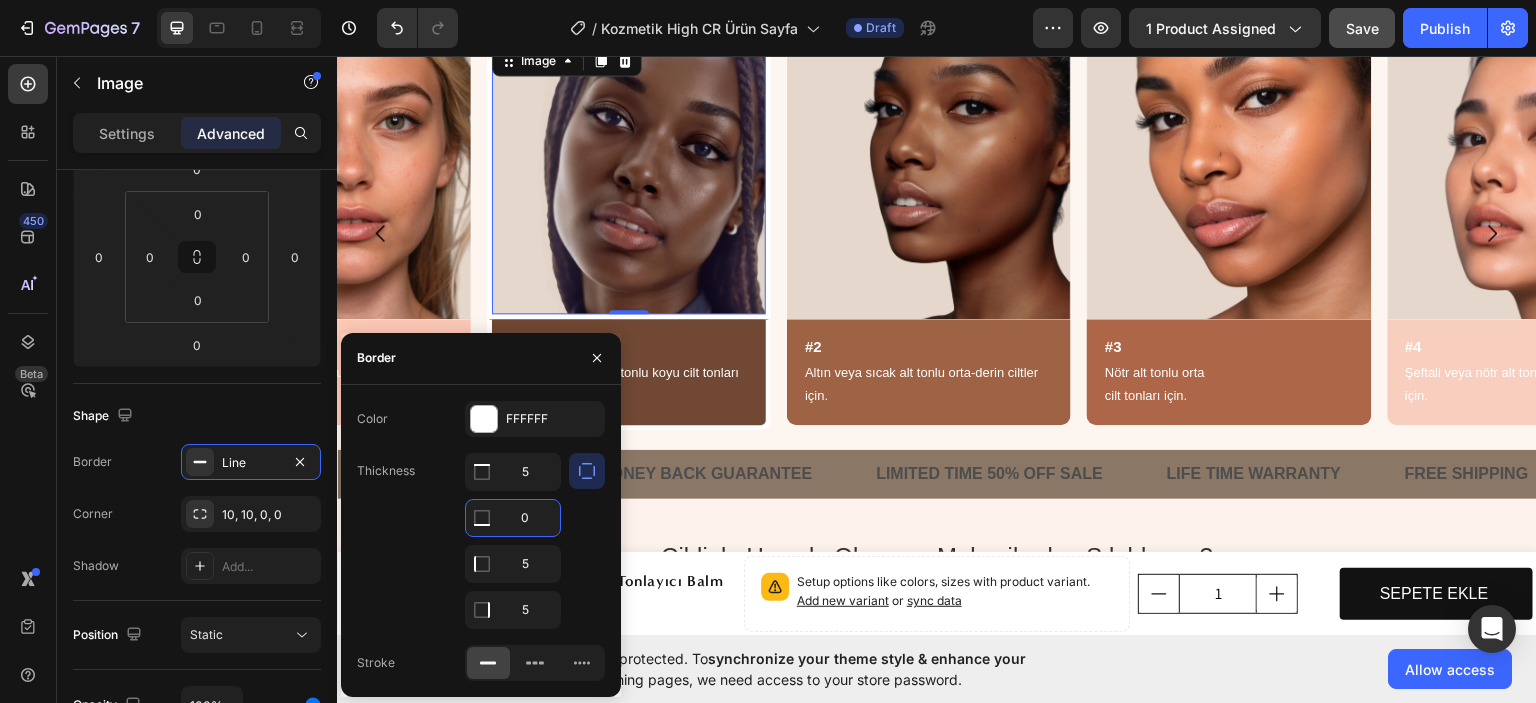 scroll, scrollTop: 1724, scrollLeft: 0, axis: vertical 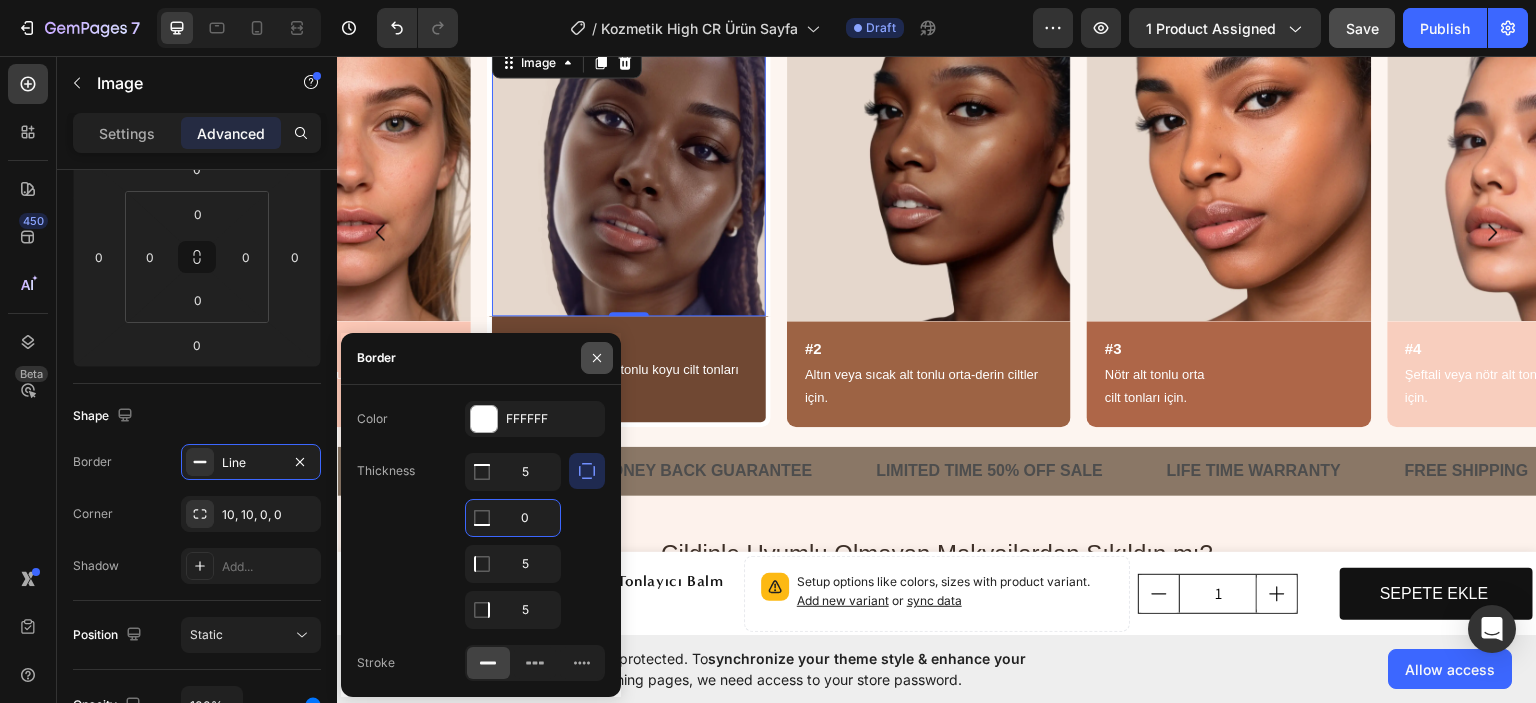 click 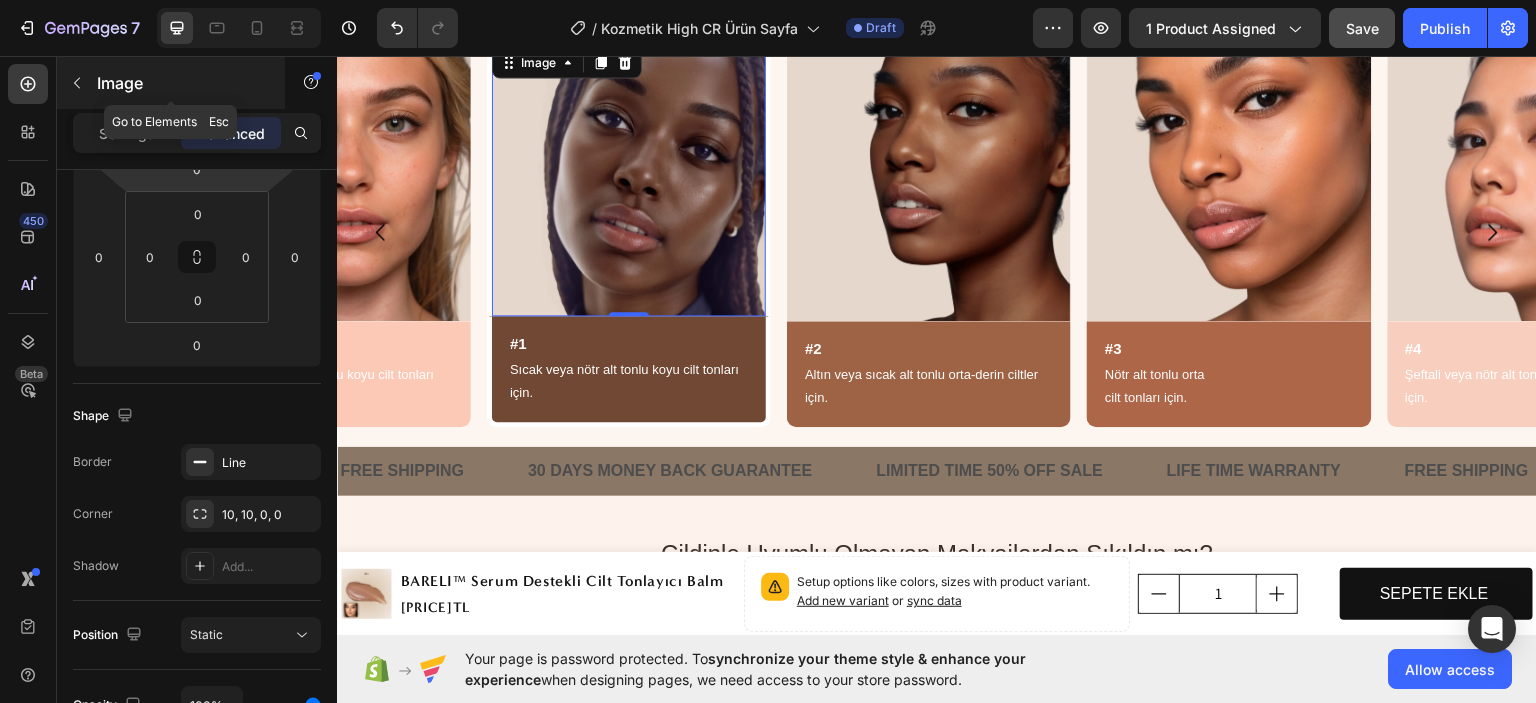 click 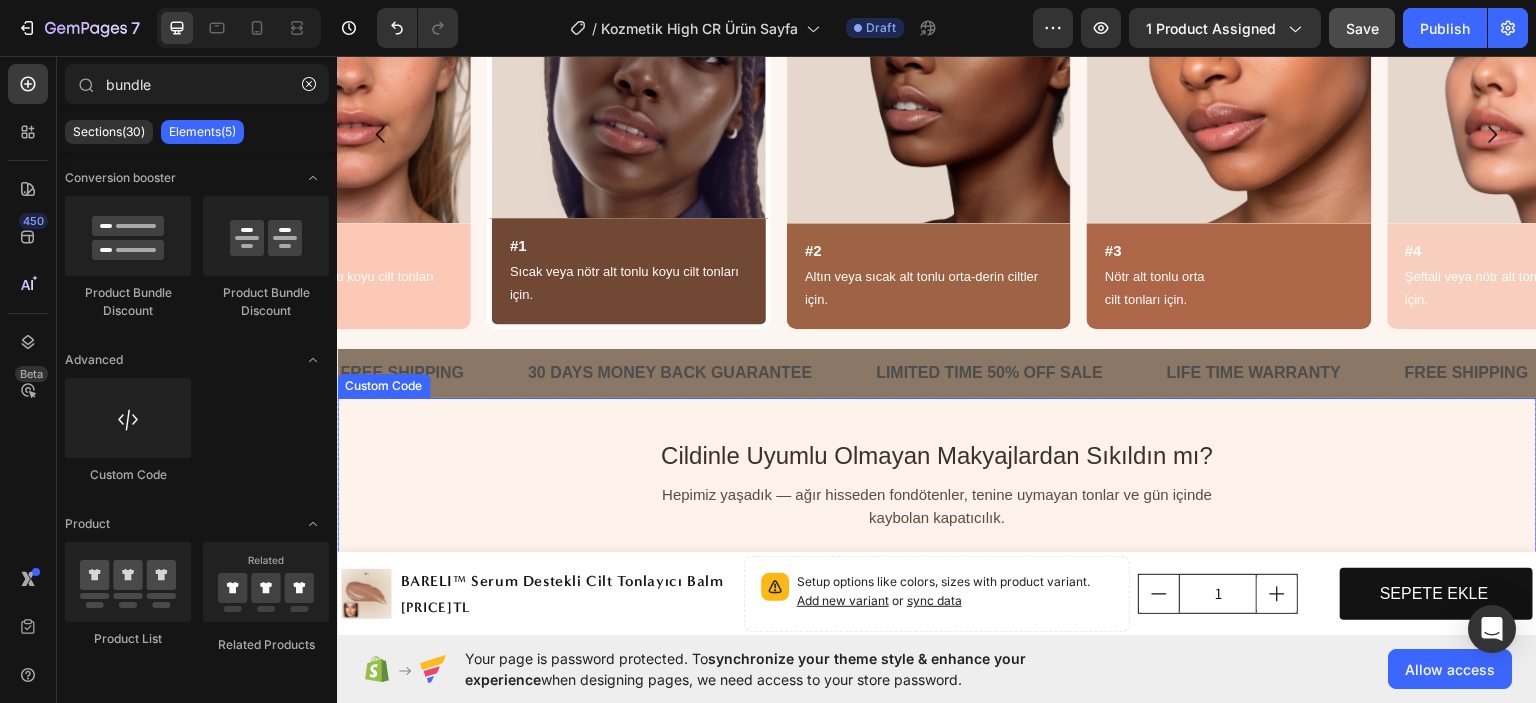 scroll, scrollTop: 1724, scrollLeft: 0, axis: vertical 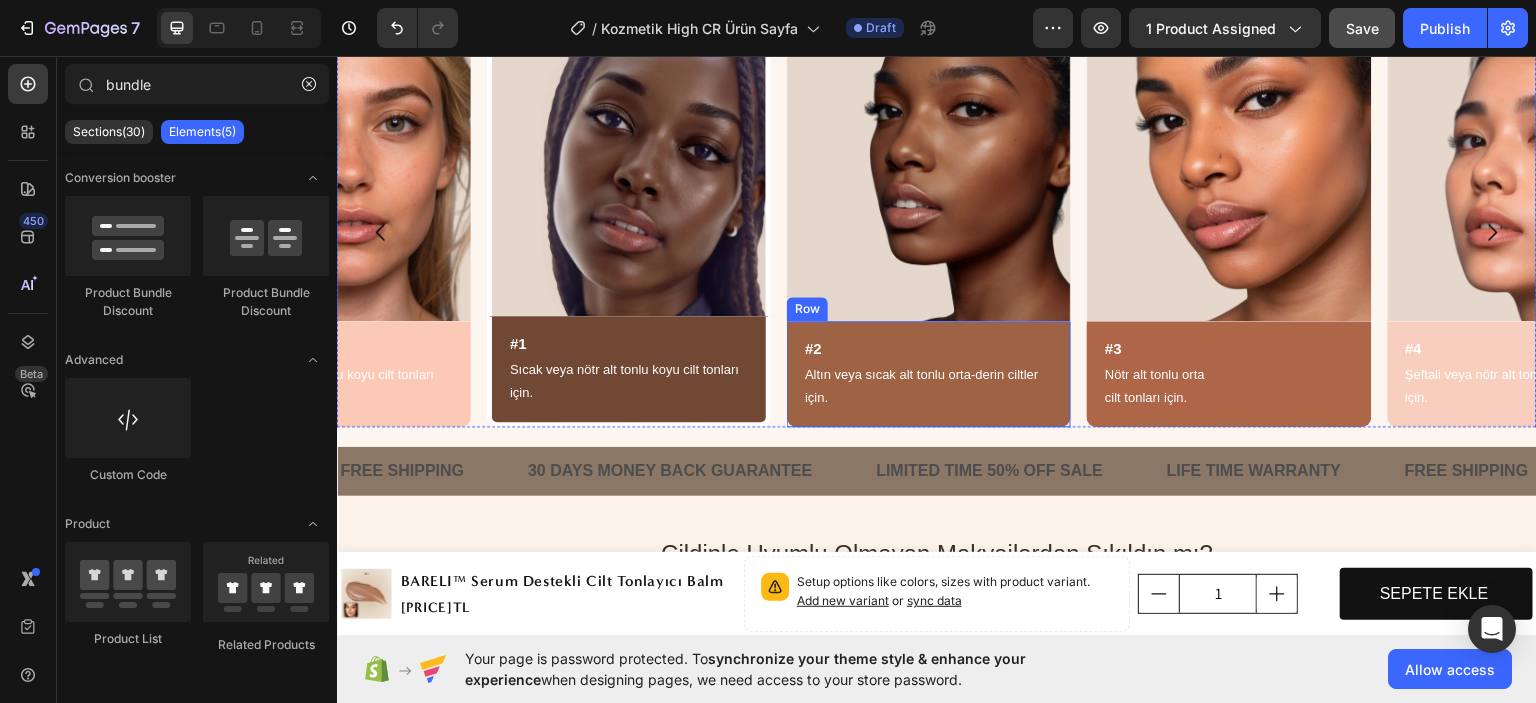 click on "#2 Heading Altın veya sıcak alt tonlu orta-derin ciltler için. Text Block Row" at bounding box center (929, 373) 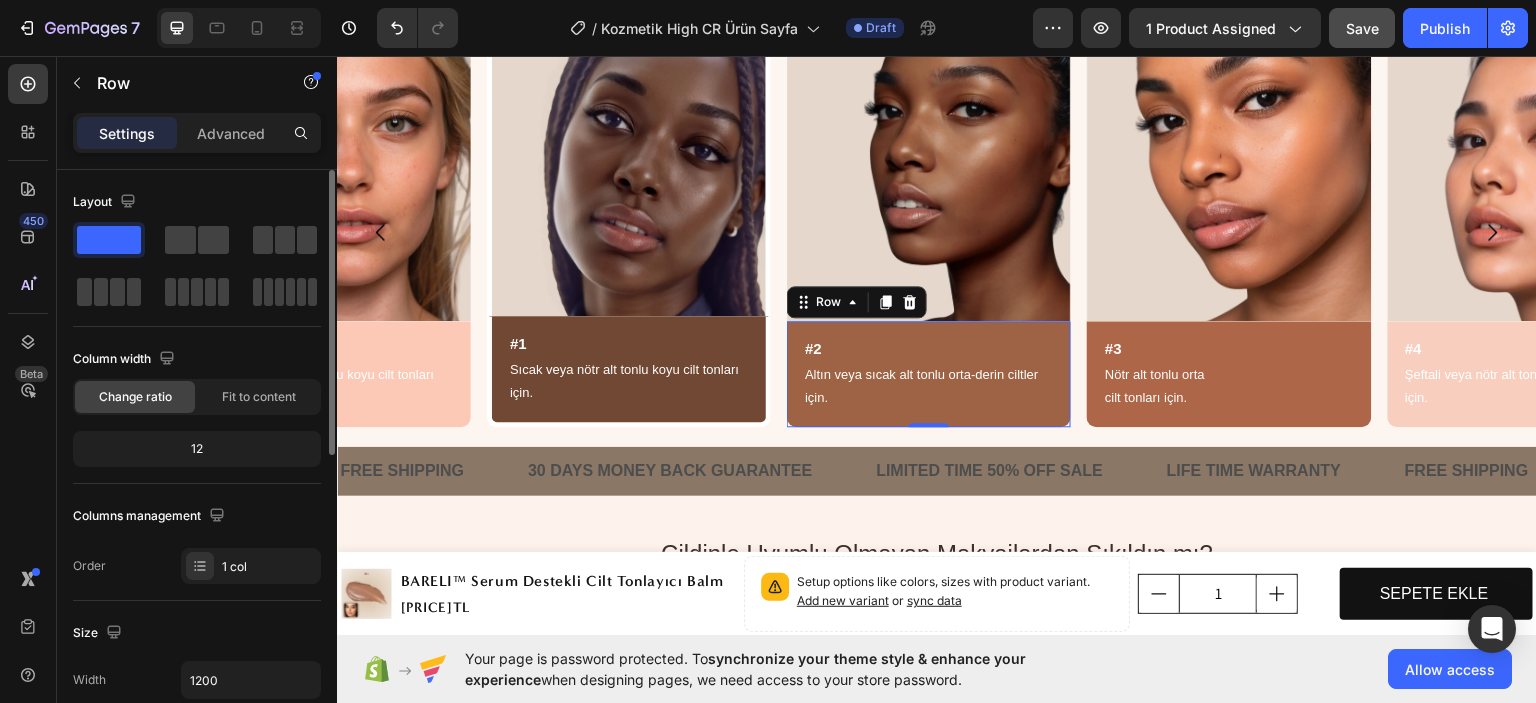 scroll, scrollTop: 200, scrollLeft: 0, axis: vertical 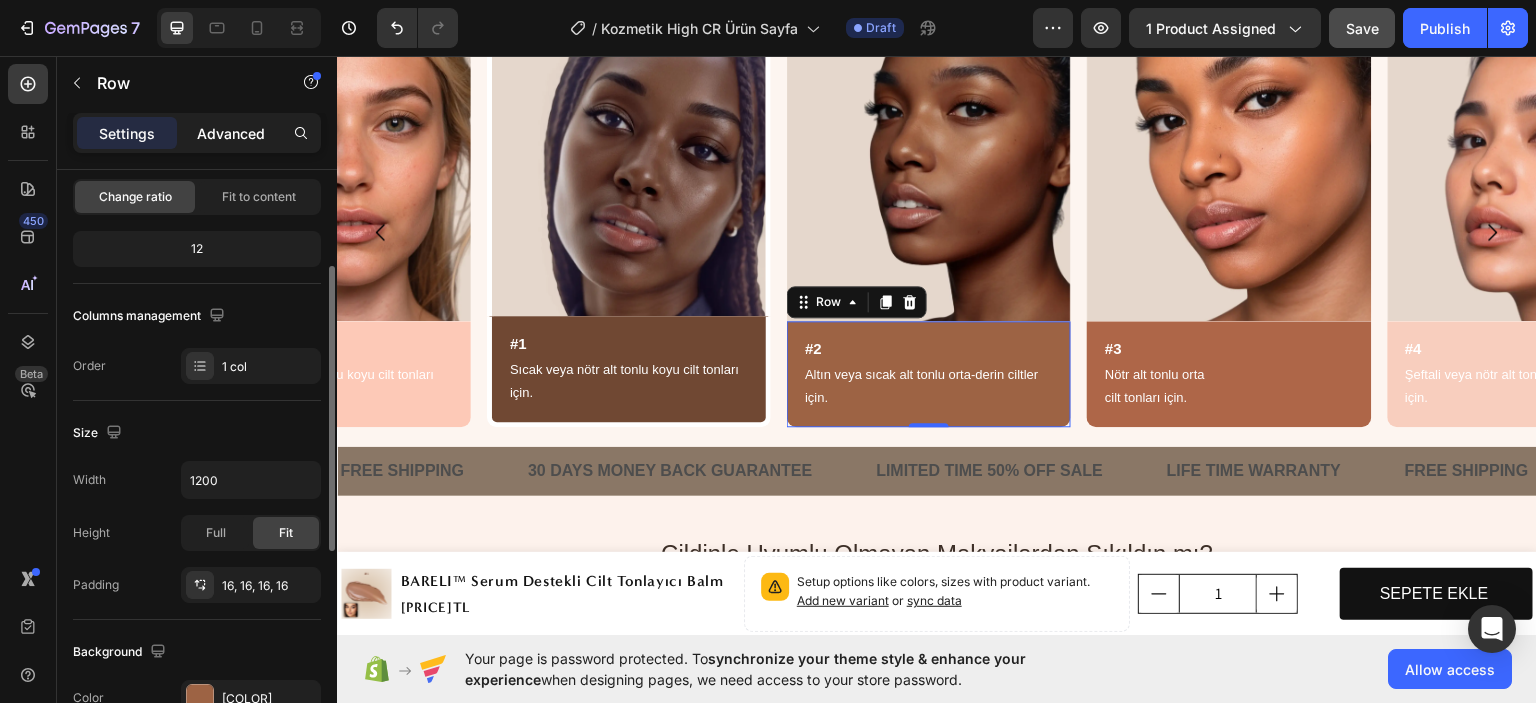 click on "Advanced" 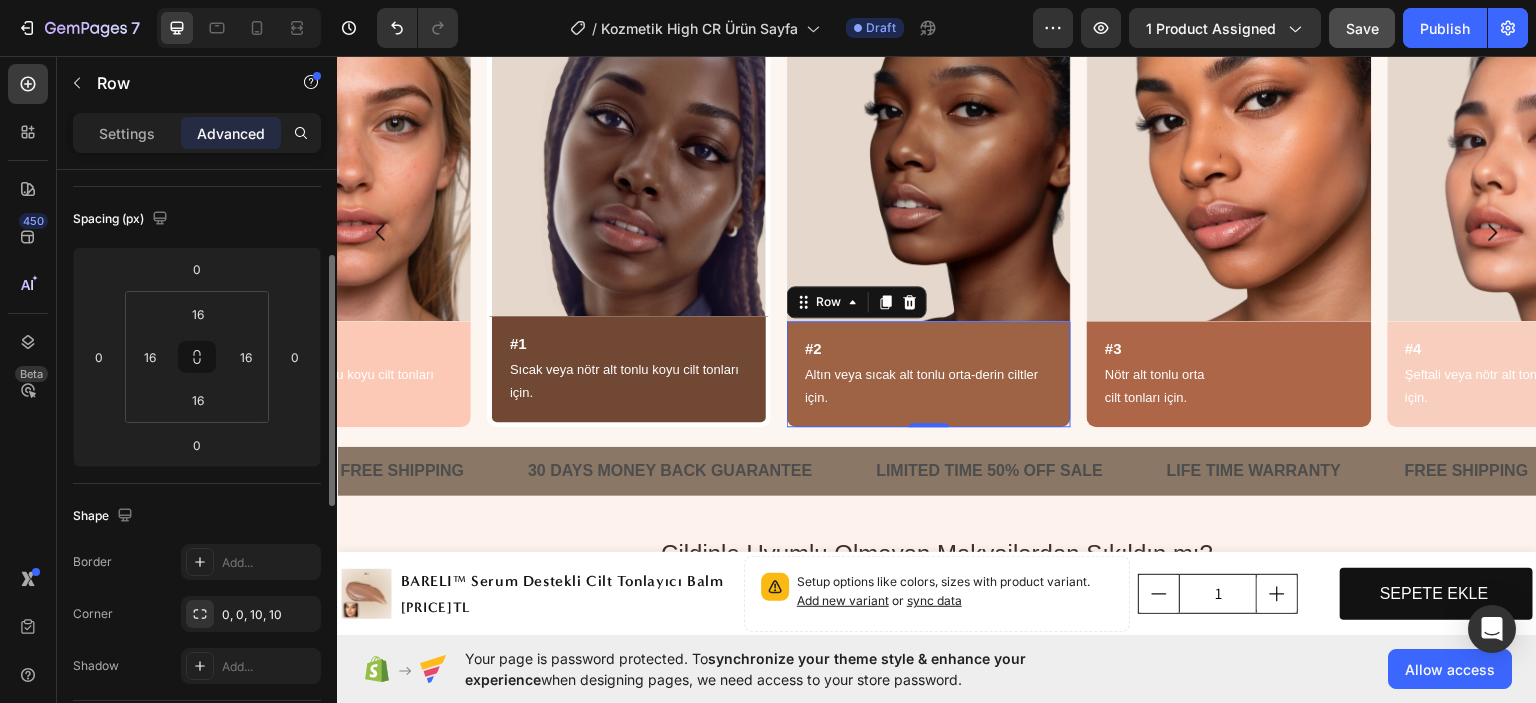 scroll, scrollTop: 400, scrollLeft: 0, axis: vertical 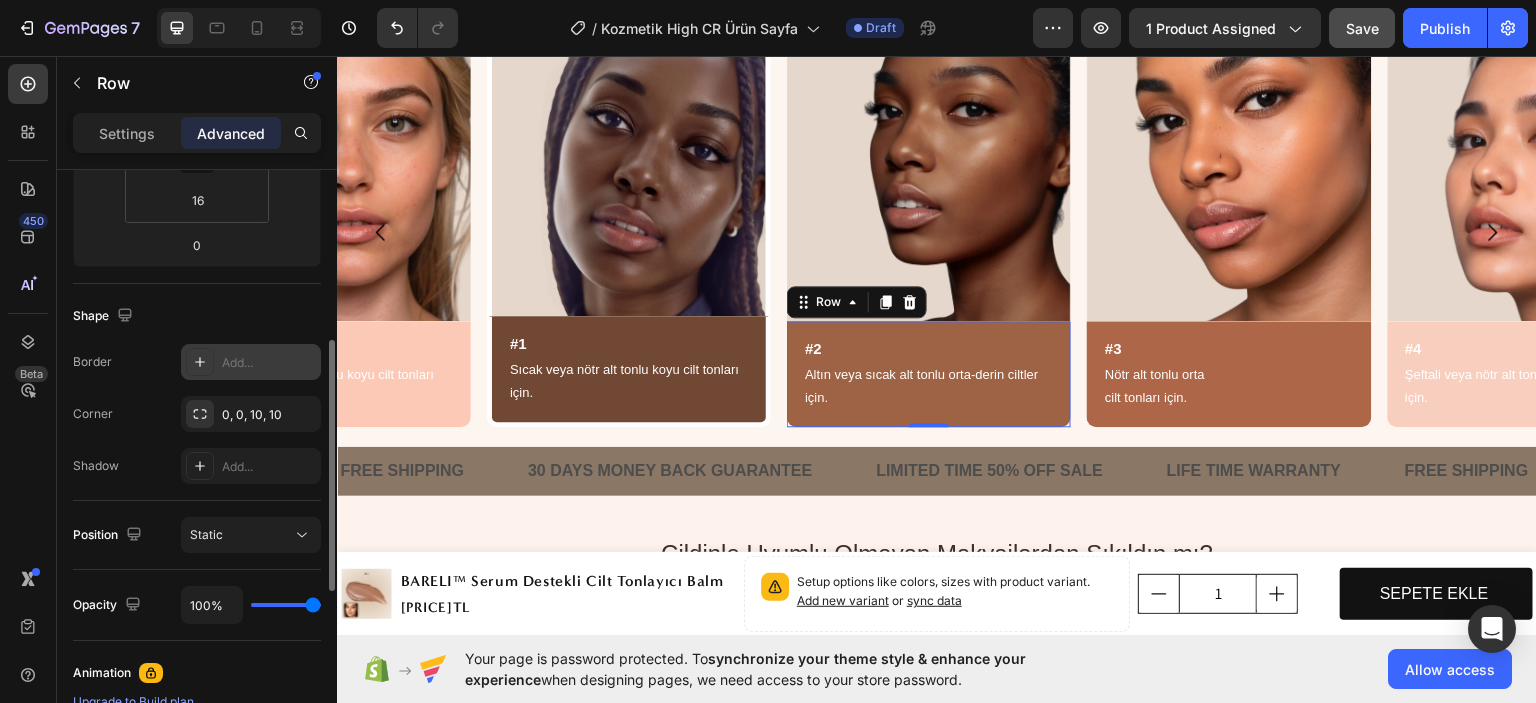 click on "Add..." at bounding box center [251, 362] 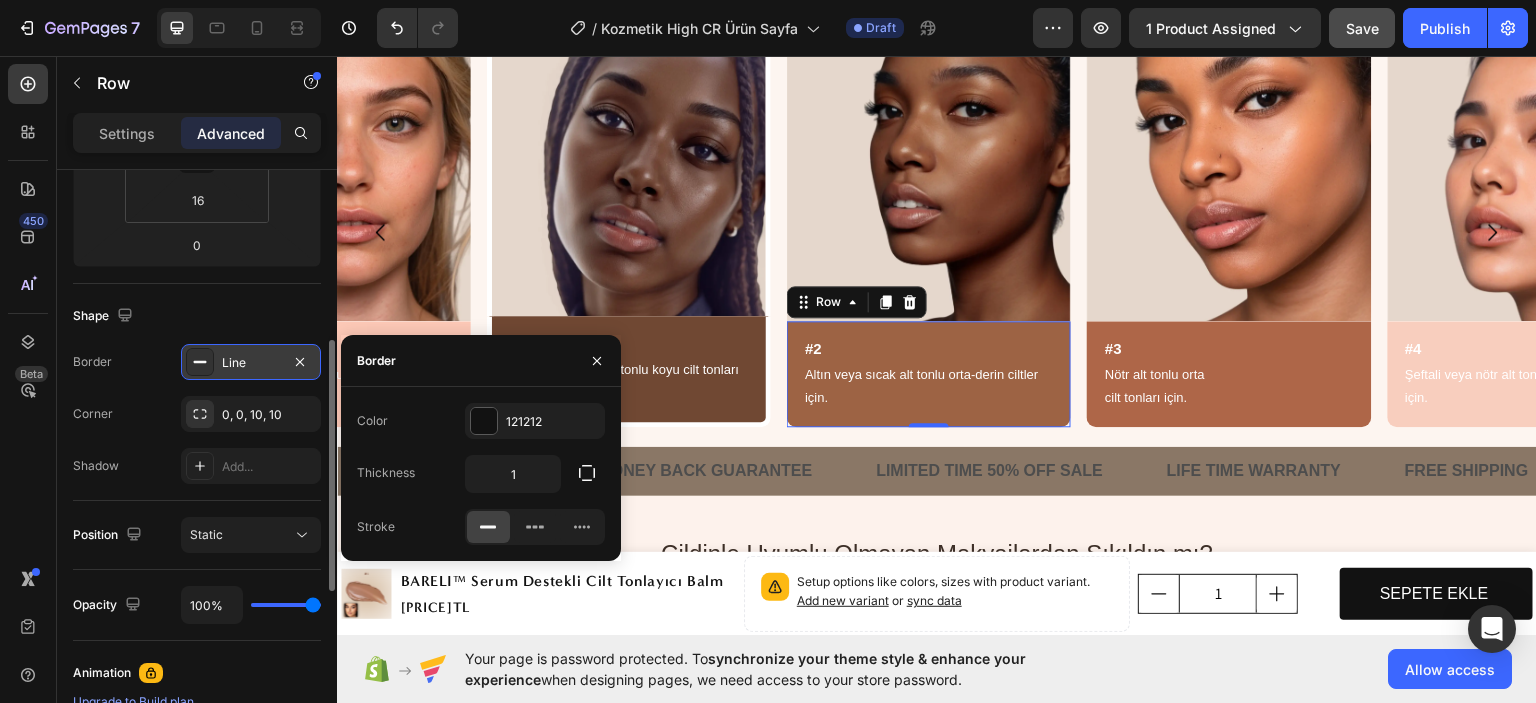 scroll, scrollTop: 1724, scrollLeft: 0, axis: vertical 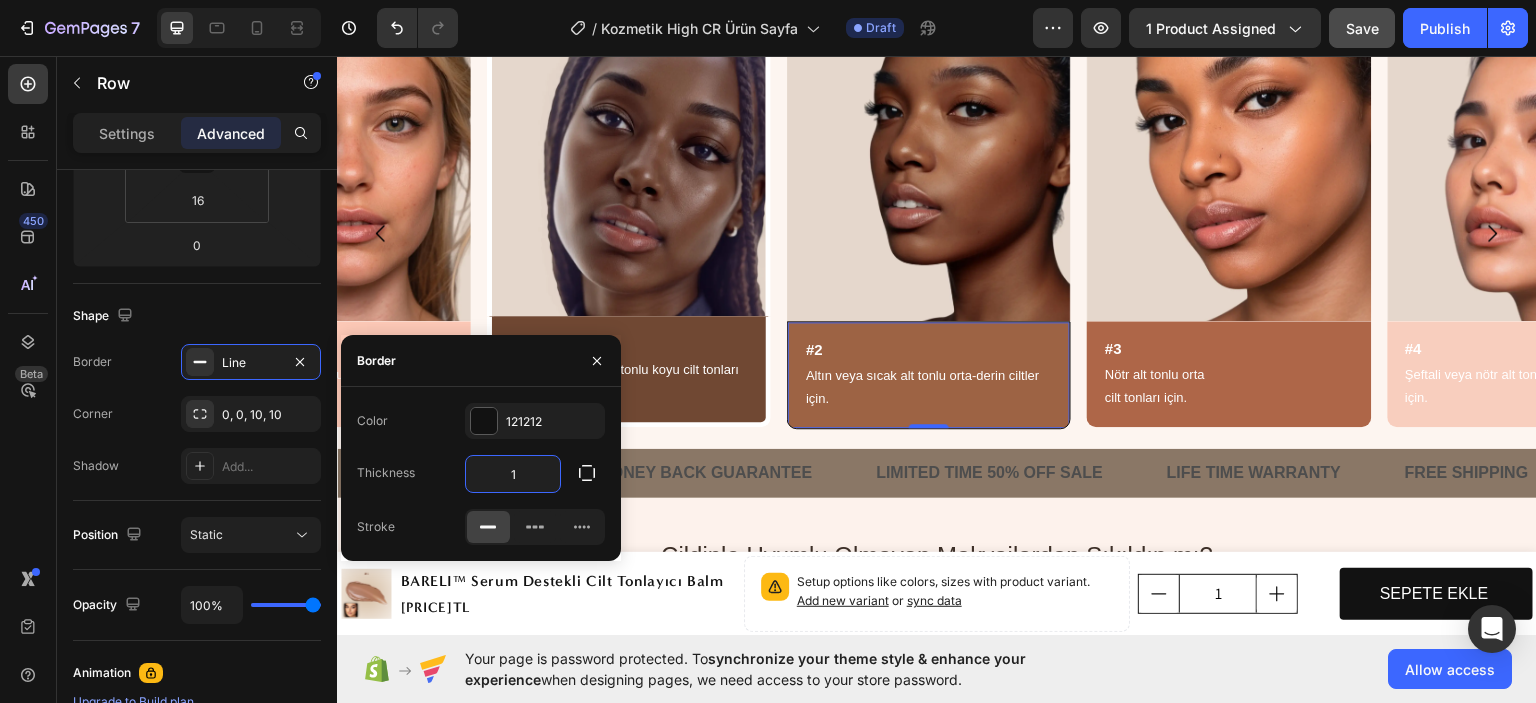 click on "1" at bounding box center [513, 474] 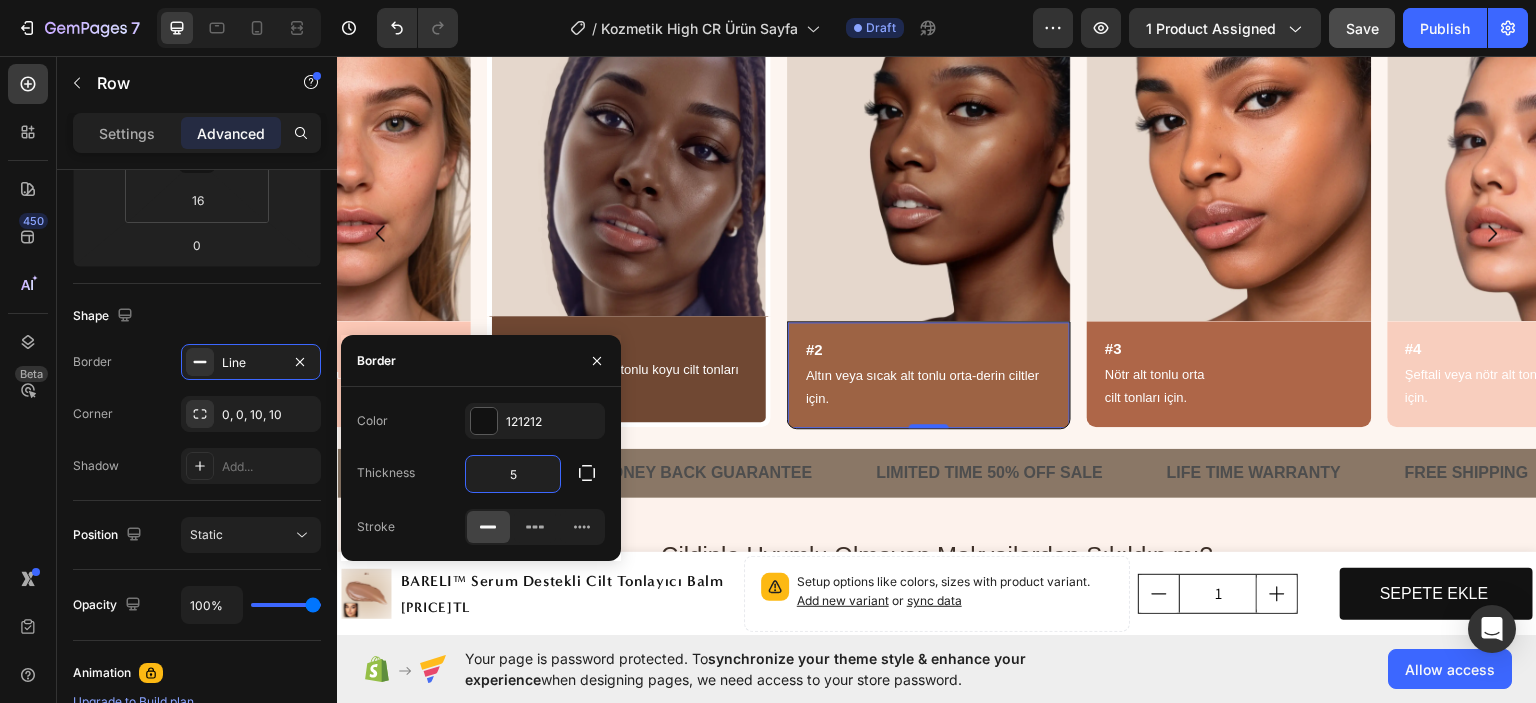 scroll, scrollTop: 1728, scrollLeft: 0, axis: vertical 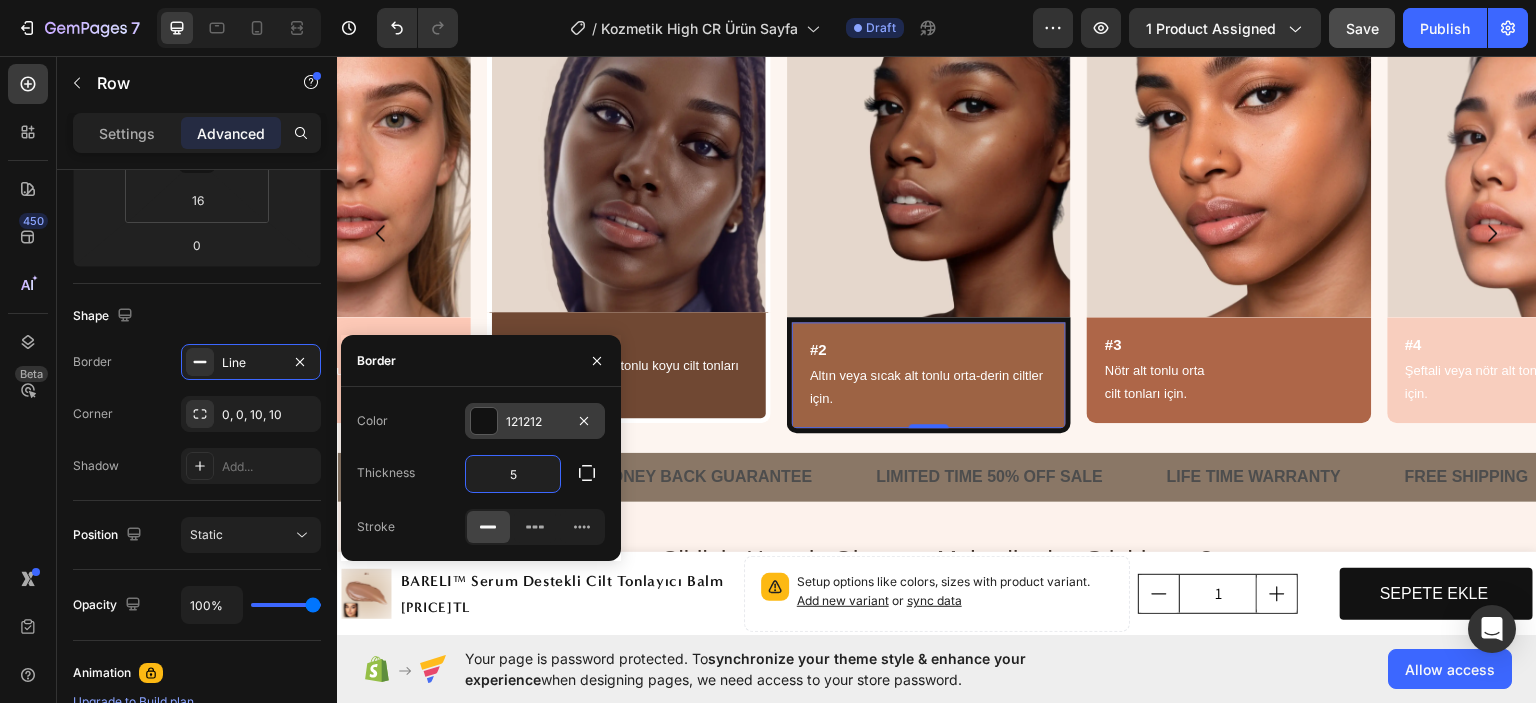 click on "121212" at bounding box center [535, 422] 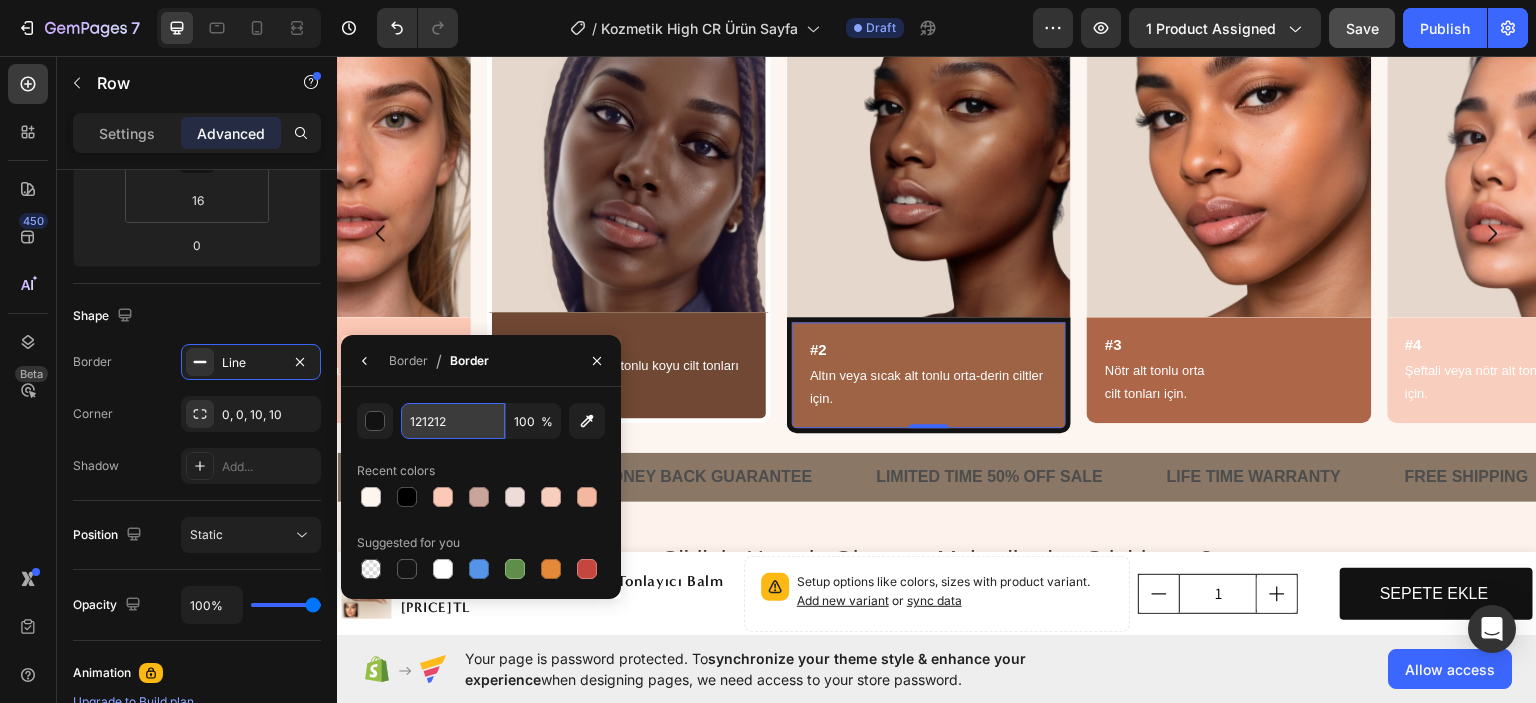 click on "121212" at bounding box center (453, 421) 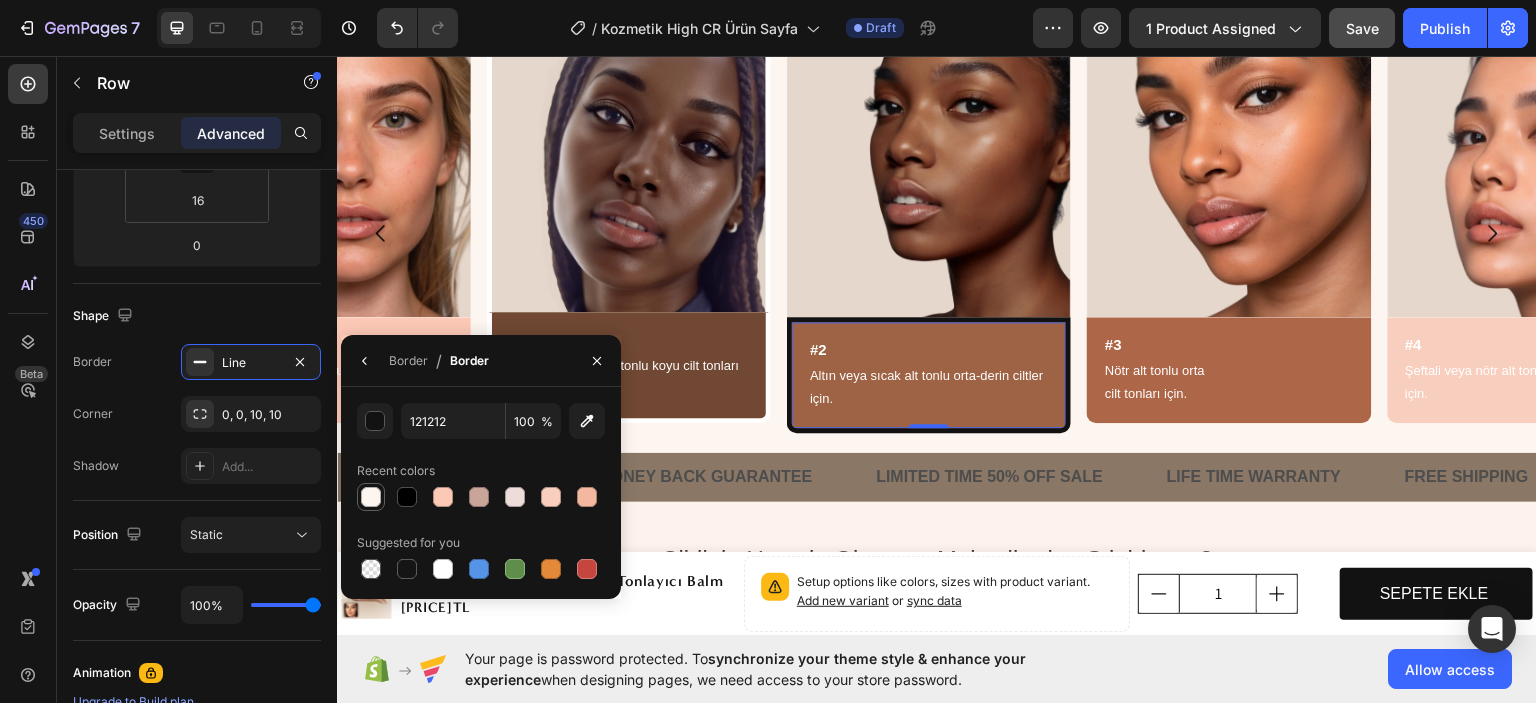 click at bounding box center (371, 497) 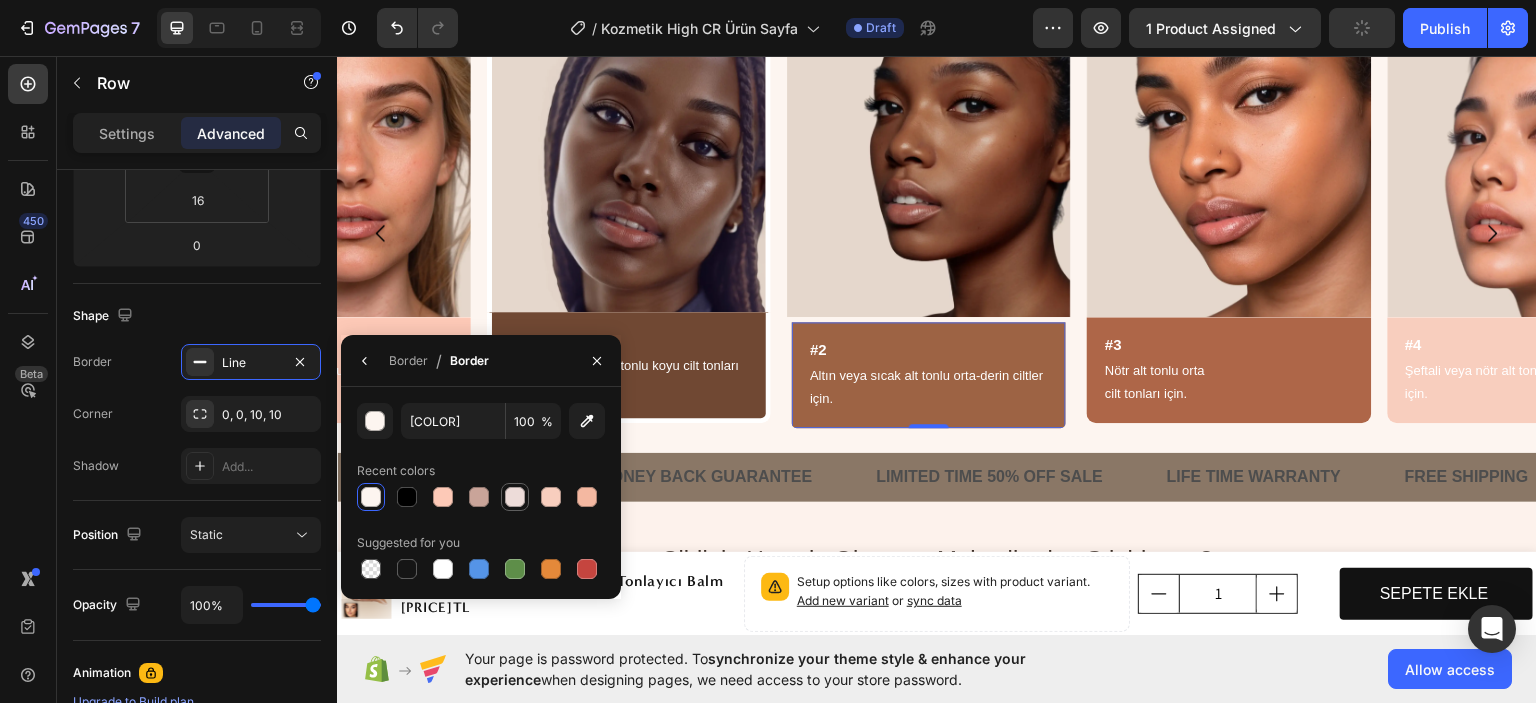 click at bounding box center (515, 497) 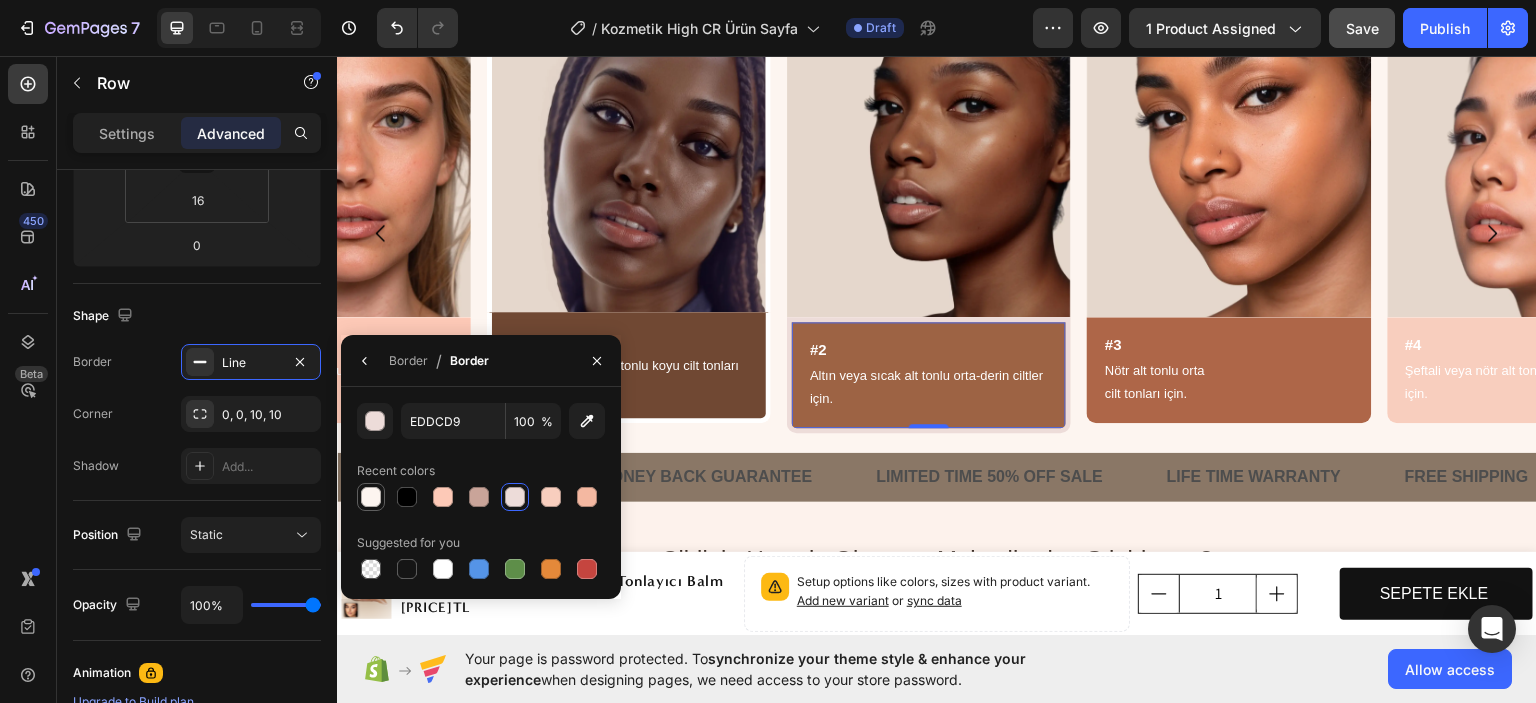 click at bounding box center (371, 497) 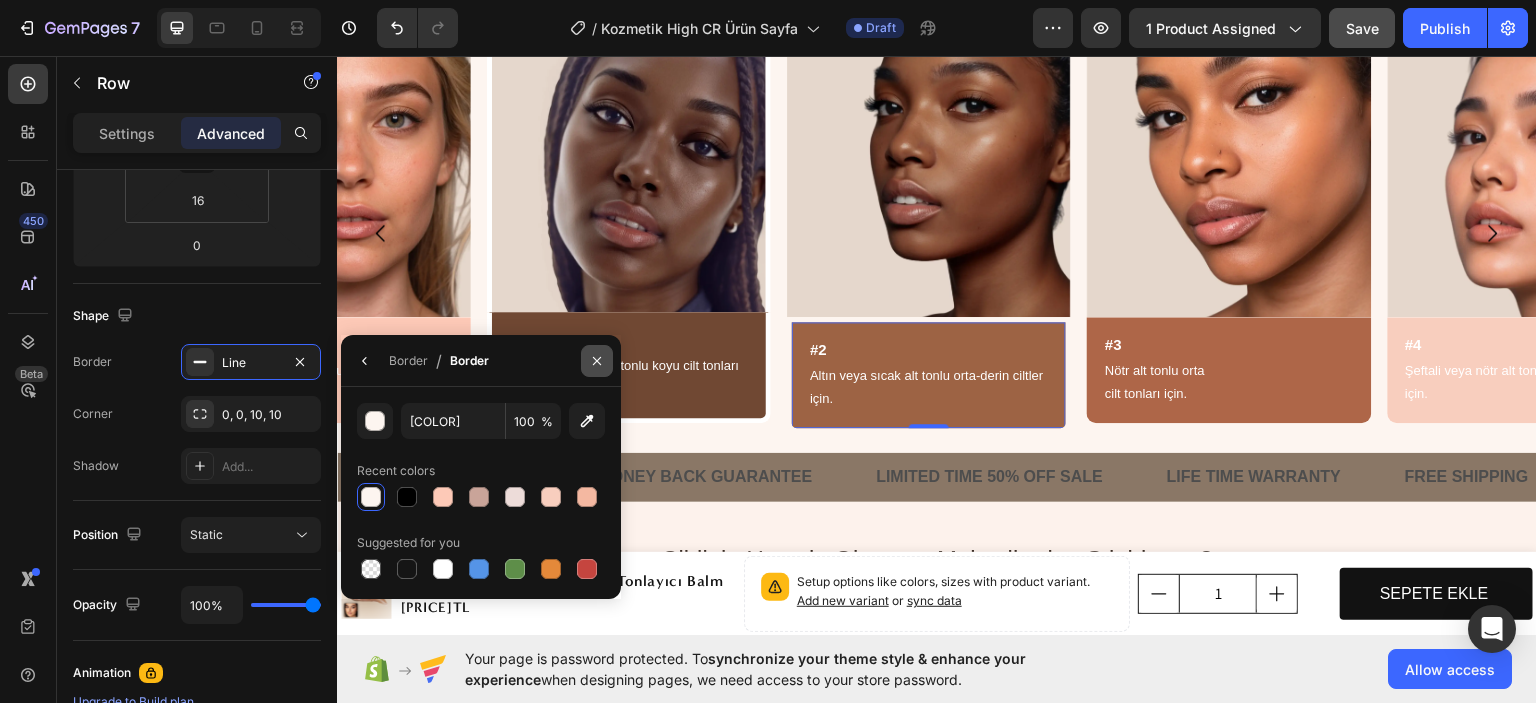 click at bounding box center (597, 361) 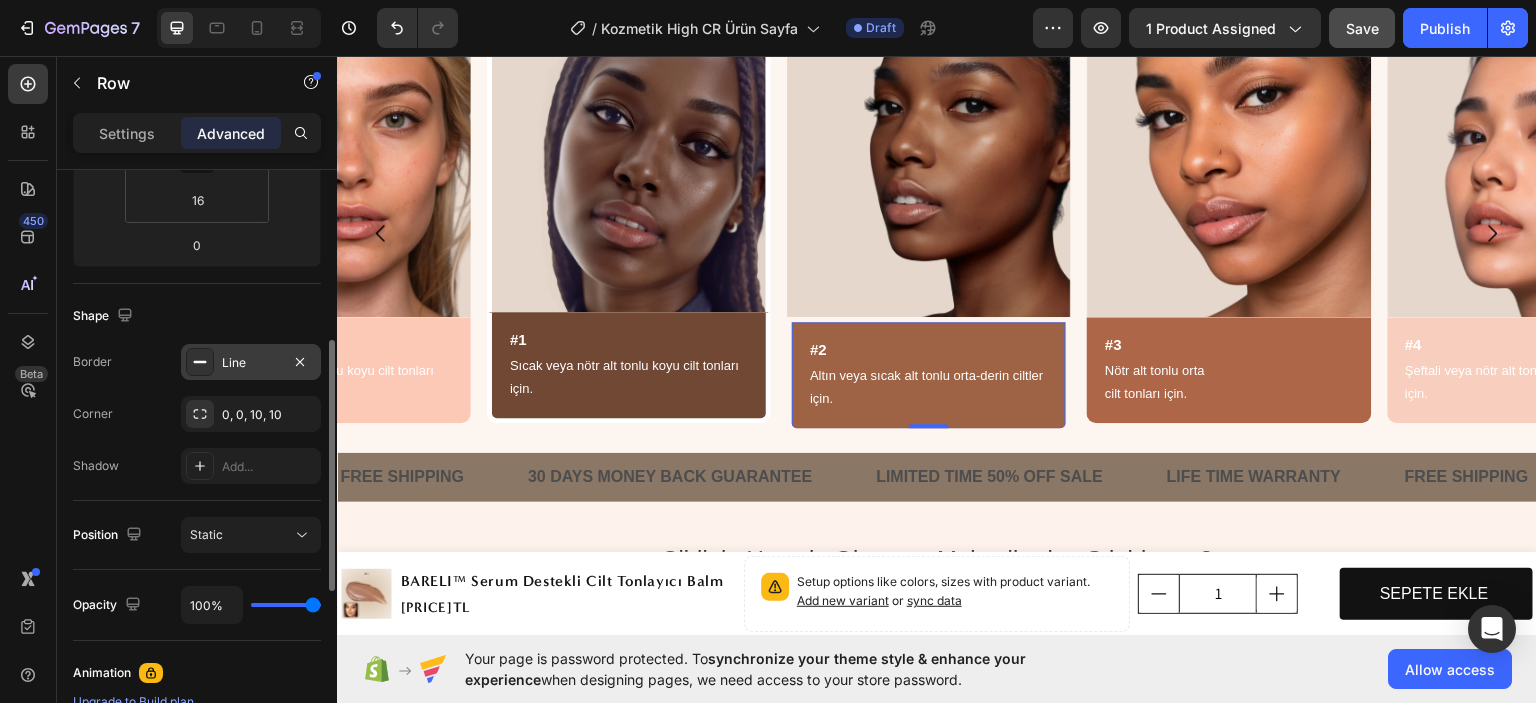 click on "Line" at bounding box center [251, 363] 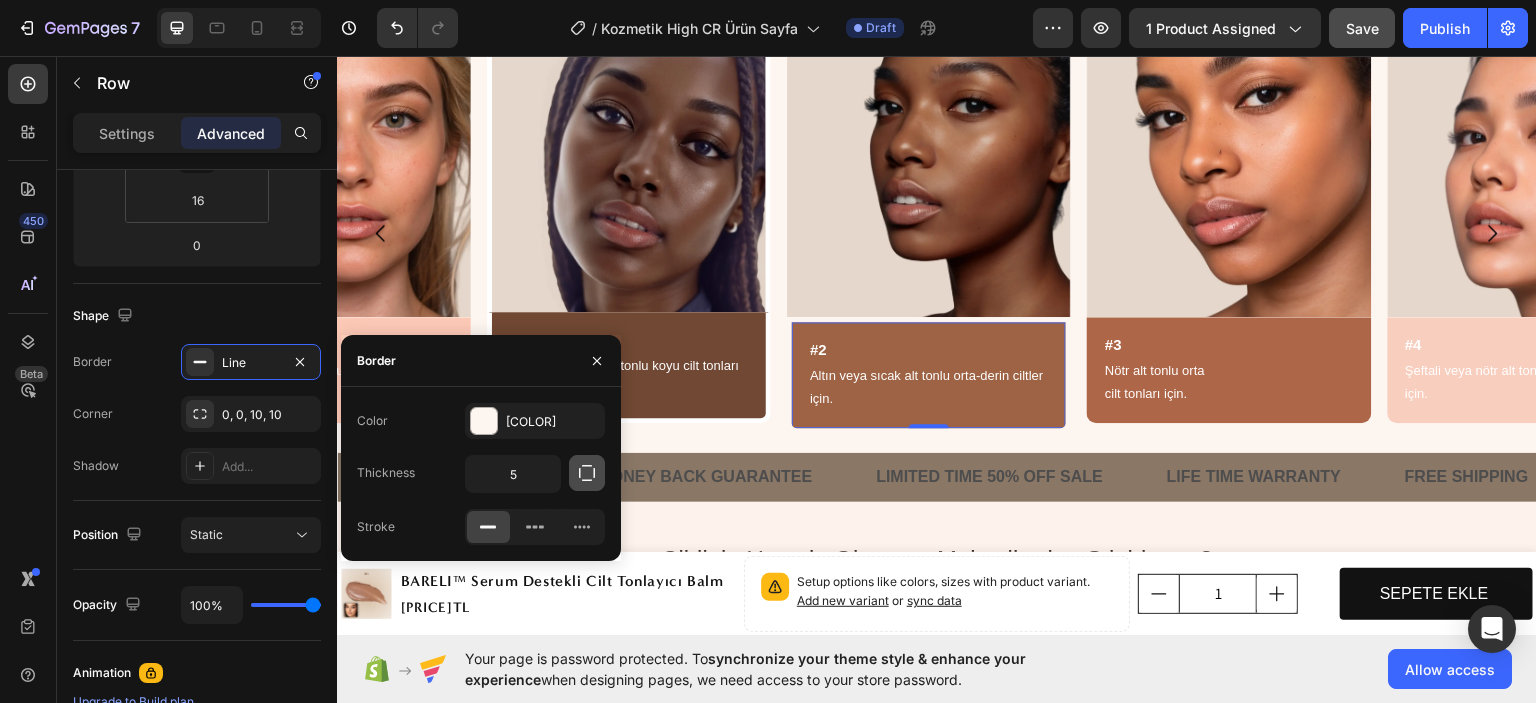 click 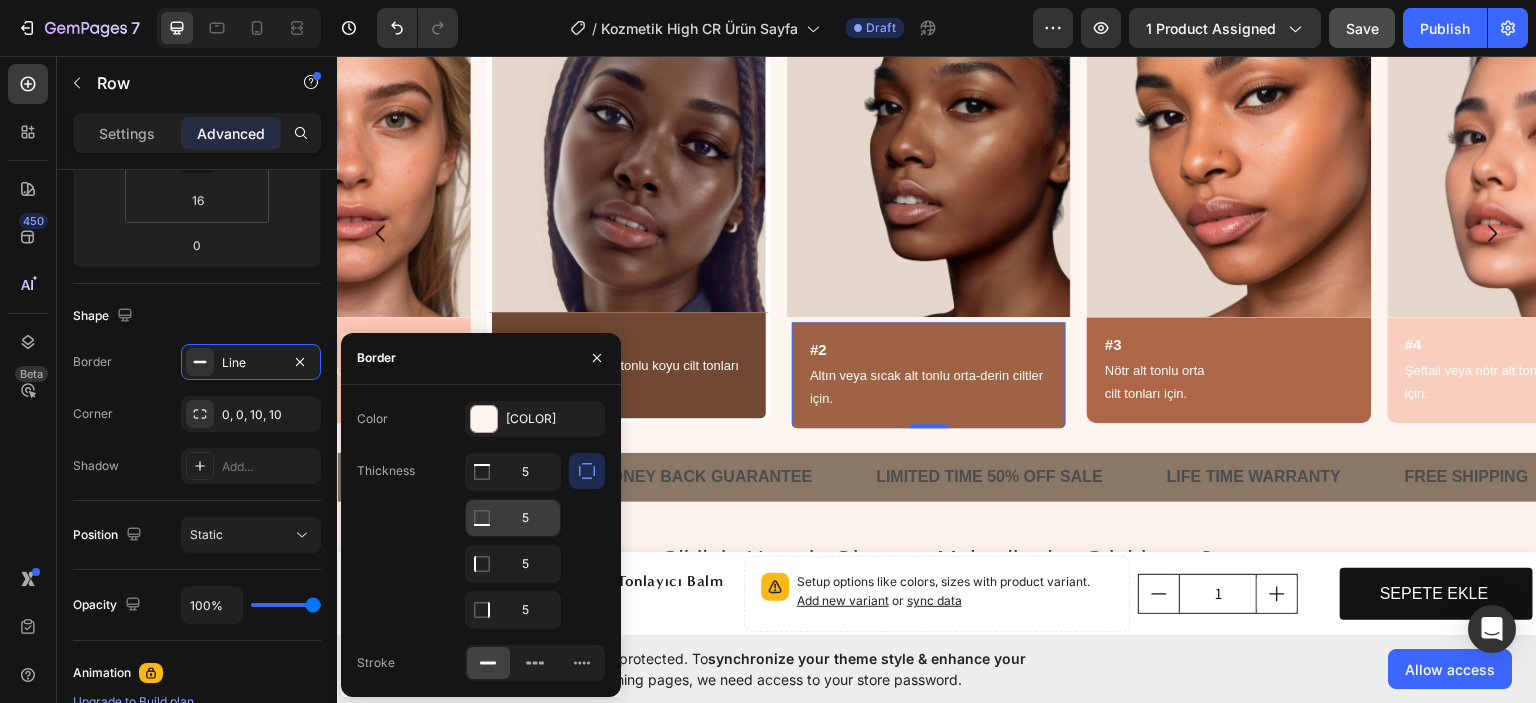 click on "5" at bounding box center [513, 472] 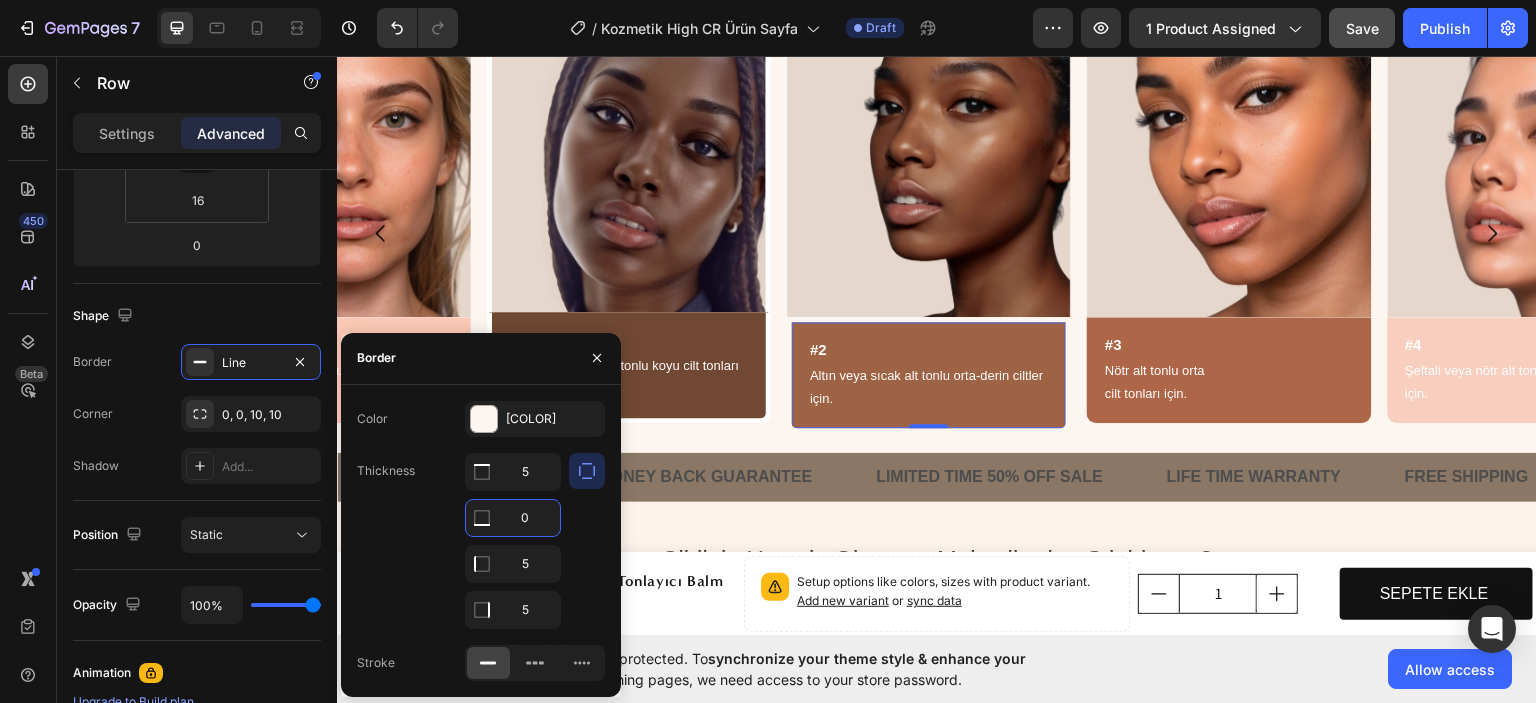 scroll, scrollTop: 1726, scrollLeft: 0, axis: vertical 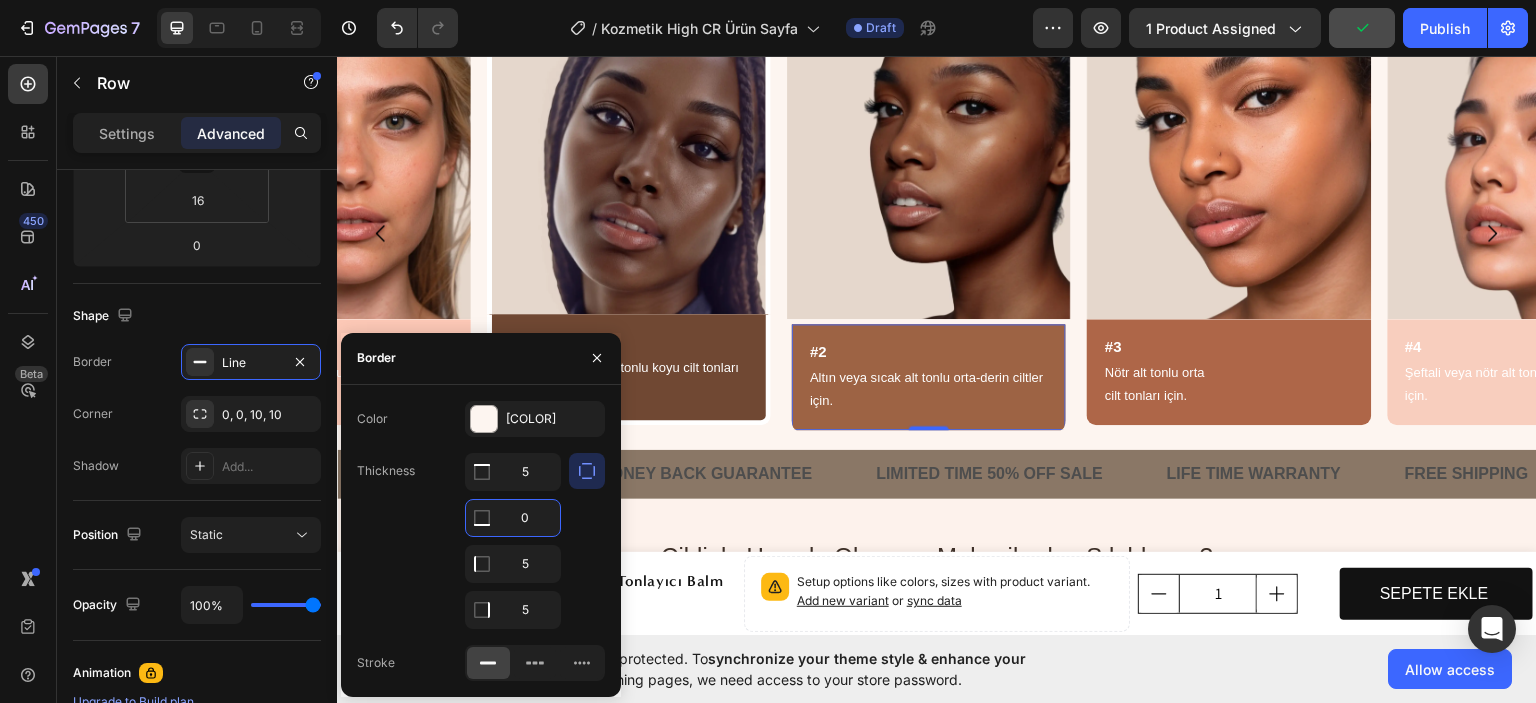 click on "0" at bounding box center (513, 518) 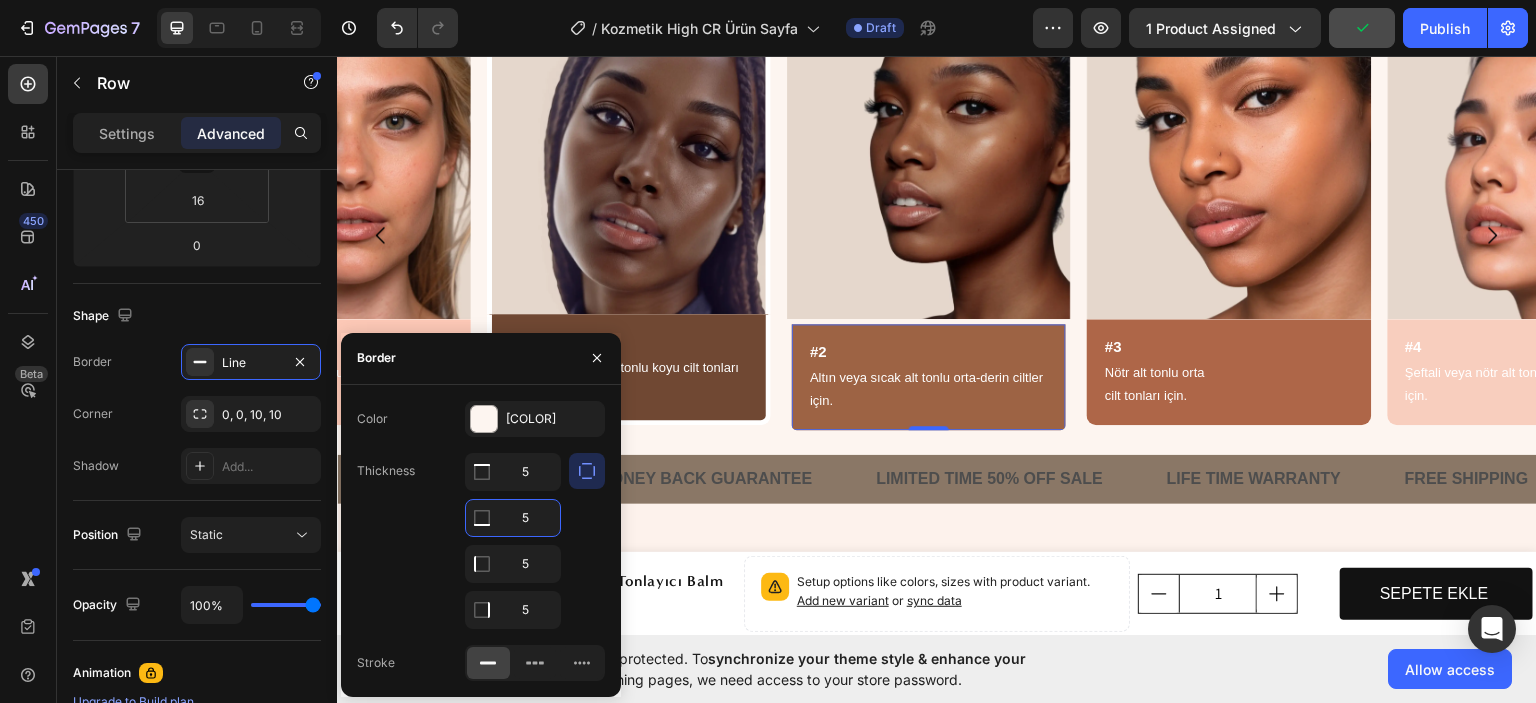scroll, scrollTop: 1728, scrollLeft: 0, axis: vertical 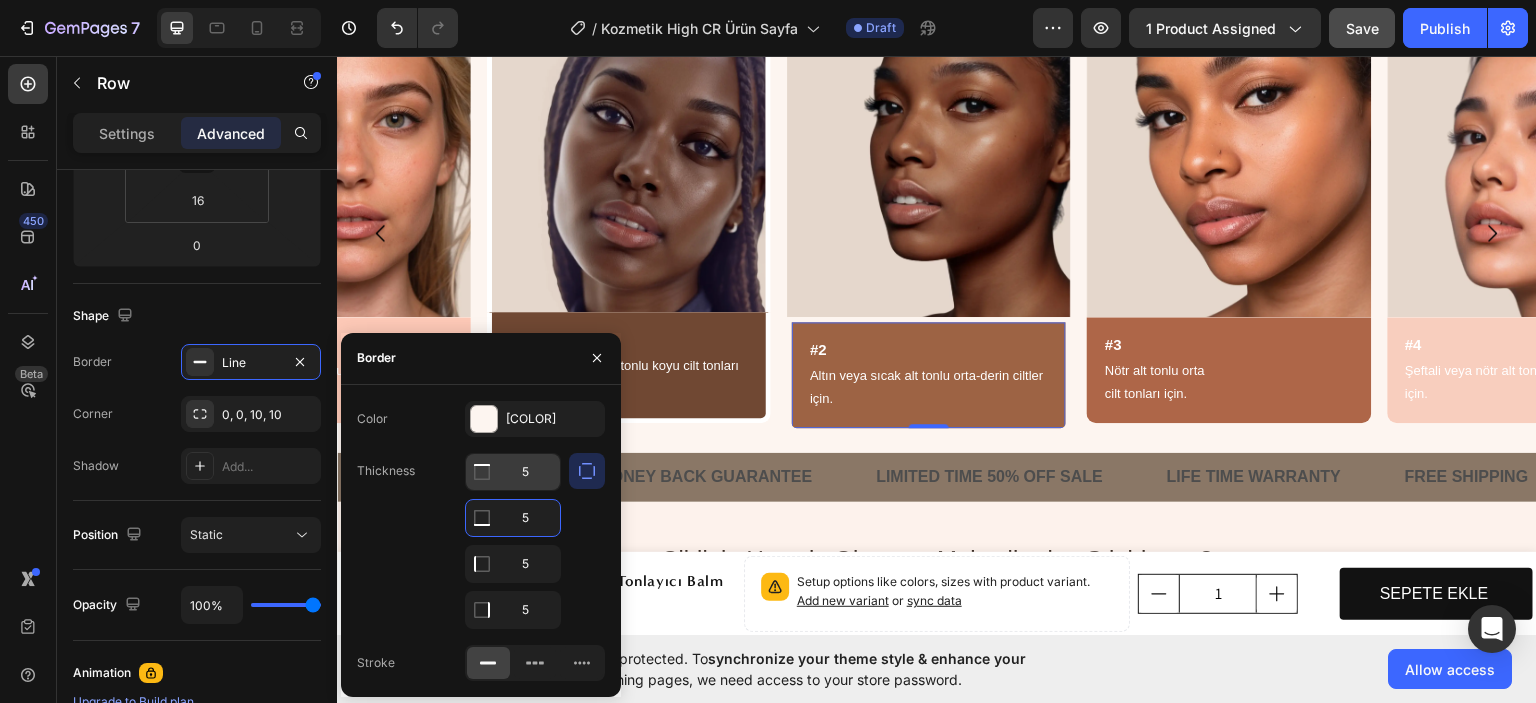 click on "5" at bounding box center (513, 472) 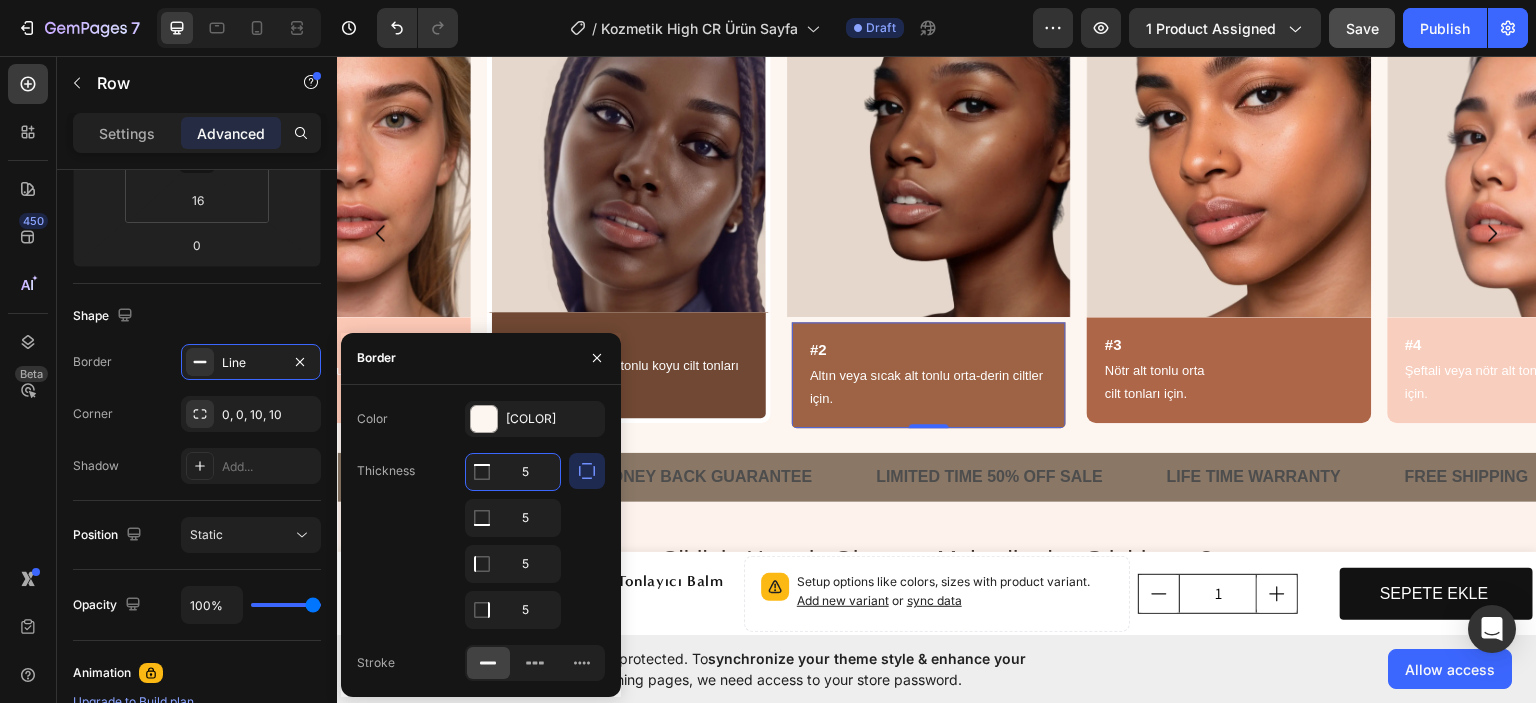 type on "0" 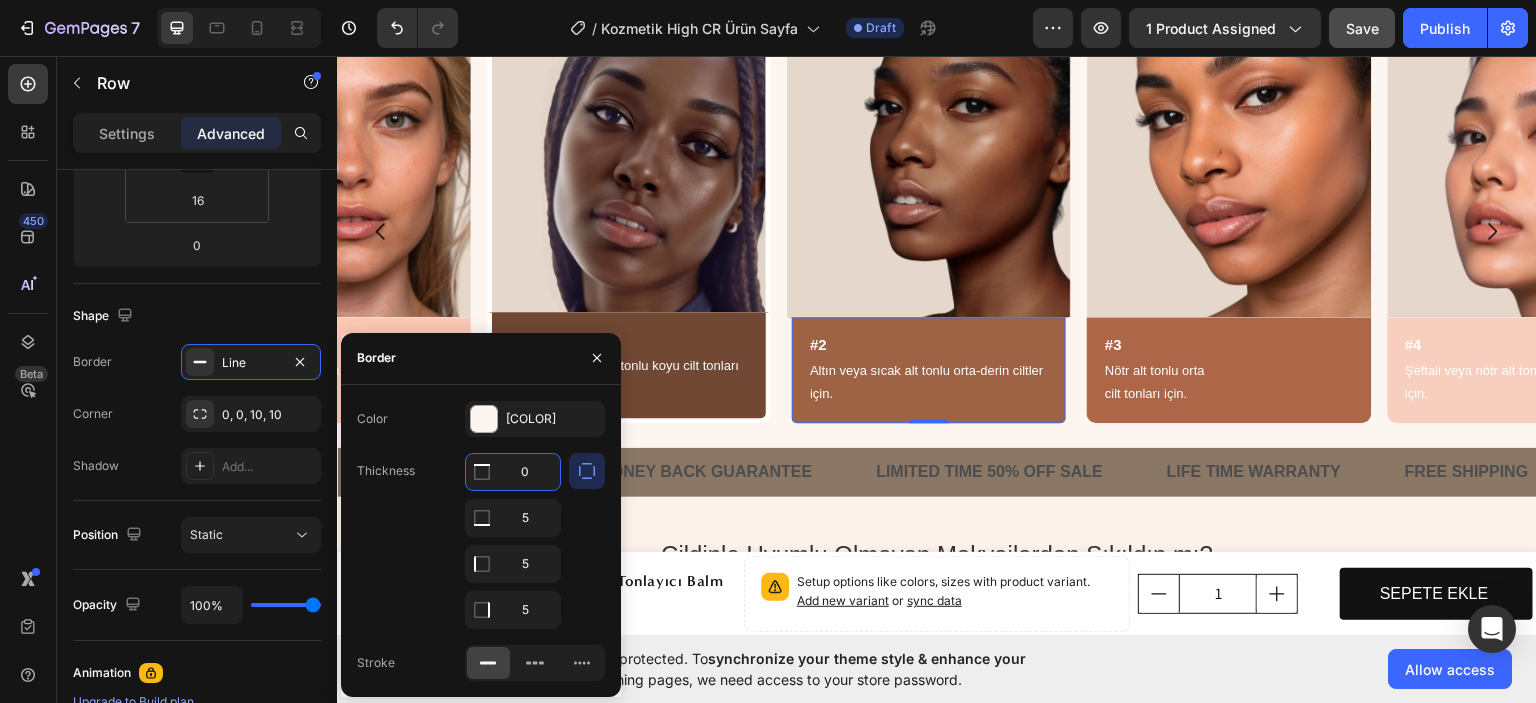 scroll, scrollTop: 1726, scrollLeft: 0, axis: vertical 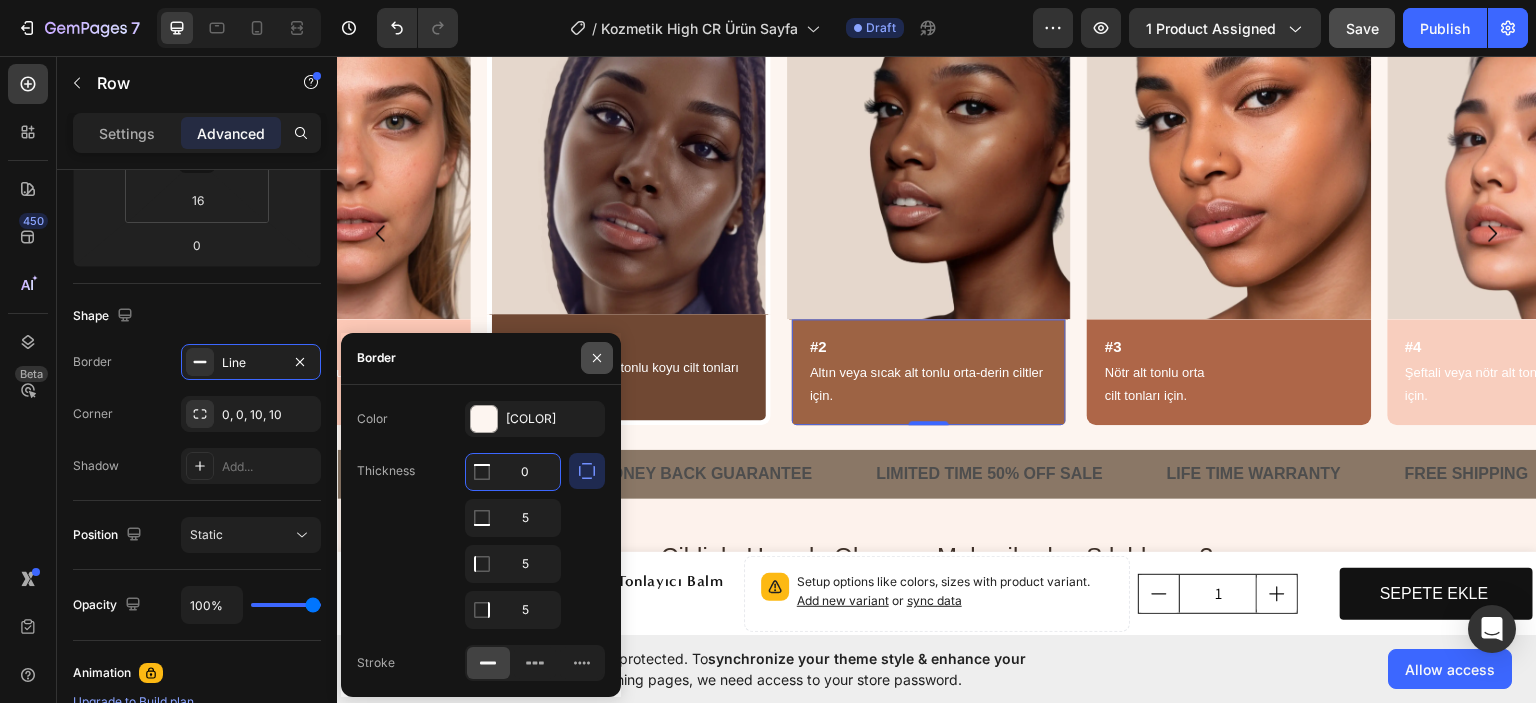 click at bounding box center (597, 358) 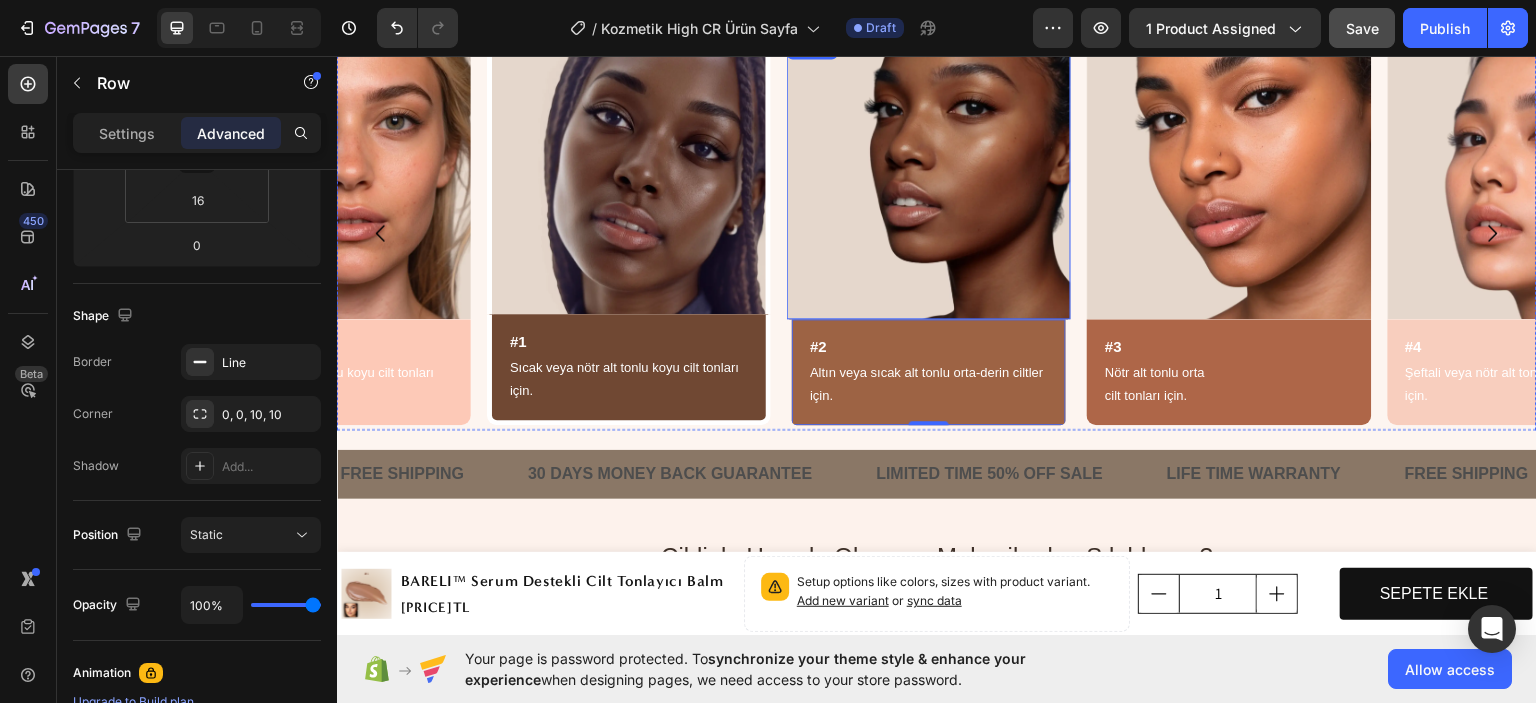 click at bounding box center [929, 176] 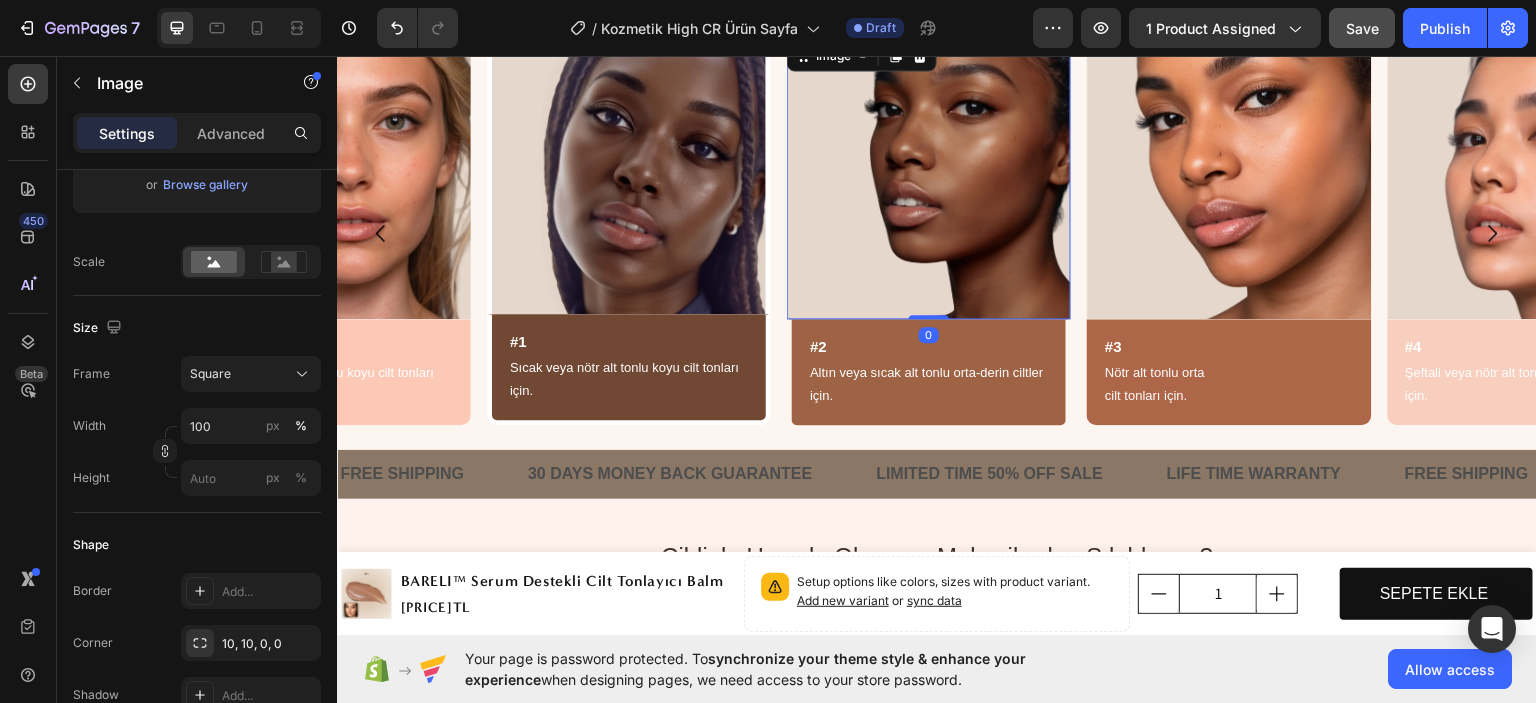 scroll, scrollTop: 0, scrollLeft: 0, axis: both 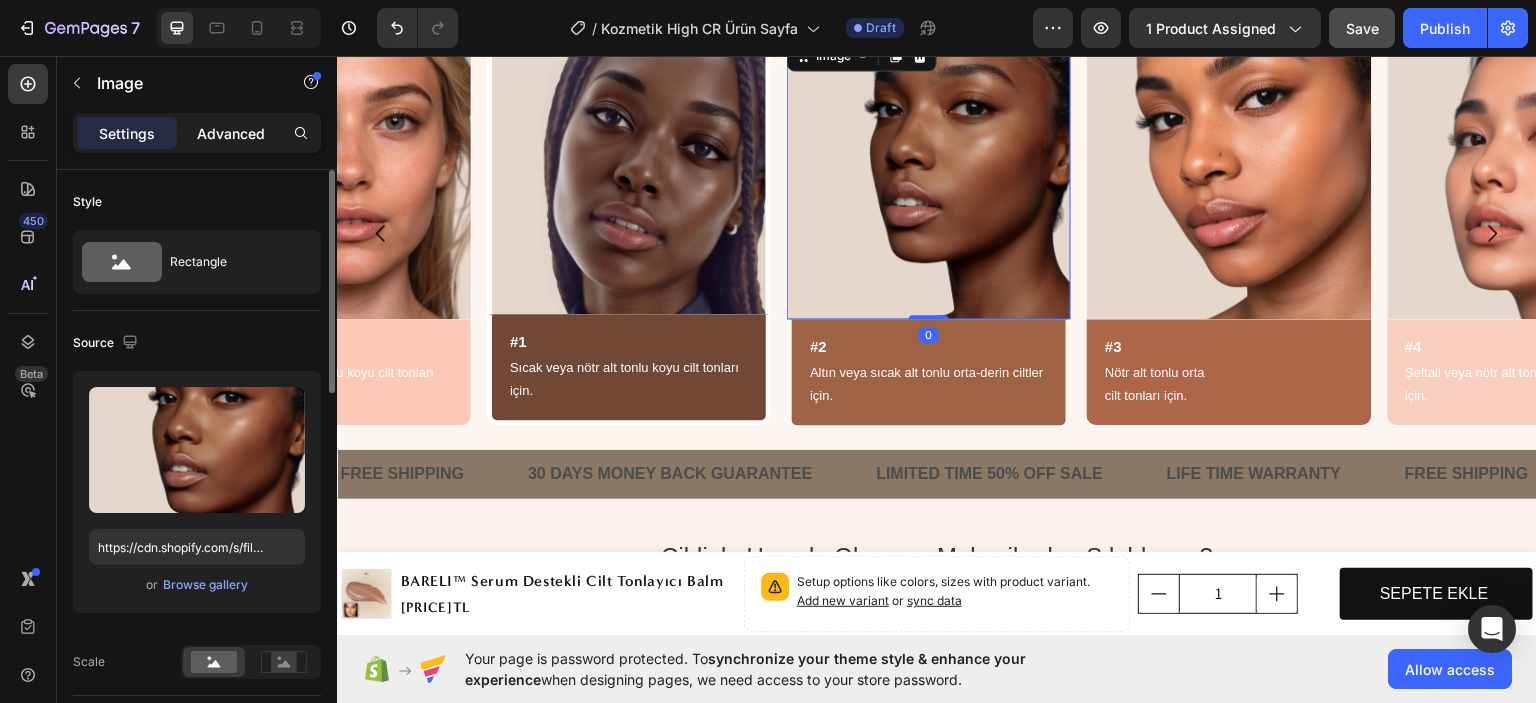 click on "Advanced" at bounding box center [231, 133] 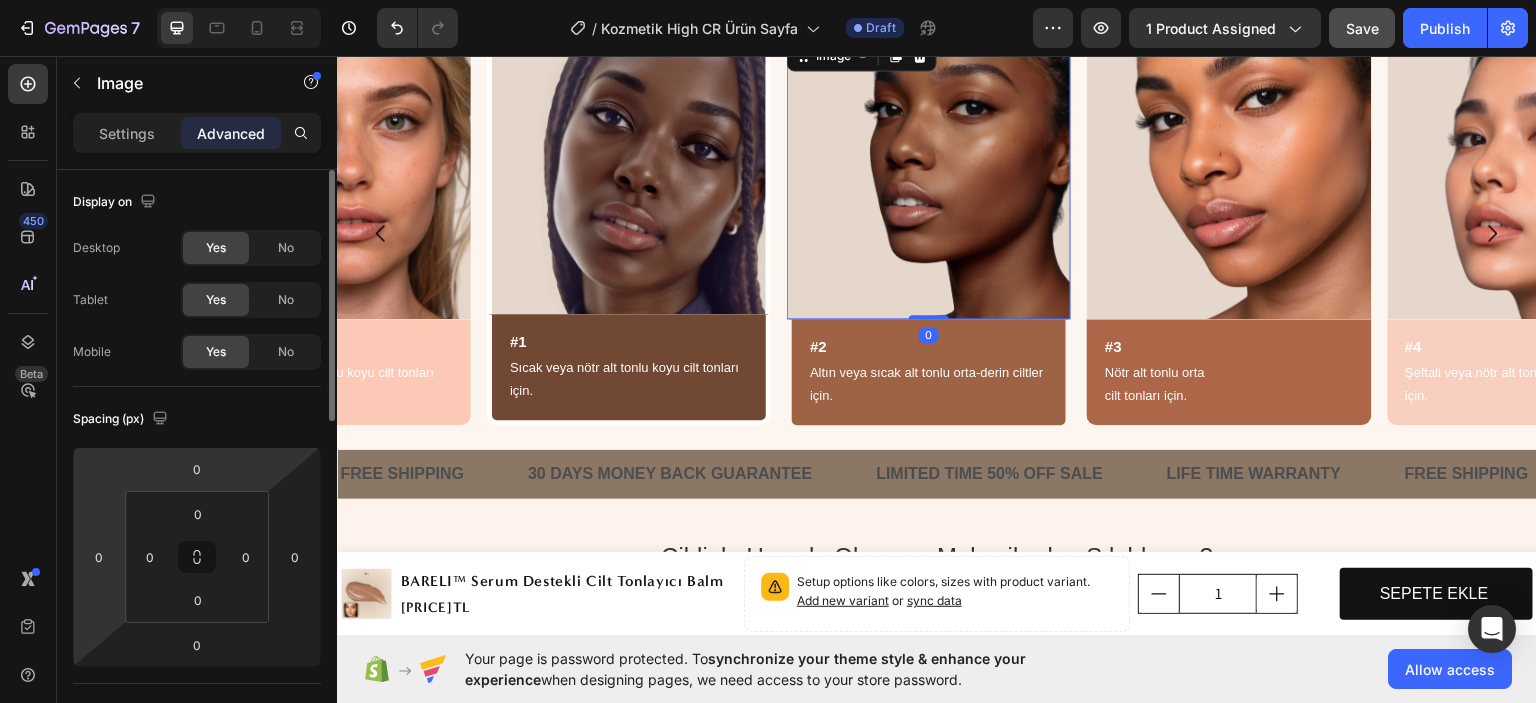 scroll, scrollTop: 300, scrollLeft: 0, axis: vertical 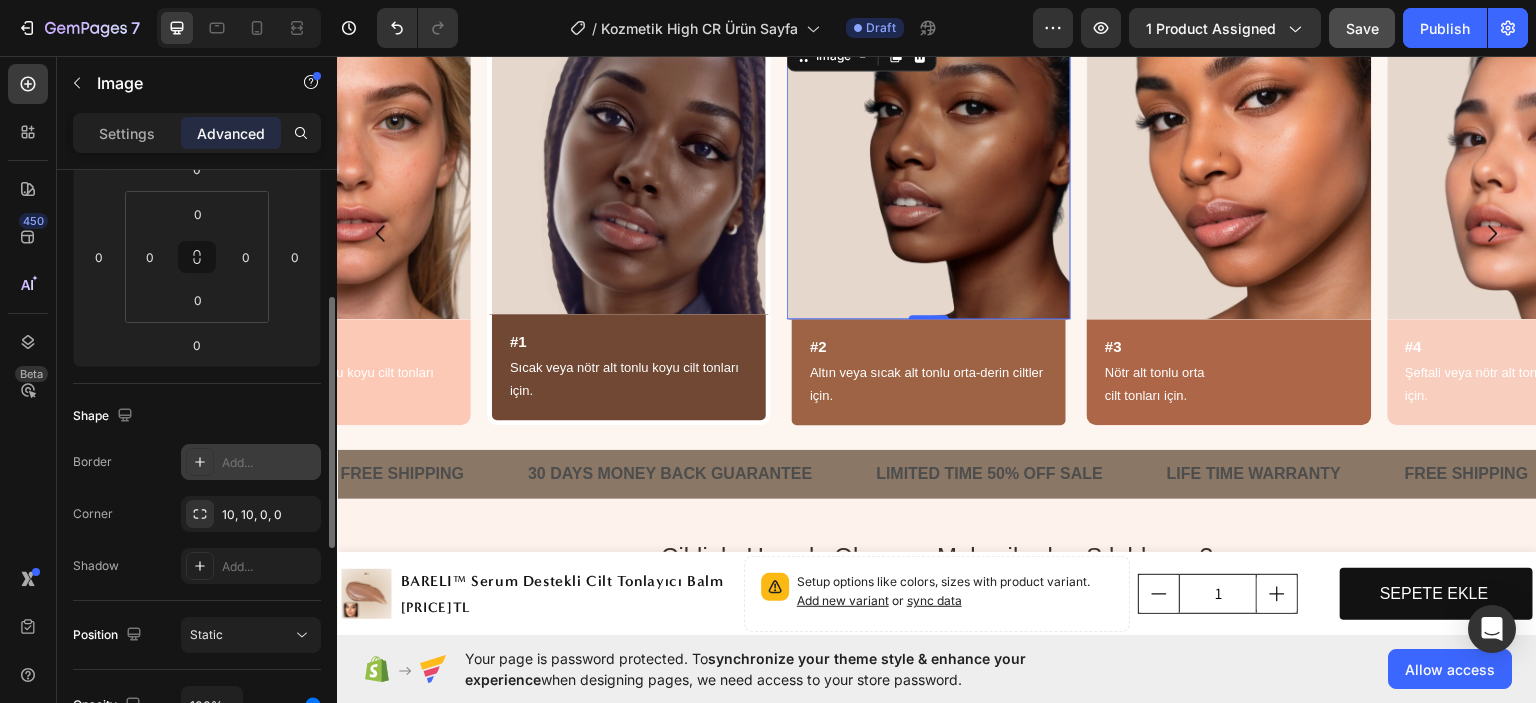 click on "Add..." at bounding box center (251, 462) 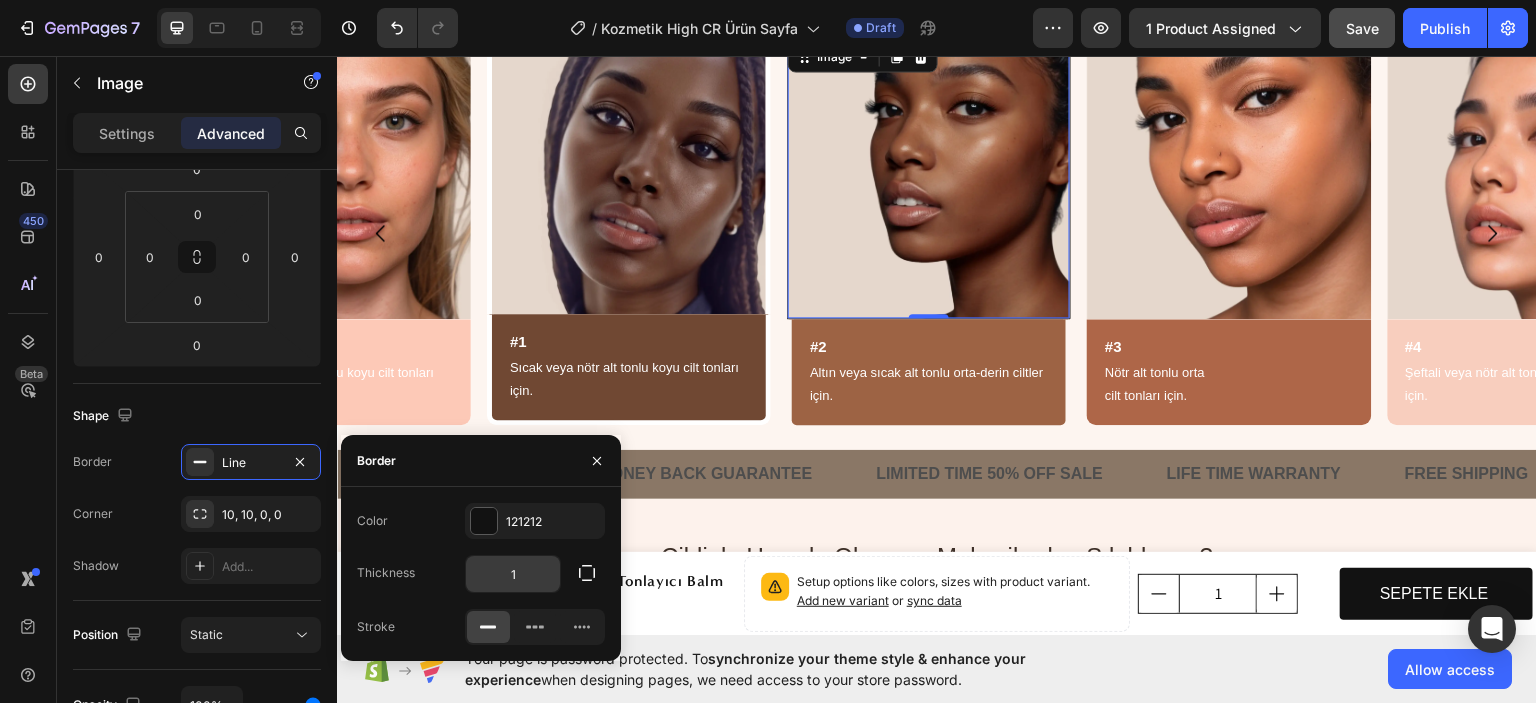 click on "1" at bounding box center (513, 574) 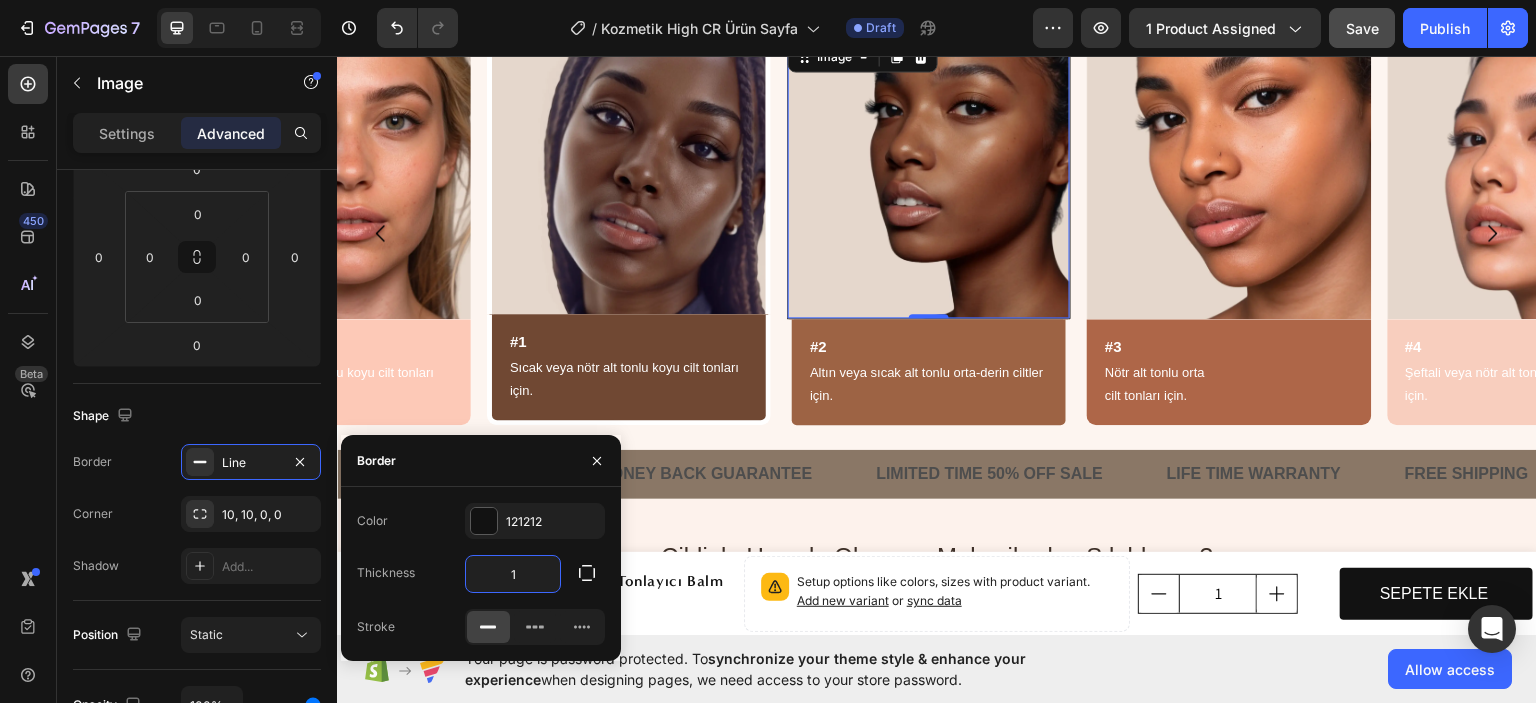 type on "5" 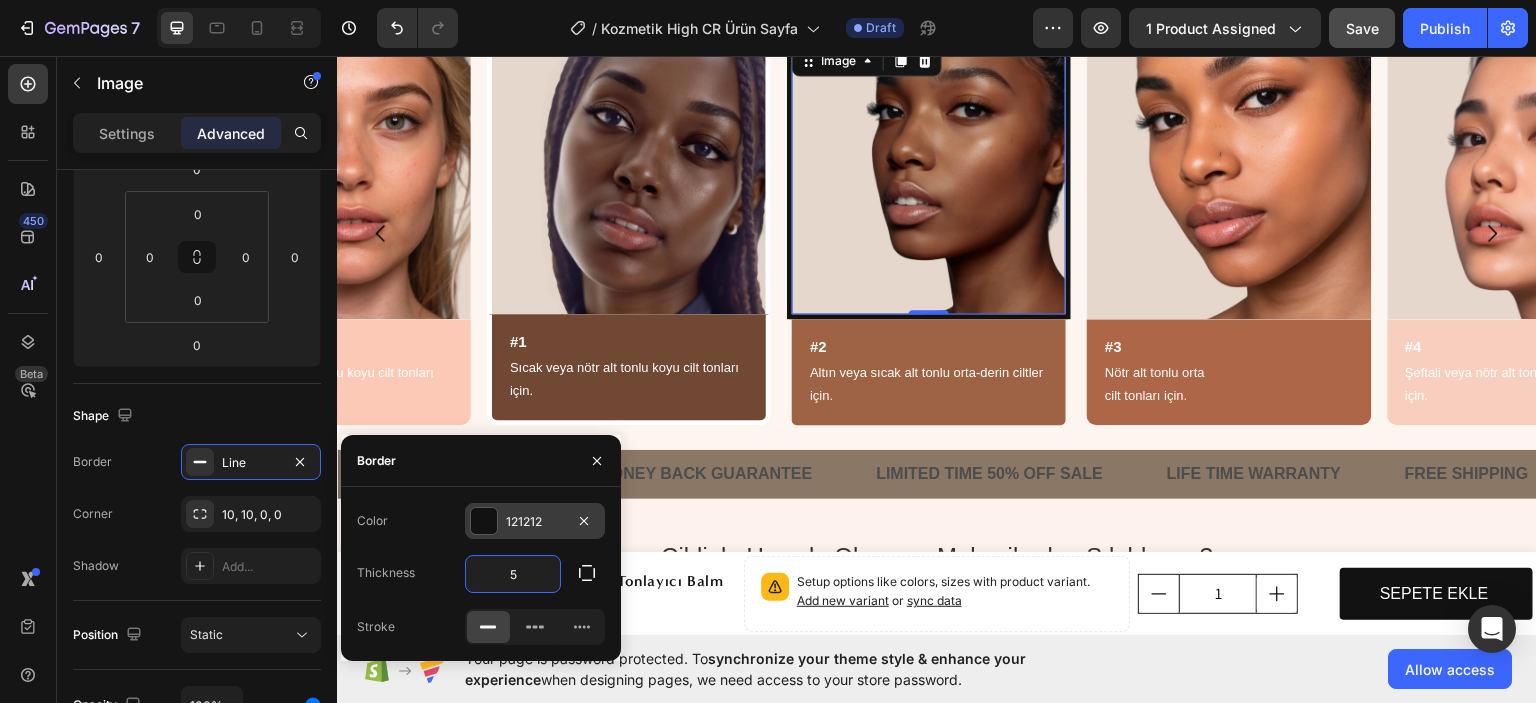 click on "121212" at bounding box center [535, 522] 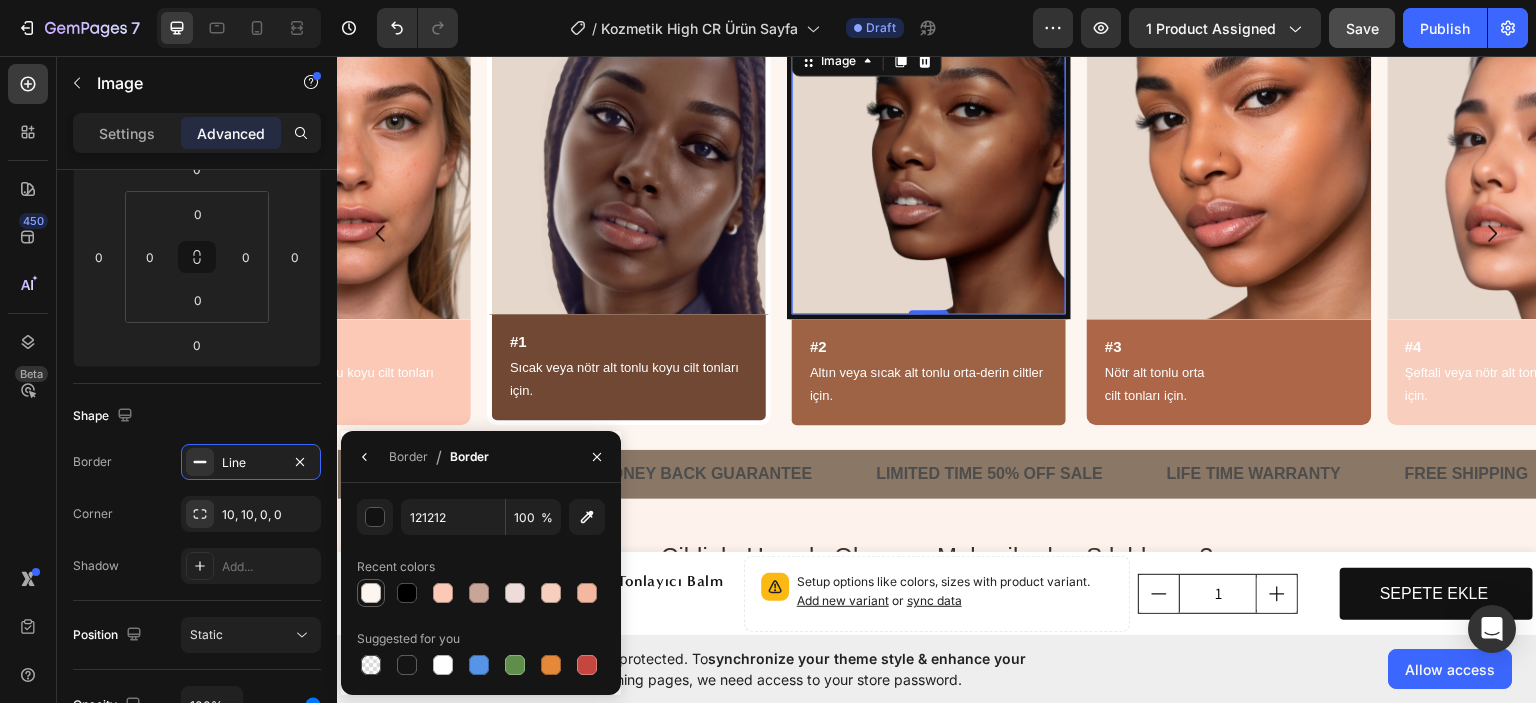 click at bounding box center [371, 593] 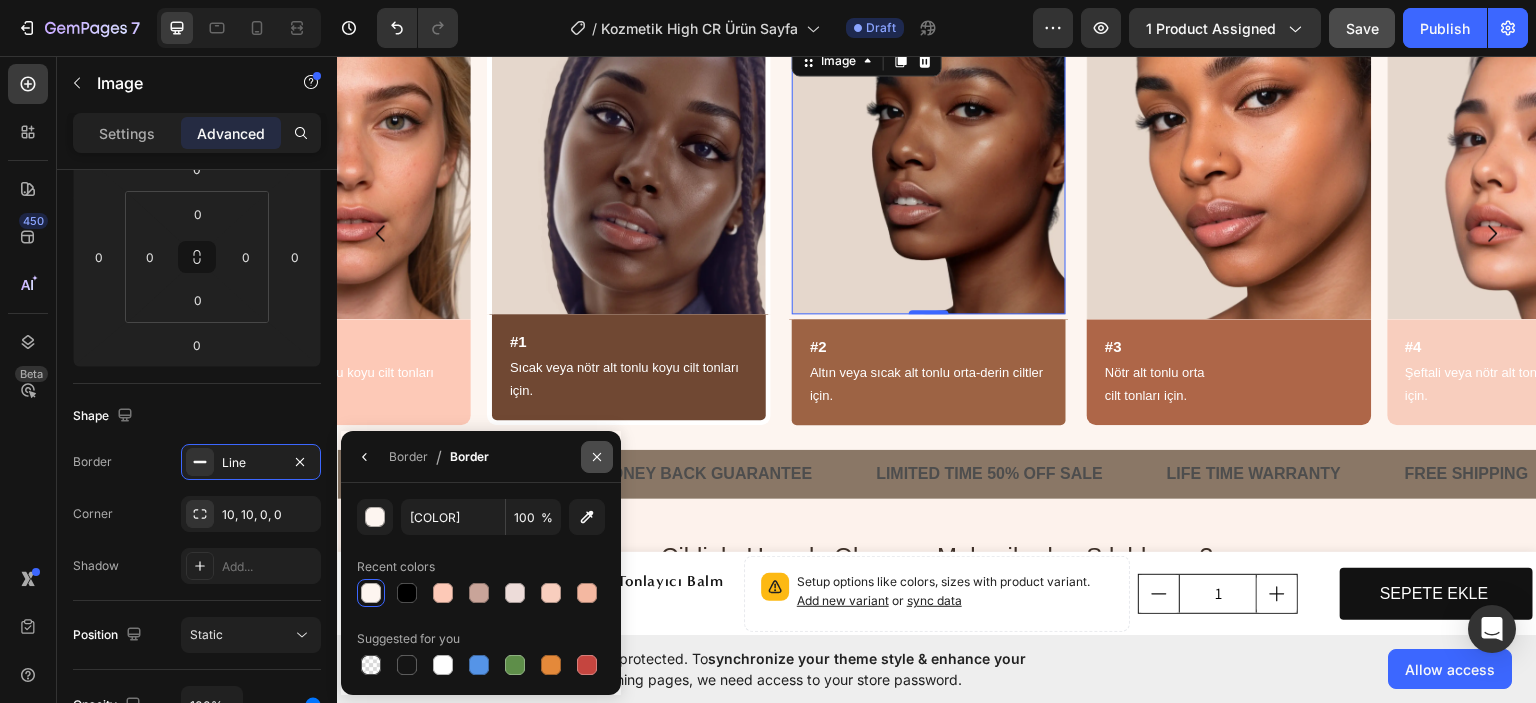 click 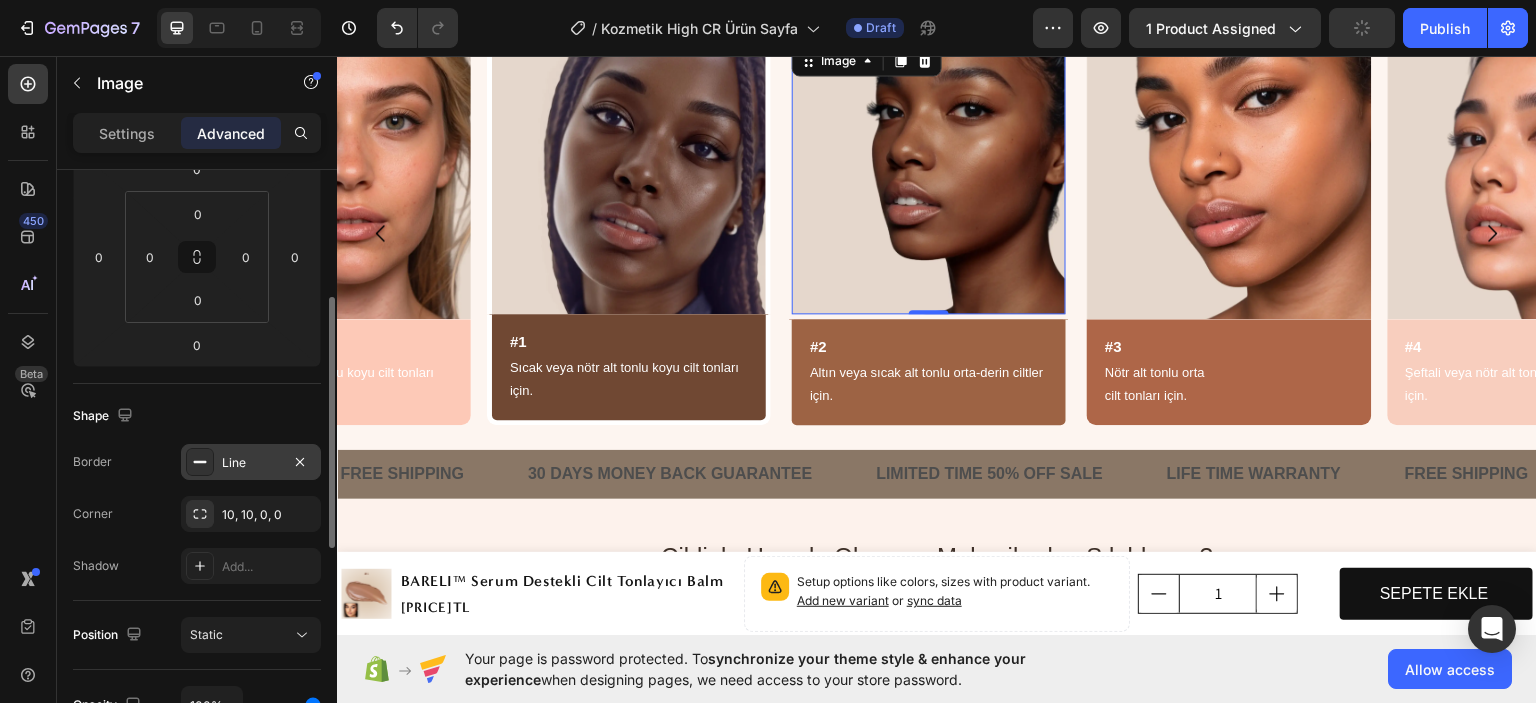 click on "Line" at bounding box center [251, 463] 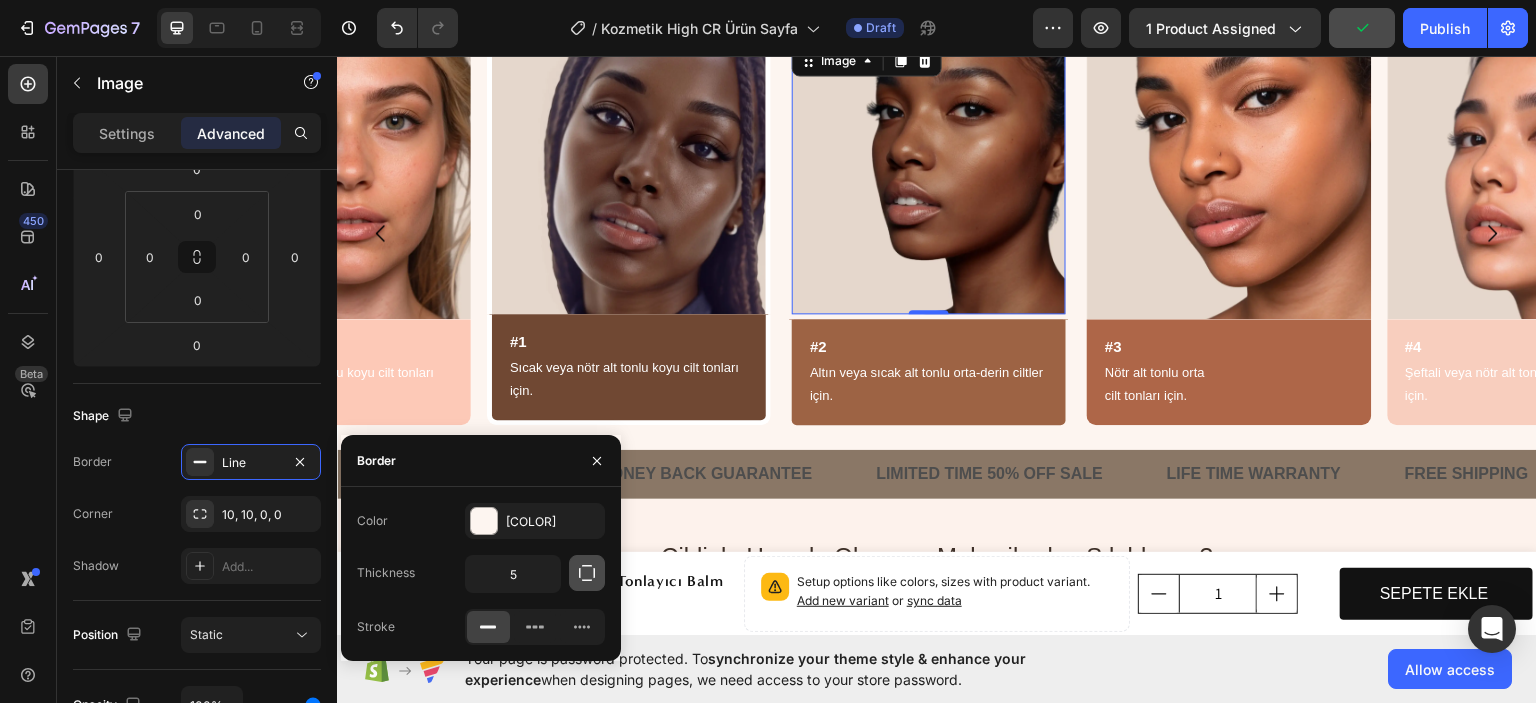 click 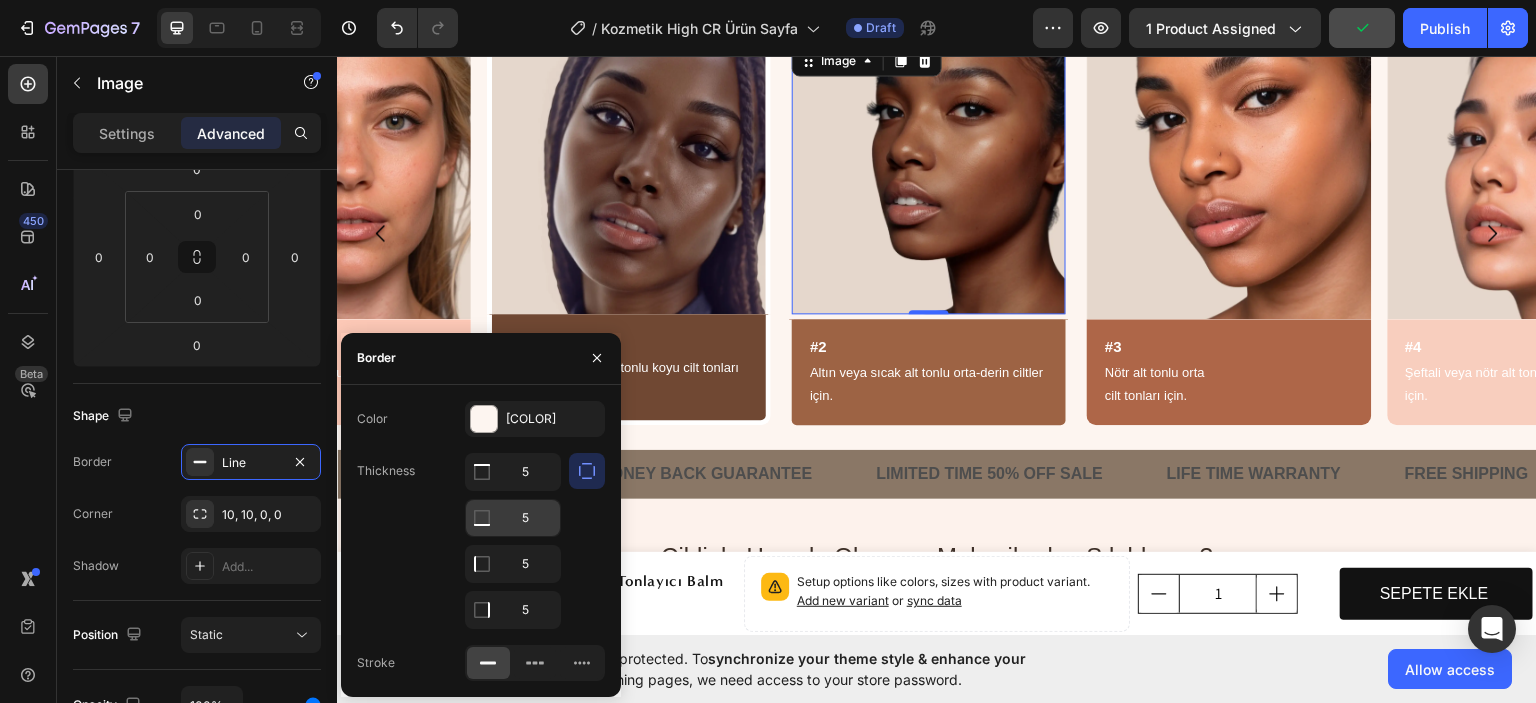 click on "5" at bounding box center (513, 472) 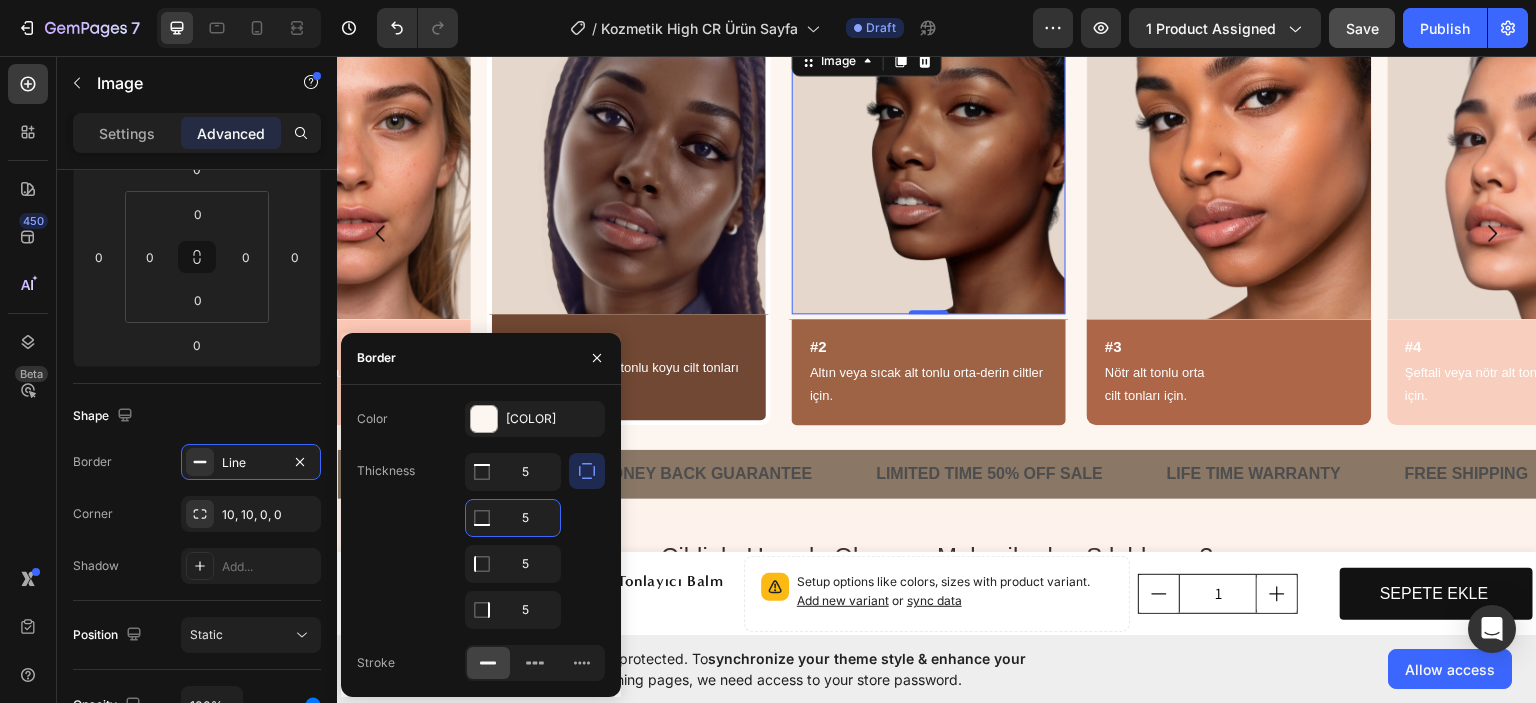 type on "0" 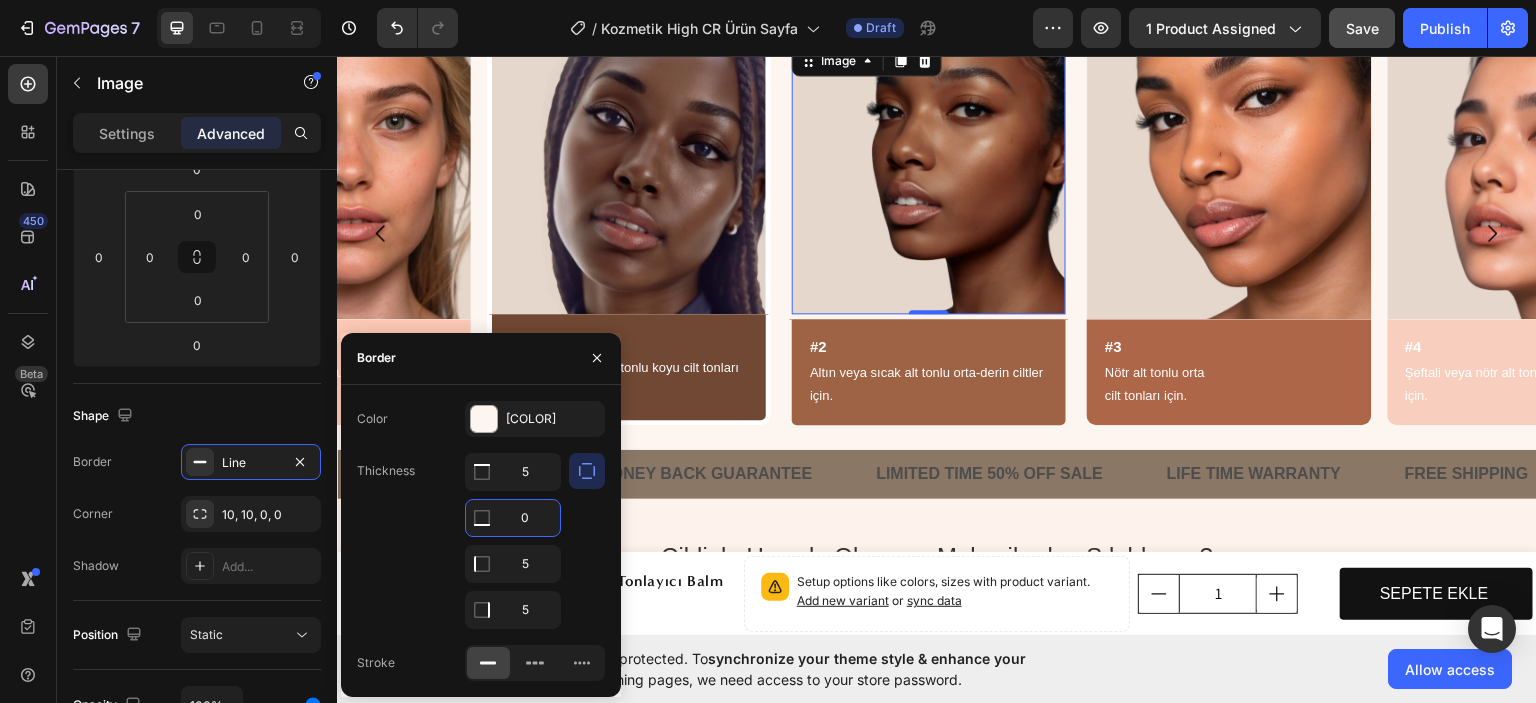scroll, scrollTop: 1724, scrollLeft: 0, axis: vertical 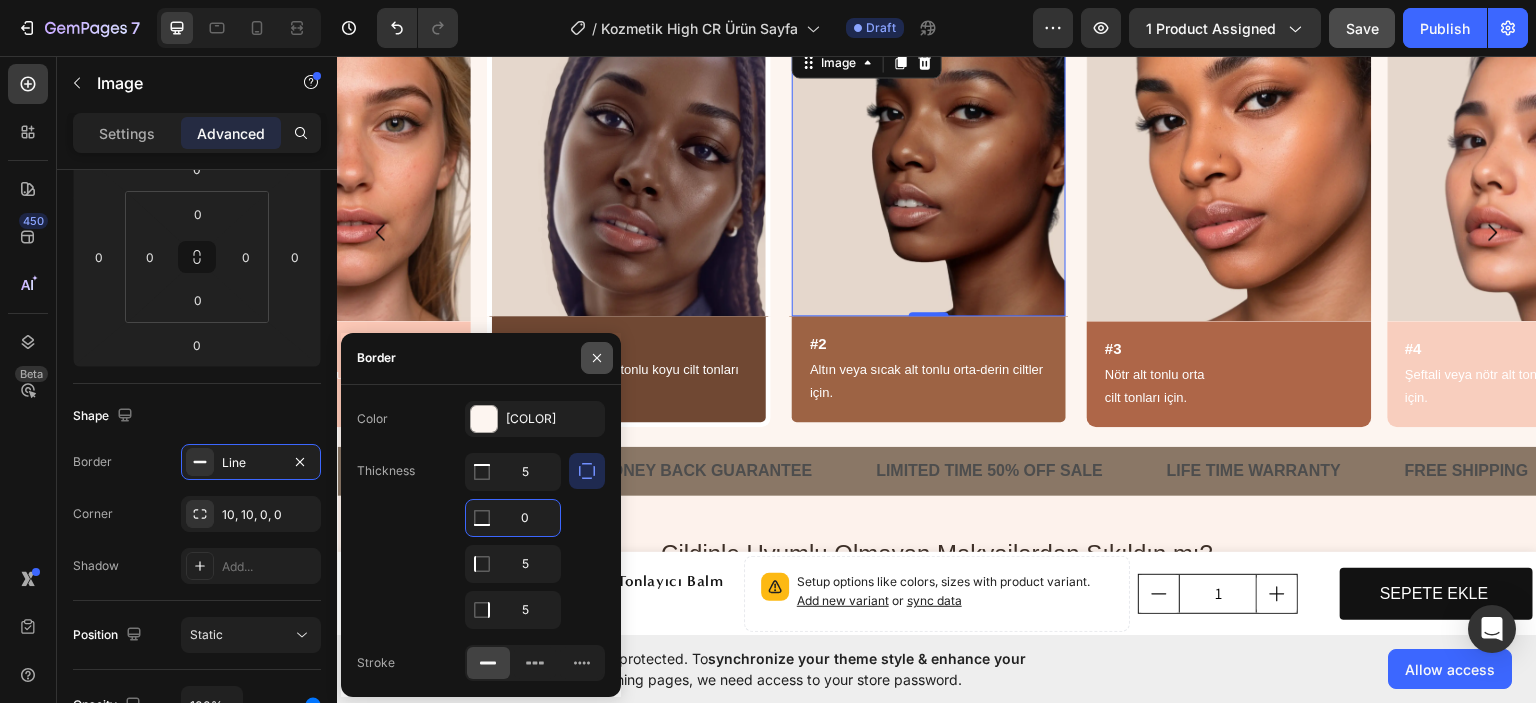 click 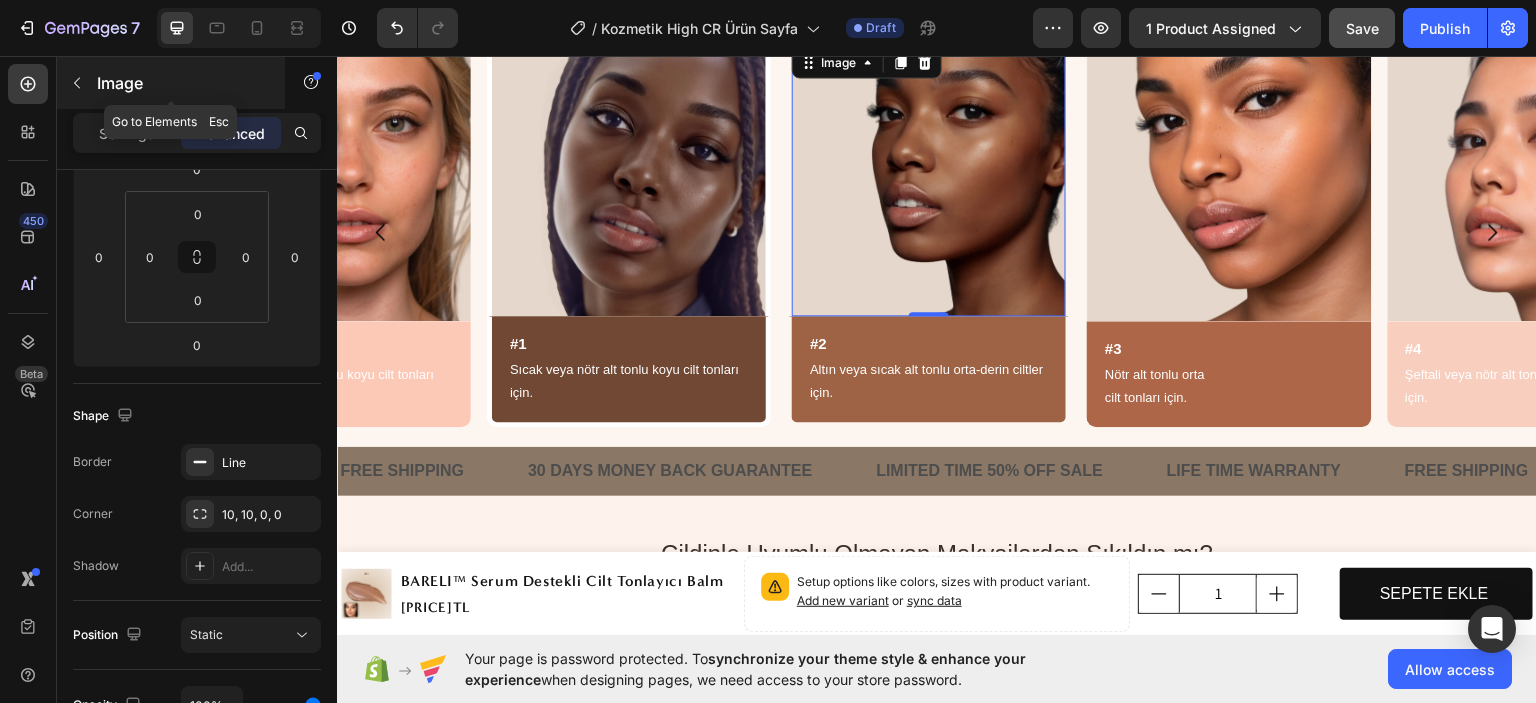 click on "Image" at bounding box center (171, 83) 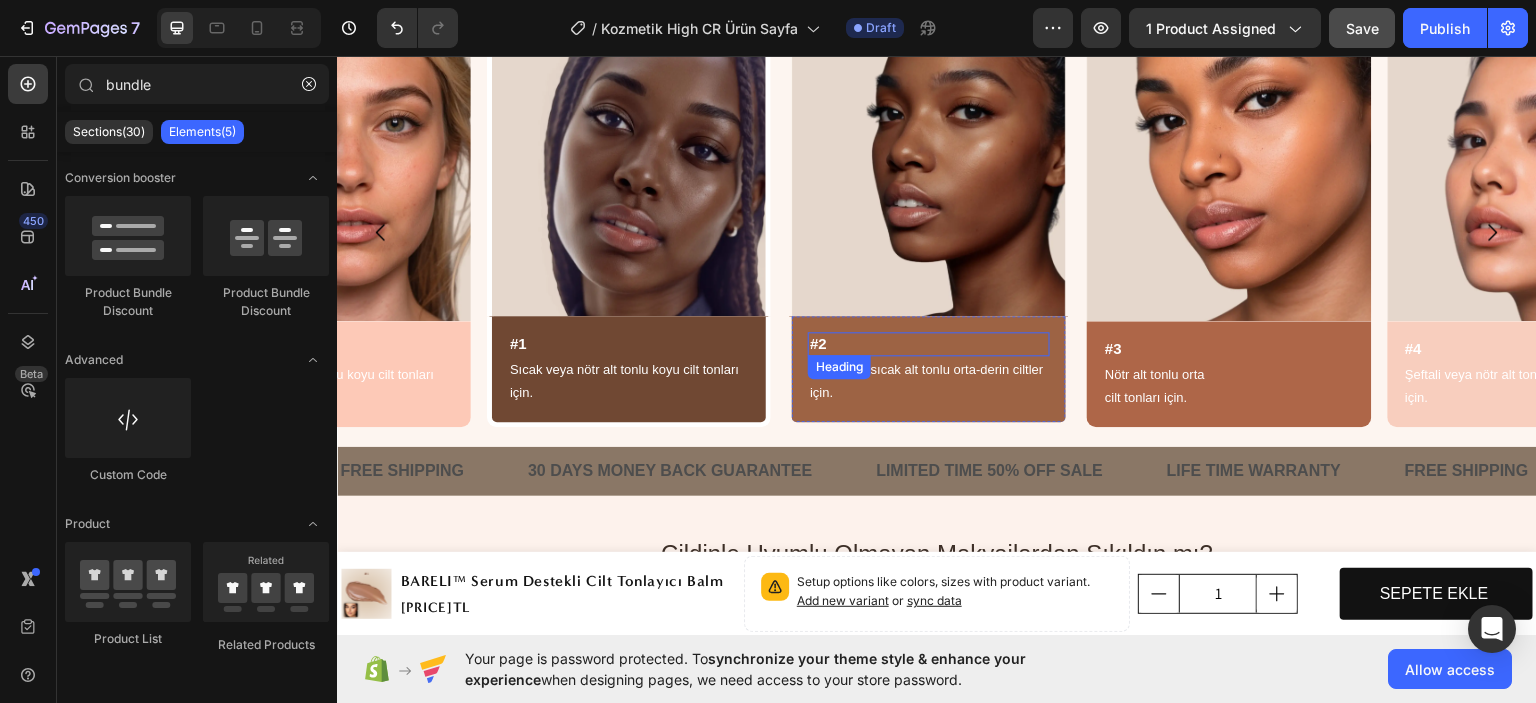 click on "#2" at bounding box center [929, 343] 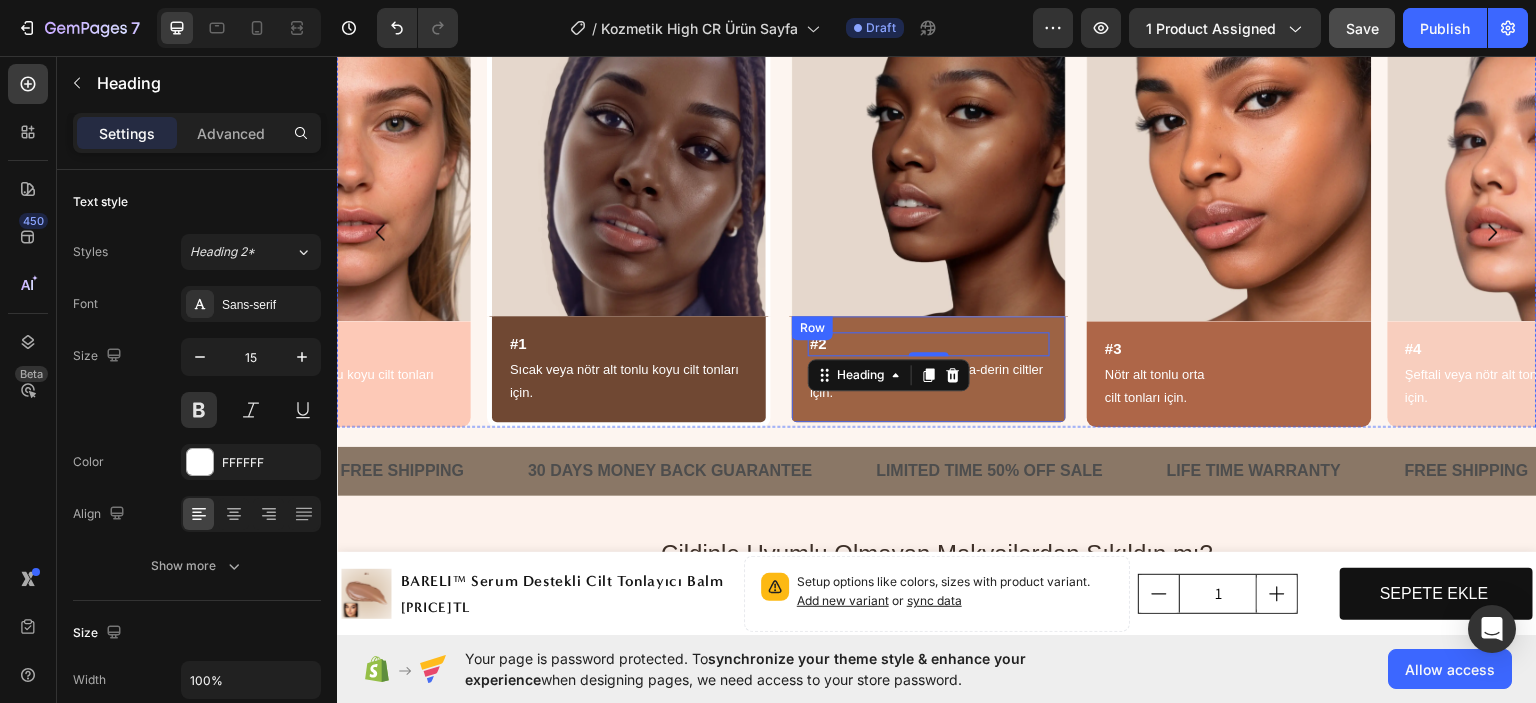 click on "#2 Heading   0 Altın veya sıcak alt tonlu orta-derin ciltler için. Text Block Row" at bounding box center [929, 370] 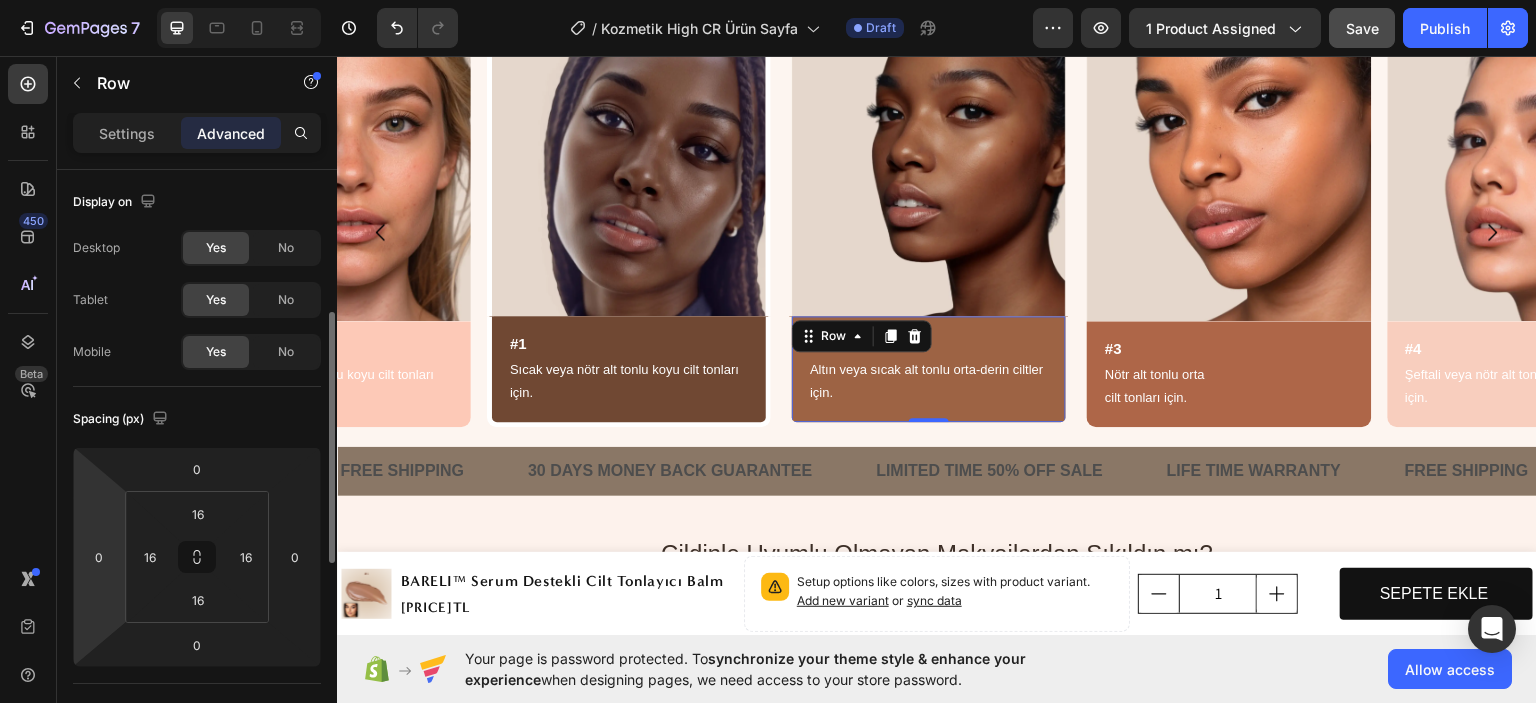 scroll, scrollTop: 400, scrollLeft: 0, axis: vertical 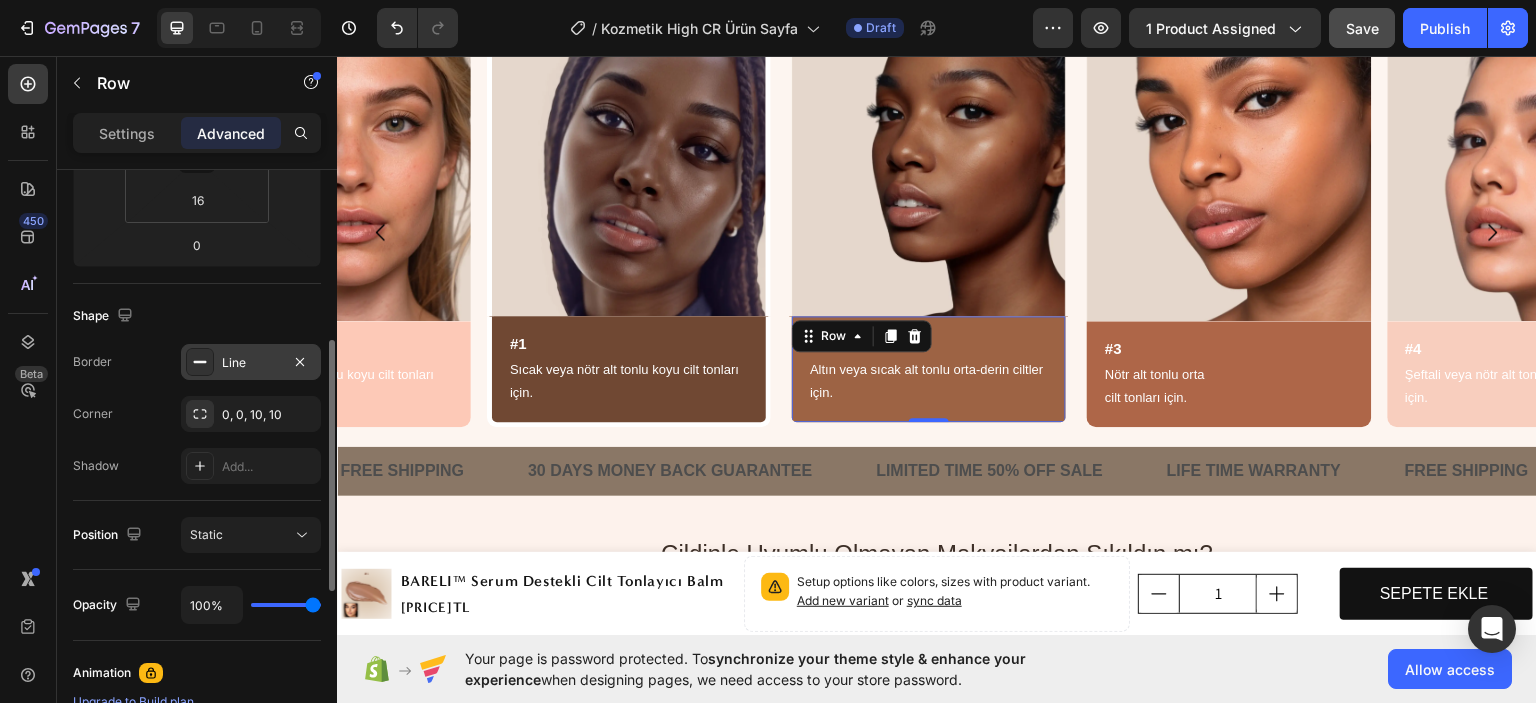 click on "Line" at bounding box center (251, 363) 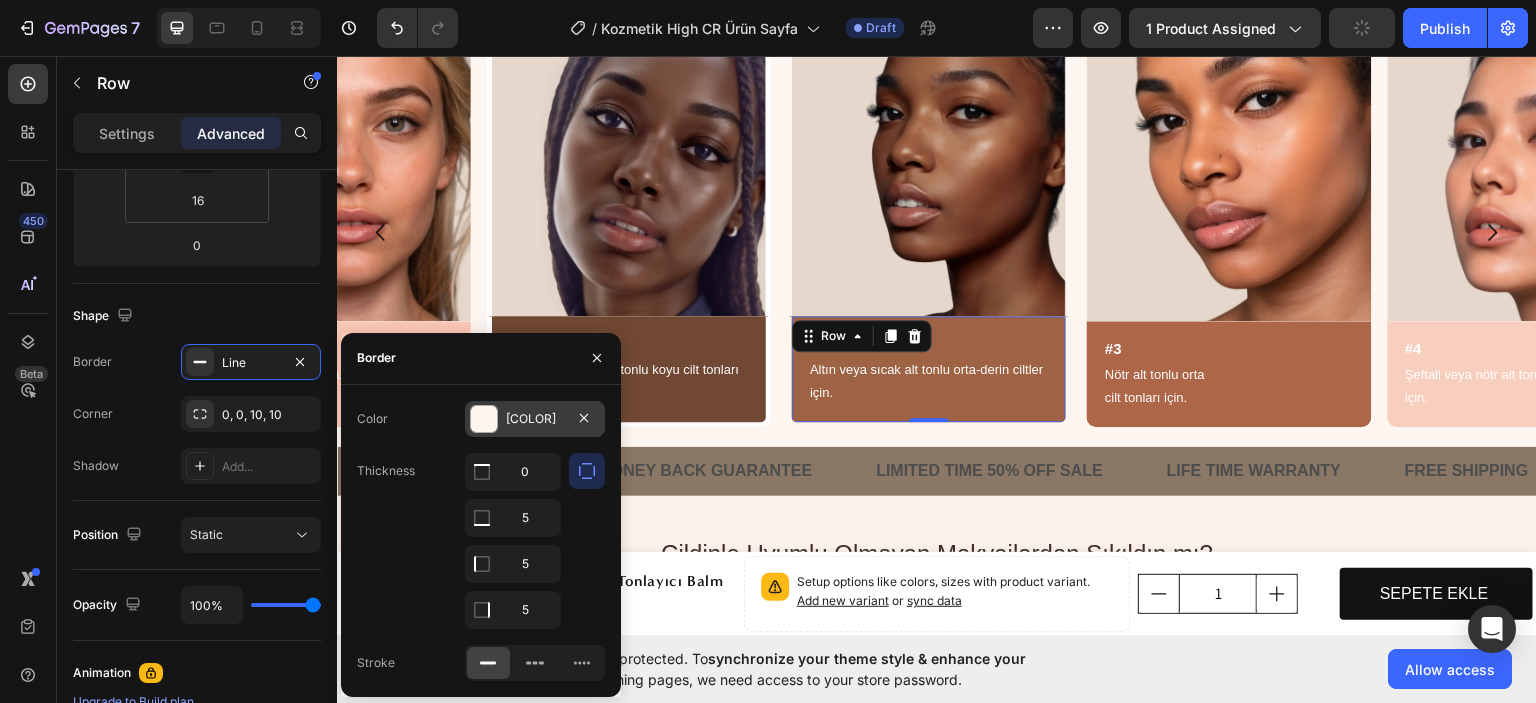 click on "FDF5F0" at bounding box center (535, 419) 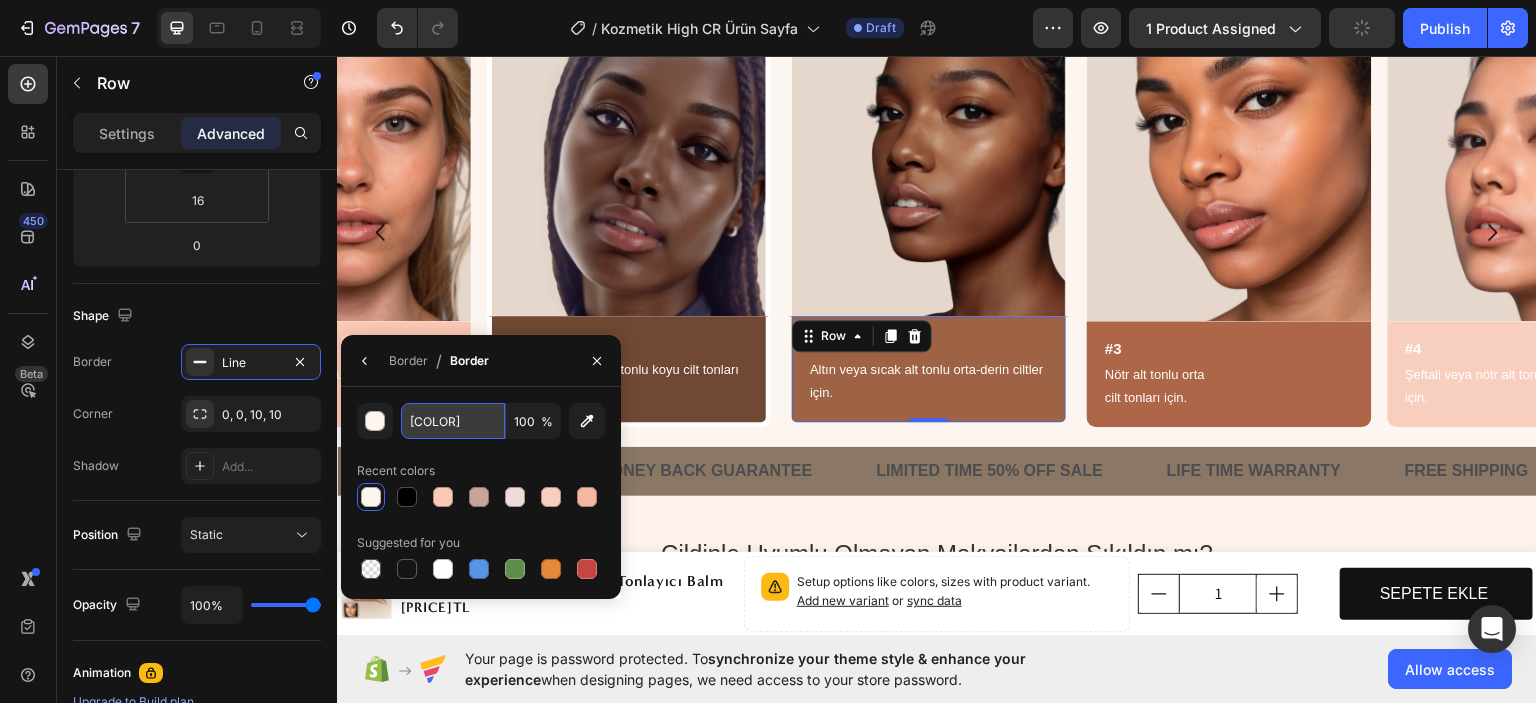 click on "FDF5F0" at bounding box center (453, 421) 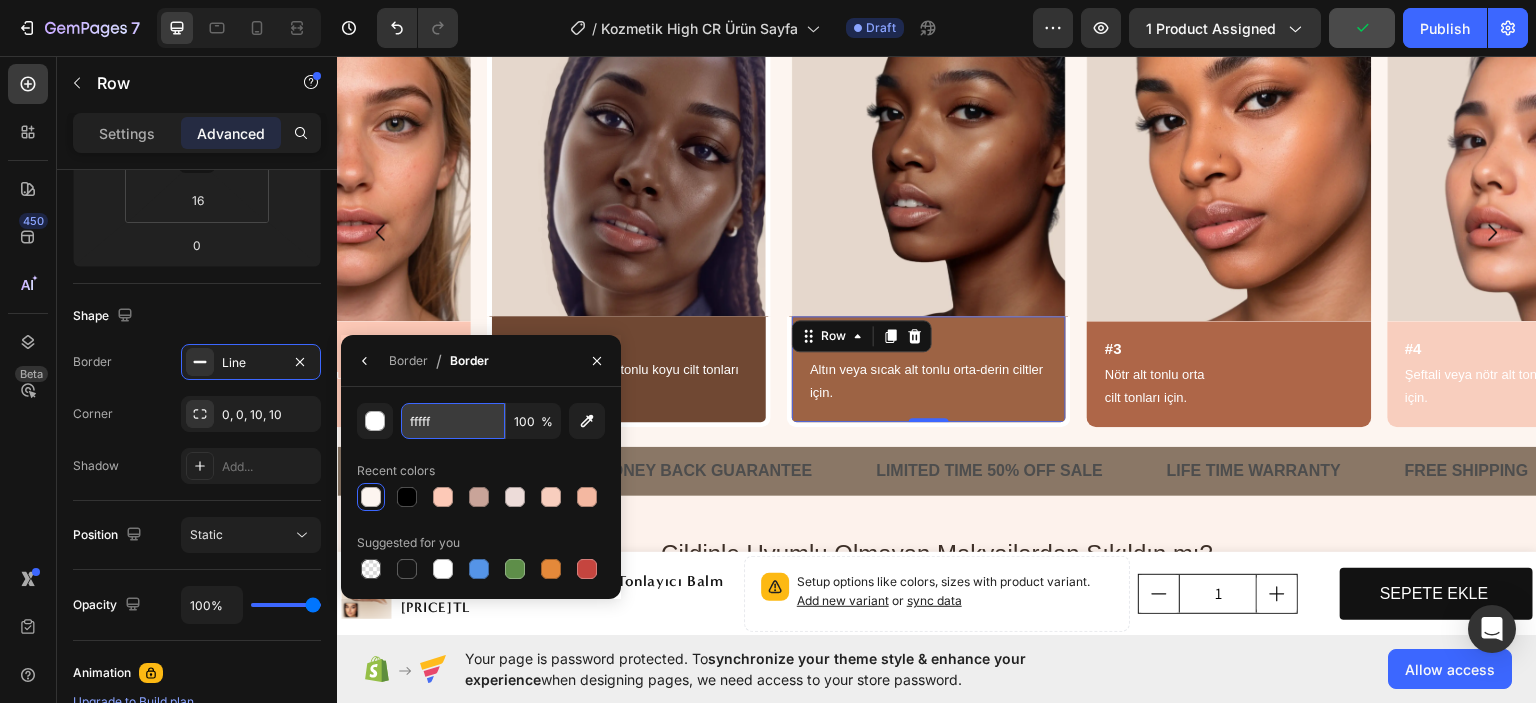 type on "ffffff" 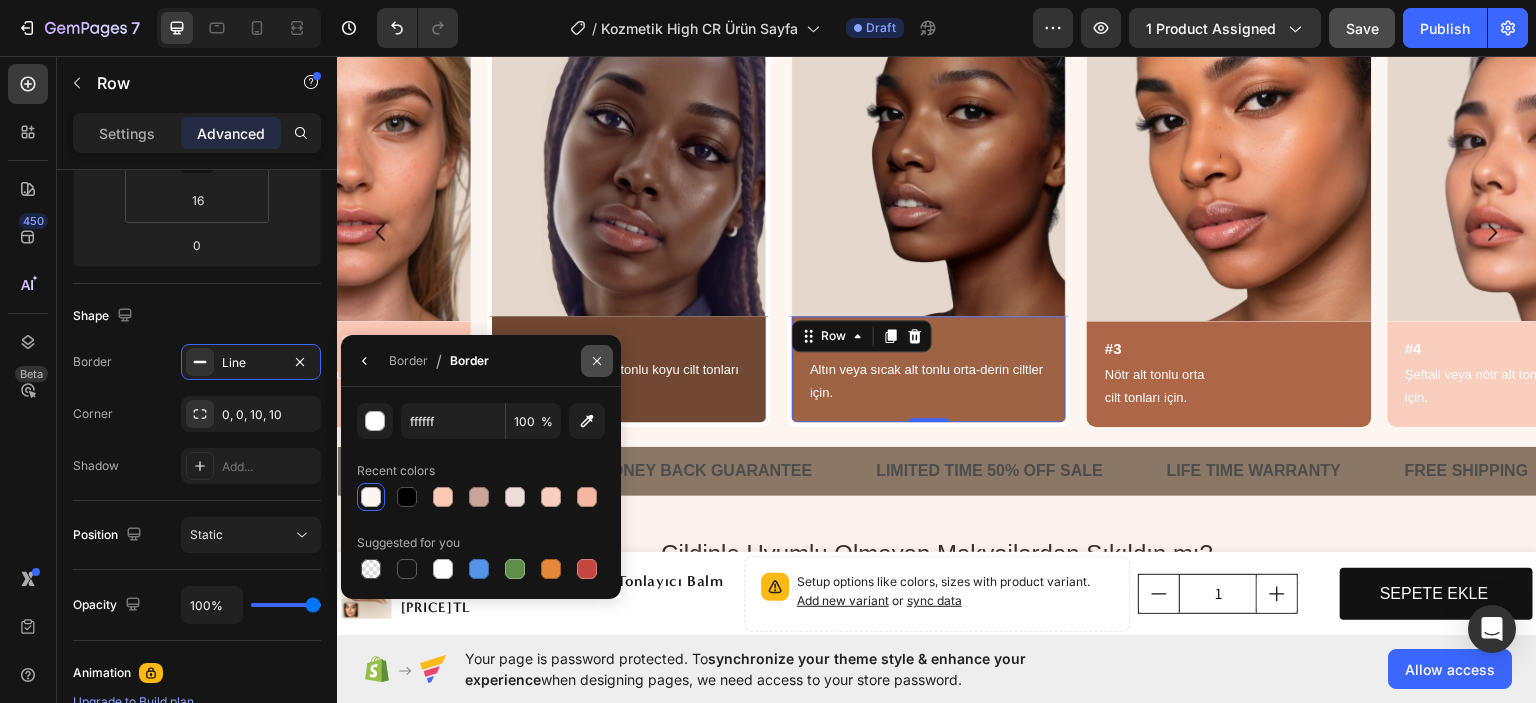 click 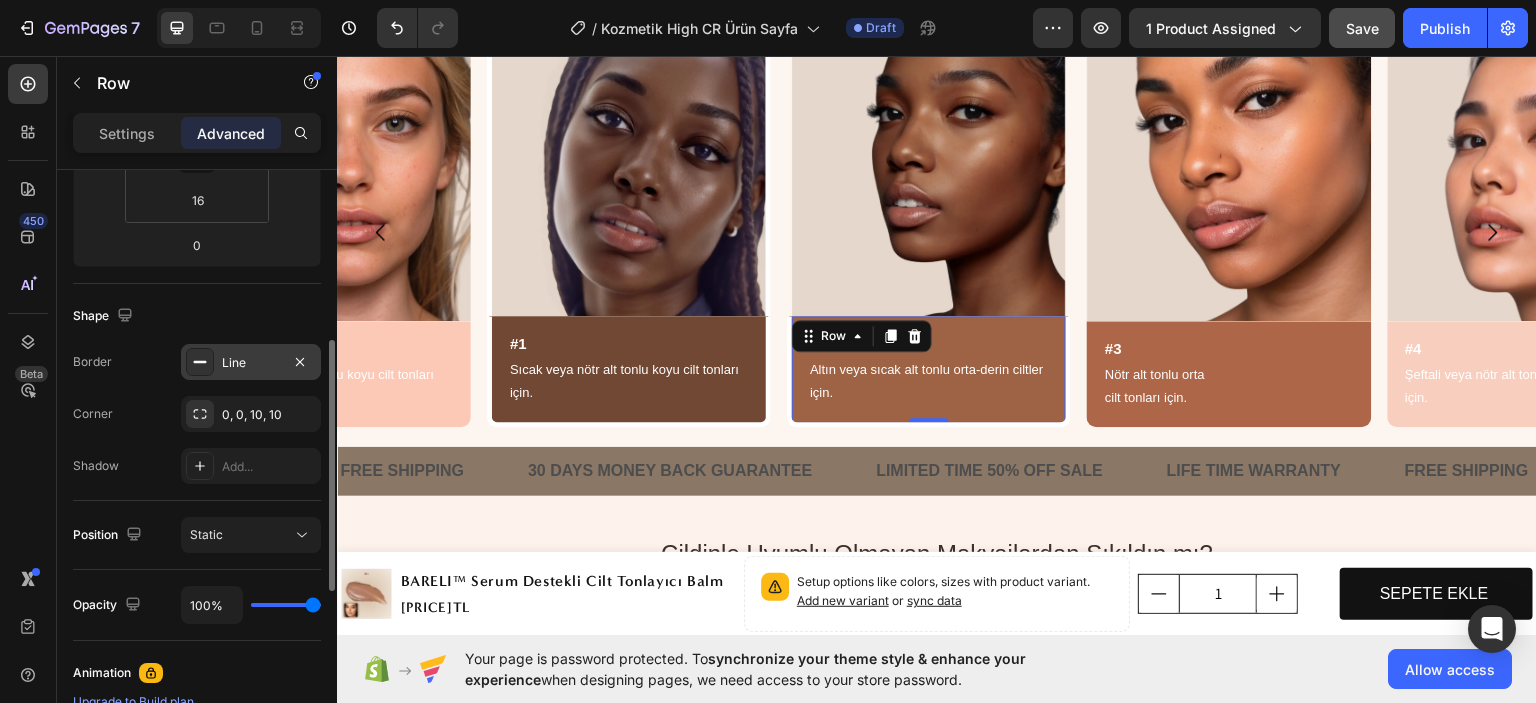 click on "Line" at bounding box center [251, 363] 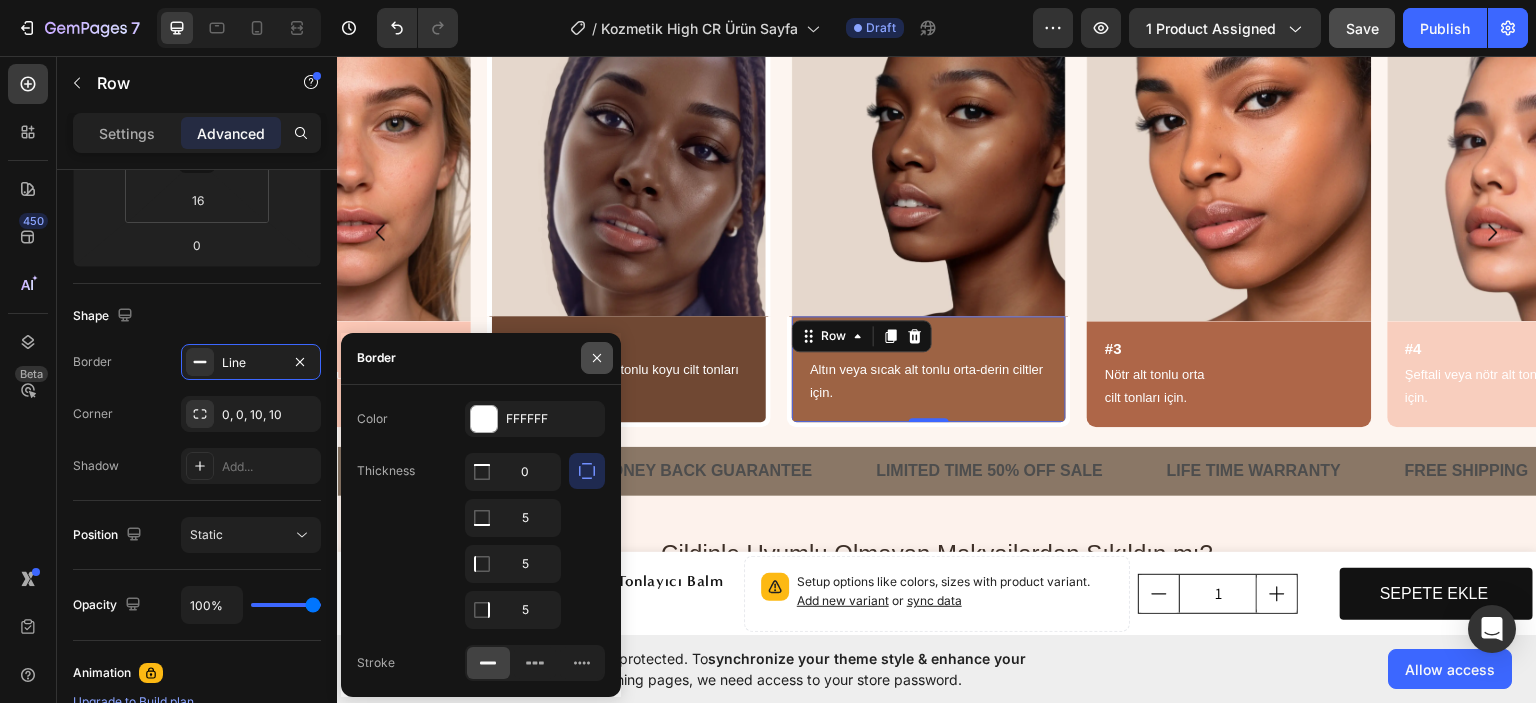 click 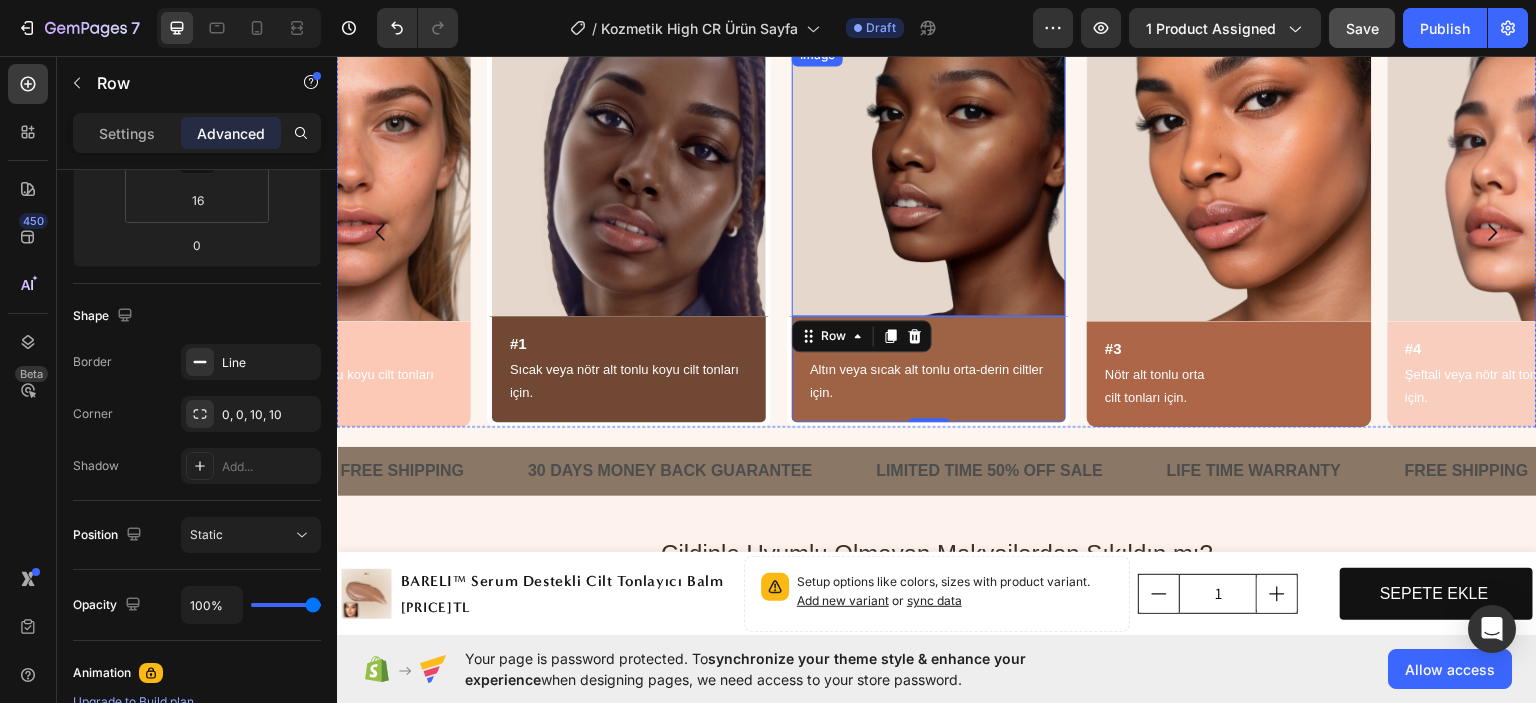 click at bounding box center [929, 178] 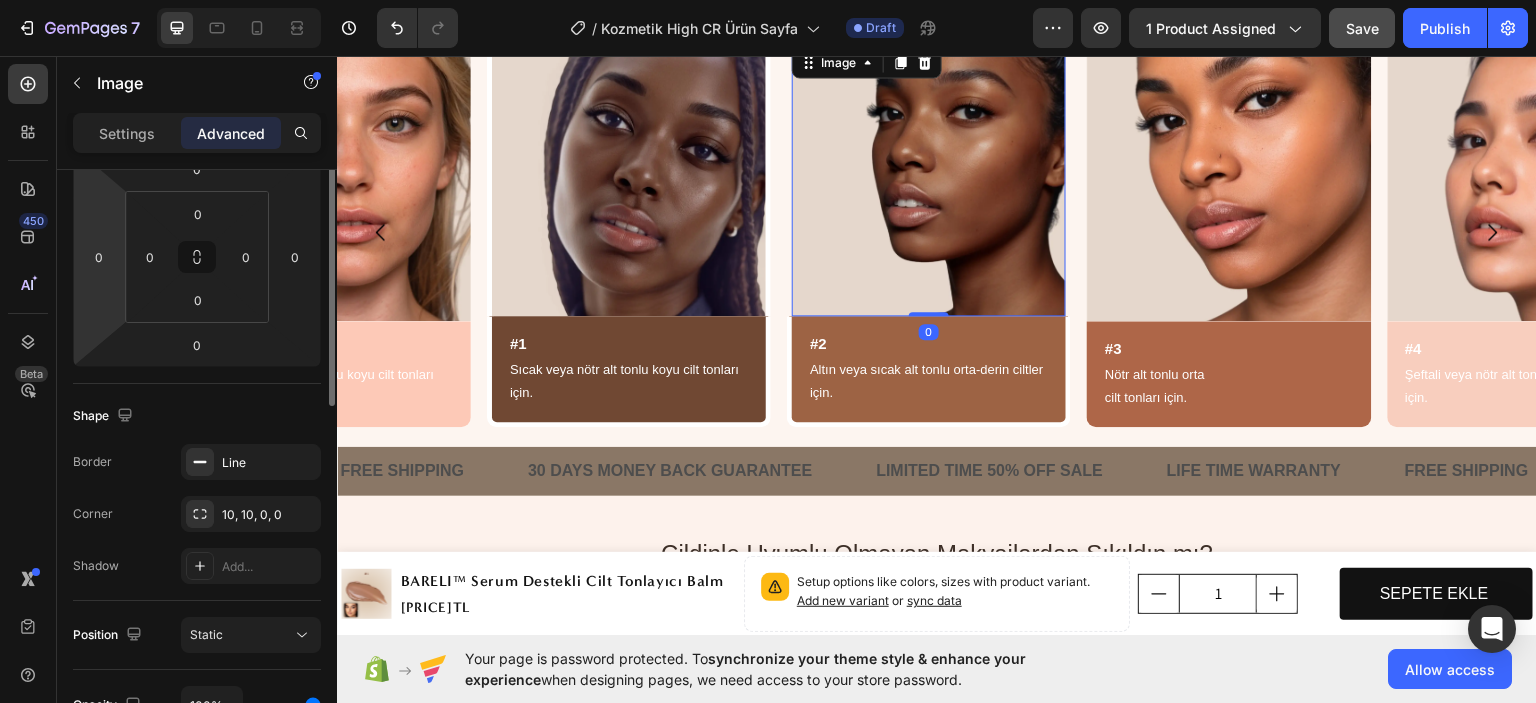 scroll, scrollTop: 400, scrollLeft: 0, axis: vertical 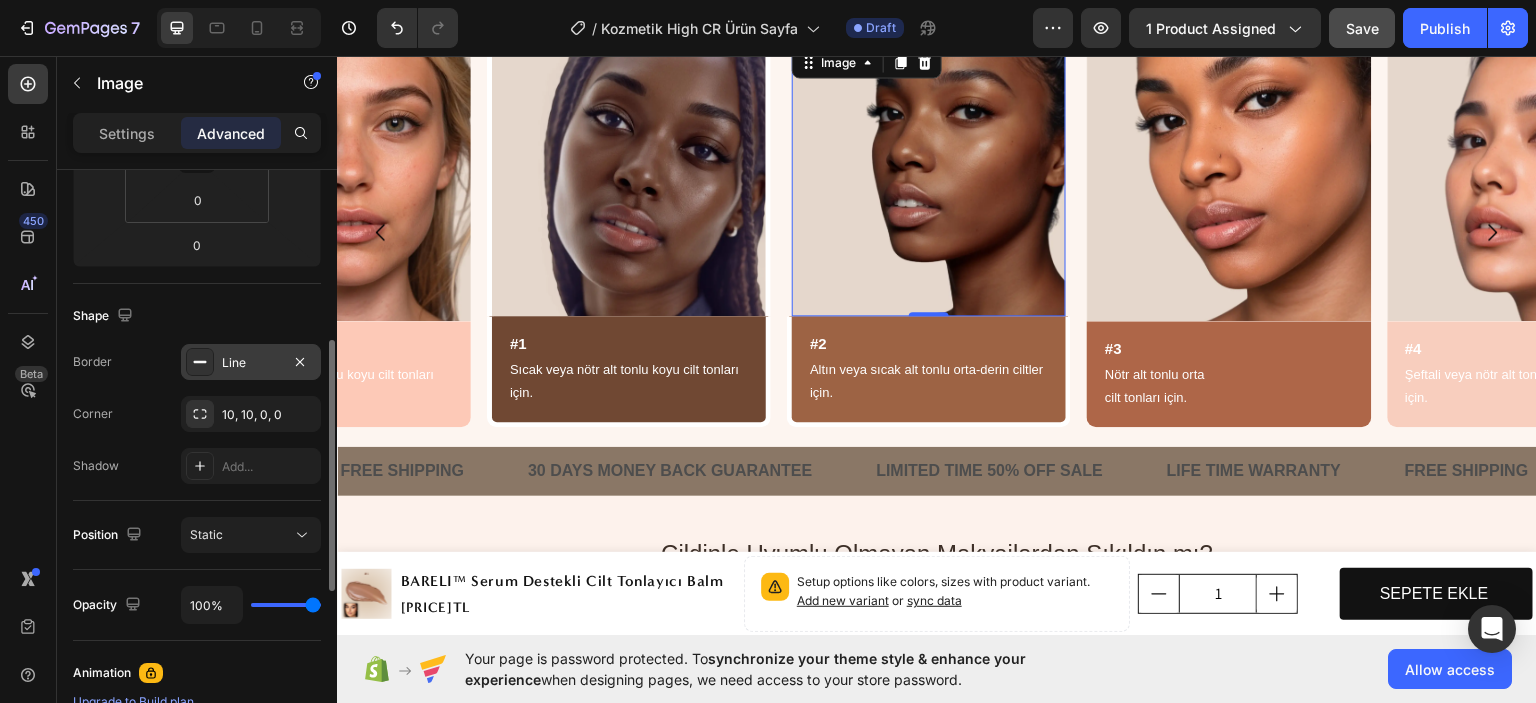 click on "Line" at bounding box center (251, 363) 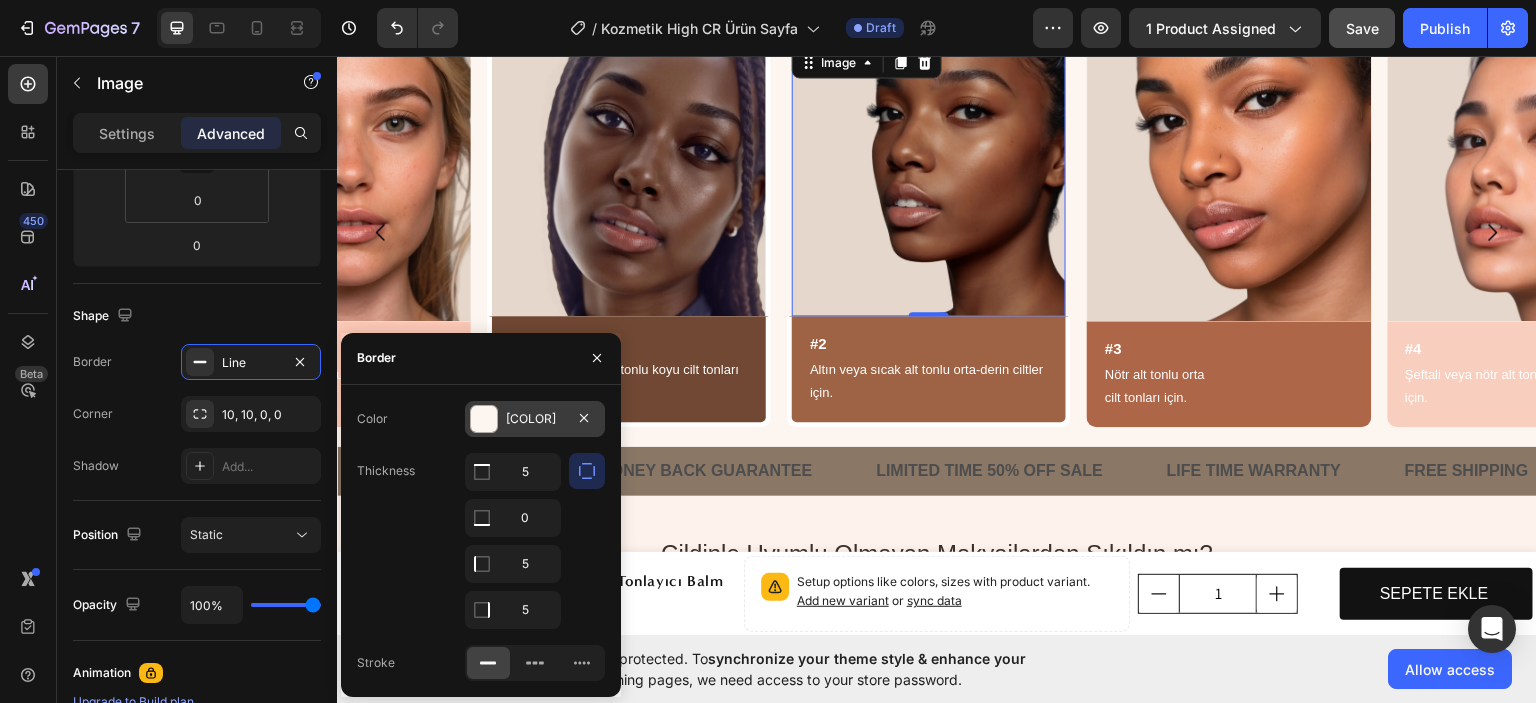click on "FDF5F0" at bounding box center [535, 419] 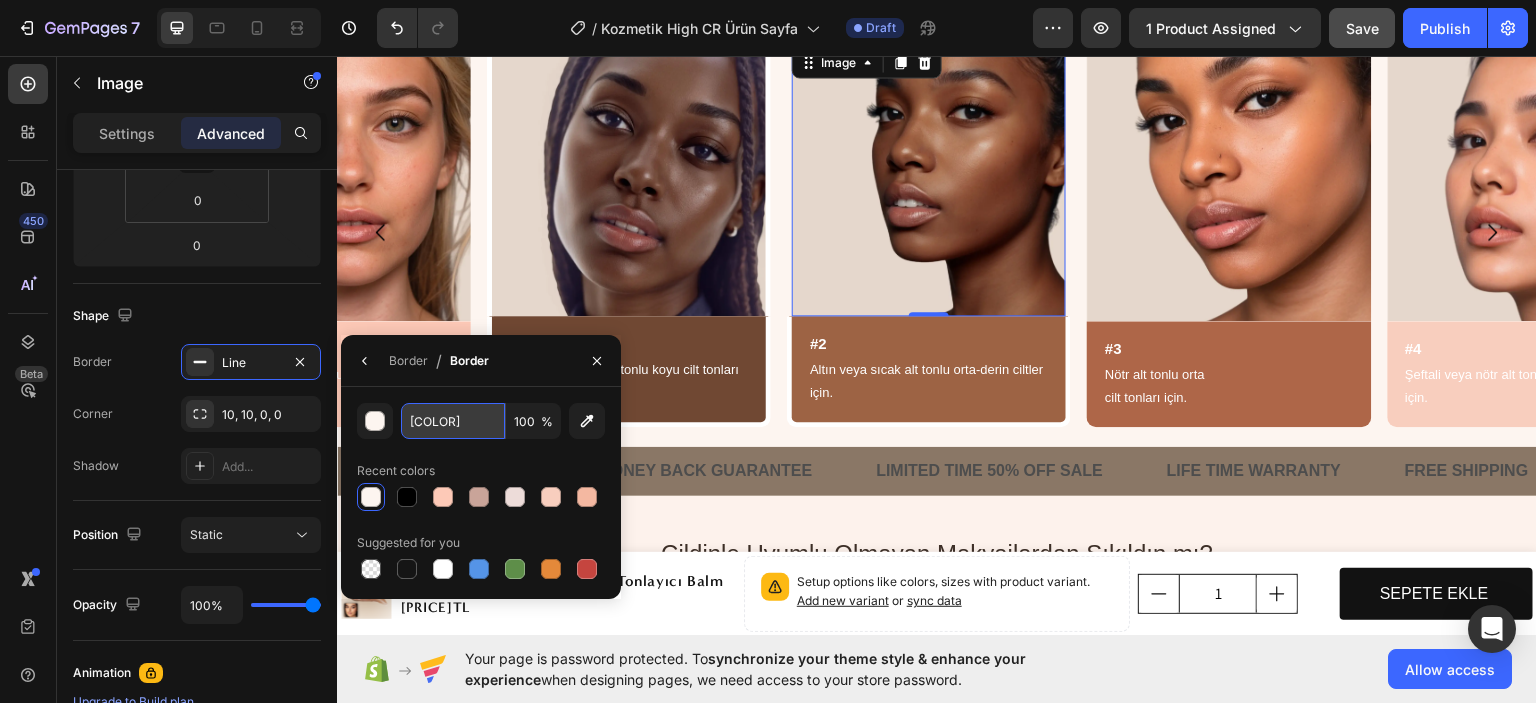 click on "FDF5F0" at bounding box center (453, 421) 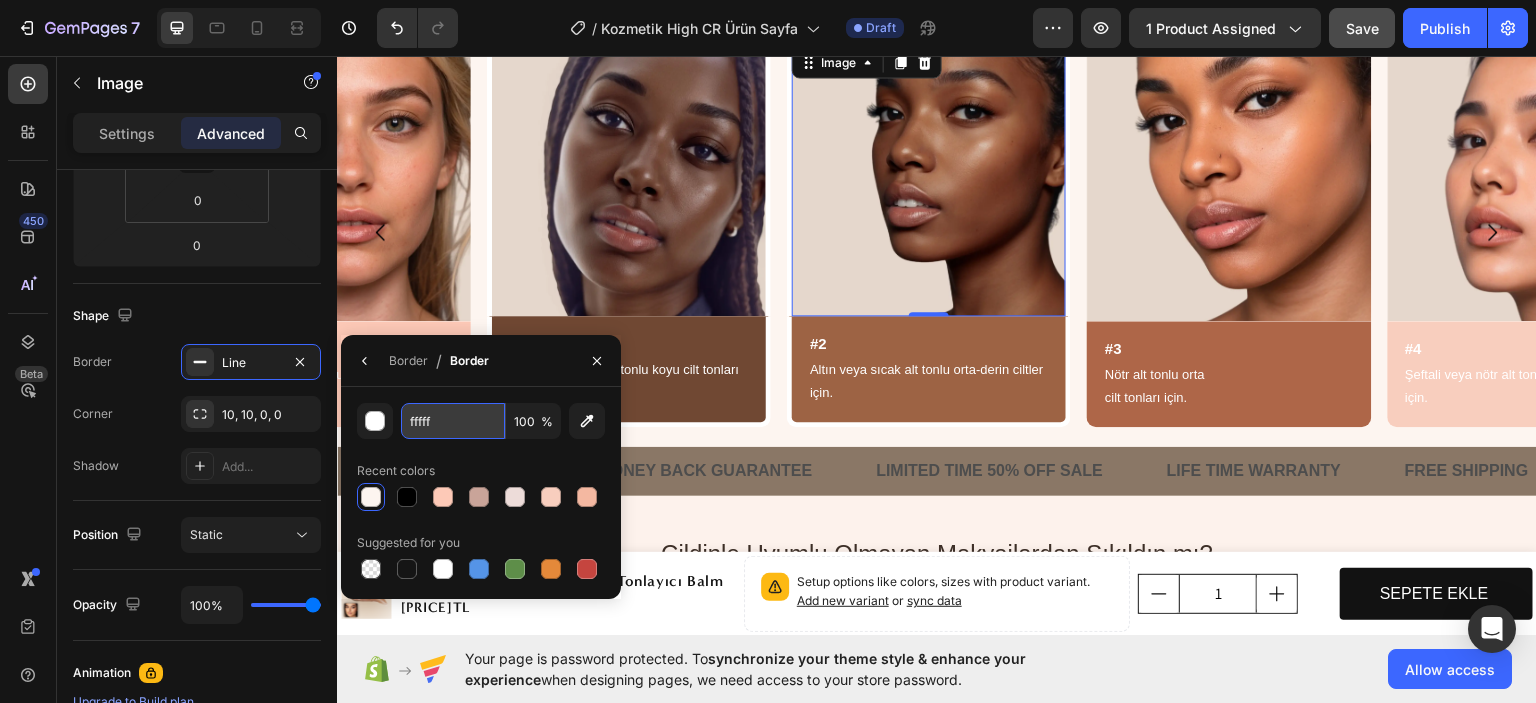 type on "ffffff" 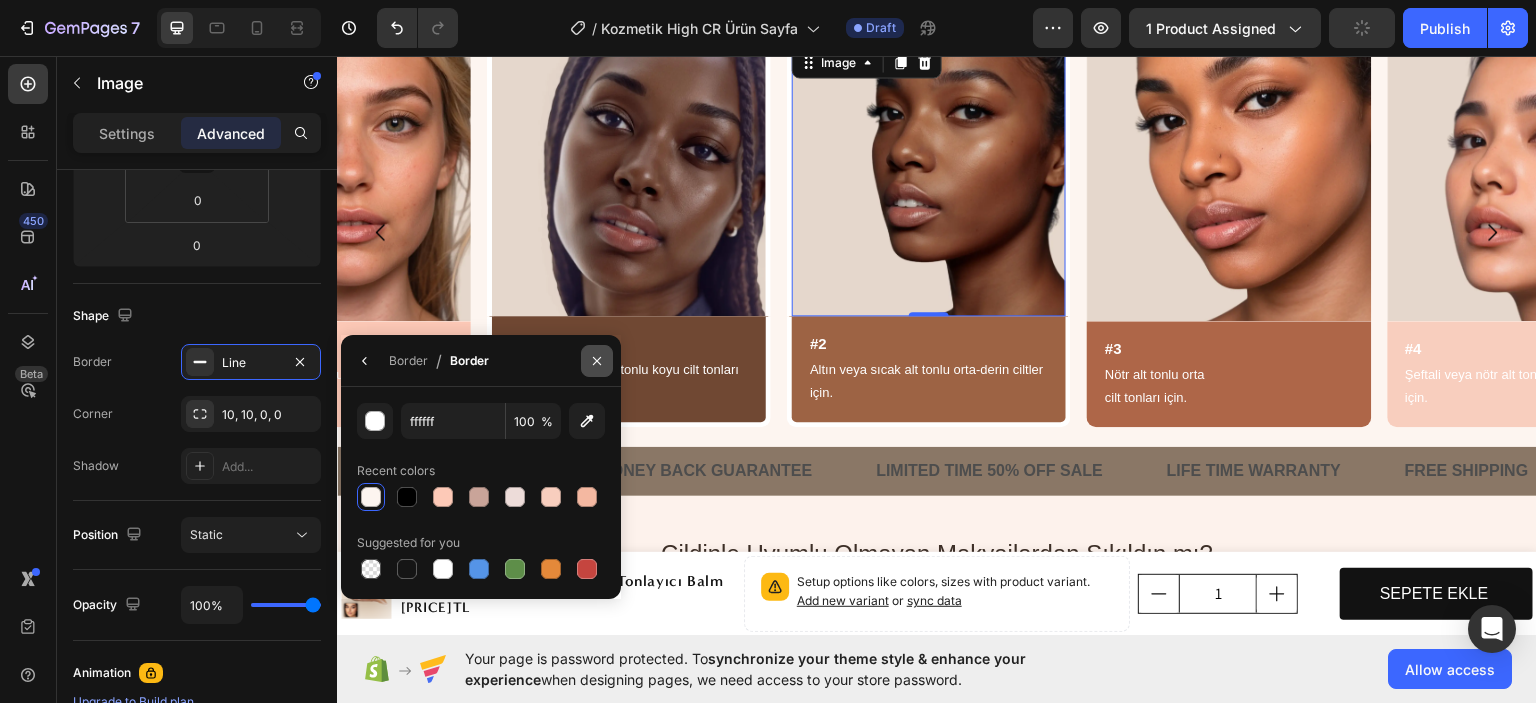 click 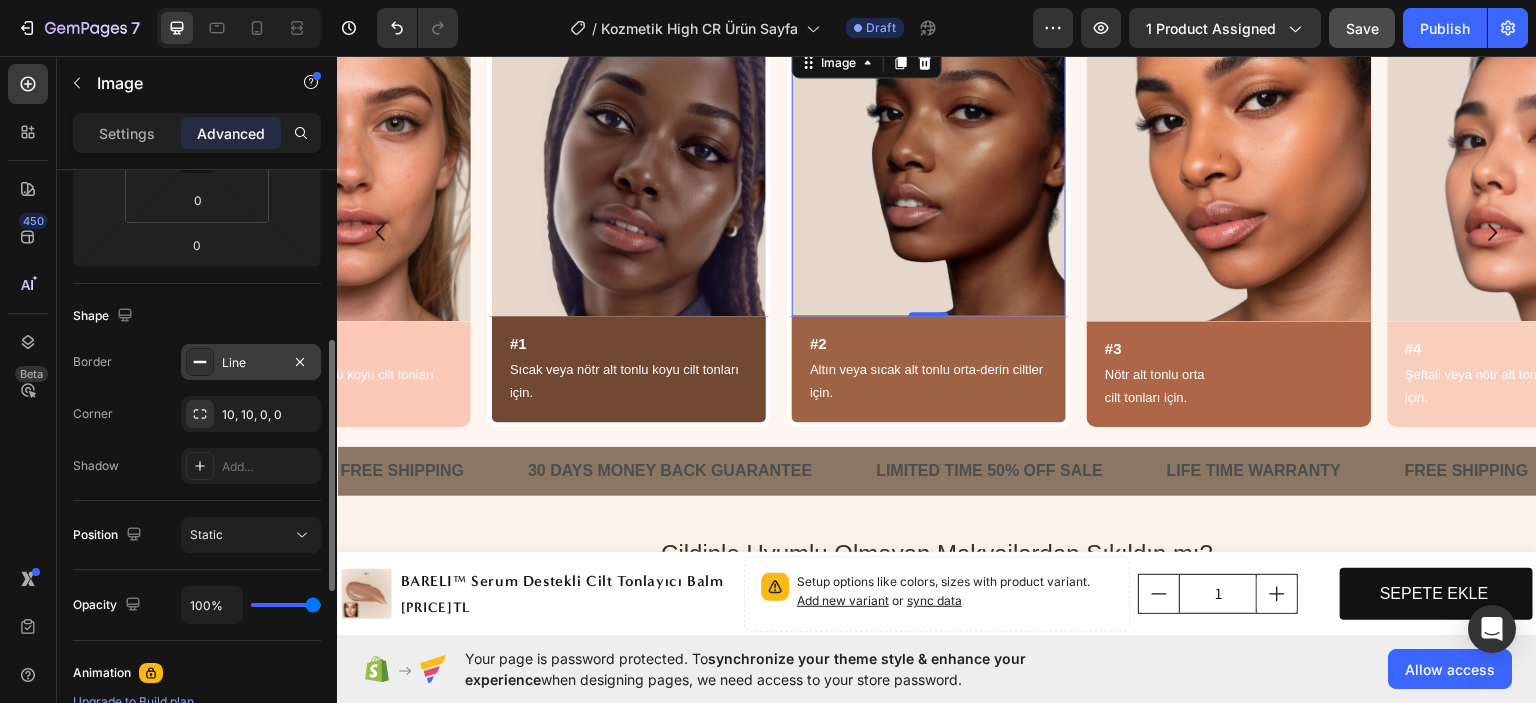 click on "Line" at bounding box center [251, 362] 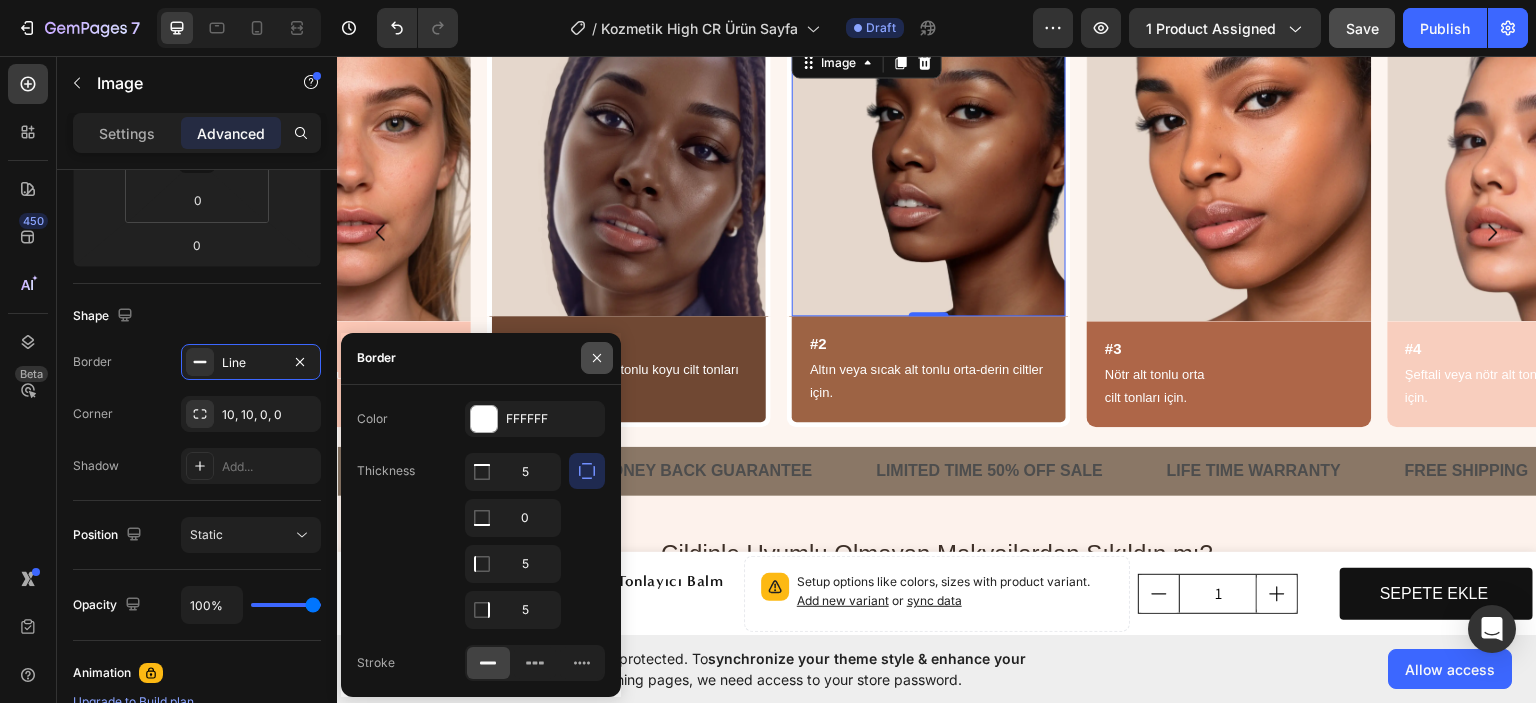 click 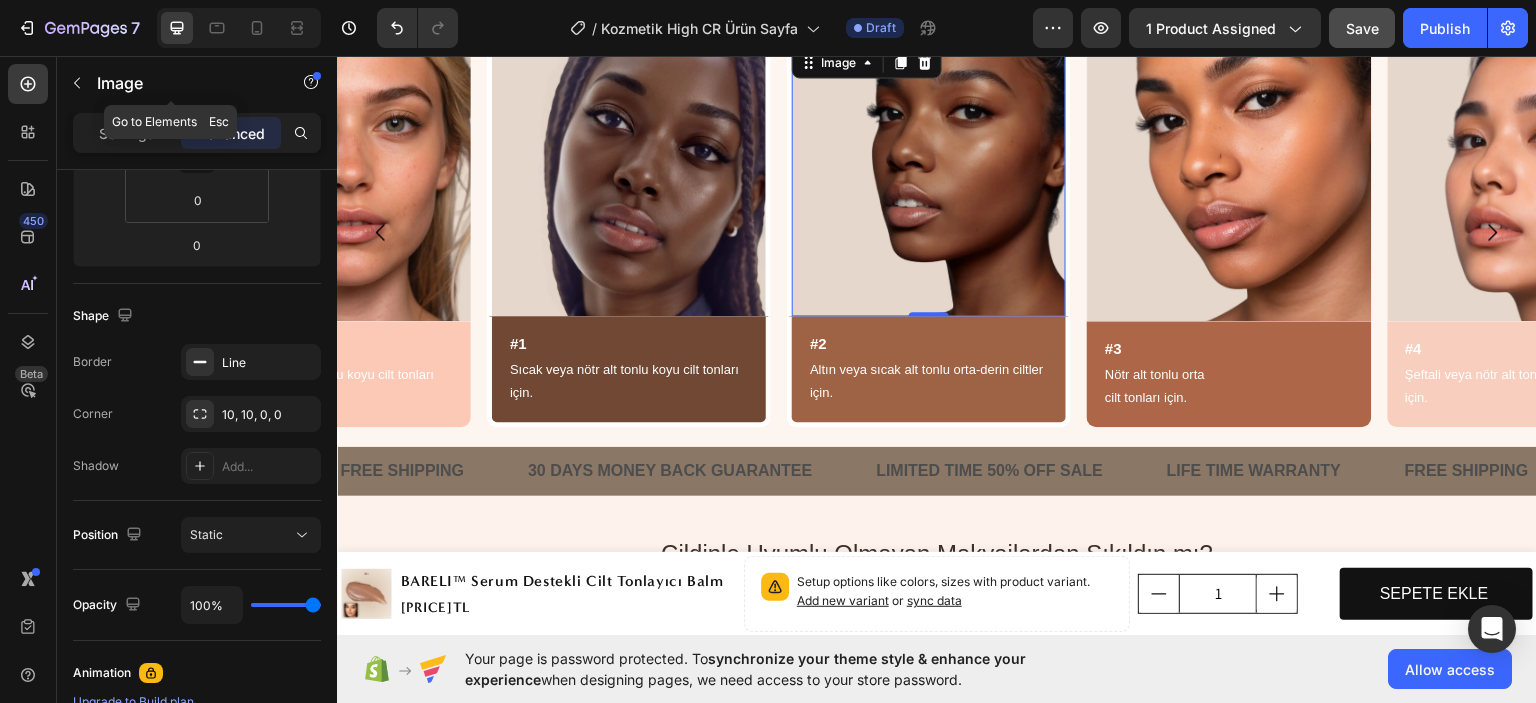 drag, startPoint x: 81, startPoint y: 71, endPoint x: 323, endPoint y: 278, distance: 318.45407 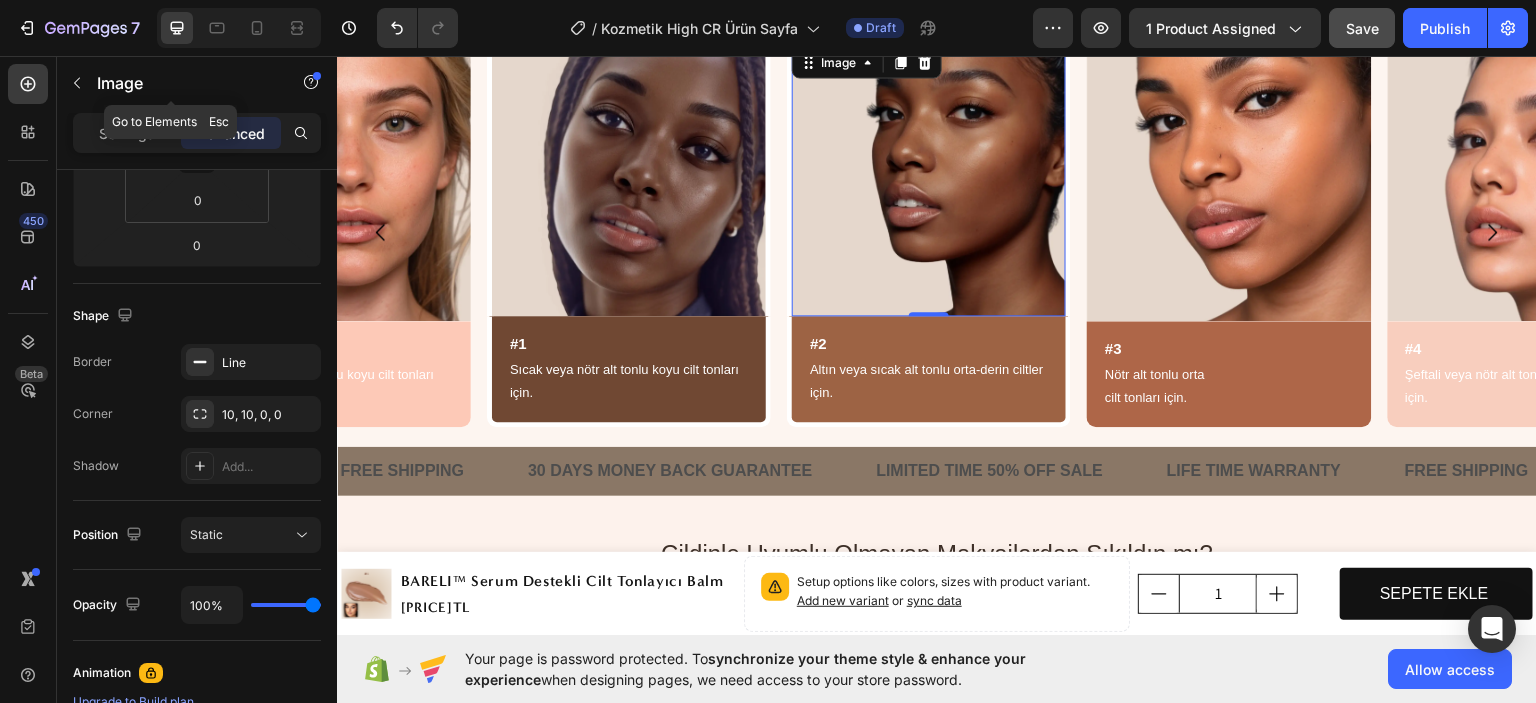 click at bounding box center (77, 83) 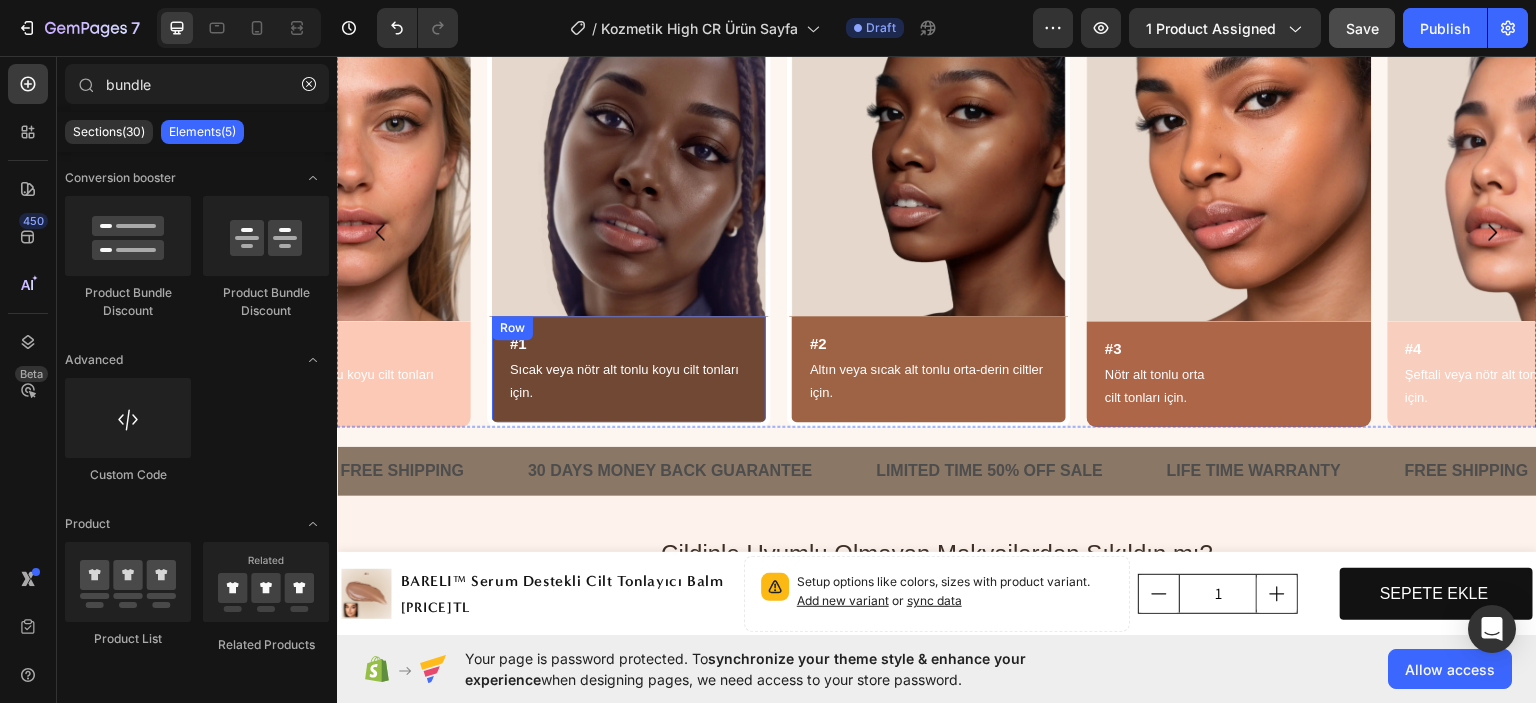 scroll, scrollTop: 1624, scrollLeft: 0, axis: vertical 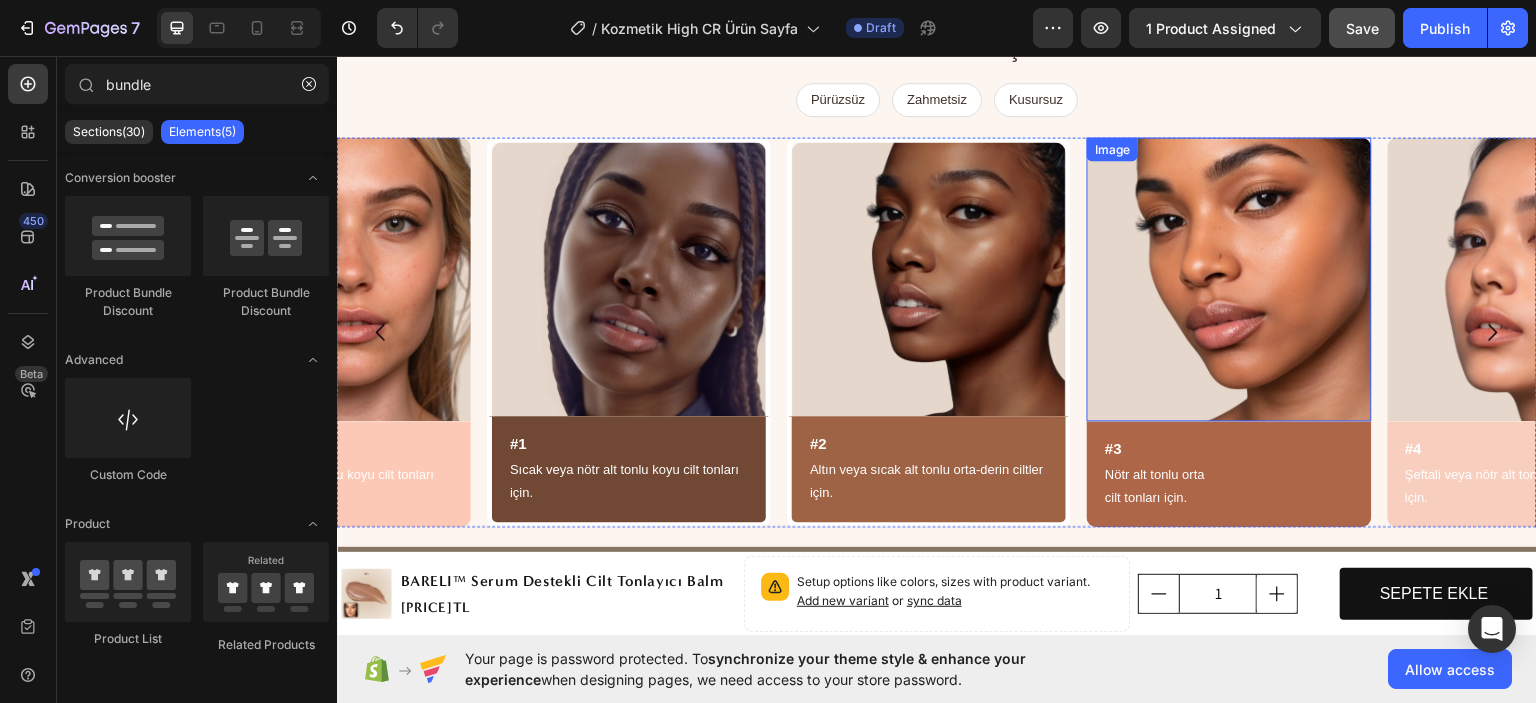 click at bounding box center [1229, 278] 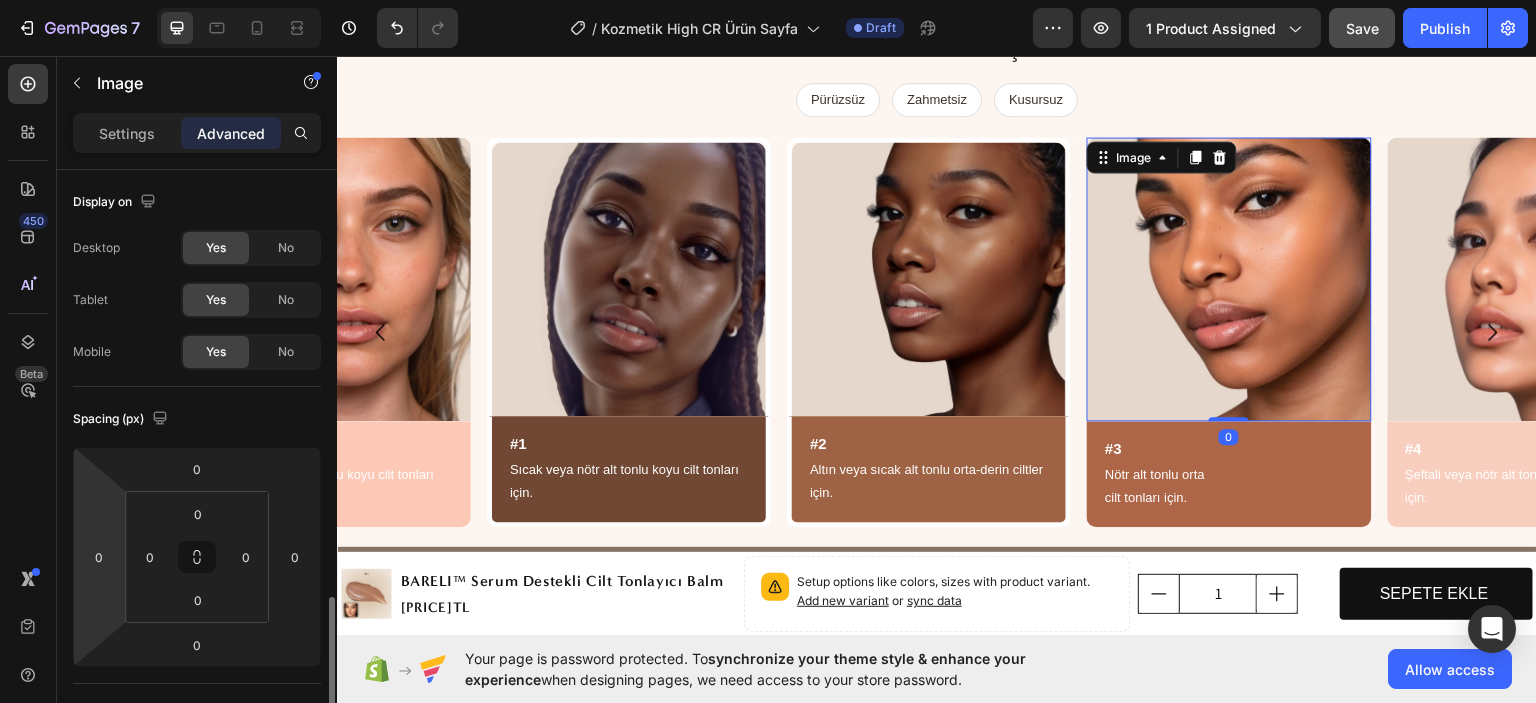 scroll, scrollTop: 300, scrollLeft: 0, axis: vertical 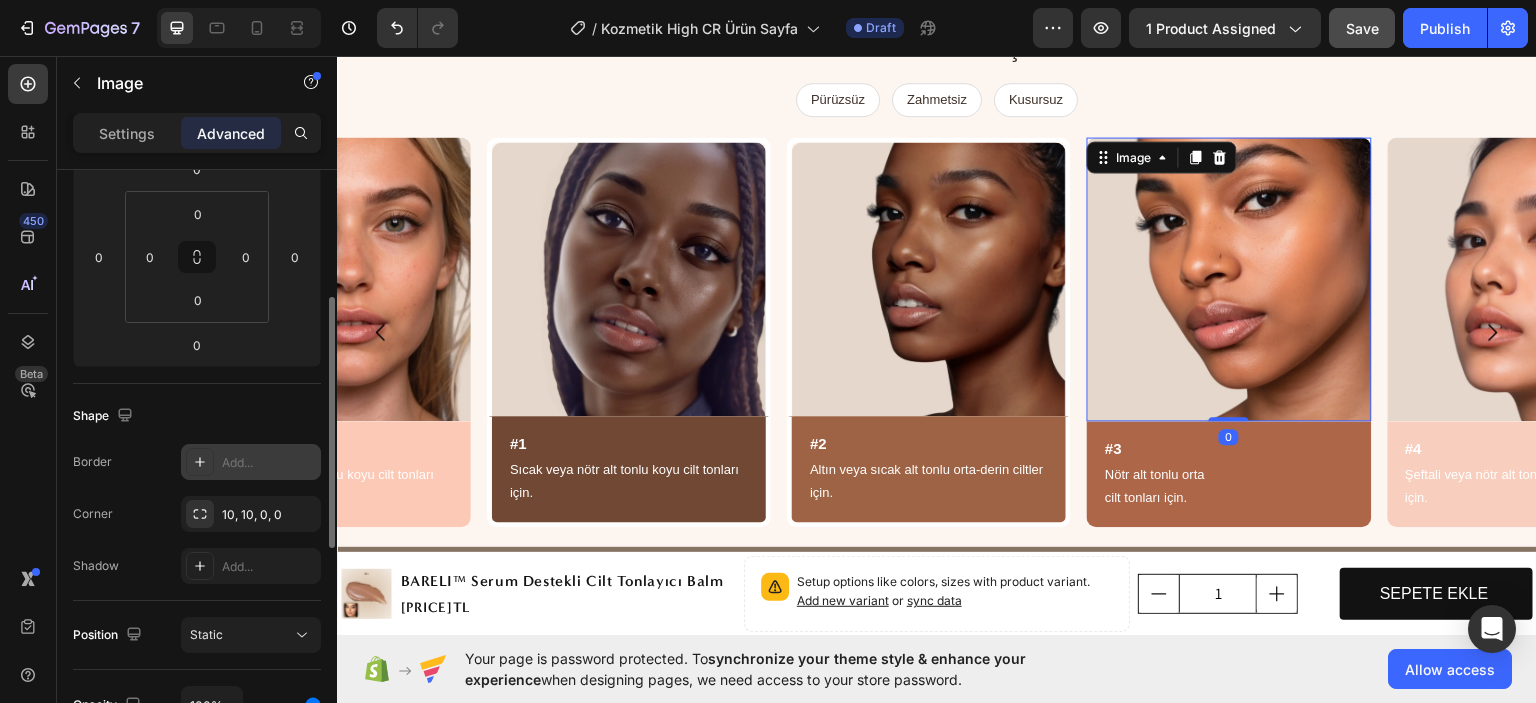click on "Add..." at bounding box center (269, 463) 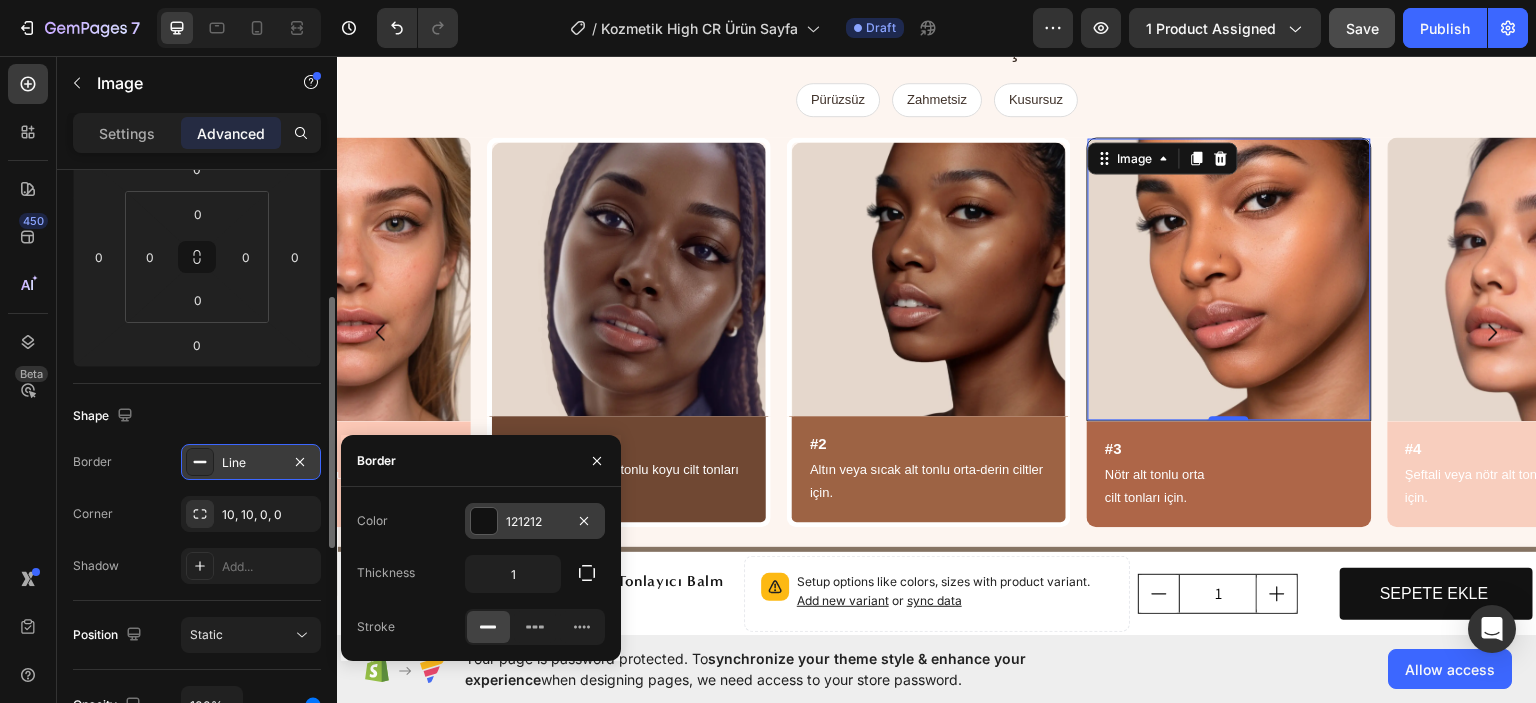 click on "121212" at bounding box center (535, 522) 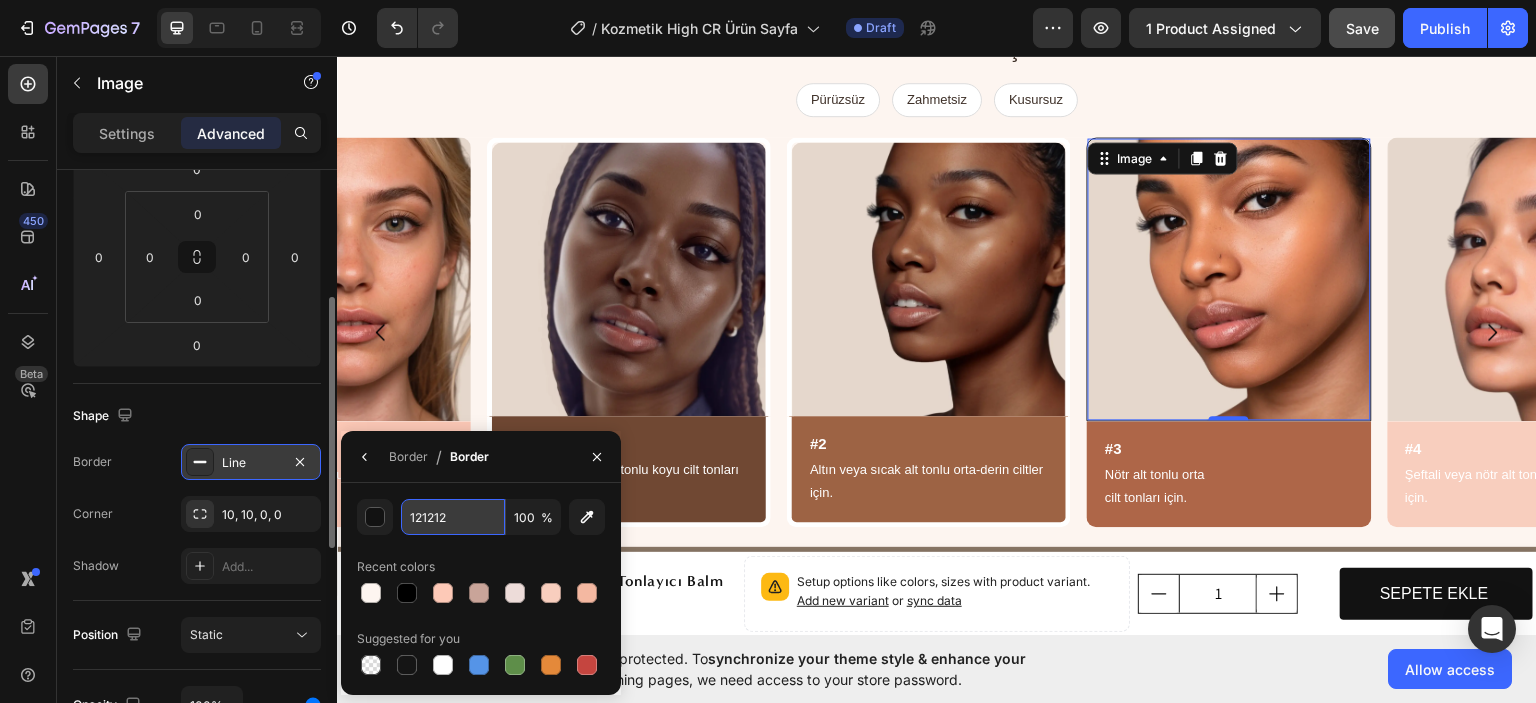 click on "121212" at bounding box center [453, 517] 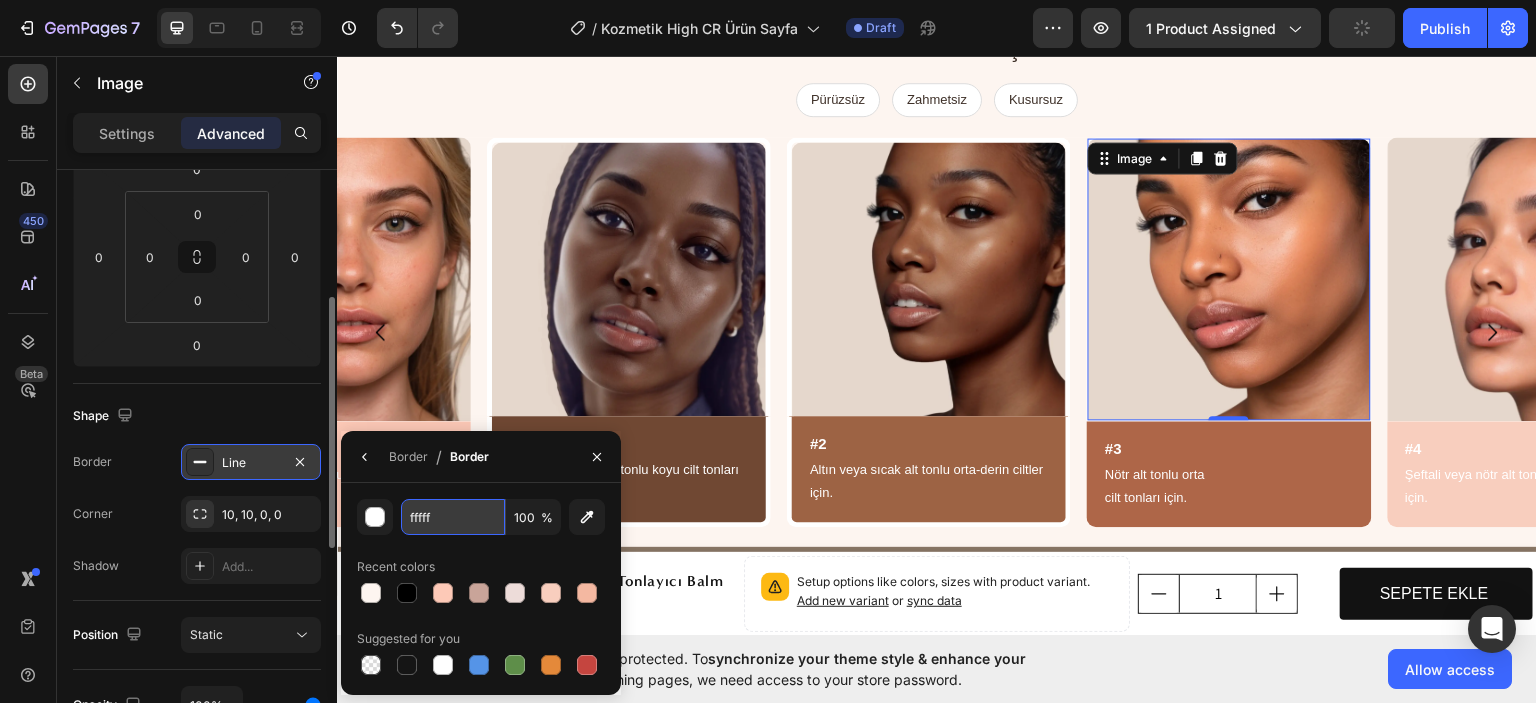 type on "ffffff" 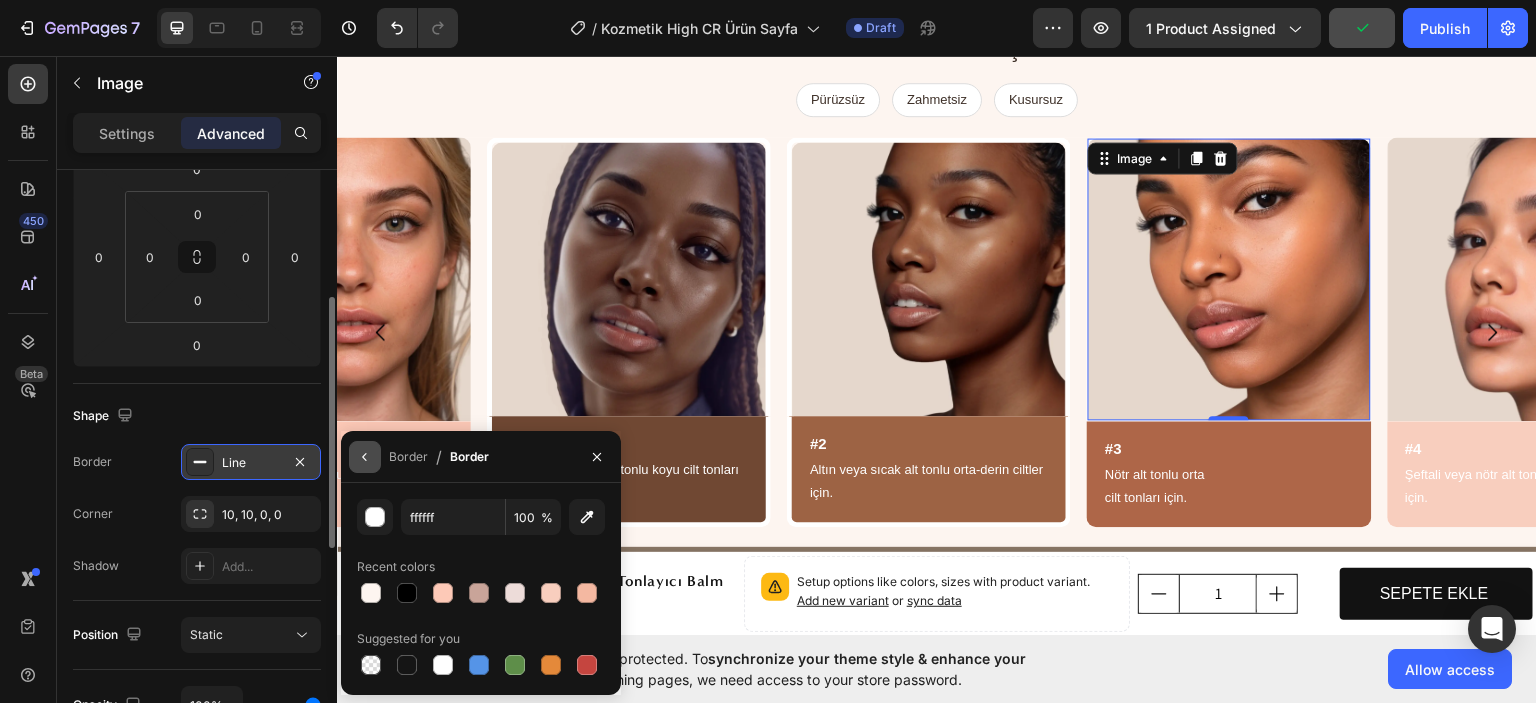 click at bounding box center (365, 457) 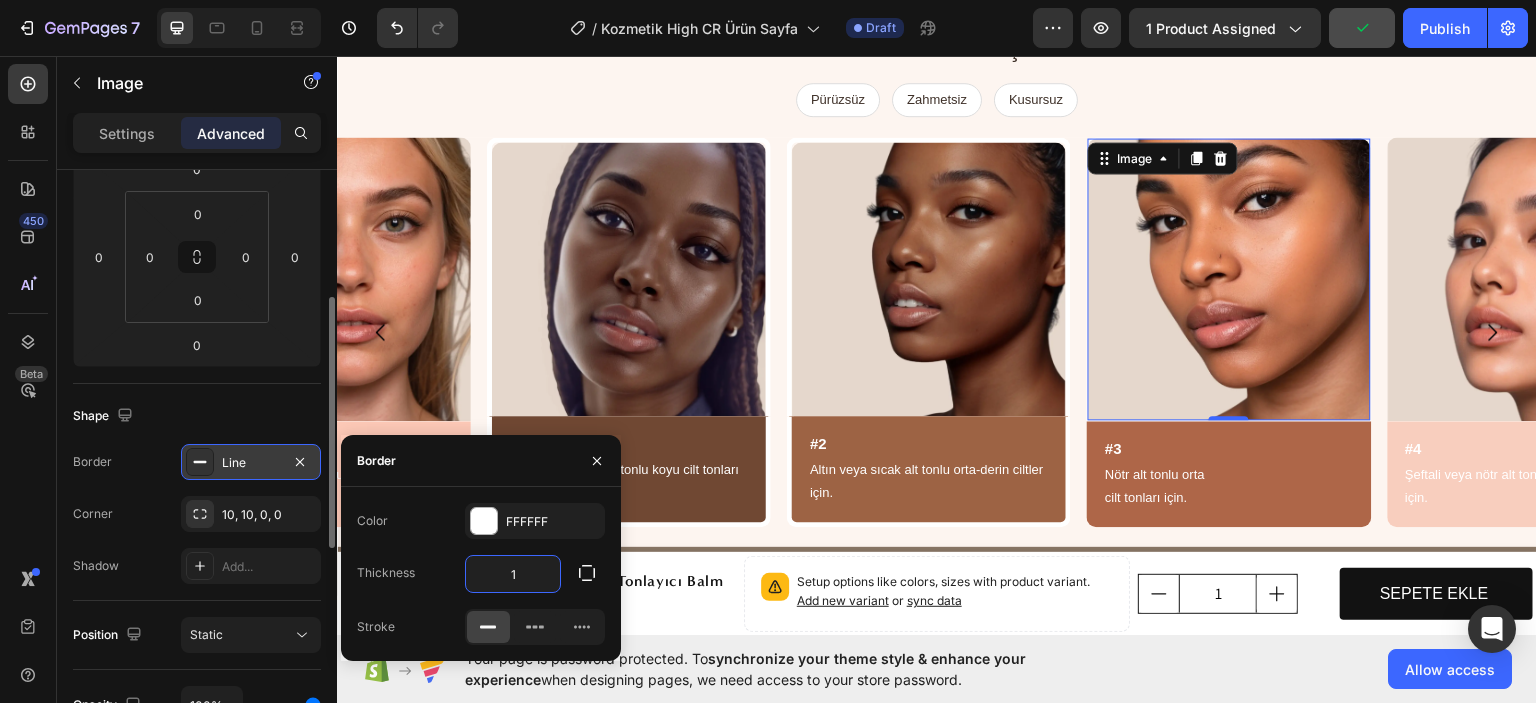 click on "1" at bounding box center (513, 574) 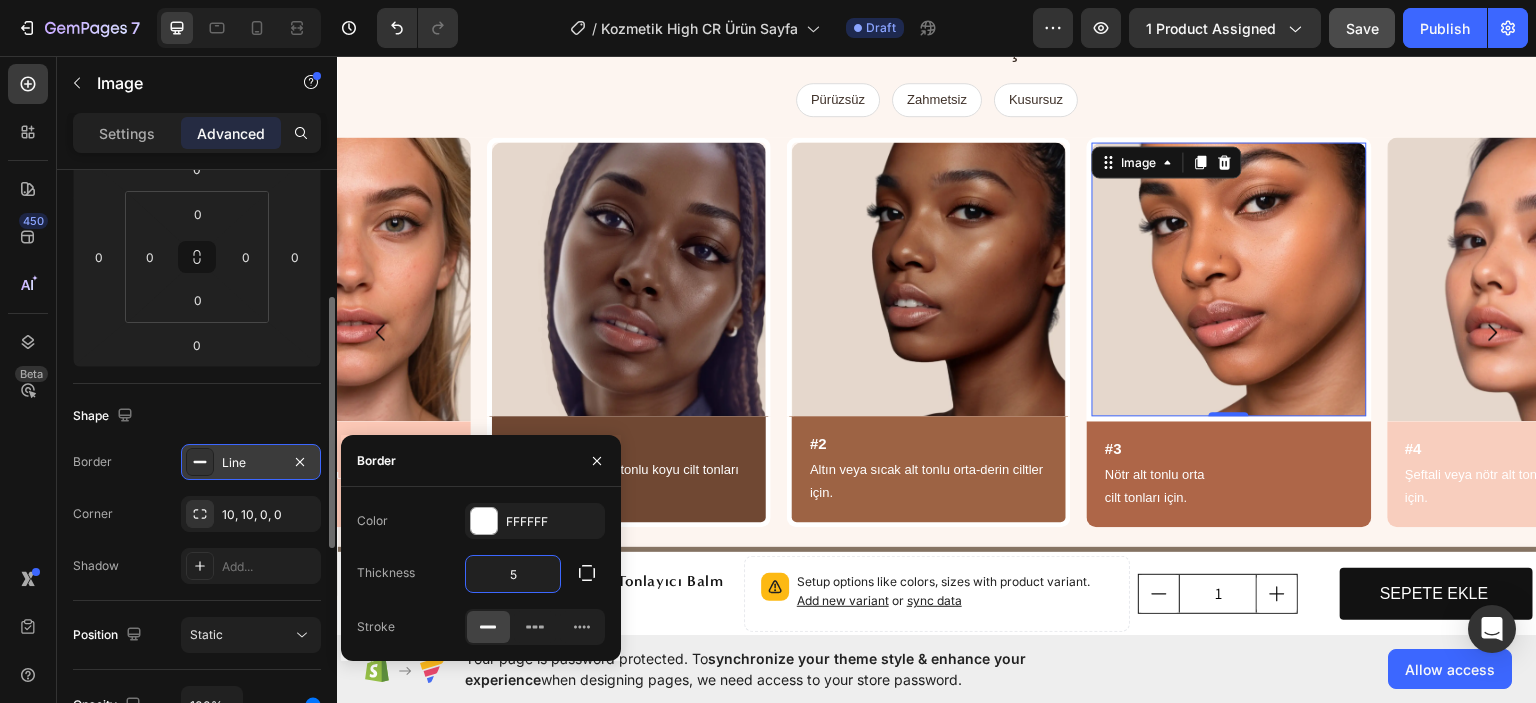 type on "5" 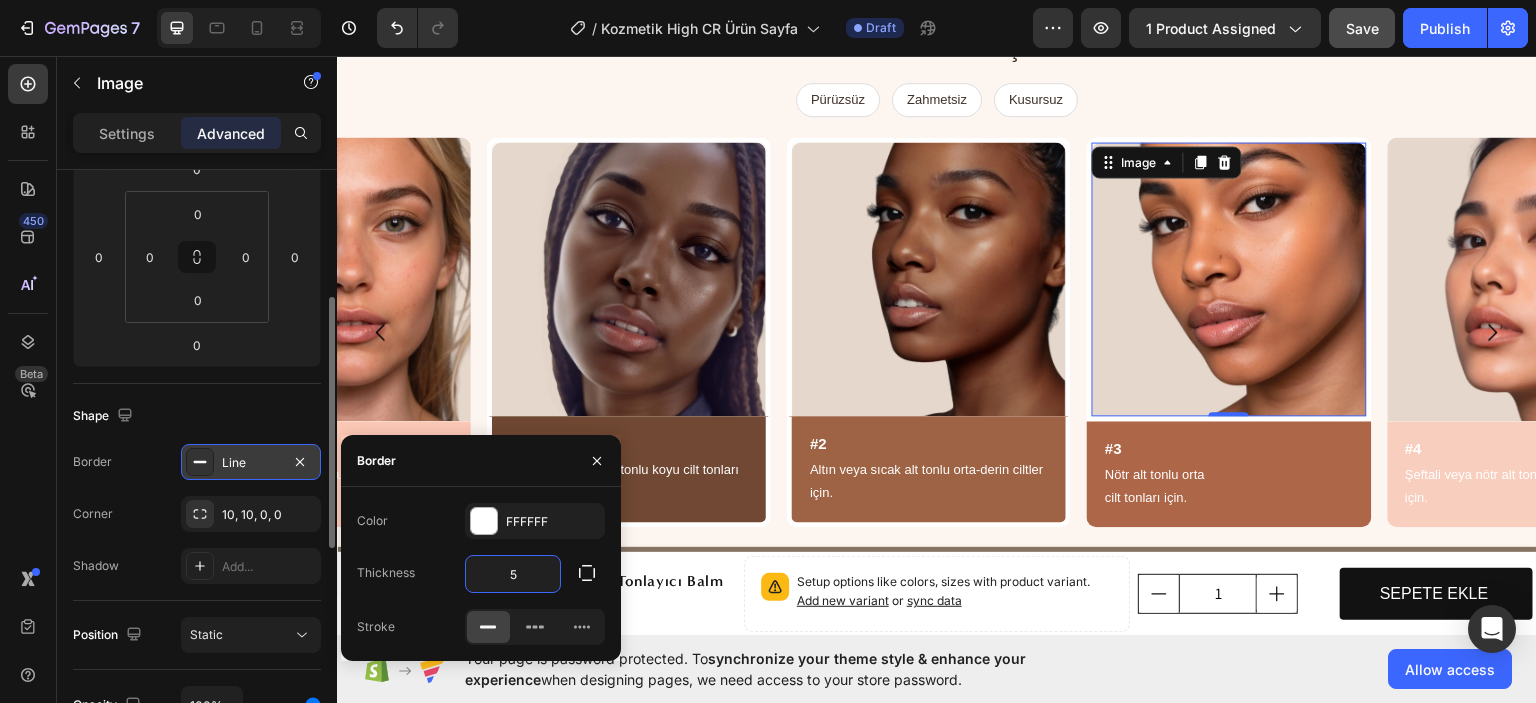 click 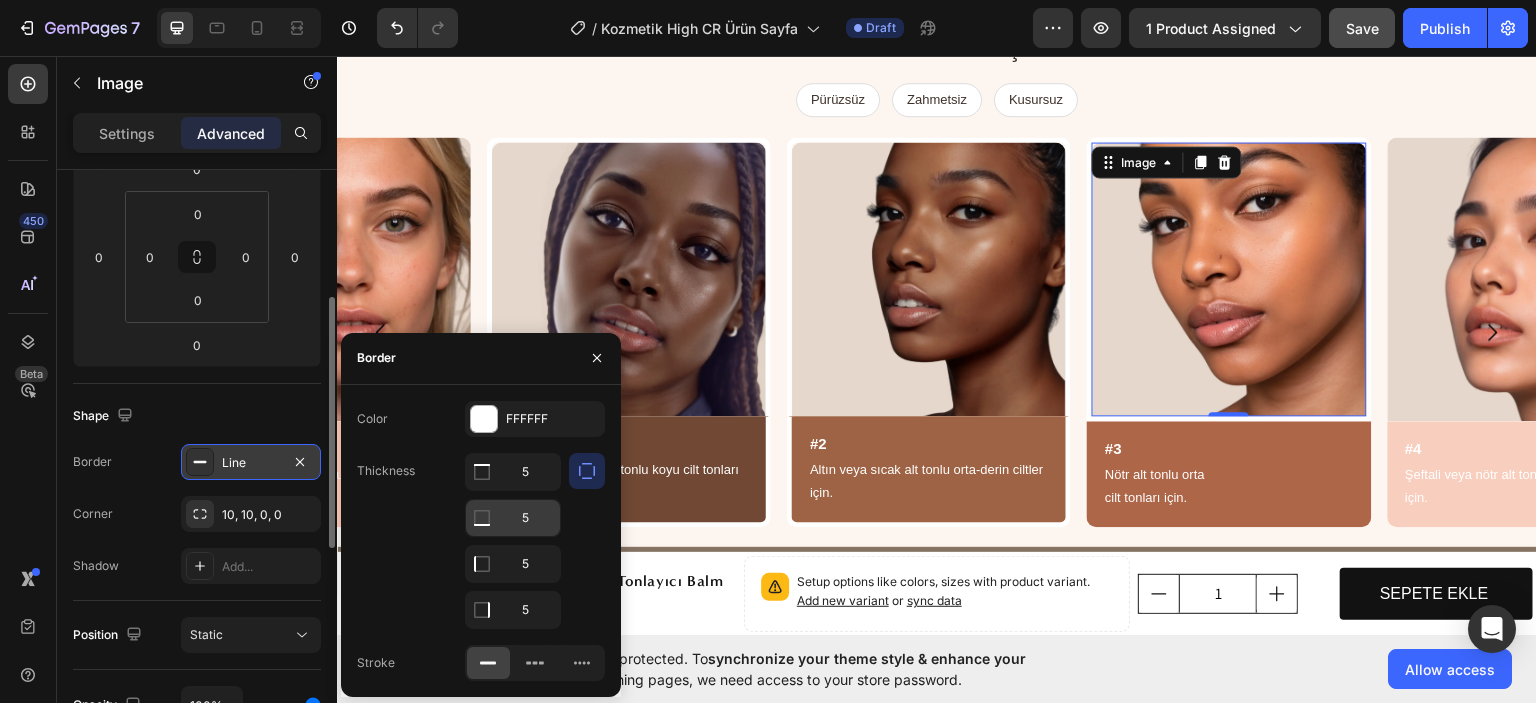 click on "5" at bounding box center [513, 472] 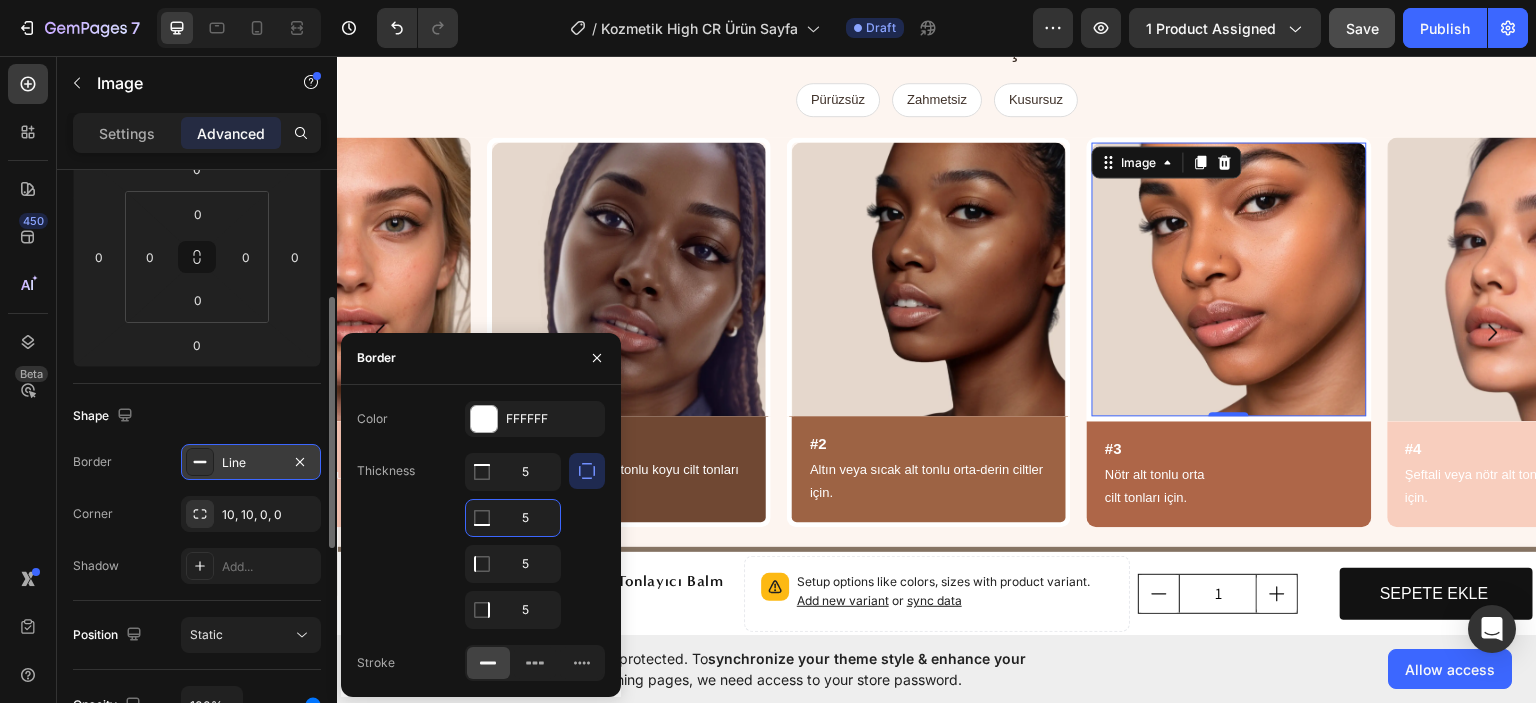 type on "0" 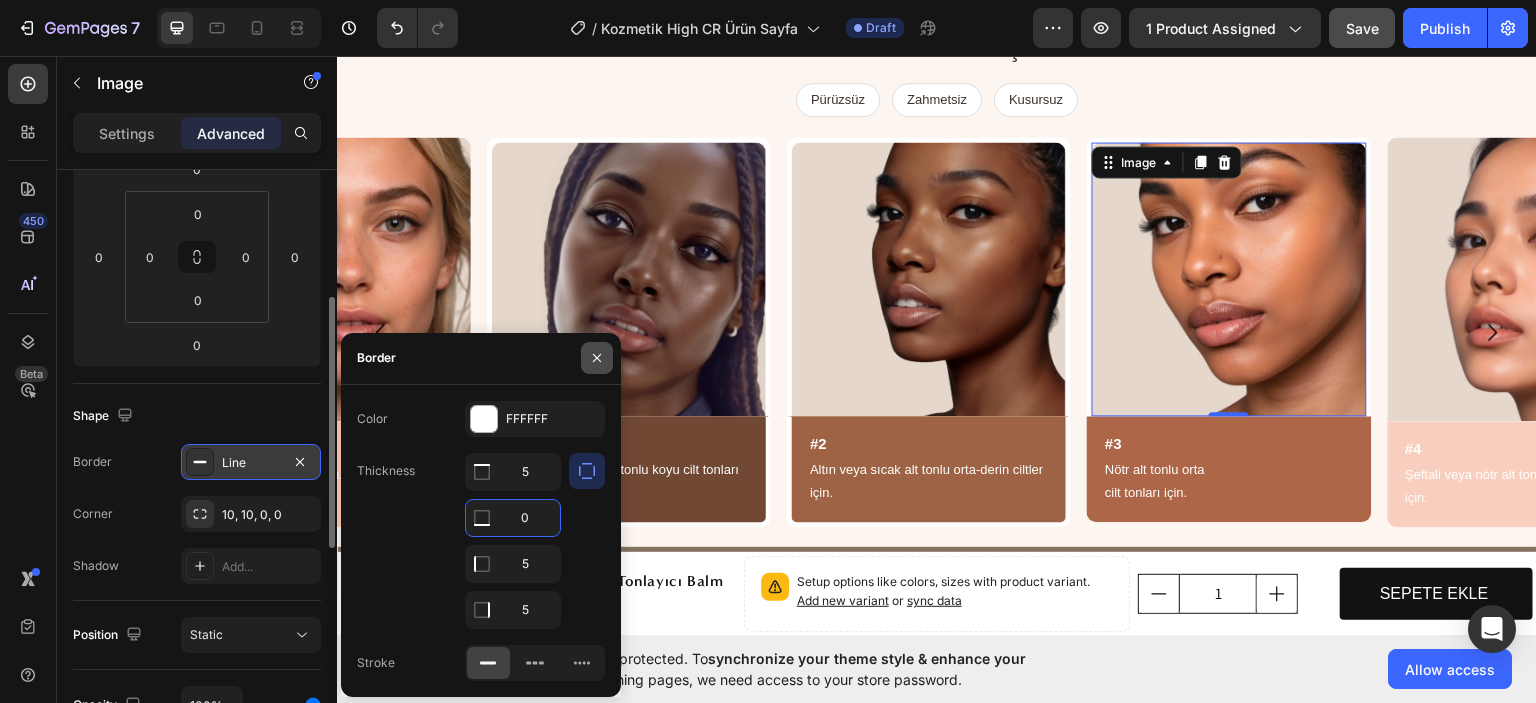 click 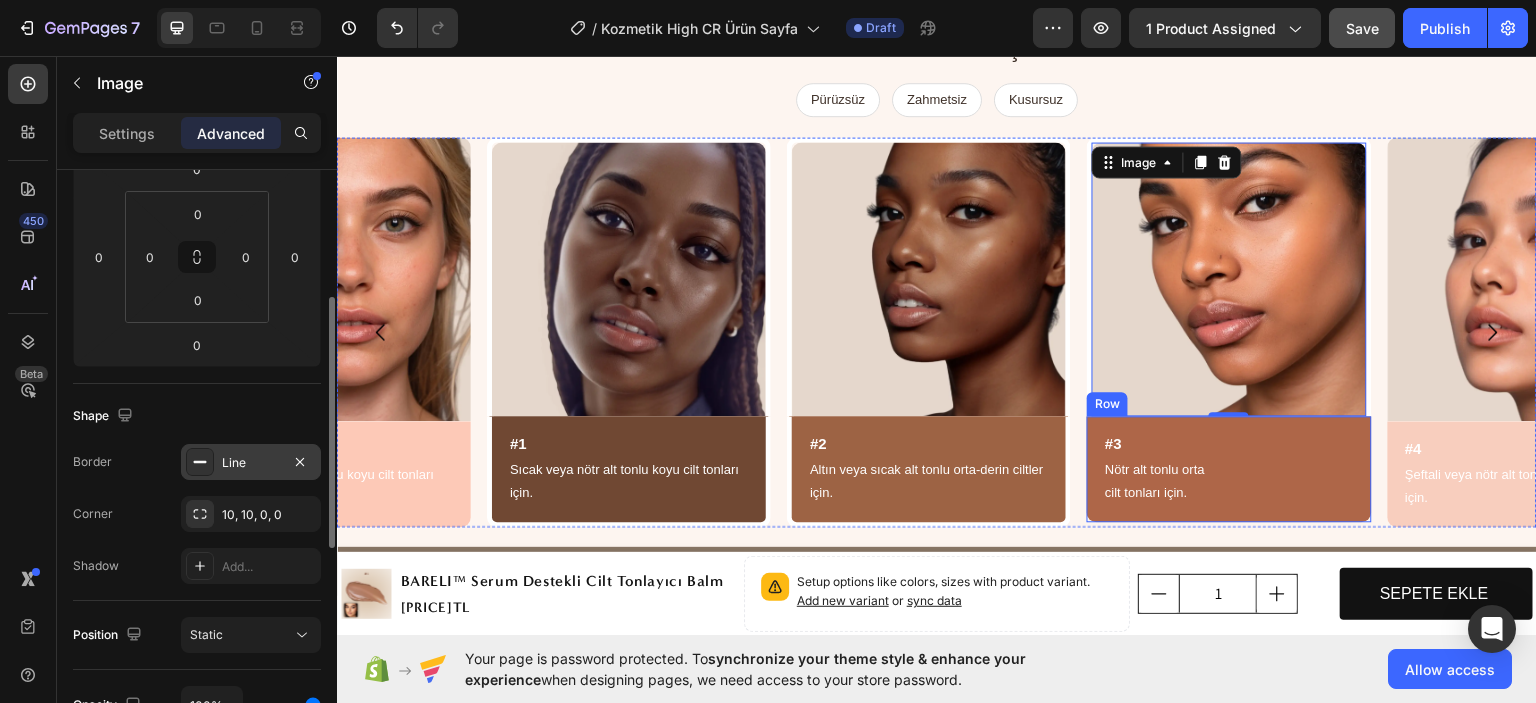 click on "#3 Heading Nötr alt tonlu orta  cilt tonları için. Text Block Row" at bounding box center (1229, 468) 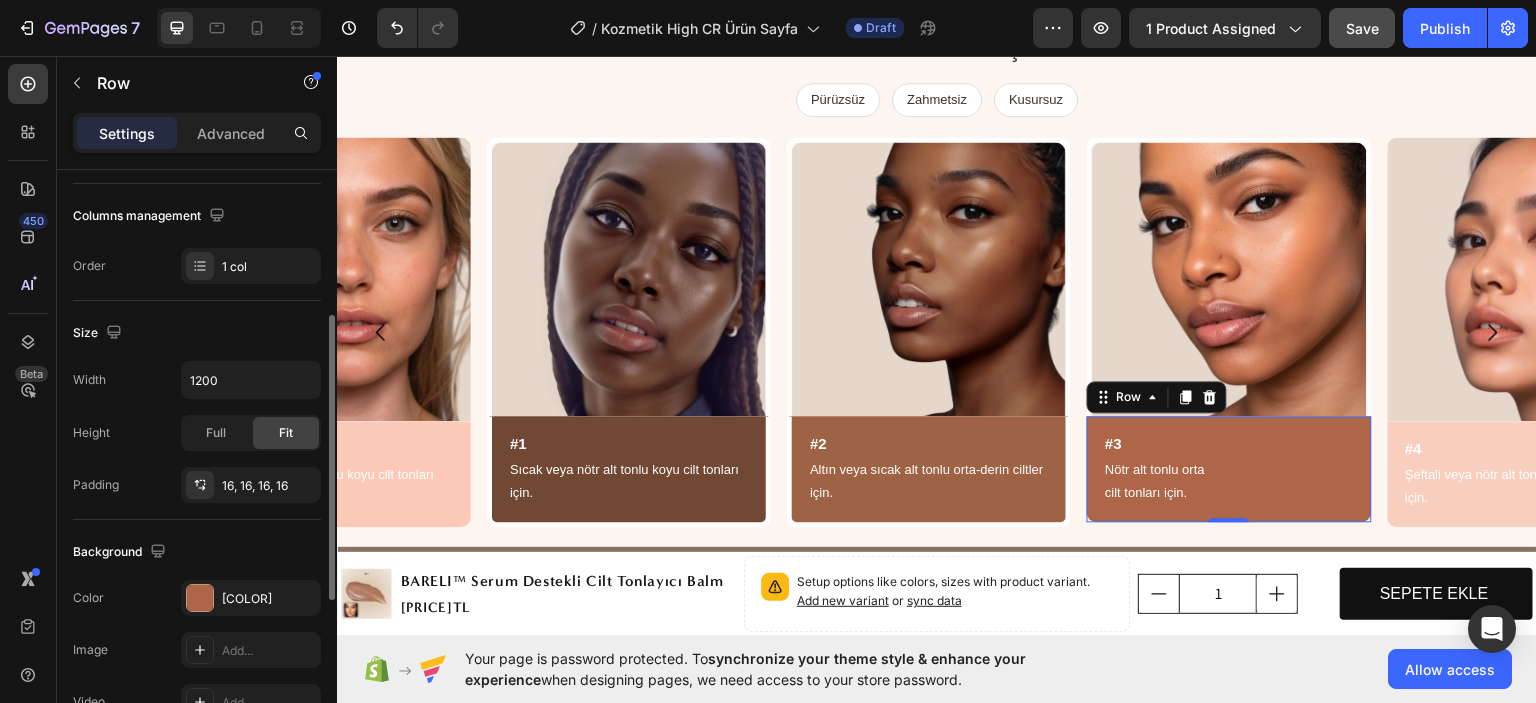 scroll, scrollTop: 0, scrollLeft: 0, axis: both 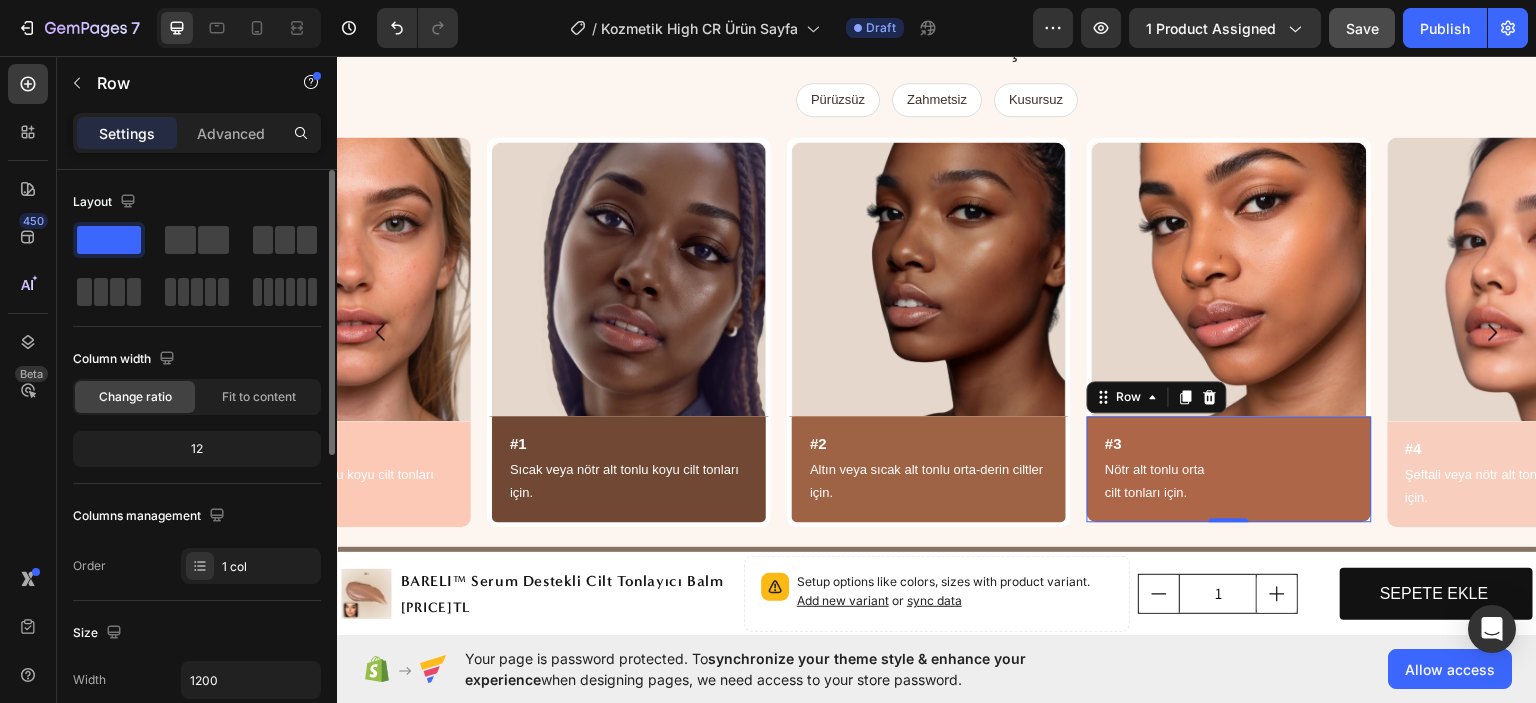drag, startPoint x: 235, startPoint y: 135, endPoint x: 59, endPoint y: 390, distance: 309.84027 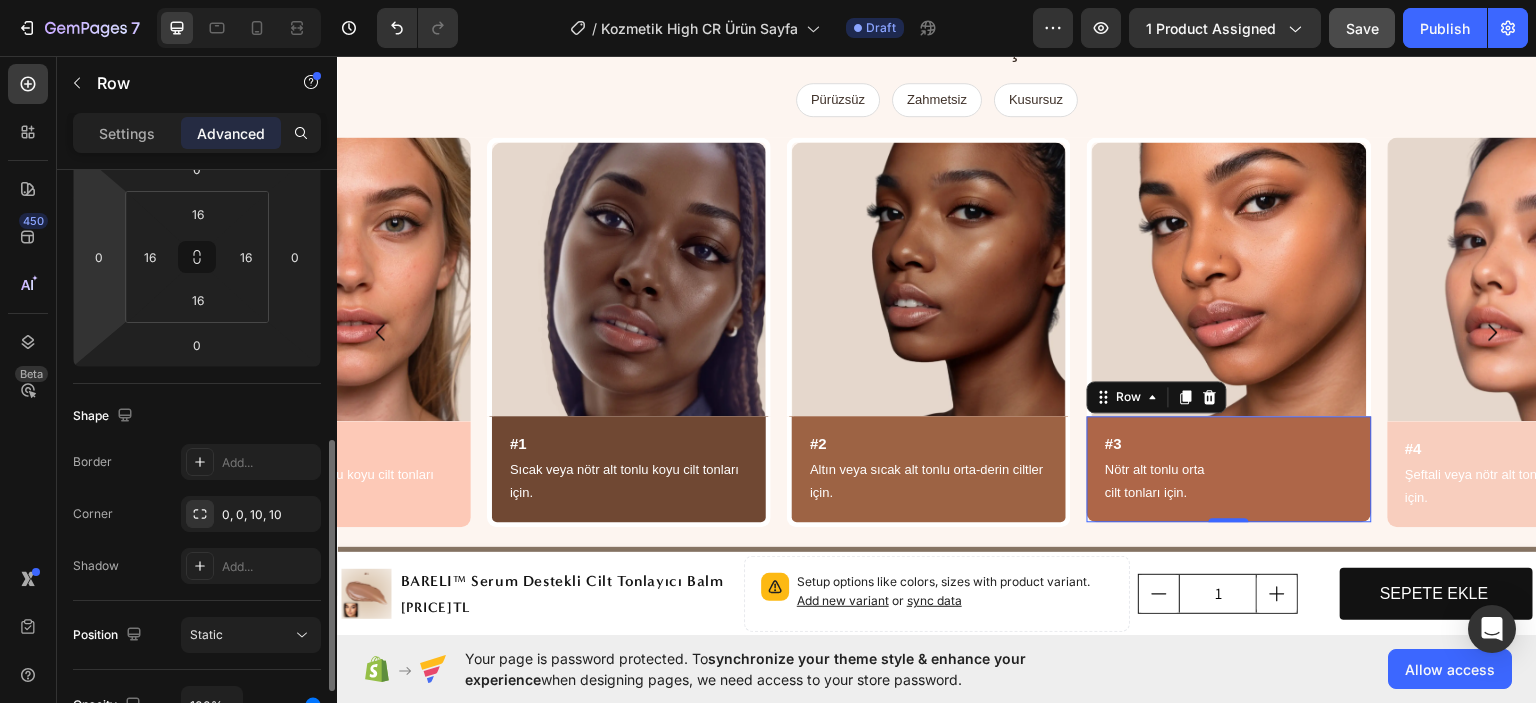 scroll, scrollTop: 400, scrollLeft: 0, axis: vertical 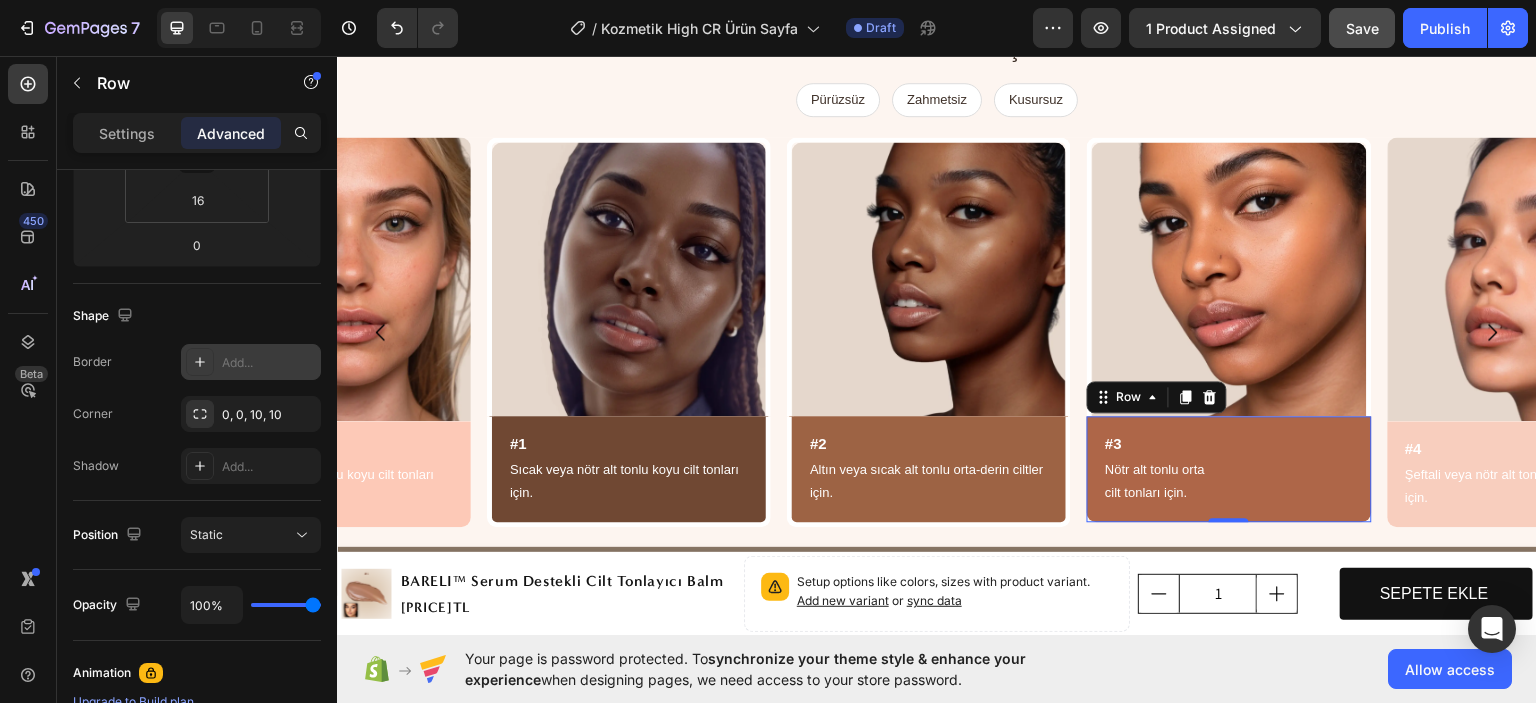 click on "Add..." at bounding box center (269, 363) 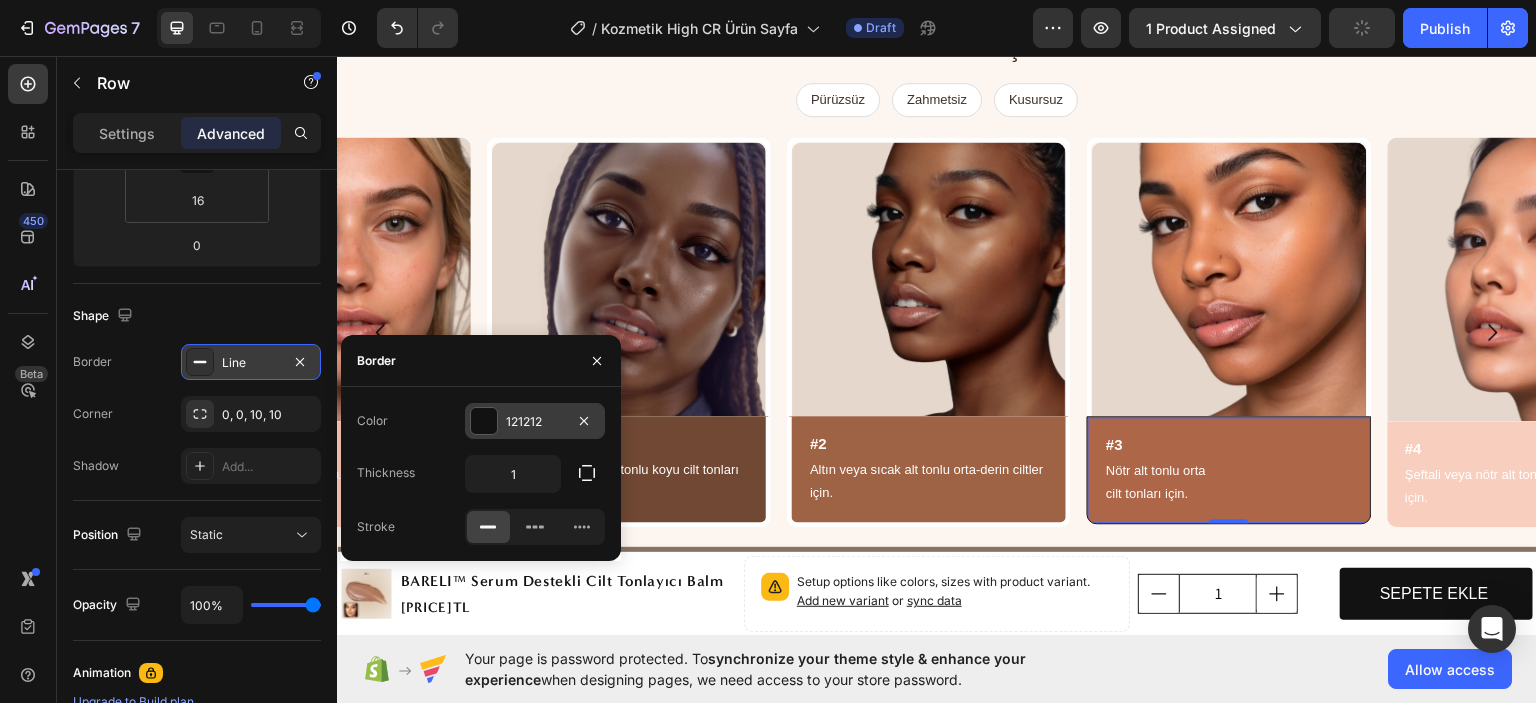 click on "121212" at bounding box center [535, 422] 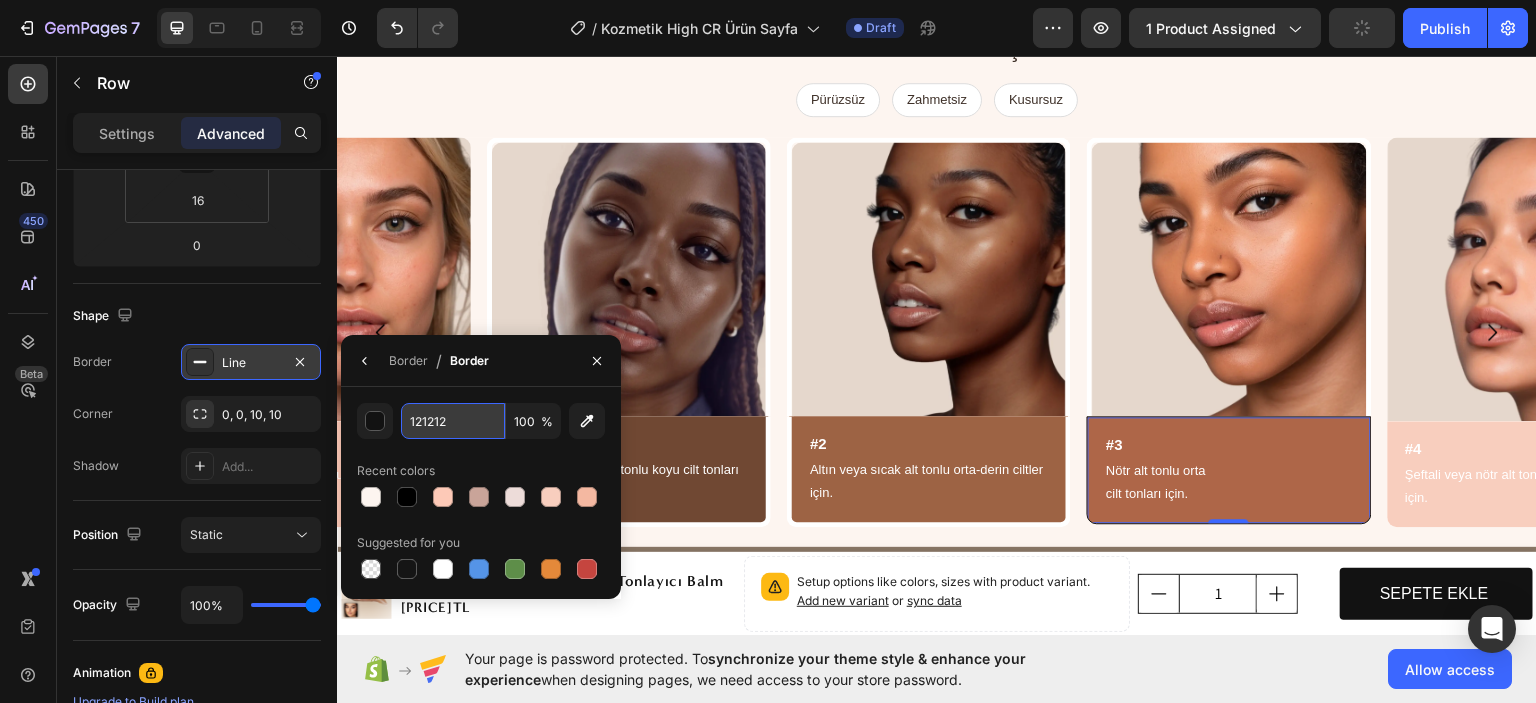 click on "121212" at bounding box center [453, 421] 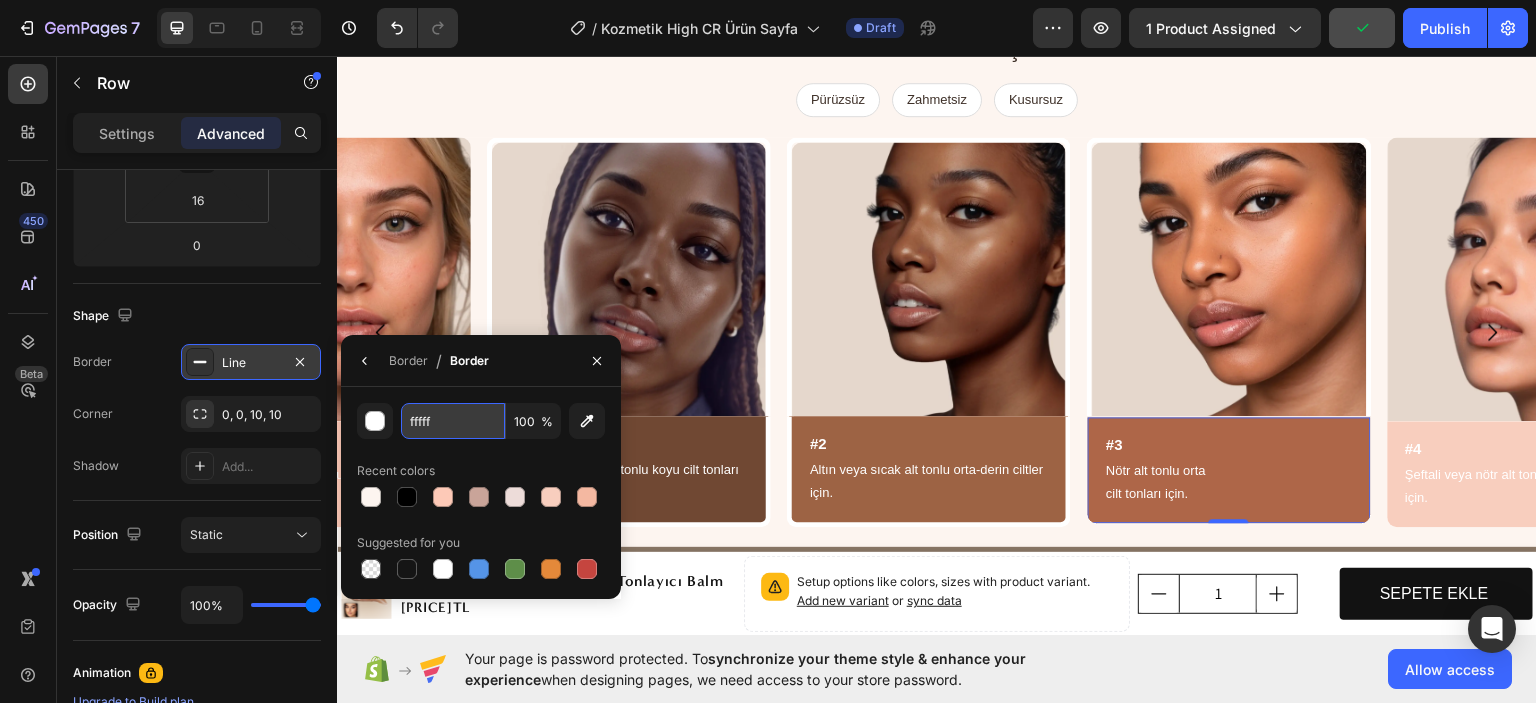 type on "ffffff" 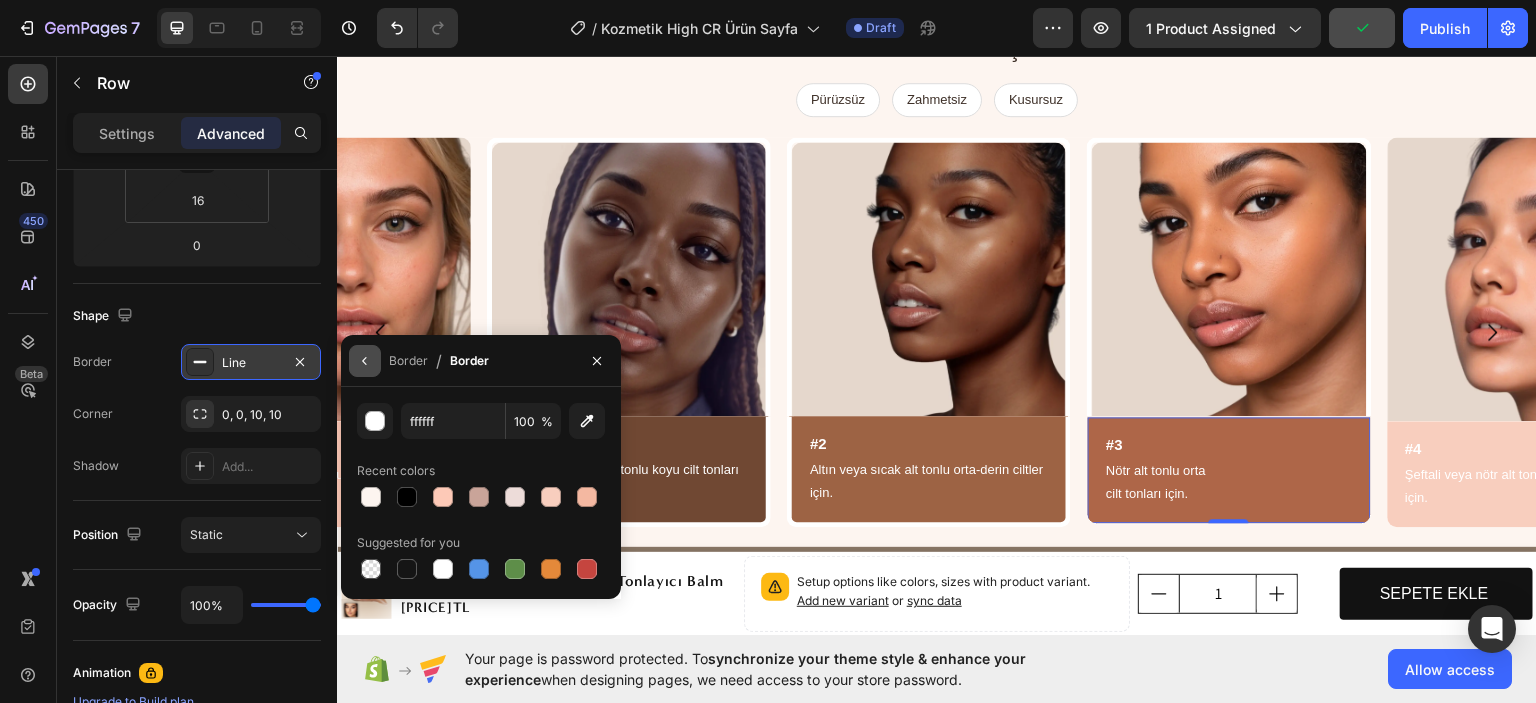 click 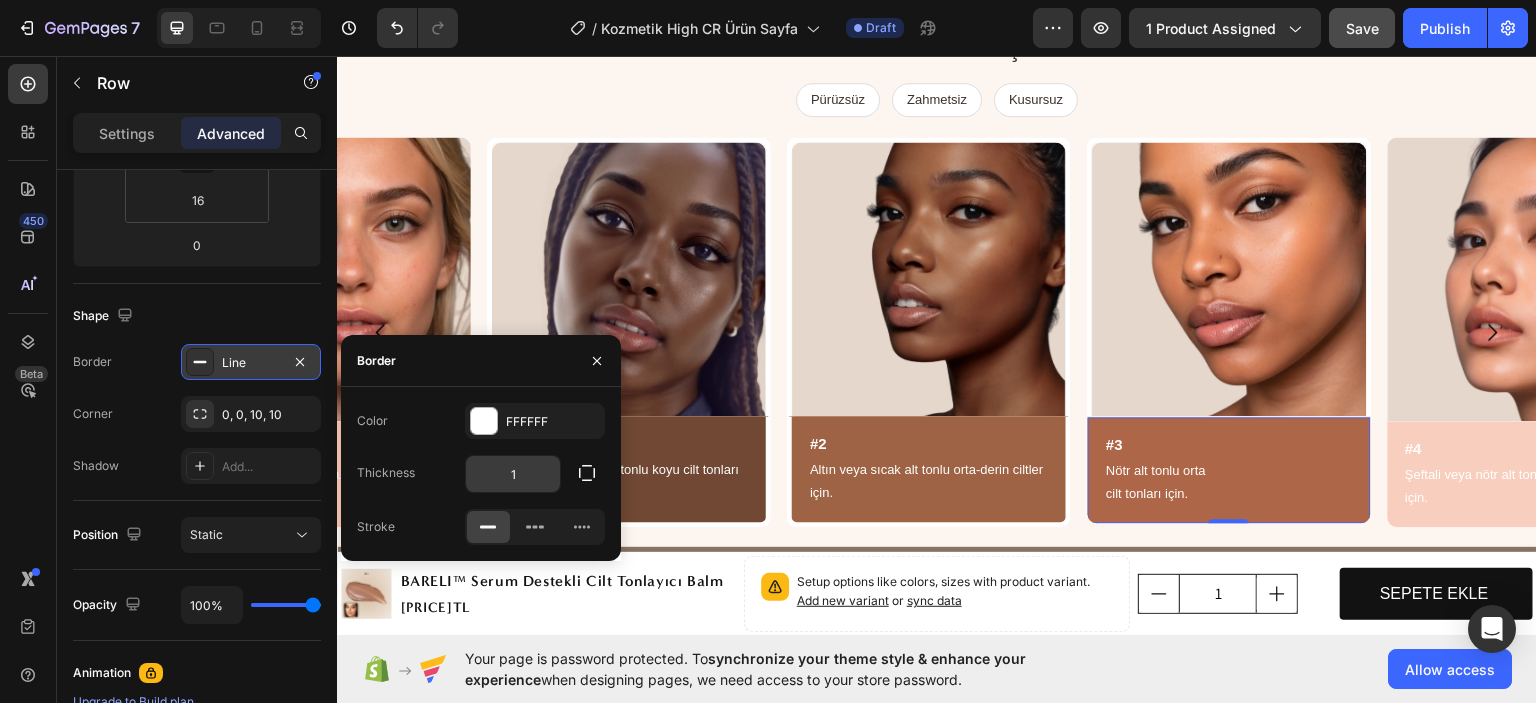 click on "1" at bounding box center [513, 474] 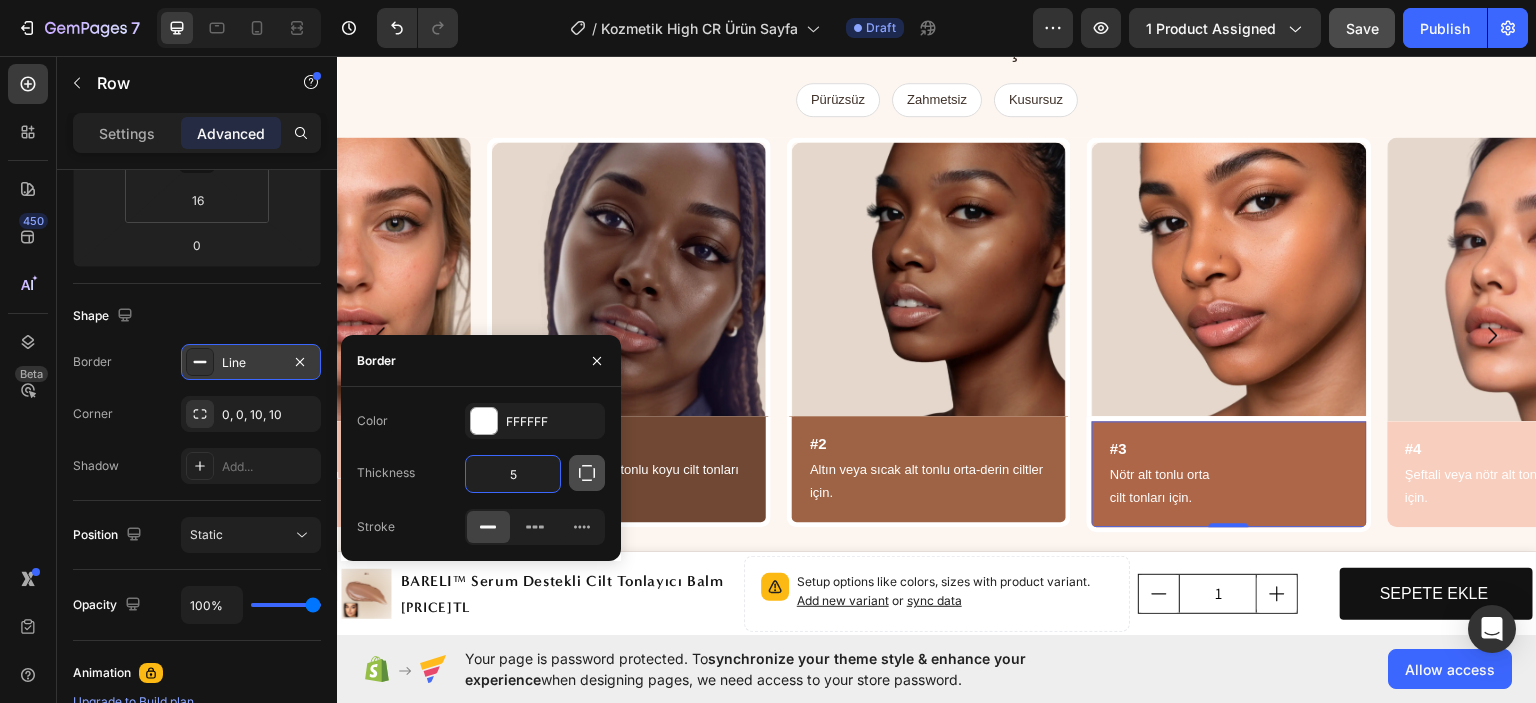 click 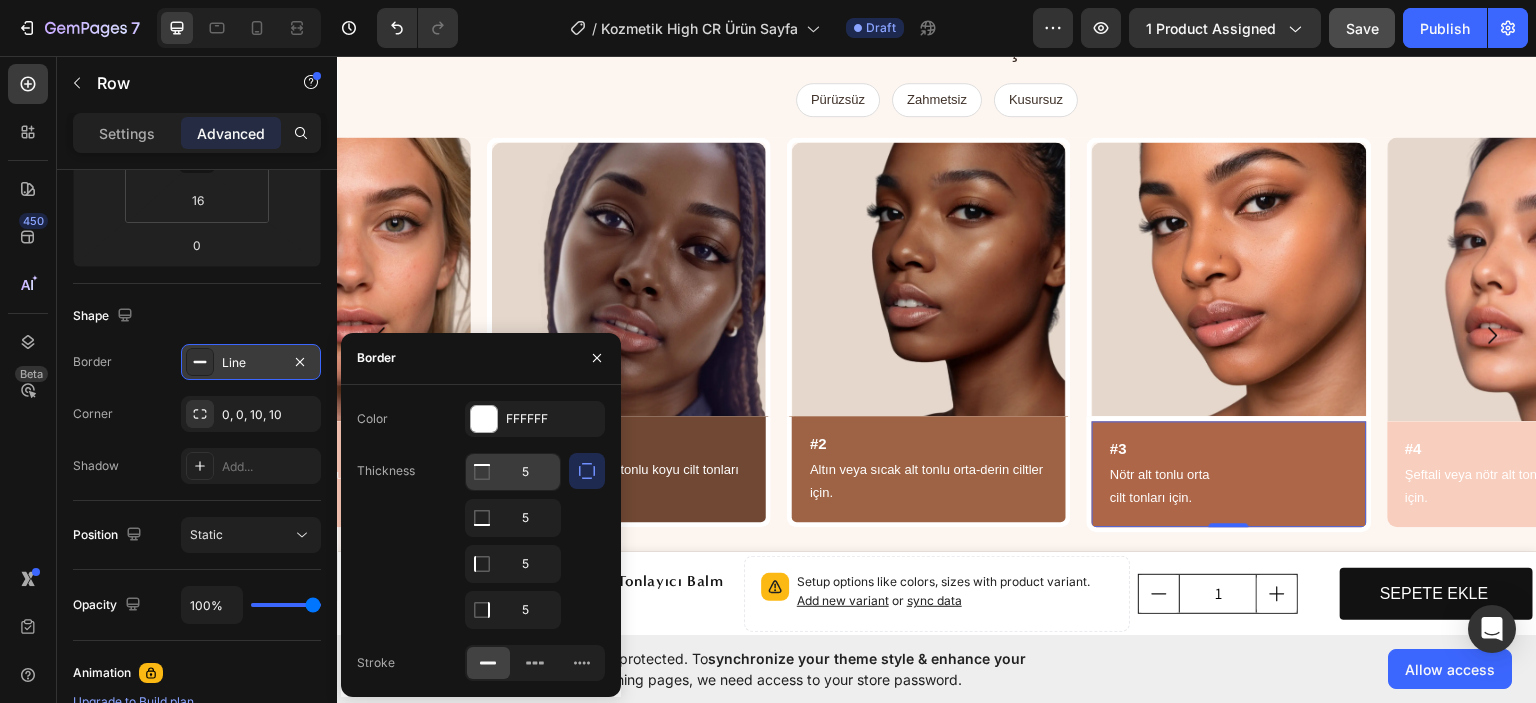 click on "5" at bounding box center (513, 472) 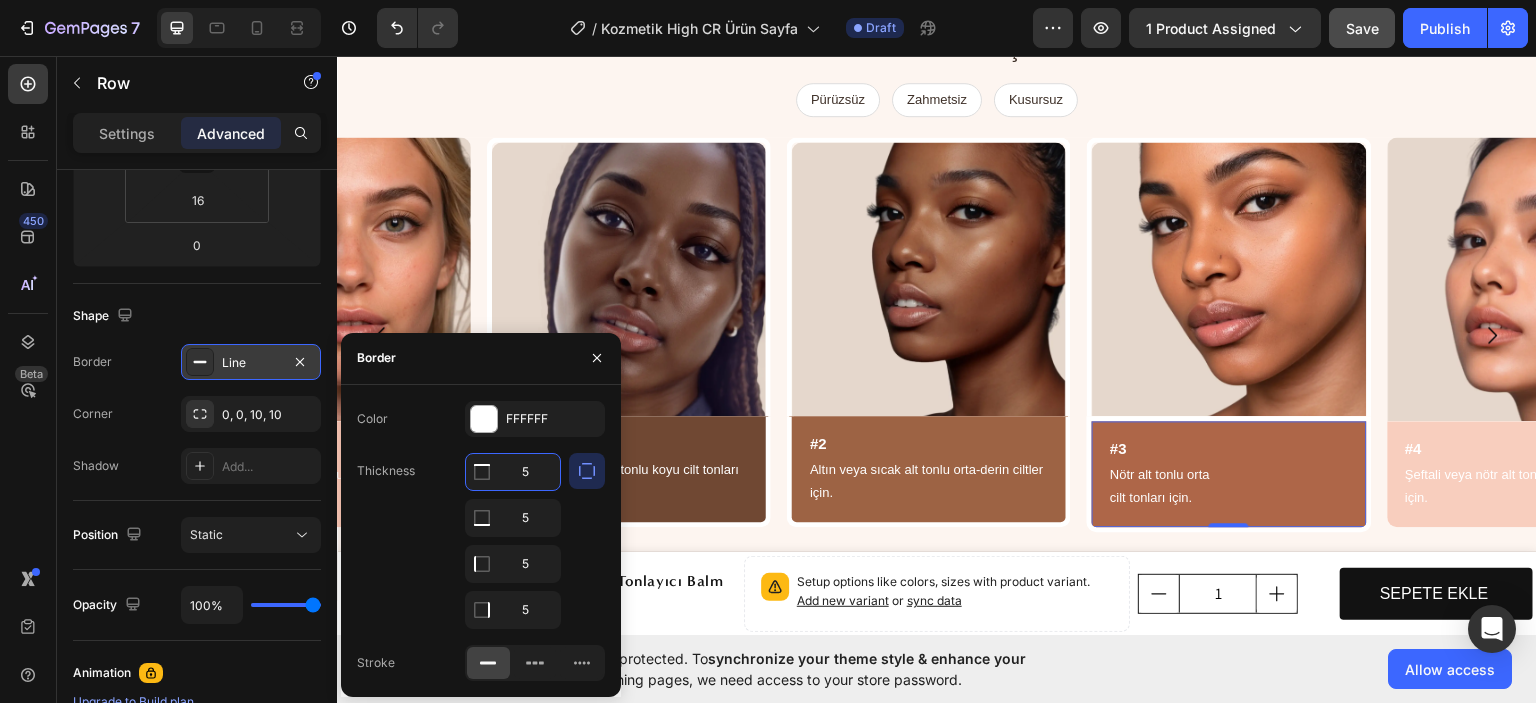 type on "0" 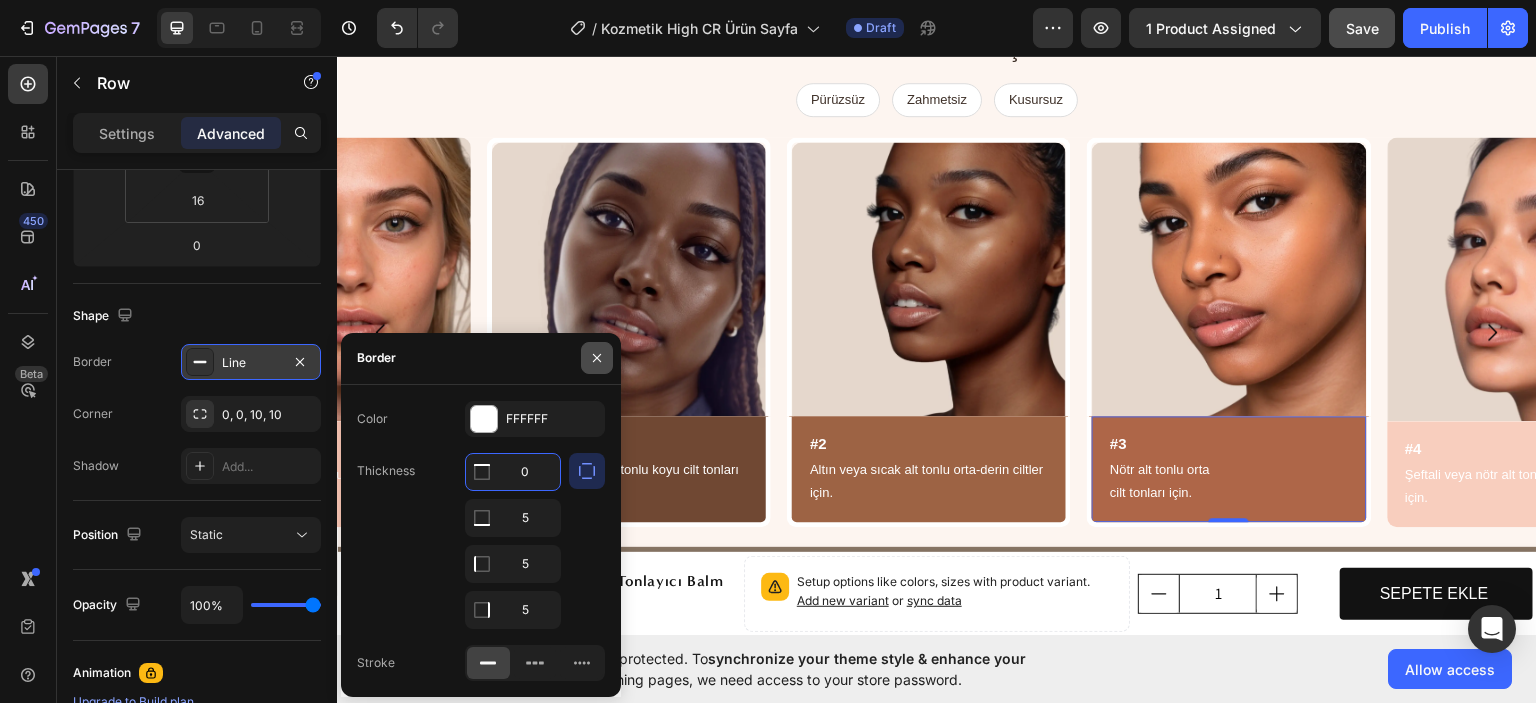 click at bounding box center (597, 358) 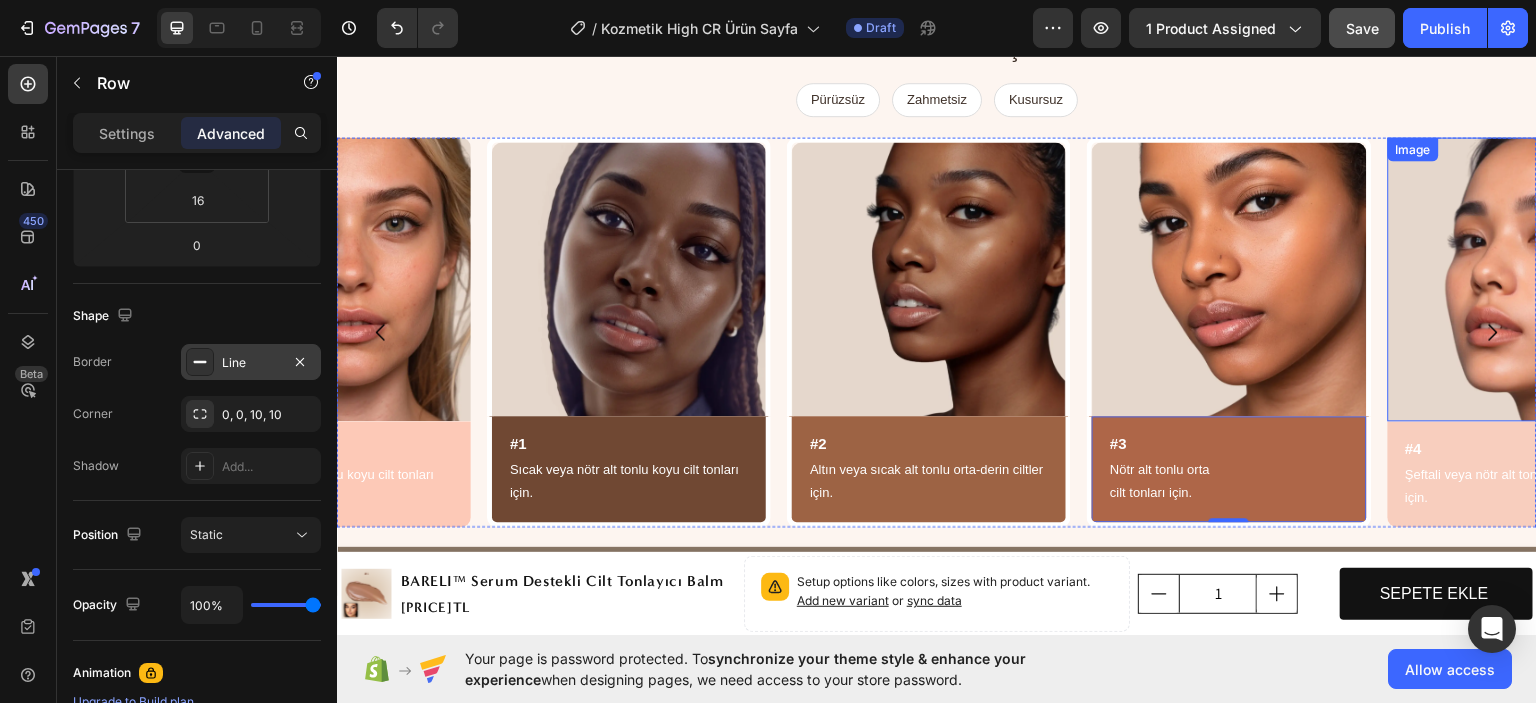 click at bounding box center (1530, 278) 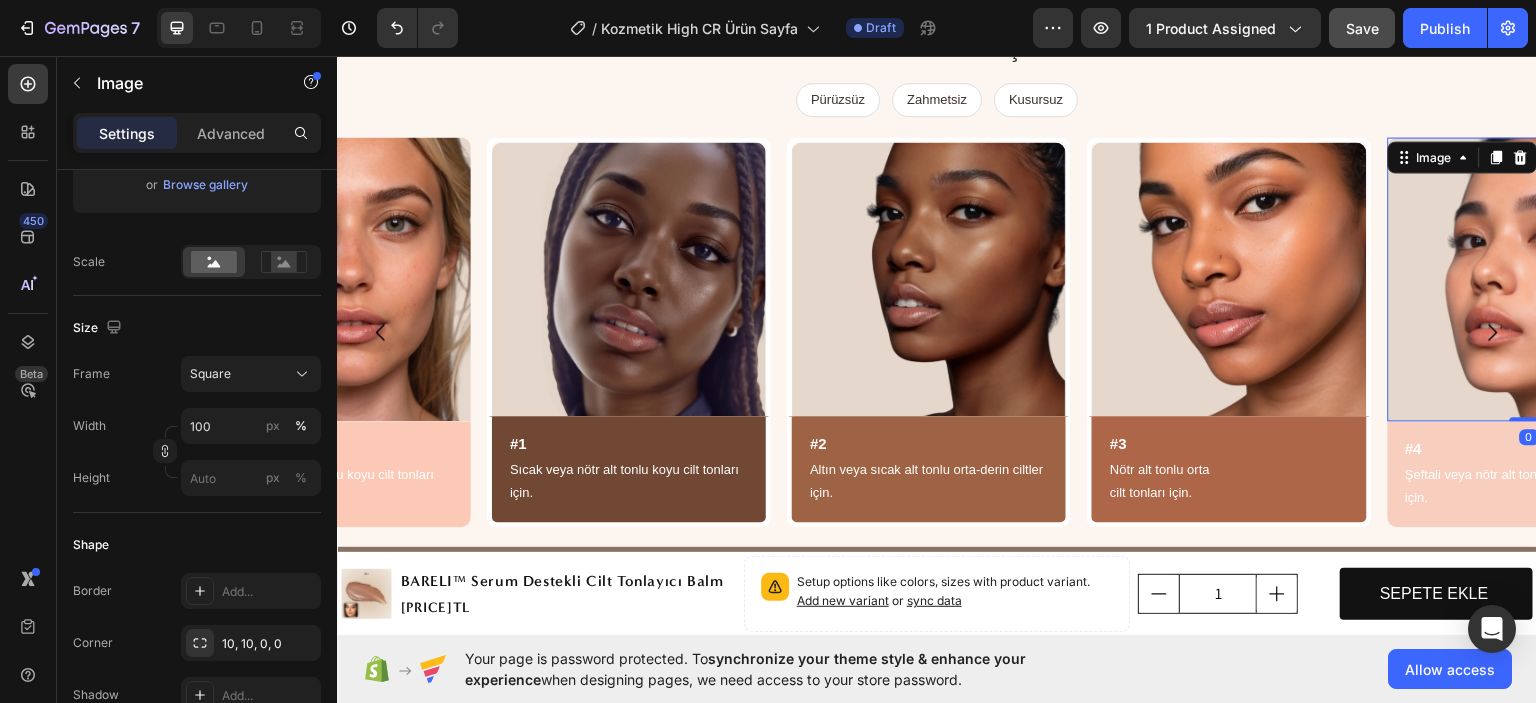 scroll, scrollTop: 0, scrollLeft: 0, axis: both 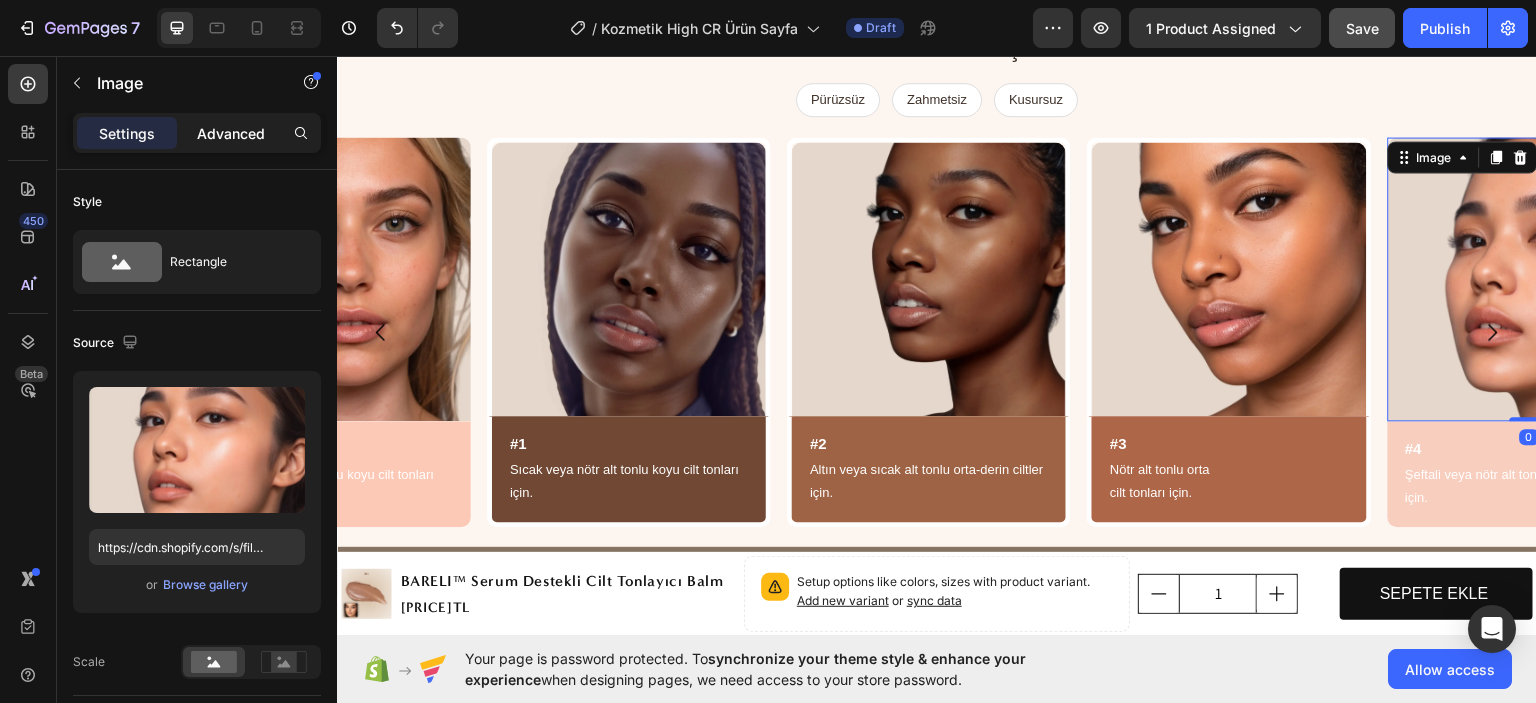 click on "Advanced" at bounding box center (231, 133) 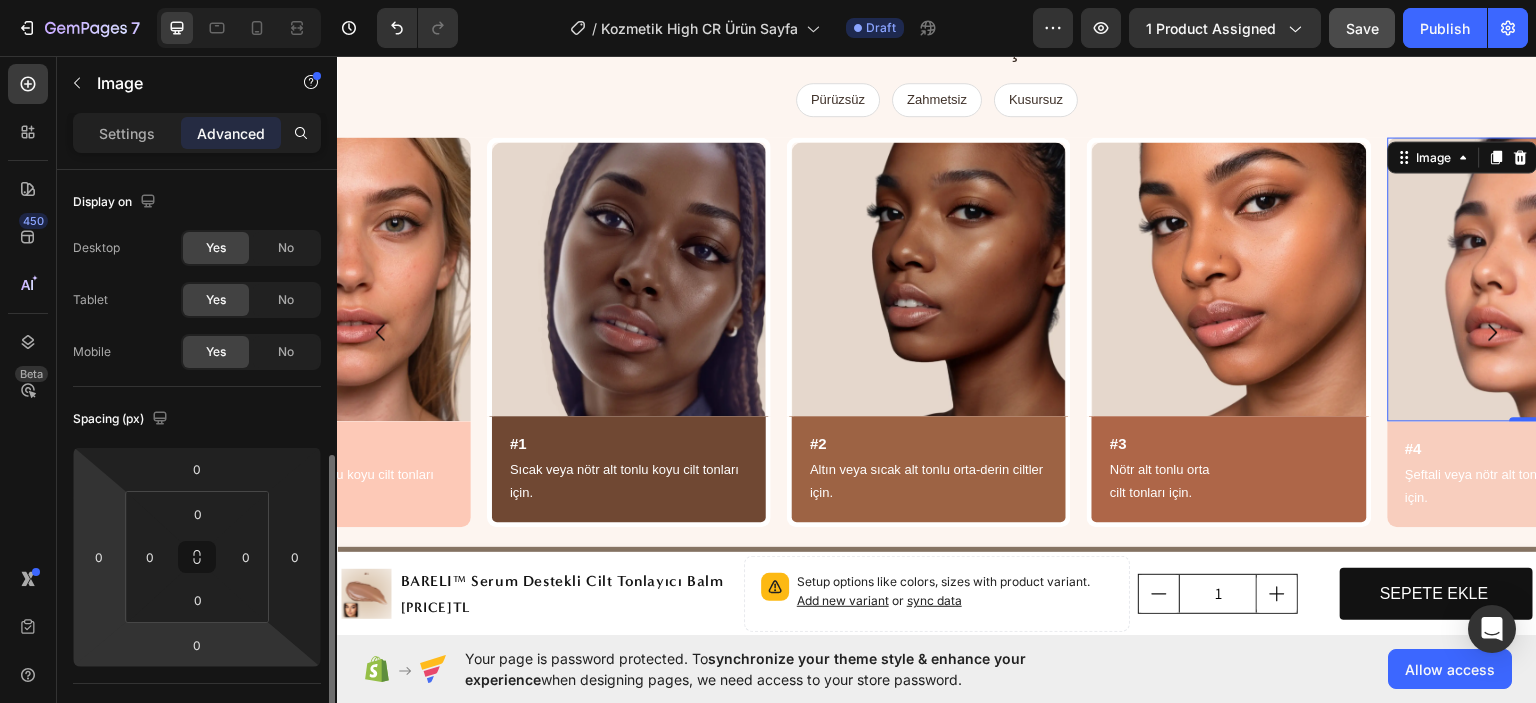 scroll, scrollTop: 300, scrollLeft: 0, axis: vertical 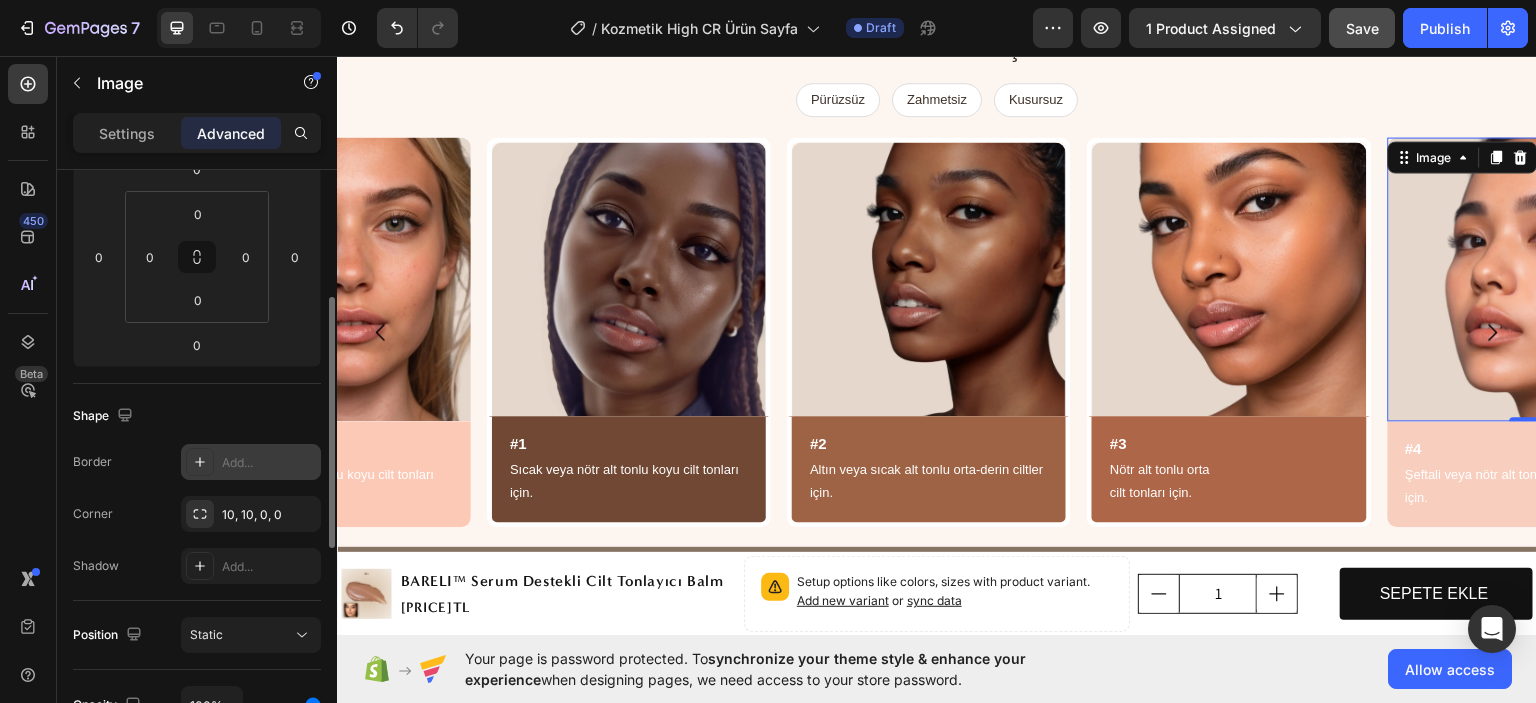 click on "Add..." at bounding box center [269, 463] 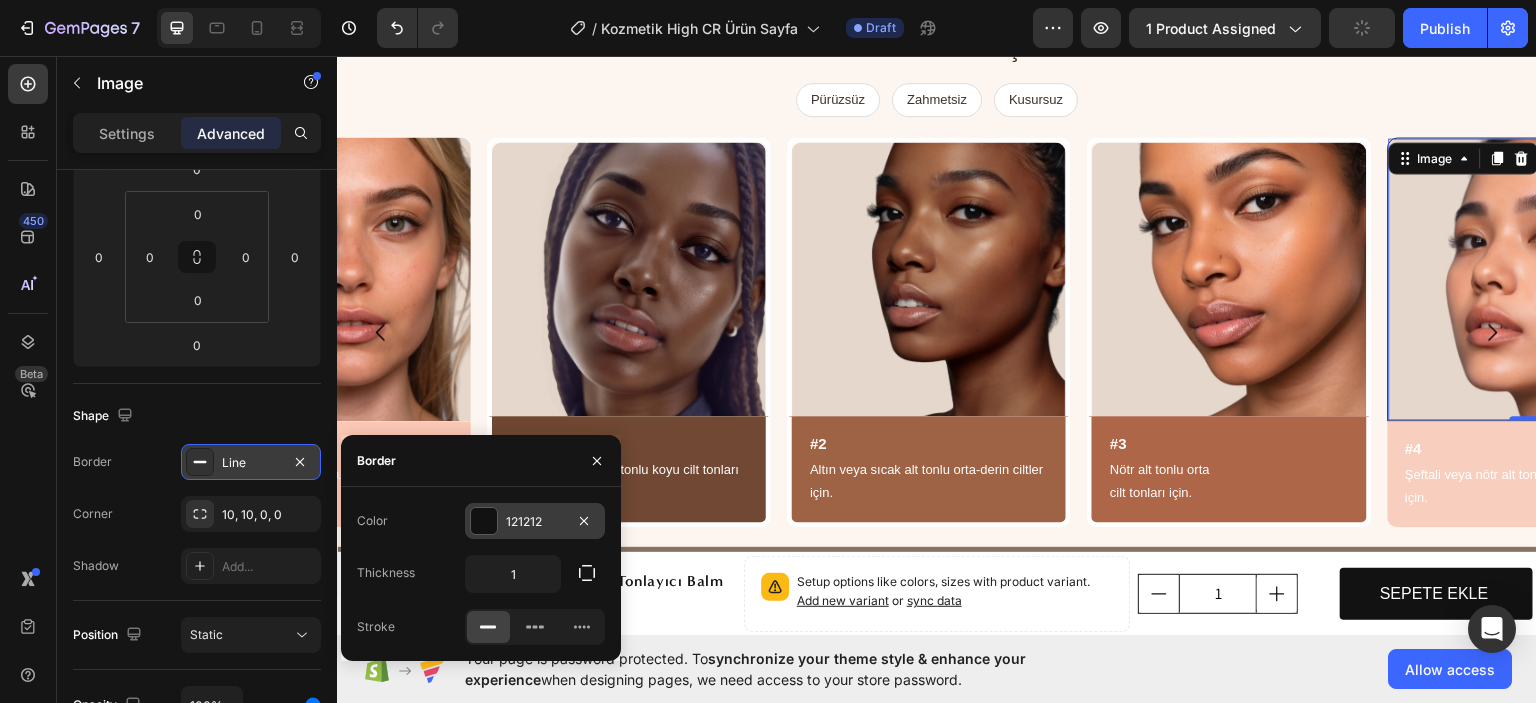 click on "121212" at bounding box center [535, 522] 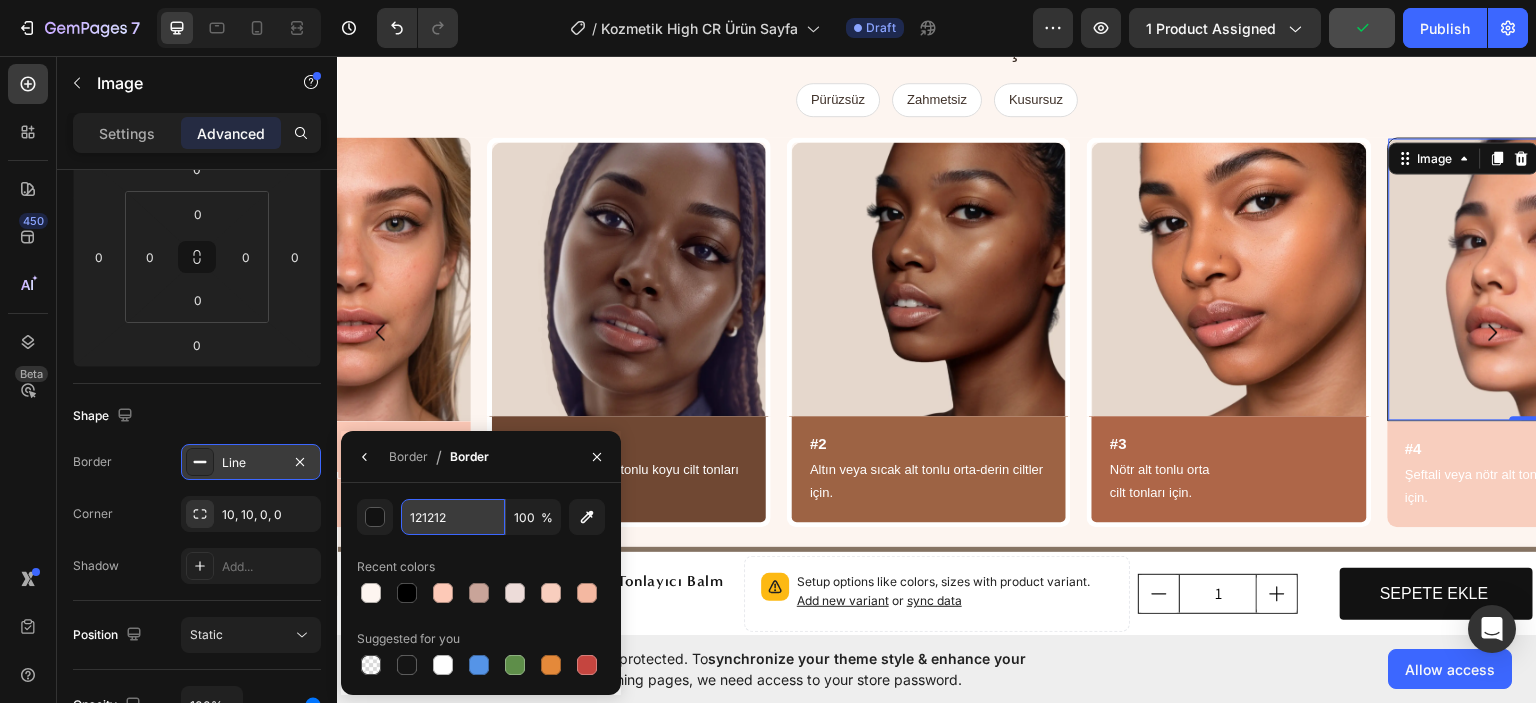 click on "121212" at bounding box center [453, 517] 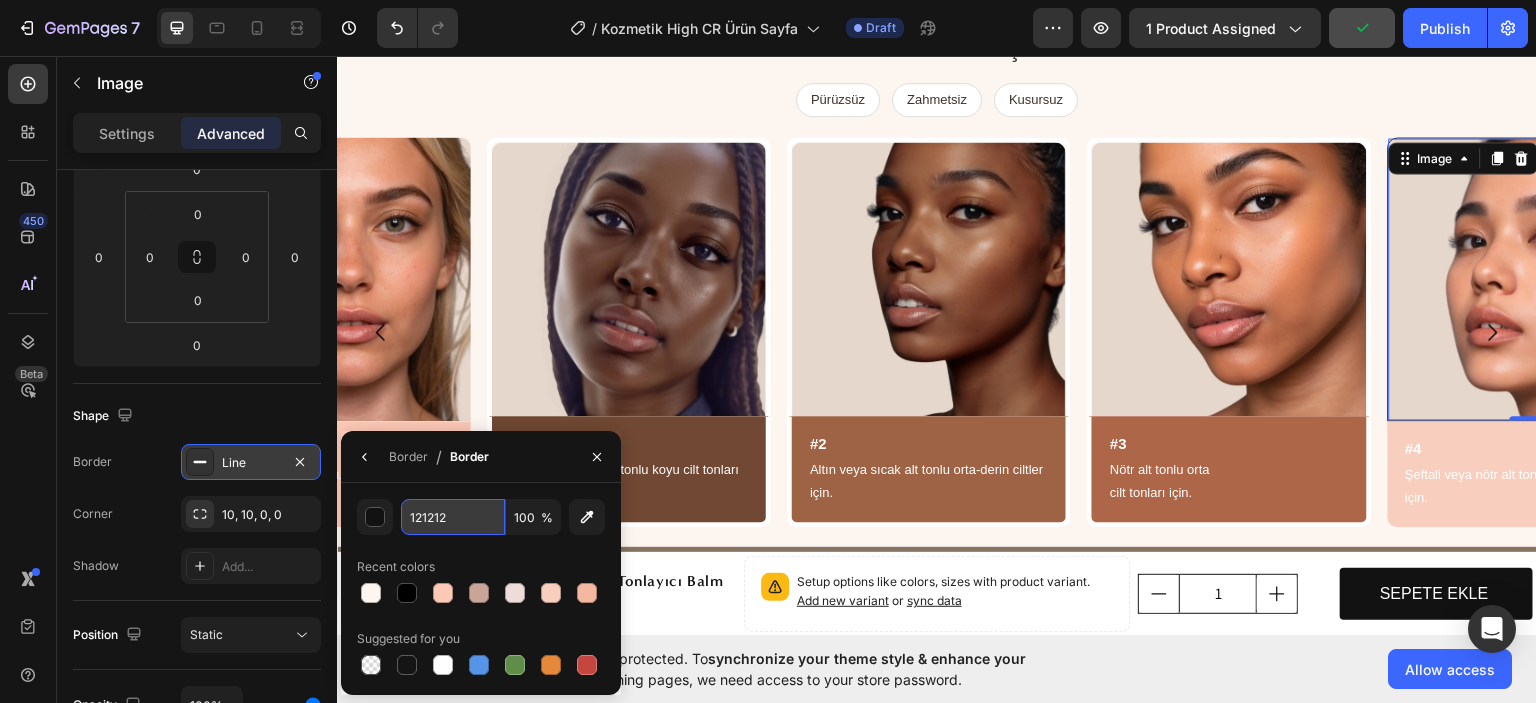click on "121212" at bounding box center [453, 517] 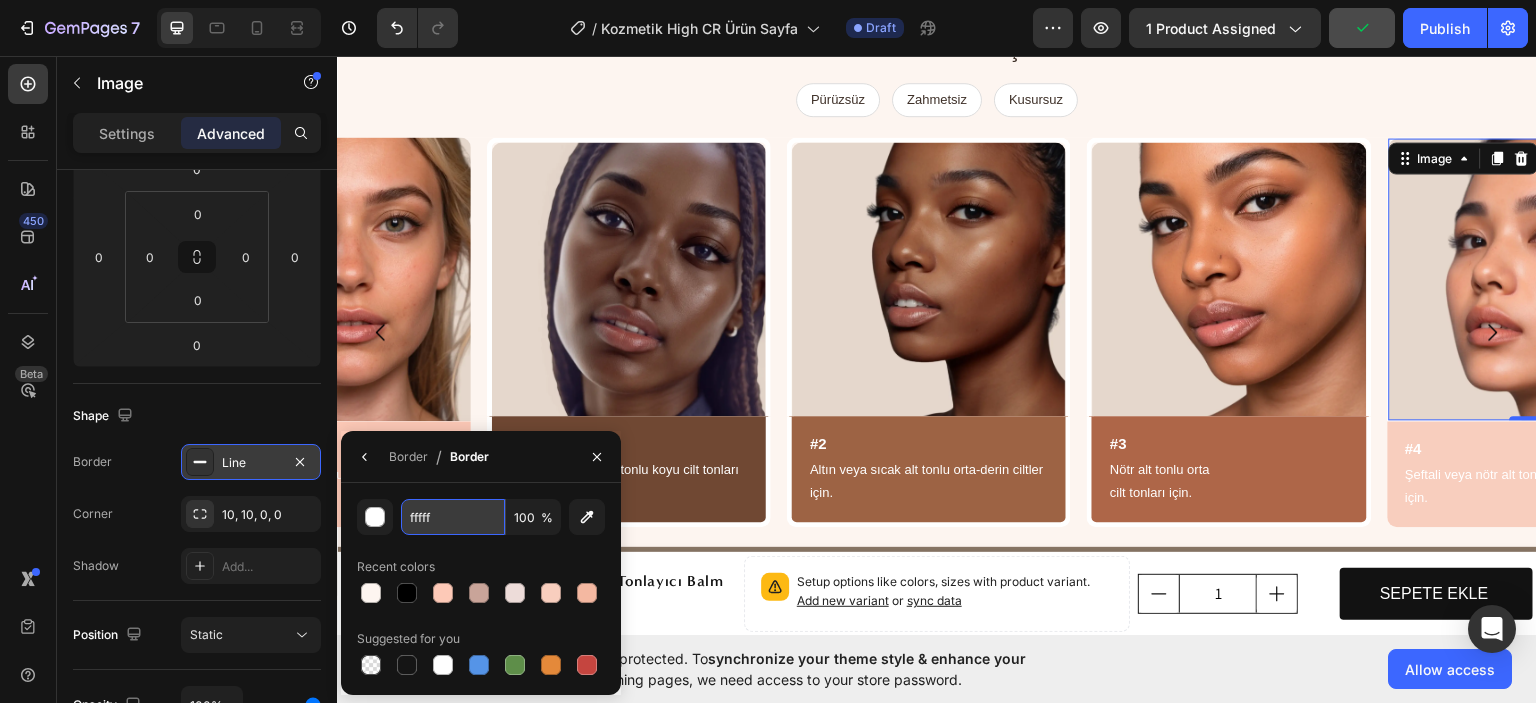 type on "ffffff" 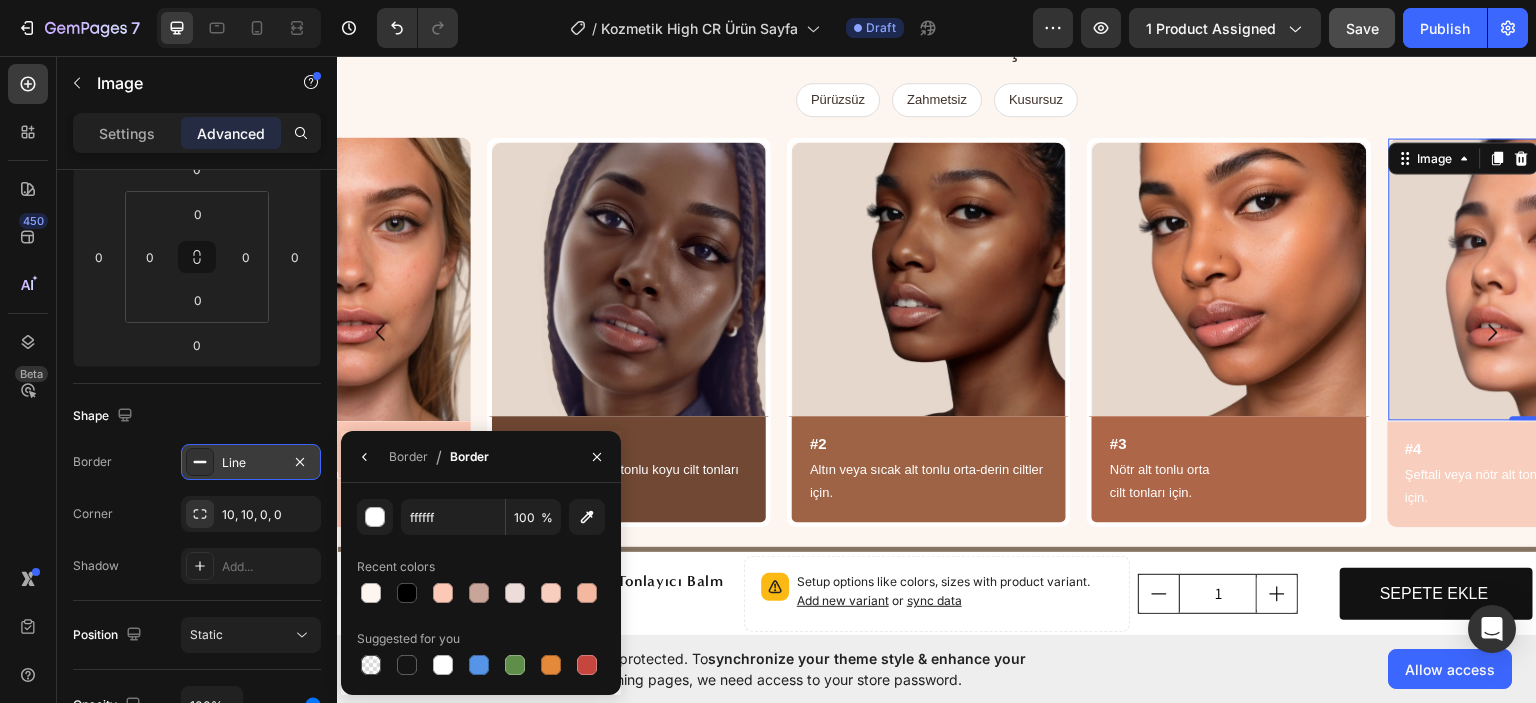 click 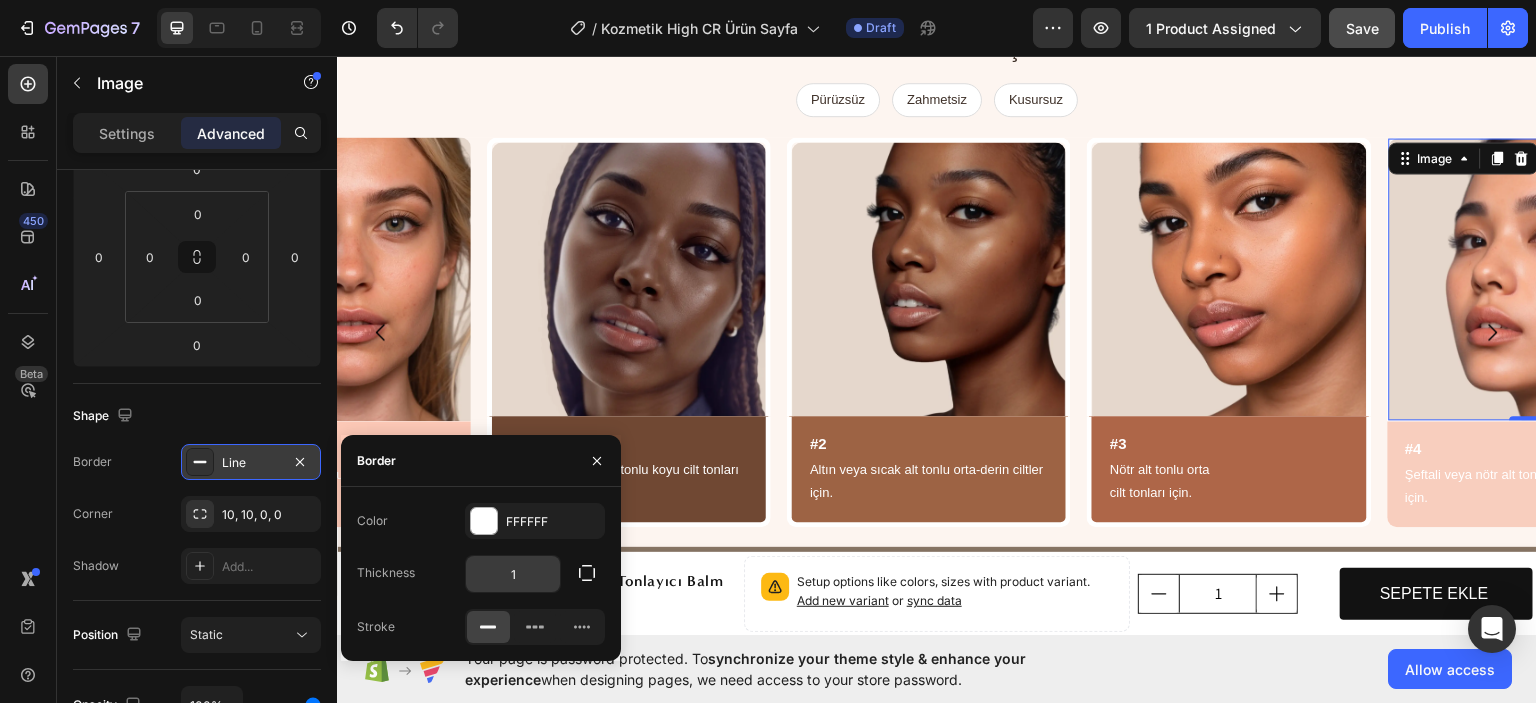 click on "1" at bounding box center [513, 574] 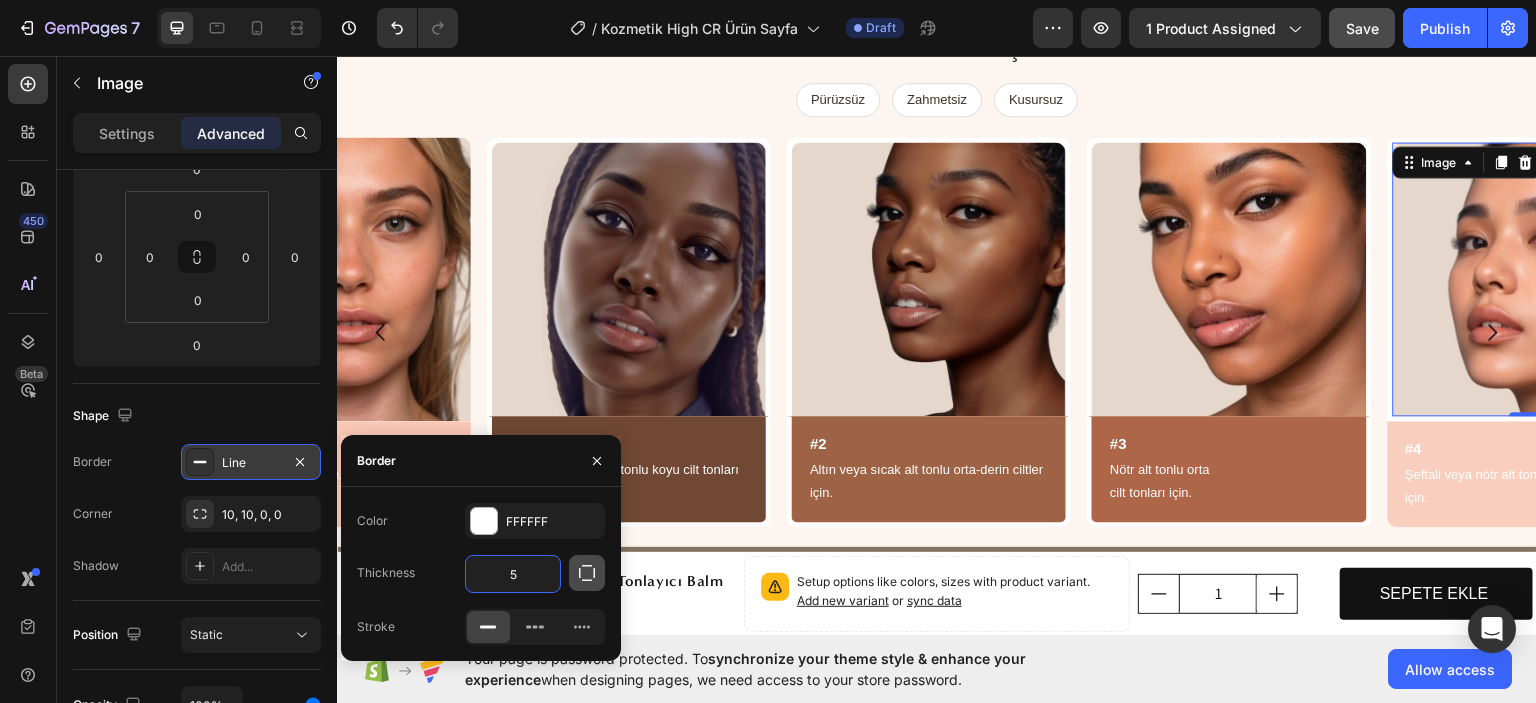 type on "5" 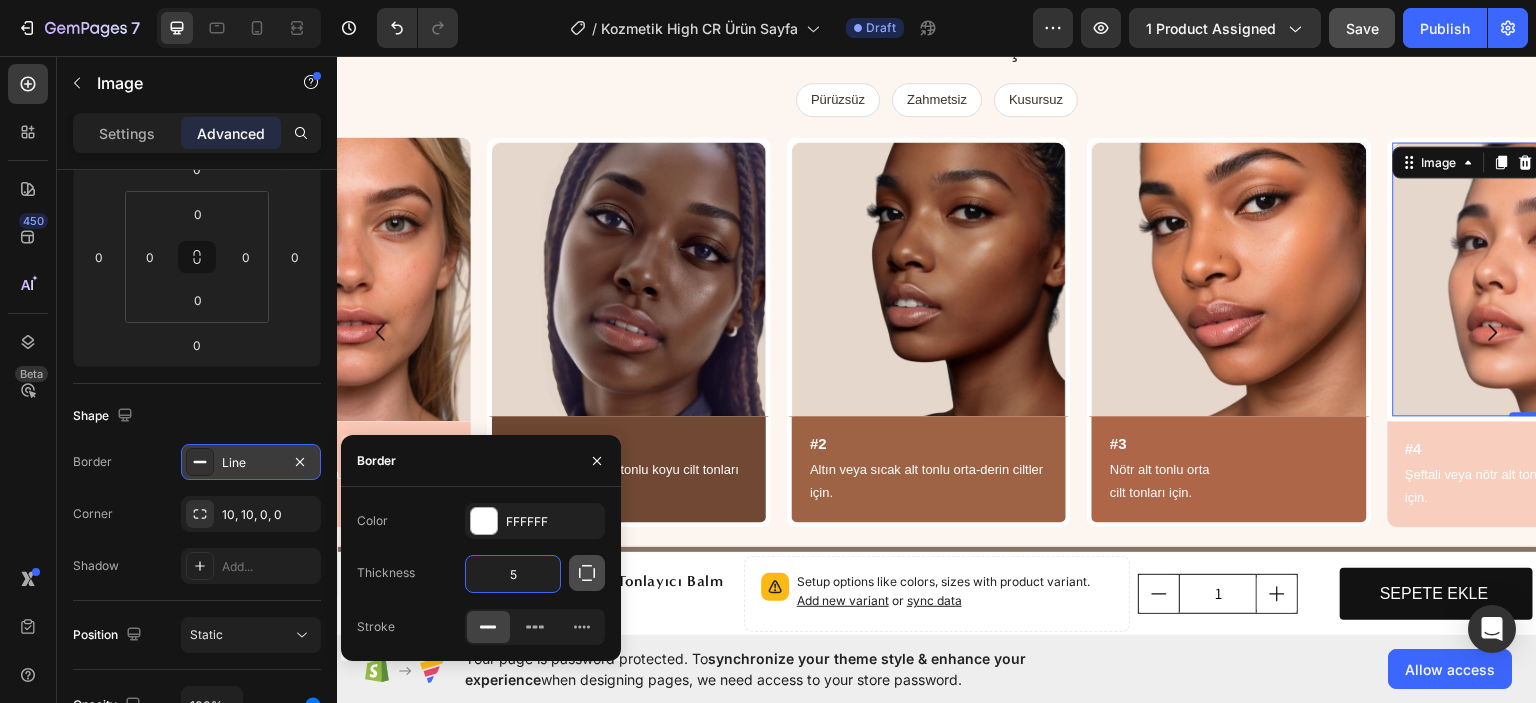click at bounding box center (587, 573) 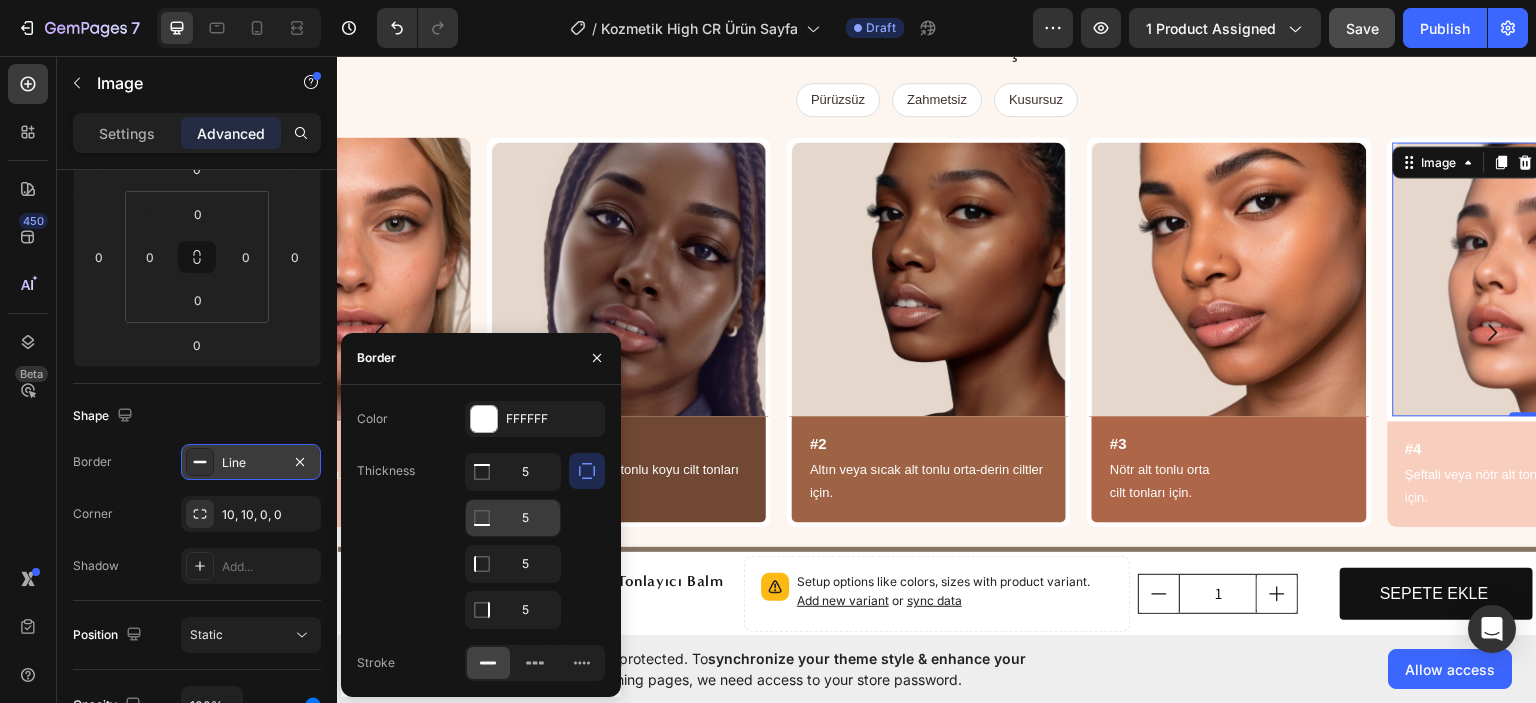 click on "5" at bounding box center (513, 472) 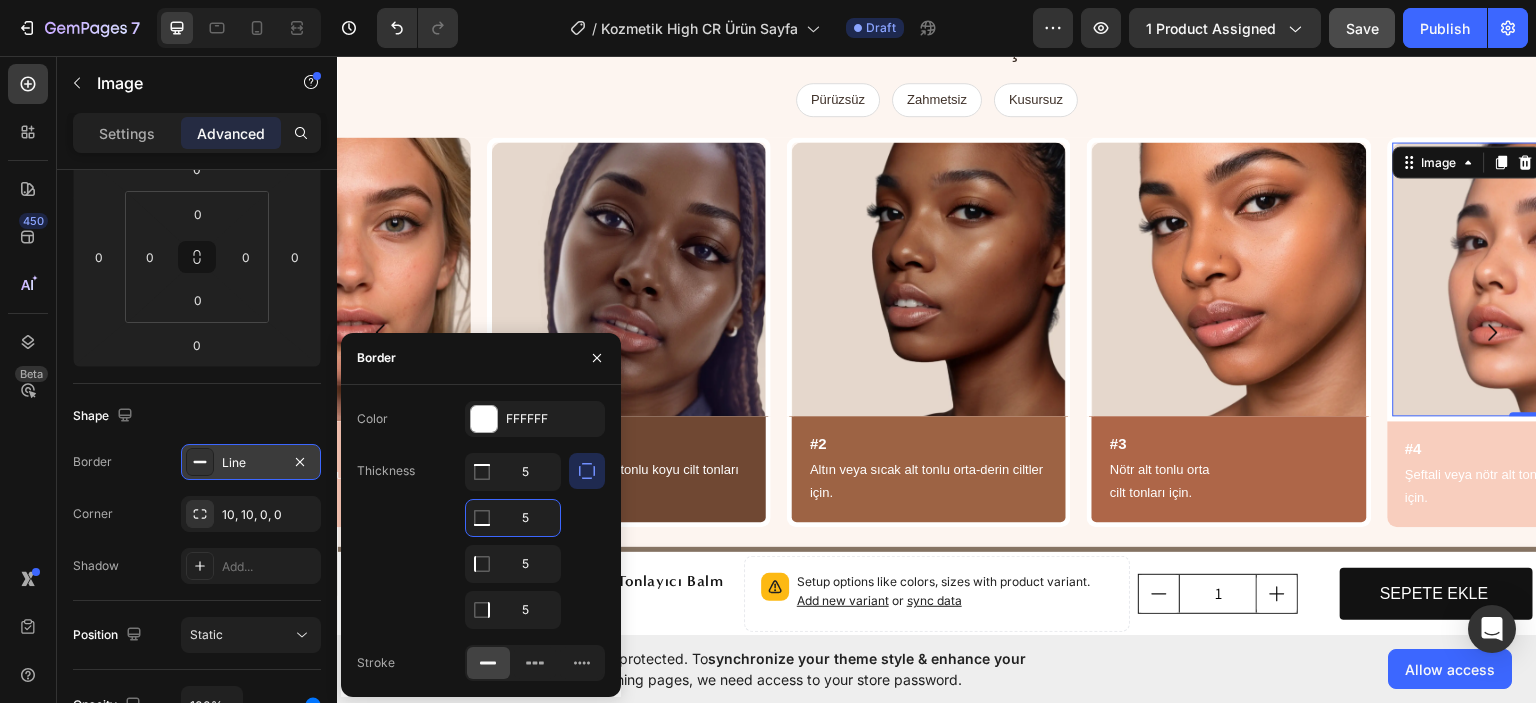type on "0" 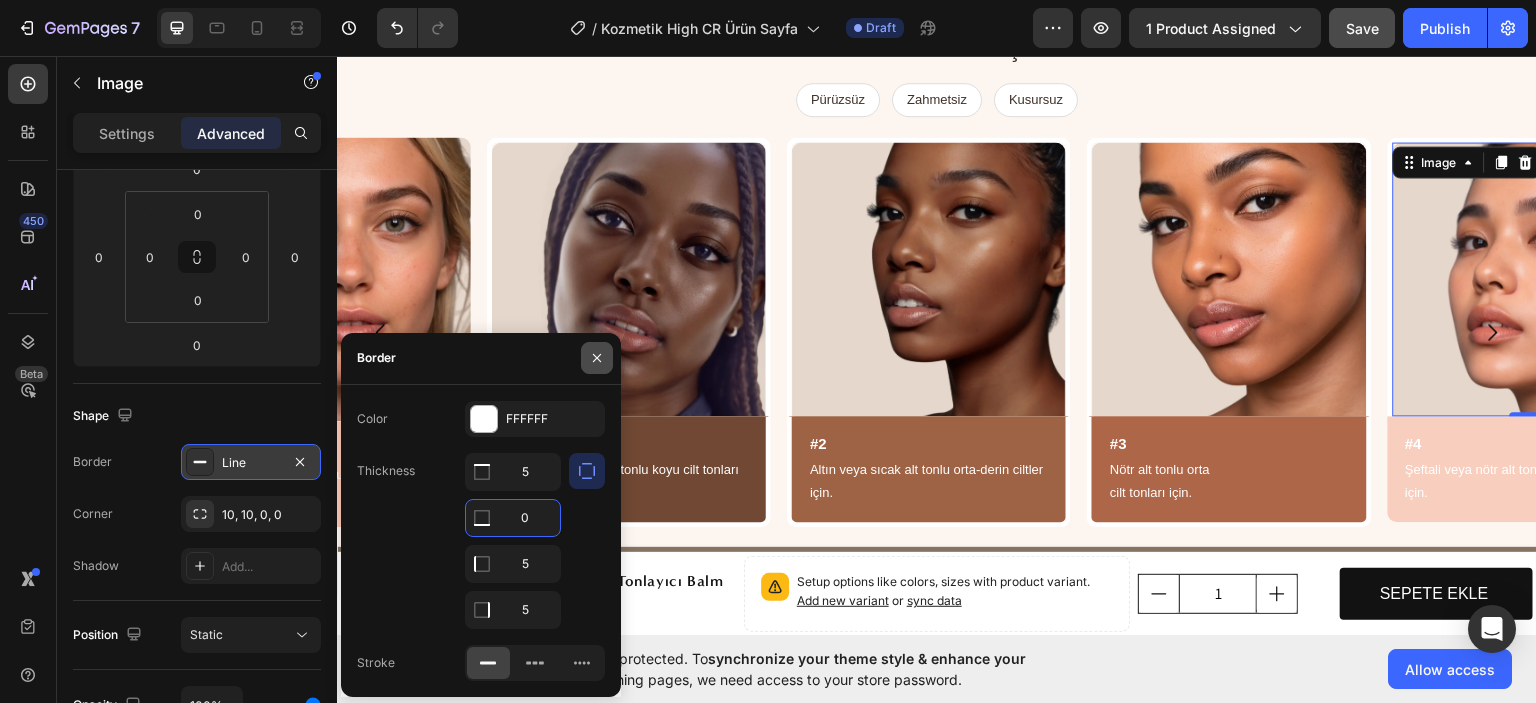 click at bounding box center (597, 358) 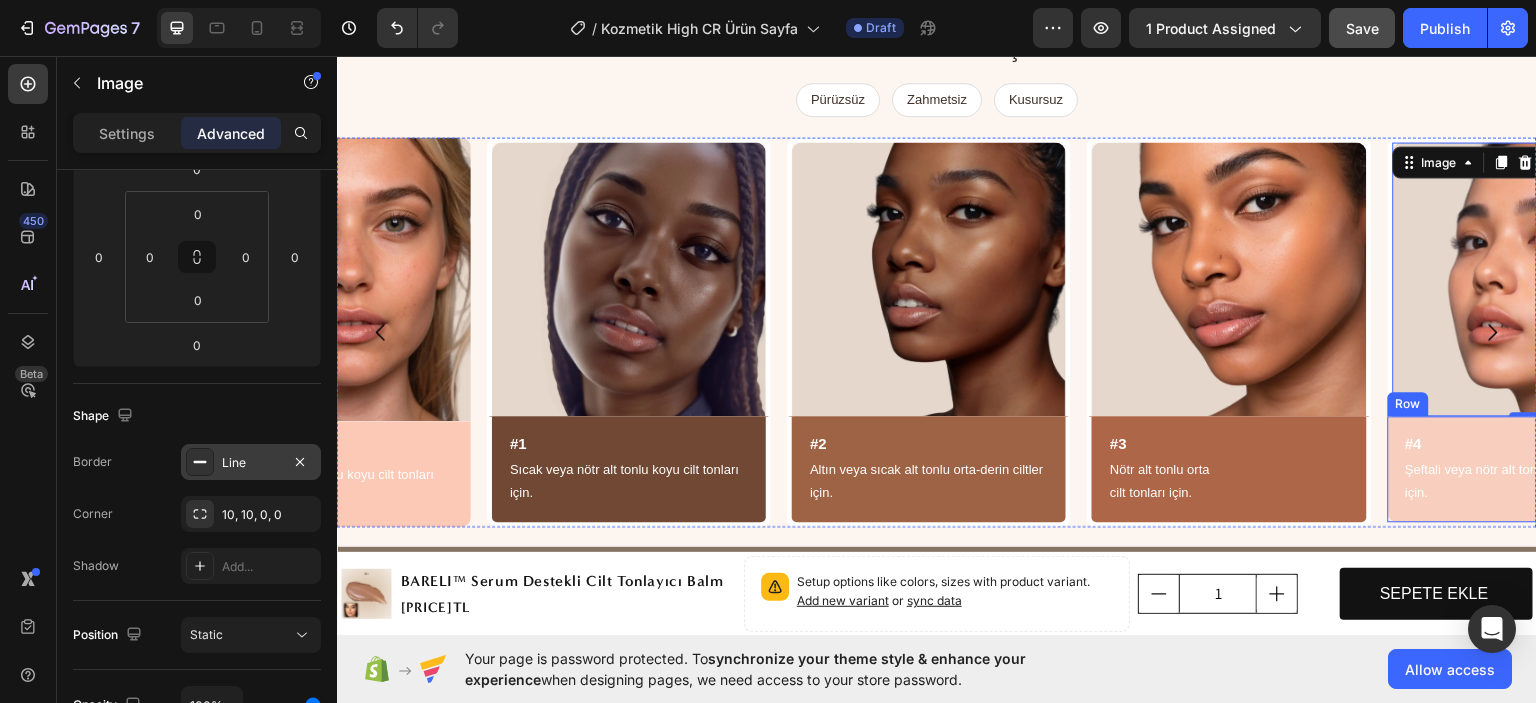 click on "#4 Heading Şeftali veya nötr alt tonlu açık ten tonları için. Text Block Row" at bounding box center (1530, 468) 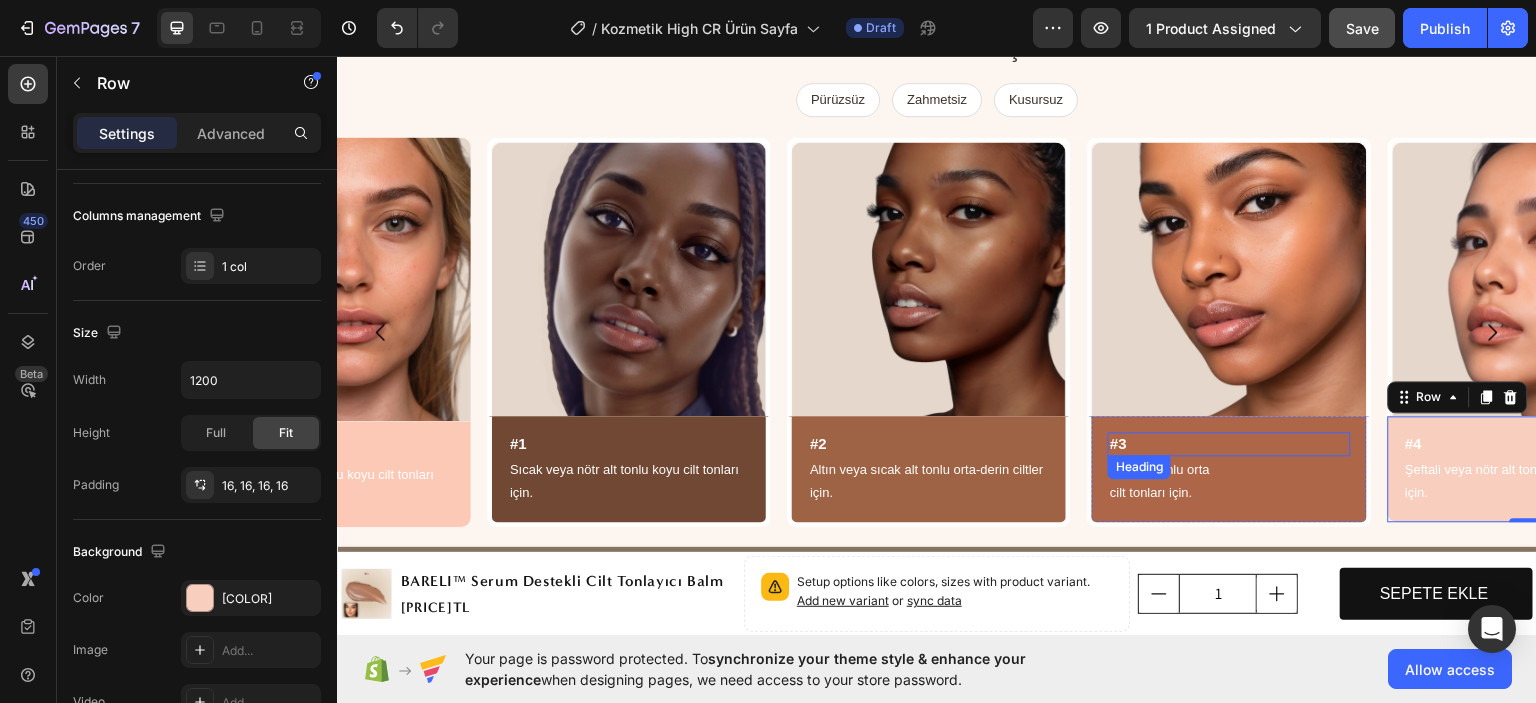 scroll, scrollTop: 0, scrollLeft: 0, axis: both 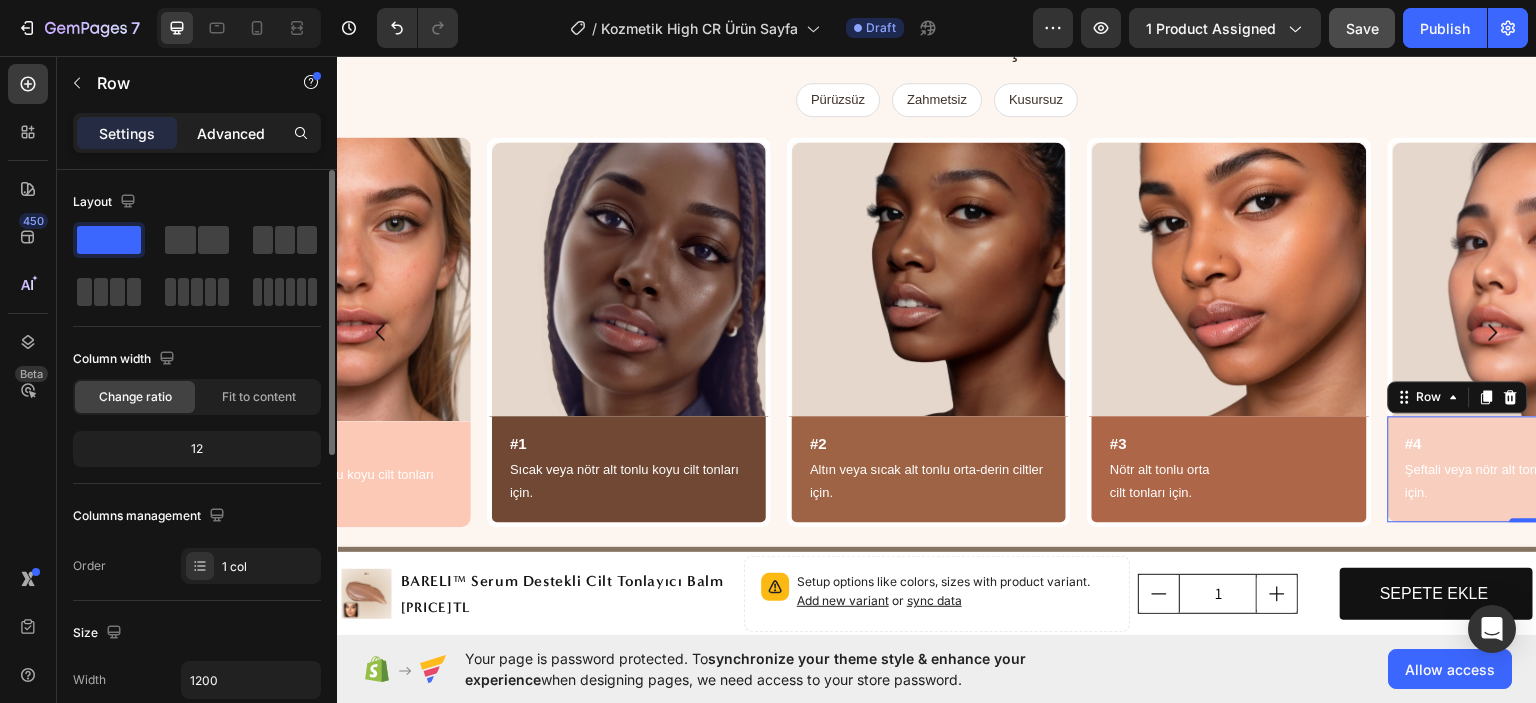 click on "Advanced" at bounding box center (231, 133) 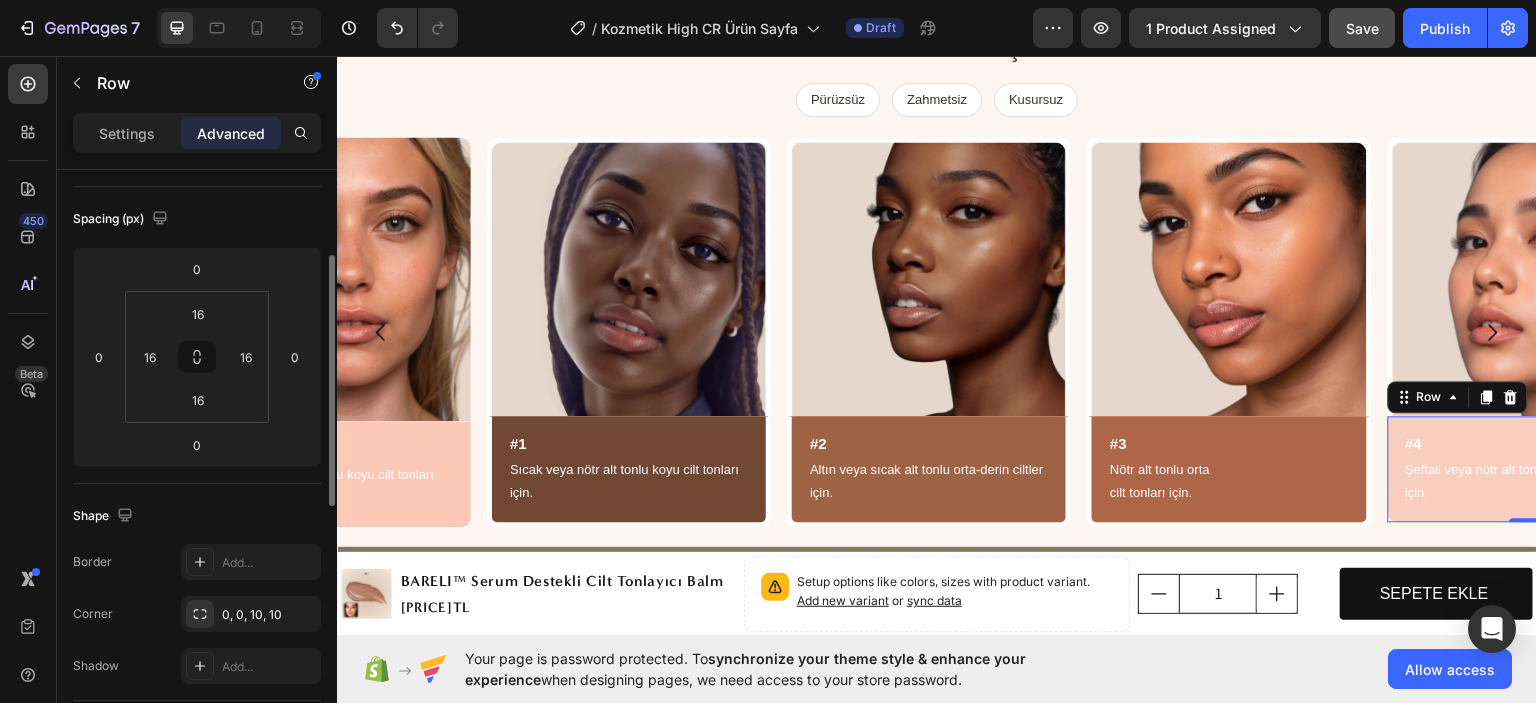 scroll, scrollTop: 300, scrollLeft: 0, axis: vertical 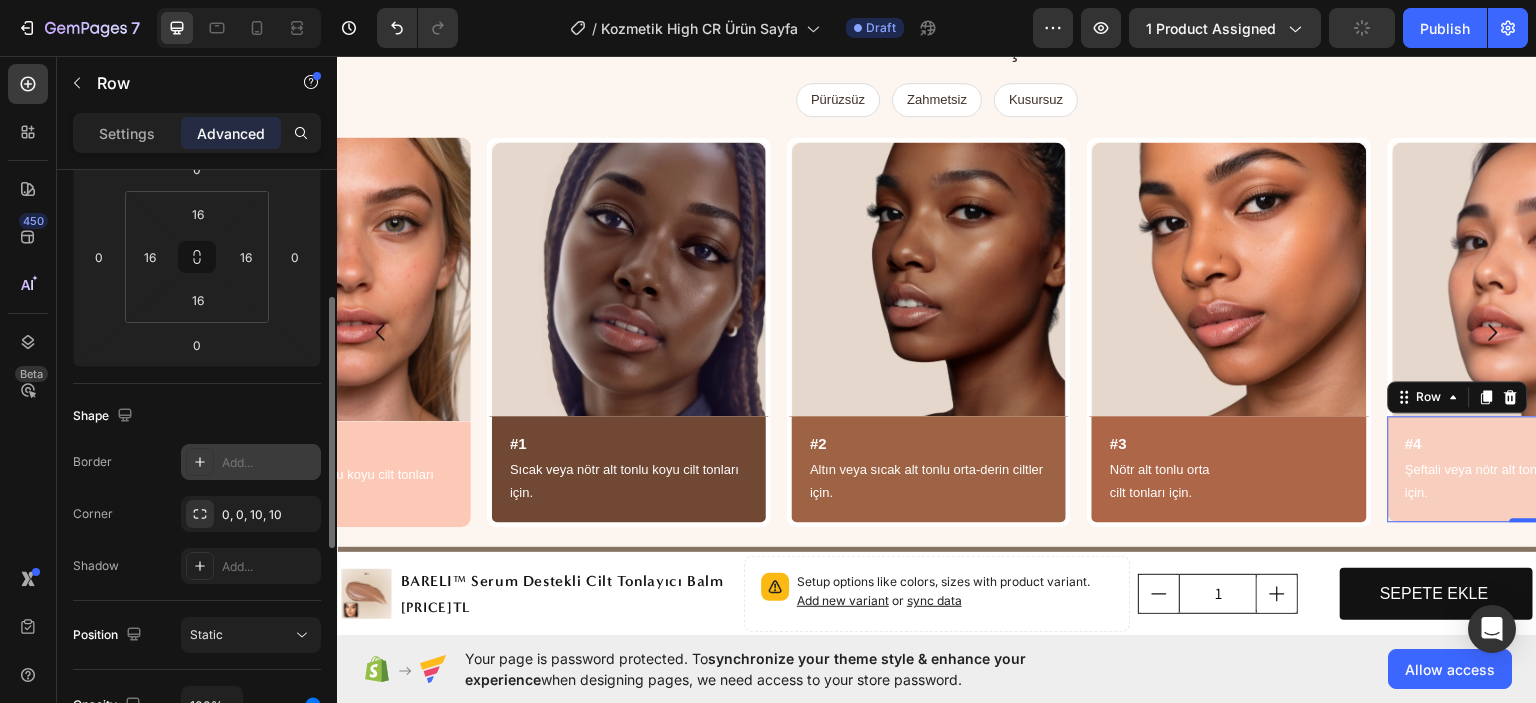 drag, startPoint x: 234, startPoint y: 458, endPoint x: 3, endPoint y: 452, distance: 231.07791 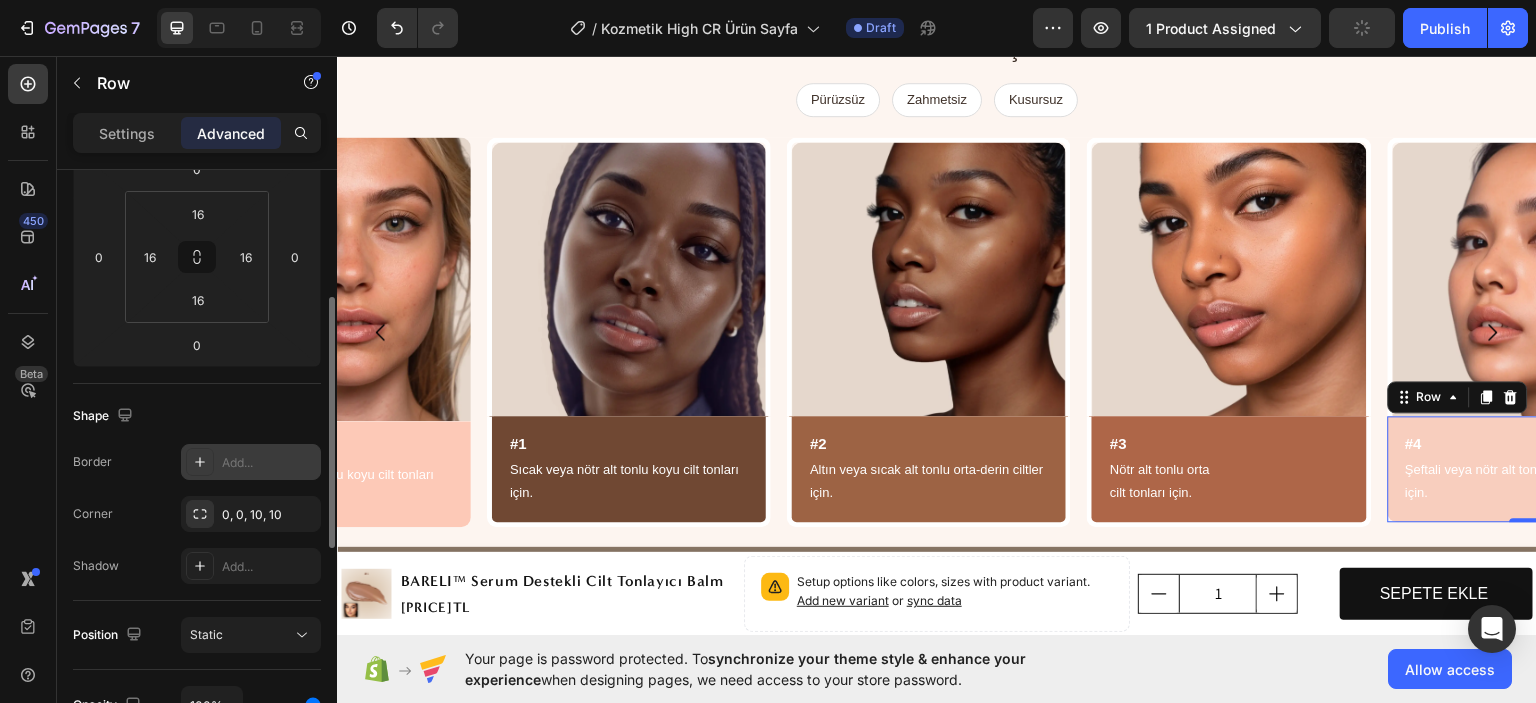click on "Add..." at bounding box center (269, 463) 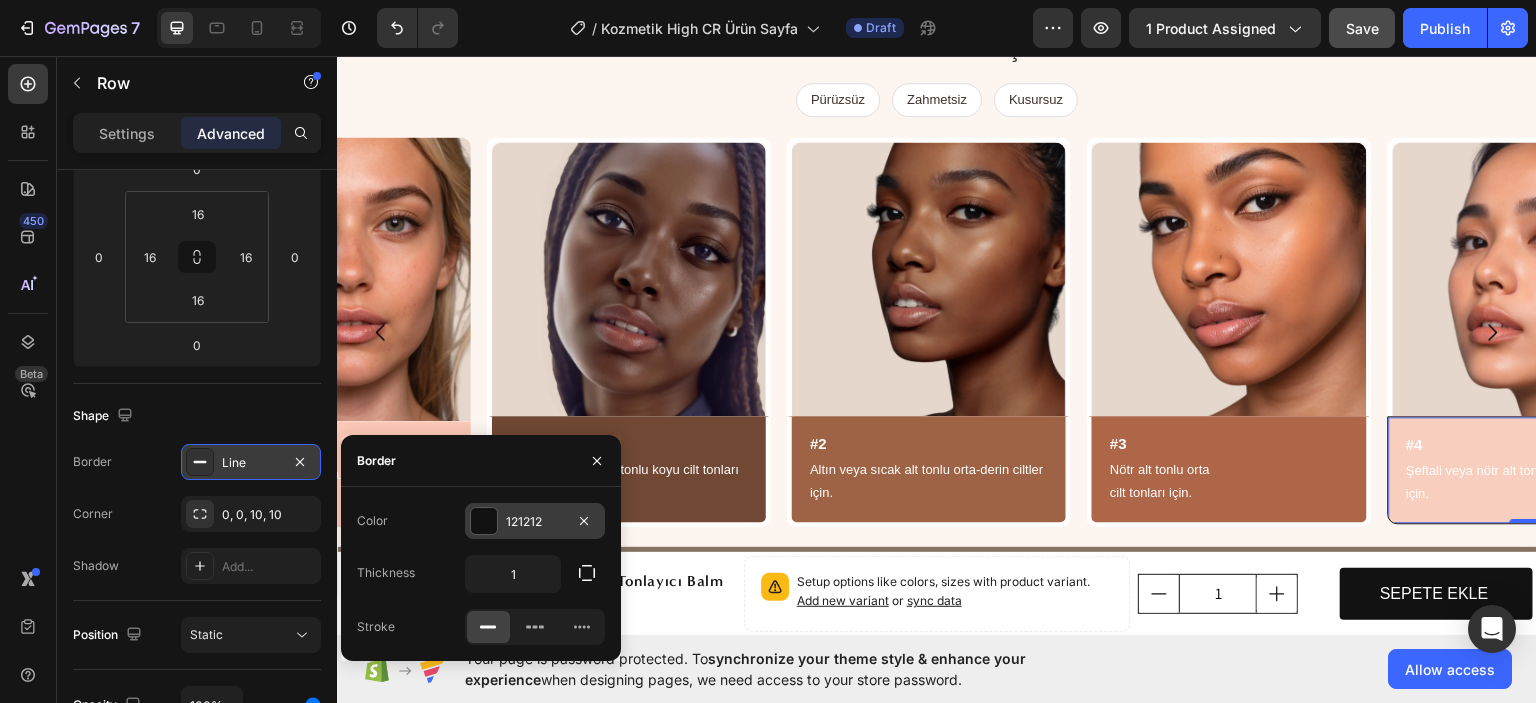 click on "121212" at bounding box center [535, 522] 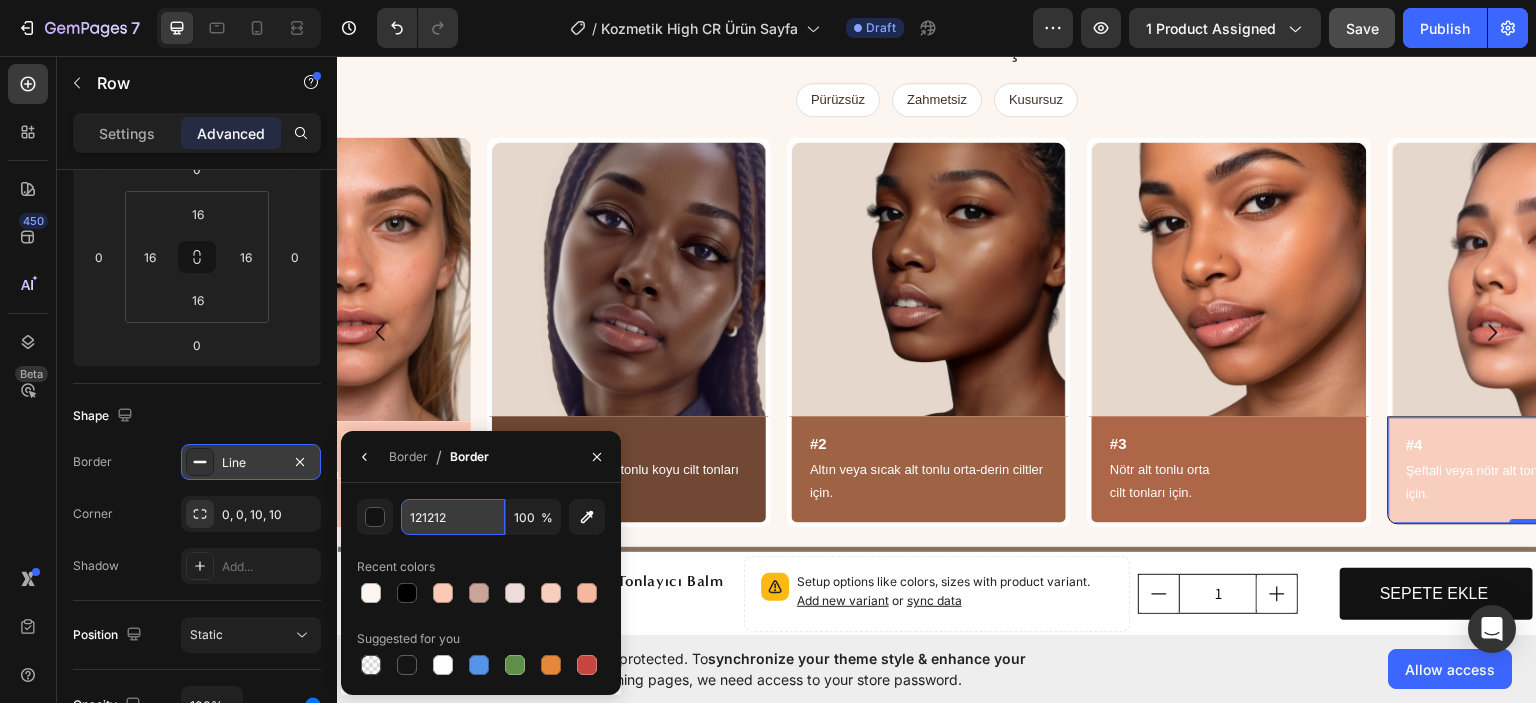 click on "121212" at bounding box center [453, 517] 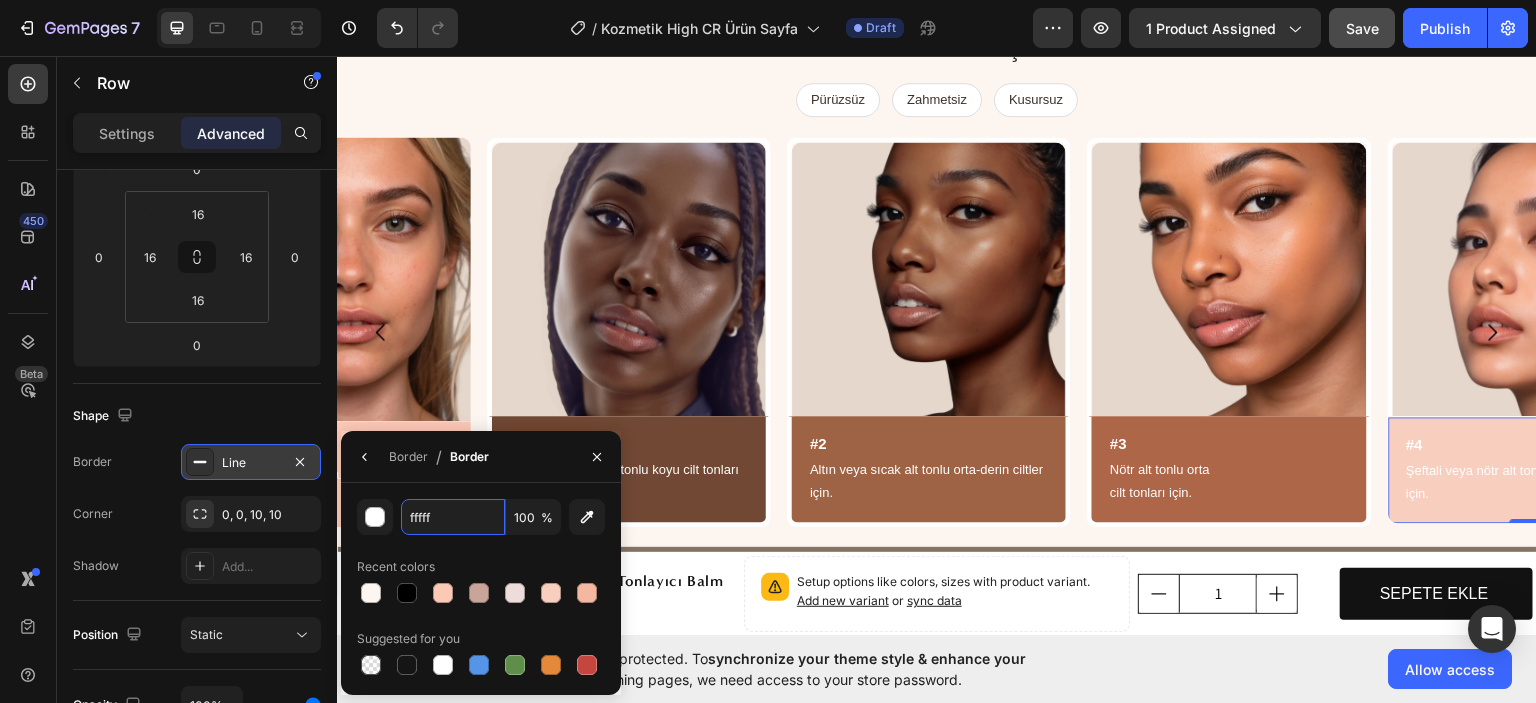 type on "ffffff" 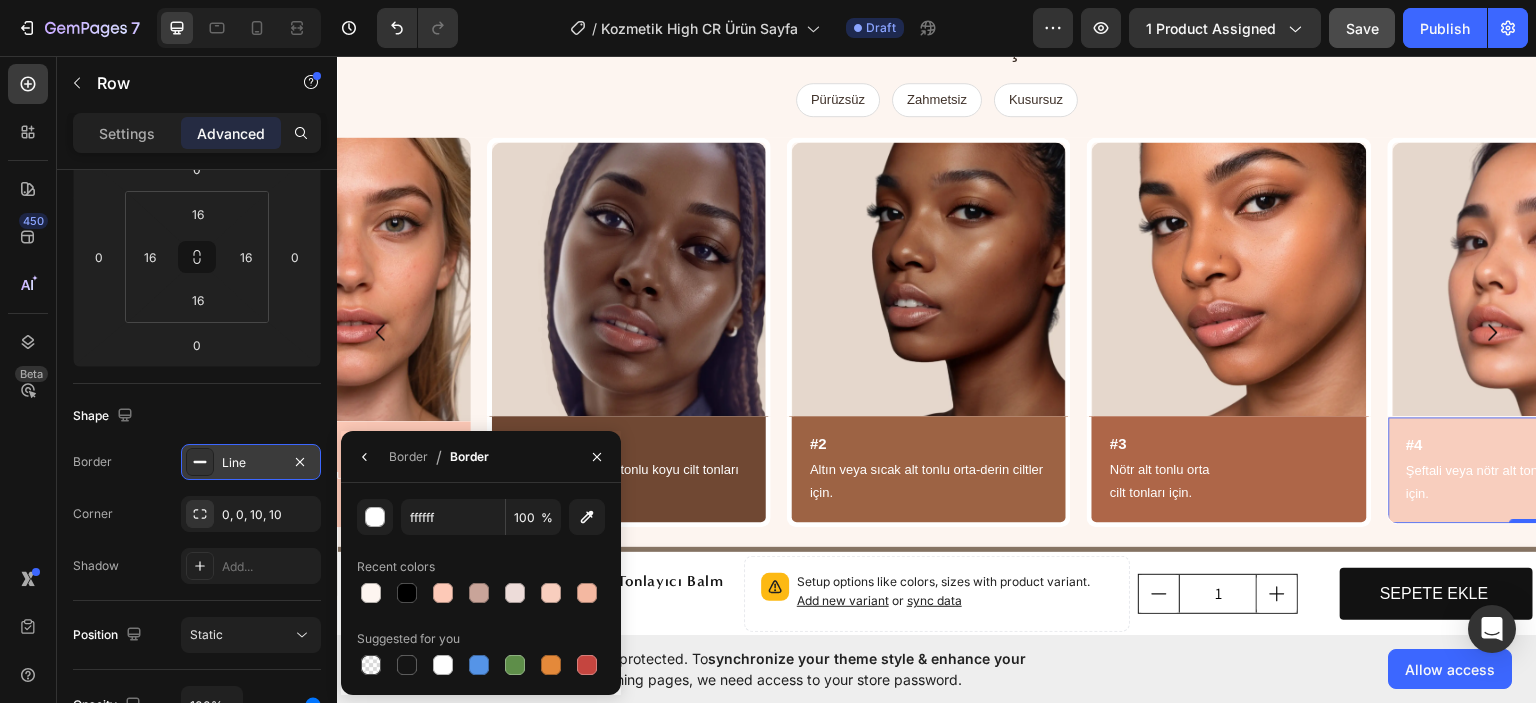 click at bounding box center [365, 457] 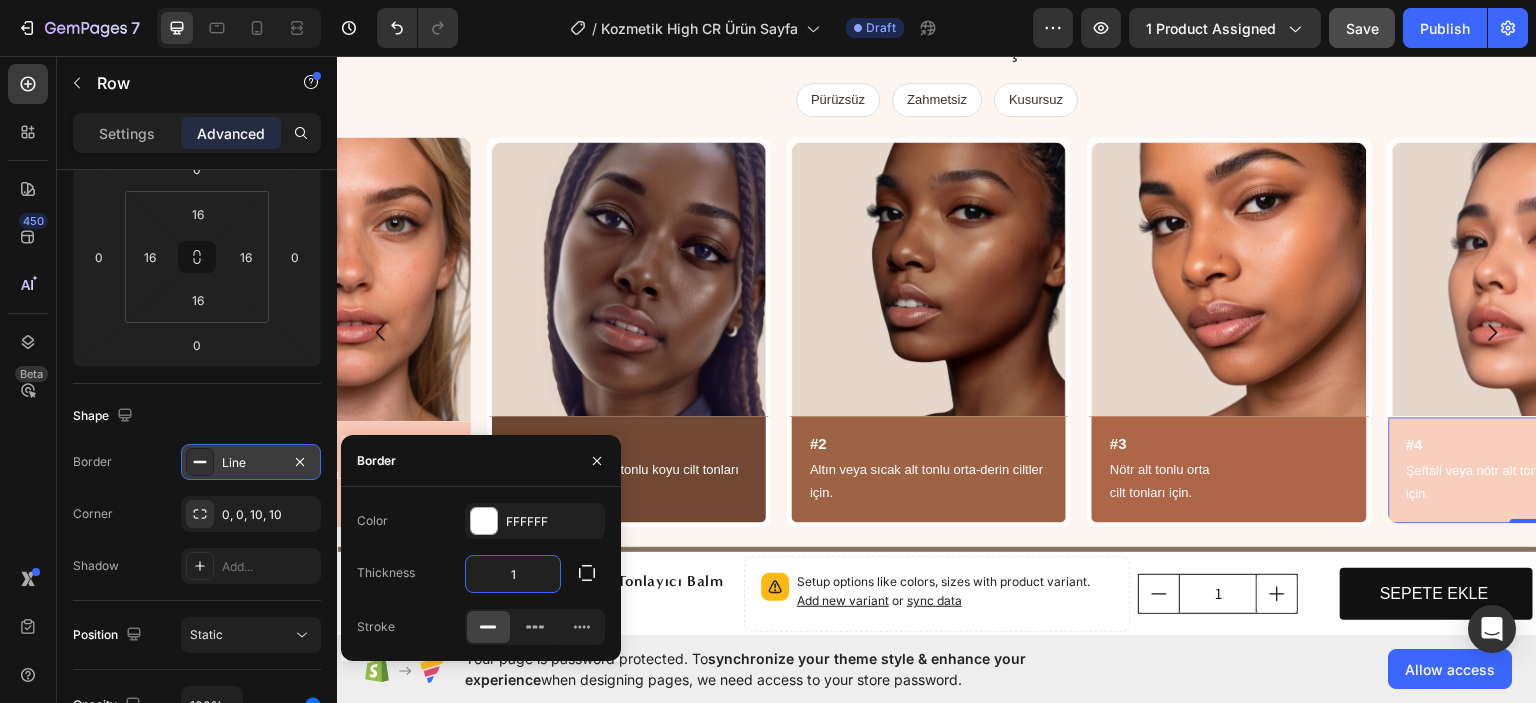 click on "1" at bounding box center [513, 574] 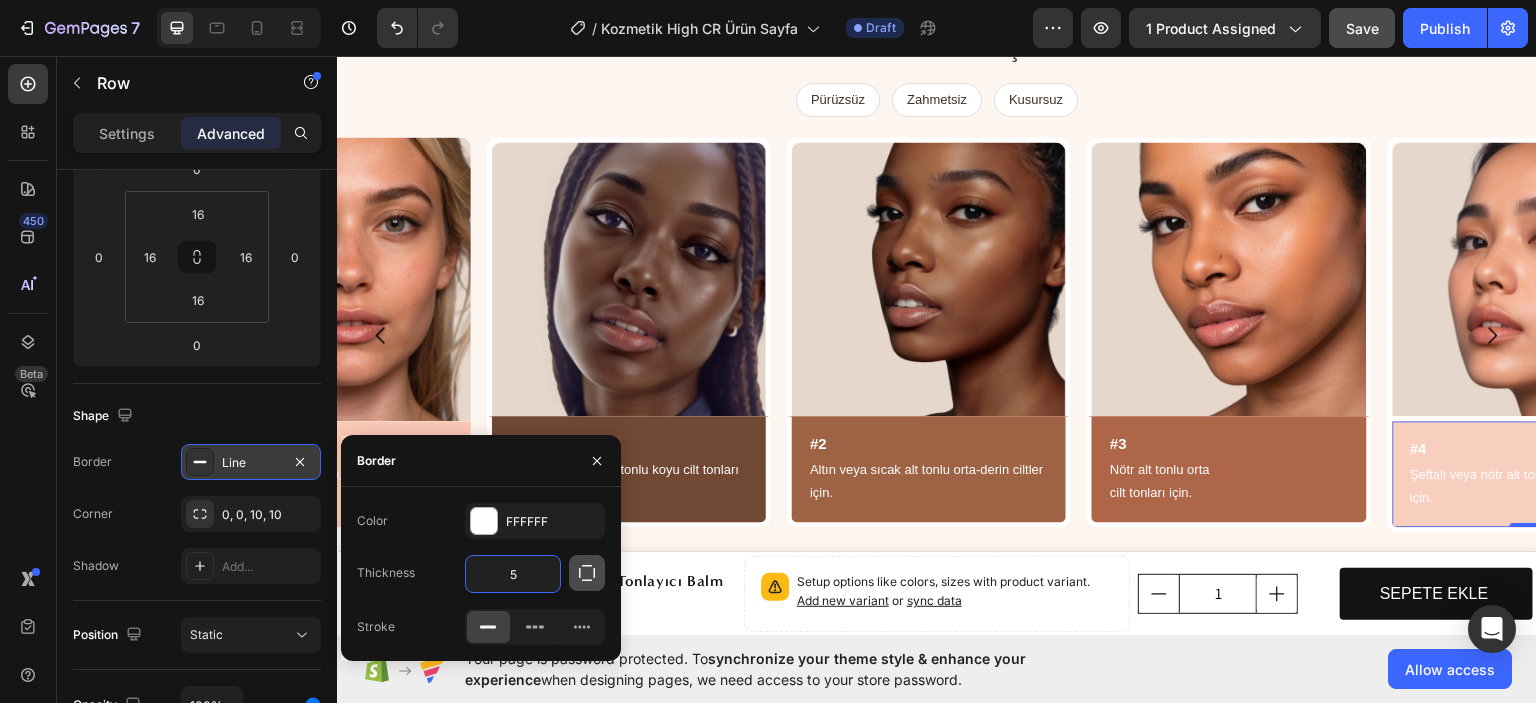 click 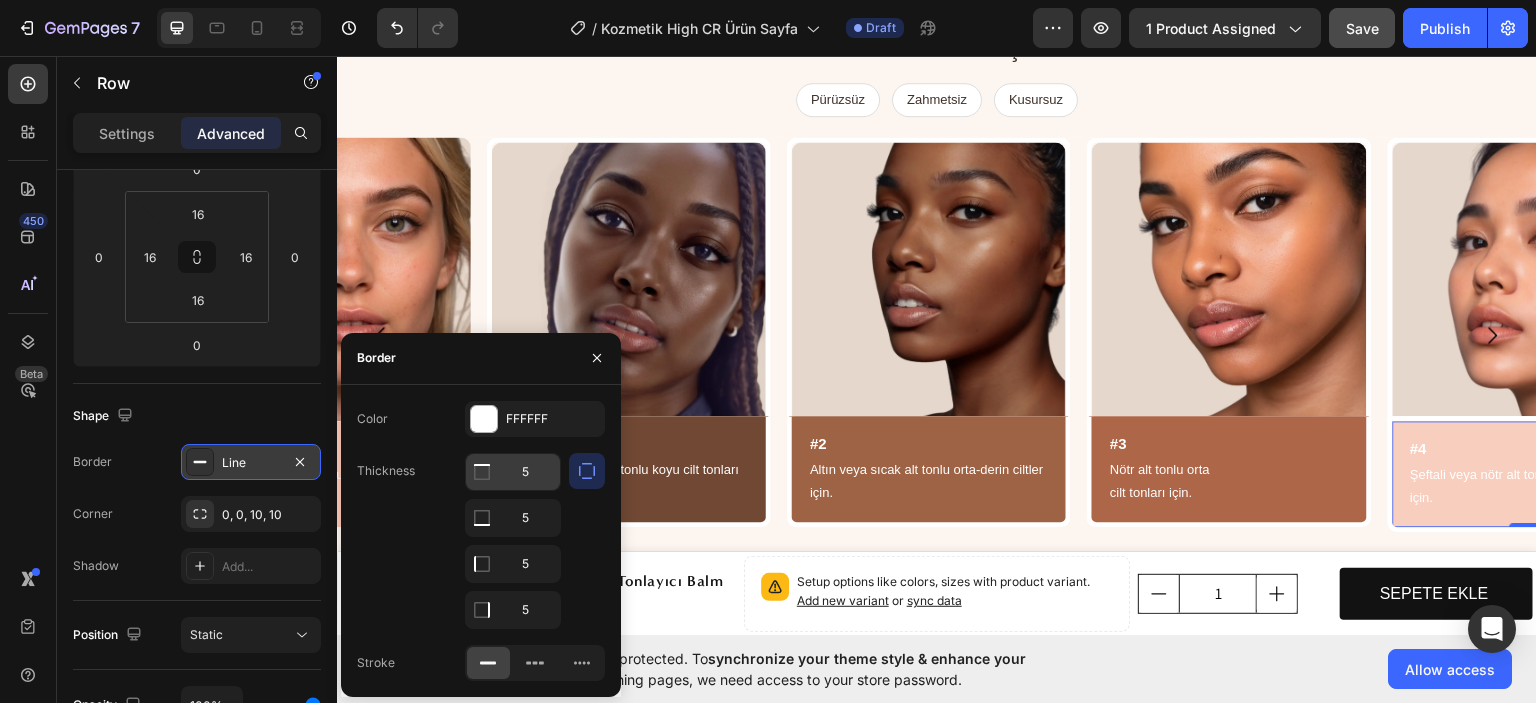 click on "5" at bounding box center [513, 472] 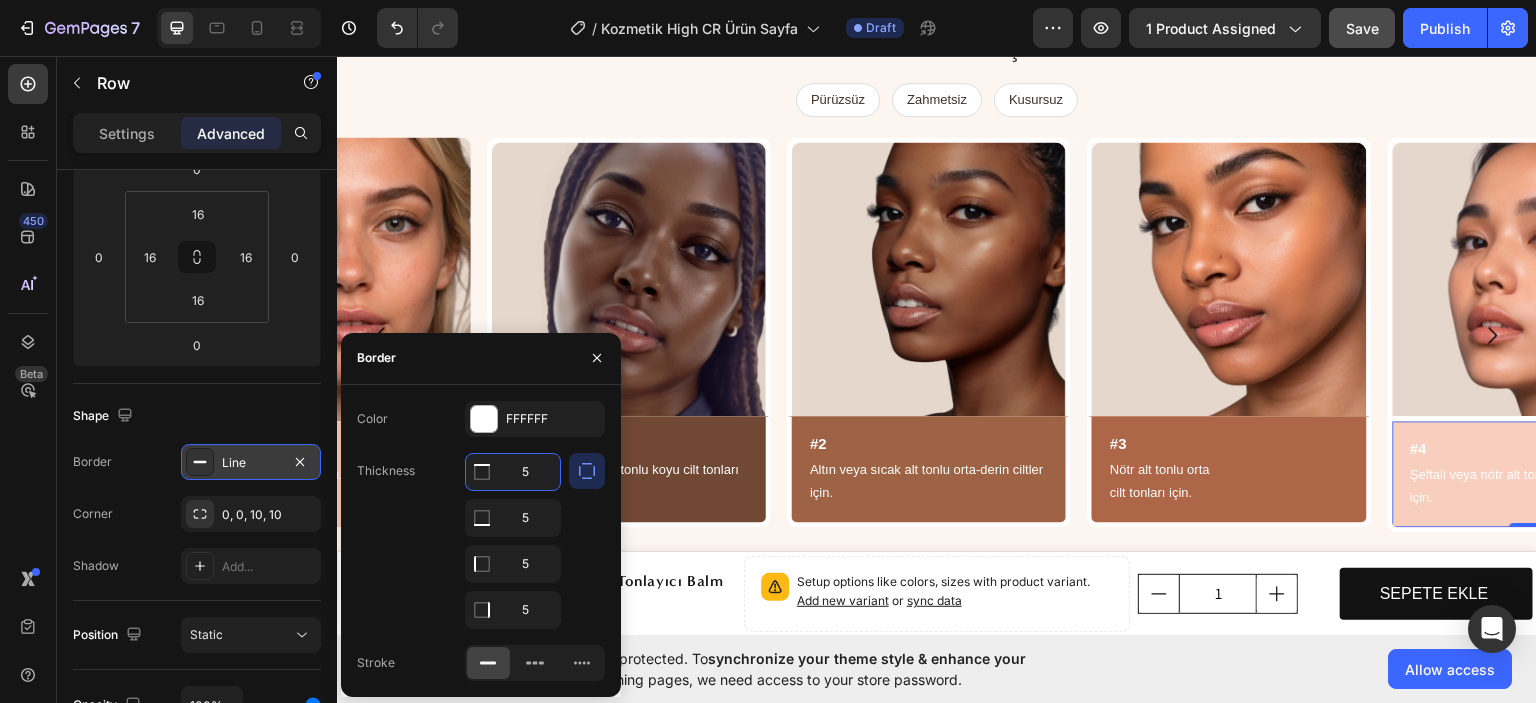 type on "0" 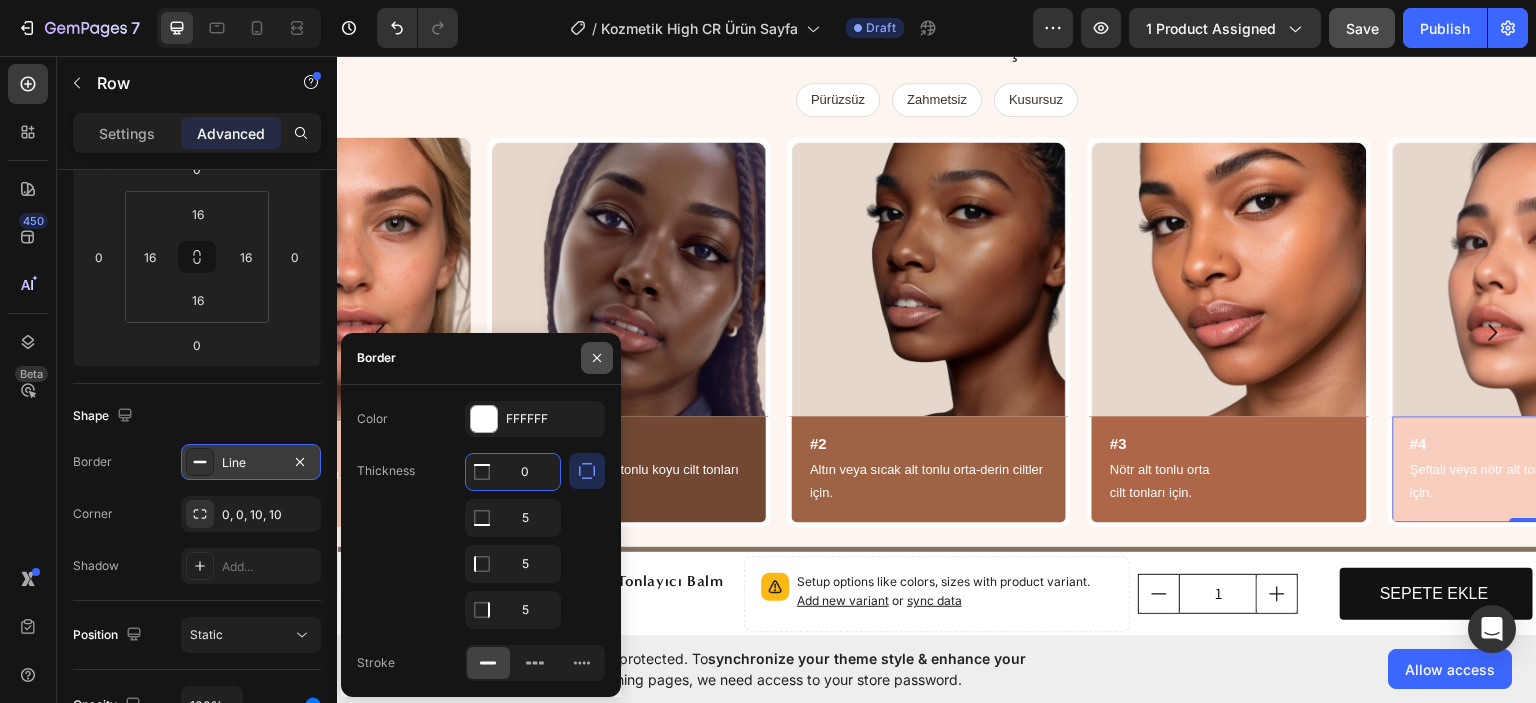 click 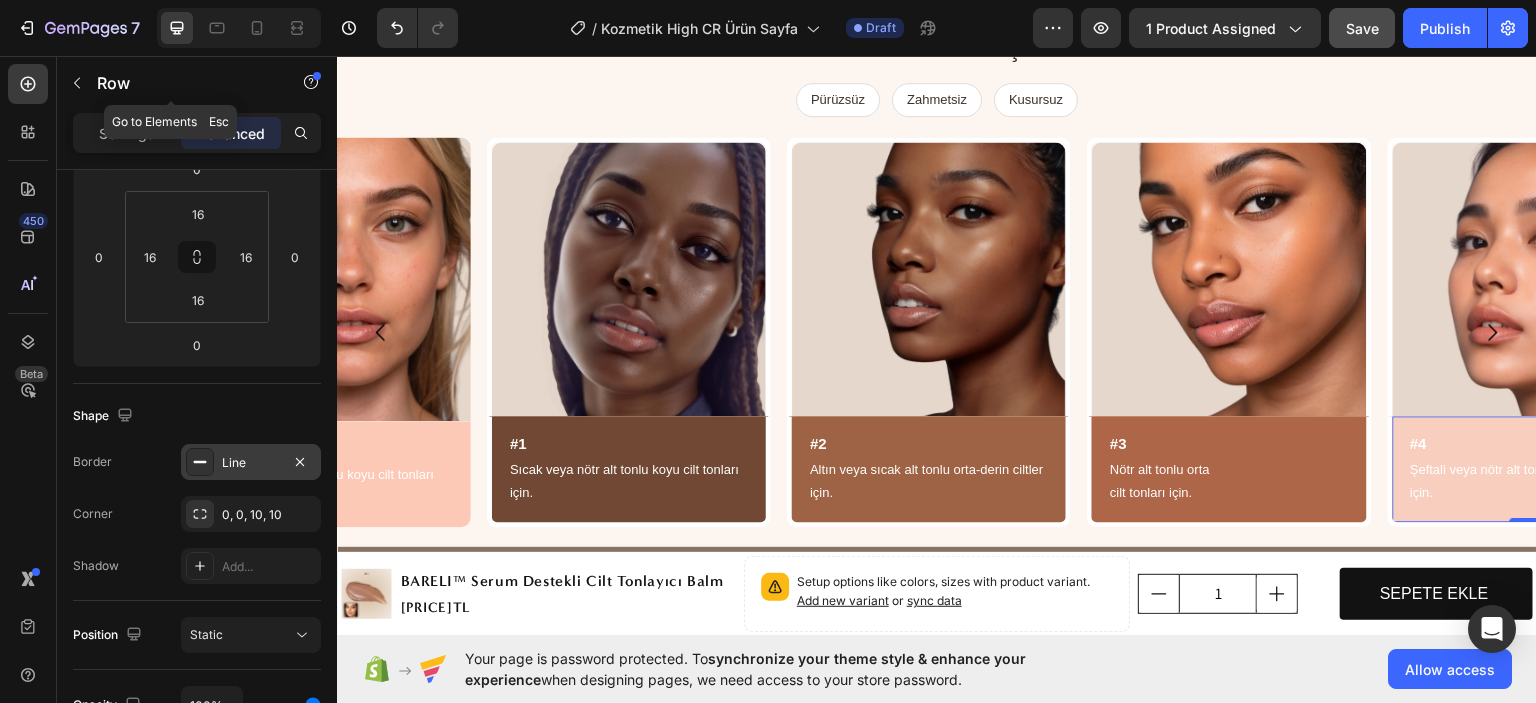 click 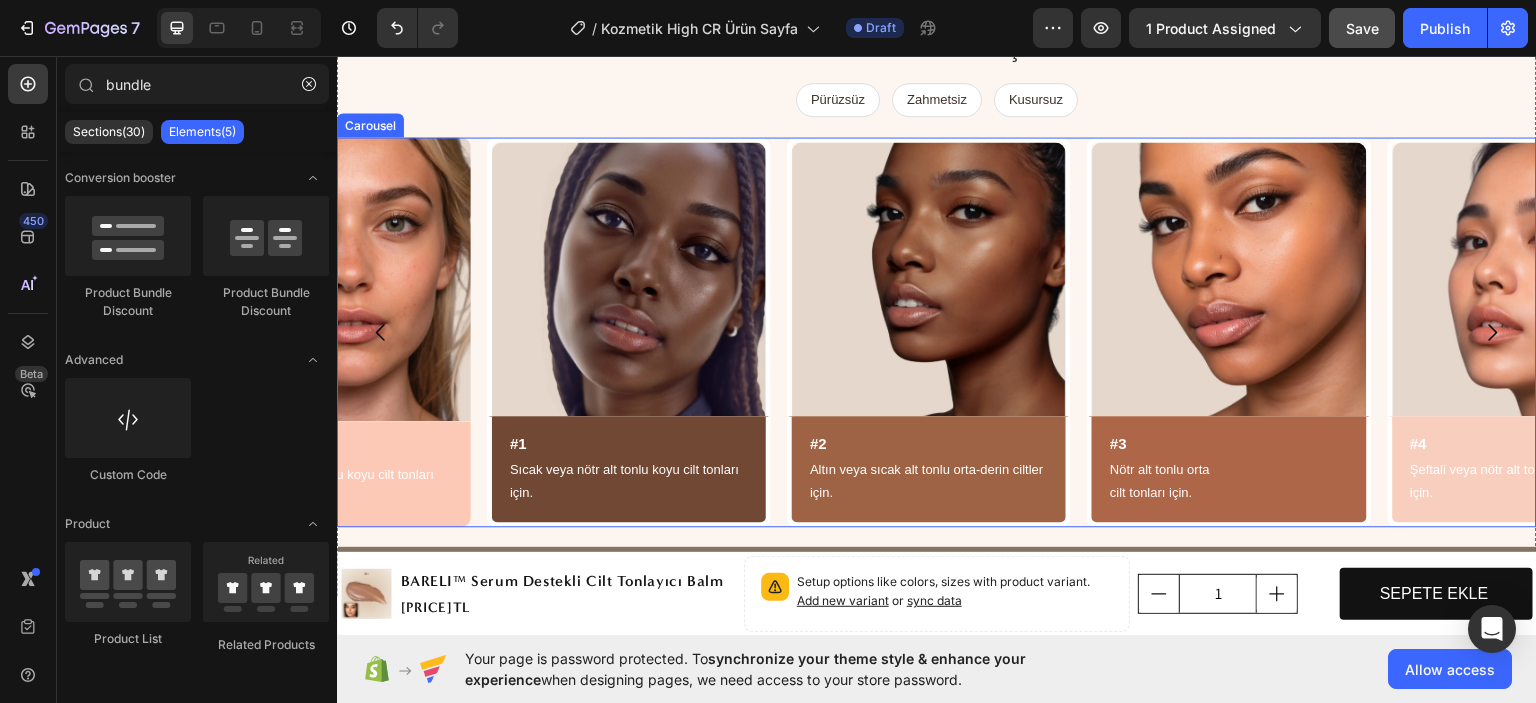 click 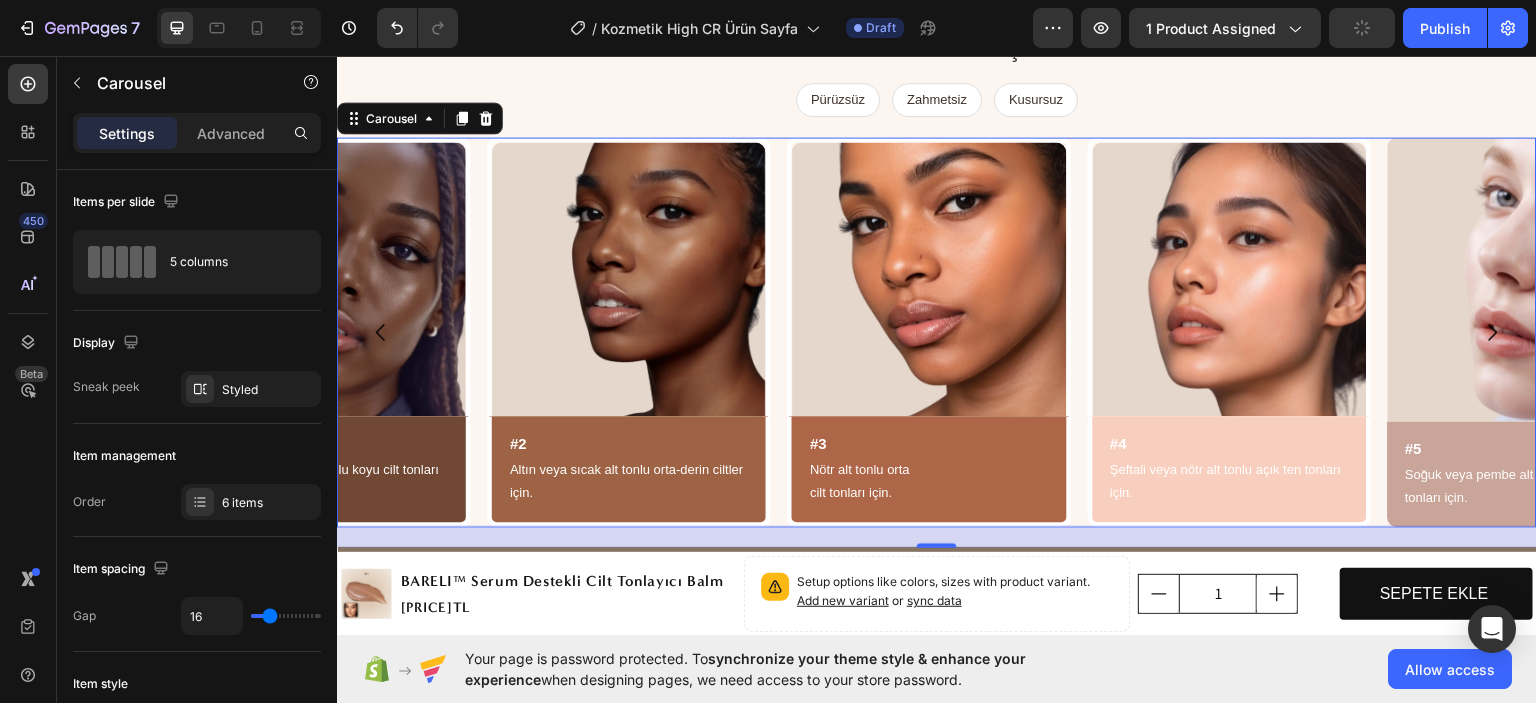 click 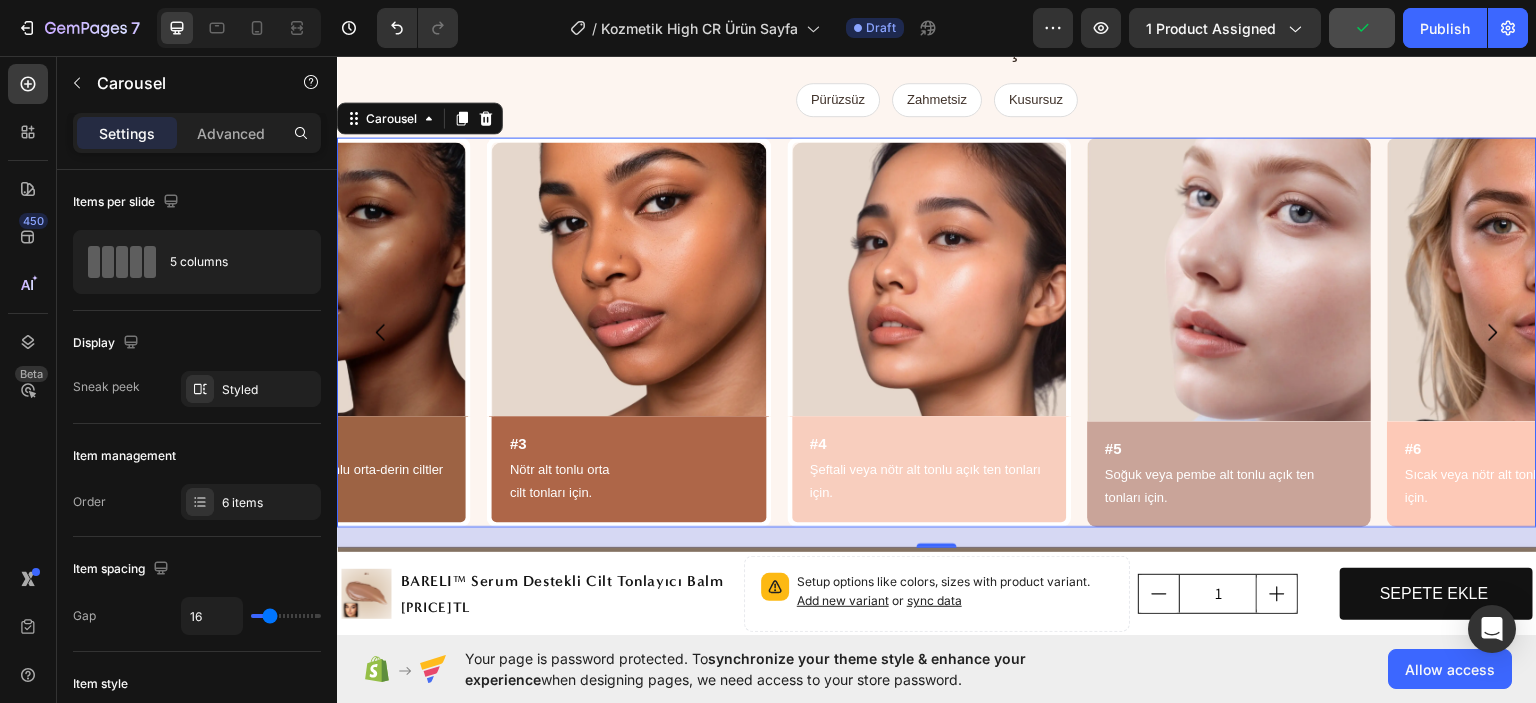 click 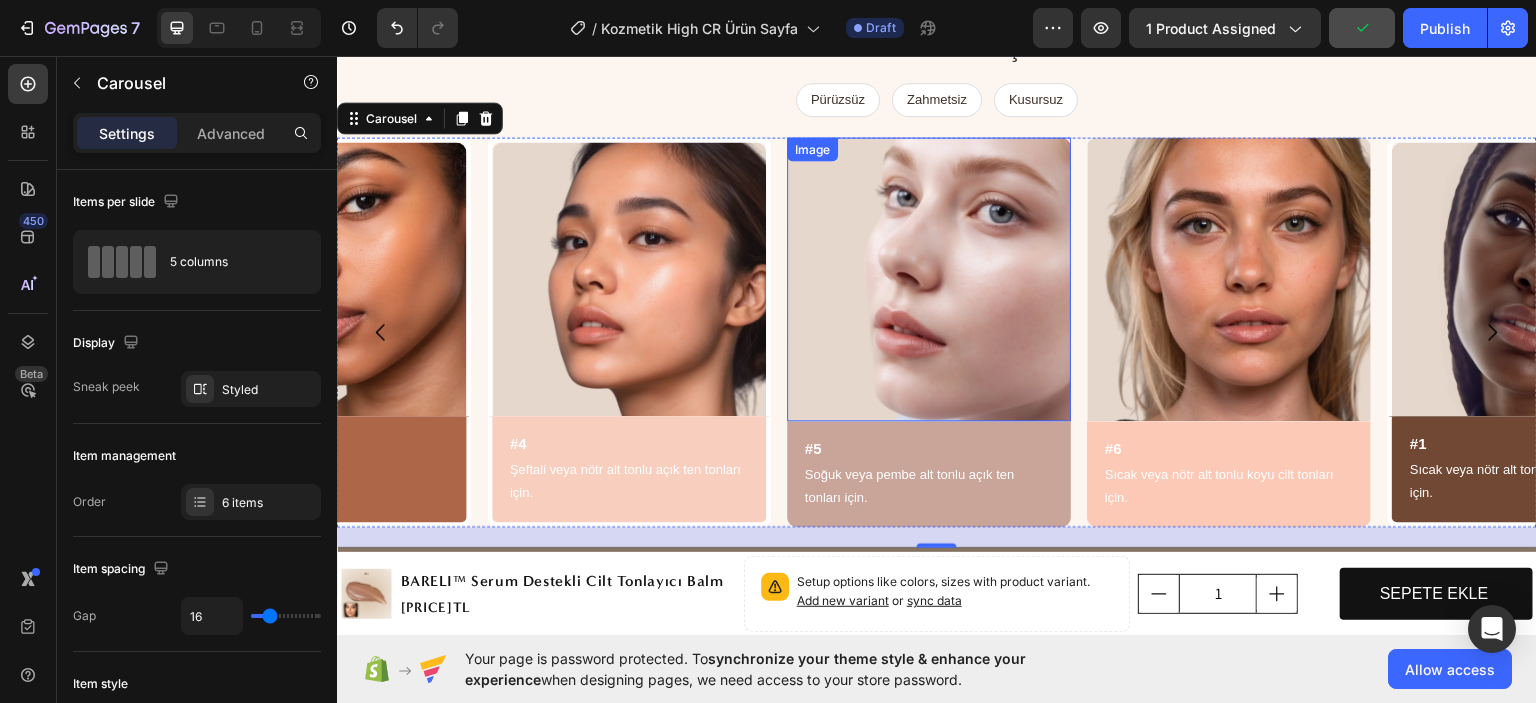 click at bounding box center (929, 278) 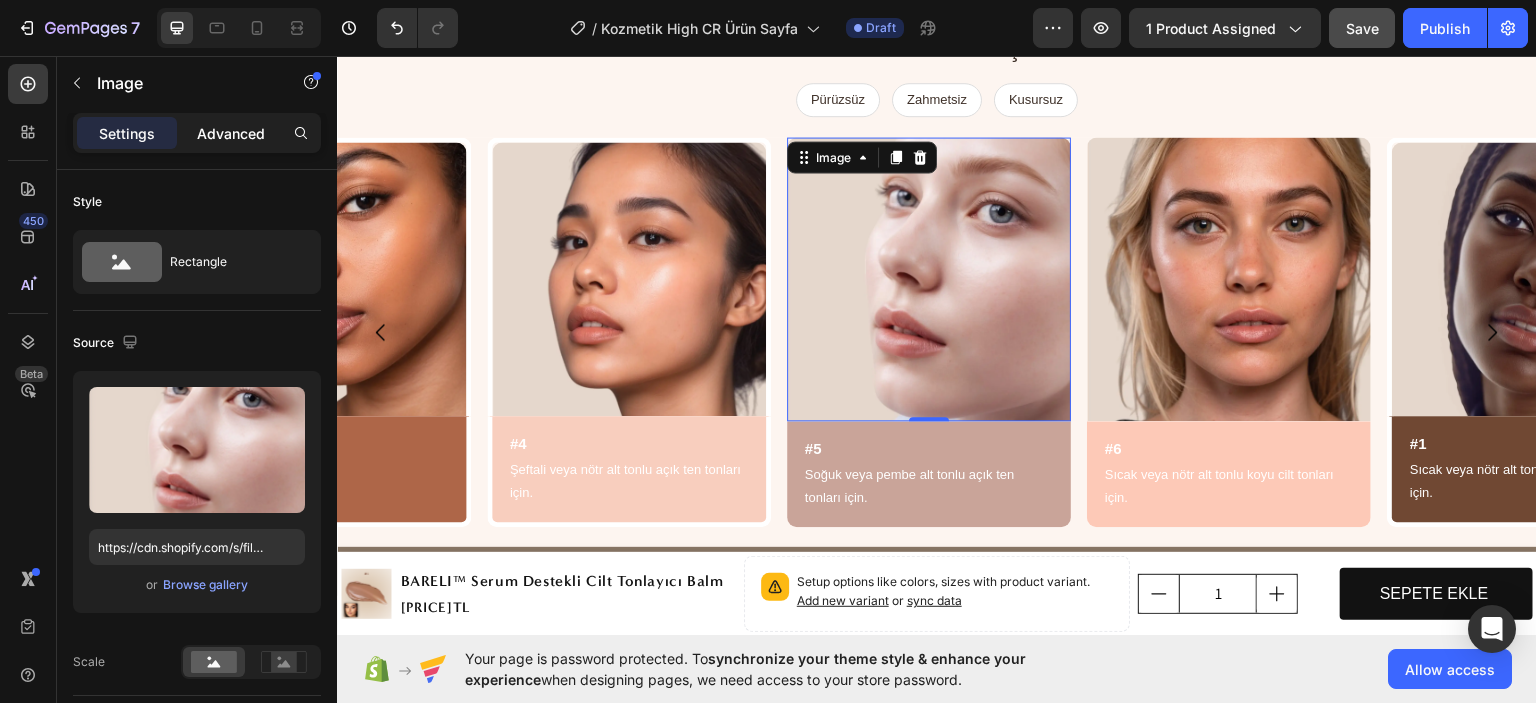 click on "Advanced" at bounding box center [231, 133] 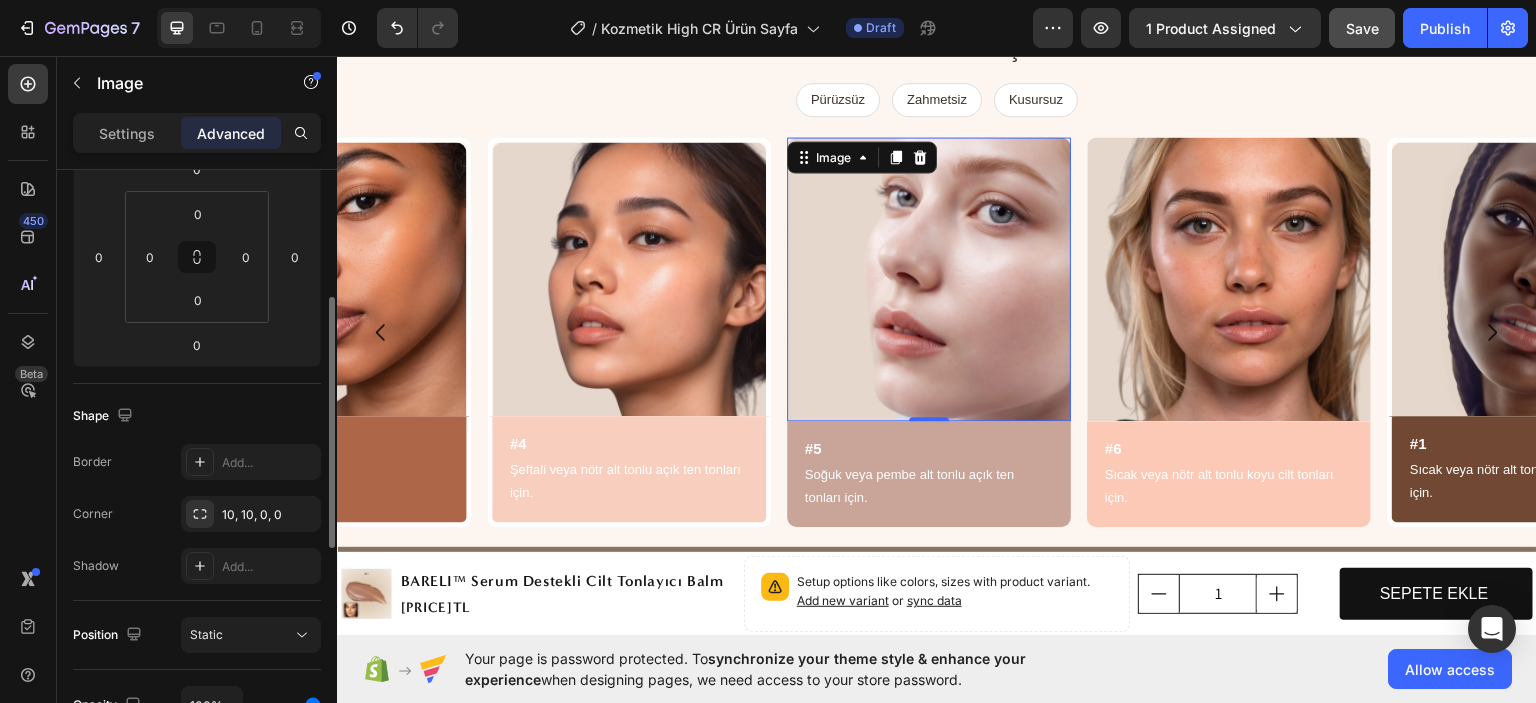 scroll, scrollTop: 400, scrollLeft: 0, axis: vertical 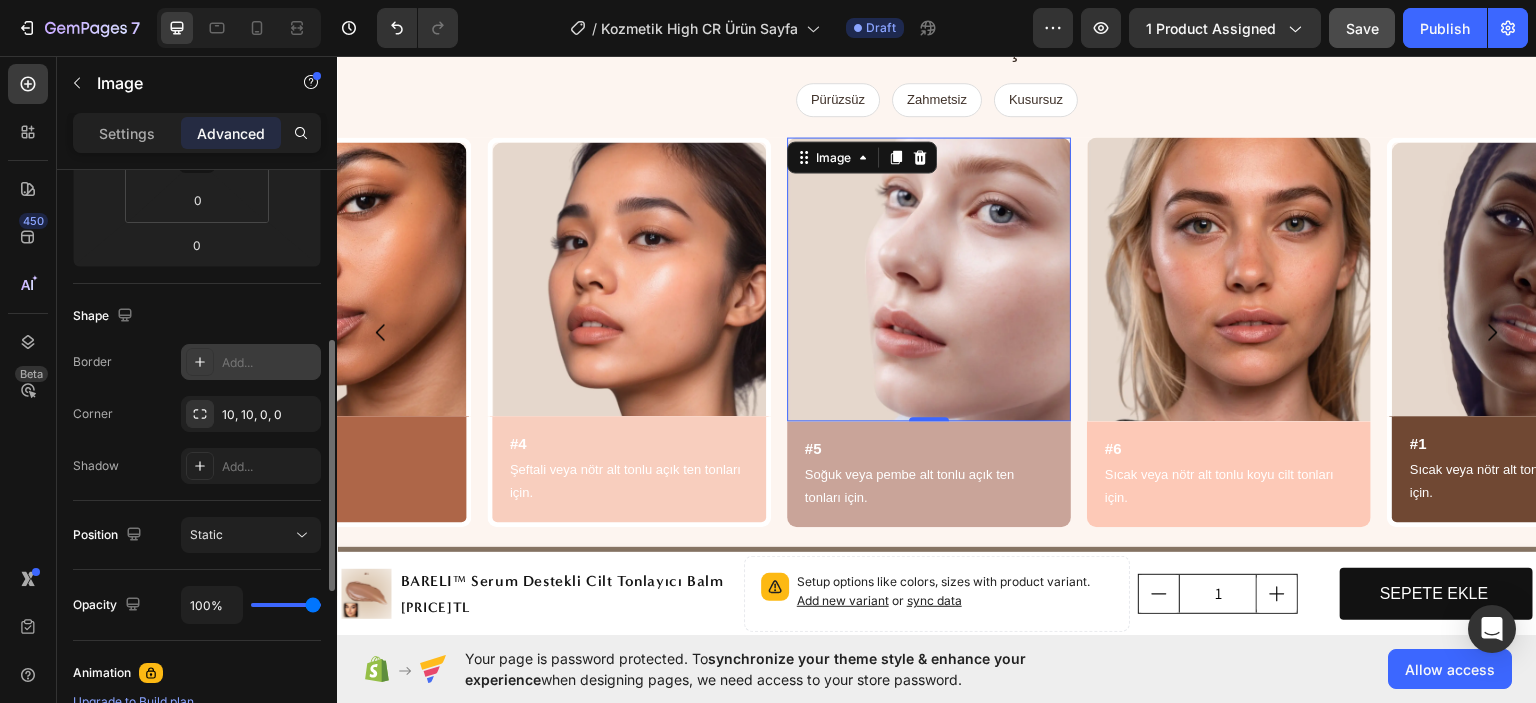 click on "Add..." at bounding box center [269, 363] 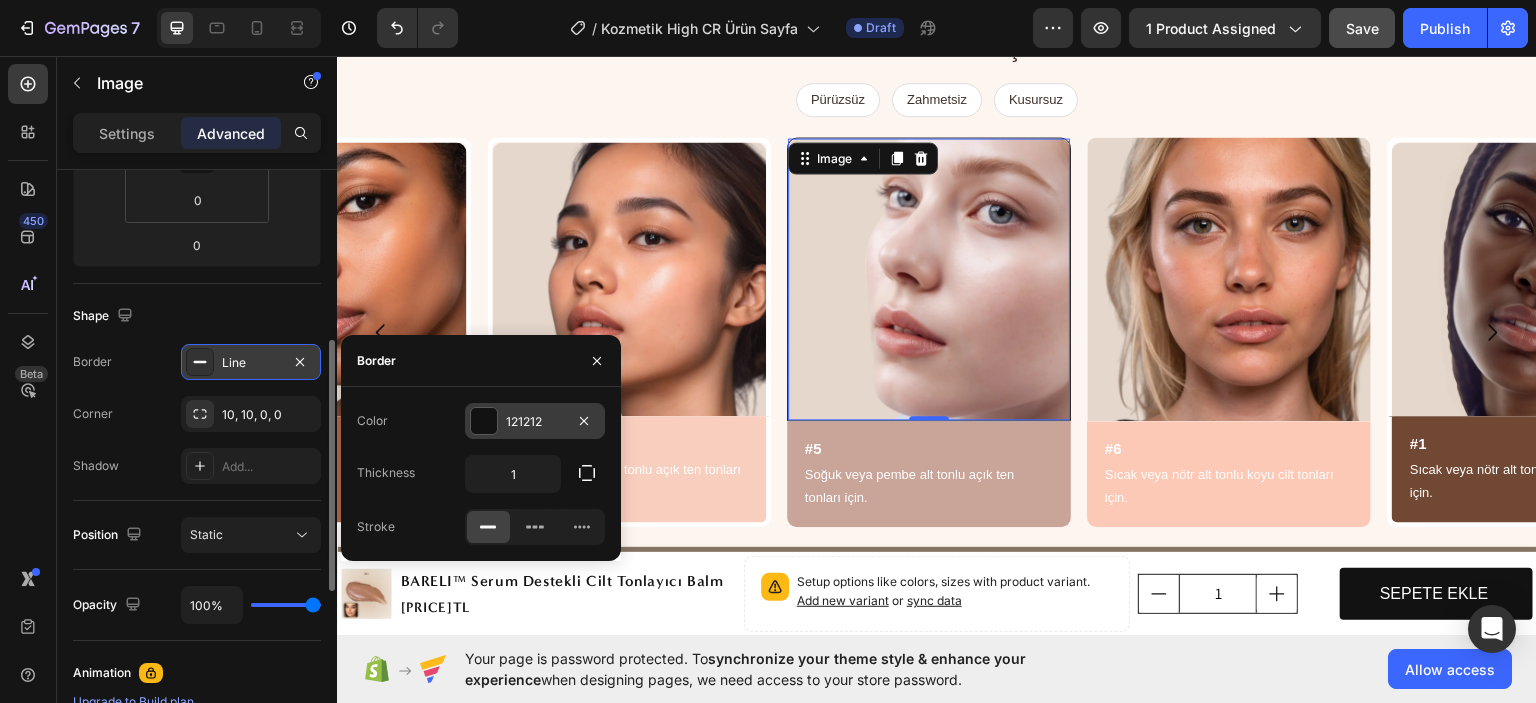 click on "121212" at bounding box center [535, 422] 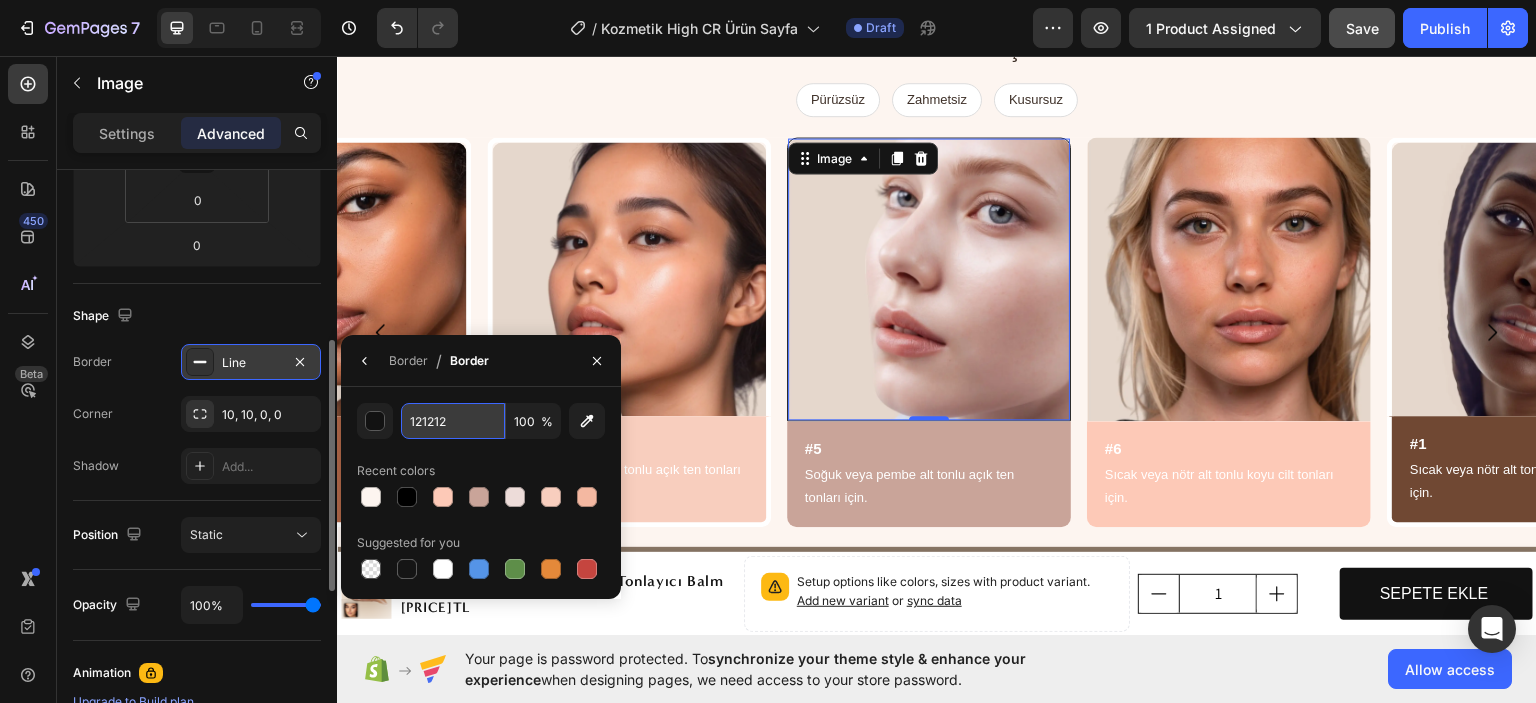 click on "121212" at bounding box center [453, 421] 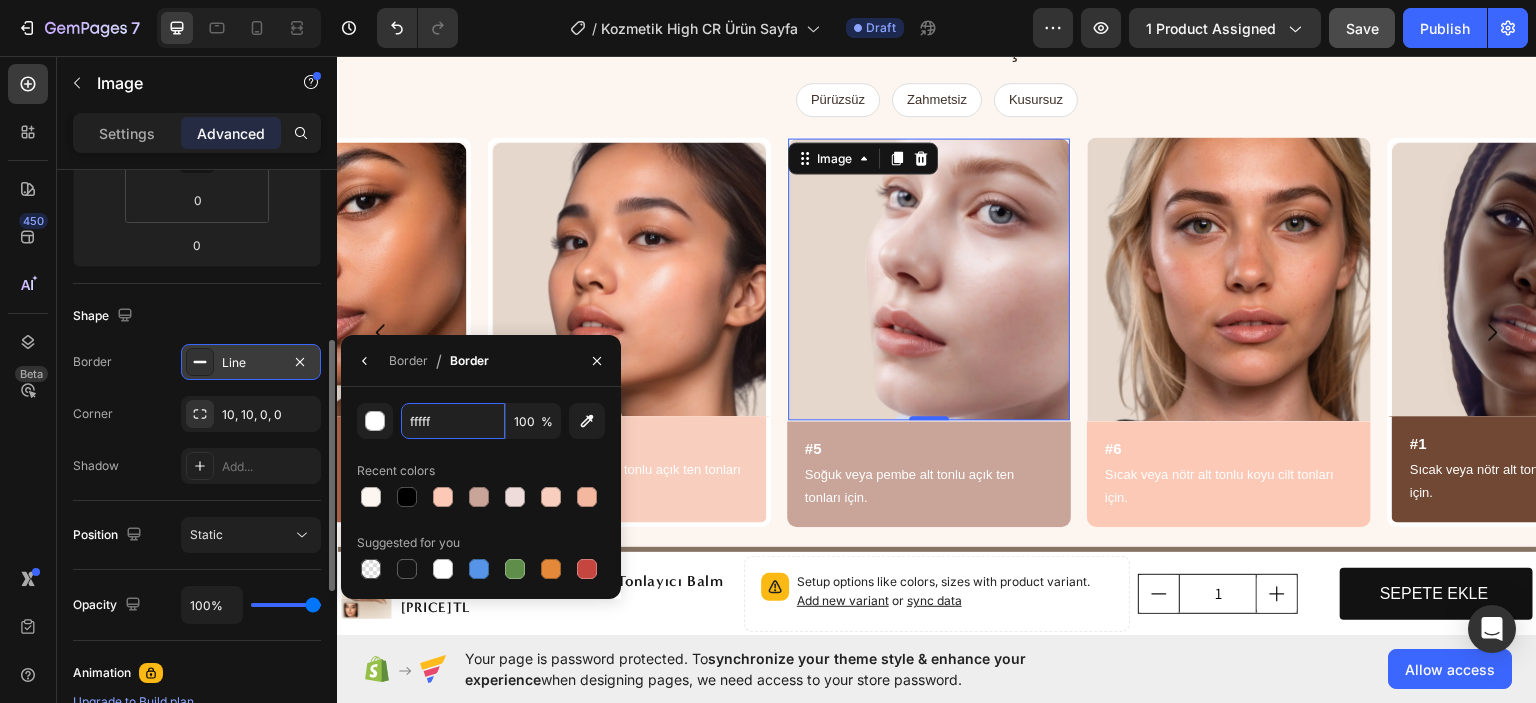 type on "ffffff" 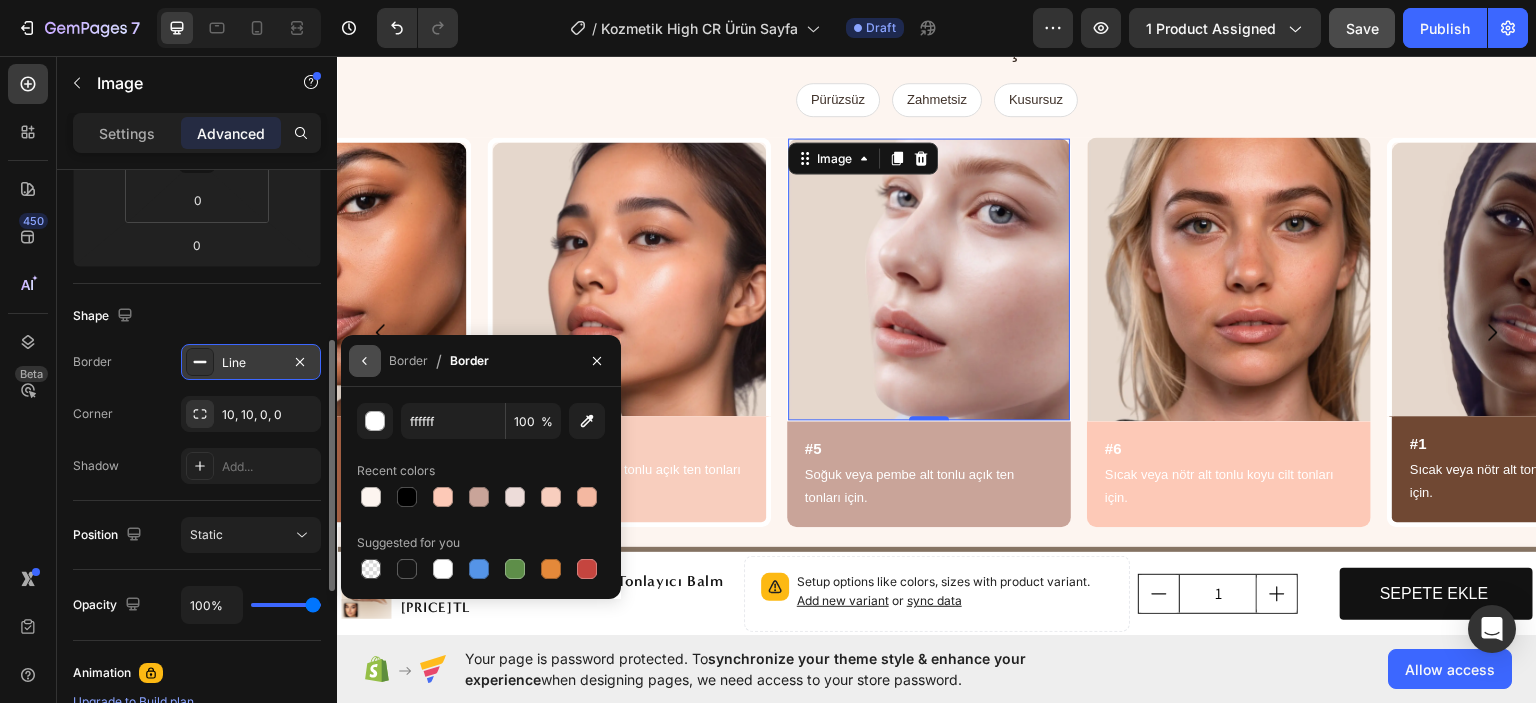 click 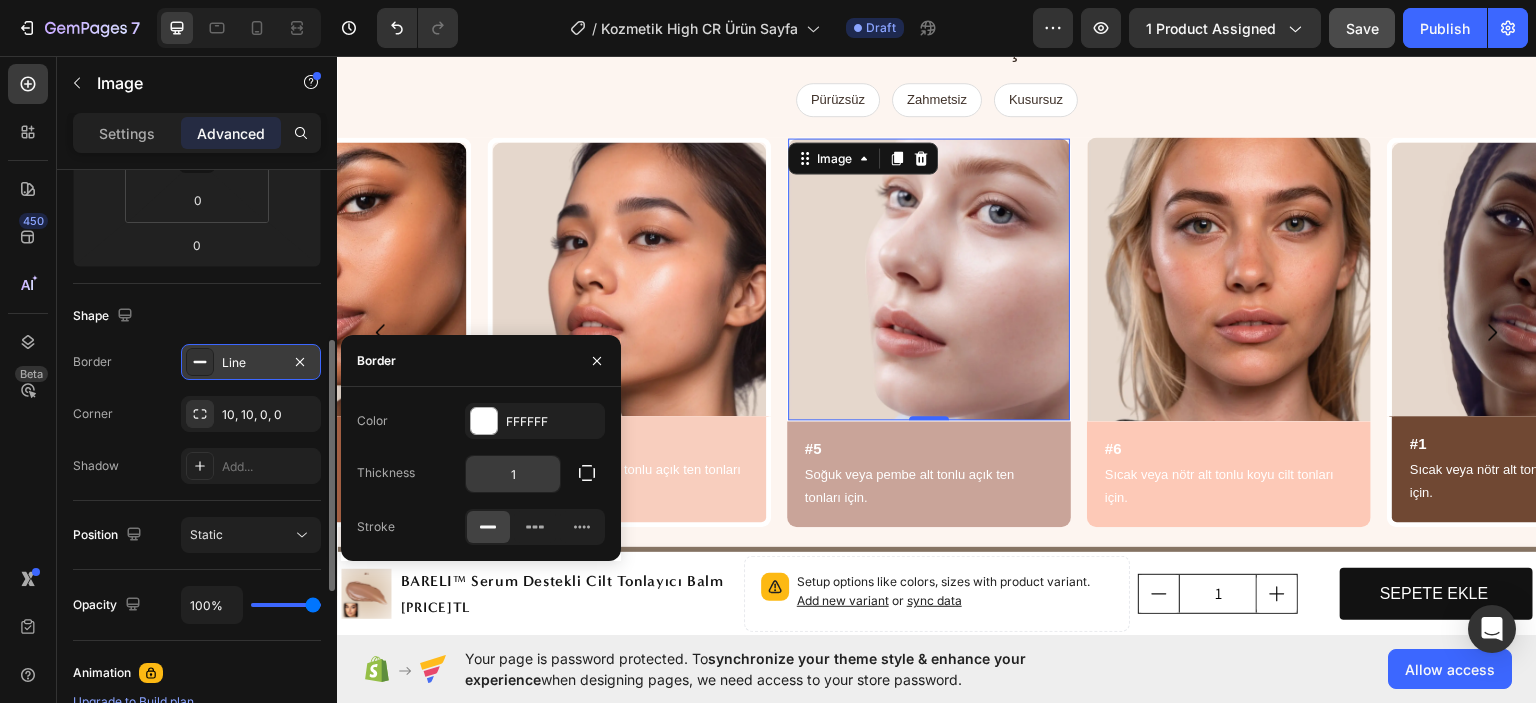 click on "1" at bounding box center (513, 474) 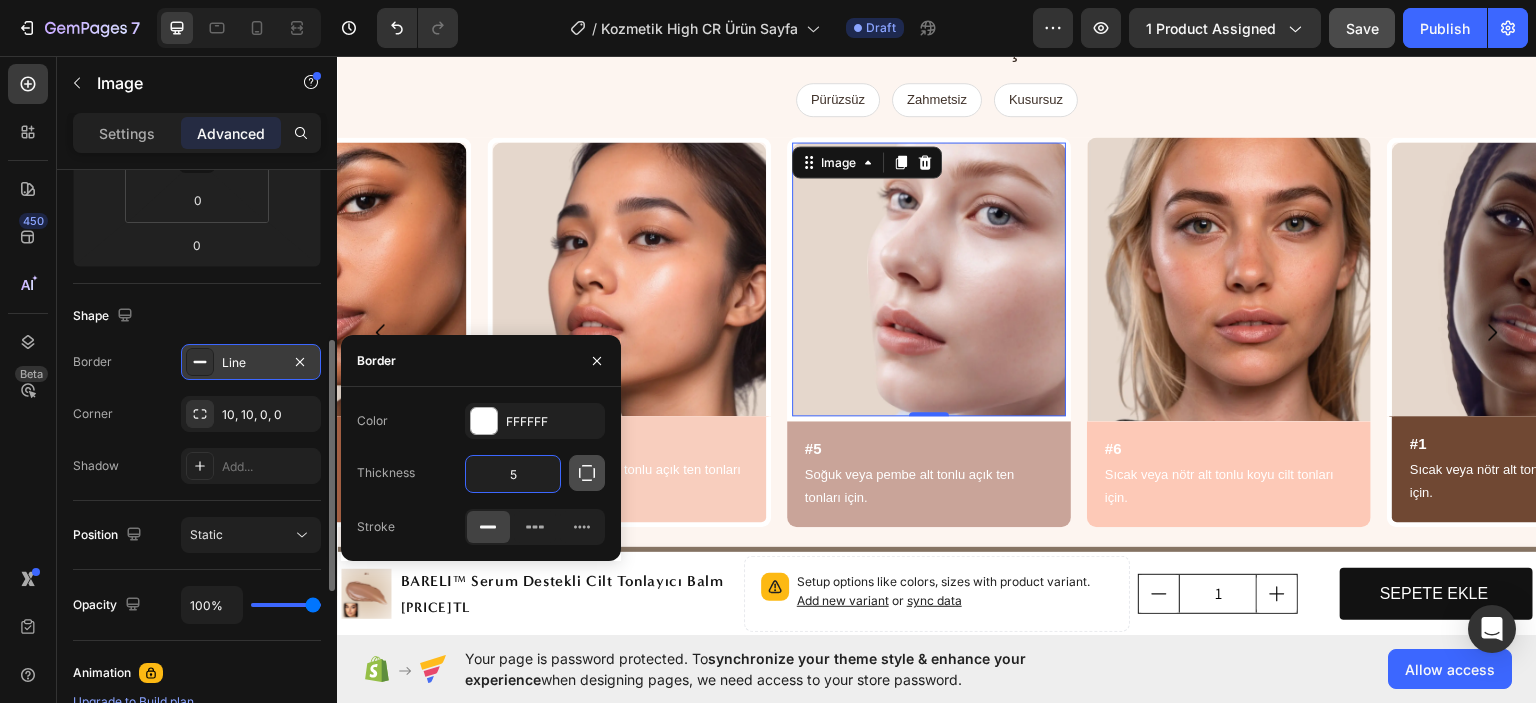 type on "5" 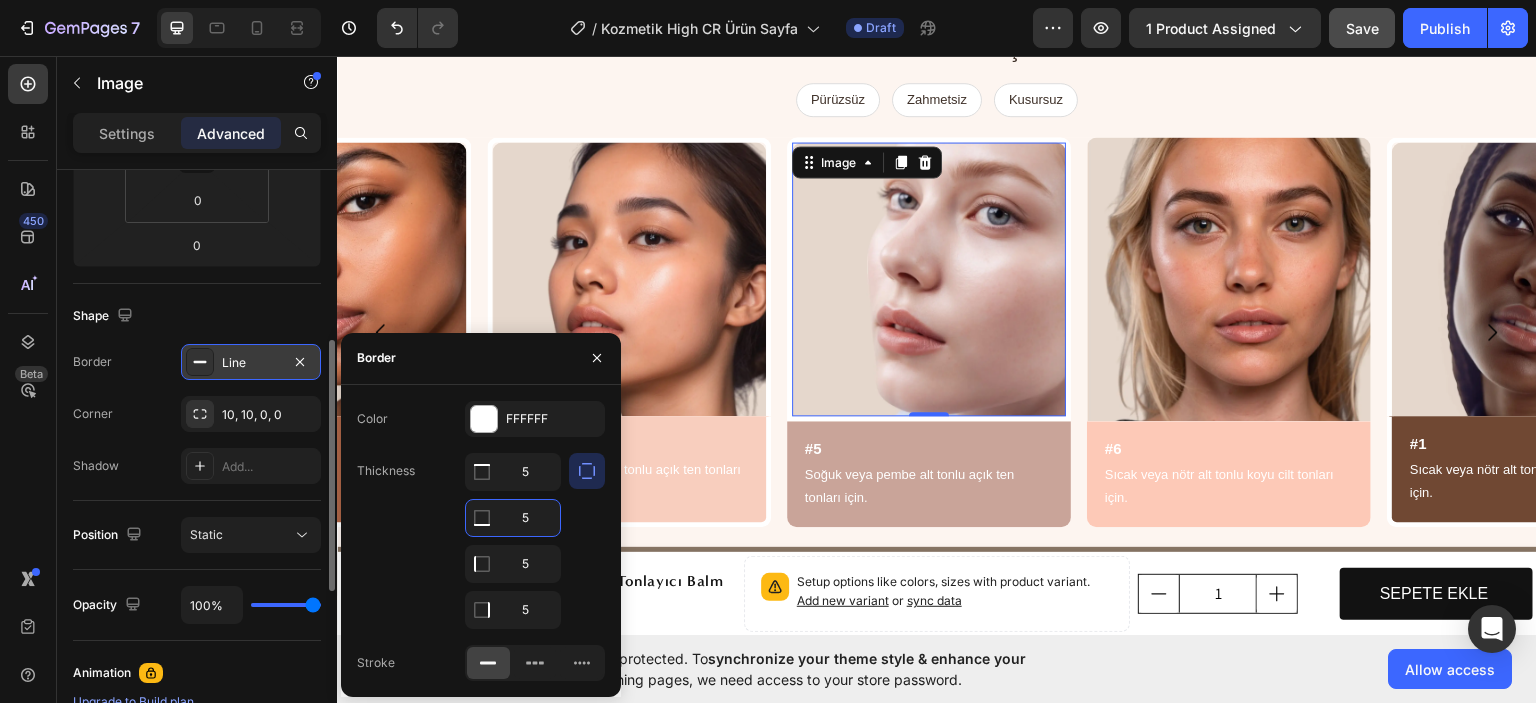 click on "5" at bounding box center (513, 518) 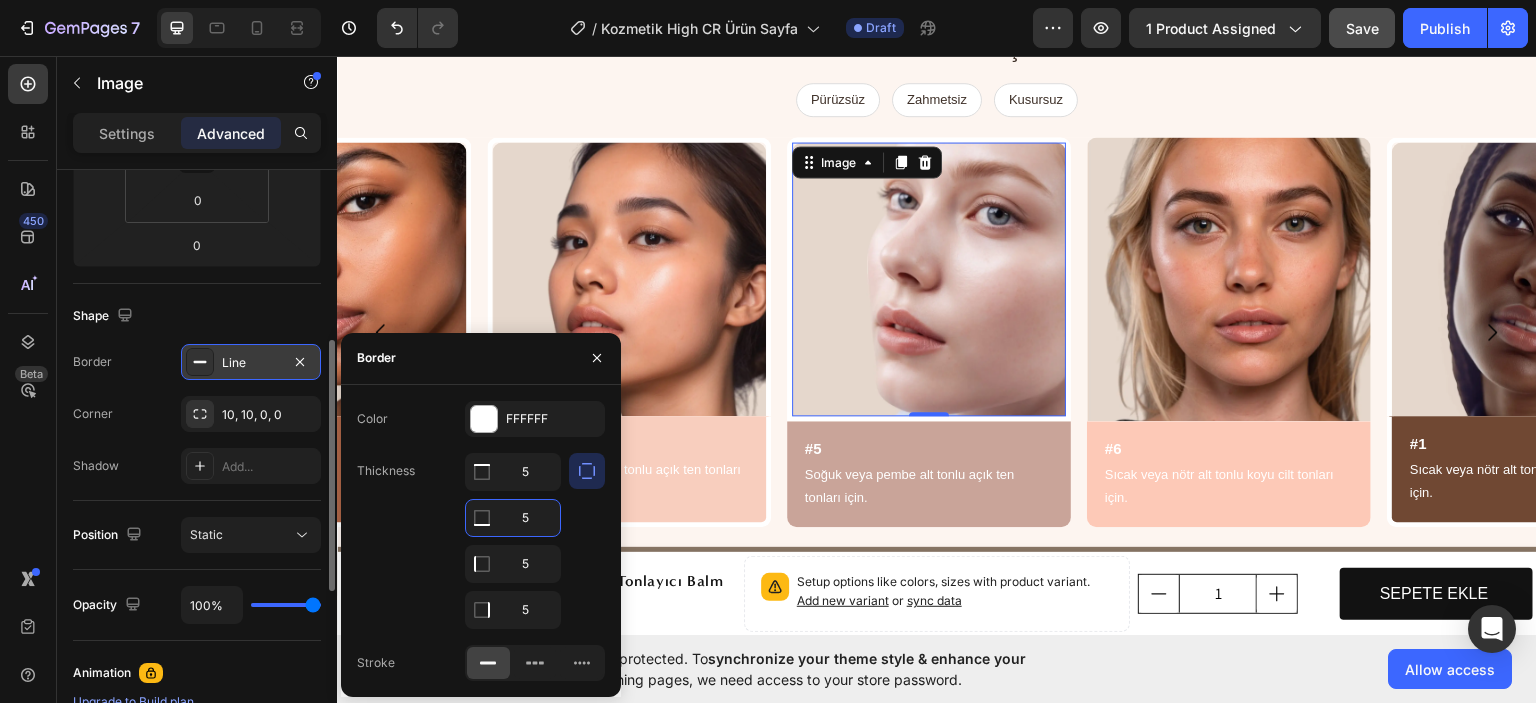 type on "0" 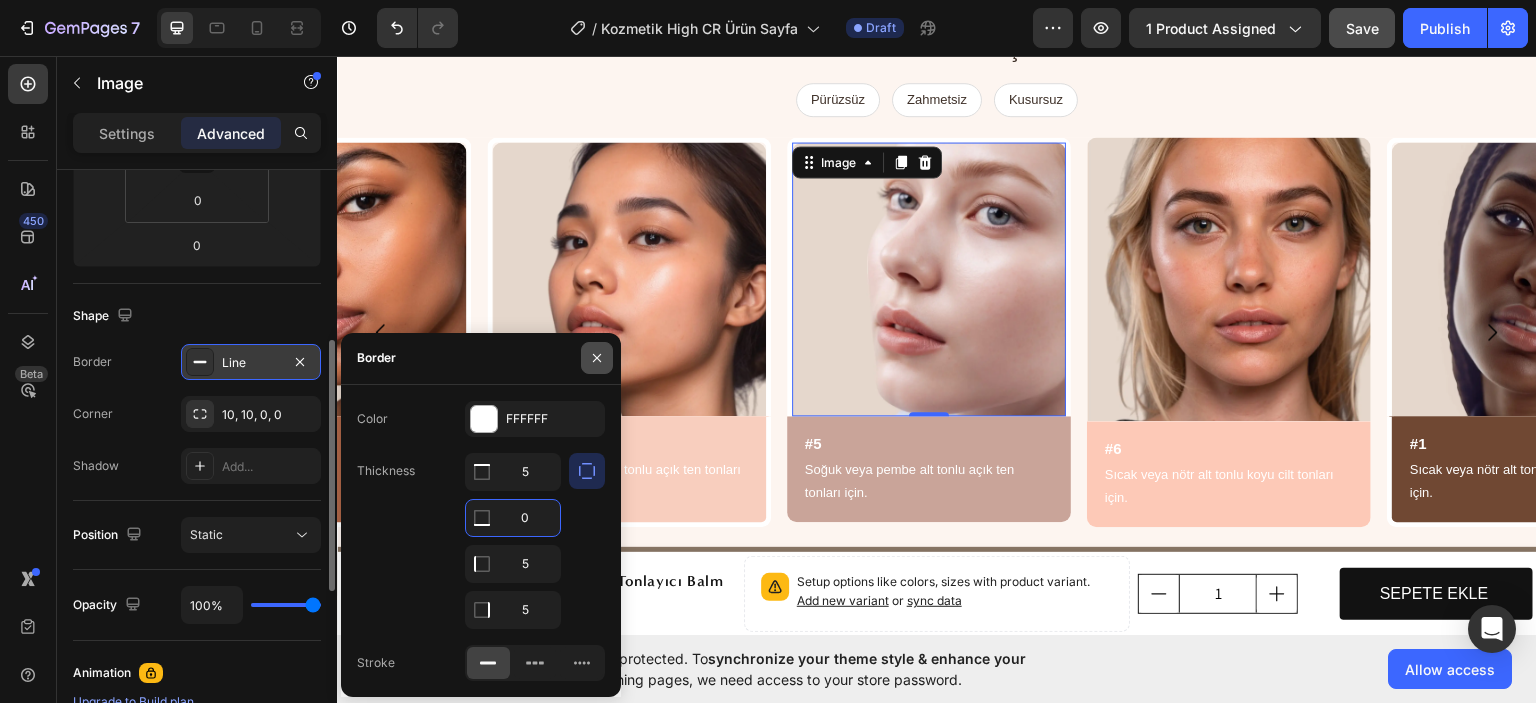 click at bounding box center [597, 358] 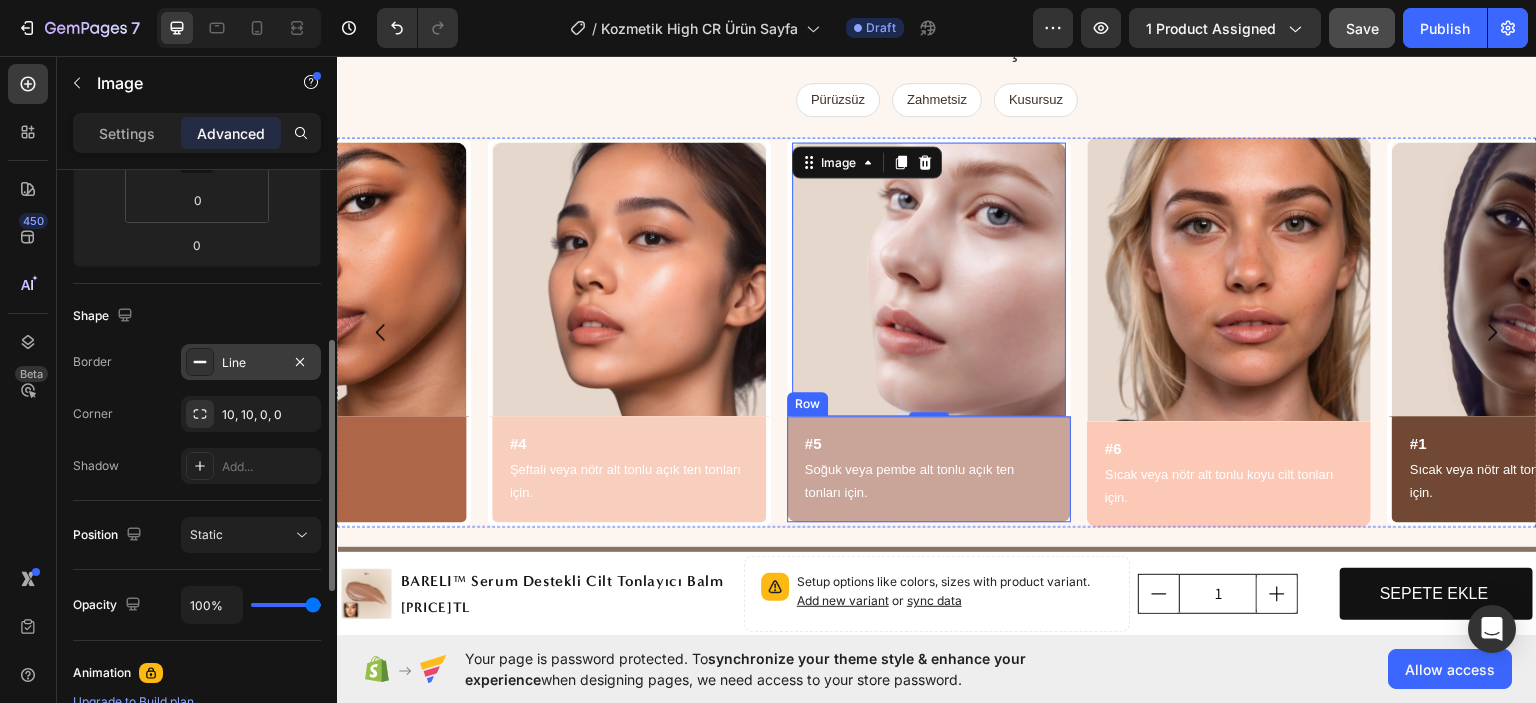 click on "#5 Heading Soğuk veya pembe alt tonlu açık ten tonları için. Text Block Row" at bounding box center [929, 468] 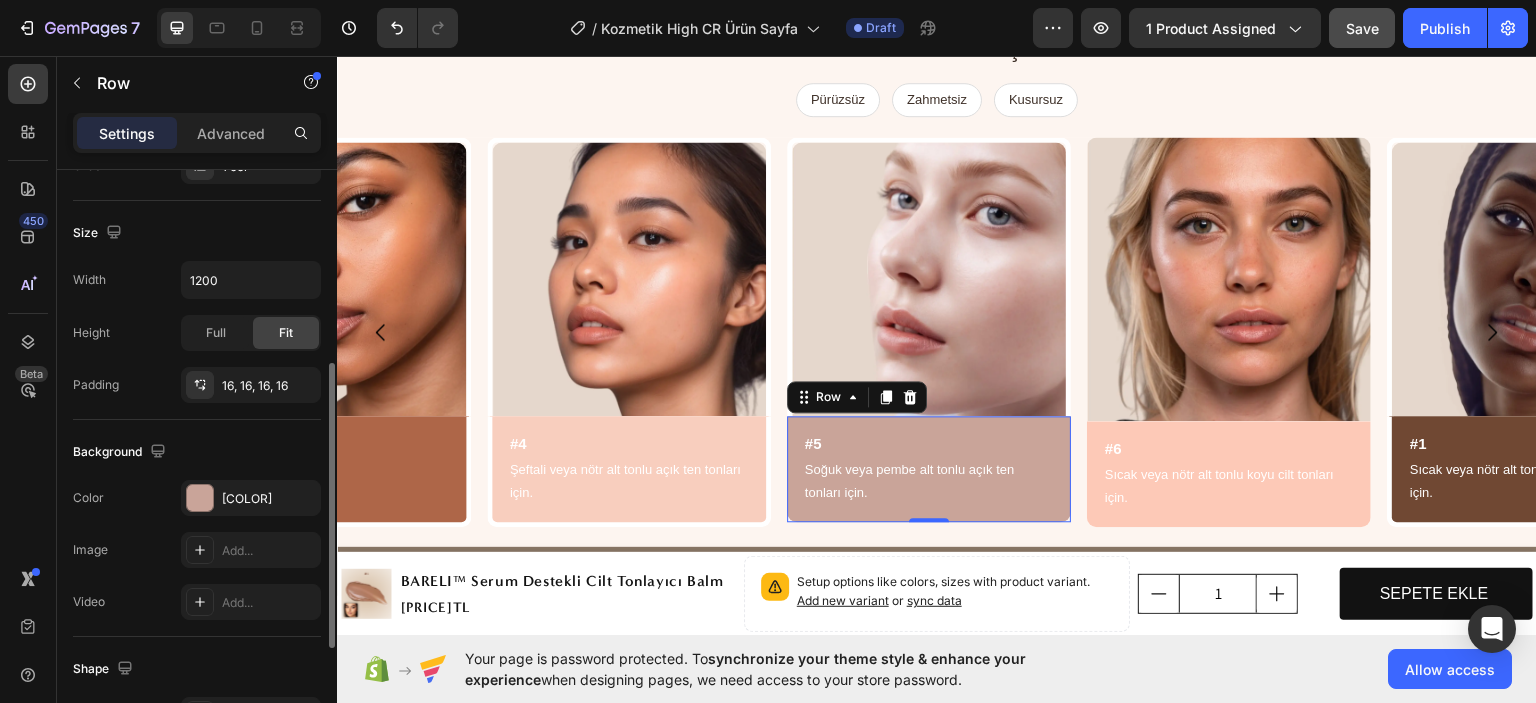 scroll, scrollTop: 0, scrollLeft: 0, axis: both 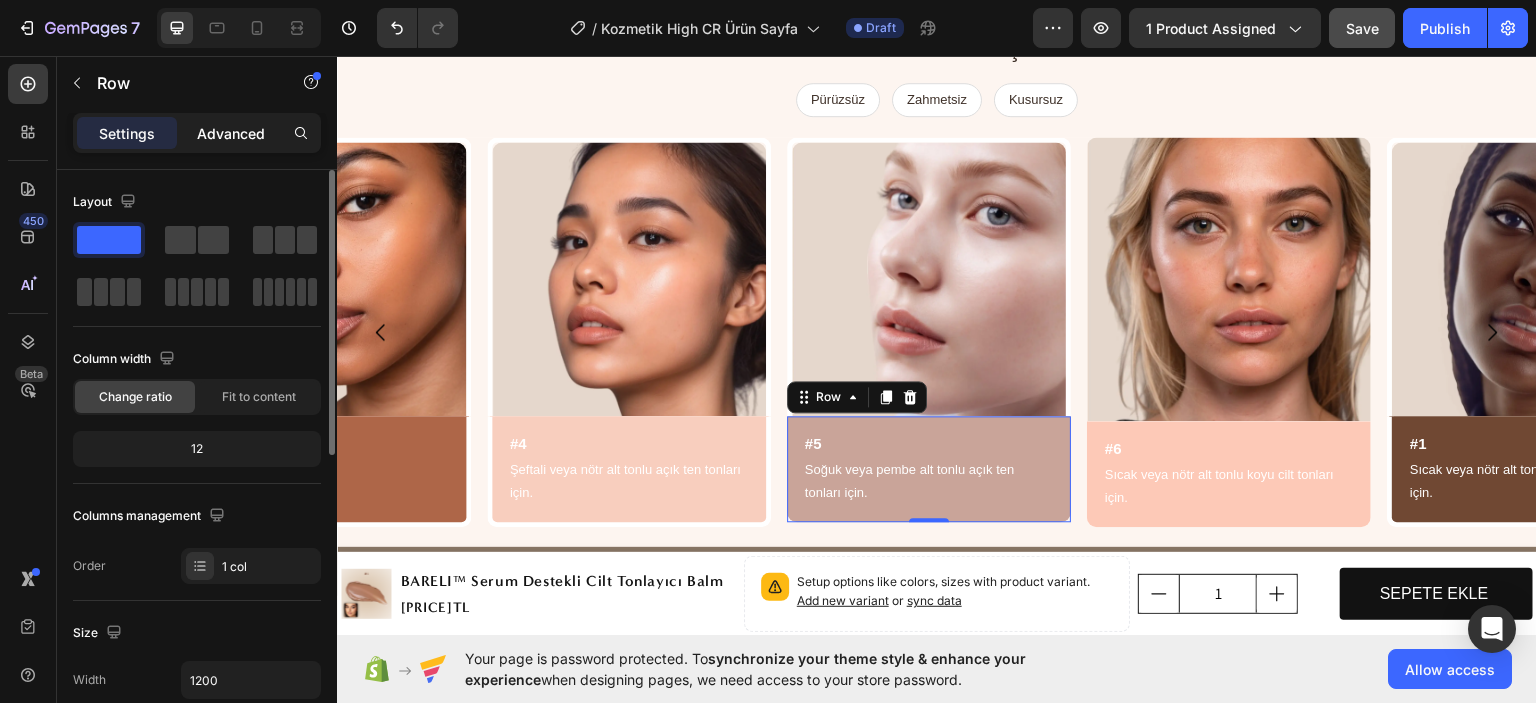 click on "Advanced" at bounding box center [231, 133] 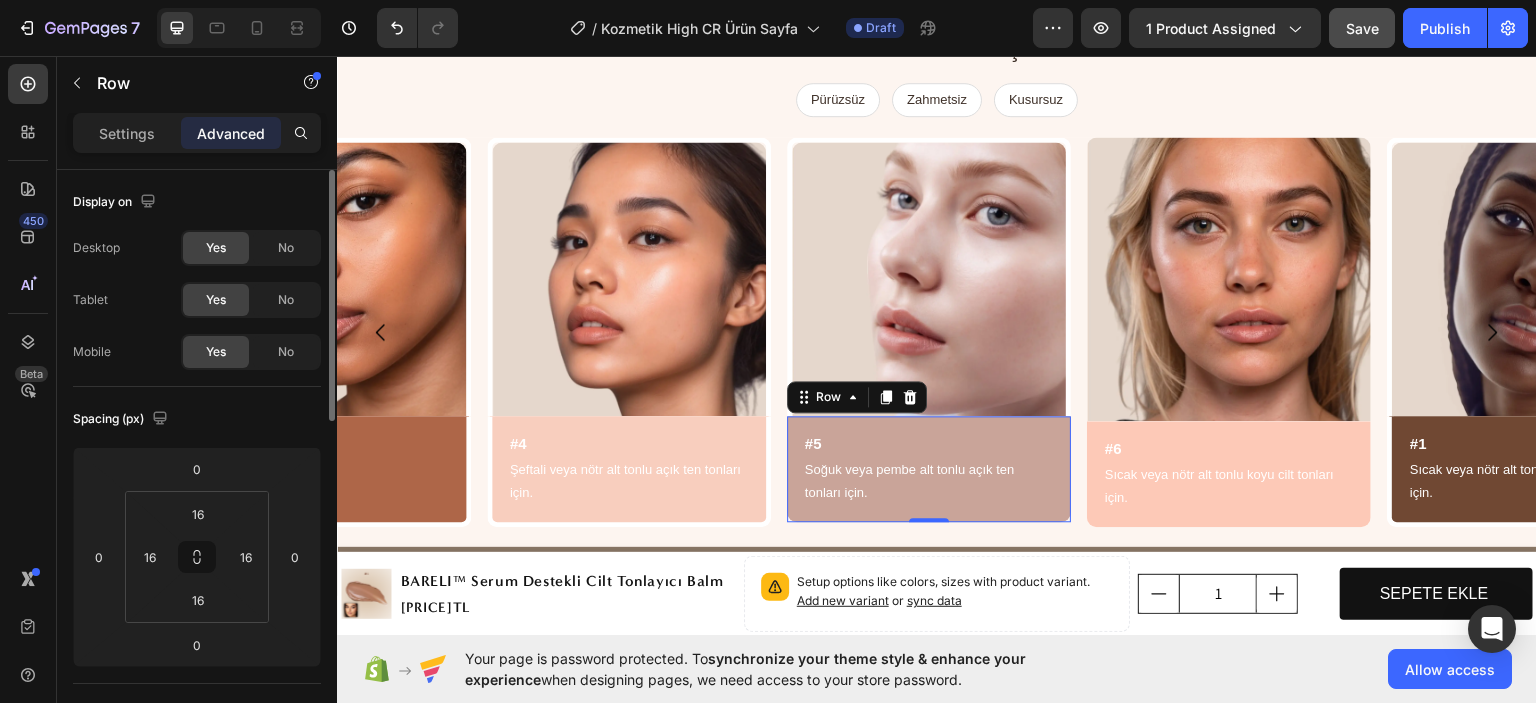 scroll, scrollTop: 400, scrollLeft: 0, axis: vertical 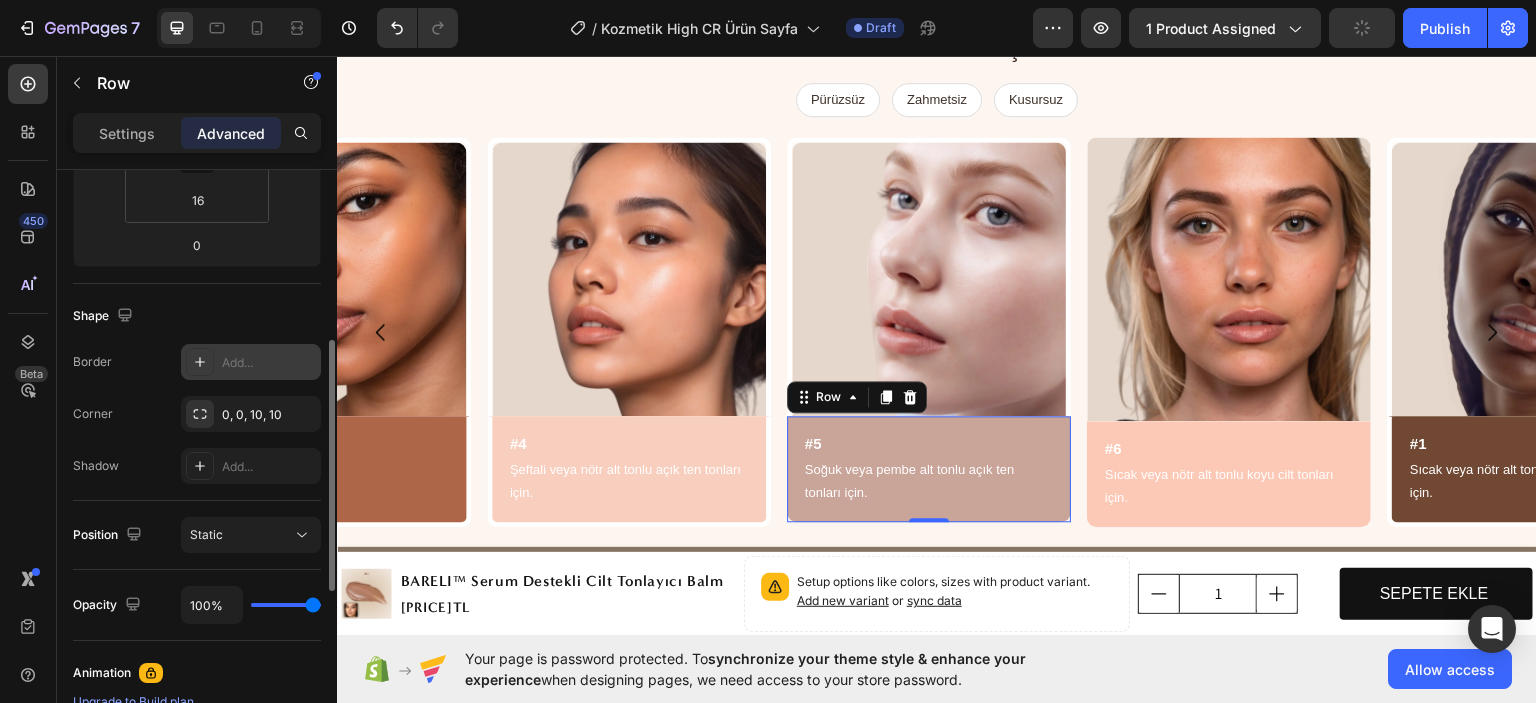 click on "Add..." at bounding box center [251, 362] 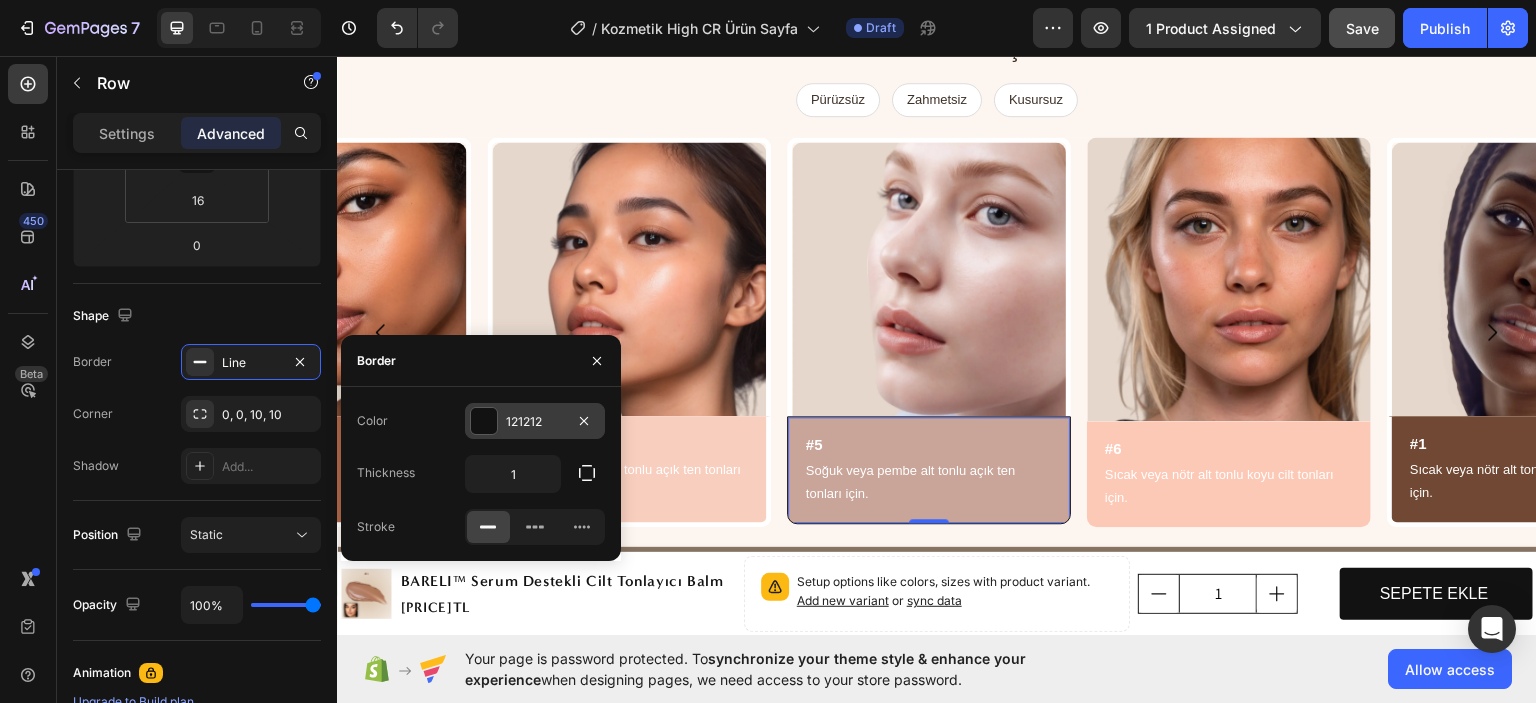 click on "121212" at bounding box center [535, 422] 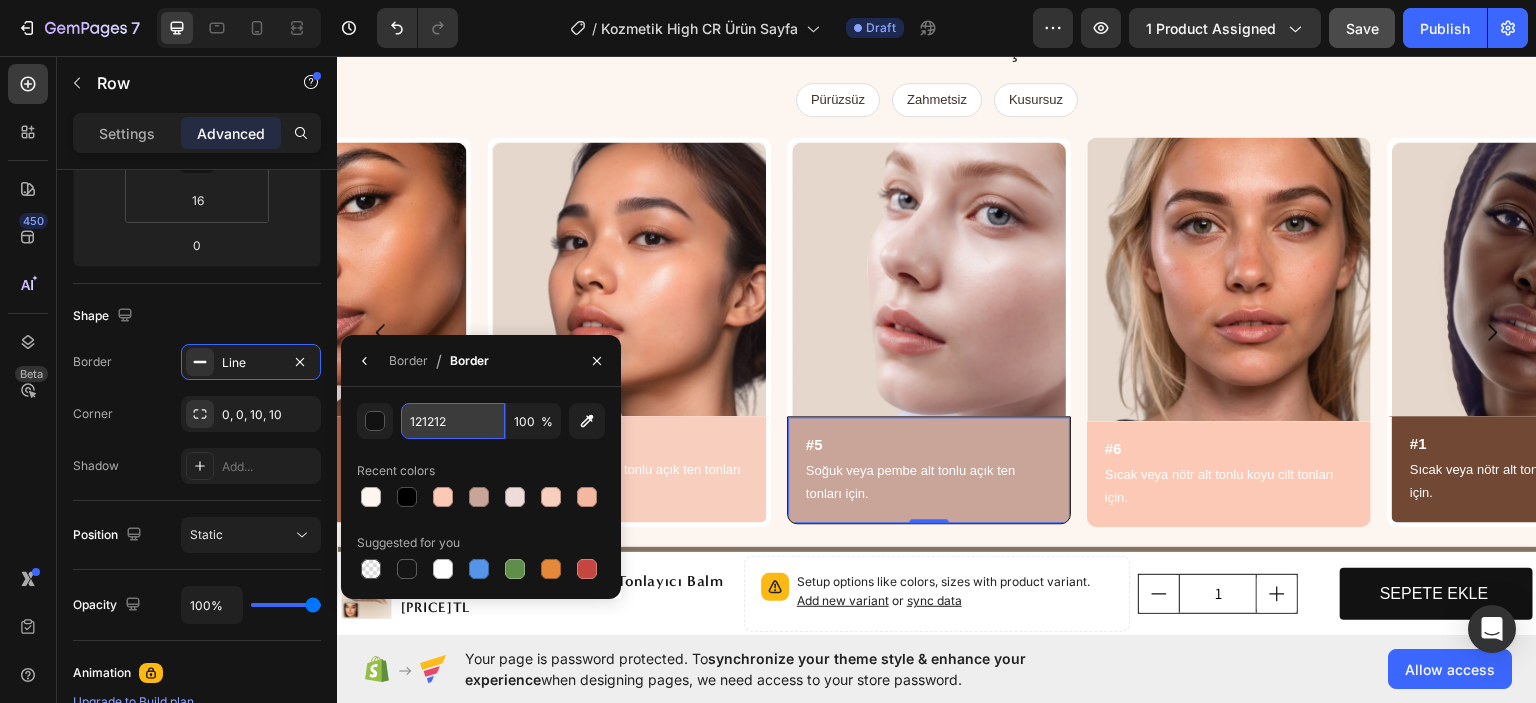 click on "121212" at bounding box center [453, 421] 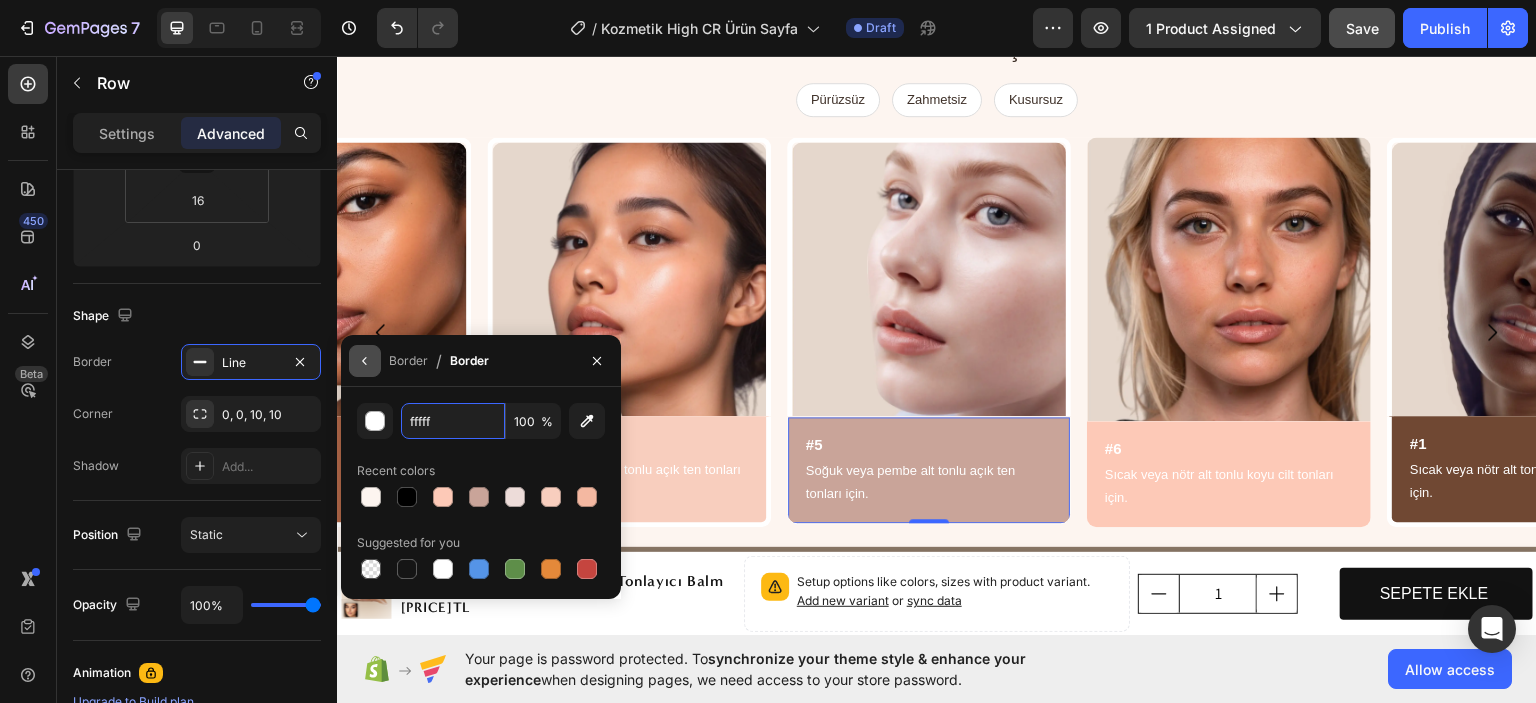 type on "ffffff" 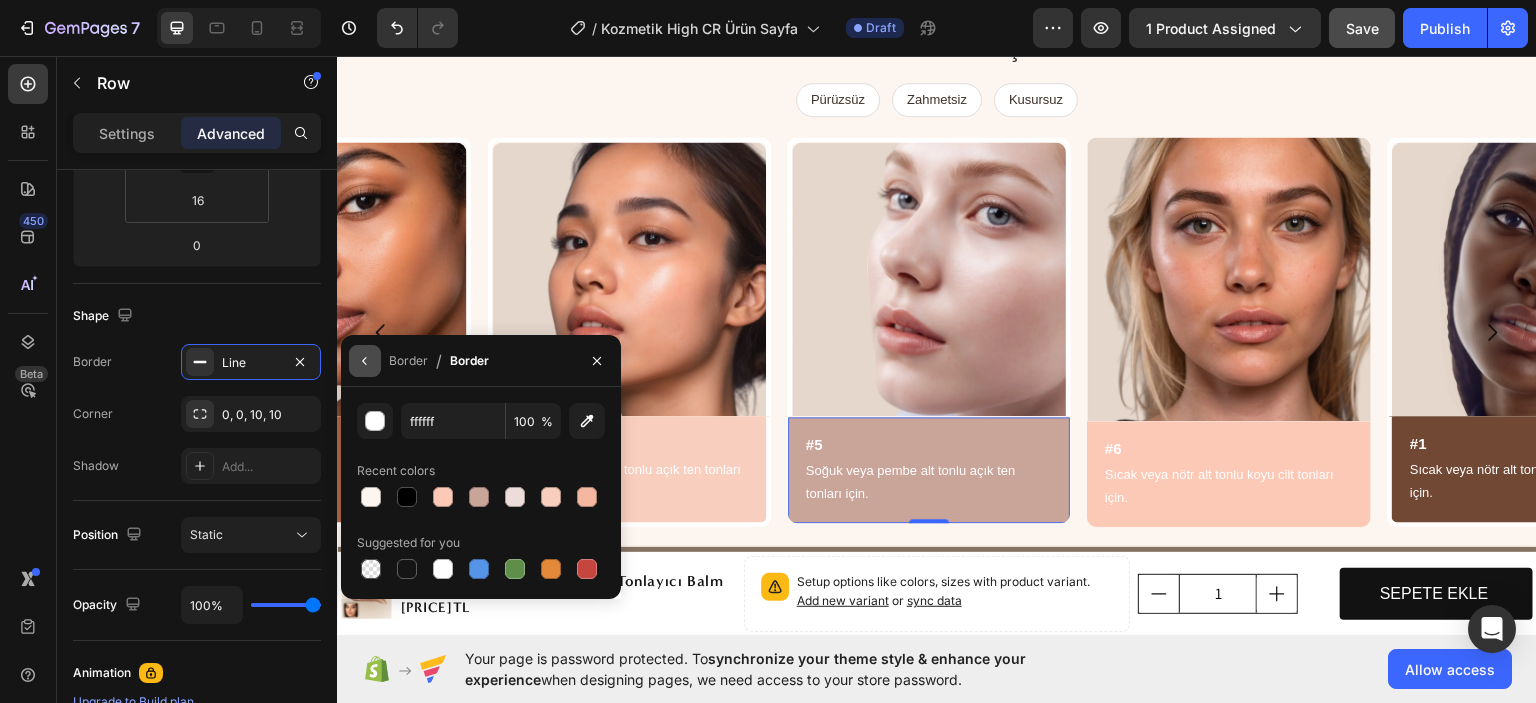 click 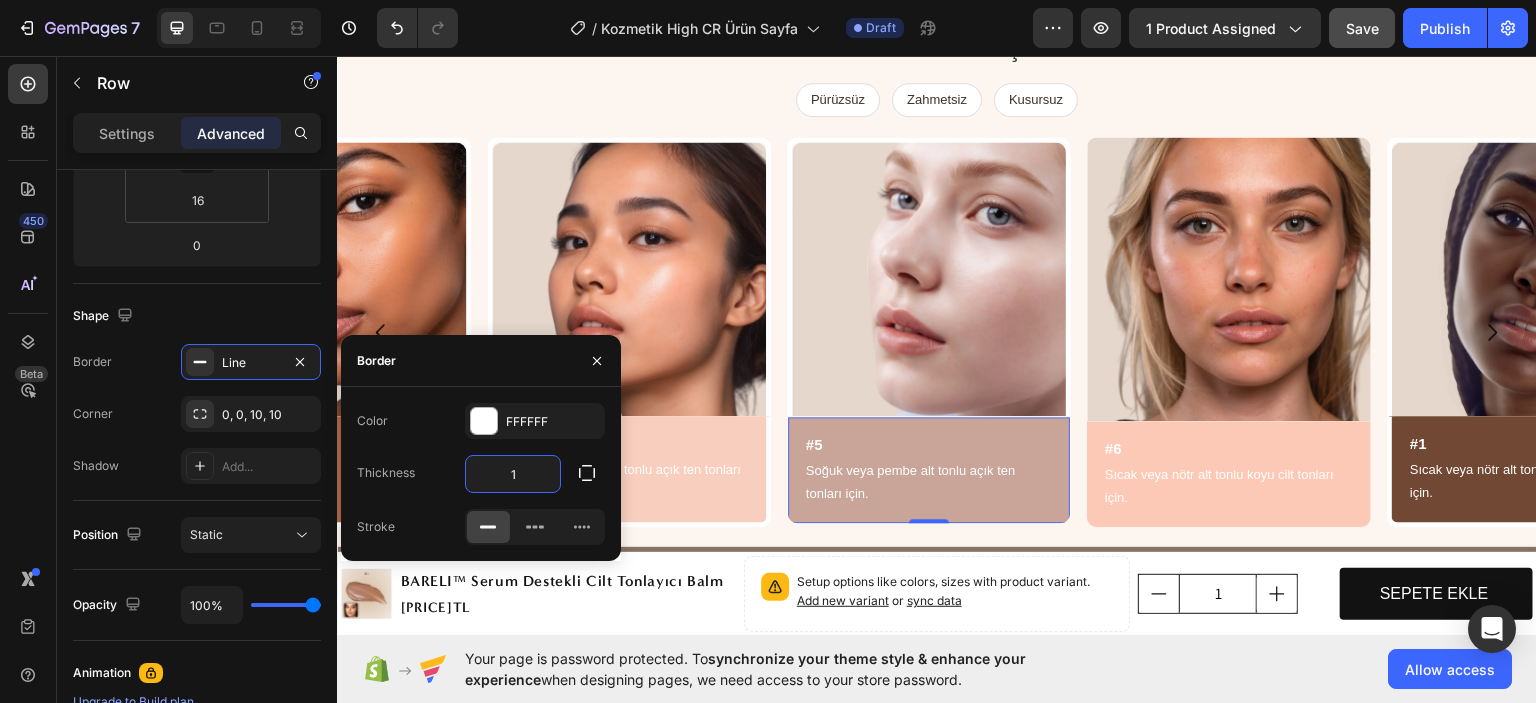 click on "1" at bounding box center [513, 474] 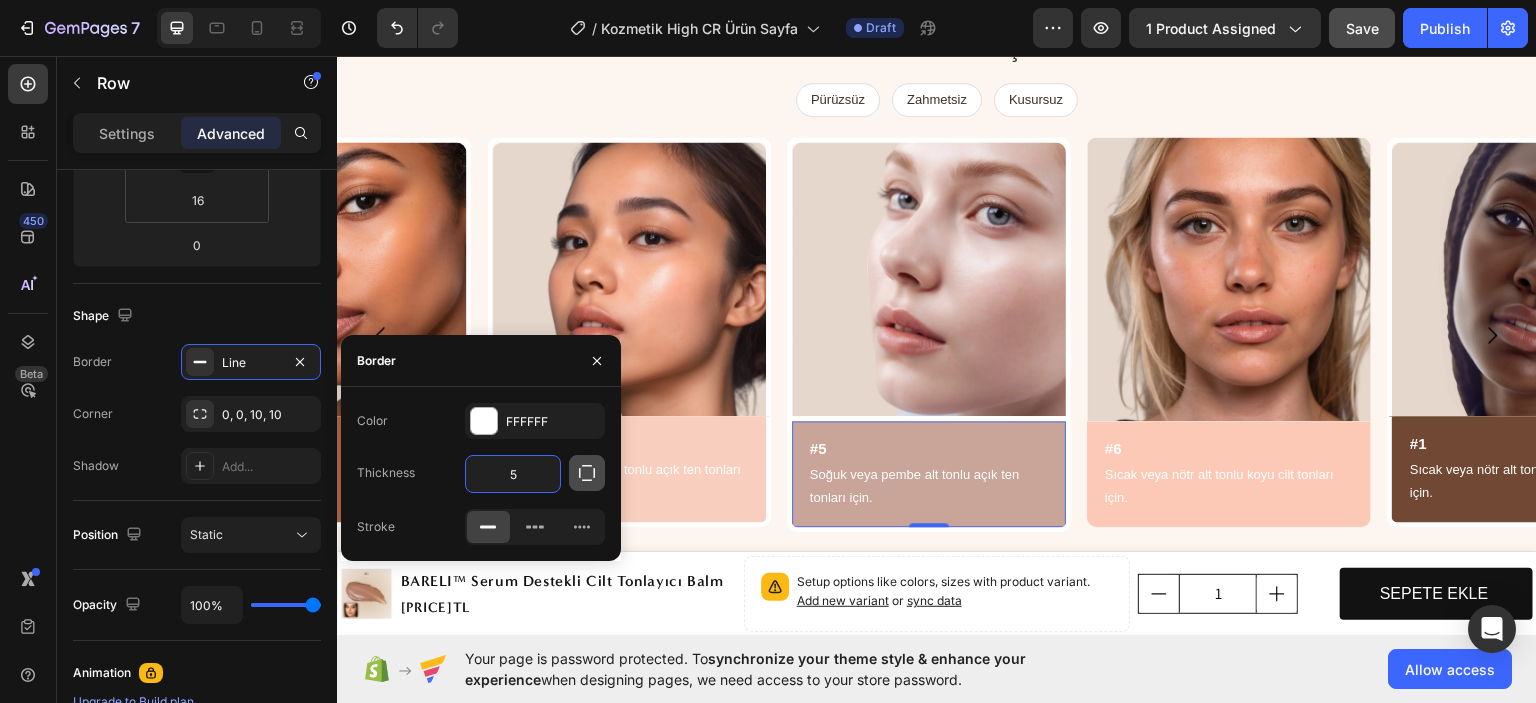 click 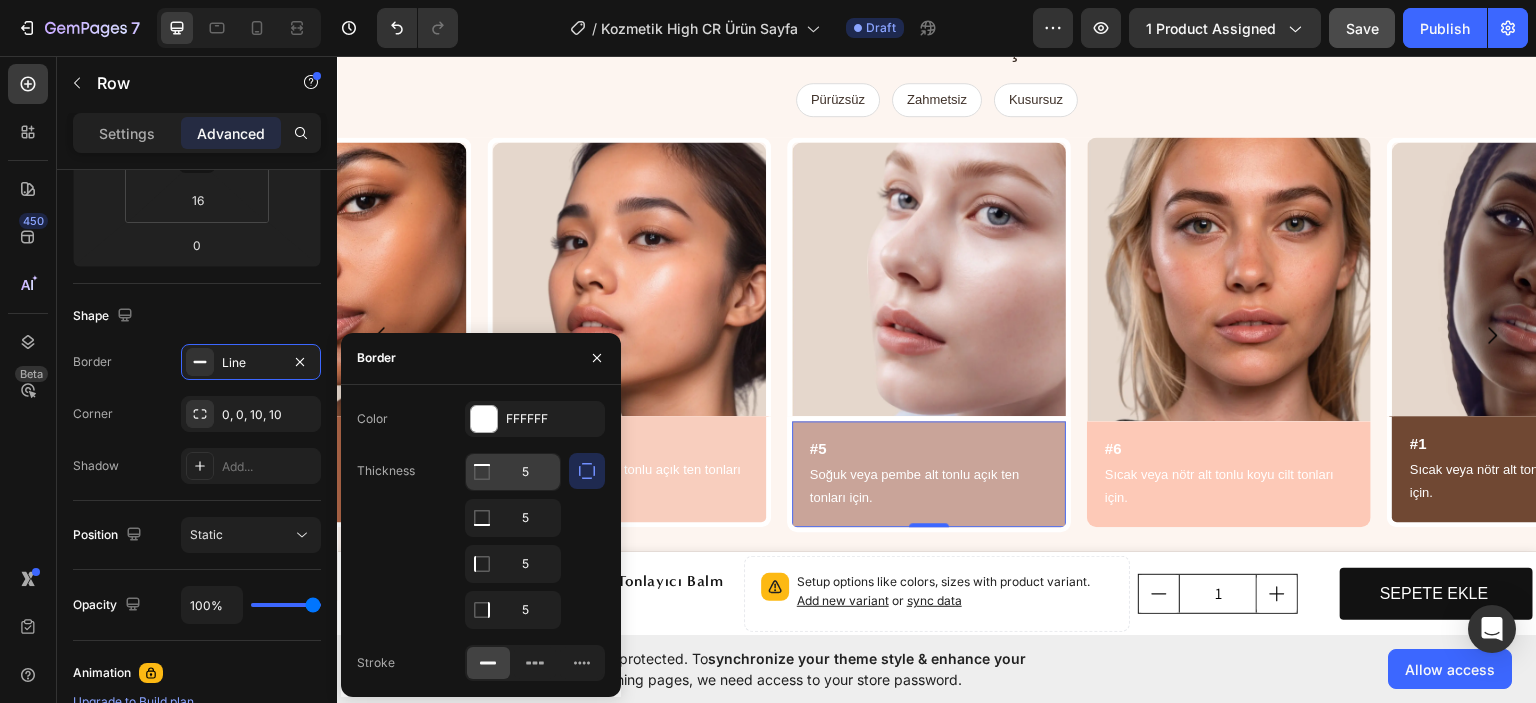 click on "5" at bounding box center (513, 472) 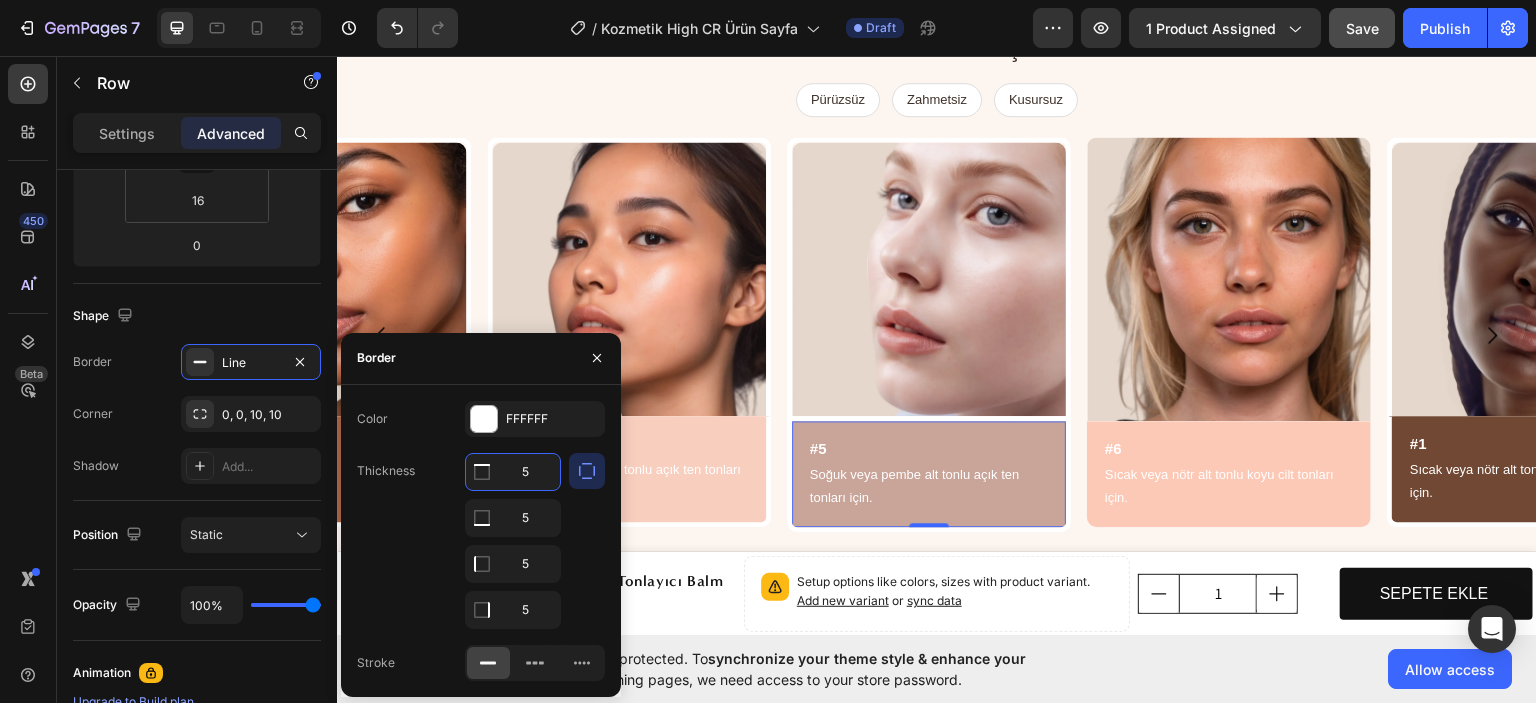 type on "0" 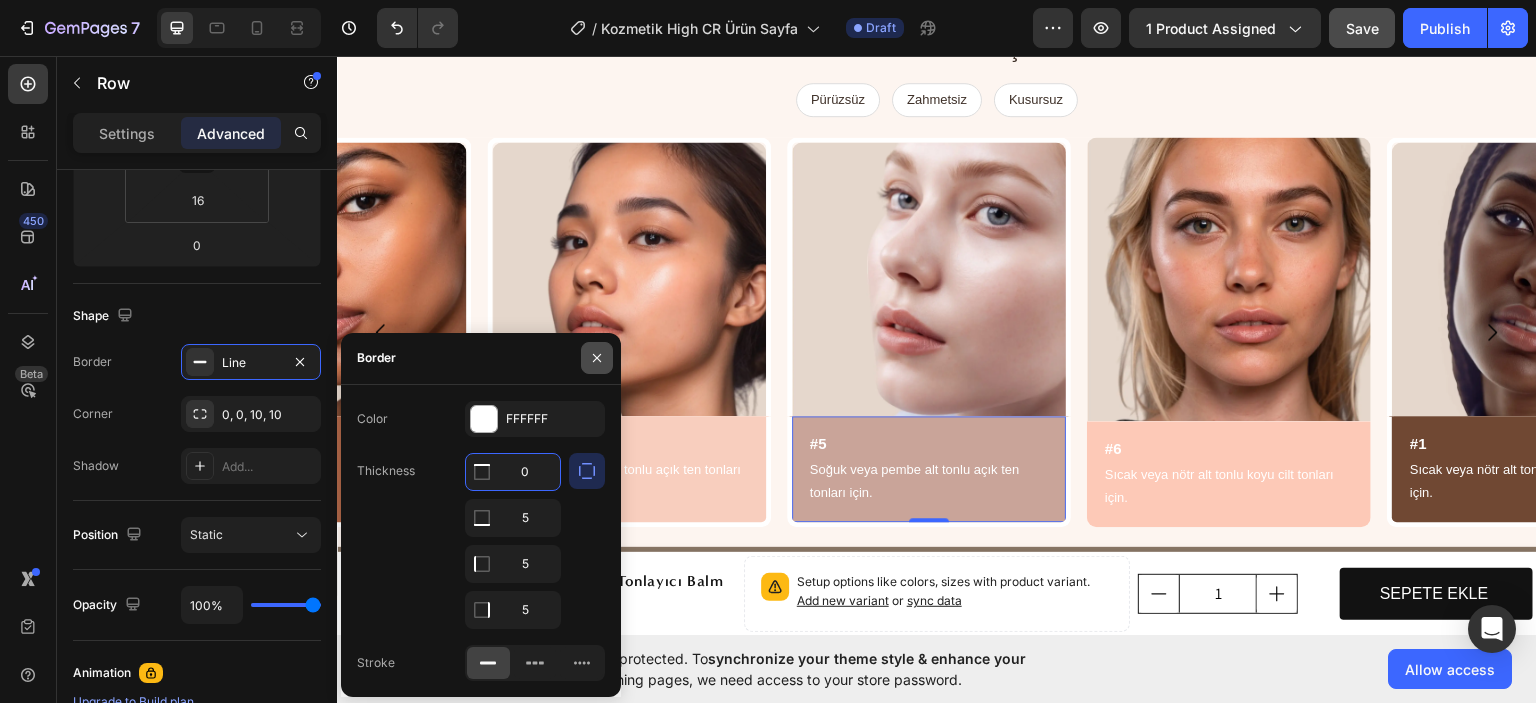 click 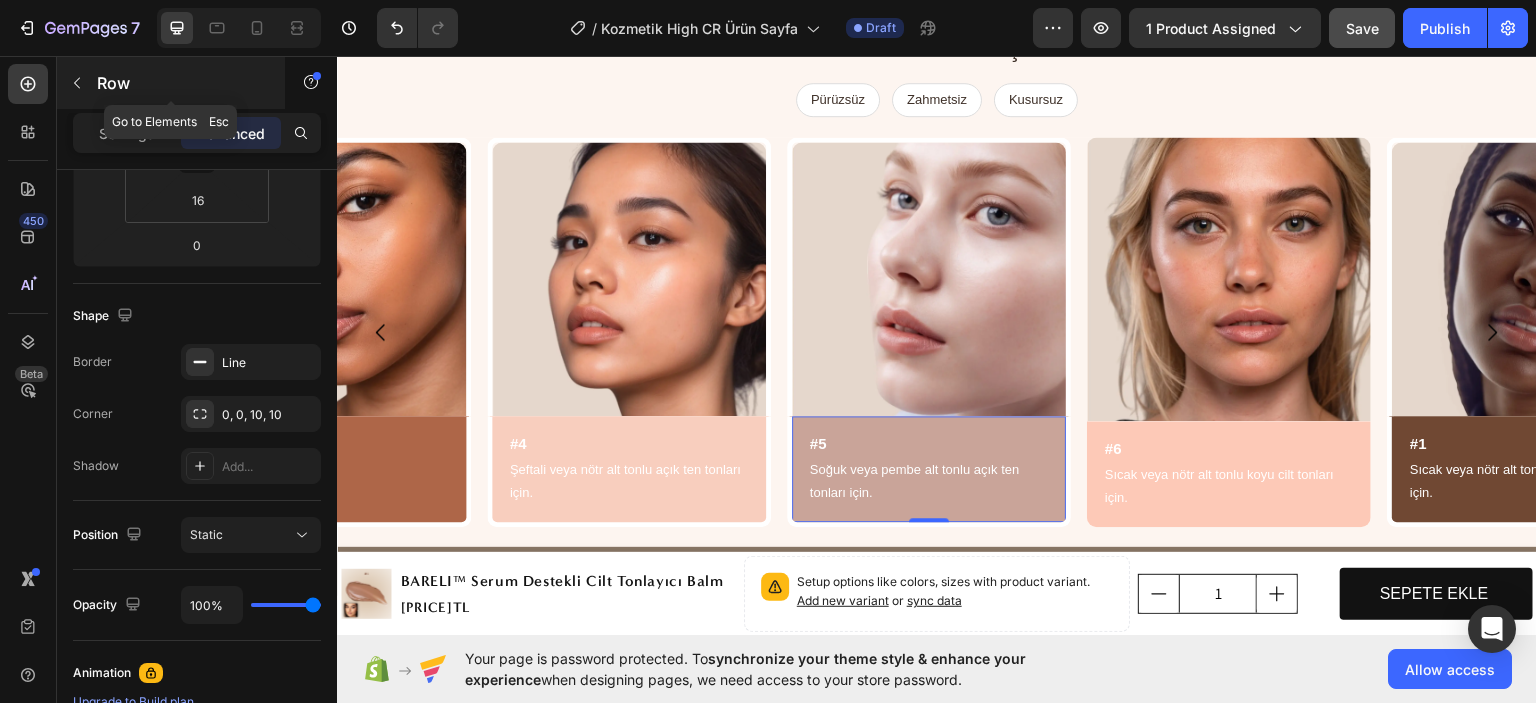 click at bounding box center [77, 83] 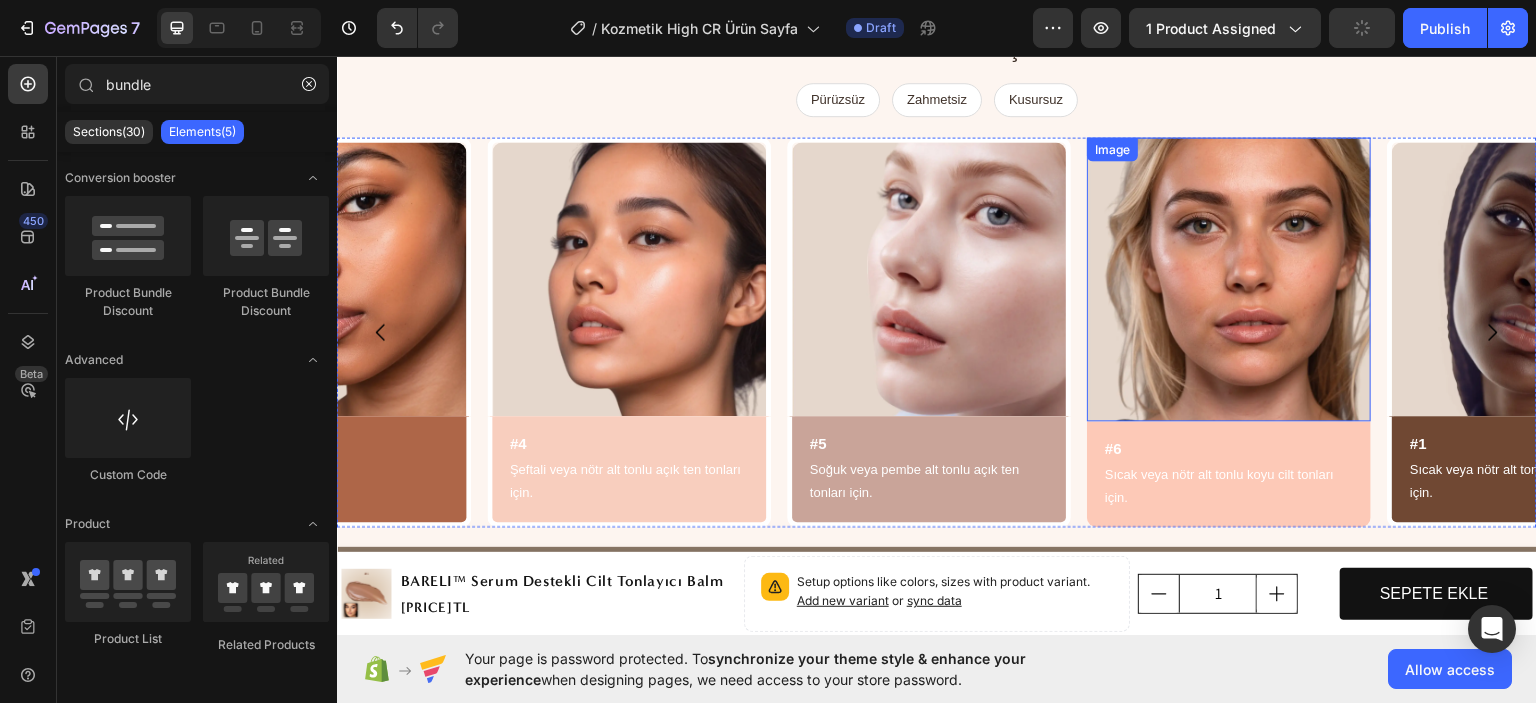click at bounding box center (1229, 278) 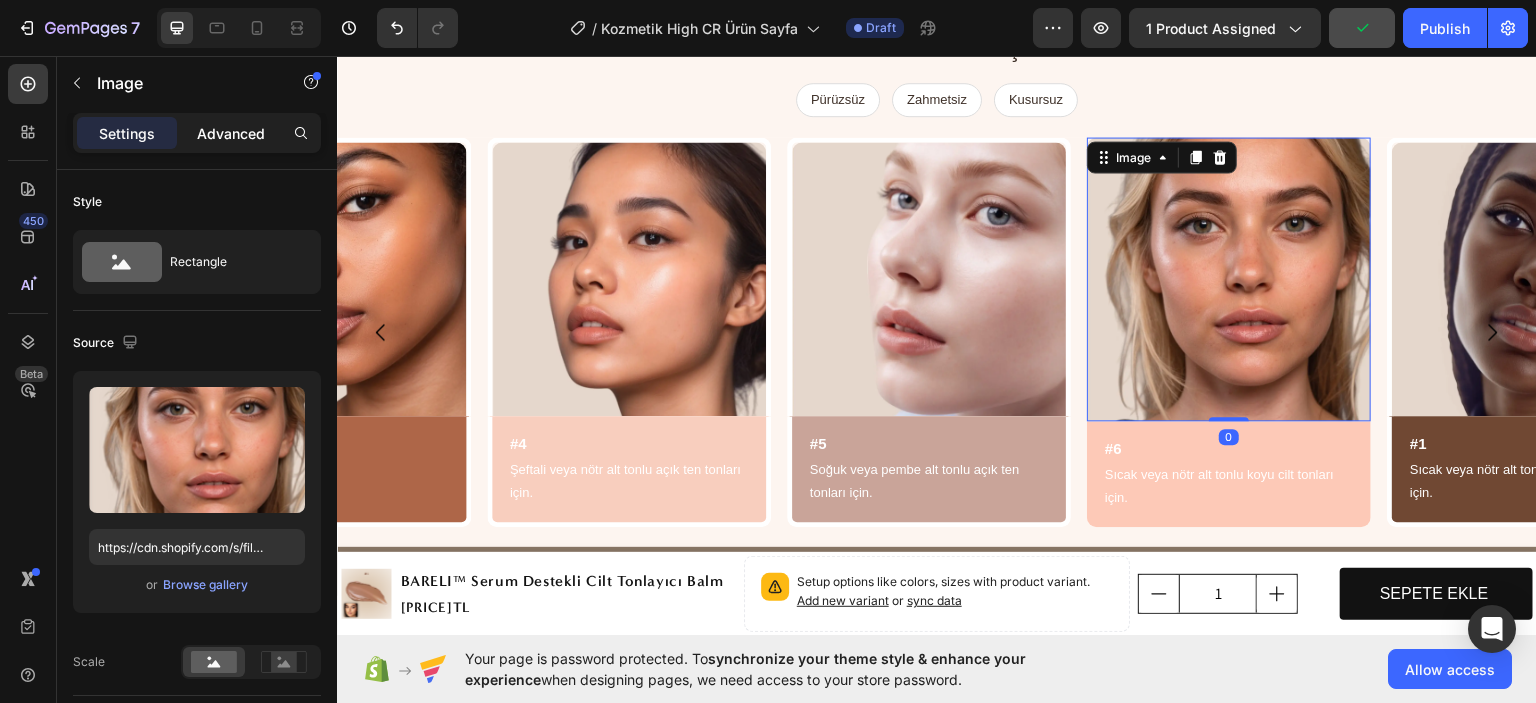 click on "Advanced" at bounding box center (231, 133) 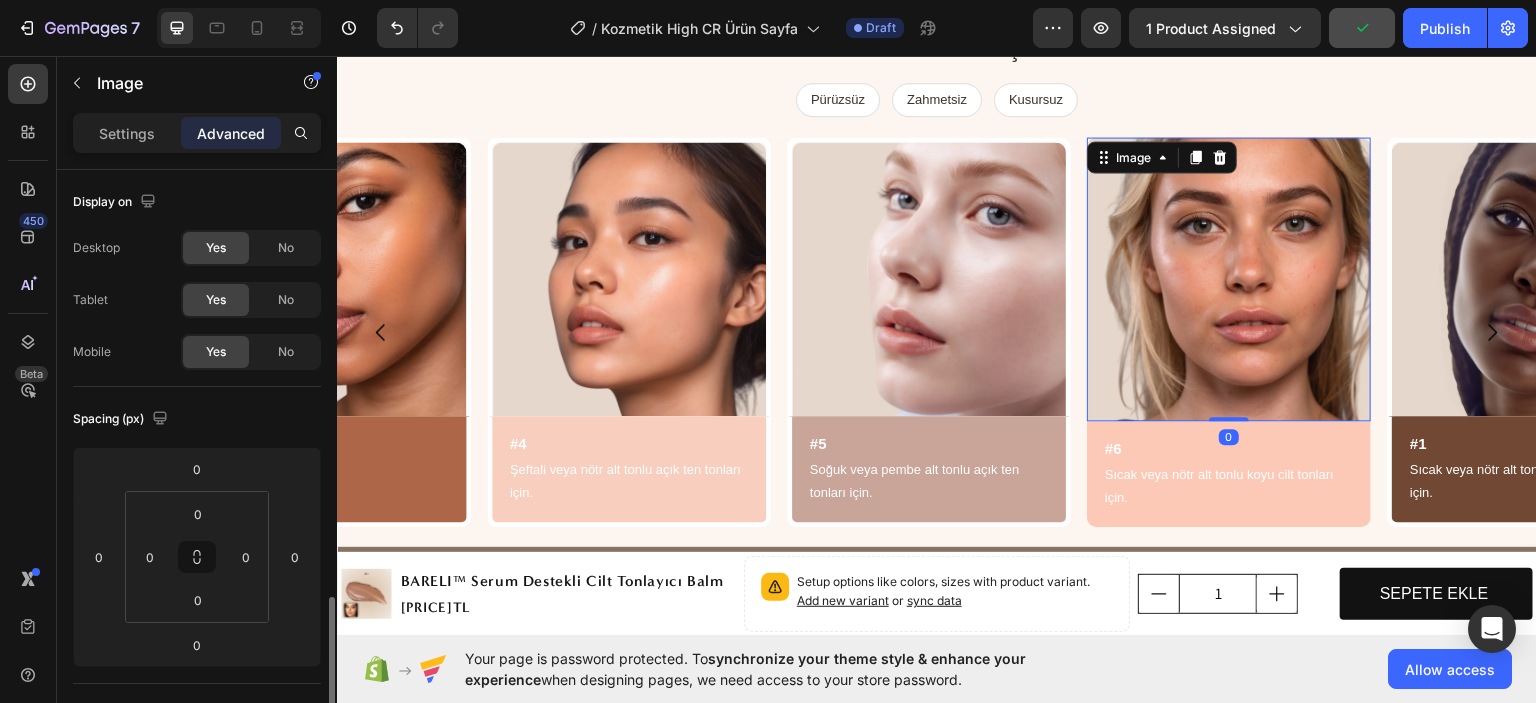scroll, scrollTop: 400, scrollLeft: 0, axis: vertical 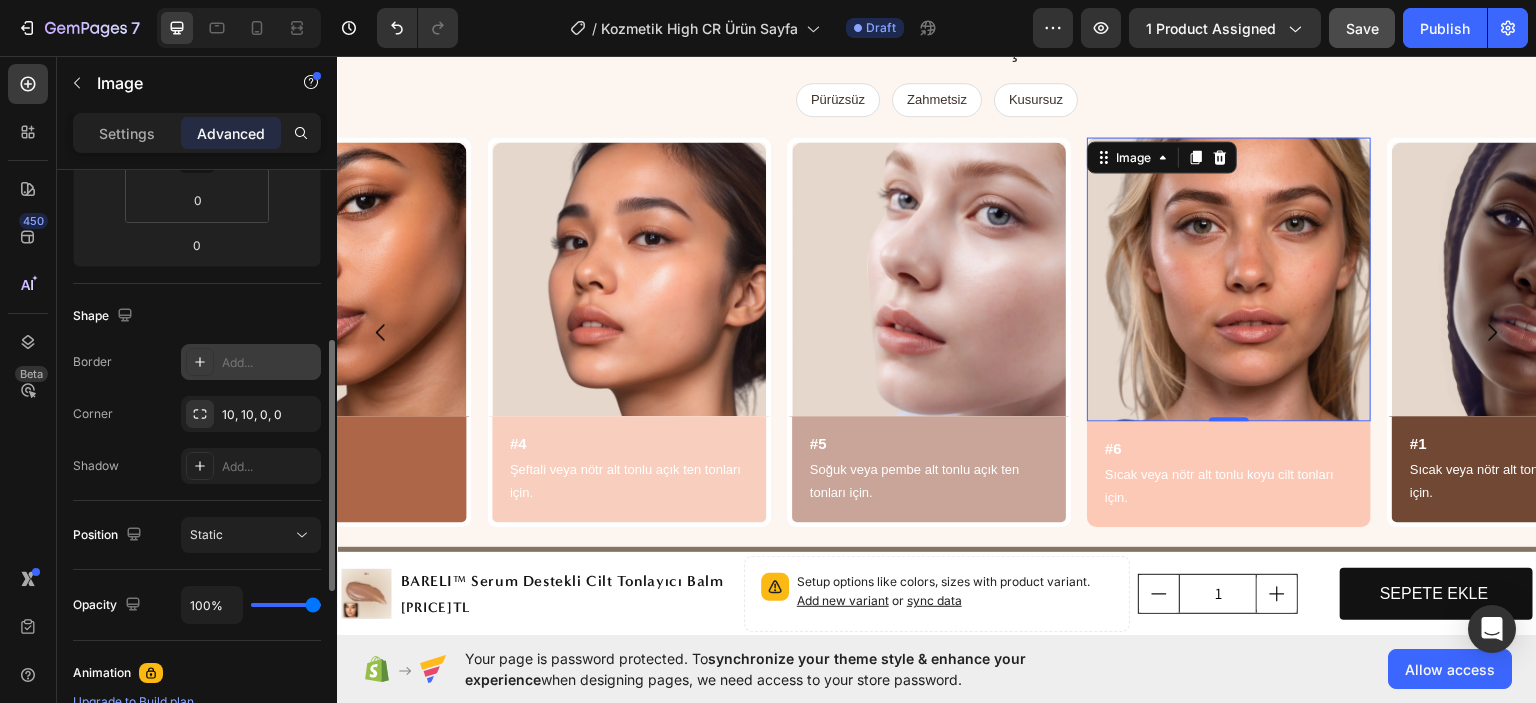 click on "Add..." at bounding box center [269, 363] 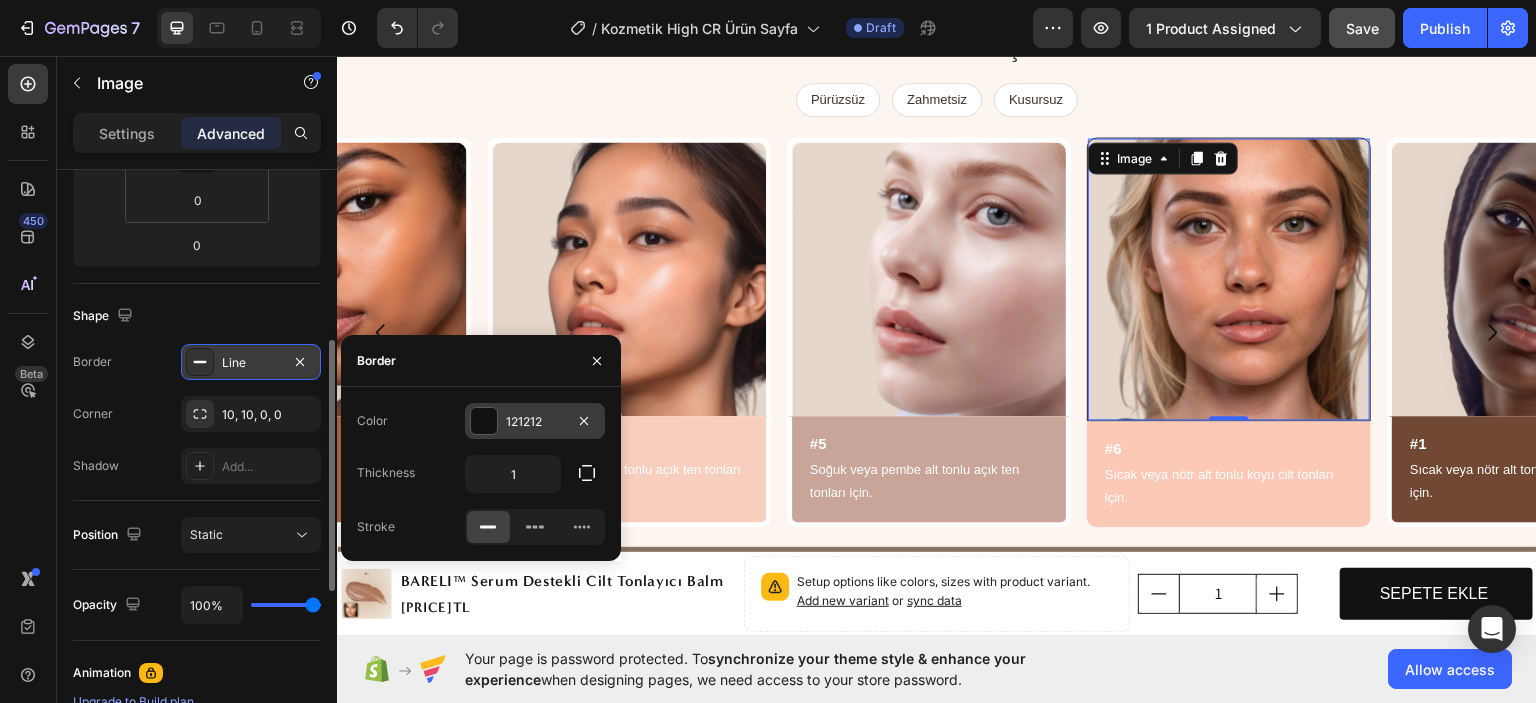 click on "121212" at bounding box center (535, 422) 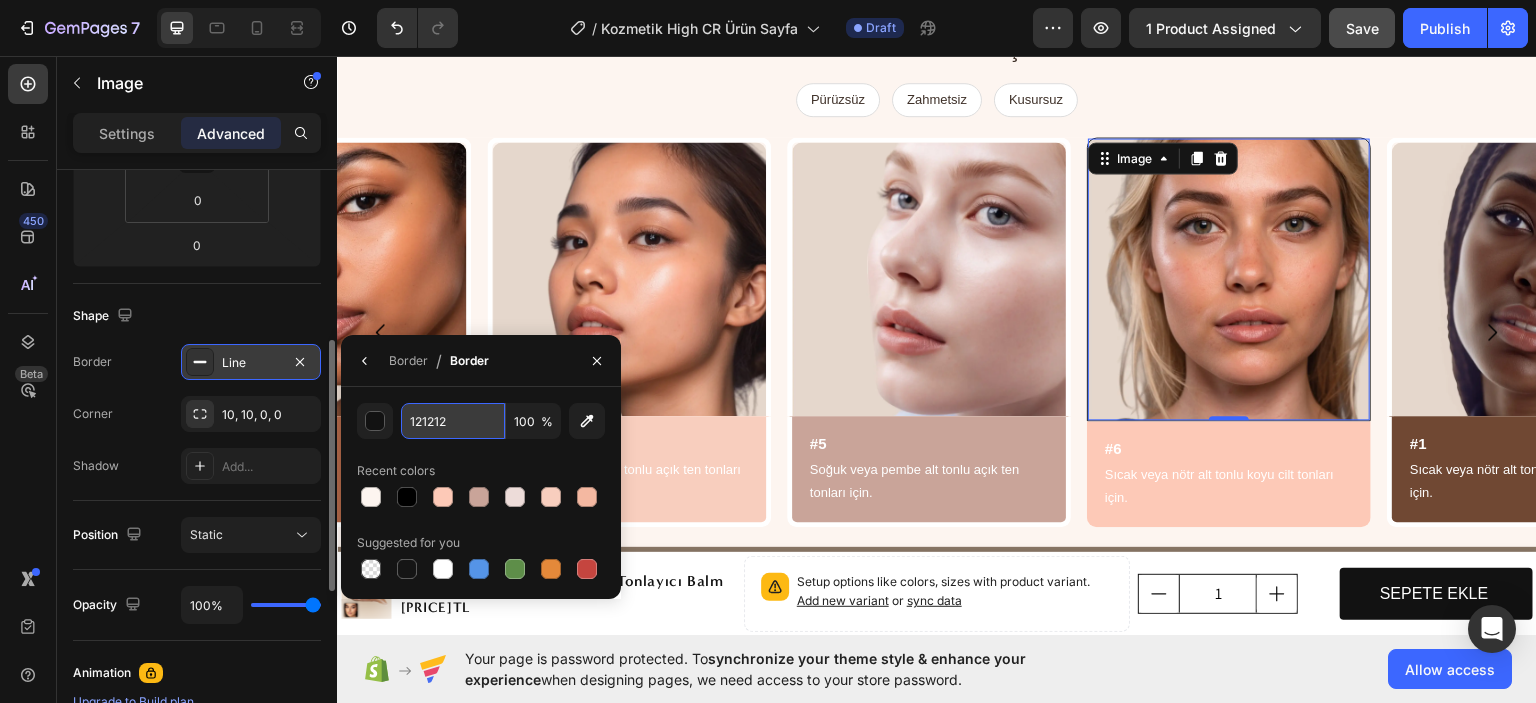 click on "121212" at bounding box center (453, 421) 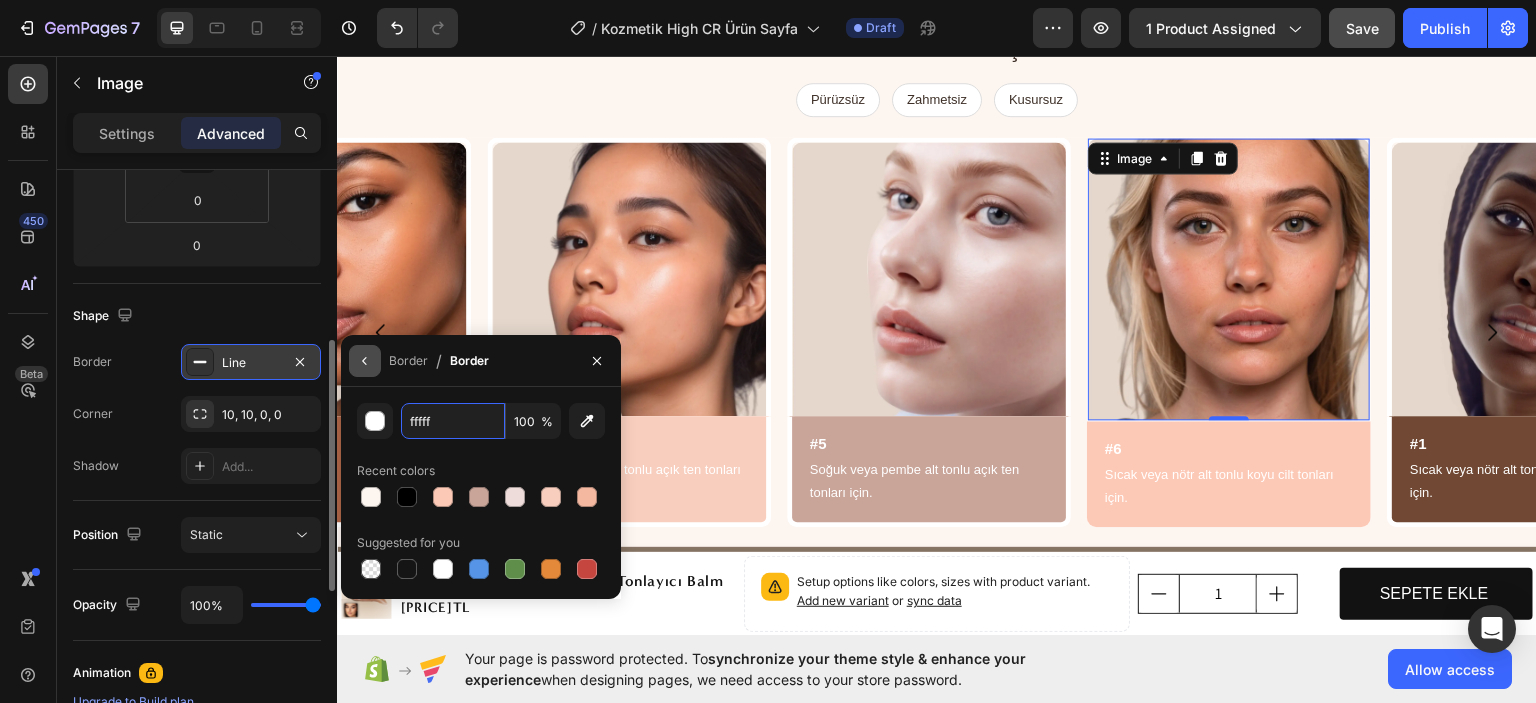type on "ffffff" 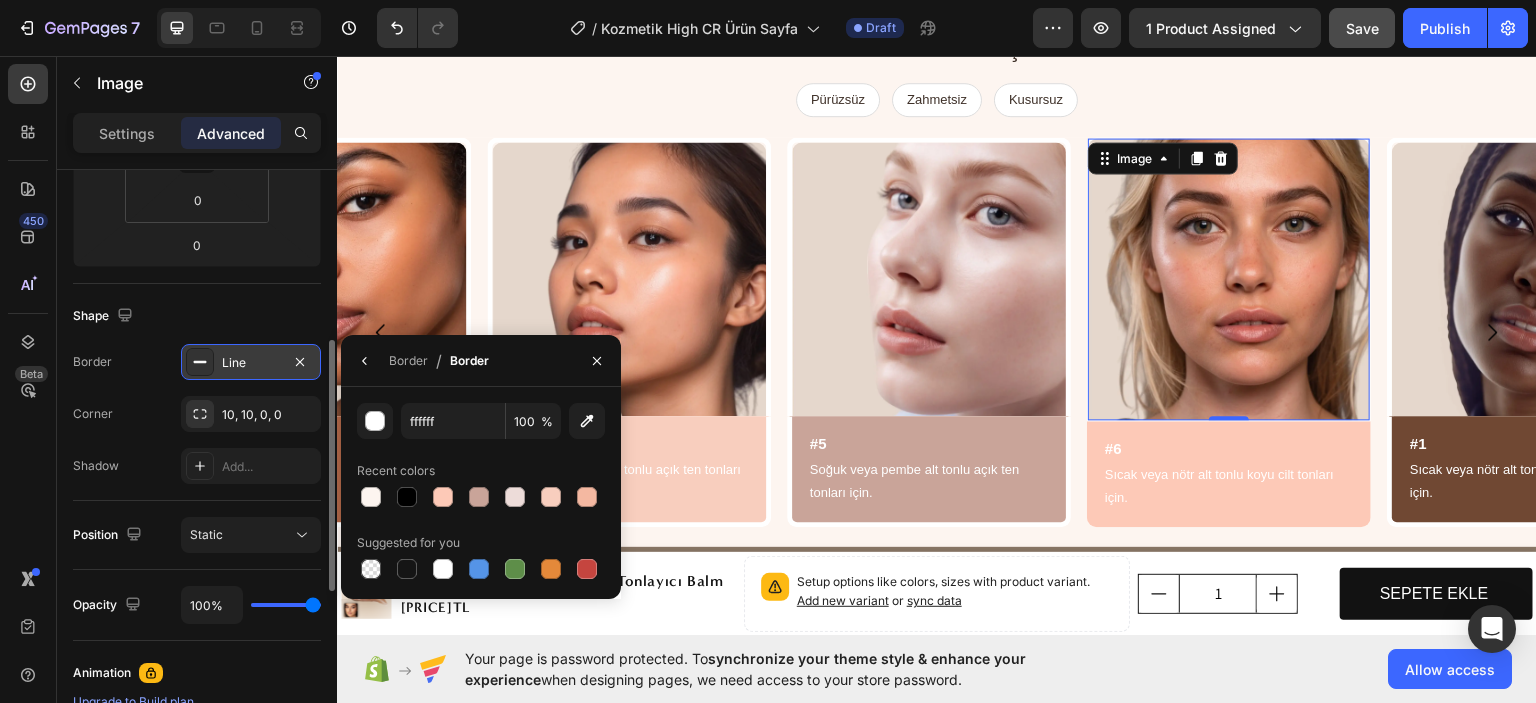 click 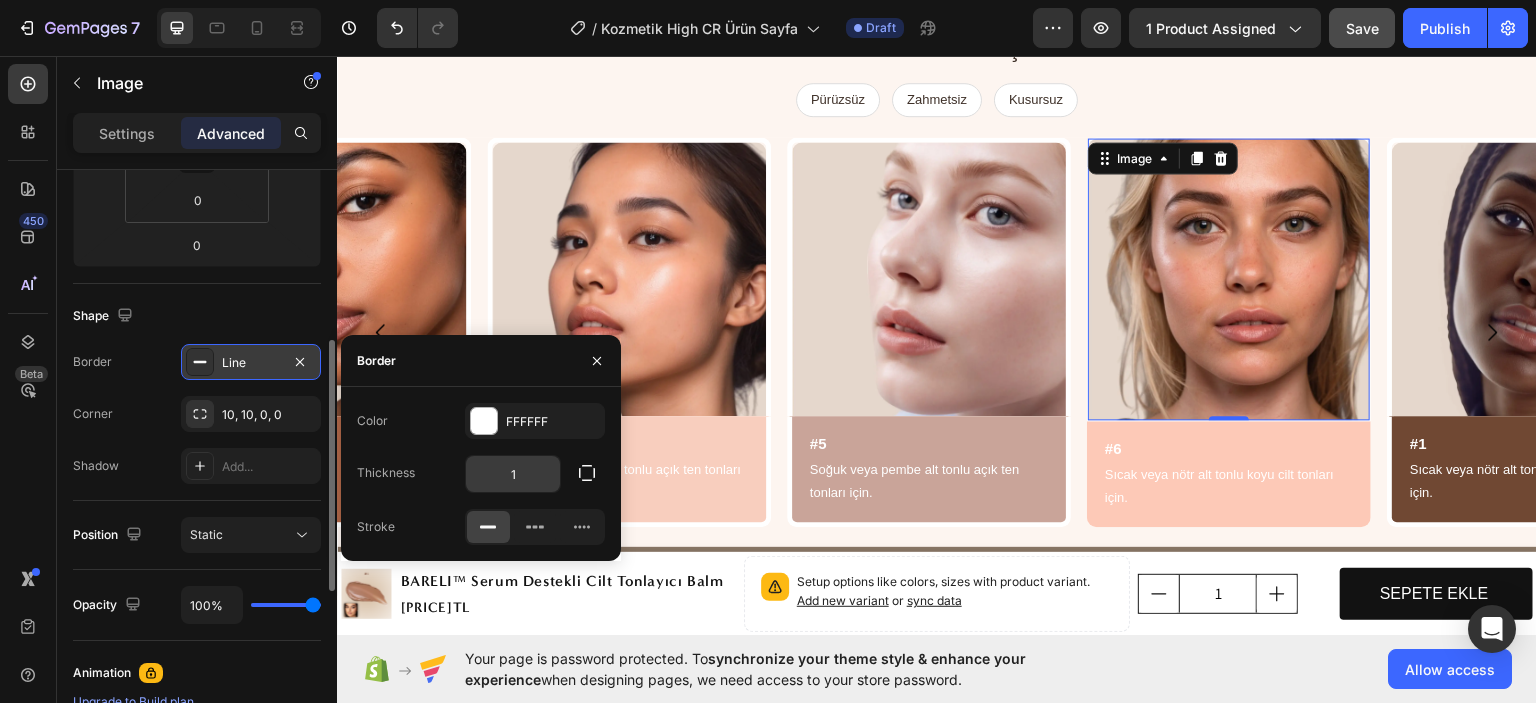 click on "1" at bounding box center (513, 474) 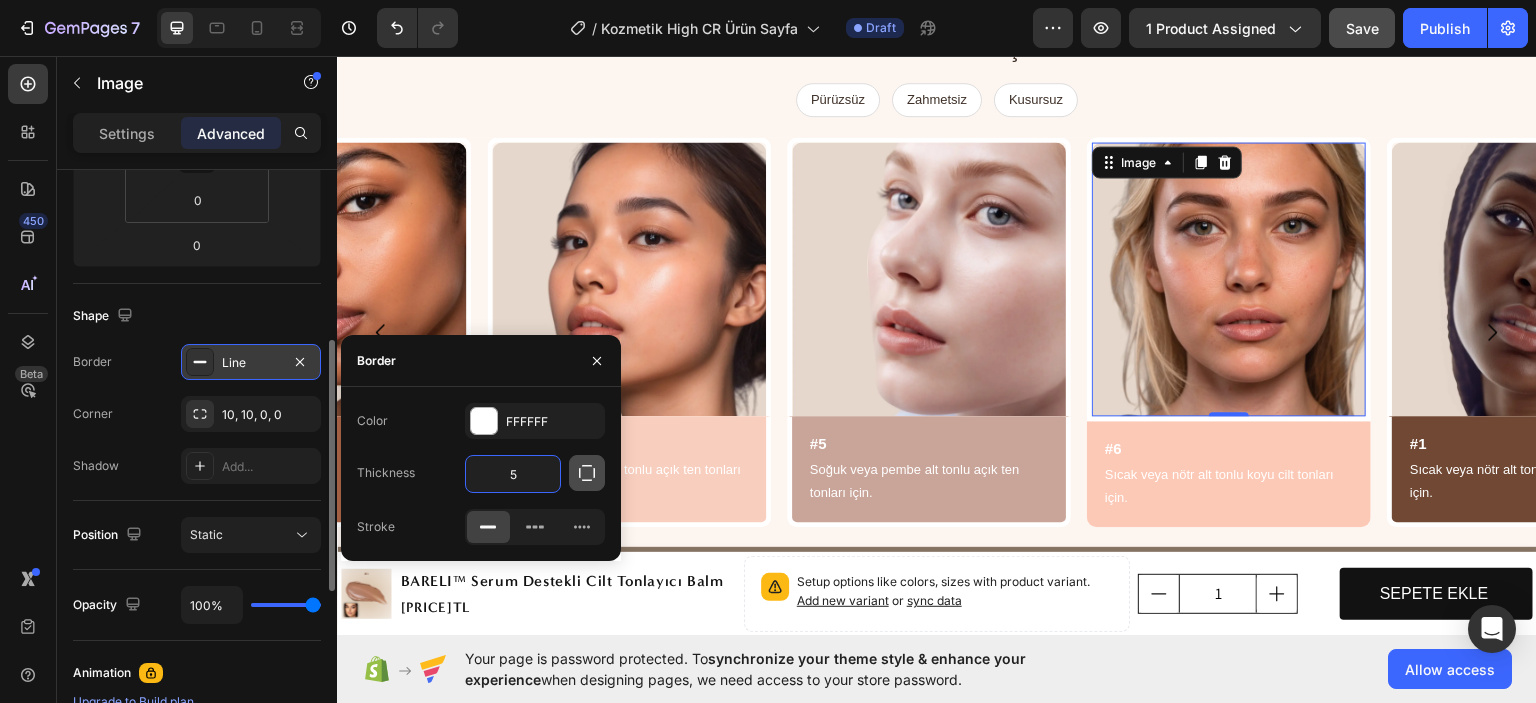 type on "5" 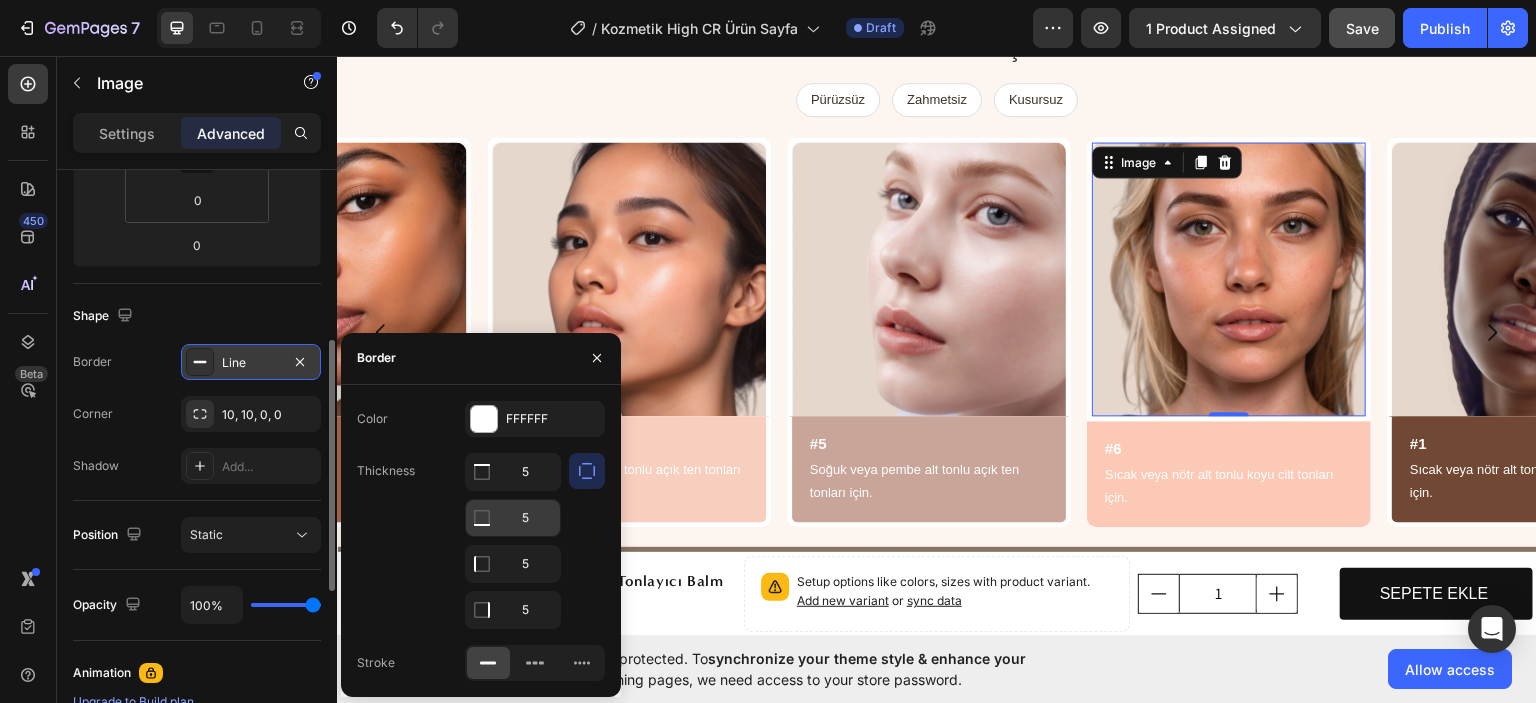 click on "5" at bounding box center (513, 472) 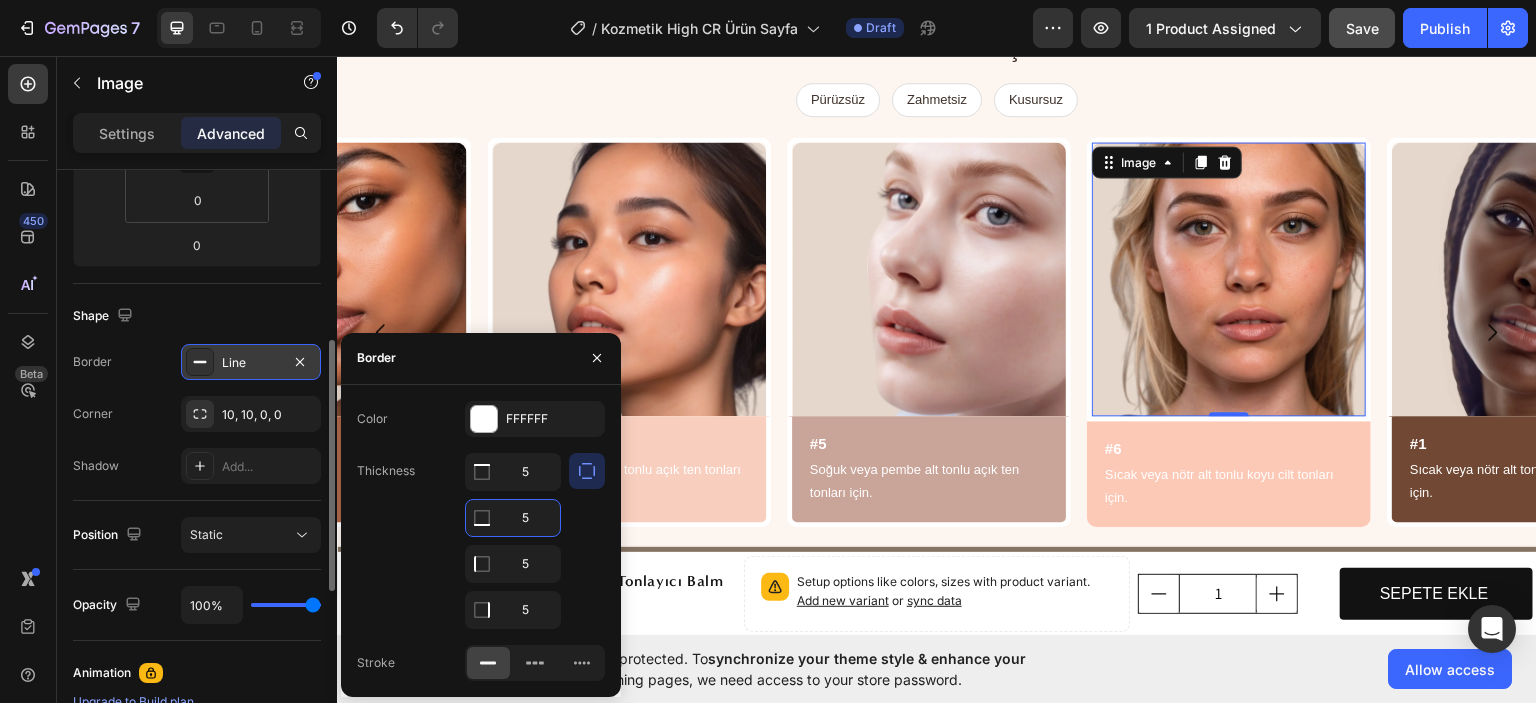 type on "0" 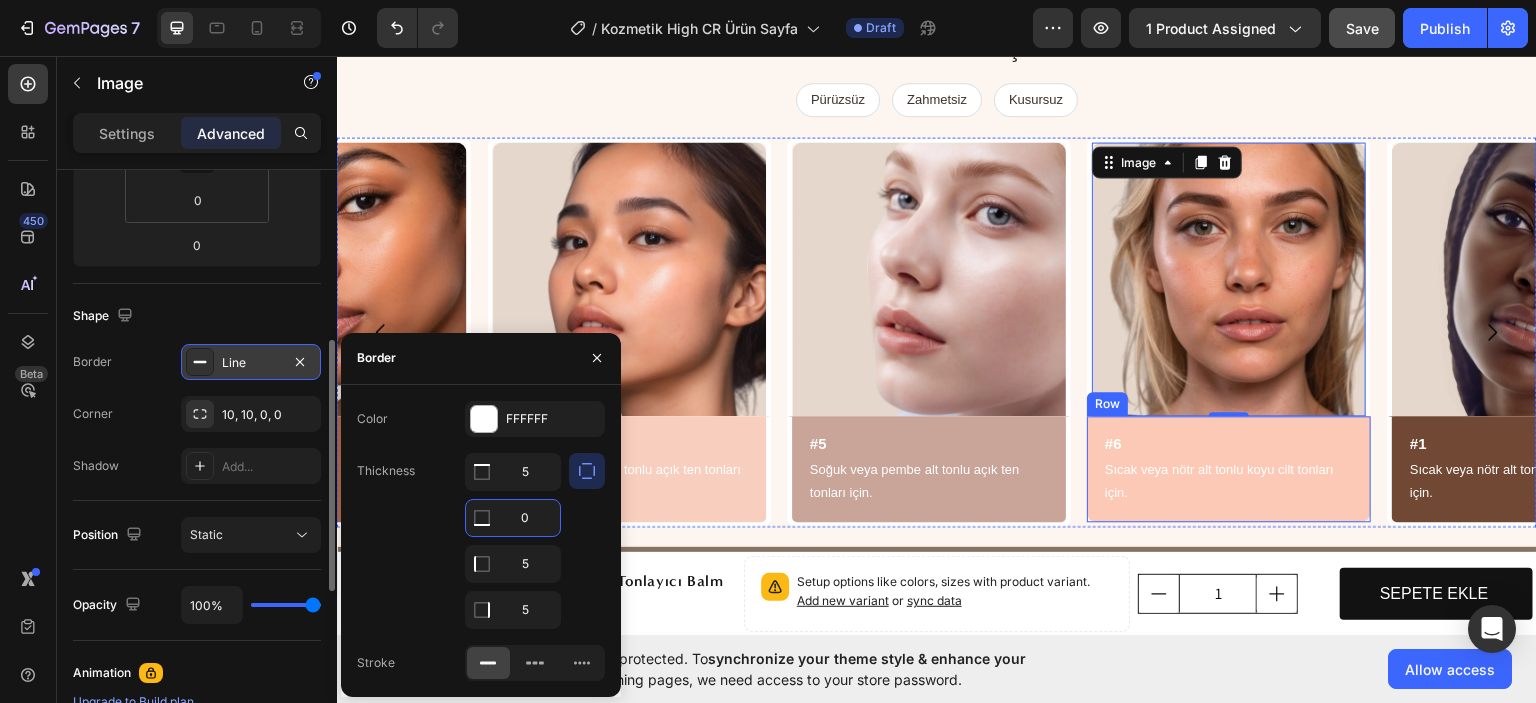 click on "#6 Heading Sıcak veya nötr alt tonlu koyu cilt tonları için. Text Block Row" at bounding box center (1229, 468) 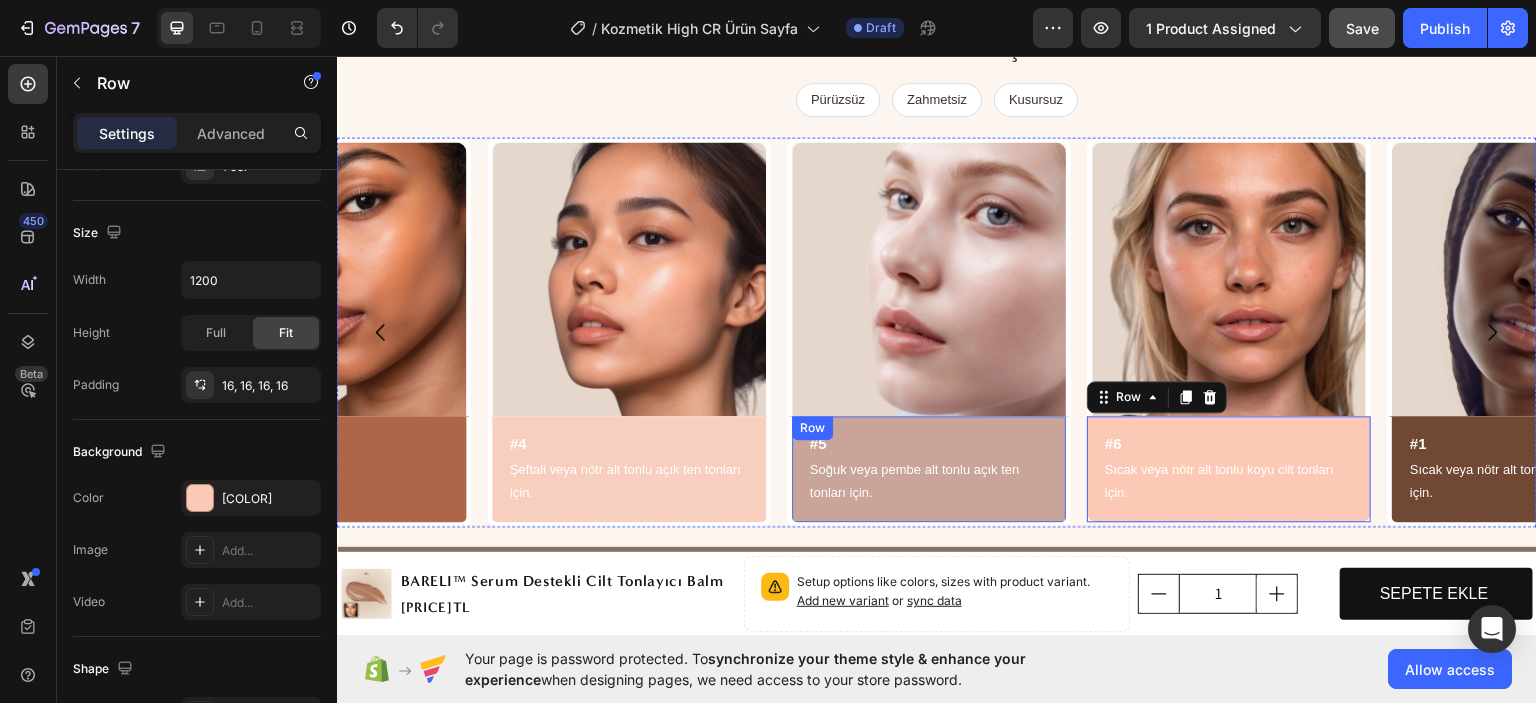 scroll, scrollTop: 0, scrollLeft: 0, axis: both 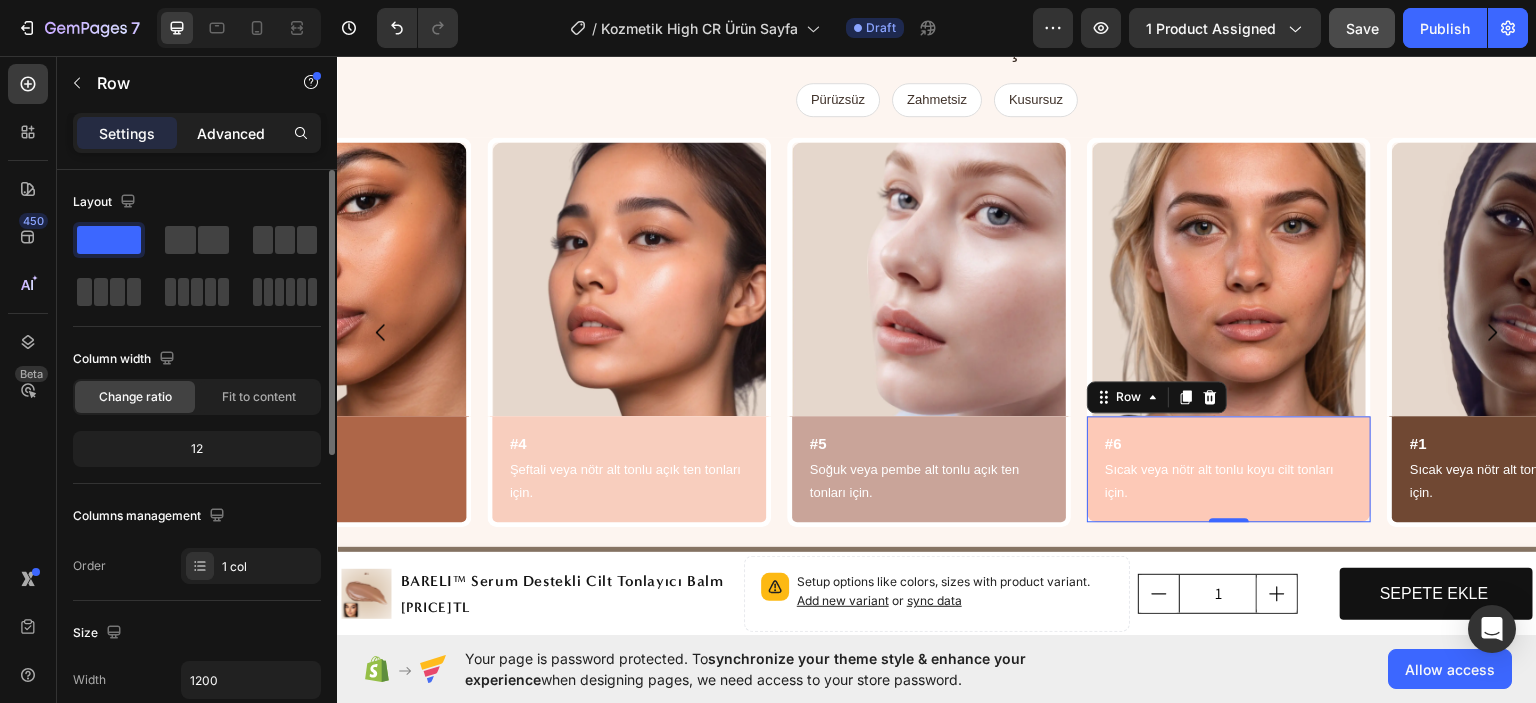 click on "Advanced" at bounding box center [231, 133] 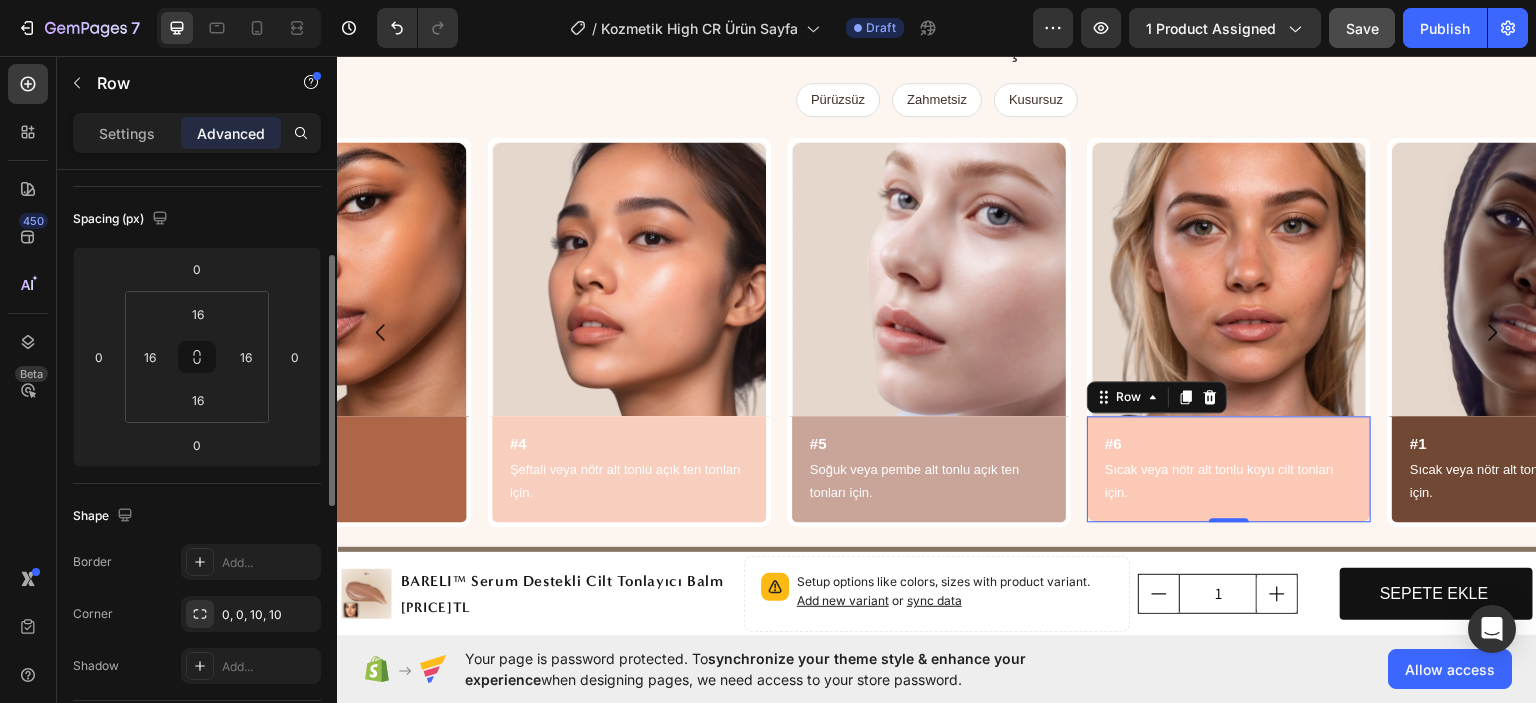 scroll, scrollTop: 400, scrollLeft: 0, axis: vertical 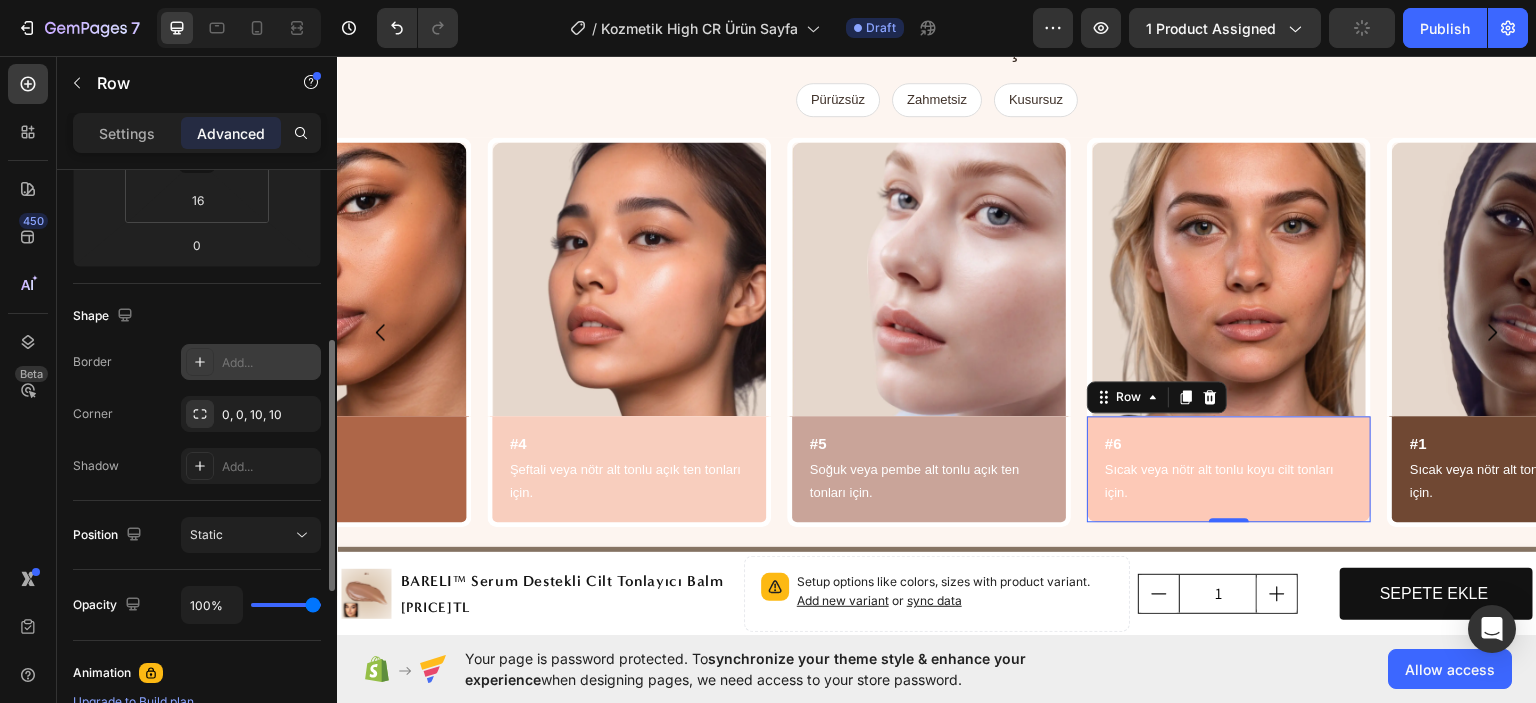 click on "Add..." at bounding box center [251, 362] 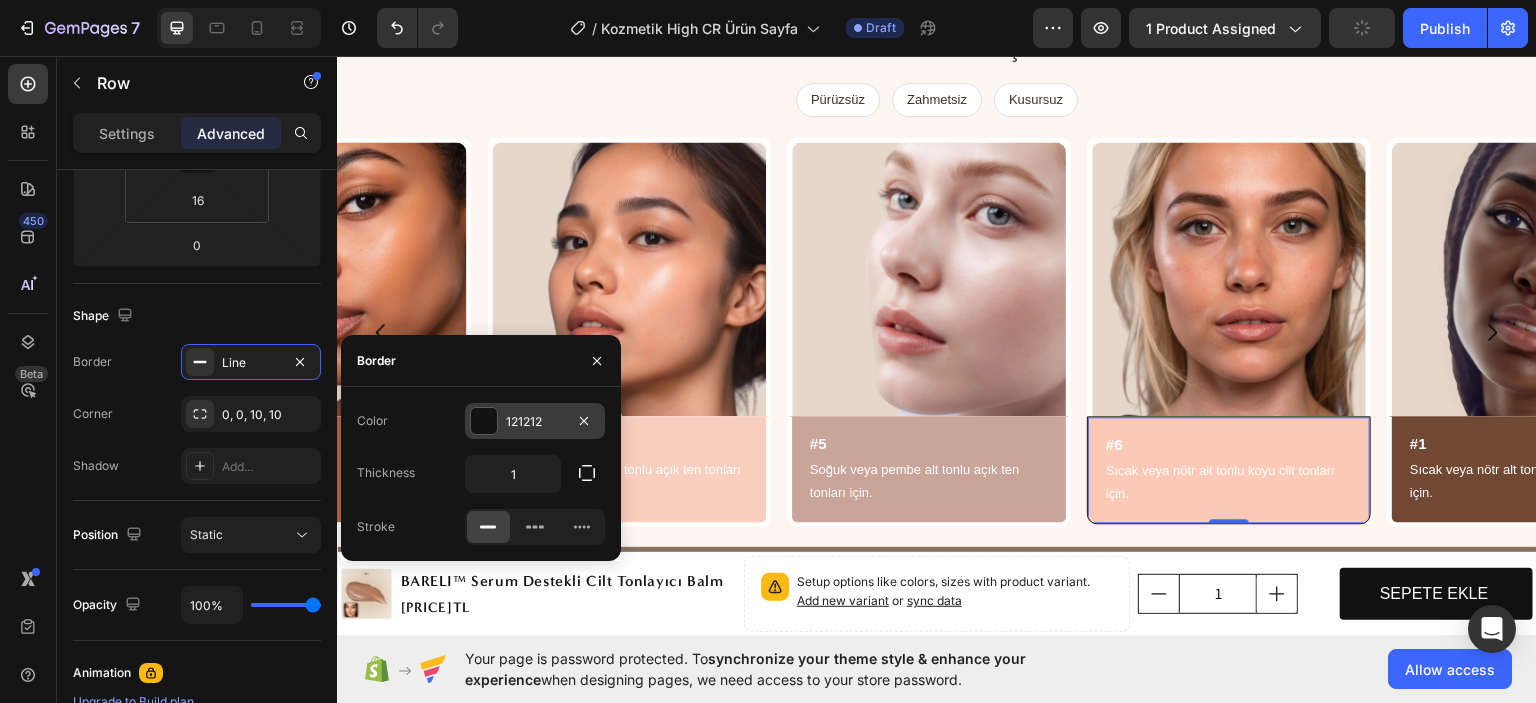 click on "121212" at bounding box center (535, 422) 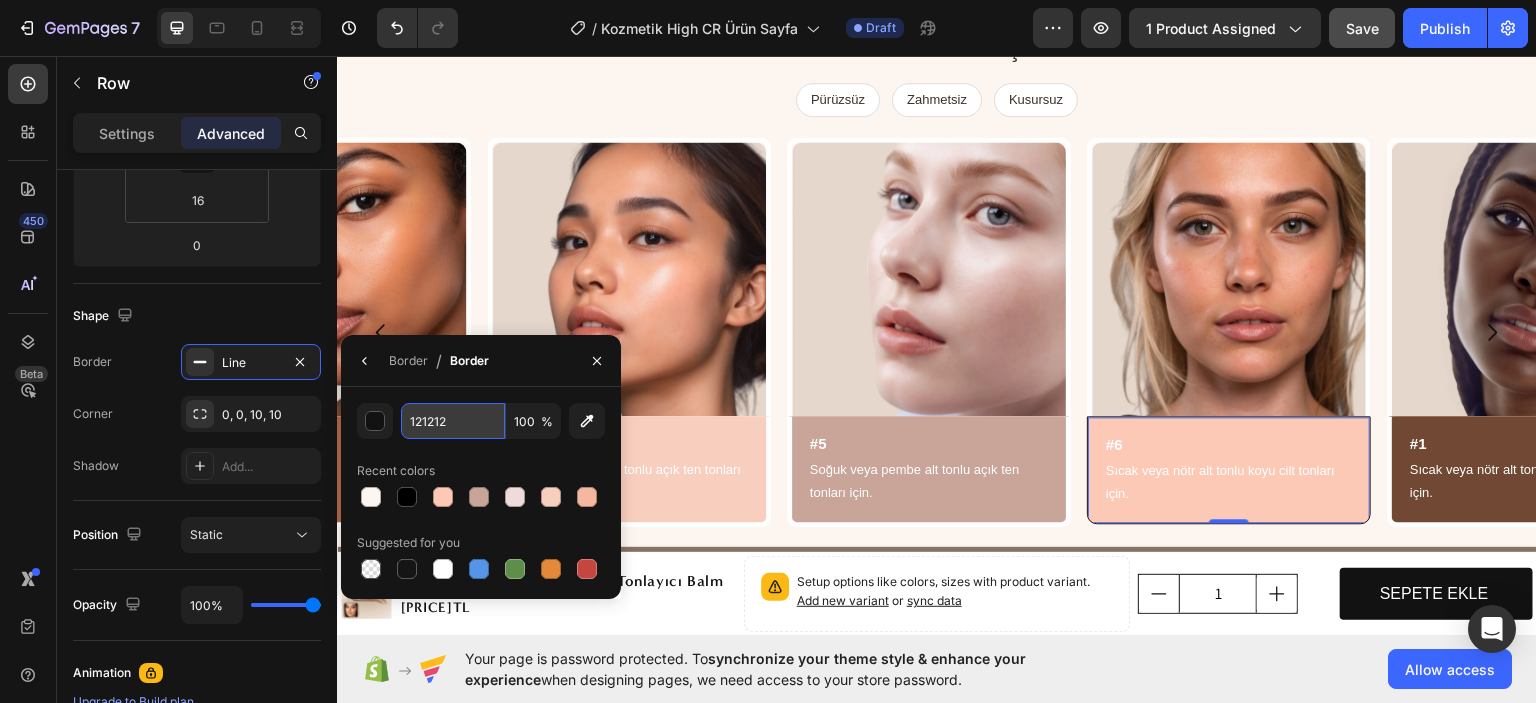 click on "121212" at bounding box center (453, 421) 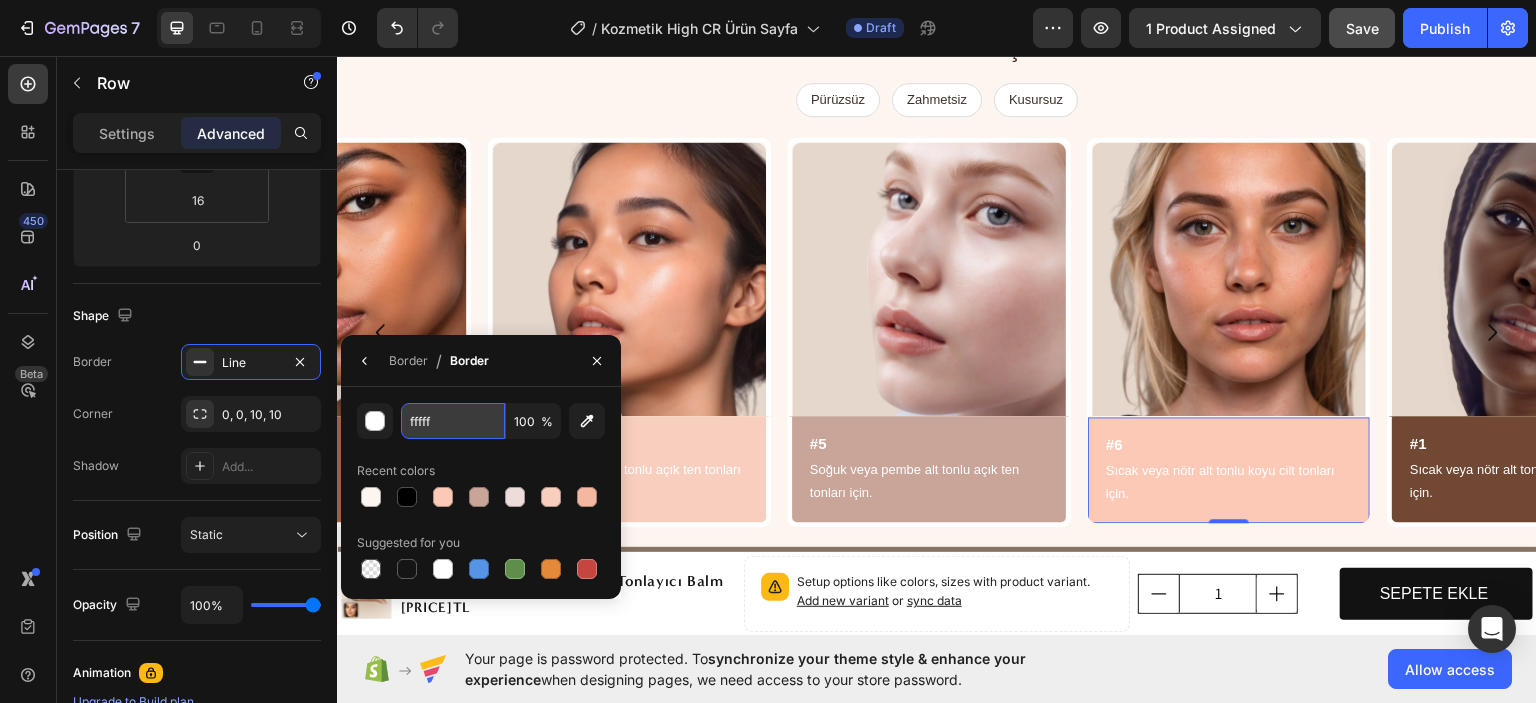 type on "ffffff" 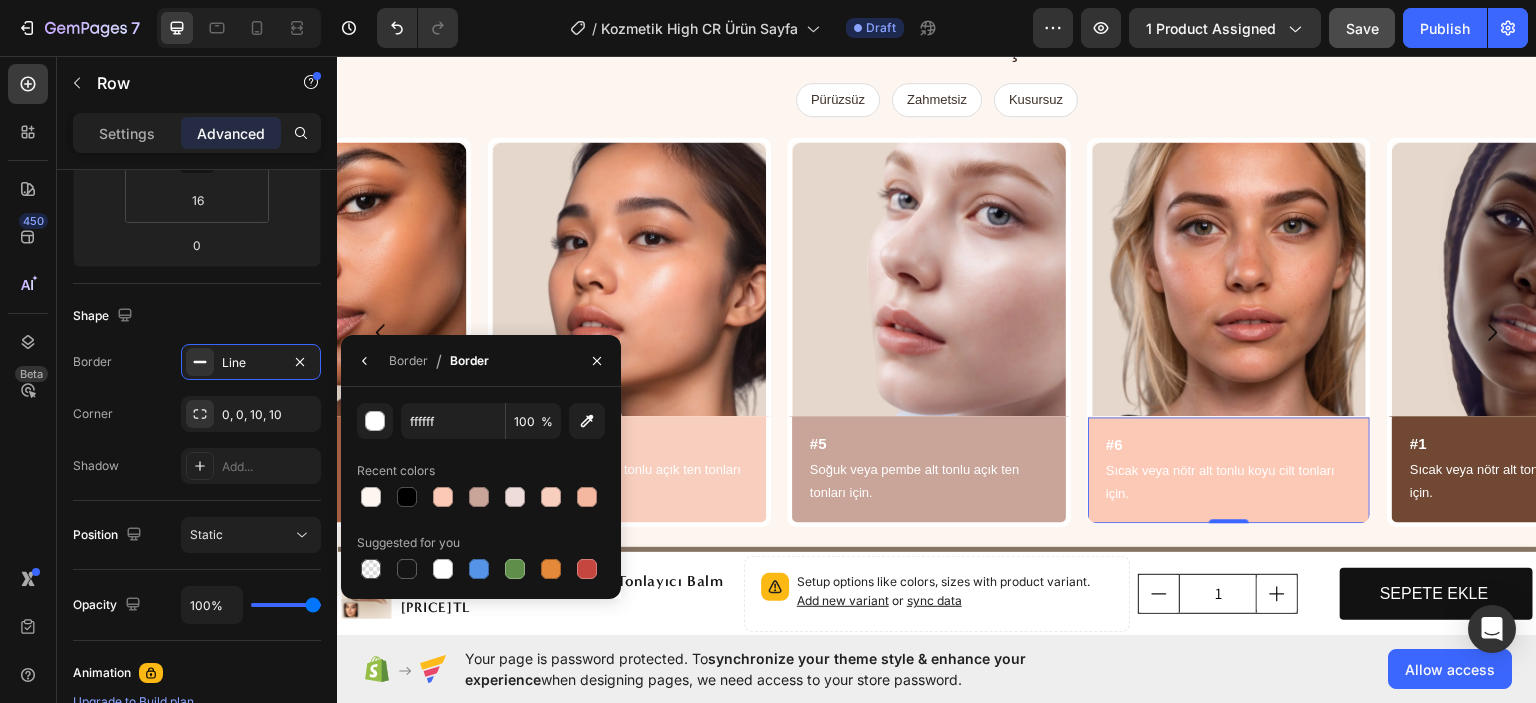 click 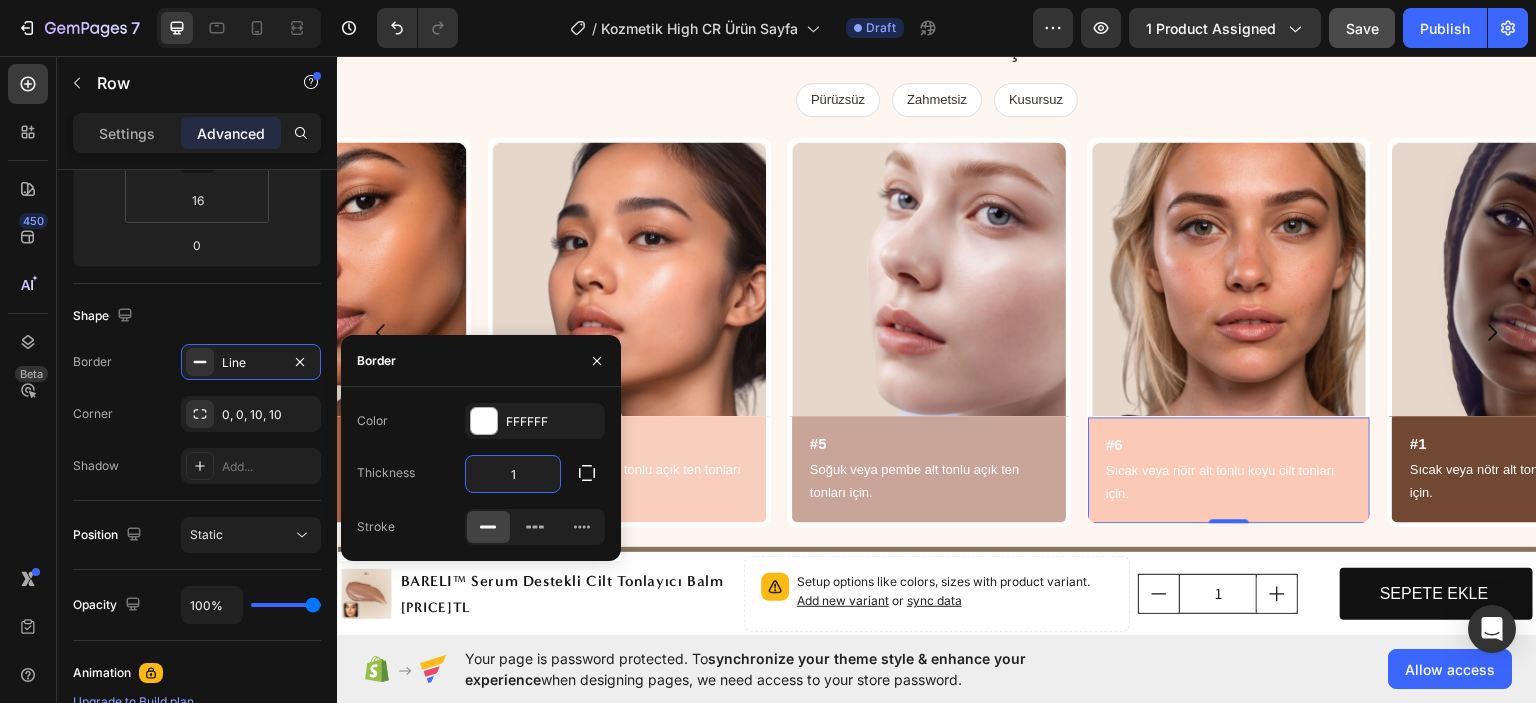 click on "1" at bounding box center [513, 474] 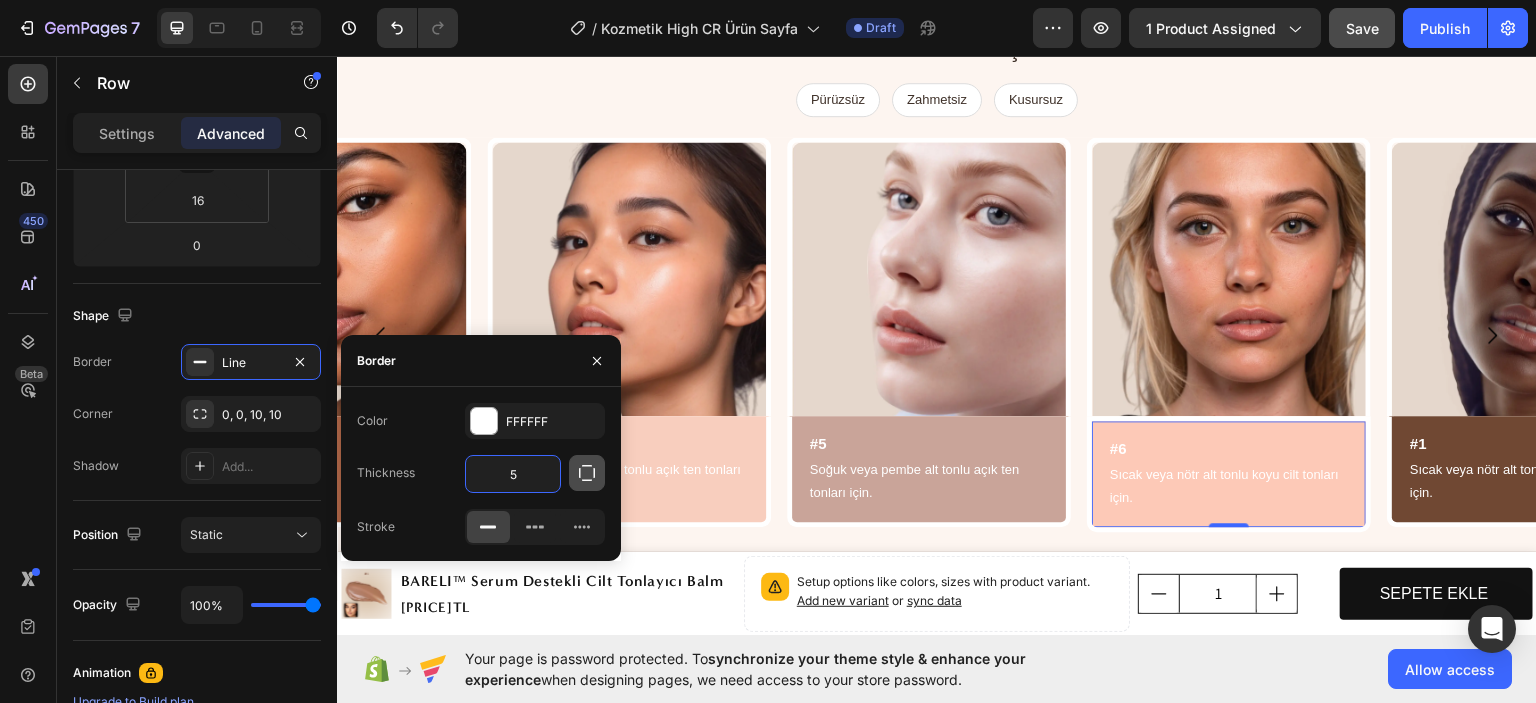 click 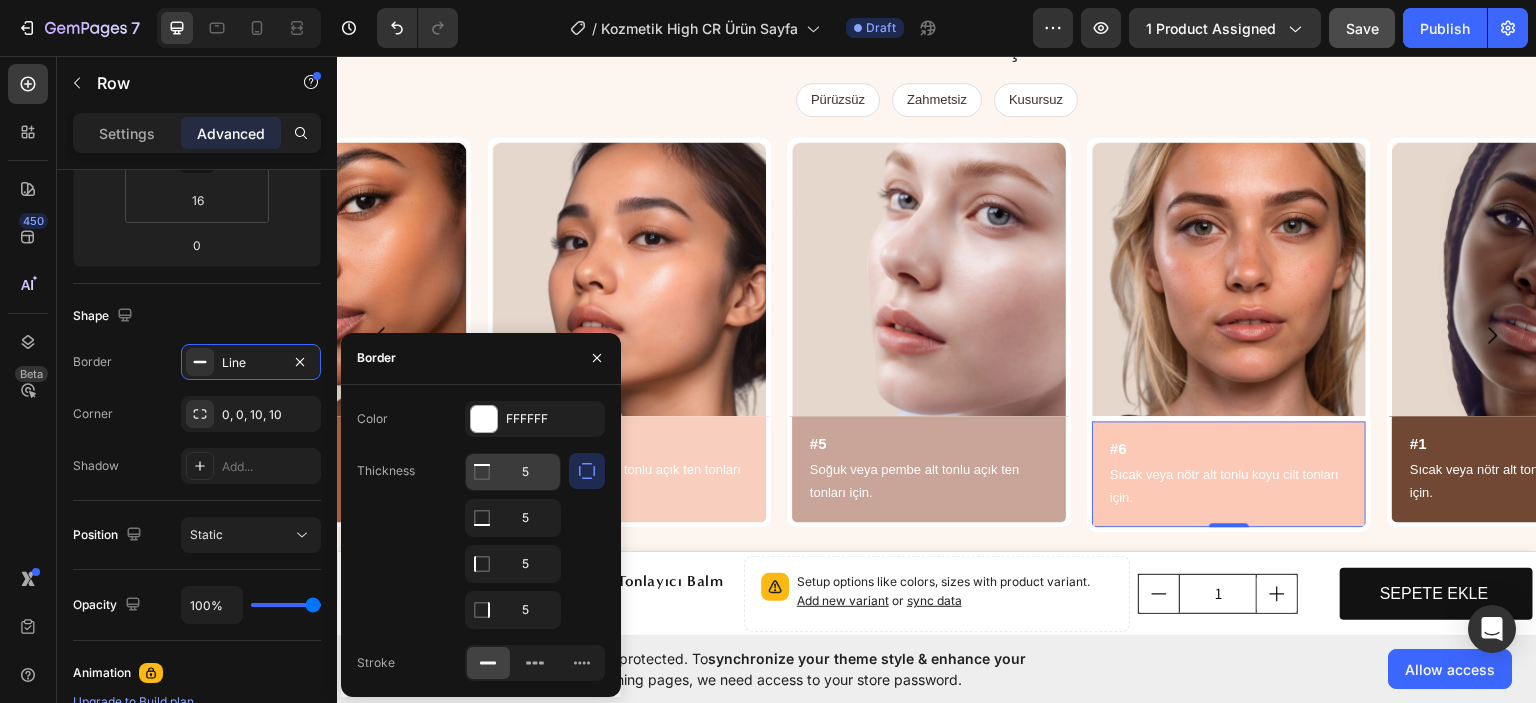 click on "5" at bounding box center [513, 472] 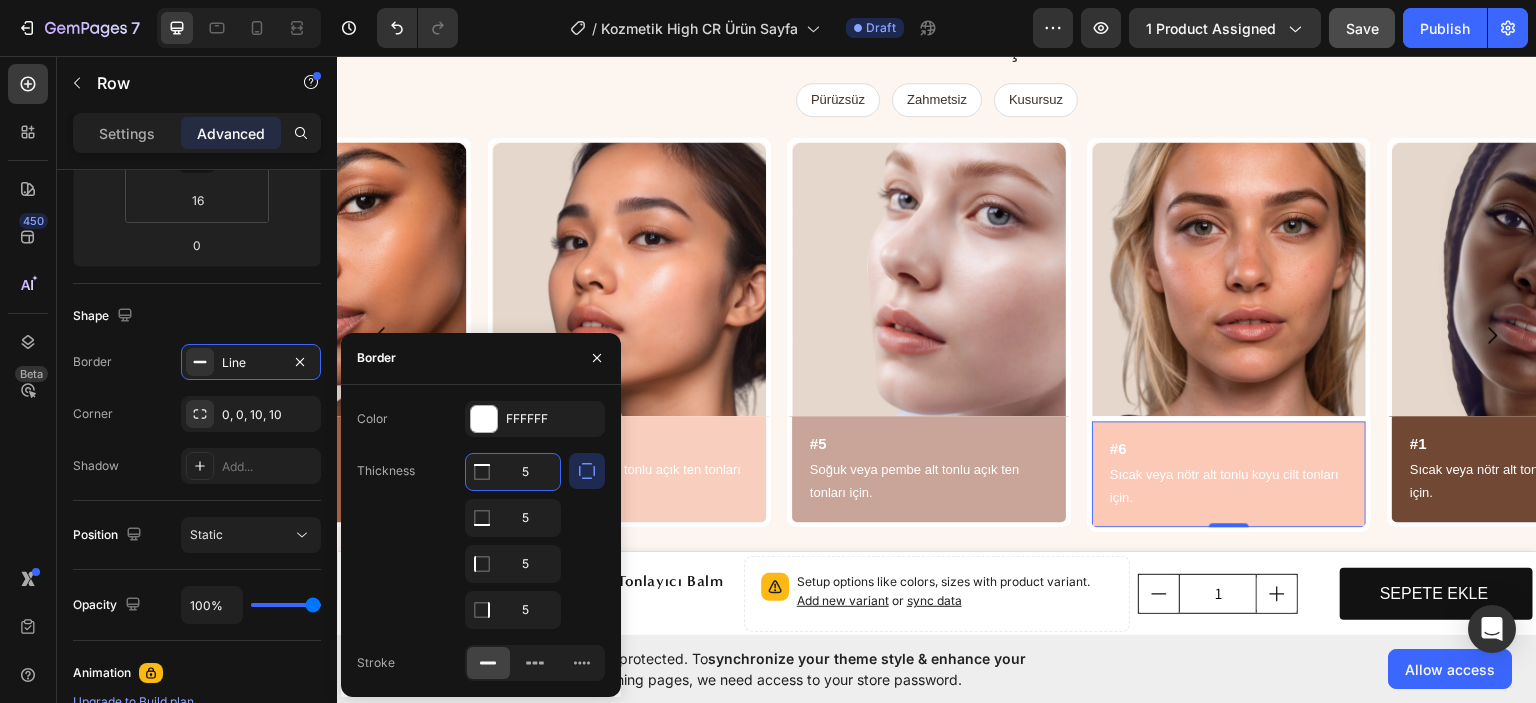 type on "0" 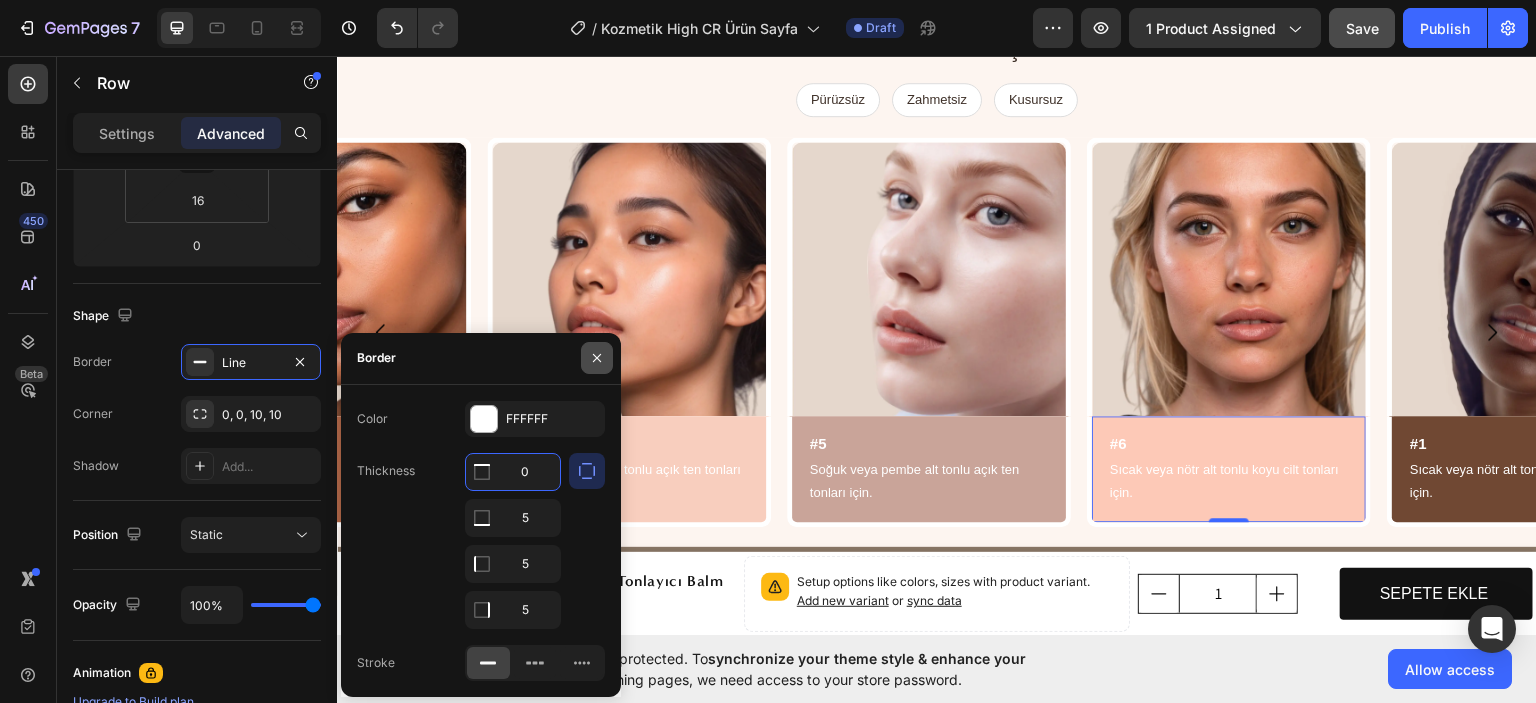 click at bounding box center (597, 358) 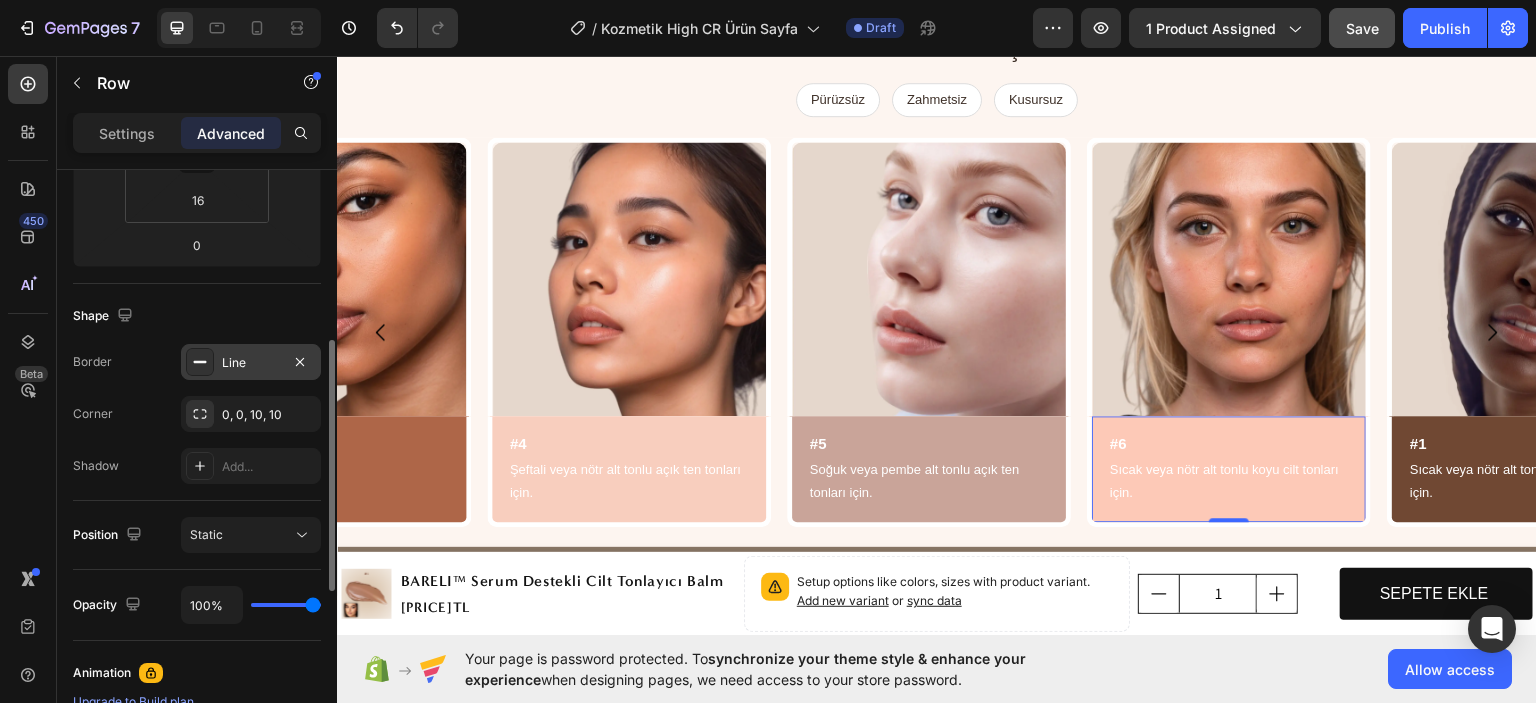 click on "Line" at bounding box center [251, 363] 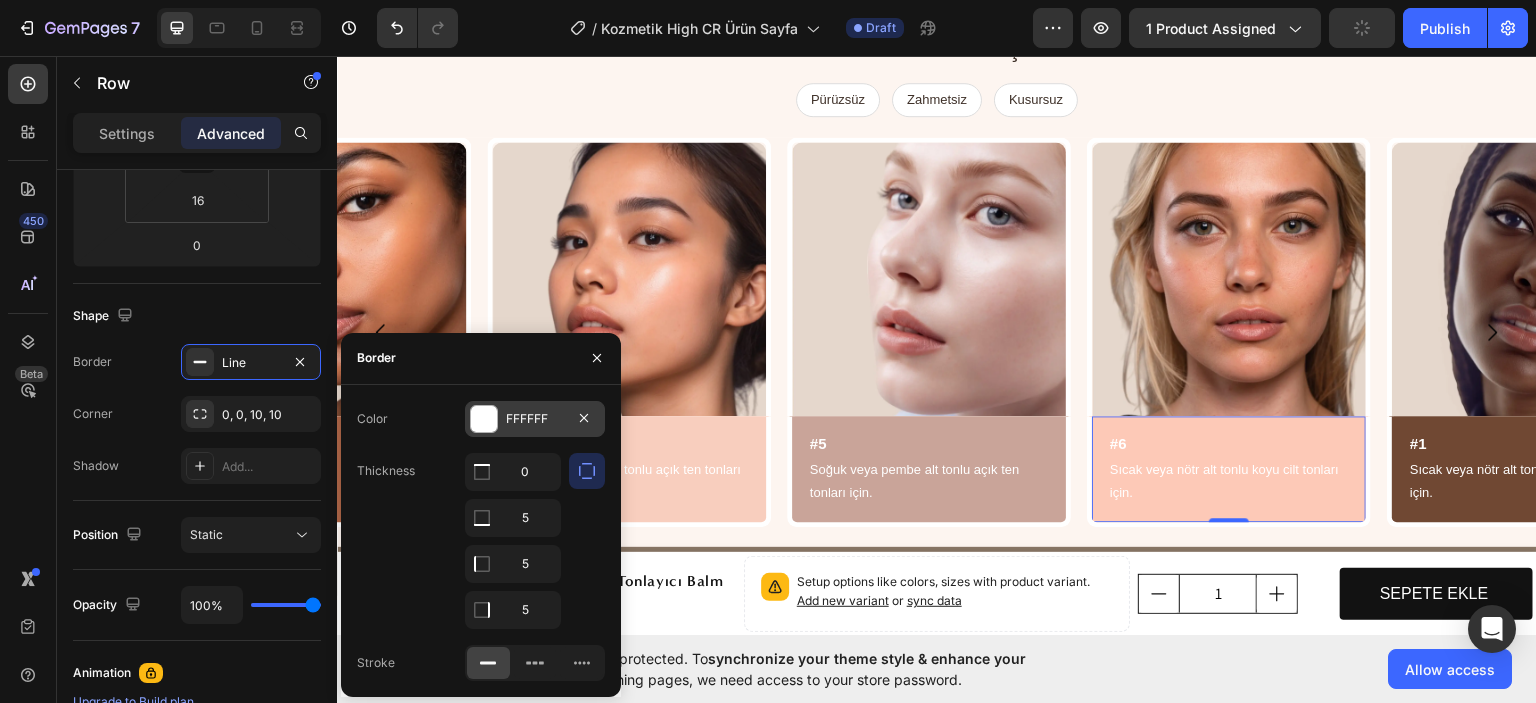 click on "FFFFFF" at bounding box center (535, 419) 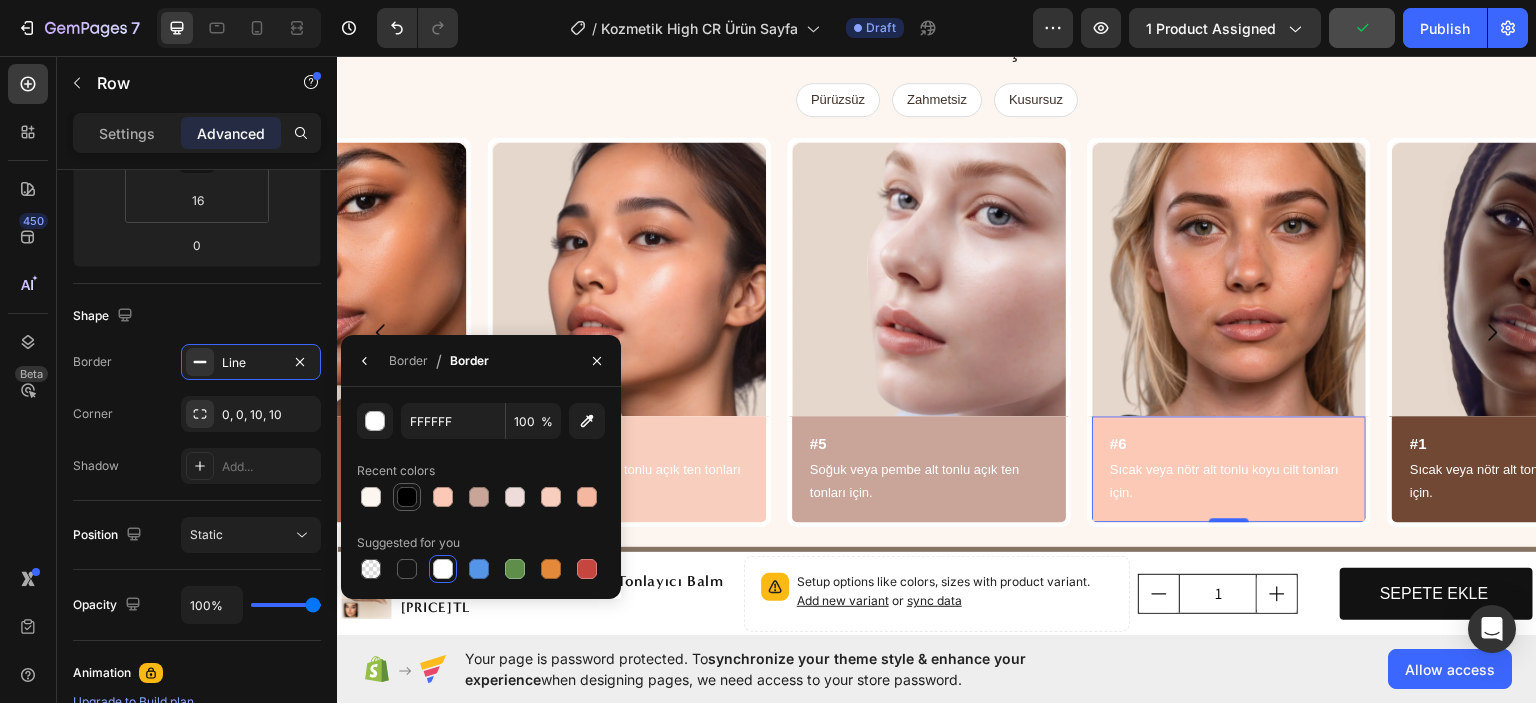 click at bounding box center (407, 497) 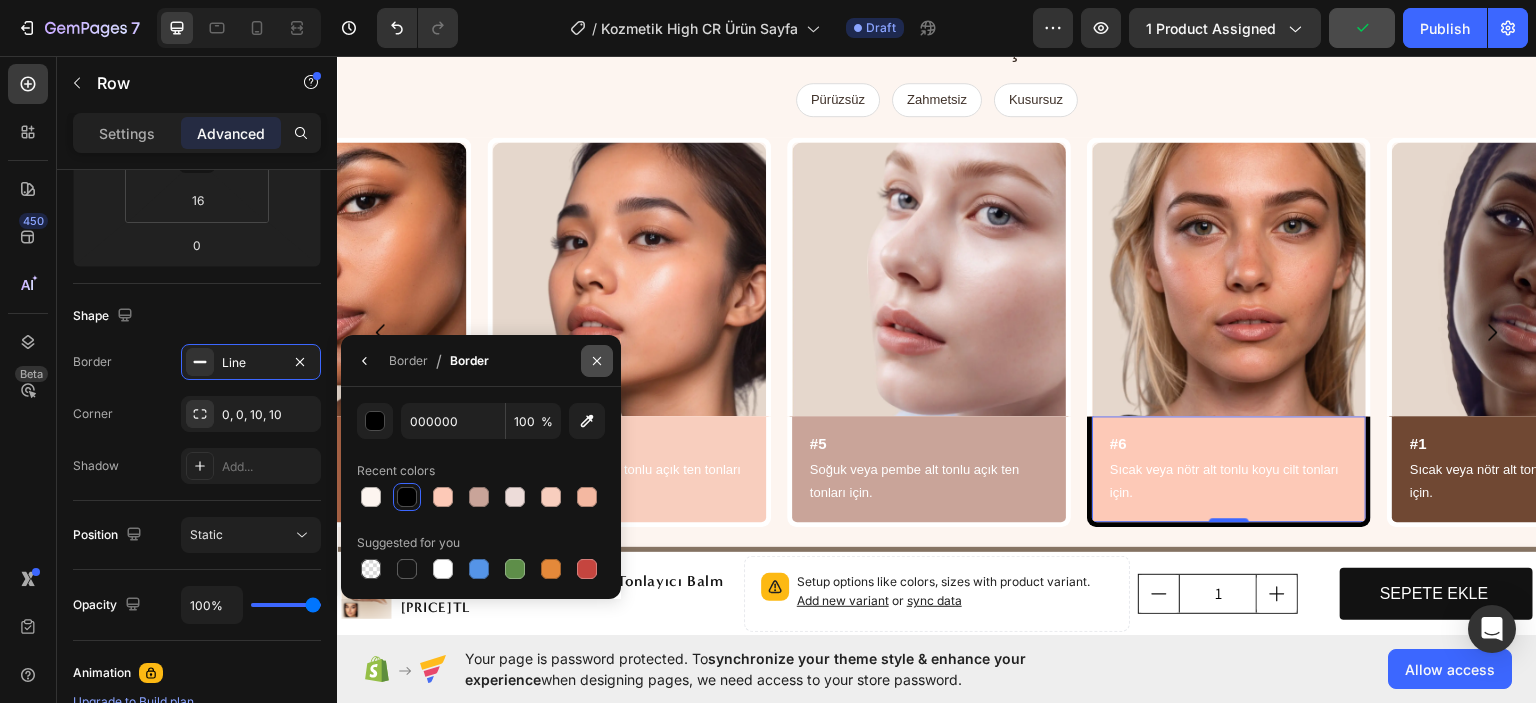 click at bounding box center [597, 361] 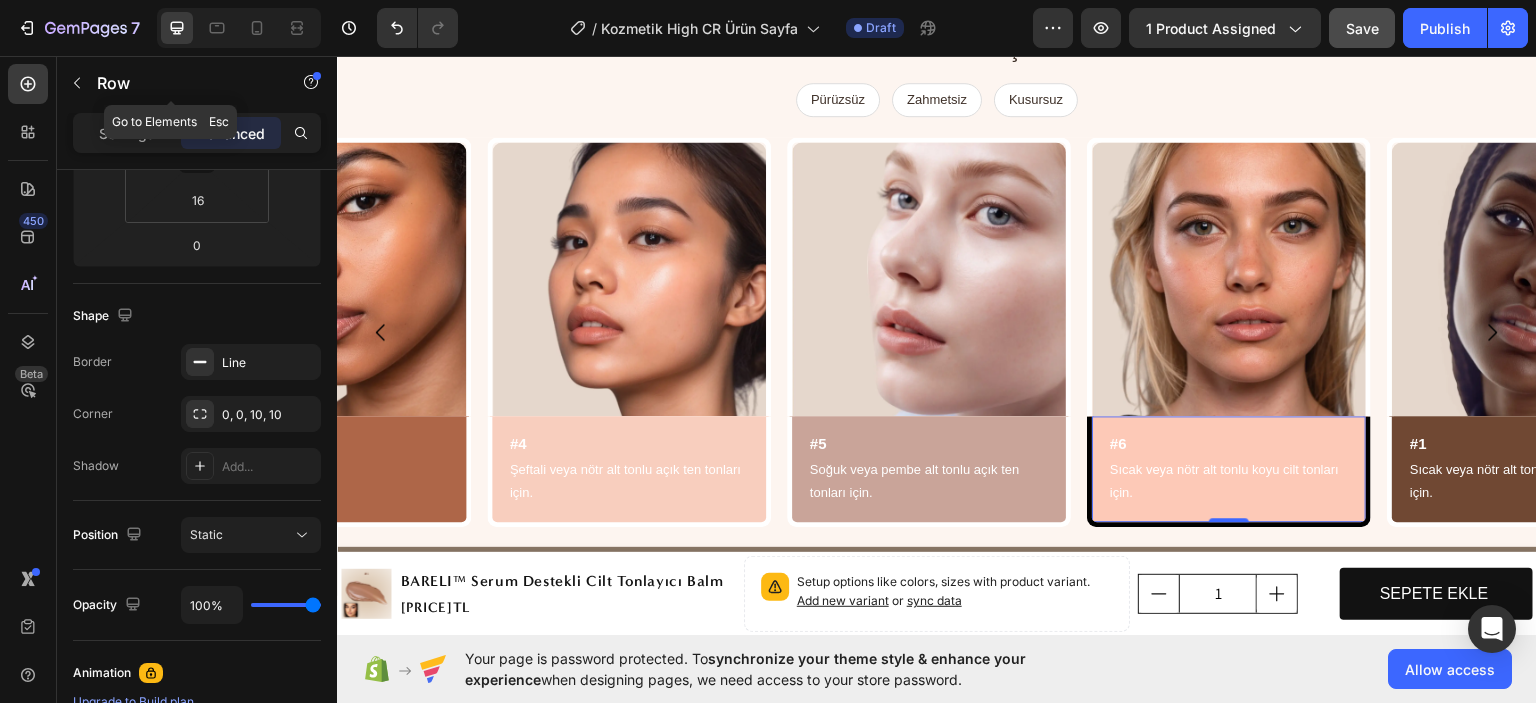 drag, startPoint x: 69, startPoint y: 71, endPoint x: 99, endPoint y: 113, distance: 51.613953 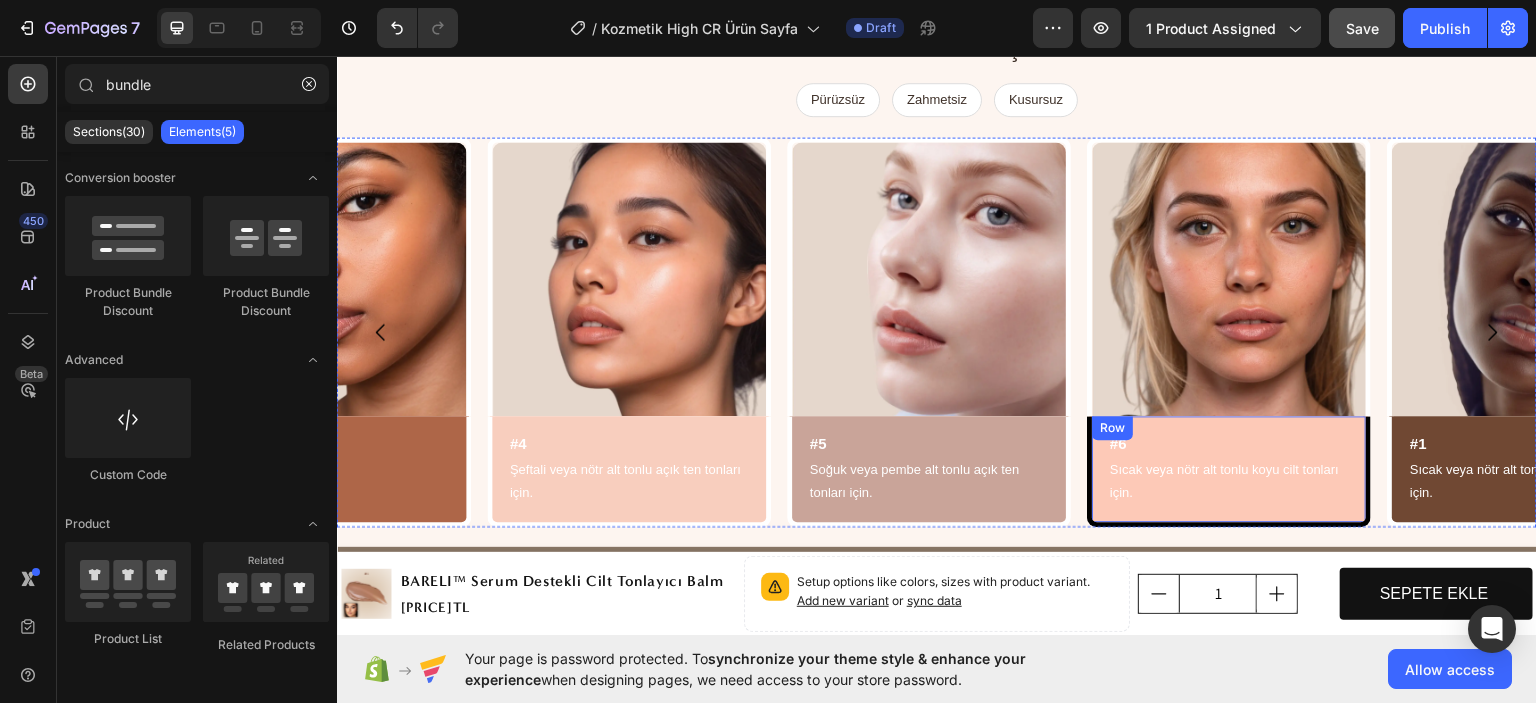 click on "#6 Heading Sıcak veya nötr alt tonlu koyu cilt tonları için. Text Block Row" at bounding box center (1229, 470) 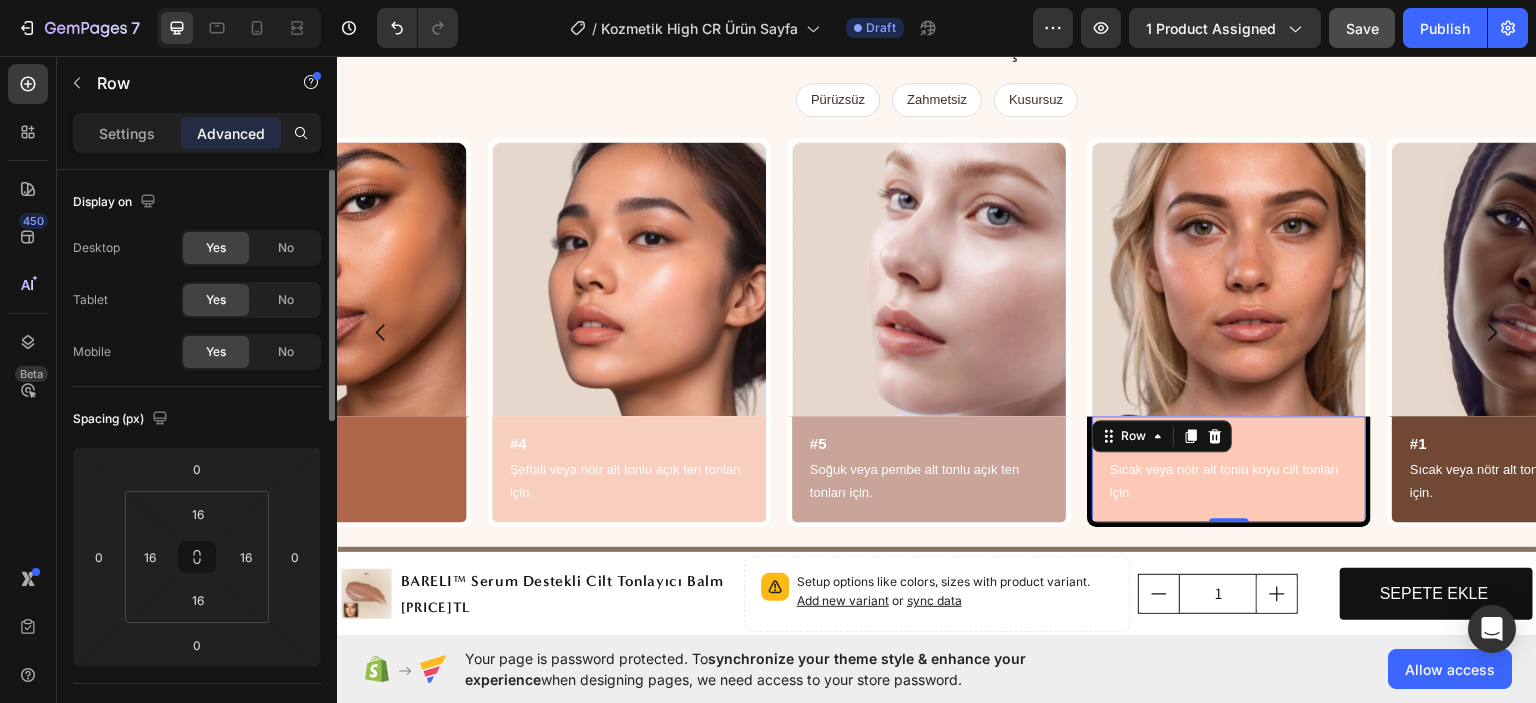 scroll, scrollTop: 400, scrollLeft: 0, axis: vertical 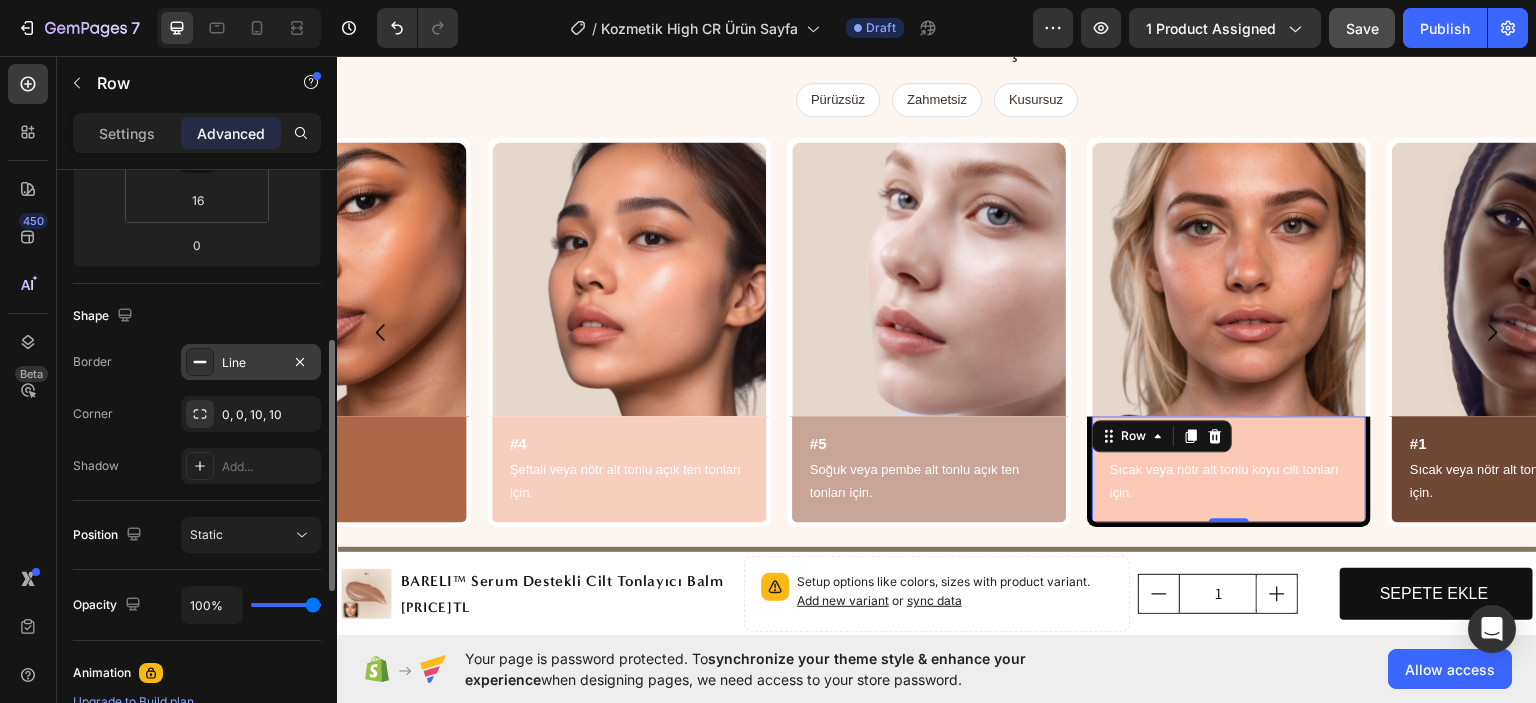click on "Line" at bounding box center (251, 363) 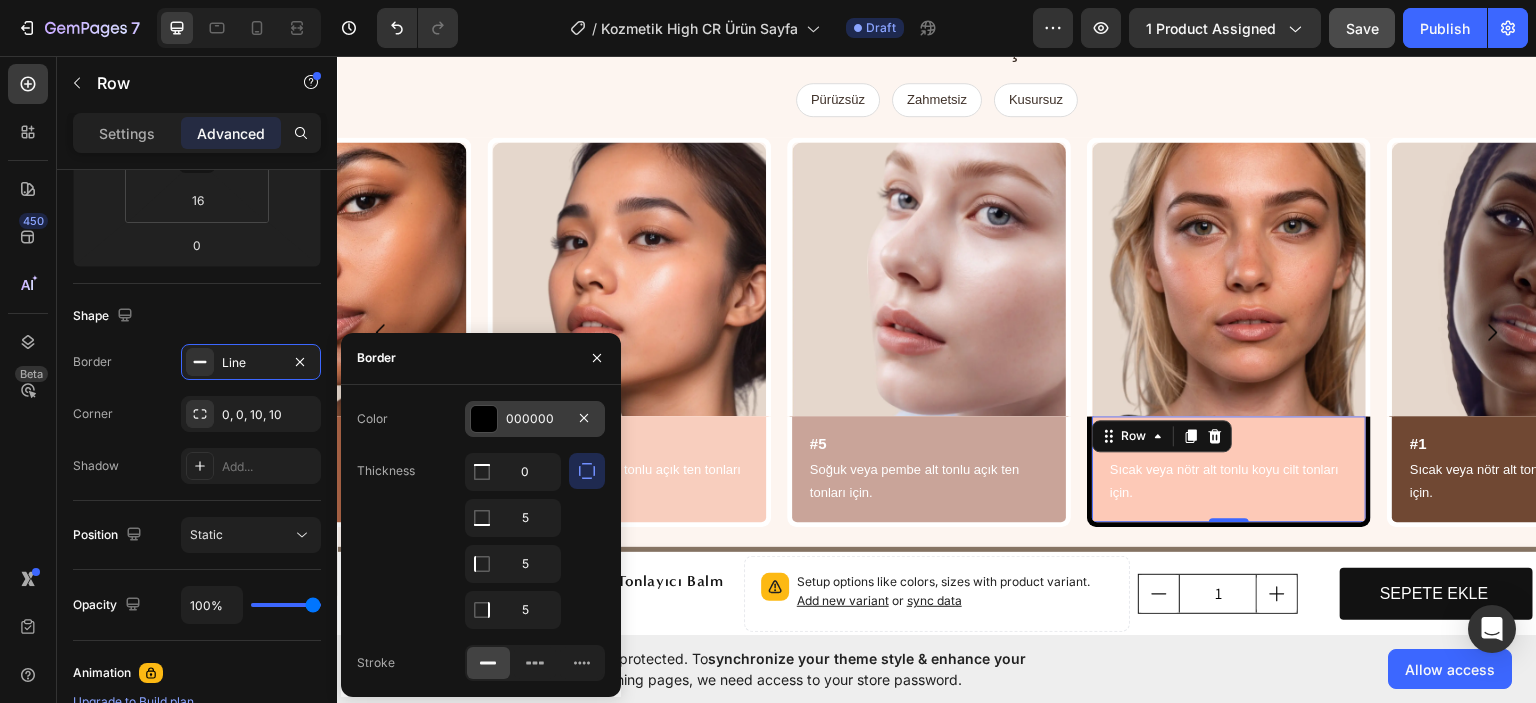 click on "000000" at bounding box center [535, 419] 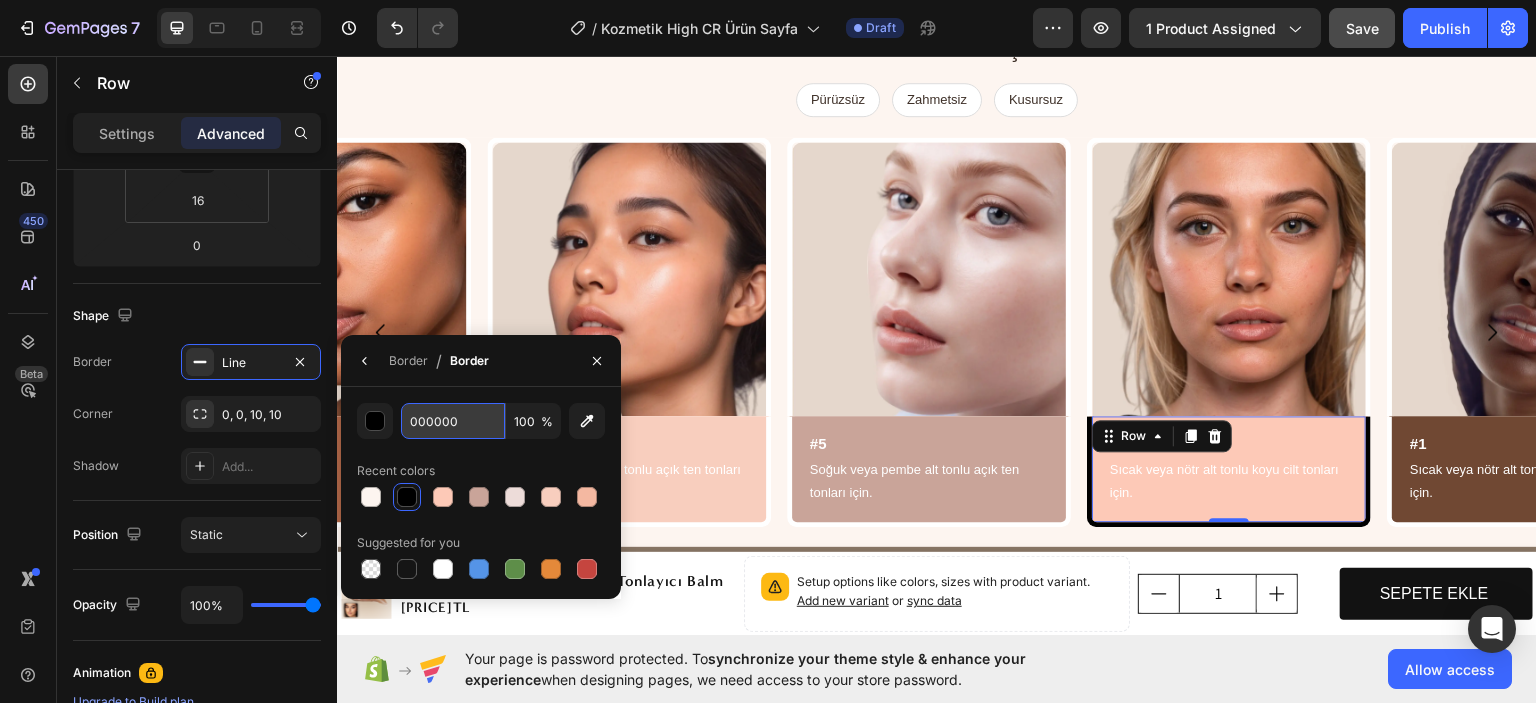 click on "000000" at bounding box center (453, 421) 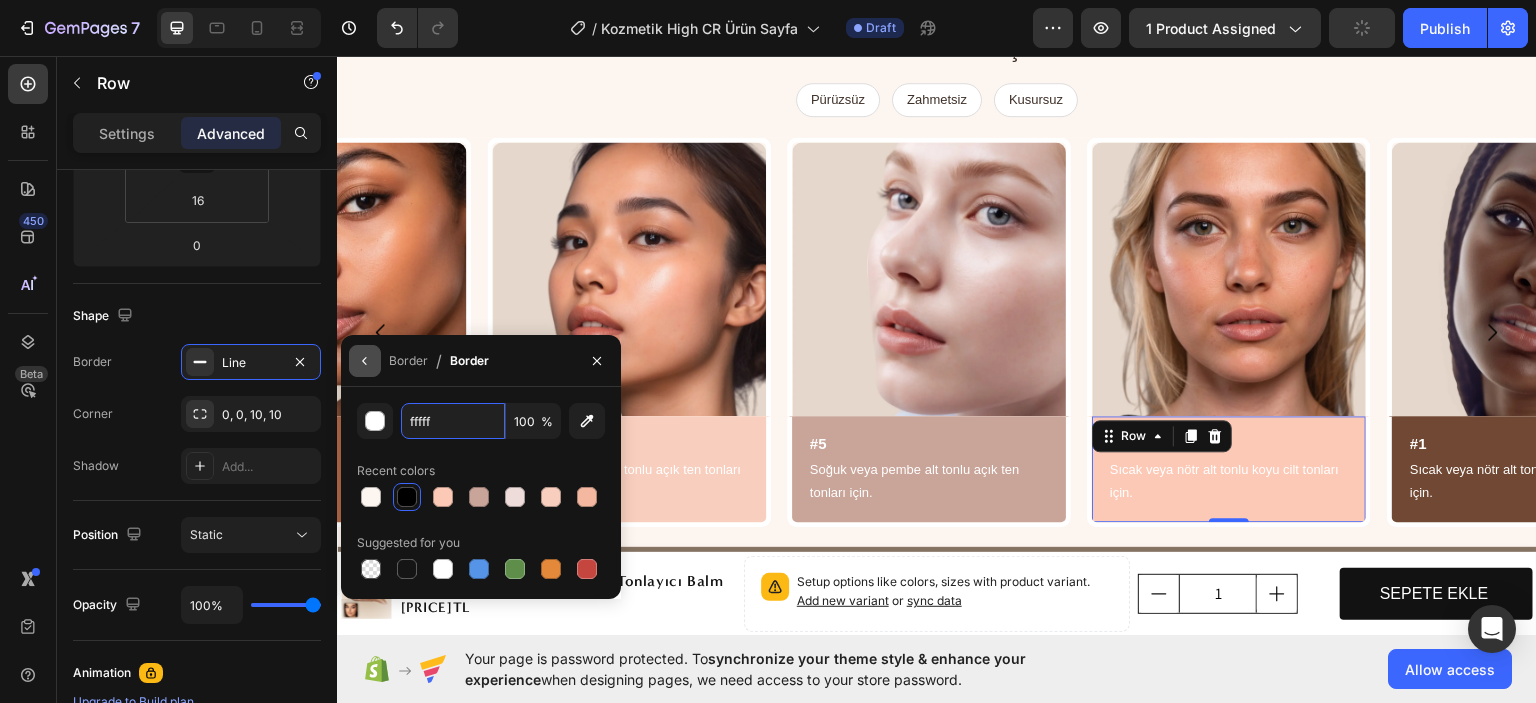 type on "ffffff" 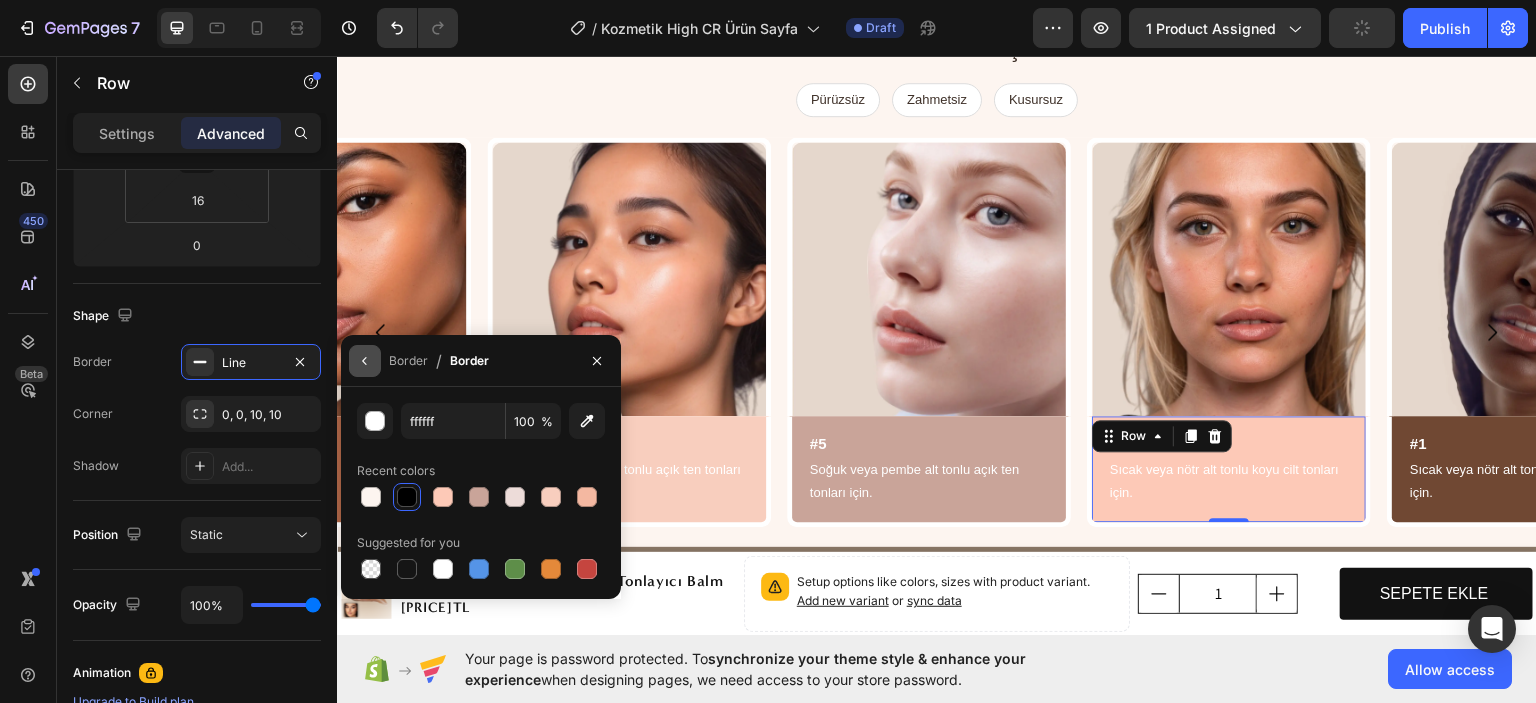 click 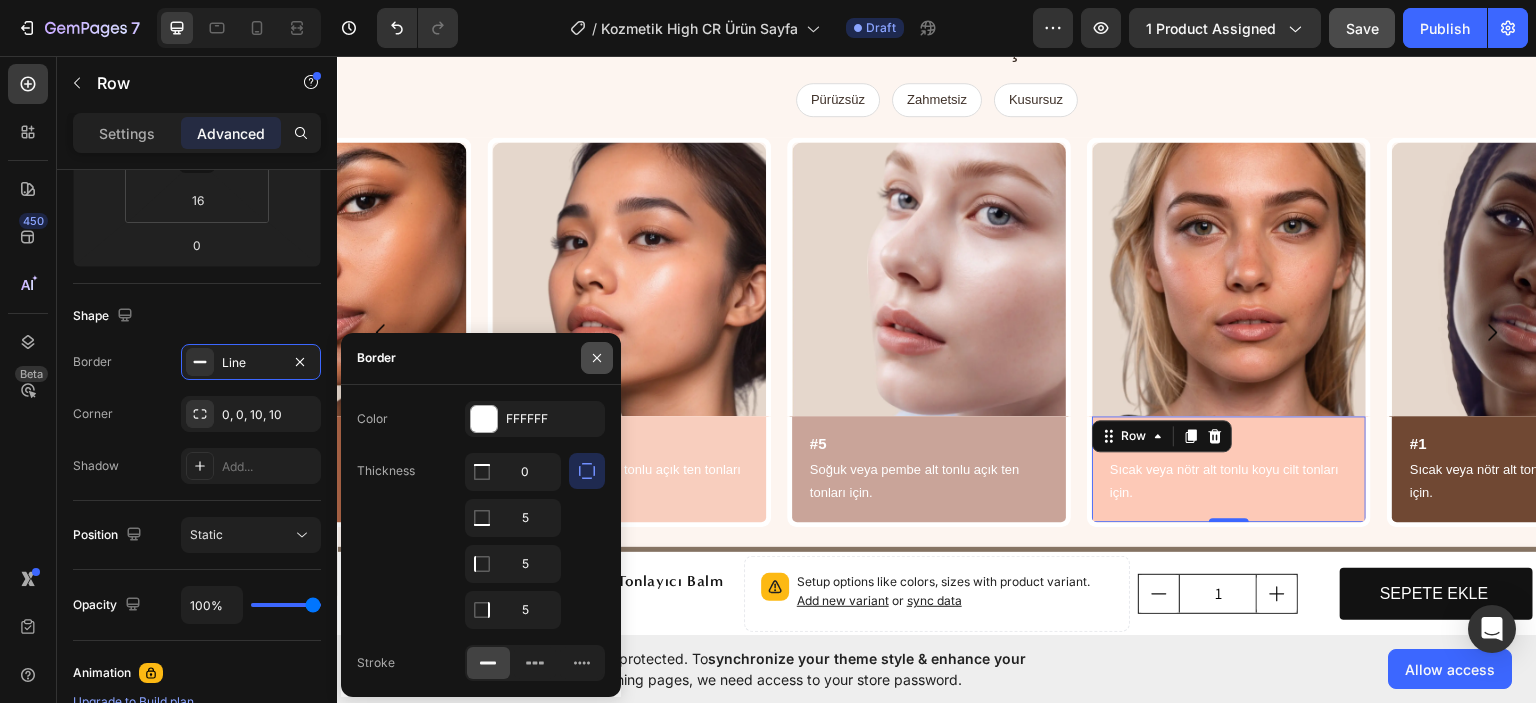 click 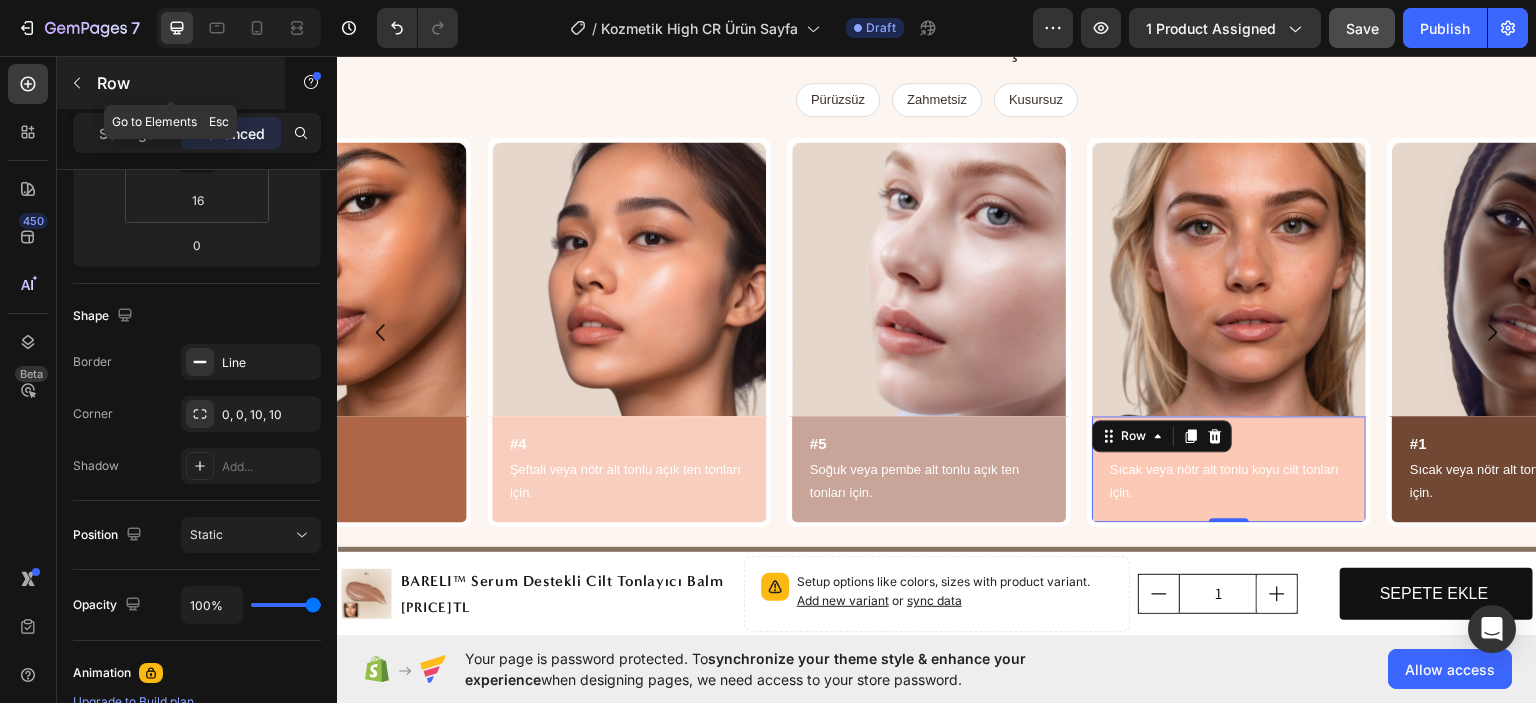 click at bounding box center [77, 83] 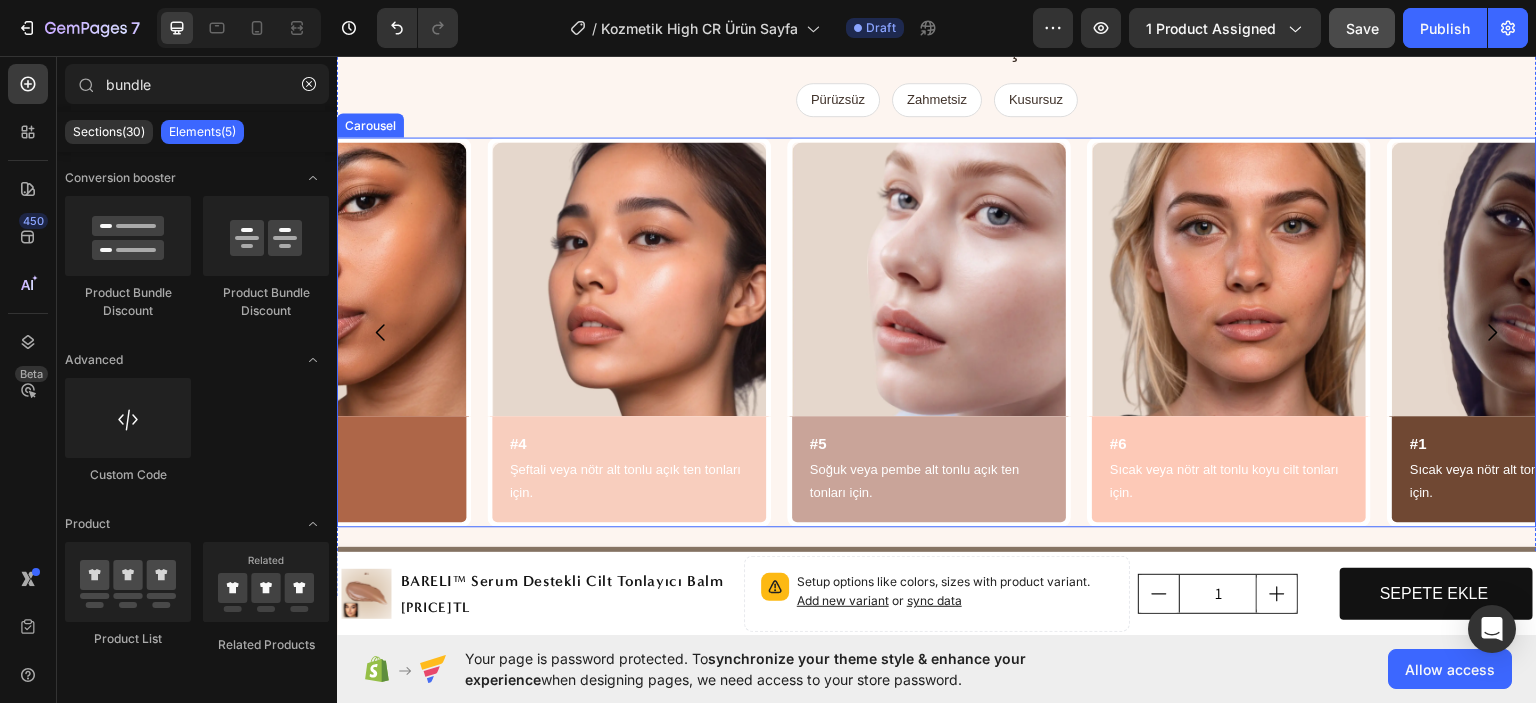 click 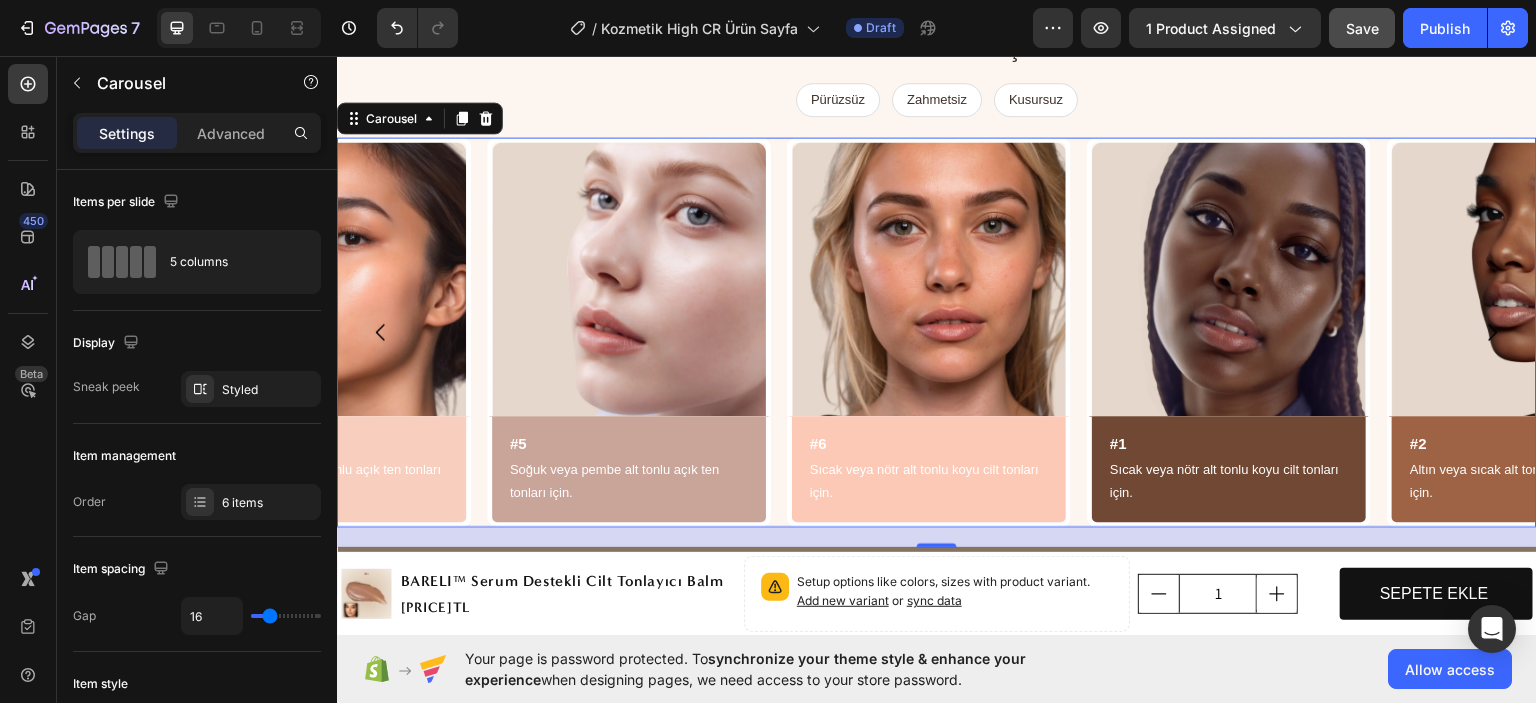 click 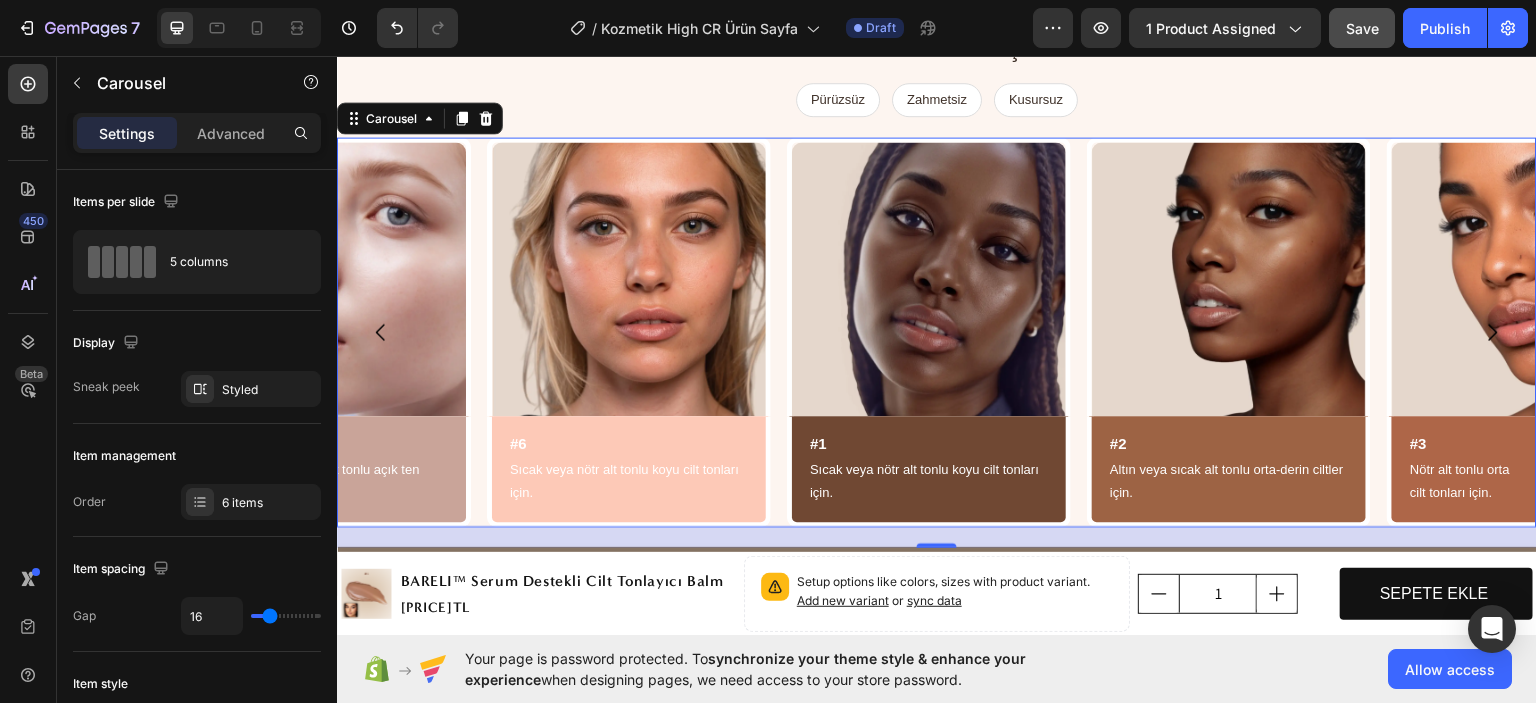 click 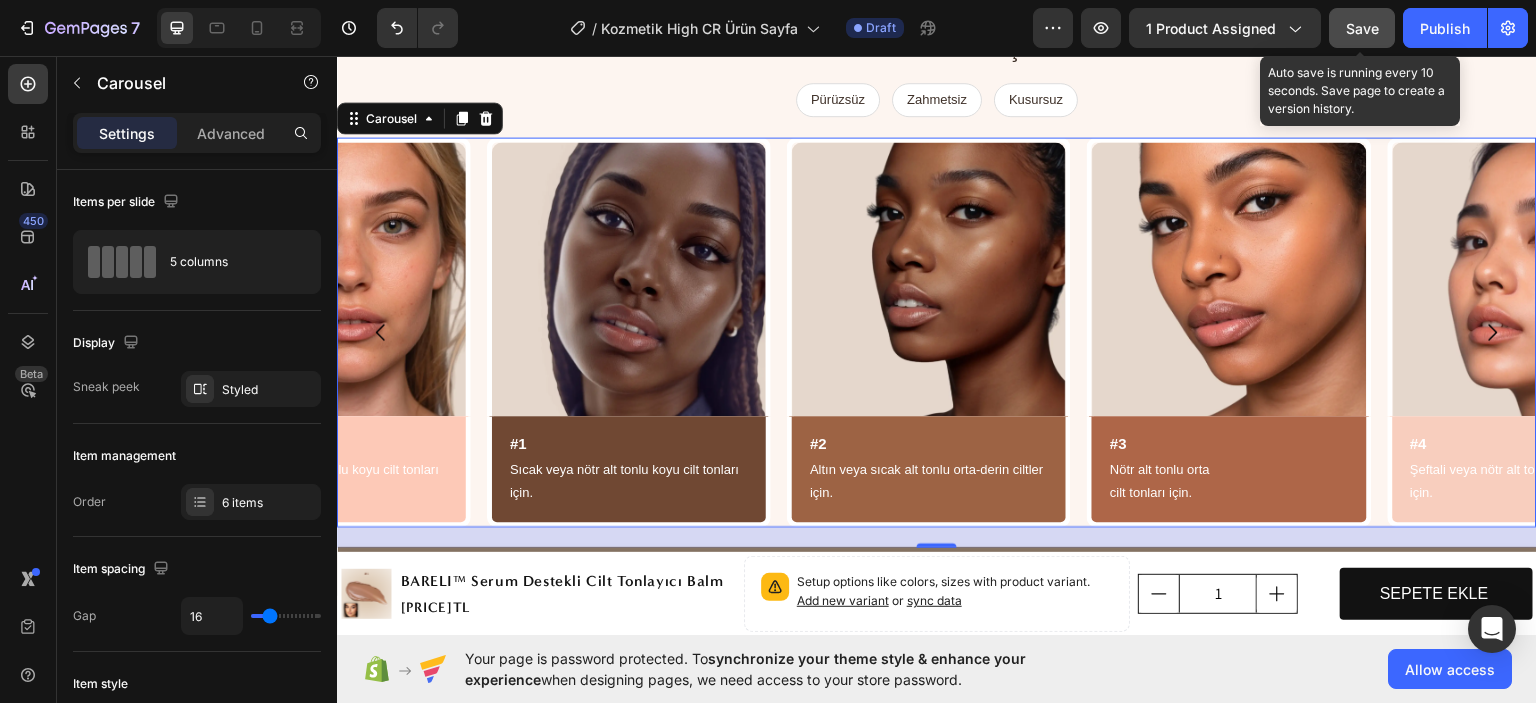 click on "Save" at bounding box center [1362, 28] 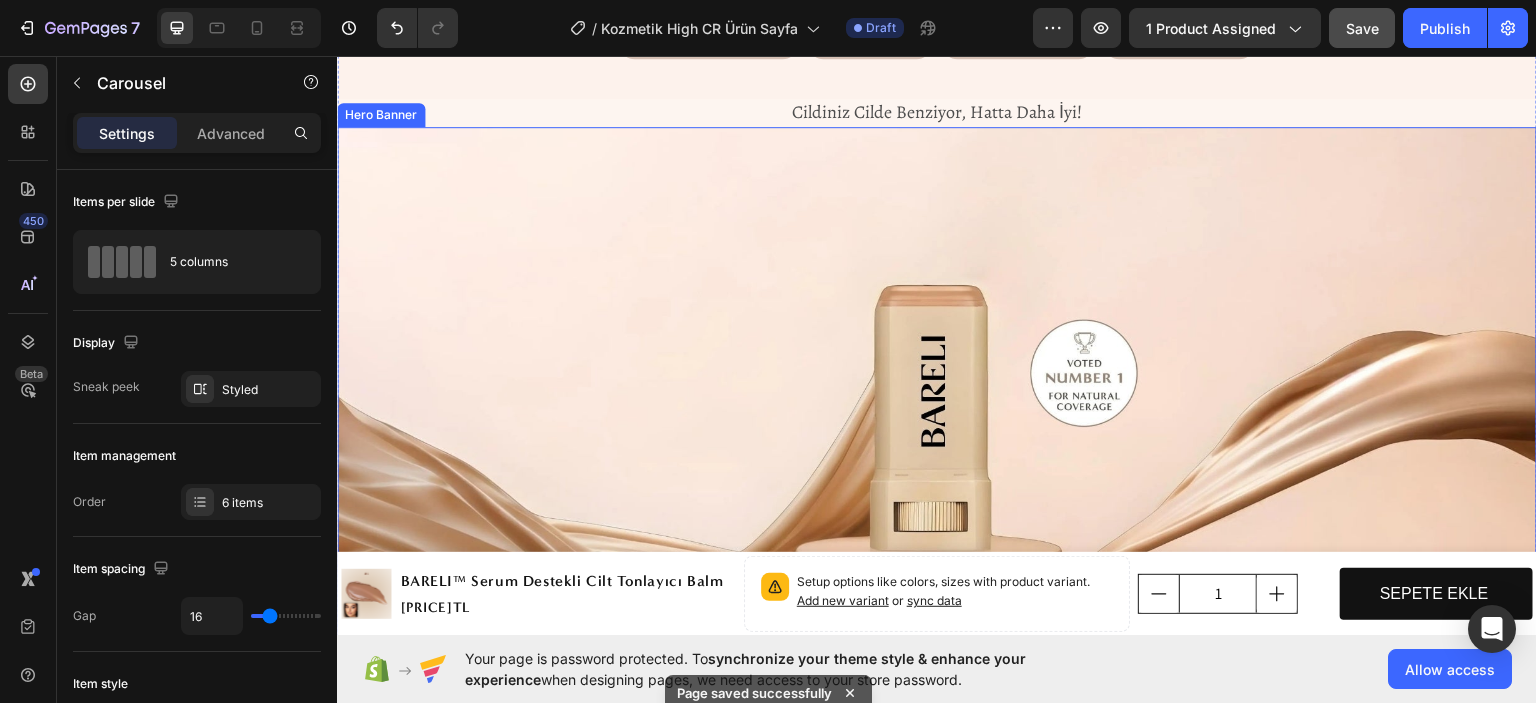 scroll, scrollTop: 2201, scrollLeft: 0, axis: vertical 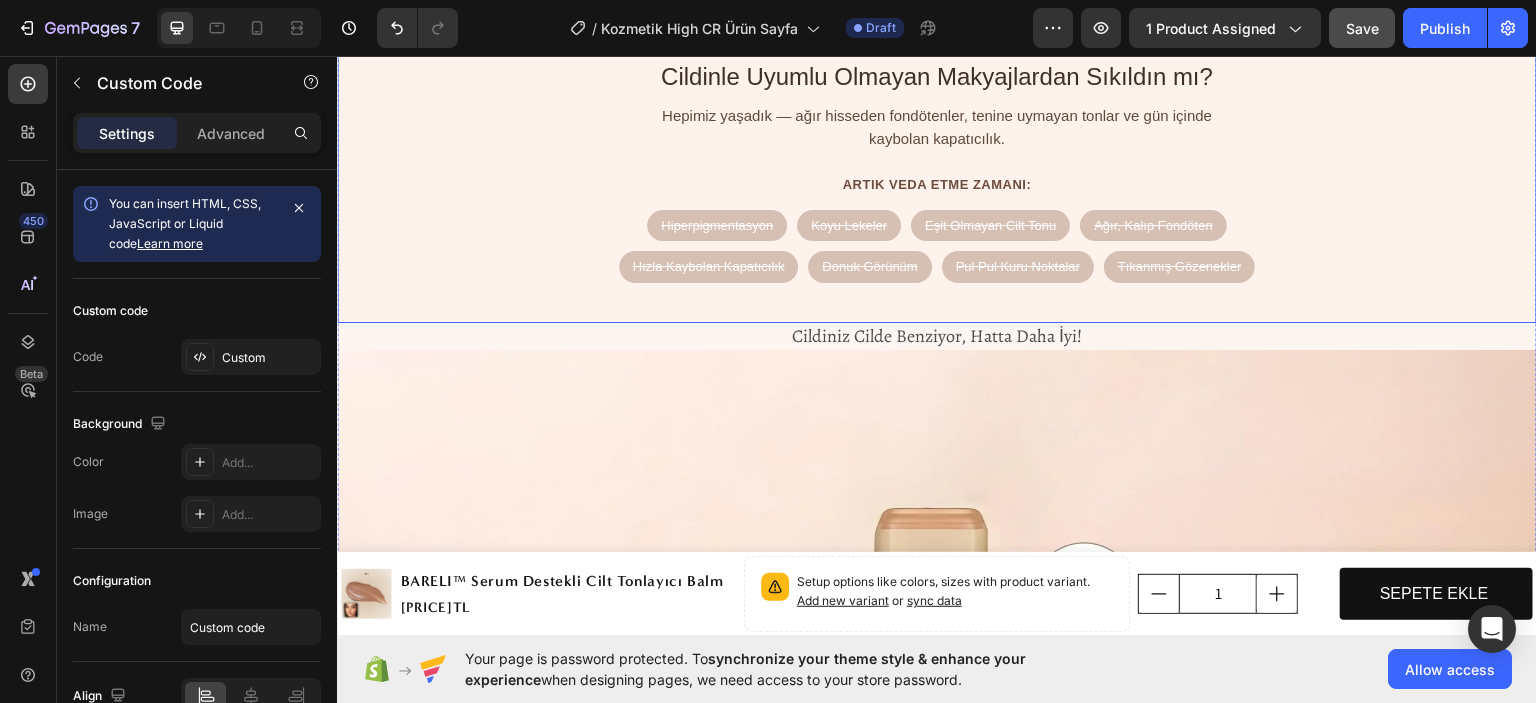 click on "Cildinle Uyumlu Olmayan Makyajlardan Sıkıldın mı?
Hepimiz yaşadık — ağır hisseden fondötenler, tenine uymayan tonlar ve gün içinde kaybolan kapatıcılık.
ARTIK VEDA ETME ZAMANI:
Hiperpigmentasyon
Koyu Lekeler
Eşit Olmayan Cilt Tonu
Ağır, Kalıp Fondöten
Hızla Kaybolan Kapatıcılık
Donuk Görünüm
Pul Pul Kuru Noktalar
Tıkanmış Gözenekler" at bounding box center (937, 170) 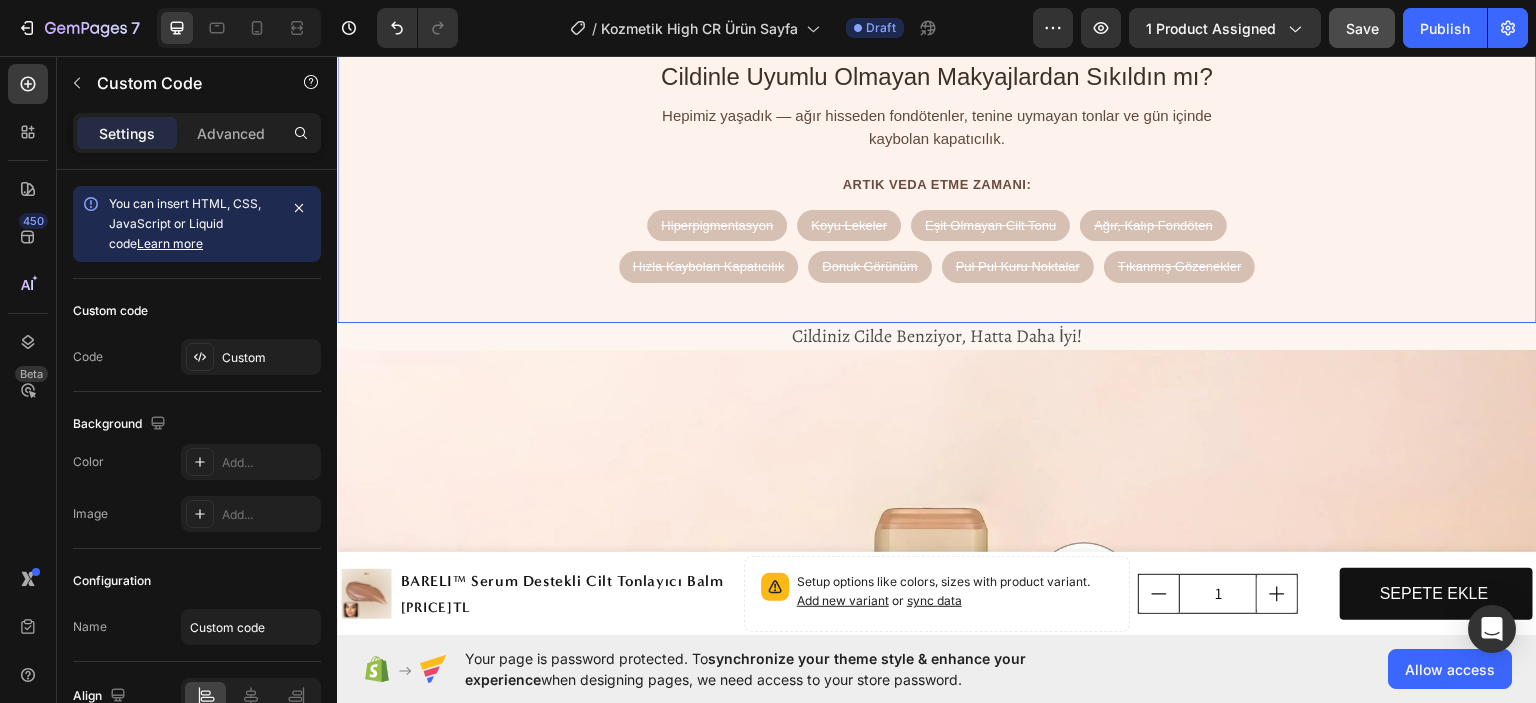 scroll, scrollTop: 2124, scrollLeft: 0, axis: vertical 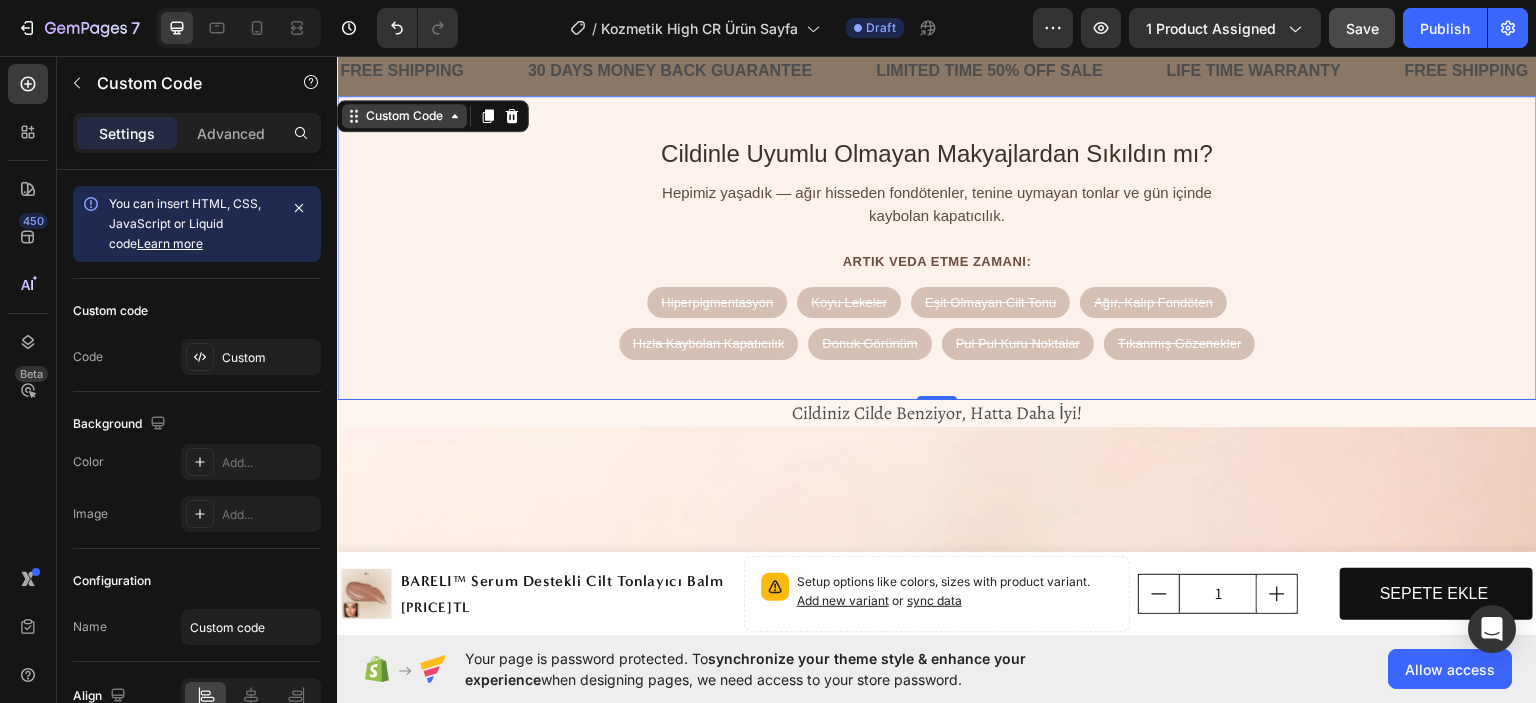 click on "Custom Code" at bounding box center (404, 115) 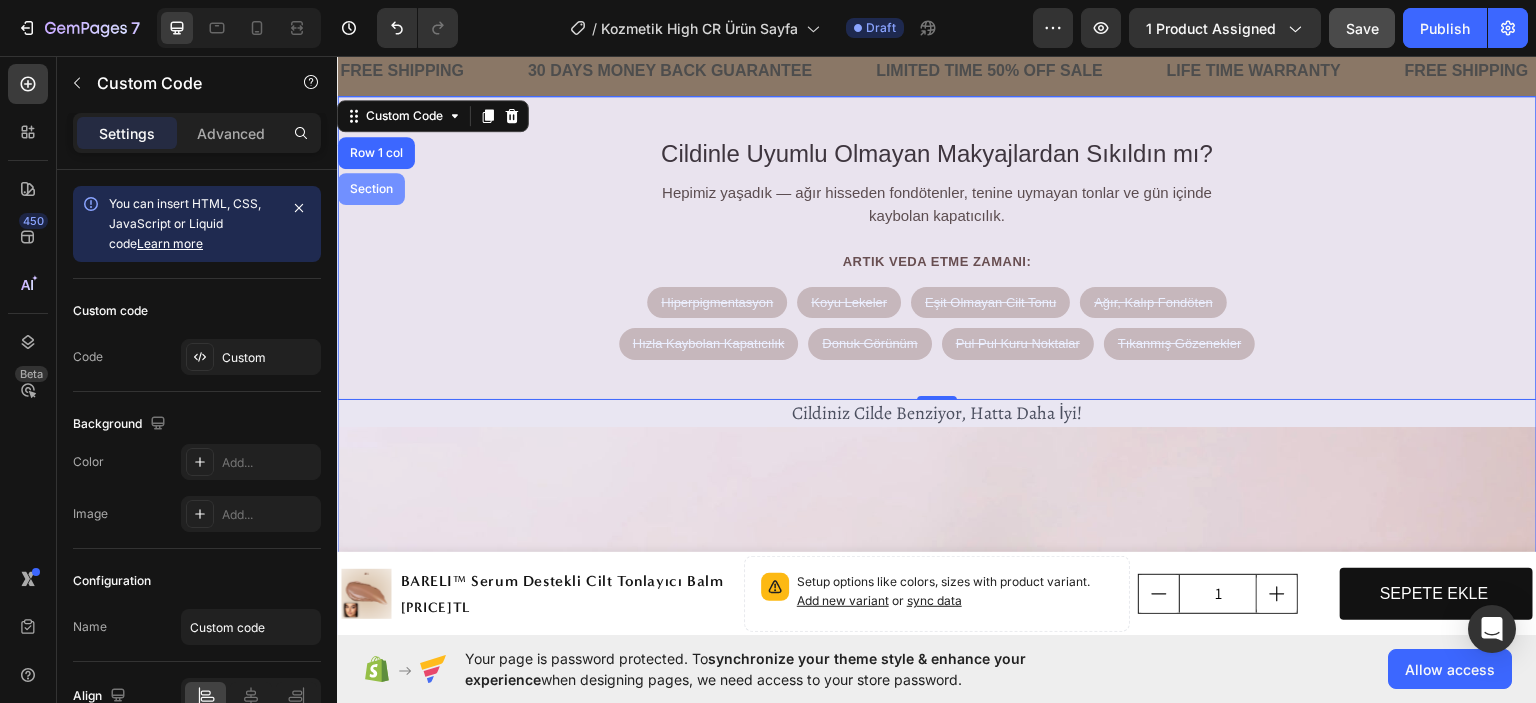 click on "Section" at bounding box center [371, 188] 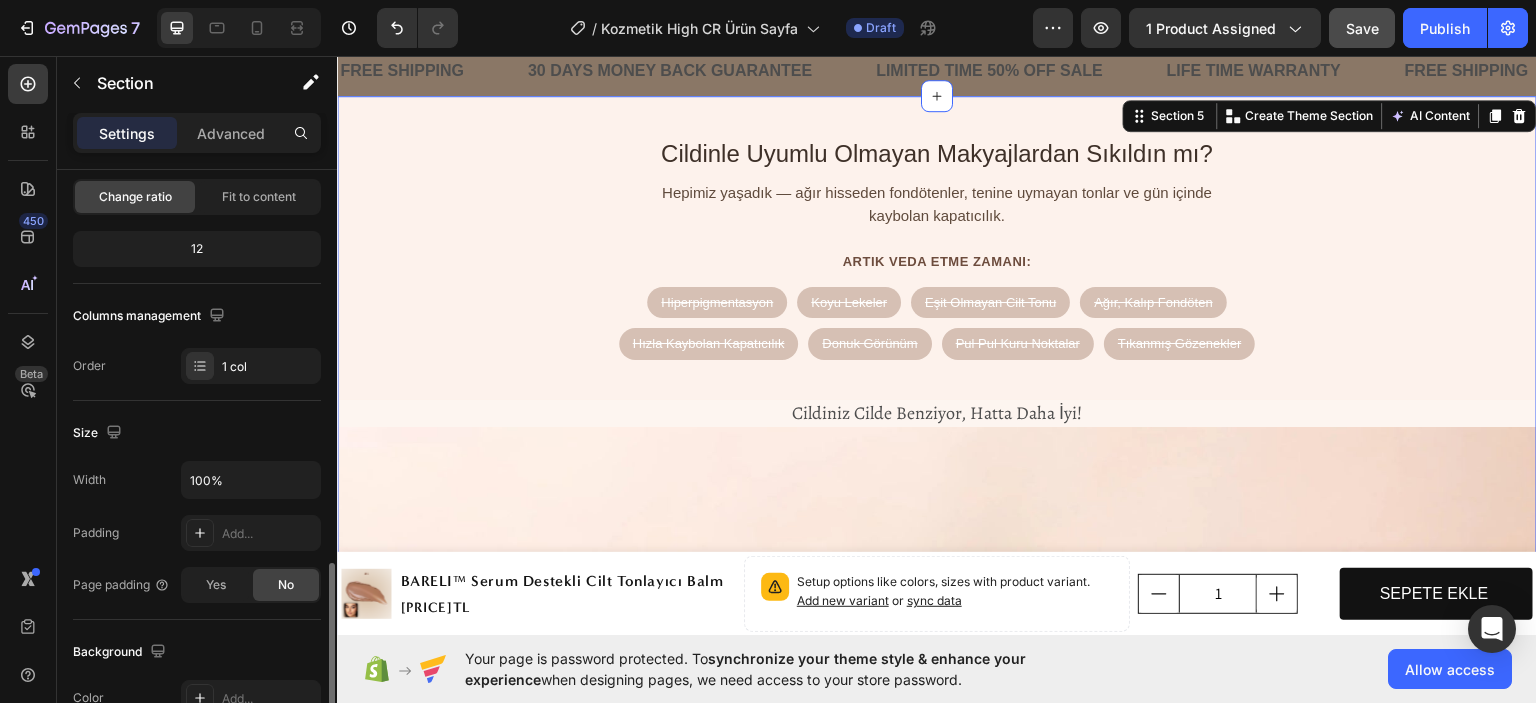 scroll, scrollTop: 400, scrollLeft: 0, axis: vertical 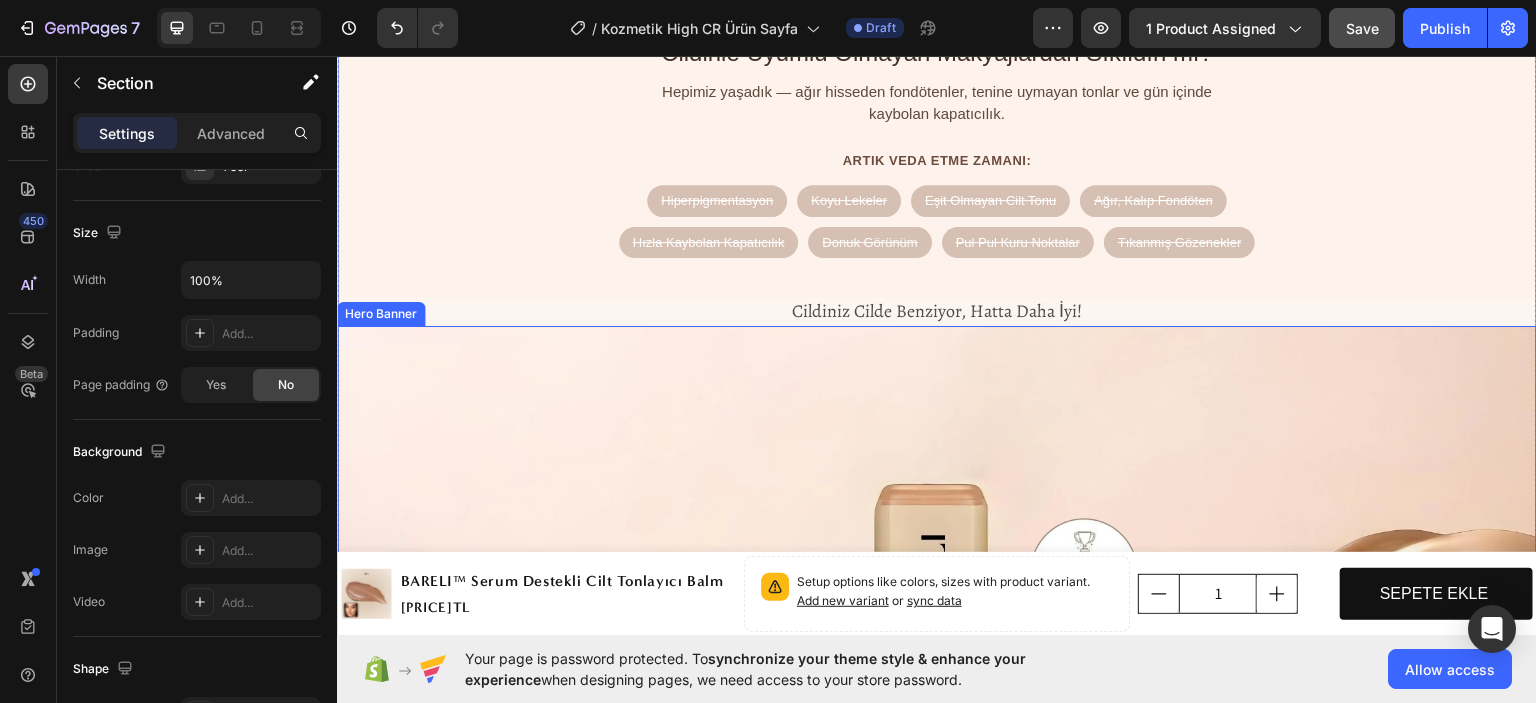 click at bounding box center (937, 662) 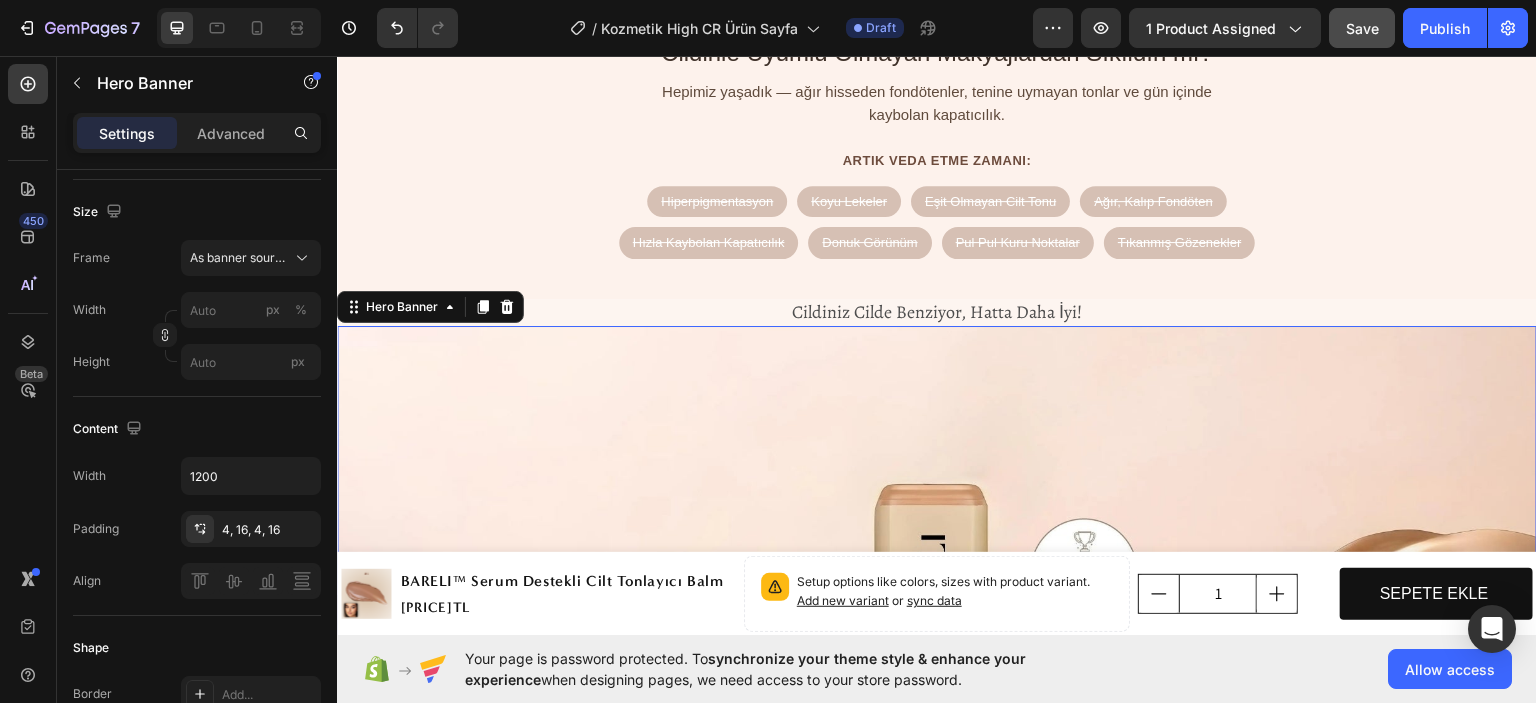 scroll, scrollTop: 2132, scrollLeft: 0, axis: vertical 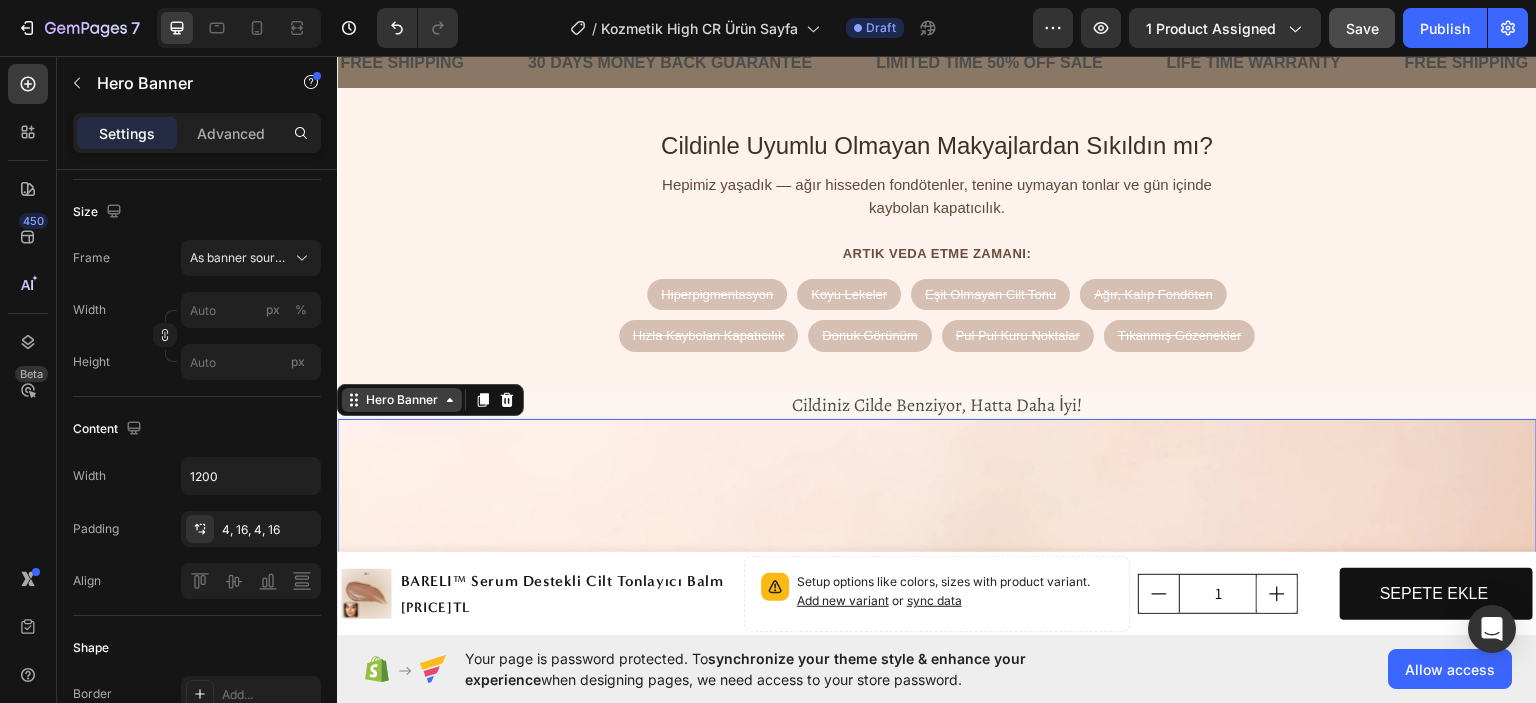 click on "Hero Banner" at bounding box center [402, 399] 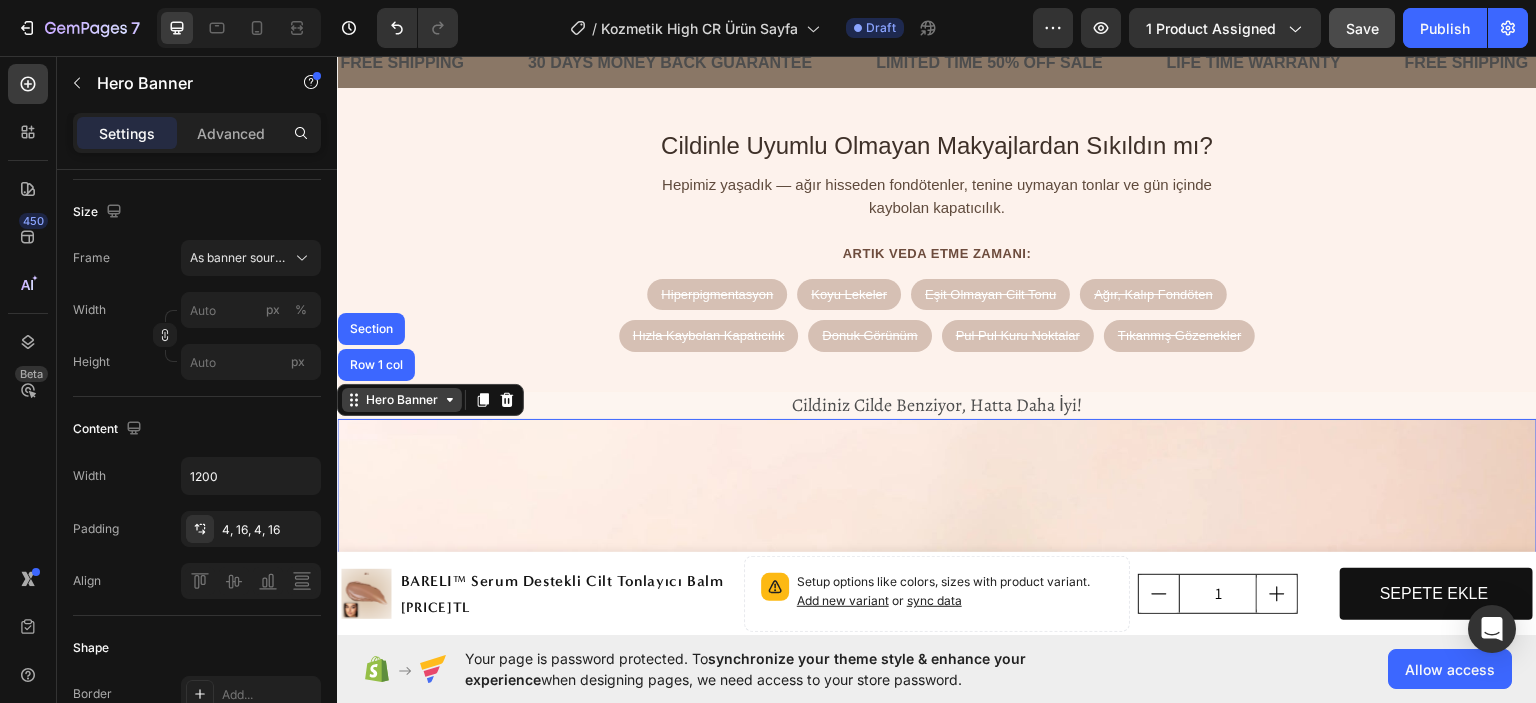 scroll, scrollTop: 2124, scrollLeft: 0, axis: vertical 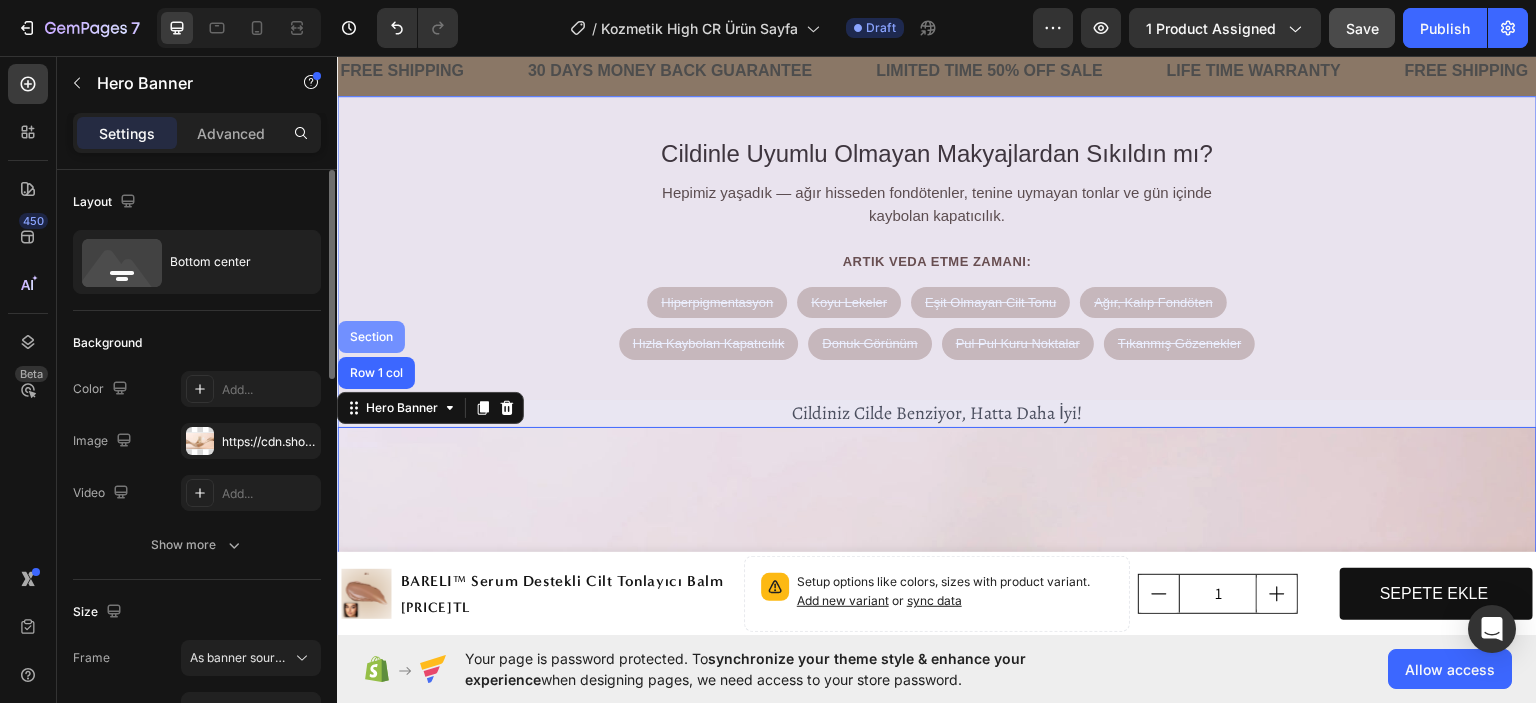 click on "Section" at bounding box center [371, 336] 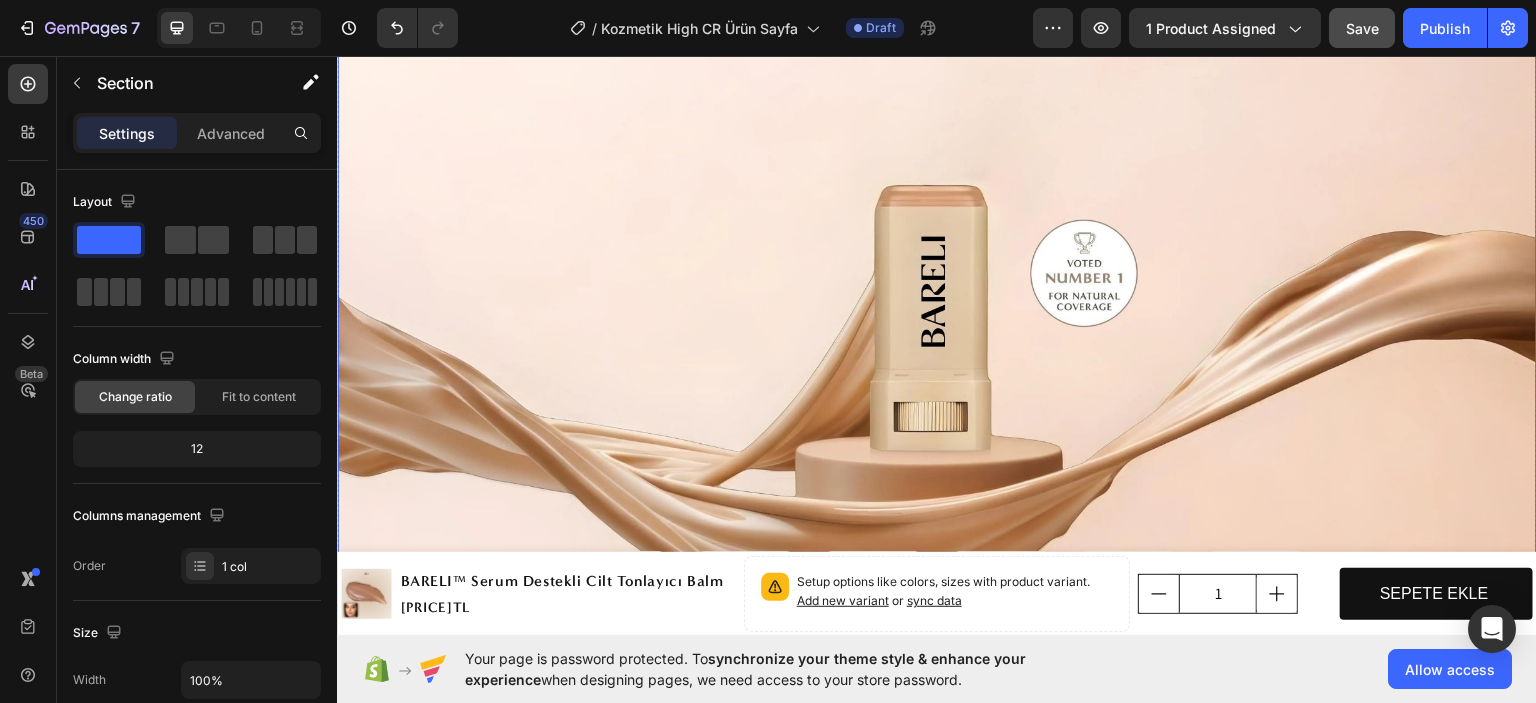 scroll, scrollTop: 3024, scrollLeft: 0, axis: vertical 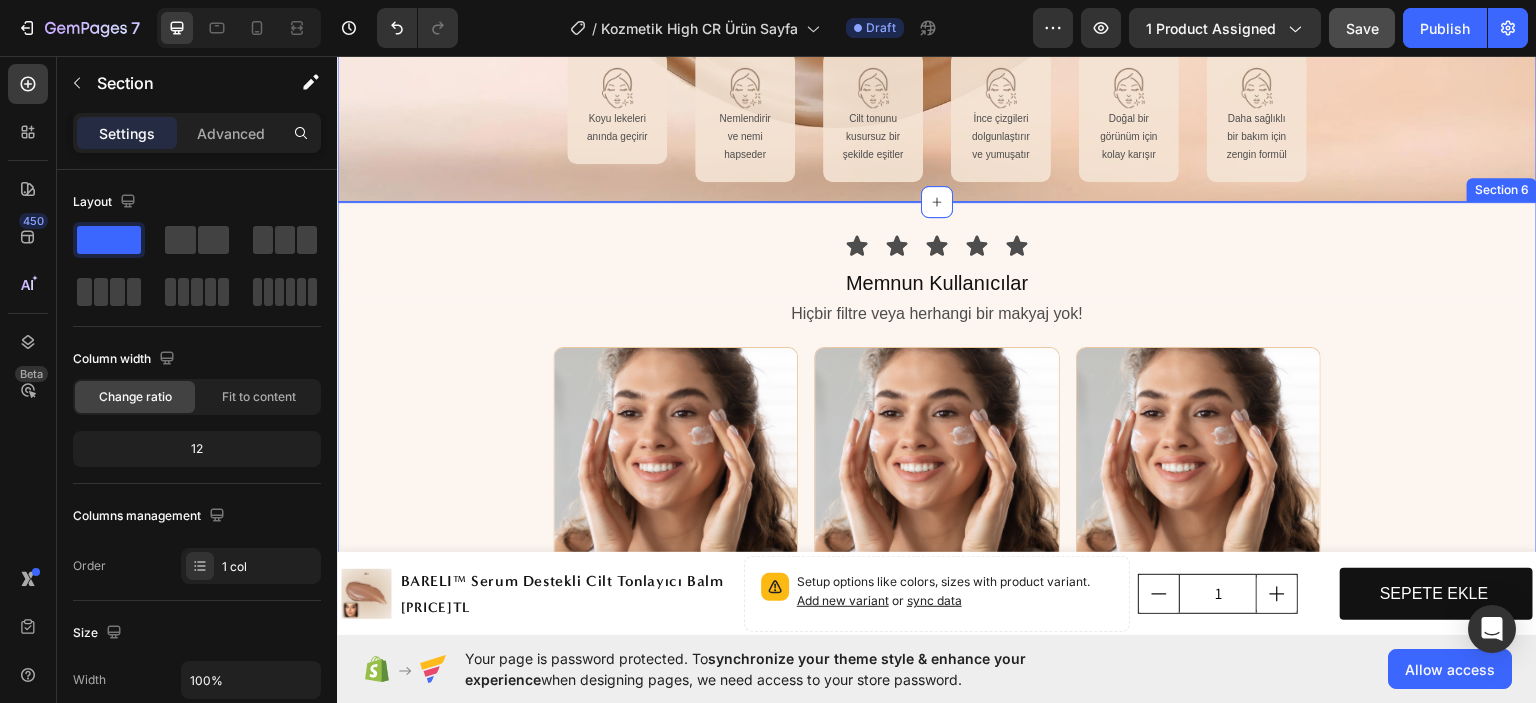 click on "Icon
Icon
Icon
Icon
Icon Row Memnun Kullanıcılar Heading Hiçbir filtre veya herhangi bir makyaj yok! Text Block Row Image
Icon Replace this text with your content Text Block Row Image
Icon Replace this text with your content Text Block Row Image
Icon Replace this text with your content Text Block Row Row Section 6" at bounding box center [937, 520] 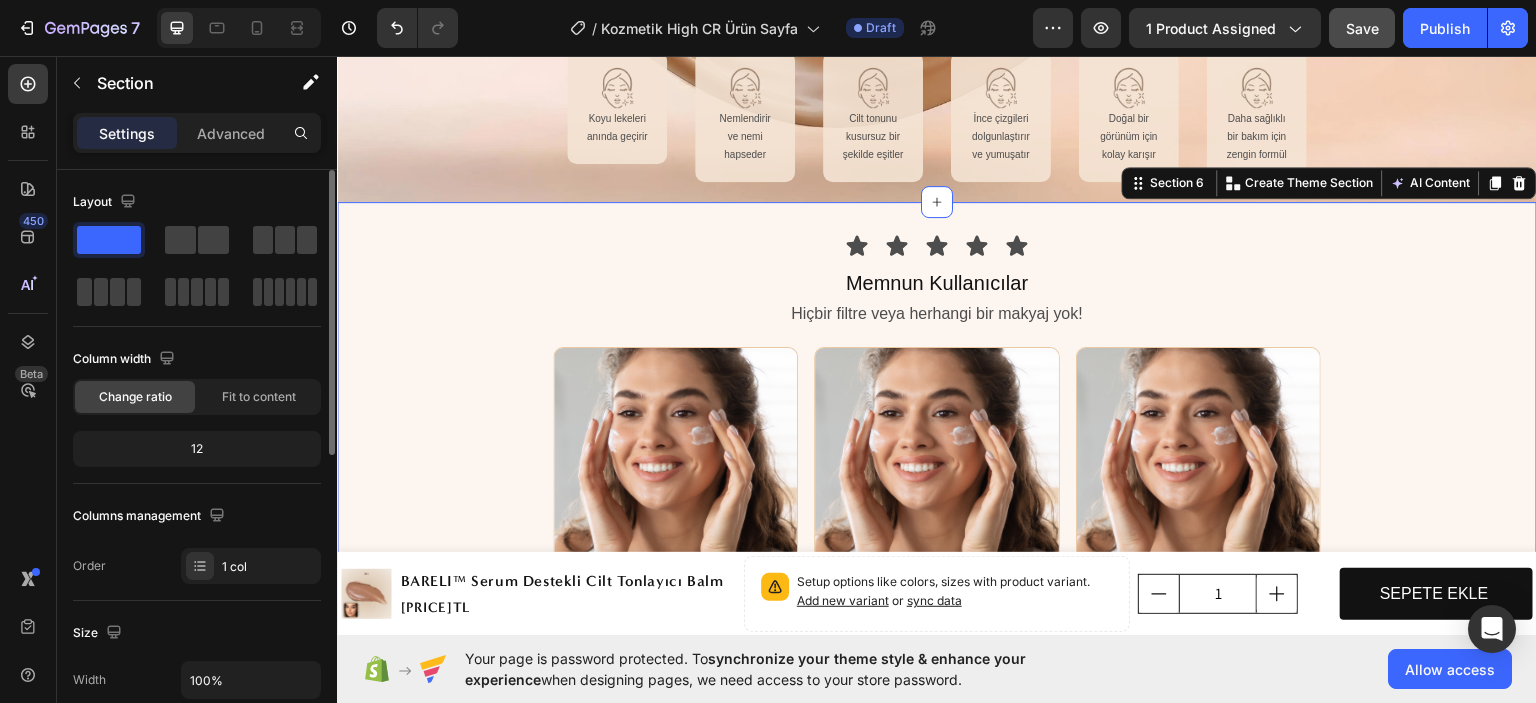 scroll, scrollTop: 200, scrollLeft: 0, axis: vertical 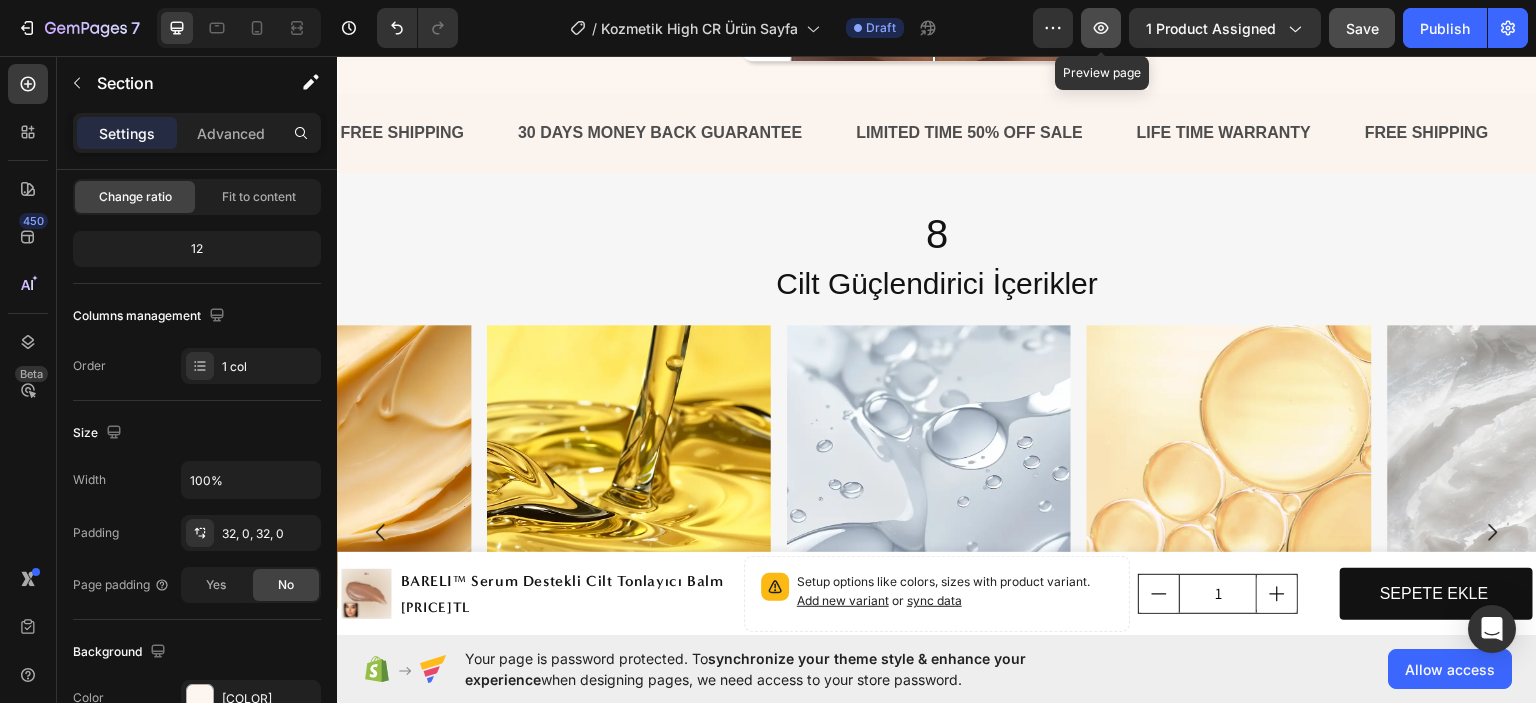 click 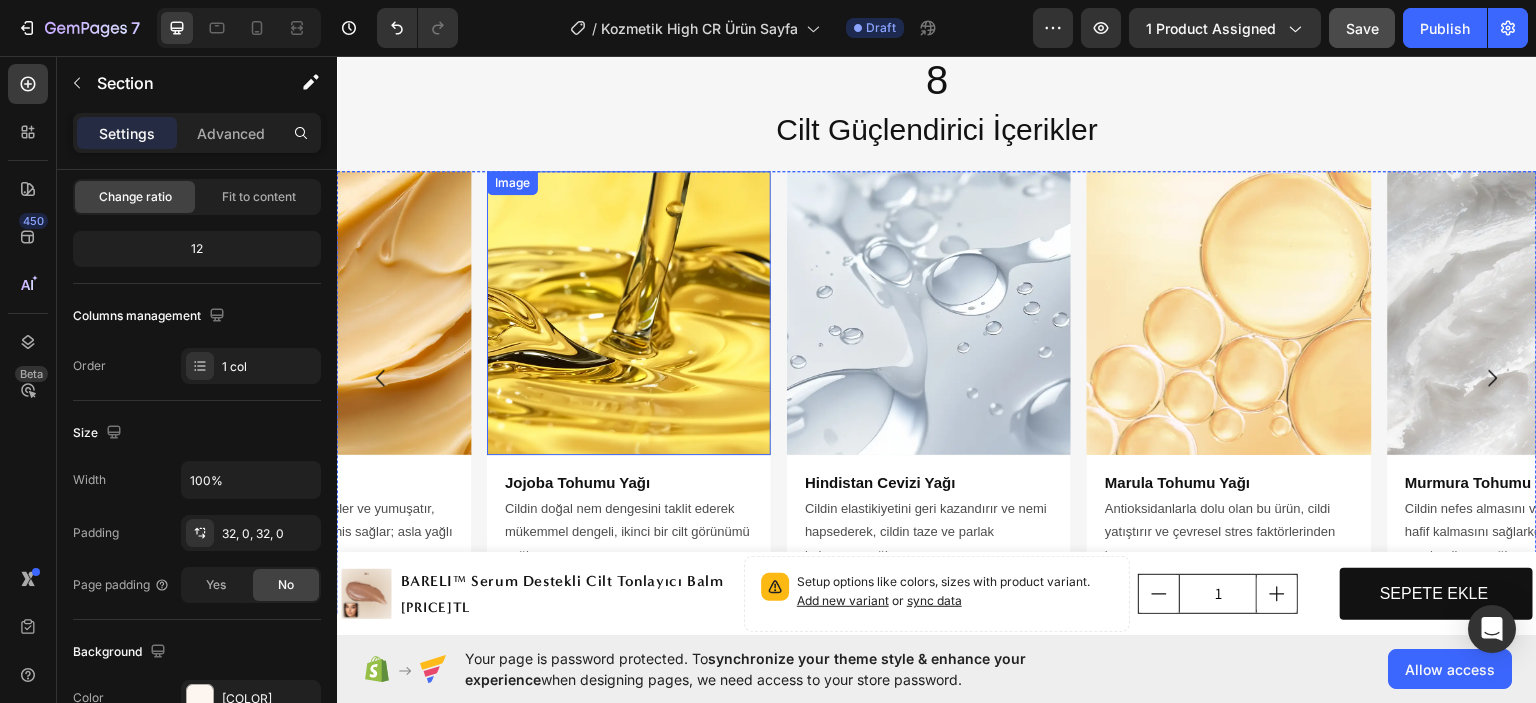 scroll, scrollTop: 5424, scrollLeft: 0, axis: vertical 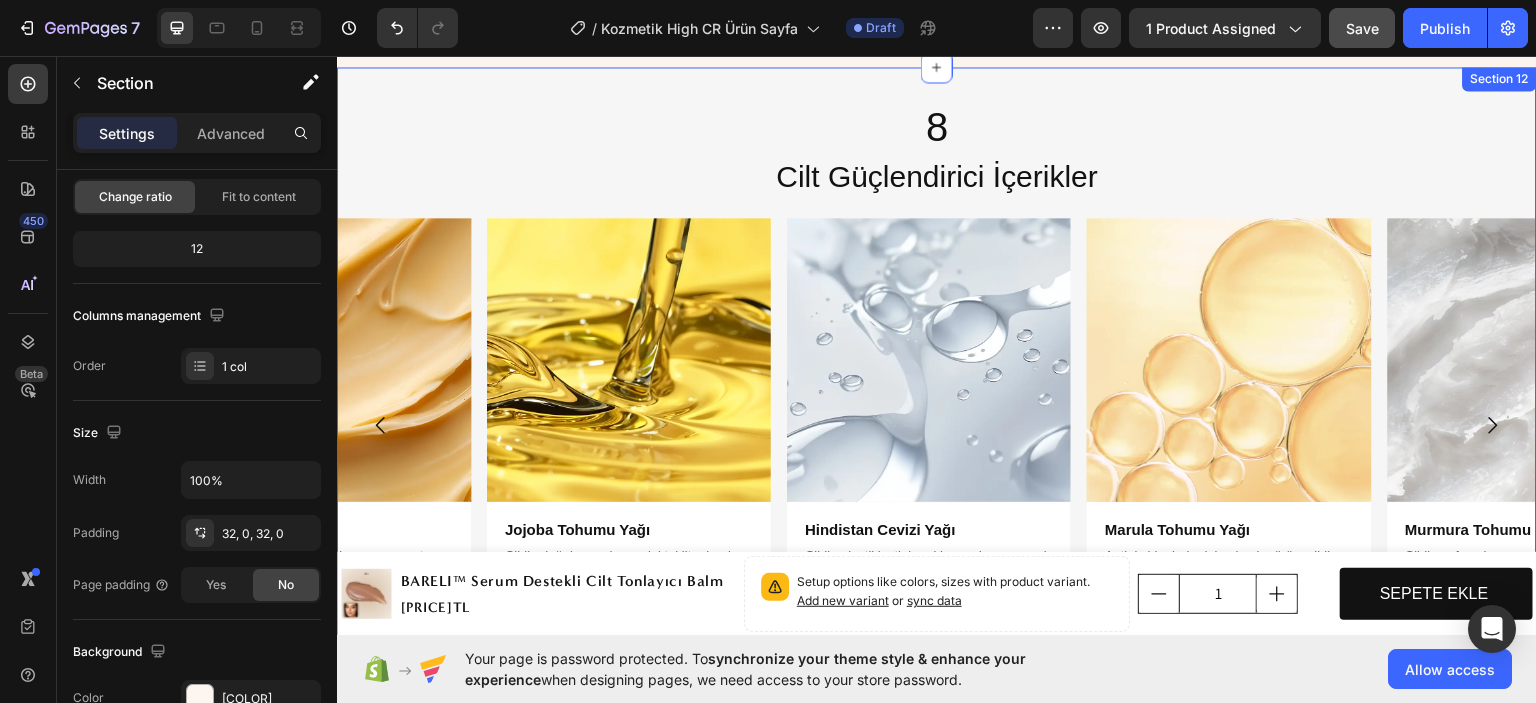 click on "8 Heading Cilt Güçlendirici İçerikler Heading
Image Jojoba Tohumu Yağı Heading Cildin doğal nem dengesini taklit ederek mükemmel dengeli, ikinci bir cilt görünümü sağlar. Text Block Row Image Hindistan Cevizi Yağı Heading Cildin elastikiyetini geri kazandırır ve nemi hapsederek, cildin taze ve parlak kalmasını sağlar. Text Block Row Image Marula Tohumu Yağı Heading Antioksidanlarla dolu olan bu ürün, cildi yatıştırır ve çevresel stres faktörlerinden korur. Text Block Row Image Murmura Tohumu Yağı Heading Cildin nefes almasını ve  hafif kalmasını sağlarken yoğun nemlendirme sağlar. Text Block Row Image Ayçiçek Yağı Heading Hafif olmasına rağmen nemlendirici özelliğiyle cilt bariyerini güçlendirir ve nemi hapseder. Text Block Row Image Sodyum Hiyaluronat Heading Doğal ve nemli bir ışıltı için dolgunlaştırıcı ve pürüzsüzleştirici güçlü bir hyaluronik asit. Text Block Row Image Palmitoil Tripeptit-1 Heading bir peptit. Text Block Row" at bounding box center [937, 378] 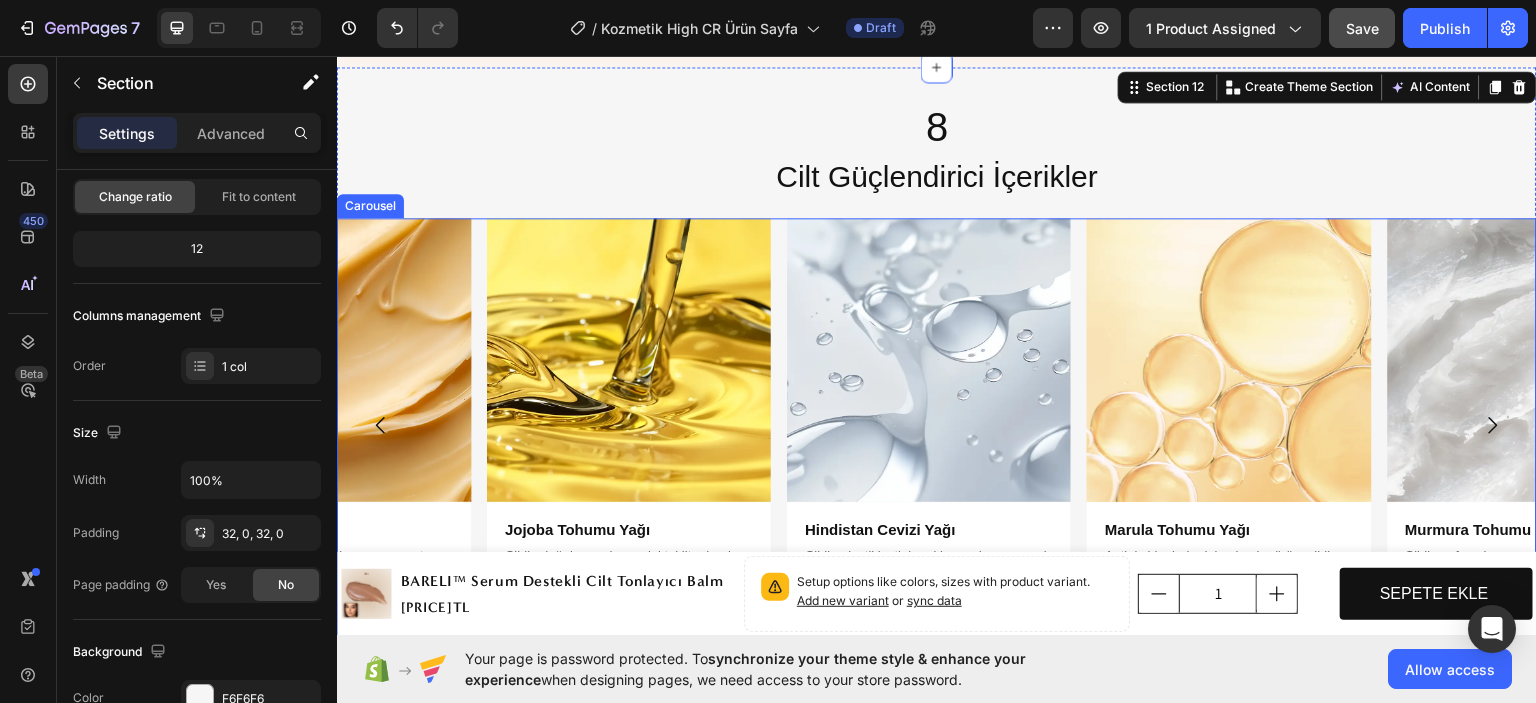 click on "Image Jojoba Tohumu Yağı Heading Cildin doğal nem dengesini taklit ederek mükemmel dengeli, ikinci bir cilt görünümü sağlar. Text Block Row Image Hindistan Cevizi Yağı Heading Cildin elastikiyetini geri kazandırır ve nemi hapsederek, cildin taze ve parlak kalmasını sağlar. Text Block Row Image Marula Tohumu Yağı Heading Antioksidanlarla dolu olan bu ürün, cildi yatıştırır ve çevresel stres faktörlerinden korur. Text Block Row Image Murmura Tohumu Yağı Heading Cildin nefes almasını ve  hafif kalmasını sağlarken yoğun nemlendirme sağlar. Text Block Row Image Ayçiçek Yağı Heading Hafif olmasına rağmen nemlendirici özelliğiyle cilt bariyerini güçlendirir ve nemi hapseder. Text Block Row Image Sodyum Hiyaluronat Heading Doğal ve nemli bir ışıltı için dolgunlaştırıcı ve pürüzsüzleştirici güçlü bir hyaluronik asit. Text Block Row Image Palmitoil Tripeptit-1 Heading Genç ve sıkı bir görünüm için  ince çizgileri azaltan sıkılaştırıcı  Row" at bounding box center (937, 424) 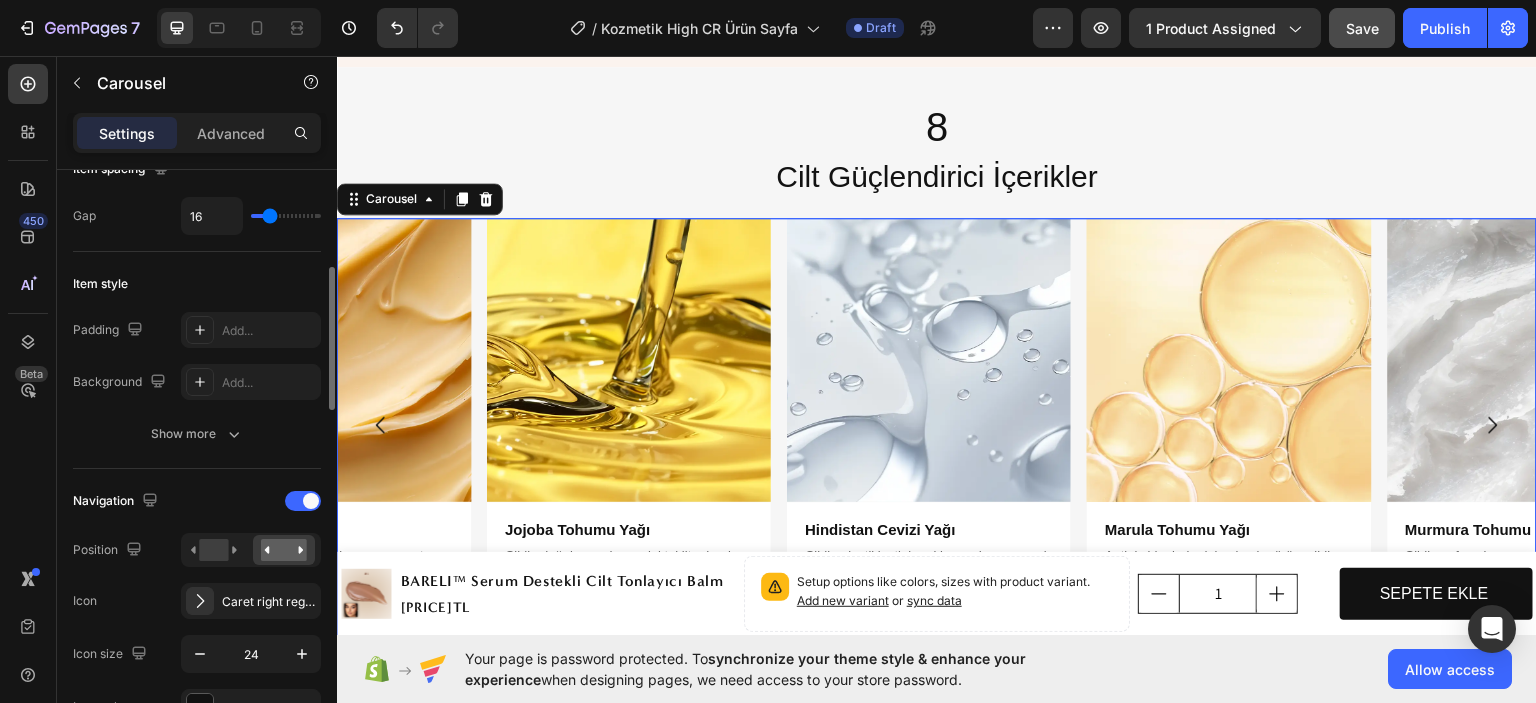 scroll, scrollTop: 500, scrollLeft: 0, axis: vertical 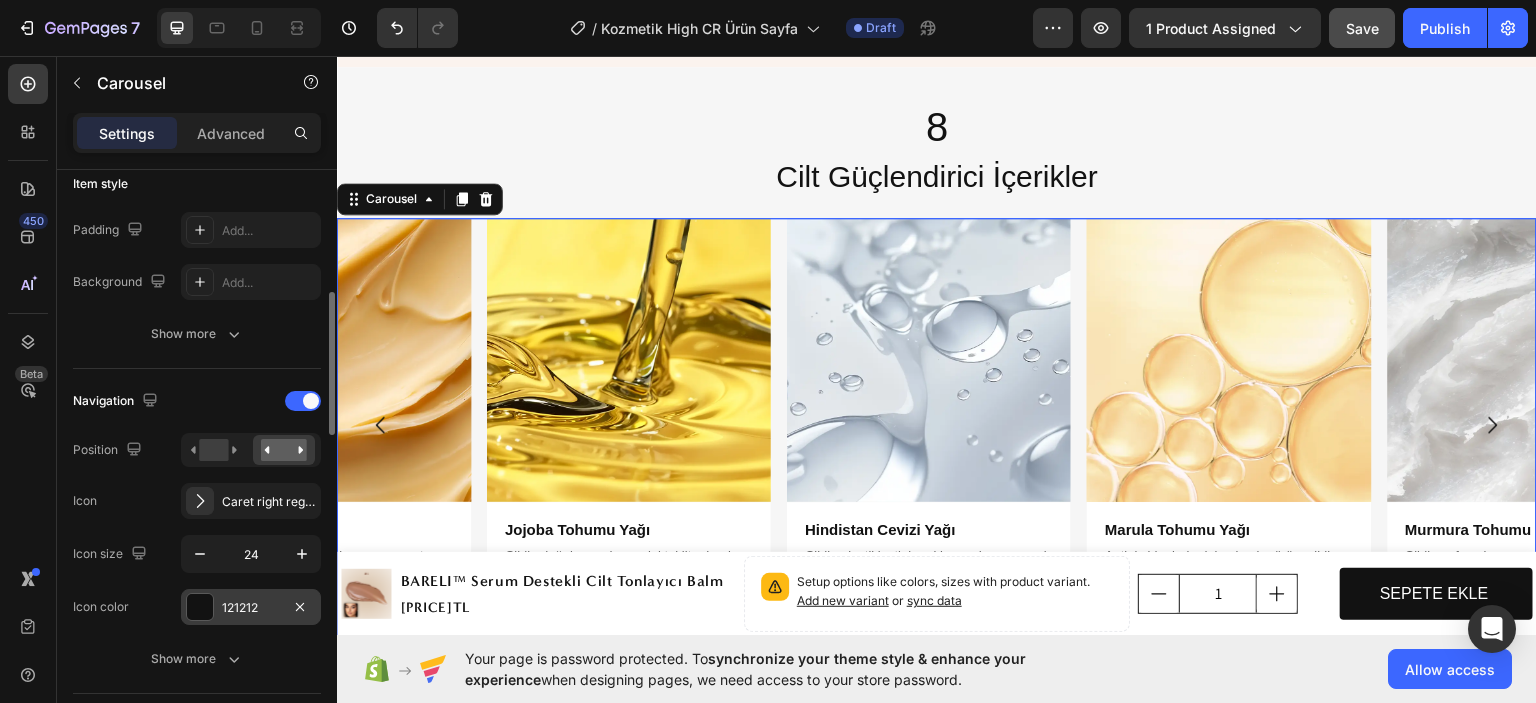 click on "121212" at bounding box center [251, 608] 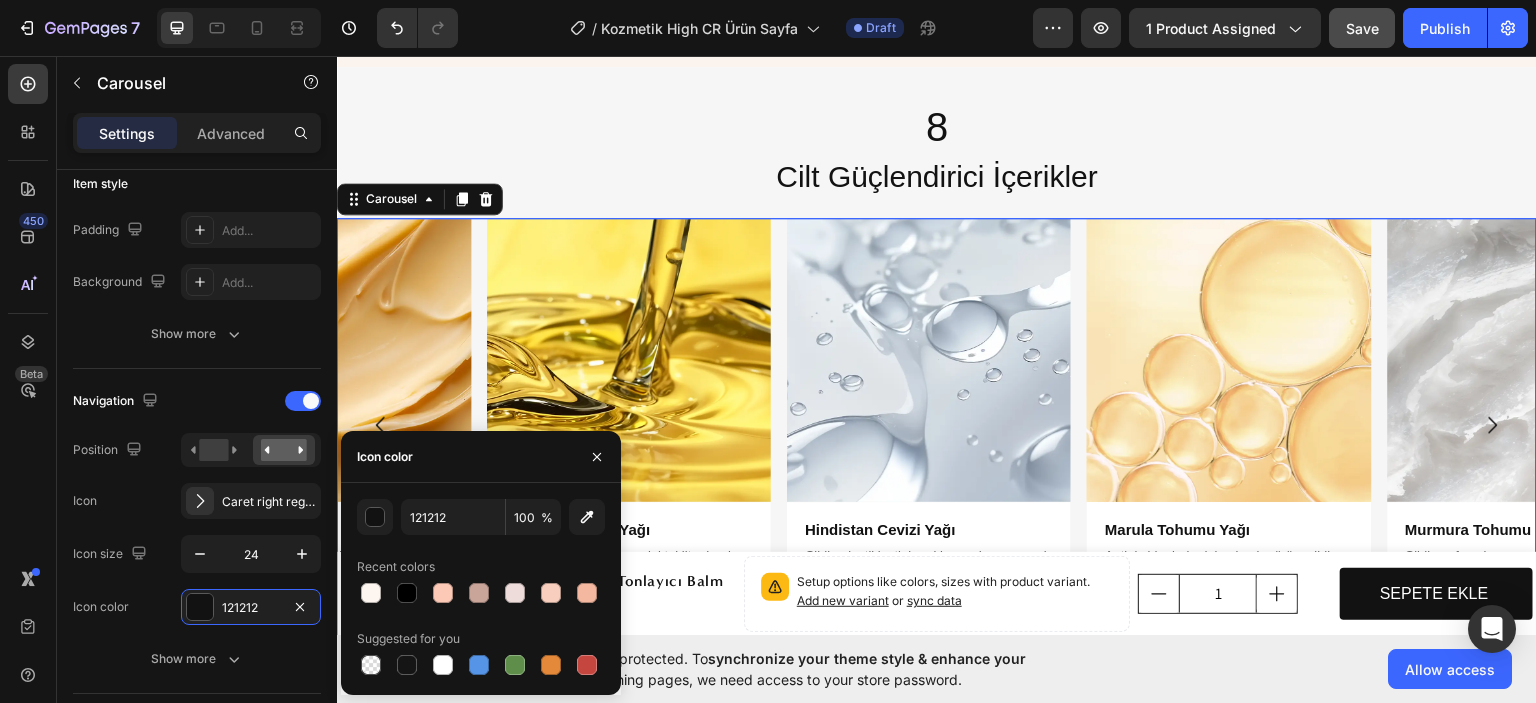 click at bounding box center (407, 593) 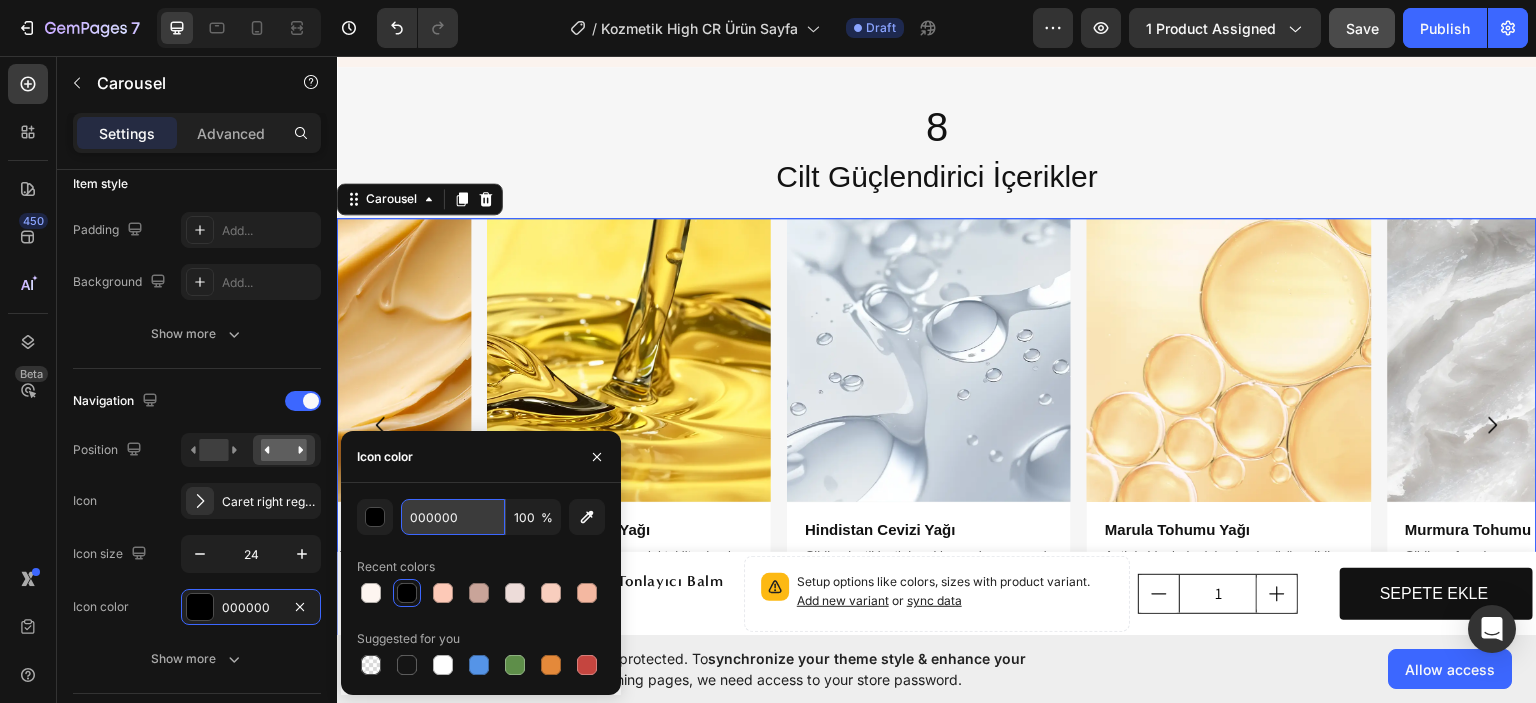 click on "000000" at bounding box center (453, 517) 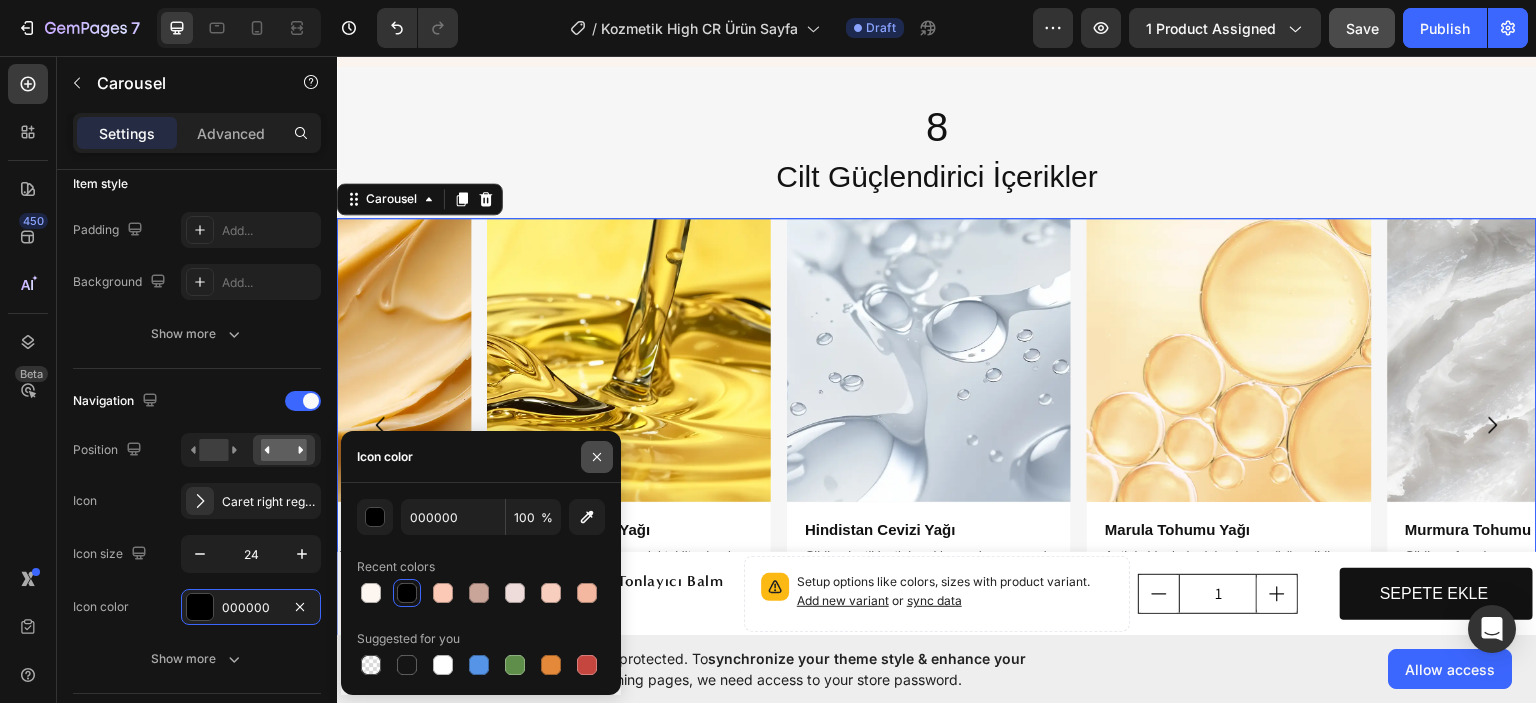 click at bounding box center (597, 457) 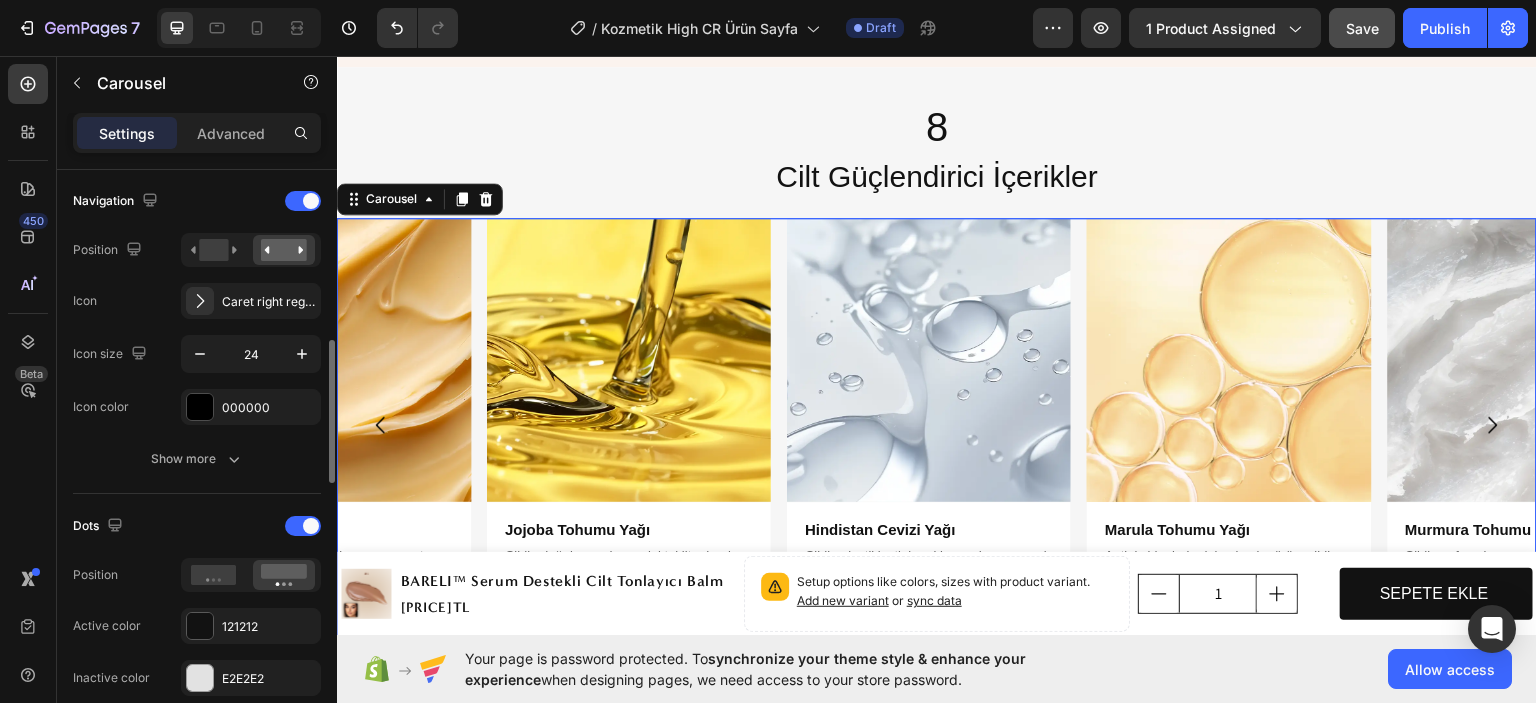scroll, scrollTop: 800, scrollLeft: 0, axis: vertical 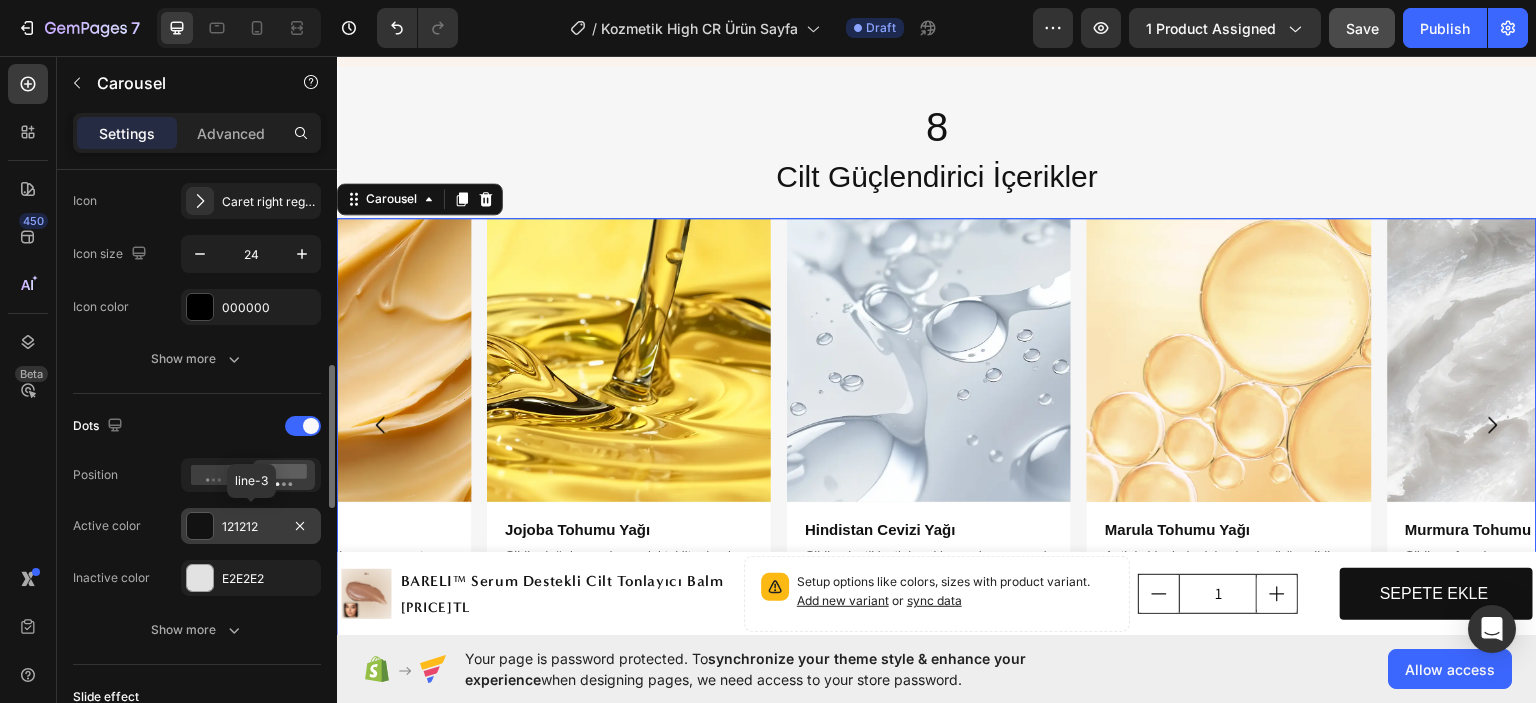 click at bounding box center (200, 526) 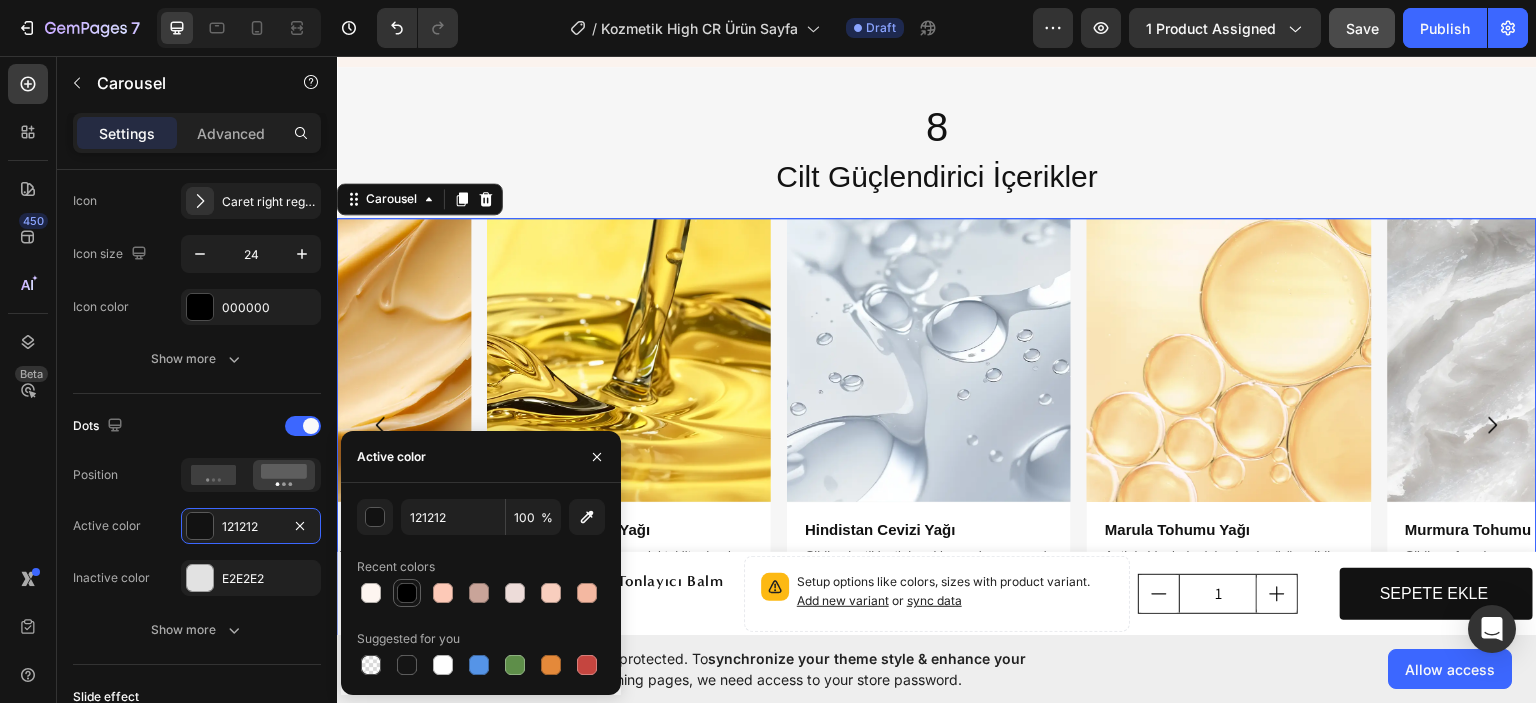 click at bounding box center (407, 593) 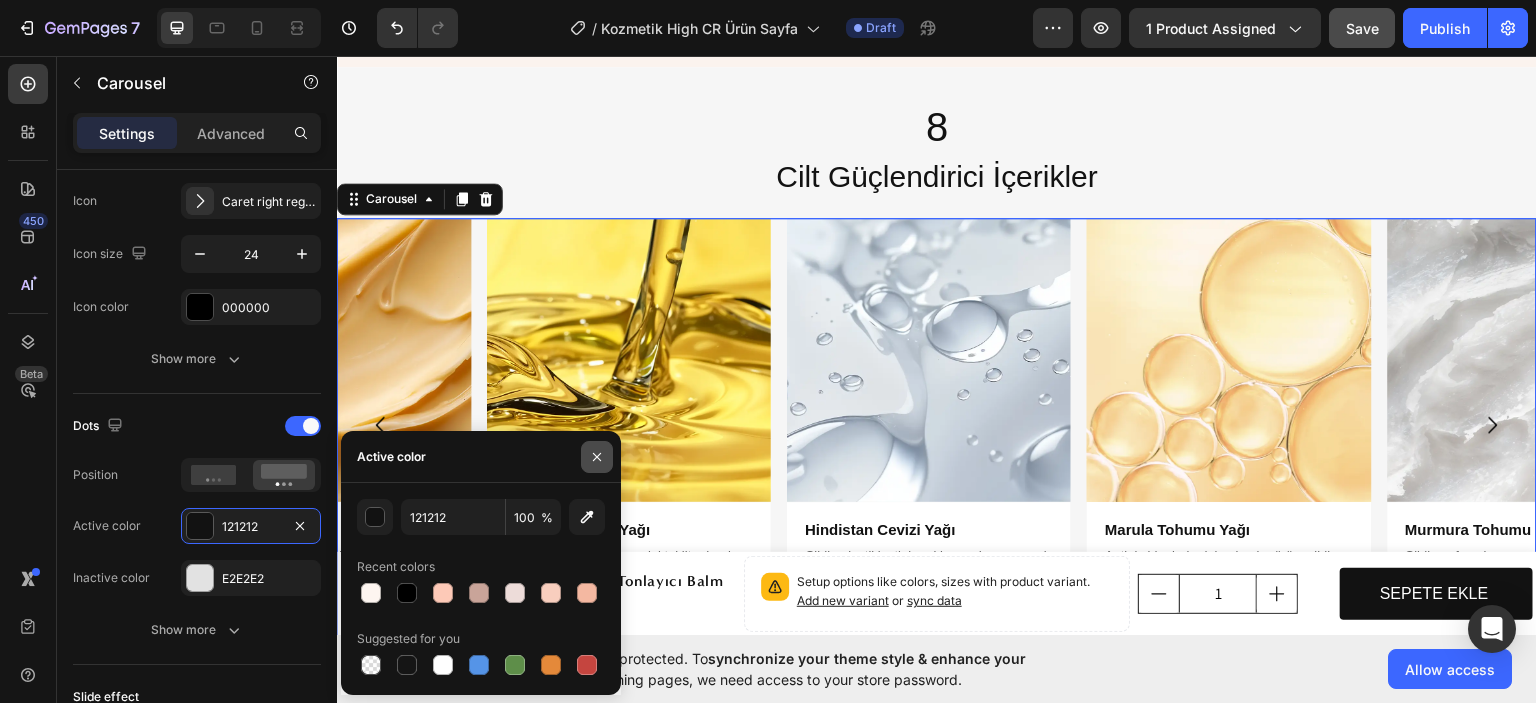 type on "000000" 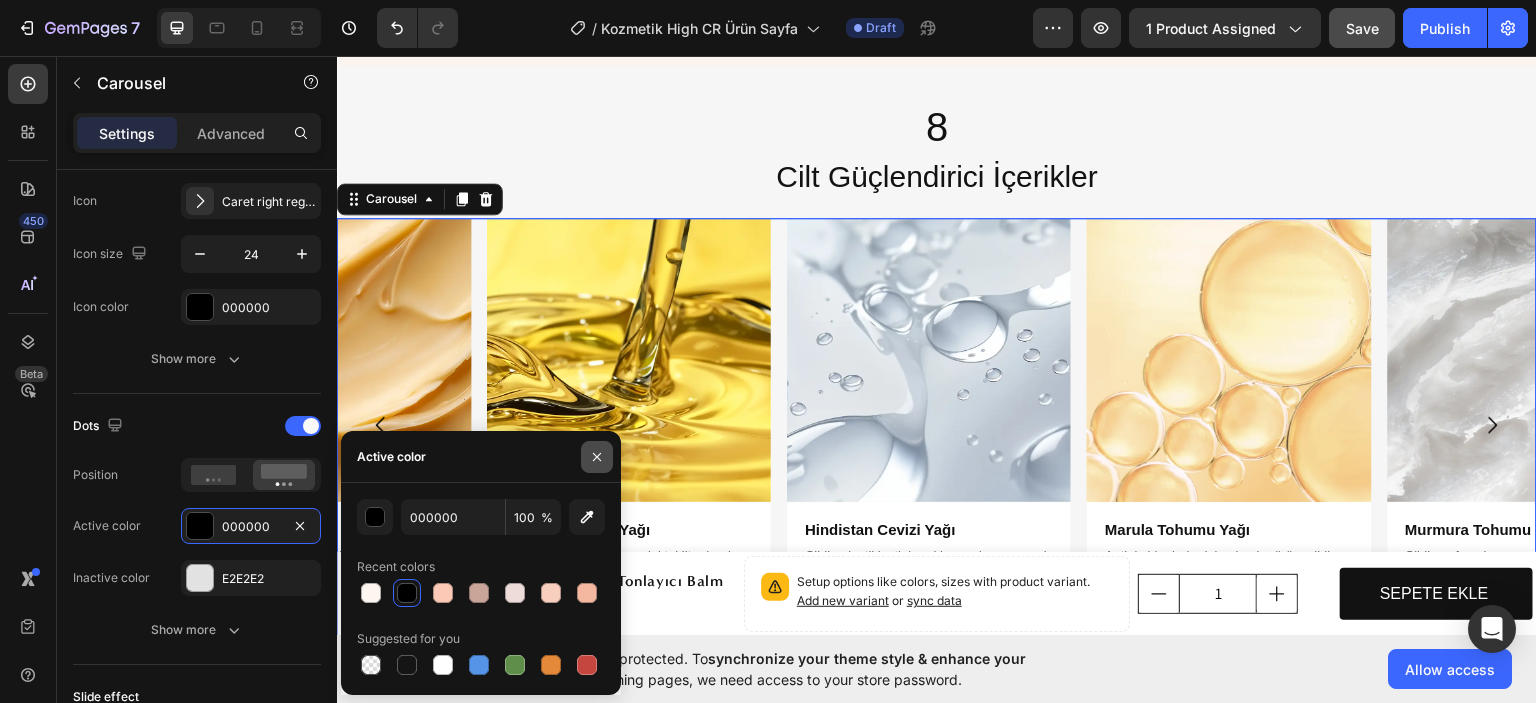 click 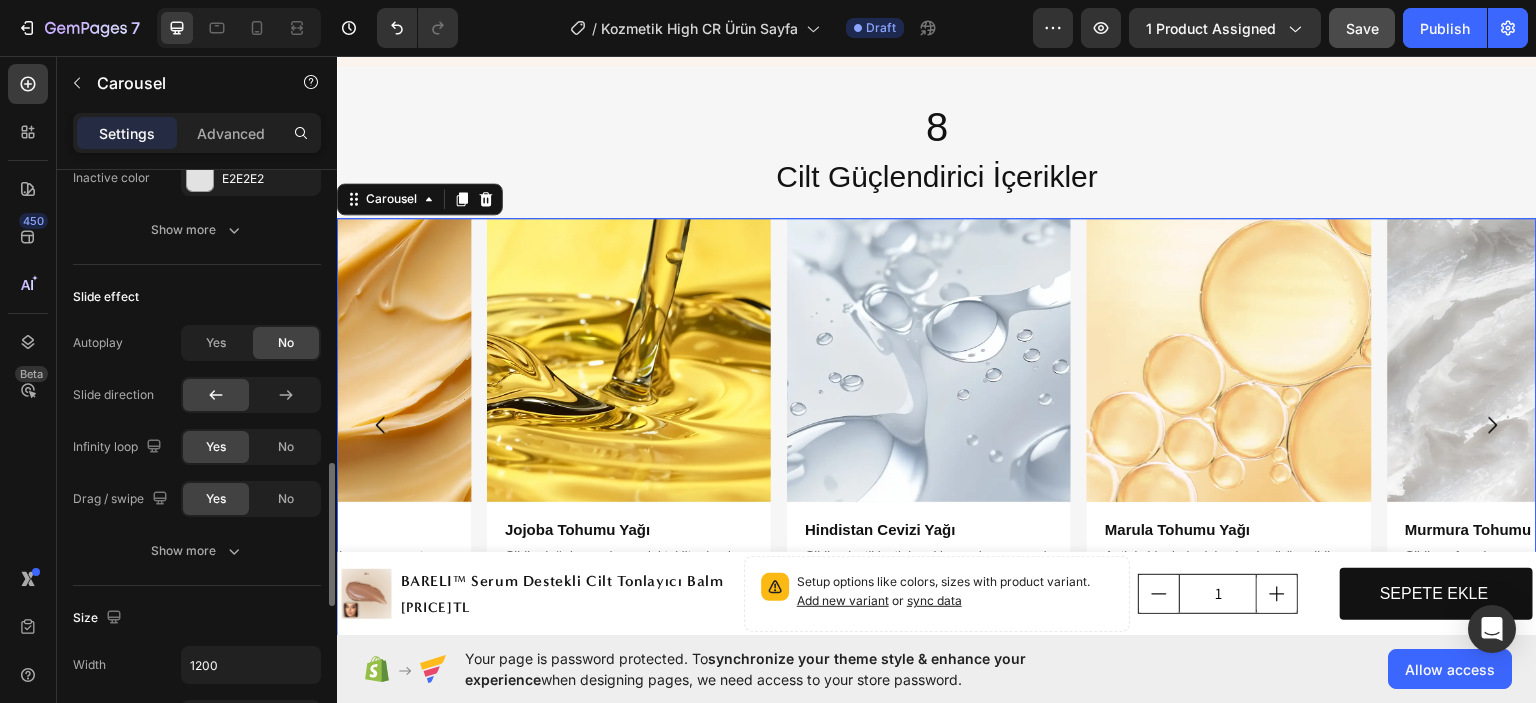 scroll, scrollTop: 1500, scrollLeft: 0, axis: vertical 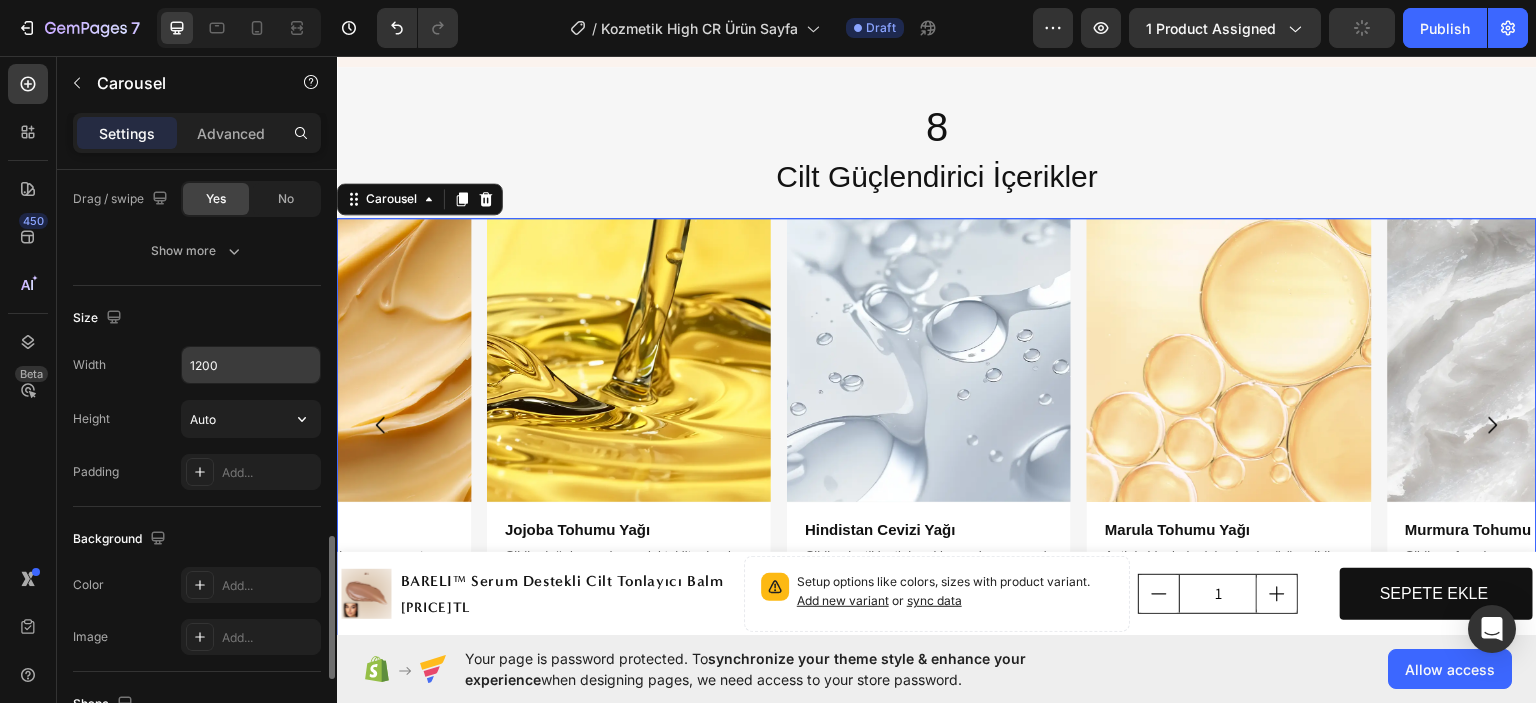 click on "1200" at bounding box center (251, 365) 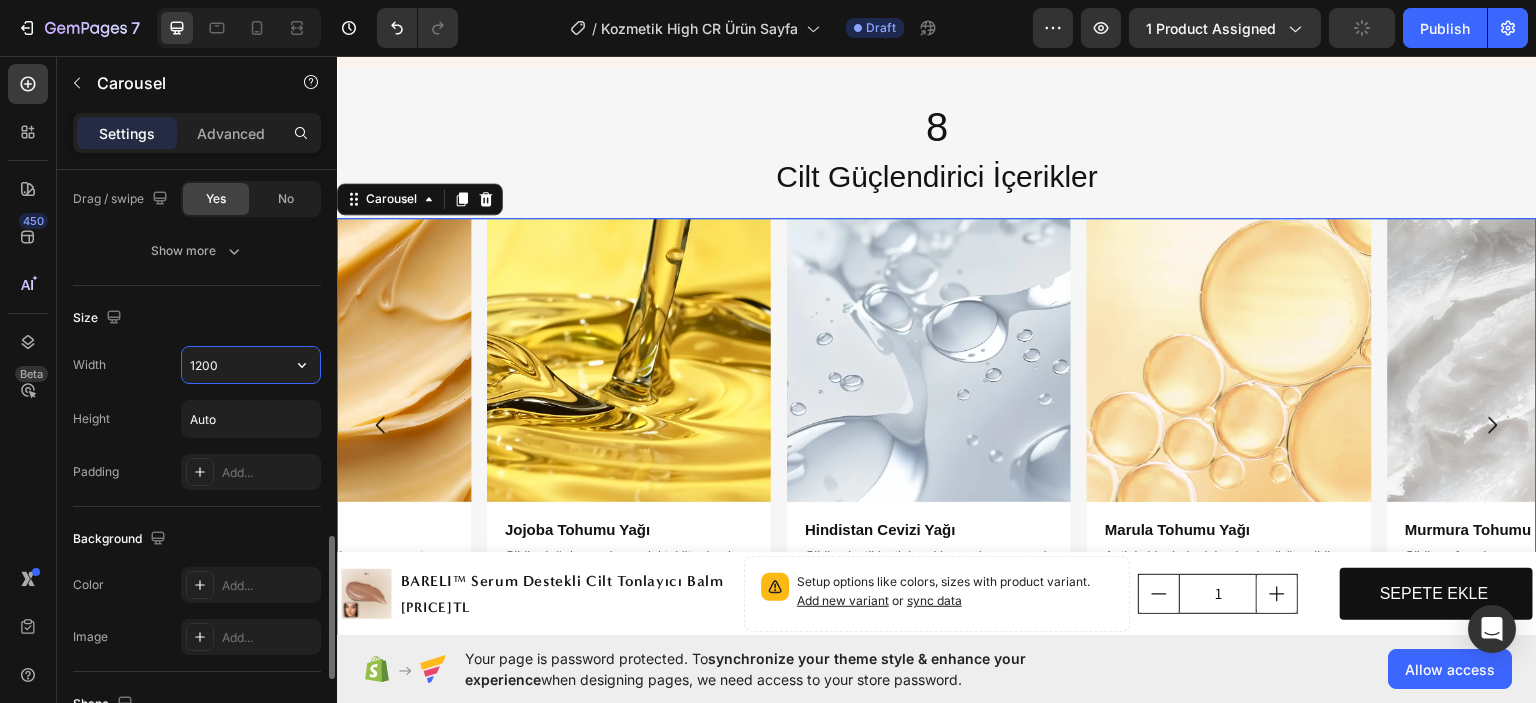 click on "1200" at bounding box center [251, 365] 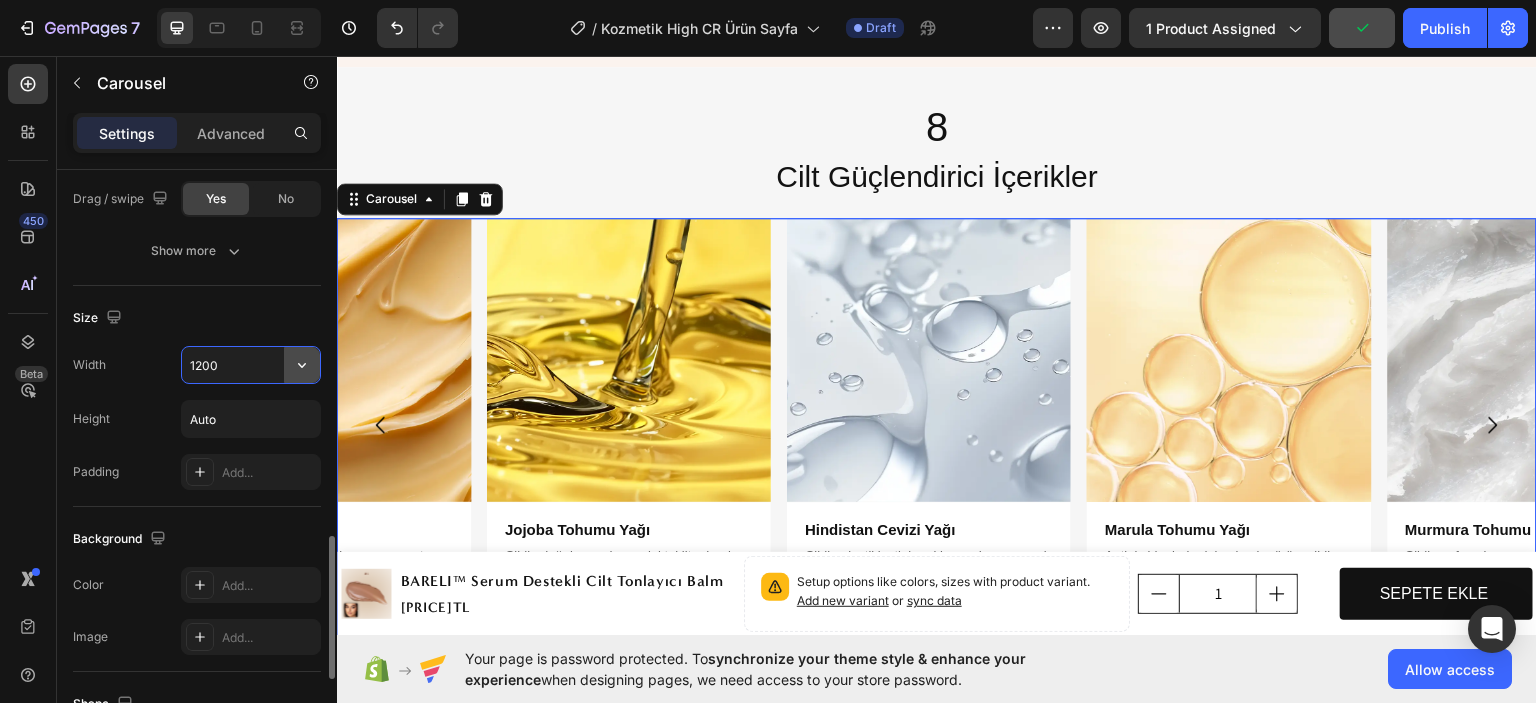 click 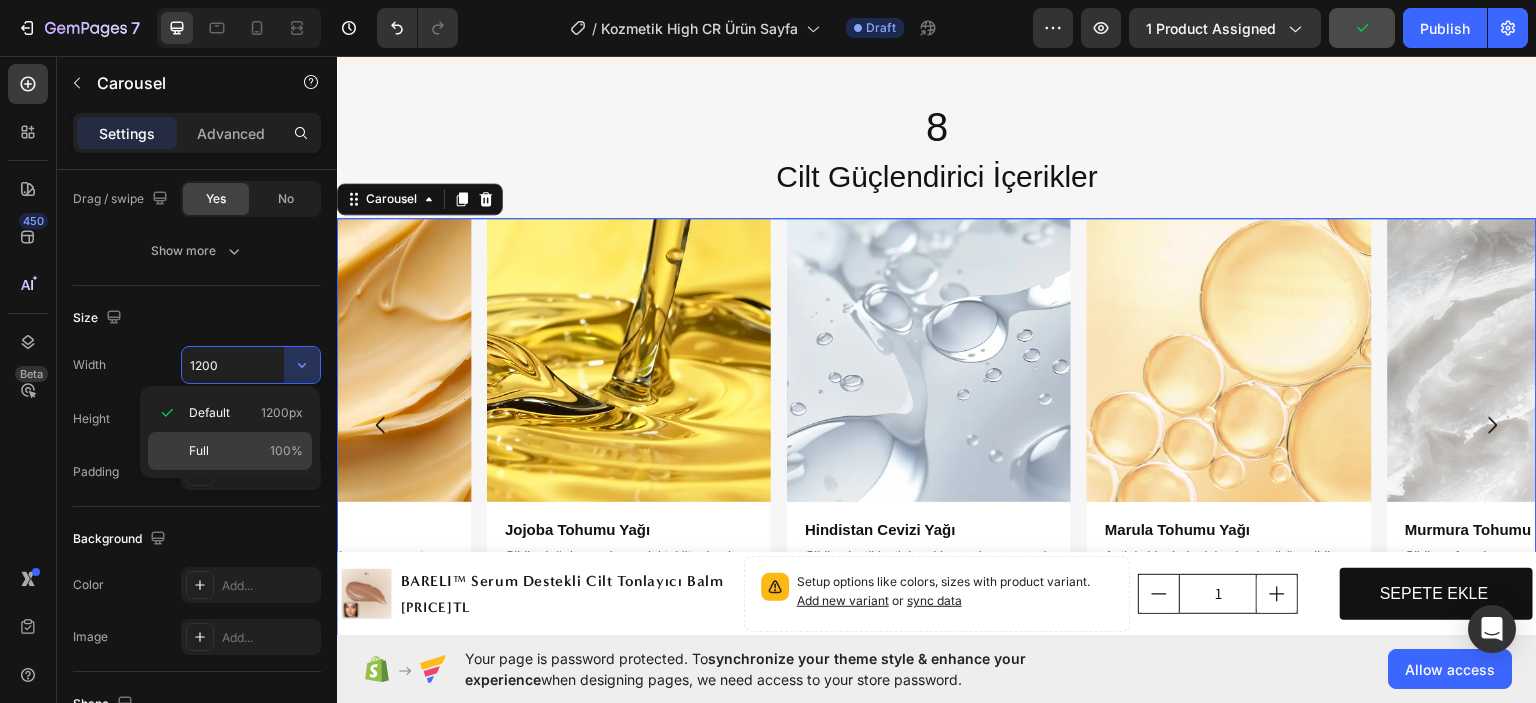 click on "Full 100%" at bounding box center (246, 451) 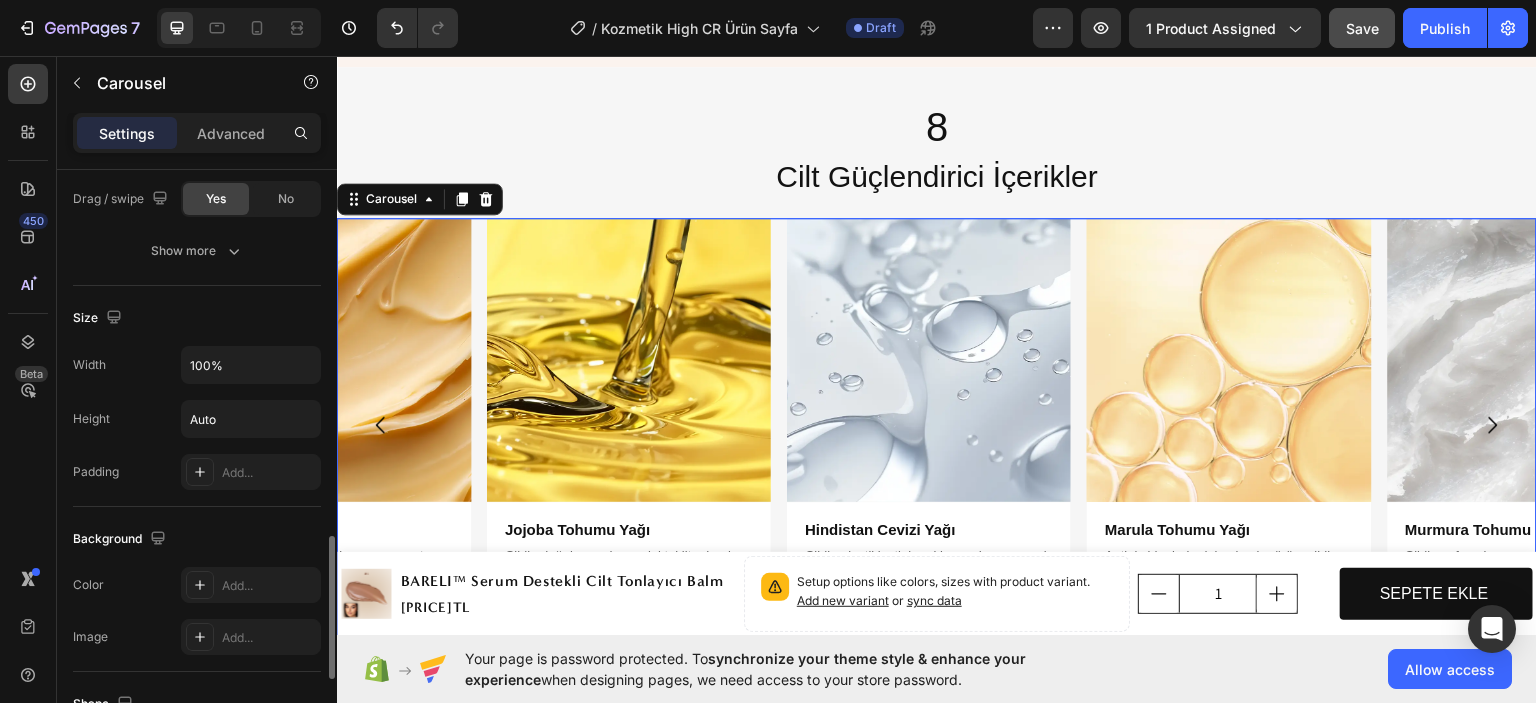 click on "Width 100% Height Auto Padding Add..." at bounding box center (197, 418) 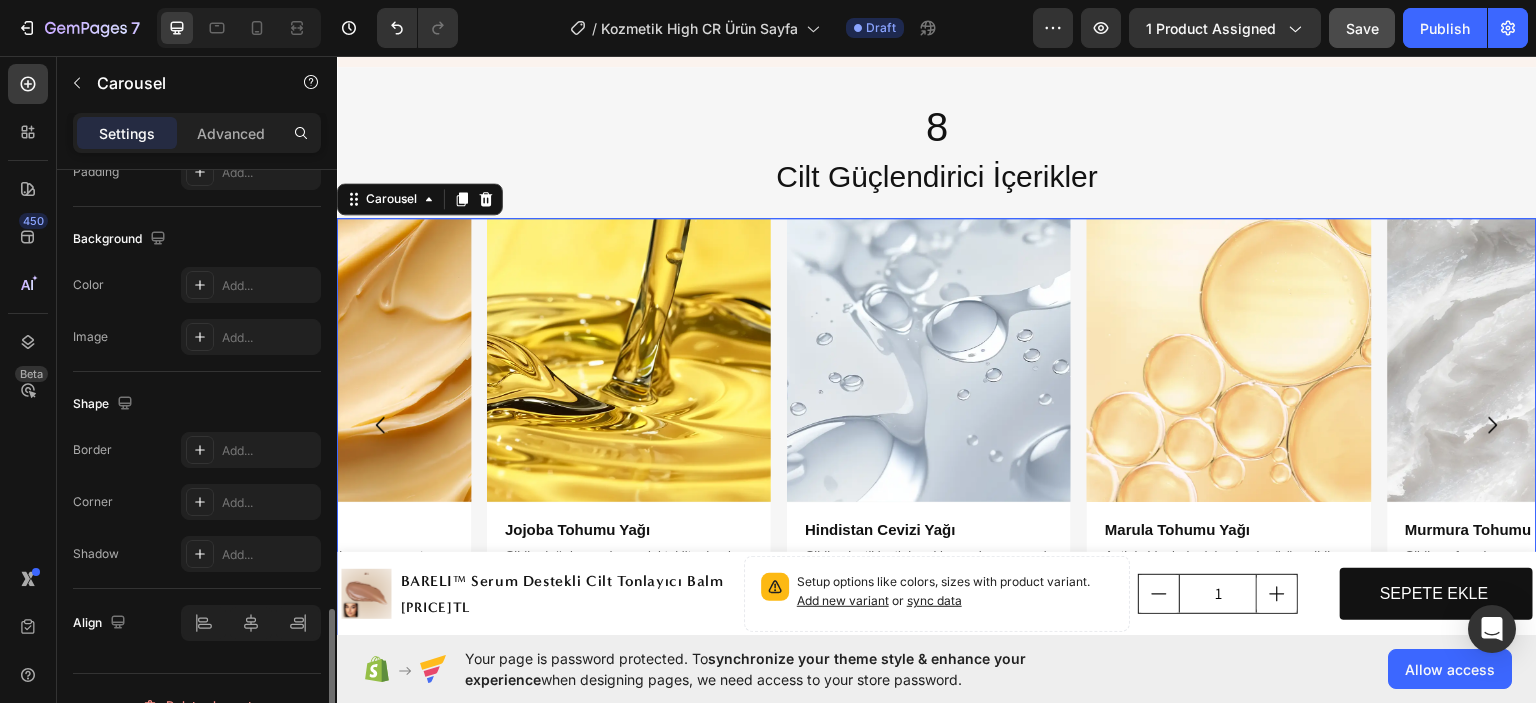 scroll, scrollTop: 1829, scrollLeft: 0, axis: vertical 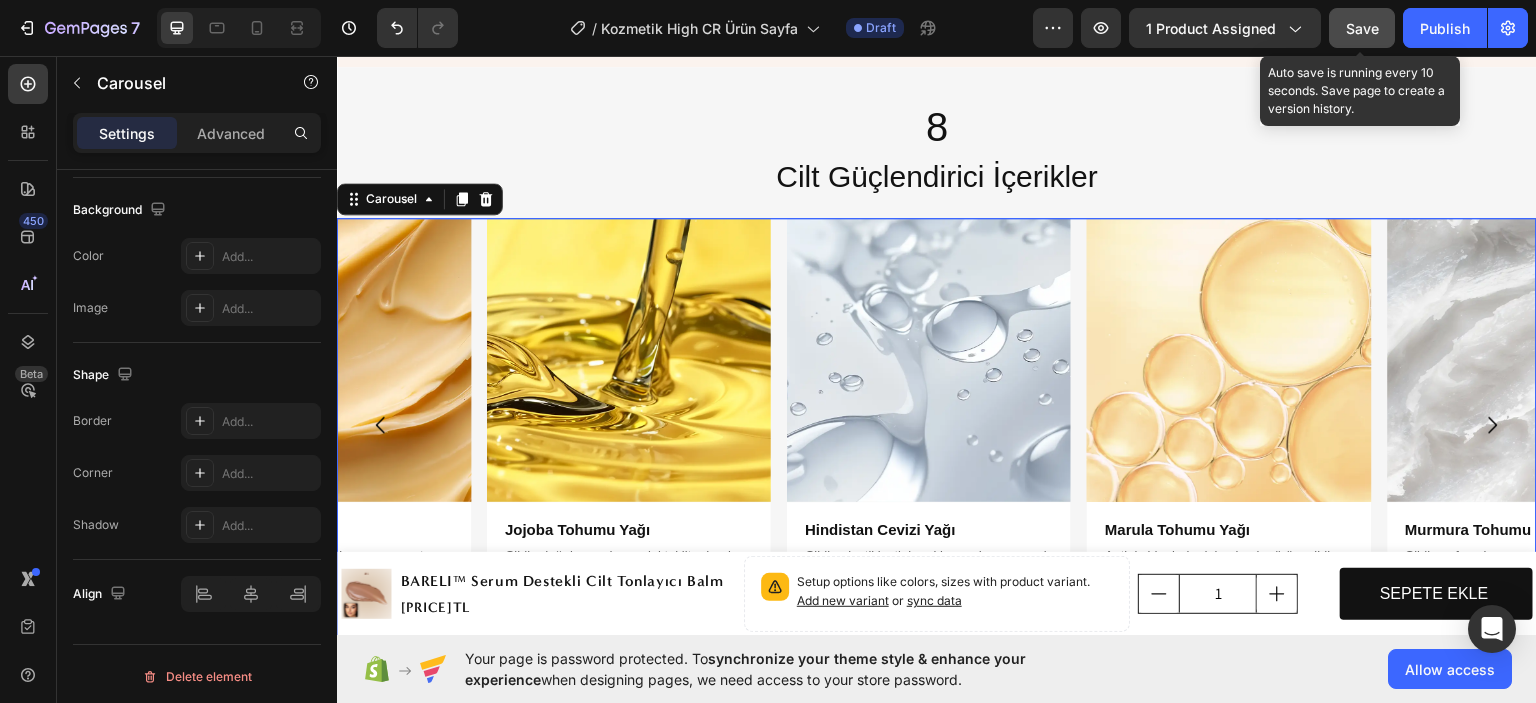 click on "Save" 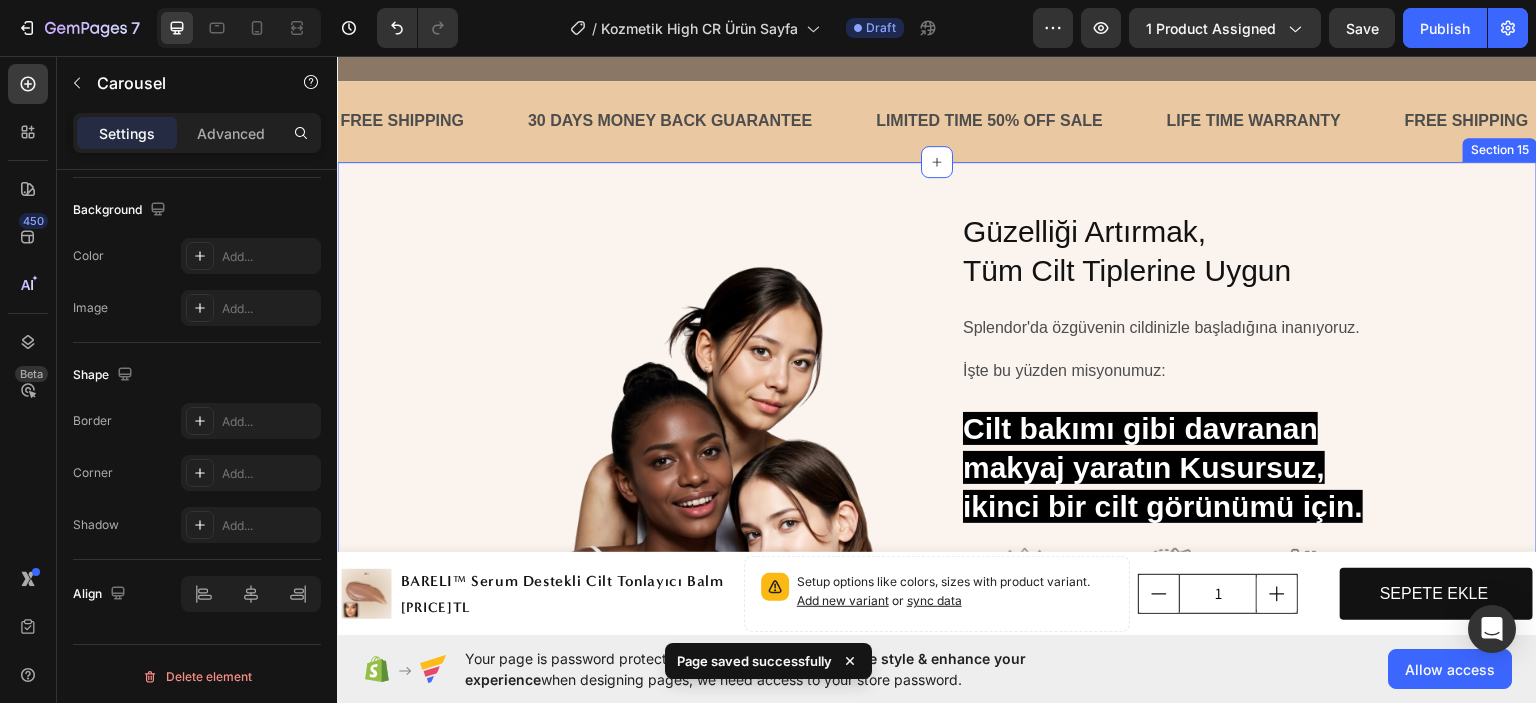 scroll, scrollTop: 6224, scrollLeft: 0, axis: vertical 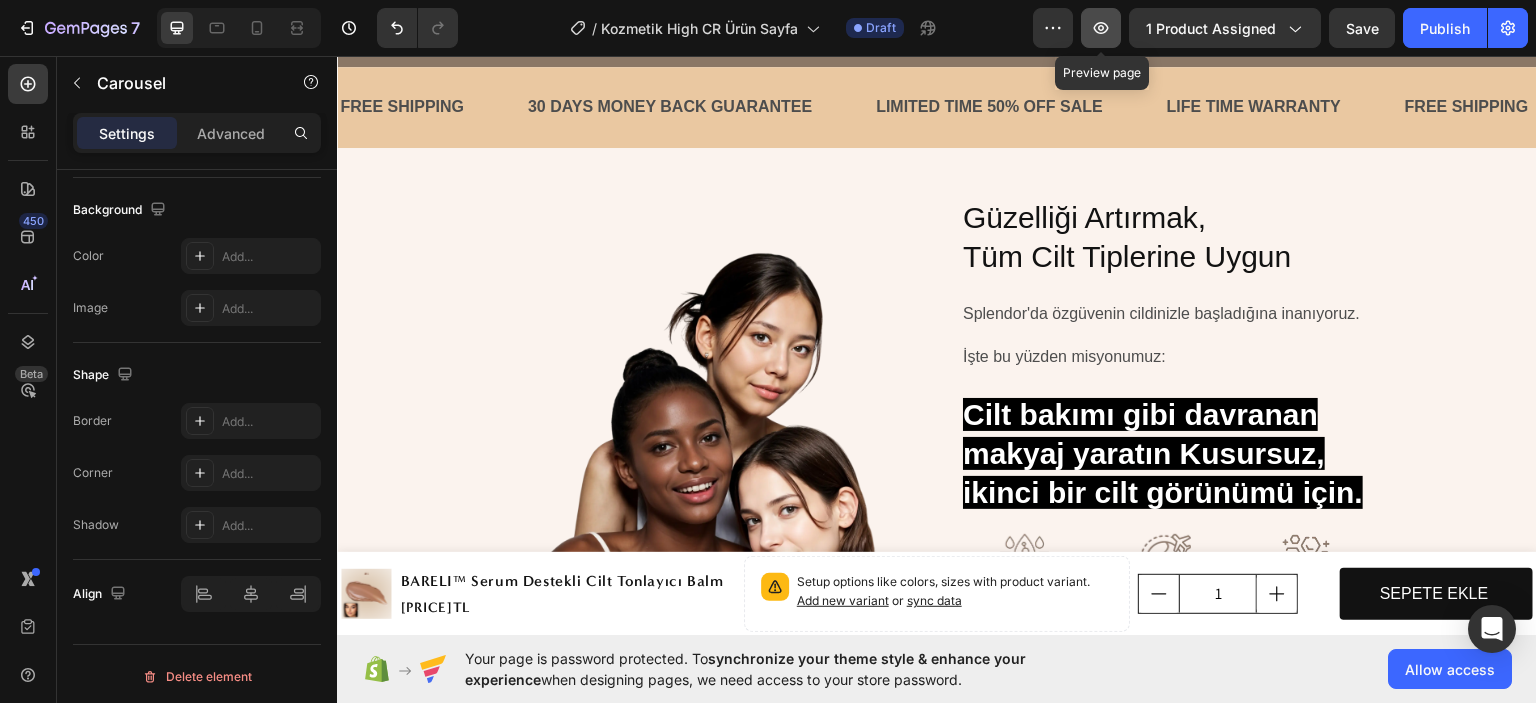 click 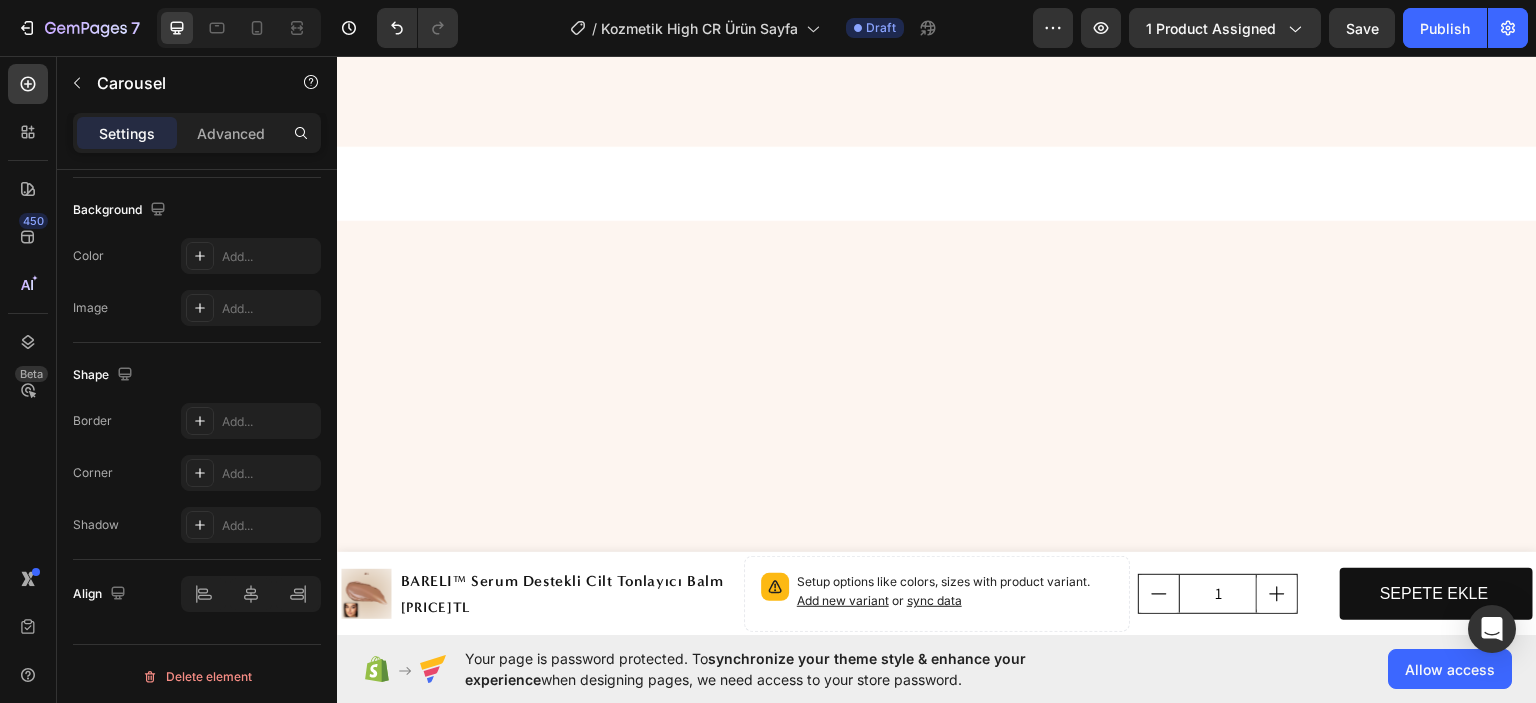 scroll, scrollTop: 0, scrollLeft: 0, axis: both 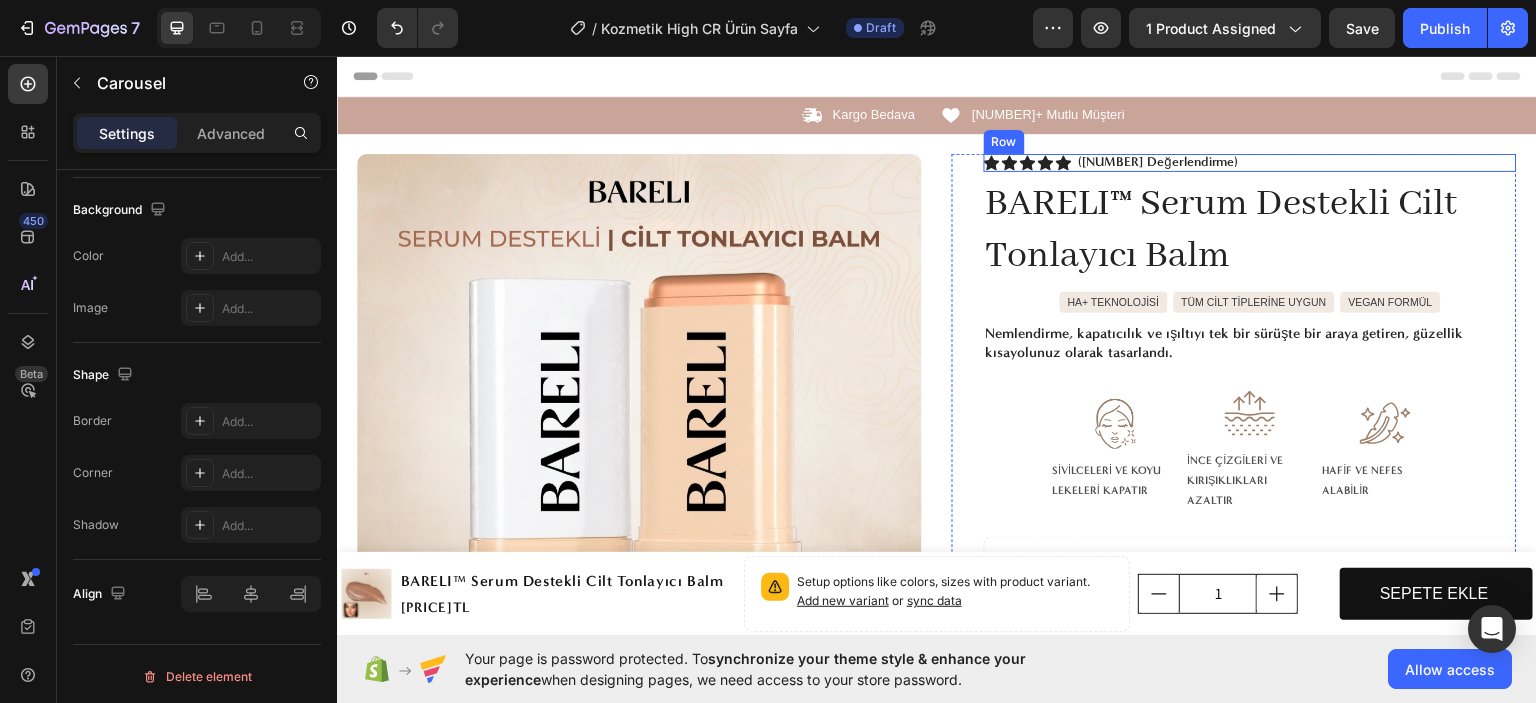 click on "Icon Icon Icon Icon Icon Icon List (1349 Değerlendirme) Text Block Row" at bounding box center (1250, 162) 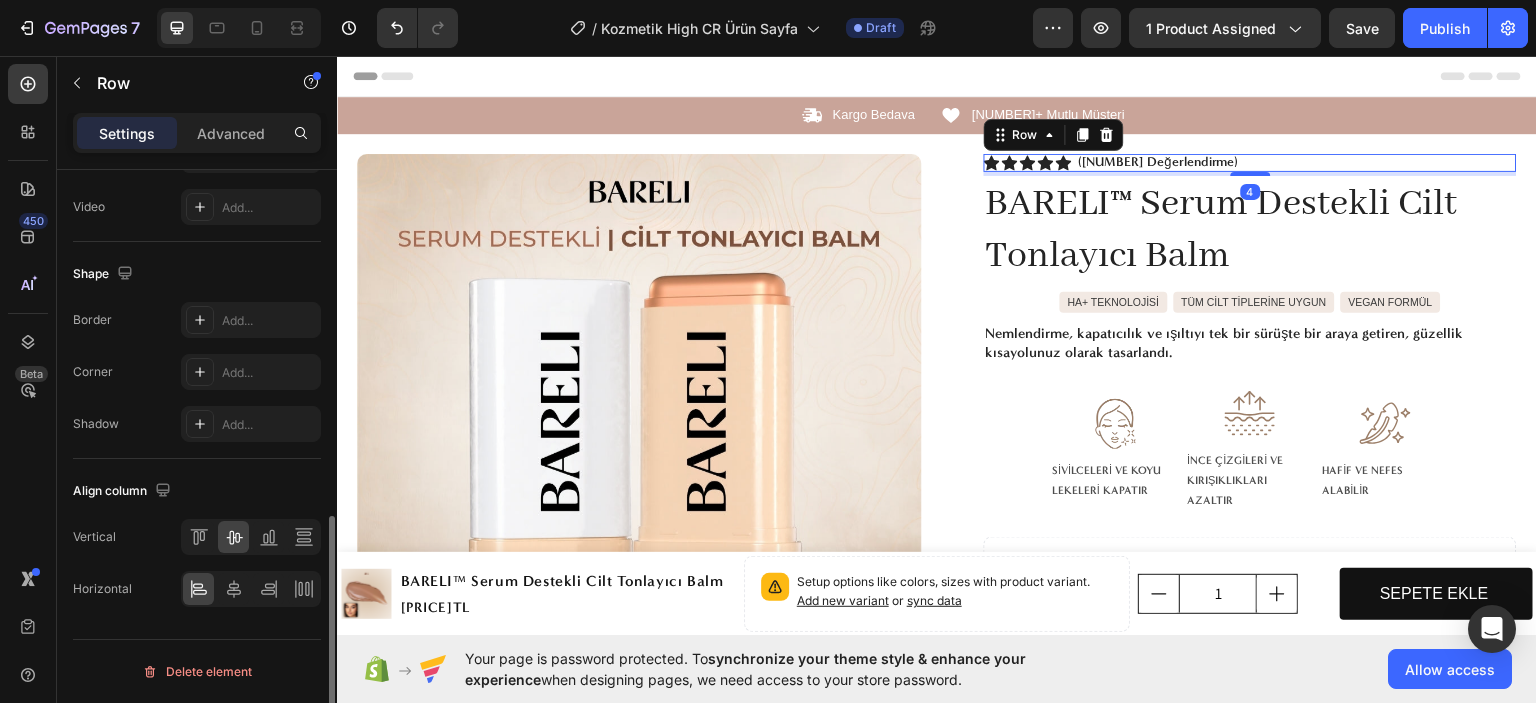 scroll, scrollTop: 0, scrollLeft: 0, axis: both 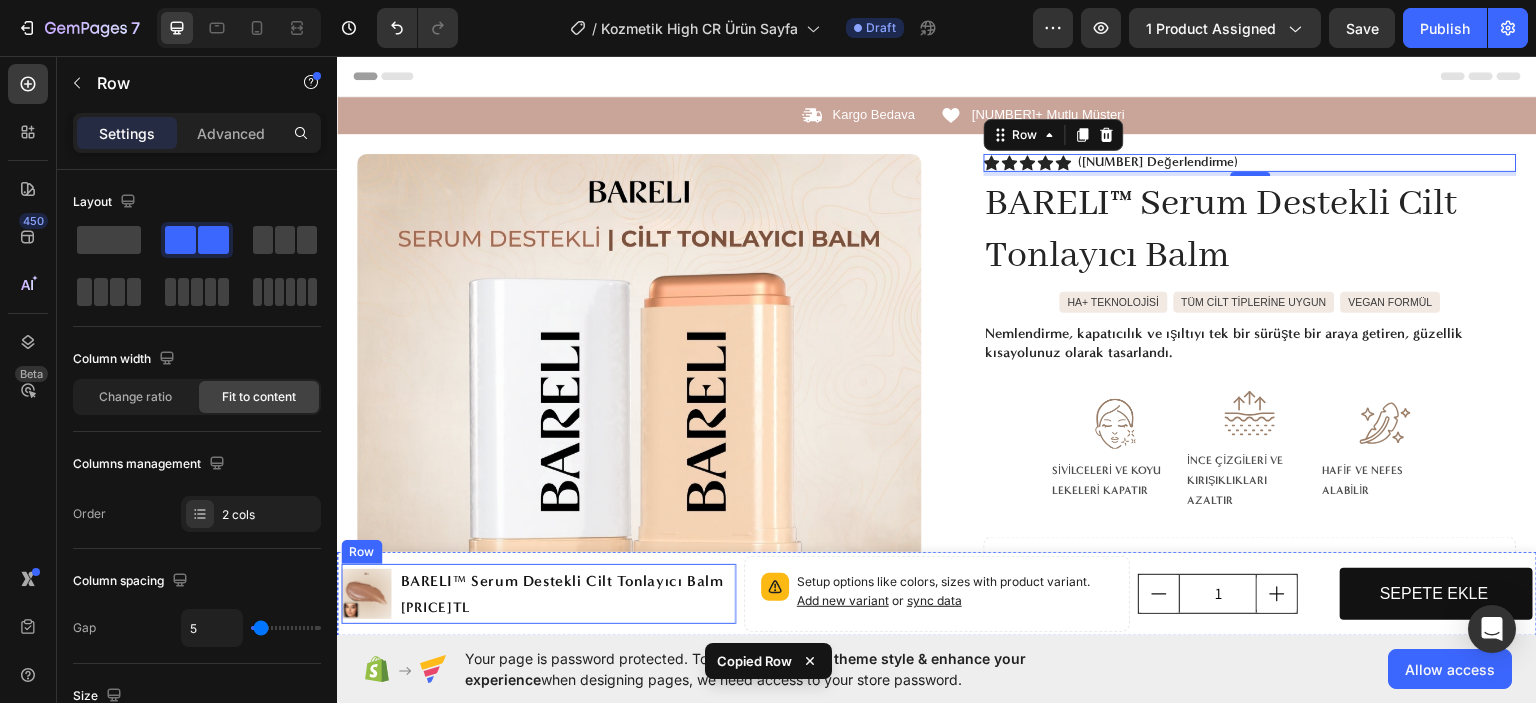 click on "BARELI™ Serum Destekli Cilt Tonlayıcı Balm Product Title 785.00TL Product Price Product Price" at bounding box center [562, 593] 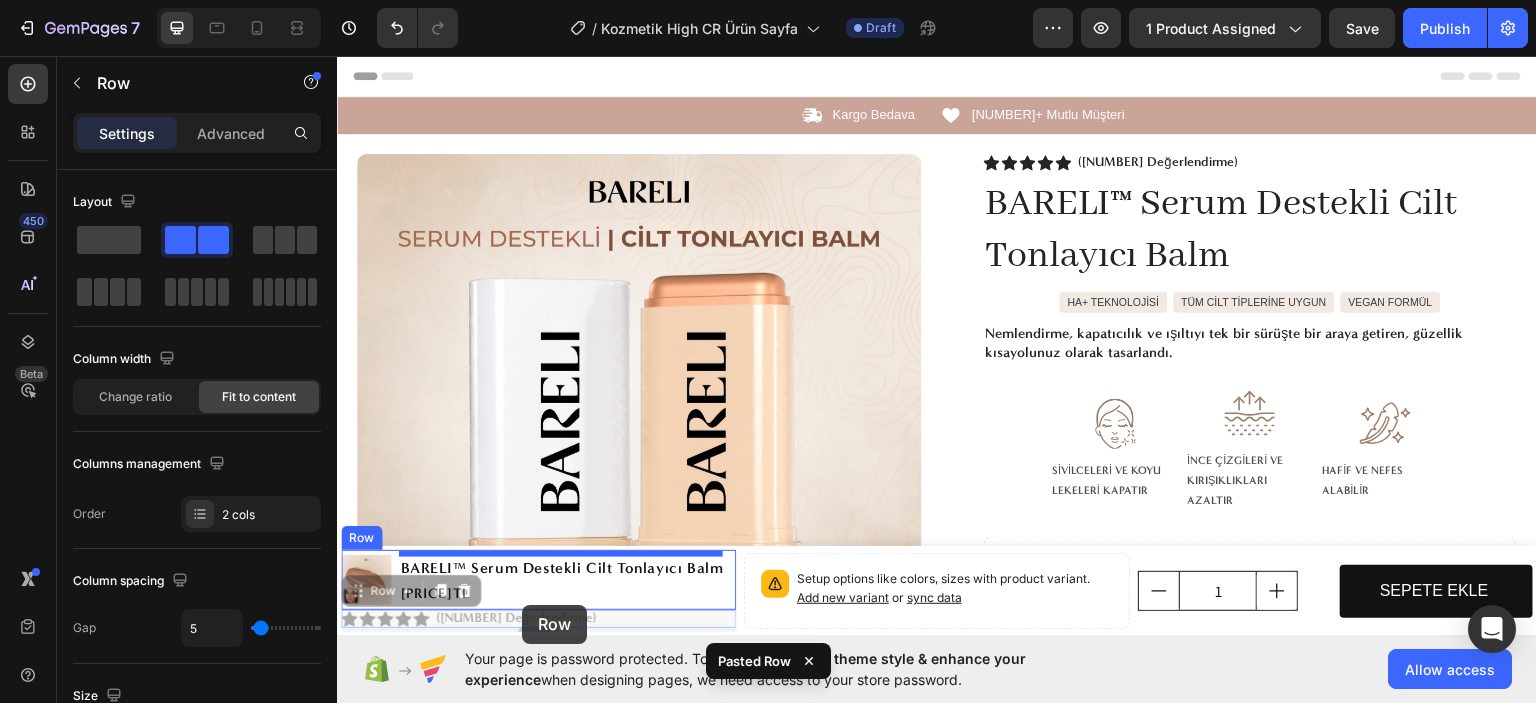 drag, startPoint x: 585, startPoint y: 618, endPoint x: 517, endPoint y: 560, distance: 89.37561 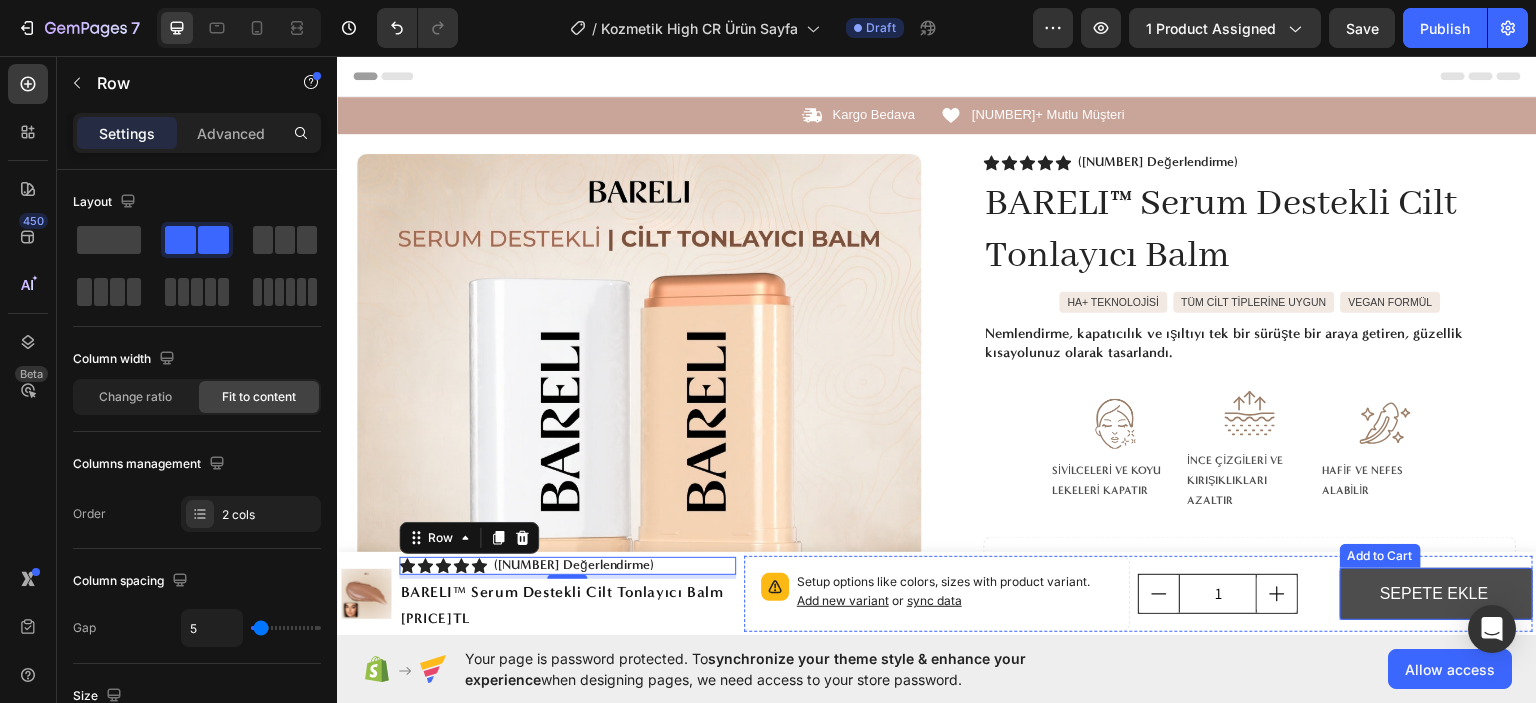 click on "SEPETE EKLE" at bounding box center [1436, 593] 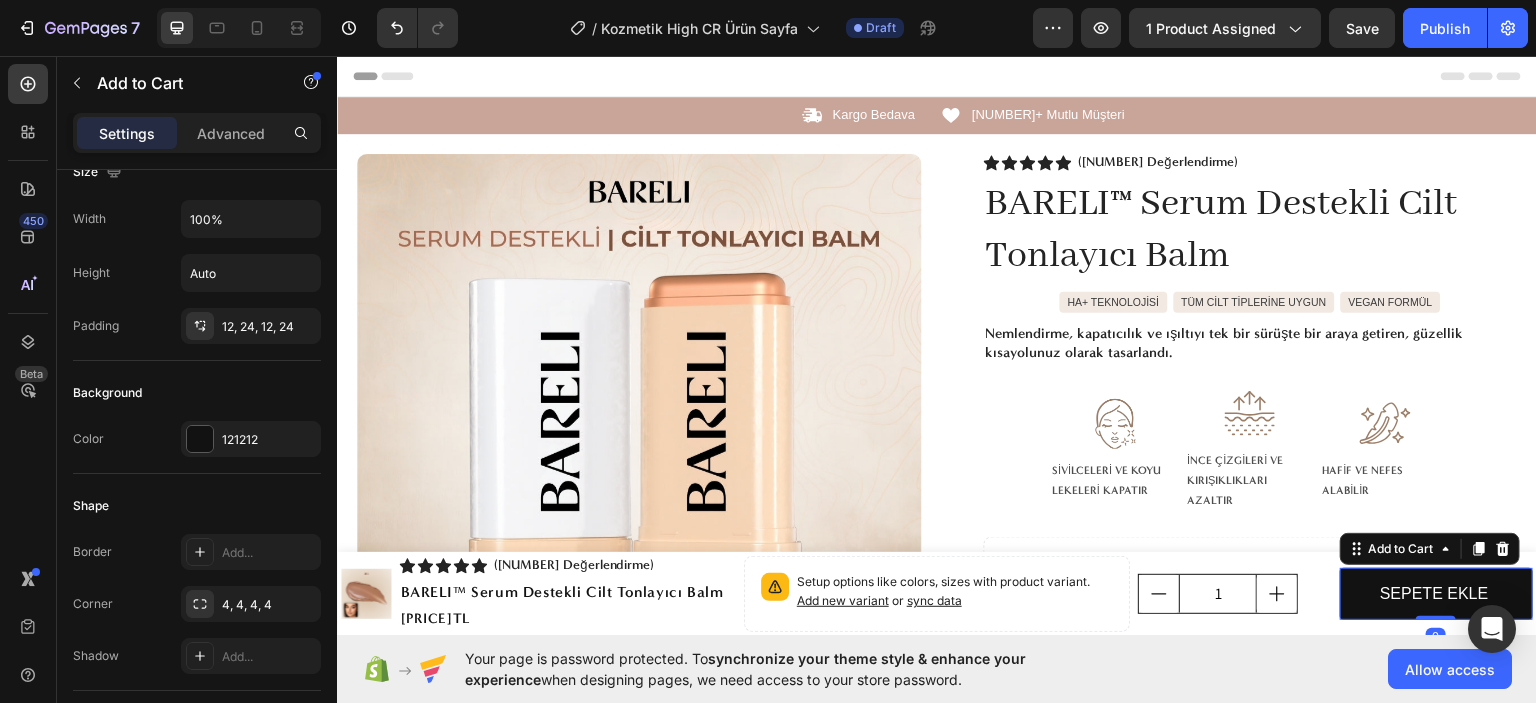 scroll, scrollTop: 400, scrollLeft: 0, axis: vertical 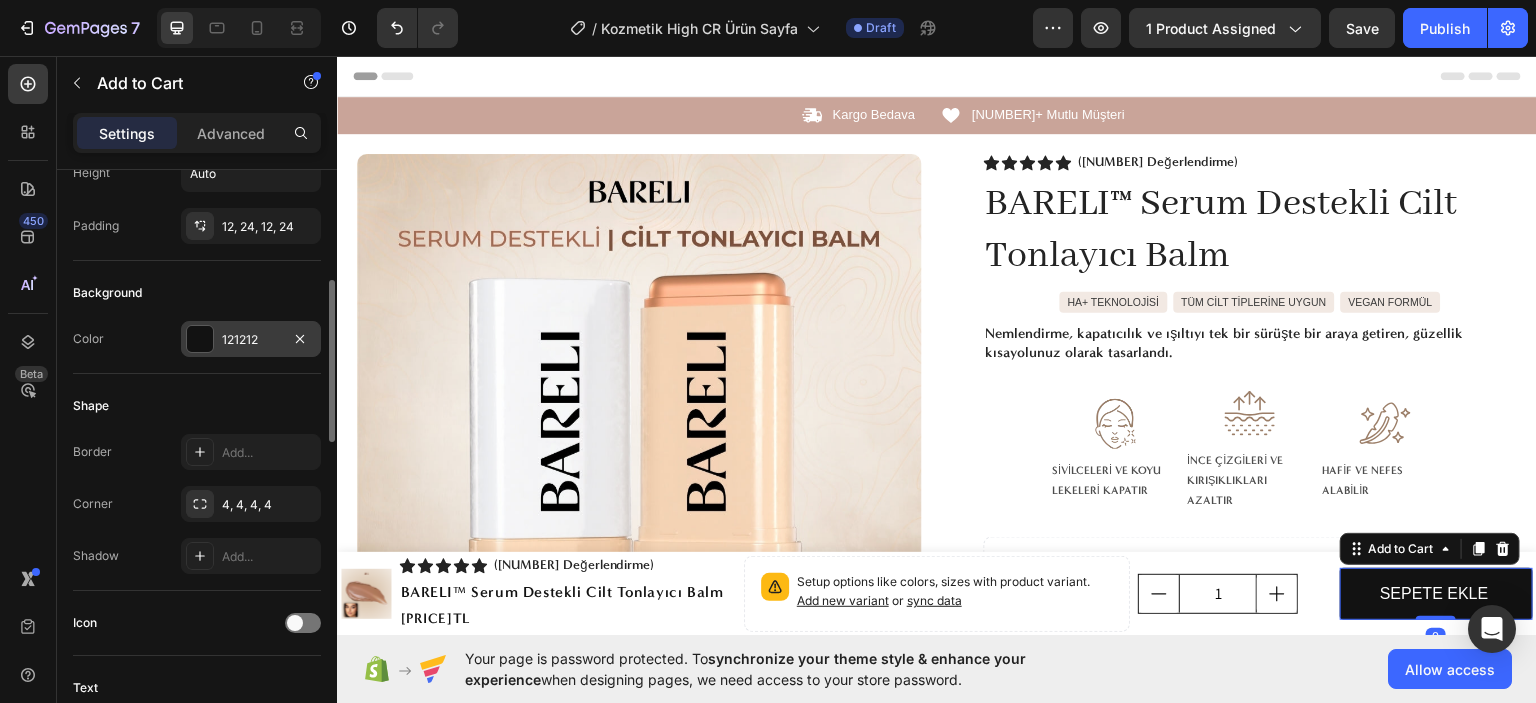 click on "121212" at bounding box center (251, 340) 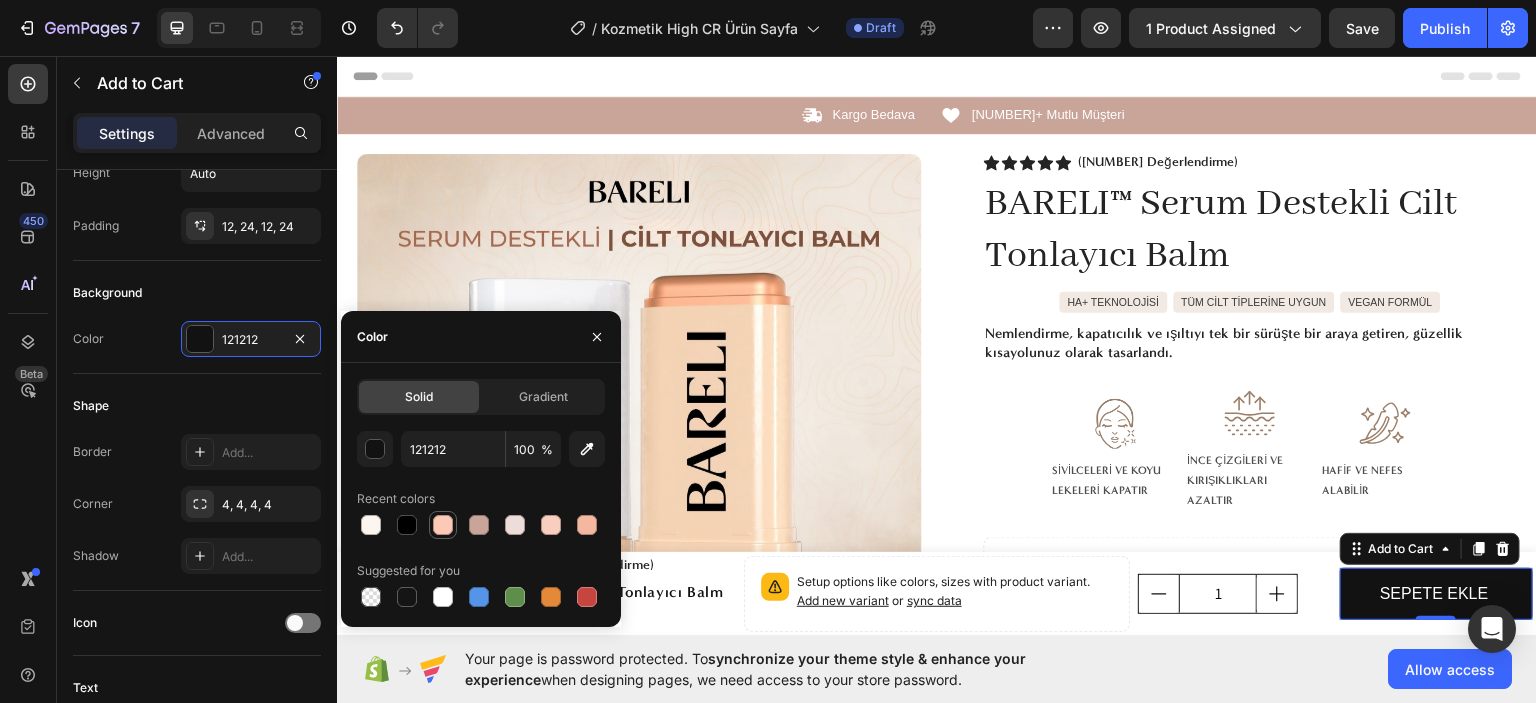 click at bounding box center (443, 525) 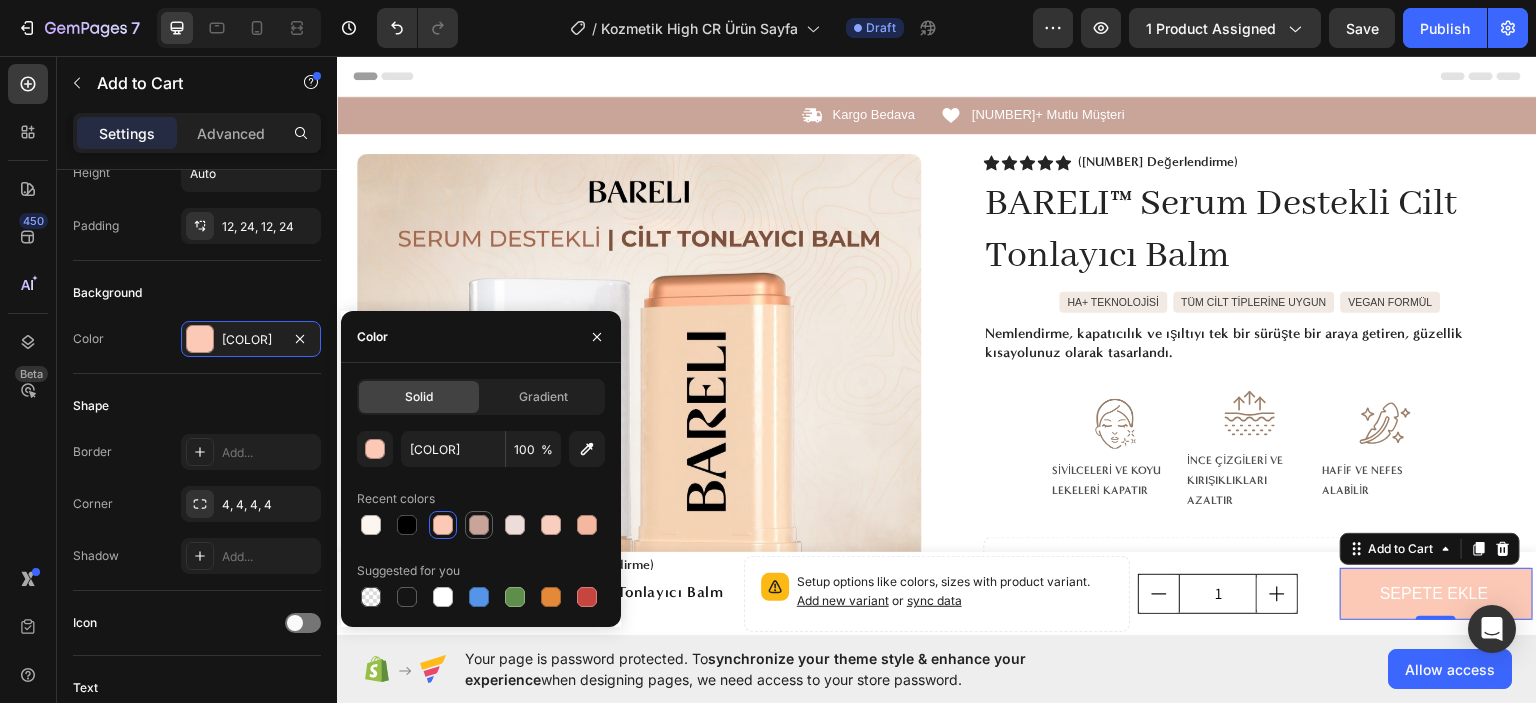 click at bounding box center (479, 525) 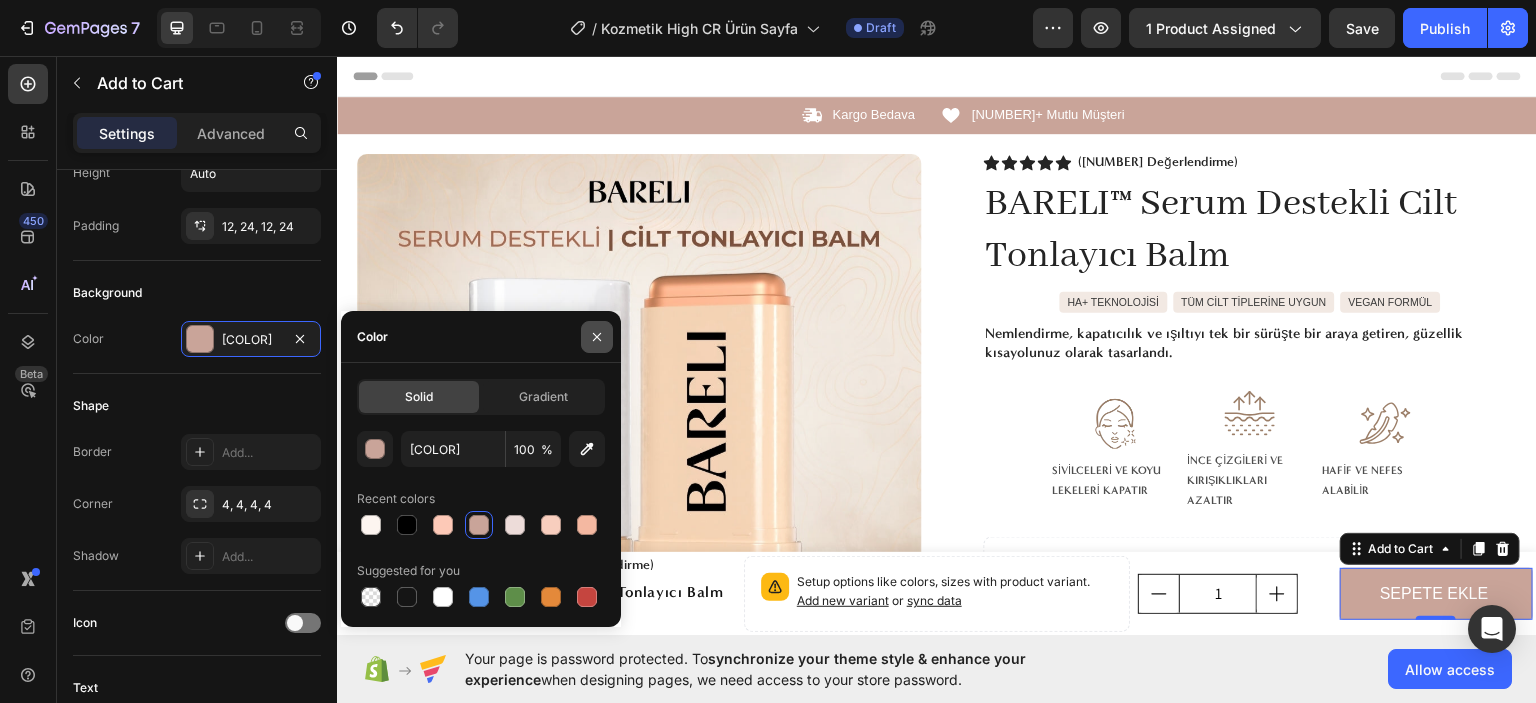 click 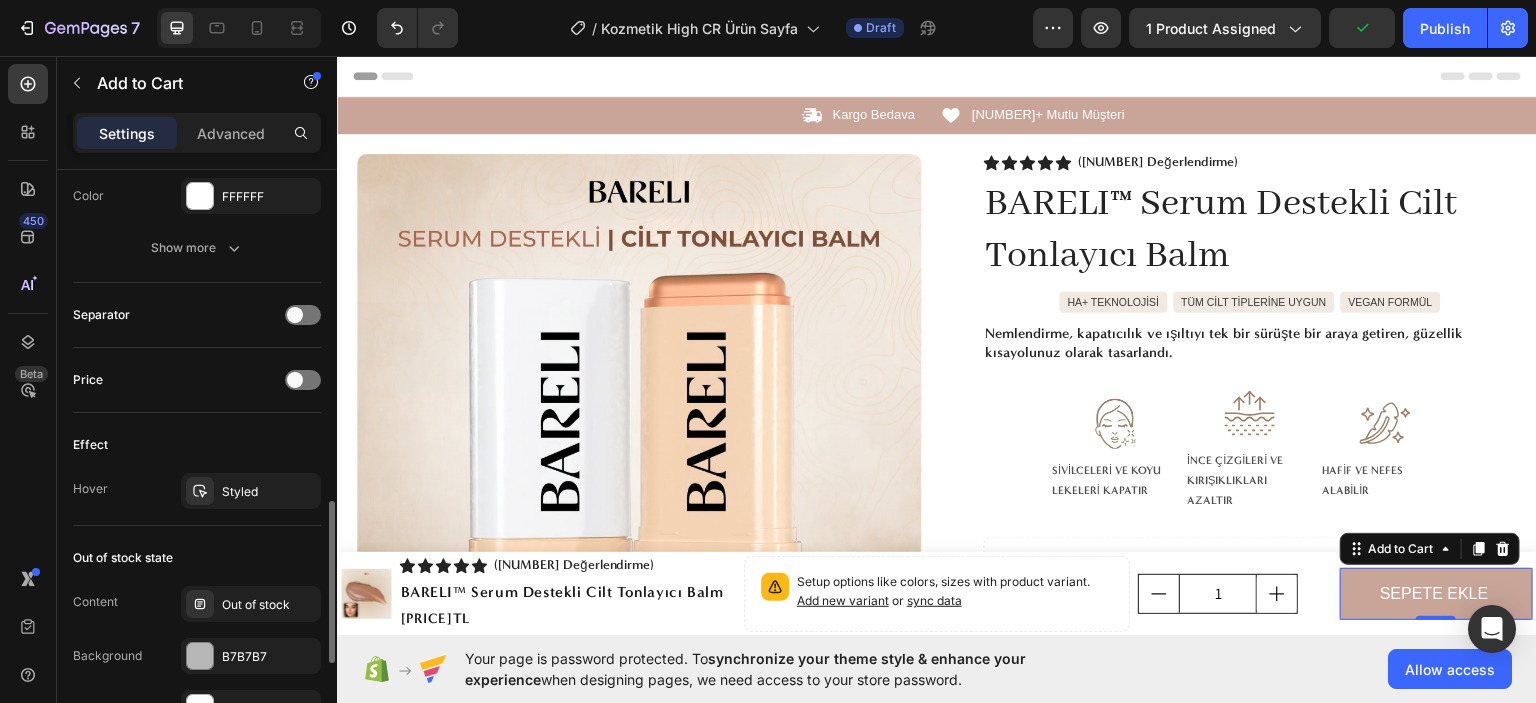 scroll, scrollTop: 1300, scrollLeft: 0, axis: vertical 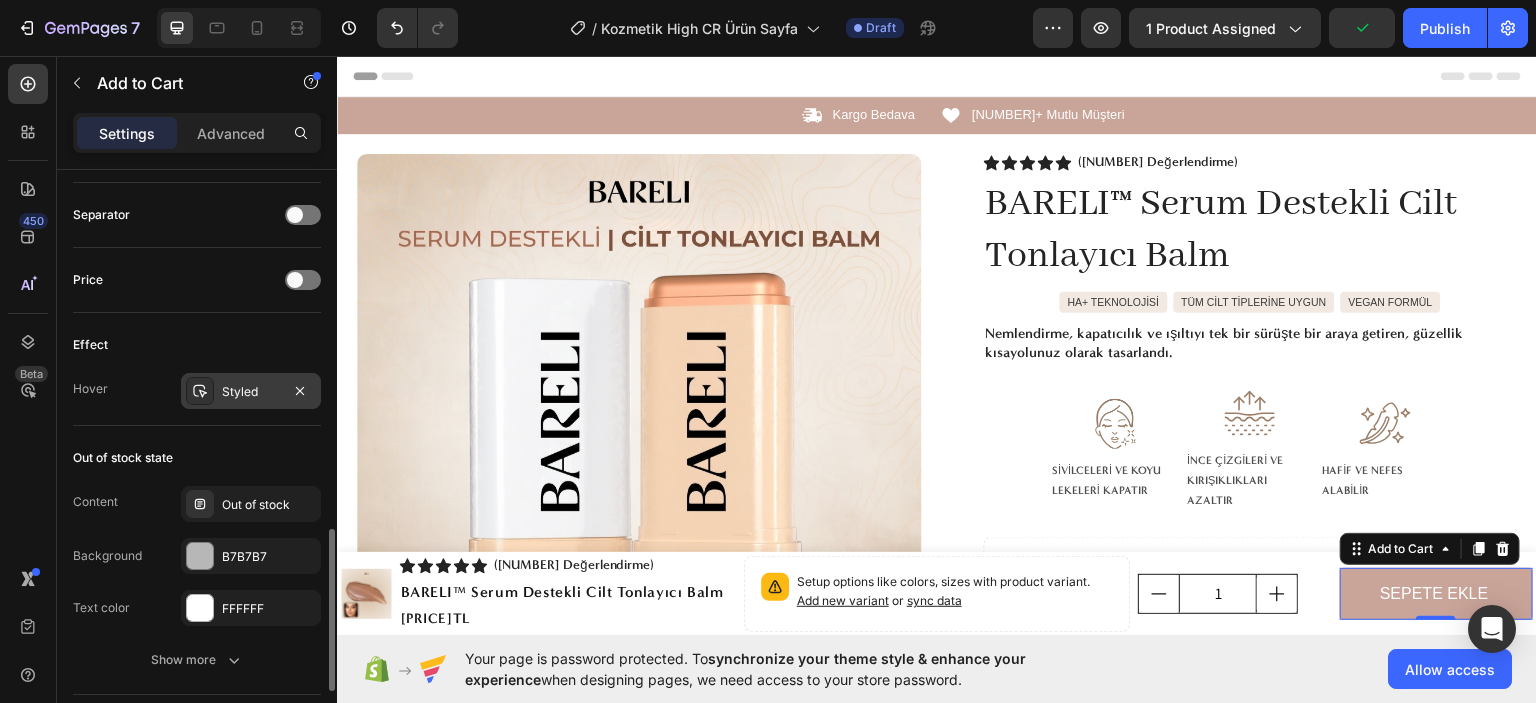click at bounding box center (200, 391) 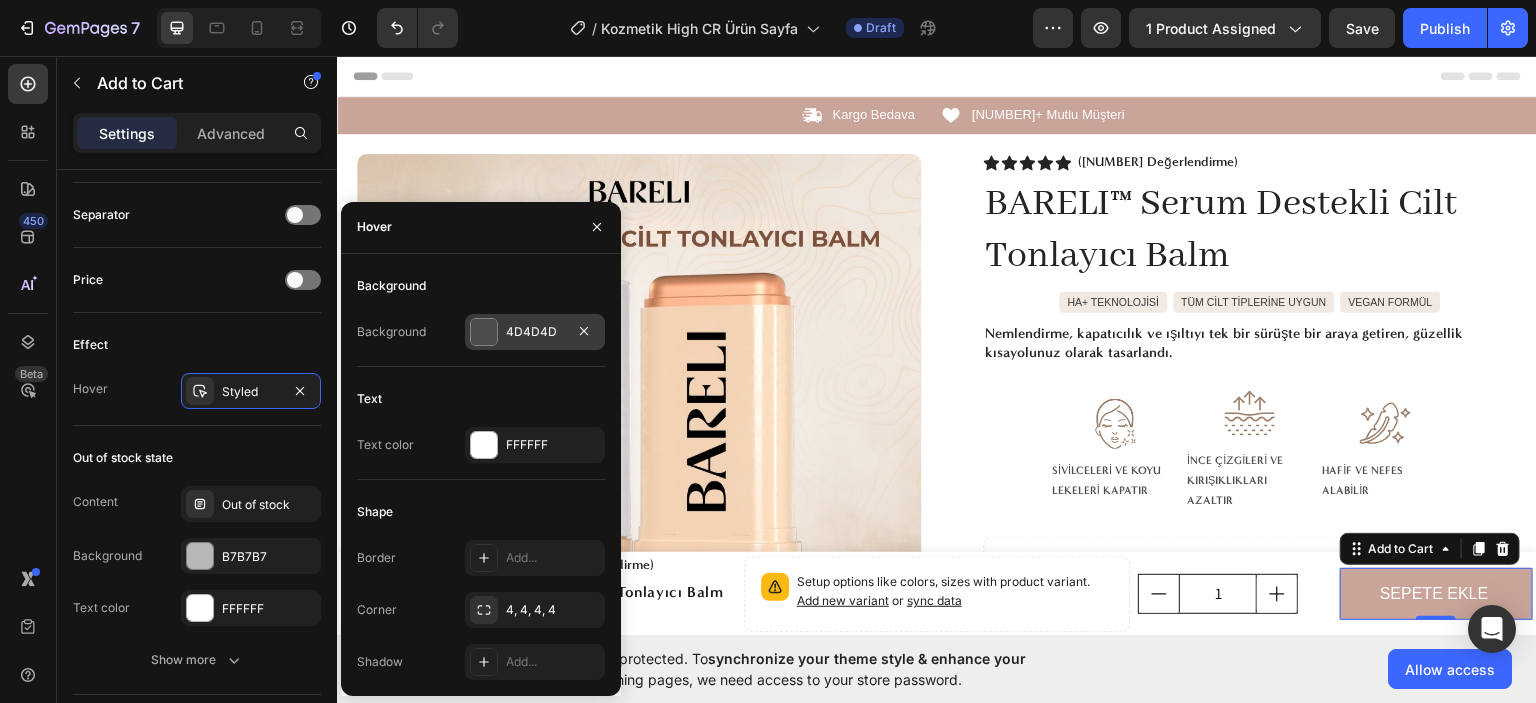 click on "4D4D4D" at bounding box center (535, 332) 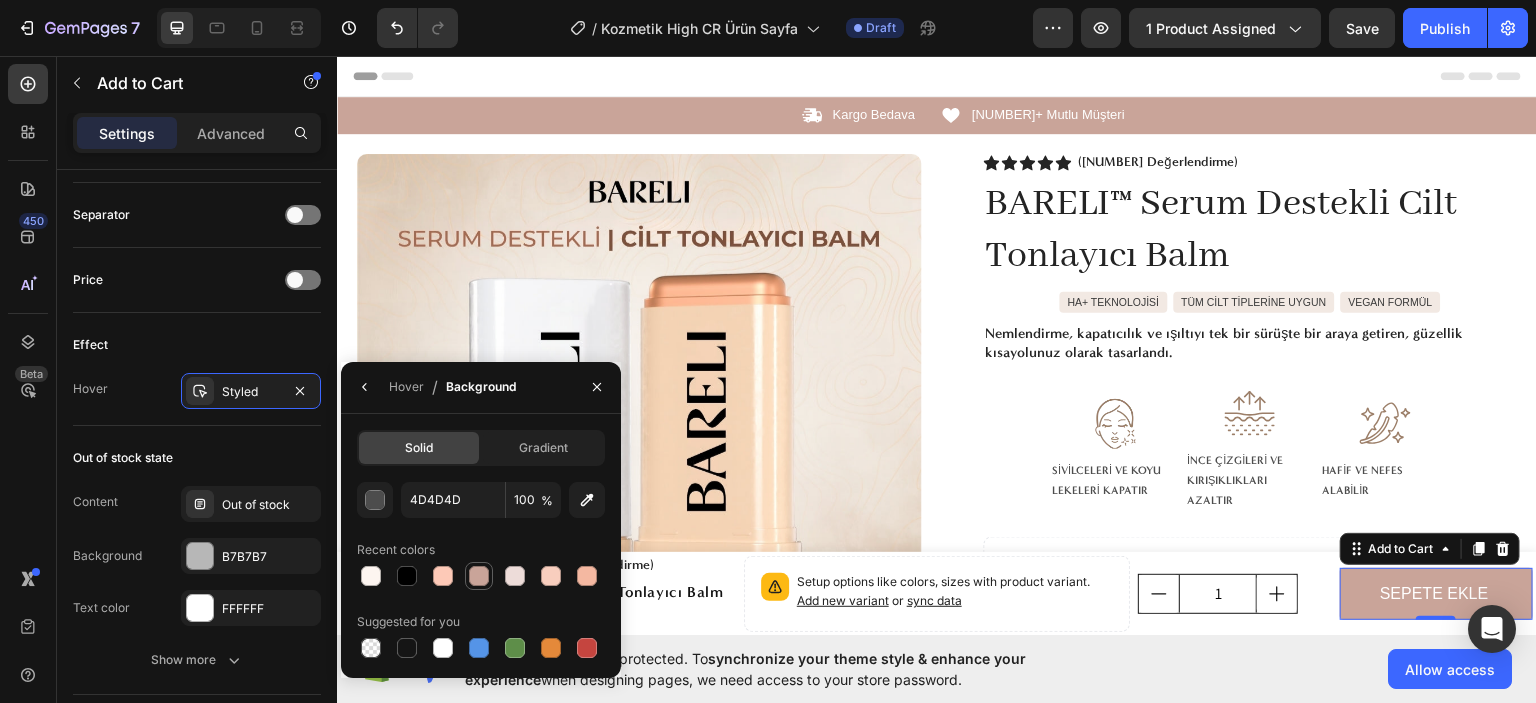 click at bounding box center (479, 576) 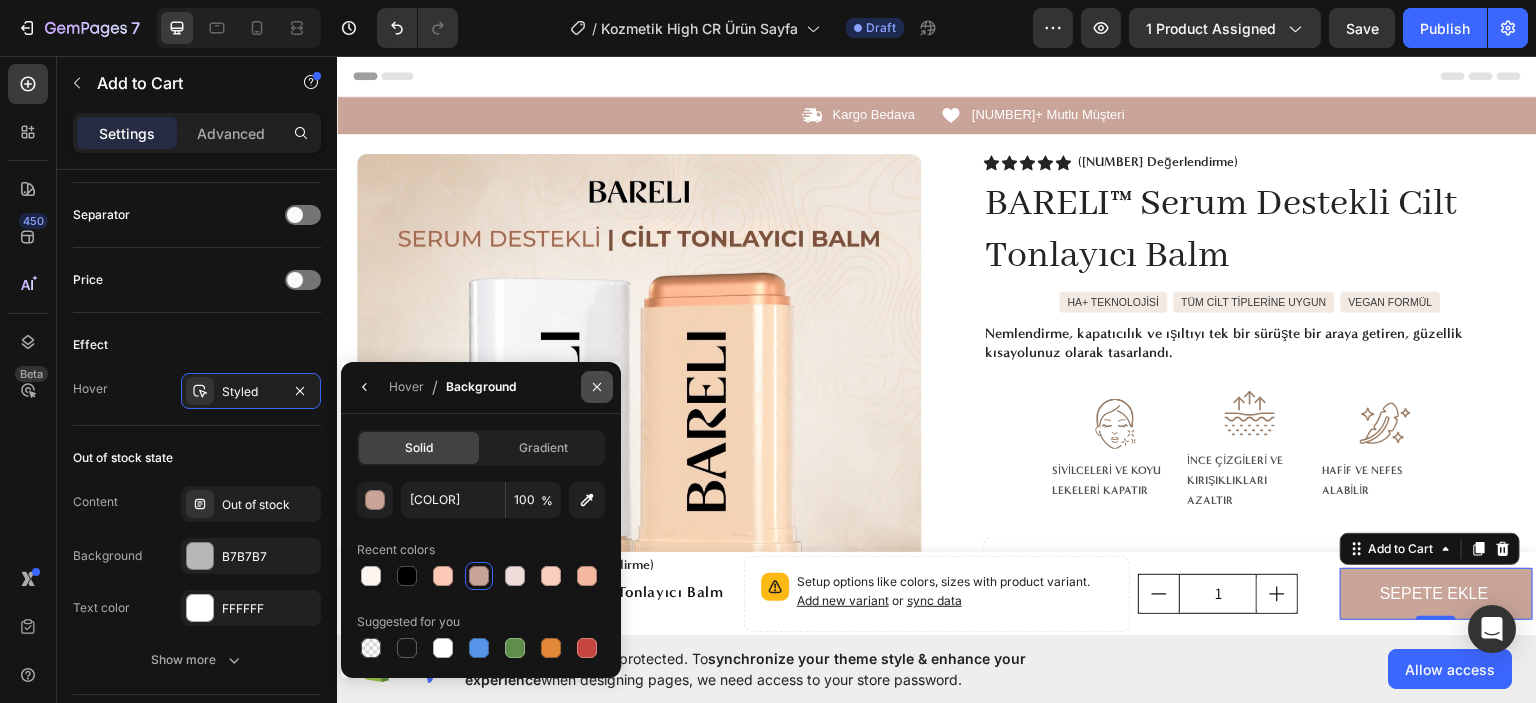 click at bounding box center (597, 387) 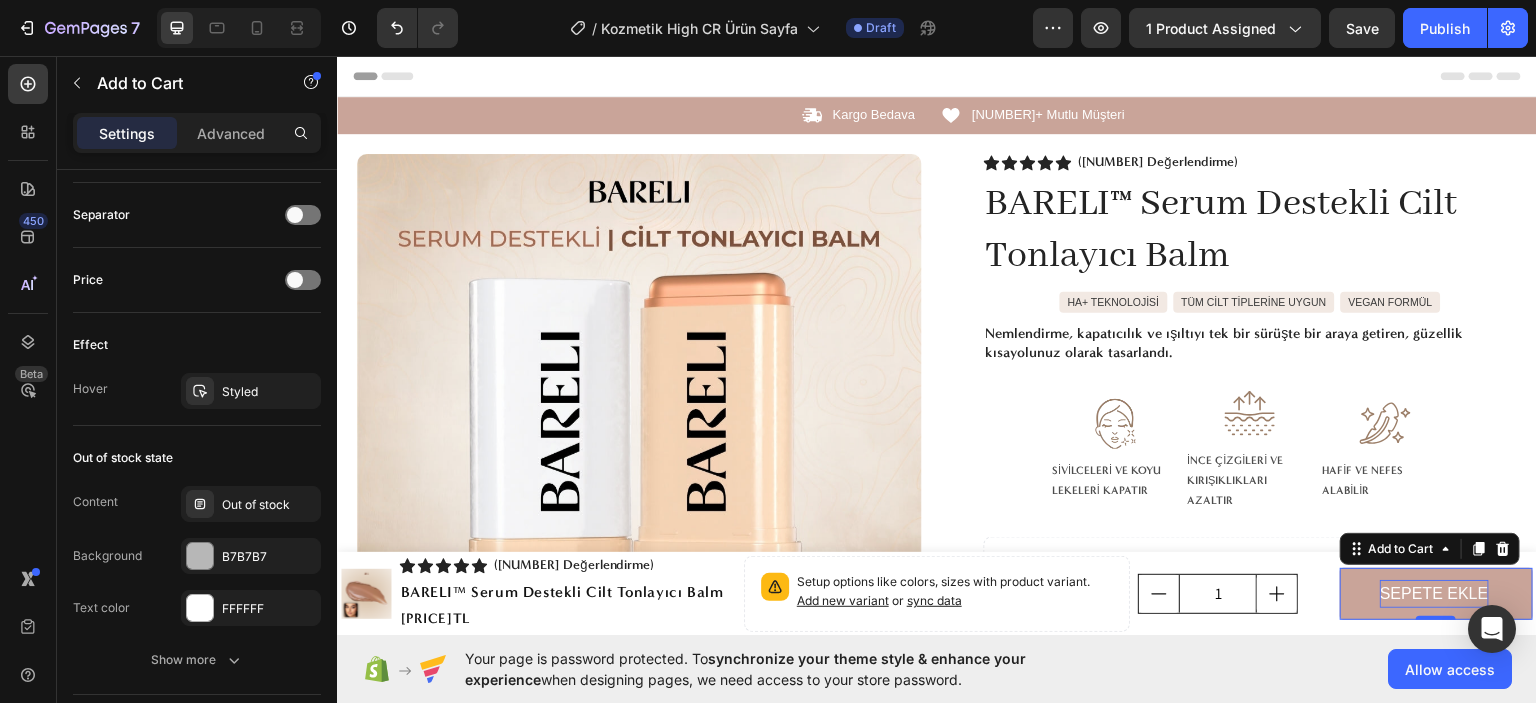 click on "SEPETE EKLE" at bounding box center [1434, 593] 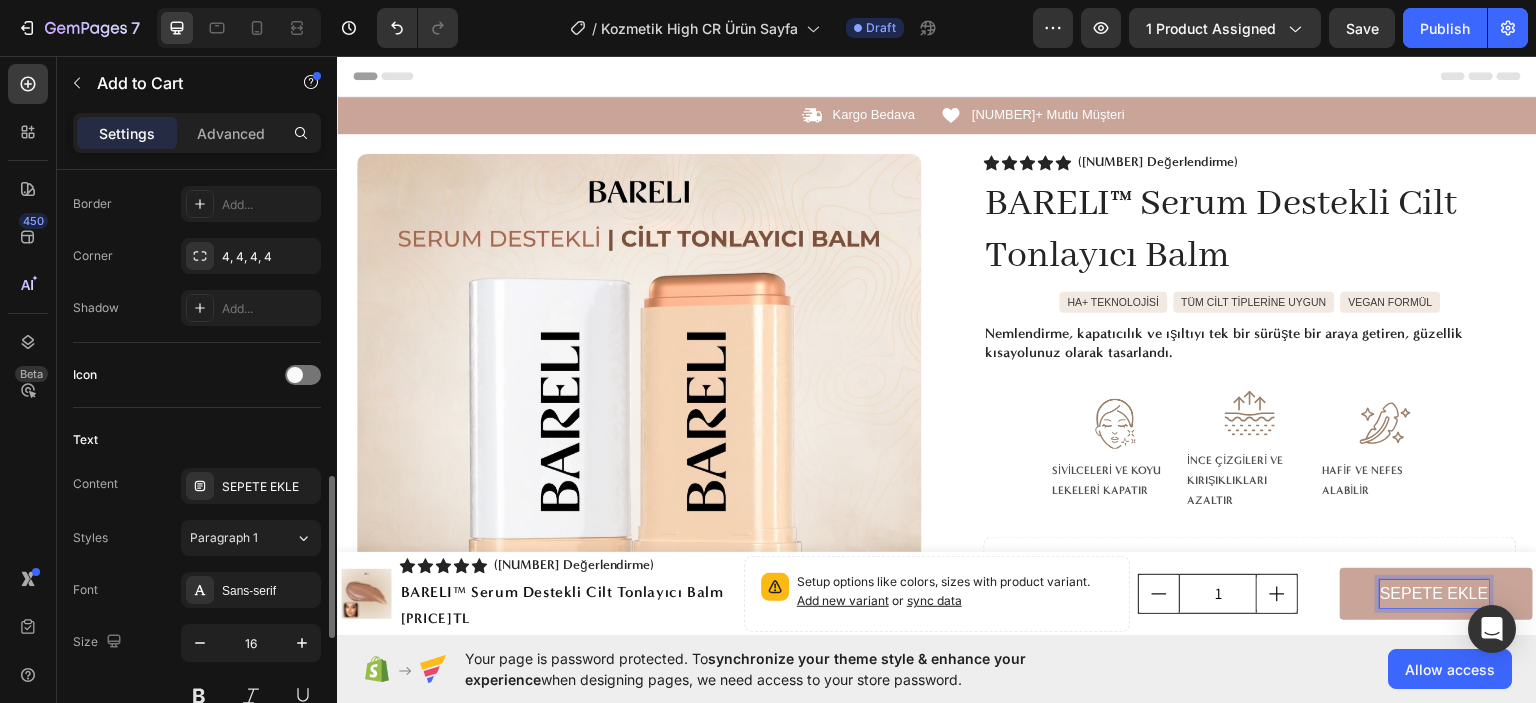 scroll, scrollTop: 748, scrollLeft: 0, axis: vertical 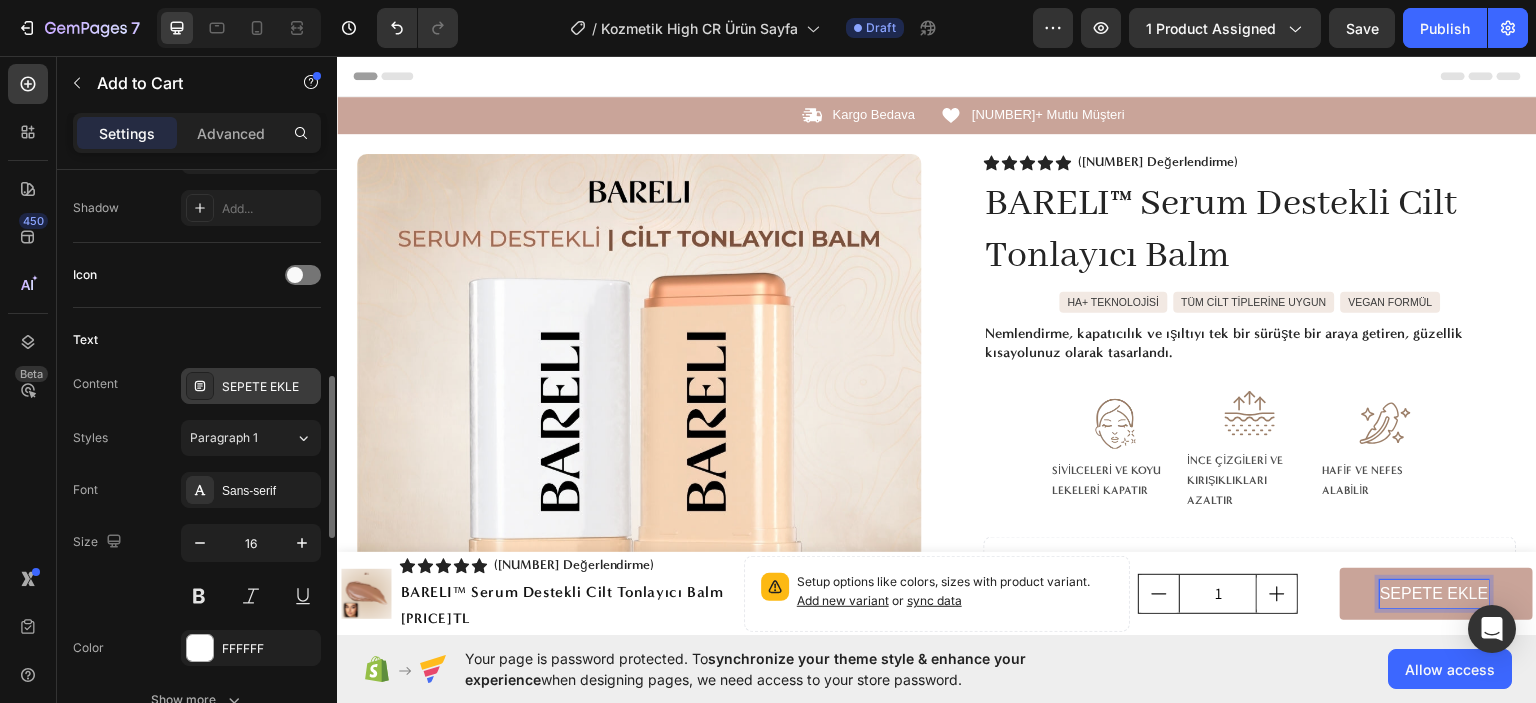 click on "SEPETE EKLE" at bounding box center (269, 387) 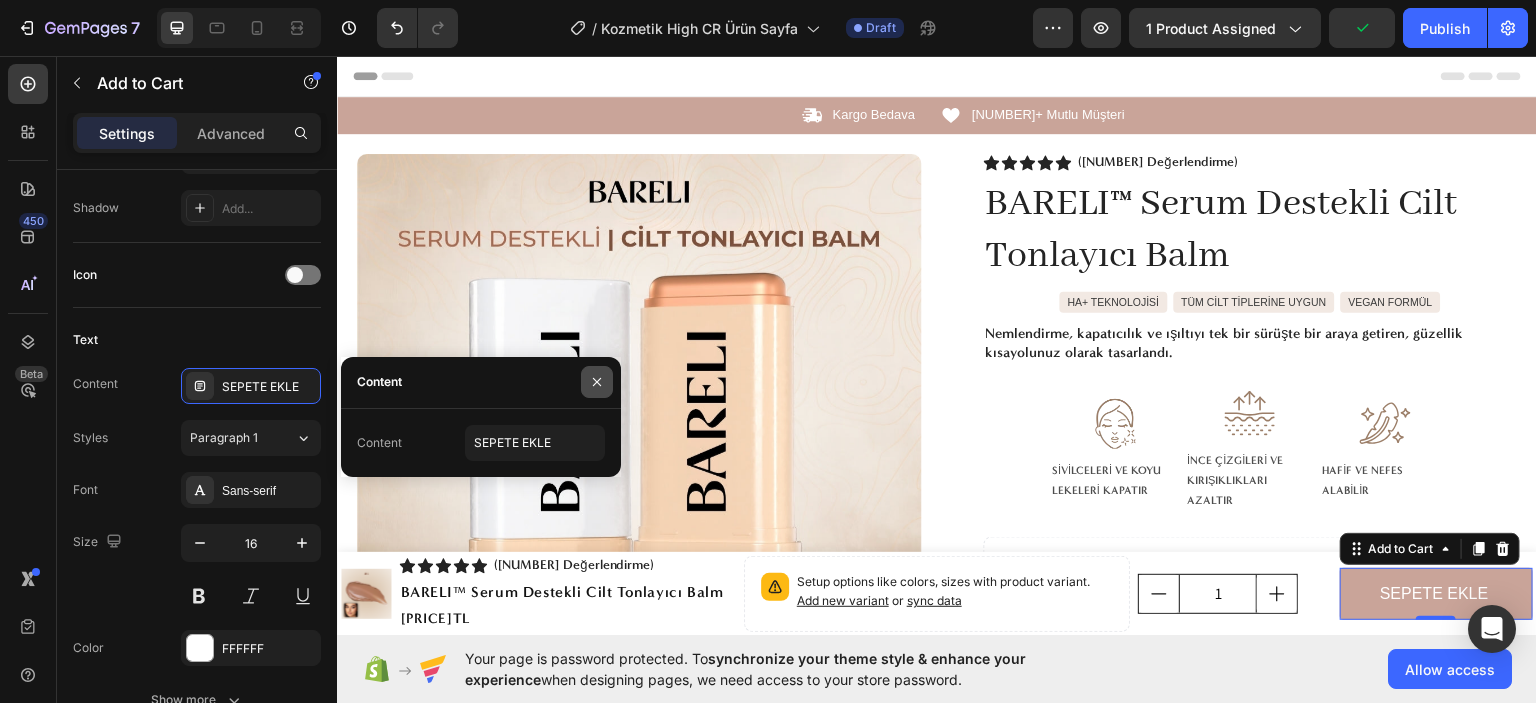 click at bounding box center [597, 382] 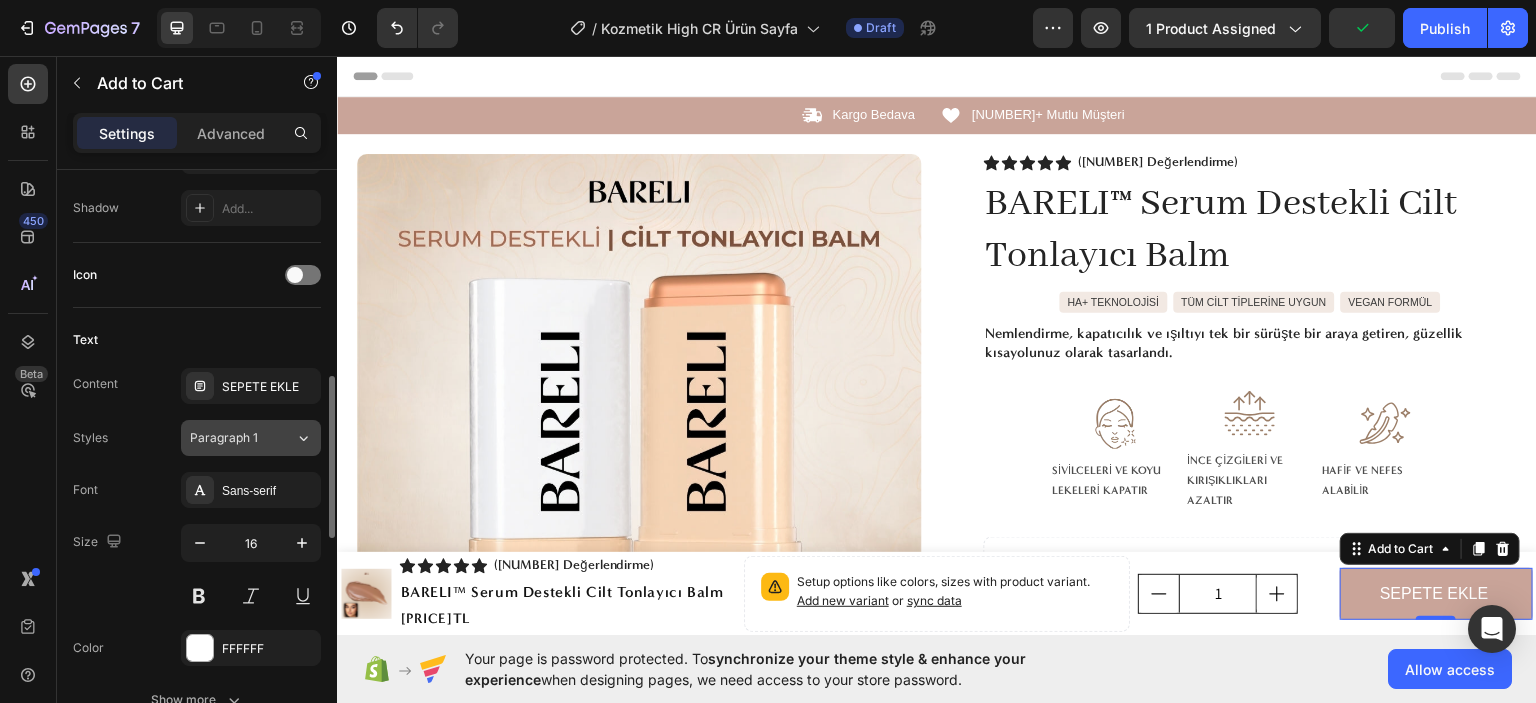 click on "Paragraph 1" 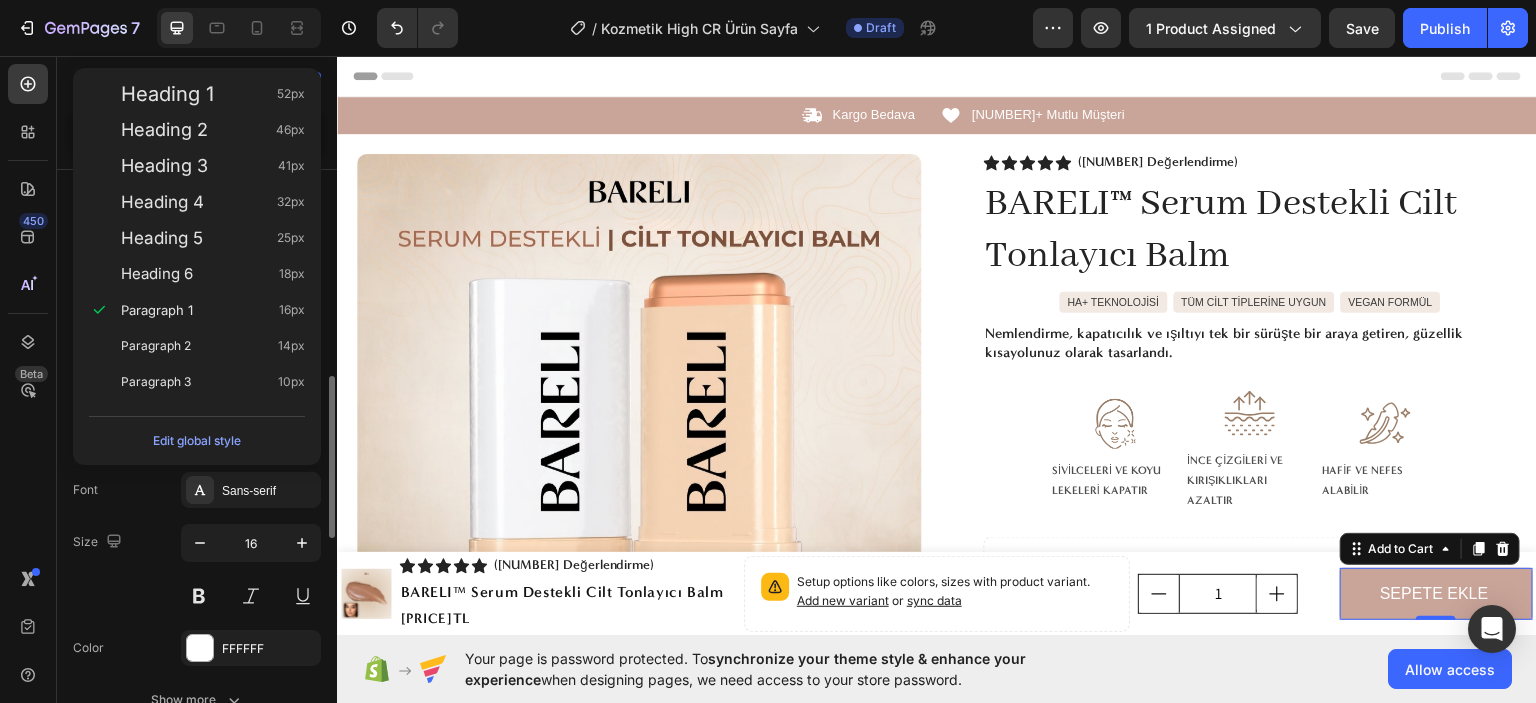 drag, startPoint x: 125, startPoint y: 489, endPoint x: 157, endPoint y: 503, distance: 34.928497 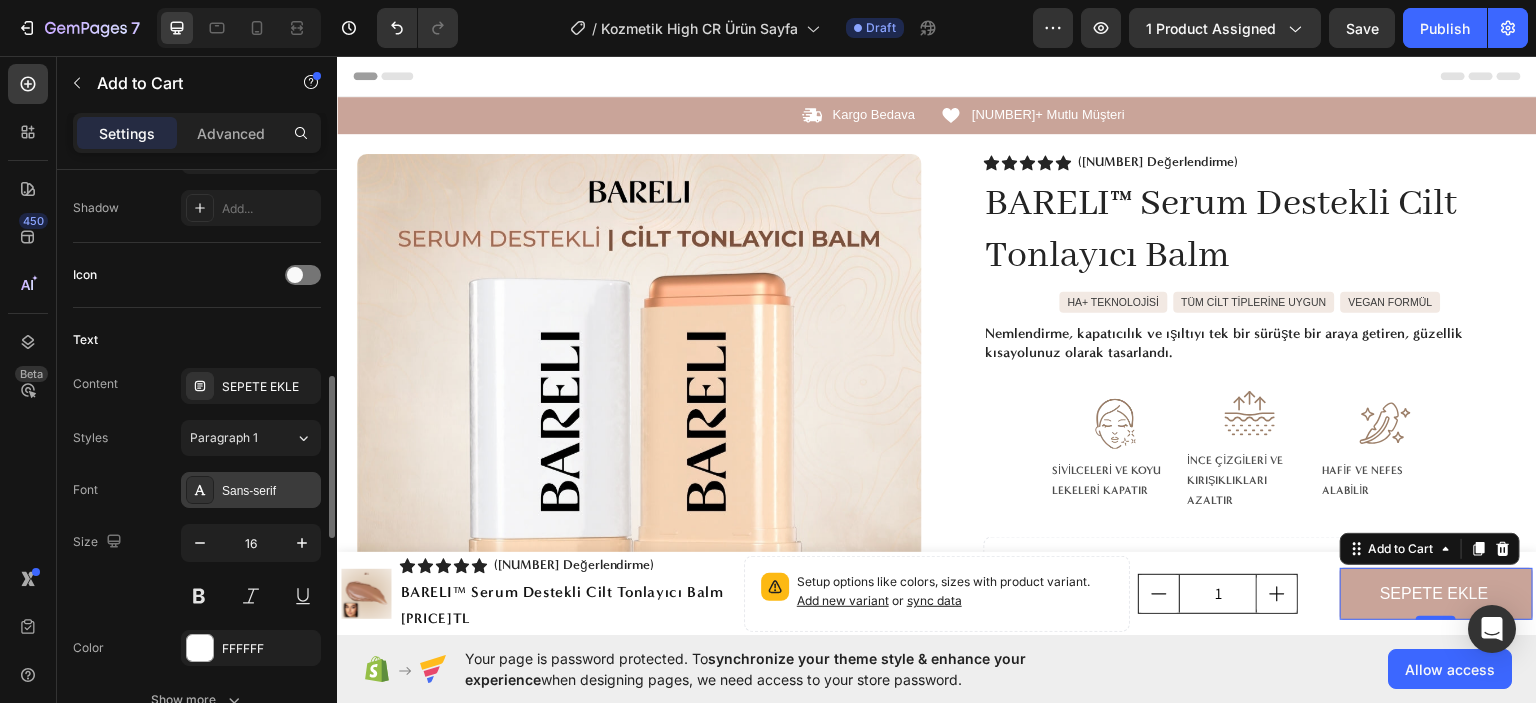 click on "Sans-serif" at bounding box center [269, 491] 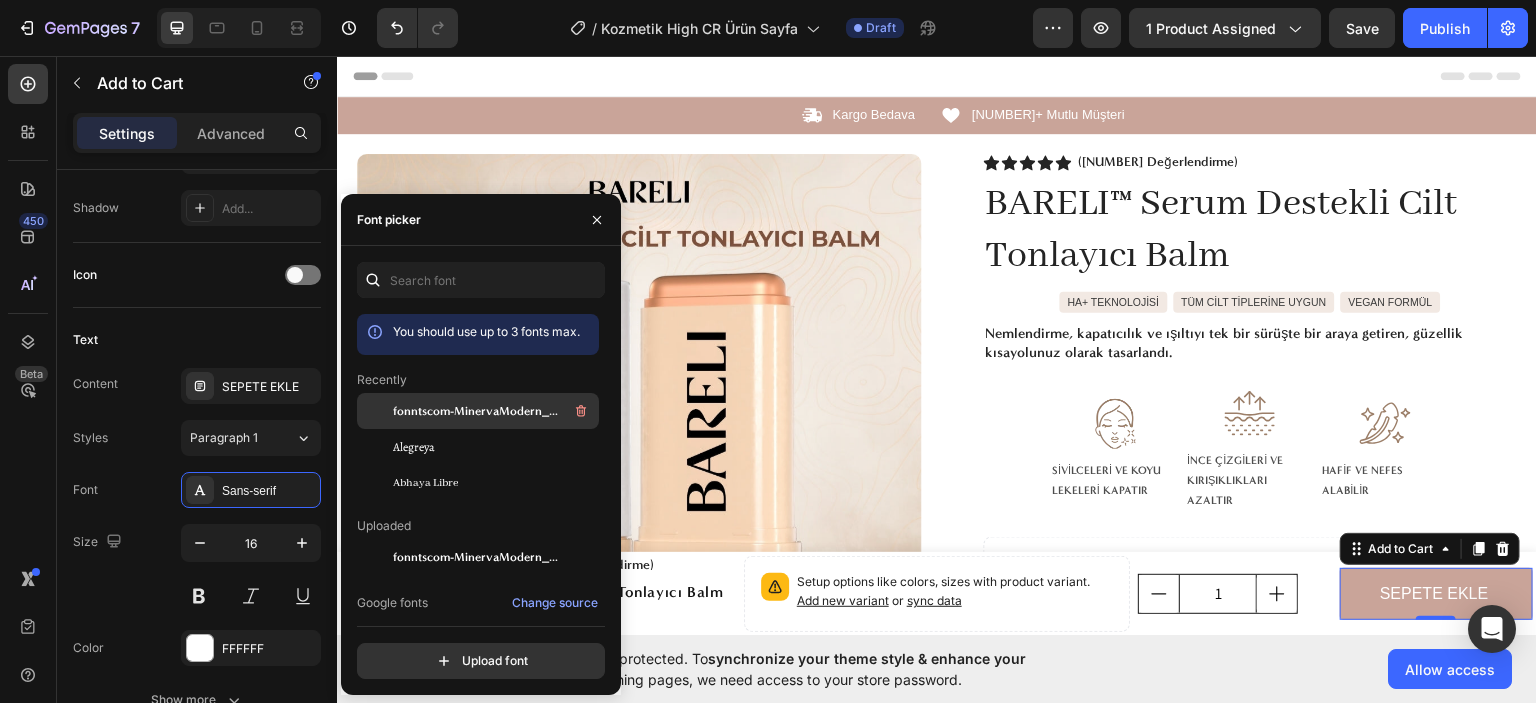 click on "fonntscom-MinervaModern_Bold" at bounding box center [476, 411] 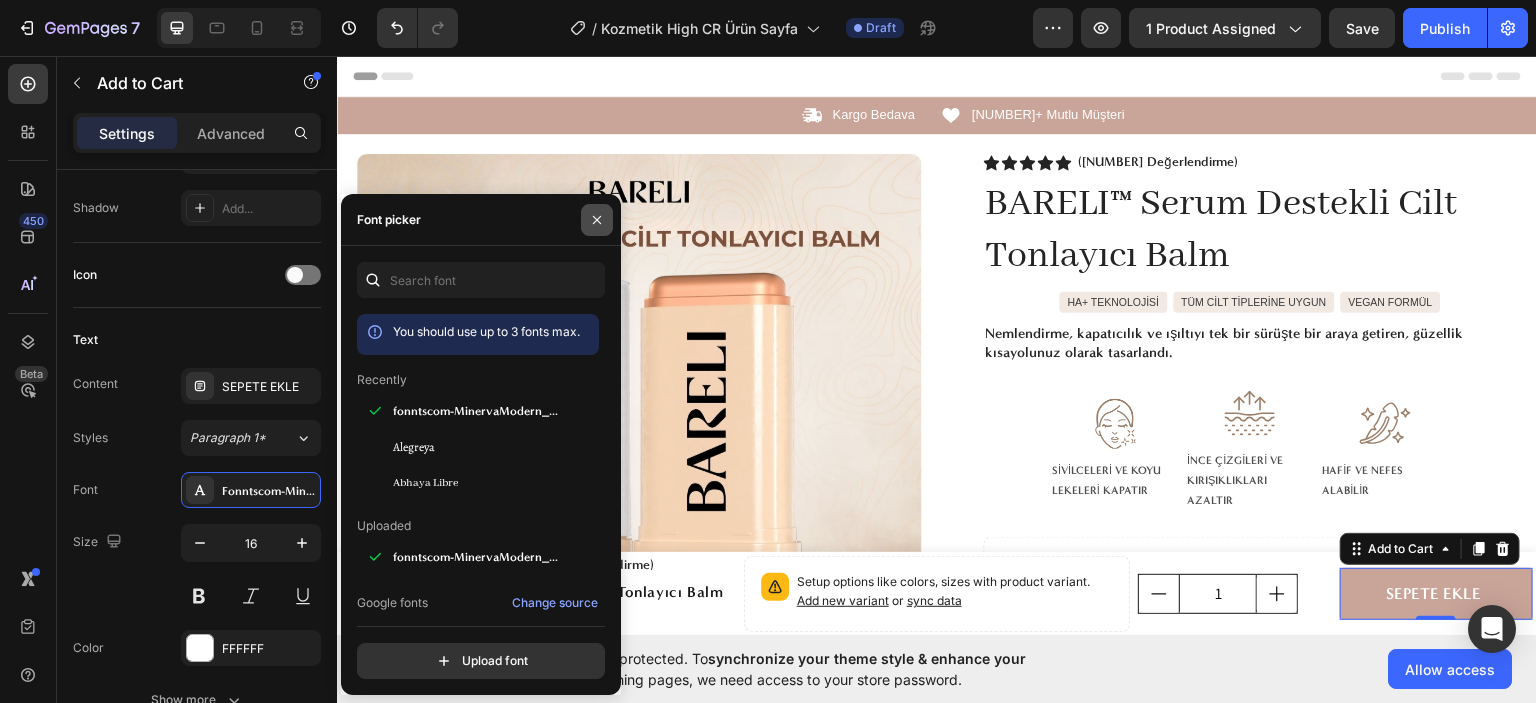 click 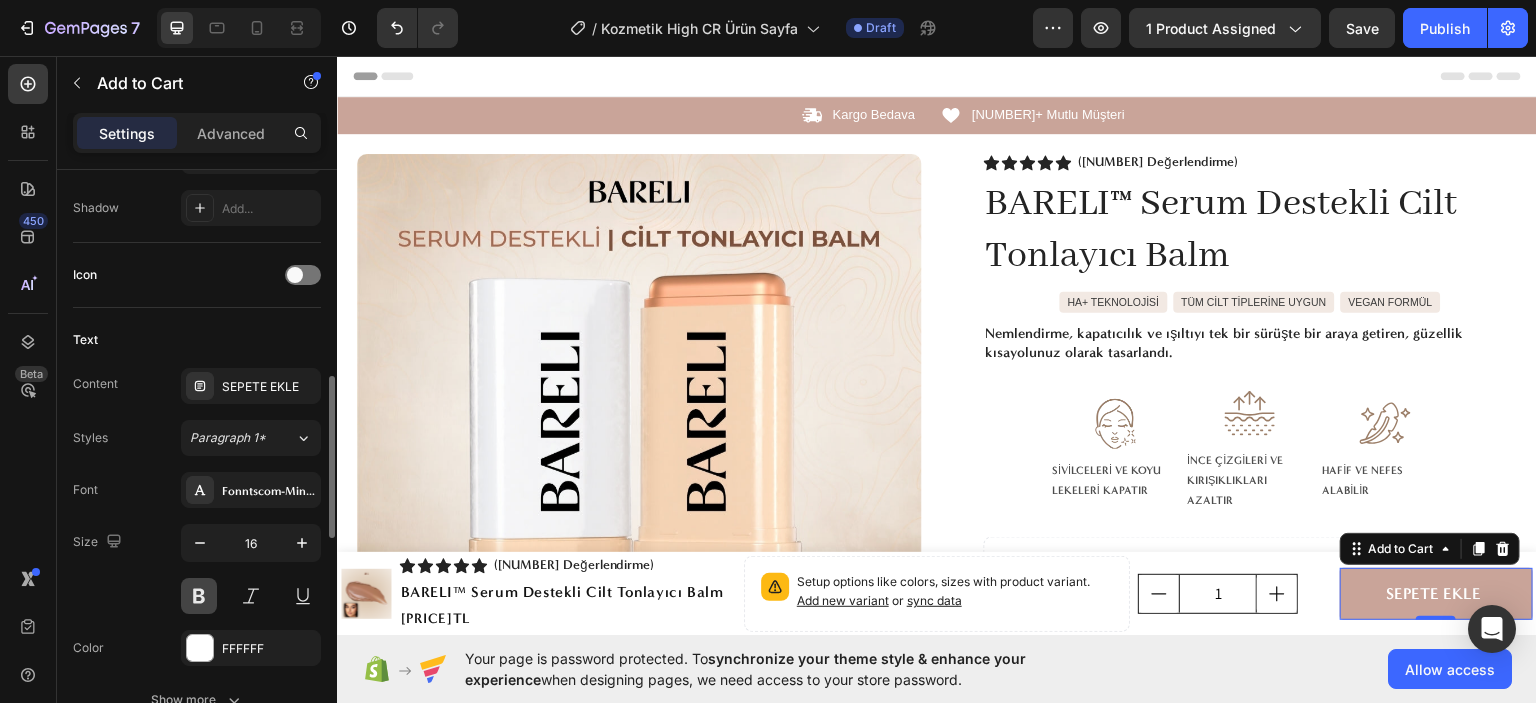 click at bounding box center [199, 596] 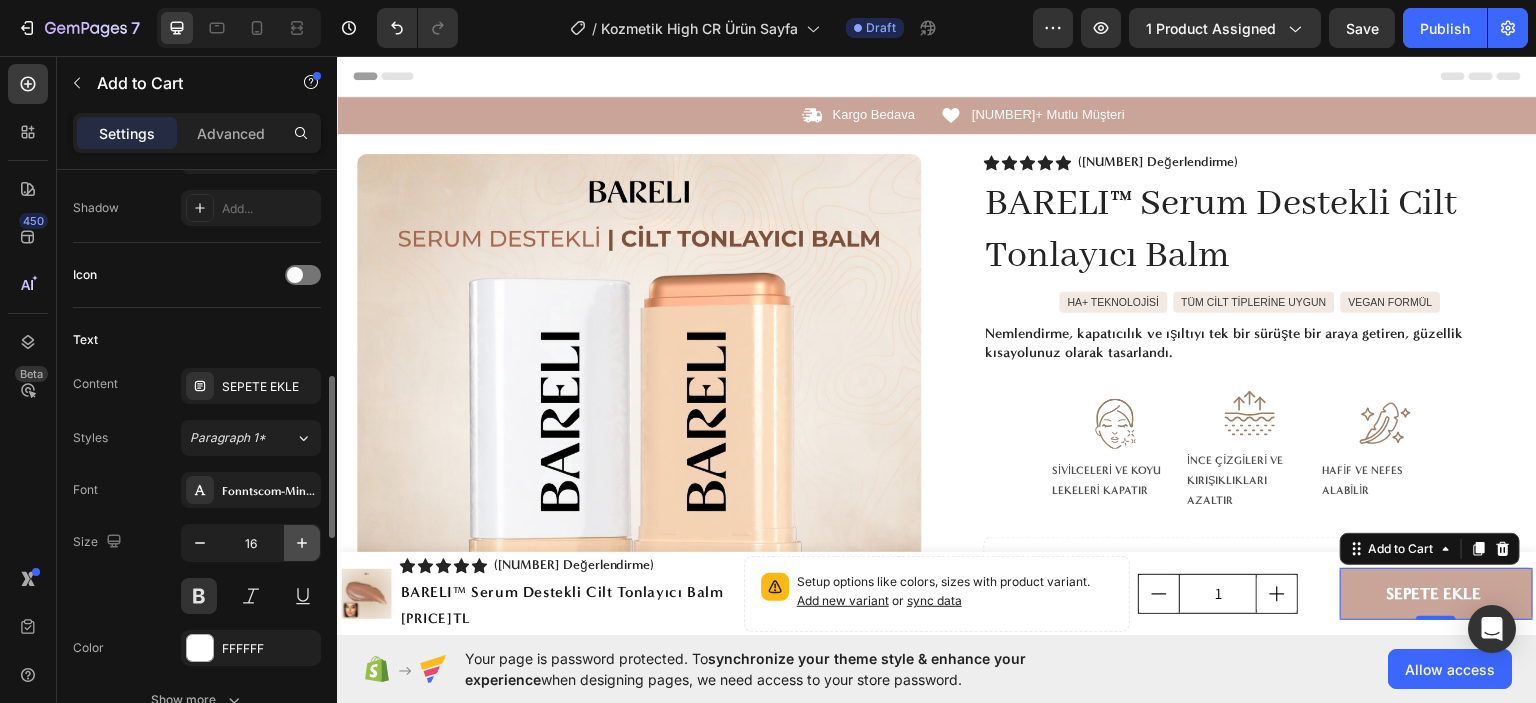click 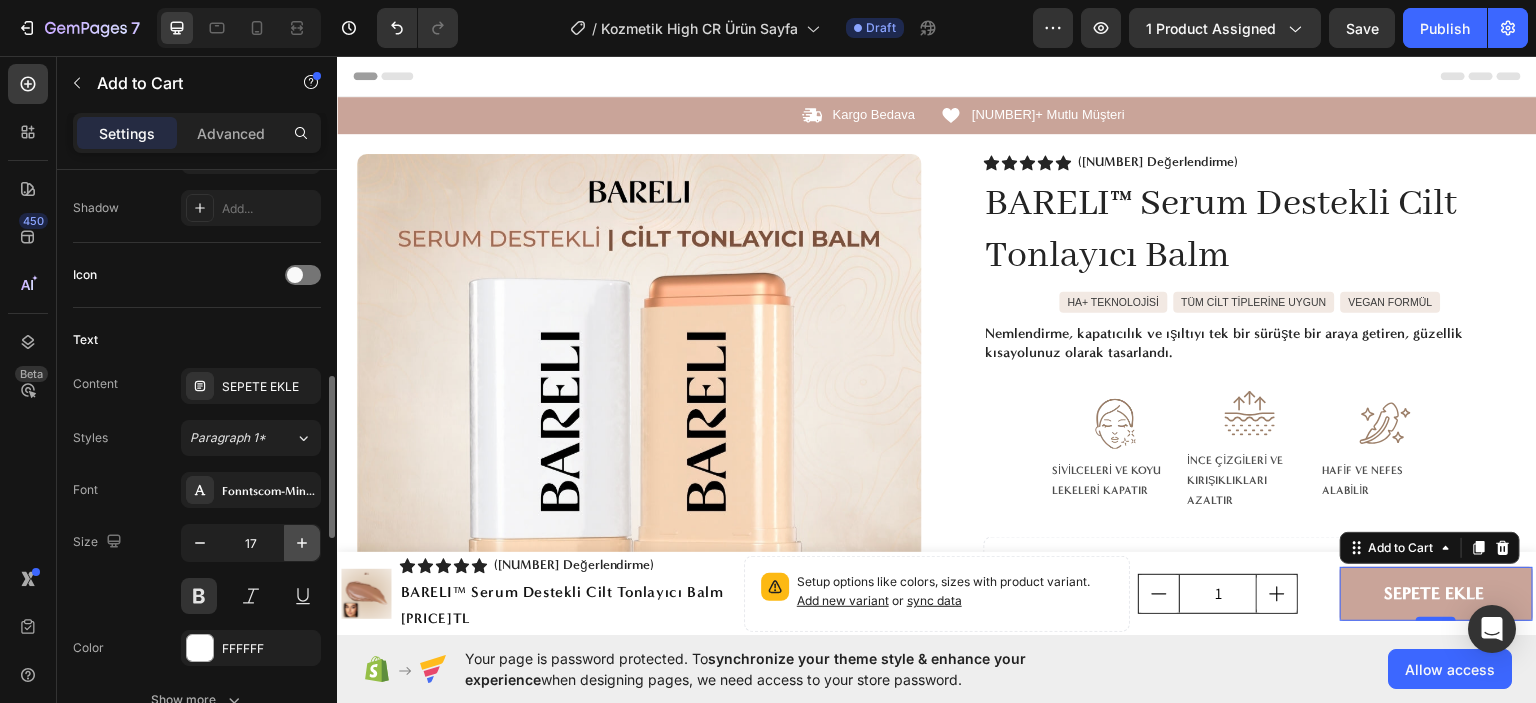 click 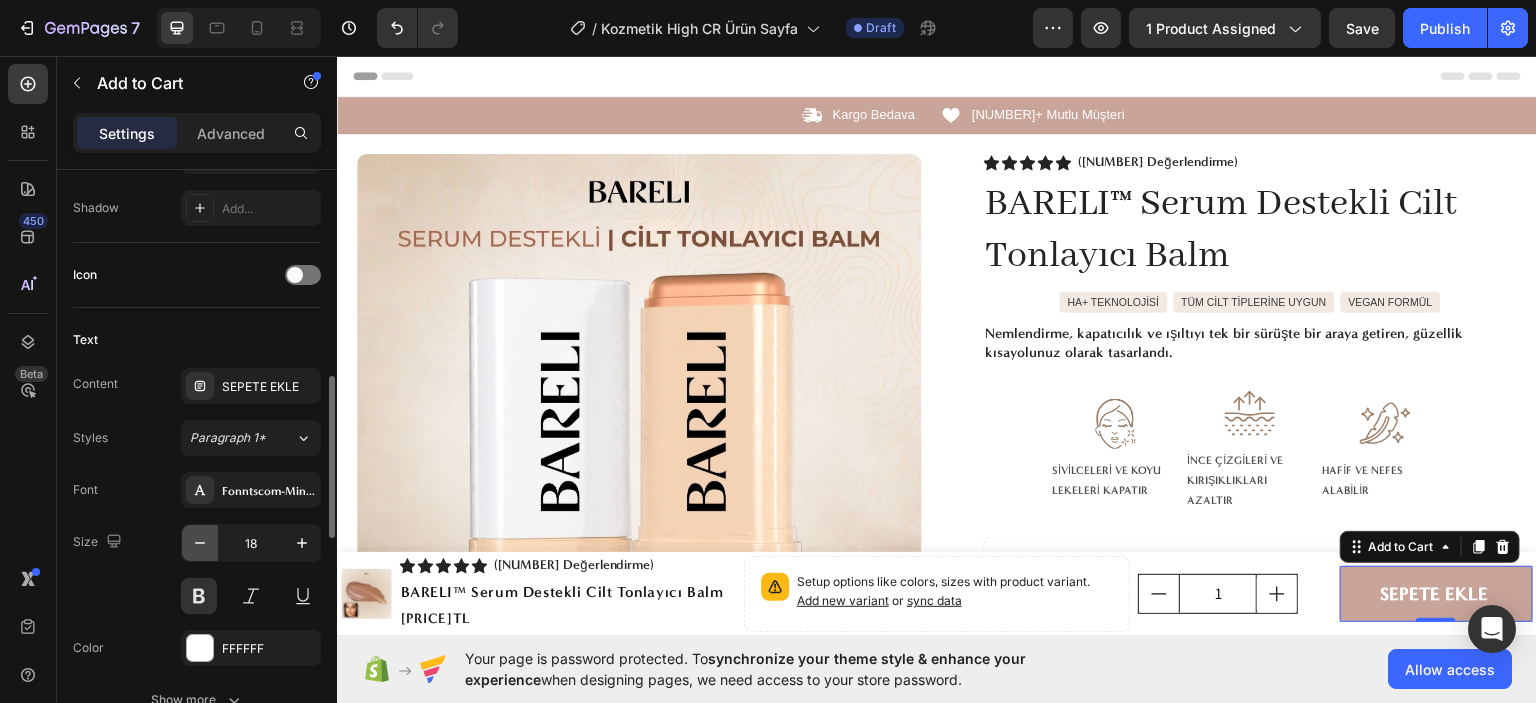 click 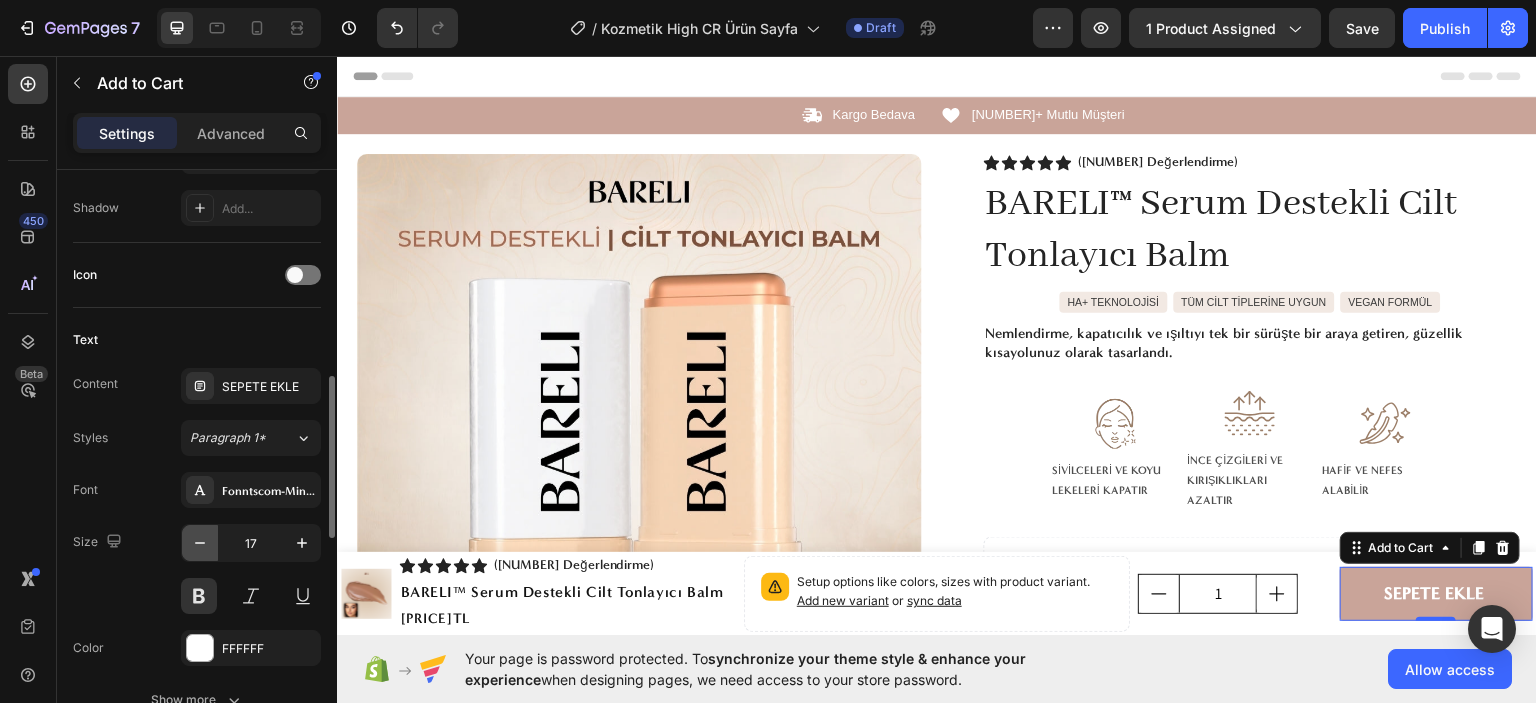 click 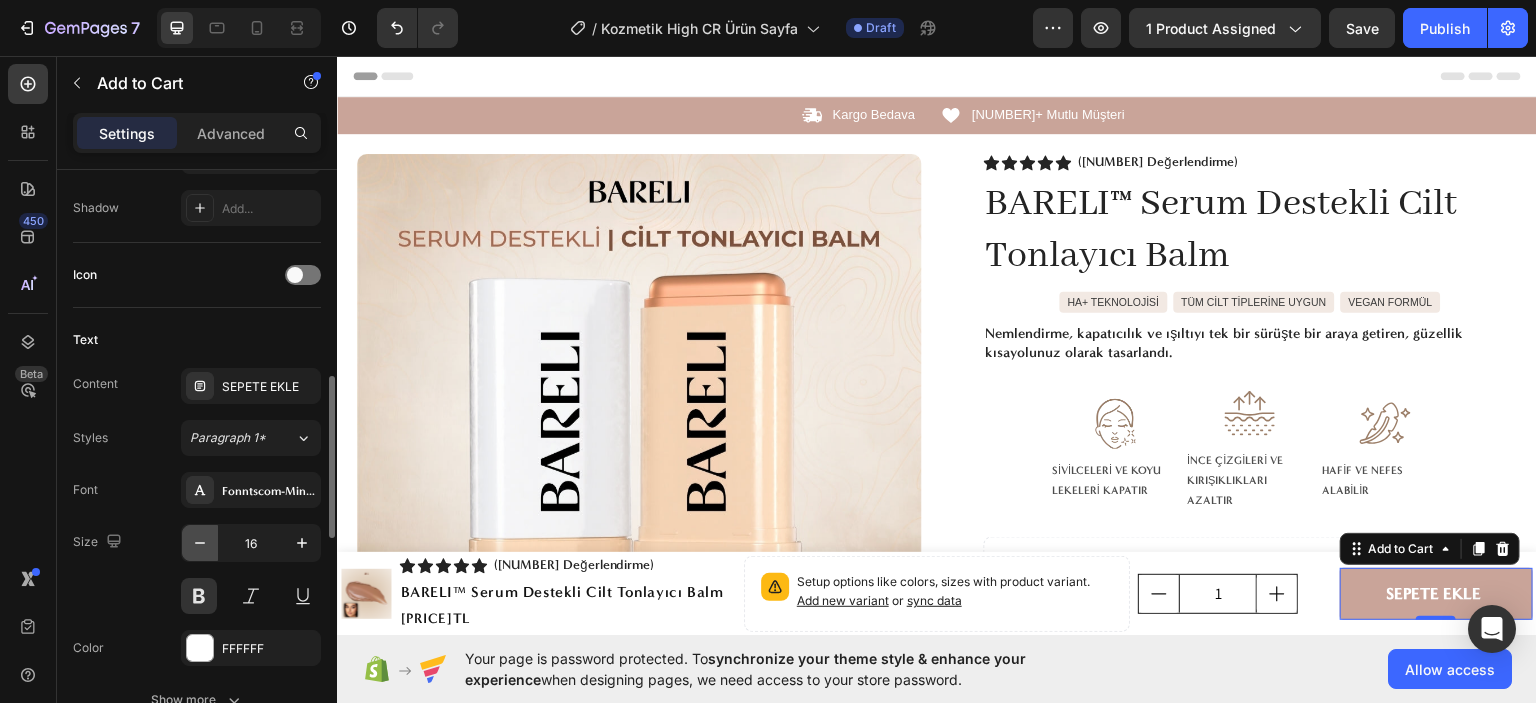 click 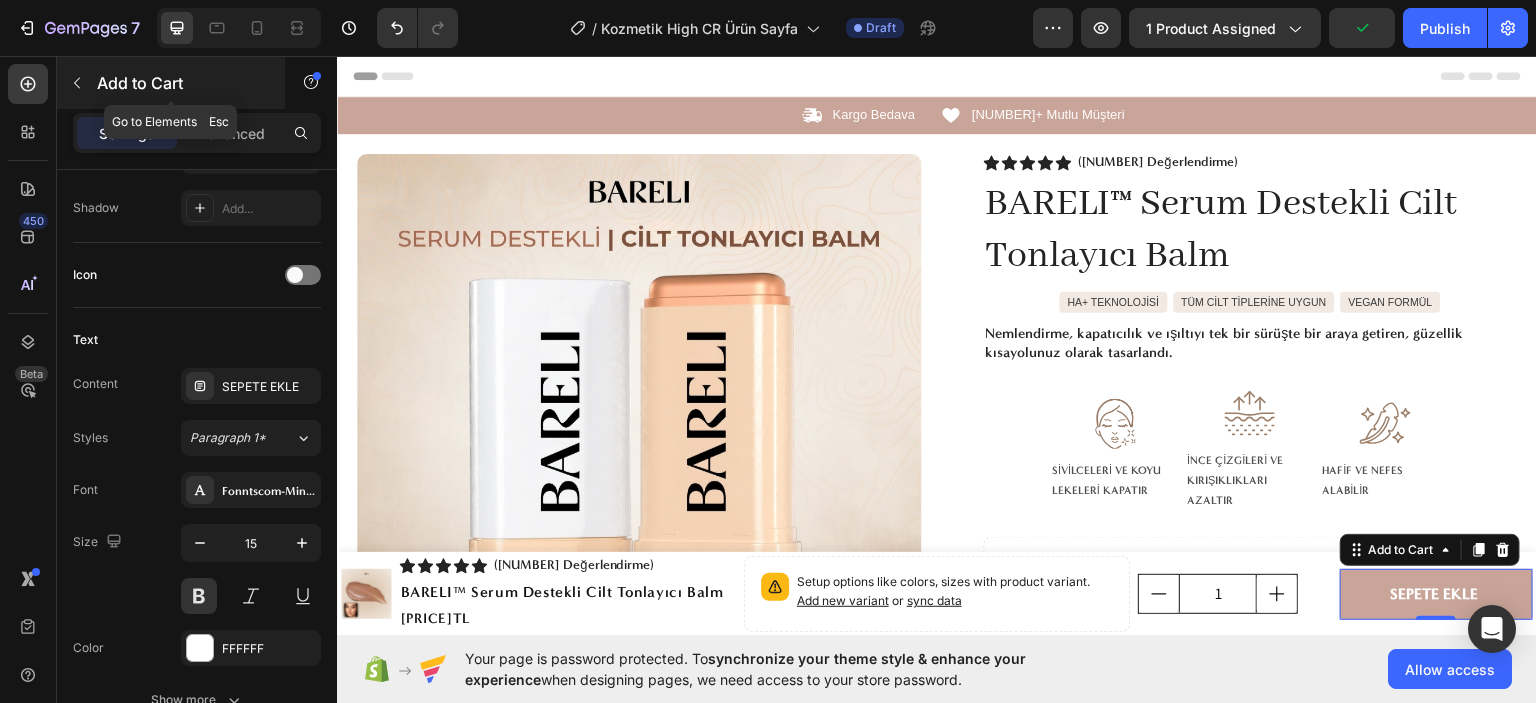 click 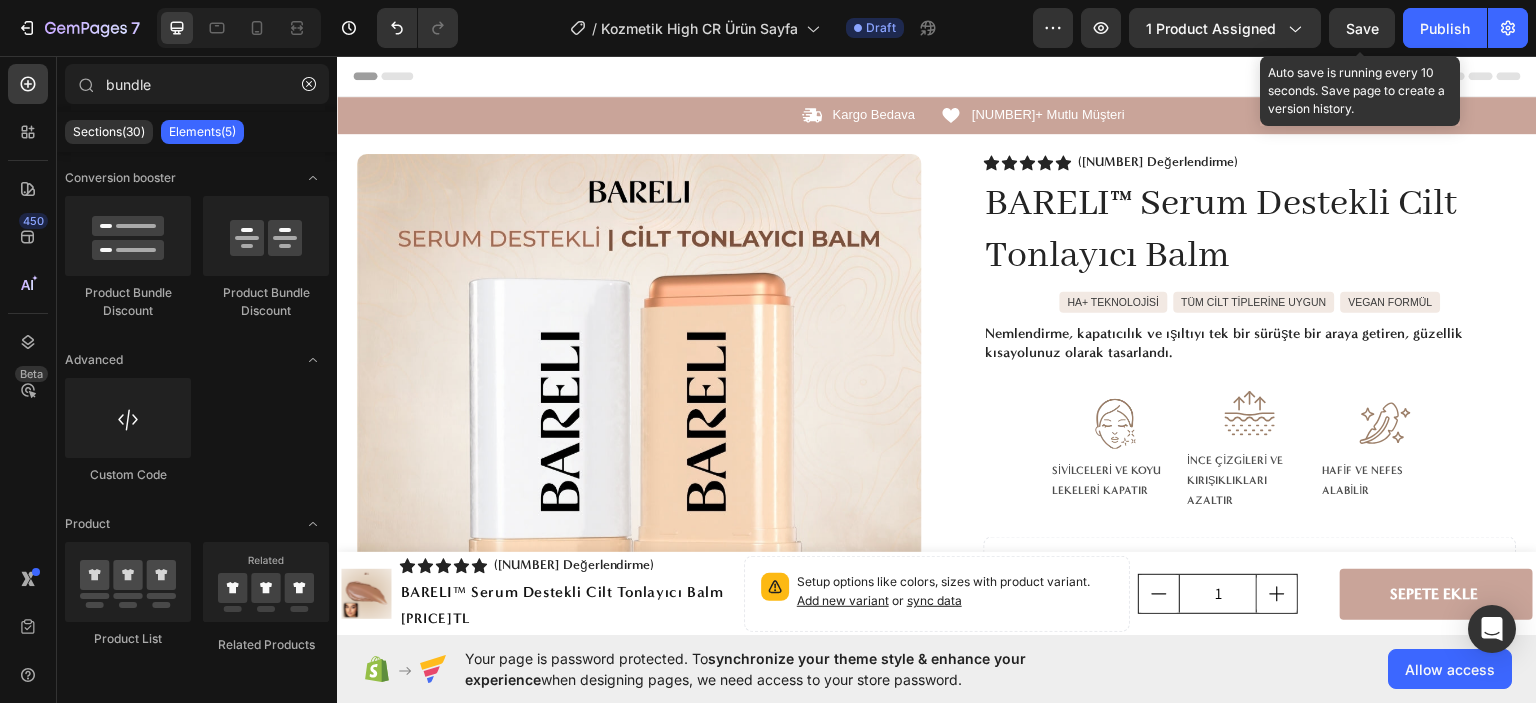 click on "Save" 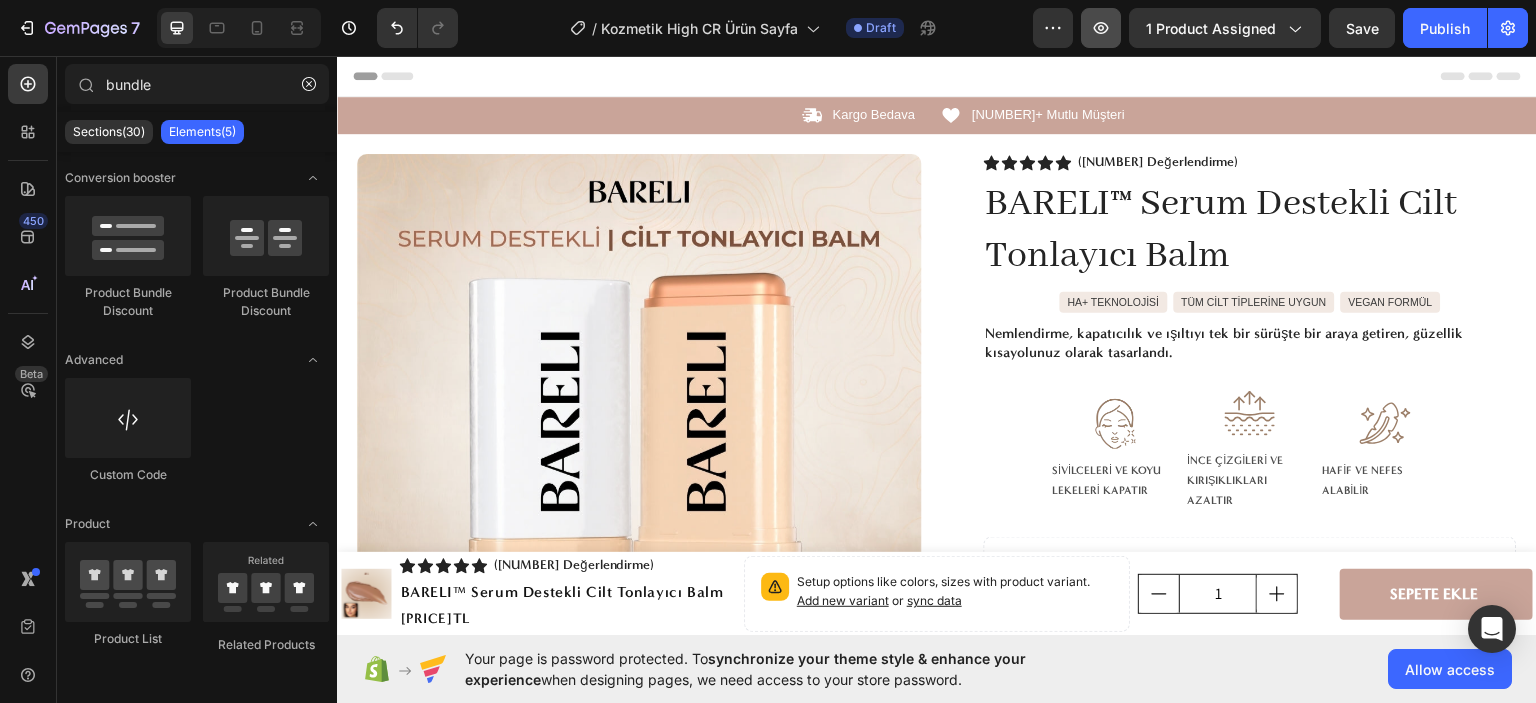 click 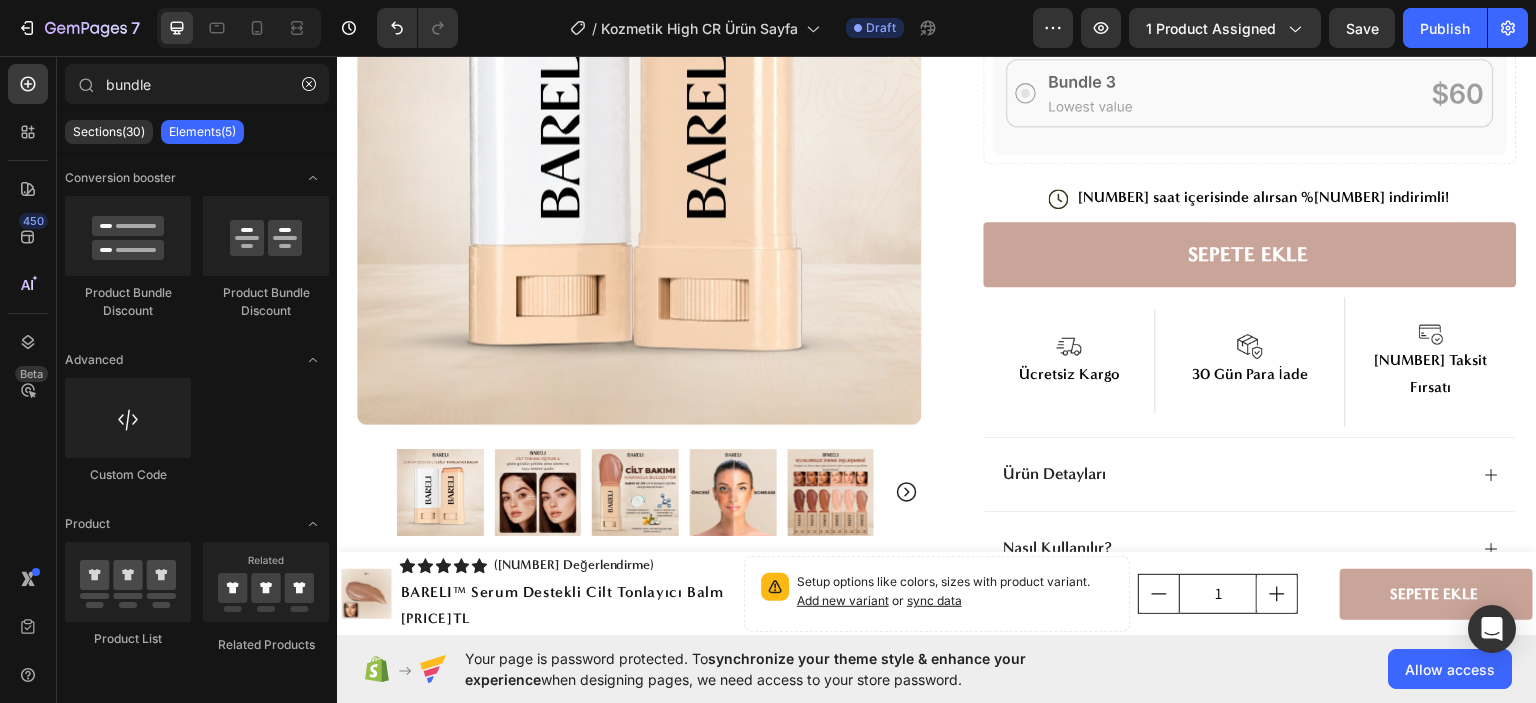 scroll, scrollTop: 2200, scrollLeft: 0, axis: vertical 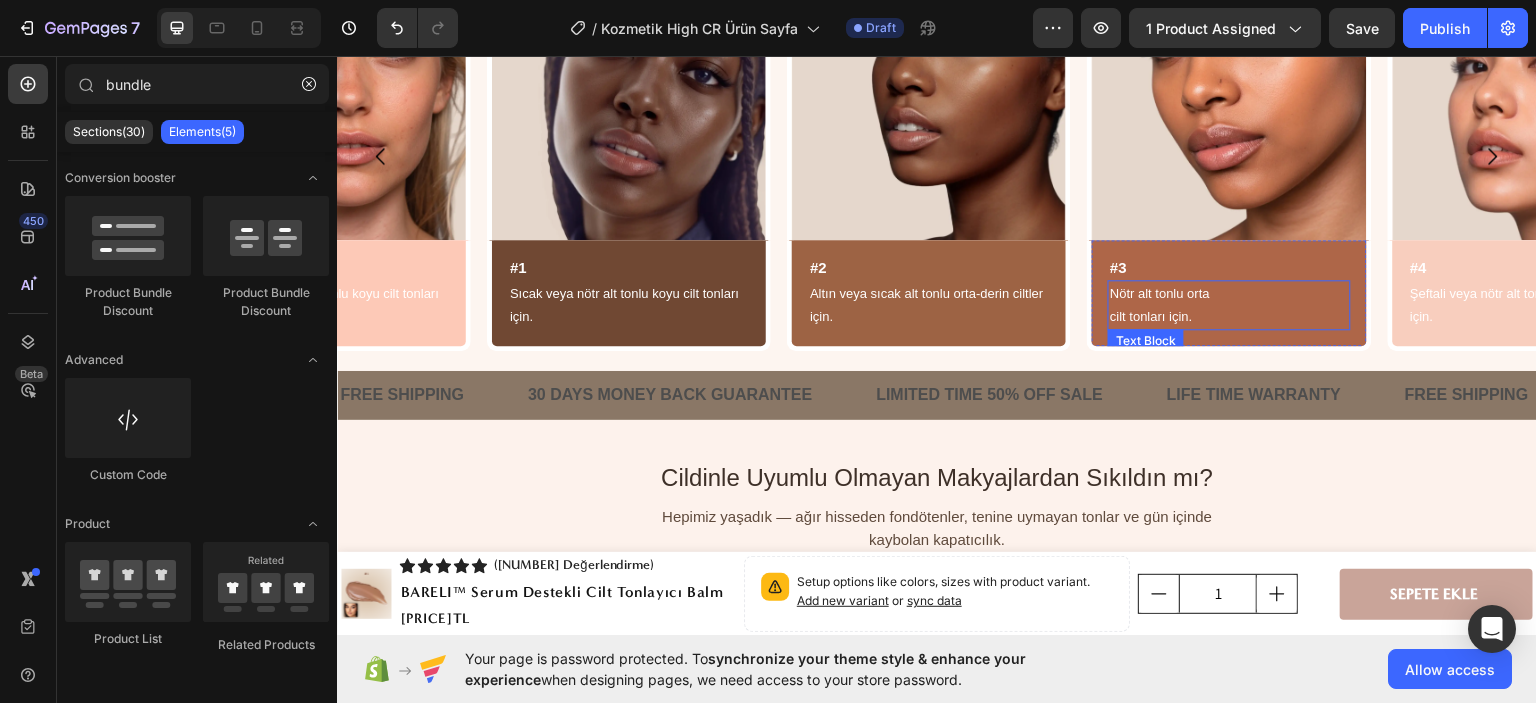 click on "cilt tonları için." at bounding box center (1229, 315) 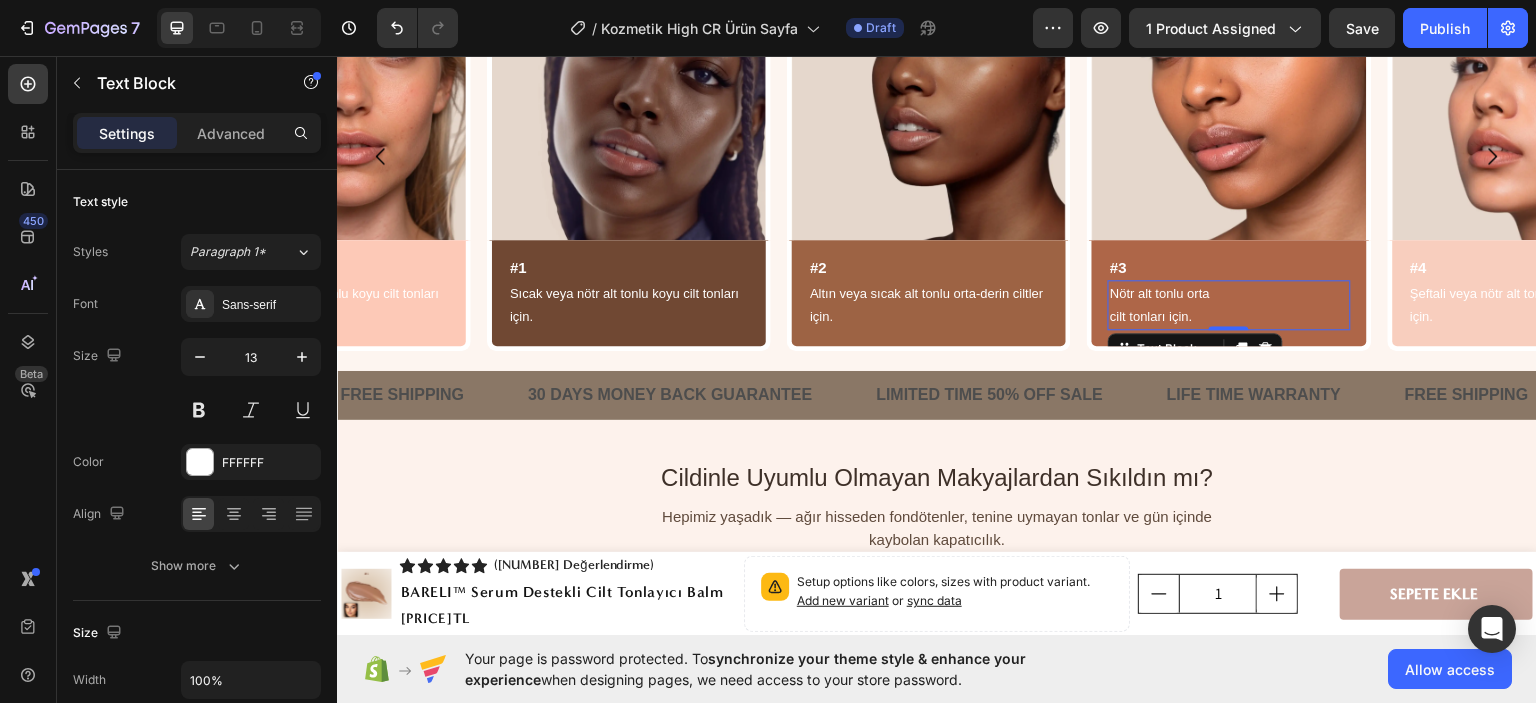 click on "cilt tonları için." at bounding box center (1229, 315) 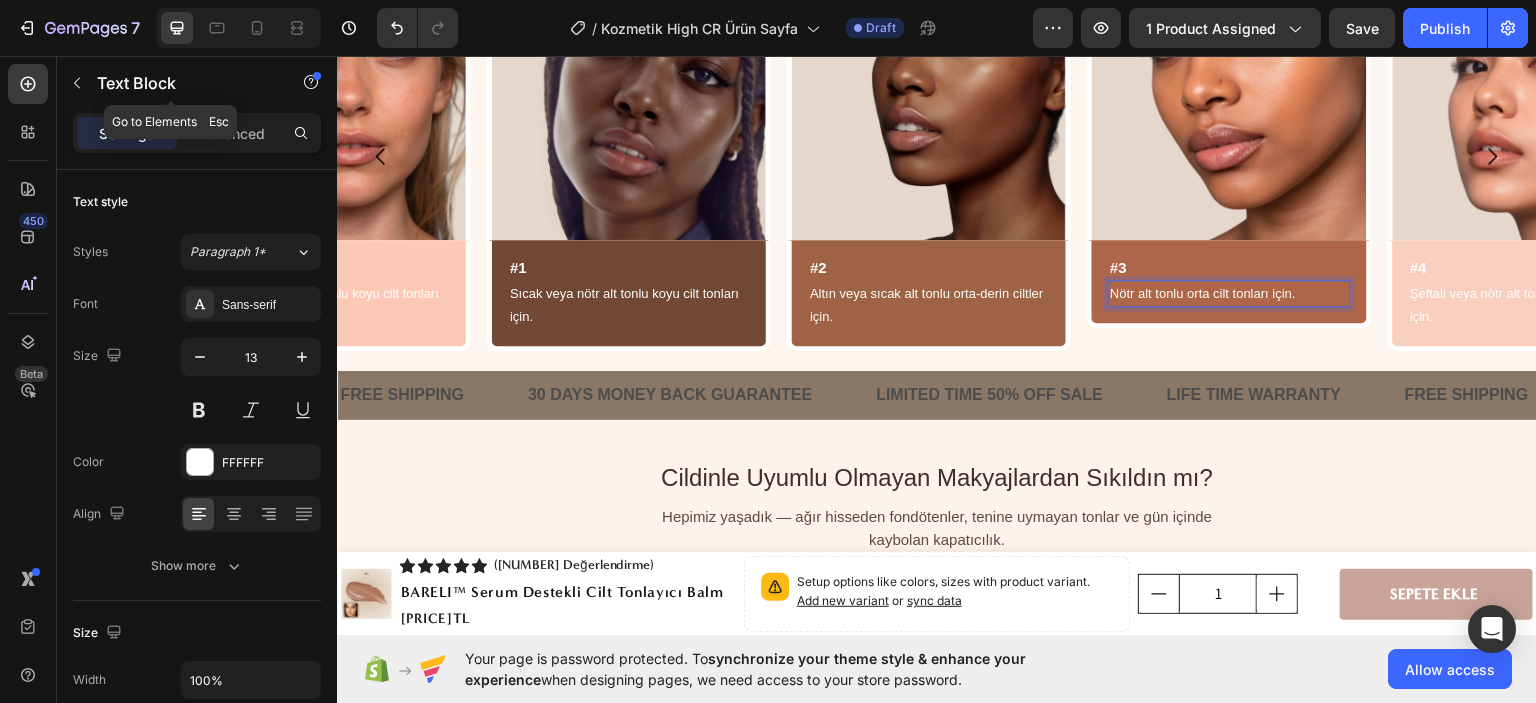 click at bounding box center (77, 83) 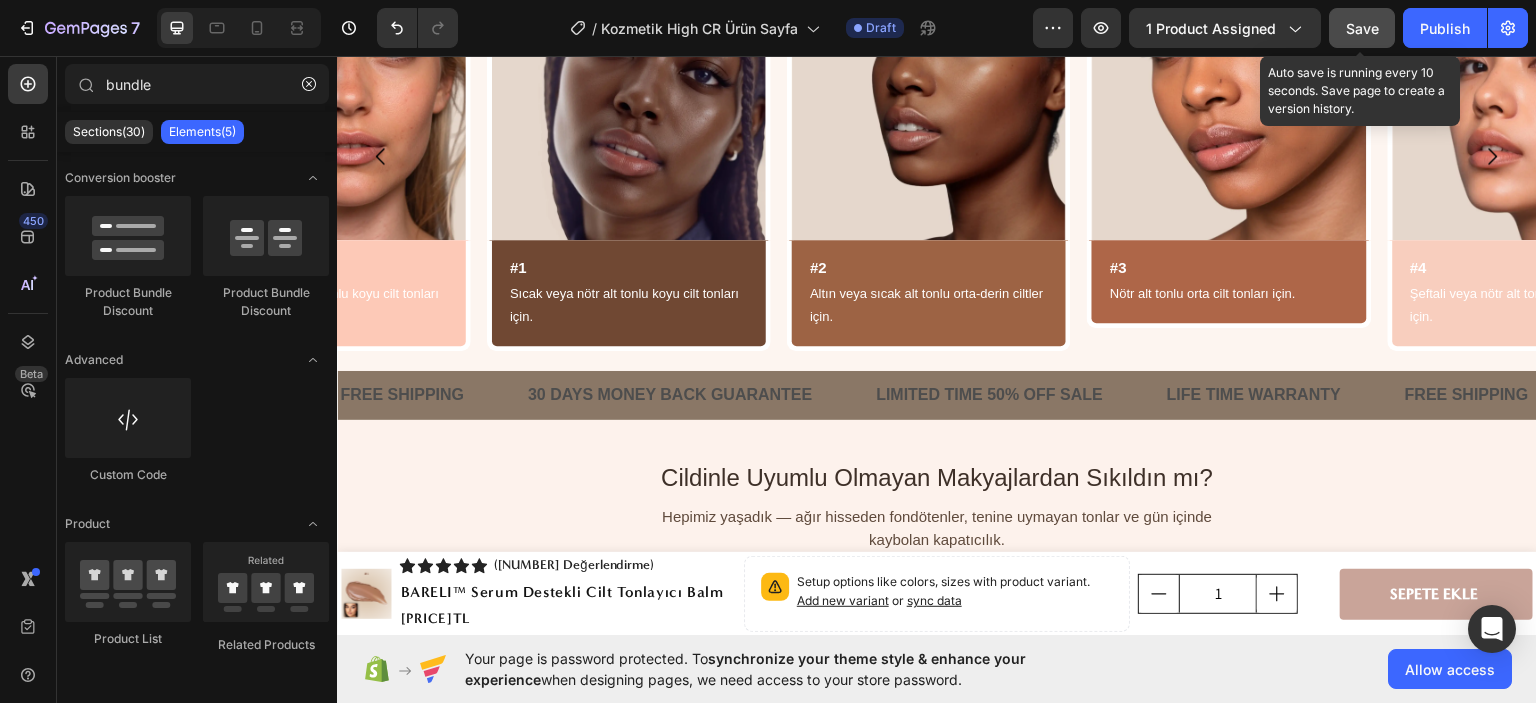 click on "Save" at bounding box center (1362, 28) 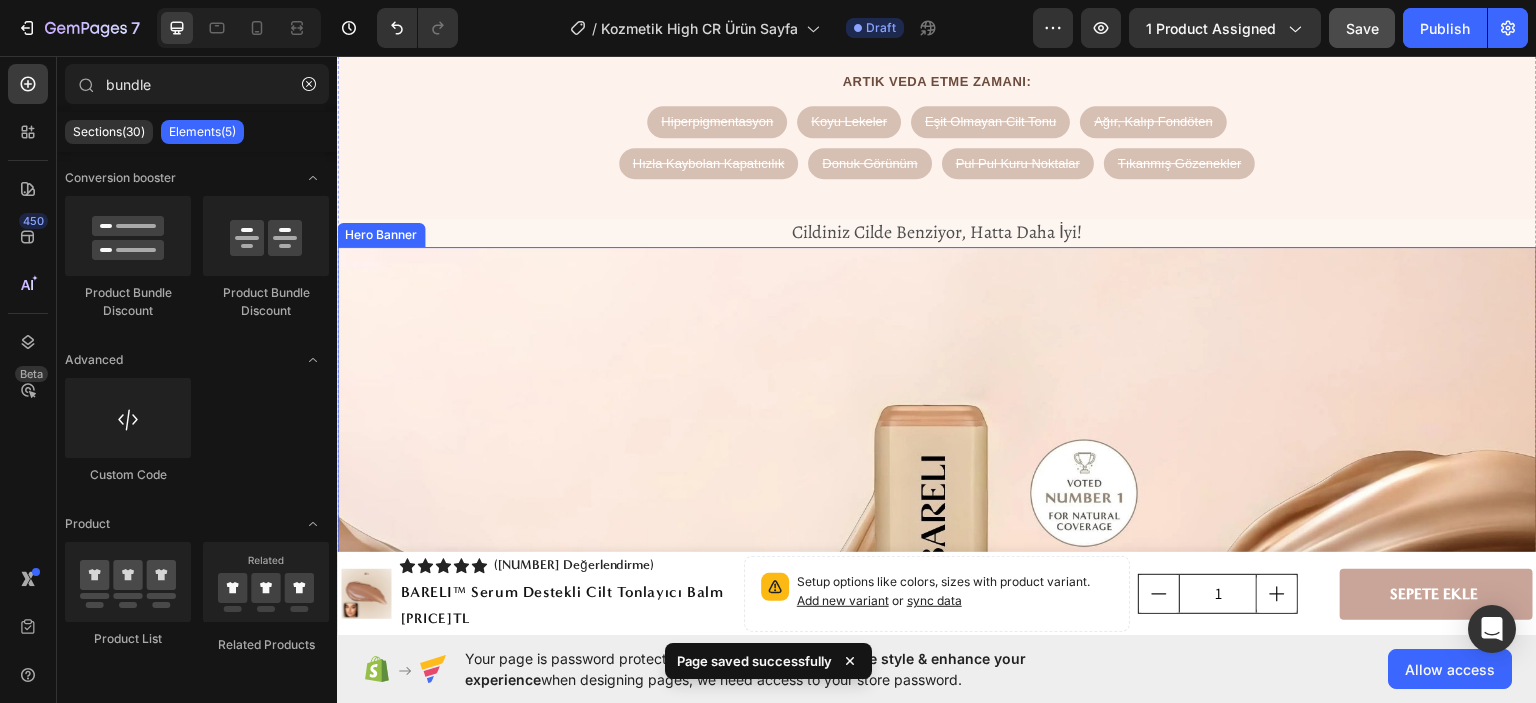 scroll, scrollTop: 2400, scrollLeft: 0, axis: vertical 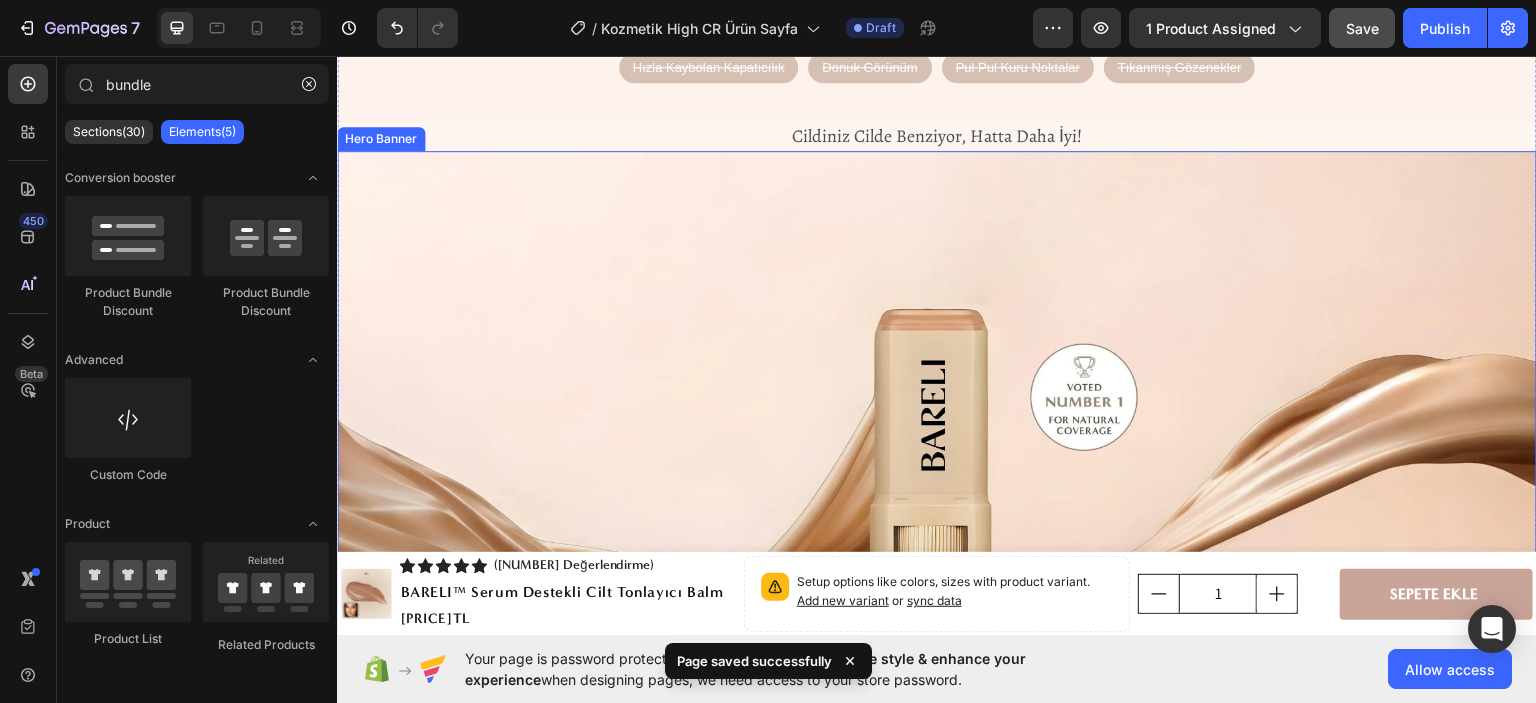 click at bounding box center [937, 487] 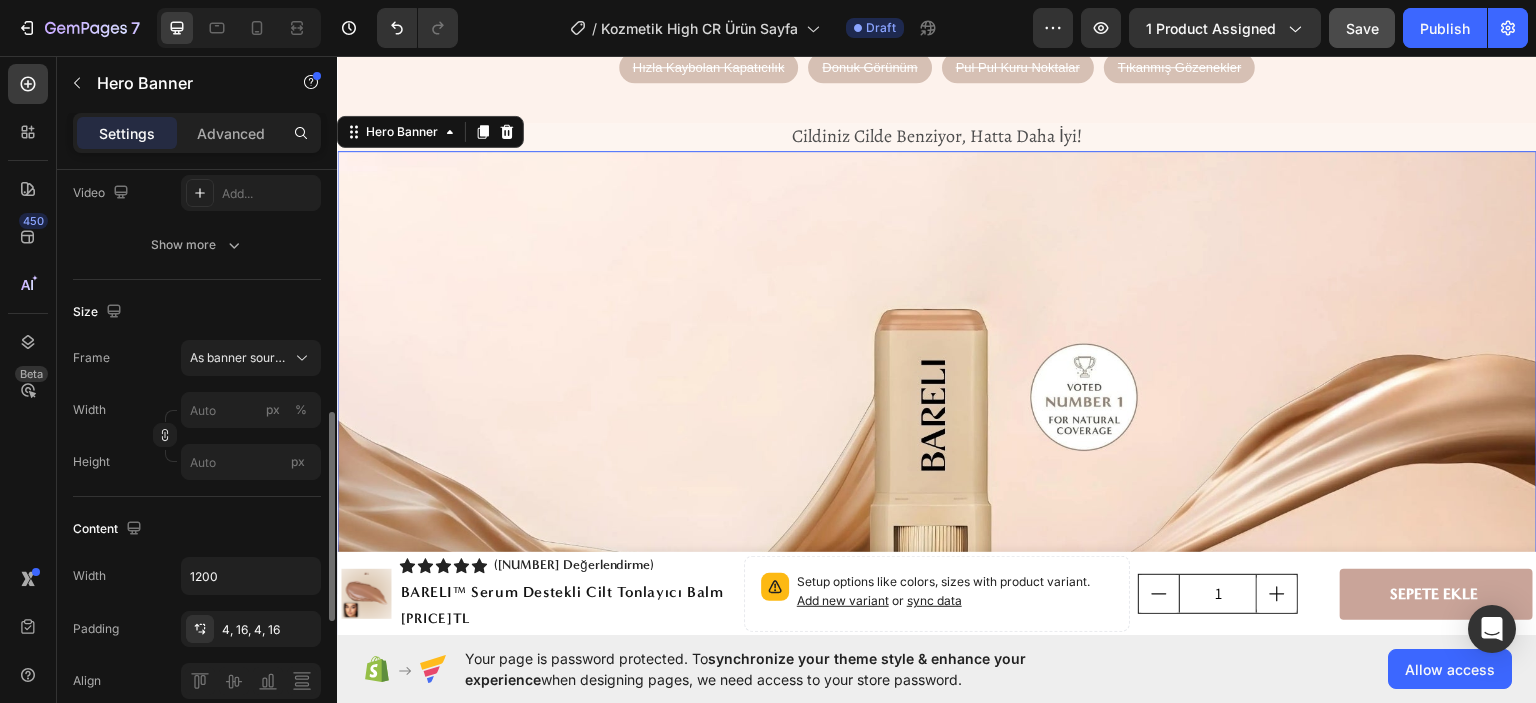 scroll, scrollTop: 400, scrollLeft: 0, axis: vertical 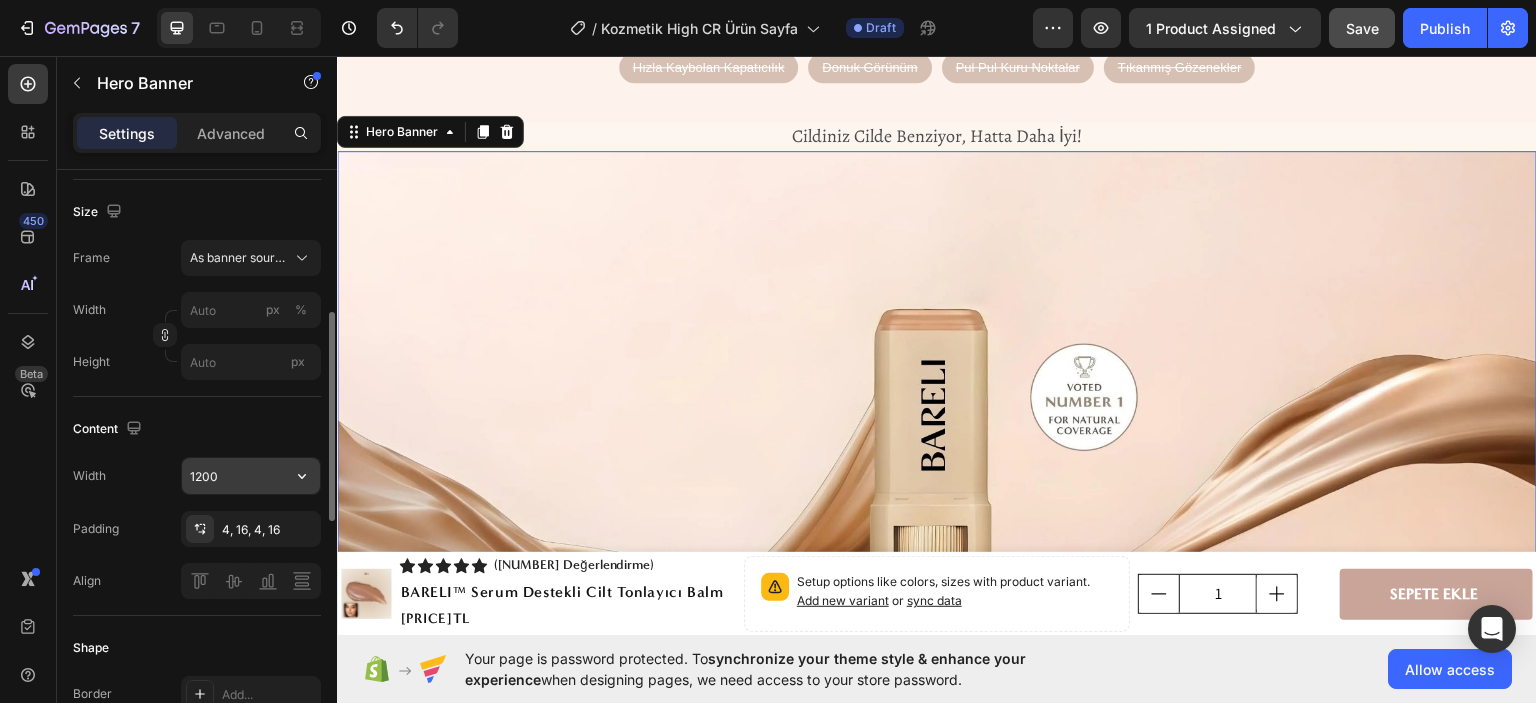 click on "1200" at bounding box center [251, 476] 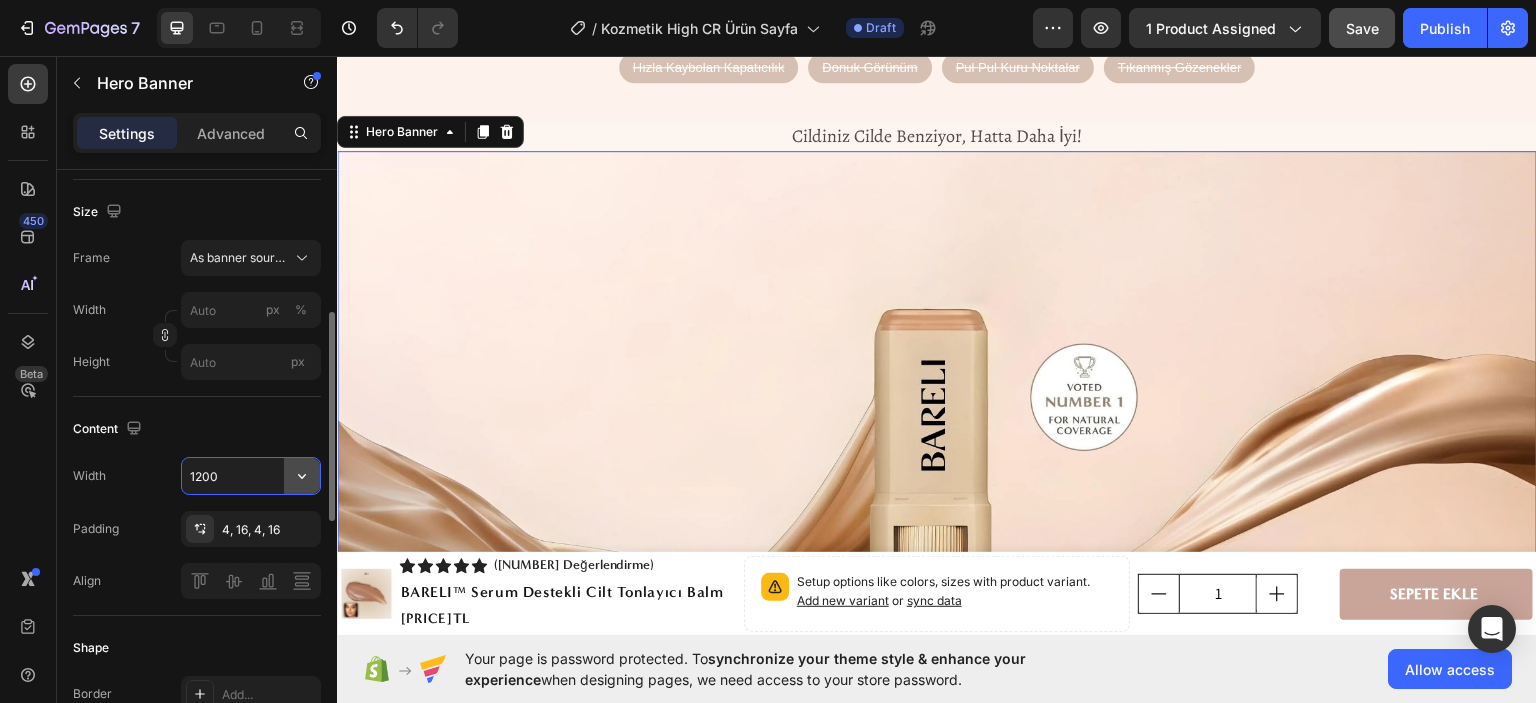 click 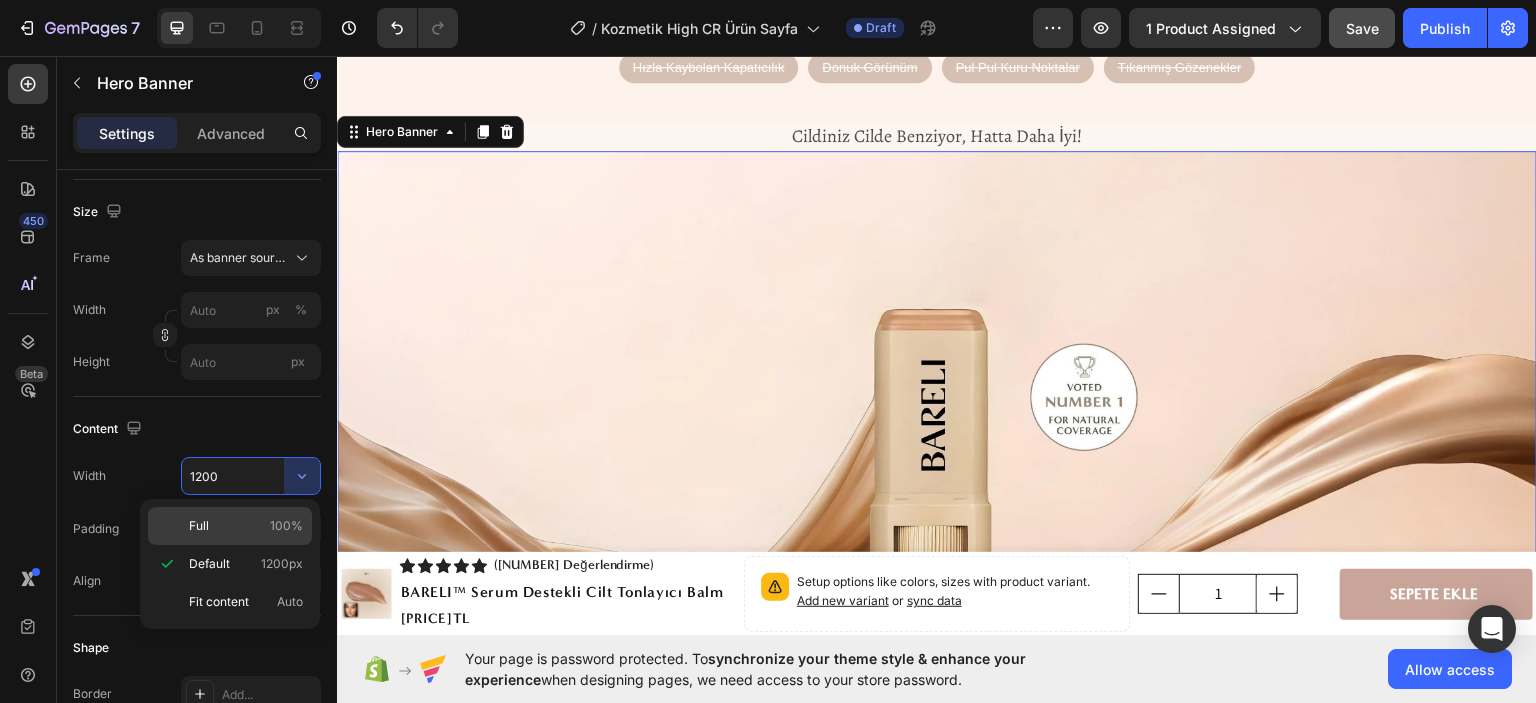 click on "Full 100%" at bounding box center [246, 526] 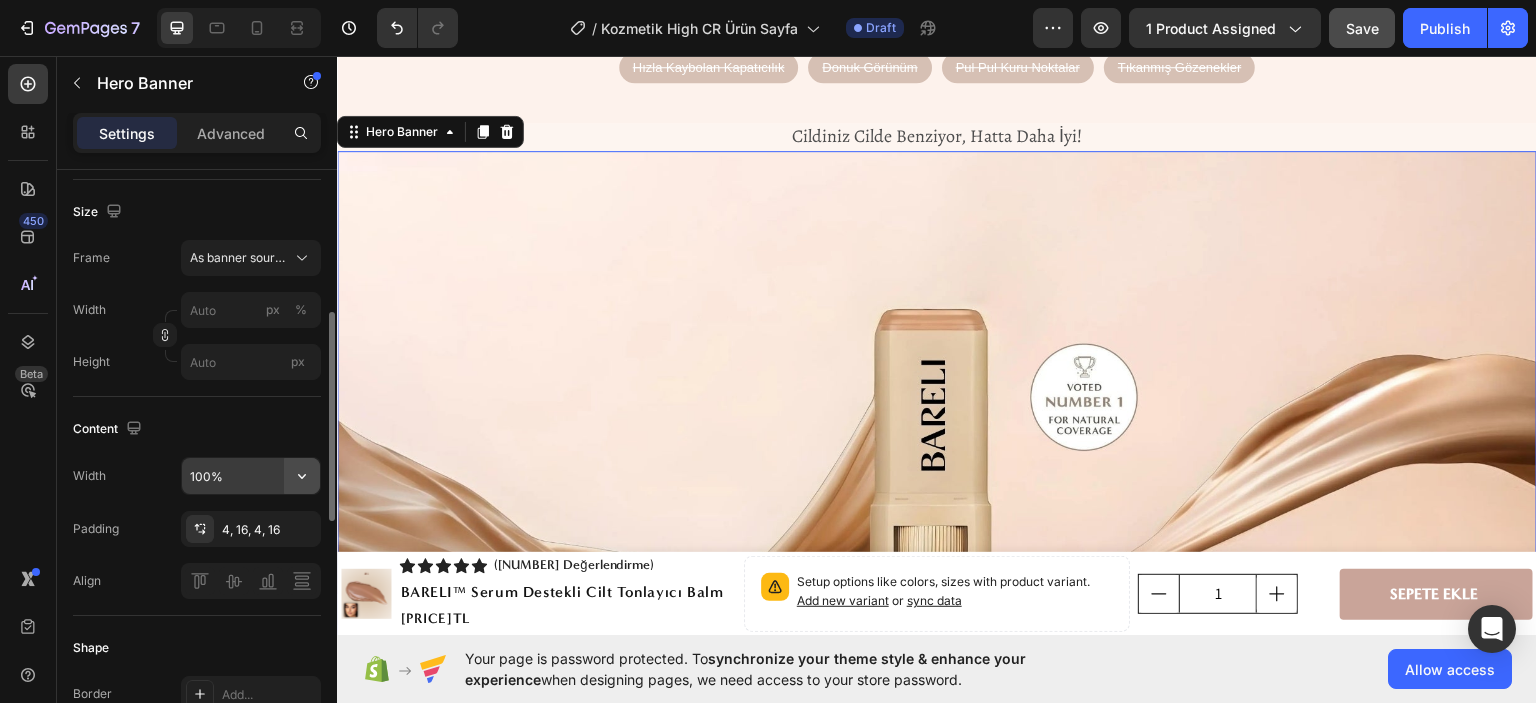 click 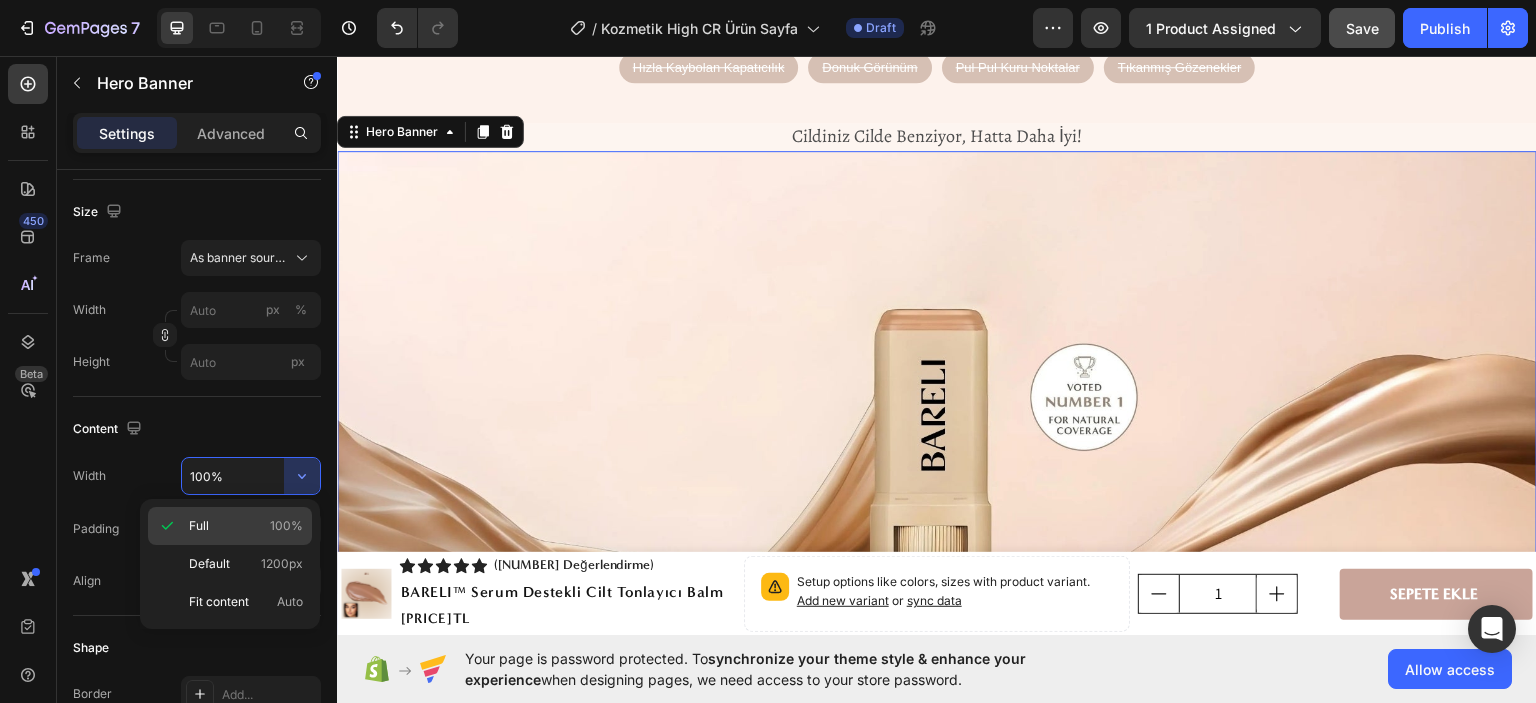 click on "Full 100%" at bounding box center [246, 526] 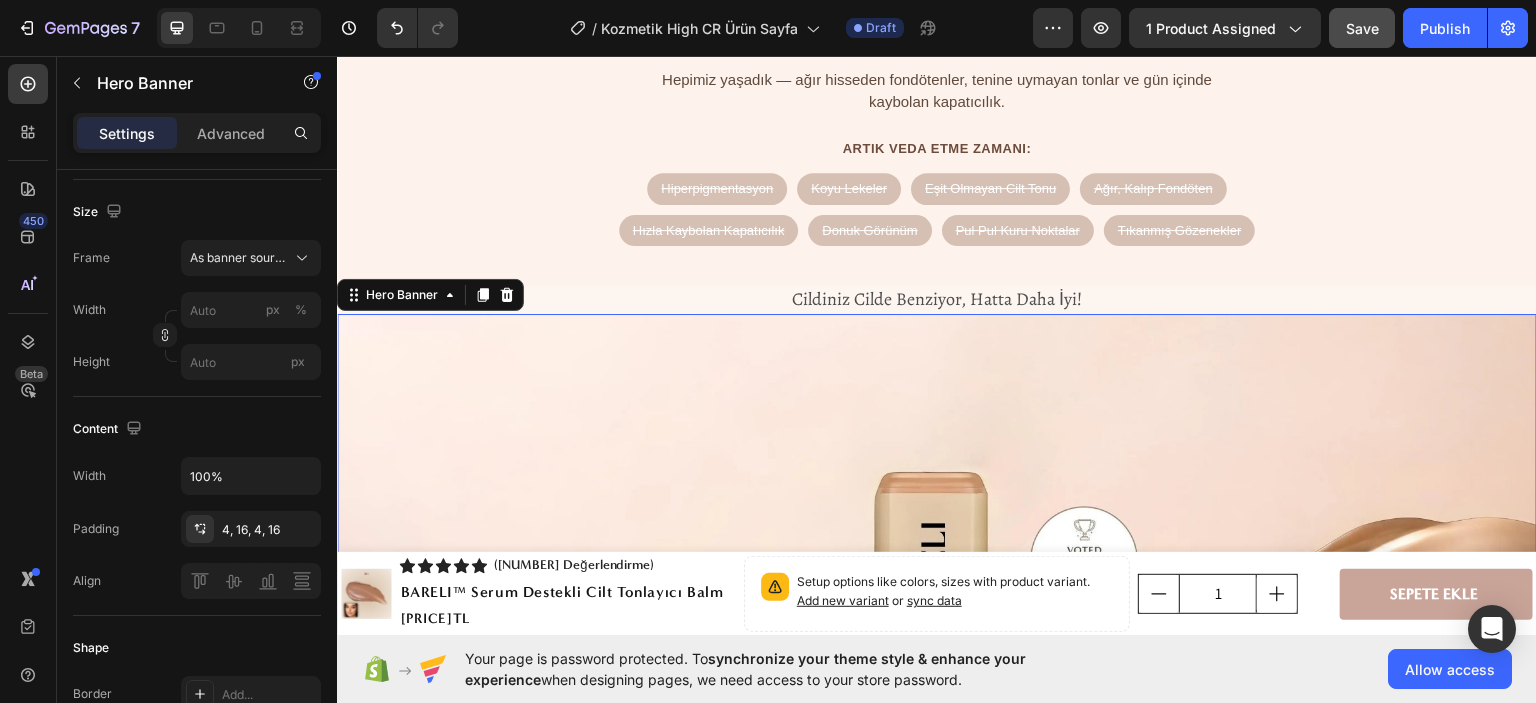 scroll, scrollTop: 2200, scrollLeft: 0, axis: vertical 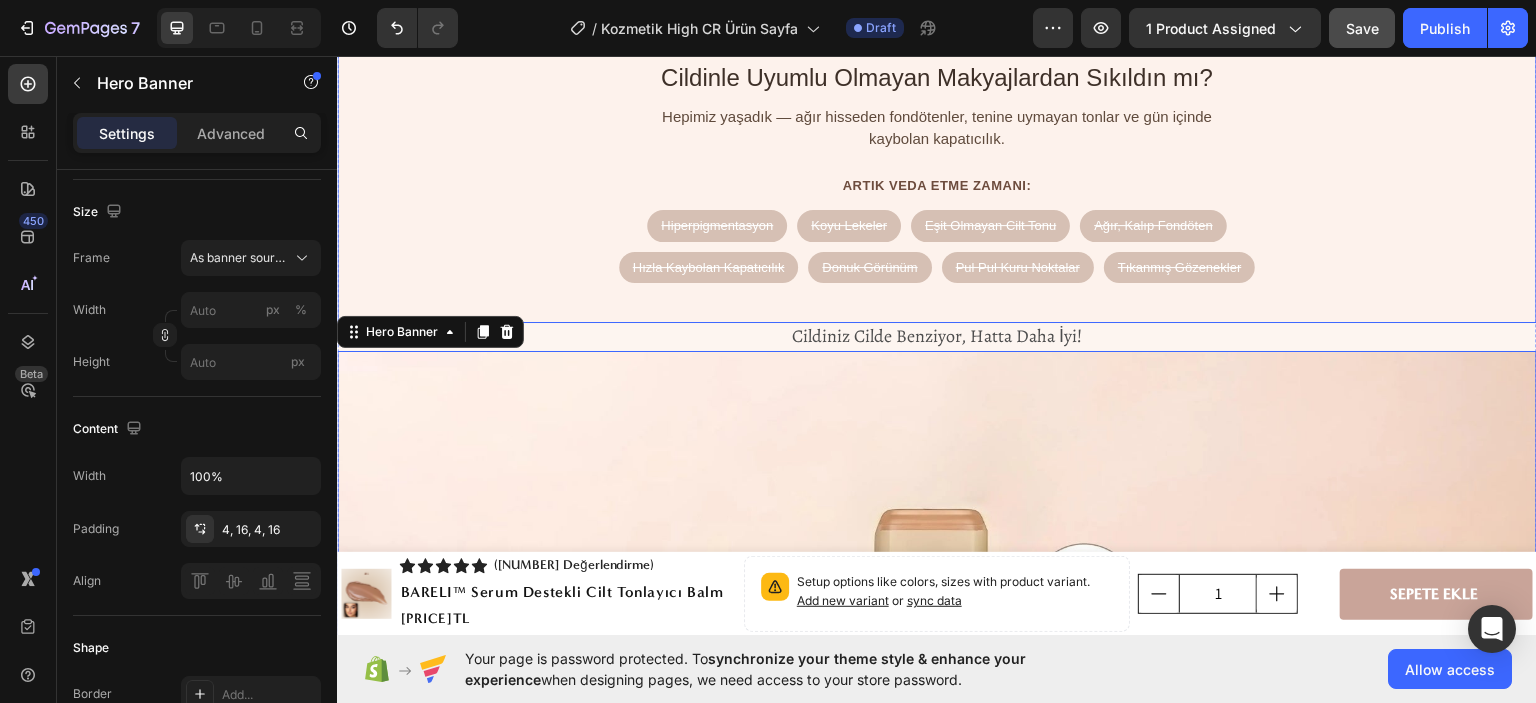click on "Cildinle Uyumlu Olmayan Makyajlardan Sıkıldın mı?
Hepimiz yaşadık — ağır hisseden fondötenler, tenine uymayan tonlar ve gün içinde kaybolan kapatıcılık.
ARTIK VEDA ETME ZAMANI:
Hiperpigmentasyon
Koyu Lekeler
Eşit Olmayan Cilt Tonu
Ağır, Kalıp Fondöten
Hızla Kaybolan Kapatıcılık
Donuk Görünüm
Pul Pul Kuru Noktalar
Tıkanmış Gözenekler" at bounding box center [937, 171] 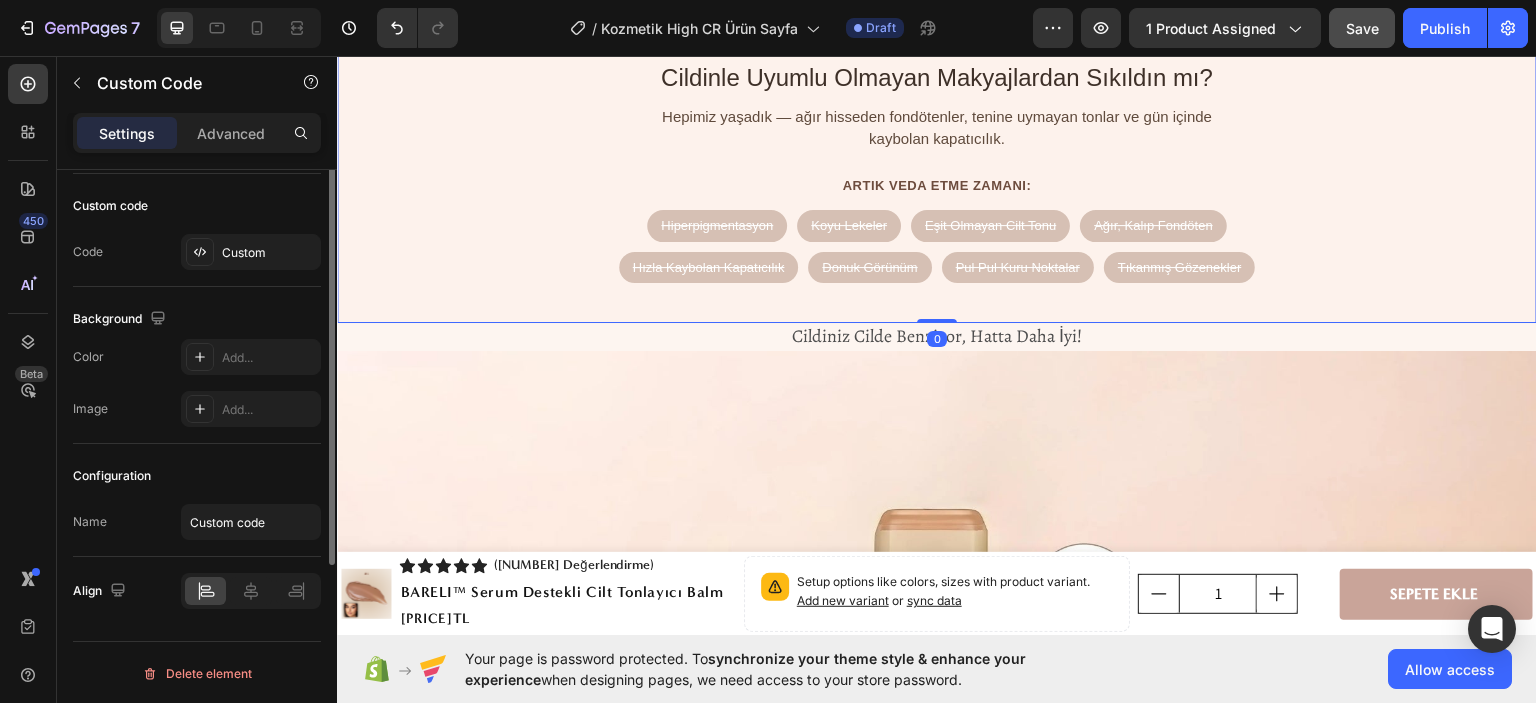 scroll, scrollTop: 0, scrollLeft: 0, axis: both 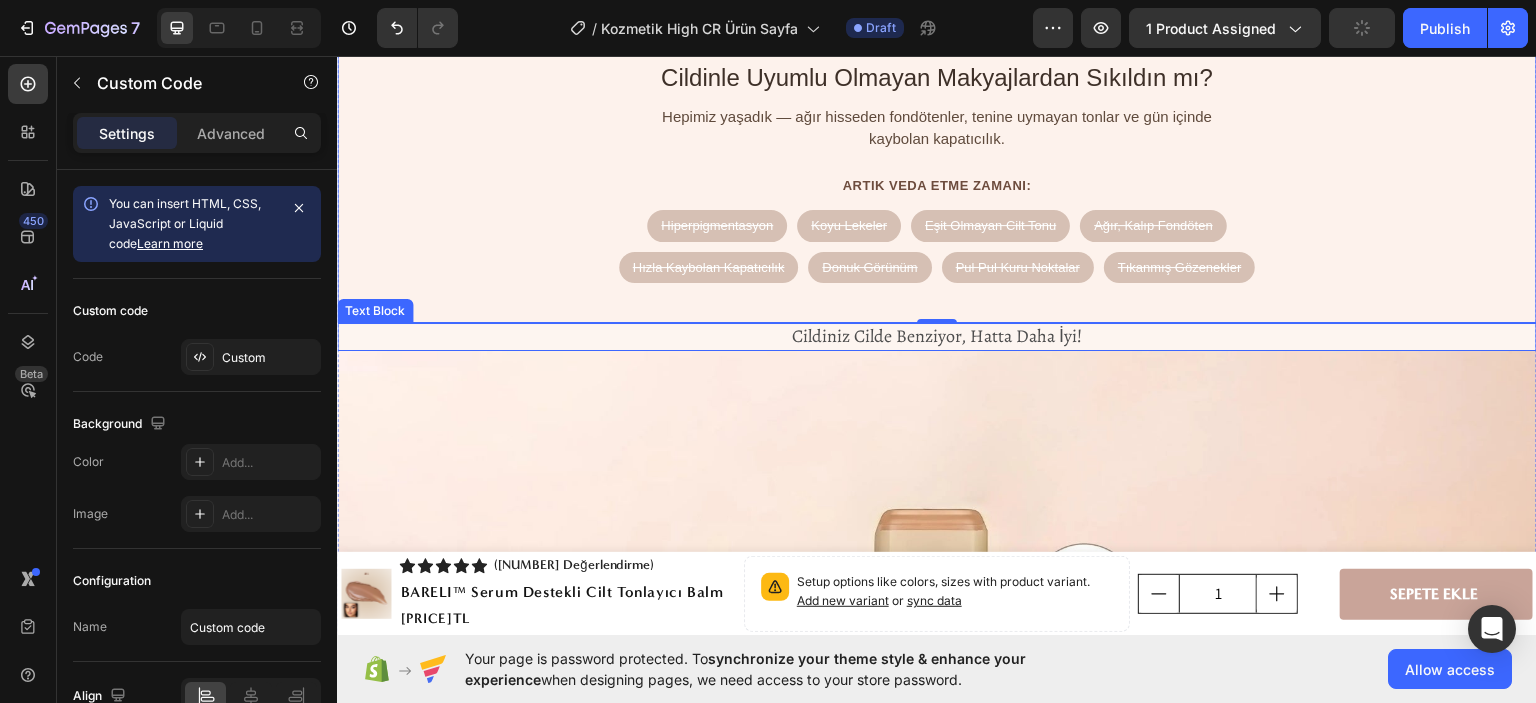 click on "Cildiniz Cilde Benziyor, Hatta Daha İyi!" at bounding box center (937, 335) 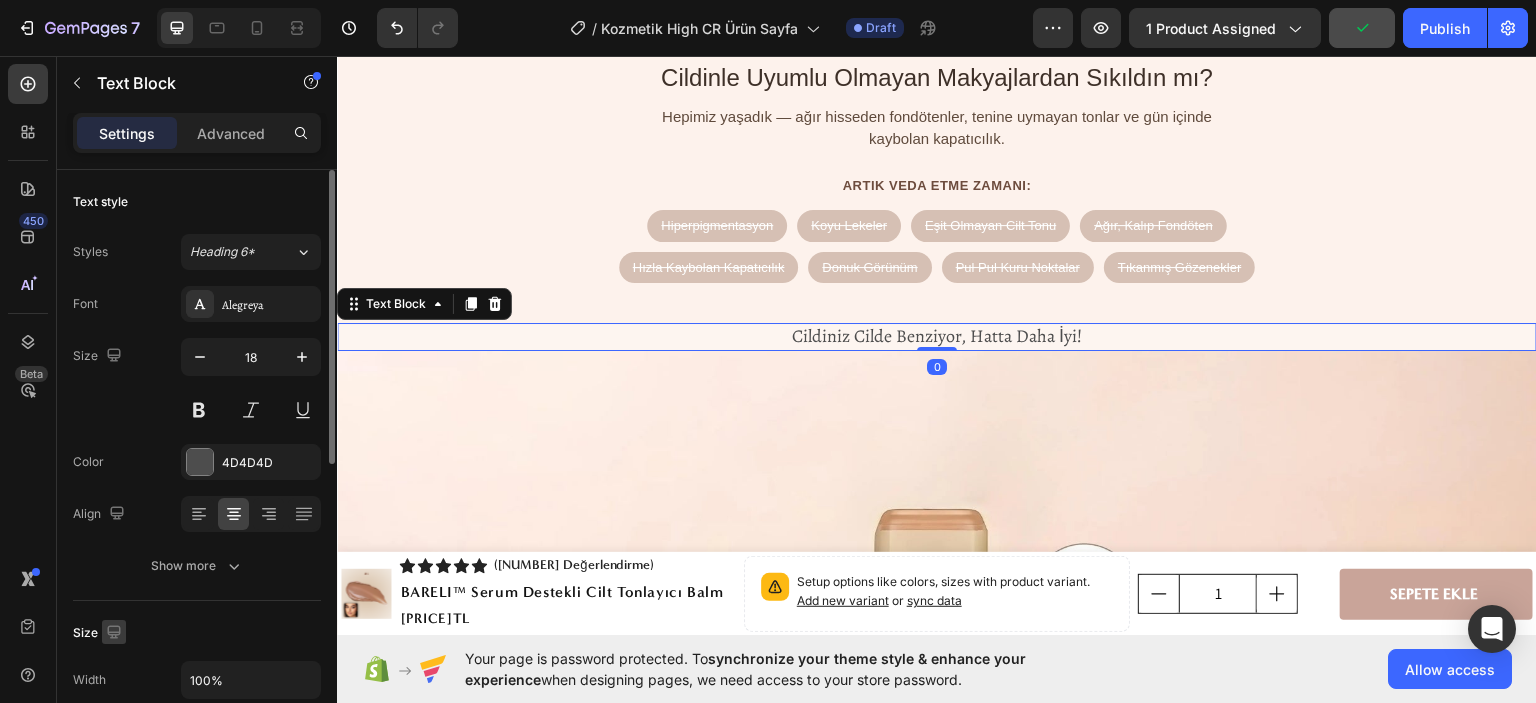 scroll, scrollTop: 300, scrollLeft: 0, axis: vertical 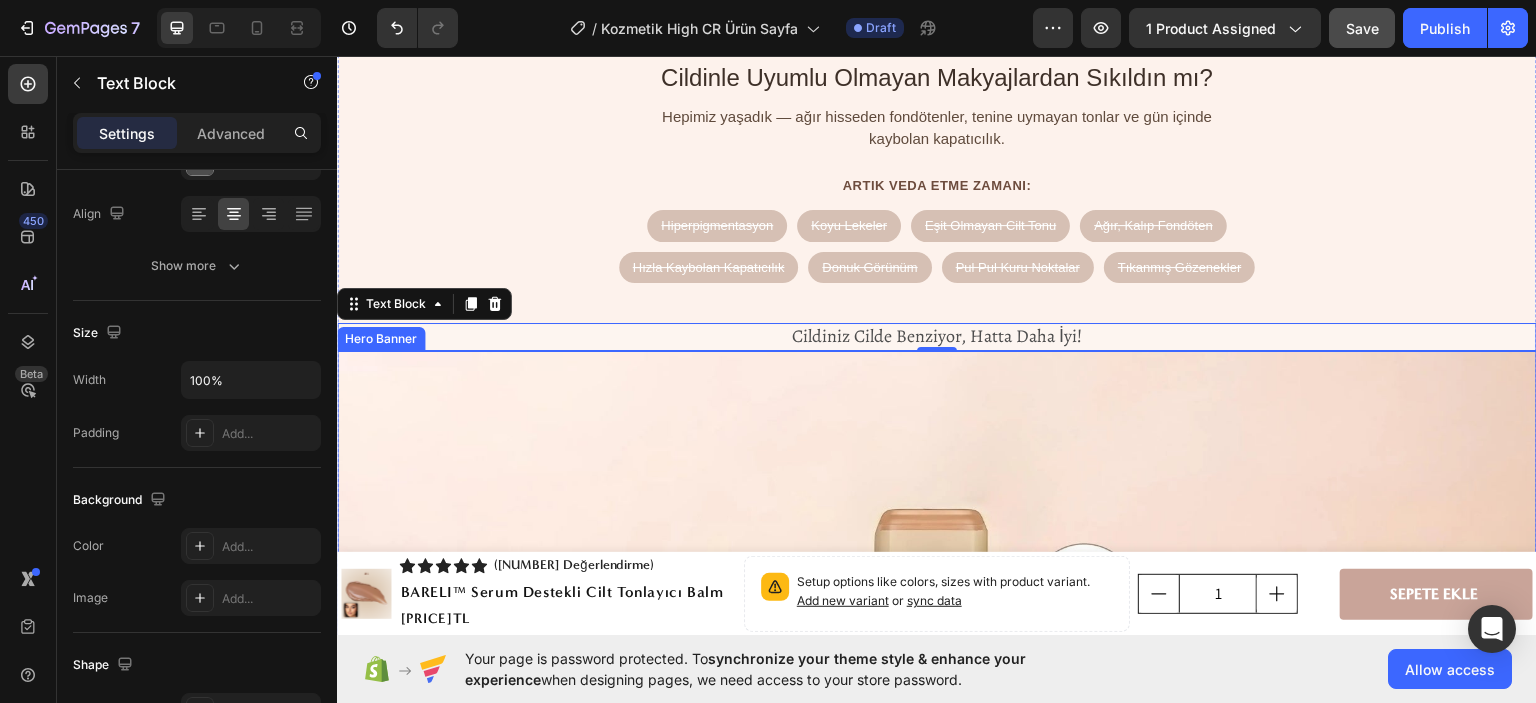 click at bounding box center [937, 687] 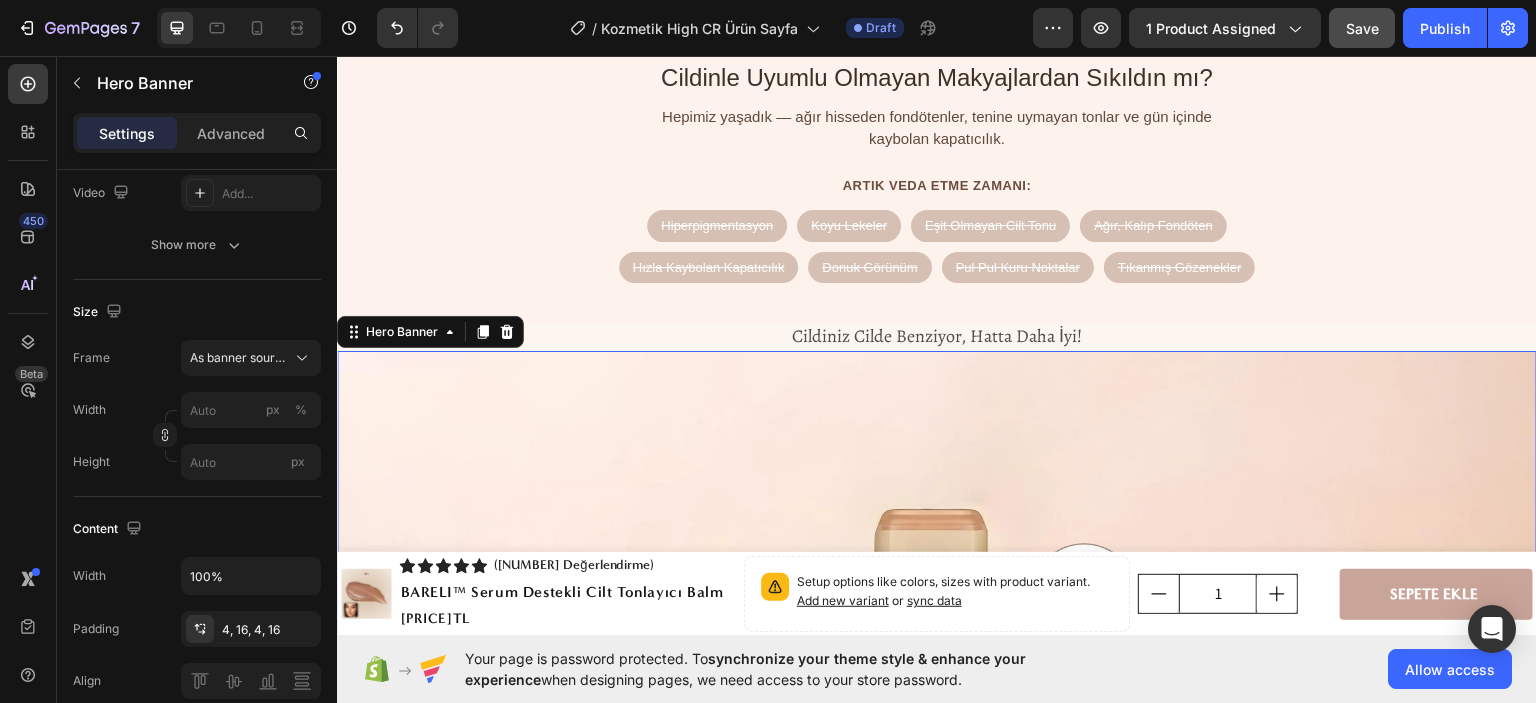 scroll, scrollTop: 0, scrollLeft: 0, axis: both 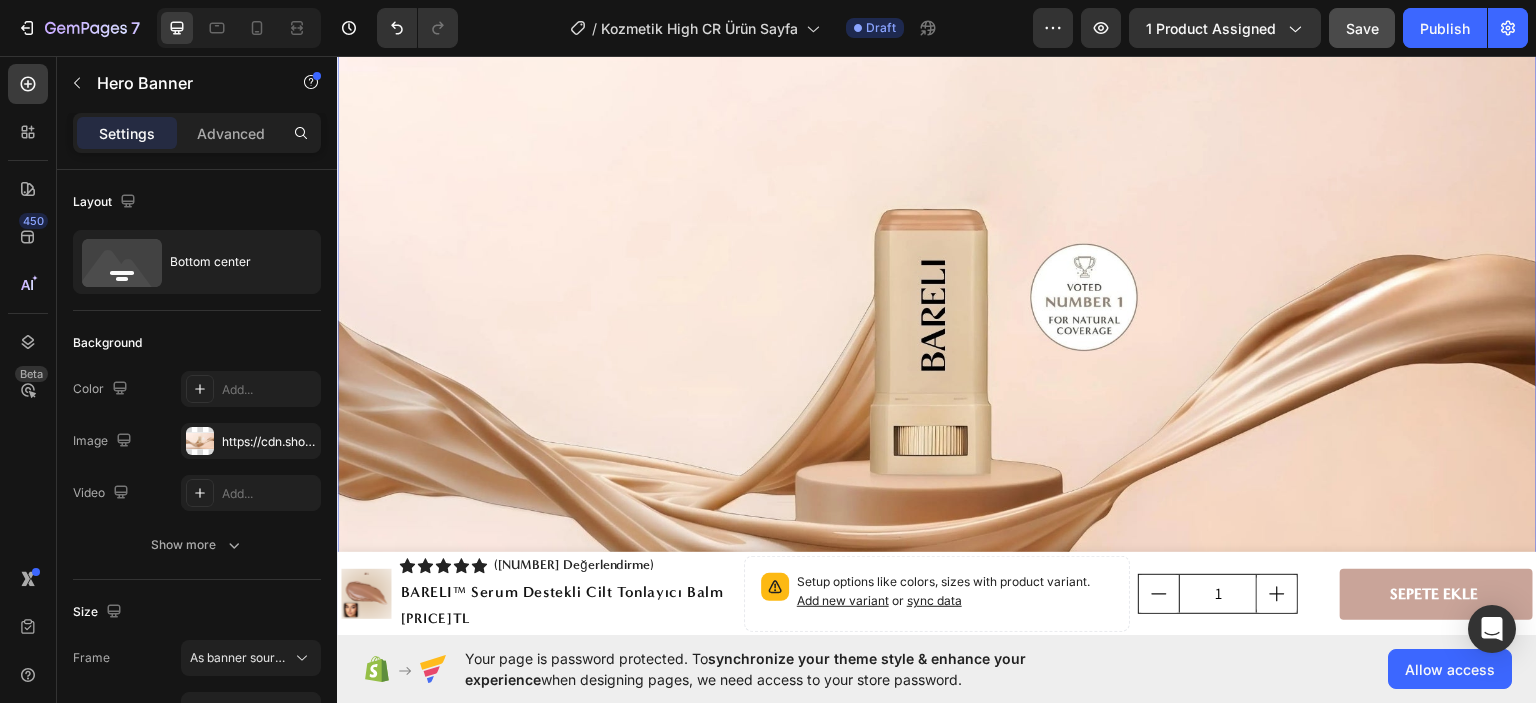 click on "Save" at bounding box center (1362, 28) 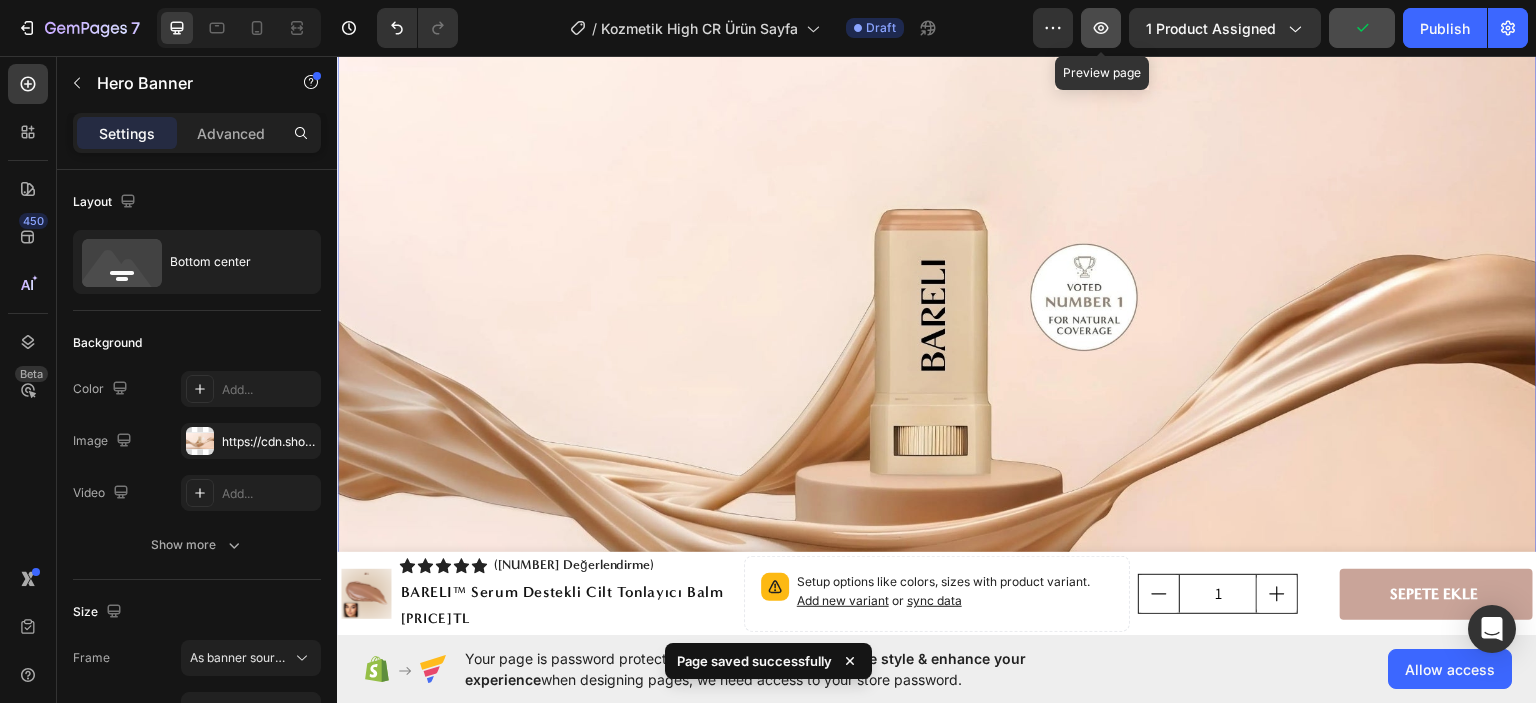 click 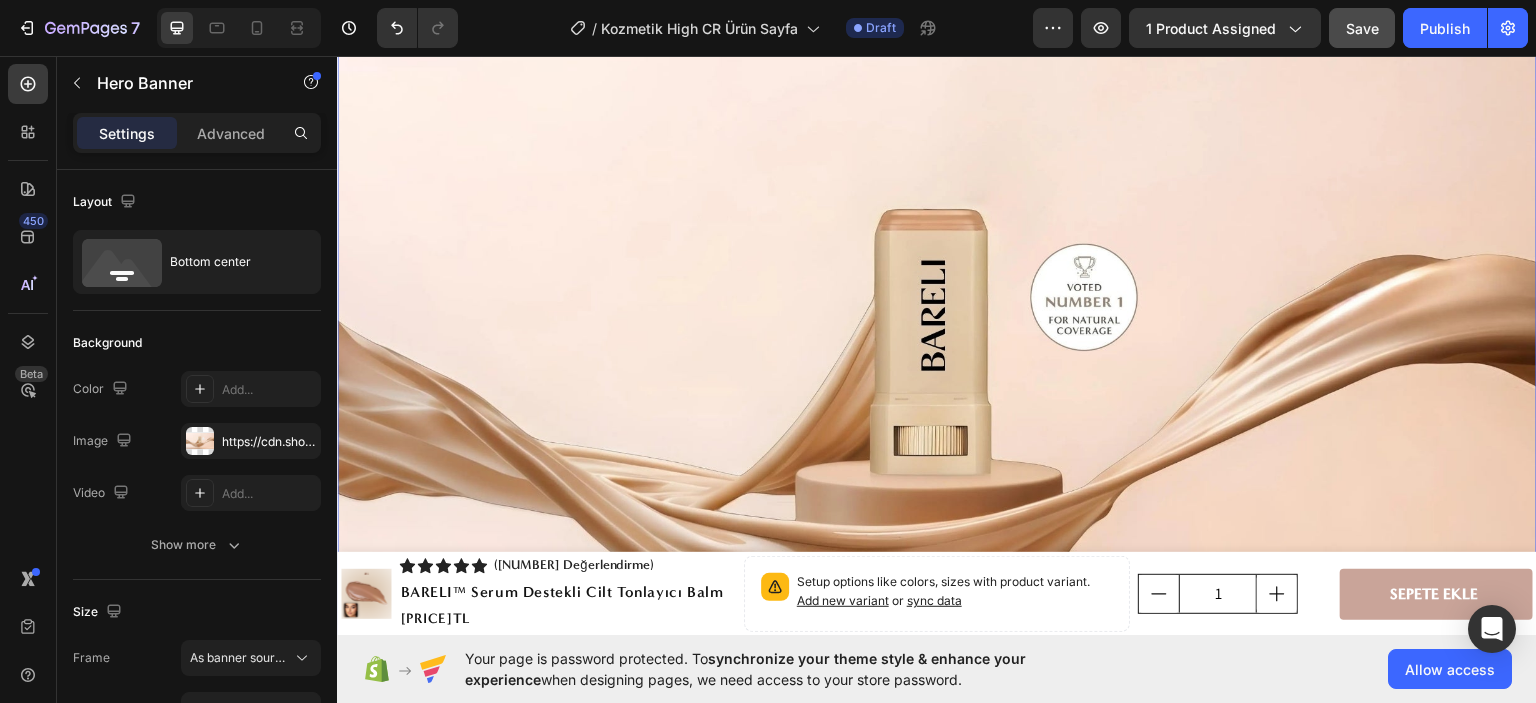 click at bounding box center (937, 387) 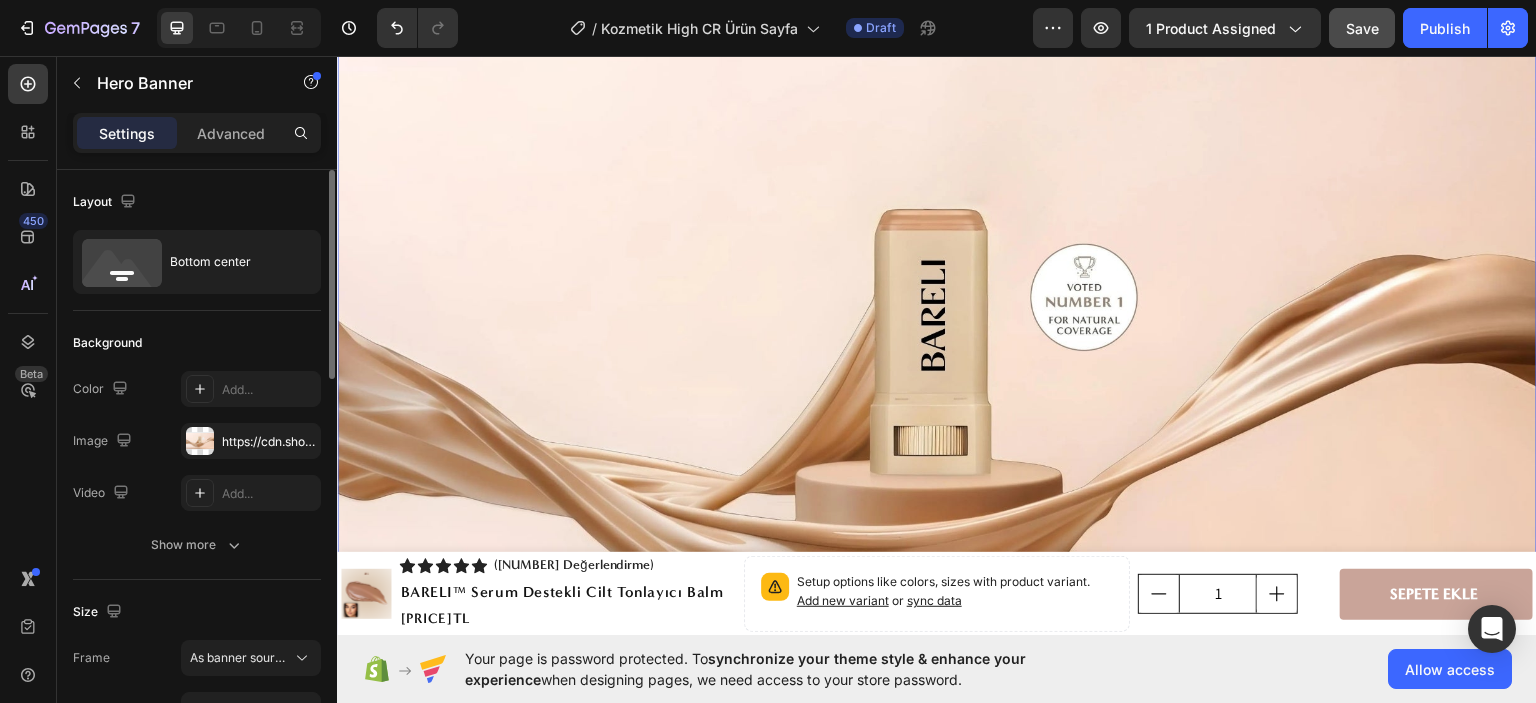 scroll, scrollTop: 2800, scrollLeft: 0, axis: vertical 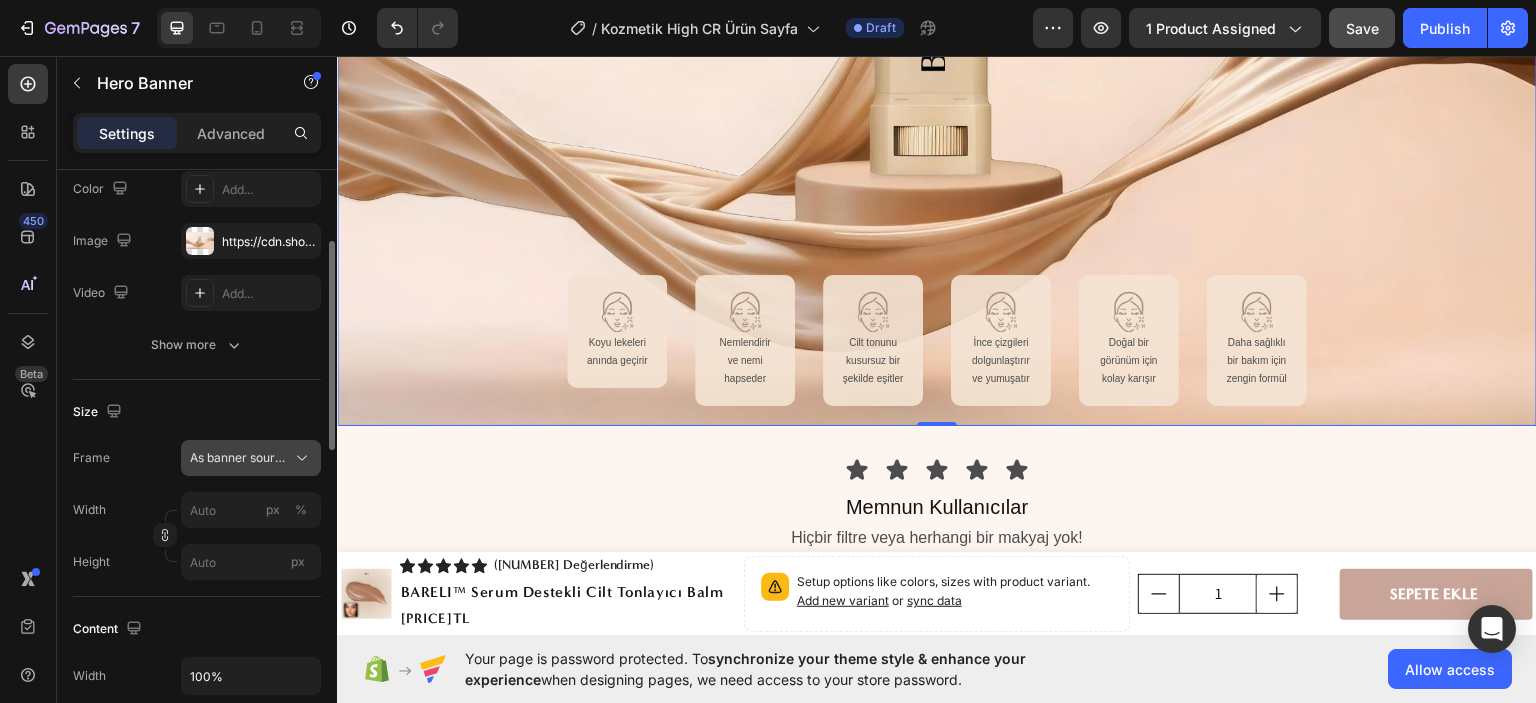 click on "As banner source" at bounding box center (239, 458) 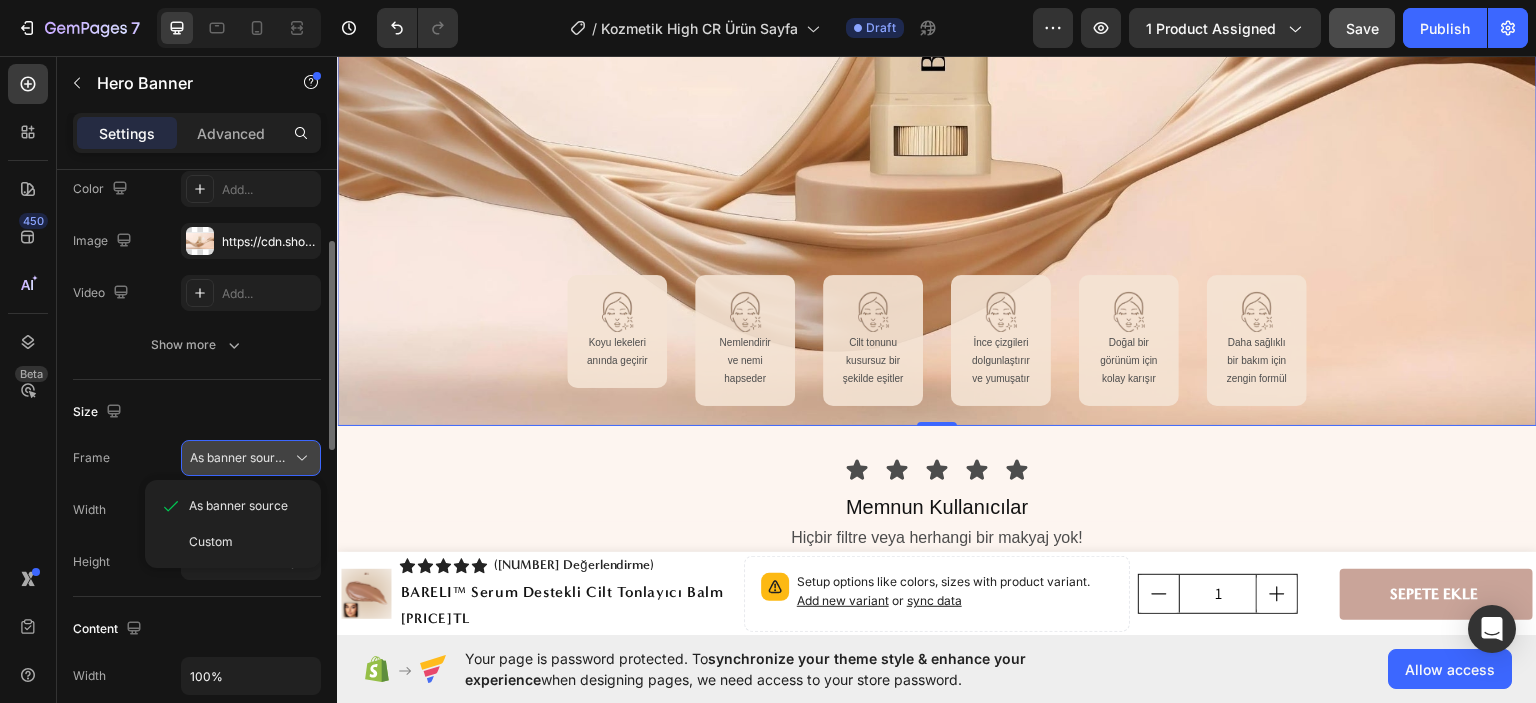 click on "As banner source" at bounding box center (239, 458) 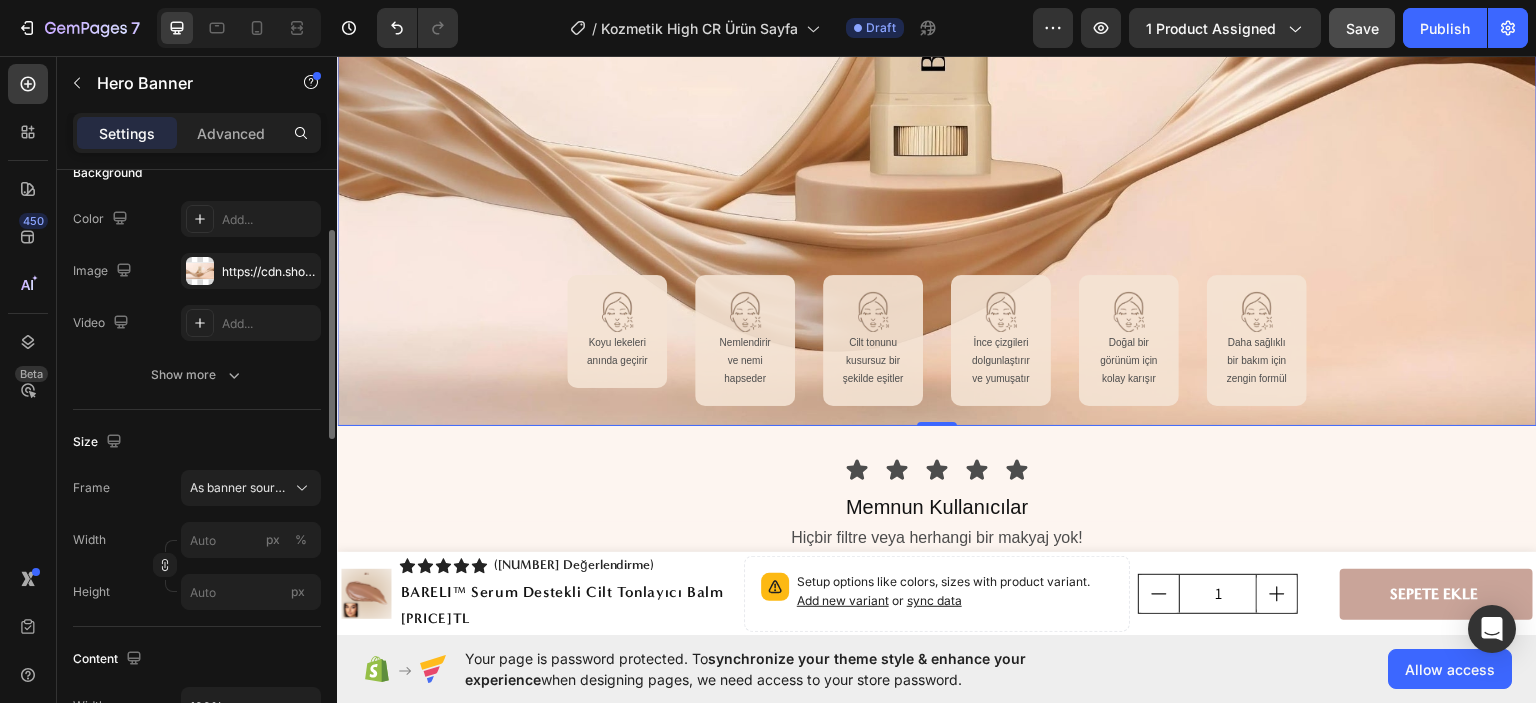 scroll, scrollTop: 0, scrollLeft: 0, axis: both 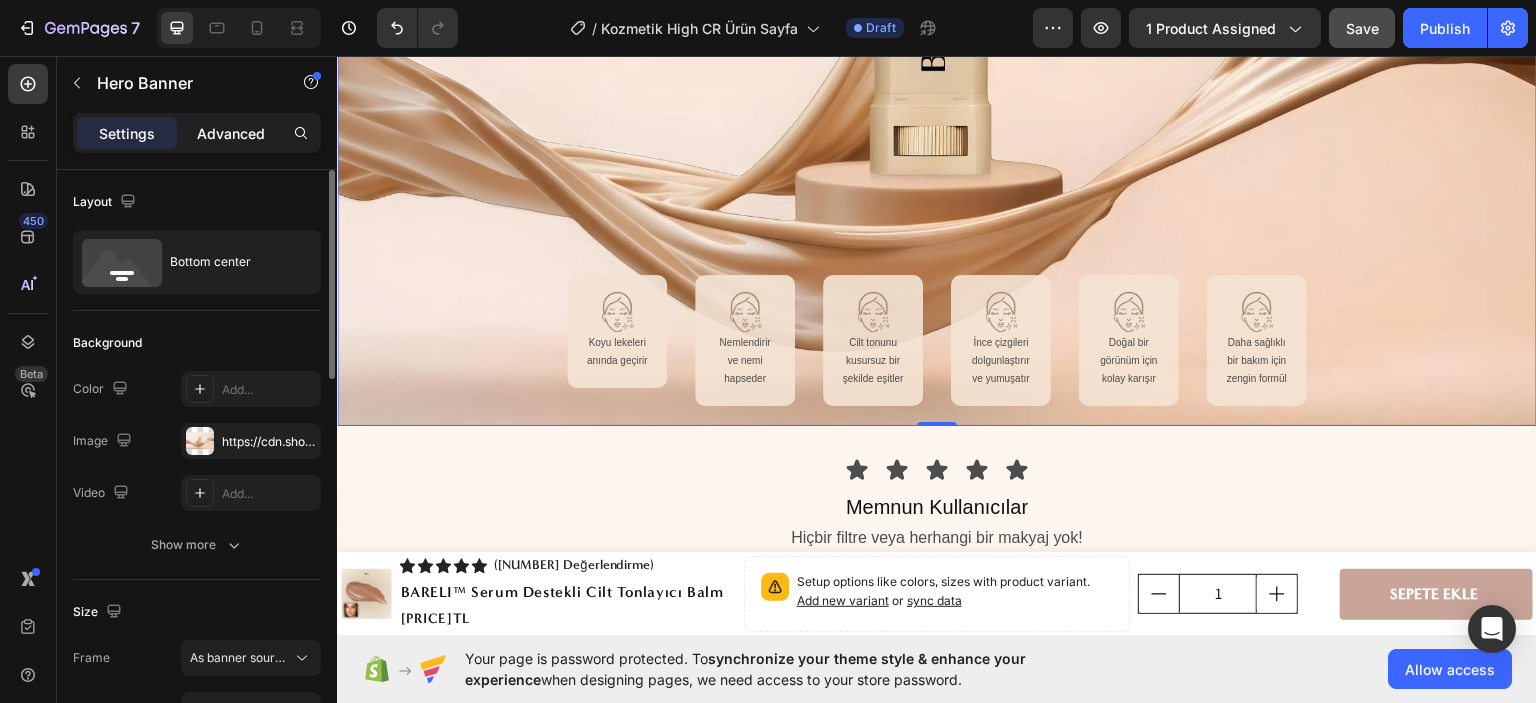 click on "Advanced" at bounding box center [231, 133] 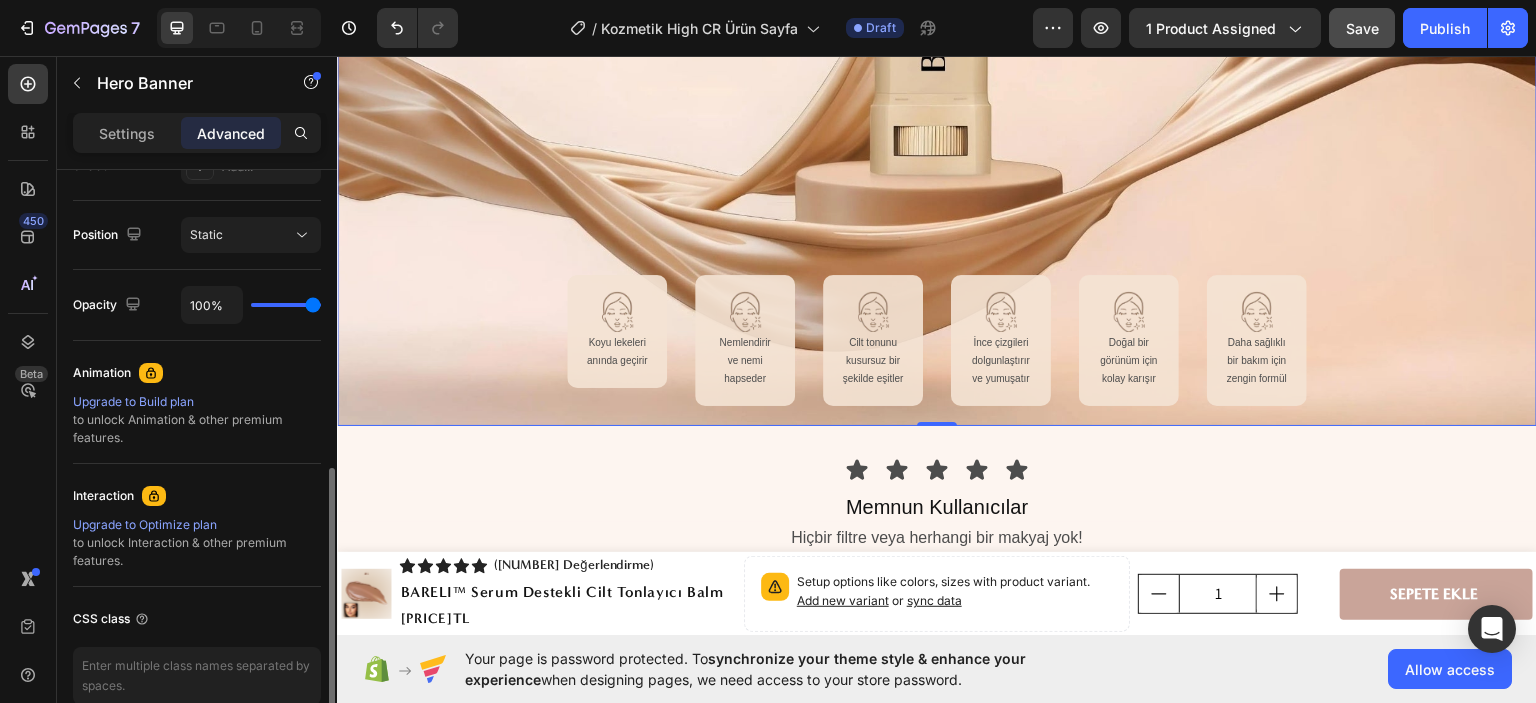 scroll, scrollTop: 796, scrollLeft: 0, axis: vertical 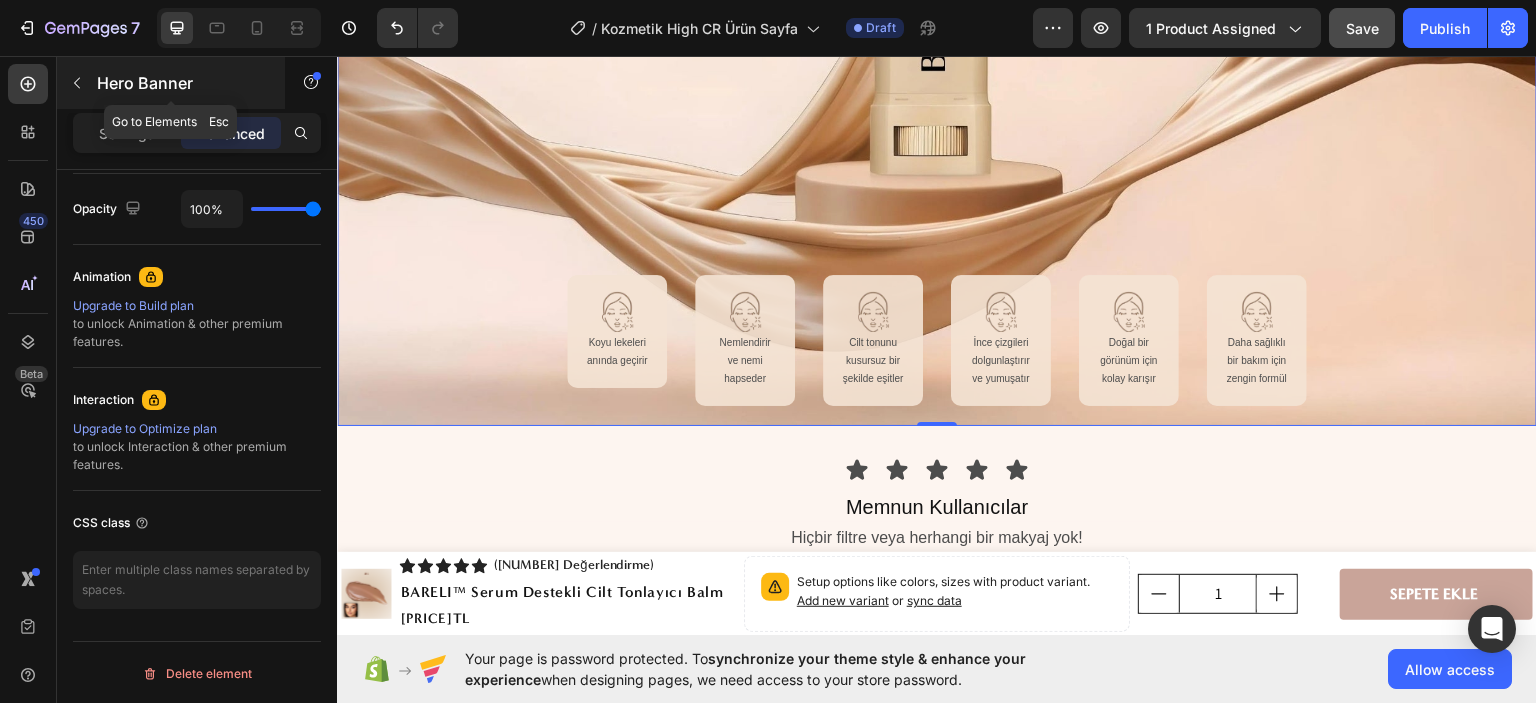 click 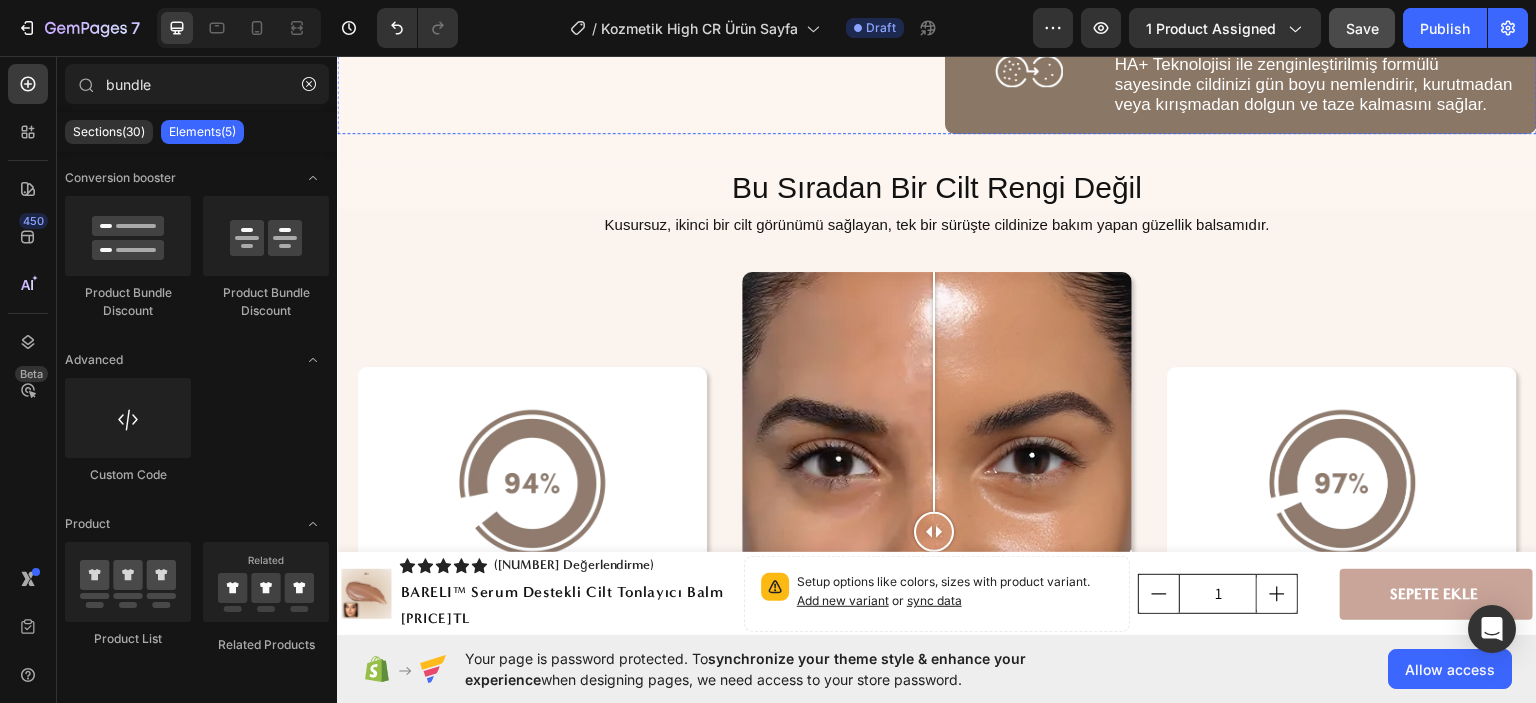 scroll, scrollTop: 4200, scrollLeft: 0, axis: vertical 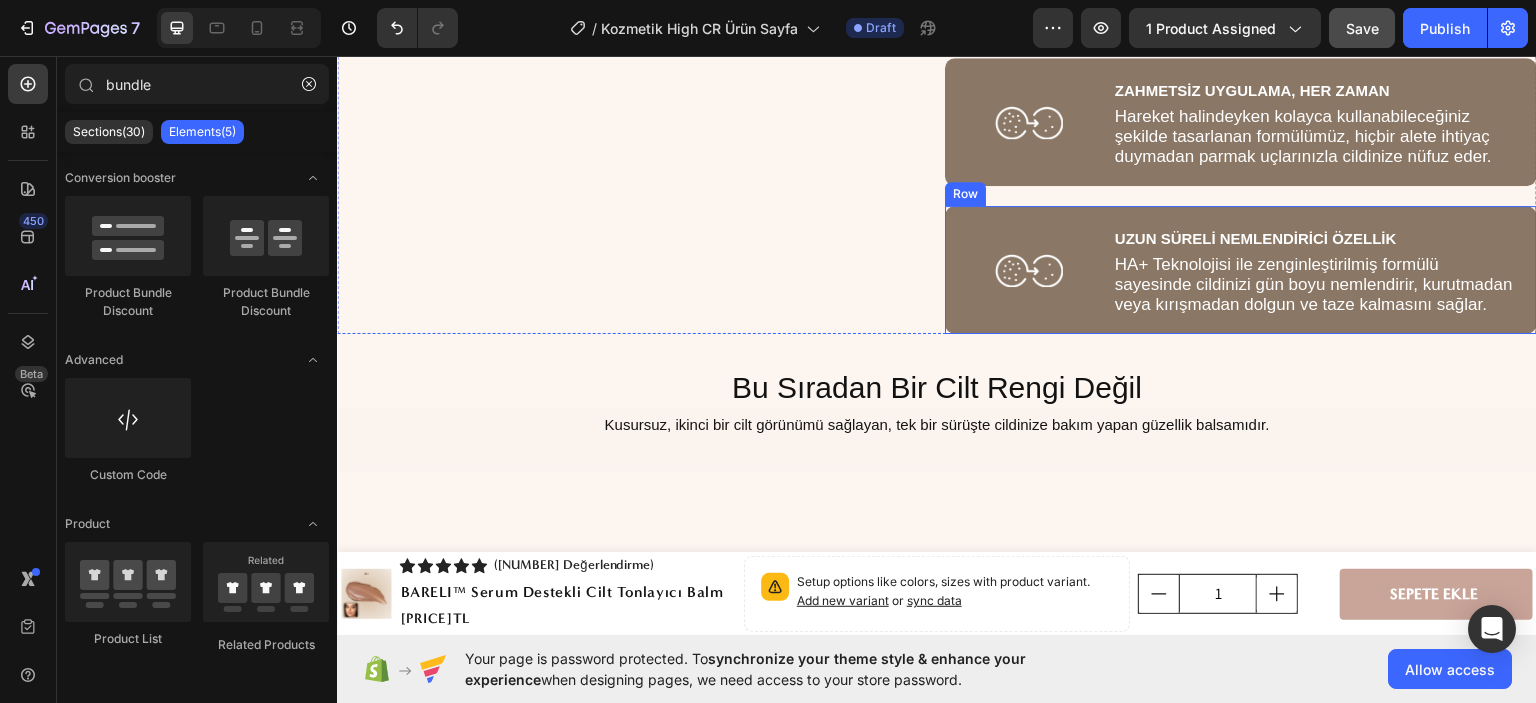 click on "Image" at bounding box center (1029, 269) 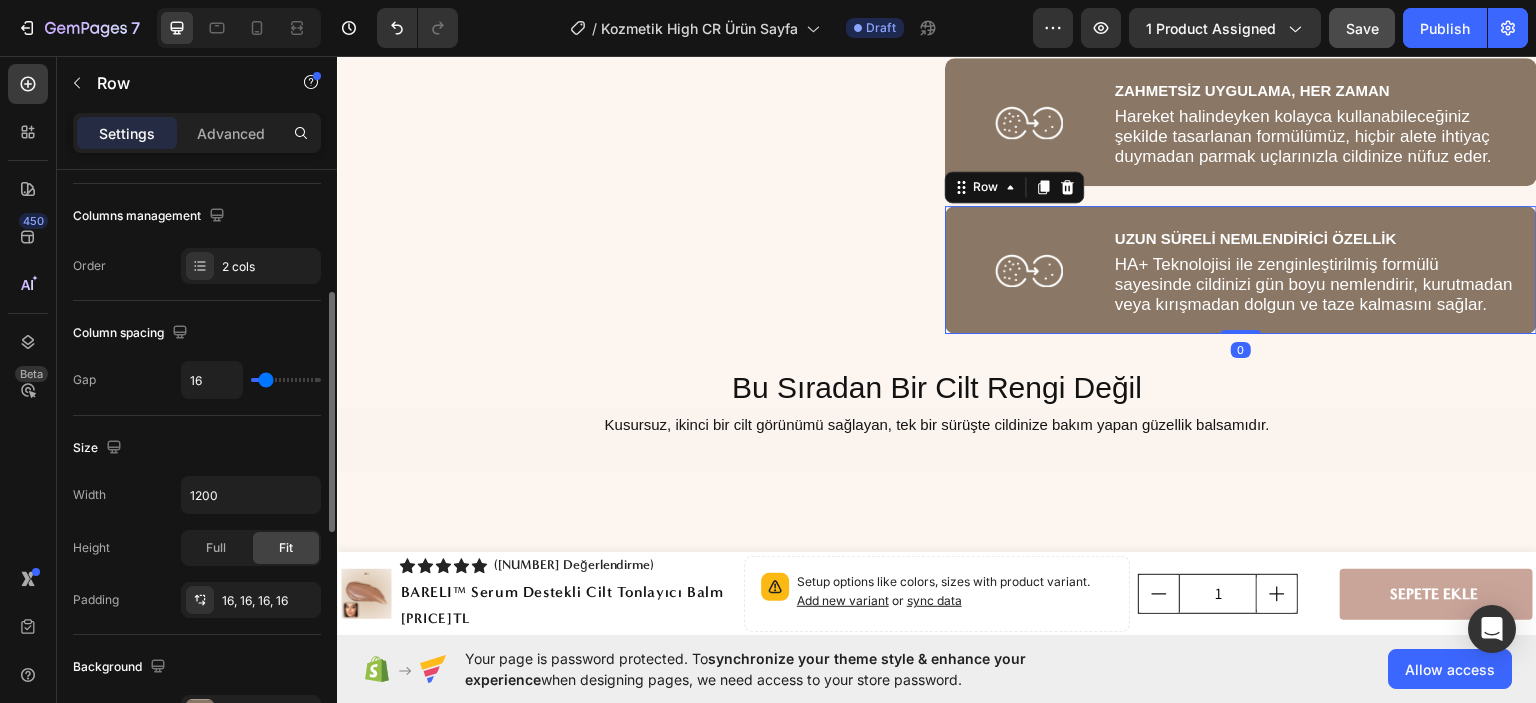 scroll, scrollTop: 400, scrollLeft: 0, axis: vertical 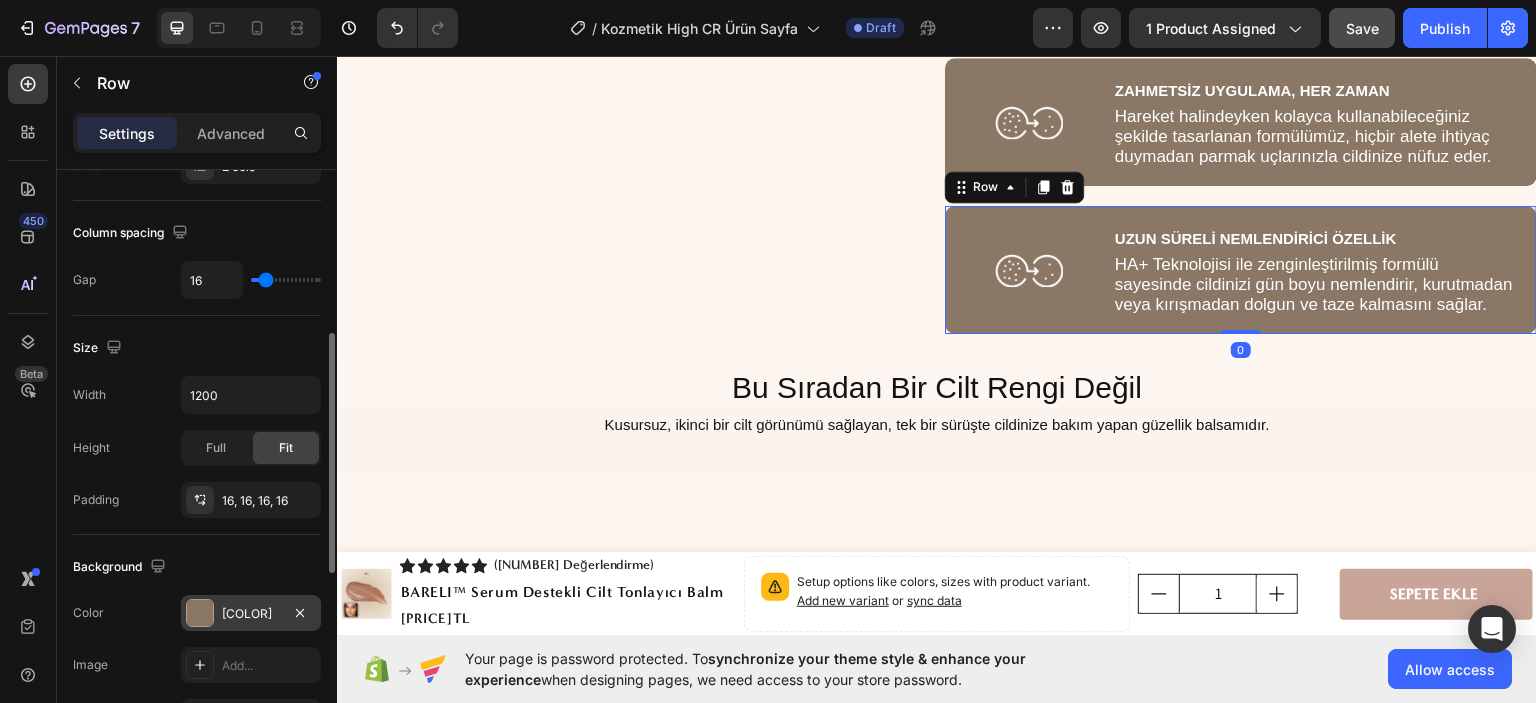 click on "8A7766" at bounding box center (251, 614) 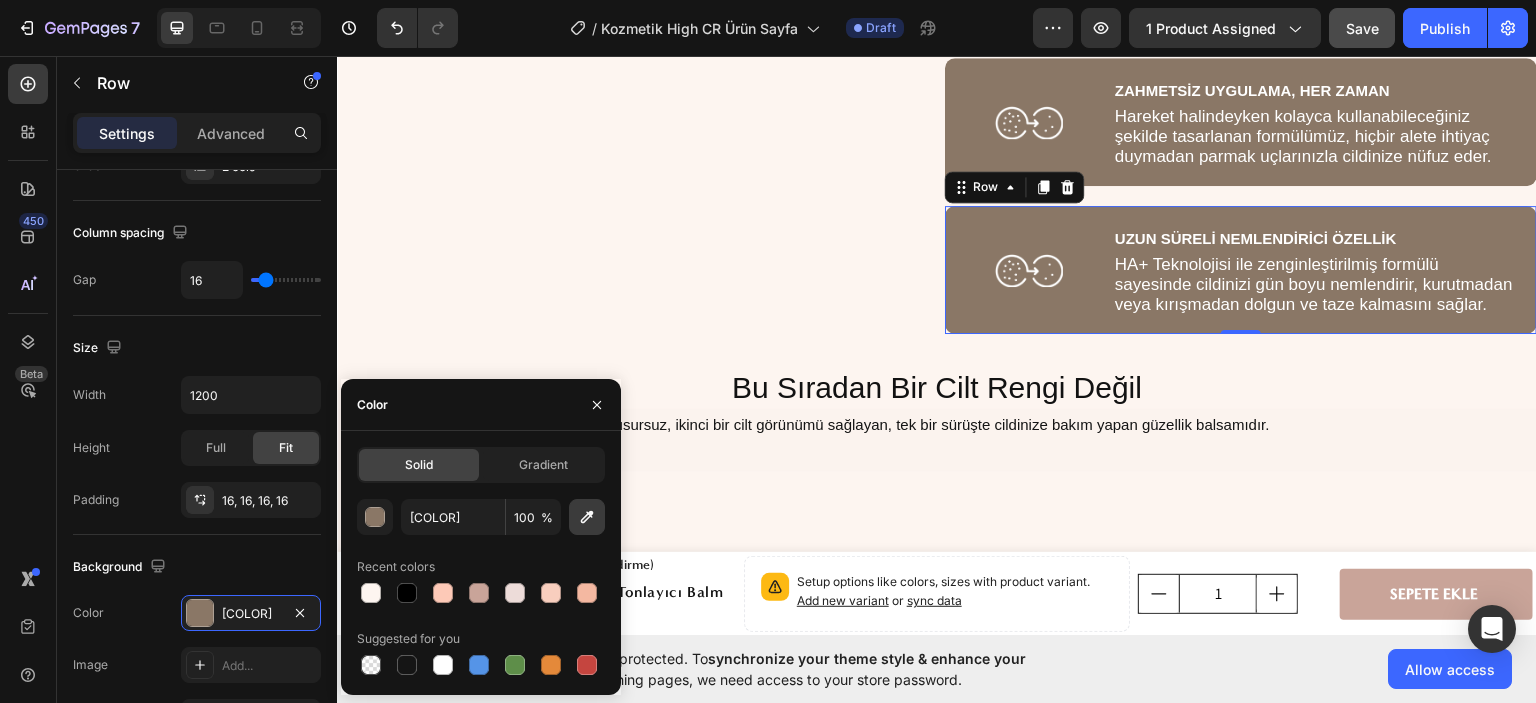 click 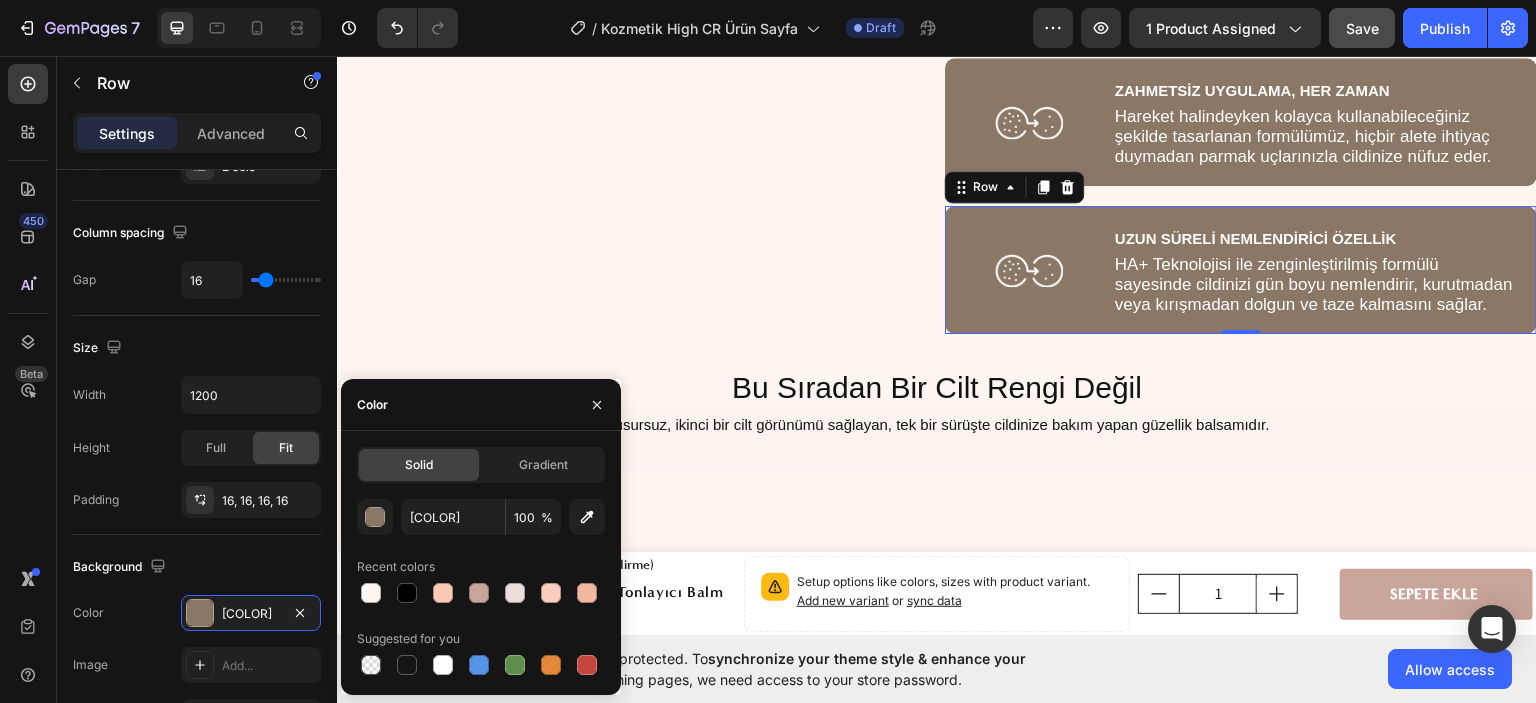 type on "FAF2ED" 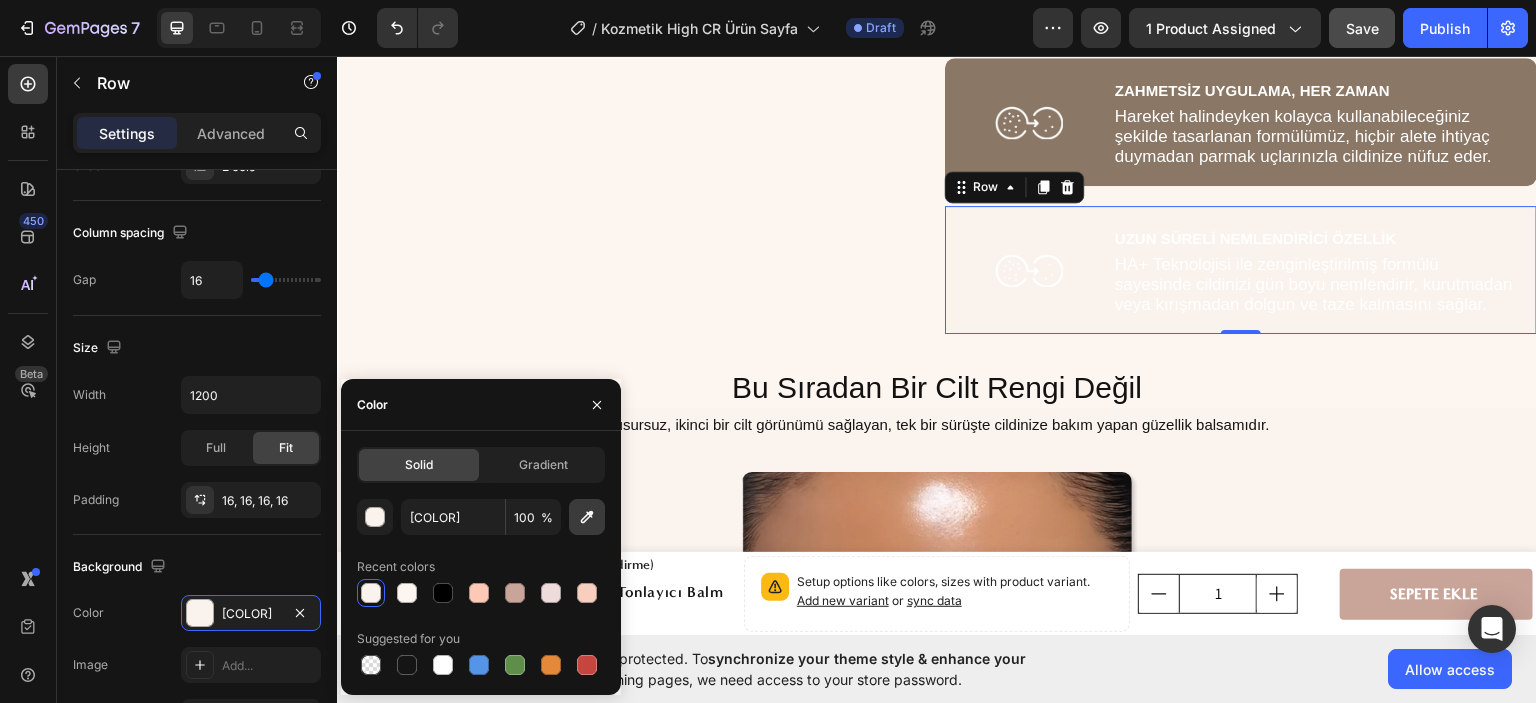 scroll, scrollTop: 4739, scrollLeft: 0, axis: vertical 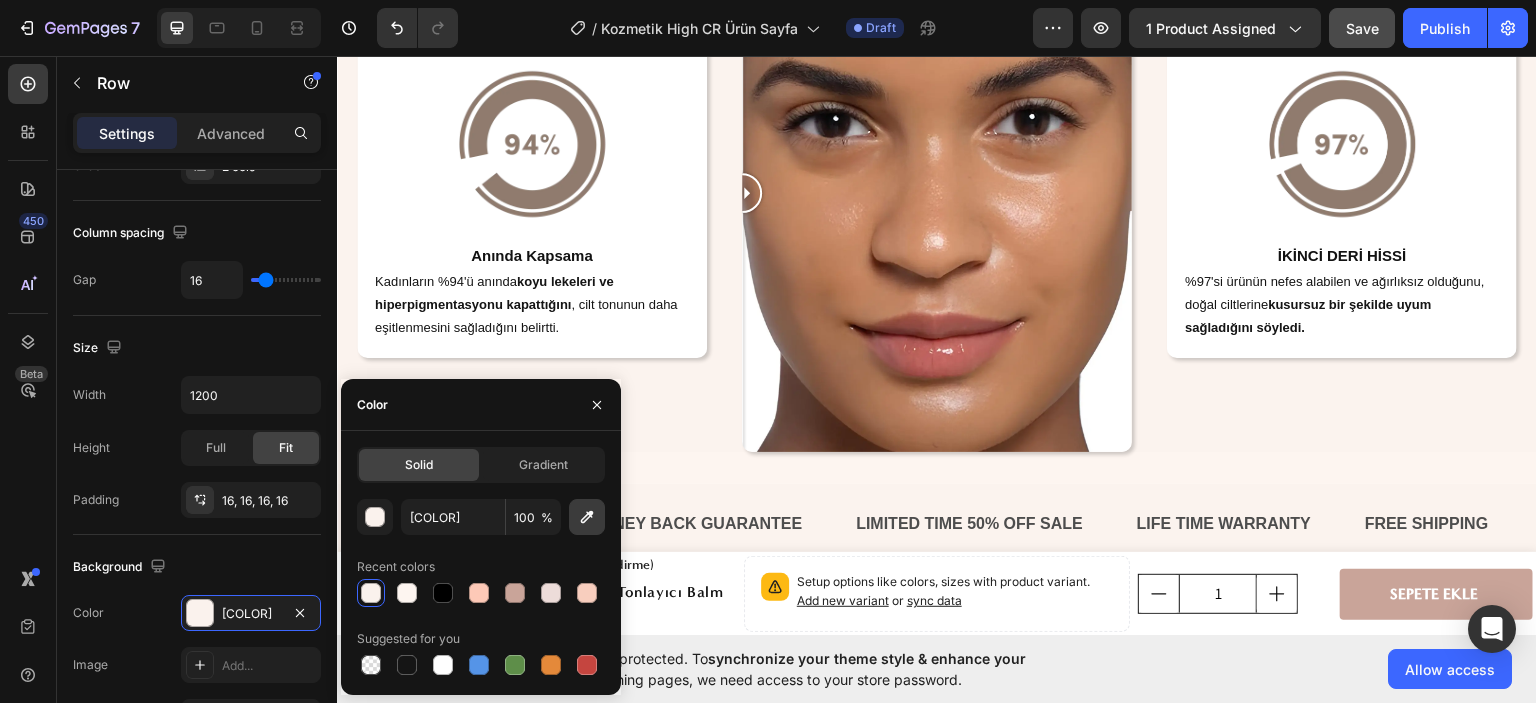 click 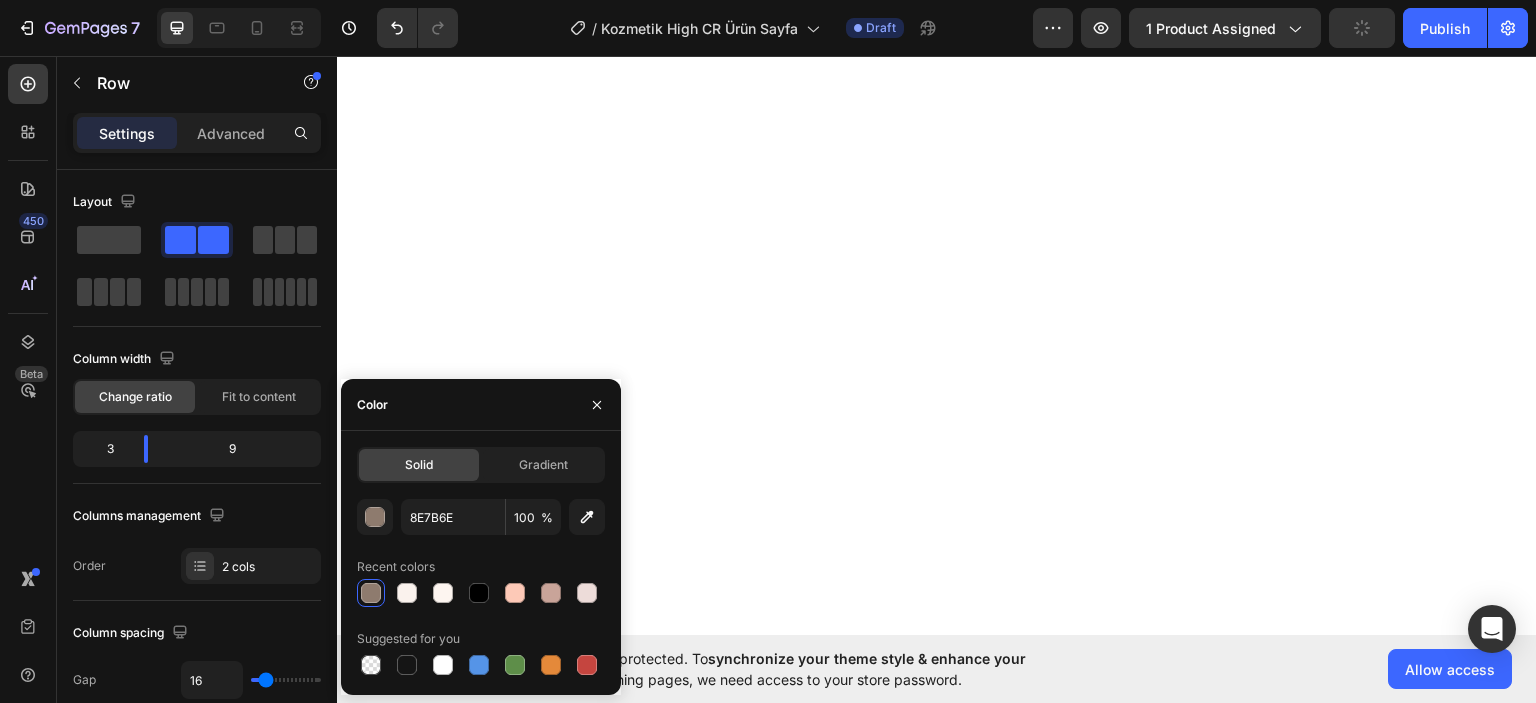 scroll, scrollTop: 0, scrollLeft: 0, axis: both 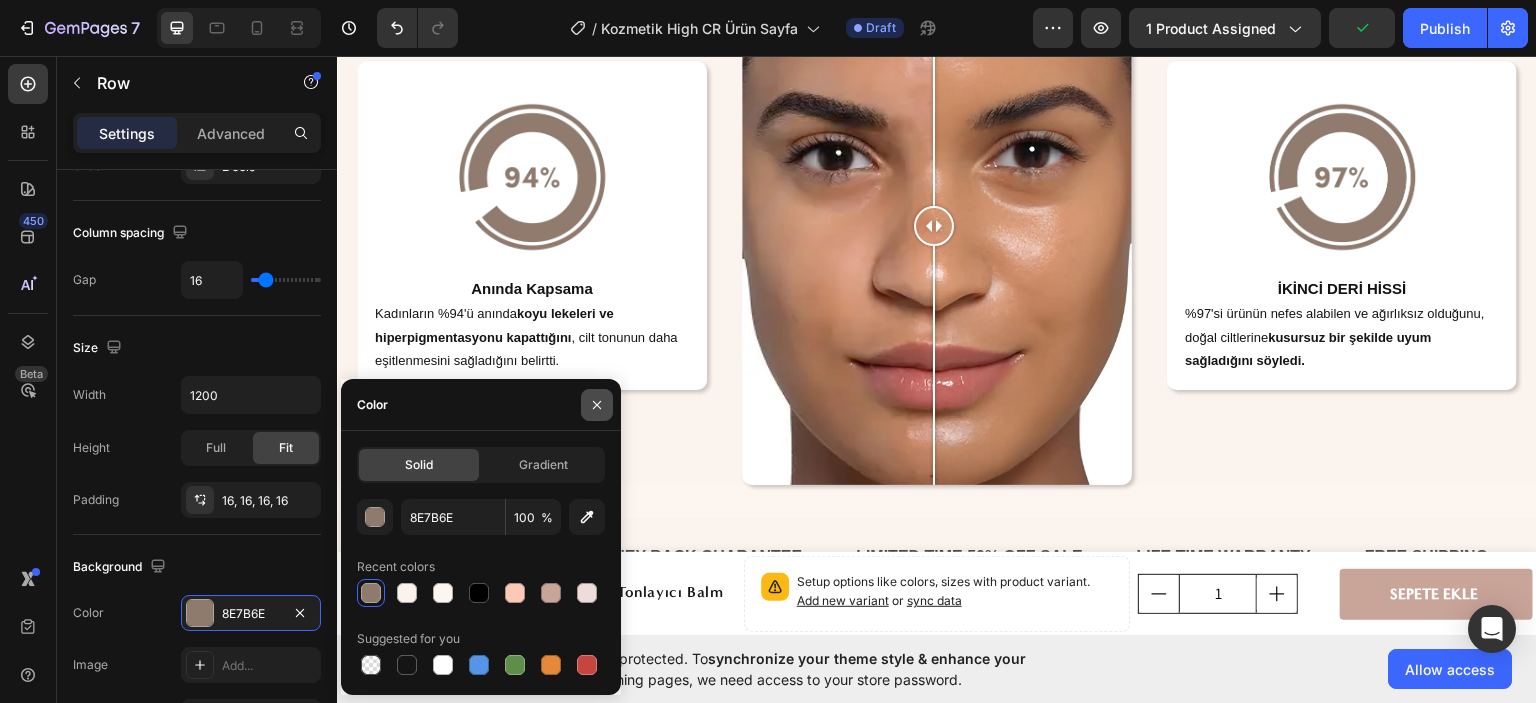 click 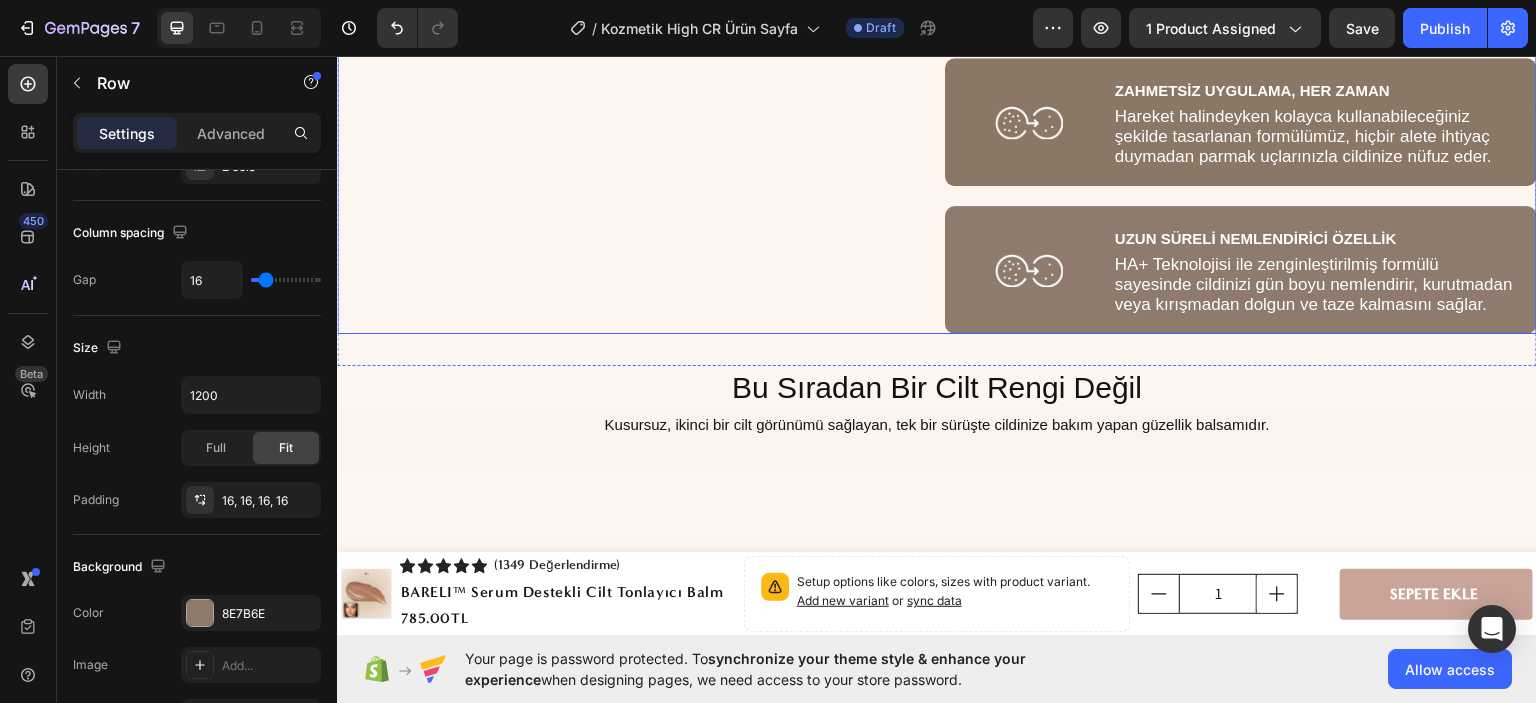 scroll, scrollTop: 4100, scrollLeft: 0, axis: vertical 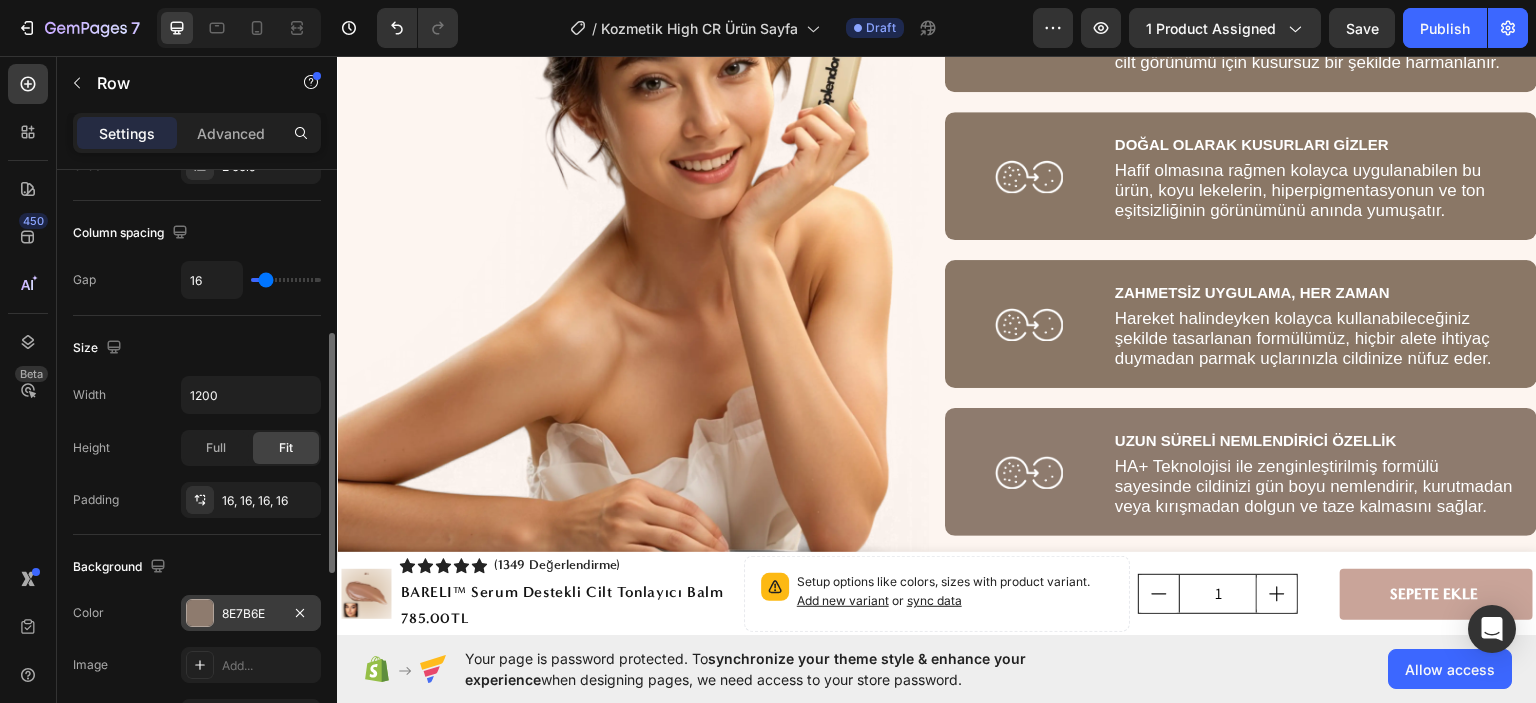 click on "8E7B6E" at bounding box center (251, 613) 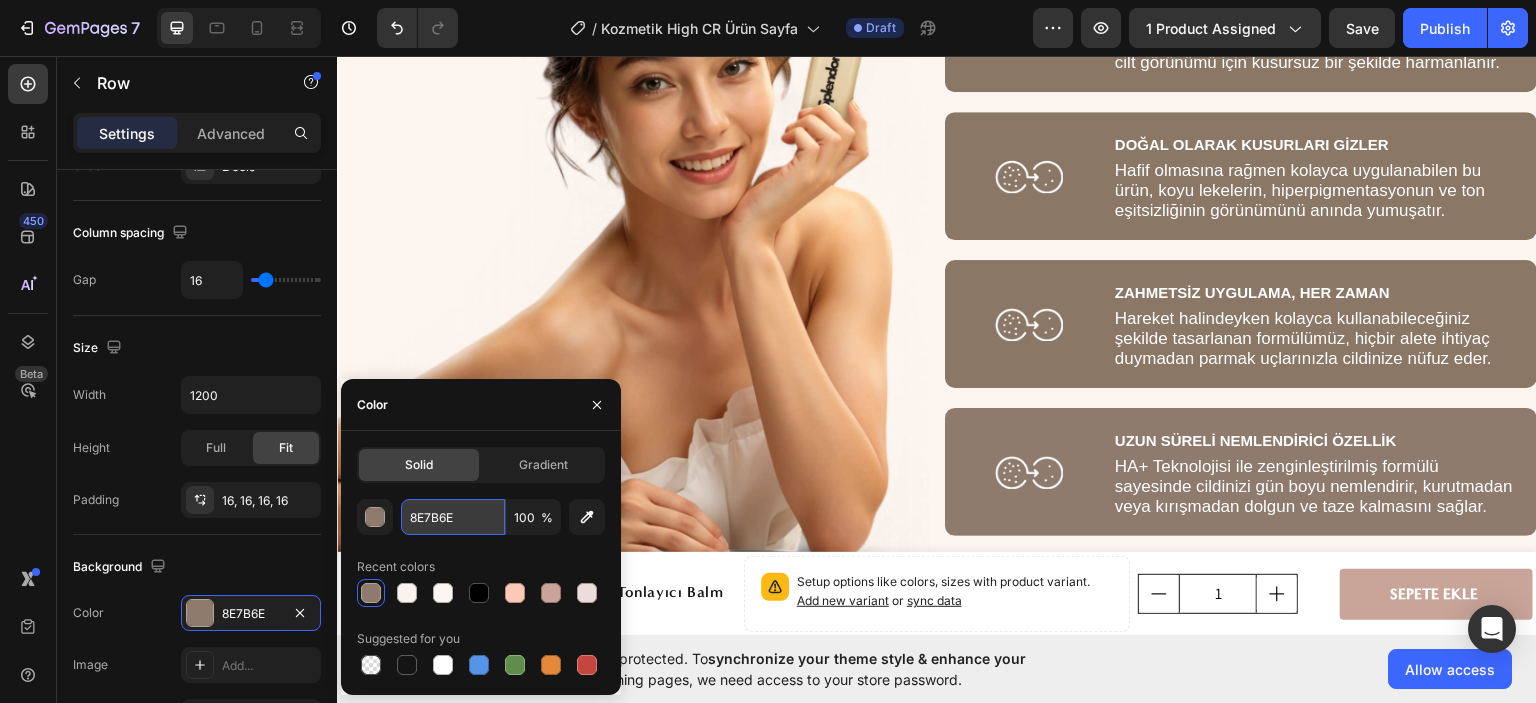 click on "8E7B6E" at bounding box center [453, 517] 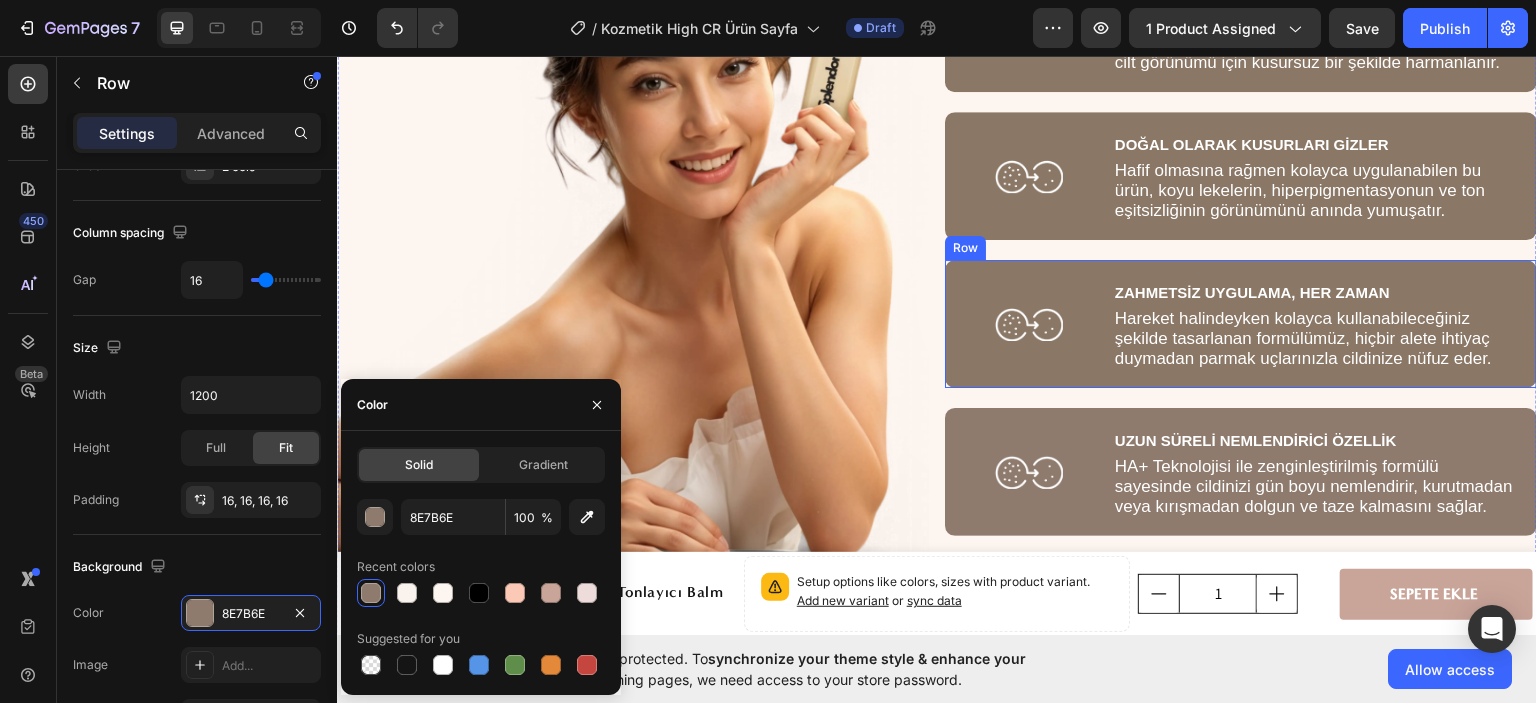 click on "Image" at bounding box center (1029, 323) 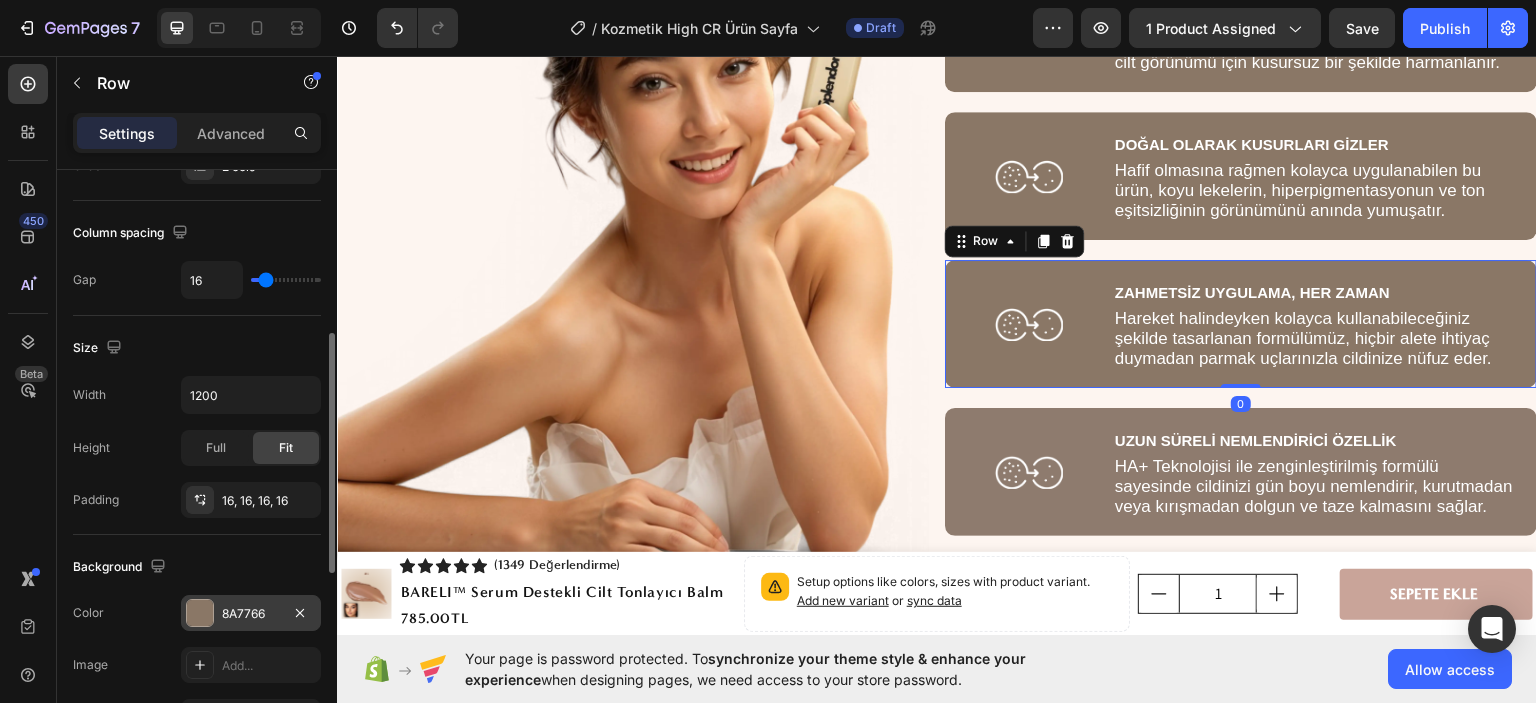 click on "8A7766" at bounding box center [251, 613] 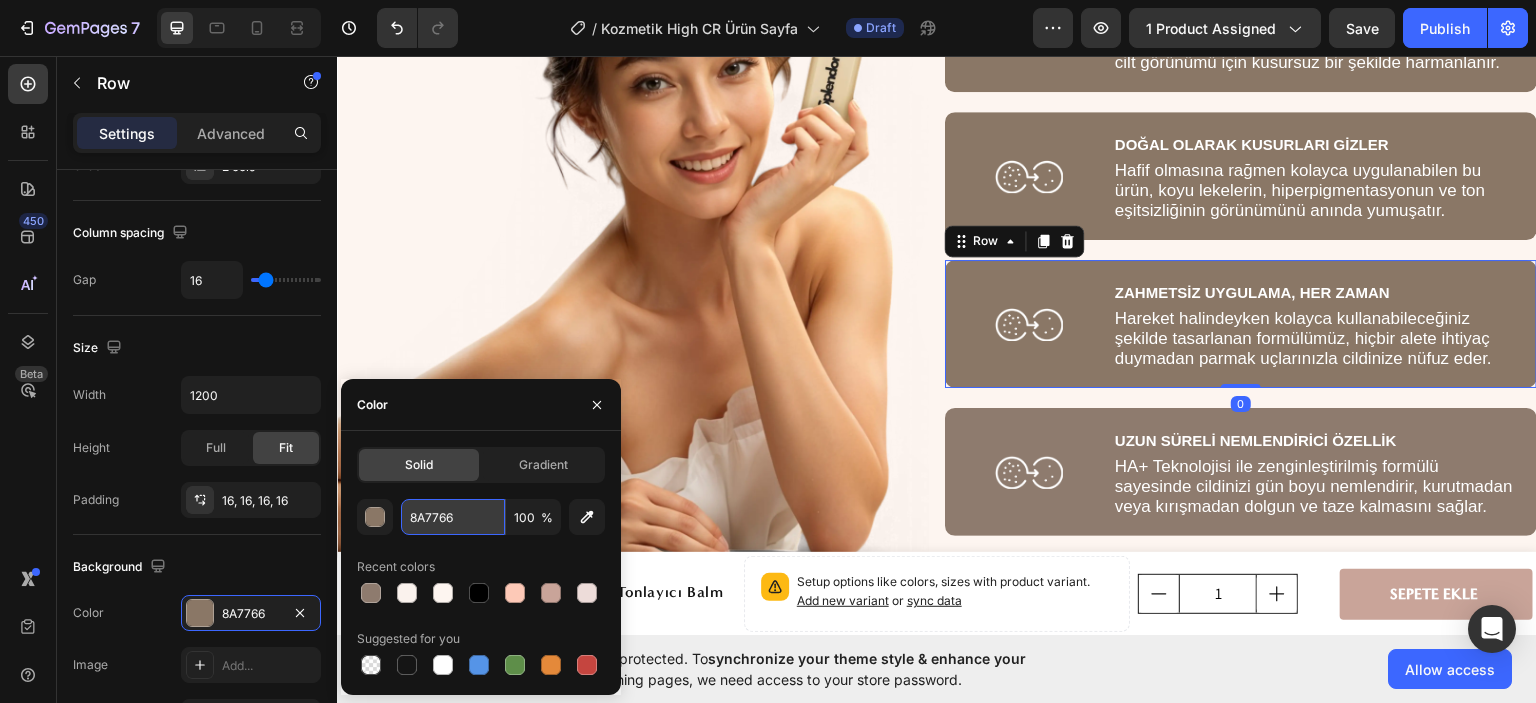 click on "8A7766" at bounding box center [453, 517] 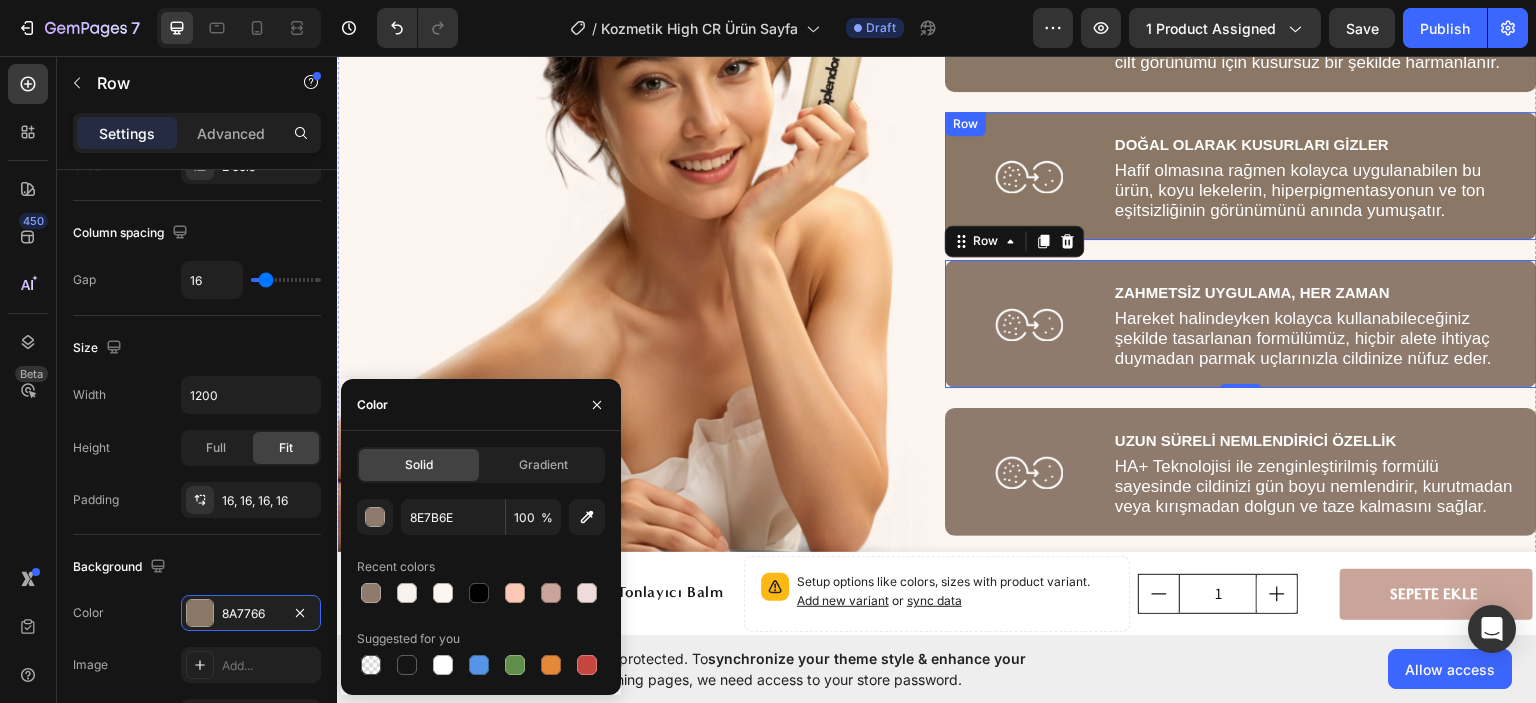 click on "Image" at bounding box center (1029, 175) 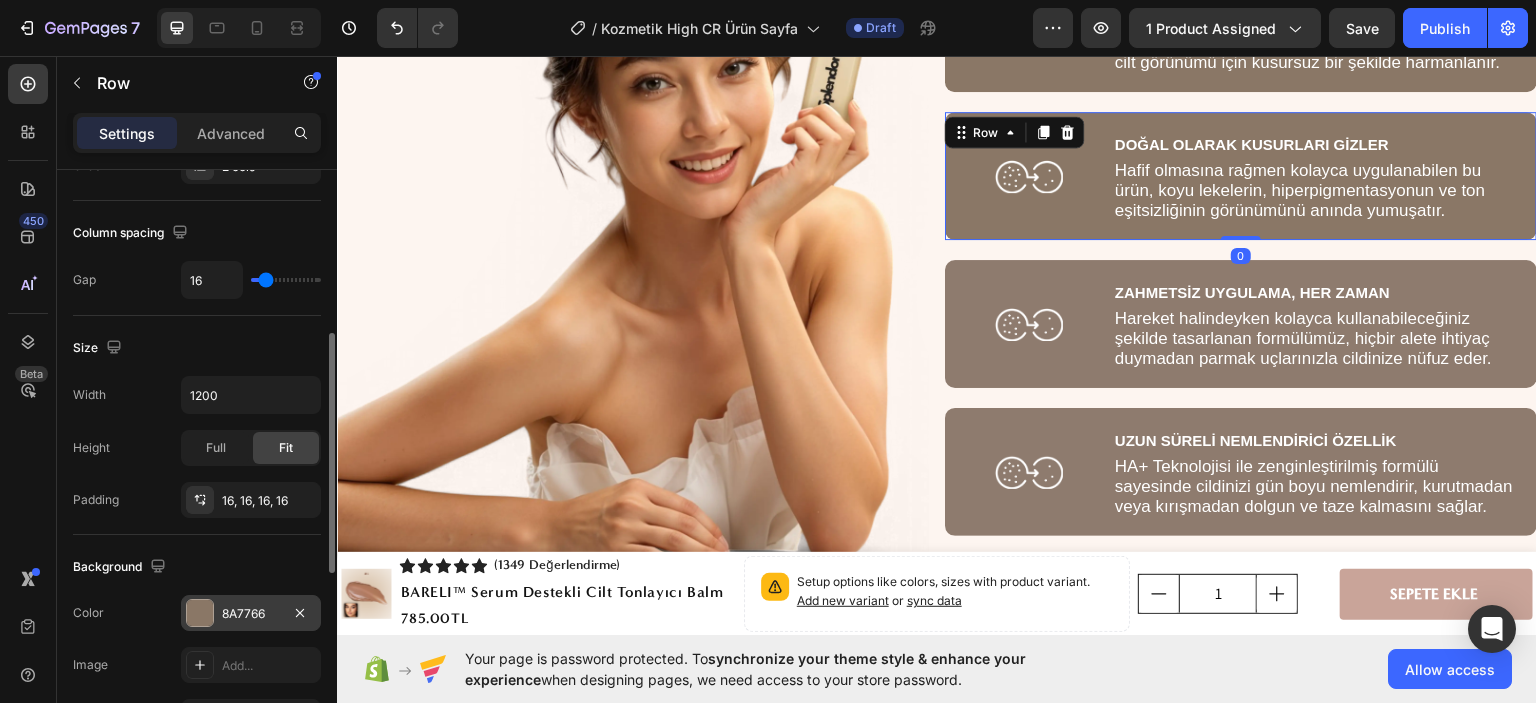 click on "8A7766" at bounding box center [251, 614] 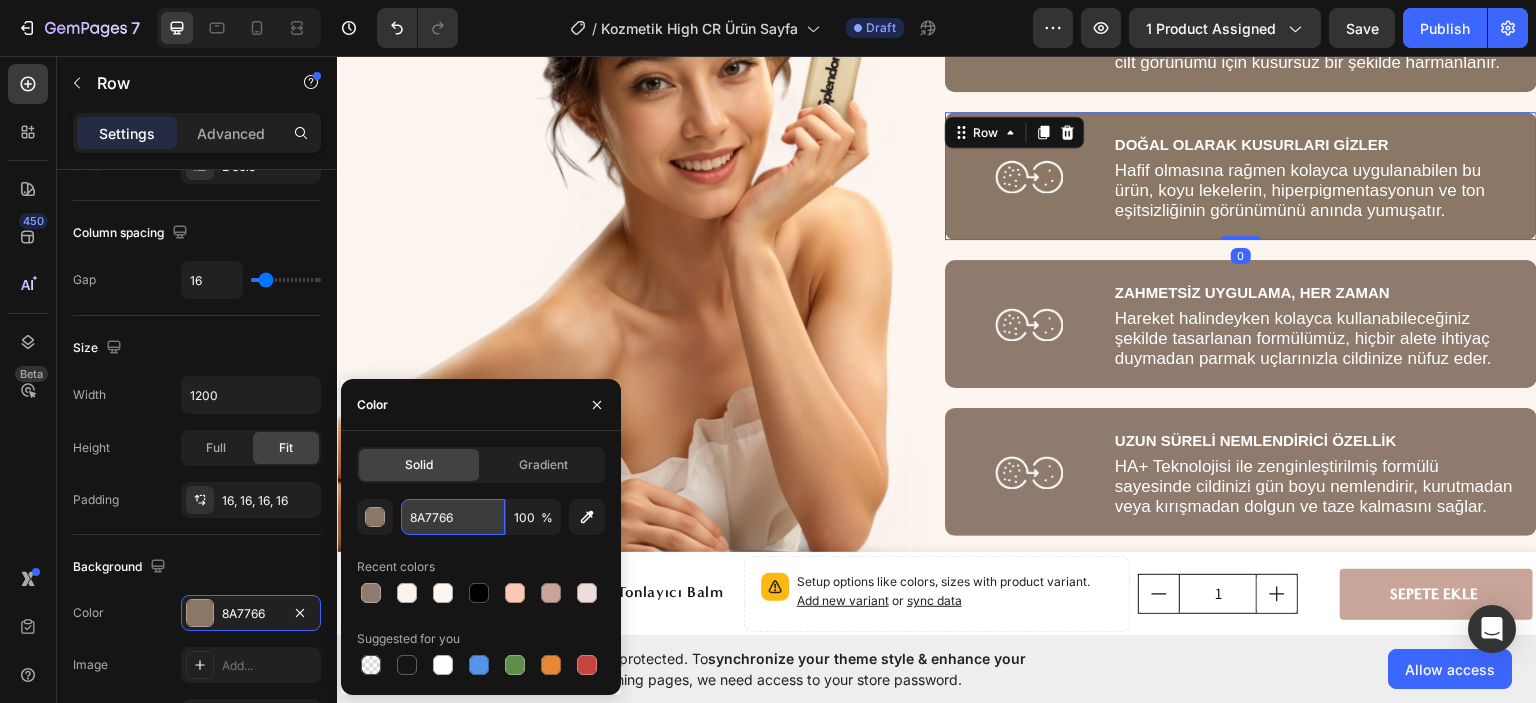 click on "8A7766" at bounding box center [453, 517] 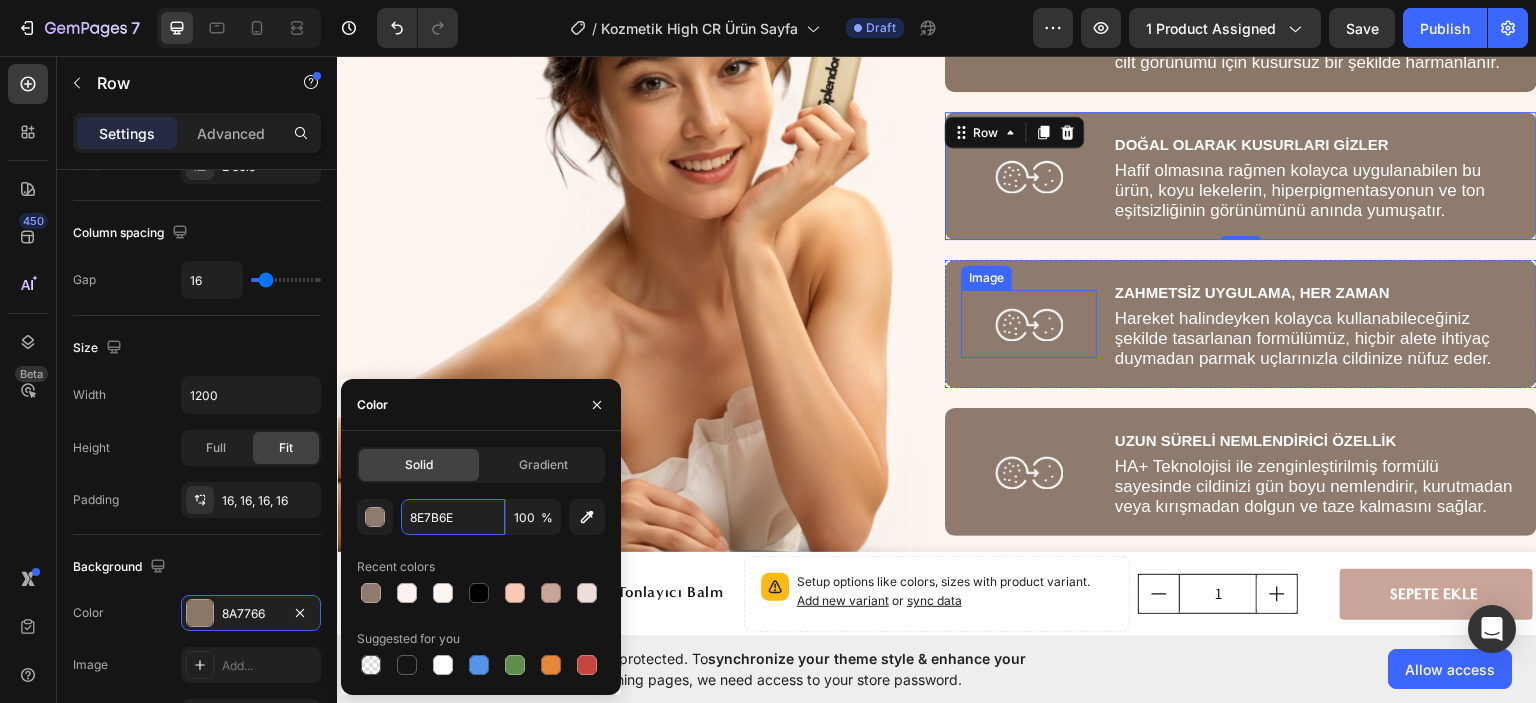 scroll, scrollTop: 4000, scrollLeft: 0, axis: vertical 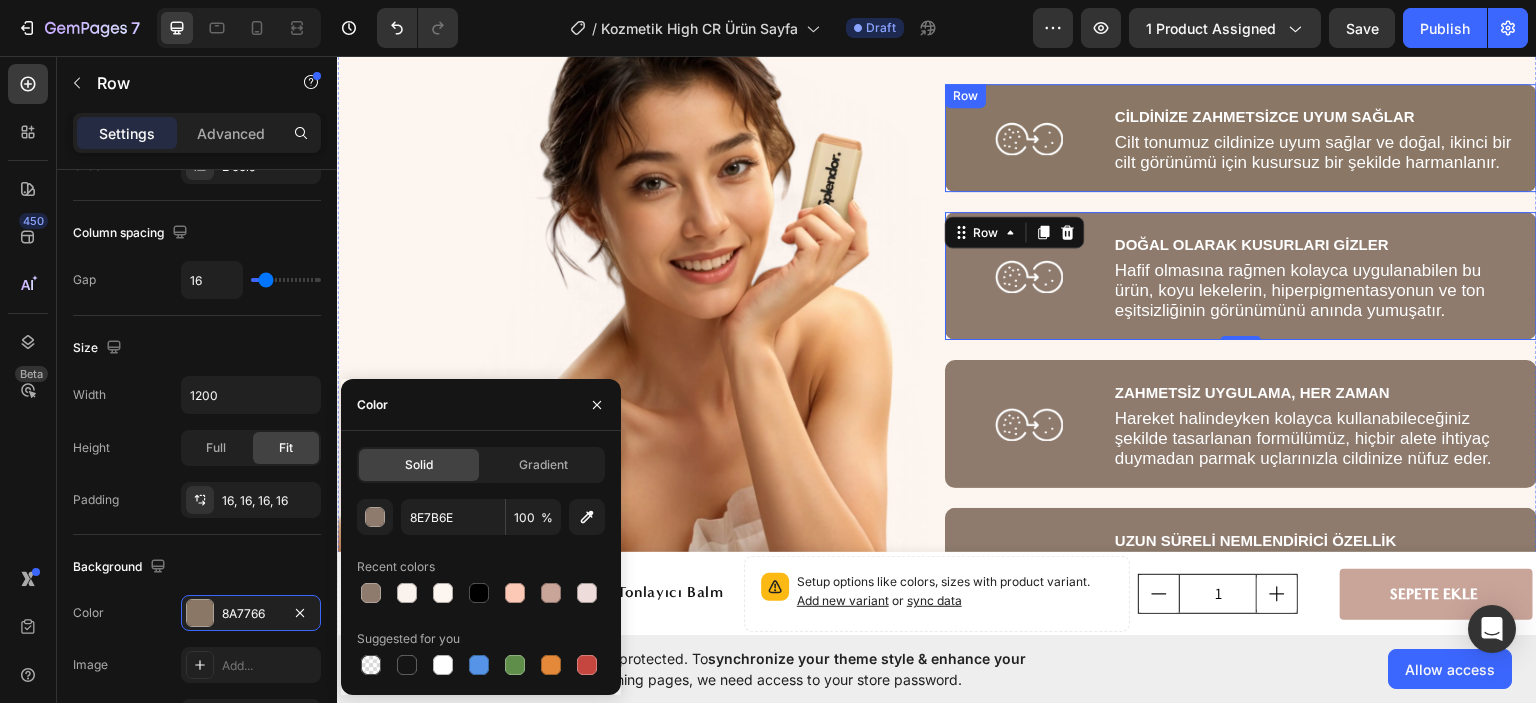 click on "Image CİLDİNİZE ZAHMETSİZCE UYUM SAĞLAR Heading Cilt tonumuz cildinize uyum sağlar ve doğal, ikinci bir cilt görünümü için kusursuz bir şekilde harmanlanır. Text Block Row" at bounding box center [1241, 137] 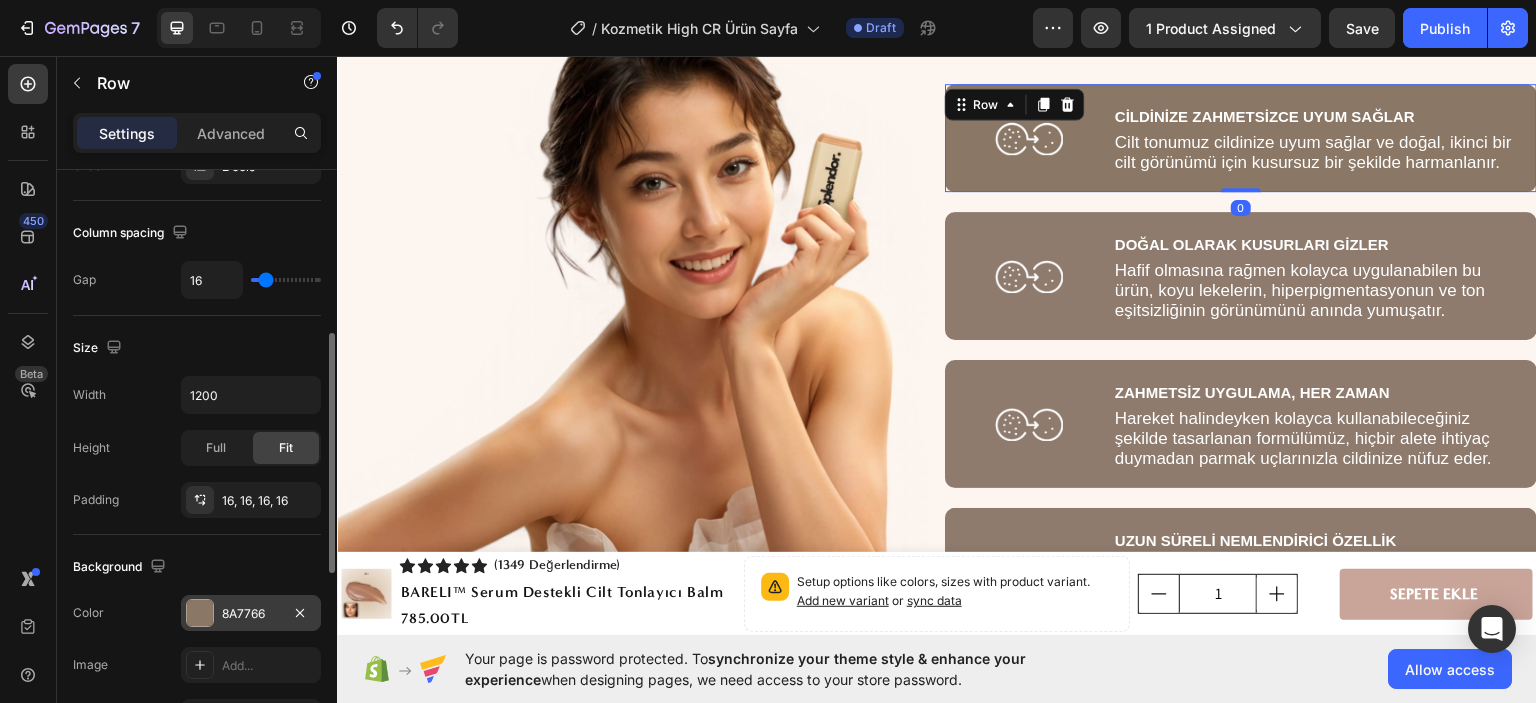 click on "8A7766" at bounding box center [251, 614] 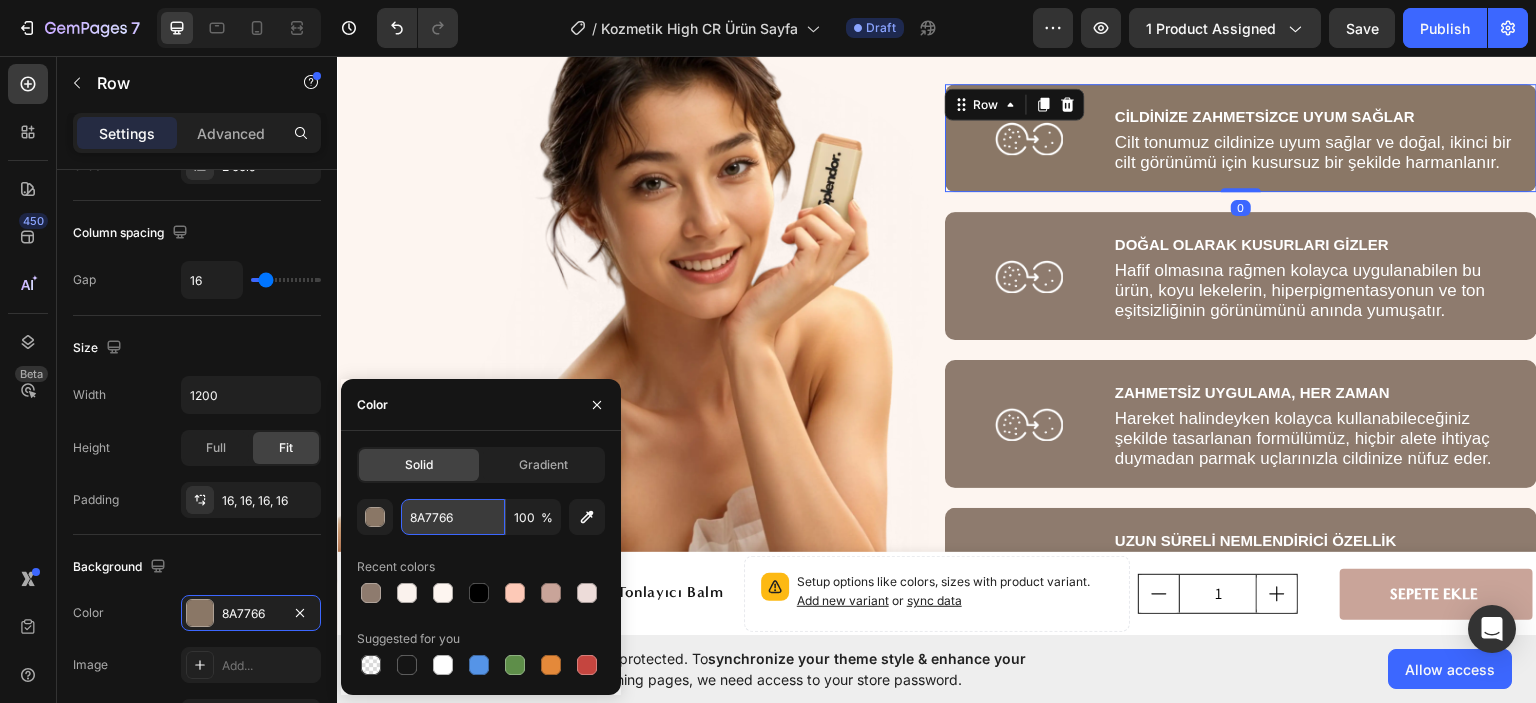 click on "8A7766" at bounding box center [453, 517] 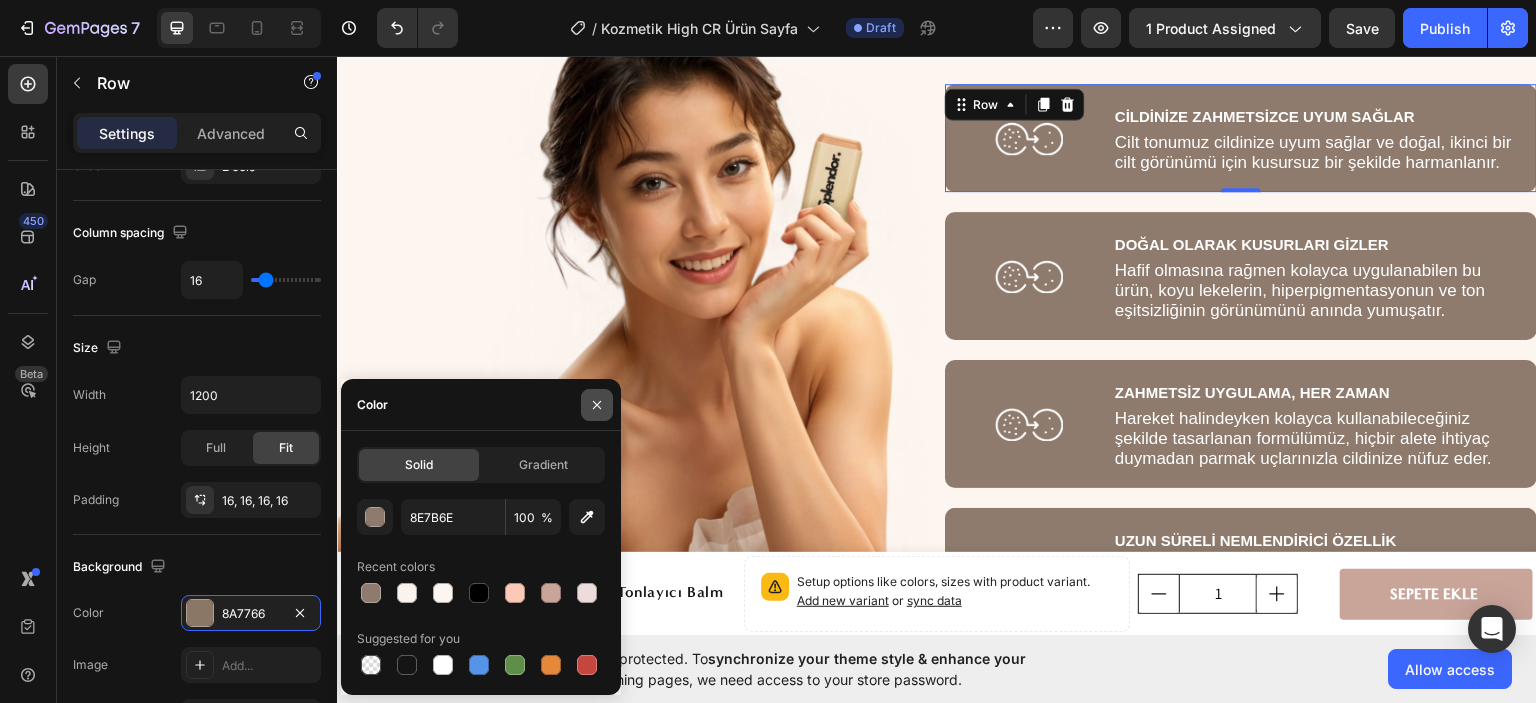 click 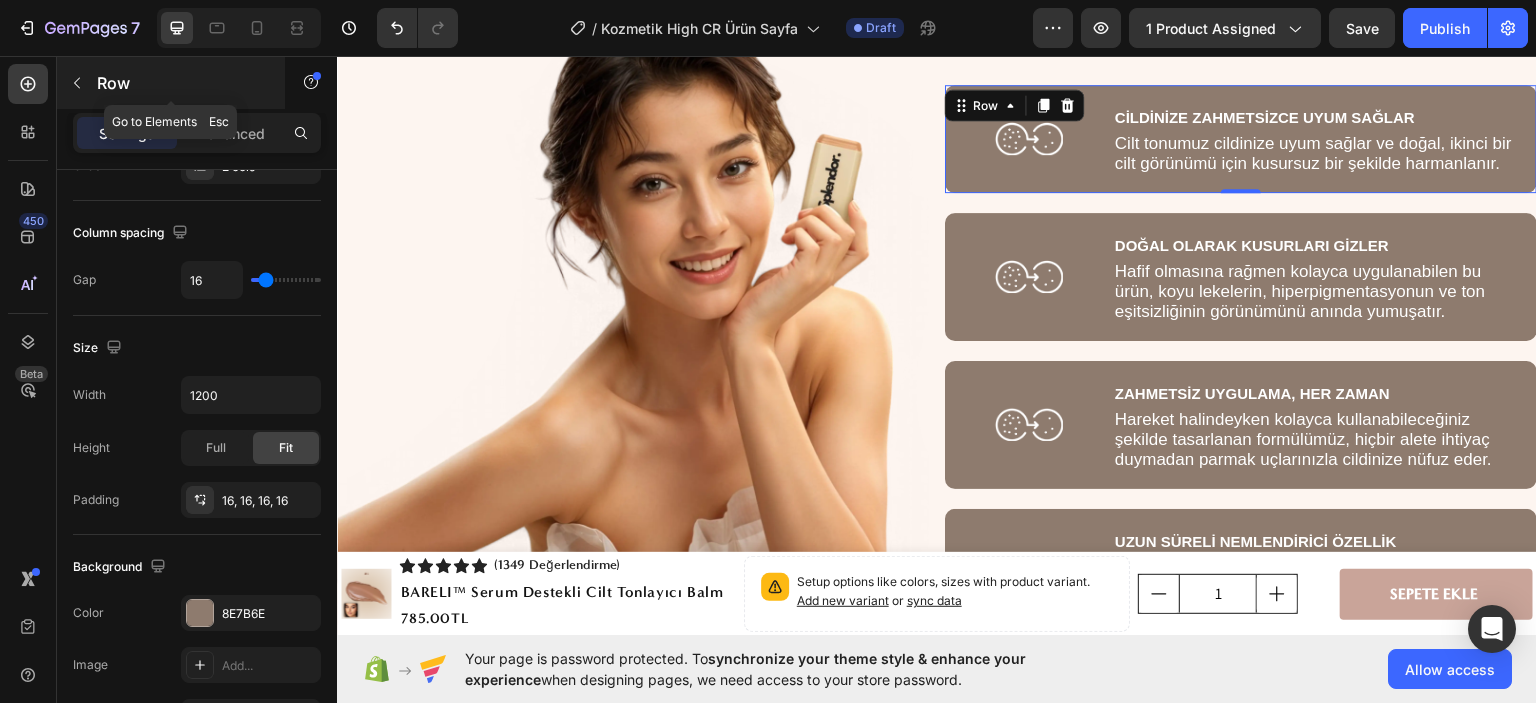 scroll, scrollTop: 3700, scrollLeft: 0, axis: vertical 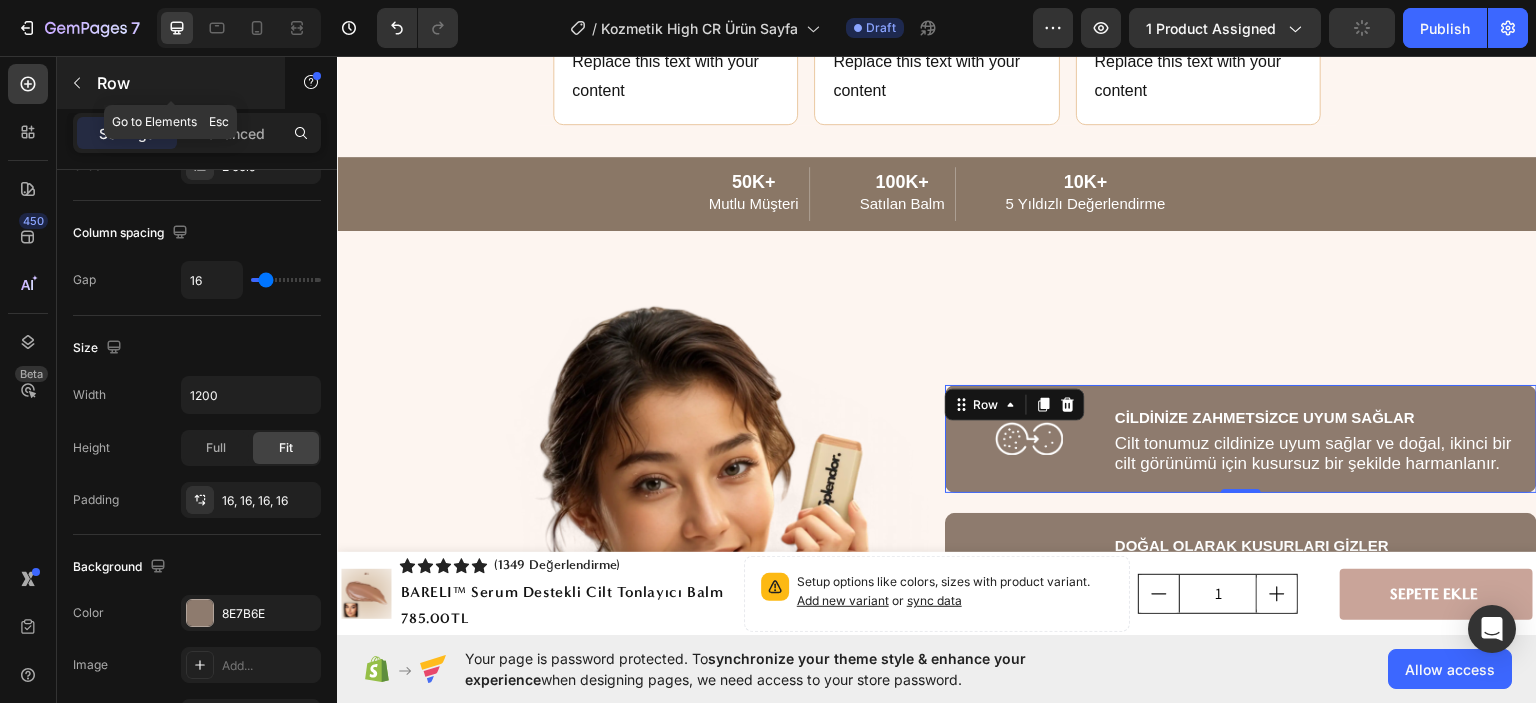click at bounding box center [77, 83] 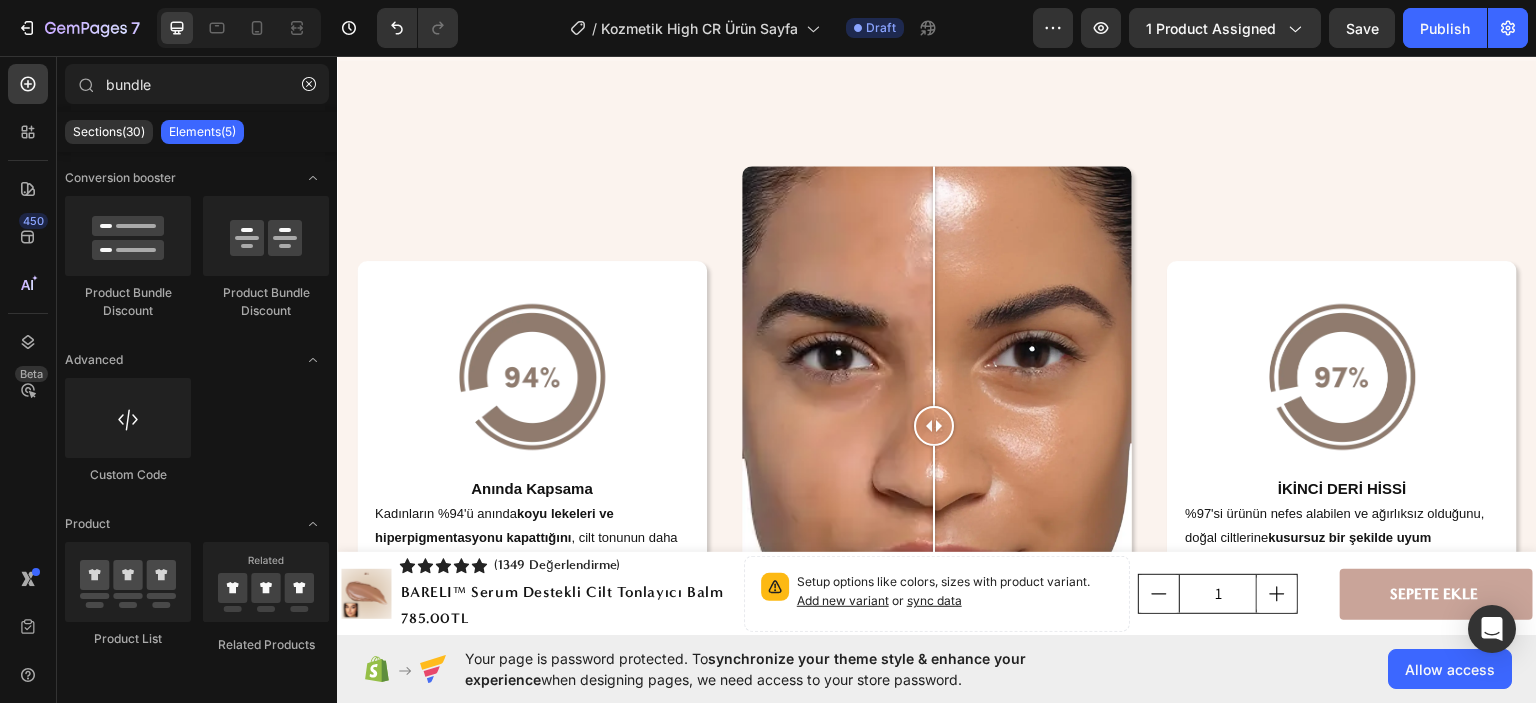scroll, scrollTop: 5300, scrollLeft: 0, axis: vertical 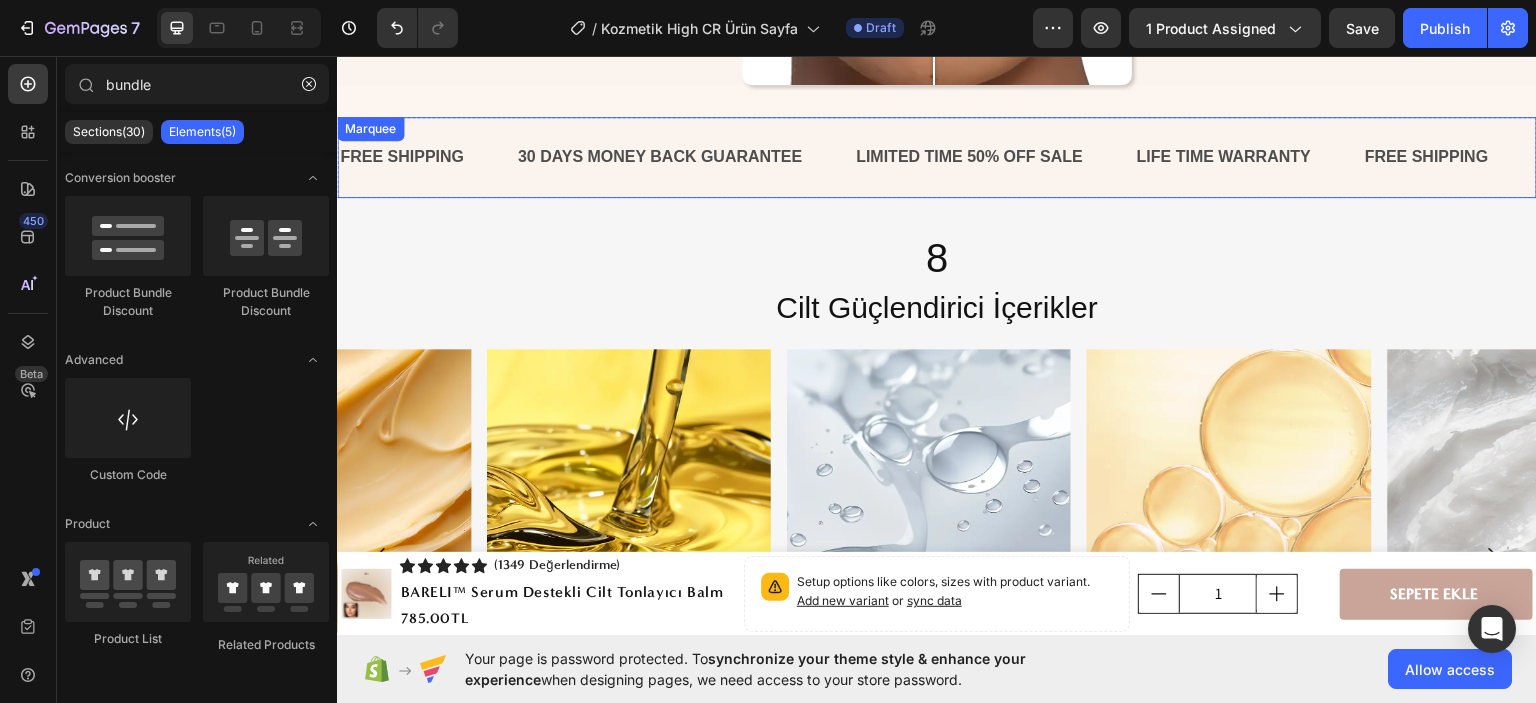 click on "FREE SHIPPING Text Block" at bounding box center [427, 156] 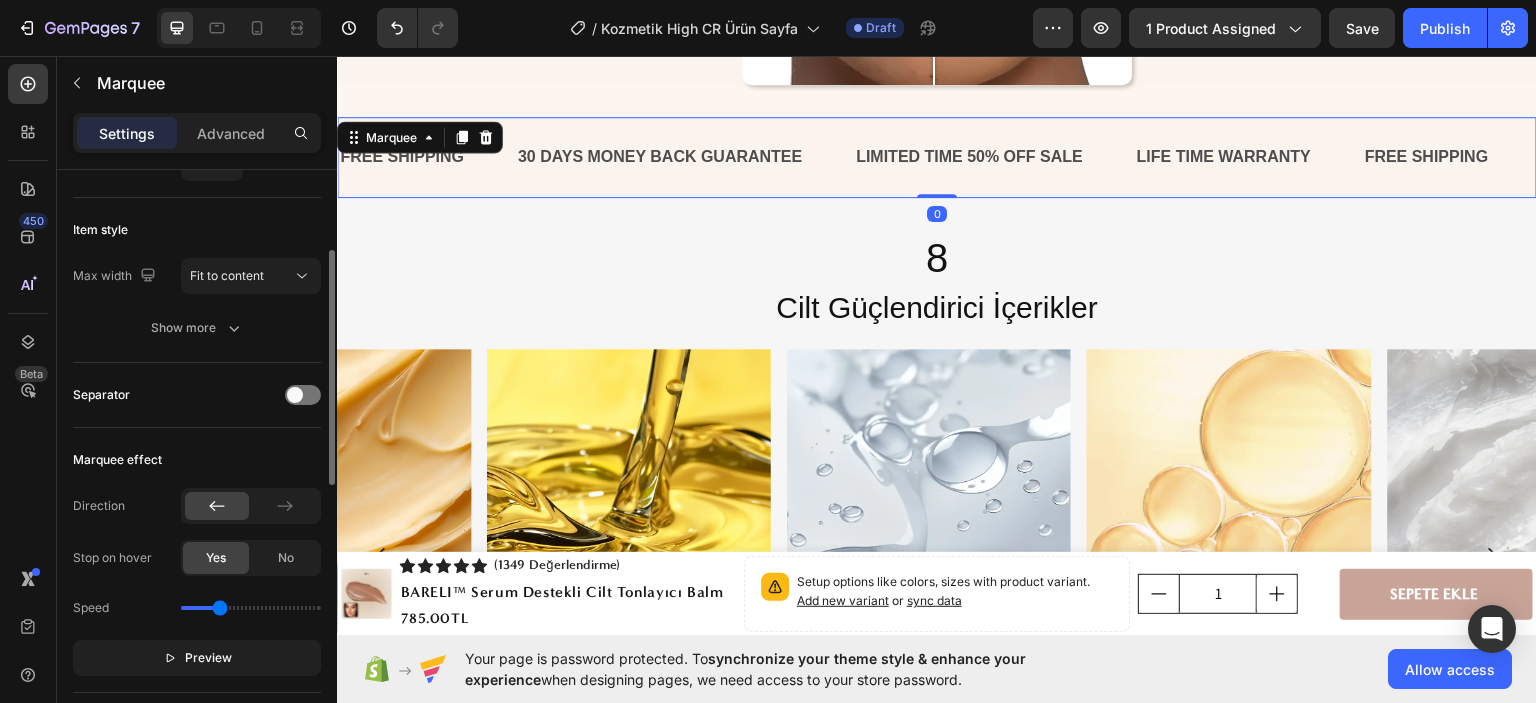 scroll, scrollTop: 300, scrollLeft: 0, axis: vertical 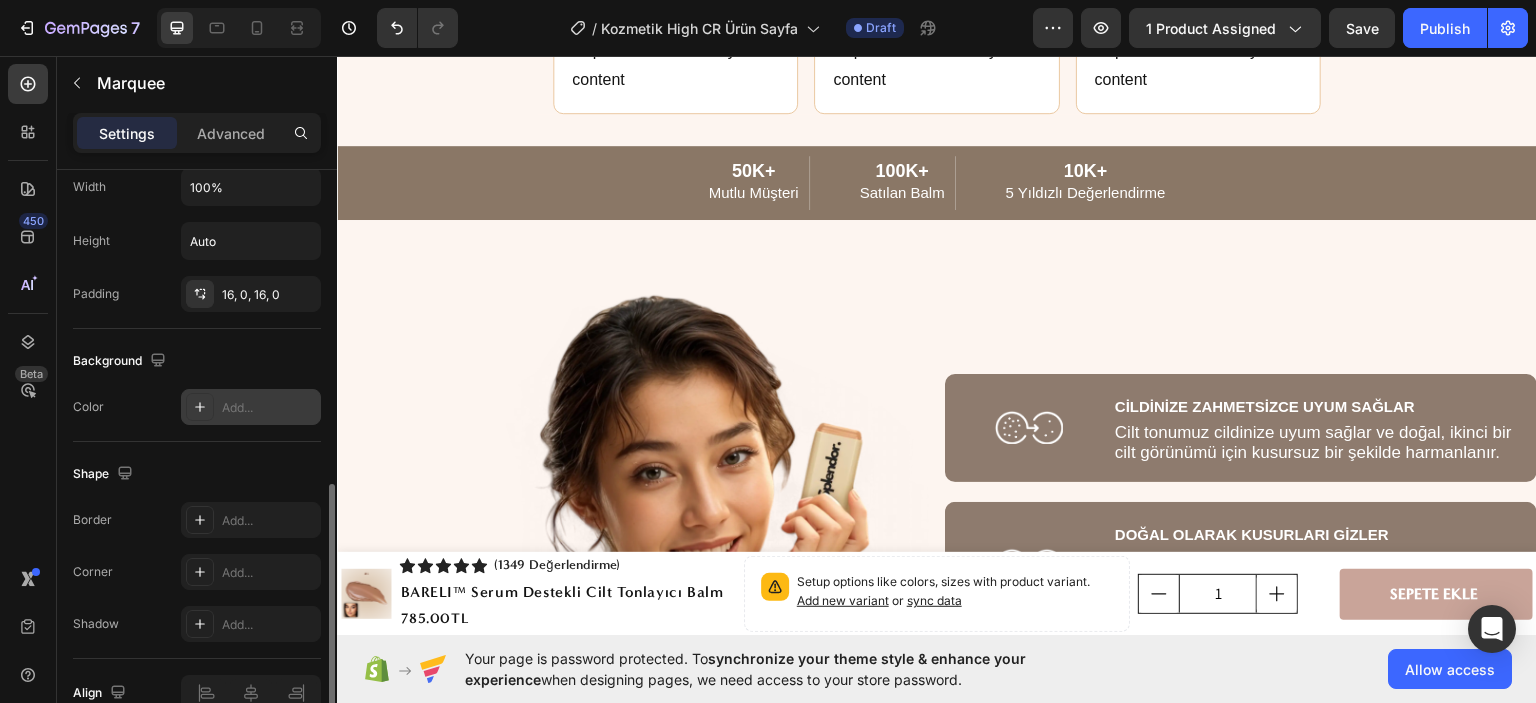 click on "Add..." at bounding box center (269, 408) 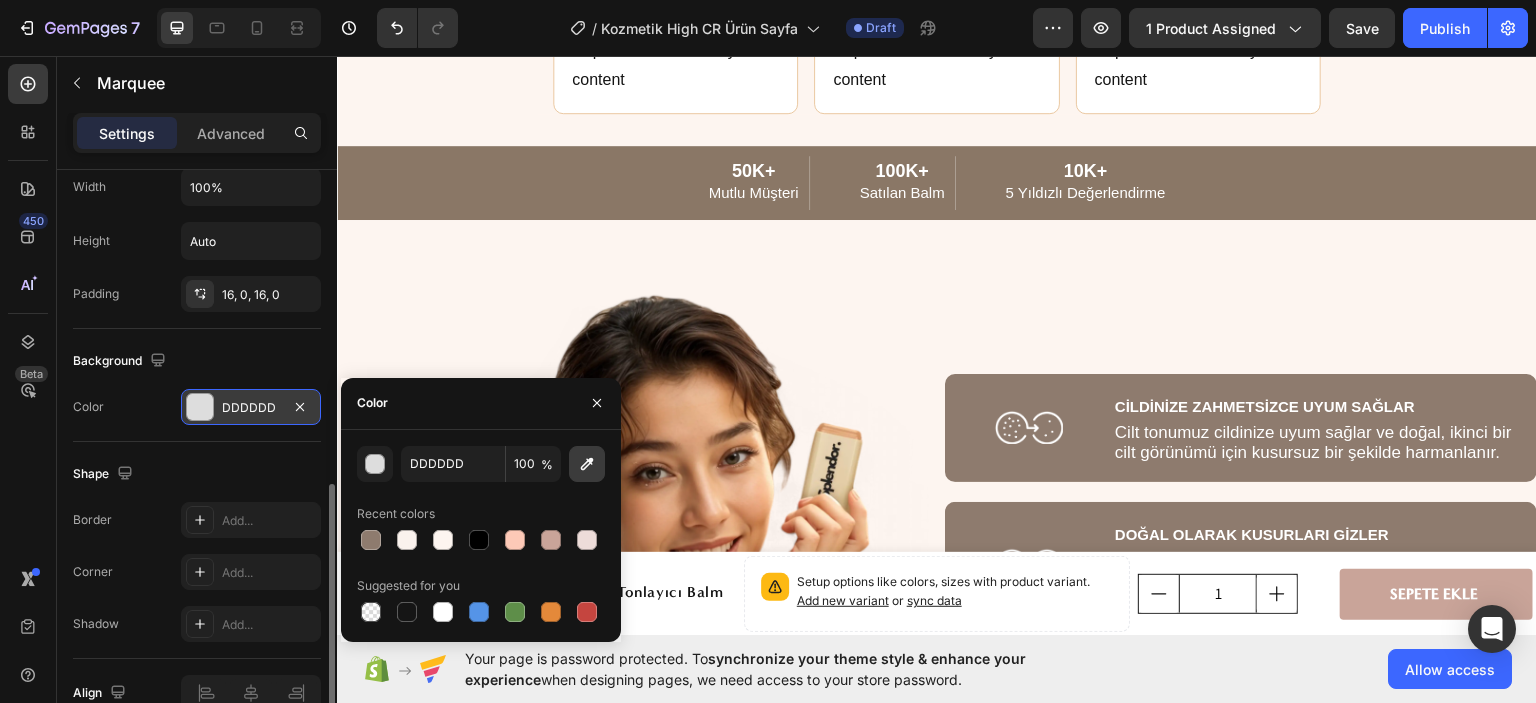 click 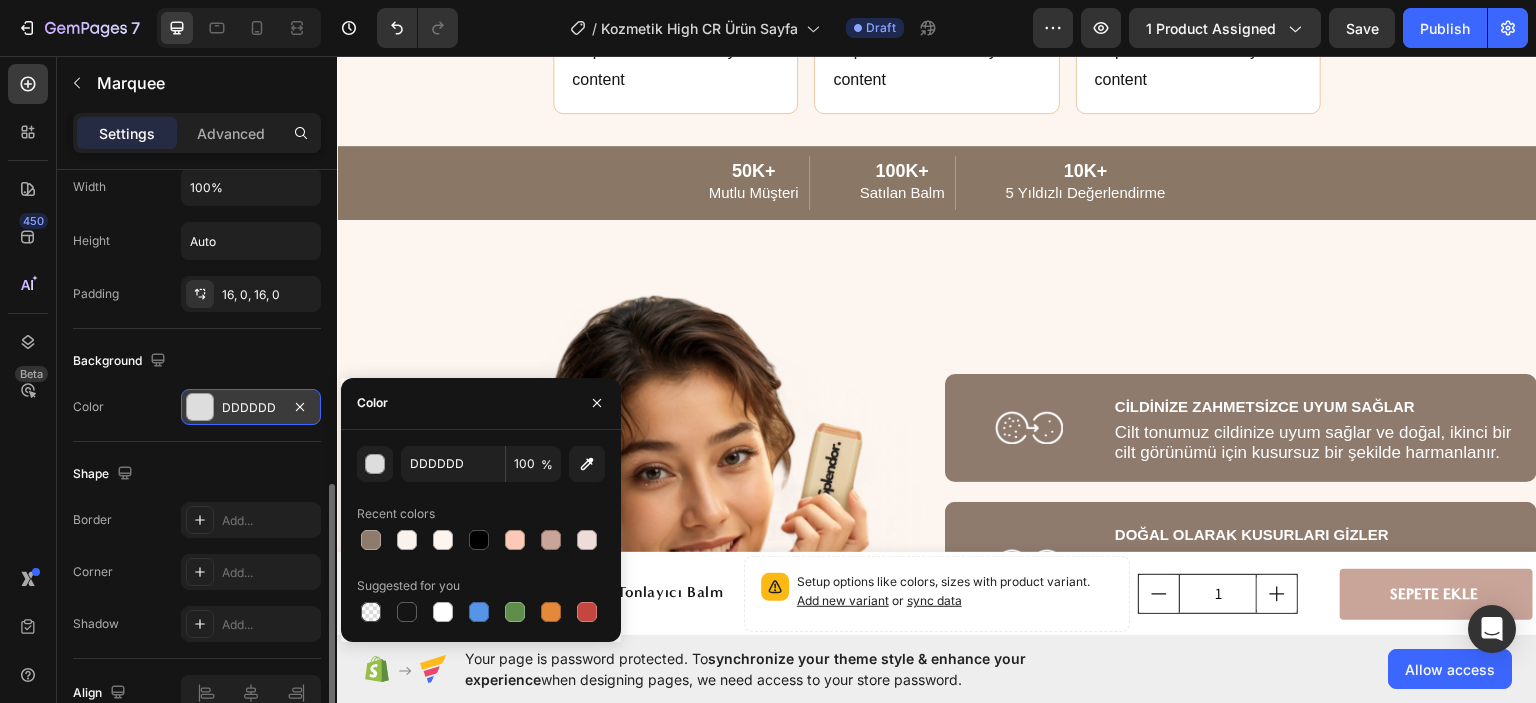 type on "8A7766" 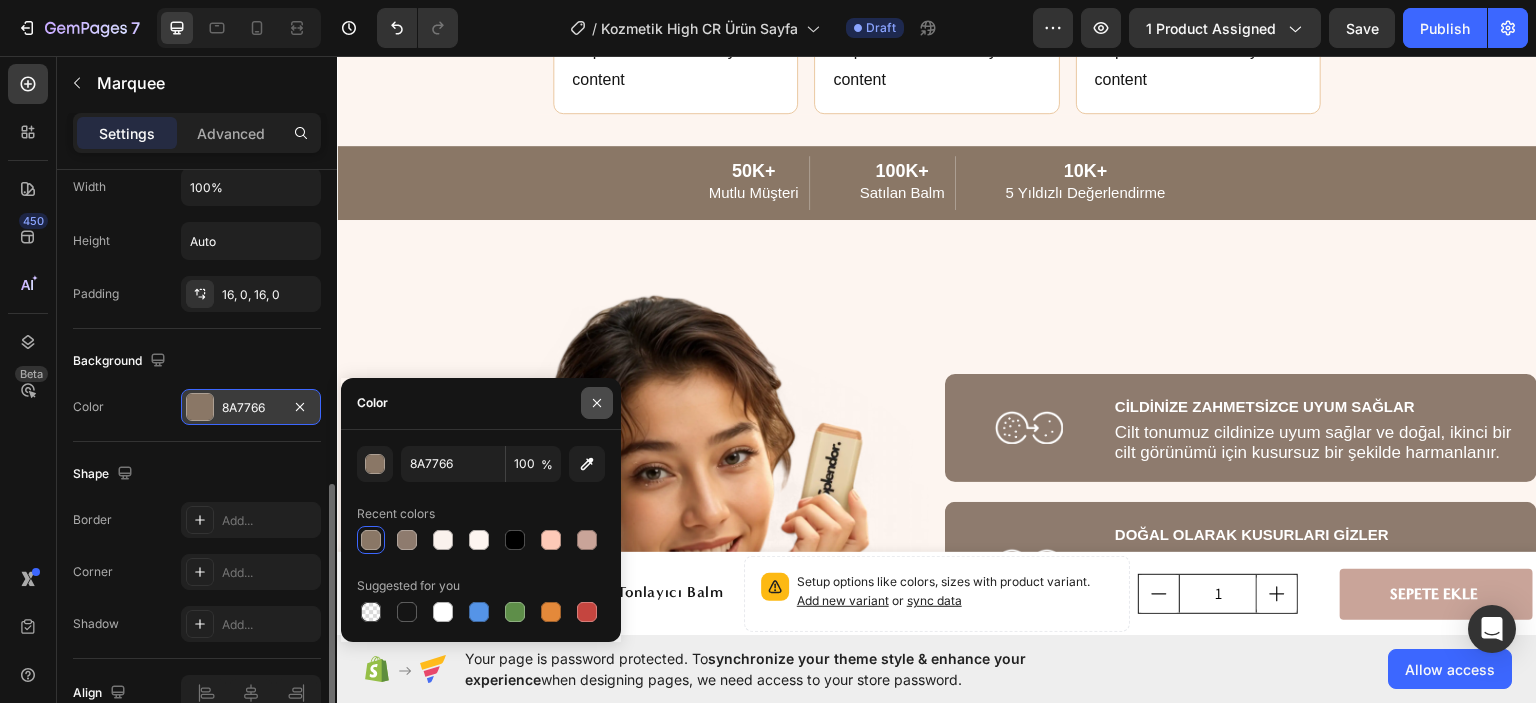 click 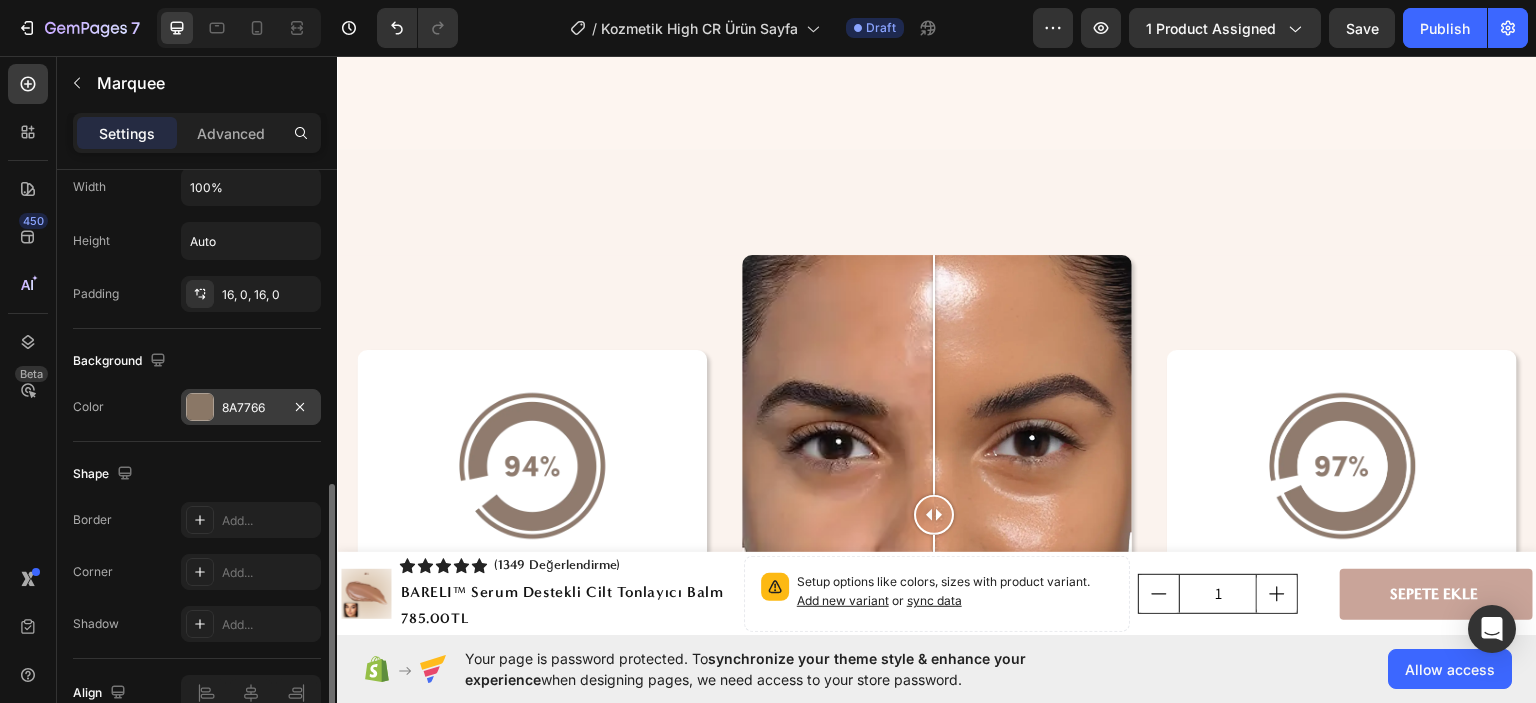 scroll, scrollTop: 5111, scrollLeft: 0, axis: vertical 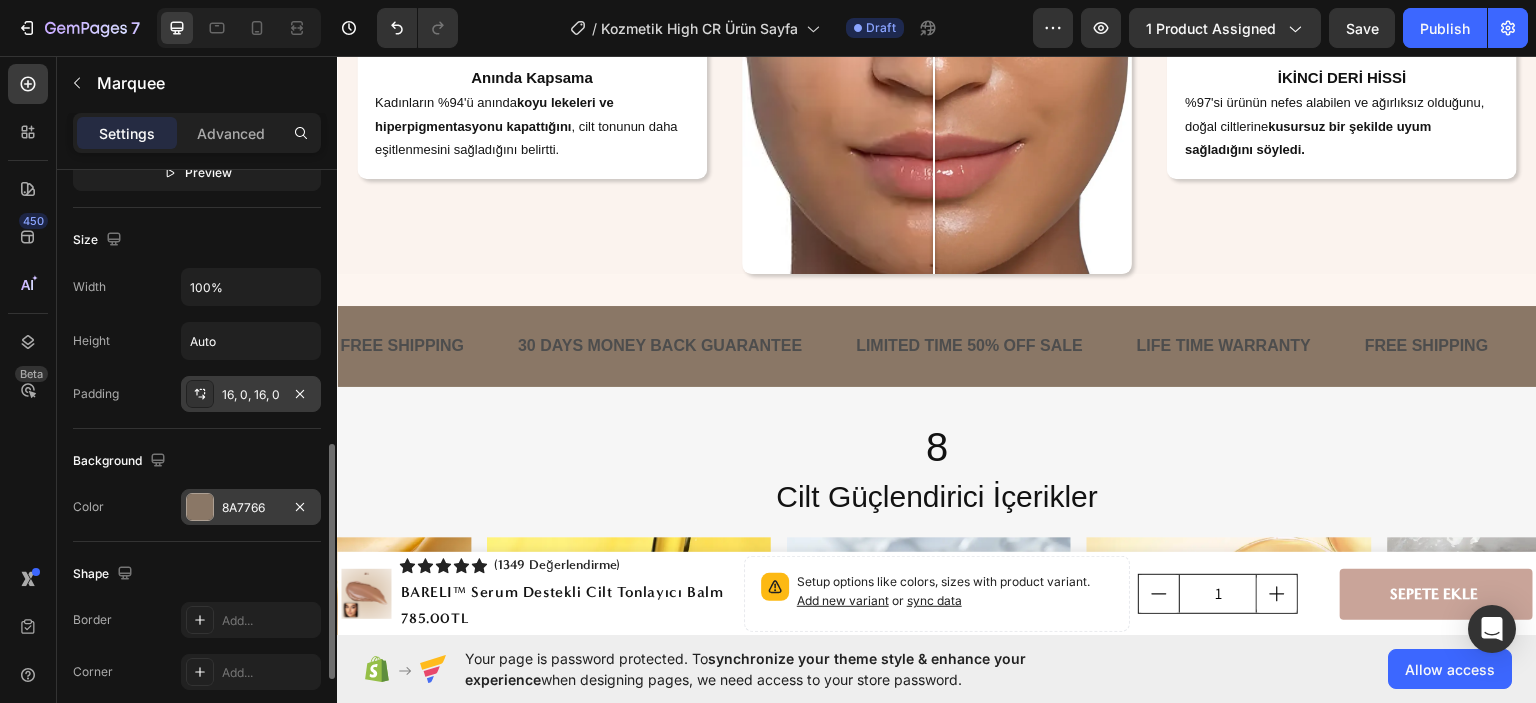 click on "16, 0, 16, 0" at bounding box center [251, 395] 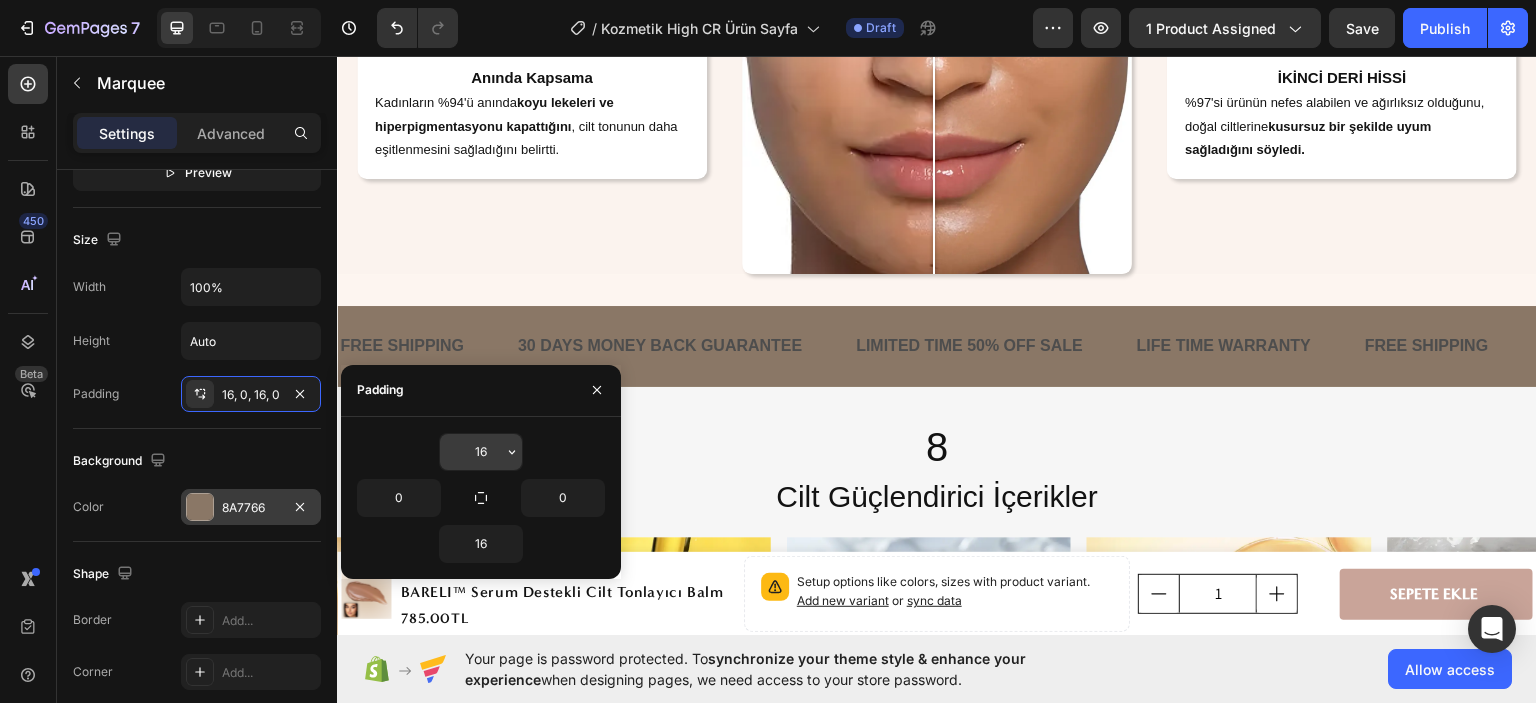 click on "16" at bounding box center [481, 452] 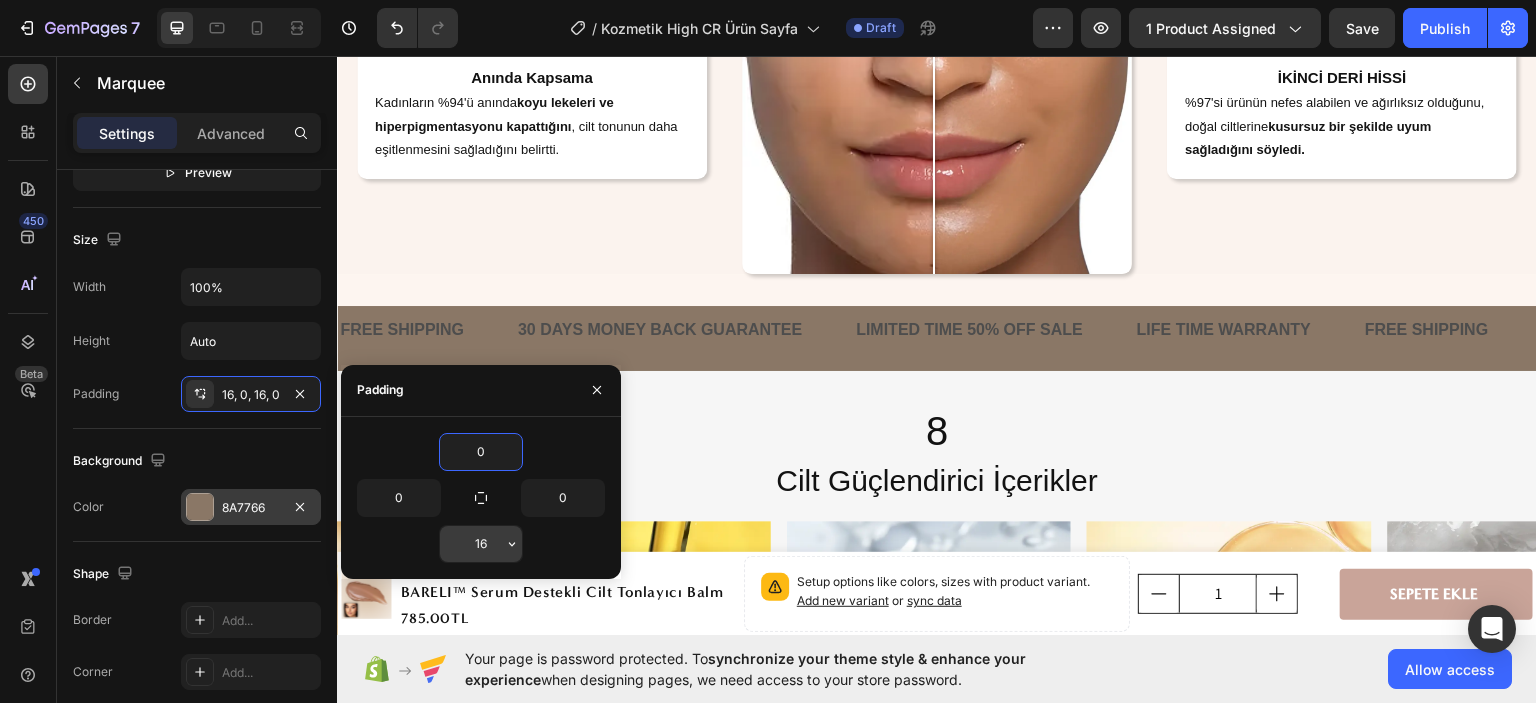 type on "0" 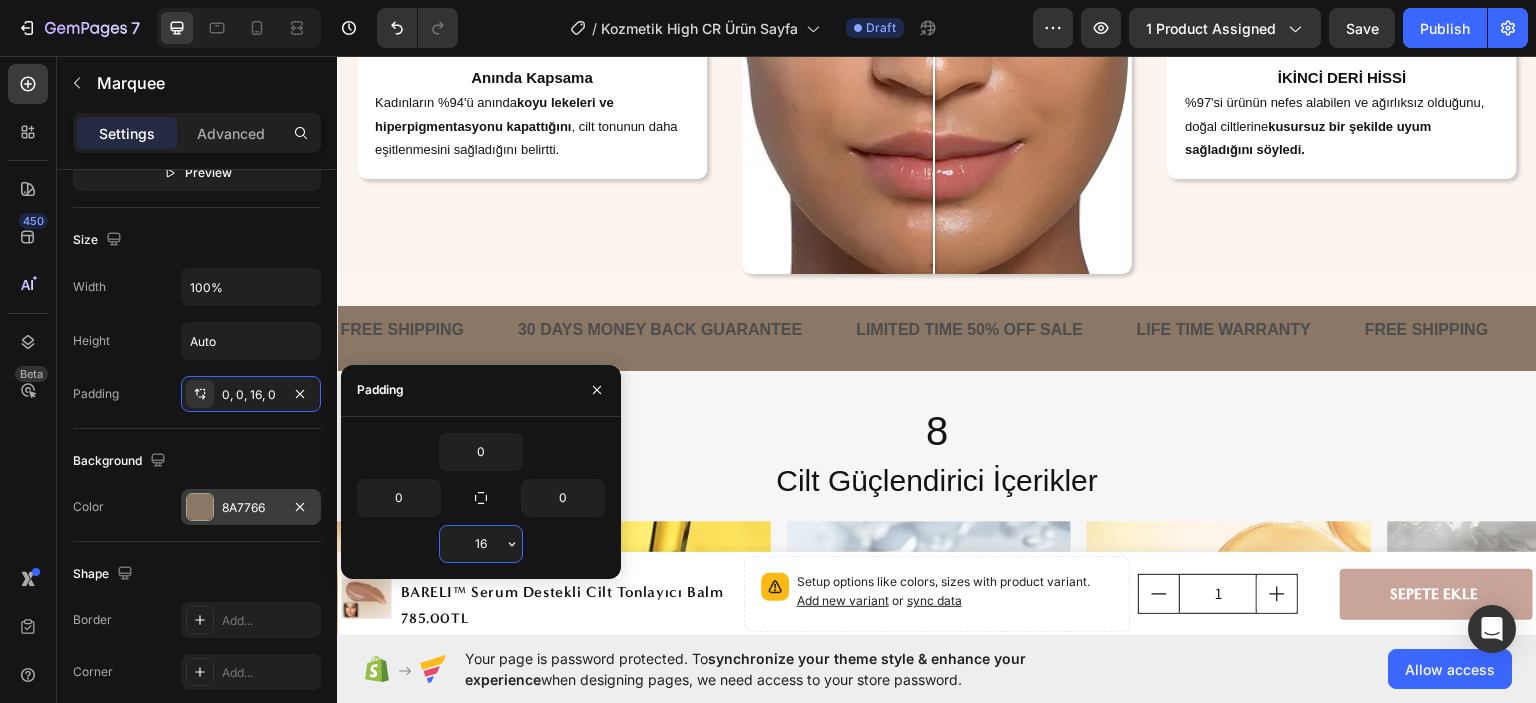 type on "0" 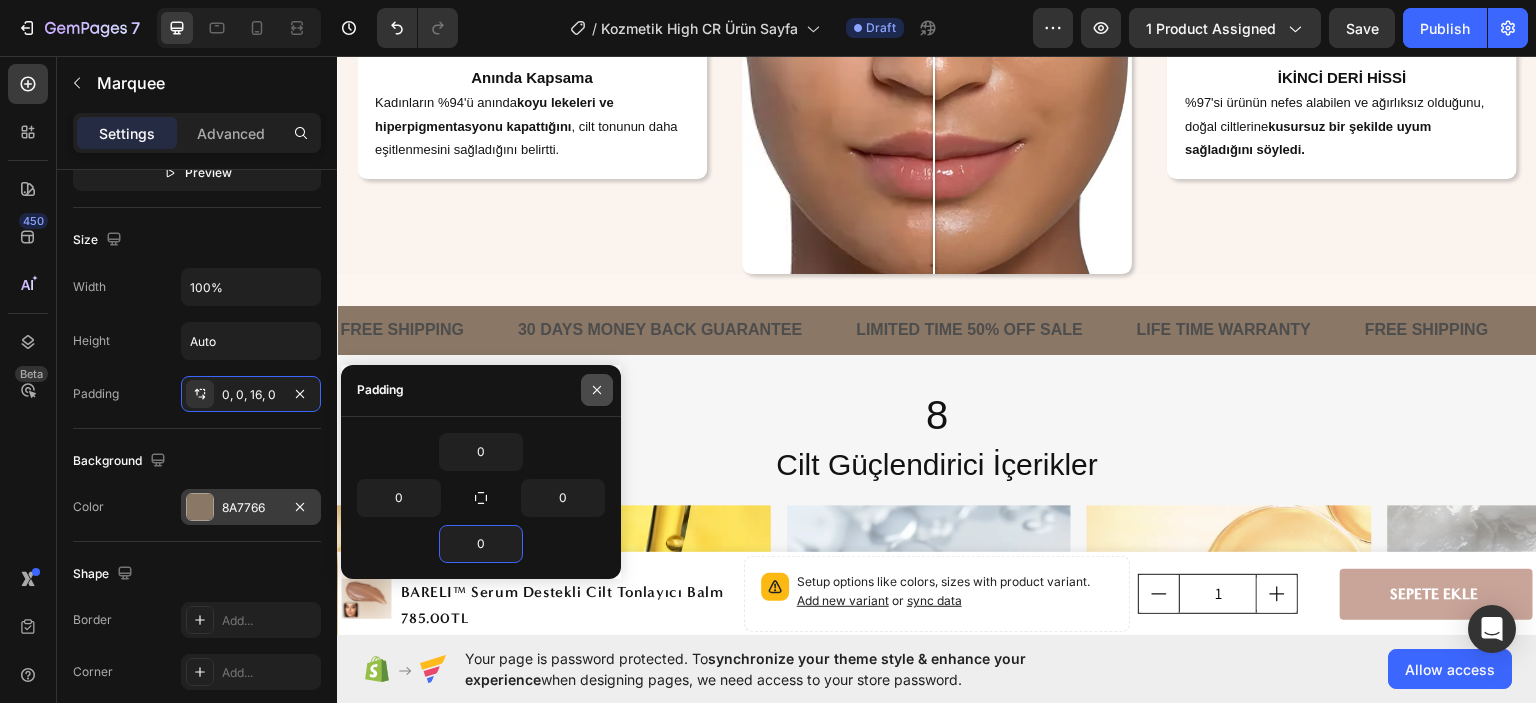 click at bounding box center (597, 390) 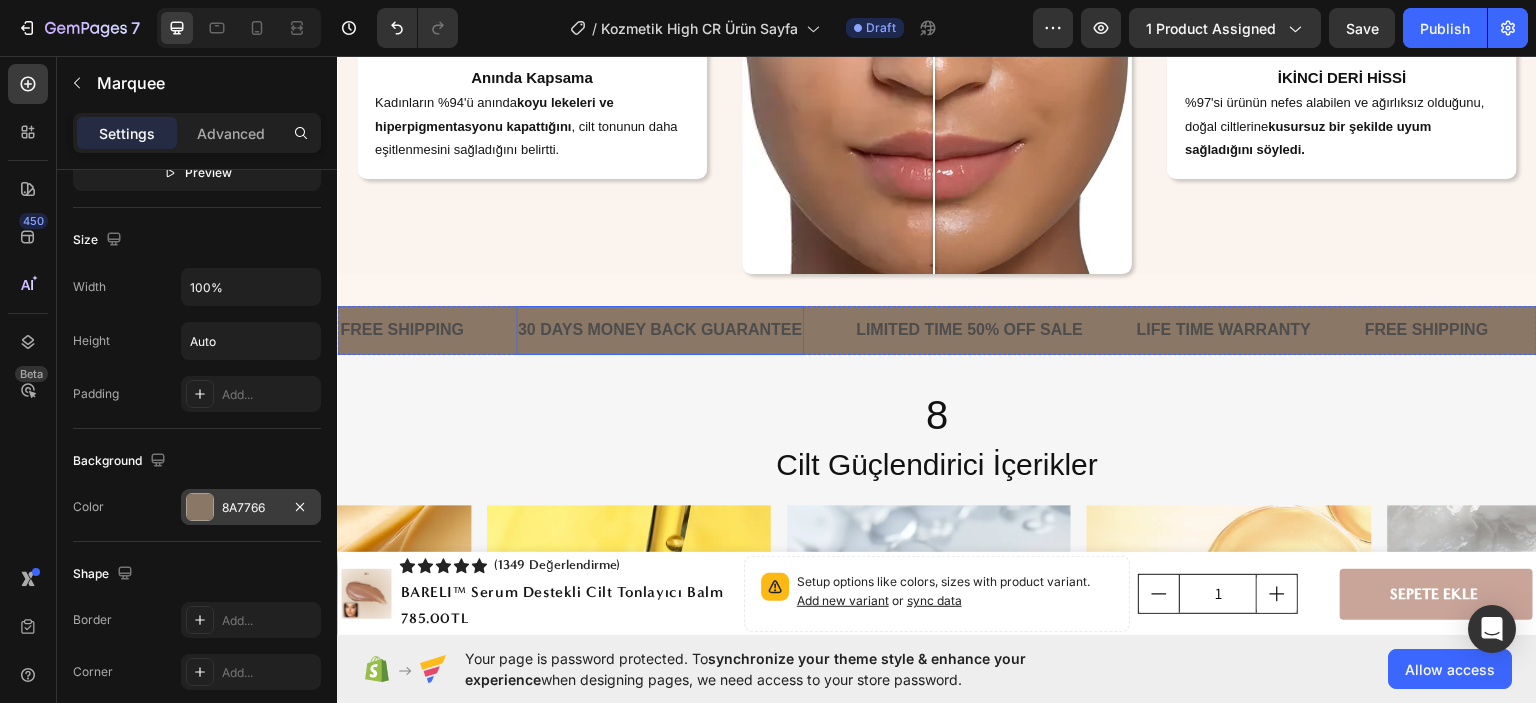 click on "30 DAYS MONEY BACK GUARANTEE" at bounding box center [660, 329] 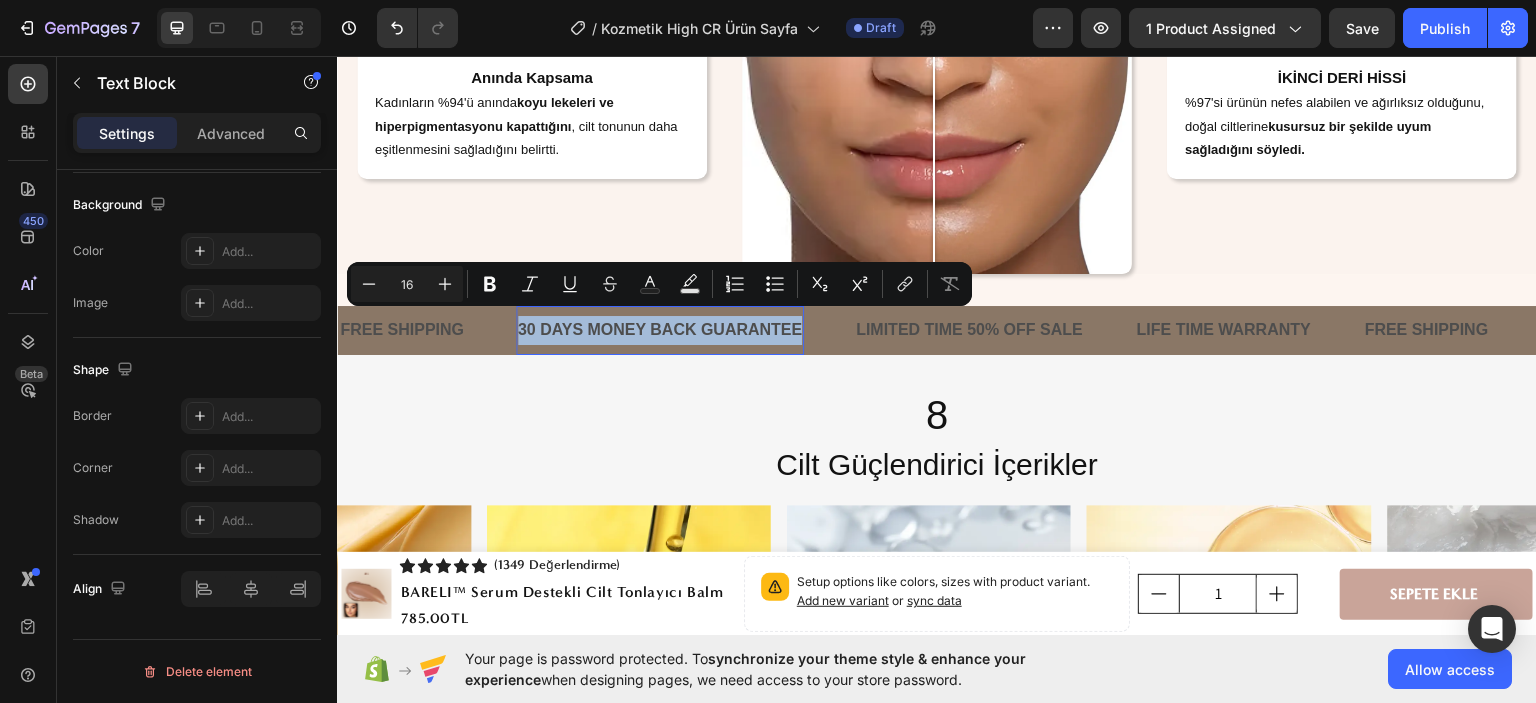 scroll, scrollTop: 0, scrollLeft: 0, axis: both 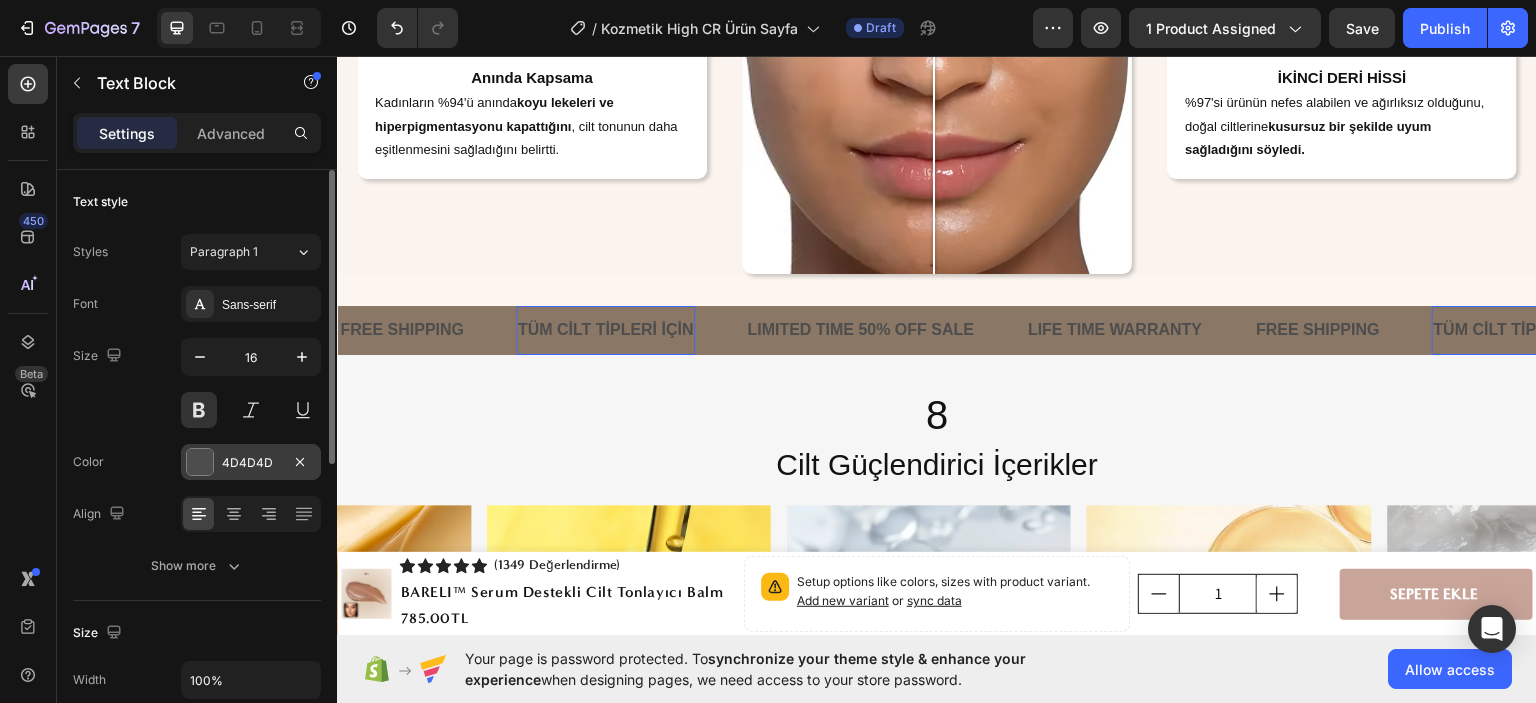 click on "4D4D4D" at bounding box center (251, 463) 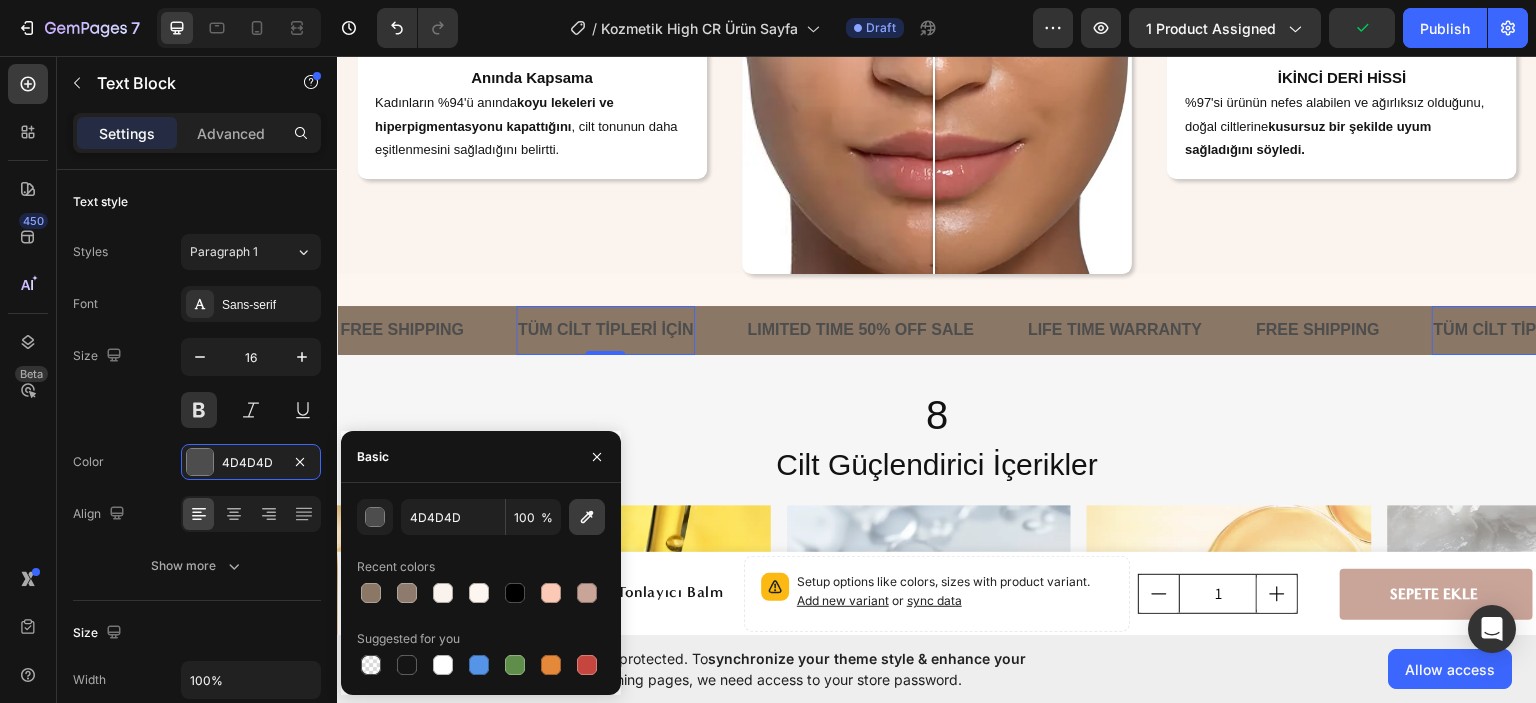 click 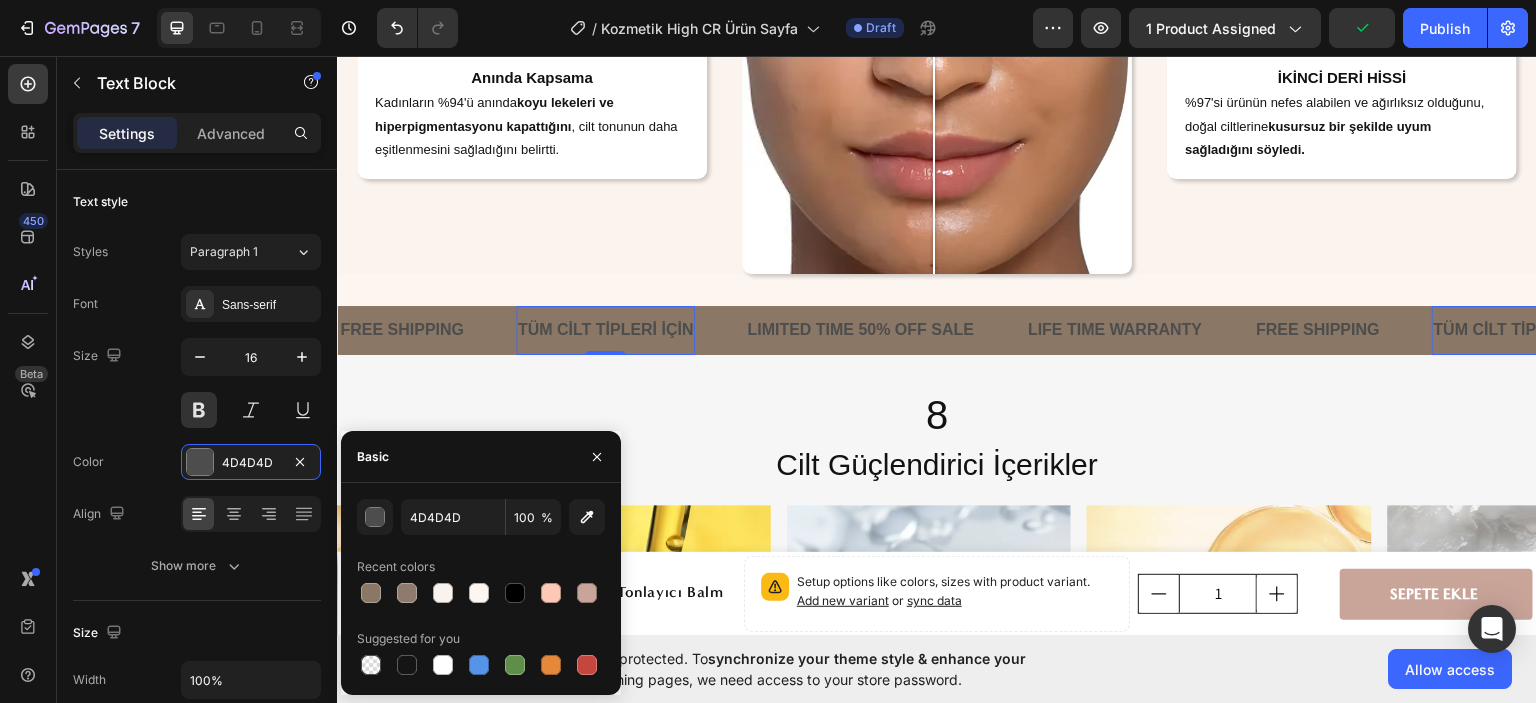 type on "FBF3EE" 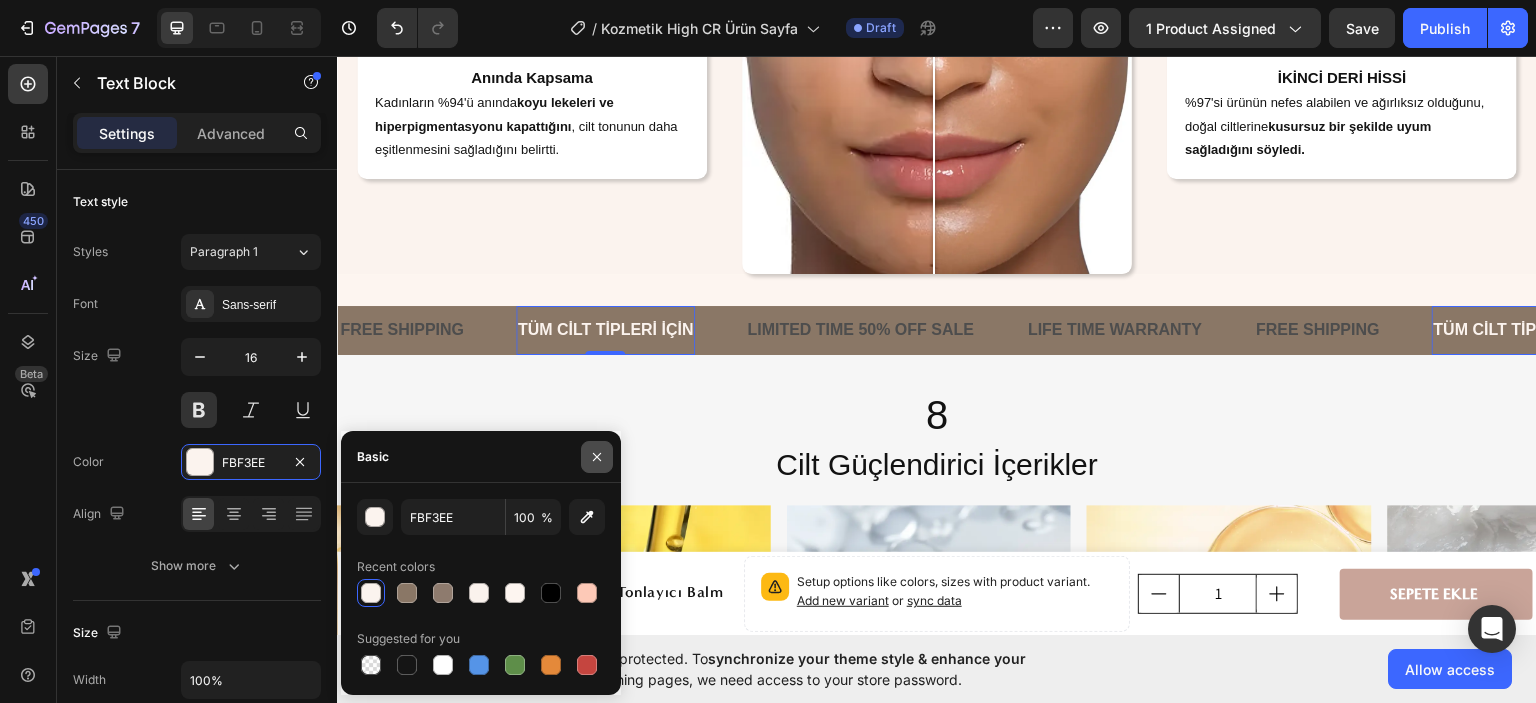 click 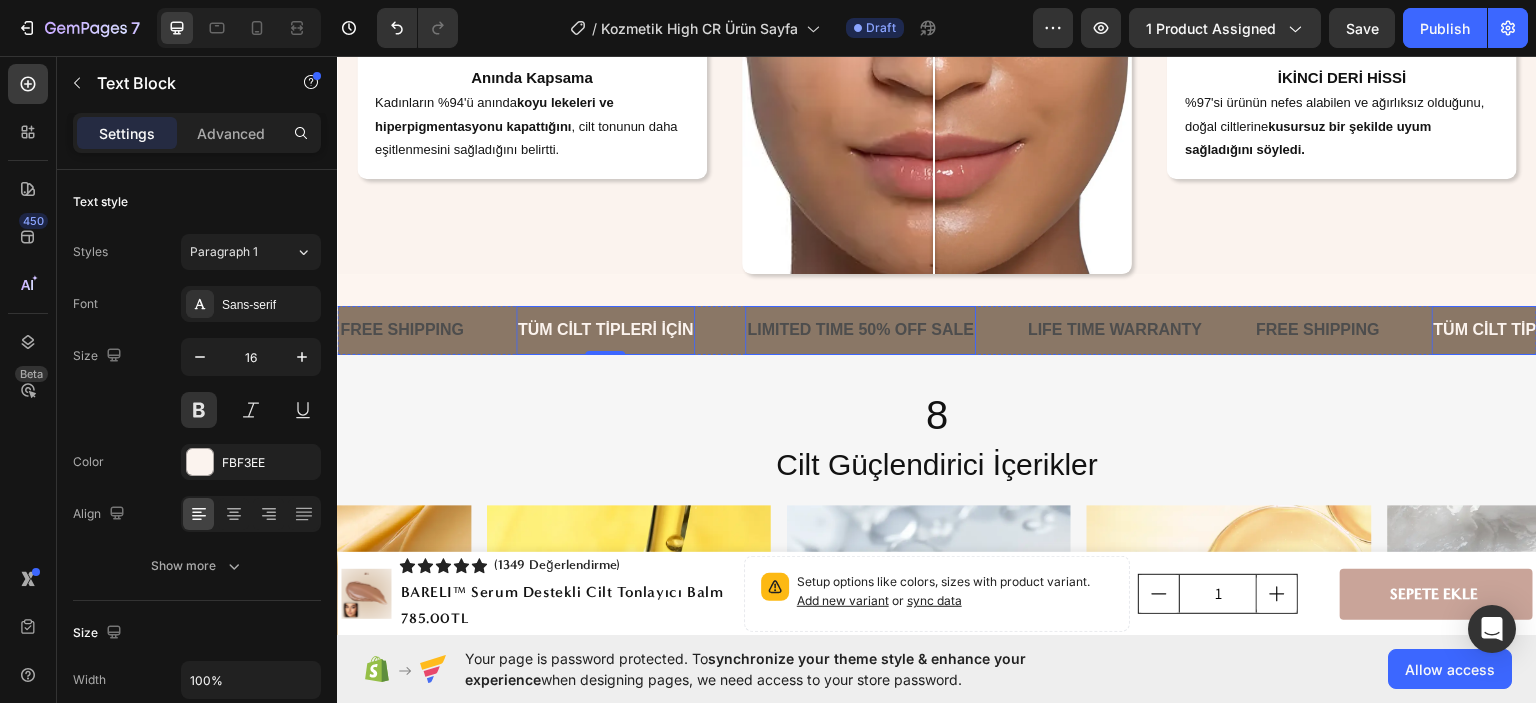 click on "LIMITED TIME 50% OFF SALE" at bounding box center (860, 329) 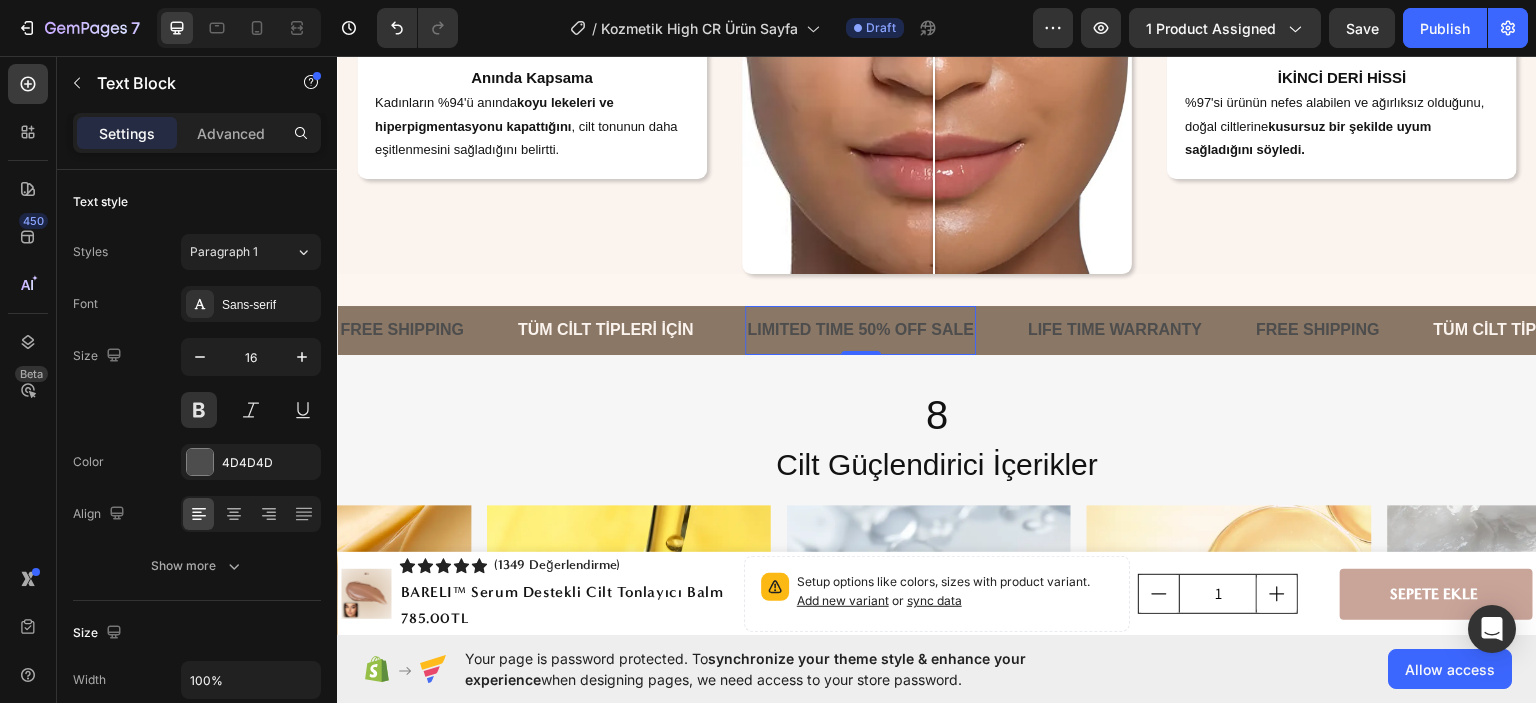 click on "LIMITED TIME 50% OFF SALE" at bounding box center [860, 329] 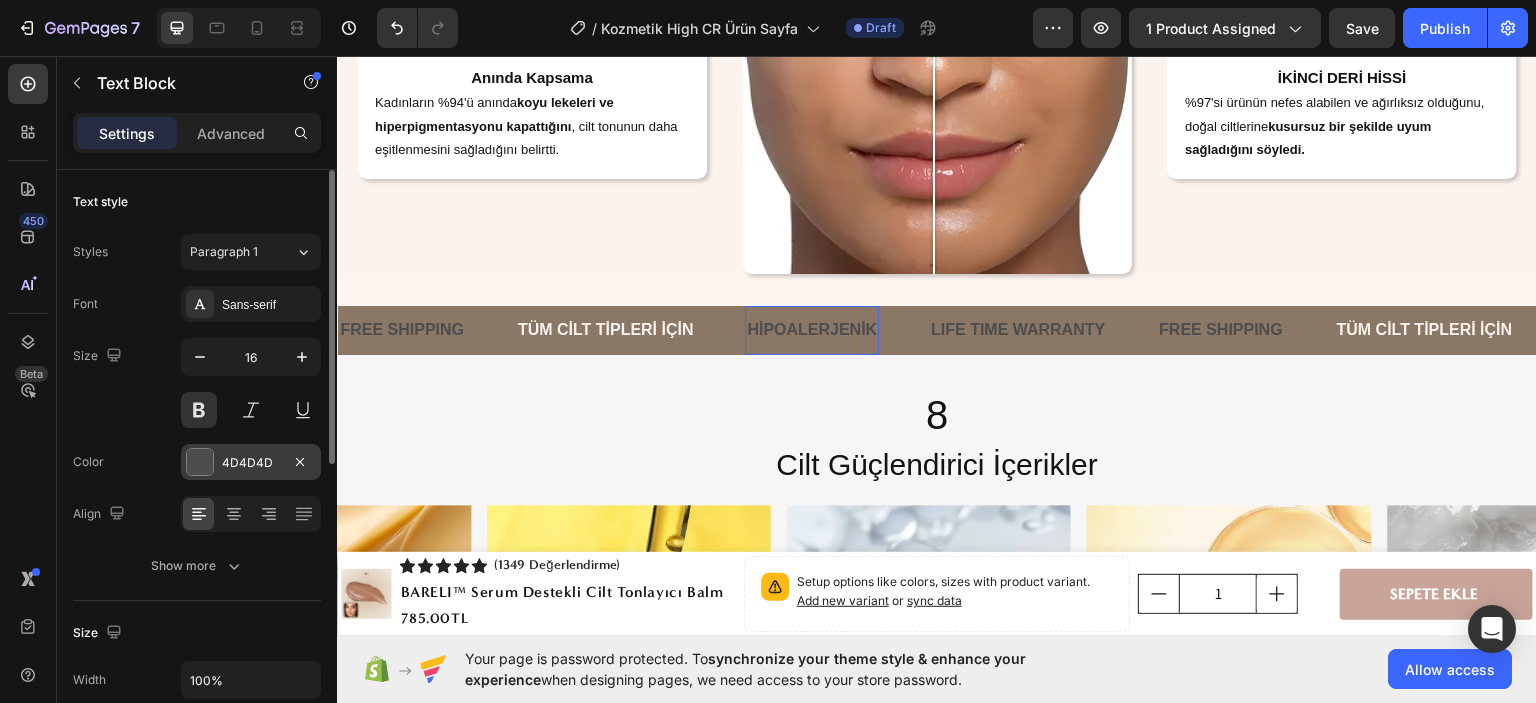 click on "4D4D4D" at bounding box center (251, 463) 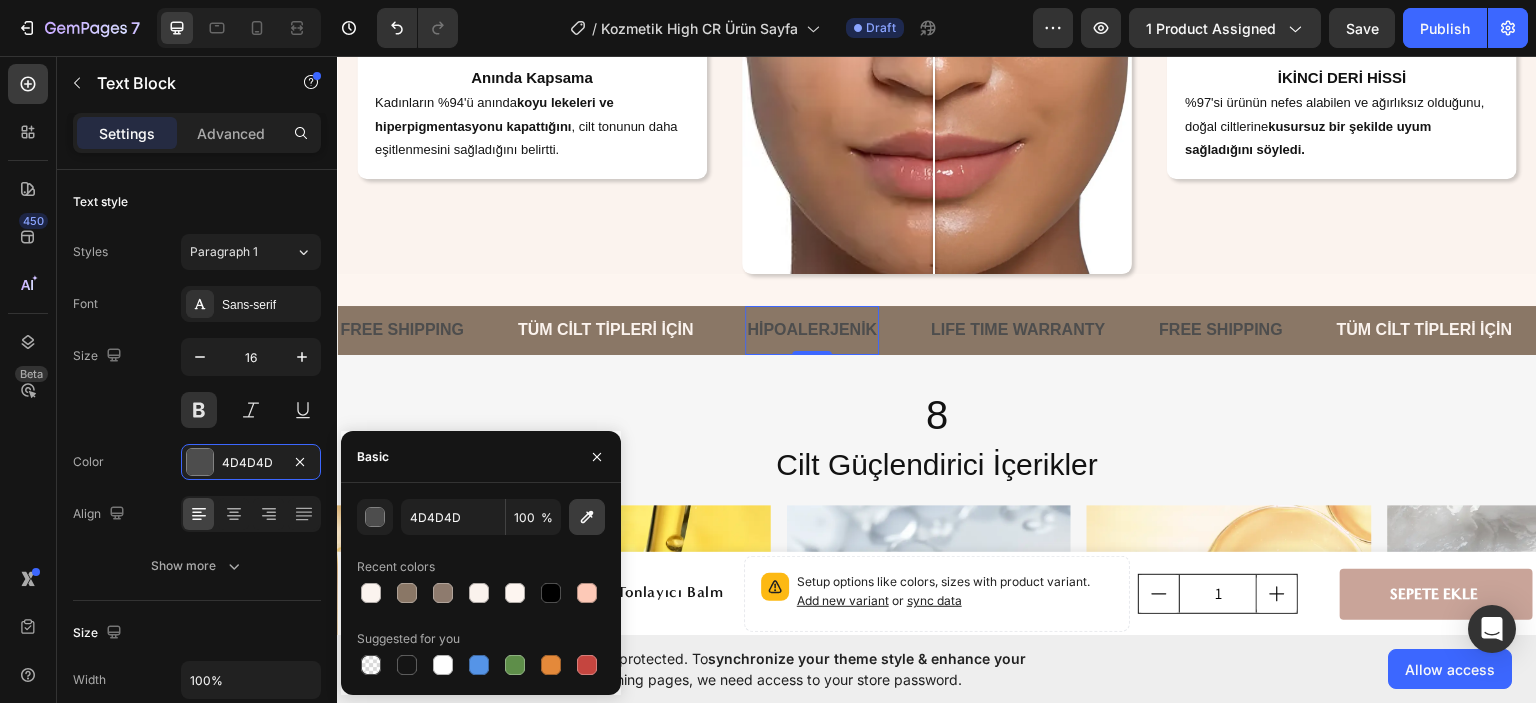 click at bounding box center (587, 517) 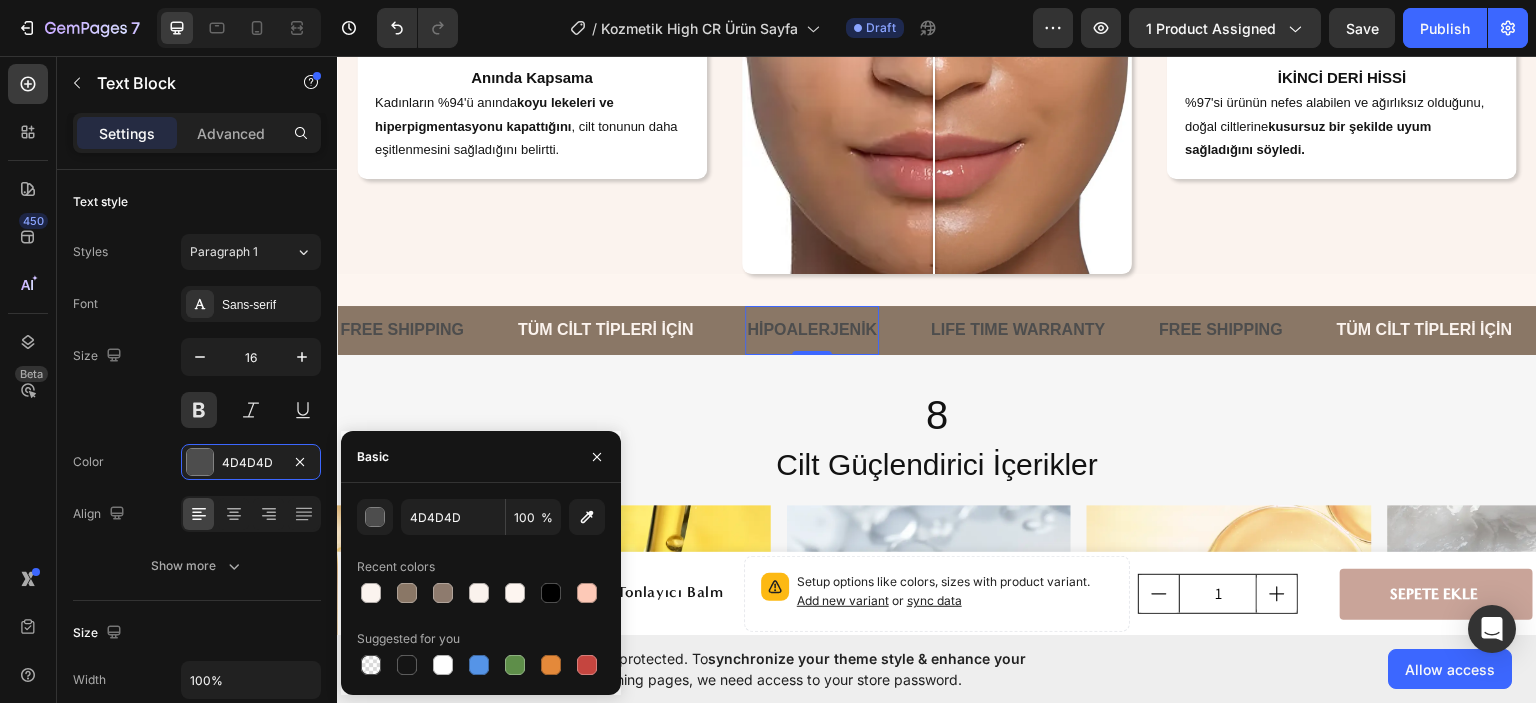 type on "FBF3EE" 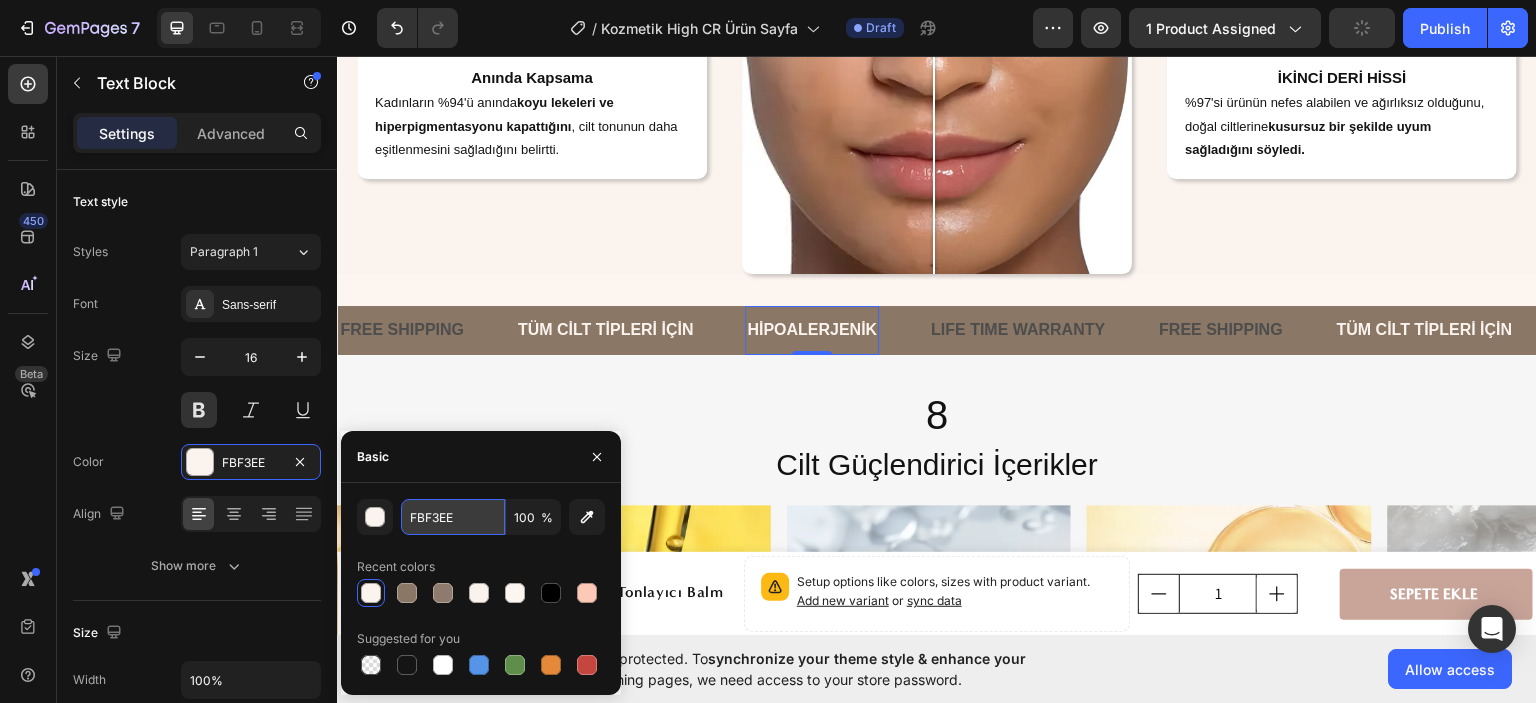 click on "FBF3EE" at bounding box center (453, 517) 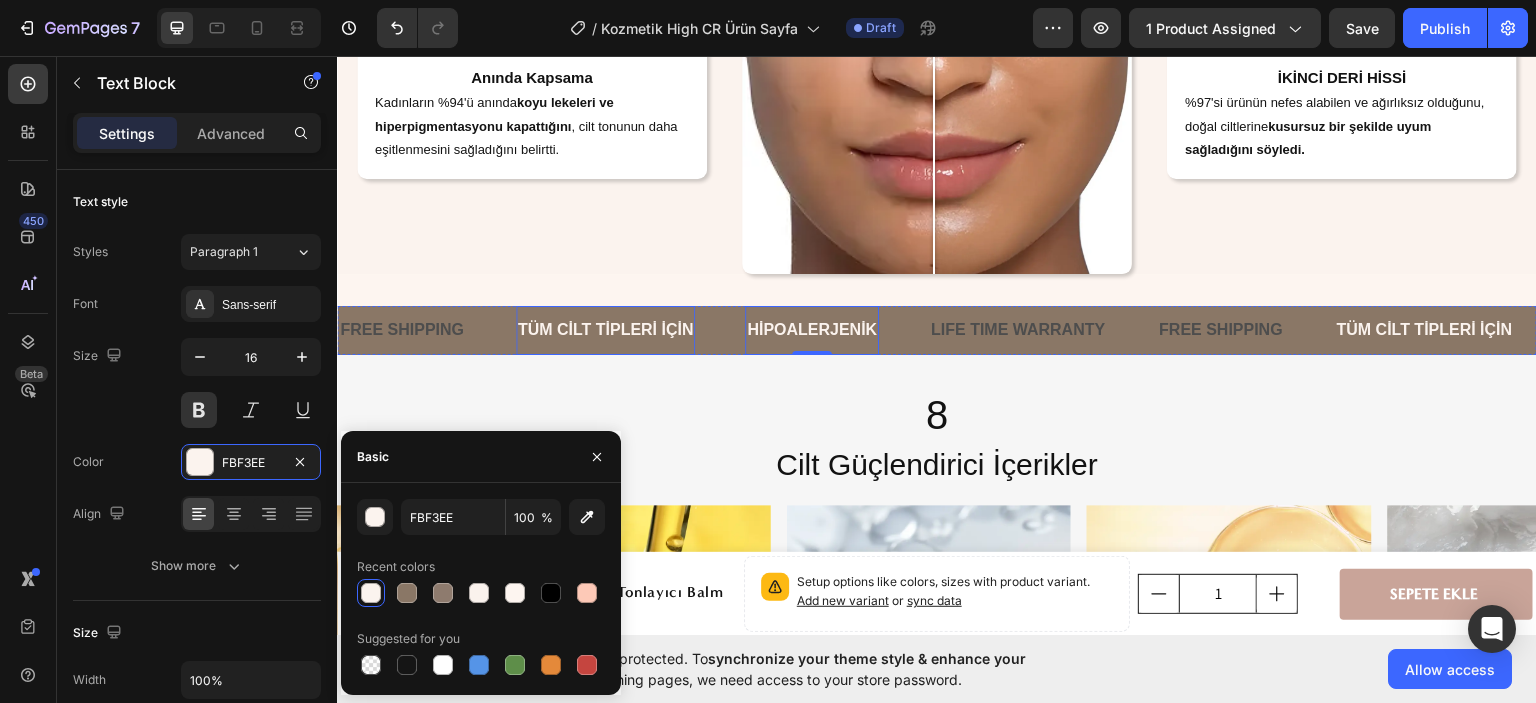 click on "TÜM CİLT TİPLERİ İÇİN" at bounding box center (606, 329) 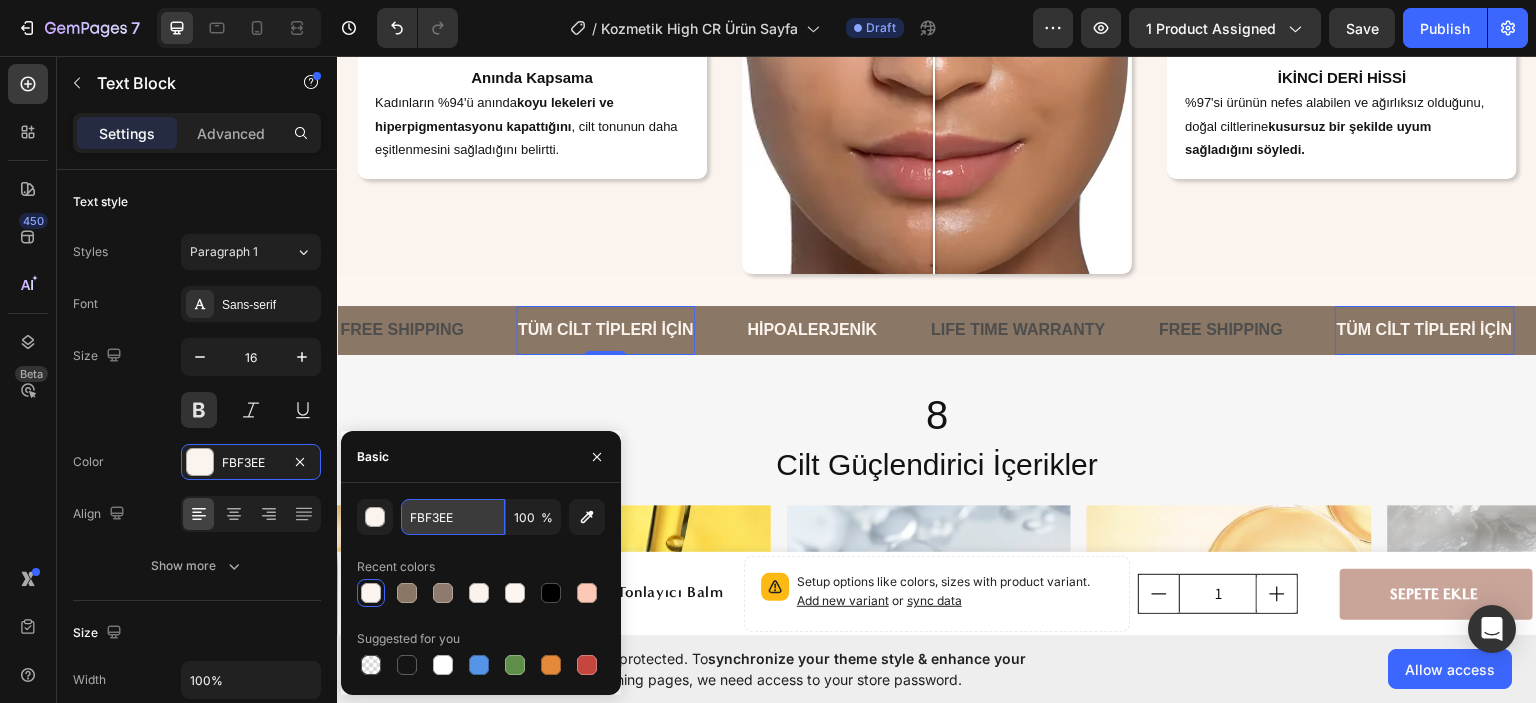 click on "FBF3EE" at bounding box center (453, 517) 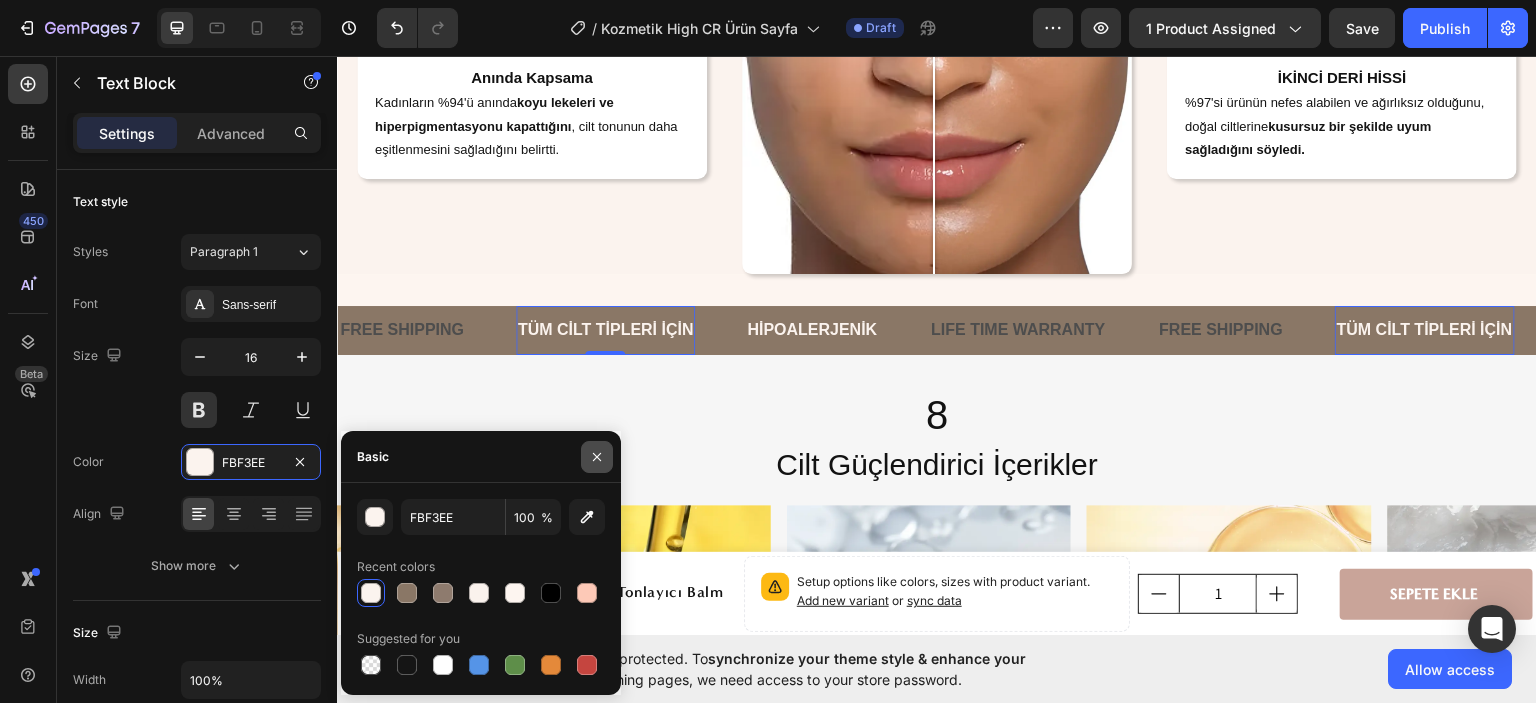drag, startPoint x: 595, startPoint y: 461, endPoint x: 259, endPoint y: 383, distance: 344.93478 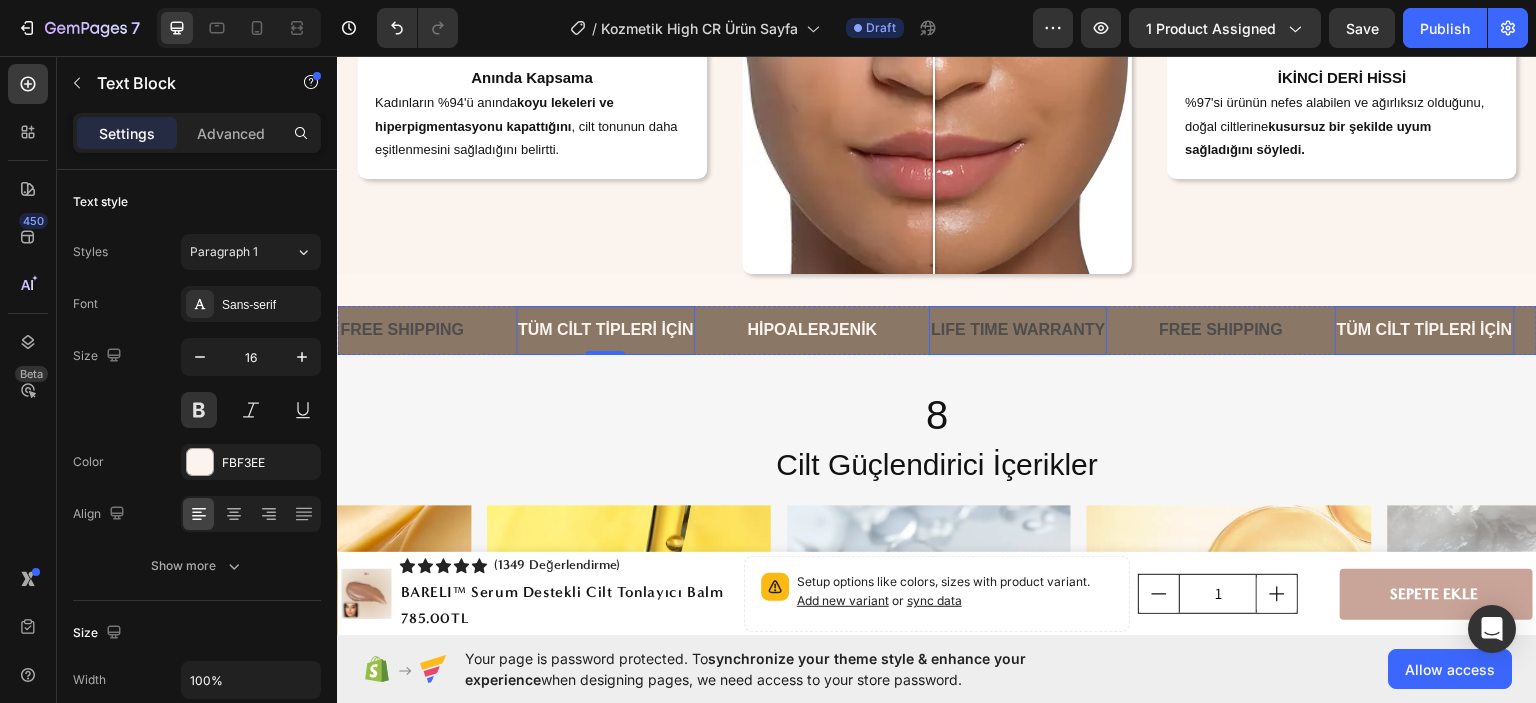 click on "LIFE TIME WARRANTY" at bounding box center (1018, 329) 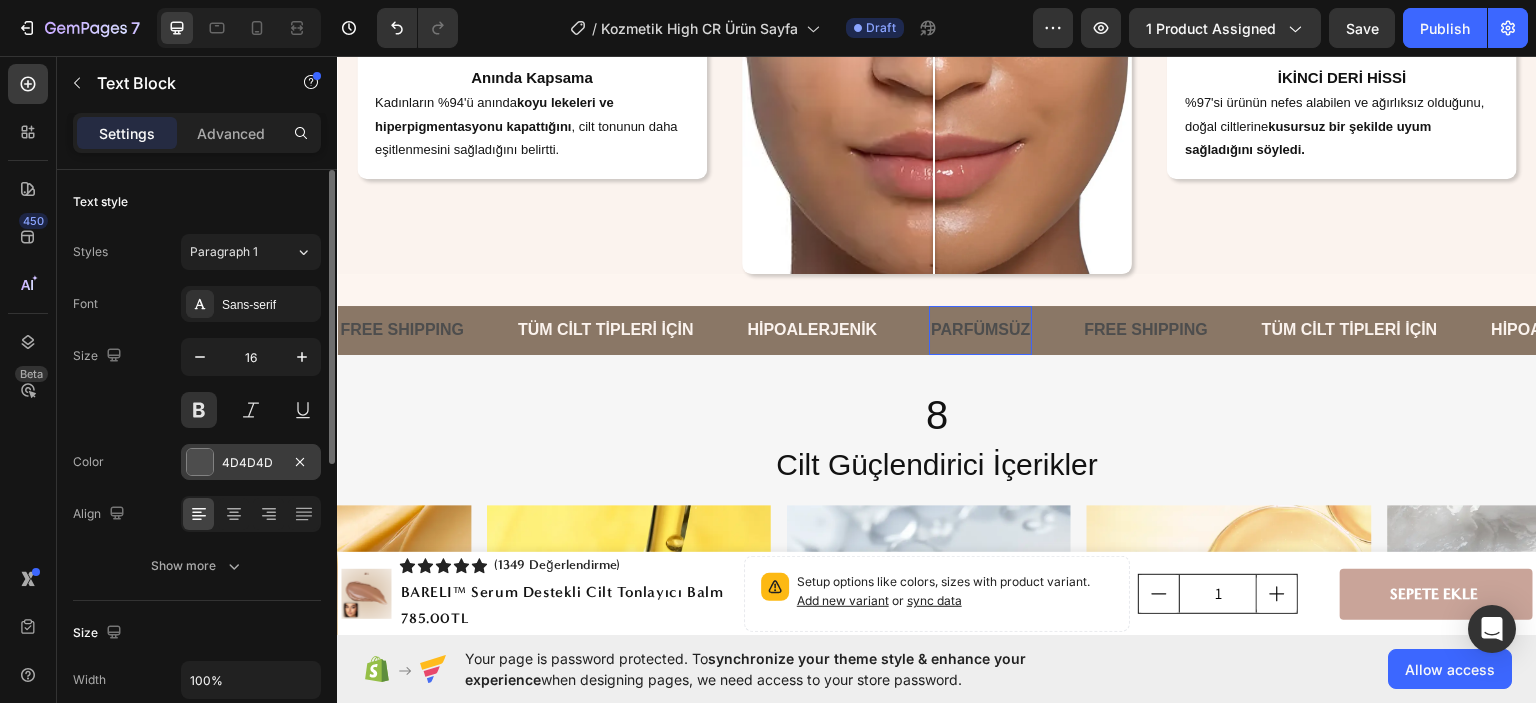 click on "4D4D4D" at bounding box center [251, 463] 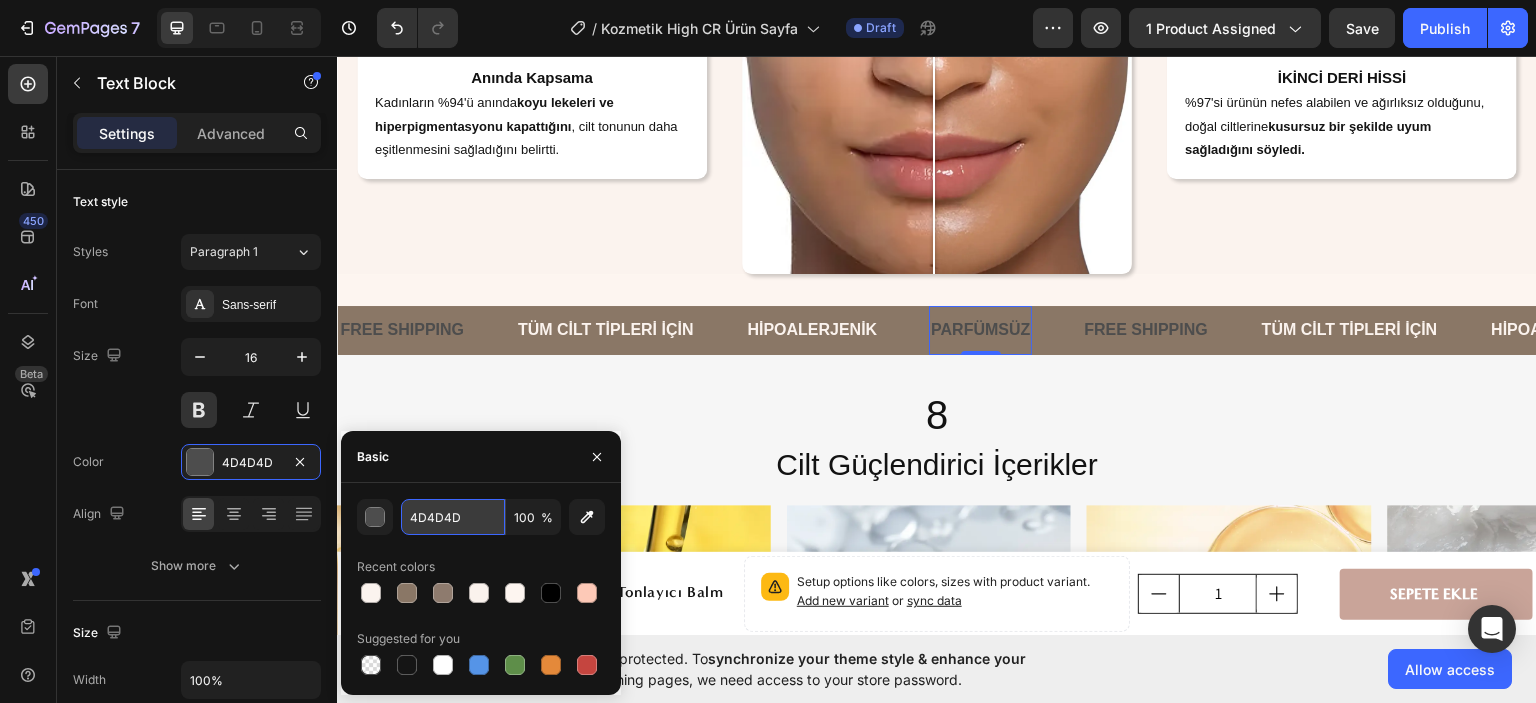 click on "4D4D4D" at bounding box center (453, 517) 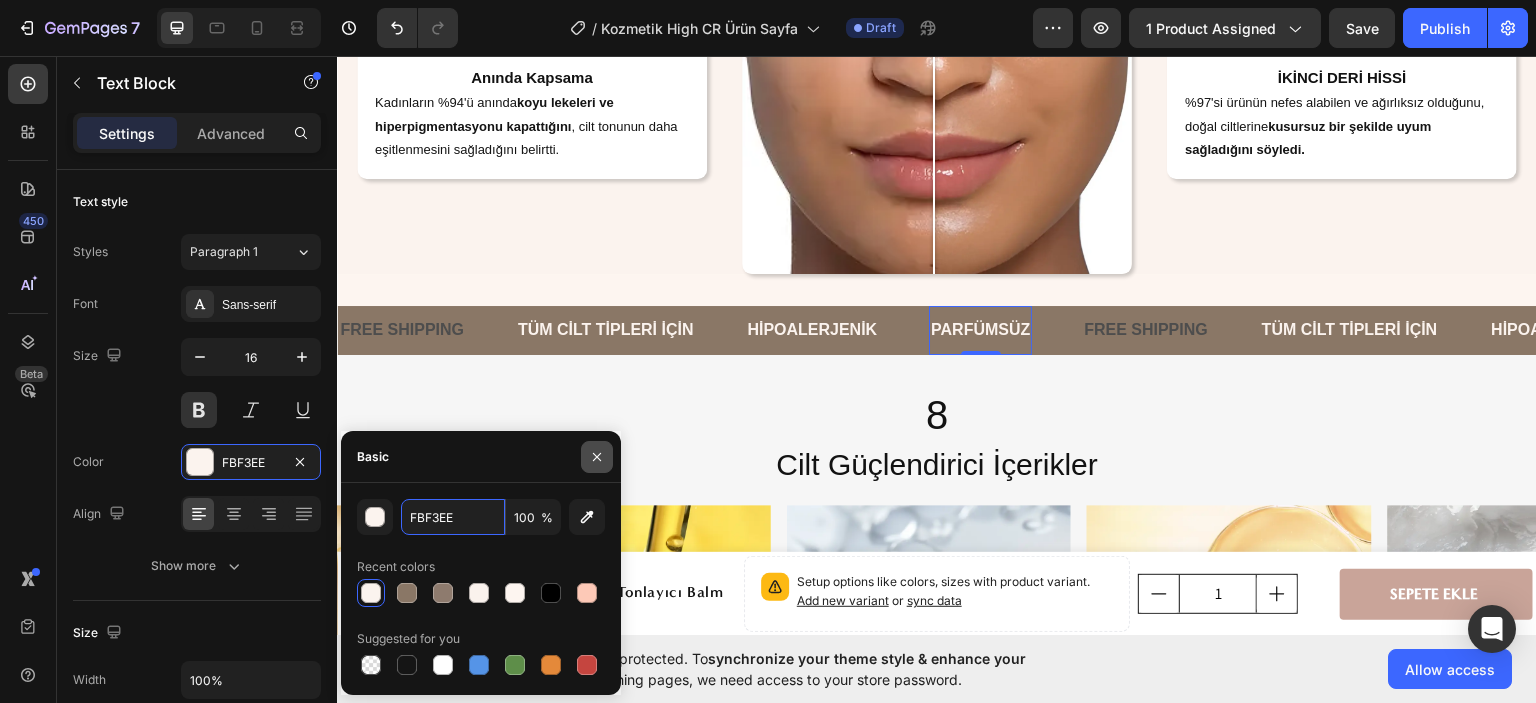 type on "FBF3EE" 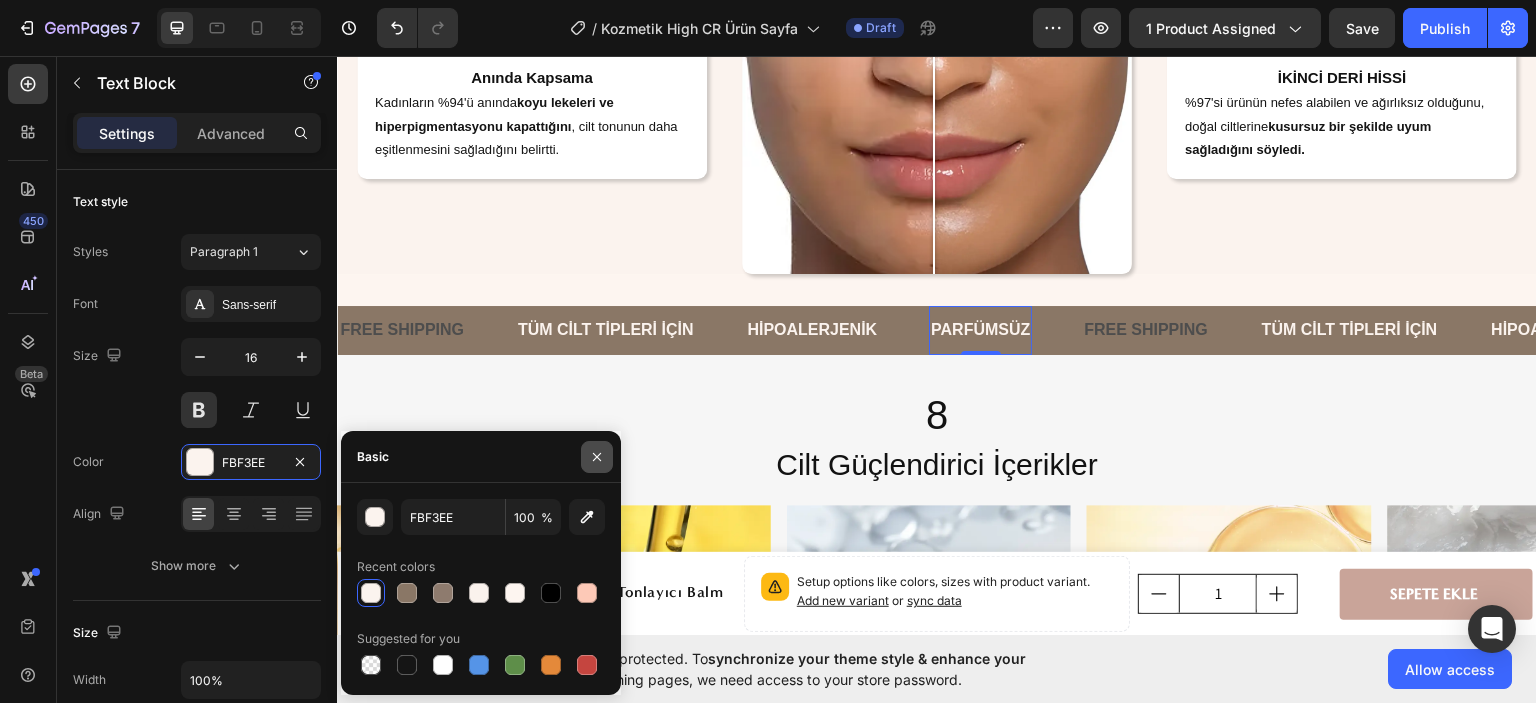 click 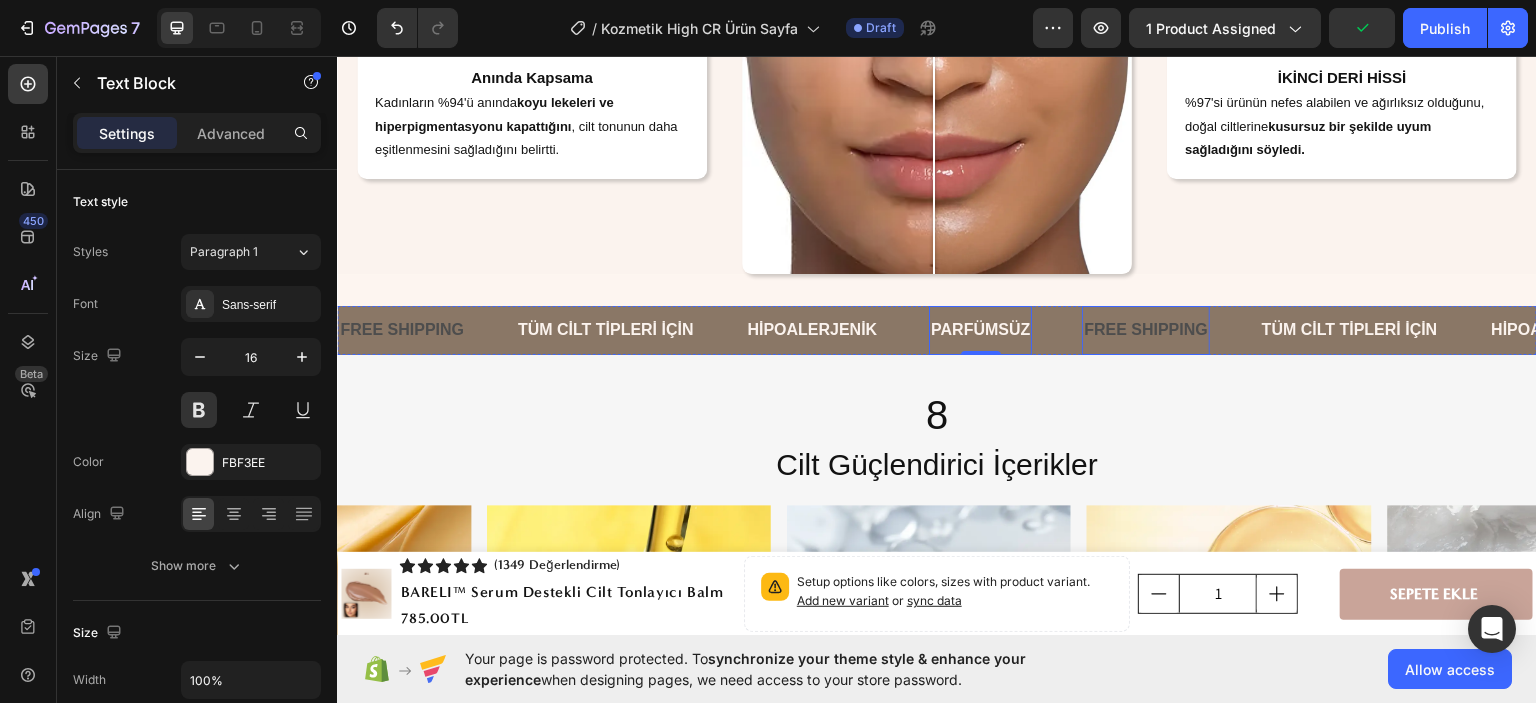 click on "FREE SHIPPING" at bounding box center [1146, 329] 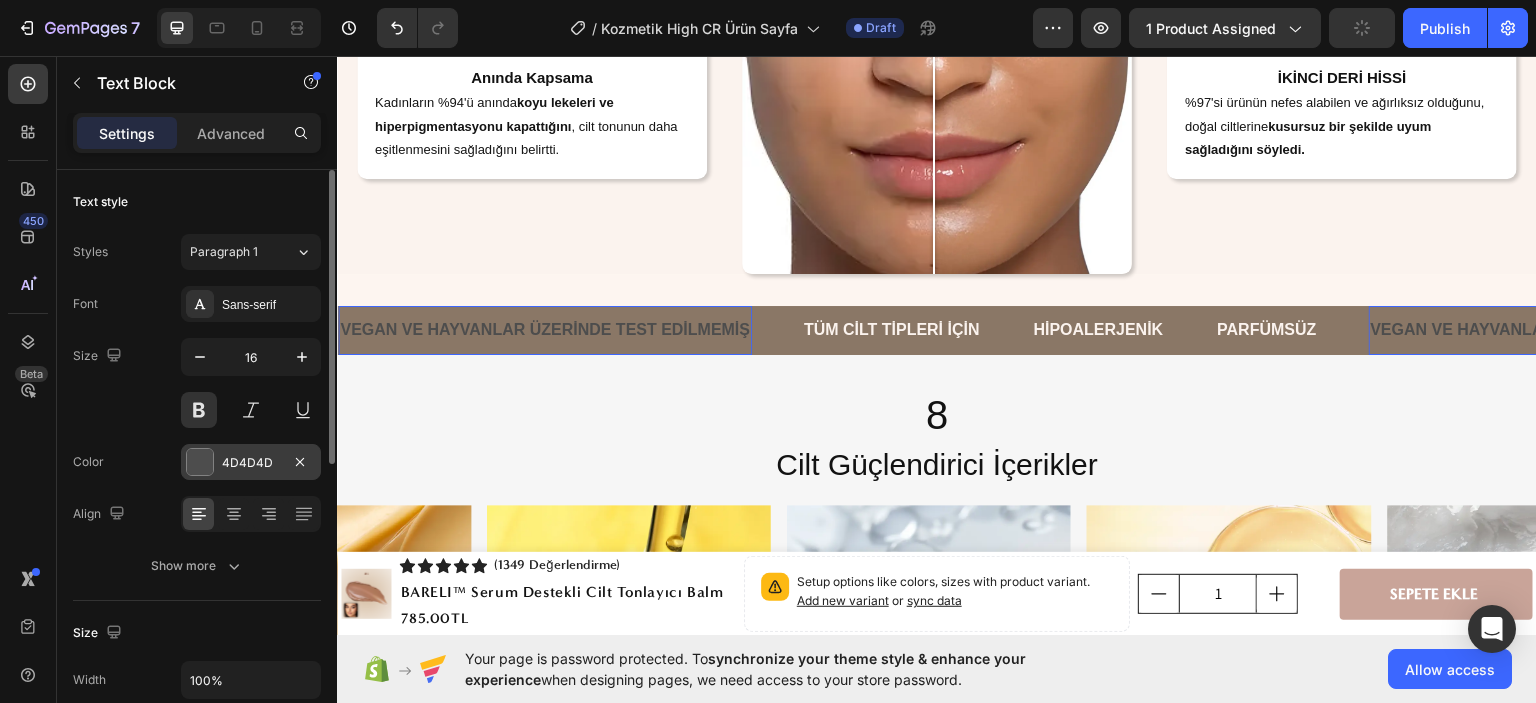 click on "4D4D4D" at bounding box center [251, 463] 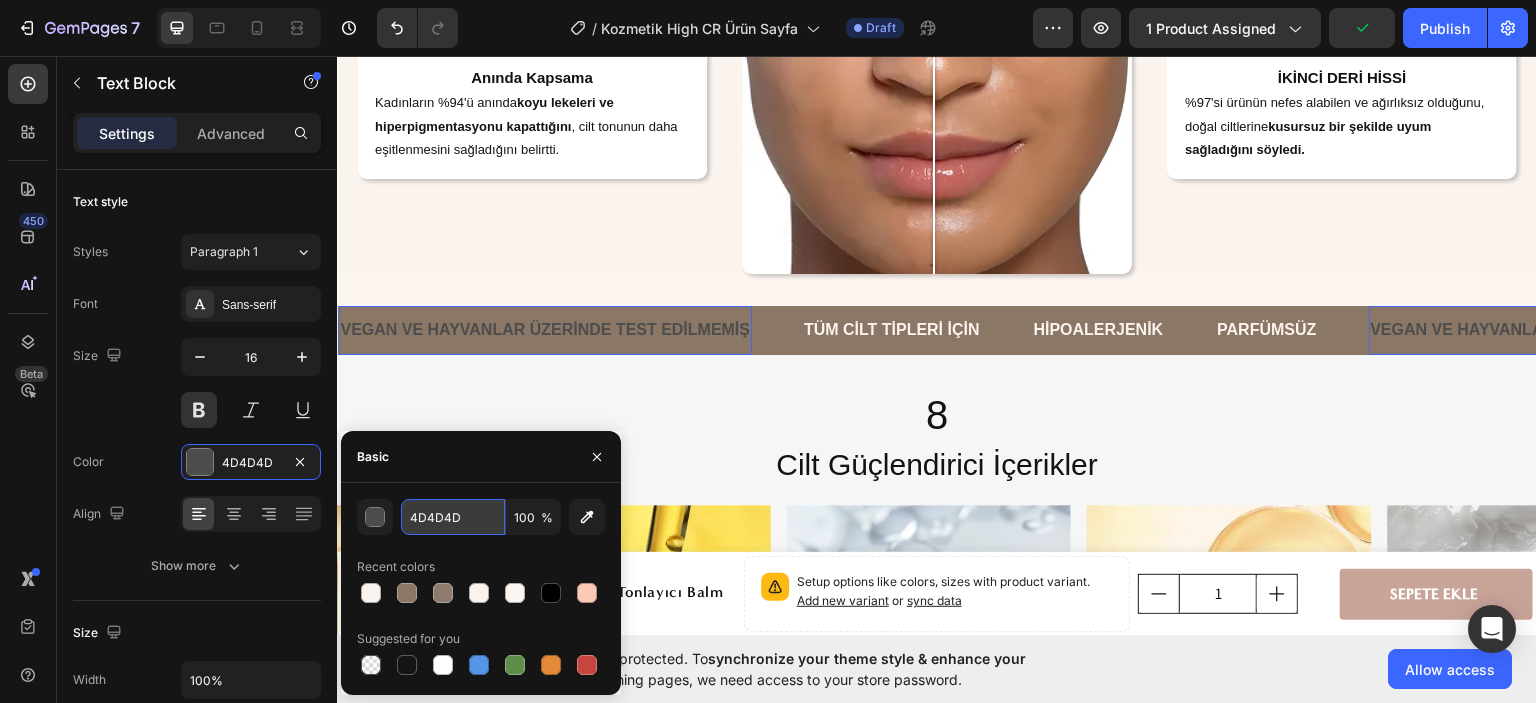 click on "4D4D4D" at bounding box center (453, 517) 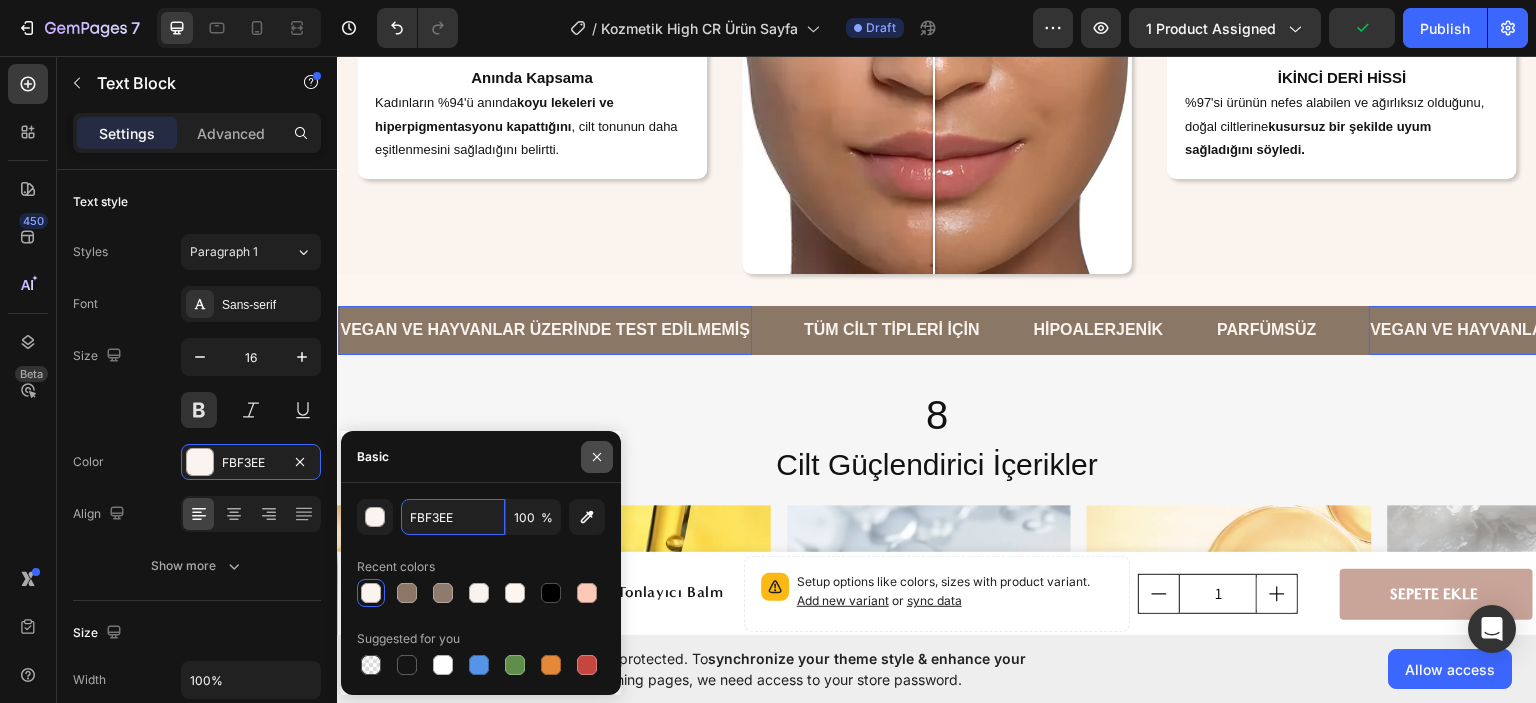 type on "FBF3EE" 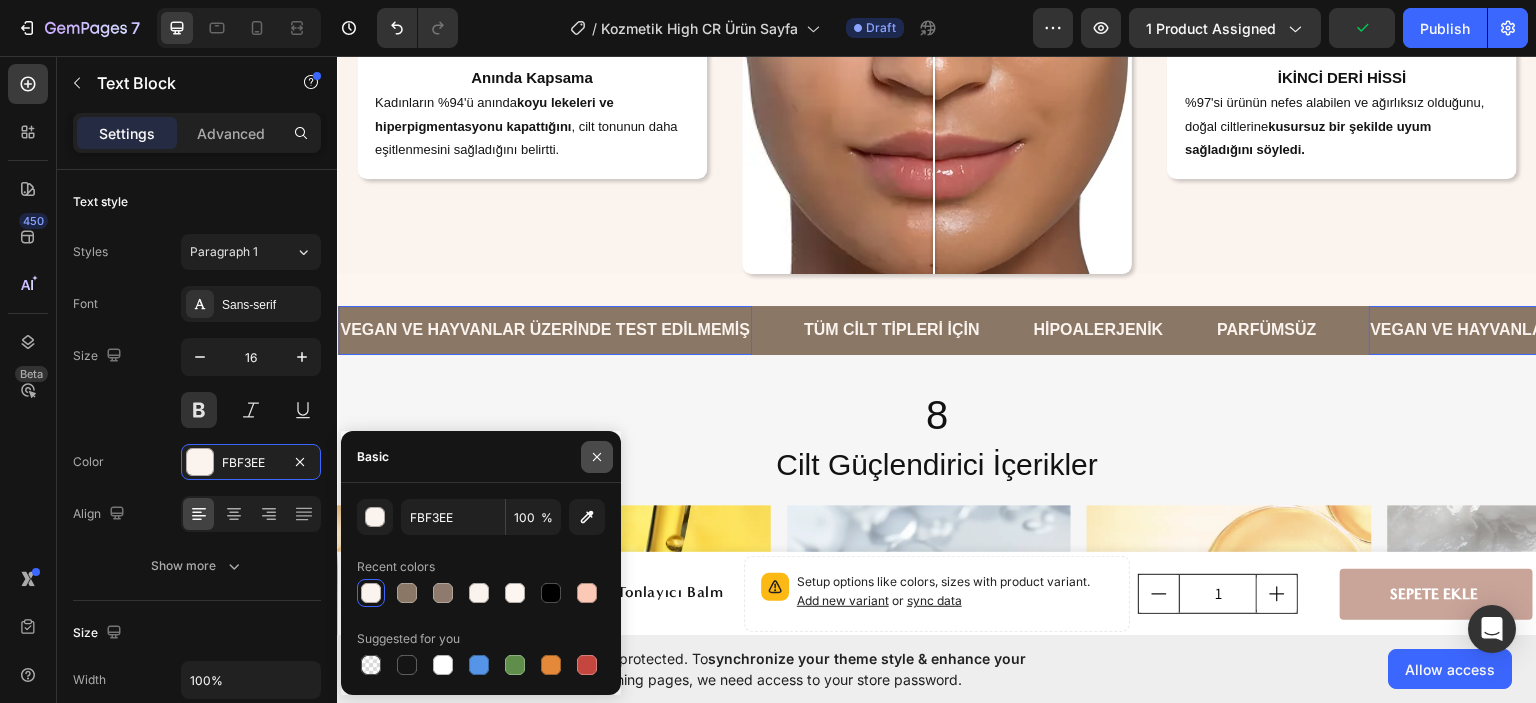 click 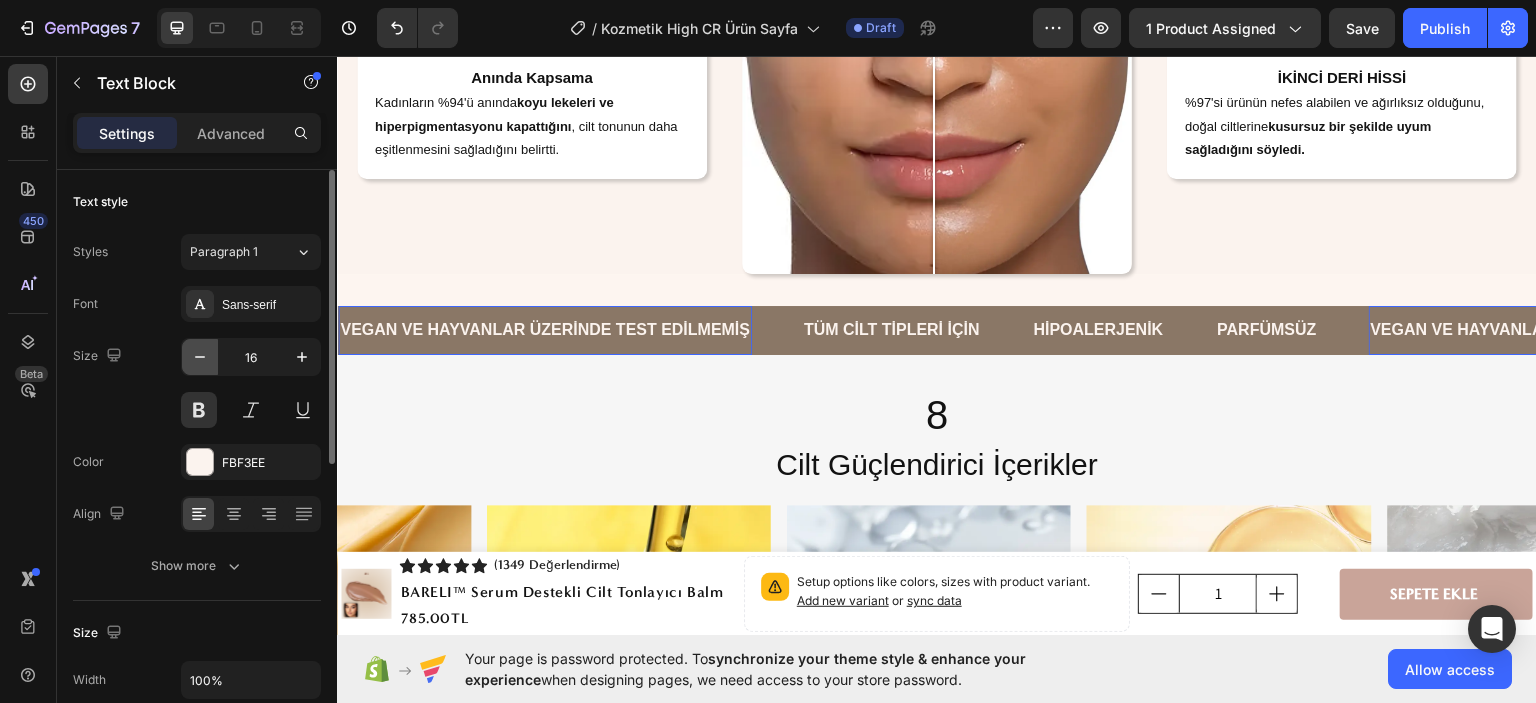 click 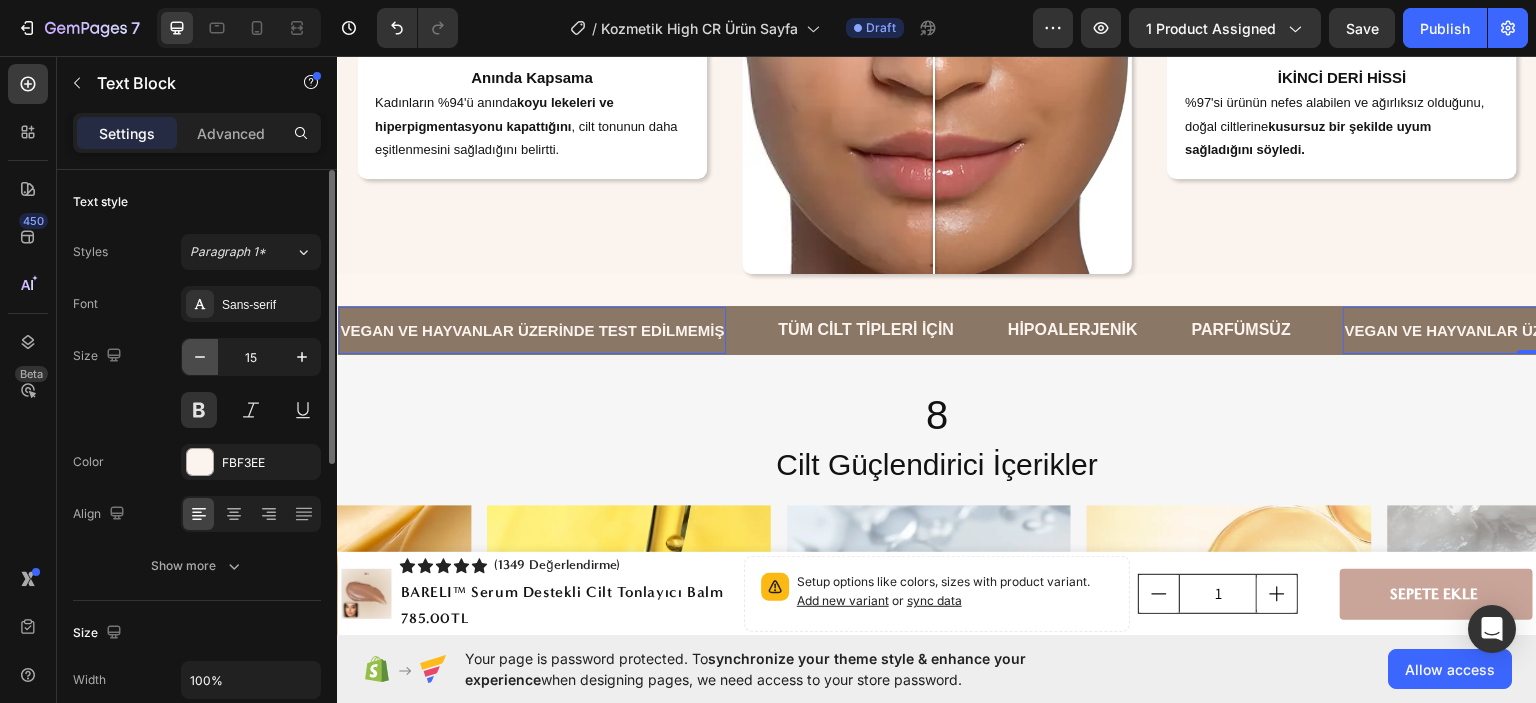 click 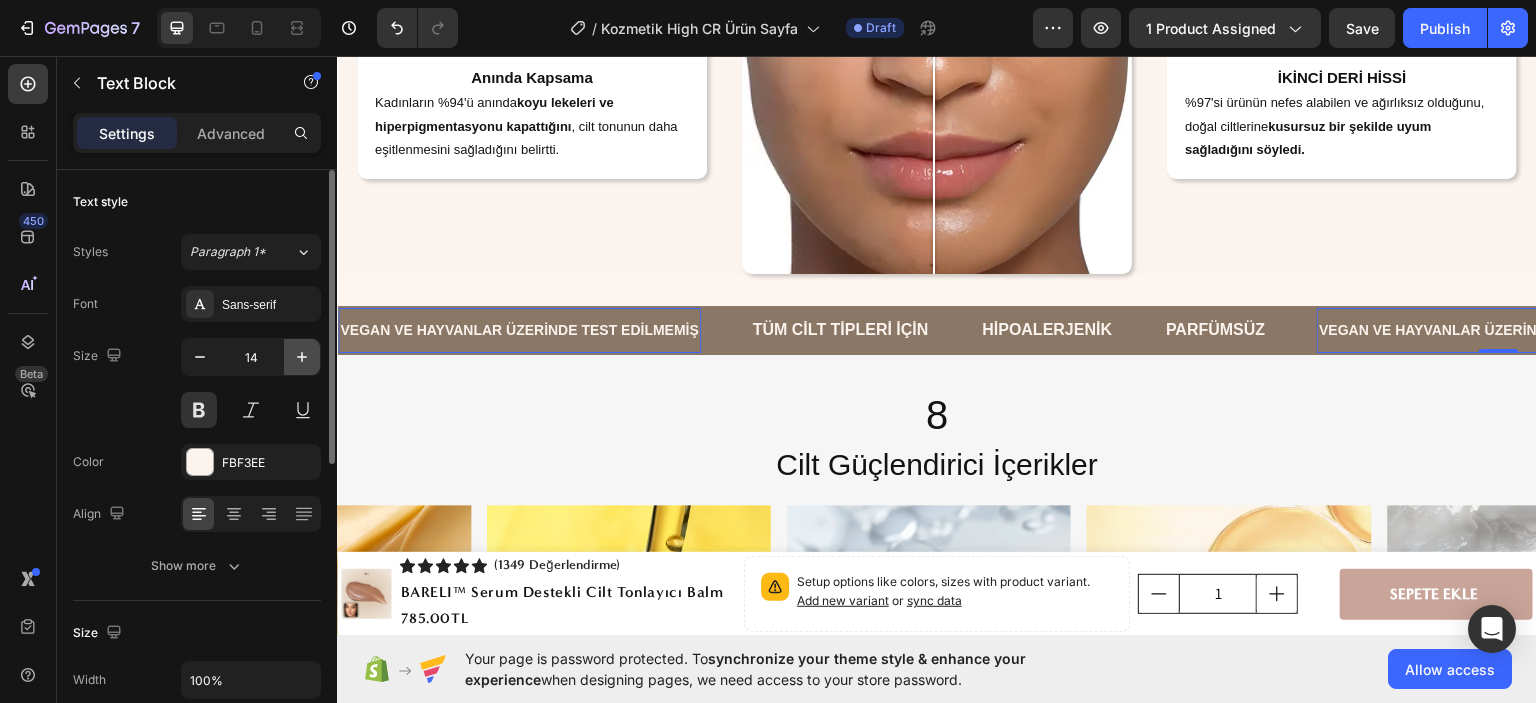 click 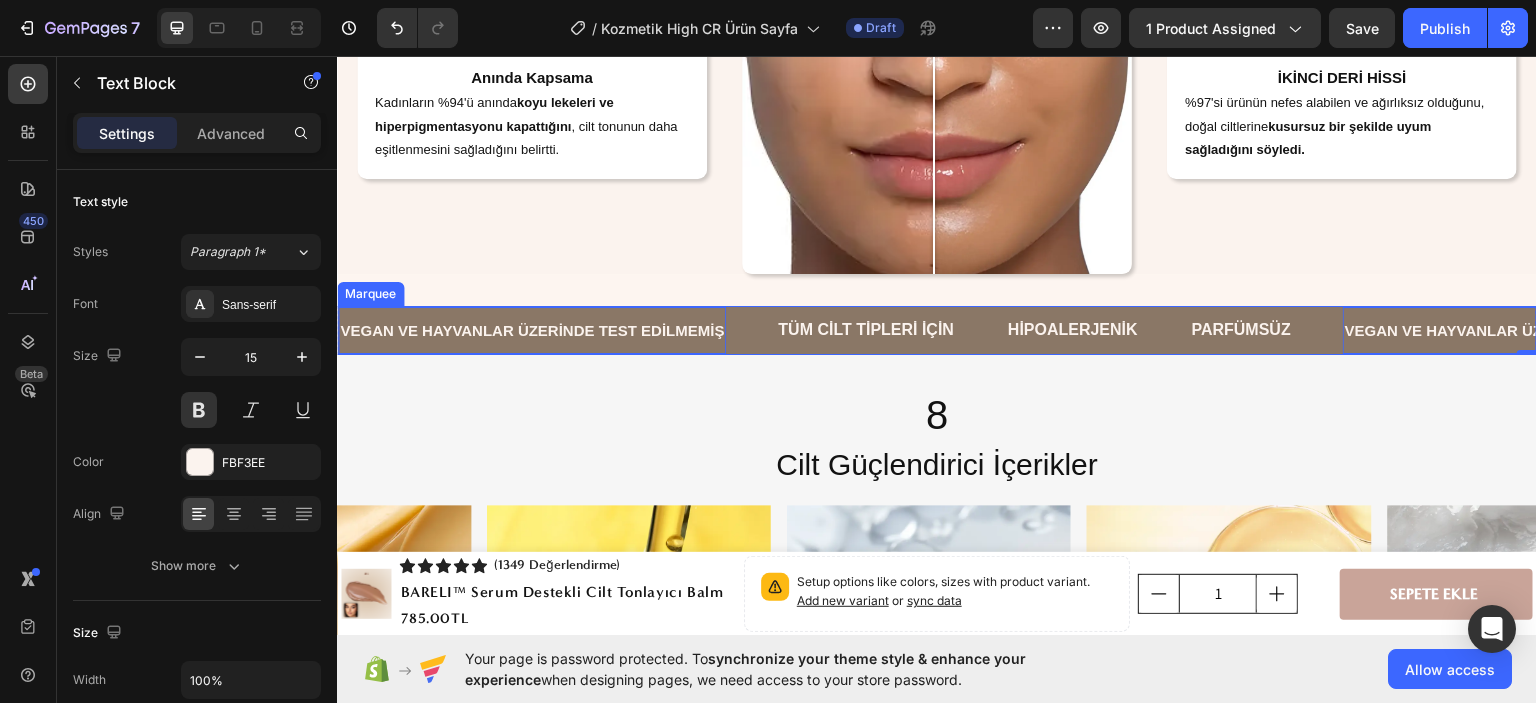 click on "VEGAN VE HAYVANLAR ÜZERİNDE TEST EDİLMEMİŞ Text Block   0" at bounding box center (557, 329) 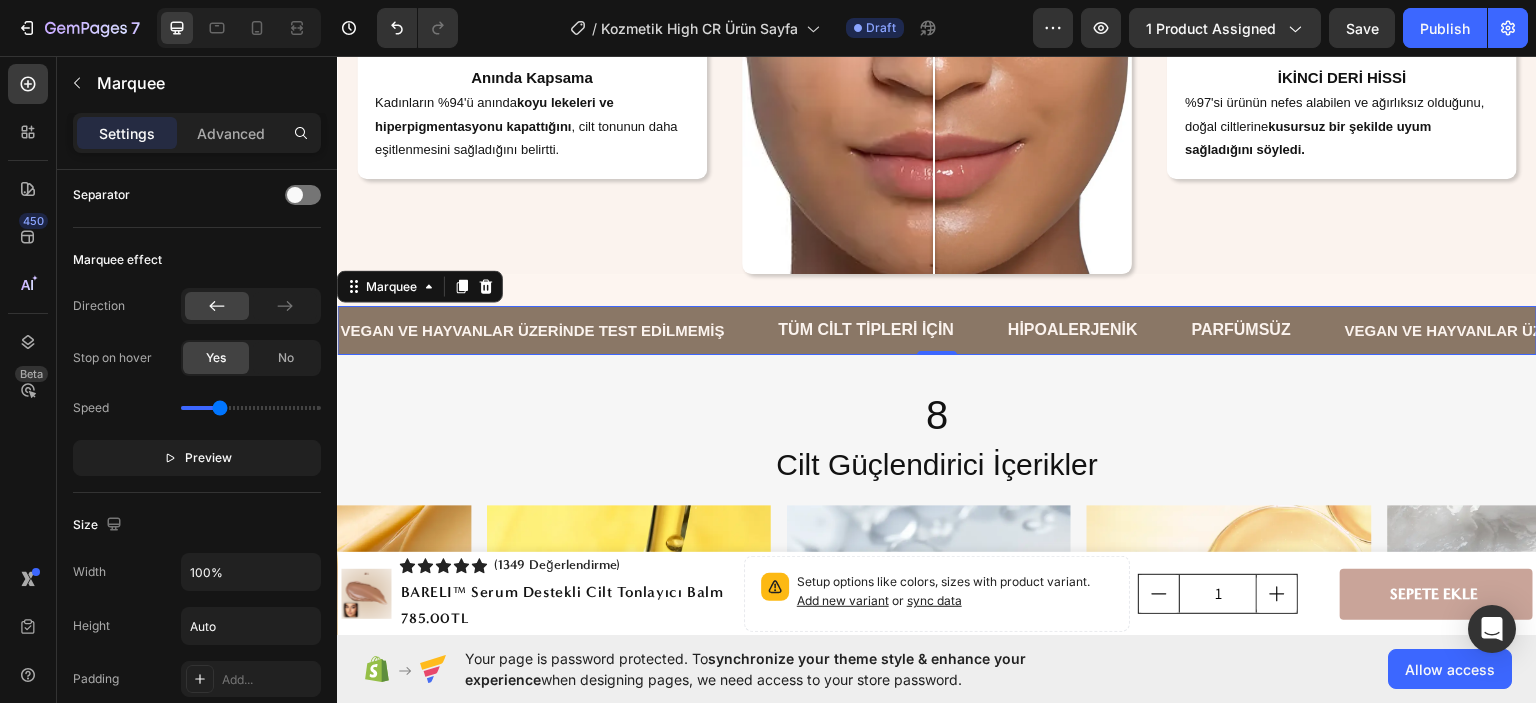 scroll, scrollTop: 700, scrollLeft: 0, axis: vertical 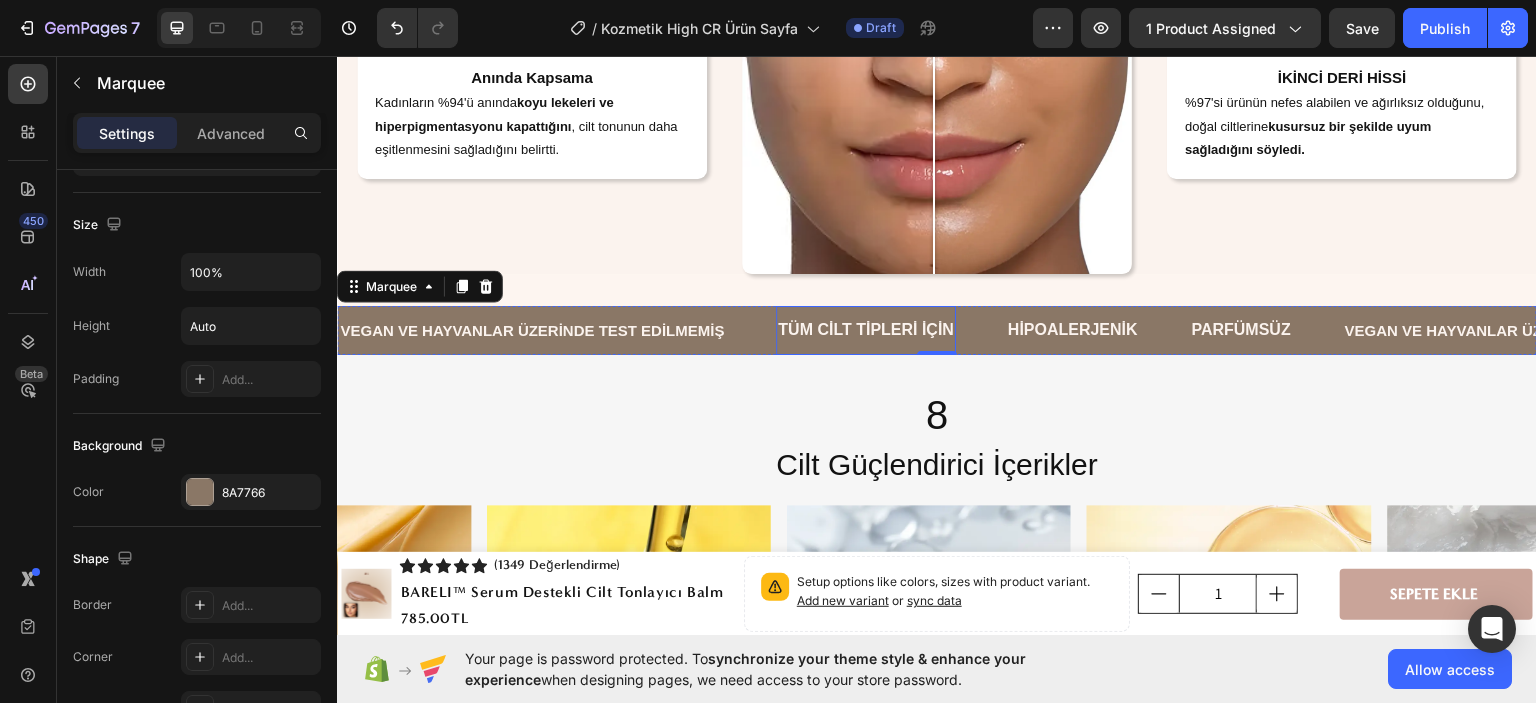 click on "TÜM CİLT TİPLERİ İÇİN" at bounding box center [866, 329] 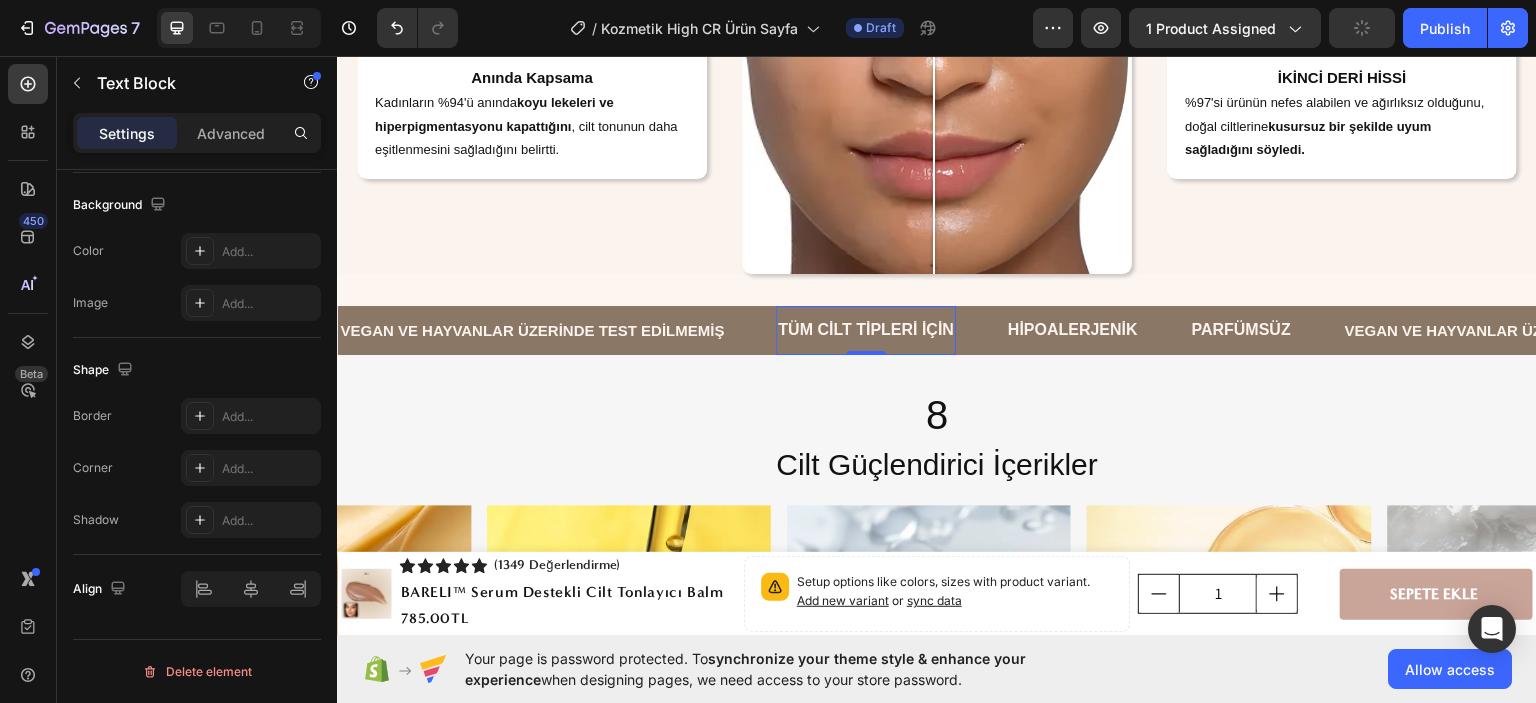 scroll, scrollTop: 0, scrollLeft: 0, axis: both 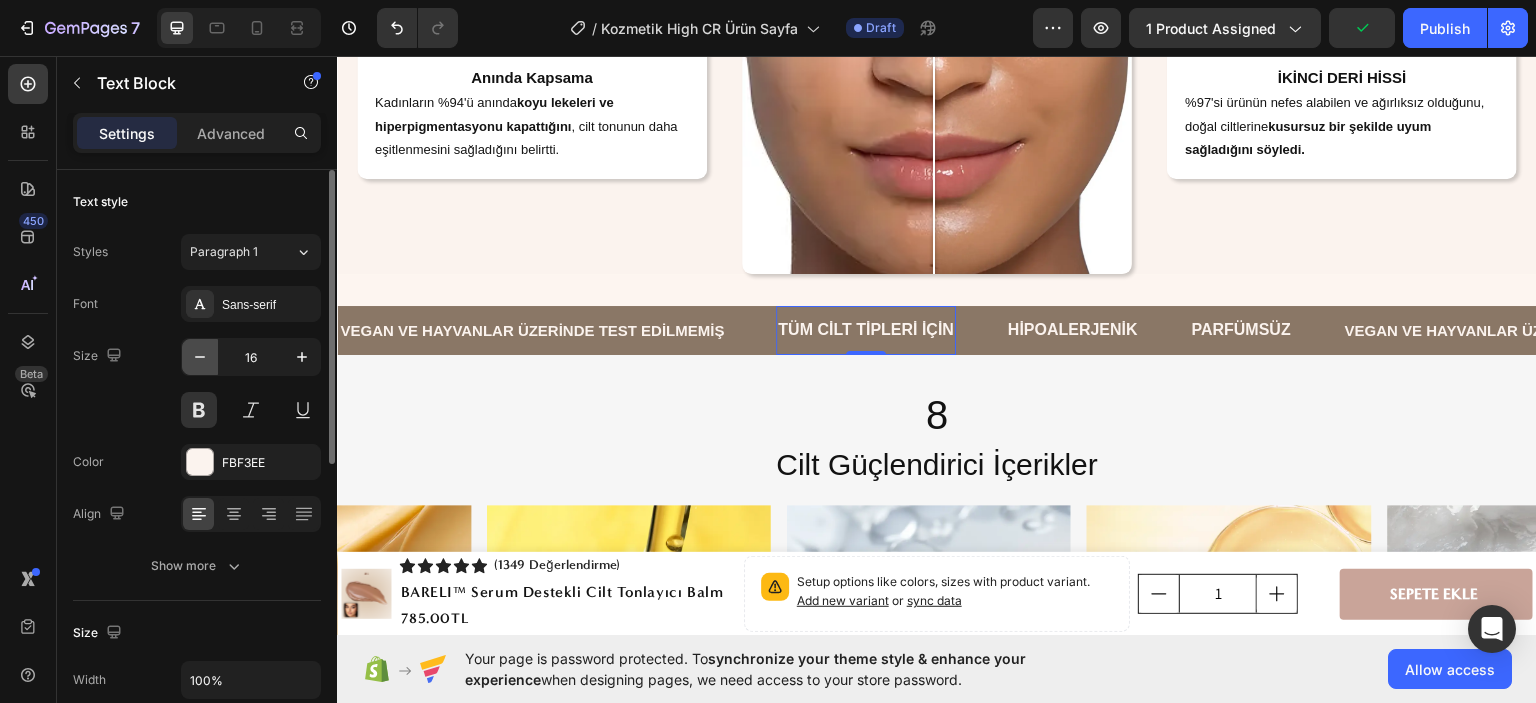 click 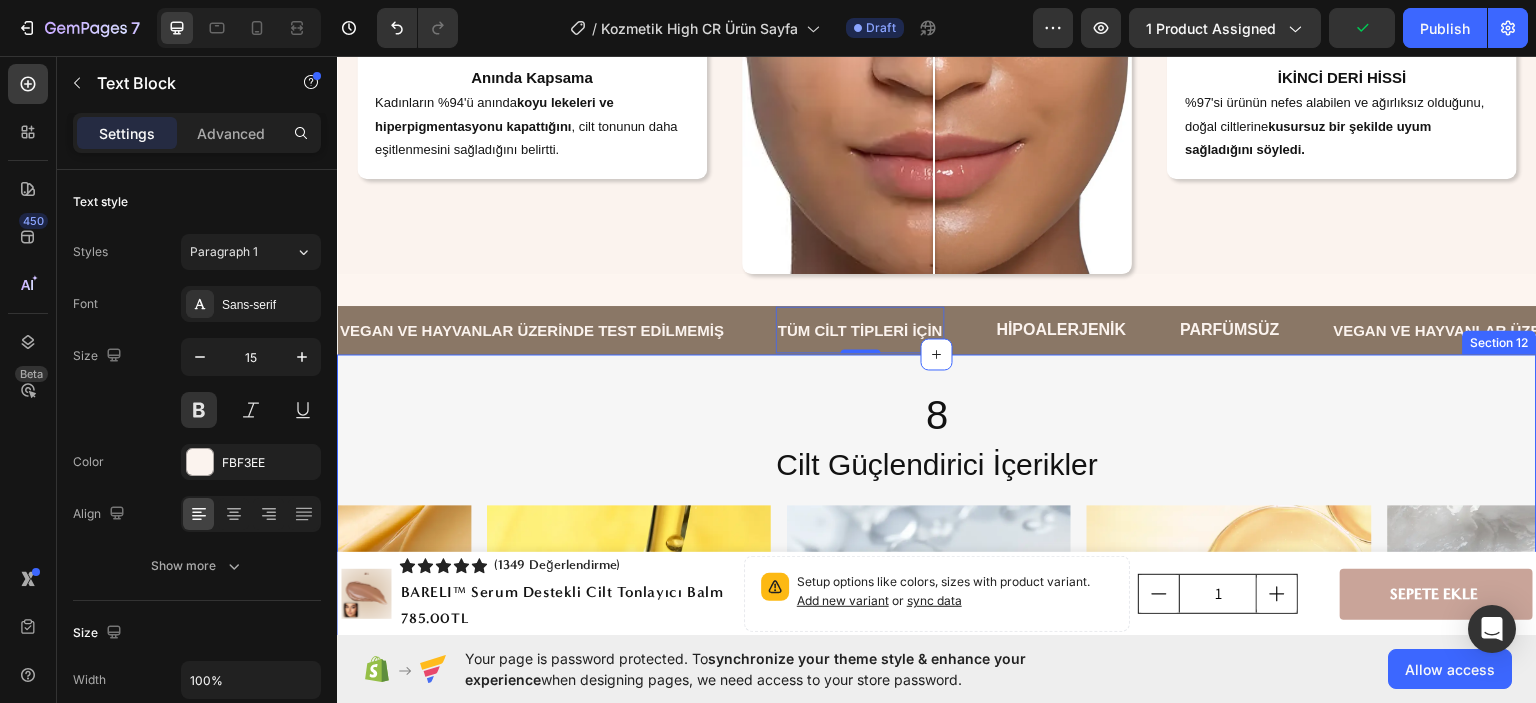 click on "HİPOALERJENİK" at bounding box center [1062, 329] 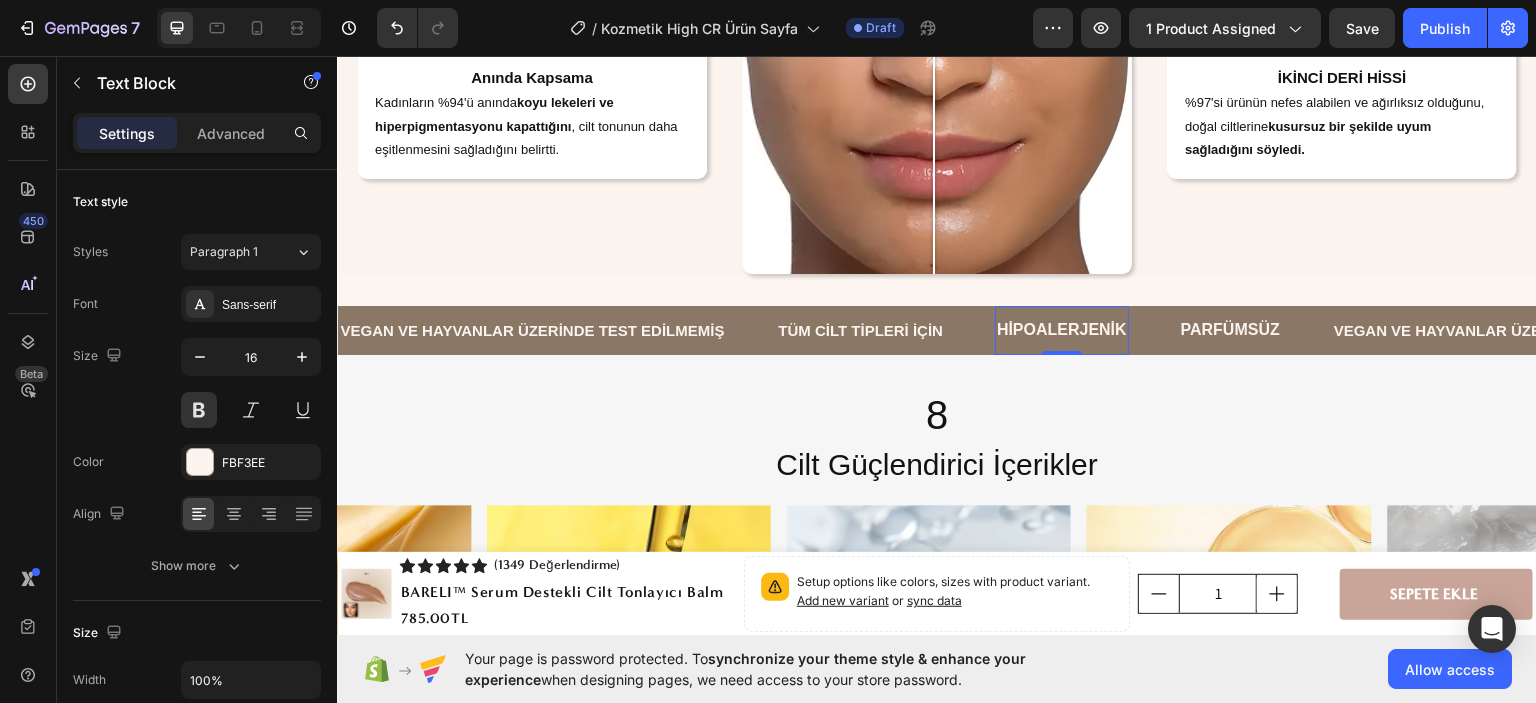 click 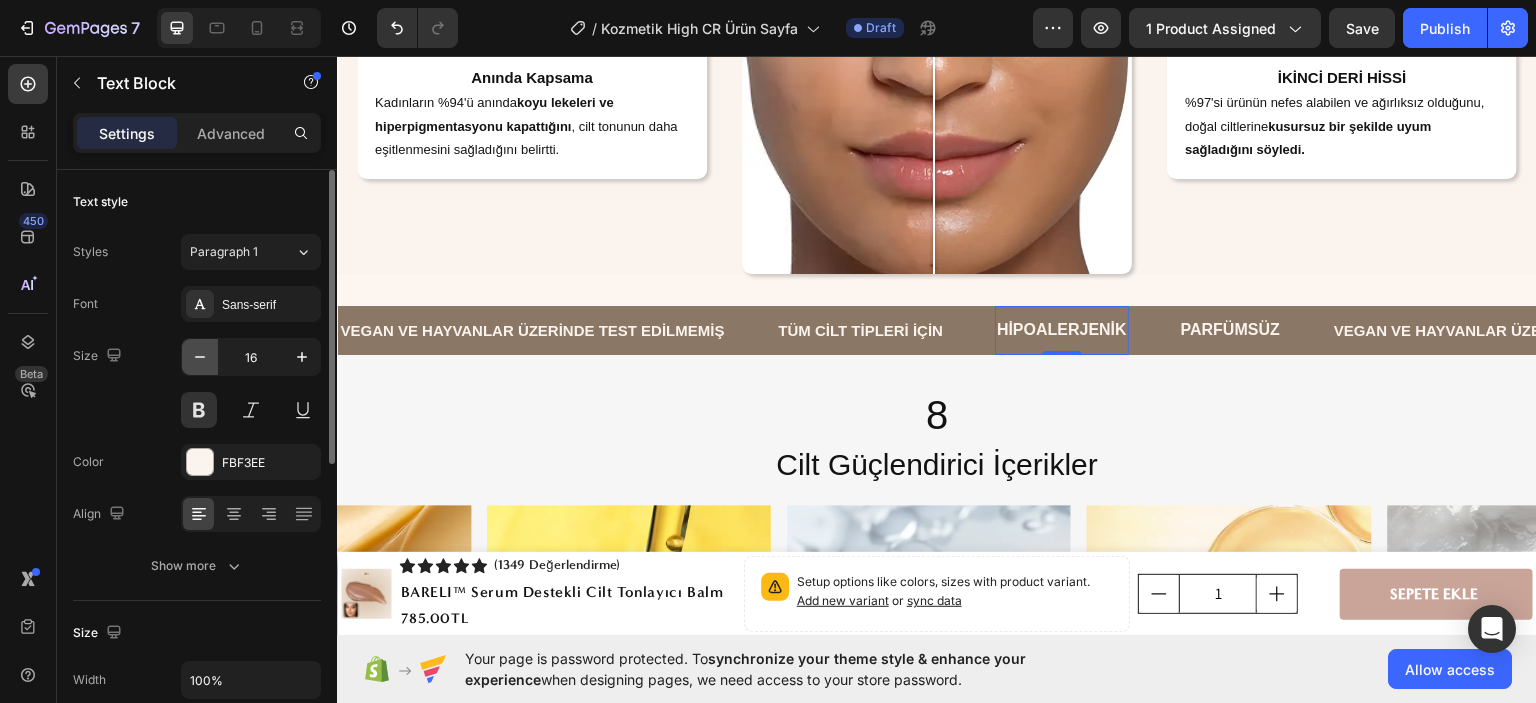 type on "15" 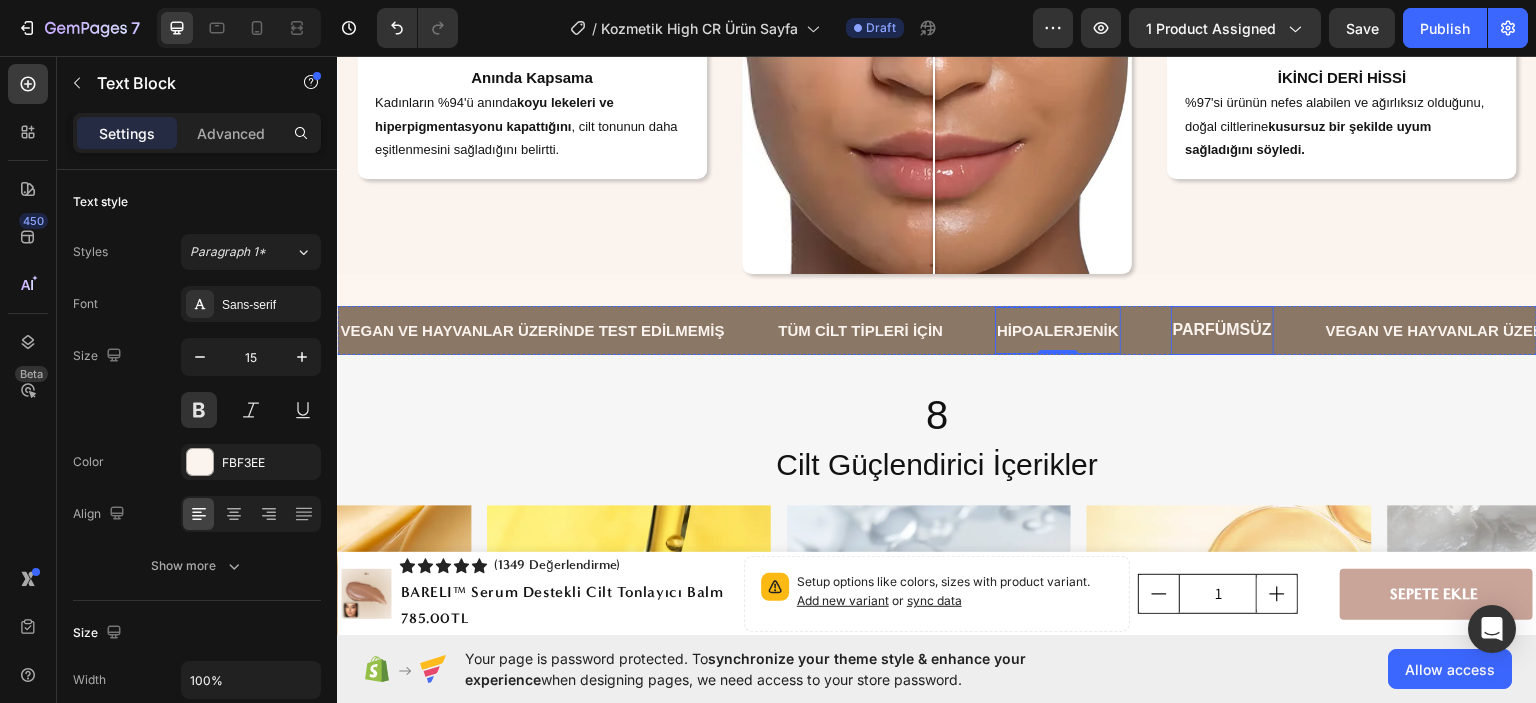 click on "PARFÜMSÜZ" at bounding box center [1222, 329] 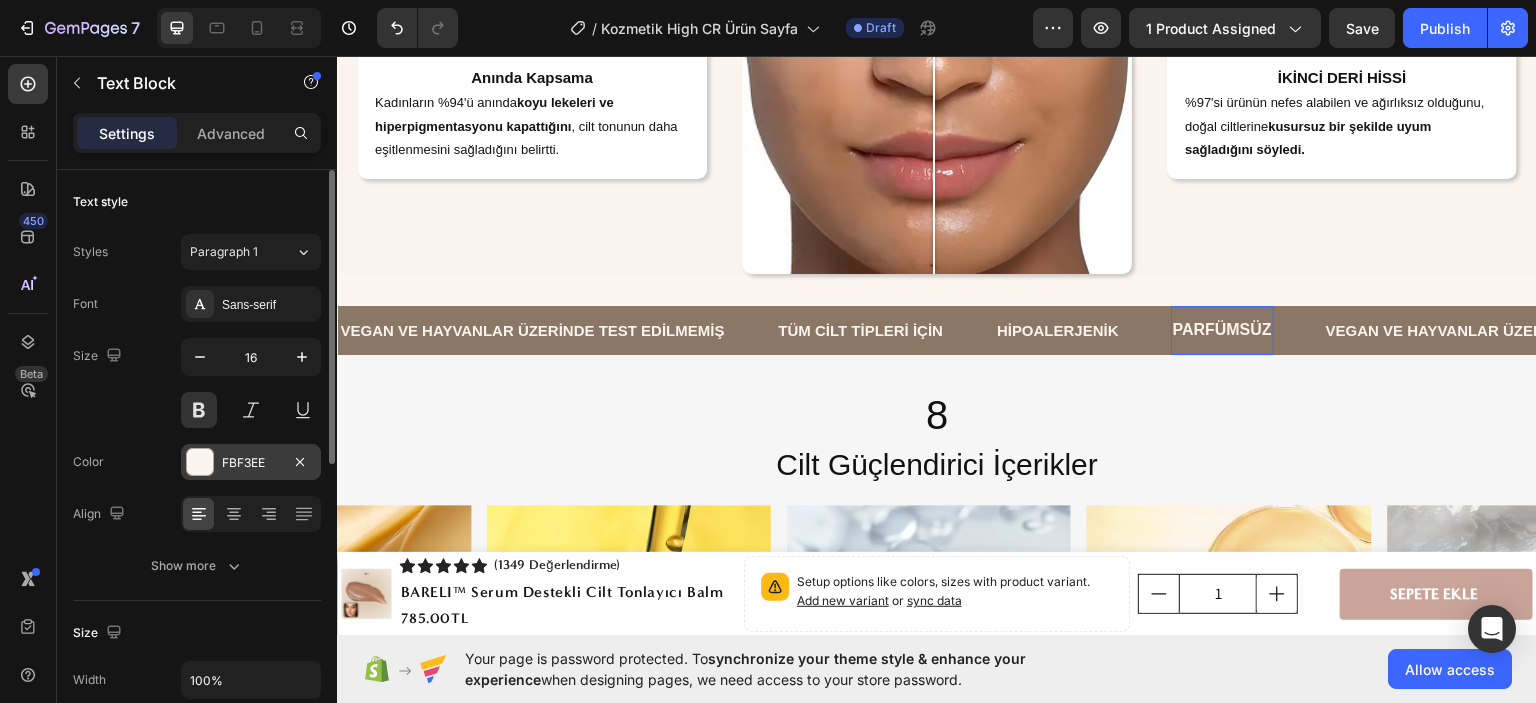 type on "15" 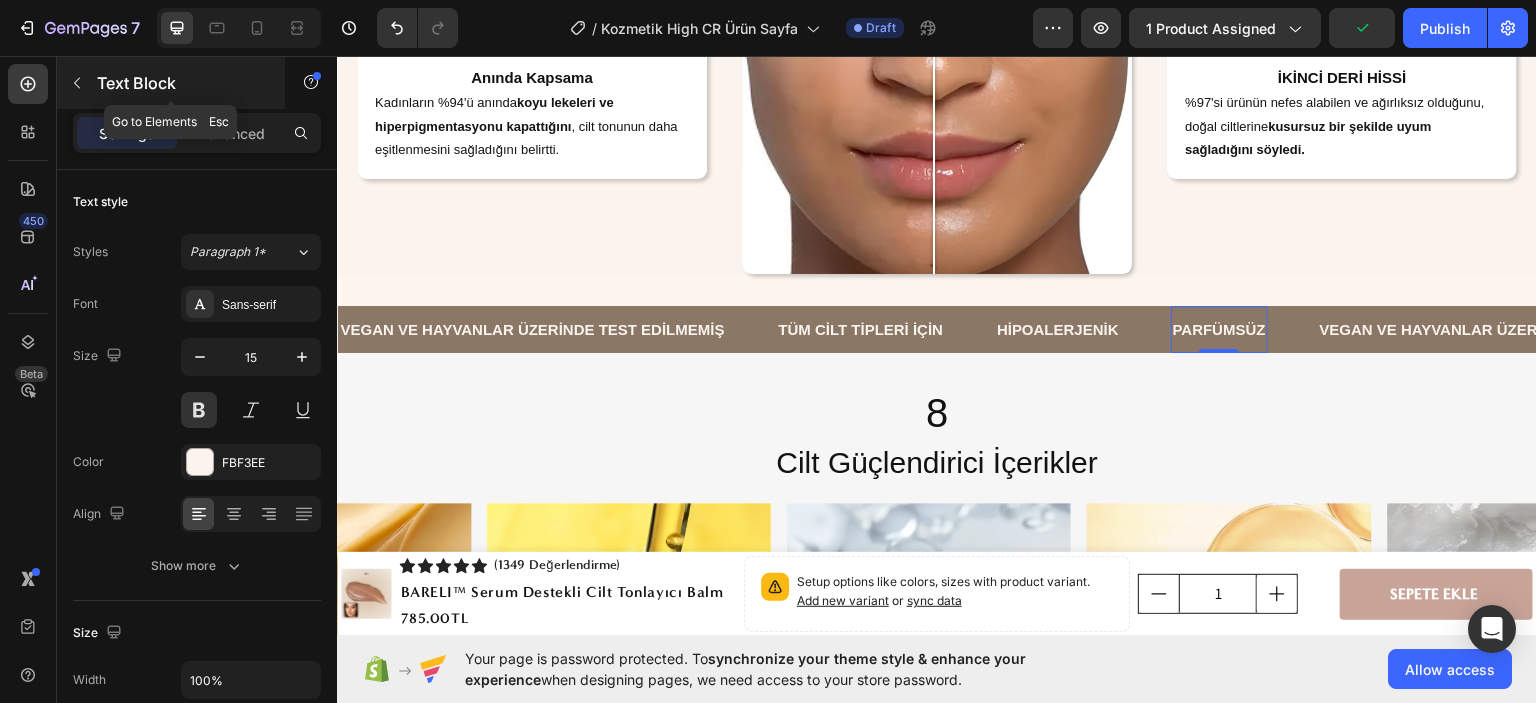 drag, startPoint x: 88, startPoint y: 75, endPoint x: 256, endPoint y: 315, distance: 292.95734 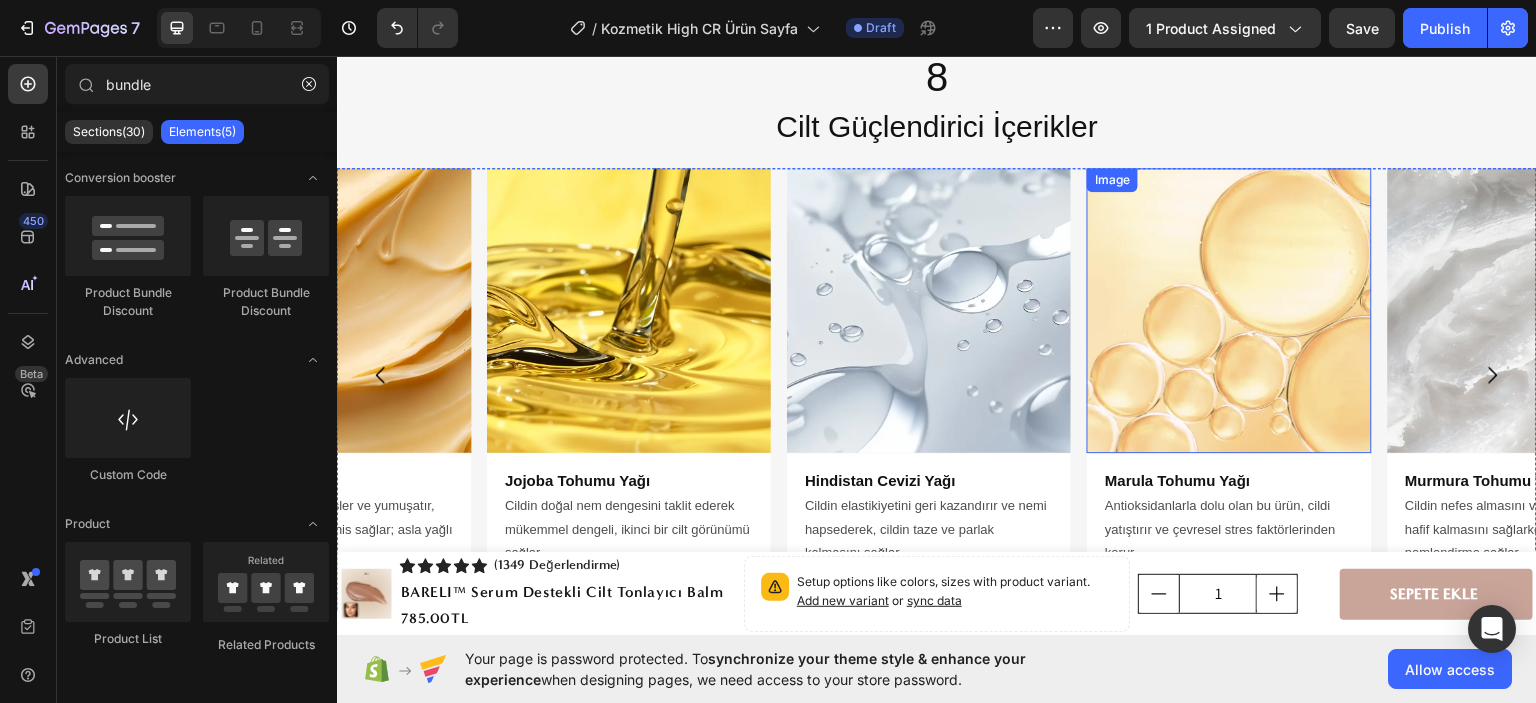 scroll, scrollTop: 5376, scrollLeft: 0, axis: vertical 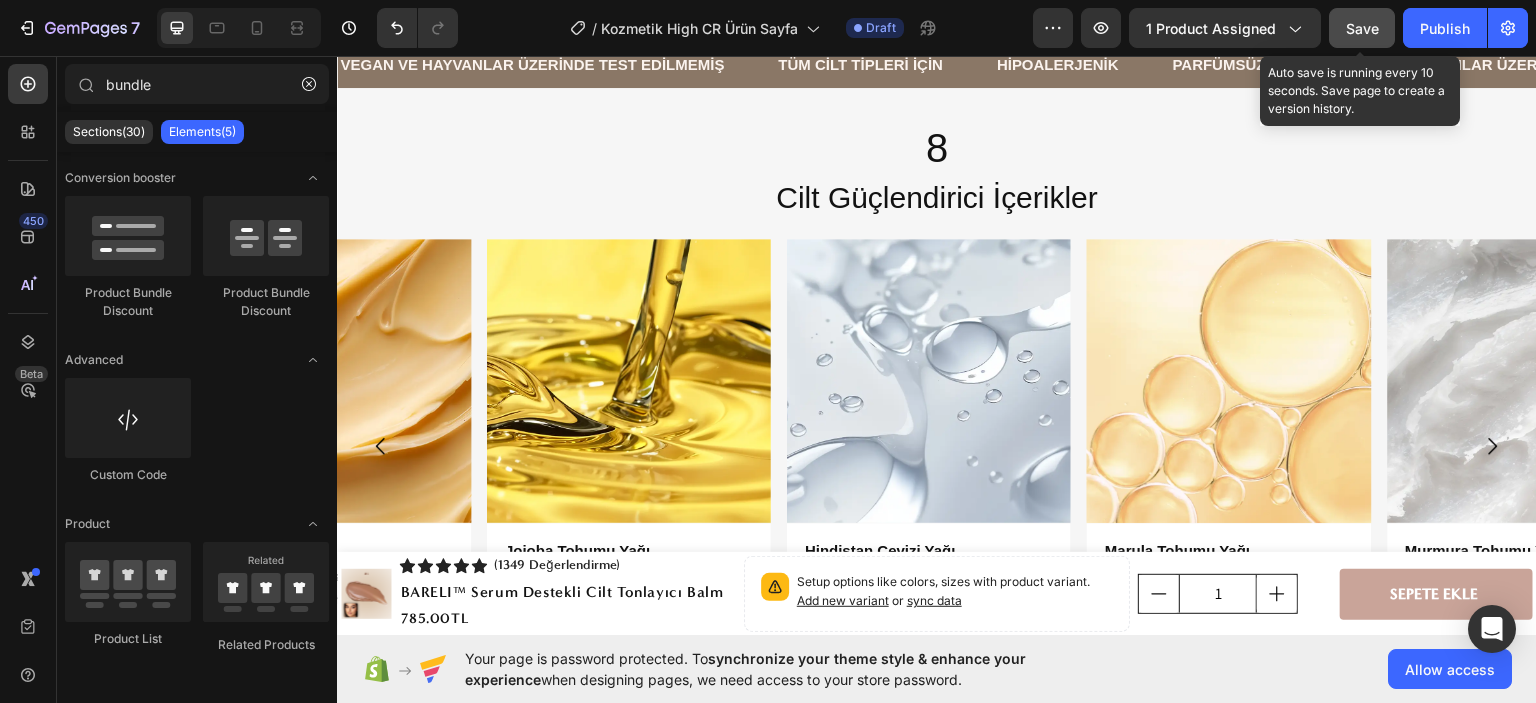 click on "Save" at bounding box center [1362, 28] 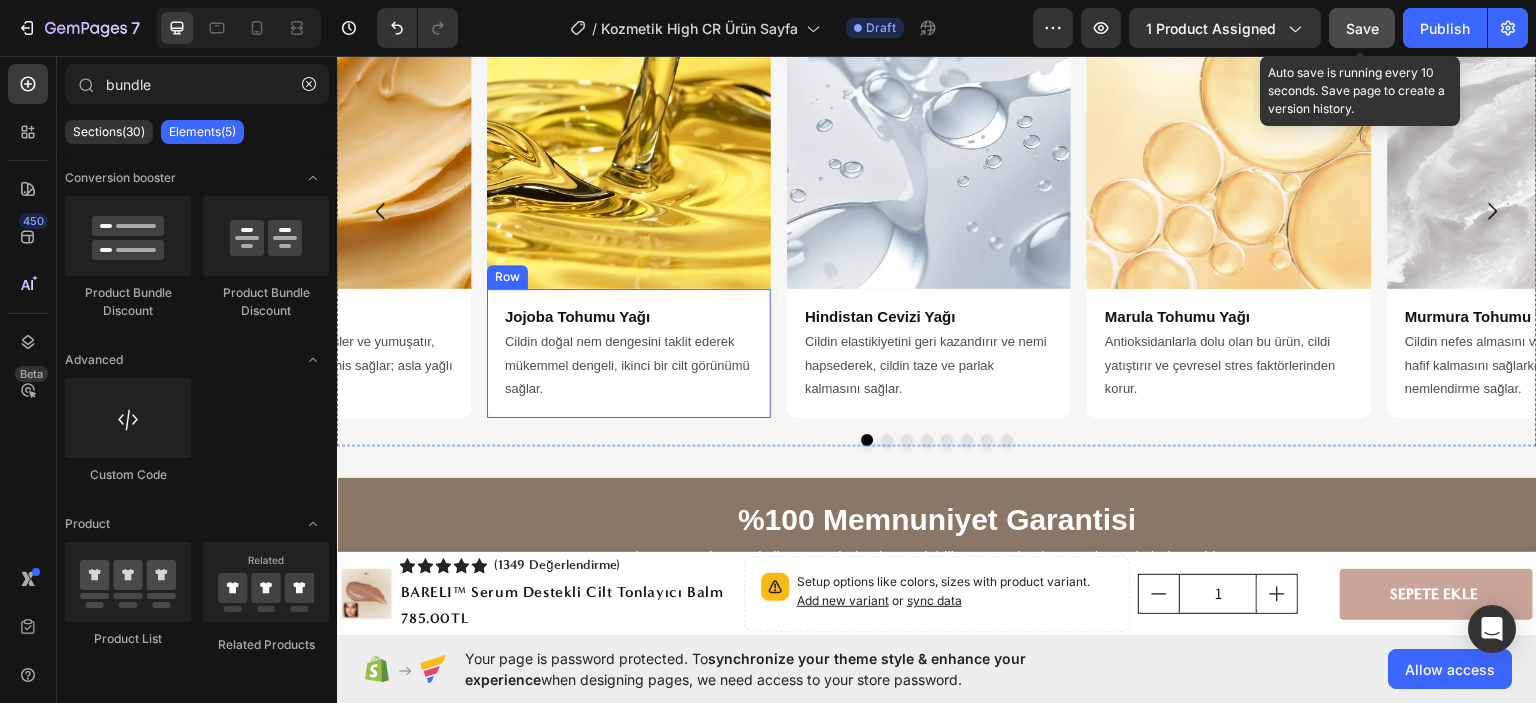 scroll, scrollTop: 5511, scrollLeft: 0, axis: vertical 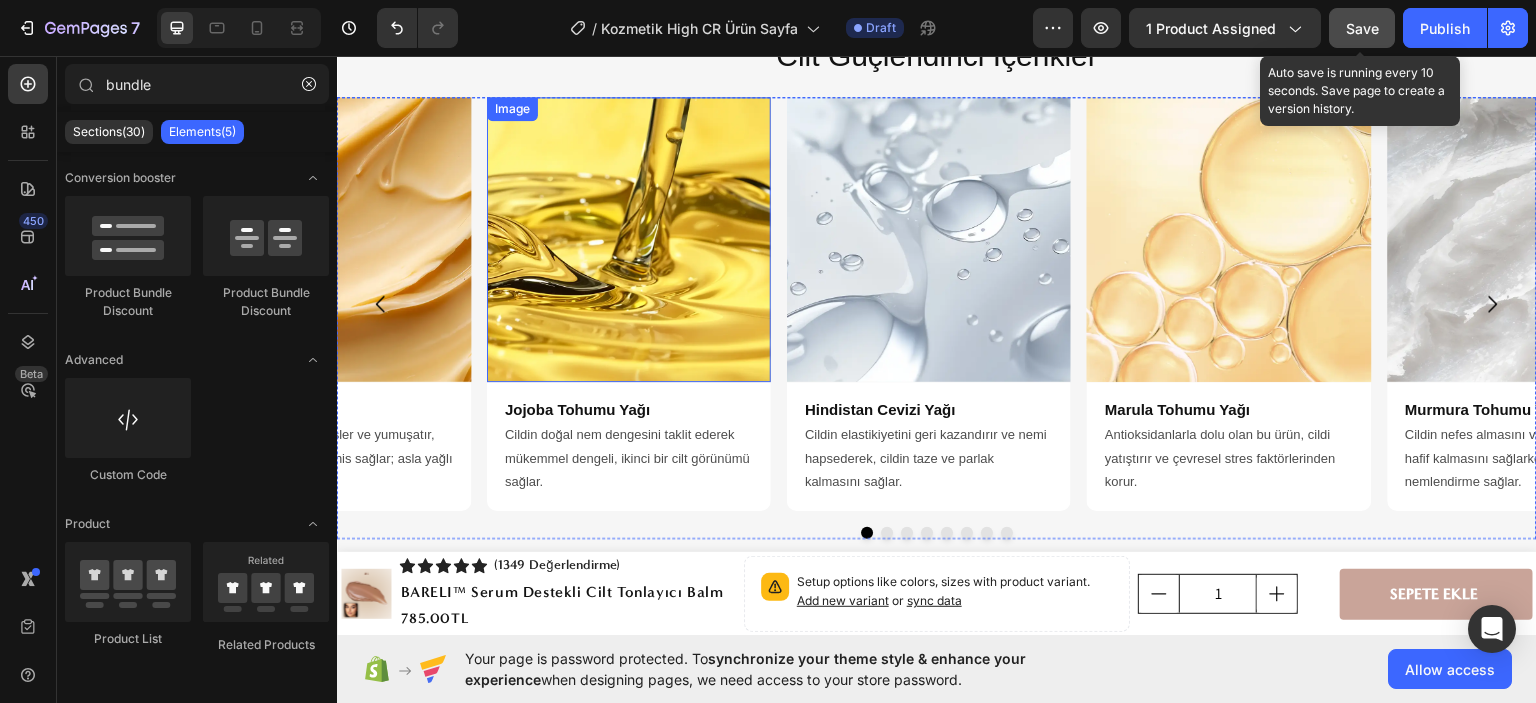 click at bounding box center [629, 238] 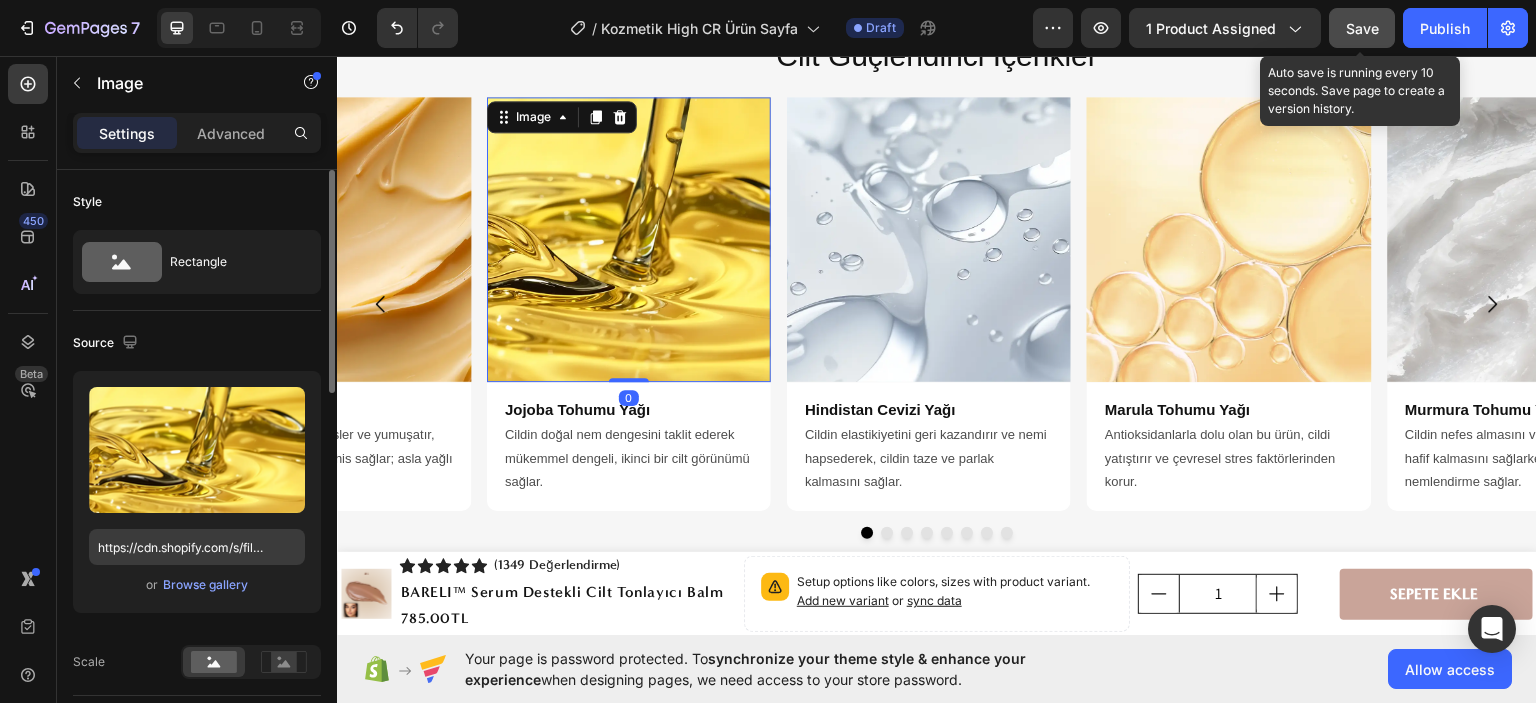 scroll, scrollTop: 100, scrollLeft: 0, axis: vertical 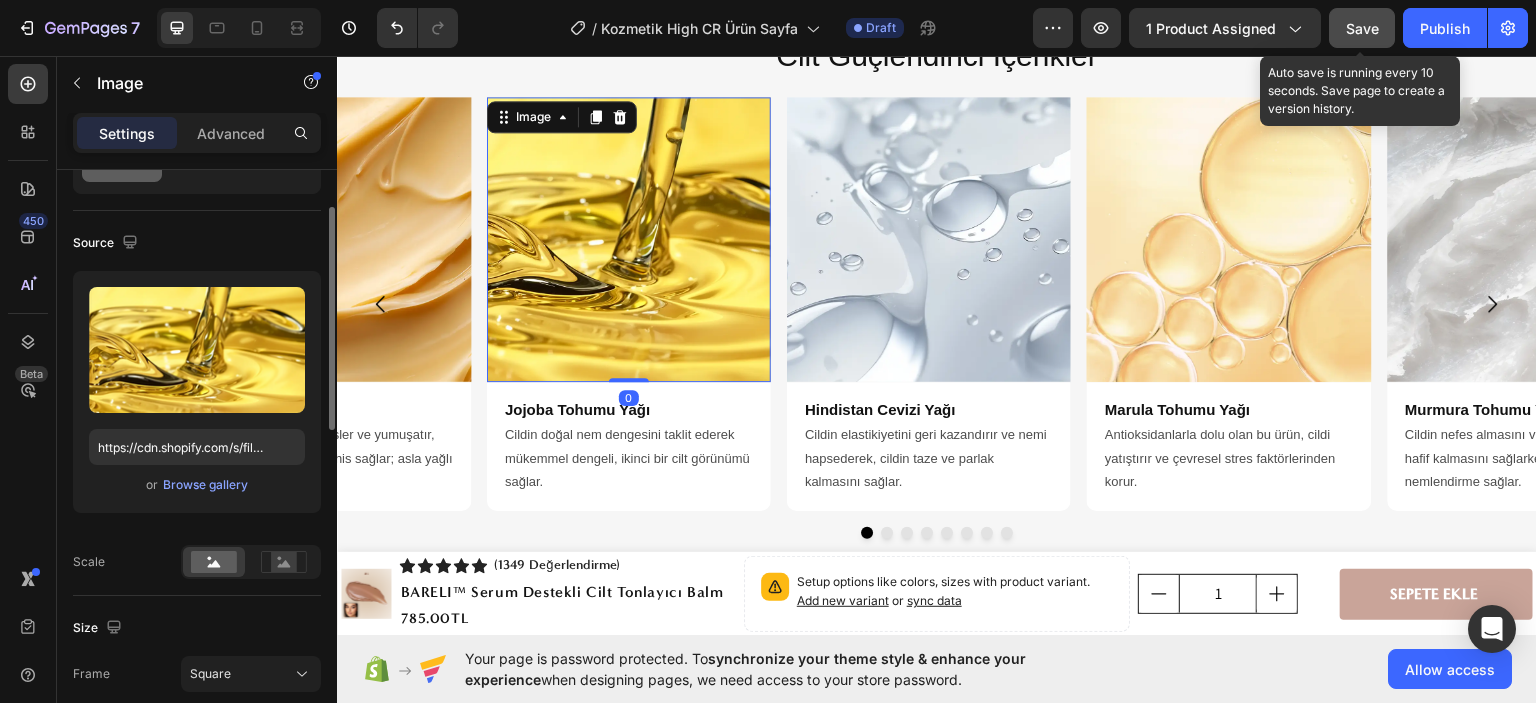 click on "Advanced" at bounding box center (231, 133) 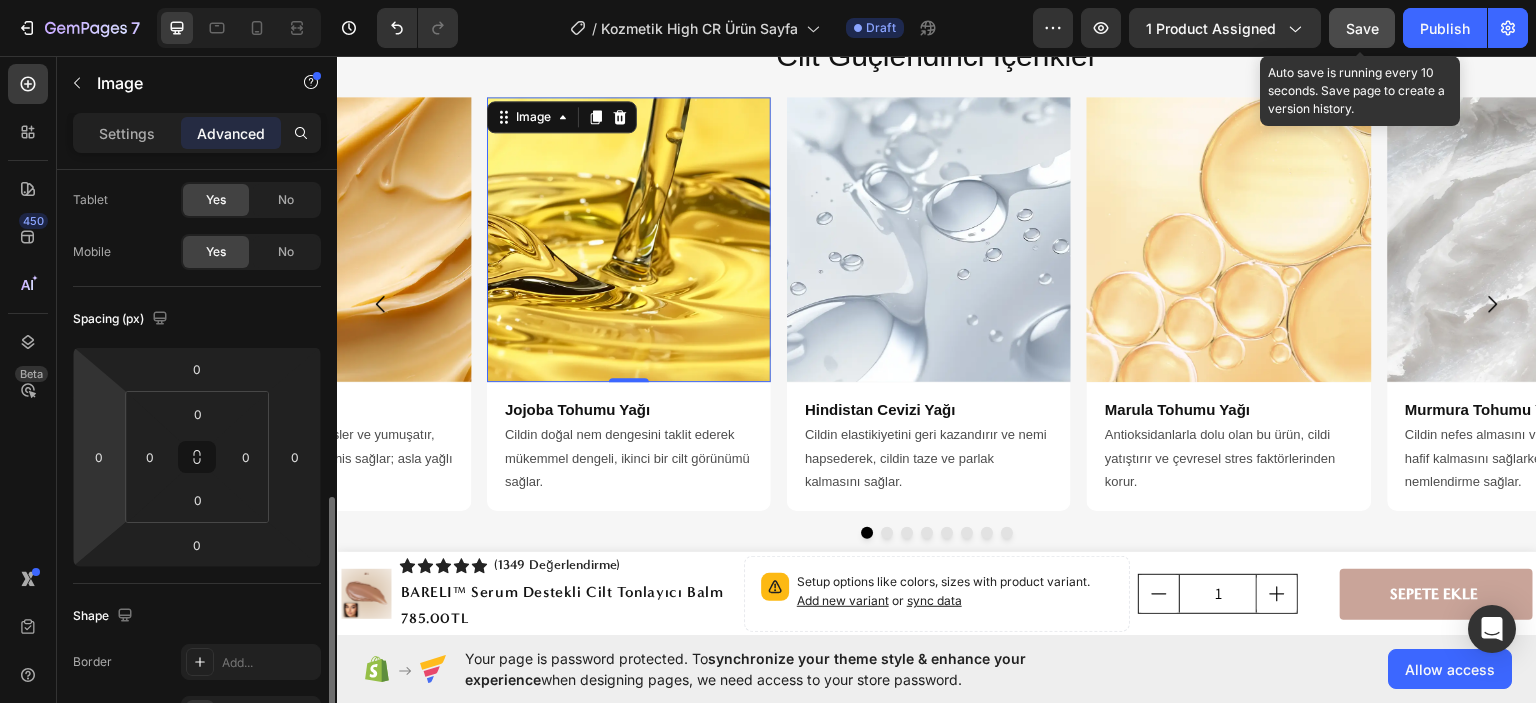 scroll, scrollTop: 400, scrollLeft: 0, axis: vertical 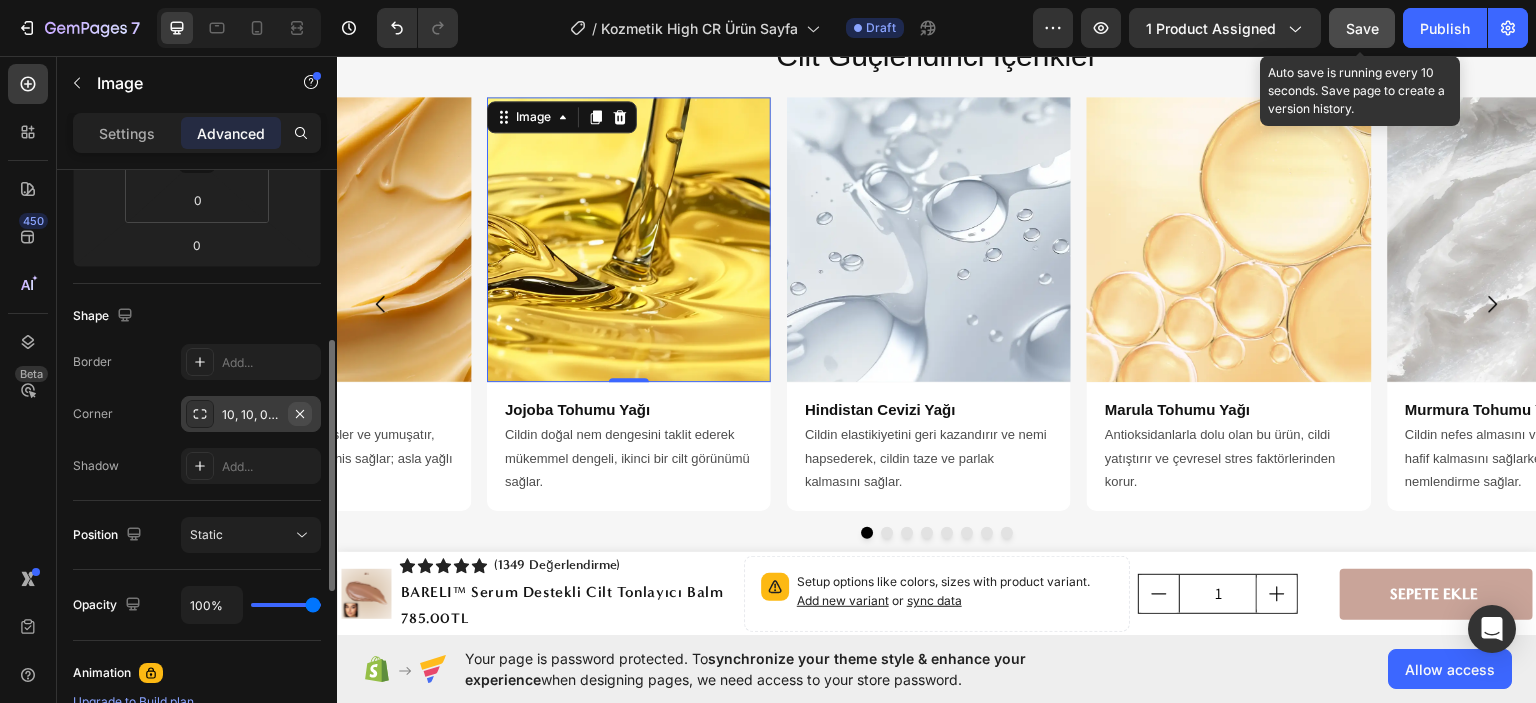click 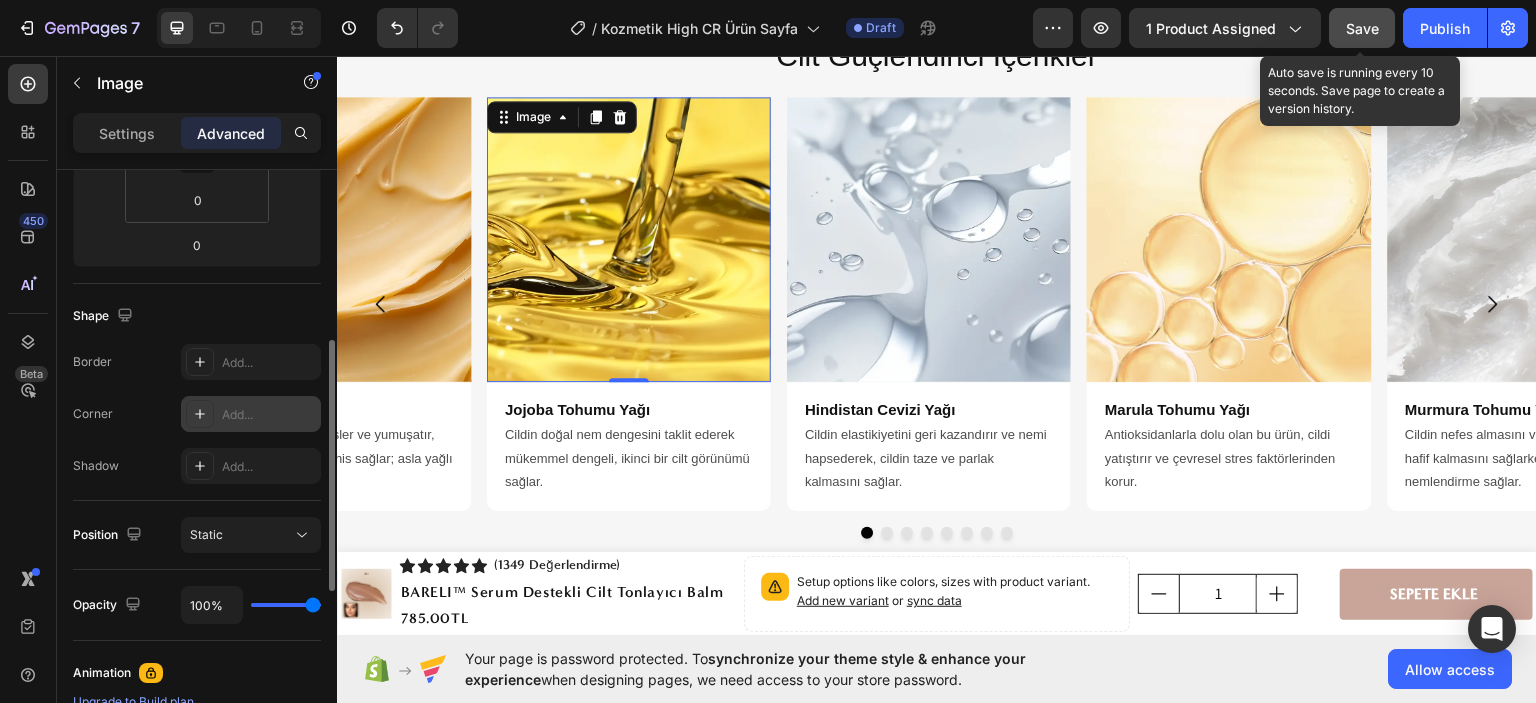 click on "Add..." at bounding box center (269, 415) 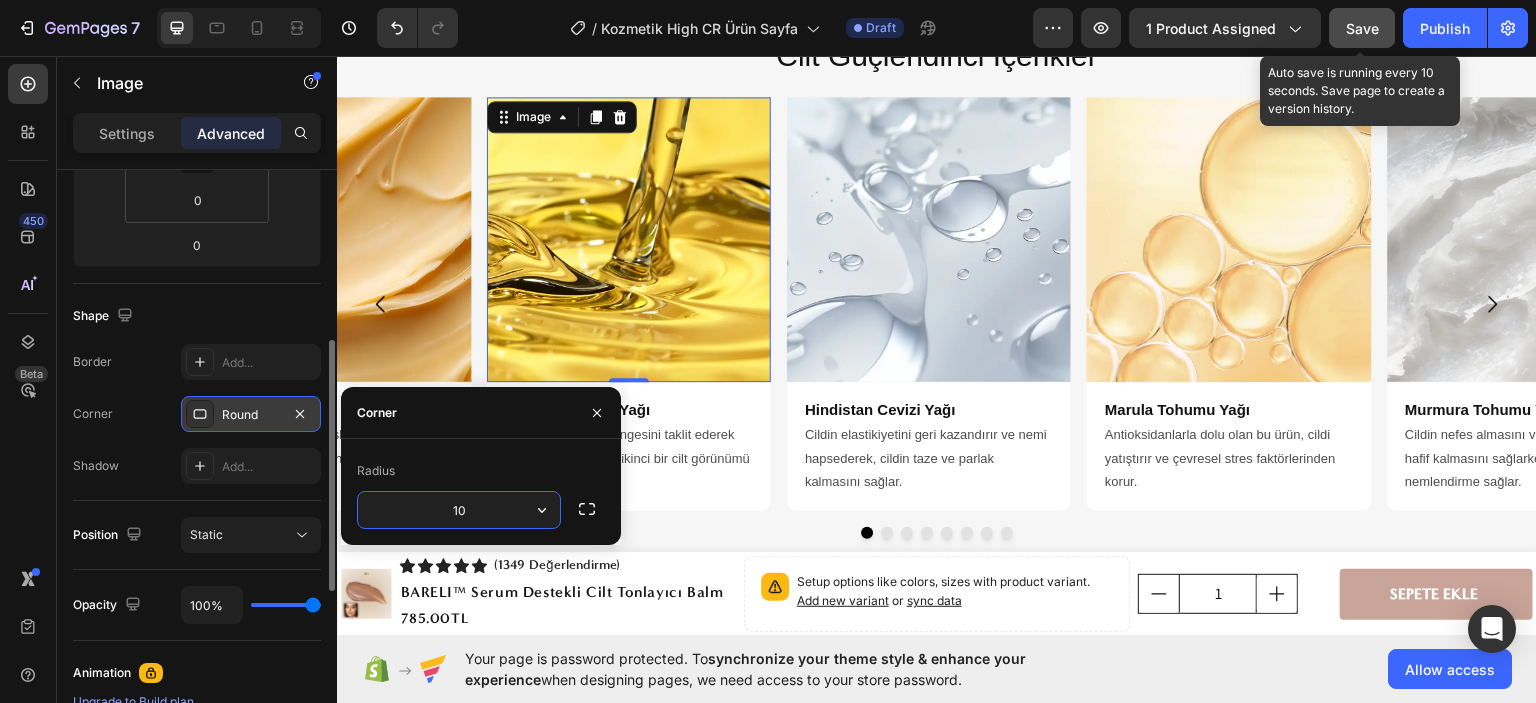 click on "10" at bounding box center [459, 510] 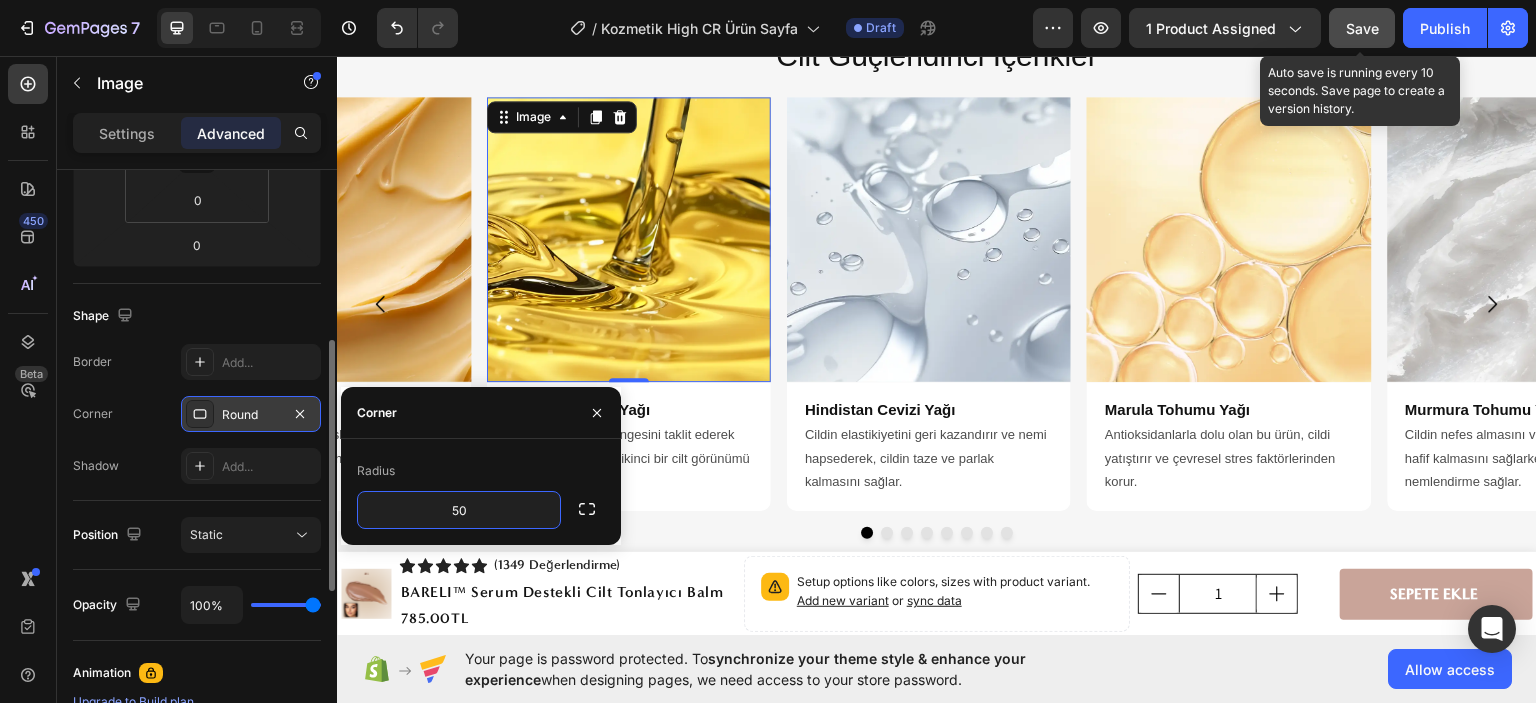 type on "50" 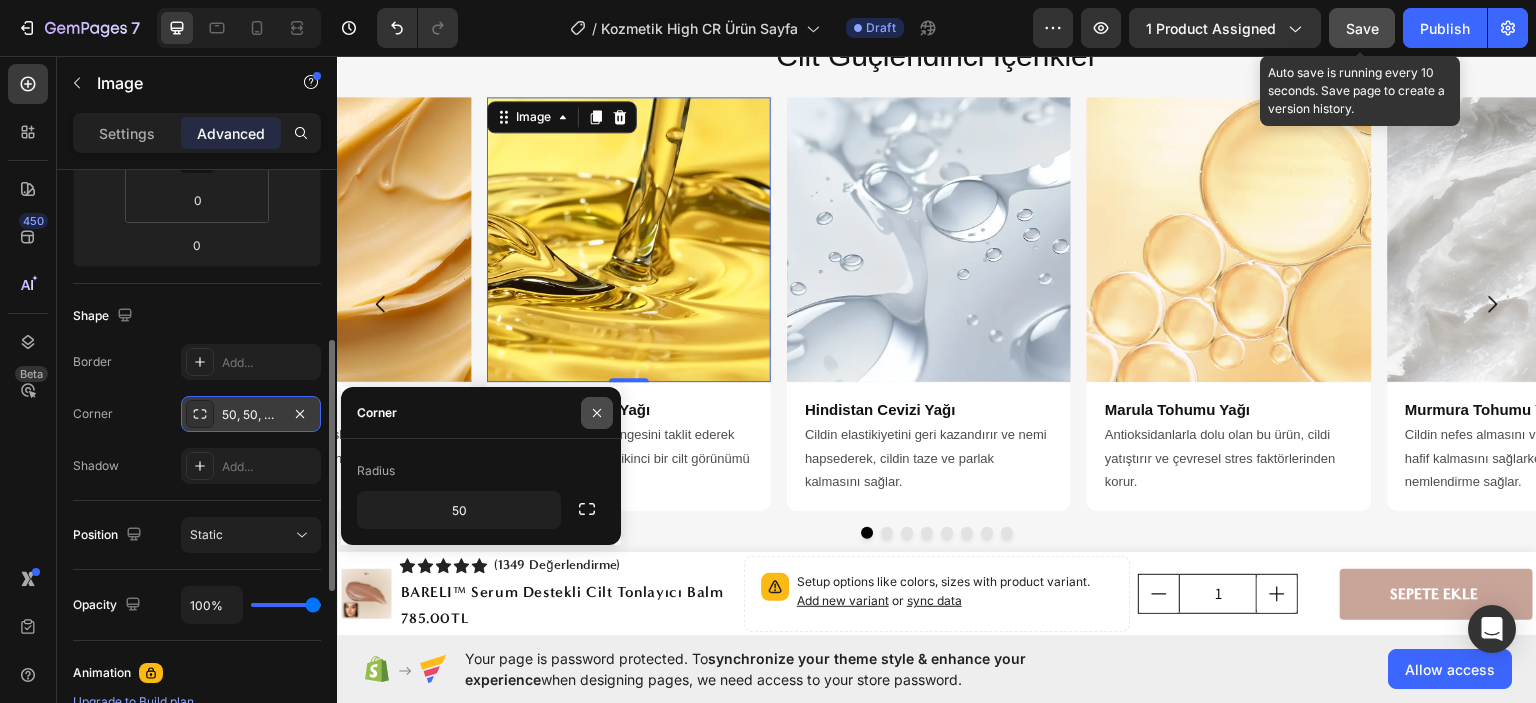 click at bounding box center [597, 413] 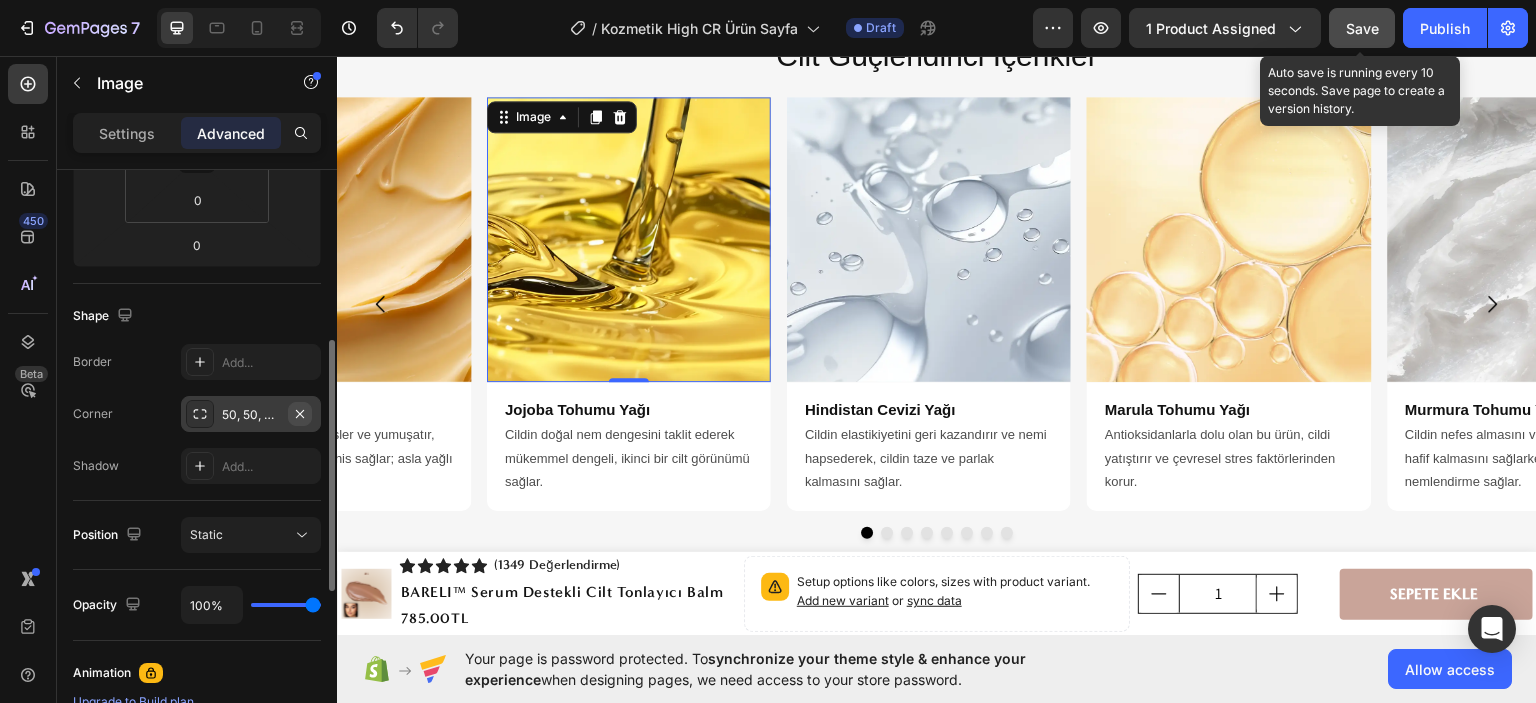 click 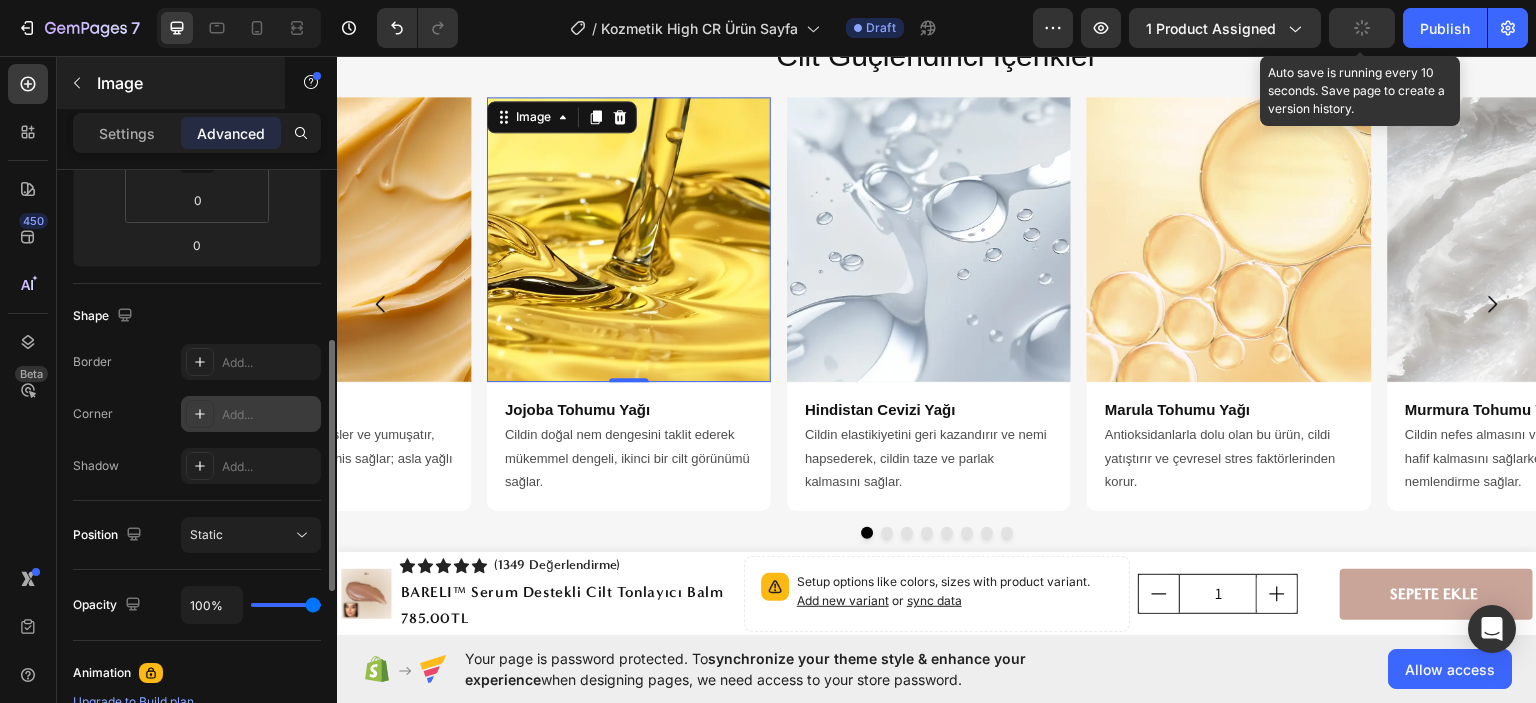 scroll, scrollTop: 5311, scrollLeft: 0, axis: vertical 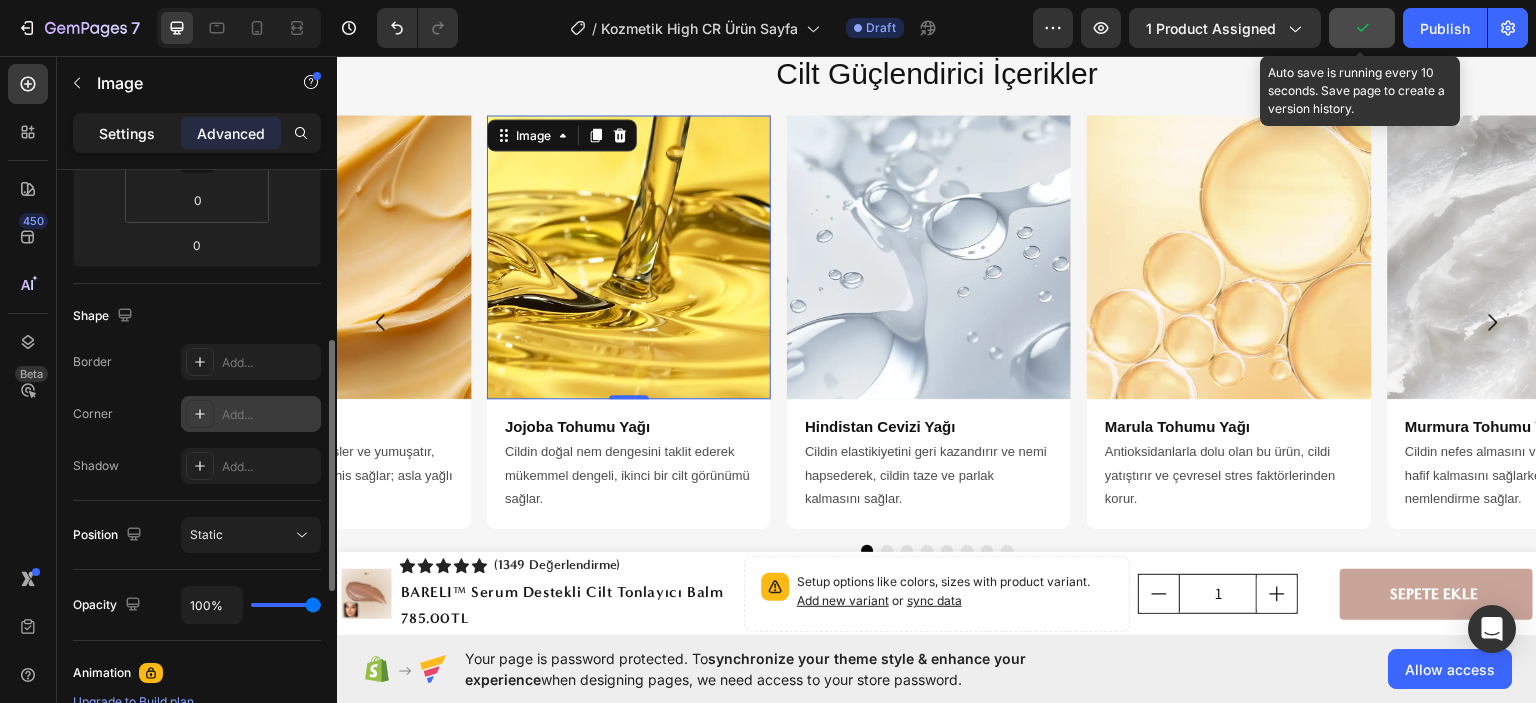 click on "Settings" at bounding box center [127, 133] 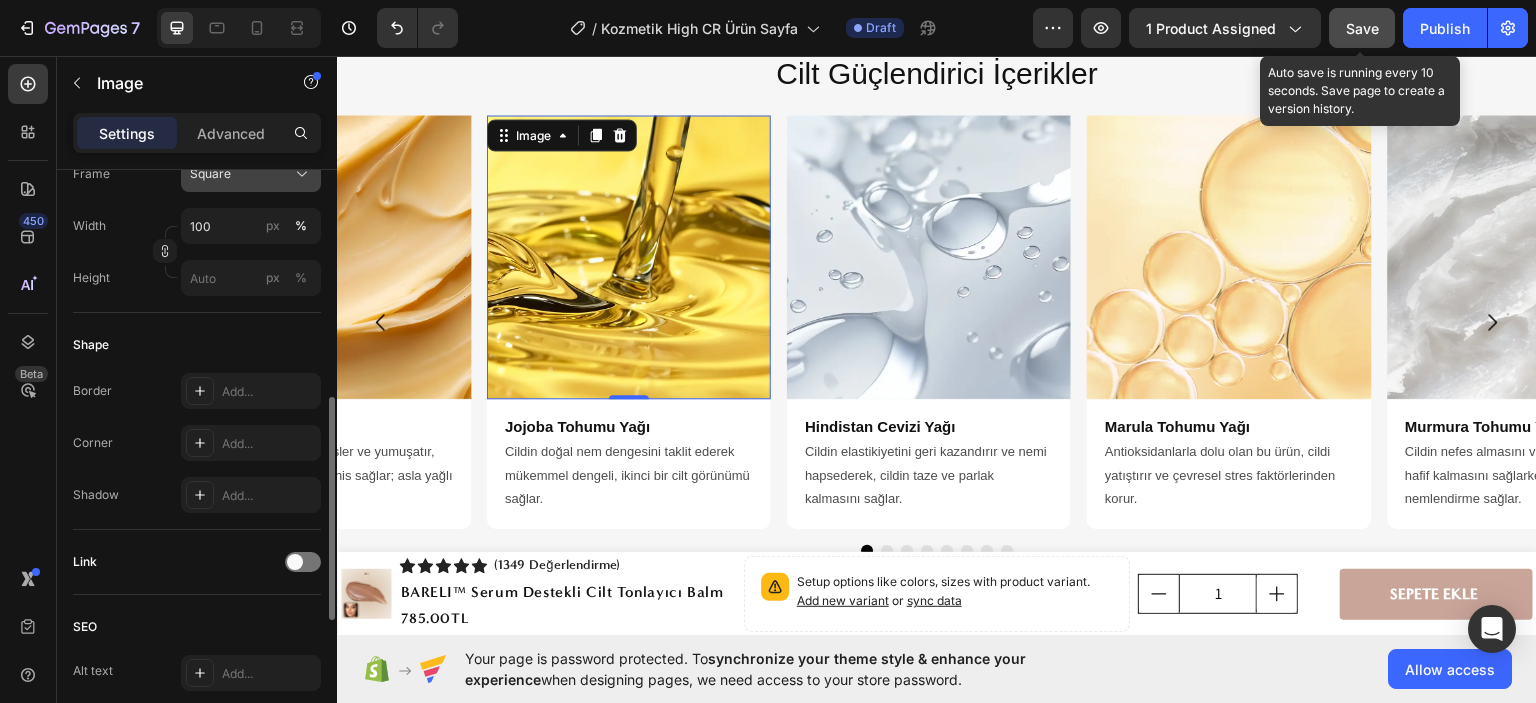 scroll, scrollTop: 500, scrollLeft: 0, axis: vertical 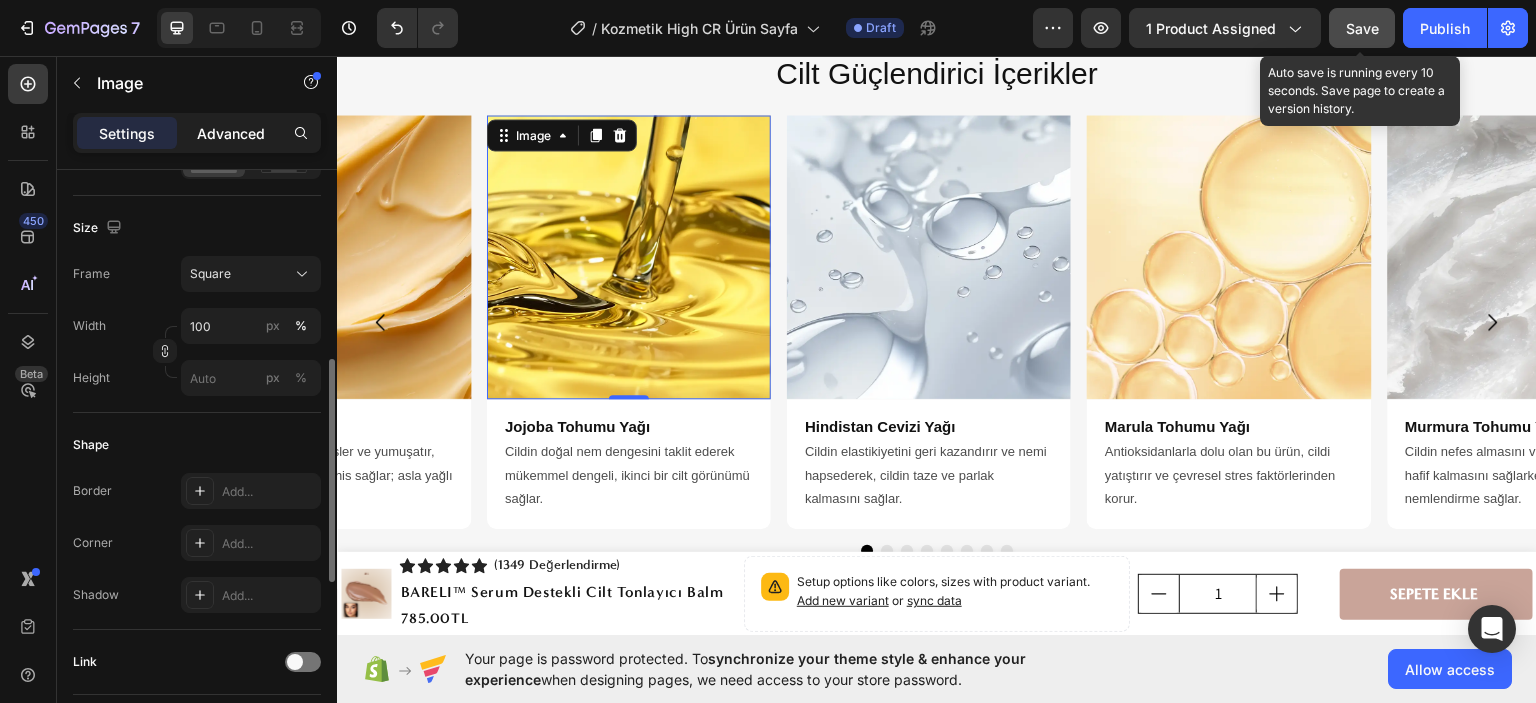 click on "Advanced" at bounding box center (231, 133) 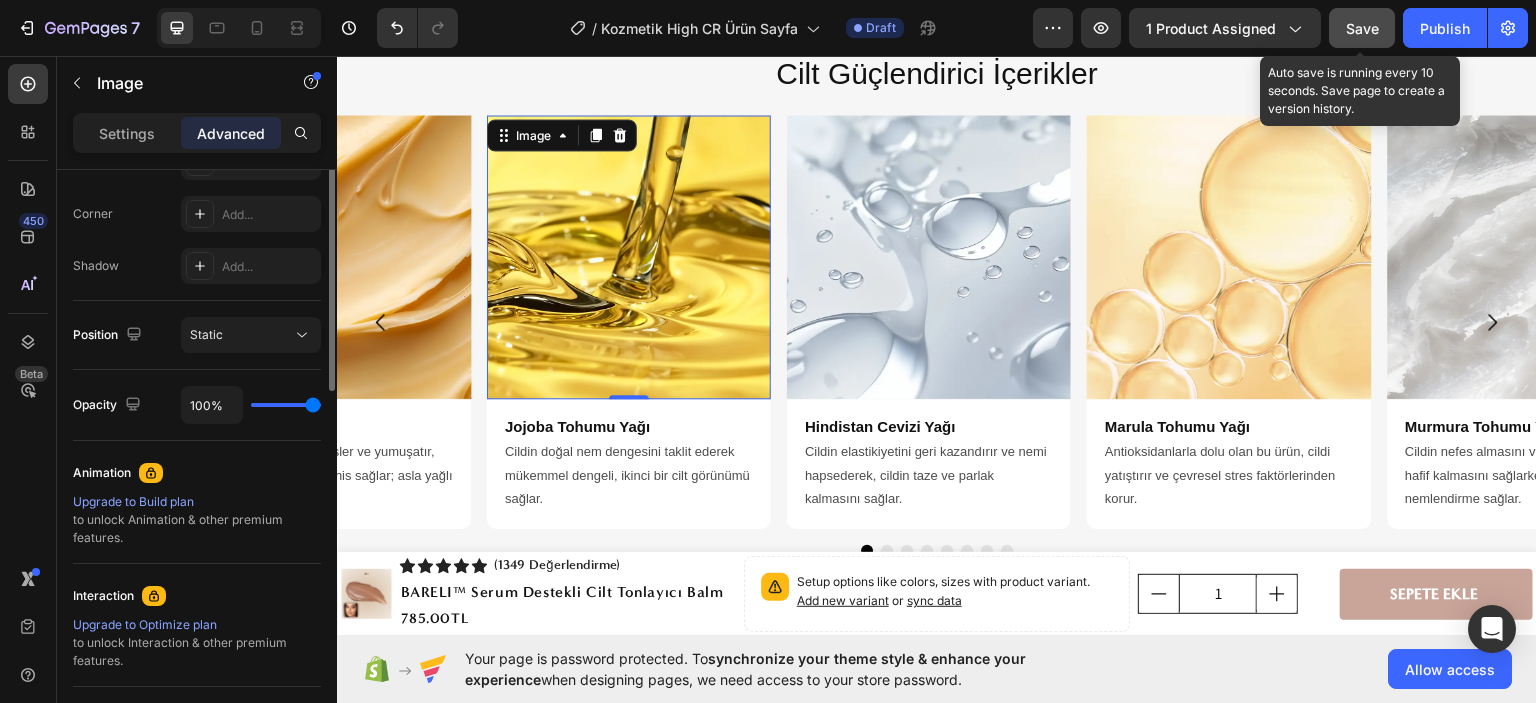 scroll, scrollTop: 300, scrollLeft: 0, axis: vertical 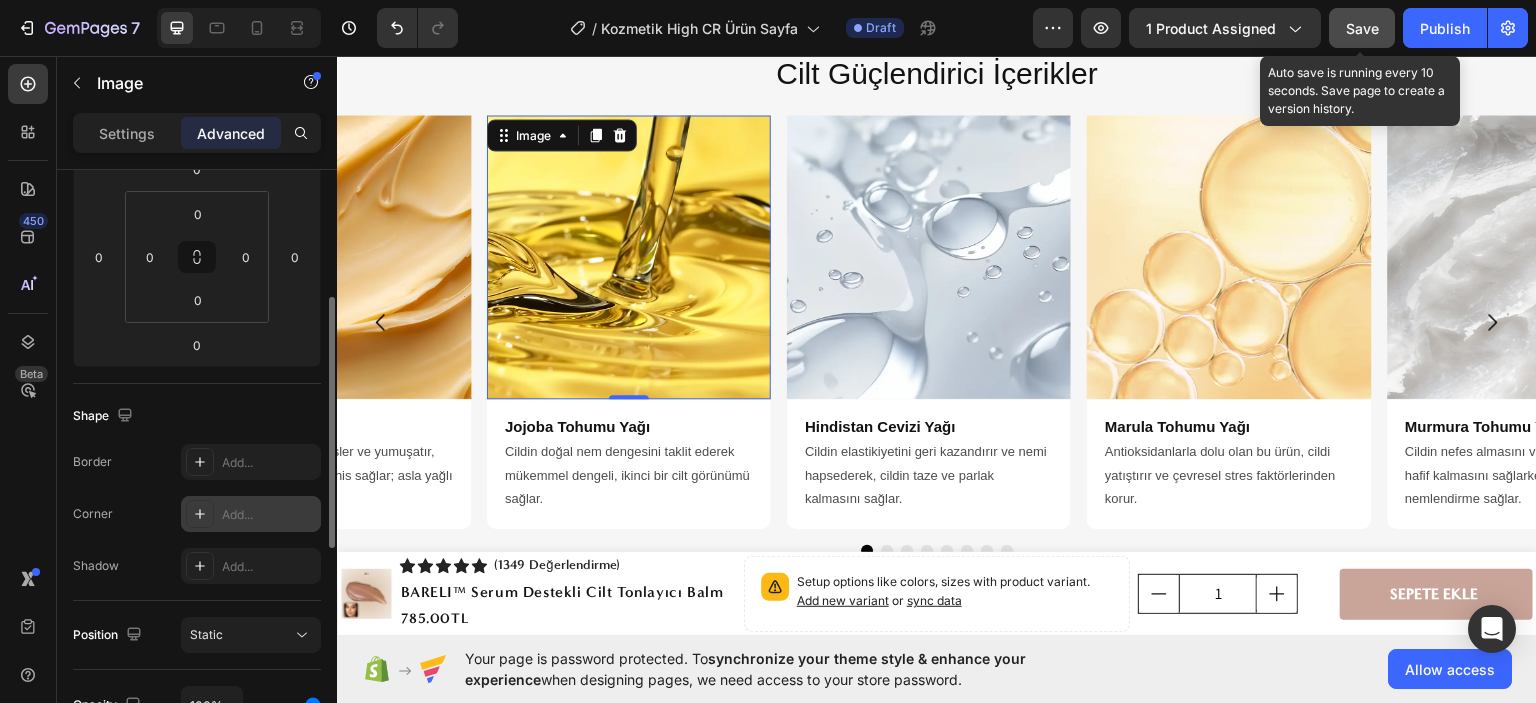 click on "Add..." at bounding box center [269, 515] 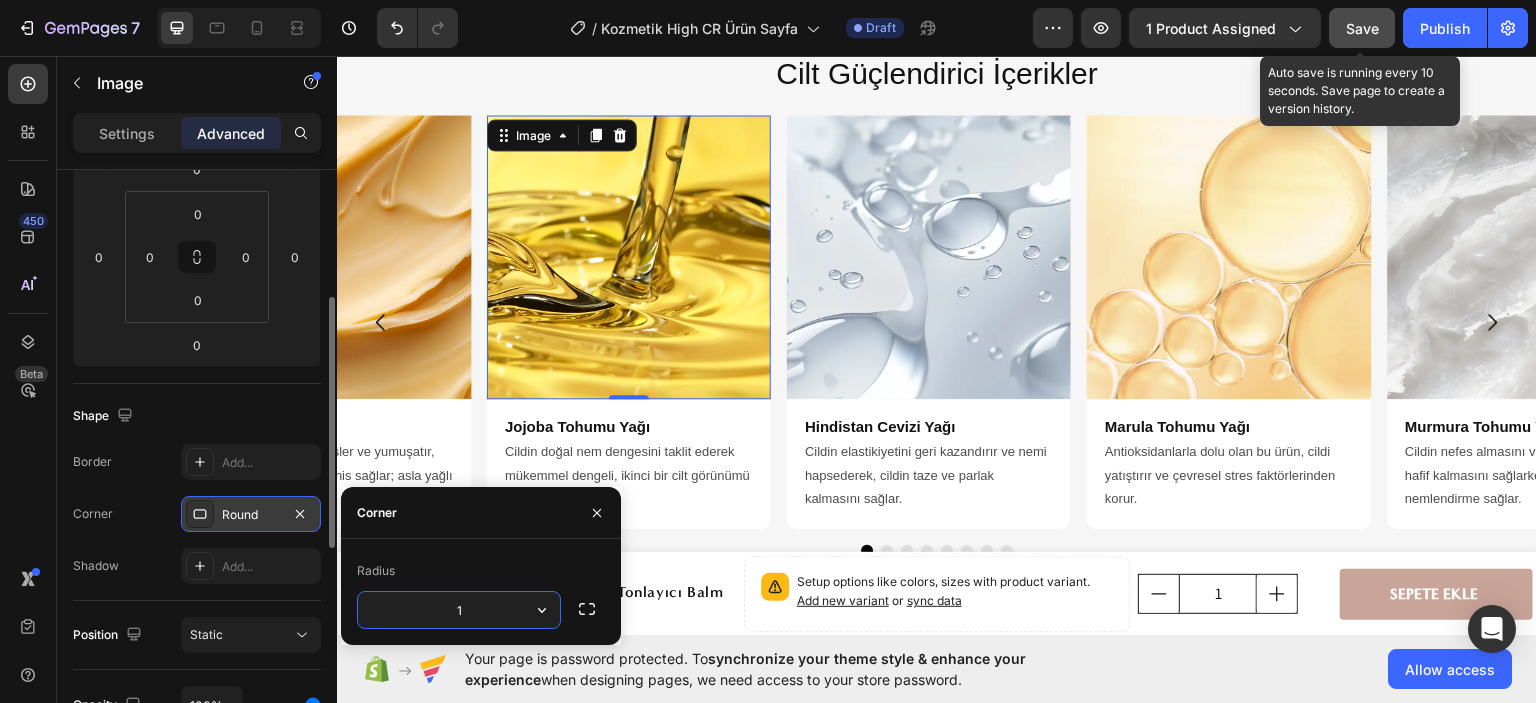 type on "10" 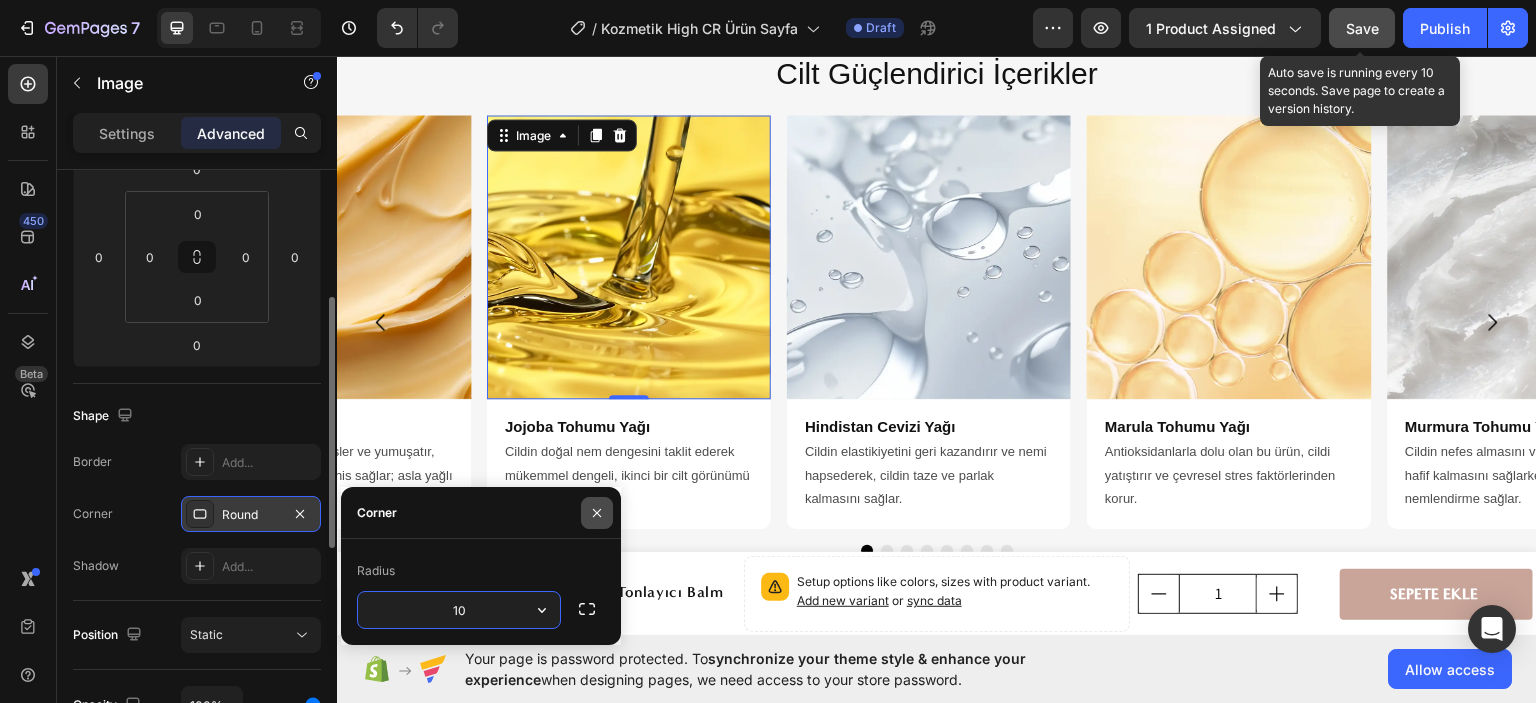 click 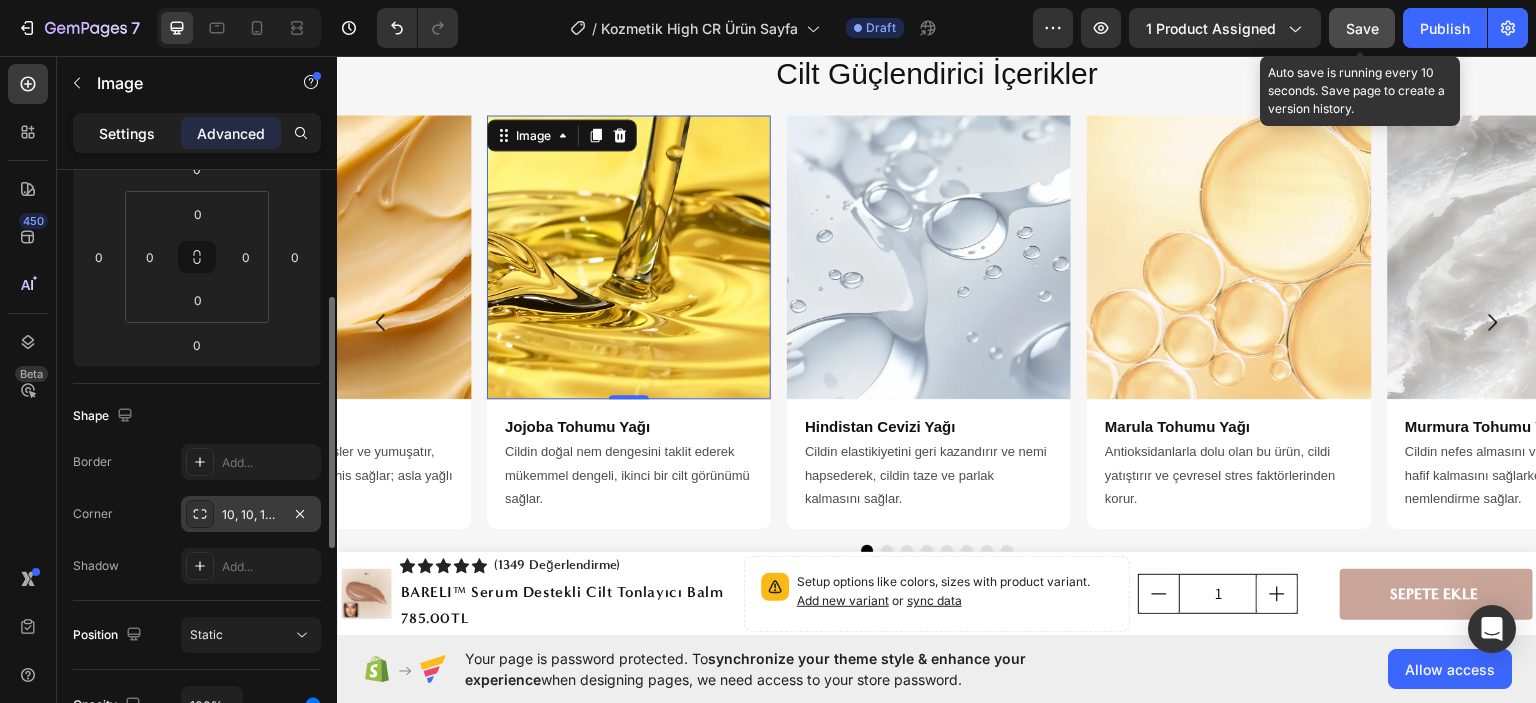 click on "Settings" at bounding box center (127, 133) 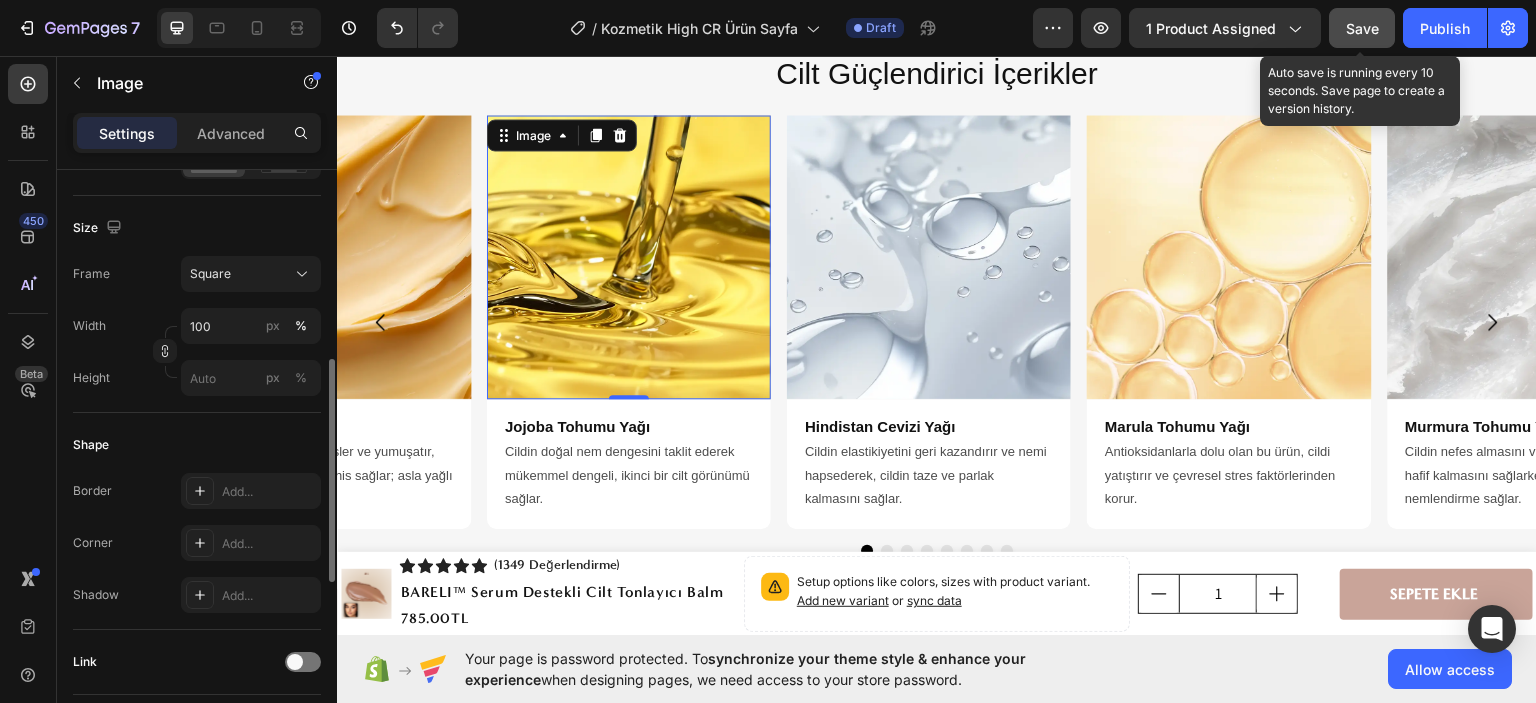 scroll, scrollTop: 600, scrollLeft: 0, axis: vertical 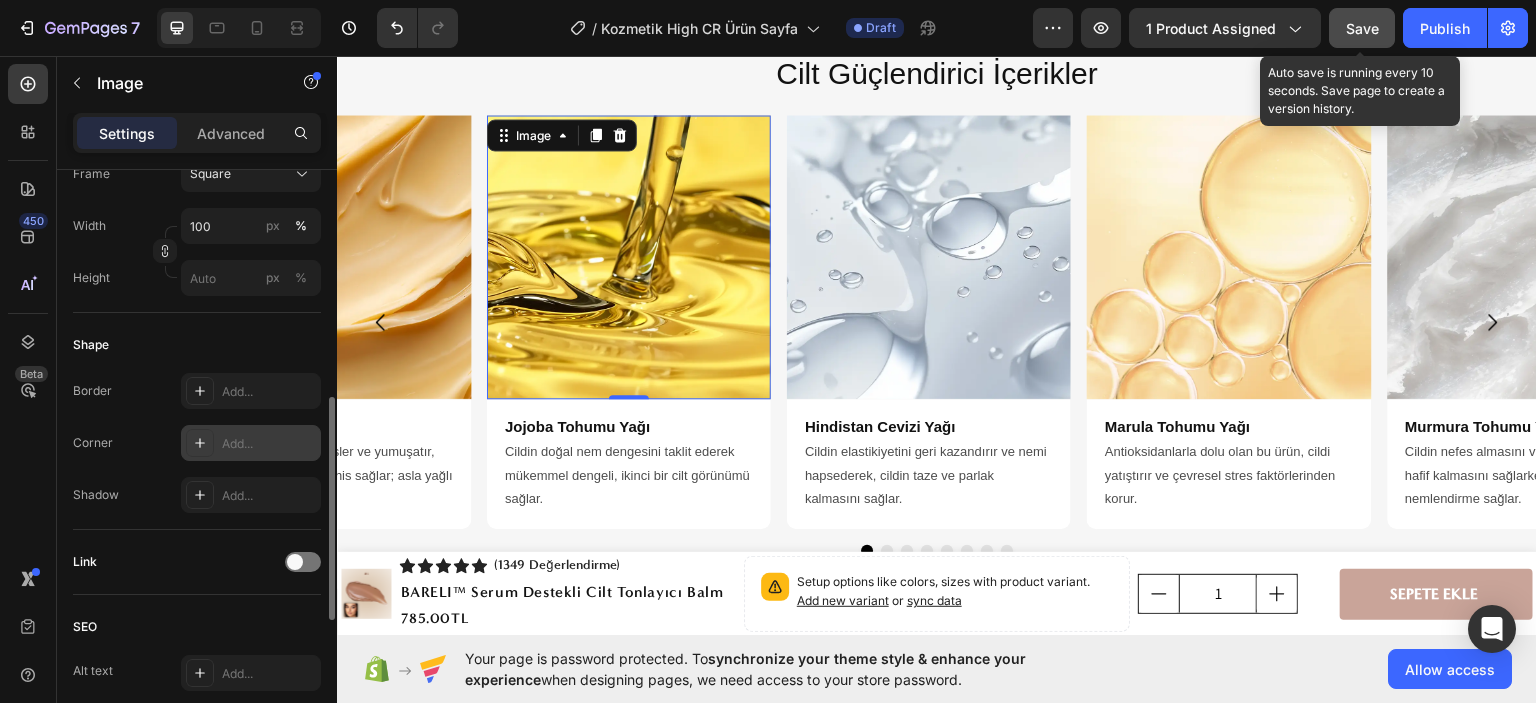 click on "Add..." at bounding box center (269, 444) 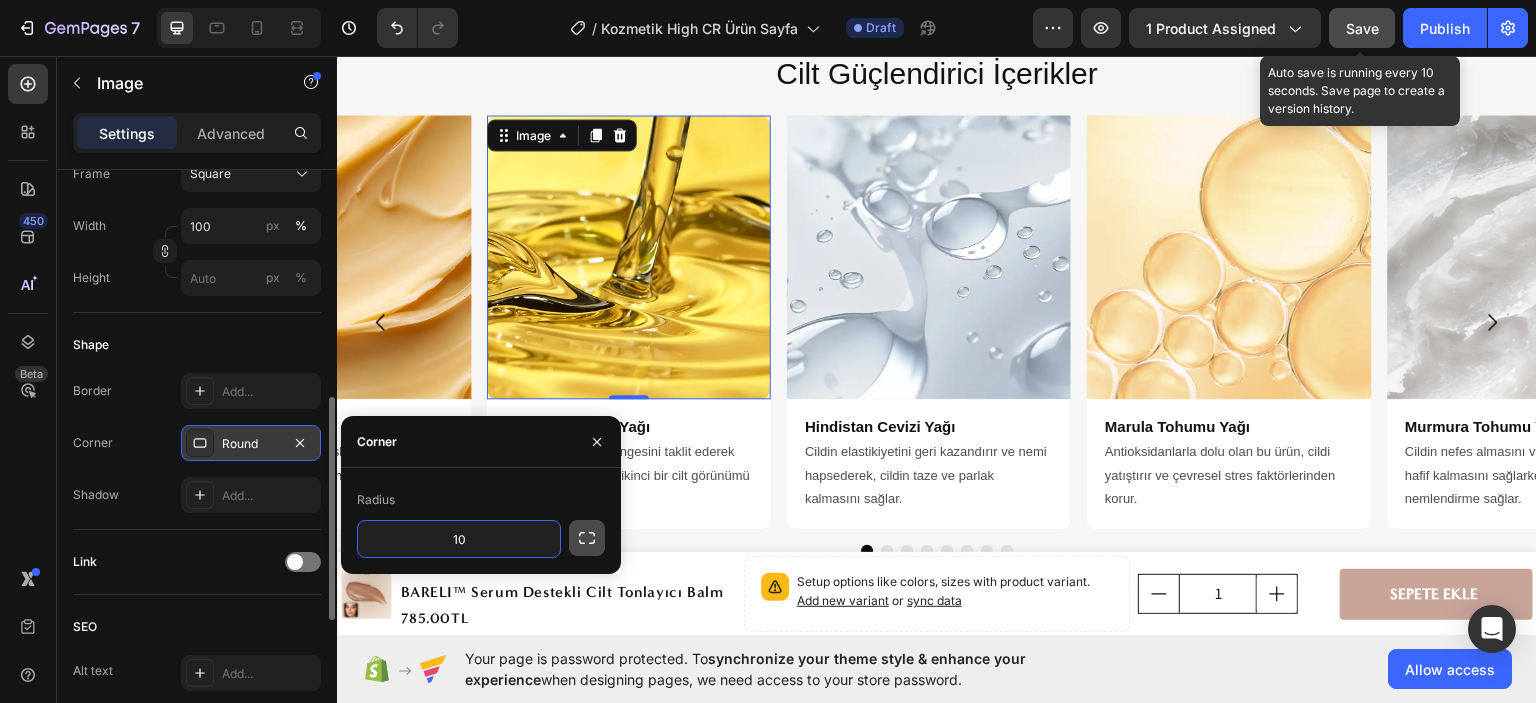 type on "10" 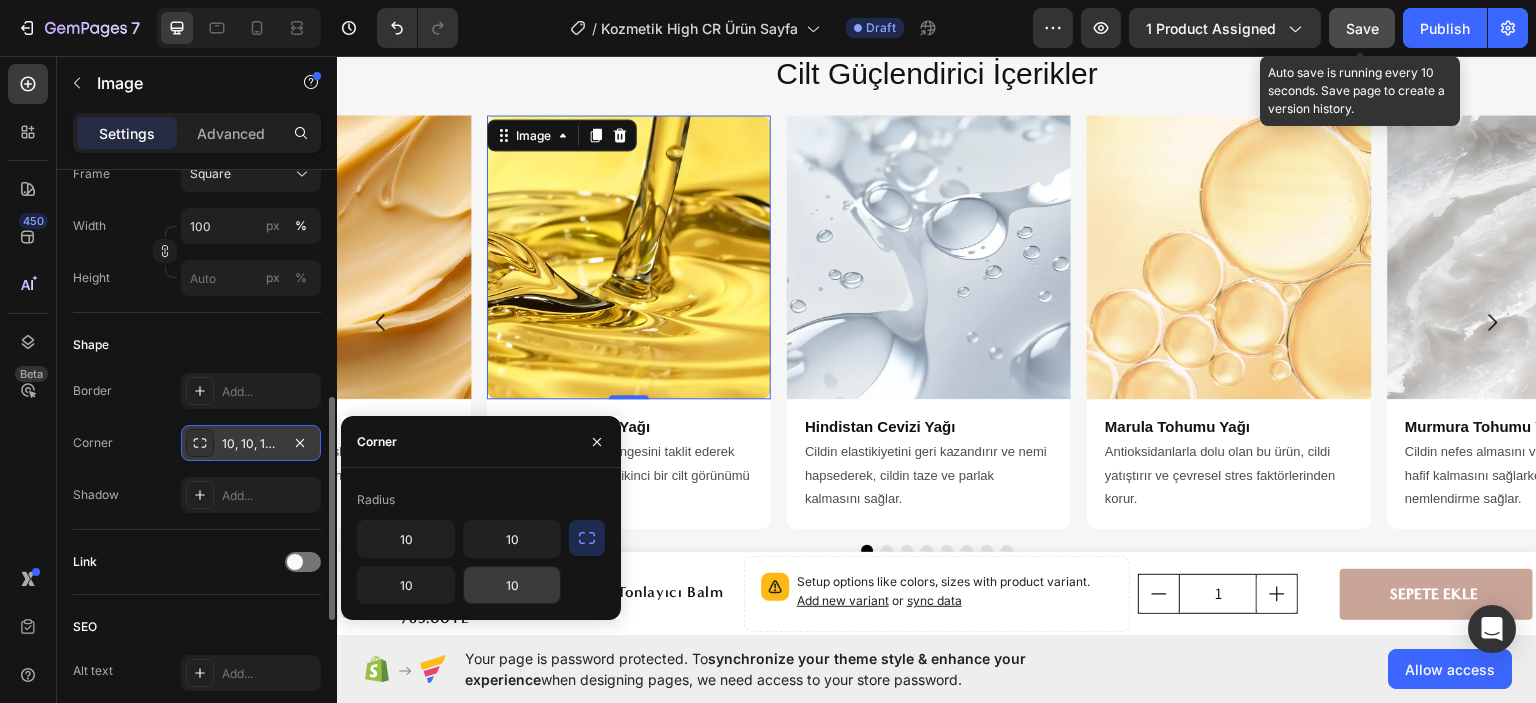 click on "10" at bounding box center (512, 585) 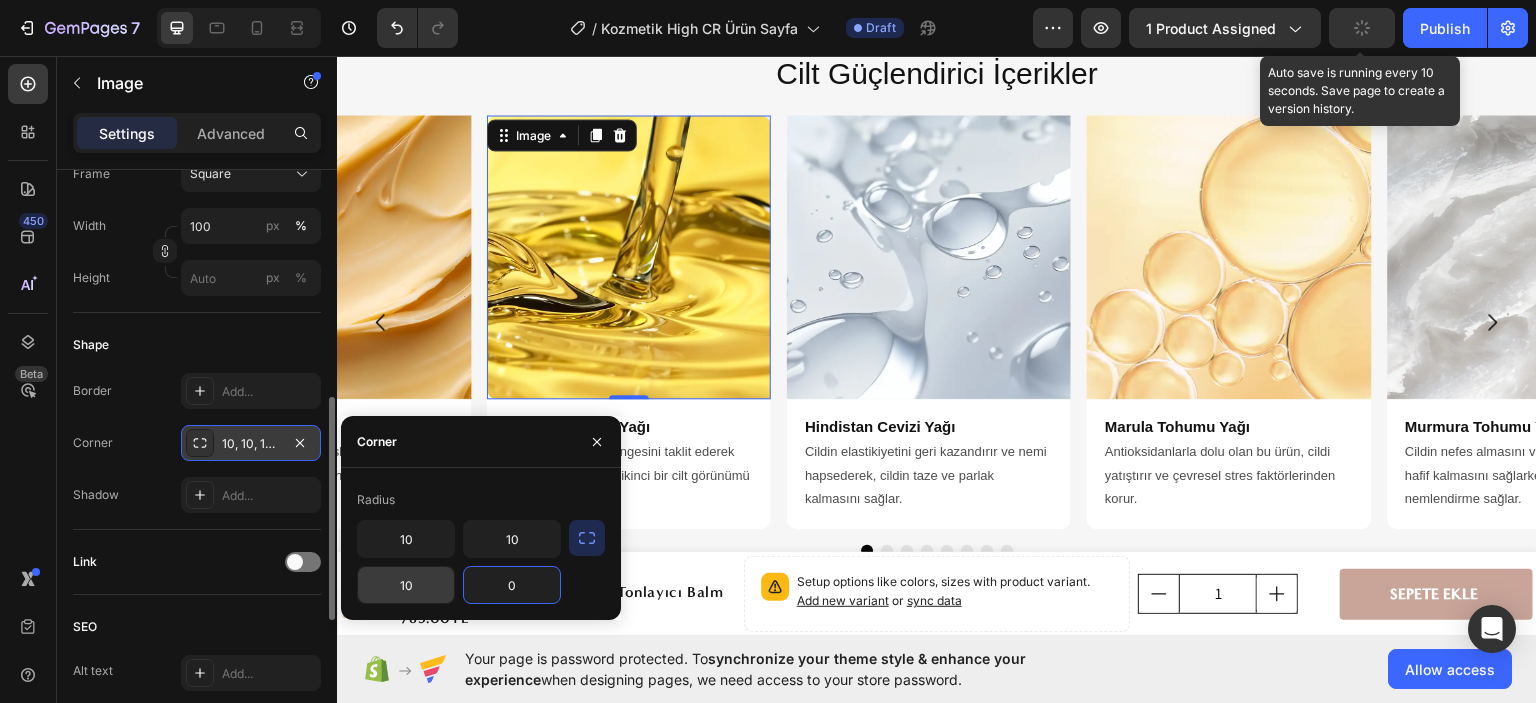 type on "0" 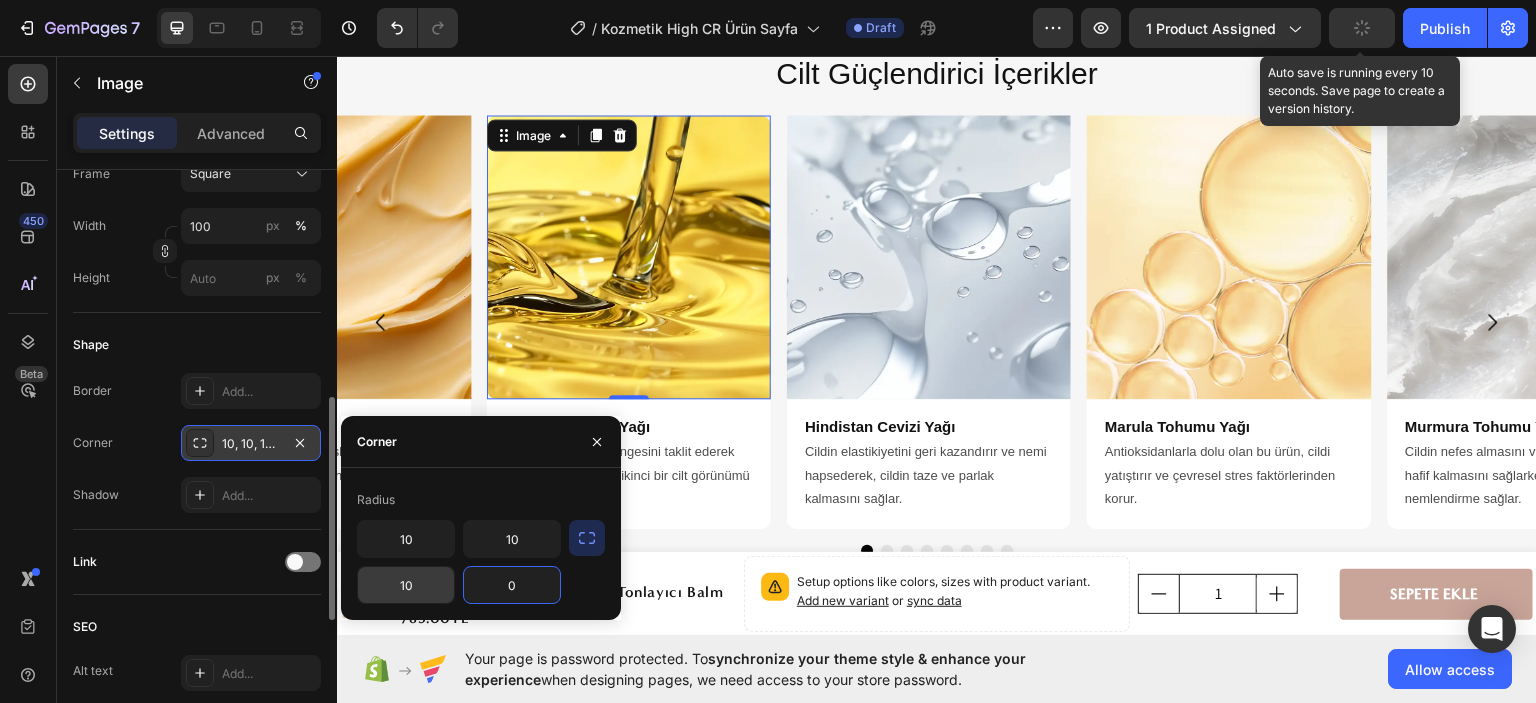 click on "10" at bounding box center (406, 585) 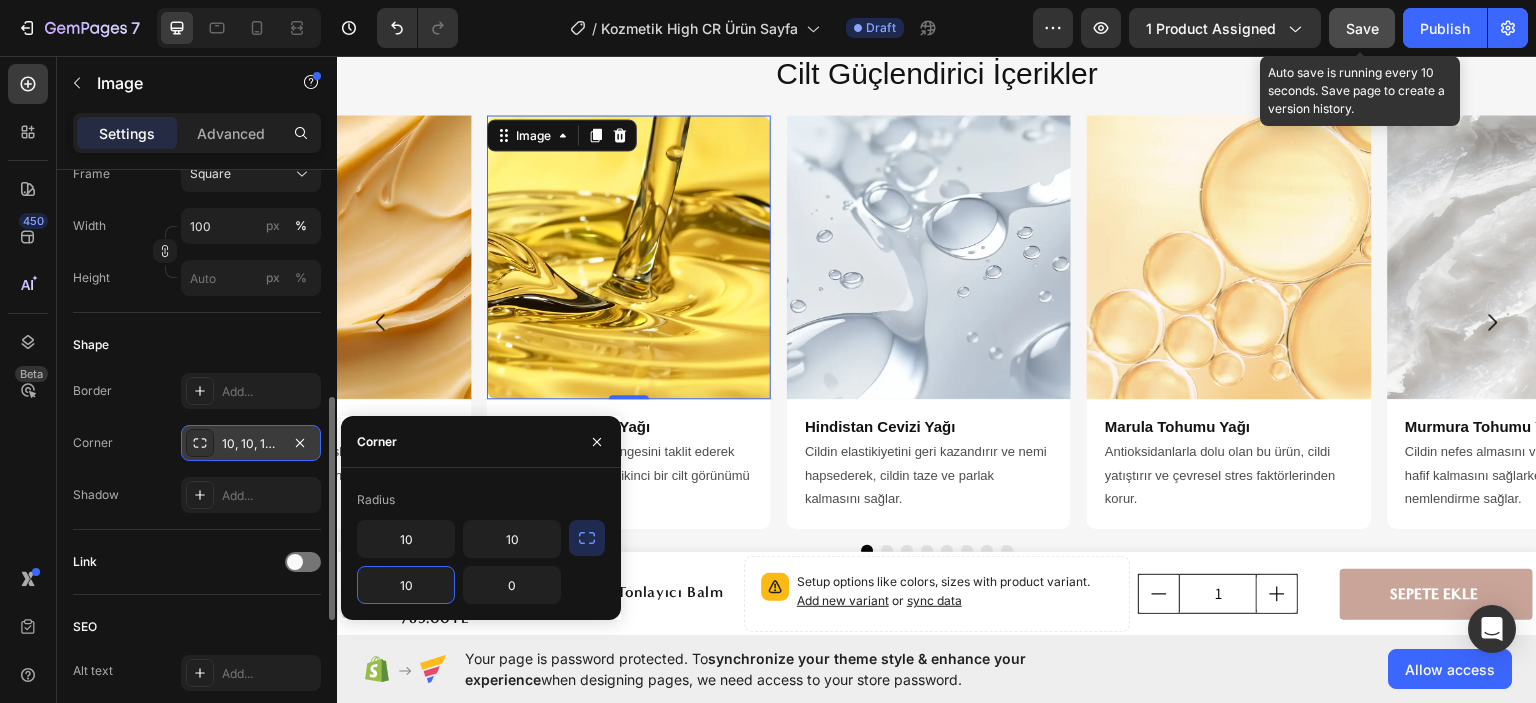 type on "0" 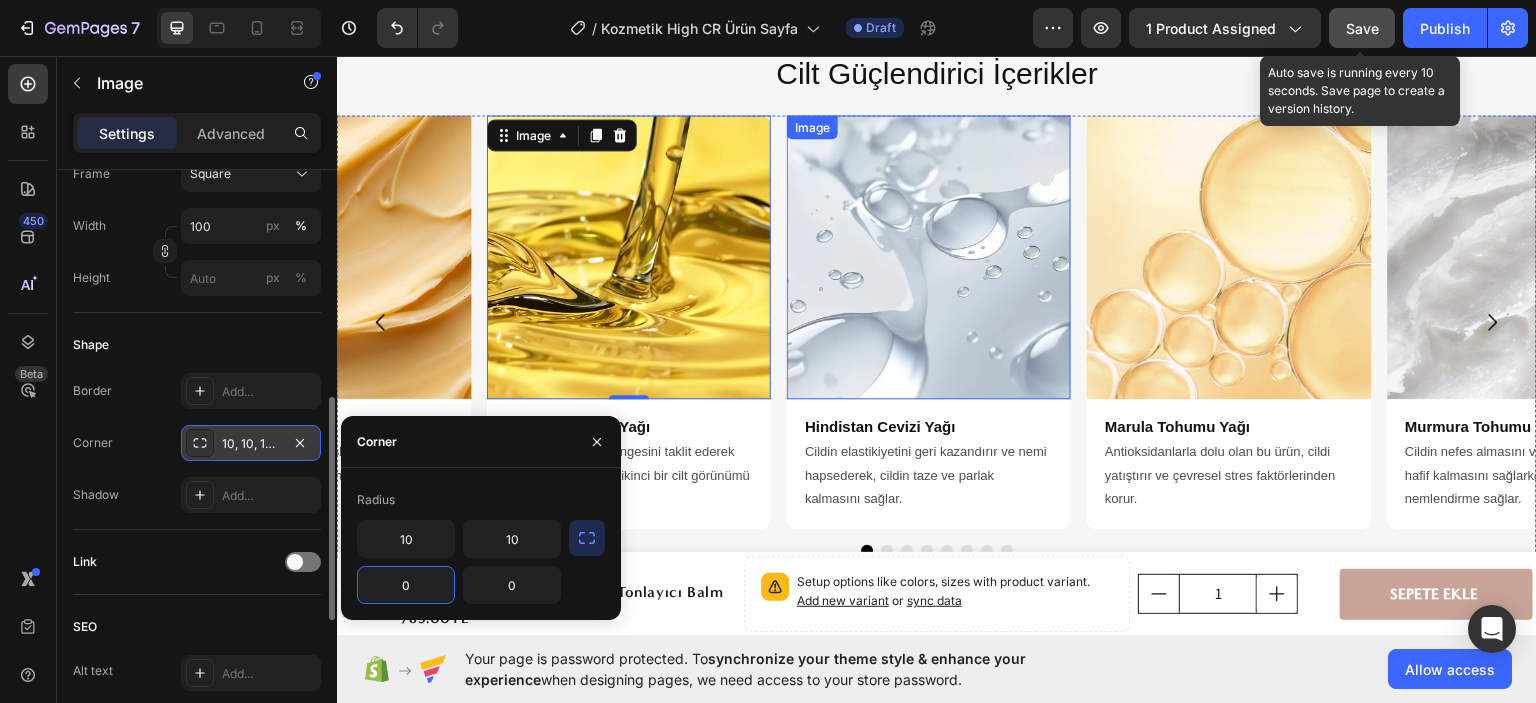 click at bounding box center (929, 256) 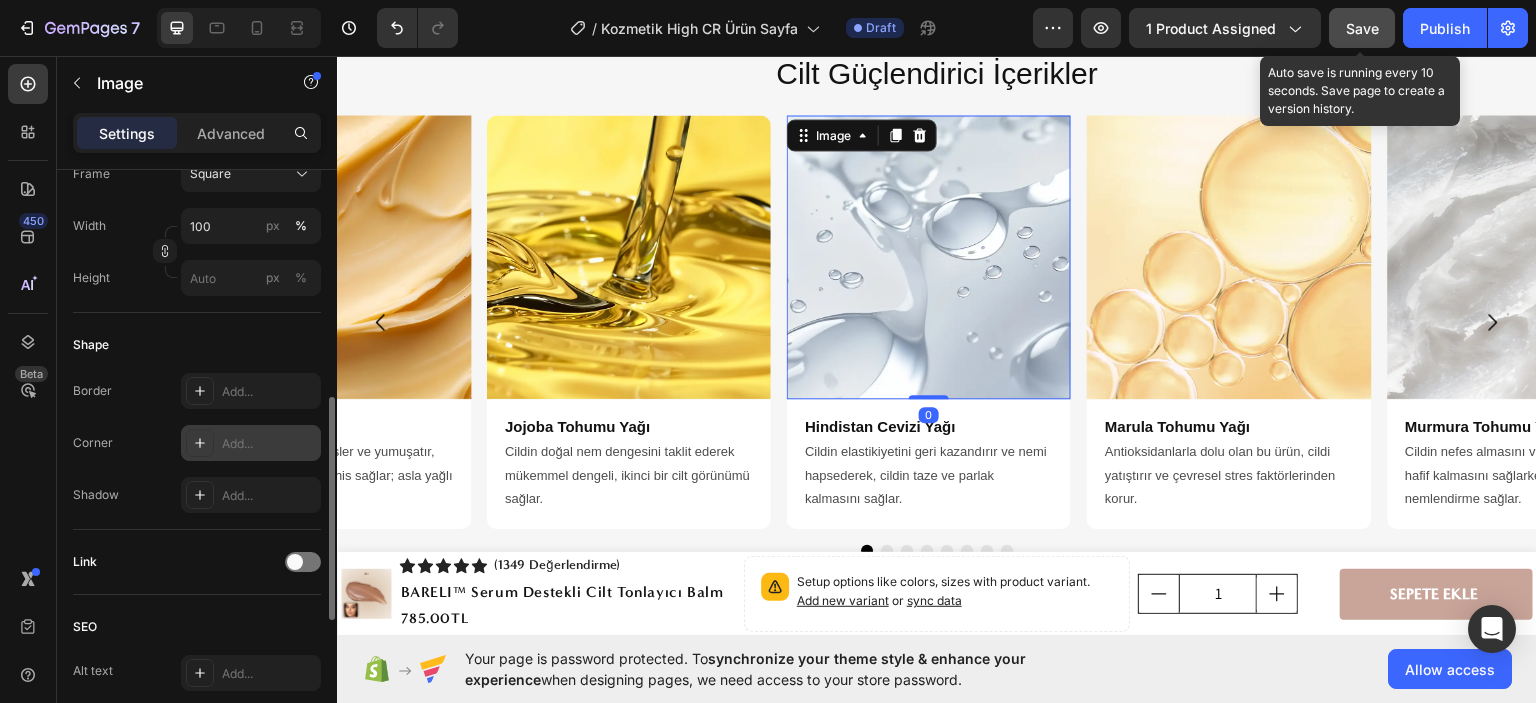click on "Add..." at bounding box center (269, 444) 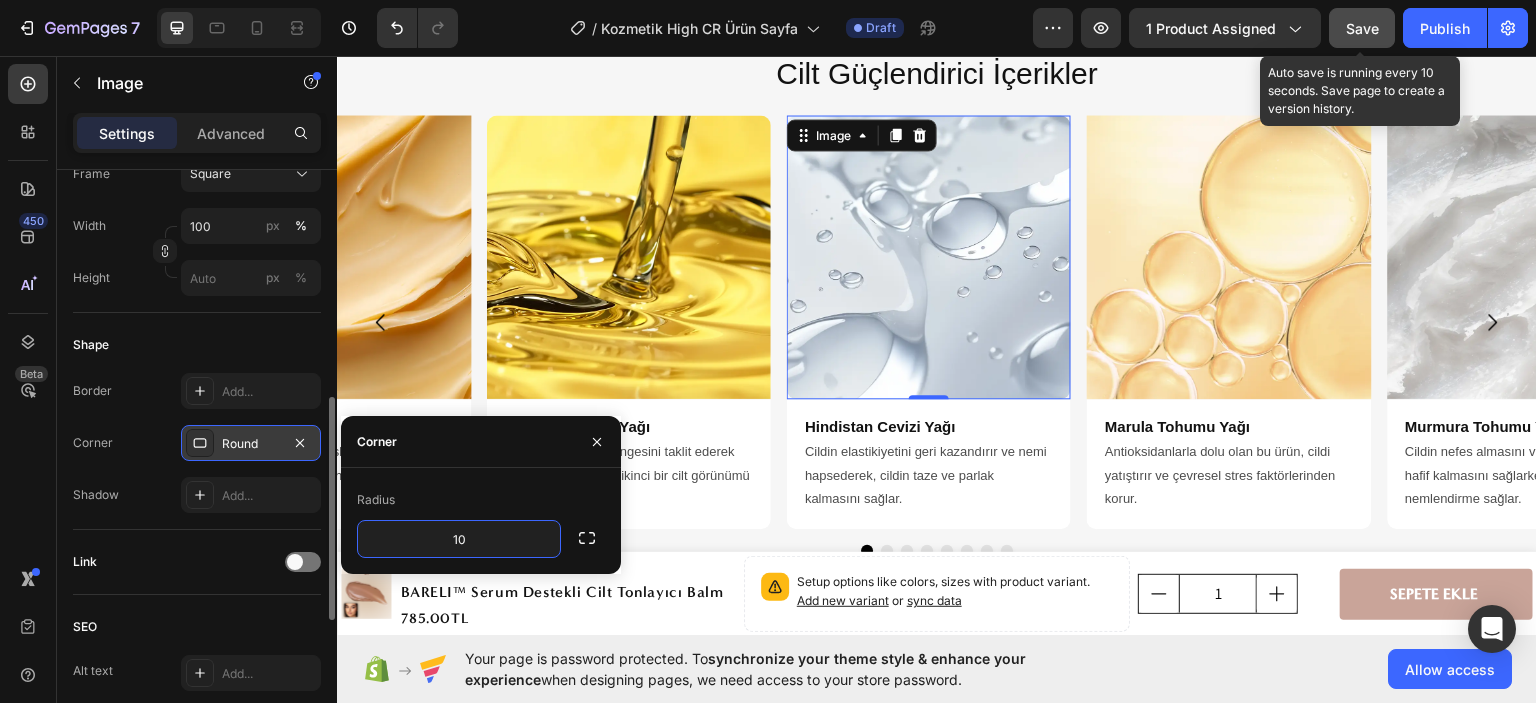 type on "10" 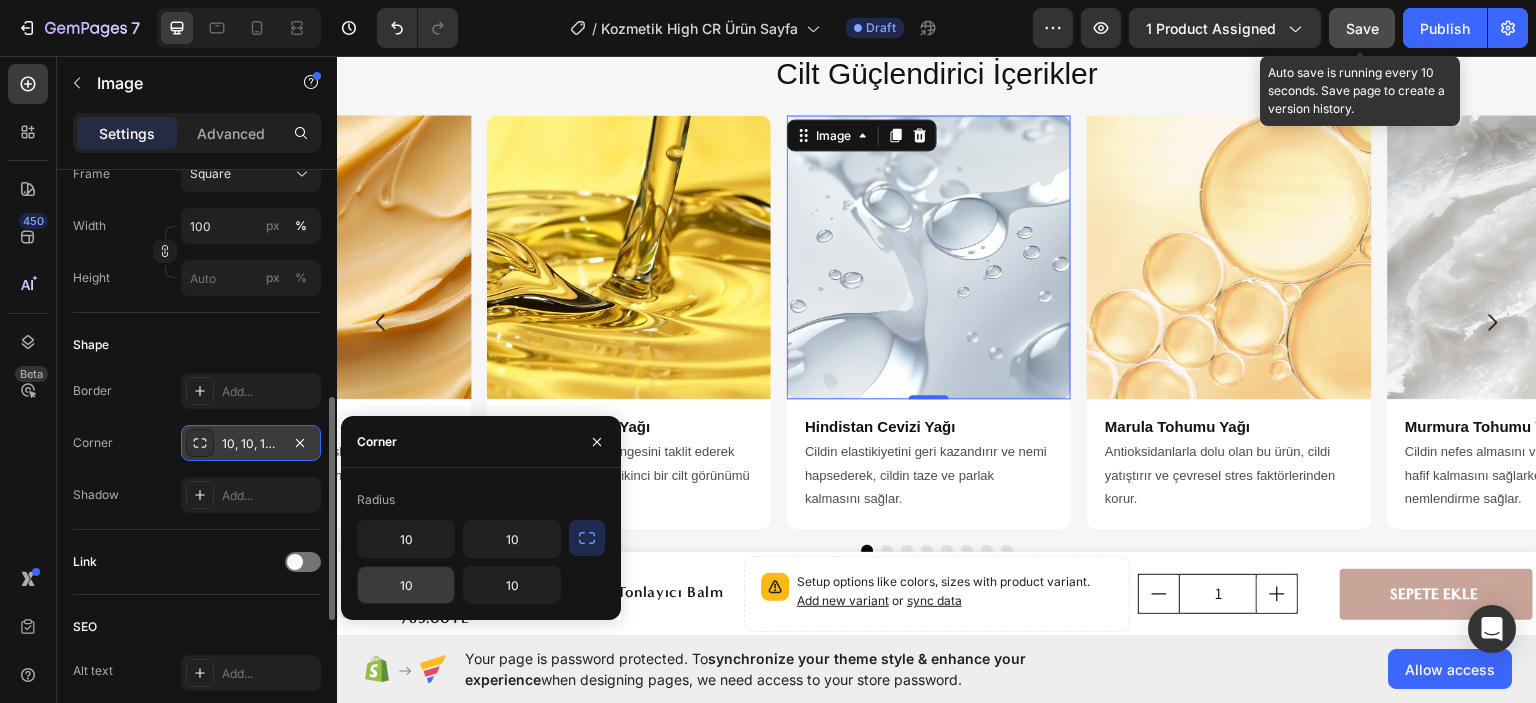 click on "10" at bounding box center [406, 585] 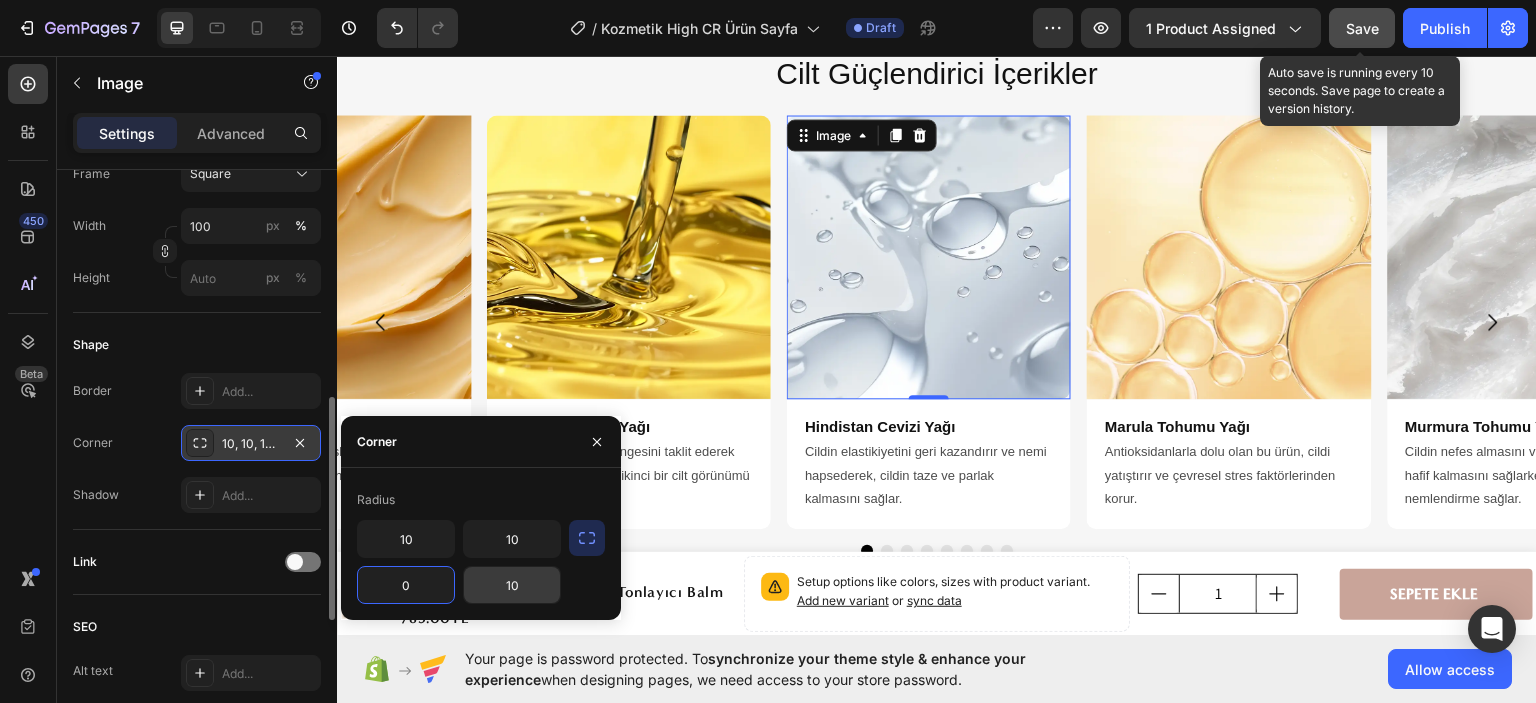 type on "0" 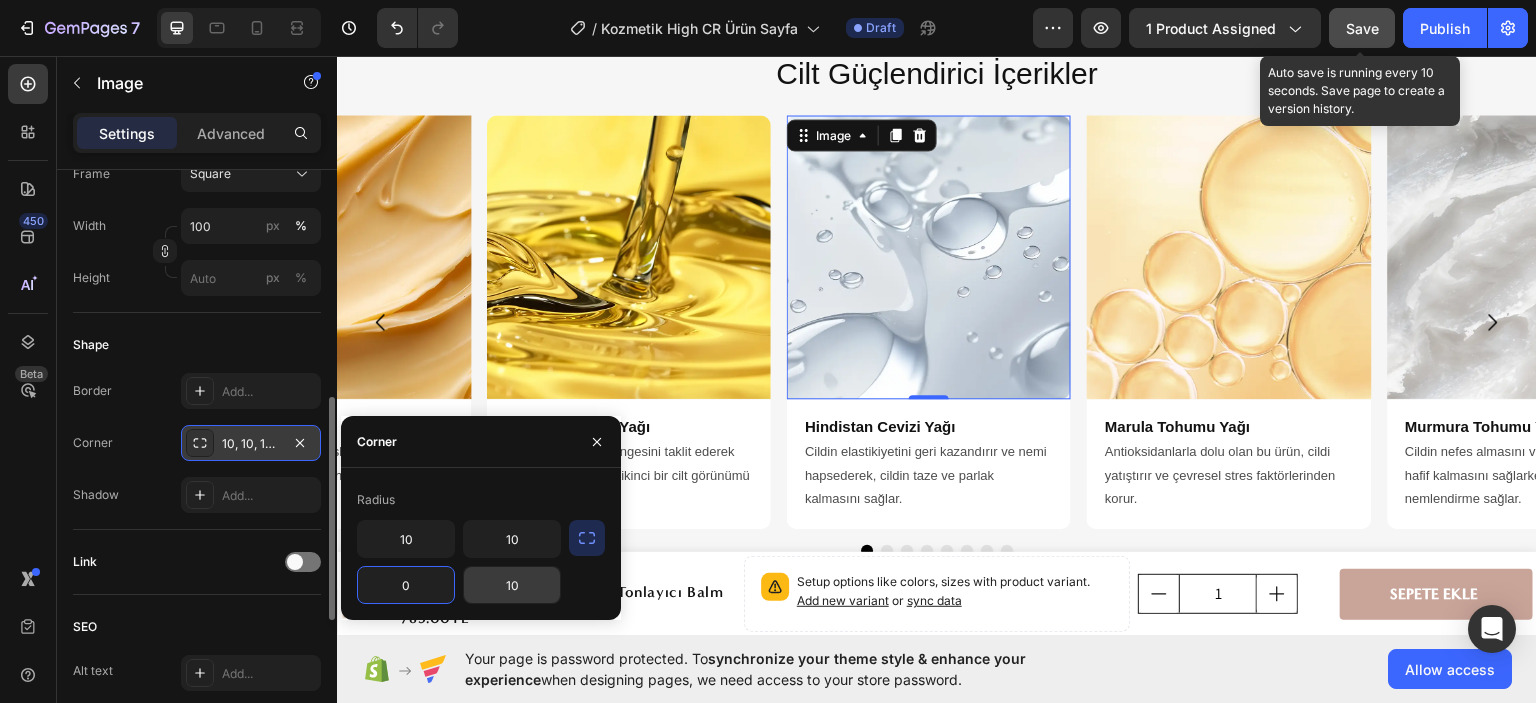 click on "10" at bounding box center [512, 585] 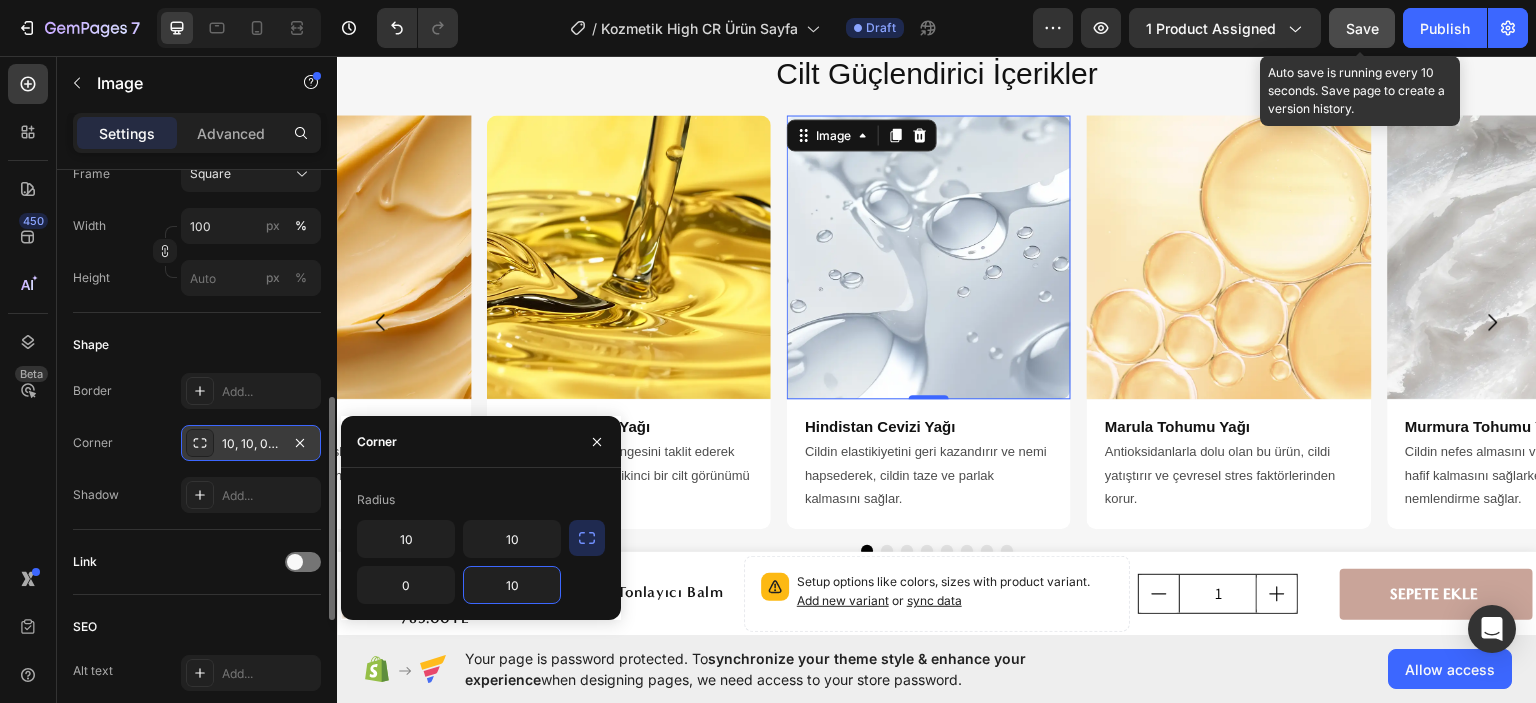 type on "0" 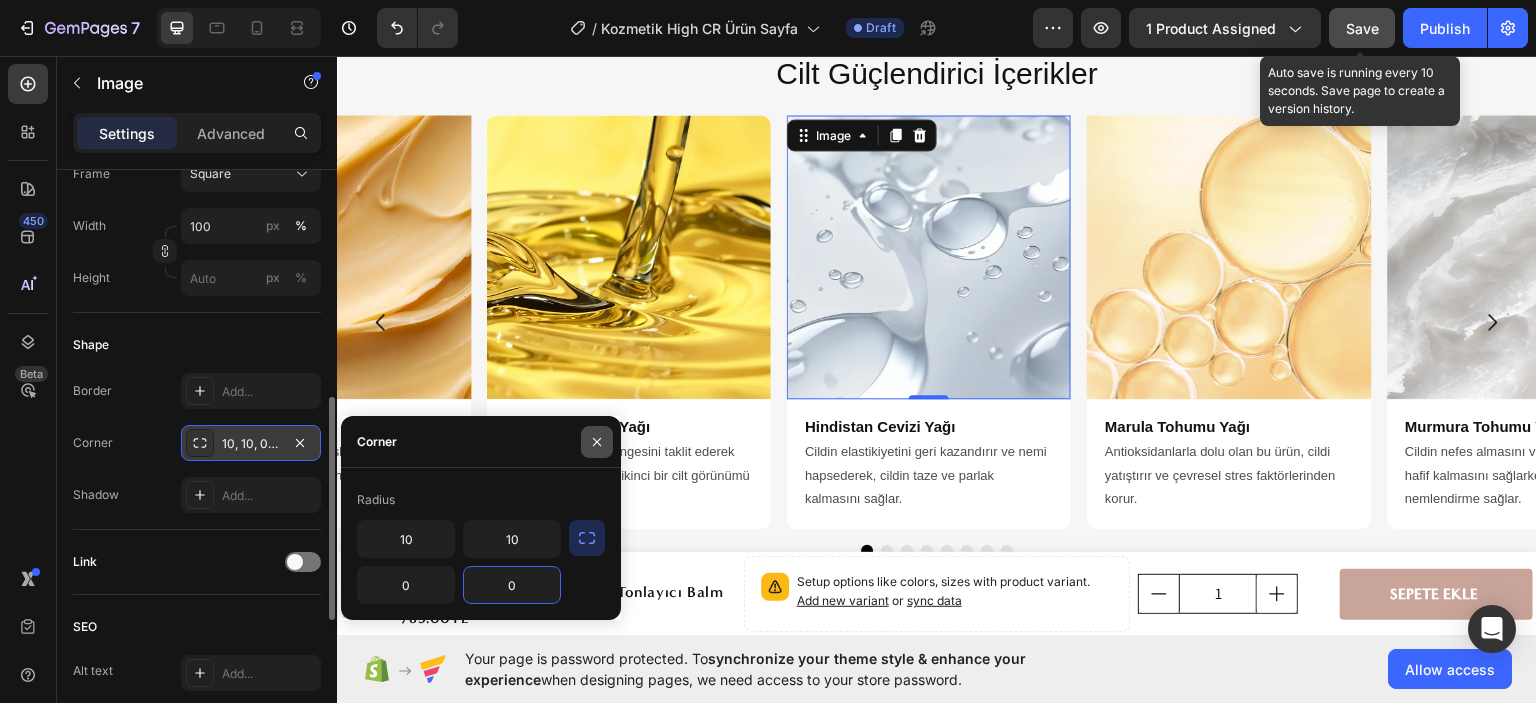 click 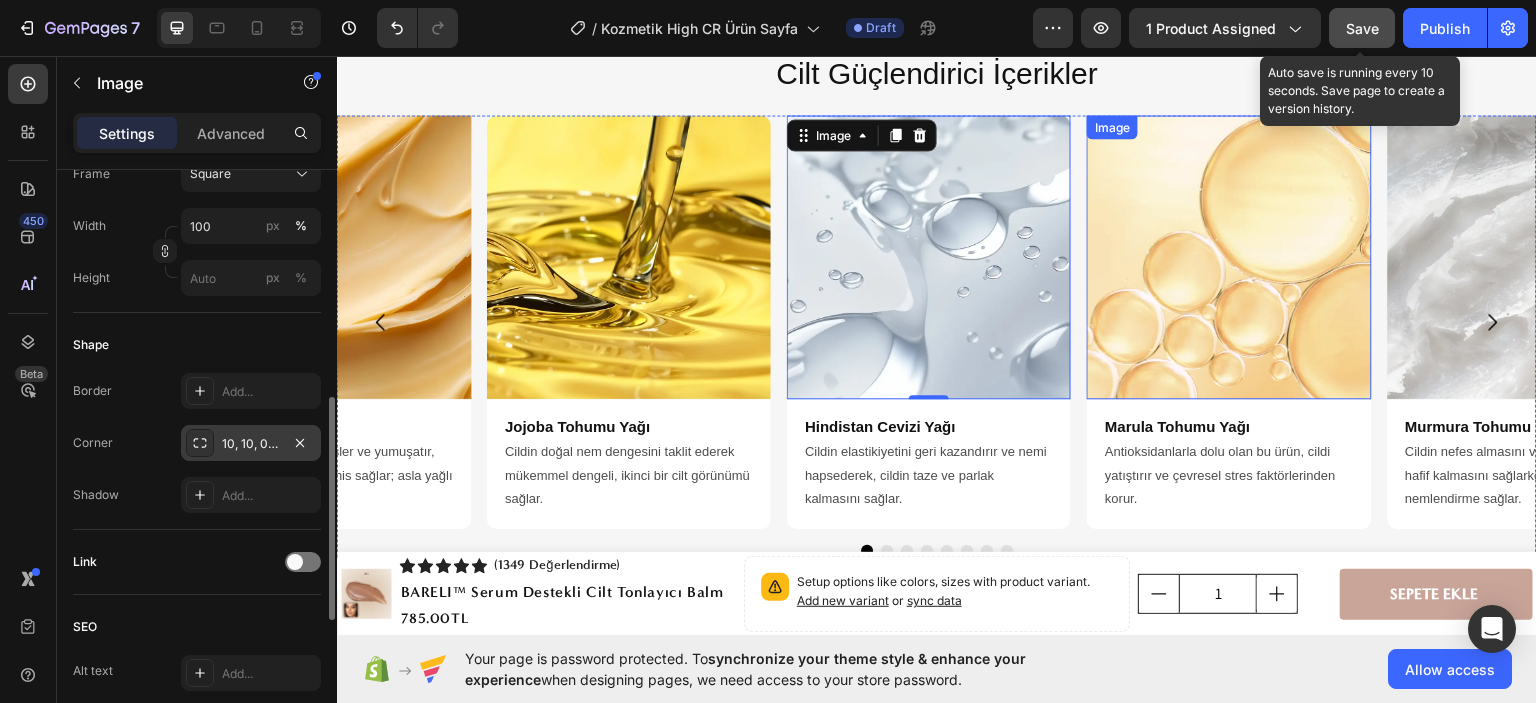 click at bounding box center [1229, 256] 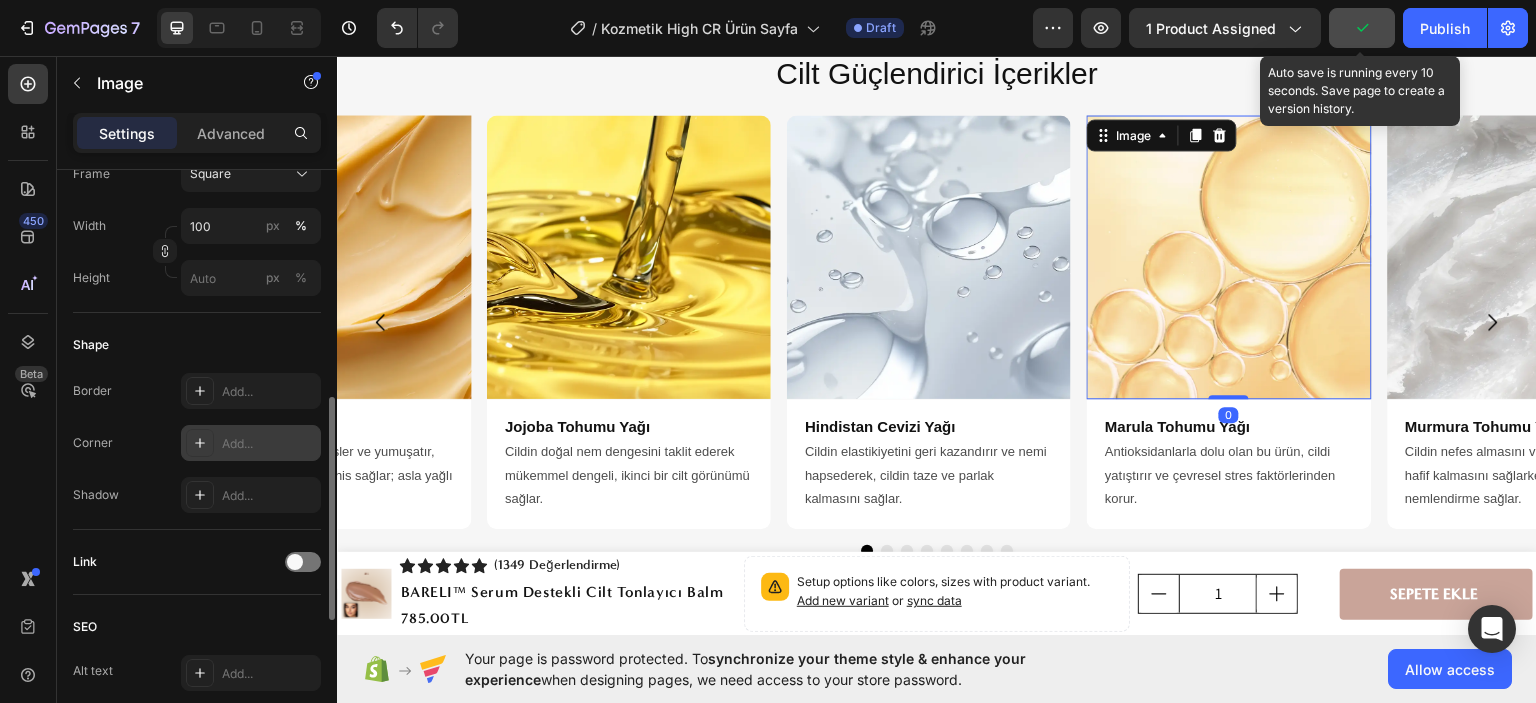 click on "Add..." at bounding box center (251, 443) 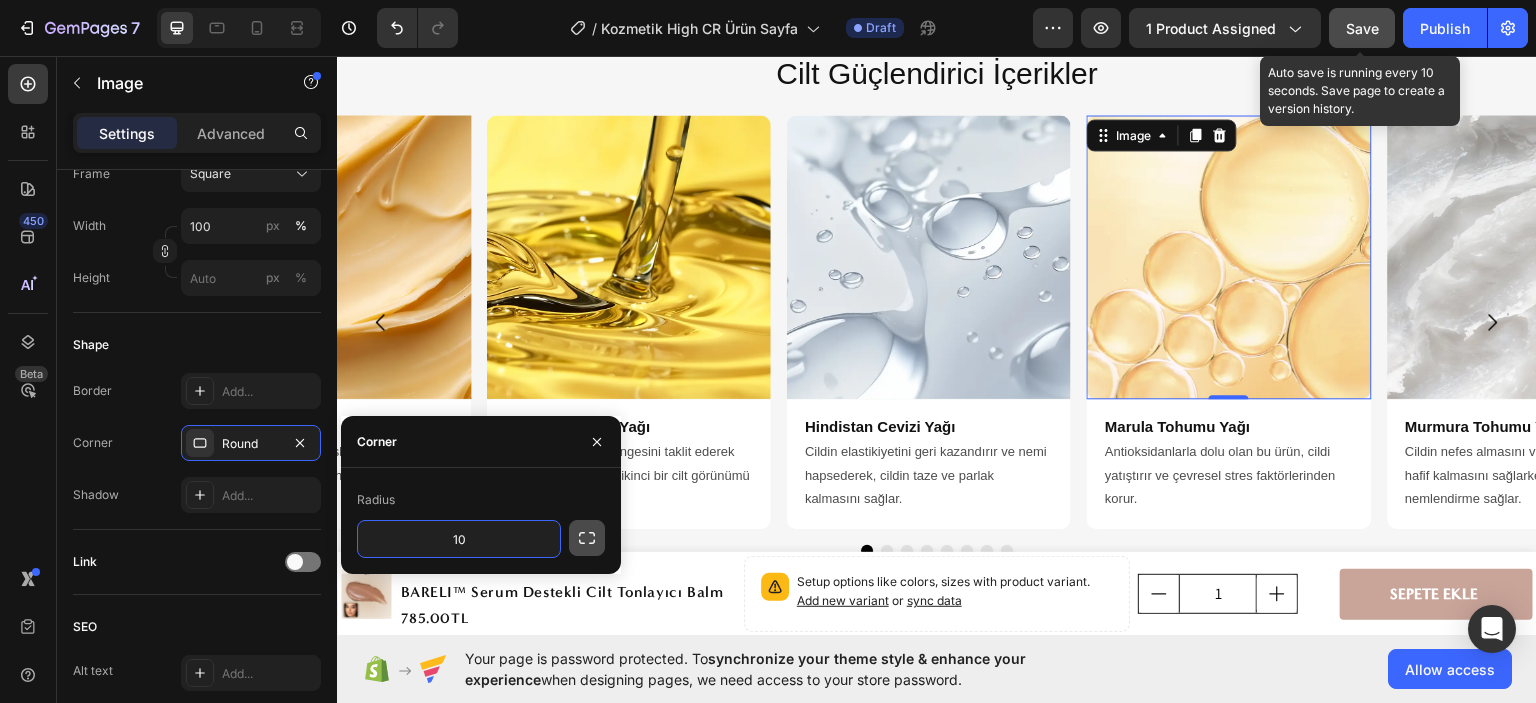 type on "10" 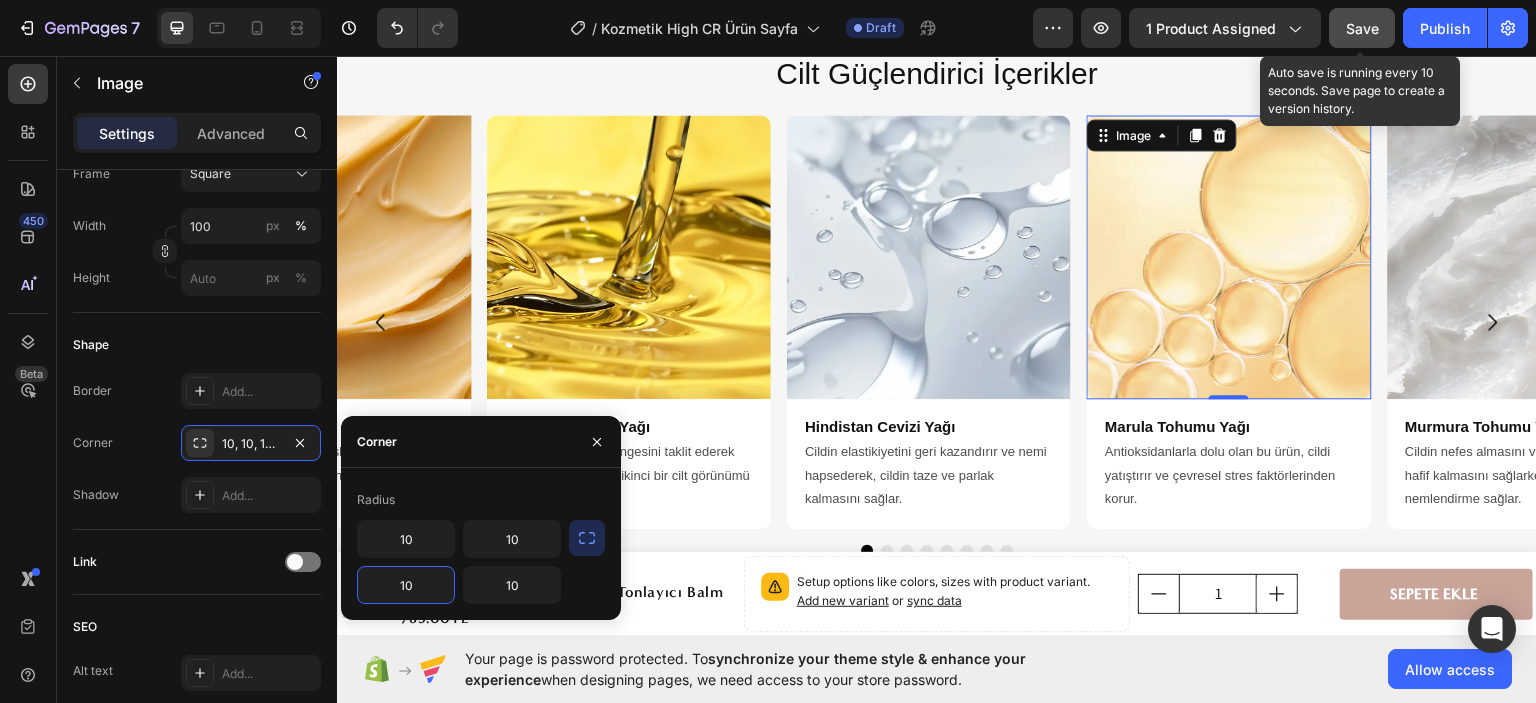 click on "10" at bounding box center (406, 585) 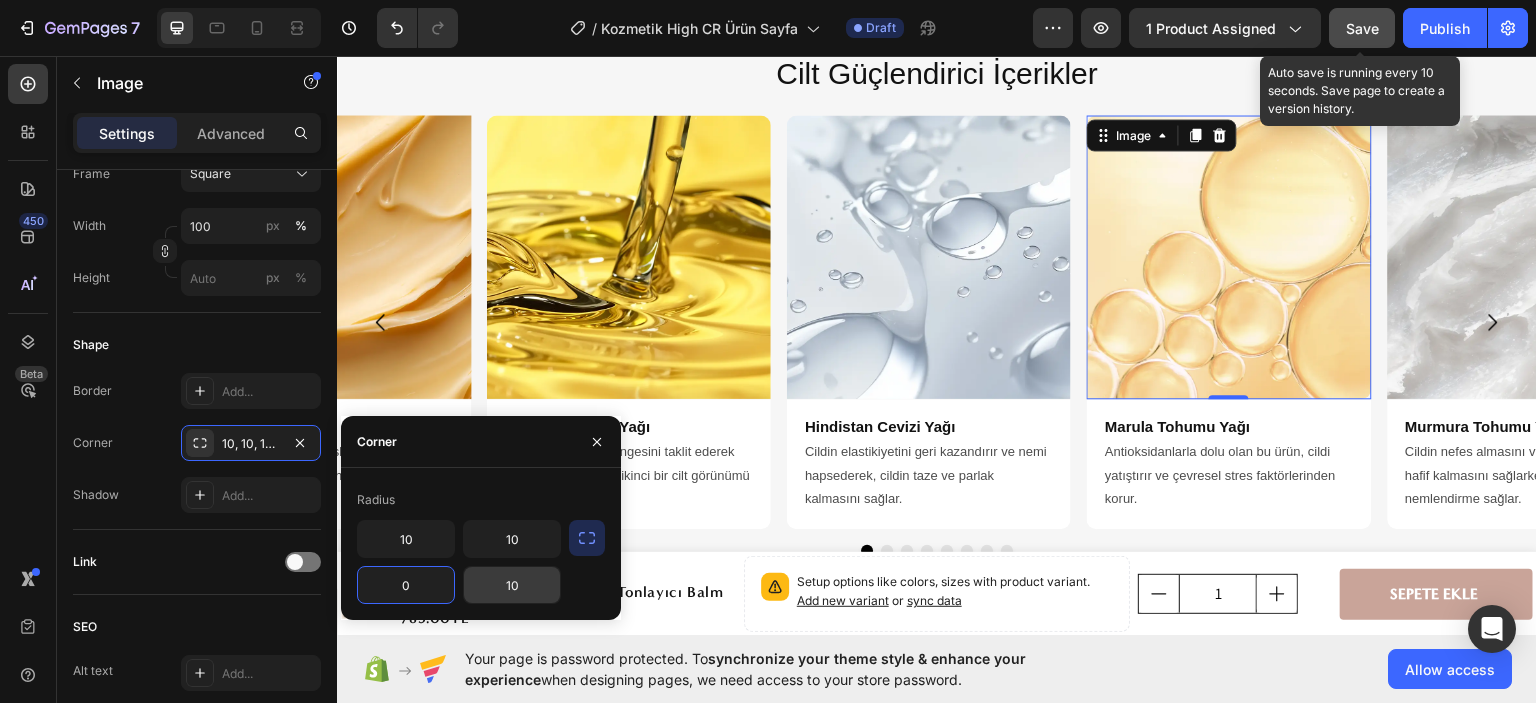 type on "0" 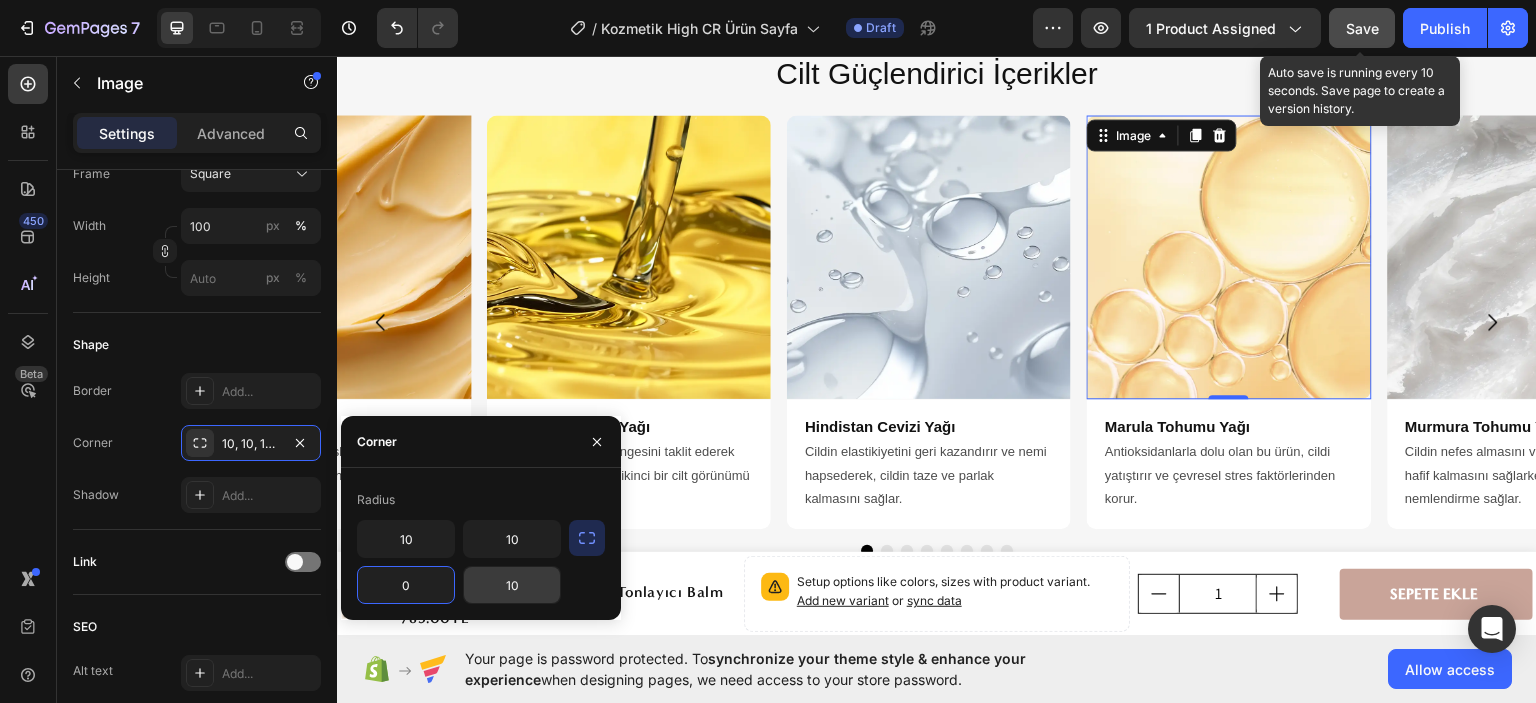 click on "10" at bounding box center (512, 585) 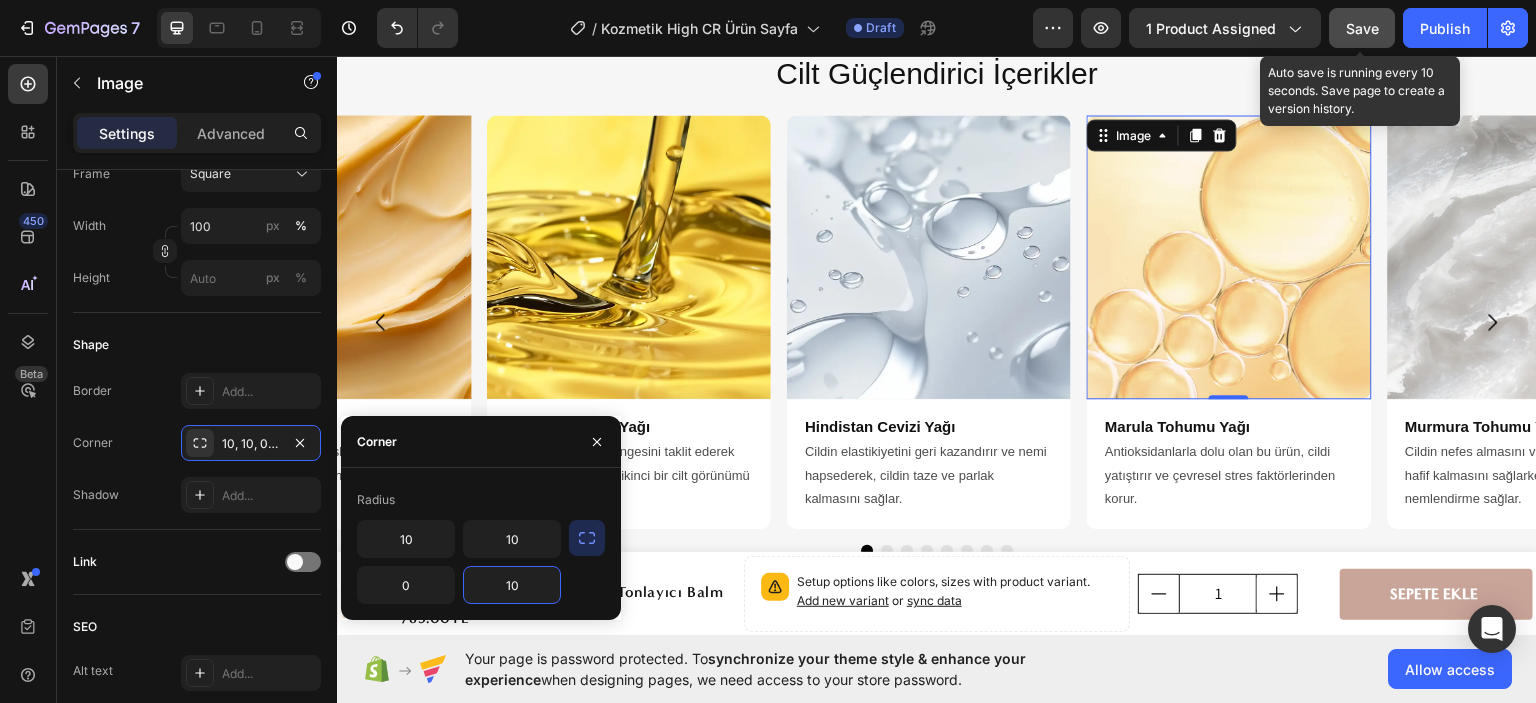 type on "0" 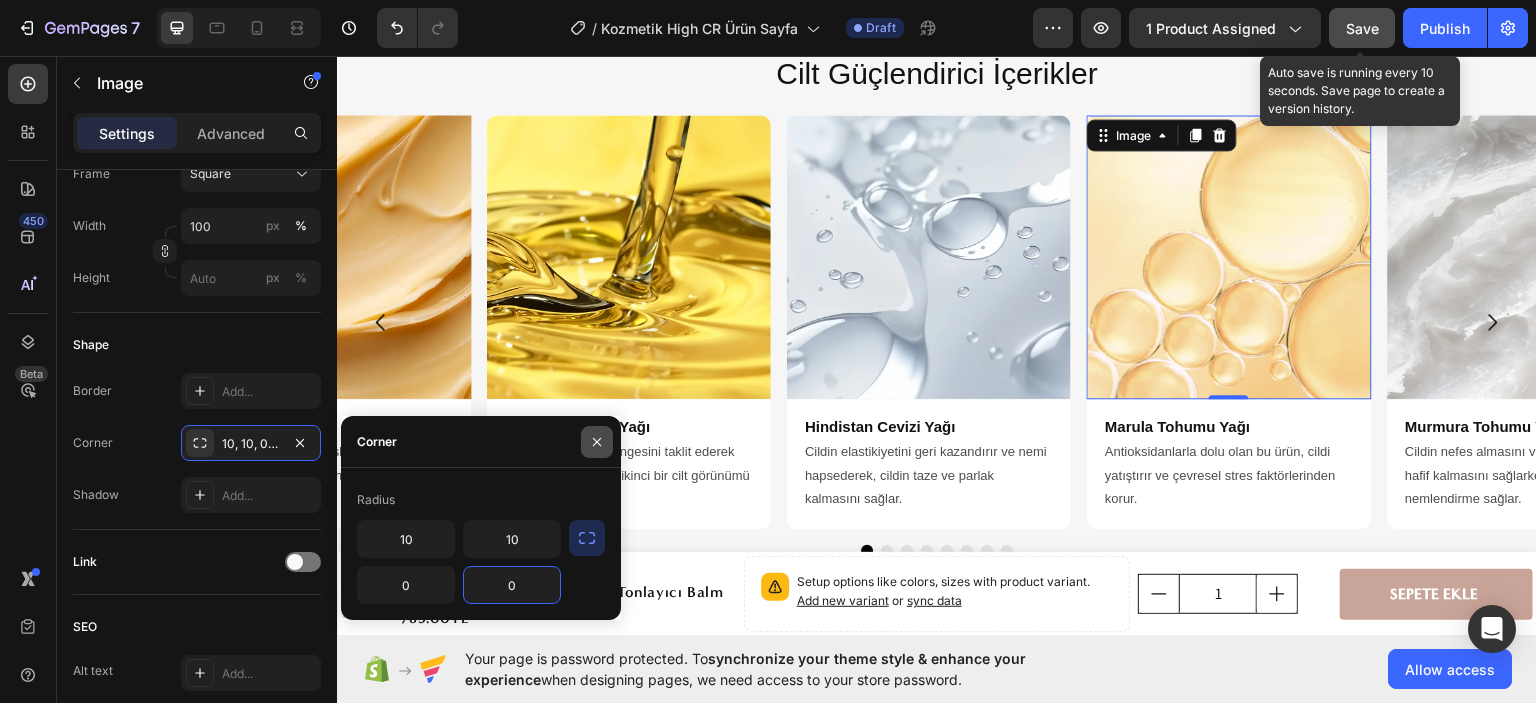click 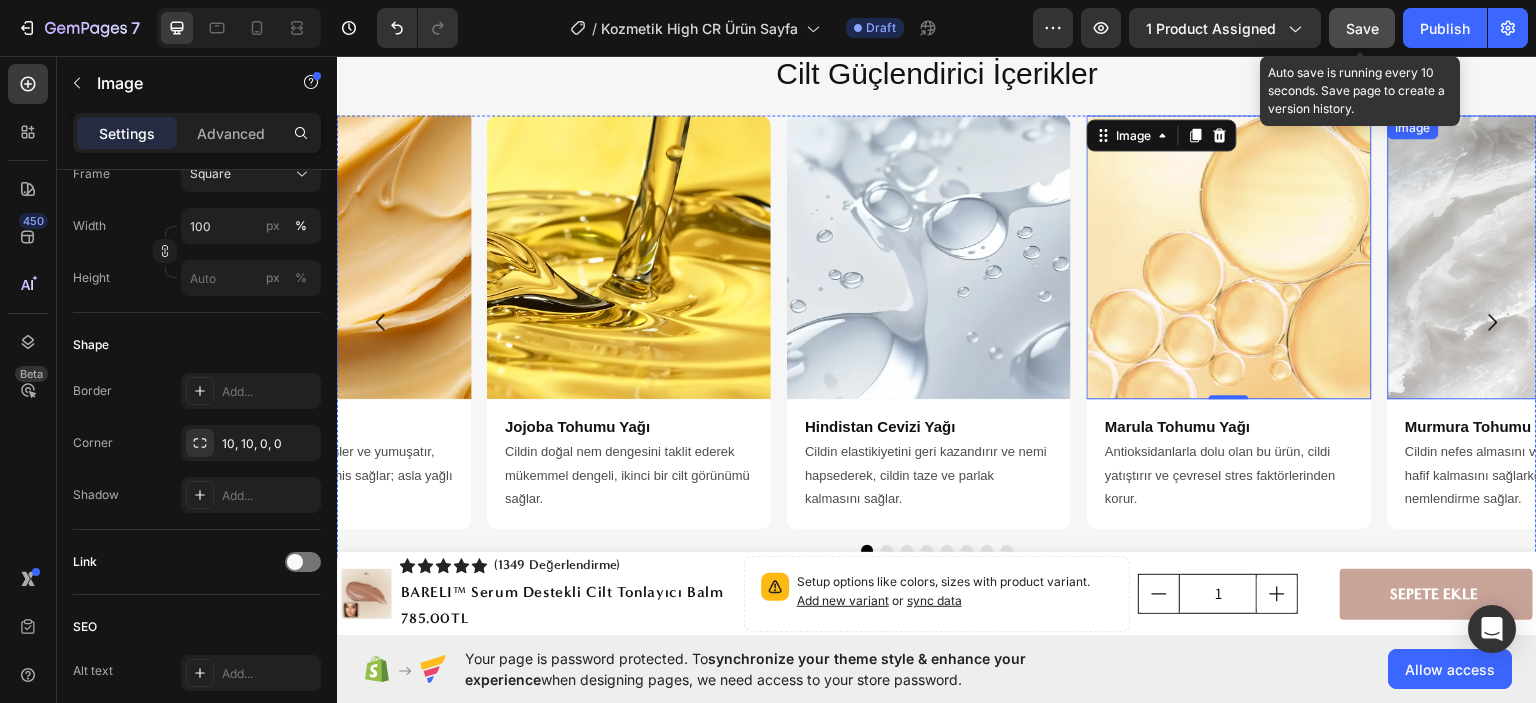 click at bounding box center (1530, 256) 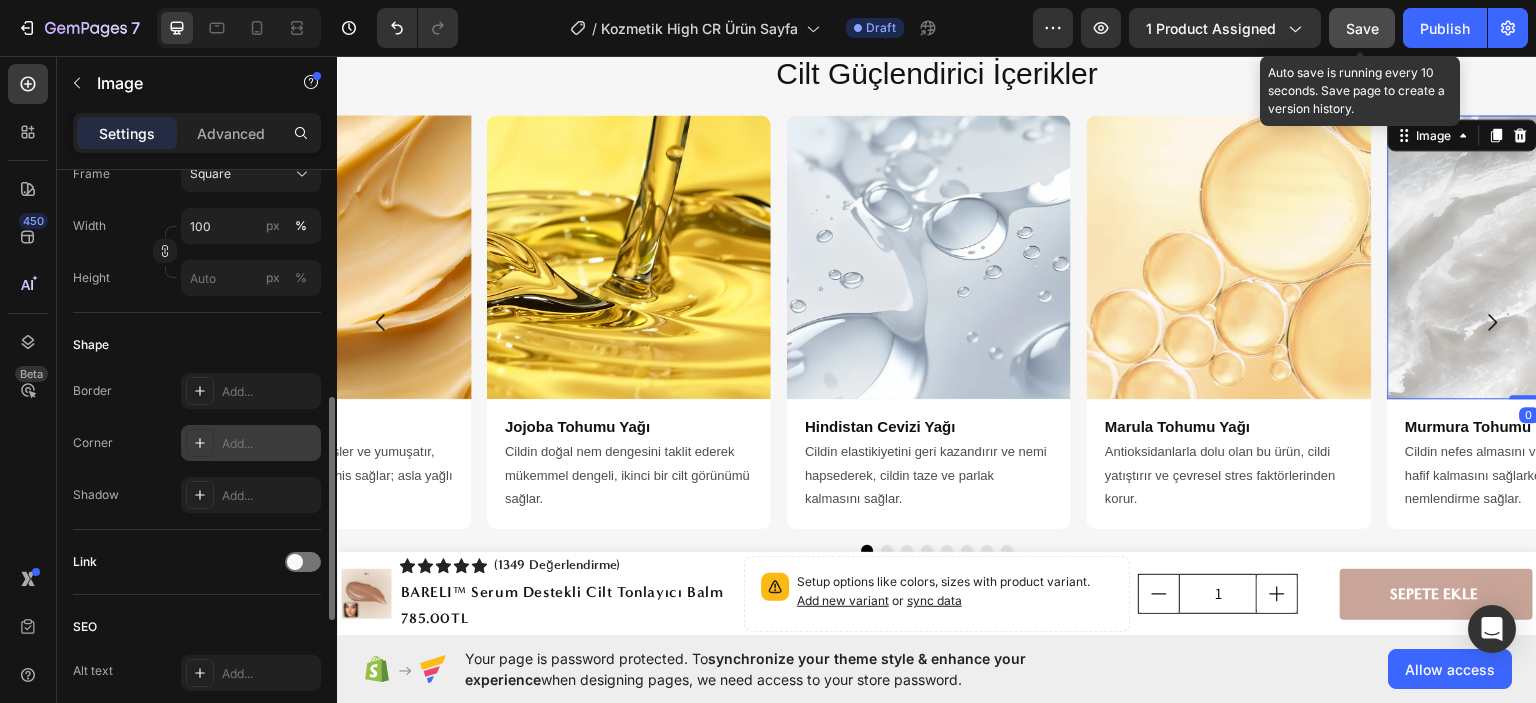 click on "Add..." at bounding box center (251, 443) 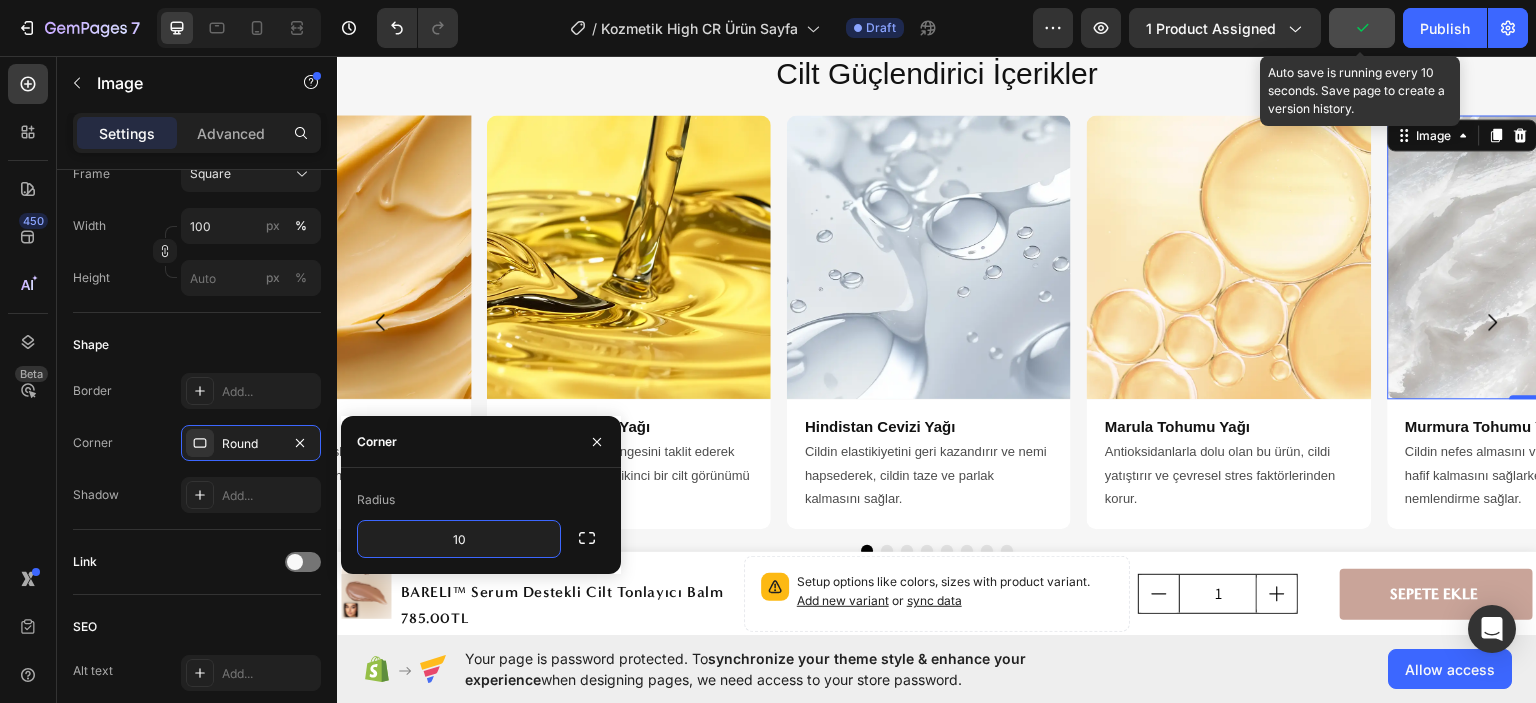 type on "10" 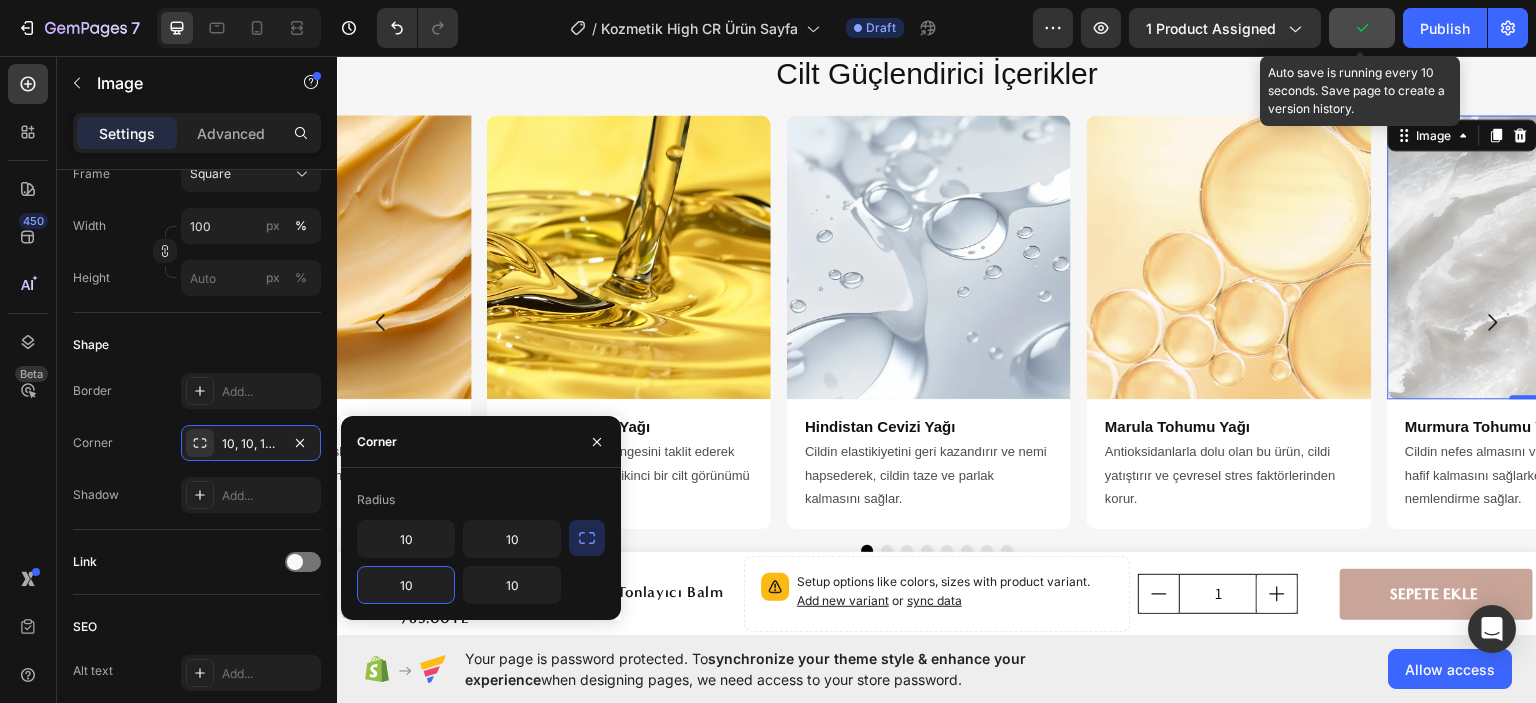 click on "10" at bounding box center (406, 585) 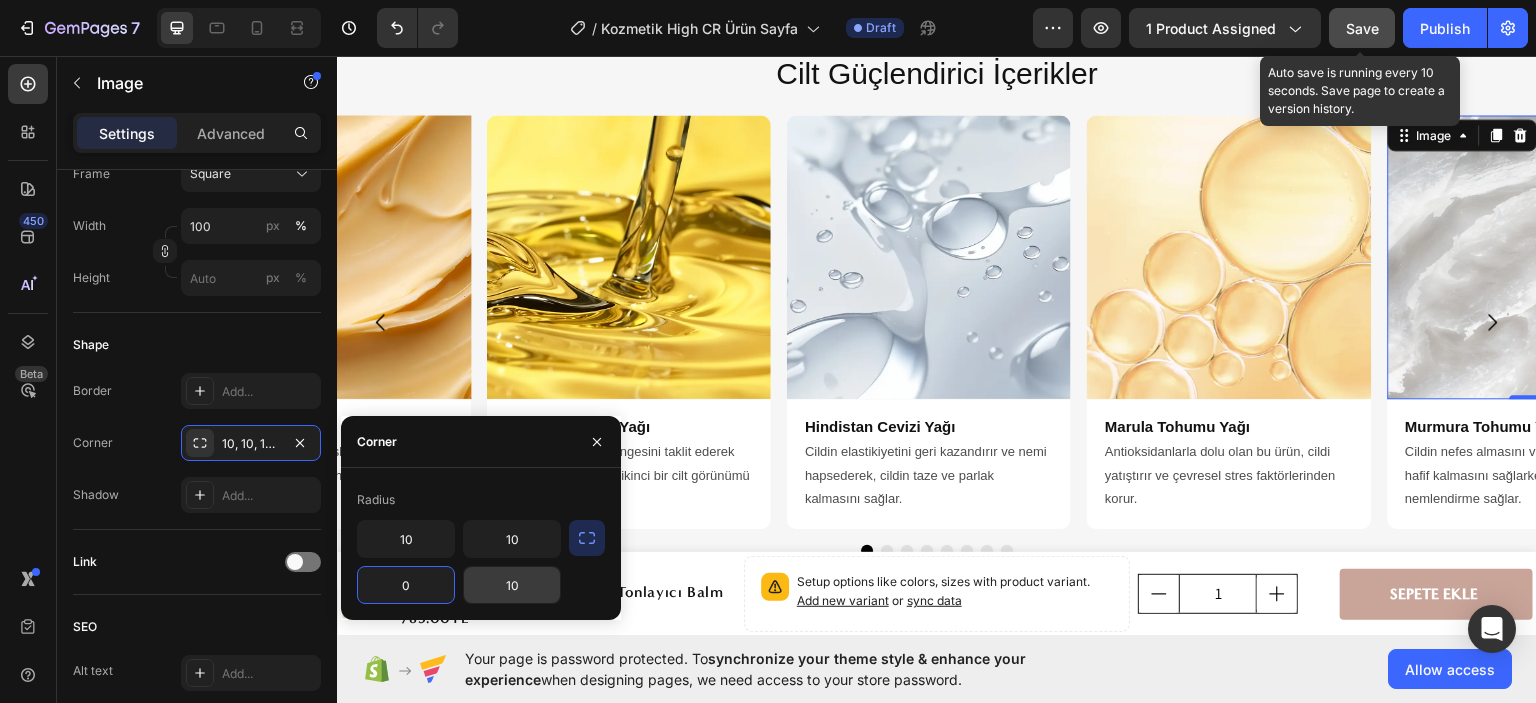 type on "0" 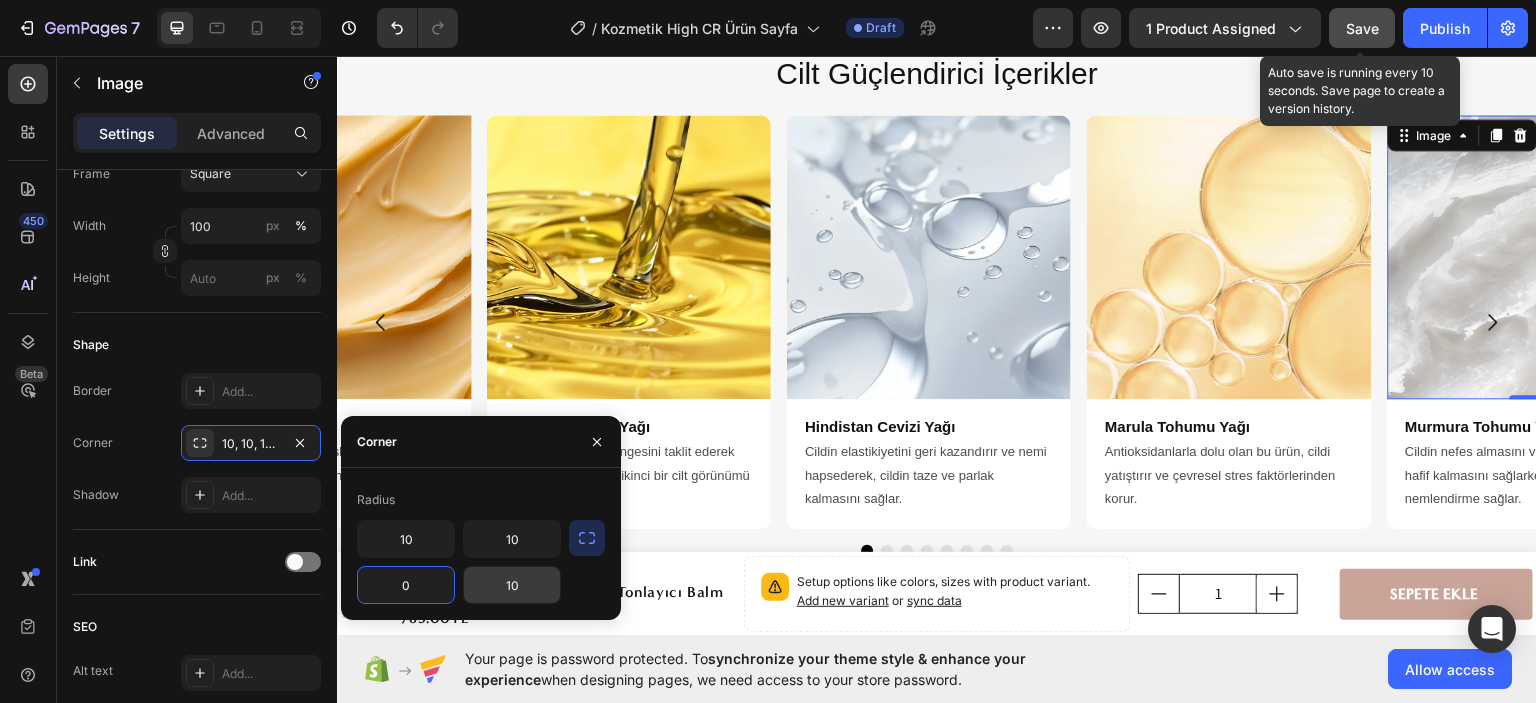 click on "10" at bounding box center [512, 585] 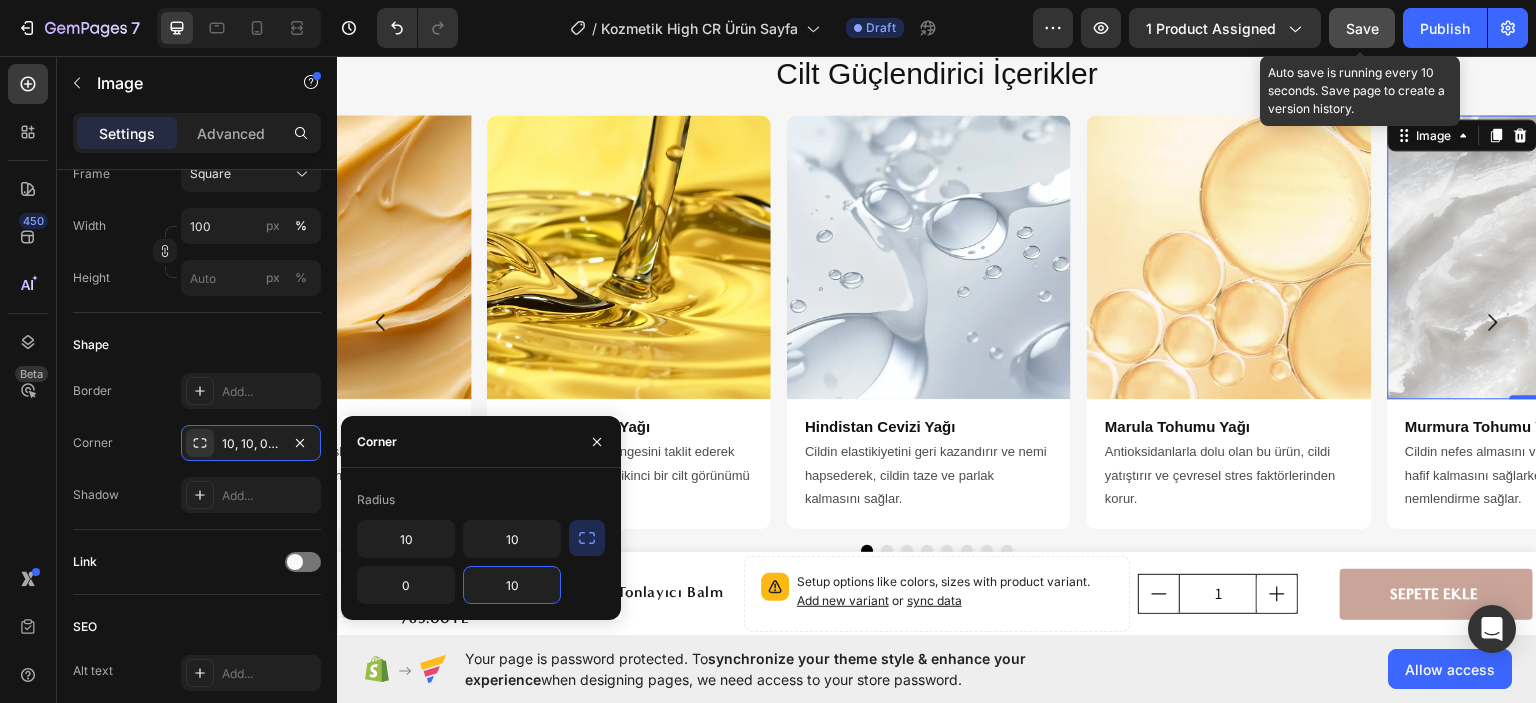 type on "0" 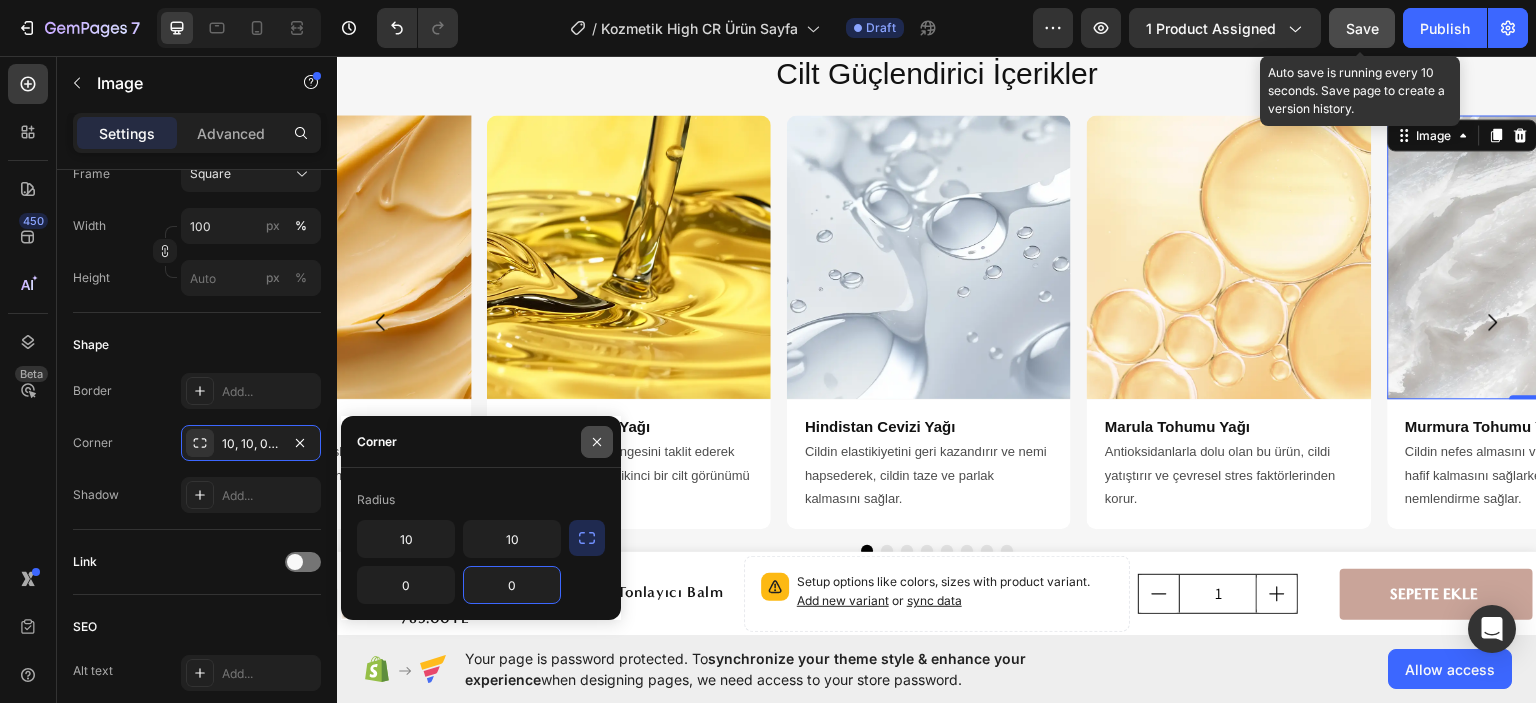 click at bounding box center [597, 442] 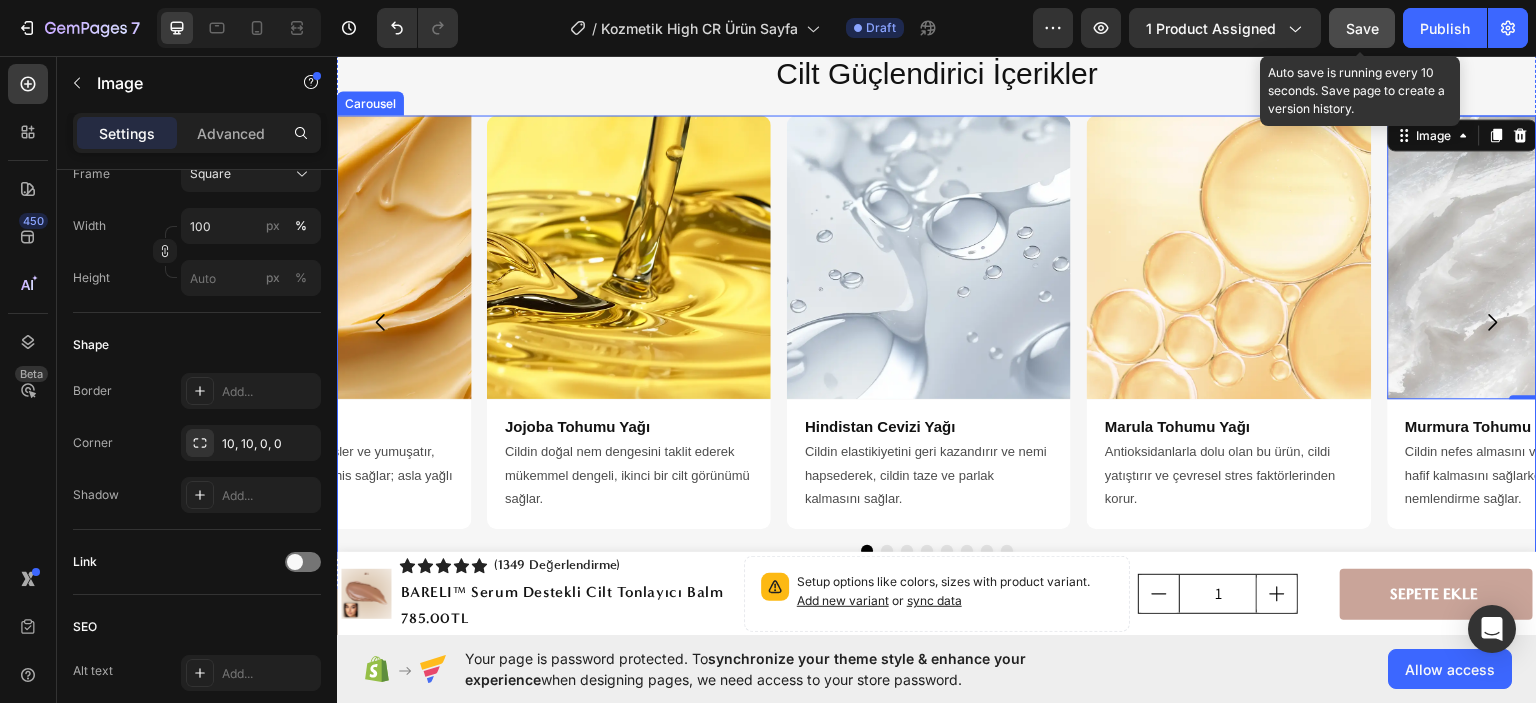click 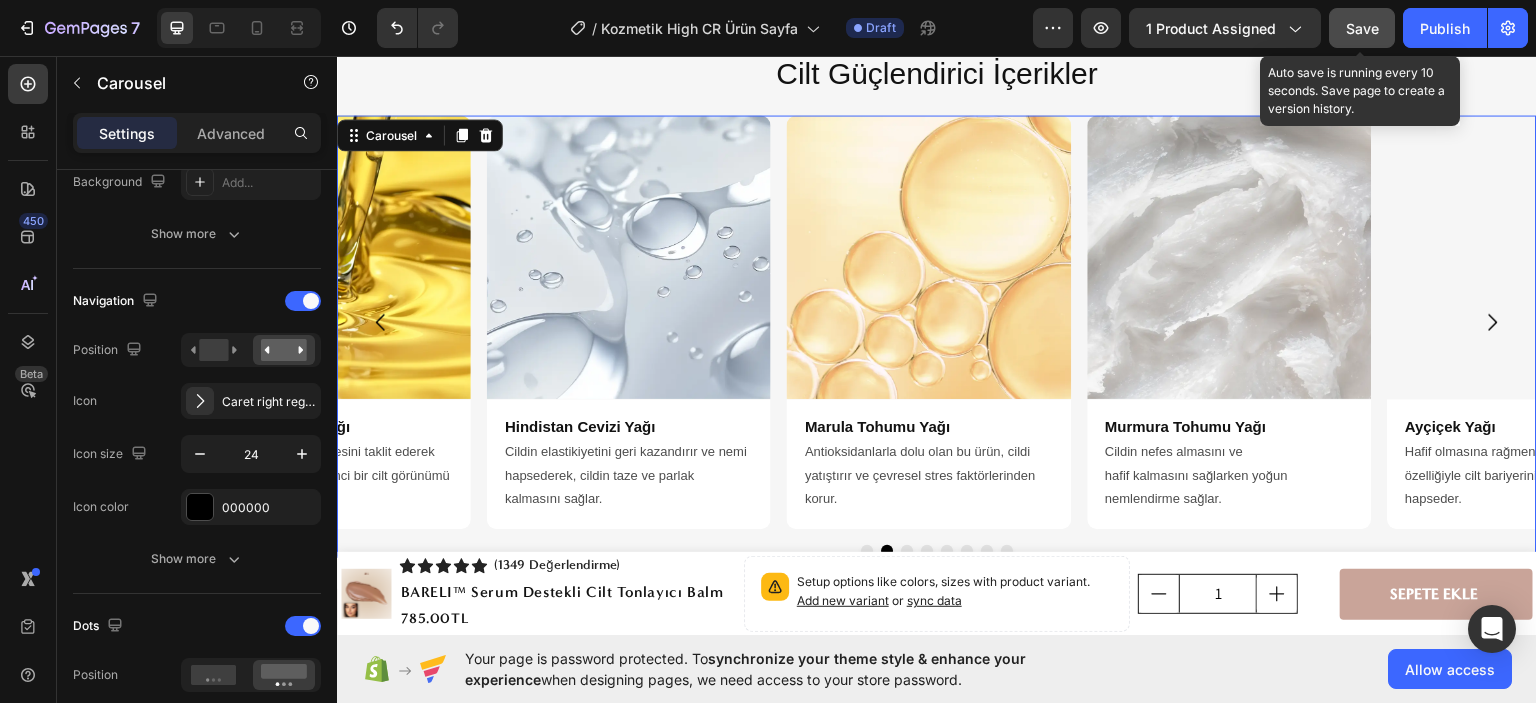 scroll, scrollTop: 0, scrollLeft: 0, axis: both 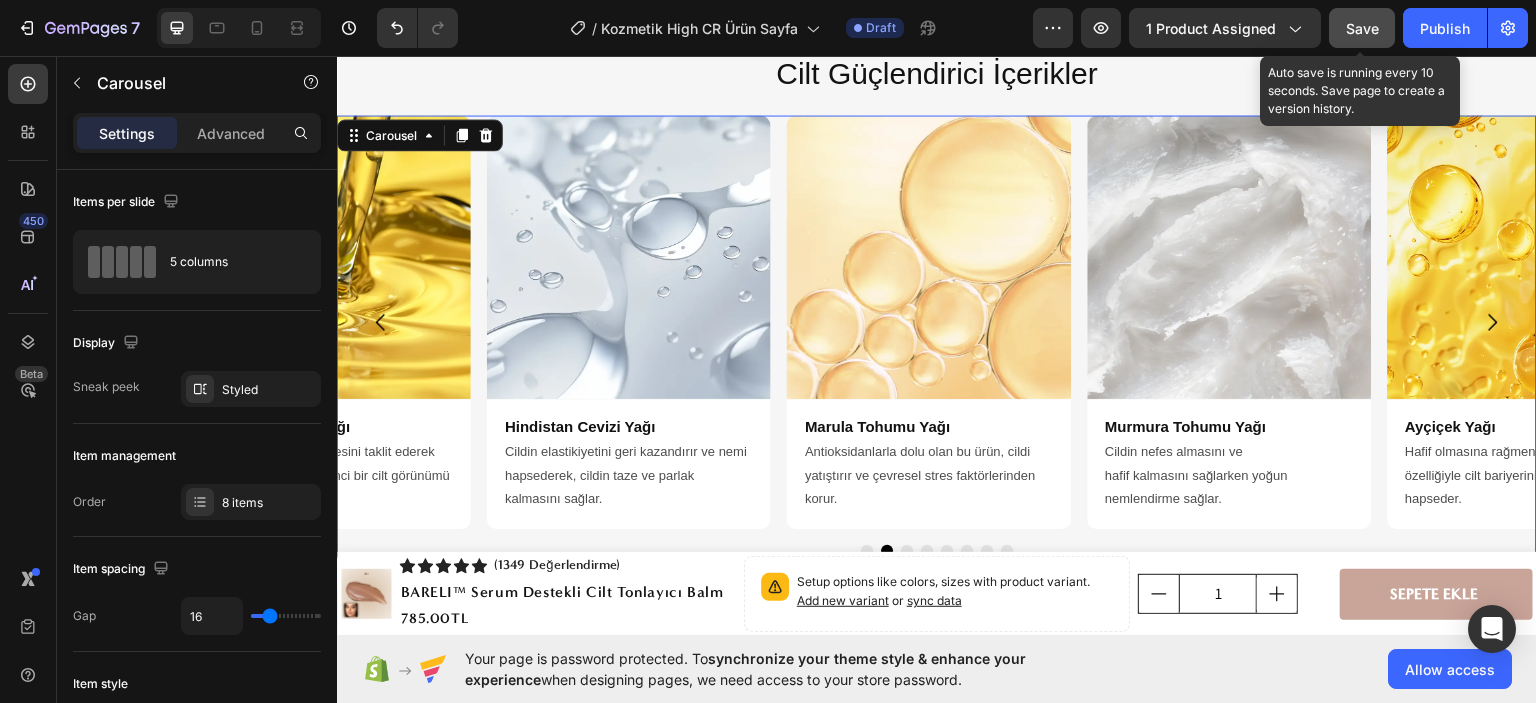 click 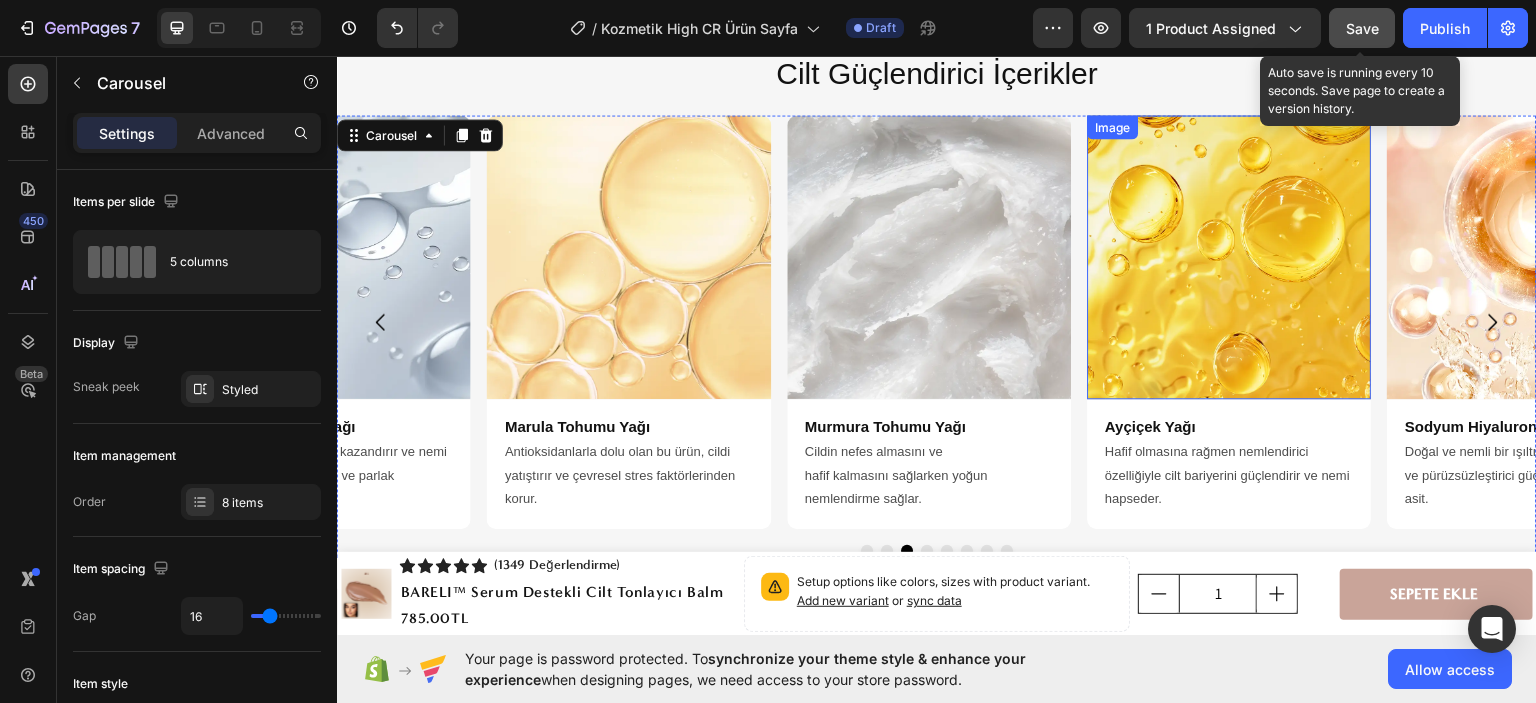 click at bounding box center [1229, 256] 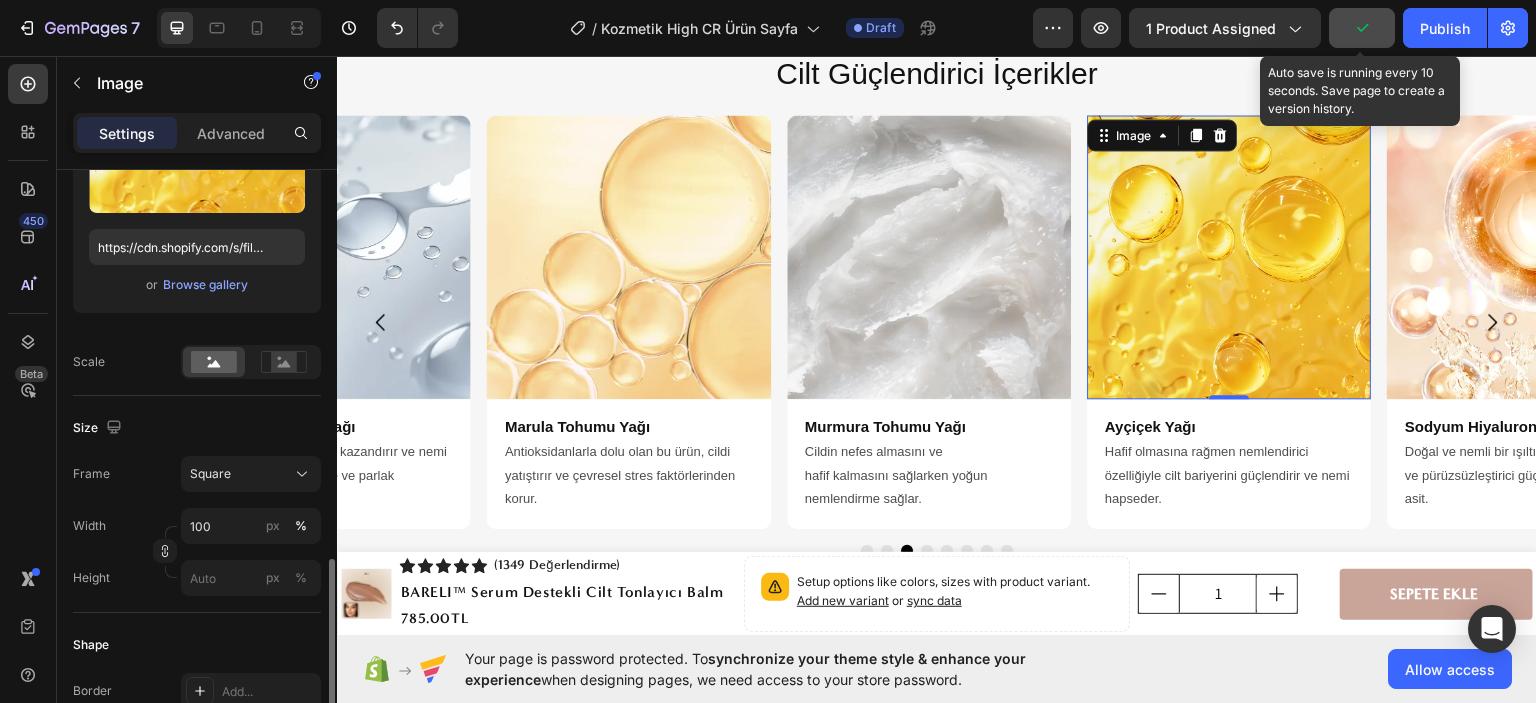 scroll, scrollTop: 600, scrollLeft: 0, axis: vertical 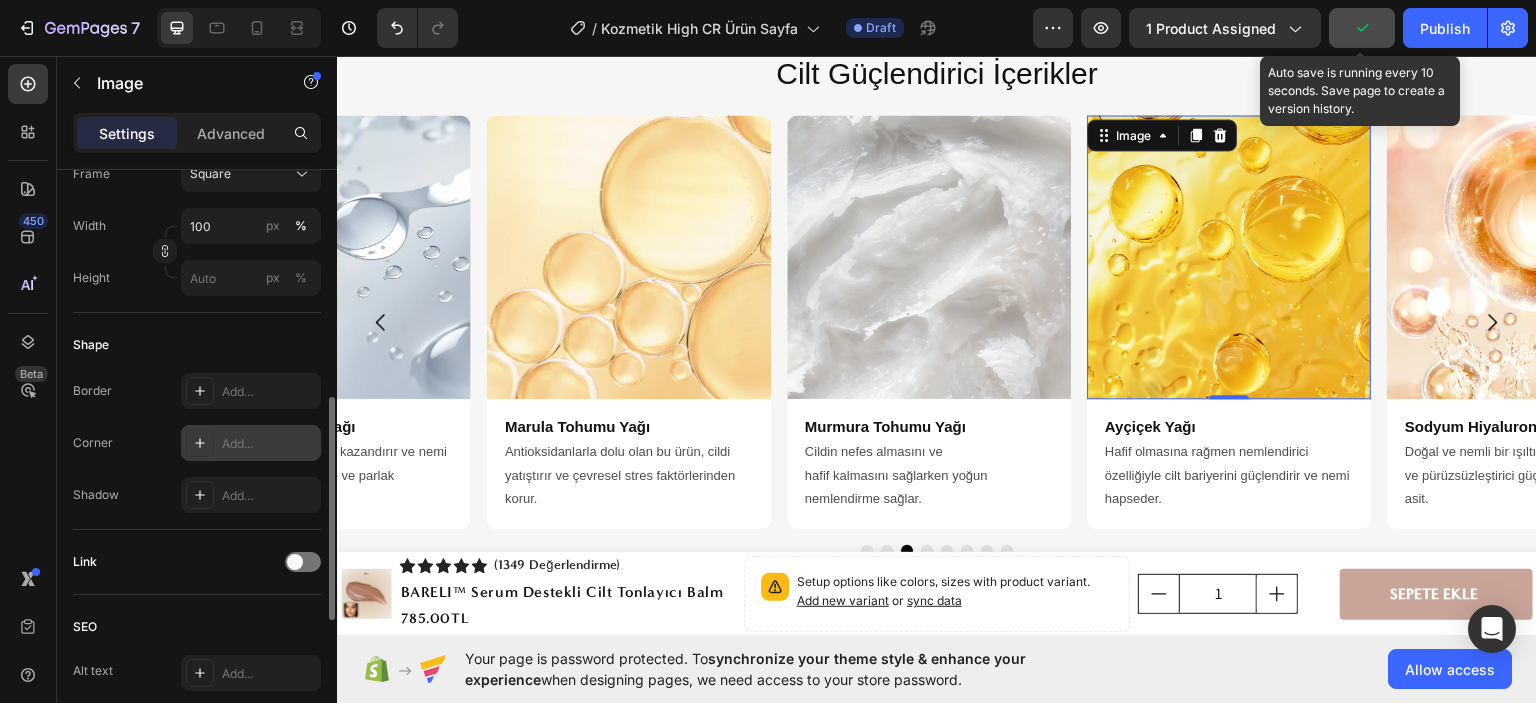 click on "Add..." at bounding box center (251, 443) 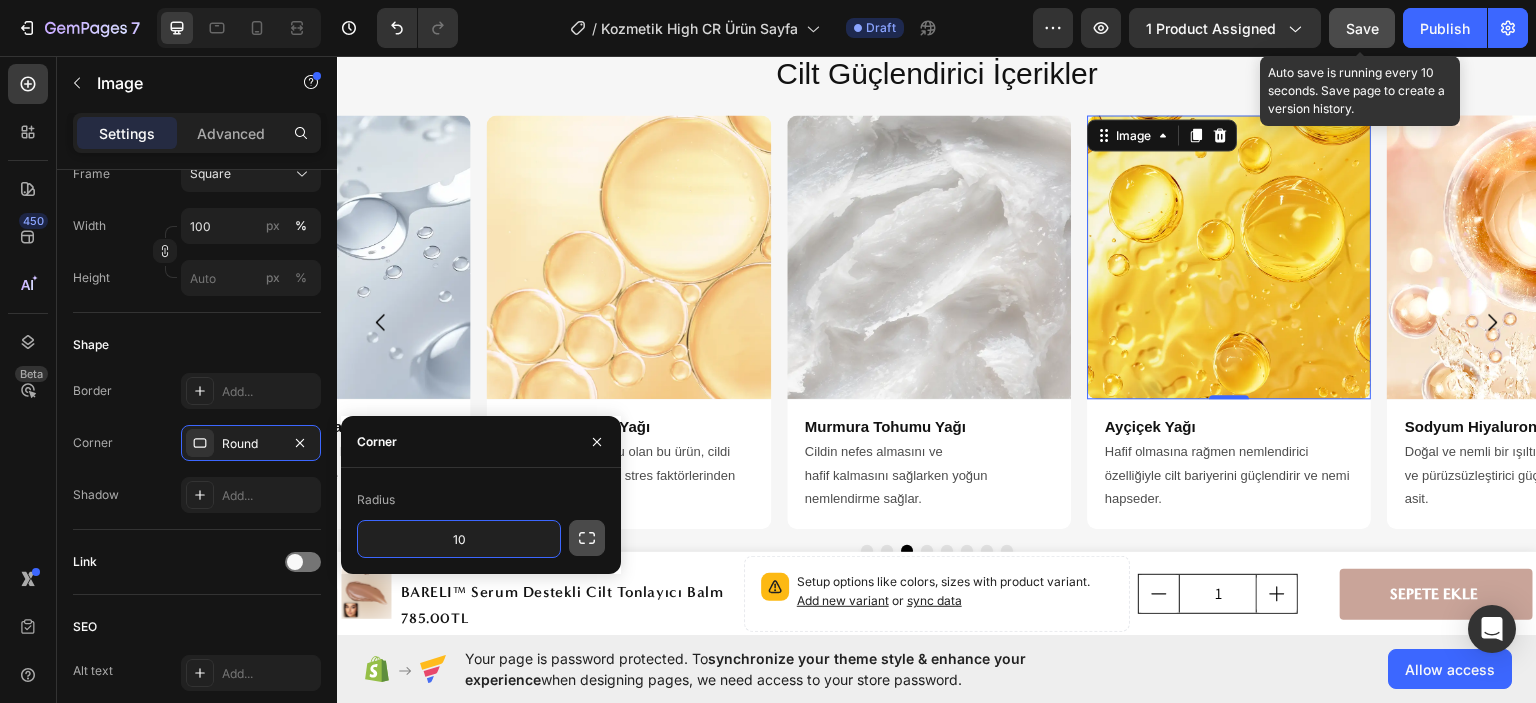 type on "10" 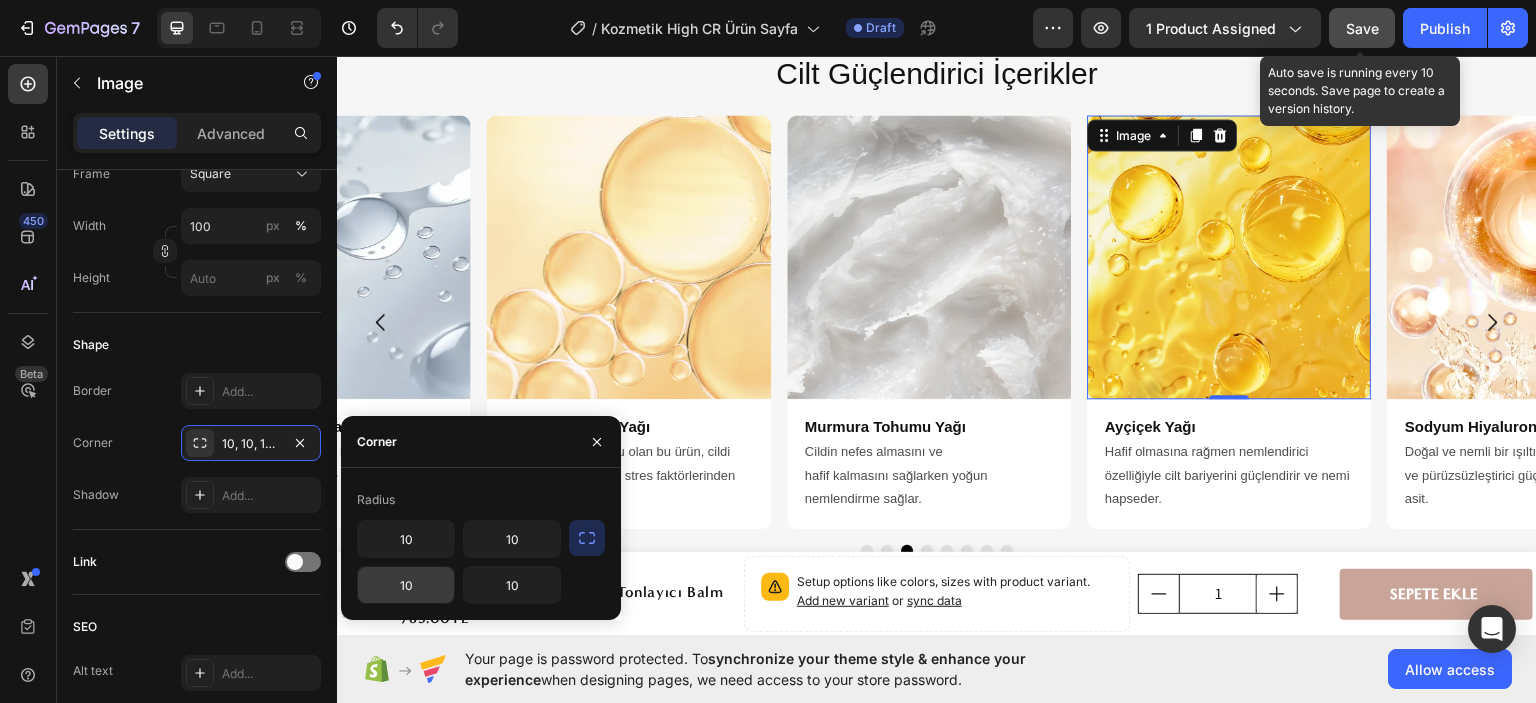 click on "10" at bounding box center [406, 585] 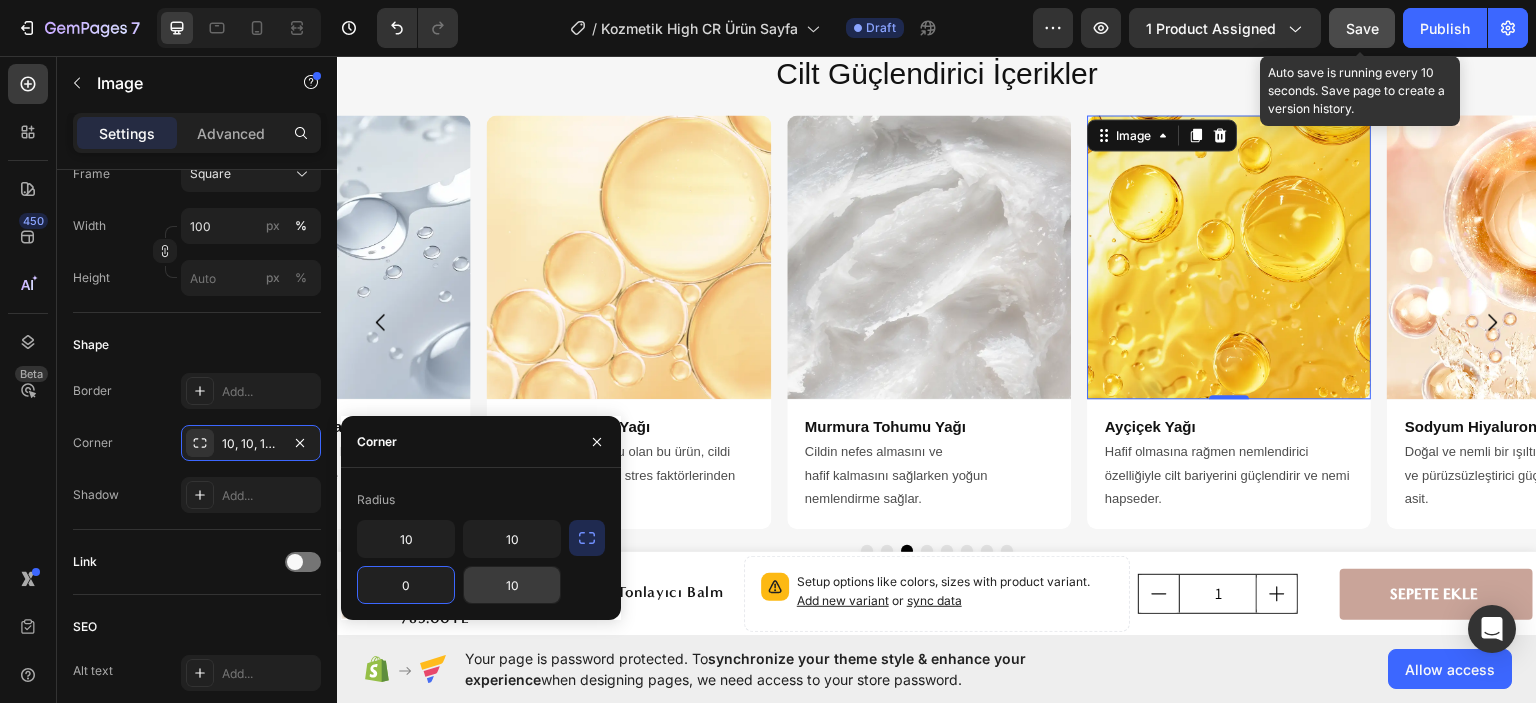 type on "0" 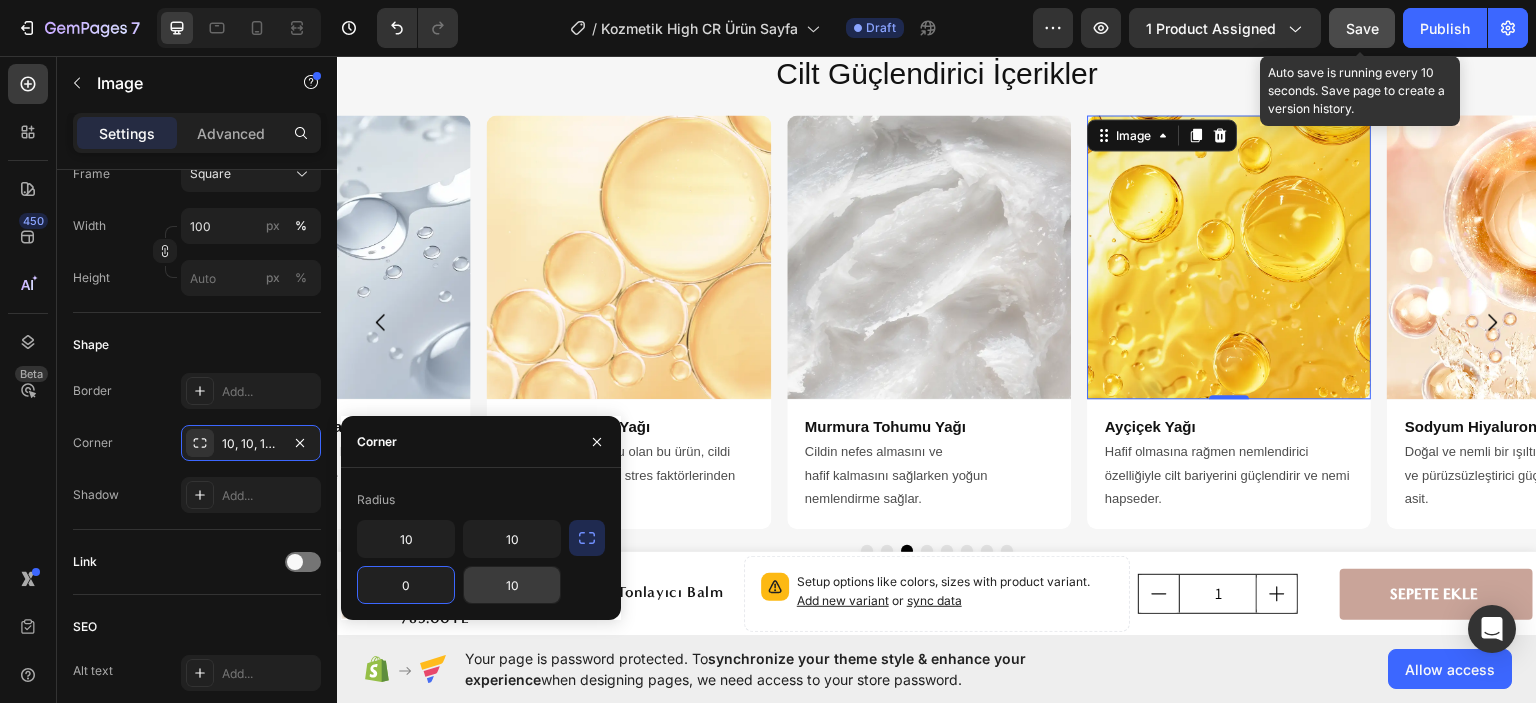 click on "10" at bounding box center [512, 585] 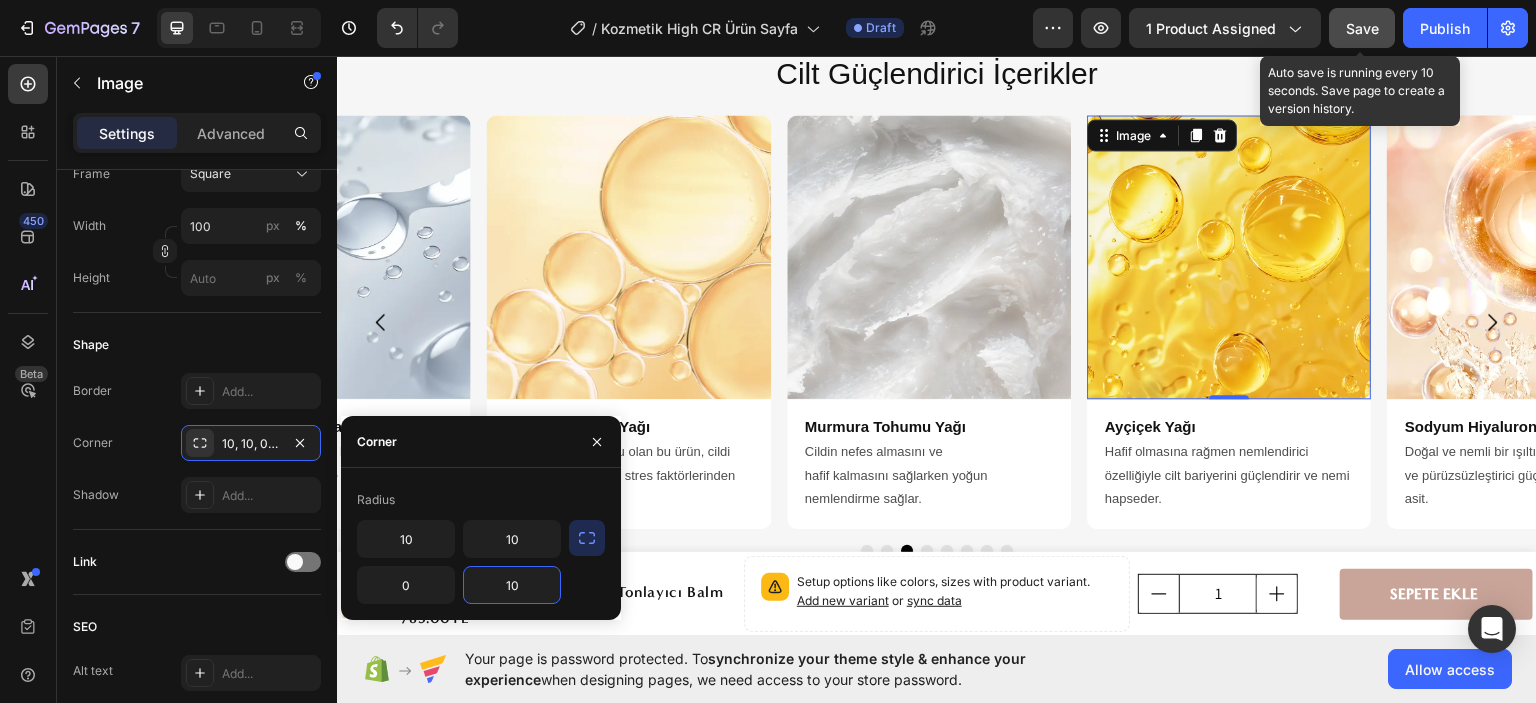 type on "0" 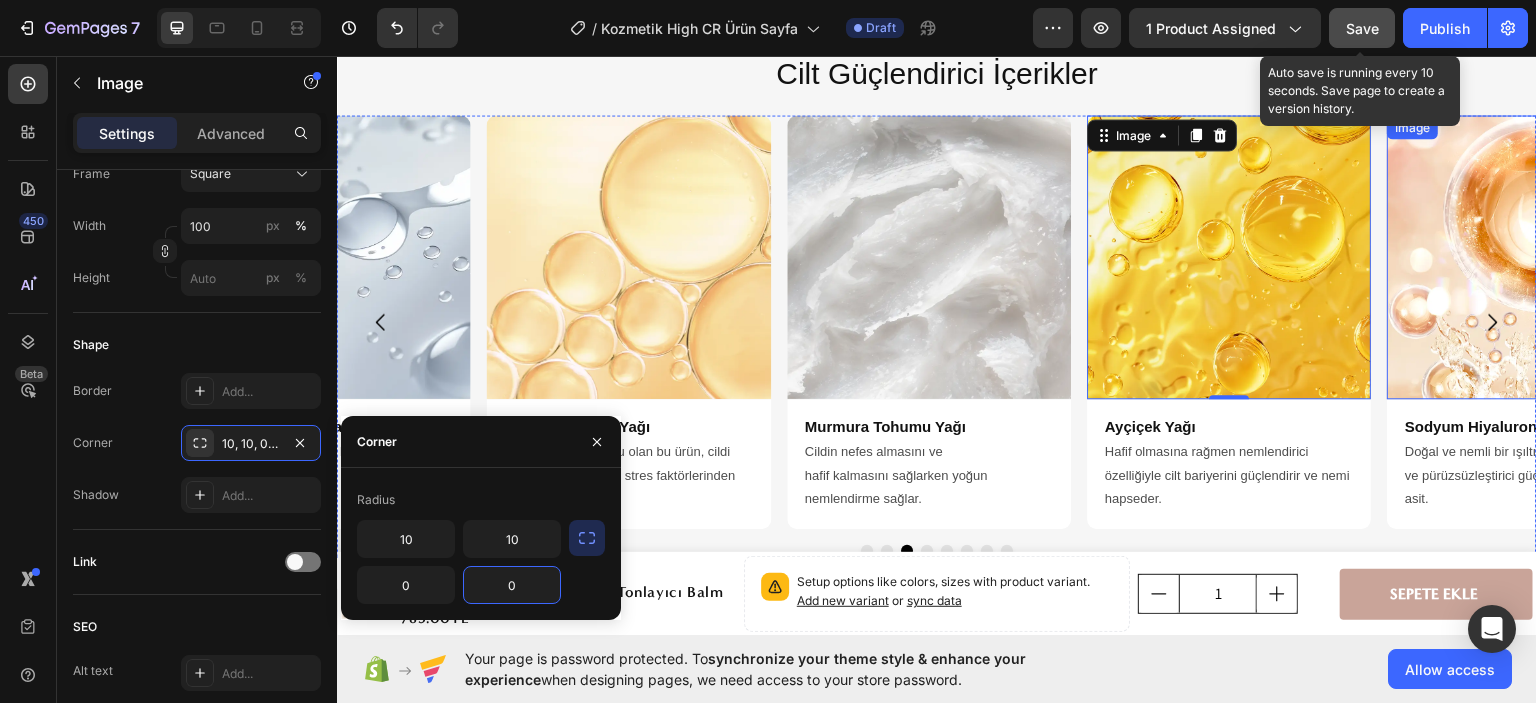 click at bounding box center (1530, 256) 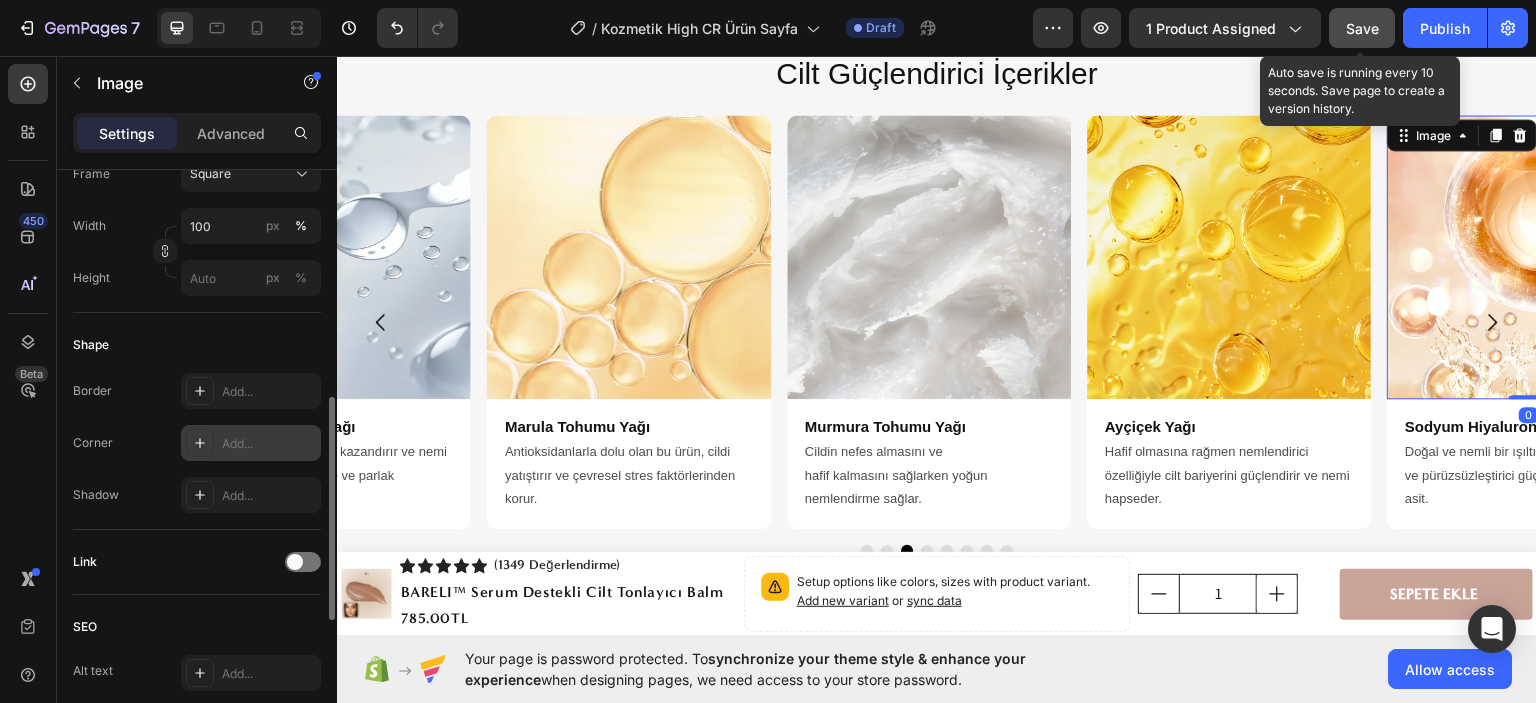 click on "Add..." at bounding box center (269, 444) 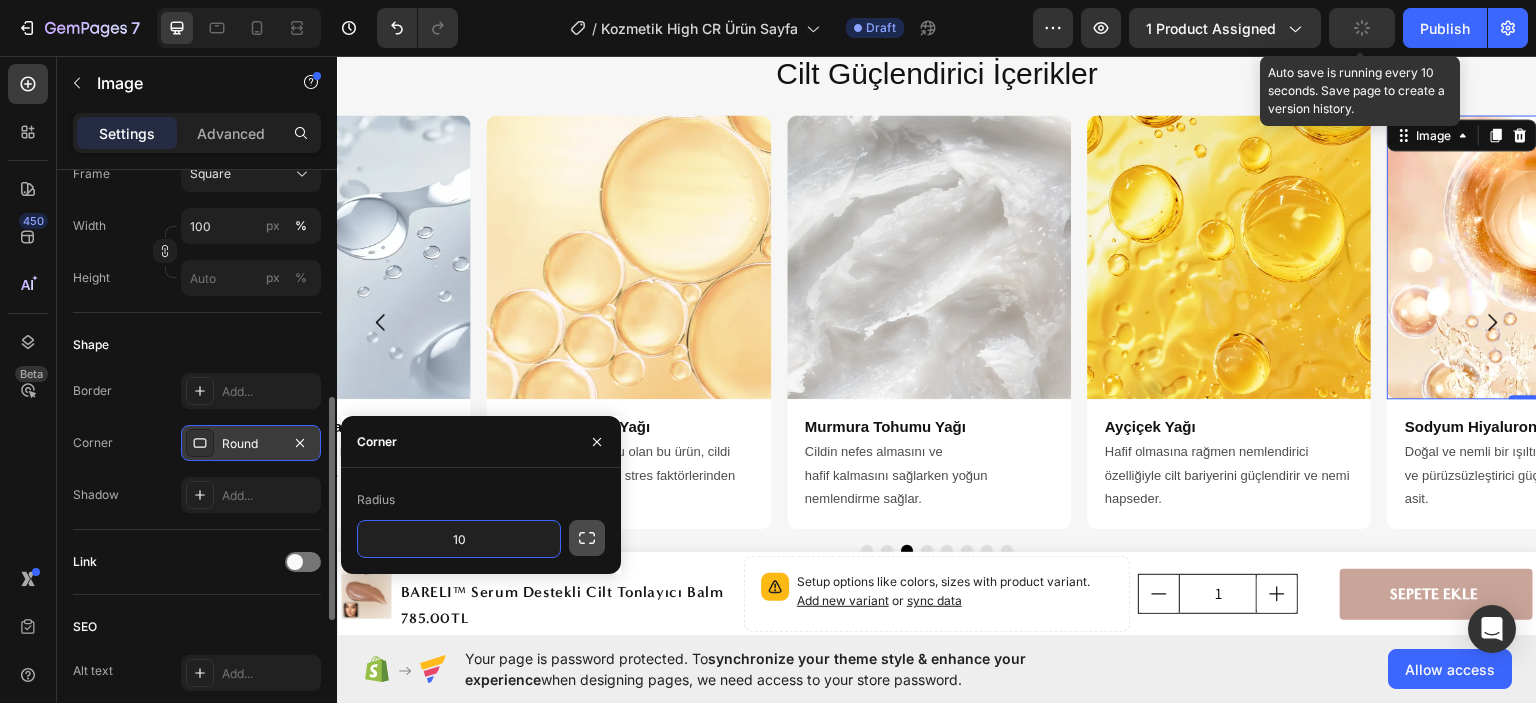 type on "10" 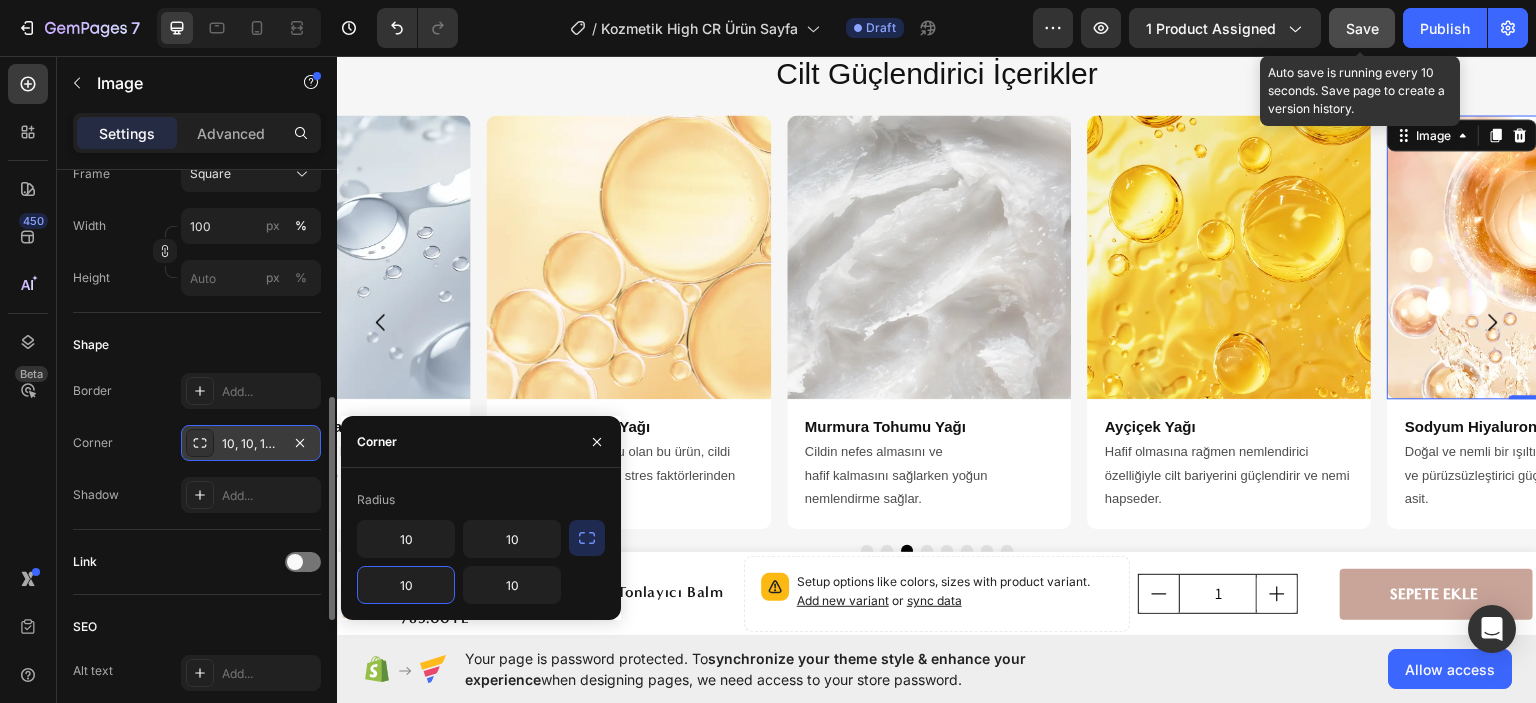 click on "10" at bounding box center [406, 585] 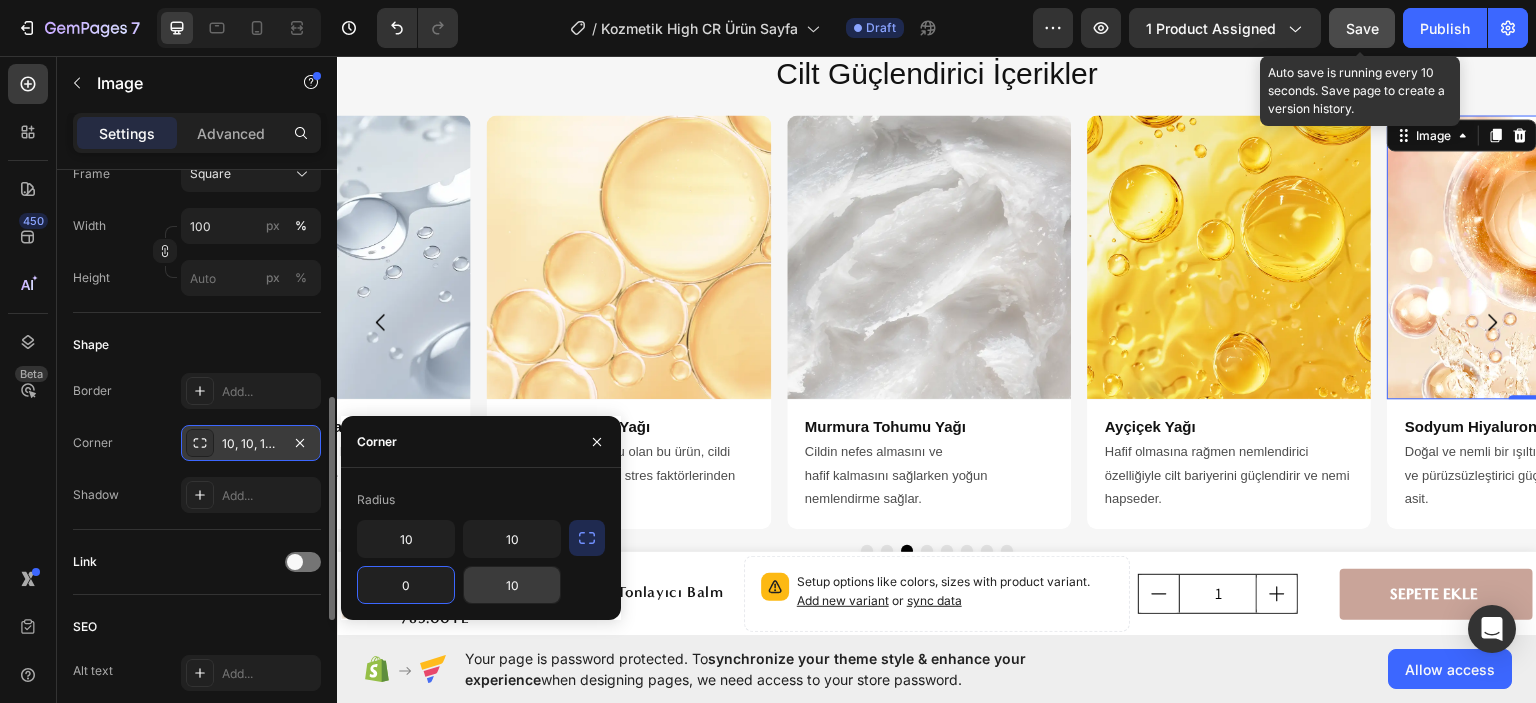 type on "0" 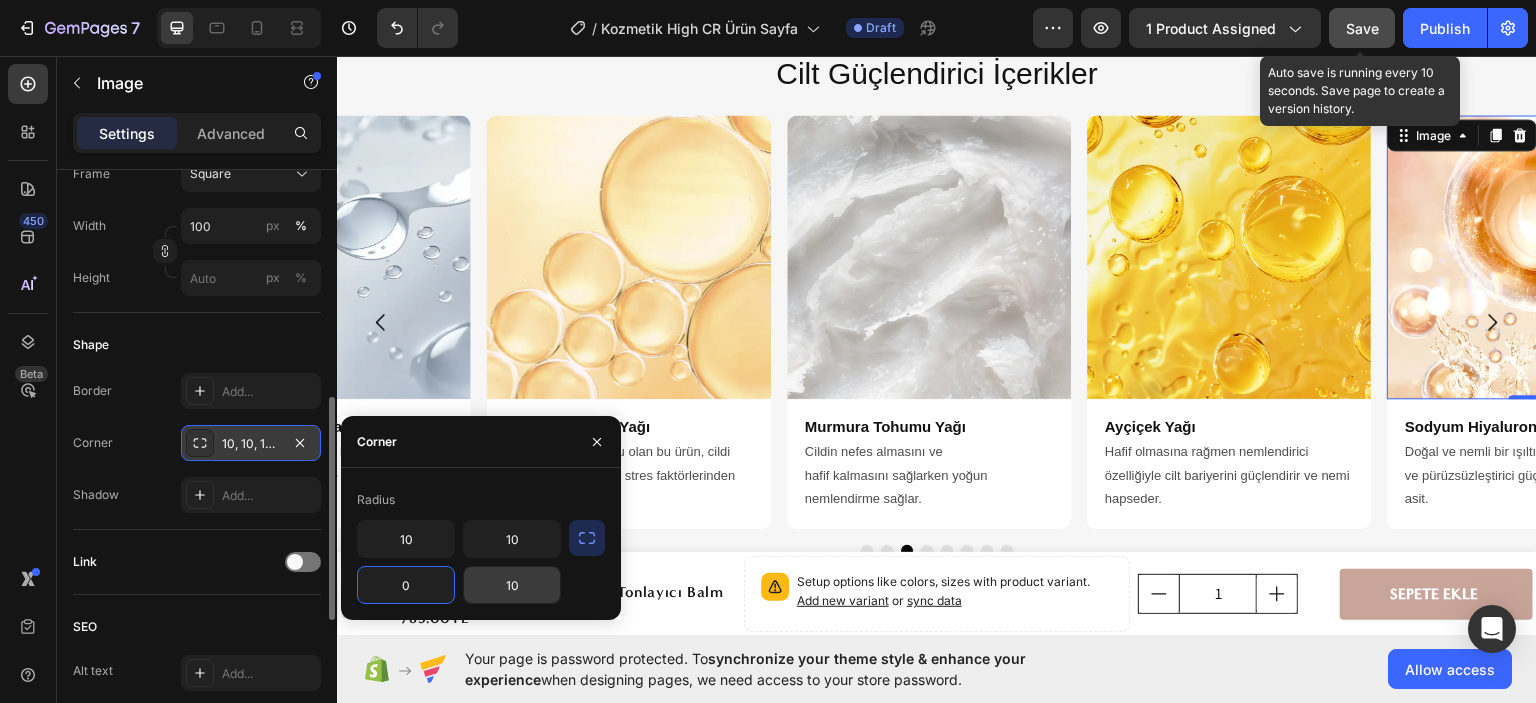 click on "10" at bounding box center (512, 585) 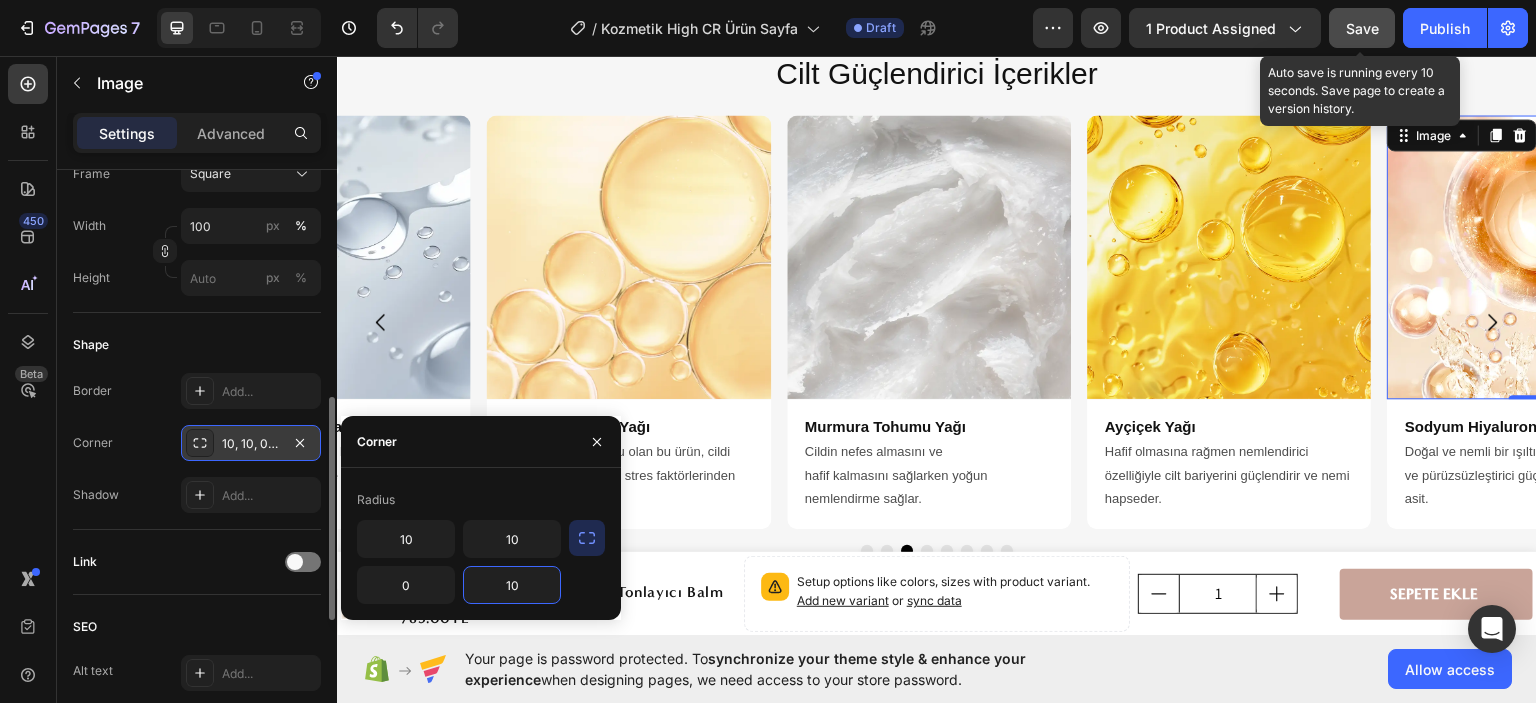 type on "0" 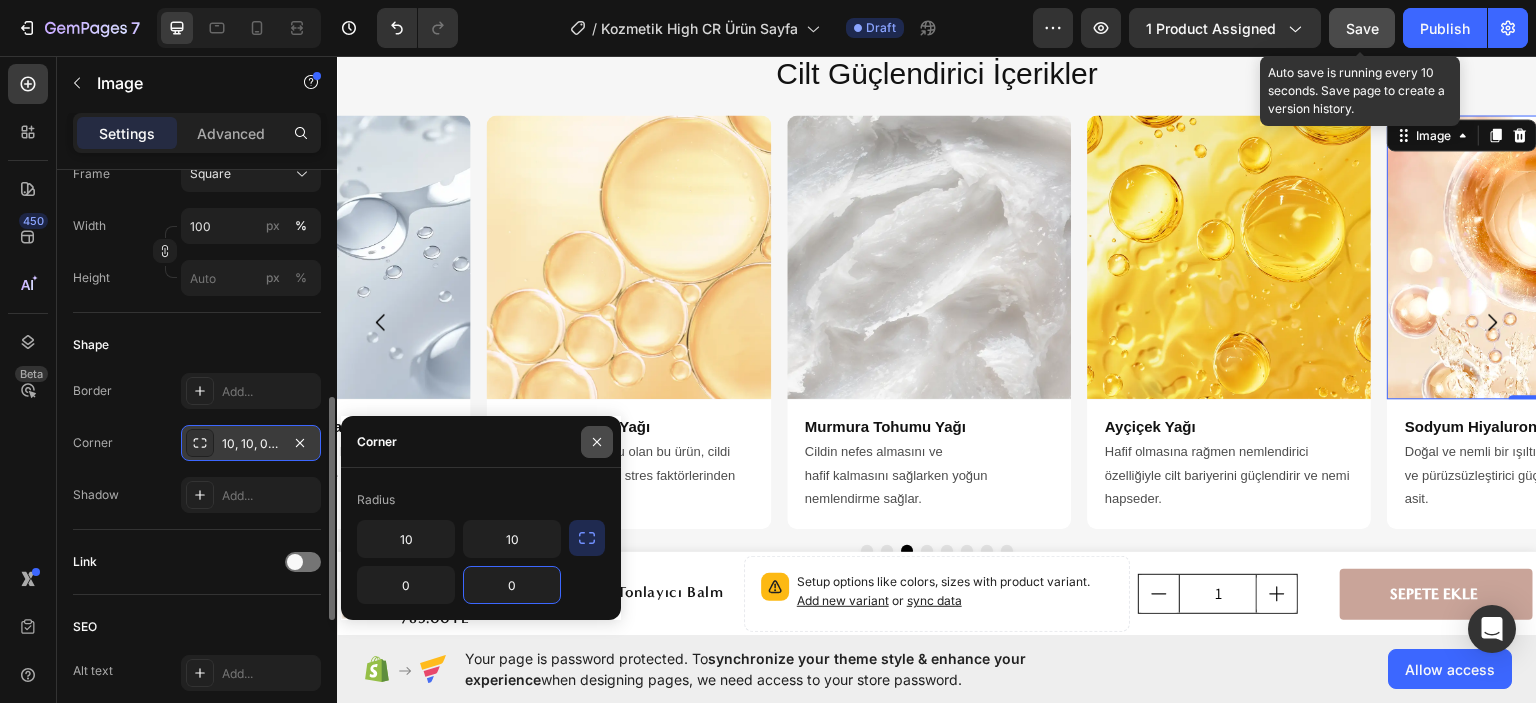 click 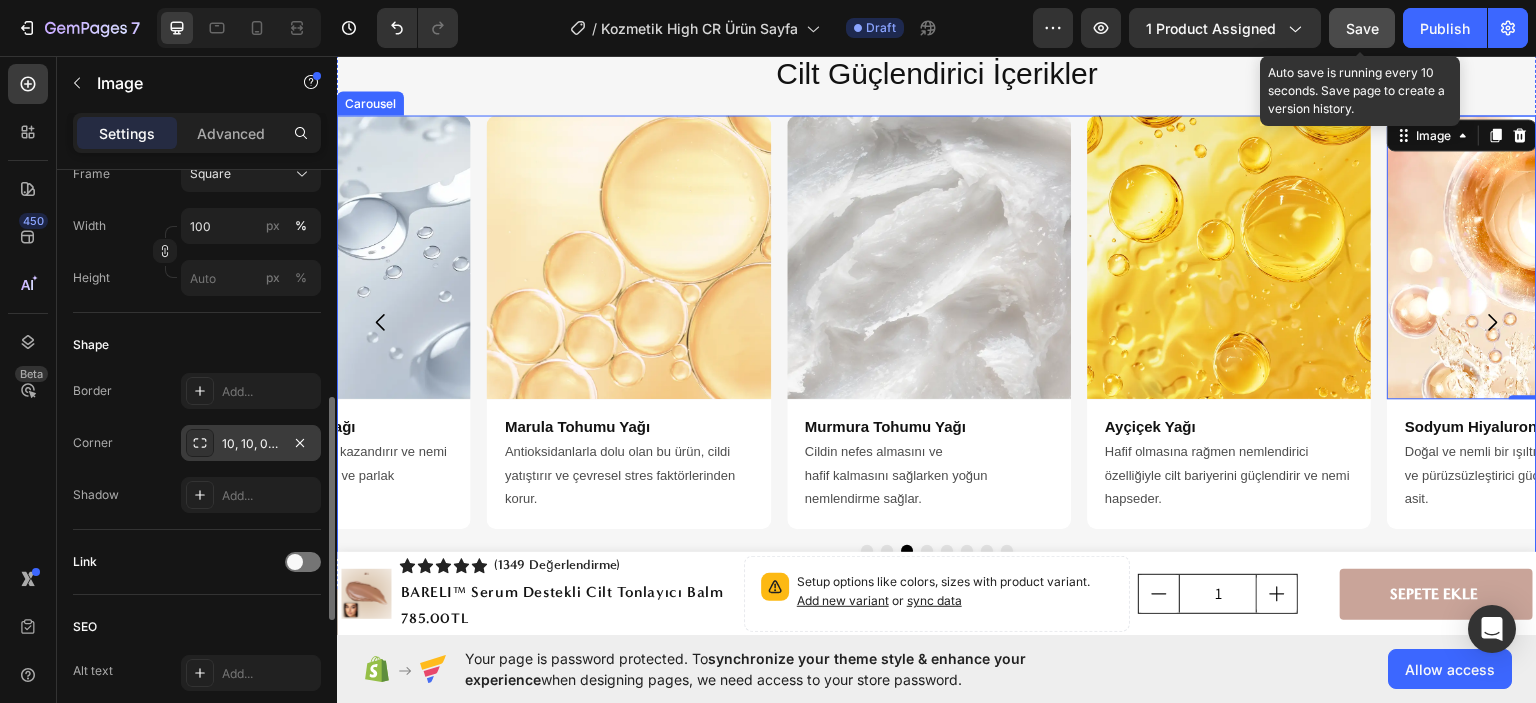 click 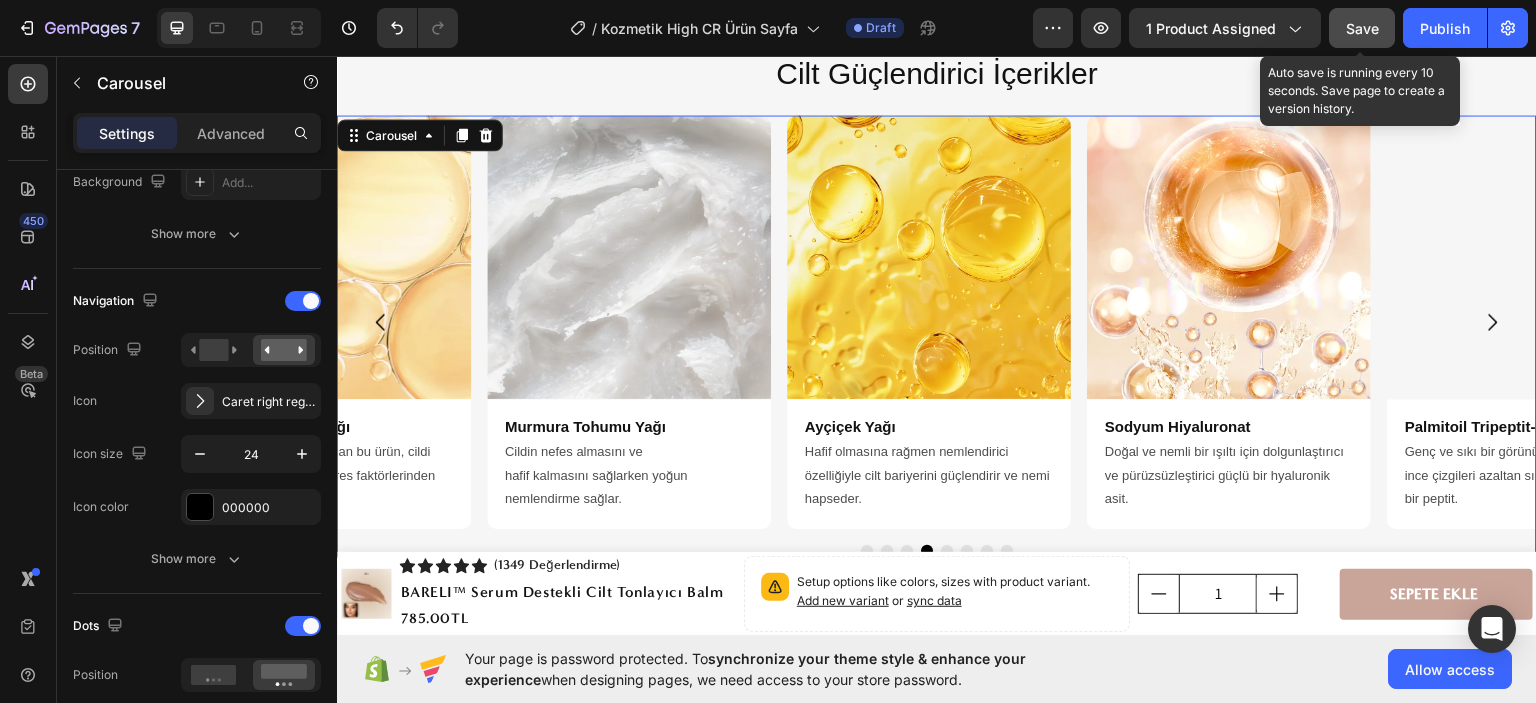 scroll, scrollTop: 0, scrollLeft: 0, axis: both 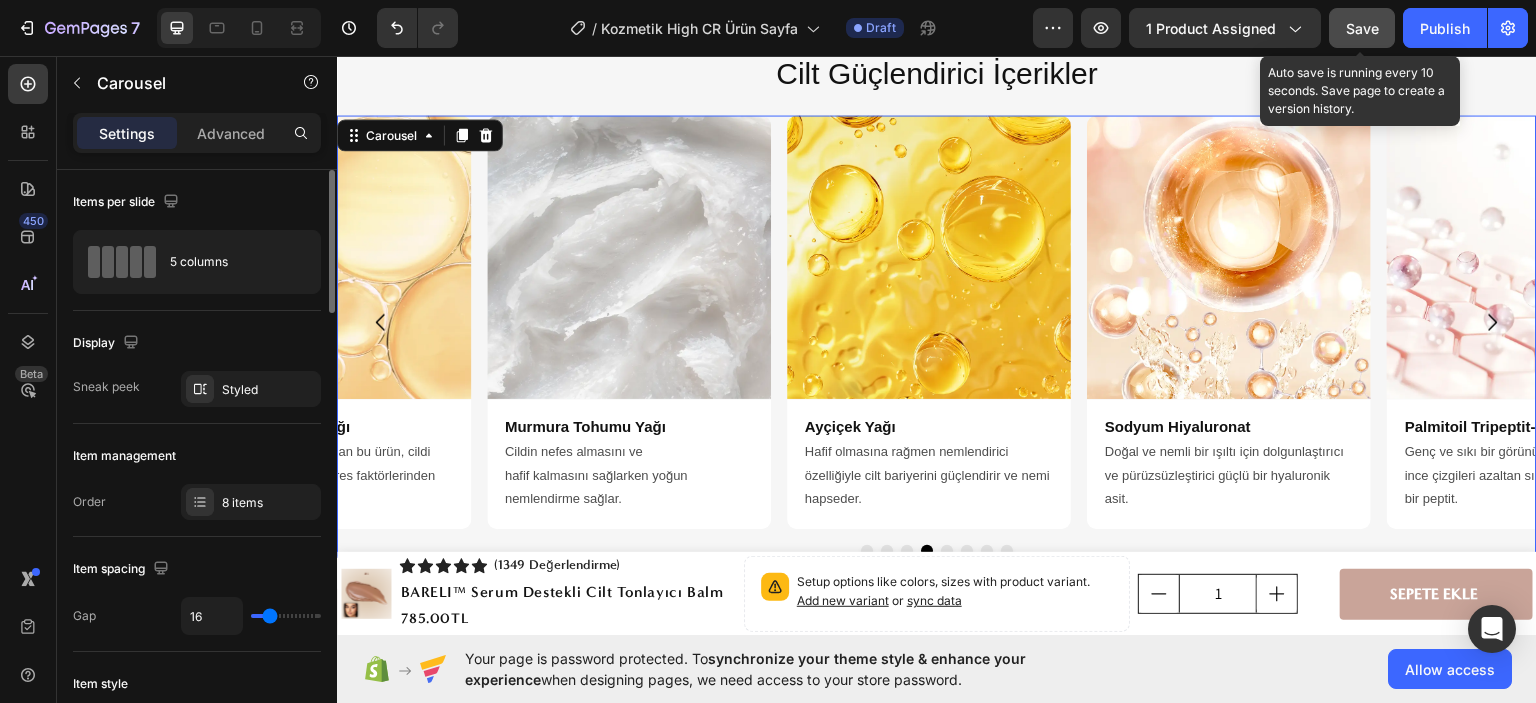 click 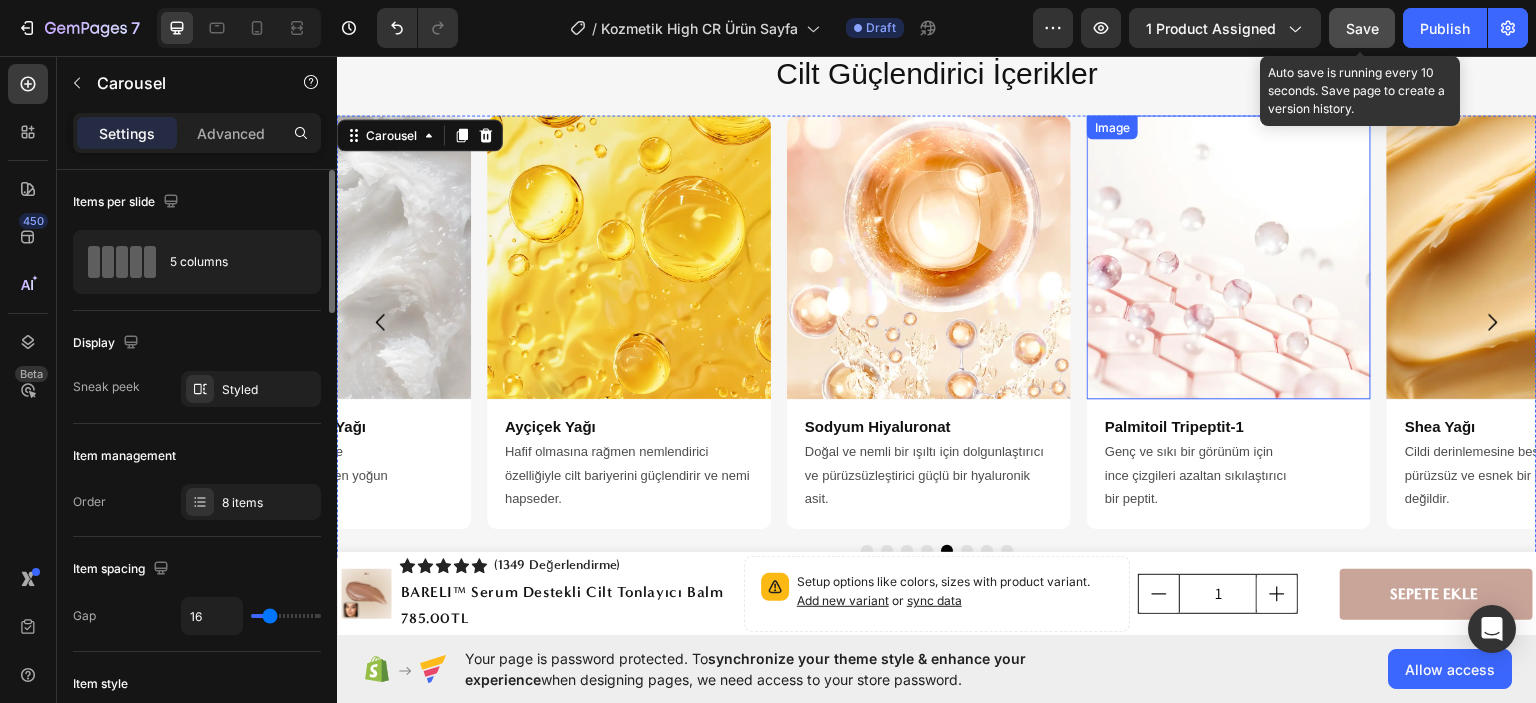 click at bounding box center (1229, 256) 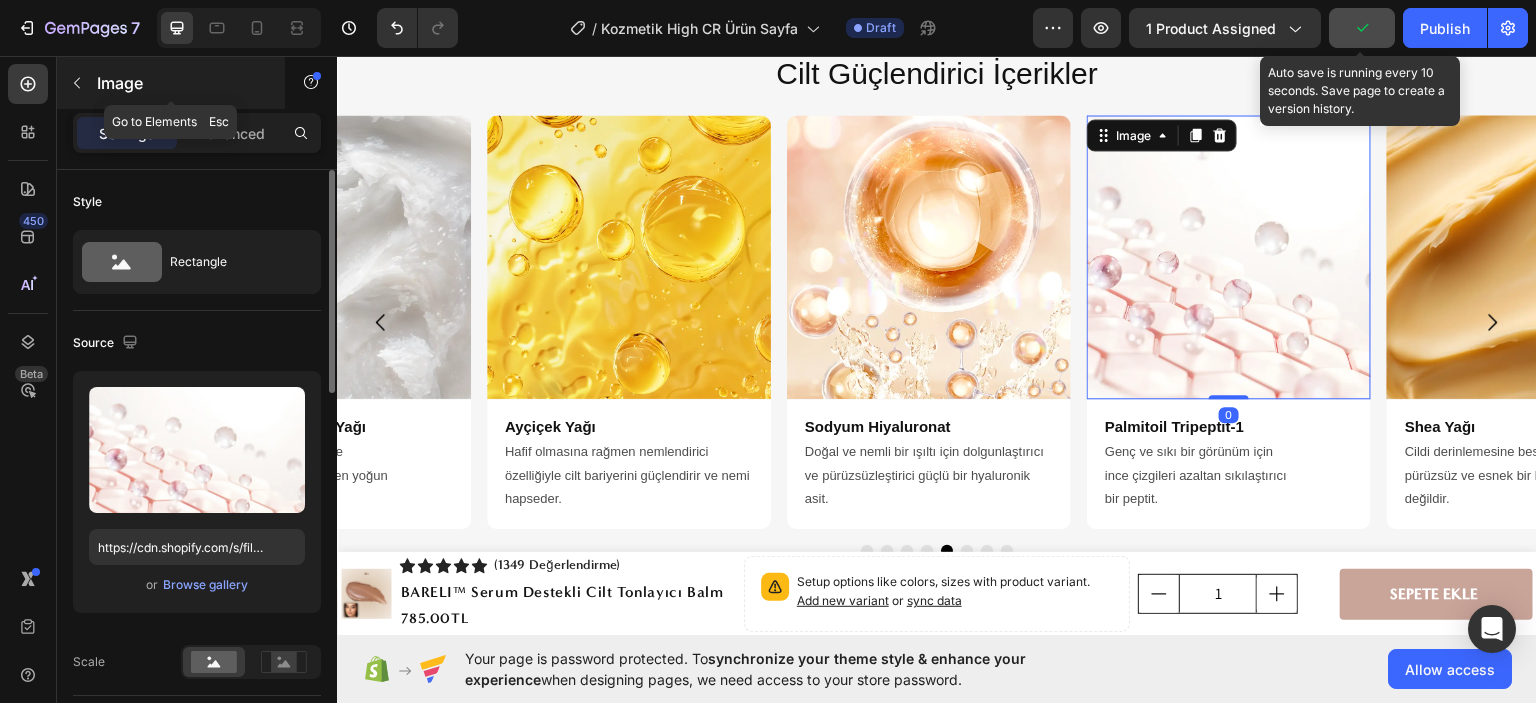 click 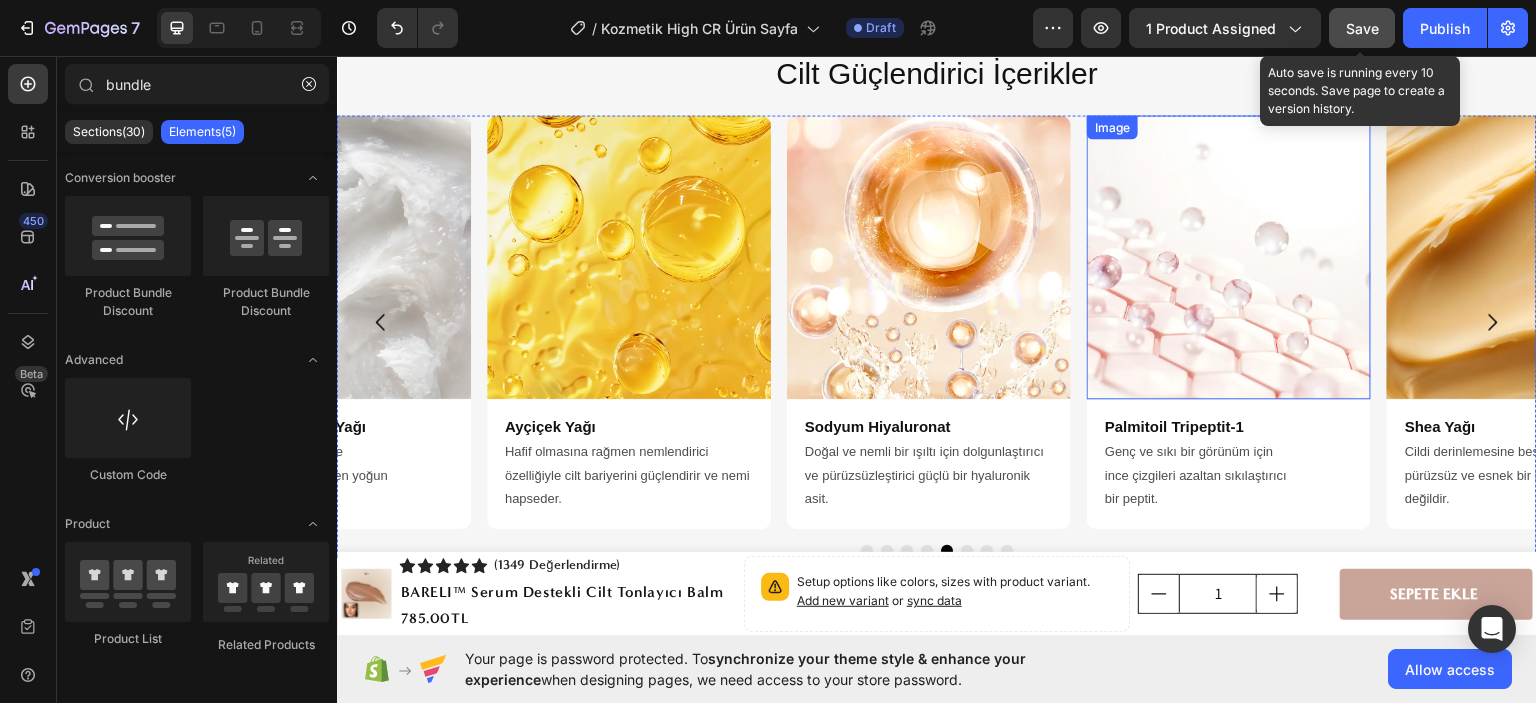 click at bounding box center [1229, 256] 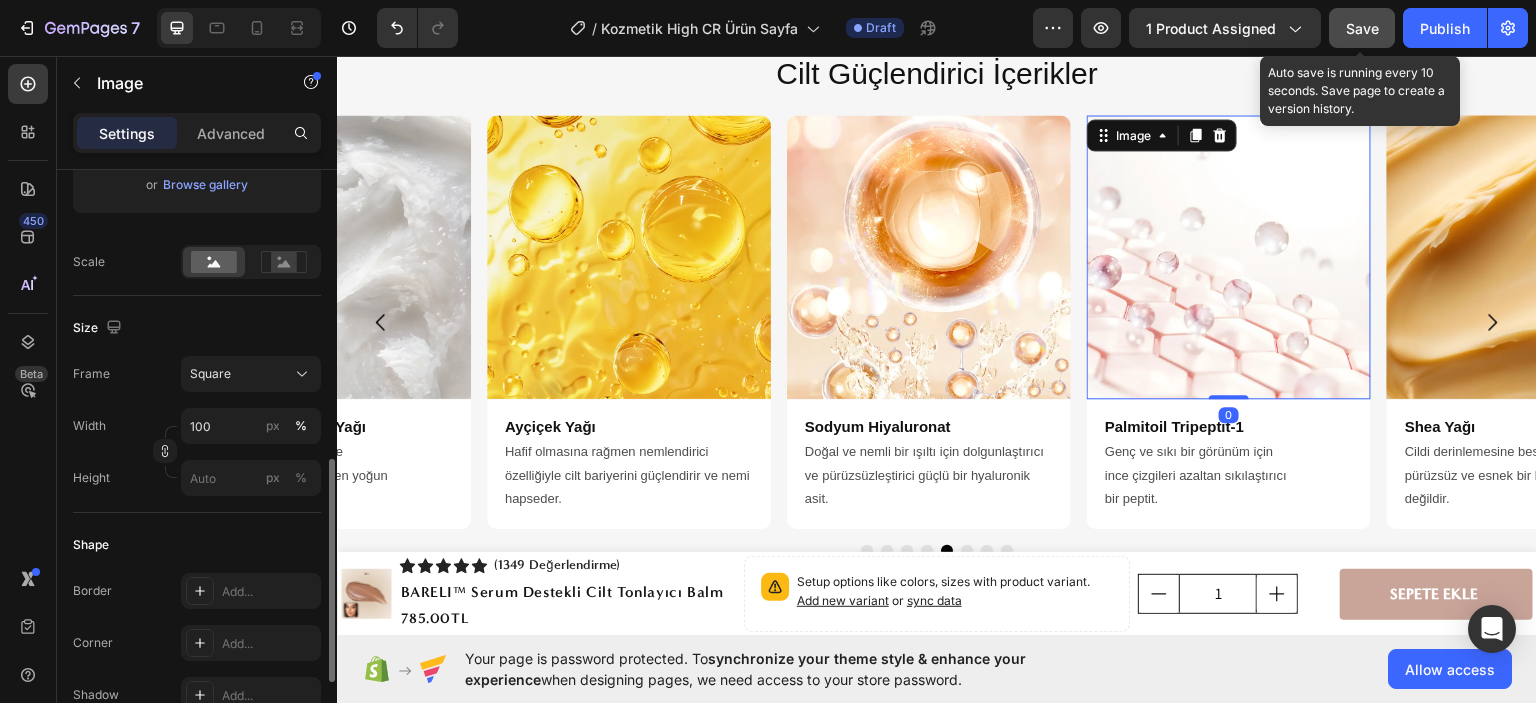 scroll, scrollTop: 500, scrollLeft: 0, axis: vertical 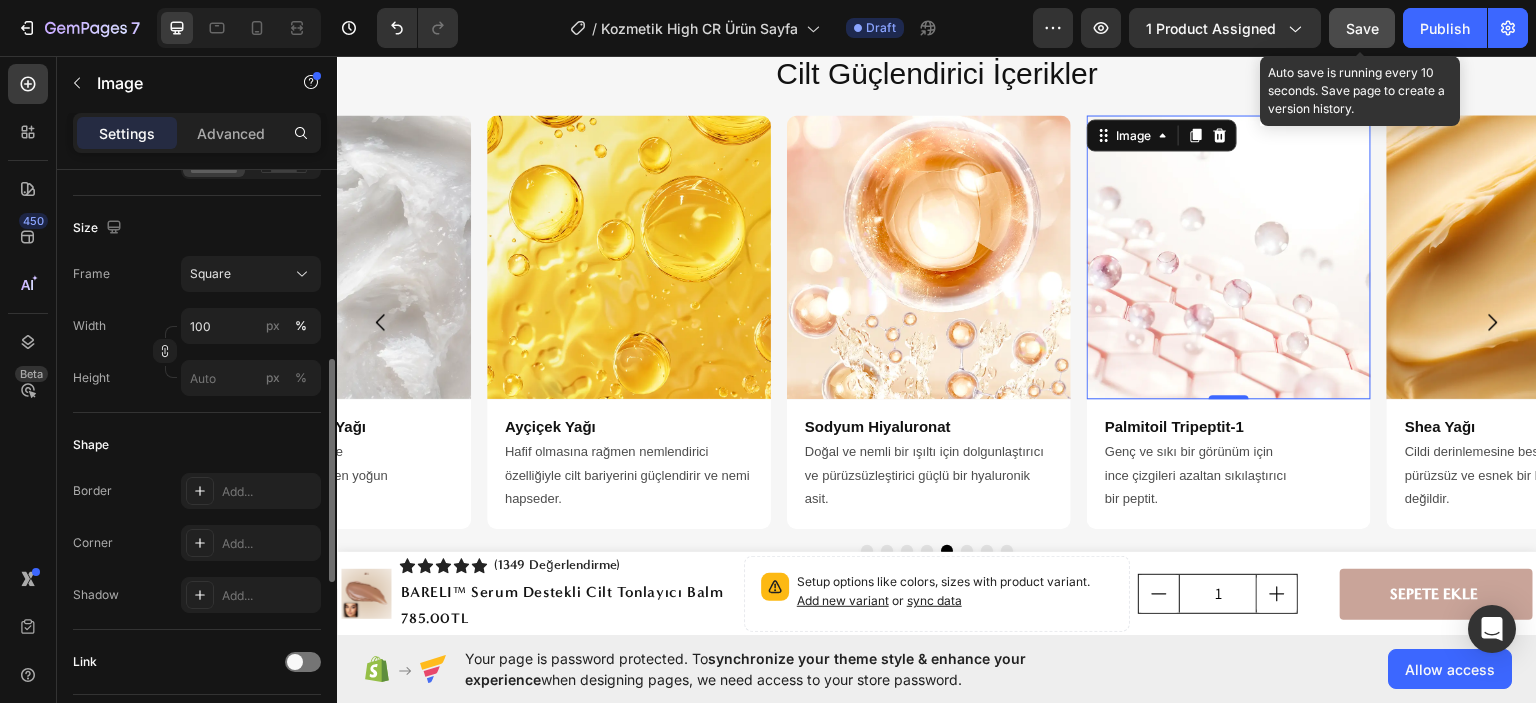 click on "Border Add... Corner Add... Shadow Add..." at bounding box center [197, 543] 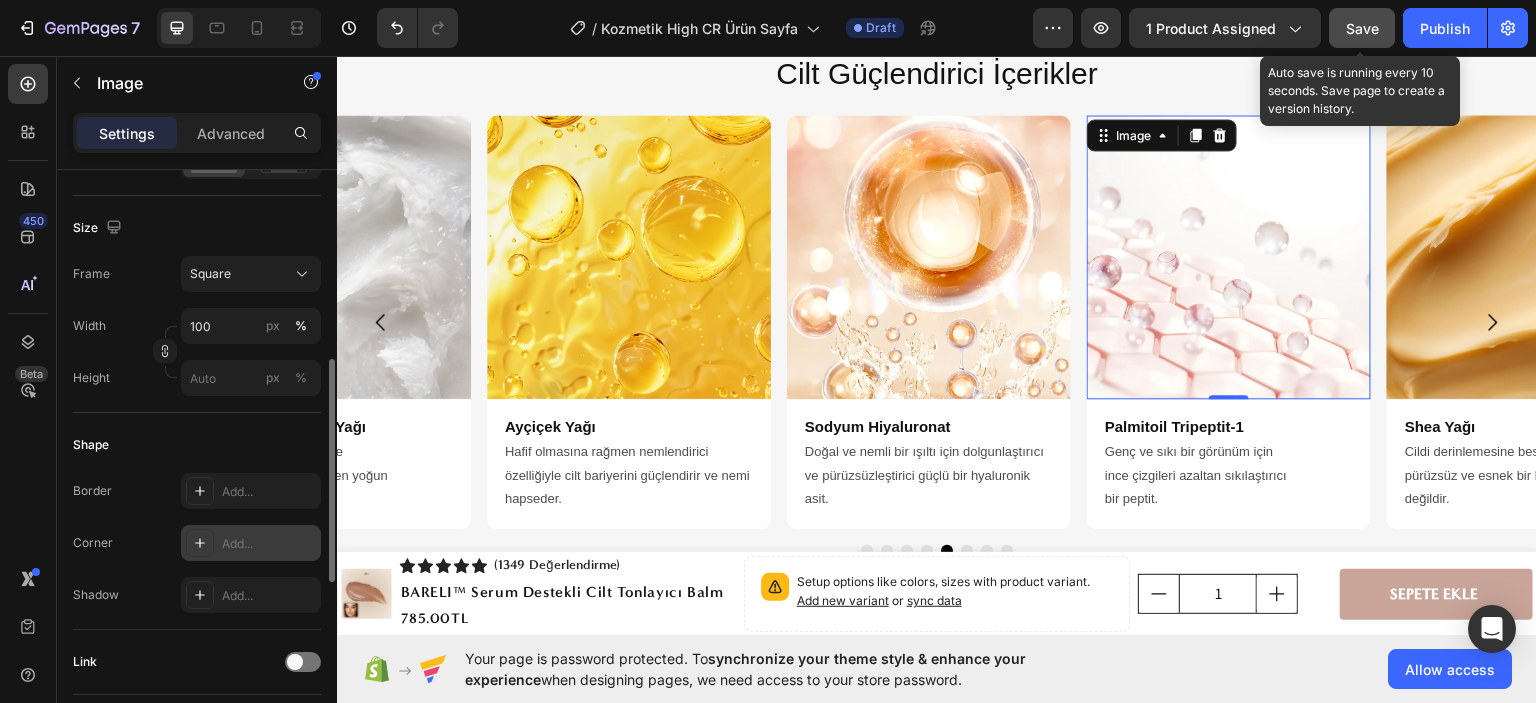 click on "Add..." at bounding box center (269, 544) 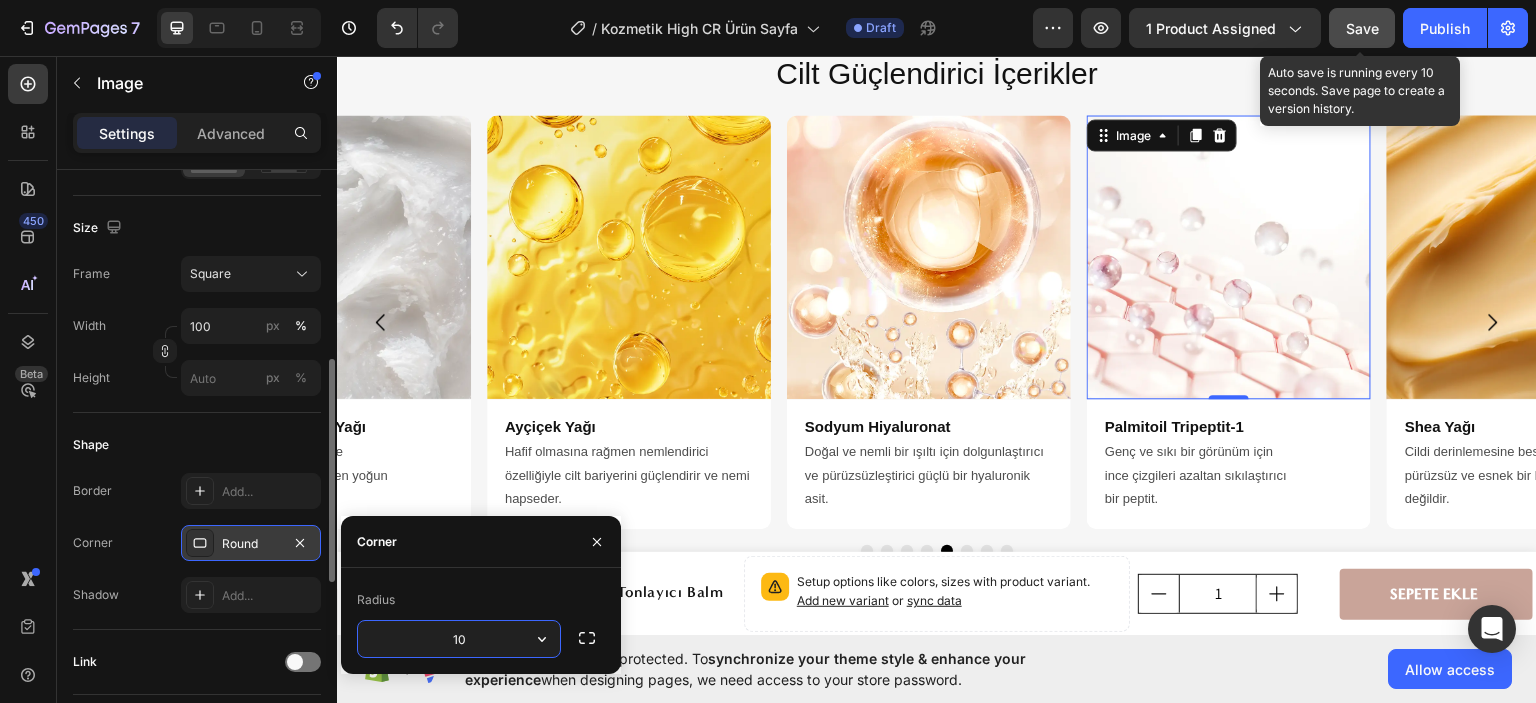 type on "10" 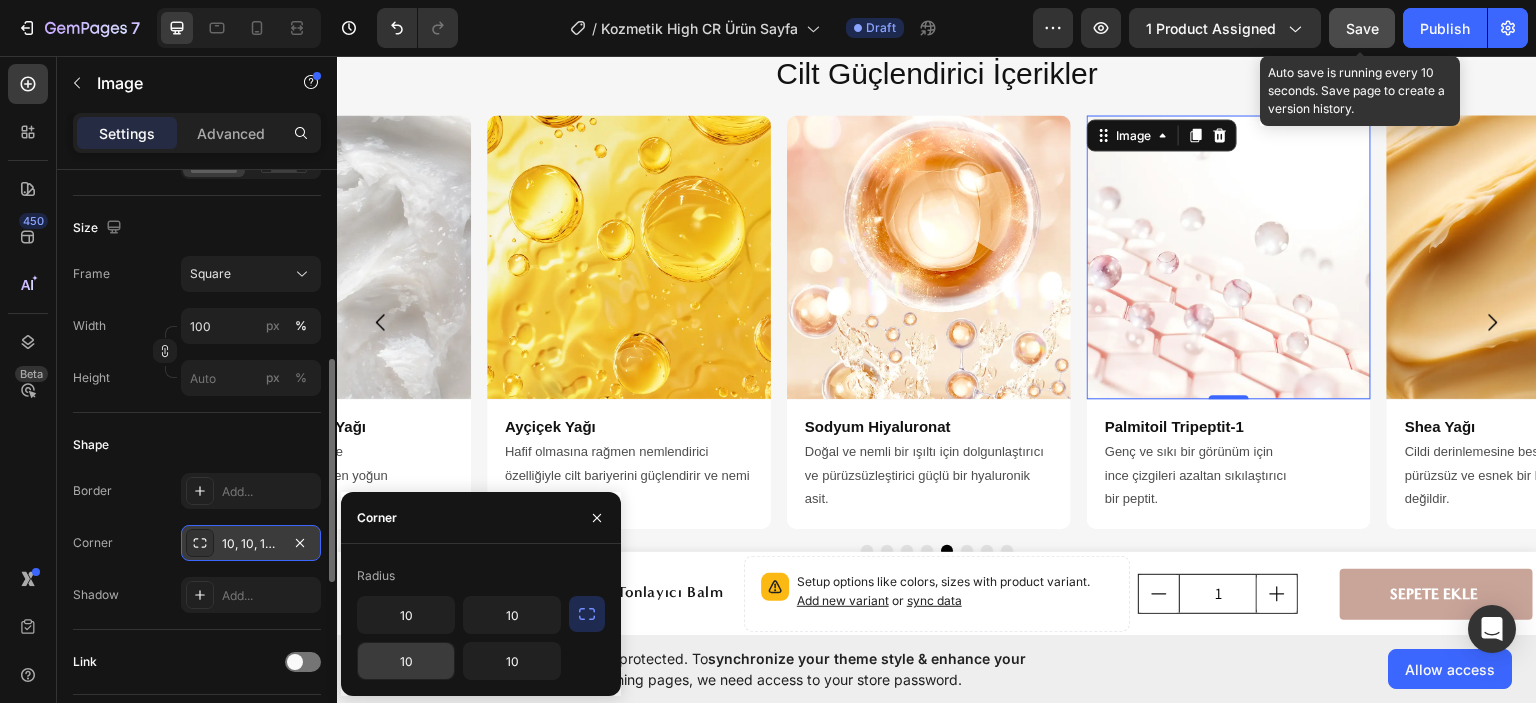 click on "10" at bounding box center (406, 661) 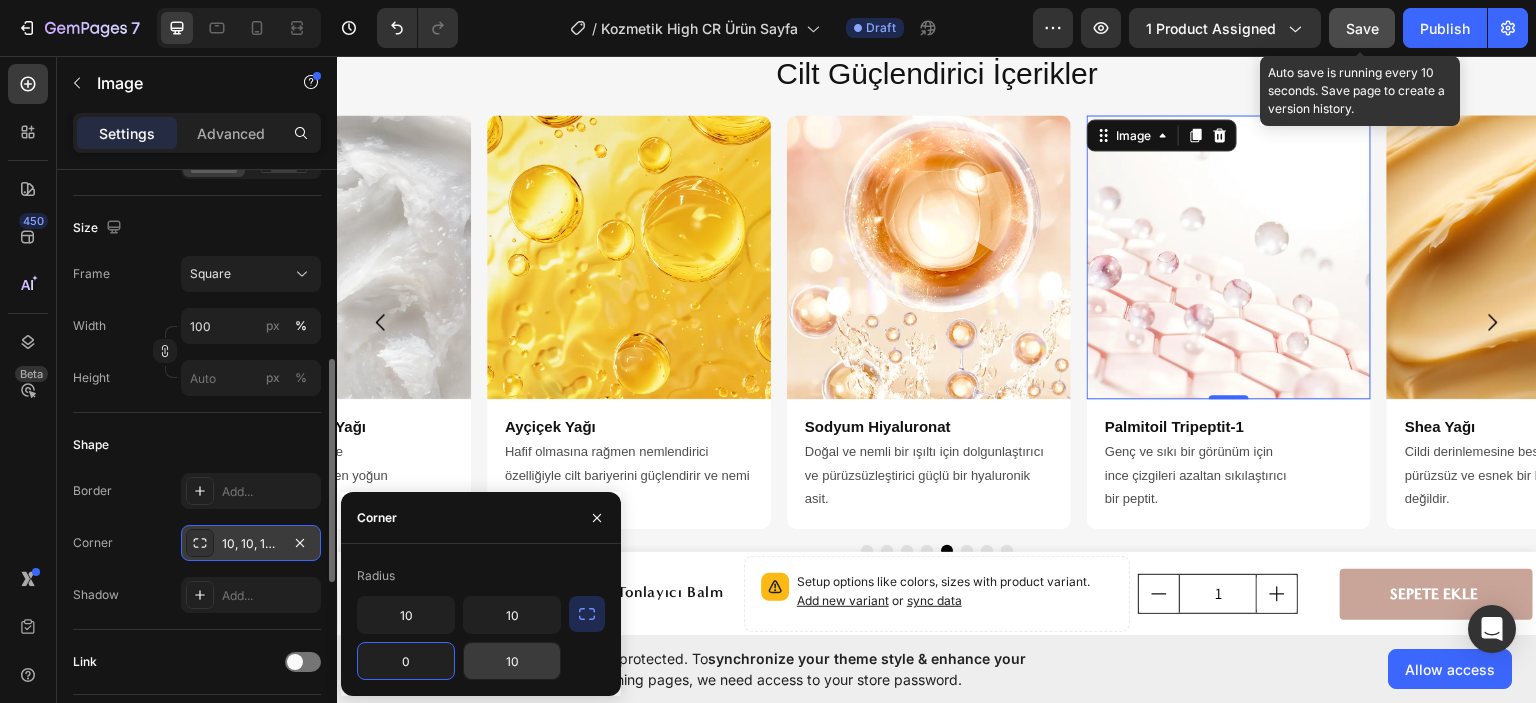 type on "0" 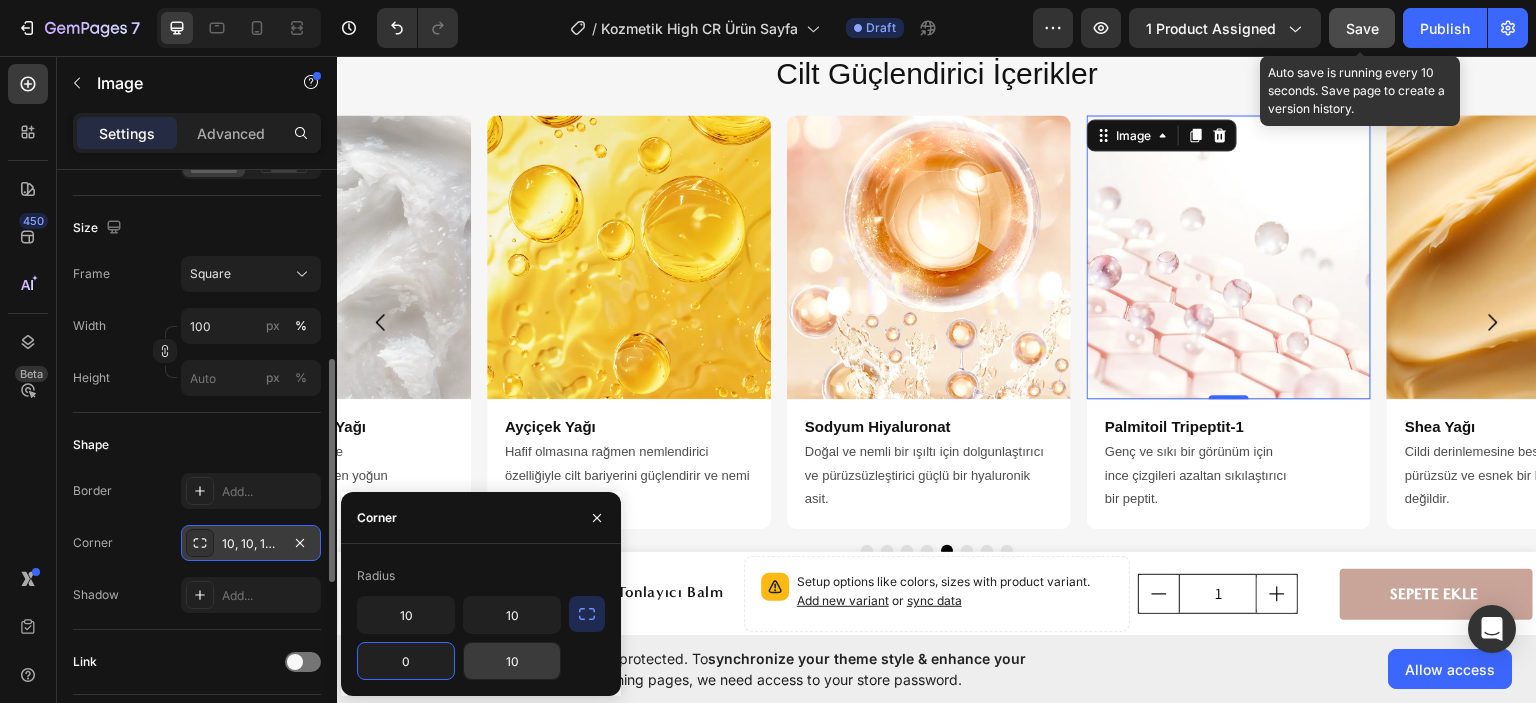 click on "10" at bounding box center [512, 661] 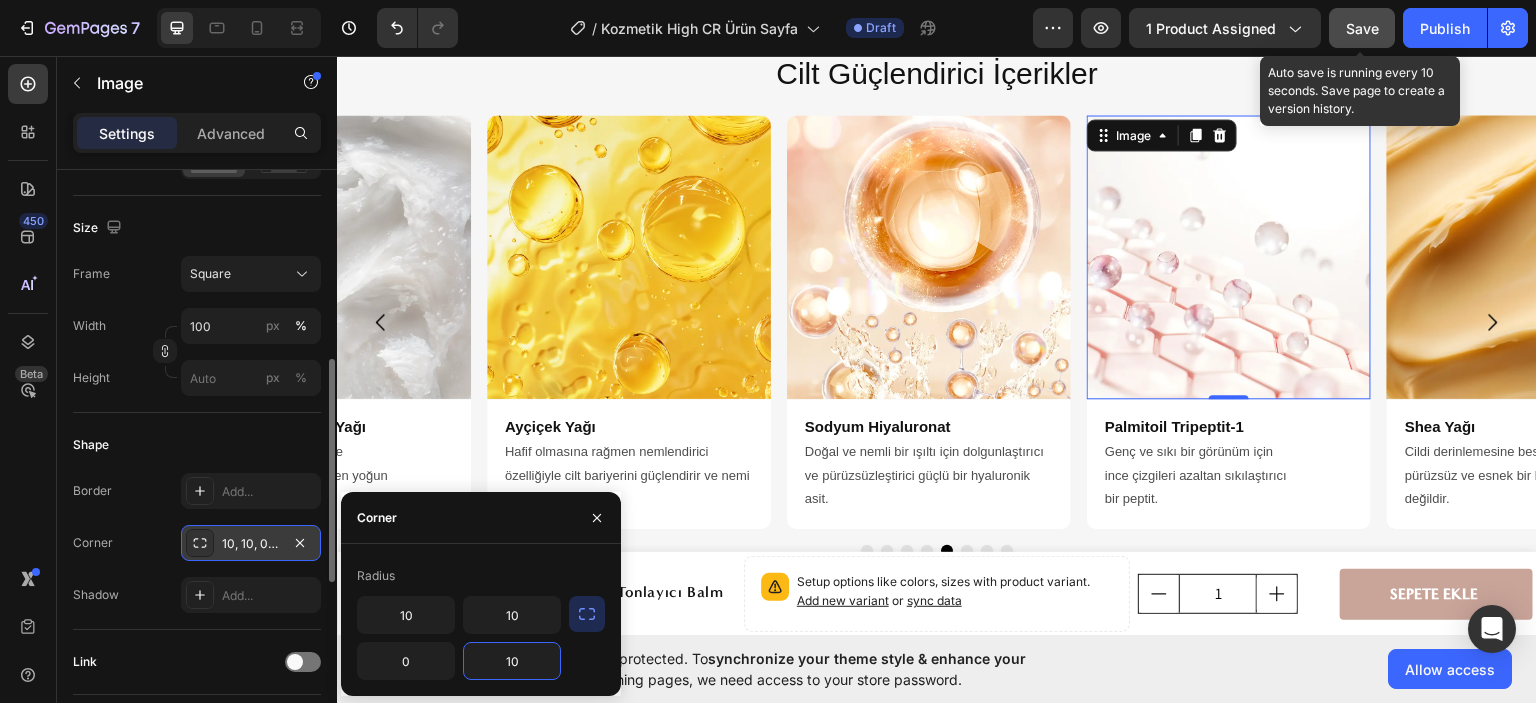 type on "0" 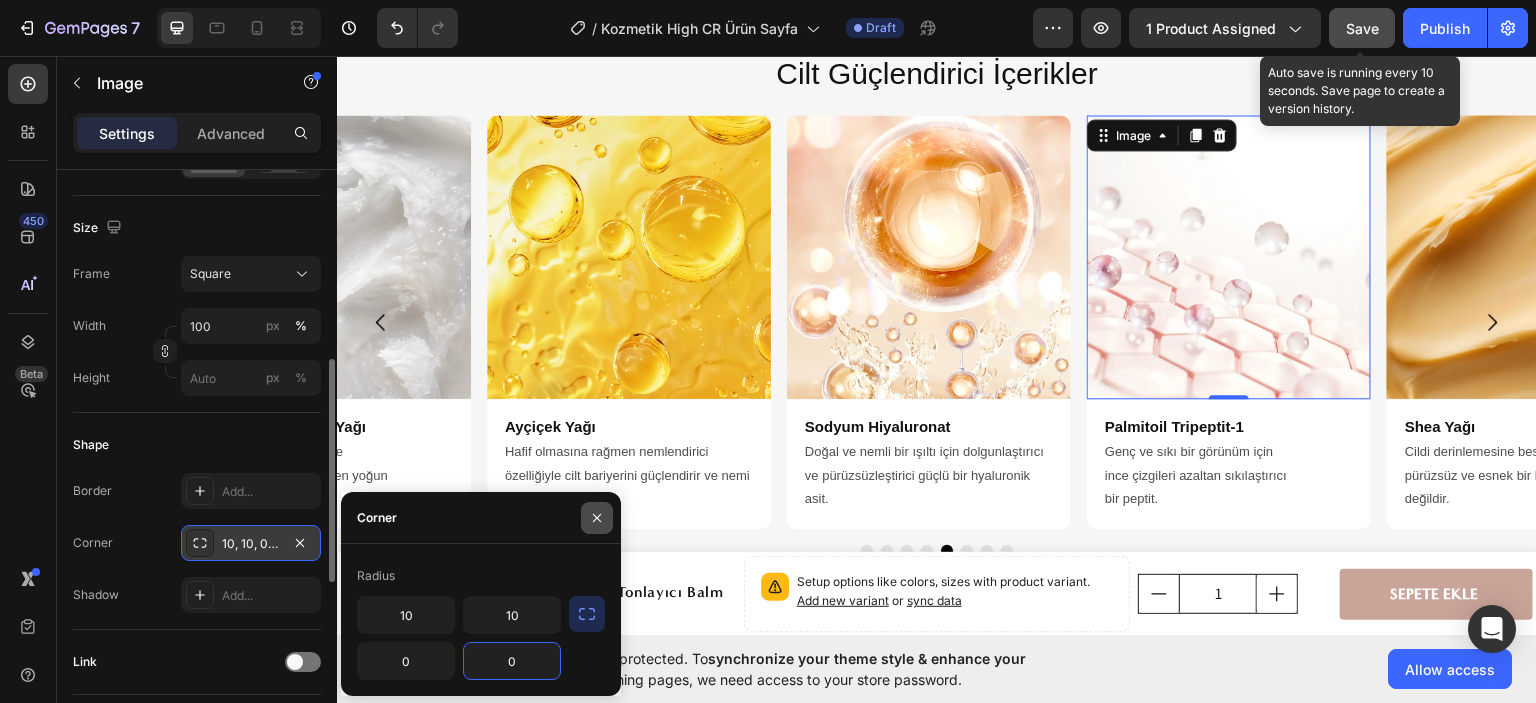 click 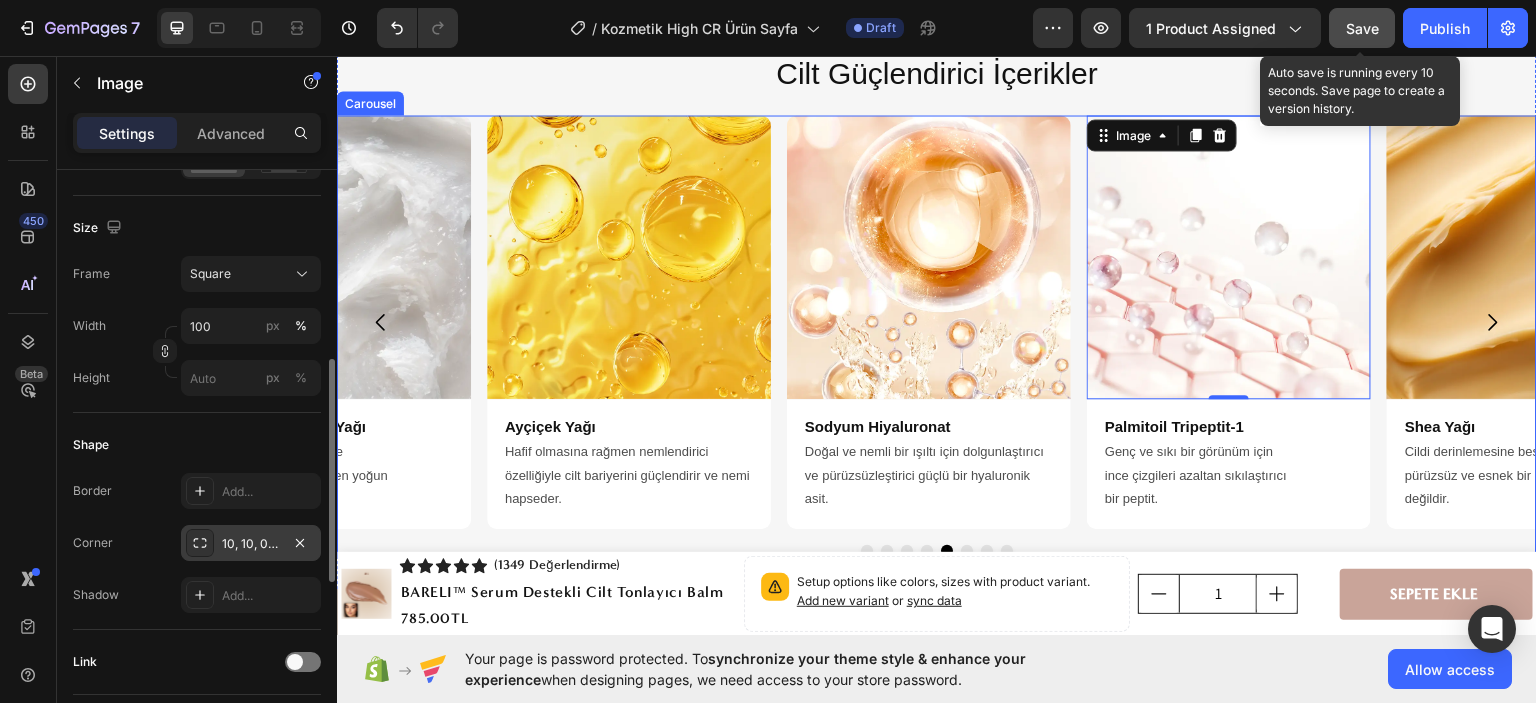 click 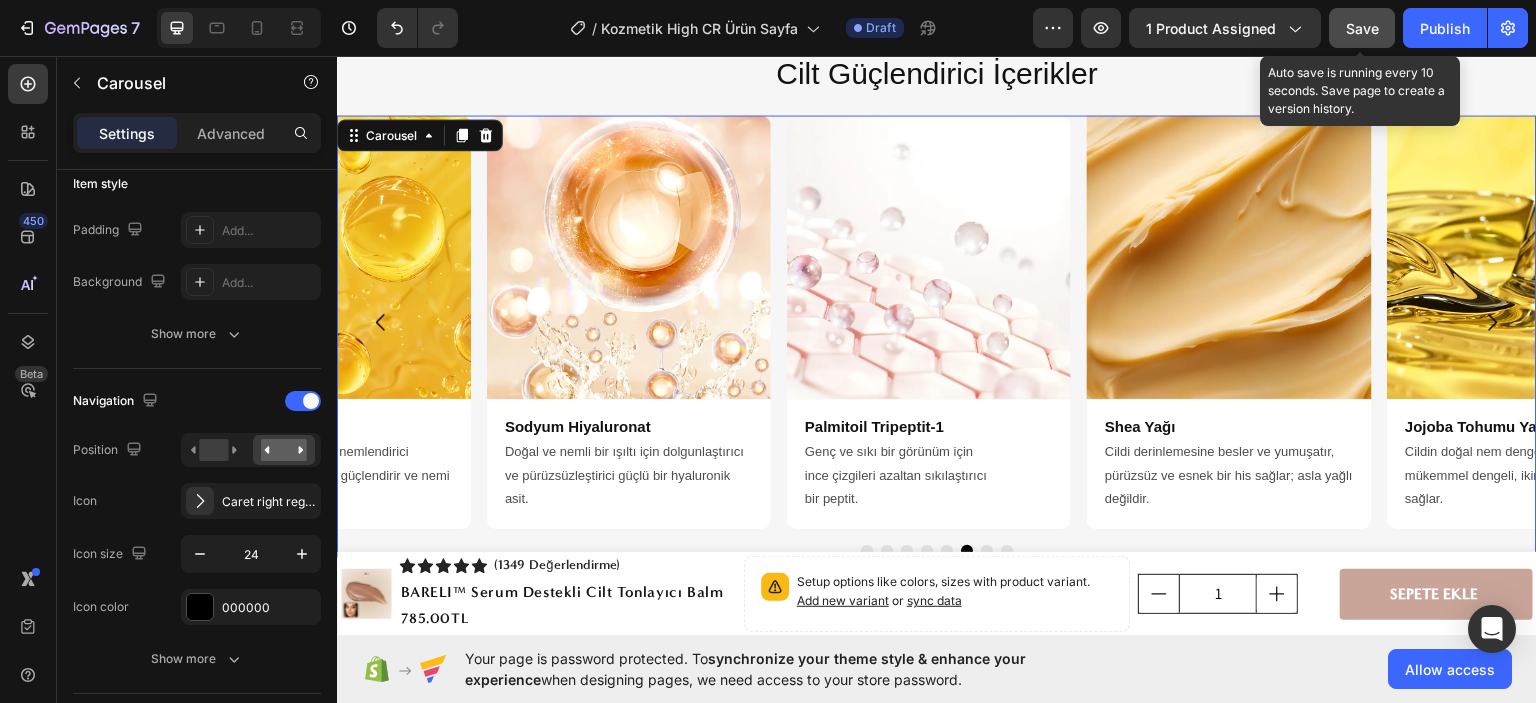 scroll, scrollTop: 0, scrollLeft: 0, axis: both 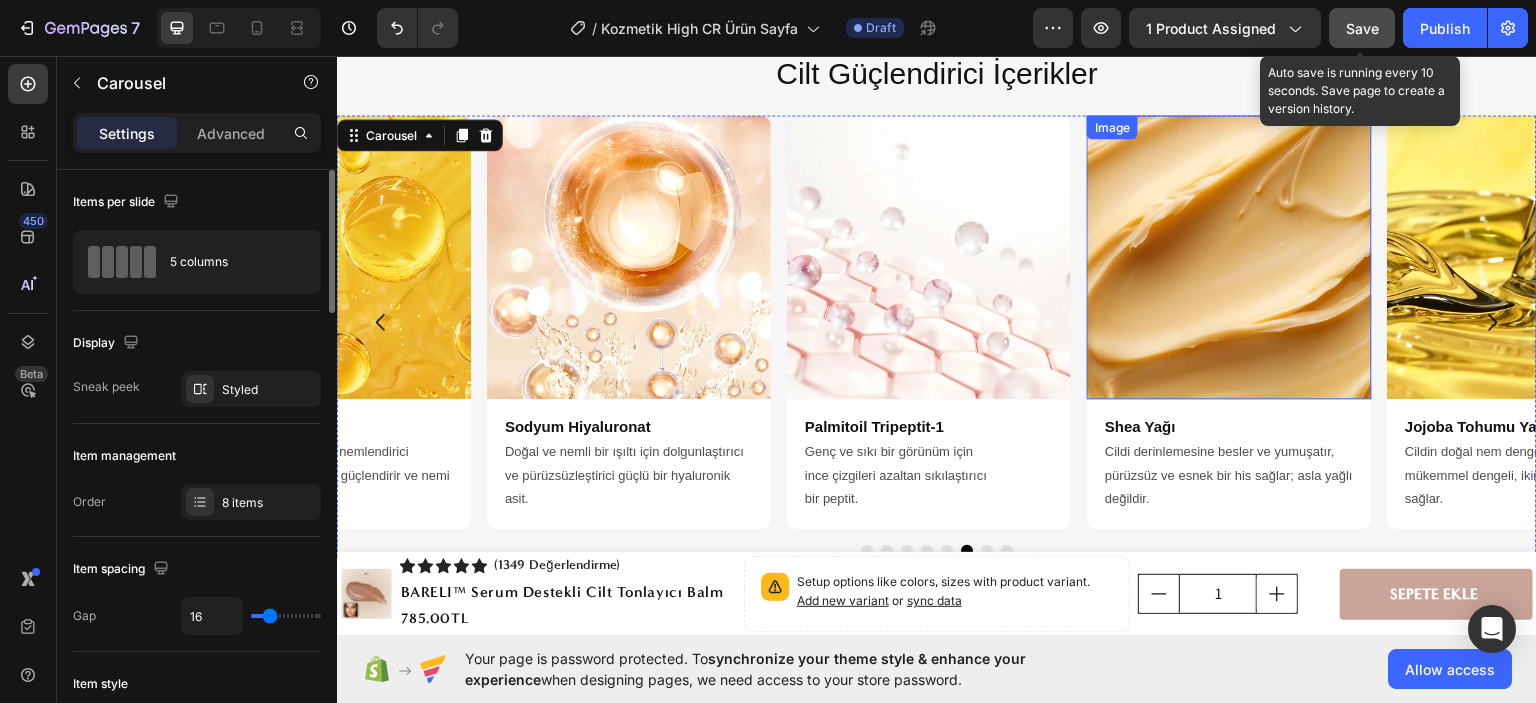 click at bounding box center [1229, 256] 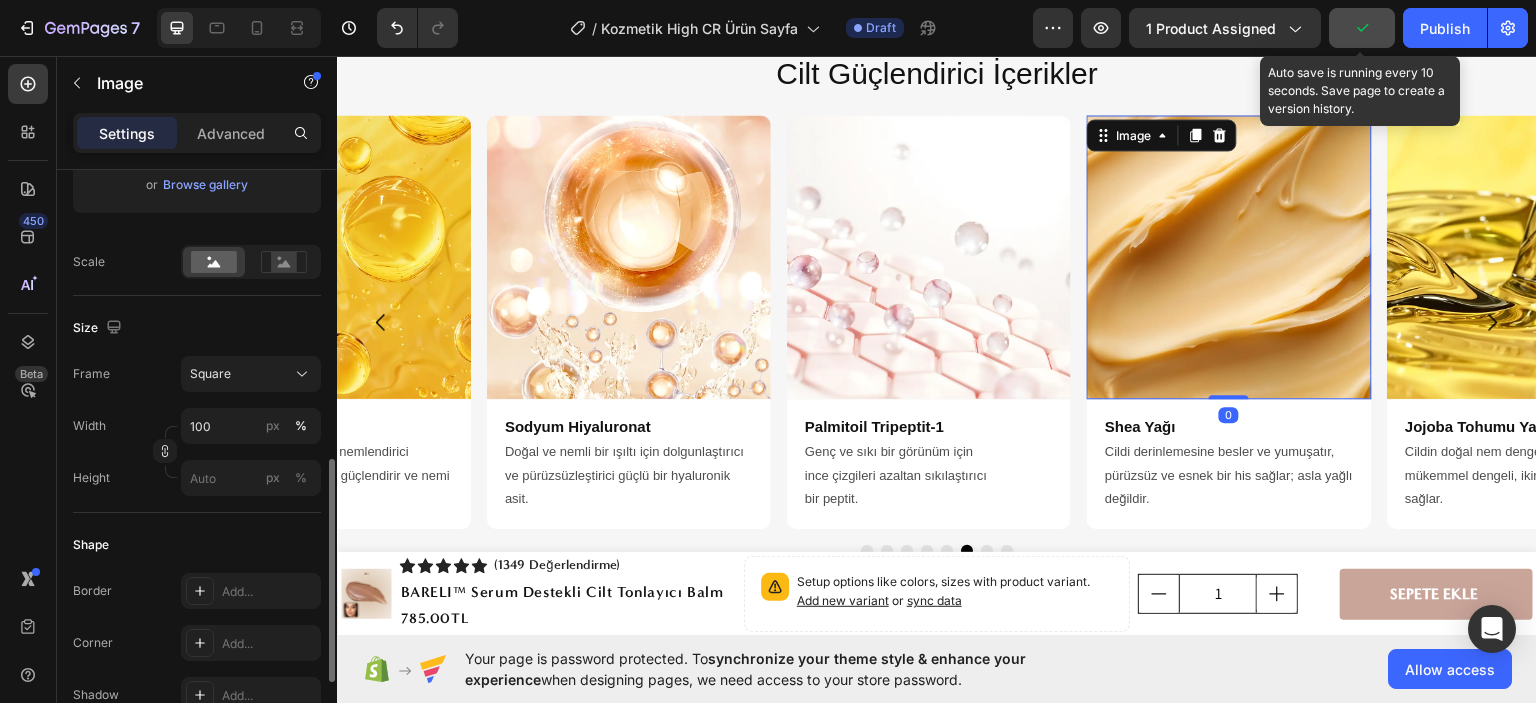 scroll, scrollTop: 500, scrollLeft: 0, axis: vertical 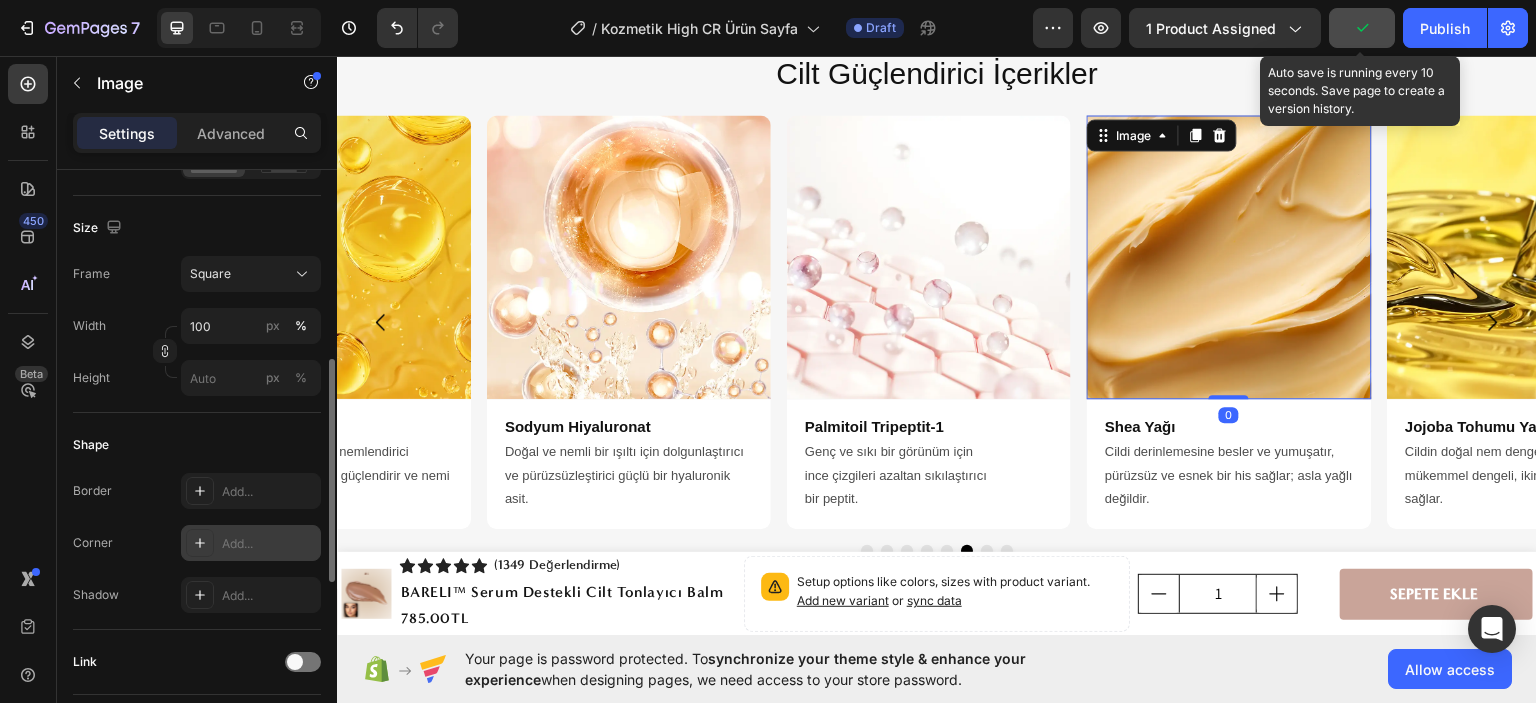 click on "Add..." at bounding box center [269, 544] 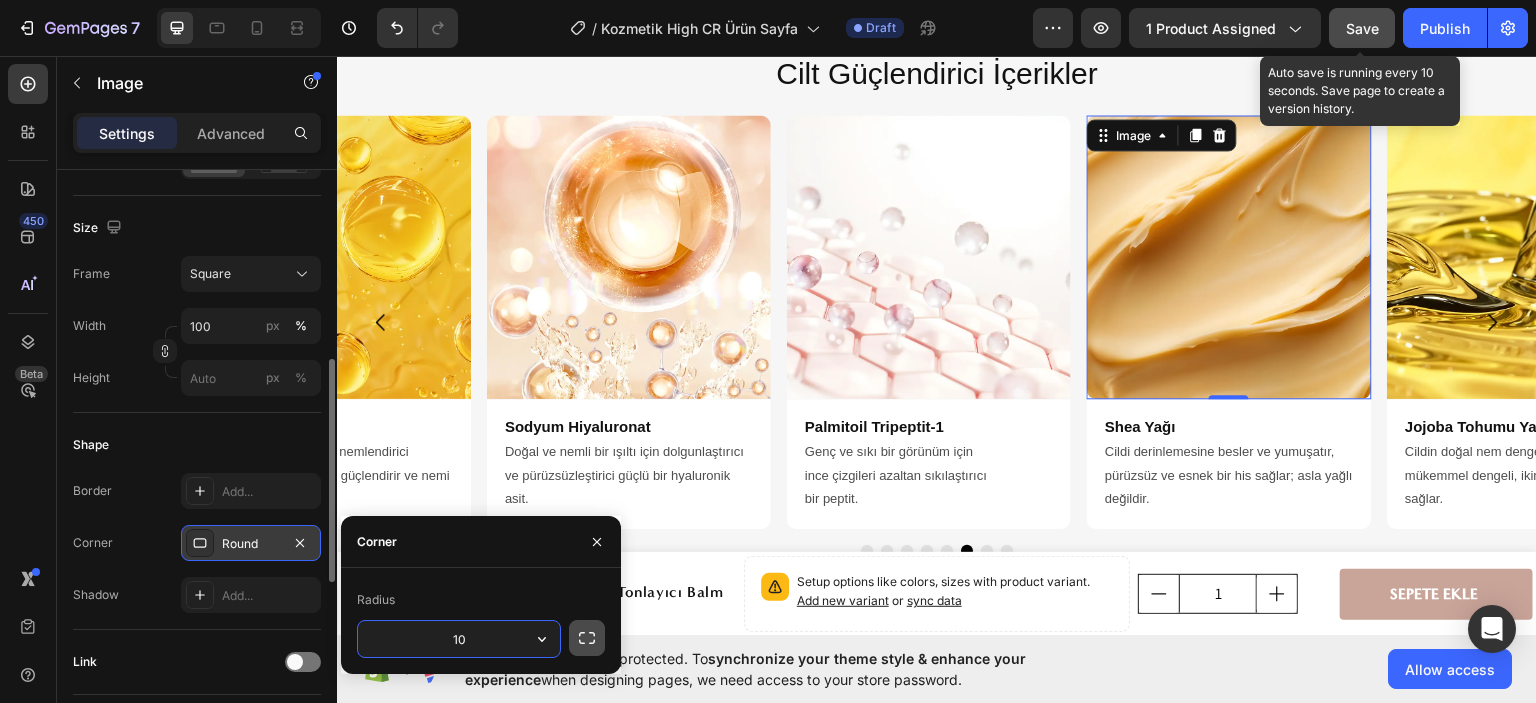 type on "10" 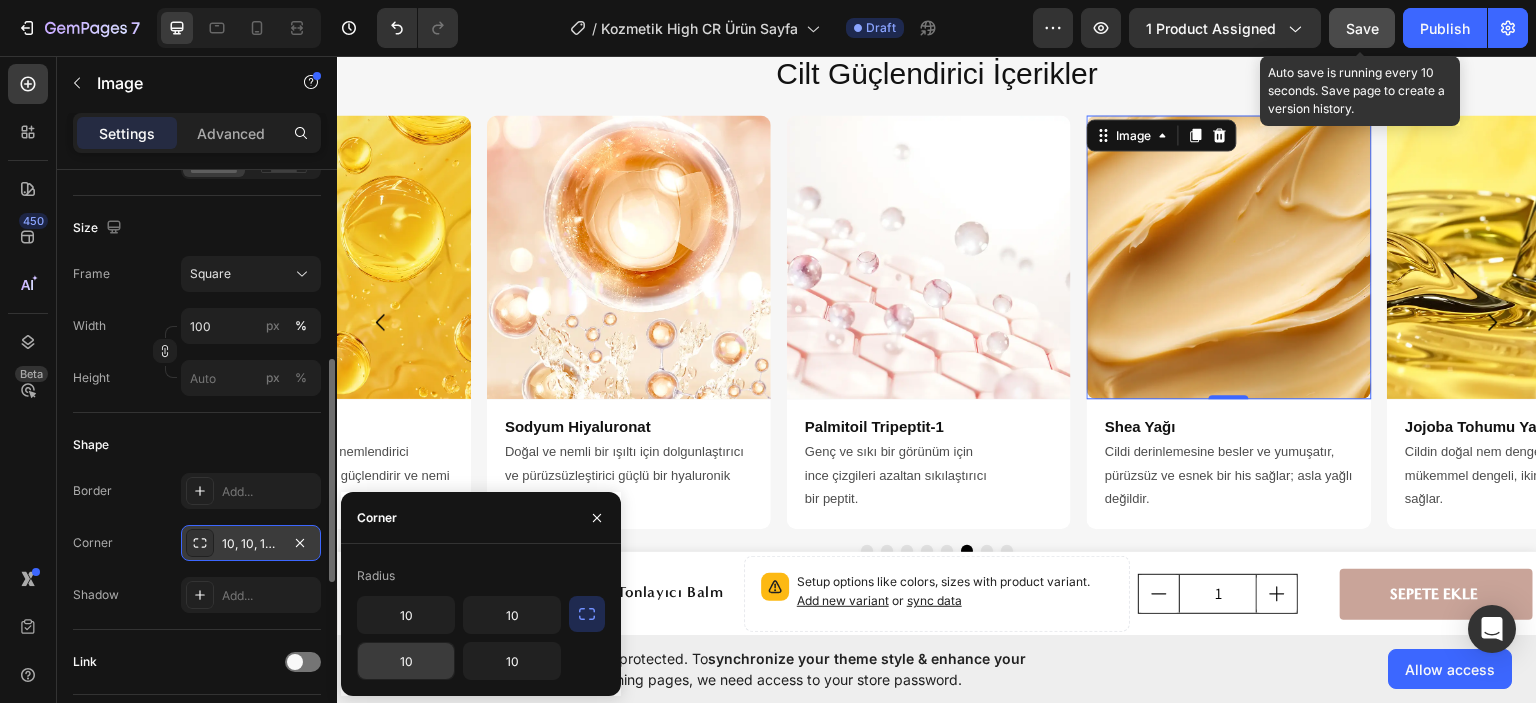 click on "10" at bounding box center (406, 661) 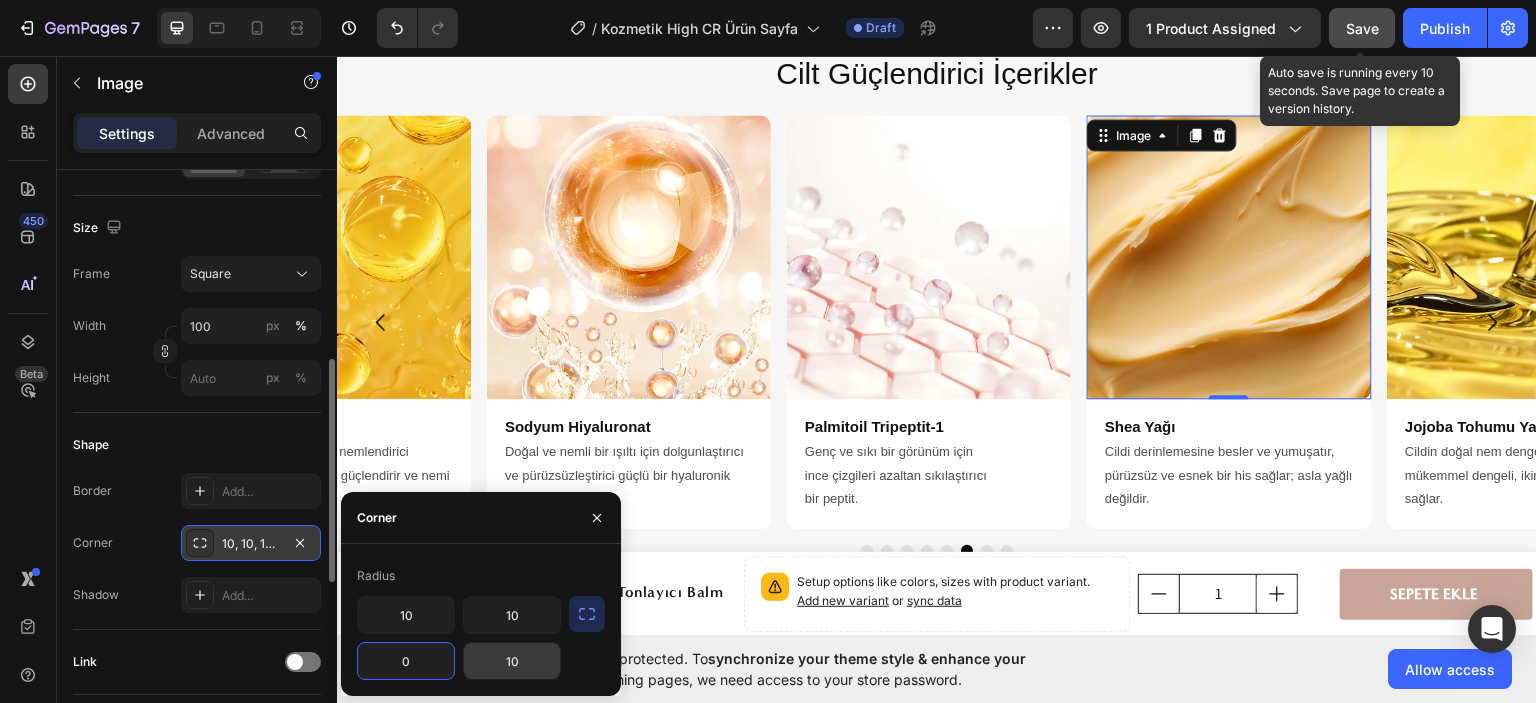 type on "0" 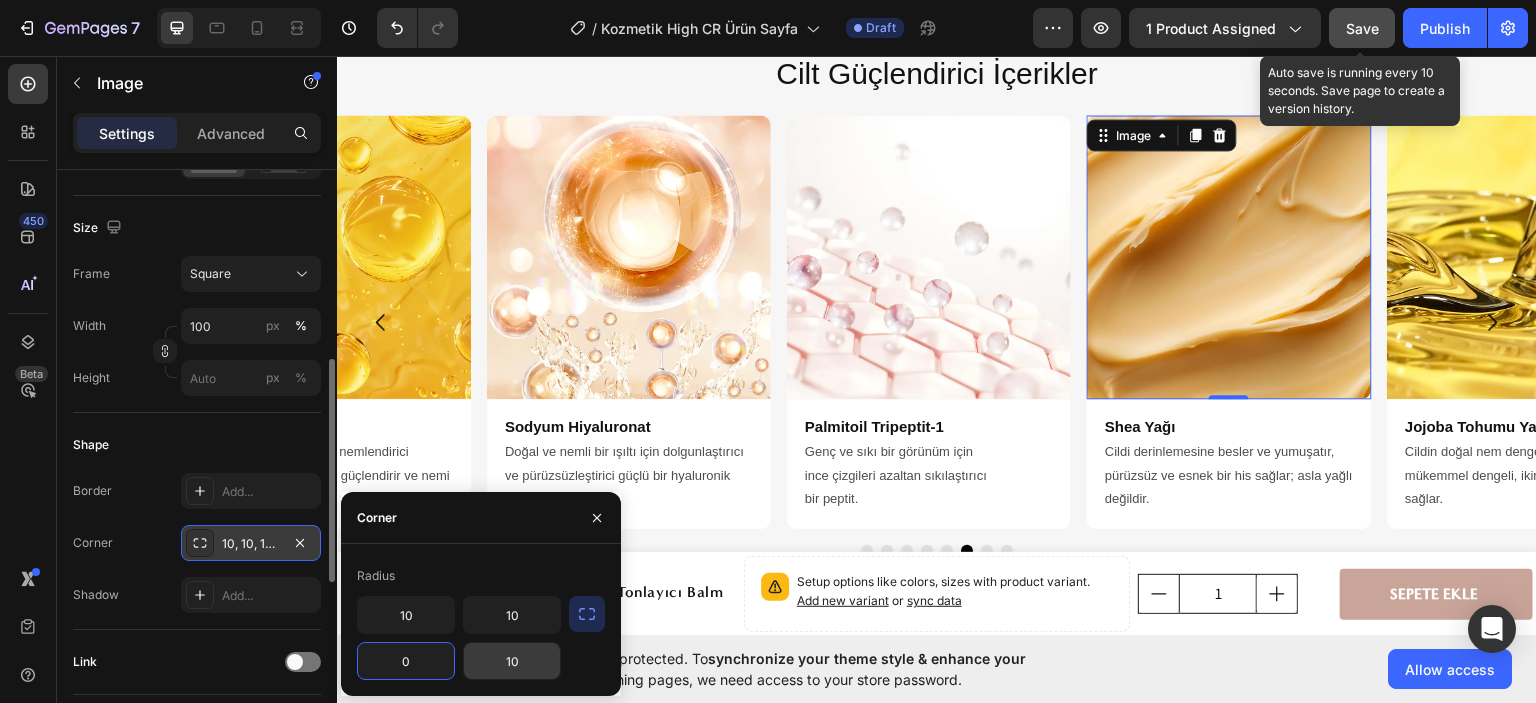 click on "10" at bounding box center [512, 661] 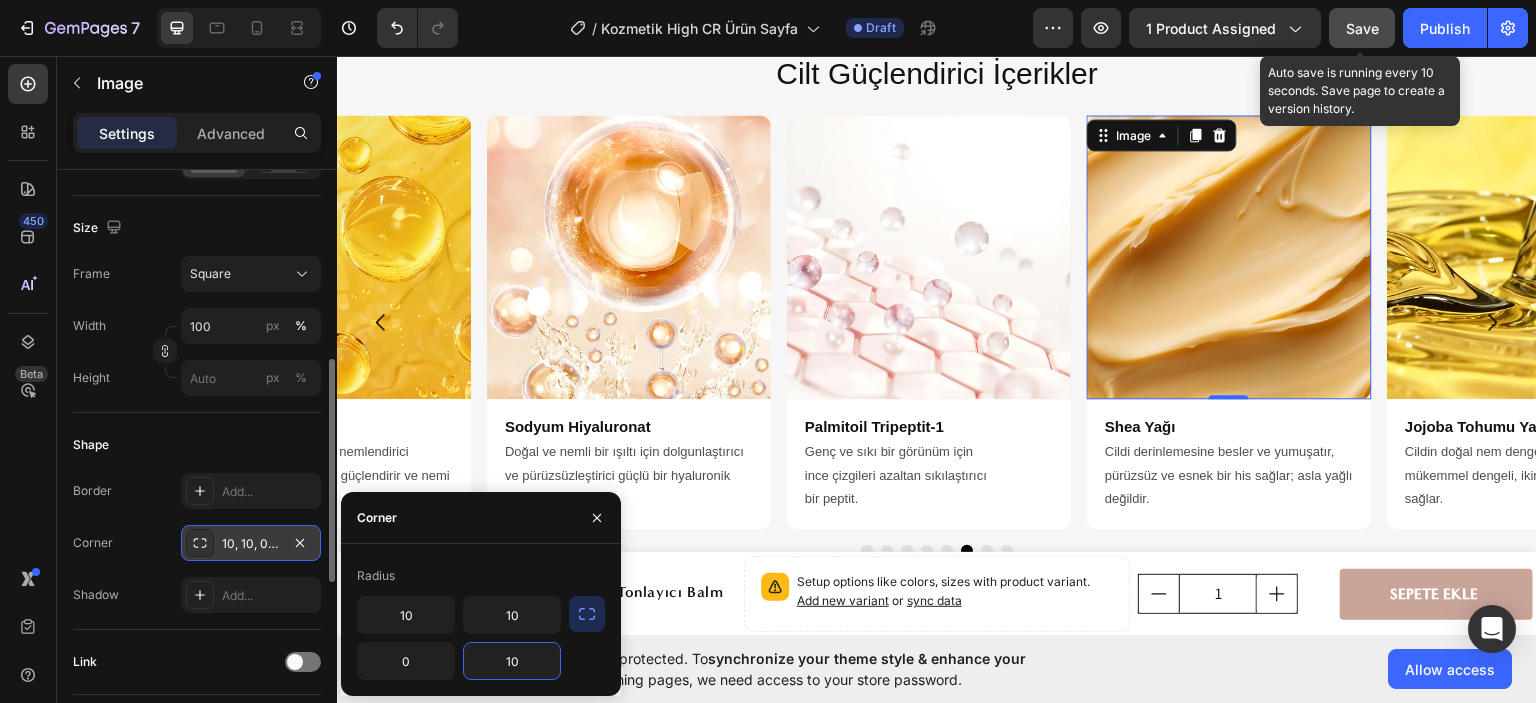 type on "0" 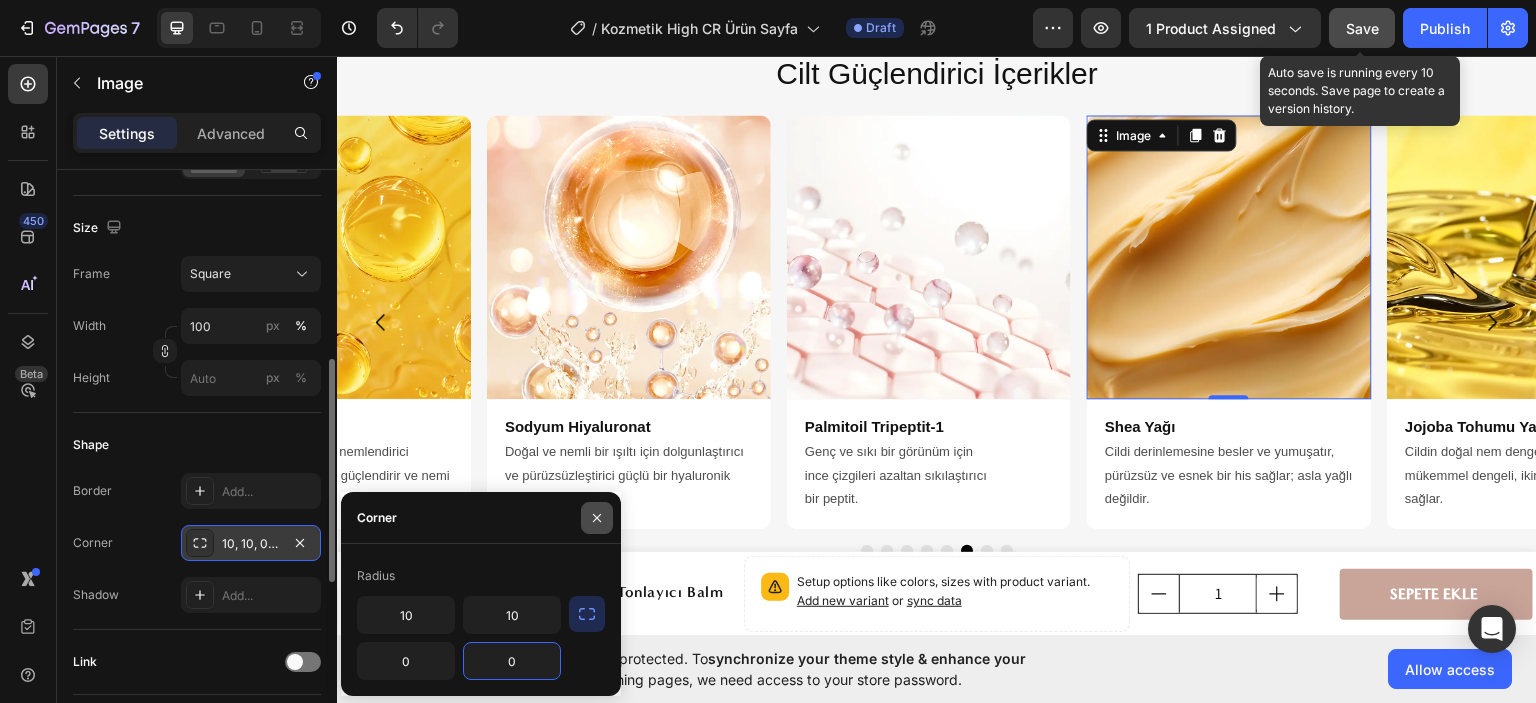 click 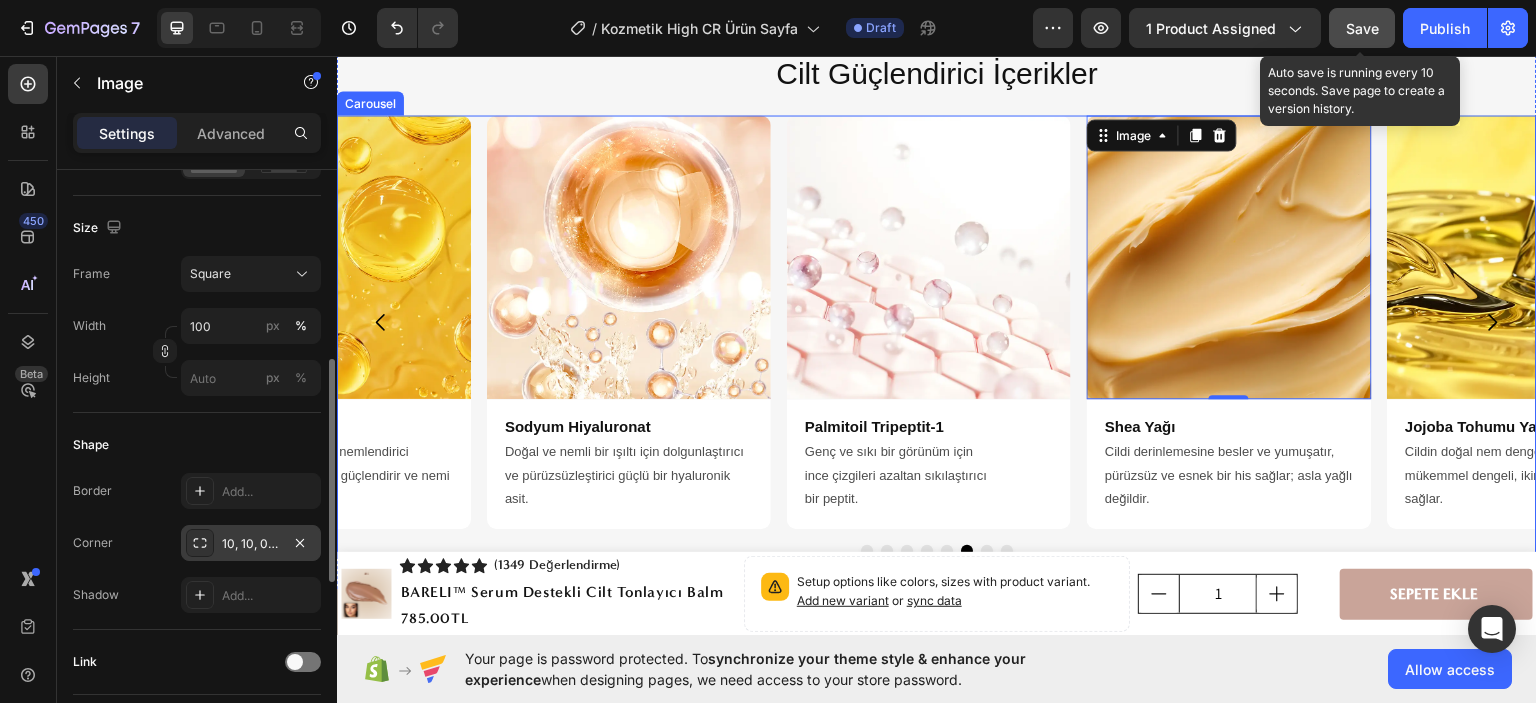 click 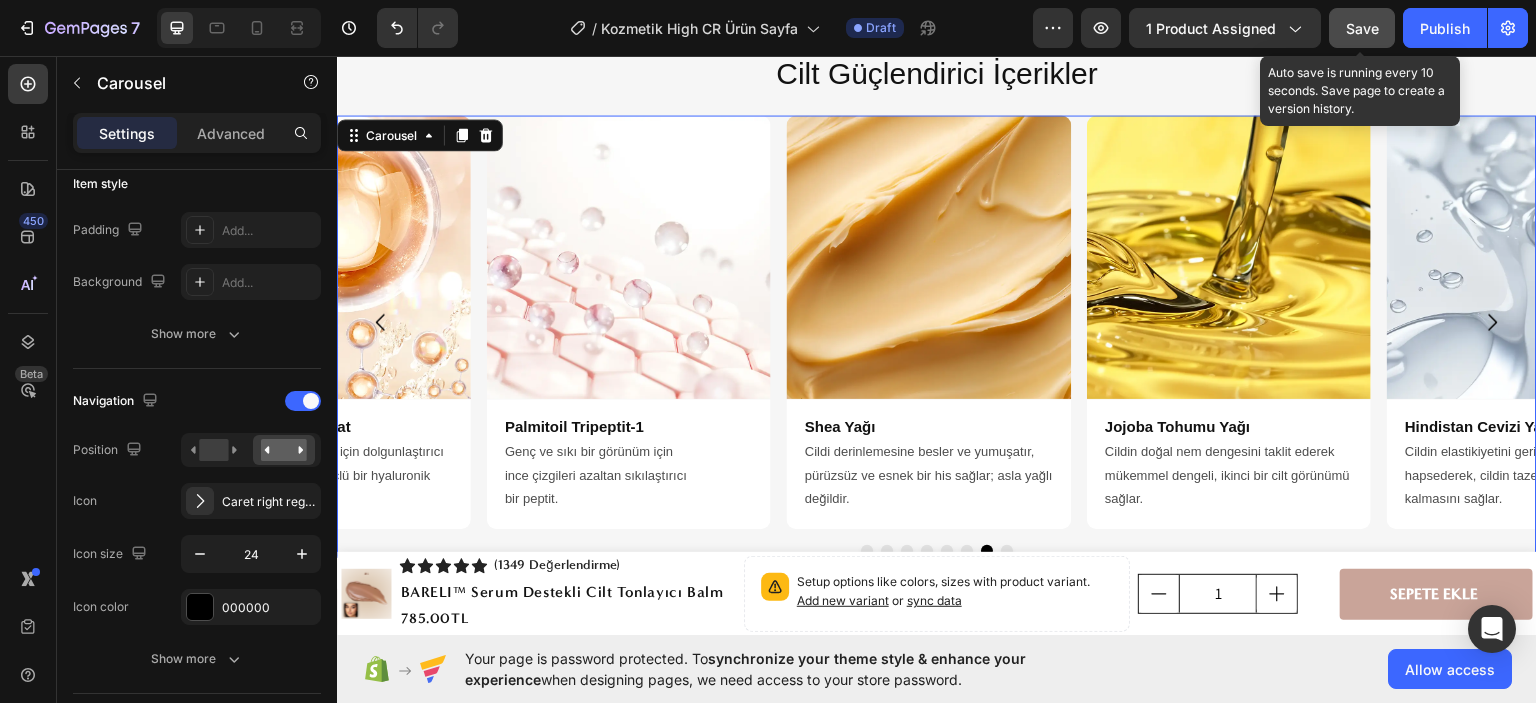 scroll, scrollTop: 0, scrollLeft: 0, axis: both 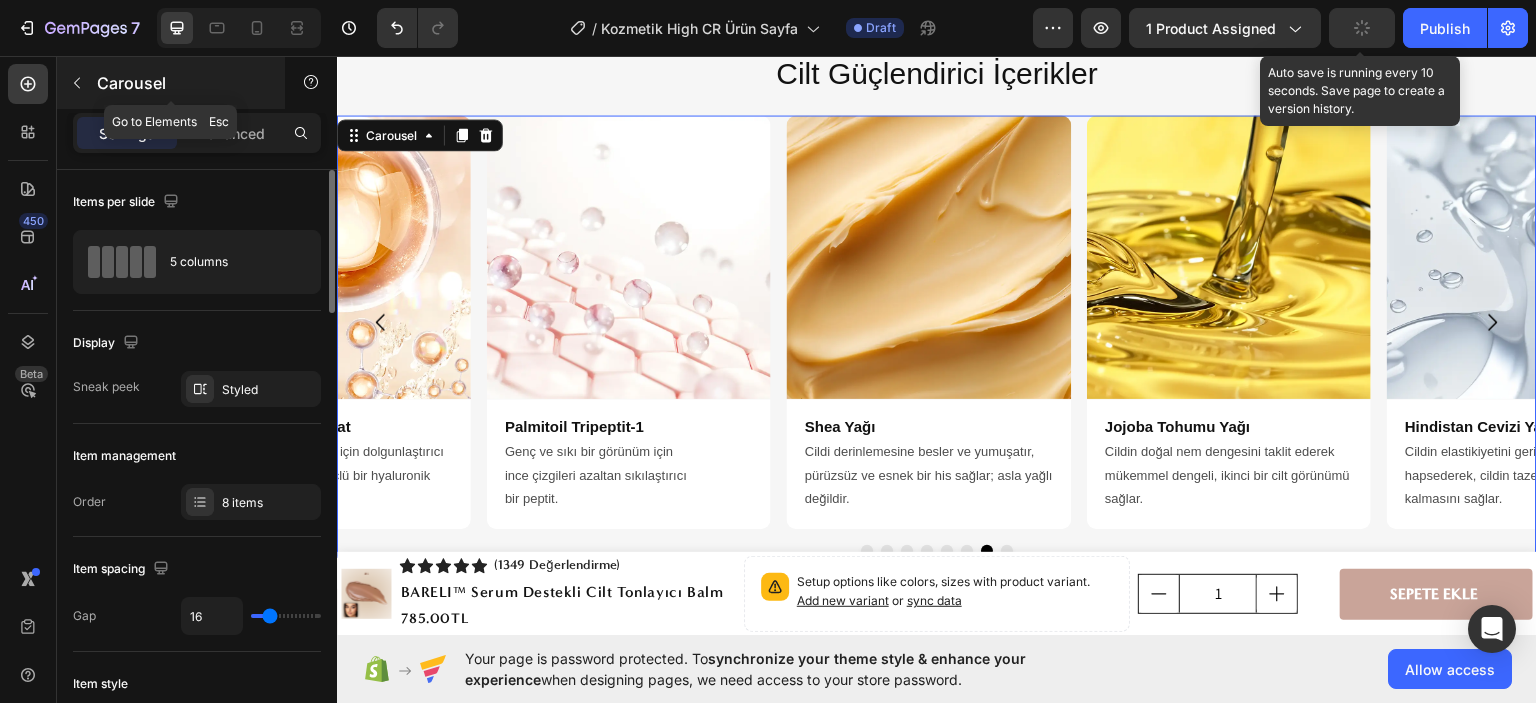 click at bounding box center [77, 83] 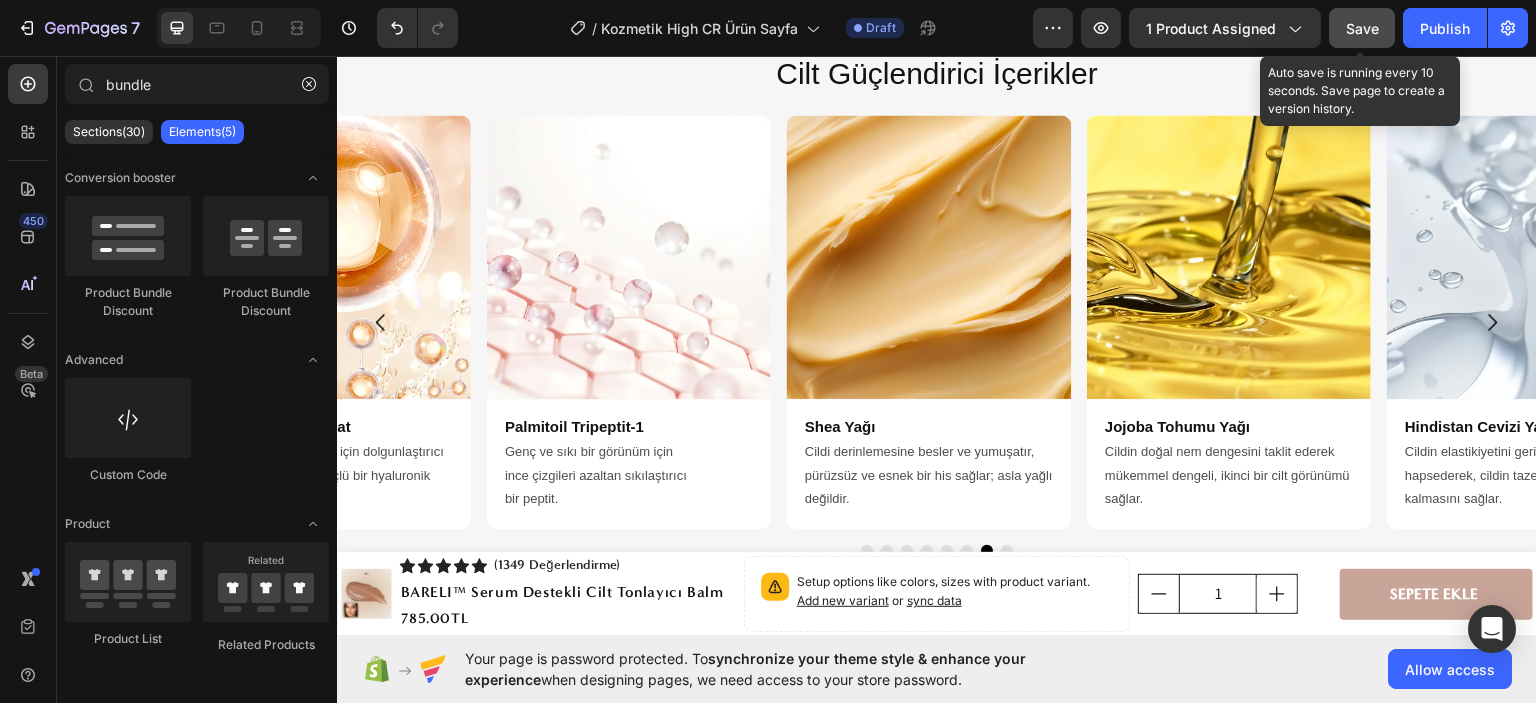 click on "Save" at bounding box center [1362, 28] 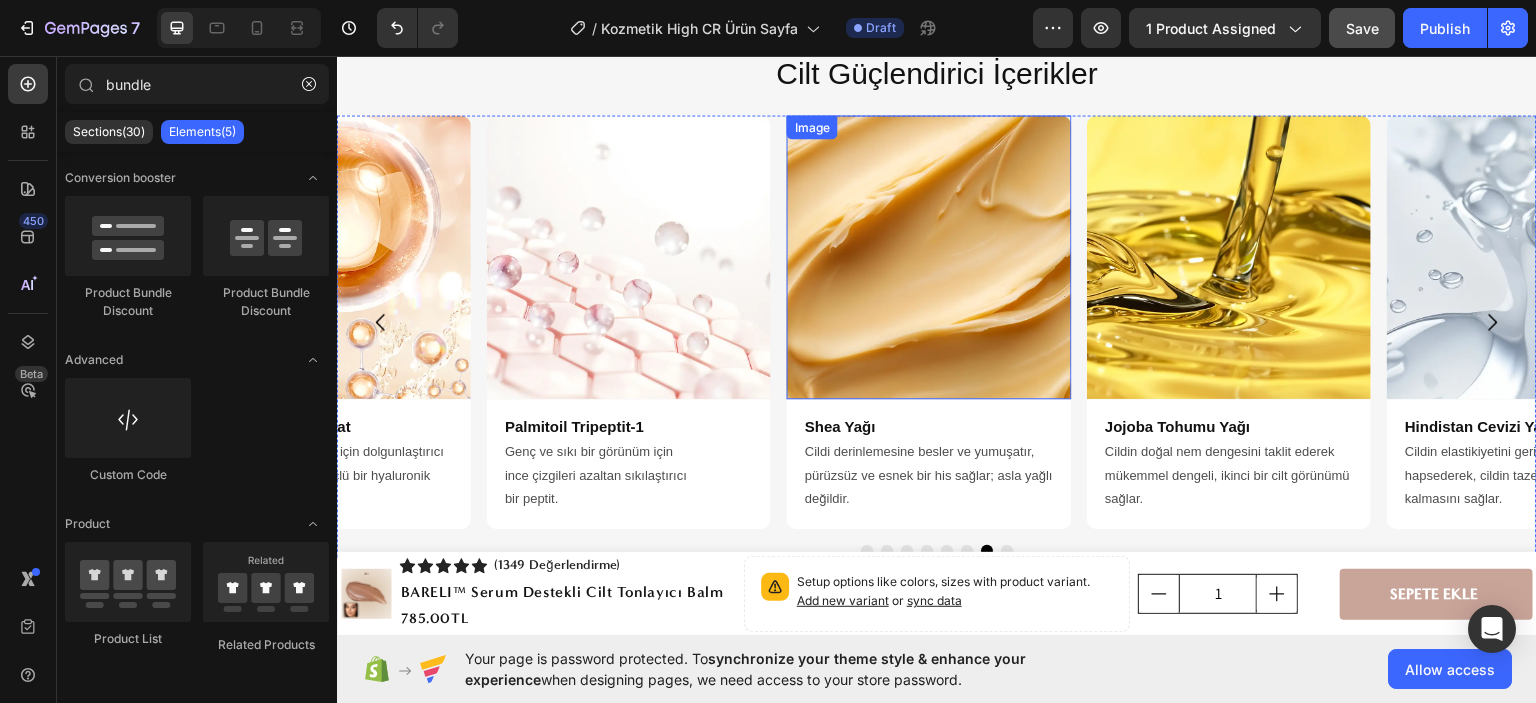 scroll, scrollTop: 5611, scrollLeft: 0, axis: vertical 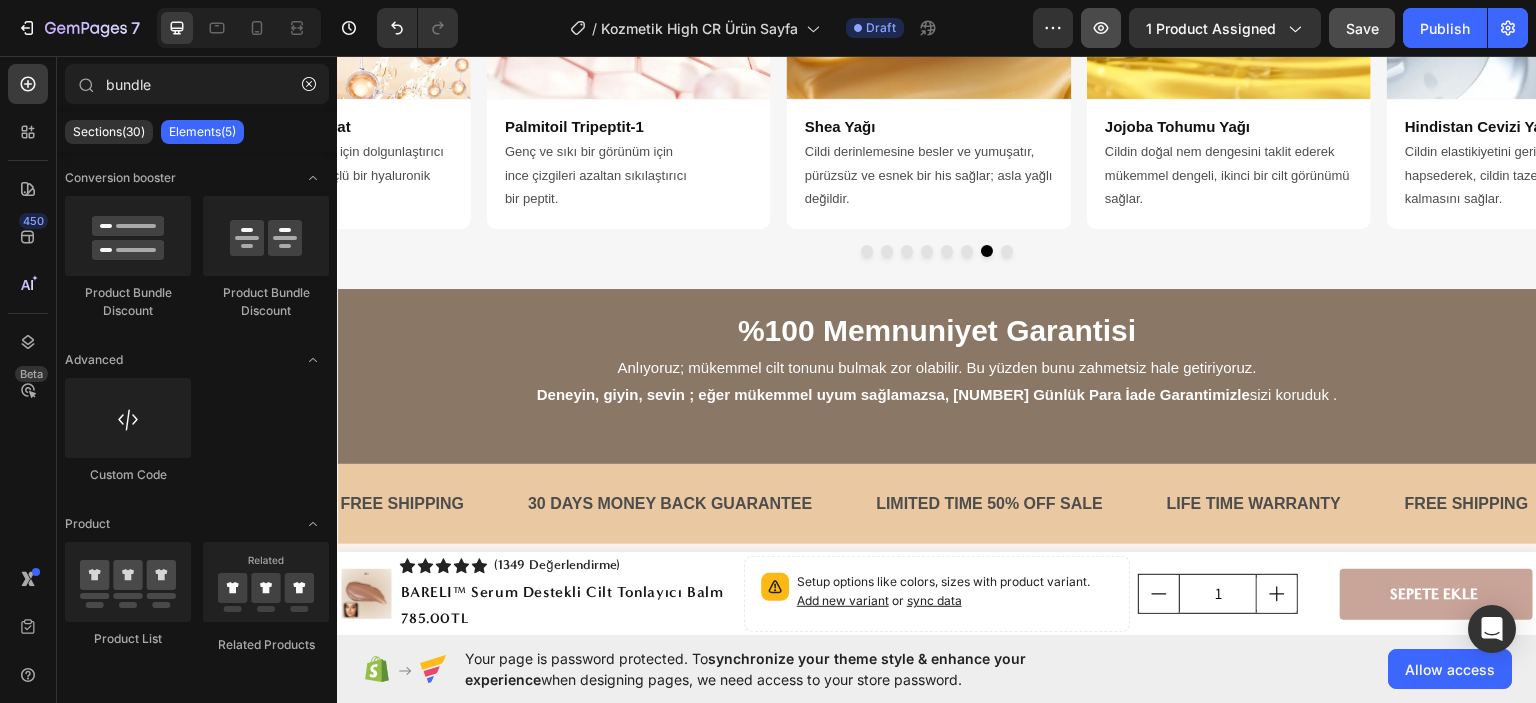 click 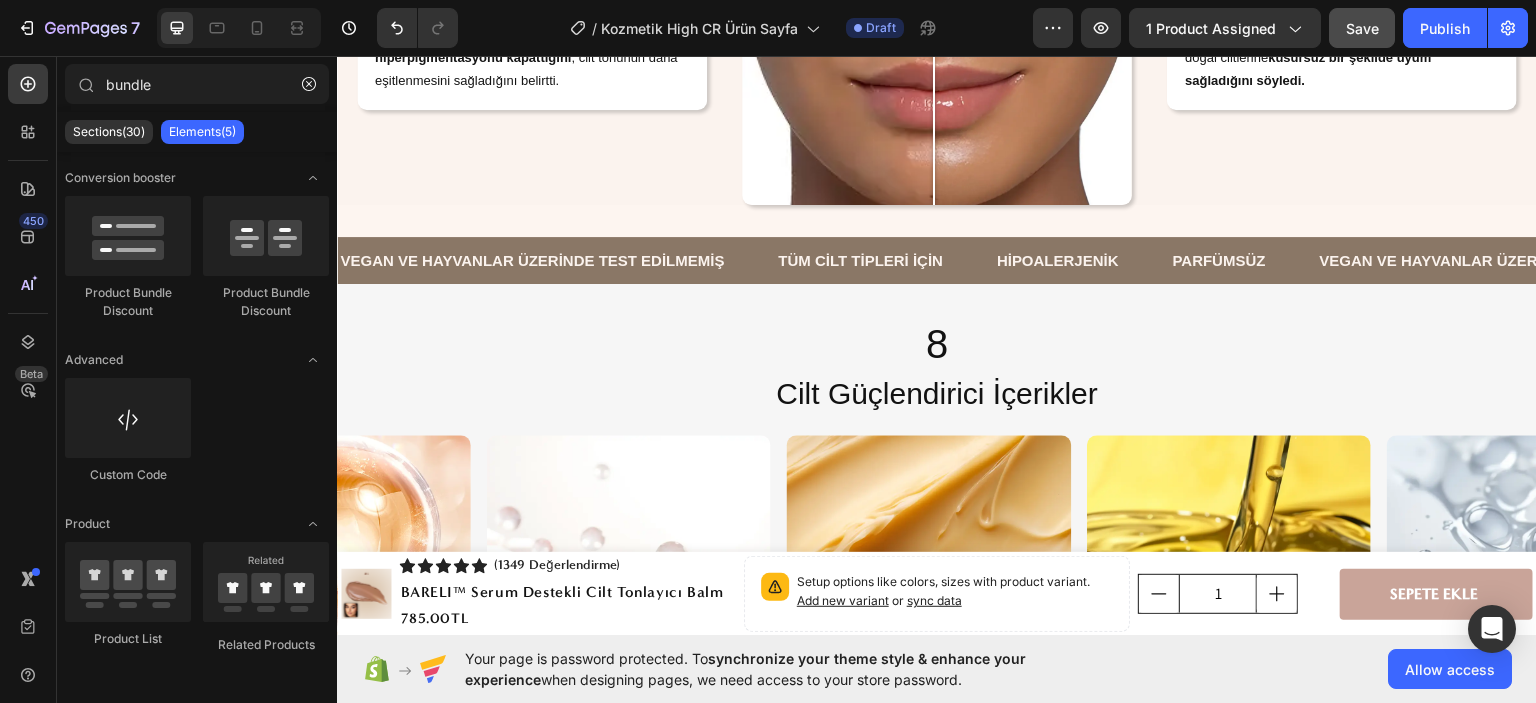 scroll, scrollTop: 5011, scrollLeft: 0, axis: vertical 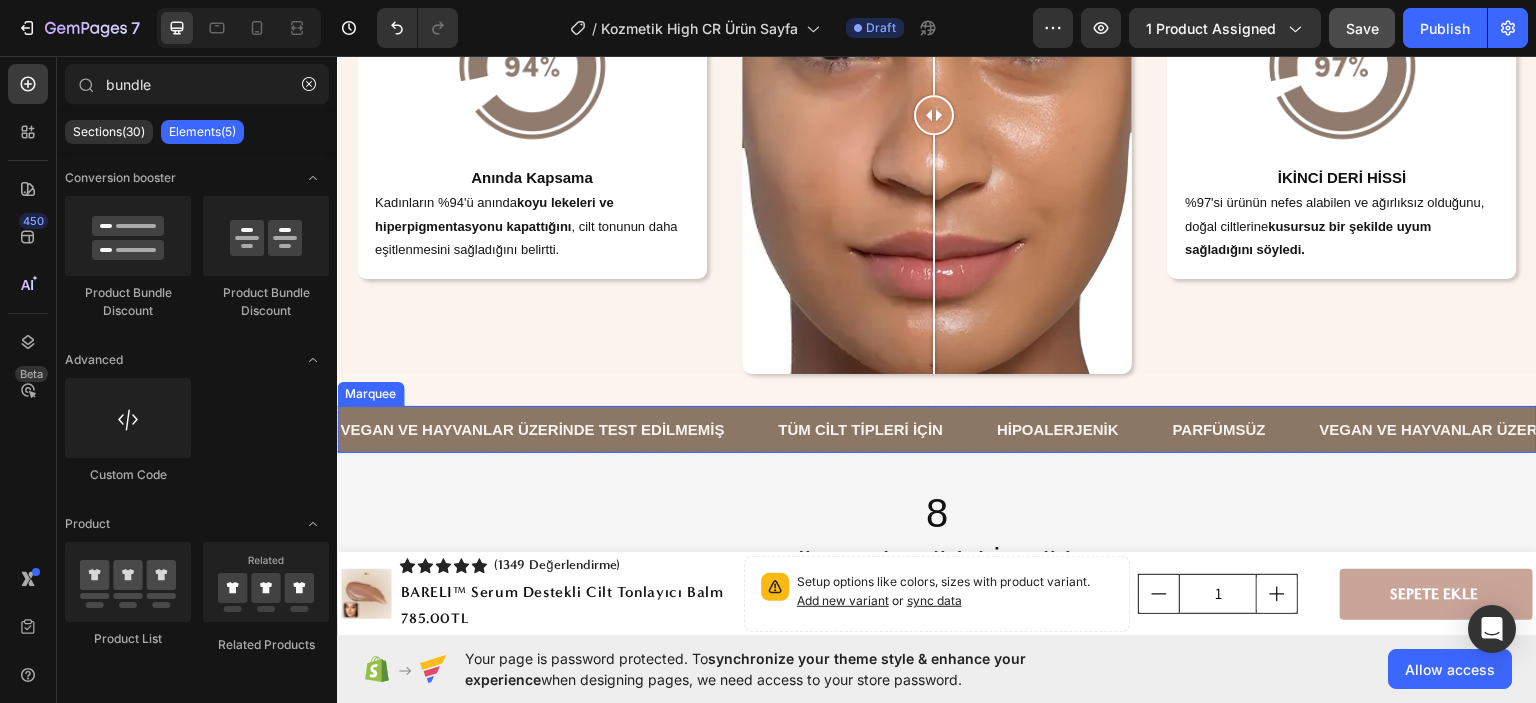 click on "VEGAN VE HAYVANLAR ÜZERİNDE TEST EDİLMEMİŞ Text Block" at bounding box center [557, 428] 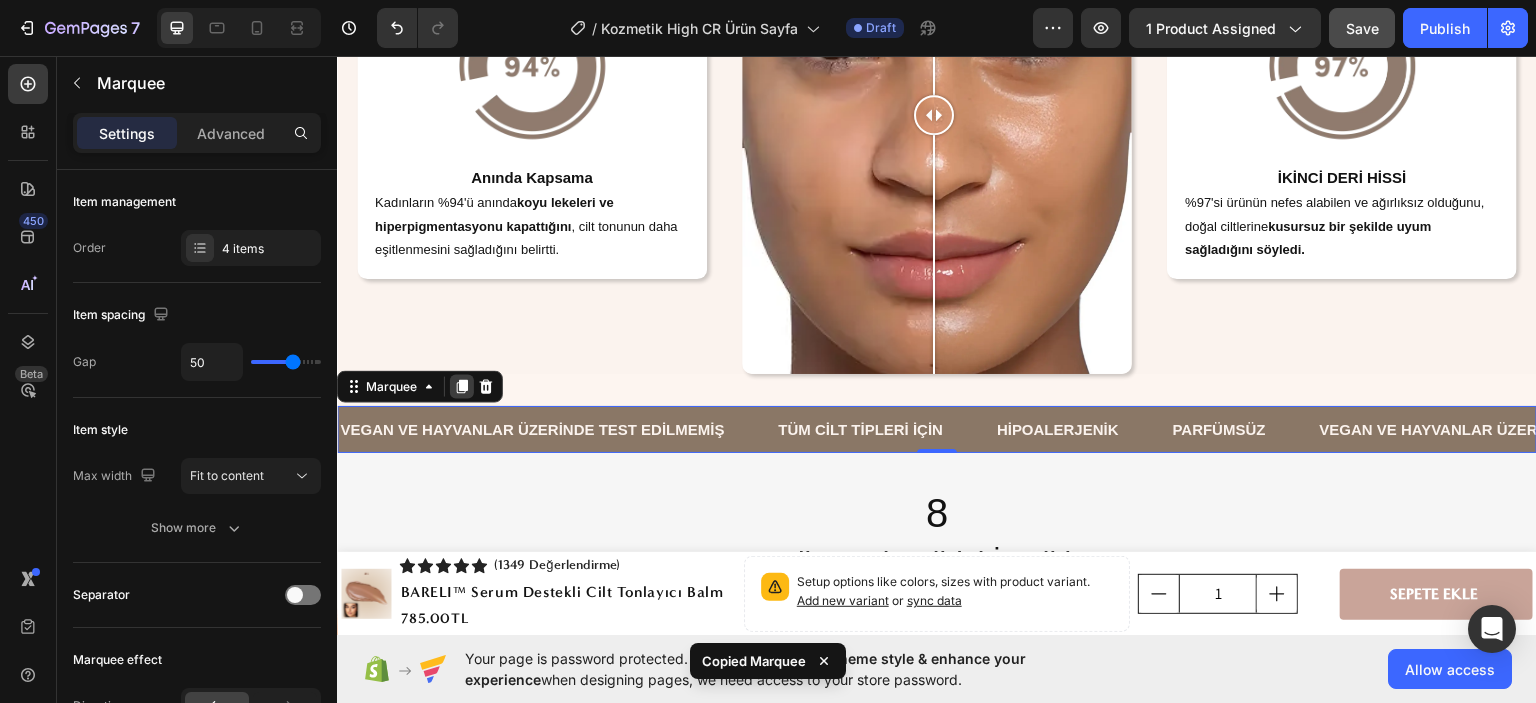 click 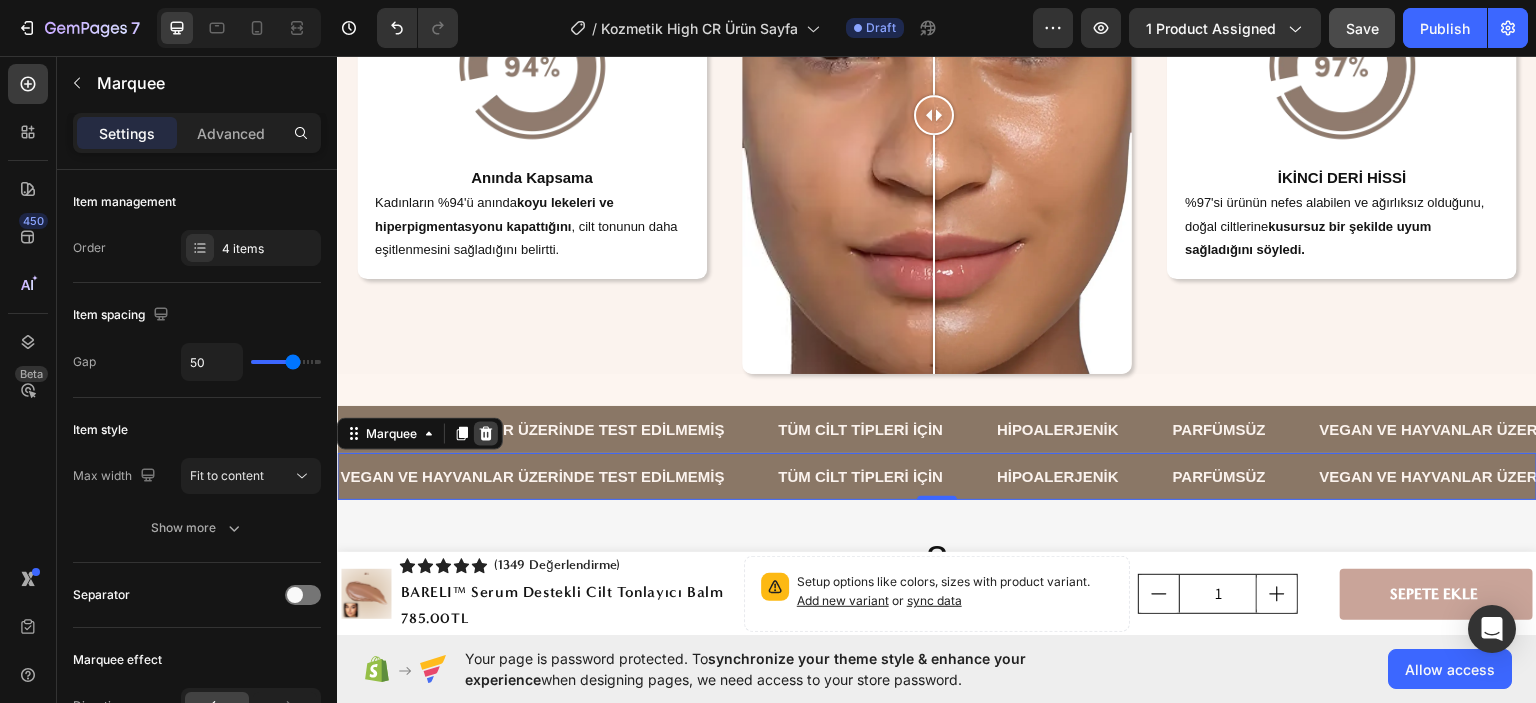 click 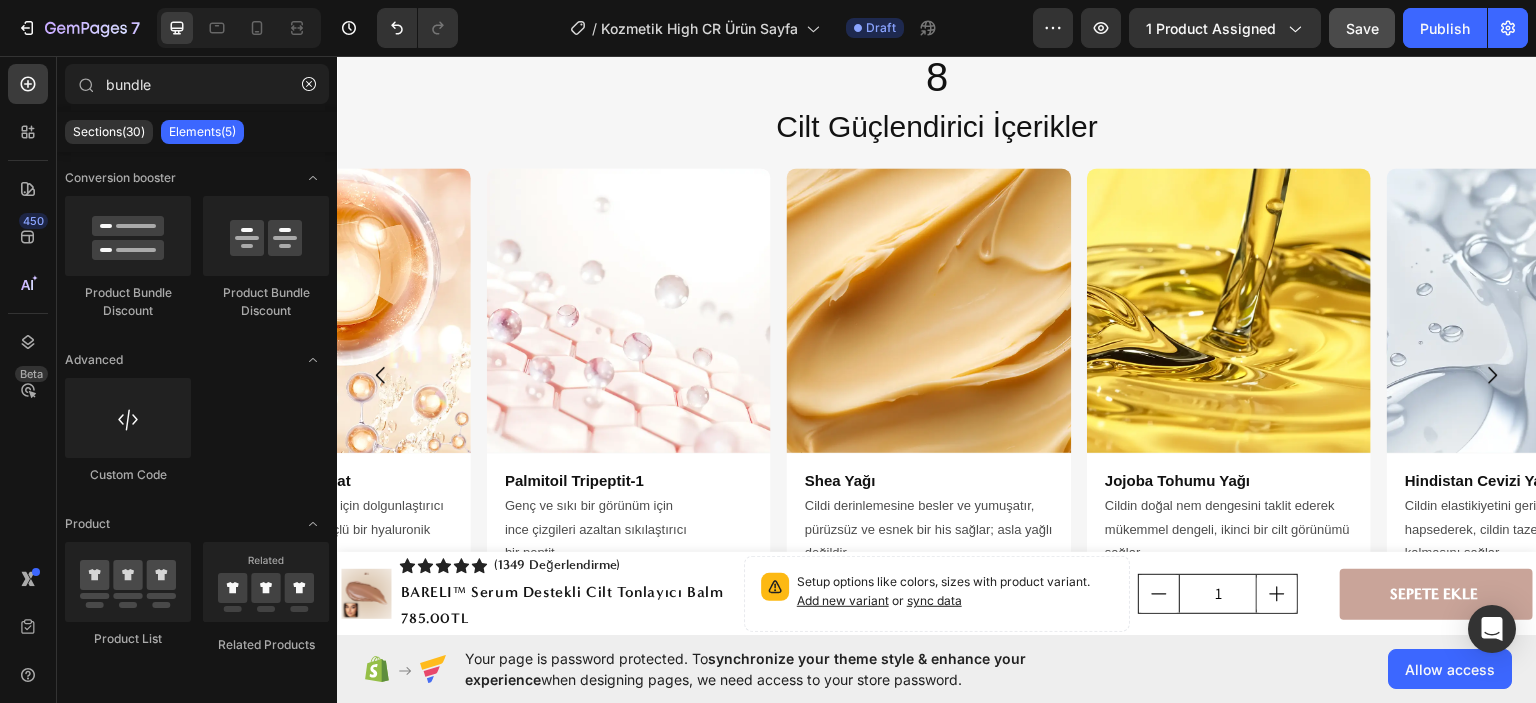 scroll, scrollTop: 5911, scrollLeft: 0, axis: vertical 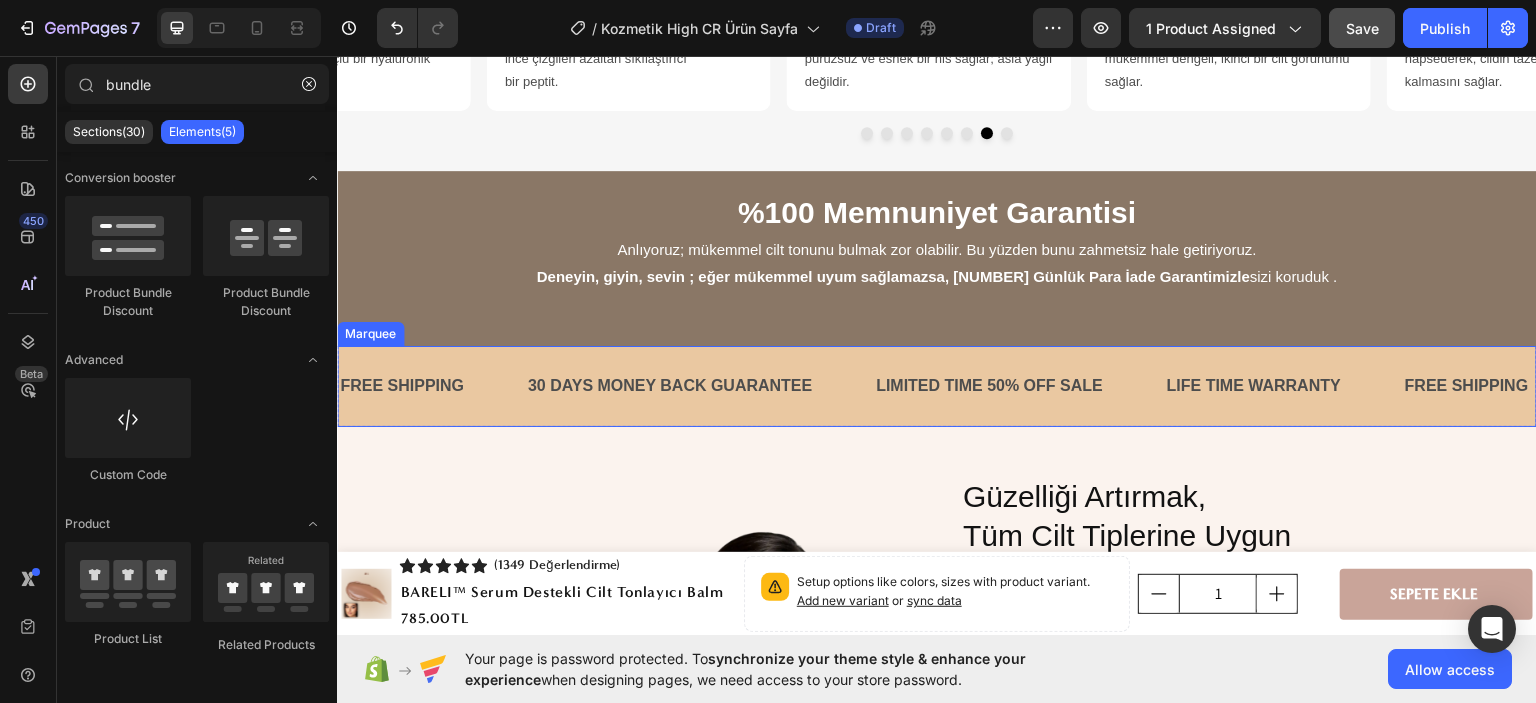 click on "30 DAYS MONEY BACK GUARANTEE Text Block" at bounding box center (700, 385) 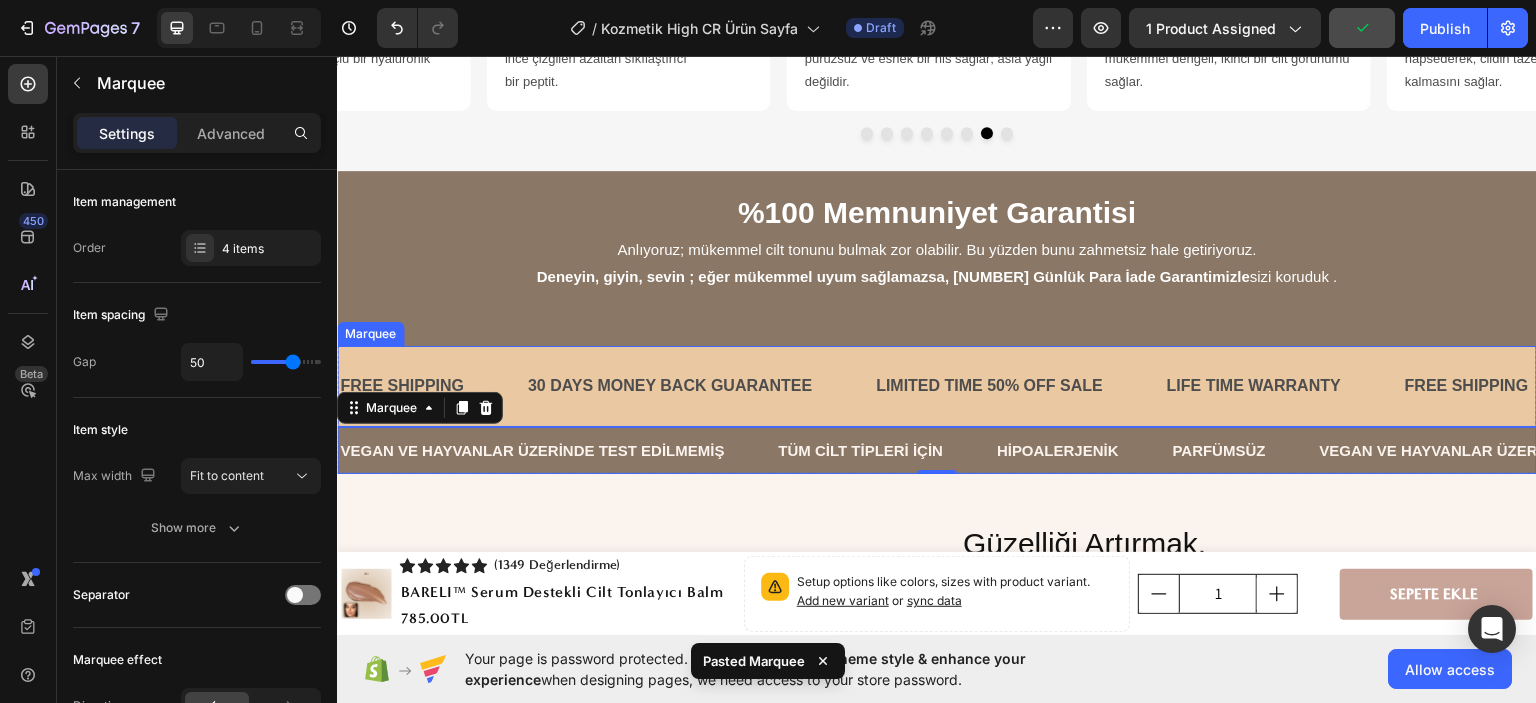 click on "30 DAYS MONEY BACK GUARANTEE Text Block" at bounding box center [700, 385] 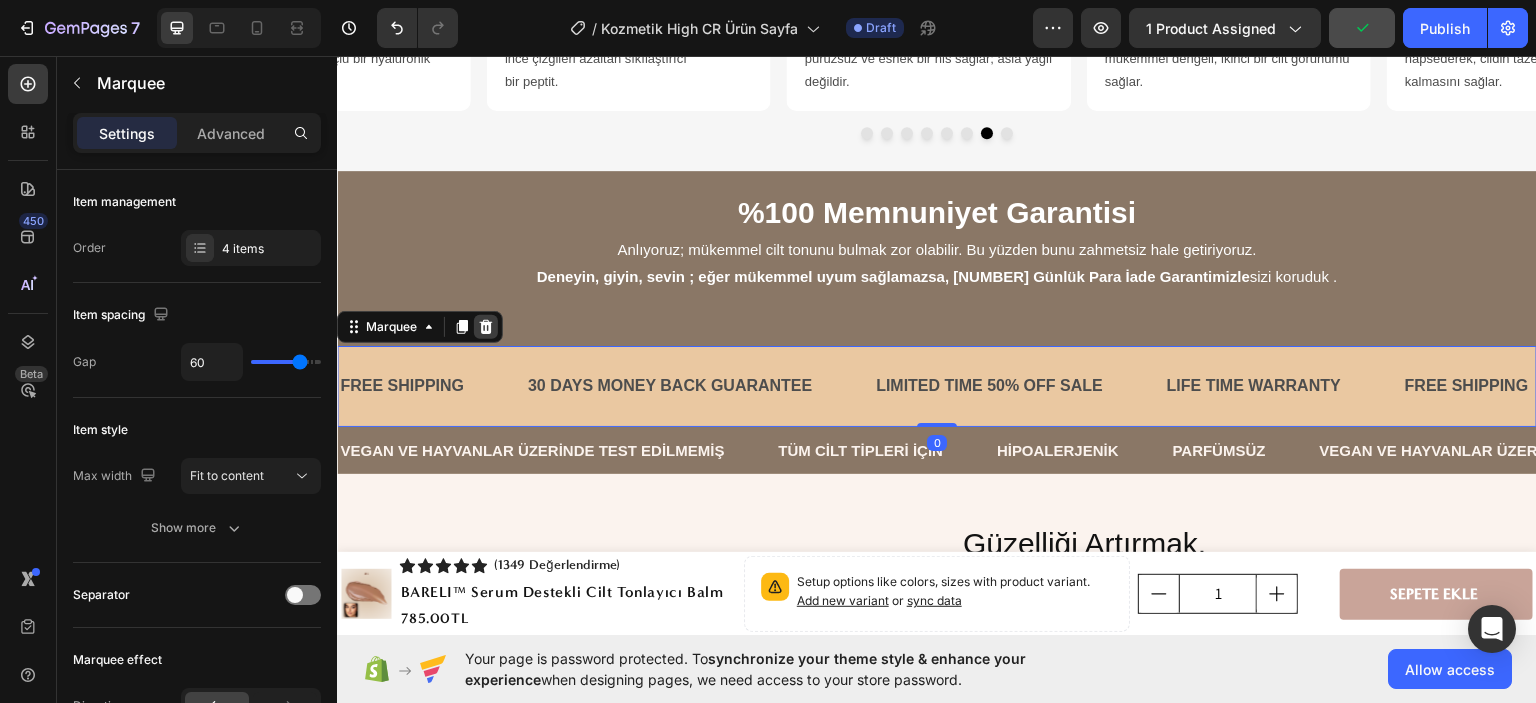 click at bounding box center [486, 326] 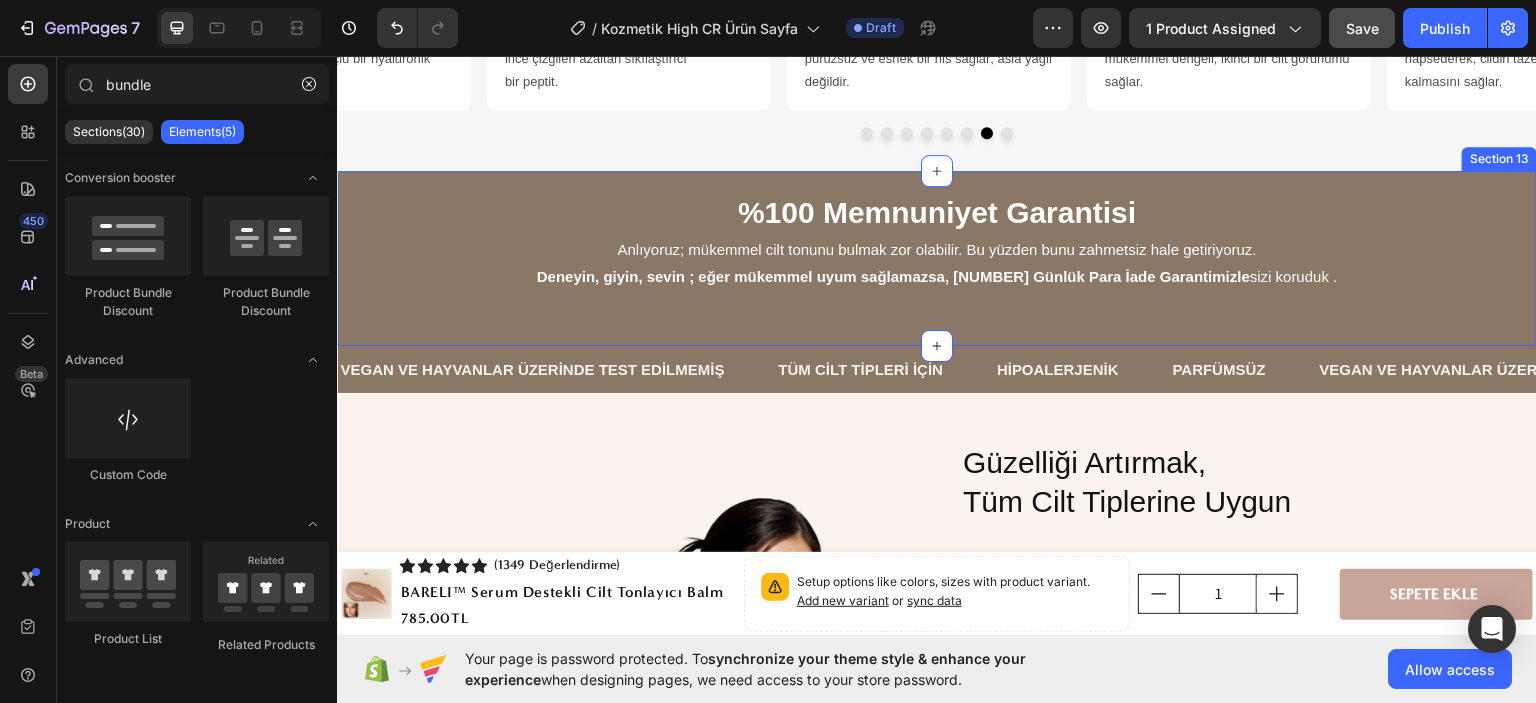 click on "[PERCENTAGE]% Memnuniyet Garantisi Heading Anlıyoruz; mükemmel cilt tonunu bulmak zor olabilir. Bu yüzden bunu zahmetsiz hale getiriyoruz. Deneyin, giyin, sevin ; eğer mükemmel uyum sağlamazsa, [NUMBER] Günlük Para İade Garantimizle sizi koruduk . Text Block Row Section [NUMBER]" at bounding box center [937, 257] 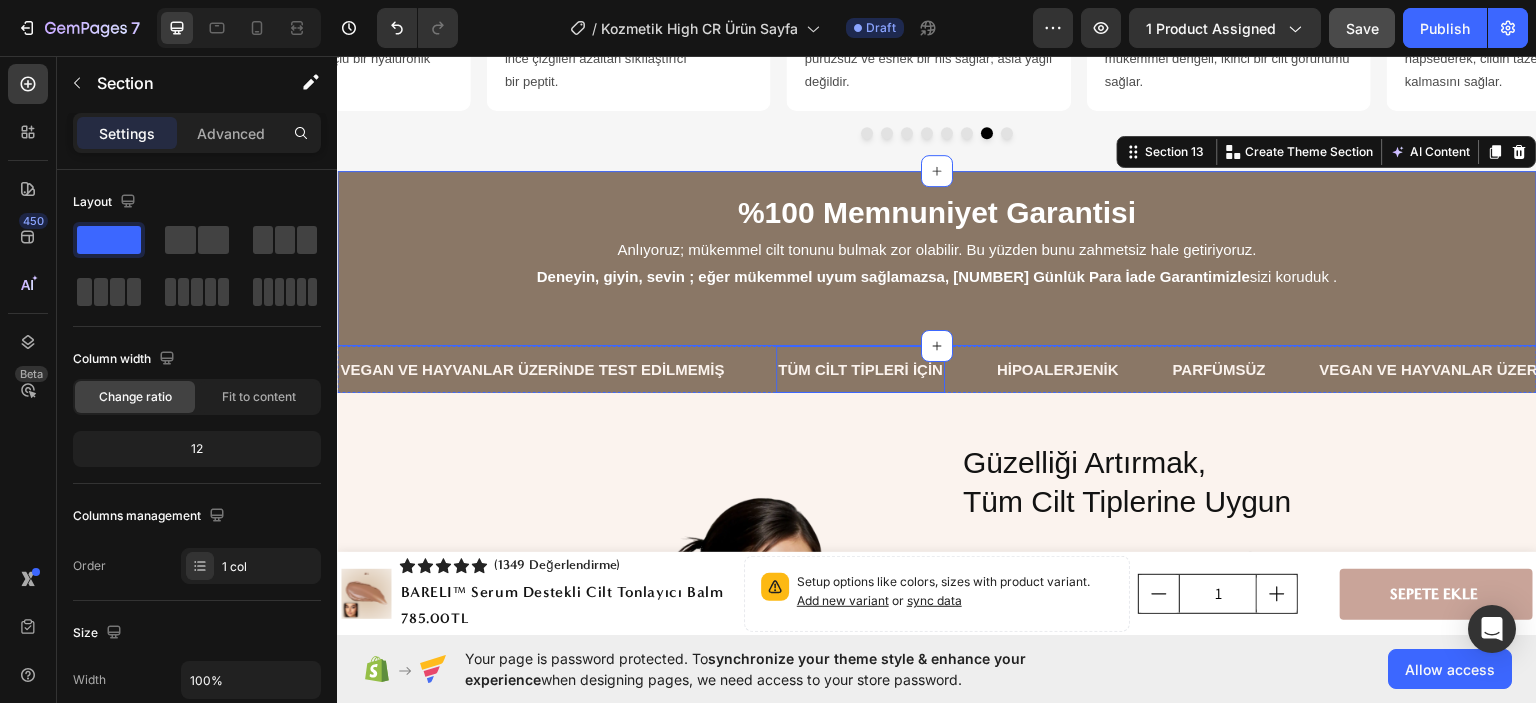 click on "TÜM CİLT TİPLERİ İÇİN" at bounding box center (860, 368) 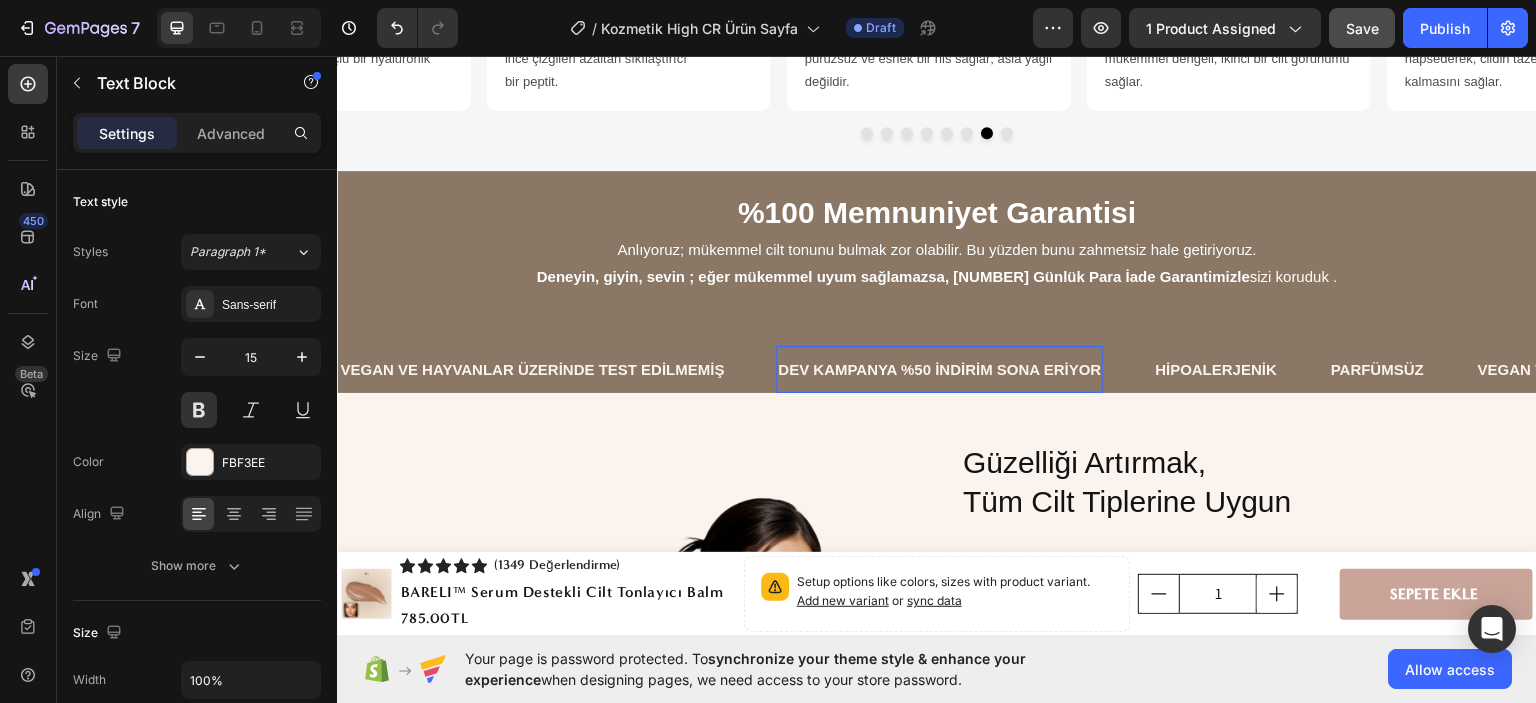 click on "DEV KAMPANYA %50 İNDİRİM SONA ERİYOR" at bounding box center [939, 368] 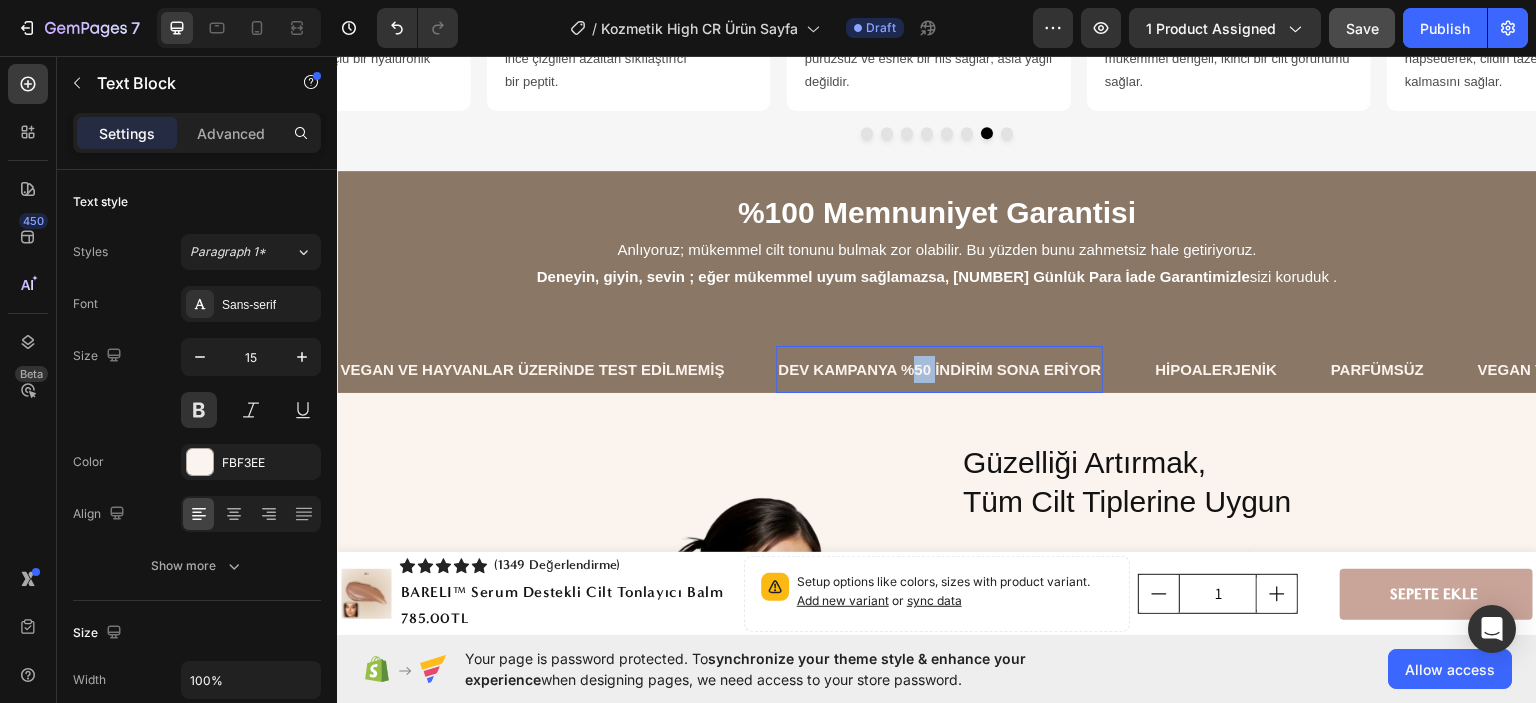 click on "DEV KAMPANYA %50 İNDİRİM SONA ERİYOR" at bounding box center [939, 368] 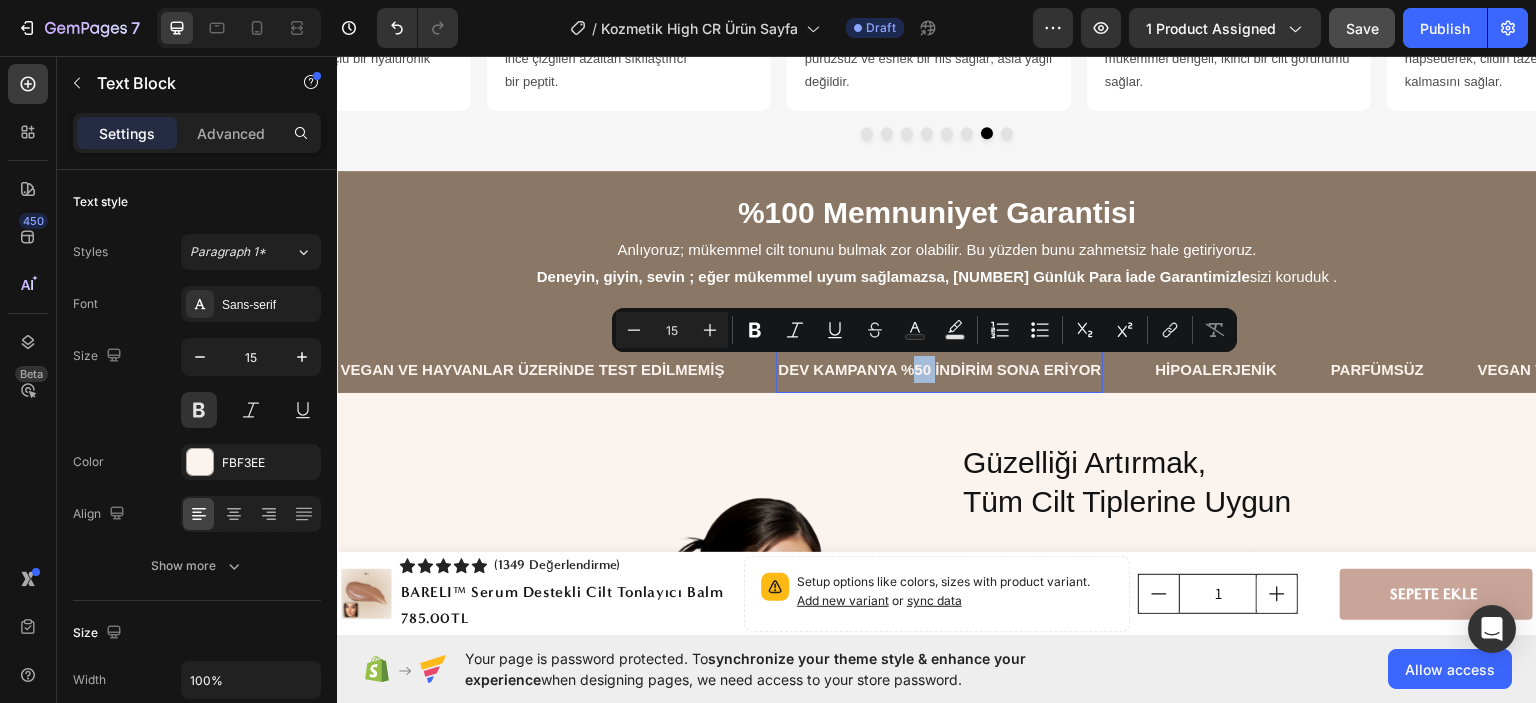 click on "DEV KAMPANYA %50 İNDİRİM SONA ERİYOR" at bounding box center [939, 368] 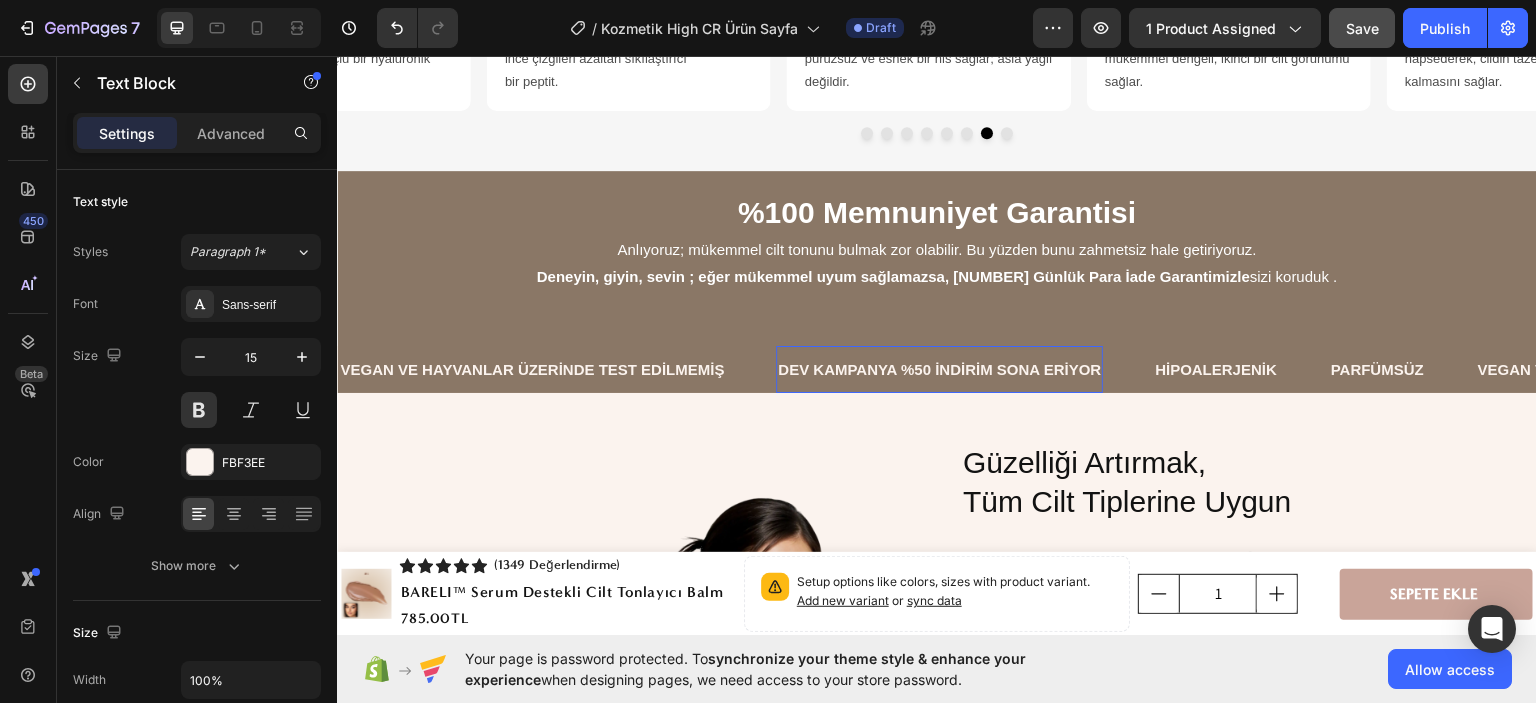 click on "DEV KAMPANYA %50 İNDİRİM SONA ERİYOR" at bounding box center (939, 368) 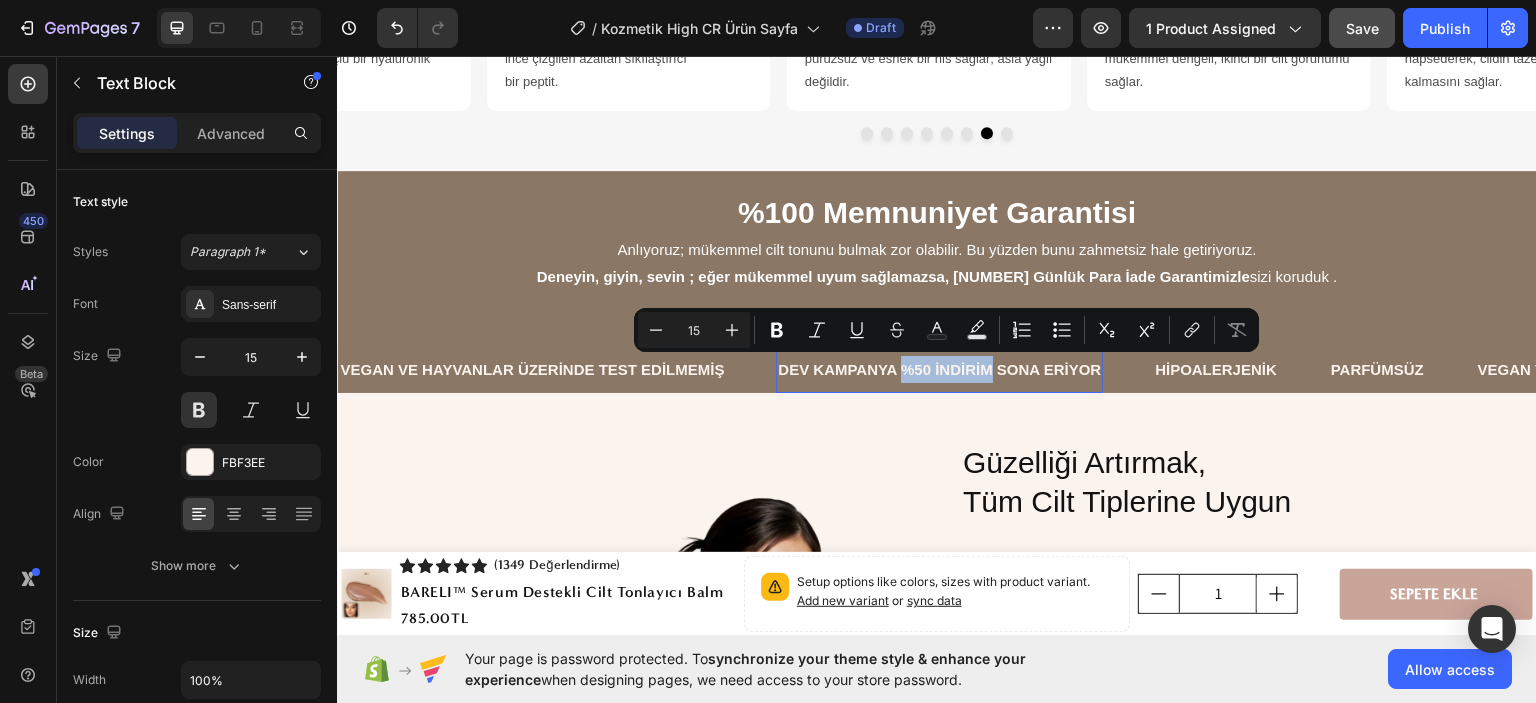 drag, startPoint x: 903, startPoint y: 367, endPoint x: 960, endPoint y: 369, distance: 57.035076 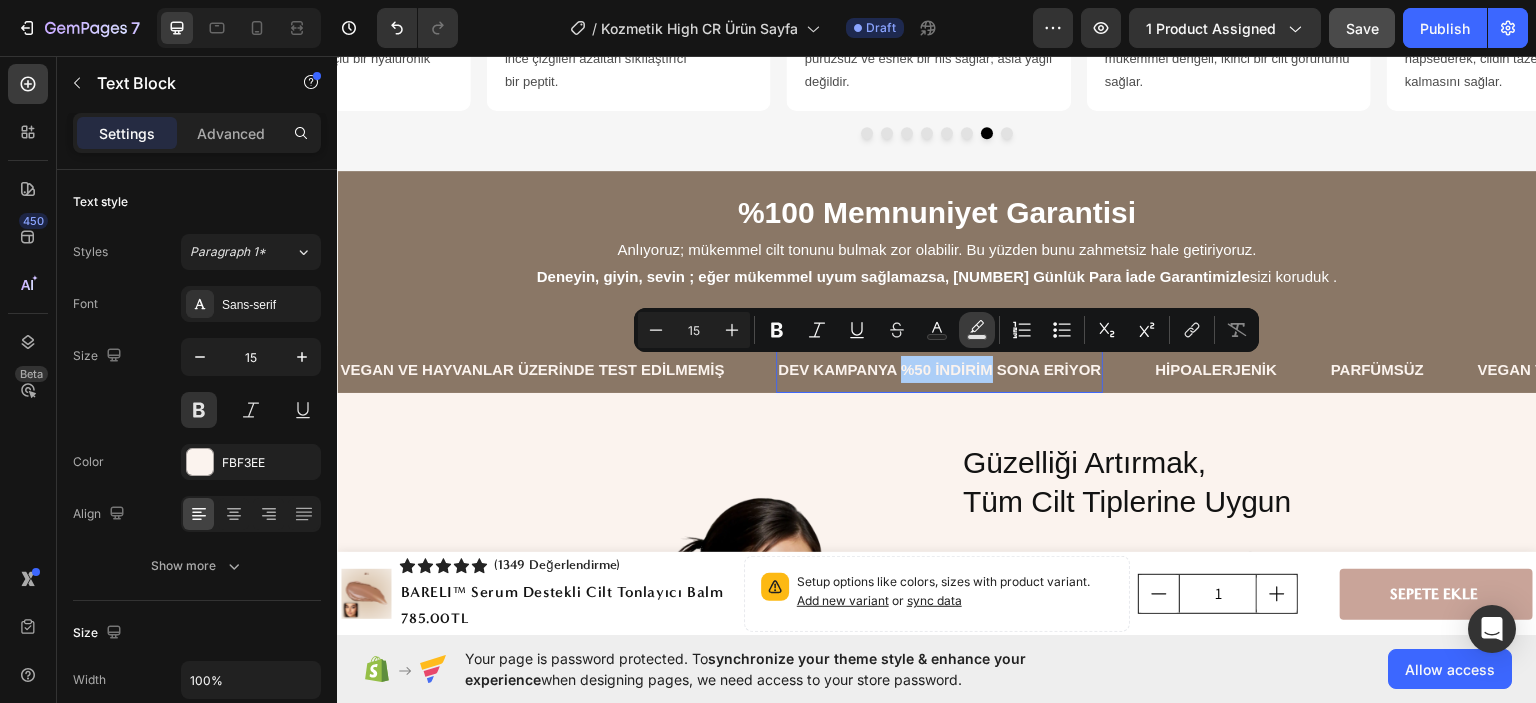 click 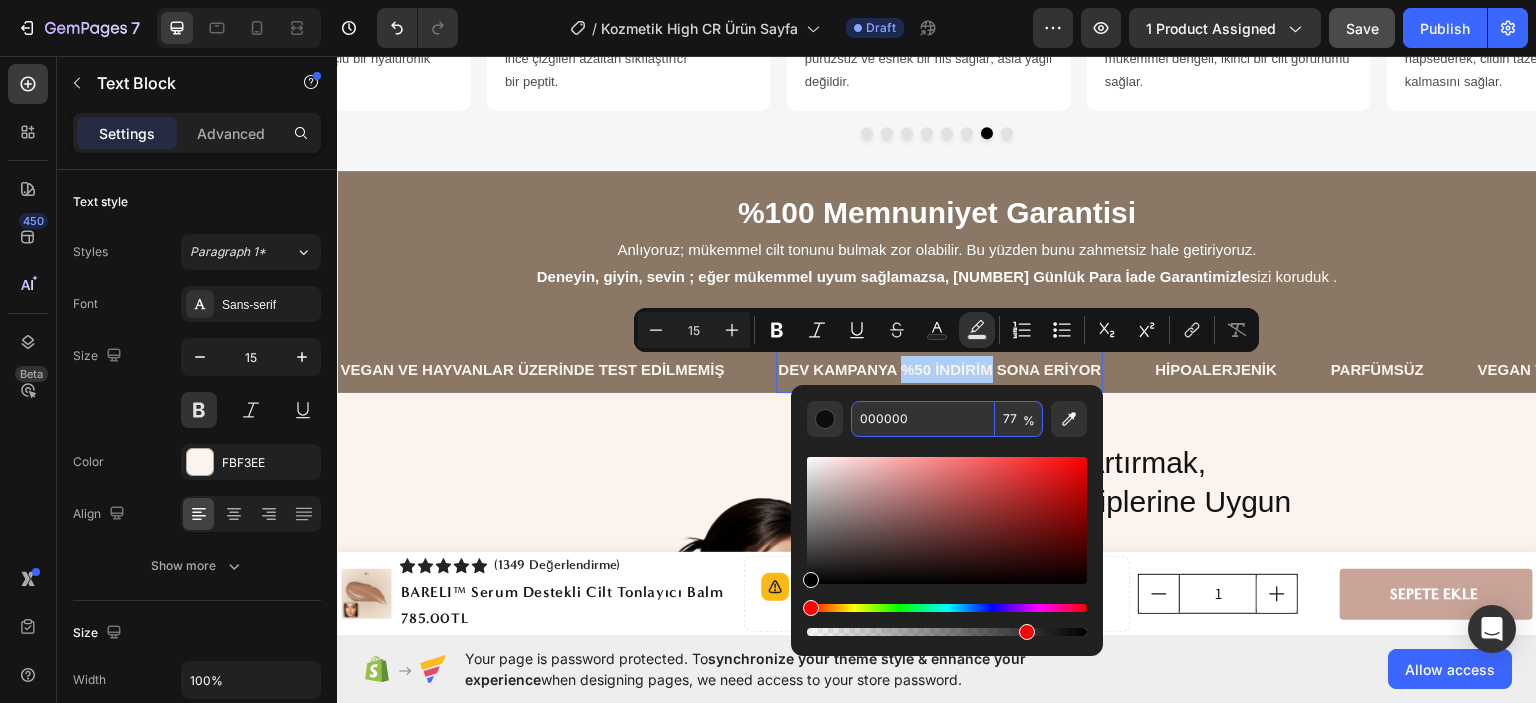 click on "000000" at bounding box center [923, 419] 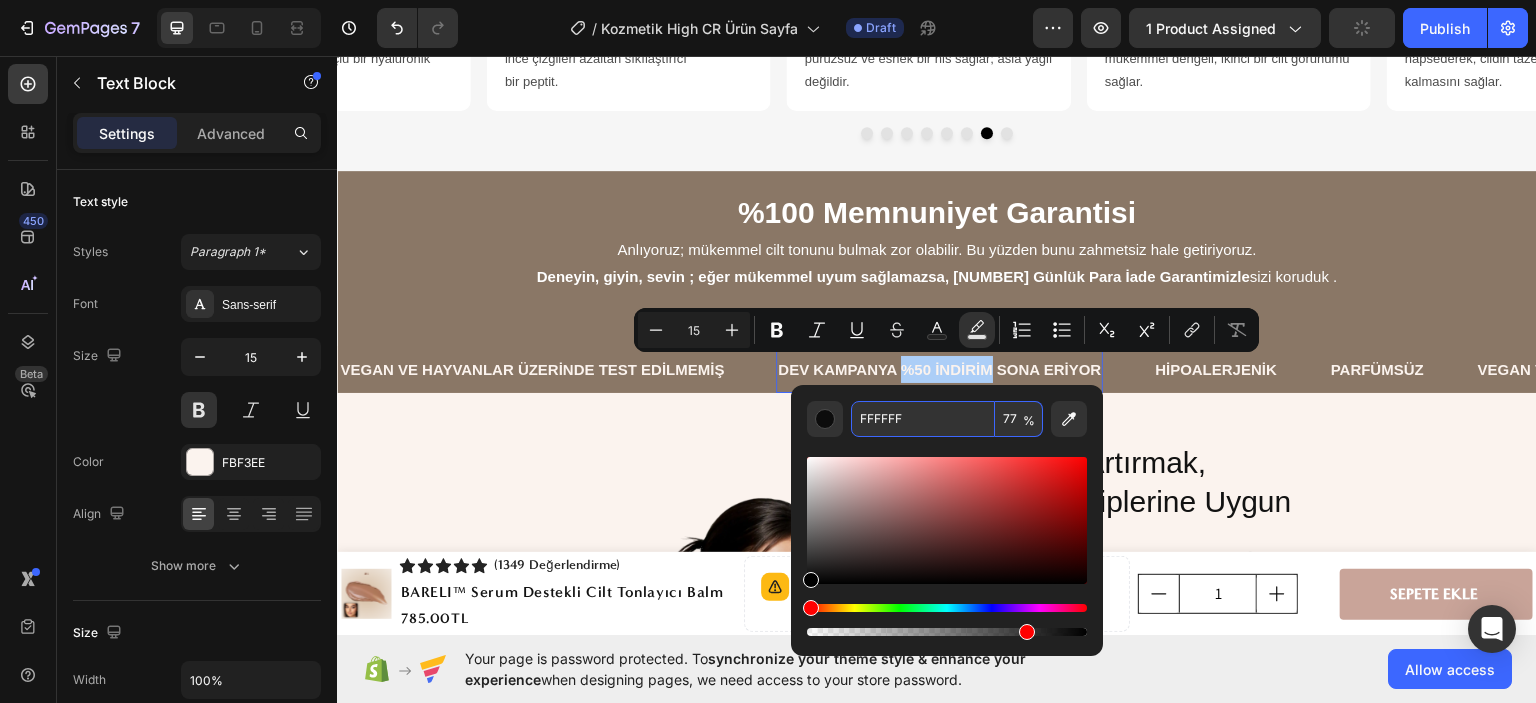 type on "FFFFFF" 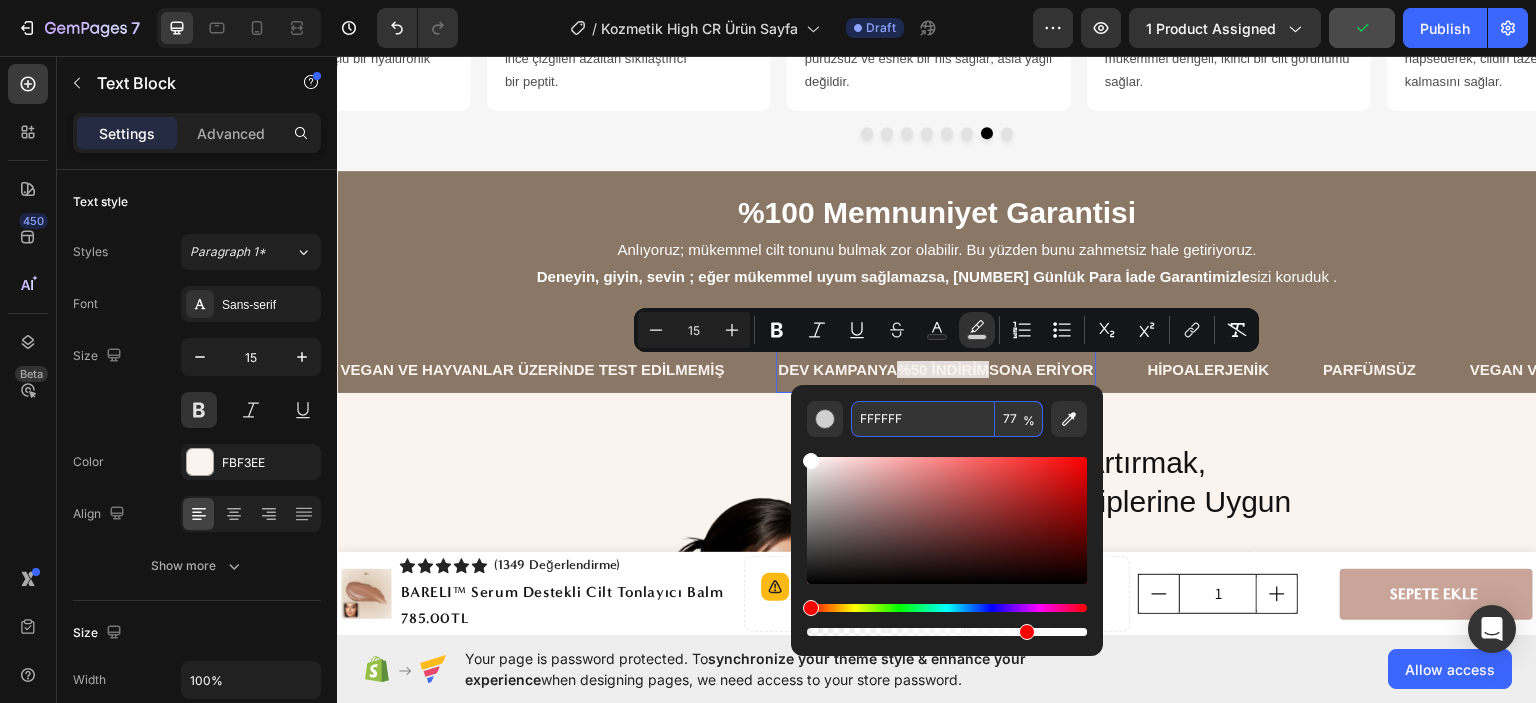 click on "77" at bounding box center [1019, 419] 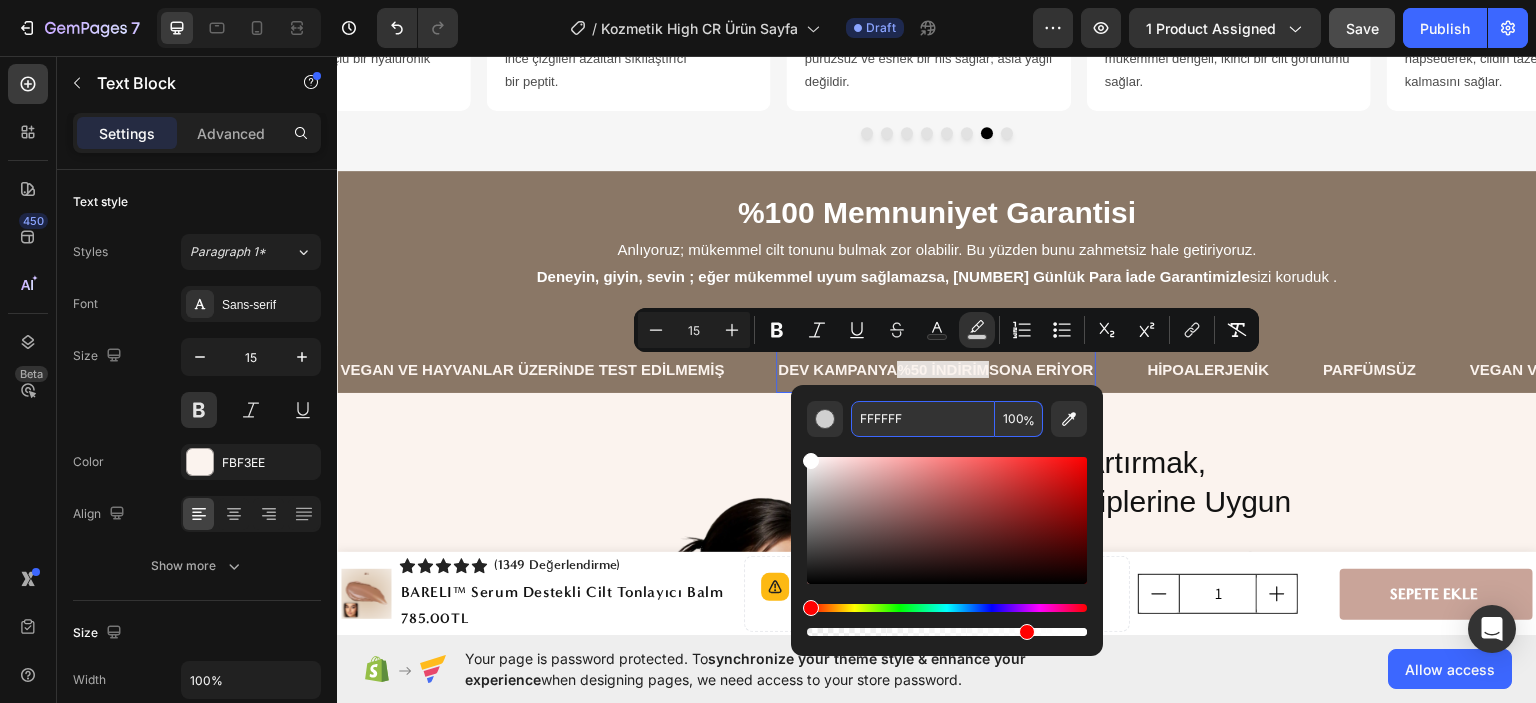 type on "100" 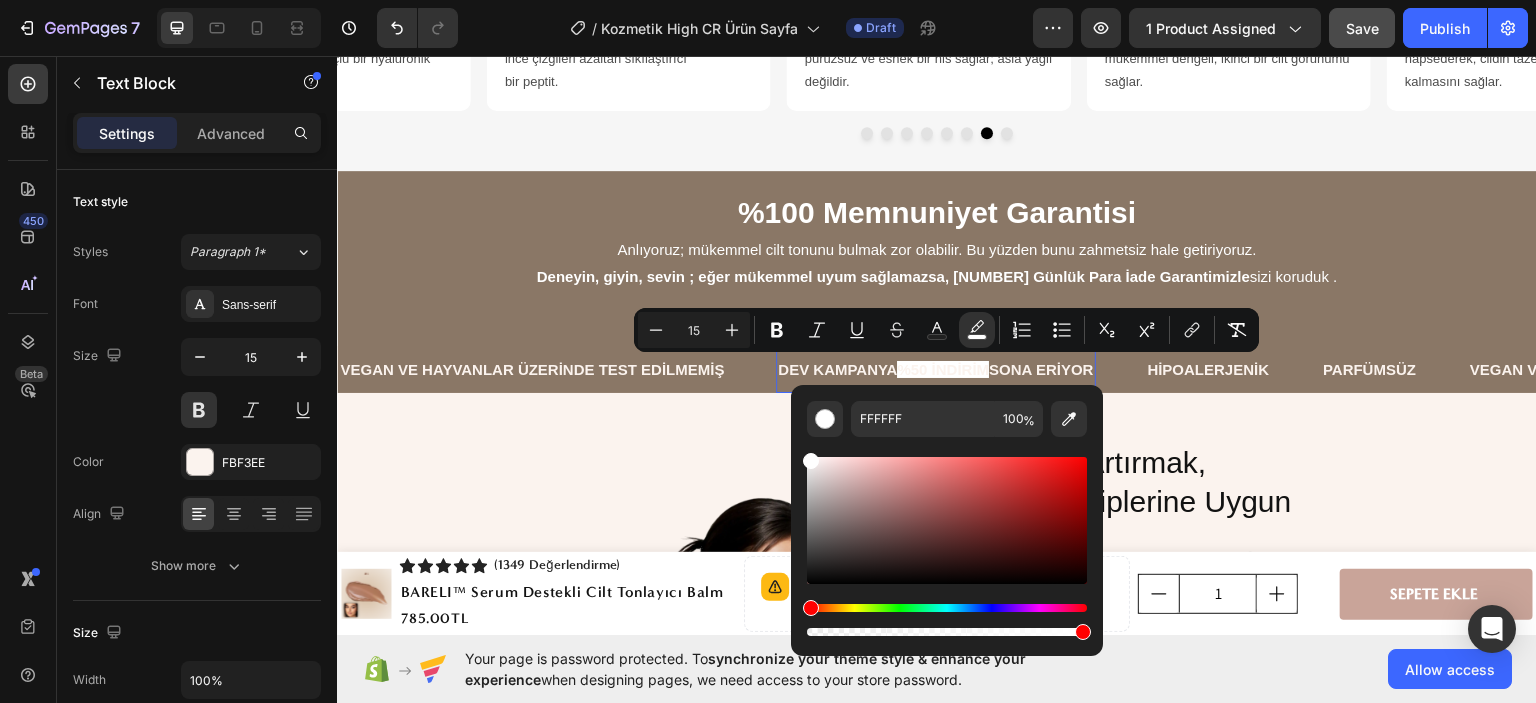 click on "FFFFFF 100 %" at bounding box center [947, 512] 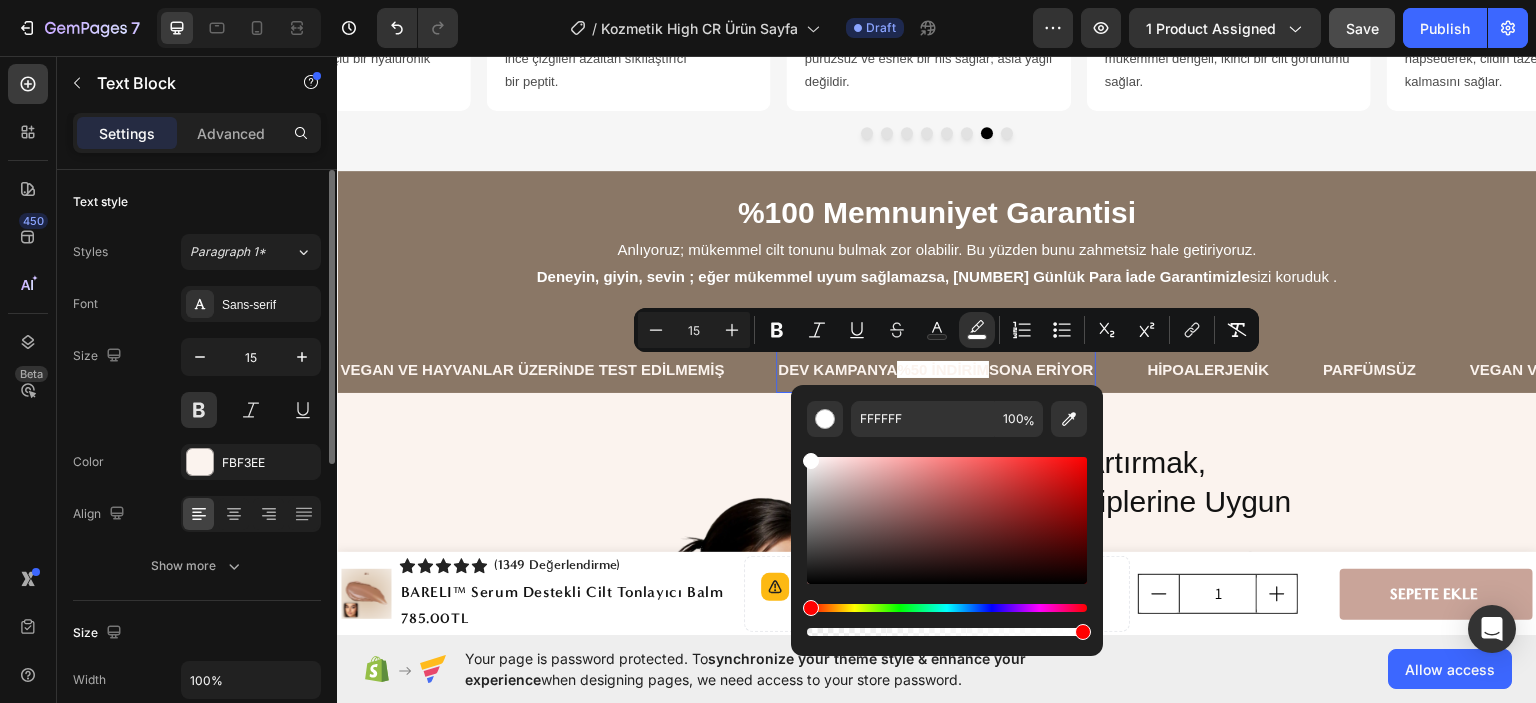 click on "Font Sans-serif Size 15 Color FBF3EE Align Show more" at bounding box center [197, 435] 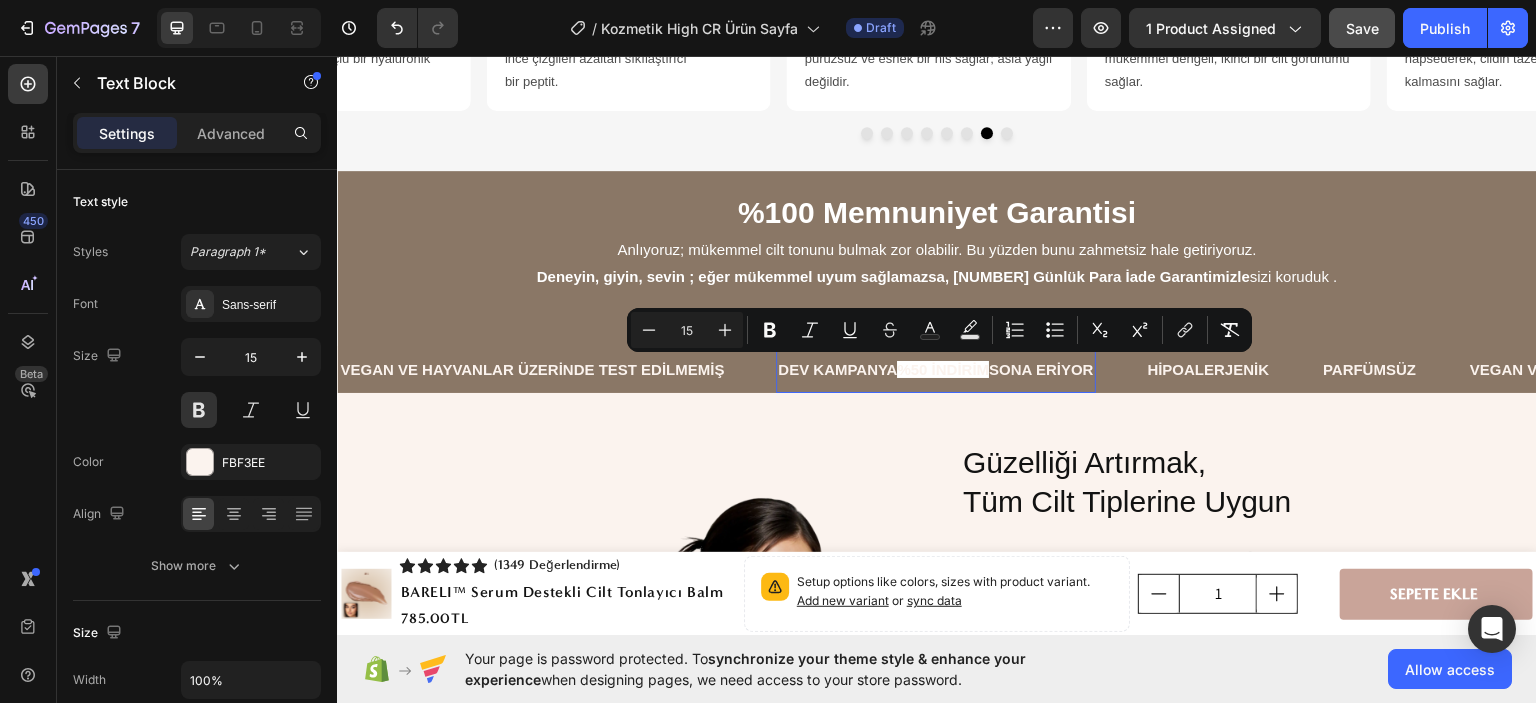 click on "%50 İNDİRİM" at bounding box center [943, 368] 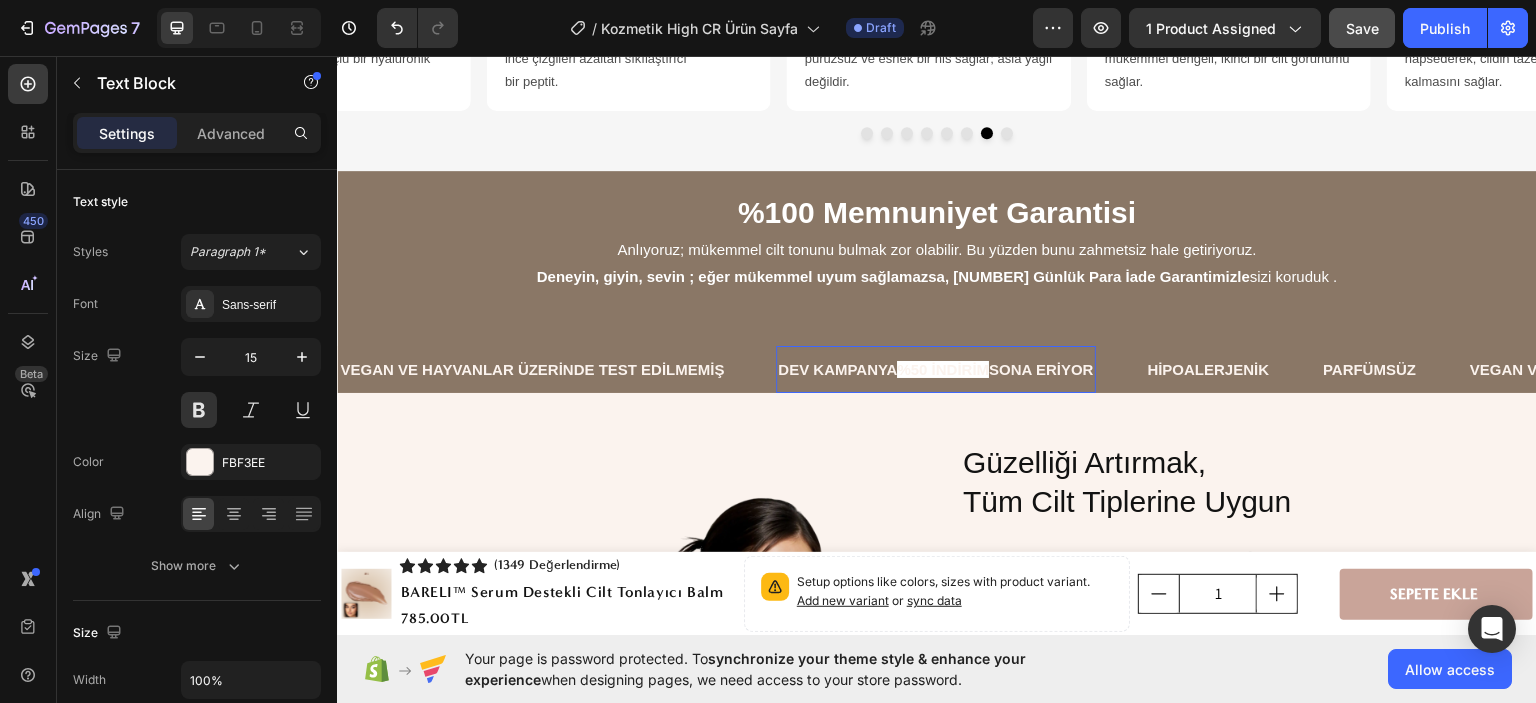 click on "%50 İNDİRİM" at bounding box center (943, 368) 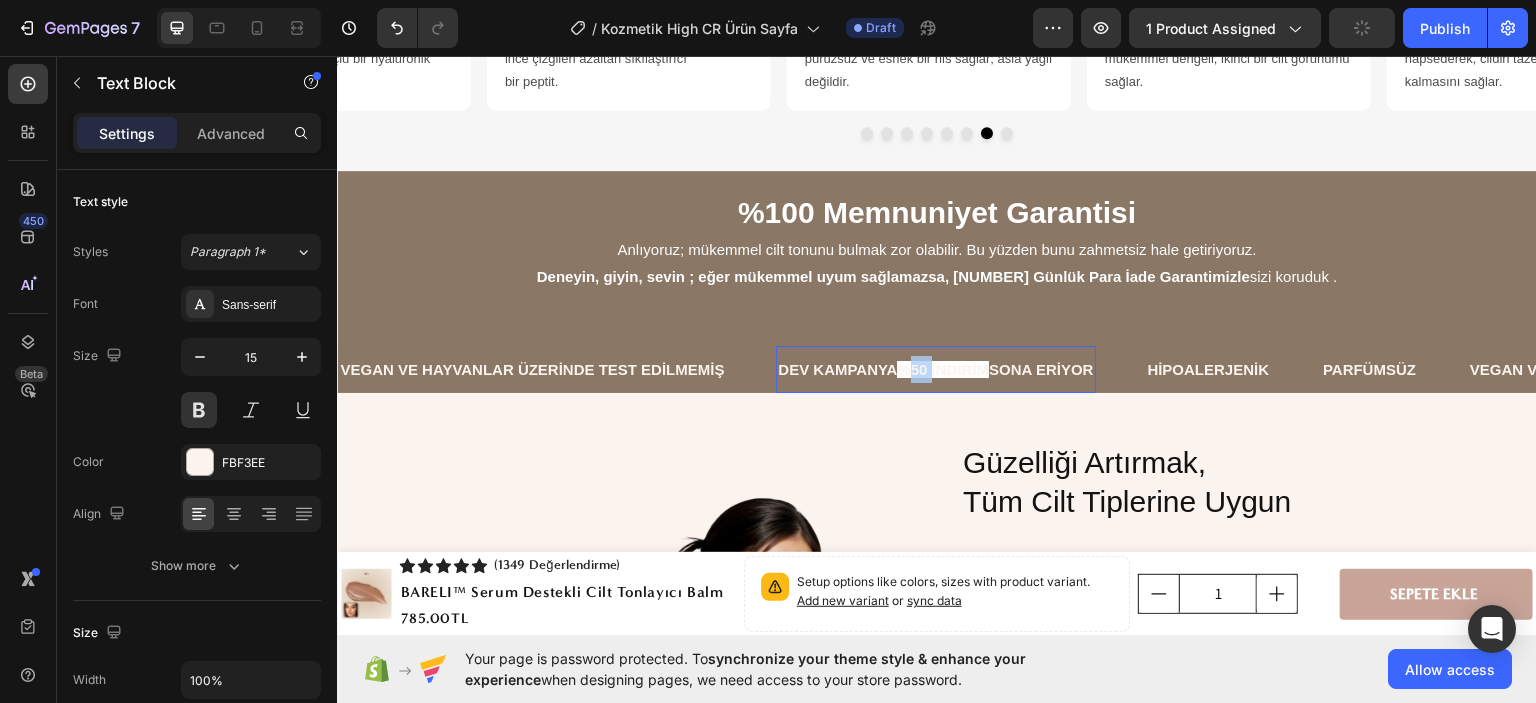 click on "%50 İNDİRİM" at bounding box center (943, 368) 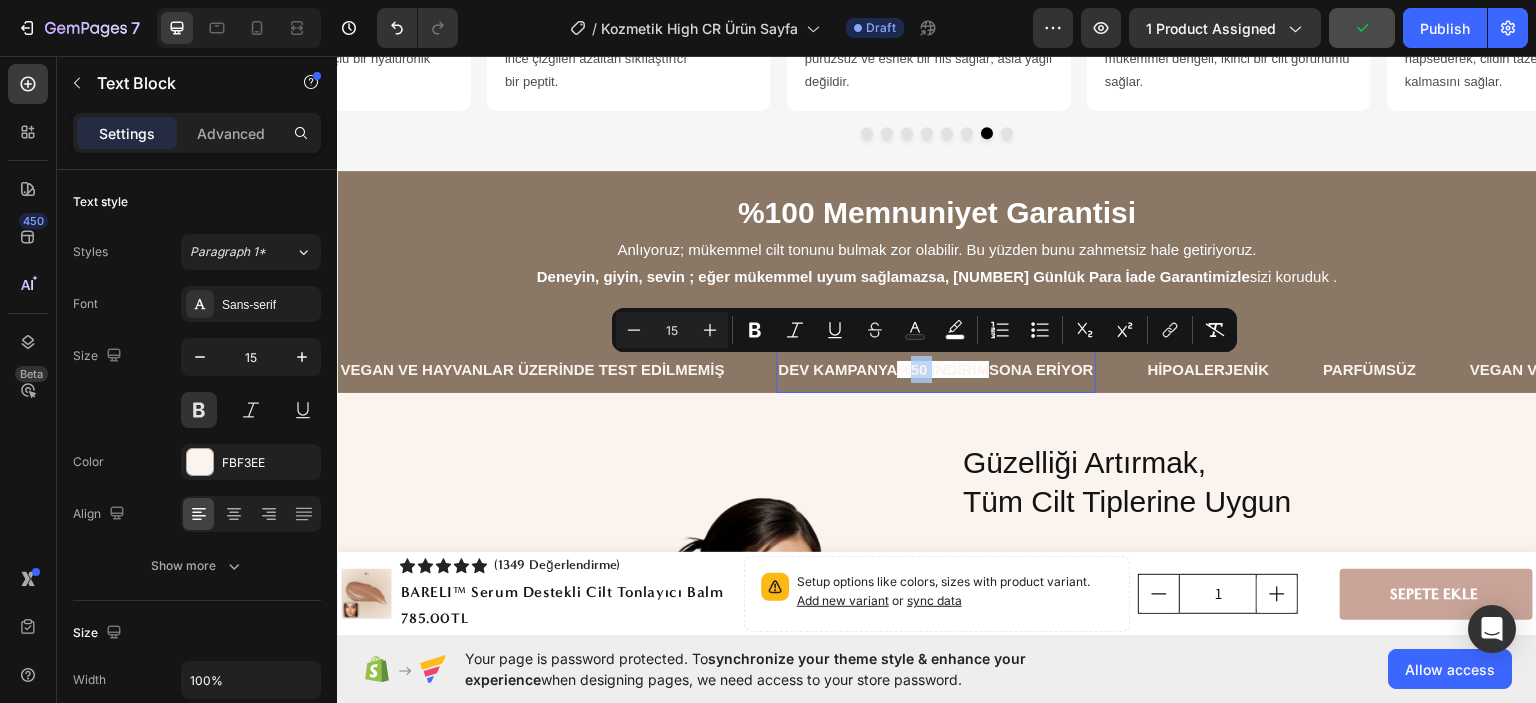 click on "%50 İNDİRİM" at bounding box center (943, 368) 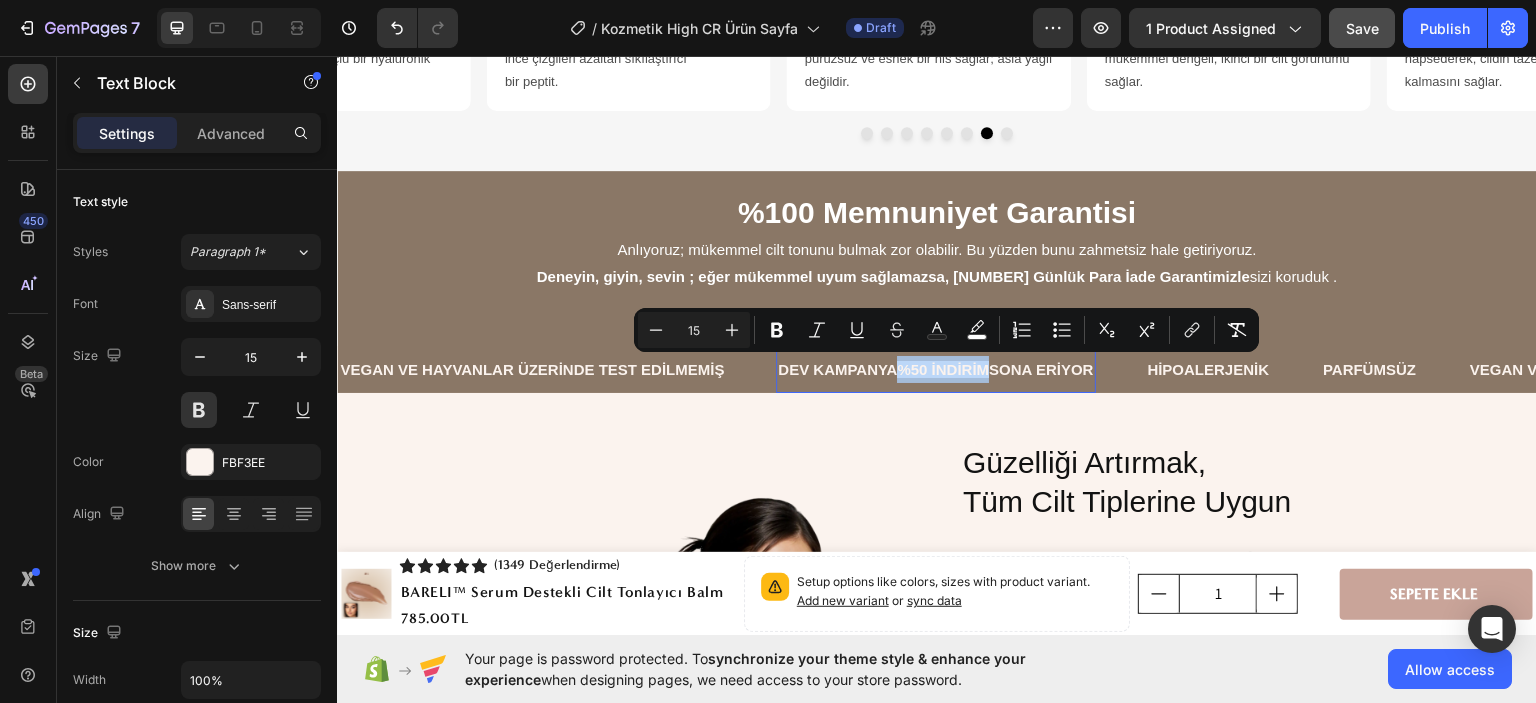 drag, startPoint x: 906, startPoint y: 367, endPoint x: 989, endPoint y: 371, distance: 83.09633 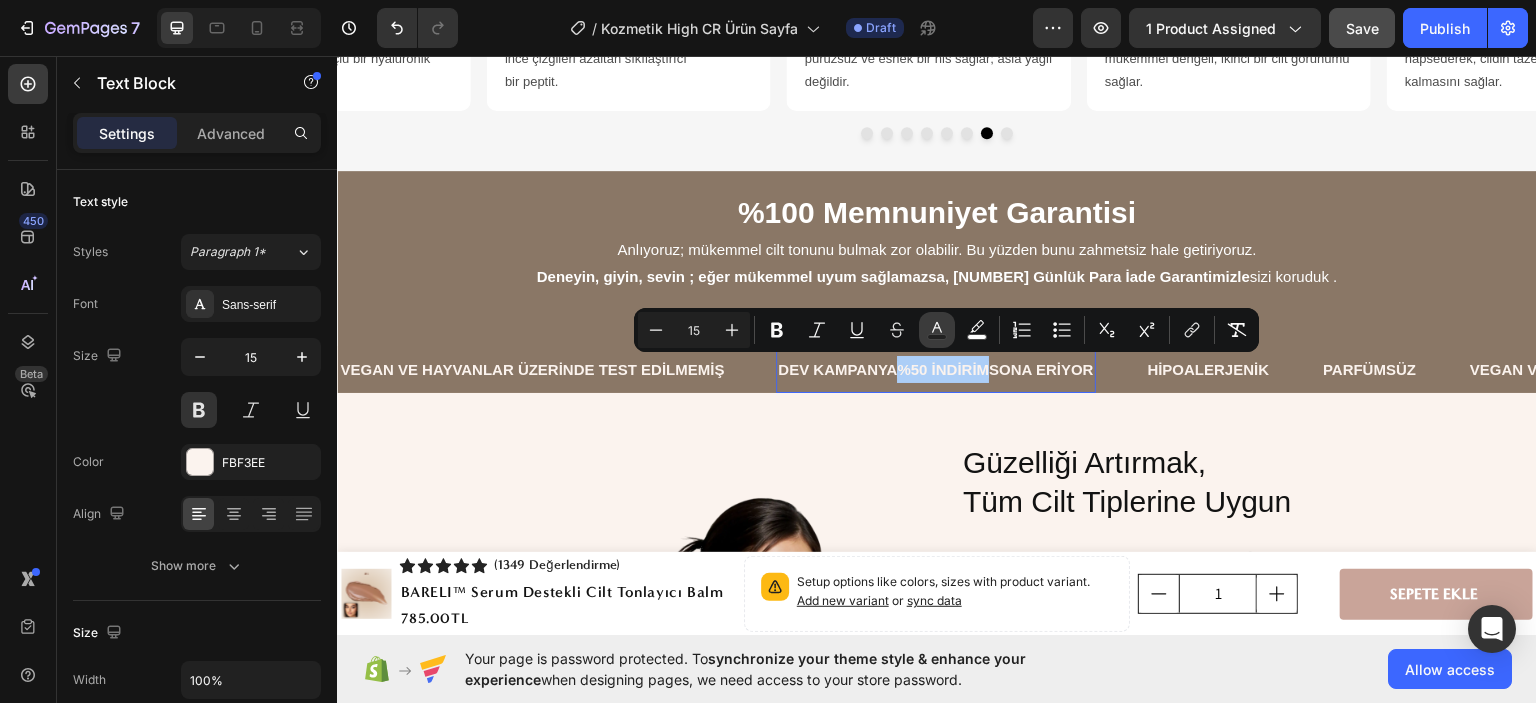 click 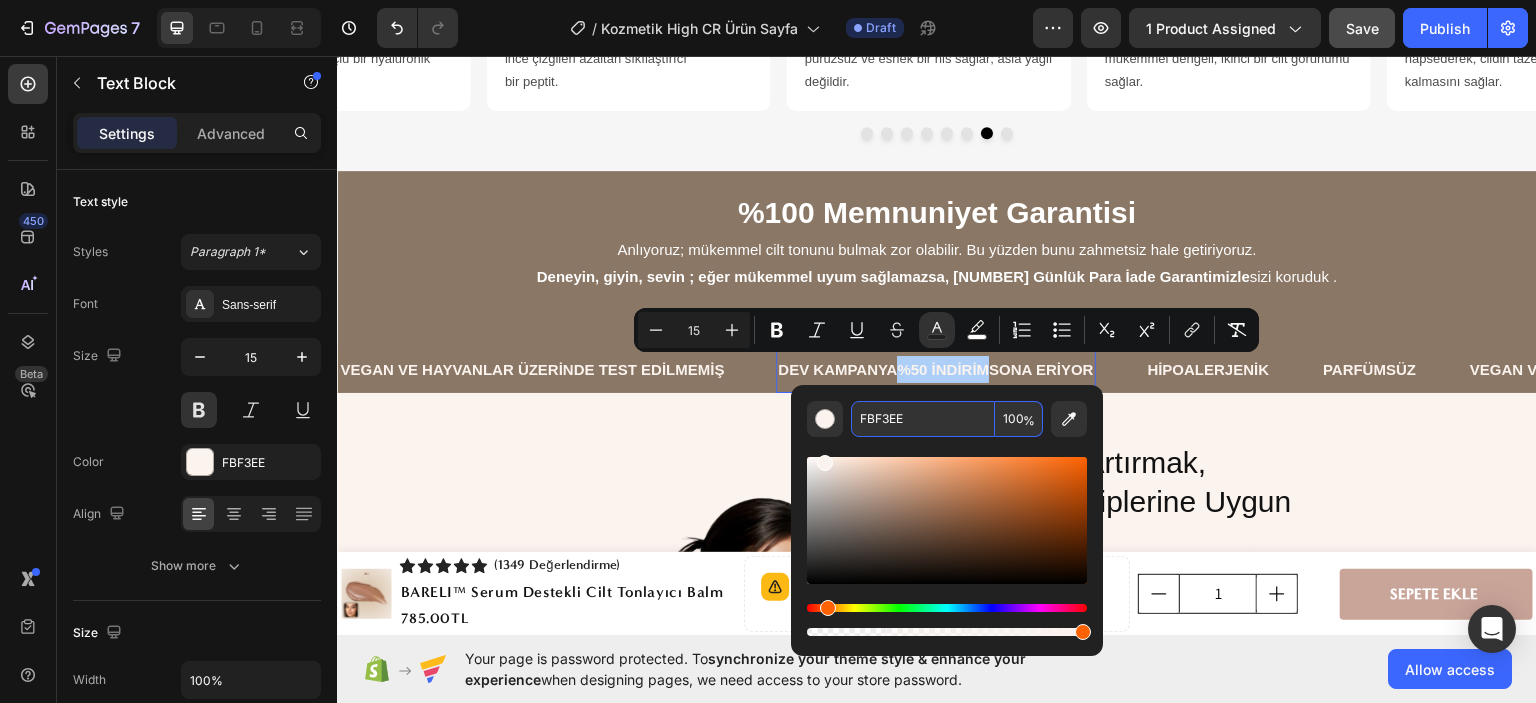 click on "FBF3EE" at bounding box center (923, 419) 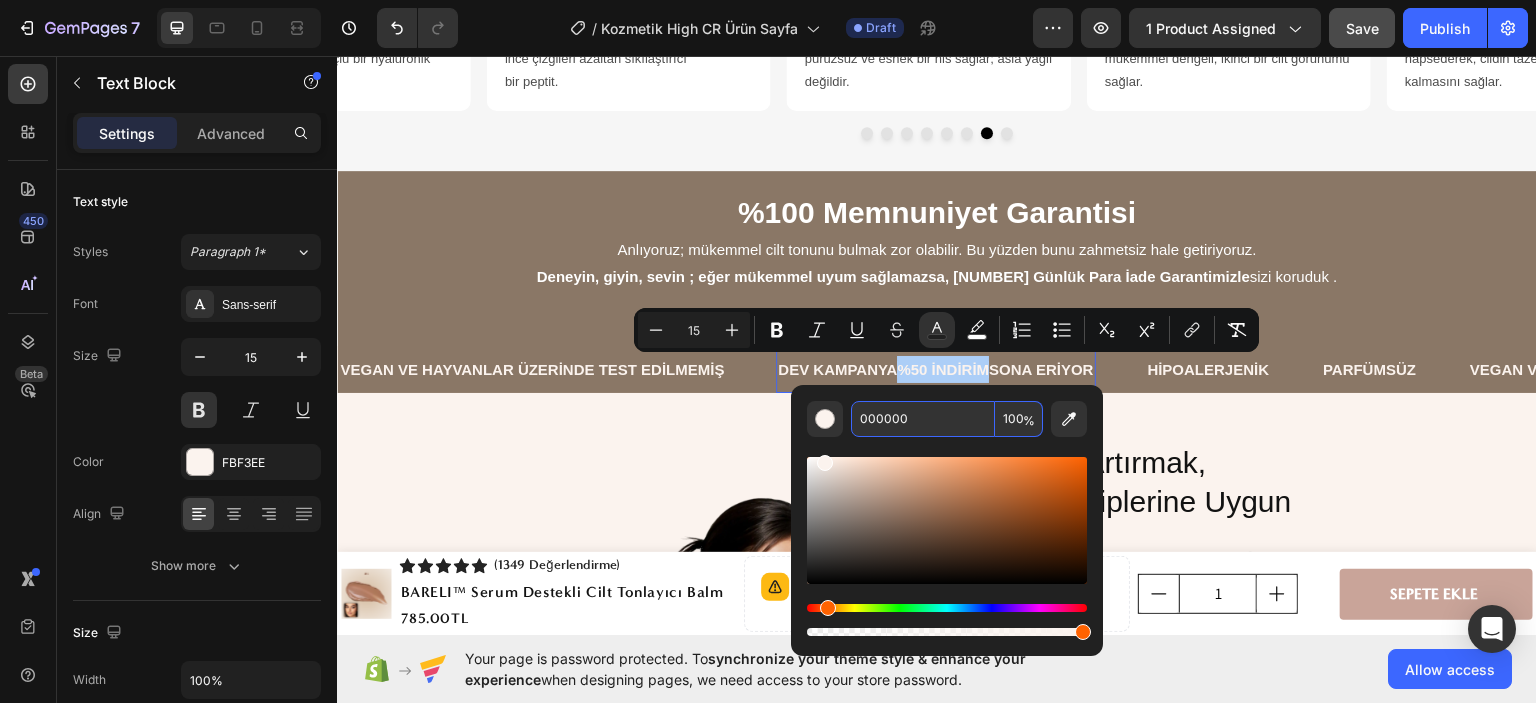 type on "000000" 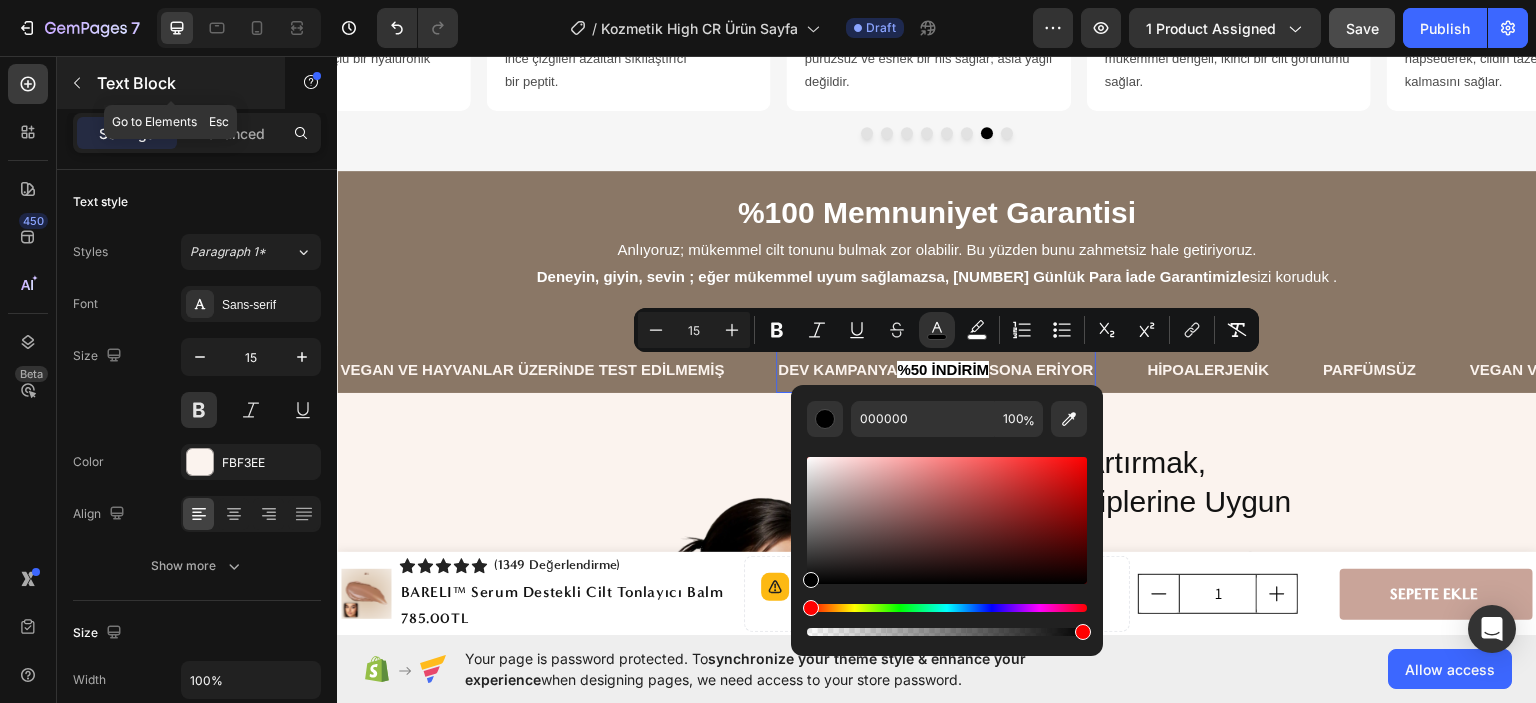 drag, startPoint x: 84, startPoint y: 76, endPoint x: 250, endPoint y: 286, distance: 267.68637 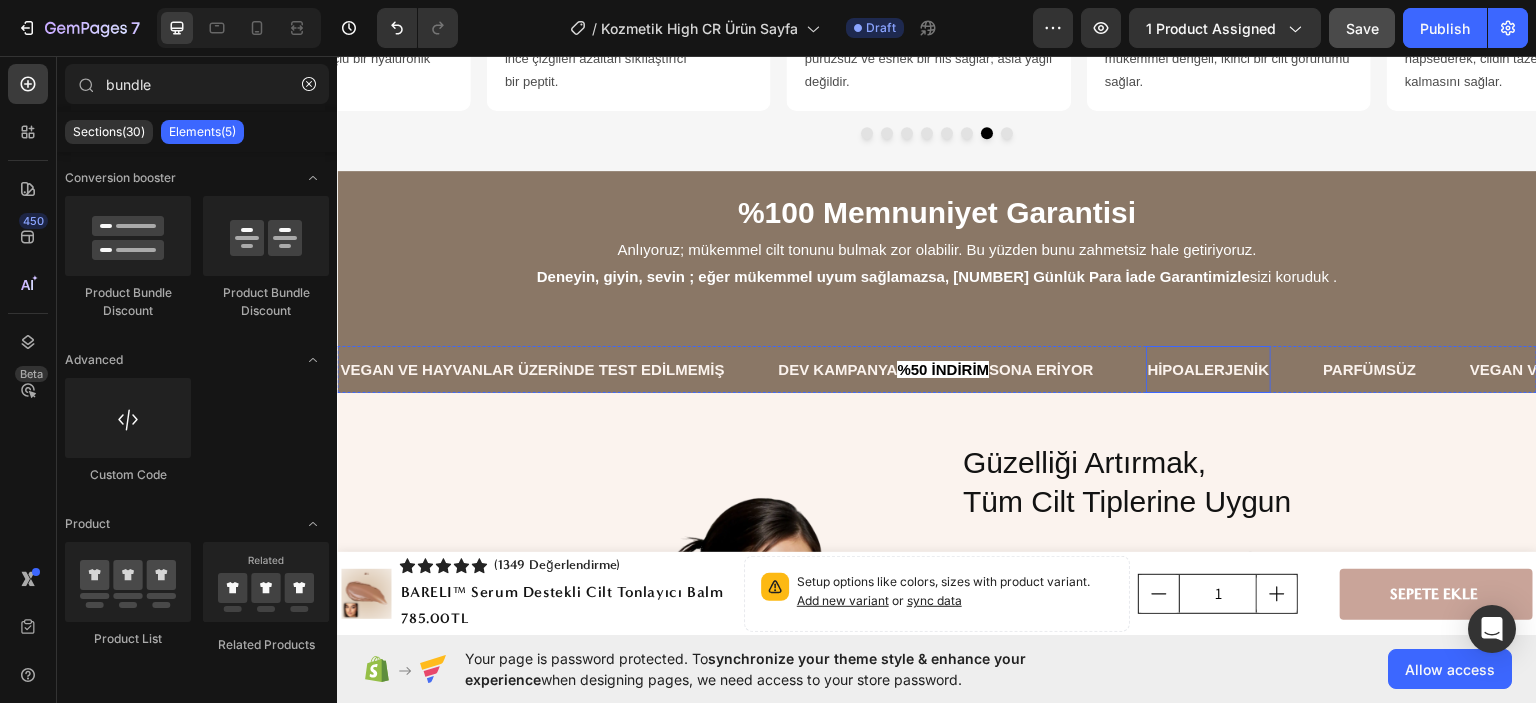 click on "HİPOALERJENİK" at bounding box center (1209, 368) 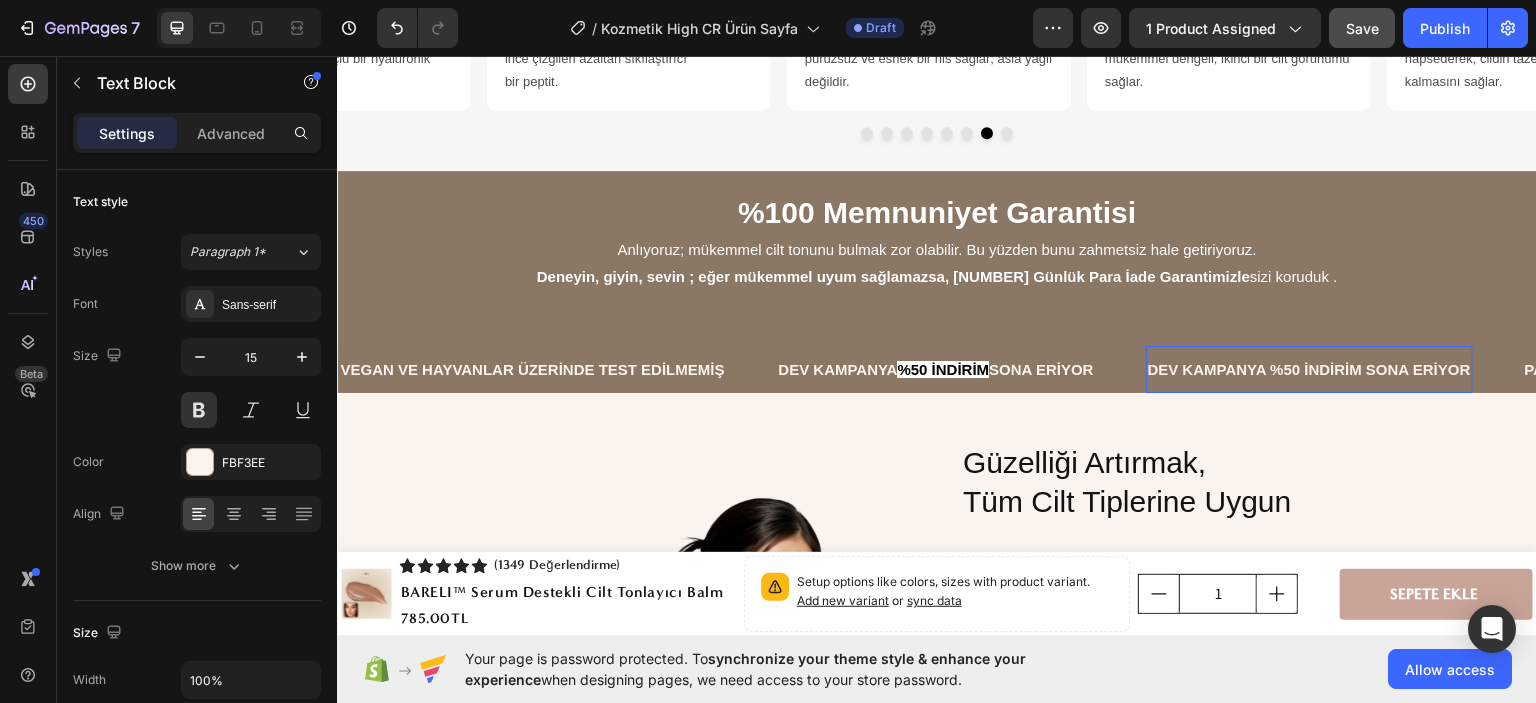 click on "DEV KAMPANYA %50 İNDİRİM SONA ERİYOR" at bounding box center (1309, 368) 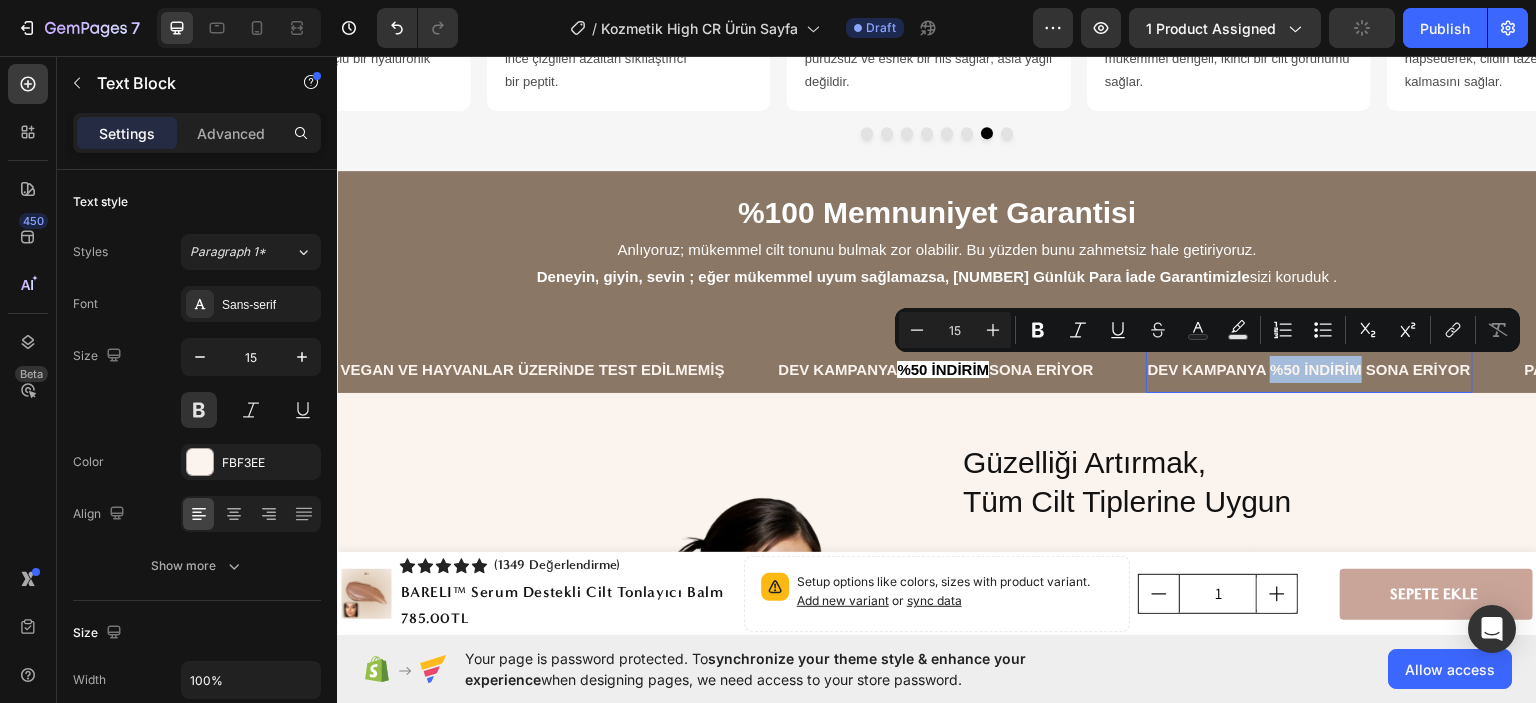 drag, startPoint x: 1283, startPoint y: 367, endPoint x: 1341, endPoint y: 371, distance: 58.137768 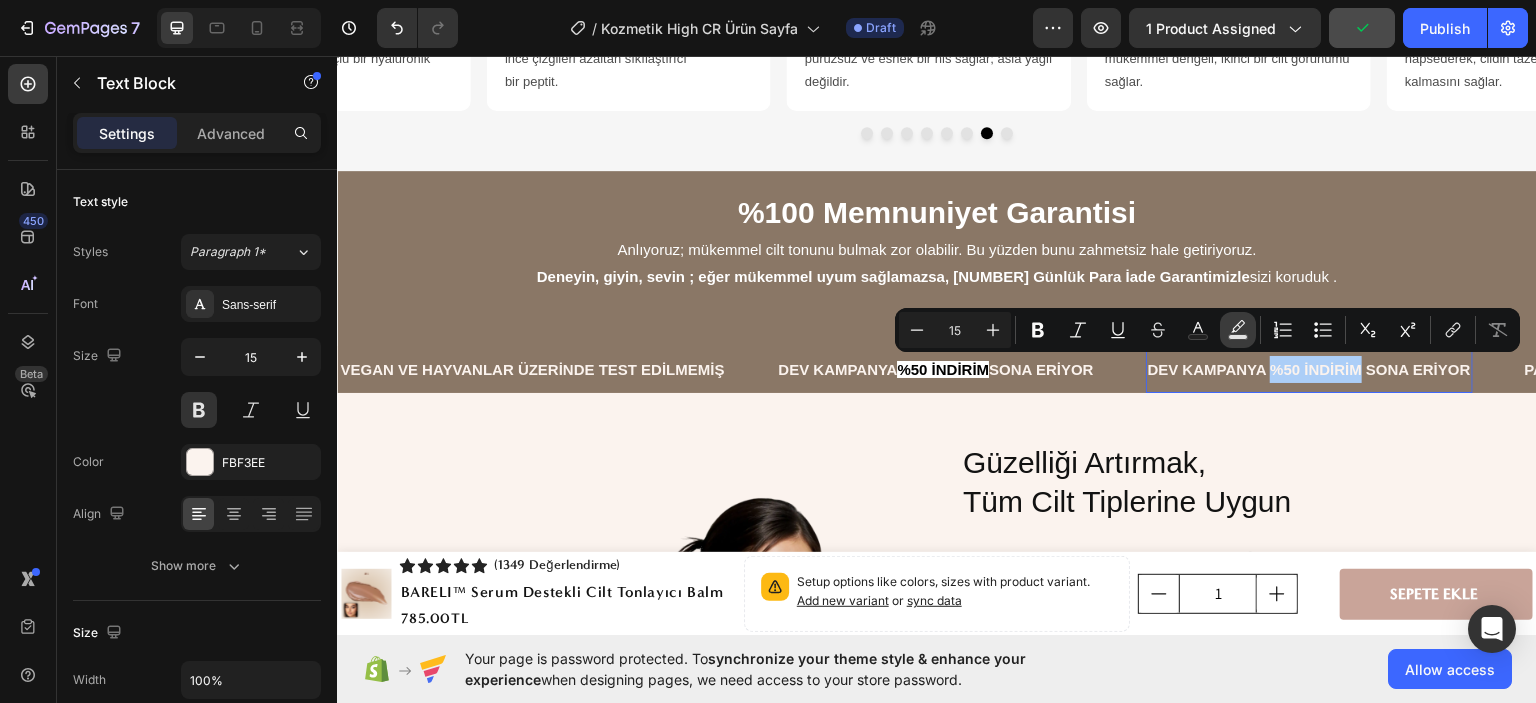 click 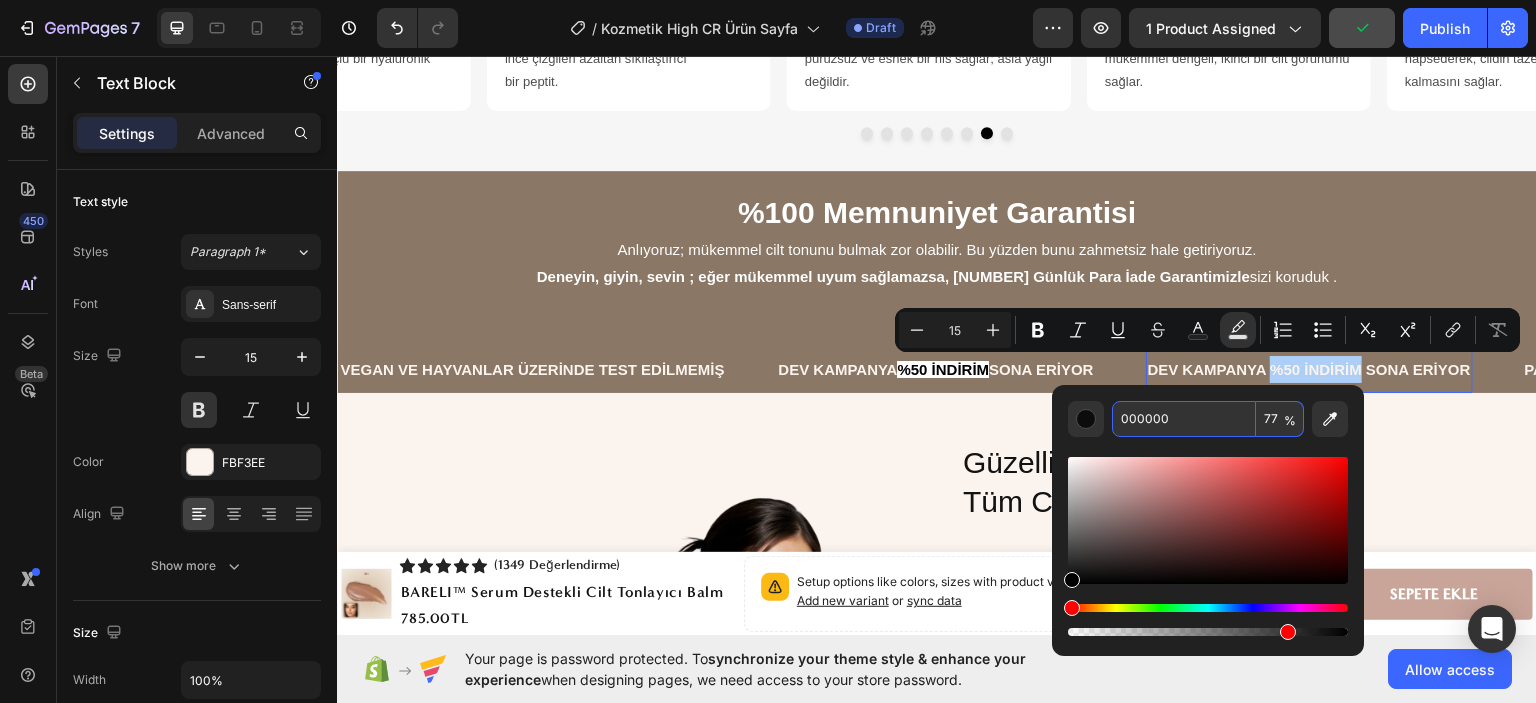click on "000000" at bounding box center (1184, 419) 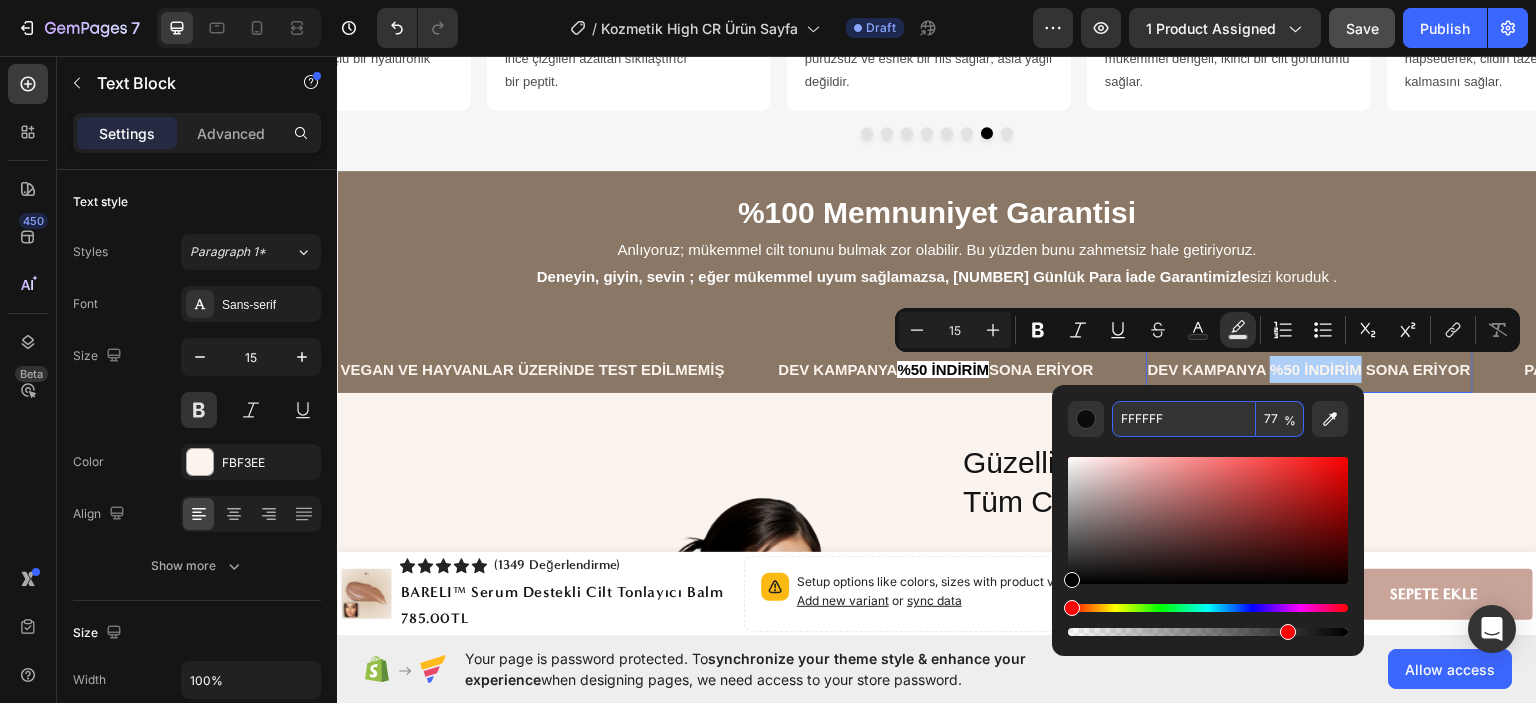 type on "FFFFFF" 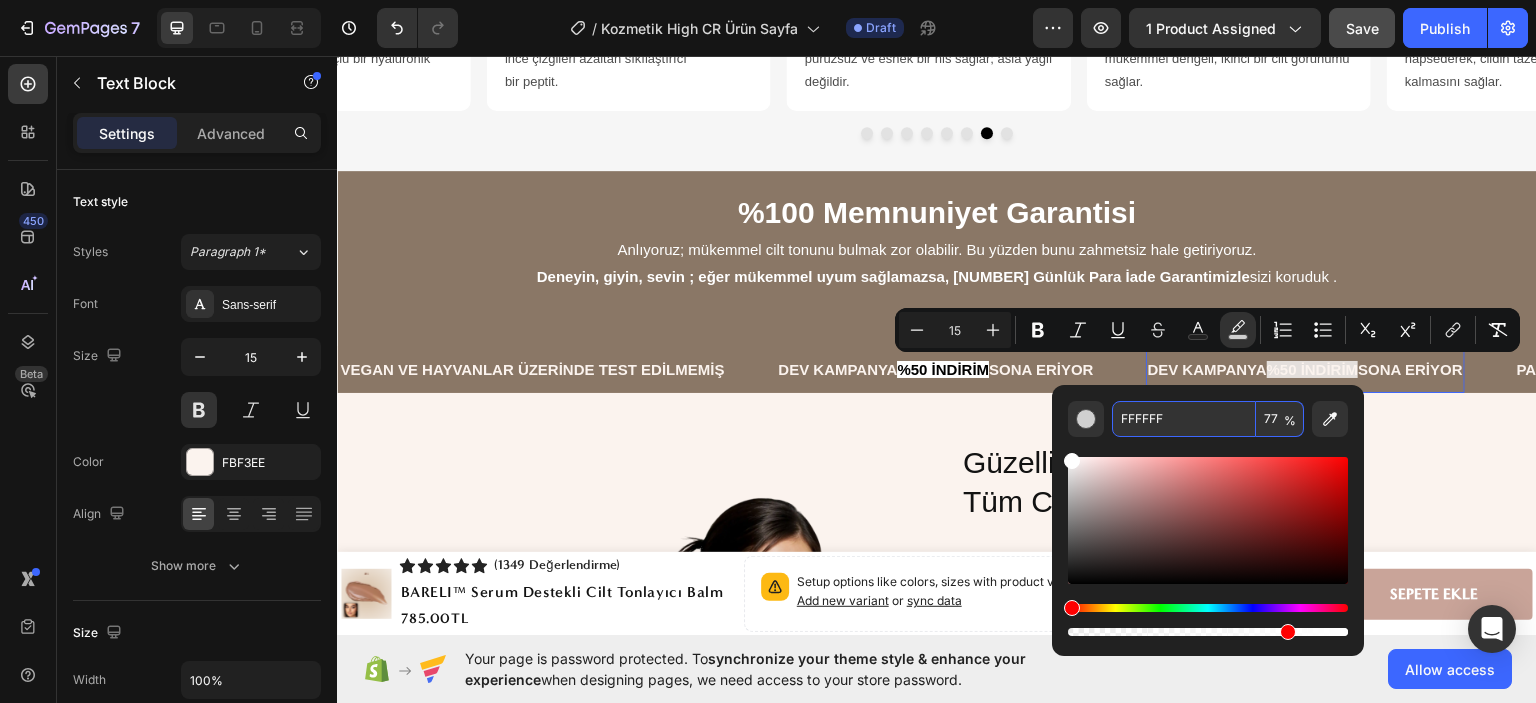 click on "77" at bounding box center (1280, 419) 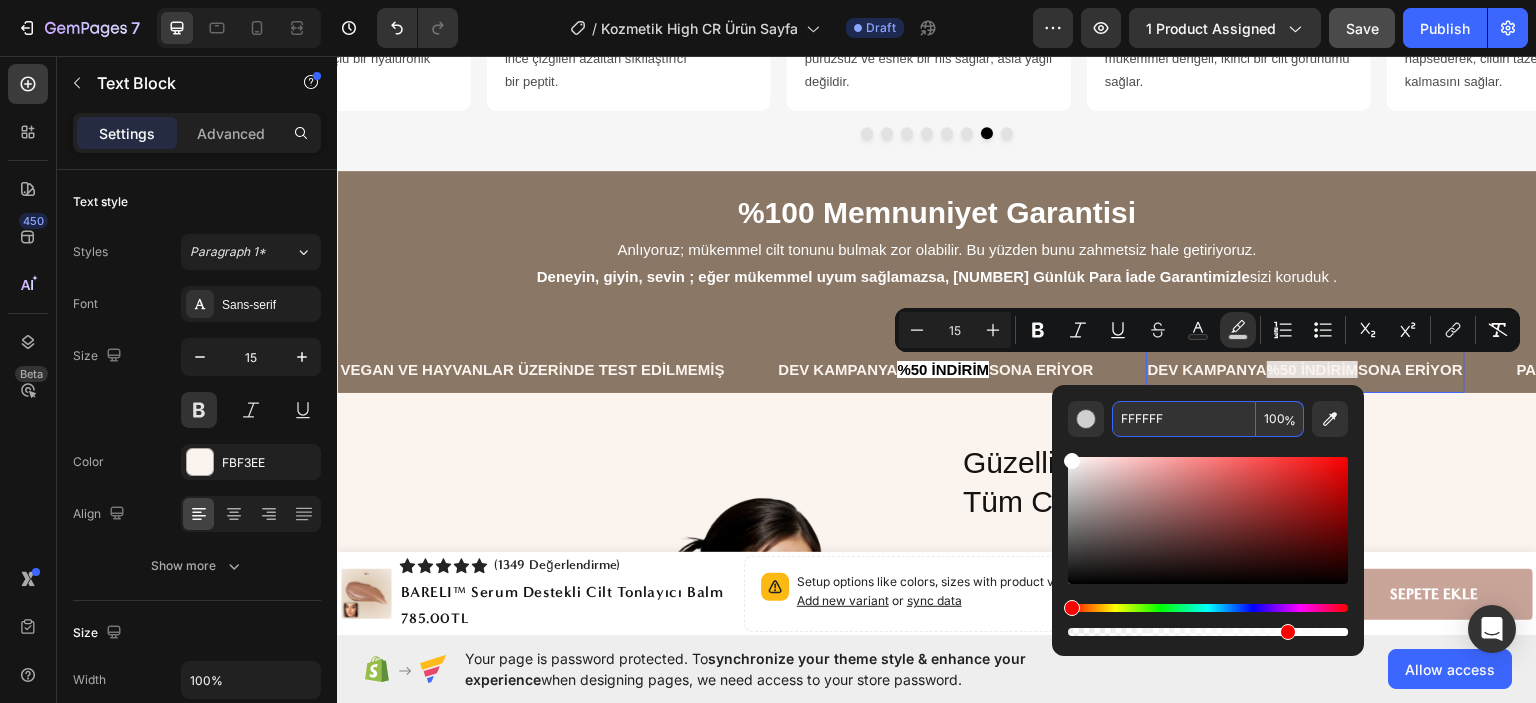 type on "100" 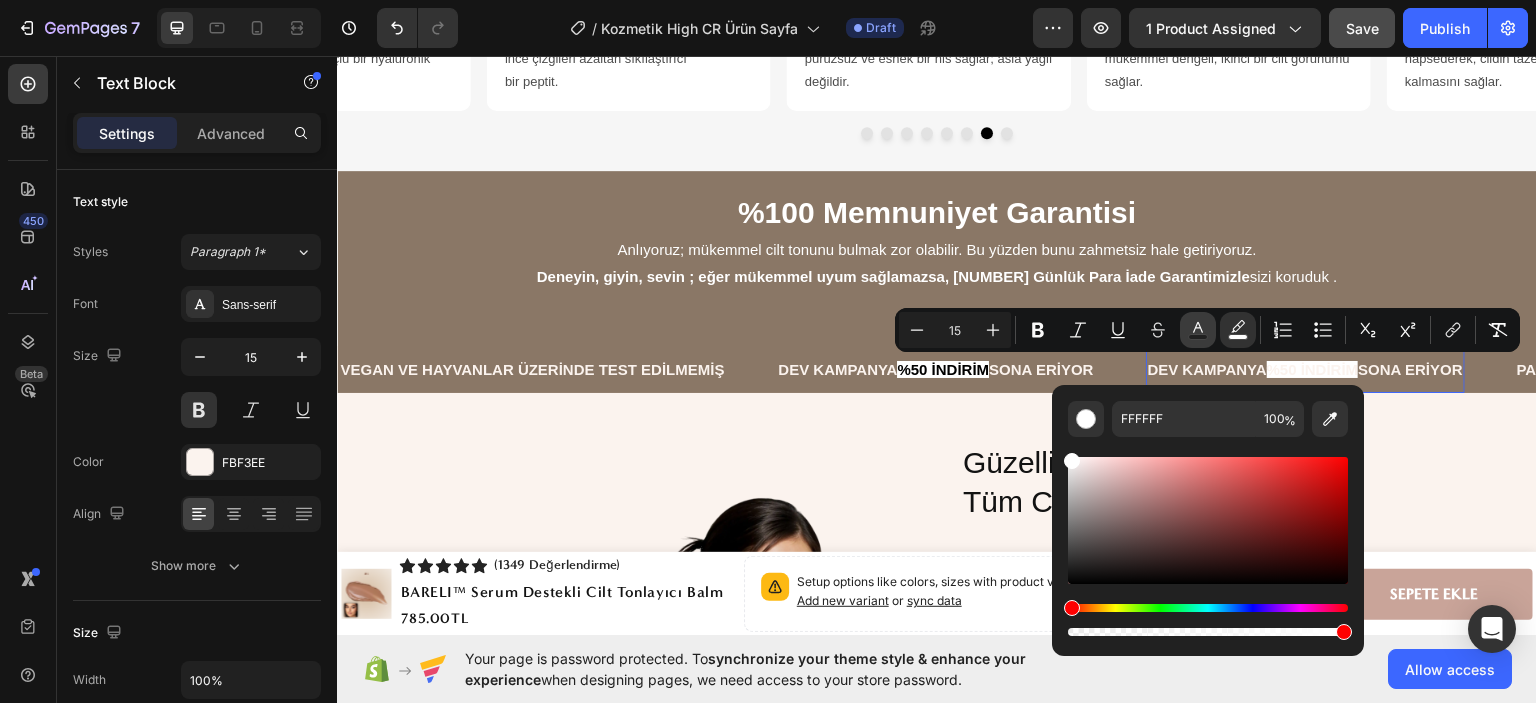 click 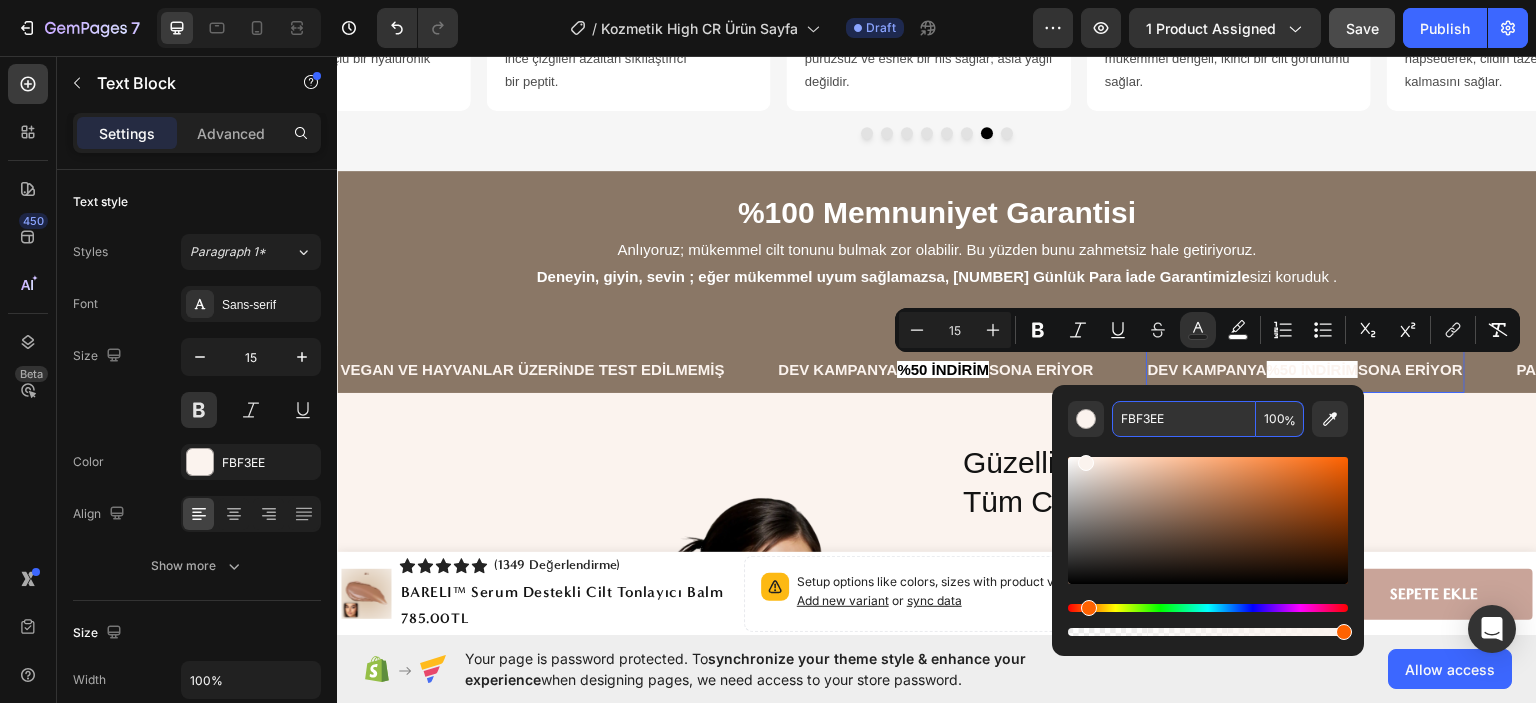 click on "FBF3EE" at bounding box center (1184, 419) 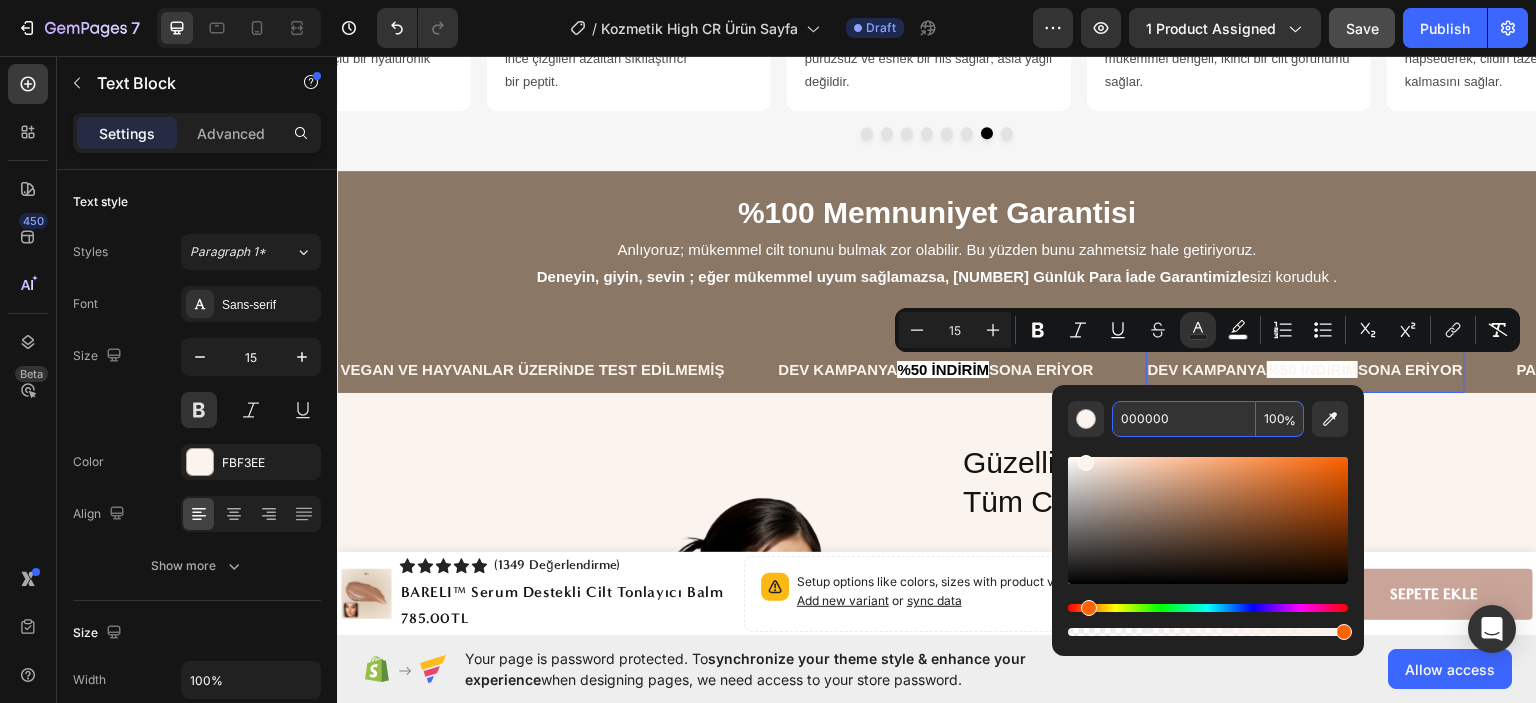 type on "000000" 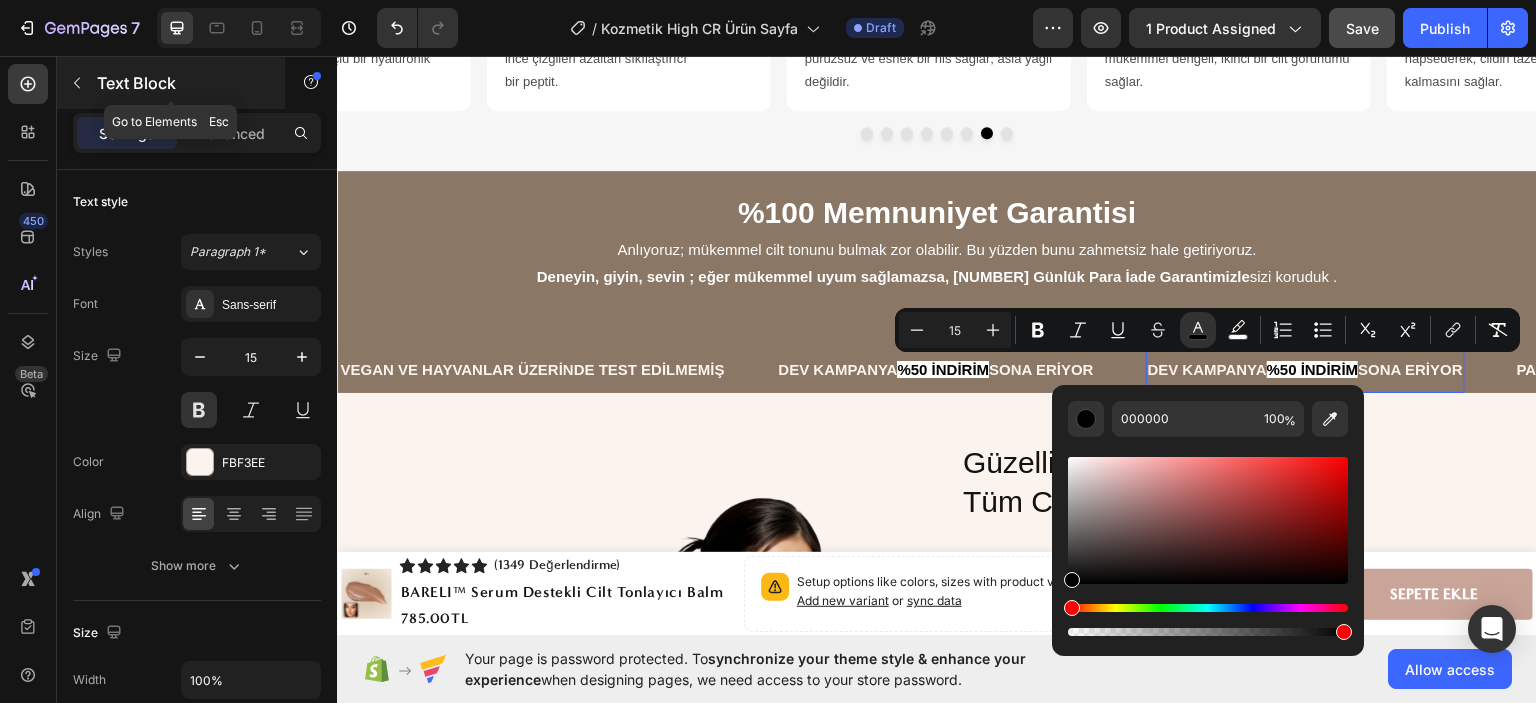 click 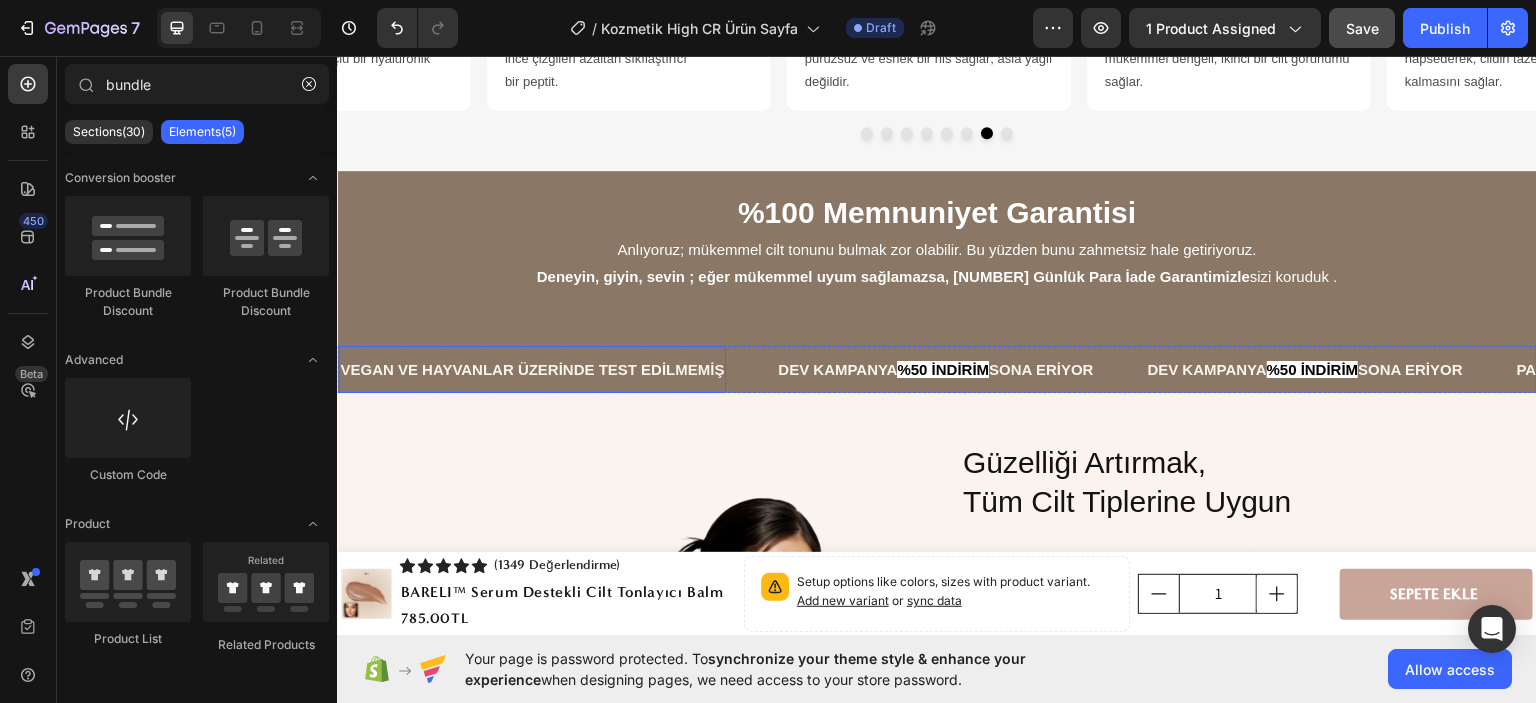 click on "VEGAN VE HAYVANLAR ÜZERİNDE TEST EDİLMEMİŞ" at bounding box center (532, 368) 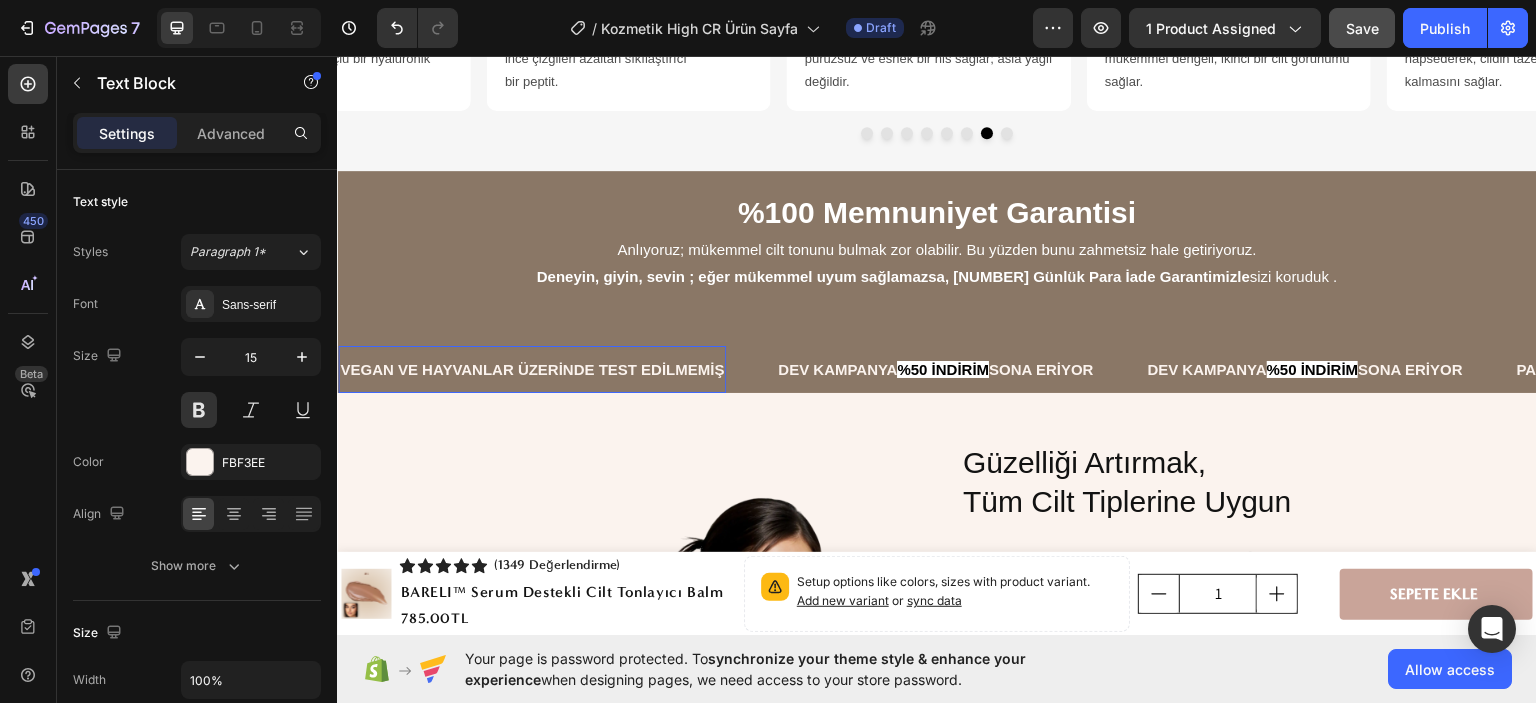 click on "VEGAN VE HAYVANLAR ÜZERİNDE TEST EDİLMEMİŞ" at bounding box center (532, 368) 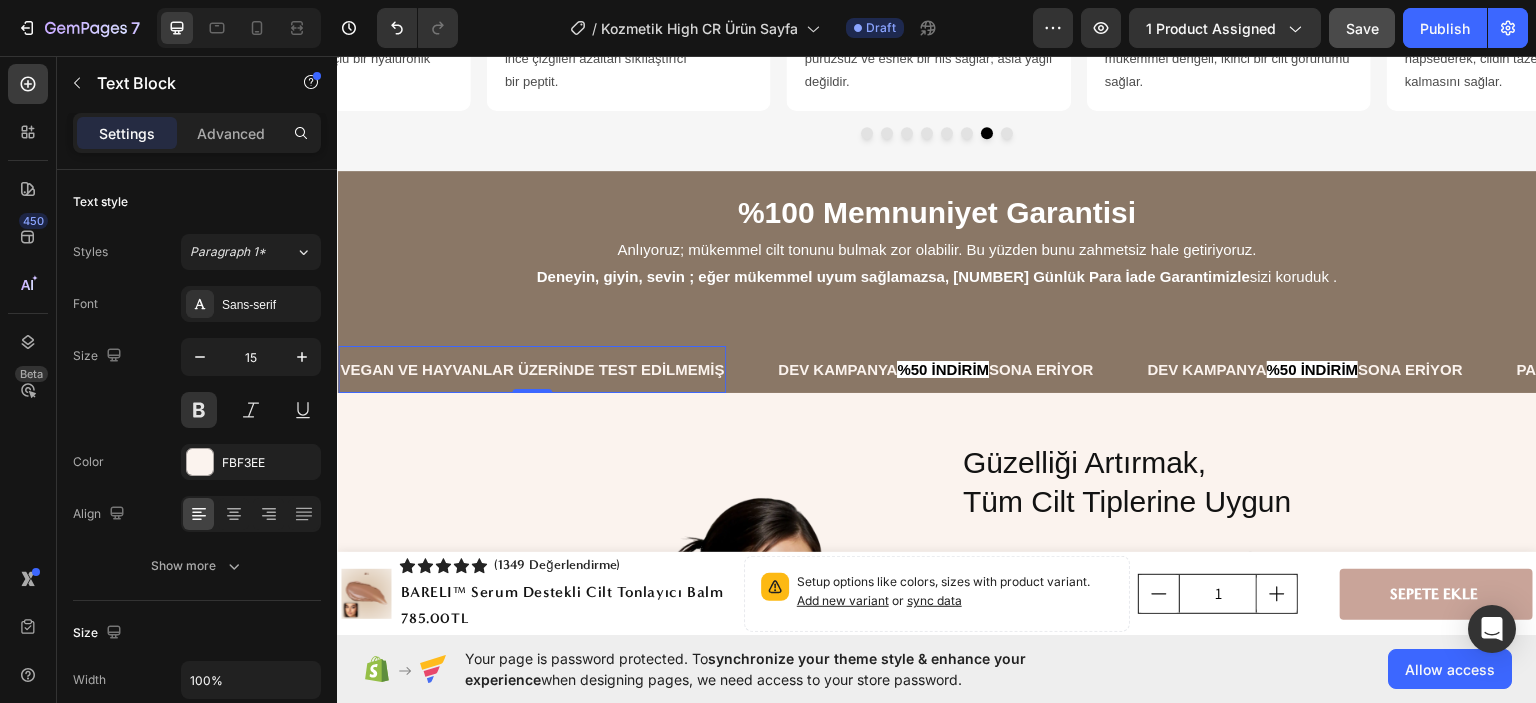 click on "VEGAN VE HAYVANLAR ÜZERİNDE TEST EDİLMEMİŞ" at bounding box center (532, 368) 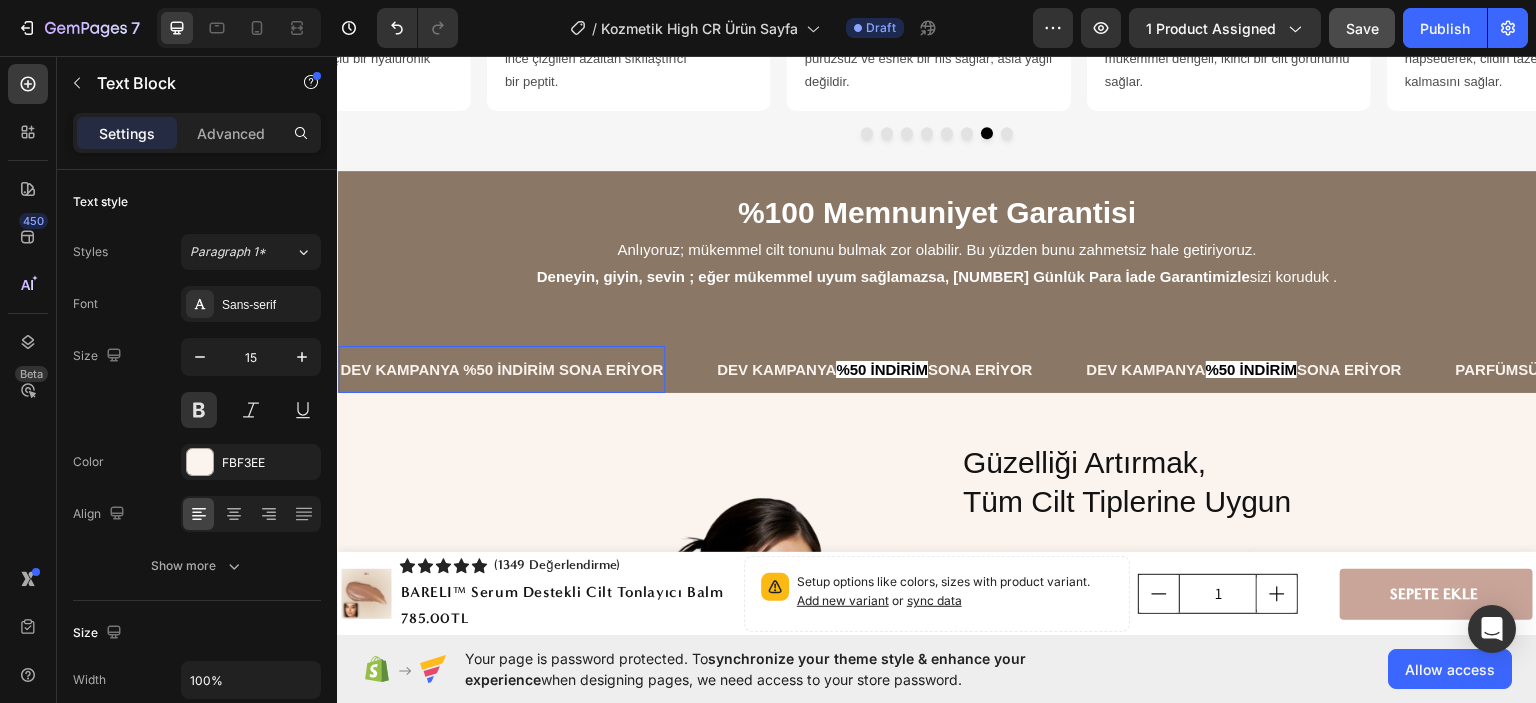click on "DEV KAMPANYA %50 İNDİRİM SONA ERİYOR" at bounding box center (501, 368) 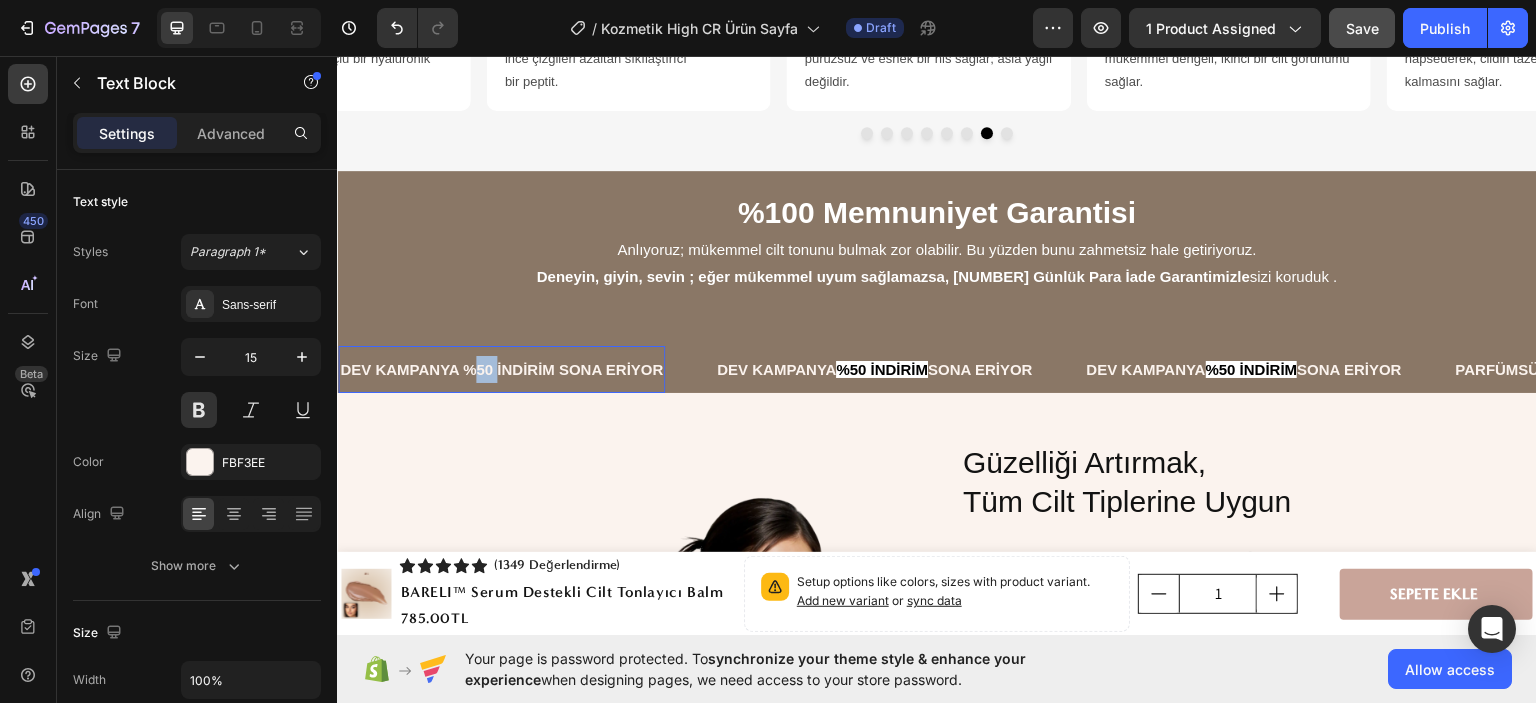 click on "DEV KAMPANYA %50 İNDİRİM SONA ERİYOR" at bounding box center (501, 368) 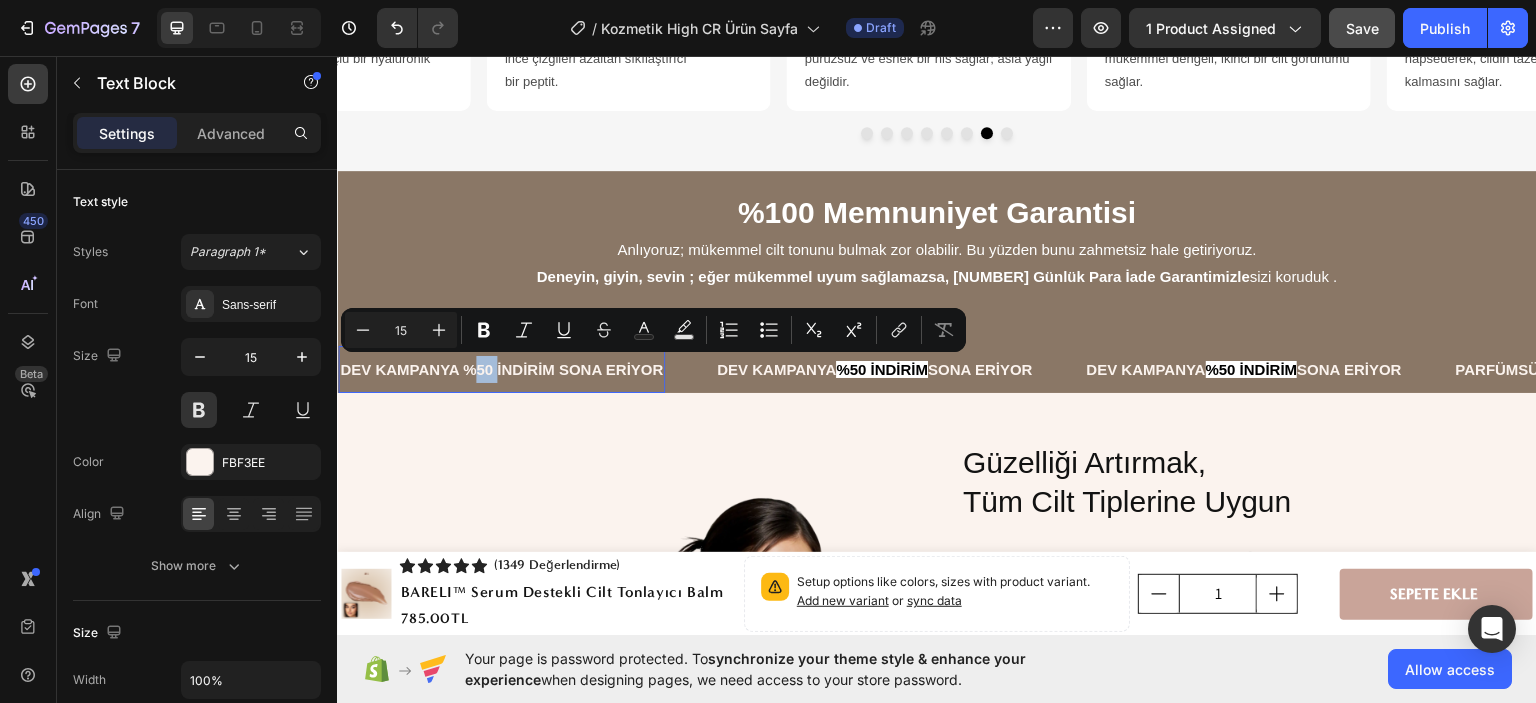 click on "DEV KAMPANYA %50 İNDİRİM SONA ERİYOR" at bounding box center [501, 368] 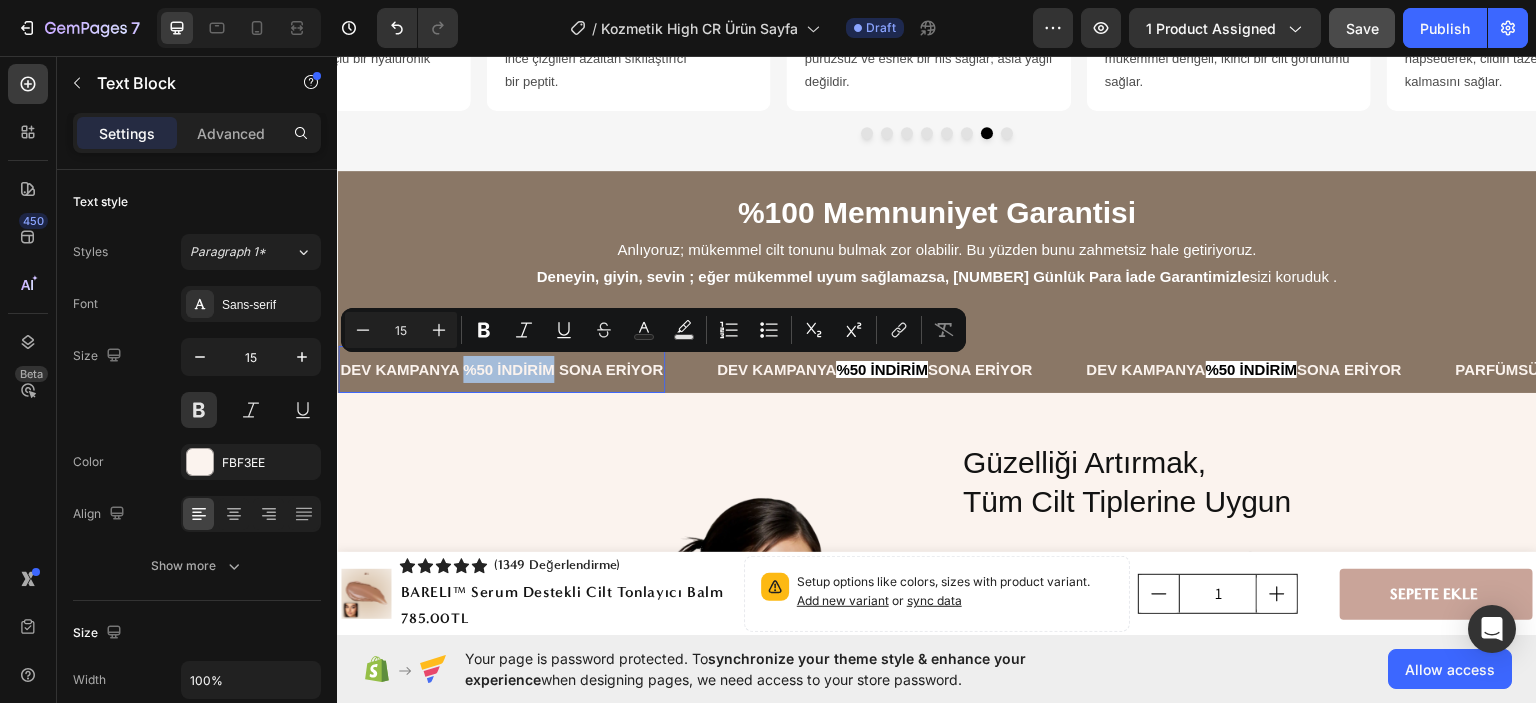 drag, startPoint x: 468, startPoint y: 365, endPoint x: 539, endPoint y: 367, distance: 71.02816 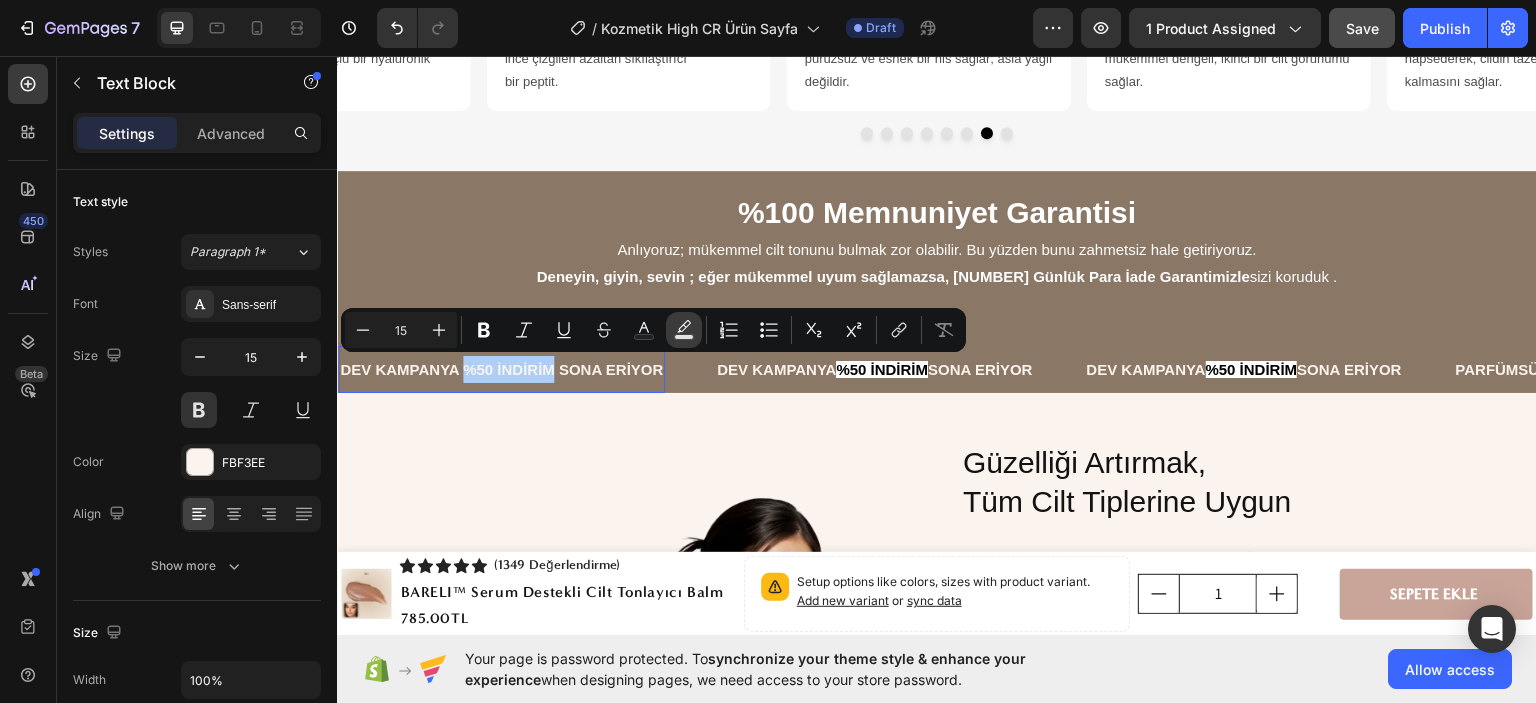 click 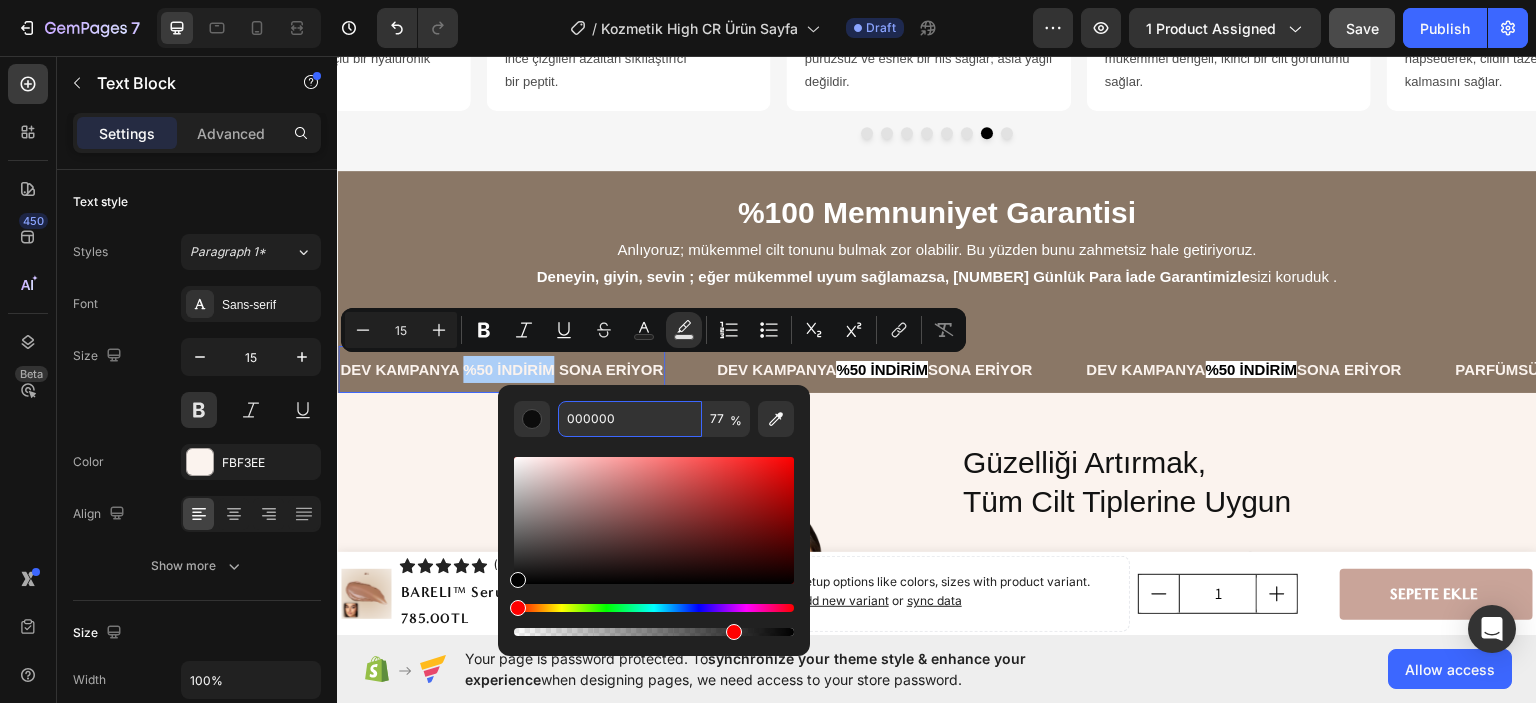 click on "000000" at bounding box center [630, 419] 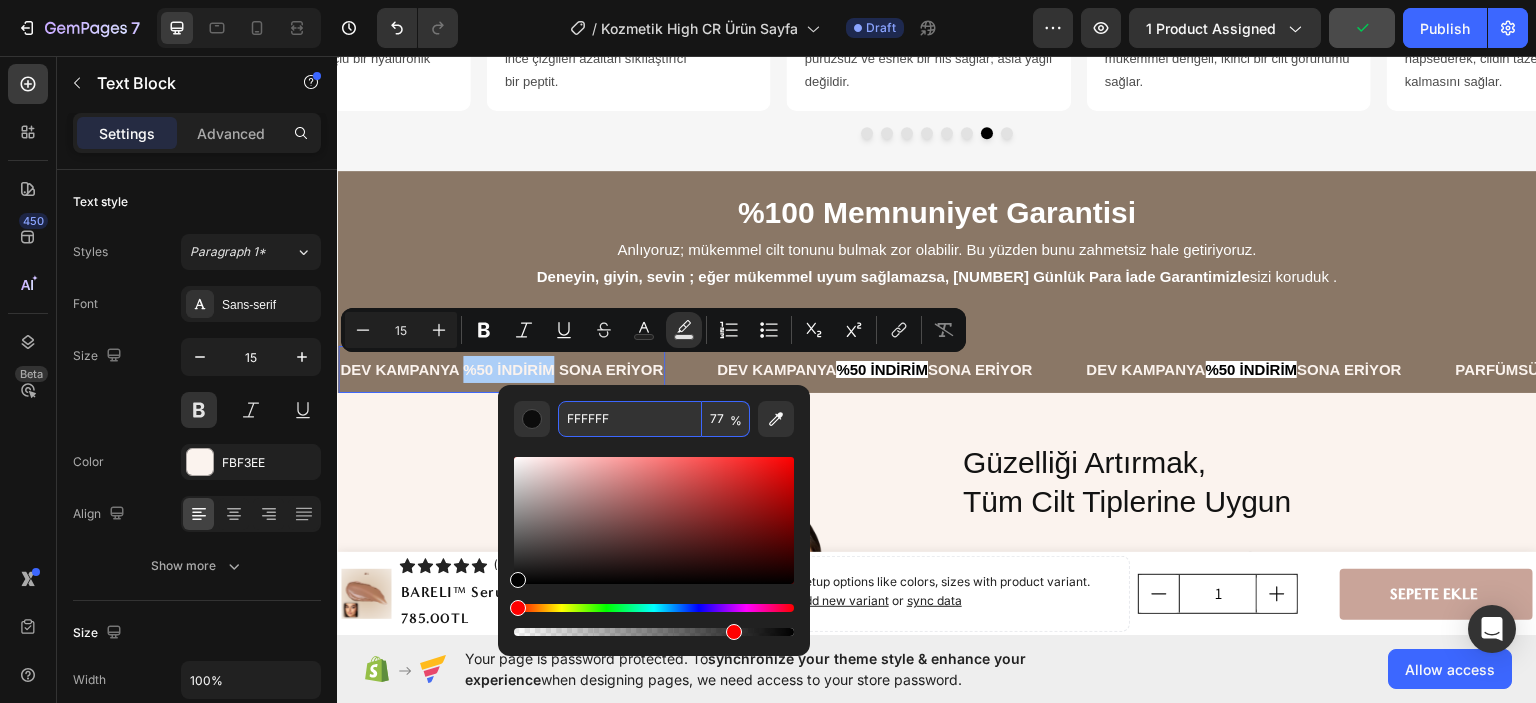 type on "FFFFFF" 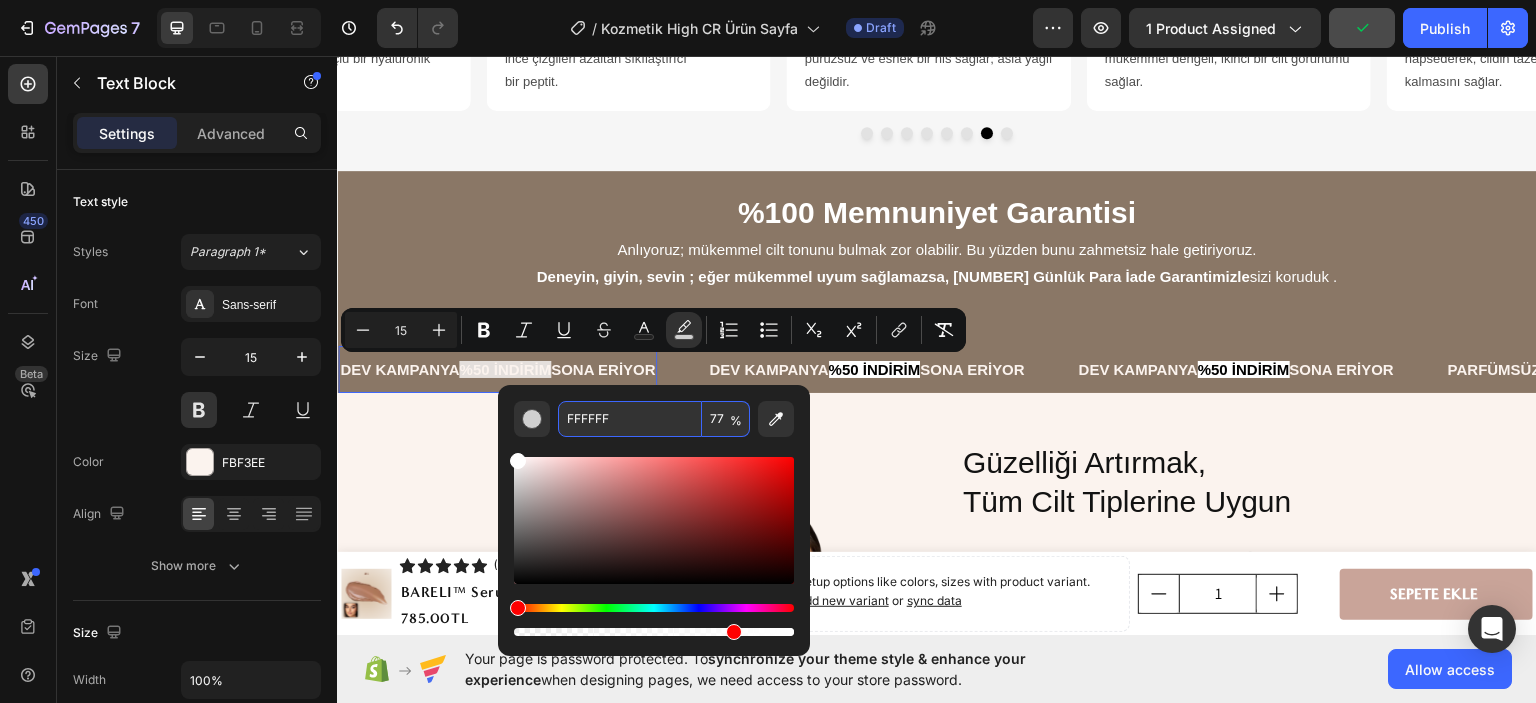 type on "16" 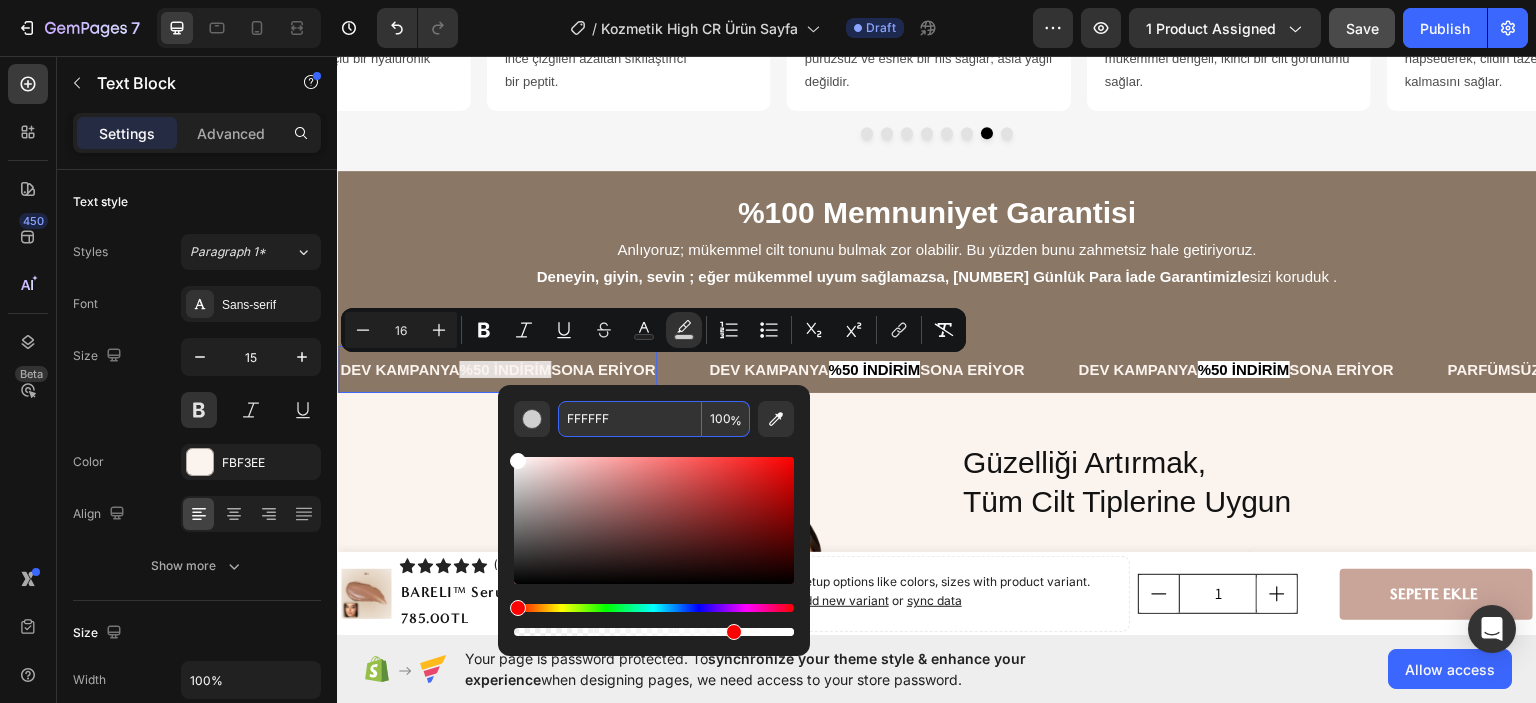 type on "100" 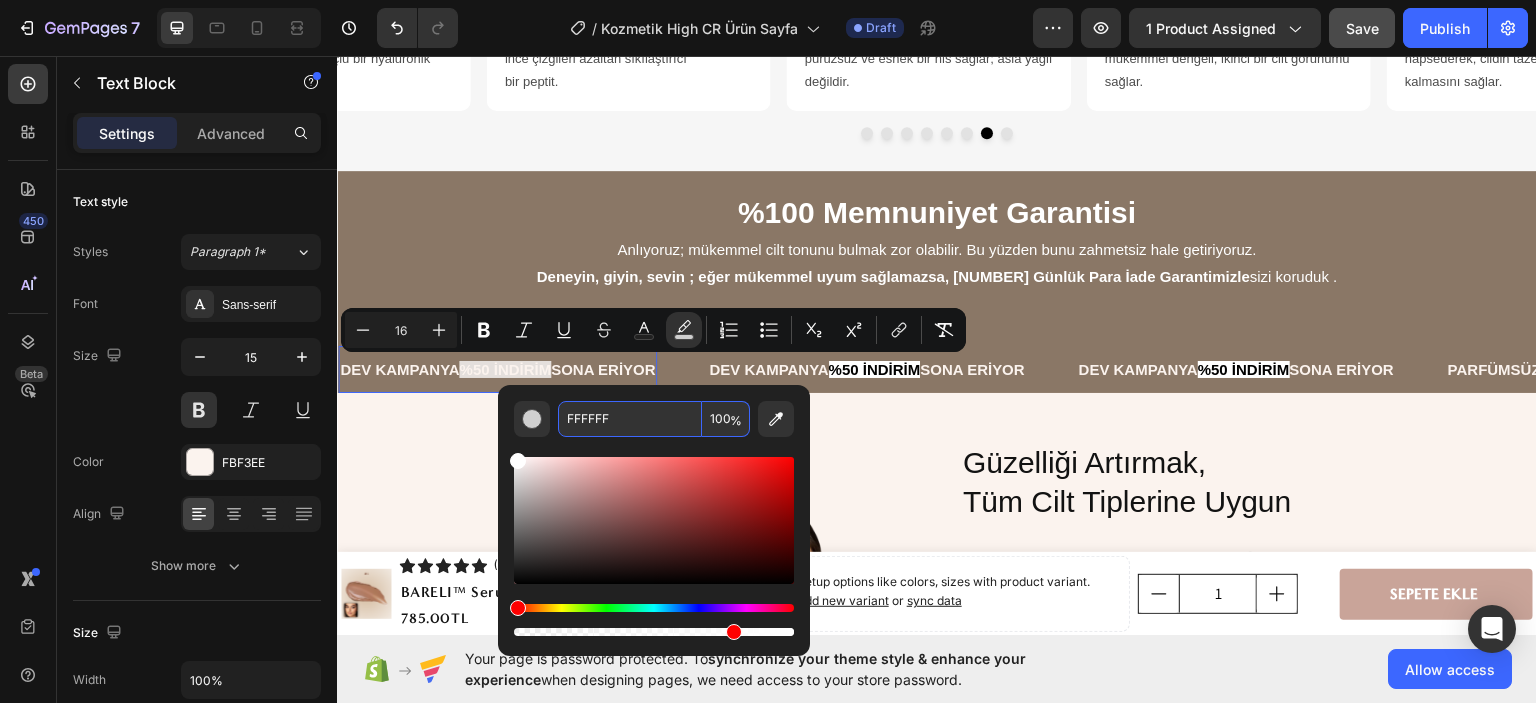 type on "15" 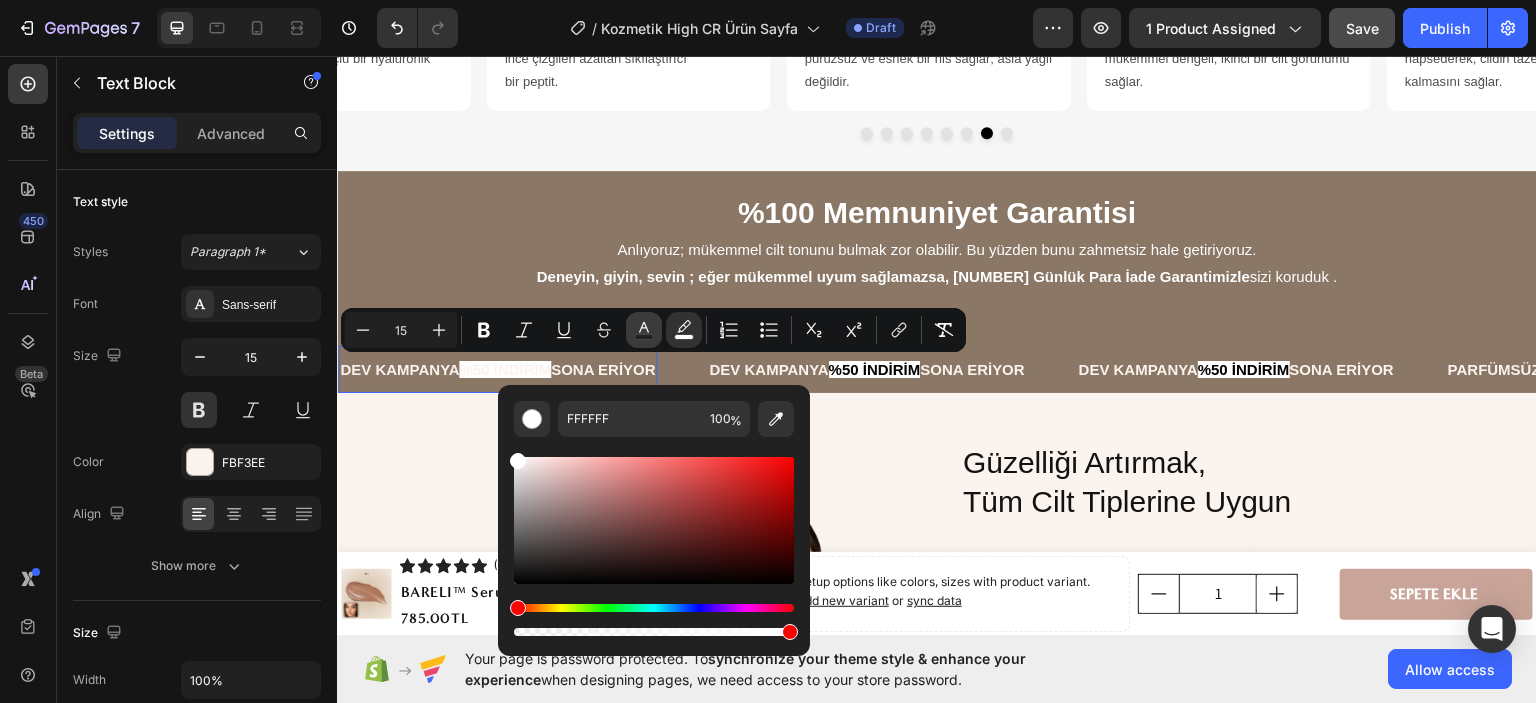 click 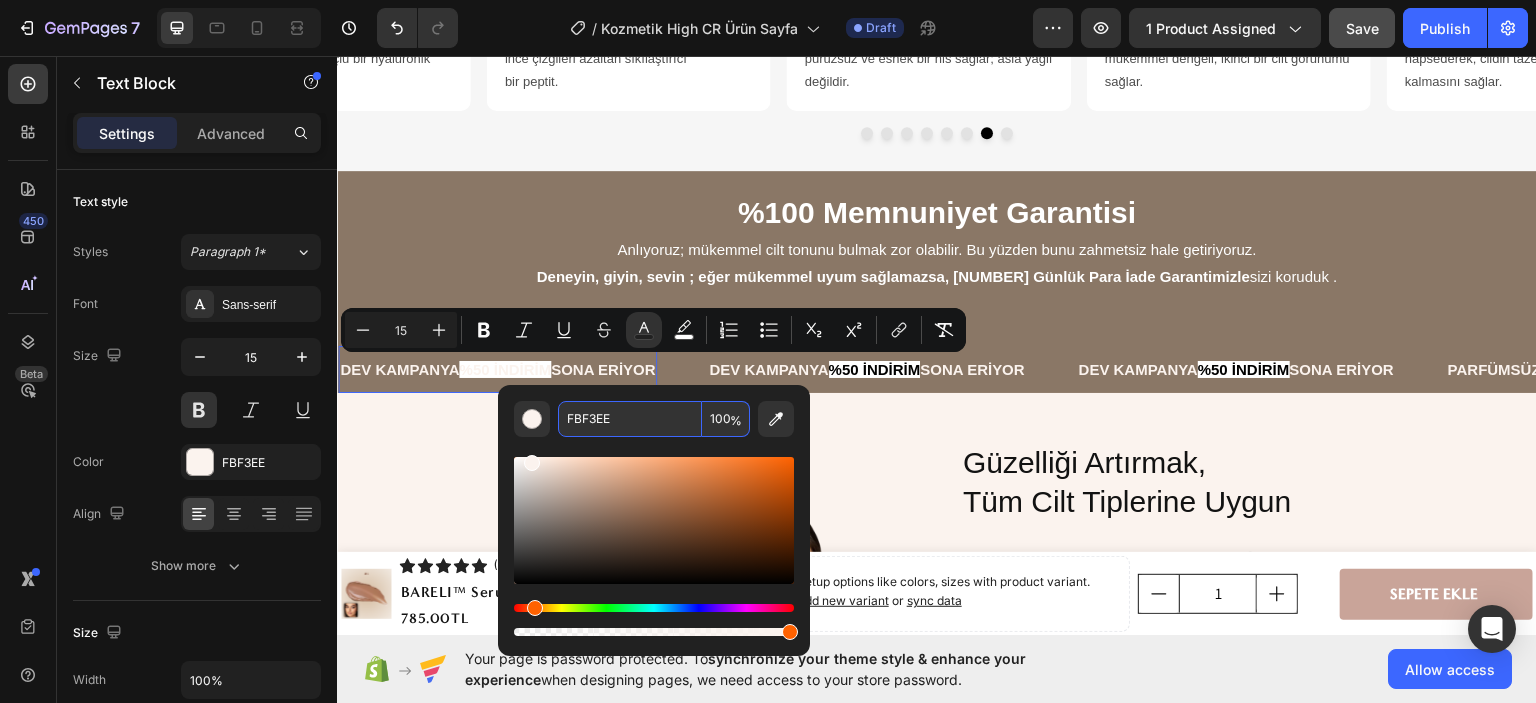 click on "FBF3EE" at bounding box center (630, 419) 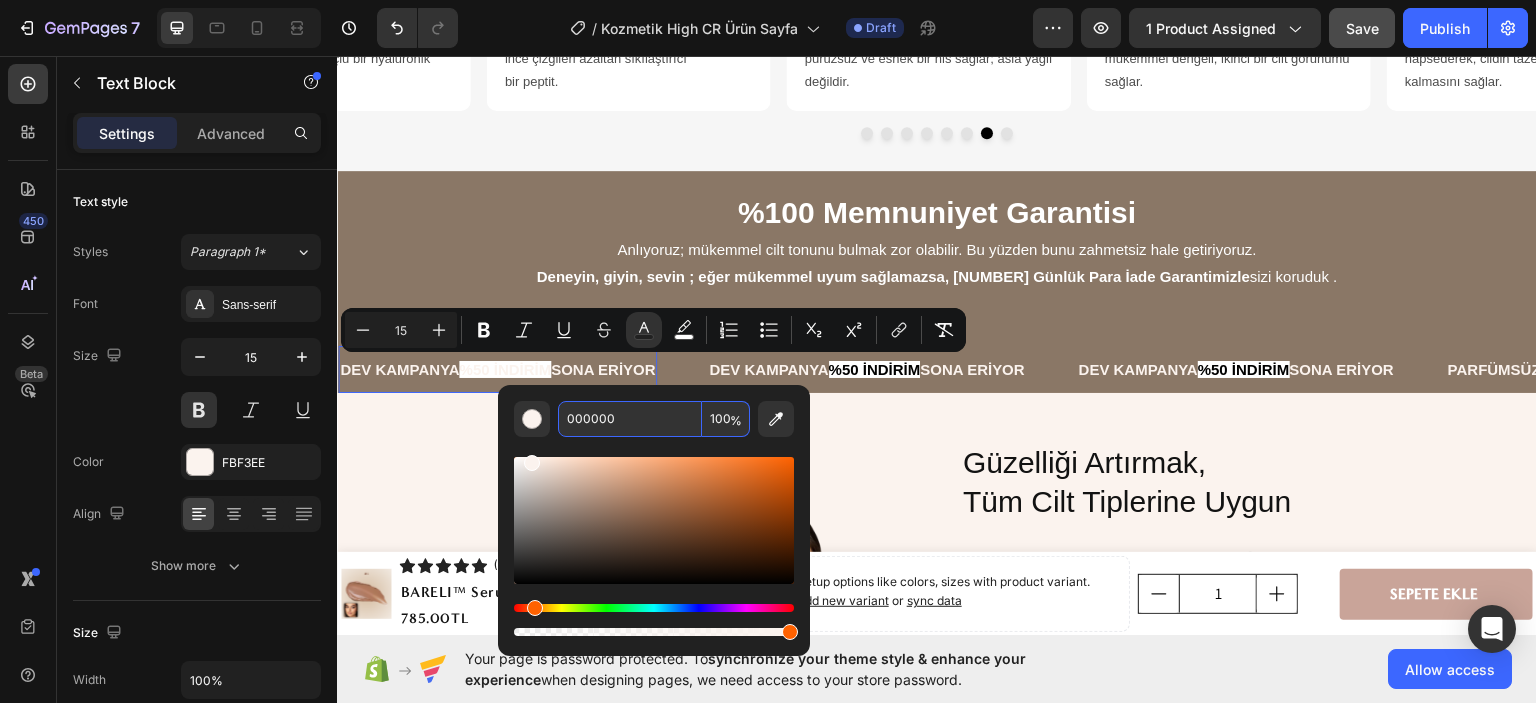 type on "000000" 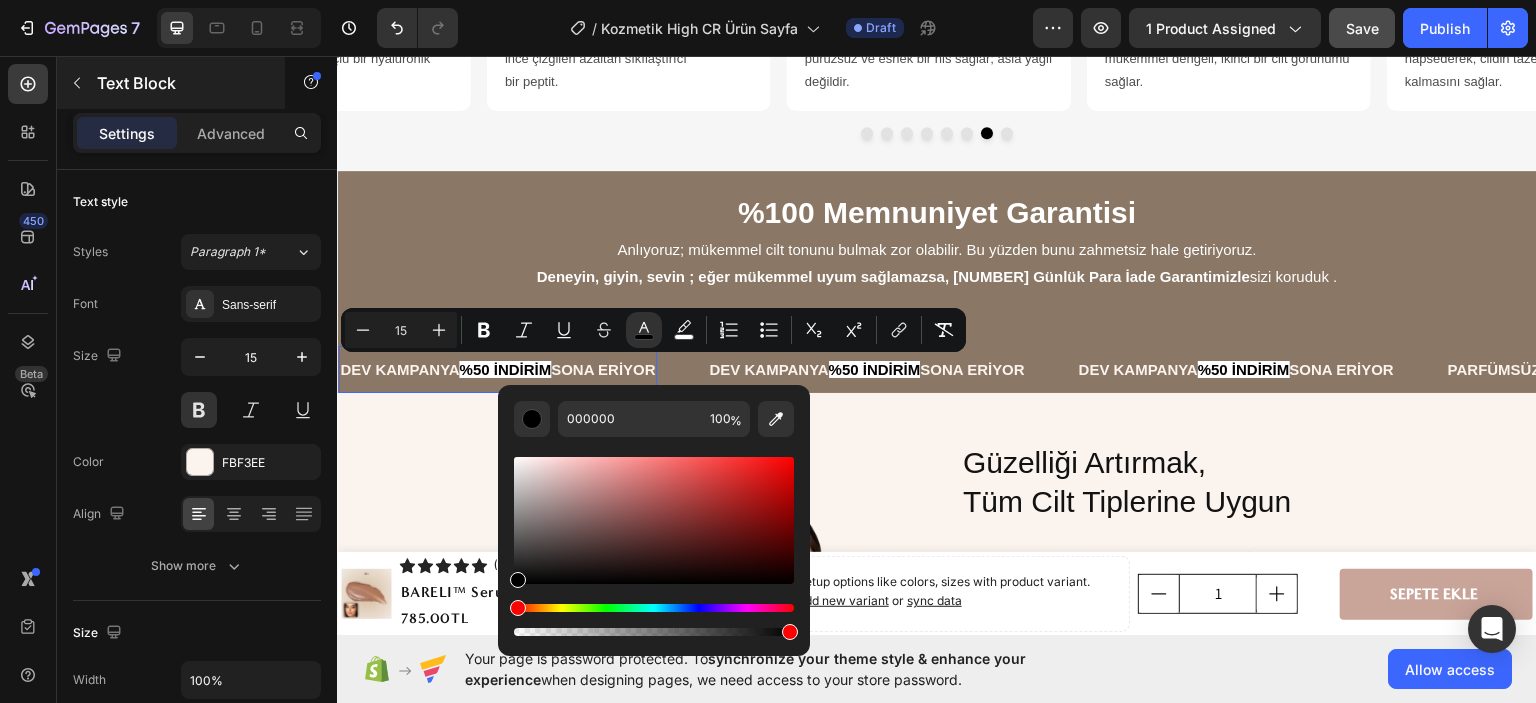 click at bounding box center [77, 83] 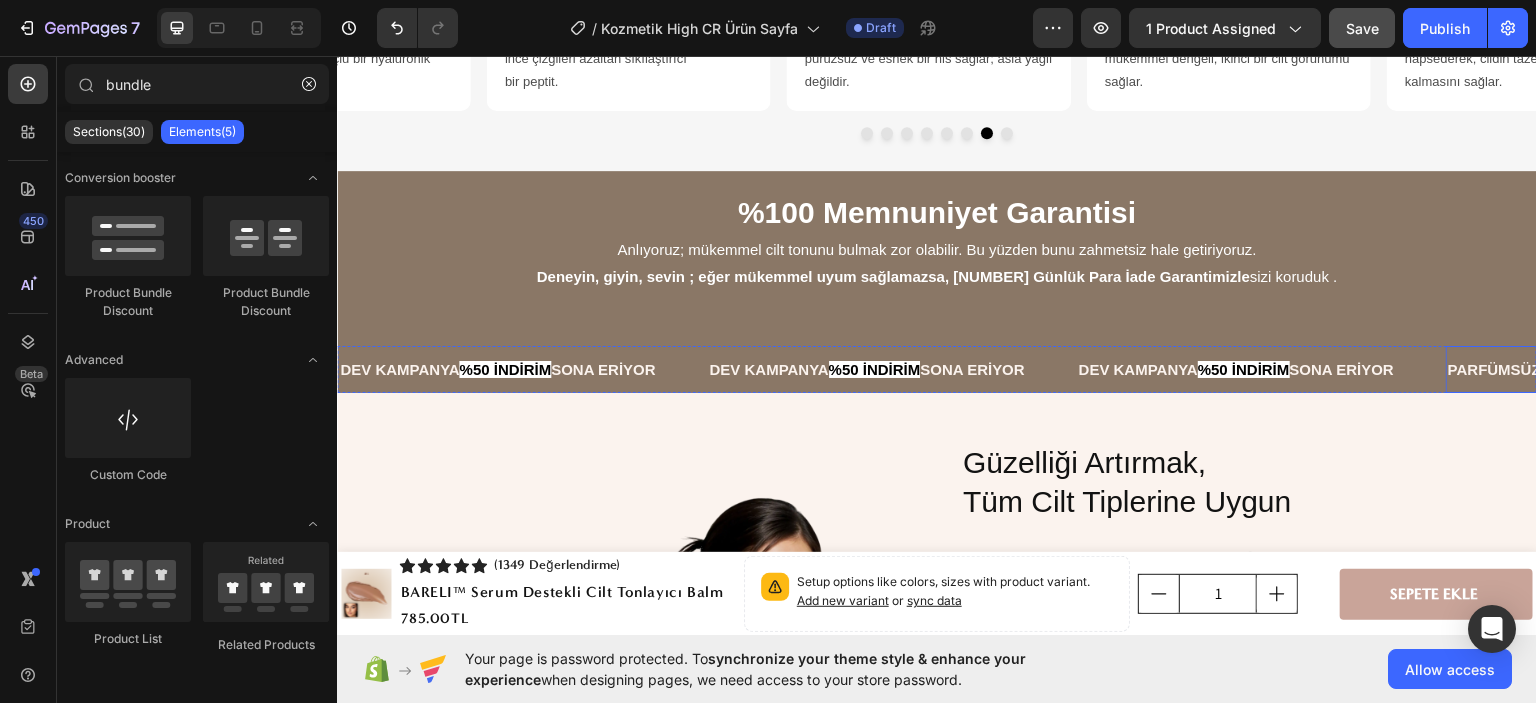 click on "PARFÜMSÜZ" at bounding box center (1494, 368) 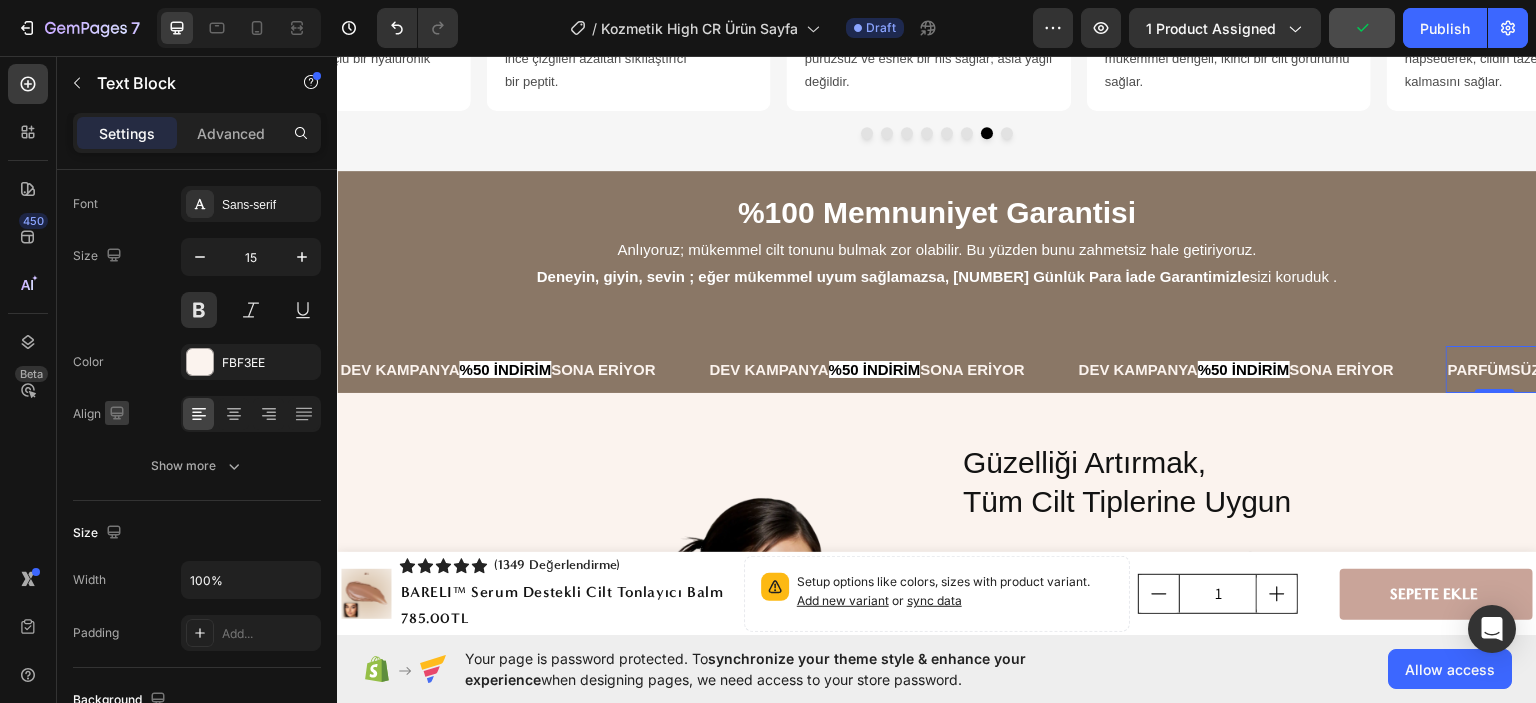 scroll, scrollTop: 0, scrollLeft: 0, axis: both 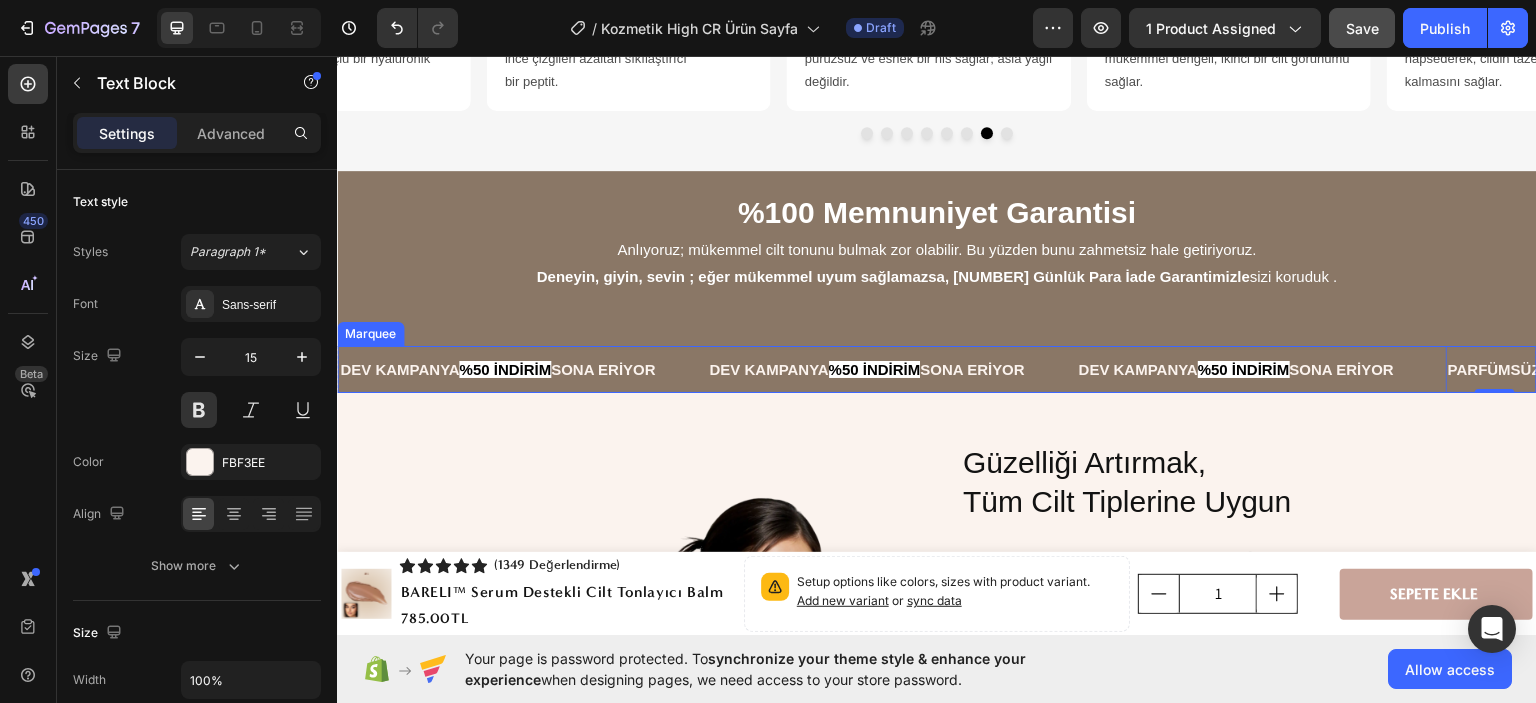 click on "DEV KAMPANYA  %50 İNDİRİM  SONA ERİYOR Text Block" at bounding box center [522, 368] 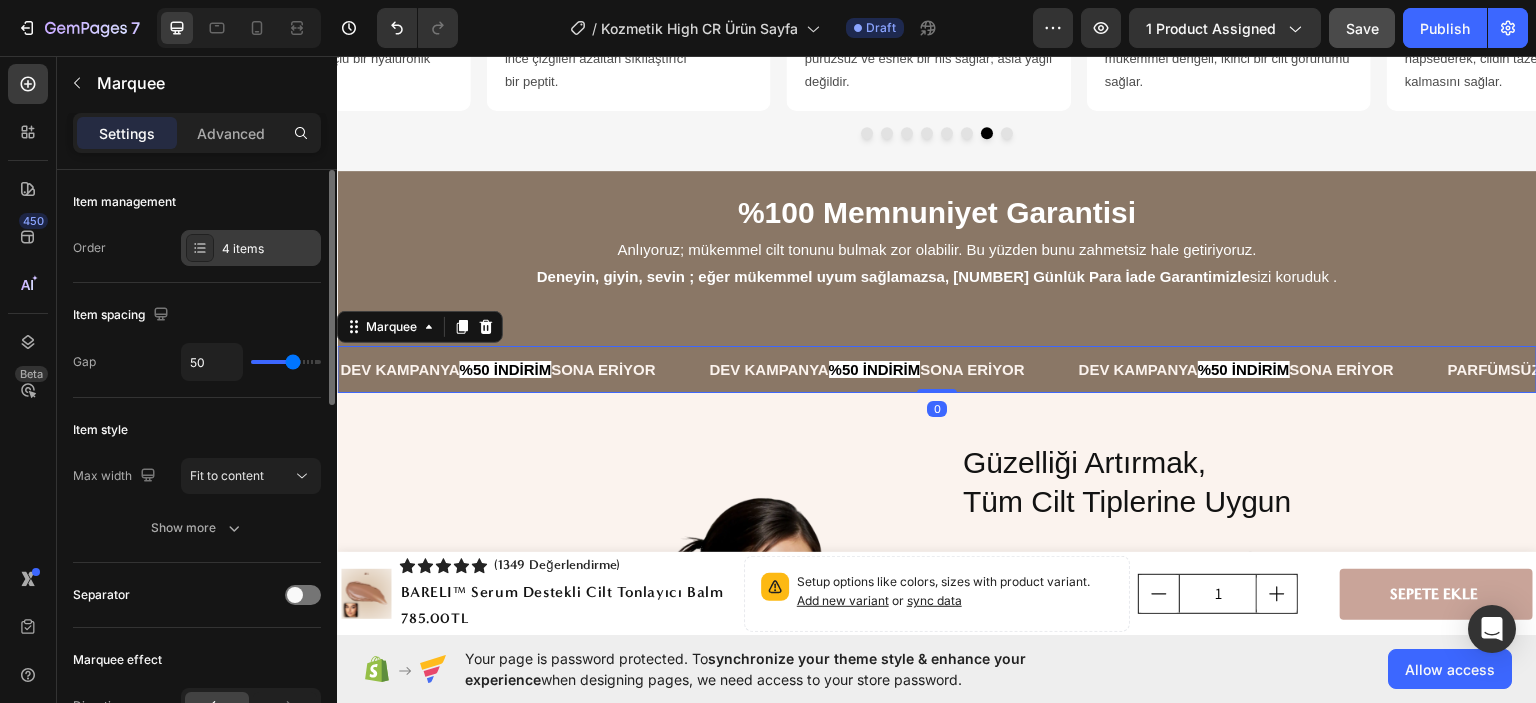 click on "4 items" at bounding box center (251, 248) 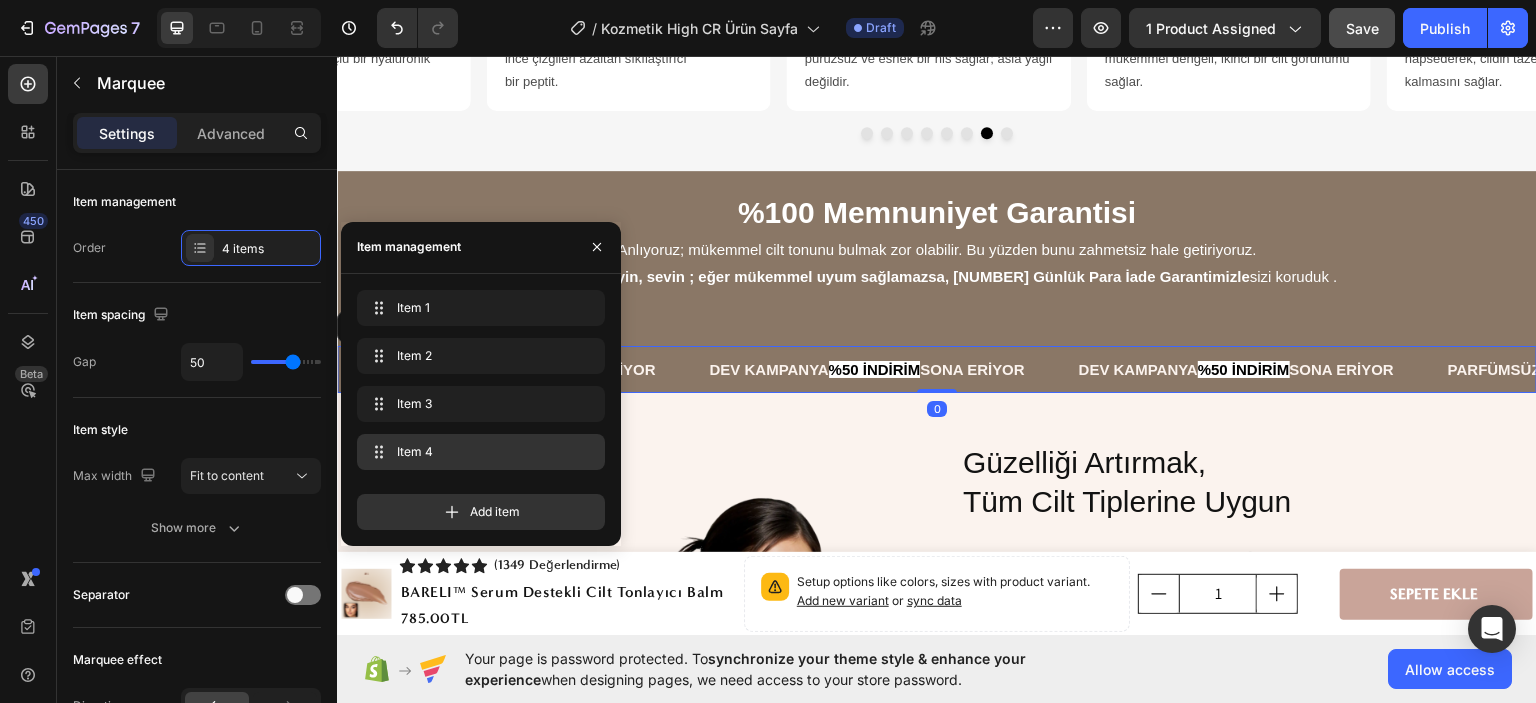 click on "Item 4 Item 4" at bounding box center [481, 452] 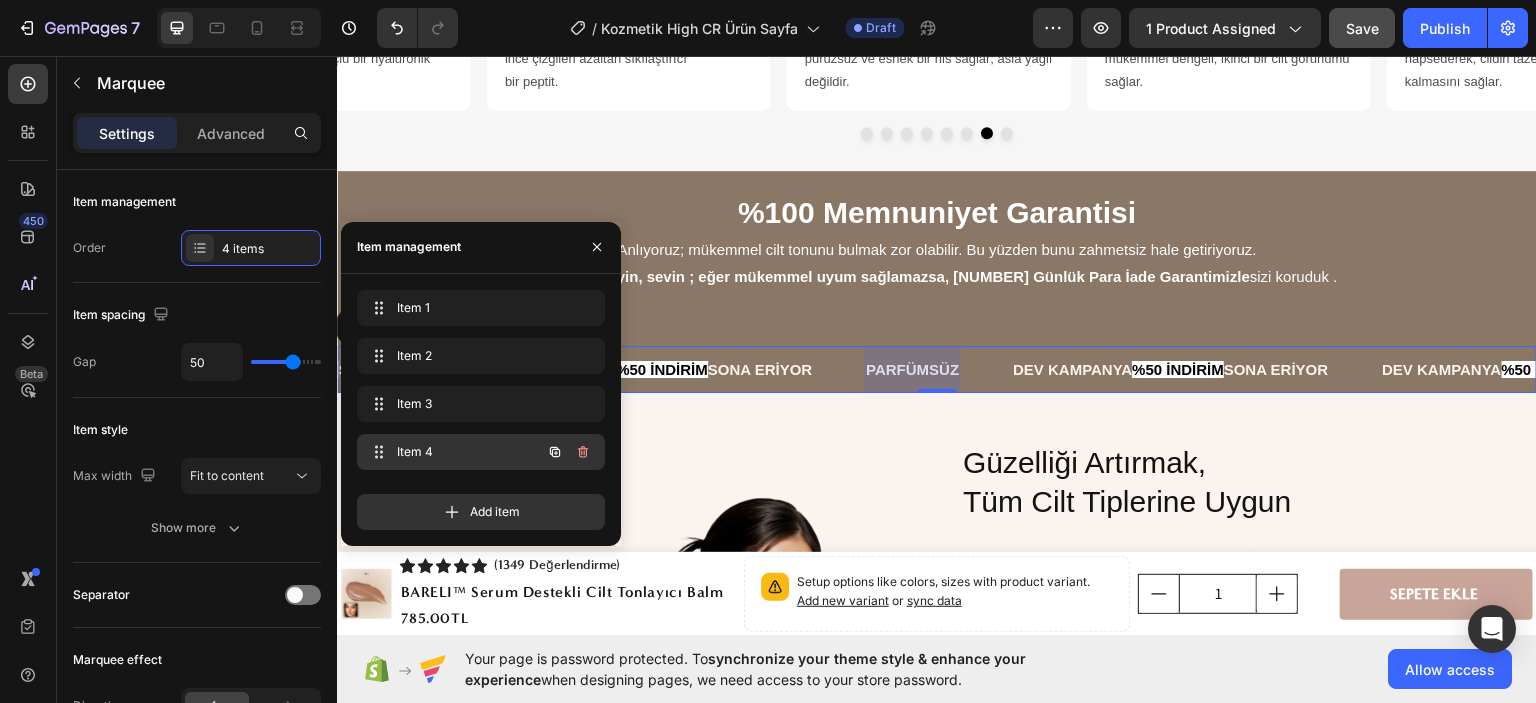 scroll, scrollTop: 0, scrollLeft: 588, axis: horizontal 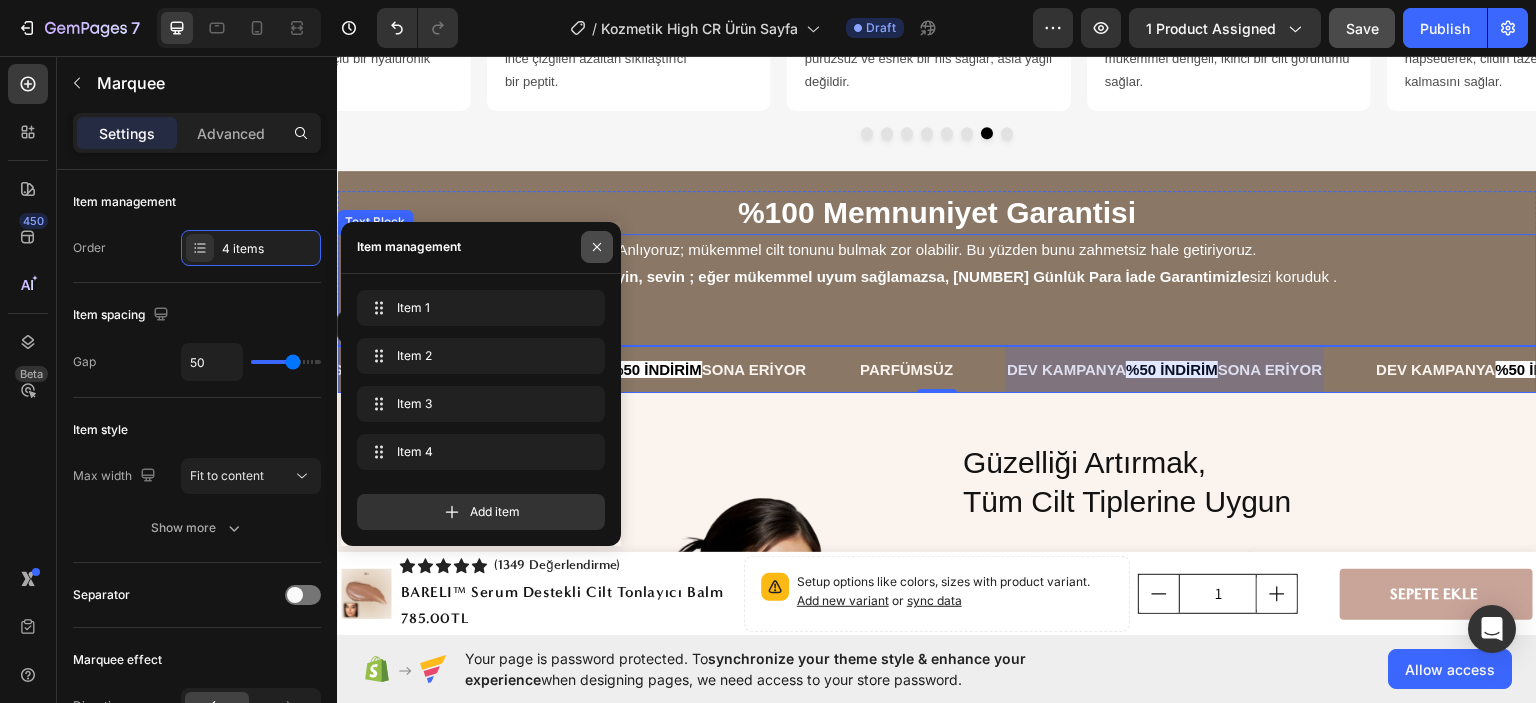 click 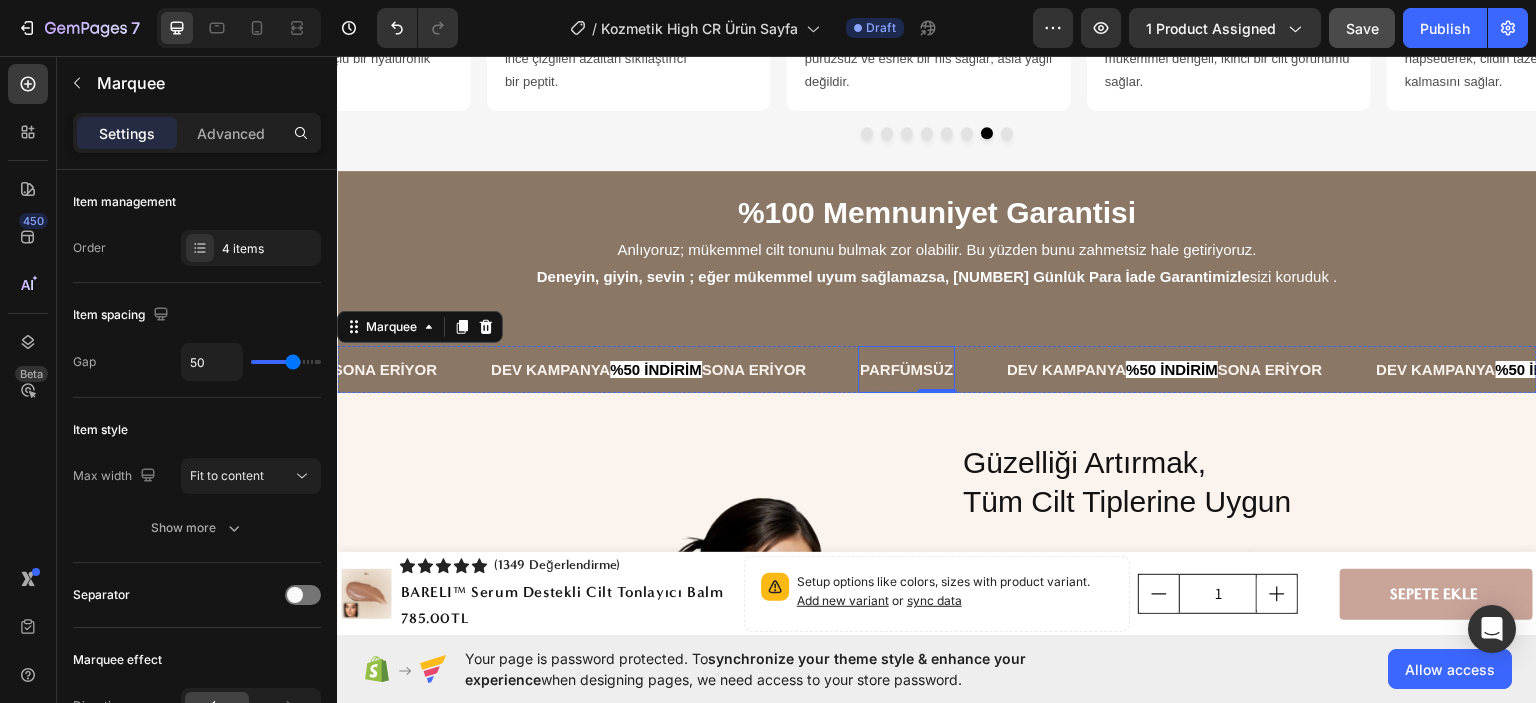click on "PARFÜMSÜZ" at bounding box center (906, 368) 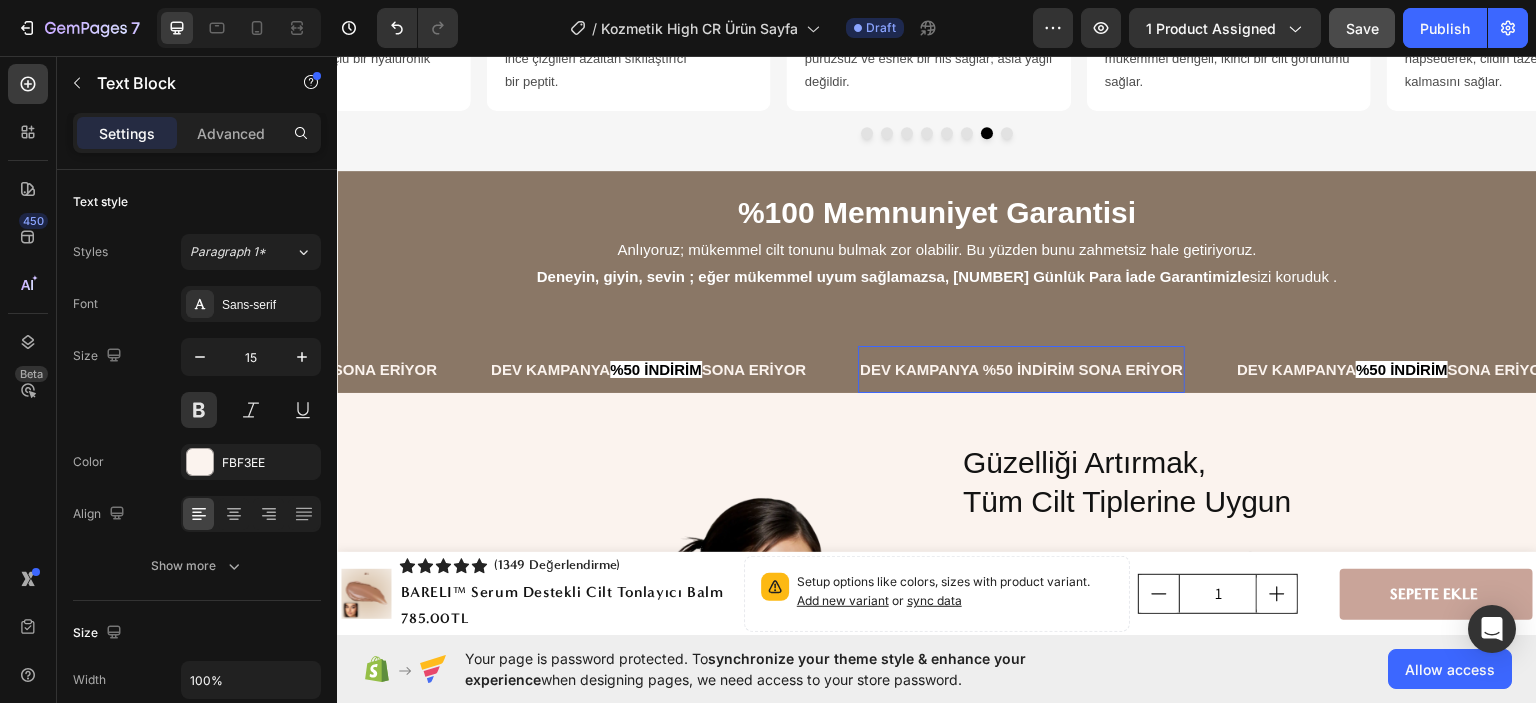 click on "DEV KAMPANYA %50 İNDİRİM SONA ERİYOR" at bounding box center (1021, 368) 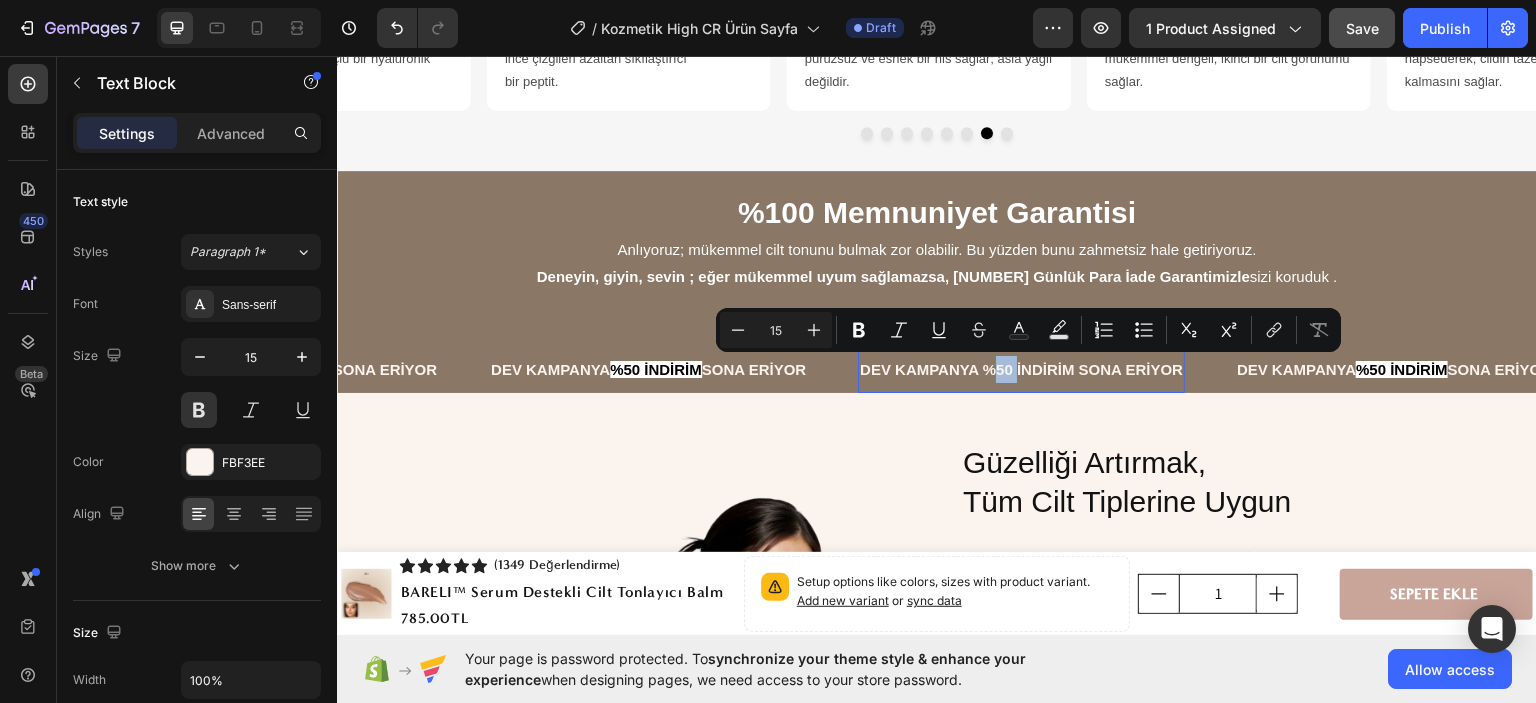 click on "DEV KAMPANYA %50 İNDİRİM SONA ERİYOR" at bounding box center (1021, 368) 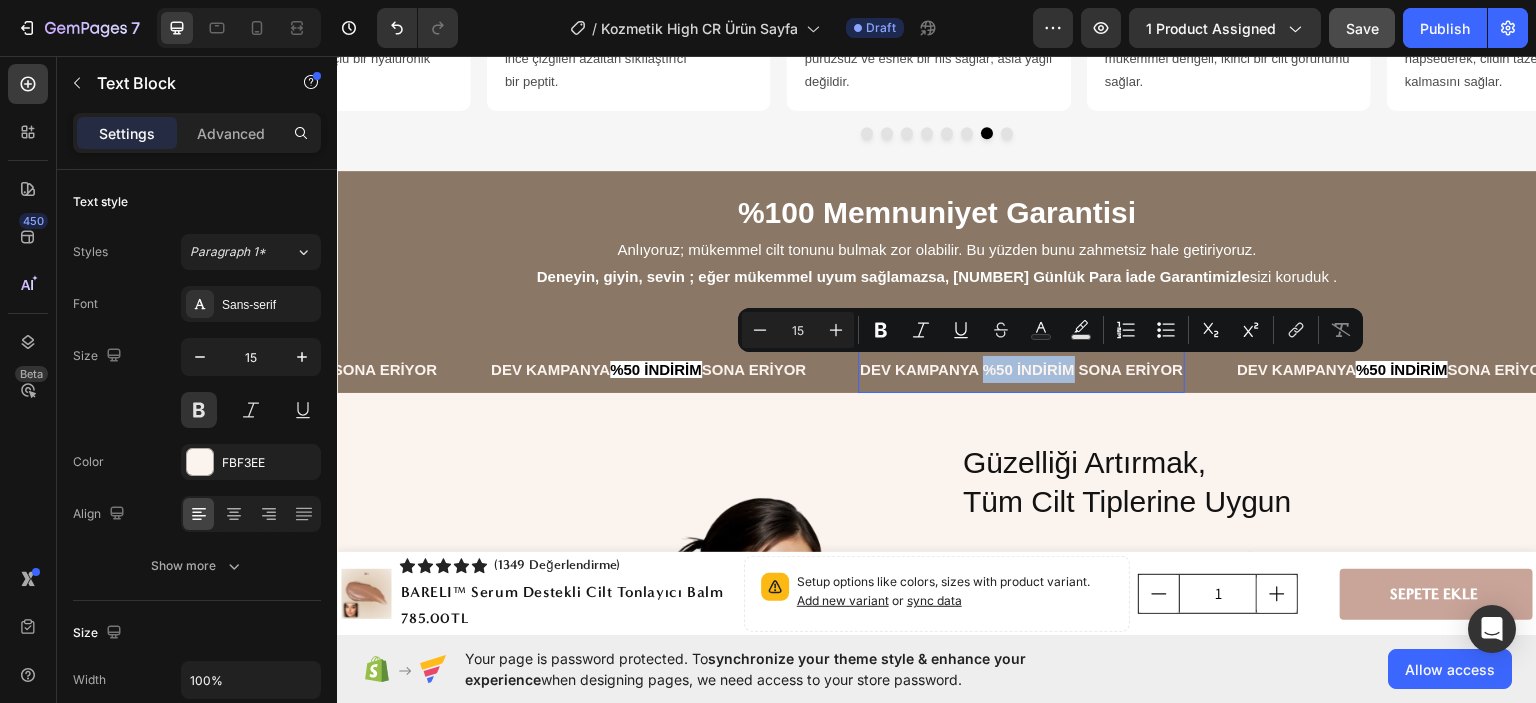 drag, startPoint x: 1009, startPoint y: 365, endPoint x: 1055, endPoint y: 363, distance: 46.043457 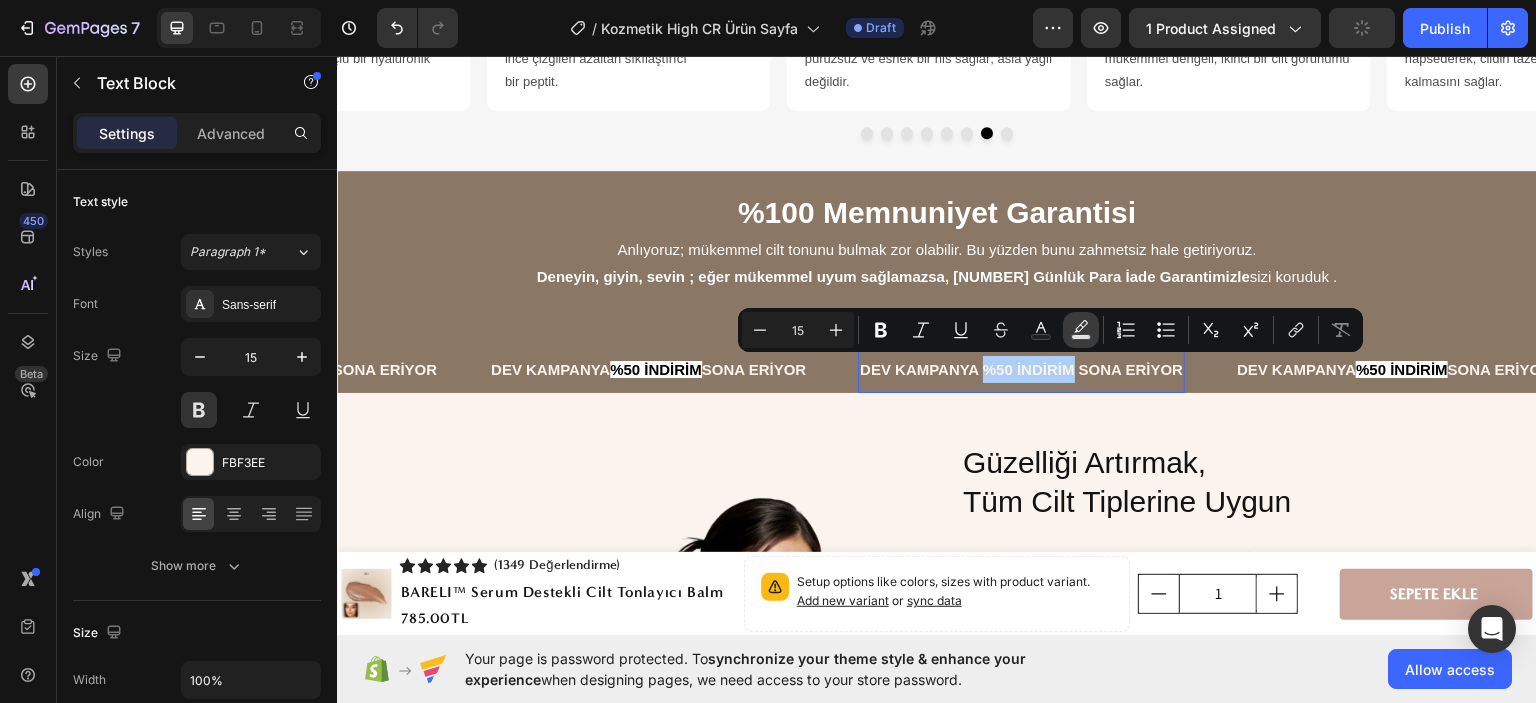 click 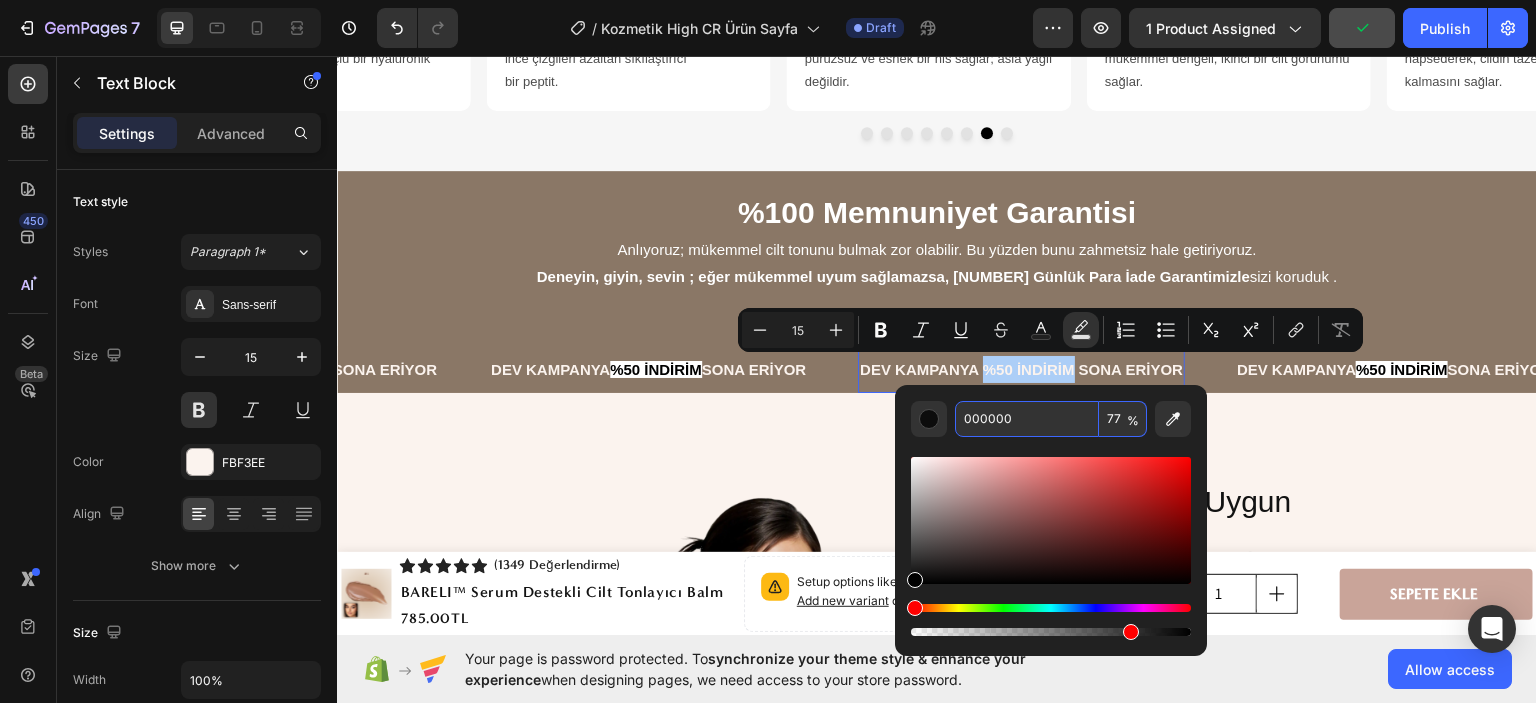 click on "000000" at bounding box center (1027, 419) 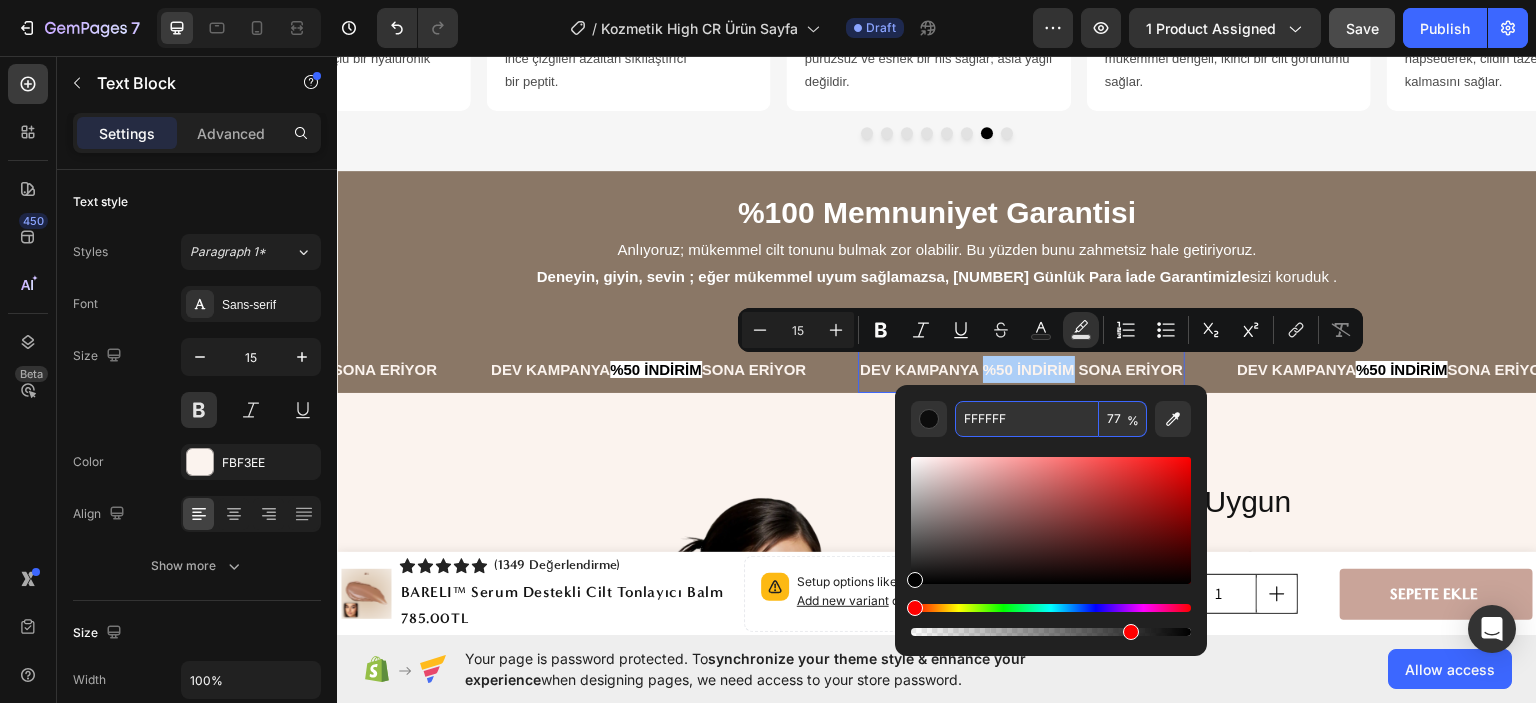 type on "FFFFFF" 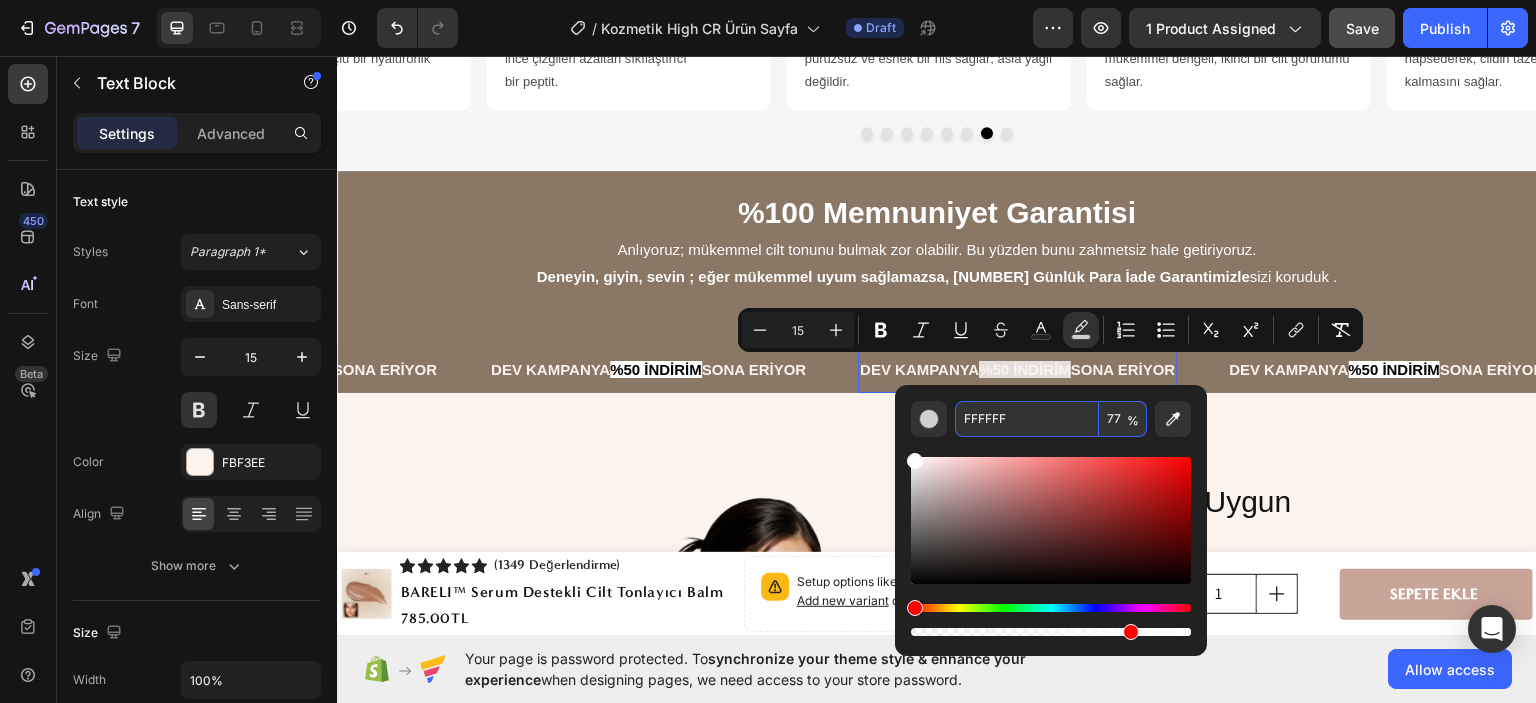 click on "77" at bounding box center [1123, 419] 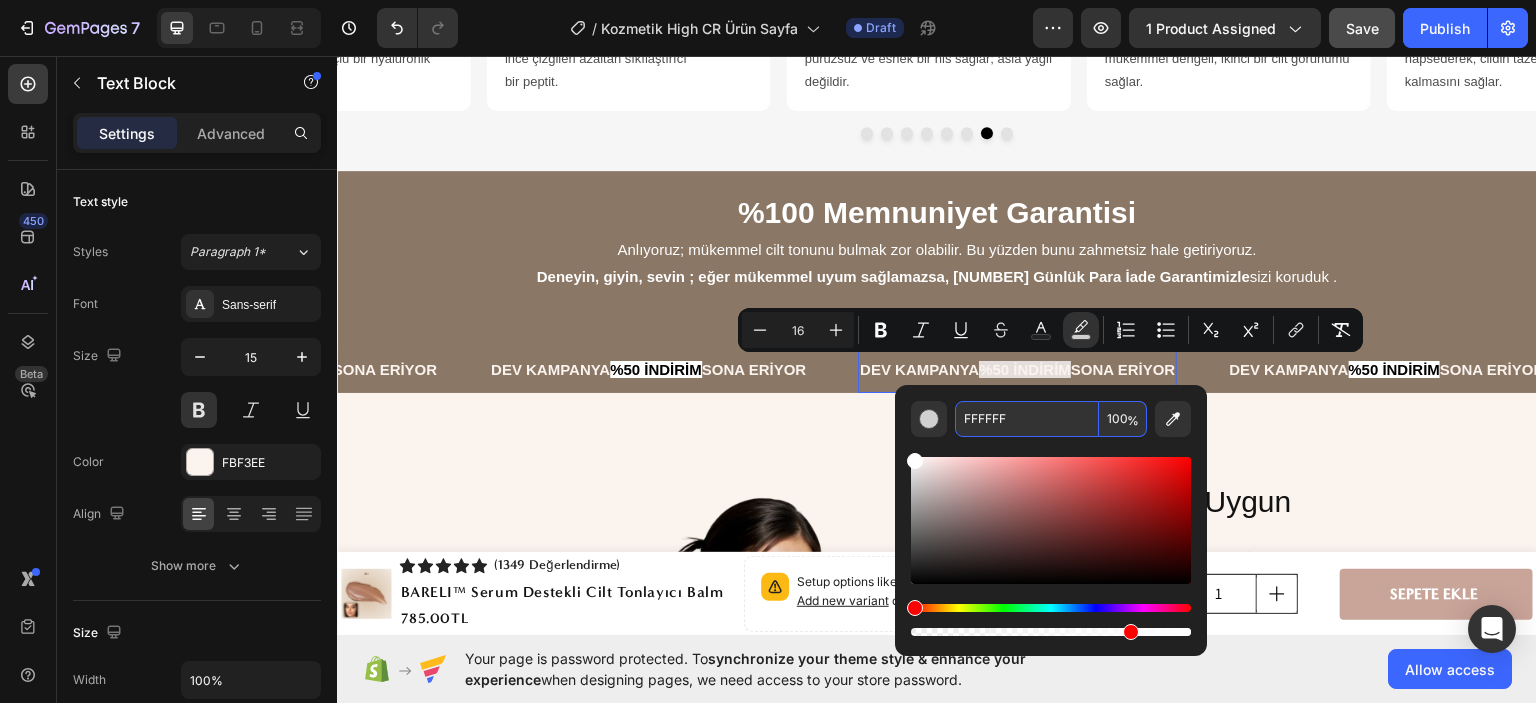 type on "100" 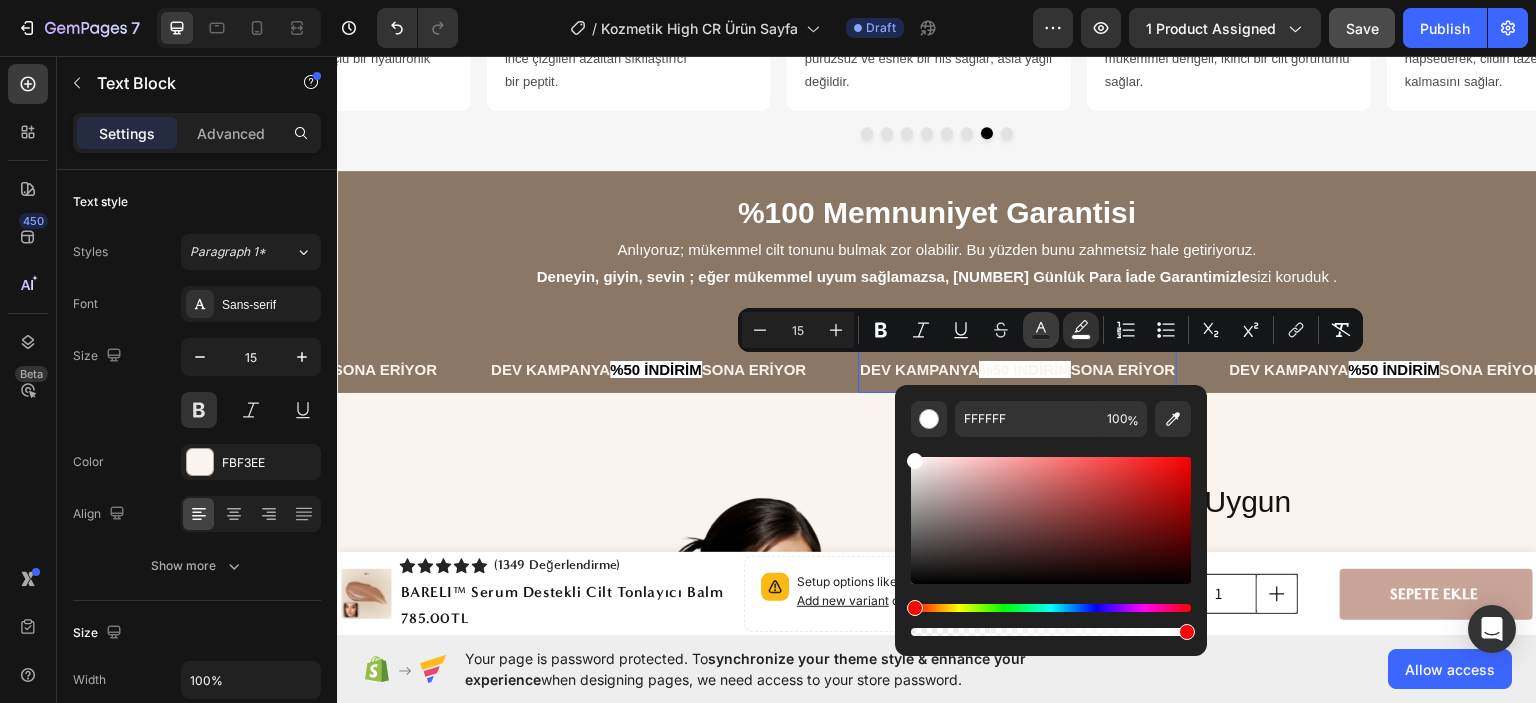 click 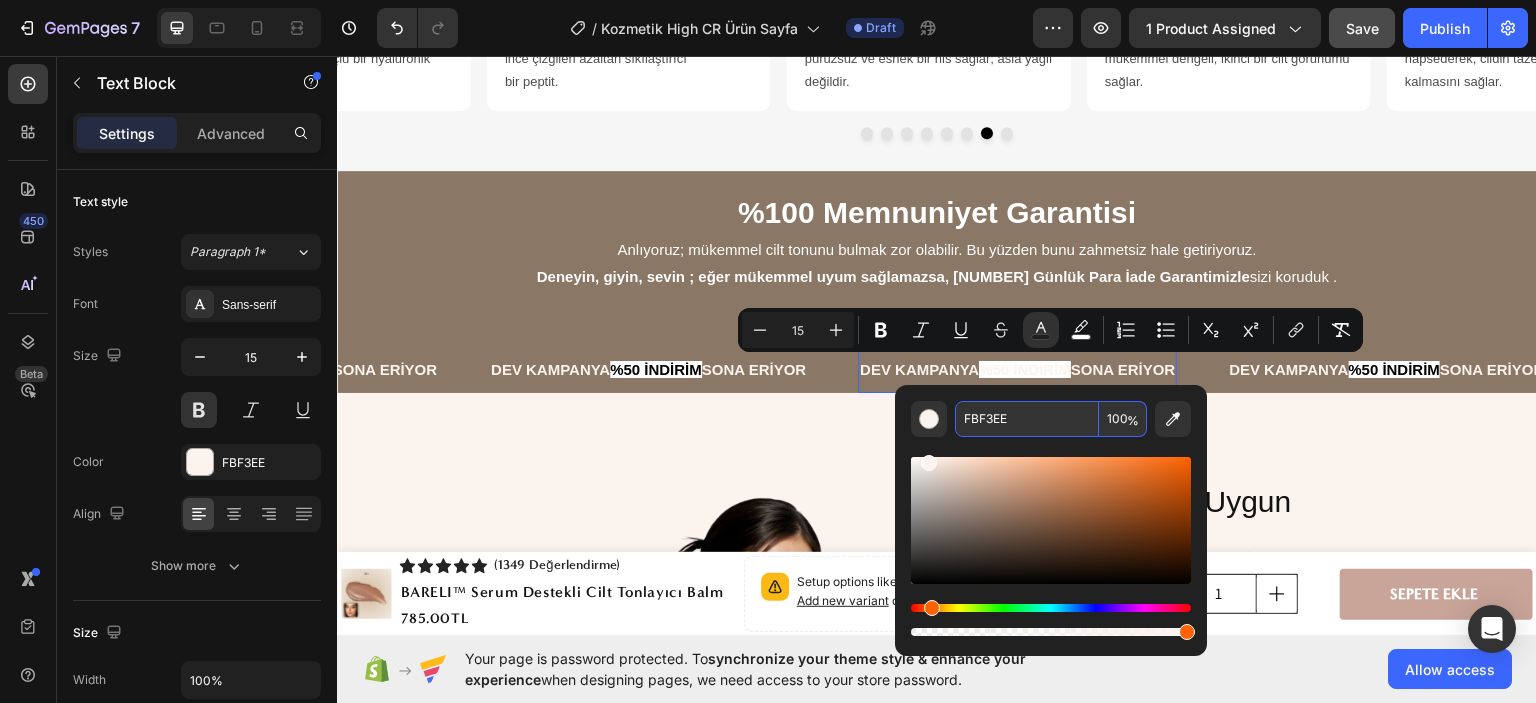 click on "FBF3EE" at bounding box center (1027, 419) 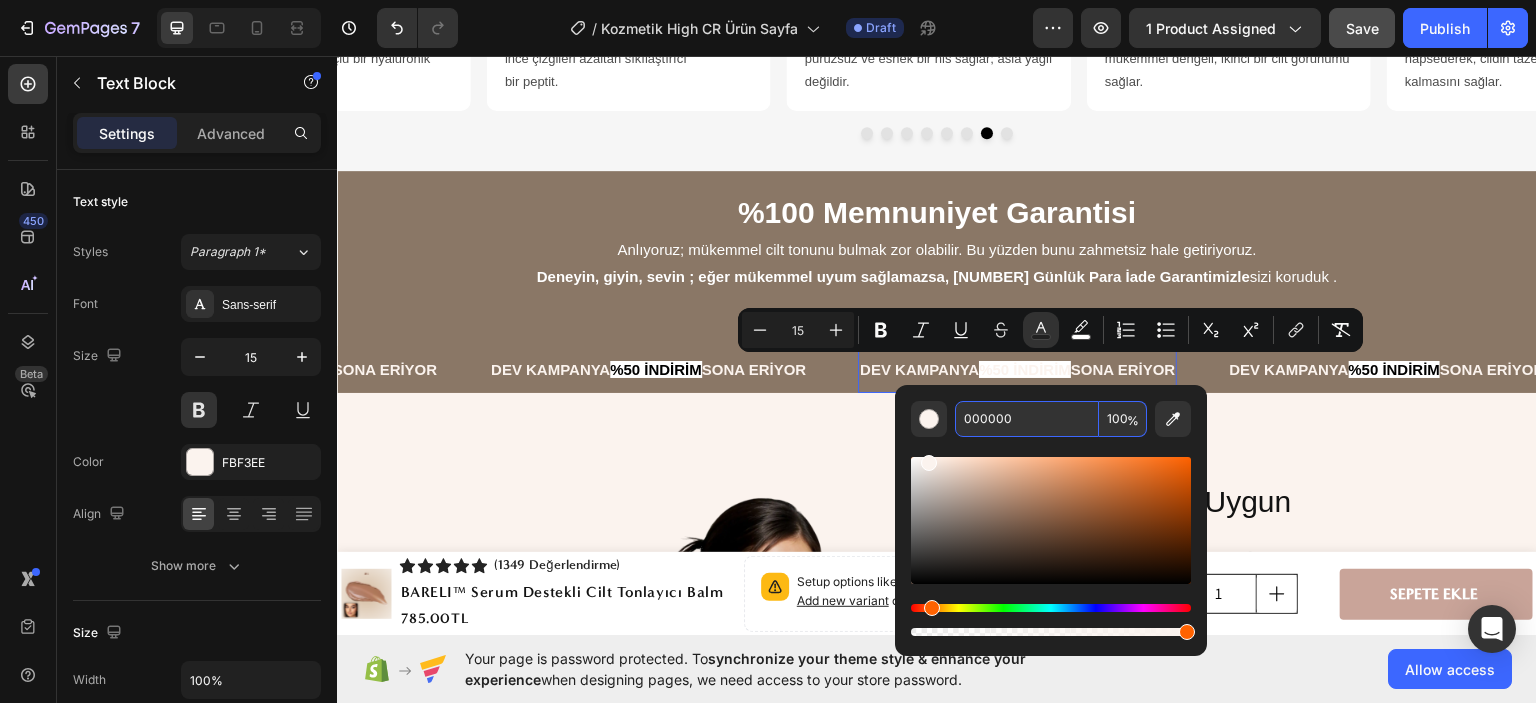 type on "000000" 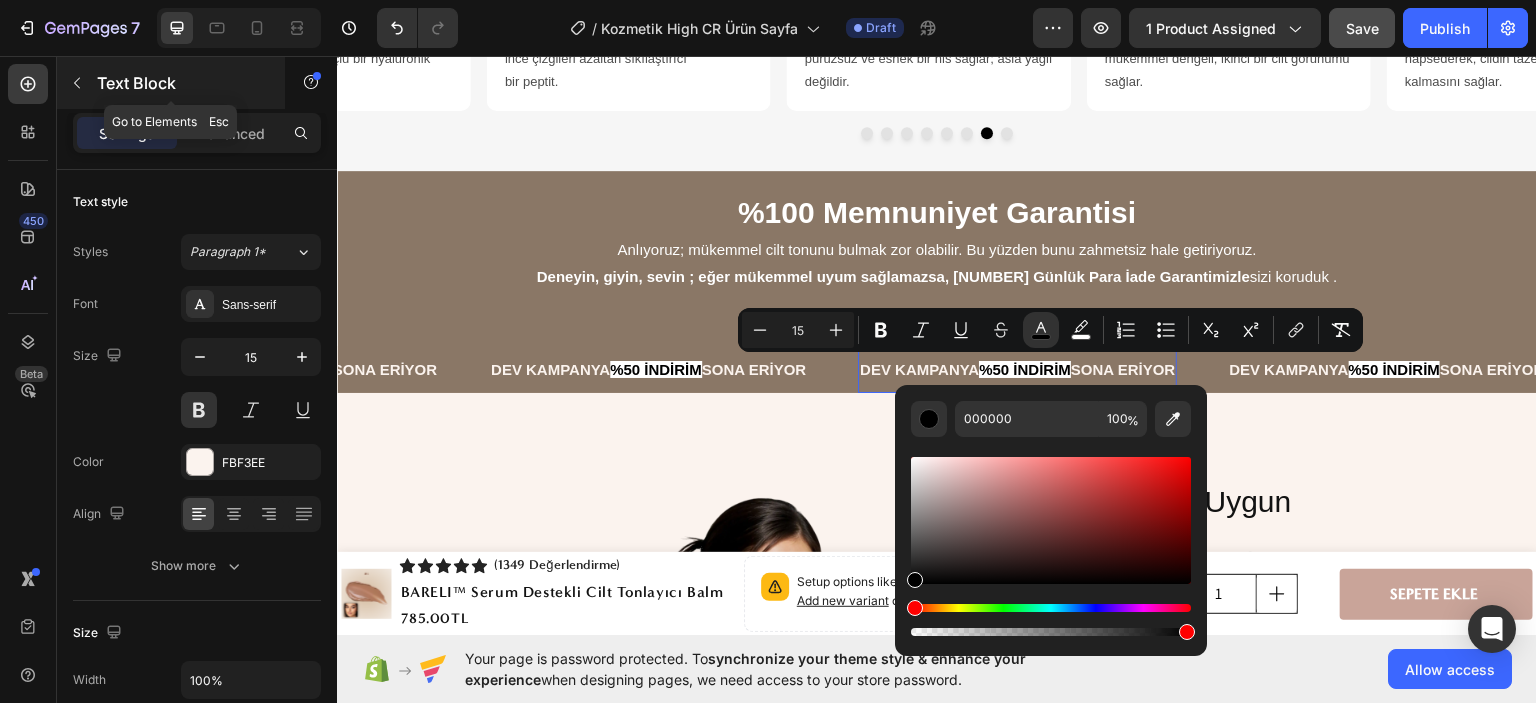 click 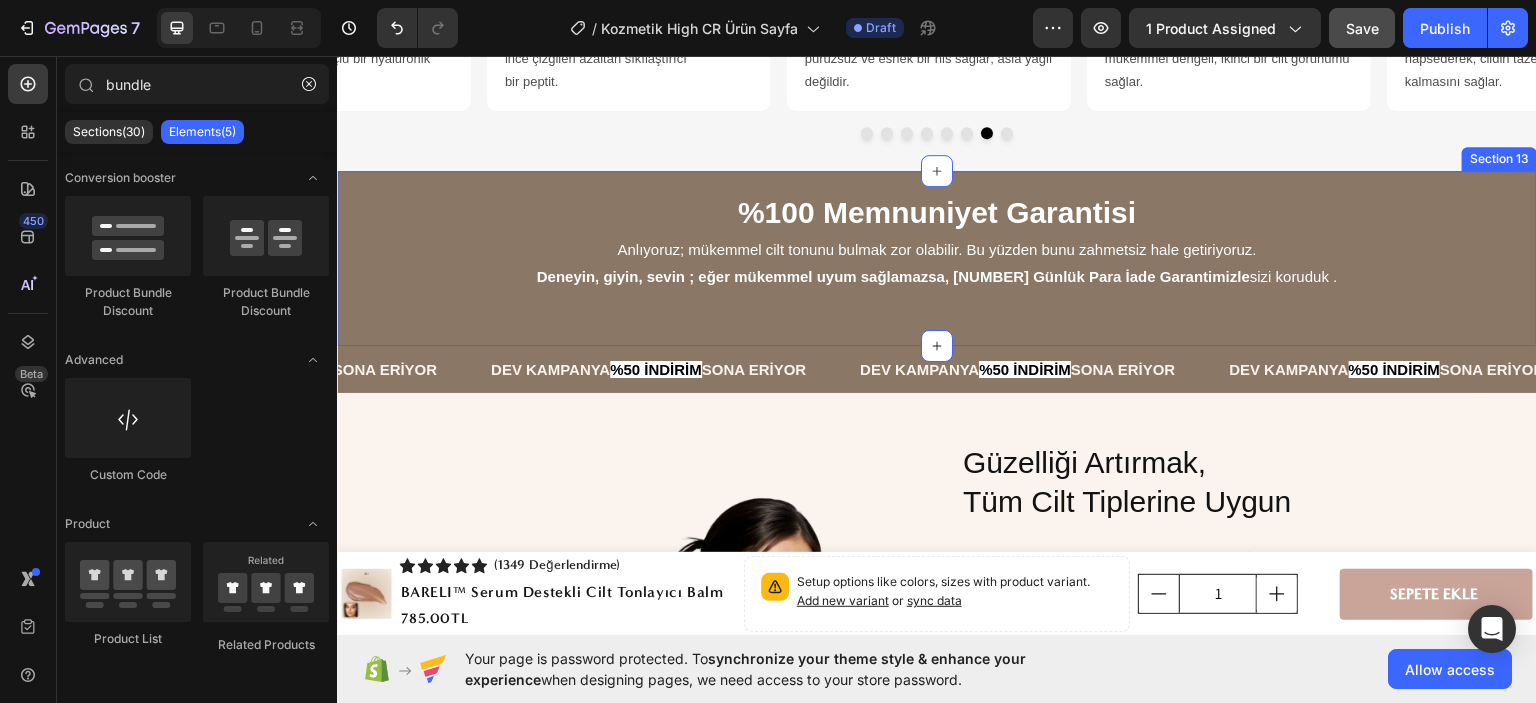 click on "[PERCENTAGE]% Memnuniyet Garantisi Heading Anlıyoruz; mükemmel cilt tonunu bulmak zor olabilir. Bu yüzden bunu zahmetsiz hale getiriyoruz. Deneyin, giyin, sevin ; eğer mükemmel uyum sağlamazsa, [NUMBER] Günlük Para İade Garantimizle sizi koruduk . Text Block Row Section [NUMBER]" at bounding box center [937, 257] 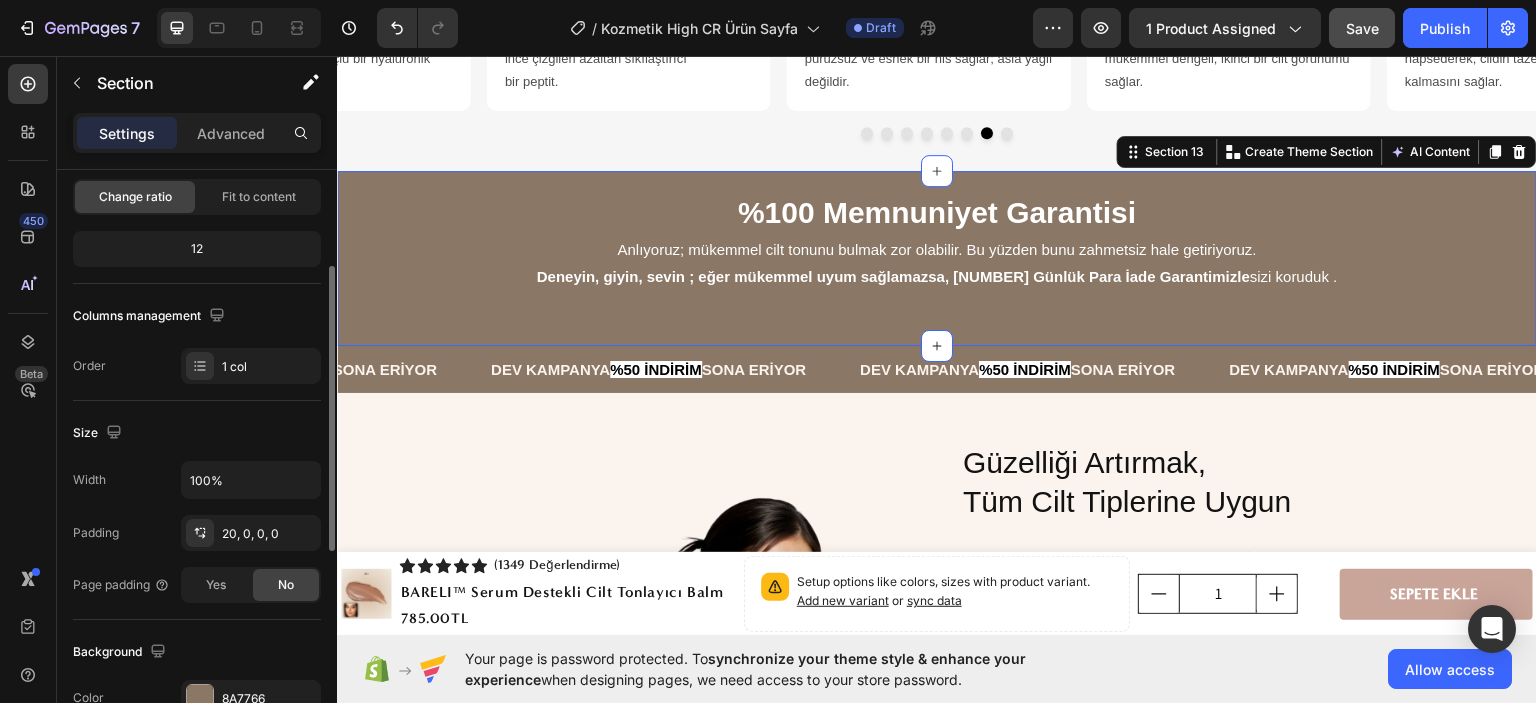 scroll, scrollTop: 400, scrollLeft: 0, axis: vertical 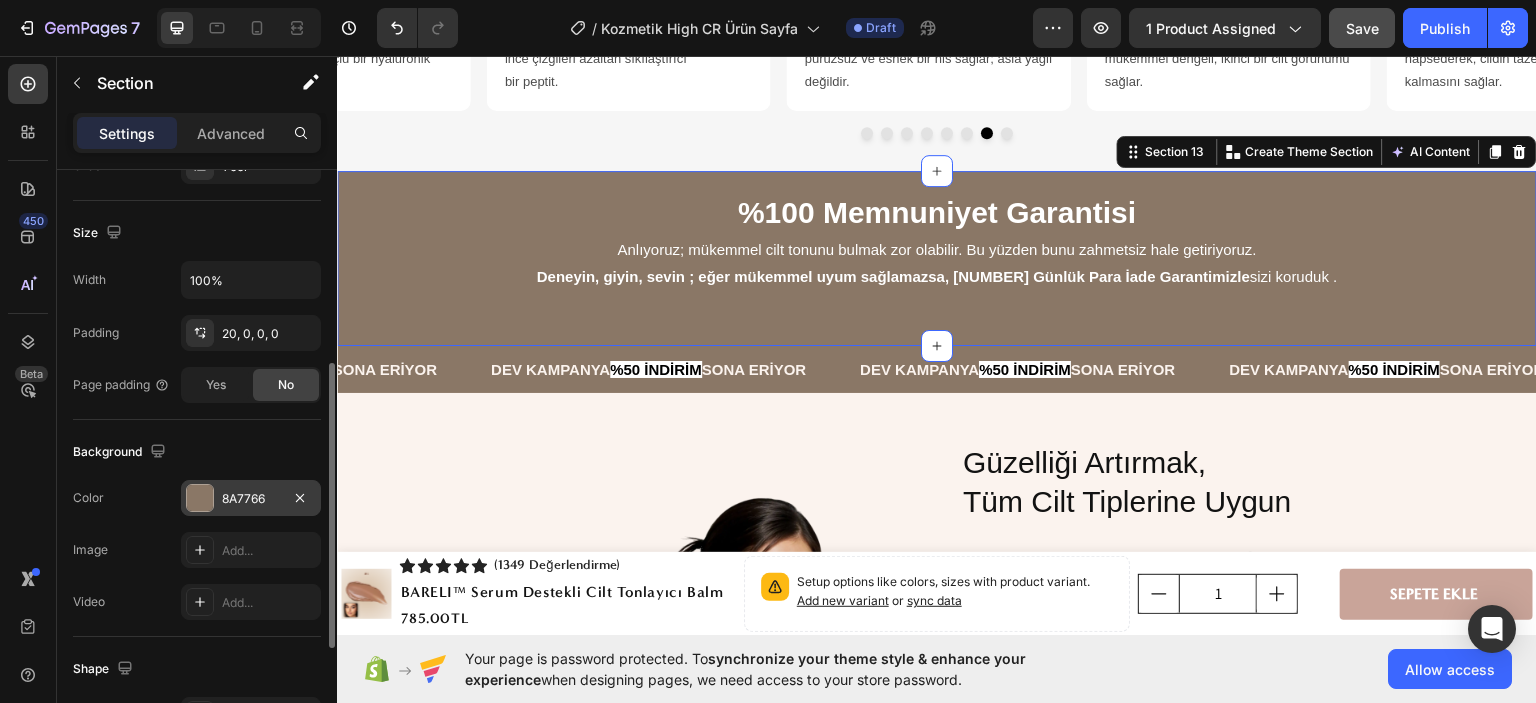 click on "8A7766" at bounding box center [251, 499] 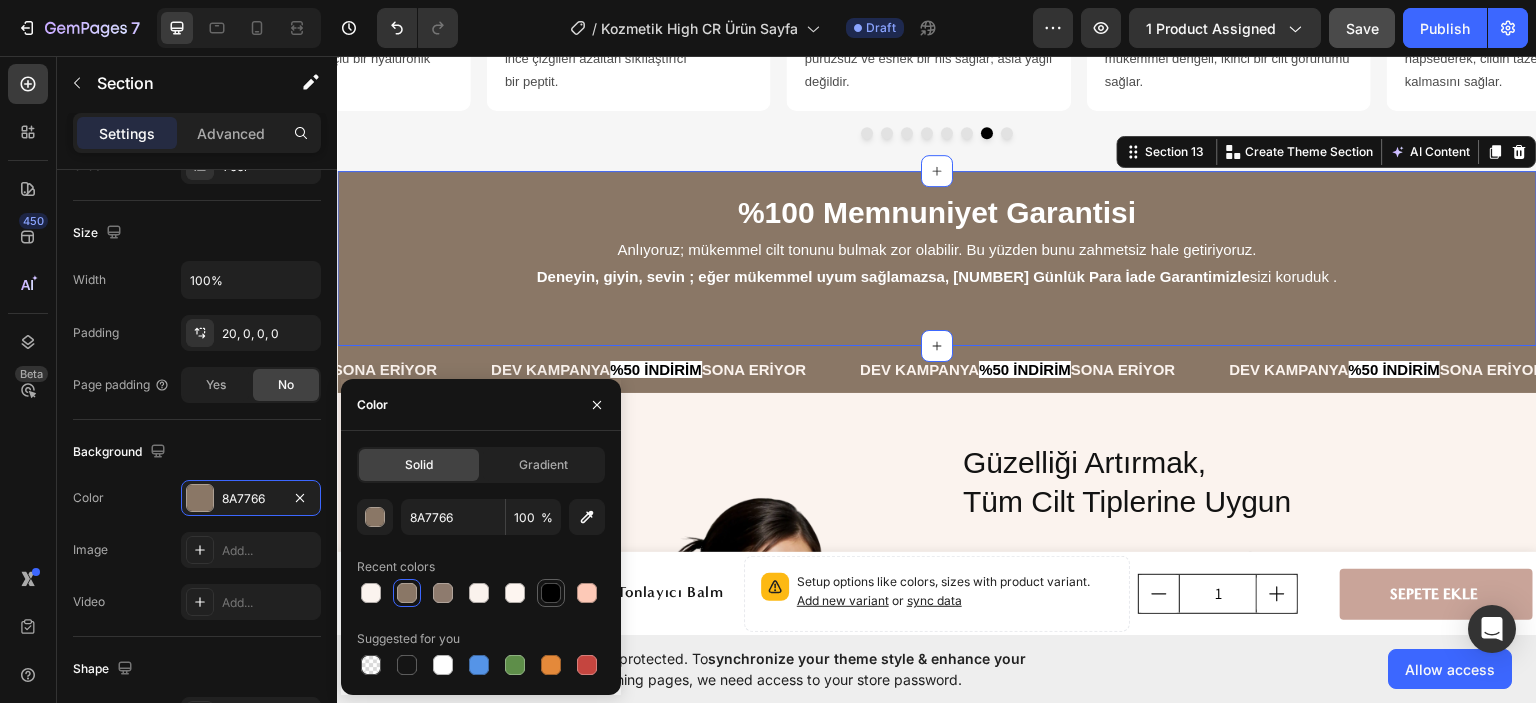 click at bounding box center (551, 593) 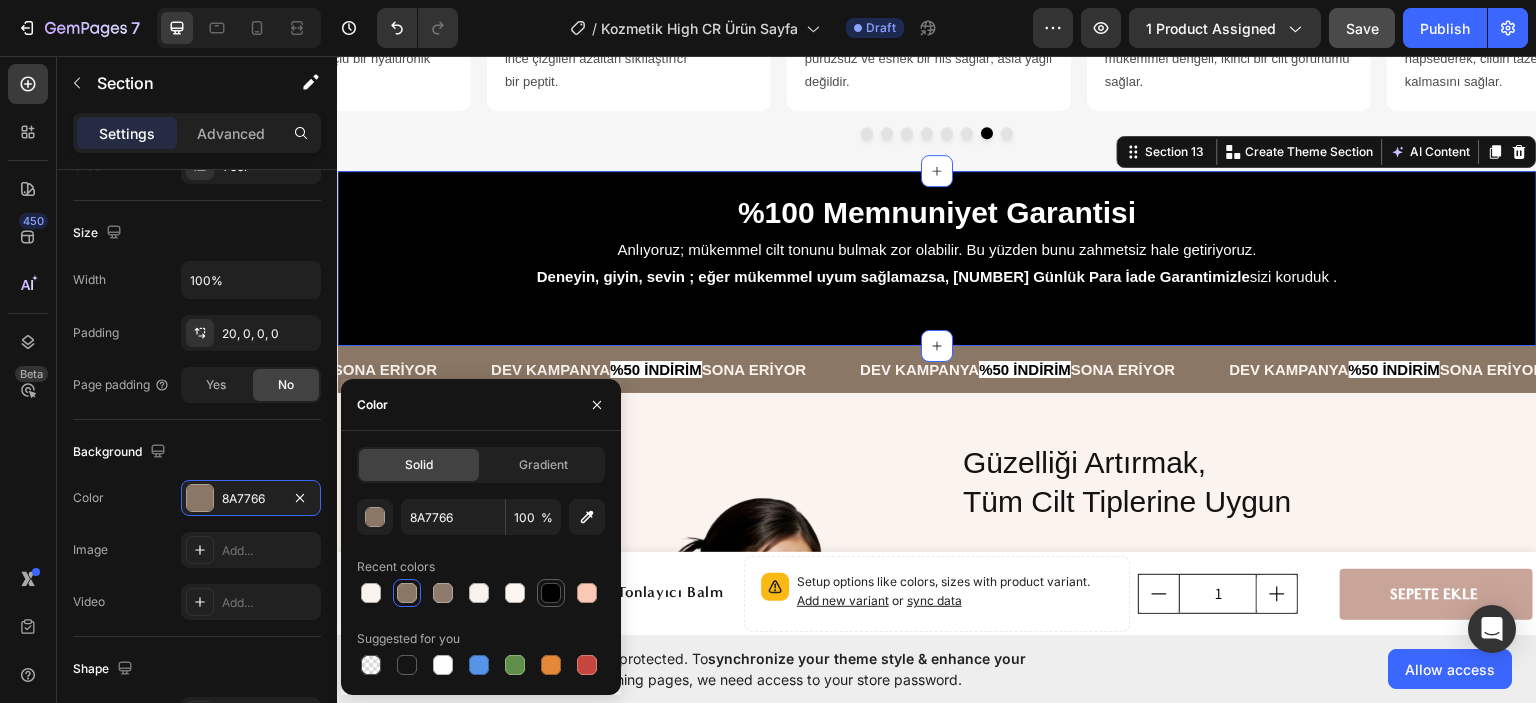 type on "000000" 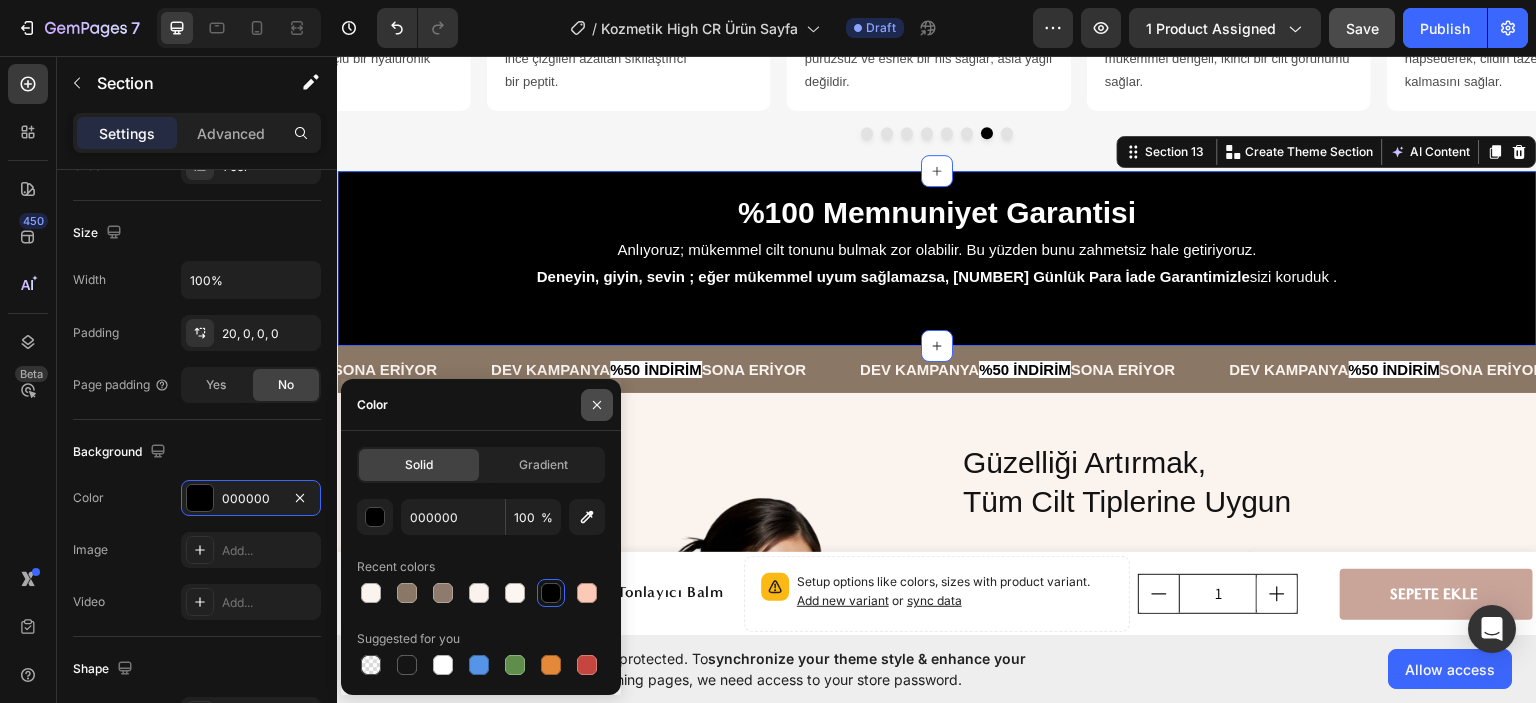 click 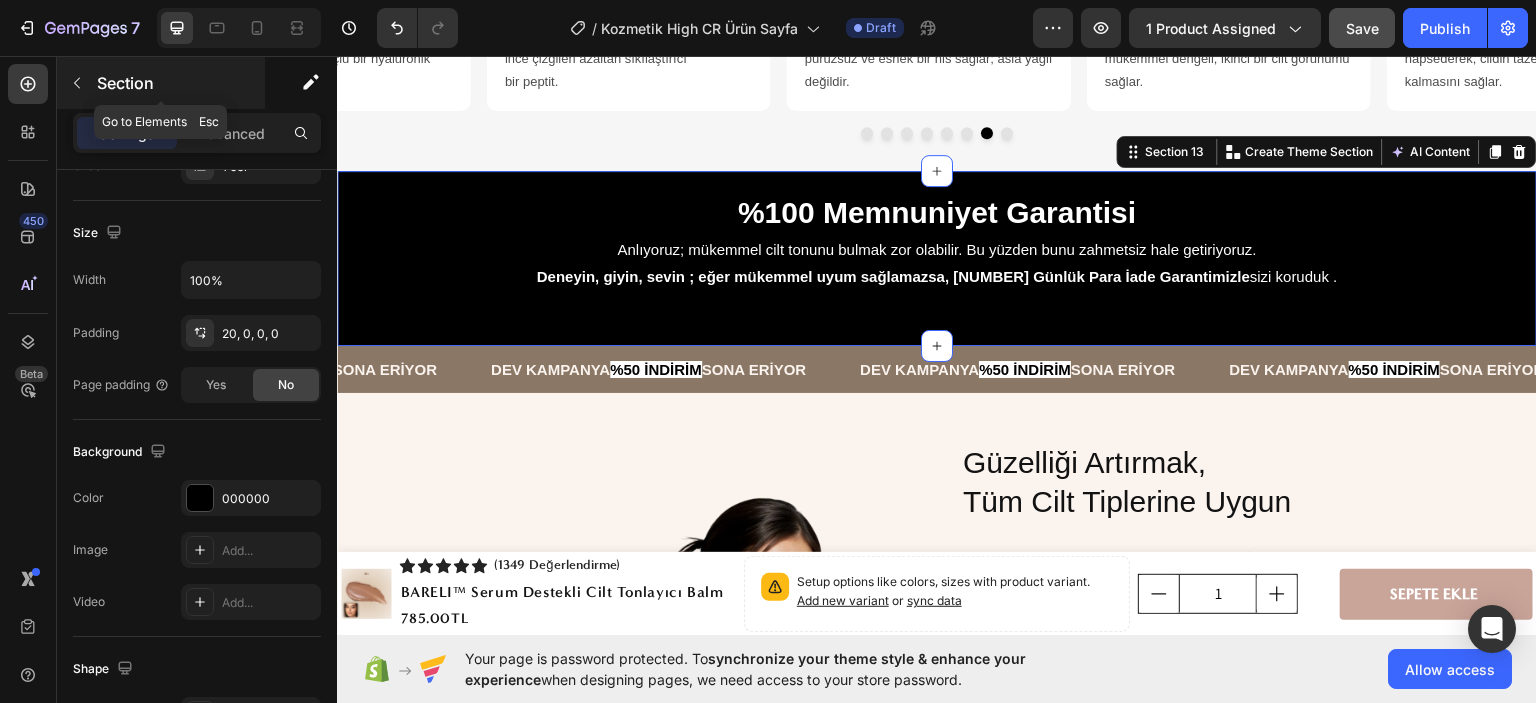 click 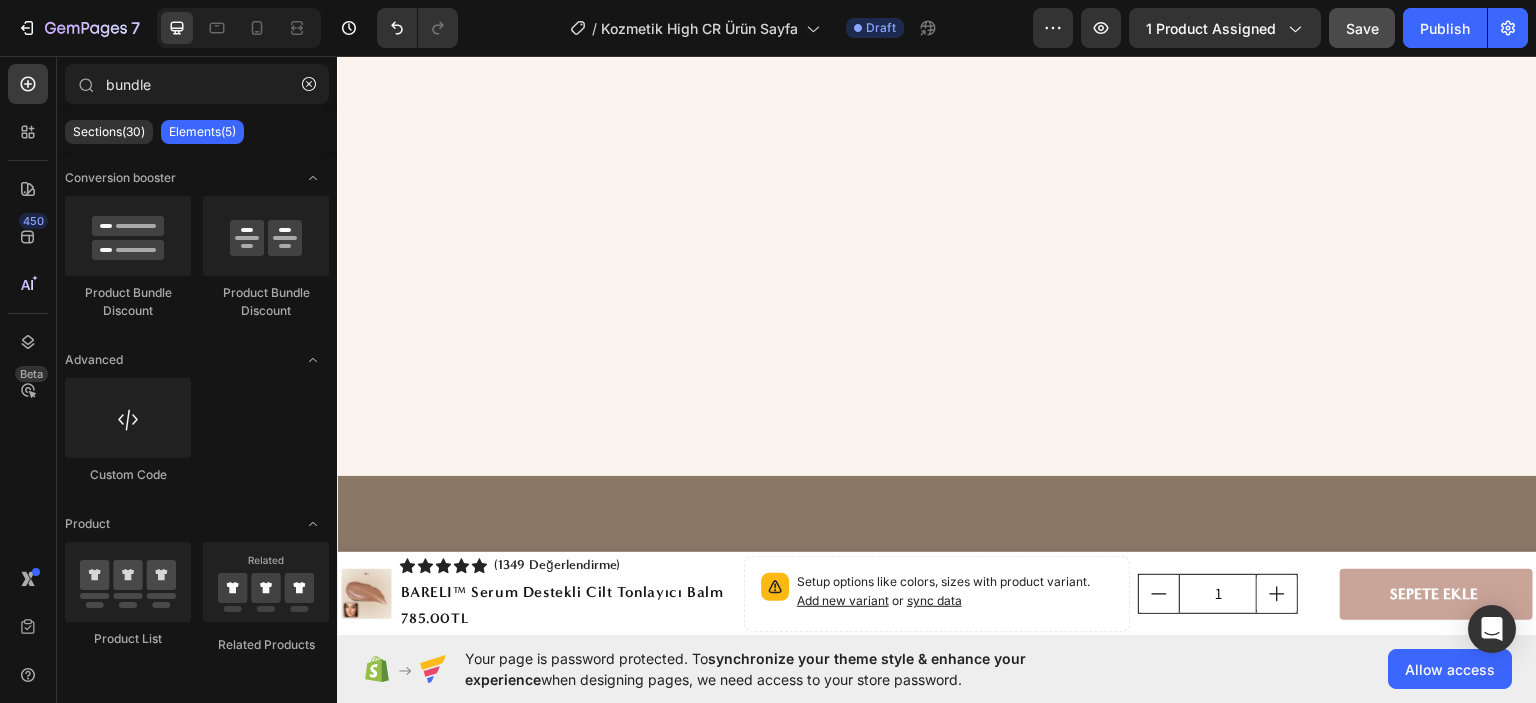 scroll, scrollTop: 5311, scrollLeft: 0, axis: vertical 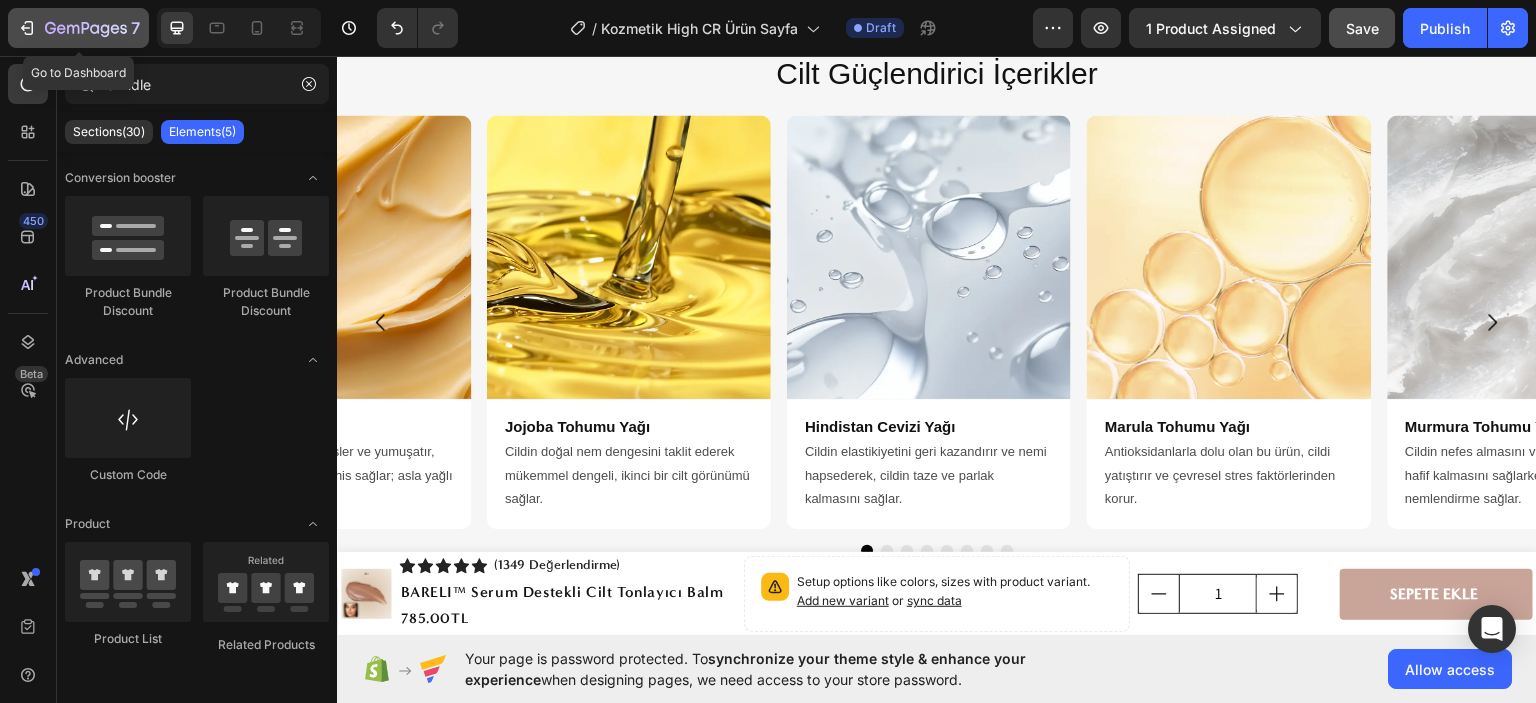 click 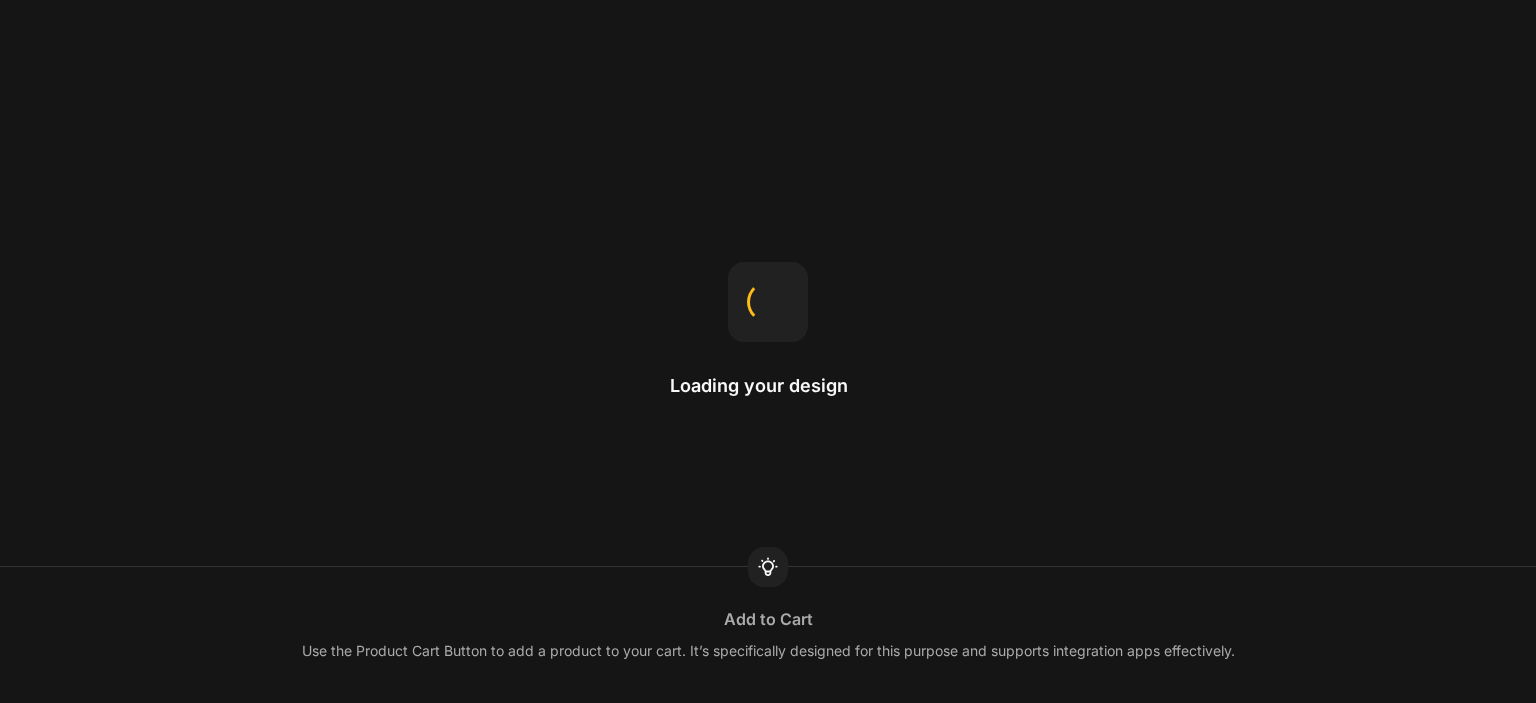 scroll, scrollTop: 0, scrollLeft: 0, axis: both 